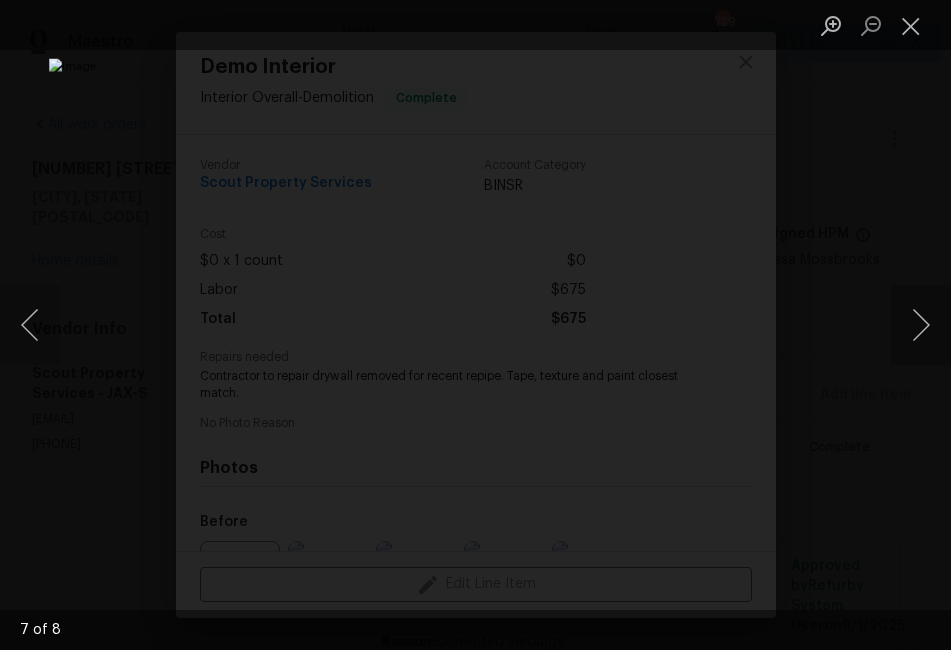 scroll, scrollTop: 0, scrollLeft: 0, axis: both 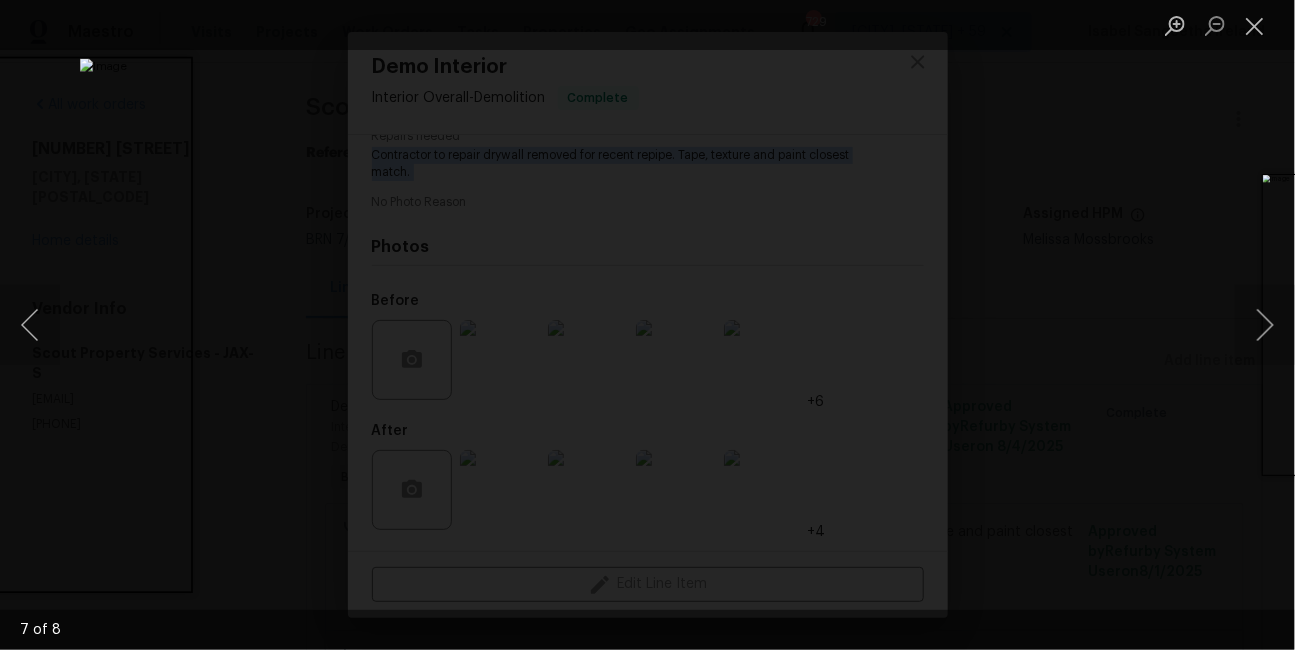 click at bounding box center [647, 325] 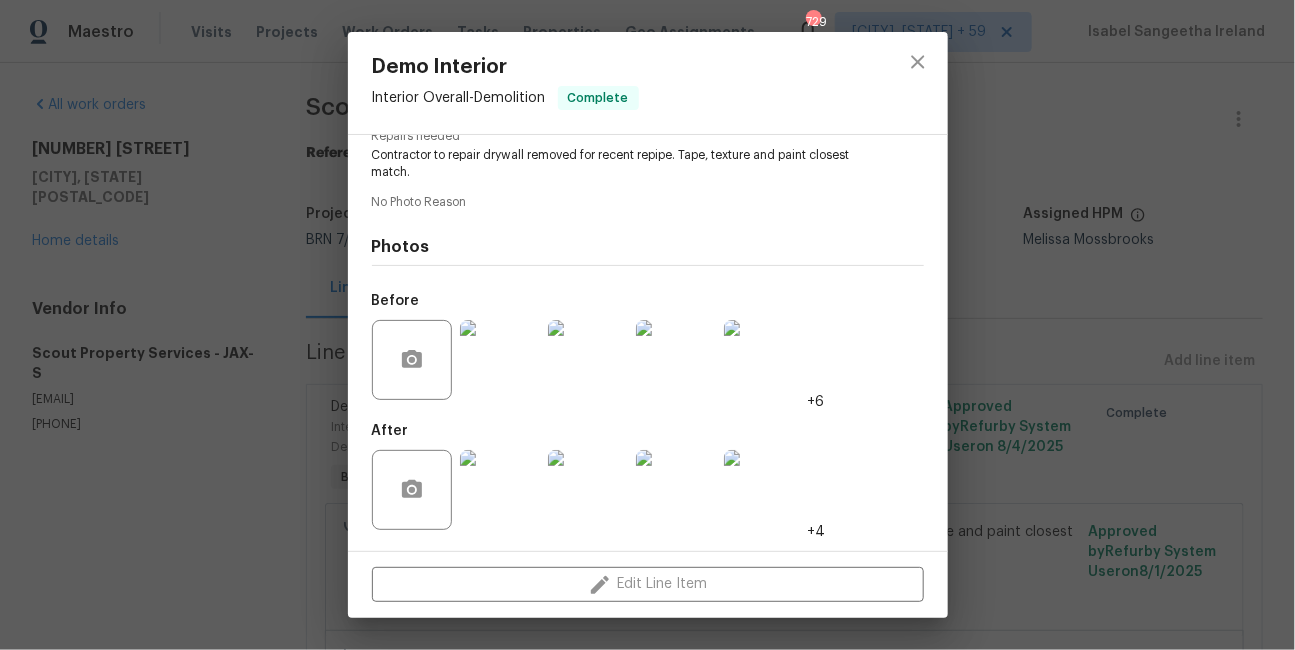 click on "Demo Interior Interior Overall  -  Demolition Complete Vendor Scout Property Services Account Category BINSR Cost $0 x 1 count $0 Labor $675 Total $675 Repairs needed Contractor to repair drywall removed for recent repipe. Tape, texture and paint closest match. No Photo Reason   Photos Before  +6 After  +4  Edit Line Item" at bounding box center [647, 325] 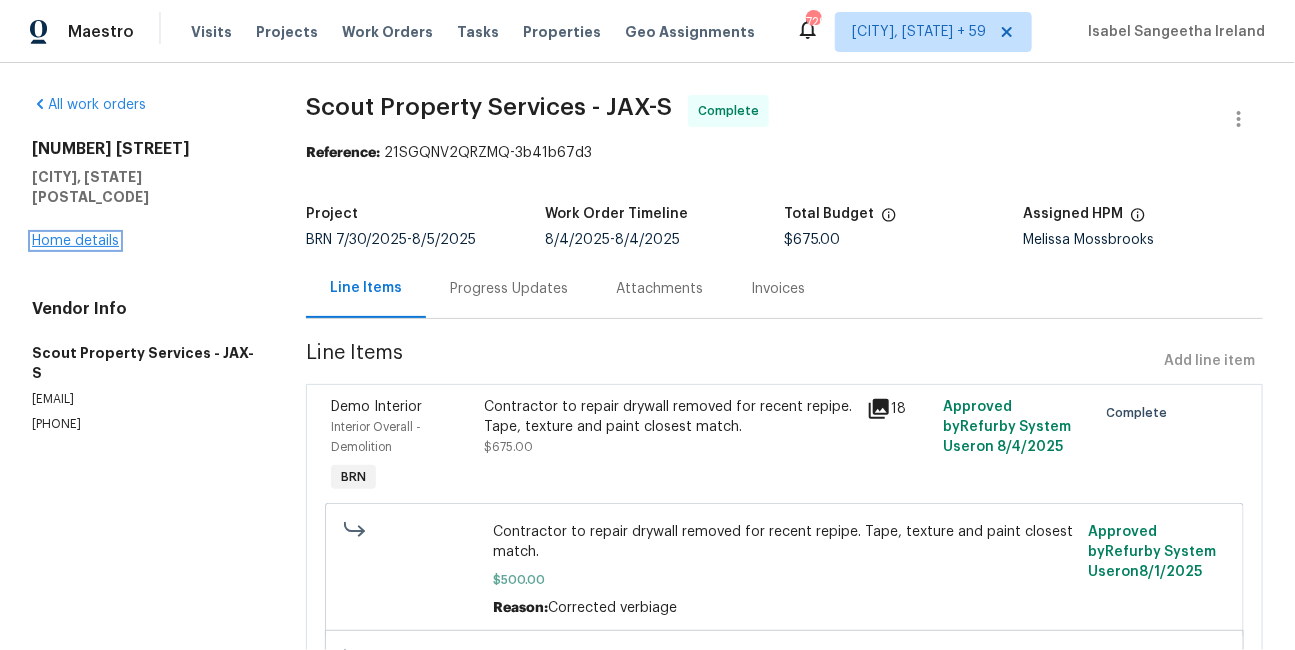 click on "Home details" at bounding box center (75, 241) 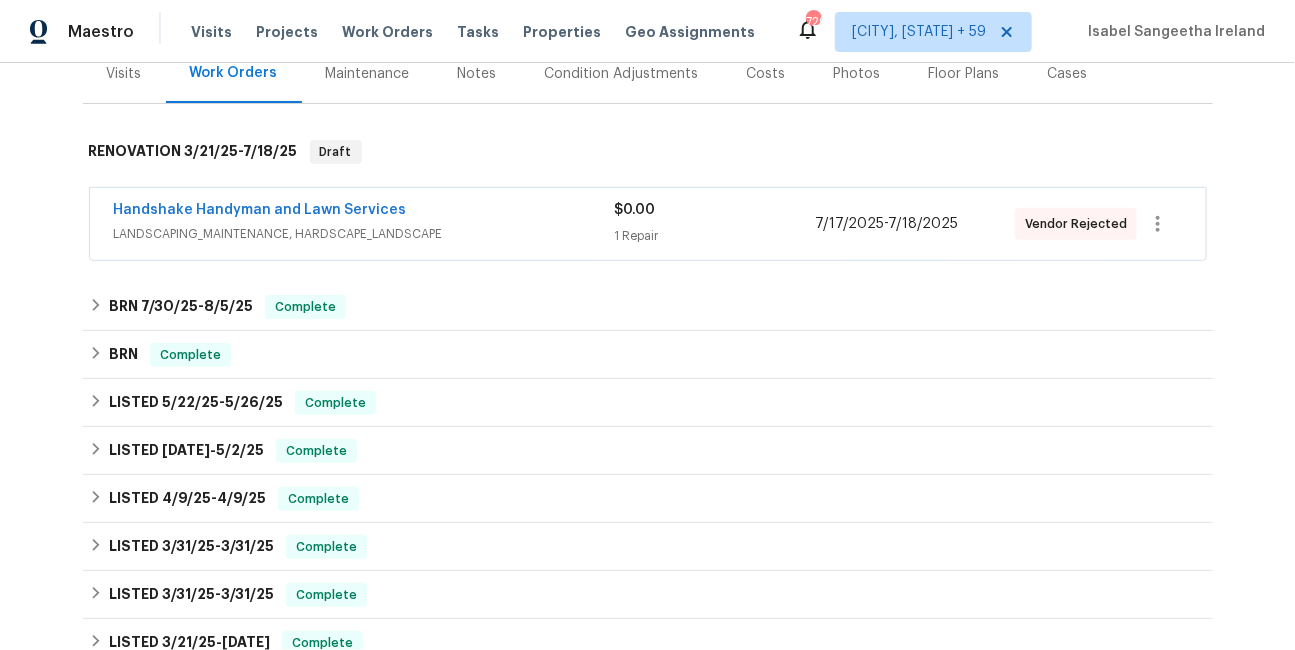 scroll, scrollTop: 306, scrollLeft: 0, axis: vertical 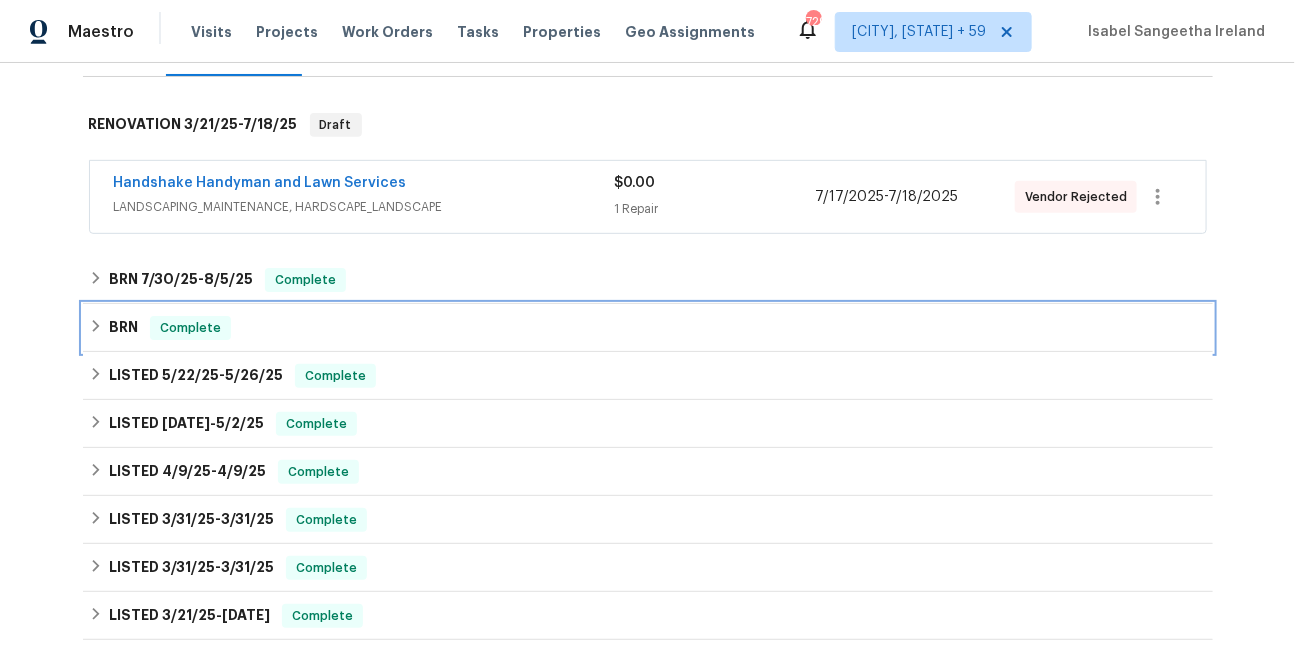 click on "Complete" at bounding box center (190, 328) 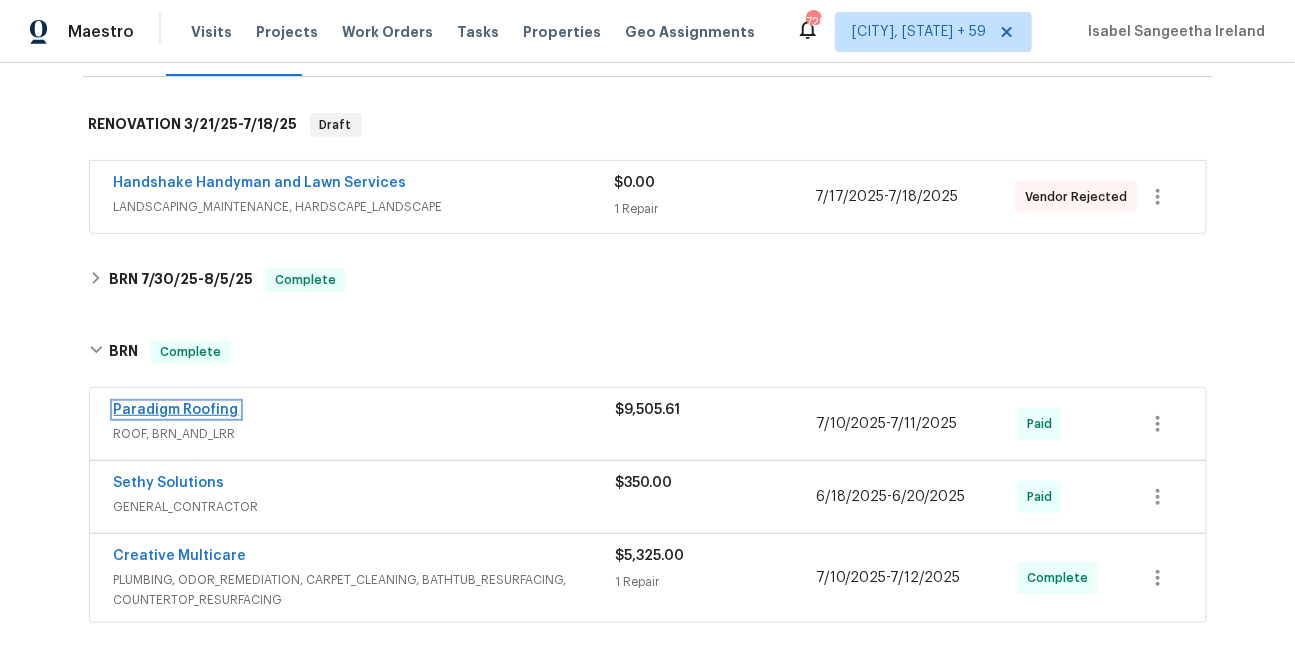 click on "Paradigm Roofing" at bounding box center [176, 410] 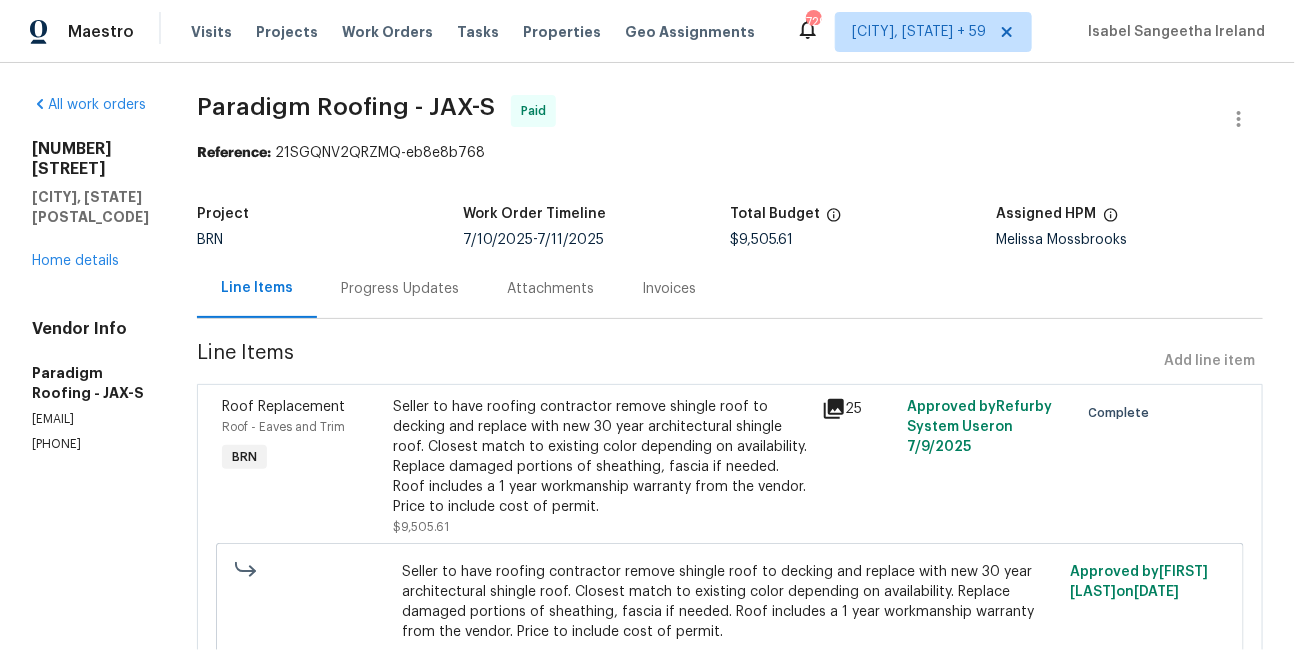 click on "Paradigm Roofing - JAX-S Paid" at bounding box center [706, 119] 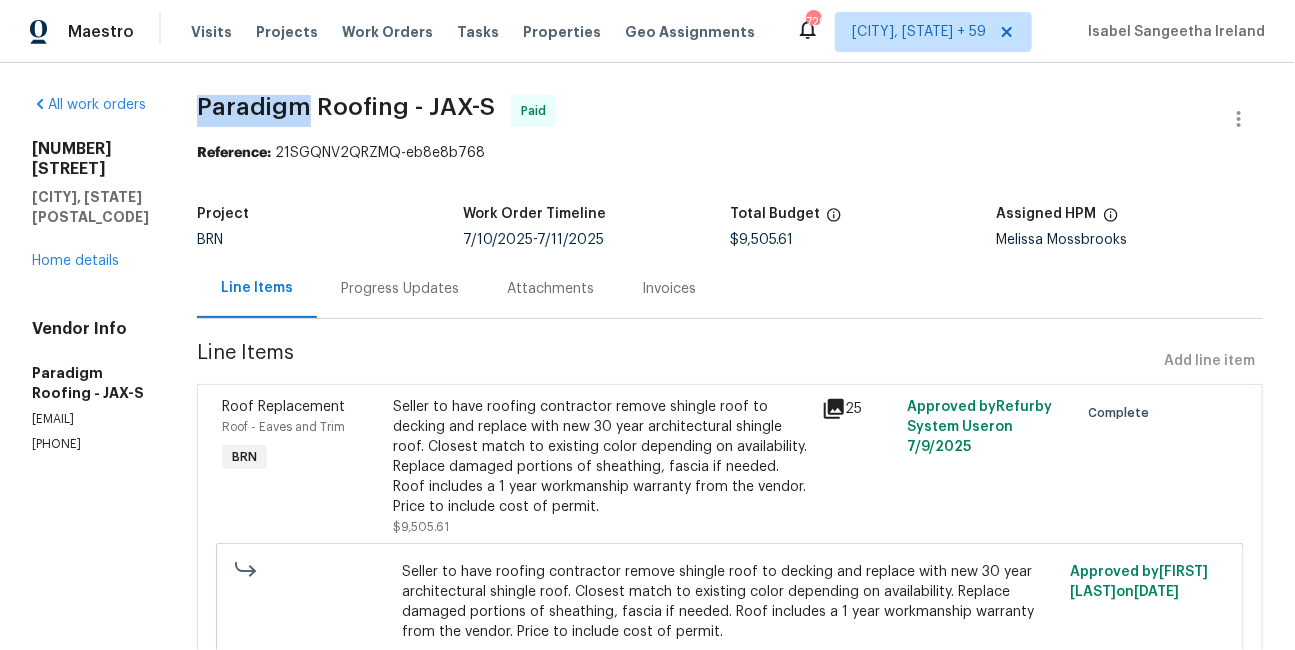 click on "Paradigm Roofing - JAX-S Paid" at bounding box center [706, 119] 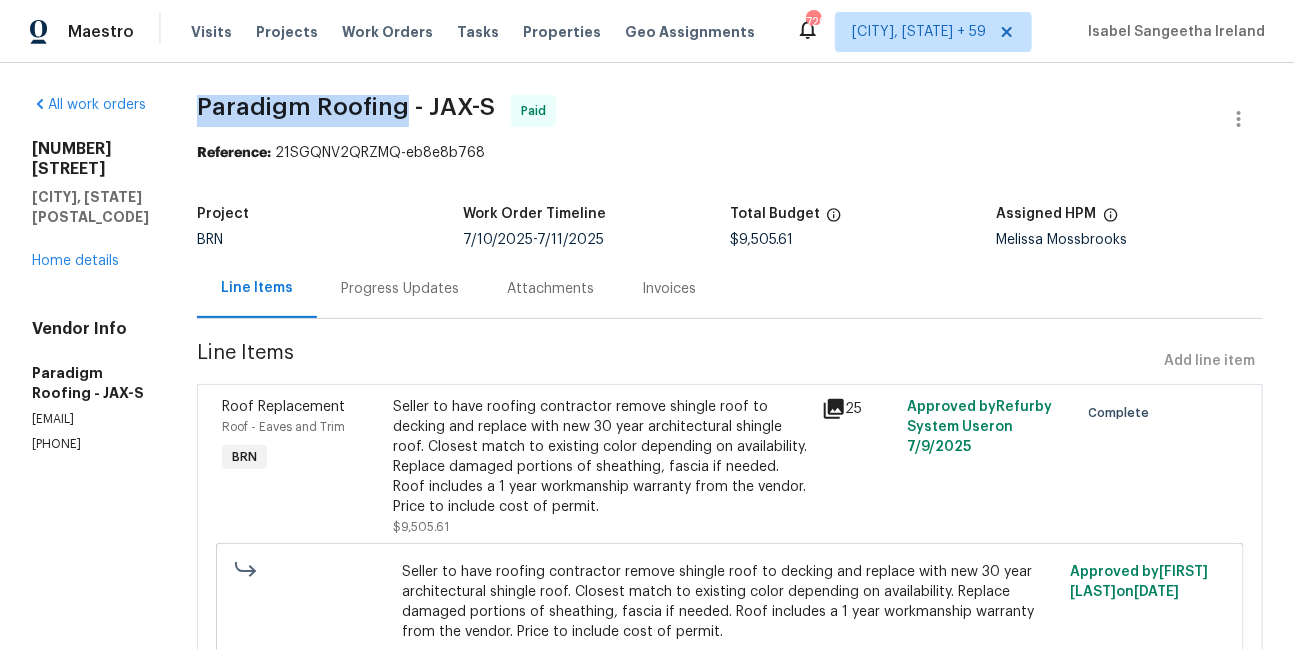 click on "Paradigm Roofing - JAX-S Paid" at bounding box center [706, 119] 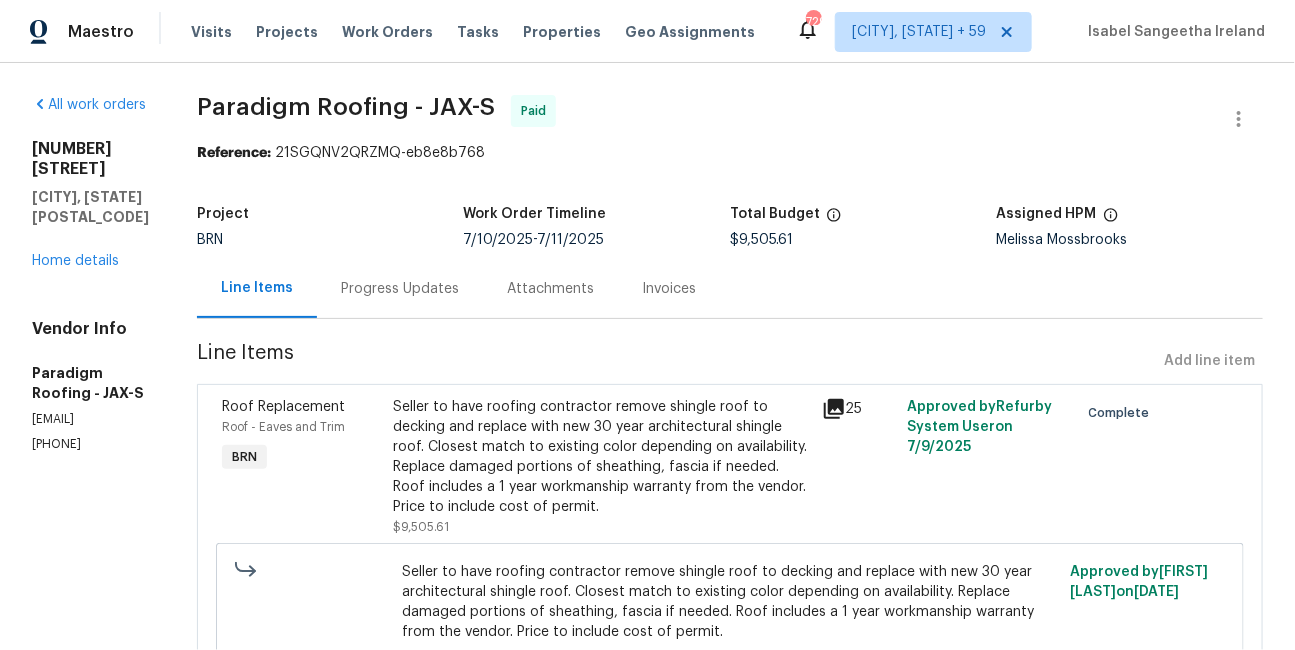 click on "Seller to have roofing contractor remove shingle roof to decking and replace with new 30 year architectural shingle roof. Closest match to existing color depending on availability. Replace damaged portions of sheathing, fascia if needed. Roof includes a 1 year workmanship warranty from the vendor. Price to include cost of permit." at bounding box center [601, 457] 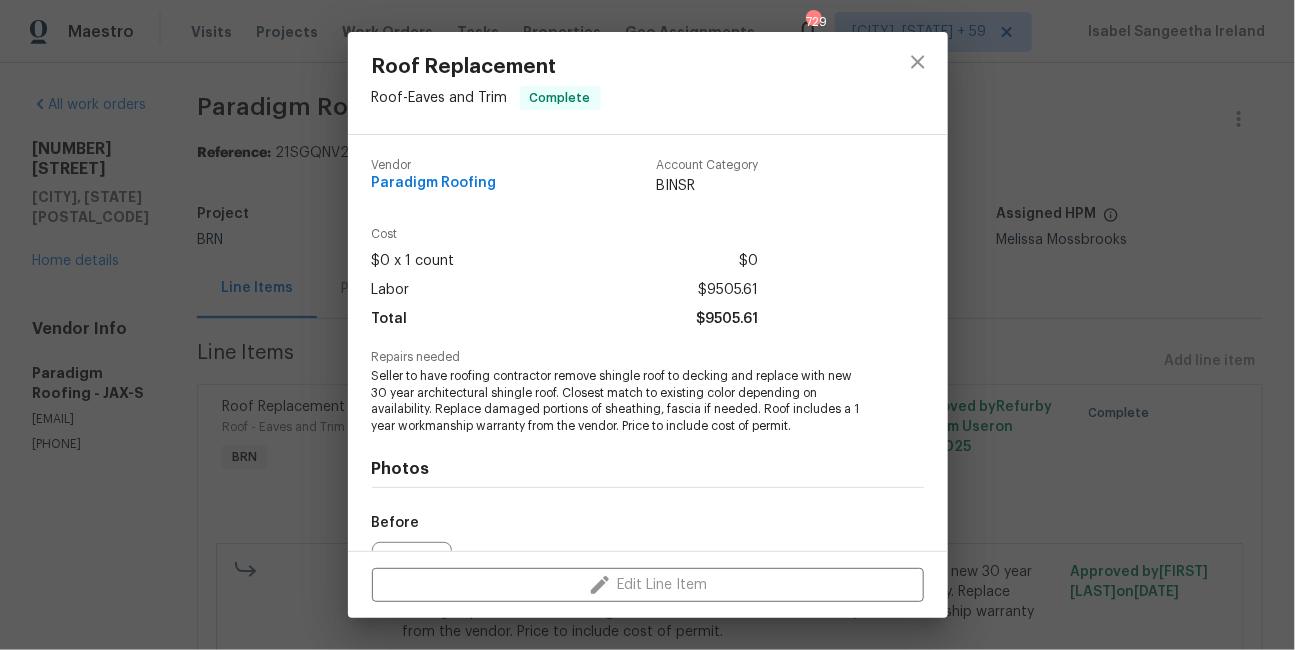 click on "Seller to have roofing contractor remove shingle roof to decking and replace with new 30 year architectural shingle roof. Closest match to existing color depending on availability. Replace damaged portions of sheathing, fascia if needed. Roof includes a 1 year workmanship warranty from the vendor. Price to include cost of permit." at bounding box center [620, 401] 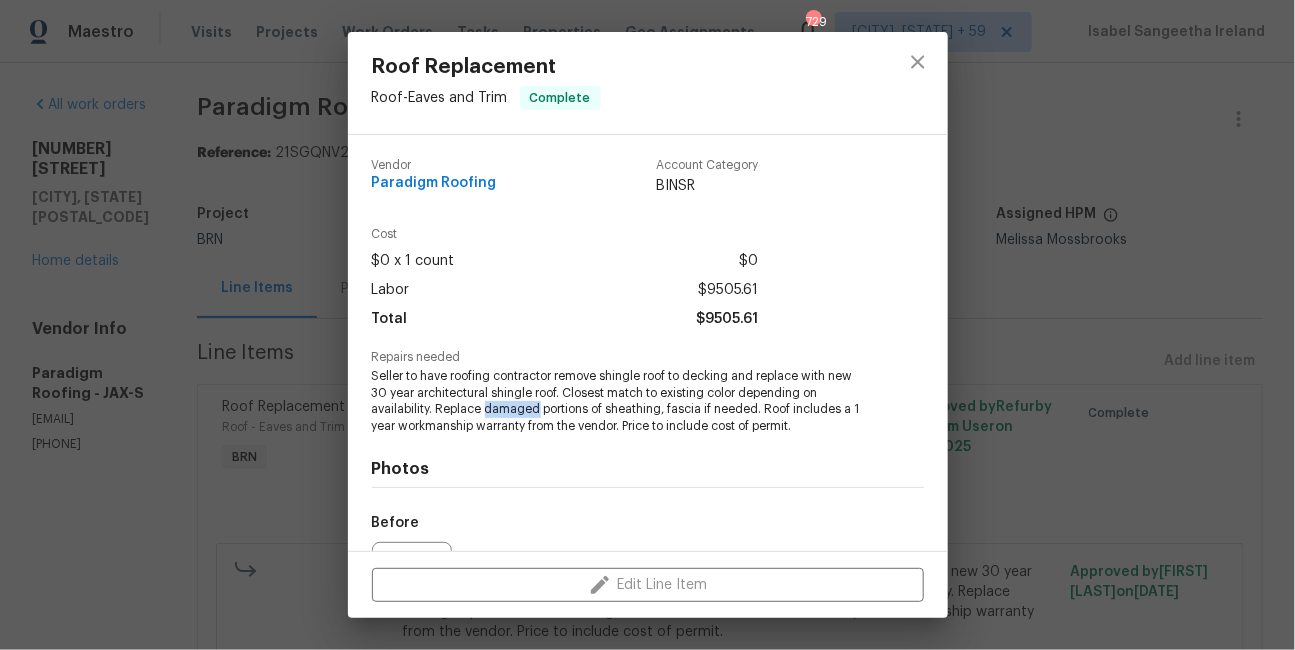 click on "Seller to have roofing contractor remove shingle roof to decking and replace with new 30 year architectural shingle roof. Closest match to existing color depending on availability. Replace damaged portions of sheathing, fascia if needed. Roof includes a 1 year workmanship warranty from the vendor. Price to include cost of permit." at bounding box center [620, 401] 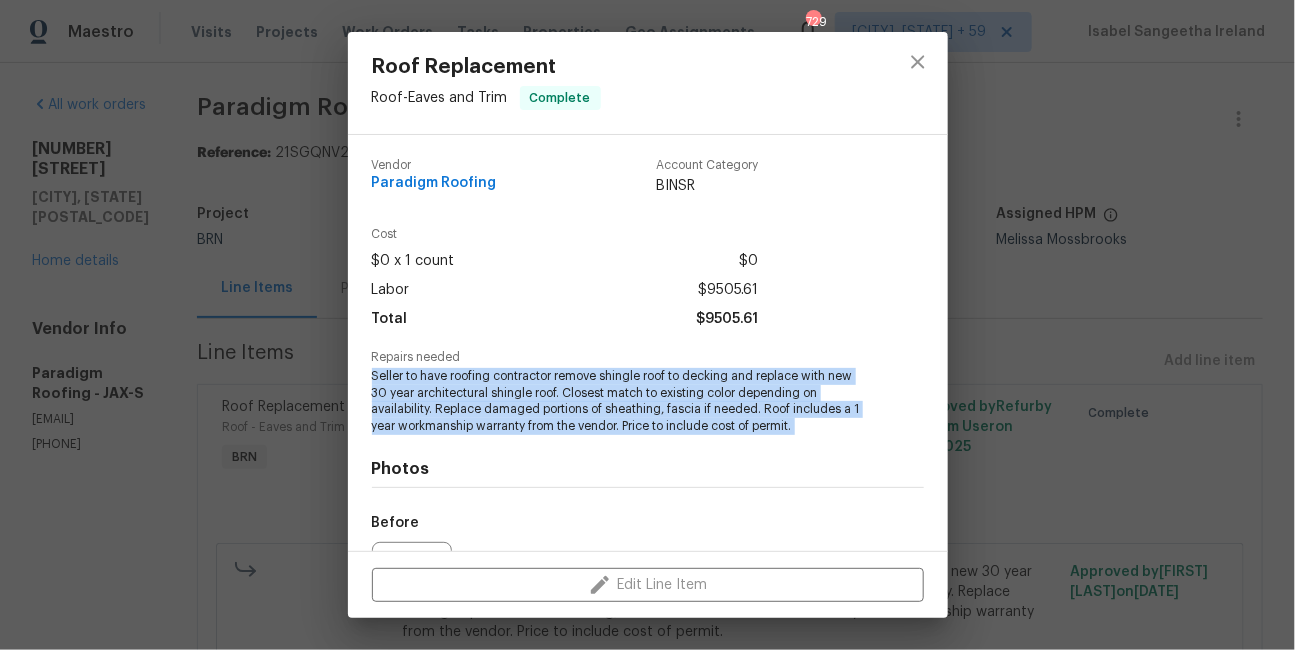 click on "Seller to have roofing contractor remove shingle roof to decking and replace with new 30 year architectural shingle roof. Closest match to existing color depending on availability. Replace damaged portions of sheathing, fascia if needed. Roof includes a 1 year workmanship warranty from the vendor. Price to include cost of permit." at bounding box center [620, 401] 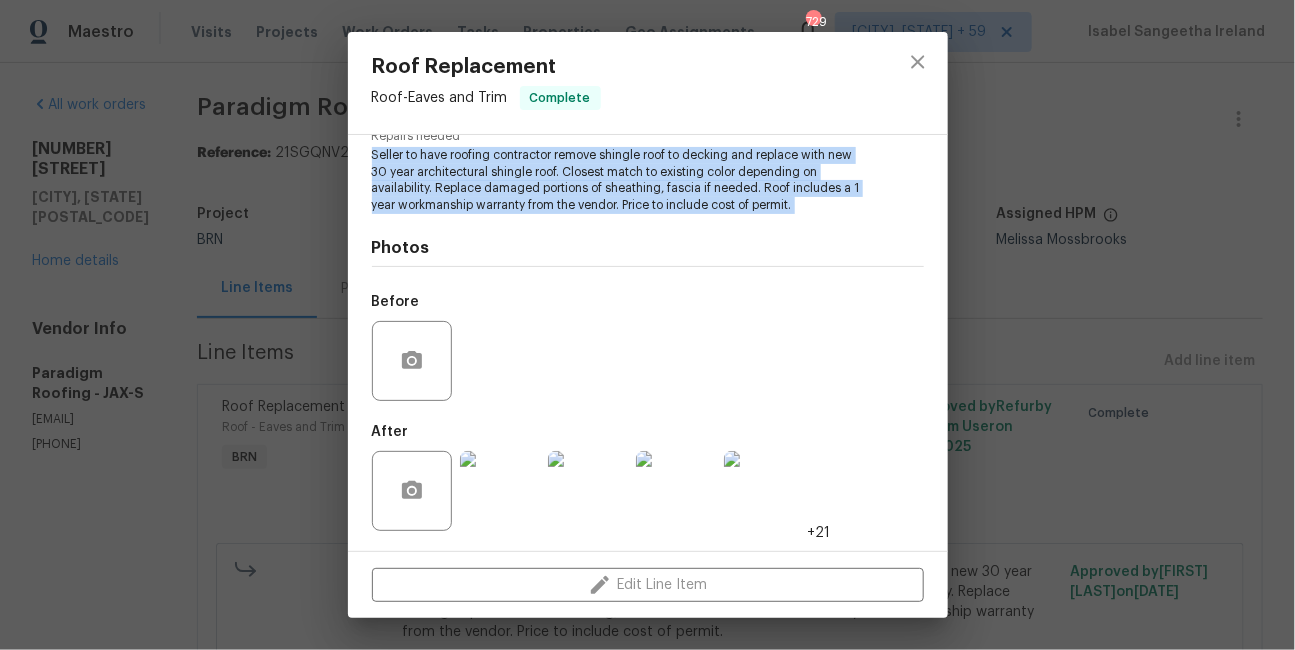 click at bounding box center [588, 491] 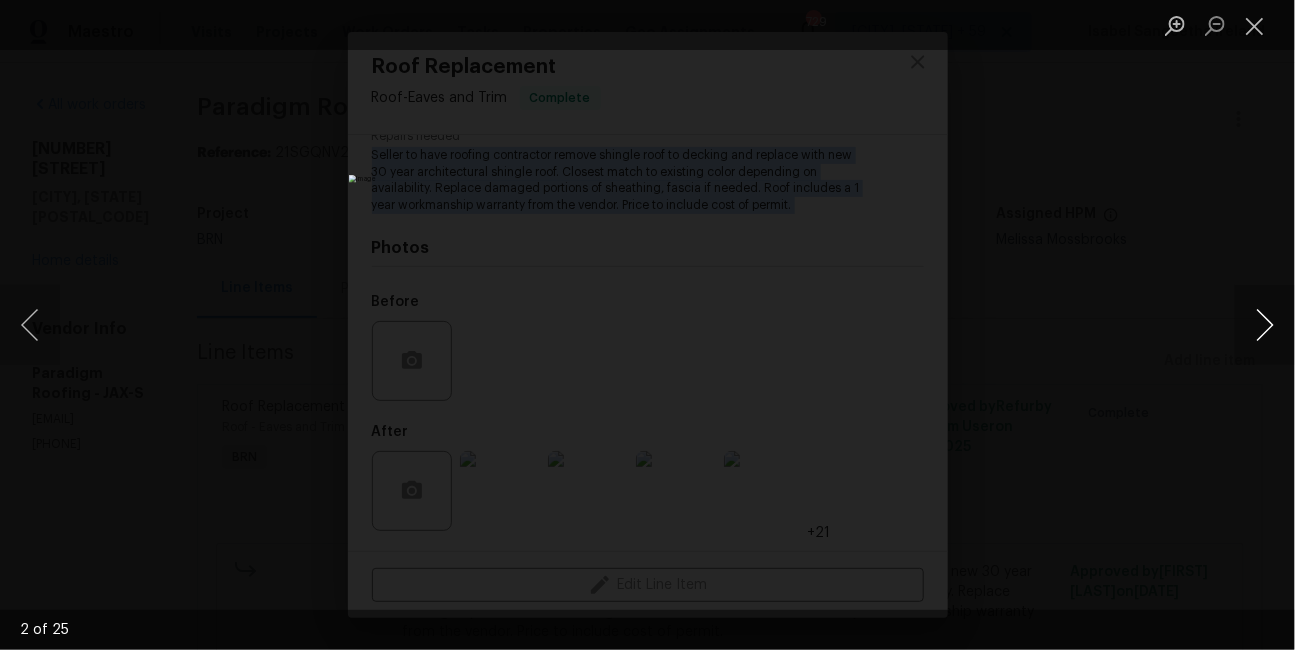 click at bounding box center (1265, 325) 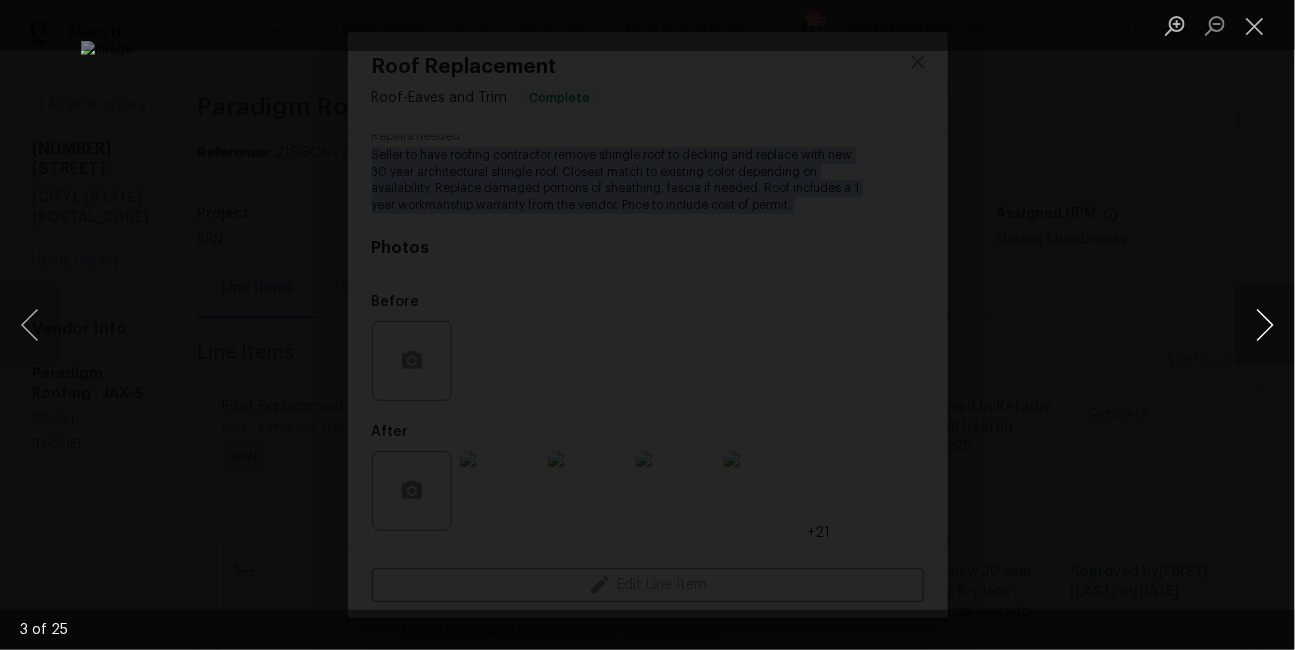 click at bounding box center [1265, 325] 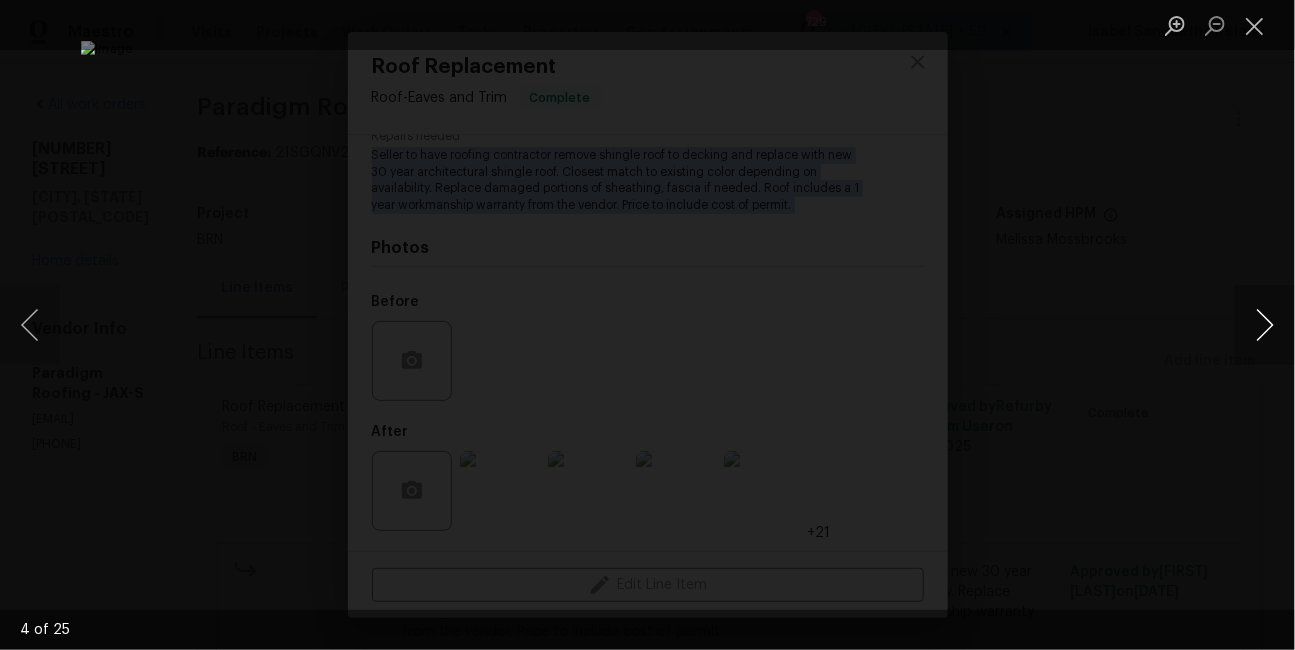 click at bounding box center (1265, 325) 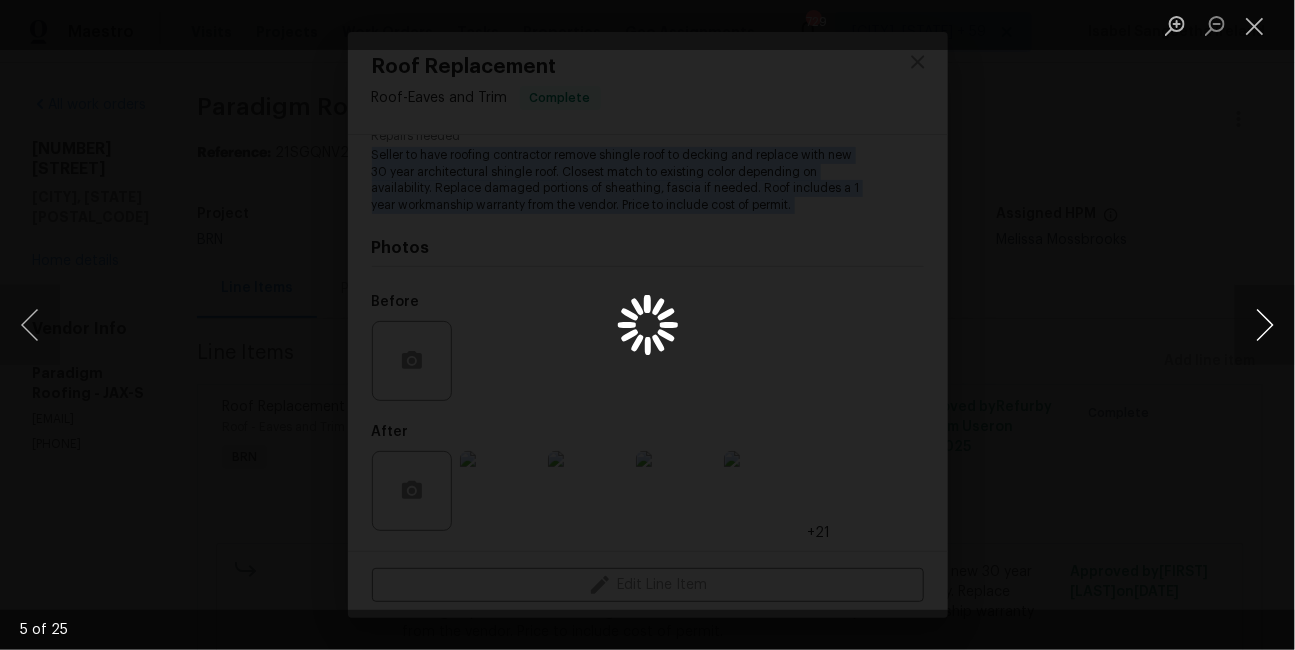 click at bounding box center (1265, 325) 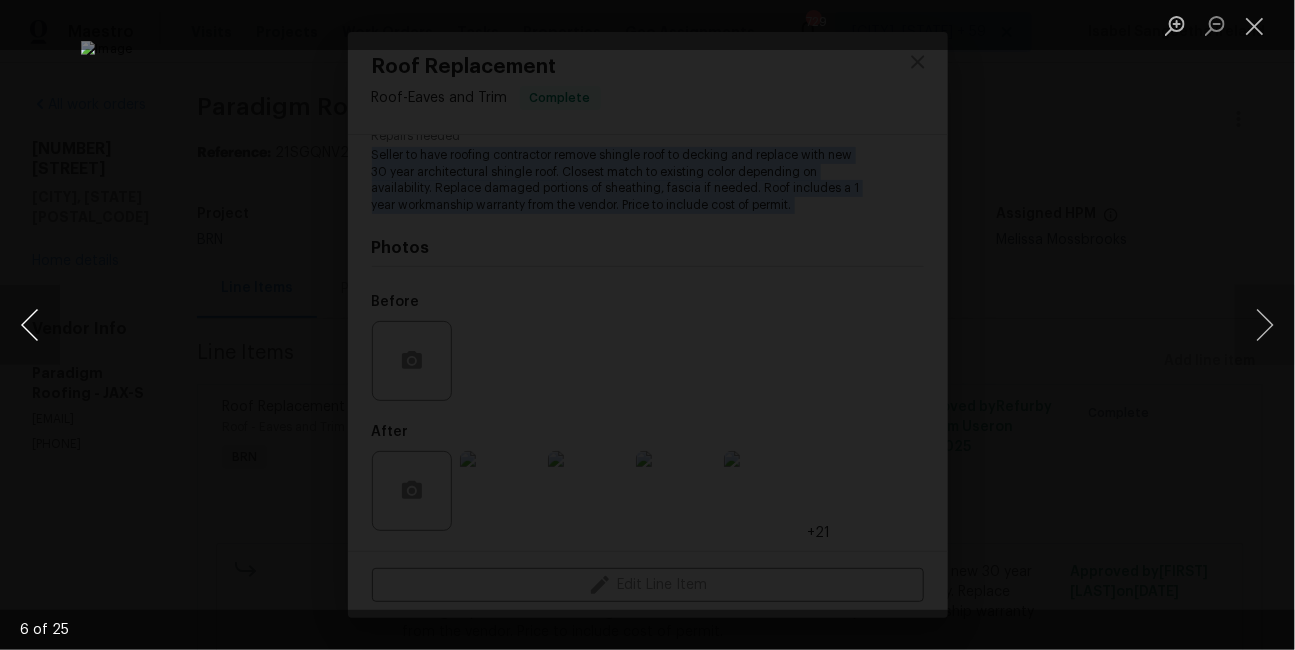click at bounding box center (30, 325) 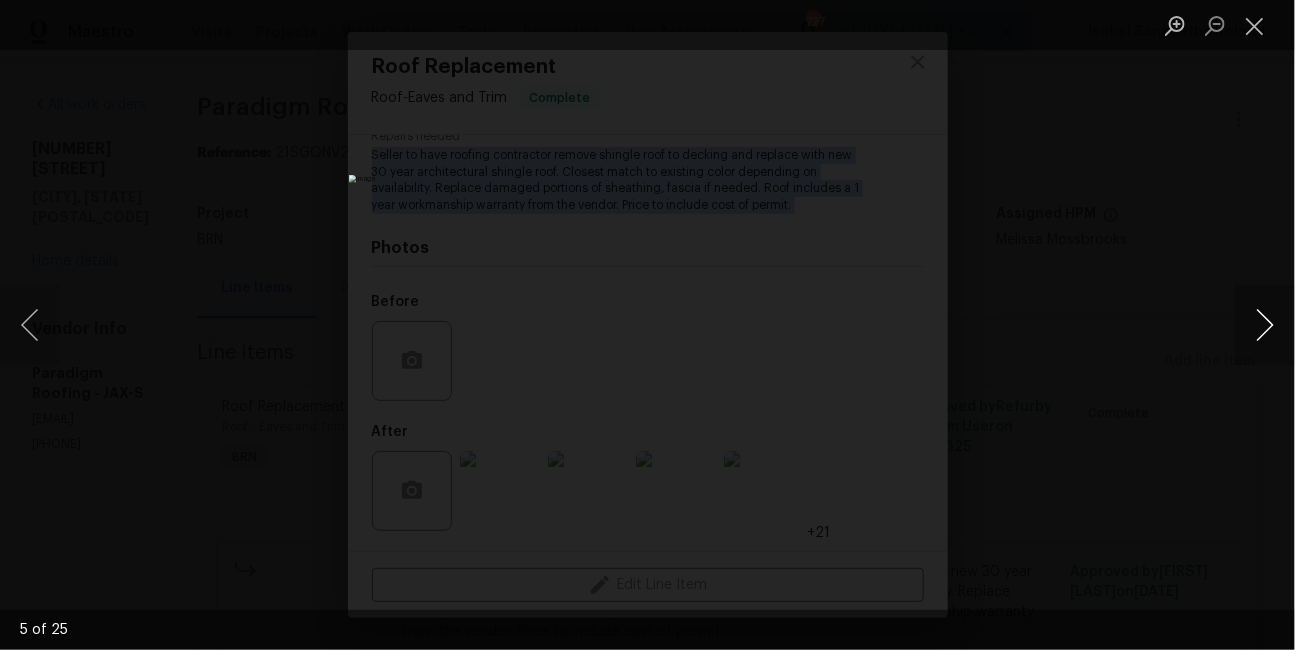 click at bounding box center [1265, 325] 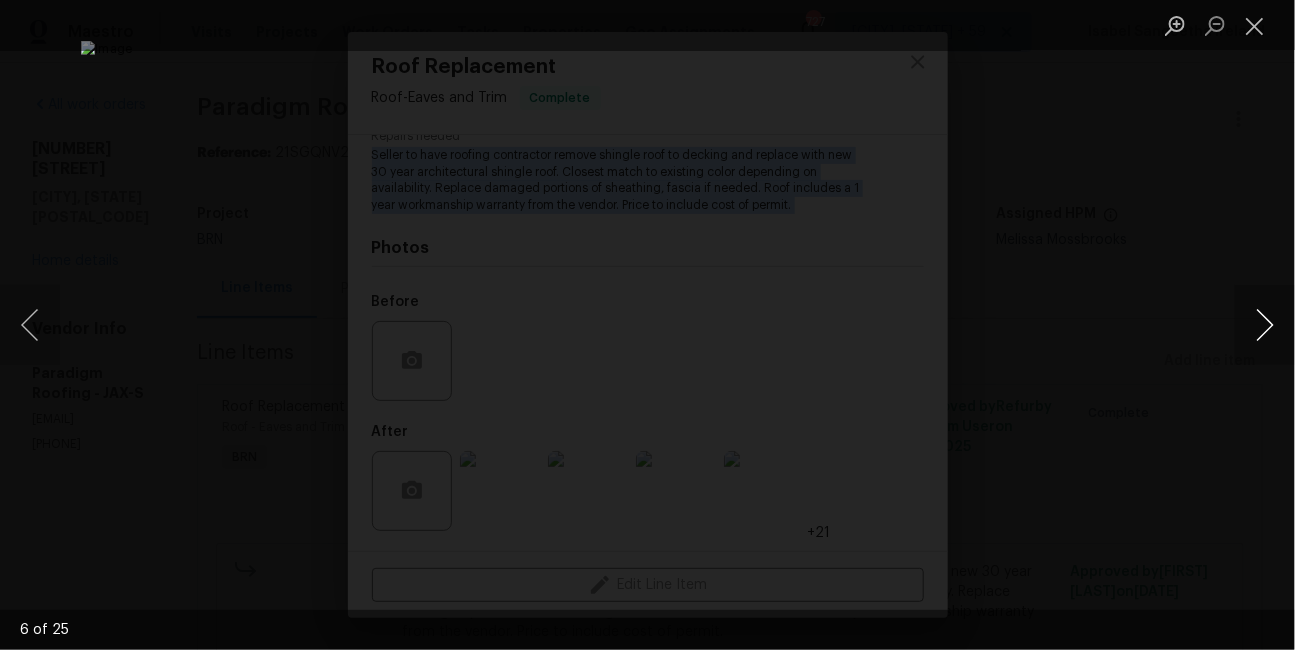 click at bounding box center [1265, 325] 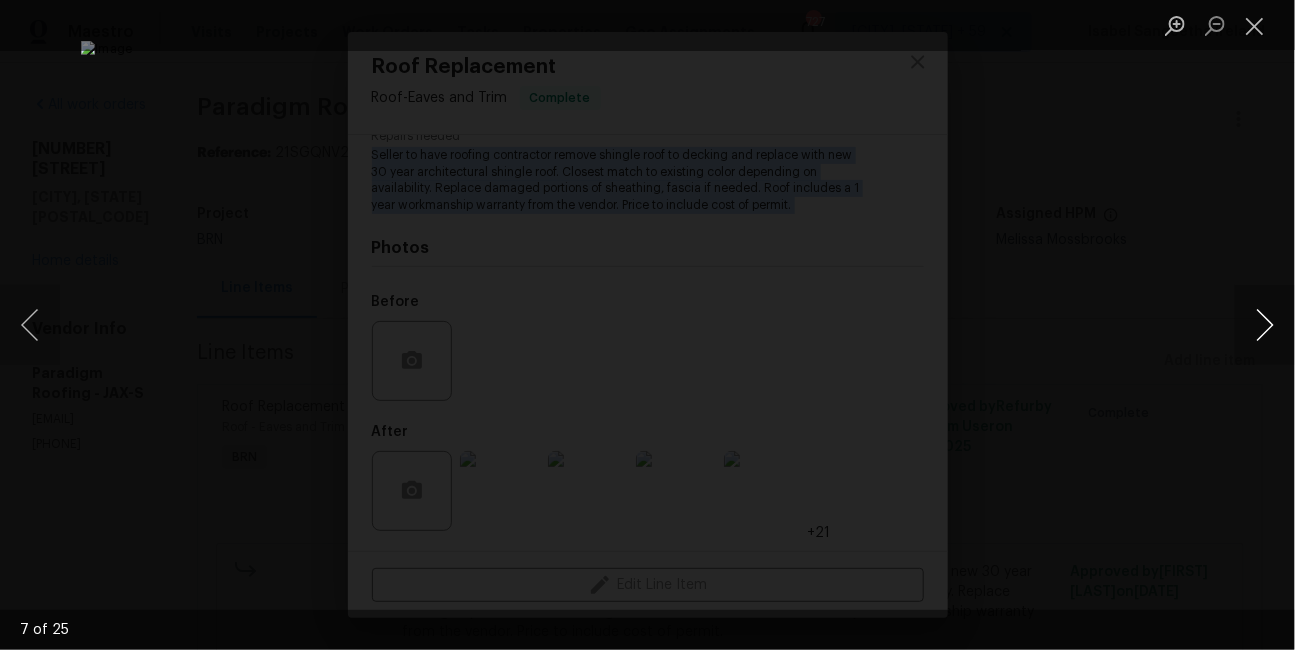 click at bounding box center (1265, 325) 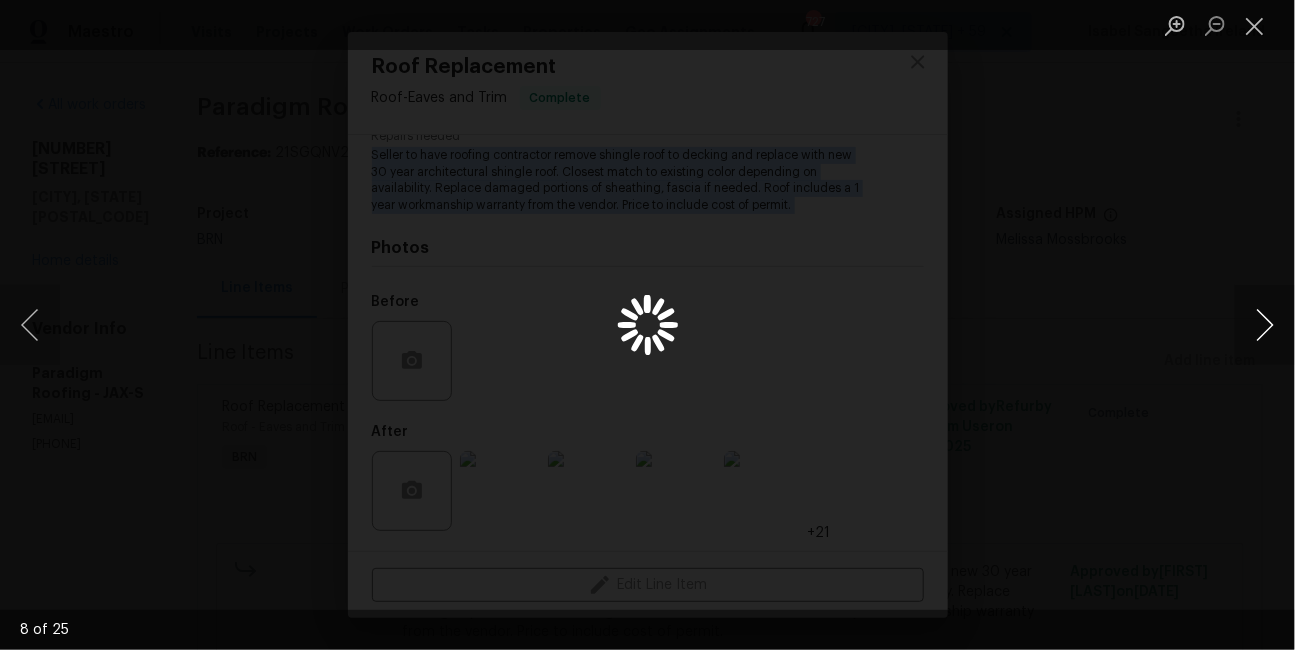 click at bounding box center (1265, 325) 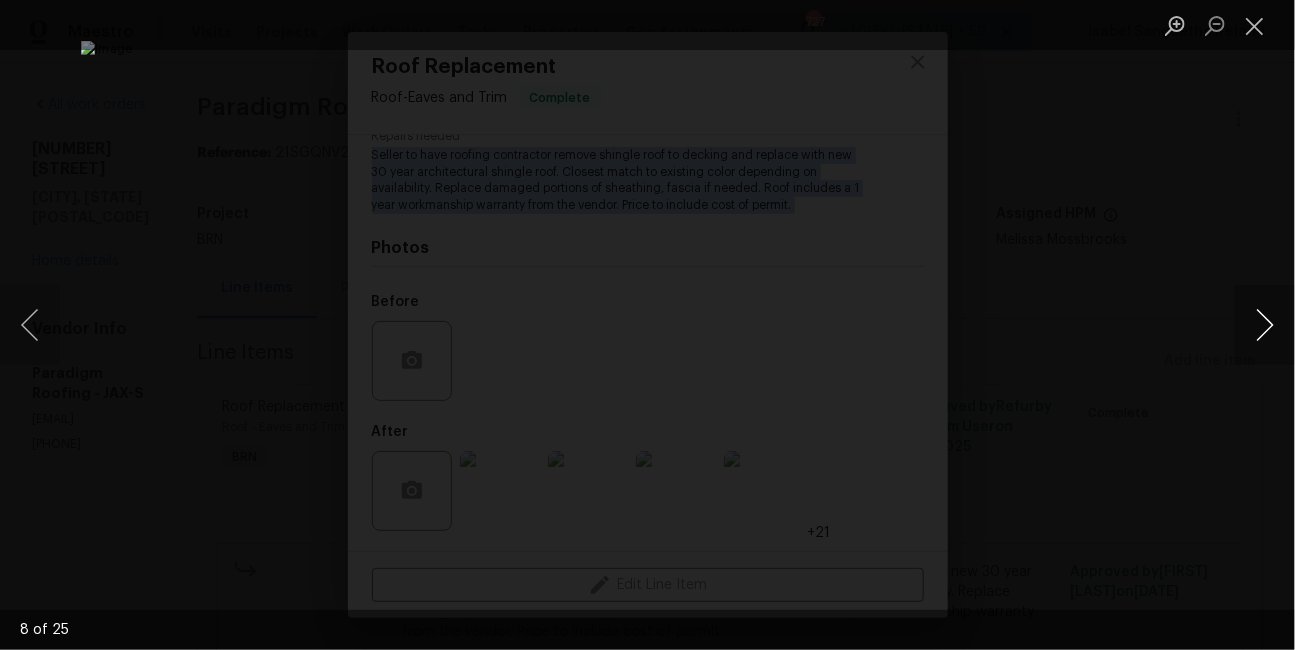 click at bounding box center (1265, 325) 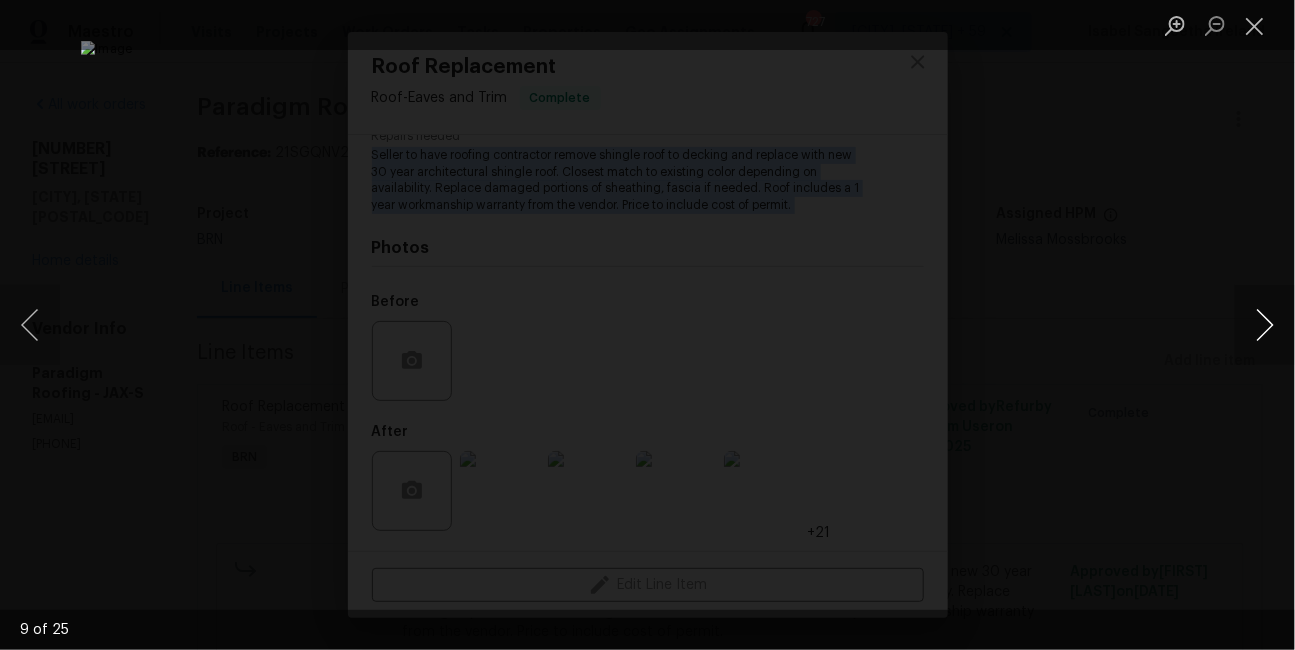 click at bounding box center (1265, 325) 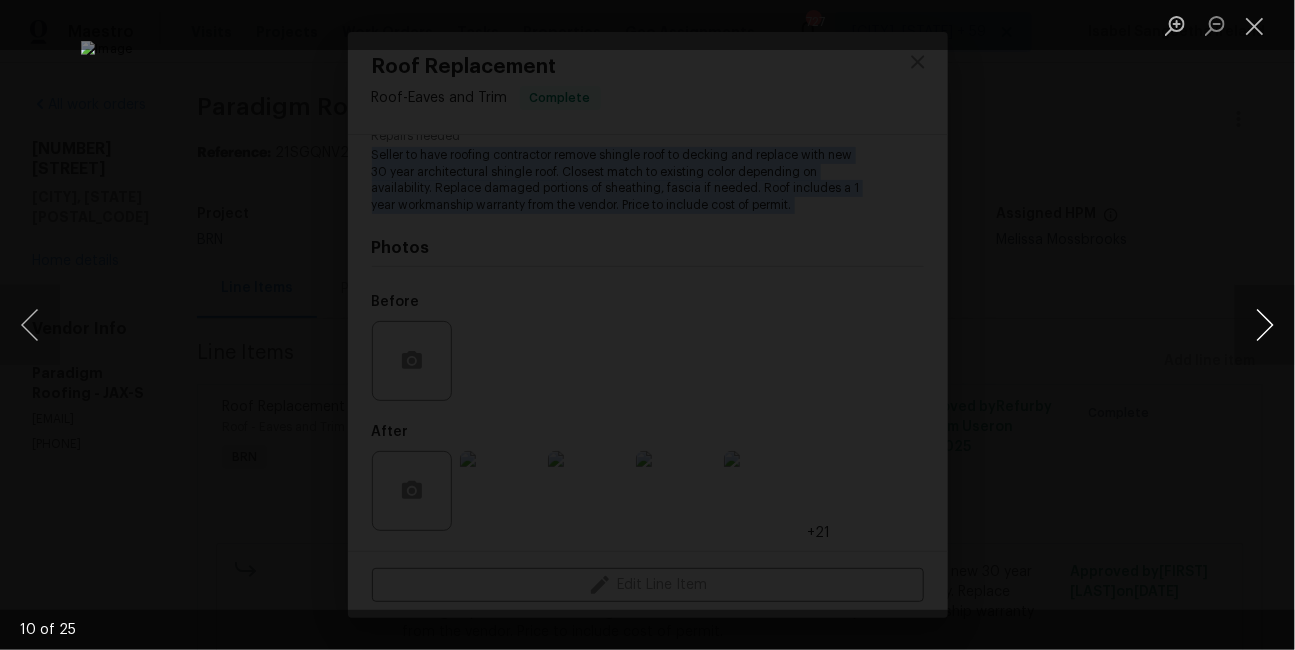 click at bounding box center (1265, 325) 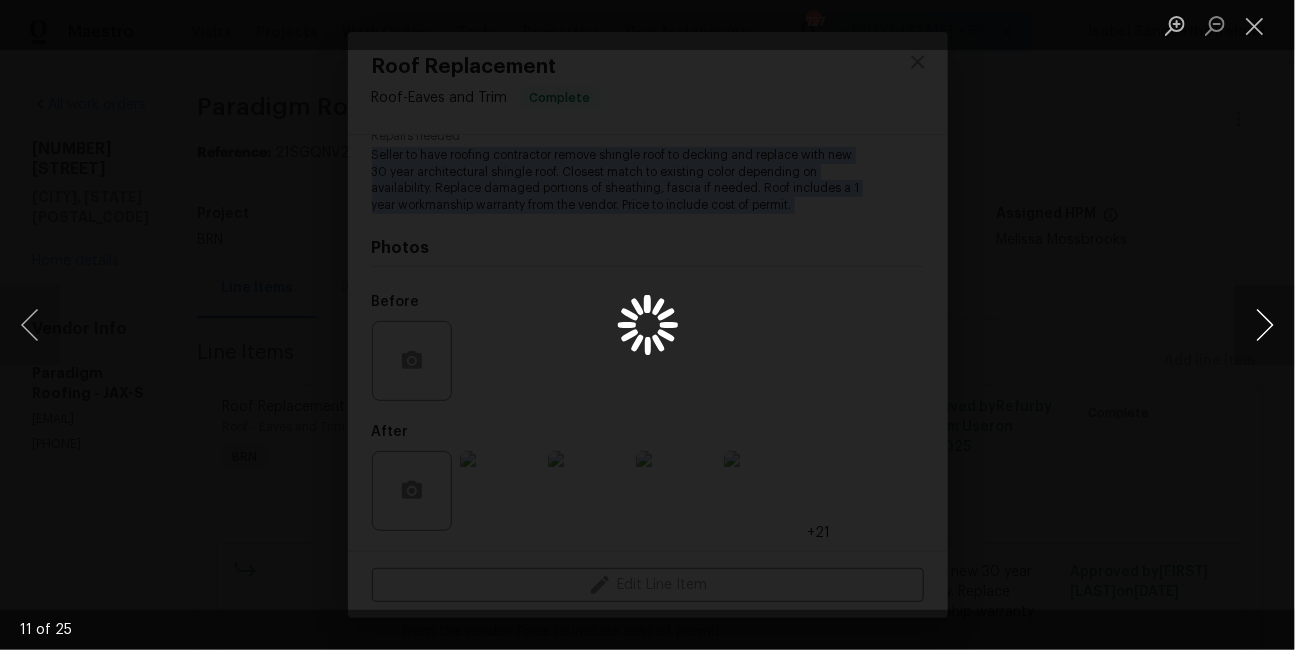 click at bounding box center (1265, 325) 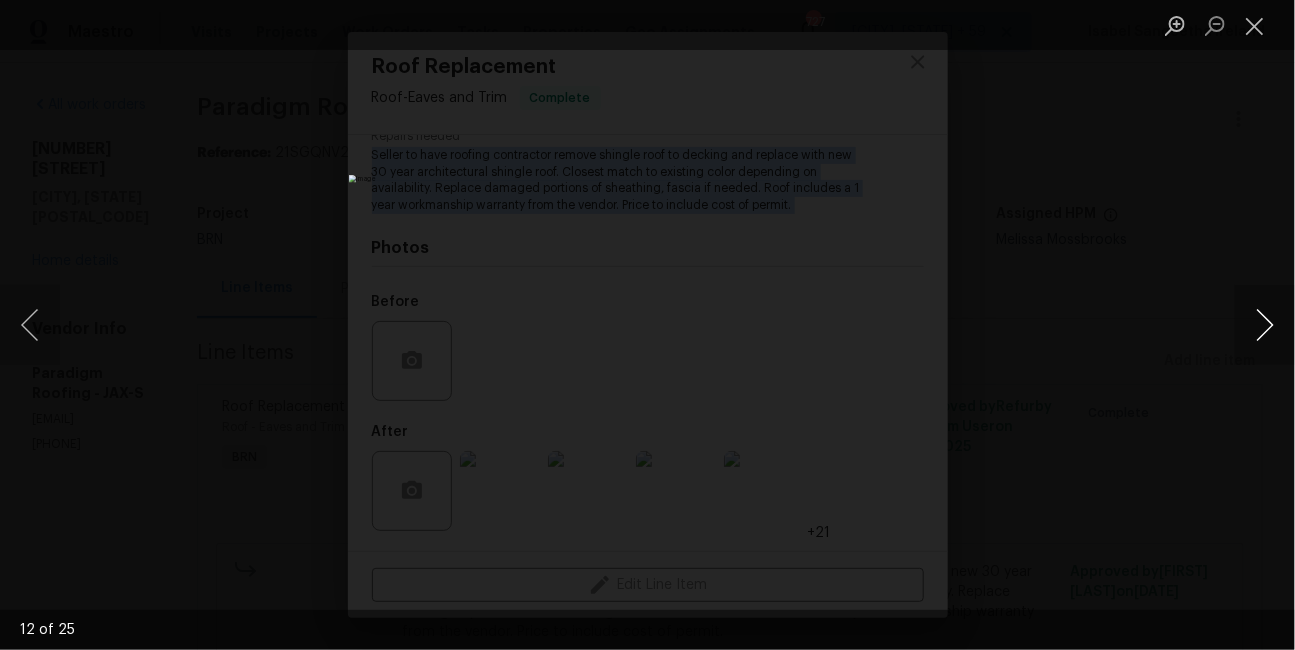 click at bounding box center (1265, 325) 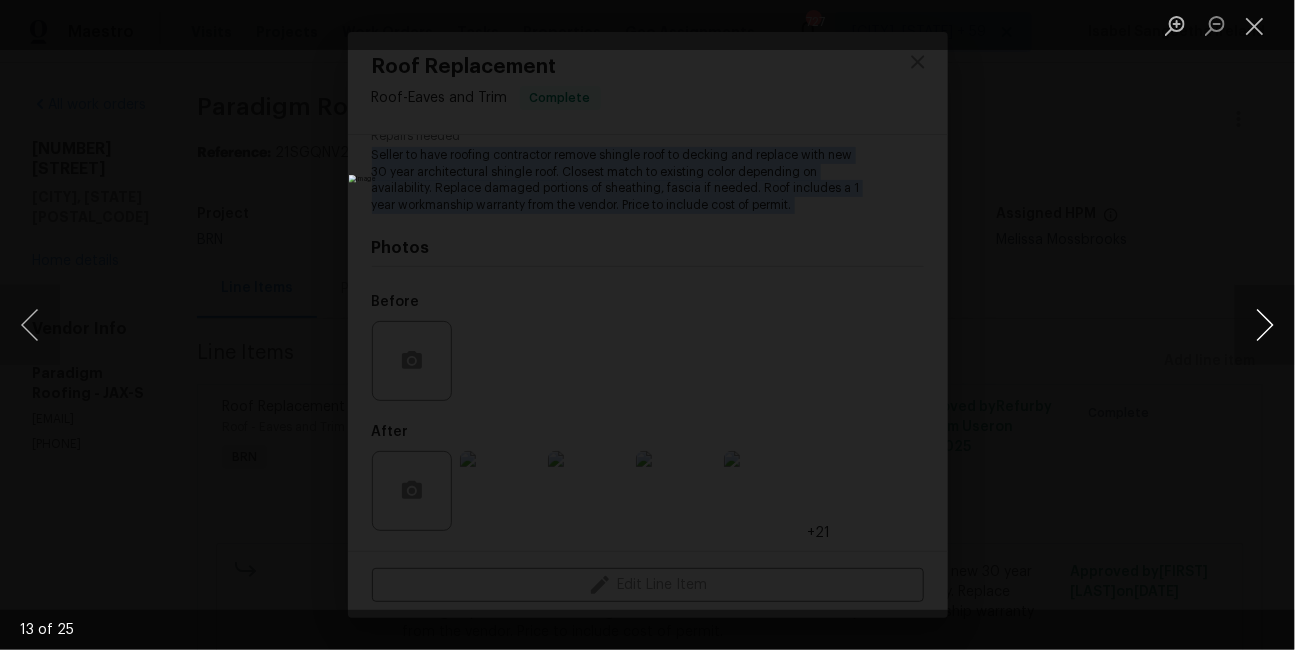 click at bounding box center (1265, 325) 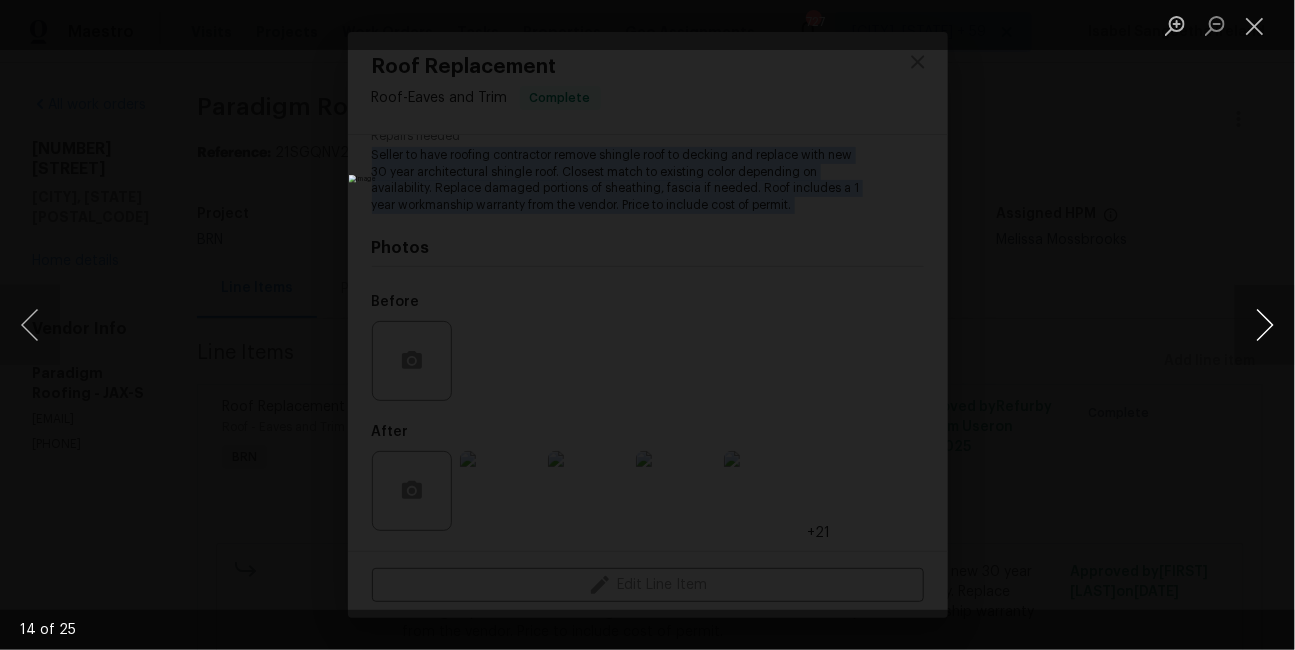 click at bounding box center (1265, 325) 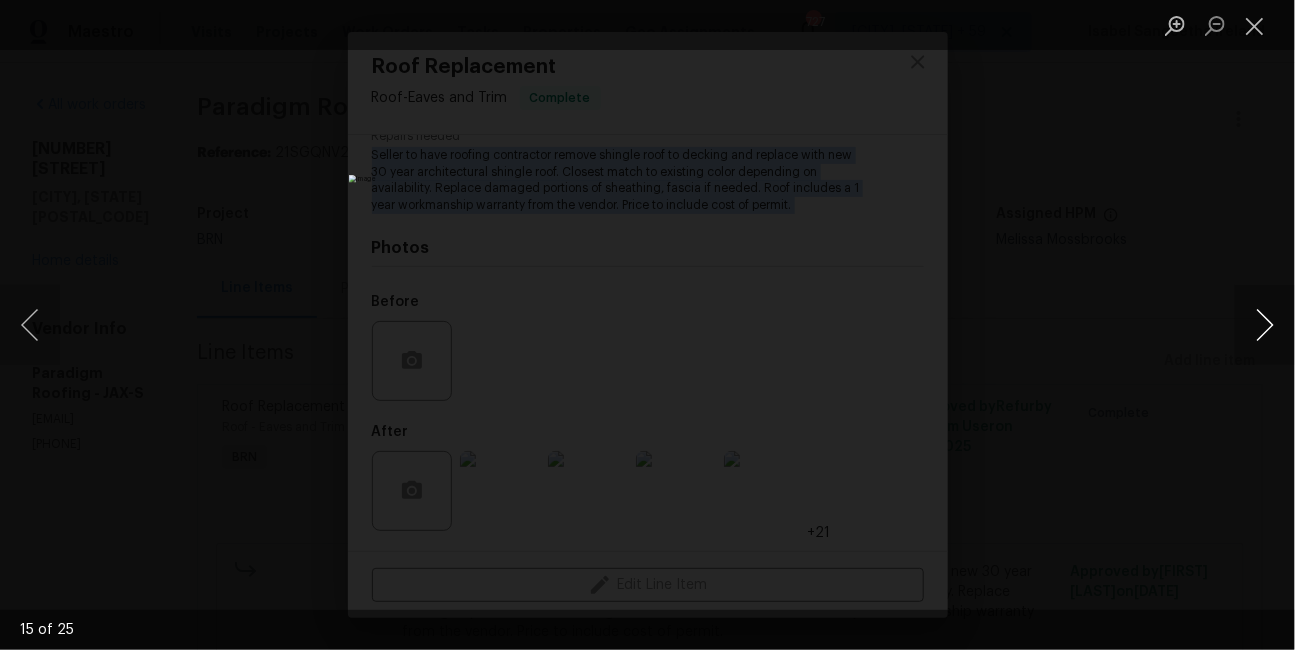 click at bounding box center (1265, 325) 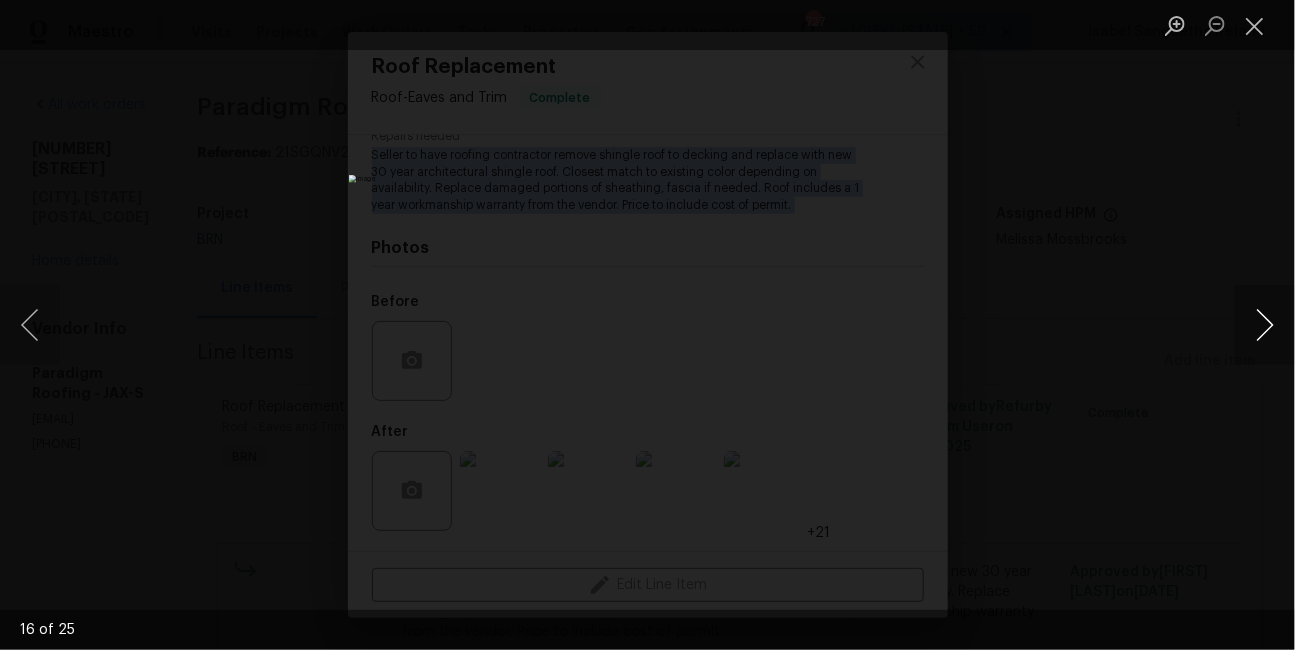 click at bounding box center [1265, 325] 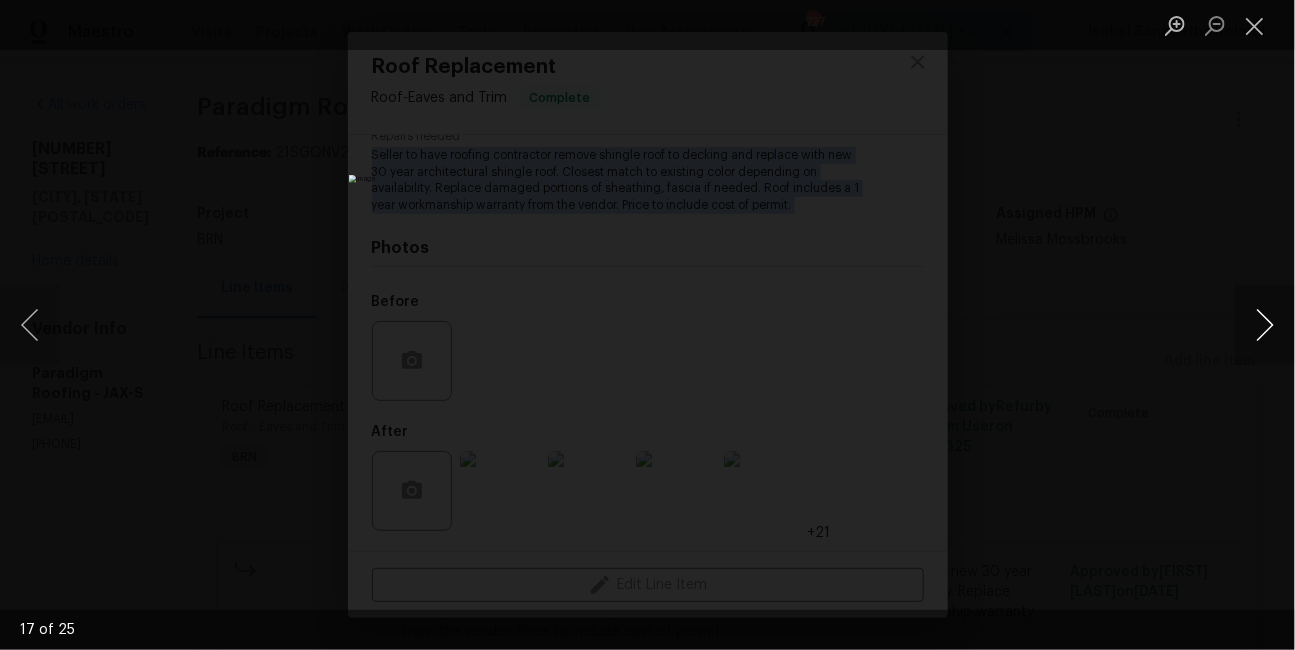 click at bounding box center (1265, 325) 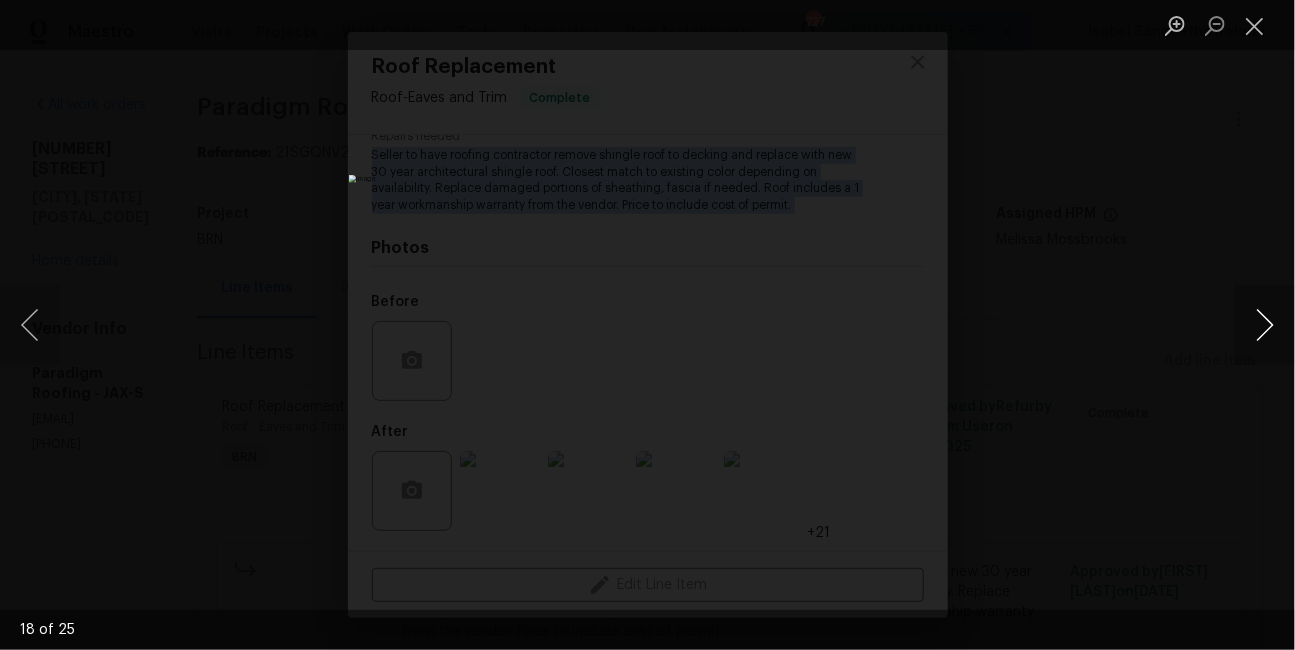 click at bounding box center [1265, 325] 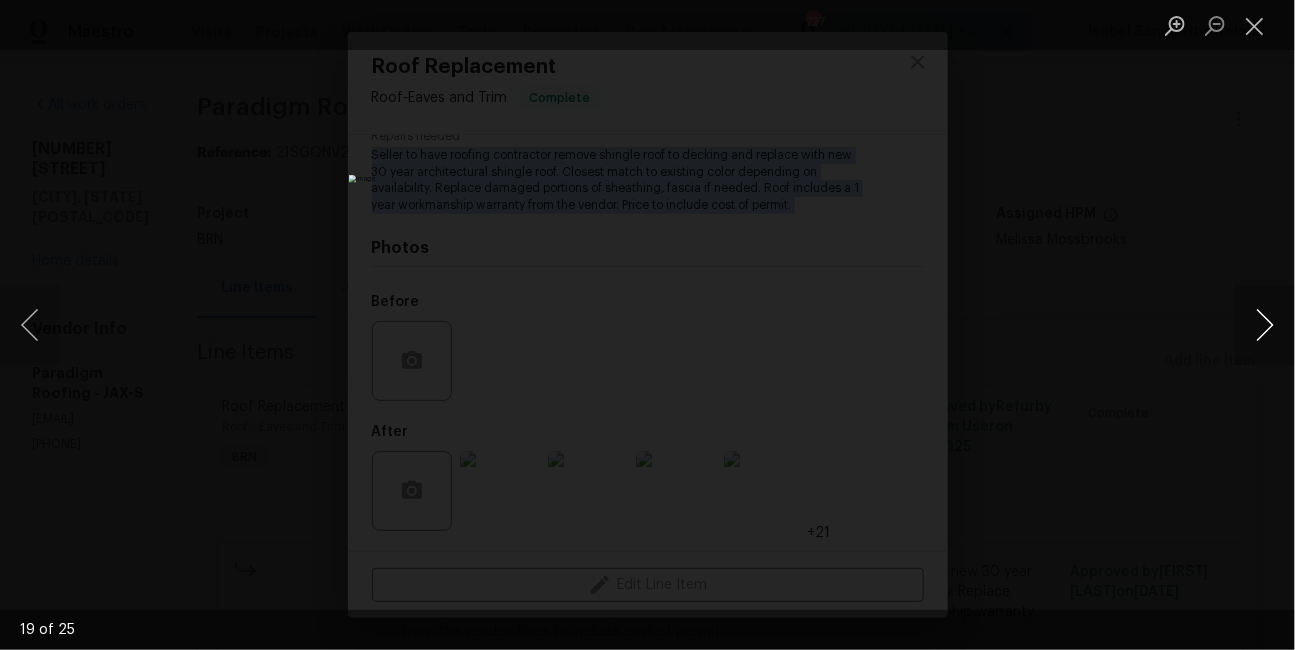 click at bounding box center (1265, 325) 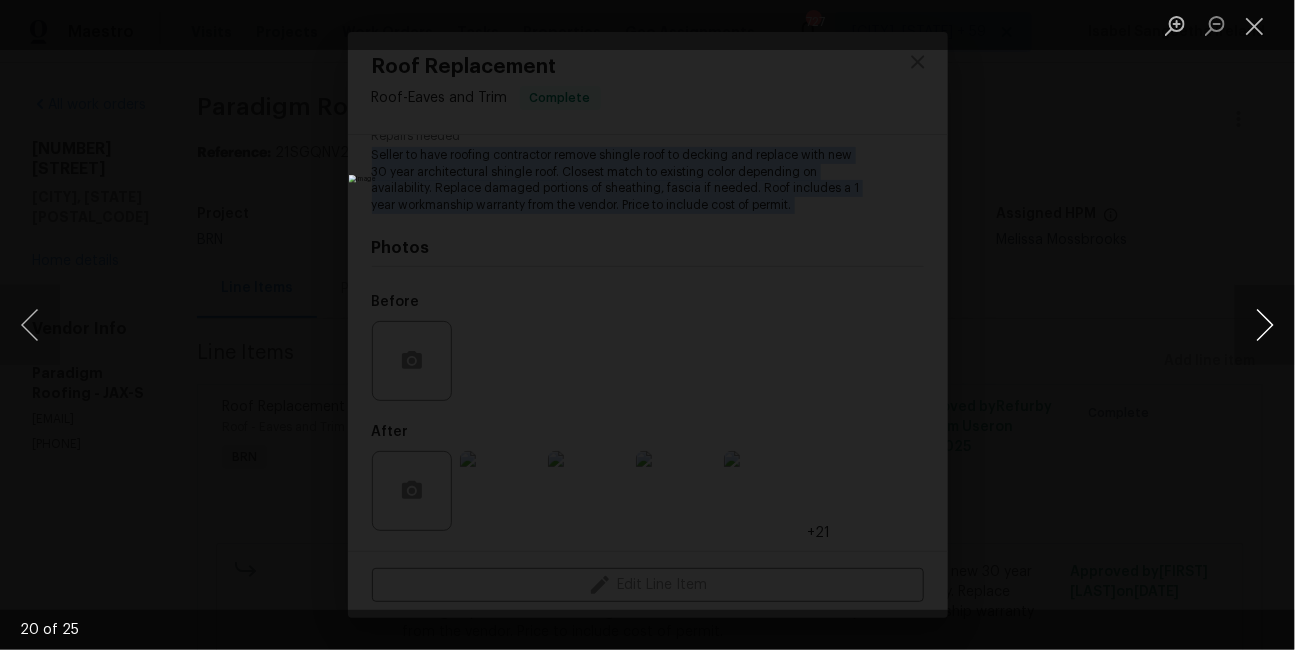 click at bounding box center (1265, 325) 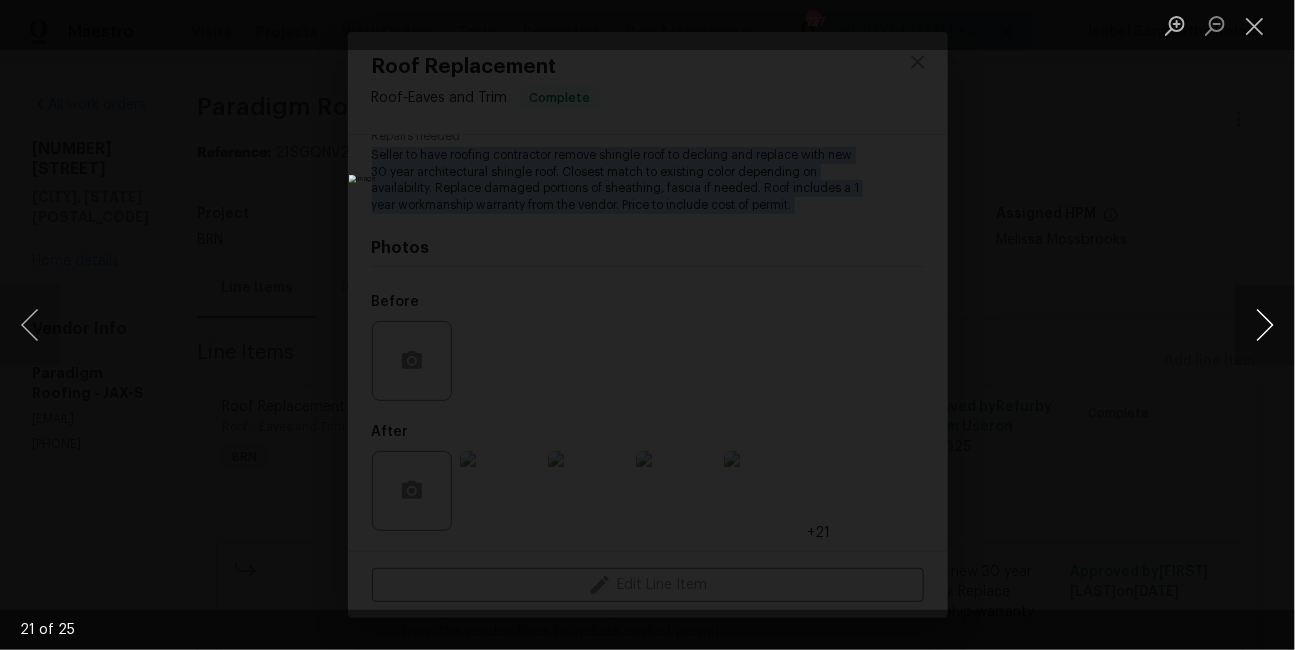 click at bounding box center (1265, 325) 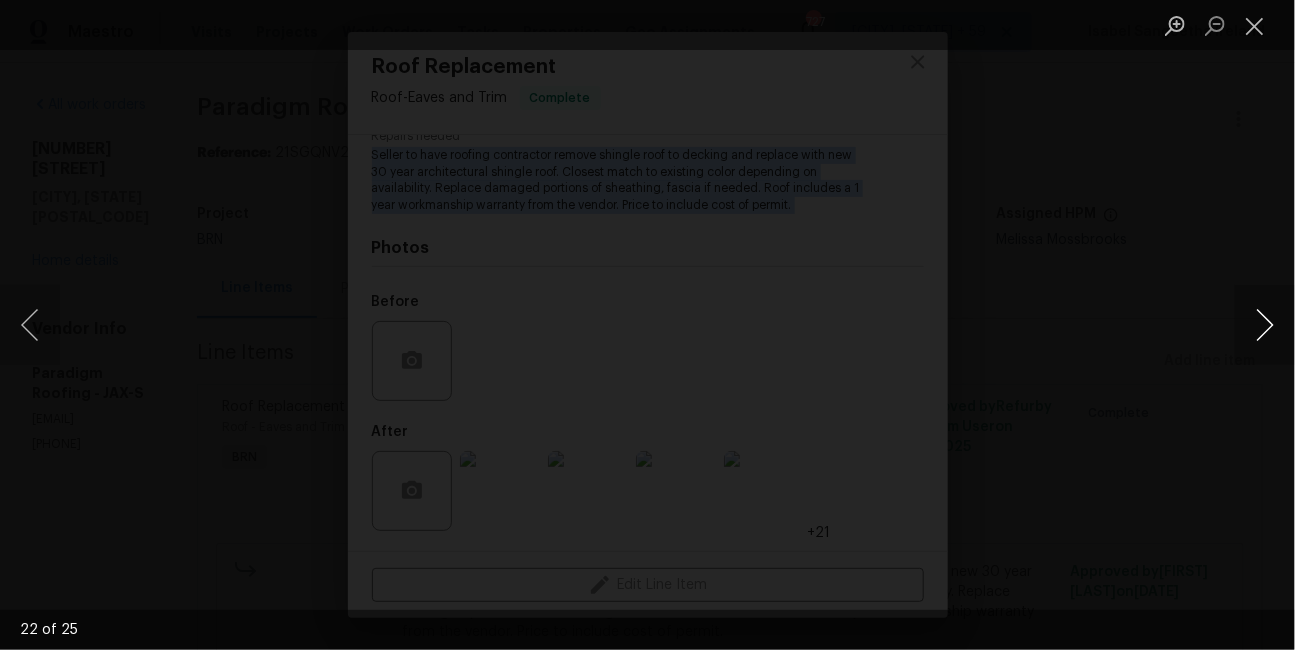 click at bounding box center (1265, 325) 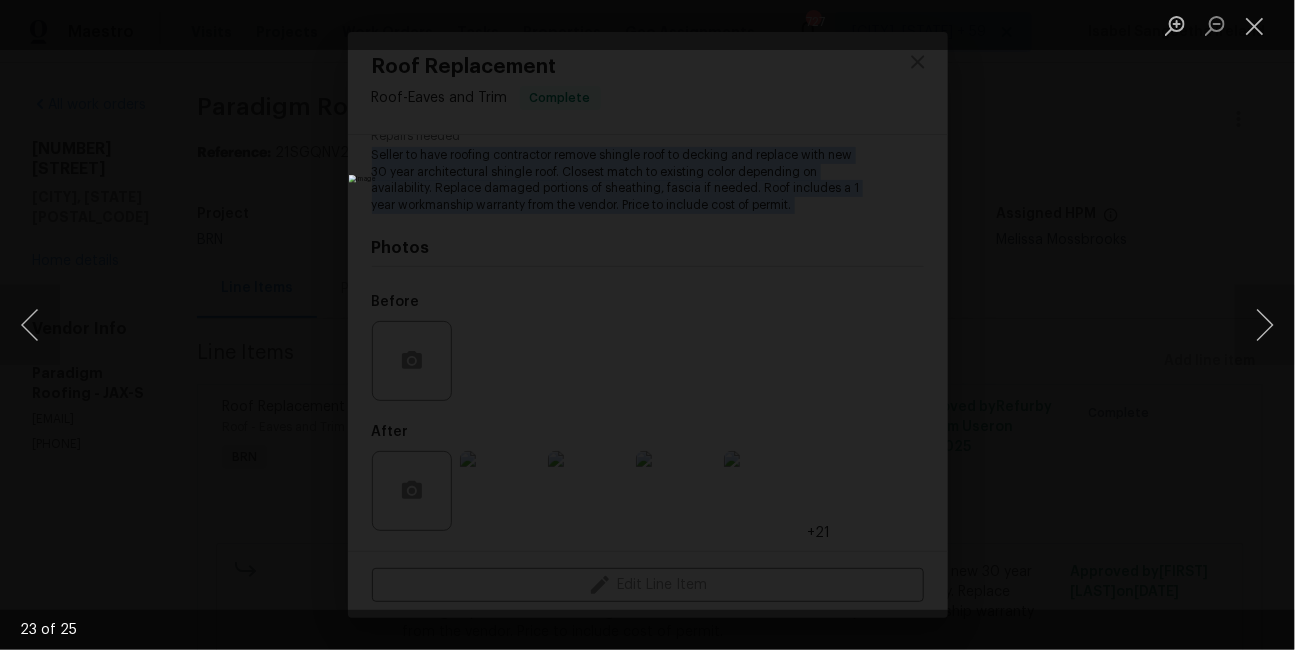 click at bounding box center (647, 325) 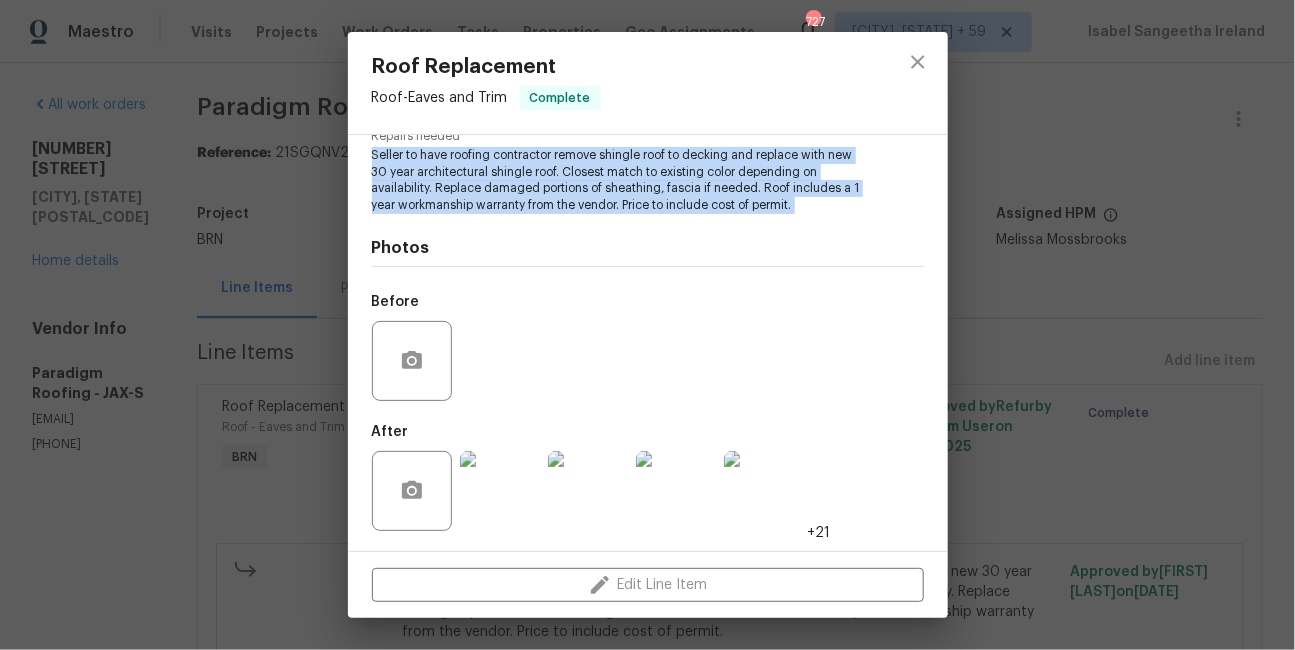 click on "Roof Replacement Roof  -  Eaves and Trim Complete Vendor Paradigm Roofing Account Category BINSR Cost $0 x 1 count $0 Labor $9505.61 Total $9505.61 Repairs needed Seller to have roofing contractor remove shingle roof to decking and replace with new 30 year architectural shingle roof. Closest match to existing color depending on availability. Replace damaged portions of sheathing, fascia if needed. Roof includes a 1 year workmanship warranty from the vendor. Price to include cost of permit. Photos Before After  +21  Edit Line Item" at bounding box center (647, 325) 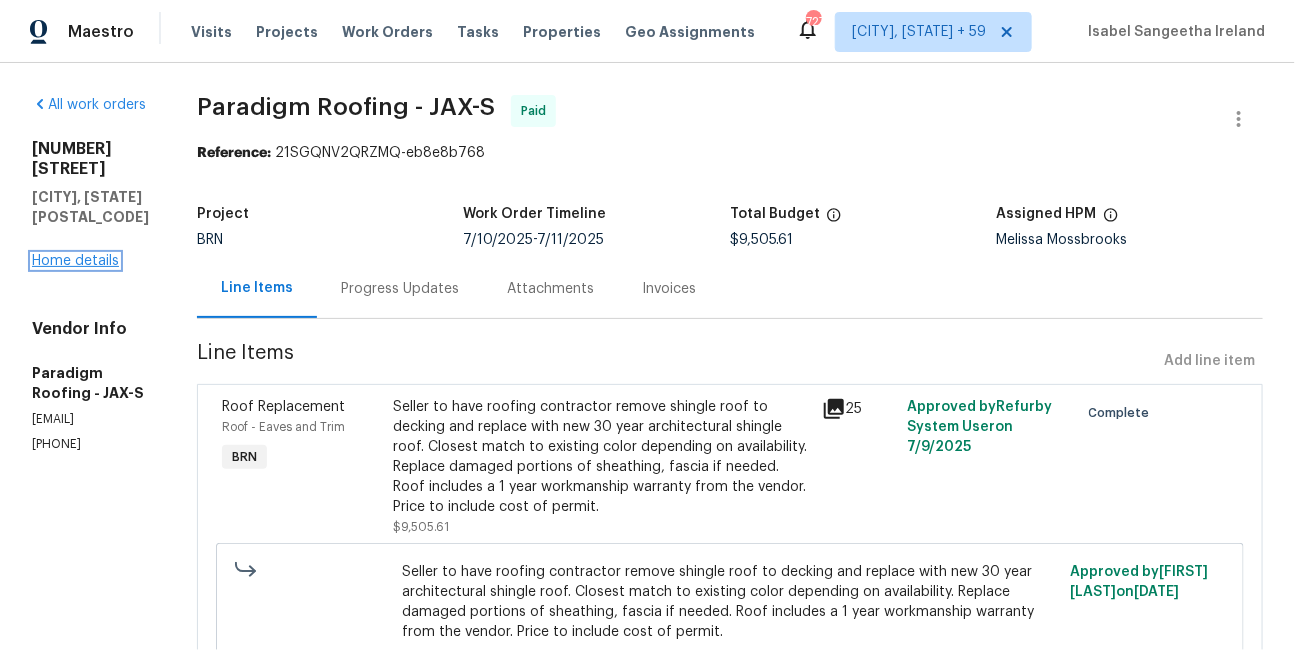 click on "Home details" at bounding box center [75, 261] 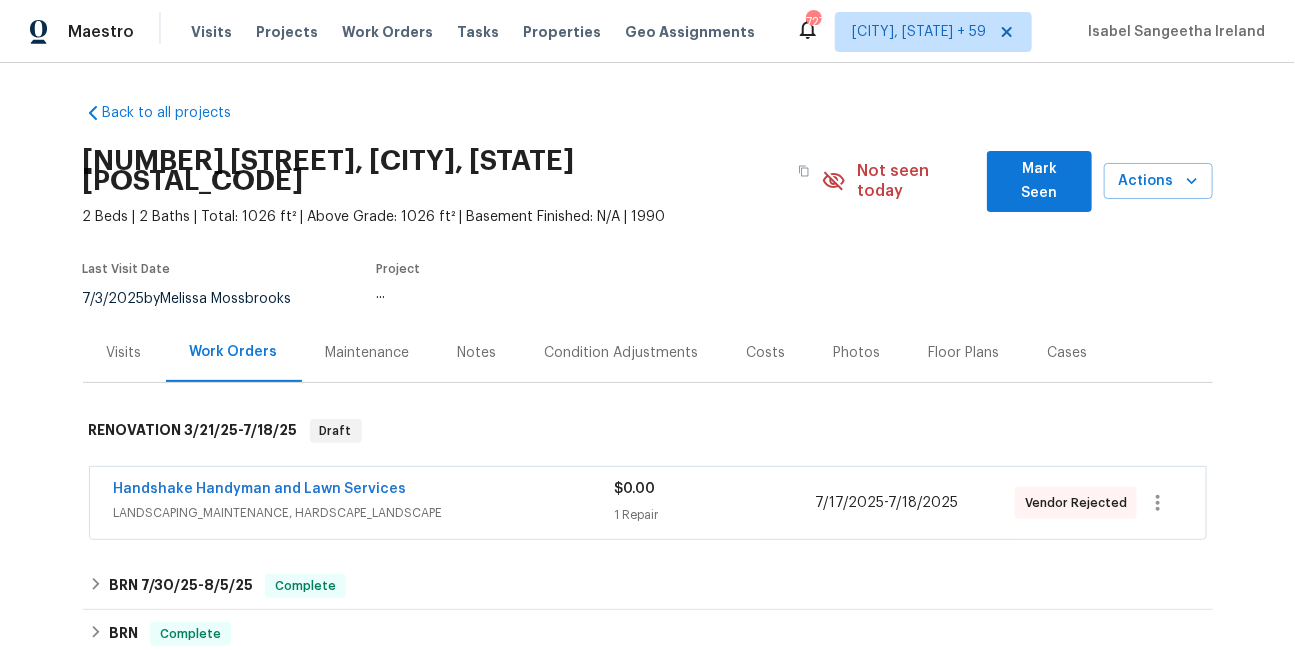 scroll, scrollTop: 291, scrollLeft: 0, axis: vertical 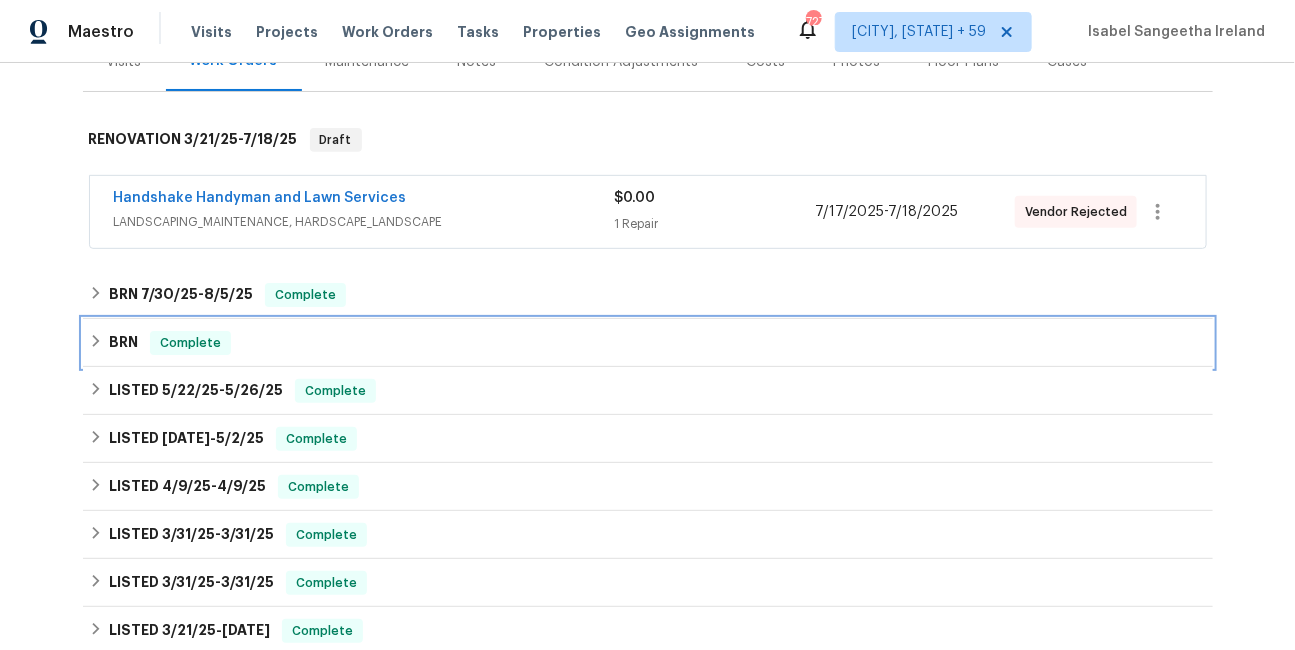 click on "BRN" at bounding box center (123, 343) 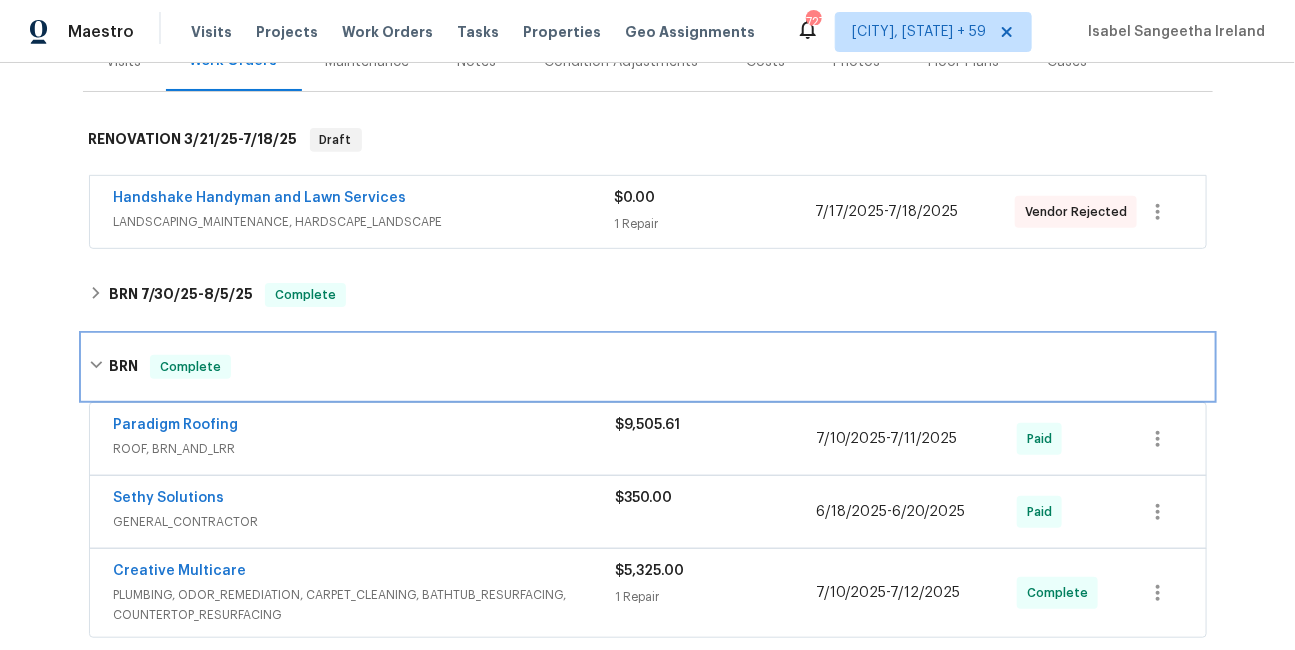 scroll, scrollTop: 404, scrollLeft: 0, axis: vertical 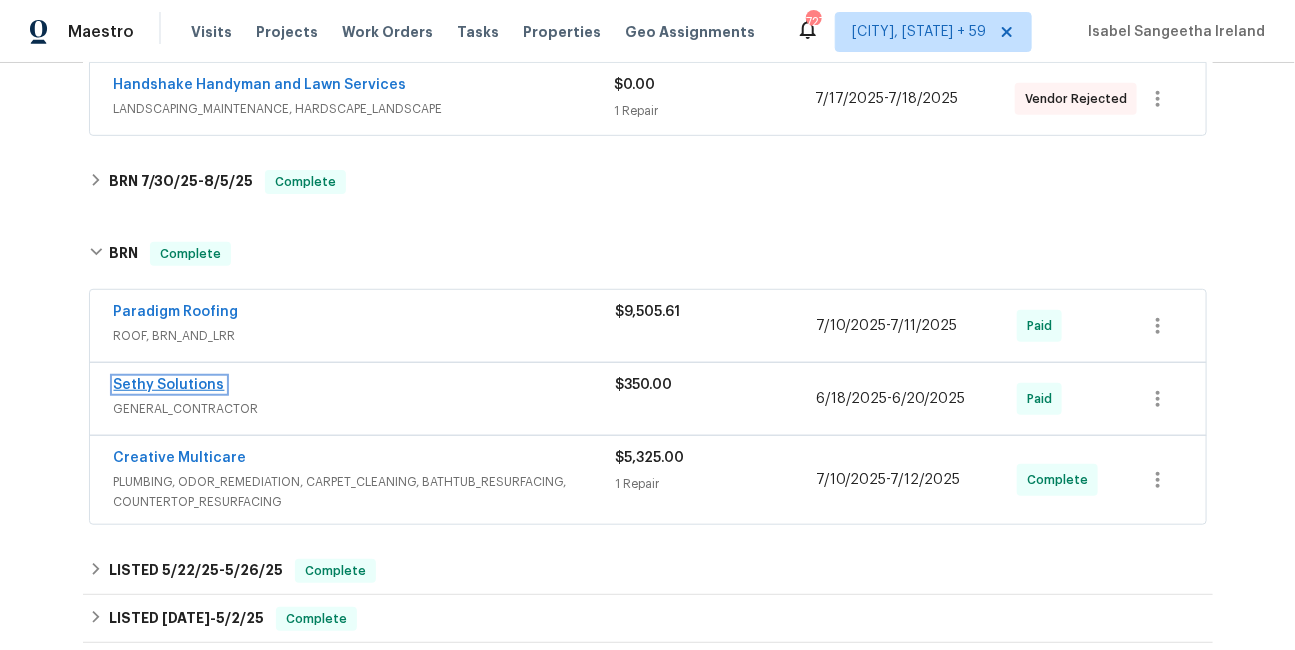 click on "Sethy Solutions" at bounding box center [169, 385] 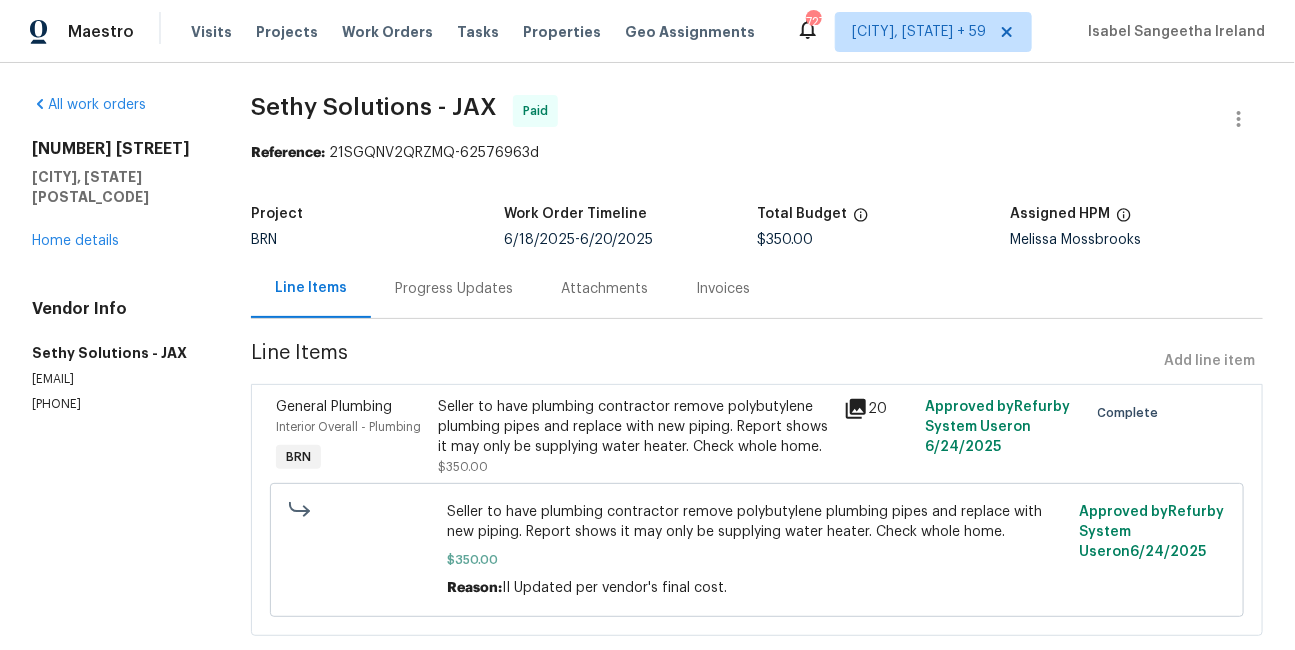 click on "Sethy Solutions - JAX Paid" at bounding box center [733, 119] 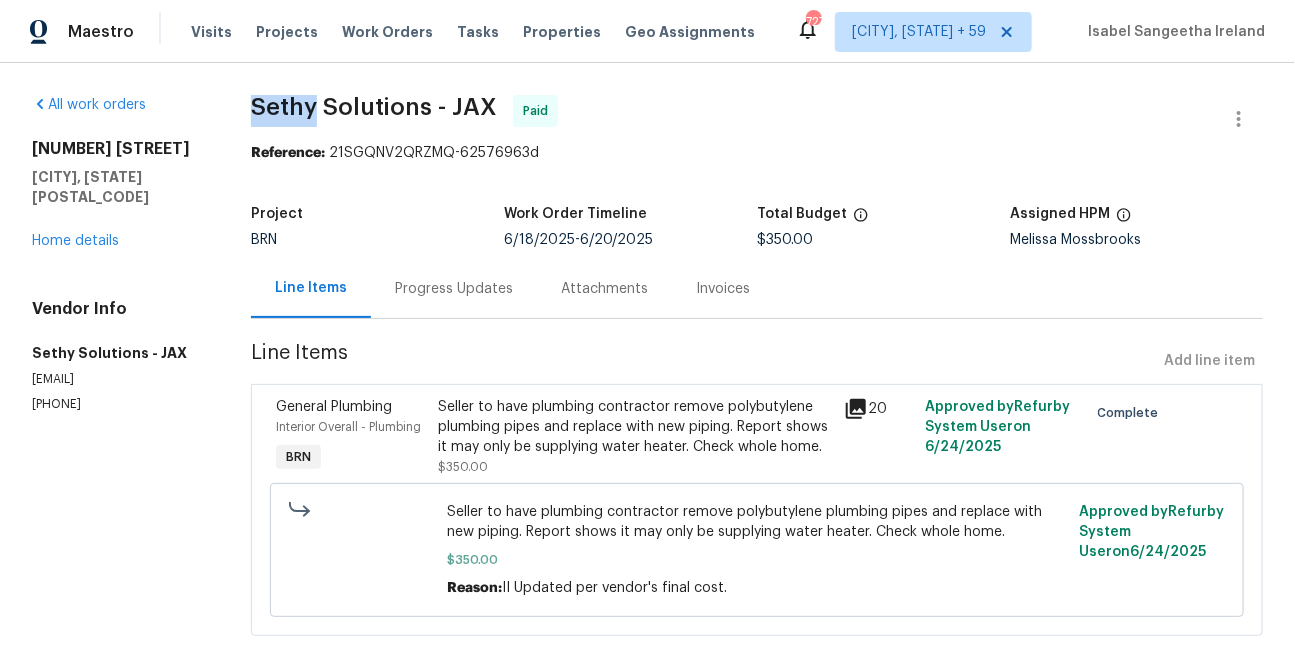 click on "Sethy Solutions - JAX Paid" at bounding box center [733, 119] 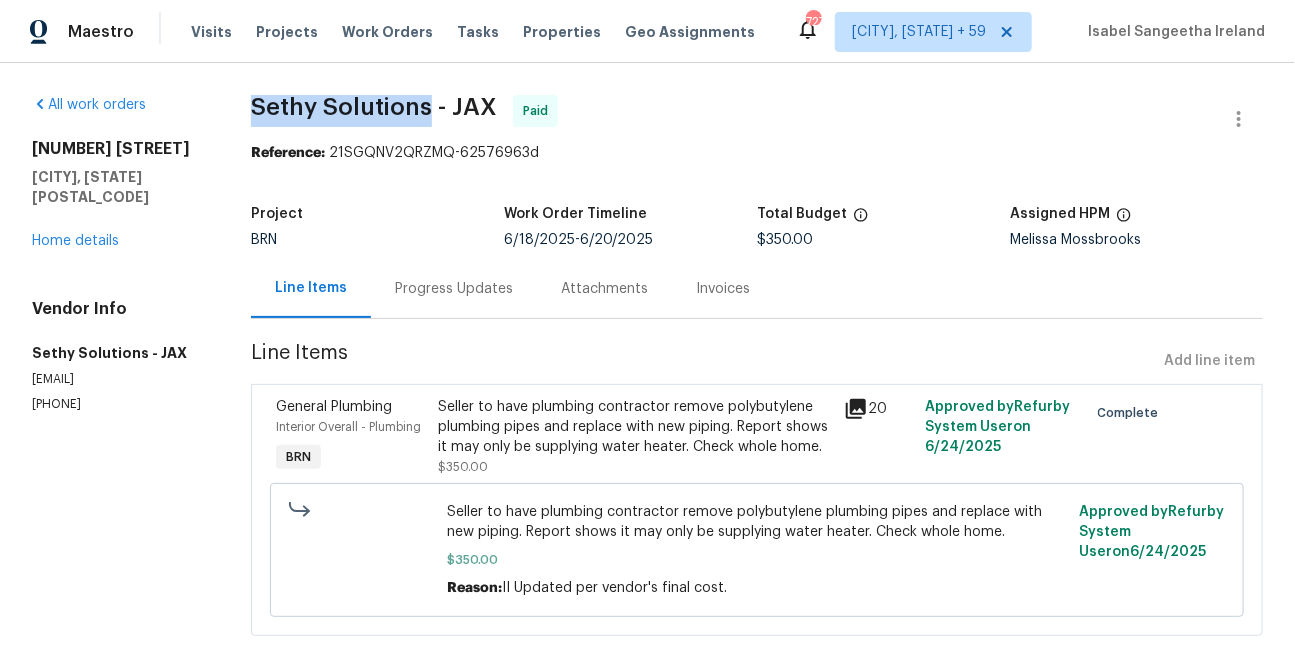 click on "Sethy Solutions - JAX Paid" at bounding box center [733, 119] 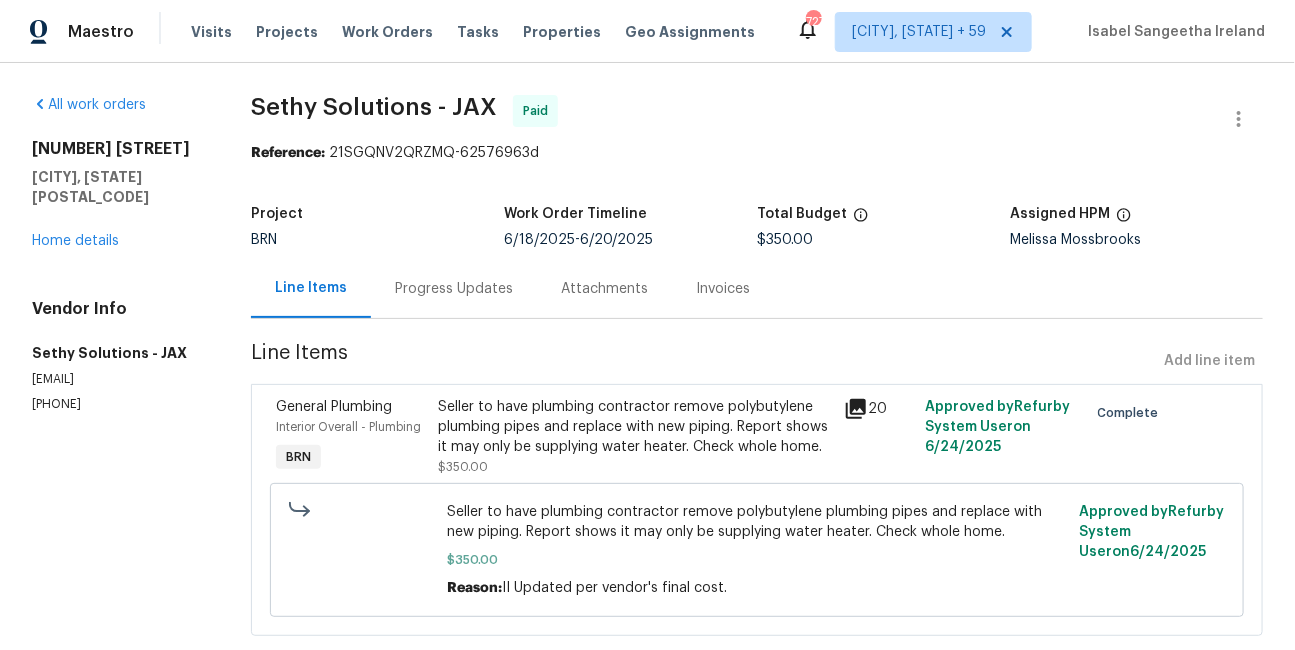 click on "Seller to have plumbing contractor remove polybutylene plumbing pipes and replace with new piping. Report shows it may only be supplying water heater. Check whole home." at bounding box center [635, 427] 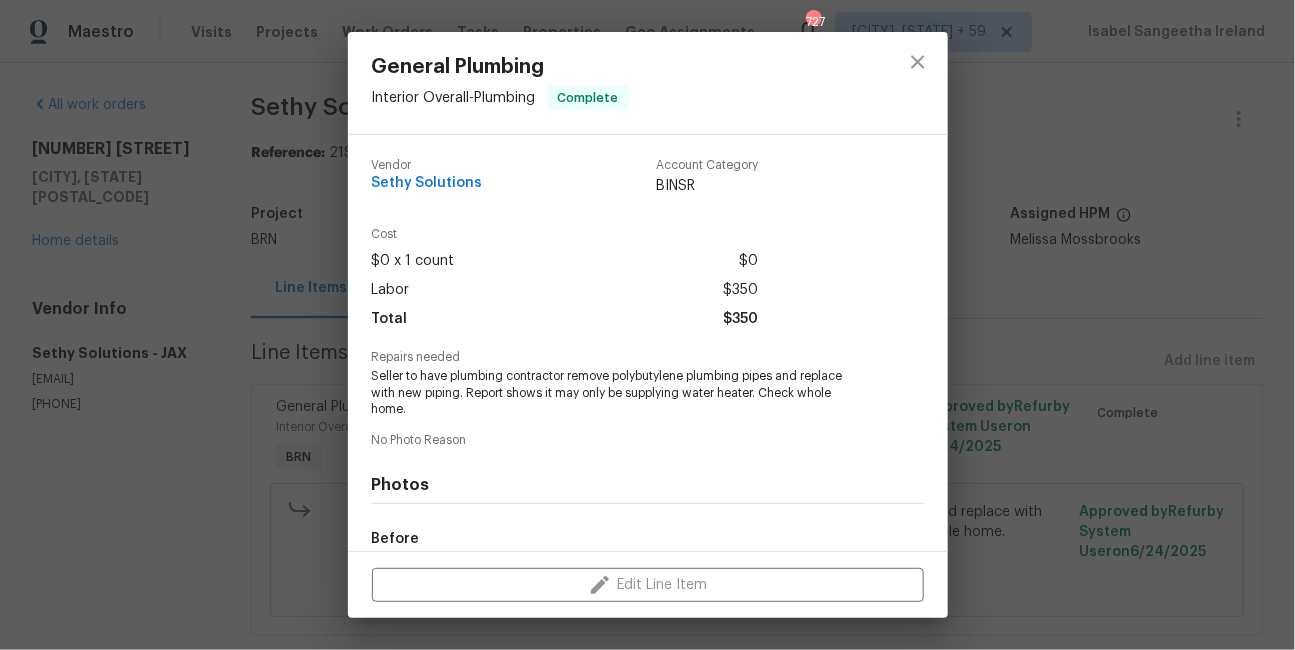 click on "Seller to have plumbing contractor remove polybutylene plumbing pipes and replace with new piping. Report shows it may only be supplying water heater. Check whole home." at bounding box center [620, 393] 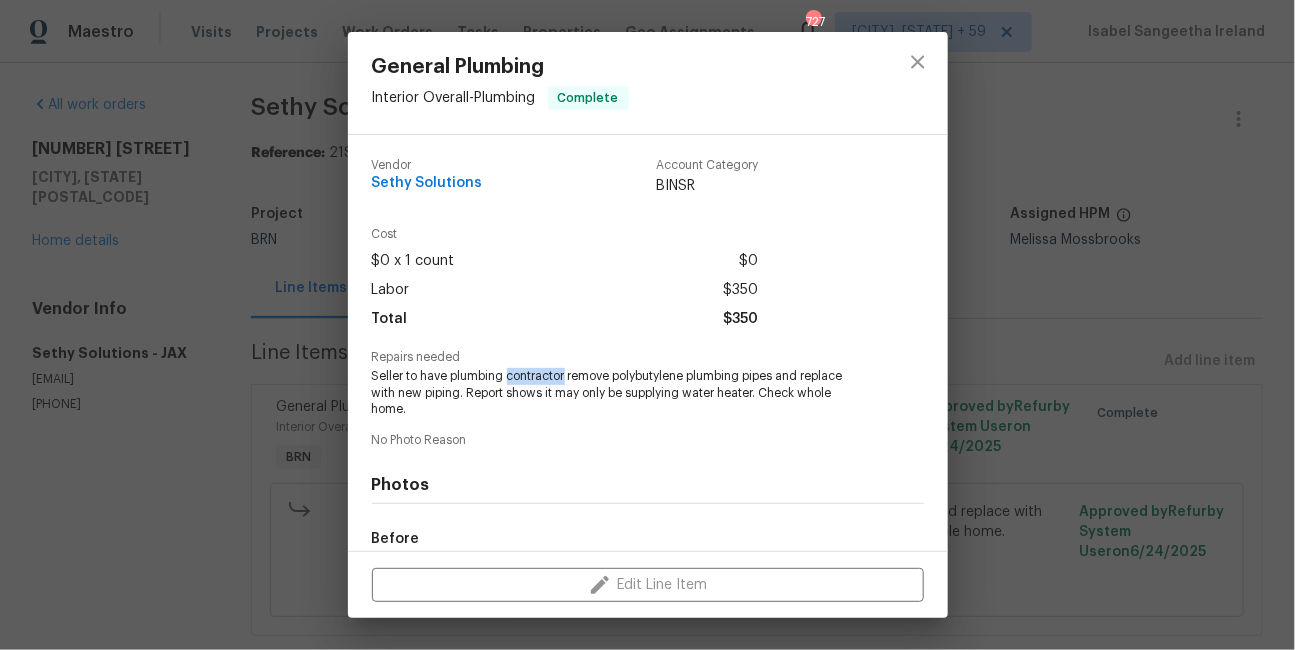 click on "Seller to have plumbing contractor remove polybutylene plumbing pipes and replace with new piping. Report shows it may only be supplying water heater. Check whole home." at bounding box center [620, 393] 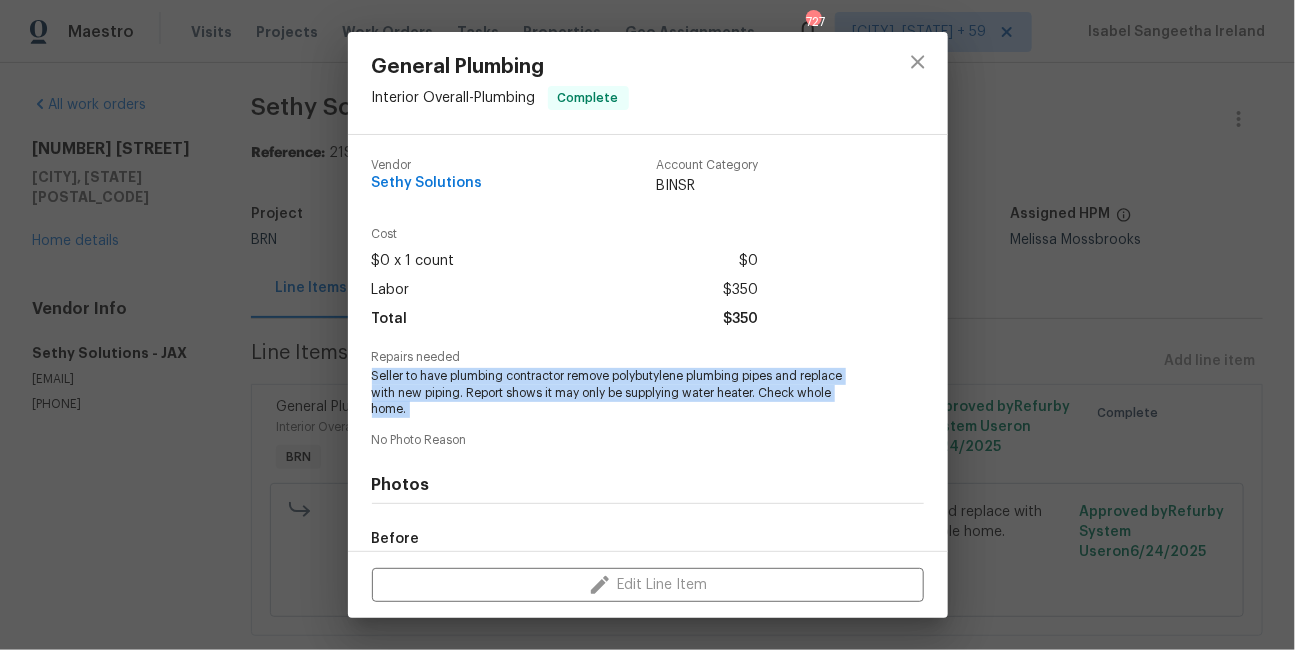 click on "Seller to have plumbing contractor remove polybutylene plumbing pipes and replace with new piping. Report shows it may only be supplying water heater. Check whole home." at bounding box center (620, 393) 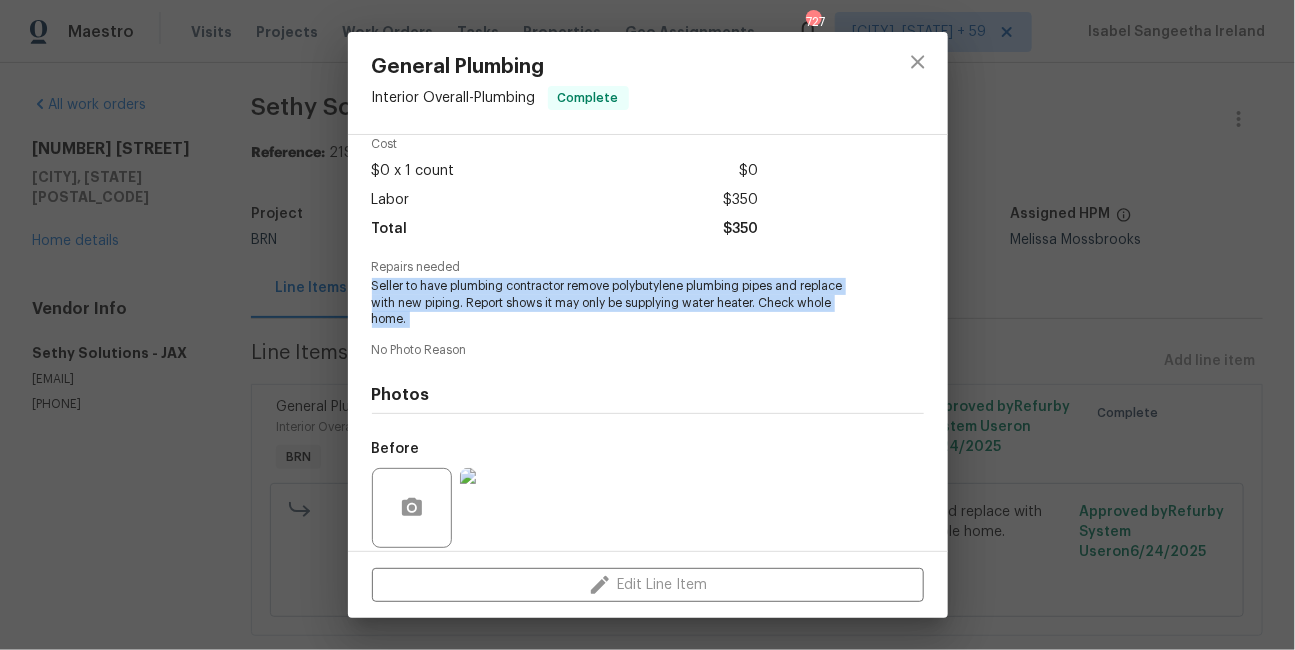 scroll, scrollTop: 239, scrollLeft: 0, axis: vertical 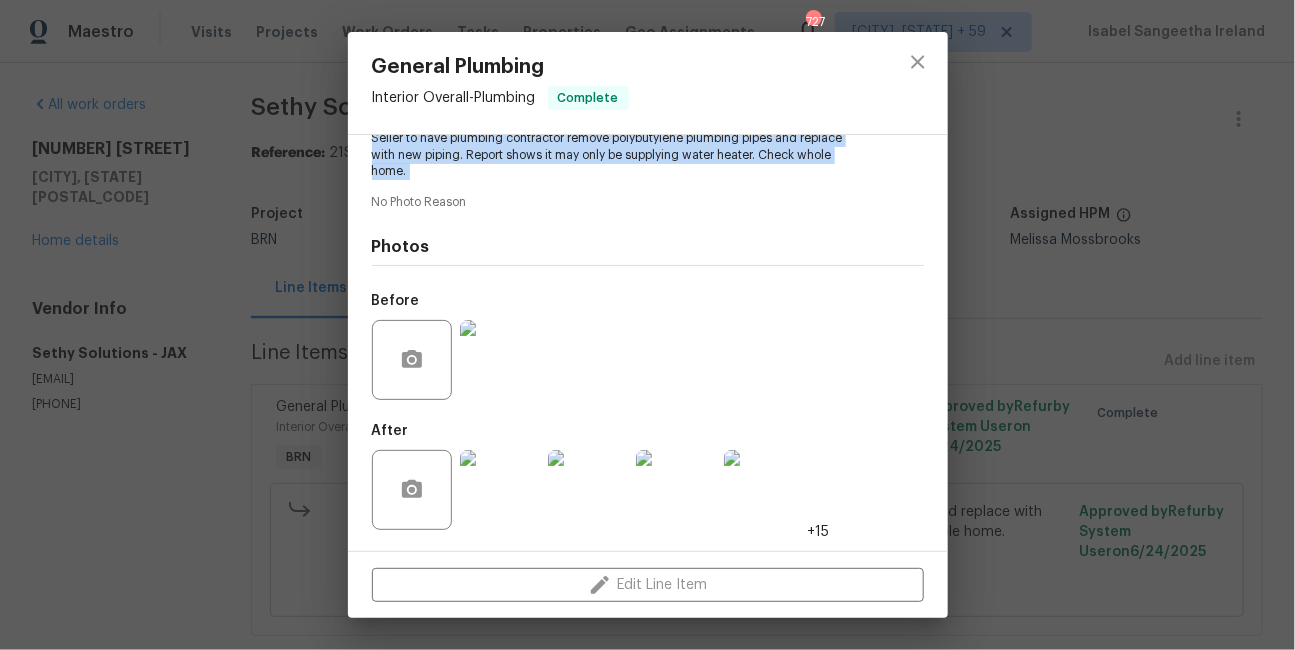 click at bounding box center [500, 360] 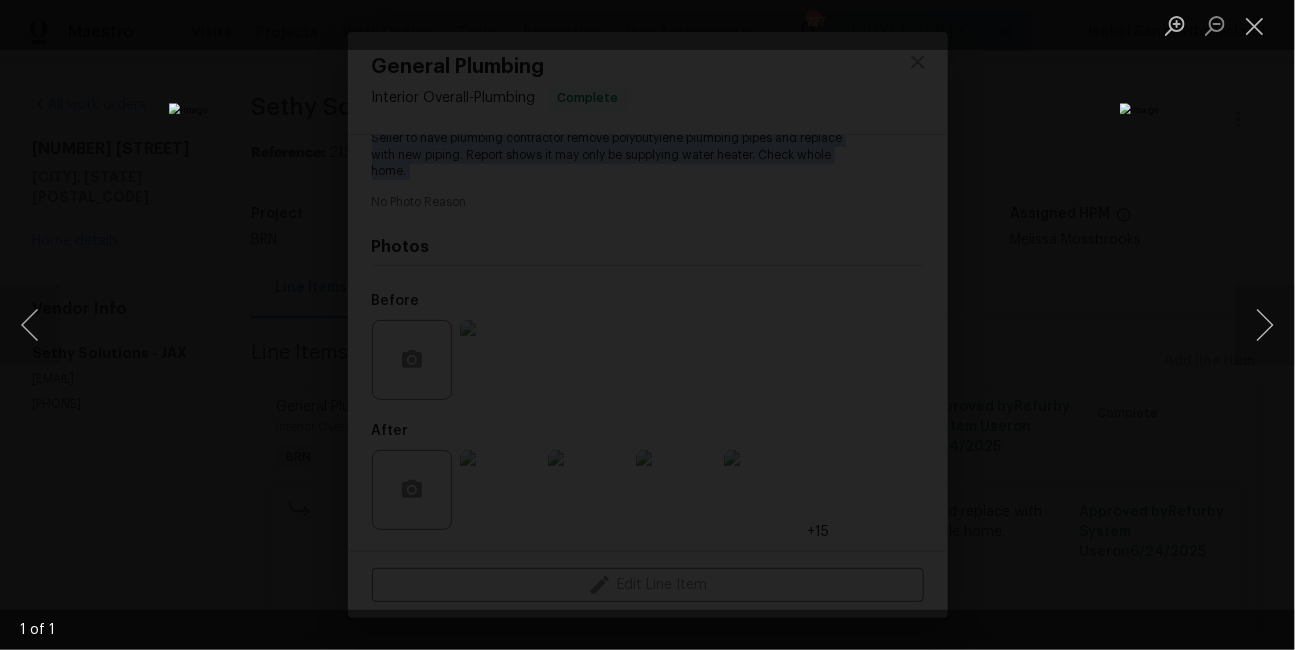 click at bounding box center (647, 325) 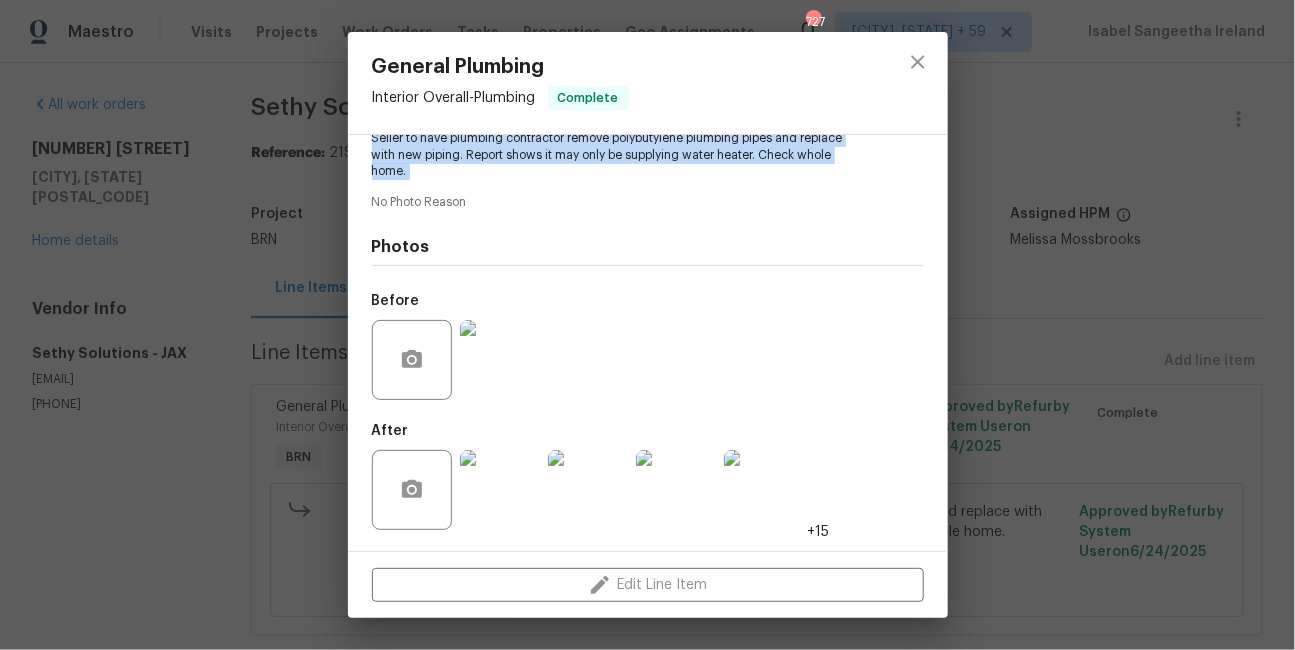 click at bounding box center (588, 490) 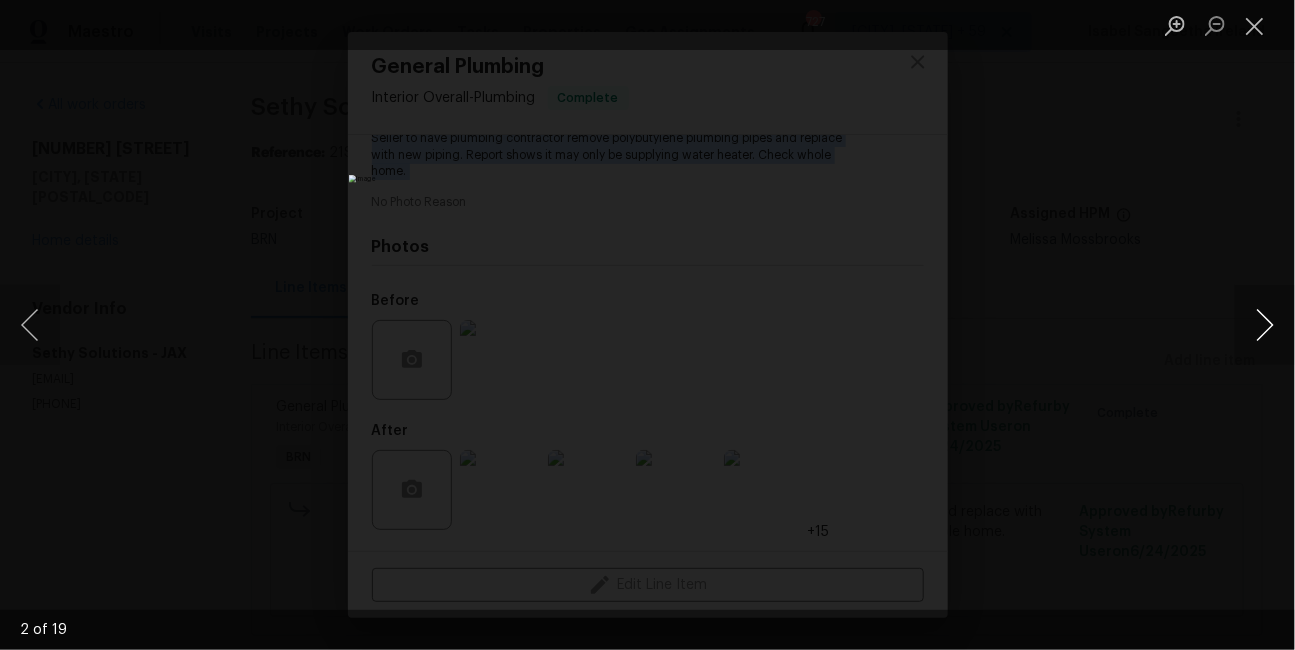 click at bounding box center (1265, 325) 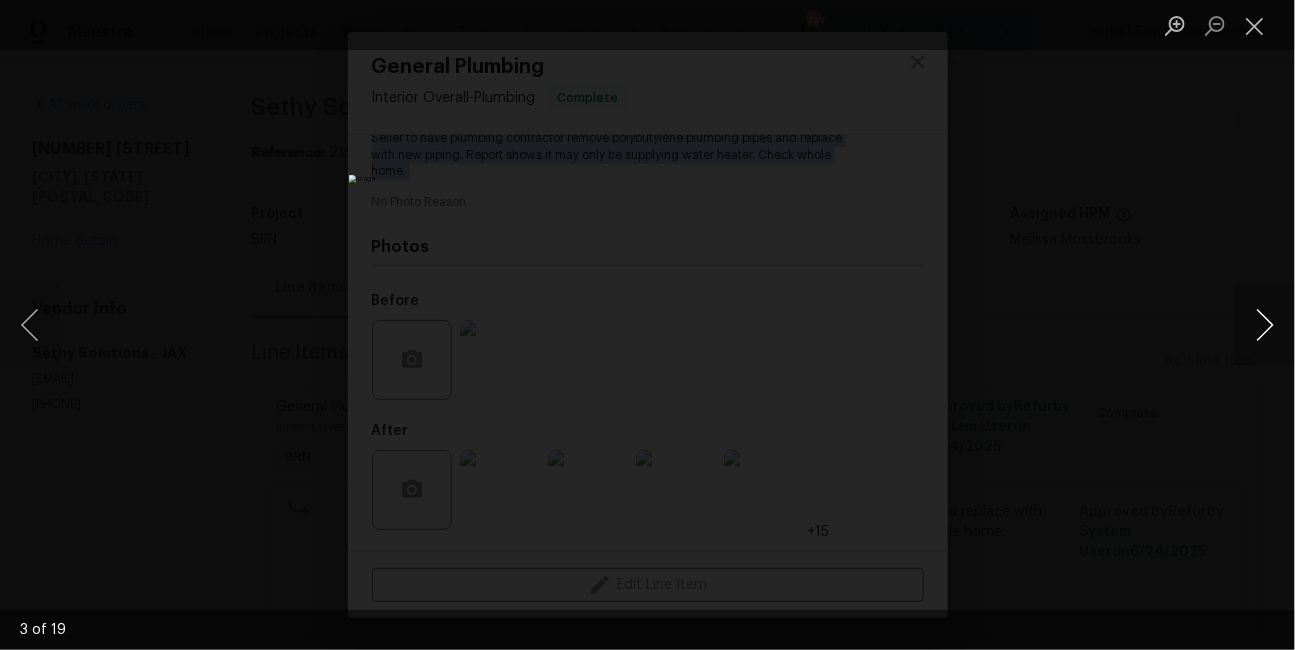 click at bounding box center (1265, 325) 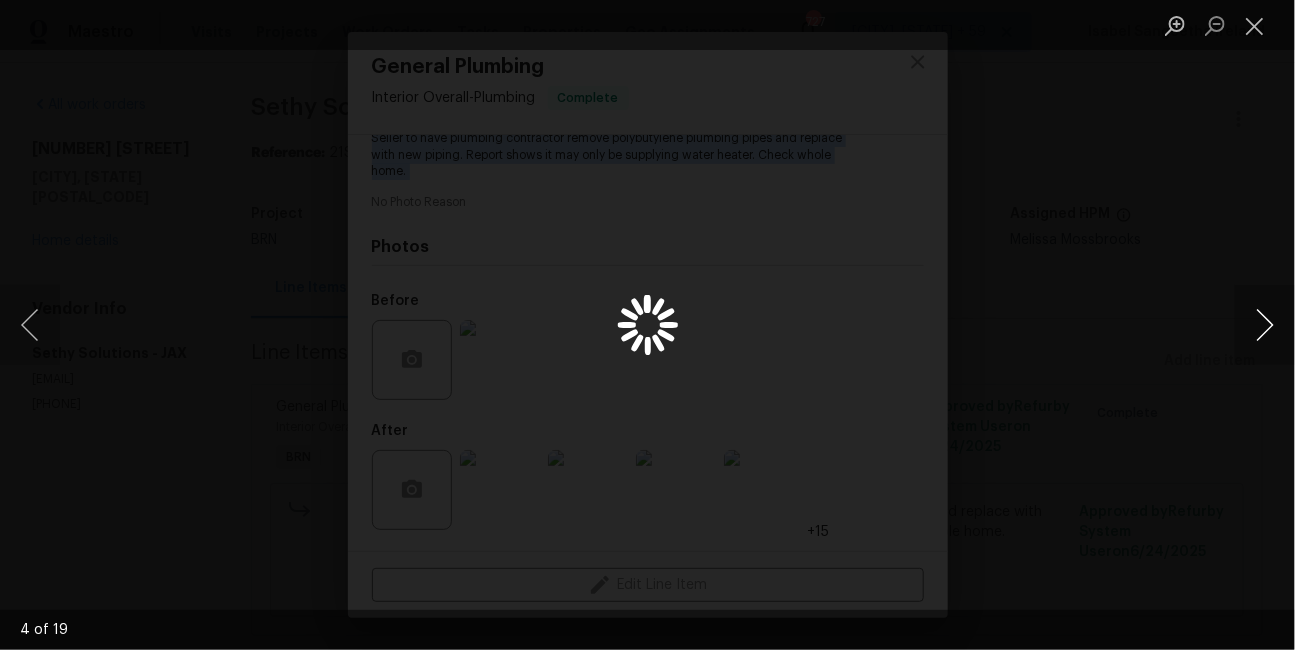 click at bounding box center (1265, 325) 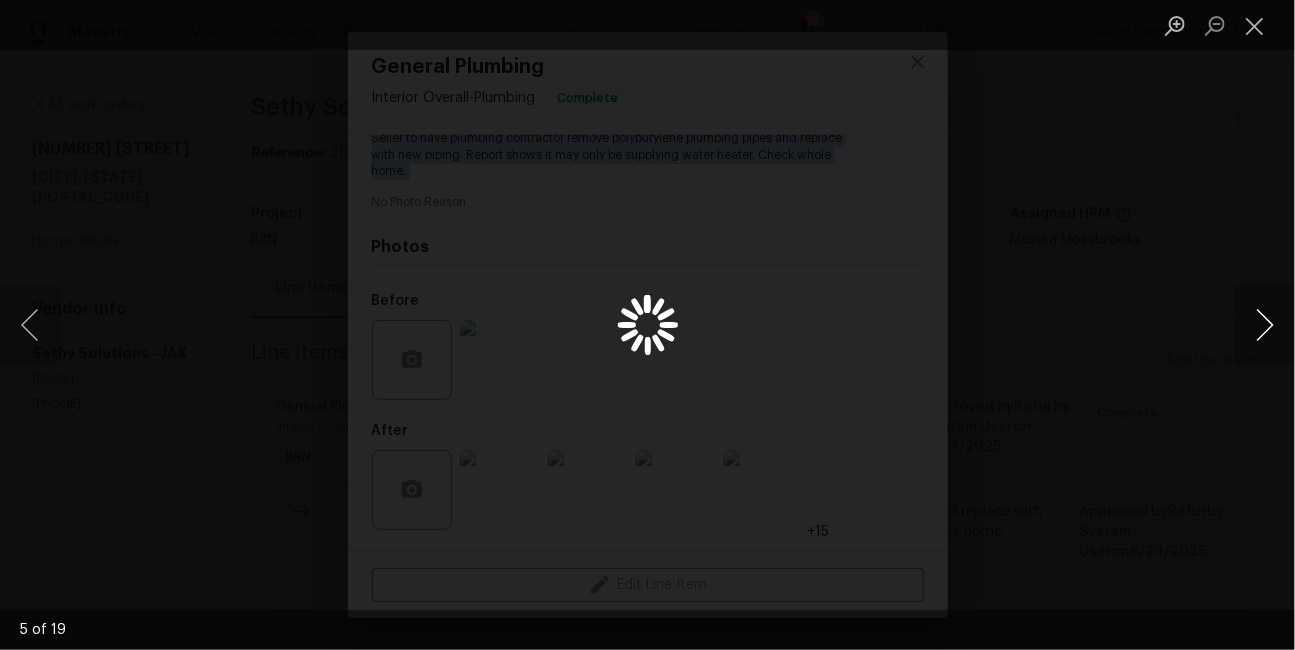 click at bounding box center [1265, 325] 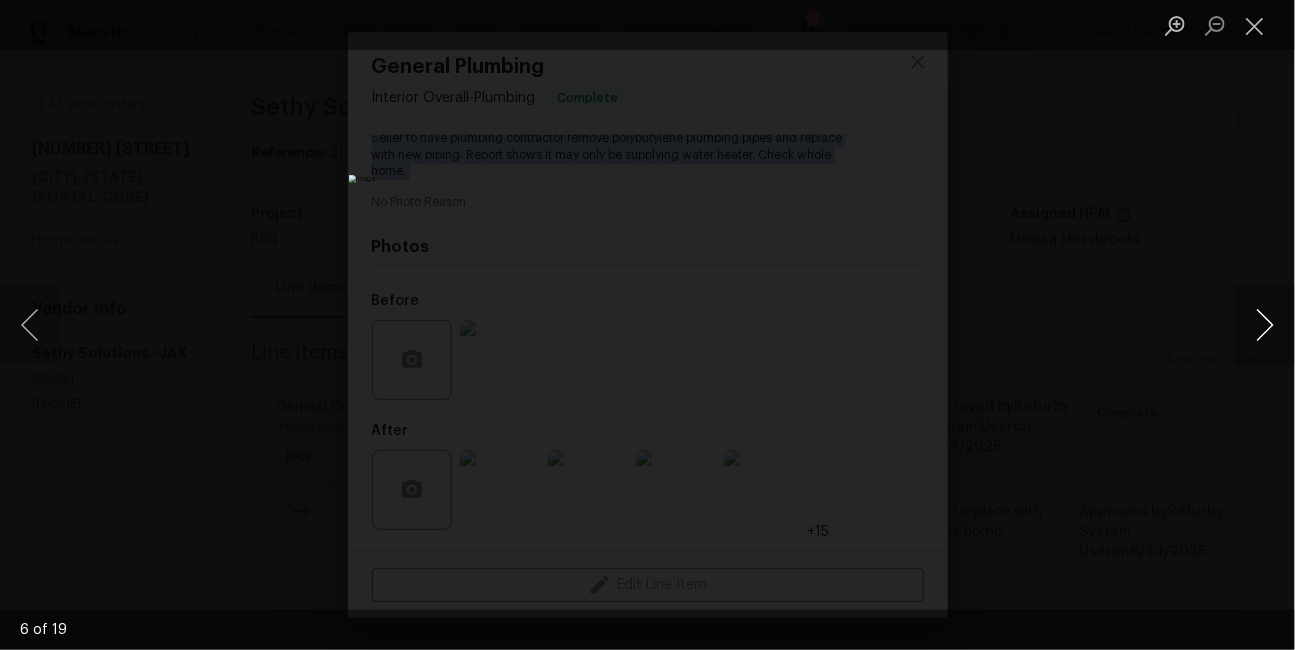 click at bounding box center [1265, 325] 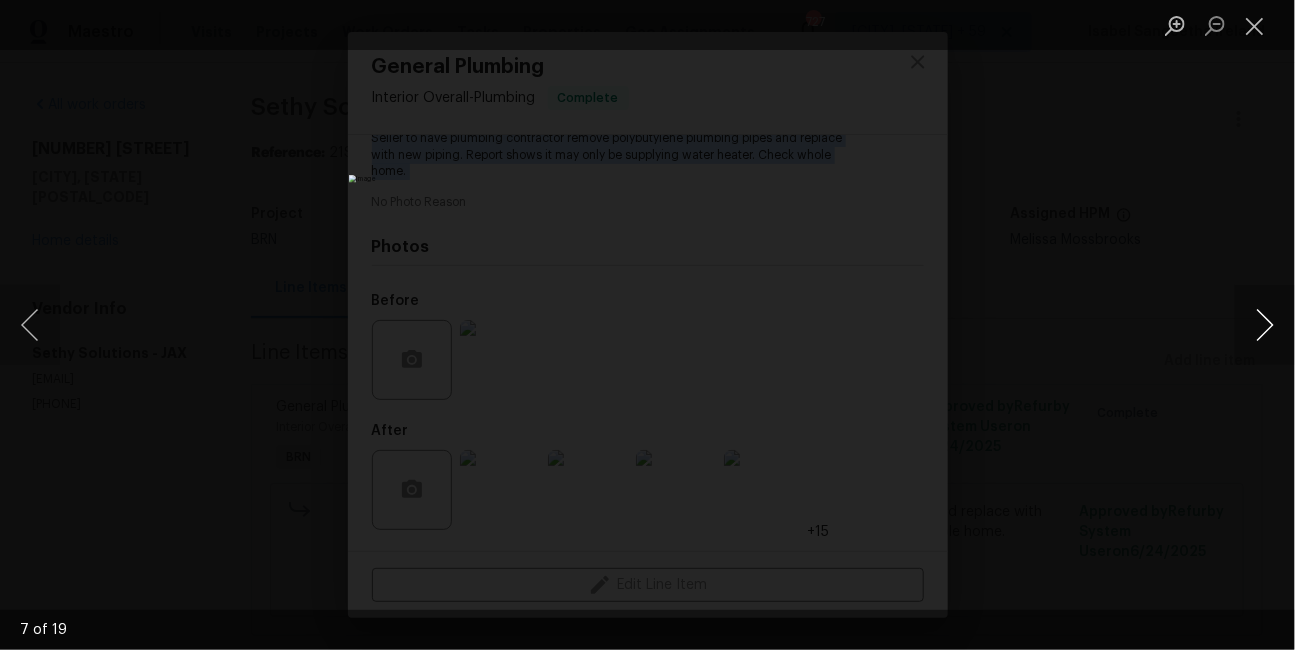 click at bounding box center [1265, 325] 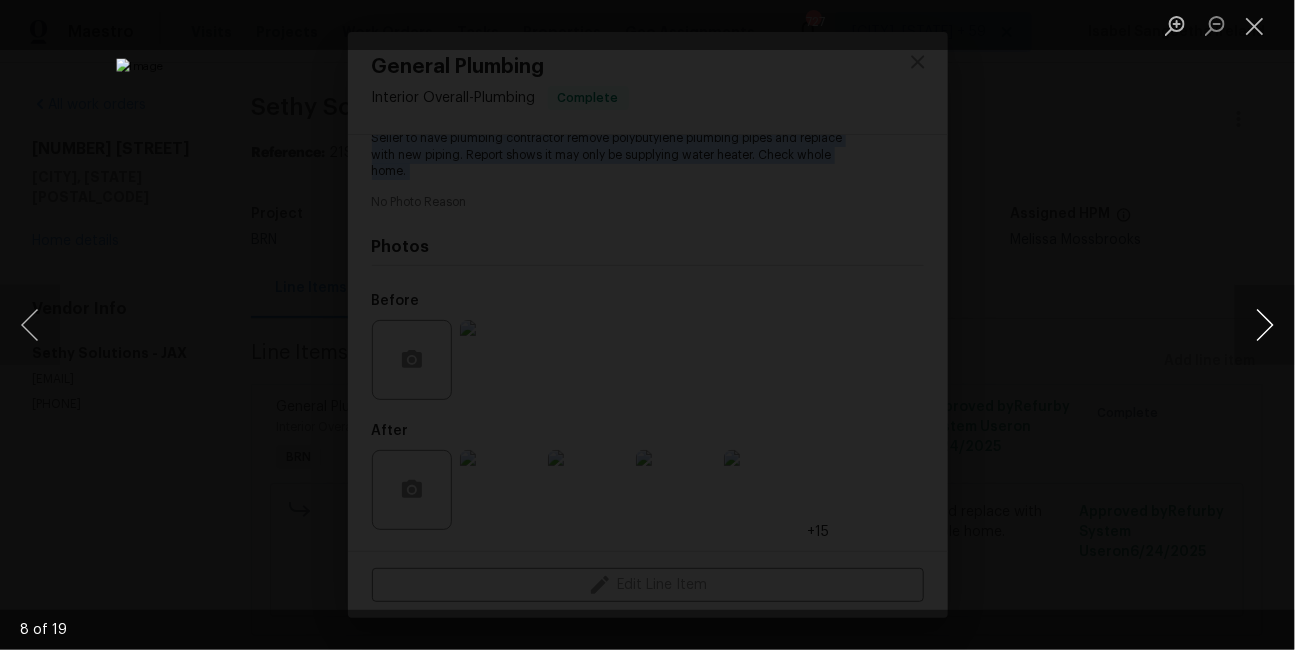 click at bounding box center [1265, 325] 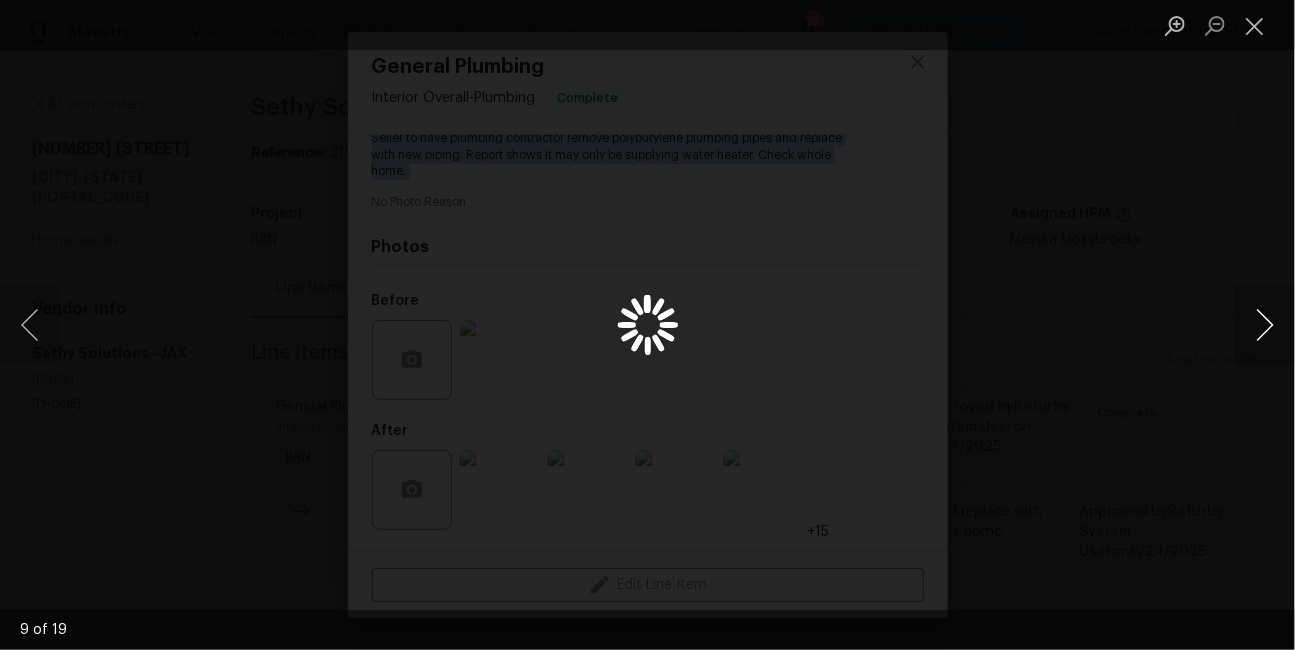 click at bounding box center (1265, 325) 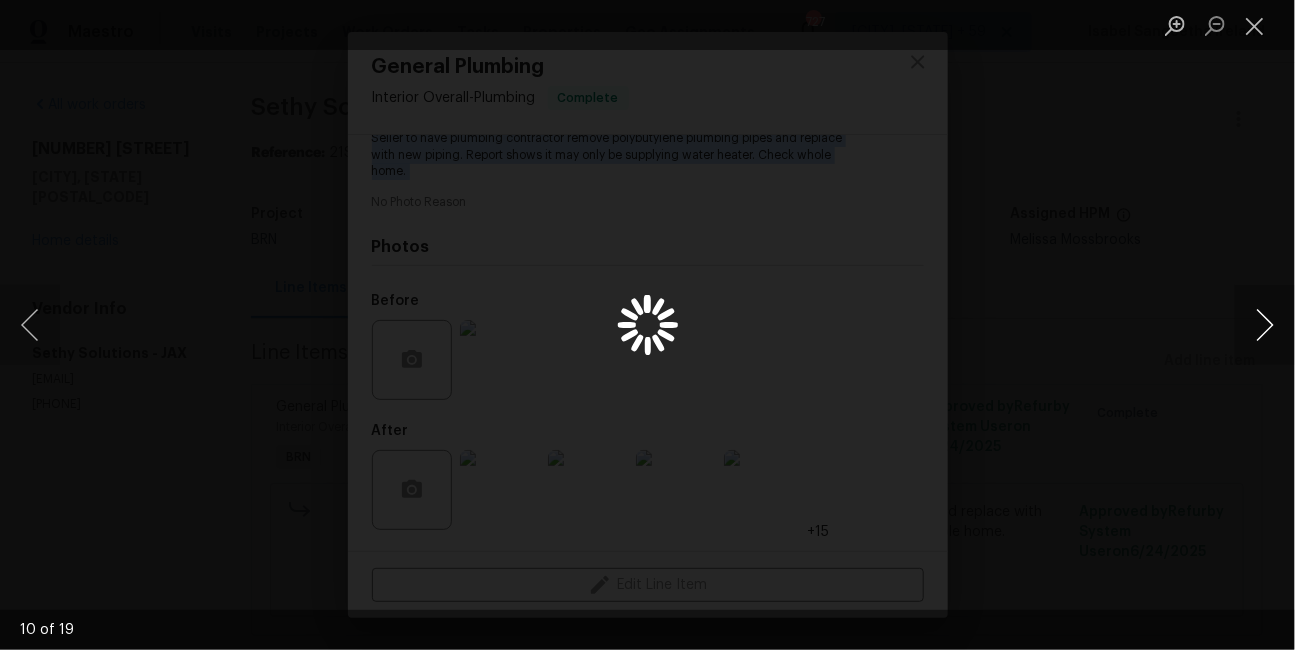 click at bounding box center (1265, 325) 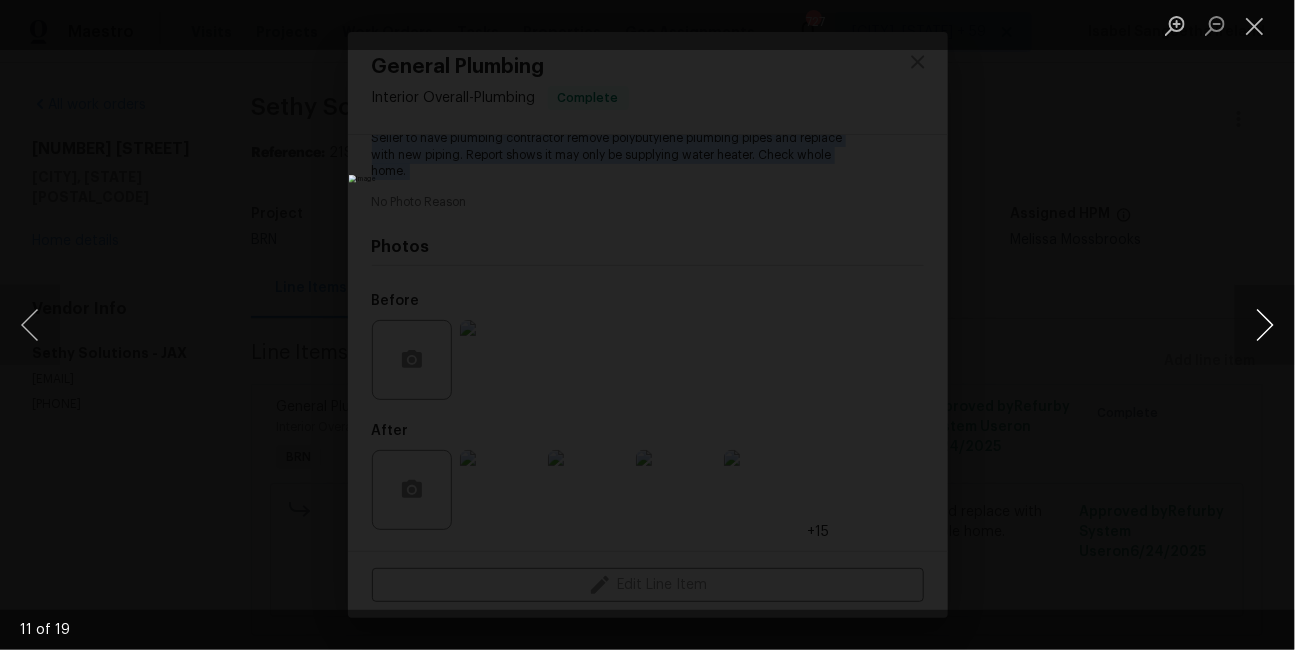 click at bounding box center [1265, 325] 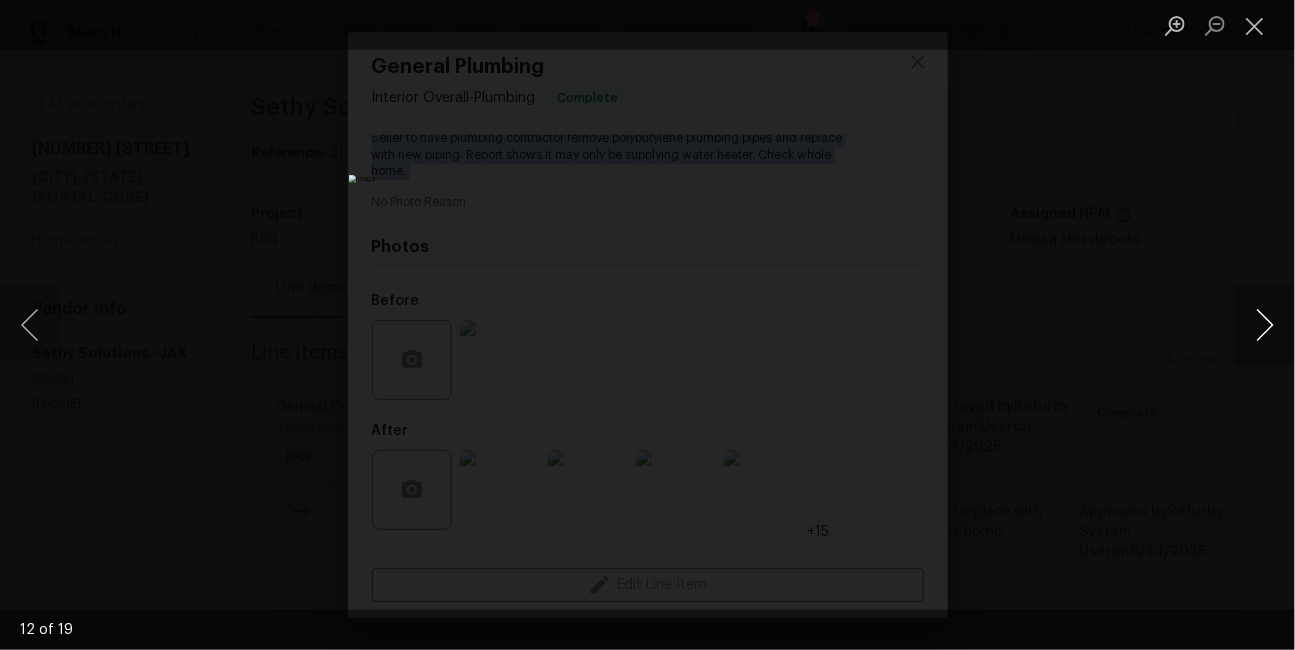 click at bounding box center (1265, 325) 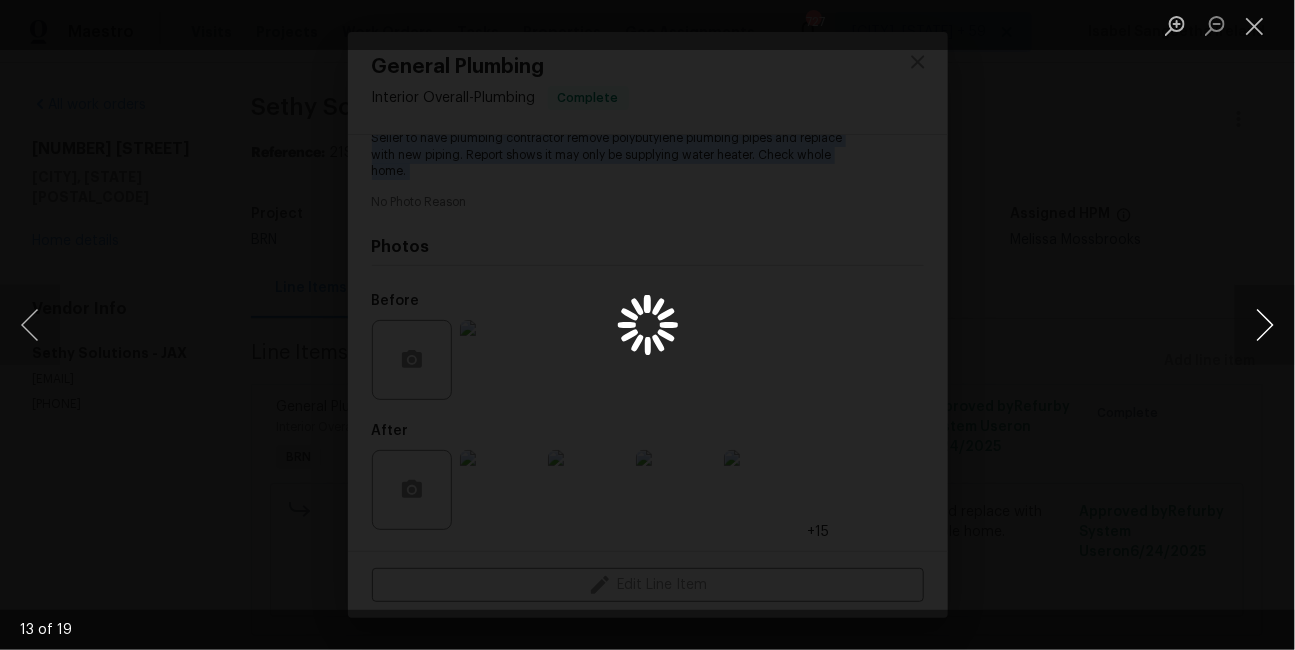 click at bounding box center [1265, 325] 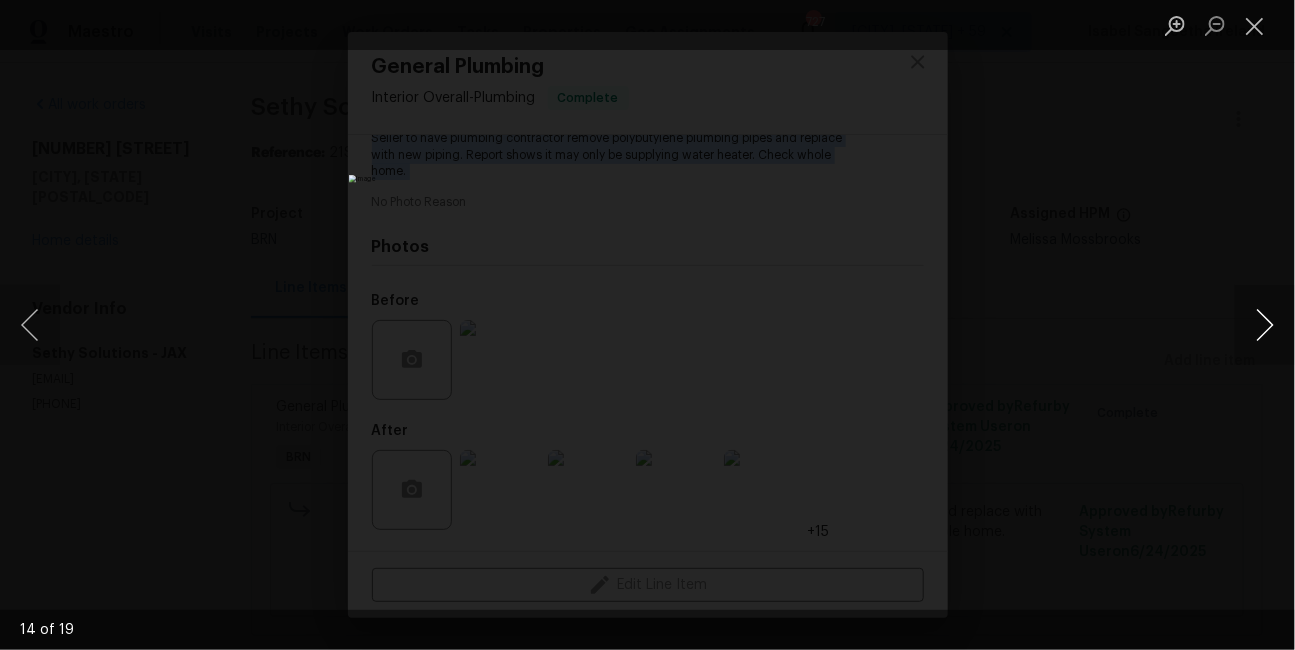 click at bounding box center [1265, 325] 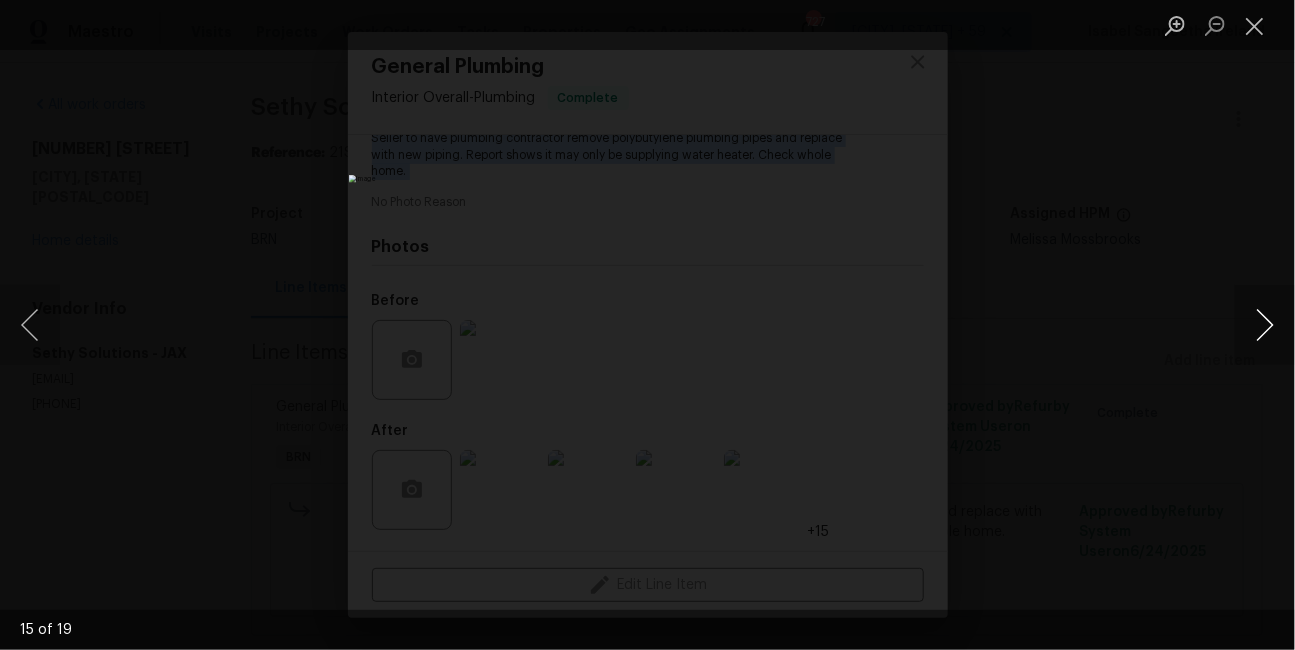 click at bounding box center [1265, 325] 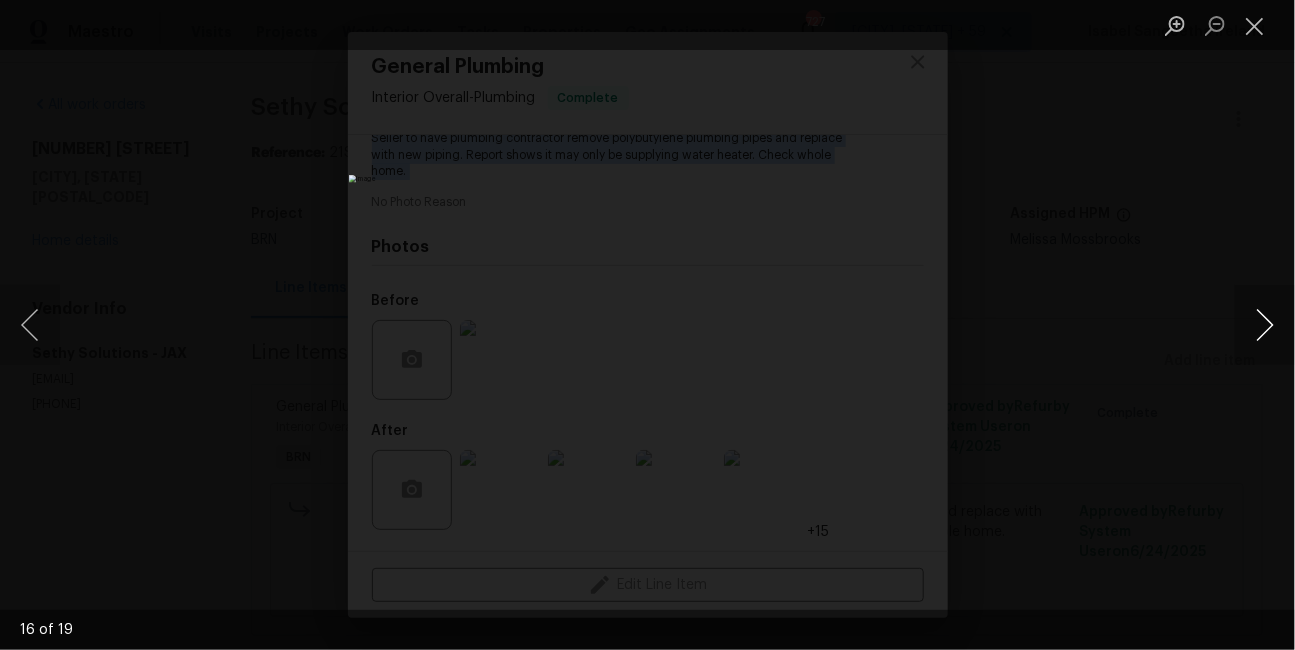 click at bounding box center [1265, 325] 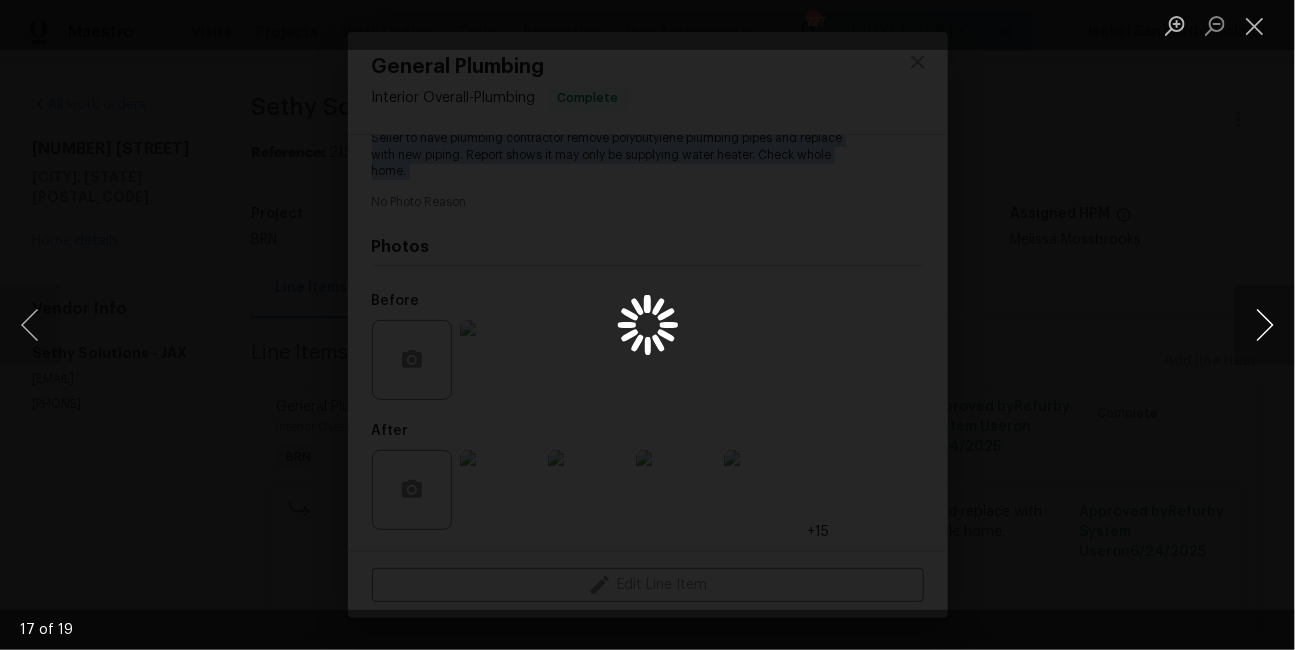 click at bounding box center (1265, 325) 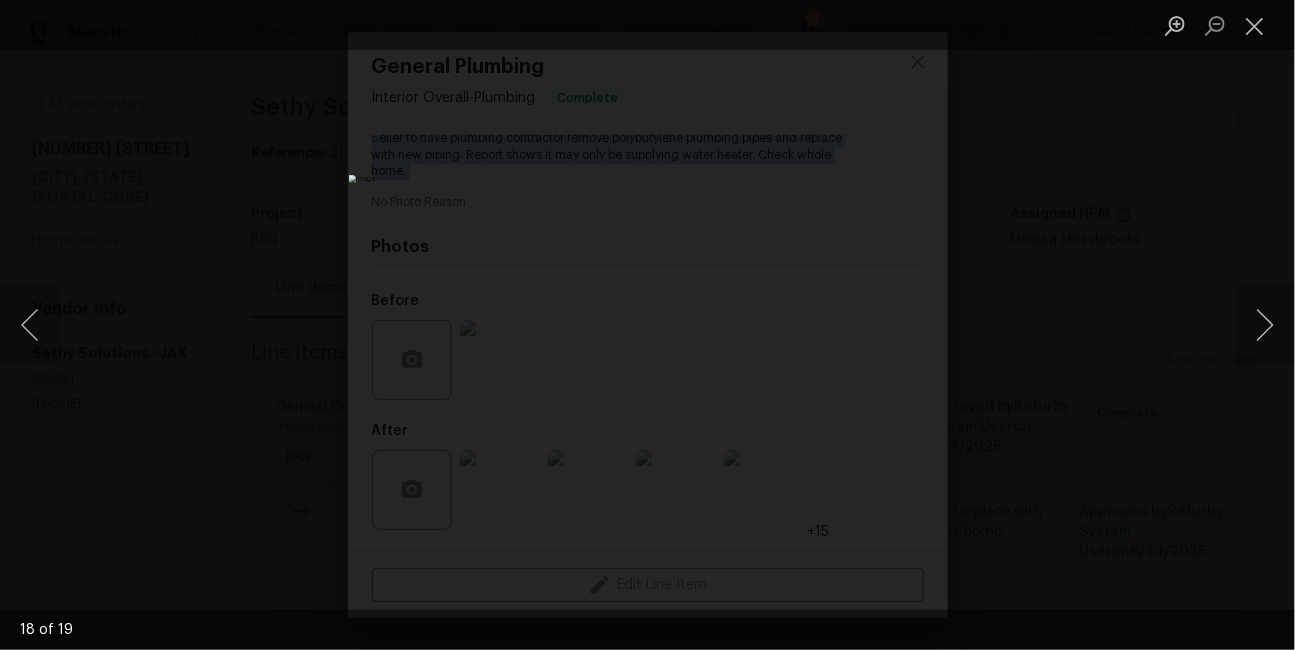 click at bounding box center (647, 325) 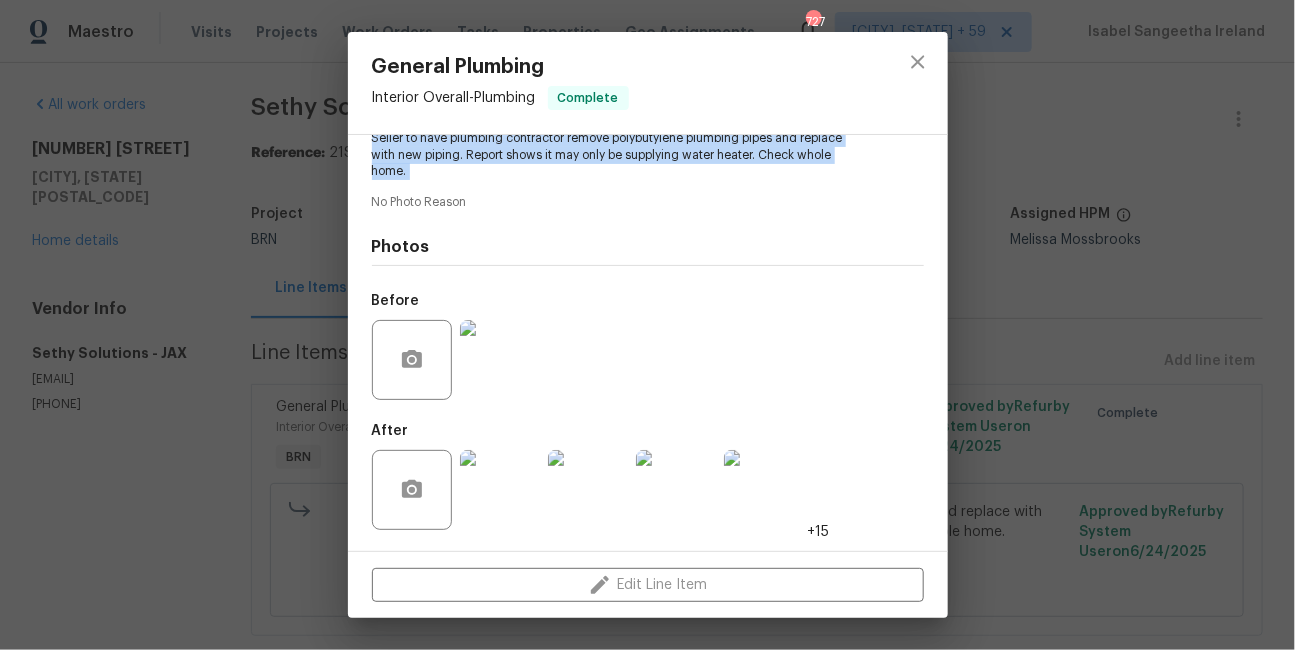click on "General Plumbing Interior Overall  -  Plumbing Complete Vendor Sethy Solutions Account Category BINSR Cost $0 x 1 count $0 Labor $350 Total $350 Repairs needed Seller to have plumbing contractor remove polybutylene plumbing pipes and replace with new piping. Report shows it may only be supplying water heater. Check whole home. No Photo Reason   Photos Before After  +15  Edit Line Item" at bounding box center (647, 325) 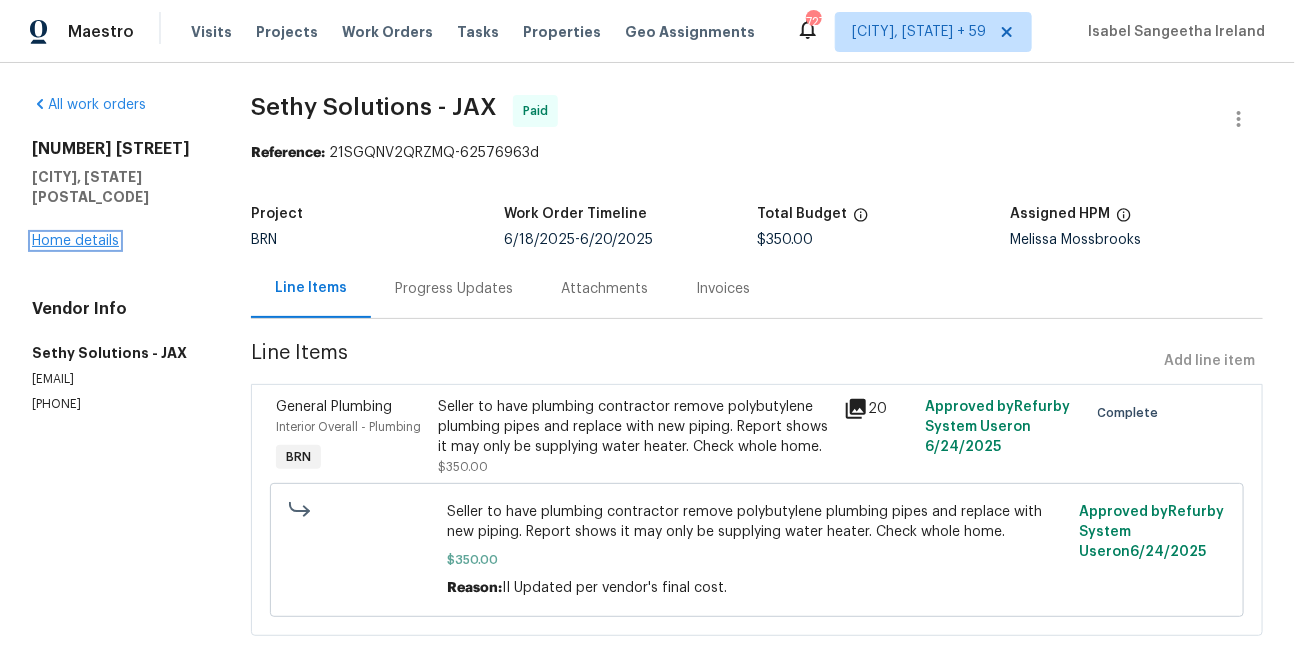 click on "Home details" at bounding box center [75, 241] 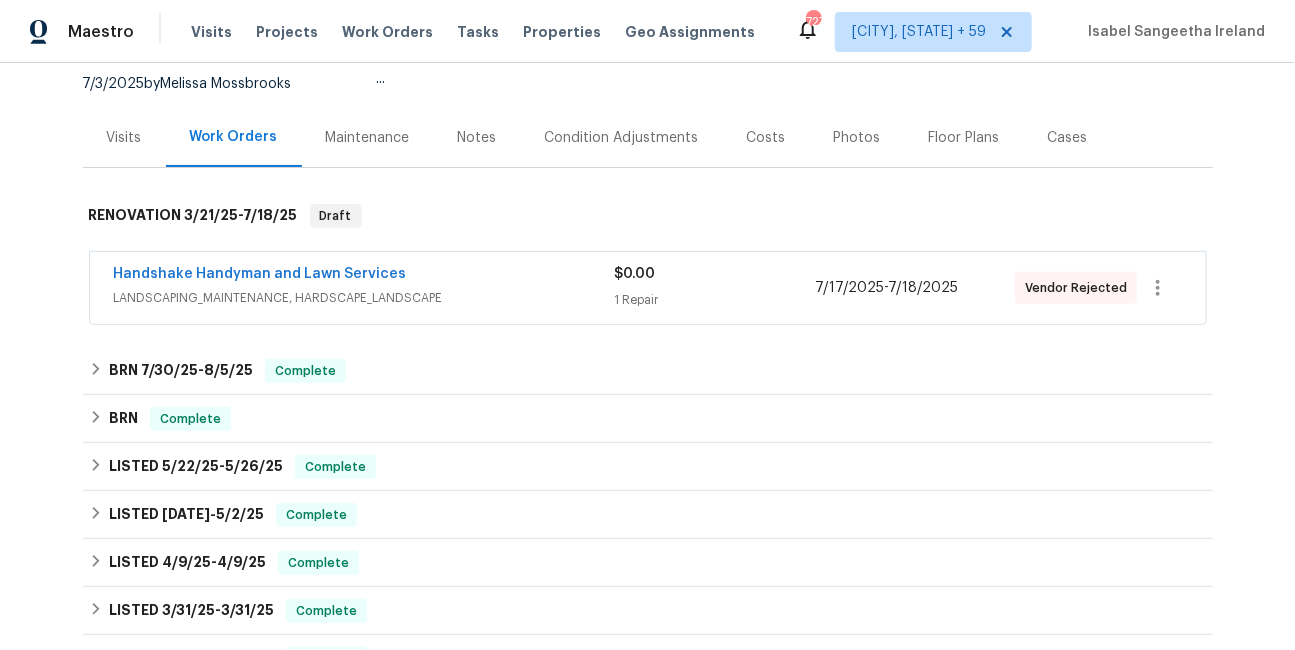scroll, scrollTop: 377, scrollLeft: 0, axis: vertical 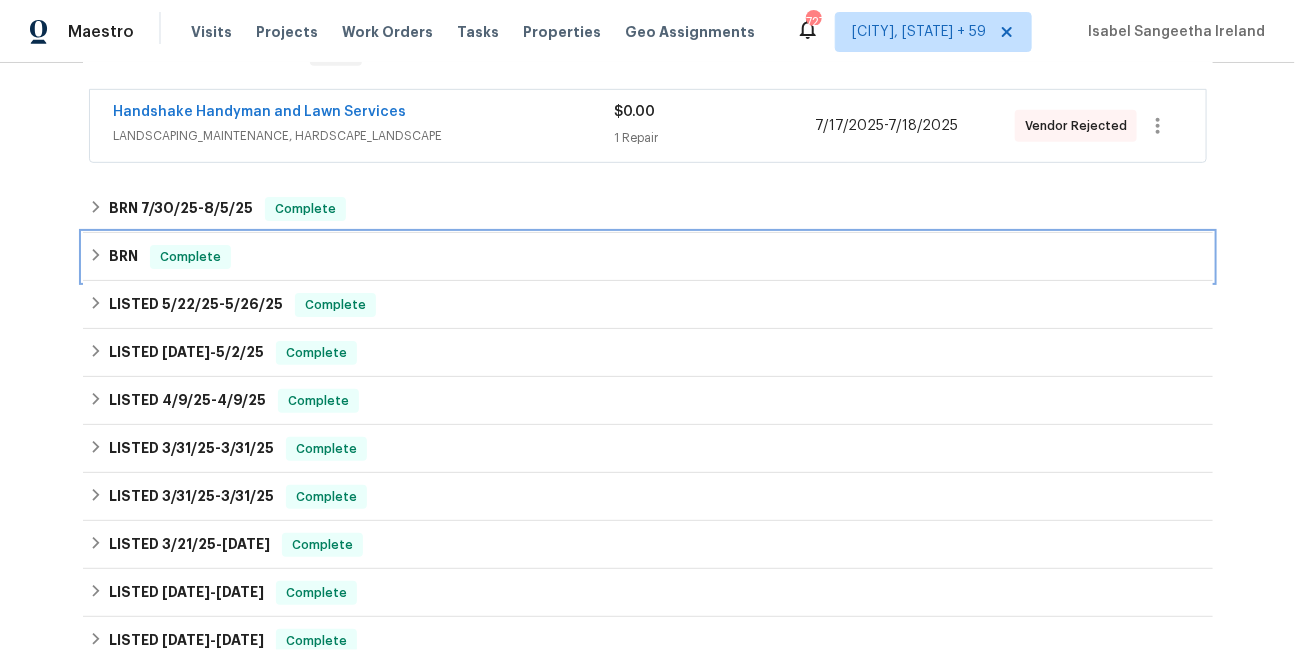 click on "BRN   Complete" at bounding box center [648, 257] 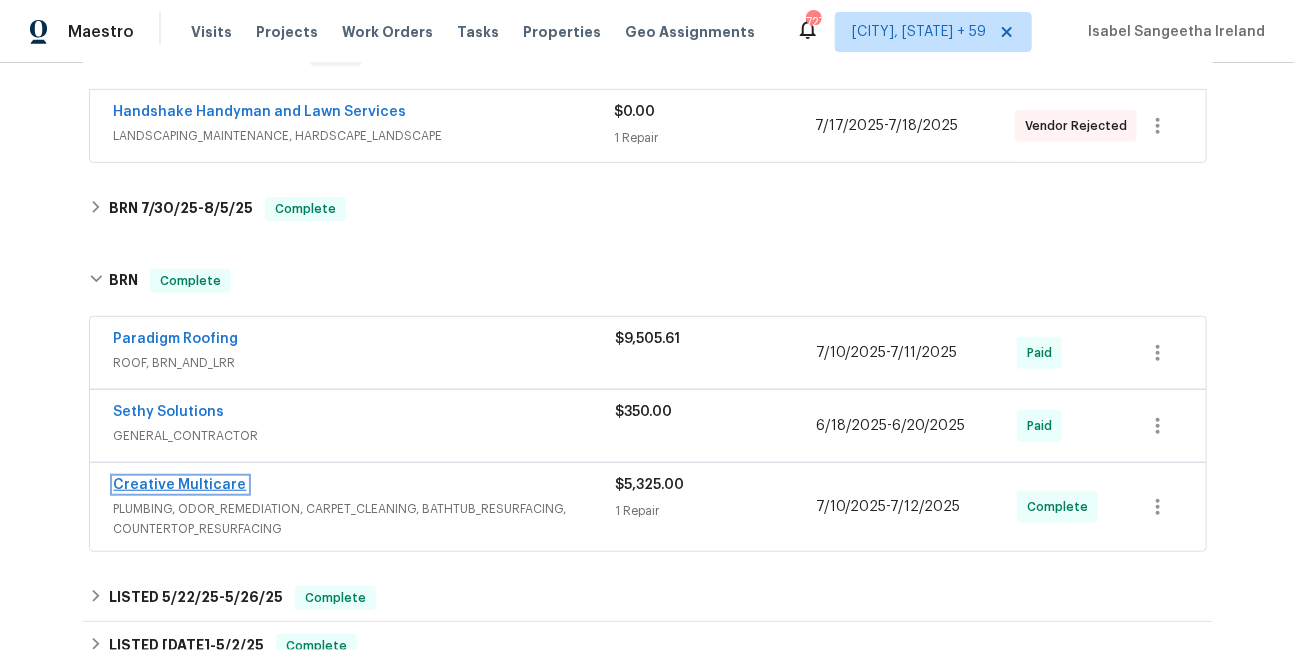 click on "Creative Multicare" at bounding box center [180, 485] 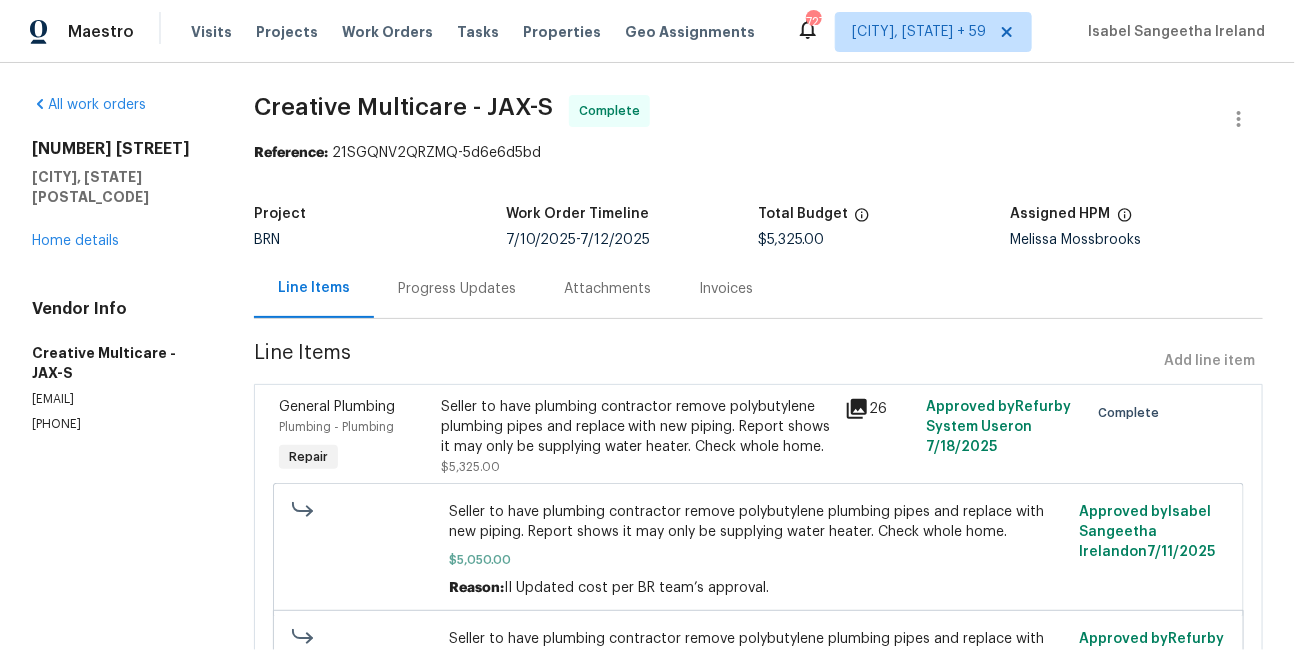 click on "Creative Multicare - JAX-S" at bounding box center [403, 107] 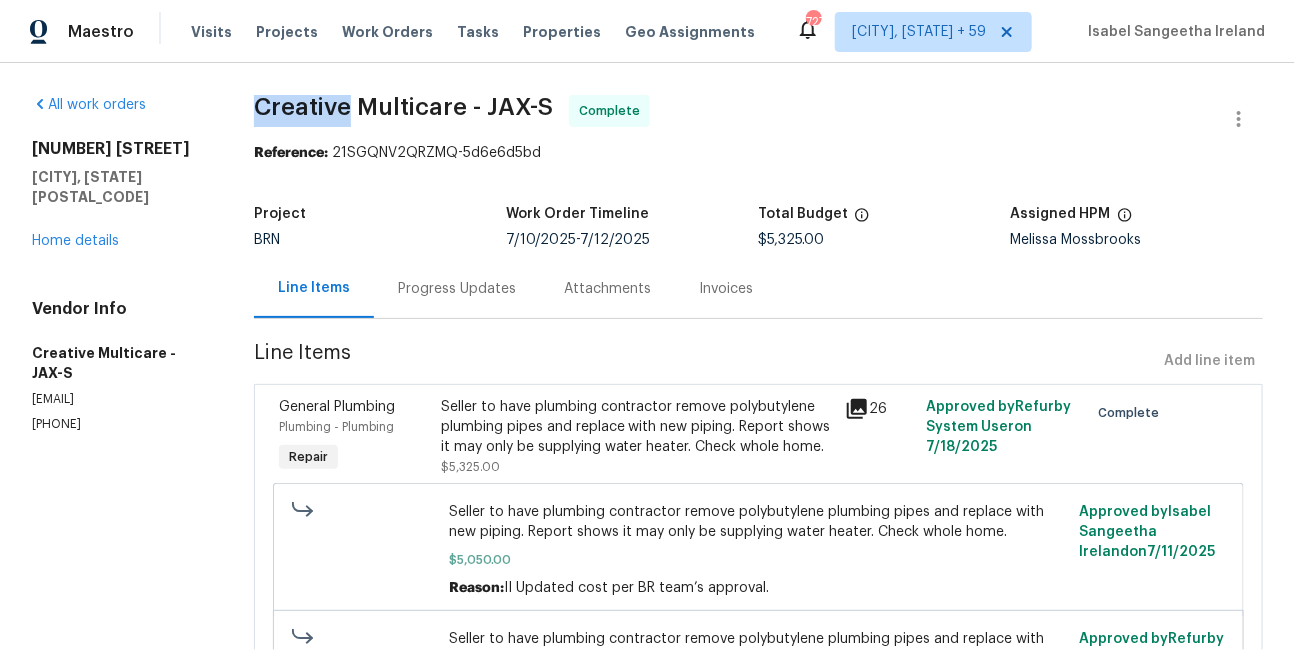click on "Creative Multicare - JAX-S" at bounding box center (403, 107) 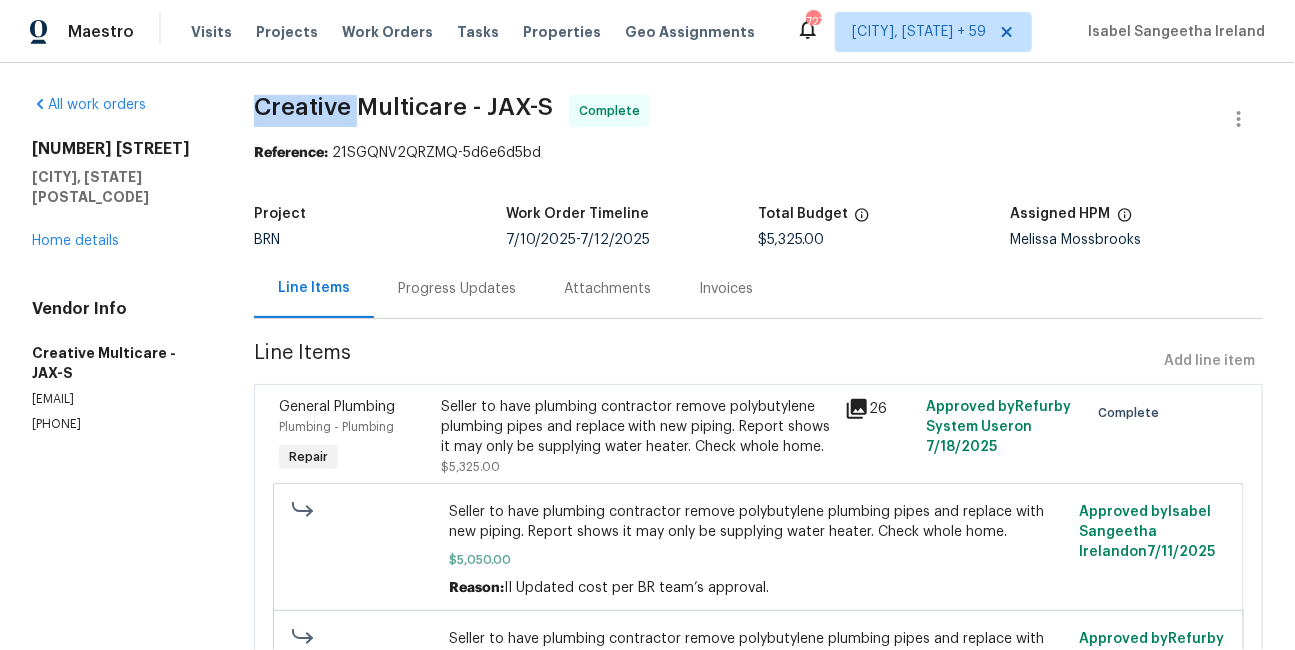 click on "Creative Multicare - JAX-S" at bounding box center (403, 107) 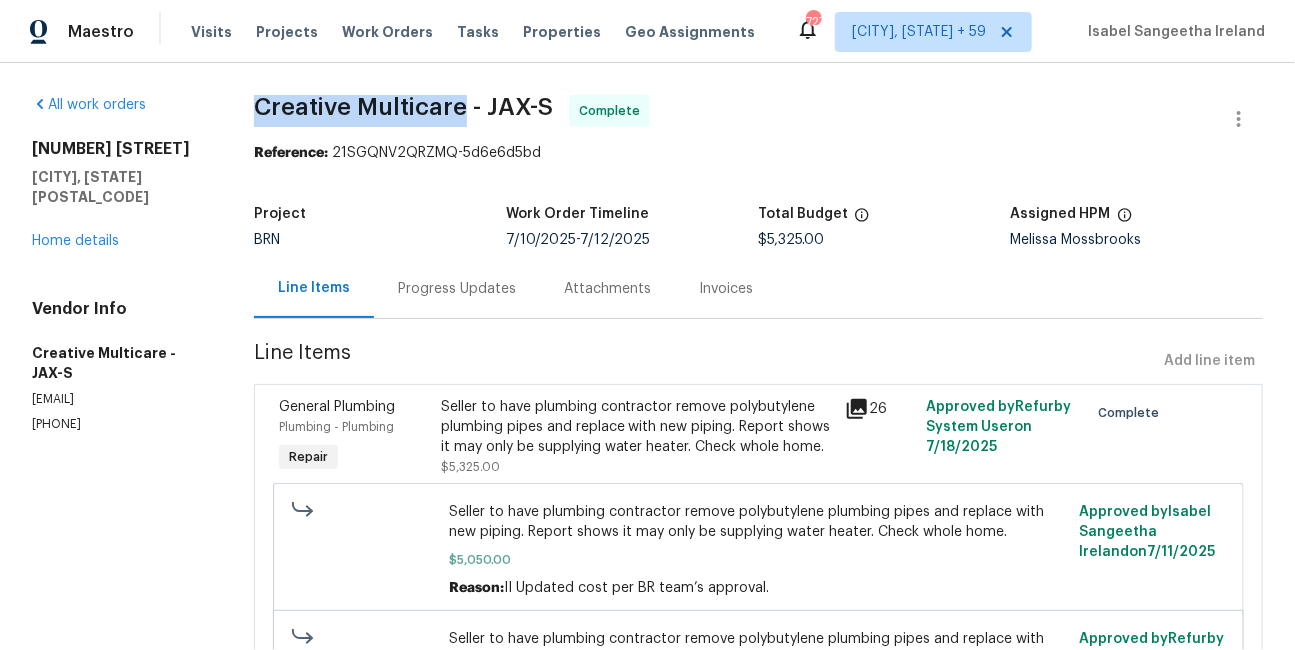 click on "Creative Multicare - JAX-S" at bounding box center (403, 107) 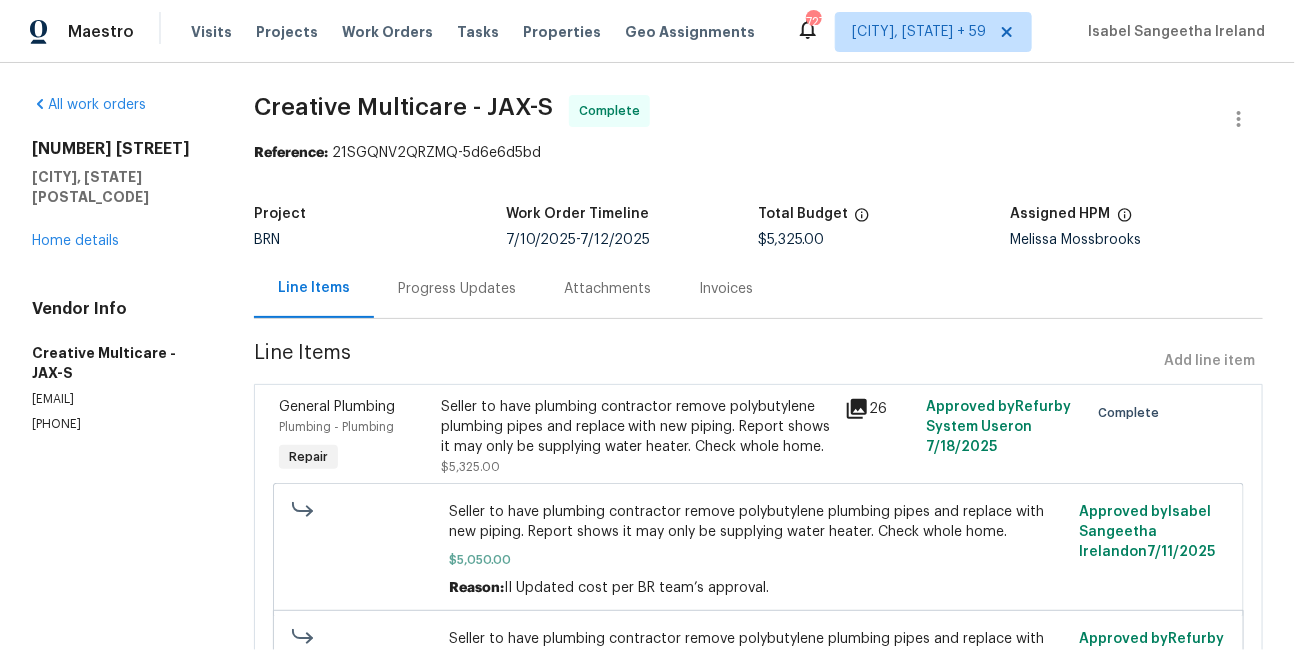click on "Seller to have plumbing contractor remove polybutylene plumbing pipes and replace with new piping. Report shows it may only be supplying water heater. Check whole home." at bounding box center [637, 427] 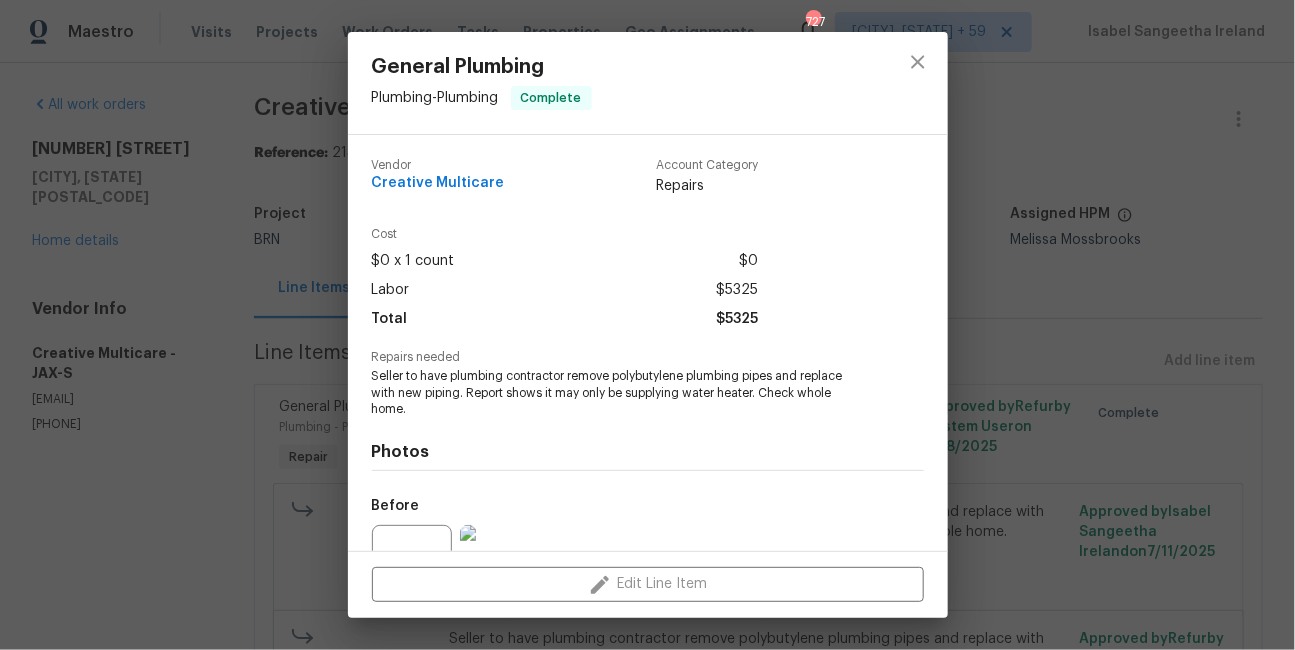 click on "Seller to have plumbing contractor remove polybutylene plumbing pipes and replace with new piping. Report shows it may only be supplying water heater. Check whole home." at bounding box center (620, 393) 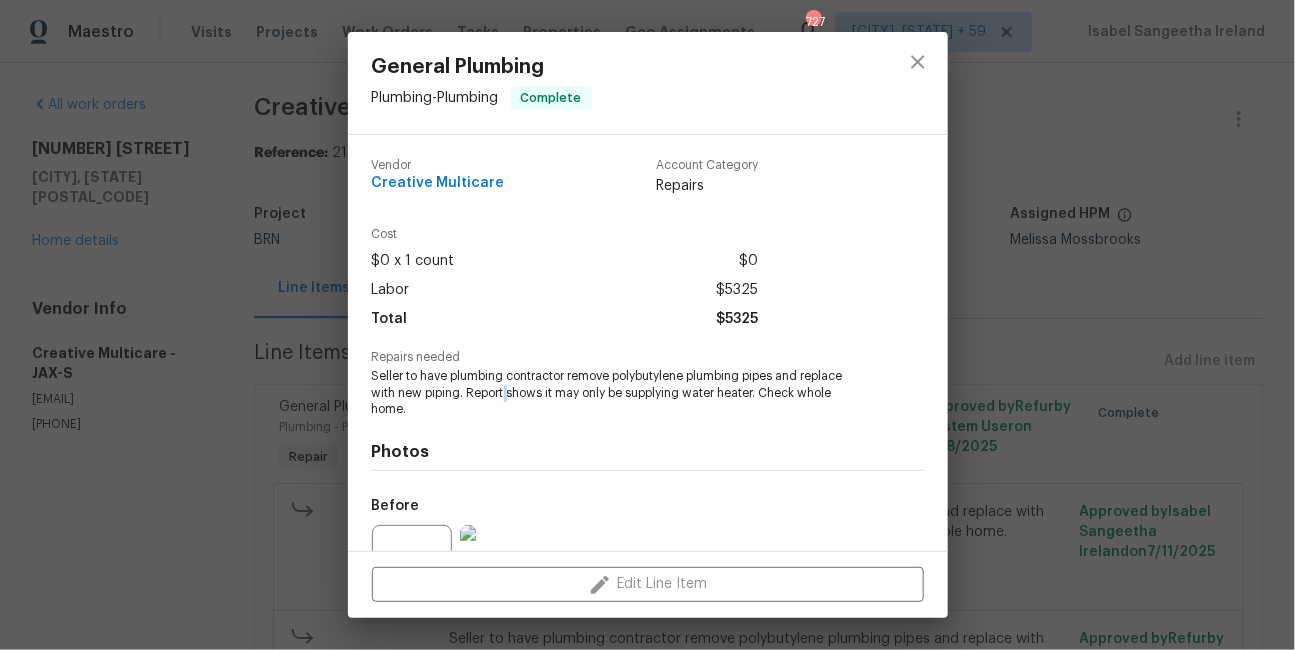 click on "Seller to have plumbing contractor remove polybutylene plumbing pipes and replace with new piping. Report shows it may only be supplying water heater. Check whole home." at bounding box center [620, 393] 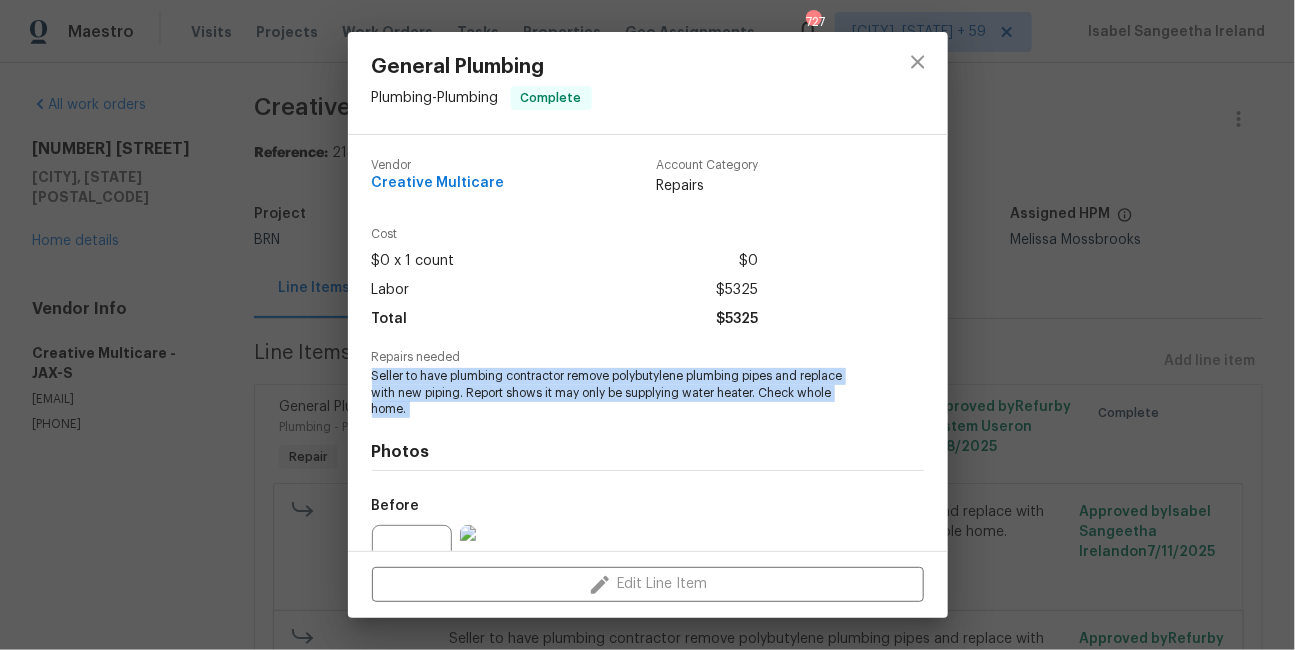click on "Seller to have plumbing contractor remove polybutylene plumbing pipes and replace with new piping. Report shows it may only be supplying water heater. Check whole home." at bounding box center (620, 393) 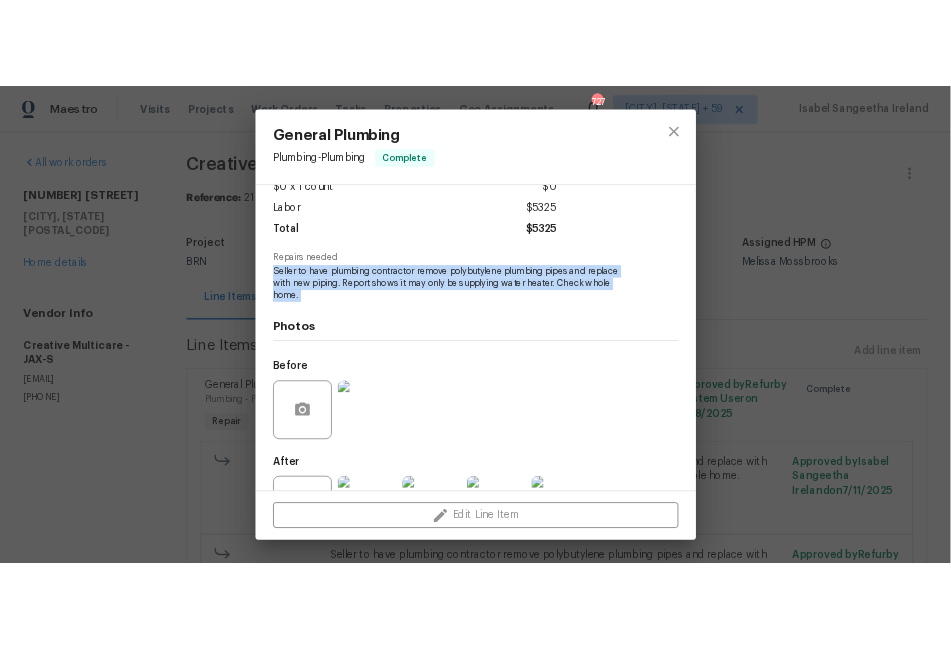 scroll, scrollTop: 205, scrollLeft: 0, axis: vertical 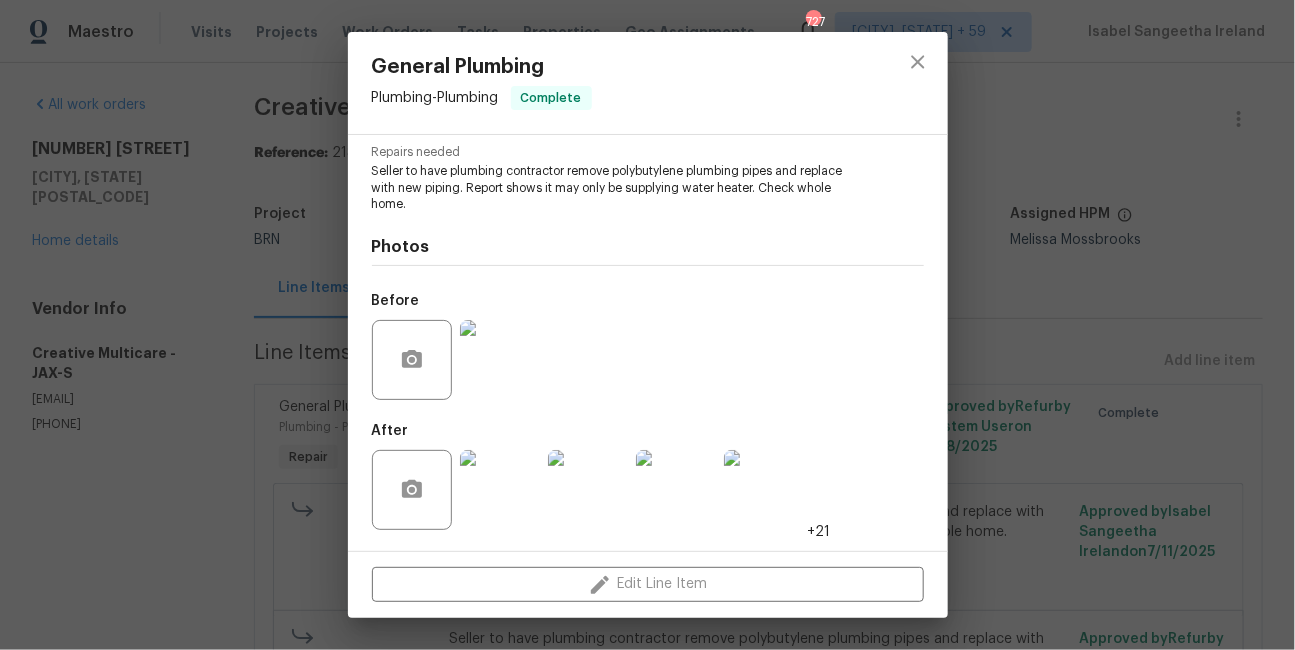click at bounding box center [412, 360] 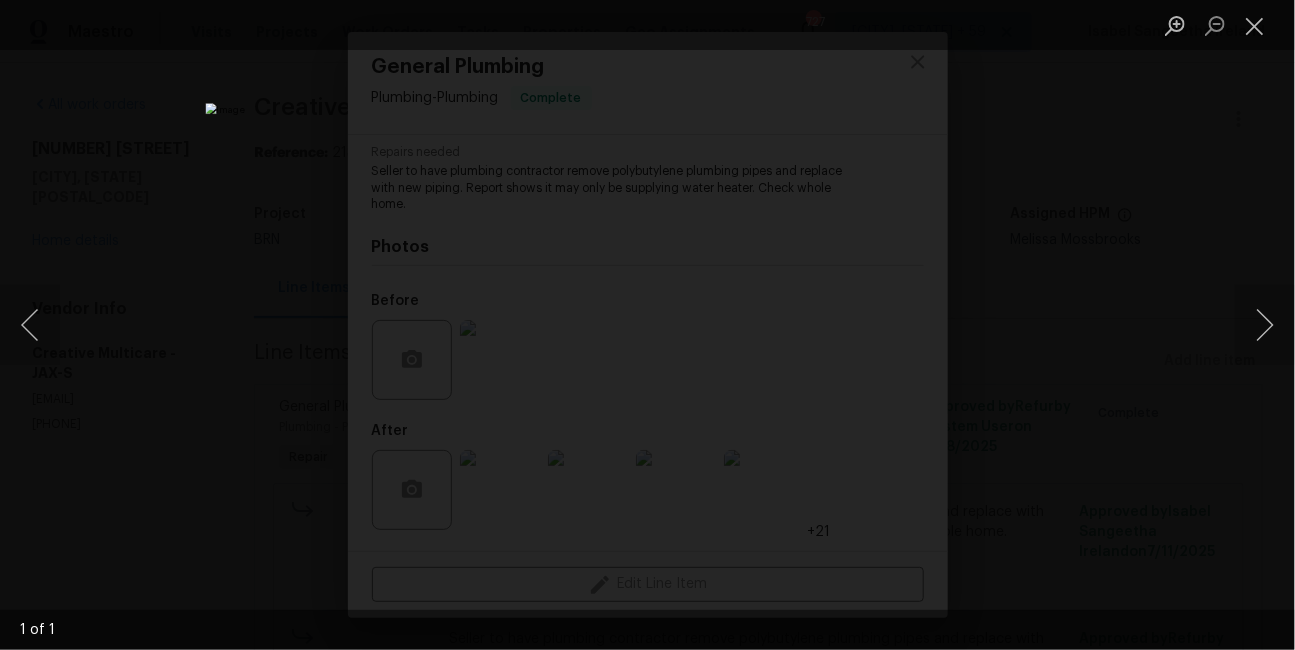 click at bounding box center [647, 325] 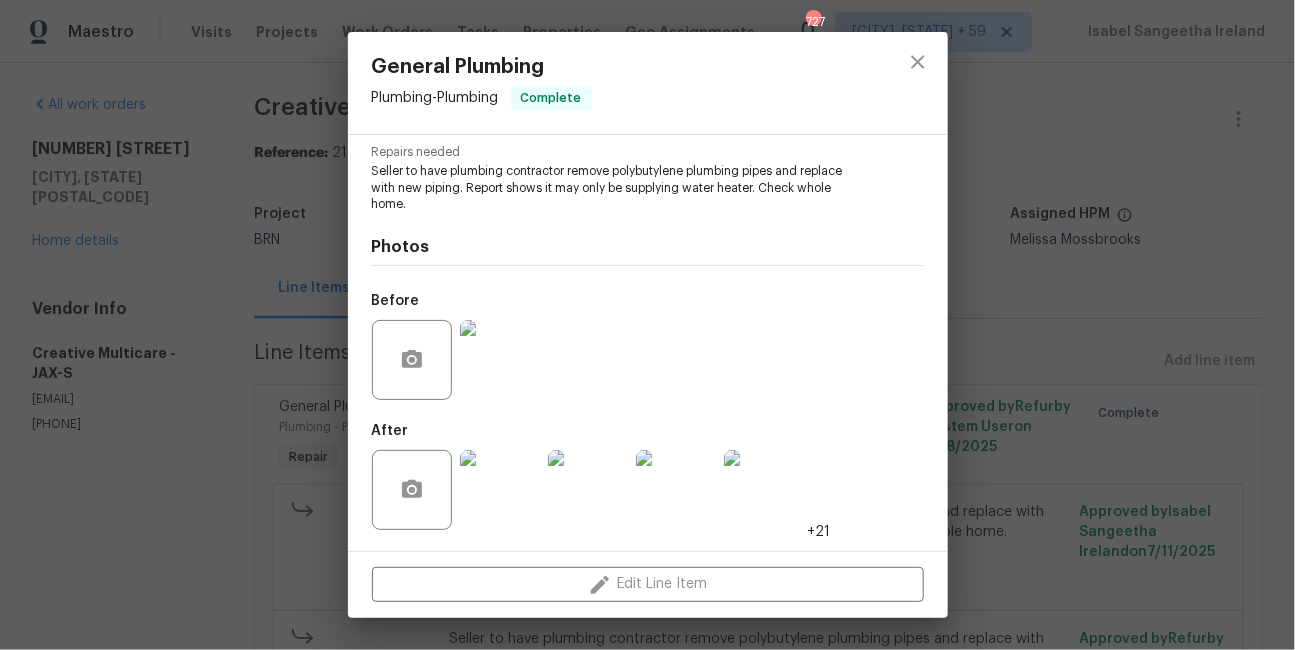 click at bounding box center [588, 490] 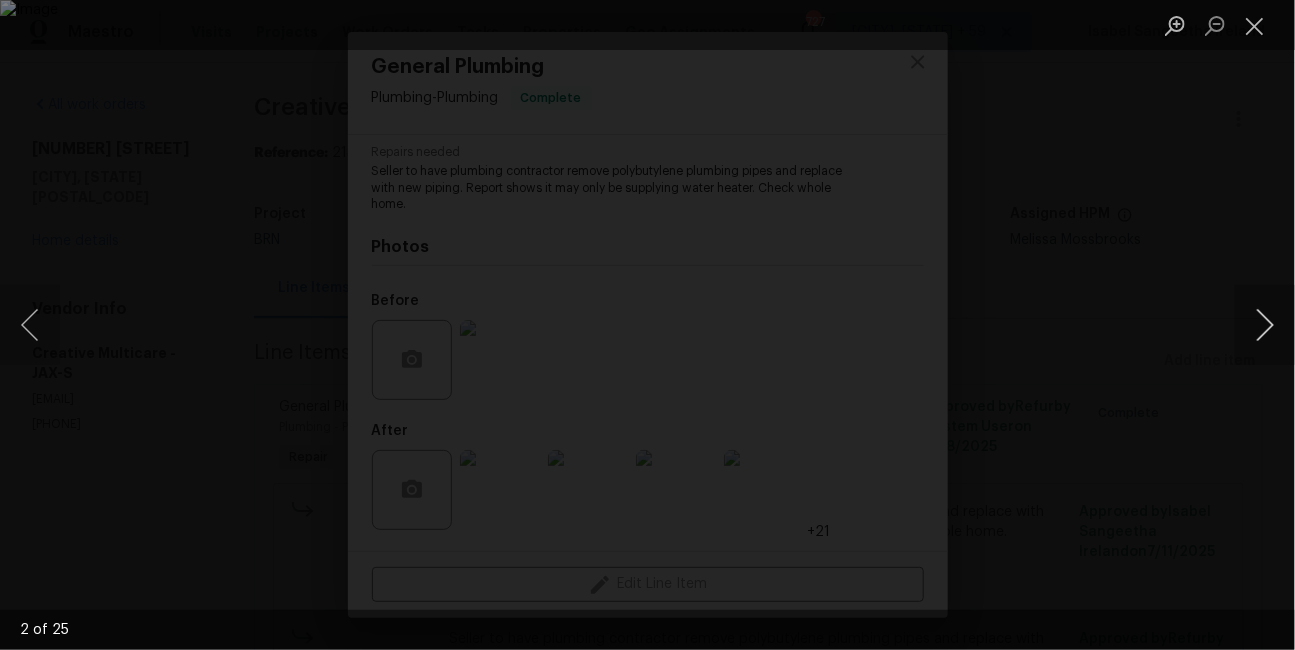 click at bounding box center (1265, 325) 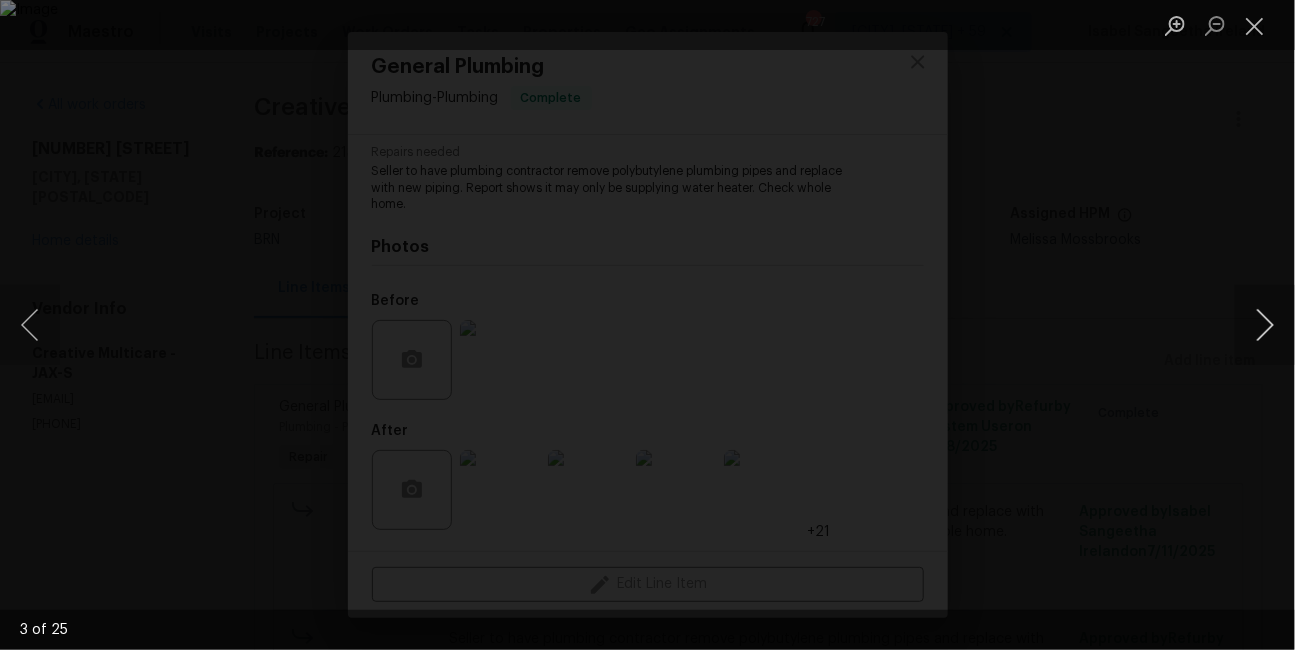 click at bounding box center (1265, 325) 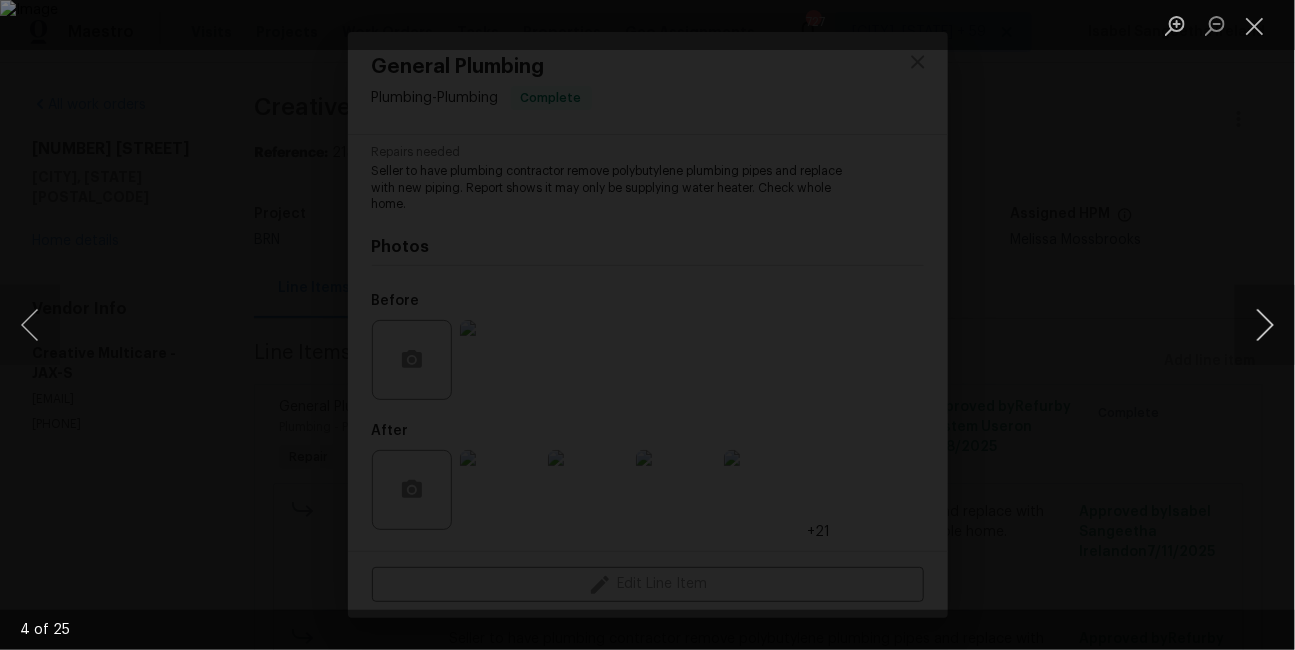 click at bounding box center (1265, 325) 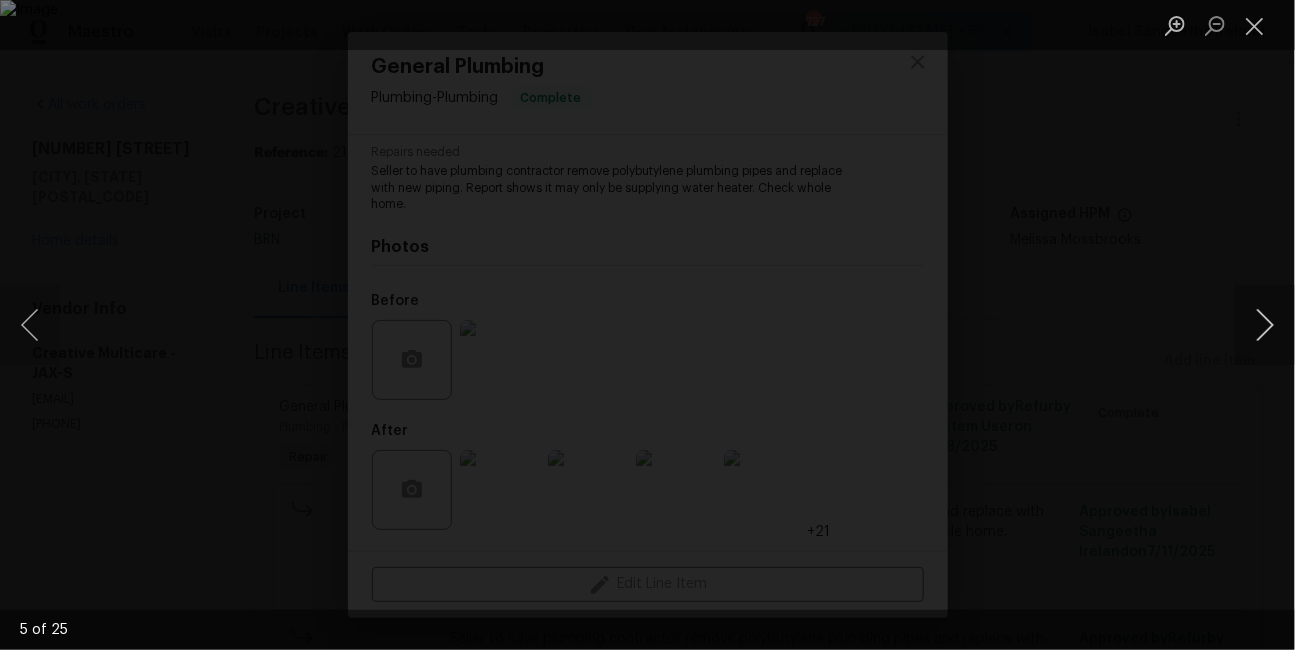 click at bounding box center [1265, 325] 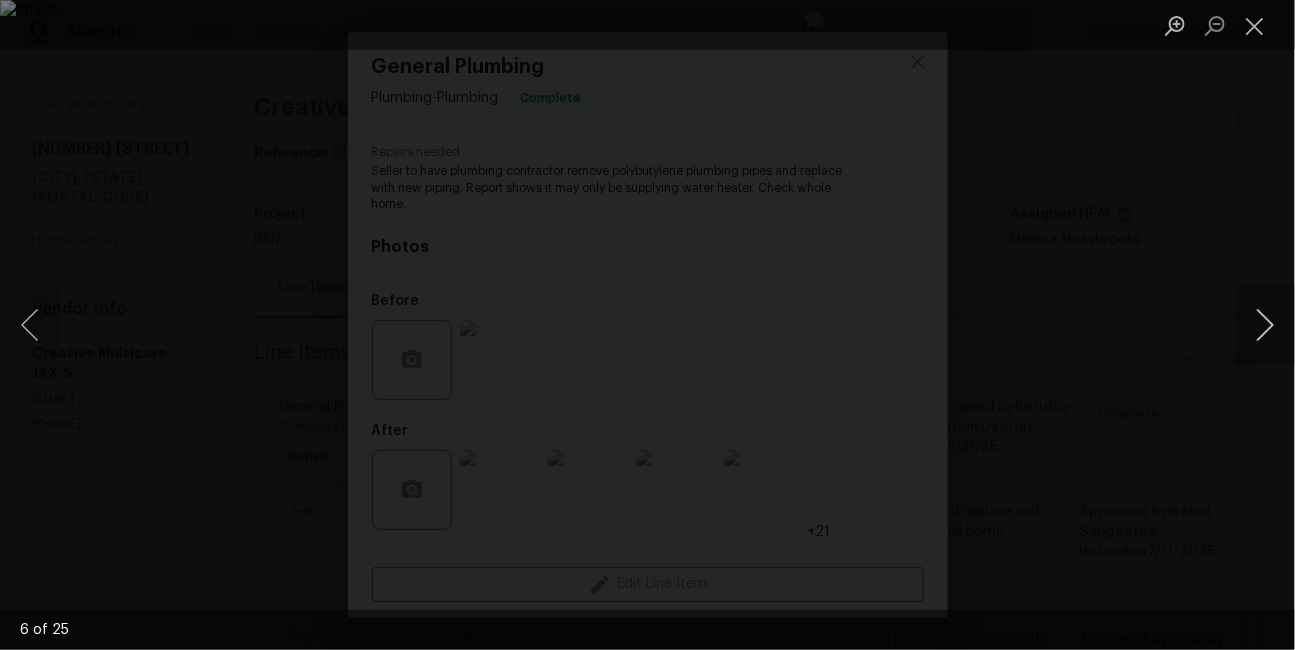 click at bounding box center (1265, 325) 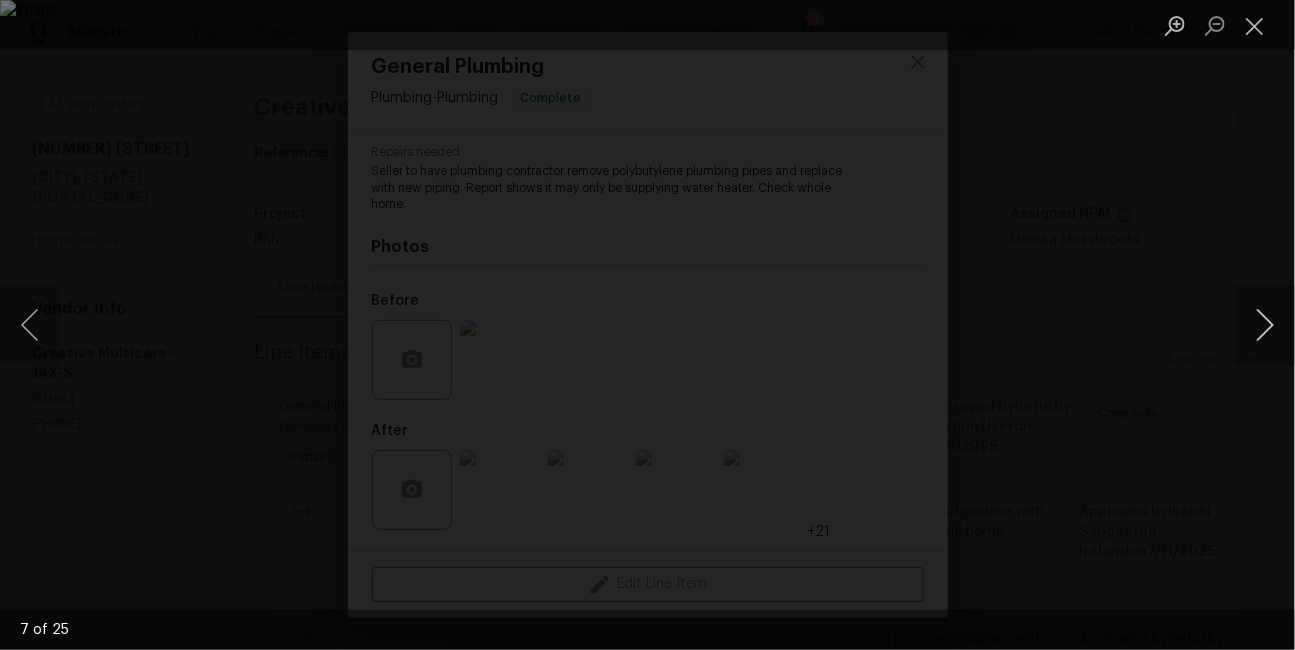 click at bounding box center [1265, 325] 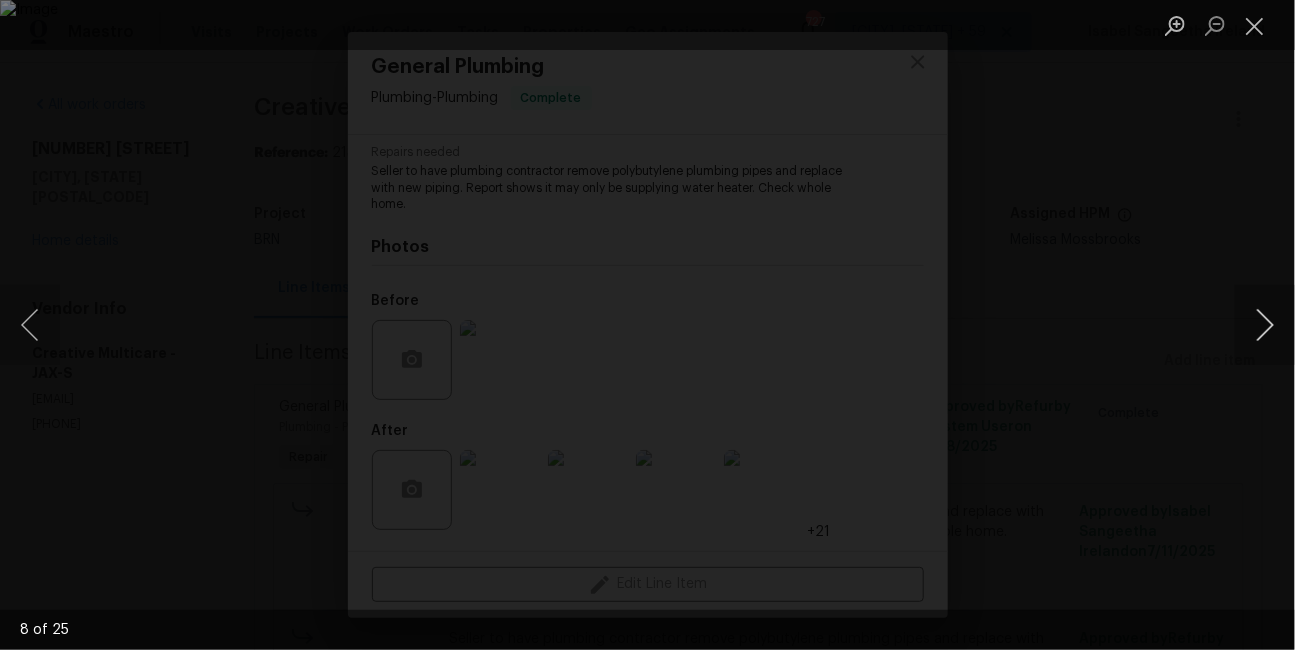 click at bounding box center (1265, 325) 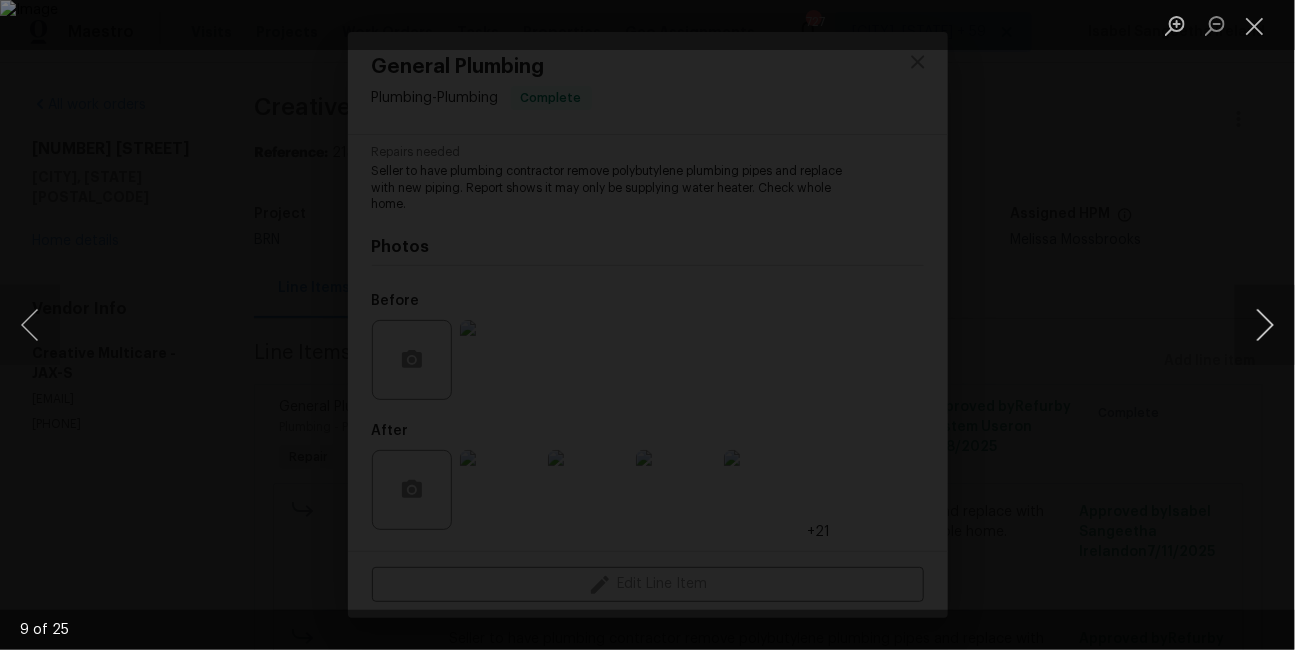click at bounding box center [1265, 325] 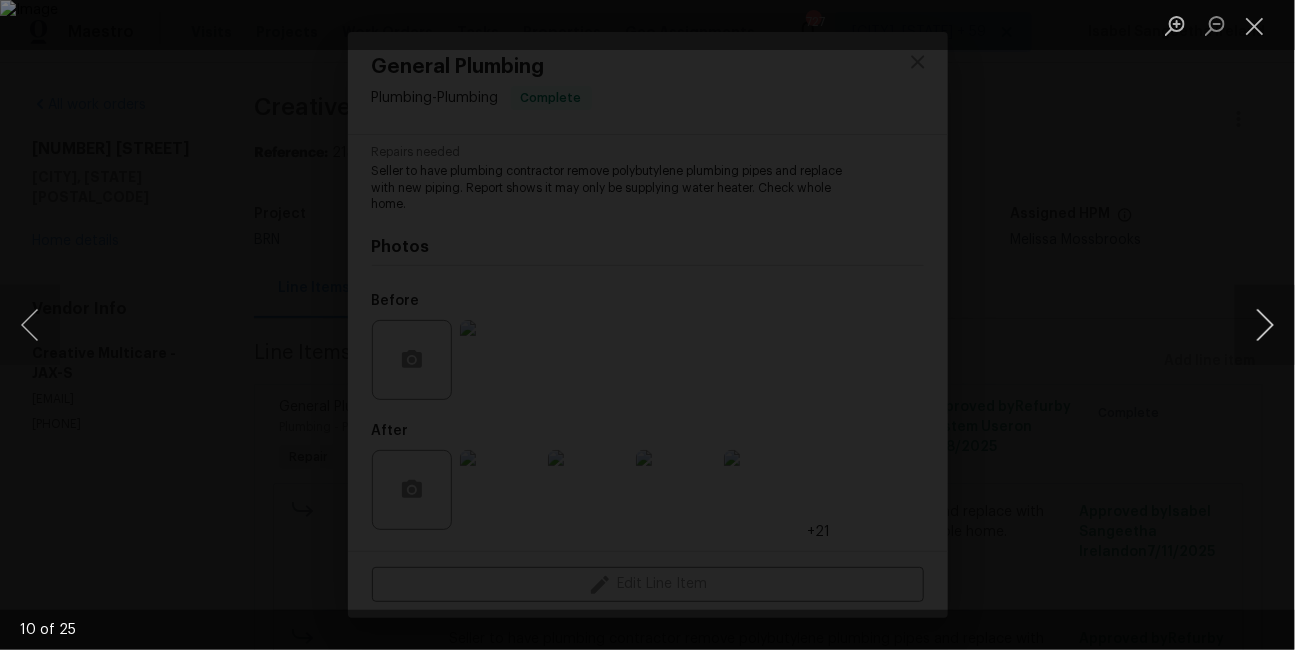 click at bounding box center (1265, 325) 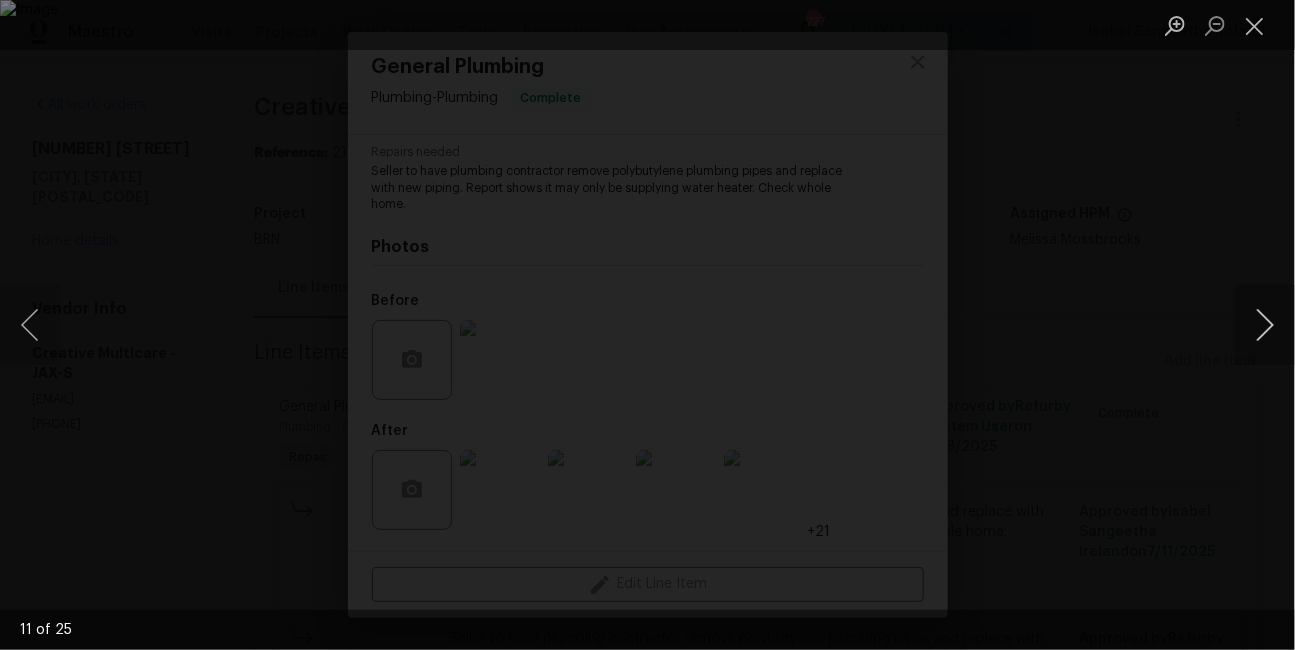 click at bounding box center [1265, 325] 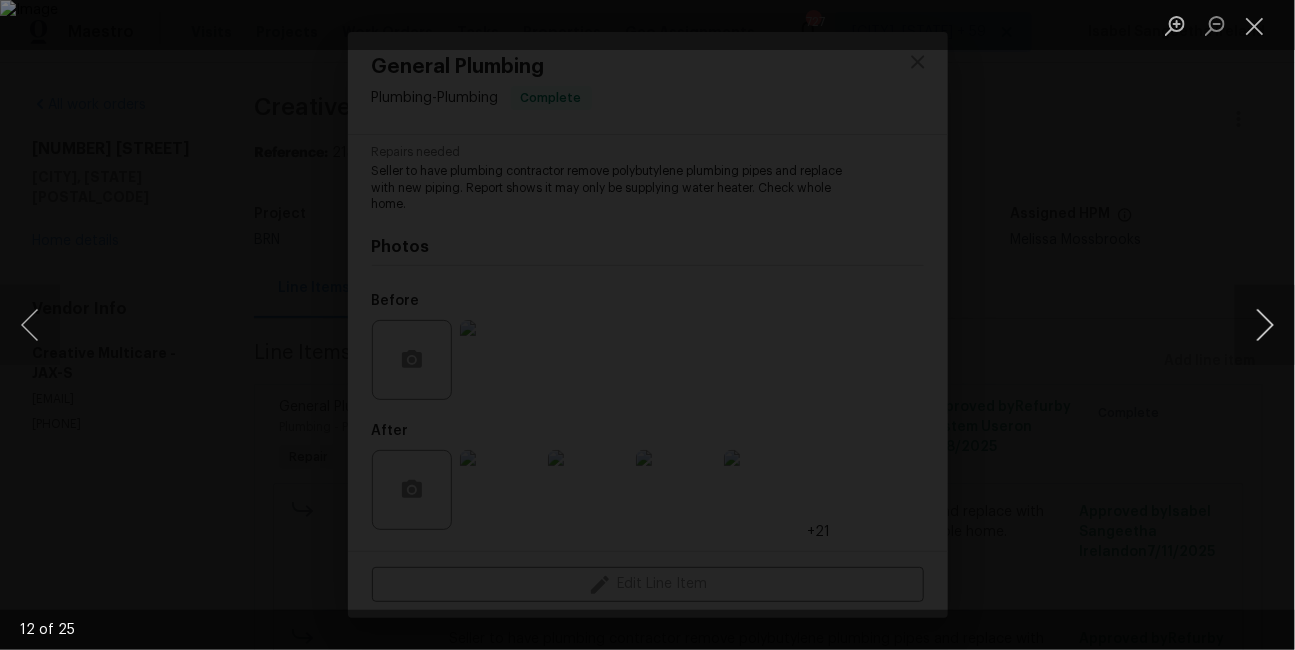 click at bounding box center [1265, 325] 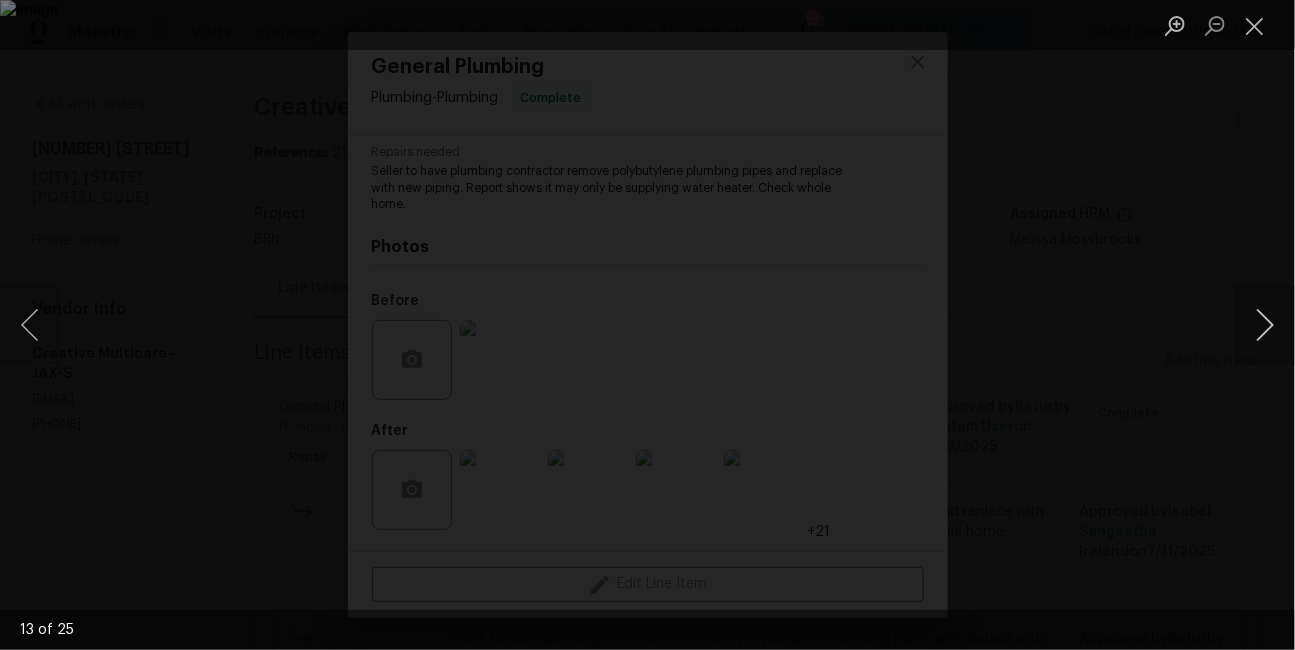 click at bounding box center (1265, 325) 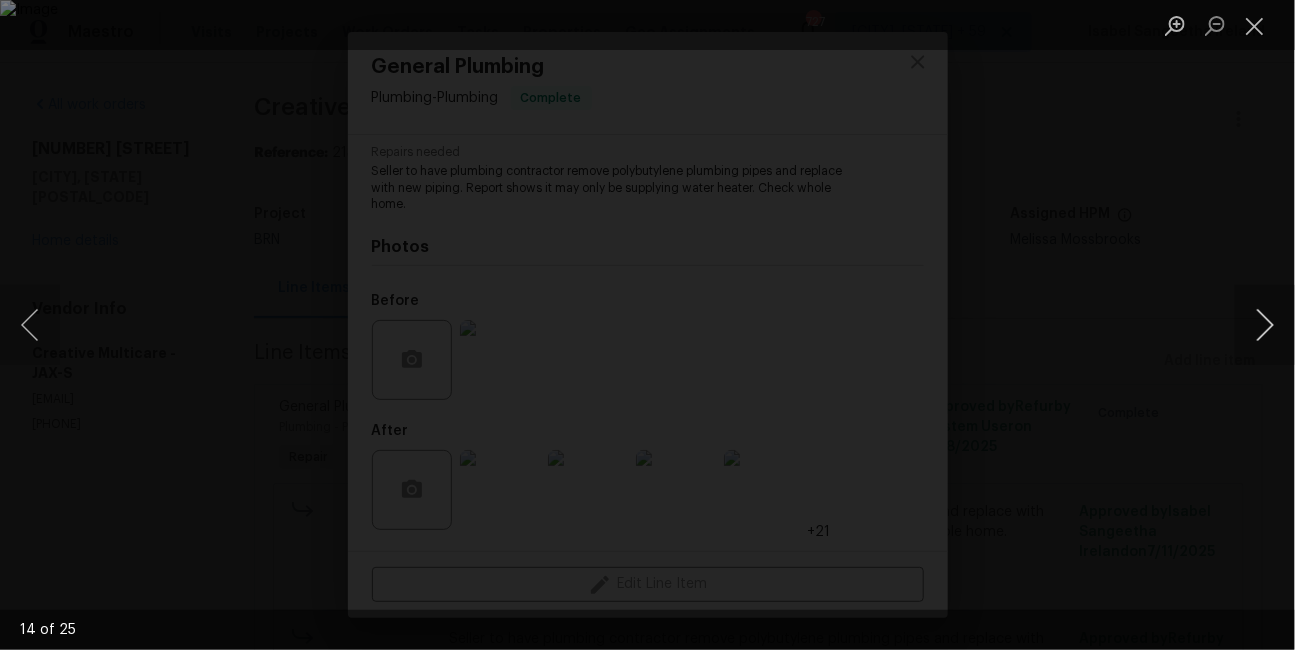click at bounding box center [1265, 325] 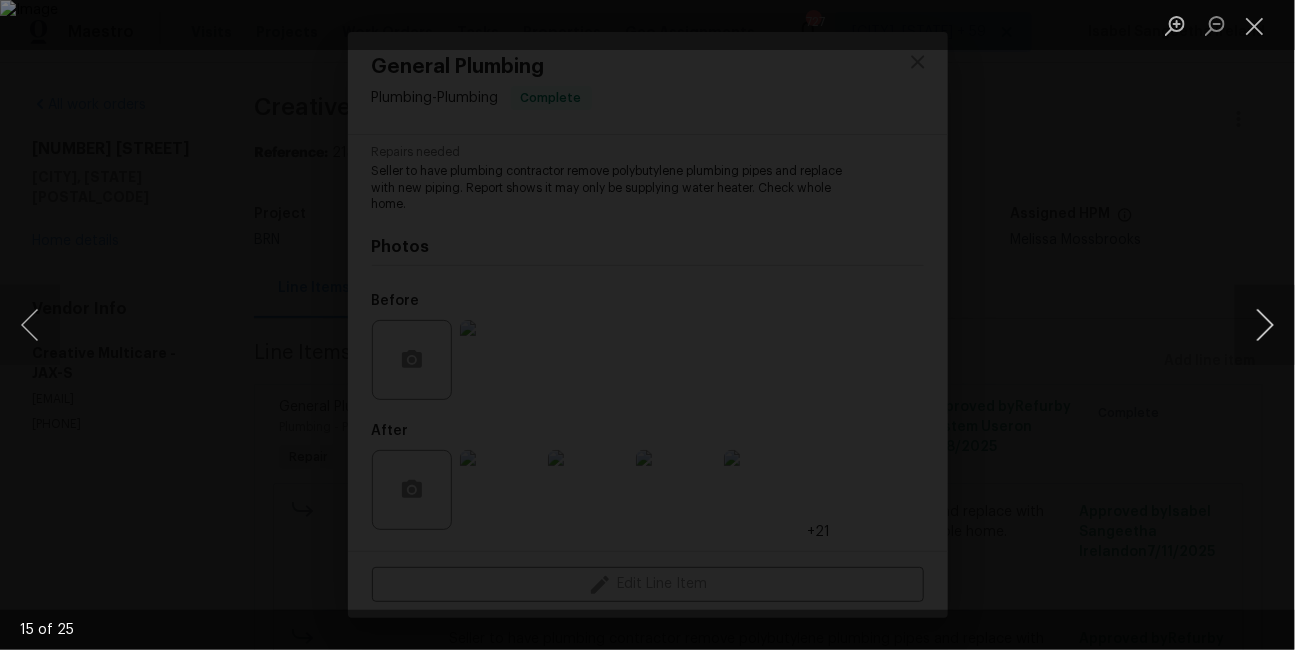 click at bounding box center [1265, 325] 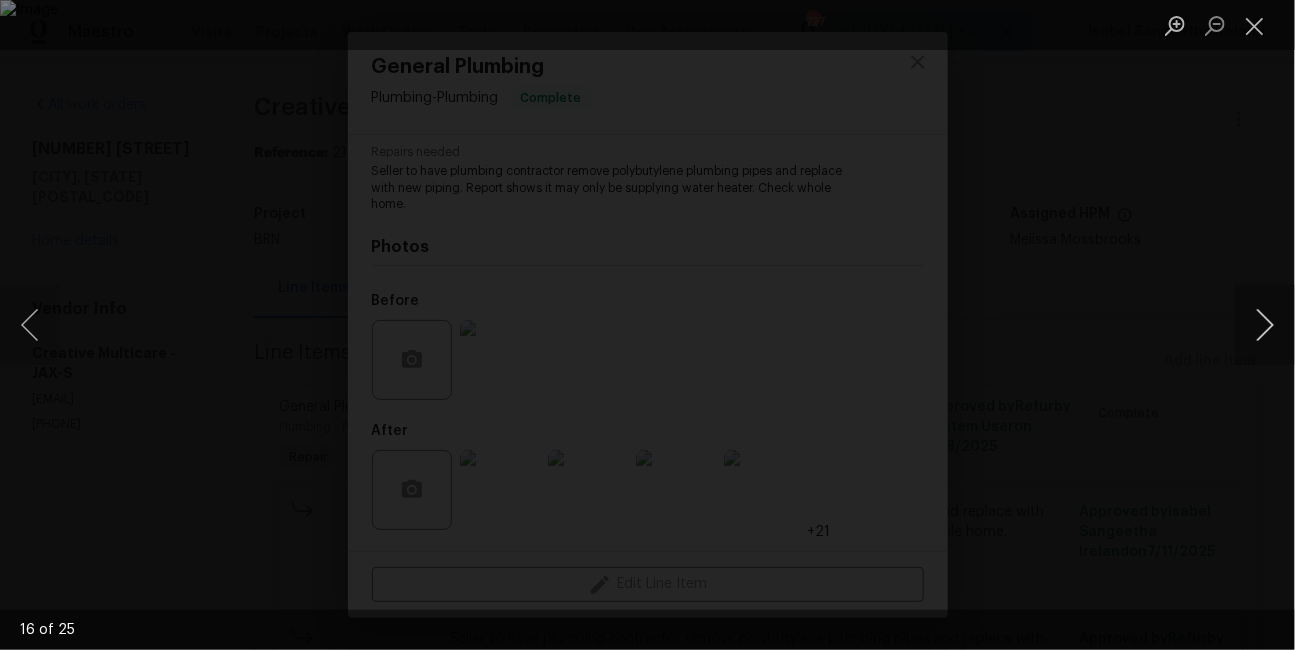 click at bounding box center [1265, 325] 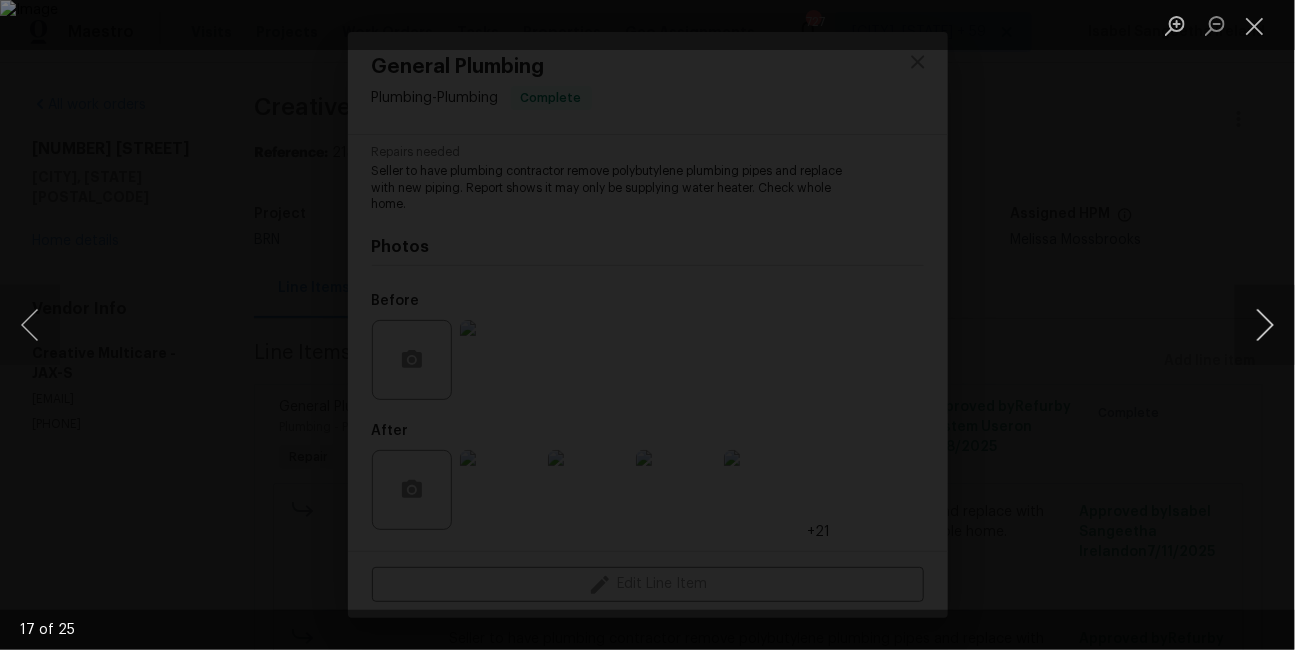 click at bounding box center [1265, 325] 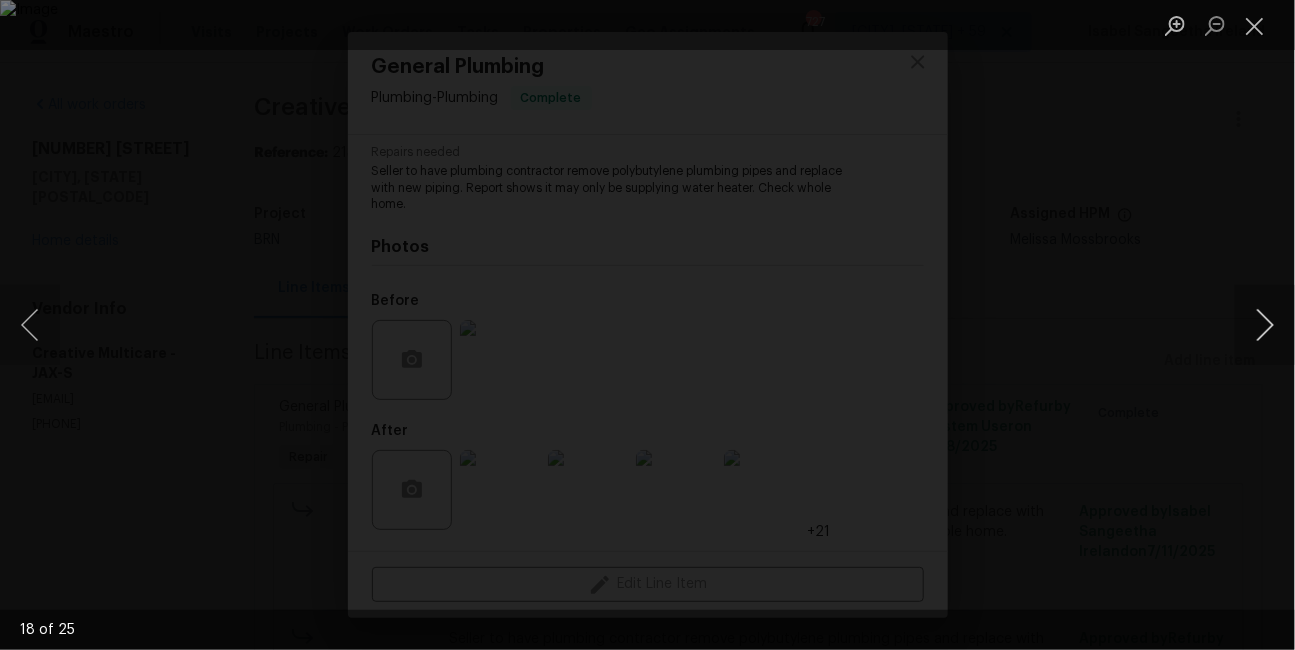 click at bounding box center [1265, 325] 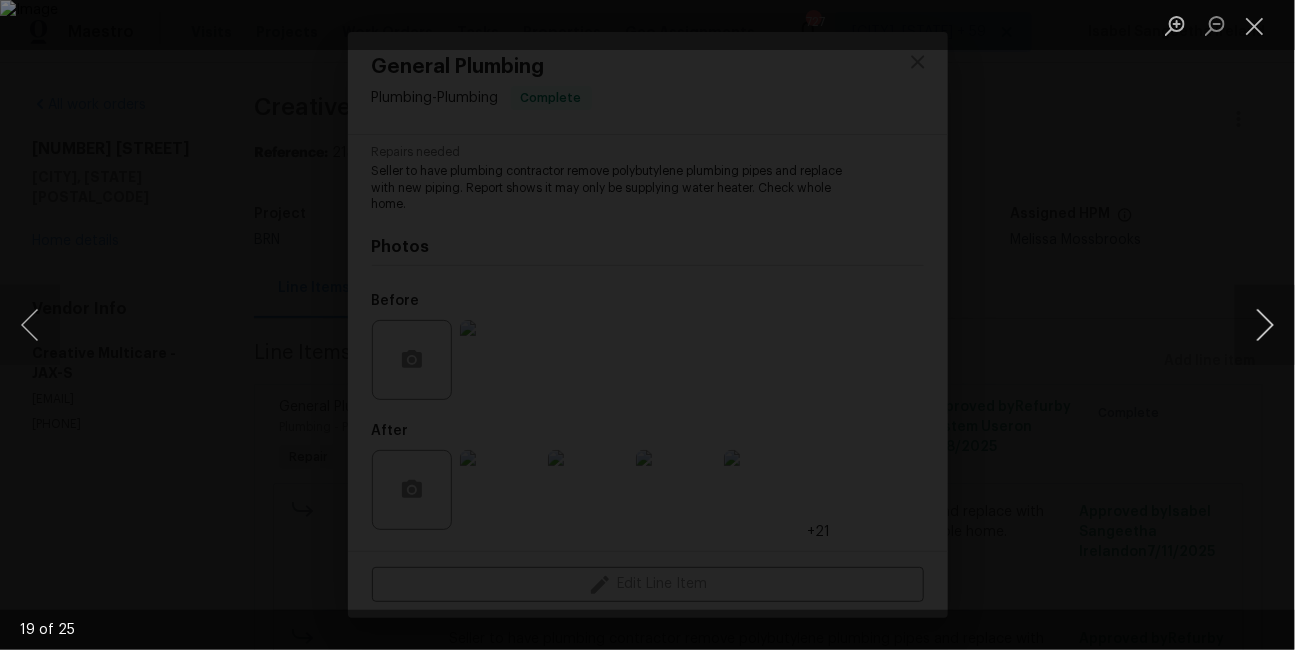 click at bounding box center (1265, 325) 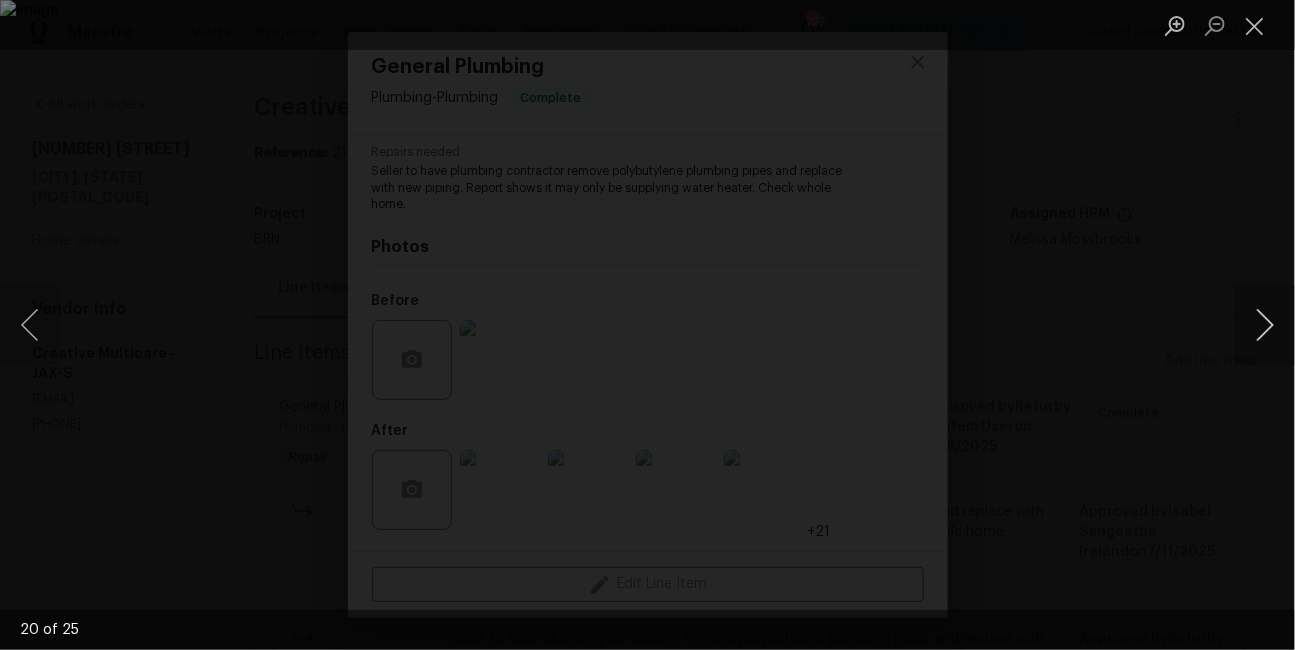 click at bounding box center [1265, 325] 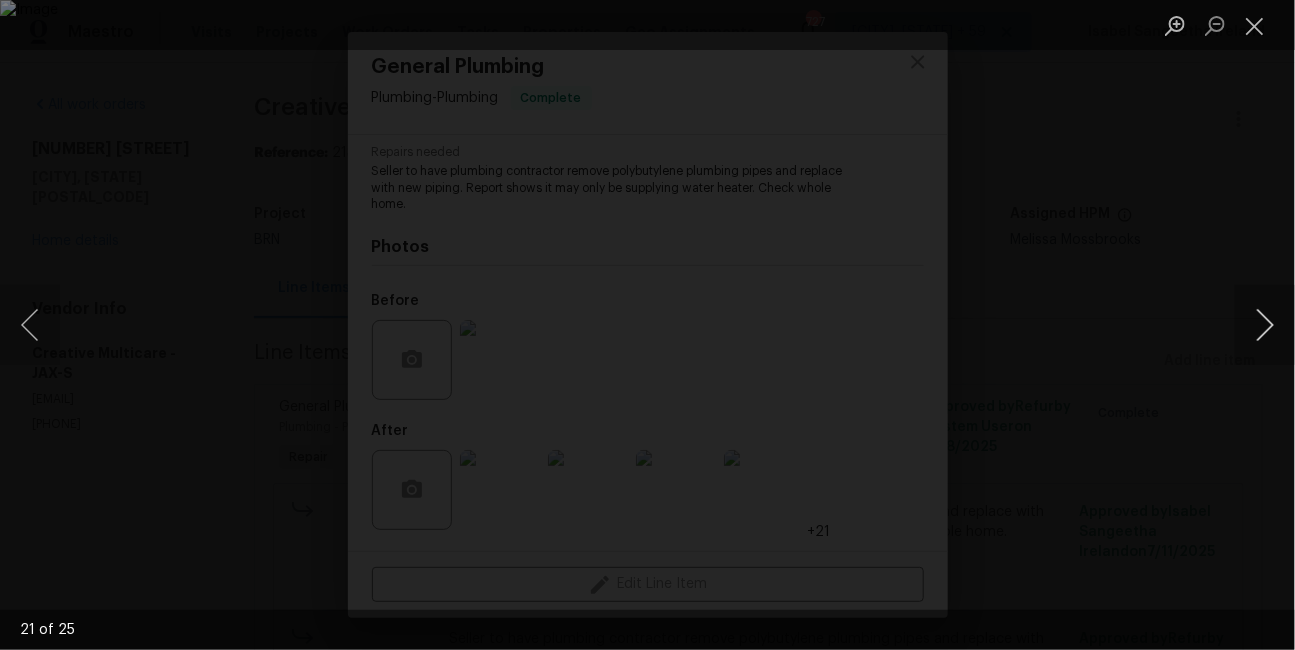 click at bounding box center (1265, 325) 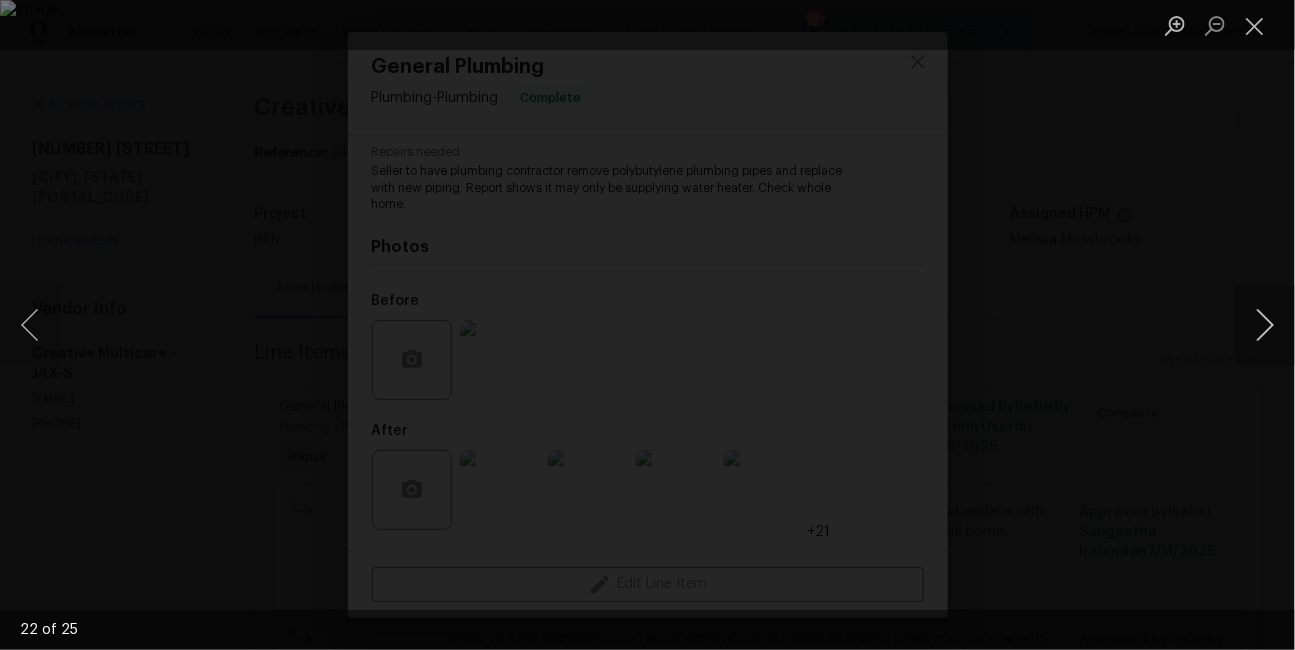 click at bounding box center [1265, 325] 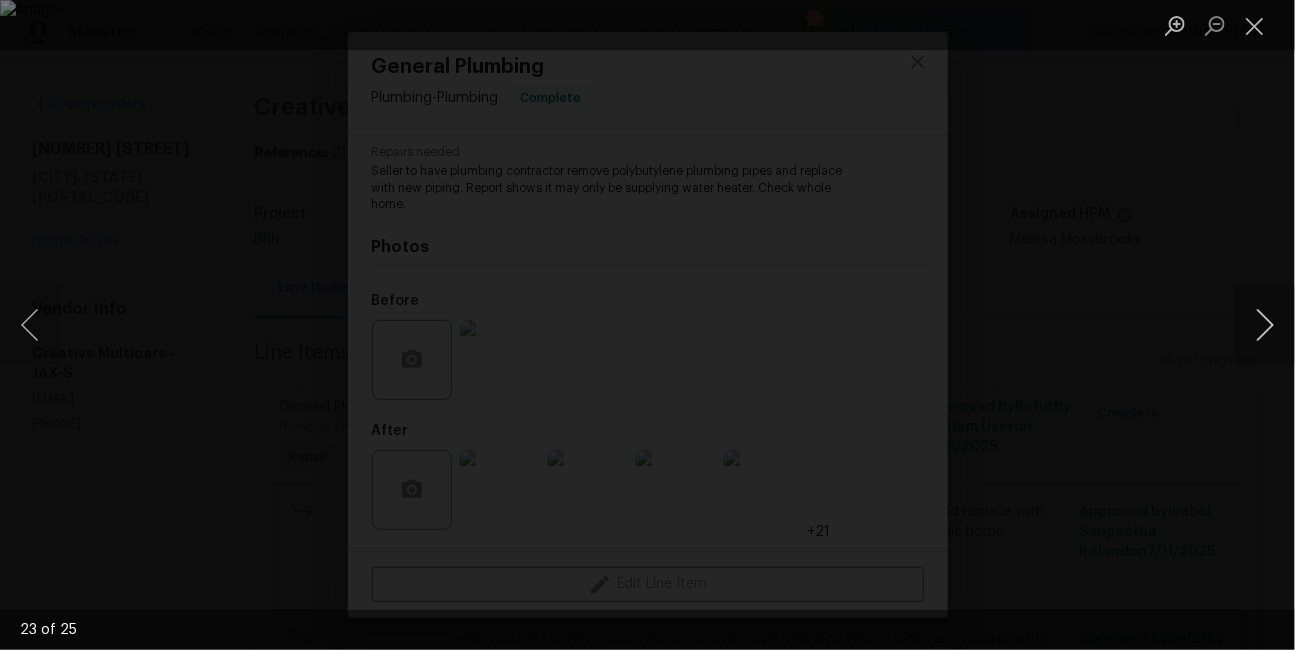 click at bounding box center (1265, 325) 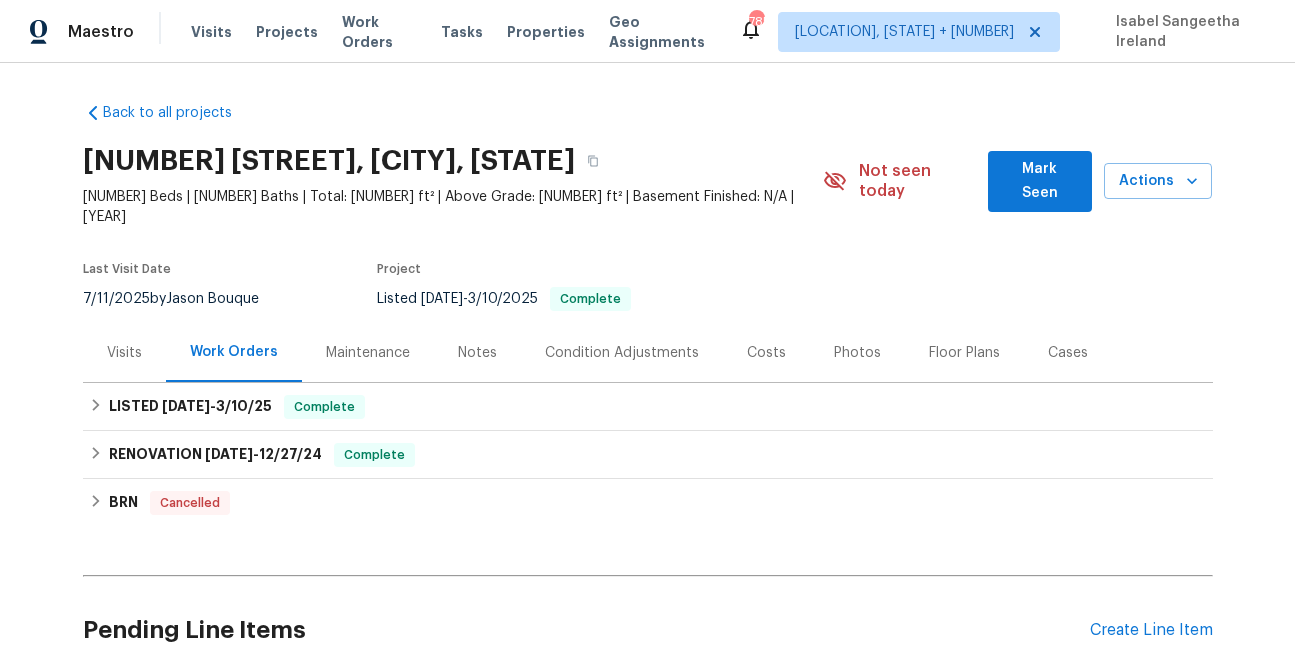 scroll, scrollTop: 0, scrollLeft: 0, axis: both 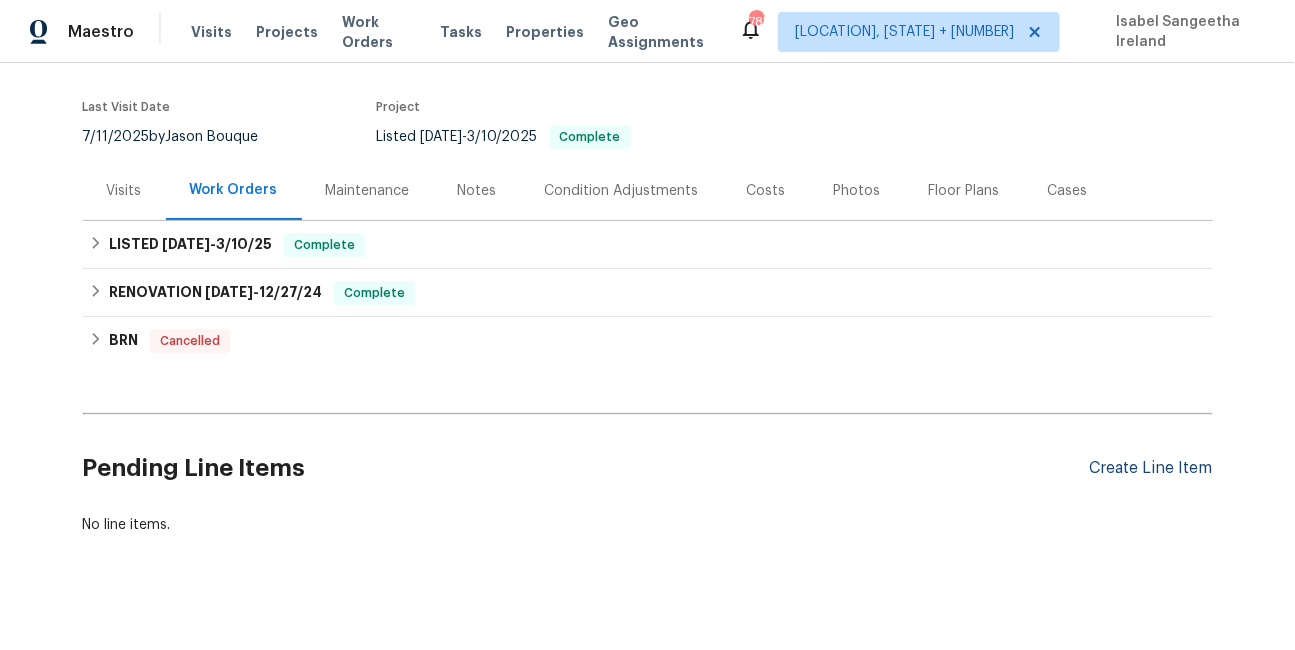 click on "Create Line Item" at bounding box center [1151, 468] 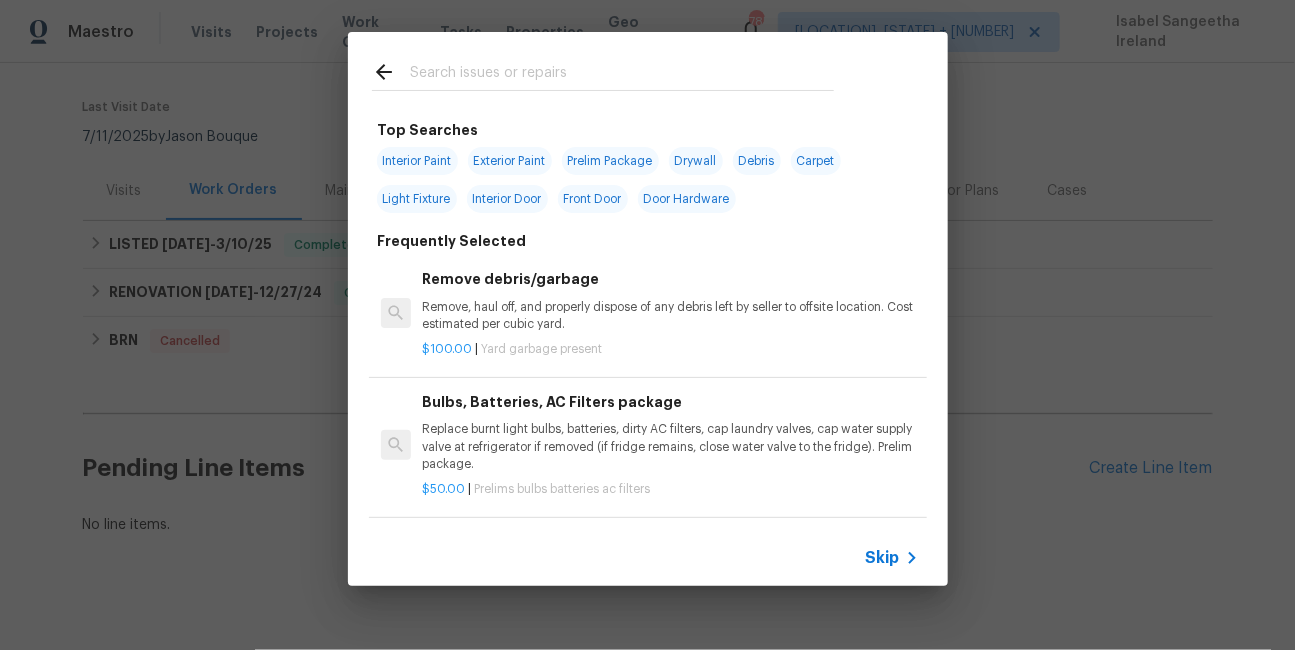 click on "Skip" at bounding box center [883, 558] 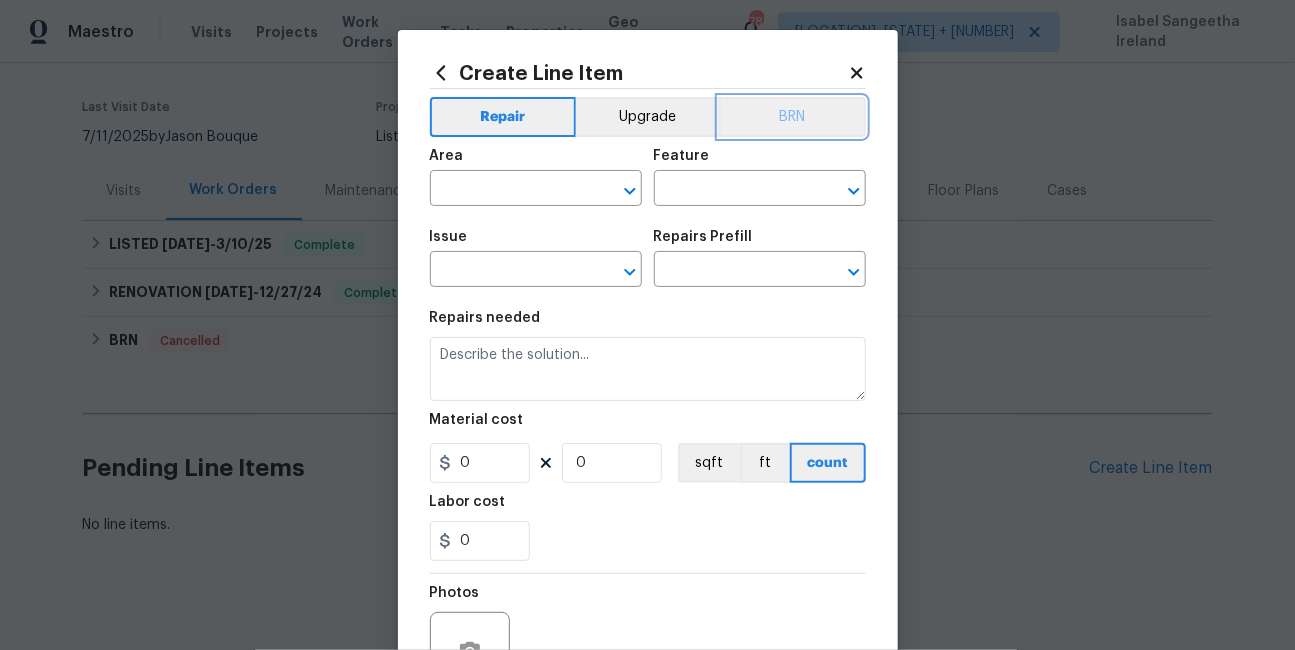 click on "BRN" at bounding box center [792, 117] 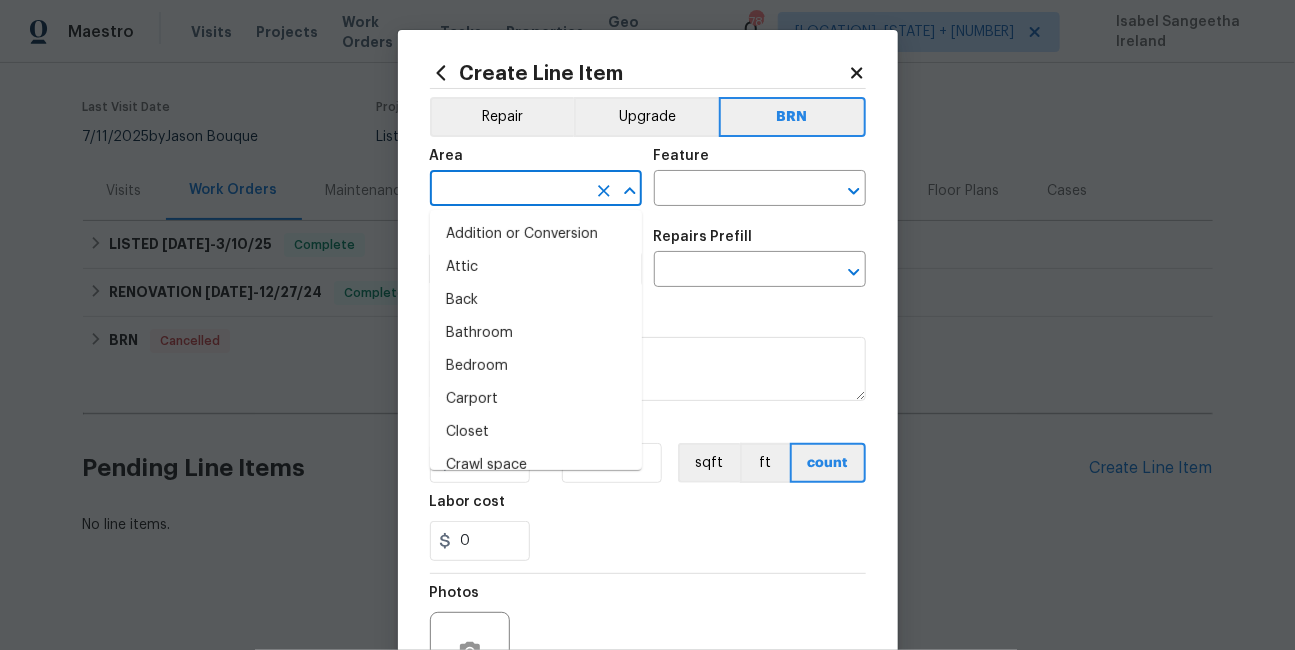 click at bounding box center [508, 190] 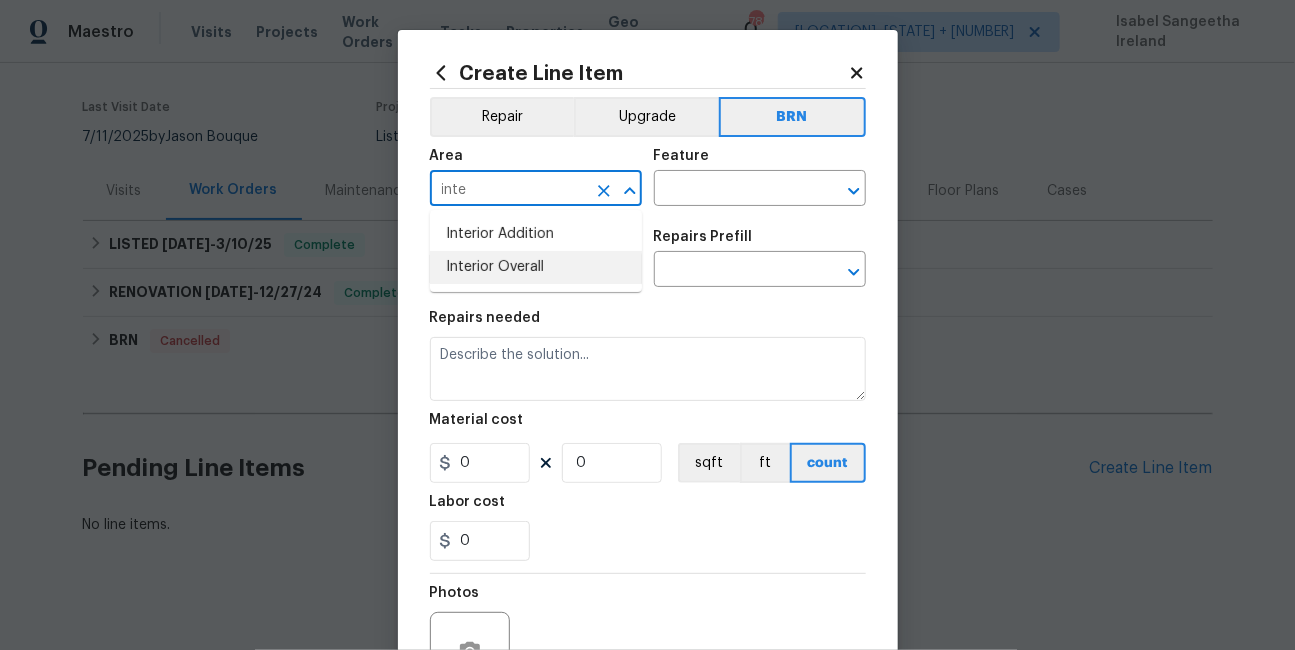 click on "Interior Overall" at bounding box center (536, 267) 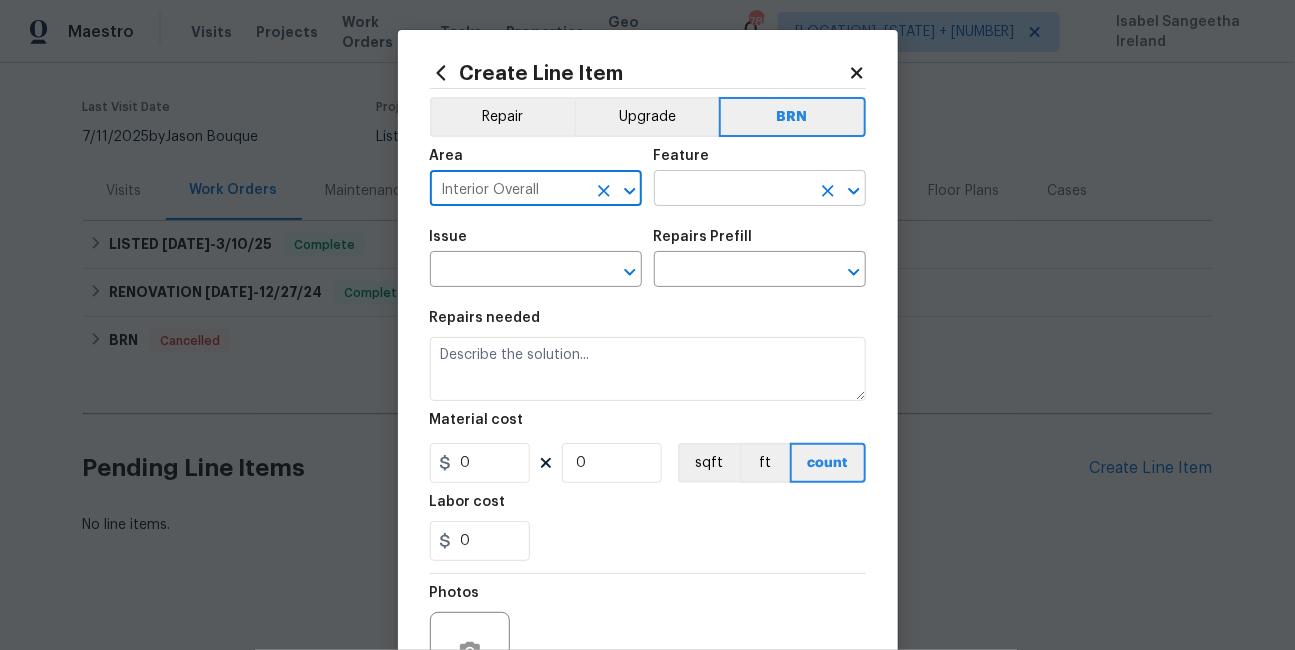 type on "Interior Overall" 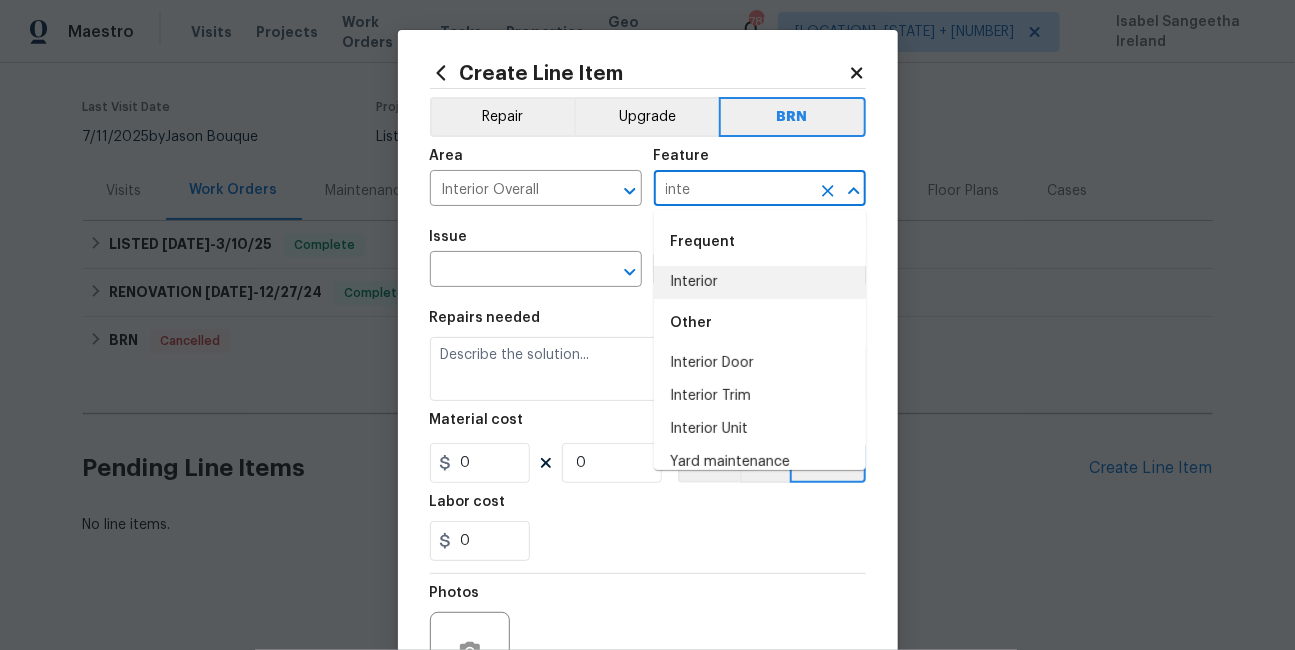 click on "Interior" at bounding box center (760, 282) 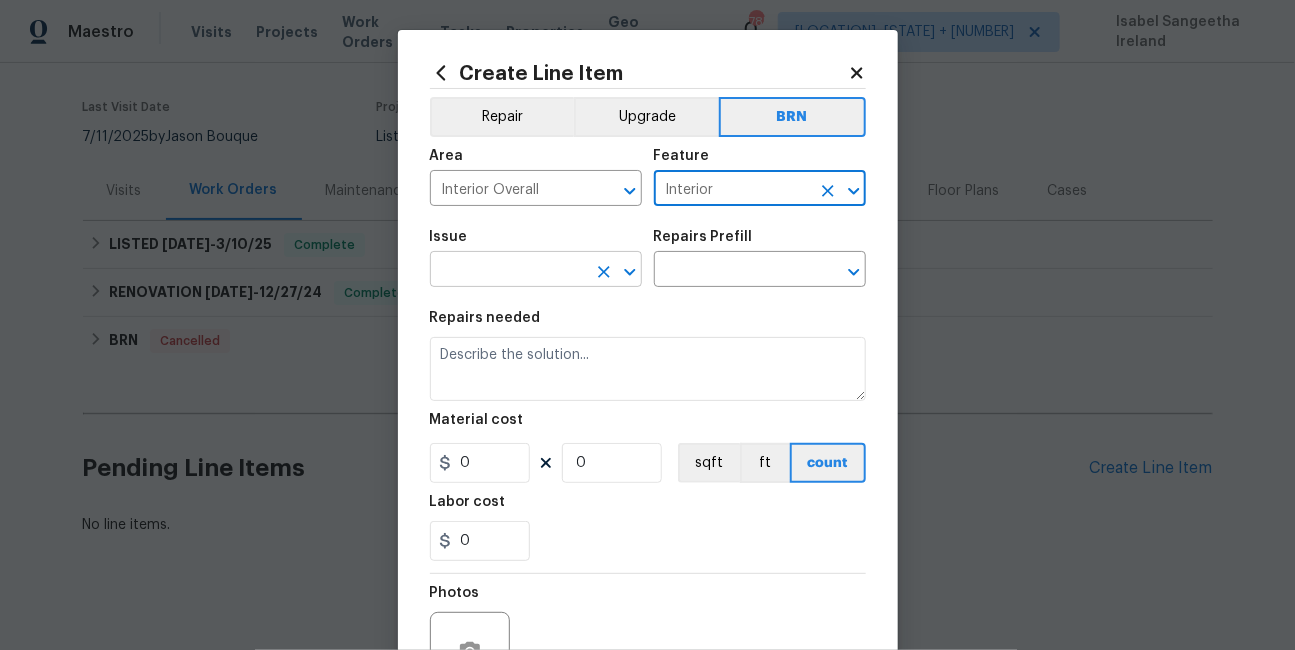 type on "Interior" 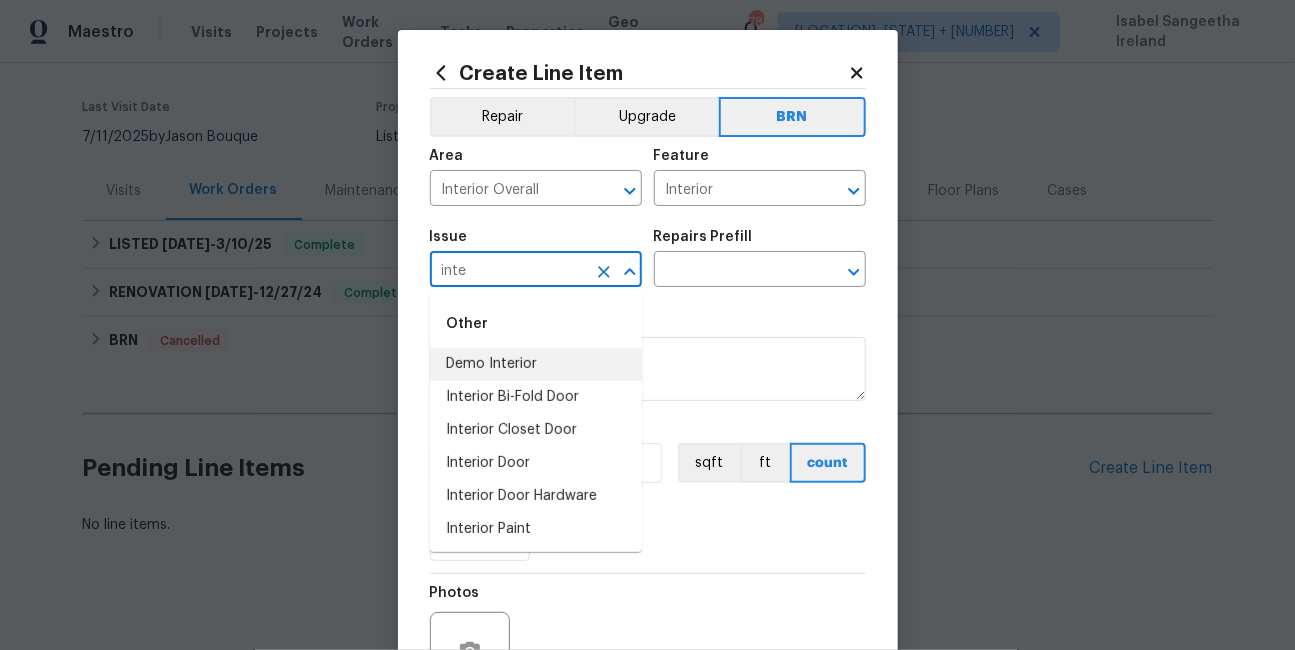 click on "Demo Interior" at bounding box center [536, 364] 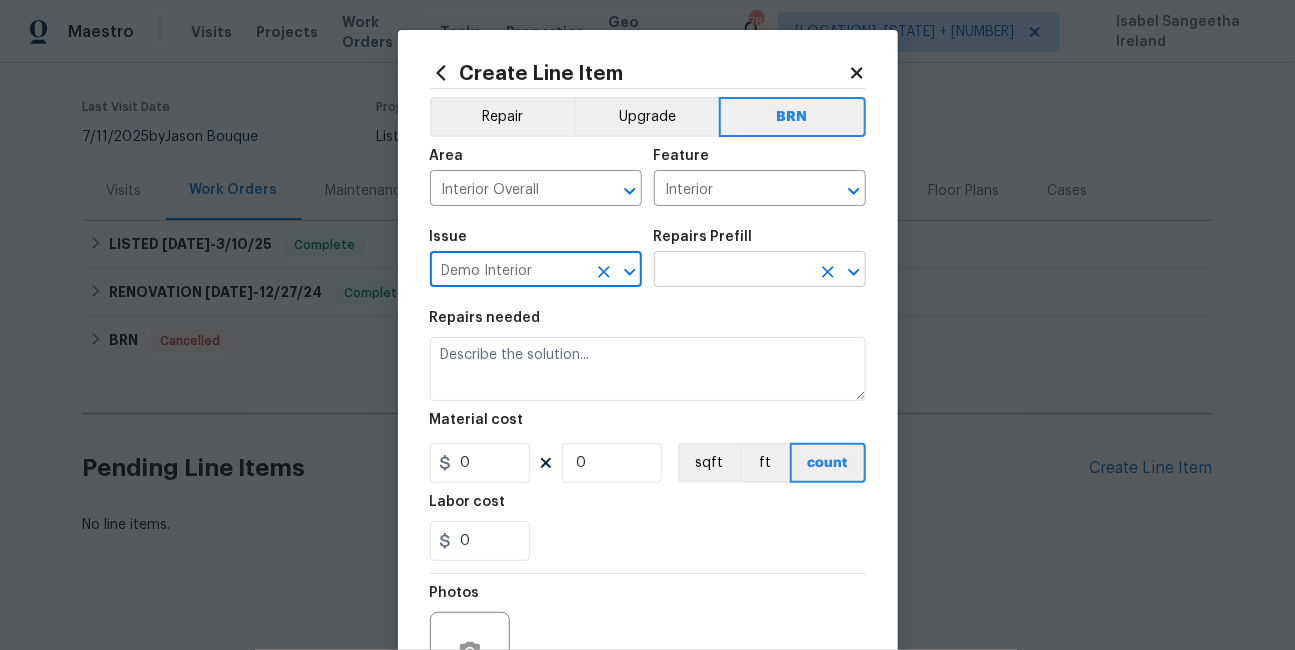 type on "Demo Interior" 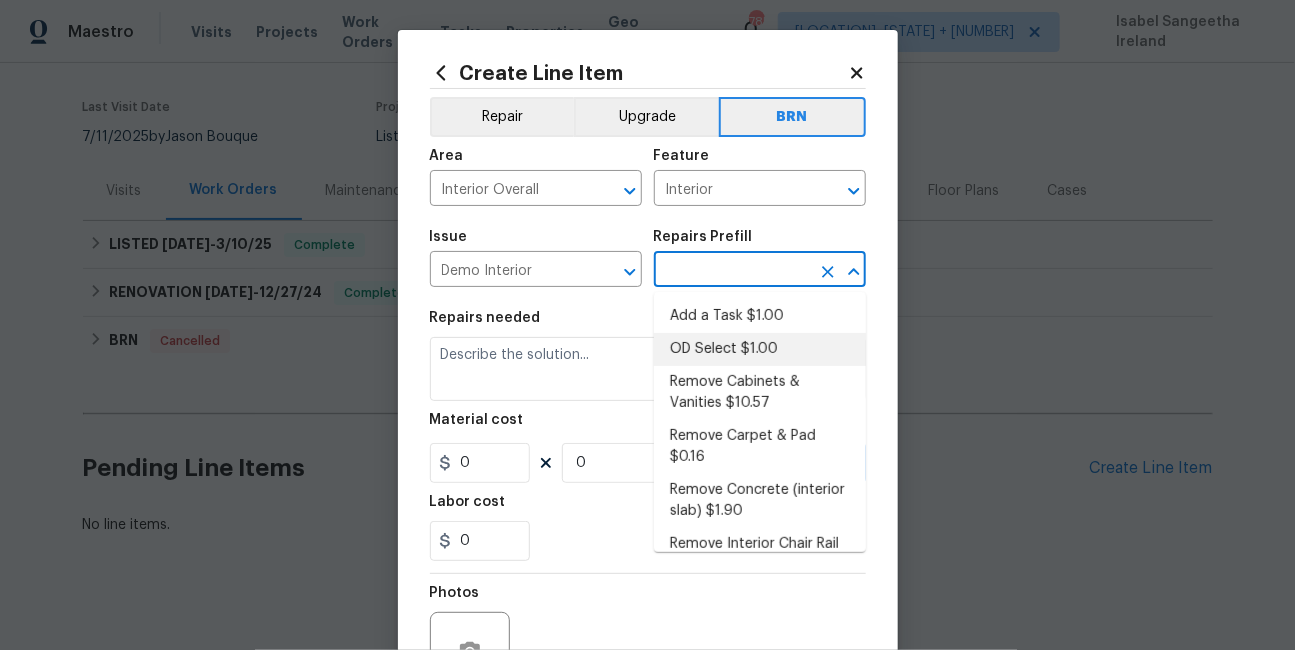 click on "OD Select $1.00" at bounding box center [760, 349] 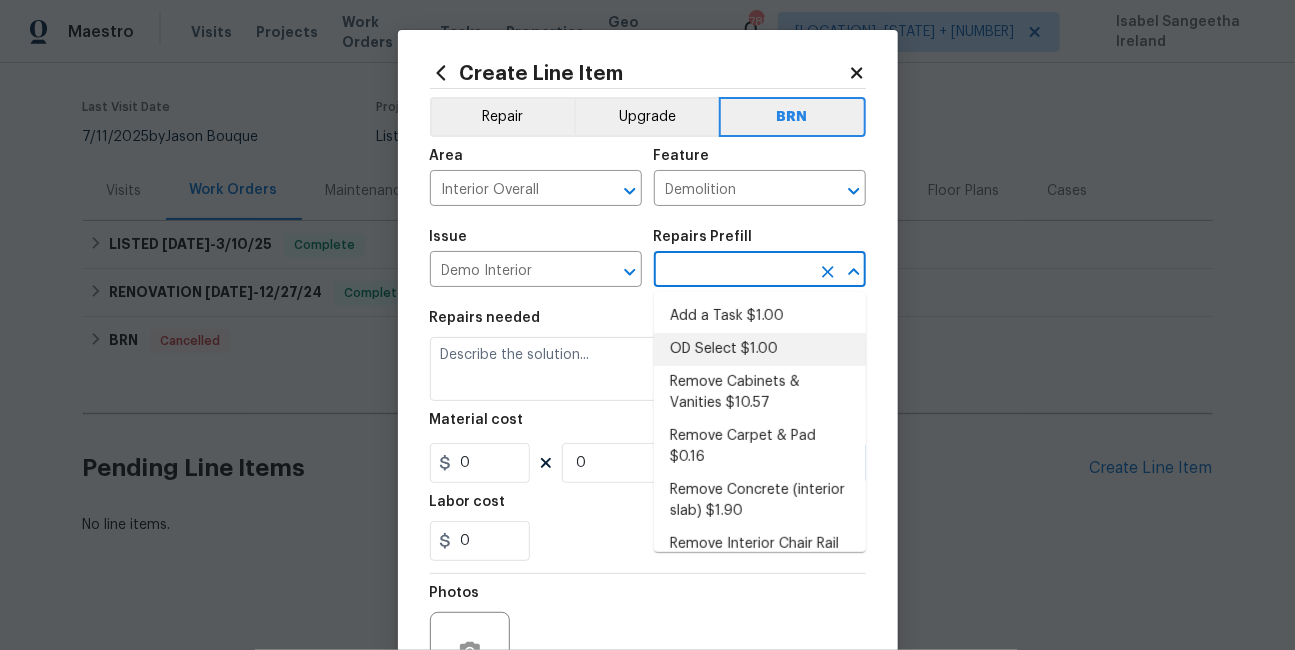 type on "OD Select $1.00" 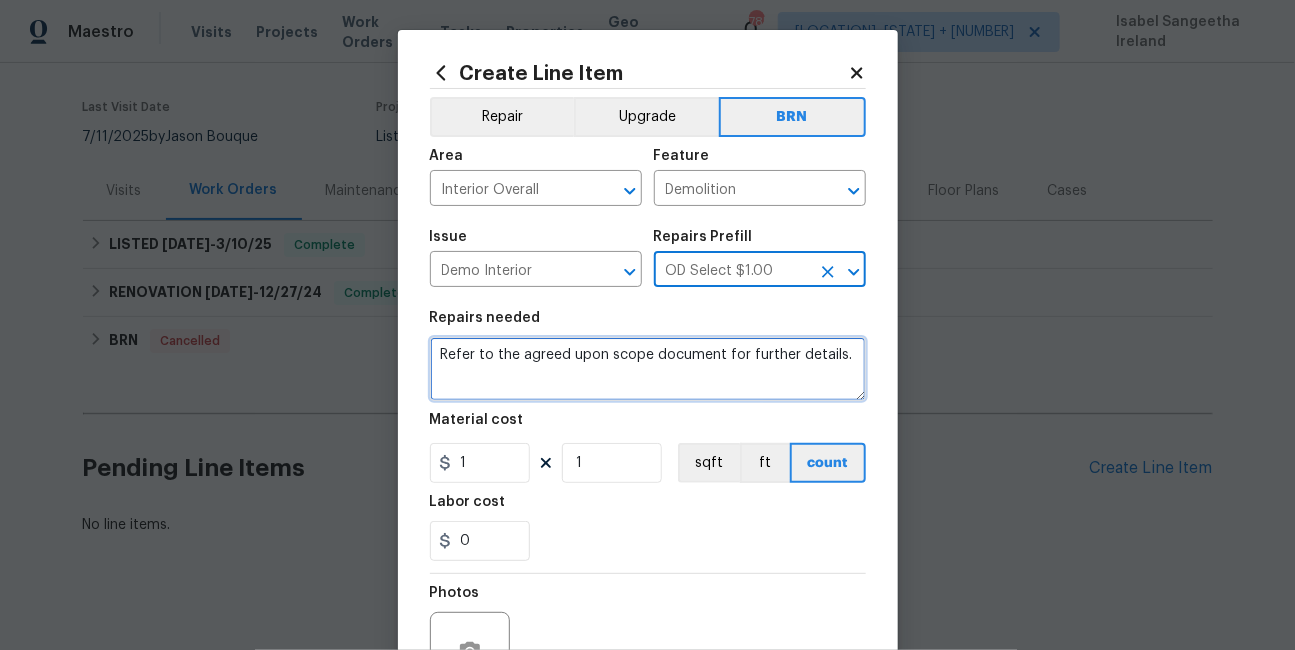 click on "Refer to the agreed upon scope document for further details." at bounding box center (648, 369) 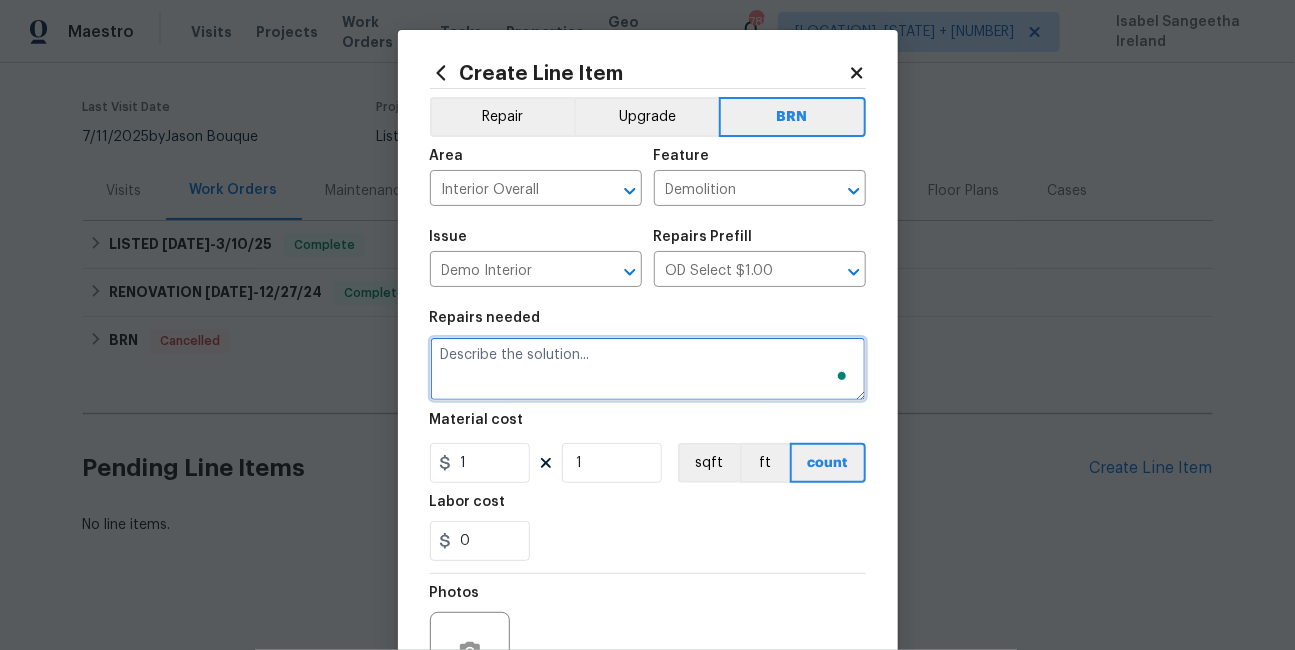 paste on "Contractor to find key (likely located in kitchen drawer or cabinet above the range) for the laundry/storage area. If not found, replace lock with another keyed lock and leave one key in the lockbox and the other in kitchen drawer" 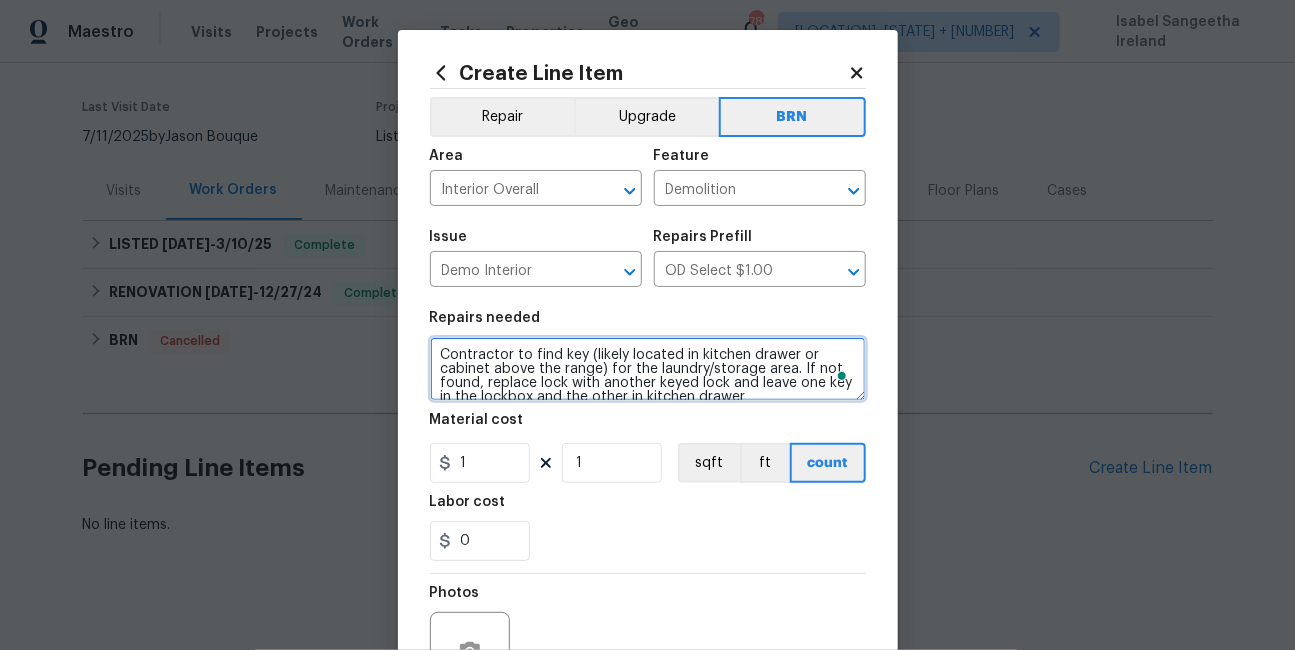 scroll, scrollTop: 4, scrollLeft: 0, axis: vertical 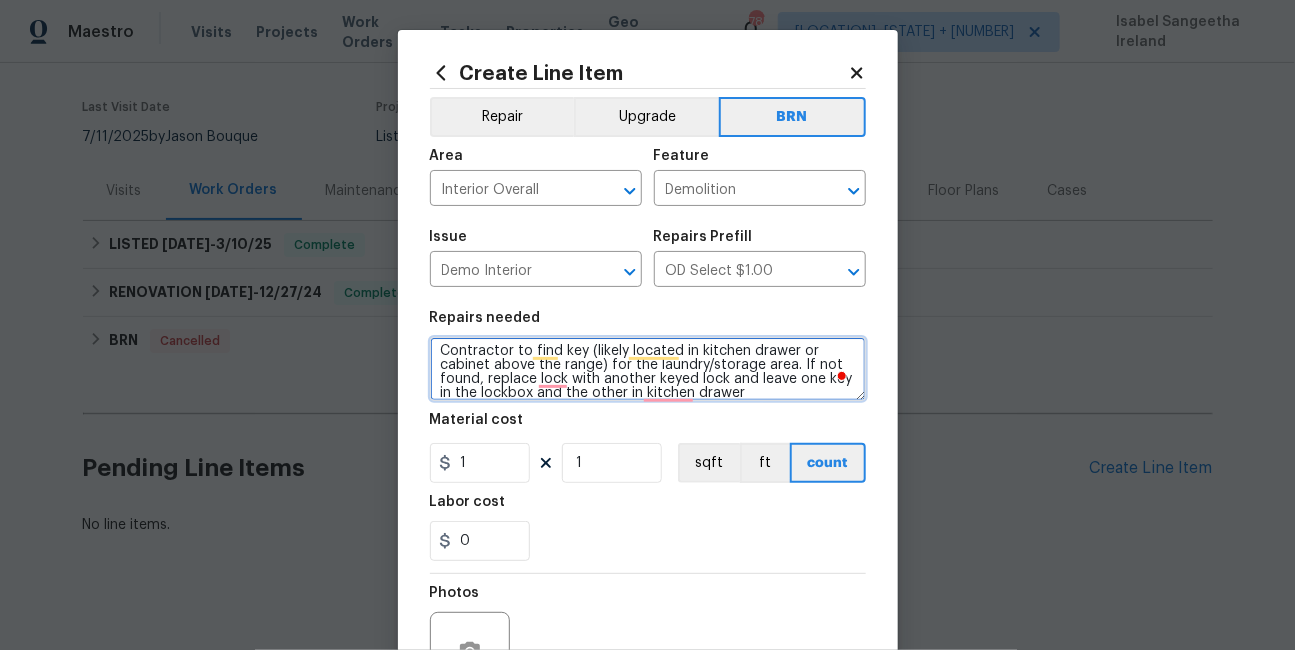 type on "Contractor to find key (likely located in kitchen drawer or cabinet above the range) for the laundry/storage area. If not found, replace lock with another keyed lock and leave one key in the lockbox and the other in kitchen drawer" 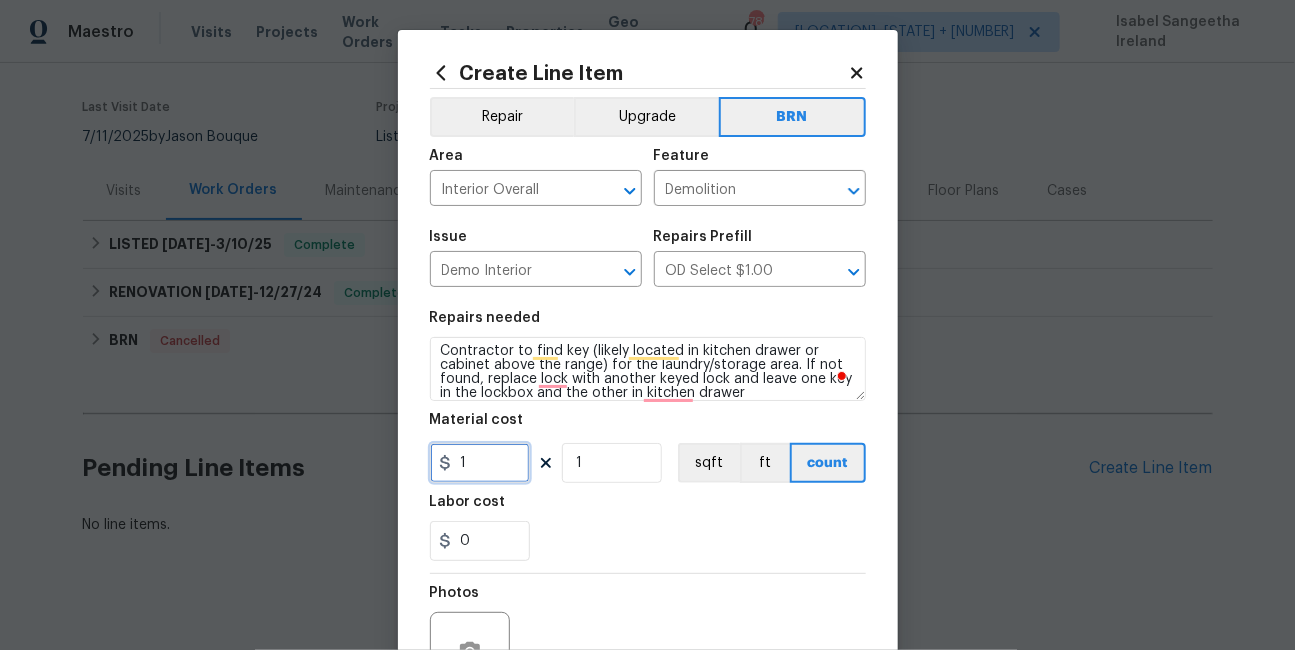 click on "1" at bounding box center (480, 463) 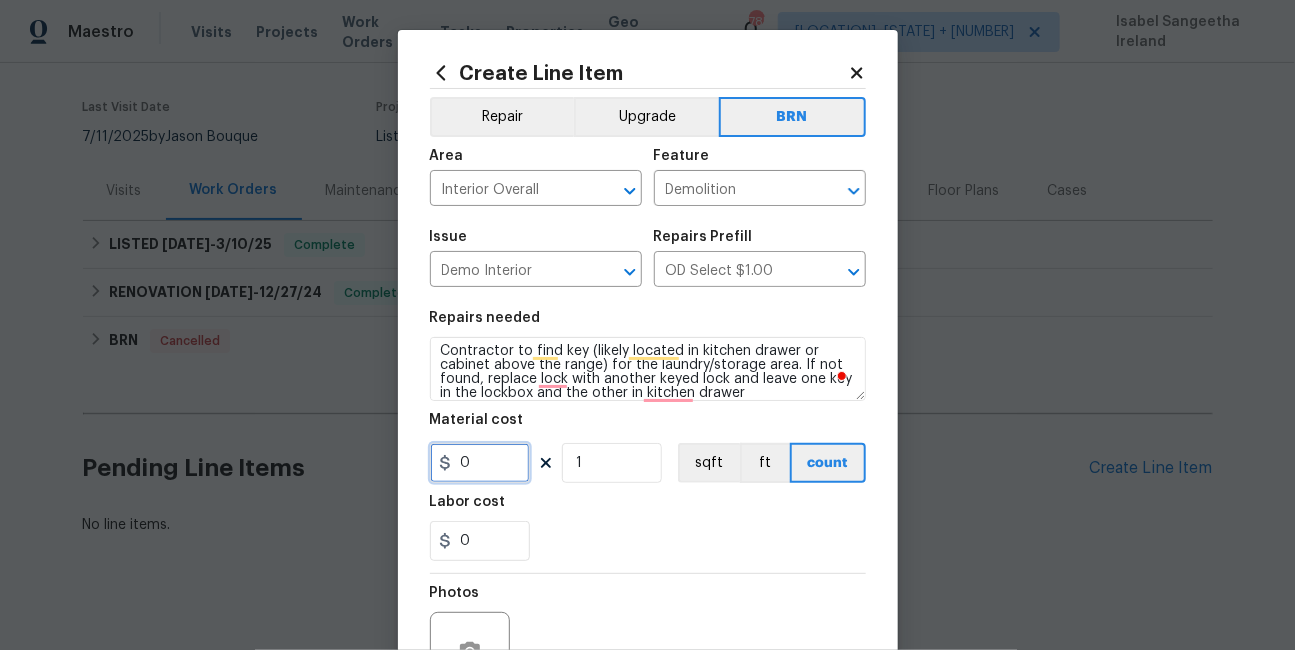 type on "0" 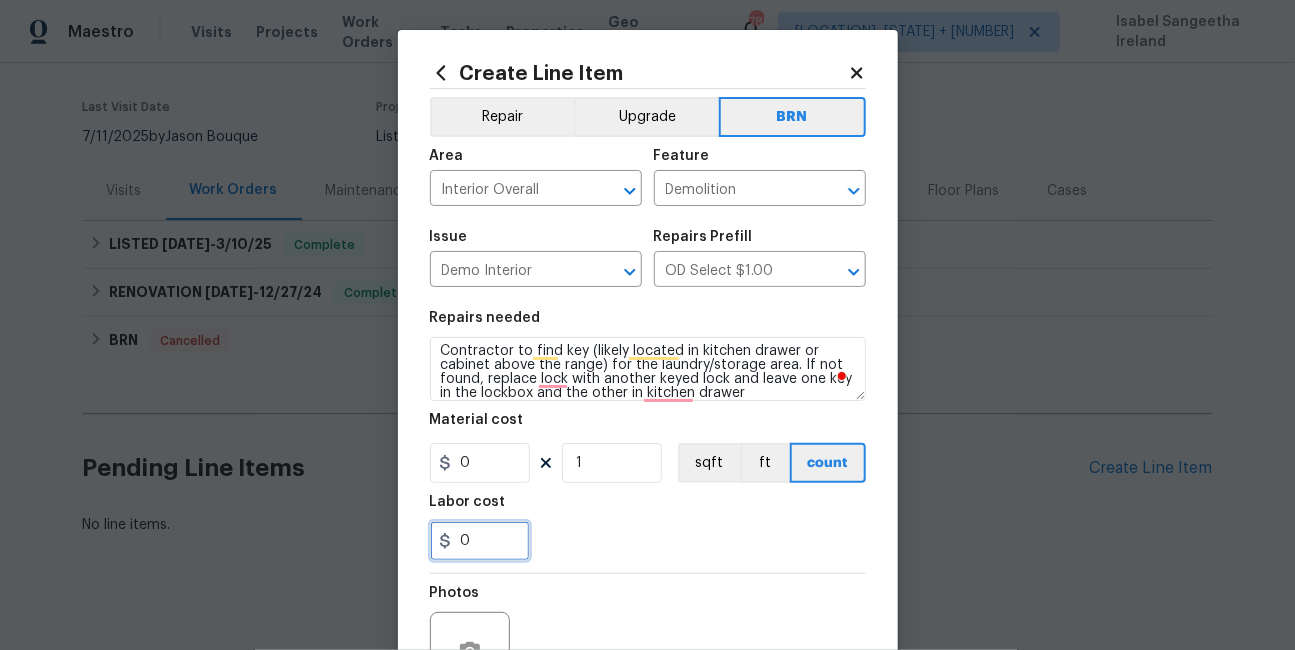 click on "0" at bounding box center (480, 541) 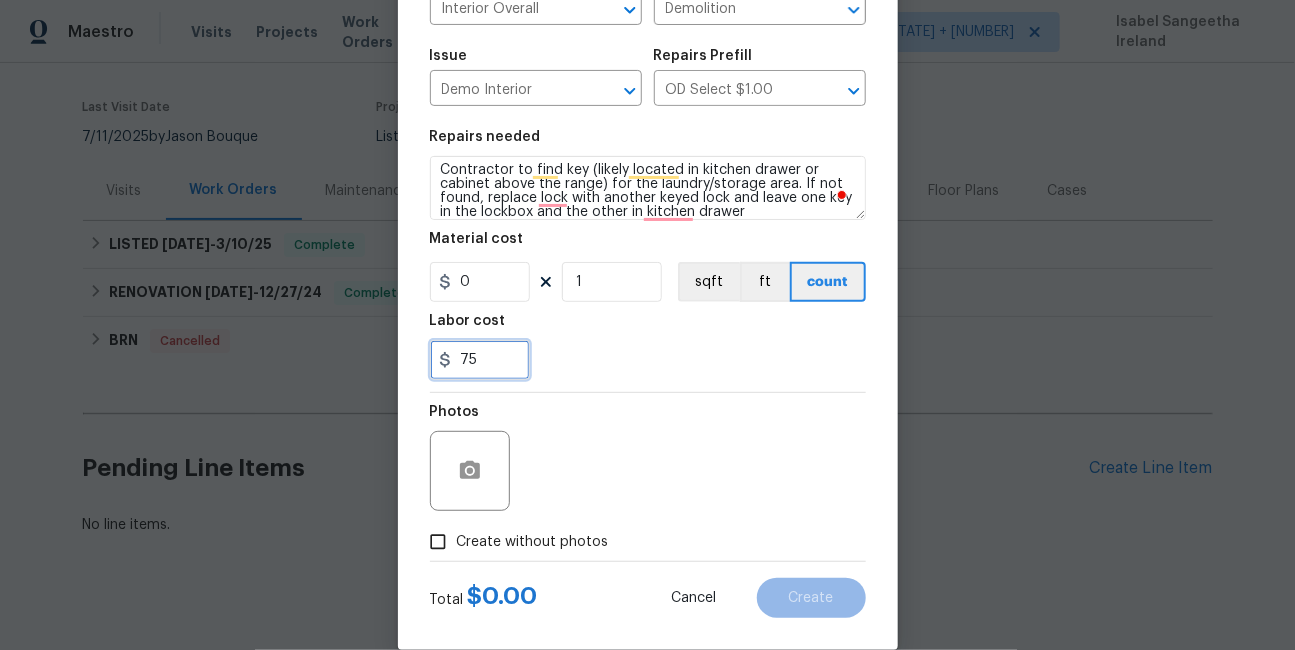 scroll, scrollTop: 211, scrollLeft: 0, axis: vertical 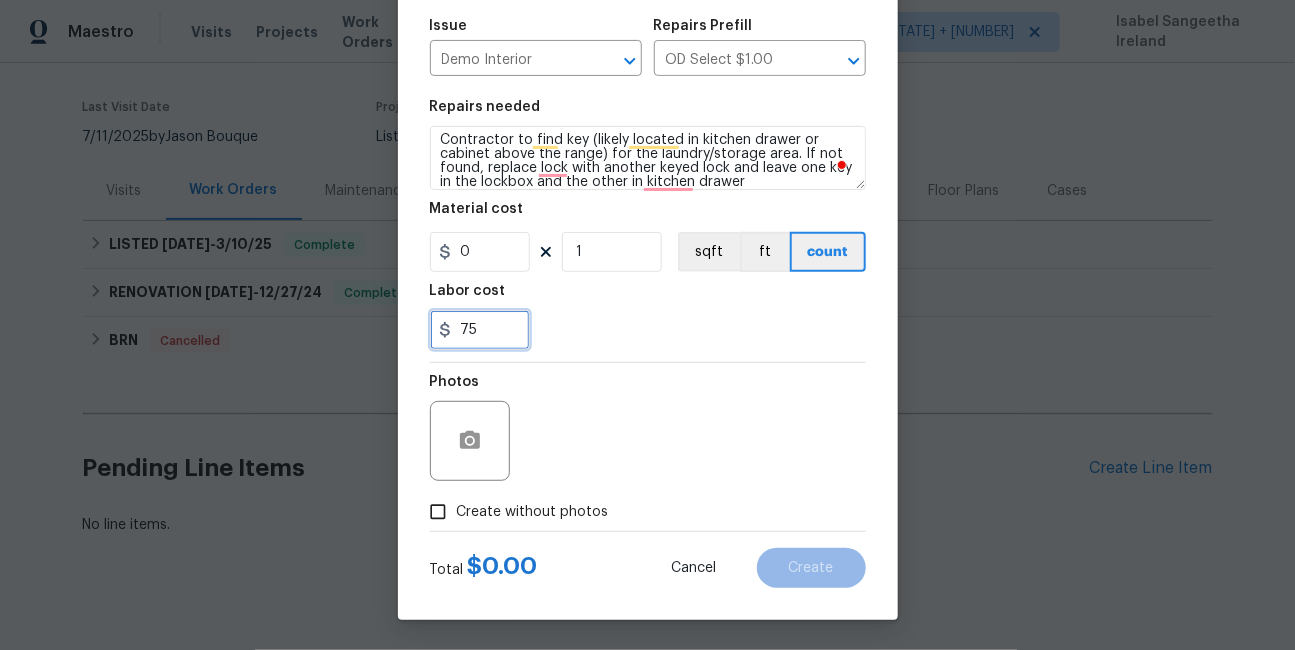 type on "75" 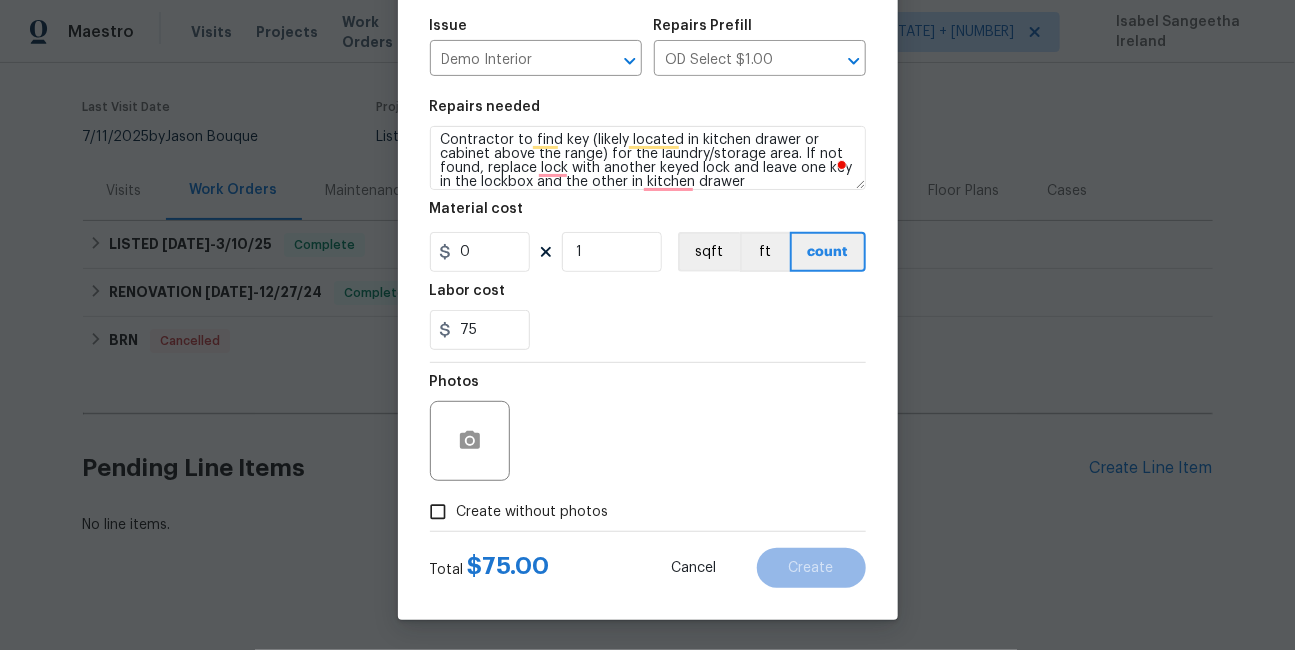 click on "Create without photos" at bounding box center (533, 512) 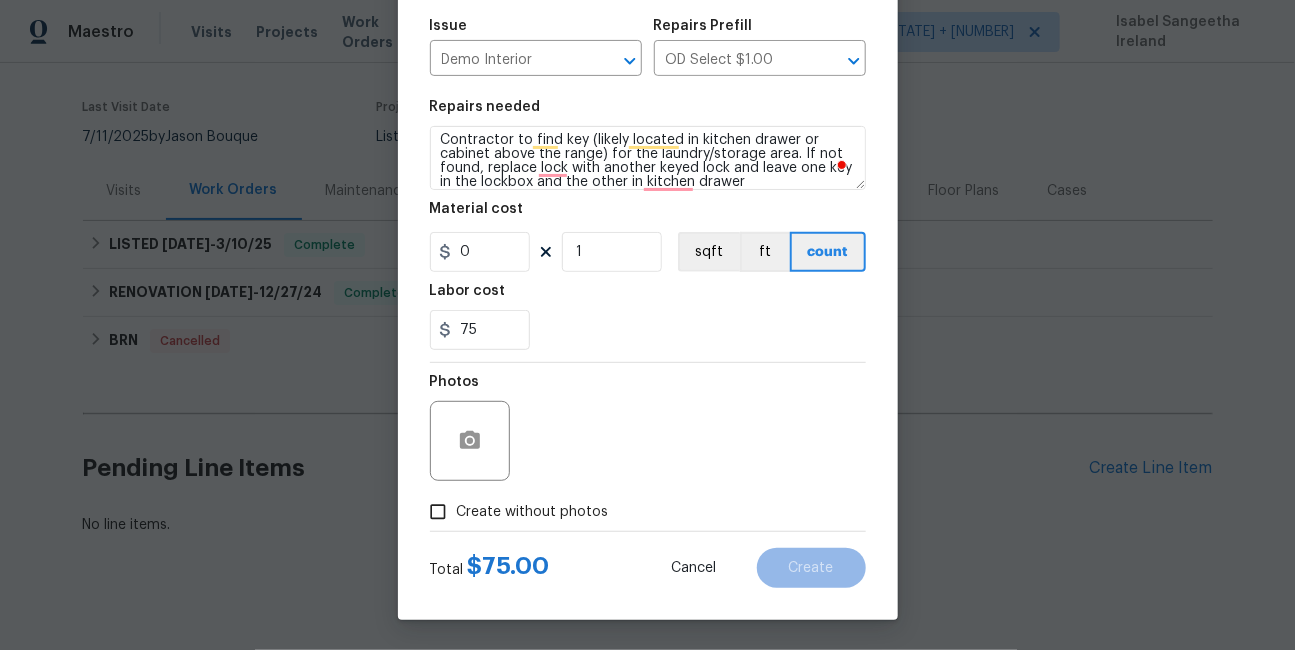 click on "Create without photos" at bounding box center (438, 512) 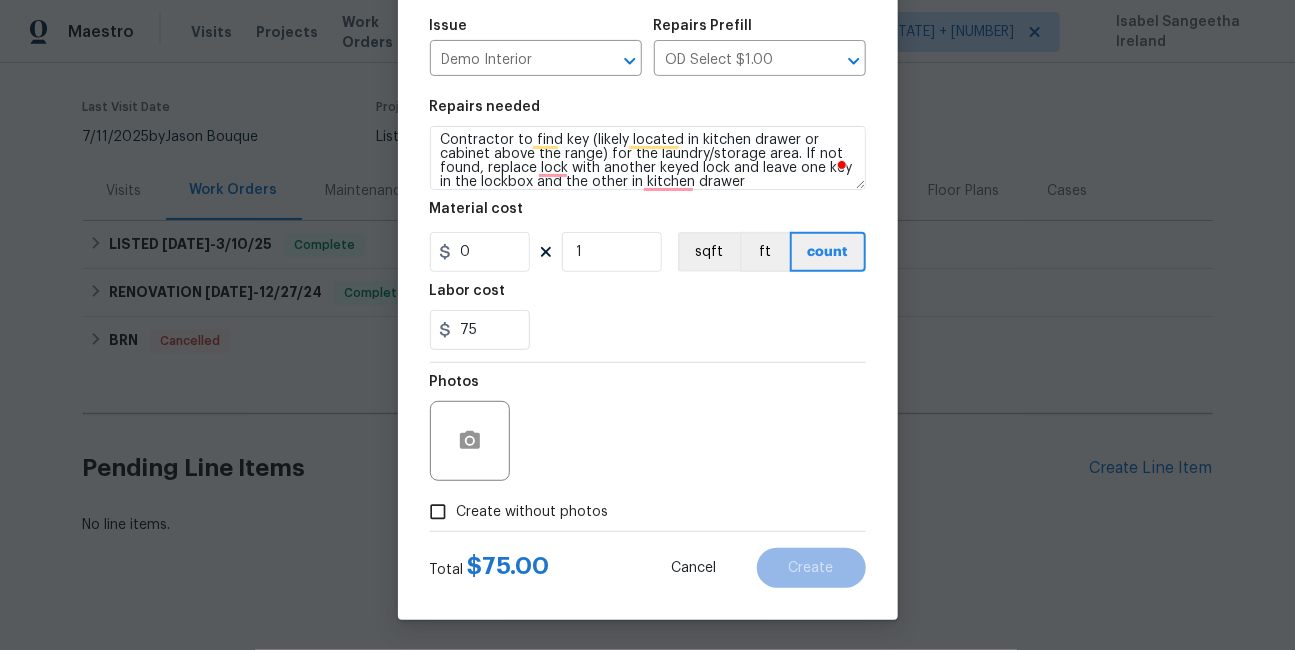 checkbox on "true" 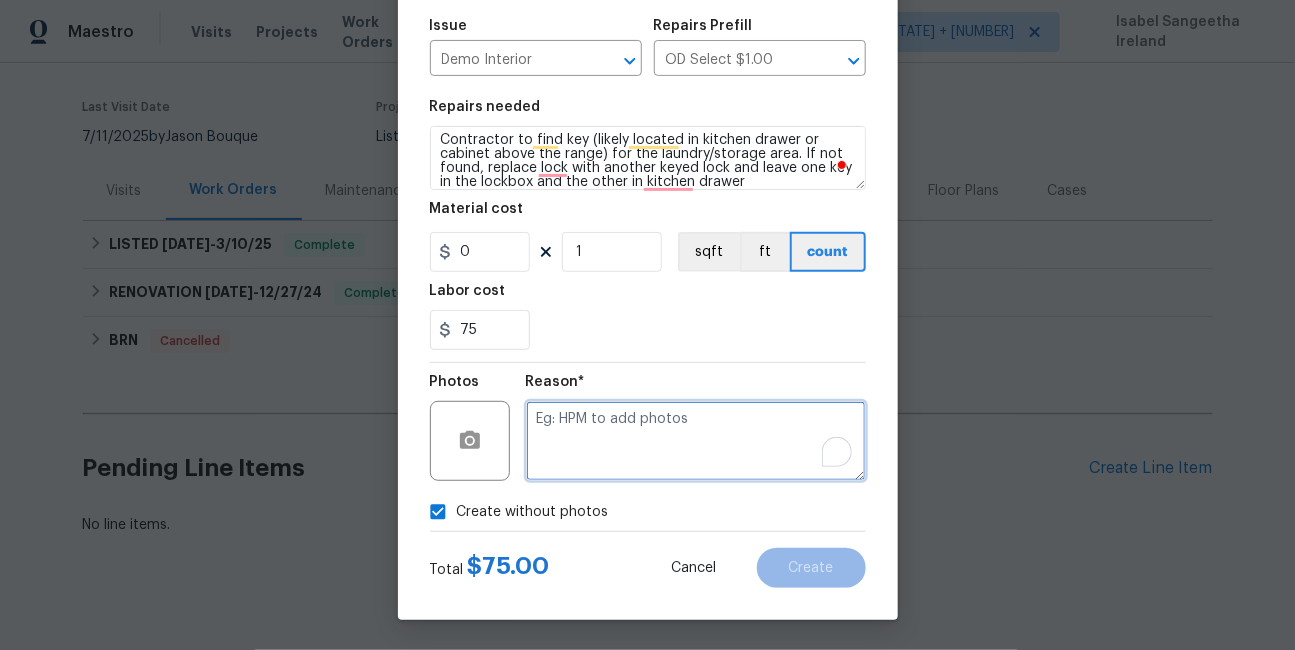 click at bounding box center [696, 441] 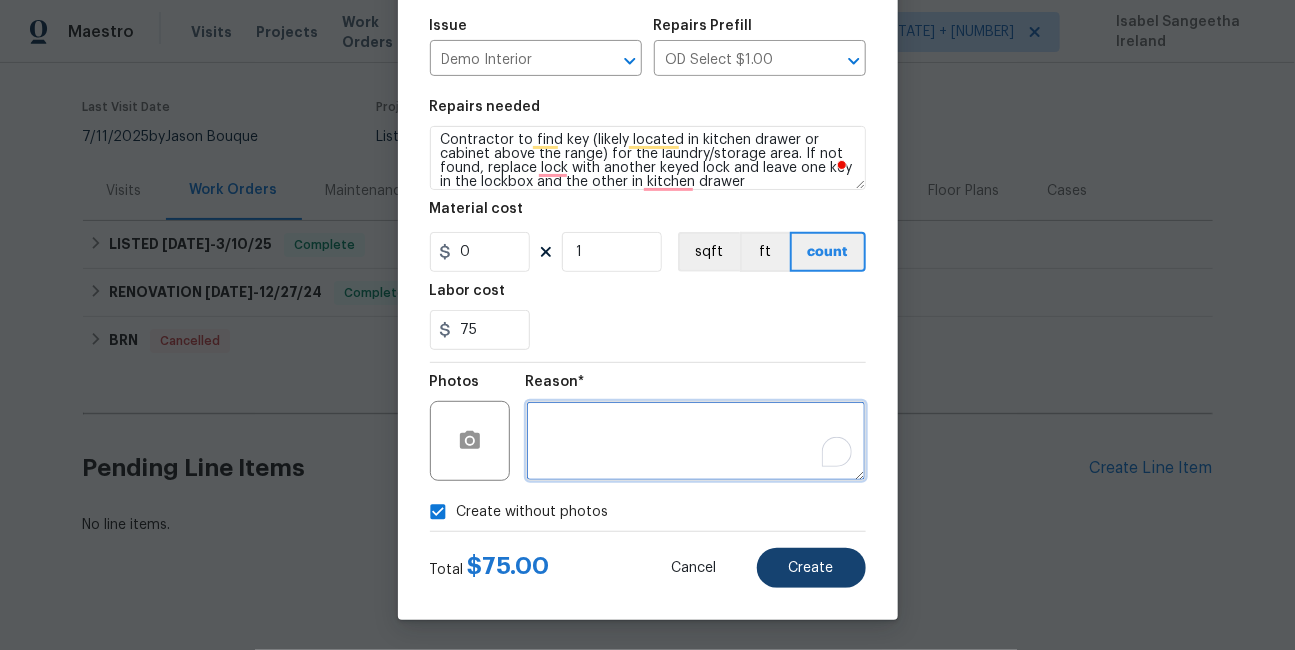 type 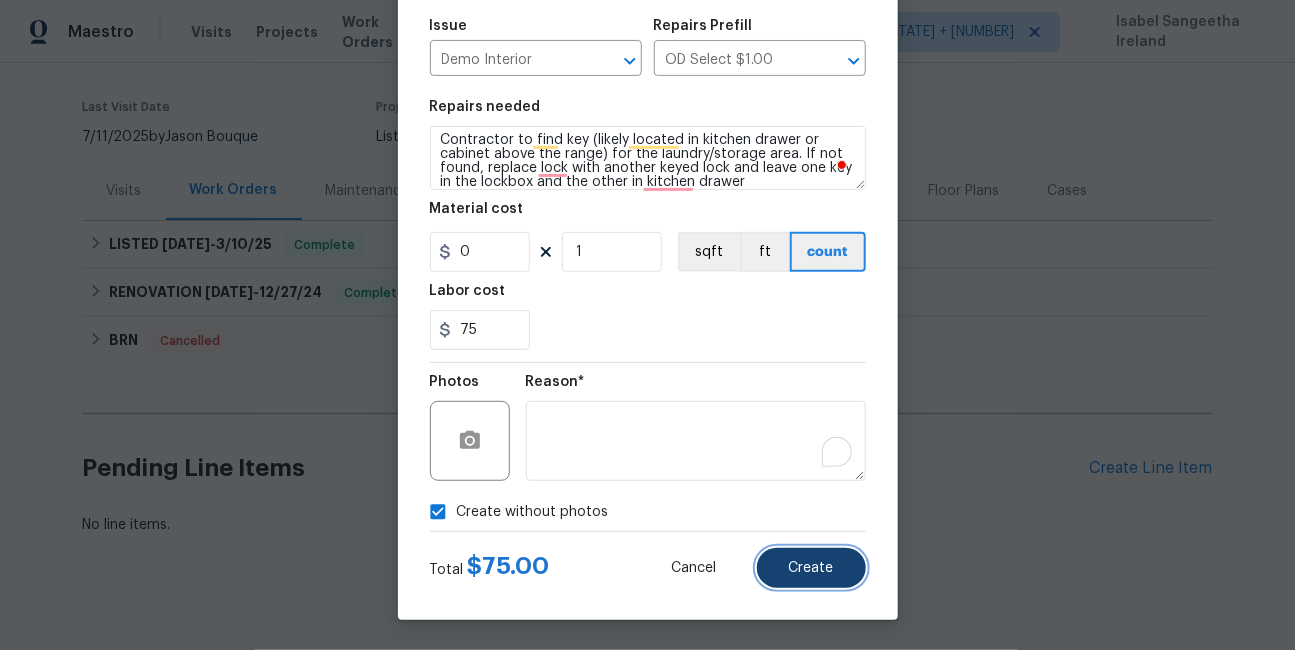 click on "Create" at bounding box center (811, 568) 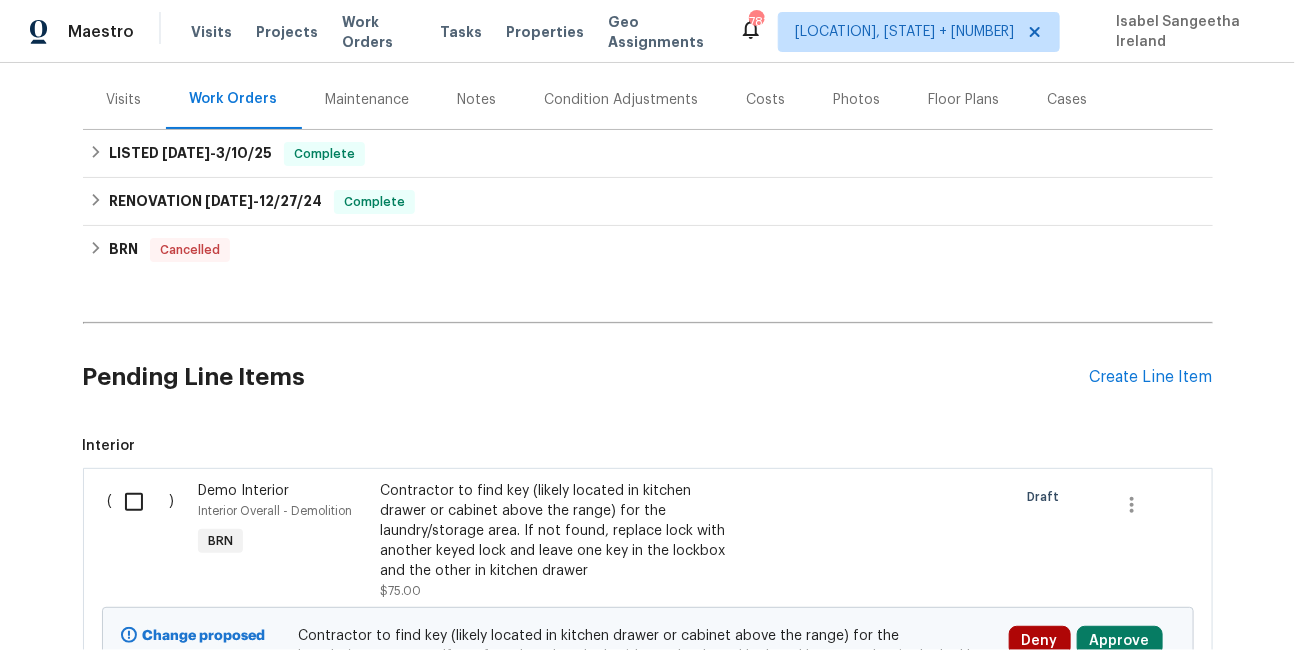 scroll, scrollTop: 449, scrollLeft: 0, axis: vertical 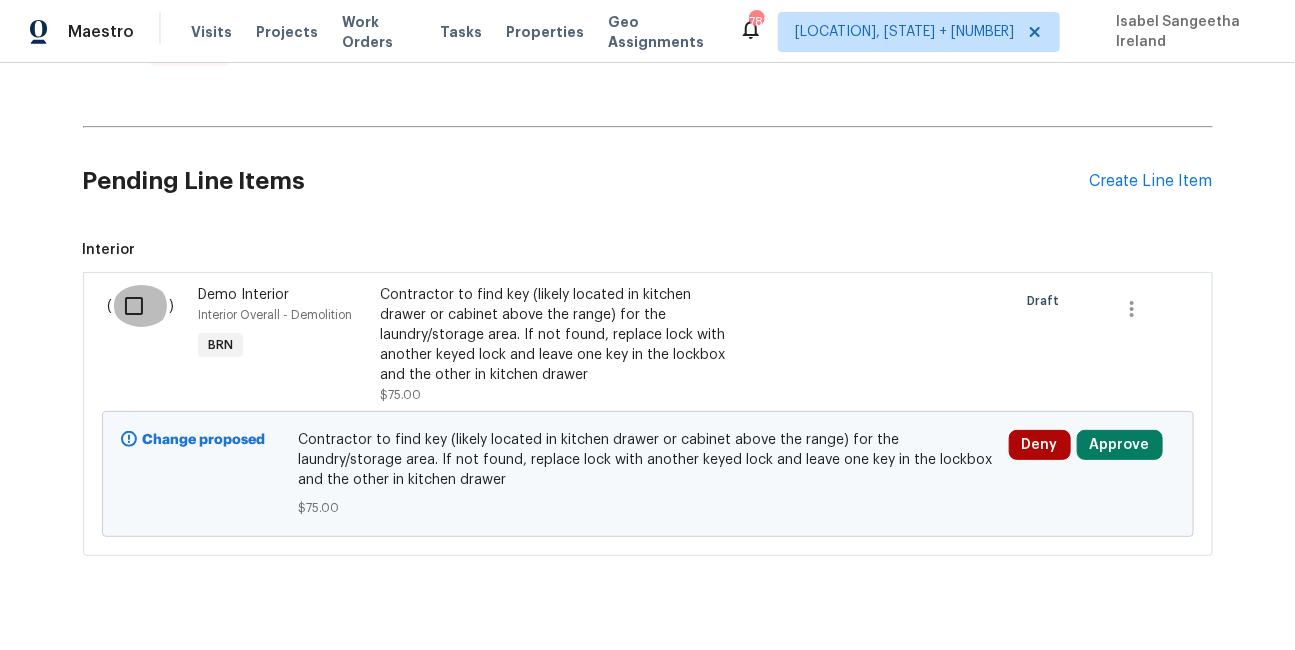 click at bounding box center (141, 306) 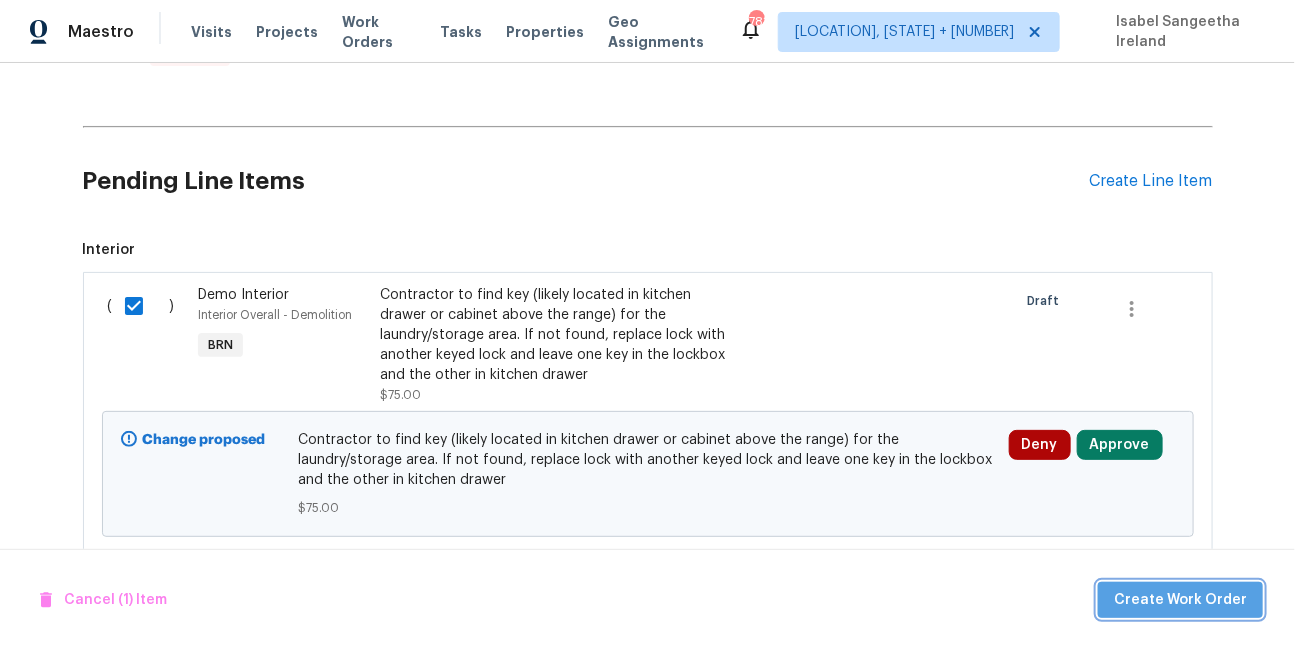 click on "Create Work Order" at bounding box center (1180, 600) 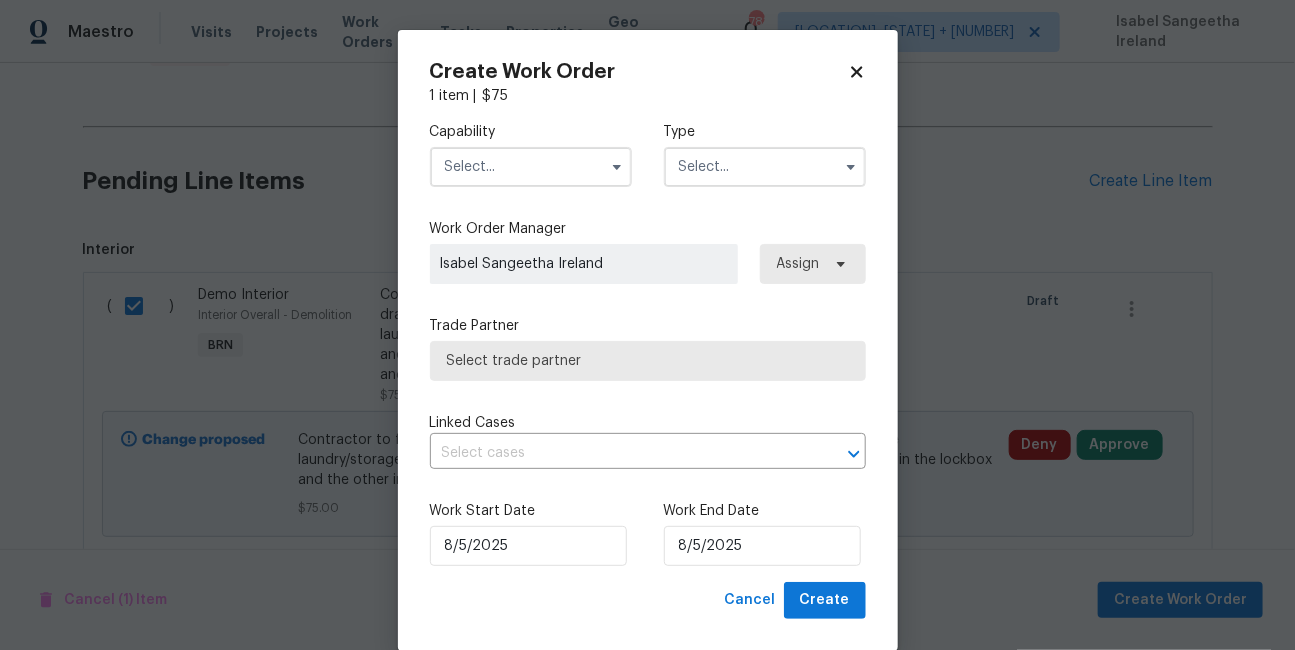 click at bounding box center [531, 167] 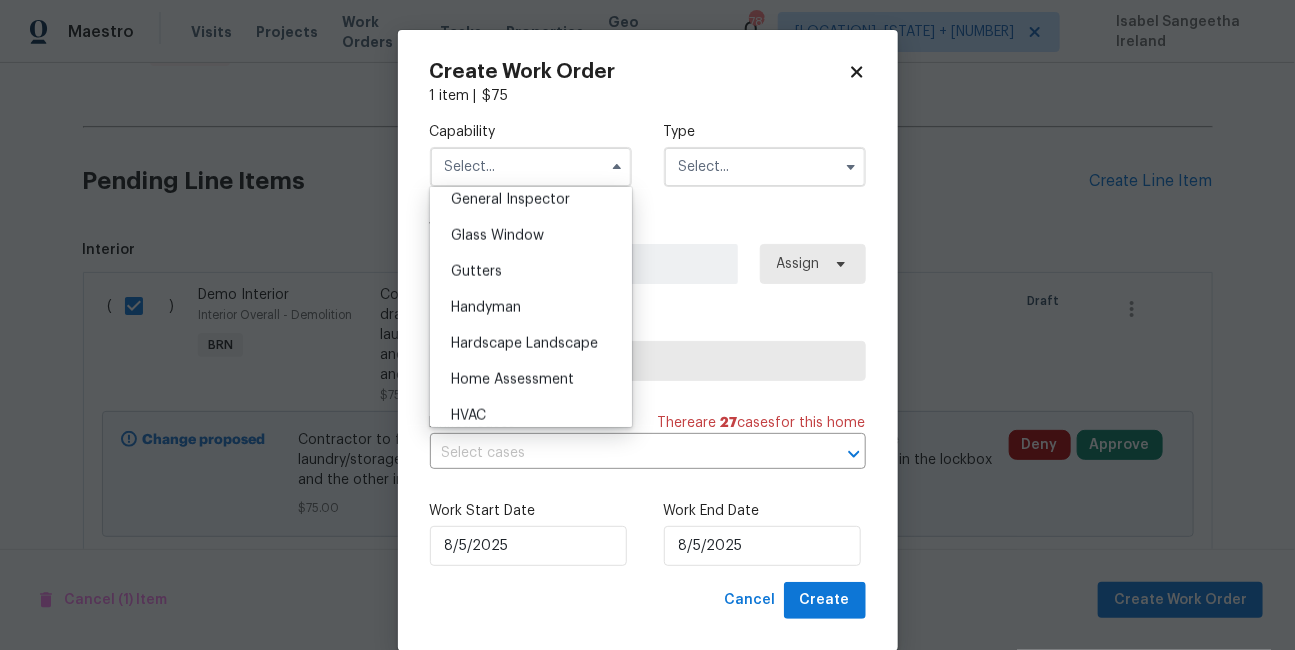 scroll, scrollTop: 1004, scrollLeft: 0, axis: vertical 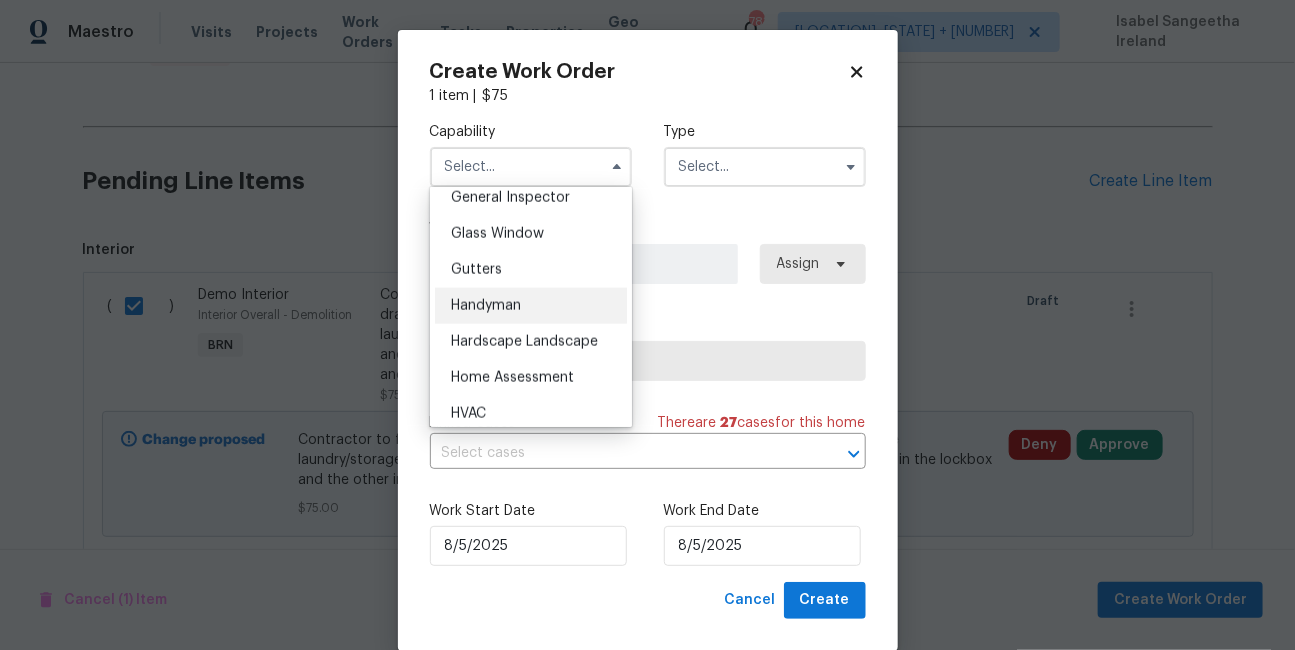 click on "Handyman" at bounding box center (486, 306) 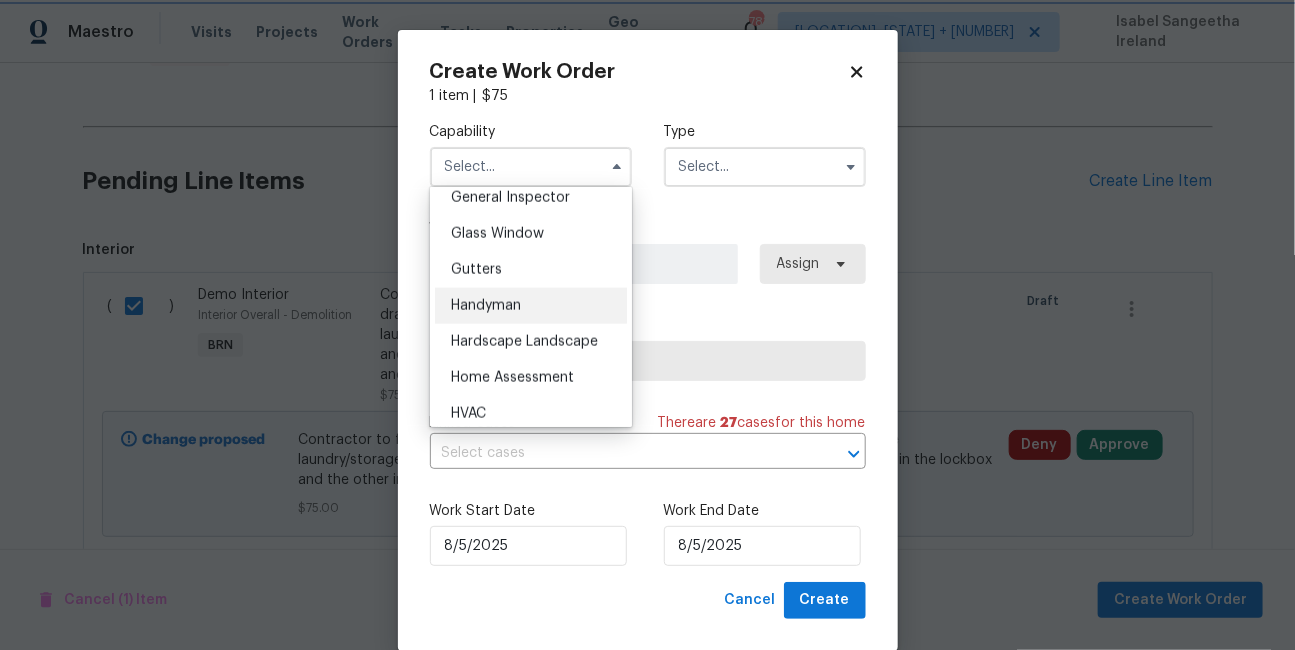type on "Handyman" 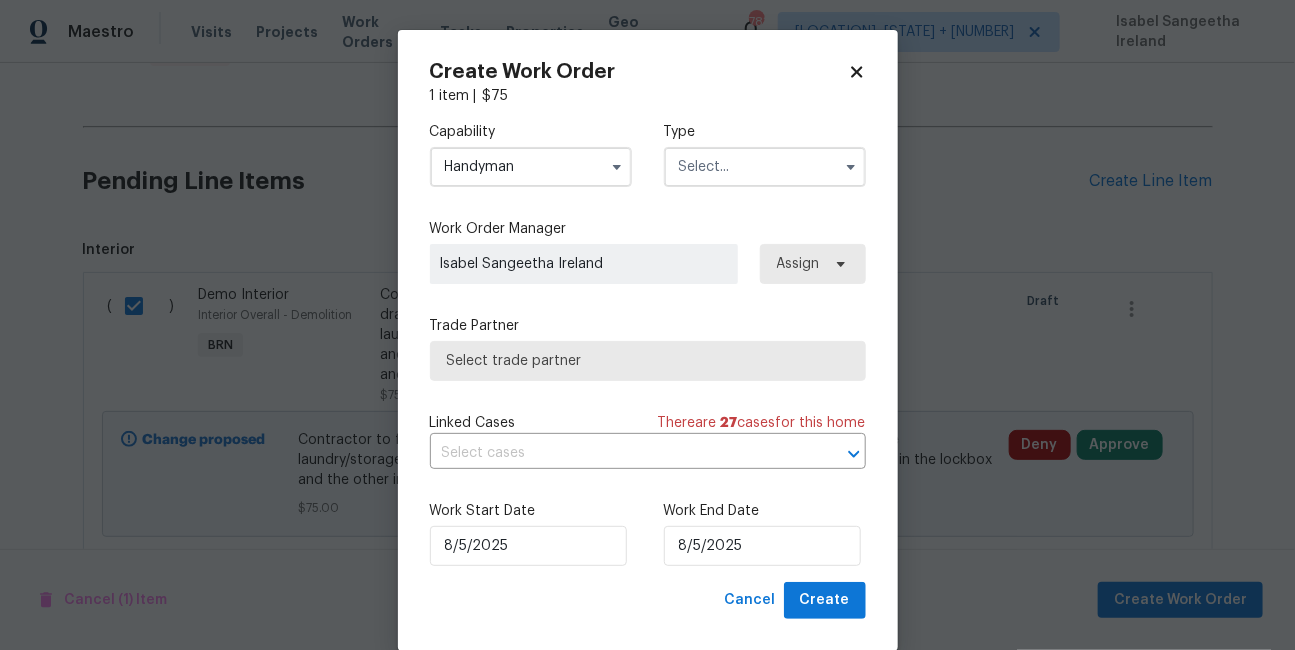 click at bounding box center (765, 167) 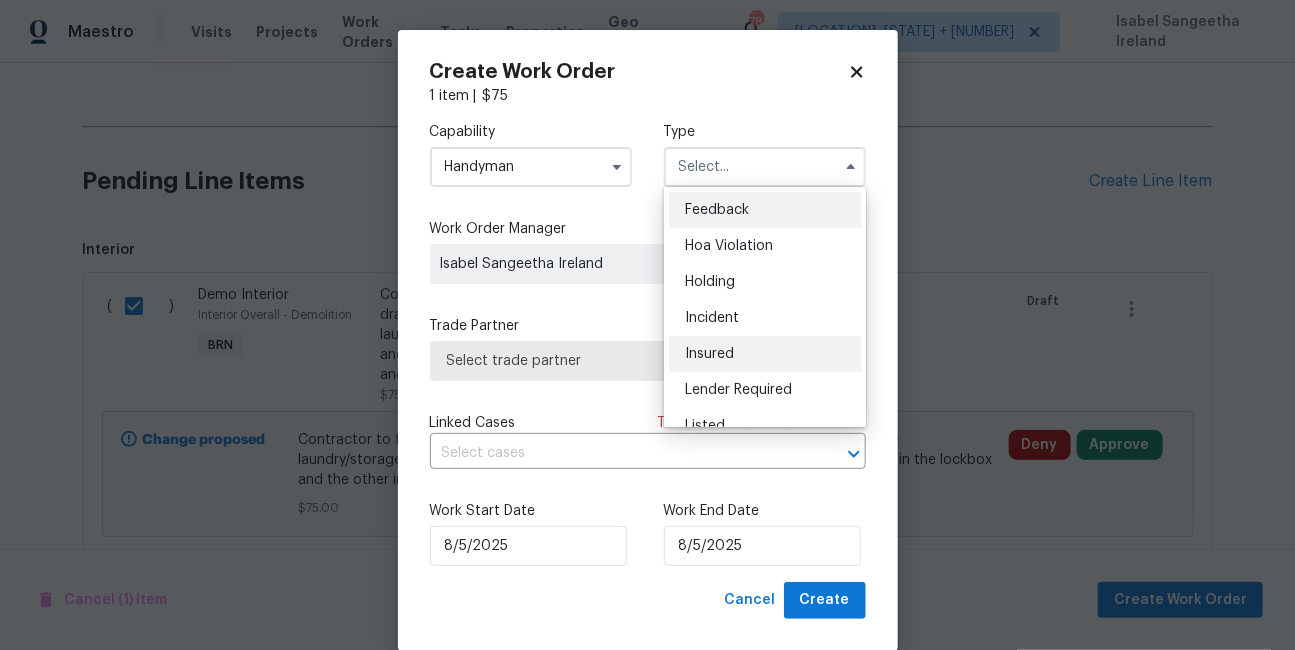 scroll, scrollTop: 454, scrollLeft: 0, axis: vertical 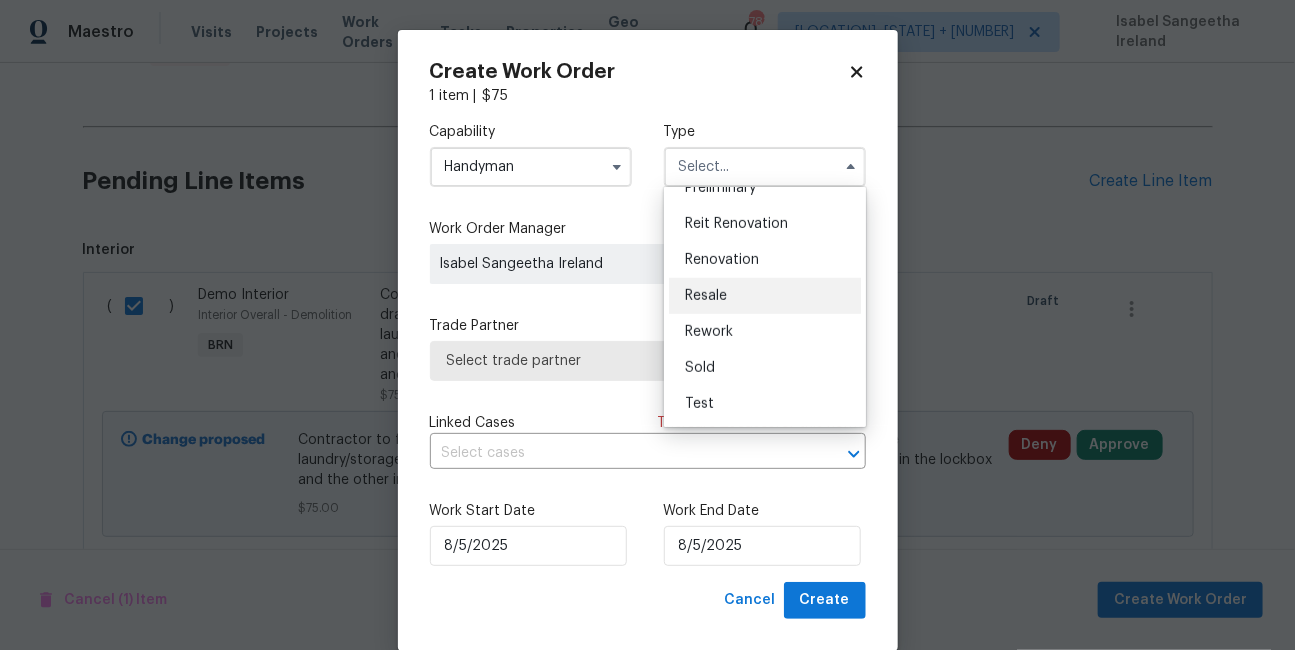 click on "Resale" at bounding box center (706, 296) 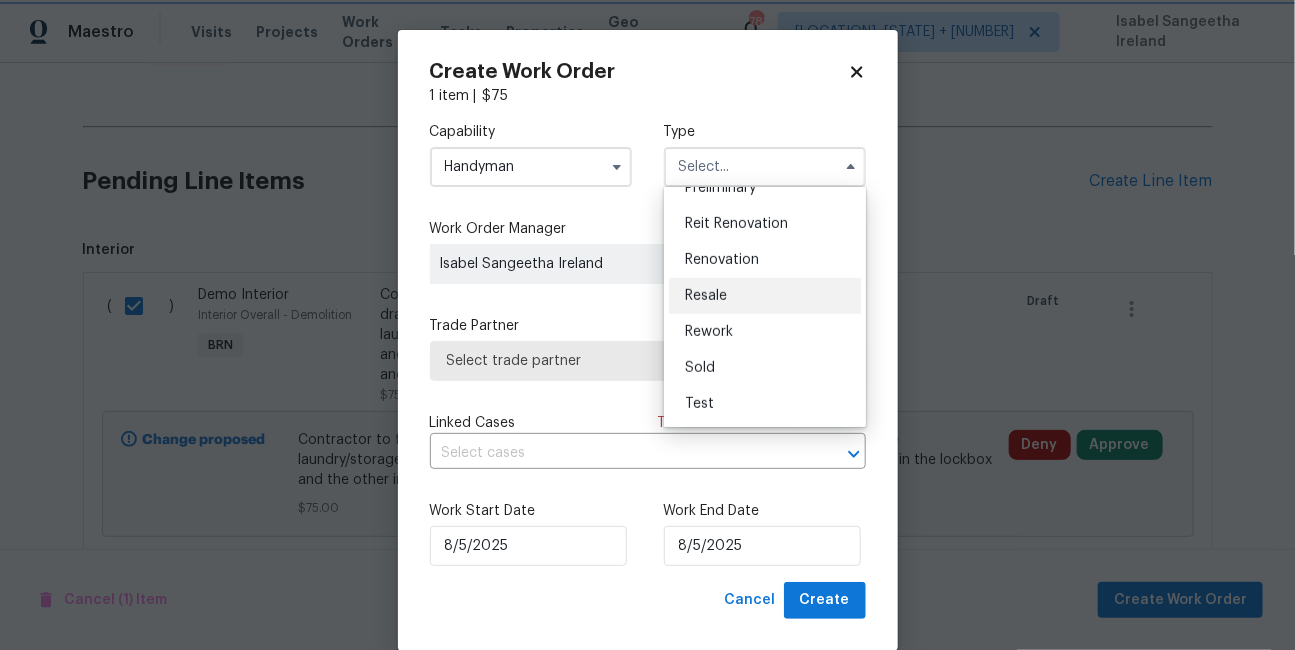 type on "Resale" 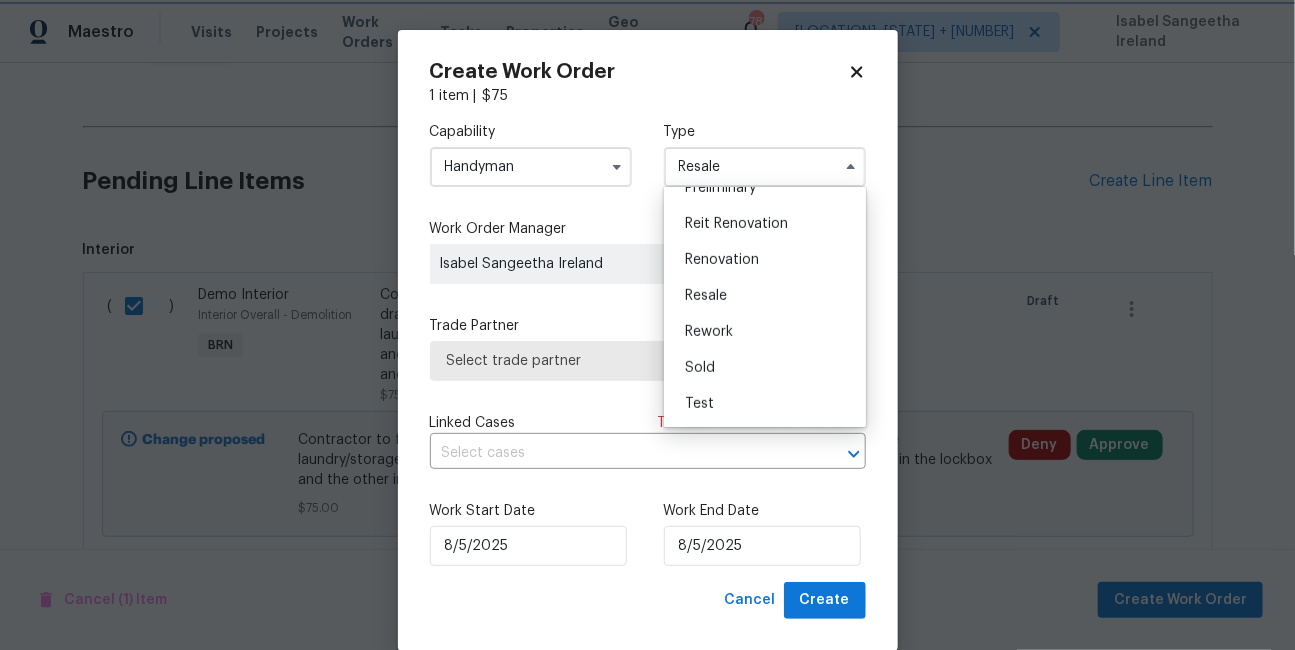 scroll, scrollTop: 0, scrollLeft: 0, axis: both 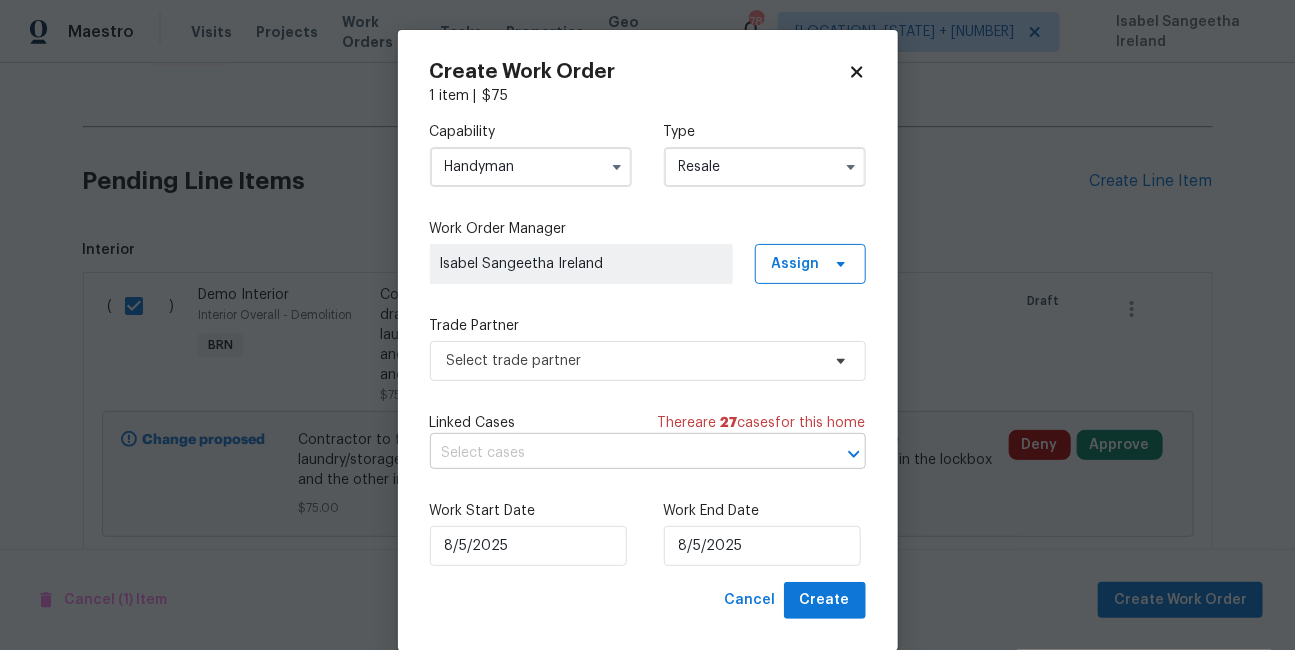 click on "Linked Cases There  are   27  case s  for this home   ​" at bounding box center [648, 441] 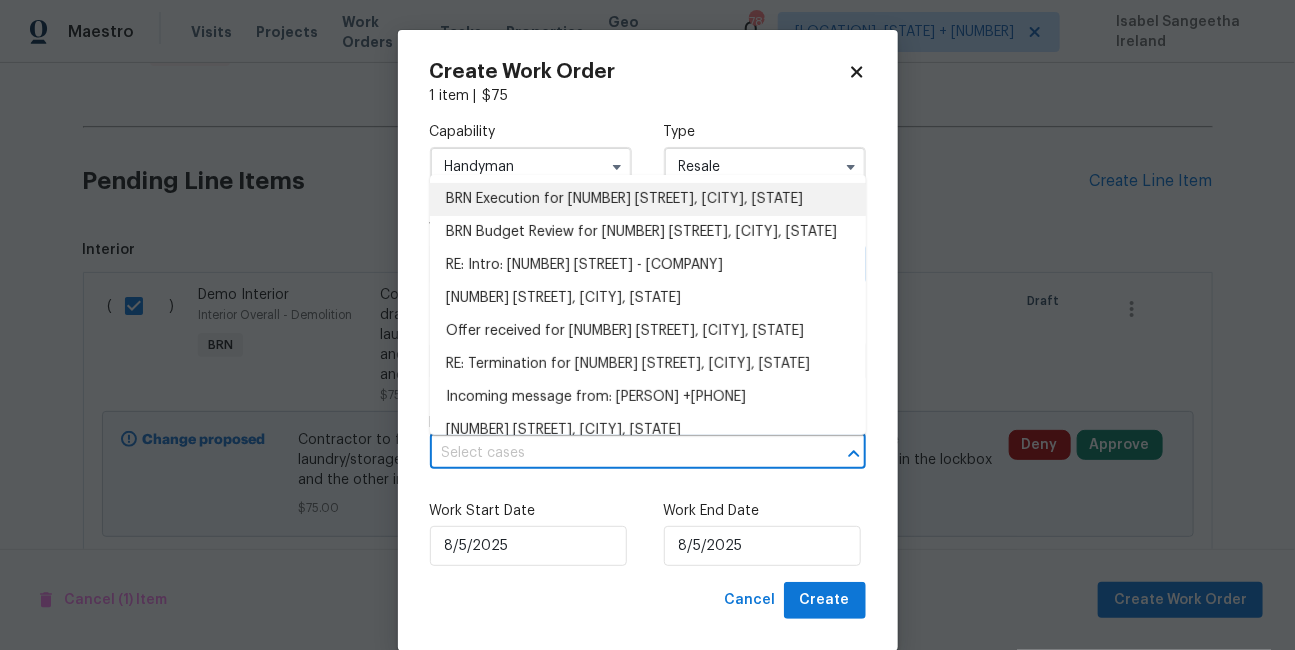 click on "BRN Execution for 325 Oregon St, Charlotte, NC 28208" at bounding box center (648, 199) 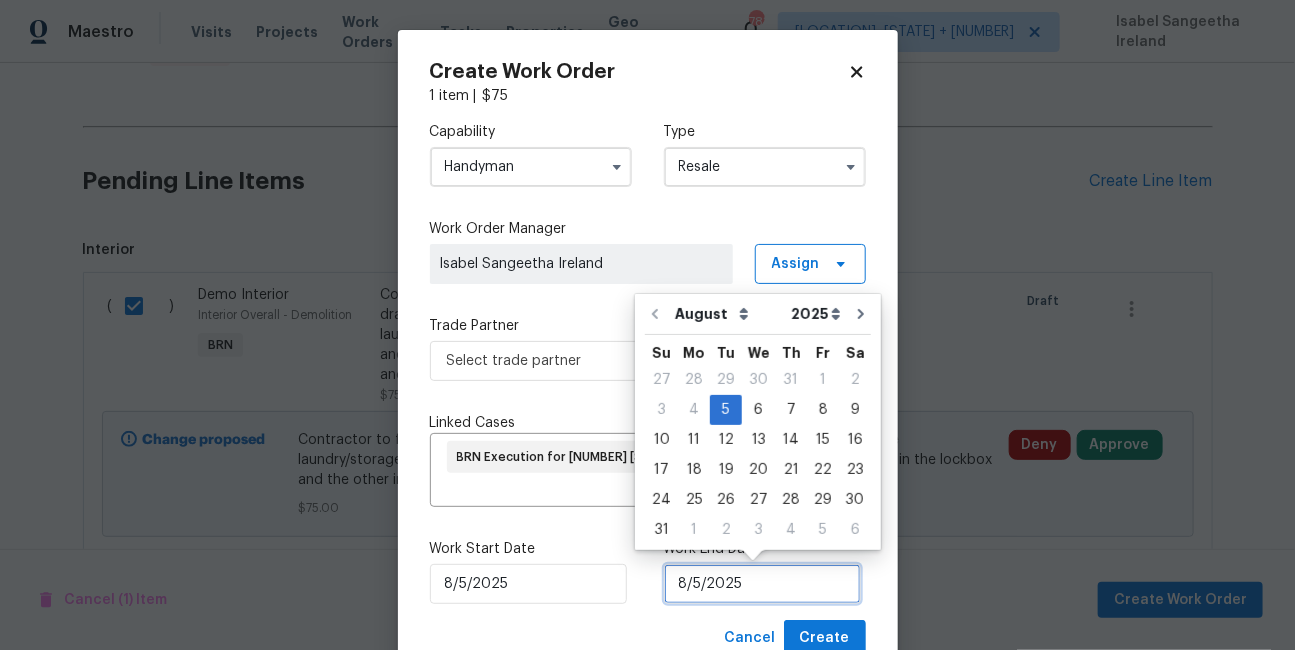 click on "8/5/2025" at bounding box center (762, 584) 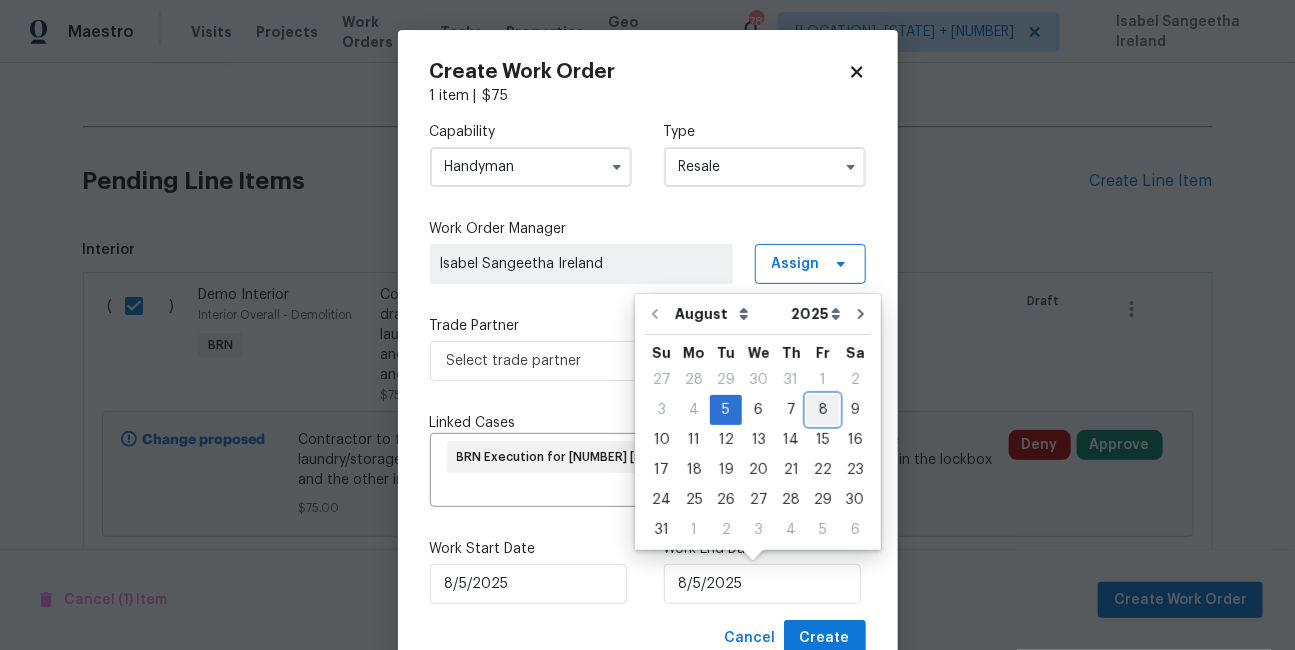 click on "8" at bounding box center (823, 410) 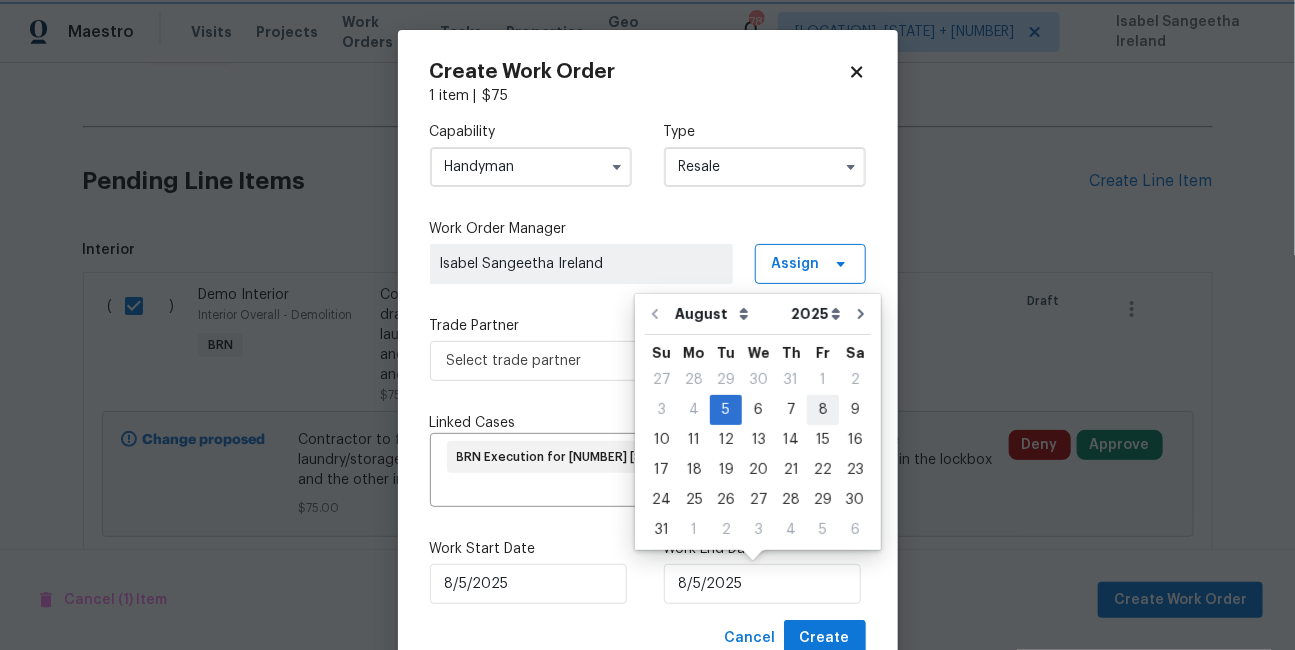 type on "8/8/2025" 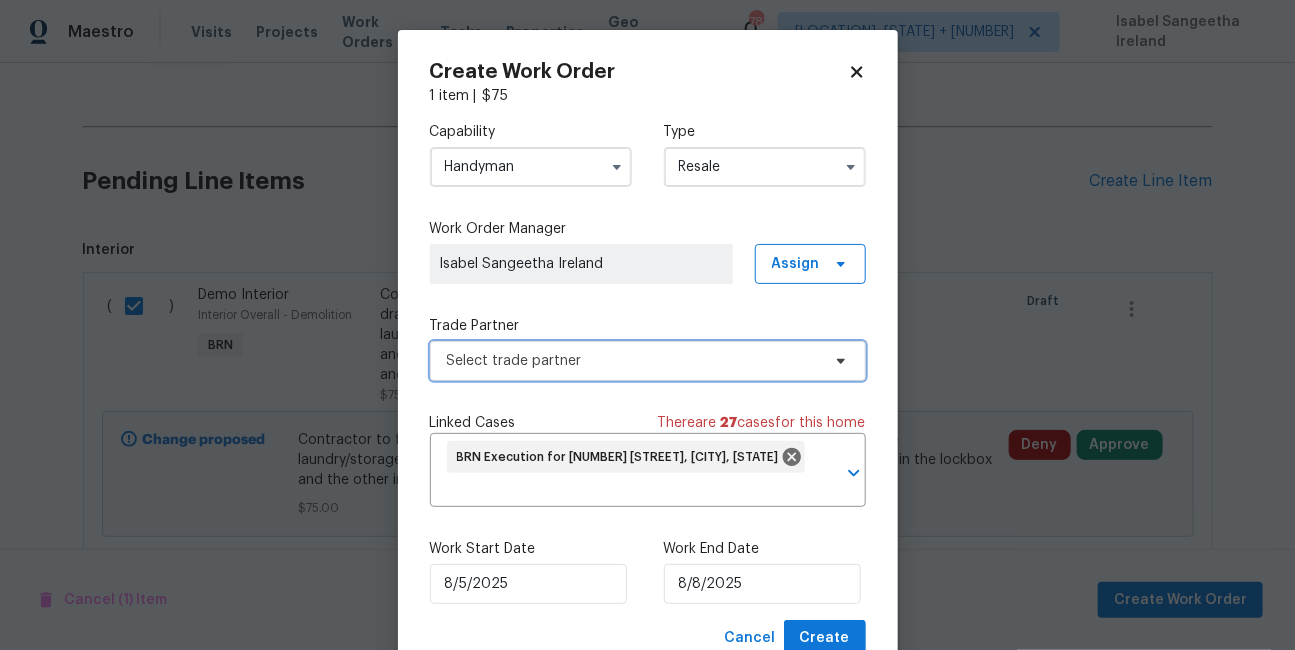 click on "Select trade partner" at bounding box center [633, 361] 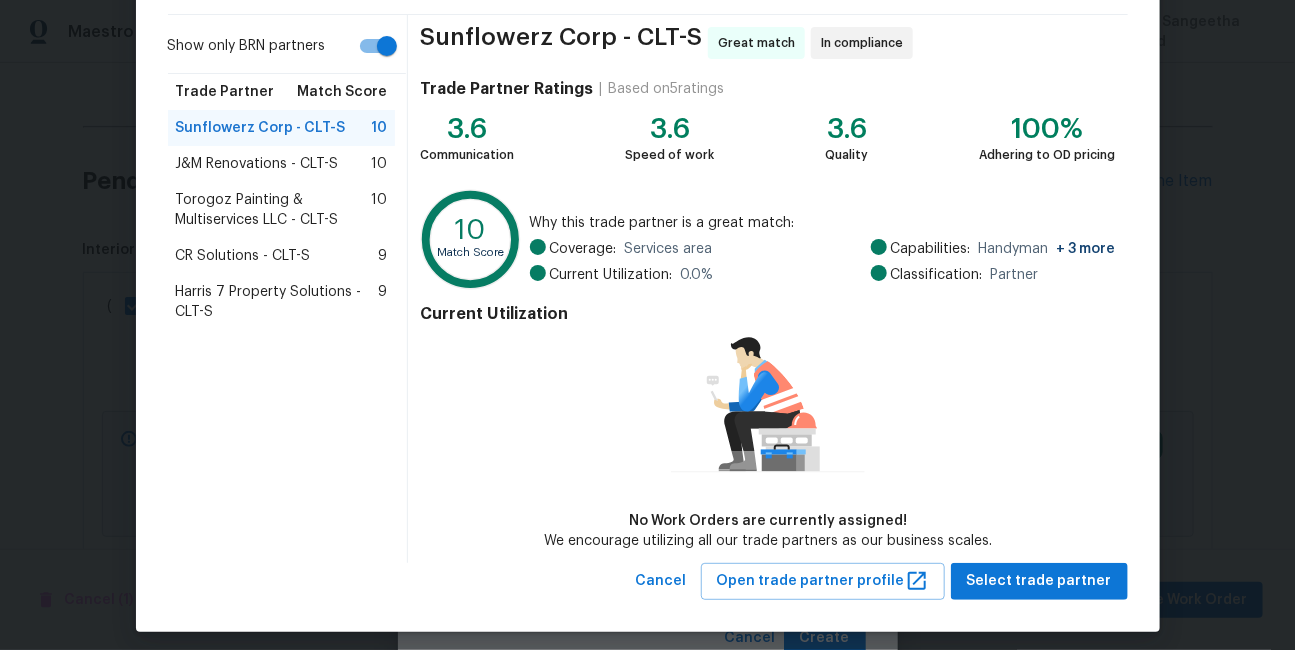 scroll, scrollTop: 148, scrollLeft: 0, axis: vertical 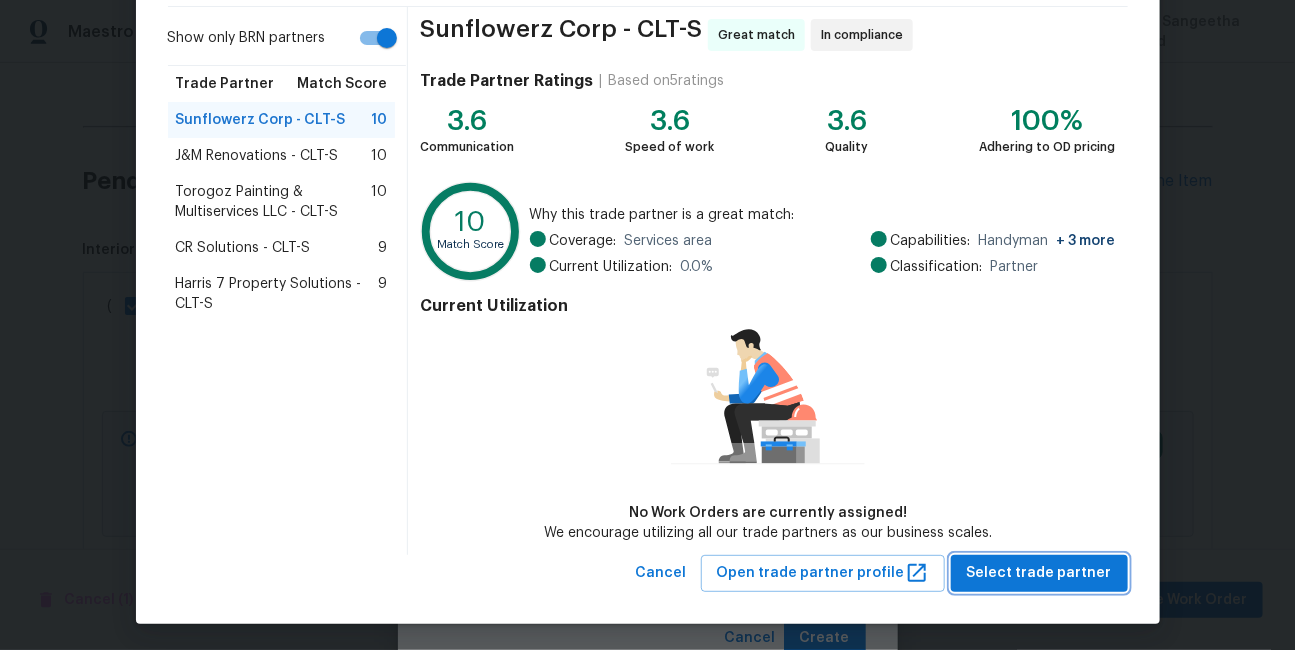 click on "Select trade partner" at bounding box center [1039, 573] 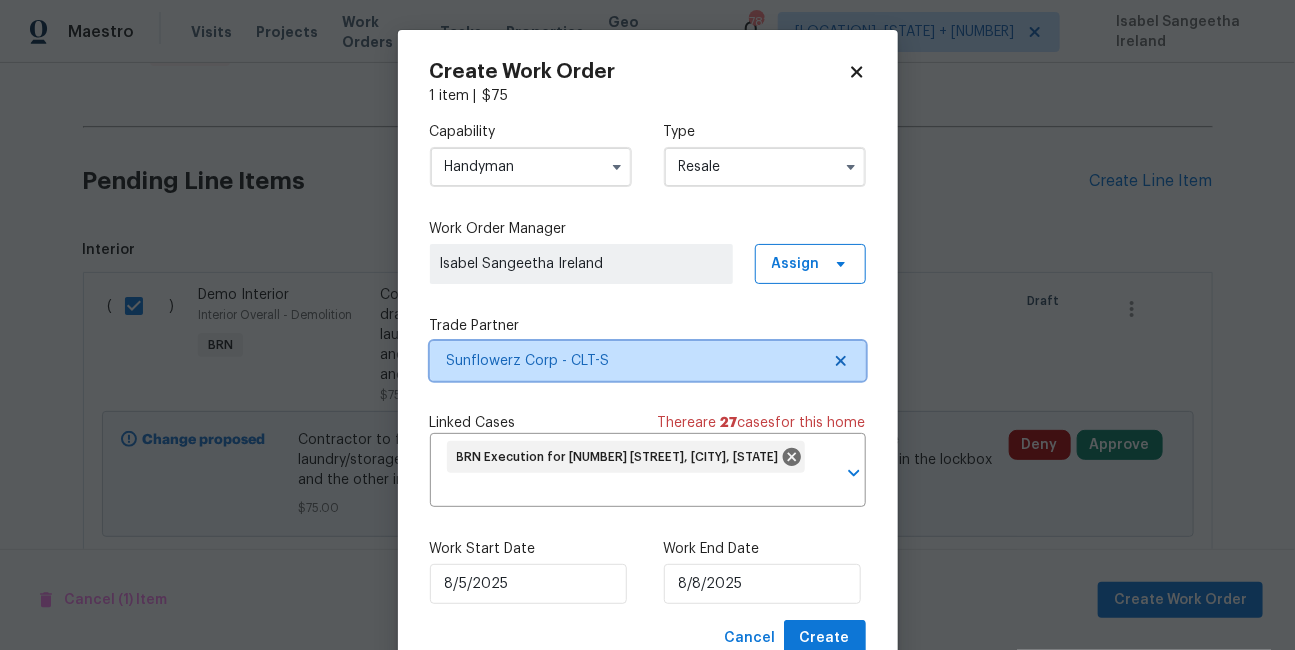 scroll, scrollTop: 0, scrollLeft: 0, axis: both 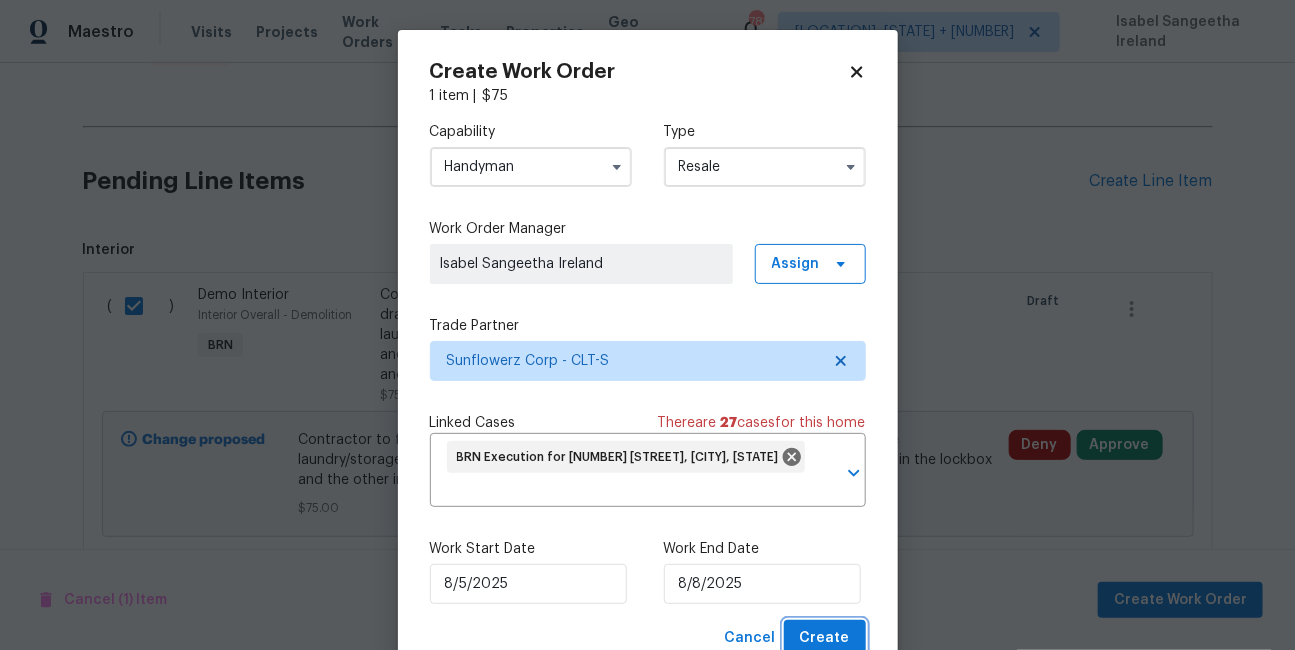 click on "Create" at bounding box center (825, 638) 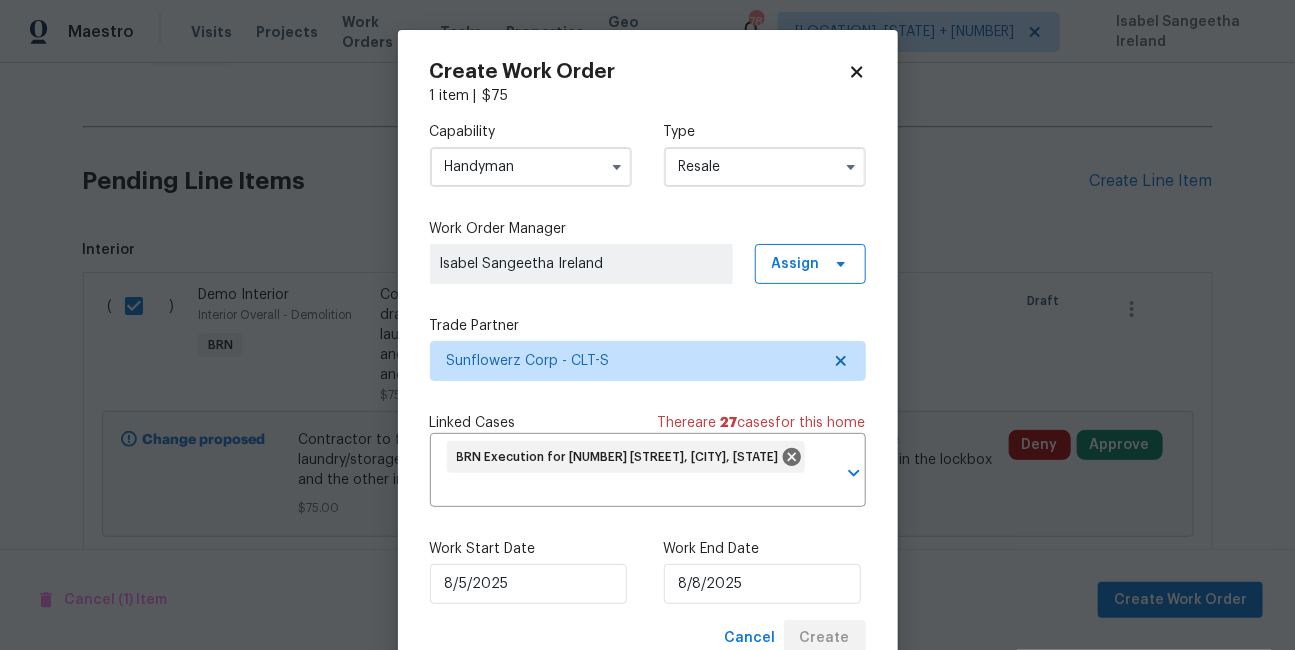 checkbox on "false" 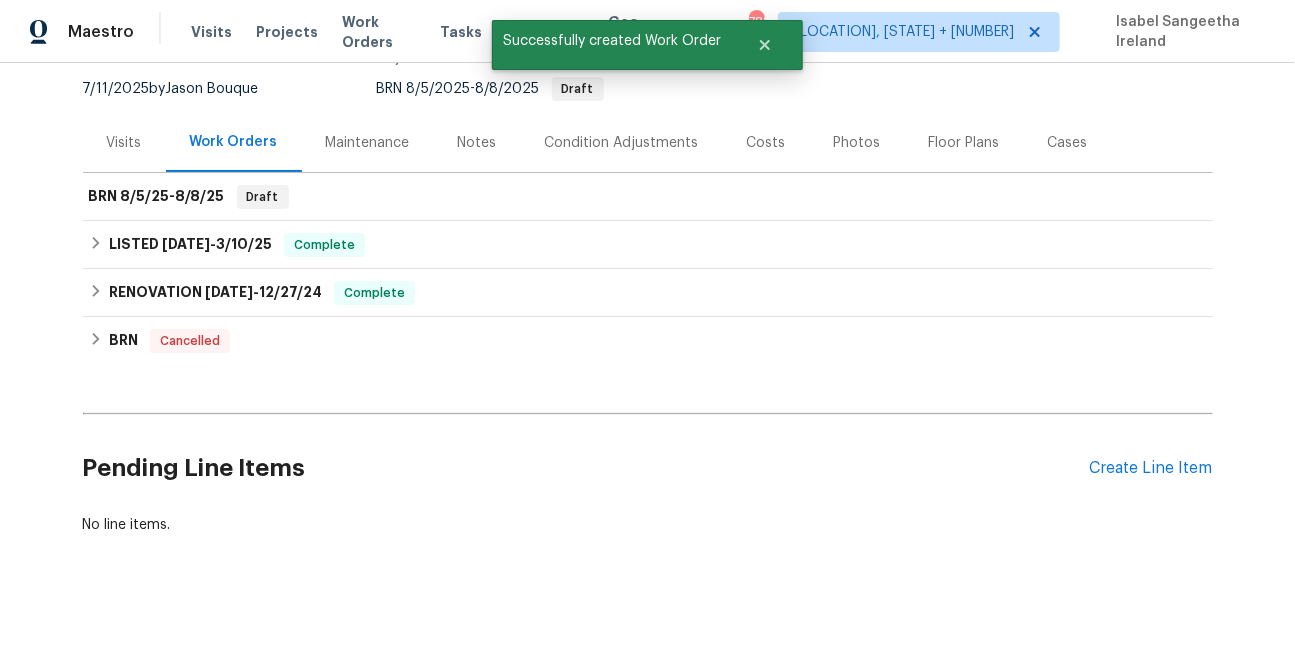 scroll, scrollTop: 0, scrollLeft: 0, axis: both 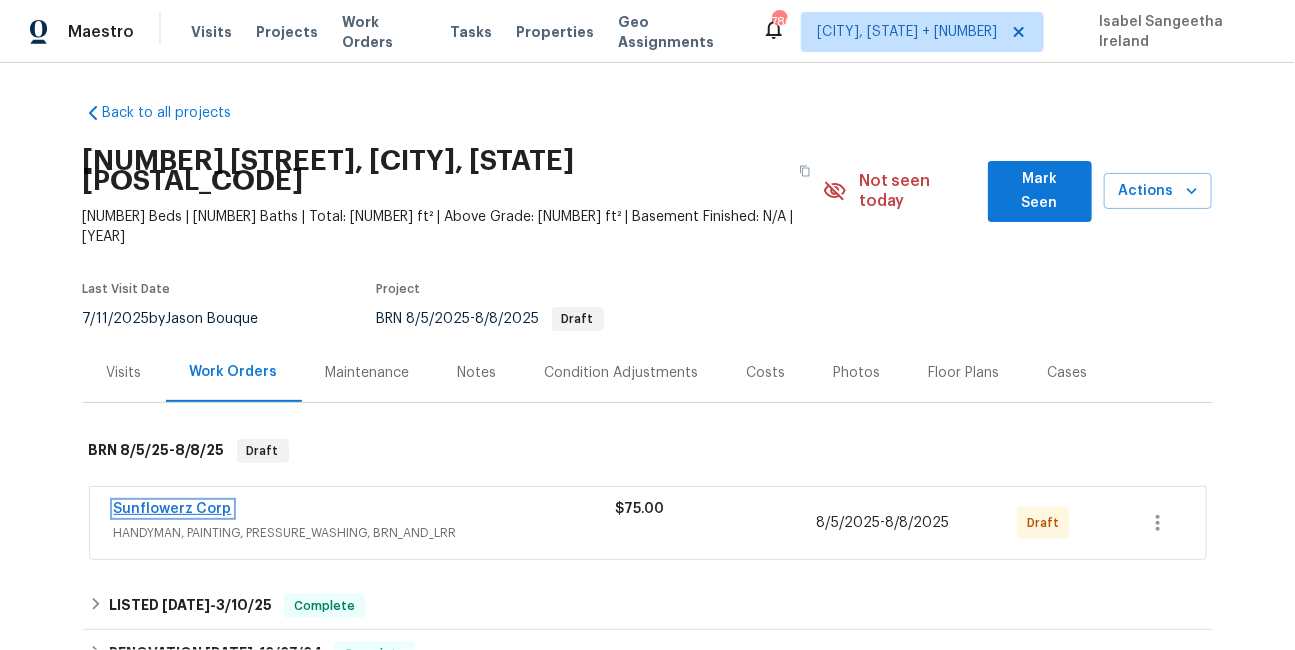 click on "Sunflowerz Corp" at bounding box center [173, 509] 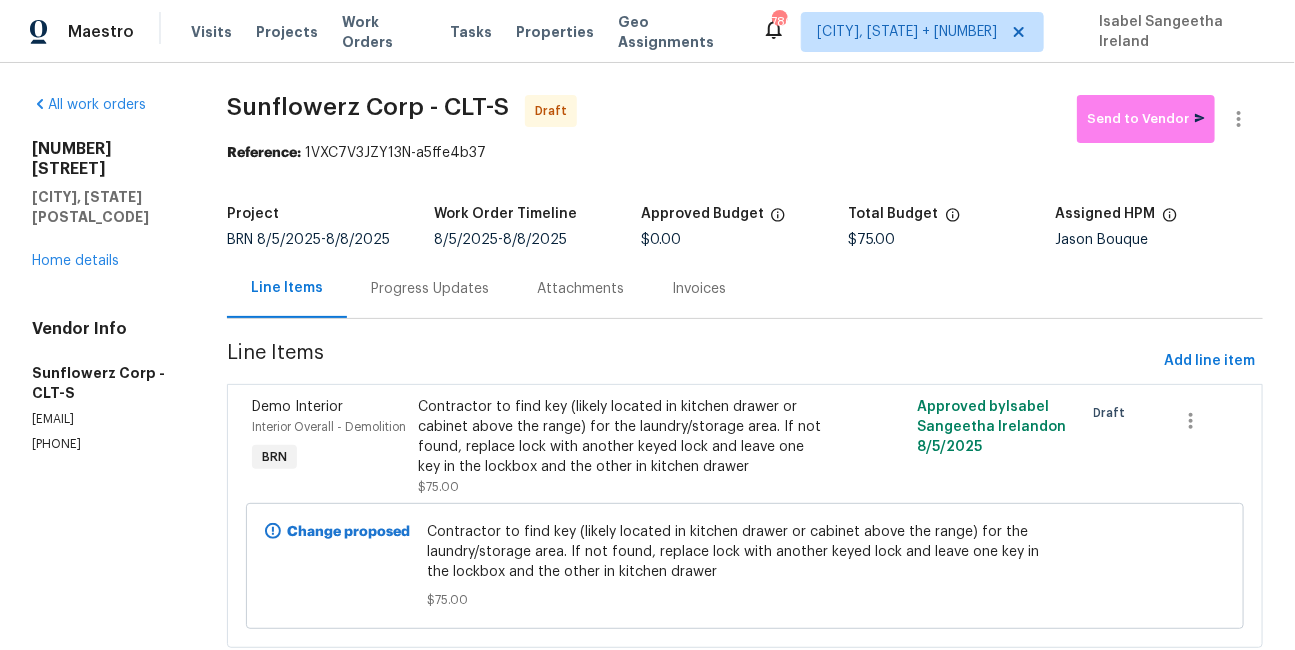 click on "Progress Updates" at bounding box center [430, 289] 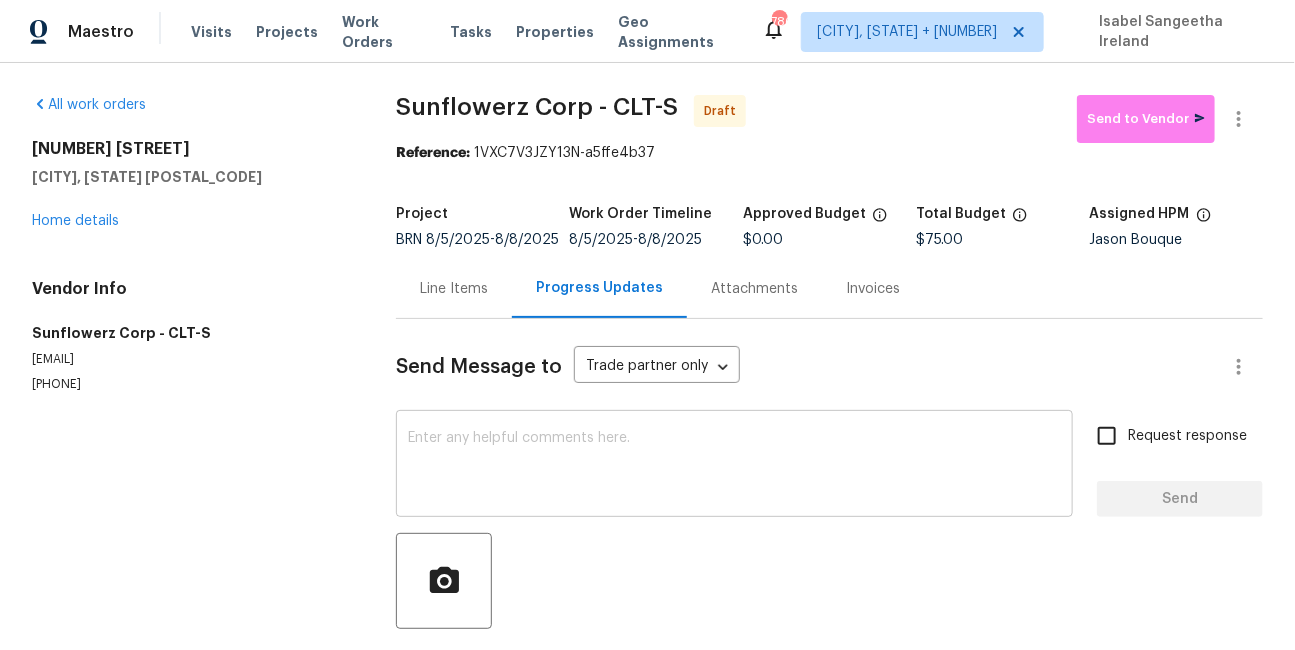 click at bounding box center (734, 466) 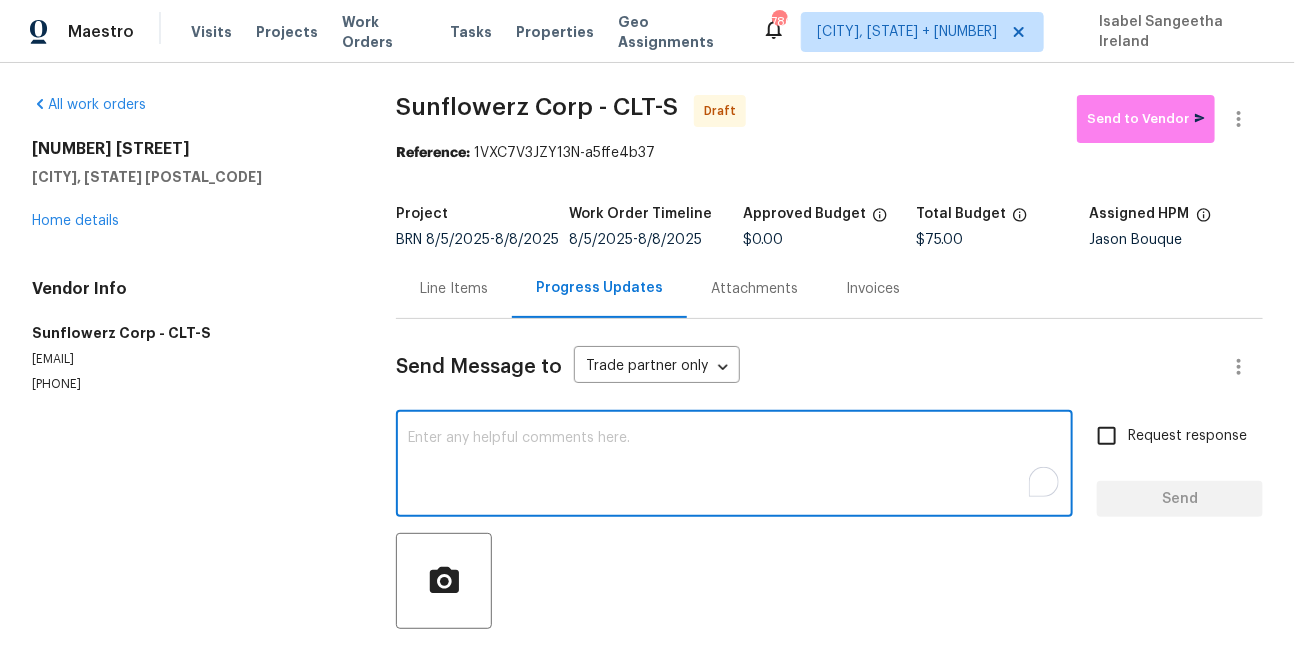 paste on "This is Isabel from Opendoor. Please confirm receipt of the work order due on 06/9/2025 and provide the start date and estimated completion time within 24 hours. For questions, contact me via the portal or at 650-800-9524. Thanks!" 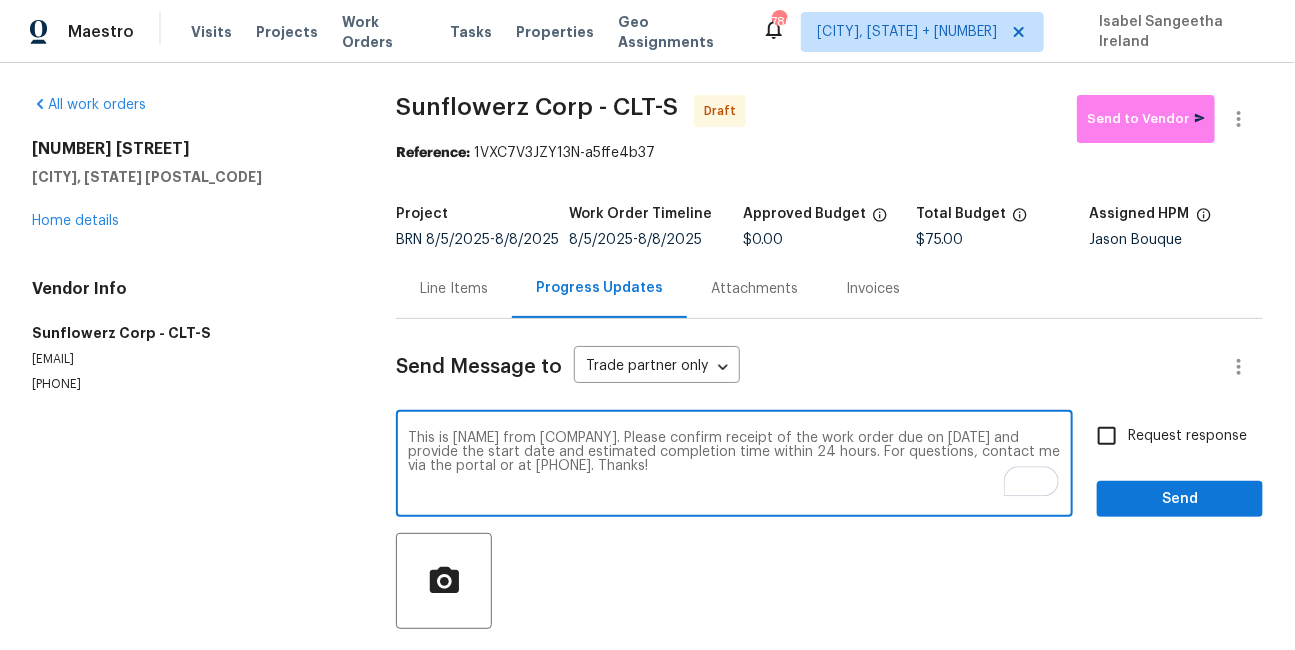 click on "This is Isabel from Opendoor. Please confirm receipt of the work order due on 06/9/2025 and provide the start date and estimated completion time within 24 hours. For questions, contact me via the portal or at 650-800-9524. Thanks!" at bounding box center [734, 466] 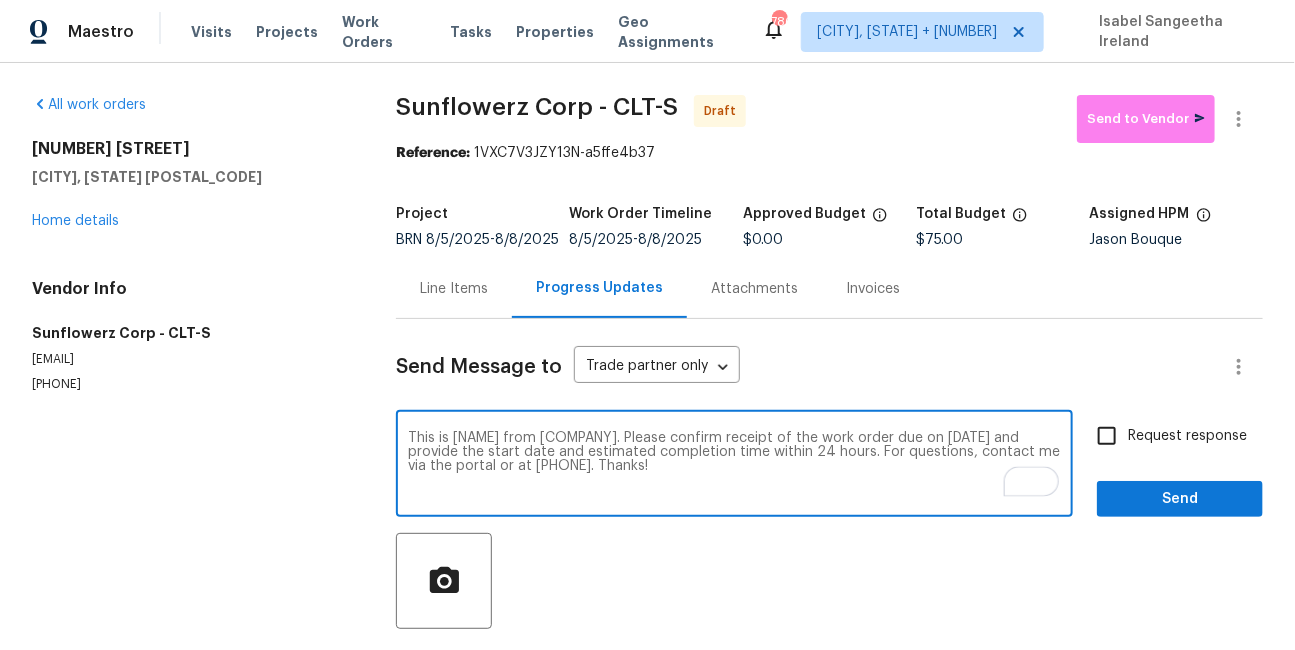 click on "This is Isabel from Opendoor. Please confirm receipt of the work order due on 08/9/2025 and provide the start date and estimated completion time within 24 hours. For questions, contact me via the portal or at 650-800-9524. Thanks!" at bounding box center [734, 466] 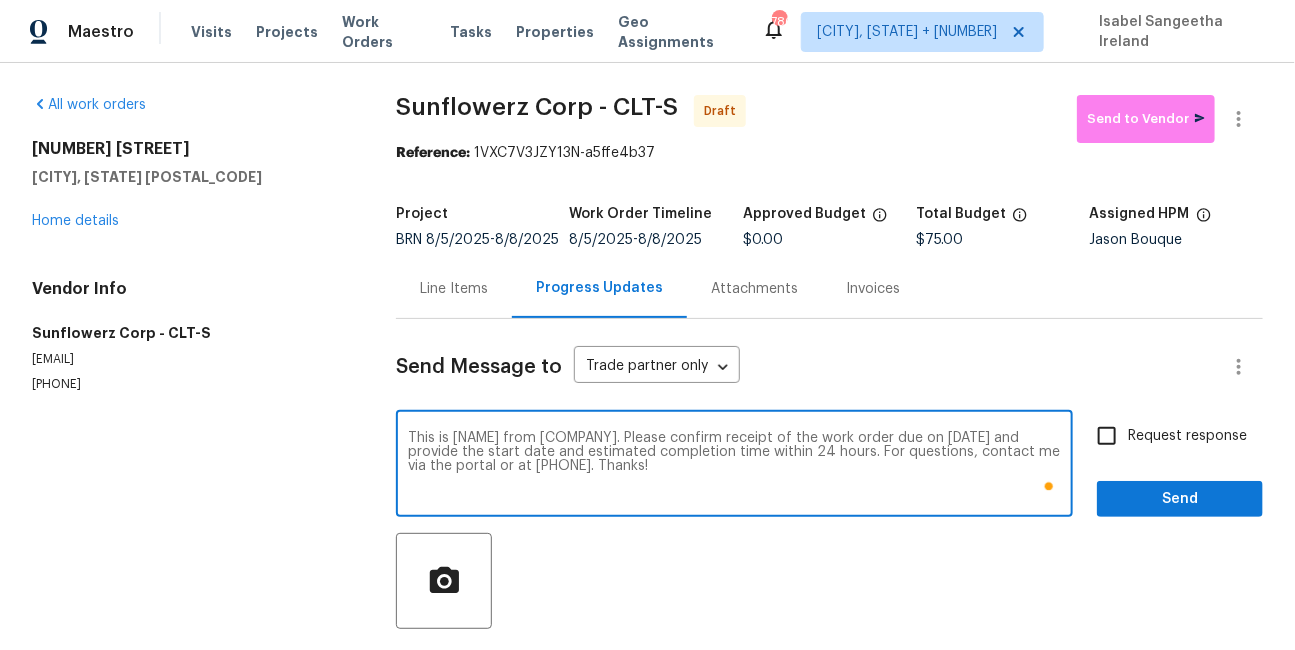 type on "This is Isabel from Opendoor. Please confirm receipt of the work order due on 08/8/2025 and provide the start date and estimated completion time within 24 hours. For questions, contact me via the portal or at 650-800-9524. Thanks!" 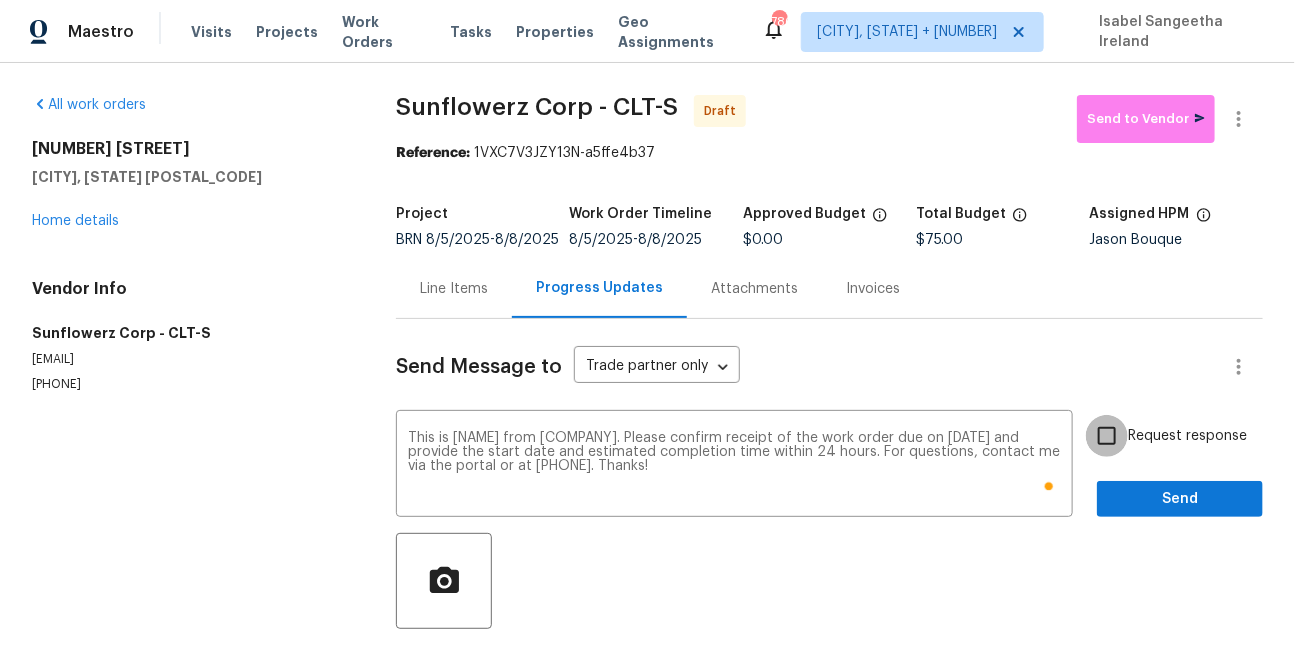 click on "Request response" at bounding box center (1107, 436) 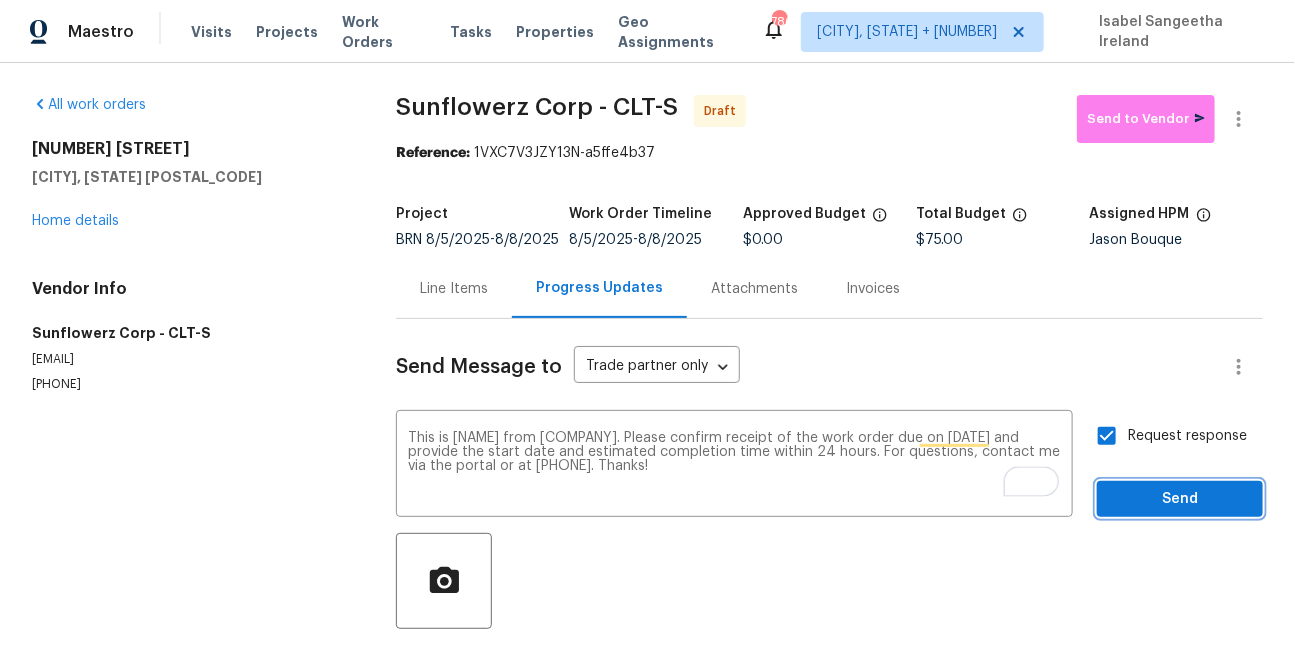 click on "Send" at bounding box center (1180, 499) 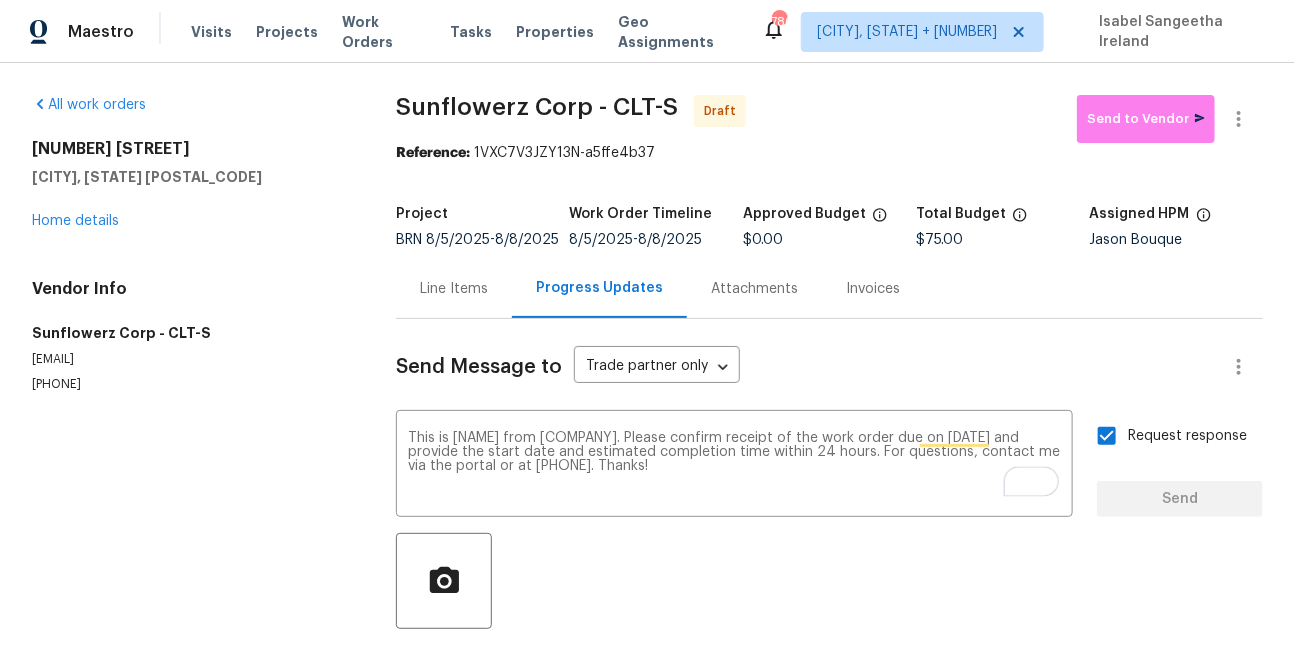type 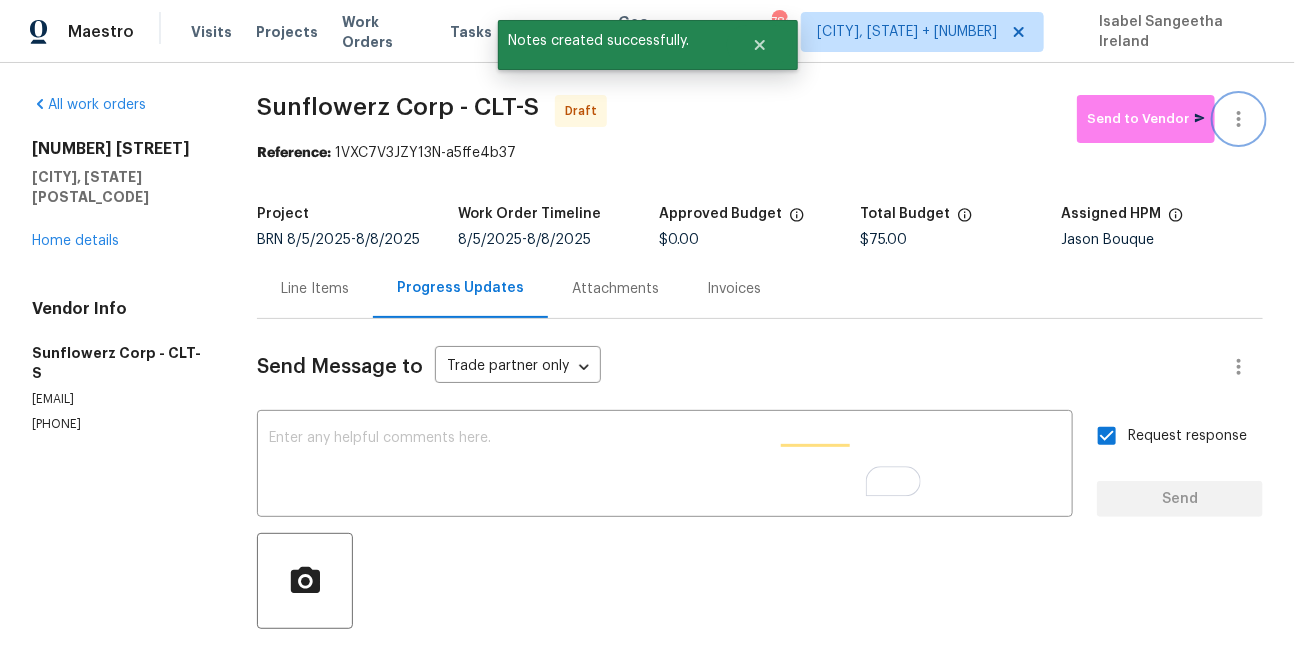 click 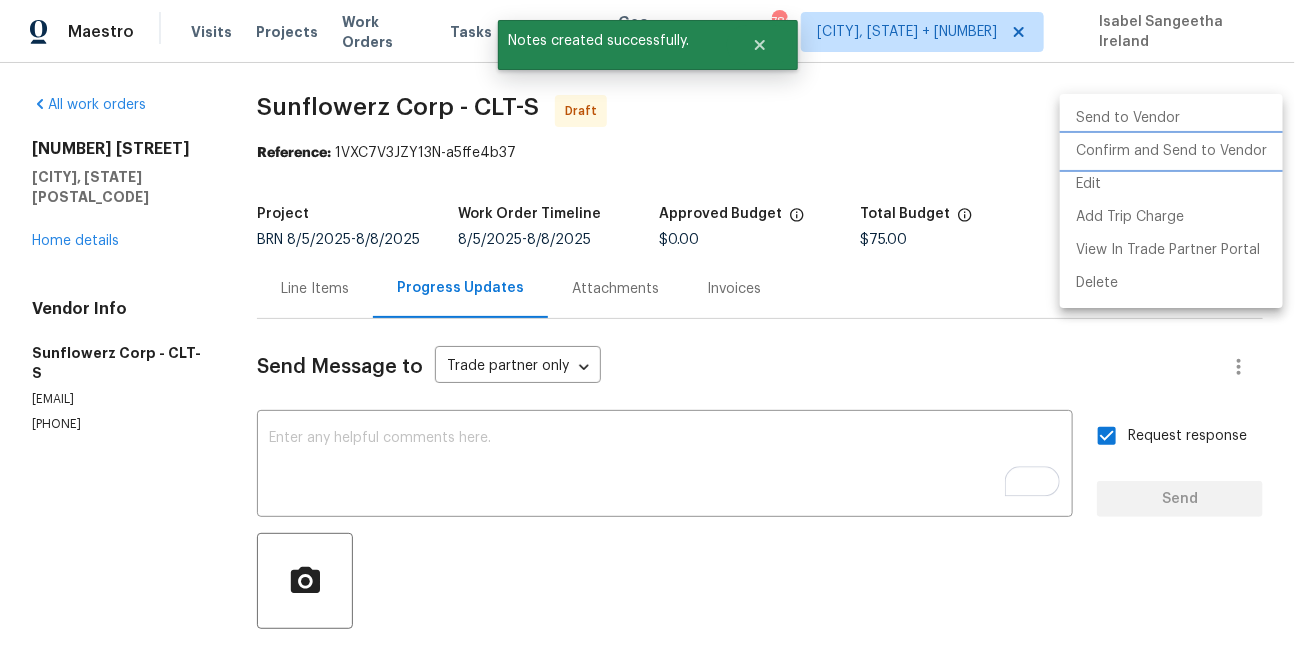 click on "Confirm and Send to Vendor" at bounding box center [1171, 151] 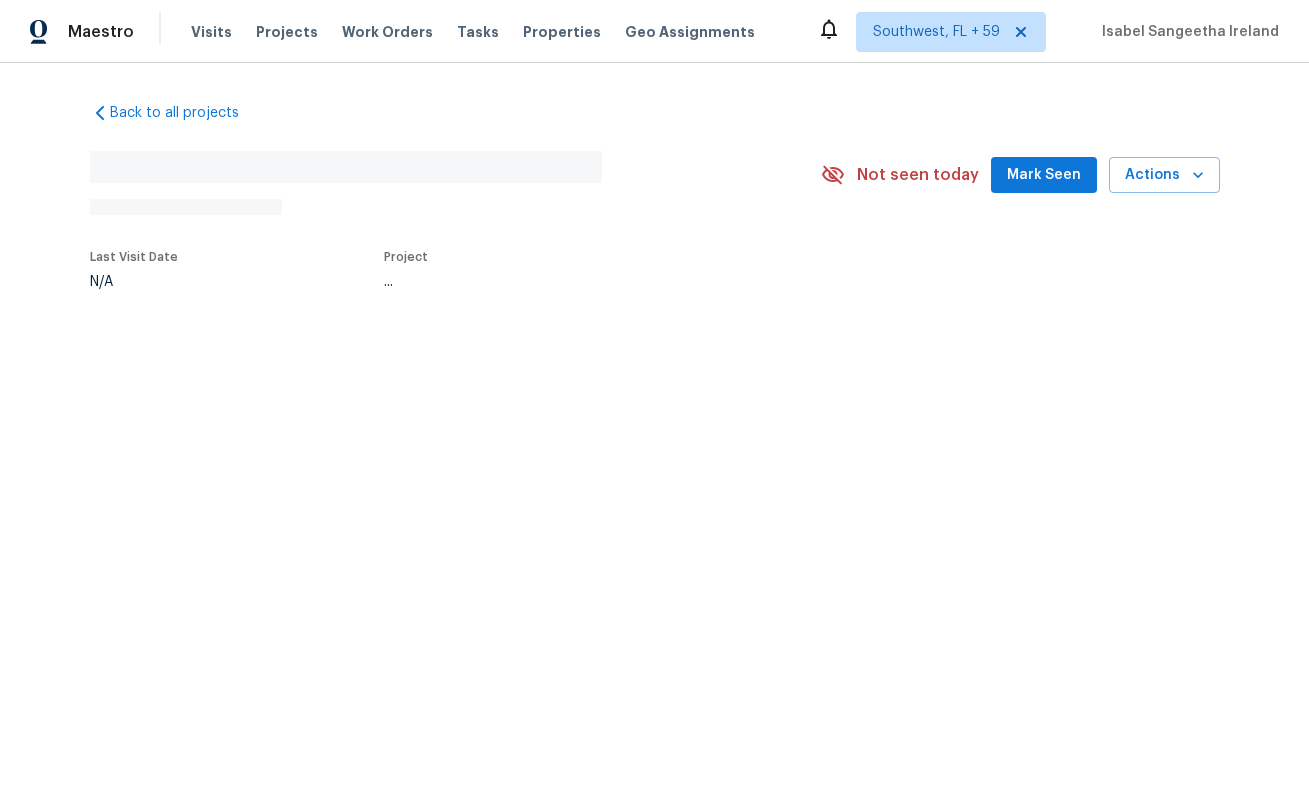 scroll, scrollTop: 0, scrollLeft: 0, axis: both 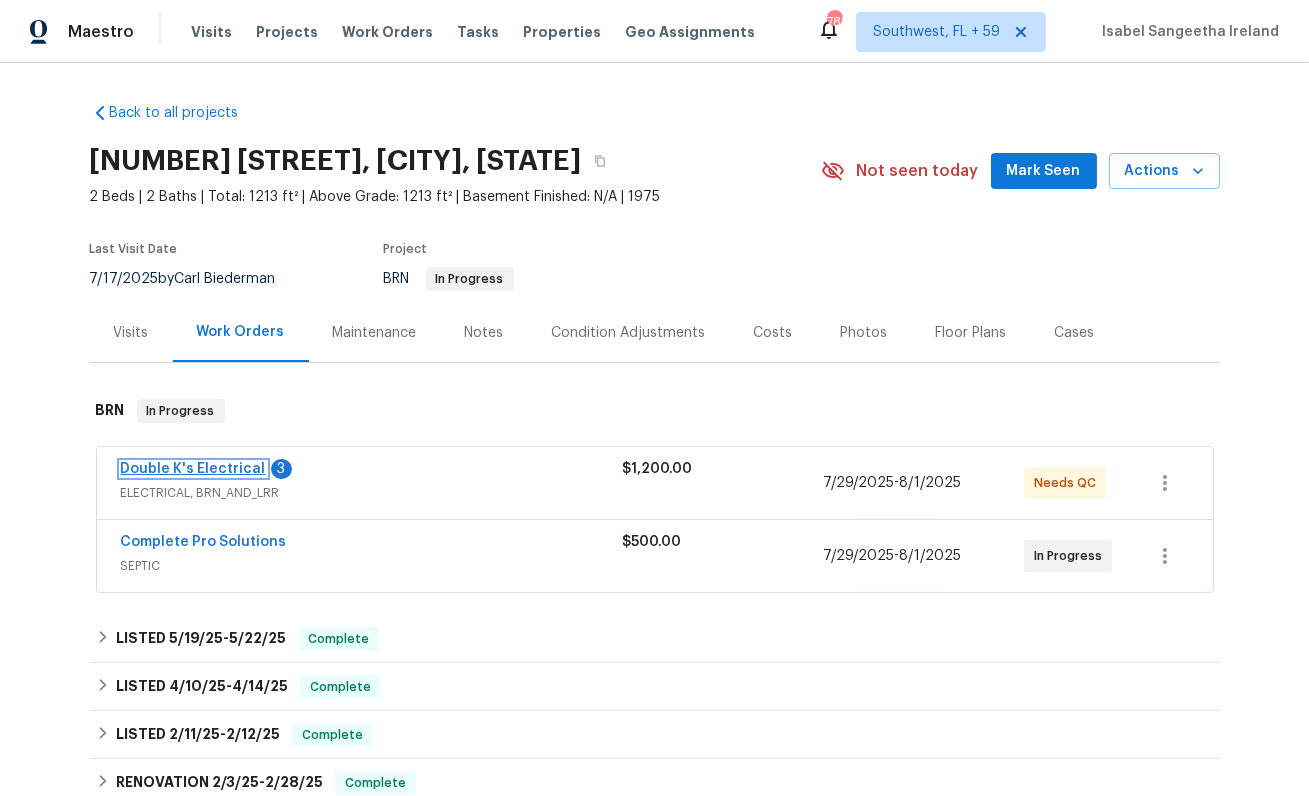 click on "Double K's Electrical" at bounding box center [193, 469] 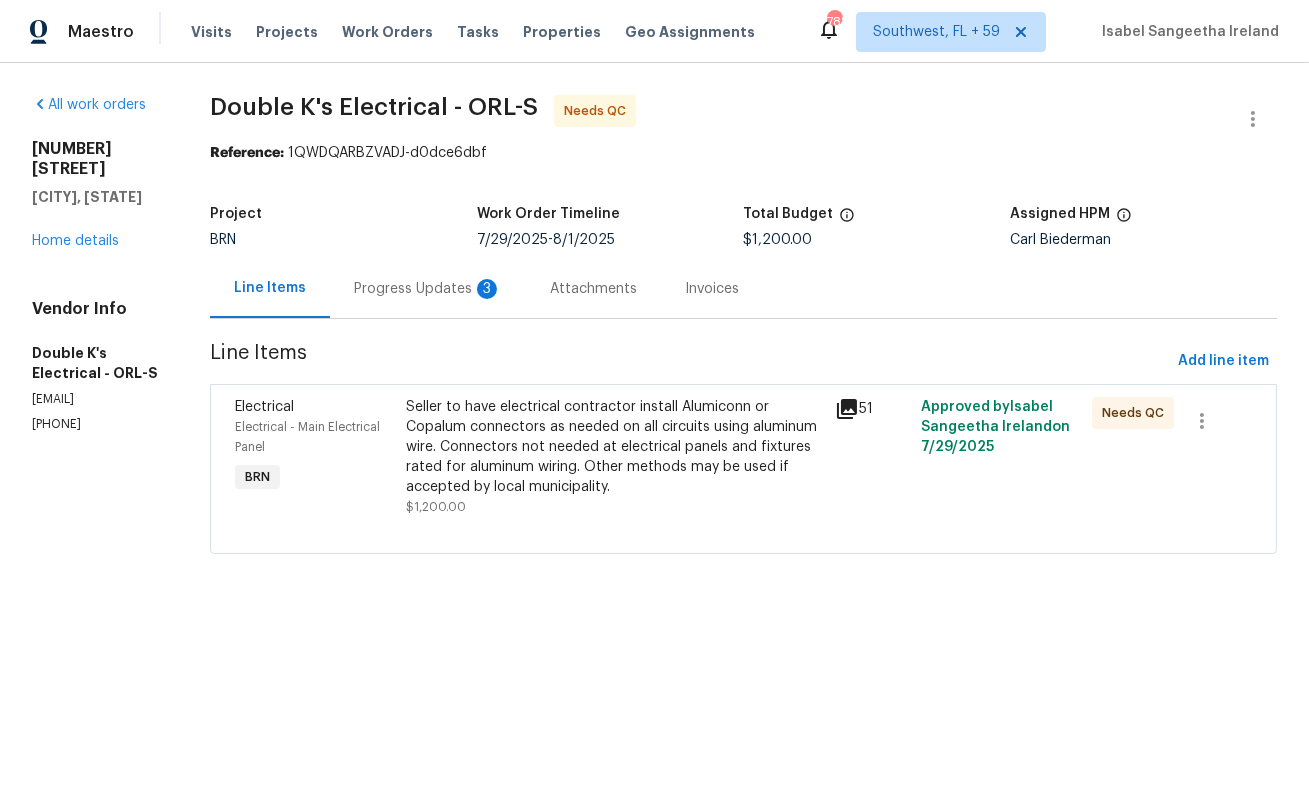 click on "Progress Updates 3" at bounding box center (428, 289) 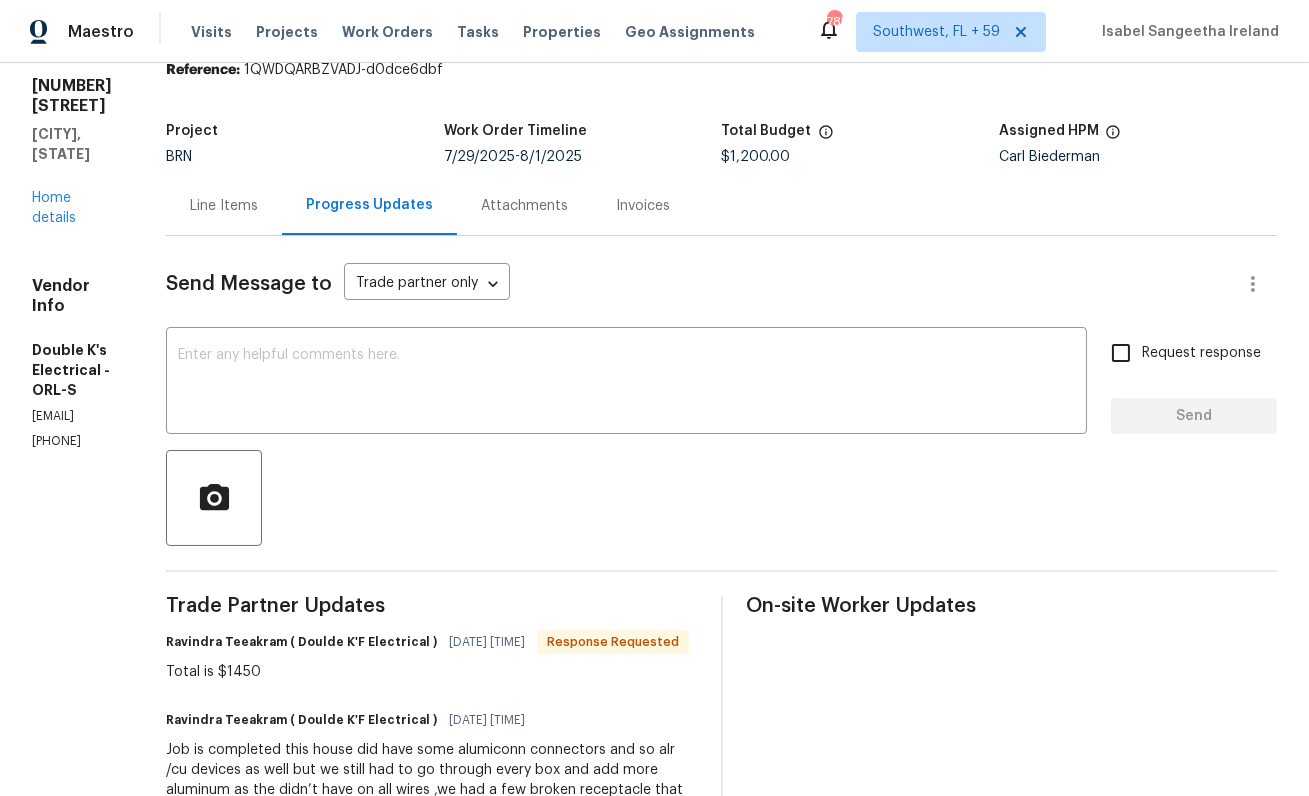 scroll, scrollTop: 250, scrollLeft: 0, axis: vertical 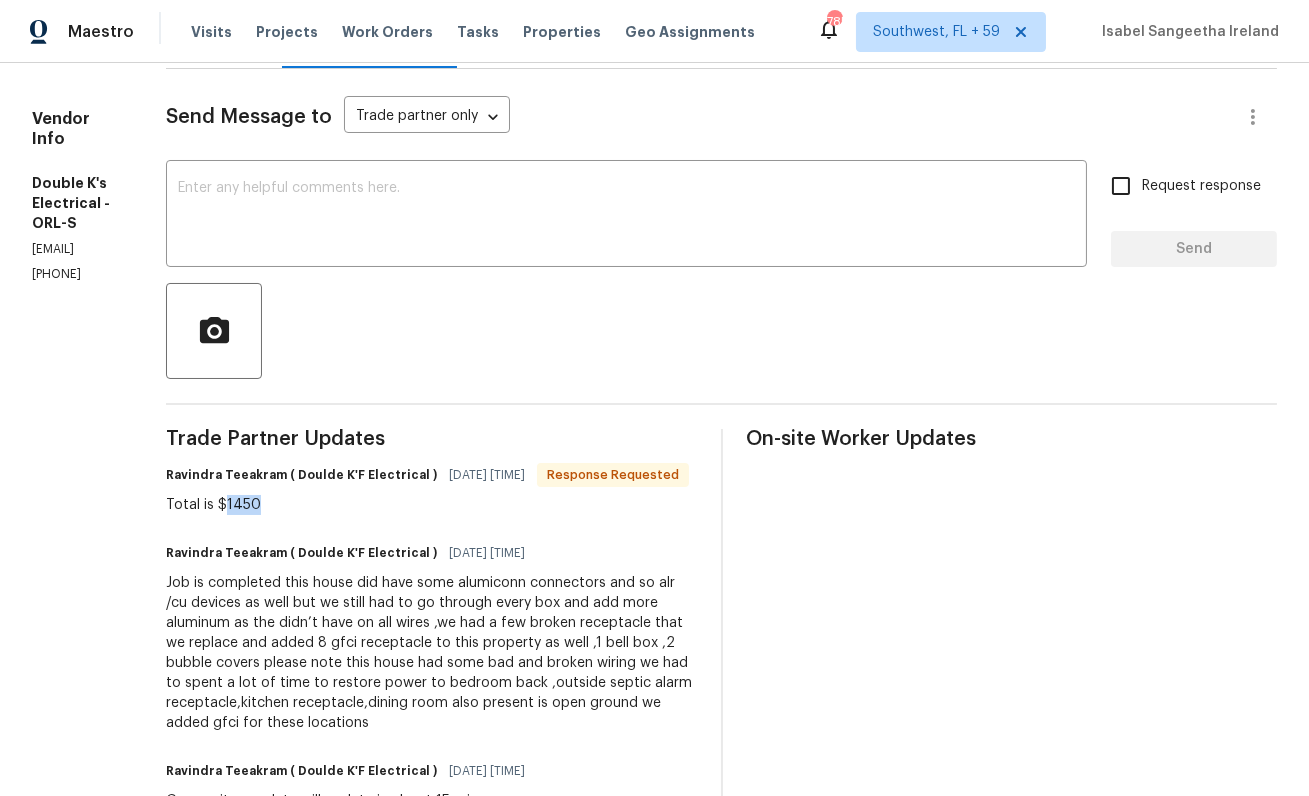 drag, startPoint x: 304, startPoint y: 526, endPoint x: 382, endPoint y: 526, distance: 78 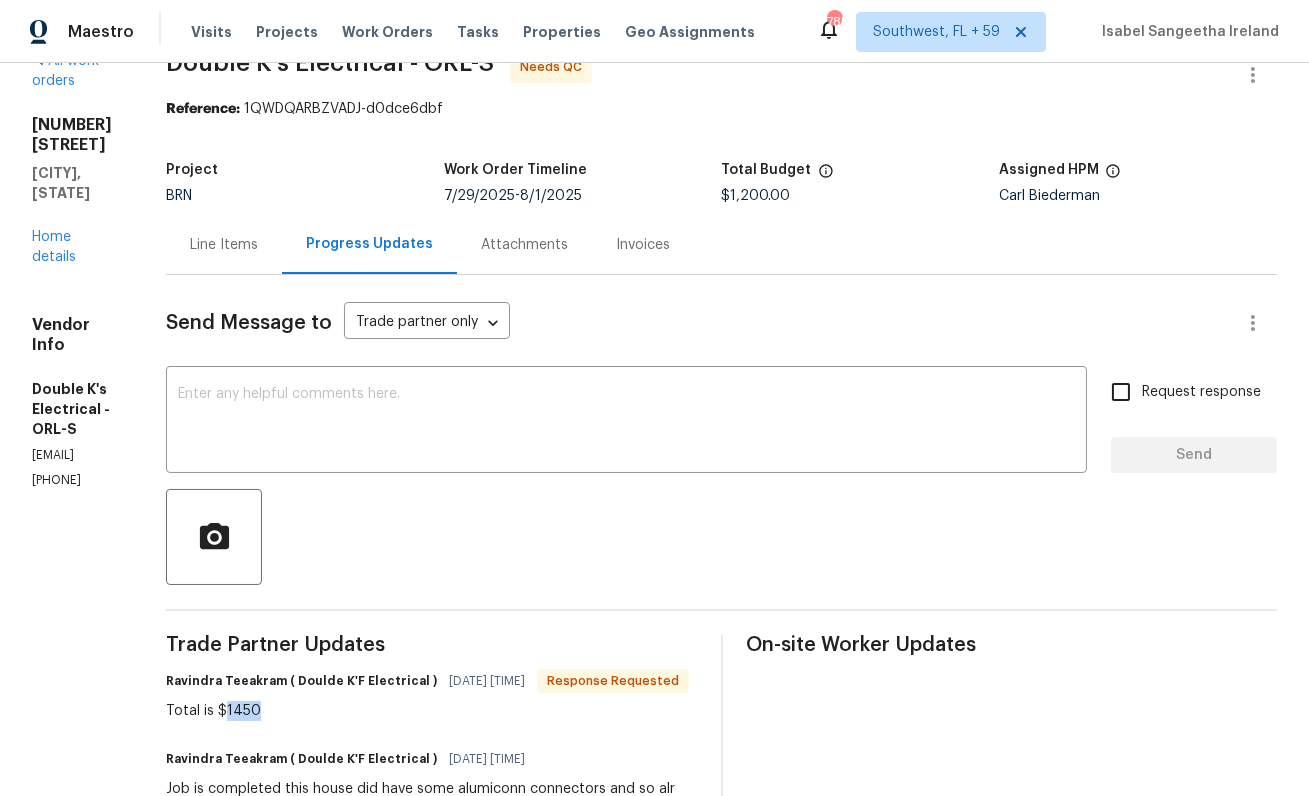 scroll, scrollTop: 0, scrollLeft: 0, axis: both 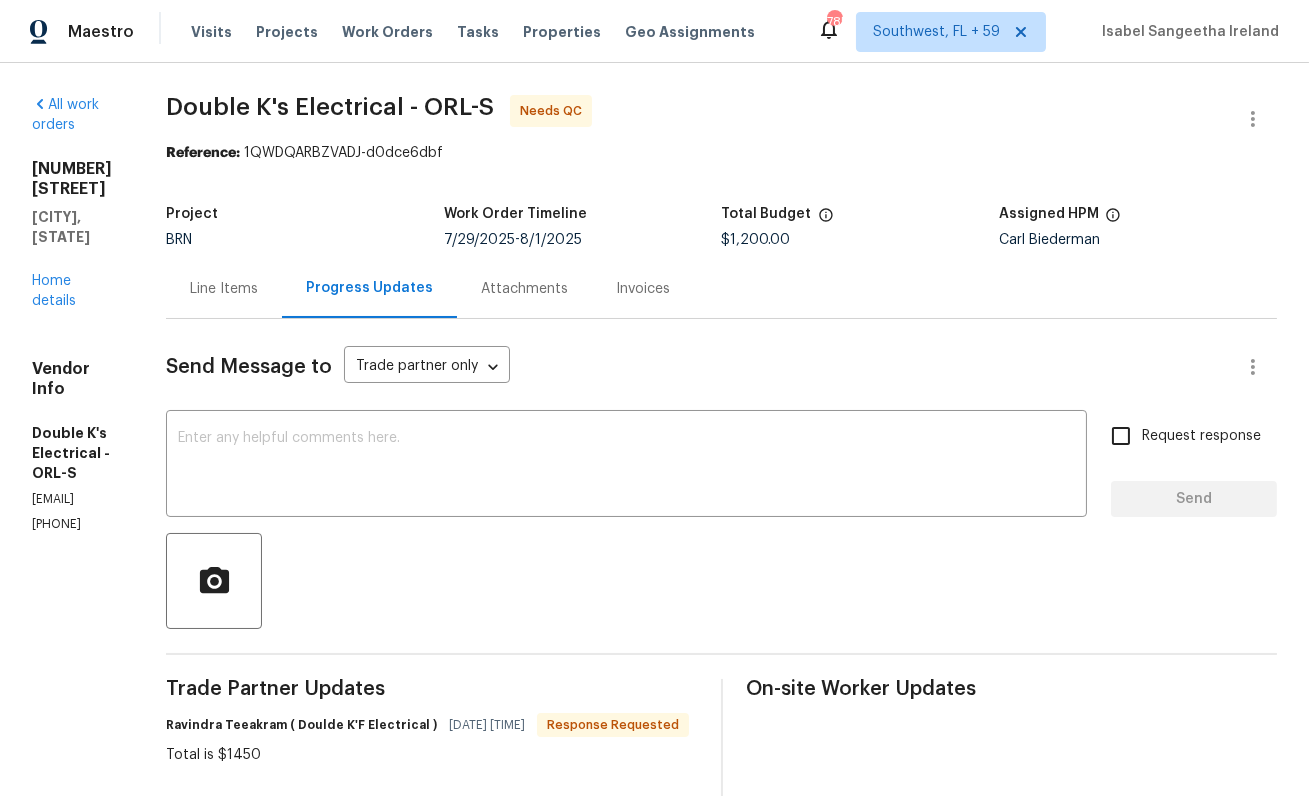 click on "Line Items" at bounding box center (224, 289) 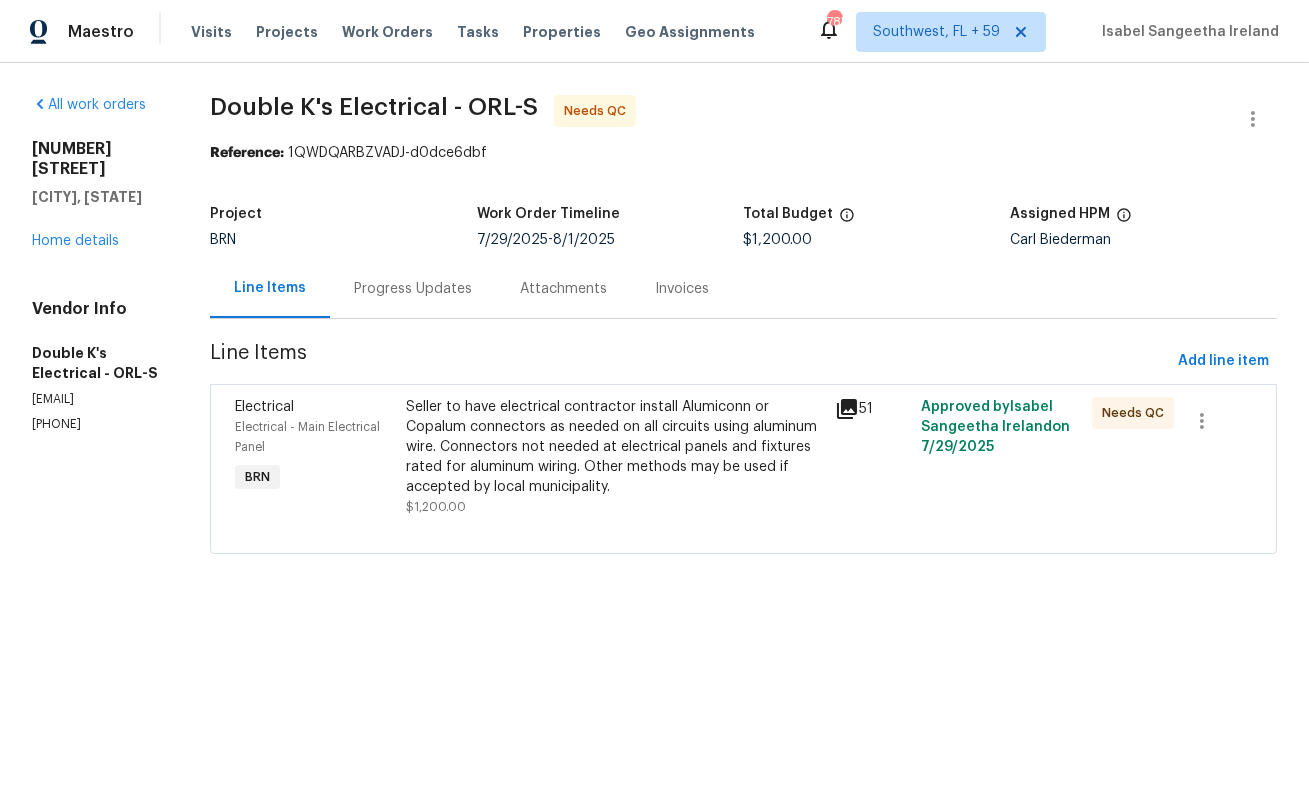 click on "Seller to have electrical contractor install Alumiconn or Copalum connectors as needed on all circuits using aluminum wire. Connectors not needed at electrical panels and fixtures rated for aluminum wiring. Other methods may be used if accepted by local municipality." at bounding box center (614, 447) 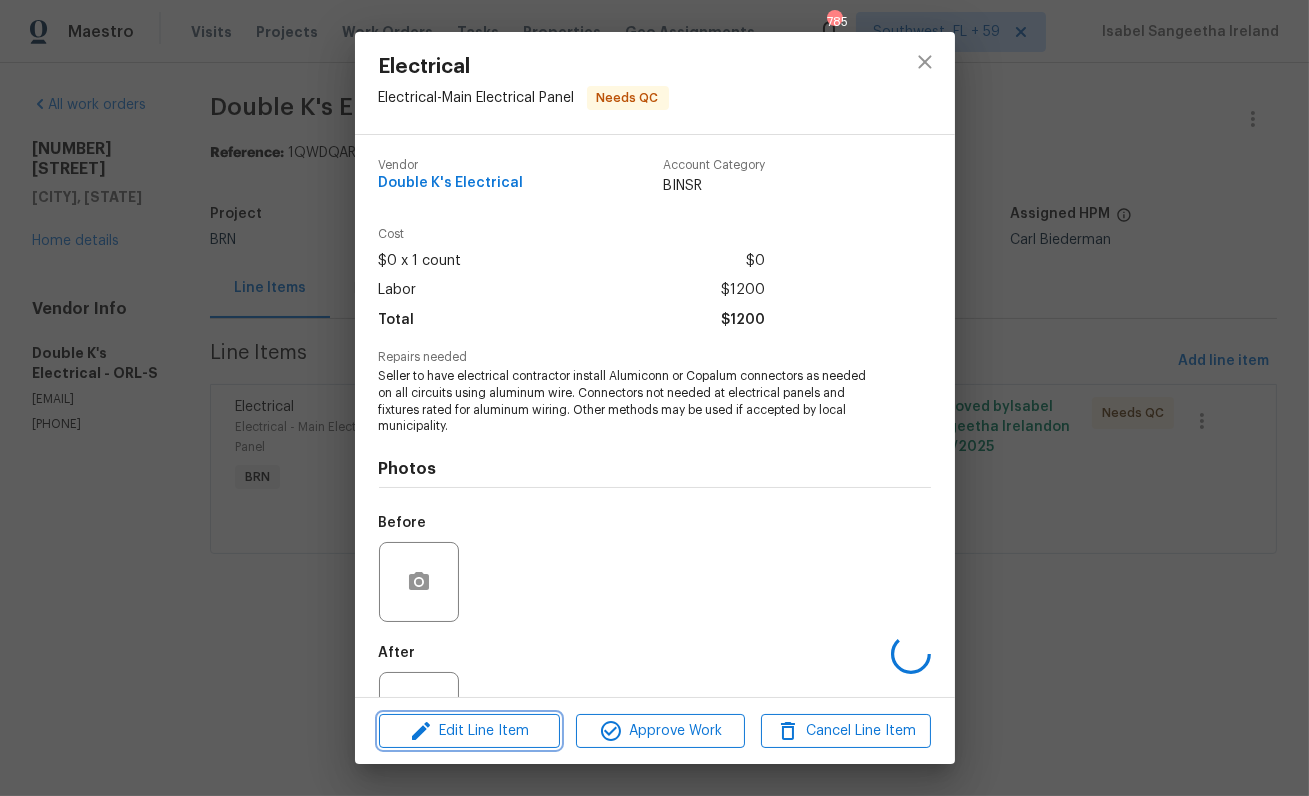 click on "Edit Line Item" at bounding box center [469, 731] 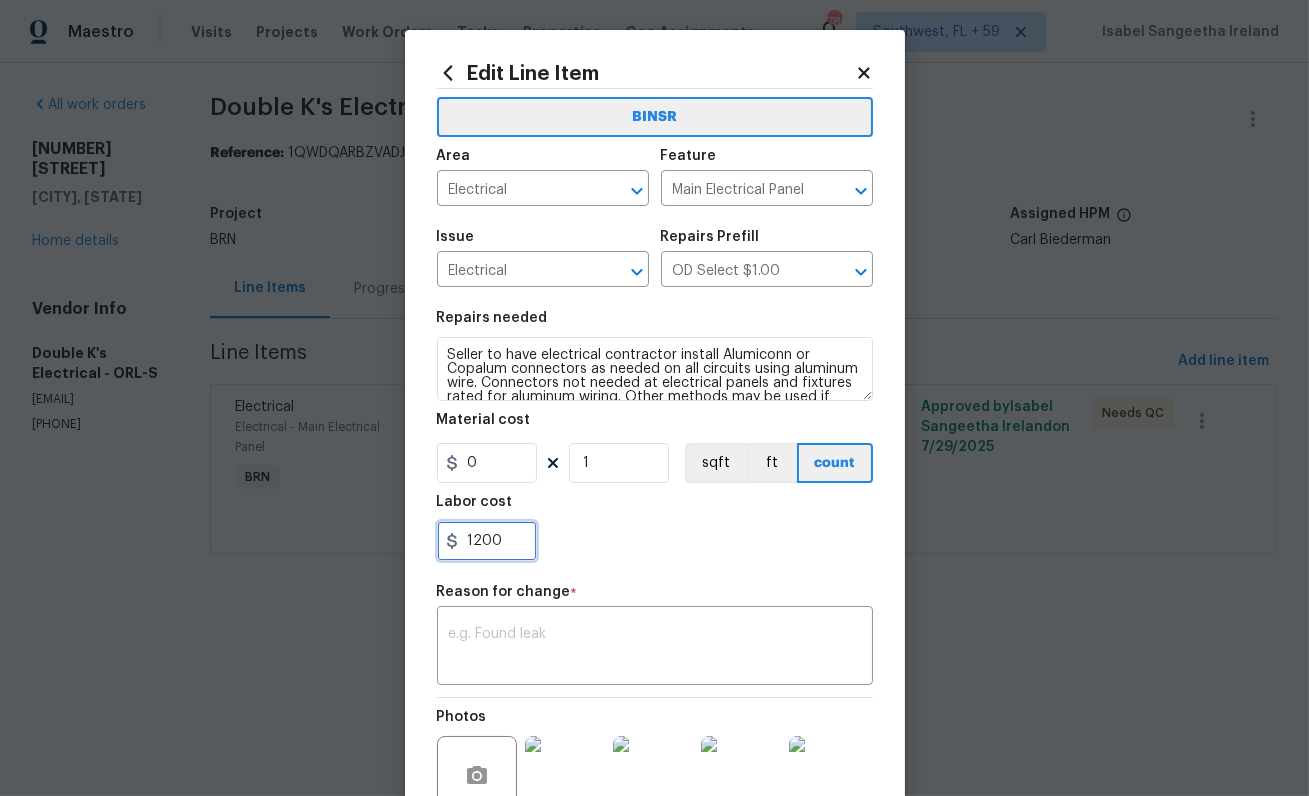 click on "1200" at bounding box center [487, 541] 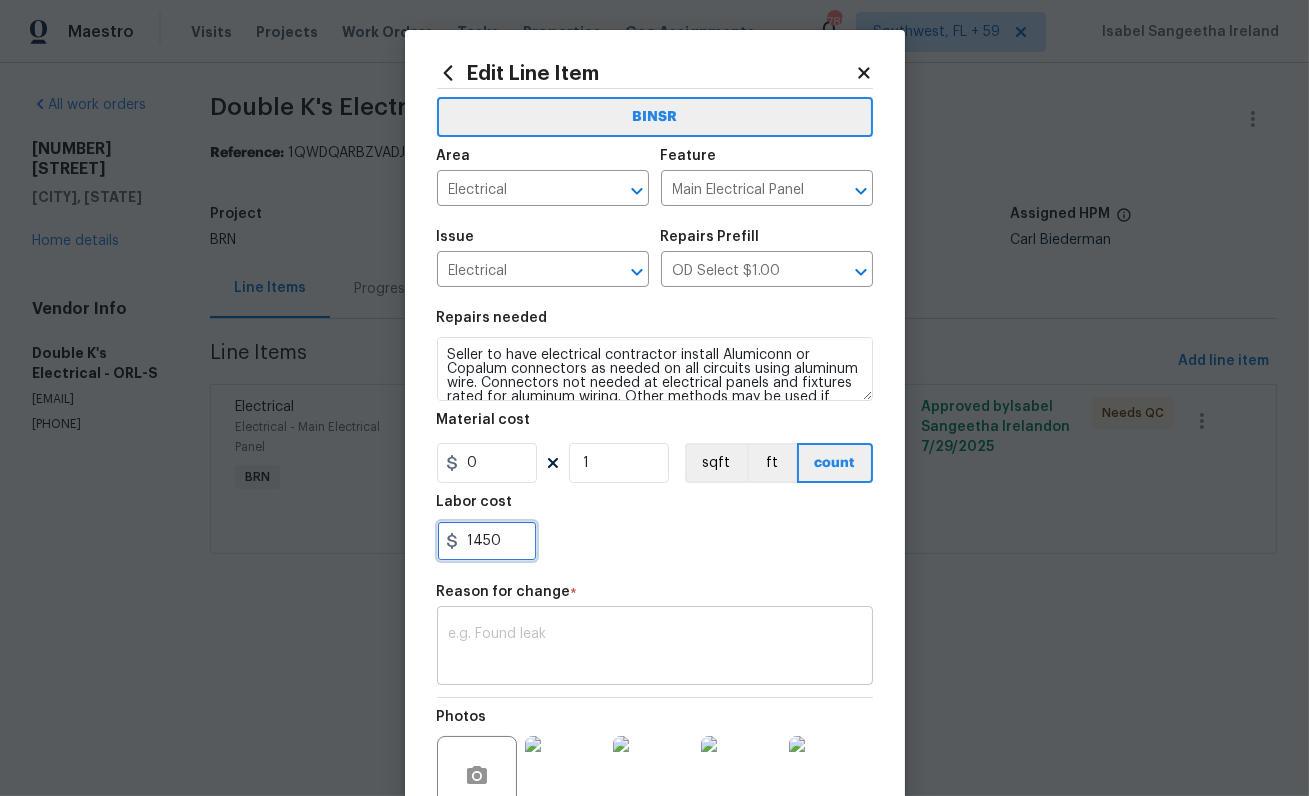 type on "1450" 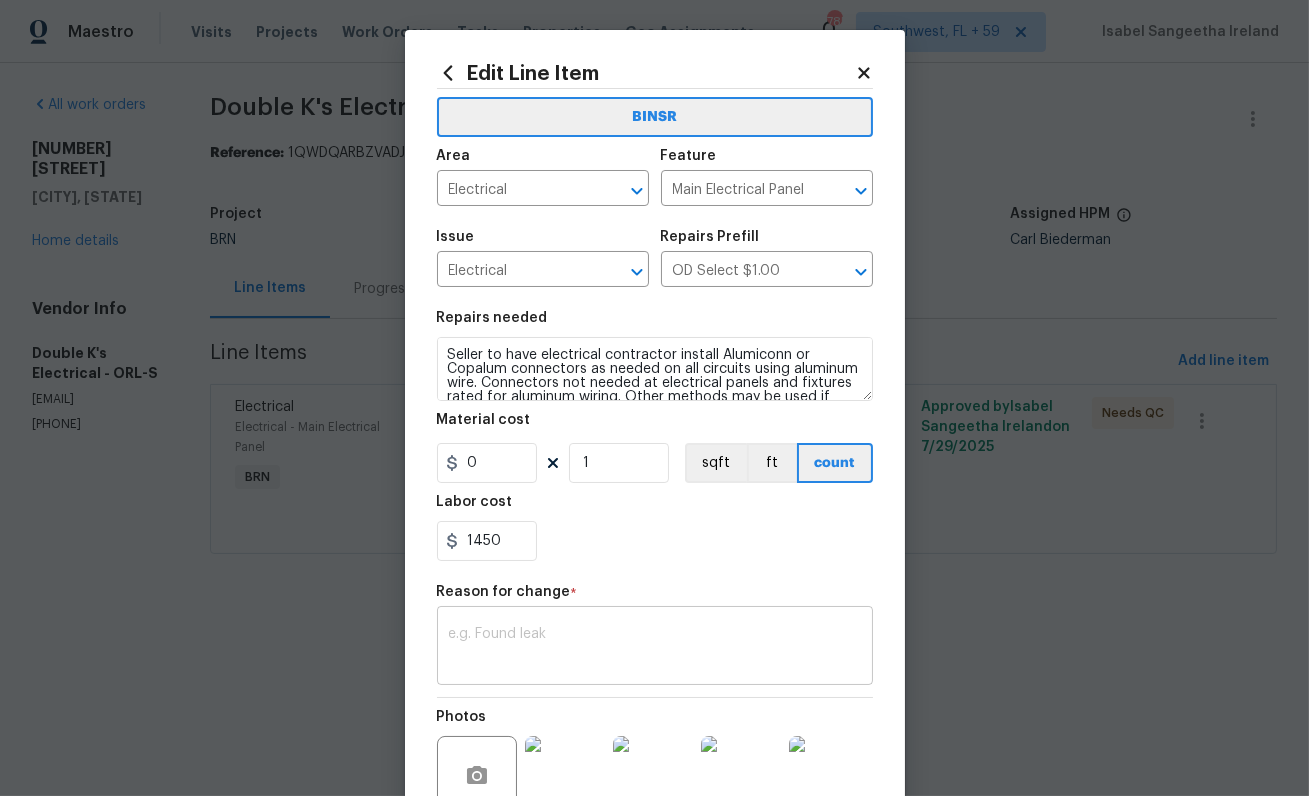 click at bounding box center [655, 648] 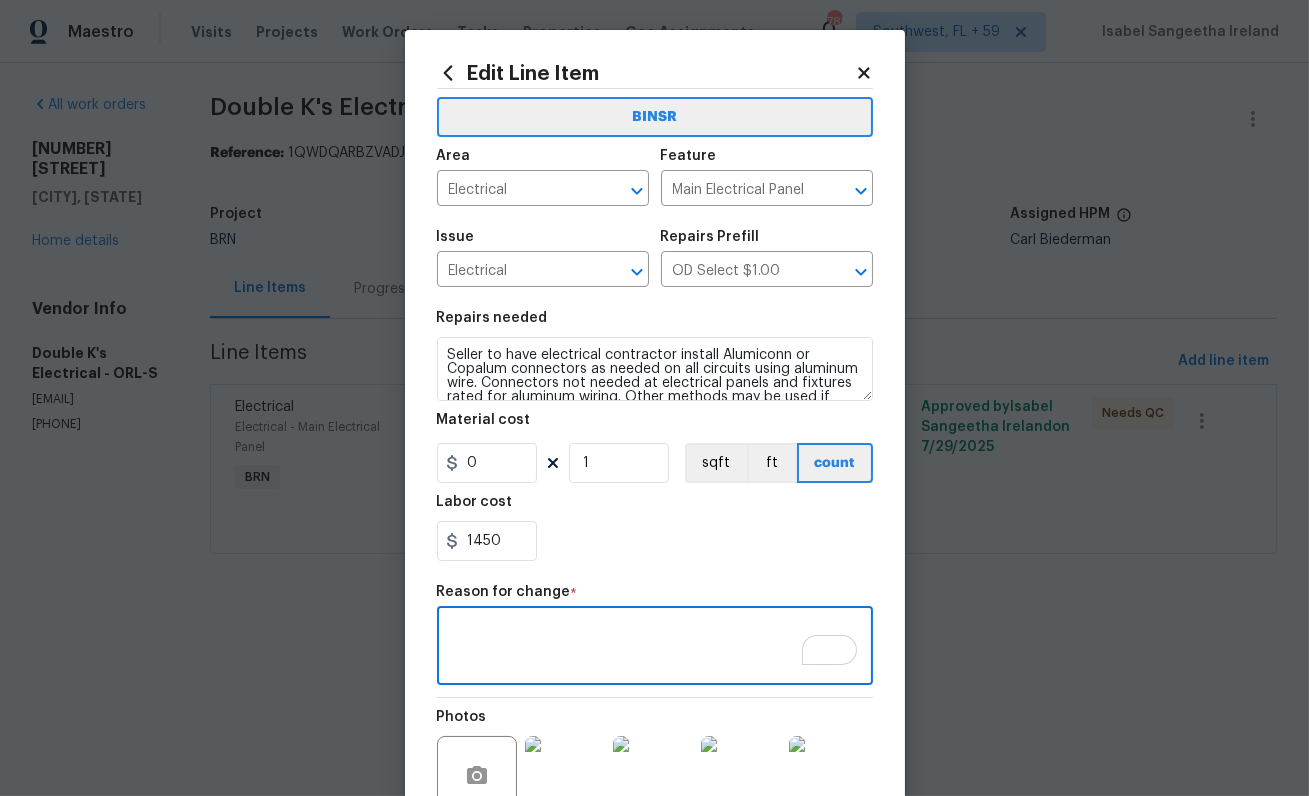 paste on "II  Updated per vendor's final cost." 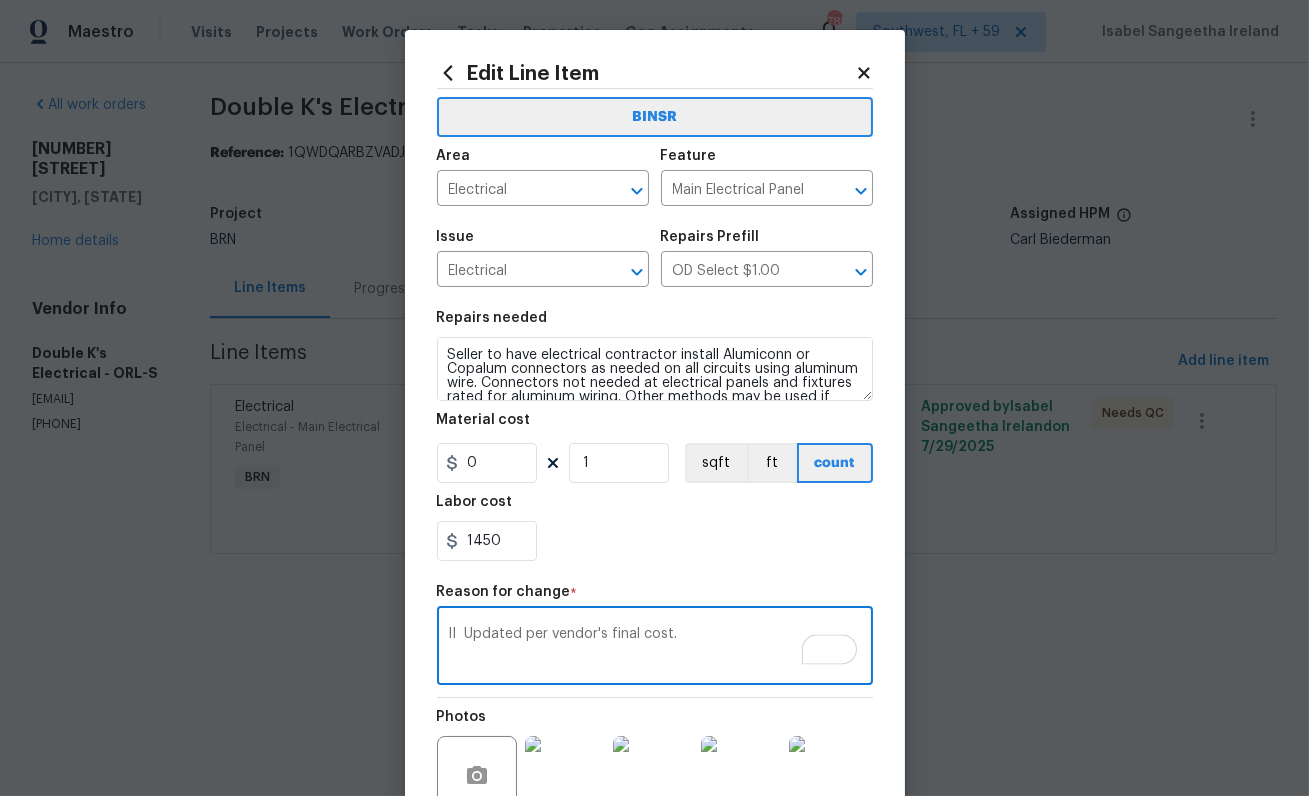 scroll, scrollTop: 209, scrollLeft: 0, axis: vertical 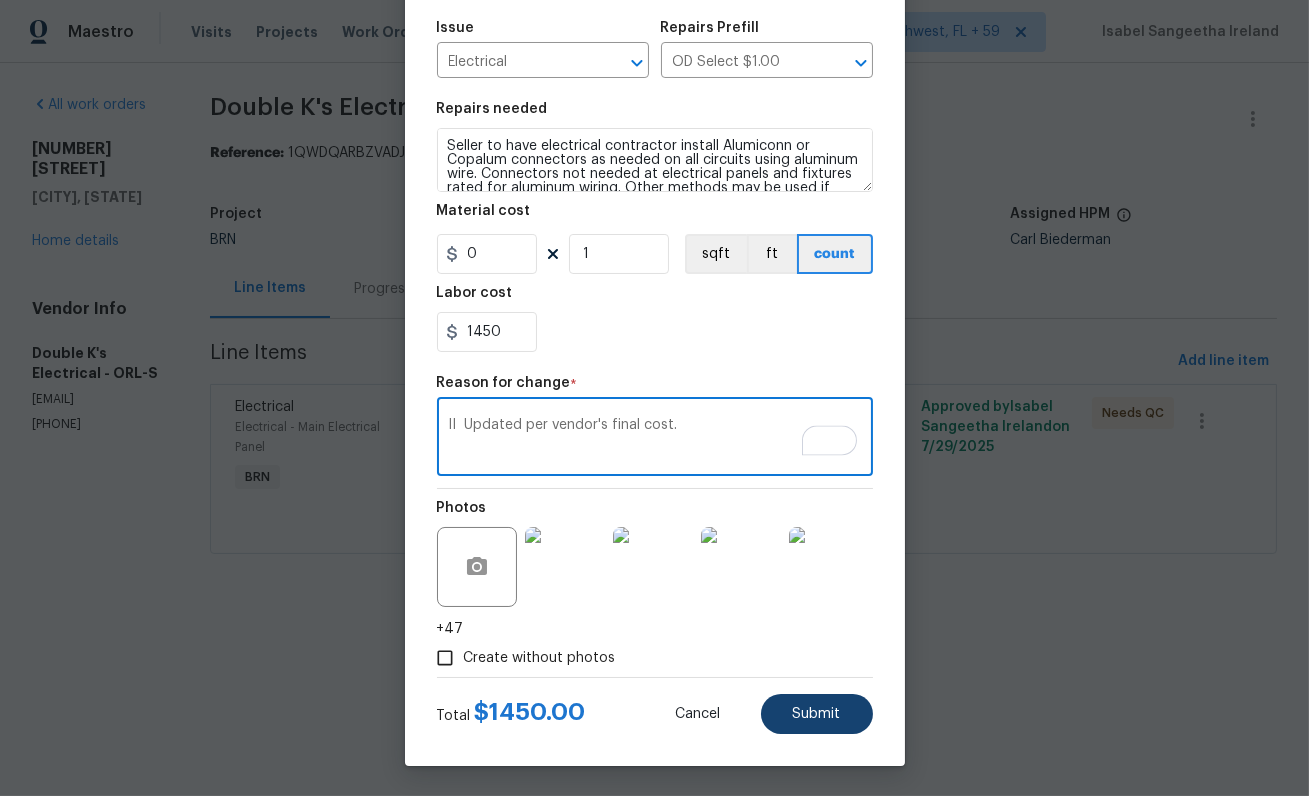 type on "II  Updated per vendor's final cost." 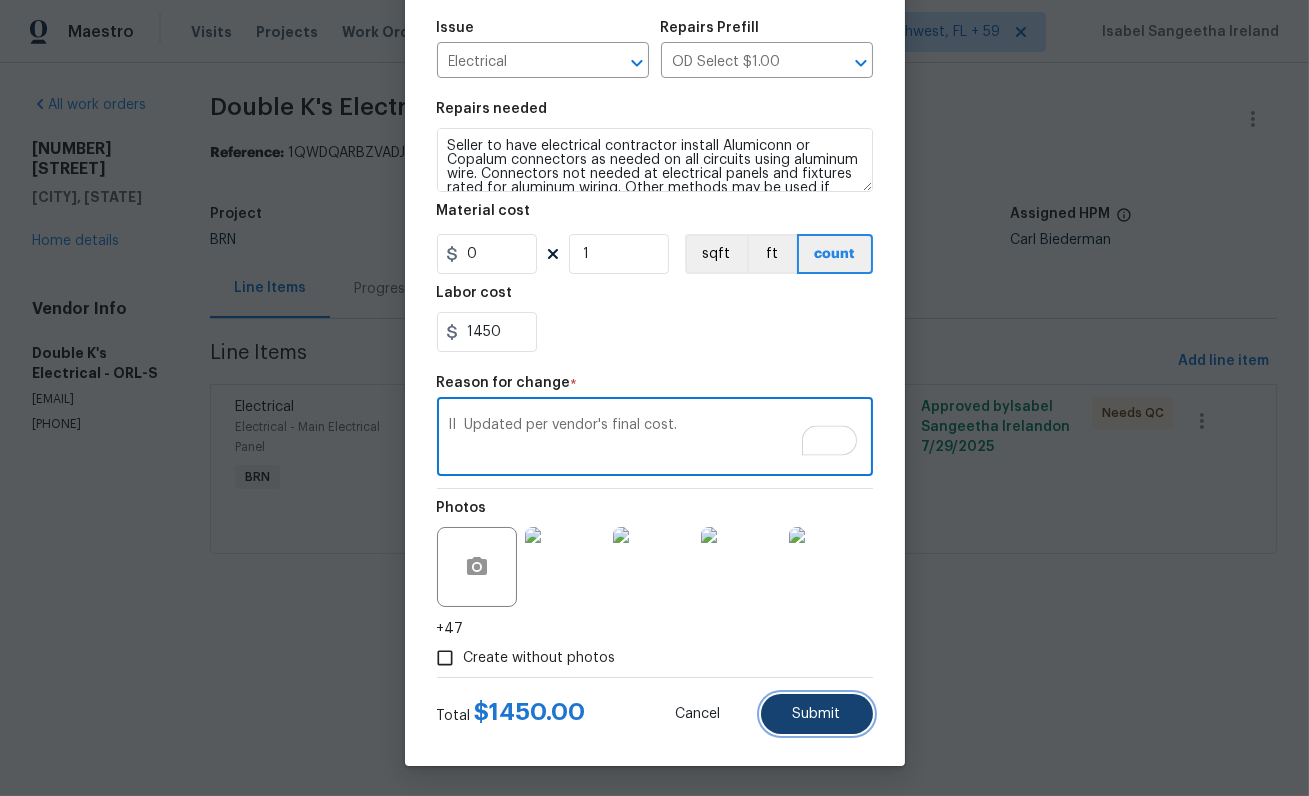 click on "Submit" at bounding box center [817, 714] 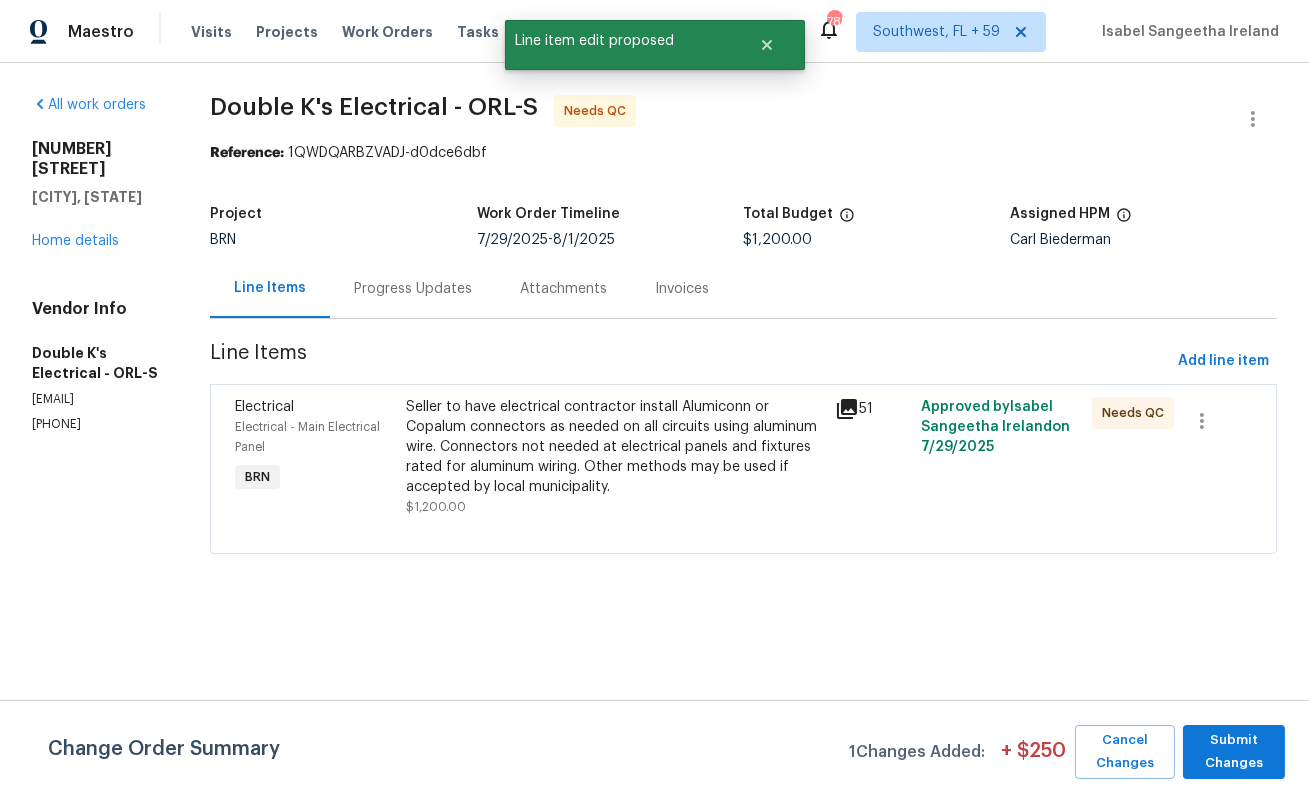 scroll, scrollTop: 0, scrollLeft: 0, axis: both 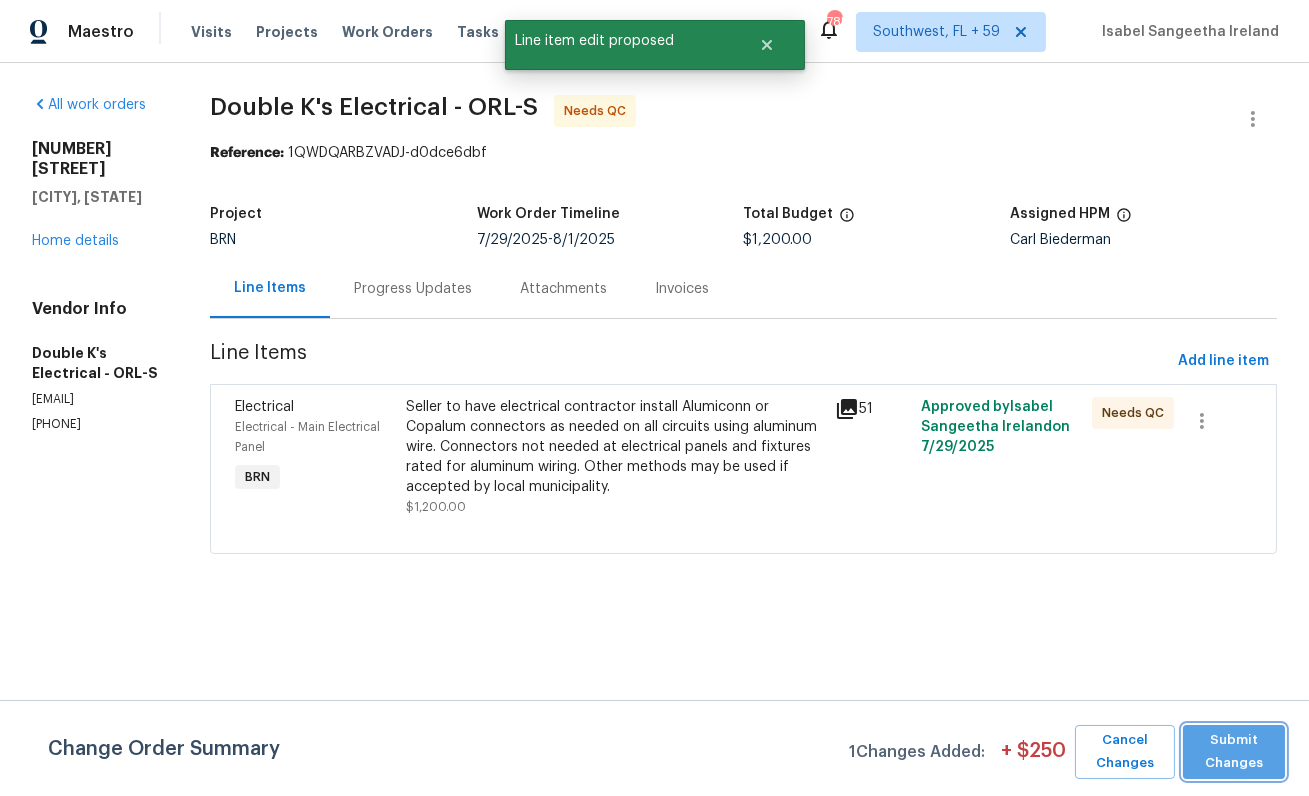 click on "Submit Changes" at bounding box center (1234, 752) 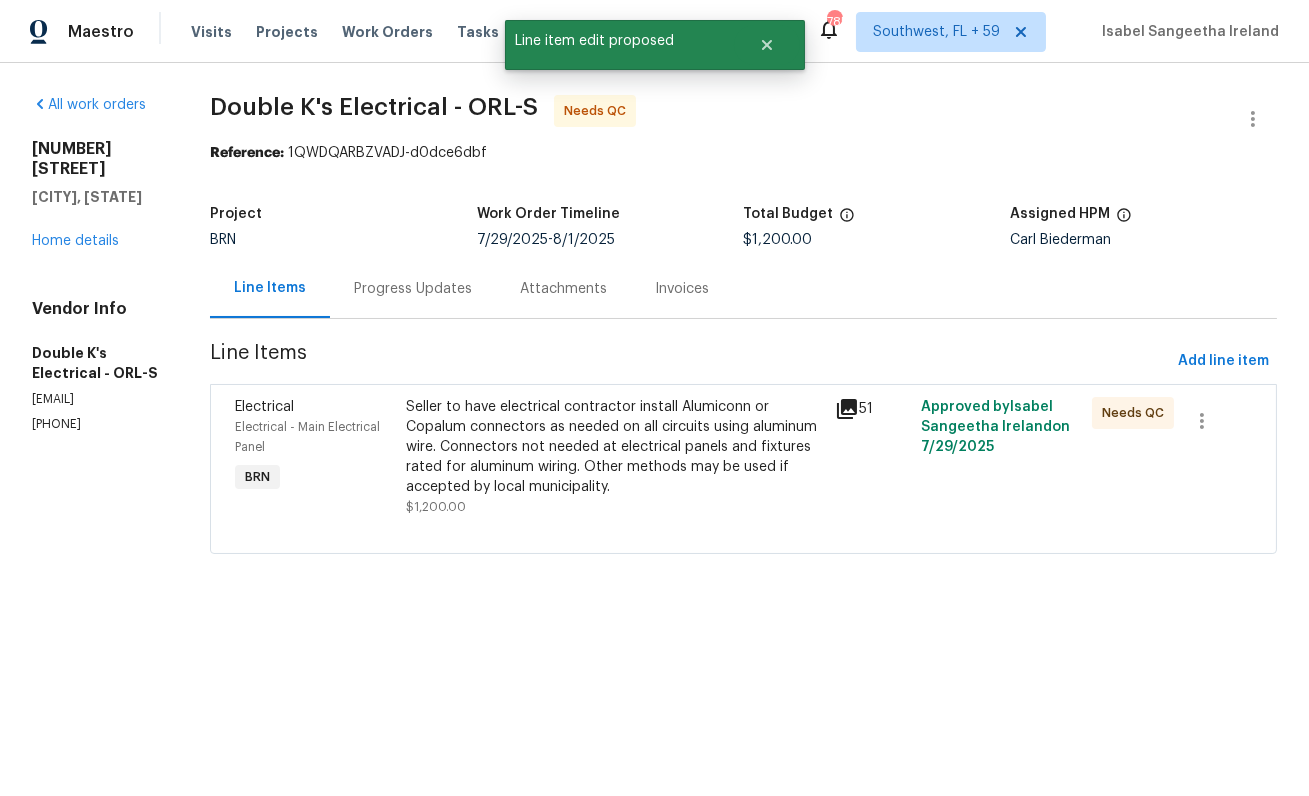 click on "Seller to have electrical contractor install Alumiconn or Copalum connectors as needed on all circuits using aluminum wire. Connectors not needed at electrical panels and fixtures rated for aluminum wiring. Other methods may be used if accepted by local municipality." at bounding box center (614, 447) 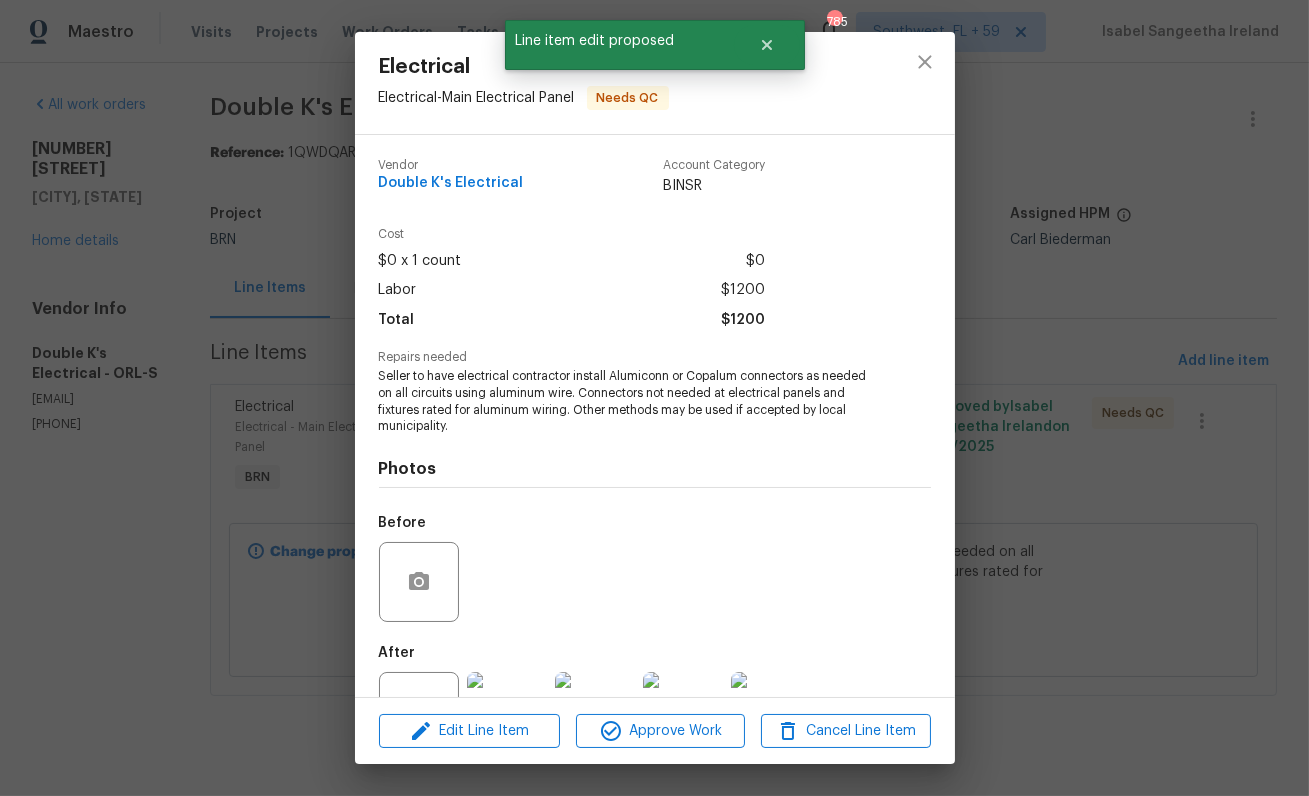 scroll, scrollTop: 76, scrollLeft: 0, axis: vertical 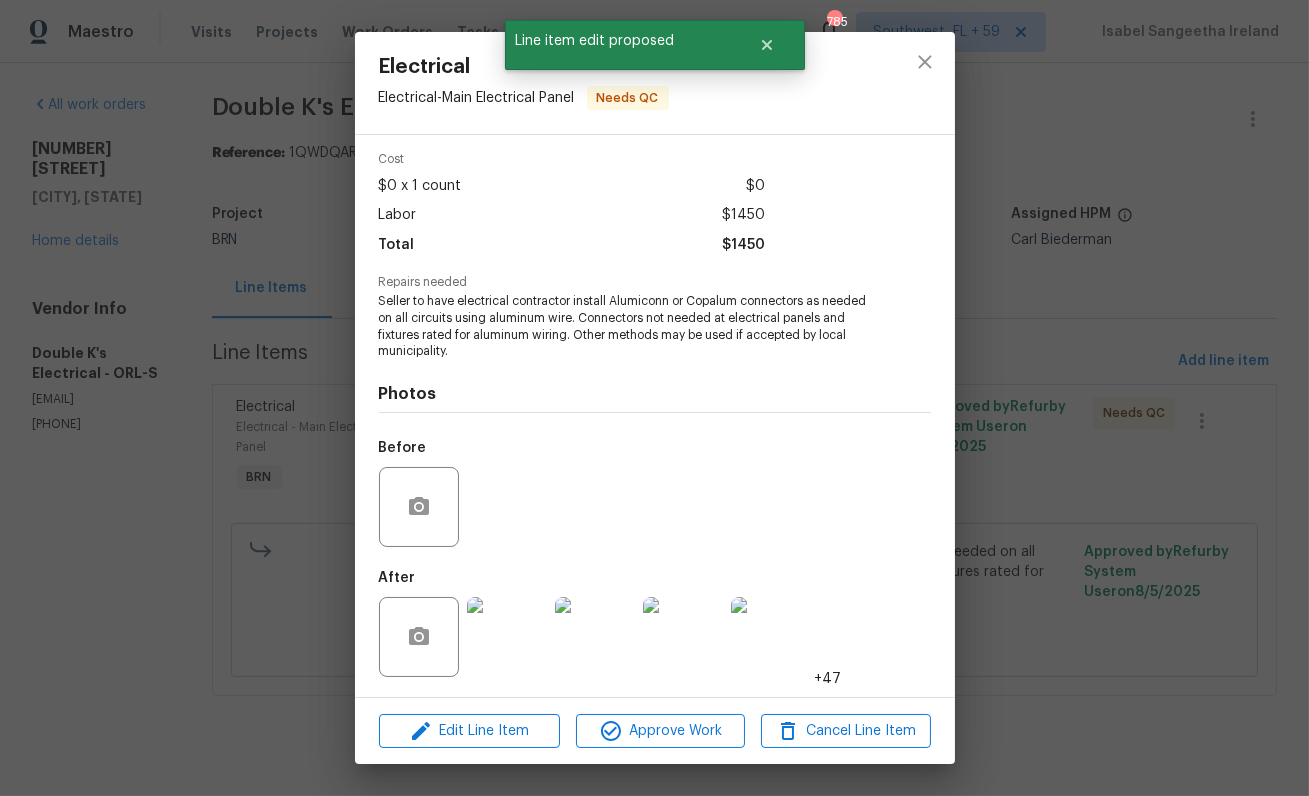 click at bounding box center [507, 637] 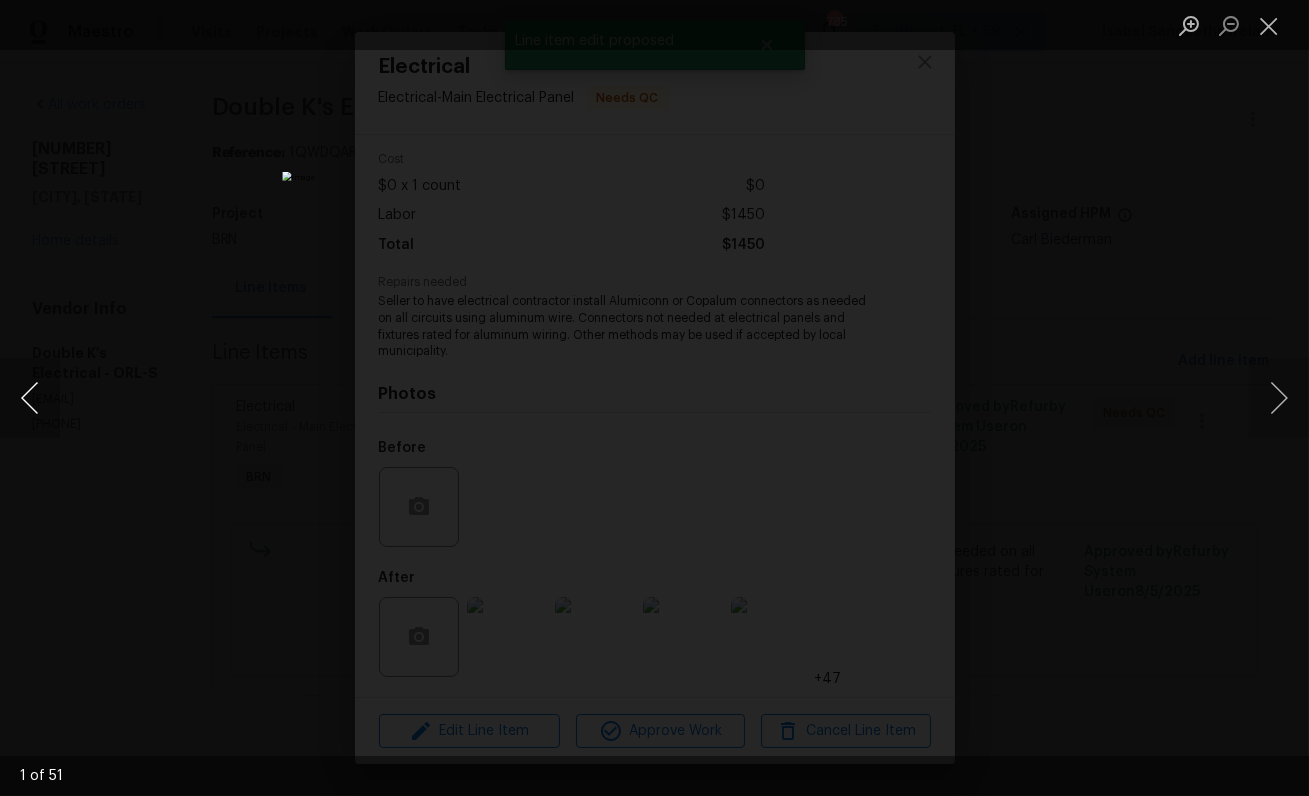 click at bounding box center (30, 398) 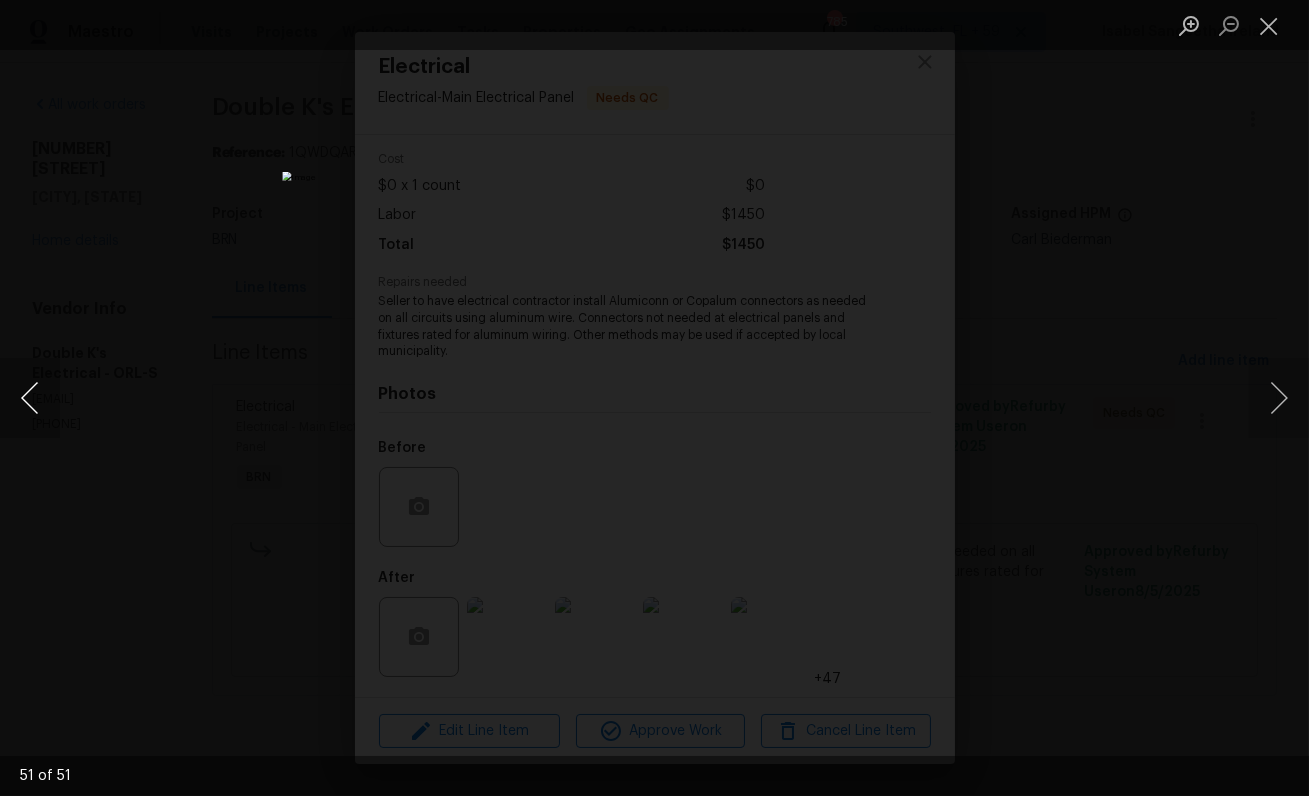 click at bounding box center [30, 398] 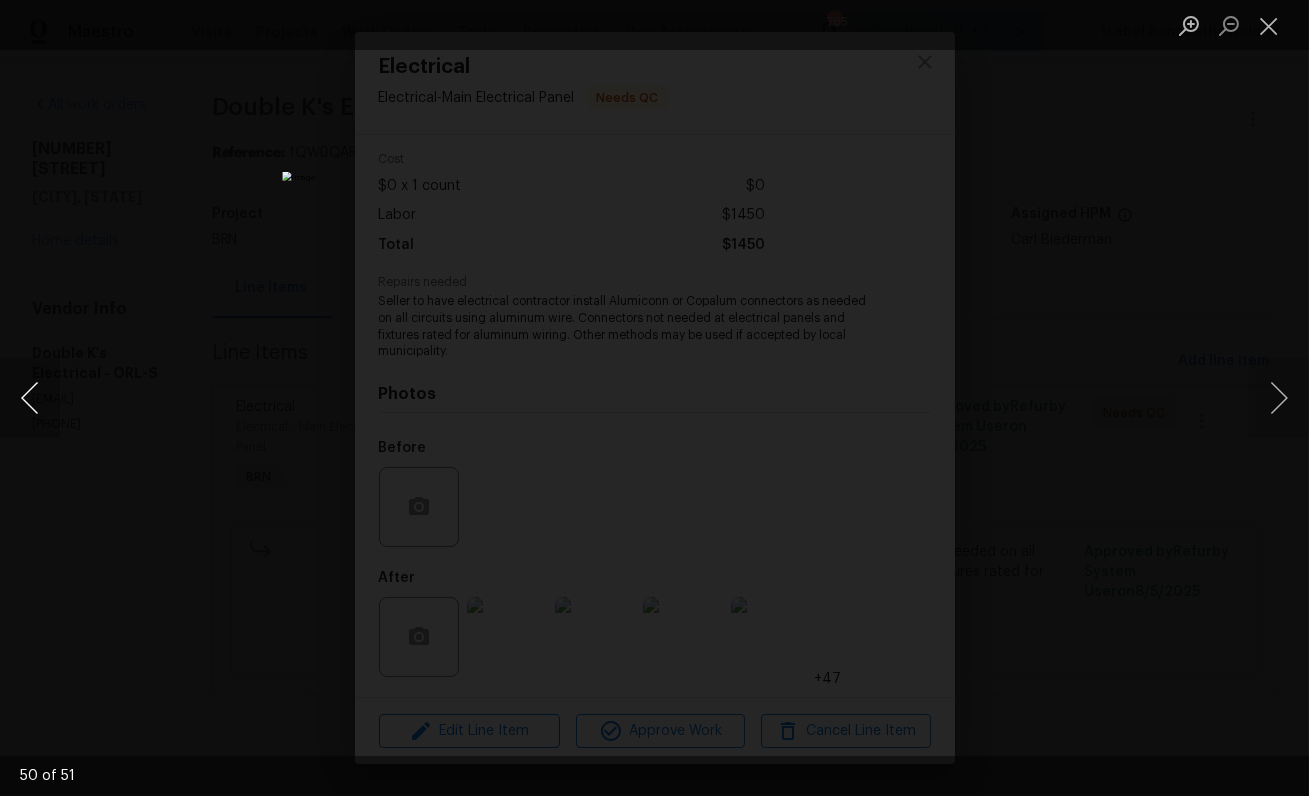 click at bounding box center [30, 398] 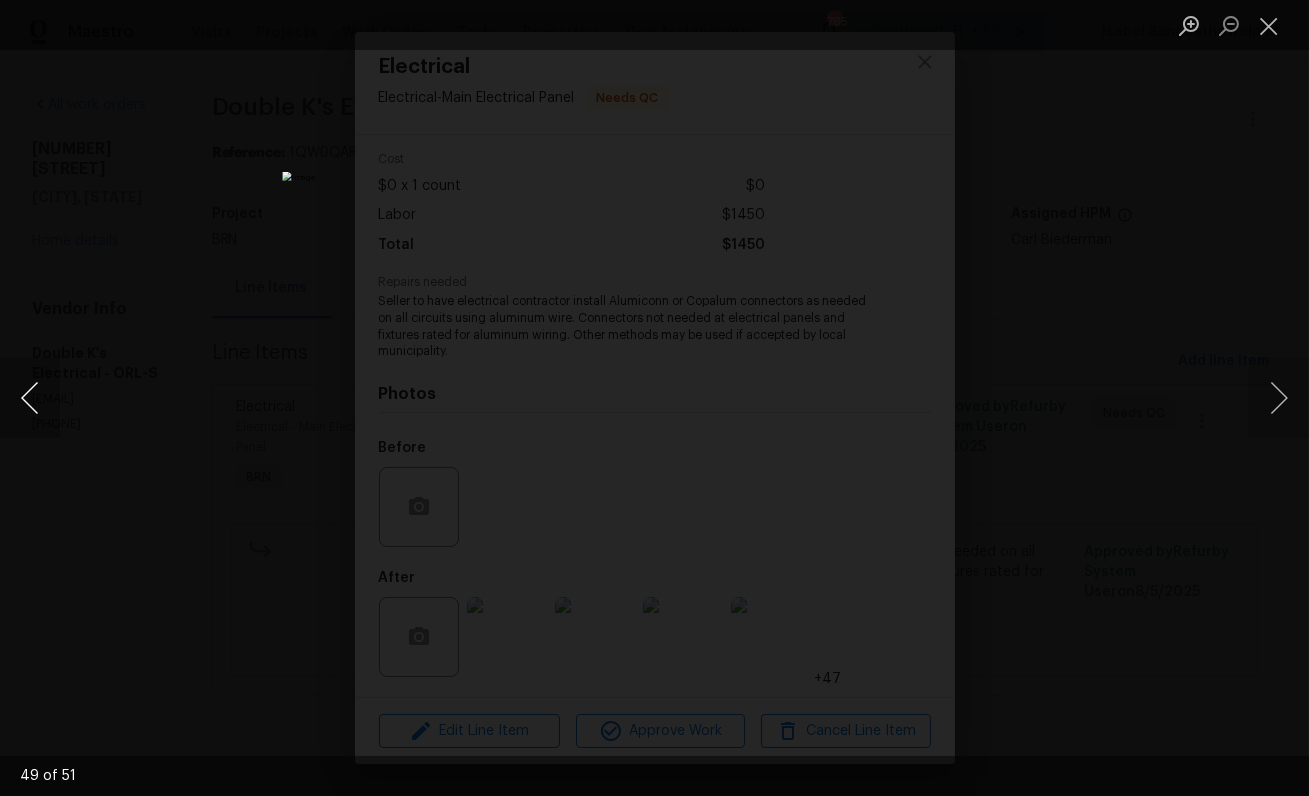 click at bounding box center (30, 398) 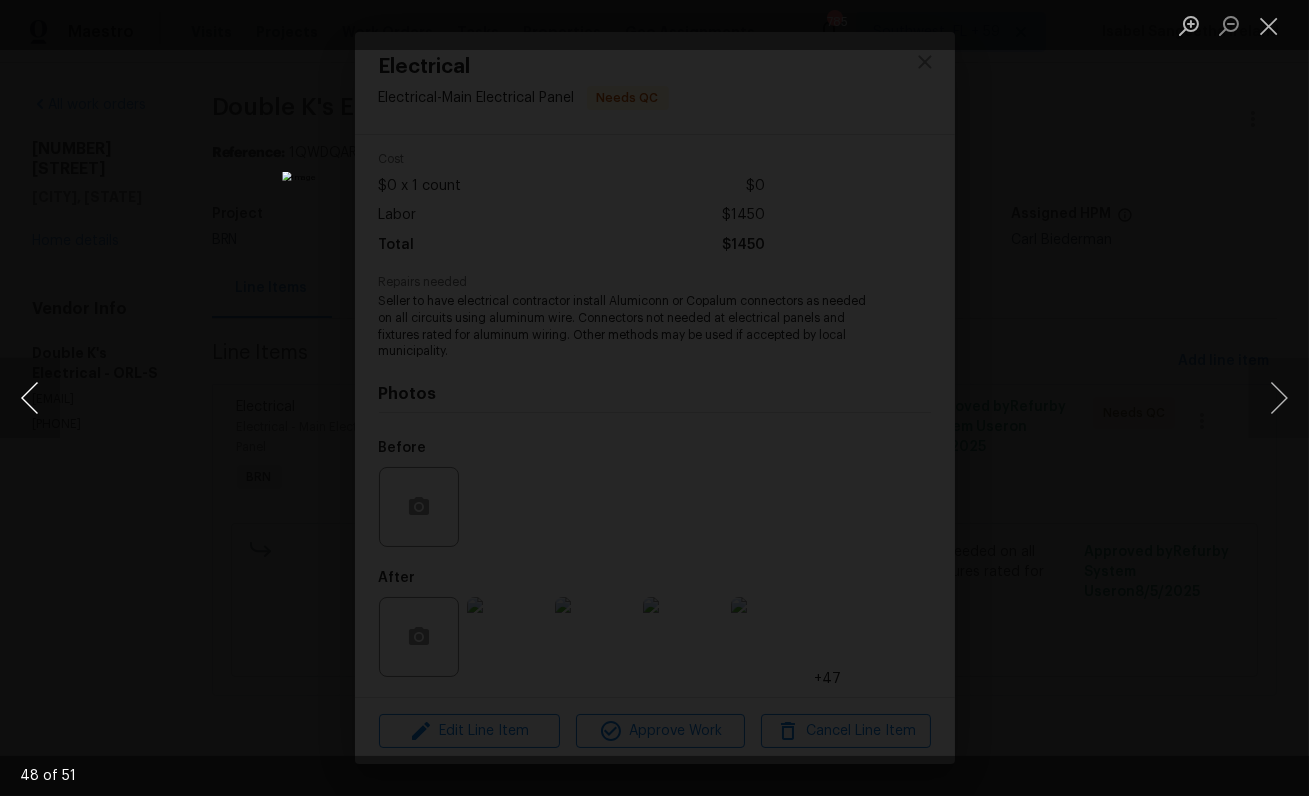 click at bounding box center [30, 398] 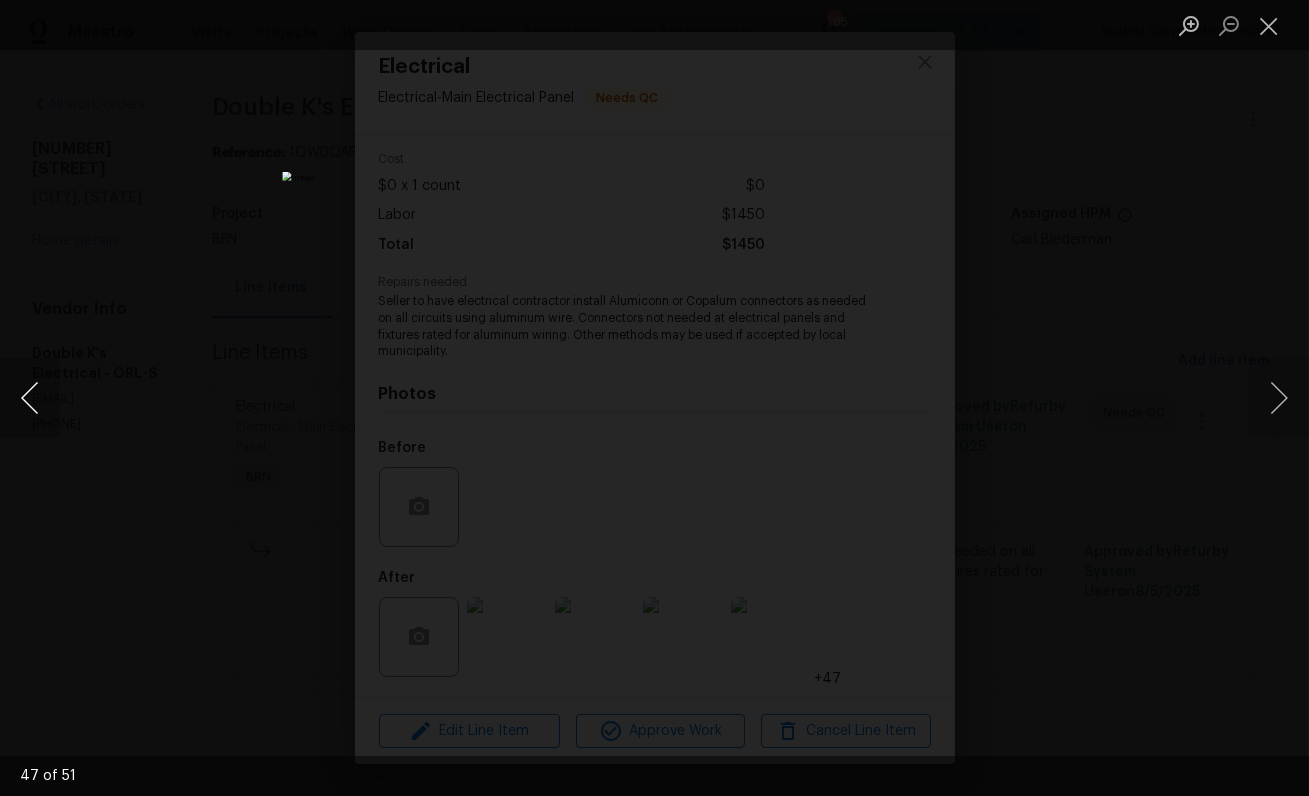 click at bounding box center [30, 398] 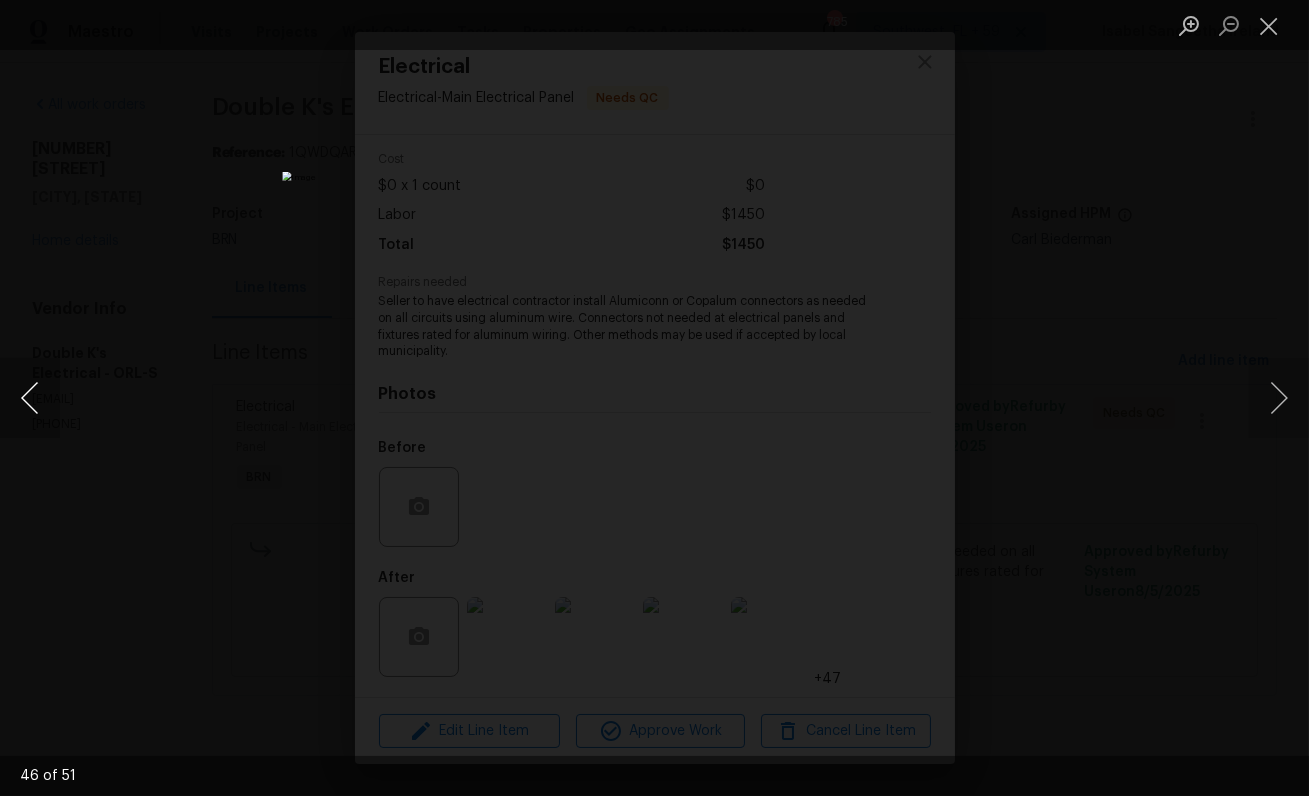click at bounding box center [30, 398] 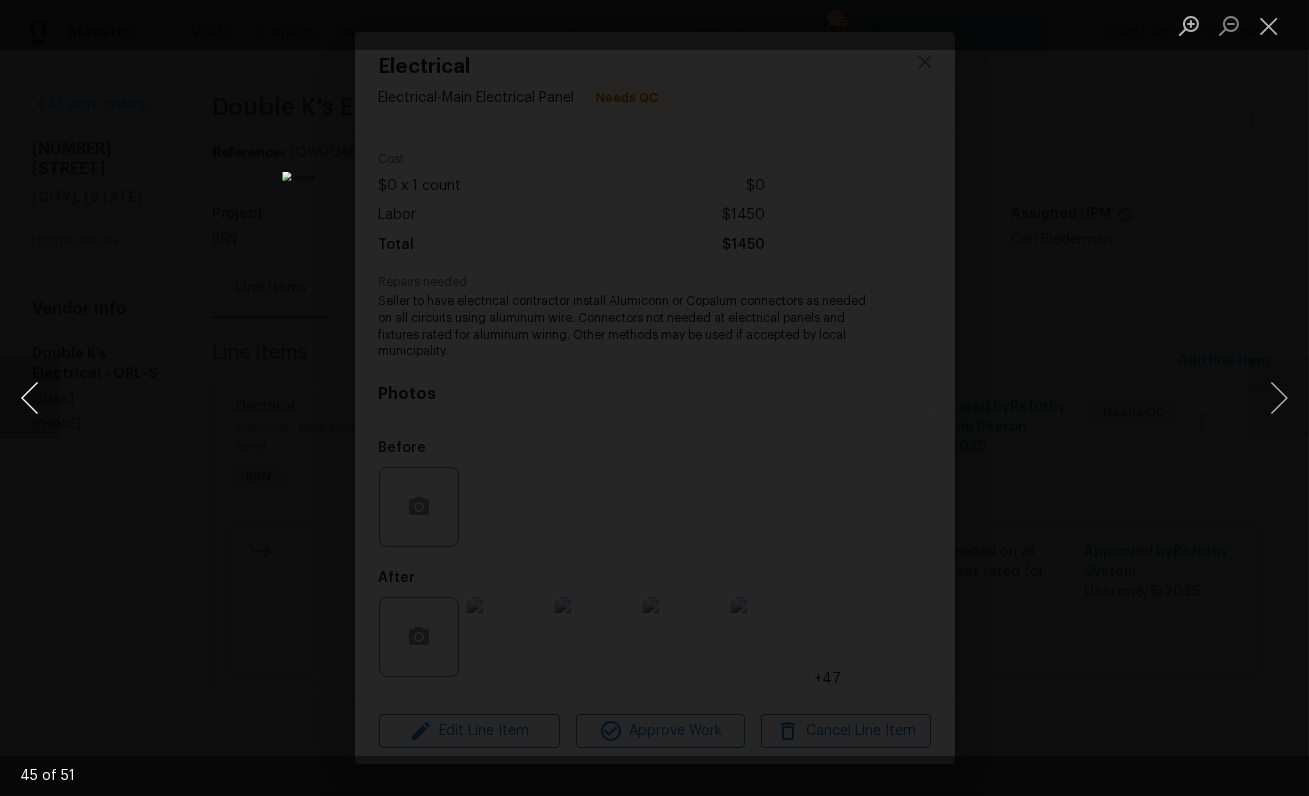 click at bounding box center [30, 398] 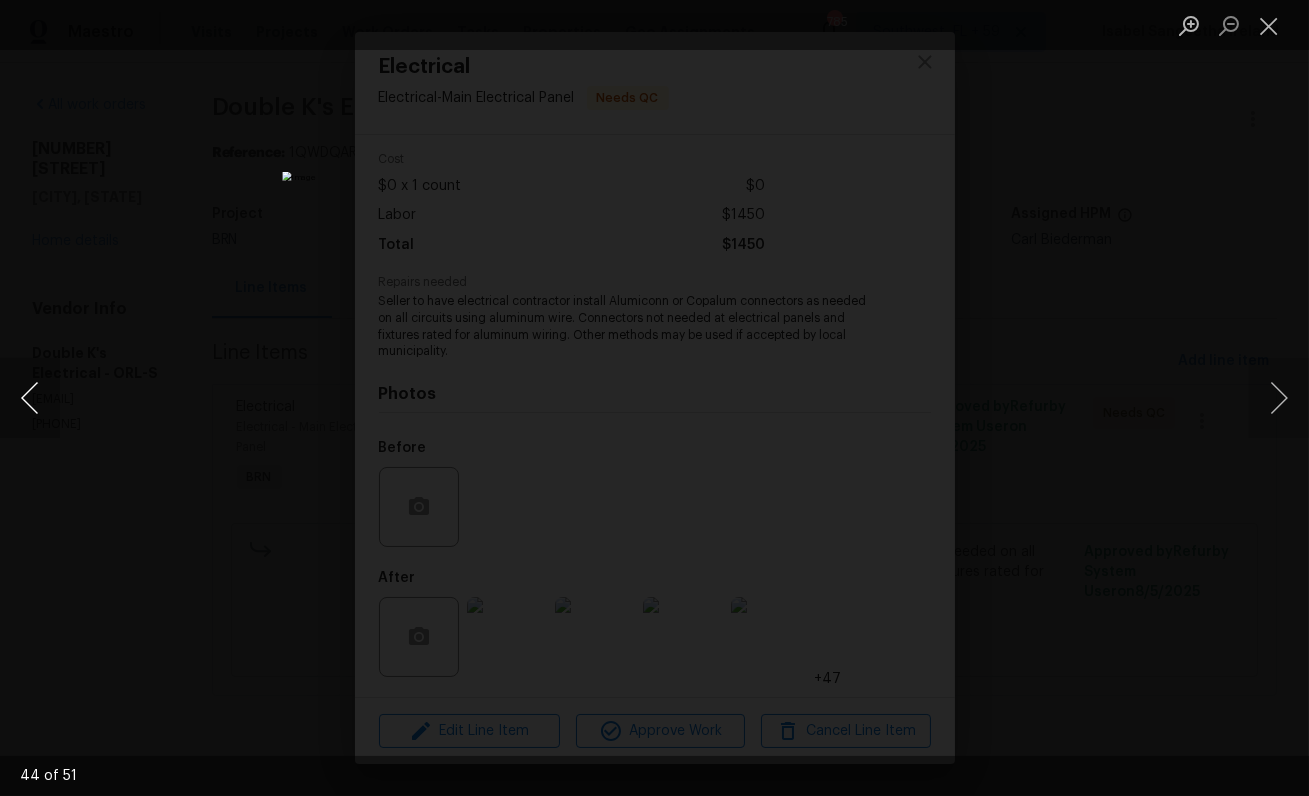 click at bounding box center (30, 398) 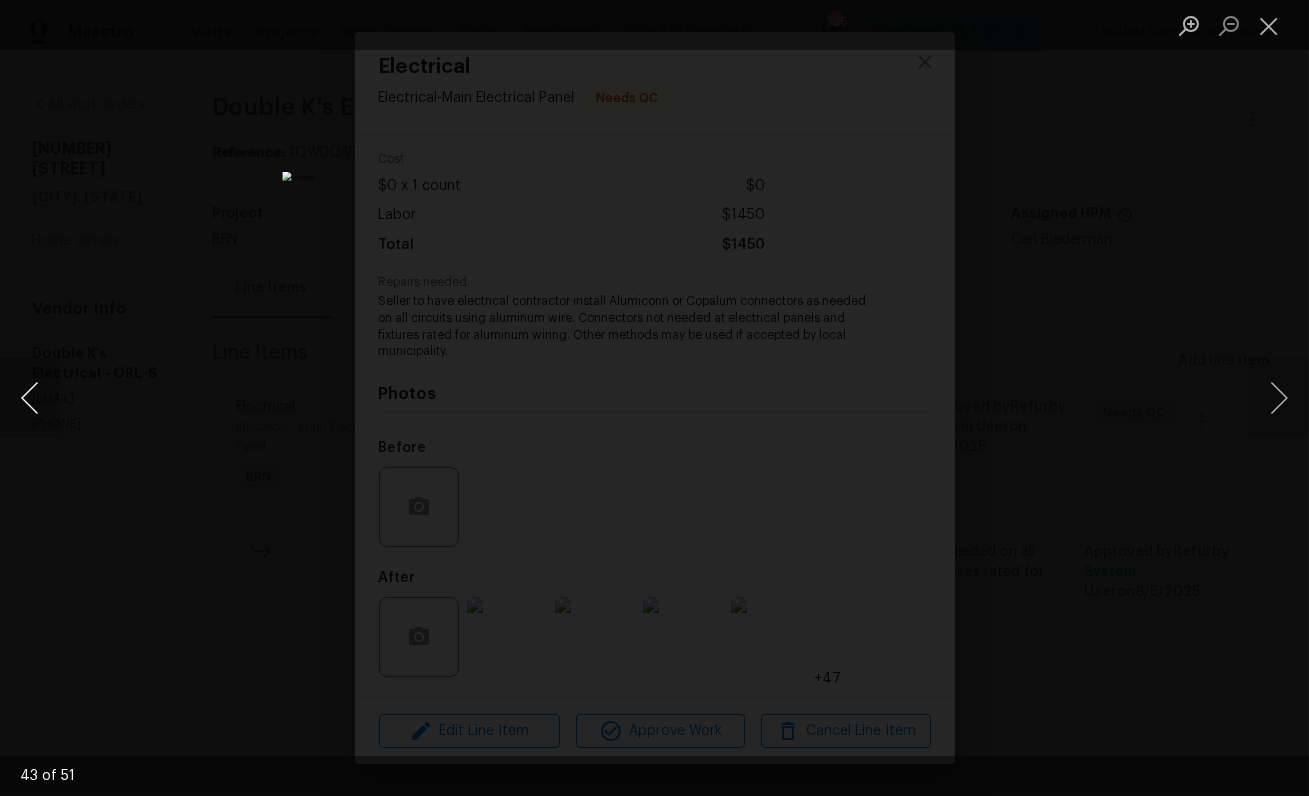 click at bounding box center (30, 398) 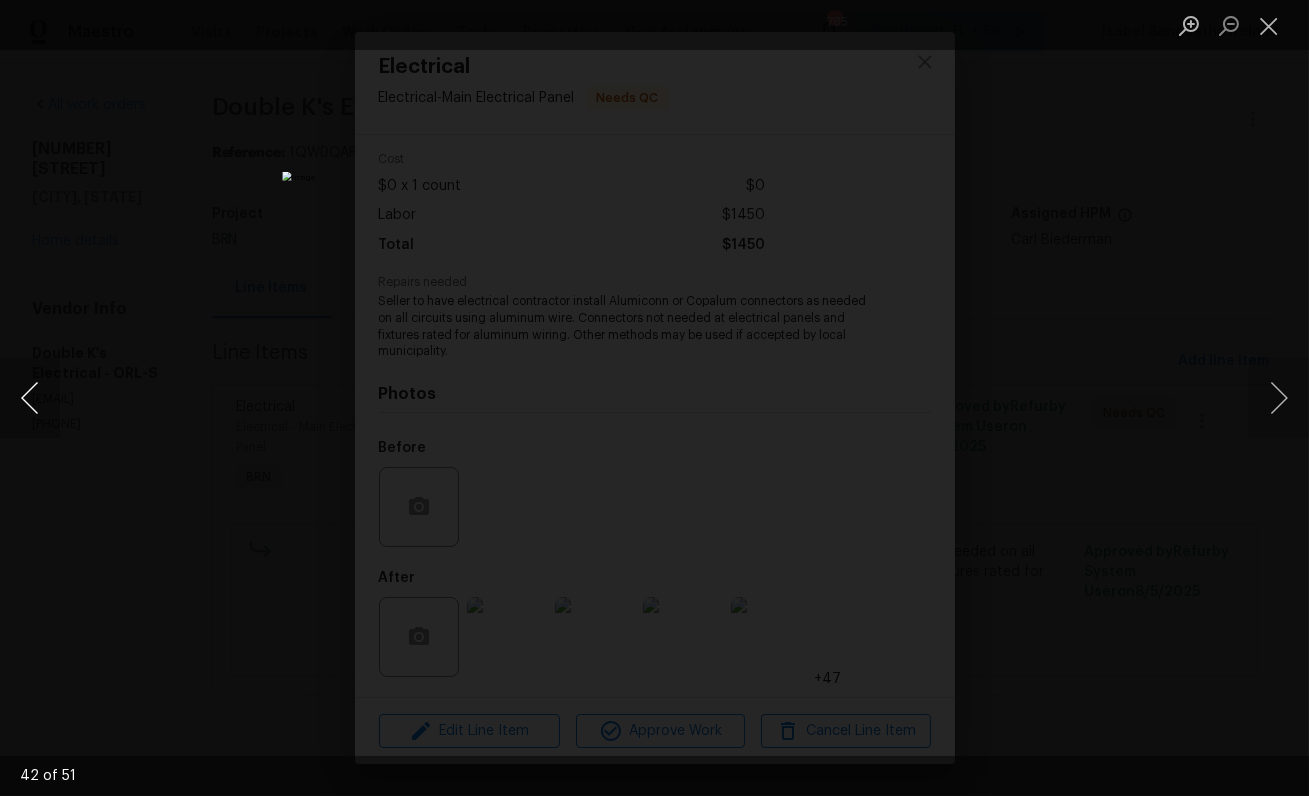 click at bounding box center [30, 398] 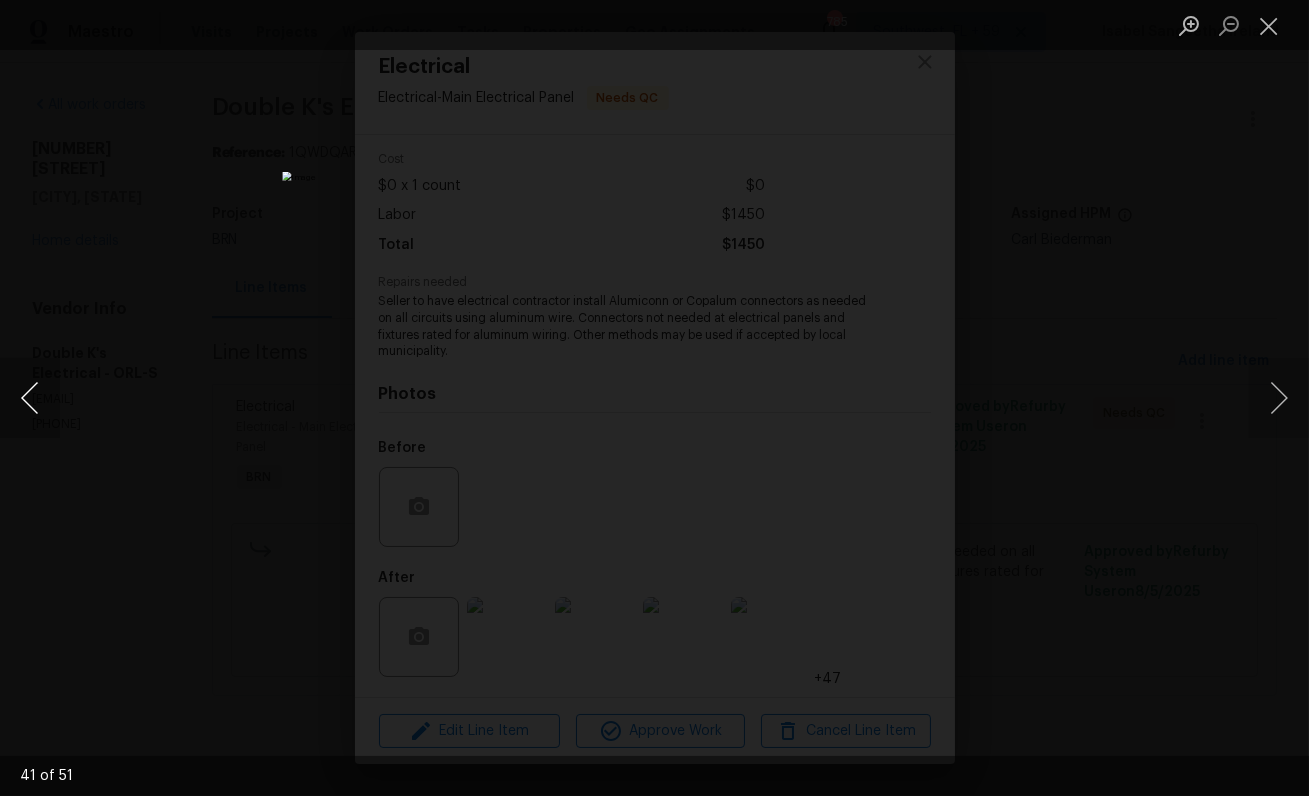 click at bounding box center (30, 398) 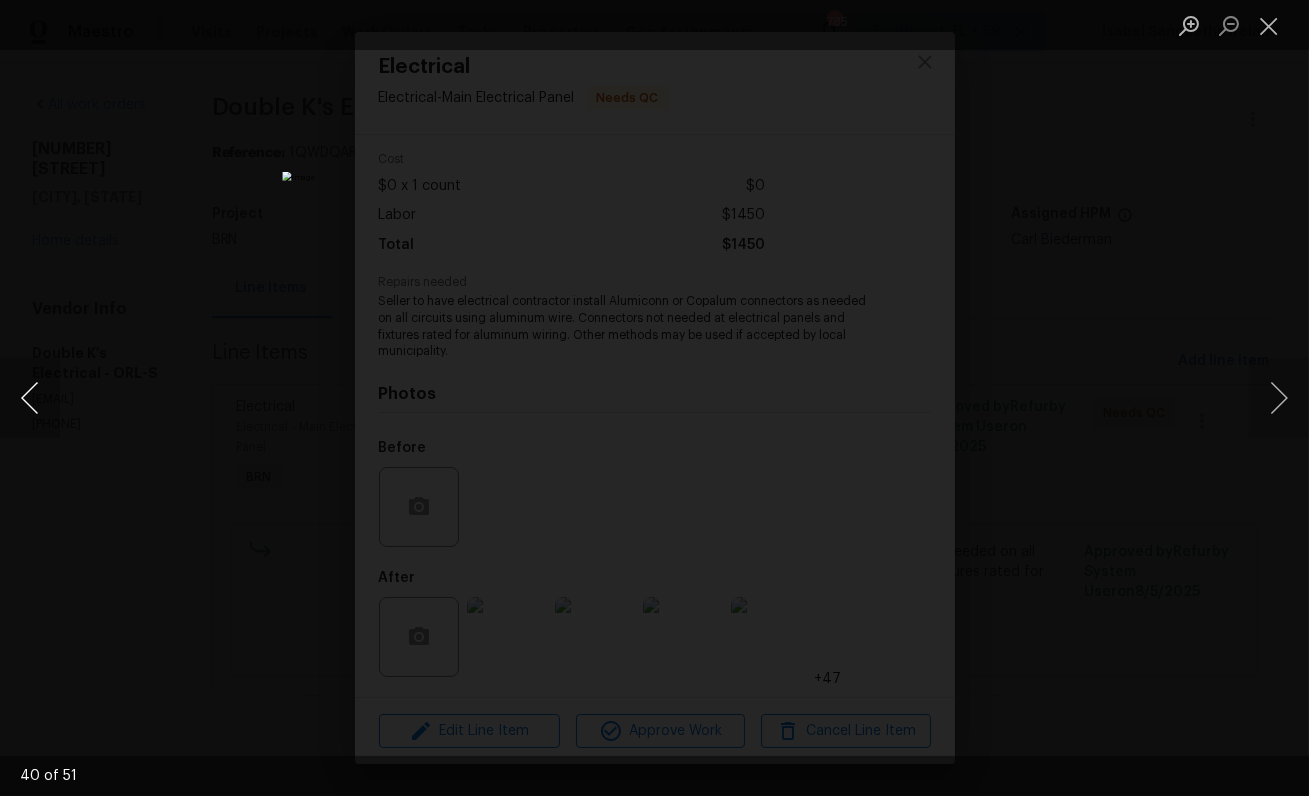 click at bounding box center [30, 398] 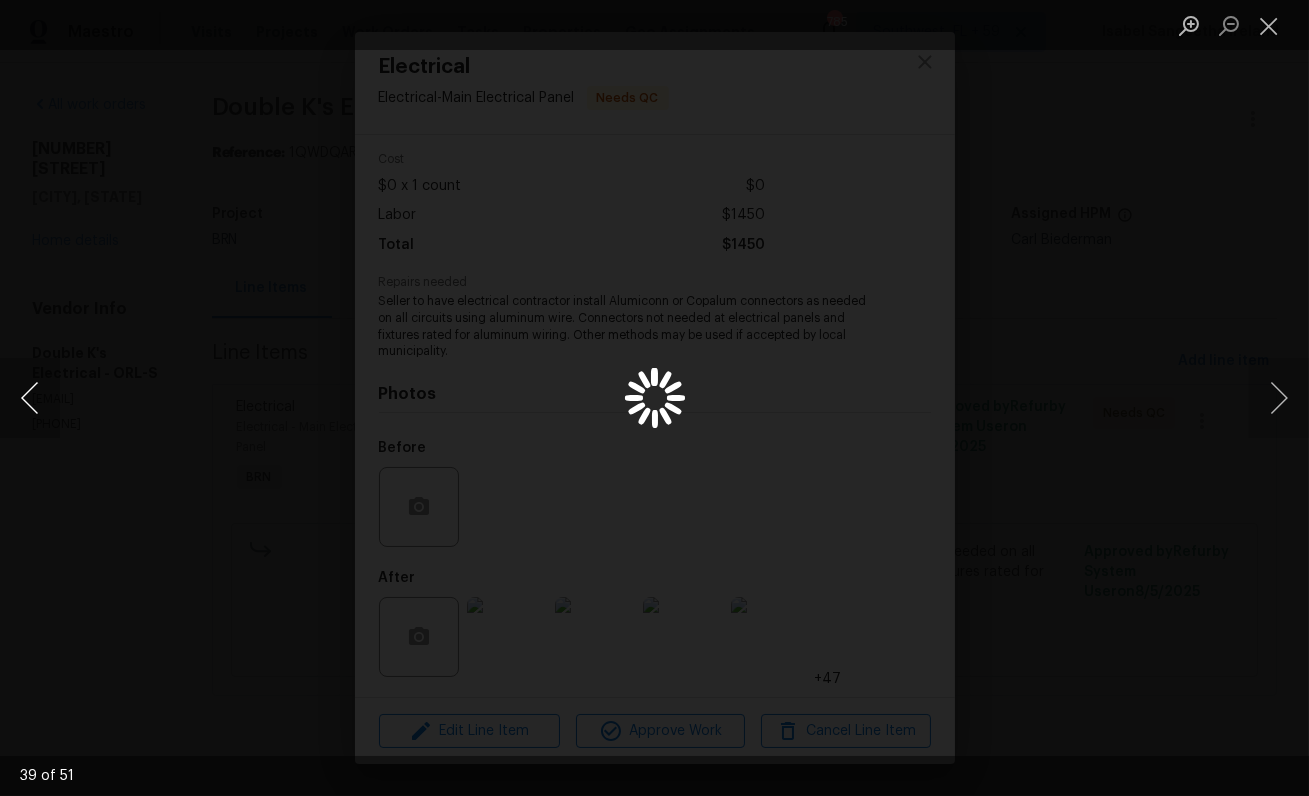 click at bounding box center [30, 398] 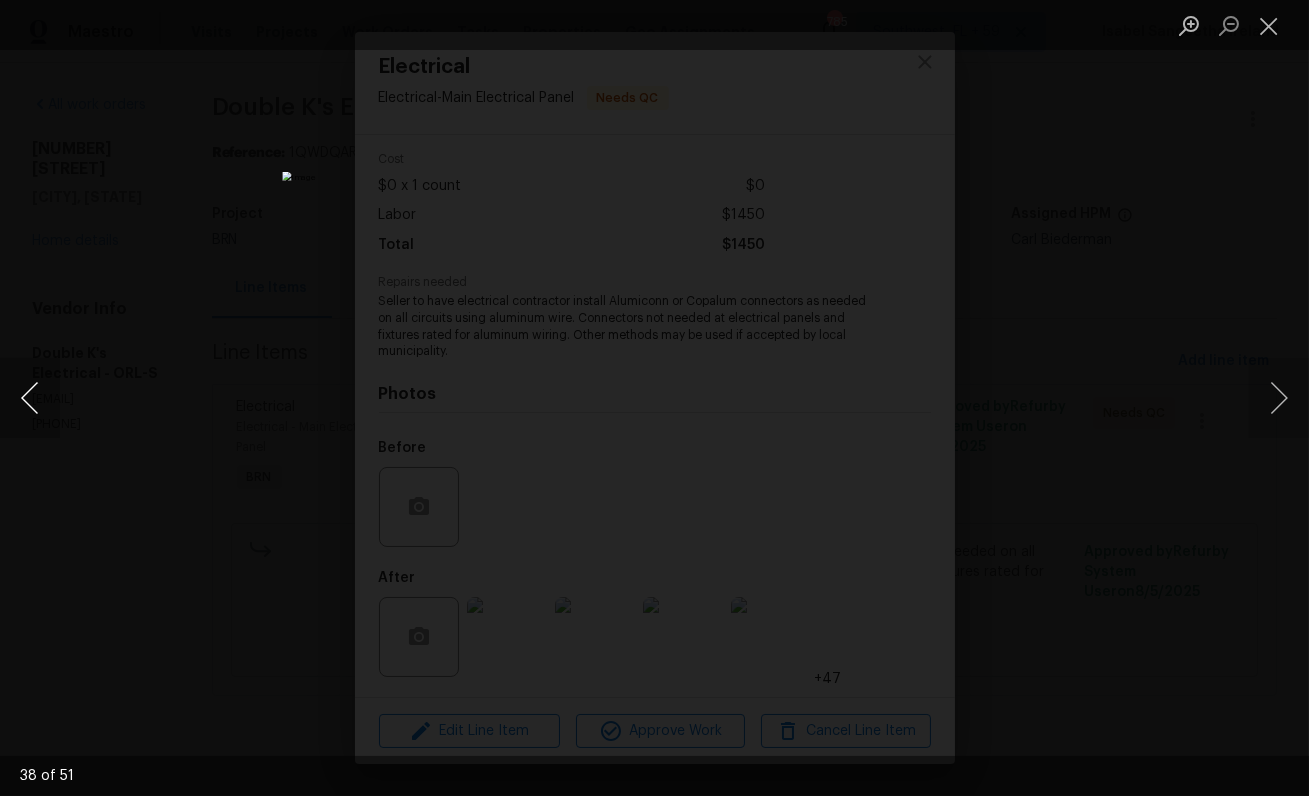 click at bounding box center (30, 398) 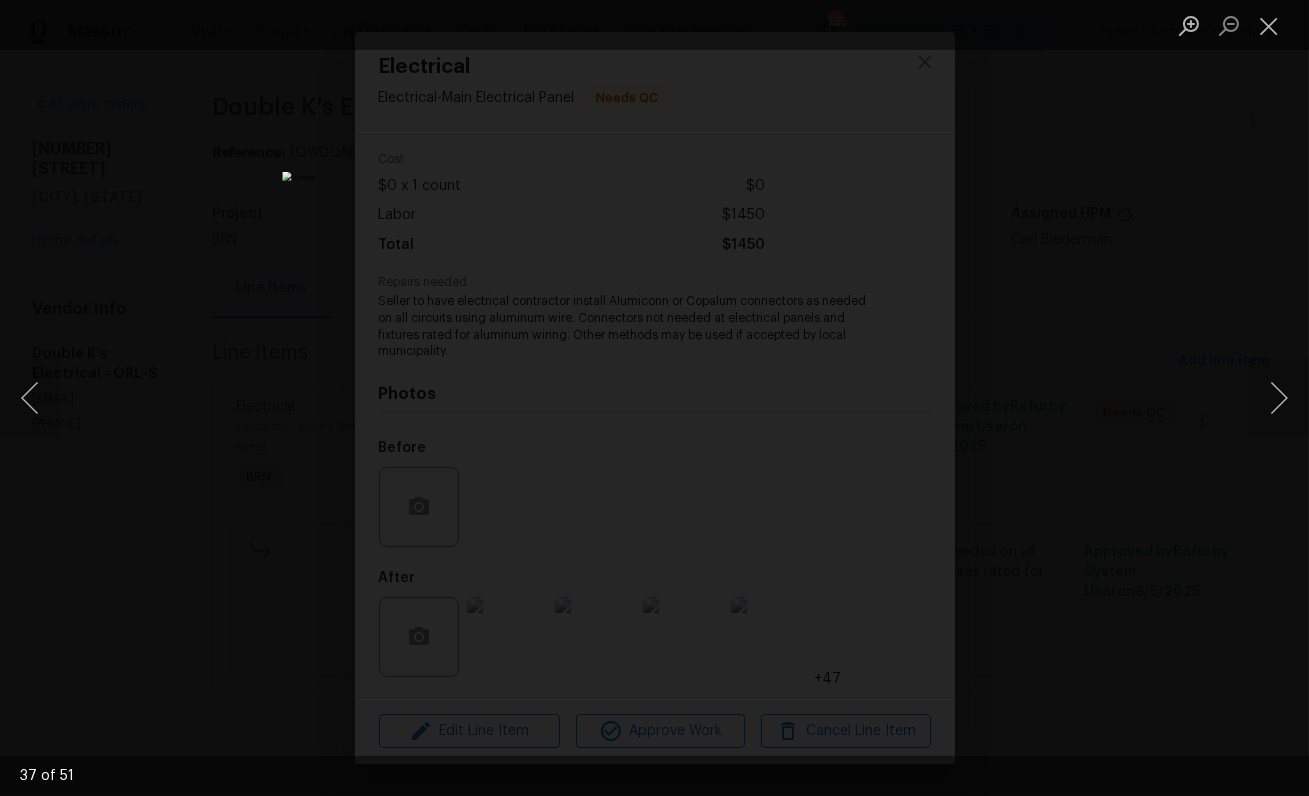 click at bounding box center (654, 398) 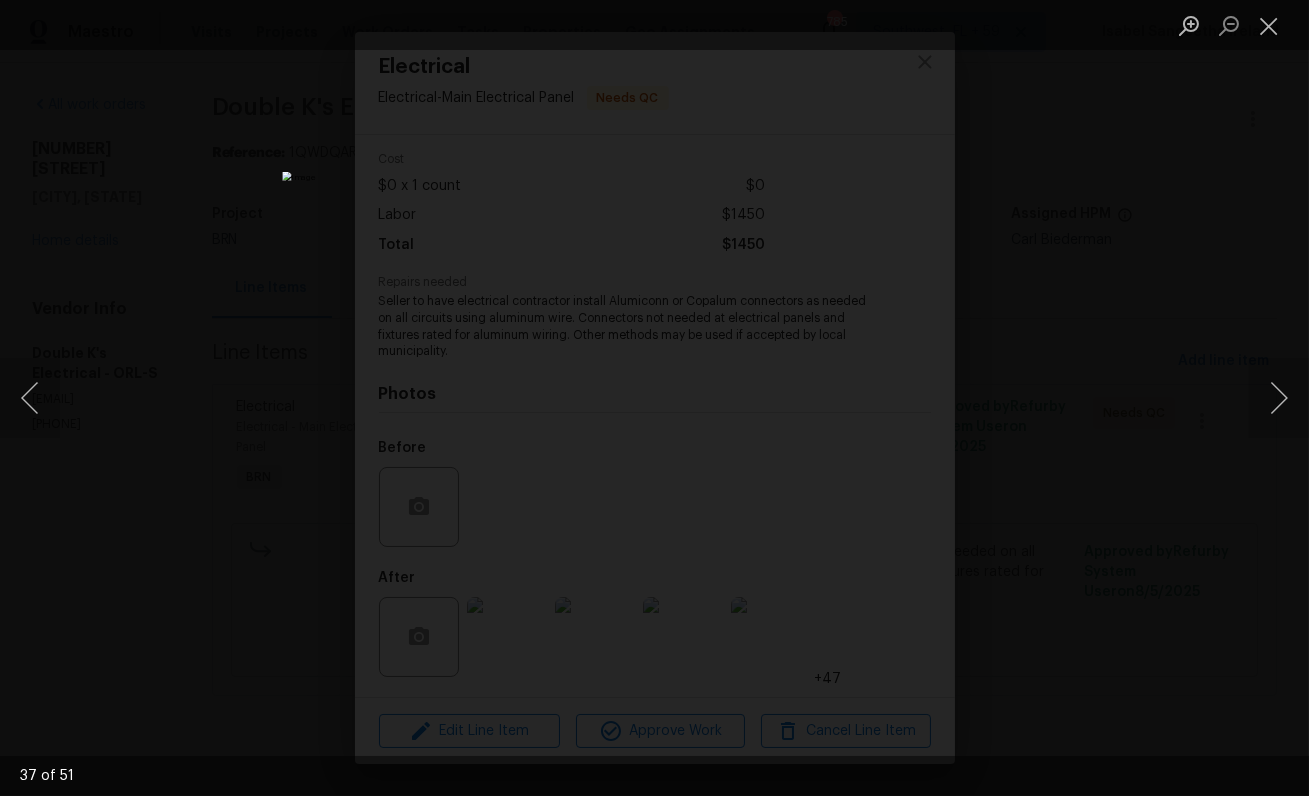 click at bounding box center (654, 398) 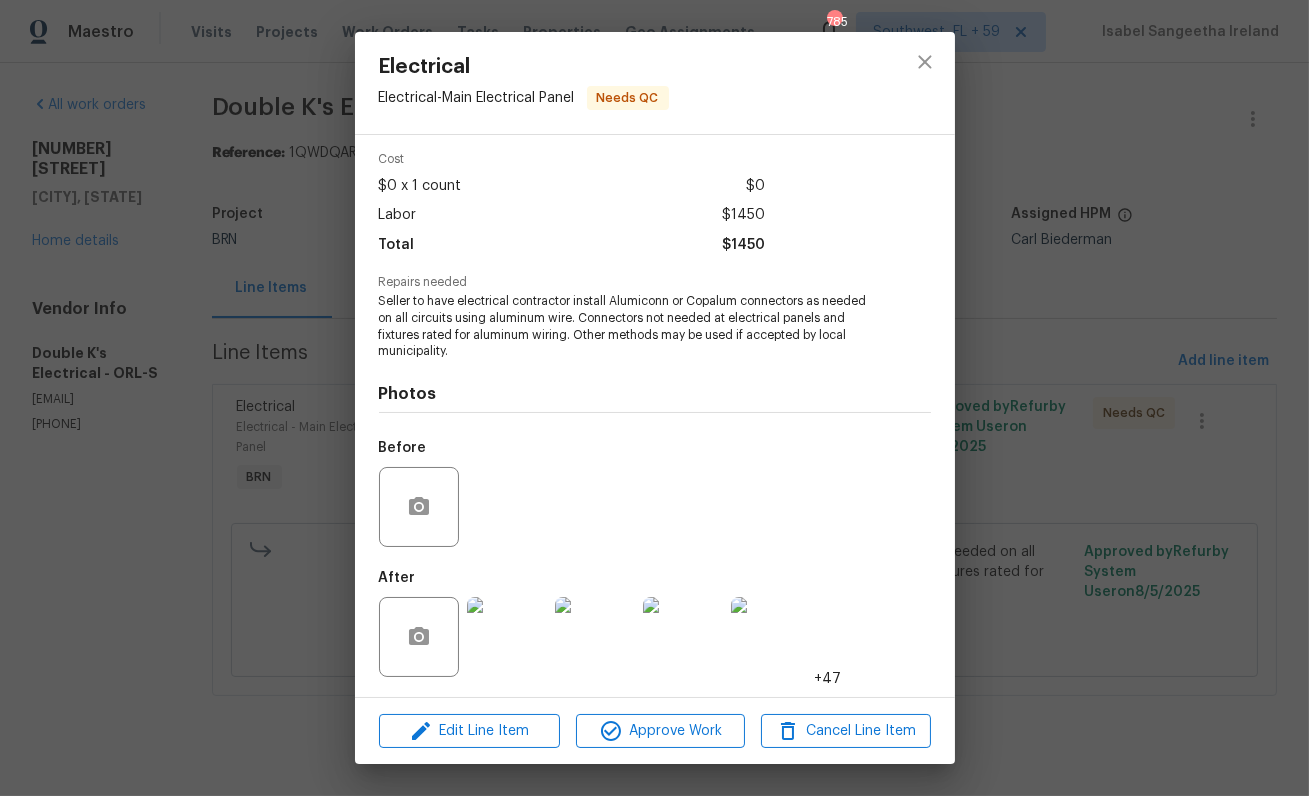 click on "Electrical Electrical  -  Main Electrical Panel Needs QC Vendor Double K's Electrical Account Category BINSR Cost $0 x 1 count $0 Labor $1450 Total $1450 Repairs needed Seller to have electrical contractor install Alumiconn or Copalum connectors as needed on all circuits using aluminum wire. Connectors not needed at electrical panels and fixtures rated for aluminum wiring. Other methods may be used if accepted by local municipality. Photos Before After  +47  Edit Line Item  Approve Work  Cancel Line Item" at bounding box center (654, 398) 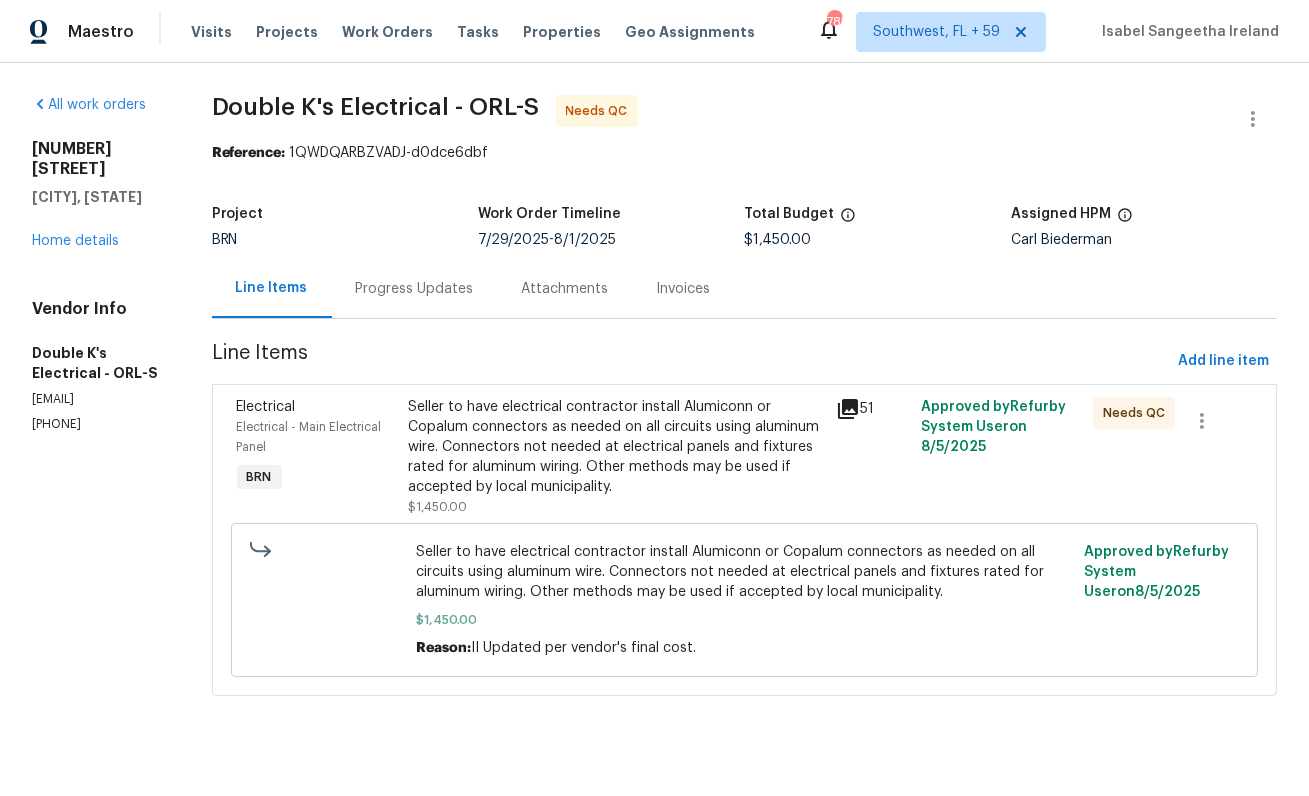 click on "Progress Updates" at bounding box center [415, 289] 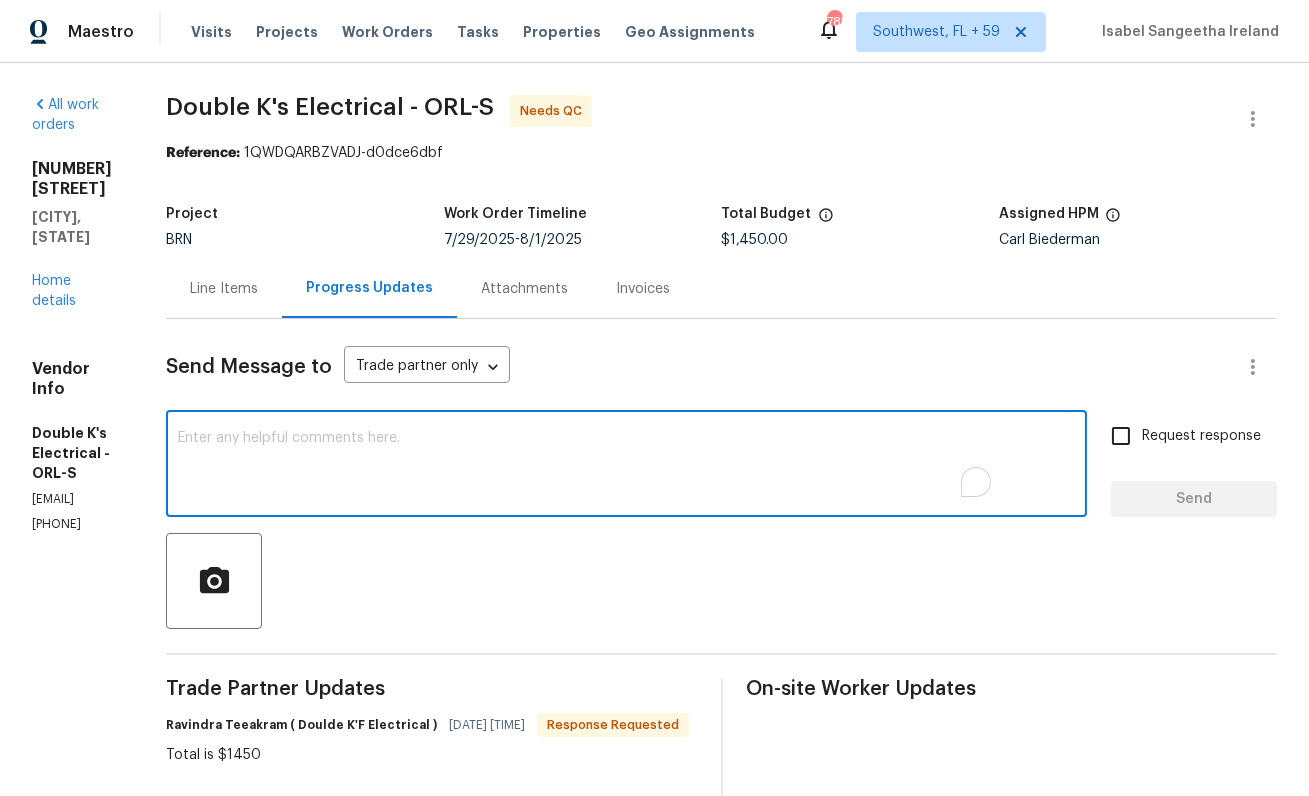 click at bounding box center [626, 466] 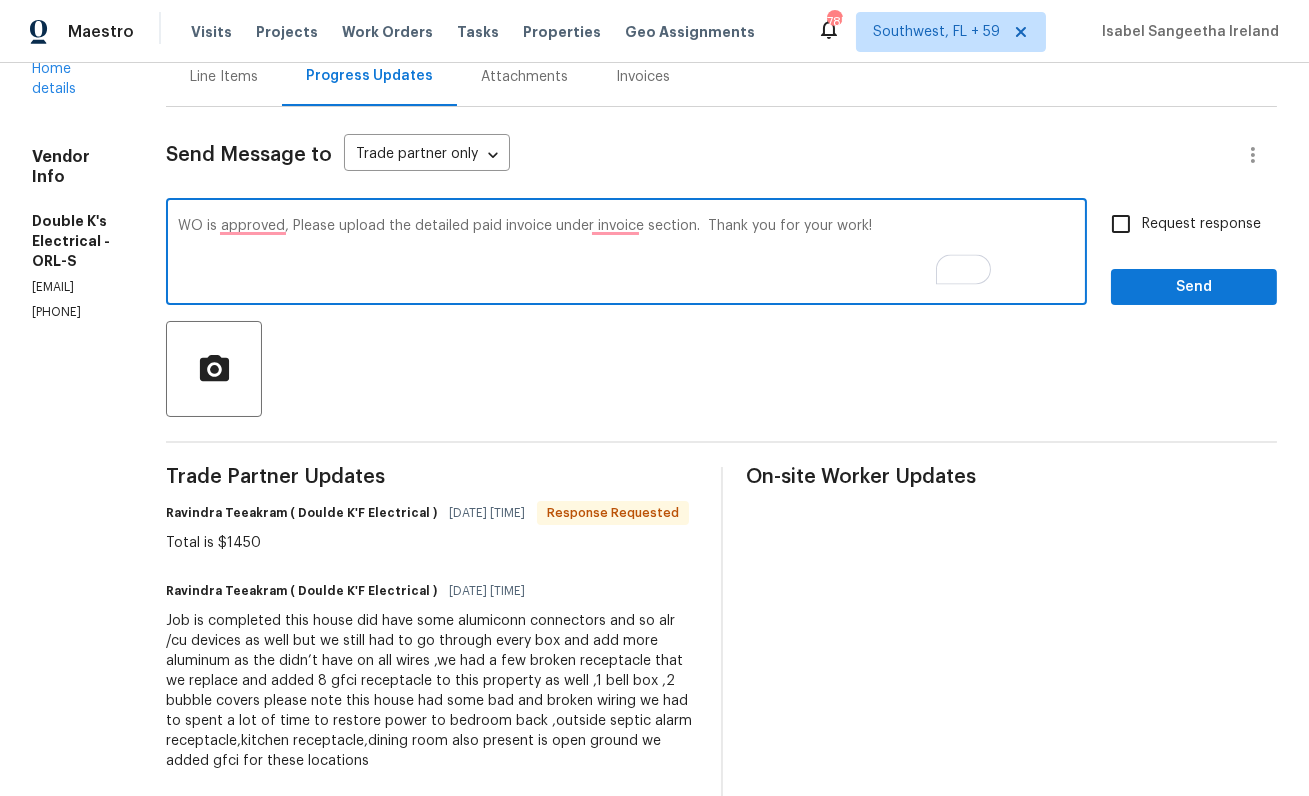 scroll, scrollTop: 90, scrollLeft: 0, axis: vertical 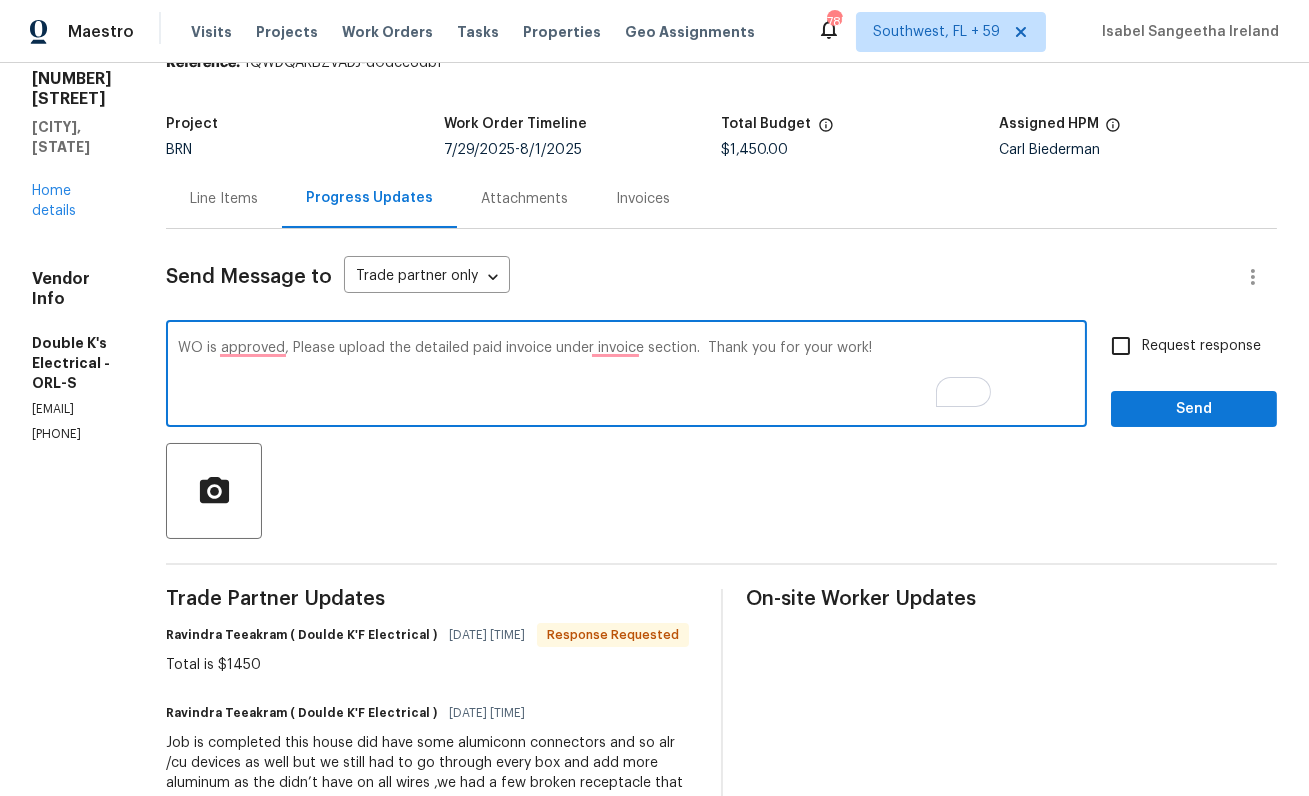 type on "WO is approved, Please upload the detailed paid invoice under invoice section.  Thank you for your work!" 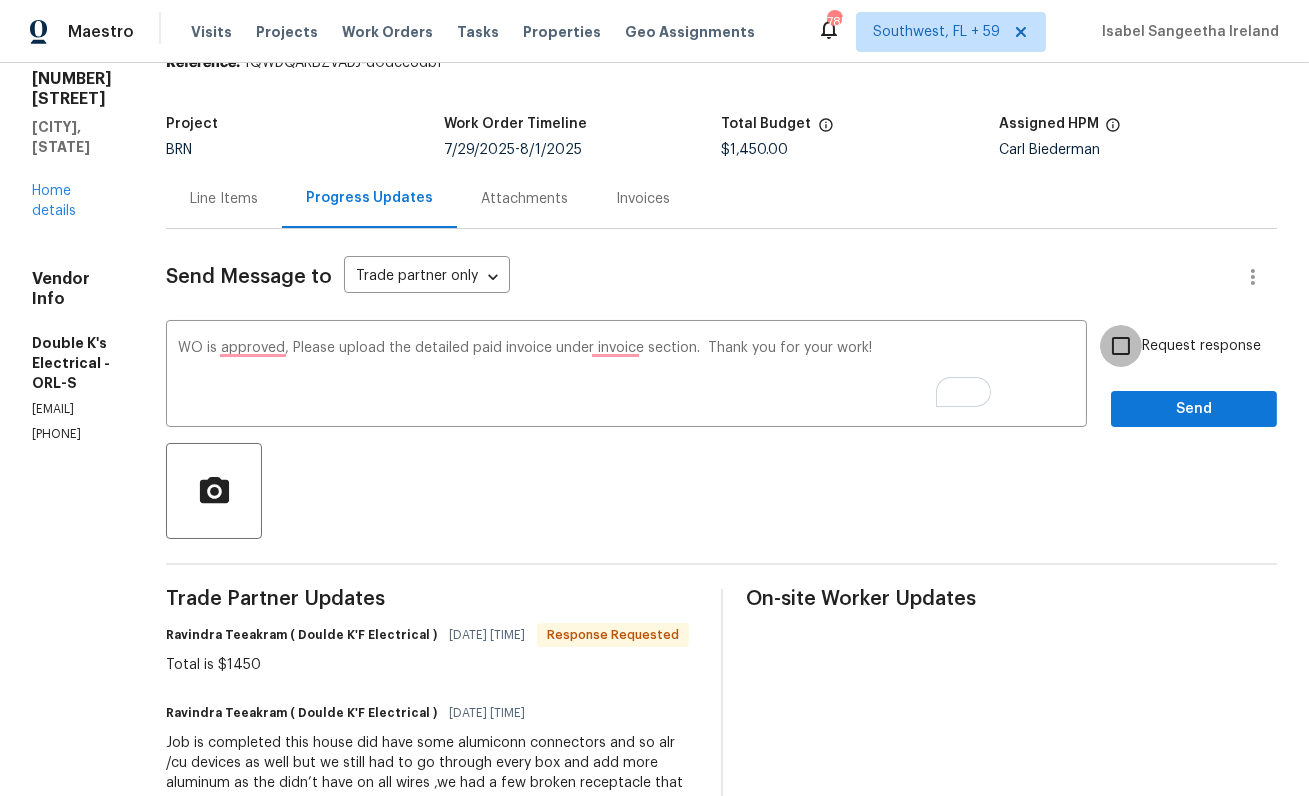 click on "Request response" at bounding box center [1121, 346] 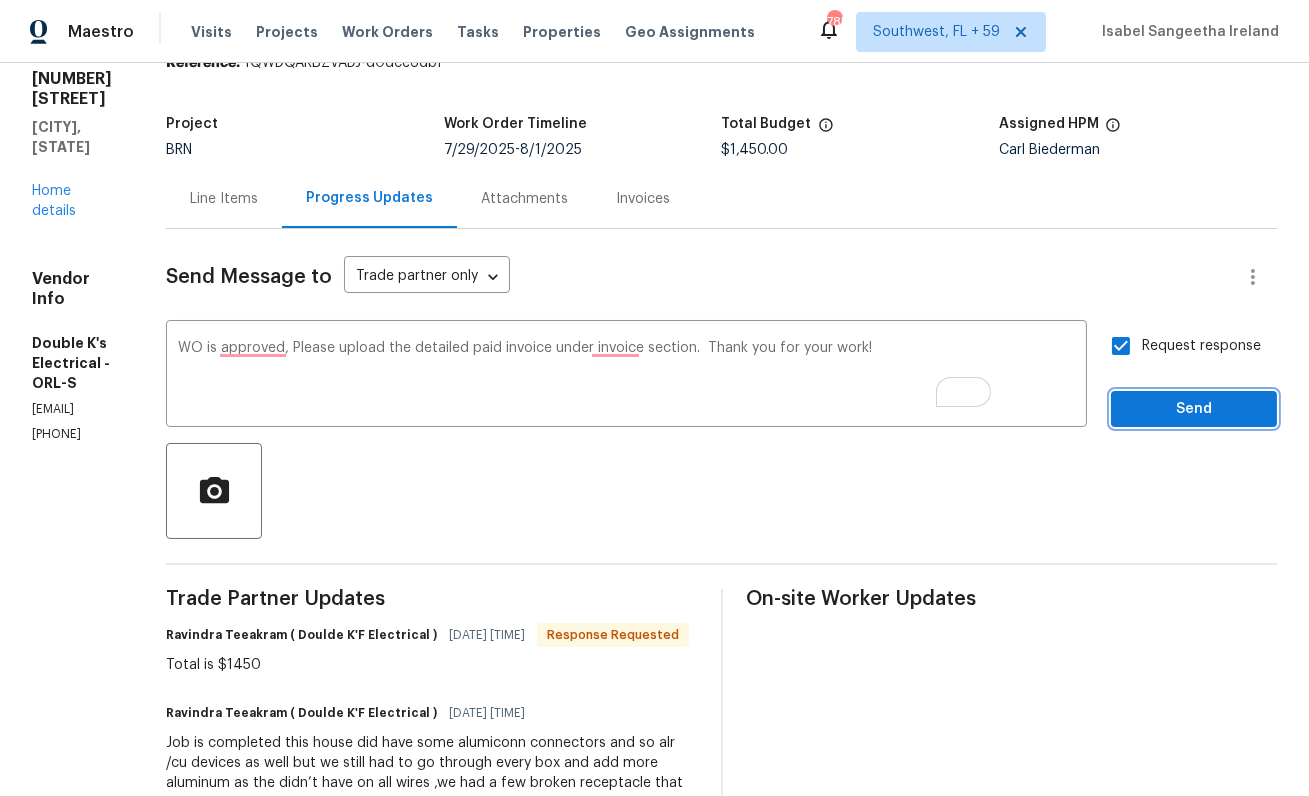 click on "Send" at bounding box center [1194, 409] 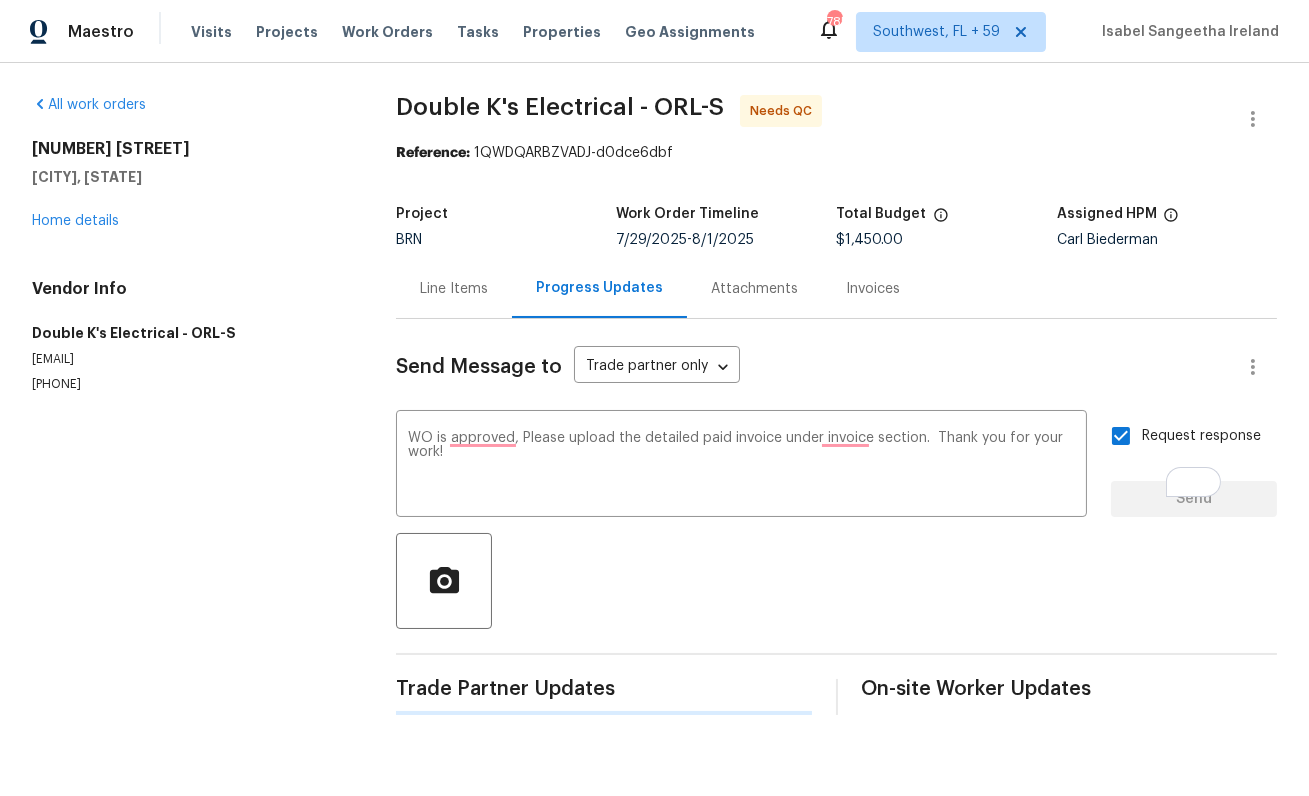 scroll, scrollTop: 0, scrollLeft: 0, axis: both 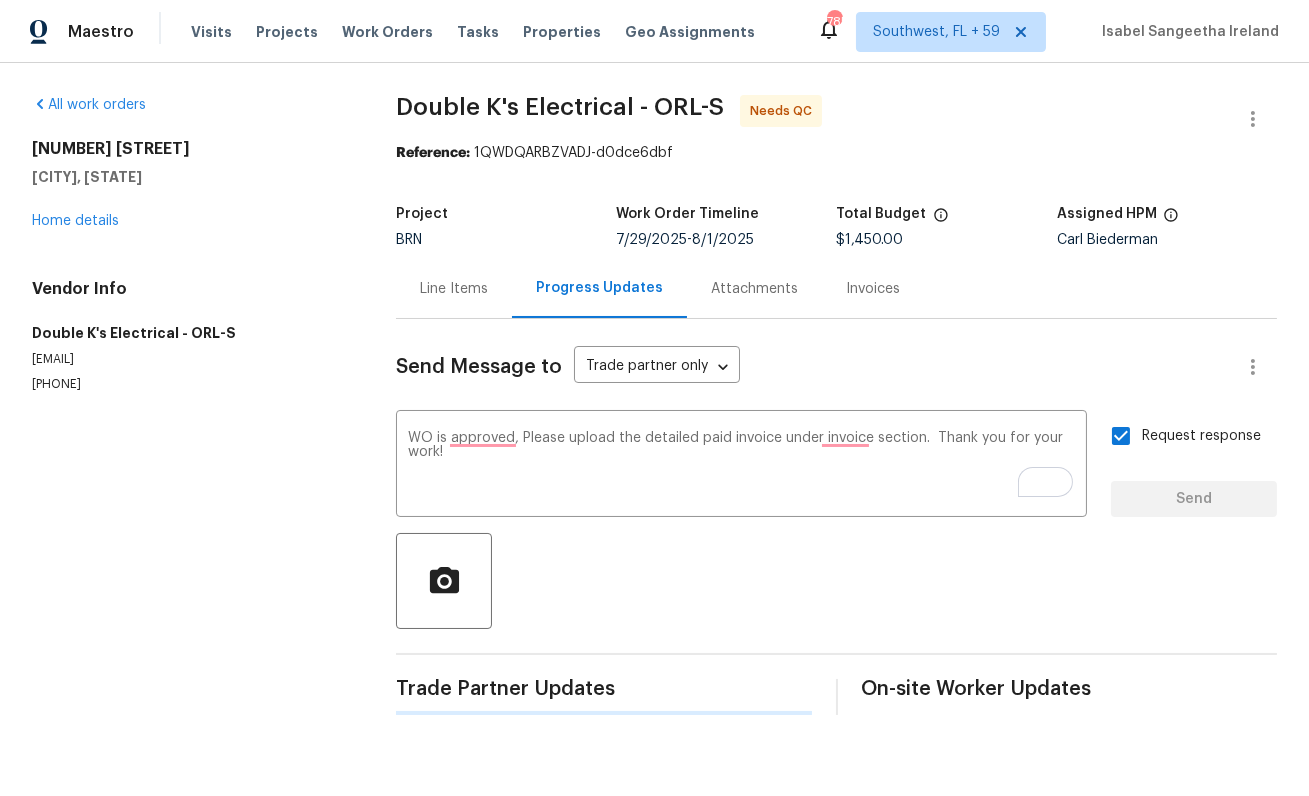 type 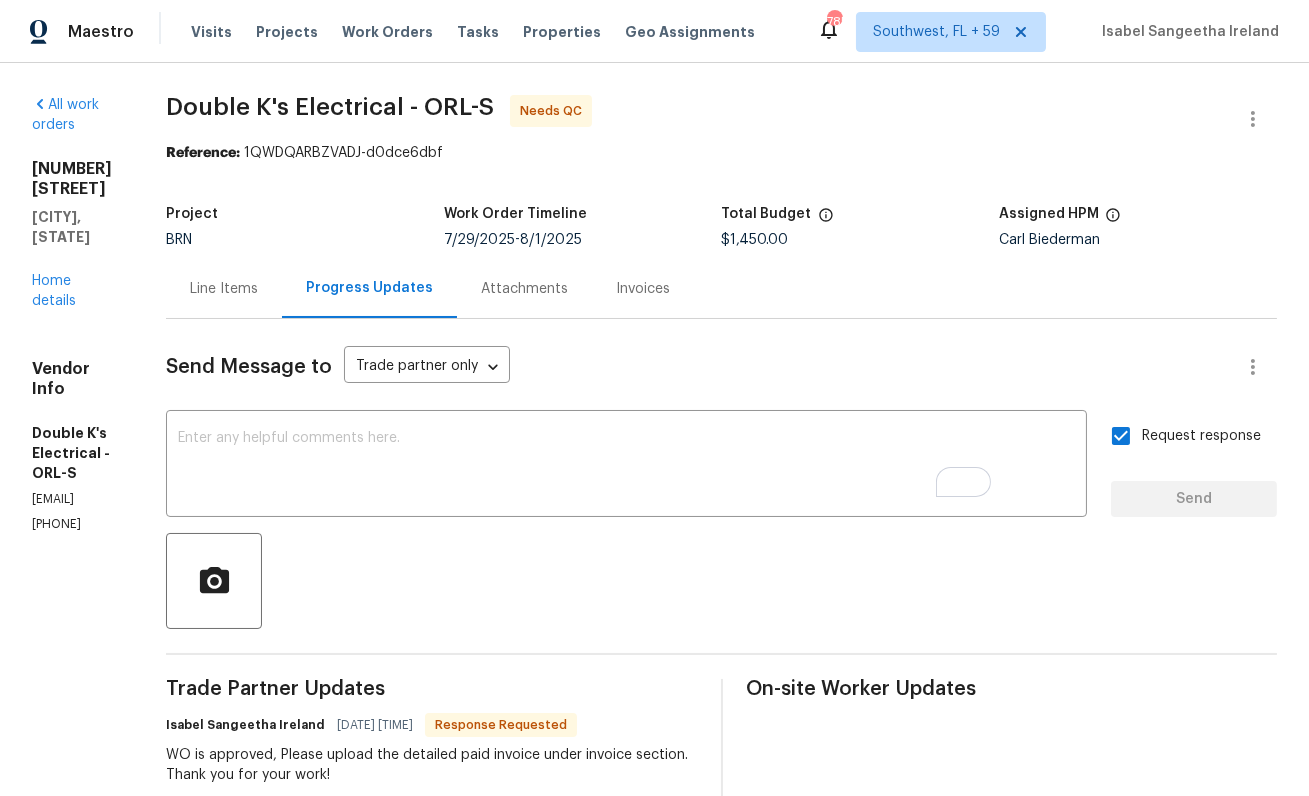 scroll, scrollTop: 71, scrollLeft: 0, axis: vertical 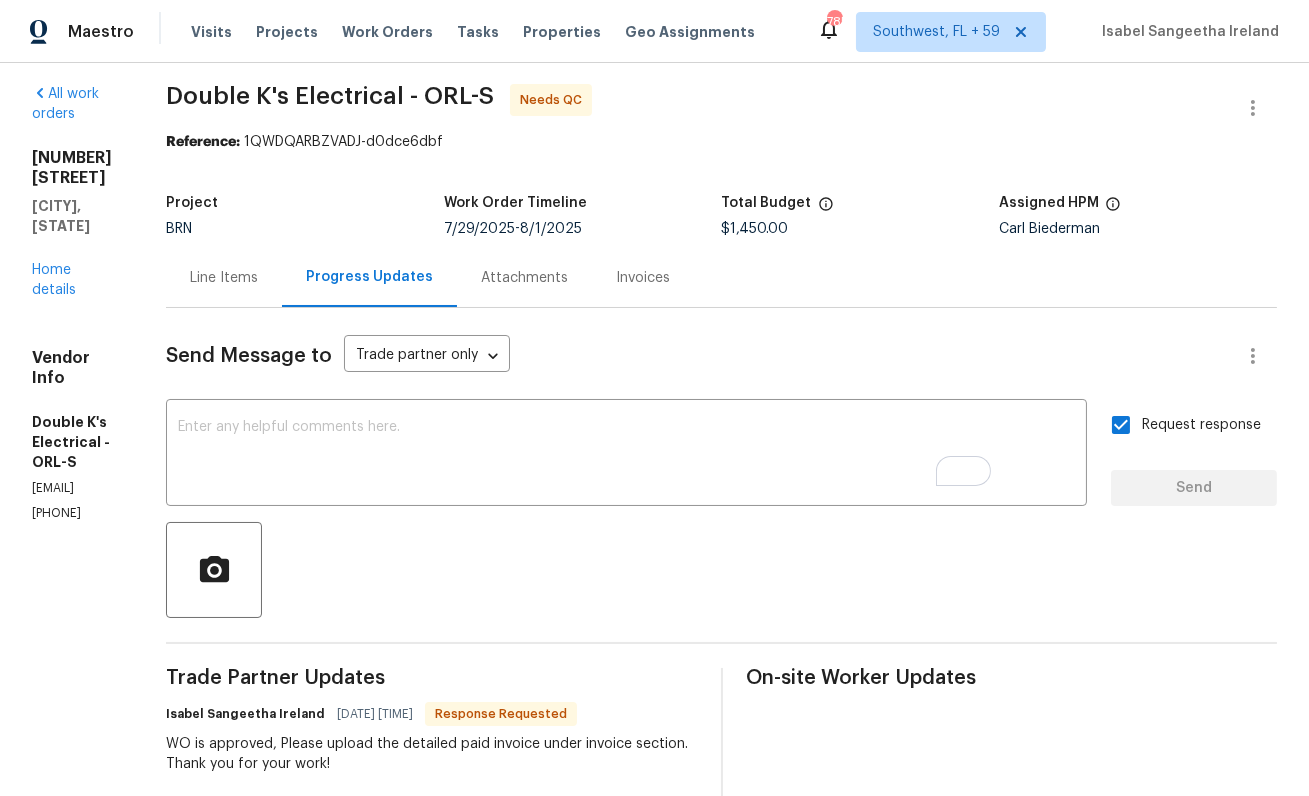 click on "Line Items" at bounding box center [224, 278] 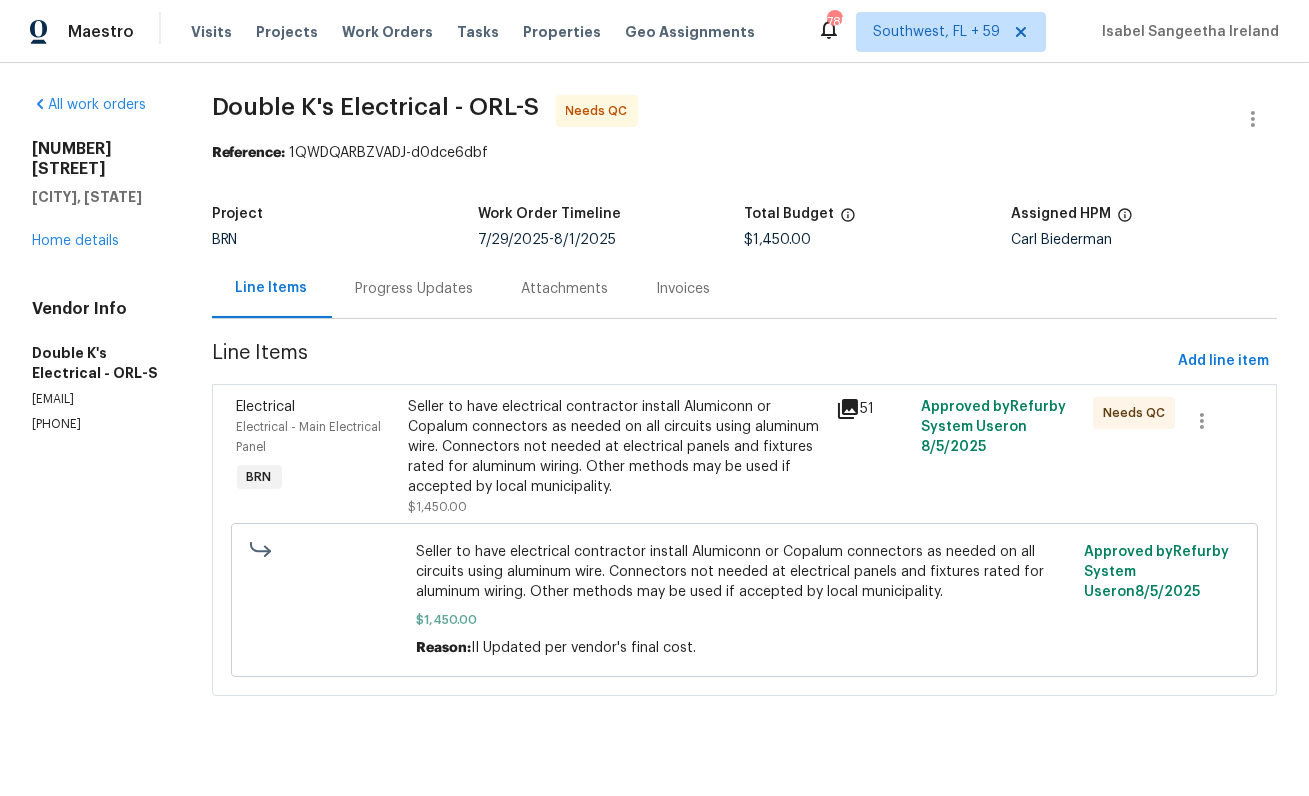 scroll, scrollTop: 0, scrollLeft: 0, axis: both 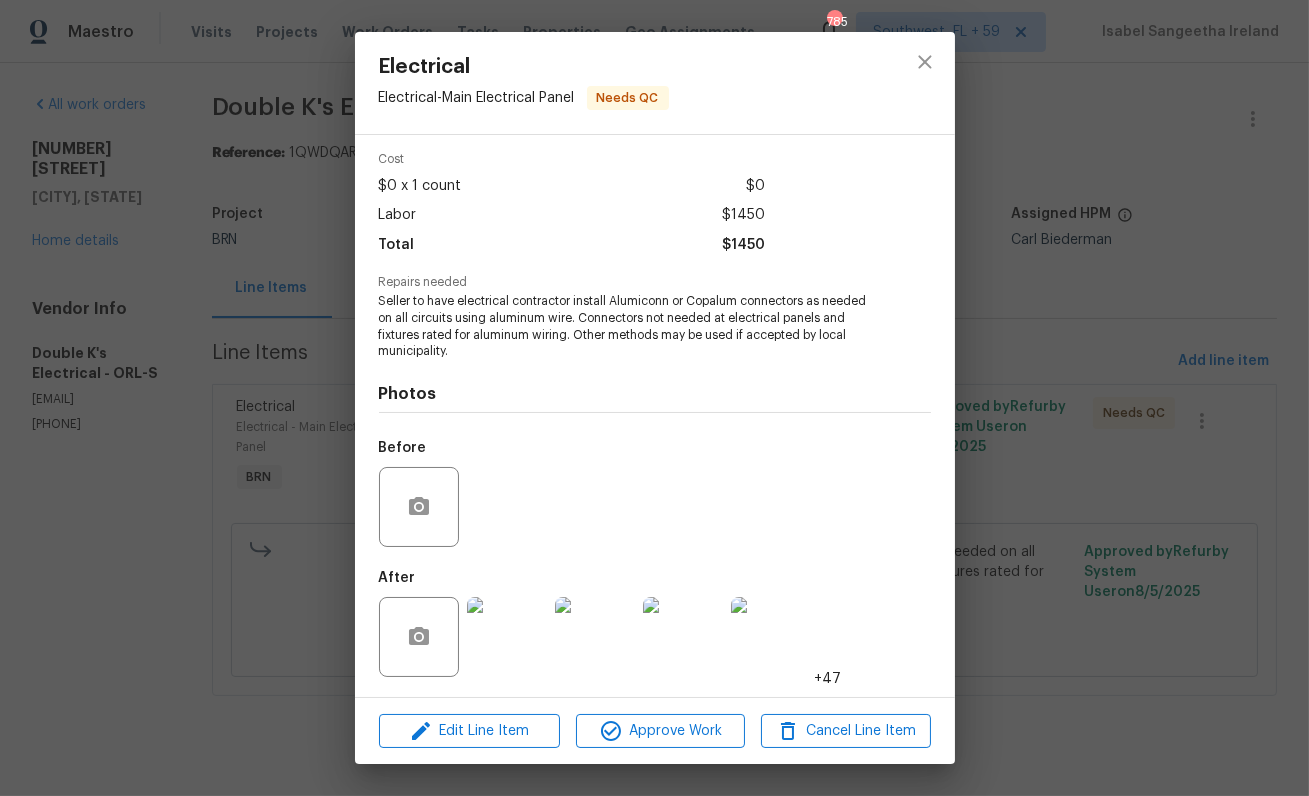 click at bounding box center [507, 637] 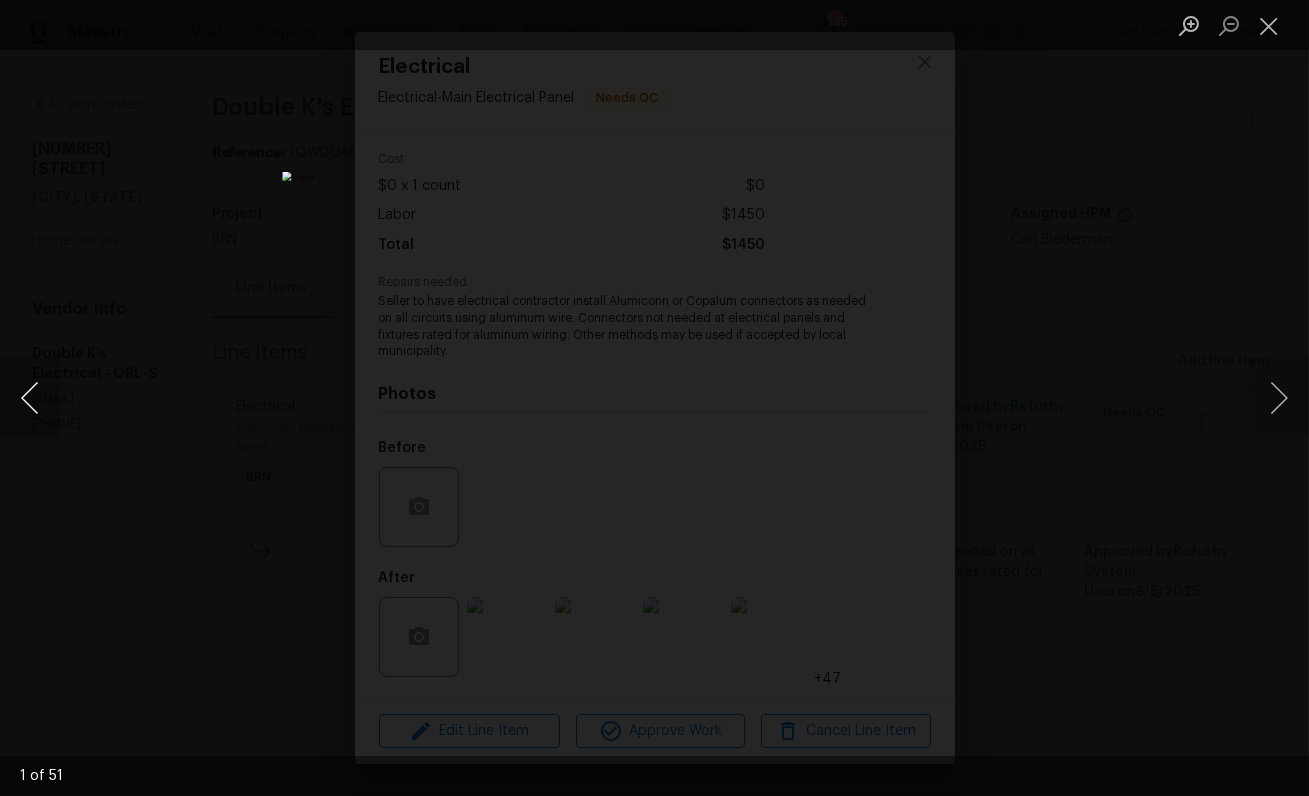 click at bounding box center (30, 398) 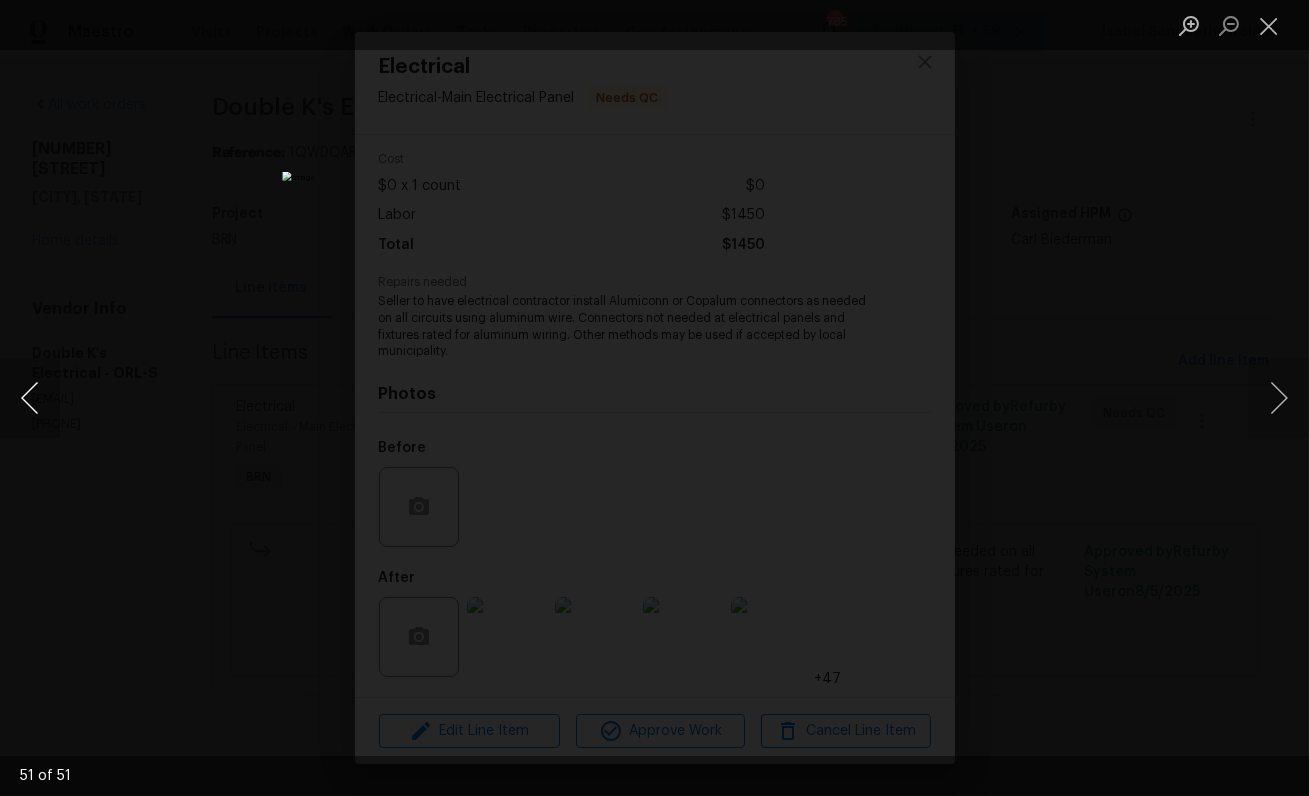 click at bounding box center [30, 398] 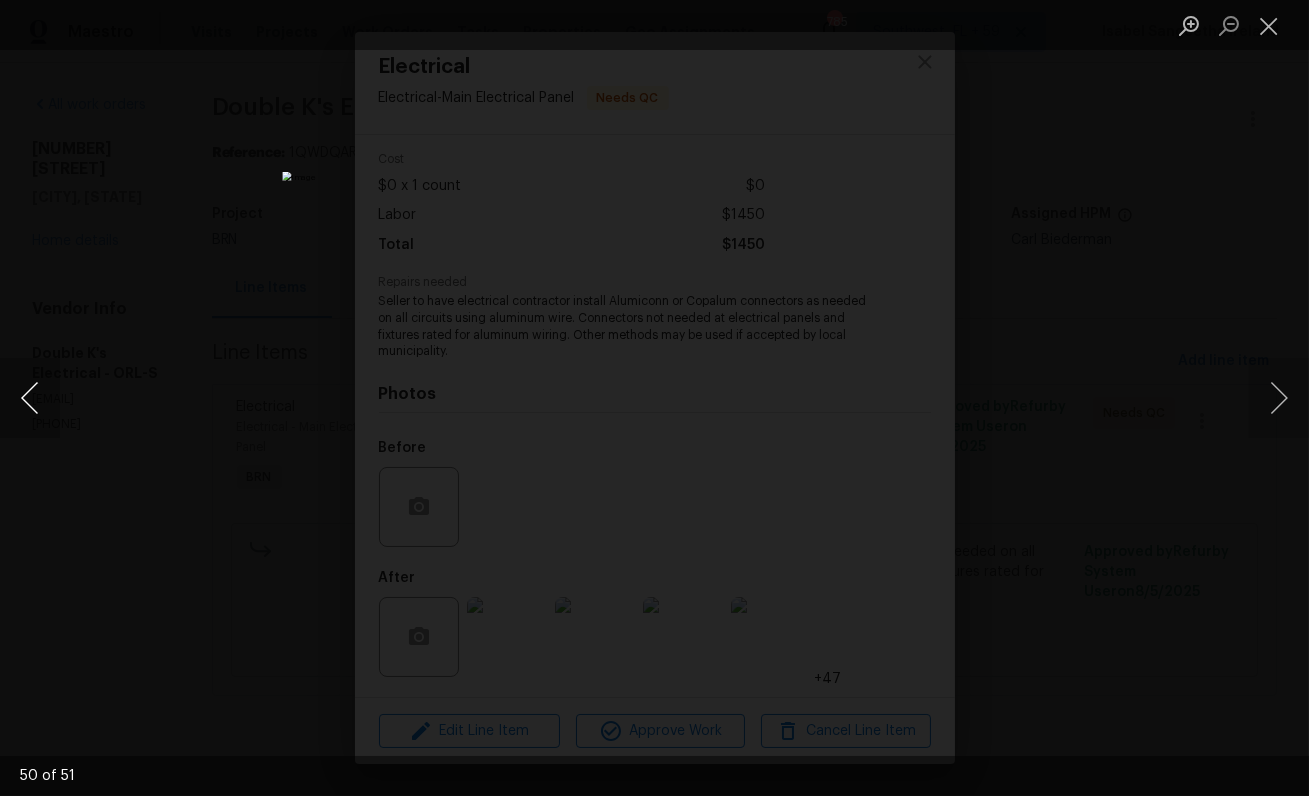 click at bounding box center (30, 398) 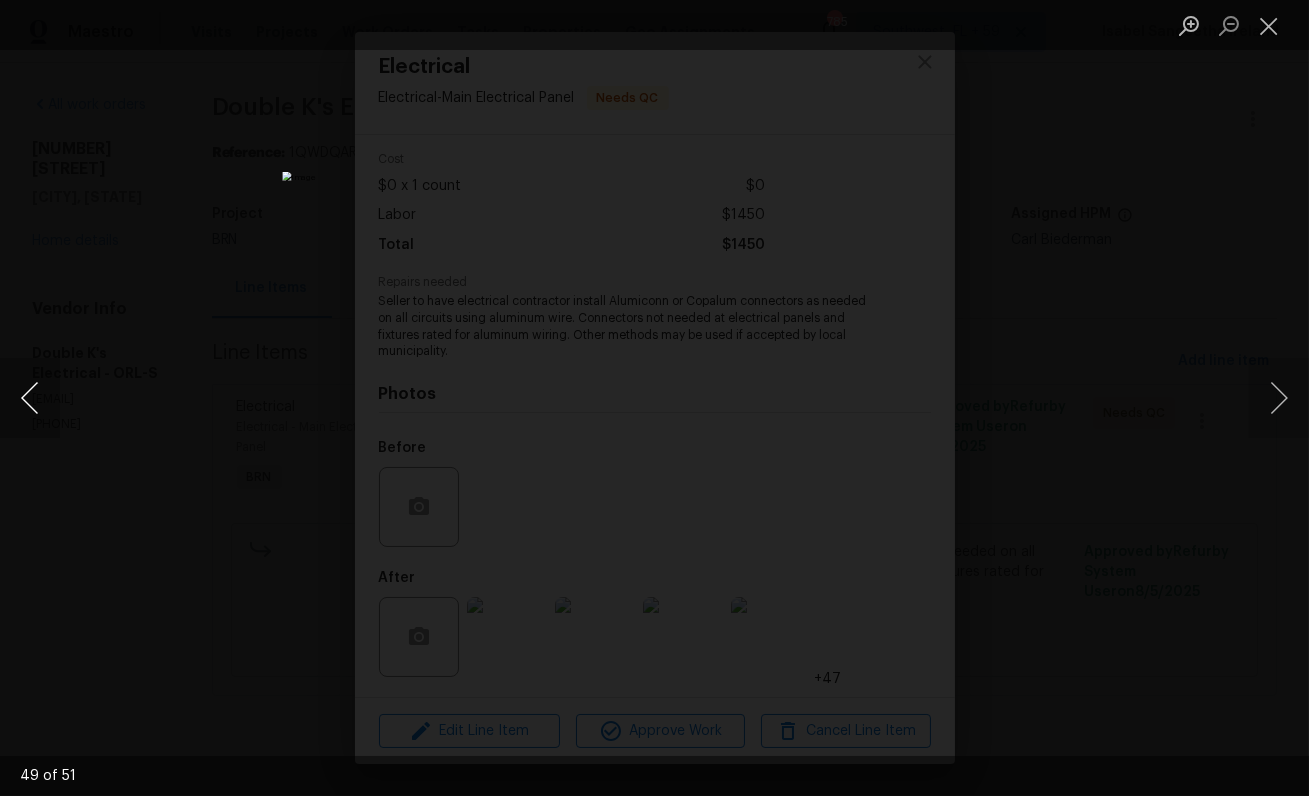 click at bounding box center [30, 398] 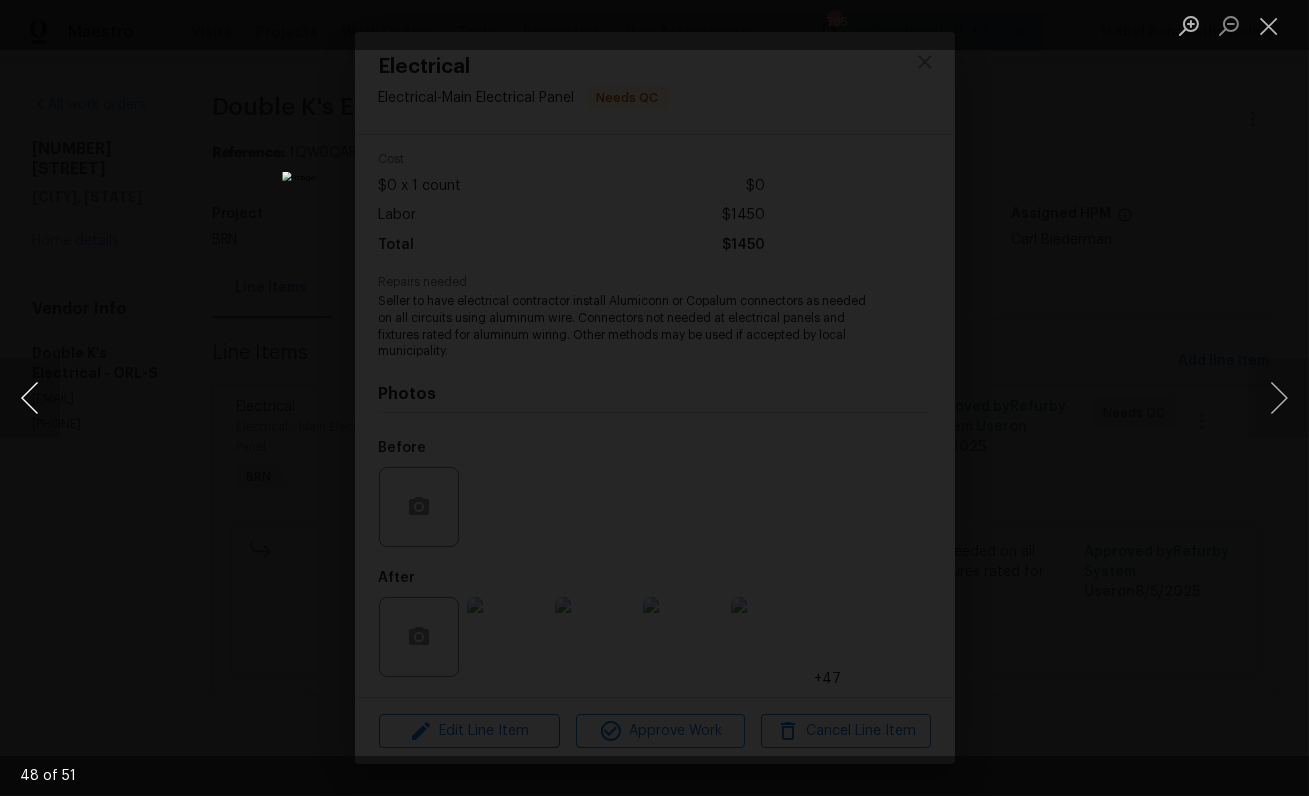 click at bounding box center [30, 398] 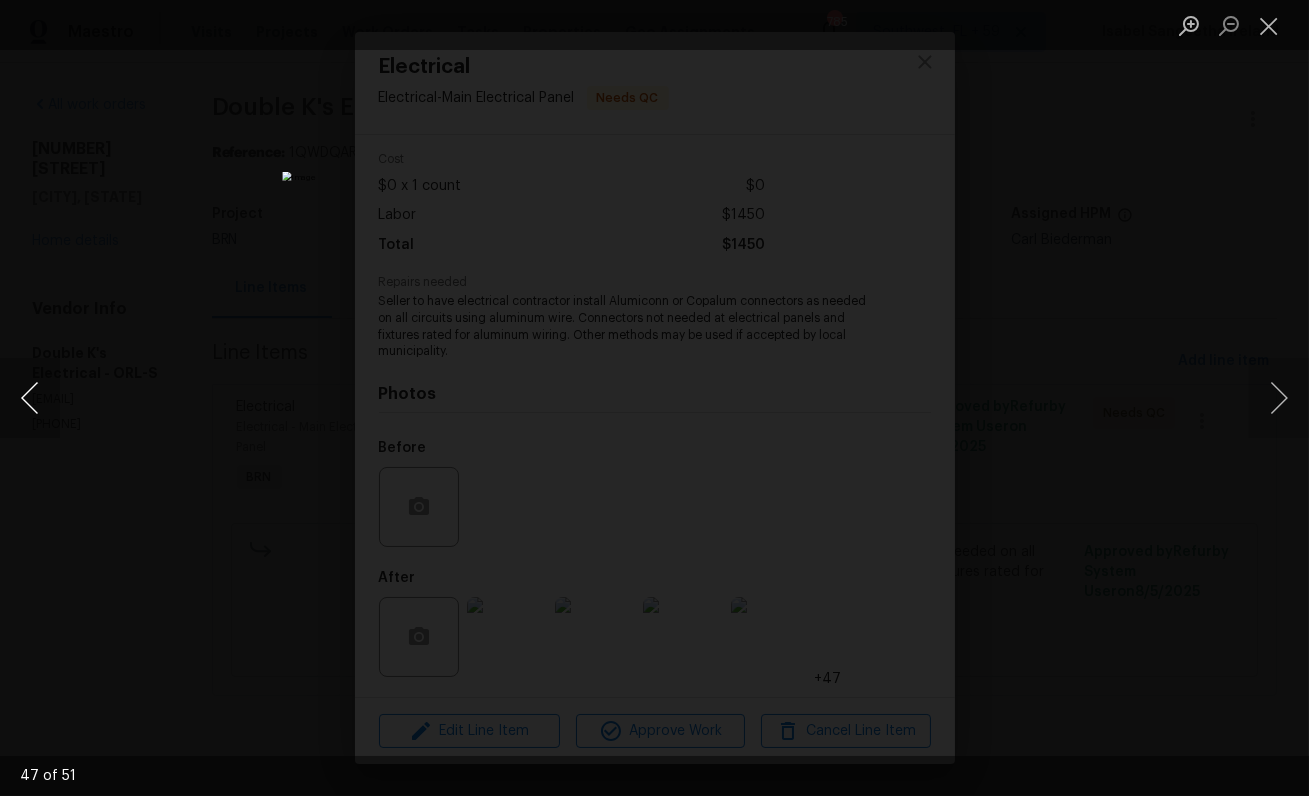 click at bounding box center (30, 398) 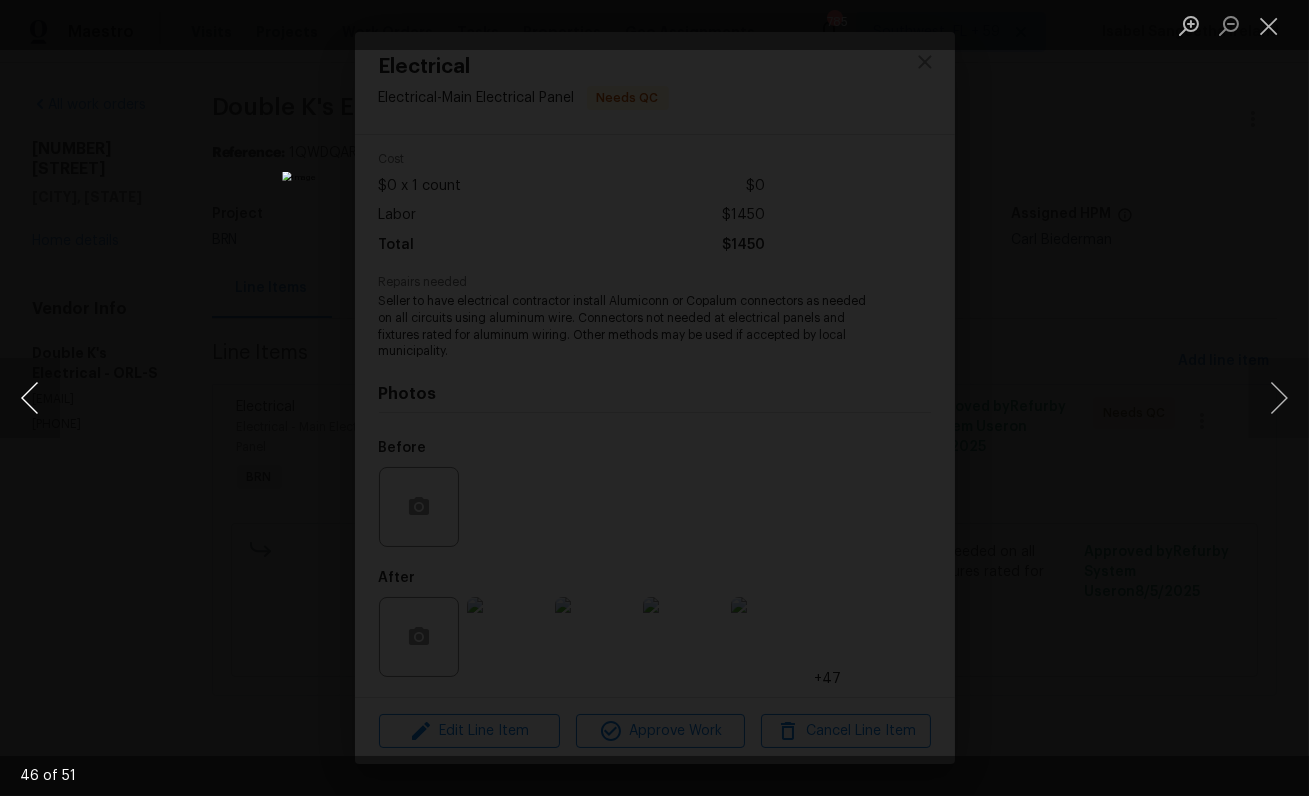 click at bounding box center (30, 398) 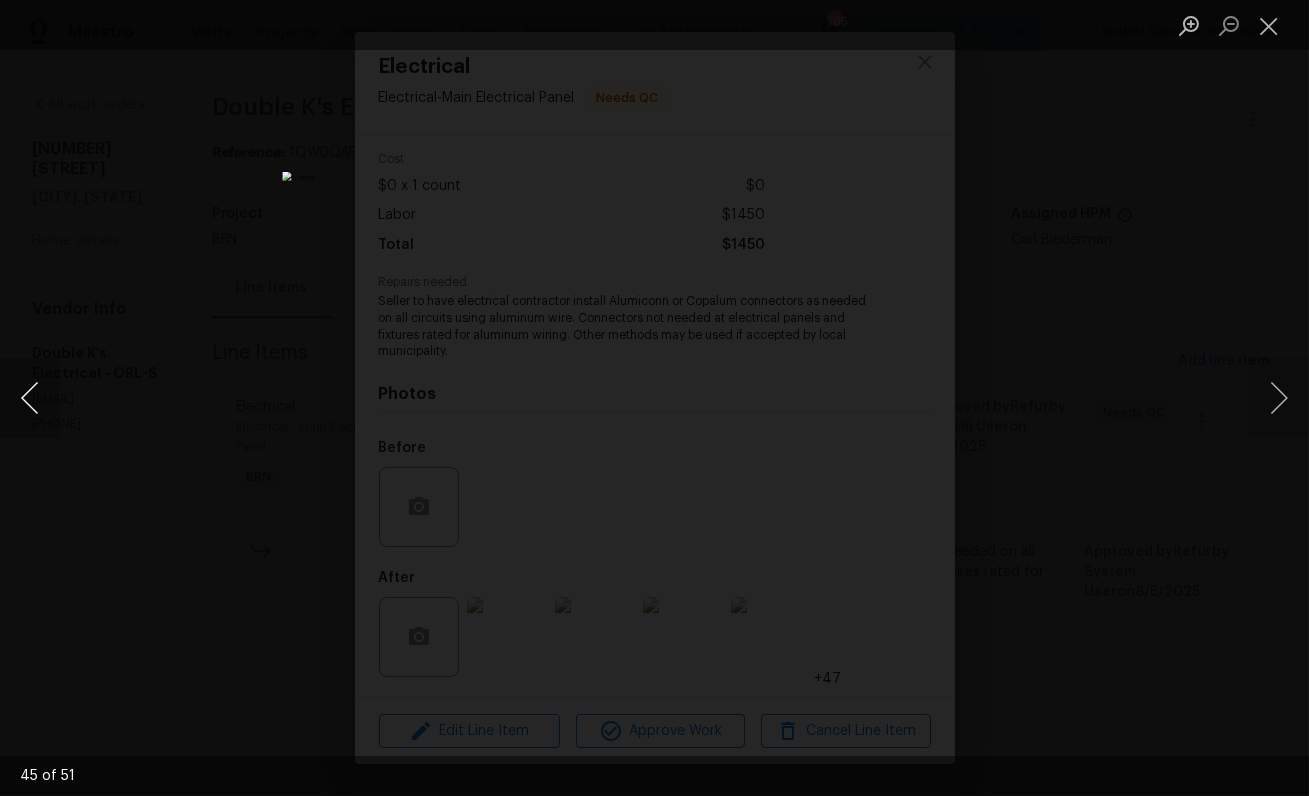 click at bounding box center [30, 398] 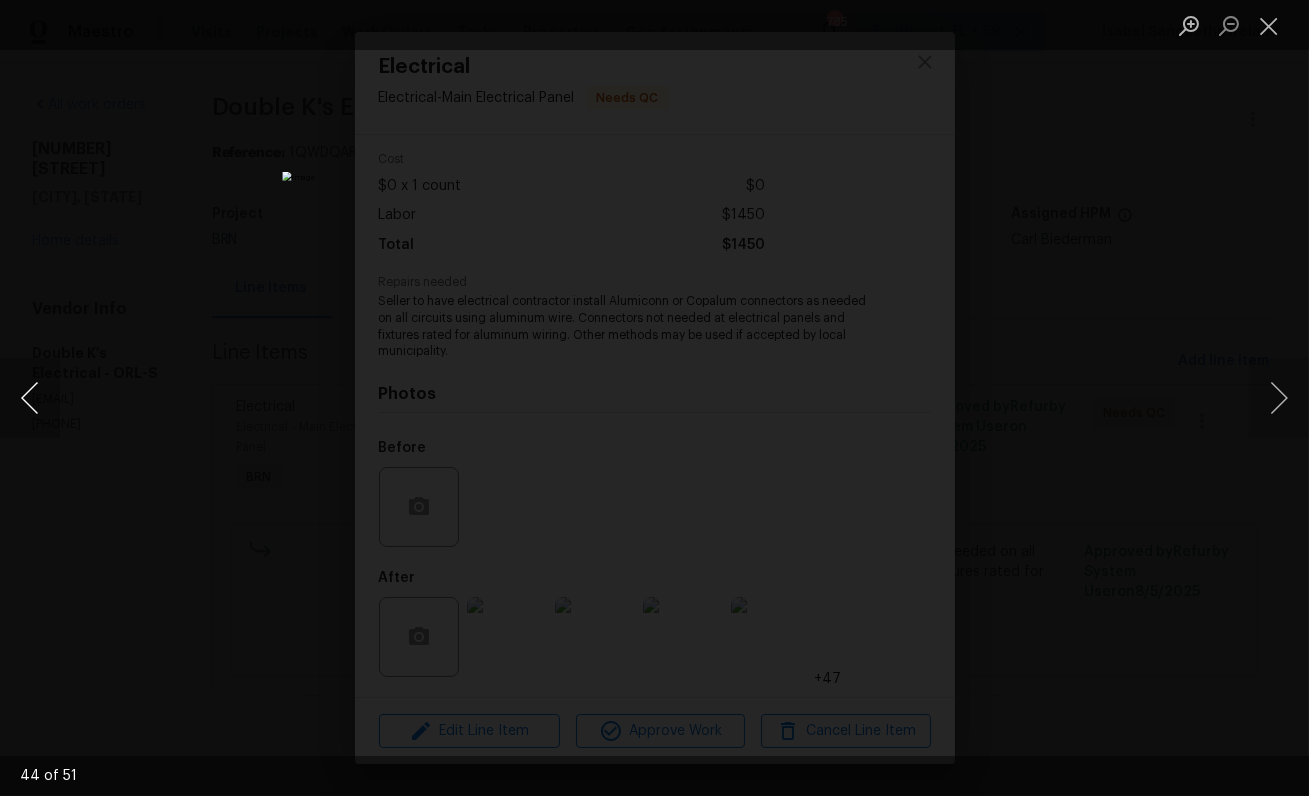 click at bounding box center (30, 398) 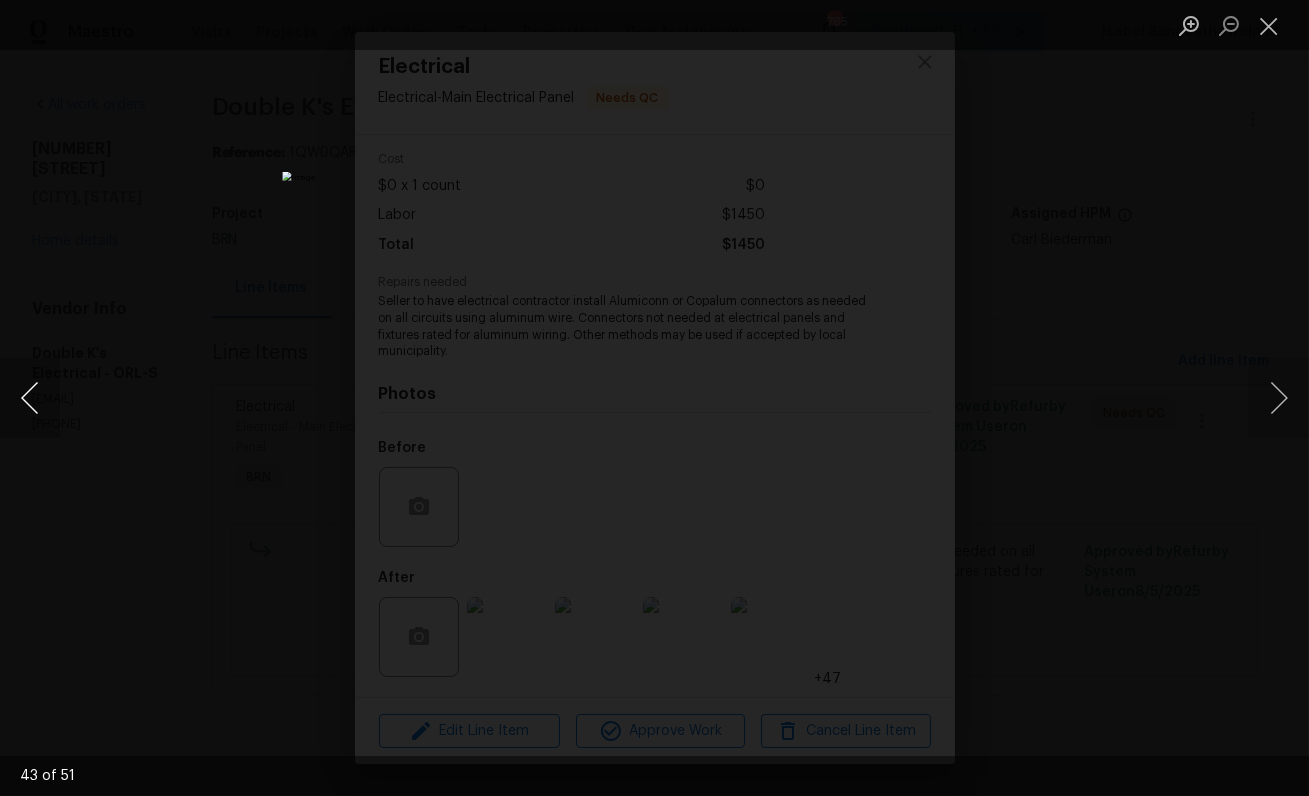 click at bounding box center (30, 398) 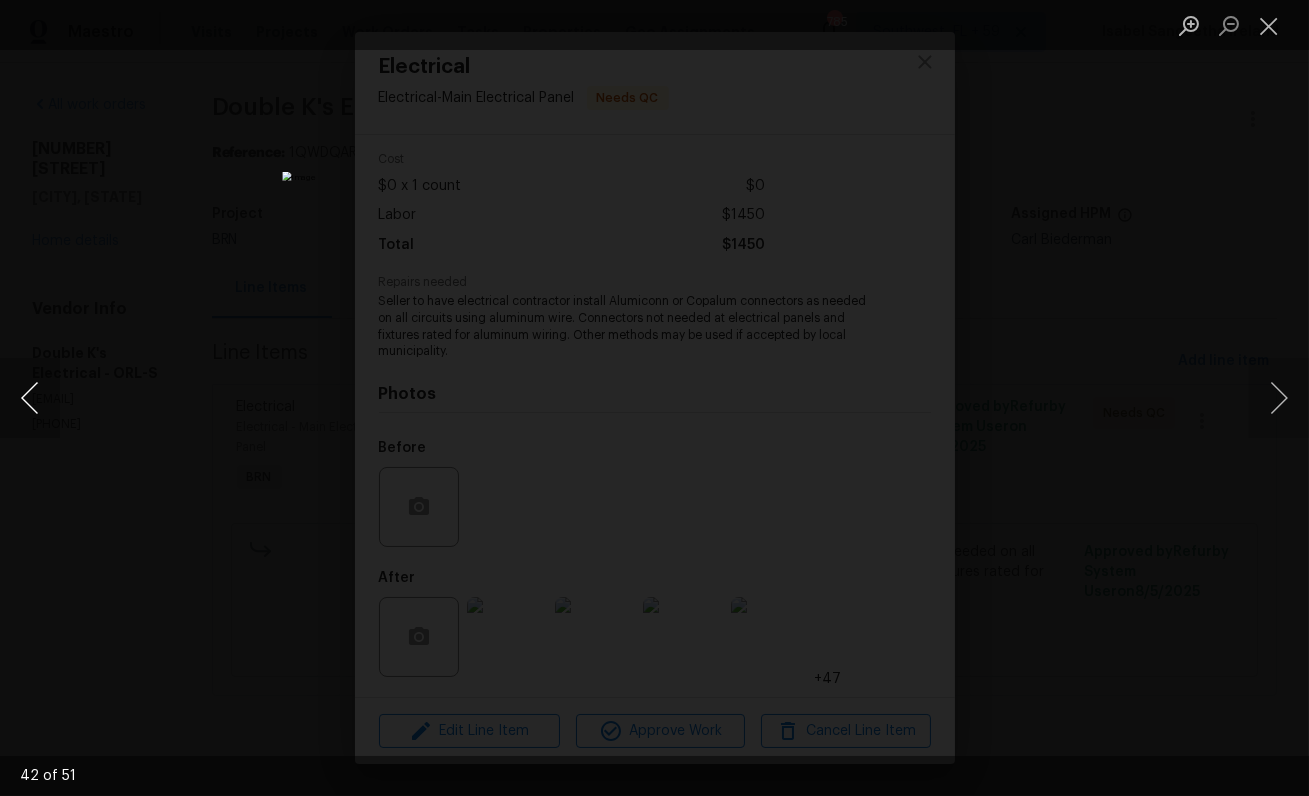 click at bounding box center (30, 398) 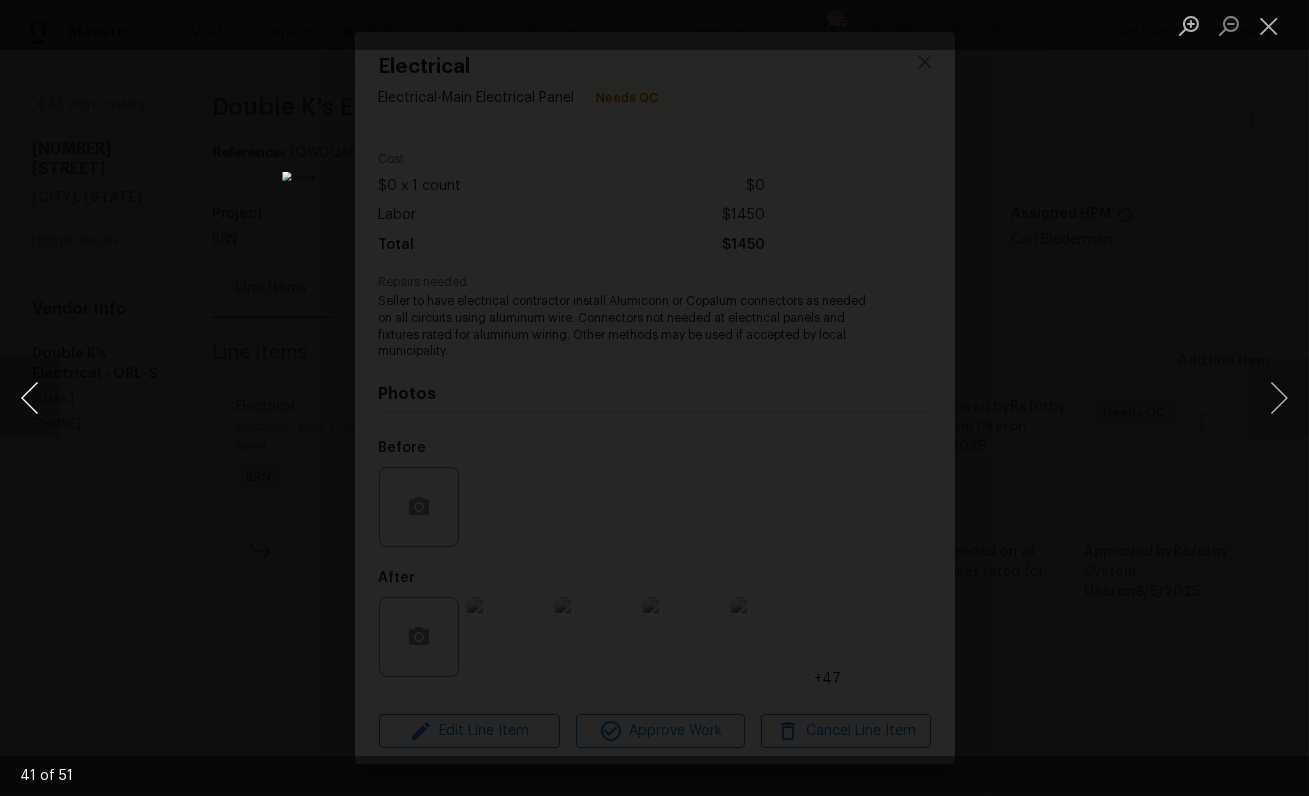 click at bounding box center (30, 398) 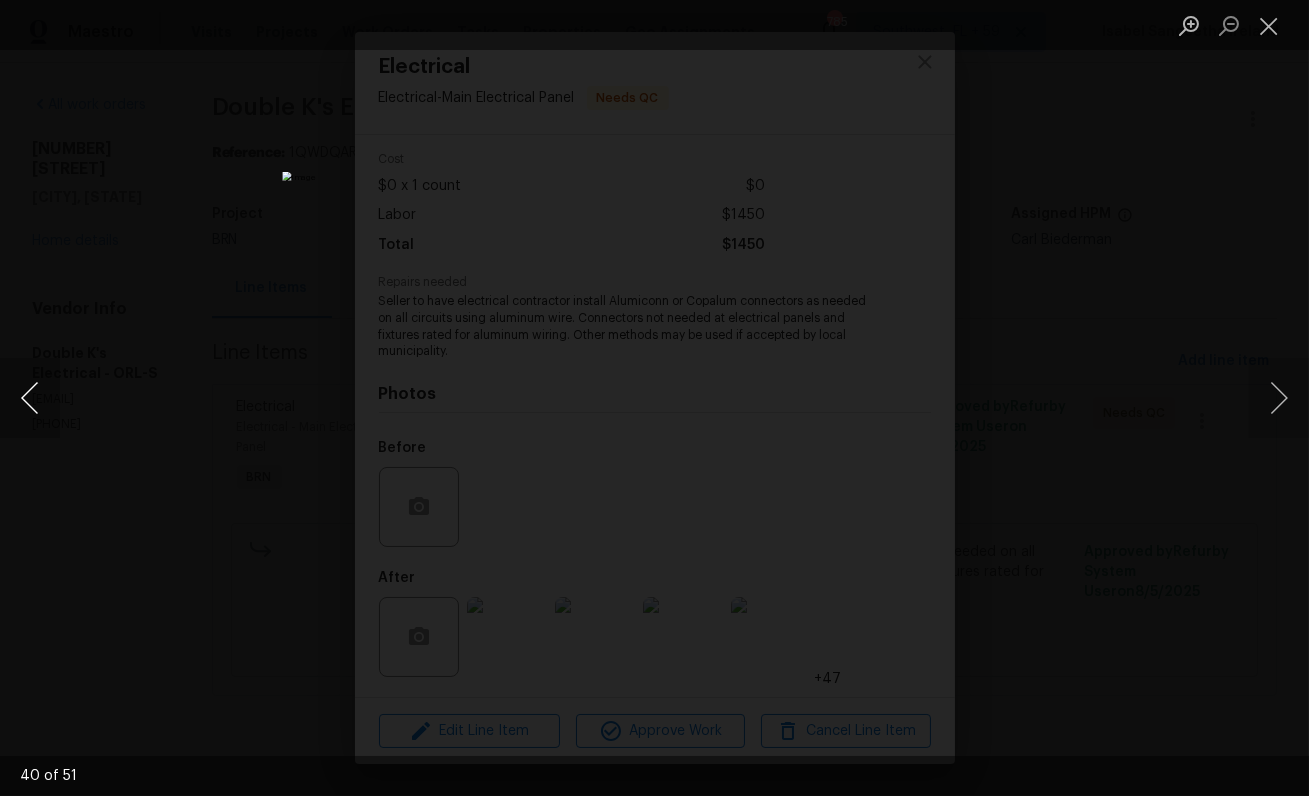 click at bounding box center (30, 398) 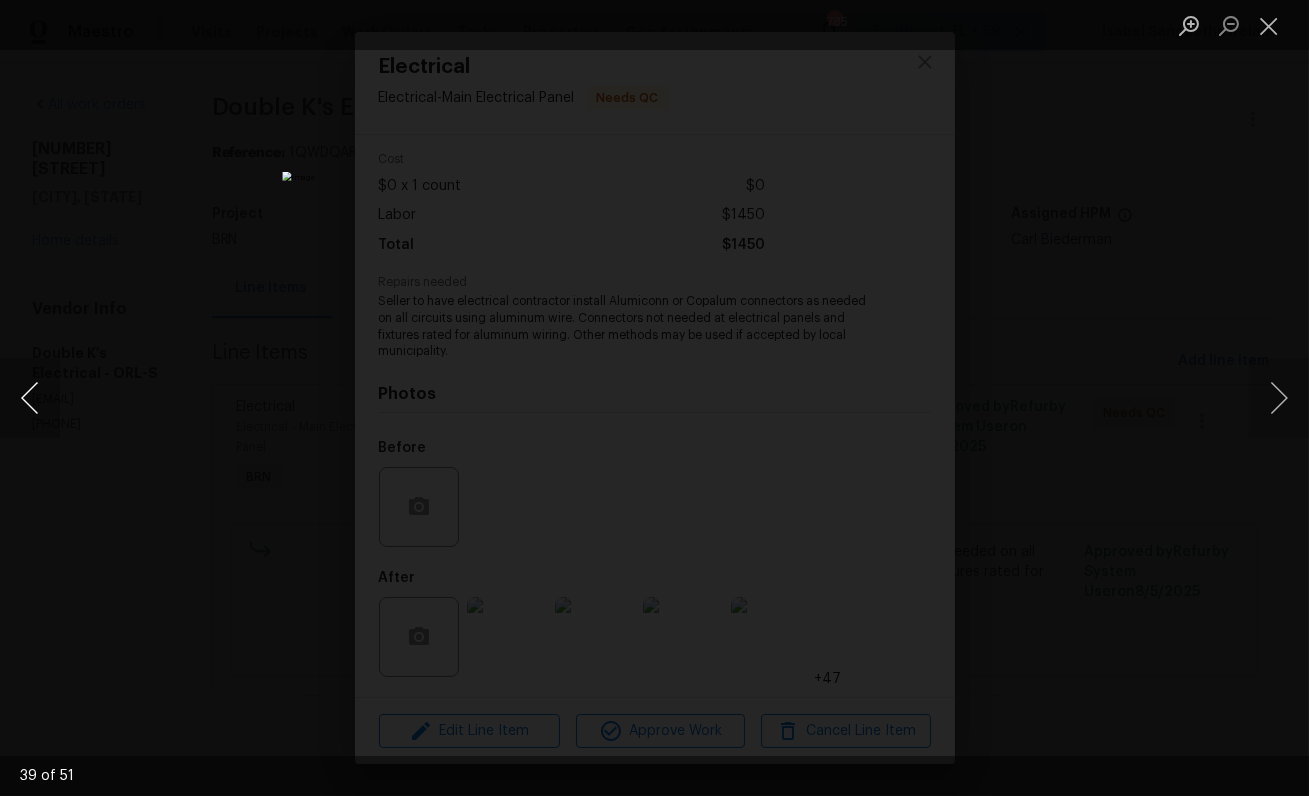 click at bounding box center (30, 398) 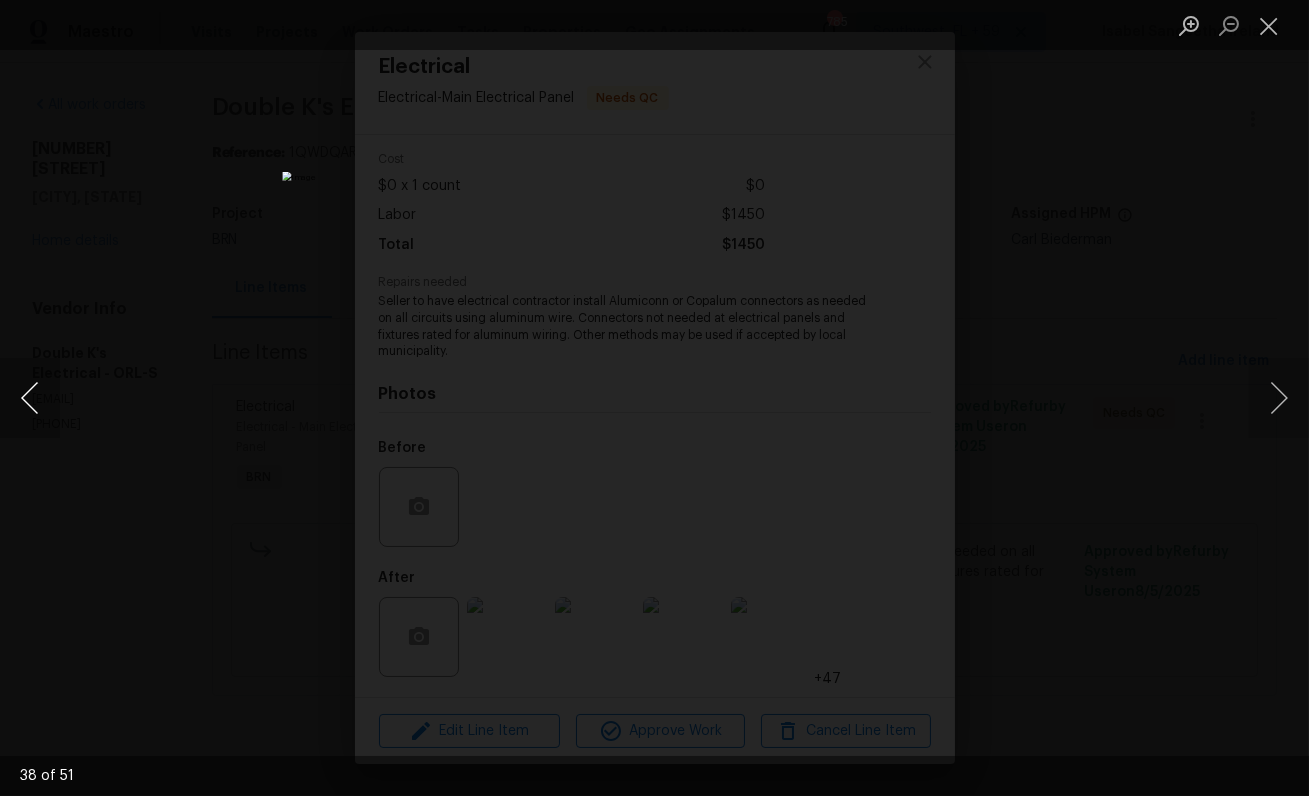 click at bounding box center (30, 398) 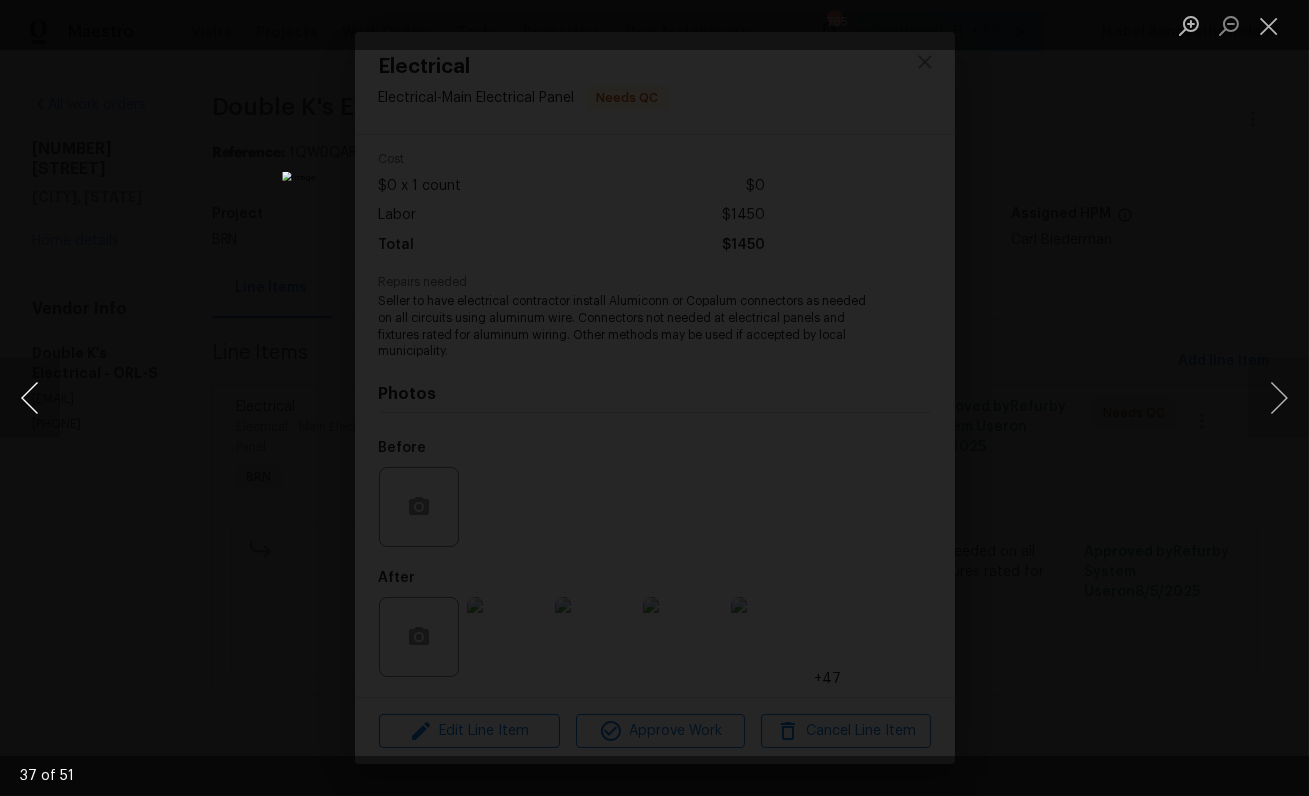 click at bounding box center (30, 398) 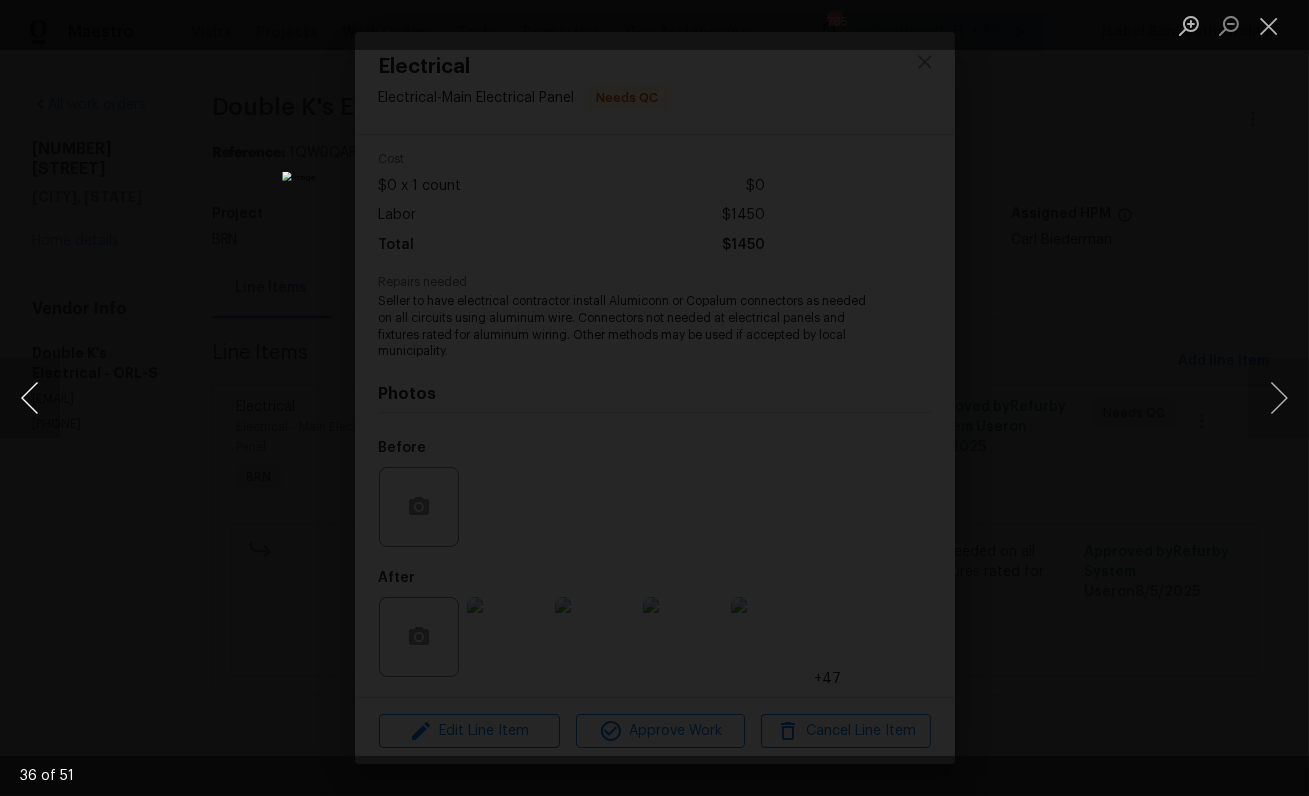 click at bounding box center (30, 398) 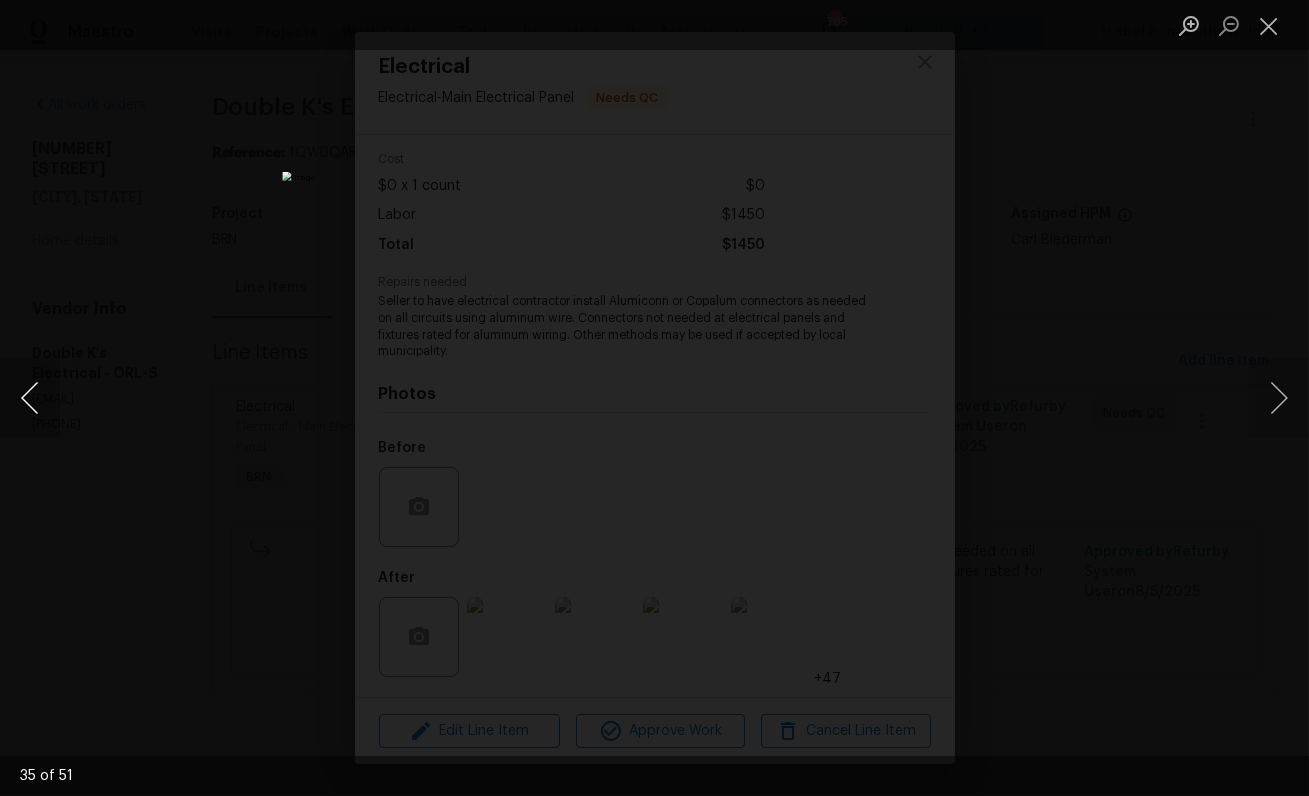 click at bounding box center [30, 398] 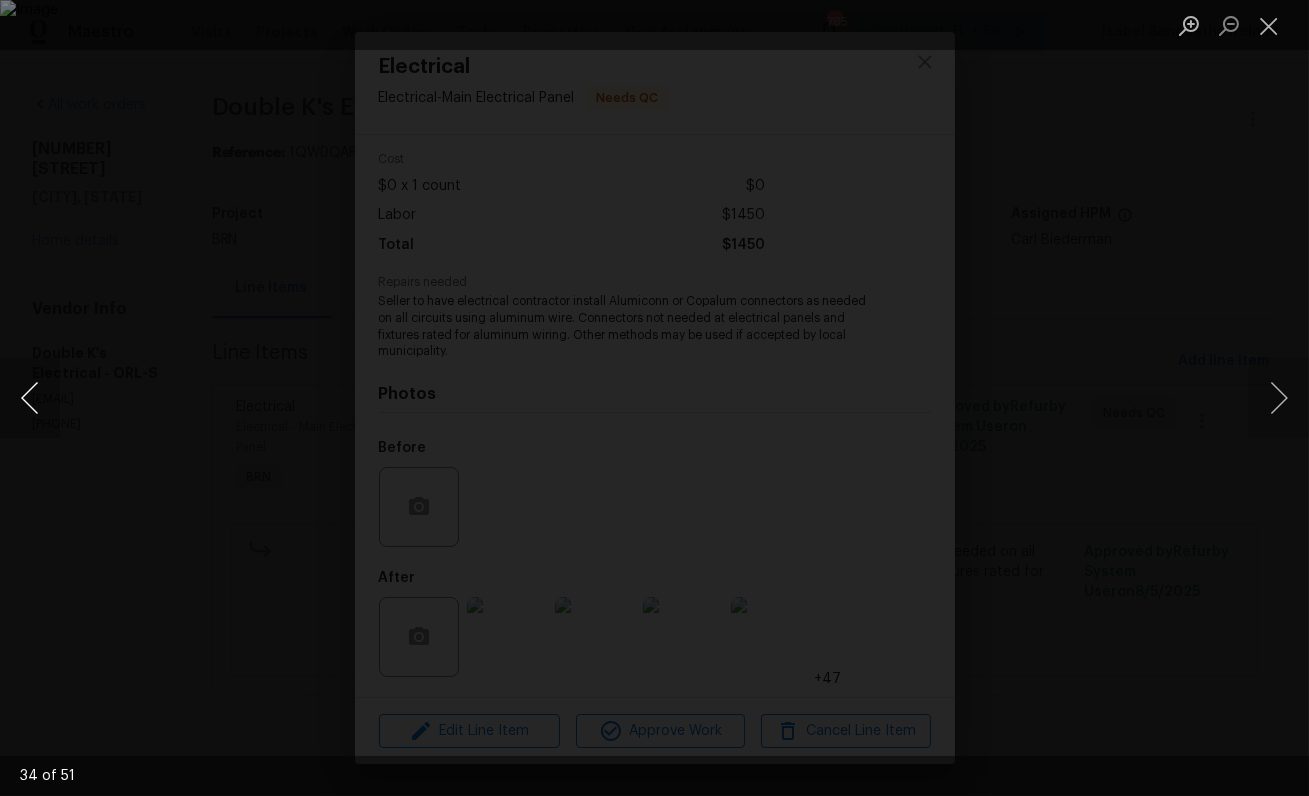 click at bounding box center [30, 398] 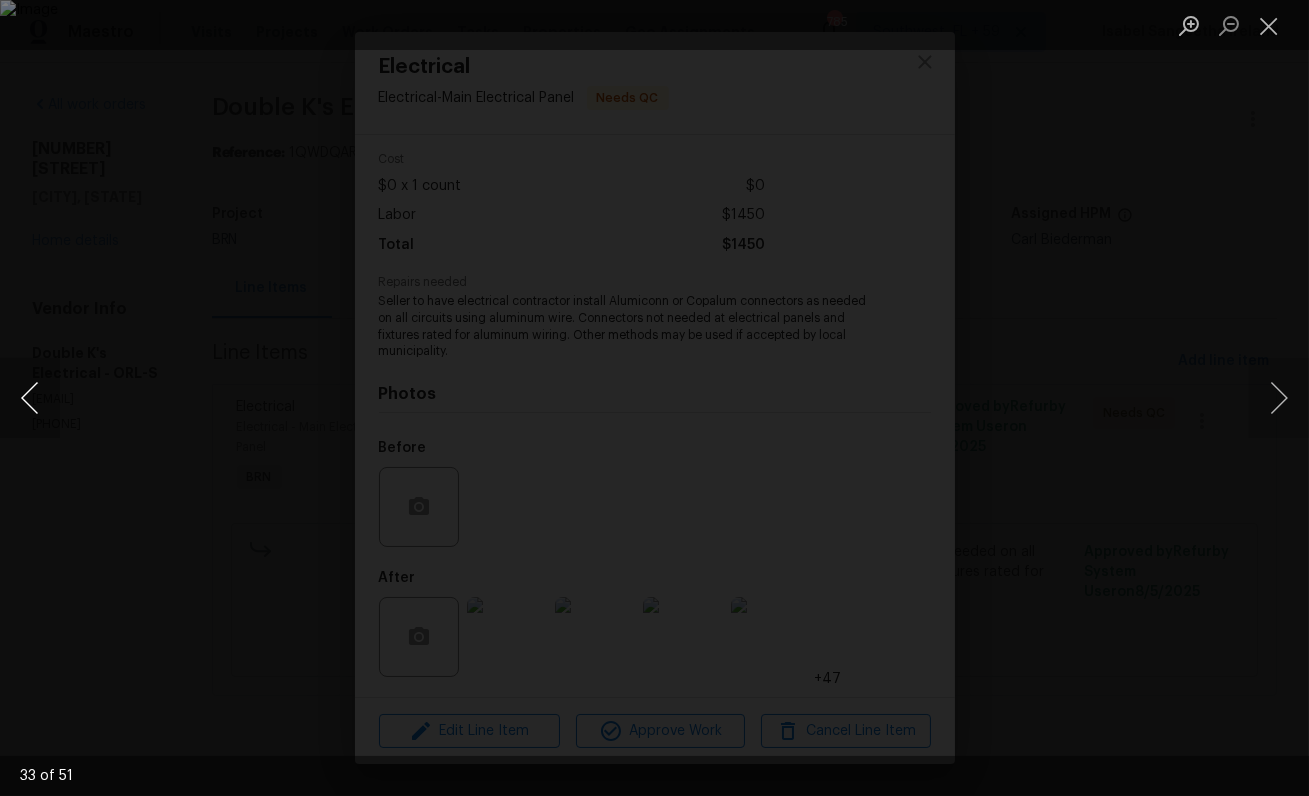 click at bounding box center [30, 398] 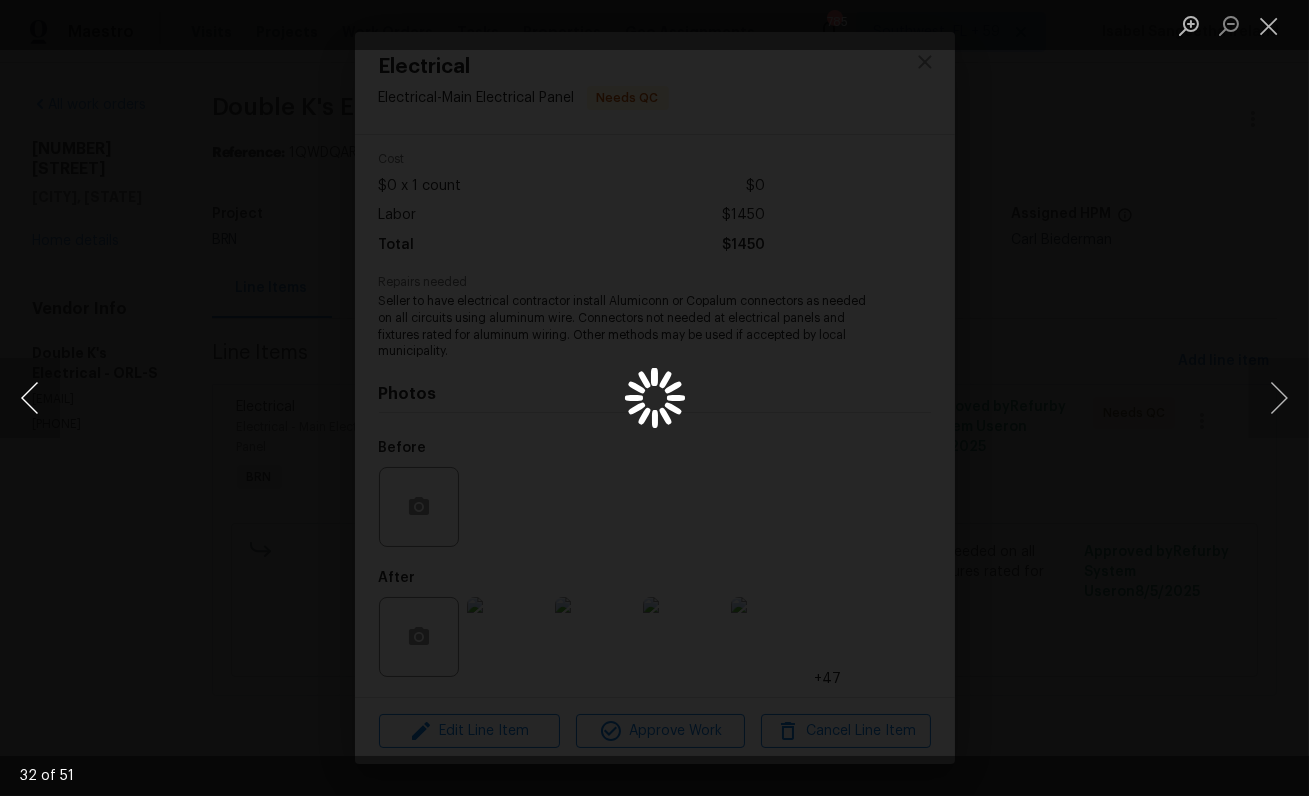 click at bounding box center [30, 398] 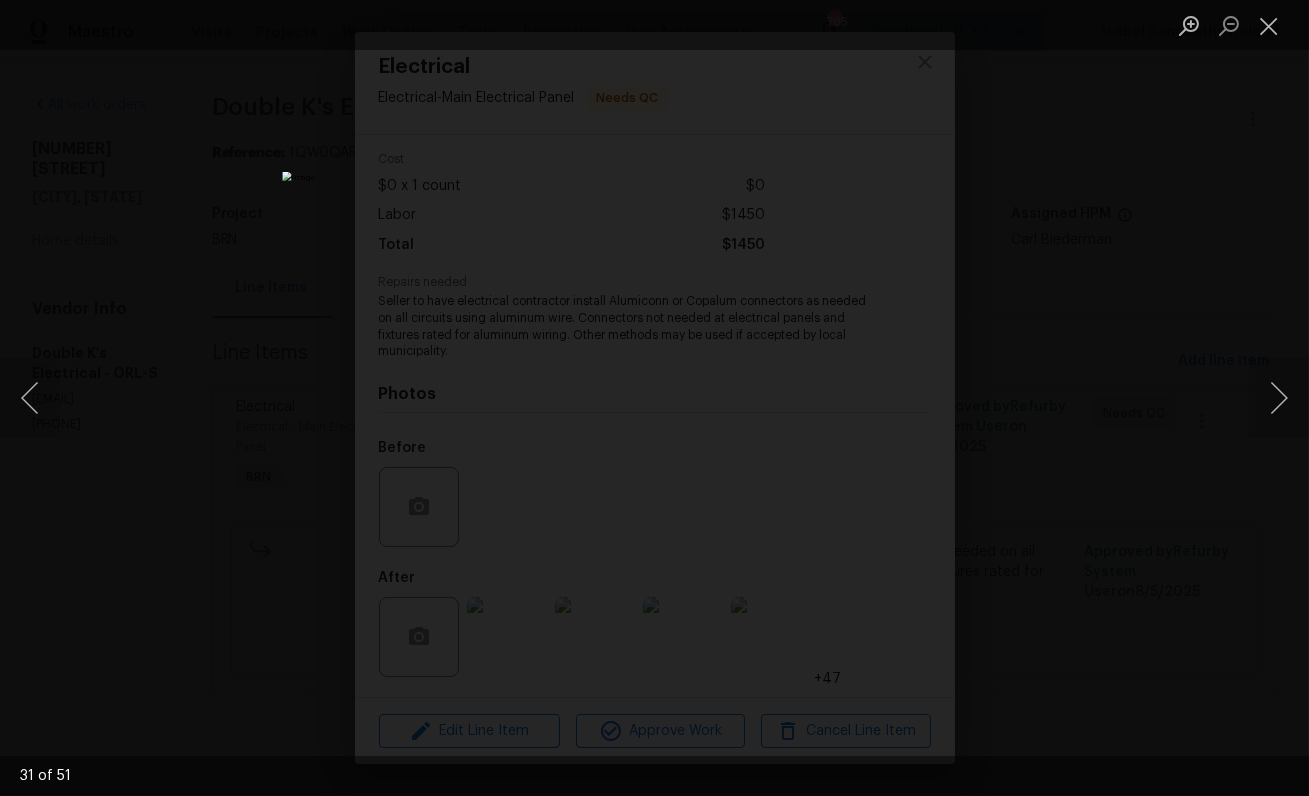 click at bounding box center (654, 398) 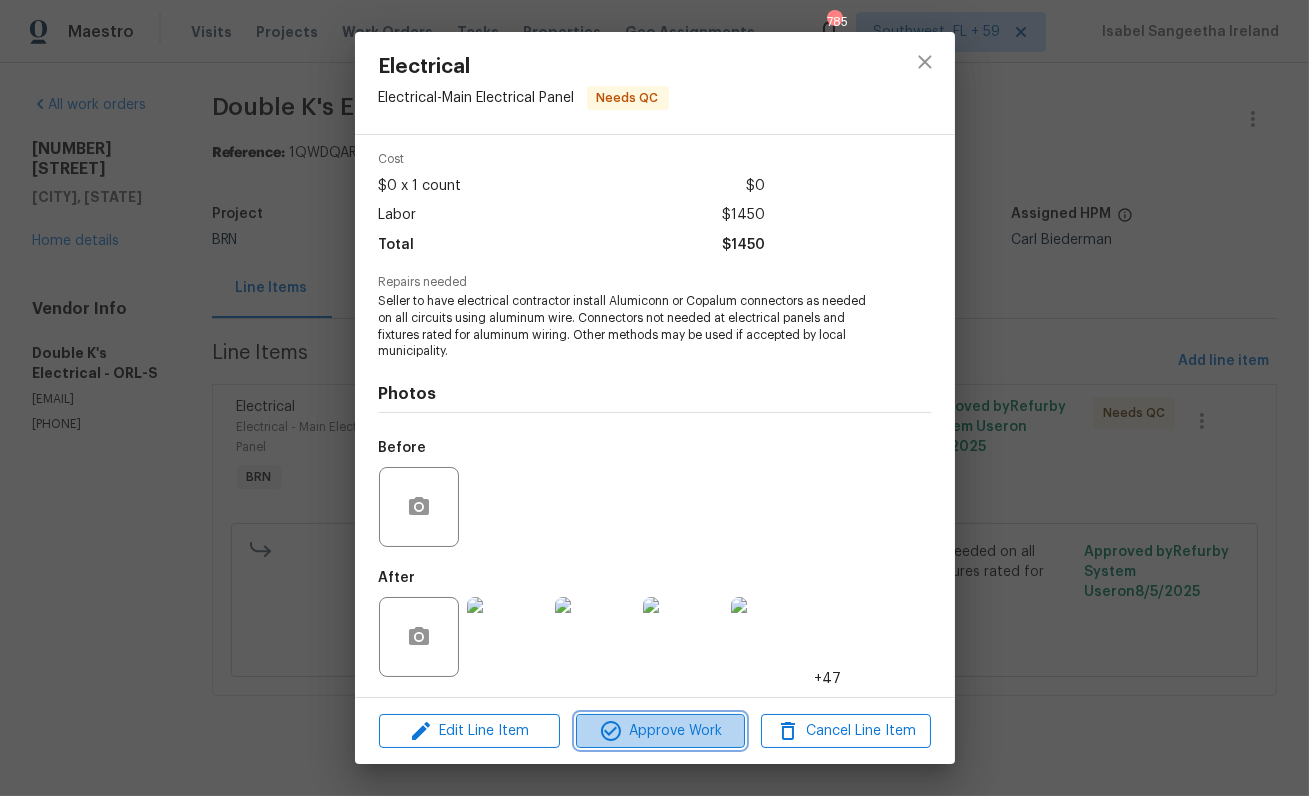 click on "Approve Work" at bounding box center (660, 731) 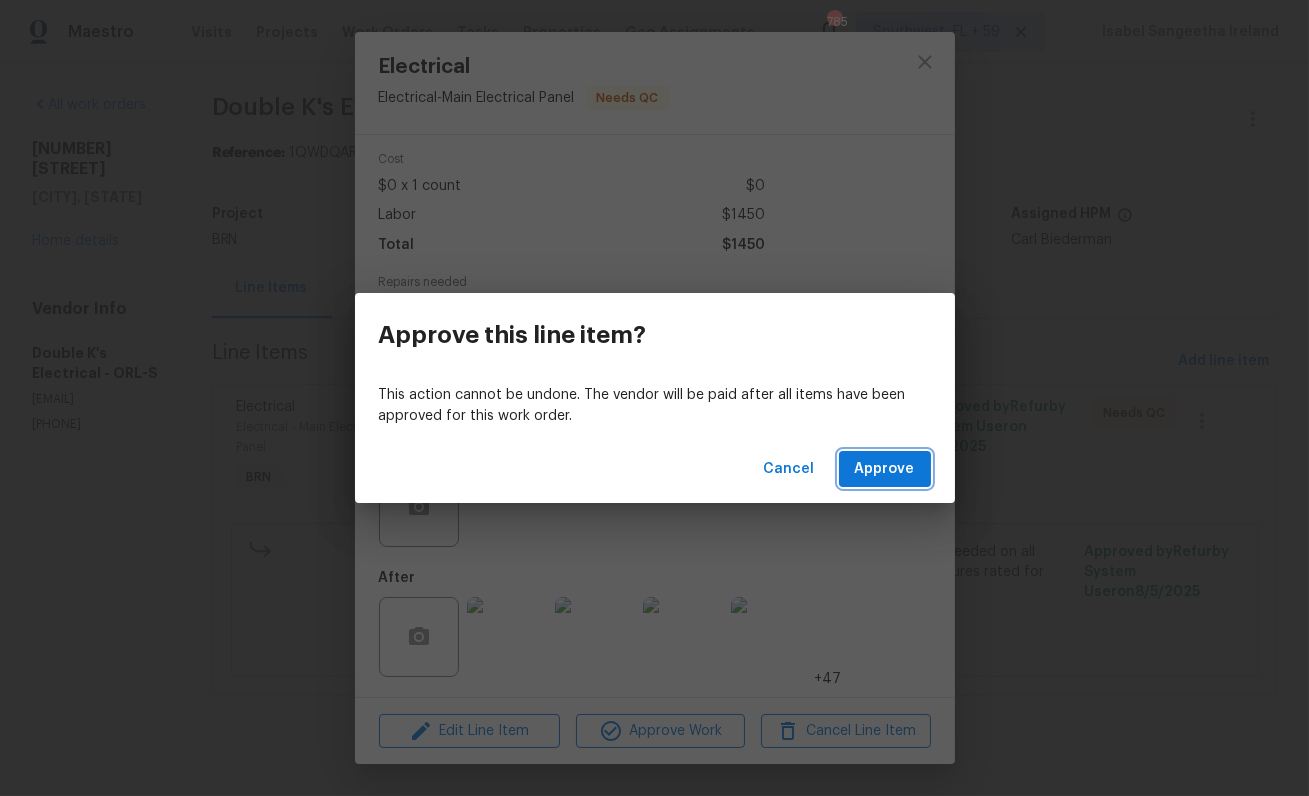 click on "Approve" at bounding box center (885, 469) 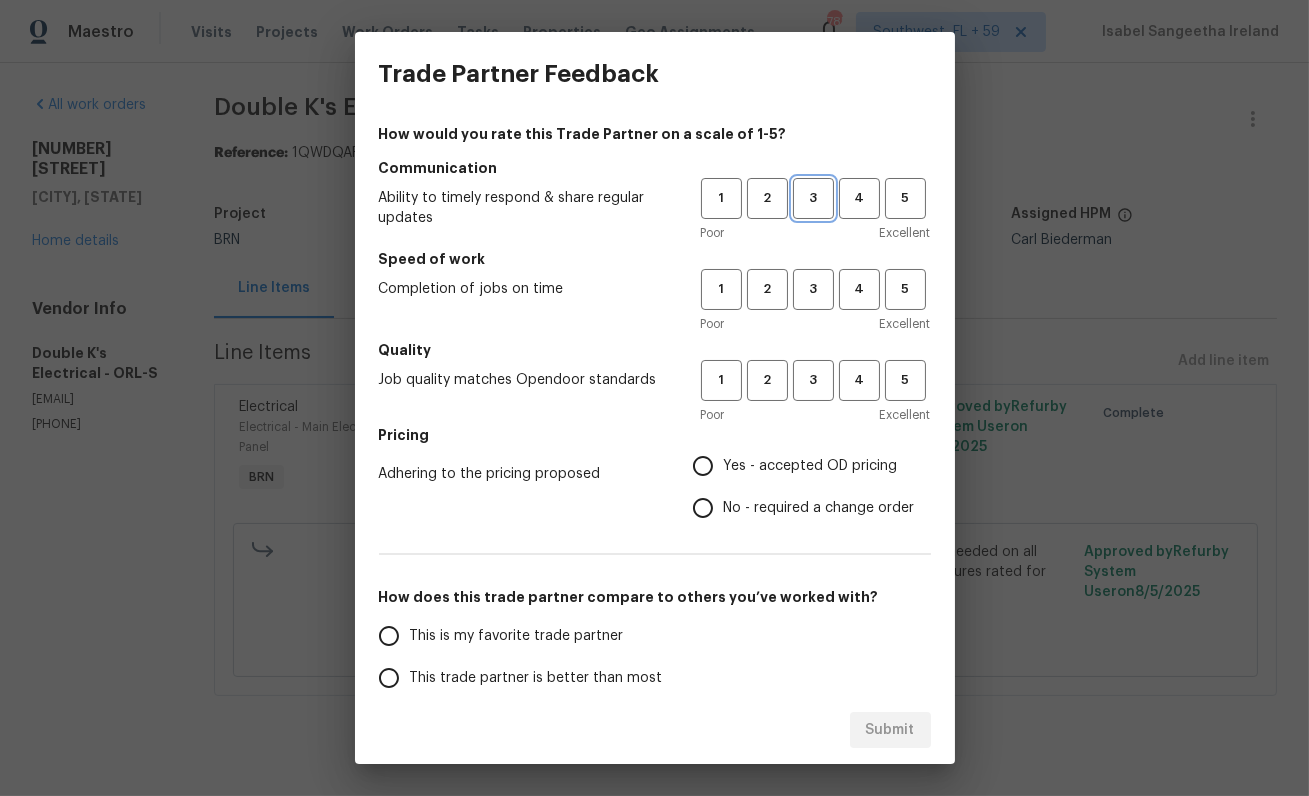 click on "3" at bounding box center (813, 198) 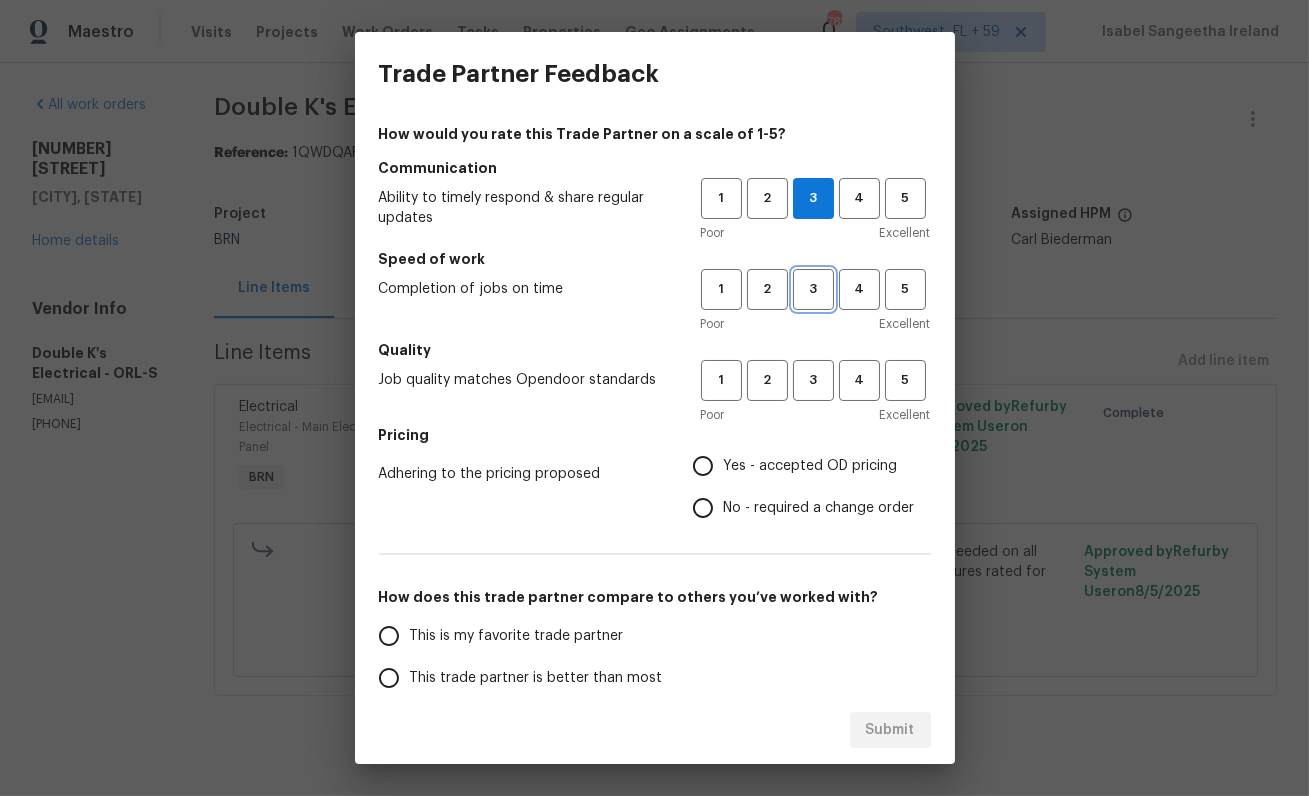 click on "3" at bounding box center (813, 289) 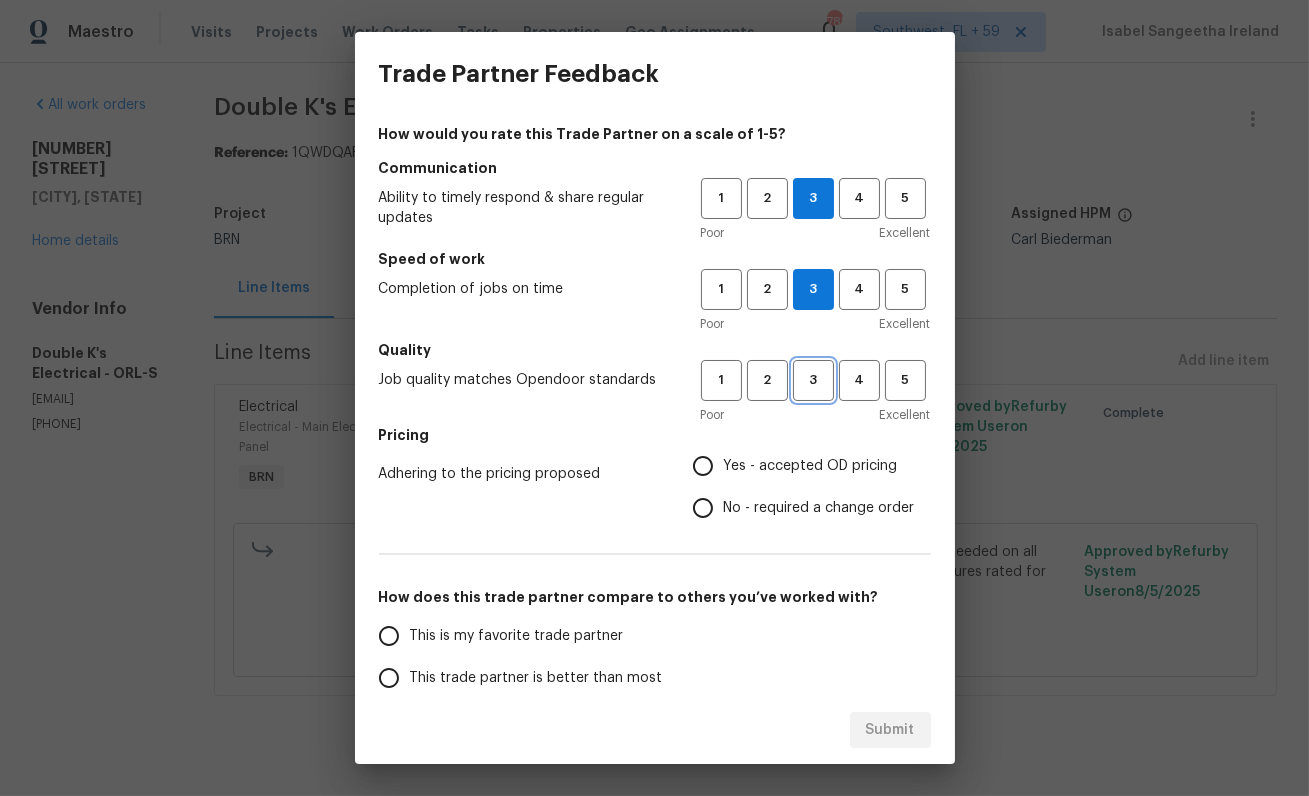 click on "3" at bounding box center [813, 380] 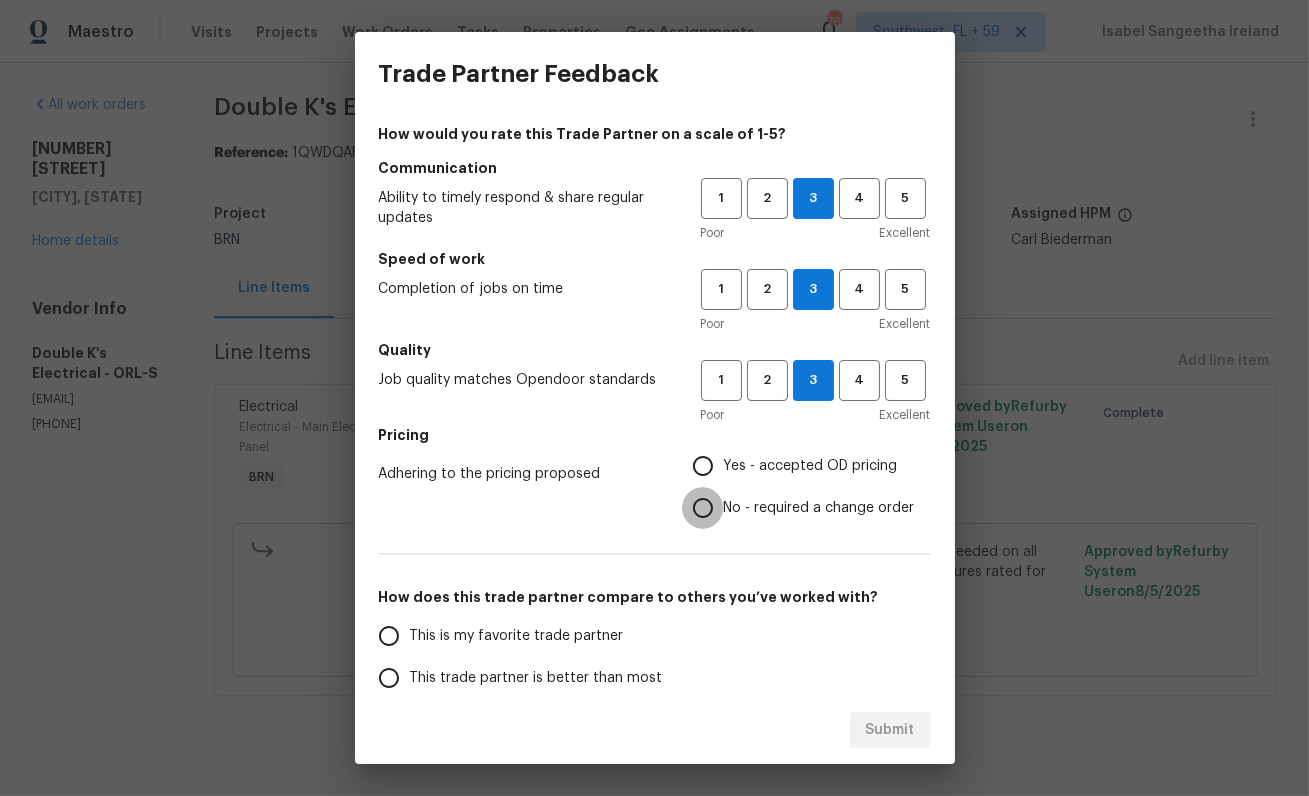 click on "No - required a change order" at bounding box center (703, 508) 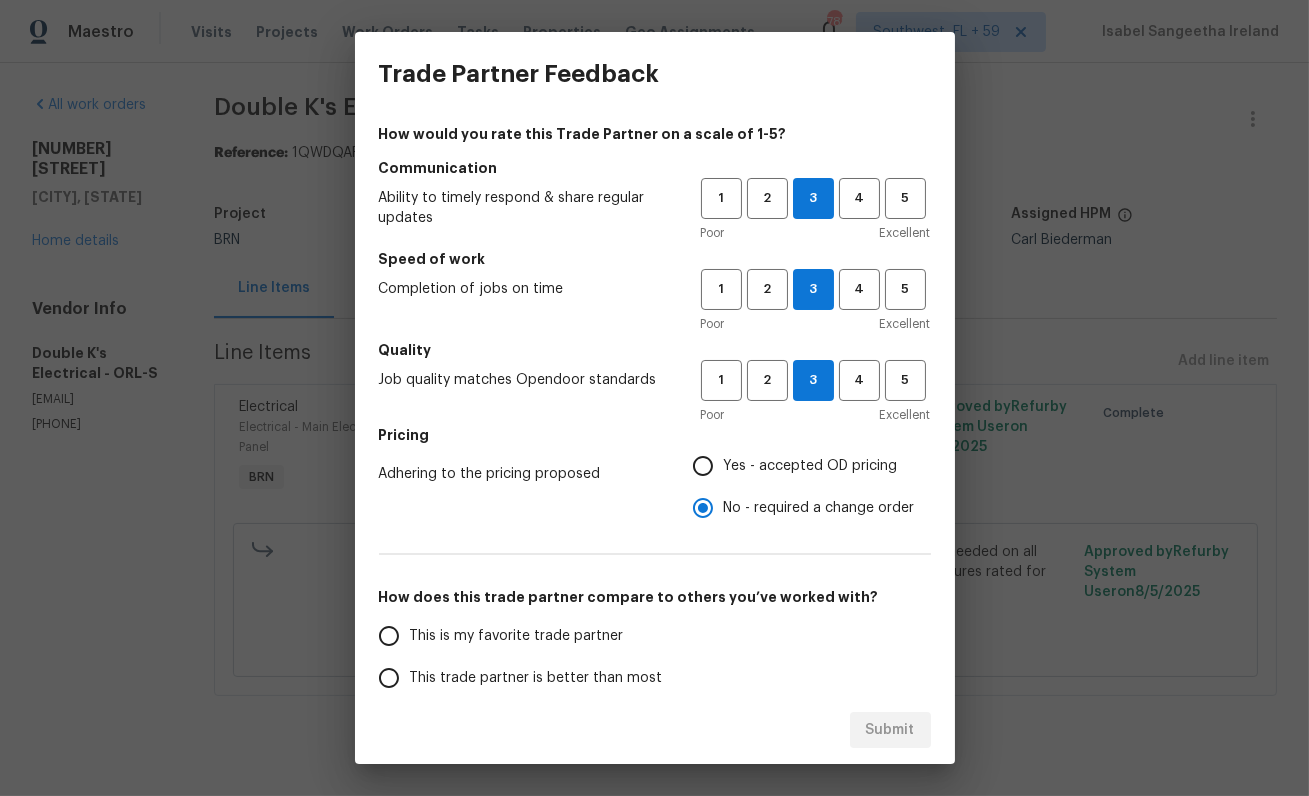 click on "This trade partner is better than most" at bounding box center (526, 678) 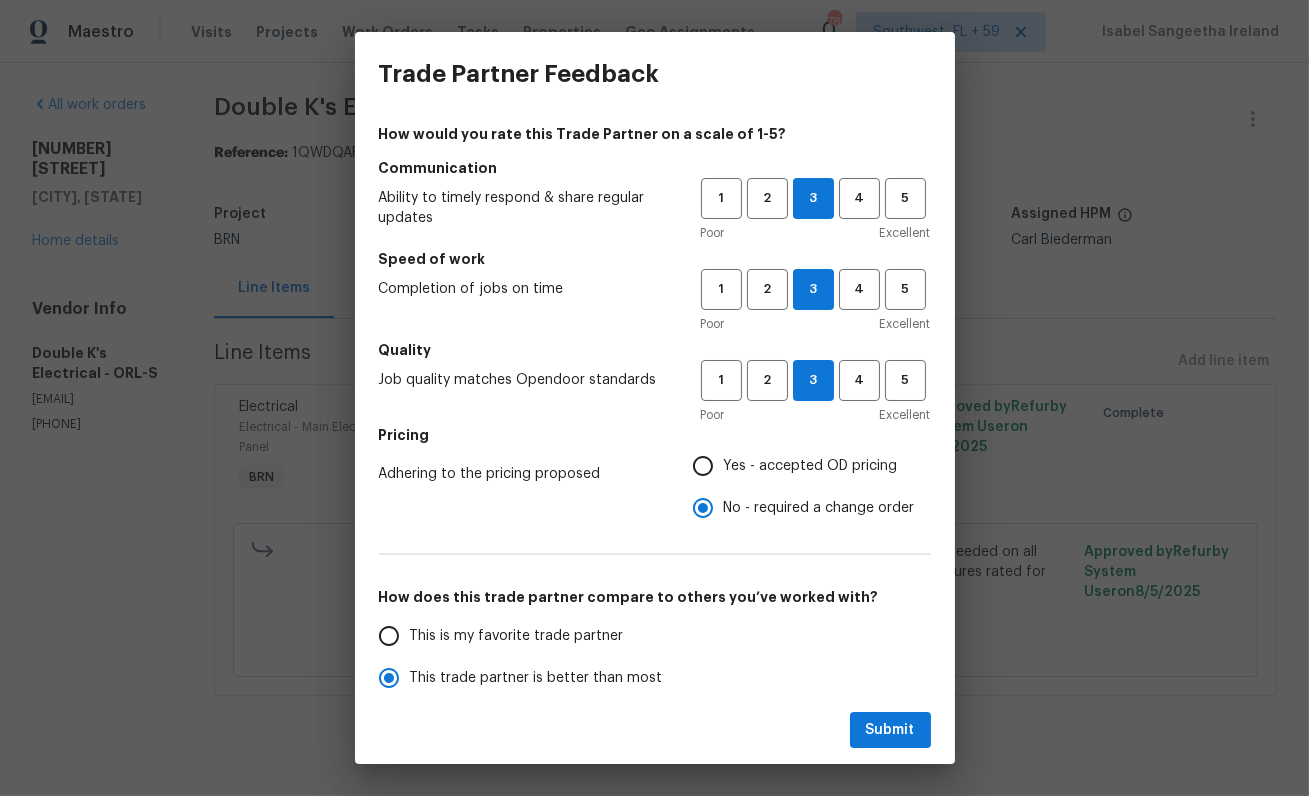scroll, scrollTop: 3, scrollLeft: 0, axis: vertical 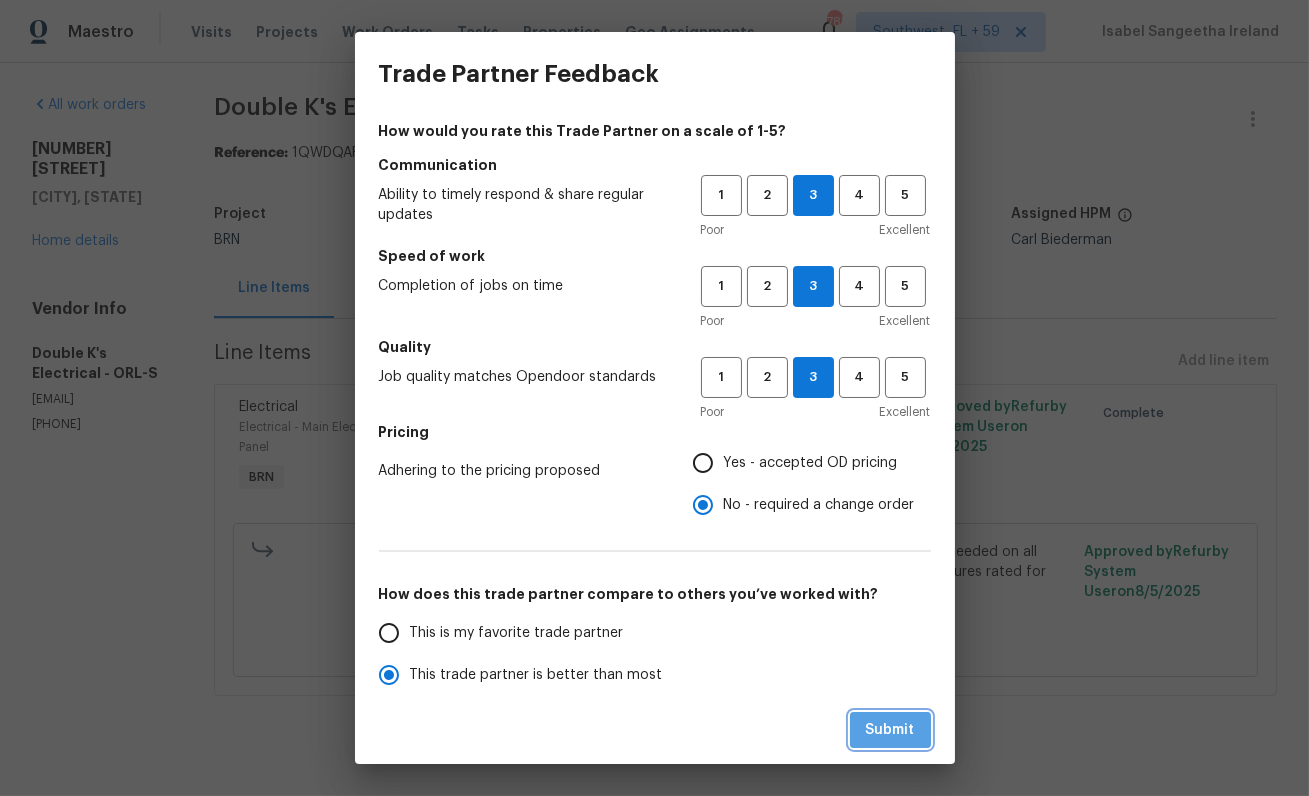click on "Submit" at bounding box center (890, 730) 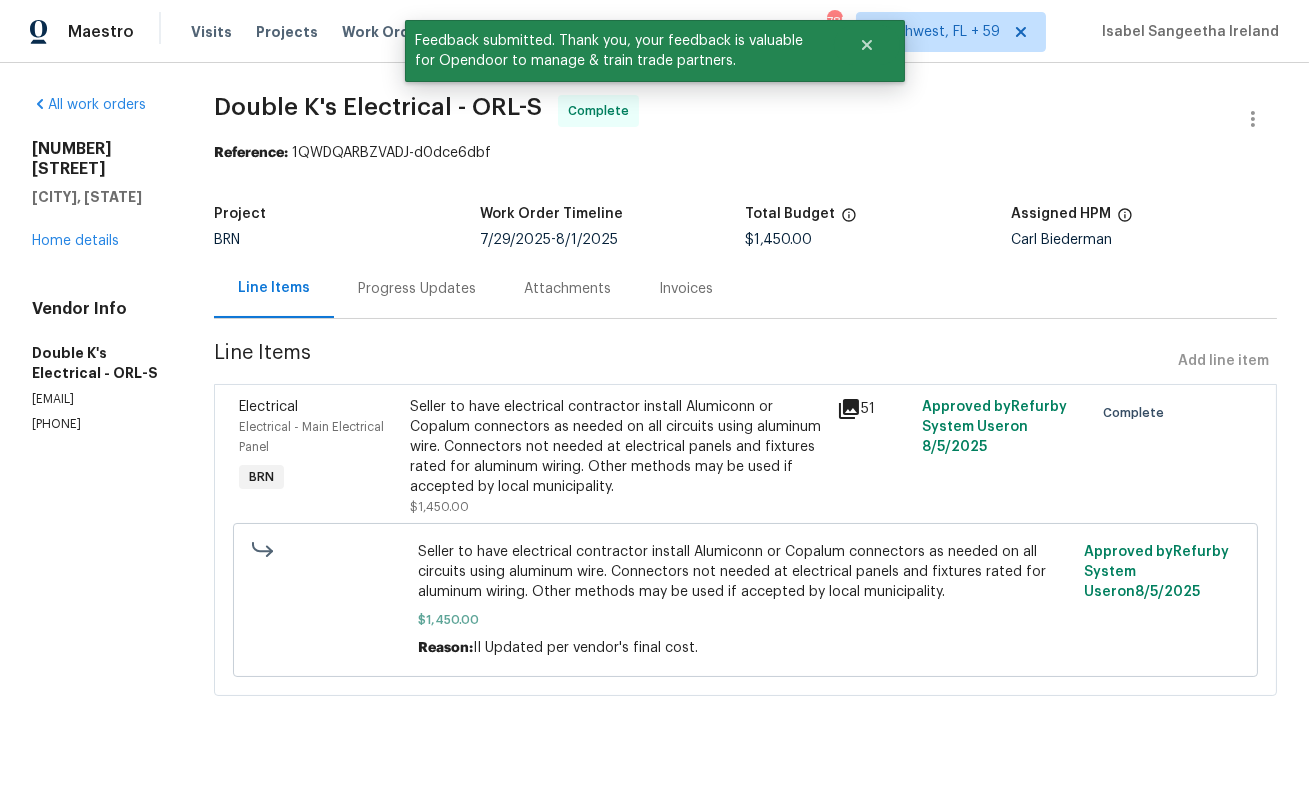 click on "Progress Updates" at bounding box center (417, 289) 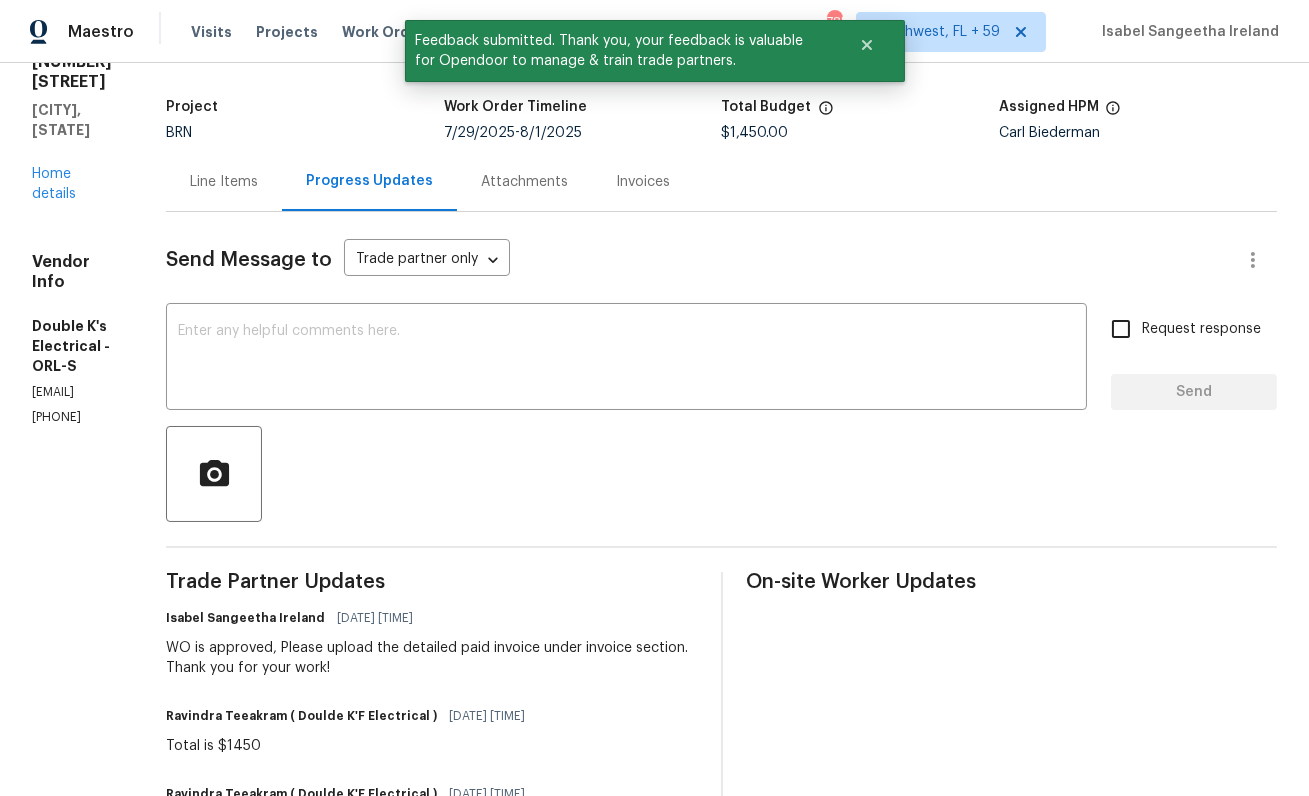 scroll, scrollTop: 0, scrollLeft: 0, axis: both 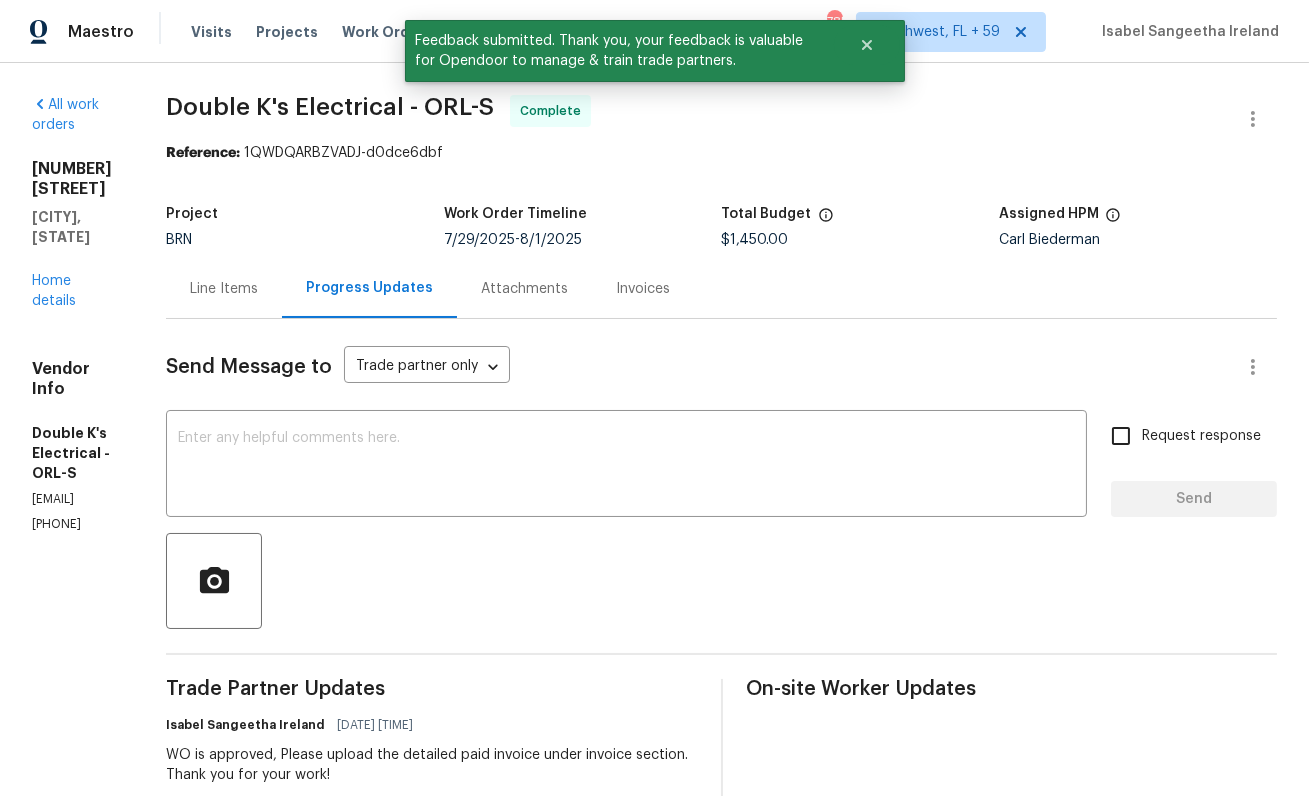 click on "Double K's Electrical - ORL-S" at bounding box center [330, 107] 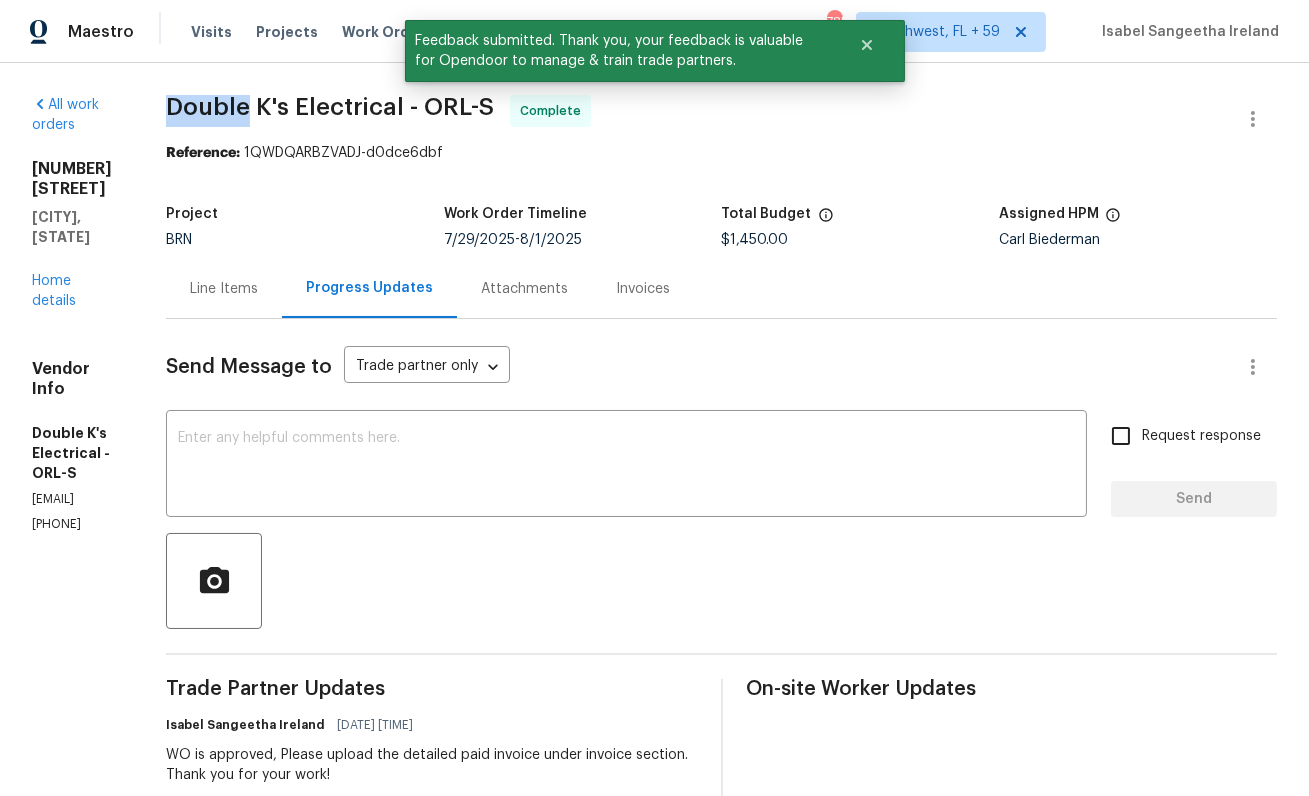 click on "Double K's Electrical - ORL-S" at bounding box center [330, 107] 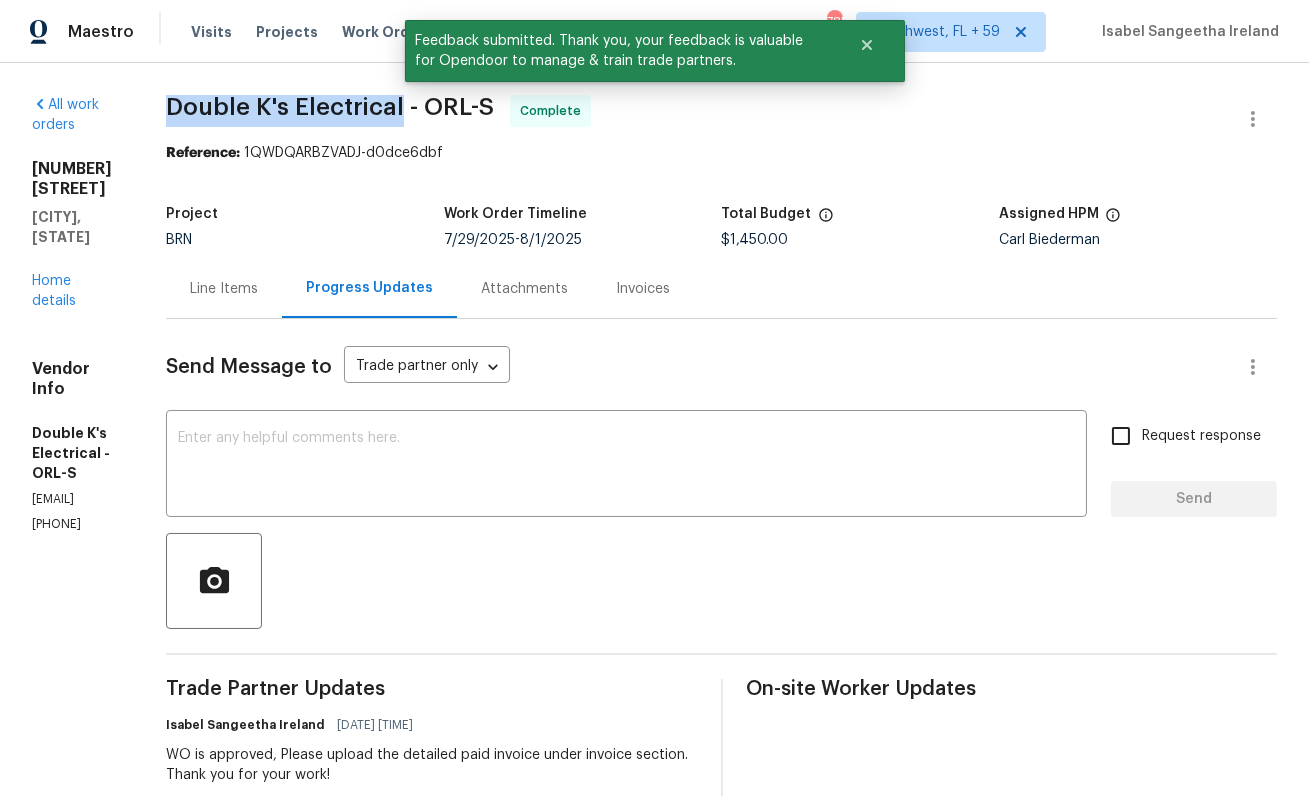 click on "Double K's Electrical - ORL-S" at bounding box center (330, 107) 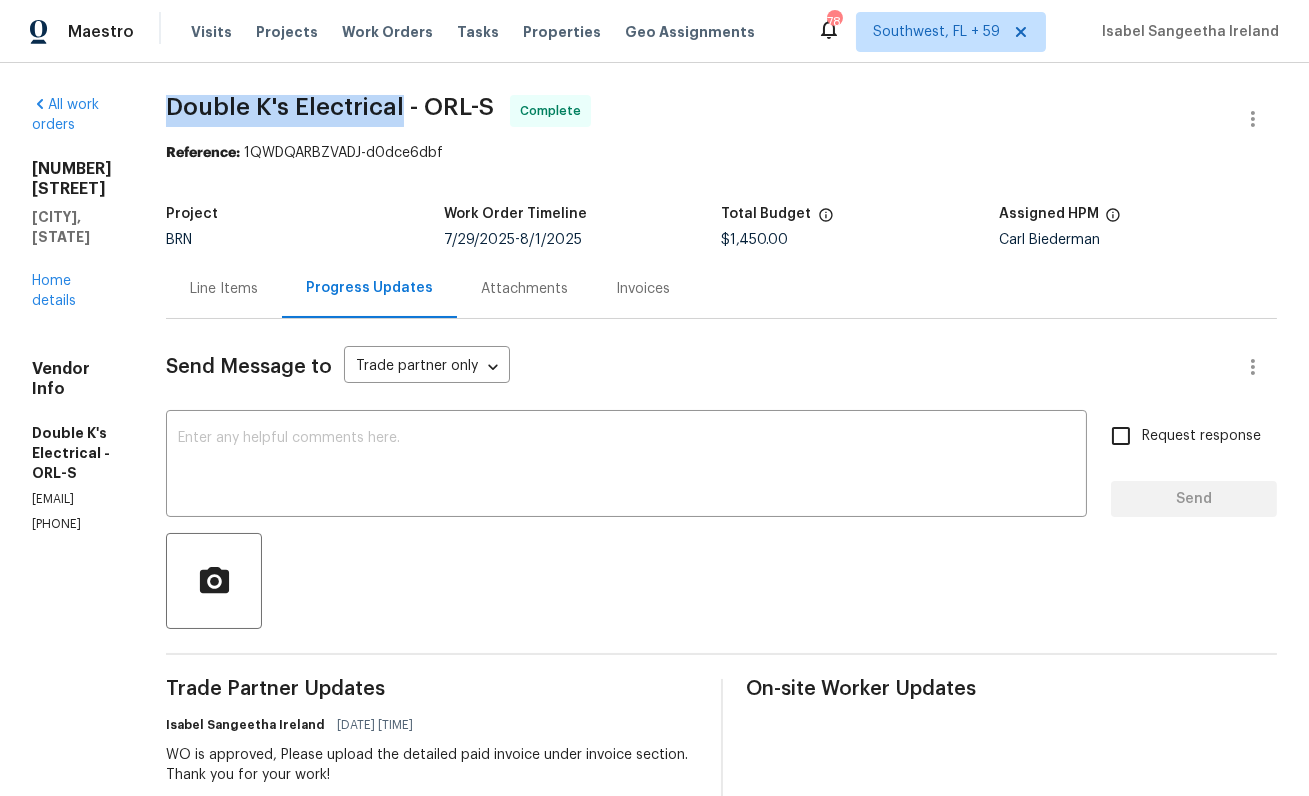 copy on "Double K's Electrical" 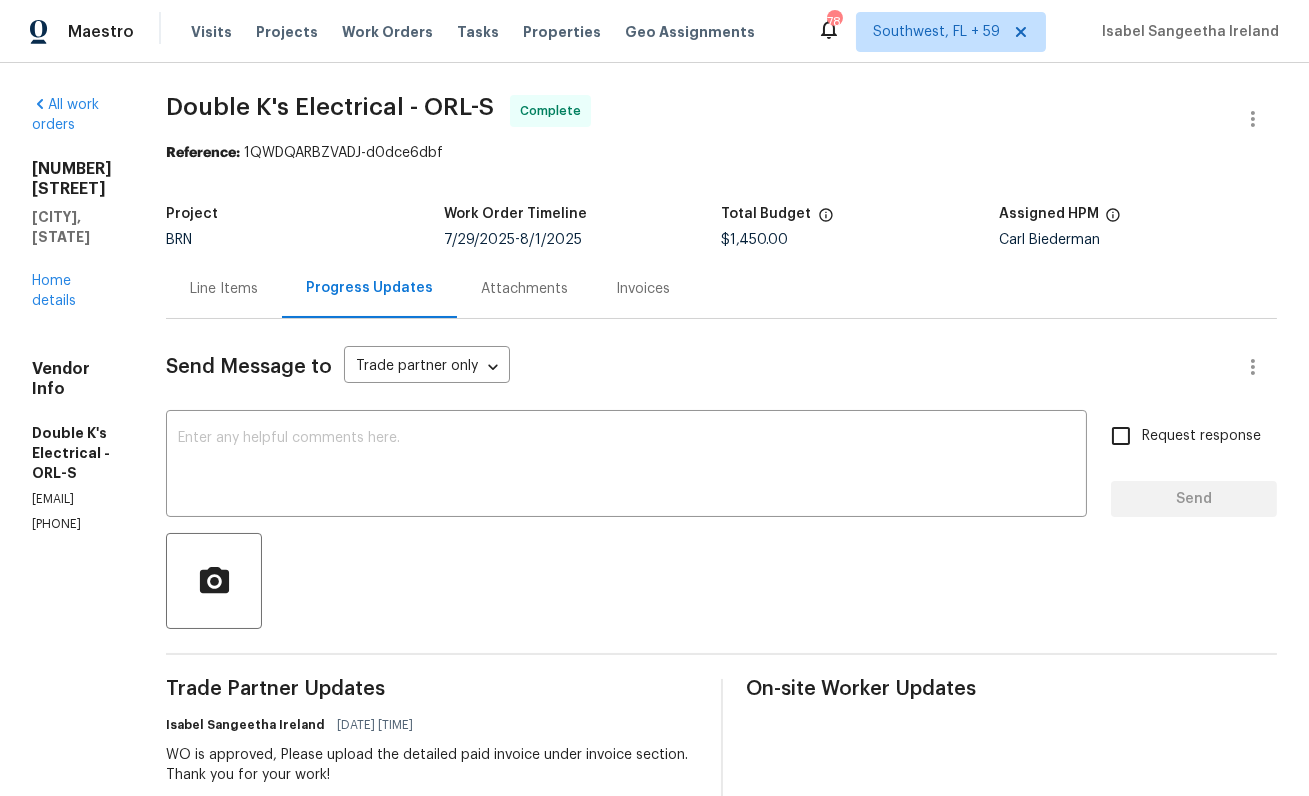 click on "996 E Normandy Blvd Deltona, FL 32725 Home details" at bounding box center (75, 235) 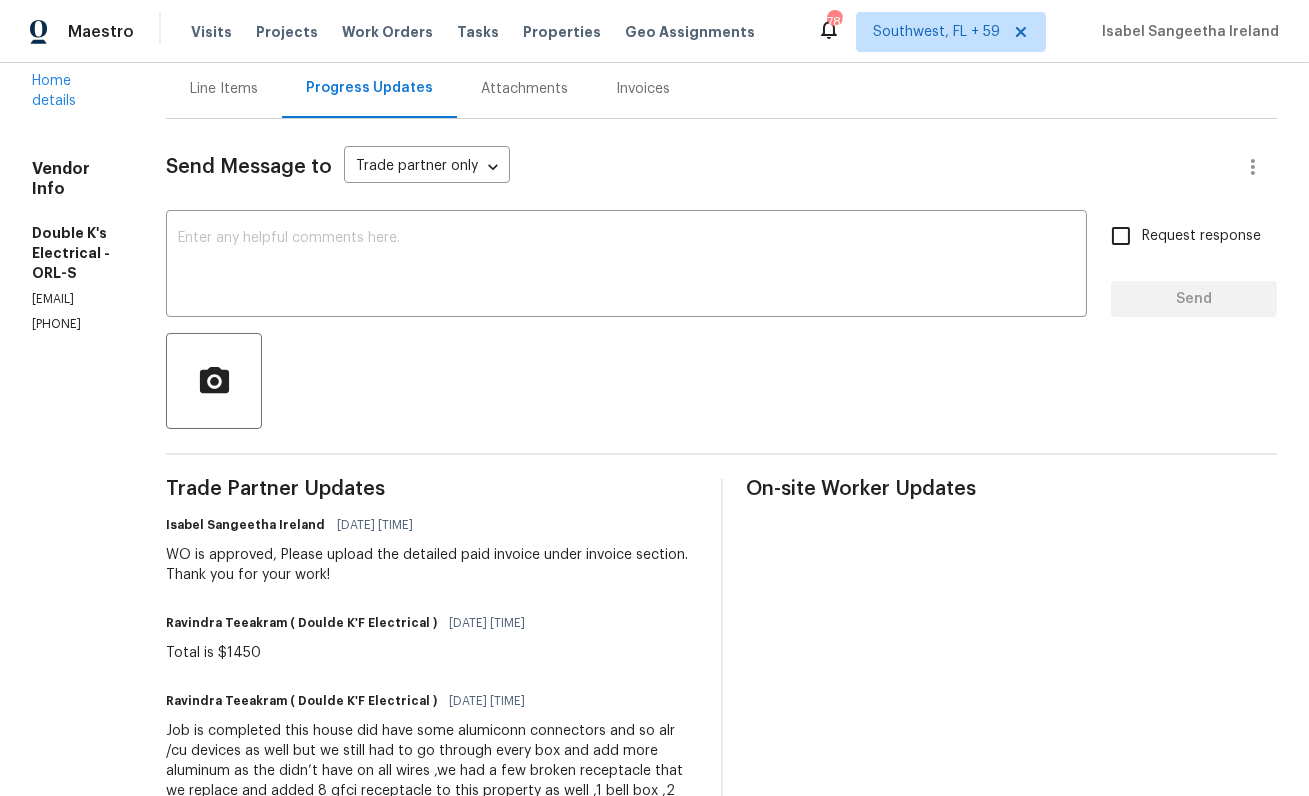scroll, scrollTop: 0, scrollLeft: 0, axis: both 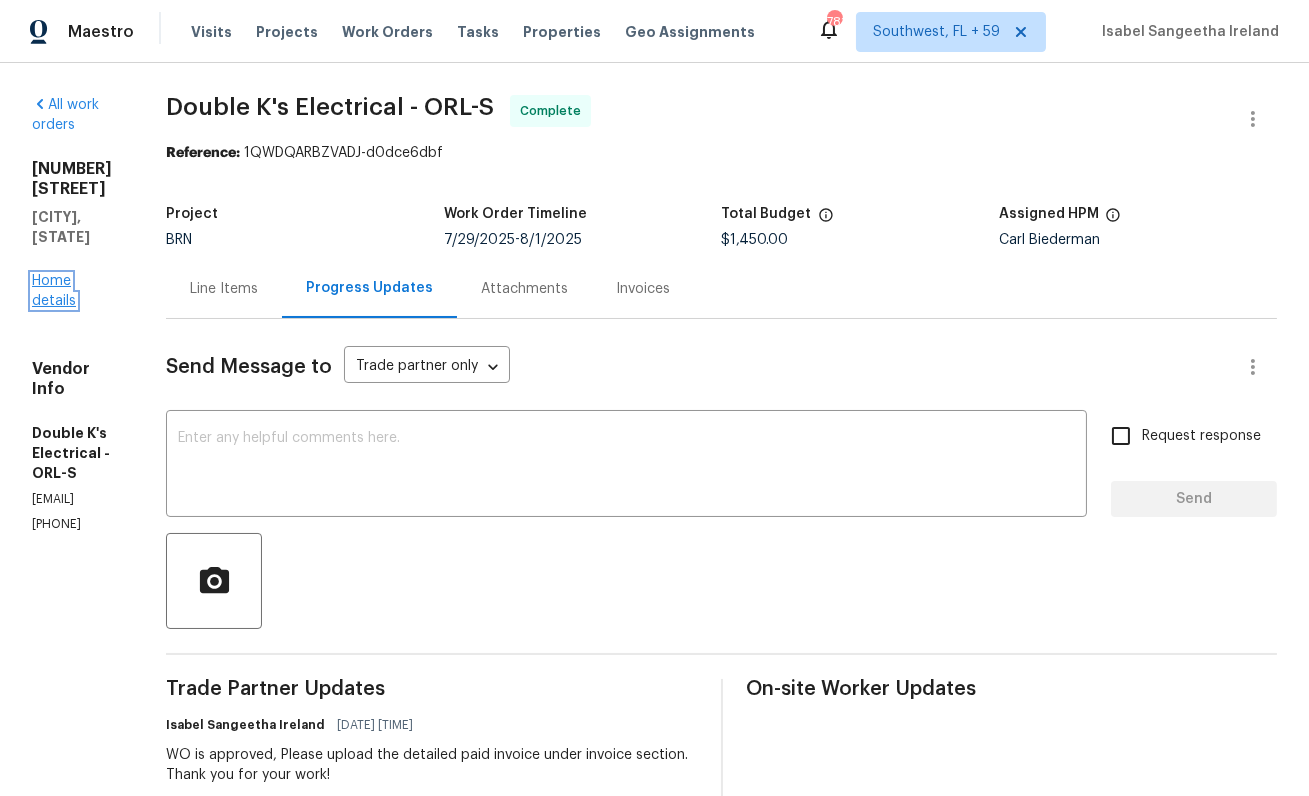 click on "Home details" at bounding box center [54, 291] 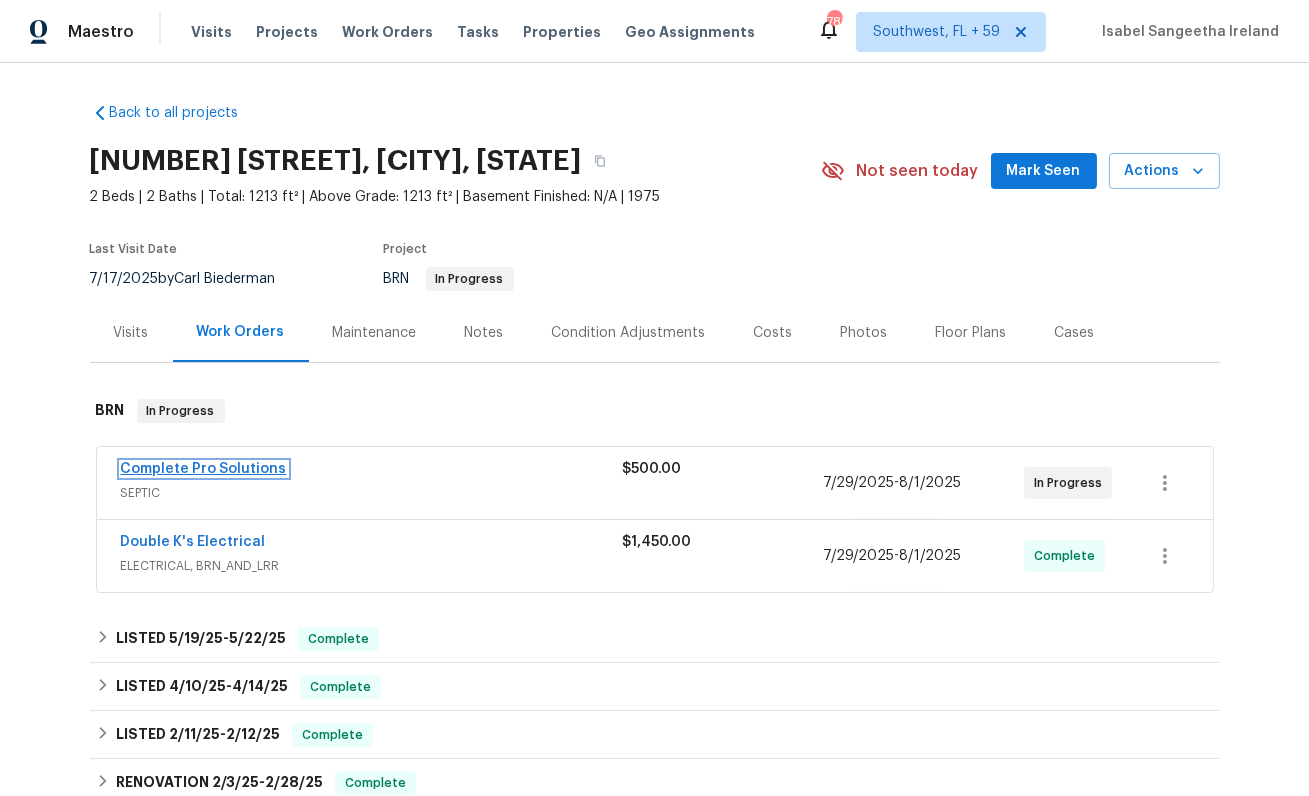 click on "Complete Pro Solutions" at bounding box center (204, 469) 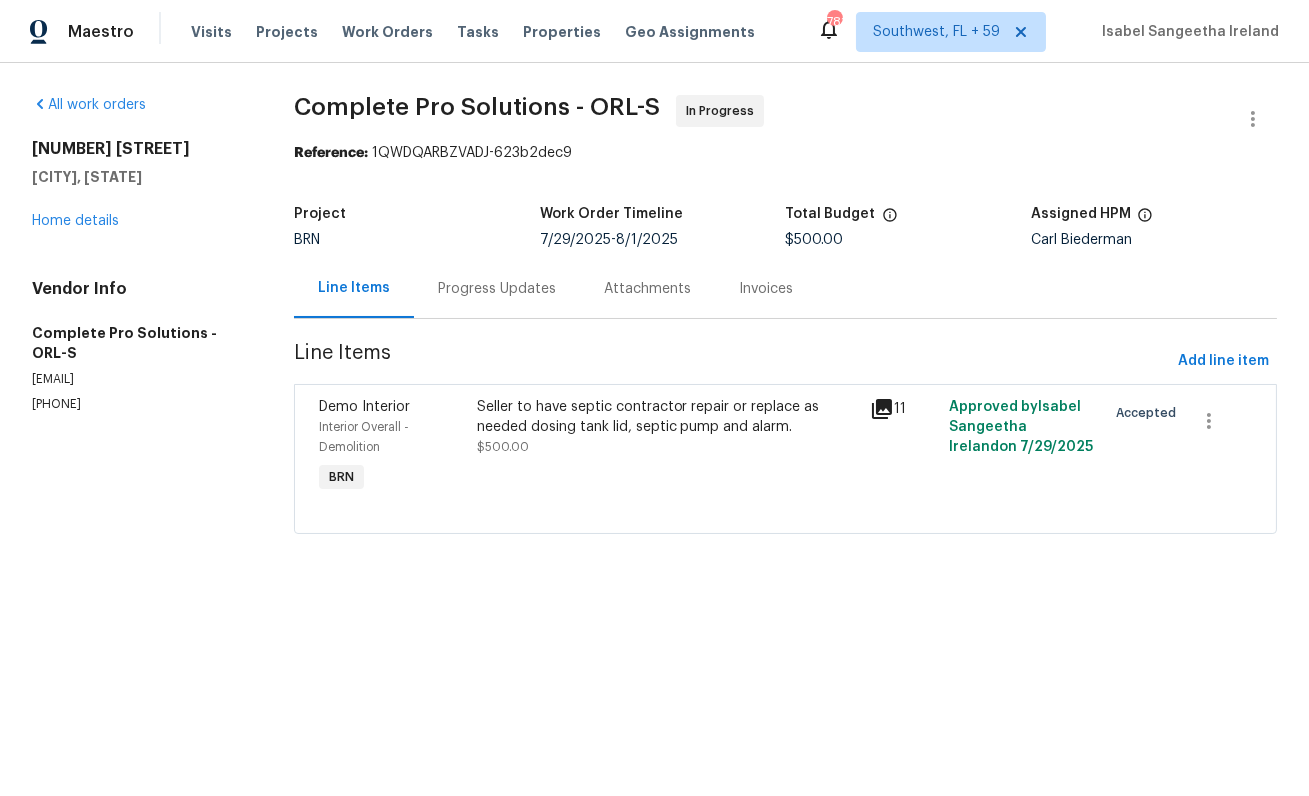 click on "Progress Updates" at bounding box center (497, 289) 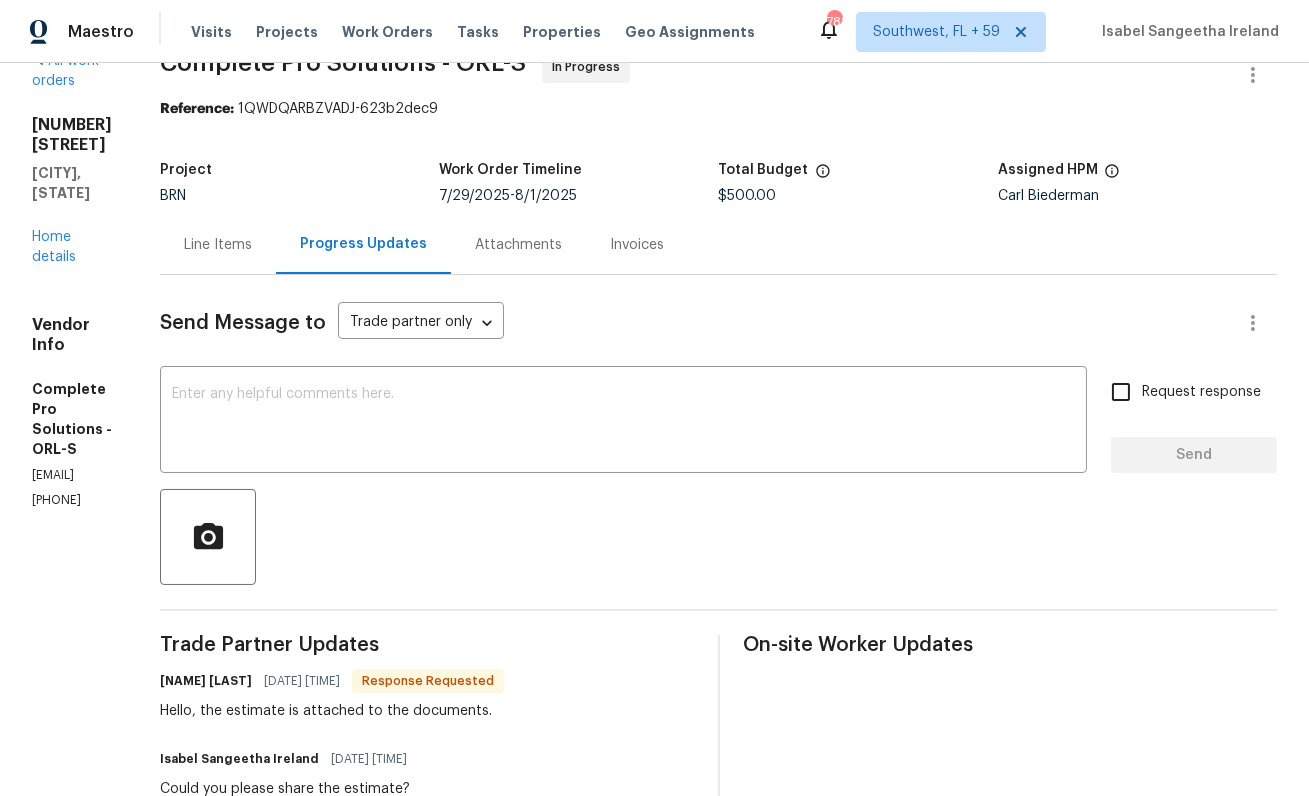 scroll, scrollTop: 0, scrollLeft: 0, axis: both 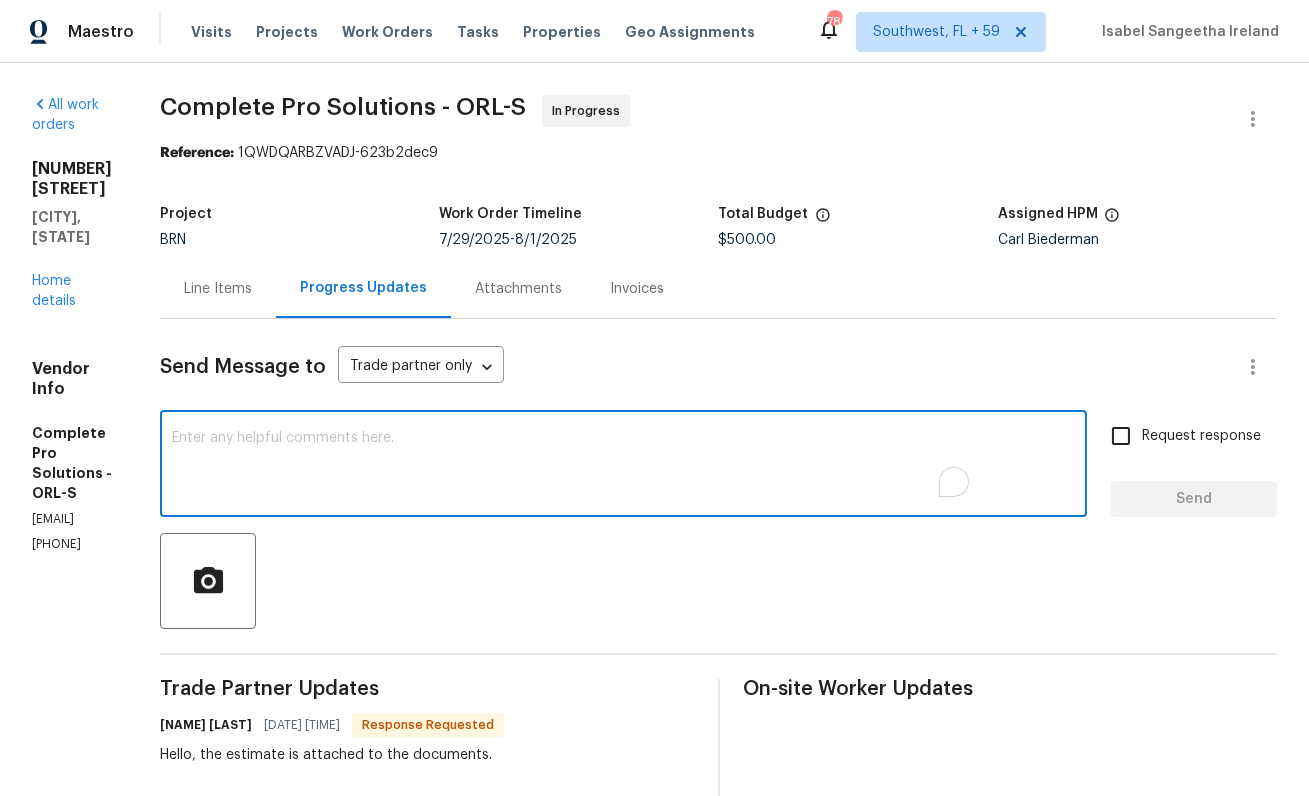 click at bounding box center (623, 466) 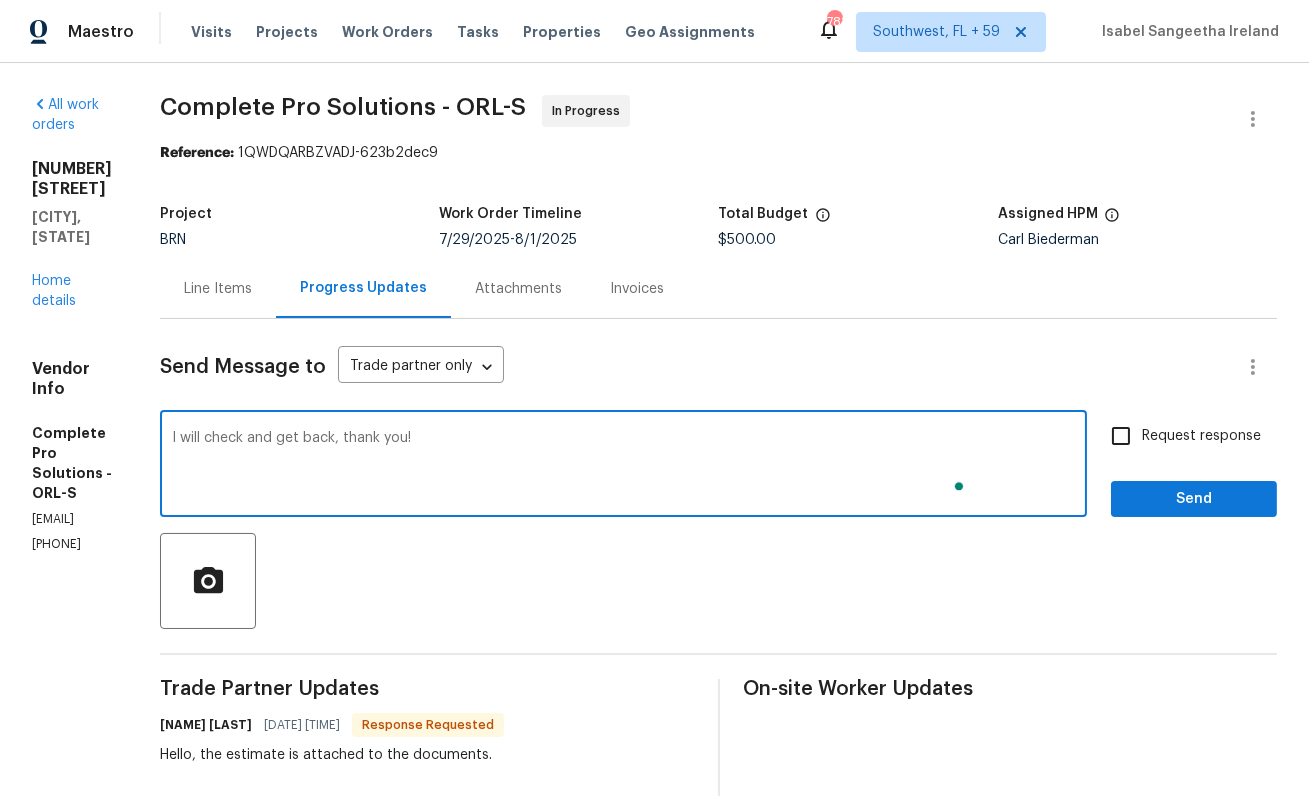 type on "I will check and get back, thank you!" 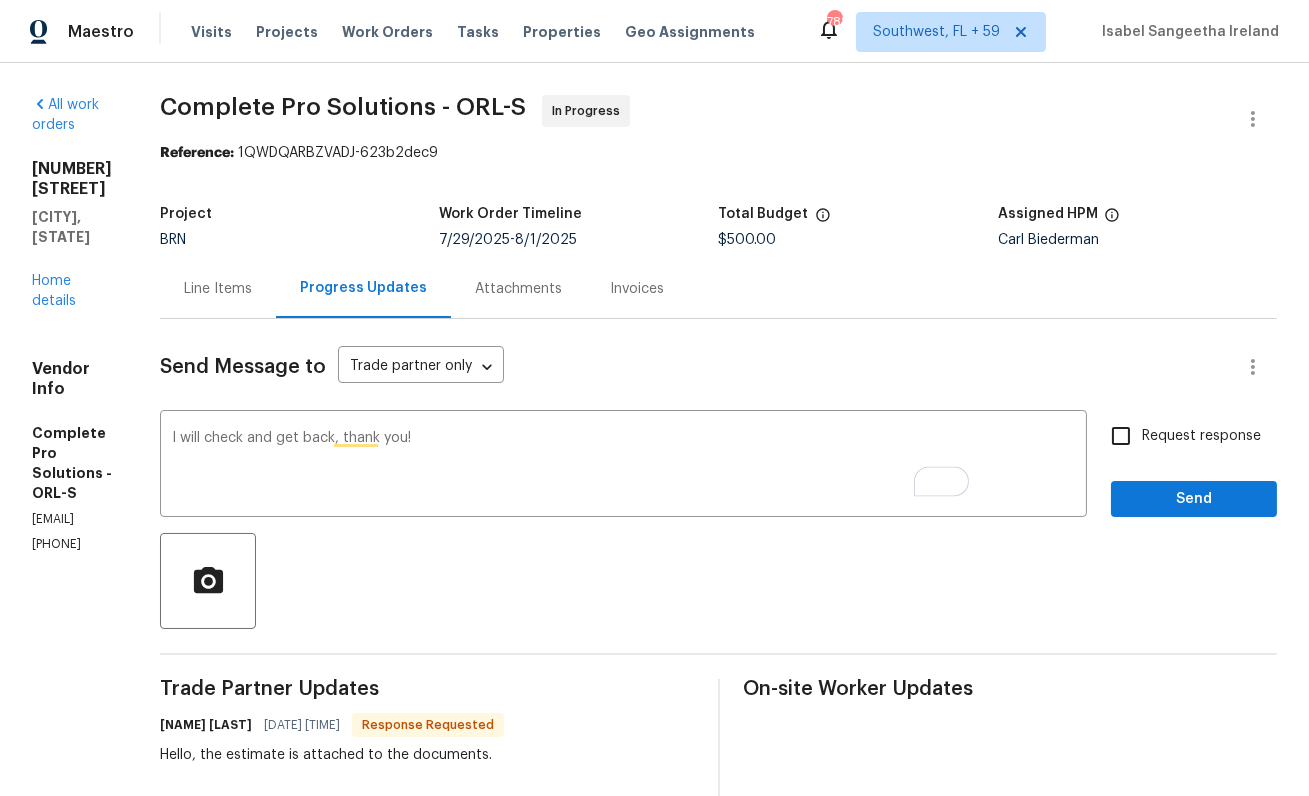 click on "Request response" at bounding box center (1201, 436) 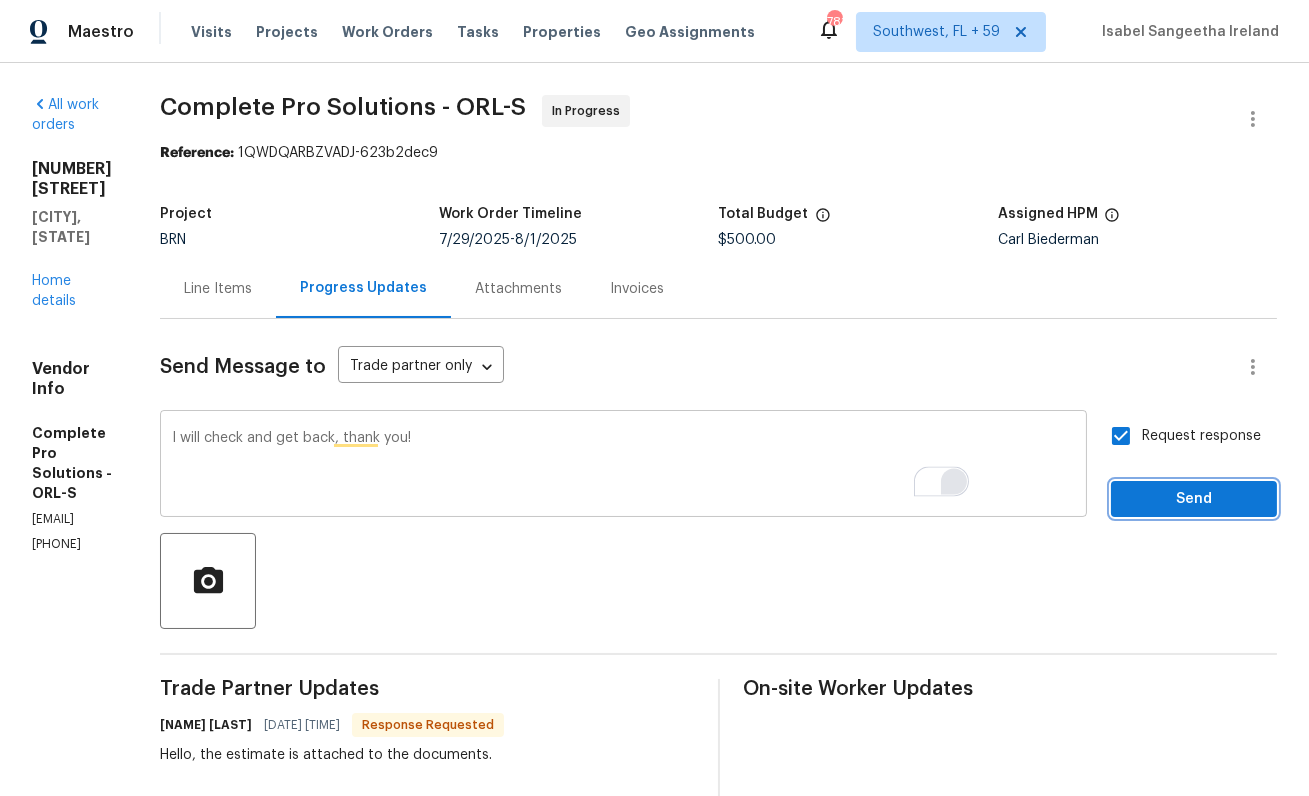 click on "Send" at bounding box center [1194, 499] 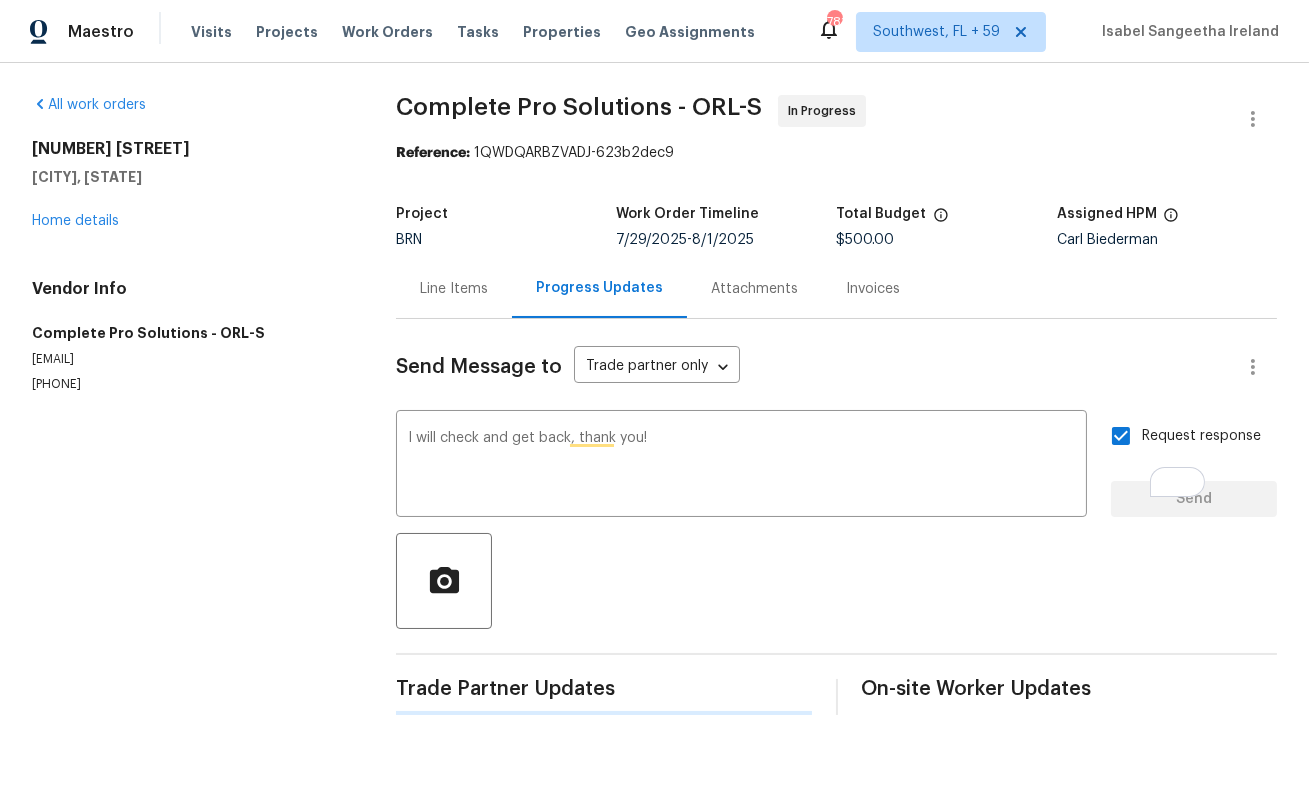 type 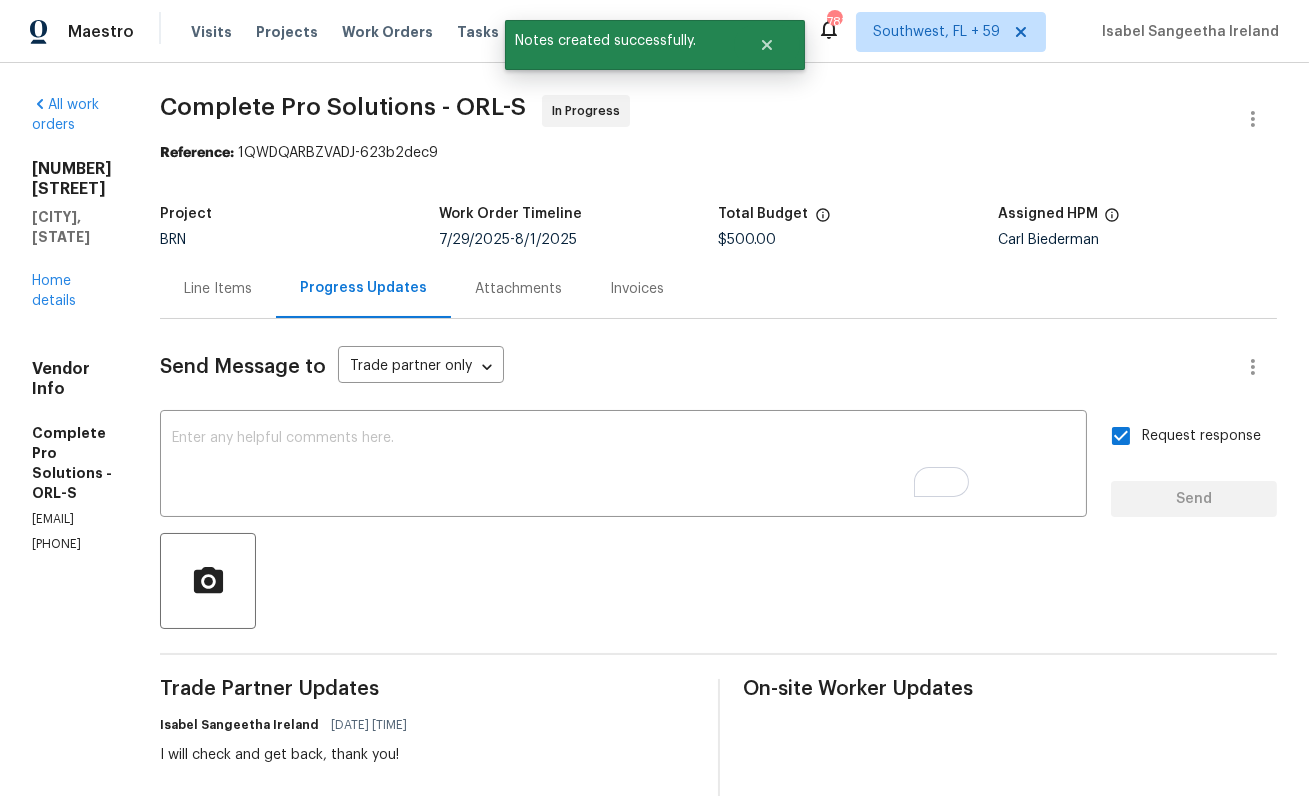 scroll, scrollTop: 477, scrollLeft: 0, axis: vertical 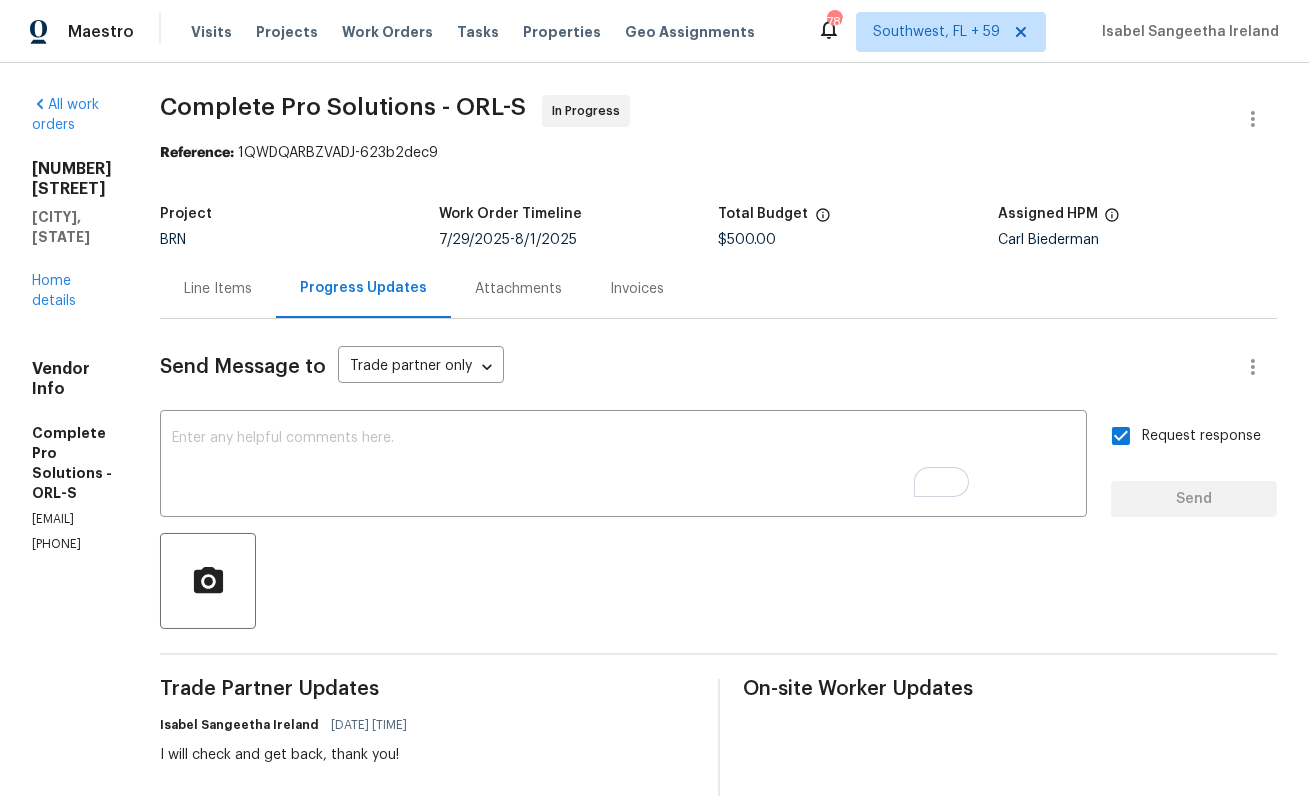click on "All work orders 996 E Normandy Blvd Deltona, FL 32725 Home details Vendor Info Complete Pro Solutions - ORL-S info@completeprosolutions.com (321) 246-5993 Complete Pro Solutions - ORL-S In Progress Reference:   1QWDQARBZVADJ-623b2dec9 Project BRN   Work Order Timeline 7/29/2025  -  8/1/2025 Total Budget $500.00 Assigned HPM Carl Biederman Line Items Progress Updates Attachments Invoices Send Message to Trade partner only Trade partner only ​ x ​ Request response Send Trade Partner Updates Isabel Sangeetha Ireland 08/05/2025 9:39 AM I will check and get back, thank you! Nathaniel Lopez 08/04/2025 8:24 AM Hello, the estimate is attached to the documents. Isabel Sangeetha Ireland 08/04/2025 7:58 AM Could you please share the estimate? Isabel Sangeetha Ireland 08/04/2025 7:51 AM I will check on this and update soon, ty! Nathaniel Lopez 08/01/2025 1:42 PM We cautioned off the area of the dosing tank due to the hole from the broken lid. Nathaniel Lopez 08/01/2025 1:41 PM Nathaniel Lopez 08/01/2025 11:47 AM" at bounding box center (654, 1002) 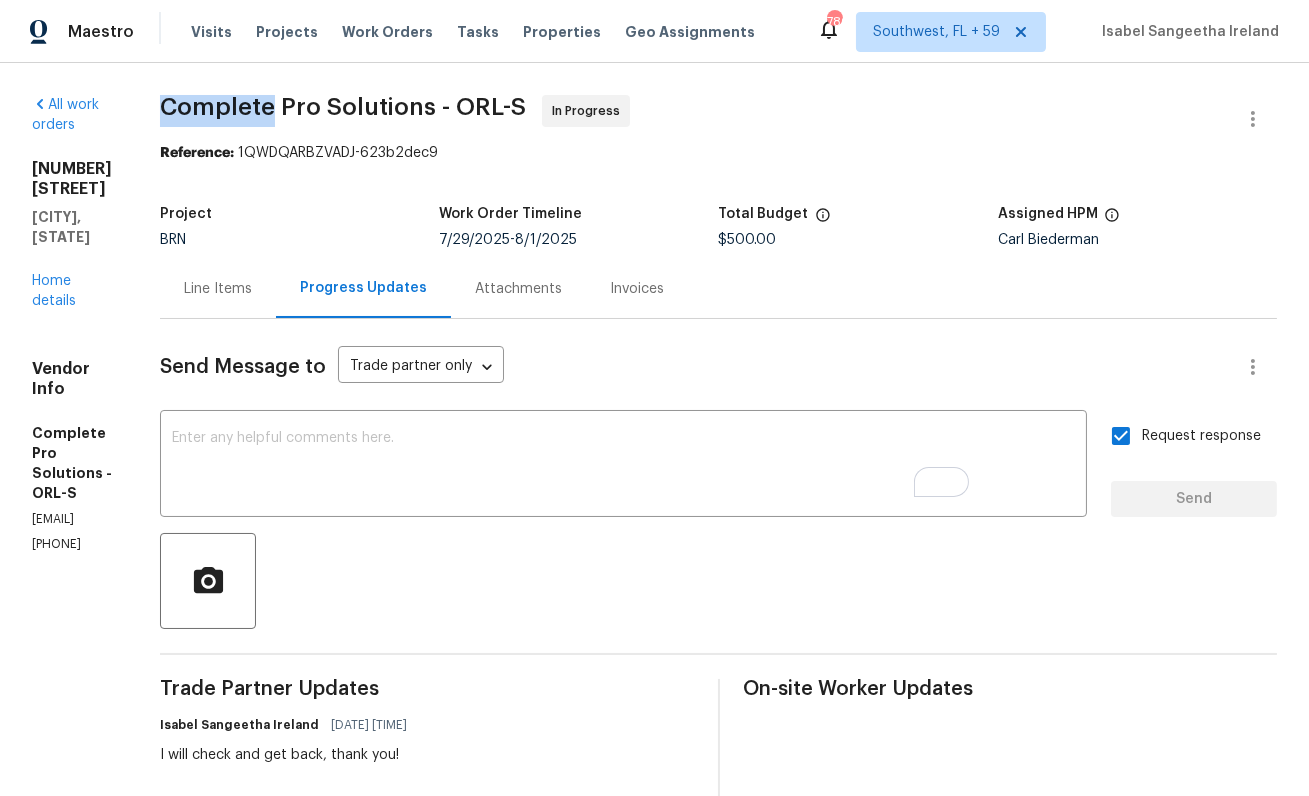 click on "All work orders 996 E Normandy Blvd Deltona, FL 32725 Home details Vendor Info Complete Pro Solutions - ORL-S info@completeprosolutions.com (321) 246-5993 Complete Pro Solutions - ORL-S In Progress Reference:   1QWDQARBZVADJ-623b2dec9 Project BRN   Work Order Timeline 7/29/2025  -  8/1/2025 Total Budget $500.00 Assigned HPM Carl Biederman Line Items Progress Updates Attachments Invoices Send Message to Trade partner only Trade partner only ​ x ​ Request response Send Trade Partner Updates Isabel Sangeetha Ireland 08/05/2025 9:39 AM I will check and get back, thank you! Nathaniel Lopez 08/04/2025 8:24 AM Hello, the estimate is attached to the documents. Isabel Sangeetha Ireland 08/04/2025 7:58 AM Could you please share the estimate? Isabel Sangeetha Ireland 08/04/2025 7:51 AM I will check on this and update soon, ty! Nathaniel Lopez 08/01/2025 1:42 PM We cautioned off the area of the dosing tank due to the hole from the broken lid. Nathaniel Lopez 08/01/2025 1:41 PM Nathaniel Lopez 08/01/2025 11:47 AM" at bounding box center [654, 1002] 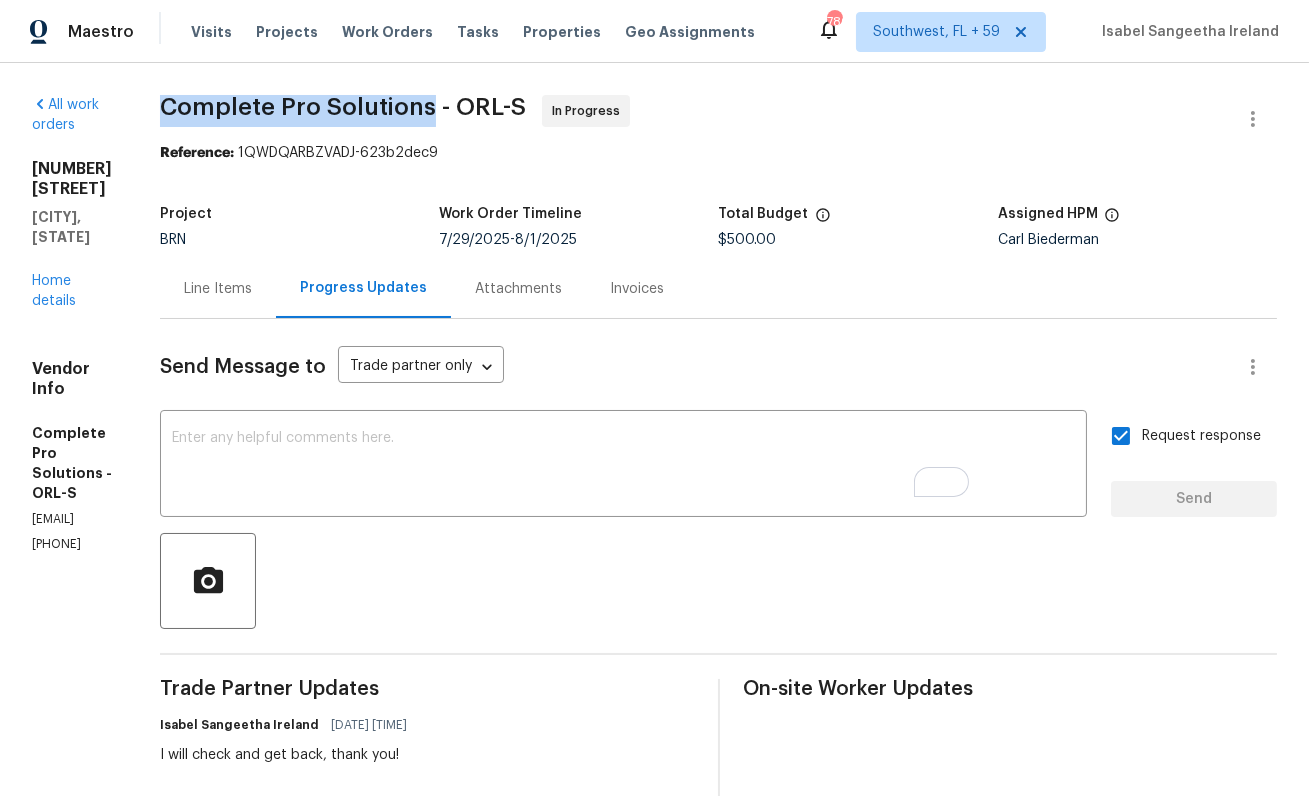 click on "Complete Pro Solutions - ORL-S" at bounding box center [343, 107] 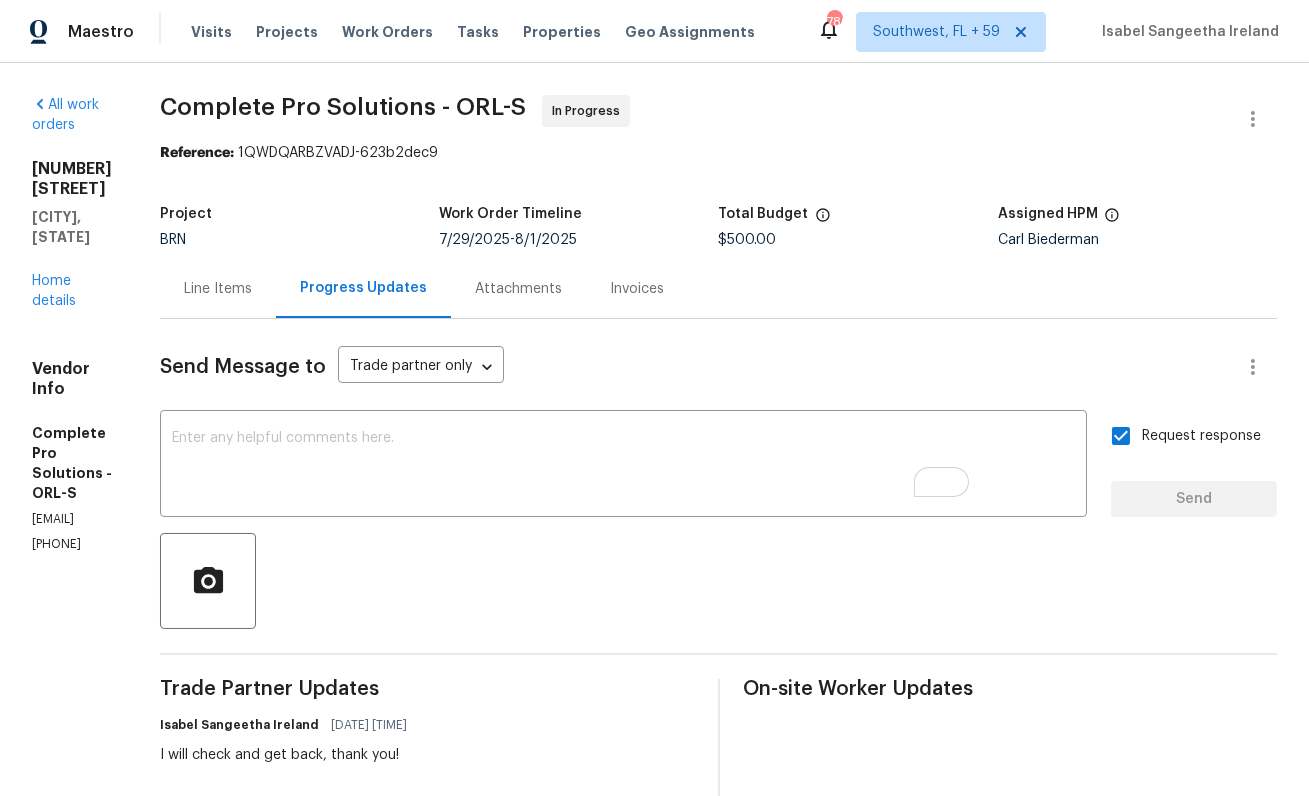 click on "Line Items" at bounding box center [218, 288] 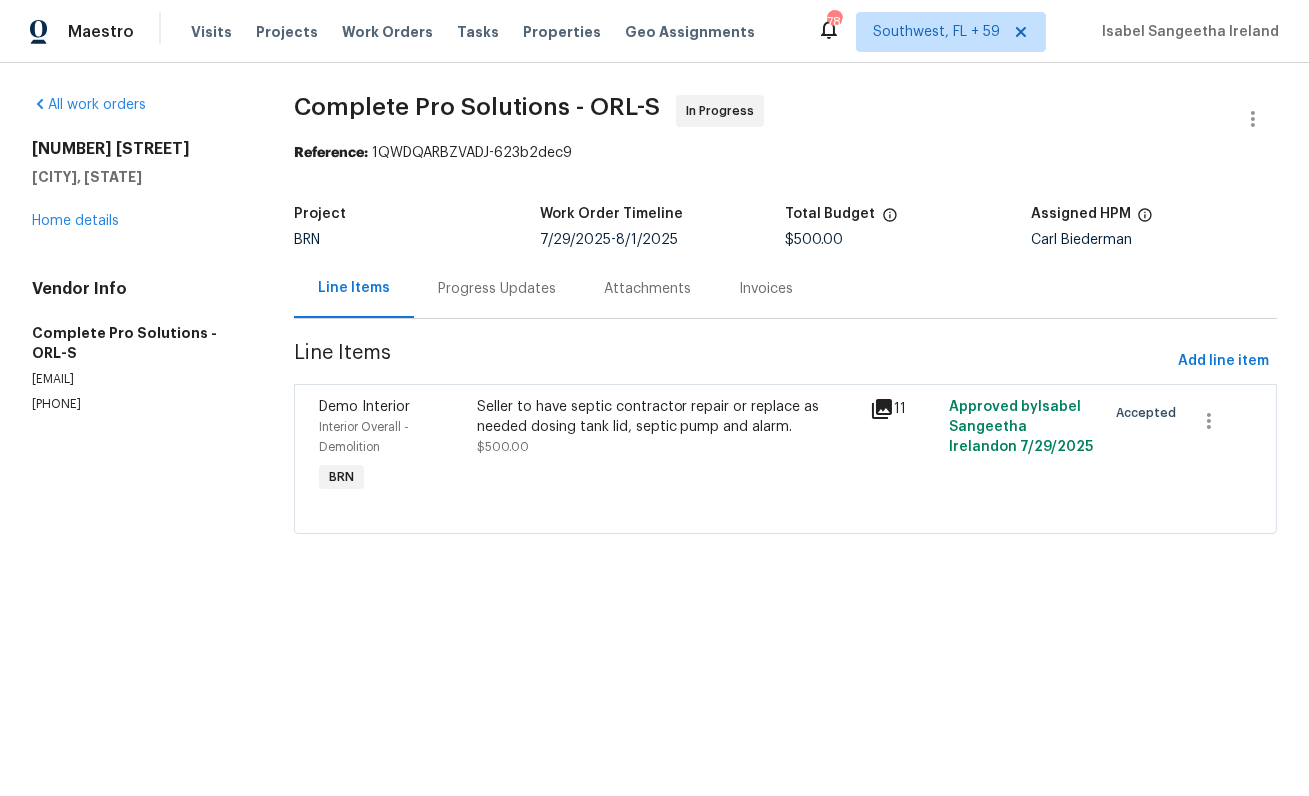 click on "Seller to have septic contractor repair or replace as needed dosing tank lid, septic pump and alarm." at bounding box center (668, 417) 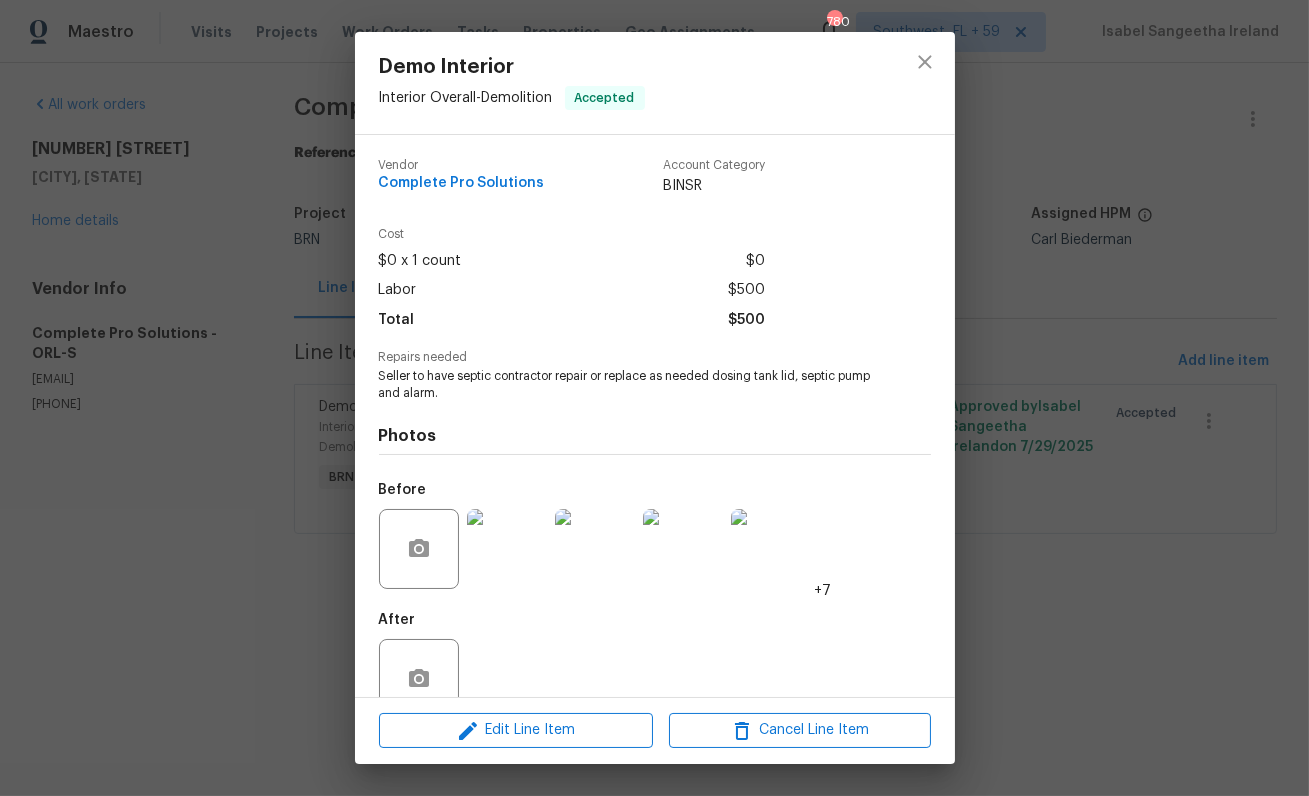 click on "Seller to have septic contractor repair or replace as needed dosing tank lid, septic pump and alarm." at bounding box center [627, 385] 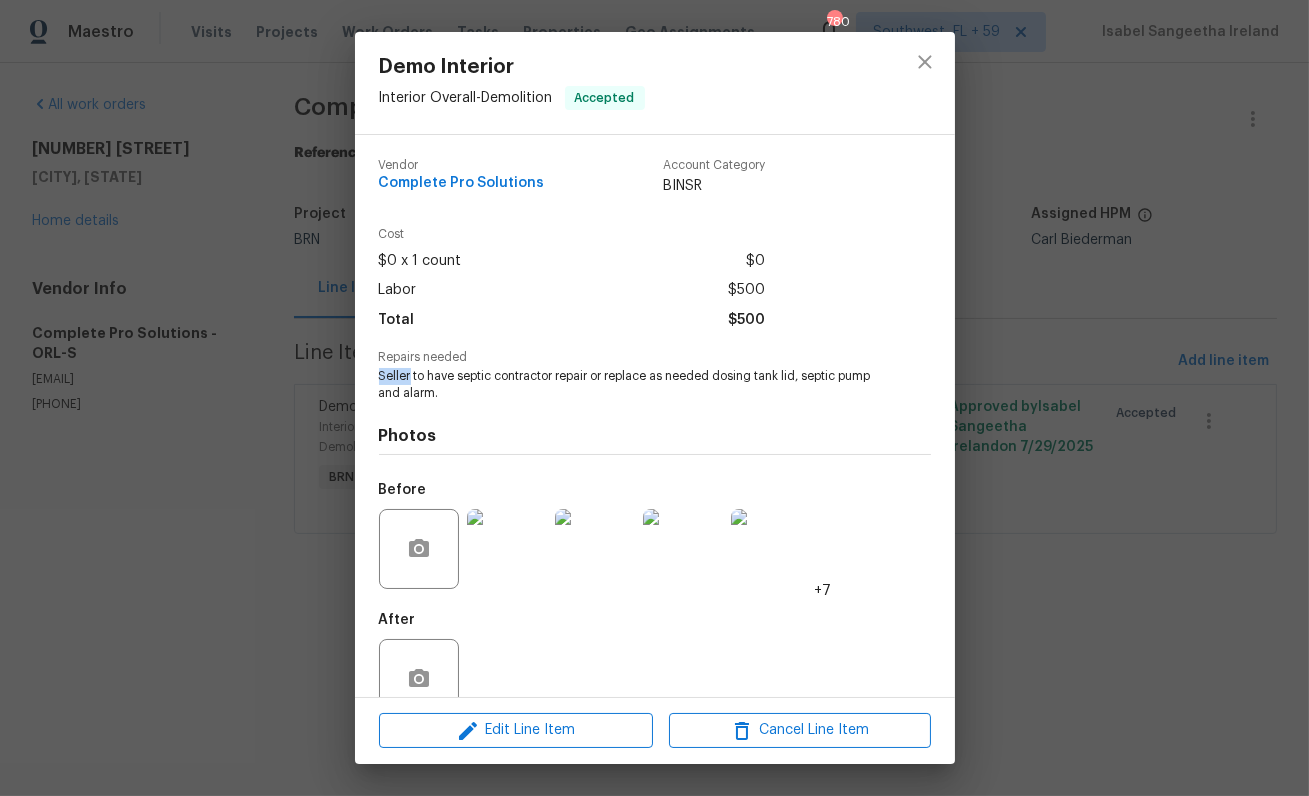 click on "Seller to have septic contractor repair or replace as needed dosing tank lid, septic pump and alarm." at bounding box center [627, 385] 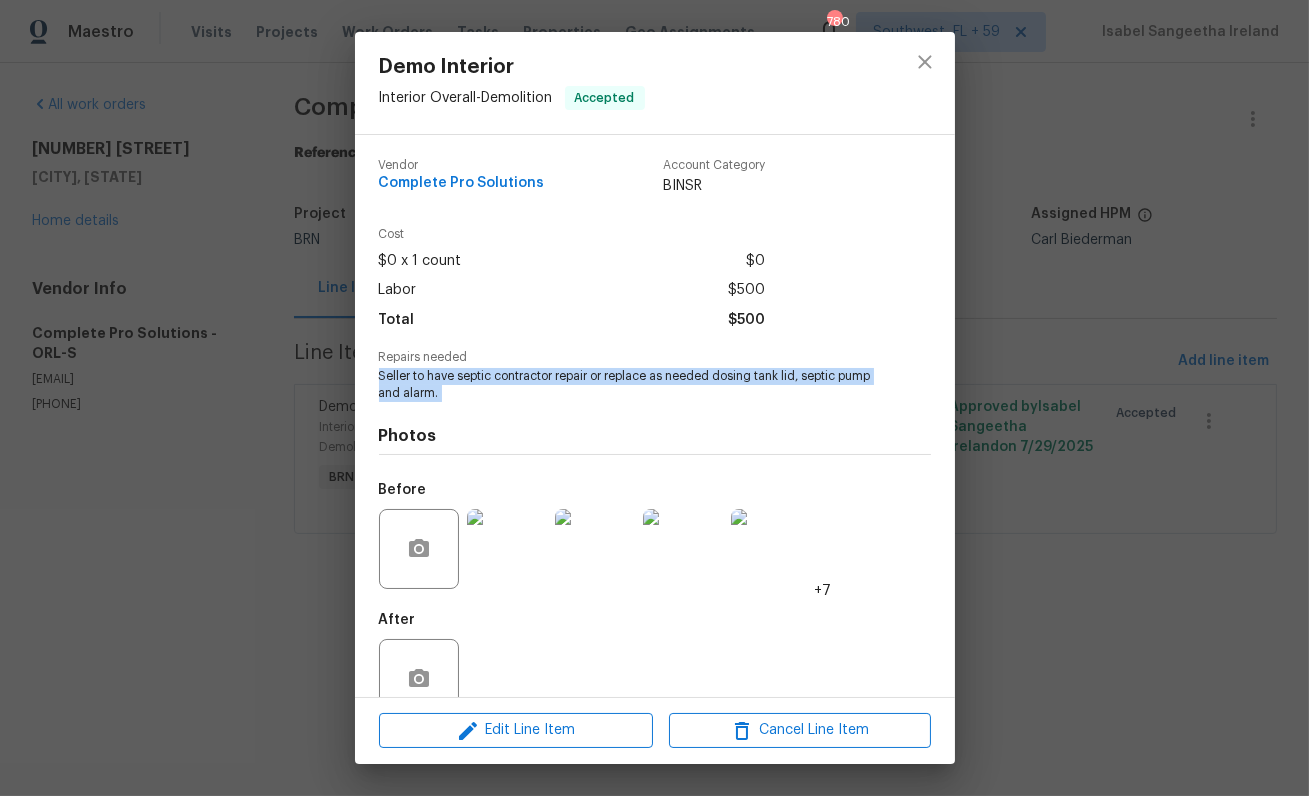 click on "Seller to have septic contractor repair or replace as needed dosing tank lid, septic pump and alarm." at bounding box center (627, 385) 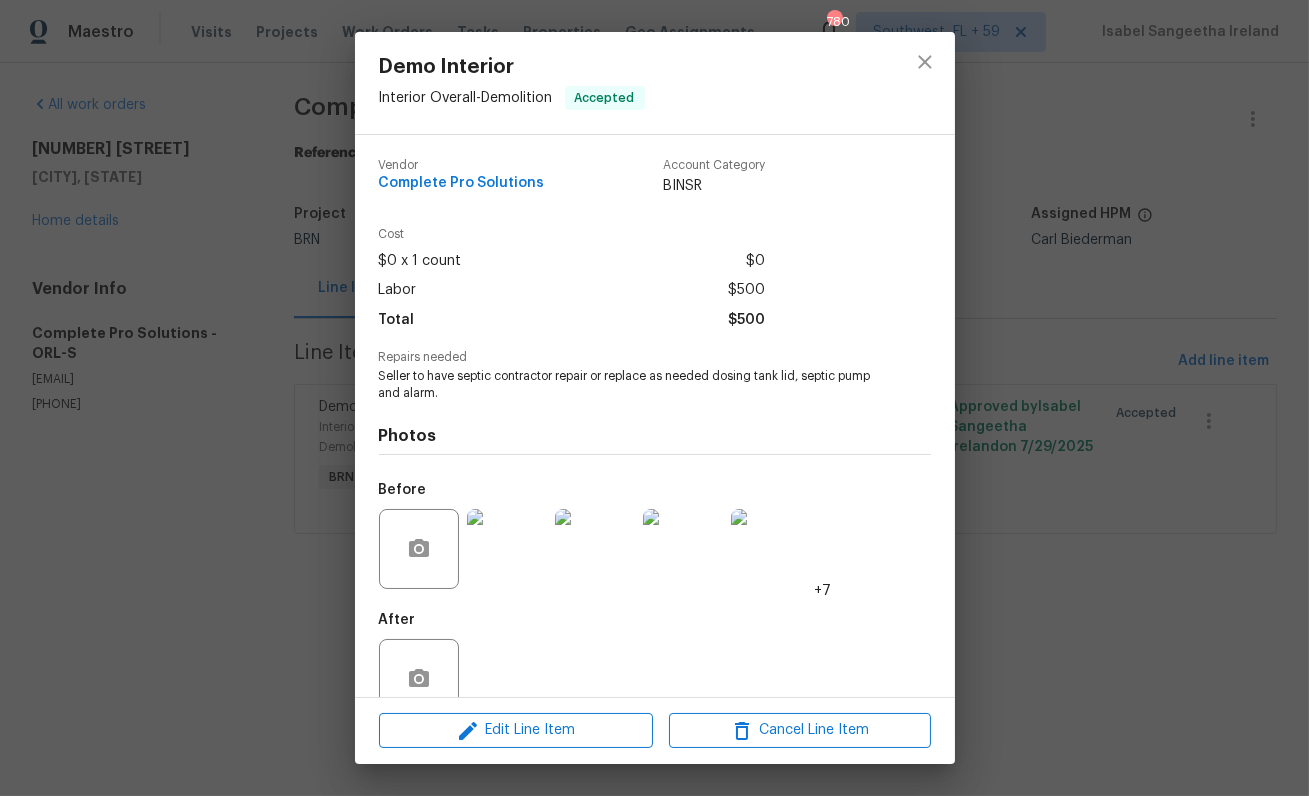 click on "Demo Interior Interior Overall  -  Demolition Accepted Vendor Complete Pro Solutions Account Category BINSR Cost $0 x 1 count $0 Labor $500 Total $500 Repairs needed Seller to have septic contractor repair or replace as needed dosing tank lid, septic pump and alarm. Photos Before  +7 After  Edit Line Item  Cancel Line Item" at bounding box center [654, 398] 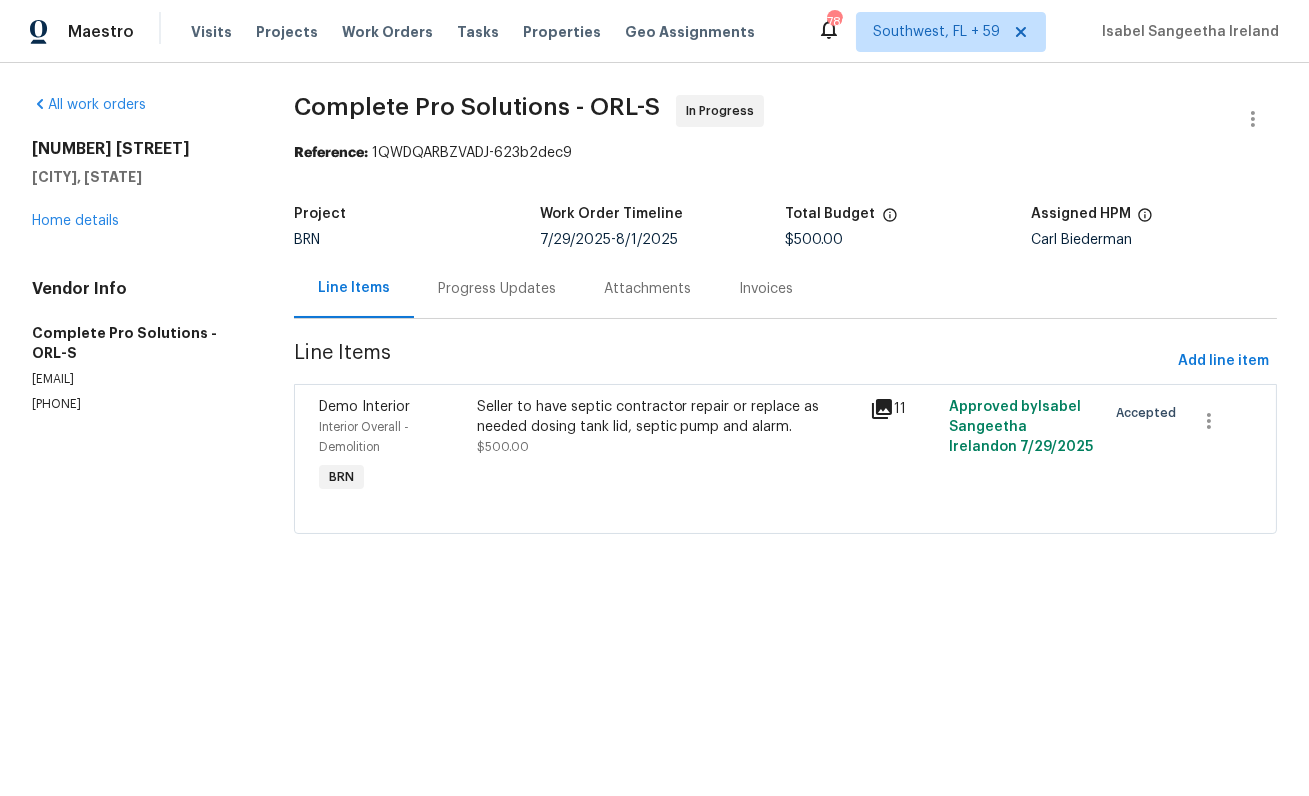 click on "$500.00" at bounding box center (815, 240) 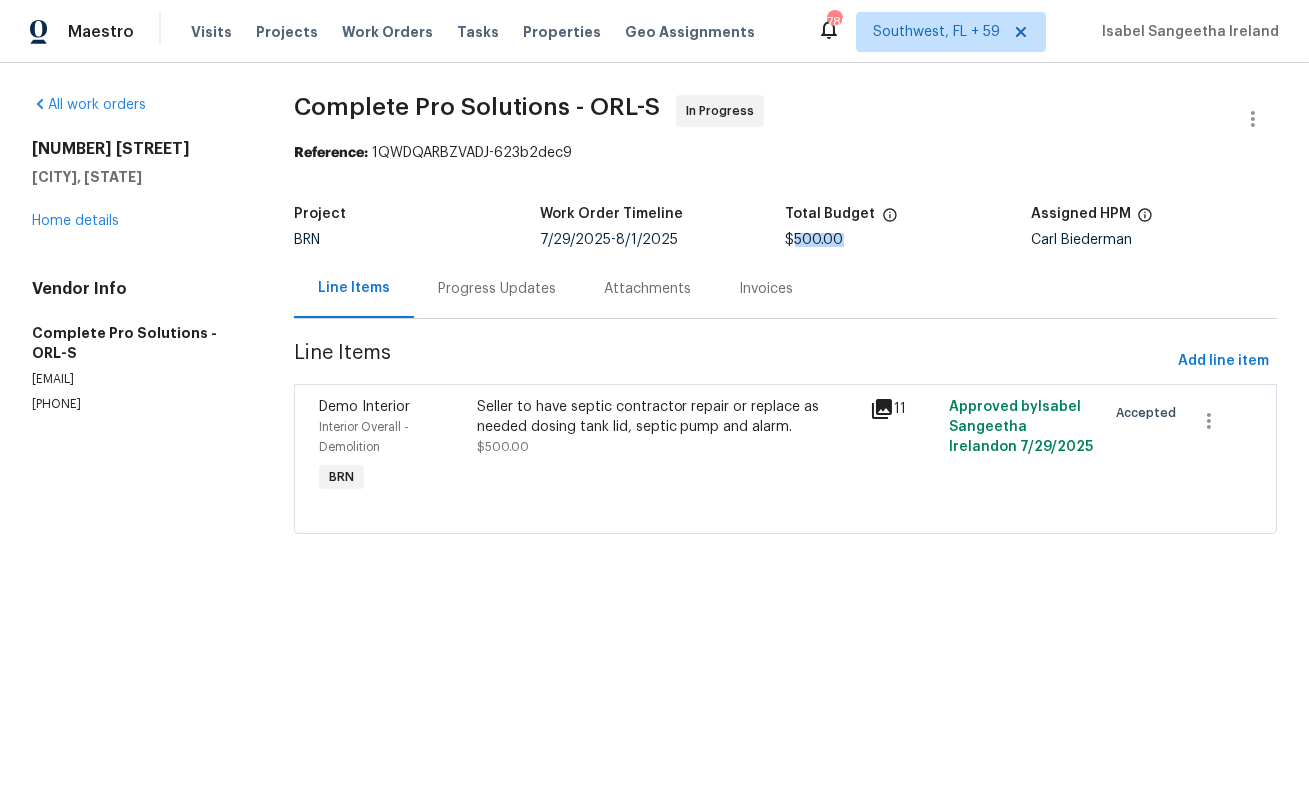 click on "$500.00" at bounding box center [815, 240] 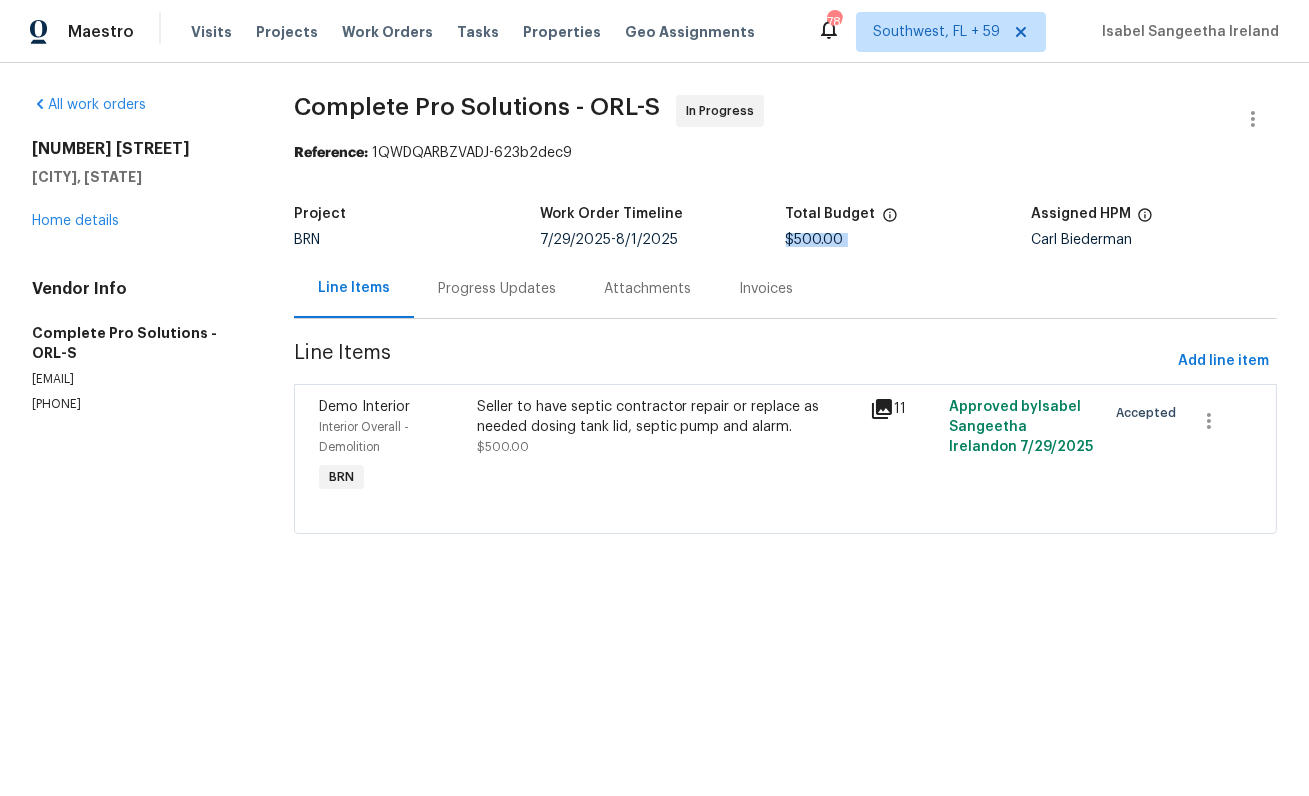 click on "$500.00" at bounding box center [815, 240] 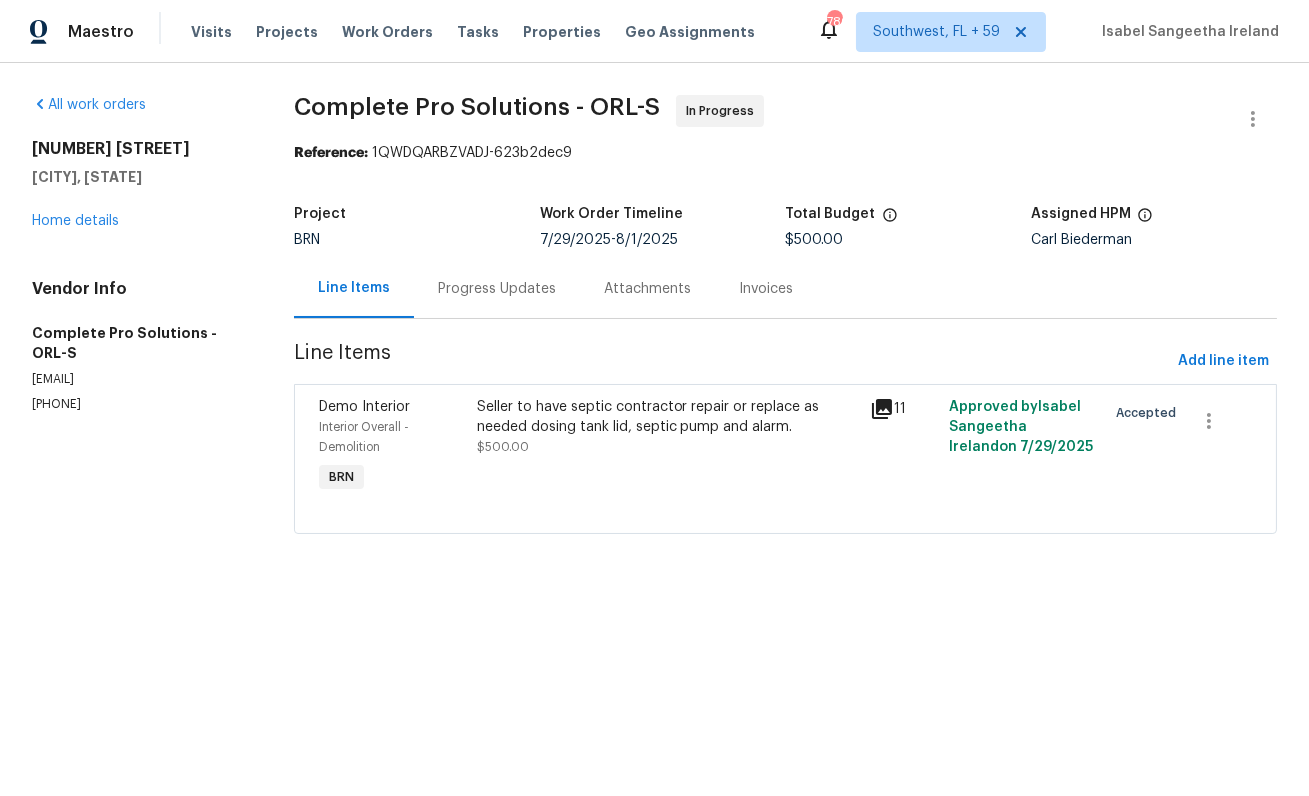 click on "Complete Pro Solutions - ORL-S" at bounding box center (477, 107) 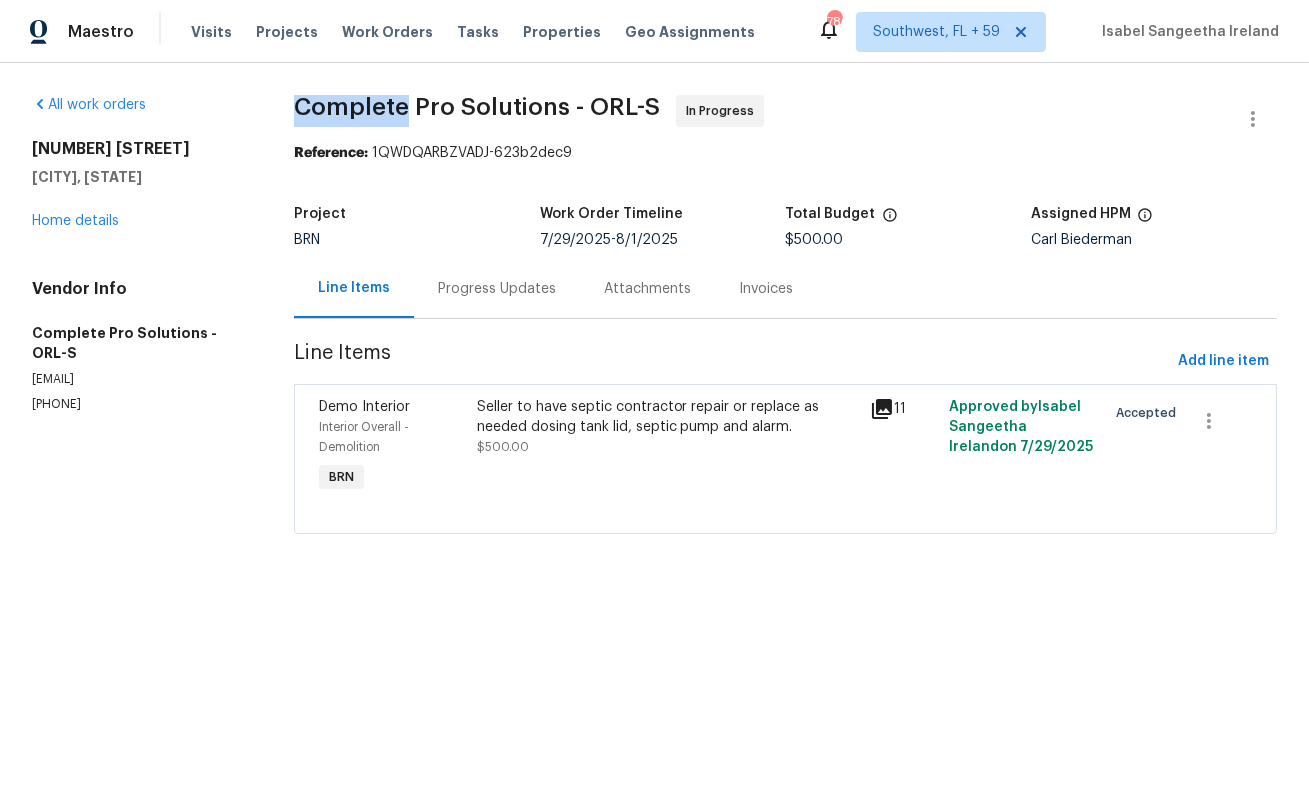 click on "Complete Pro Solutions - ORL-S" at bounding box center (477, 107) 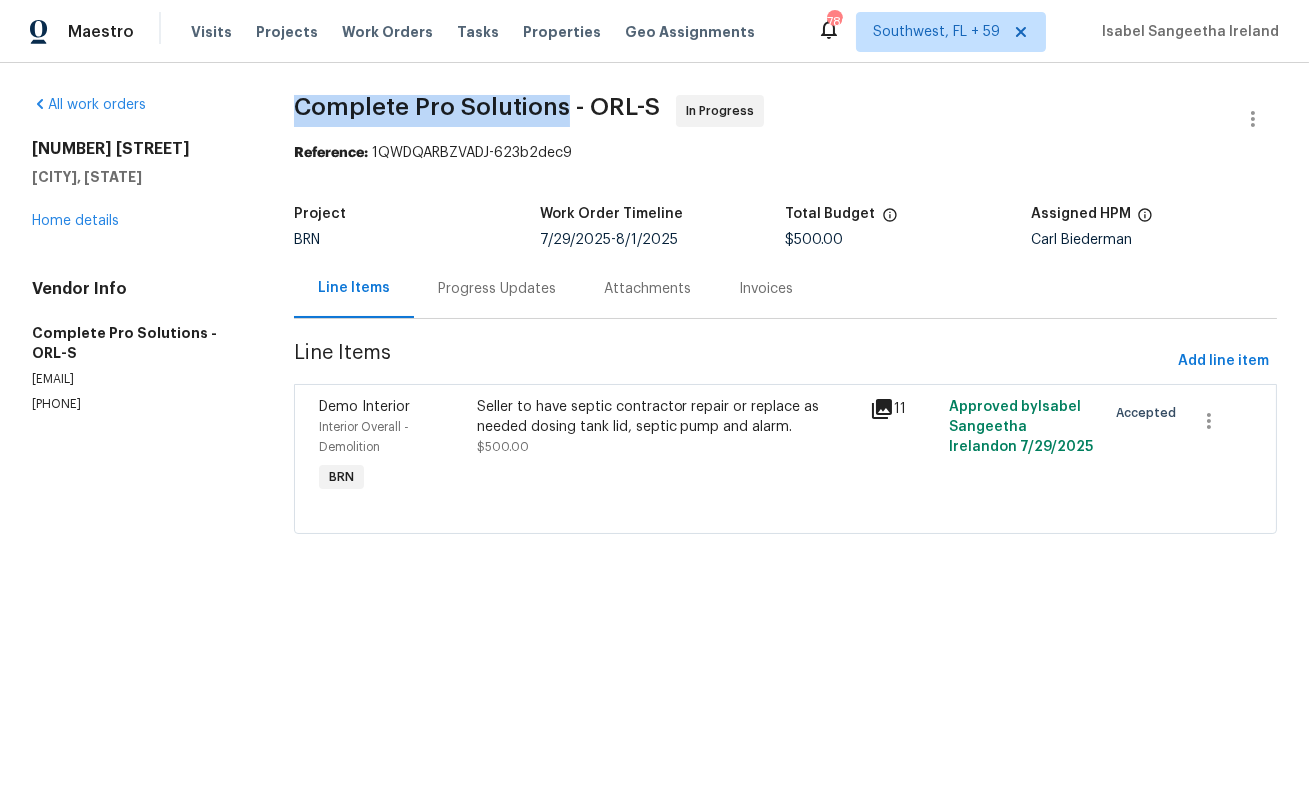 click on "Complete Pro Solutions - ORL-S" at bounding box center [477, 107] 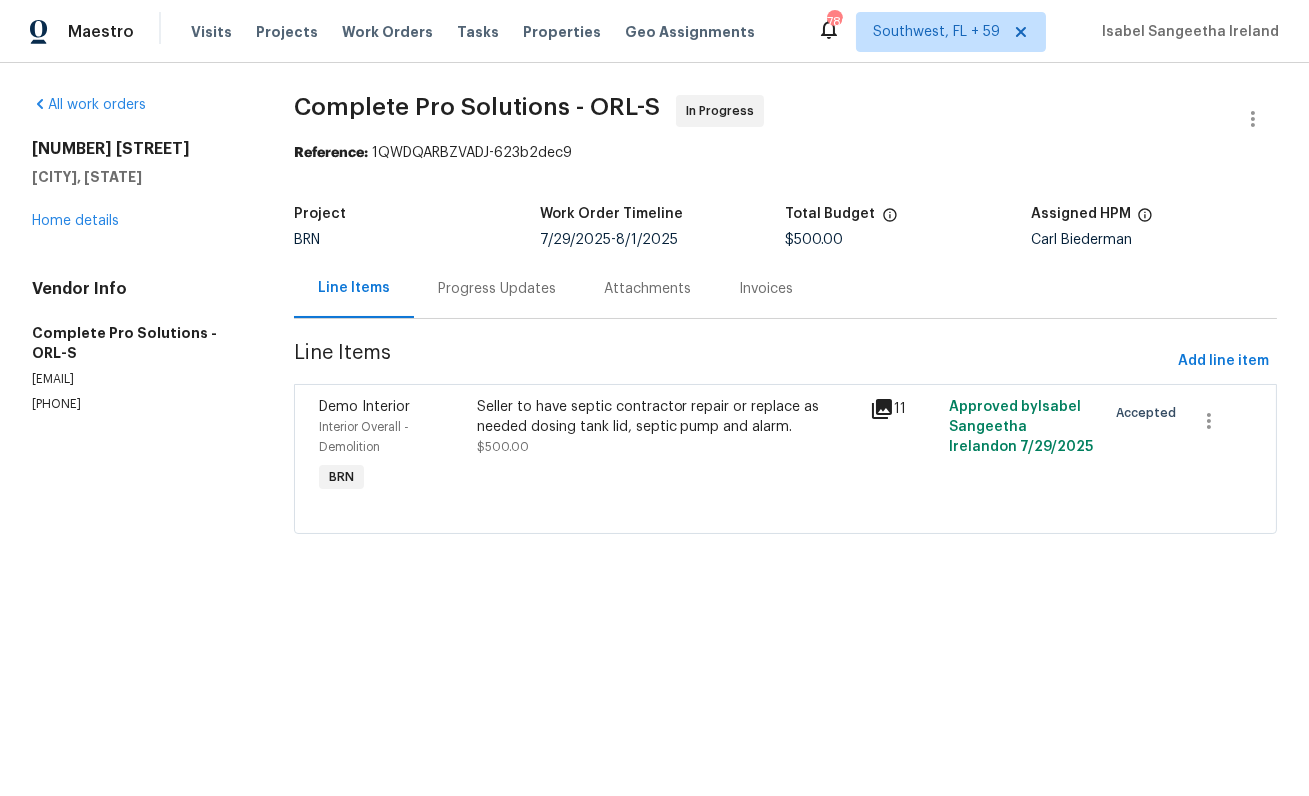 click on "Progress Updates" at bounding box center (497, 289) 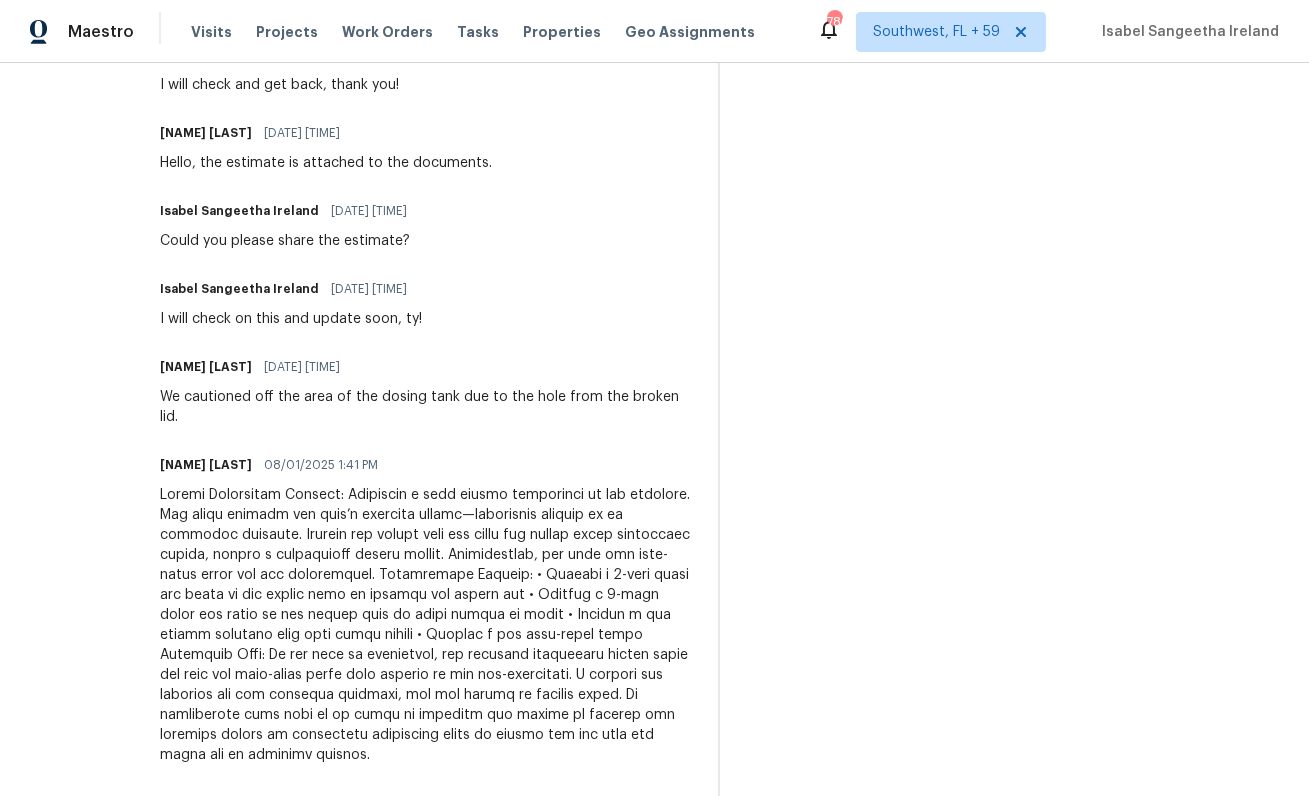 scroll, scrollTop: 689, scrollLeft: 0, axis: vertical 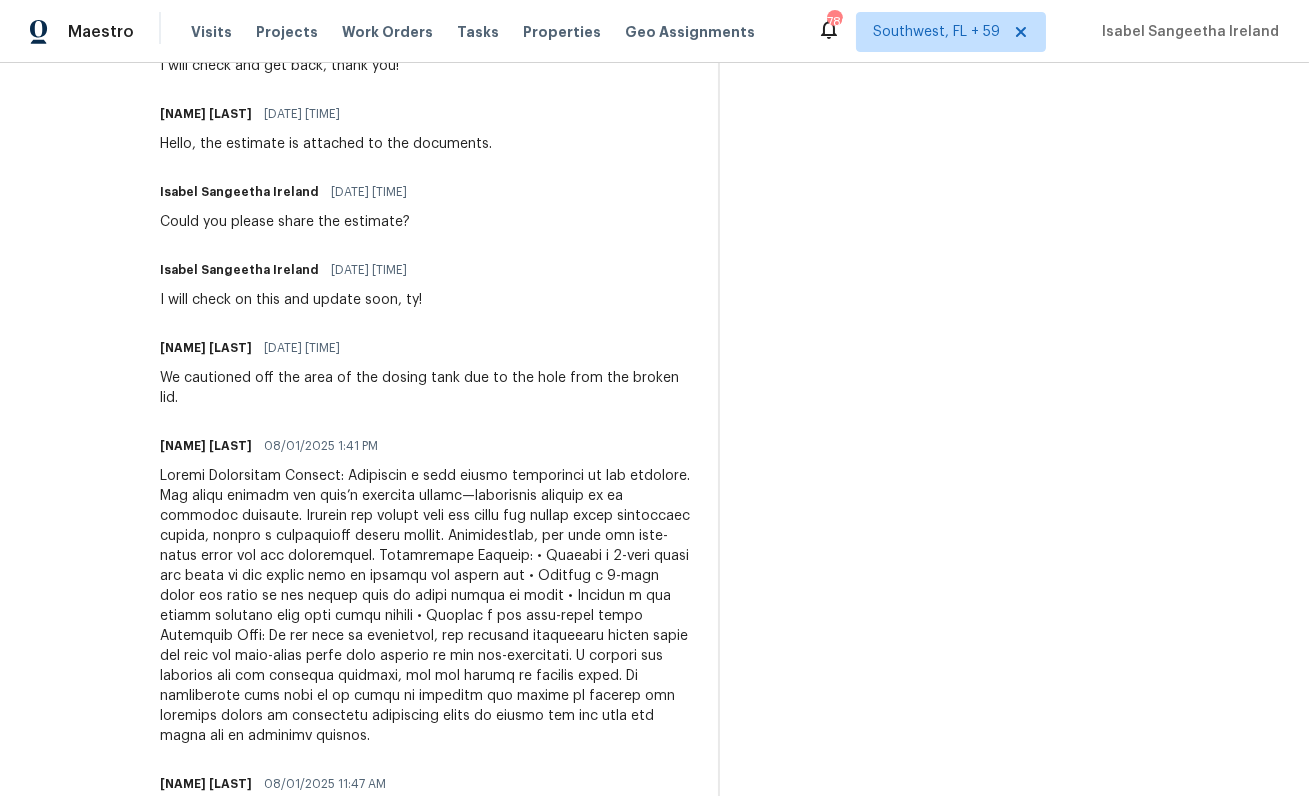 click at bounding box center [427, 606] 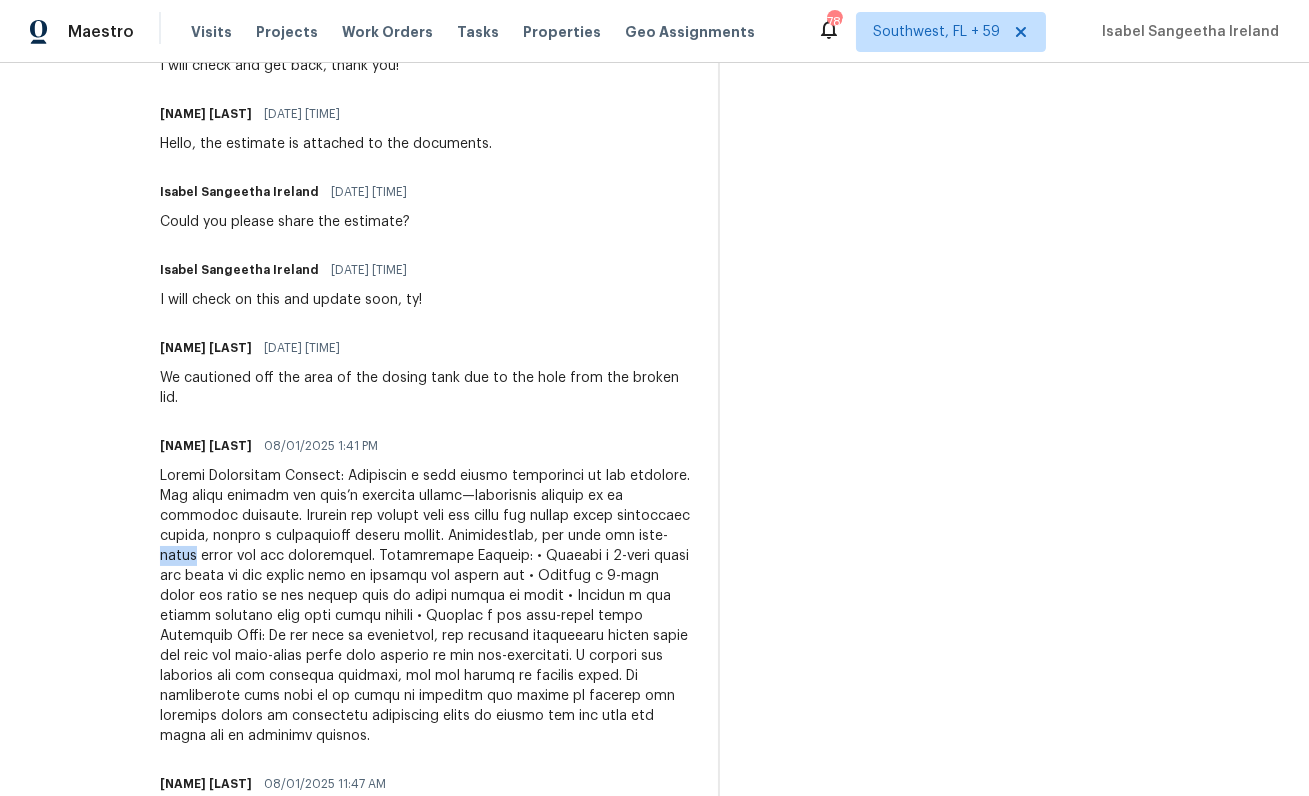 click at bounding box center [427, 606] 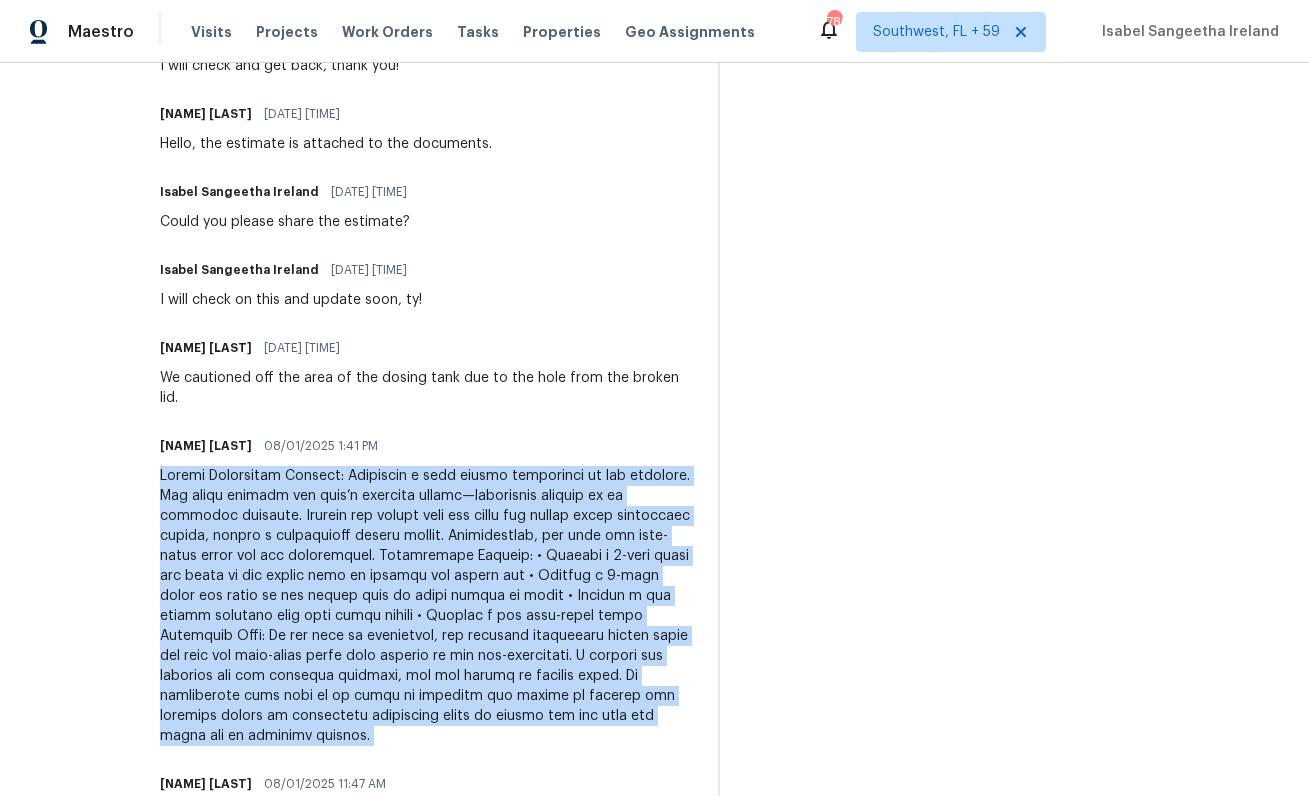 click at bounding box center [427, 606] 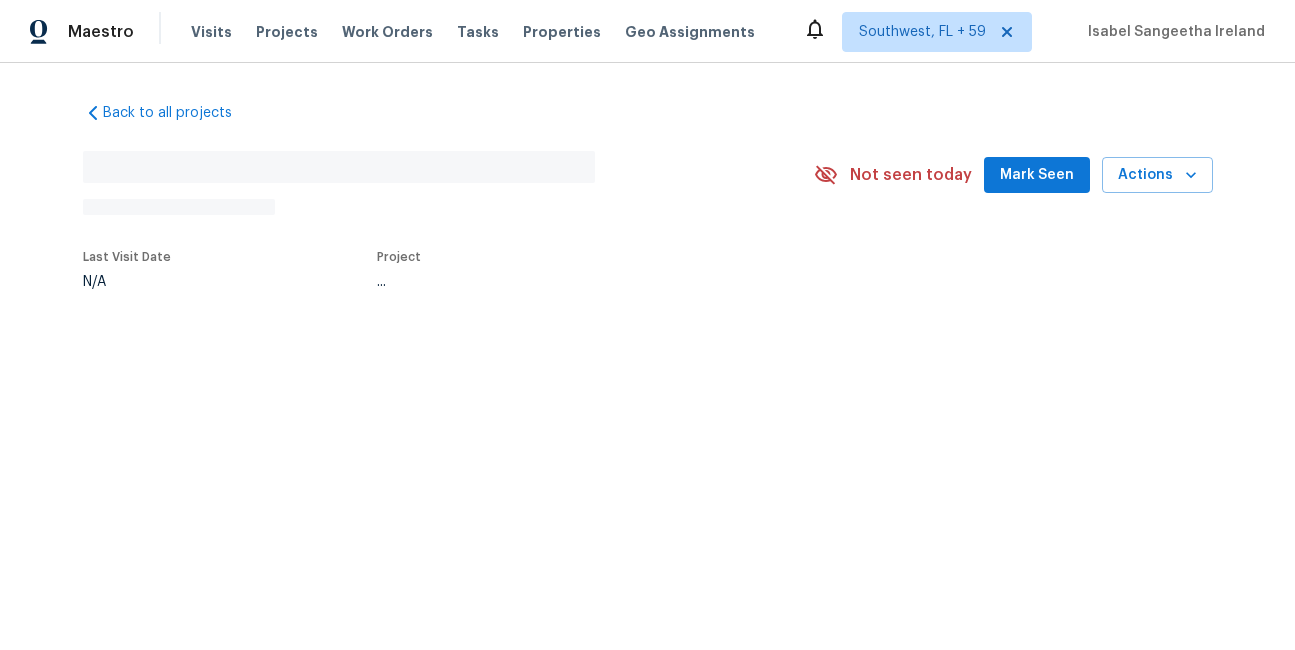 scroll, scrollTop: 0, scrollLeft: 0, axis: both 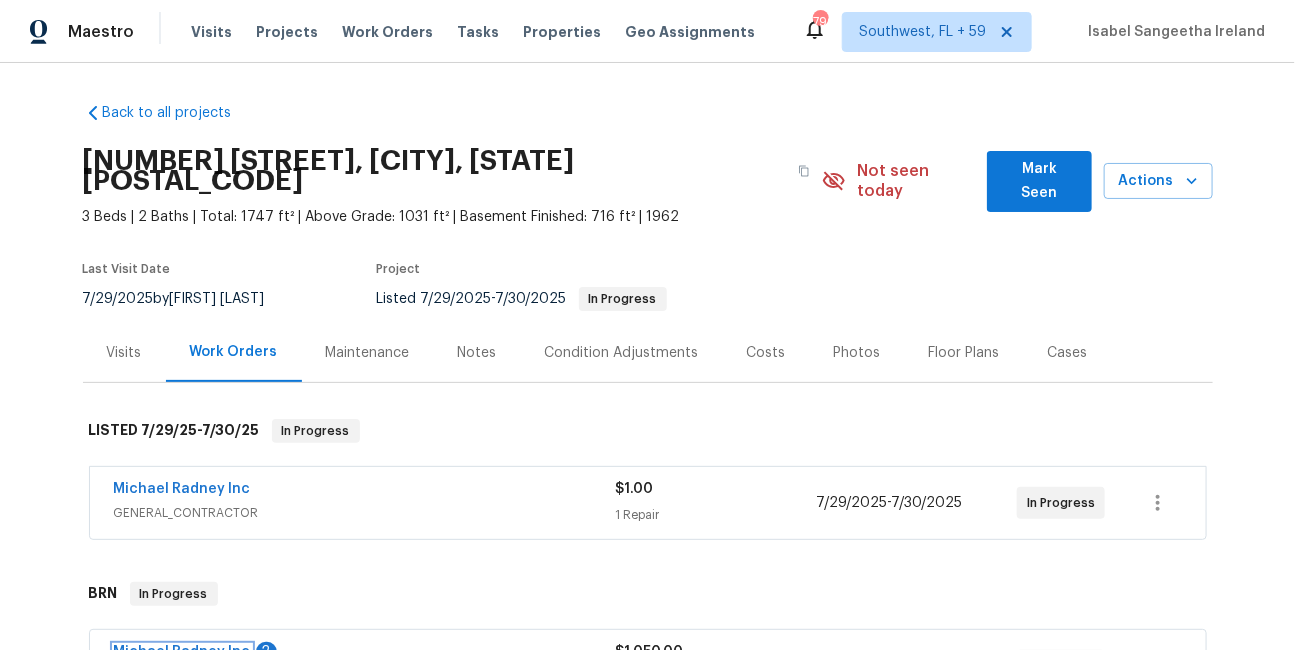 click on "Michael Radney Inc" at bounding box center [182, 652] 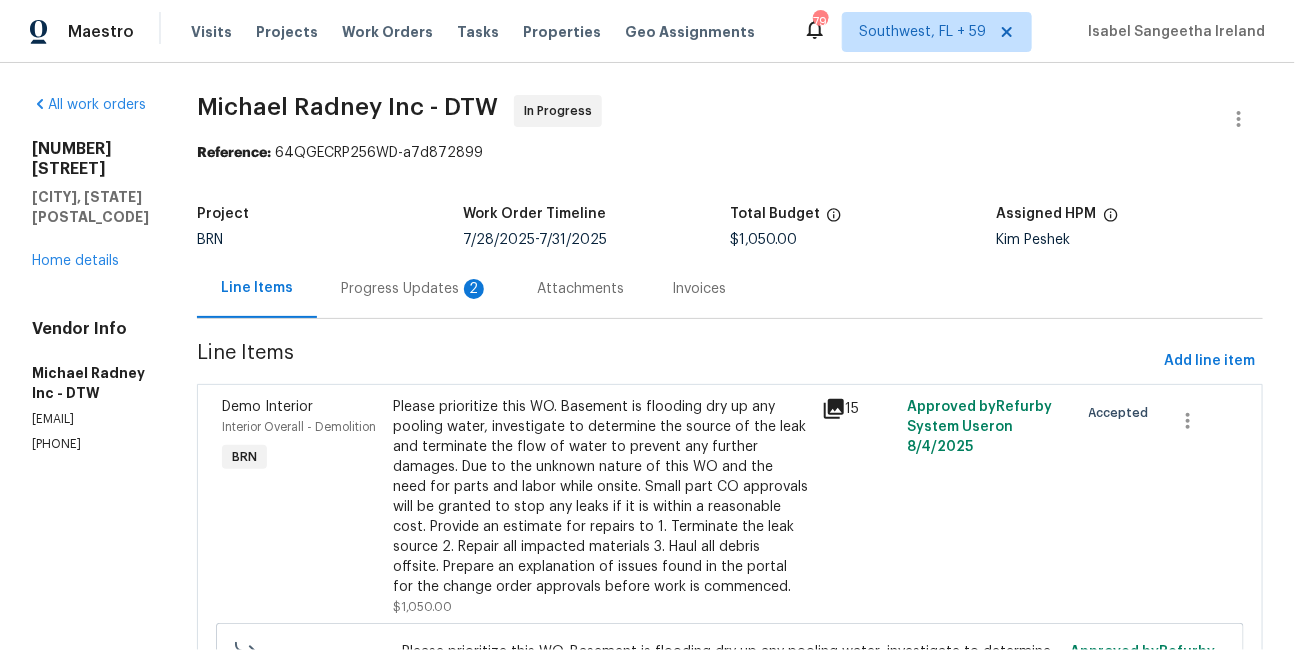 click on "Progress Updates 2" at bounding box center (415, 288) 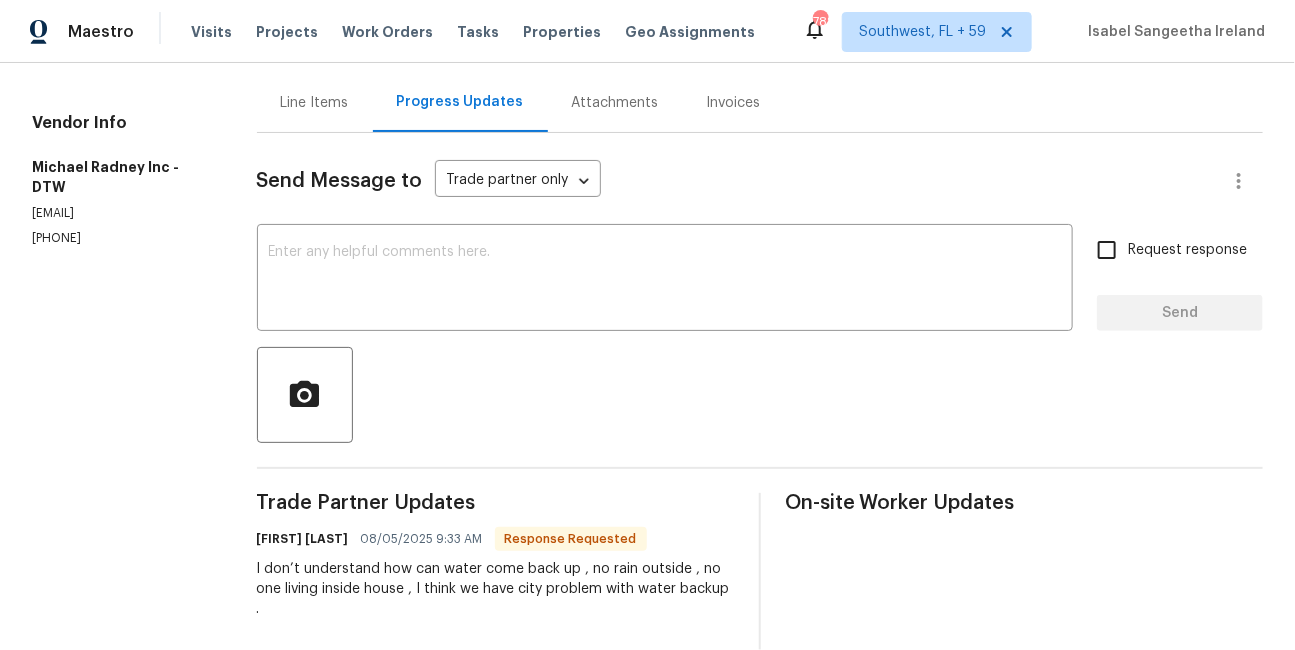scroll, scrollTop: 179, scrollLeft: 0, axis: vertical 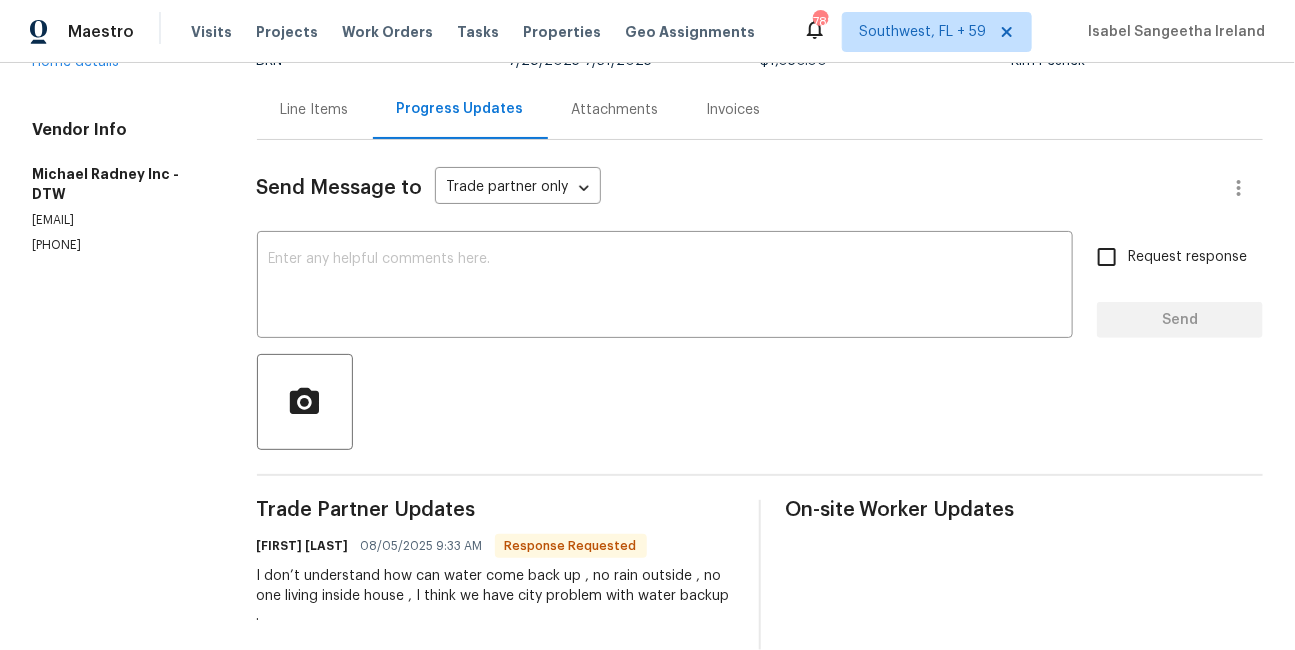 click on "Line Items" at bounding box center [315, 109] 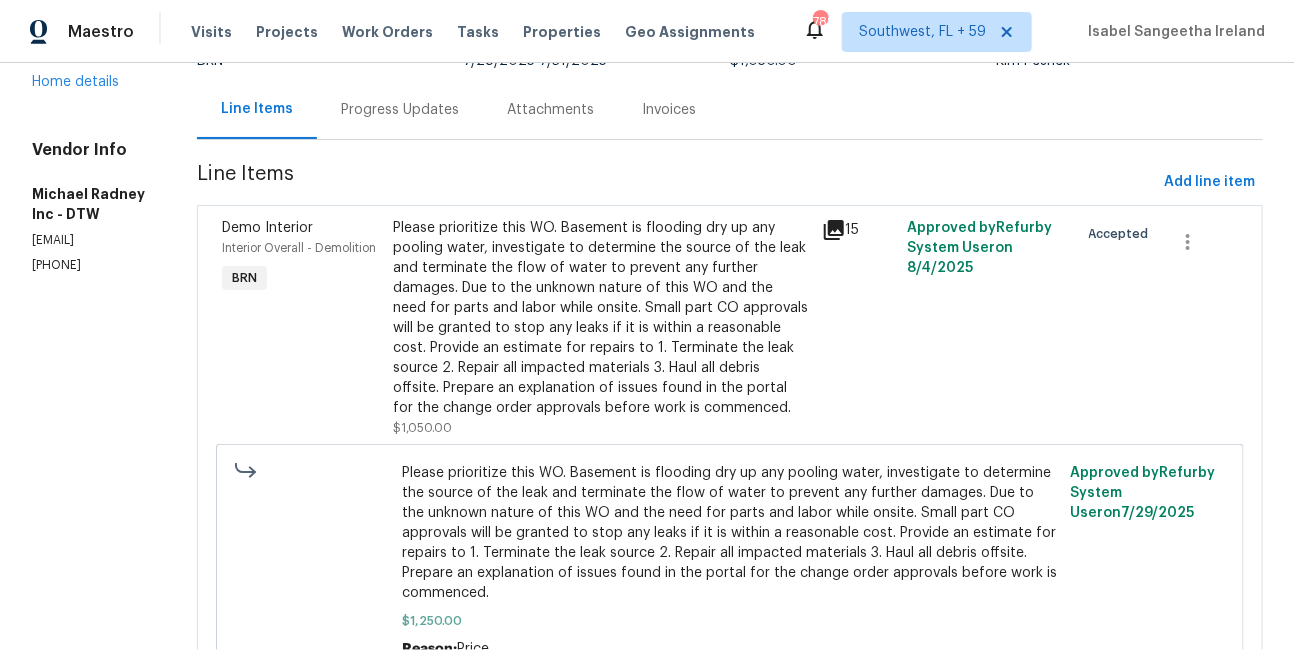 scroll, scrollTop: 199, scrollLeft: 0, axis: vertical 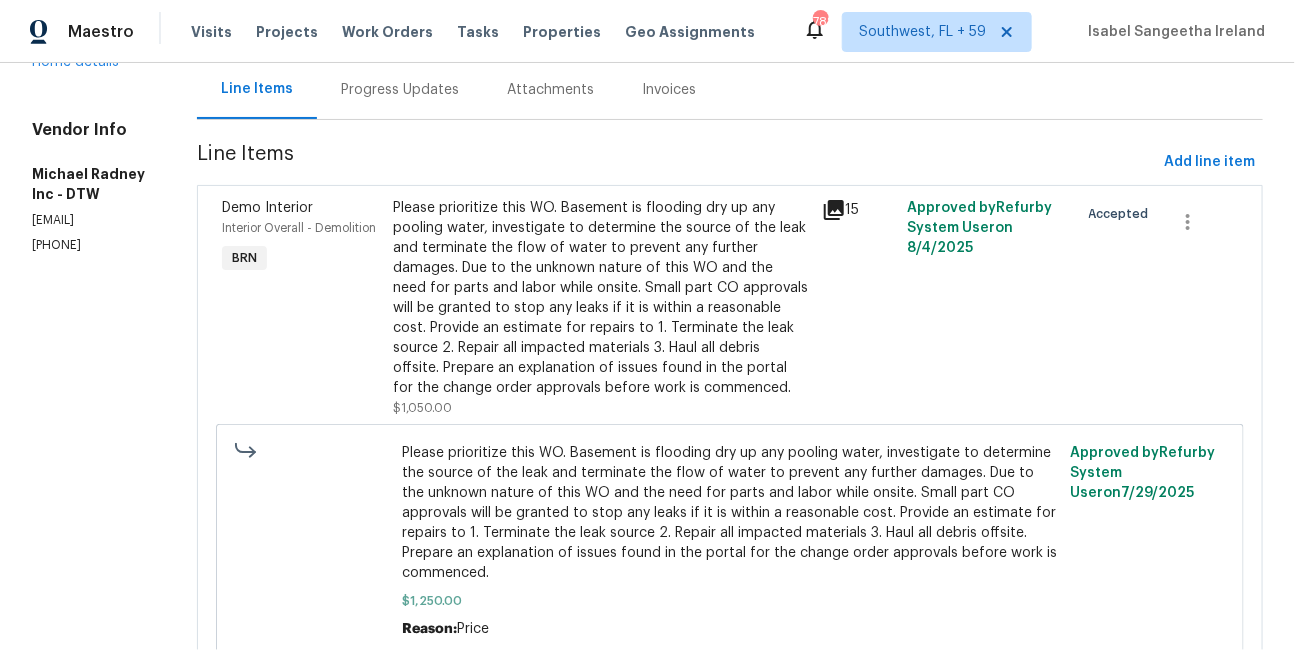 click on "Please prioritize this WO. Basement is flooding dry up any pooling water, investigate to determine the source of the leak and terminate the flow of water to prevent any further damages. Due to the unknown nature of this WO and the need for parts and labor while onsite. Small part CO approvals will be granted to stop any leaks if it is within a reasonable cost. Provide an estimate for repairs to 1. Terminate the leak source 2. Repair all impacted materials 3. Haul all debris offsite. Prepare an explanation of issues found in the portal for the change order approvals before work is commenced." at bounding box center (601, 298) 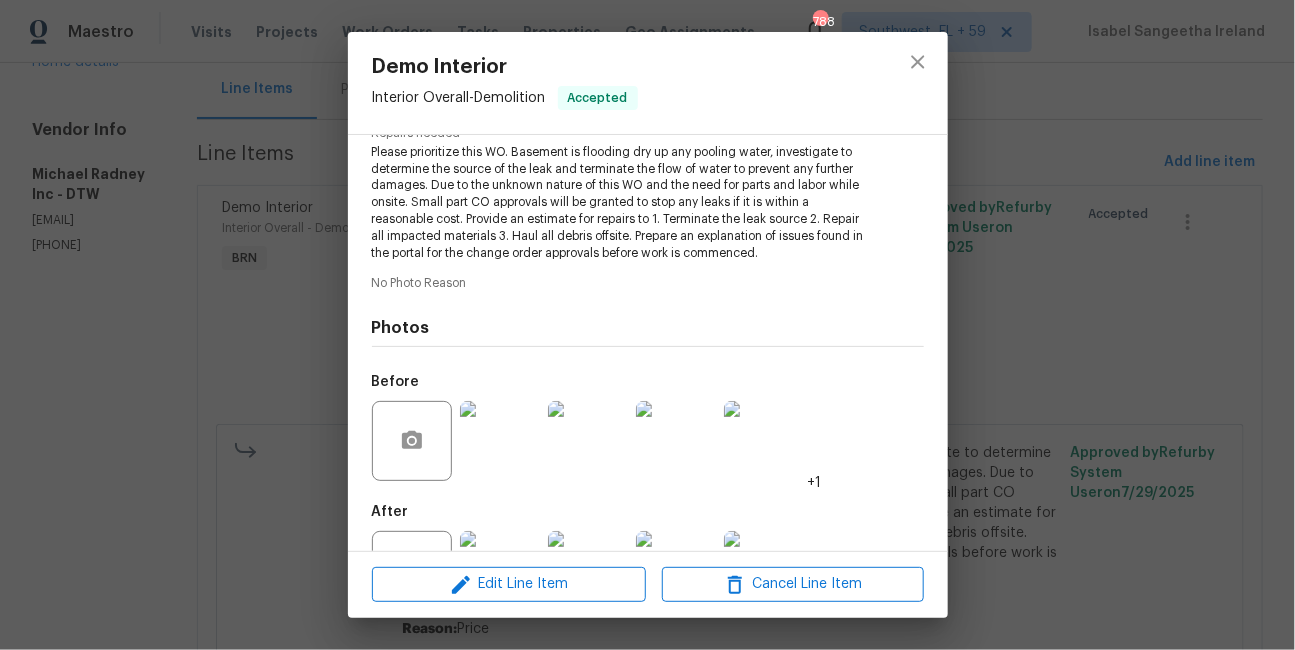 scroll, scrollTop: 306, scrollLeft: 0, axis: vertical 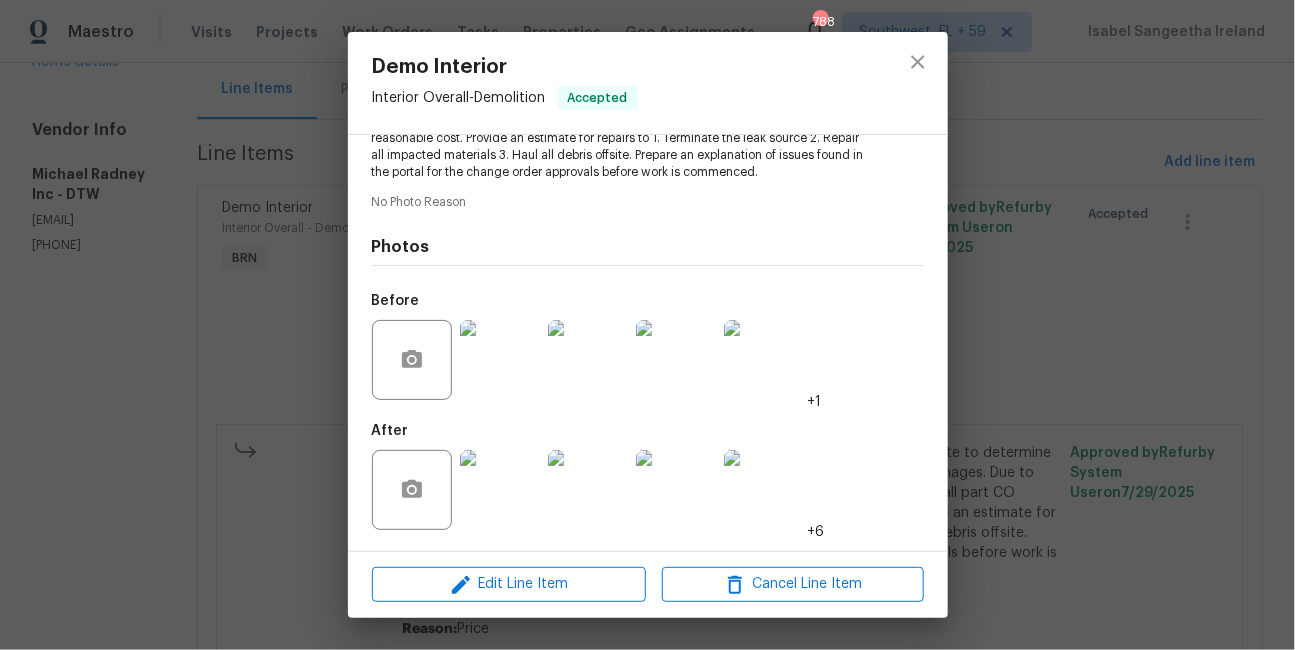 click at bounding box center (500, 490) 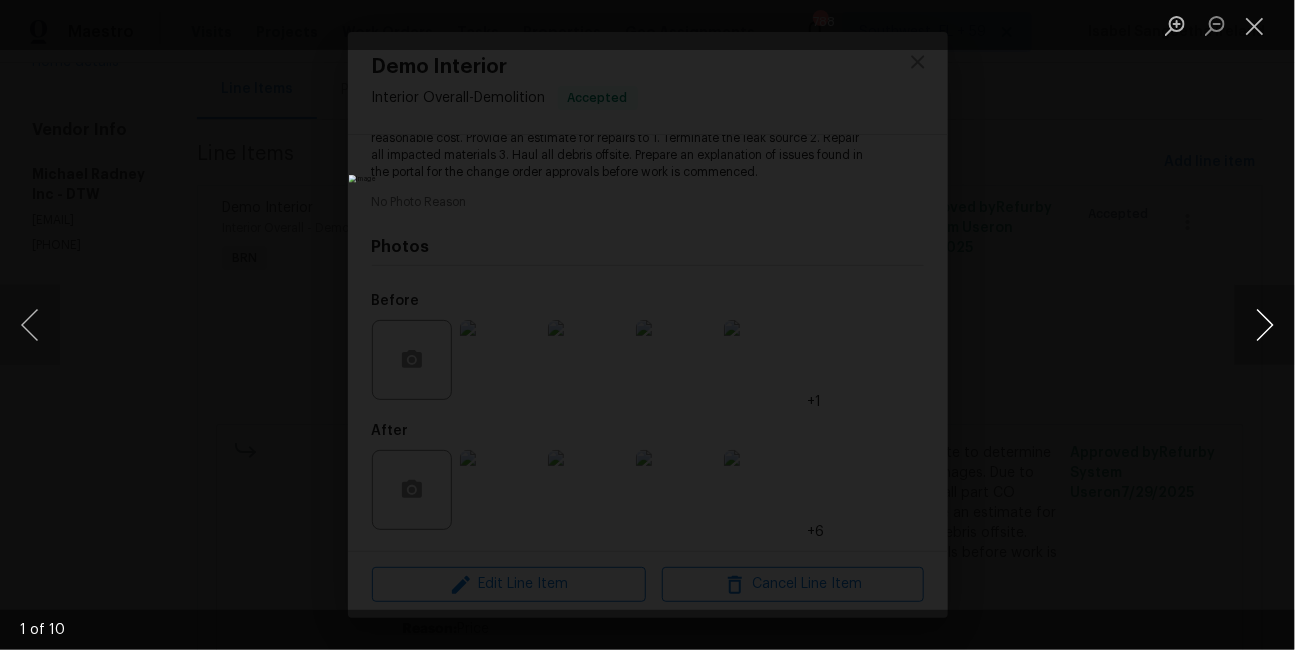 click at bounding box center [1265, 325] 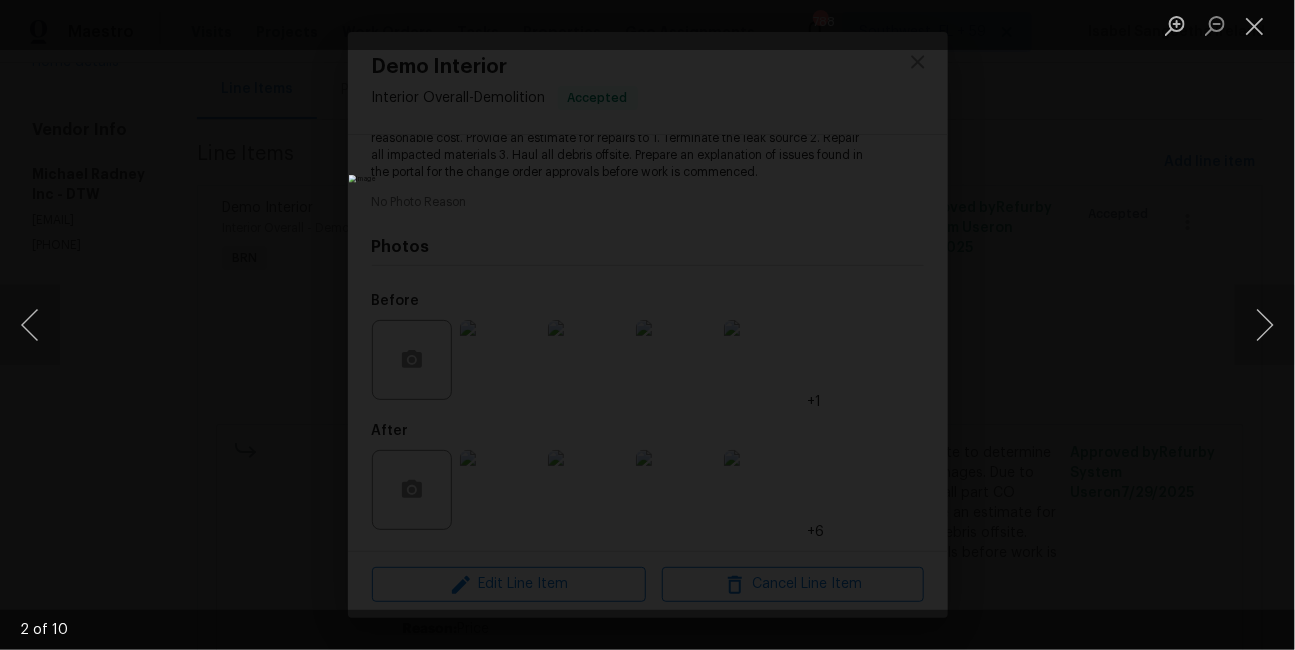 click at bounding box center [647, 325] 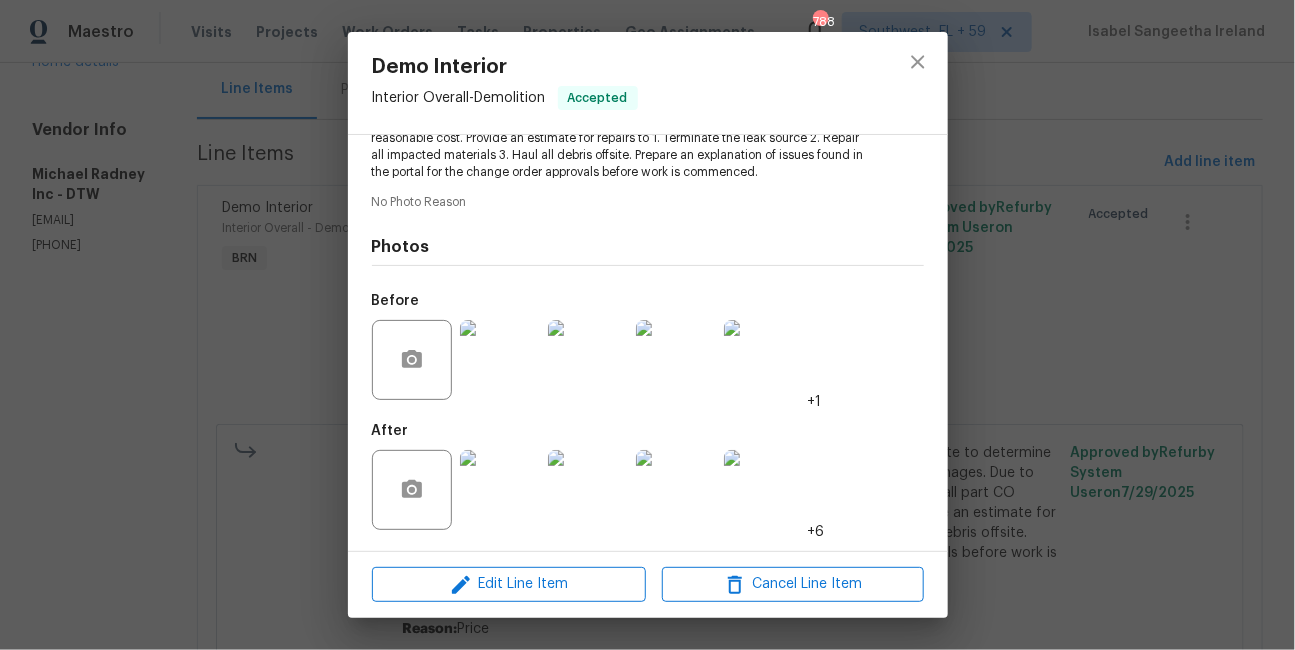 click on "Demo Interior Interior Overall  -  Demolition Accepted Vendor [COMPANY] Account Category BINSR Cost $1050 x 1 count $1050 Labor $0 Total $1050 Repairs needed Please prioritize this WO. Basement is flooding dry up any pooling water, investigate to determine the source of the leak and terminate the flow of water to prevent any further damages. Due to the unknown nature of this WO and the need for parts and labor while onsite. Small part CO approvals will be granted to stop any leaks if it is within a reasonable cost. Provide an estimate for repairs to 1. Terminate the leak source 2. Repair all impacted materials 3. Haul all debris offsite. Prepare an explanation of issues found in the portal for the change order approvals before work is commenced. No Photo Reason   Photos Before  +1 After  +6  Edit Line Item  Cancel Line Item" at bounding box center [647, 325] 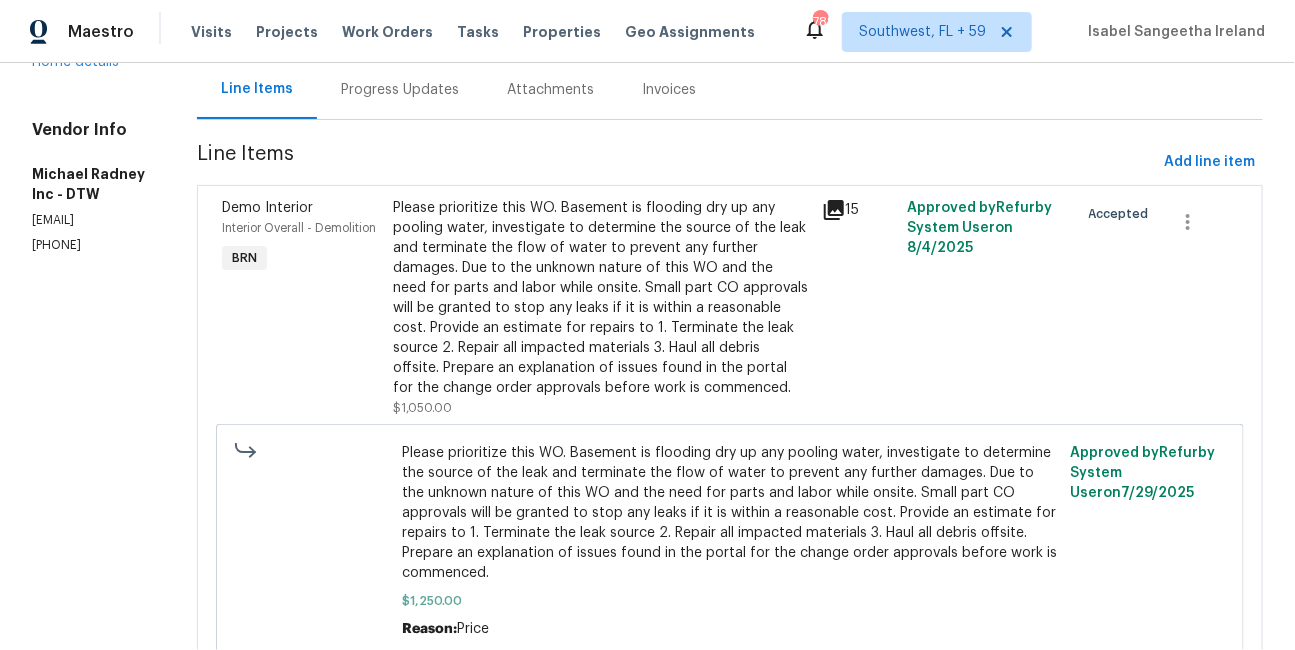 click on "Progress Updates" at bounding box center (400, 90) 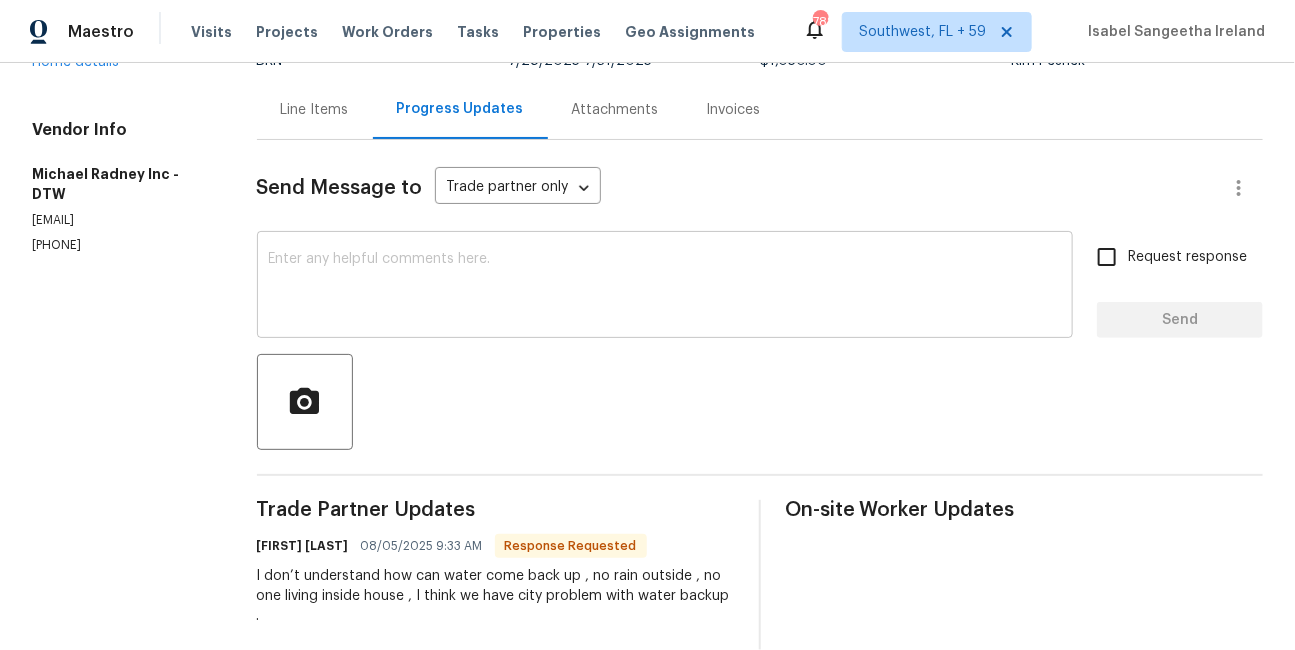 scroll, scrollTop: 182, scrollLeft: 0, axis: vertical 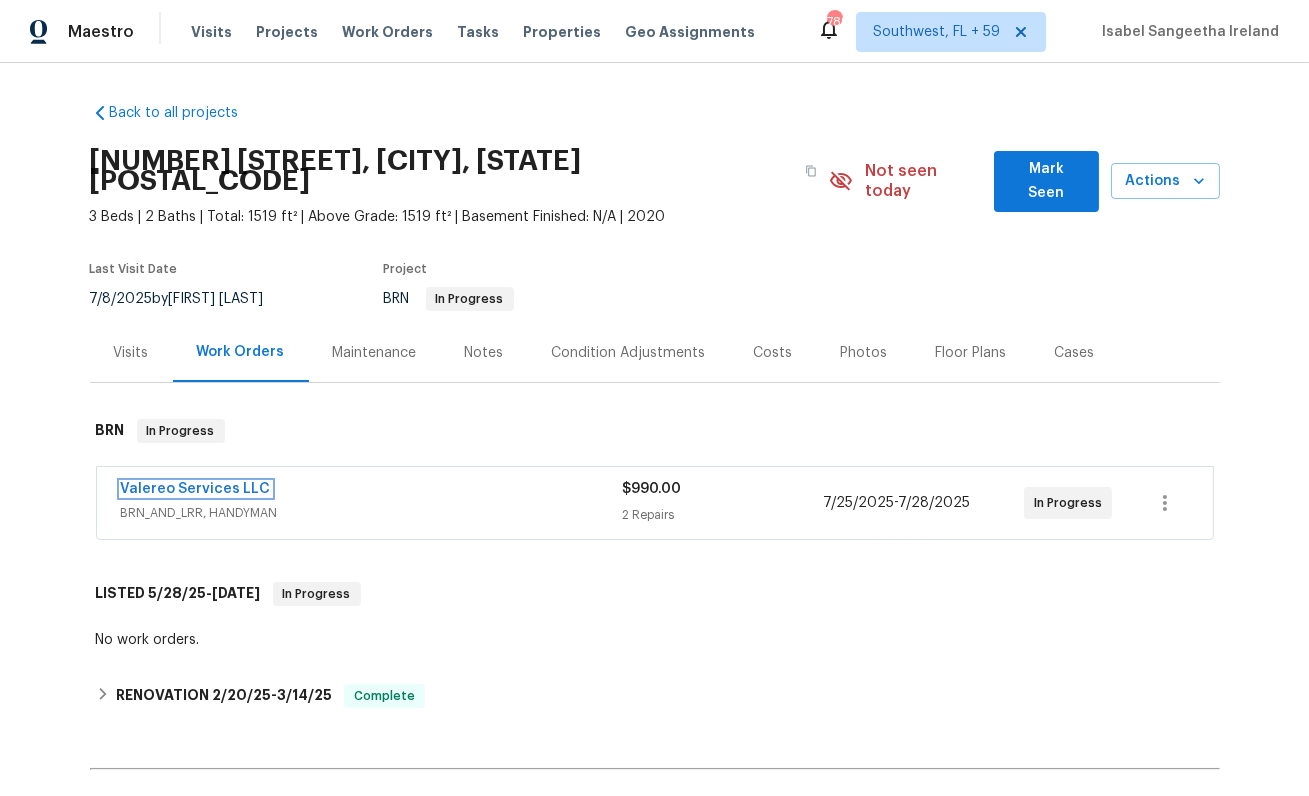 click on "Valereo Services LLC" at bounding box center (196, 489) 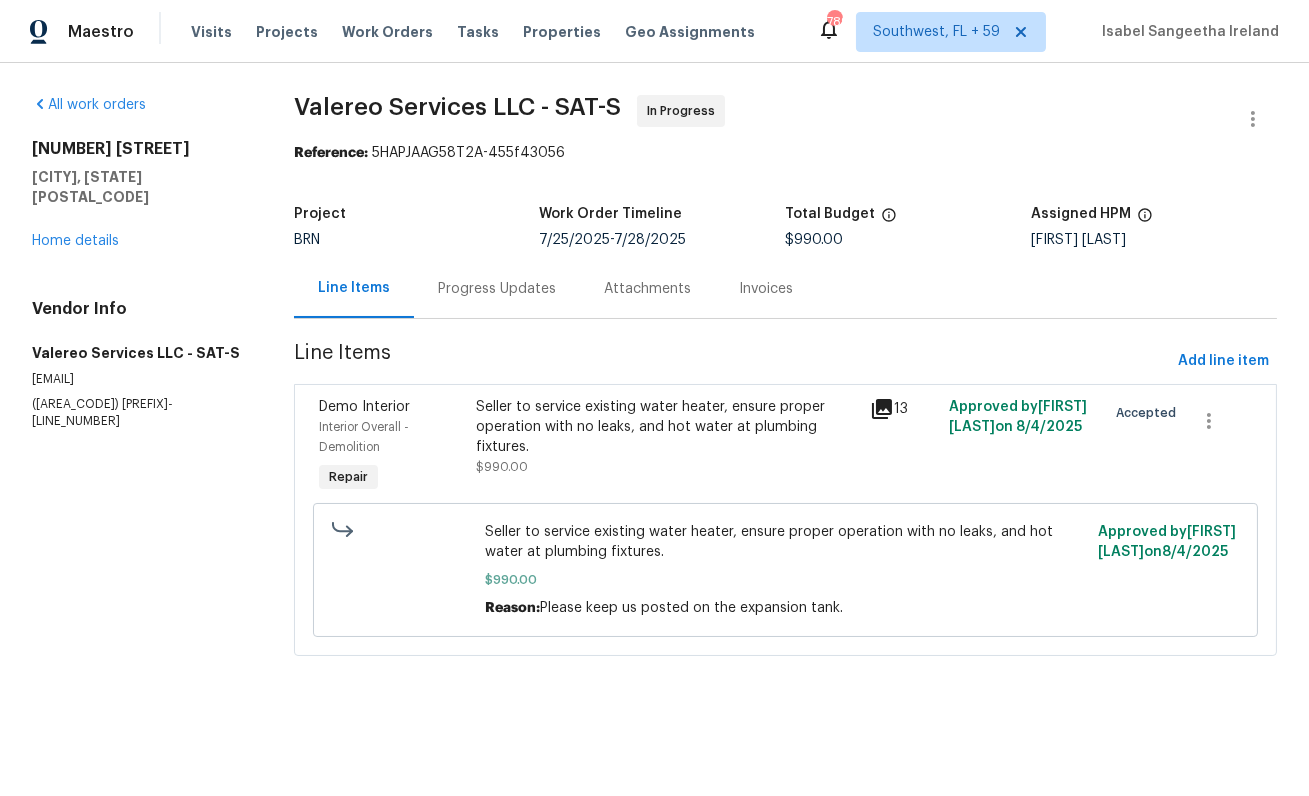 click on "Progress Updates" at bounding box center (497, 289) 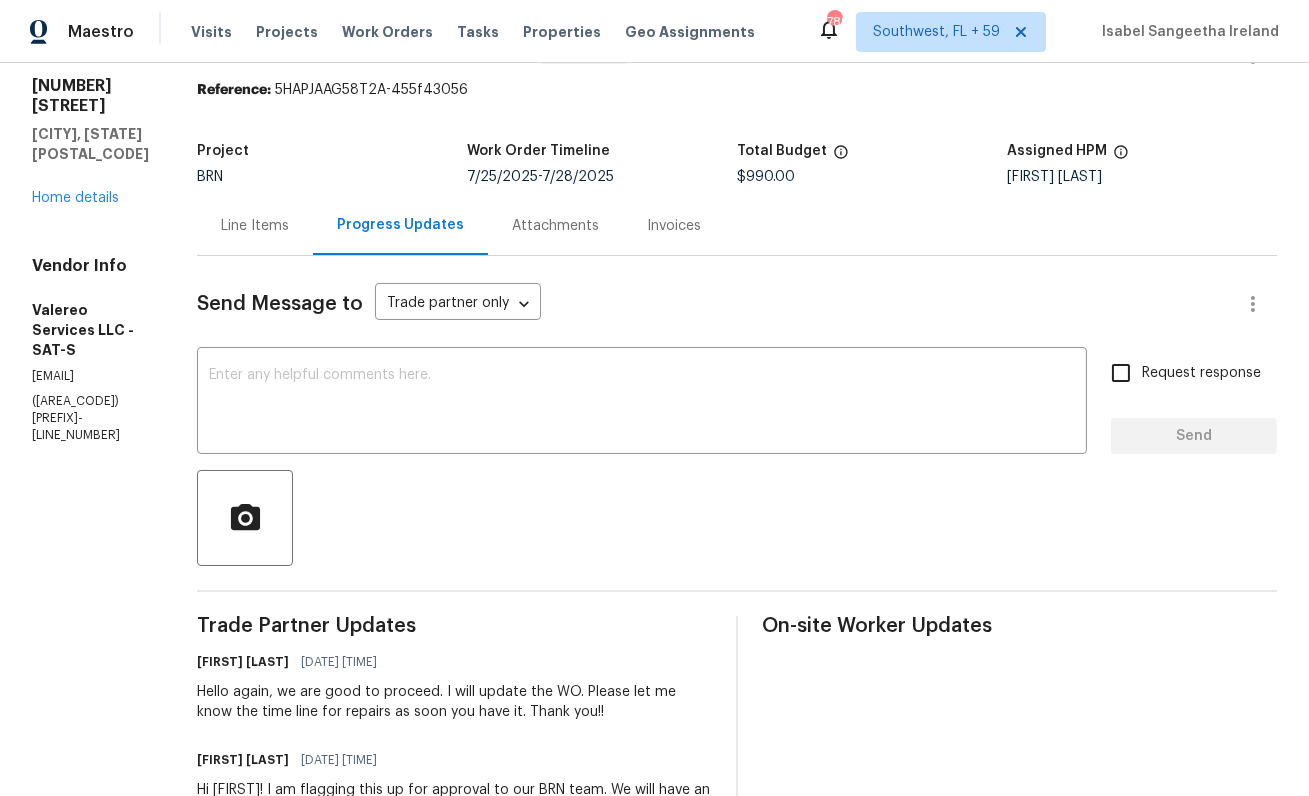 scroll, scrollTop: 4, scrollLeft: 0, axis: vertical 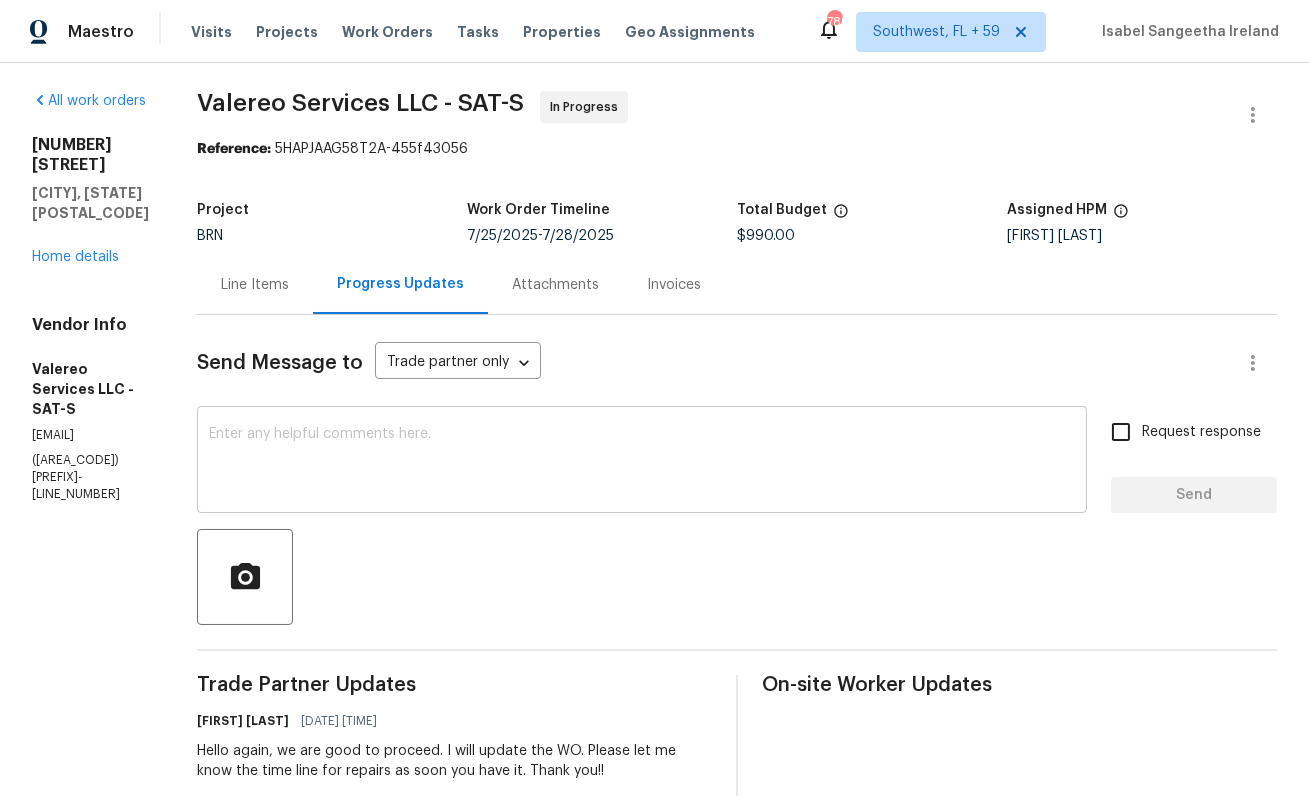 click at bounding box center [642, 462] 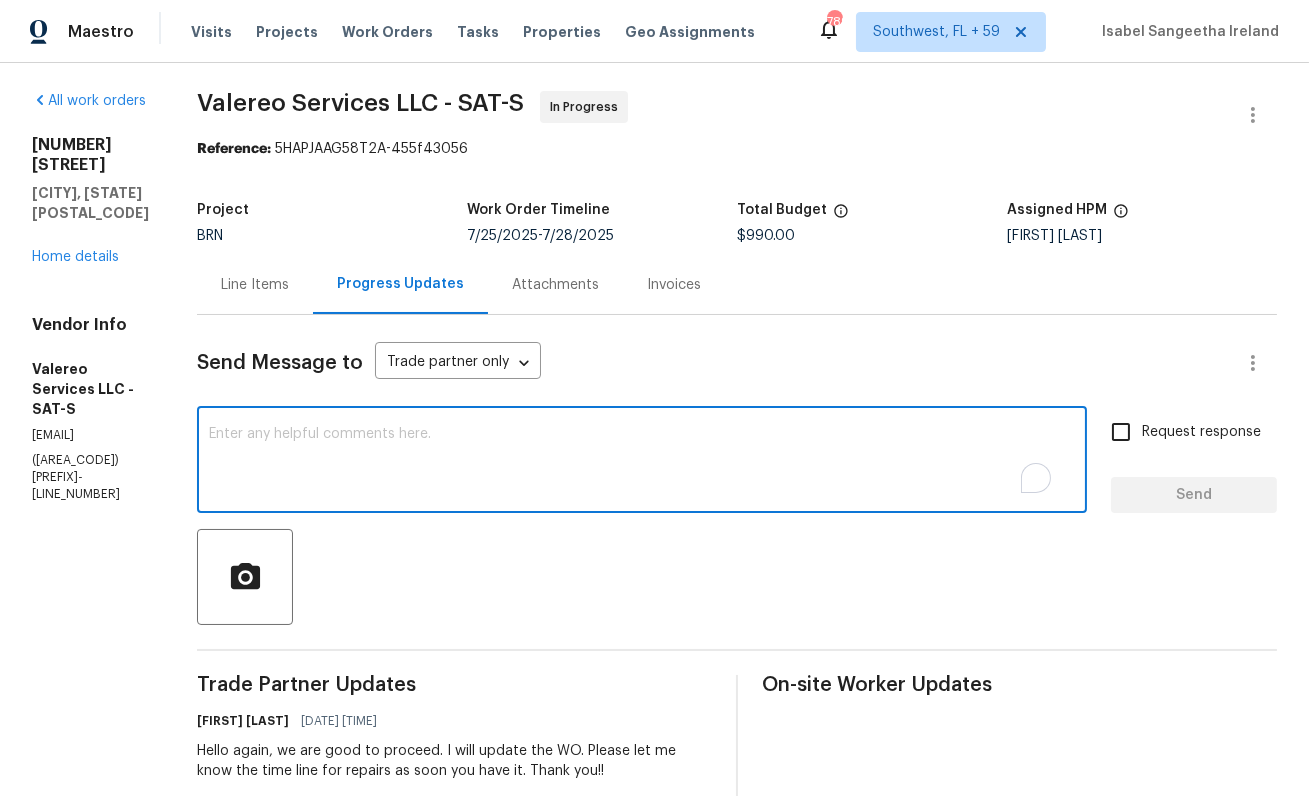 type on "T" 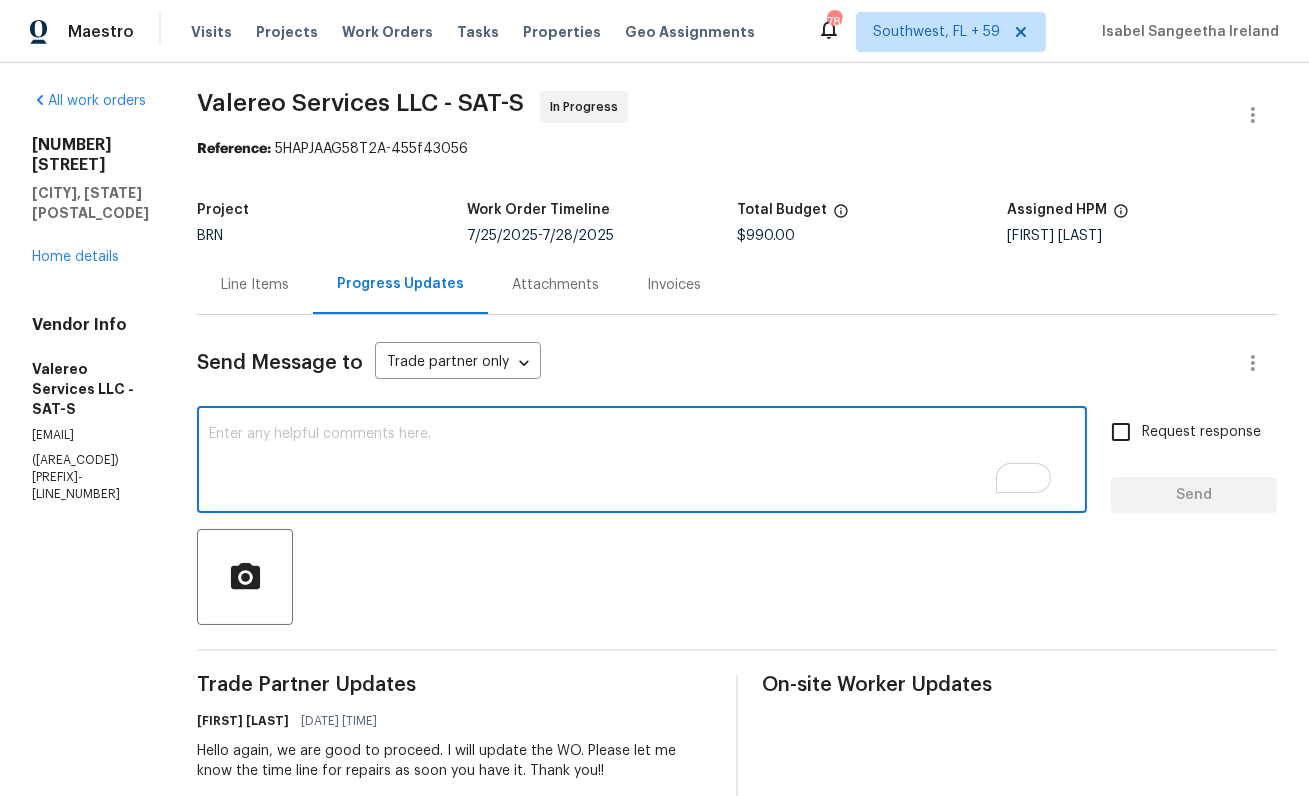 scroll, scrollTop: 4, scrollLeft: 0, axis: vertical 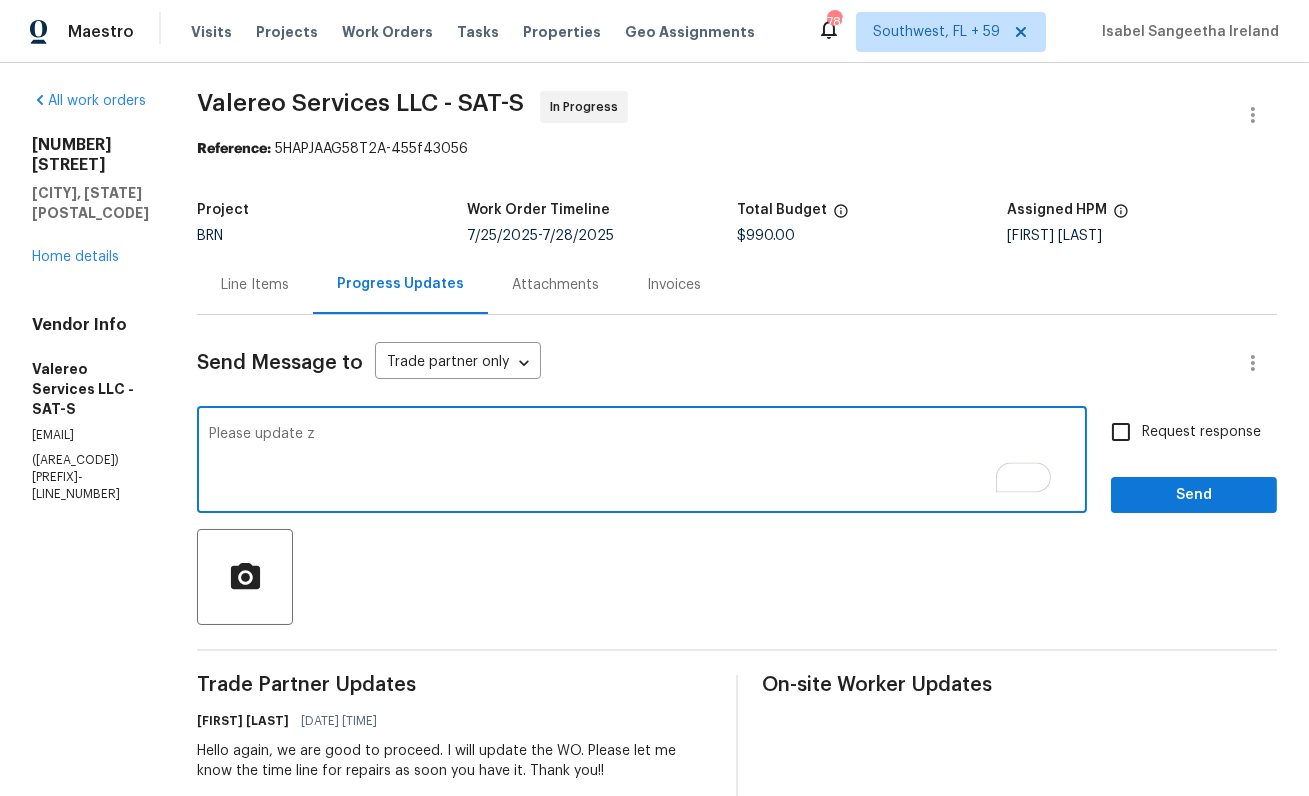 click on "Please update z" at bounding box center (642, 462) 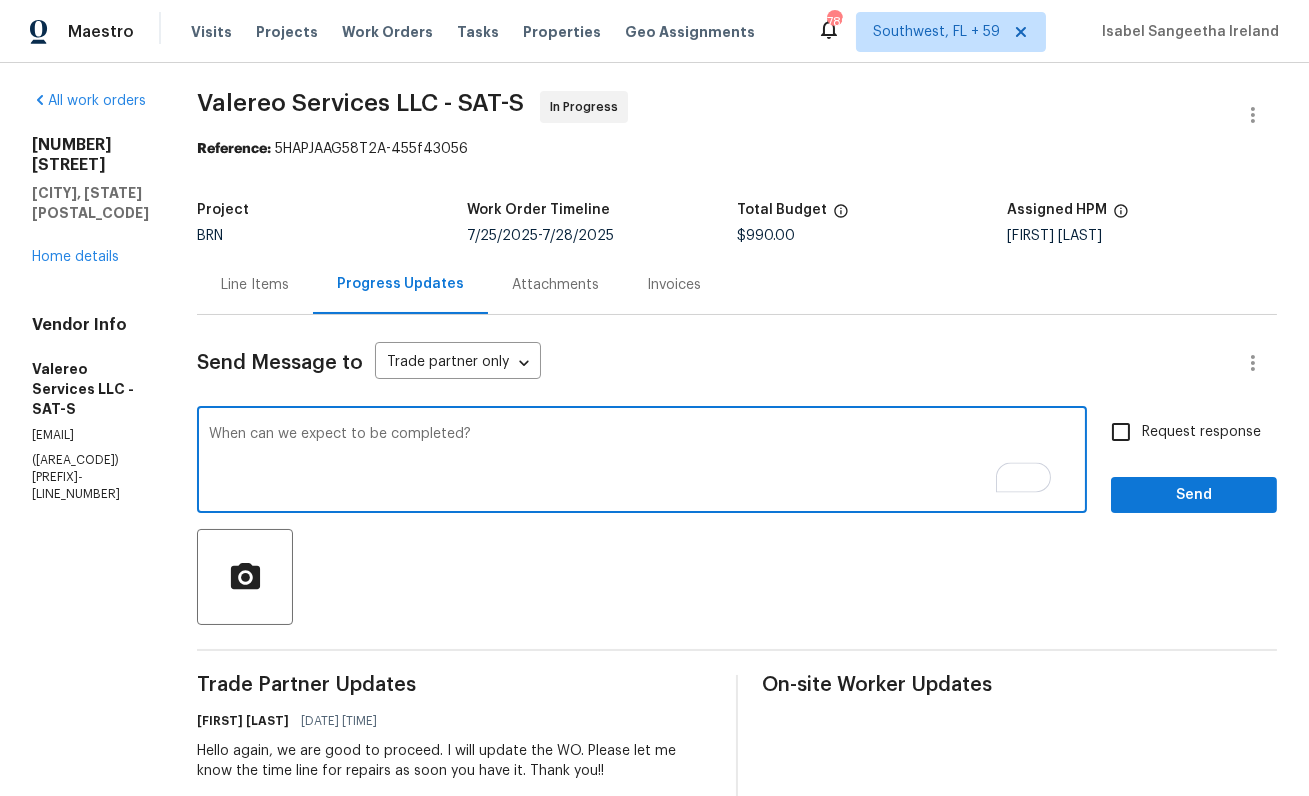 type on "When can we expect to be completed?" 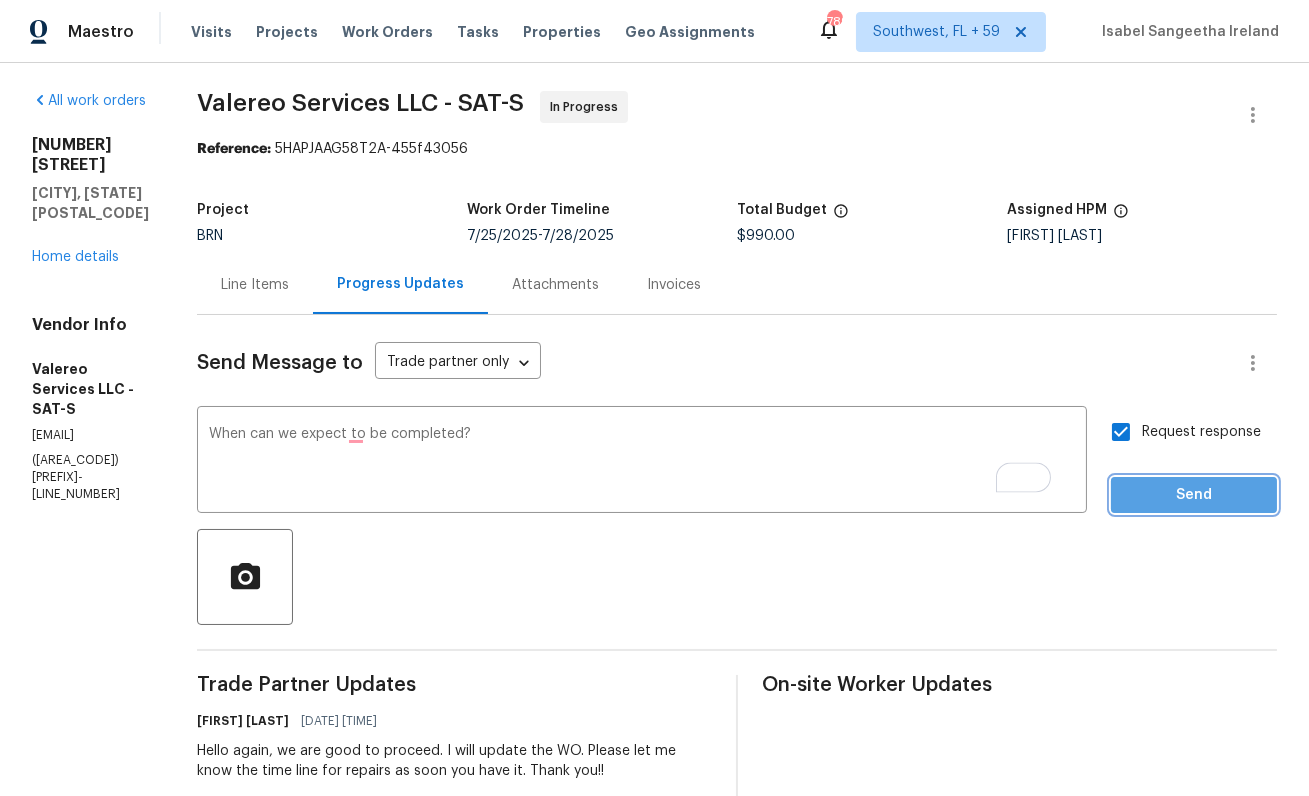 click on "Send" at bounding box center (1194, 495) 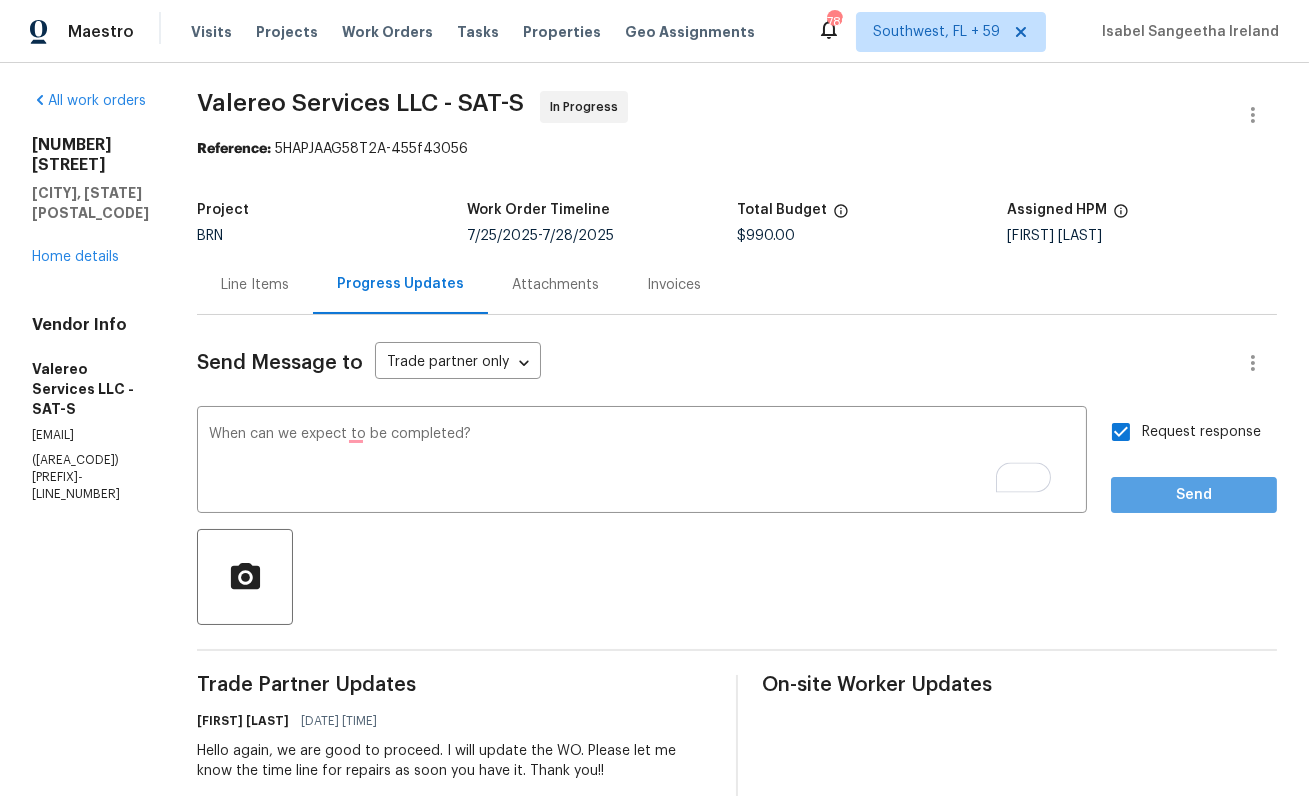 scroll, scrollTop: 0, scrollLeft: 0, axis: both 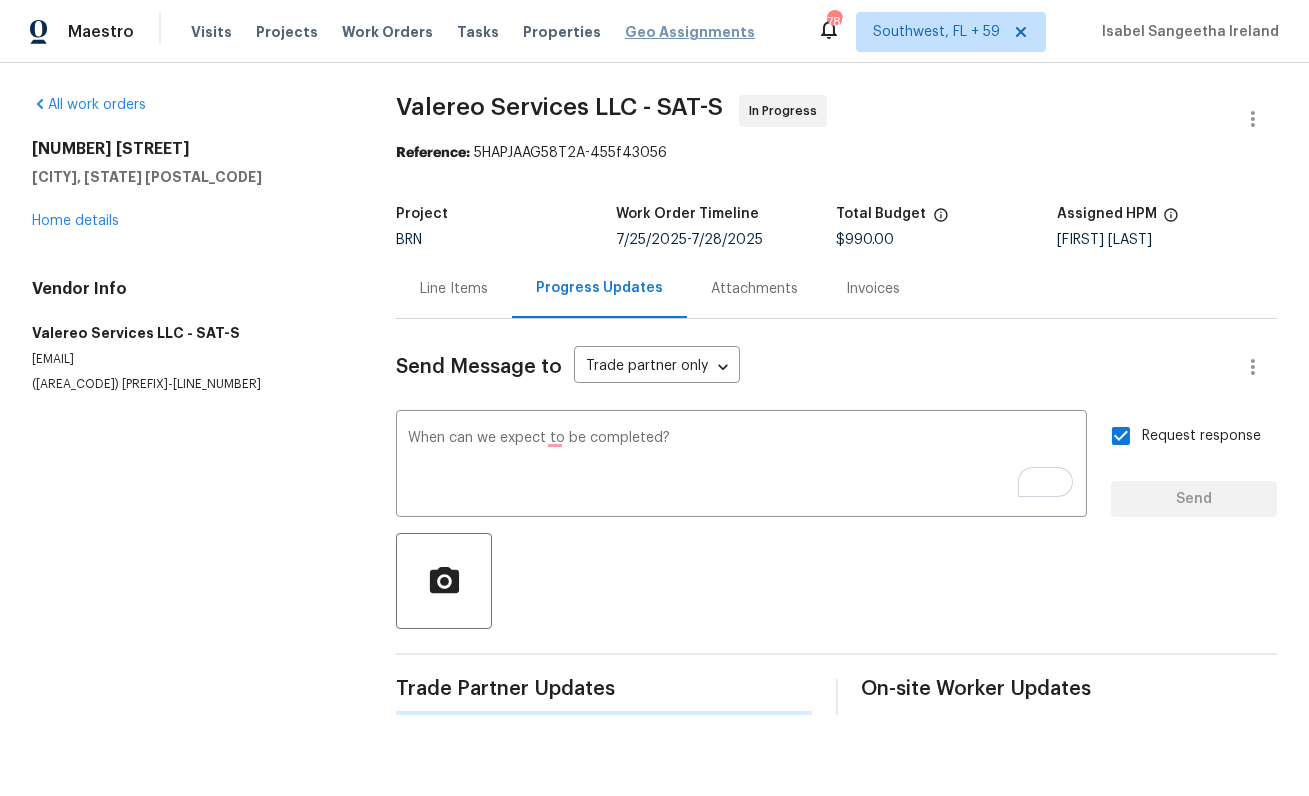 type 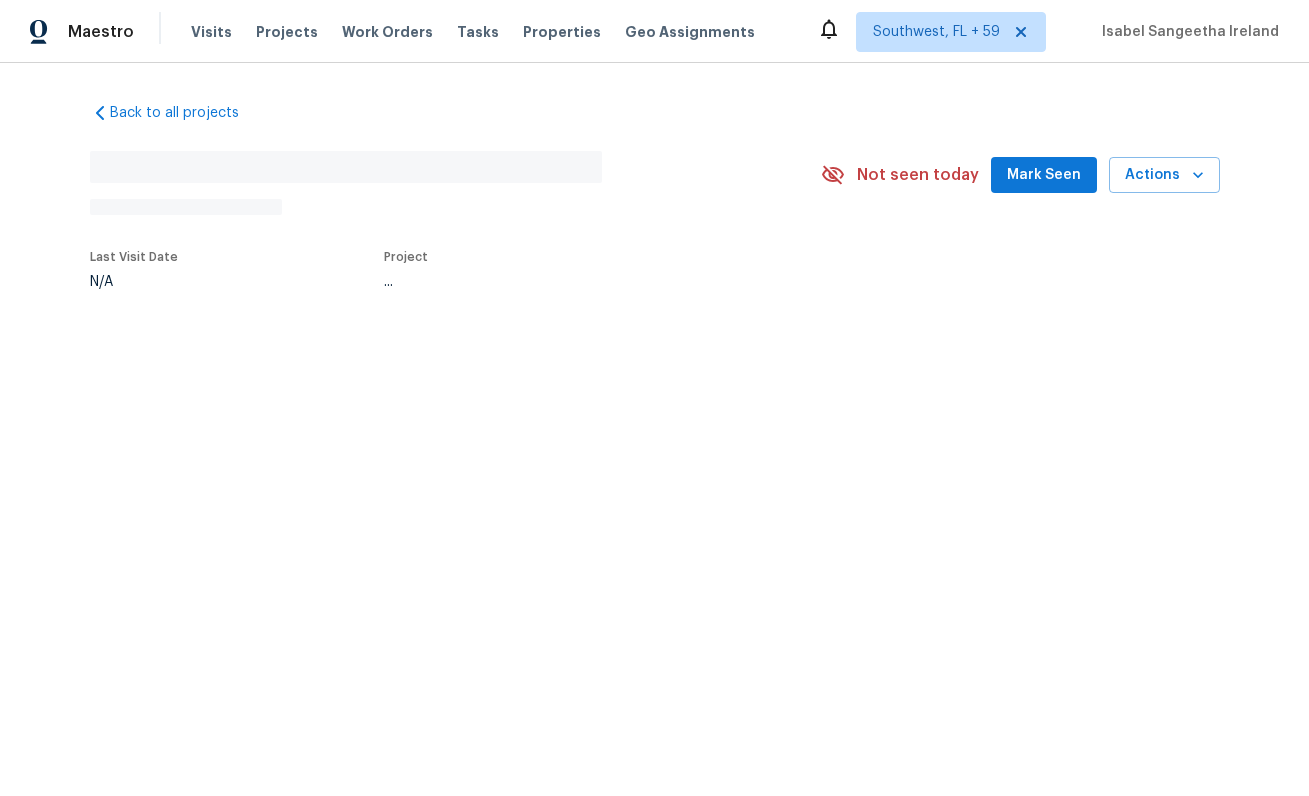 scroll, scrollTop: 0, scrollLeft: 0, axis: both 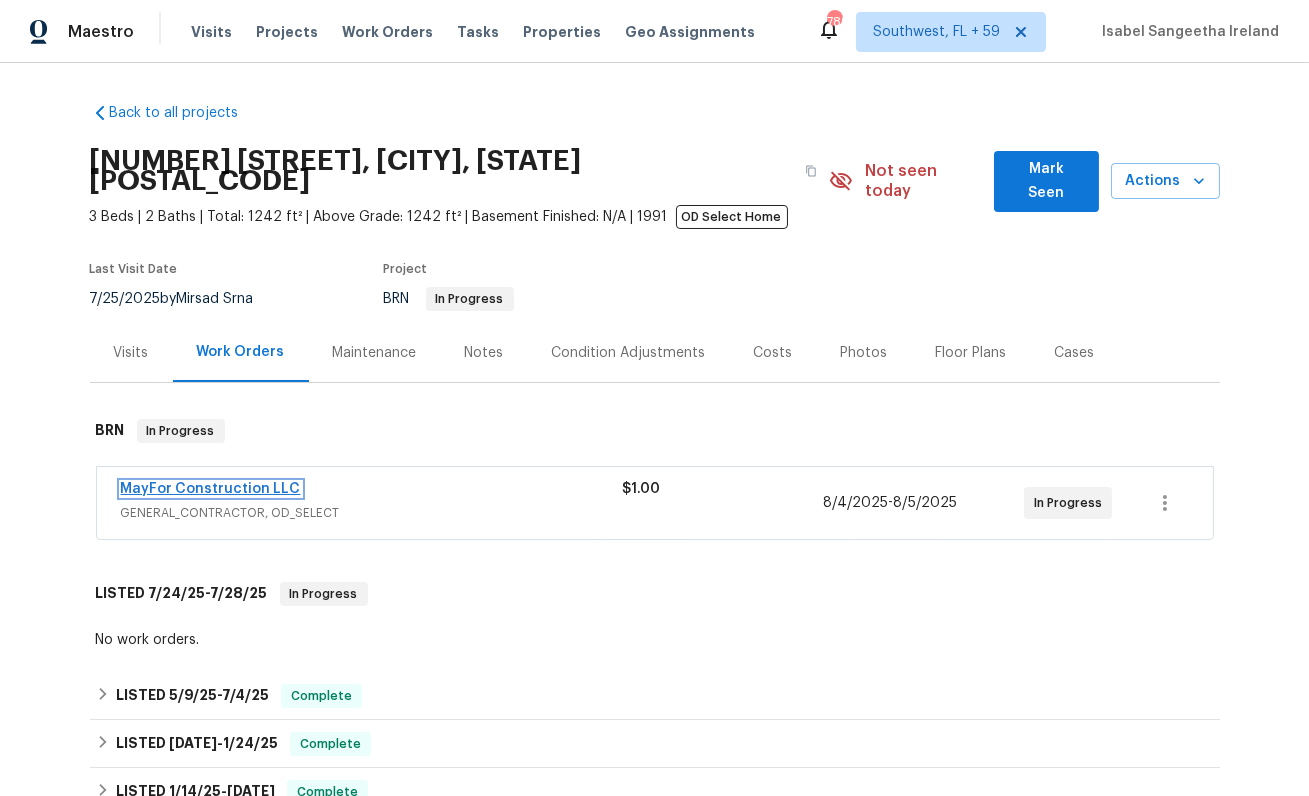 click on "MayFor Construction LLC" at bounding box center (211, 489) 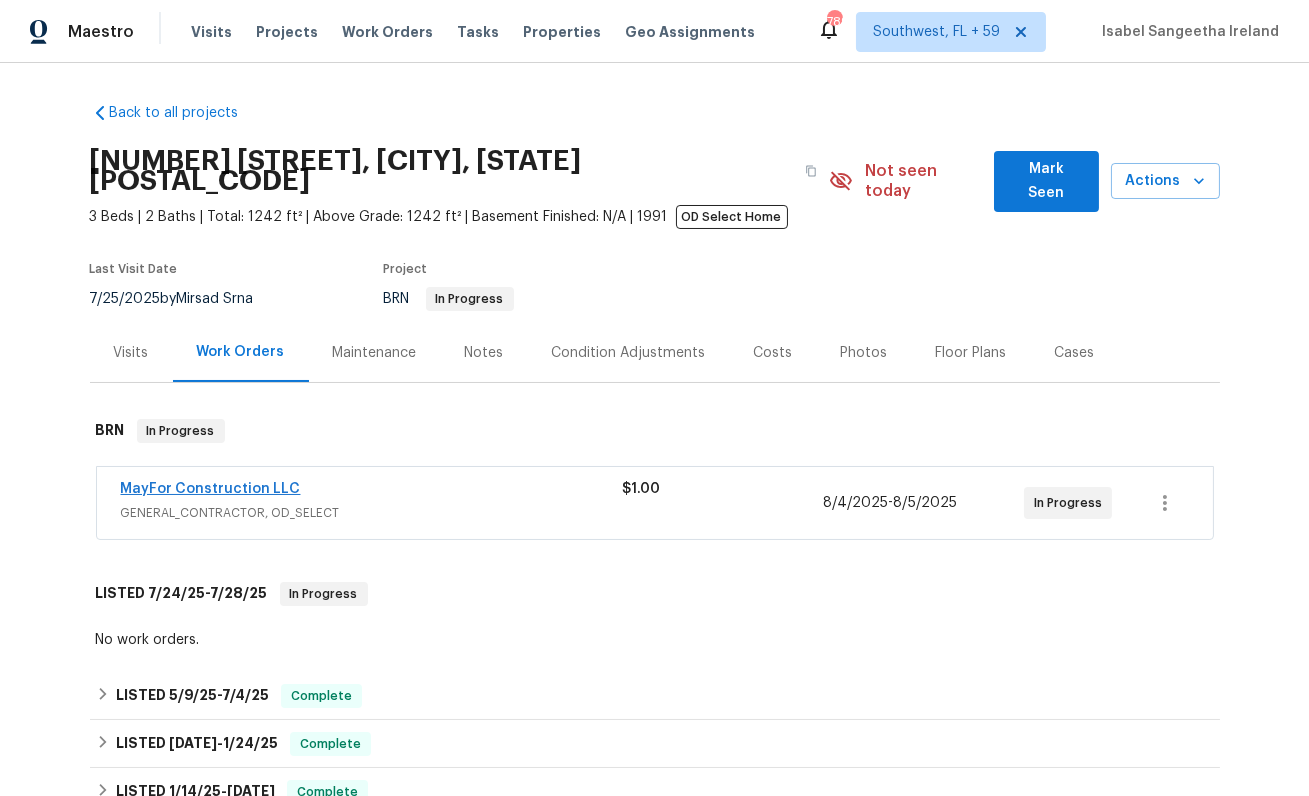 click on "Maestro Visits Projects Work Orders Tasks Properties Geo Assignments [NUMBER] [STREET], [STATE] + [NUMBER] [PERSON] [PERSON] Back to all projects [NUMBER] [STREET], [CITY], [STATE] [POSTAL_CODE] [NUMBER] Beds | [NUMBER] Baths | Total: [NUMBER] ft² | Above Grade: [NUMBER] ft² | Basement Finished: N/A | [YEAR] OD Select Home Not seen today Mark Seen Actions Last Visit Date [DATE]  by  [PERSON] [PERSON]   Project BRN   In Progress Visits Work Orders Maintenance Notes Condition Adjustments Costs Photos Floor Plans Cases BRN   In Progress [COMPANY] LLC GENERAL_CONTRACTOR, OD_SELECT $[PRICE] [DATE]  -  [DATE] In Progress LISTED   [DATE]  -  [DATE] In Progress No work orders. LISTED   [DATE]  -  [DATE] Complete Restoration [NUMBER] of [CITY] MOLD_REMEDIATION, RESTORATION $[PRICE] [NUMBER] Repair [DATE]  -  [DATE] Complete [COMPANY] LLC GENERAL_CONTRACTOR, OD_SELECT $[PRICE] [NUMBER] Repair [DATE]  -  [DATE] Paid HBR Renovations GENERAL_CONTRACTOR $[PRICE] [NUMBER] Repairs [DATE]  -  [DATE] Paid [COMPANY] LLC GENERAL_CONTRACTOR, OD_SELECT $[PRICE]" at bounding box center (654, 398) 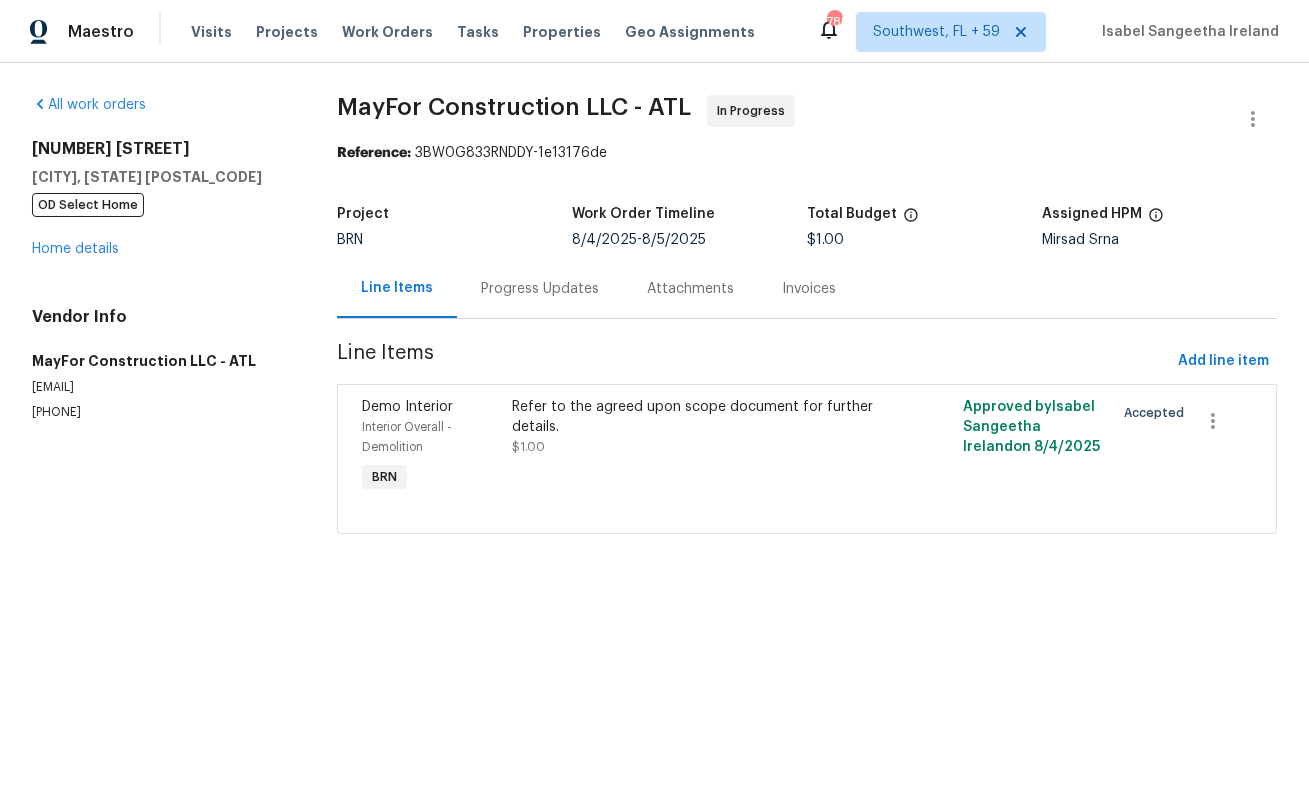 click on "Progress Updates" at bounding box center [540, 288] 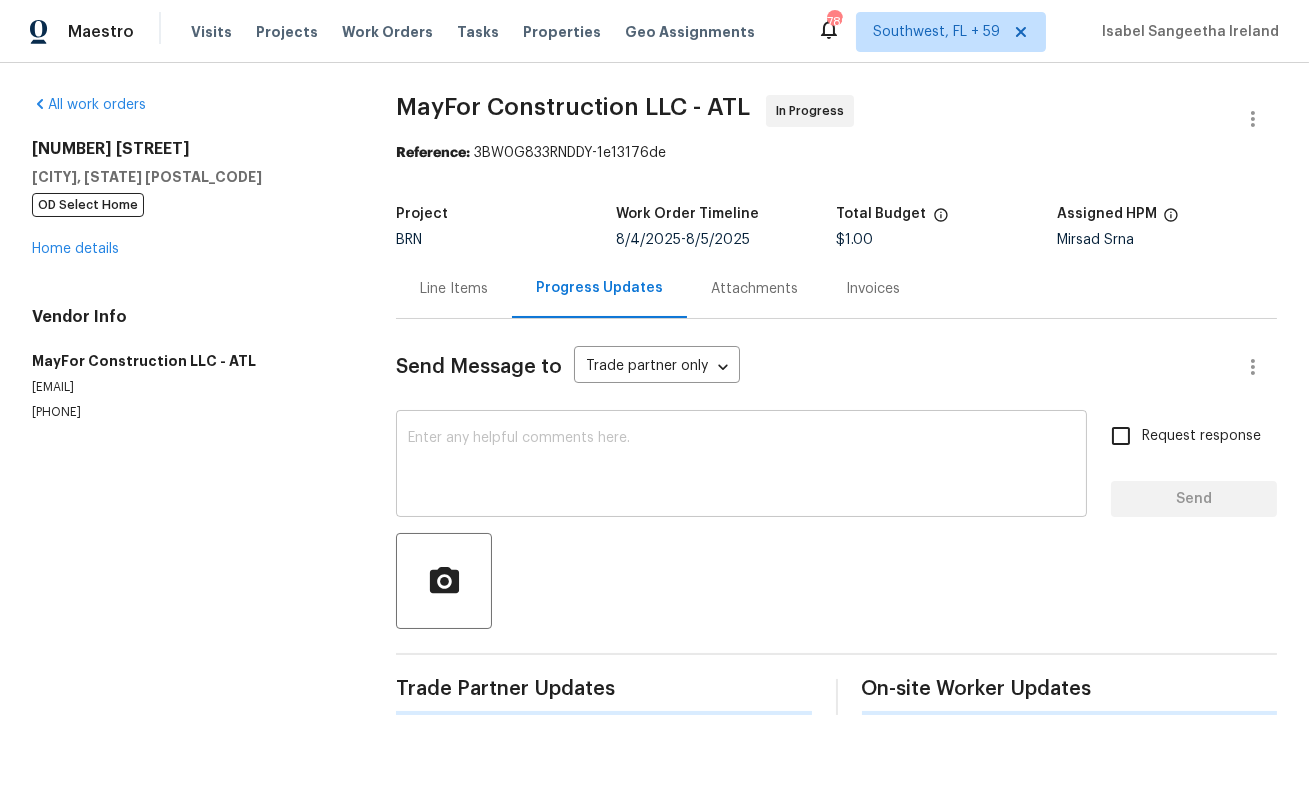 click at bounding box center (741, 466) 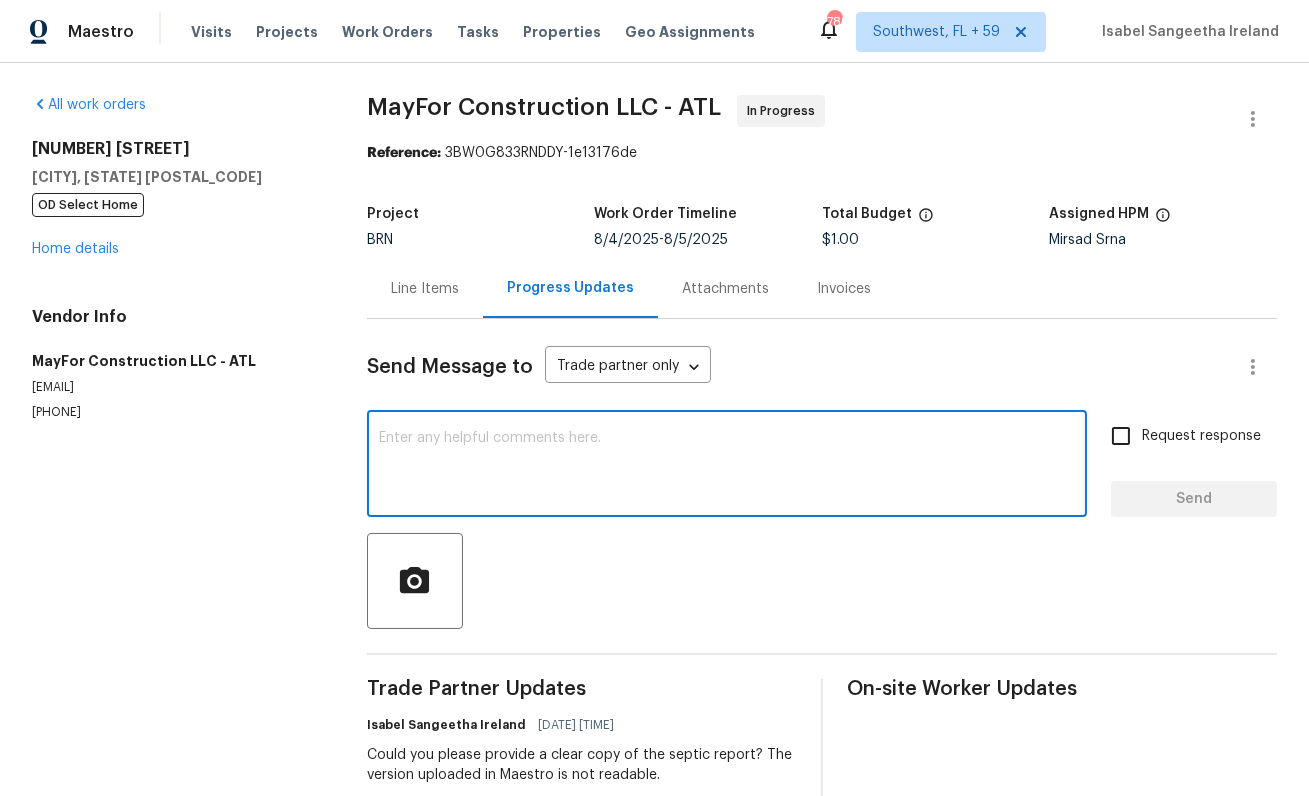 paste on "Thanks for accepting the WO.  Please provide the timeline soon?" 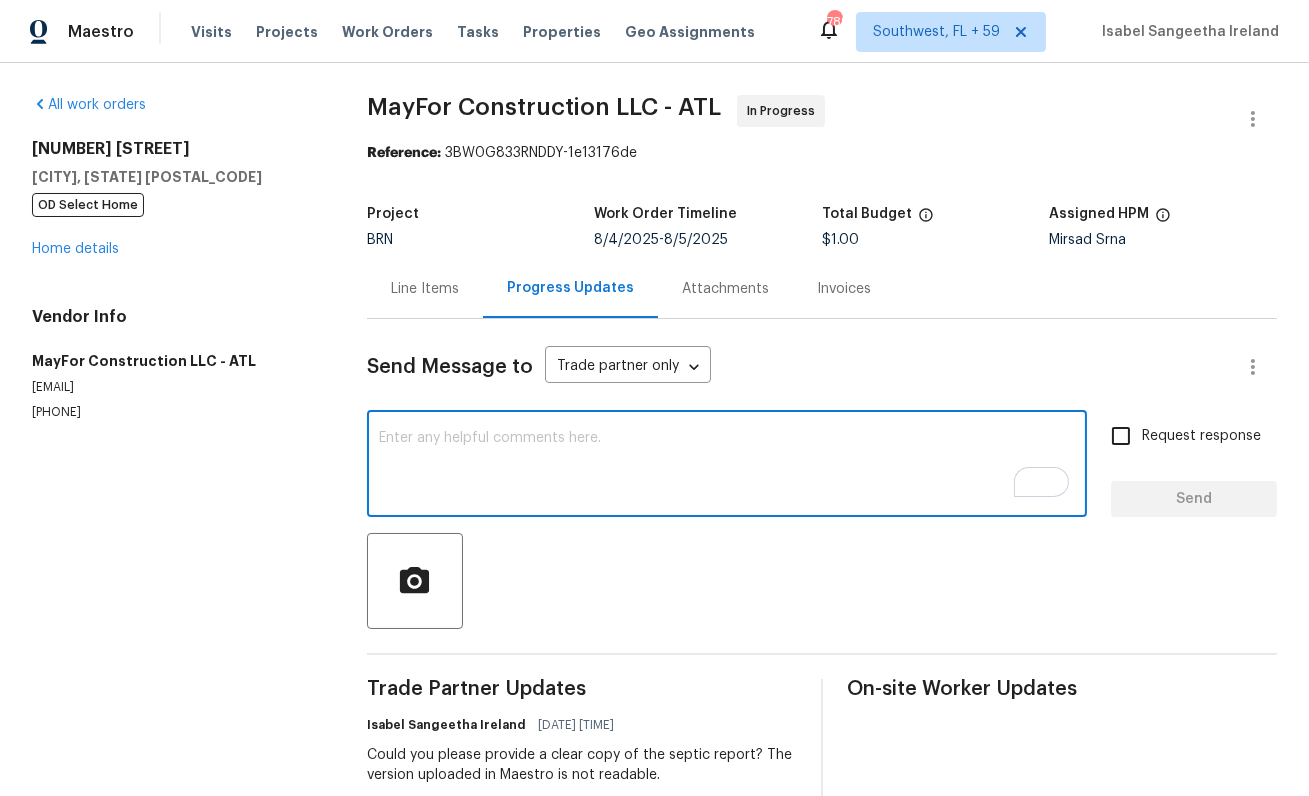 click at bounding box center [727, 466] 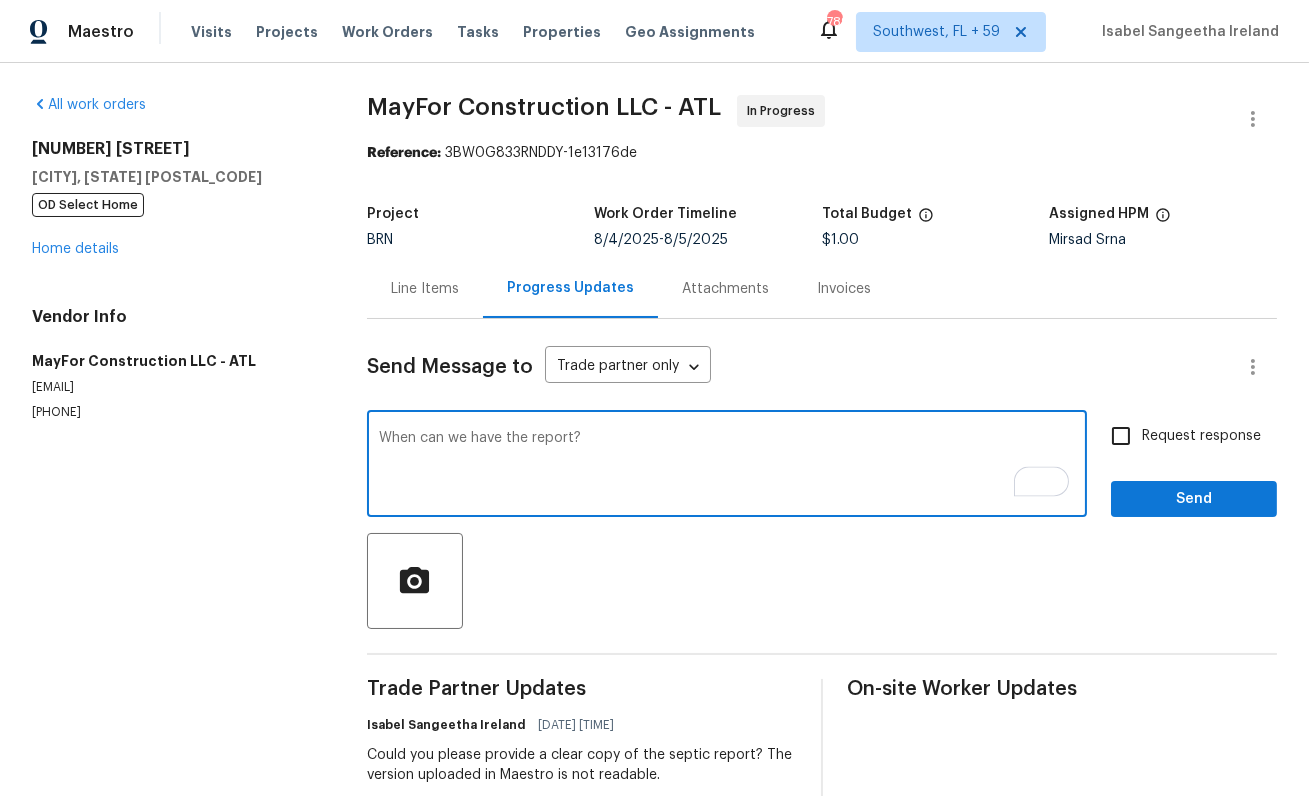 type on "When can we have the report?" 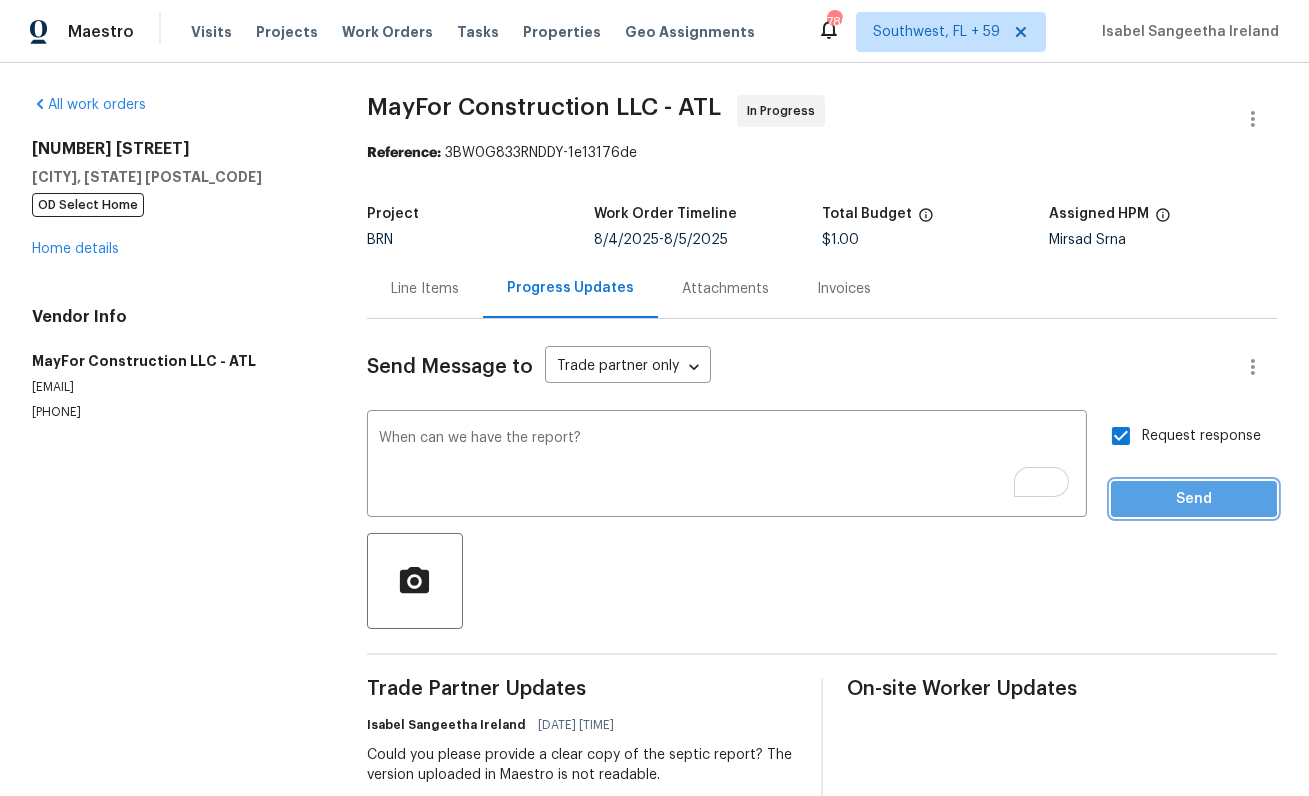 click on "Send" at bounding box center (1194, 499) 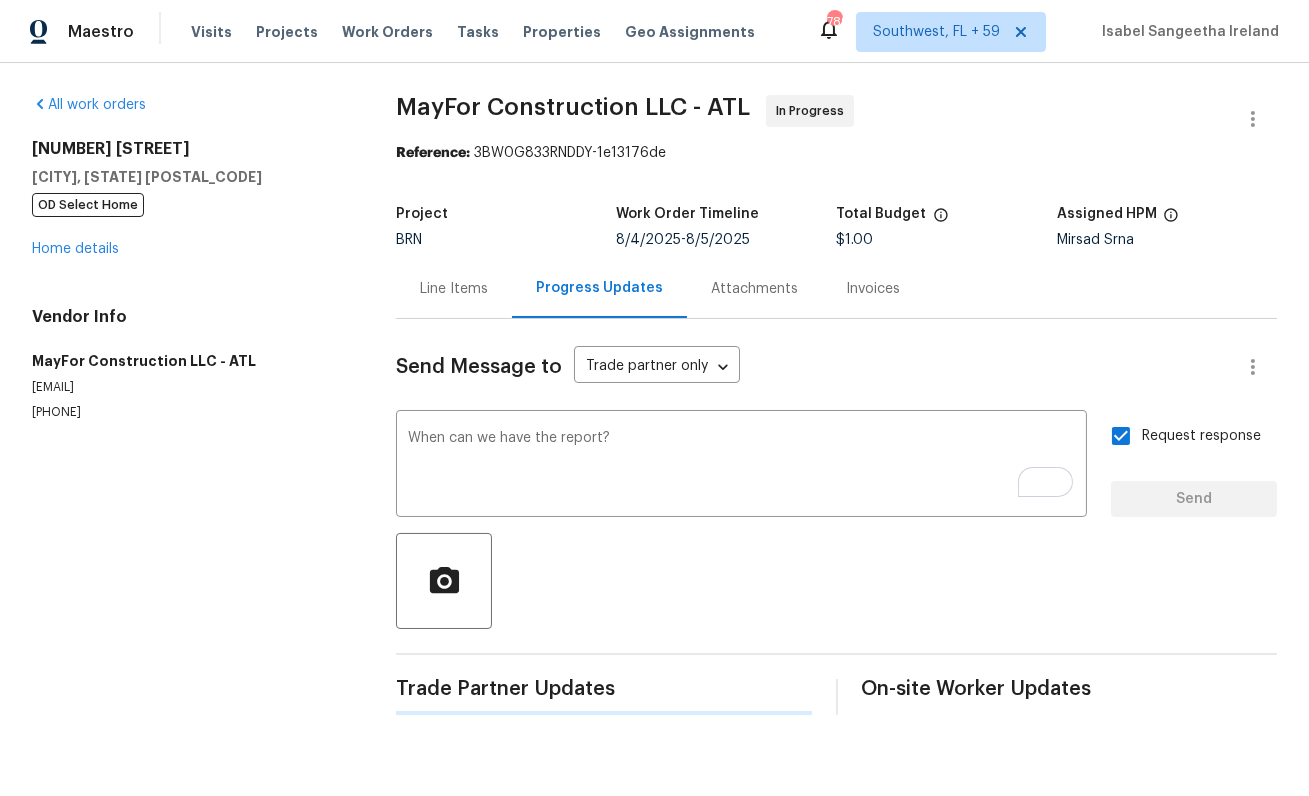 type 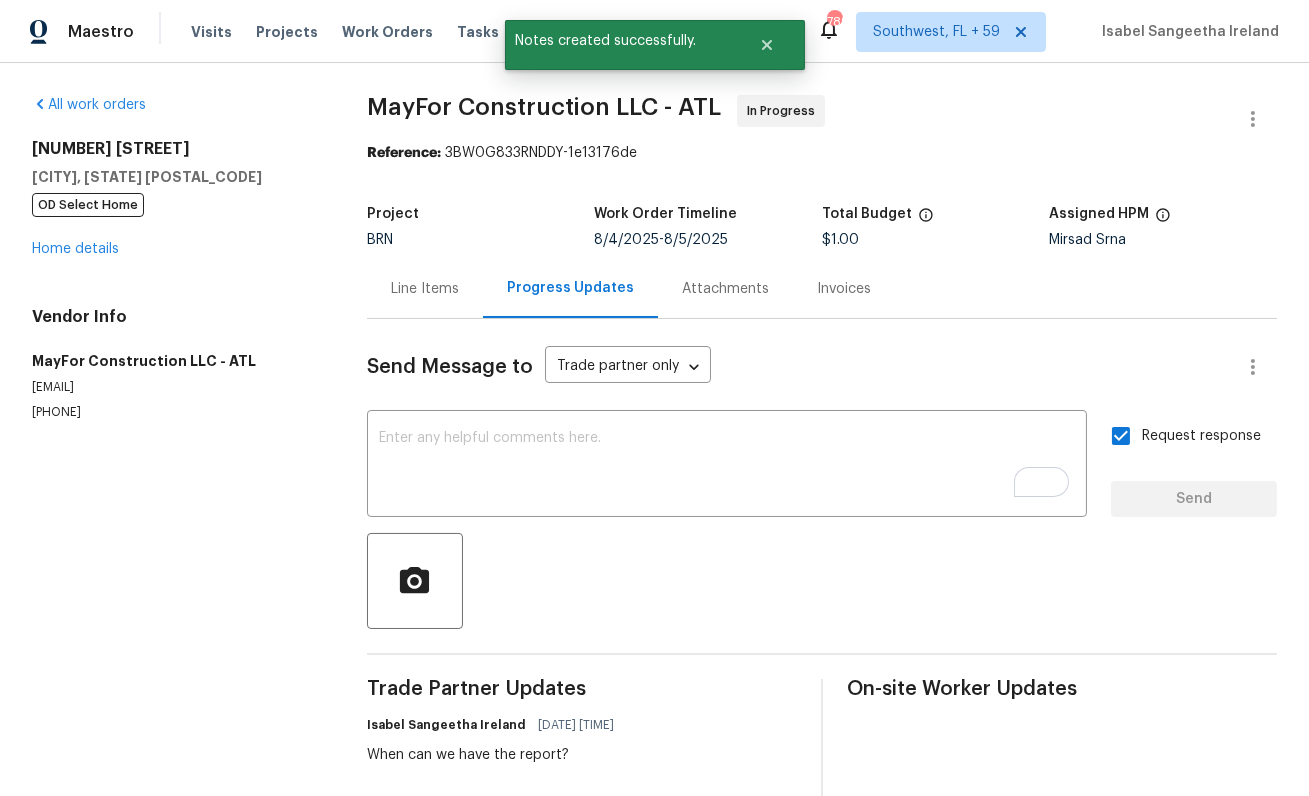 click on "MayFor Construction LLC - ATL" at bounding box center (544, 107) 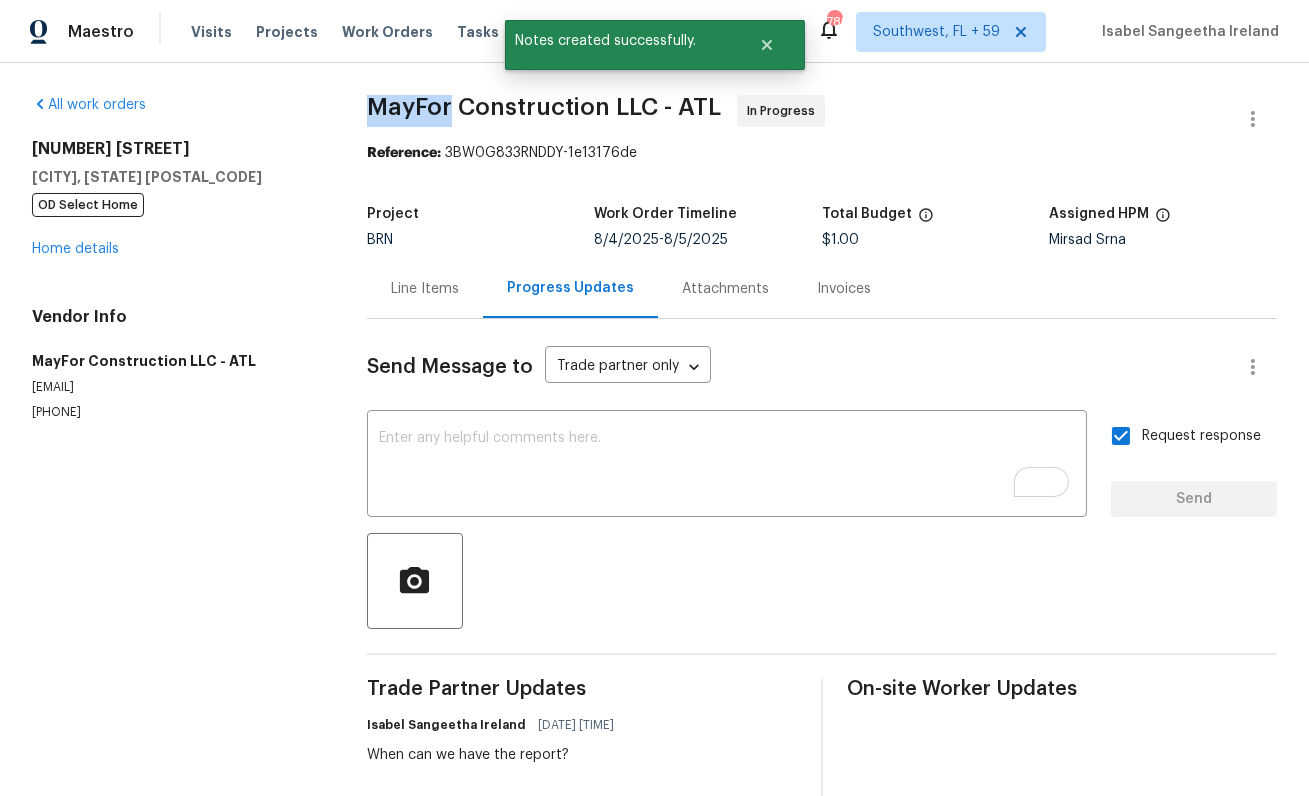 click on "MayFor Construction LLC - ATL" at bounding box center [544, 107] 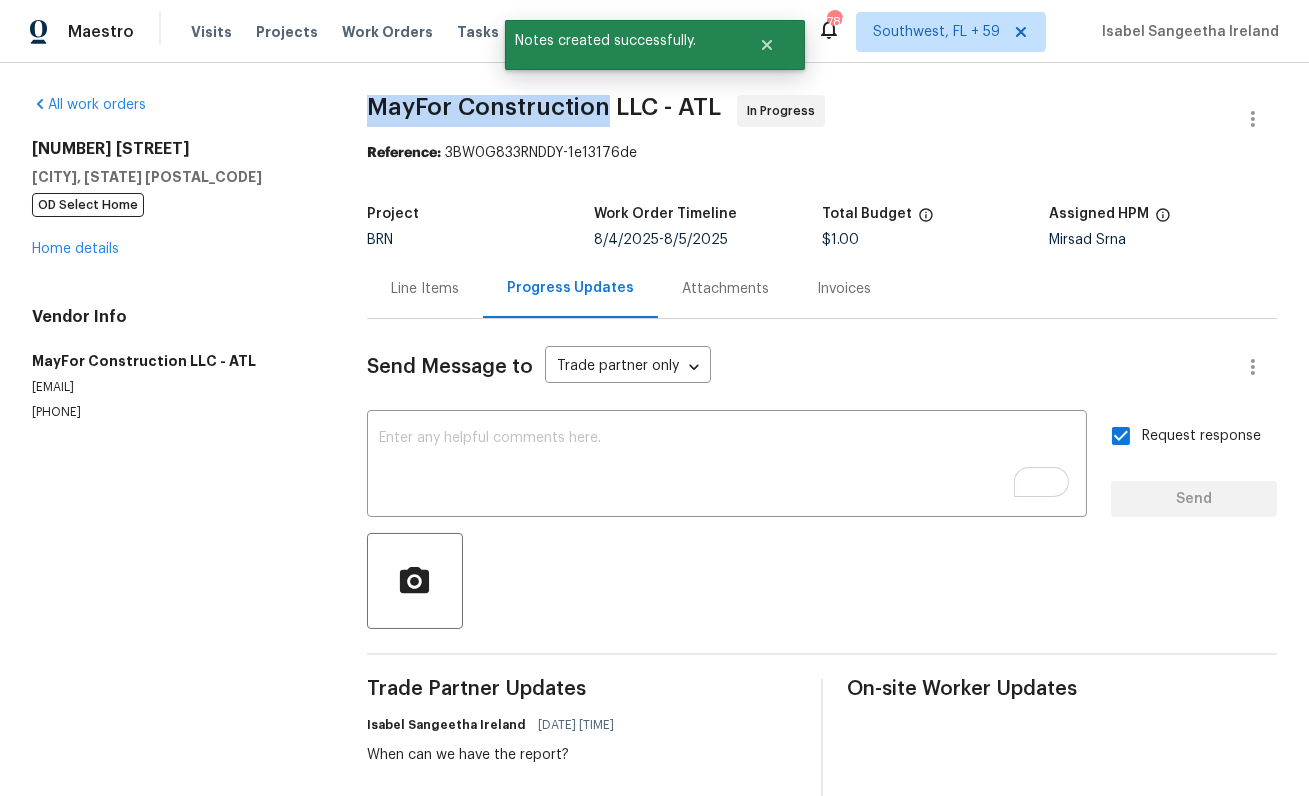 click on "MayFor Construction LLC - ATL" at bounding box center [544, 107] 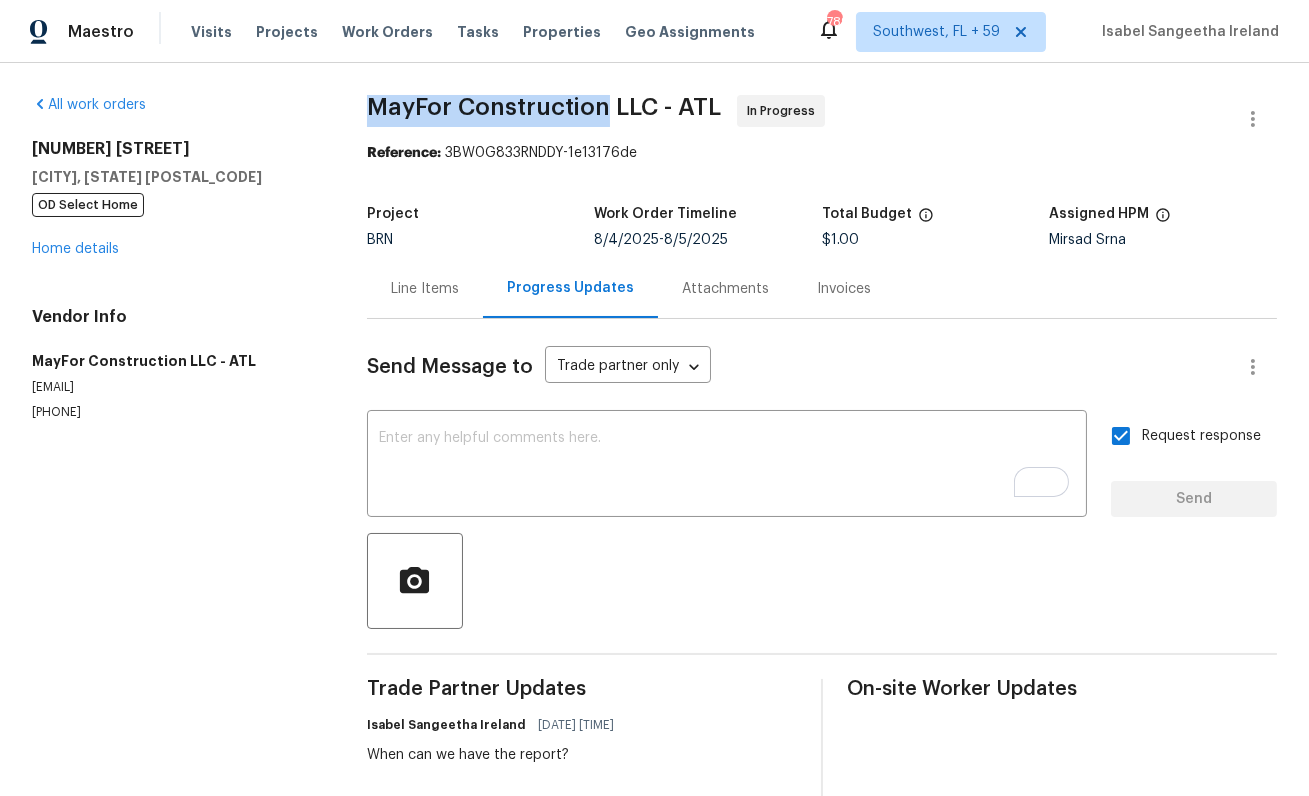 copy on "MayFor Construction" 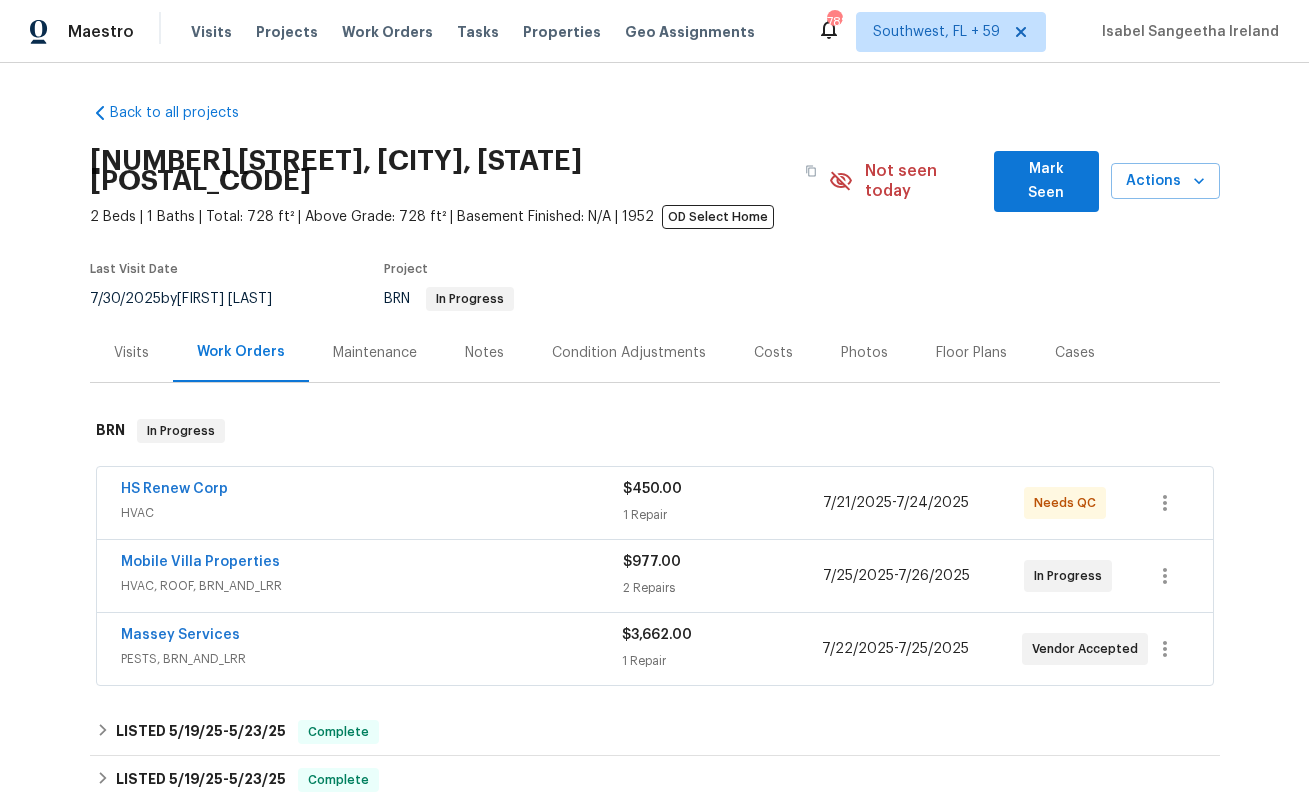 scroll, scrollTop: 0, scrollLeft: 0, axis: both 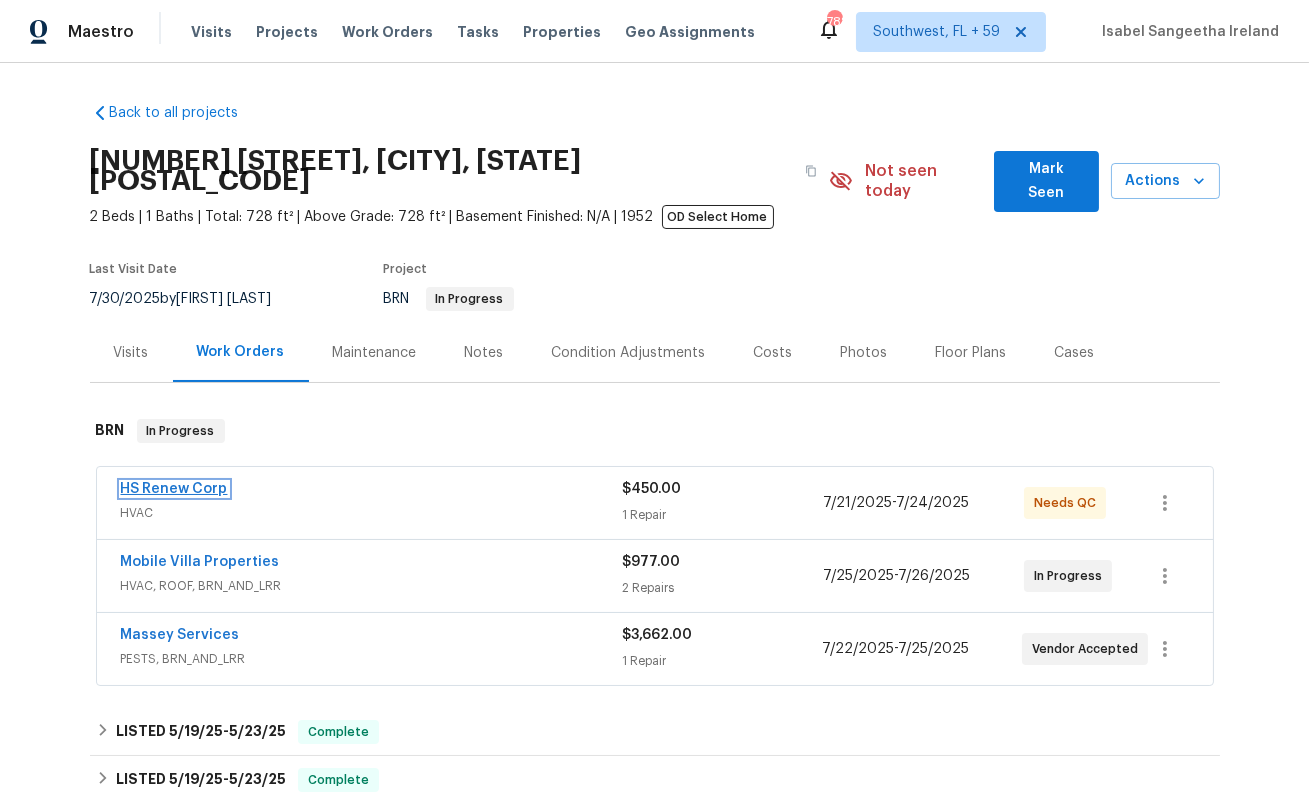 click on "HS Renew Corp" at bounding box center (174, 489) 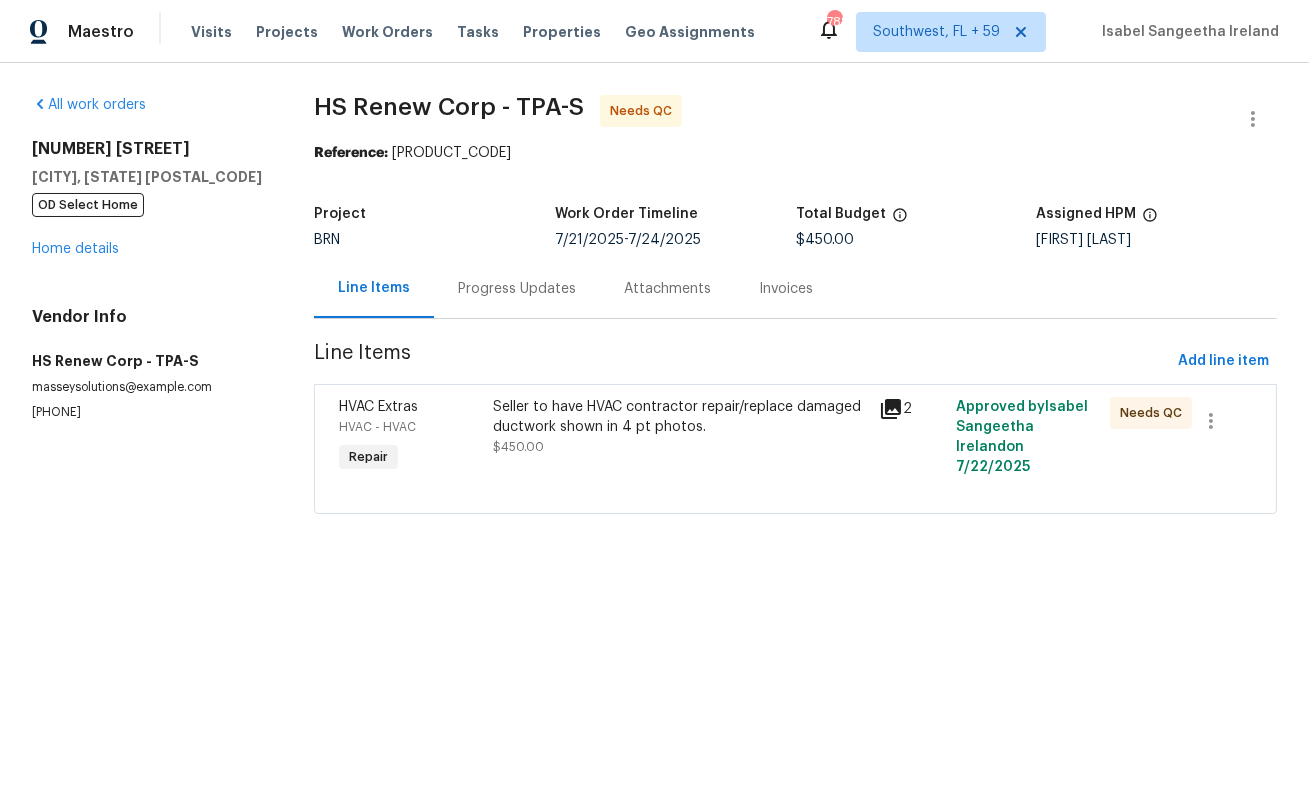 click on "Progress Updates" at bounding box center (517, 289) 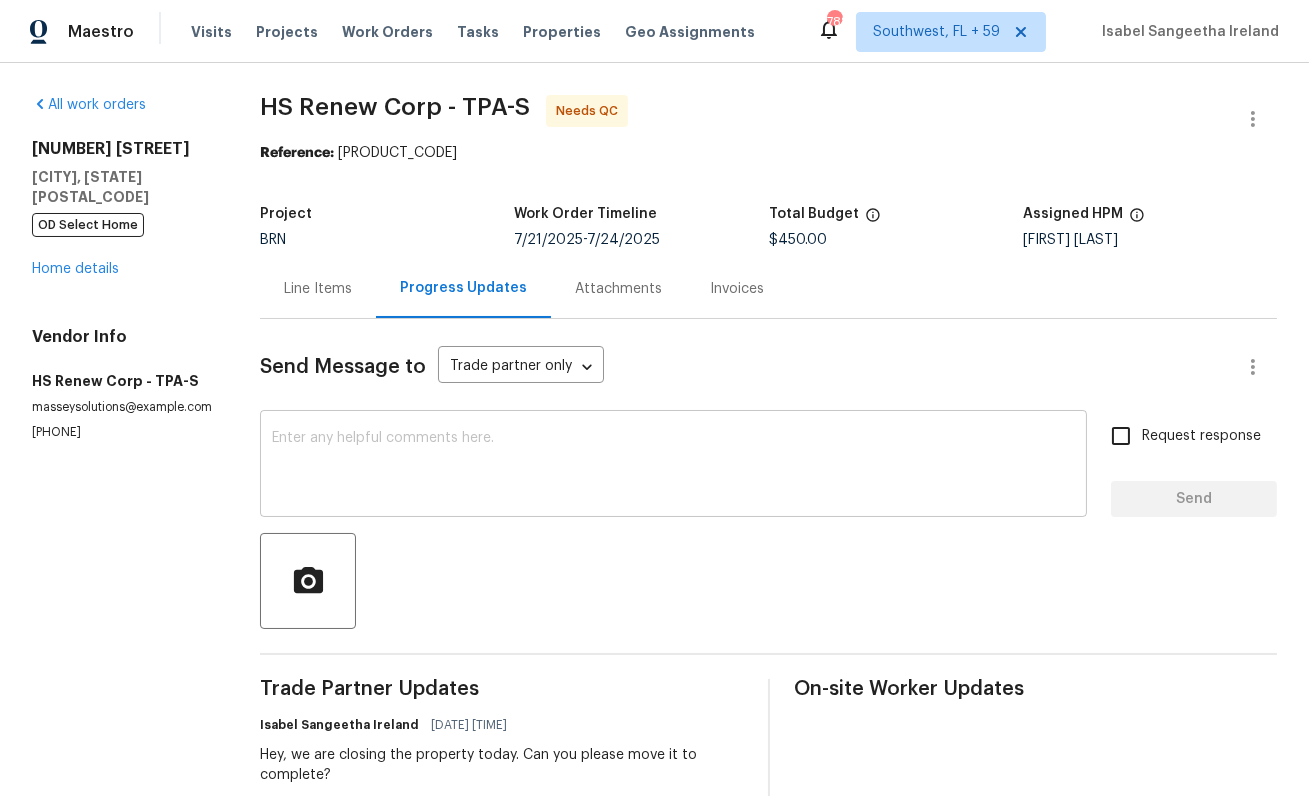 click at bounding box center [673, 466] 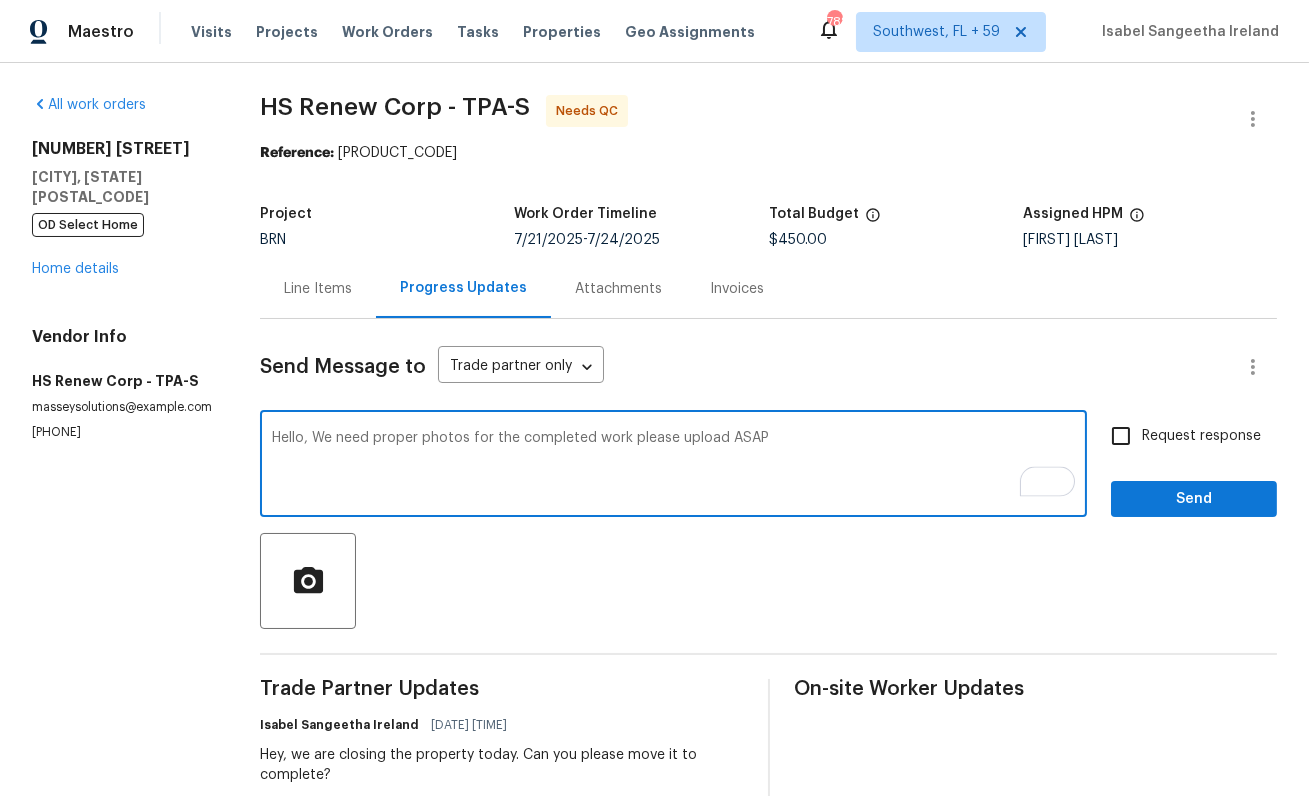 type on "Hello, We need proper photos for the completed work please upload ASAP" 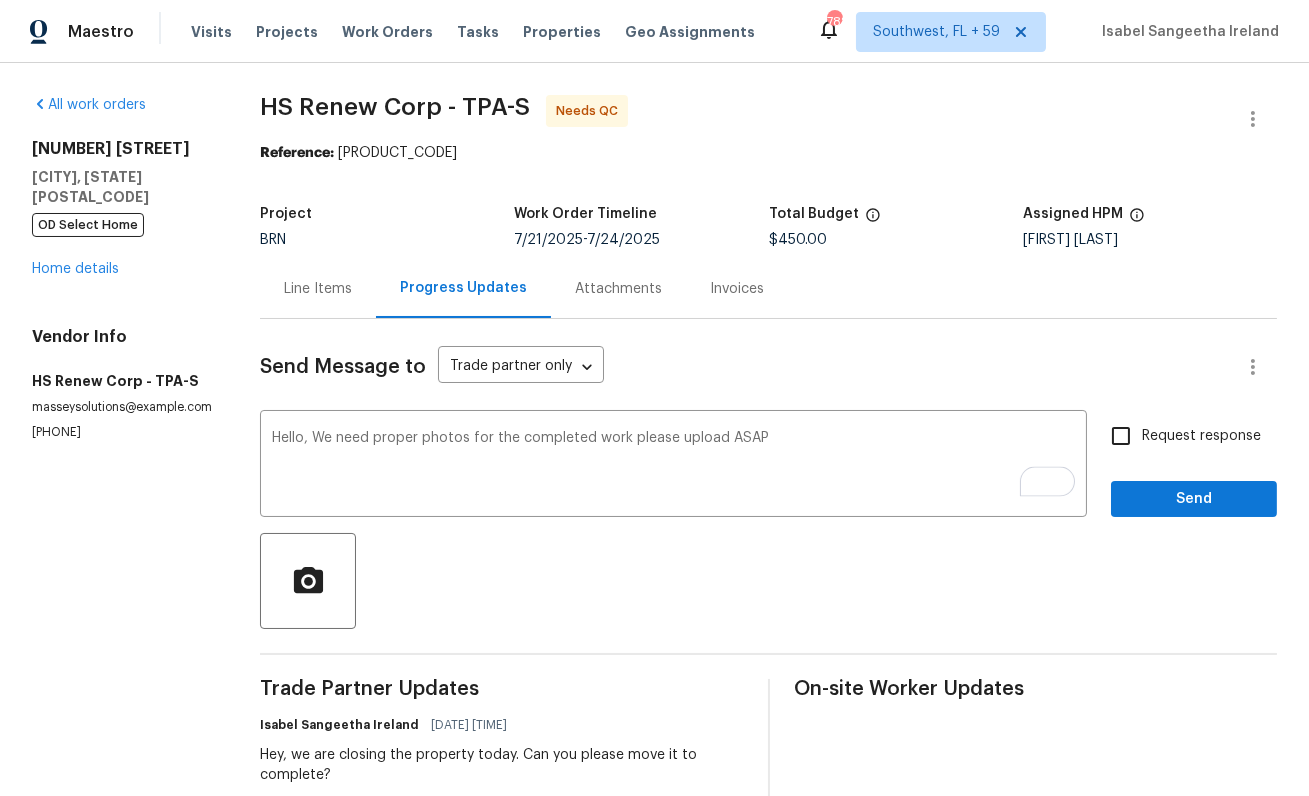 click on "Request response" at bounding box center [1201, 436] 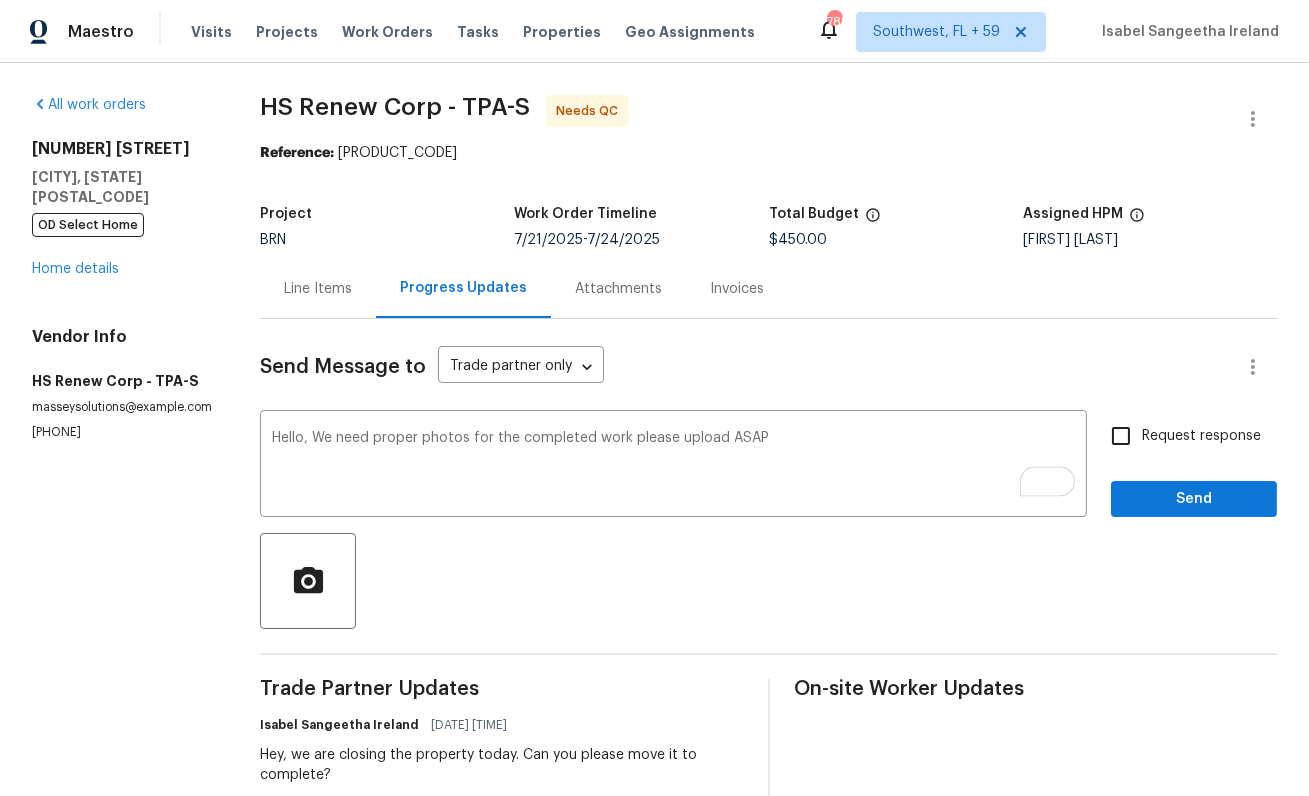 click on "Request response" at bounding box center (1121, 436) 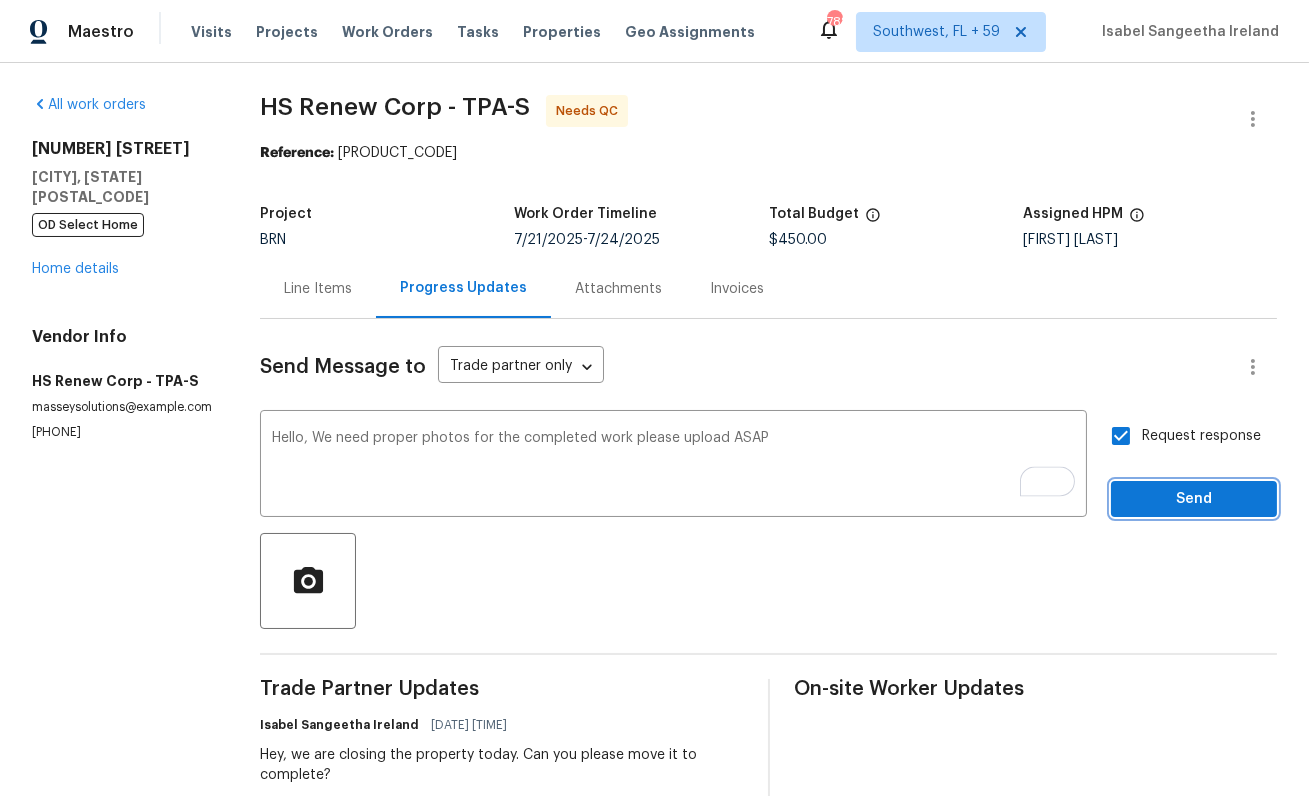 click on "Send" at bounding box center [1194, 499] 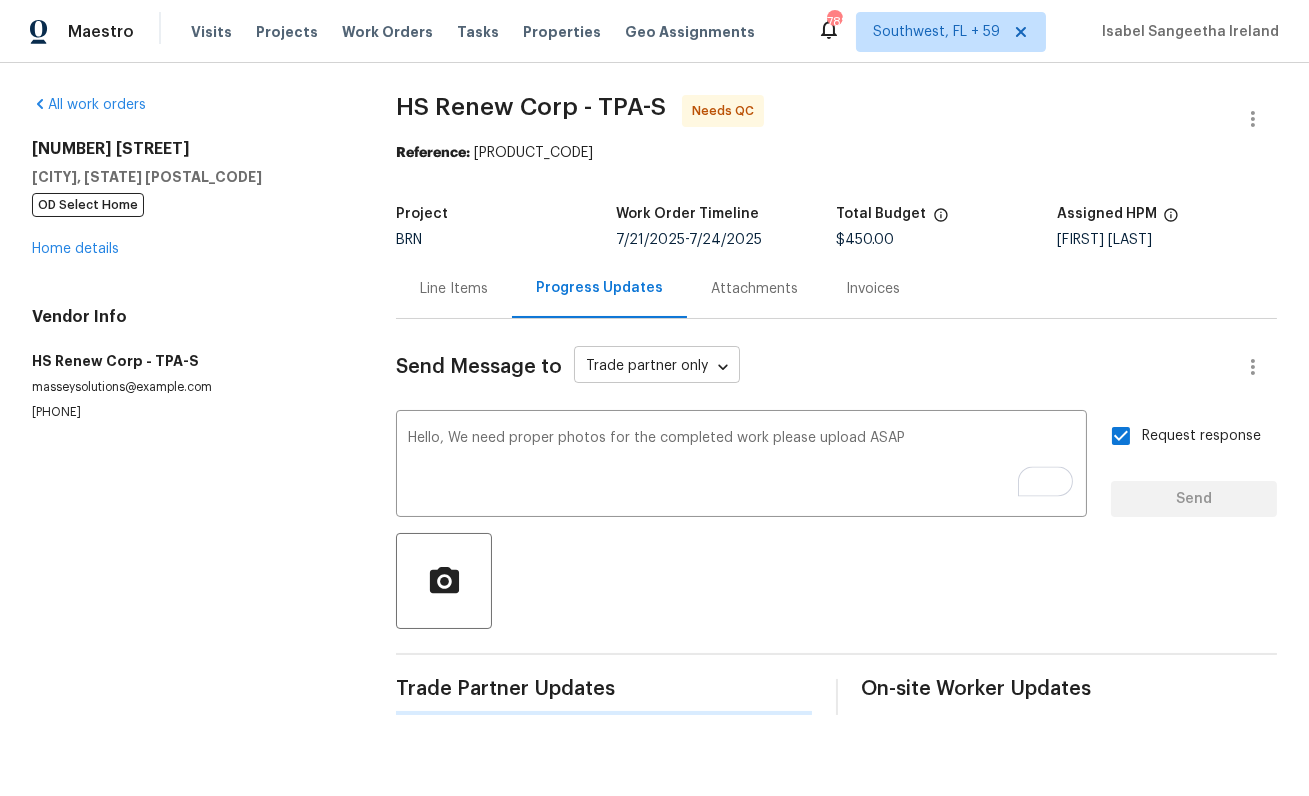 type 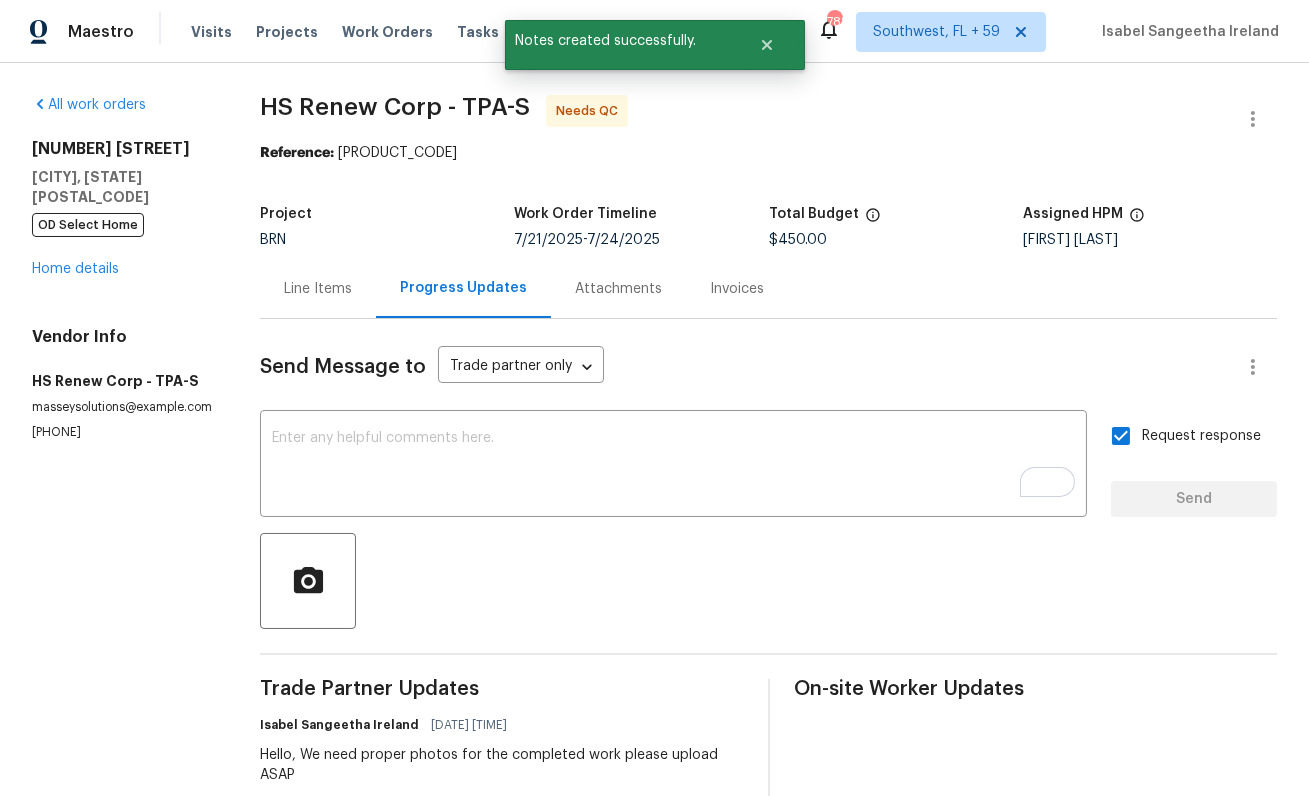 click on "Line Items" at bounding box center (318, 289) 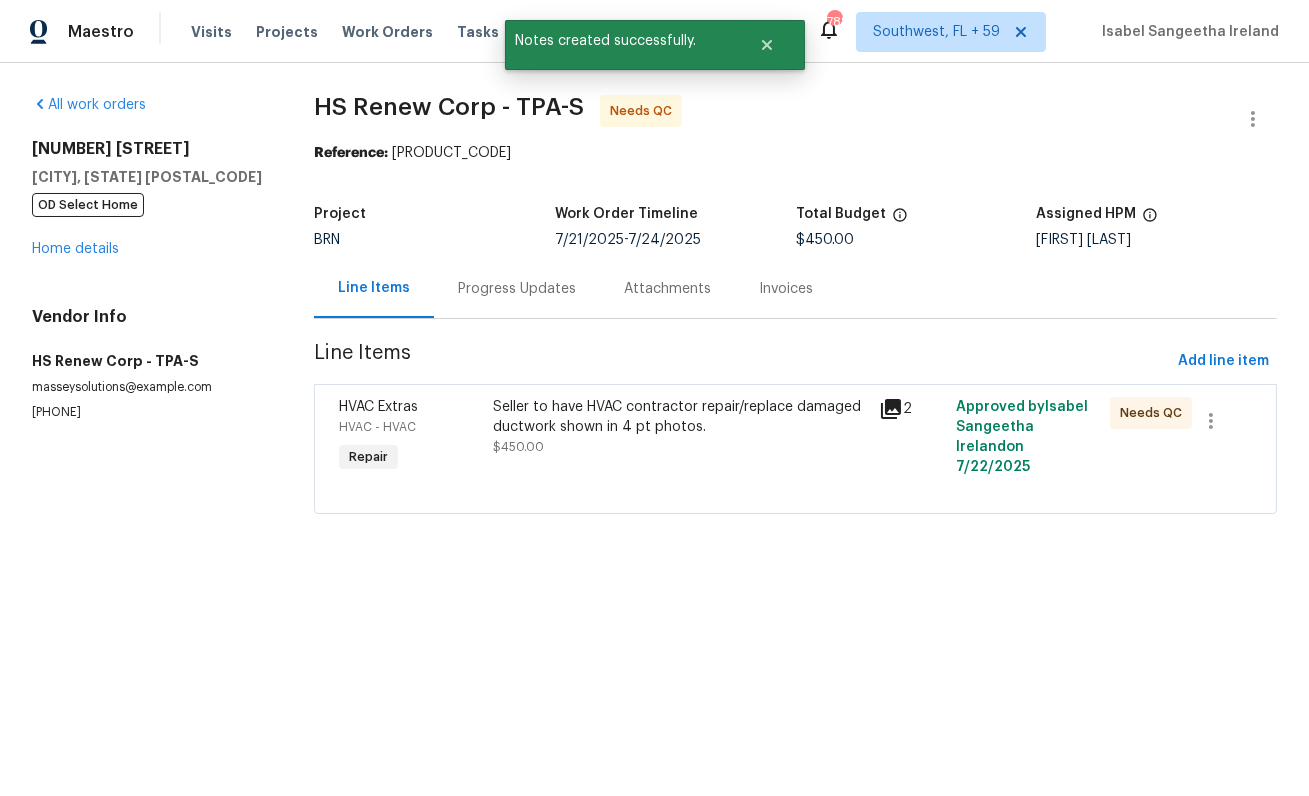 click on "HVAC Extras HVAC - HVAC Repair Seller to have HVAC contractor repair/replace damaged ductwork shown in 4 pt photos. $450.00   2 Approved by  [FIRST] [LAST]  on   [DATE] Needs QC" at bounding box center (795, 449) 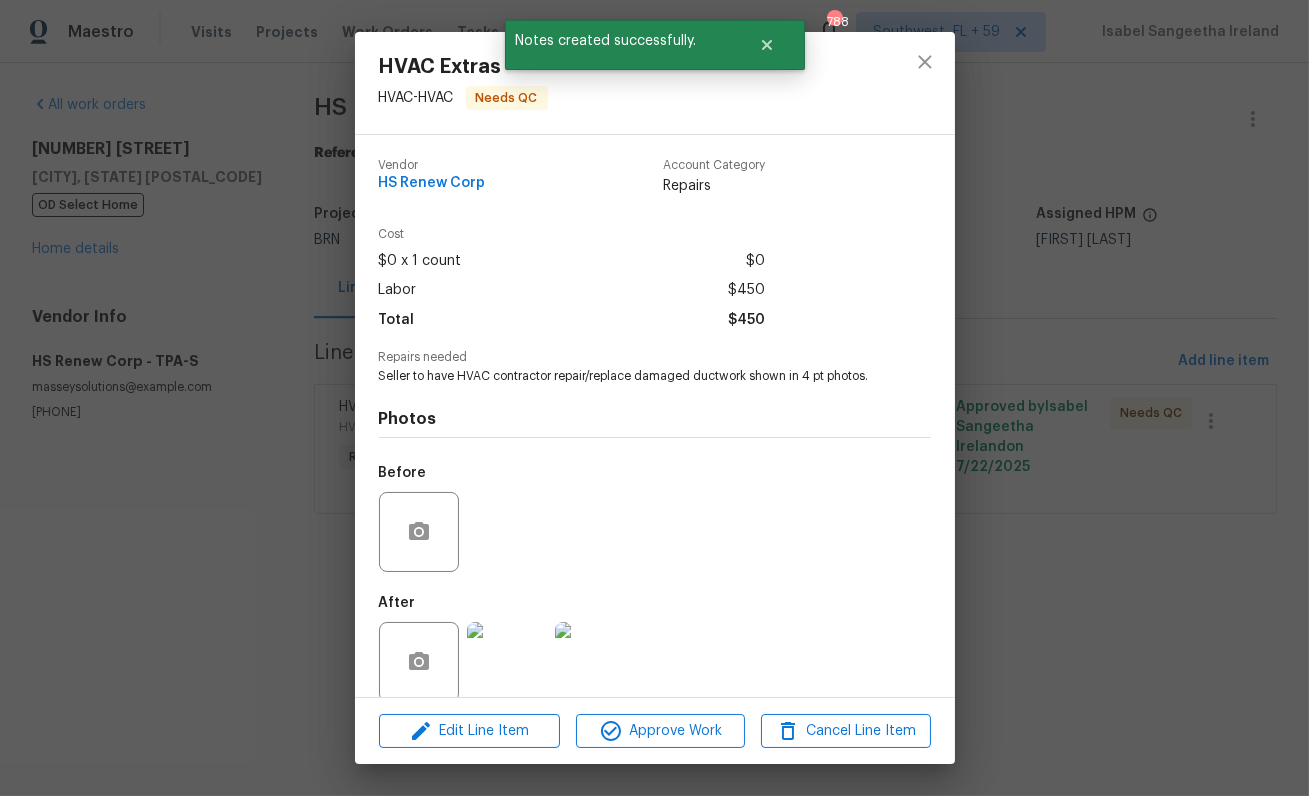 click on "Photos Before After" at bounding box center [655, 549] 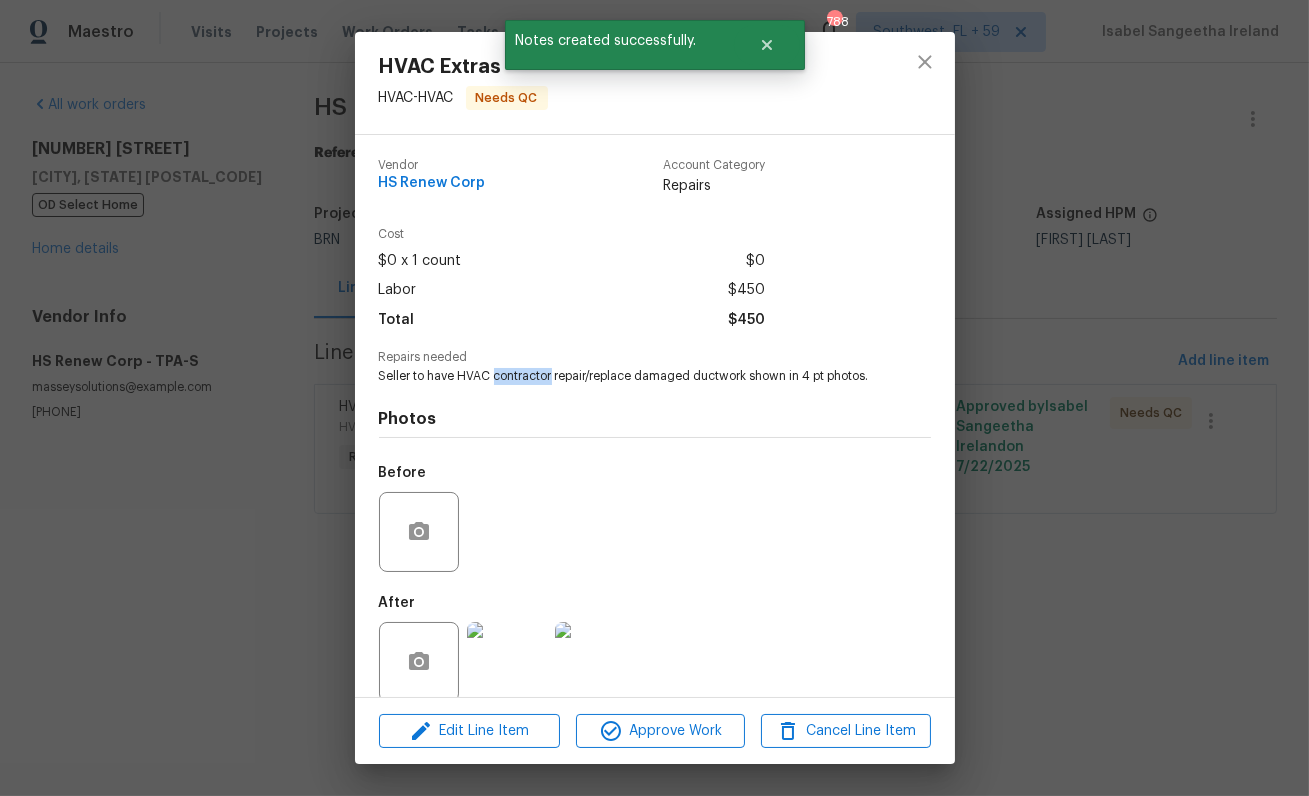 click on "Seller to have HVAC contractor repair/replace damaged ductwork shown in 4 pt photos." at bounding box center [627, 376] 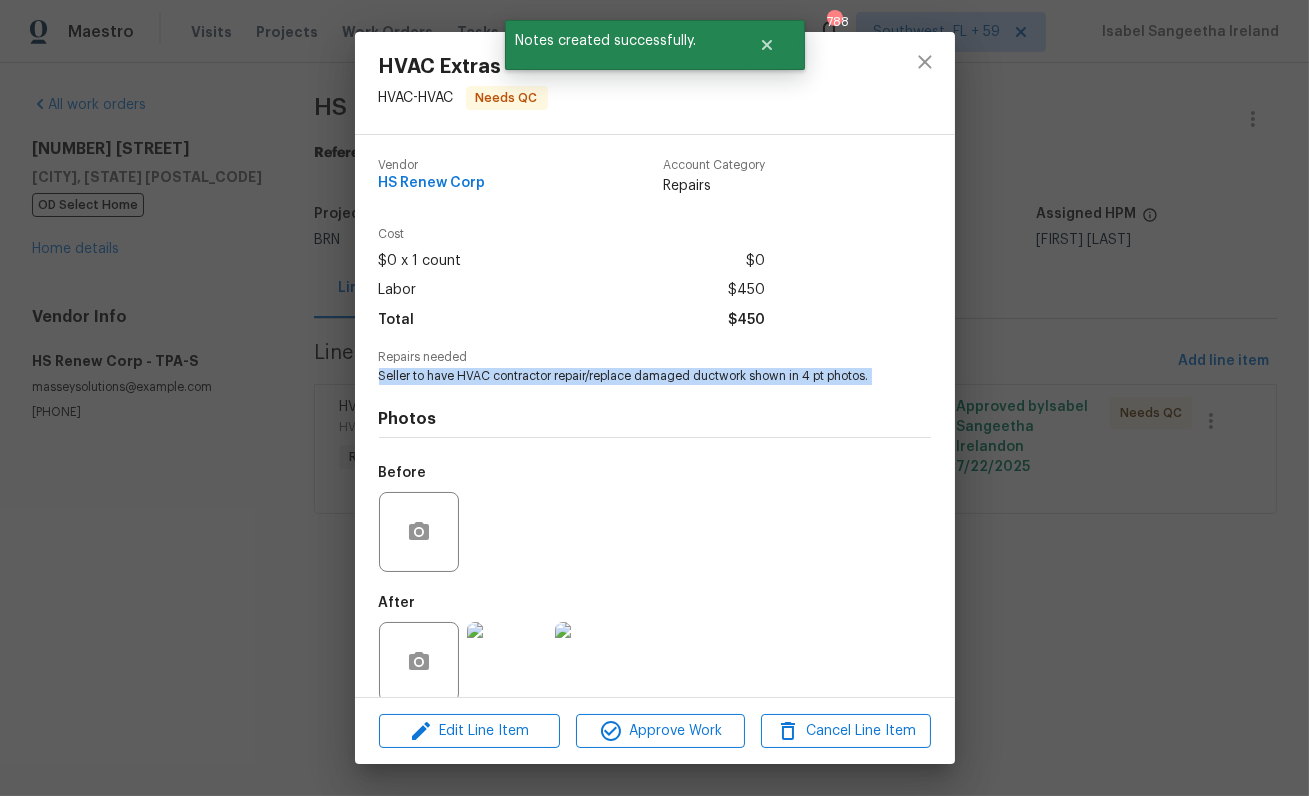 click on "Seller to have HVAC contractor repair/replace damaged ductwork shown in 4 pt photos." at bounding box center (627, 376) 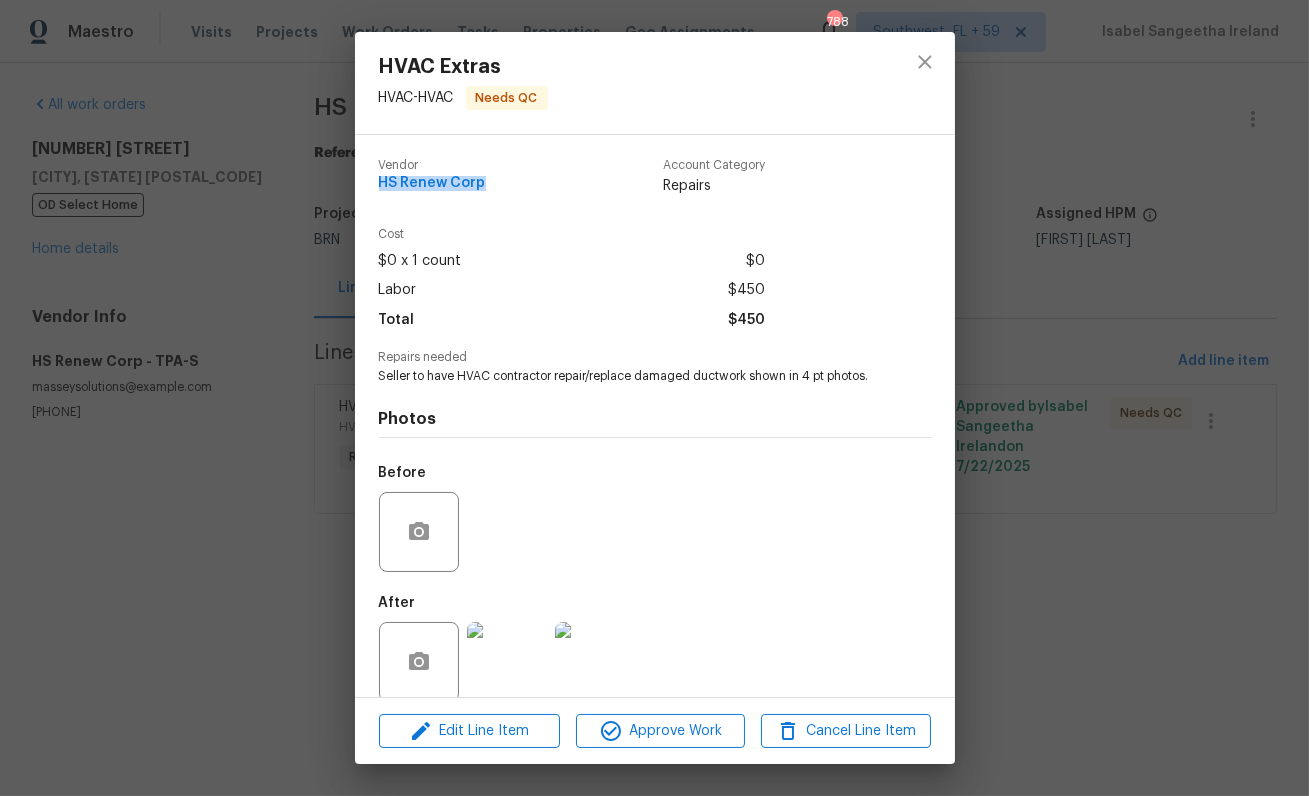 drag, startPoint x: 488, startPoint y: 189, endPoint x: 310, endPoint y: 189, distance: 178 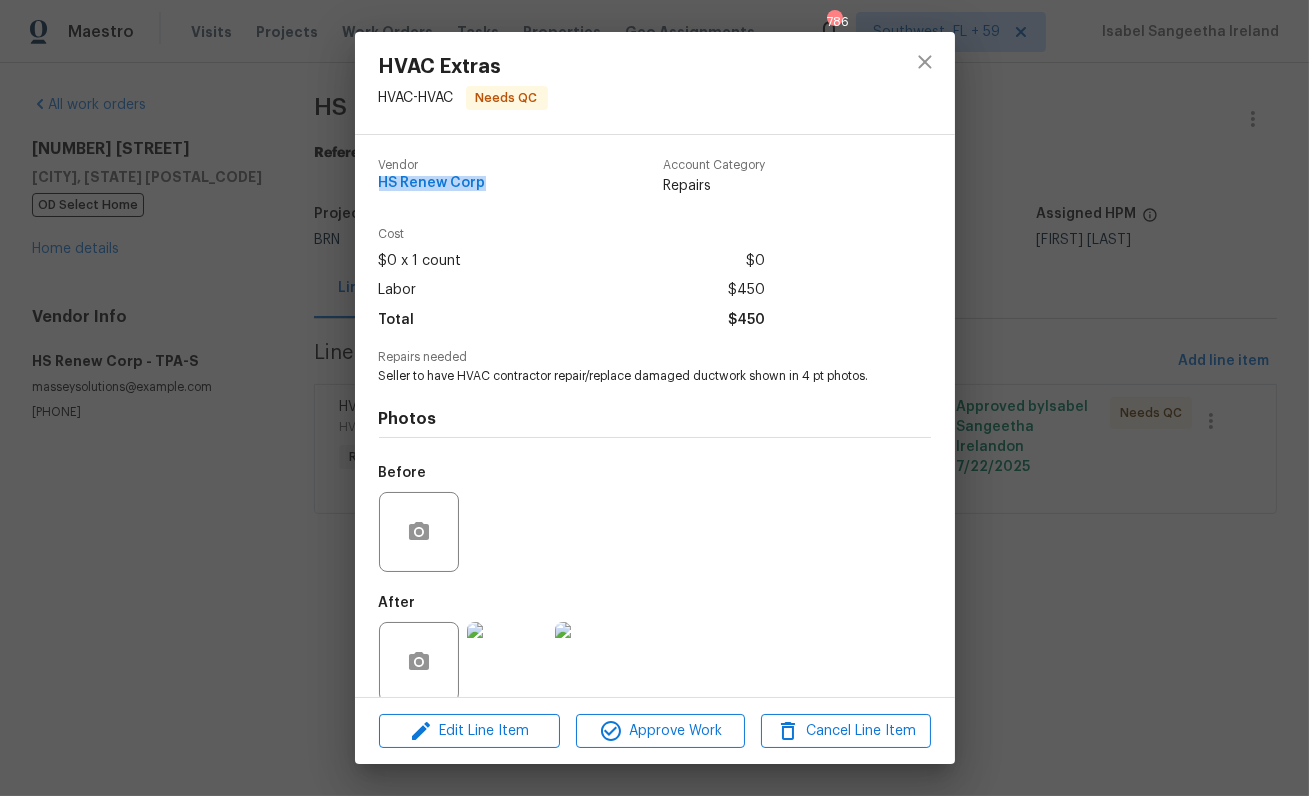 click at bounding box center (507, 662) 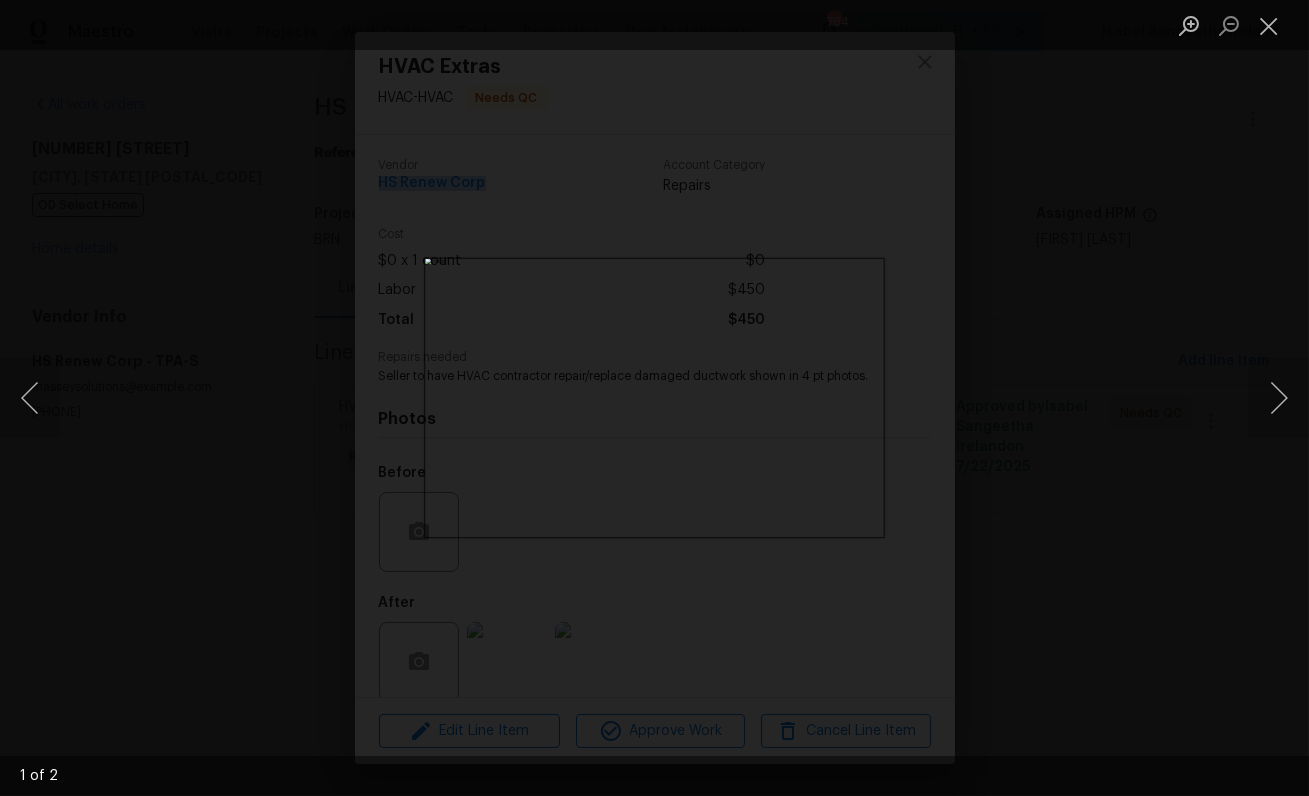click at bounding box center (654, 398) 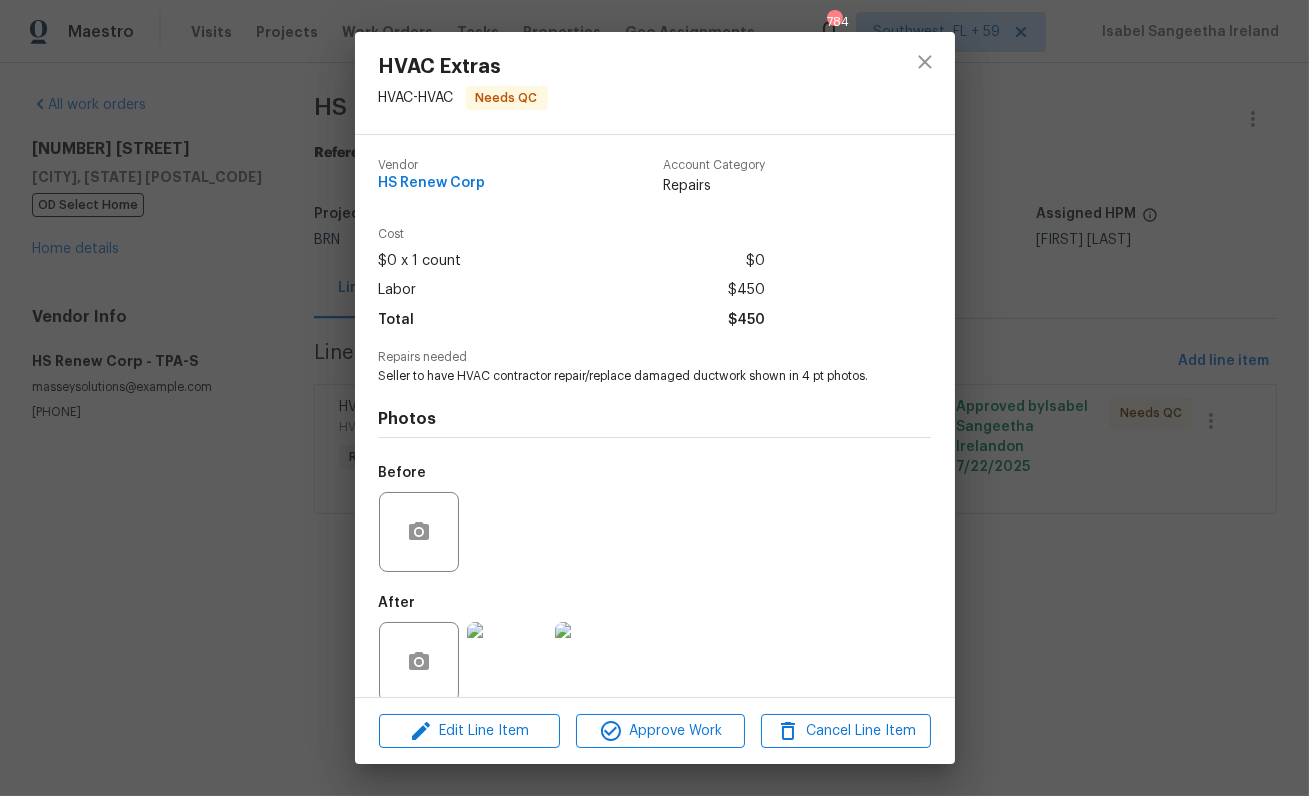 click on "HVAC Extras HVAC  -  HVAC Needs QC Vendor HS Renew Corp Account Category Repairs Cost $0 x 1 count $0 Labor $450 Total $450 Repairs needed Seller to have HVAC contractor repair/replace damaged ductwork shown in 4 pt photos. Photos Before After  Edit Line Item  Approve Work  Cancel Line Item" at bounding box center [654, 398] 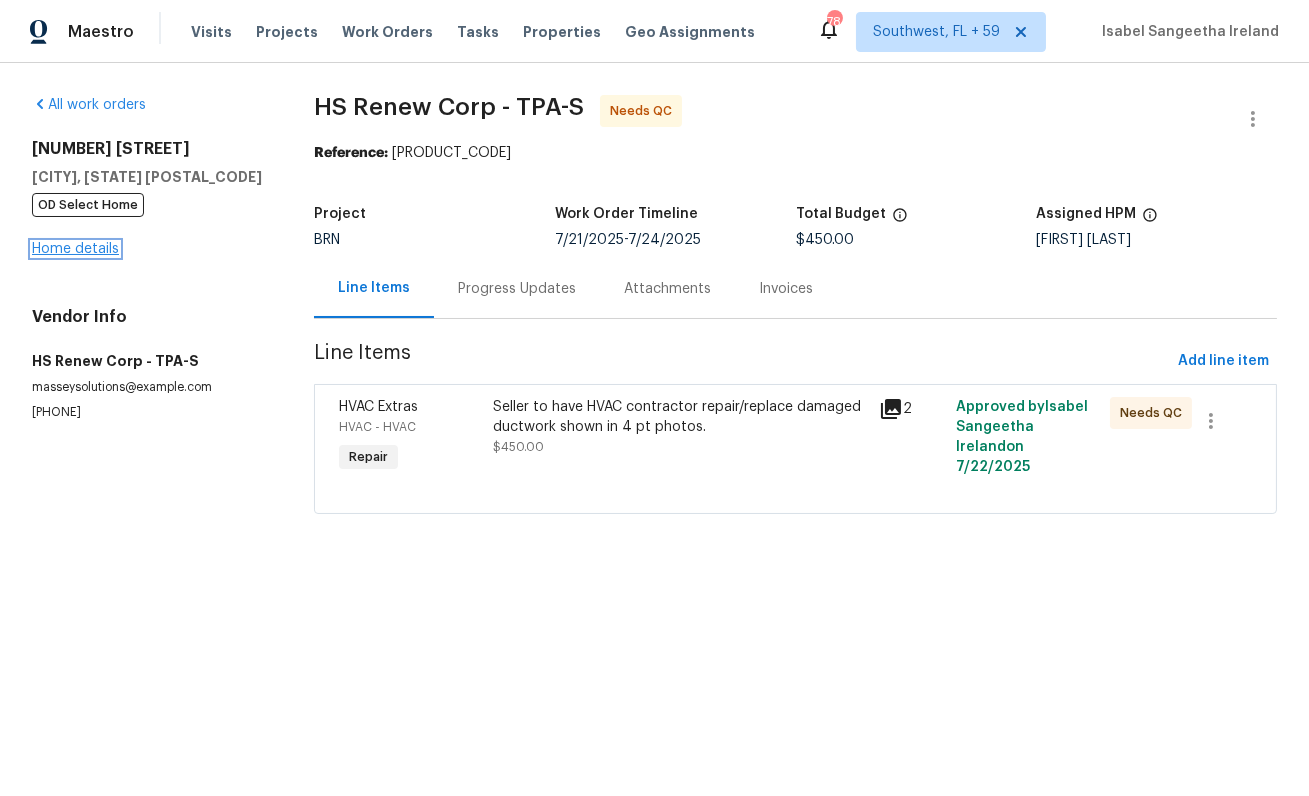 click on "Home details" at bounding box center [75, 249] 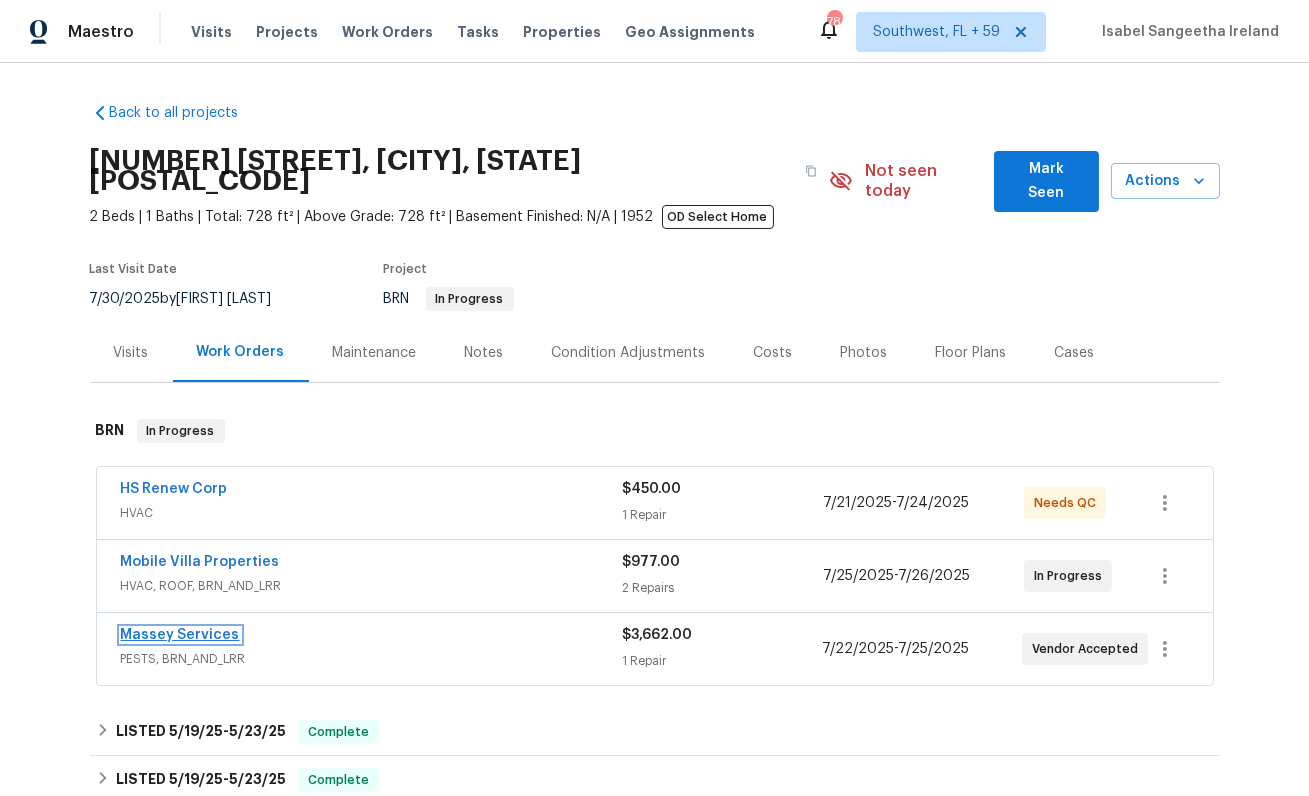 click on "Massey Services" at bounding box center [180, 635] 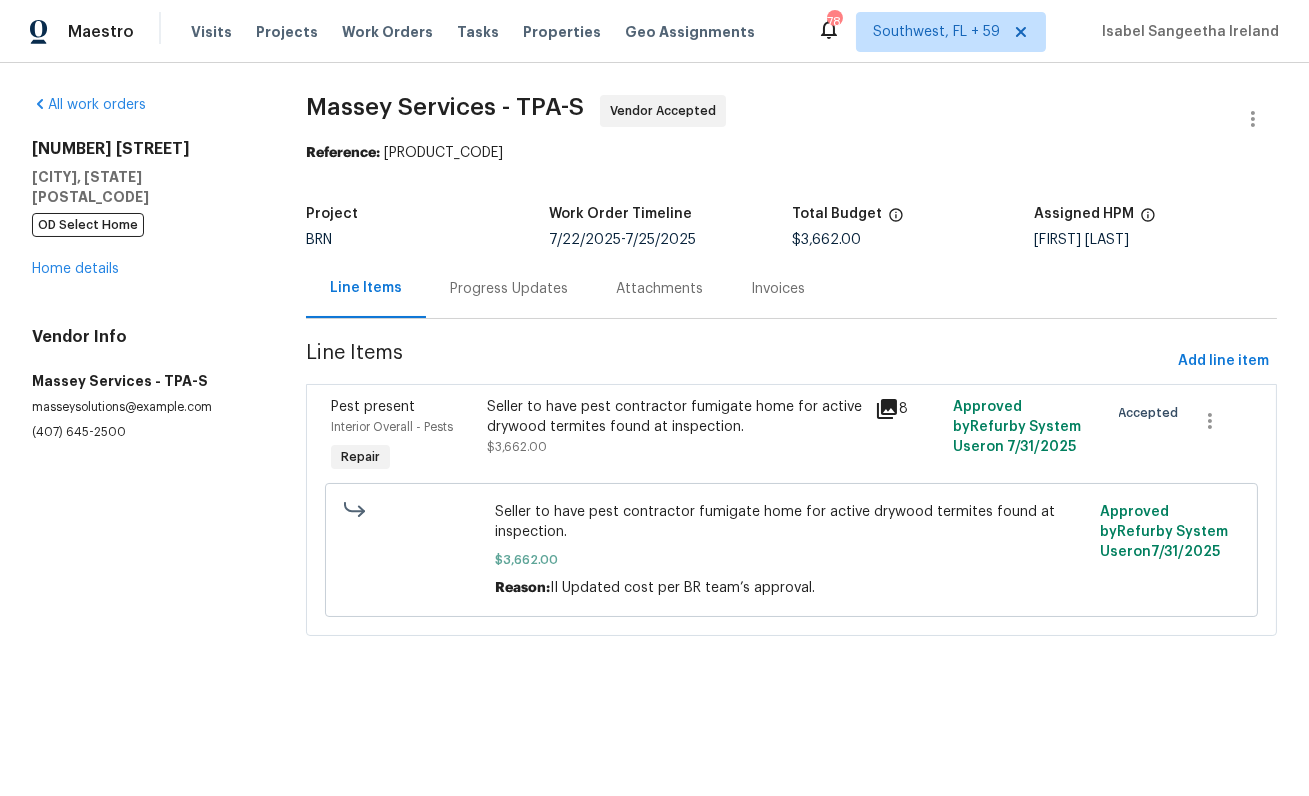 click on "Progress Updates" at bounding box center (509, 289) 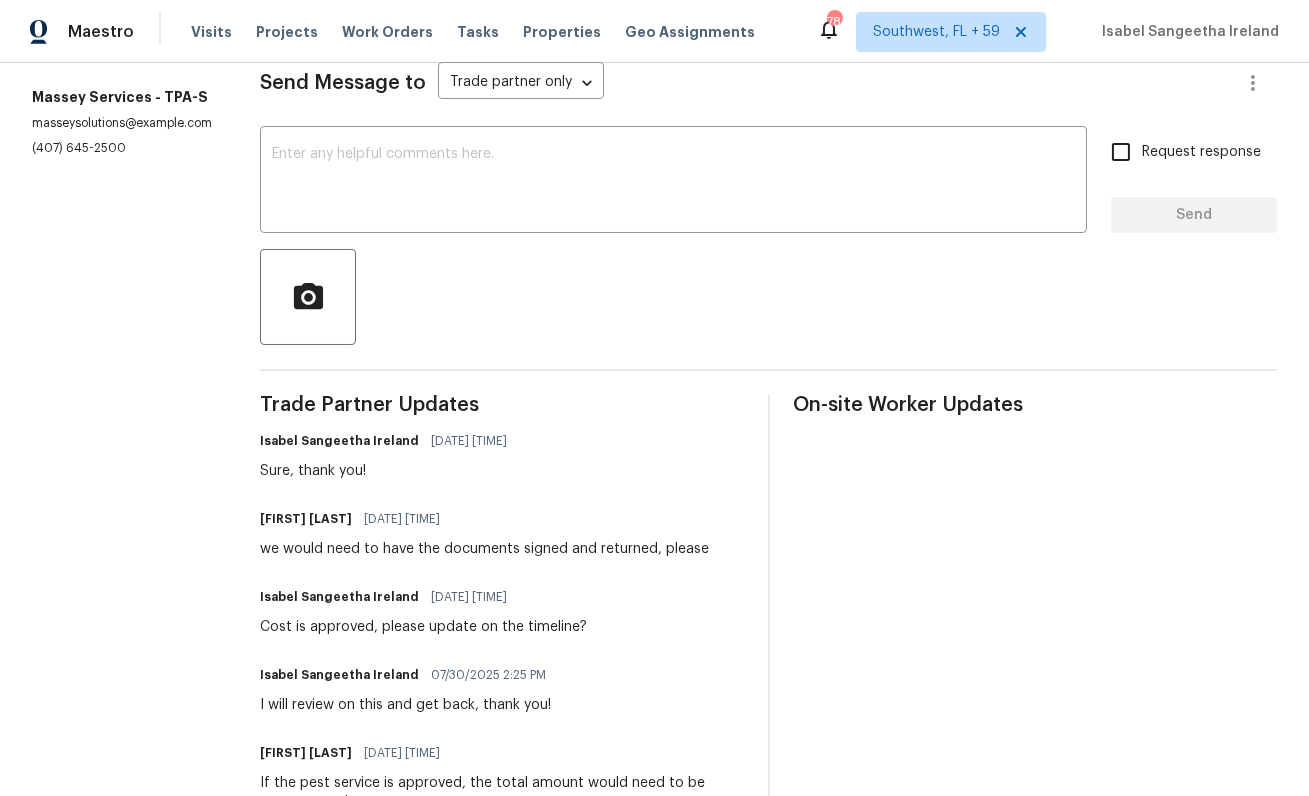 scroll, scrollTop: 270, scrollLeft: 0, axis: vertical 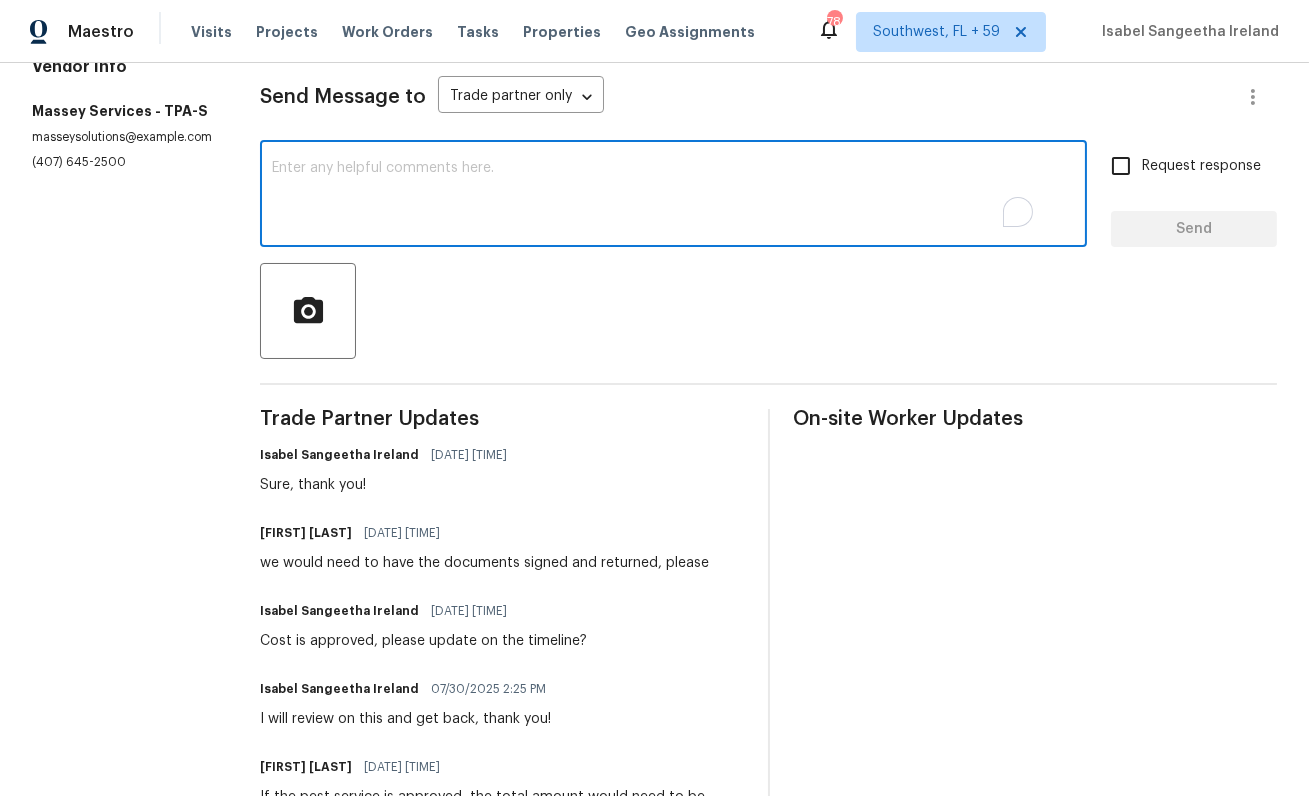 click at bounding box center (673, 196) 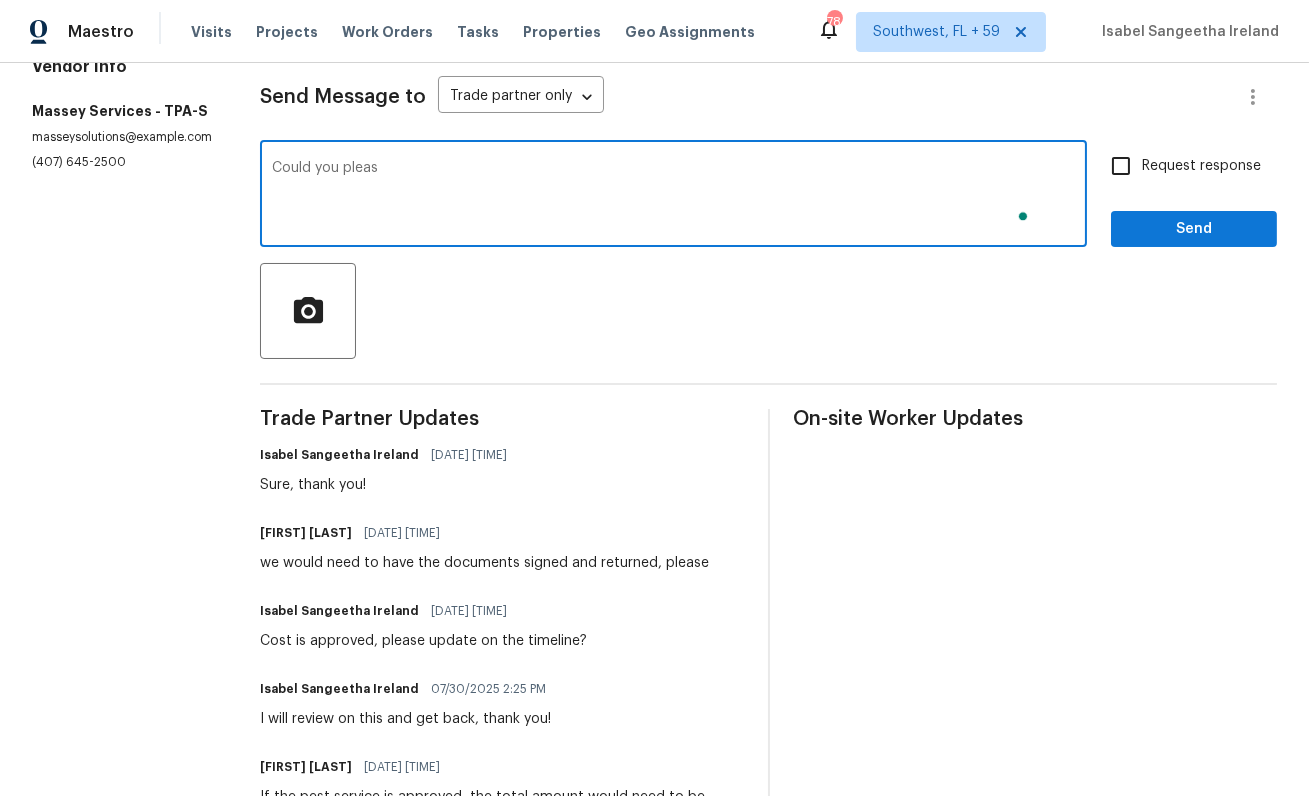 scroll, scrollTop: 270, scrollLeft: 0, axis: vertical 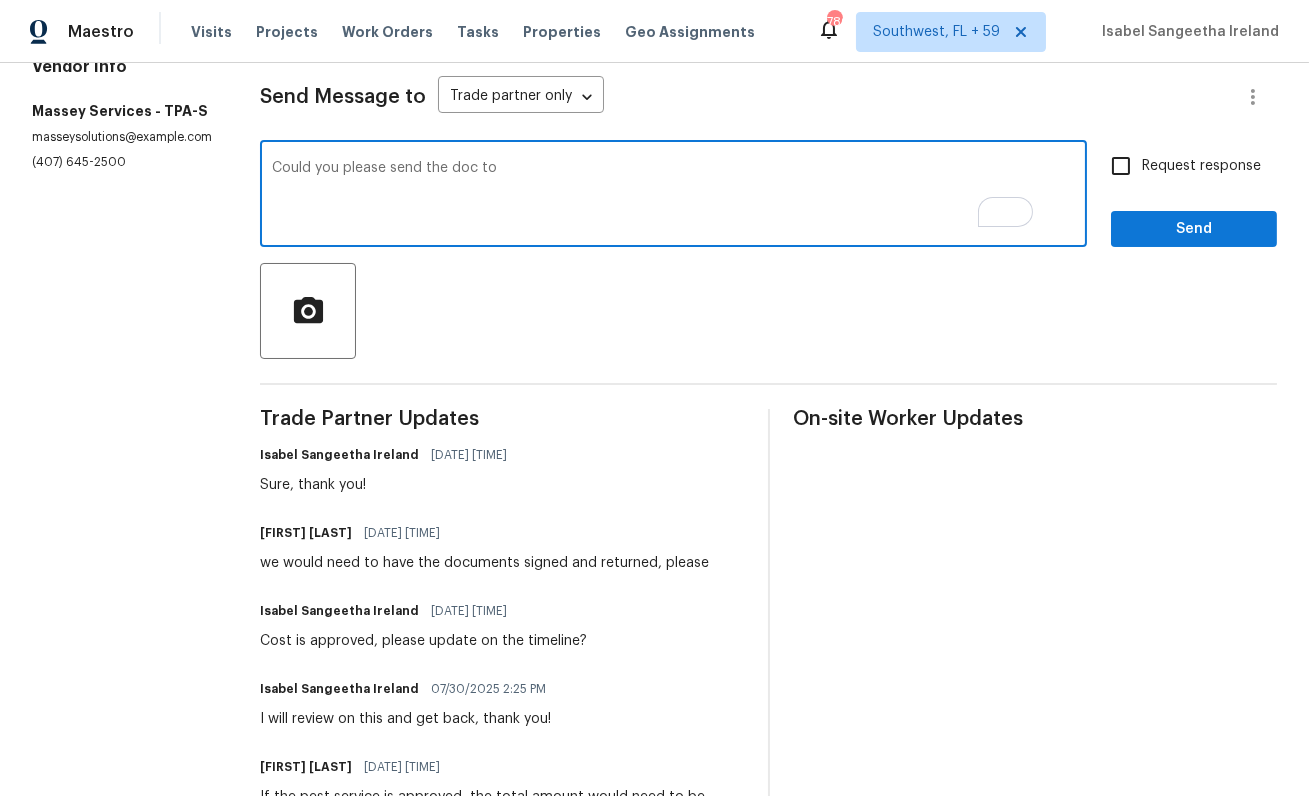 click on "Could you please send the doc to" at bounding box center (673, 196) 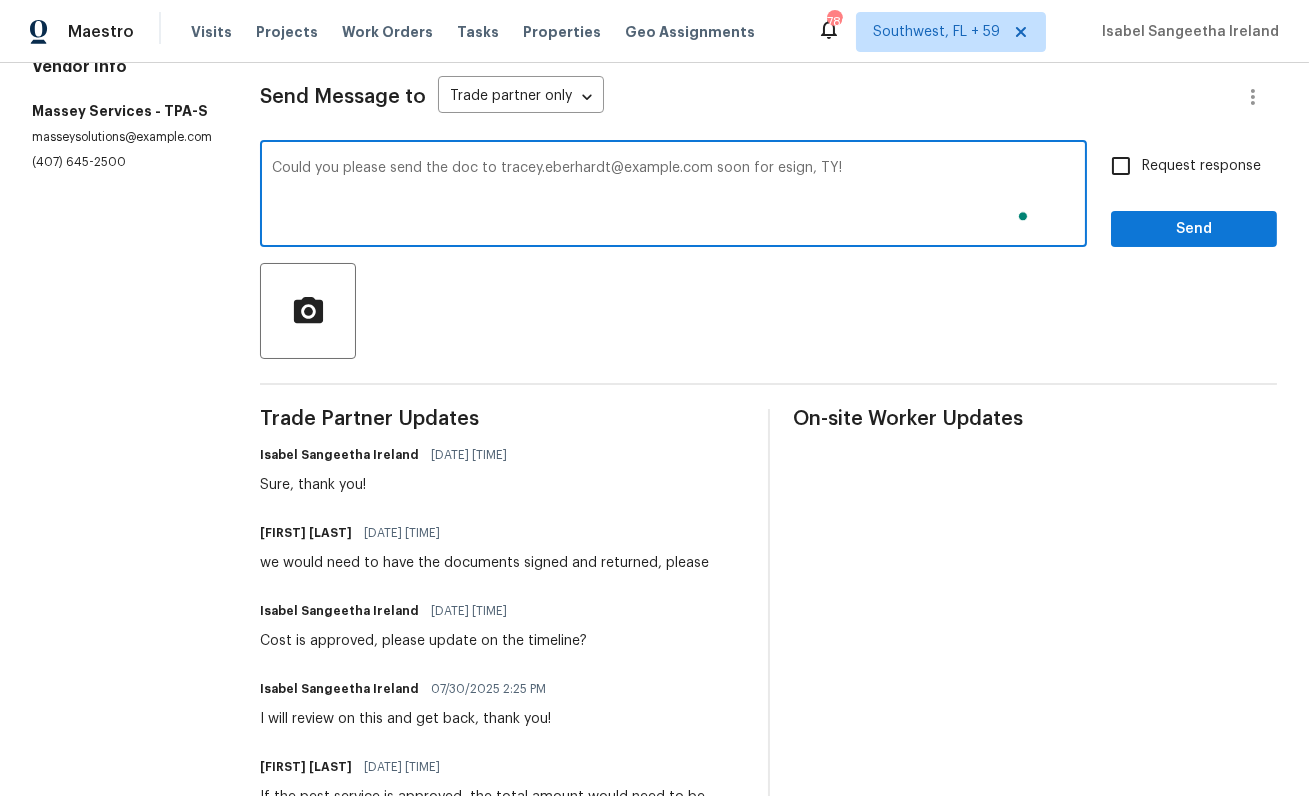 type on "Could you please send the doc to tracey.eberhardt@opendoor.com soon for esign, TY!" 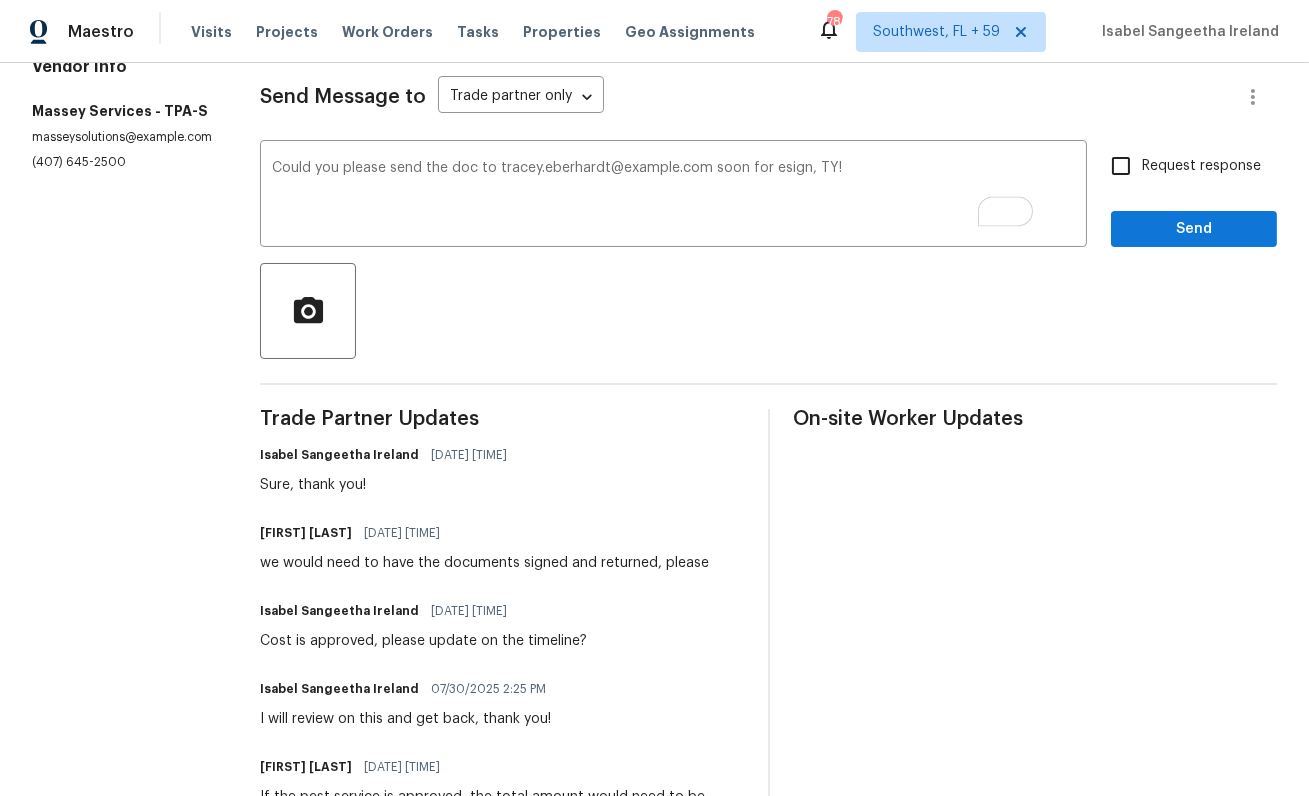 click on "Request response" at bounding box center [1201, 166] 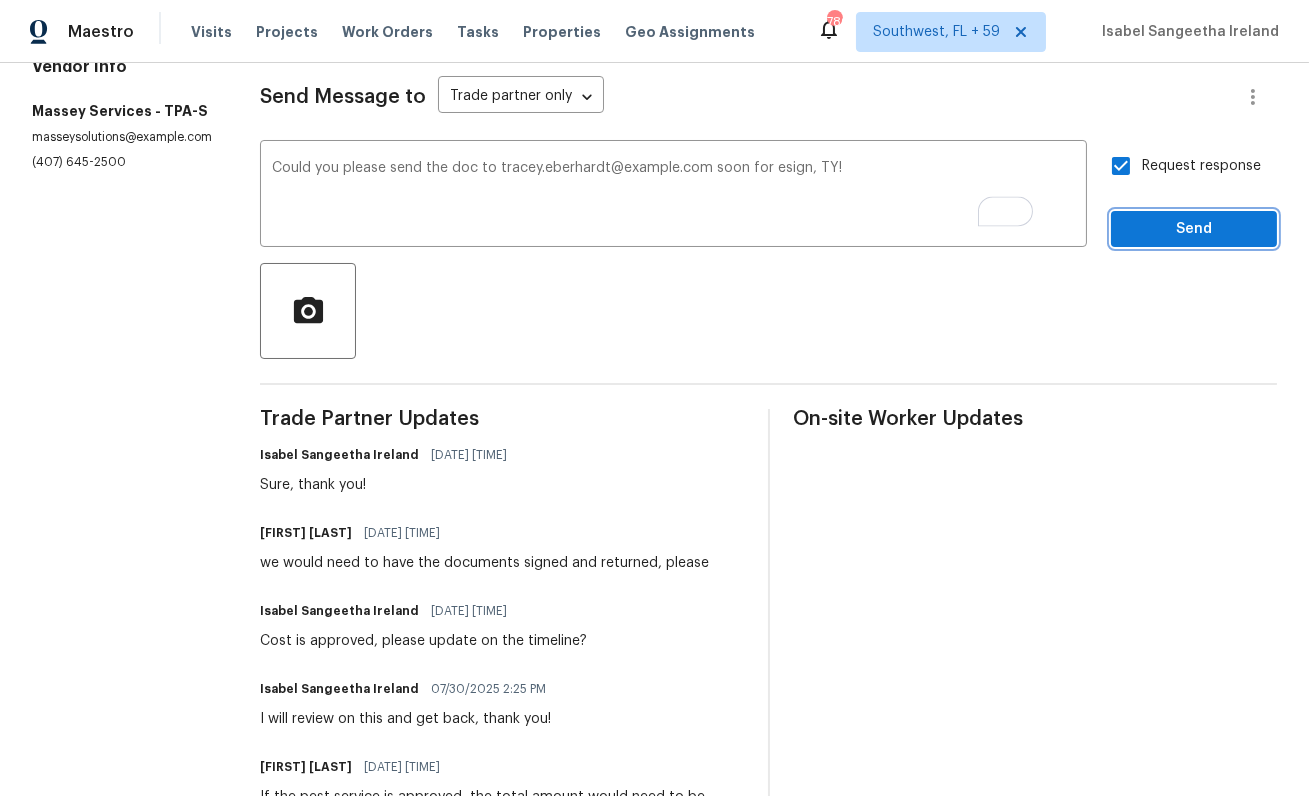 click on "Send" at bounding box center [1194, 229] 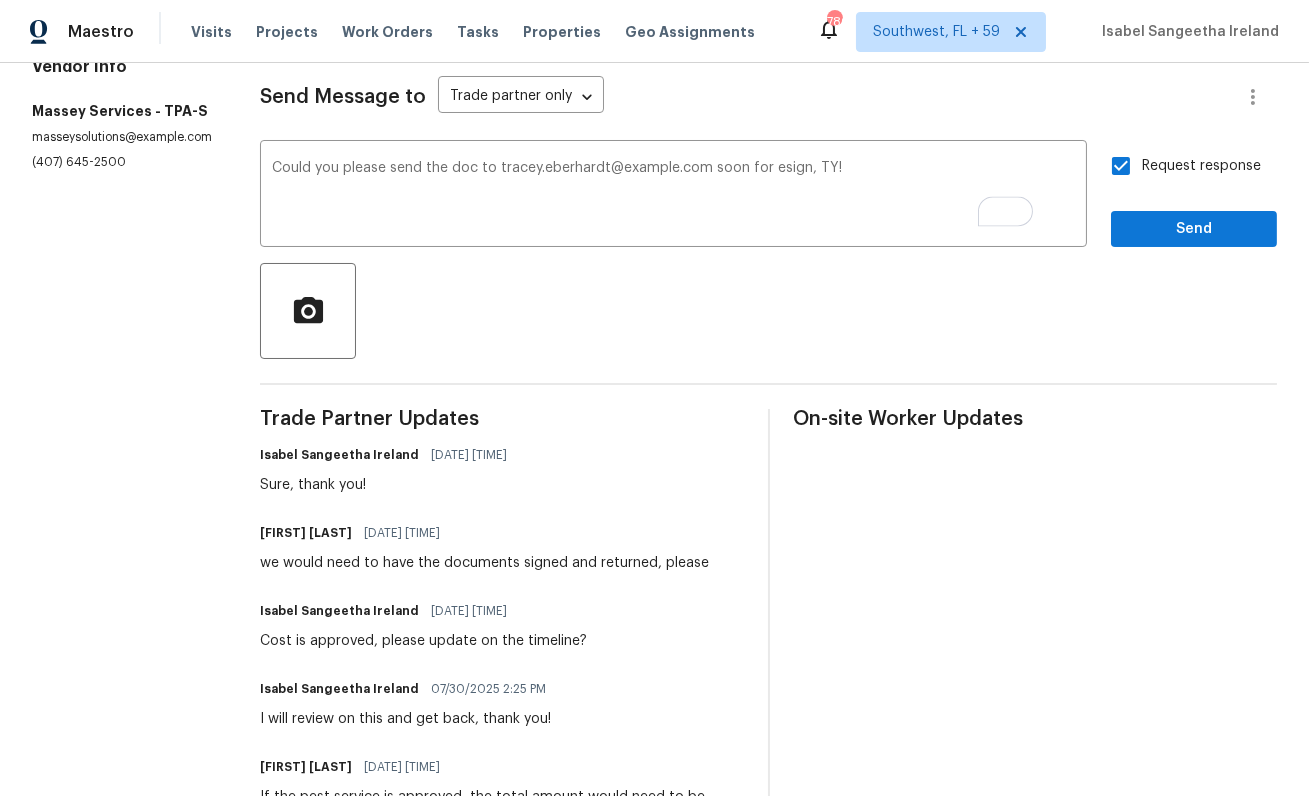 scroll, scrollTop: 0, scrollLeft: 0, axis: both 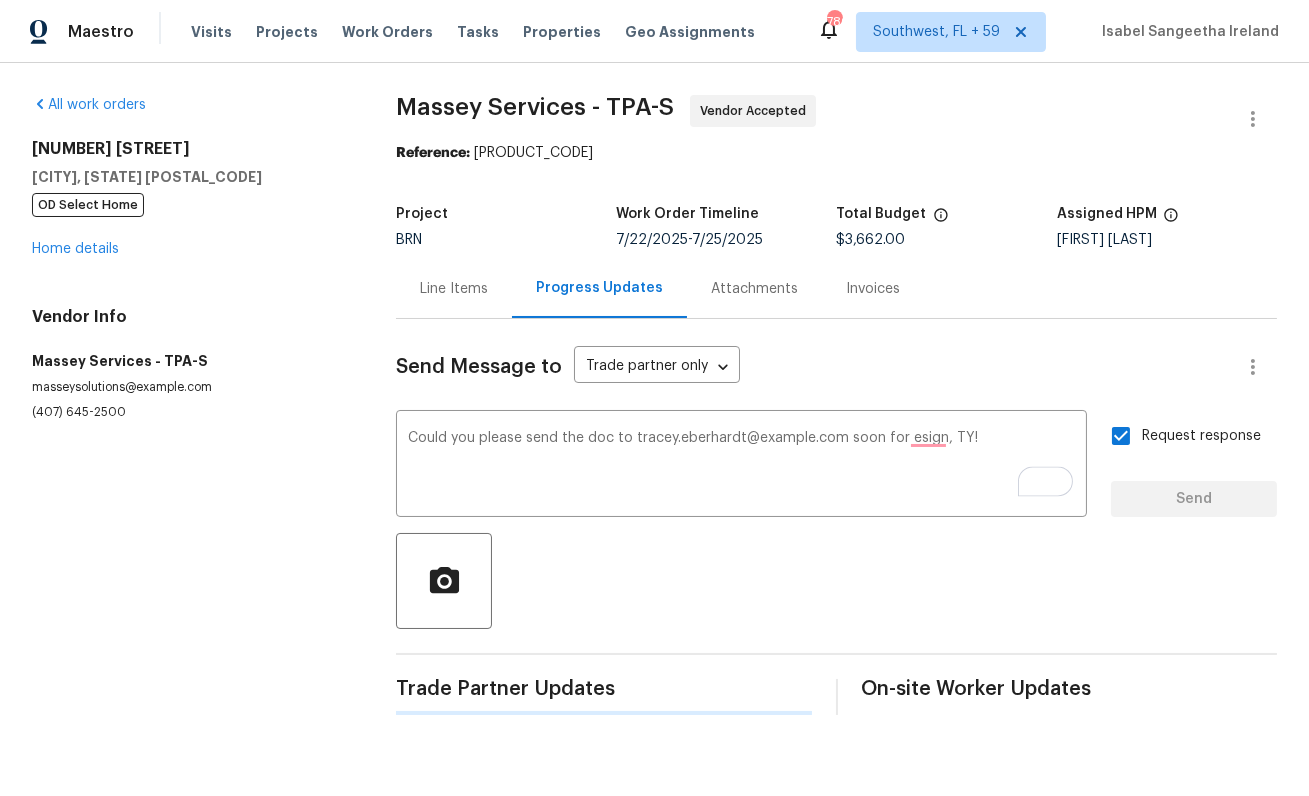 type 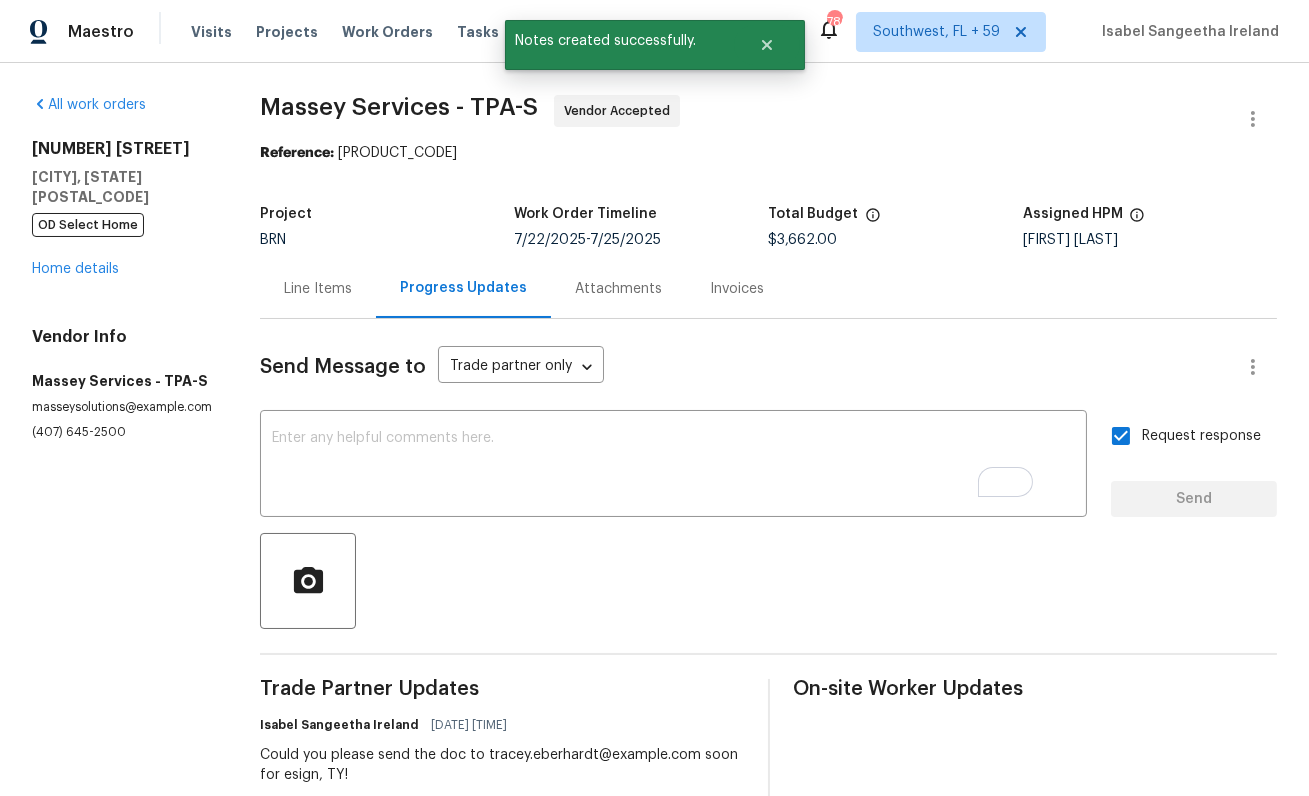click on "2585 15th Ave N Saint Petersburg, FL 33713 OD Select Home Home details" at bounding box center (122, 209) 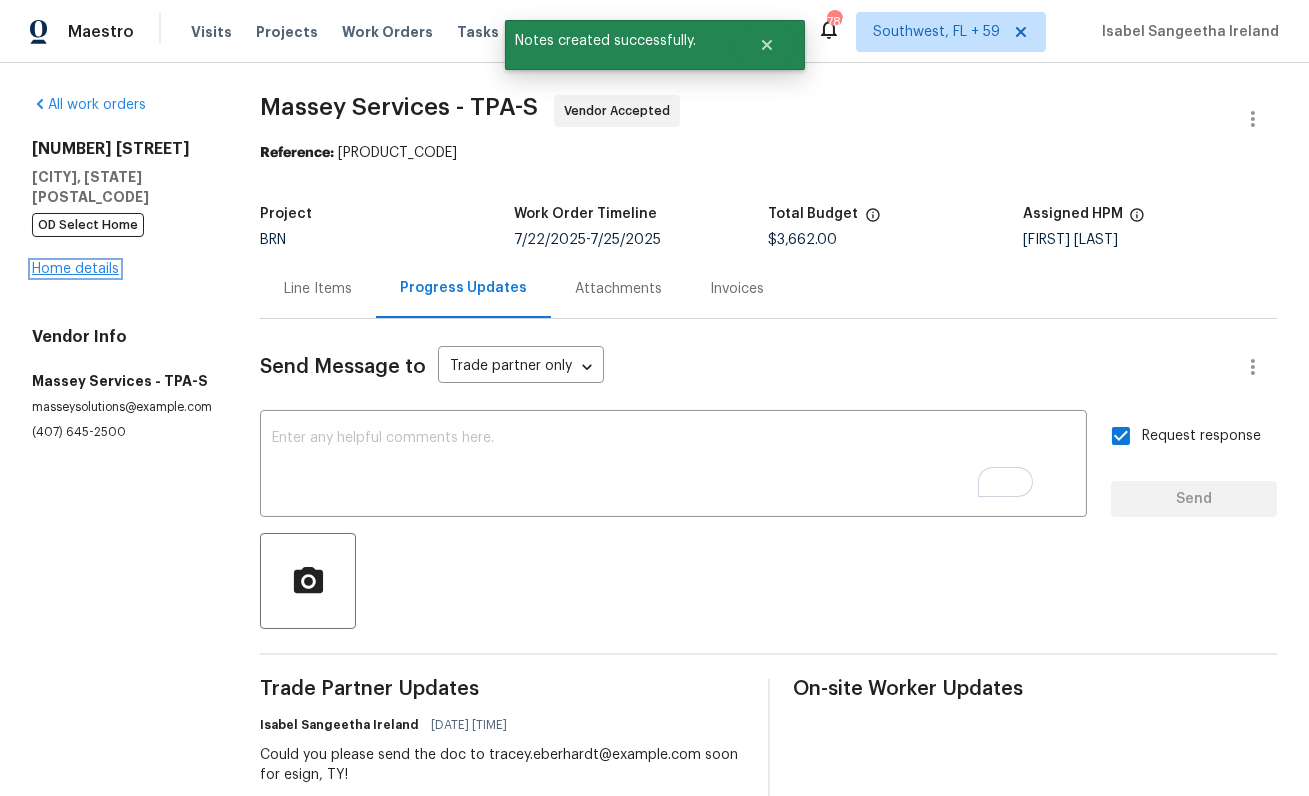 click on "Home details" at bounding box center (75, 269) 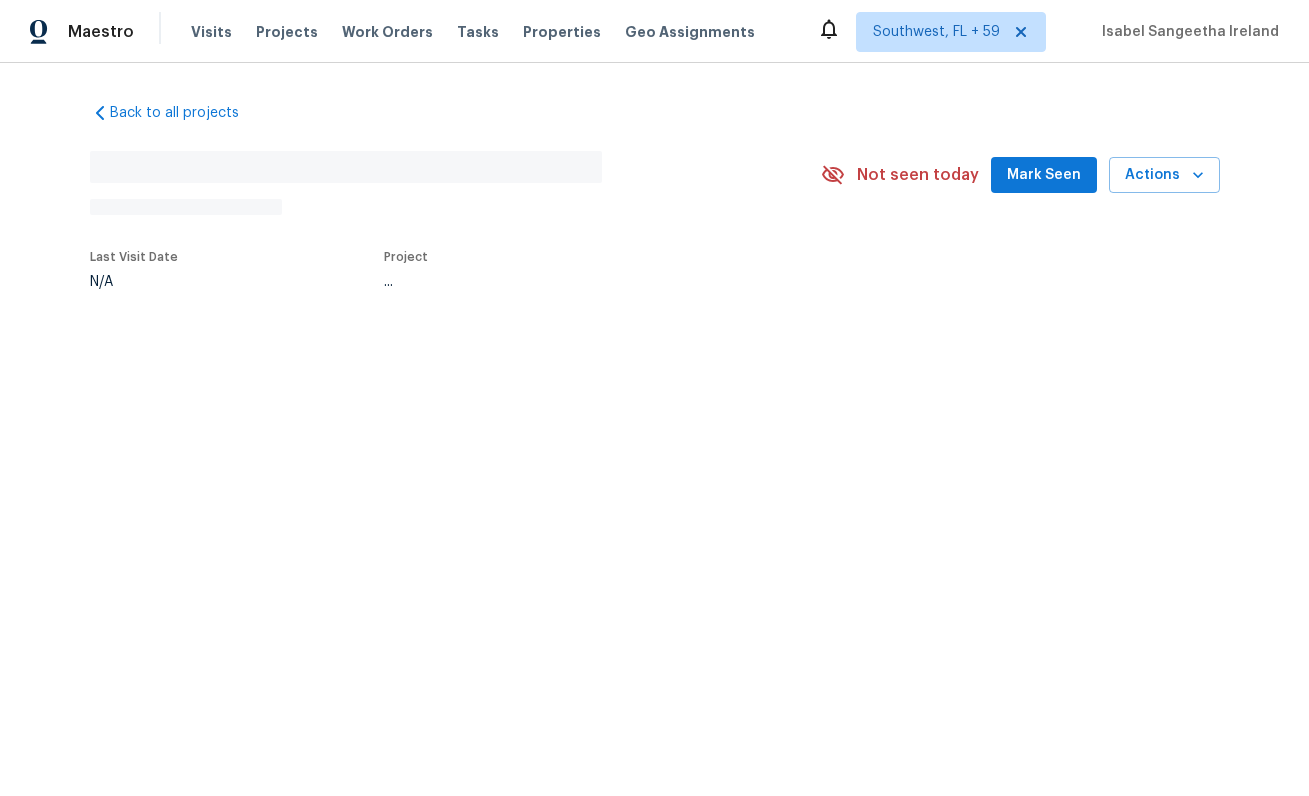 scroll, scrollTop: 0, scrollLeft: 0, axis: both 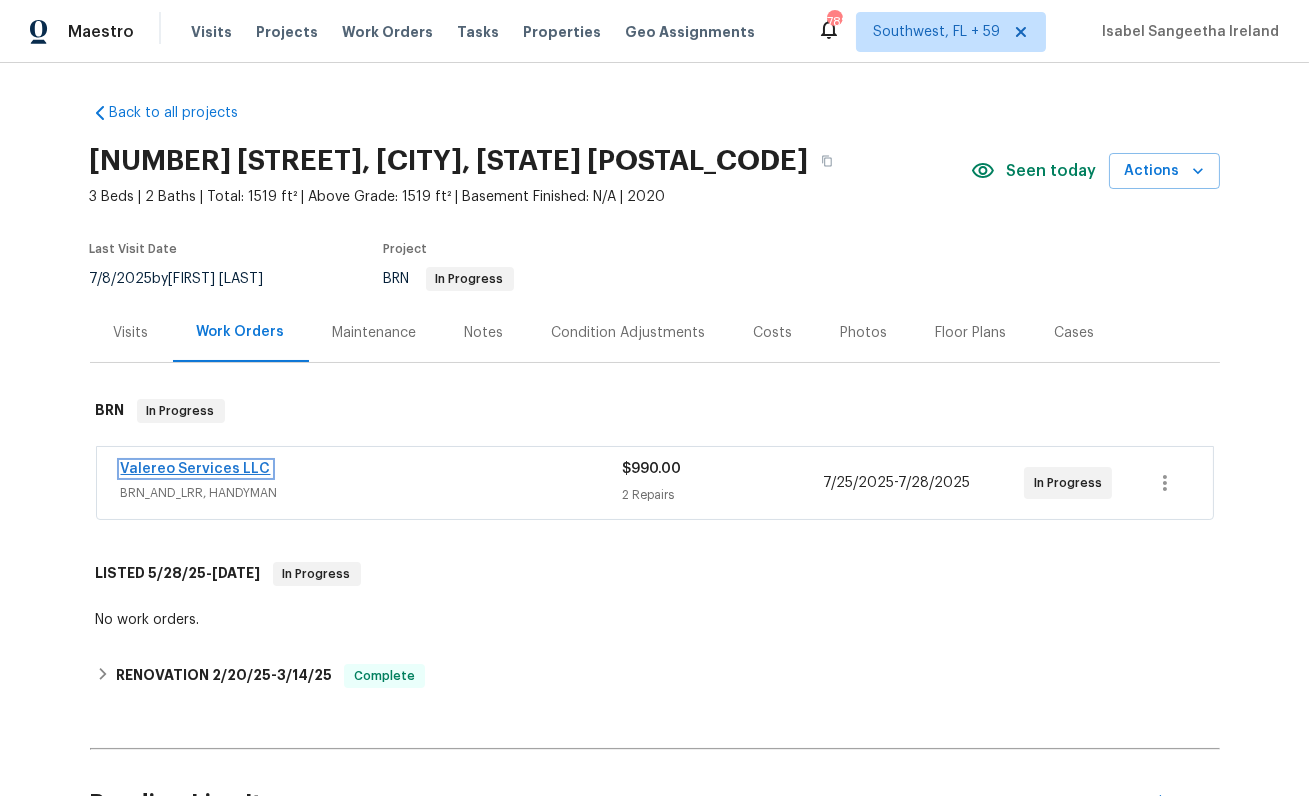 click on "Valereo Services LLC" at bounding box center [196, 469] 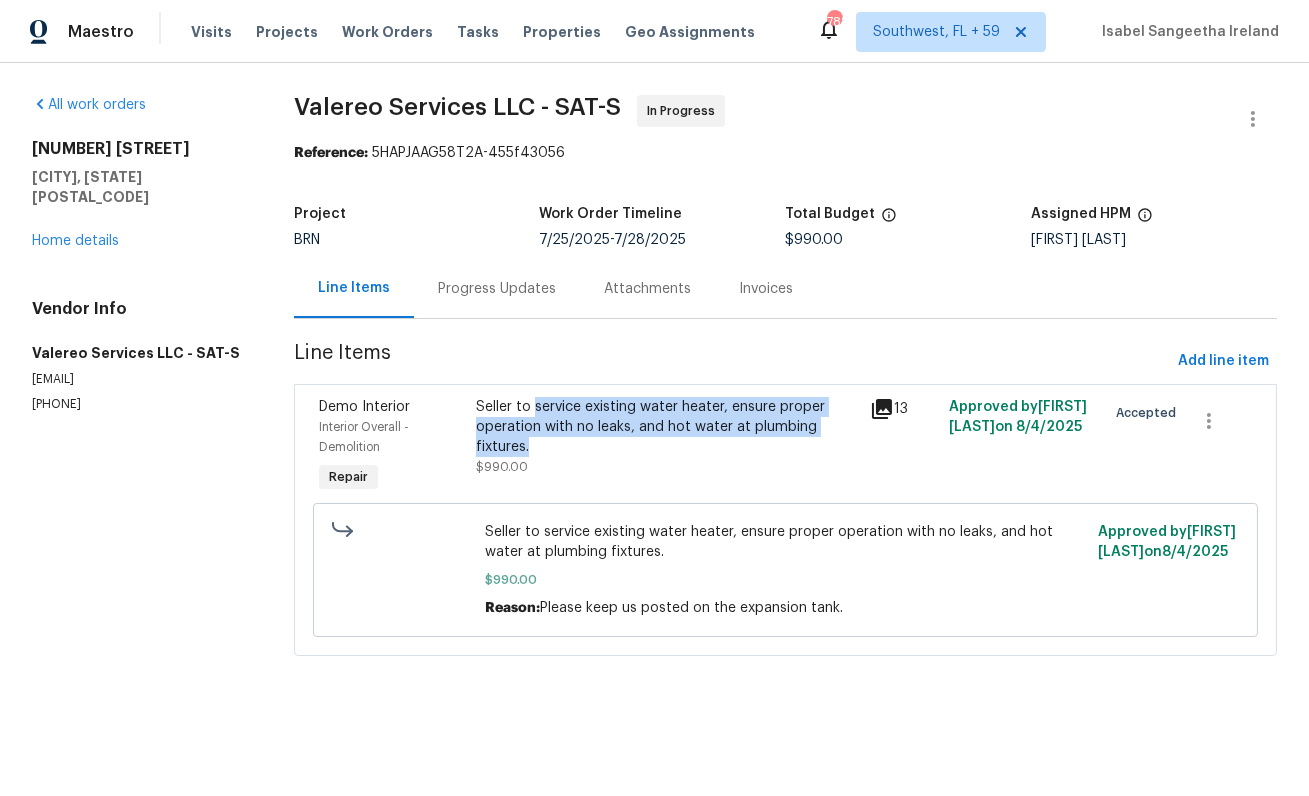 drag, startPoint x: 536, startPoint y: 401, endPoint x: 789, endPoint y: 444, distance: 256.62814 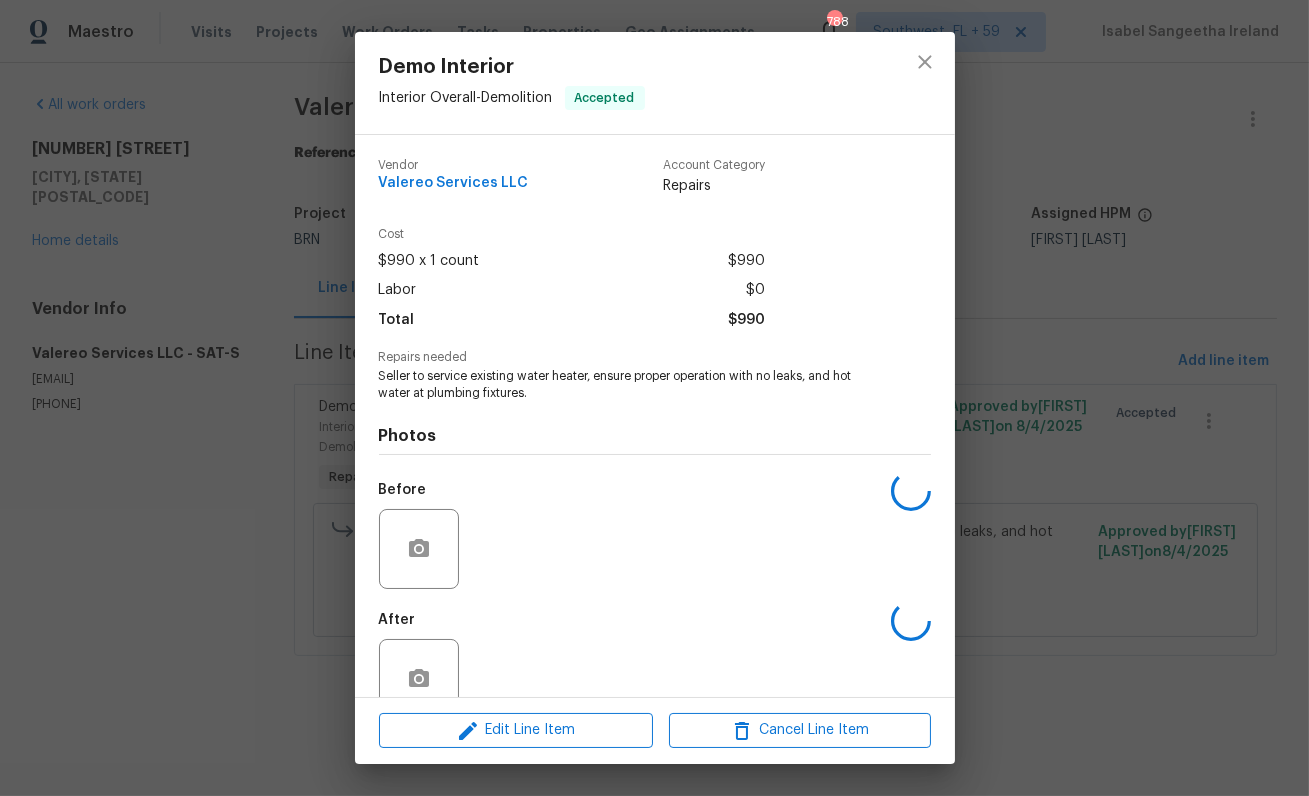 copy on "service existing water heater, ensure proper operation with no leaks, and hot water at plumbing fixtures." 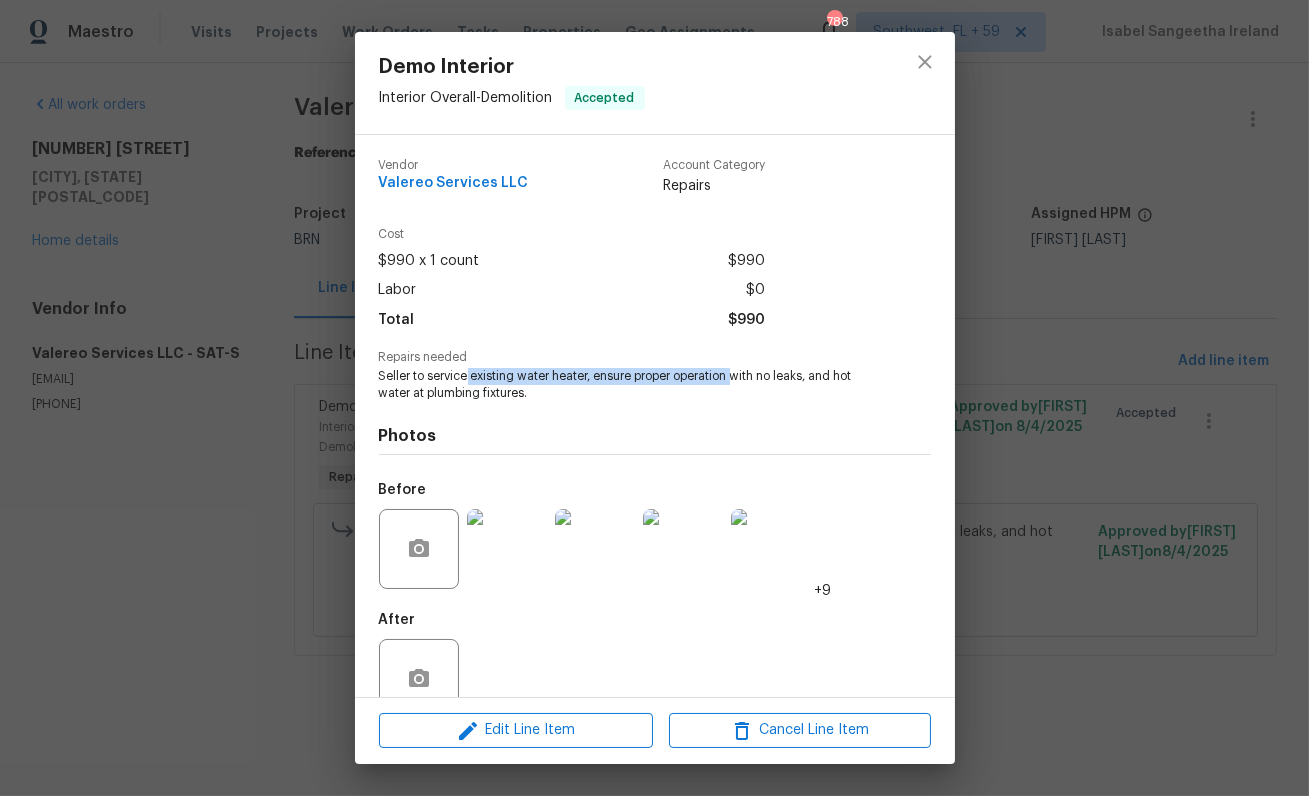 drag, startPoint x: 469, startPoint y: 376, endPoint x: 736, endPoint y: 376, distance: 267 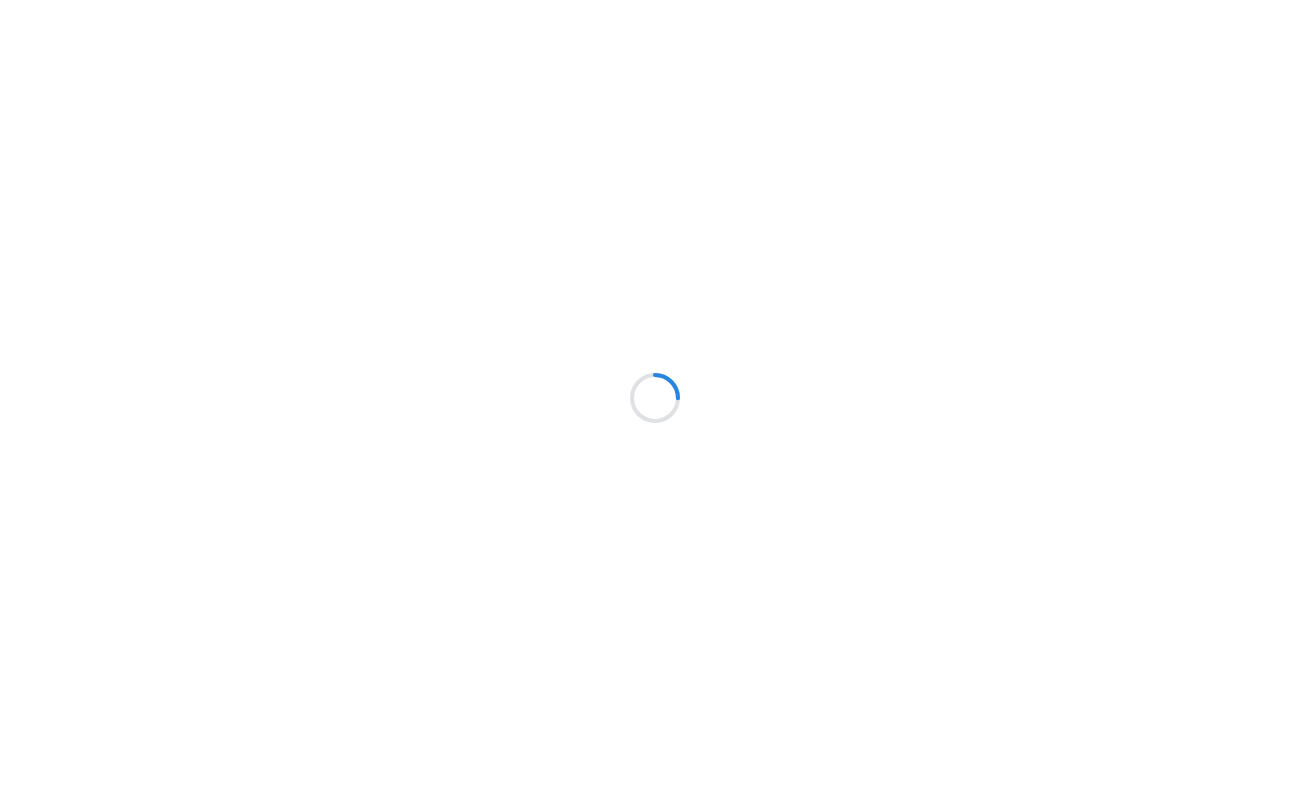 scroll, scrollTop: 0, scrollLeft: 0, axis: both 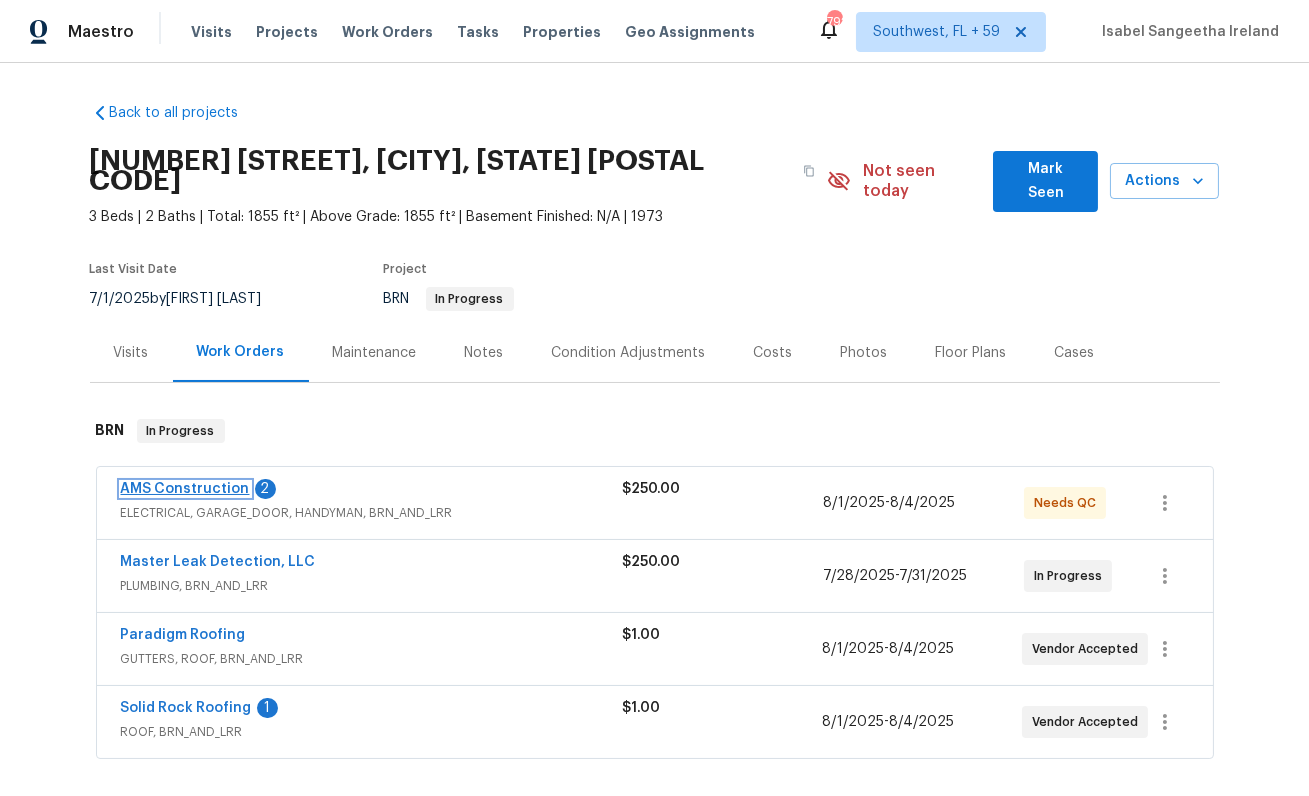 click on "AMS Construction" at bounding box center [185, 489] 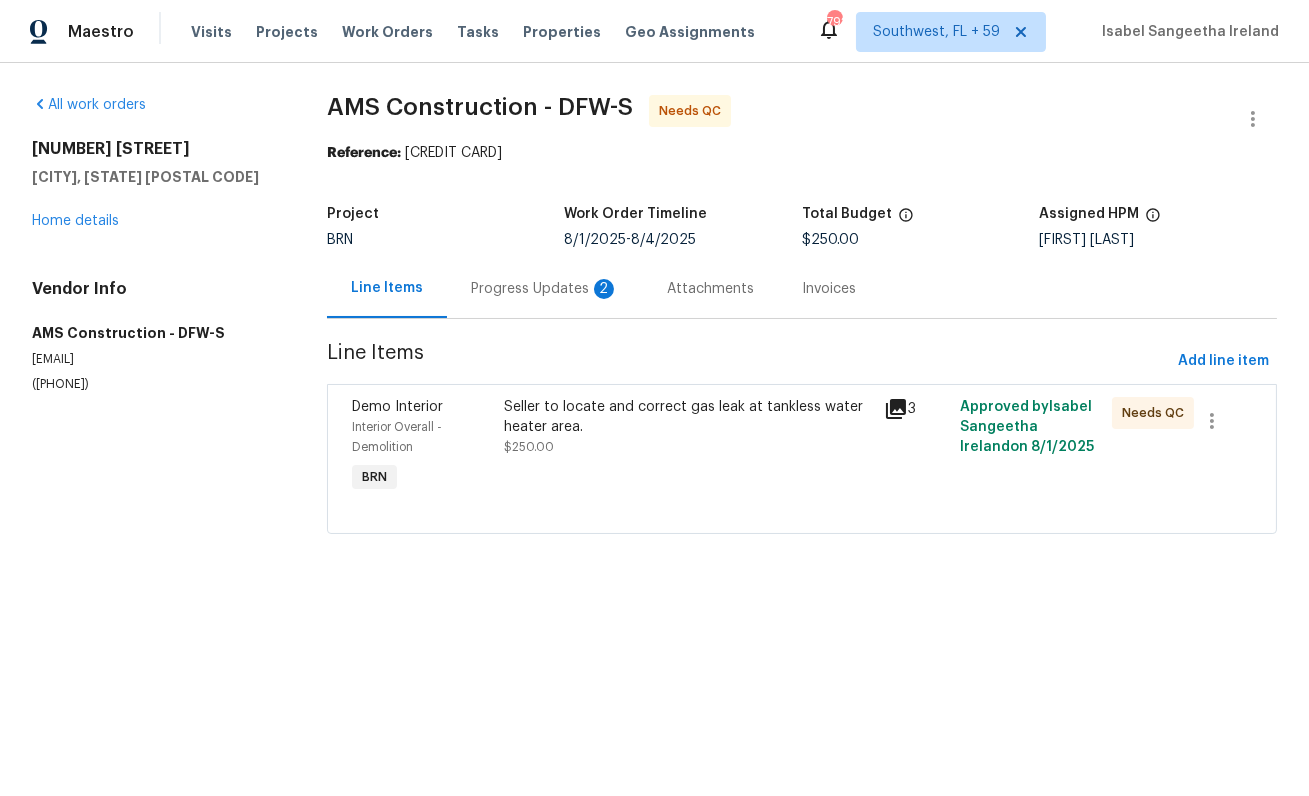 click on "Progress Updates 2" at bounding box center [545, 289] 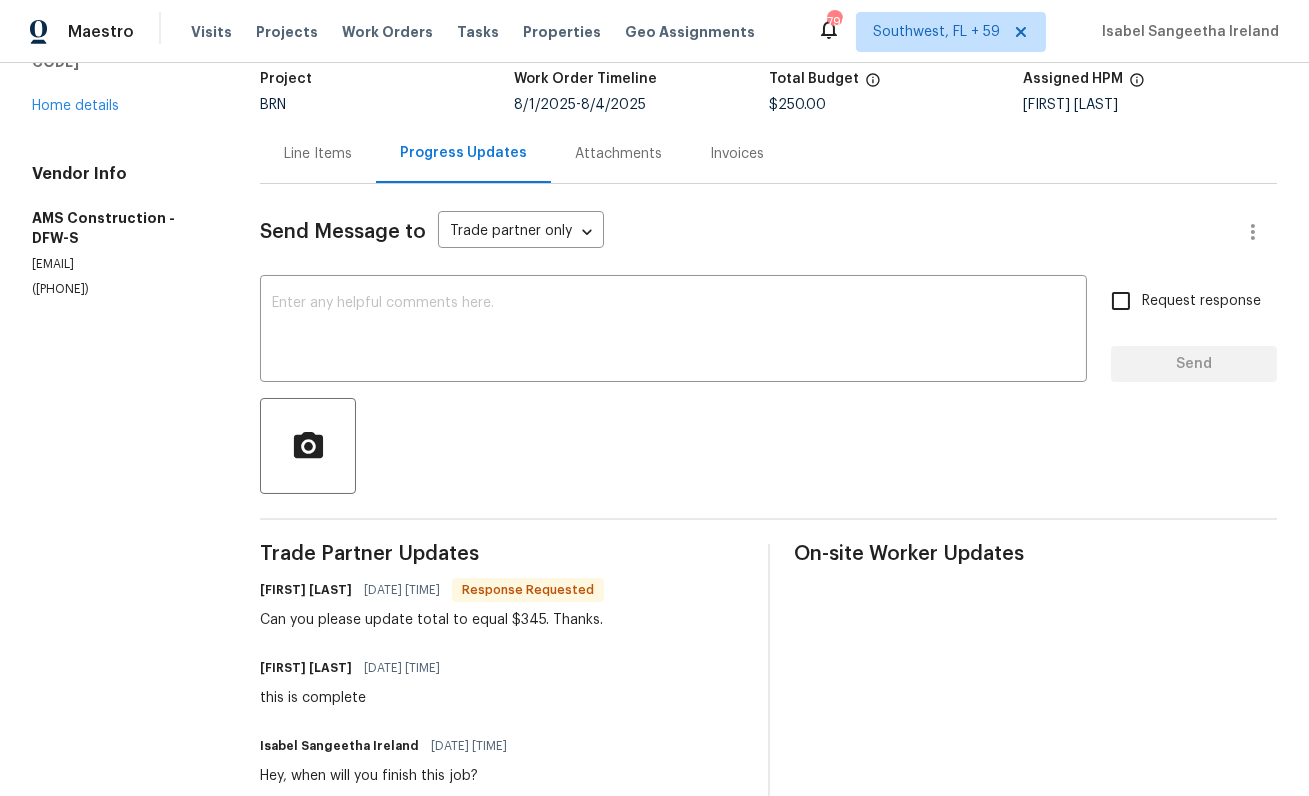 scroll, scrollTop: 154, scrollLeft: 0, axis: vertical 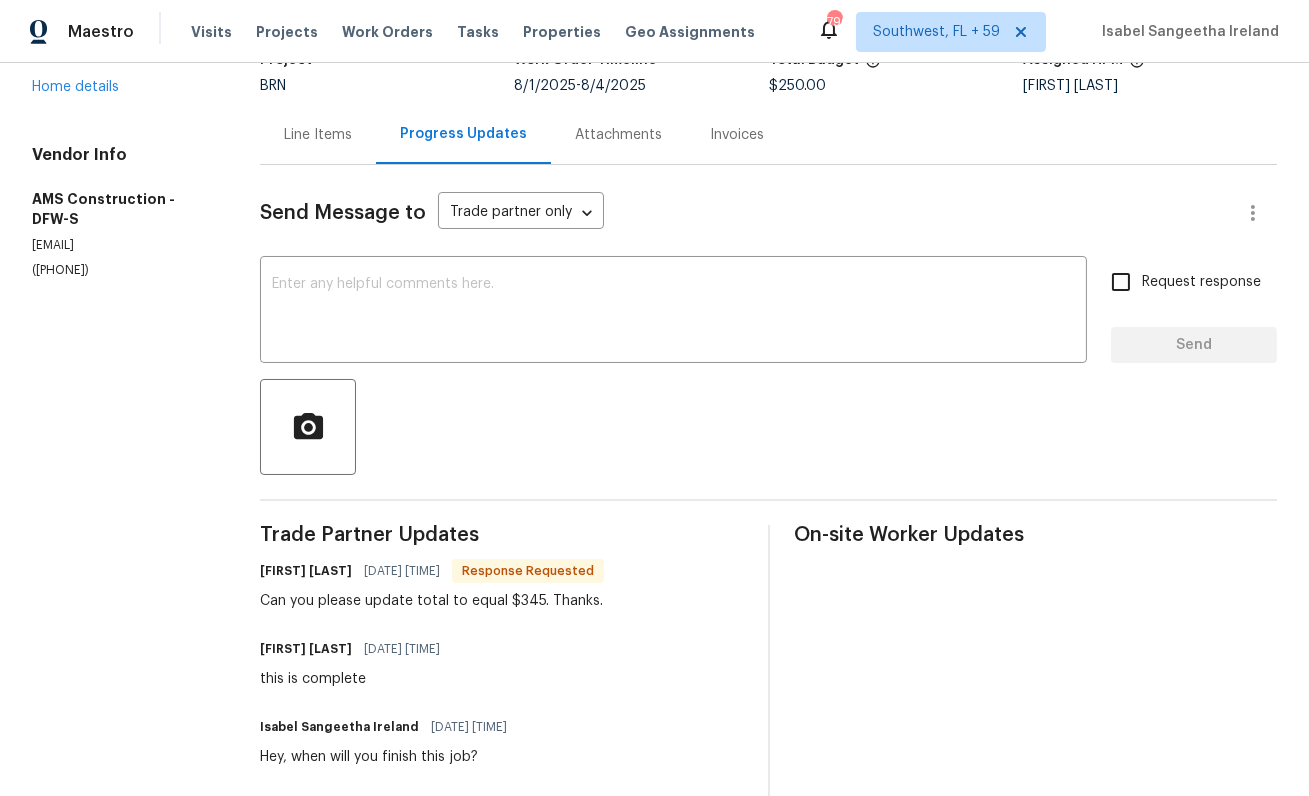 click on "Can you please update total to equal $345. Thanks." at bounding box center [432, 601] 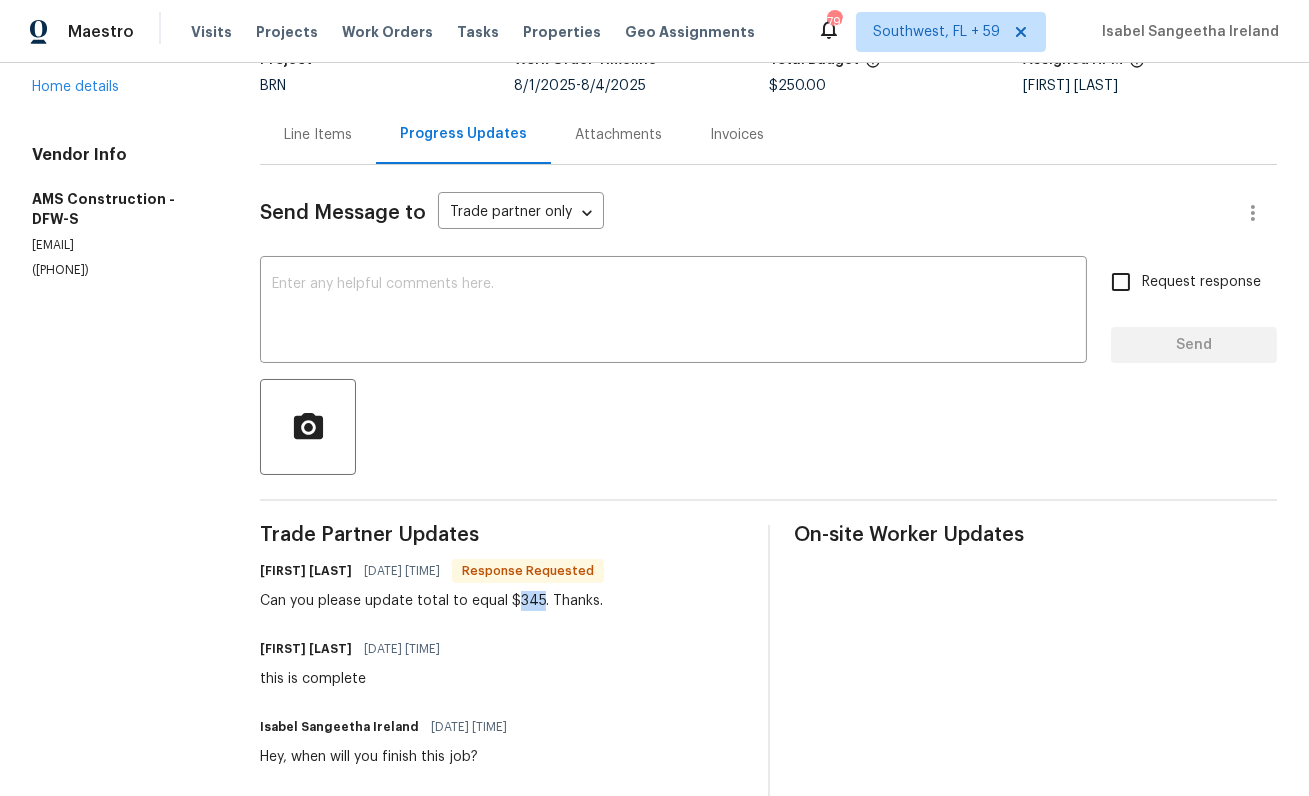 click on "Can you please update total to equal $345. Thanks." at bounding box center (432, 601) 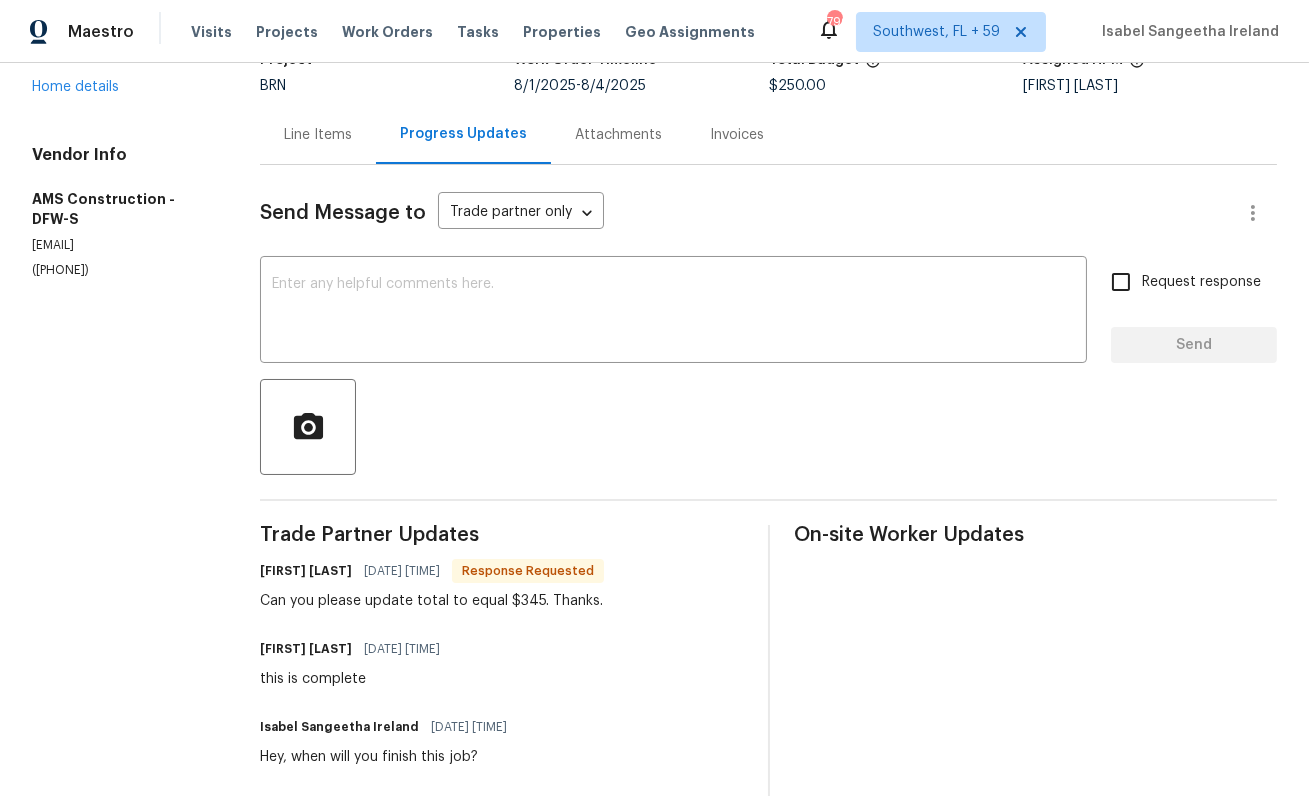 click on "Line Items" at bounding box center [318, 135] 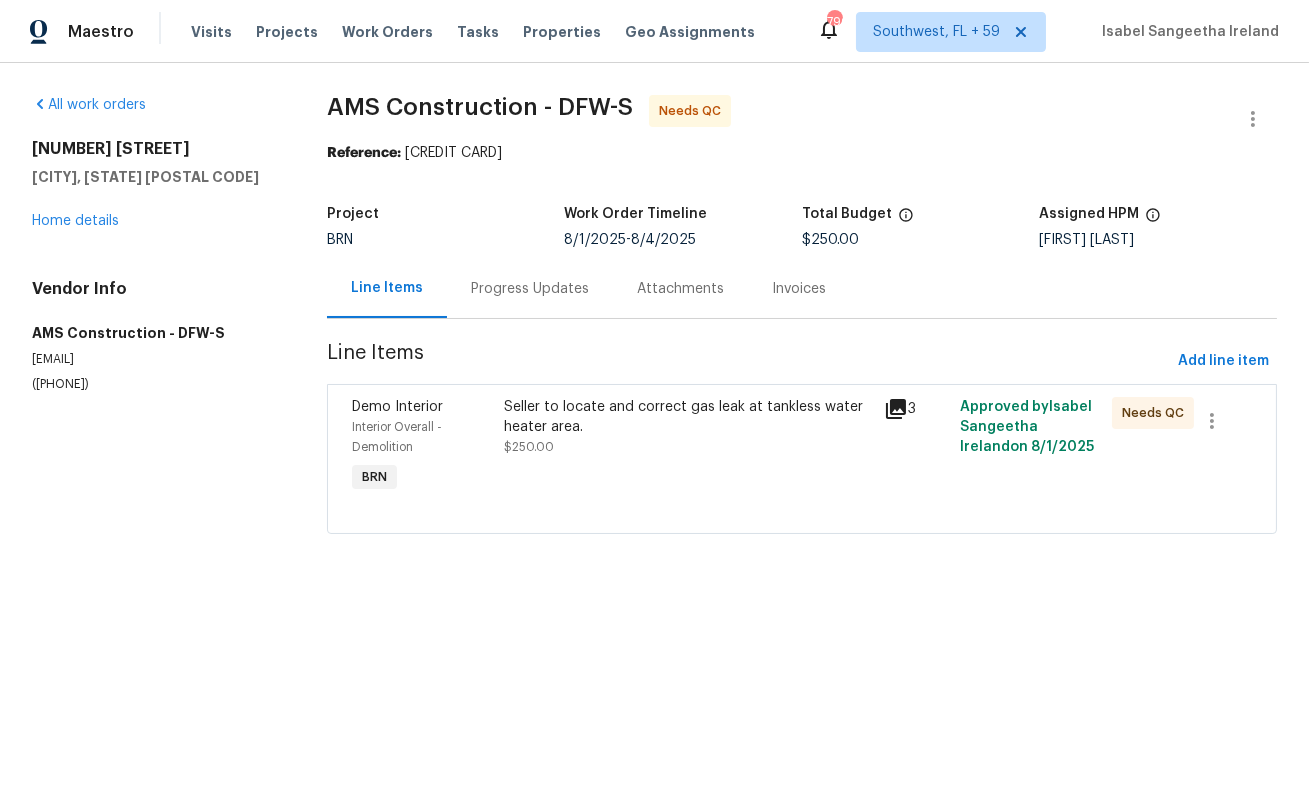 scroll, scrollTop: 0, scrollLeft: 0, axis: both 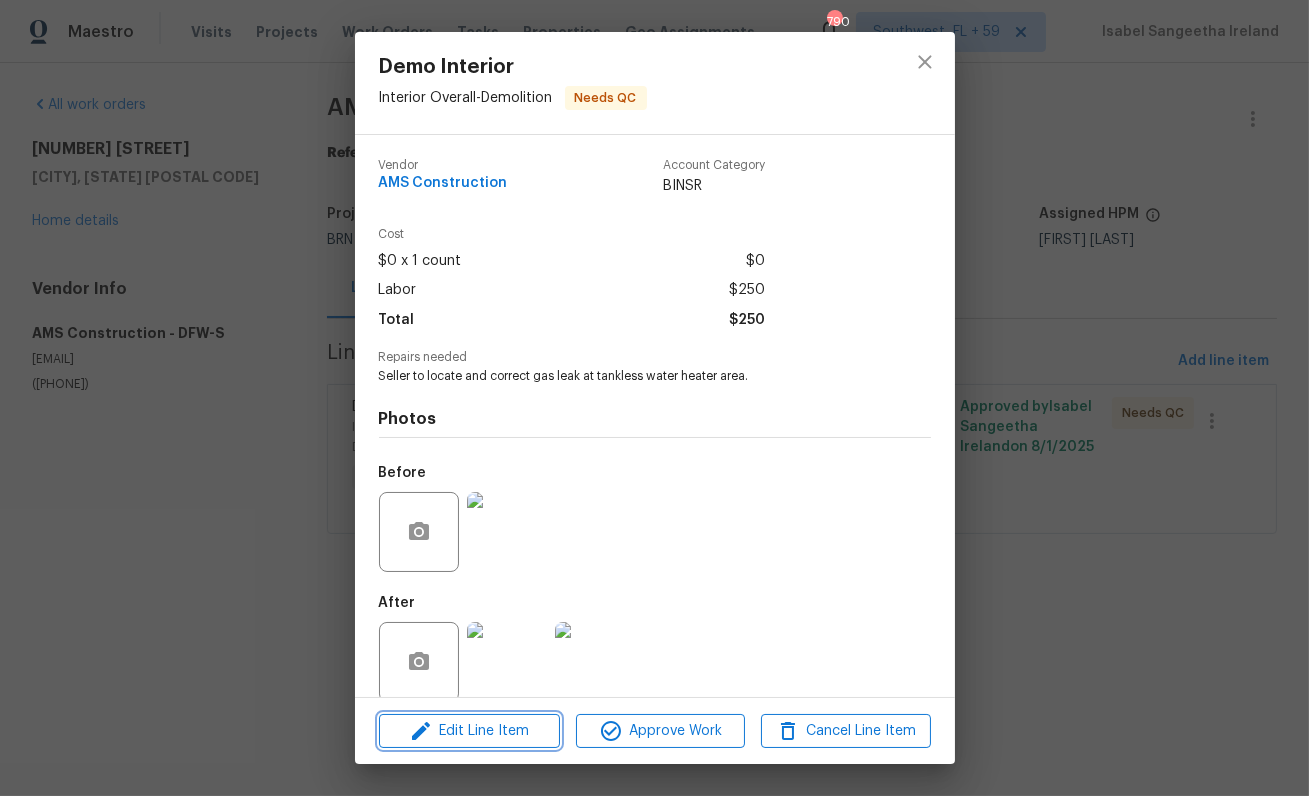click on "Edit Line Item" at bounding box center [469, 731] 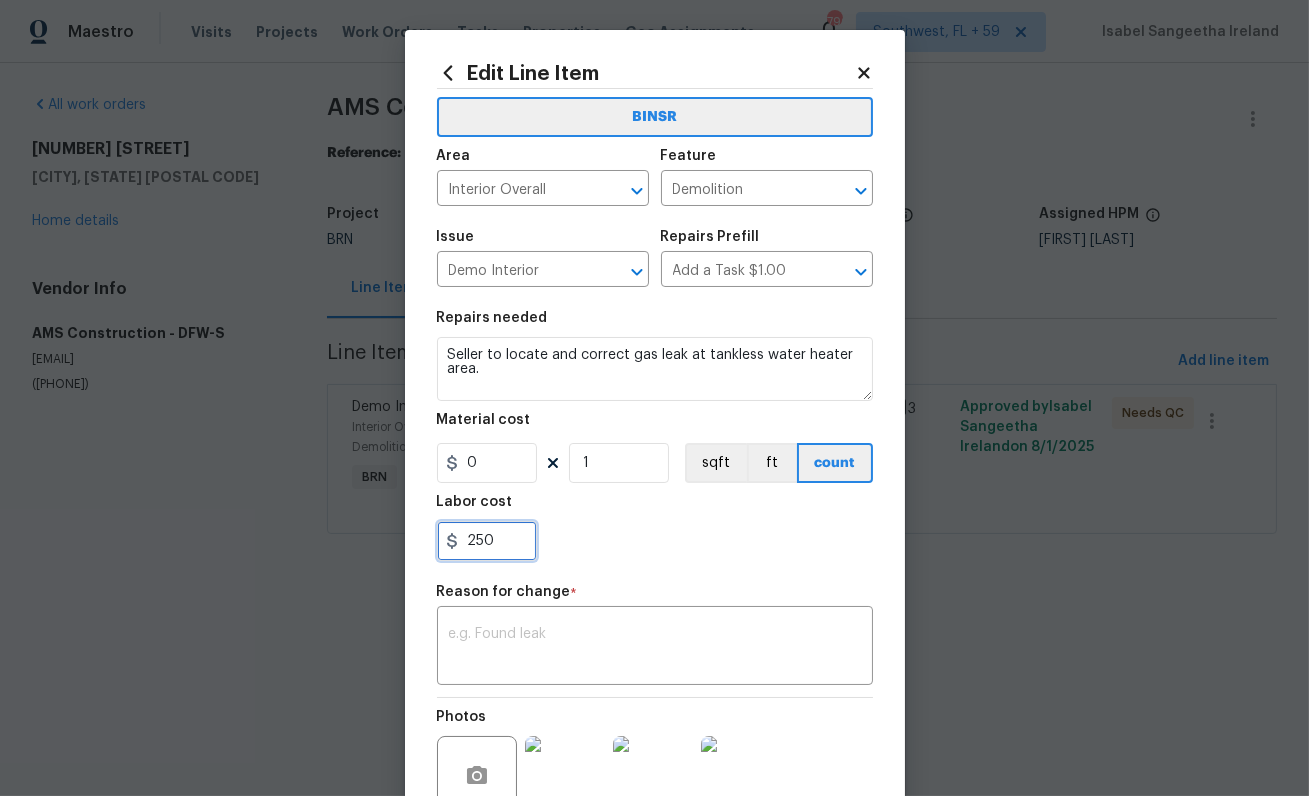 click on "250" at bounding box center [487, 541] 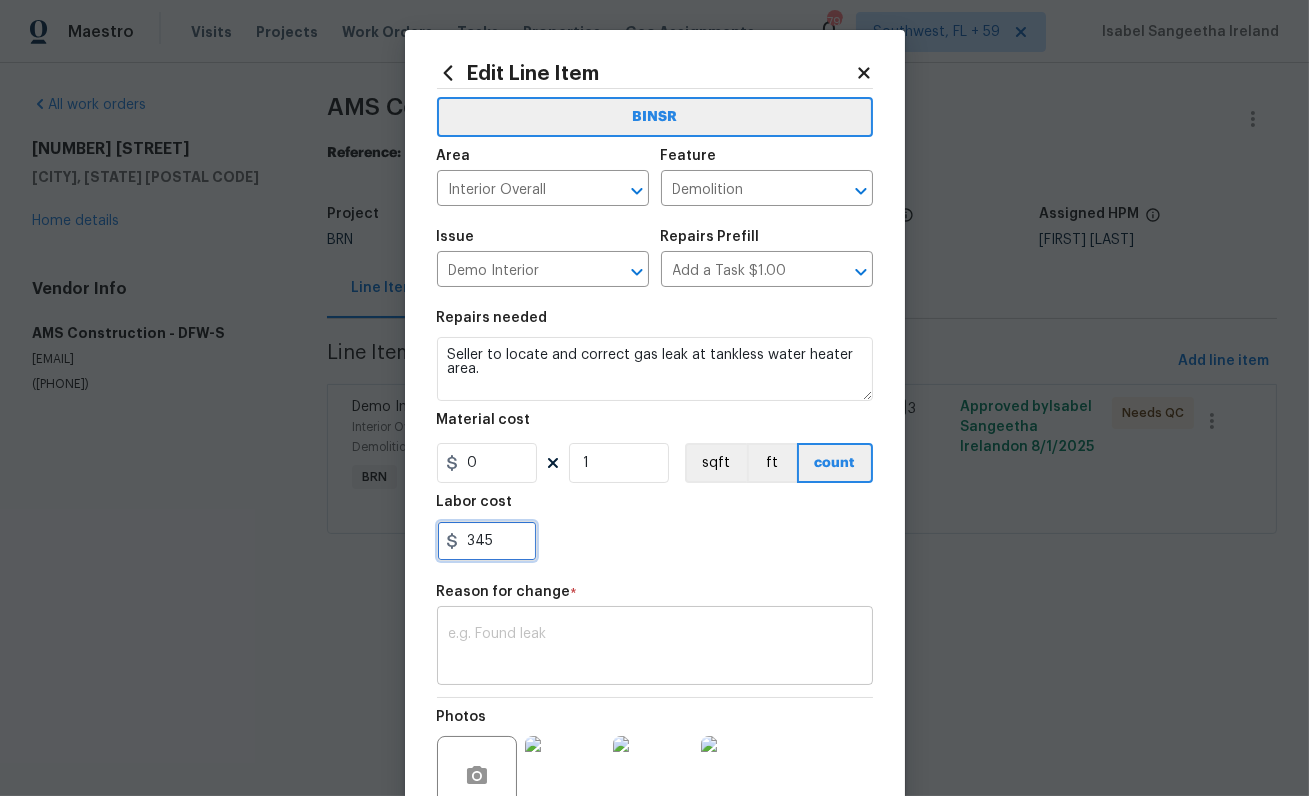 type on "345" 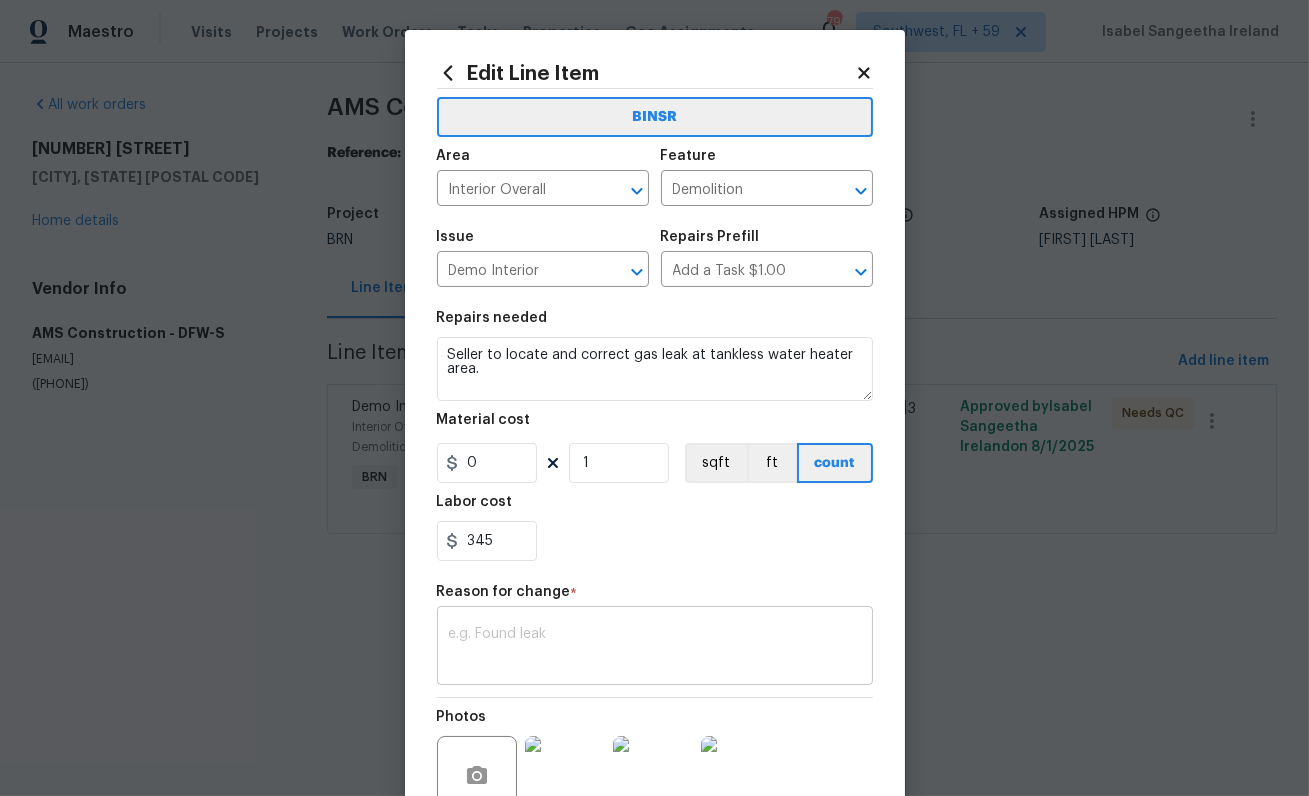 click on "x ​" at bounding box center [655, 648] 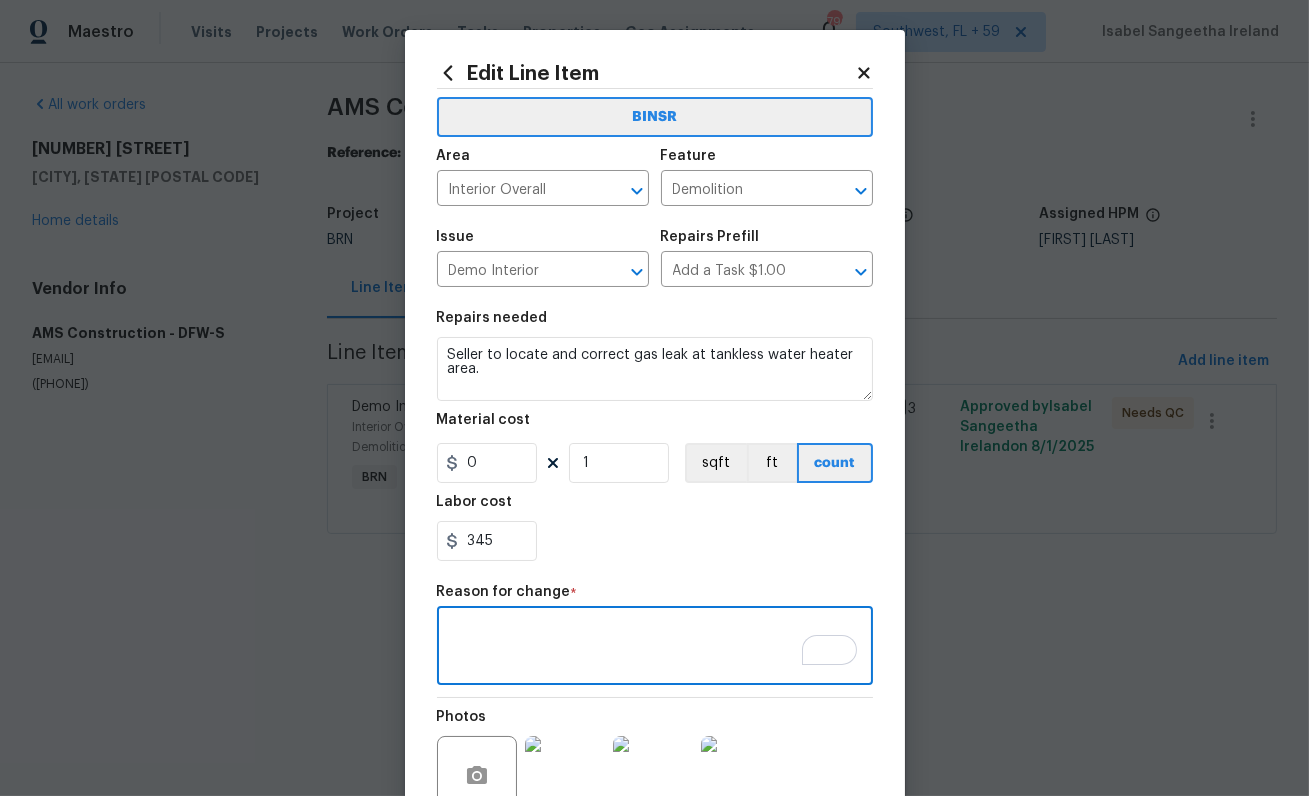 paste on "II  Updated per vendor's final cost." 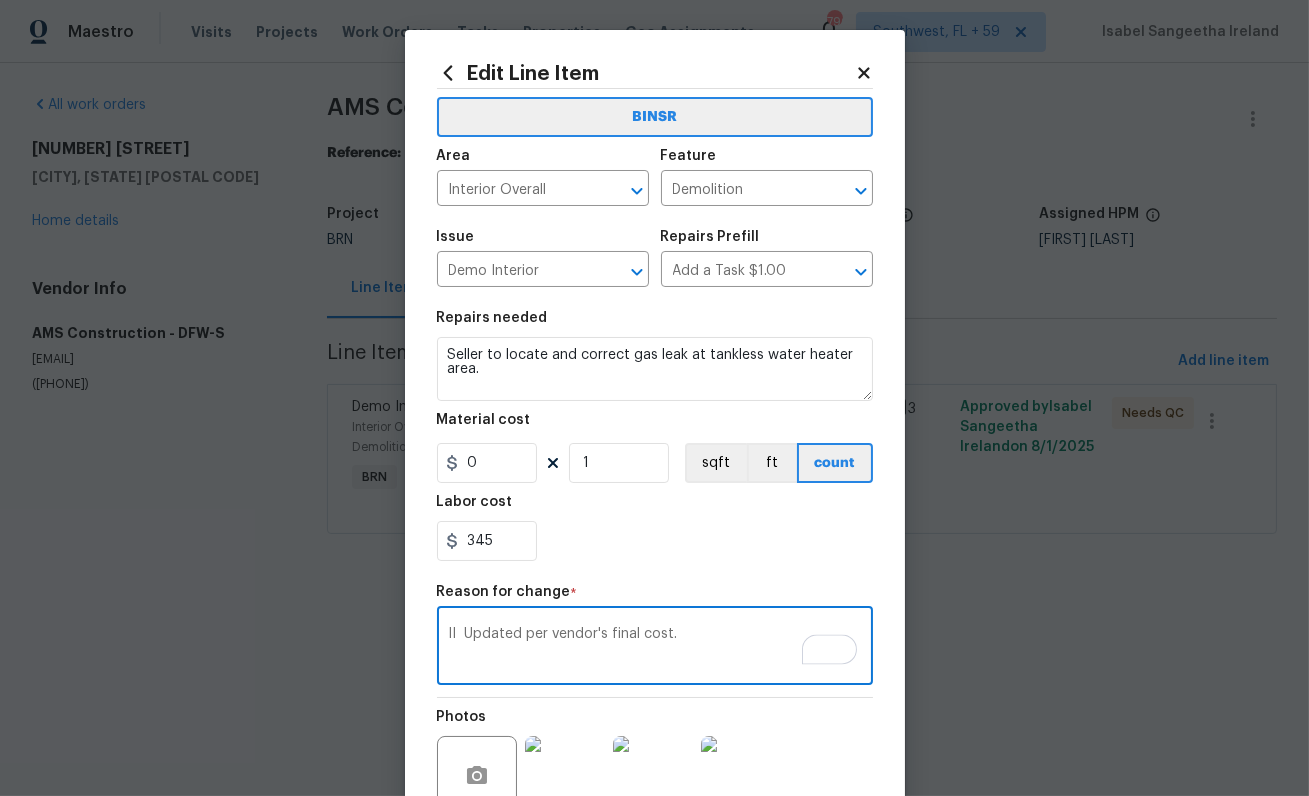 scroll, scrollTop: 189, scrollLeft: 0, axis: vertical 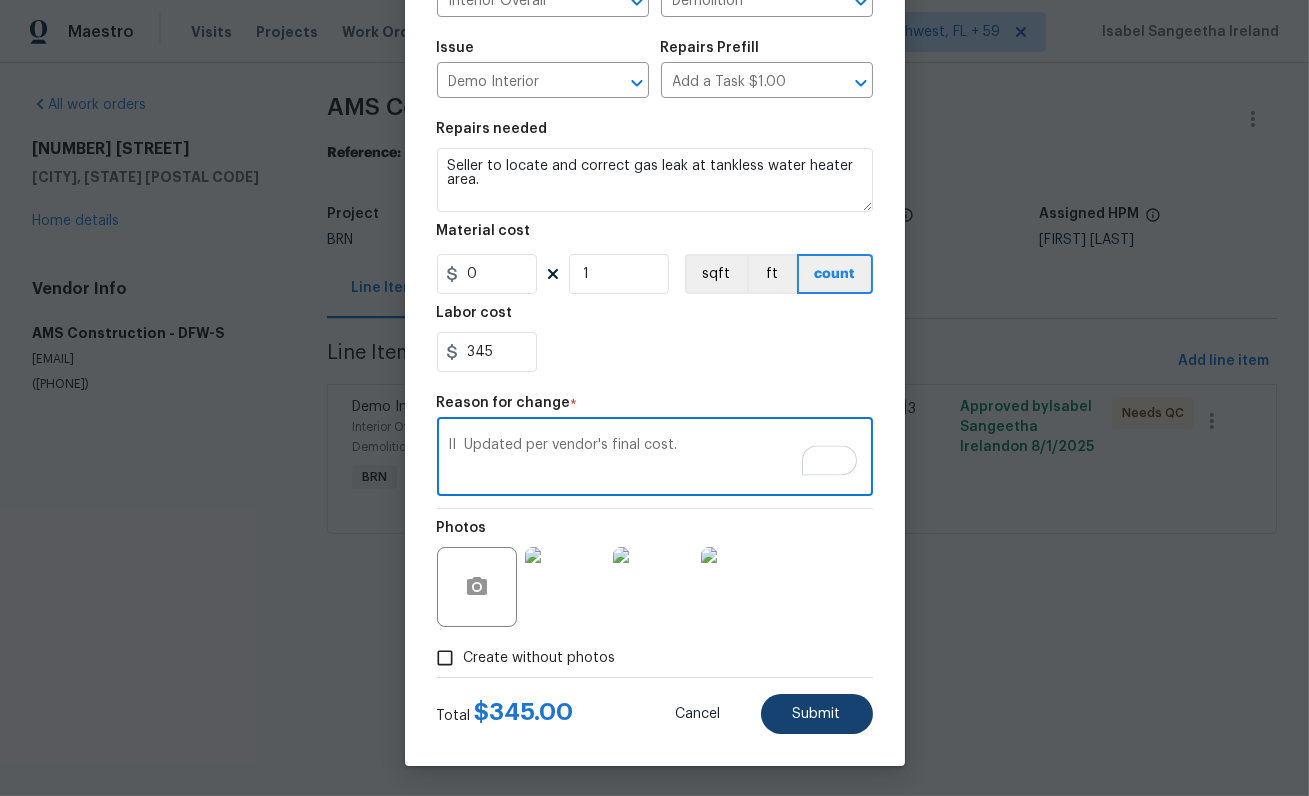 type on "II  Updated per vendor's final cost." 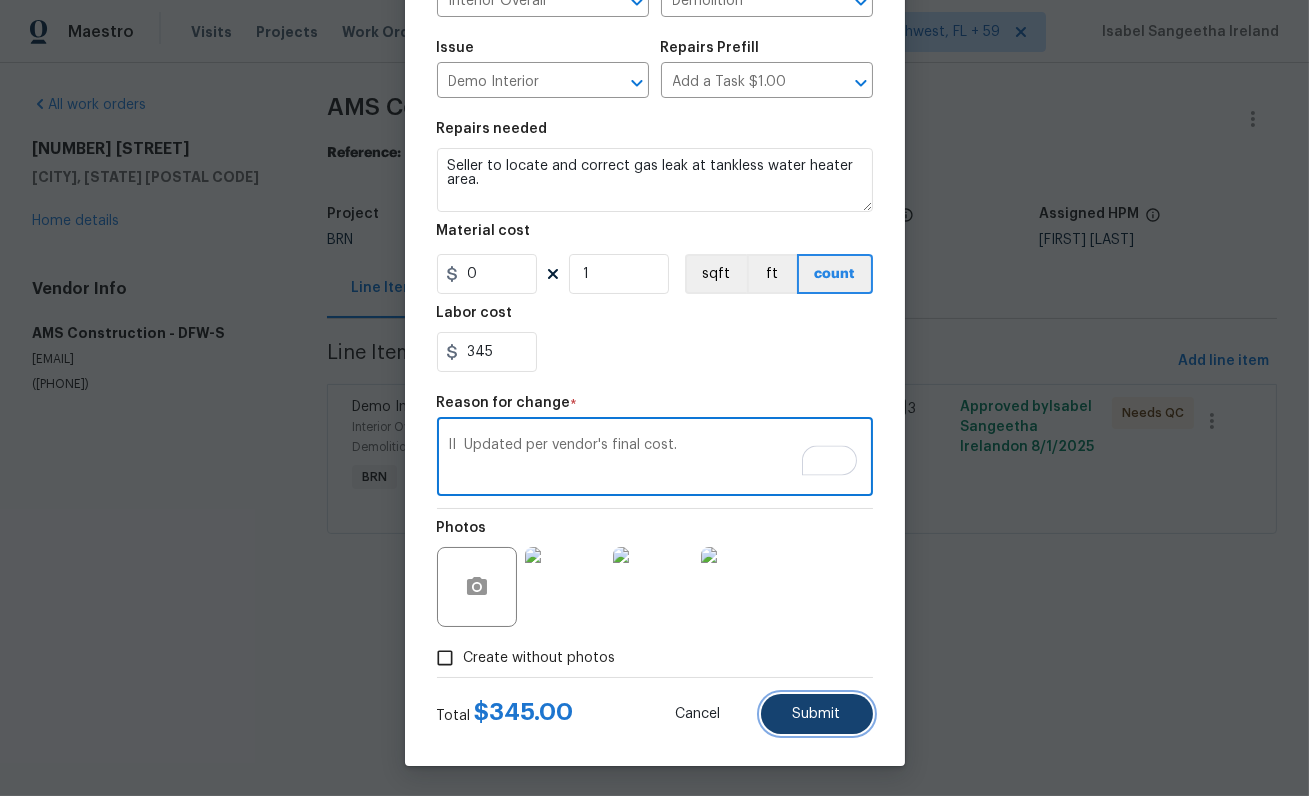 click on "Submit" at bounding box center (817, 714) 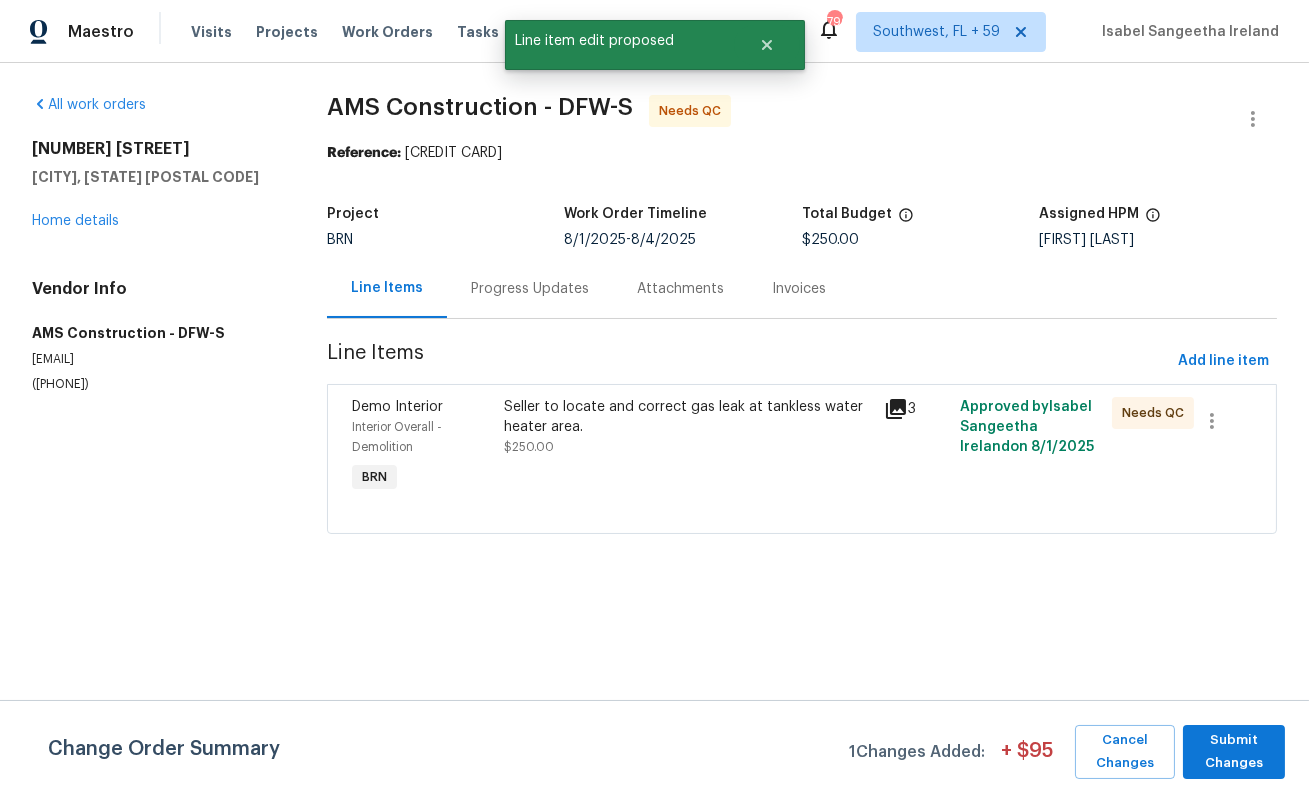 scroll, scrollTop: 0, scrollLeft: 0, axis: both 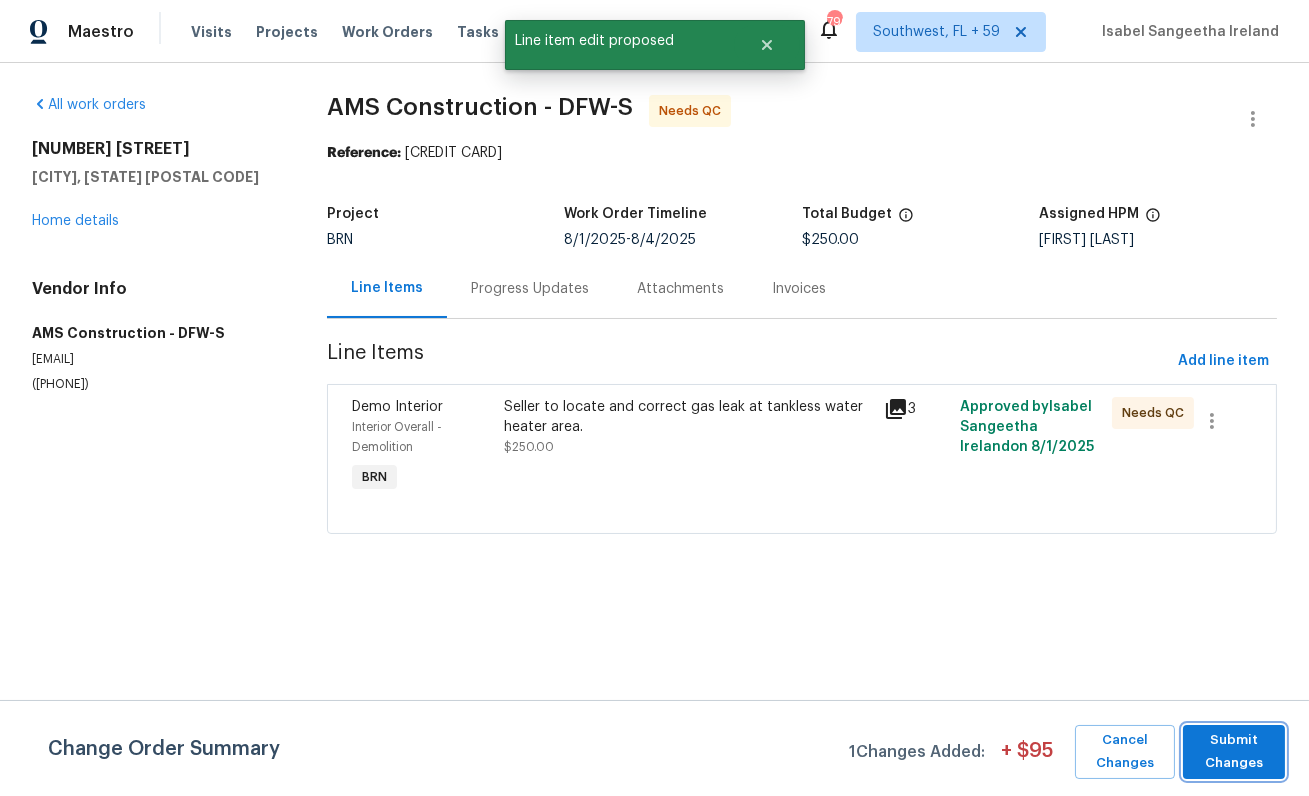 click on "Submit Changes" at bounding box center (1234, 752) 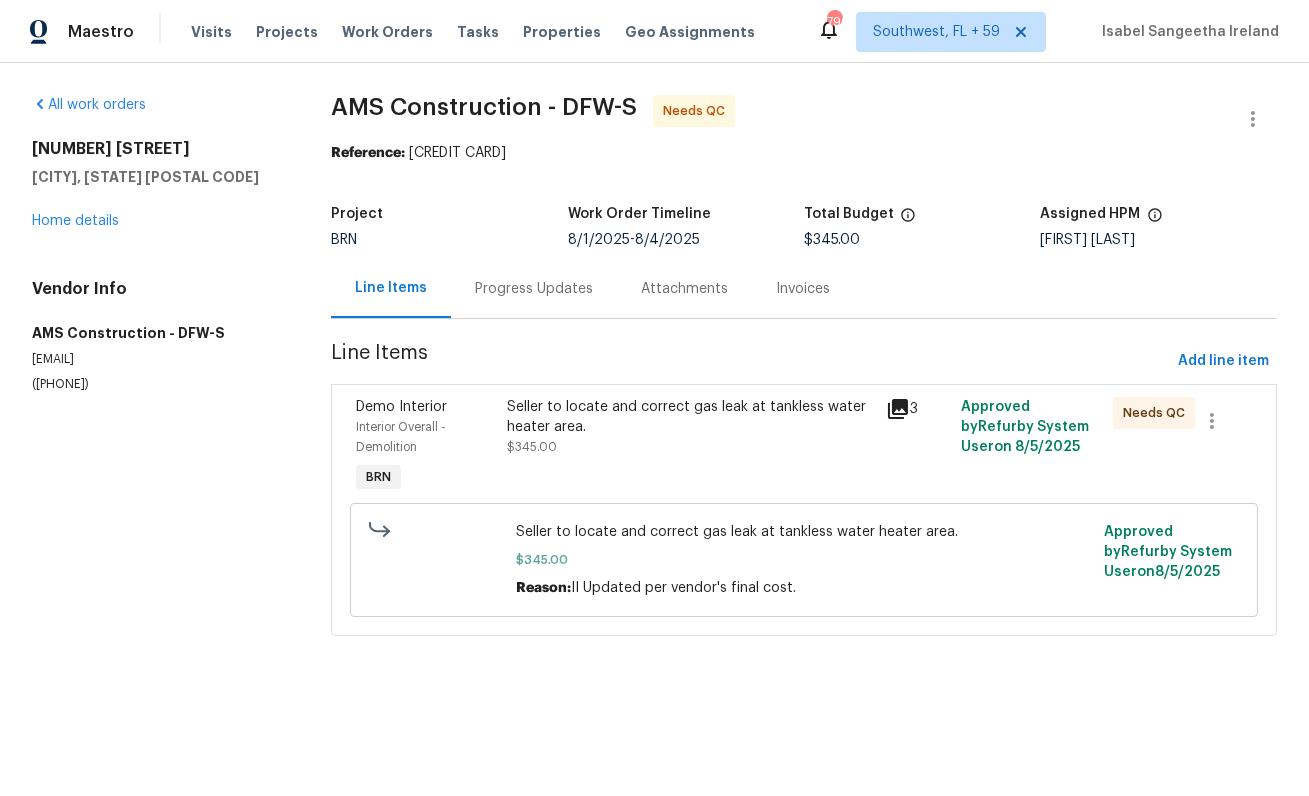 click on "Seller to locate and correct gas leak at tankless water heater area. $345.00" at bounding box center (690, 427) 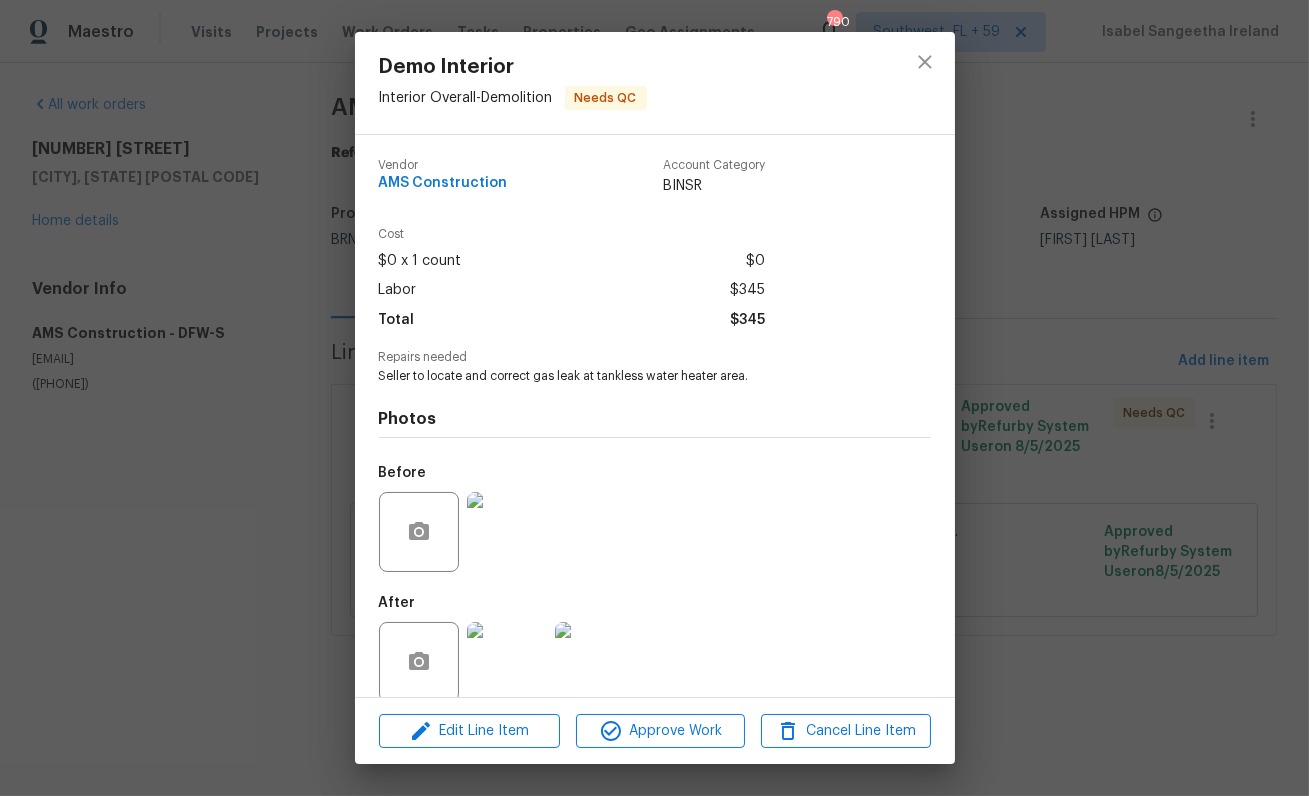 click at bounding box center [507, 532] 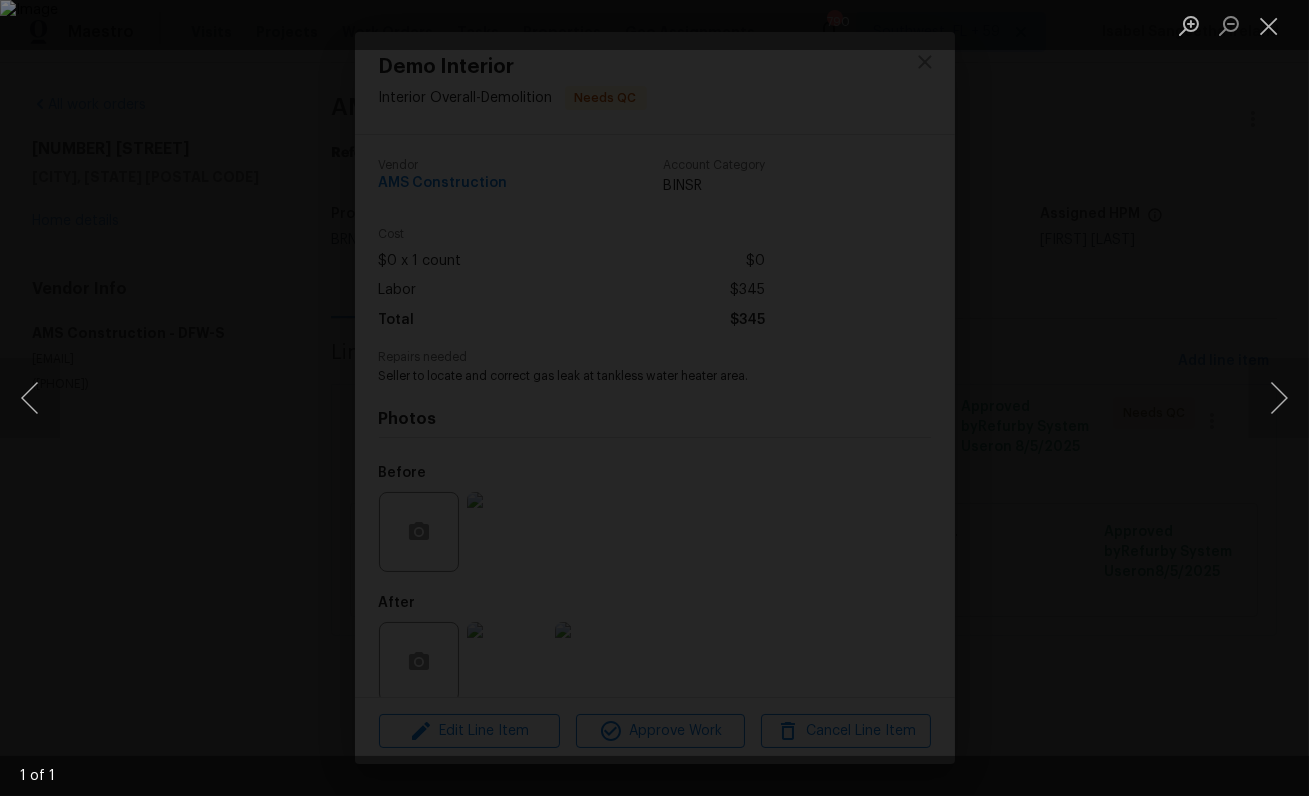 click at bounding box center [654, 398] 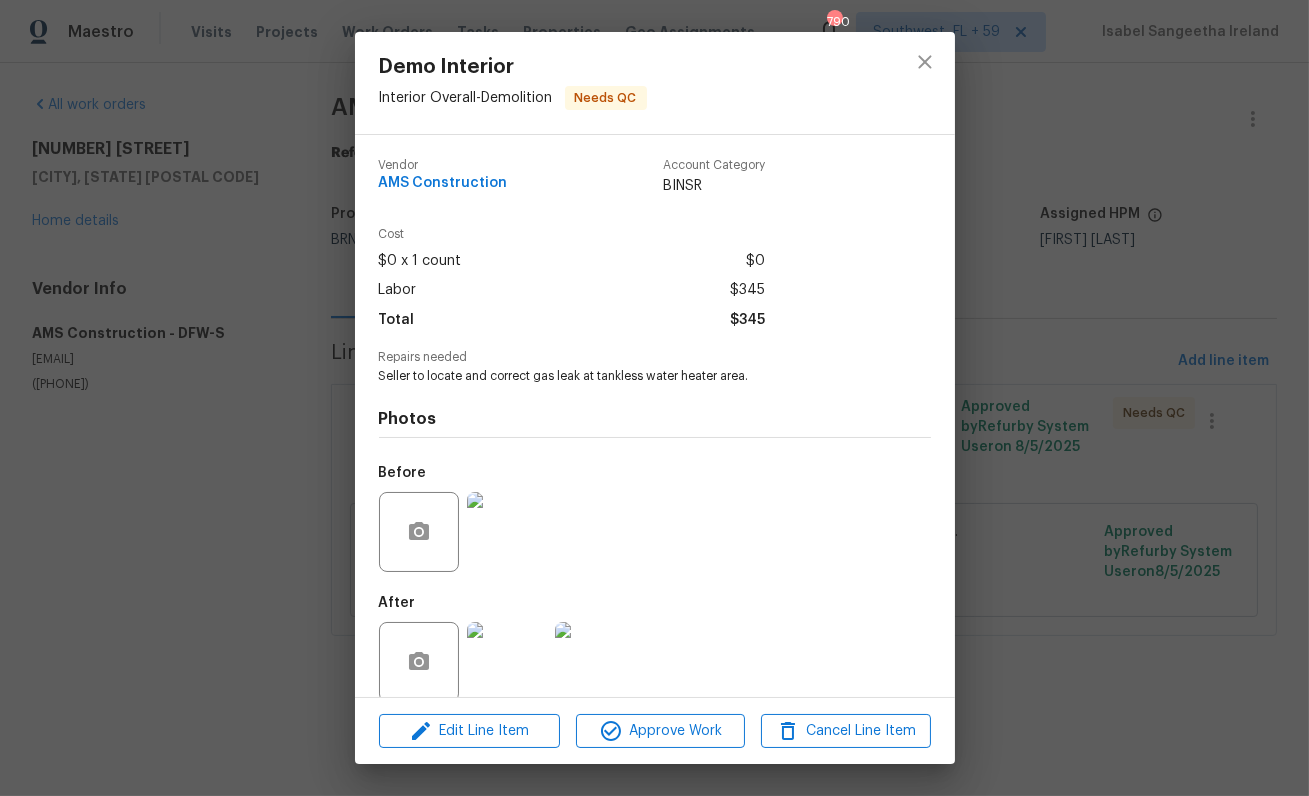 click at bounding box center [507, 662] 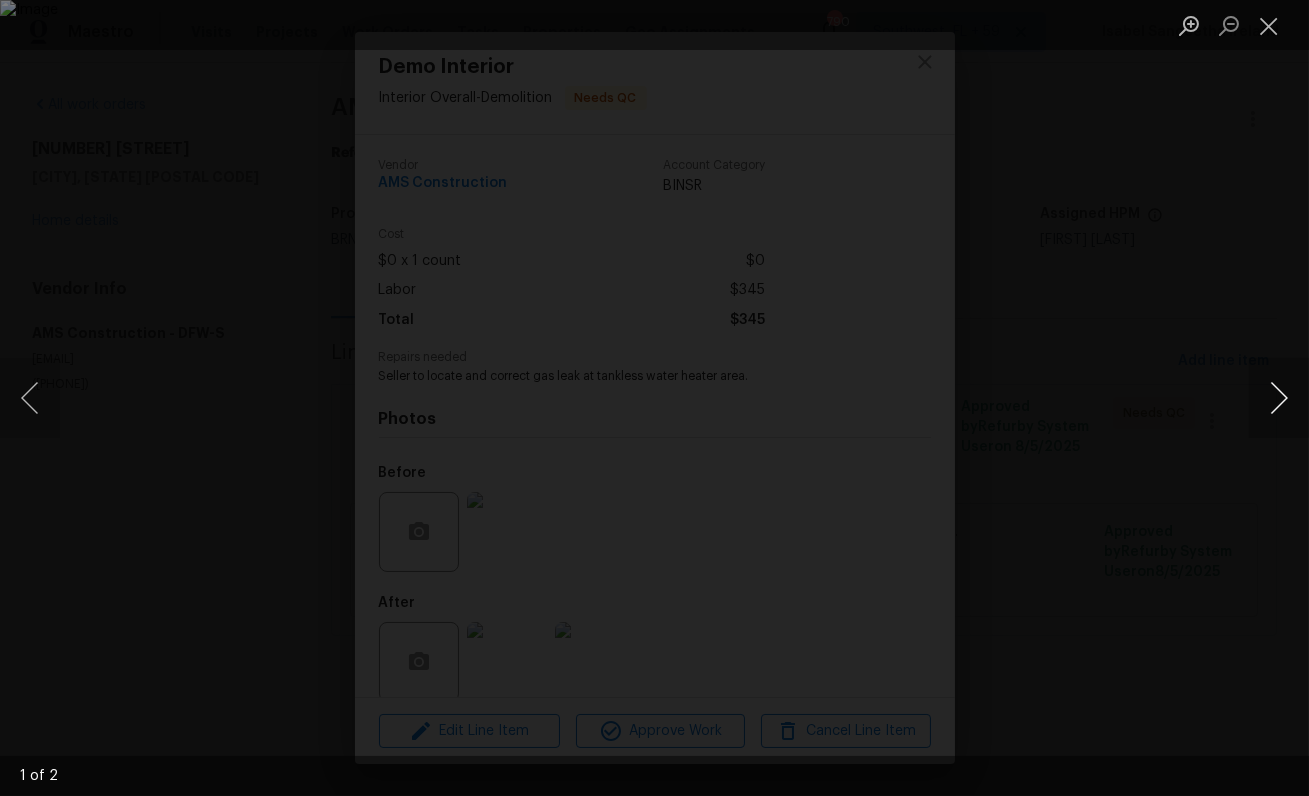click at bounding box center (1279, 398) 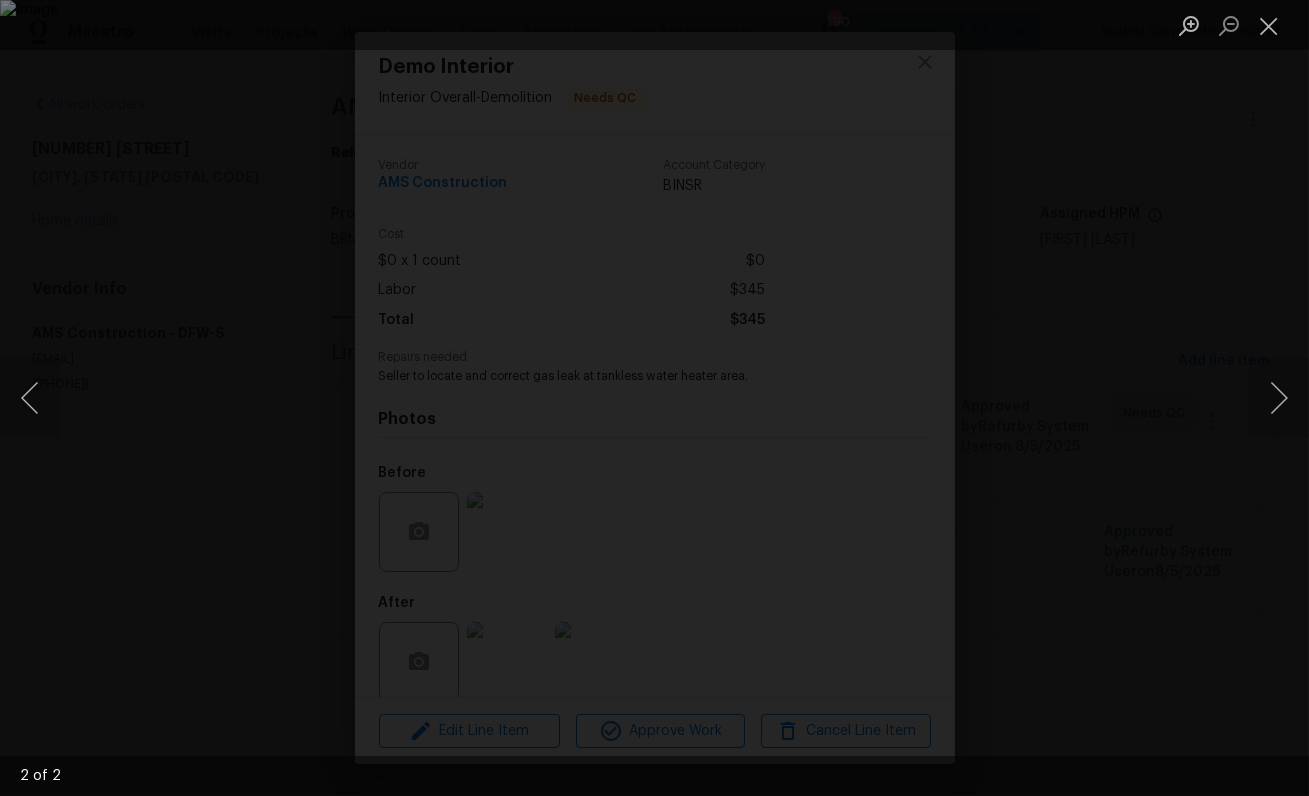 click at bounding box center (654, 398) 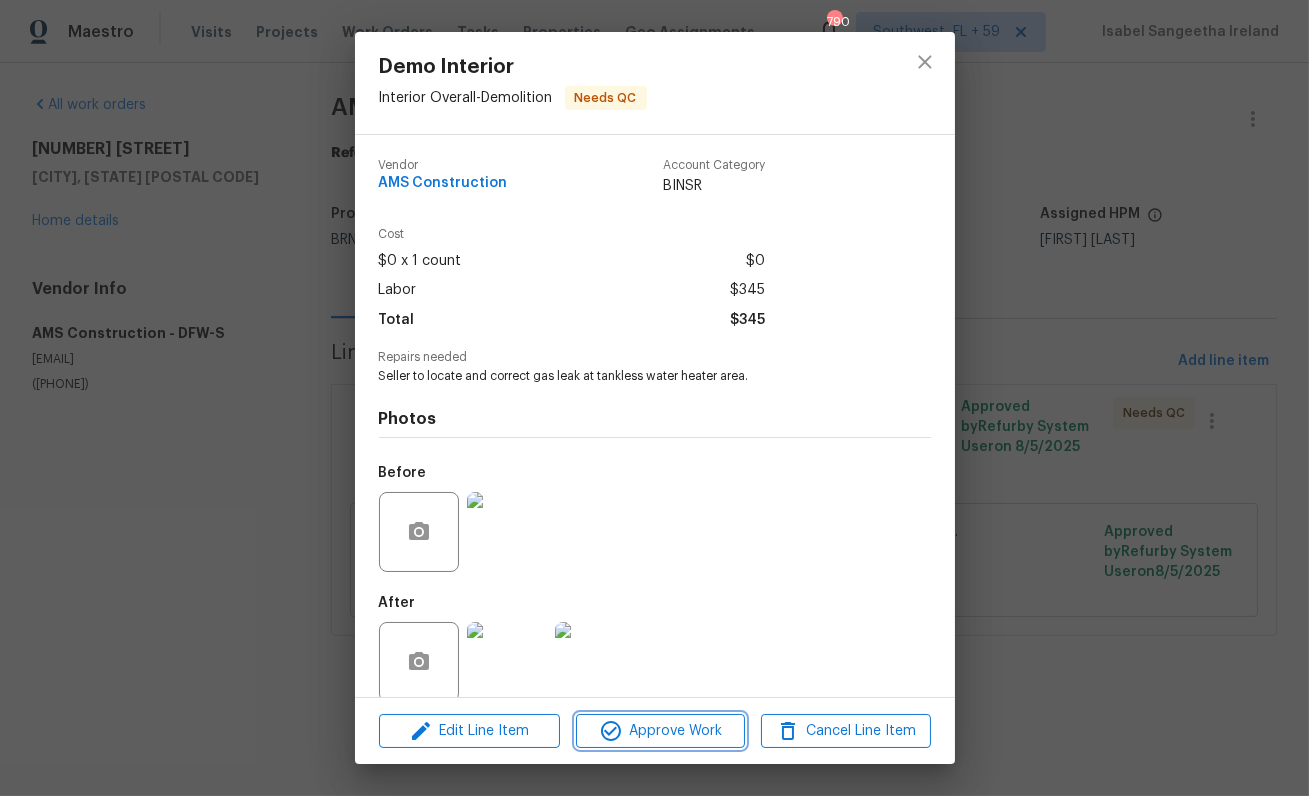 click on "Approve Work" at bounding box center (660, 731) 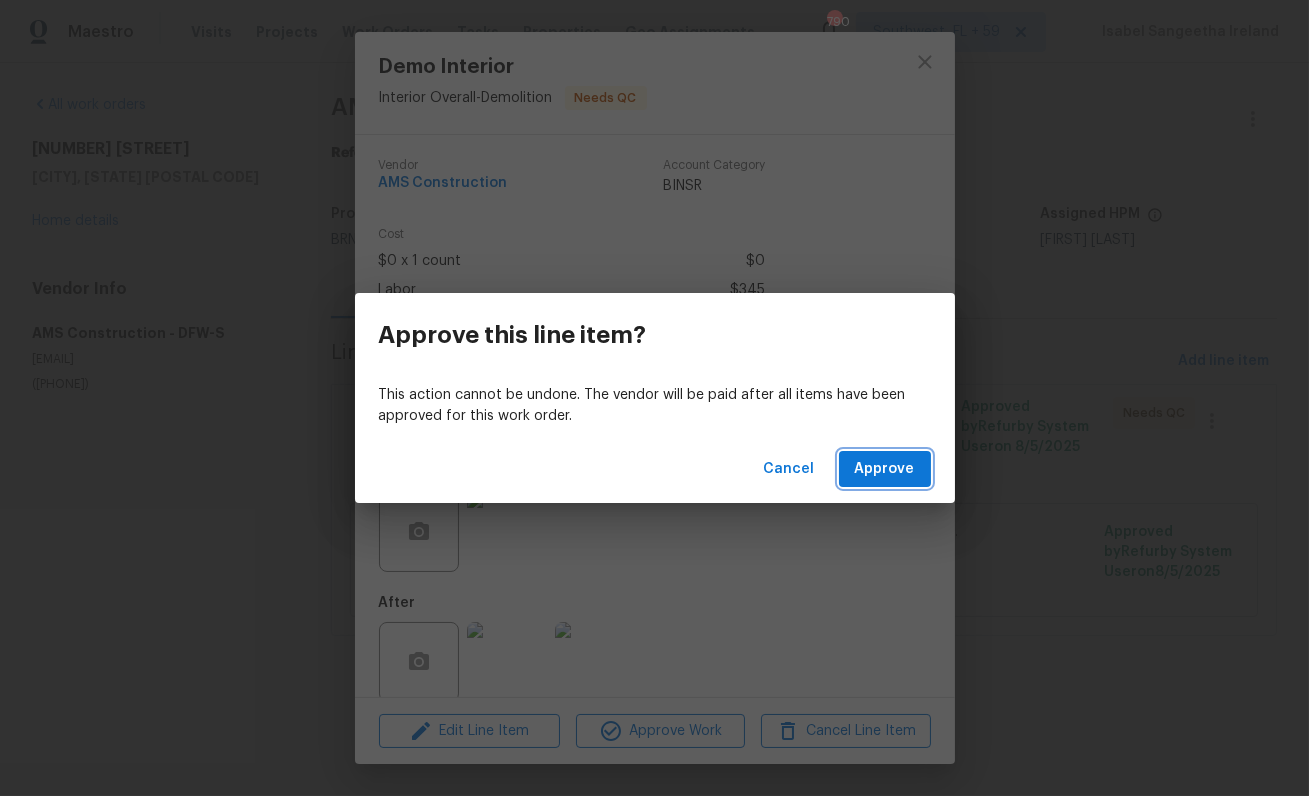 click on "Approve" at bounding box center [885, 469] 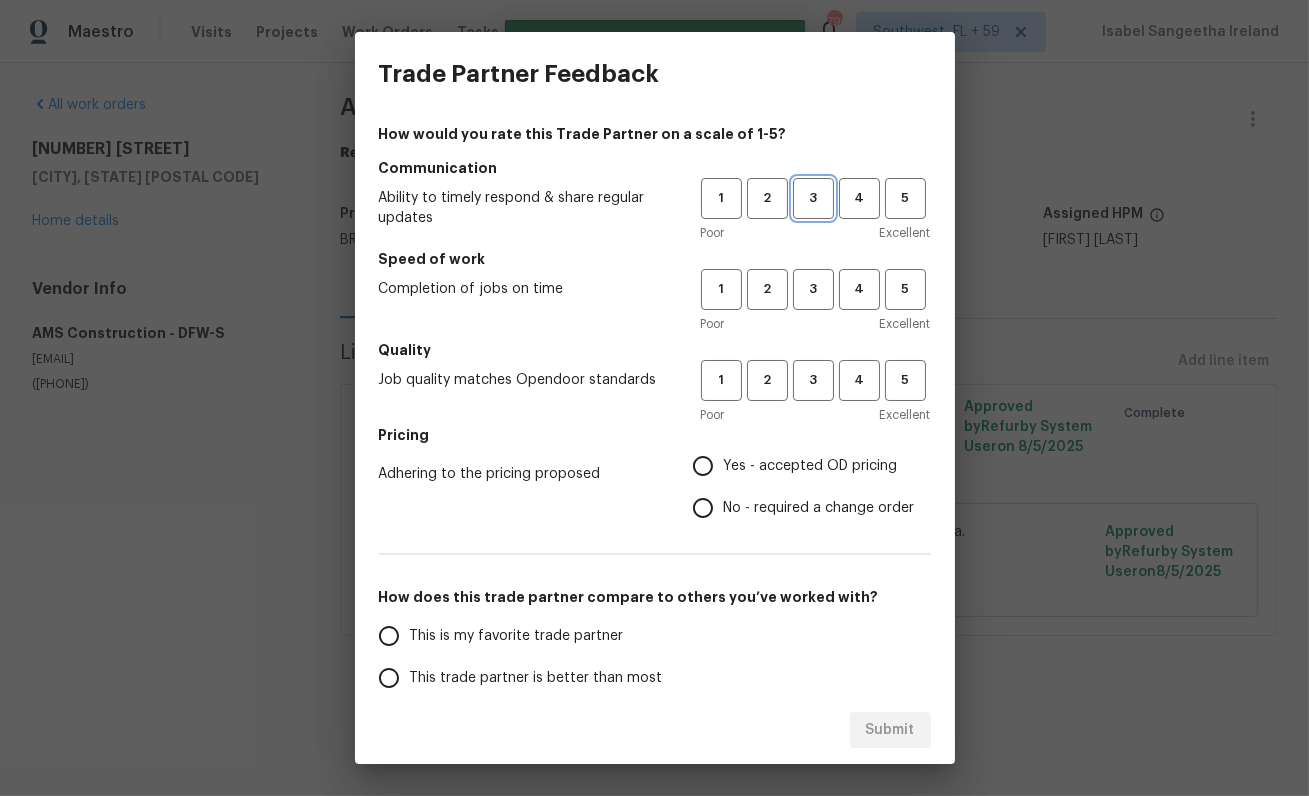 click on "3" at bounding box center [813, 198] 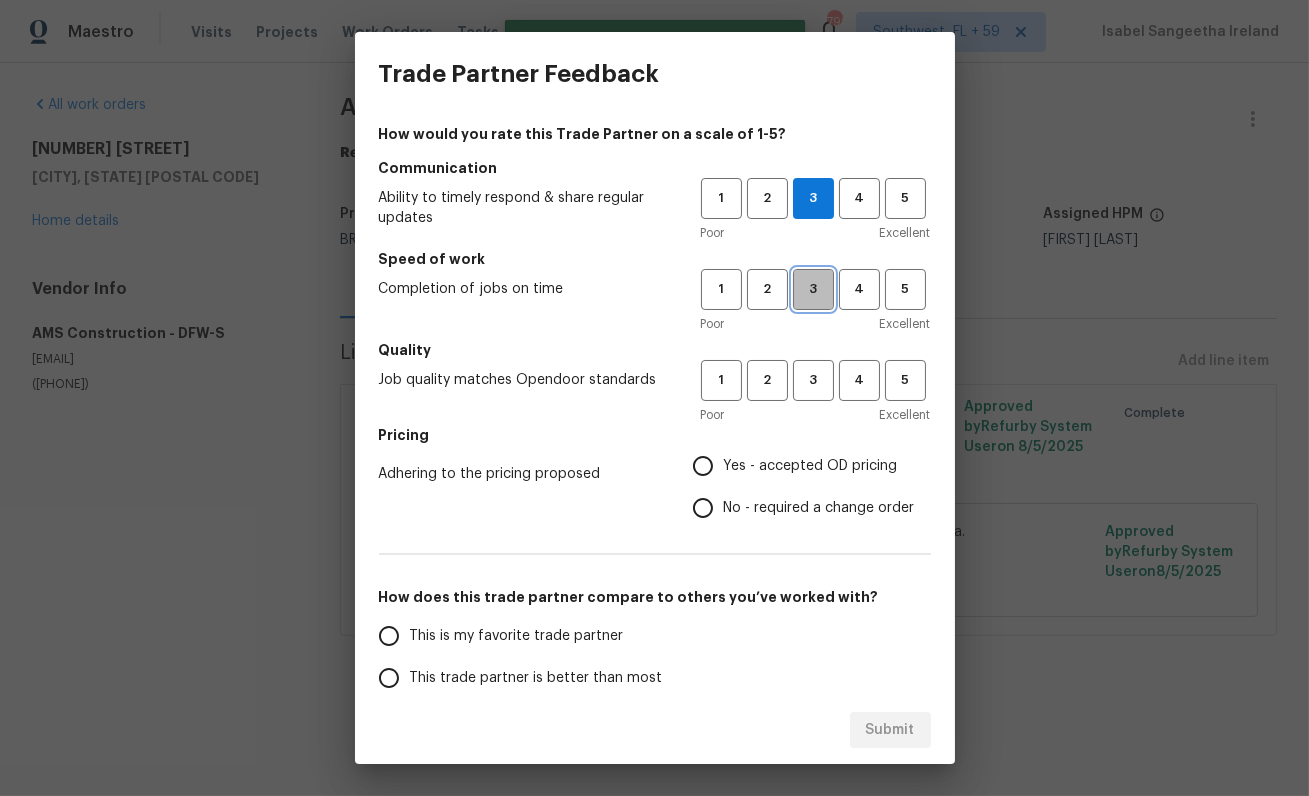click on "3" at bounding box center [813, 289] 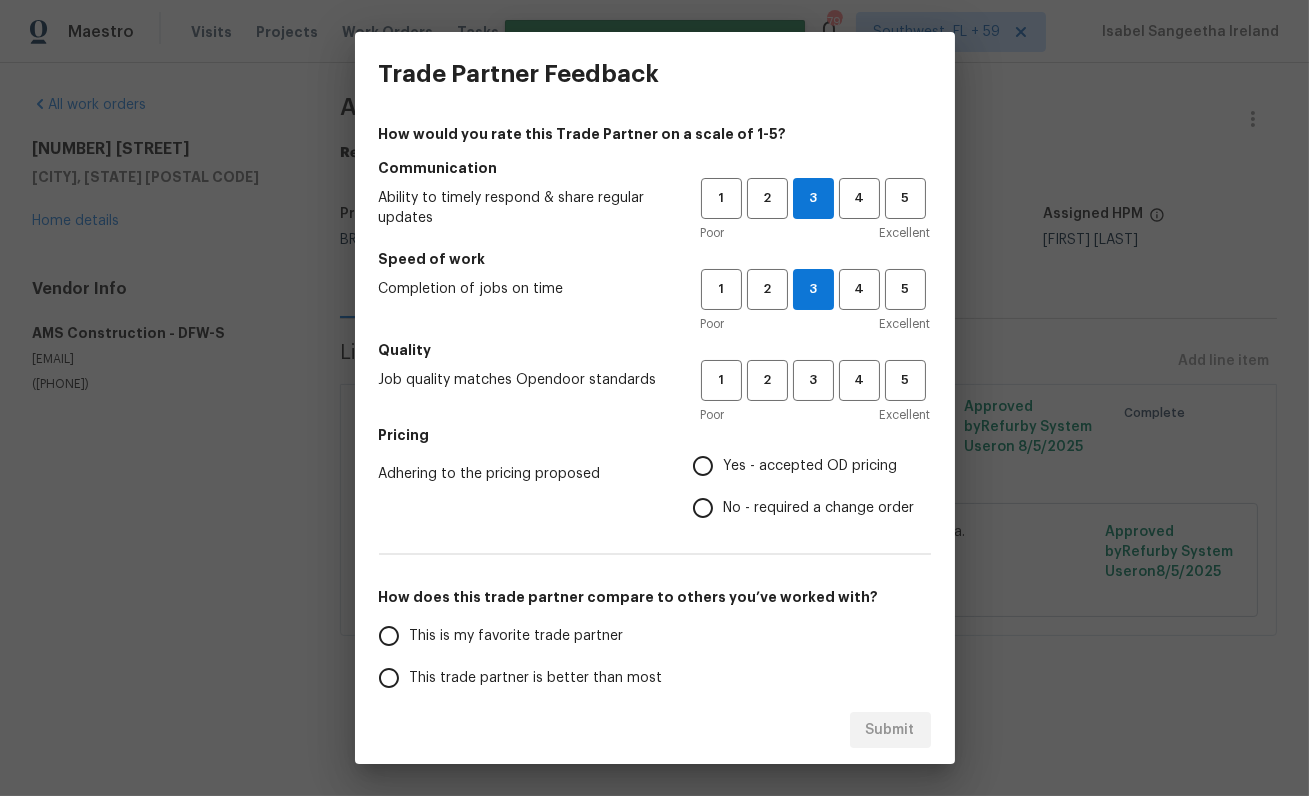 click on "1 2 3 4 5 Poor Excellent" at bounding box center (816, 392) 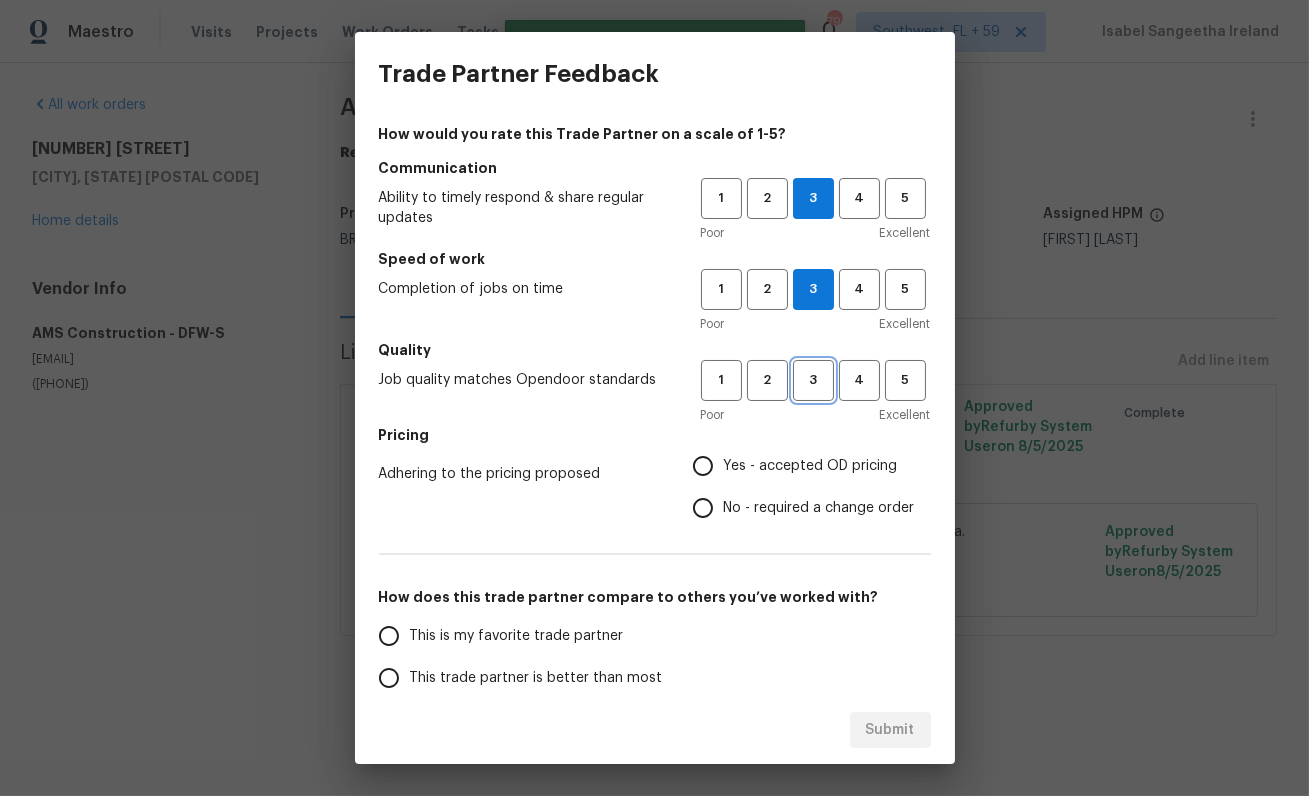 click on "3" at bounding box center [813, 380] 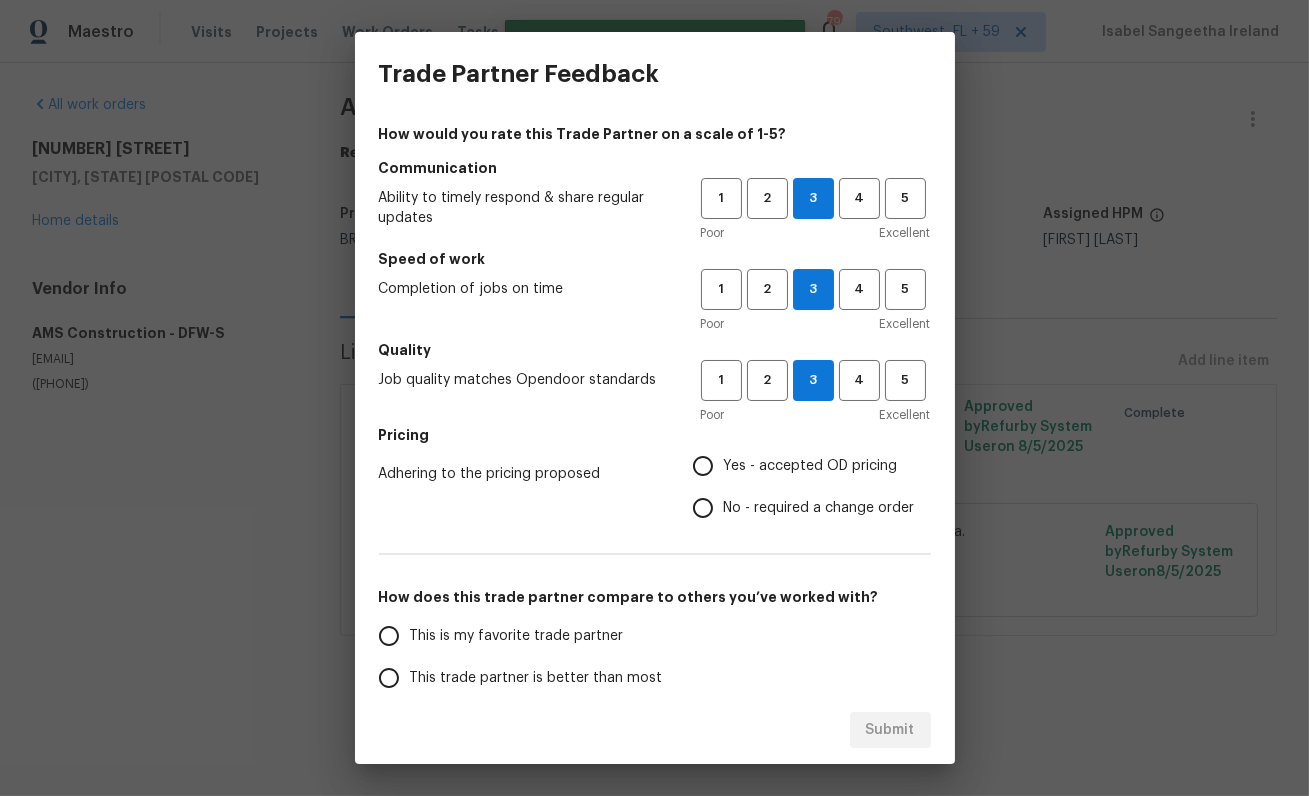 click on "No - required a change order" at bounding box center [703, 508] 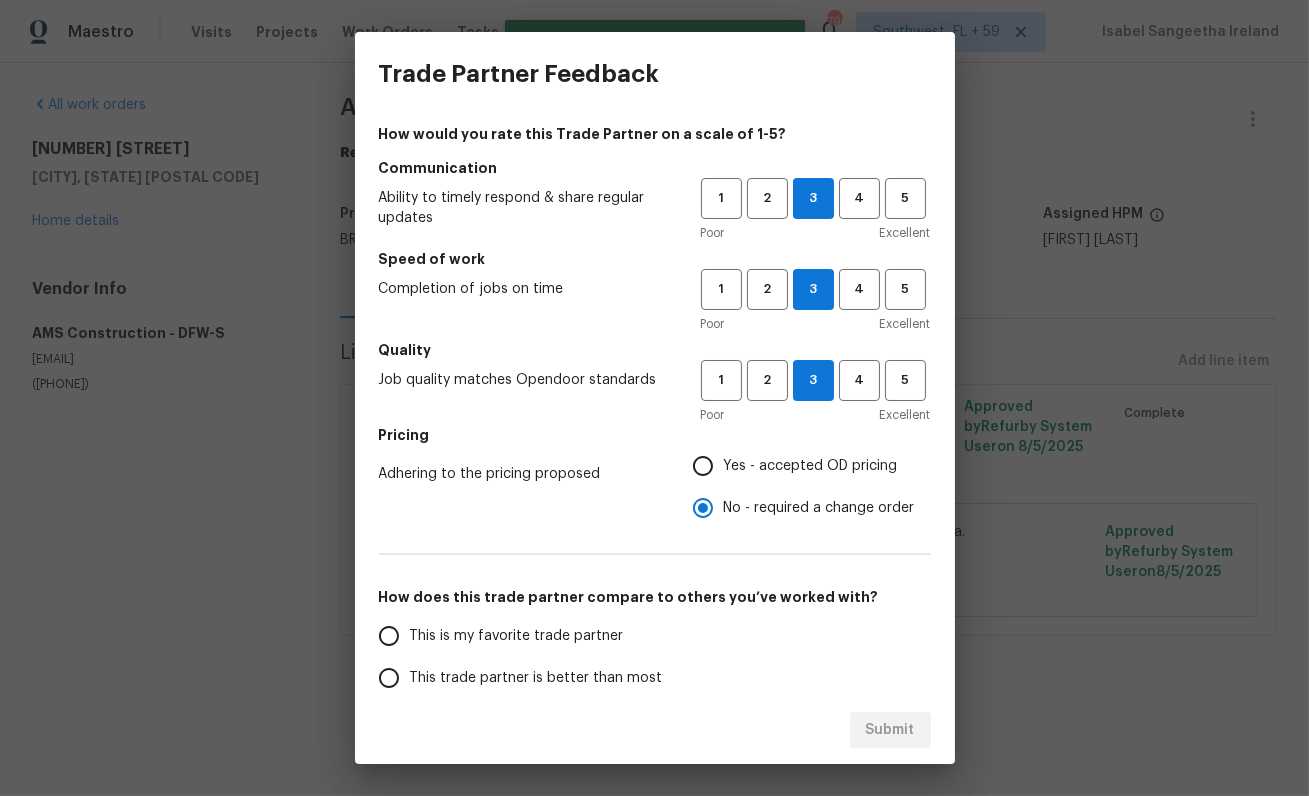click on "This trade partner is better than most" at bounding box center [536, 678] 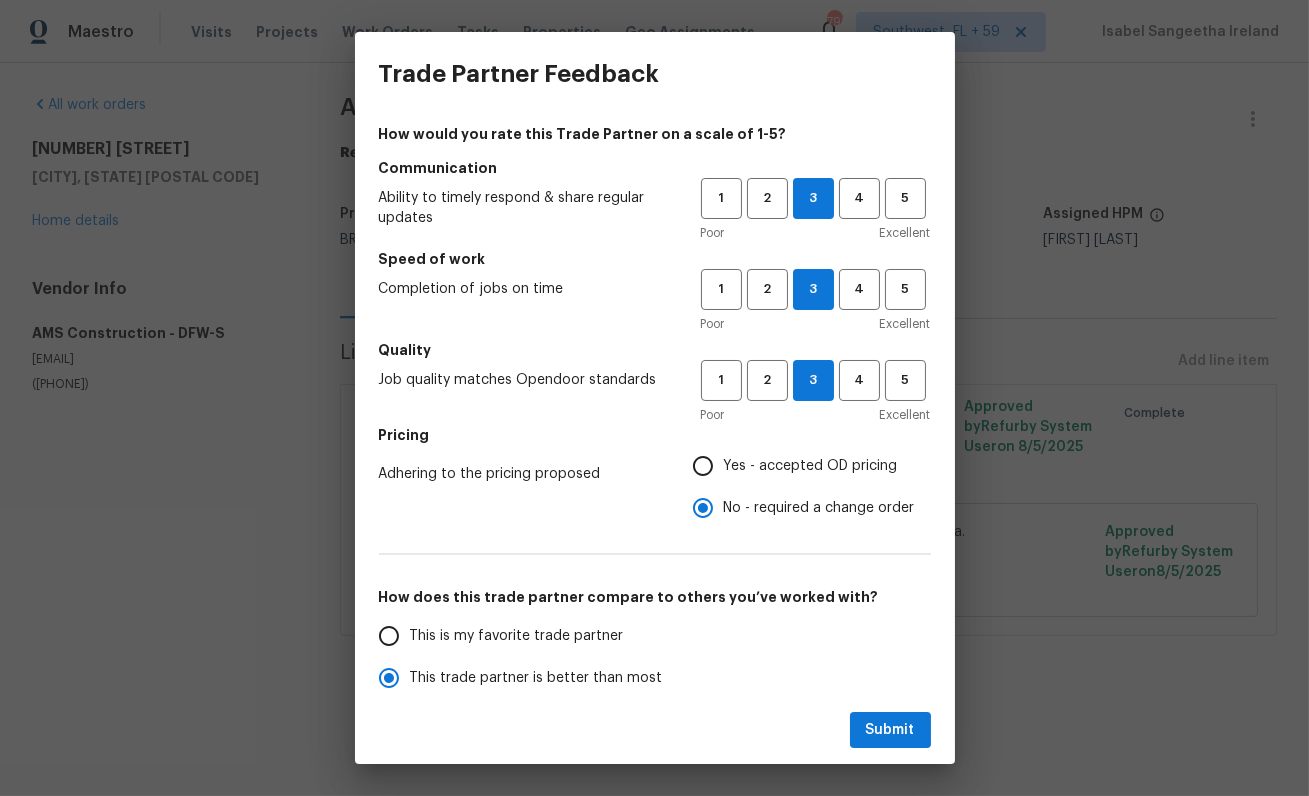 scroll, scrollTop: 3, scrollLeft: 0, axis: vertical 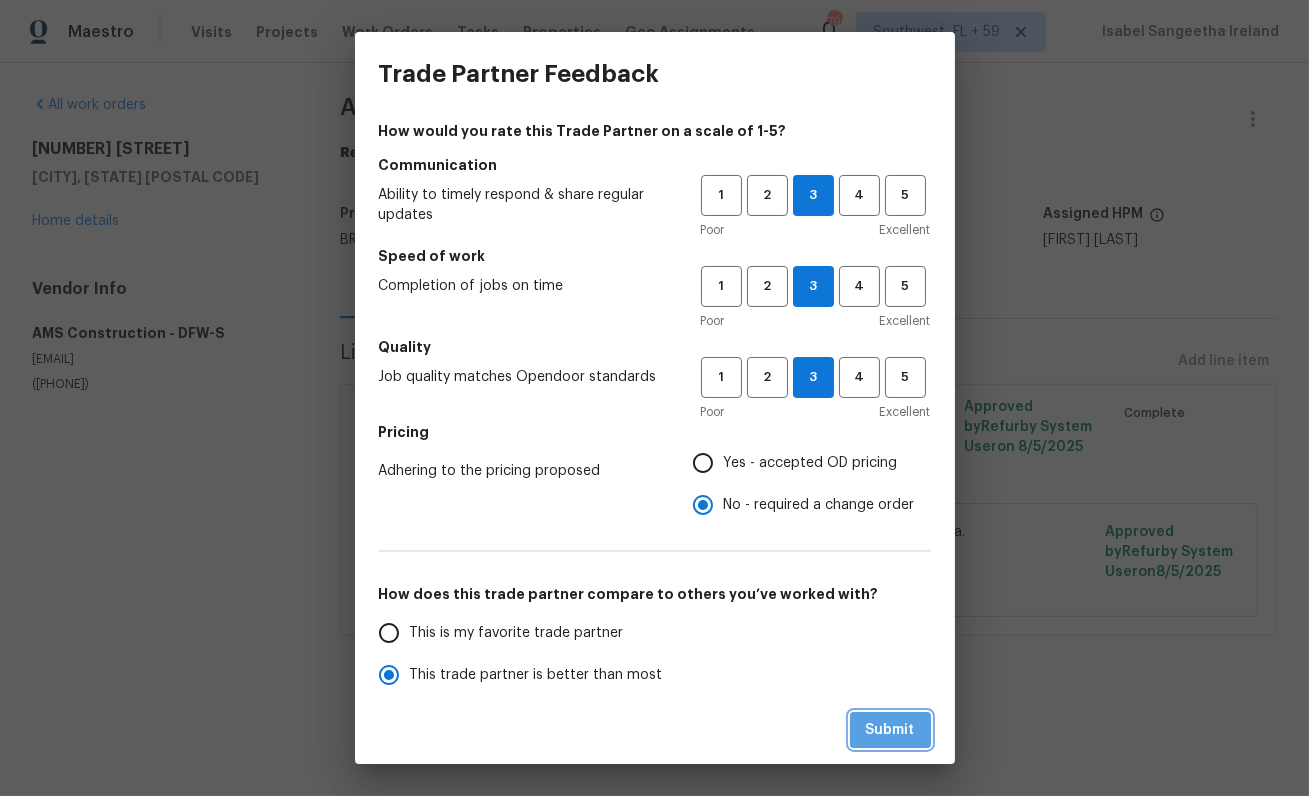 click on "Submit" at bounding box center [890, 730] 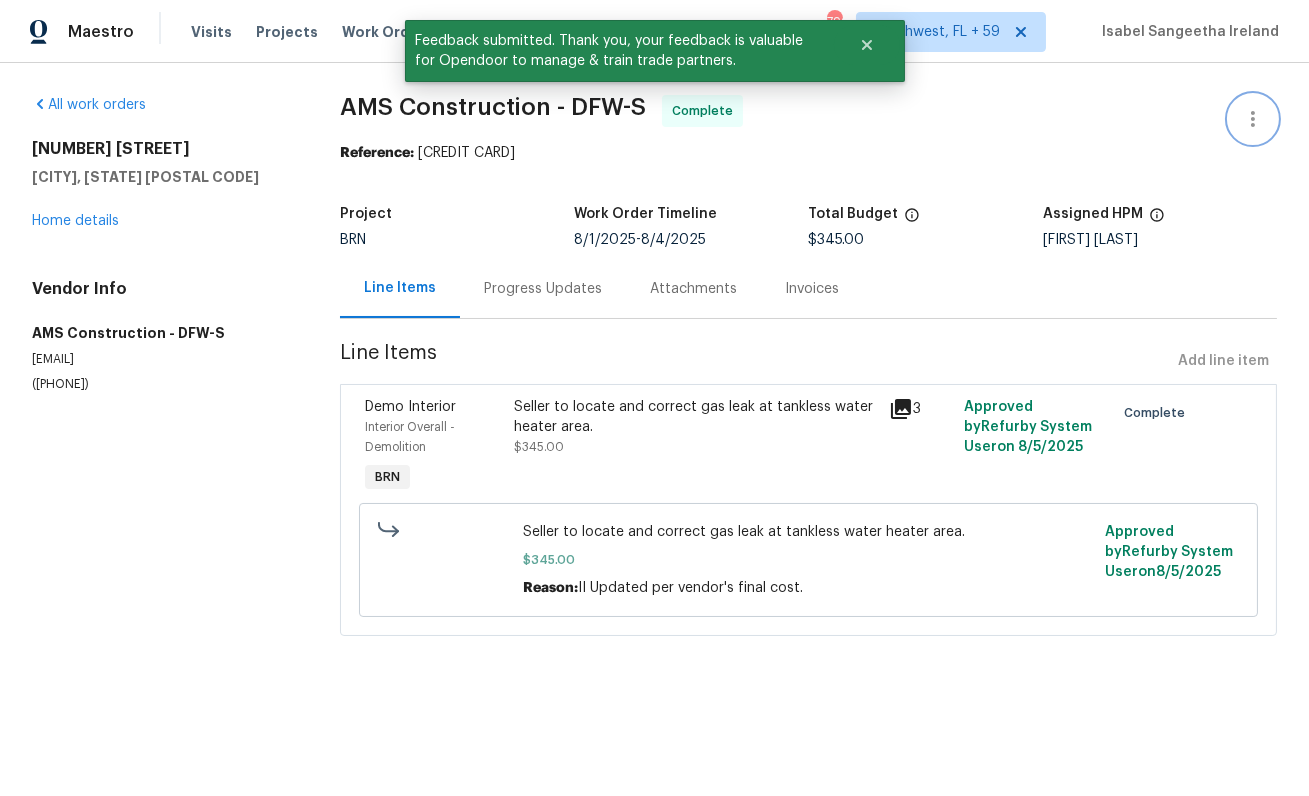 click 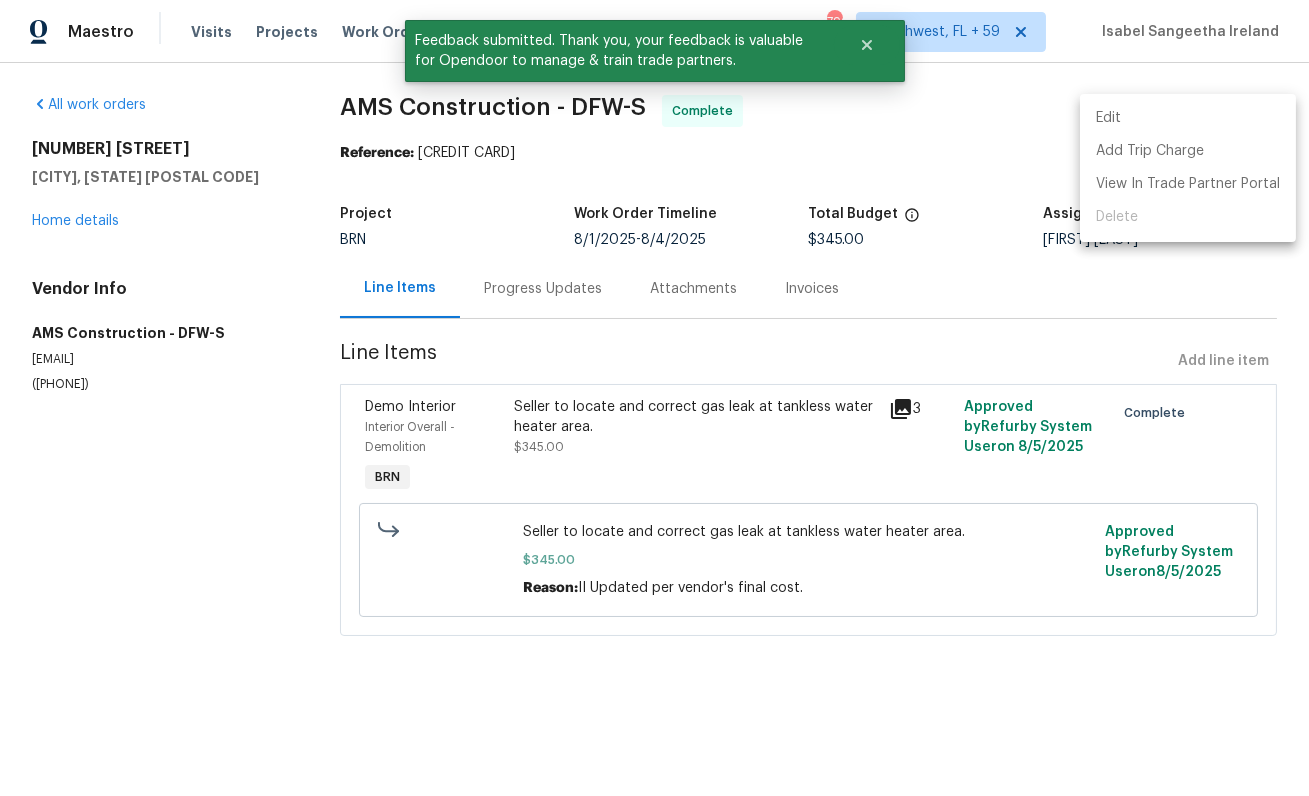 click on "Edit" at bounding box center (1188, 118) 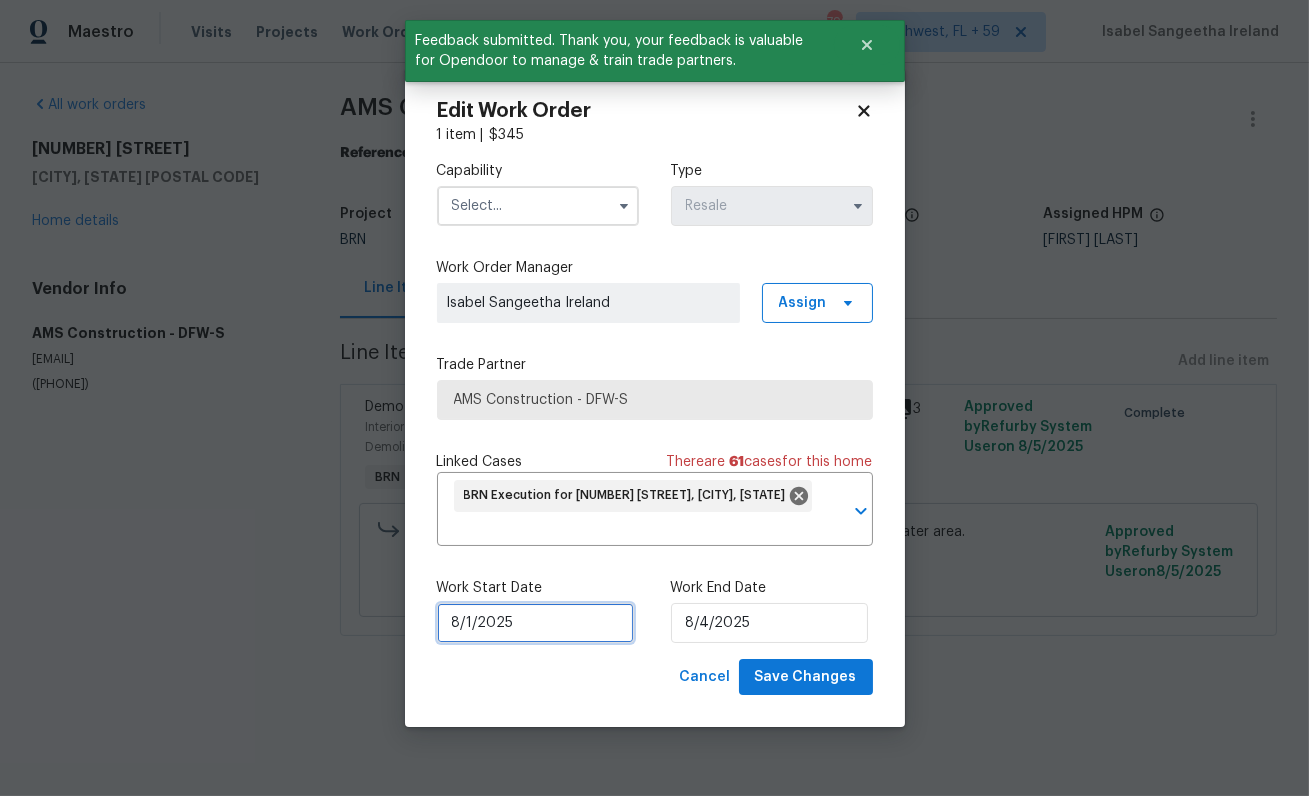 click on "8/1/2025" at bounding box center [535, 623] 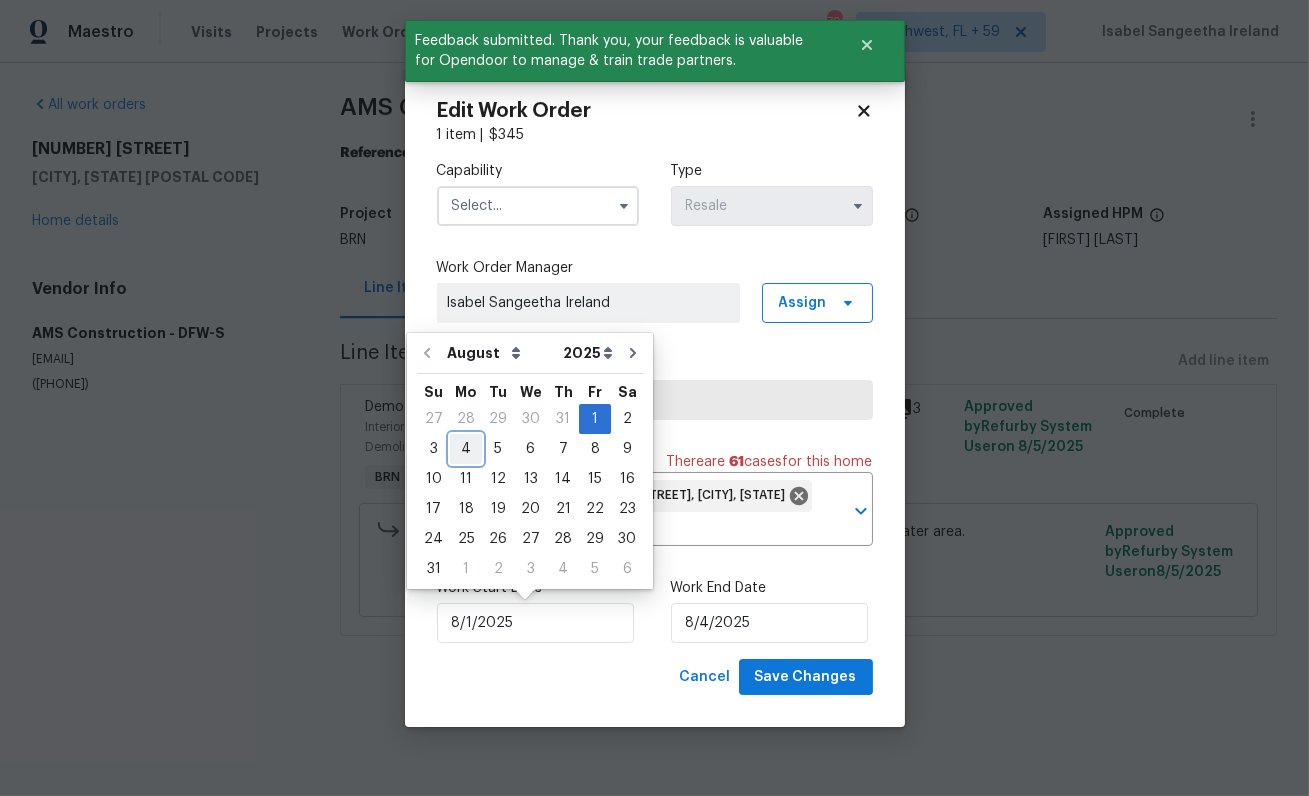 click on "4" at bounding box center (466, 449) 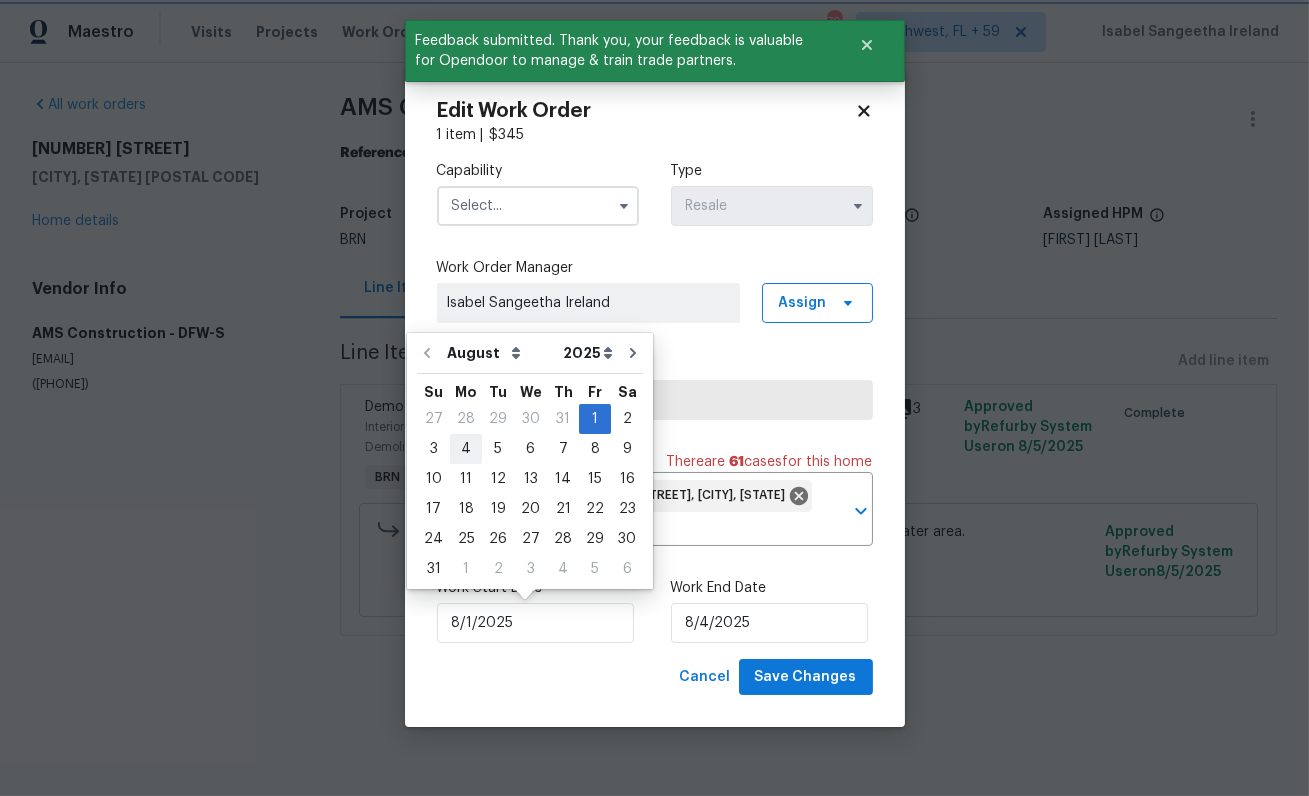 type on "8/4/2025" 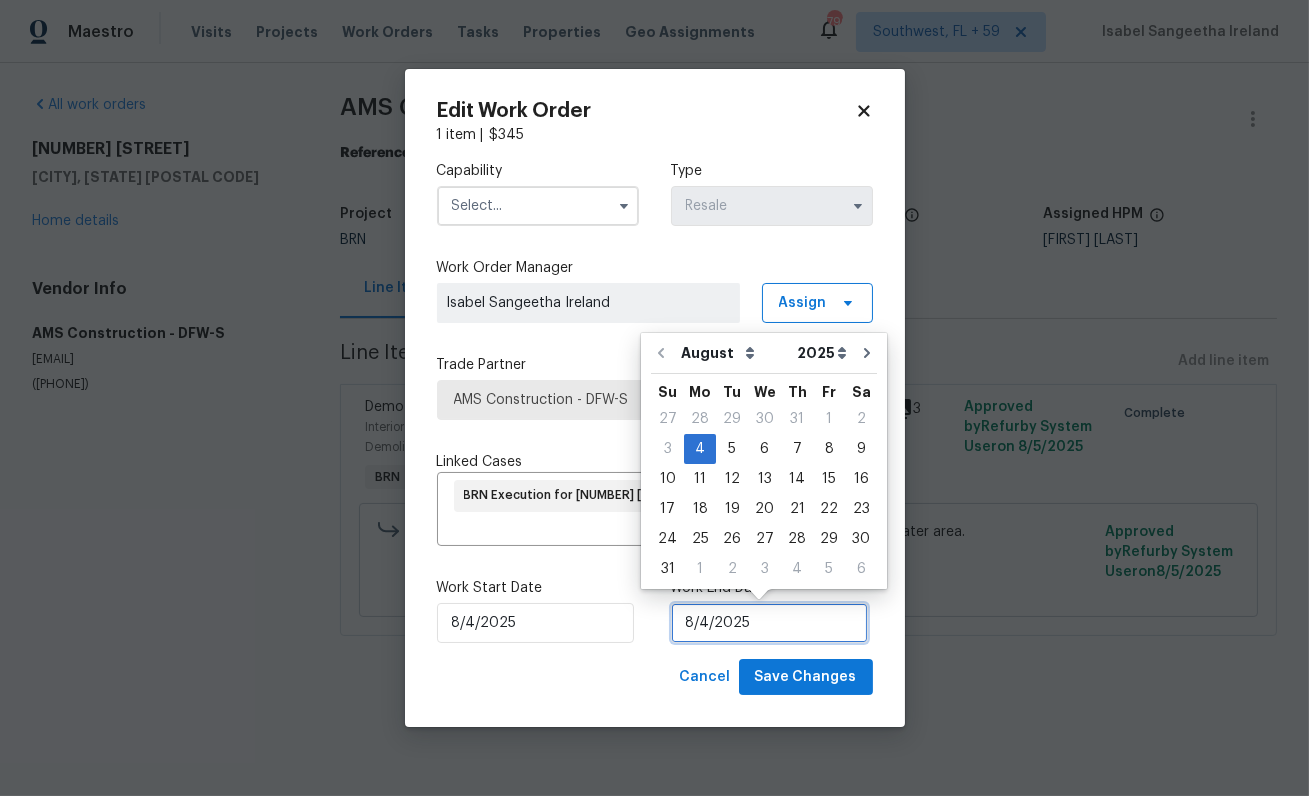 click on "8/4/2025" at bounding box center (769, 623) 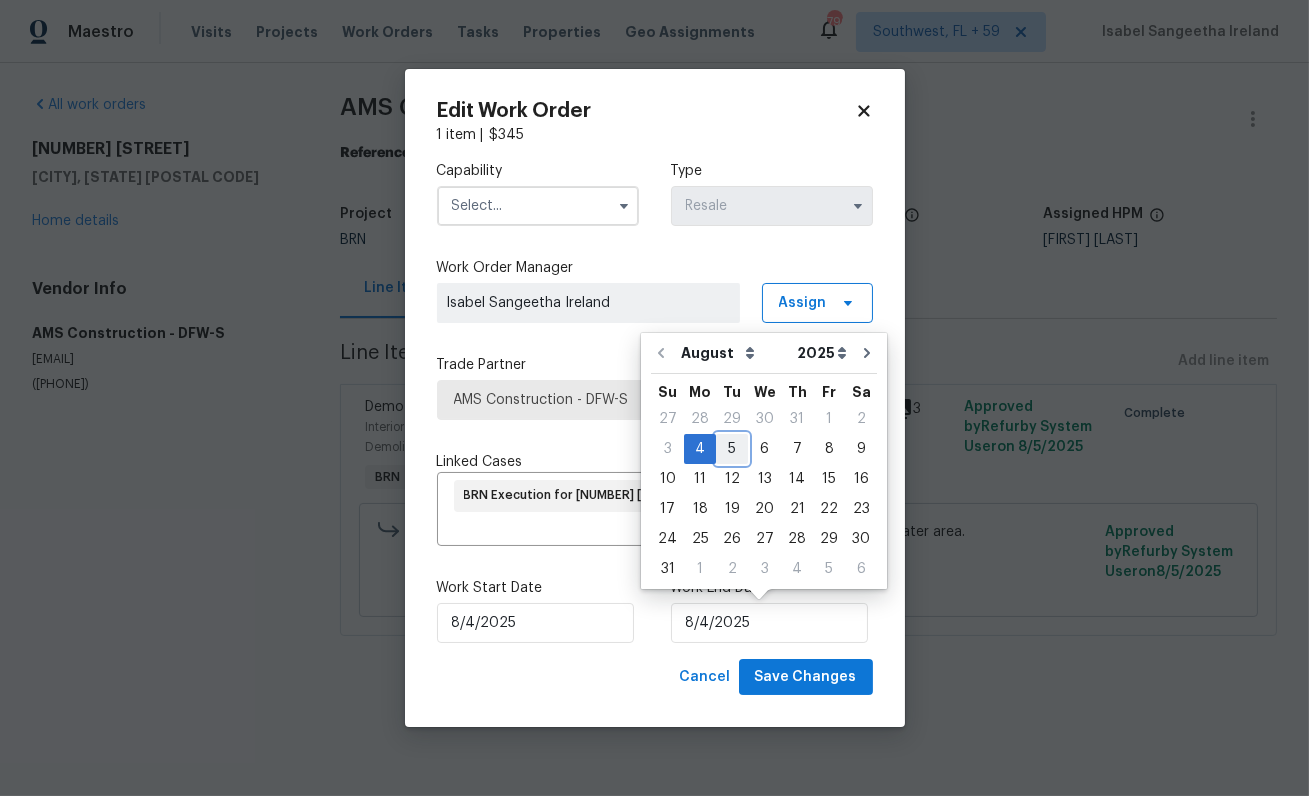 click on "5" at bounding box center [732, 449] 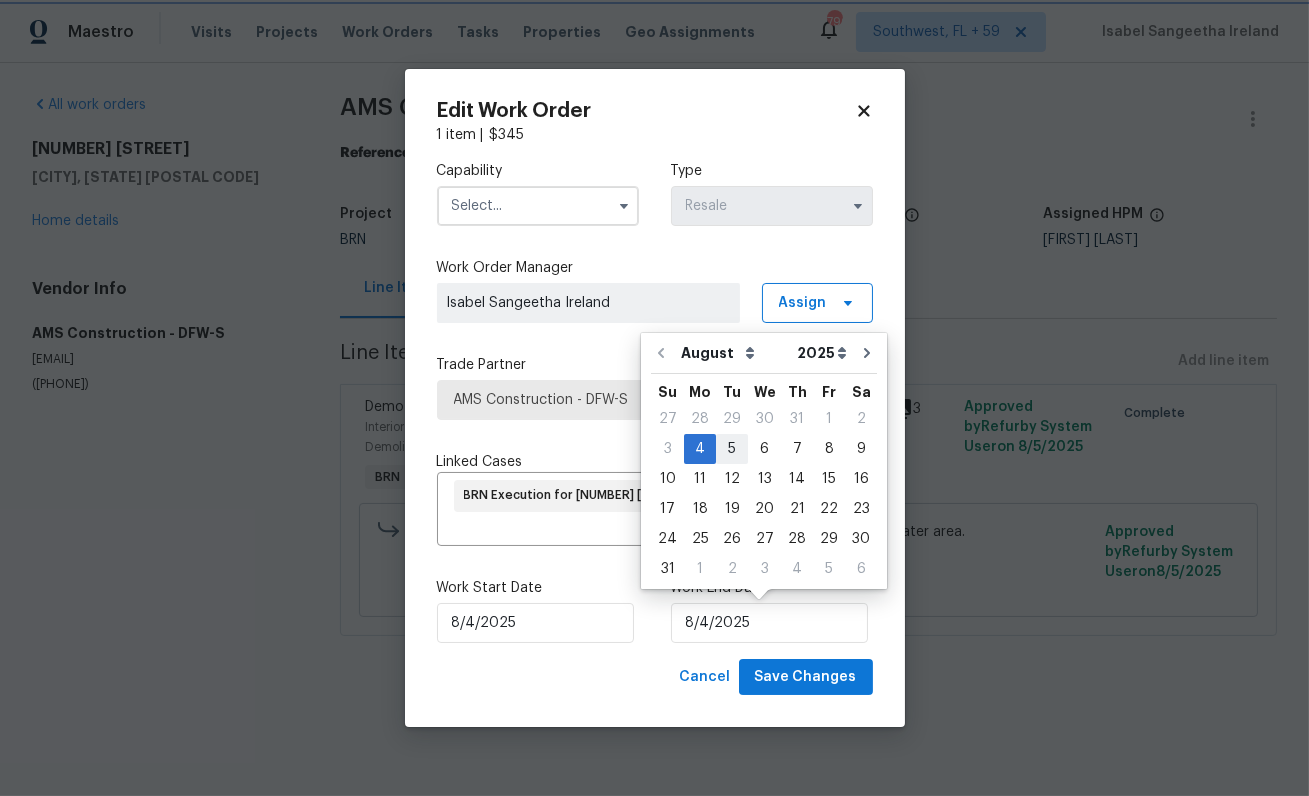 type on "8/5/2025" 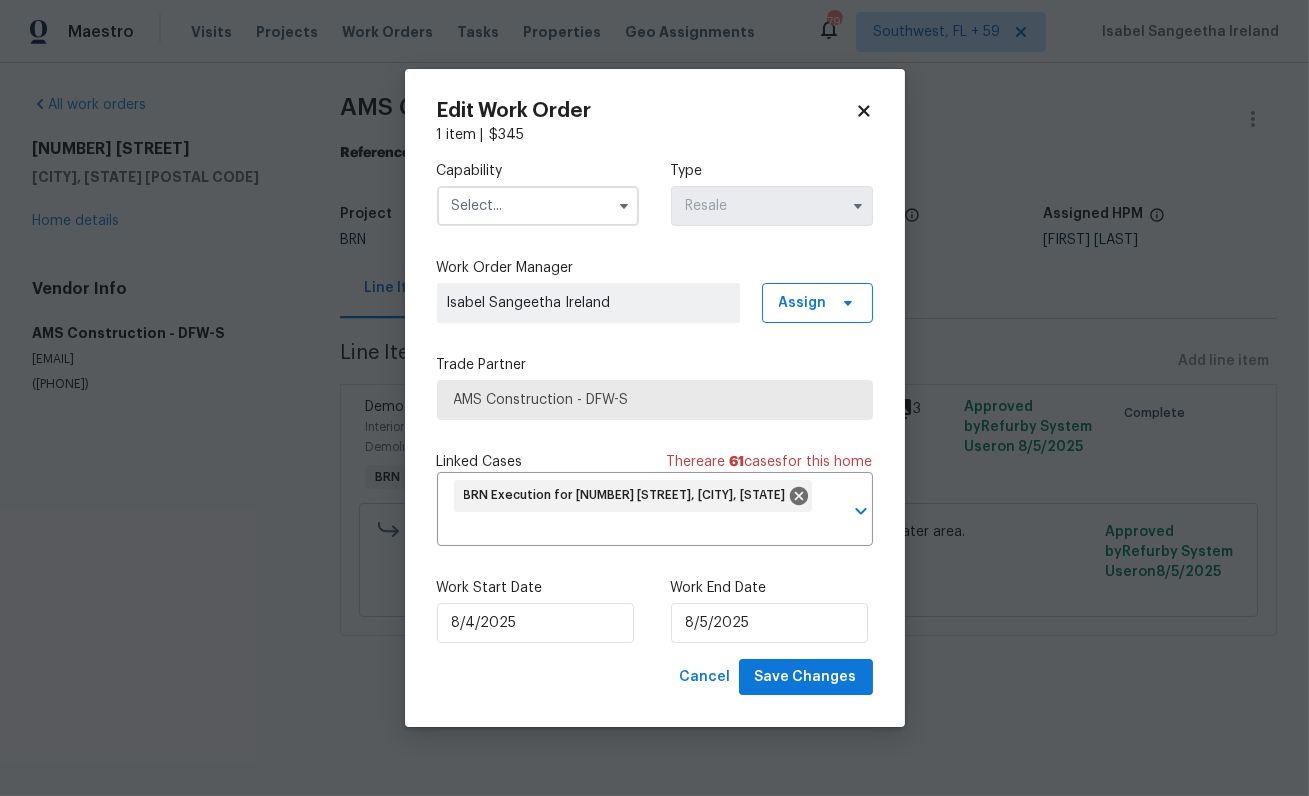 click at bounding box center (538, 206) 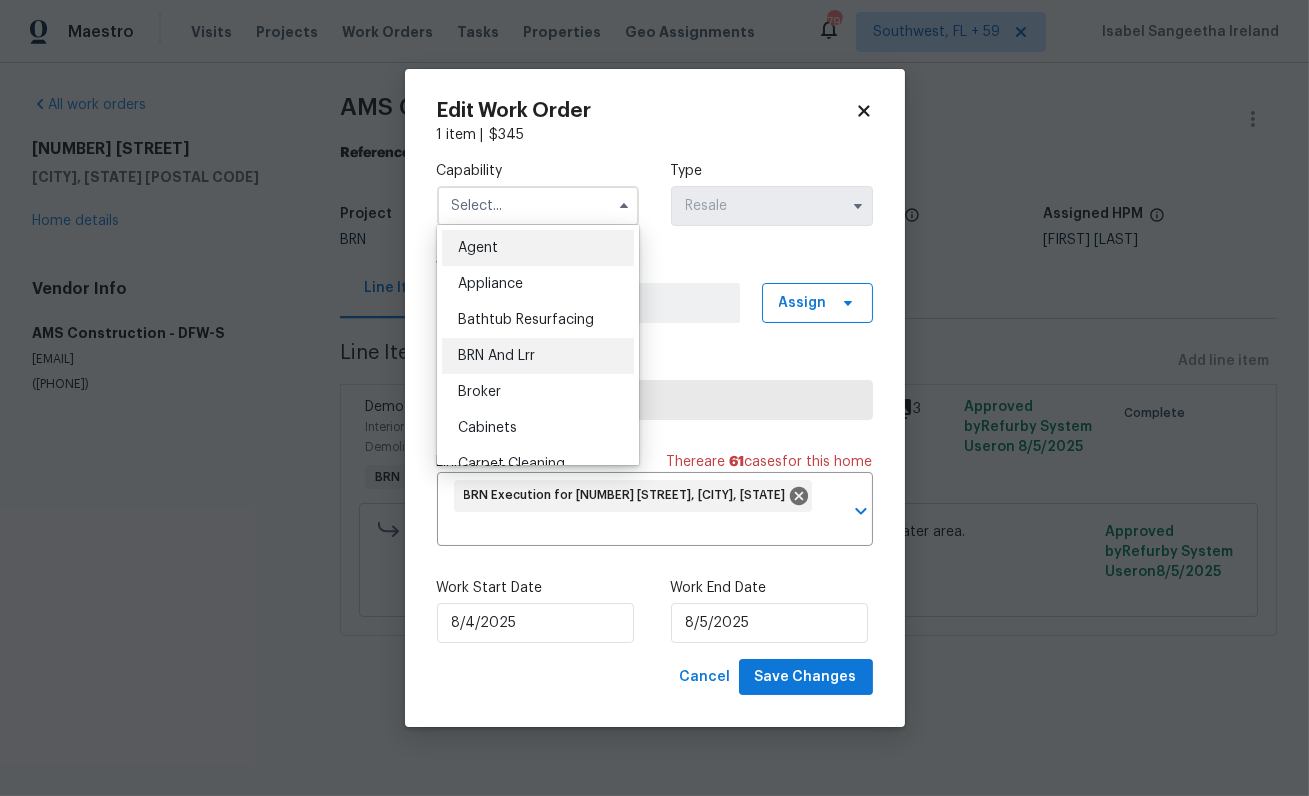 click on "BRN And Lrr" at bounding box center [538, 356] 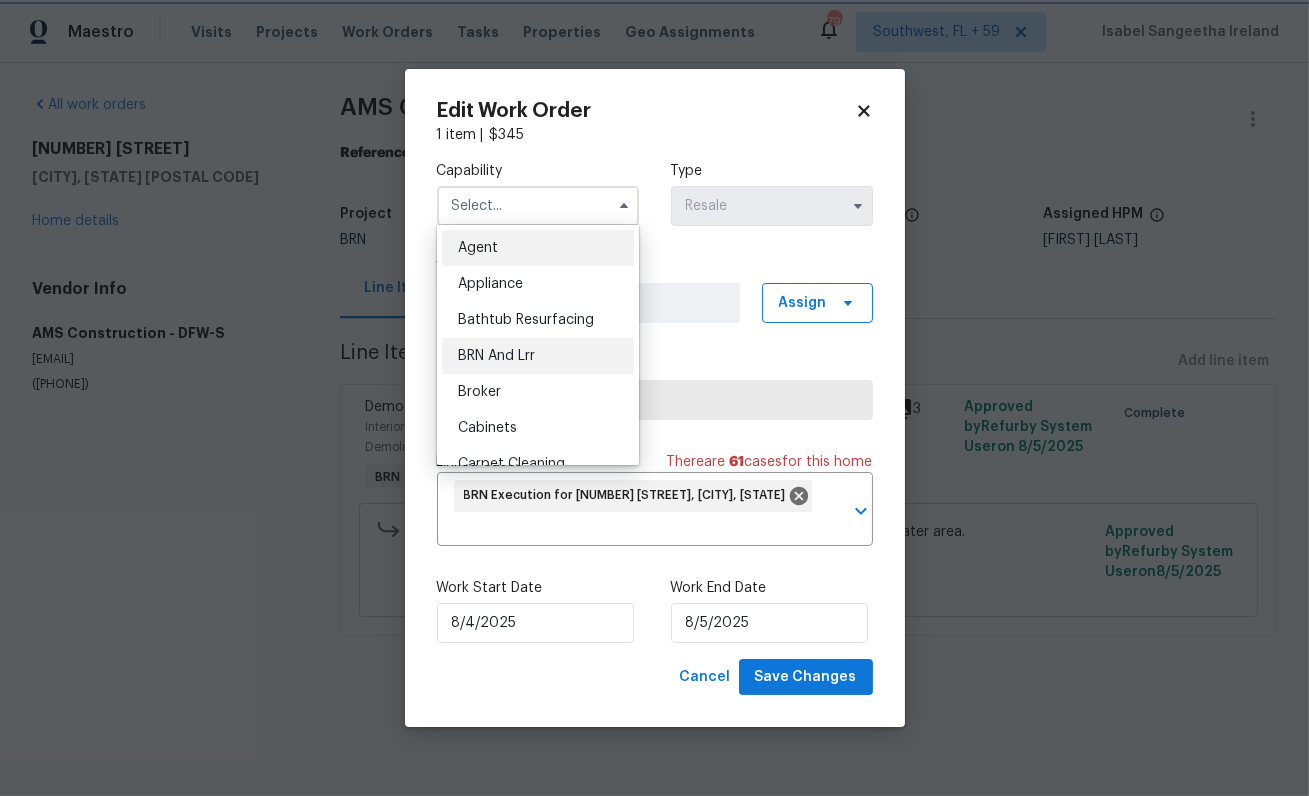 type on "BRN And Lrr" 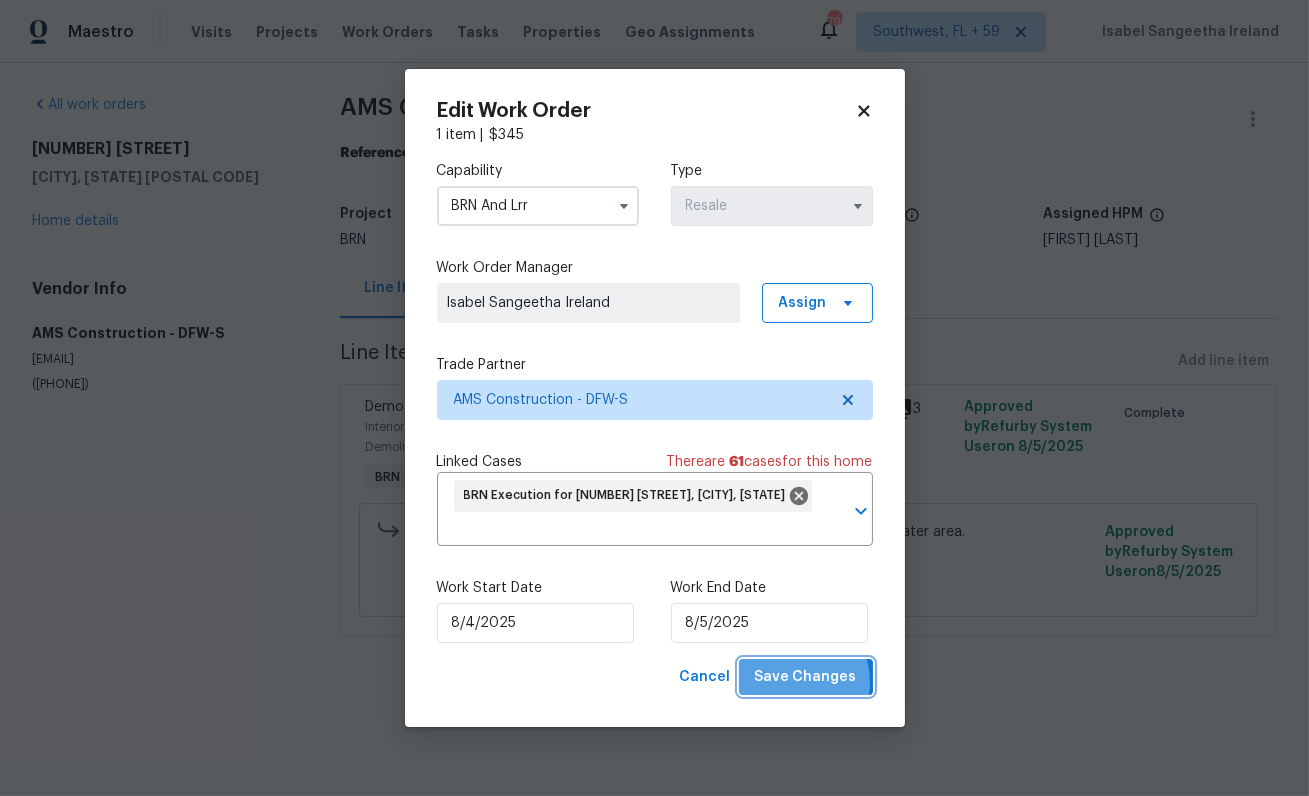 click on "Save Changes" at bounding box center (806, 677) 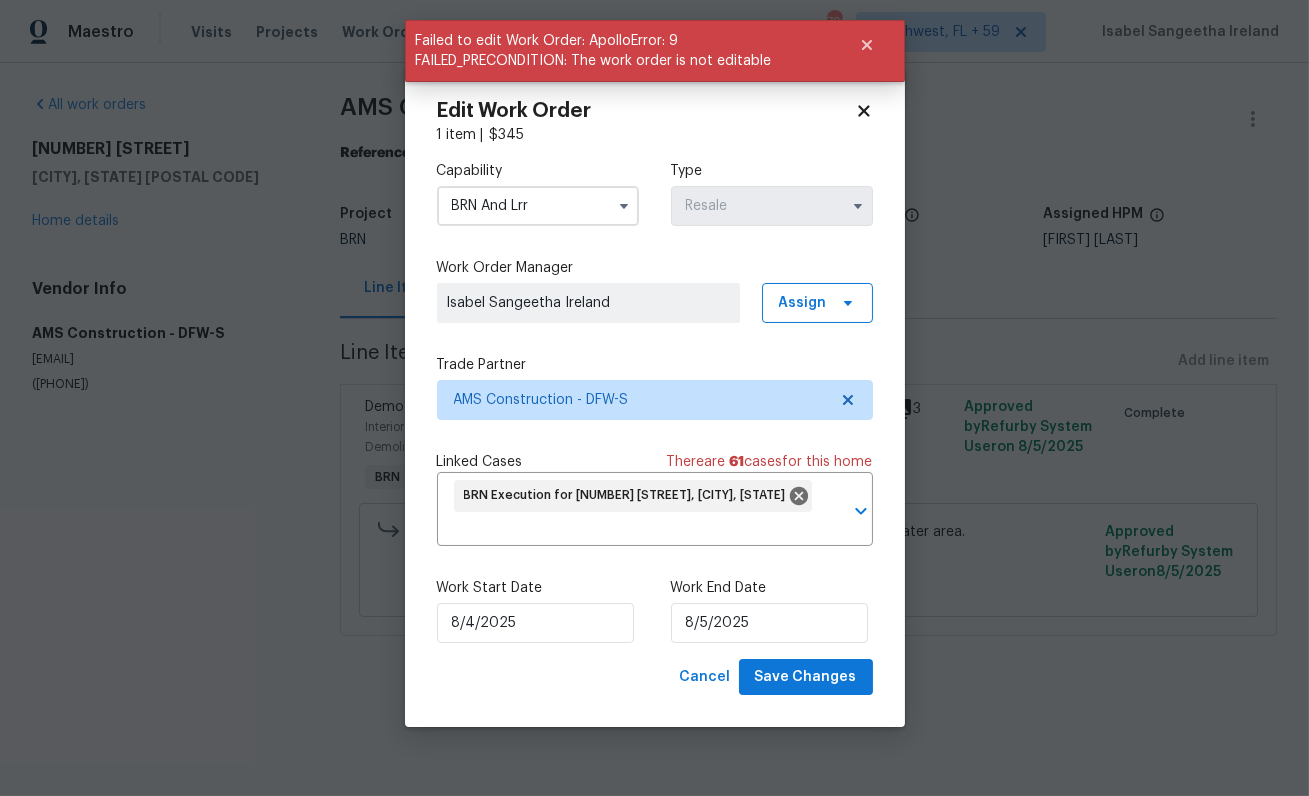 click on "Maestro Visits Projects Work Orders Tasks Properties Geo Assignments 790 Southwest, FL + 59 [FIRST] [LAST] All work orders [NUMBER] [STREET] [CITY], [STATE] Home details Vendor Info AMS Construction - DFW-S [EMAIL] ([PHONE]) AMS Construction - DFW-S Complete Reference: [CREDIT CARD] Project BRN Work Order Timeline 8/1/2025 - 8/4/2025 Total Budget $345.00 Assigned HPM [FIRST] [LAST] Line Items Progress Updates Attachments Invoices Line Items Add line item Demo Interior Interior Overall - Demolition BRN Seller to locate and correct gas leak at tankless water heater area. $345.00 3 Approved by Refurby System User on 8/5/2025 Complete Seller to locate and correct gas leak at tankless water heater area. $345.00 Reason: II Updated per vendor's final cost. Approved by Refurby System User on 8/5/2025 Failed to edit Work Order: ApolloError: 9 FAILED_PRECONDITION: The work order is not editable
Edit Work Order 1 item | $ 345 Capability BRN And Lrr Type" at bounding box center [654, 346] 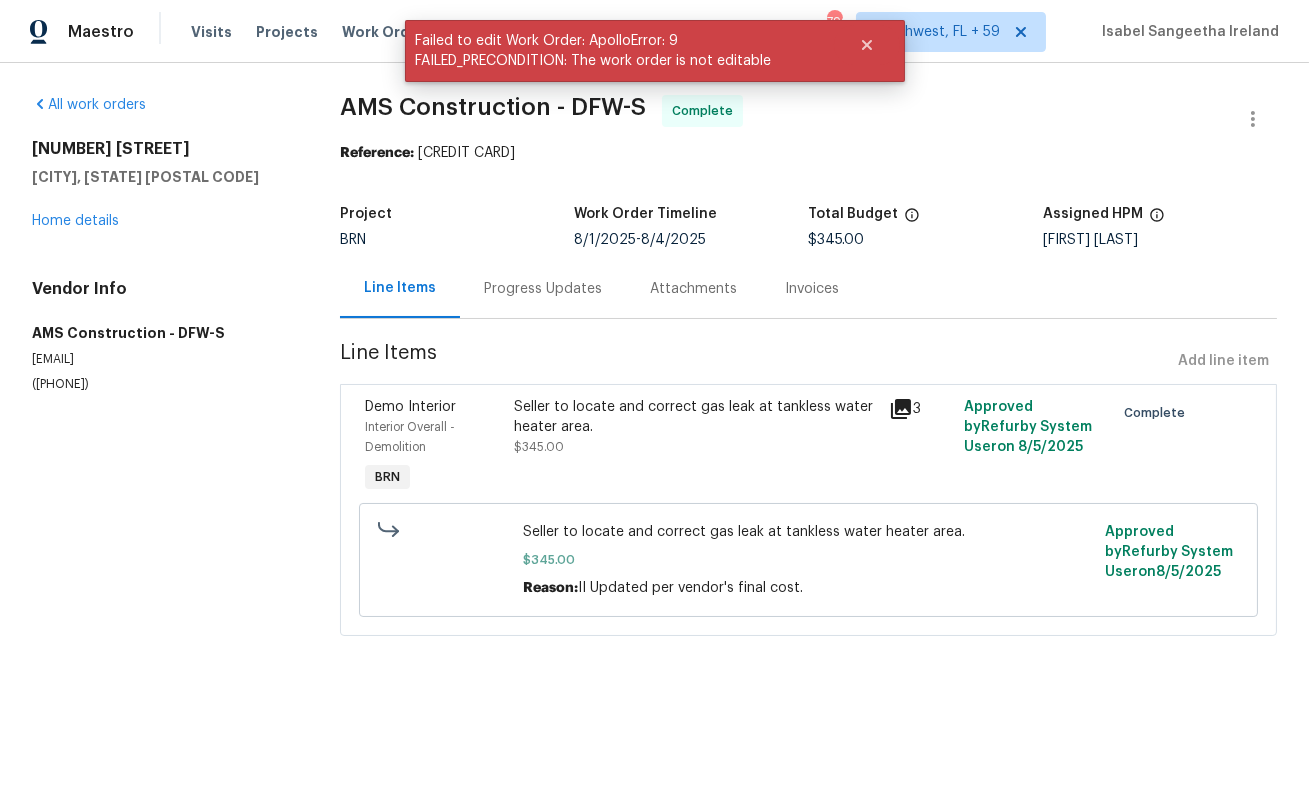 click on "Progress Updates" at bounding box center [543, 289] 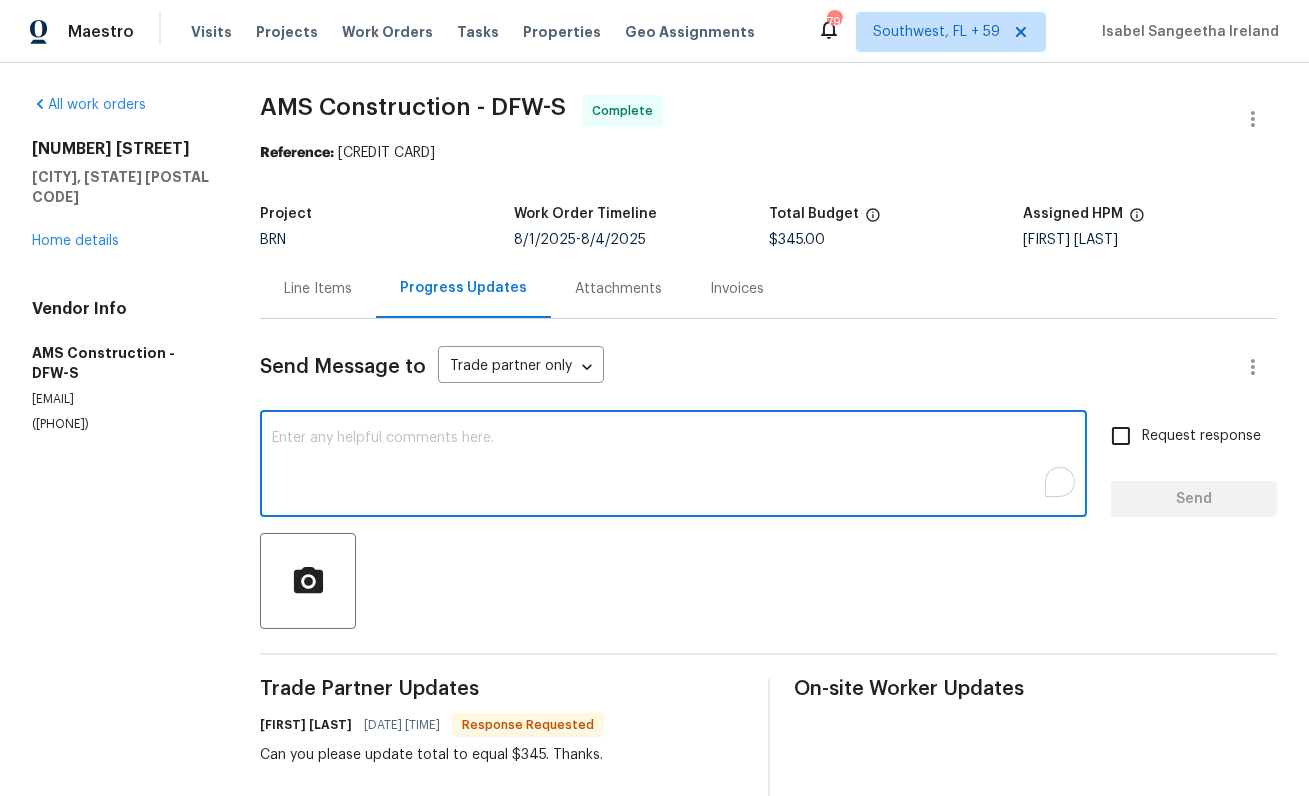 click at bounding box center (673, 466) 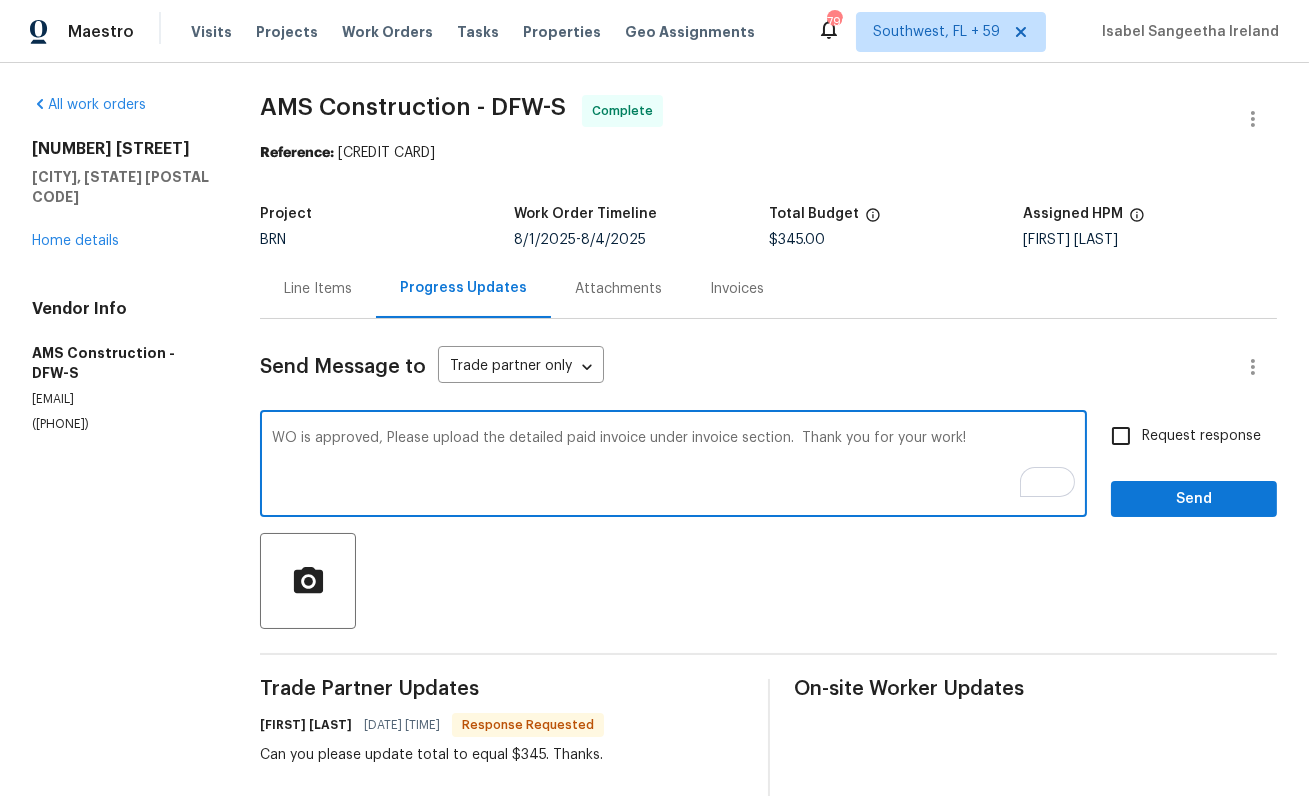 type on "WO is approved, Please upload the detailed paid invoice under invoice section.  Thank you for your work!" 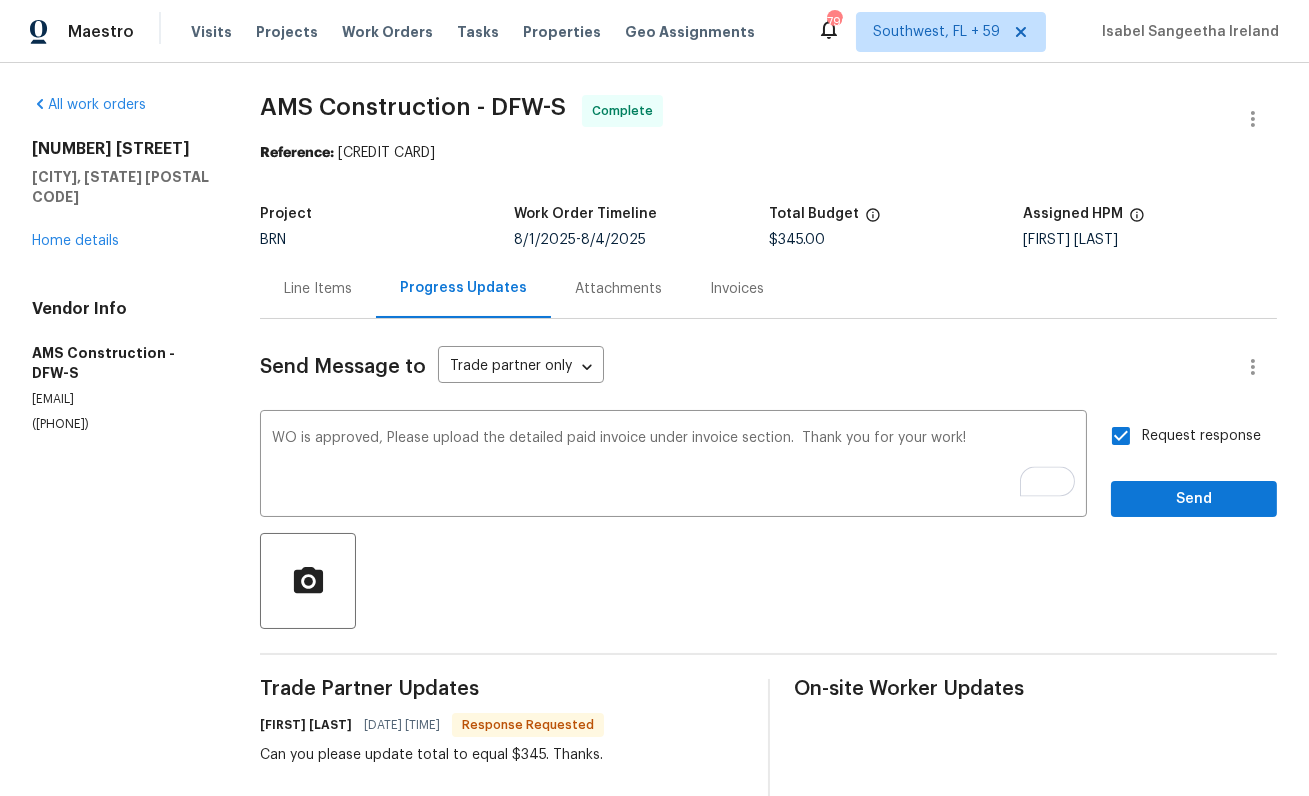 click on "Send Message to Trade partner only Trade partner only ​ WO is approved, Please upload the detailed paid invoice under invoice section. Thank you for your work! x ​ Request response Send Trade Partner Updates [FIRST] [LAST] [DATE] [TIME] Response Requested Can you please update total to equal $345. Thanks. [FIRST] [LAST] [DATE] [TIME] this is complete [FIRST] [LAST] [DATE] [TIME] Hey, when will you finish this job? [FIRST] [LAST] [DATE] [TIME] we will get this scheduled [FIRST] [LAST] [DATE] [TIME] This is [FIRST] from Opendoor. Please confirm receipt of the work order due on [DATE] and provide the start date and estimated completion time within 24 hours. For questions, contact me via the portal or at [PHONE]. Thanks! On-site Worker Updates" at bounding box center (768, 740) 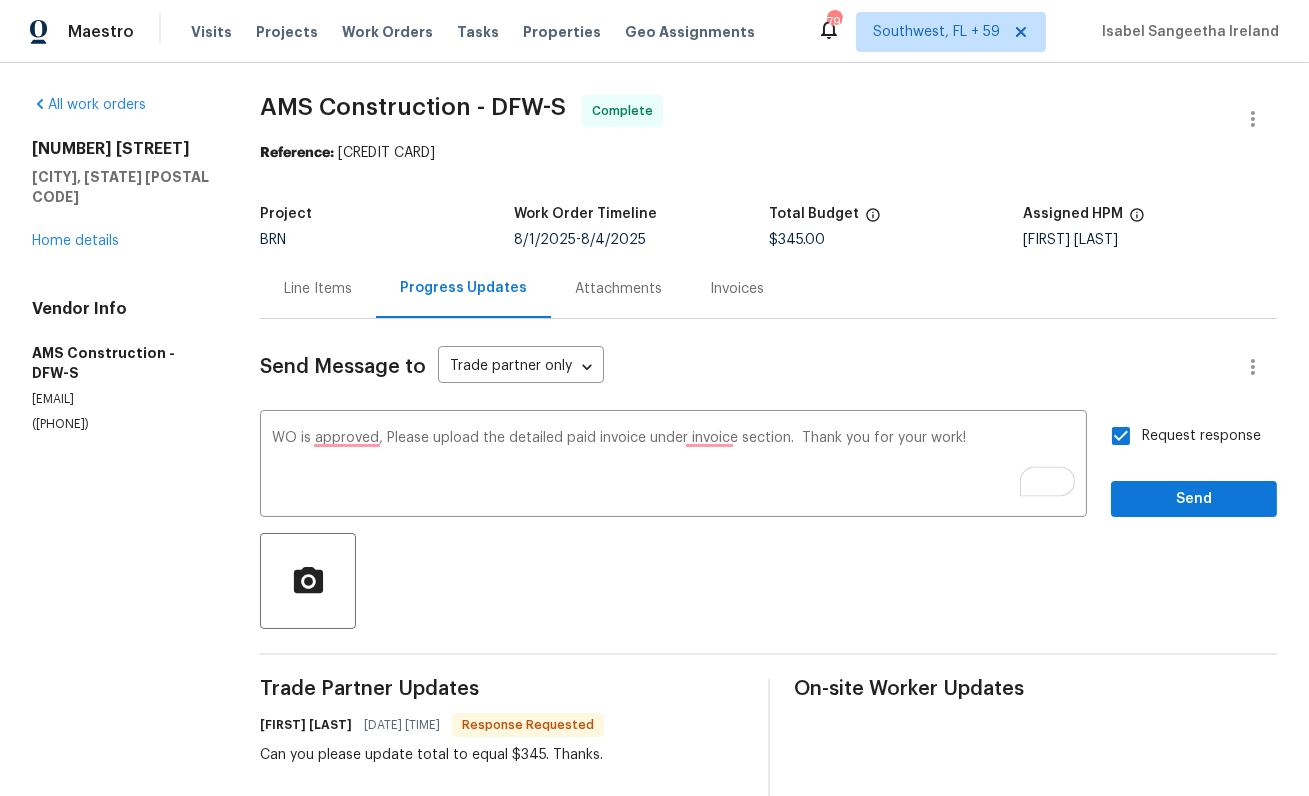 click on "Send Message to Trade partner only Trade partner only ​ WO is approved, Please upload the detailed paid invoice under invoice section. Thank you for your work! x ​ Request response Send Trade Partner Updates [FIRST] [LAST] [DATE] [TIME] Response Requested Can you please update total to equal $345. Thanks. [FIRST] [LAST] [DATE] [TIME] this is complete [FIRST] [LAST] [DATE] [TIME] Hey, when will you finish this job? [FIRST] [LAST] [DATE] [TIME] we will get this scheduled [FIRST] [LAST] [DATE] [TIME] This is [FIRST] from Opendoor. Please confirm receipt of the work order due on [DATE] and provide the start date and estimated completion time within 24 hours. For questions, contact me via the portal or at [PHONE]. Thanks! On-site Worker Updates" at bounding box center [768, 740] 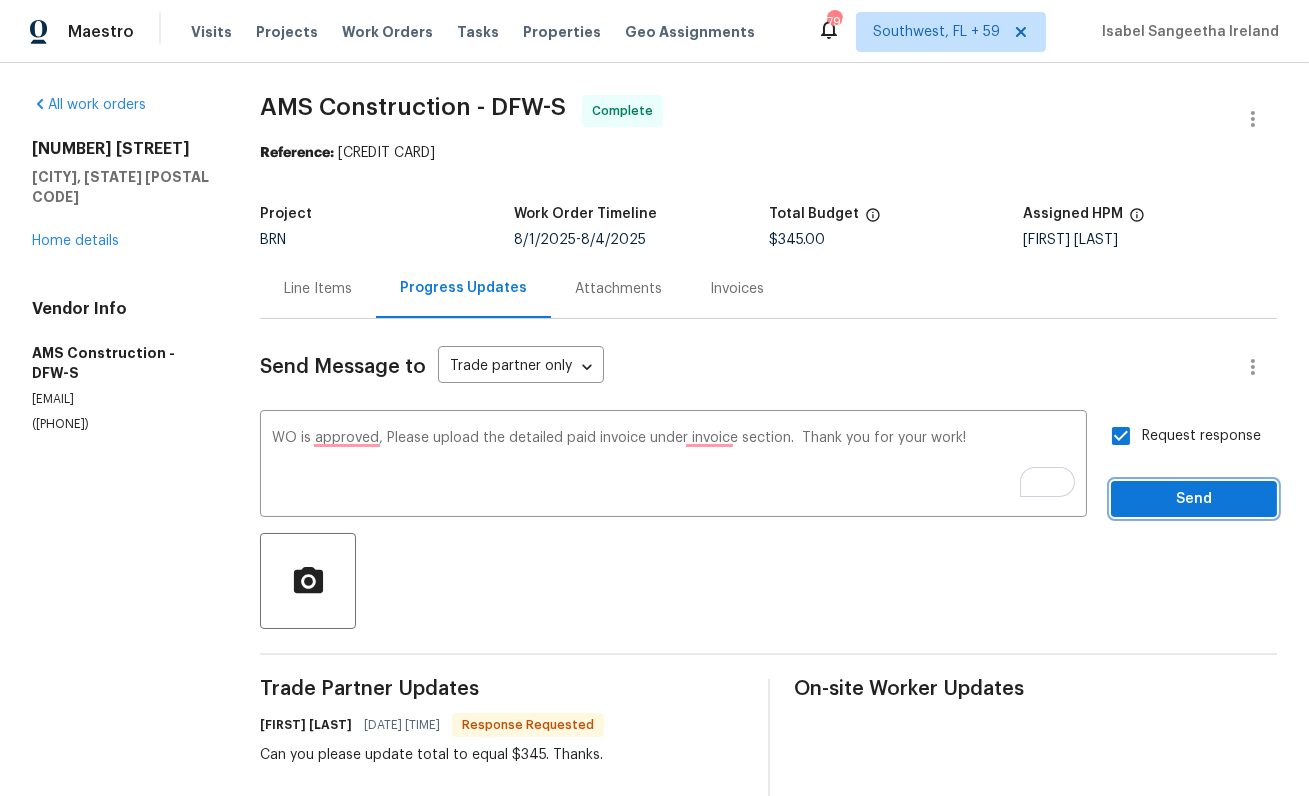 click on "Send" at bounding box center [1194, 499] 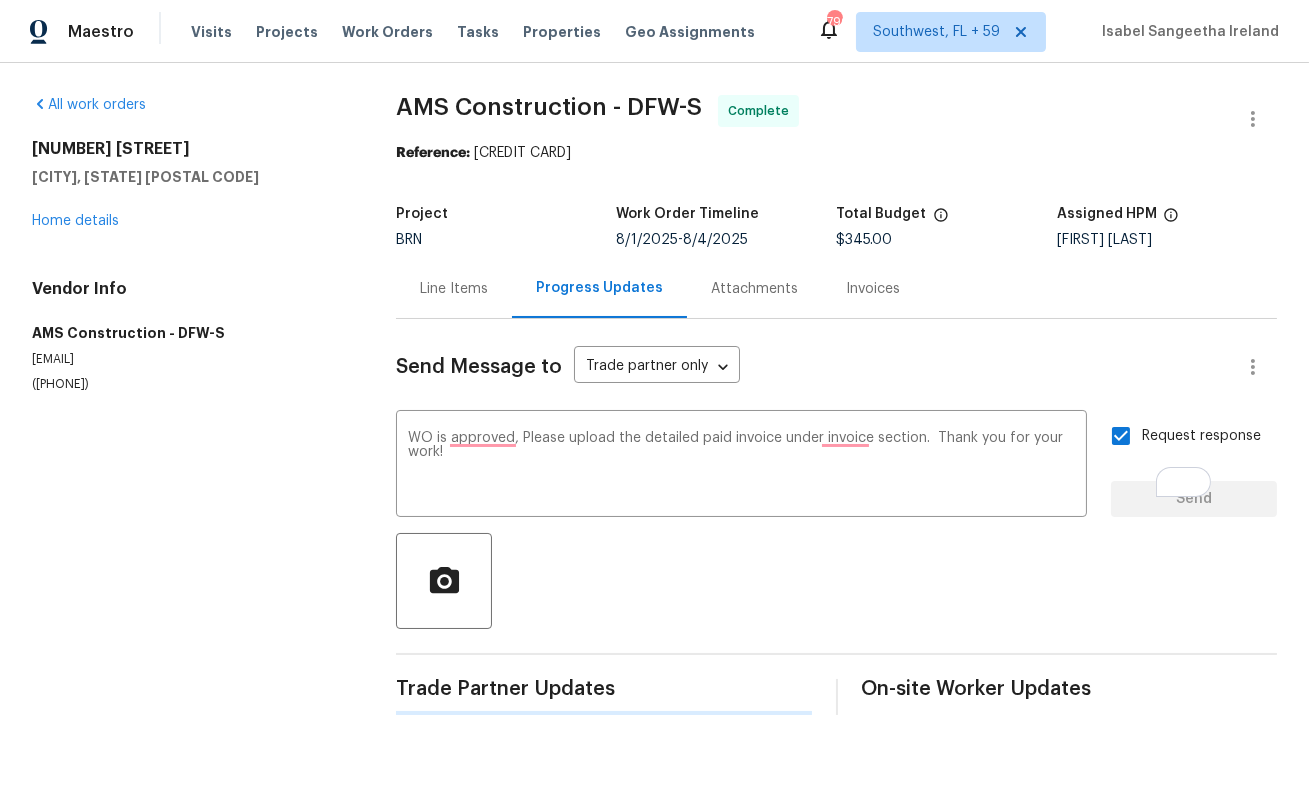 type 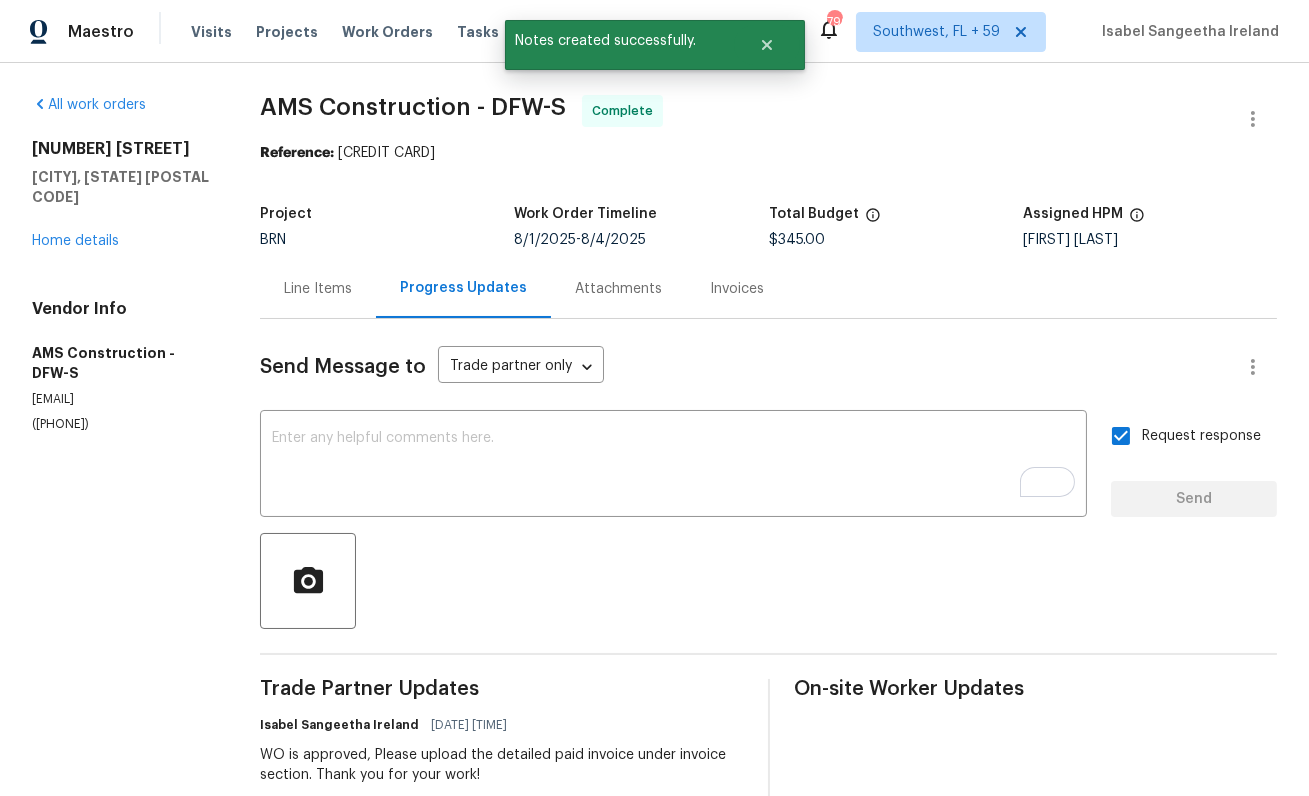click on "AMS Construction - DFW-S" at bounding box center (413, 107) 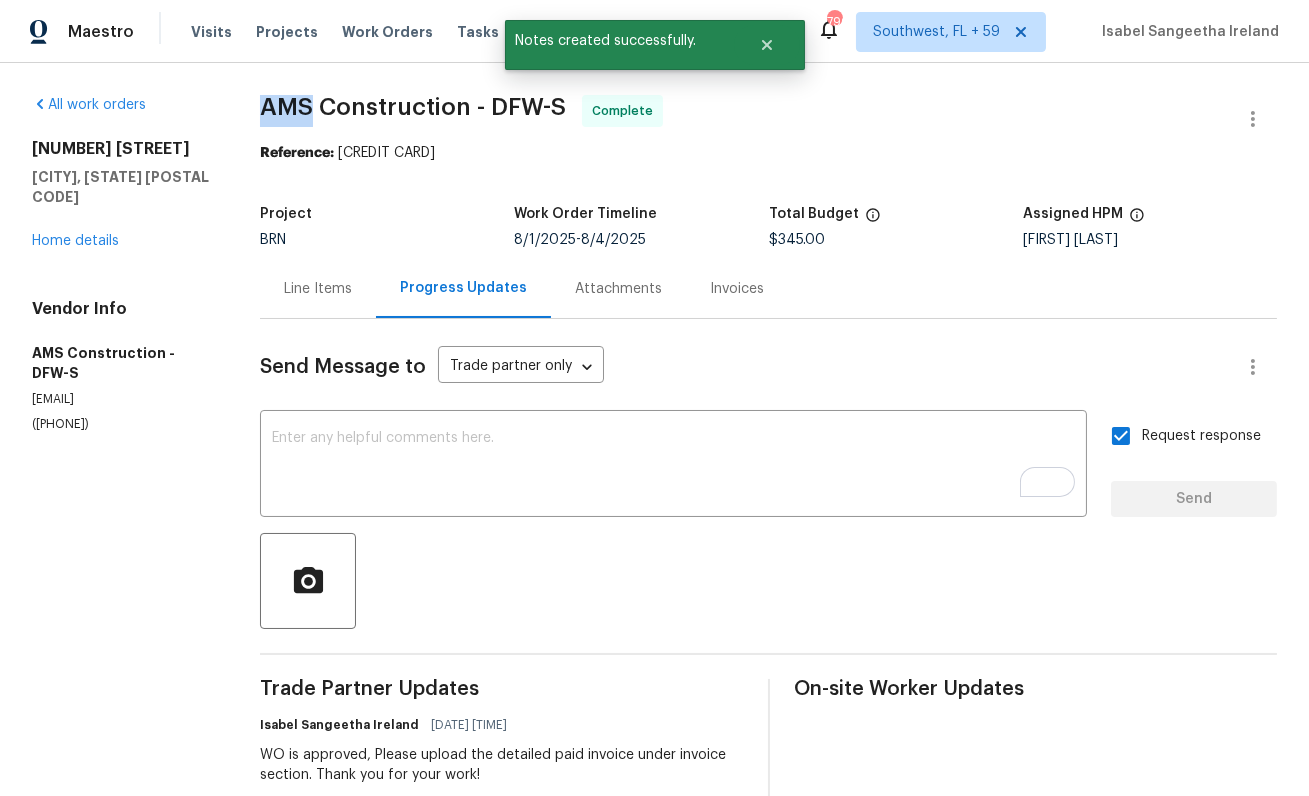 click on "AMS Construction - DFW-S" at bounding box center [413, 107] 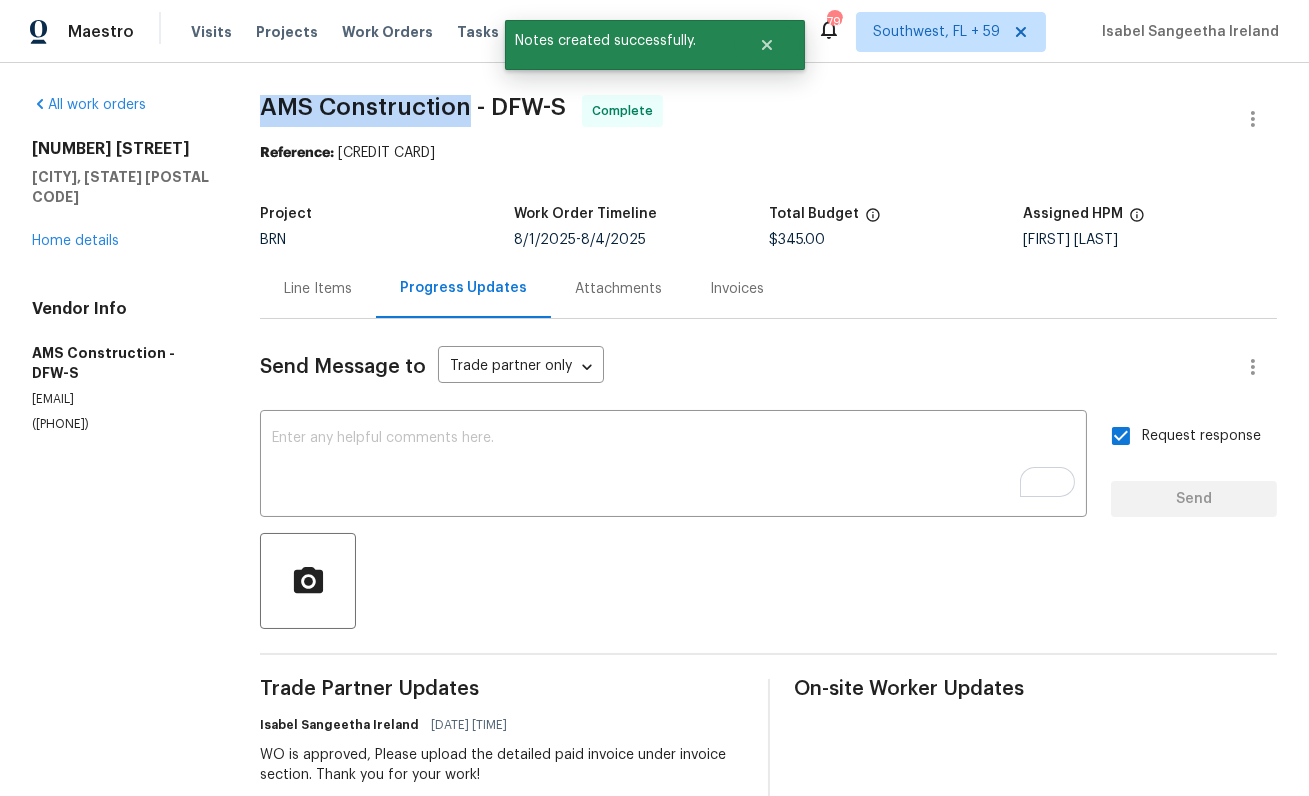 click on "AMS Construction - DFW-S" at bounding box center [413, 107] 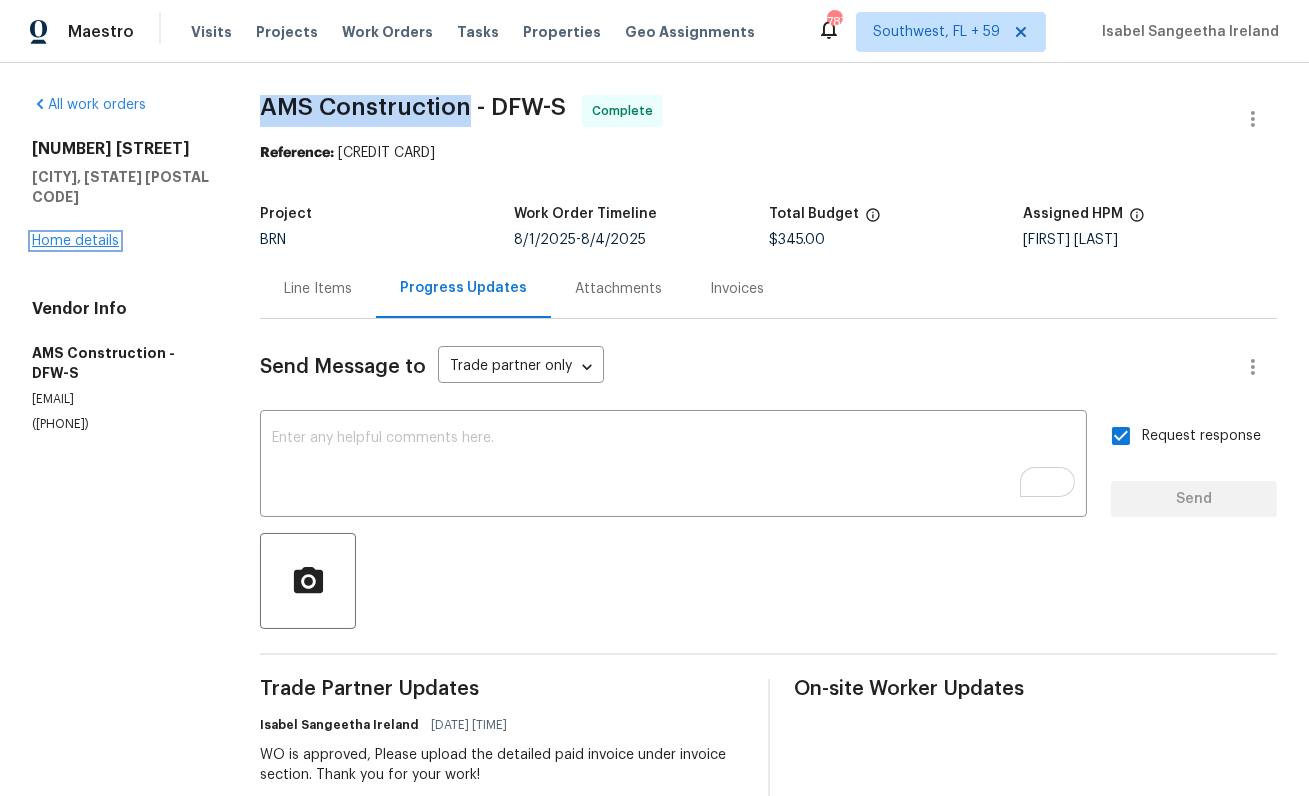 click on "Home details" at bounding box center (75, 241) 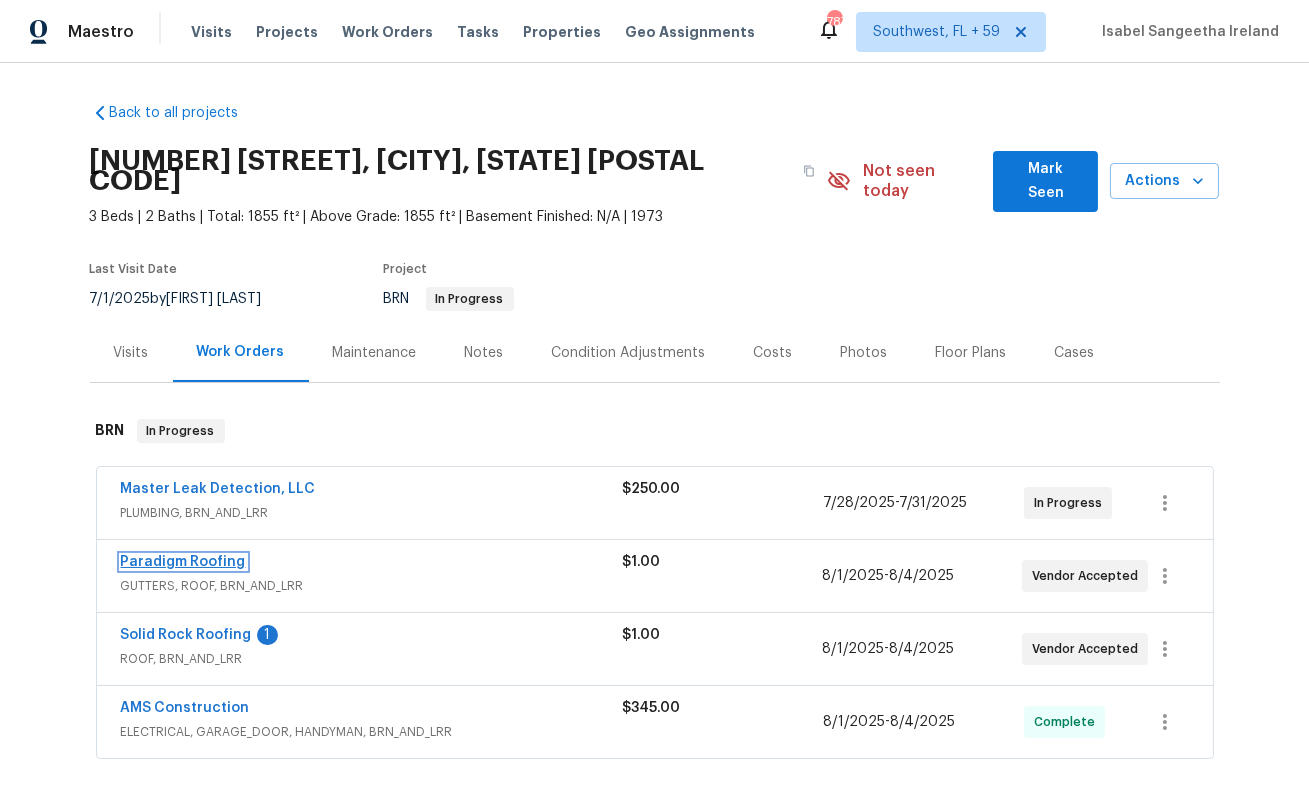 click on "Paradigm Roofing" at bounding box center [183, 562] 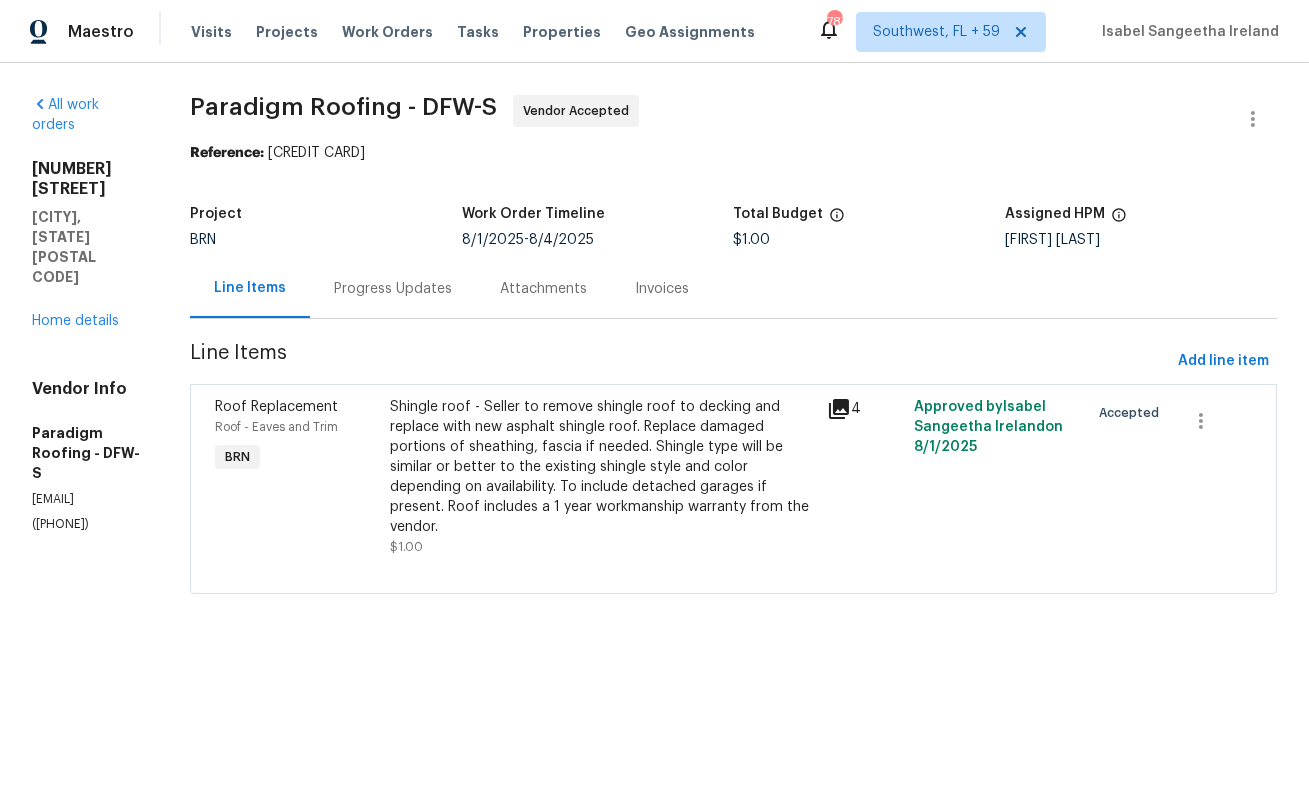 click on "Progress Updates" at bounding box center [393, 288] 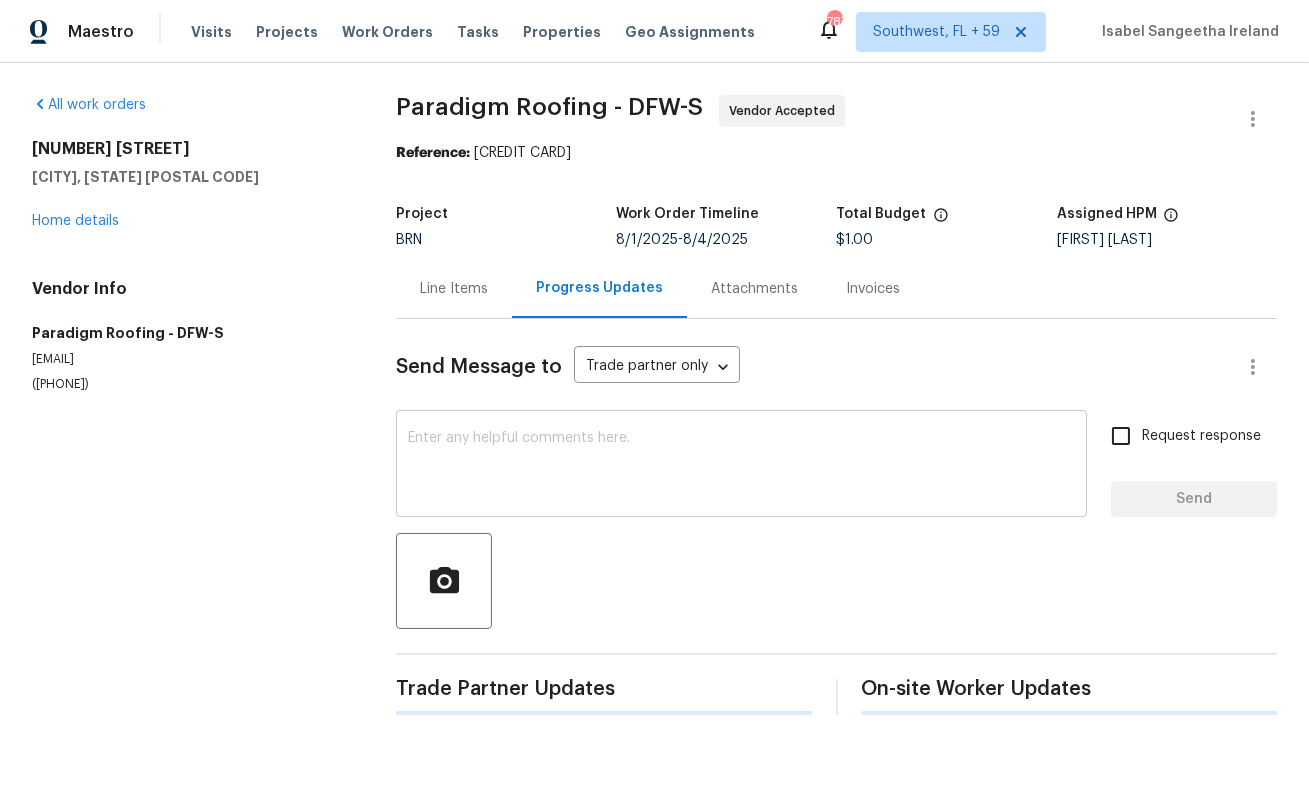 click at bounding box center [741, 466] 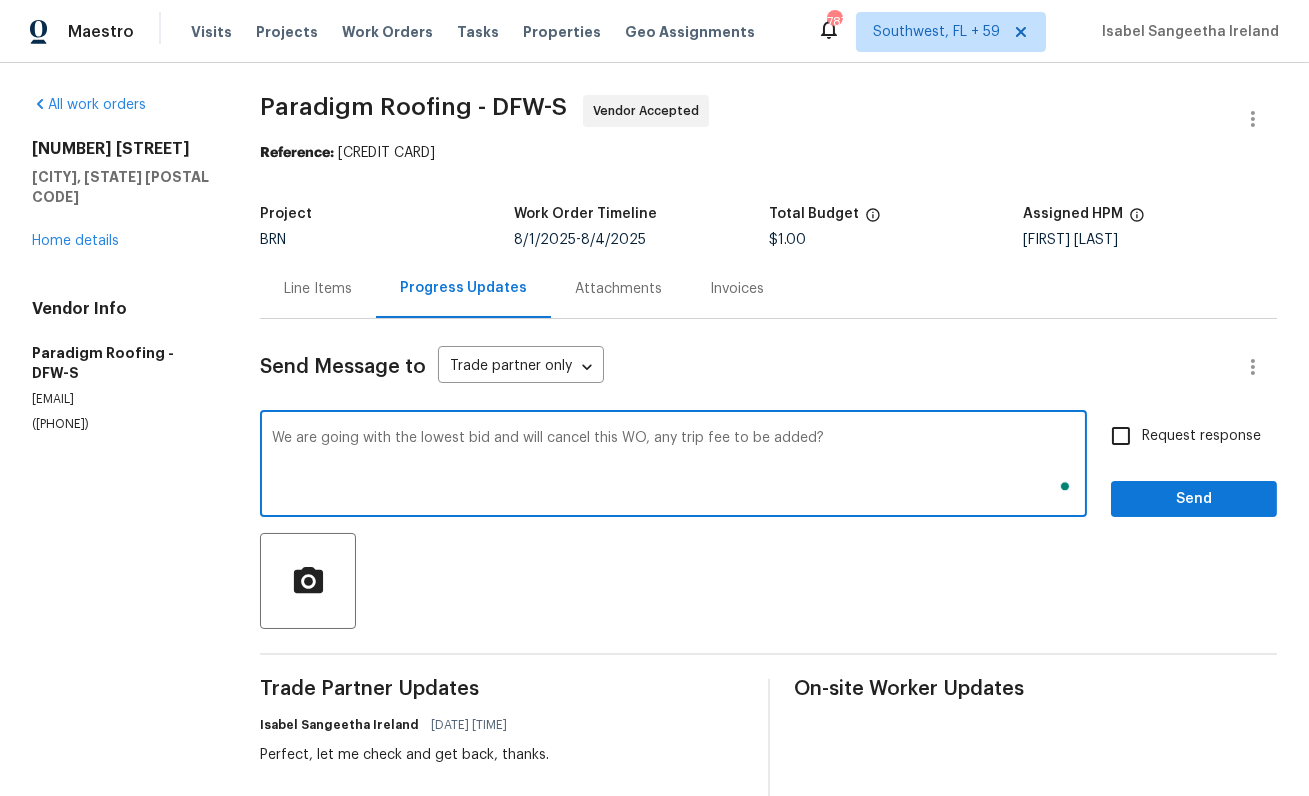 type on "We are going with the lowest bid and will cancel this WO, any trip fee to be added?" 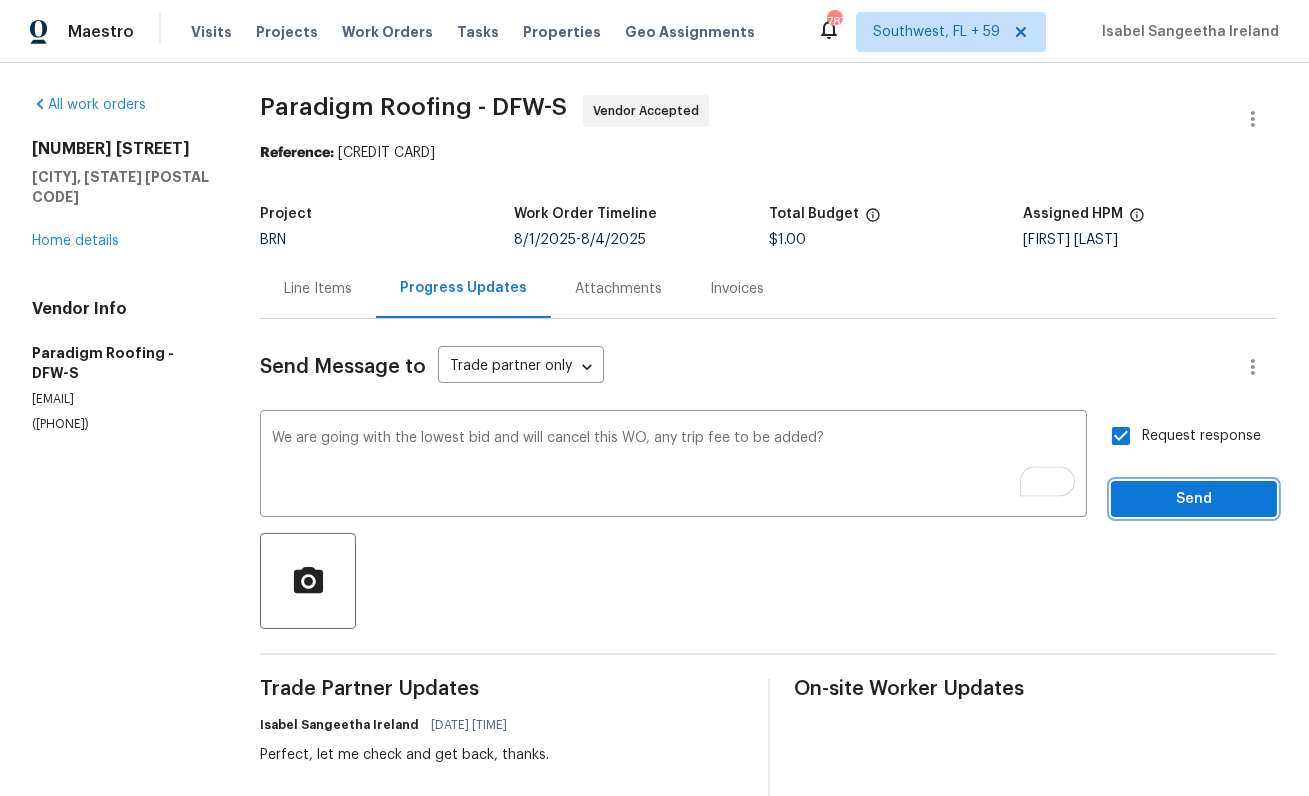 click on "Send" at bounding box center [1194, 499] 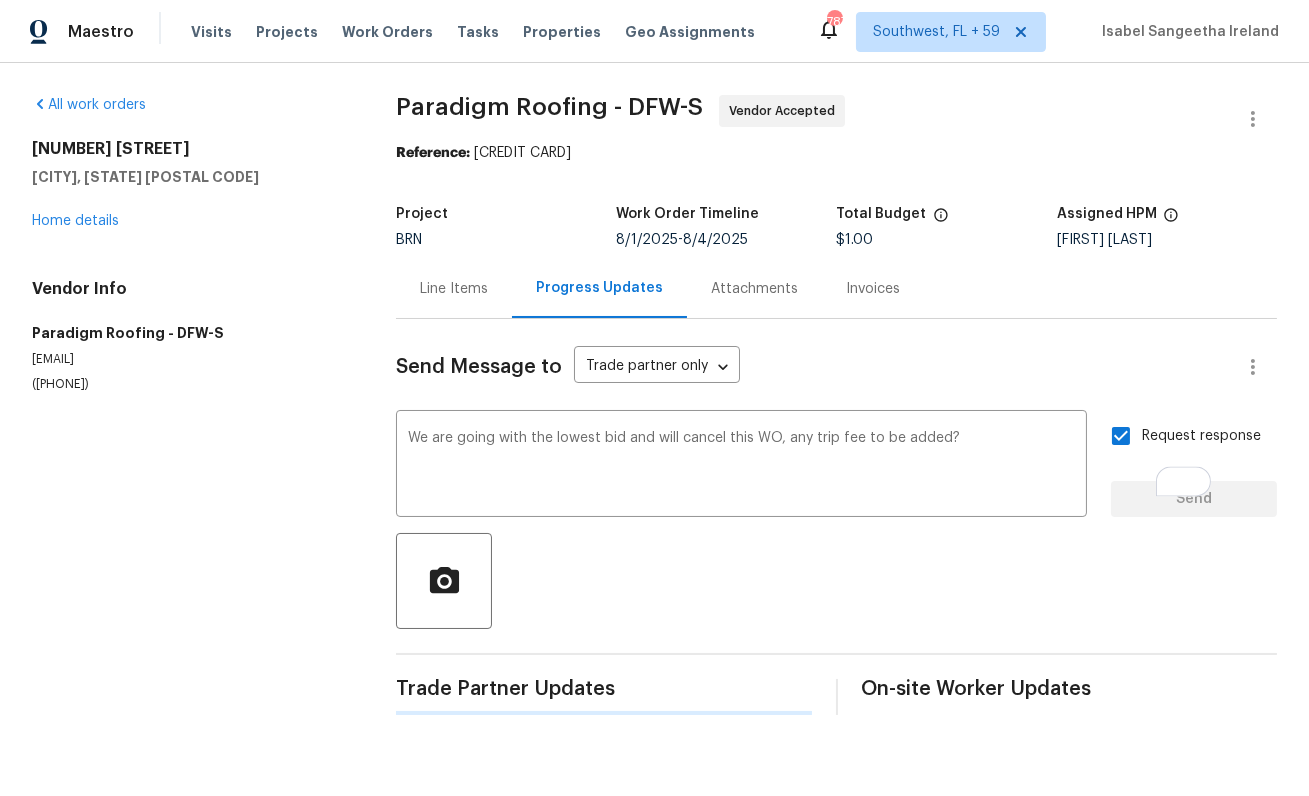 type 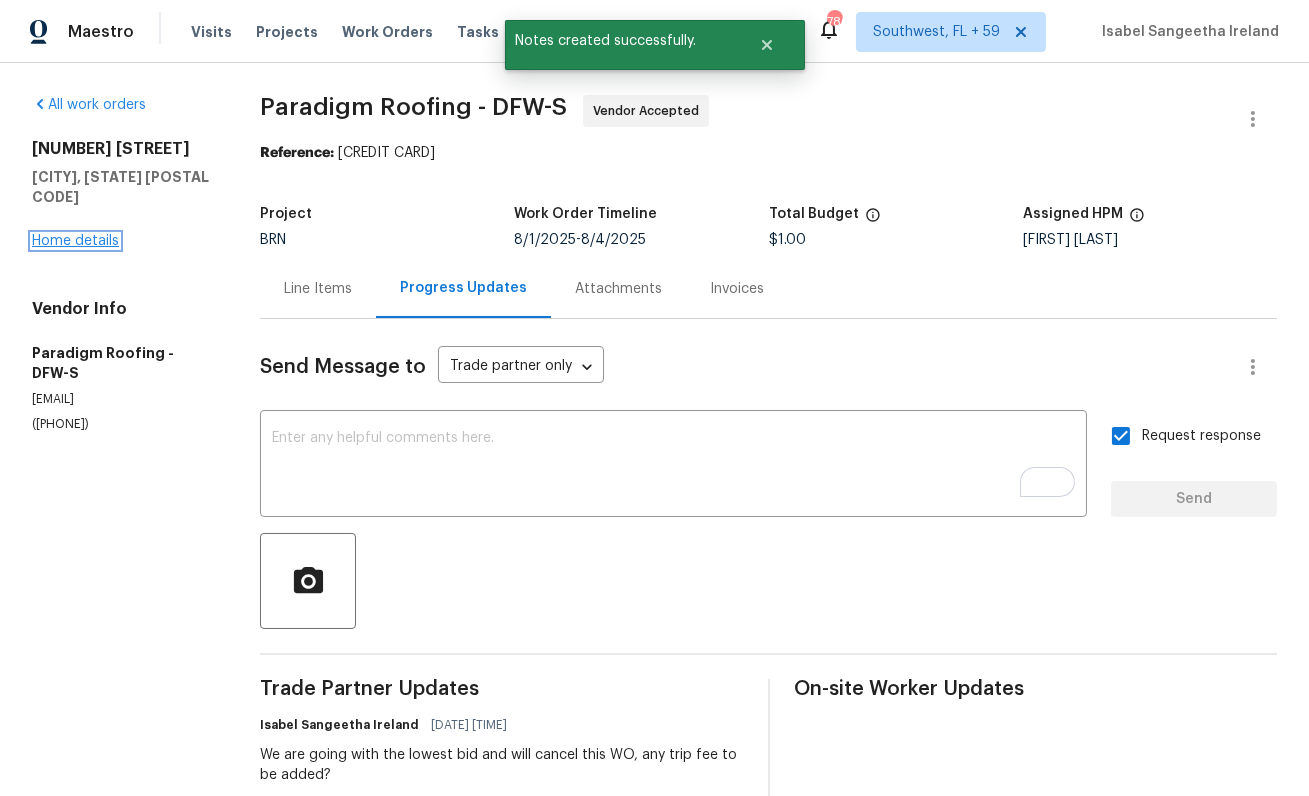 click on "Home details" at bounding box center (75, 241) 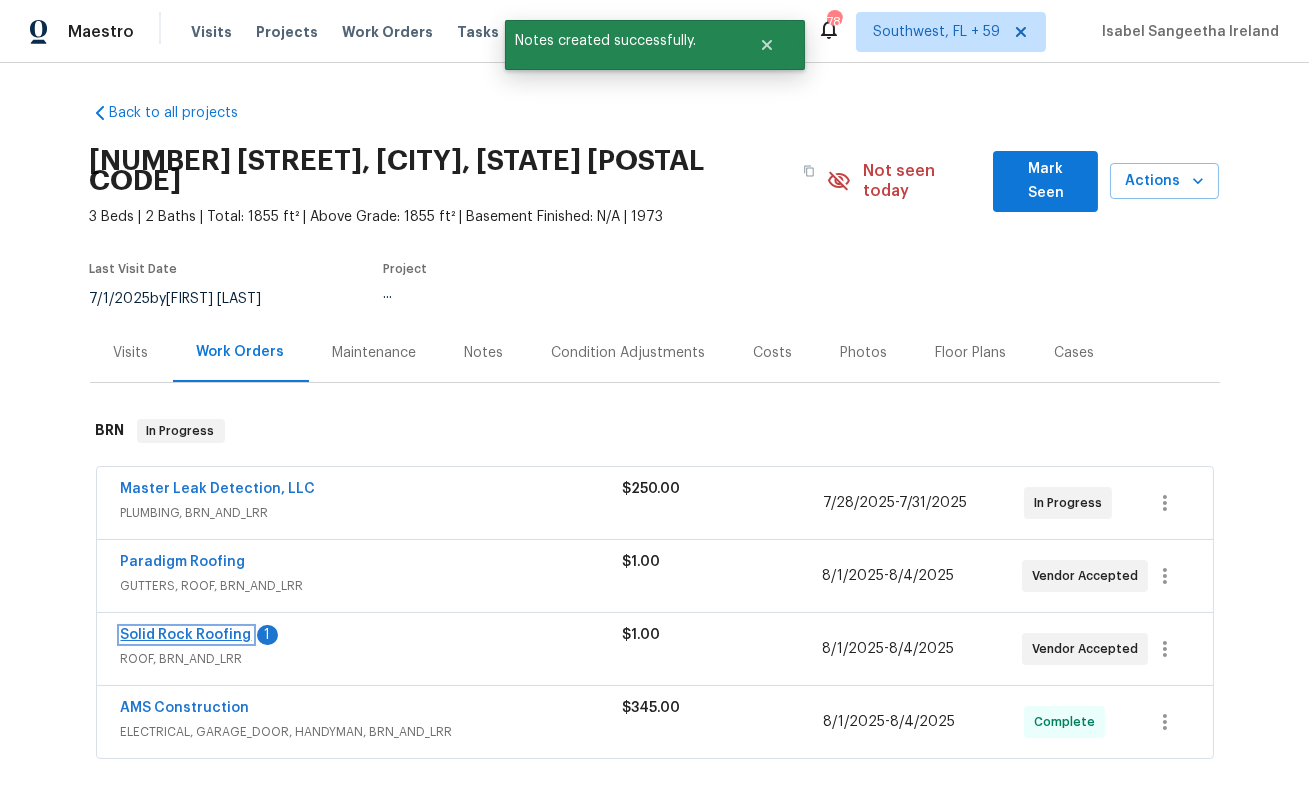 click on "Solid Rock Roofing" at bounding box center [186, 635] 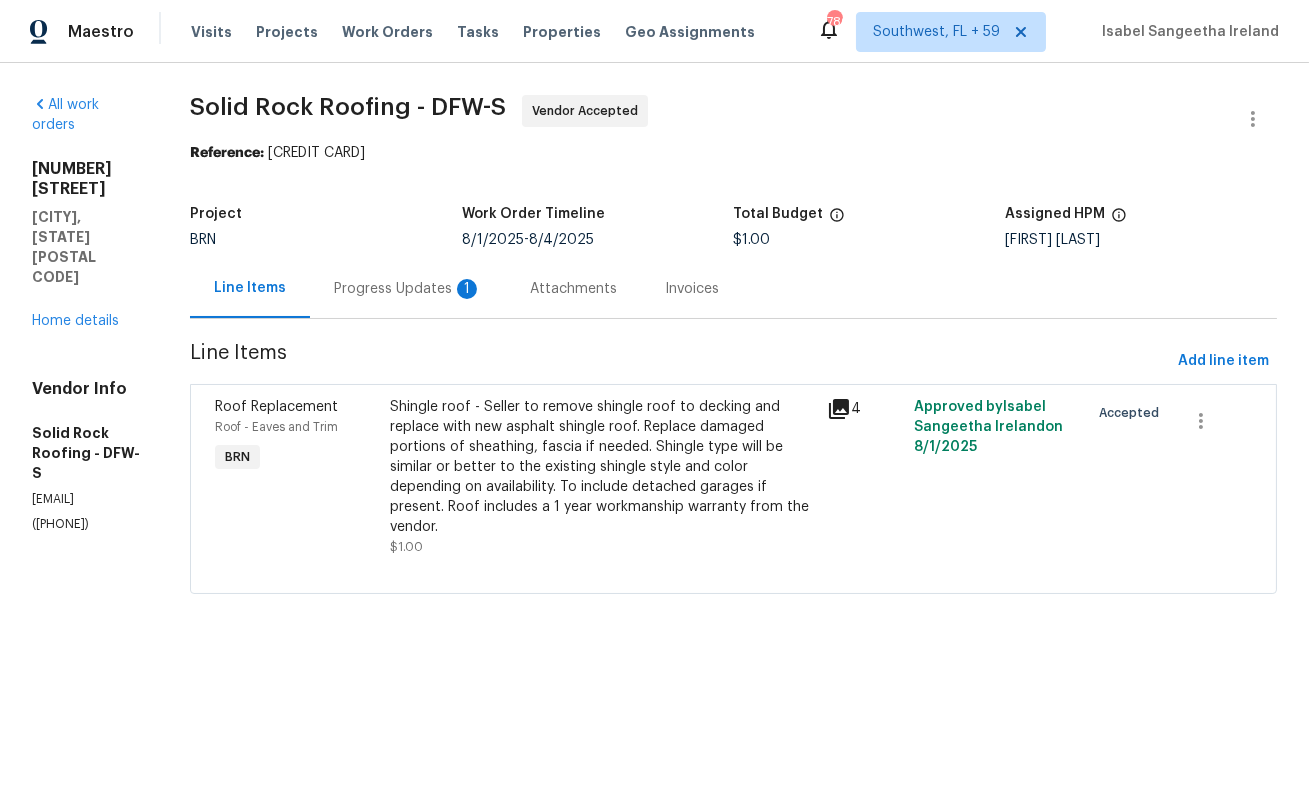 click on "Progress Updates 1" at bounding box center [408, 289] 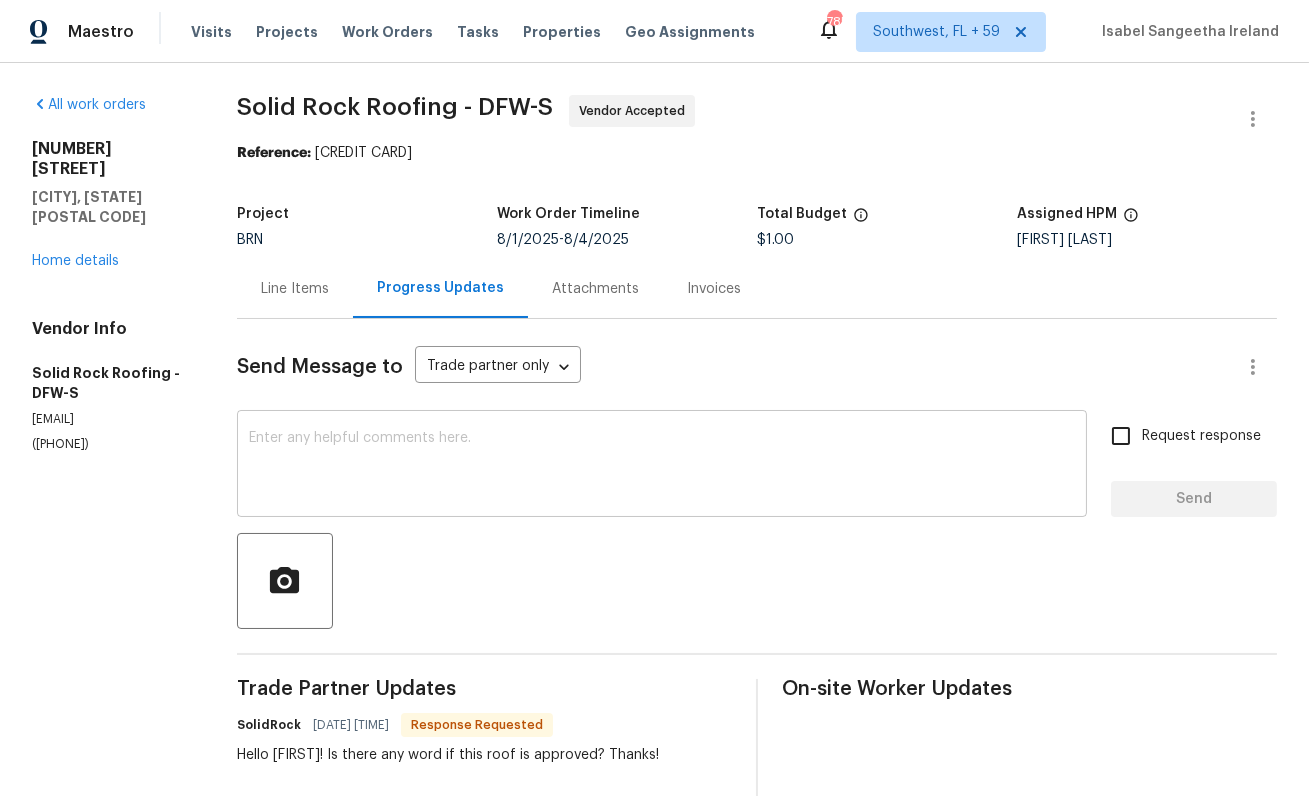 scroll, scrollTop: 10, scrollLeft: 0, axis: vertical 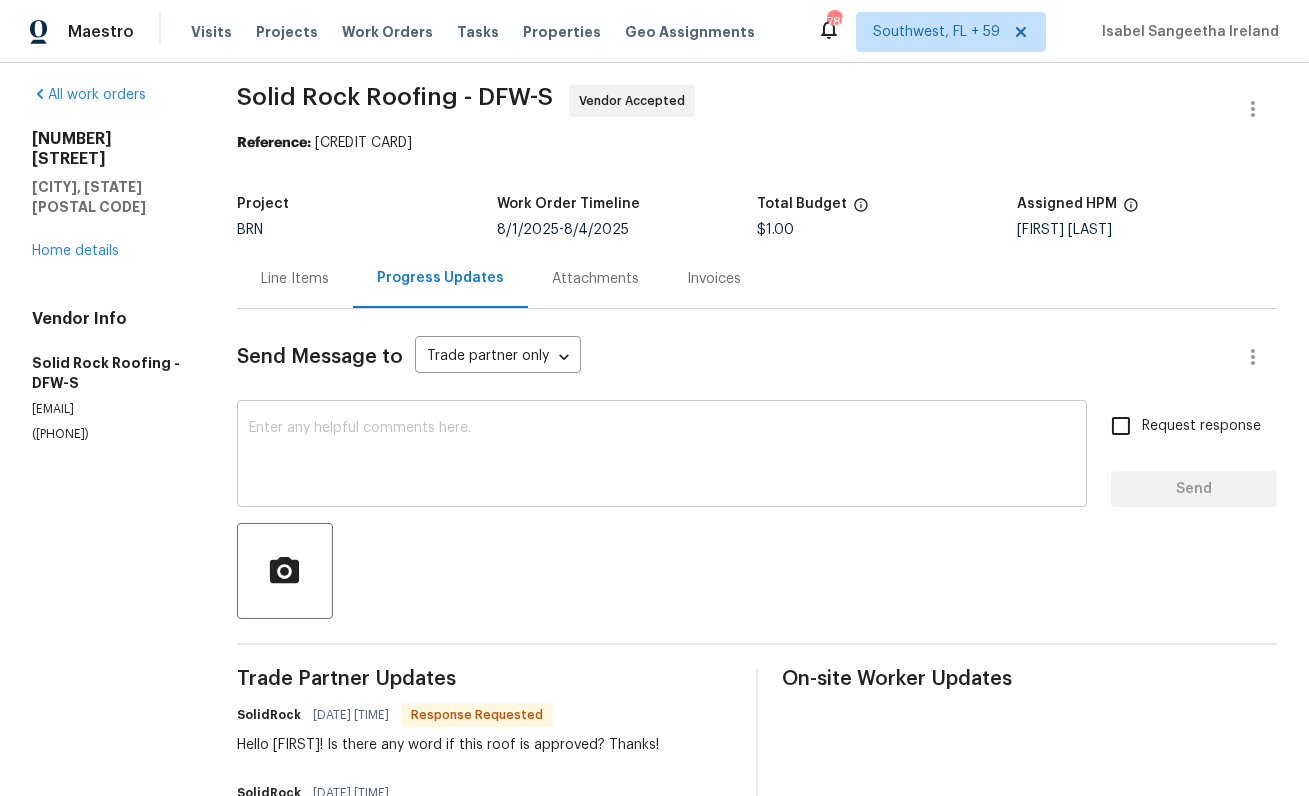 click at bounding box center [662, 456] 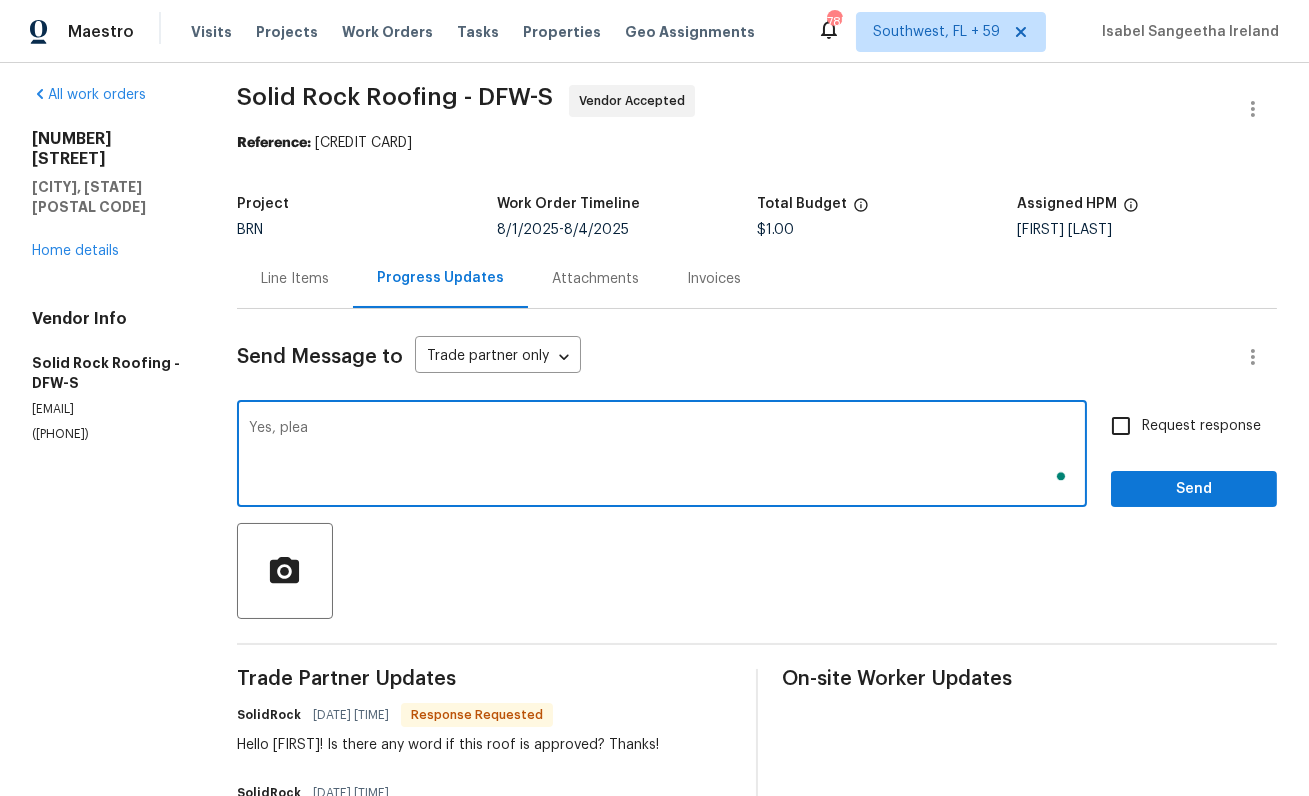 scroll, scrollTop: 10, scrollLeft: 0, axis: vertical 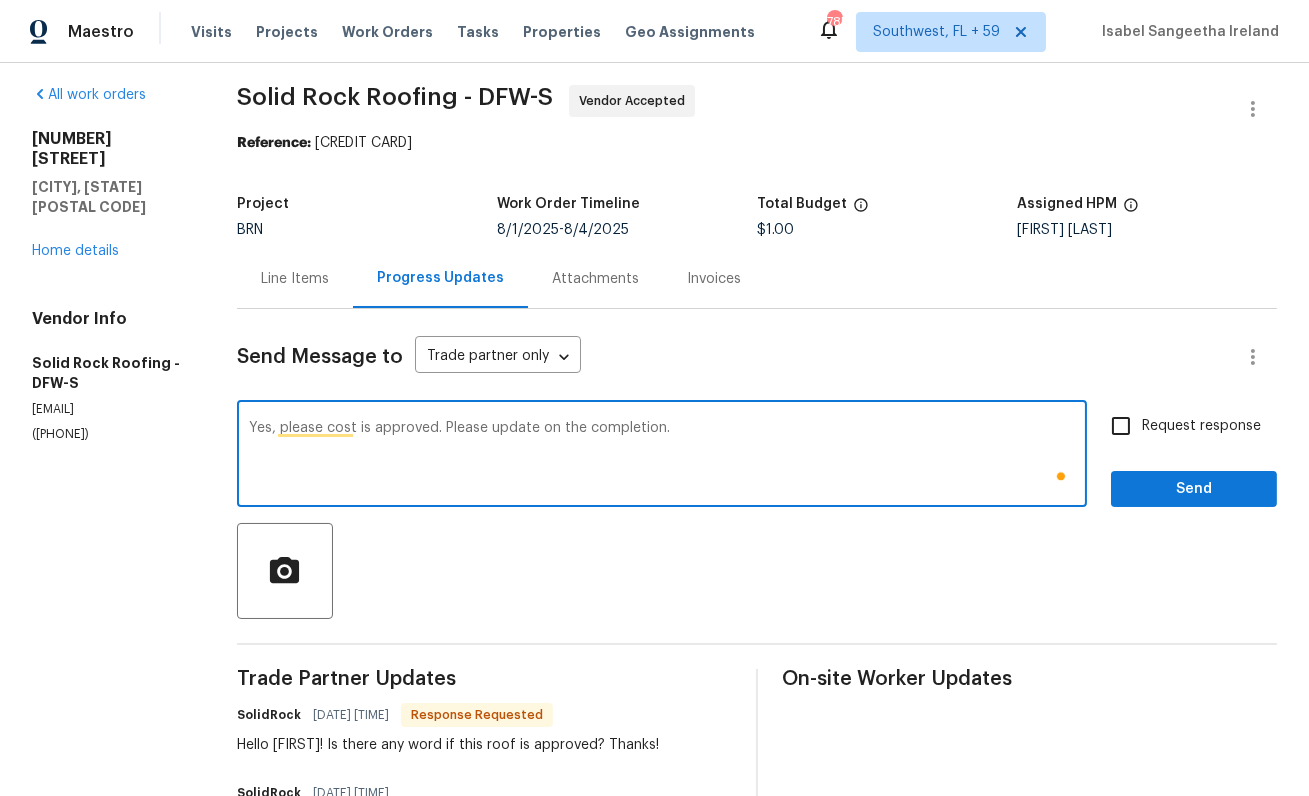type on "Yes, please cost is approved. Please update on the completion." 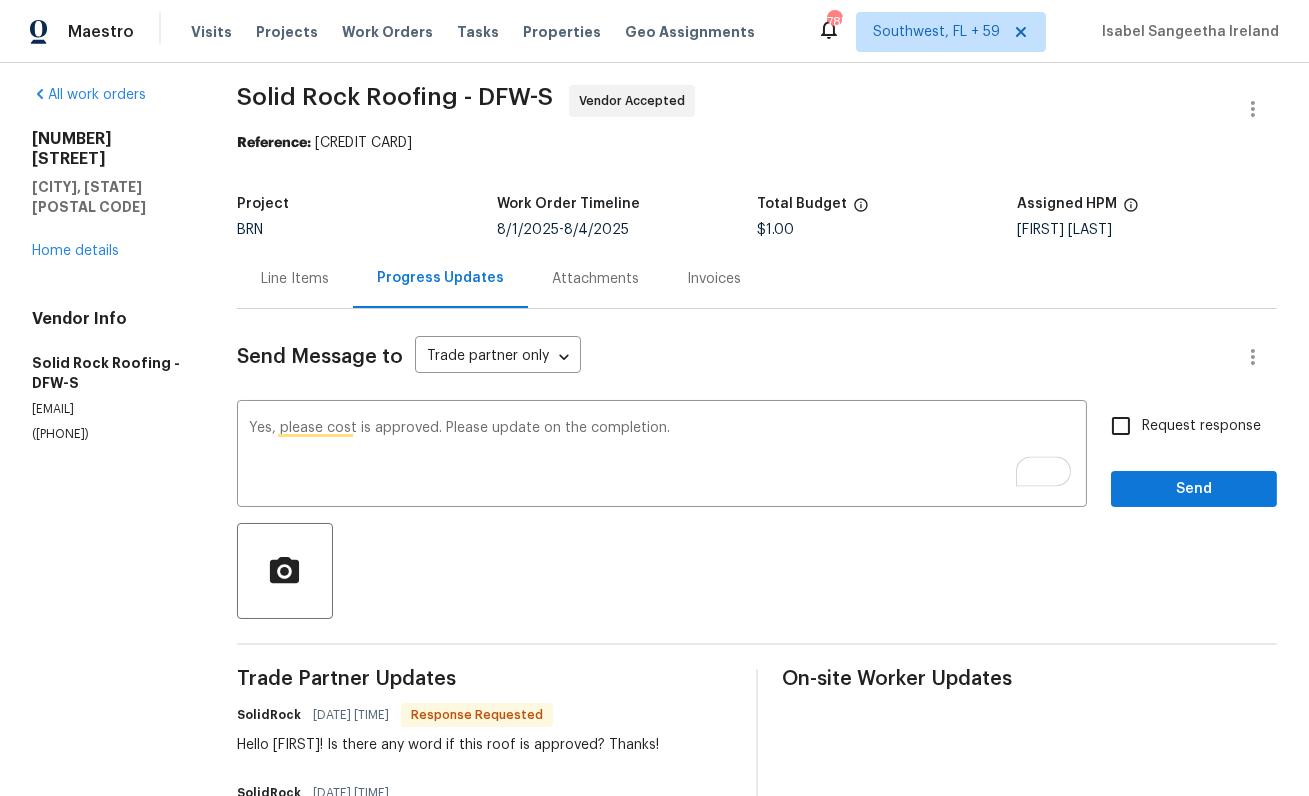 click on "Request response" at bounding box center (1201, 426) 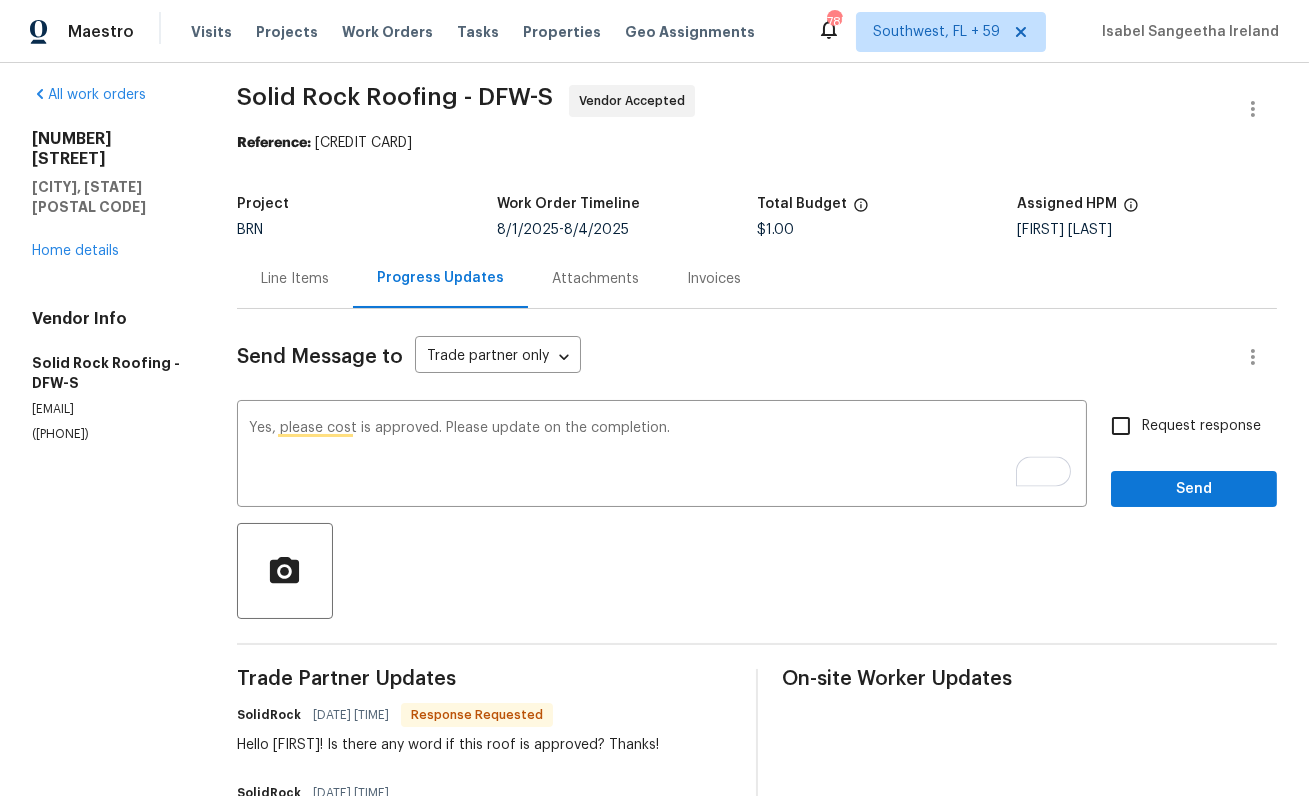 click on "Request response" at bounding box center [1121, 426] 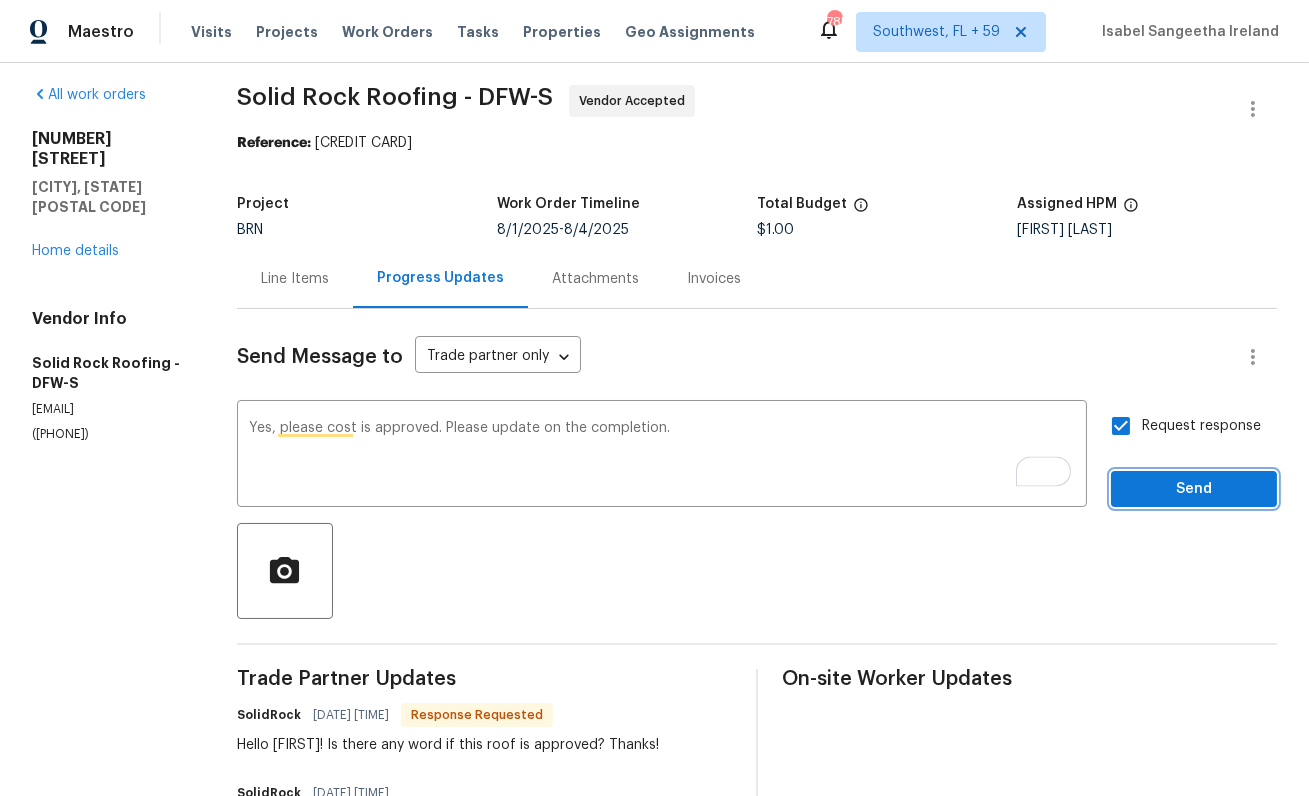 click on "Send" at bounding box center (1194, 489) 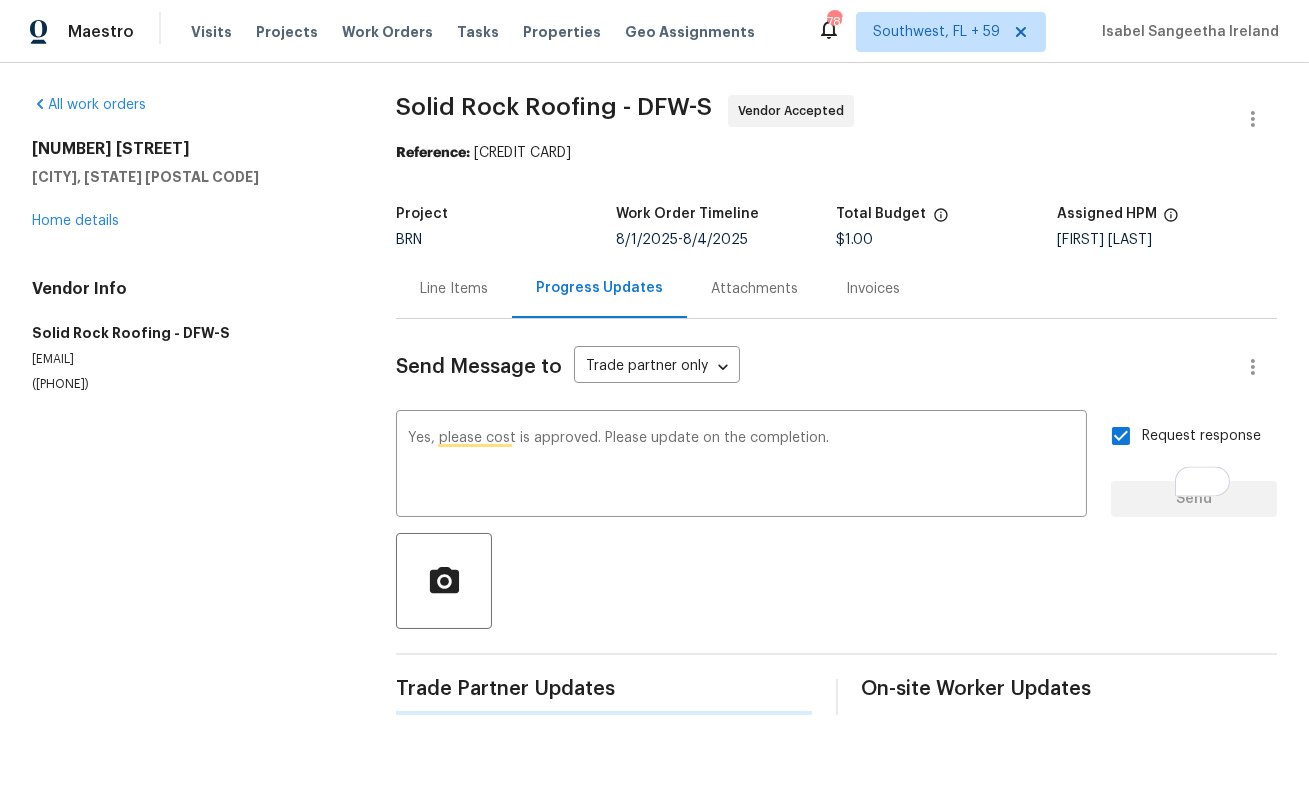 scroll, scrollTop: 0, scrollLeft: 0, axis: both 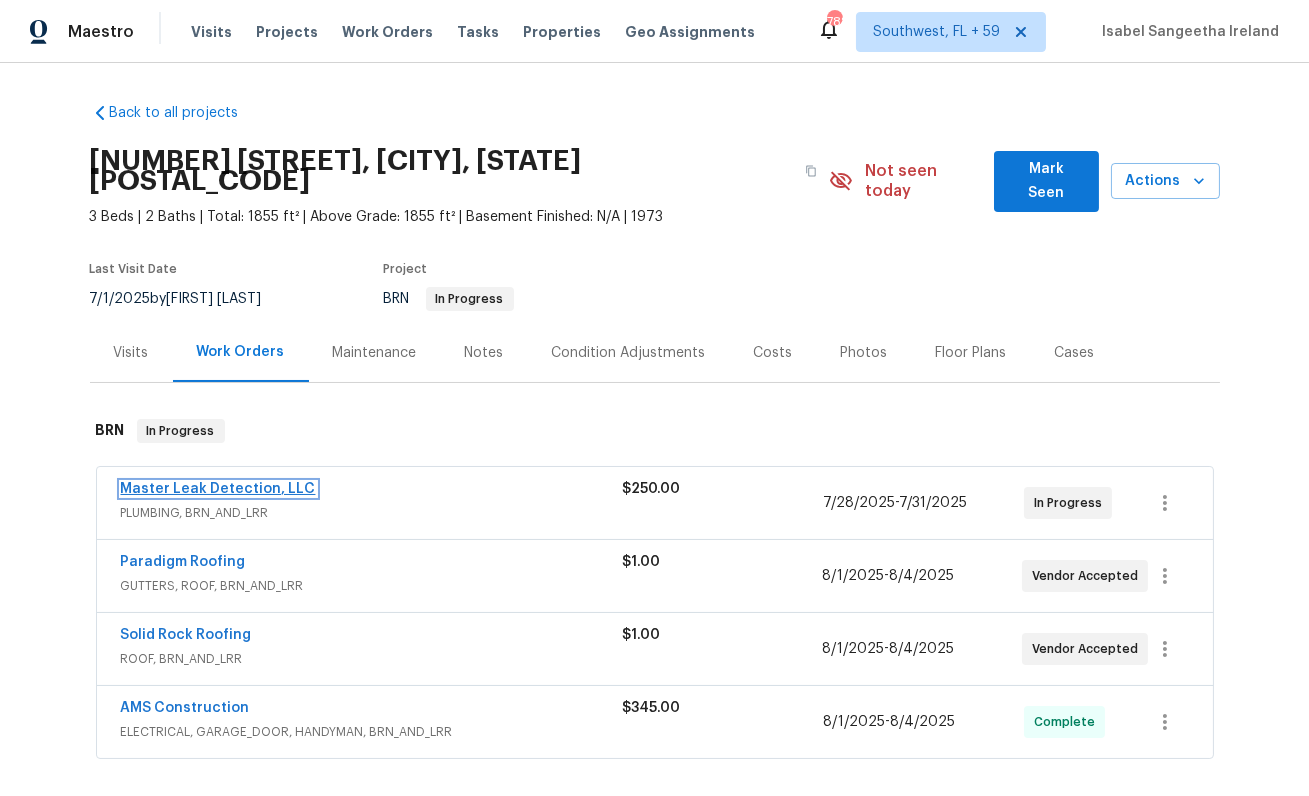 click on "Master Leak Detection, LLC" at bounding box center (218, 489) 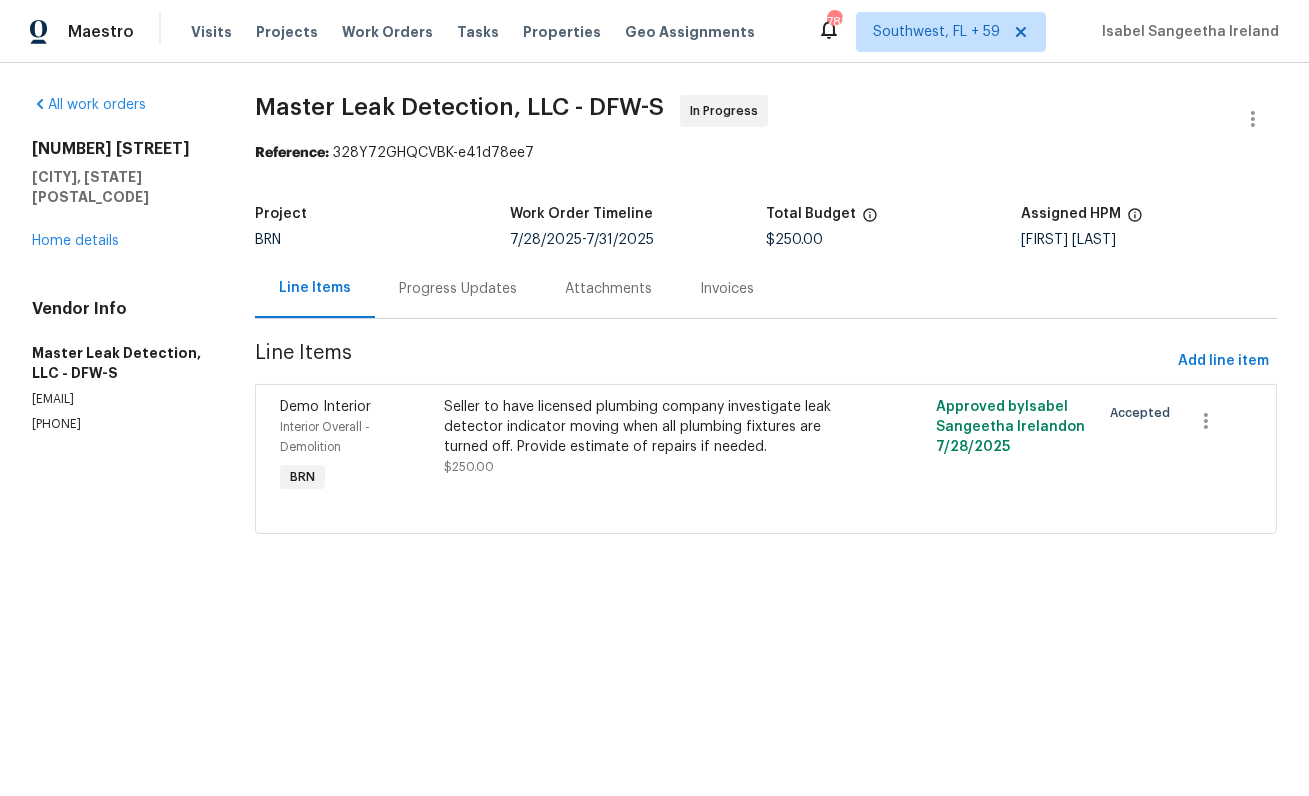 click on "Progress Updates" at bounding box center (458, 289) 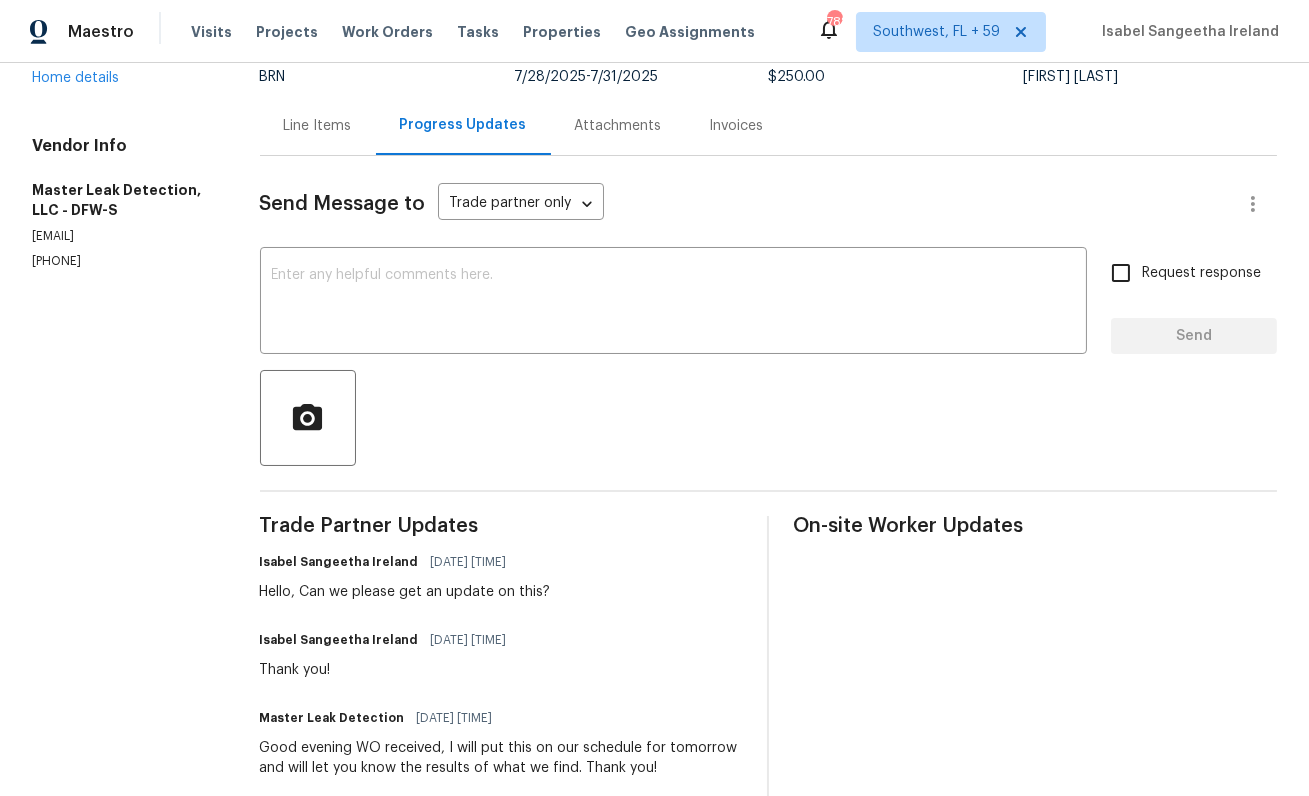 scroll, scrollTop: 122, scrollLeft: 0, axis: vertical 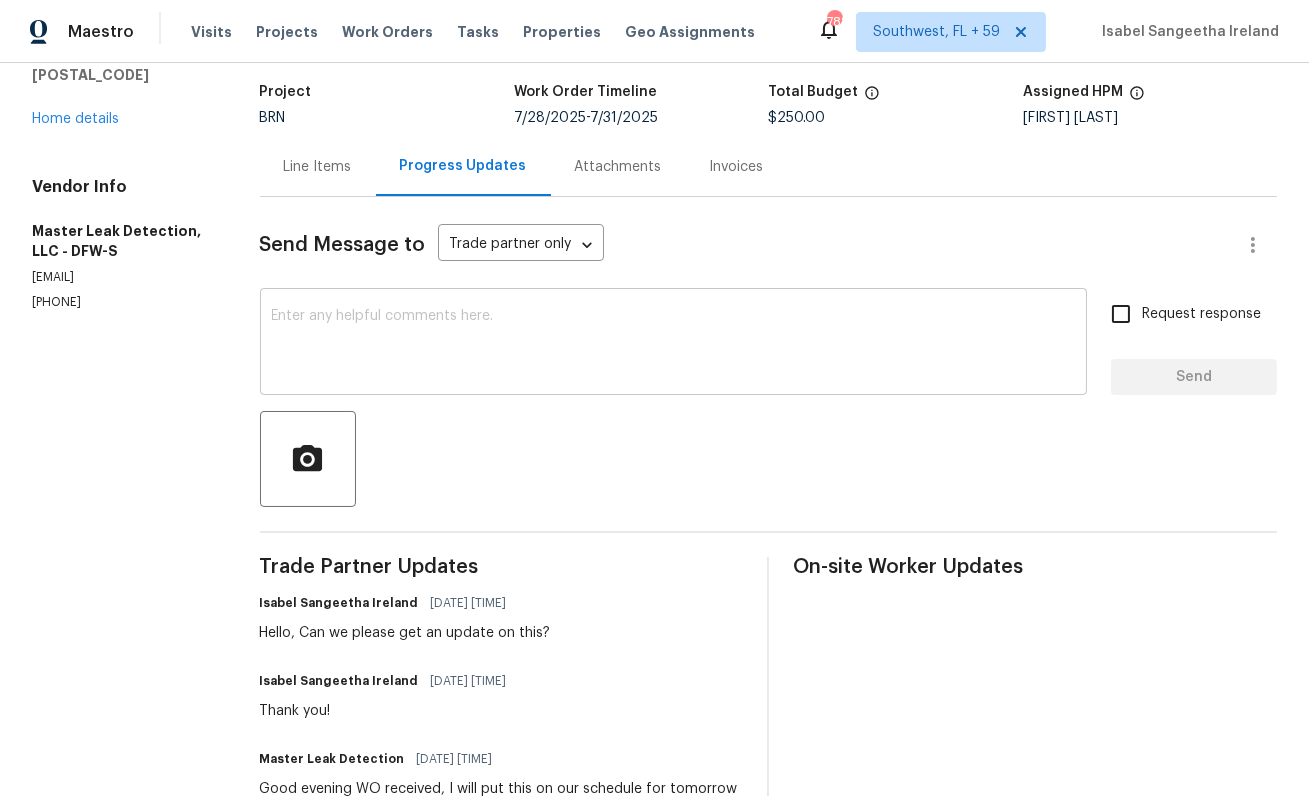 click at bounding box center [673, 344] 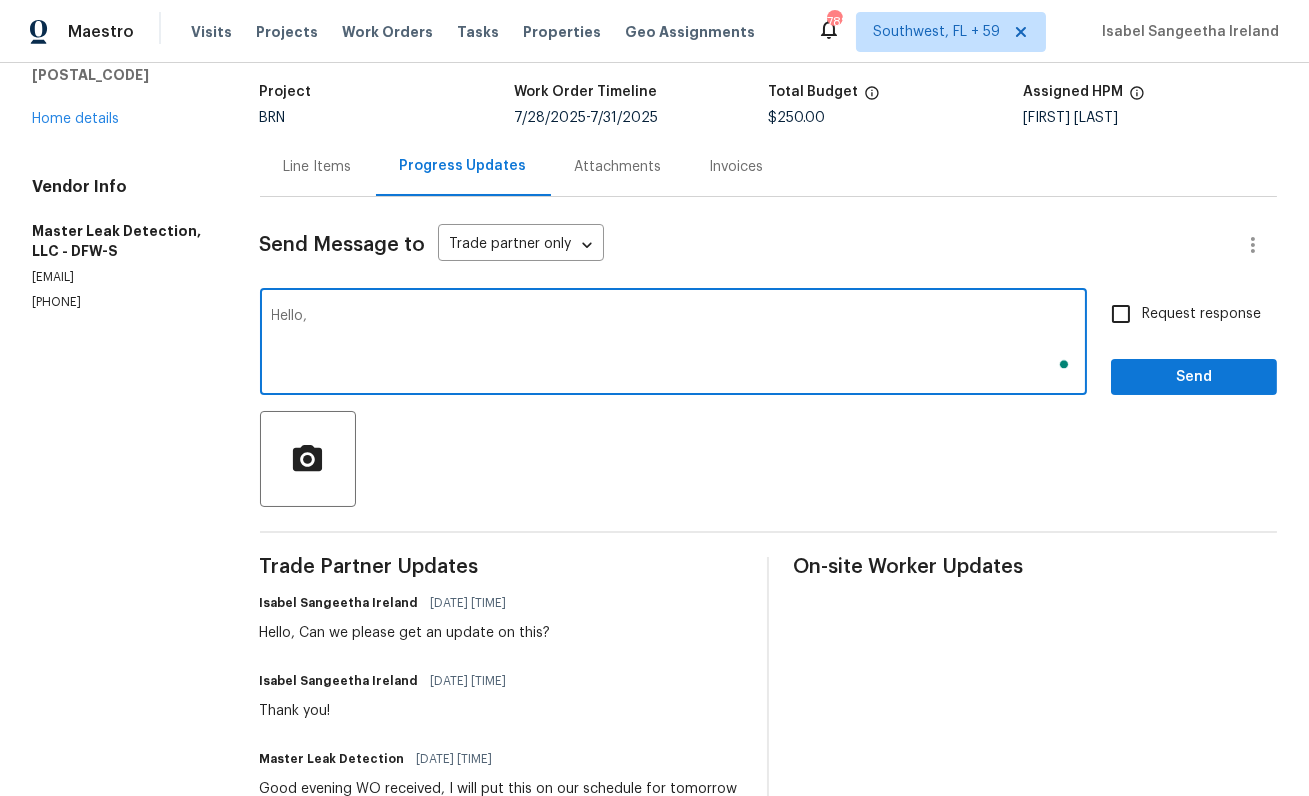 scroll, scrollTop: 122, scrollLeft: 0, axis: vertical 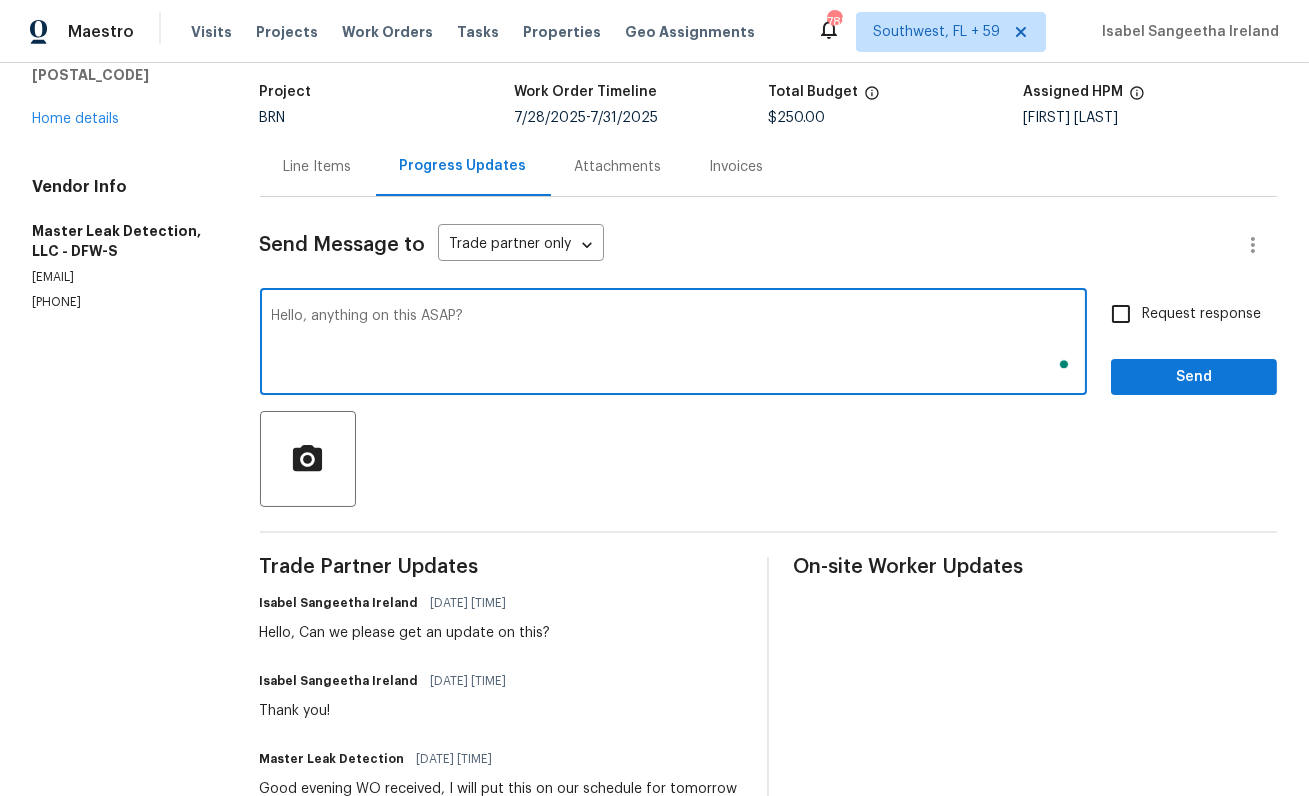 type on "Hello, anything on this ASAP?" 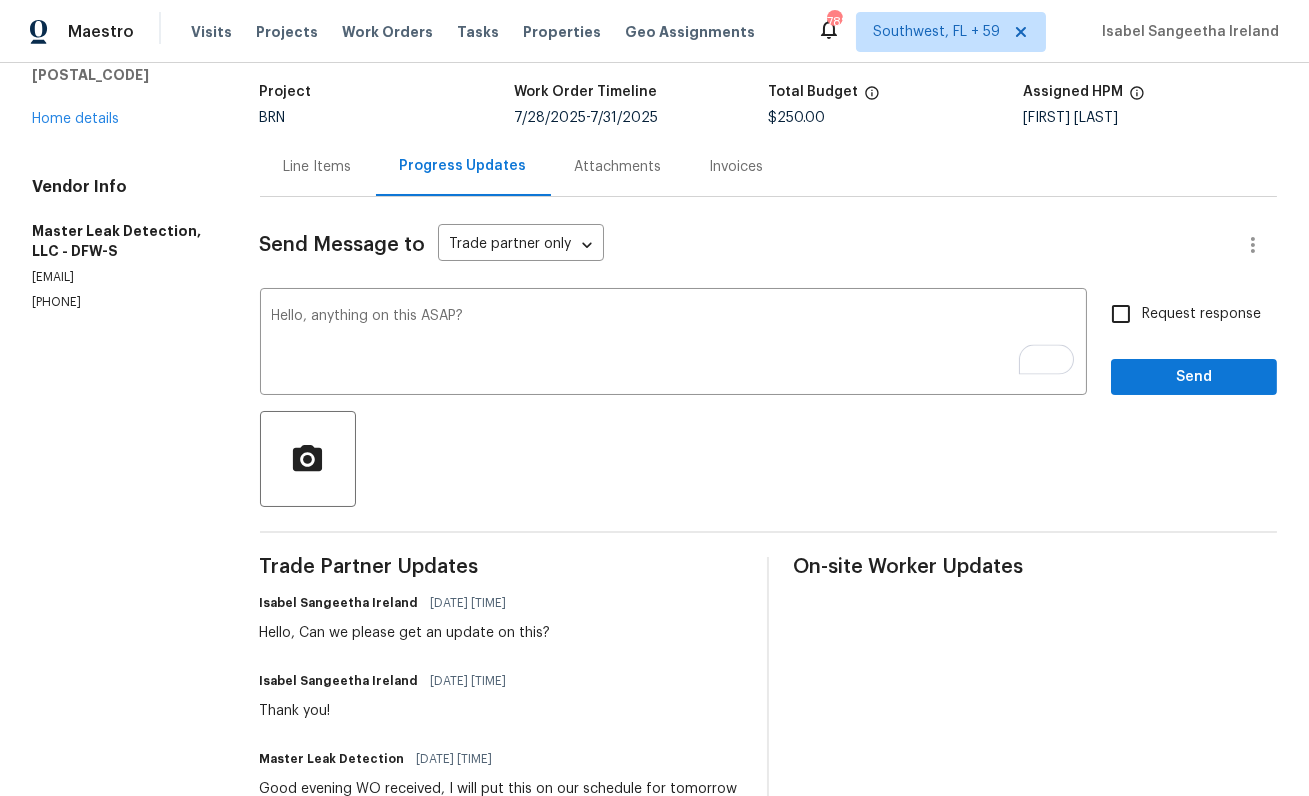 click on "Request response" at bounding box center [1201, 314] 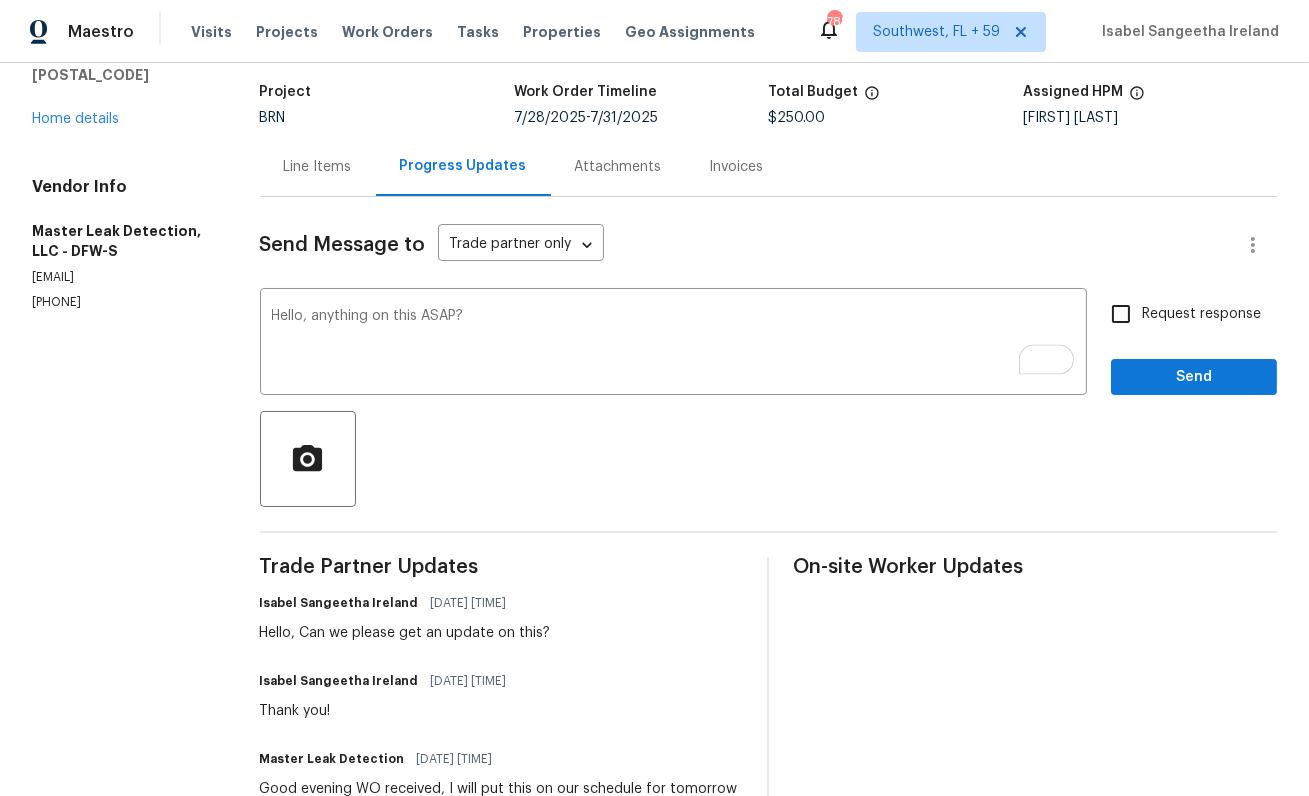 click on "Request response" at bounding box center (1121, 314) 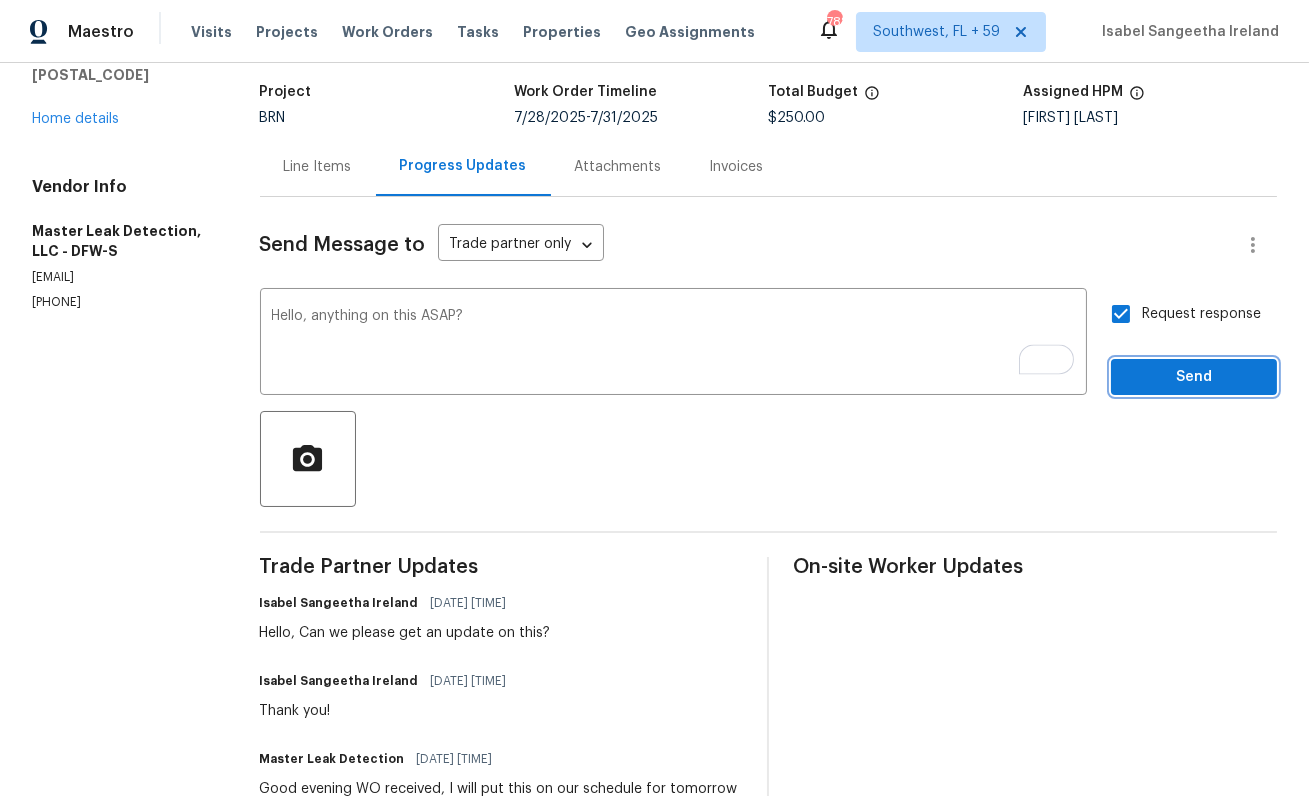 click on "Send" at bounding box center [1194, 377] 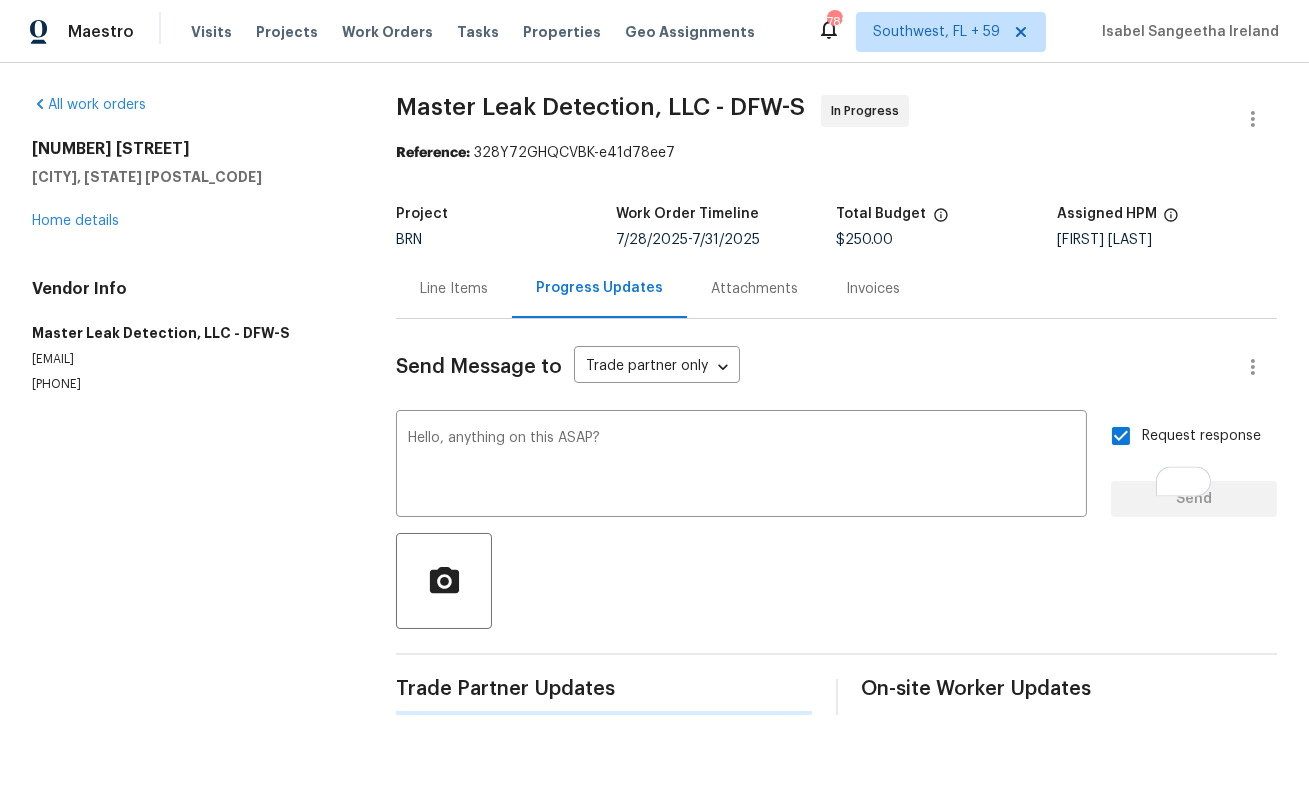 scroll, scrollTop: 0, scrollLeft: 0, axis: both 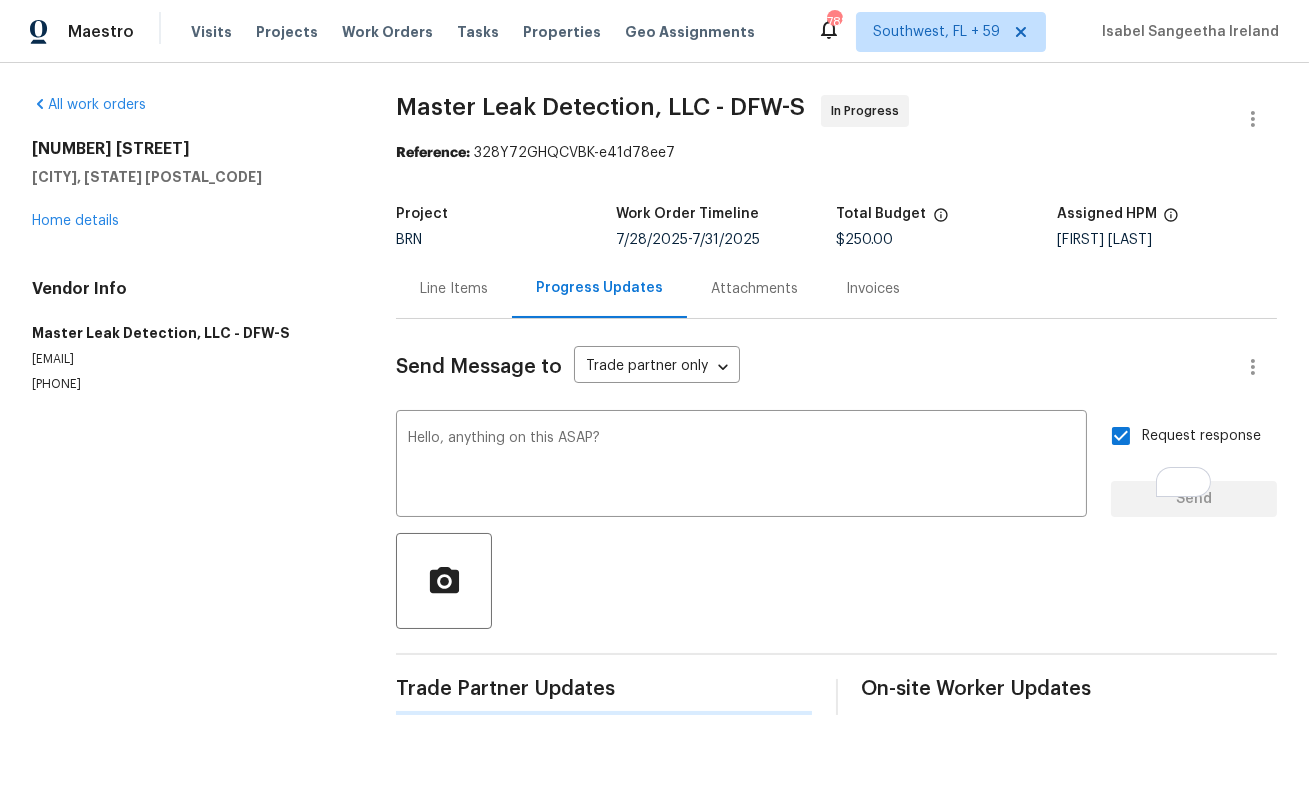 type 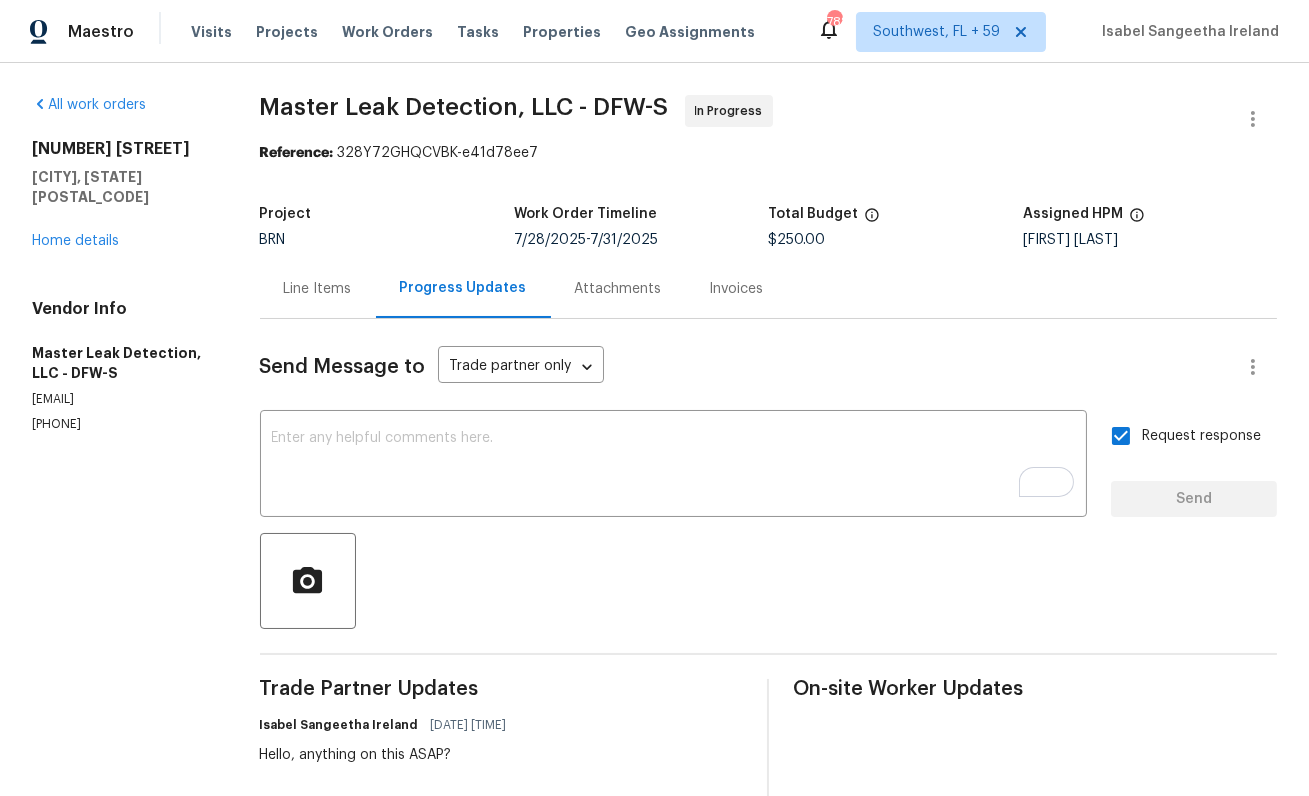 scroll, scrollTop: 312, scrollLeft: 0, axis: vertical 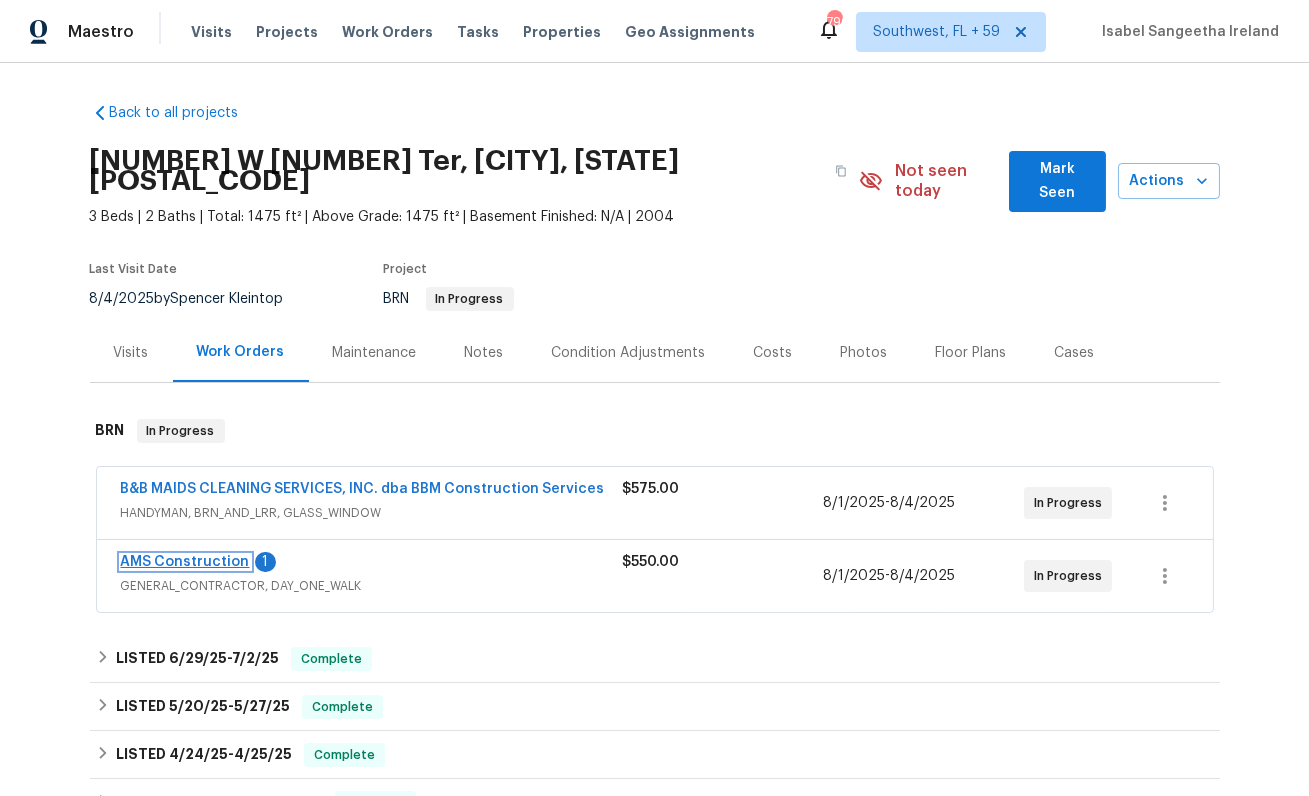 click on "AMS Construction" at bounding box center [185, 562] 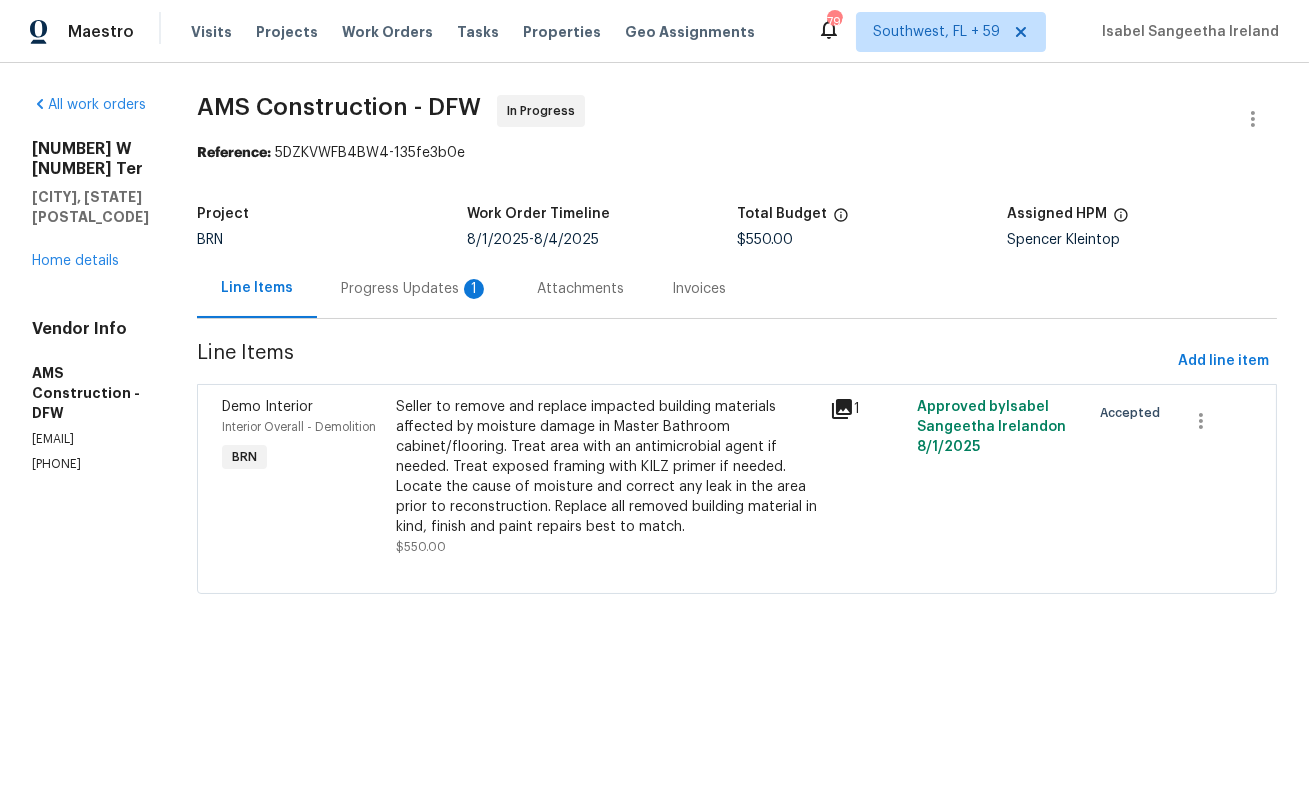 click on "Progress Updates 1" at bounding box center (415, 288) 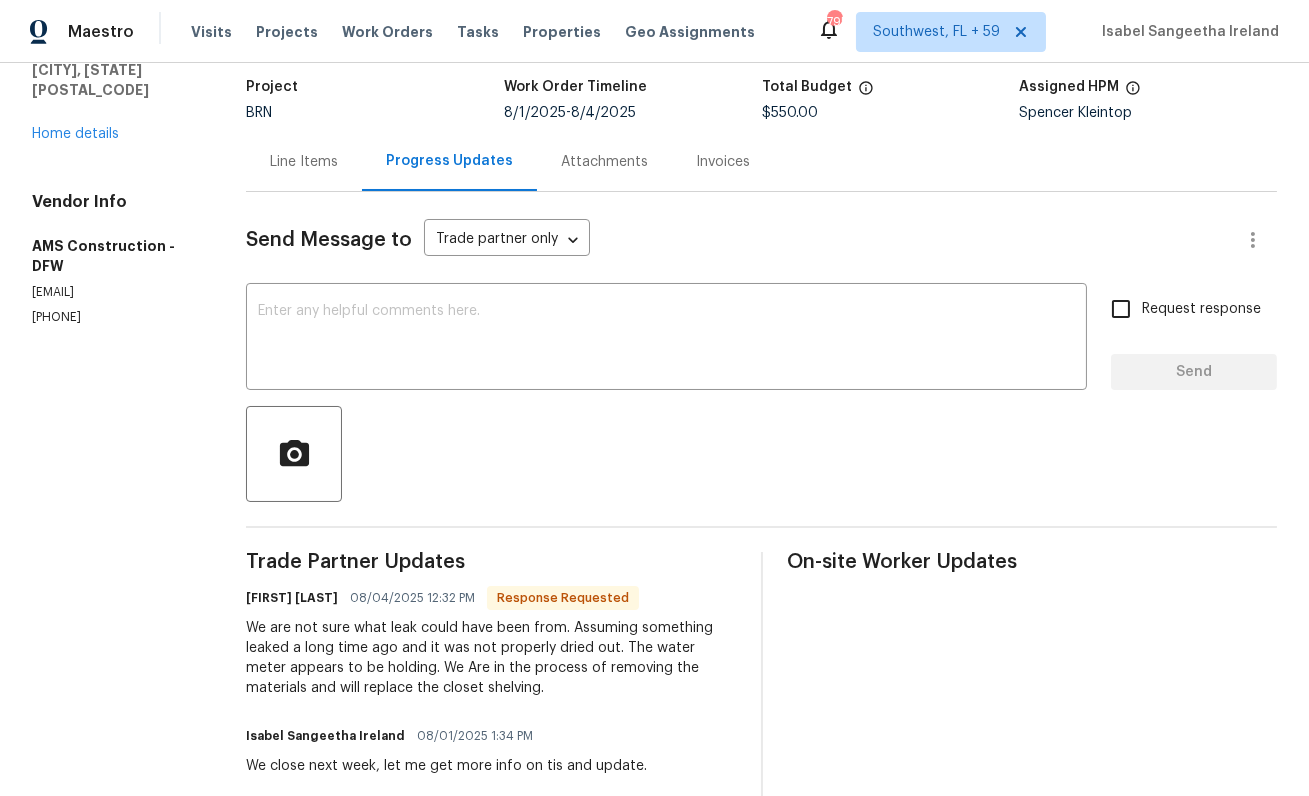 scroll, scrollTop: 250, scrollLeft: 0, axis: vertical 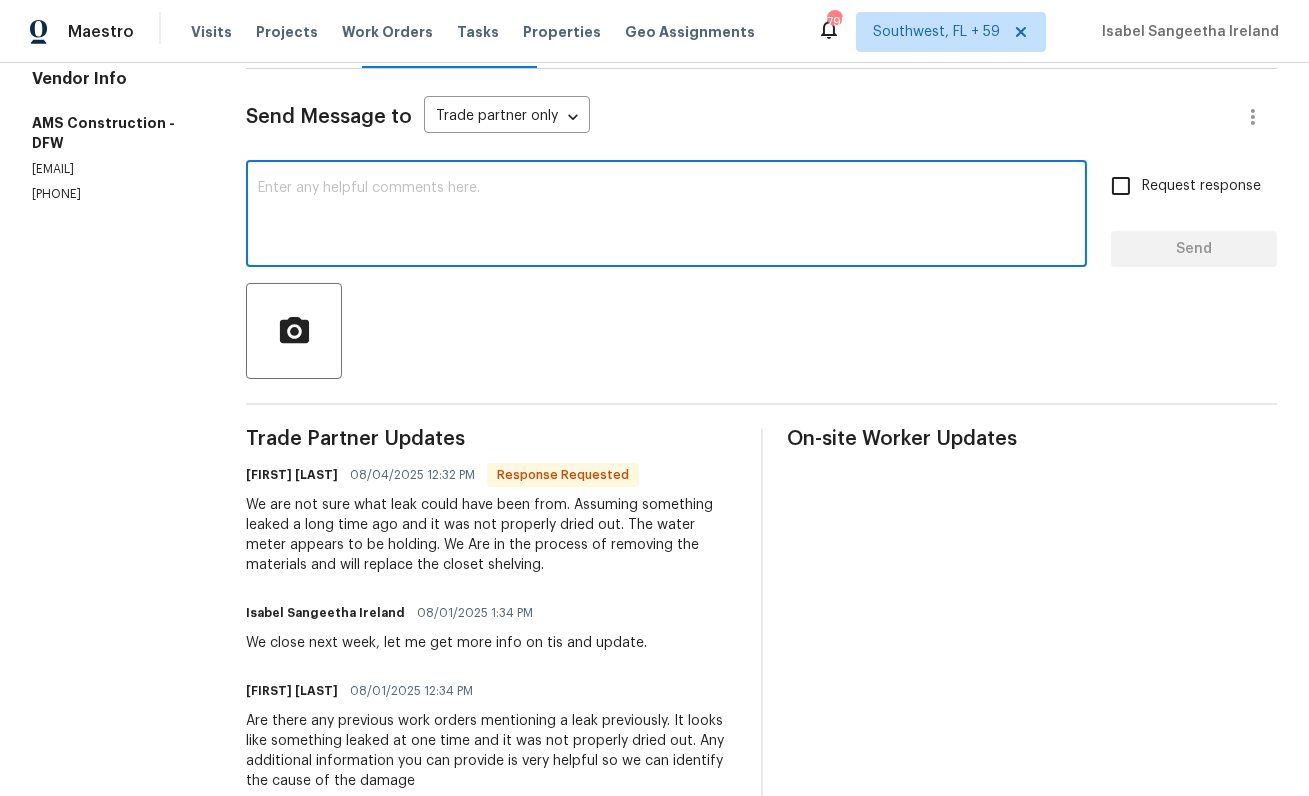 click at bounding box center (666, 216) 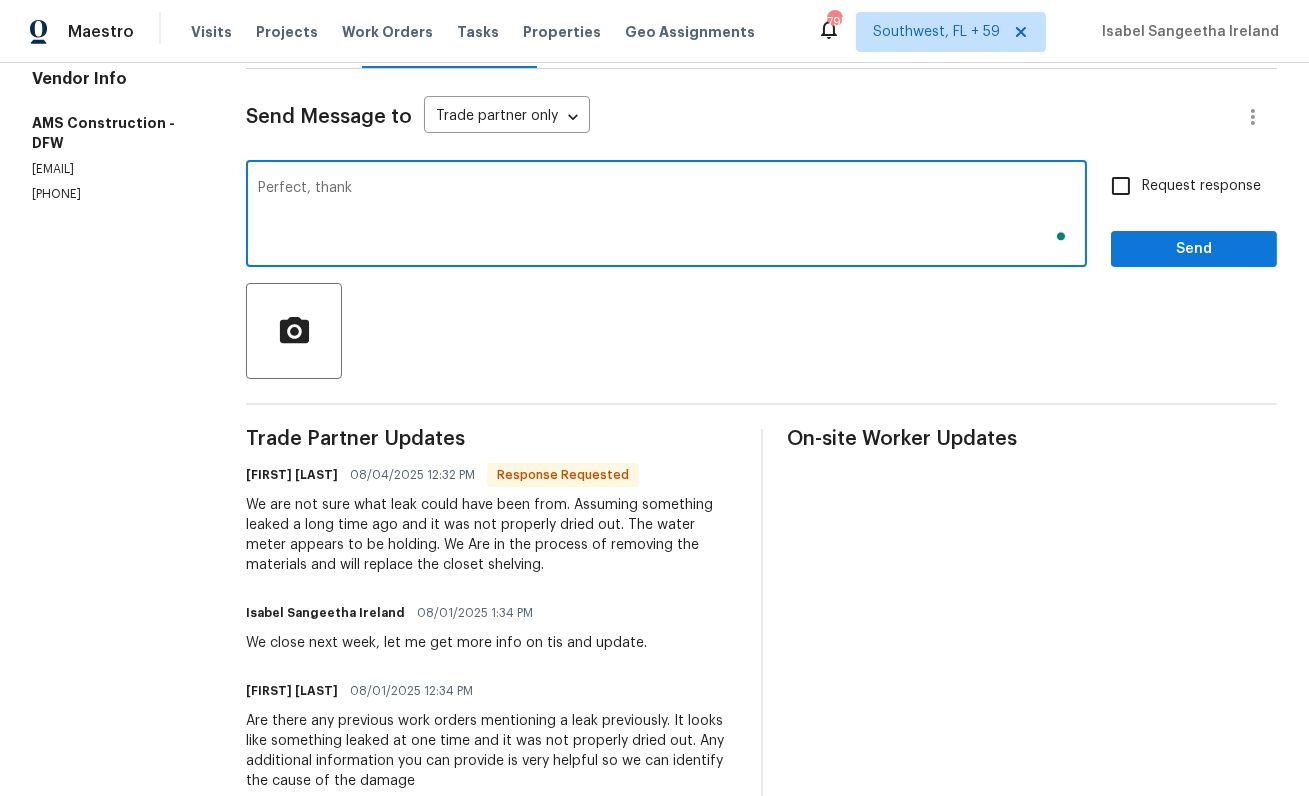 scroll, scrollTop: 250, scrollLeft: 0, axis: vertical 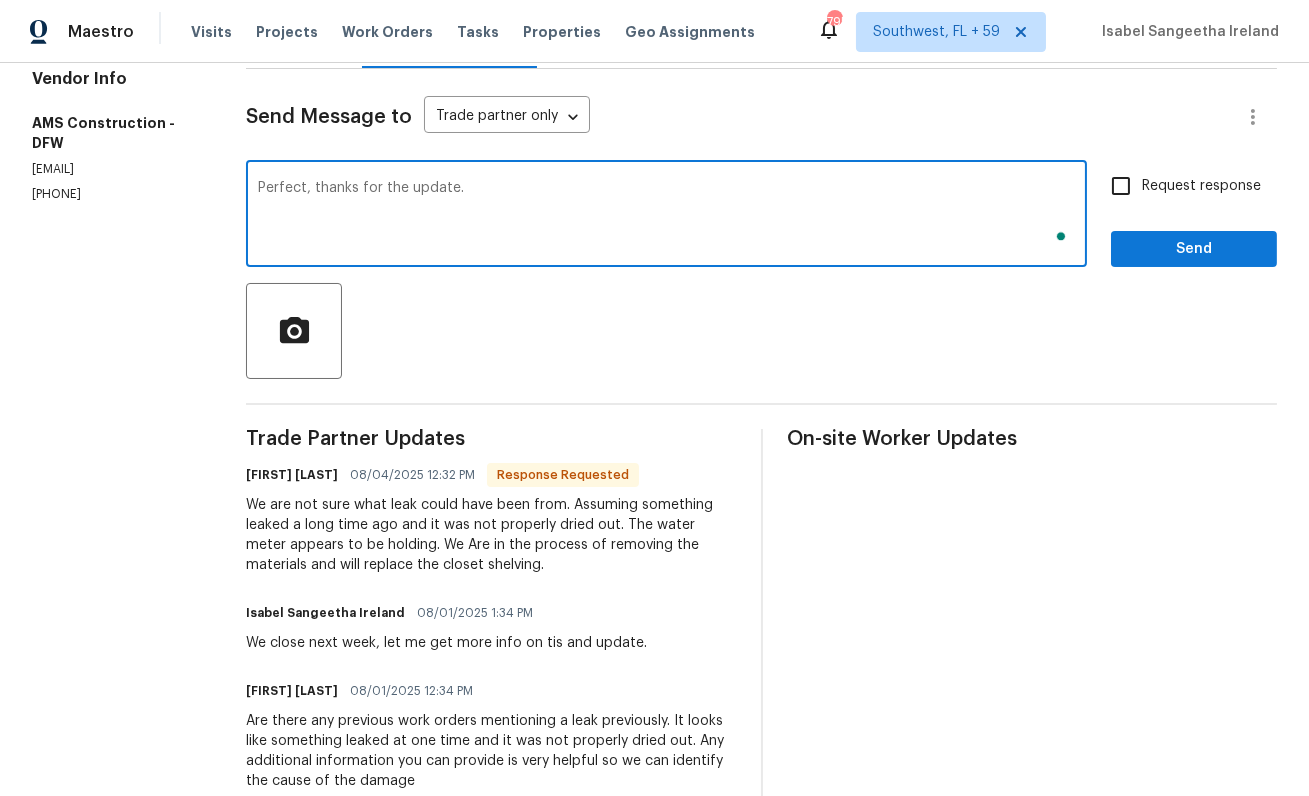 type on "Perfect, thanks for the update." 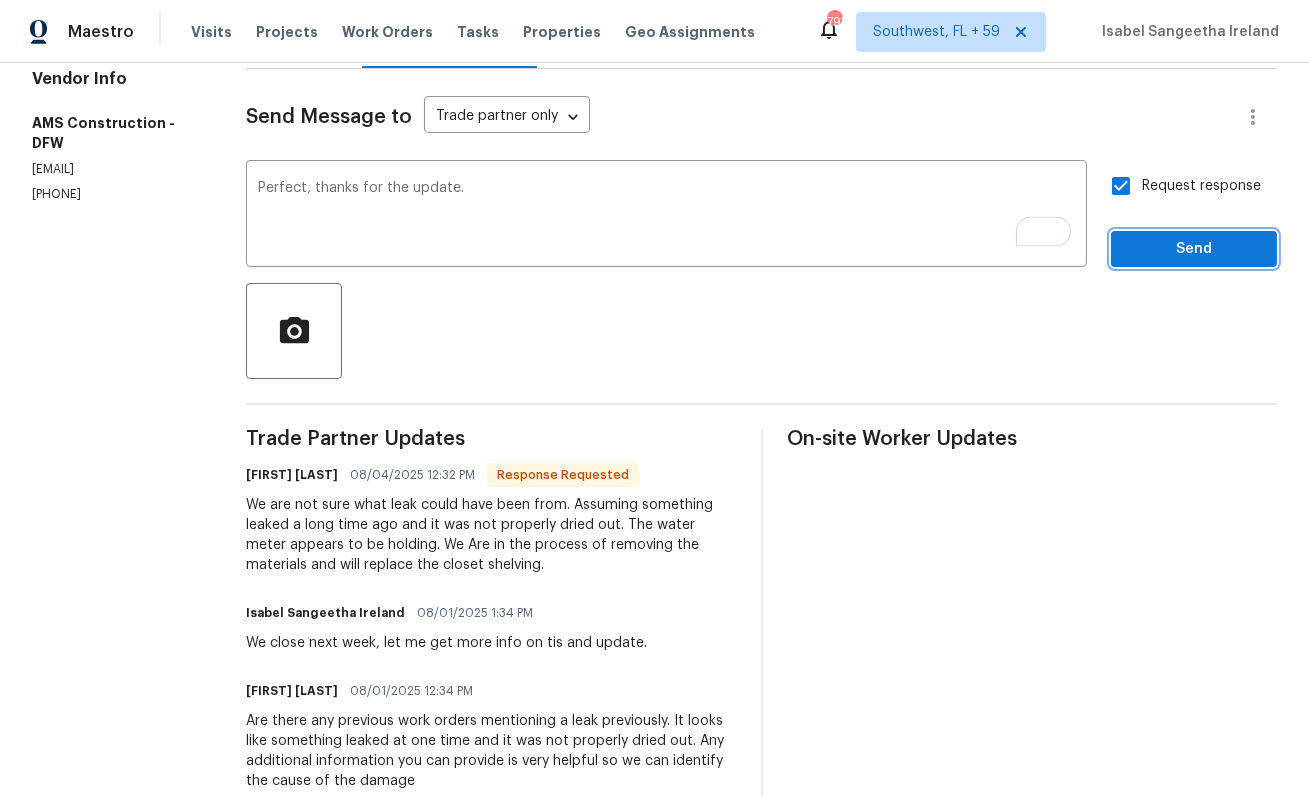 click on "Send" at bounding box center (1194, 249) 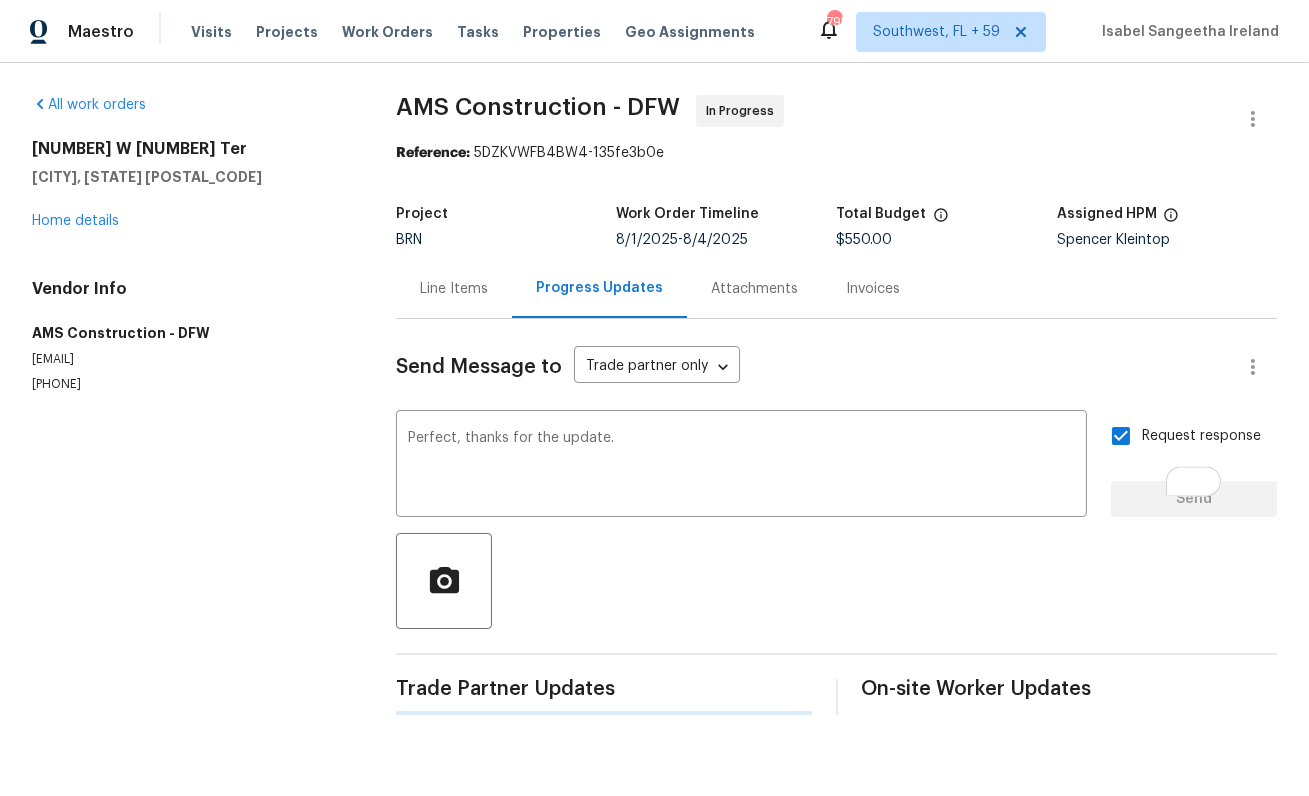 scroll, scrollTop: 0, scrollLeft: 0, axis: both 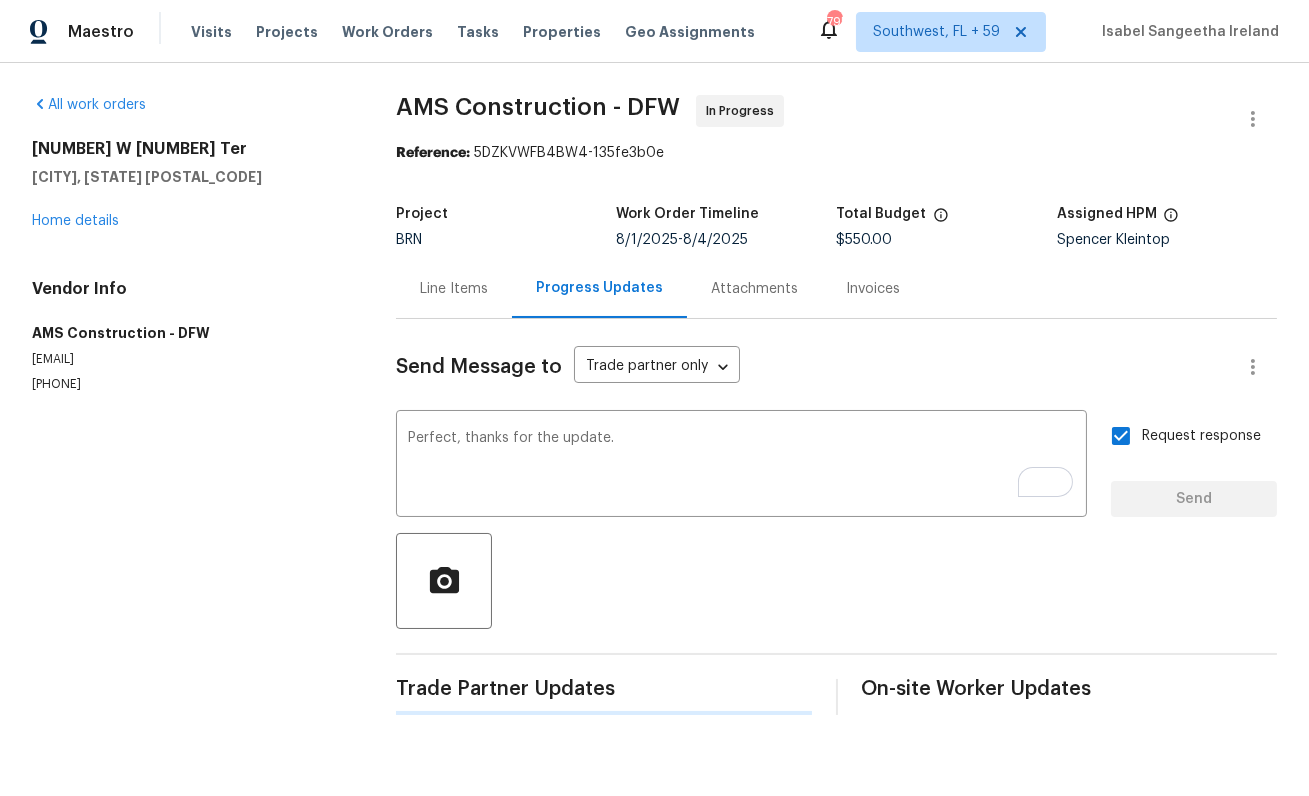 type 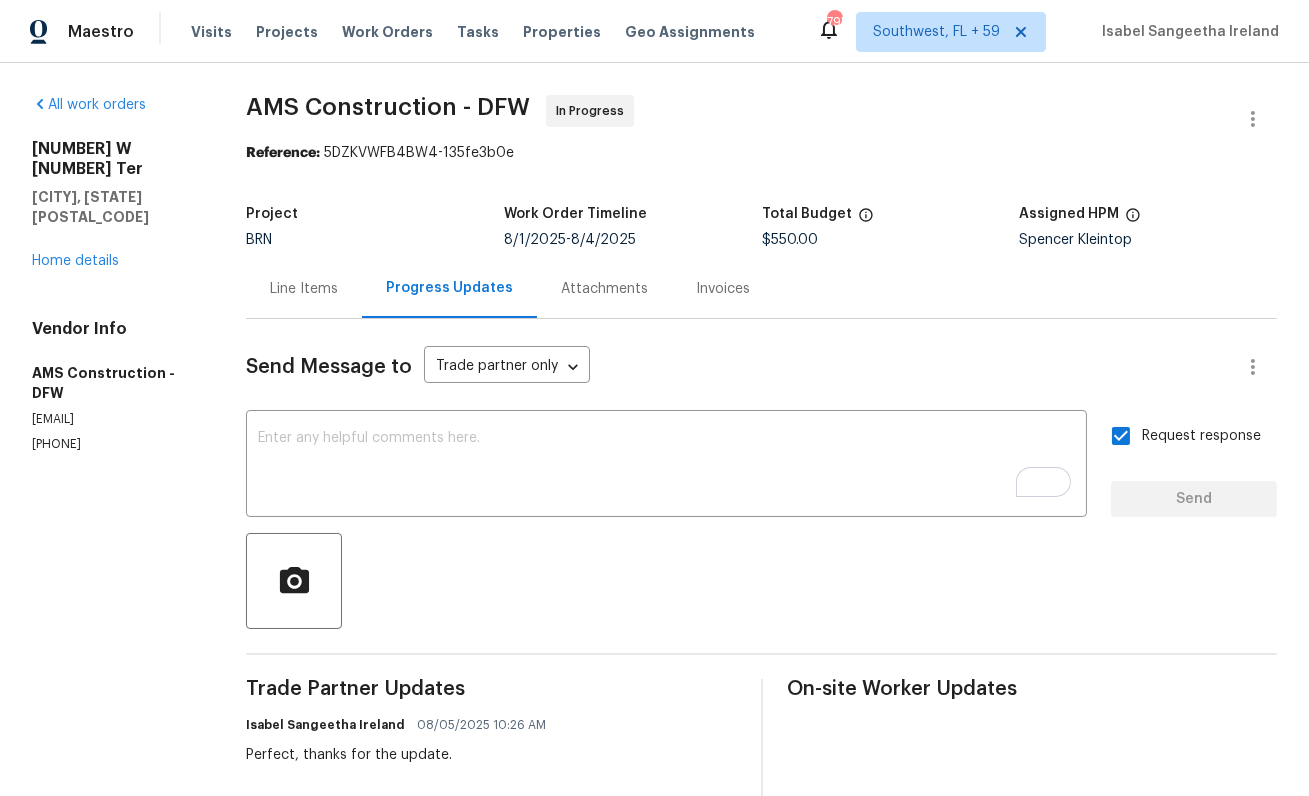click on "AMS Construction - DFW" at bounding box center [388, 107] 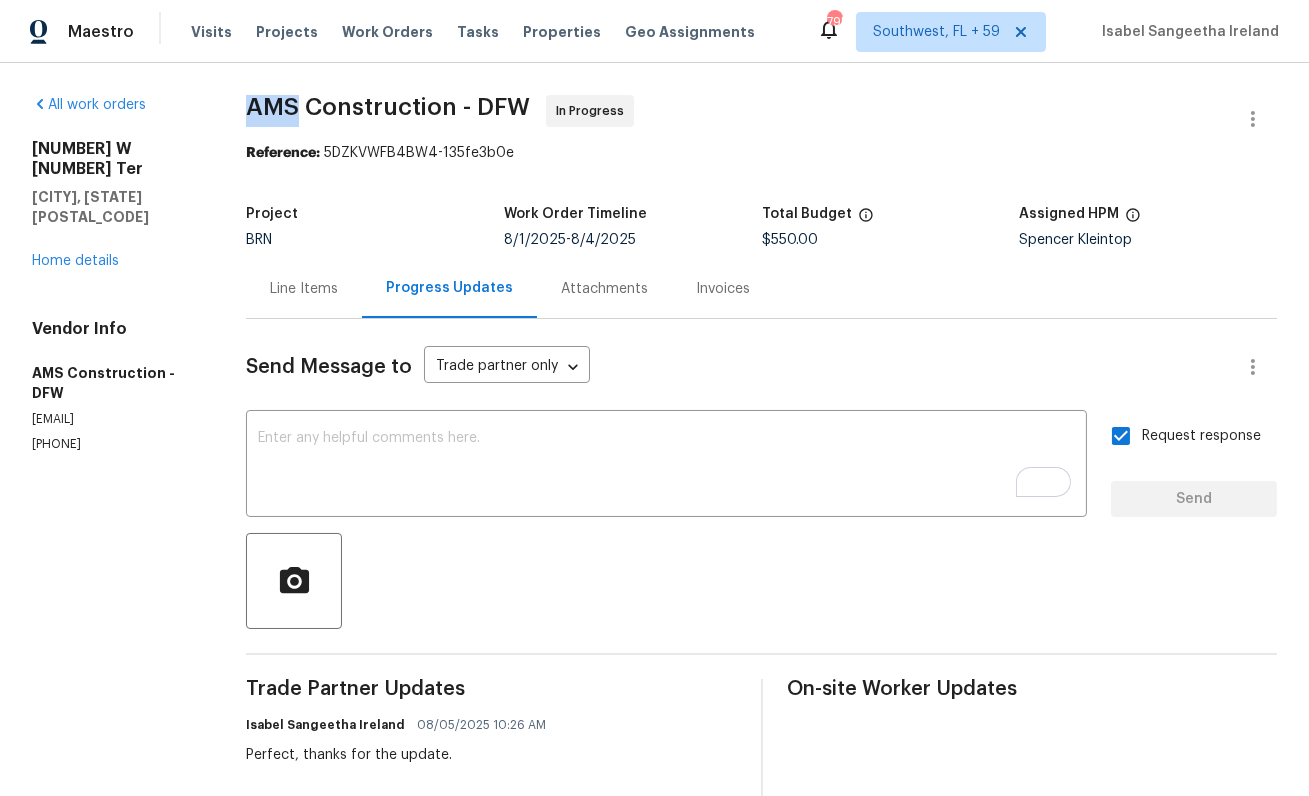 click on "AMS Construction - DFW" at bounding box center [388, 107] 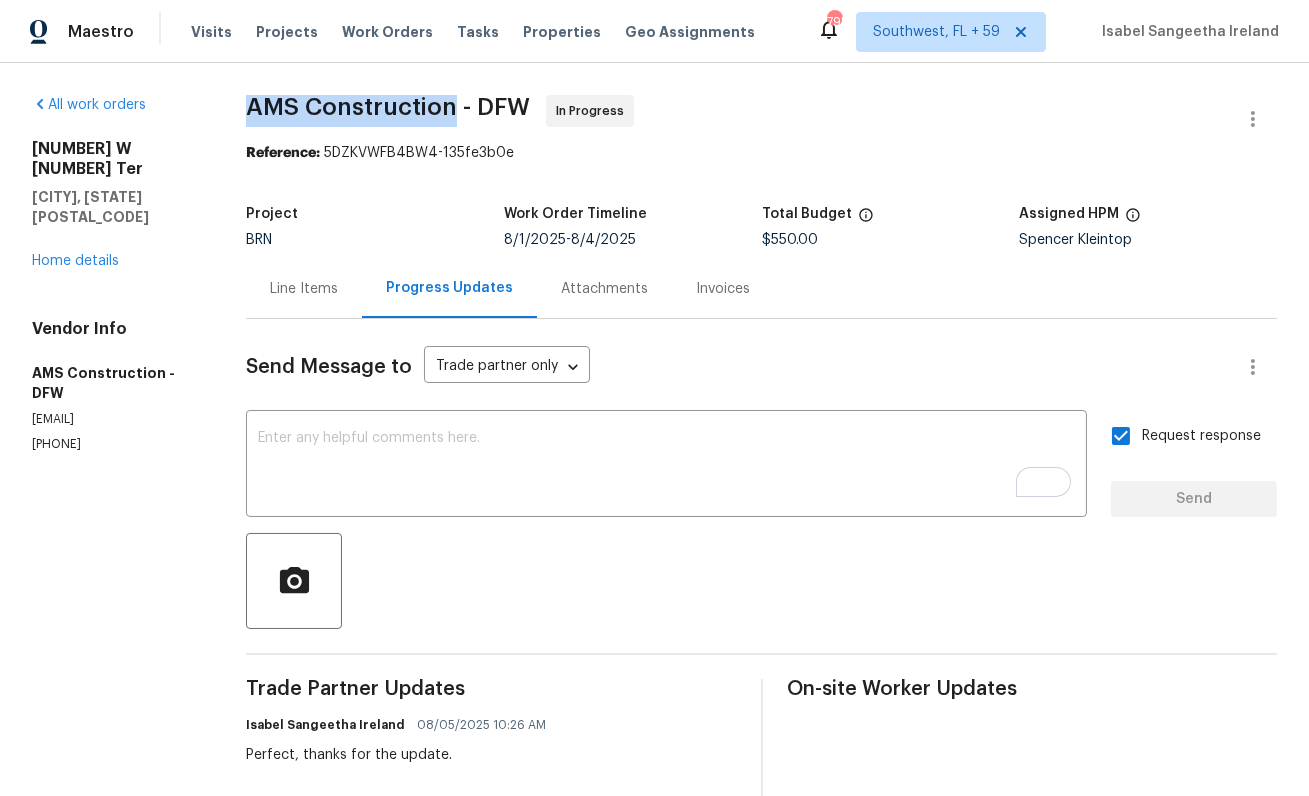 click on "AMS Construction - DFW" at bounding box center [388, 107] 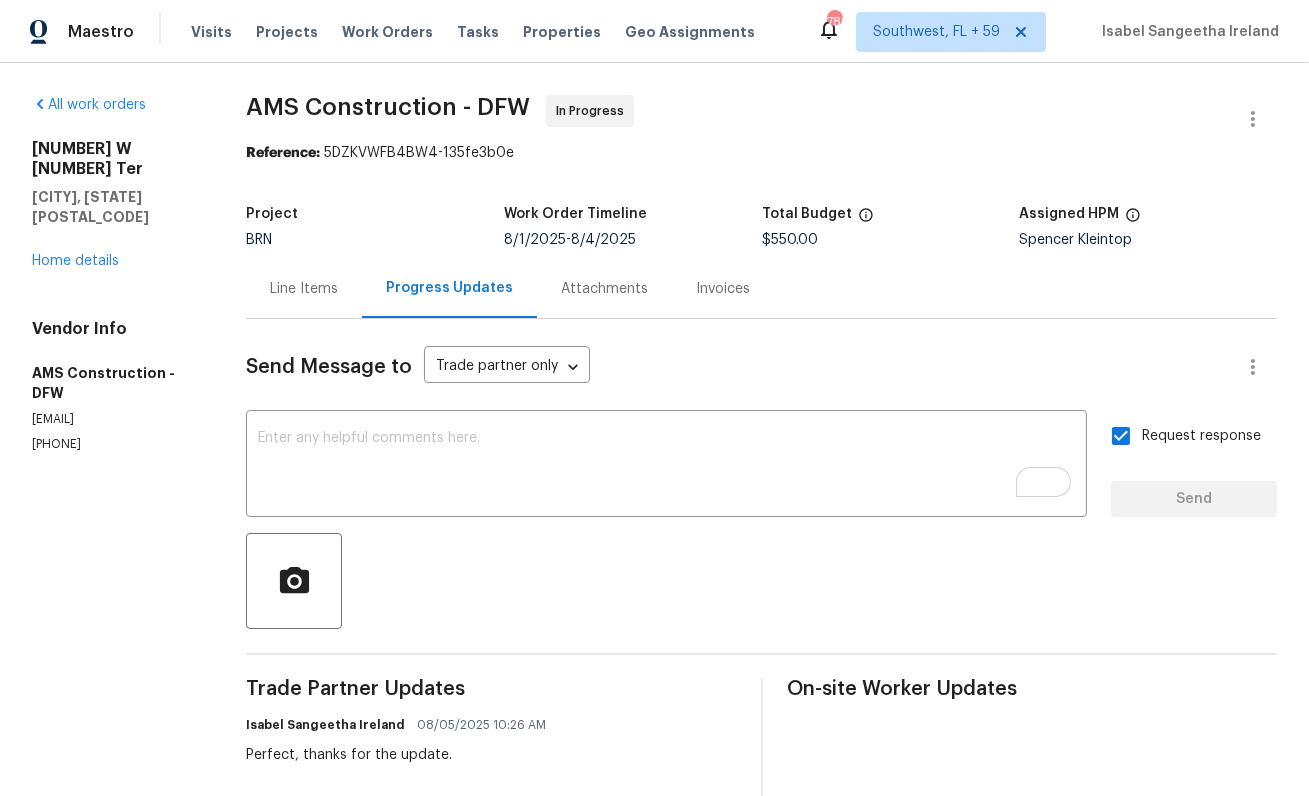 click on "316 W 3rd Ter Springtown, TX 76082 Home details" at bounding box center (115, 205) 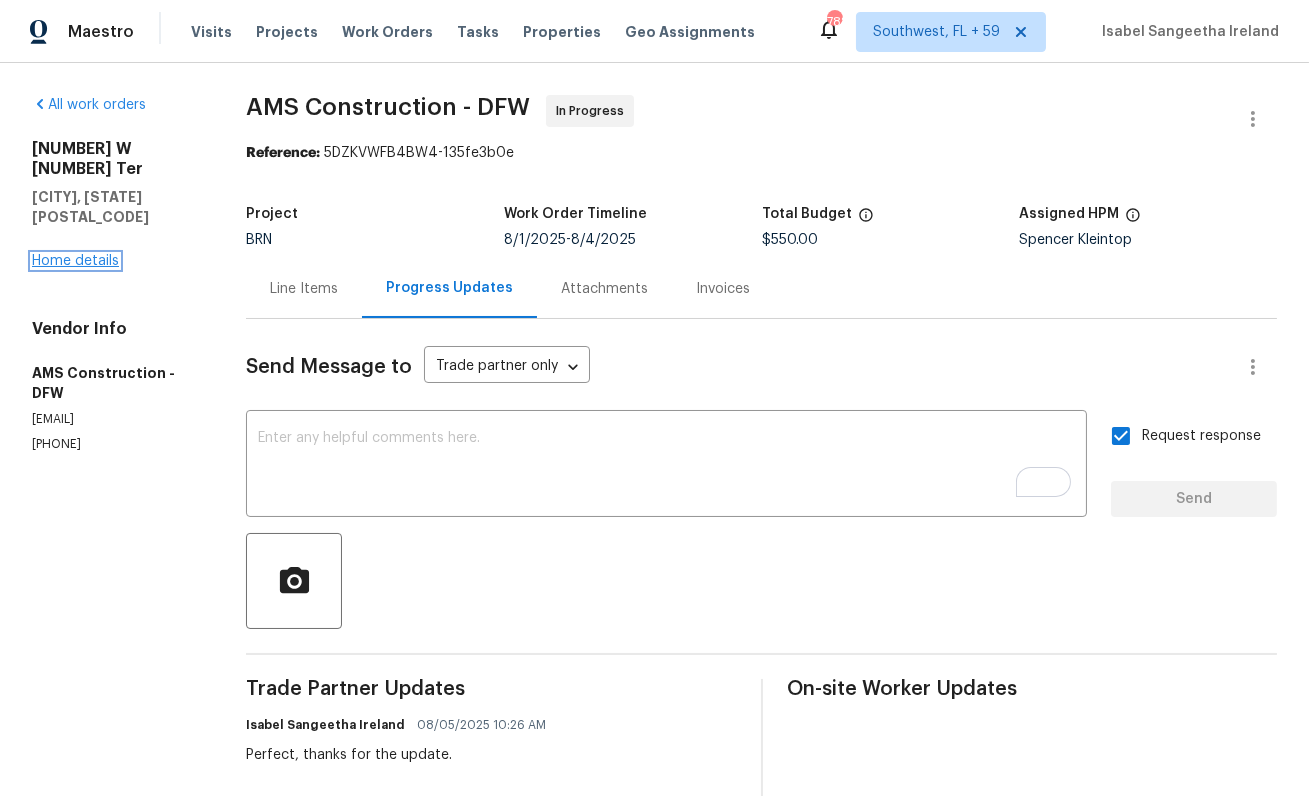 click on "Home details" at bounding box center [75, 261] 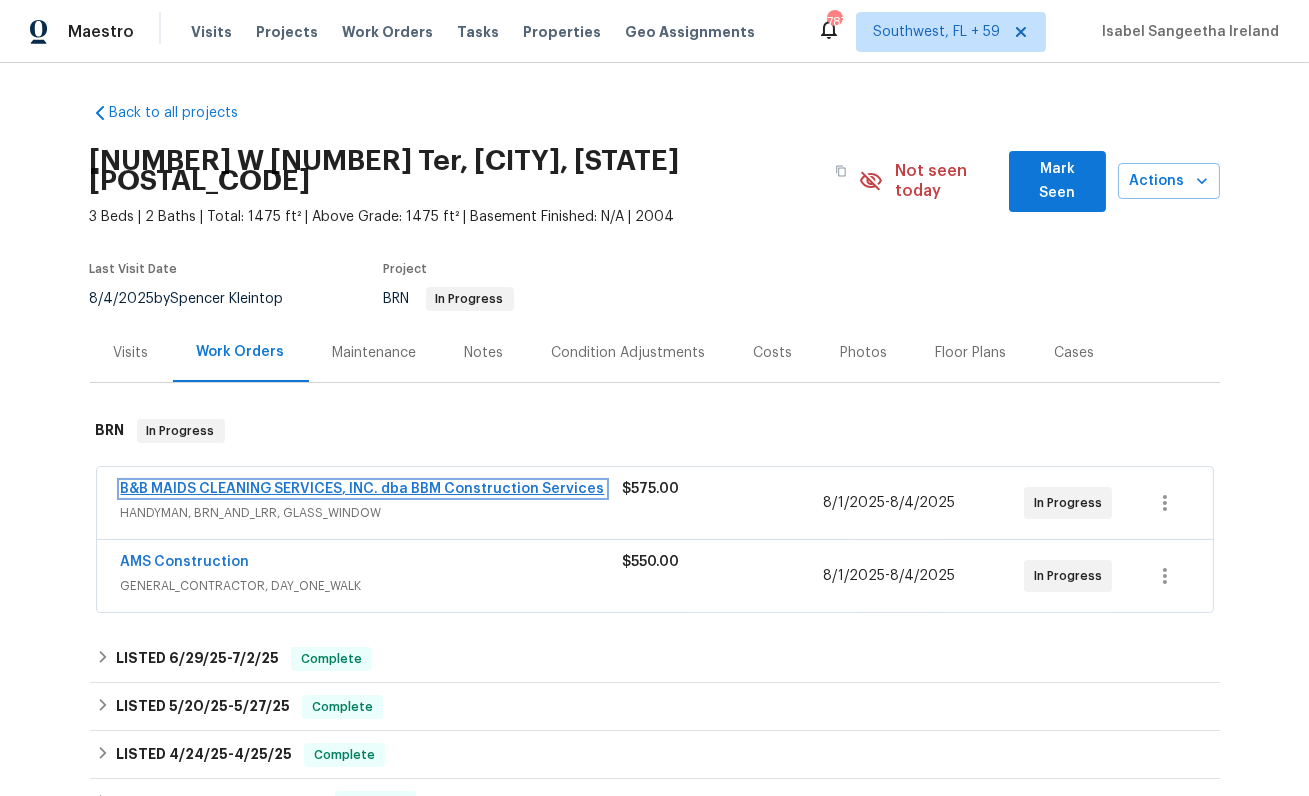 click on "B&B MAIDS CLEANING SERVICES, INC. dba BBM Construction Services" at bounding box center [363, 489] 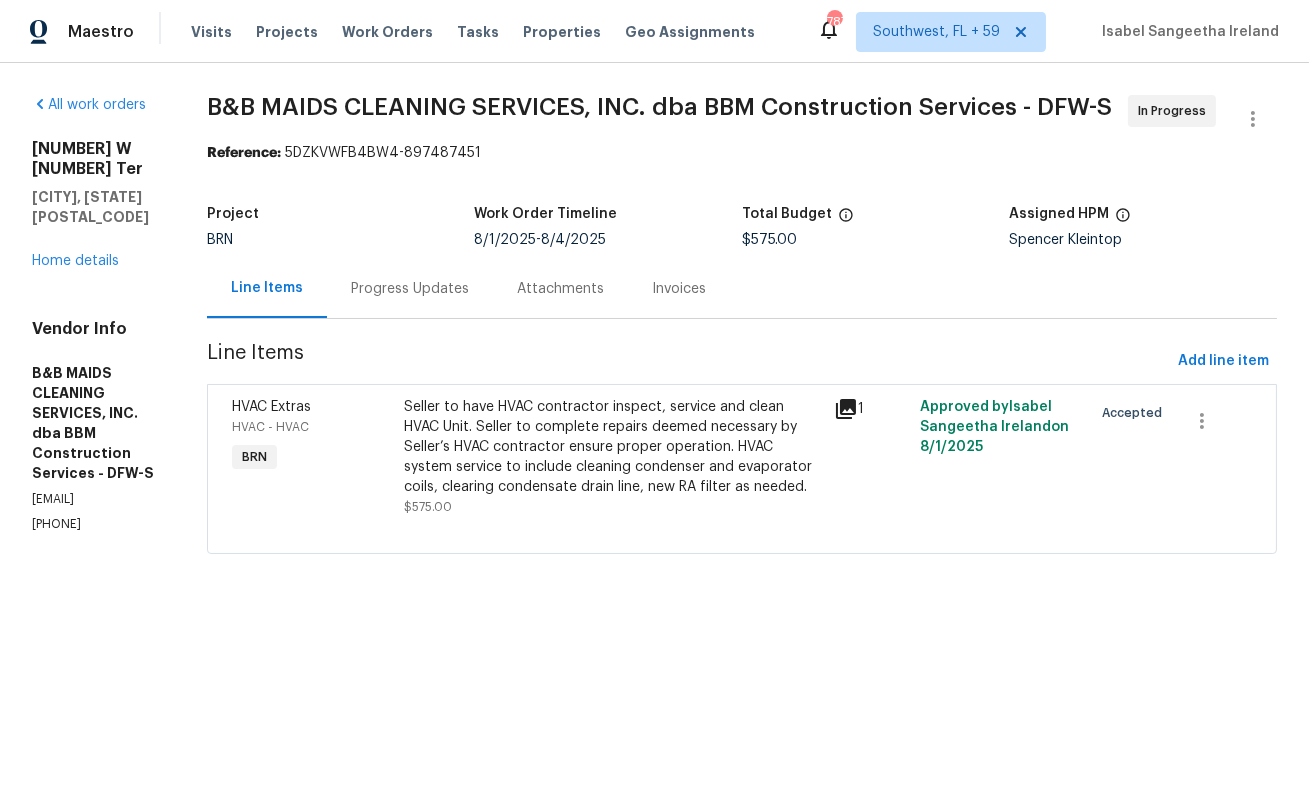 click on "Progress Updates" at bounding box center (410, 289) 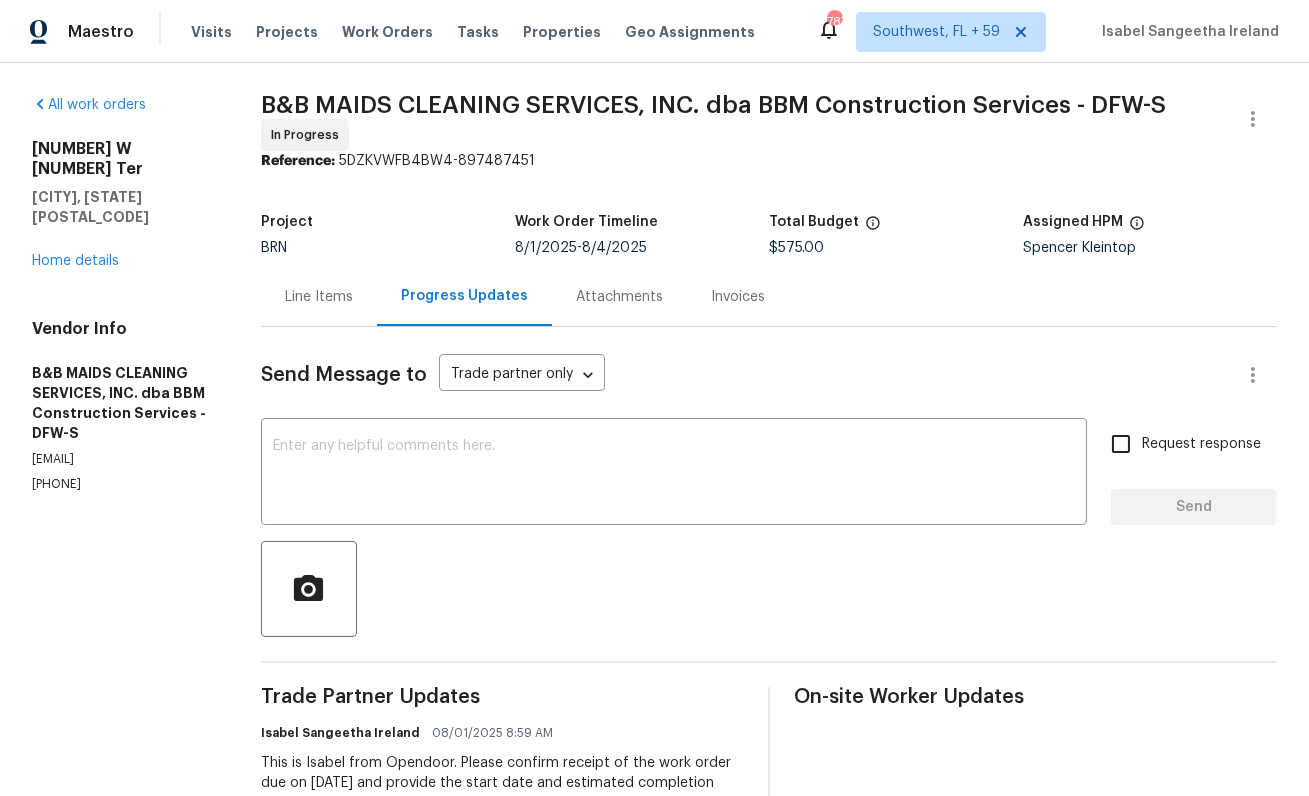 scroll, scrollTop: 92, scrollLeft: 0, axis: vertical 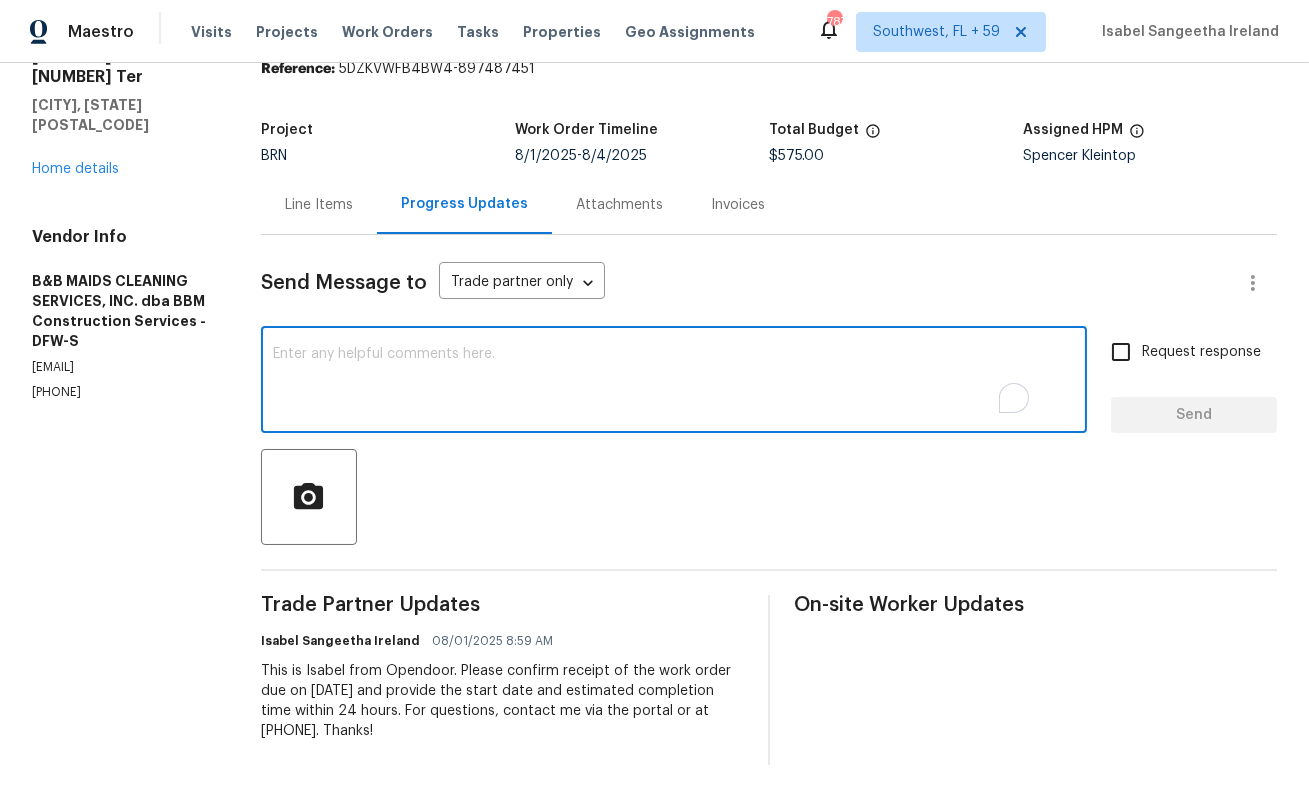 click at bounding box center (674, 382) 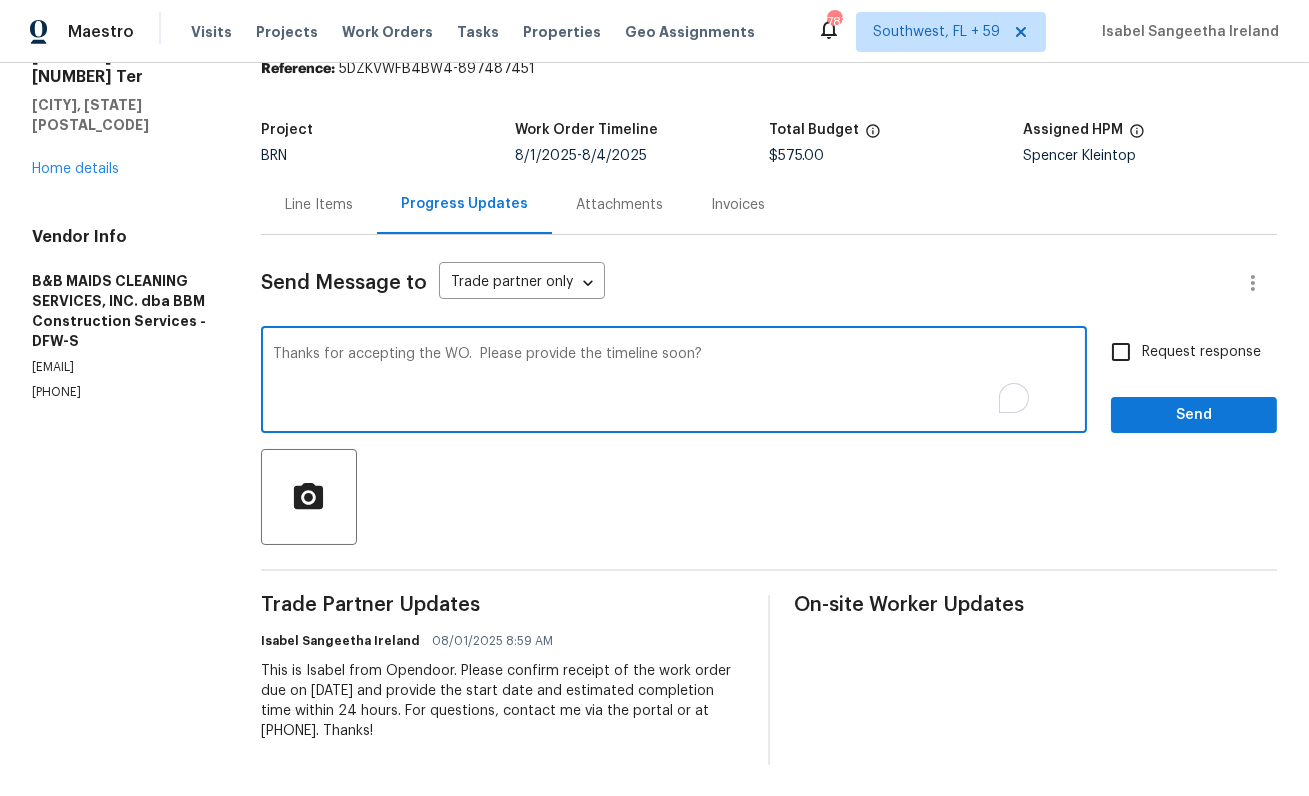 type on "Thanks for accepting the WO.  Please provide the timeline soon?" 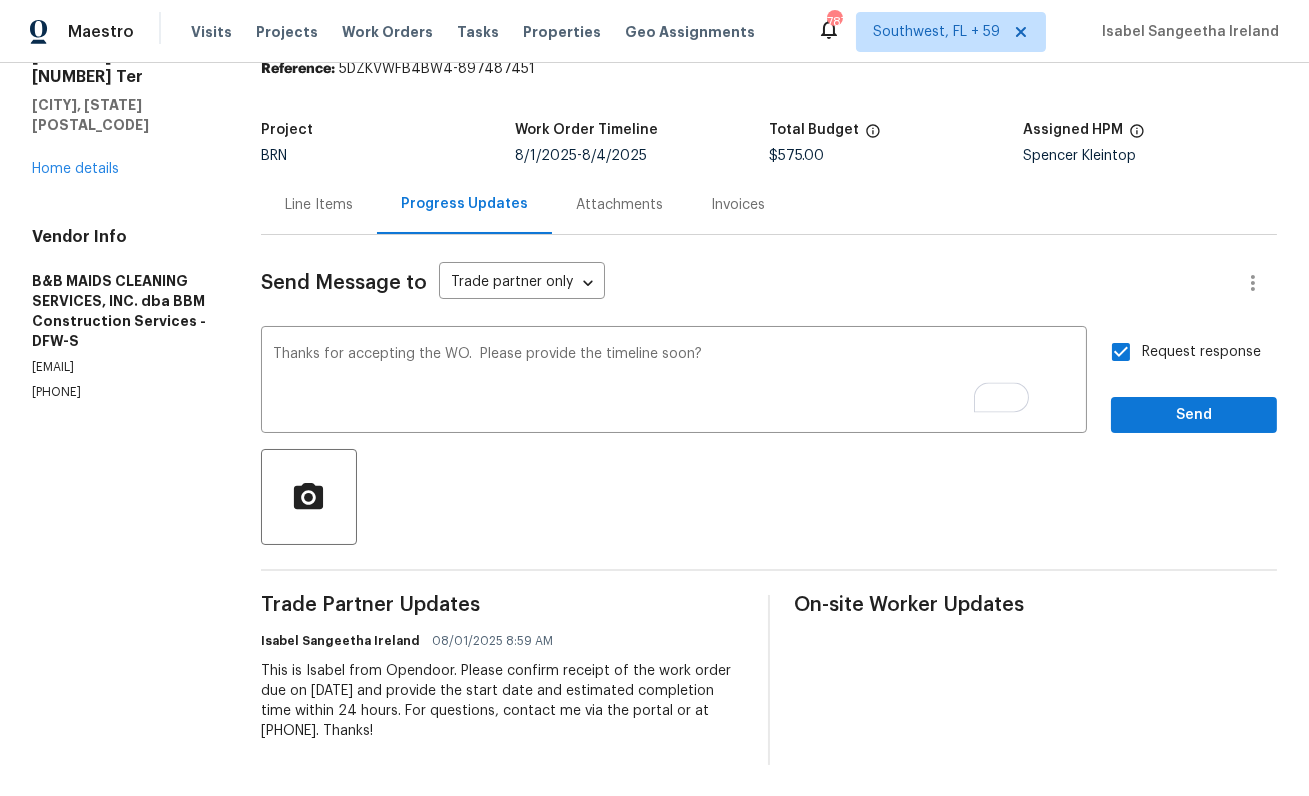 click on "Send Message to Trade partner only Trade partner only ​ Thanks for accepting the WO.  Please provide the timeline soon?
x ​ Request response Send Trade Partner Updates Isabel Sangeetha Ireland 08/01/2025 8:59 AM This is Isabel from Opendoor. Please confirm receipt of the work order due on 08/4/2025 and provide the start date and estimated completion time within 24 hours. For questions, contact me via the portal or at 650-800-9524. Thanks! On-site Worker Updates" at bounding box center [769, 500] 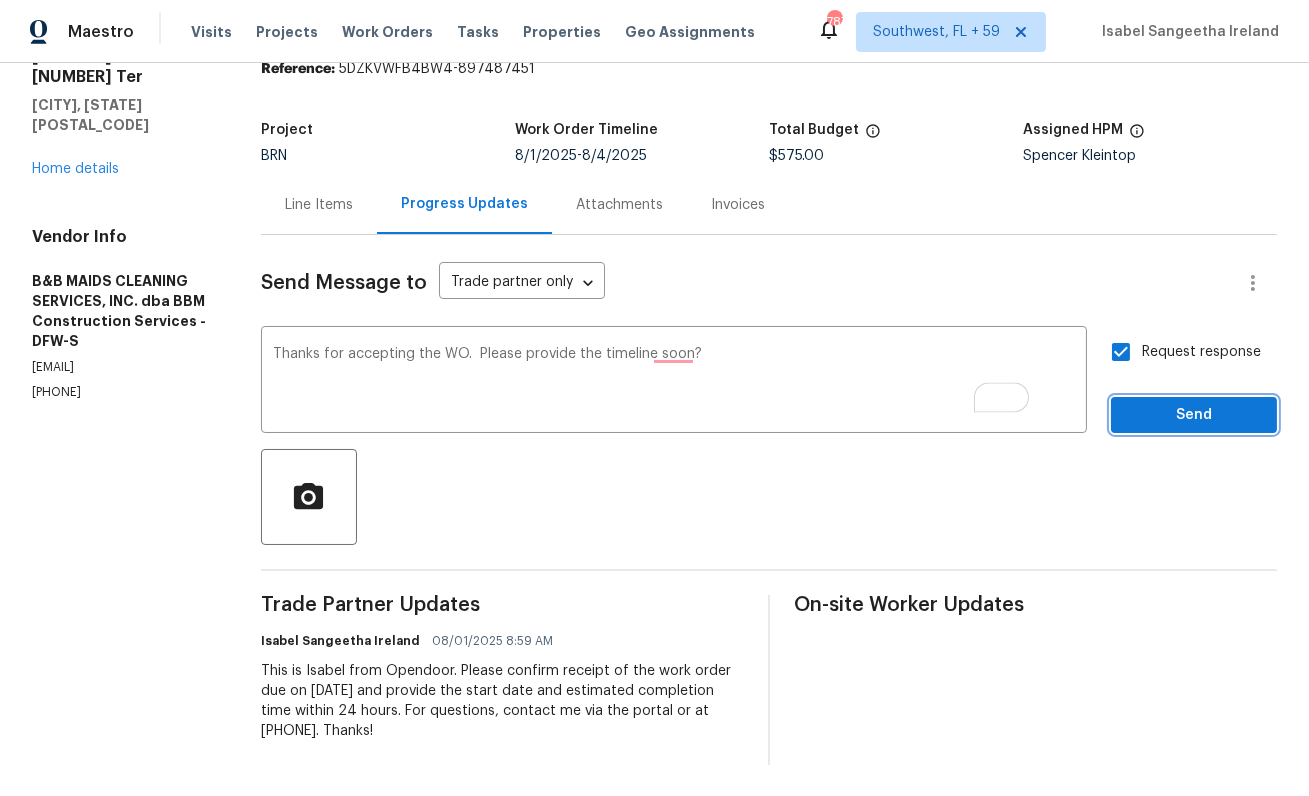 click on "Send" at bounding box center (1194, 415) 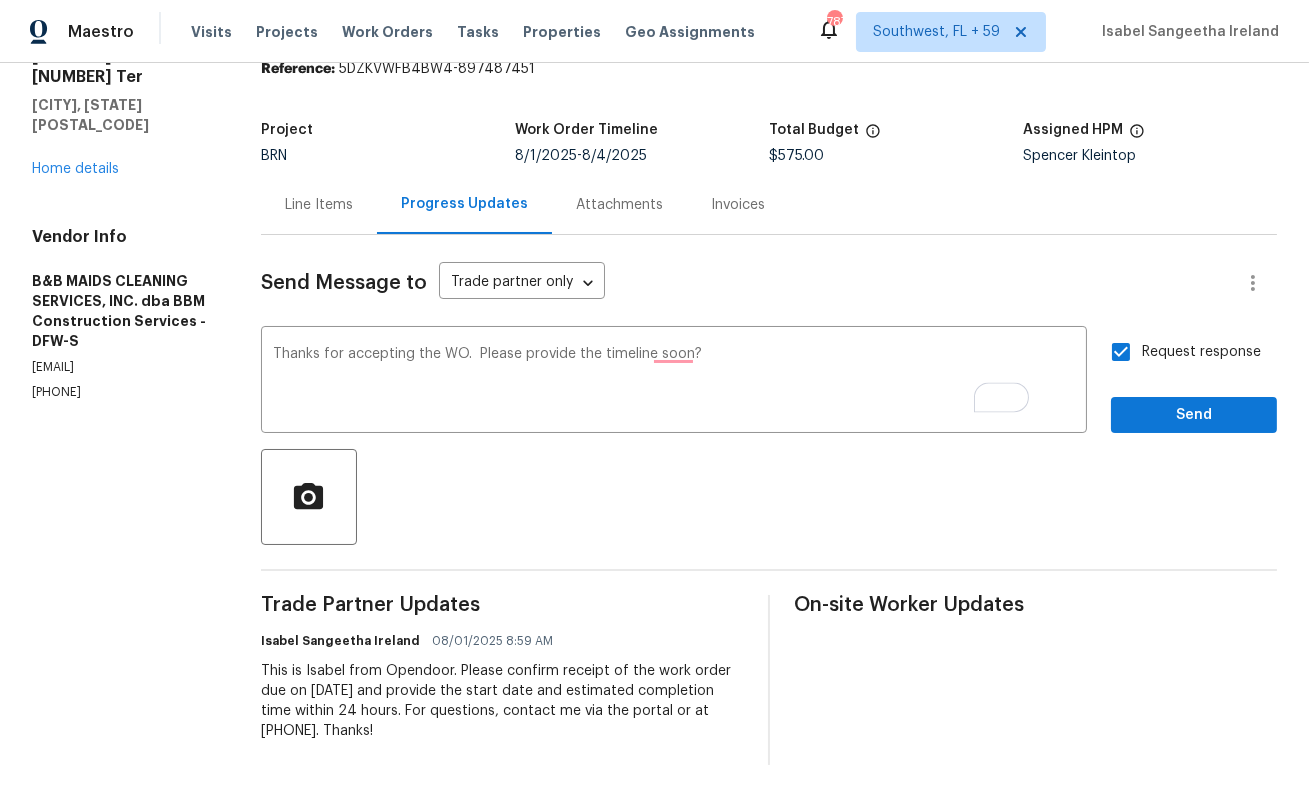 scroll, scrollTop: 0, scrollLeft: 0, axis: both 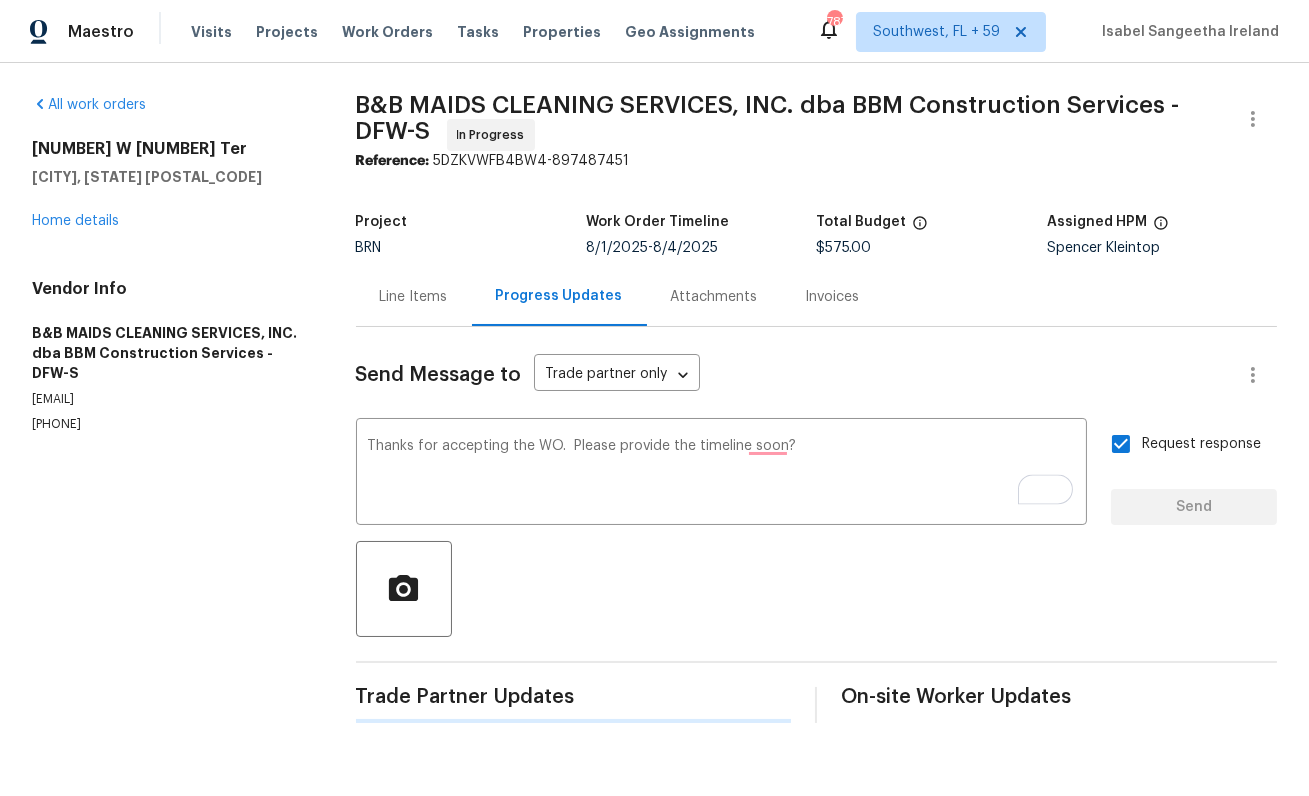 type 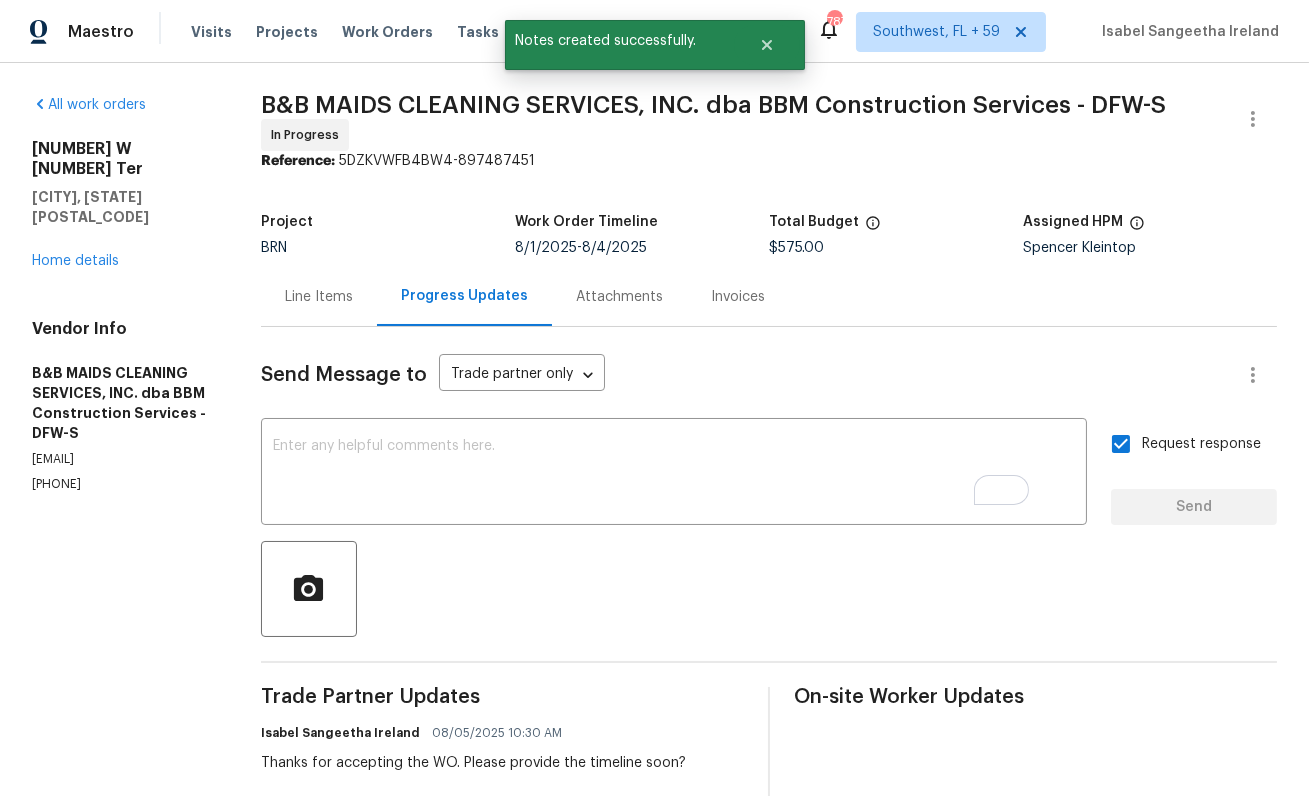 click on "All work orders 316 W 3rd Ter Springtown, TX 76082 Home details Vendor Info B&B MAIDS CLEANING SERVICES, INC. dba BBM Construction Services - DFW-S general@bbmconstructionservices.com (214) 732-4660 B&B MAIDS CLEANING SERVICES, INC. dba BBM Construction Services - DFW-S In Progress Reference:   5DZKVWFB4BW4-897487451 Project BRN   Work Order Timeline 8/1/2025  -  8/4/2025 Total Budget $575.00 Assigned HPM Spencer Kleintop Line Items Progress Updates Attachments Invoices Send Message to Trade partner only Trade partner only ​ x ​ Request response Send Trade Partner Updates Isabel Sangeetha Ireland 08/05/2025 10:30 AM Thanks for accepting the WO.  Please provide the timeline soon? Isabel Sangeetha Ireland 08/01/2025 8:59 AM This is Isabel from Opendoor. Please confirm receipt of the work order due on 08/4/2025 and provide the start date and estimated completion time within 24 hours. For questions, contact me via the portal or at 650-800-9524. Thanks! On-site Worker Updates" at bounding box center [654, 515] 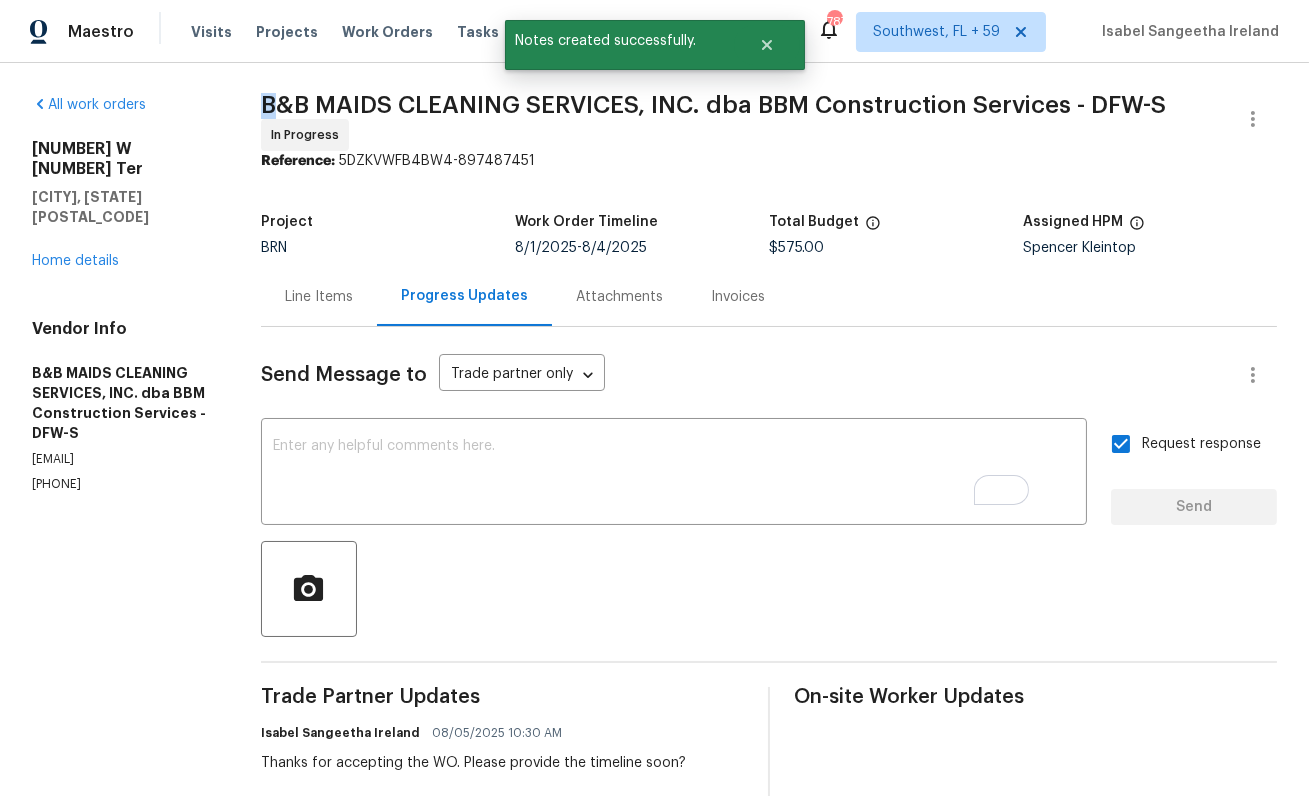 click on "All work orders 316 W 3rd Ter Springtown, TX 76082 Home details Vendor Info B&B MAIDS CLEANING SERVICES, INC. dba BBM Construction Services - DFW-S general@bbmconstructionservices.com (214) 732-4660 B&B MAIDS CLEANING SERVICES, INC. dba BBM Construction Services - DFW-S In Progress Reference:   5DZKVWFB4BW4-897487451 Project BRN   Work Order Timeline 8/1/2025  -  8/4/2025 Total Budget $575.00 Assigned HPM Spencer Kleintop Line Items Progress Updates Attachments Invoices Send Message to Trade partner only Trade partner only ​ x ​ Request response Send Trade Partner Updates Isabel Sangeetha Ireland 08/05/2025 10:30 AM Thanks for accepting the WO.  Please provide the timeline soon? Isabel Sangeetha Ireland 08/01/2025 8:59 AM This is Isabel from Opendoor. Please confirm receipt of the work order due on 08/4/2025 and provide the start date and estimated completion time within 24 hours. For questions, contact me via the portal or at 650-800-9524. Thanks! On-site Worker Updates" at bounding box center [654, 515] 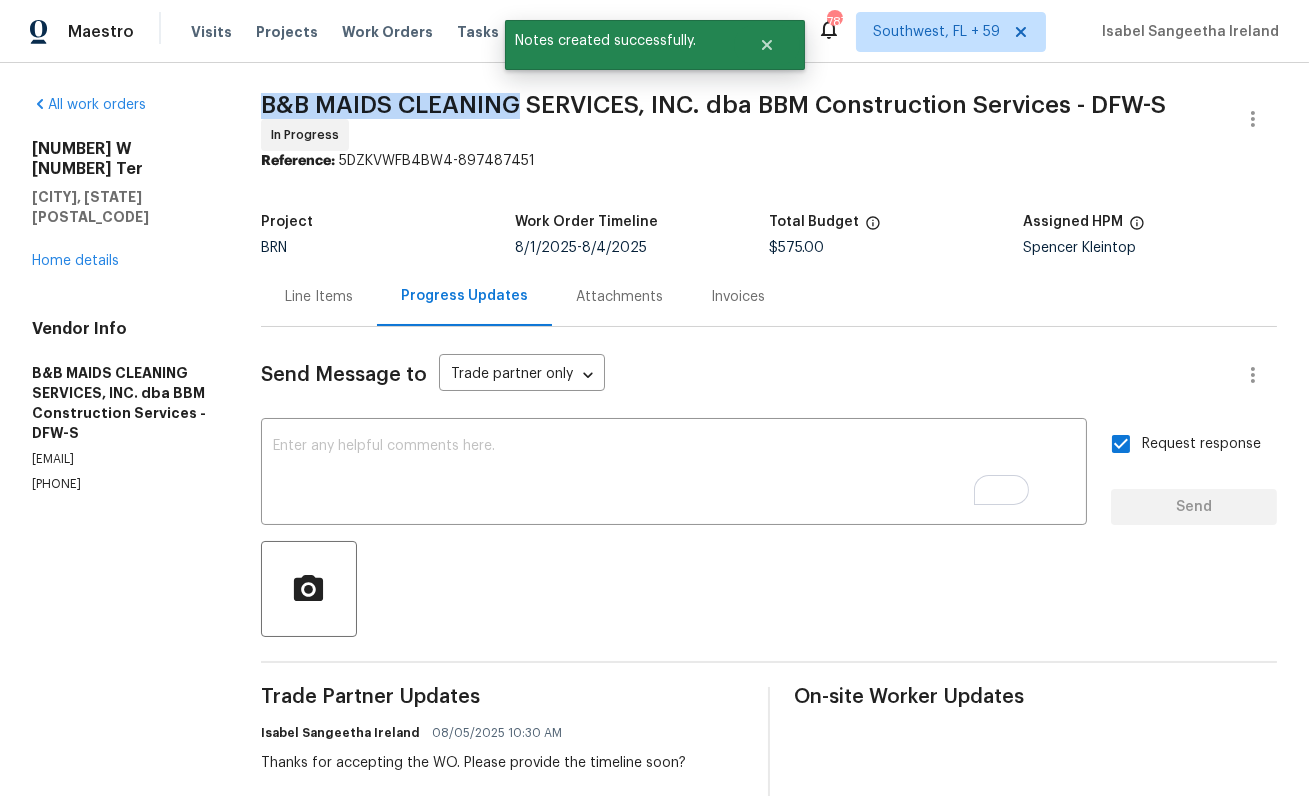click on "B&B MAIDS CLEANING SERVICES, INC. dba BBM Construction Services - DFW-S" at bounding box center (713, 105) 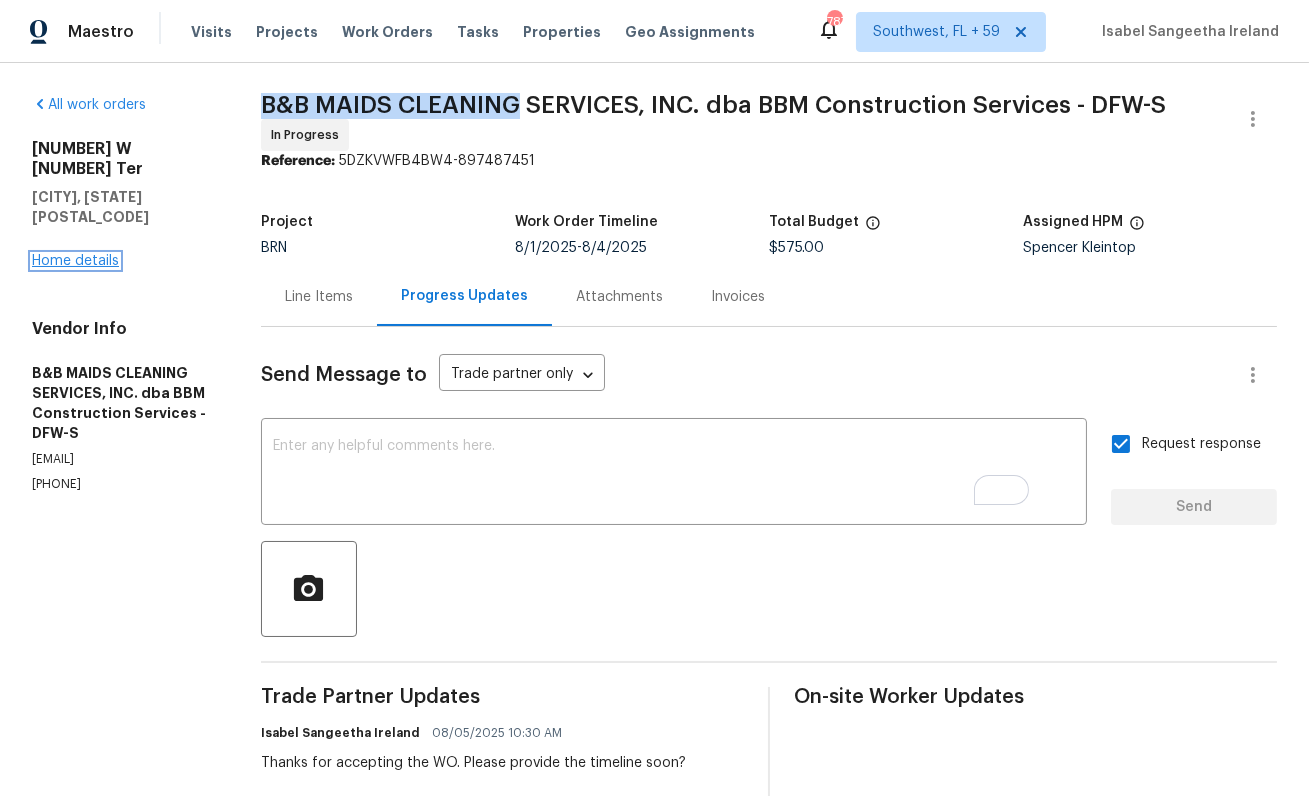 click on "Home details" at bounding box center [75, 261] 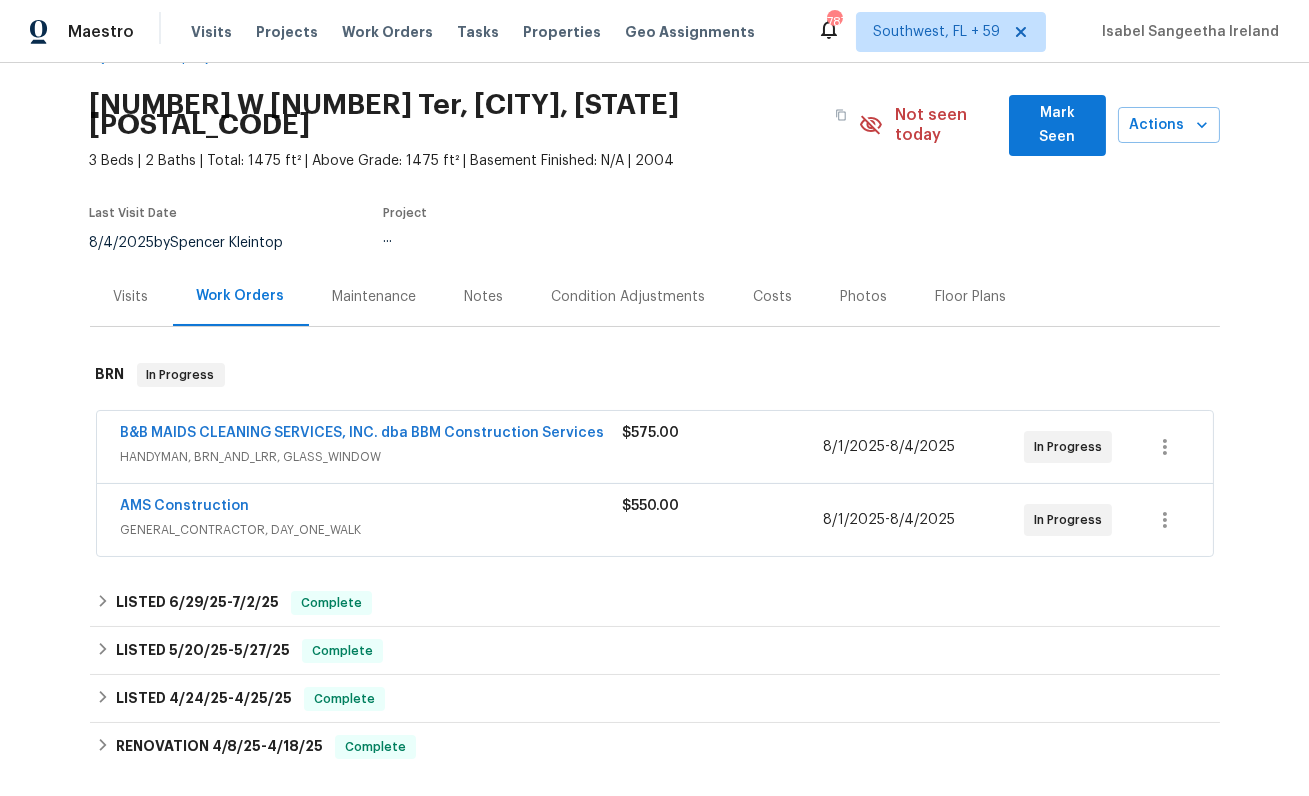 scroll, scrollTop: 171, scrollLeft: 0, axis: vertical 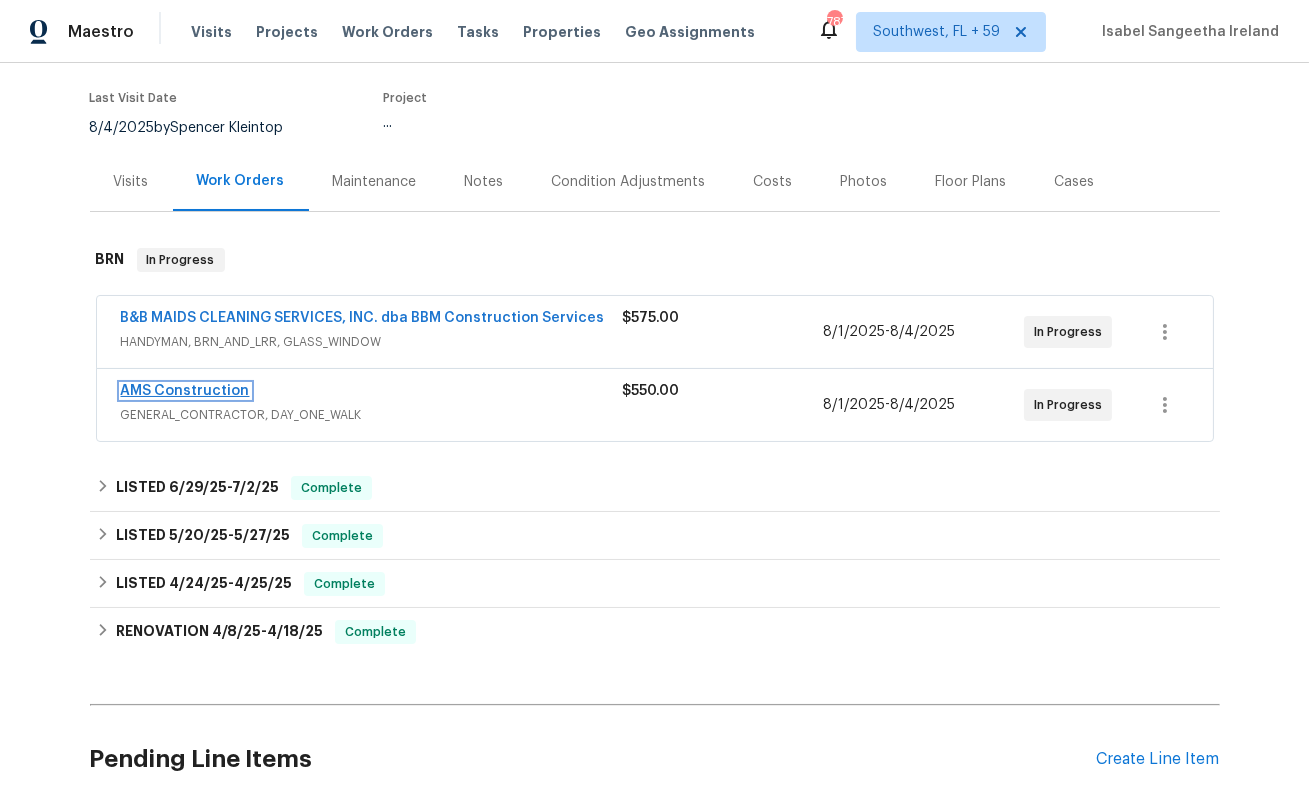 click on "AMS Construction" at bounding box center (185, 391) 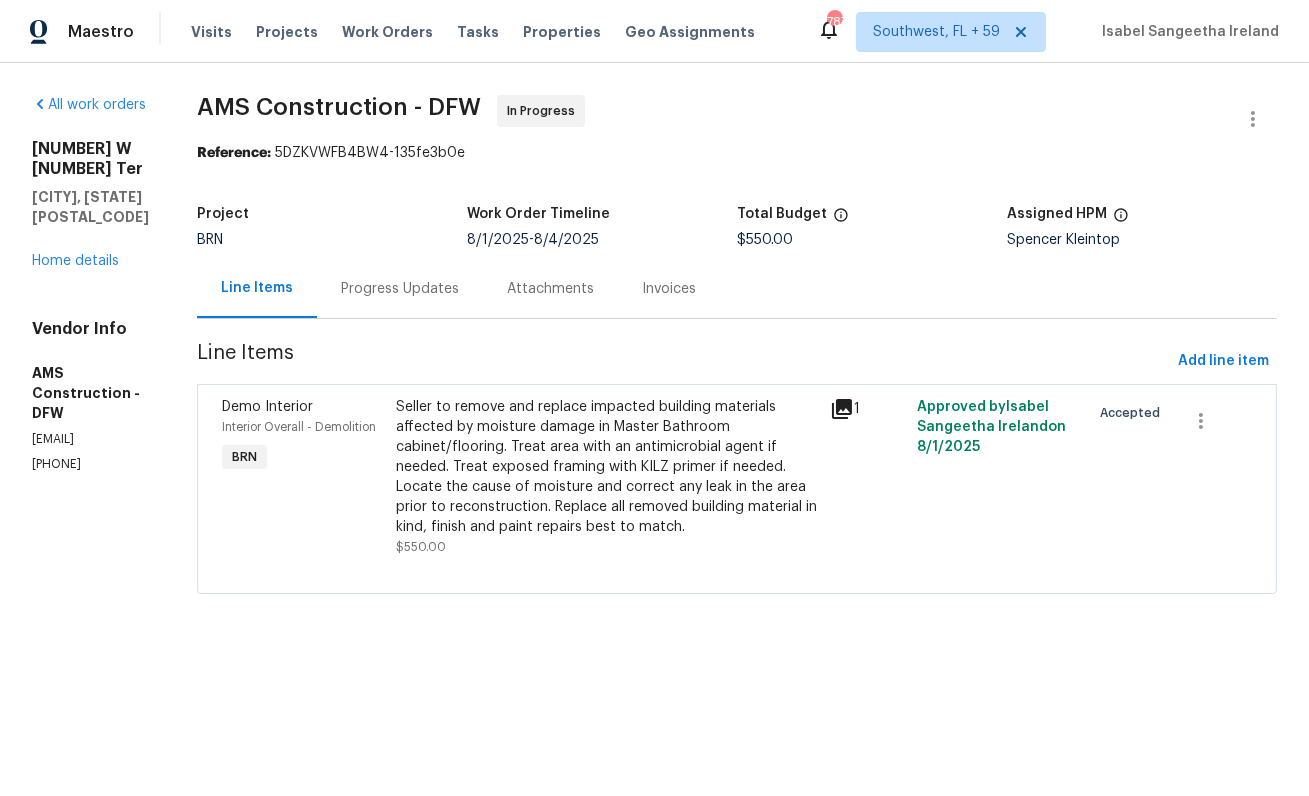 click on "Progress Updates" at bounding box center [400, 289] 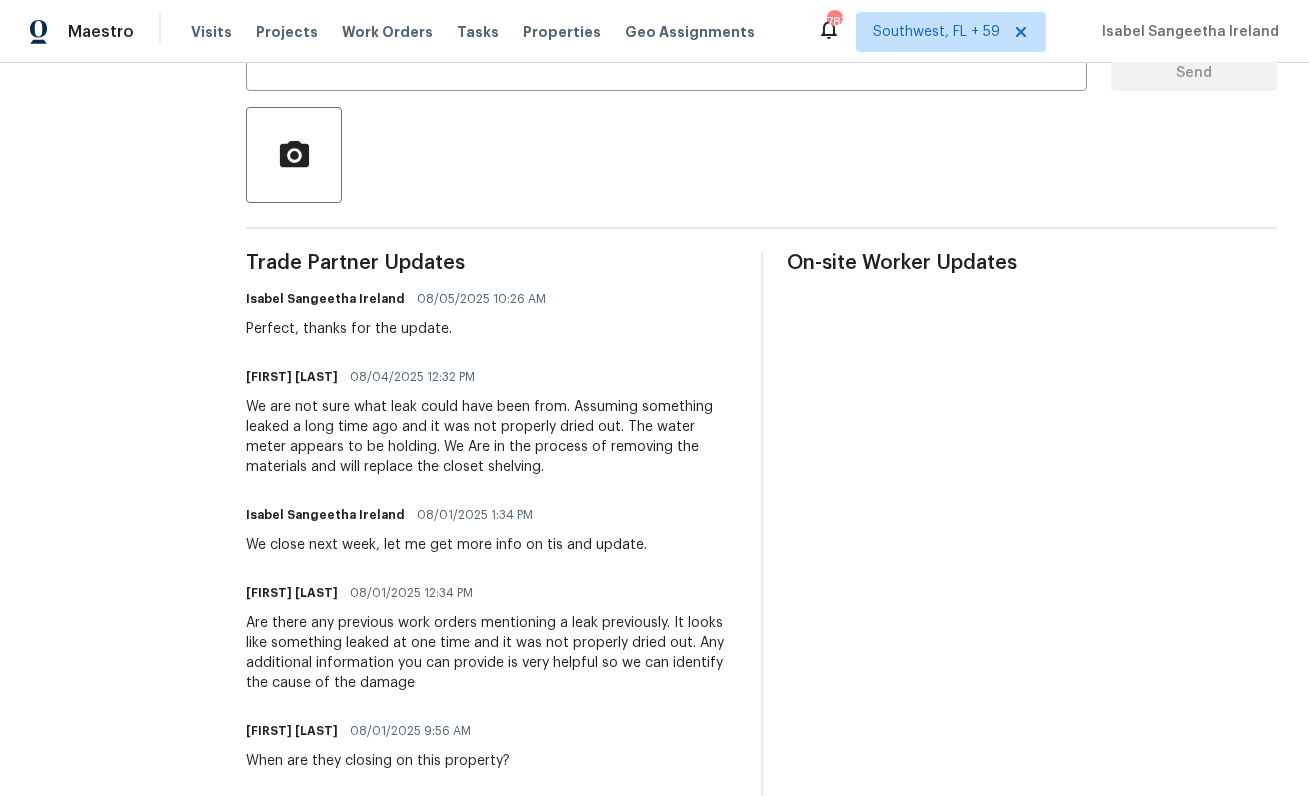 scroll, scrollTop: 634, scrollLeft: 0, axis: vertical 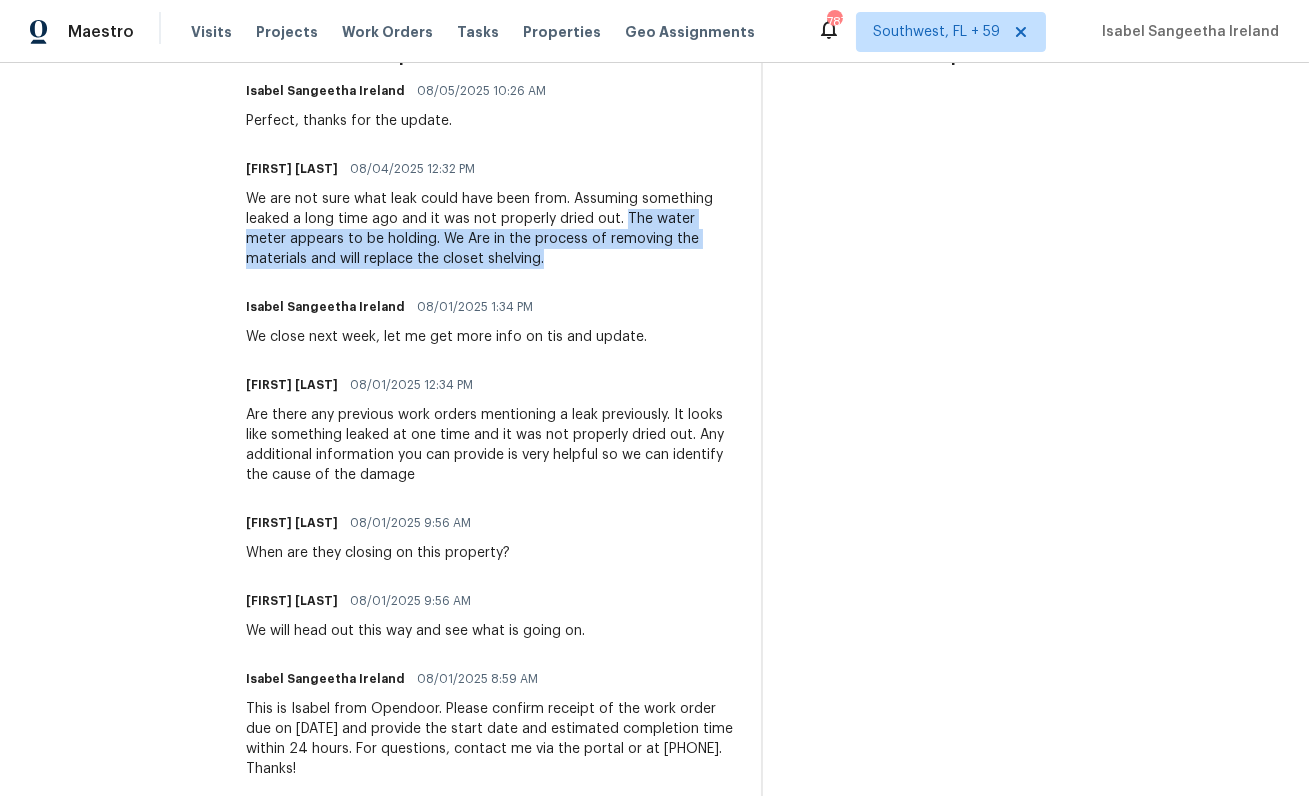 drag, startPoint x: 621, startPoint y: 212, endPoint x: 651, endPoint y: 251, distance: 49.20366 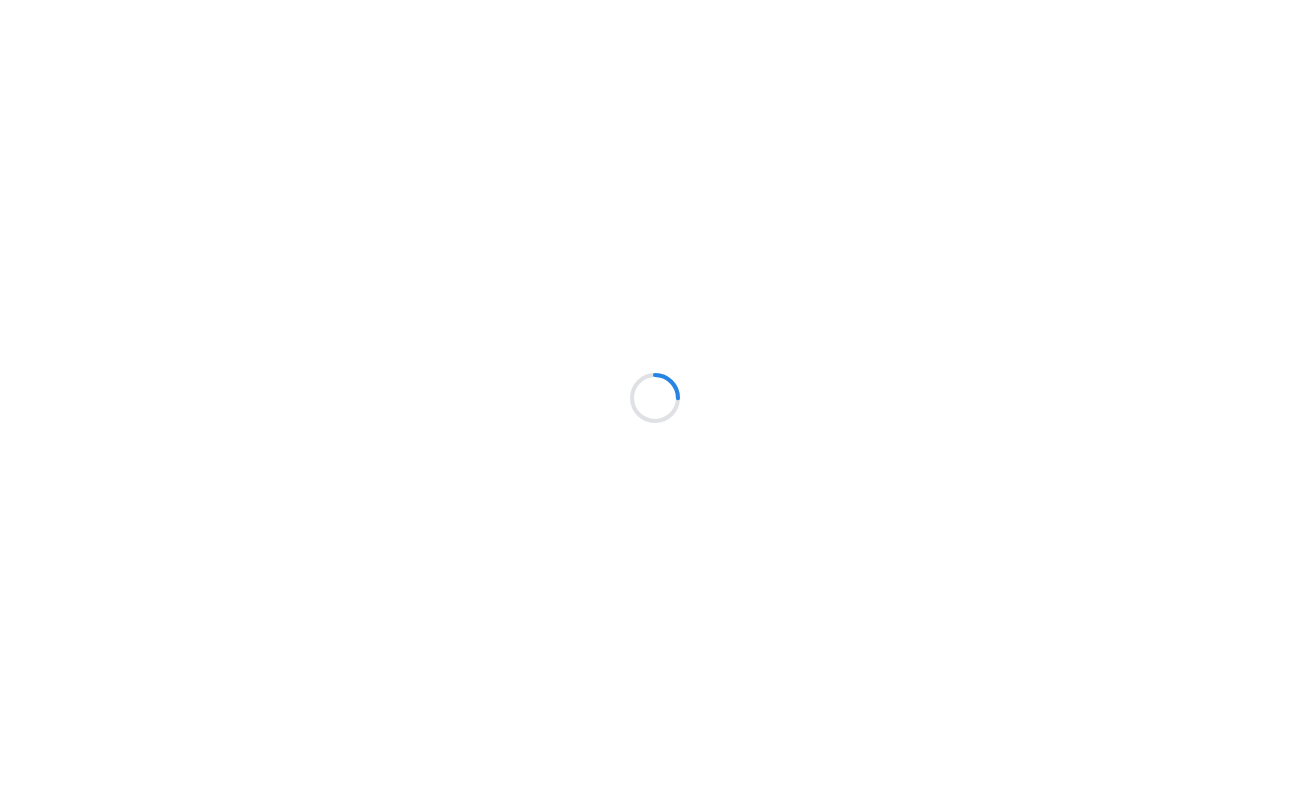 scroll, scrollTop: 0, scrollLeft: 0, axis: both 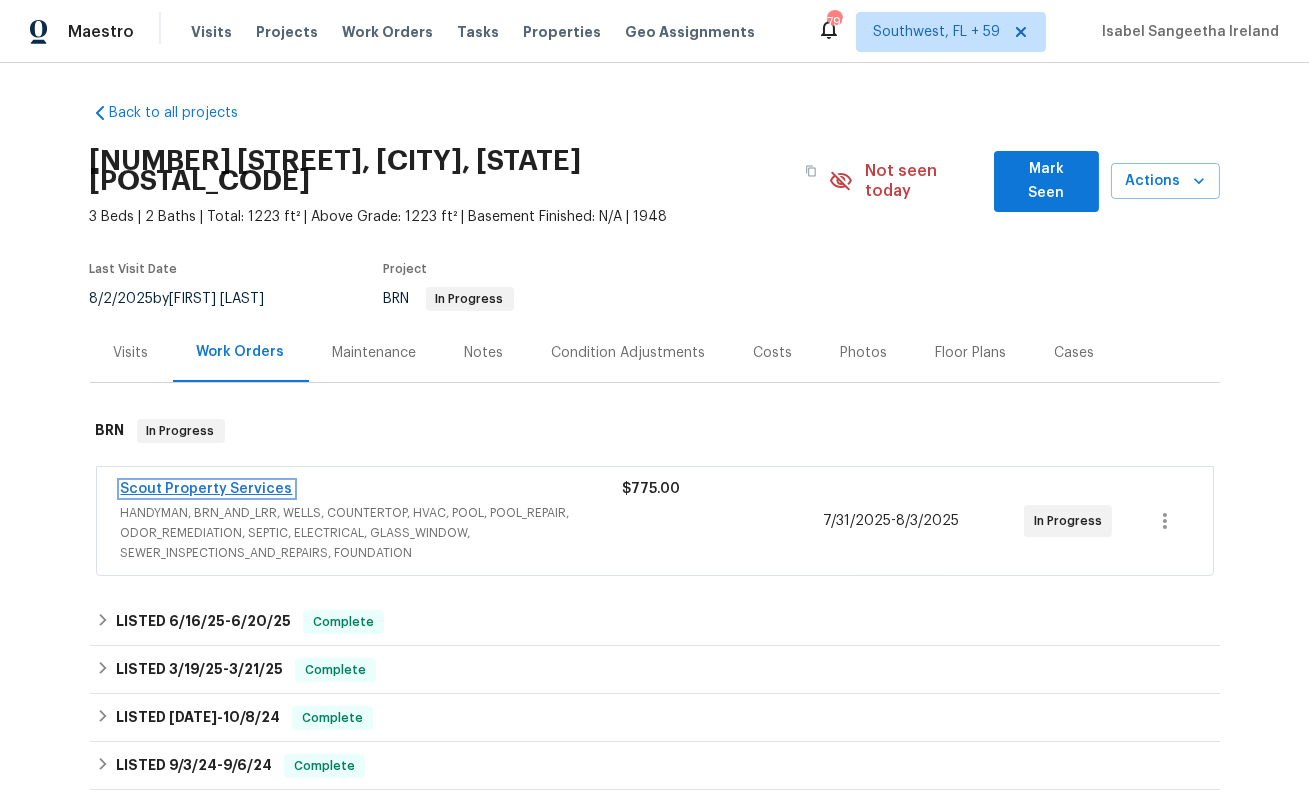 click on "Scout Property Services" at bounding box center (207, 489) 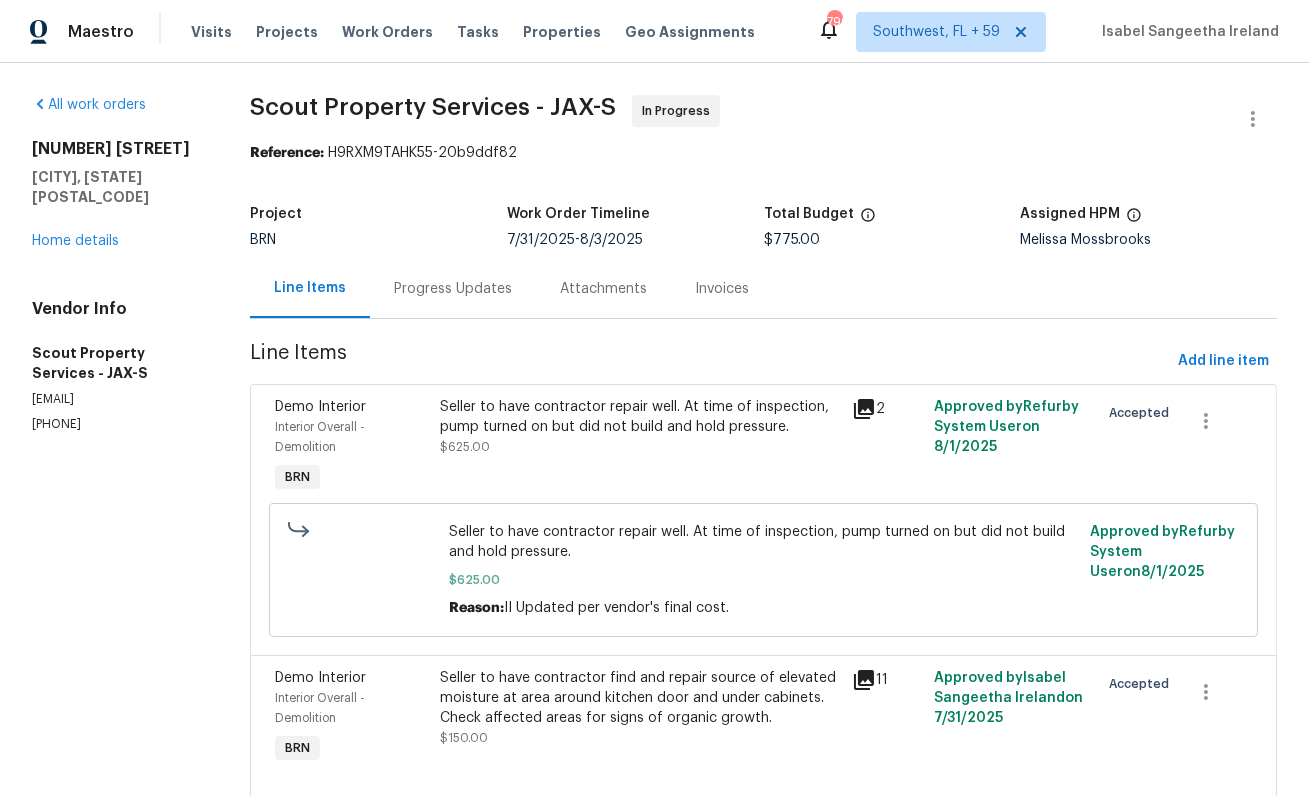 click on "Progress Updates" at bounding box center [453, 289] 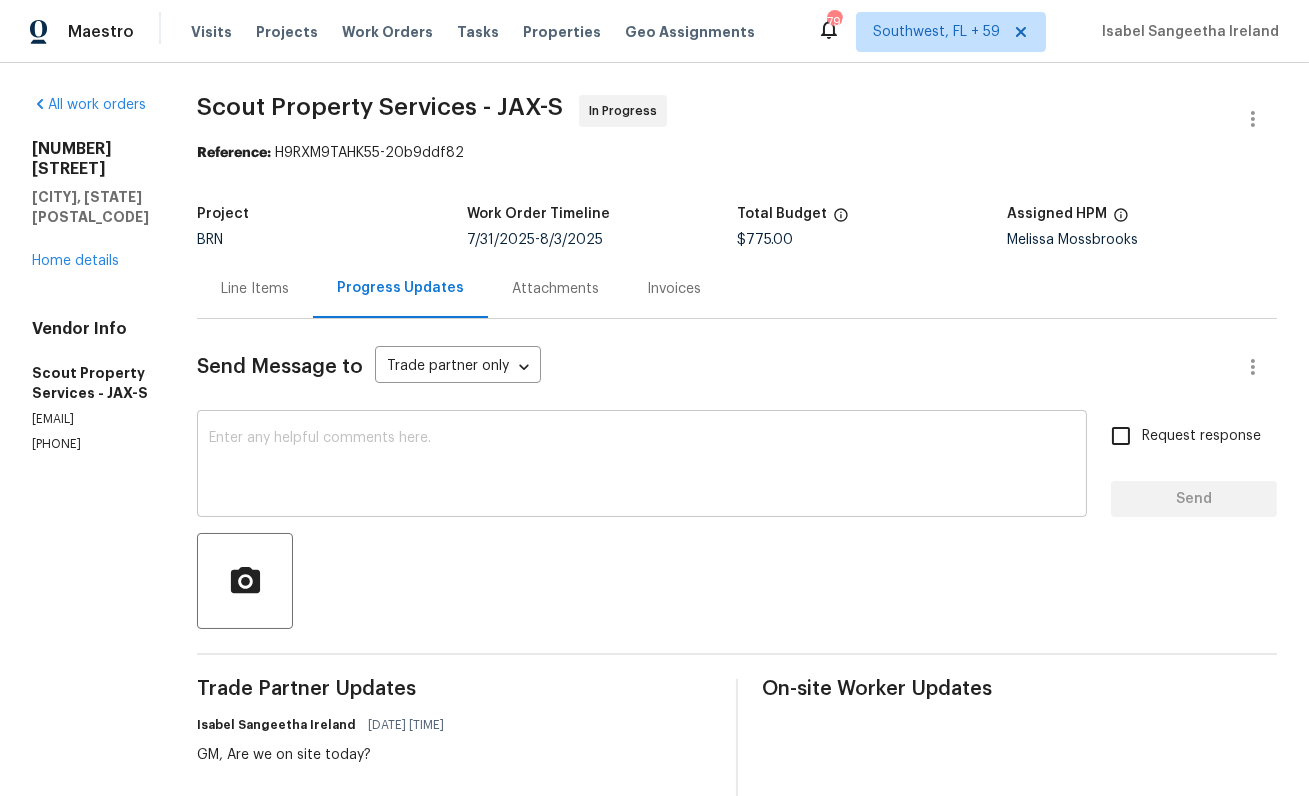 click at bounding box center [642, 466] 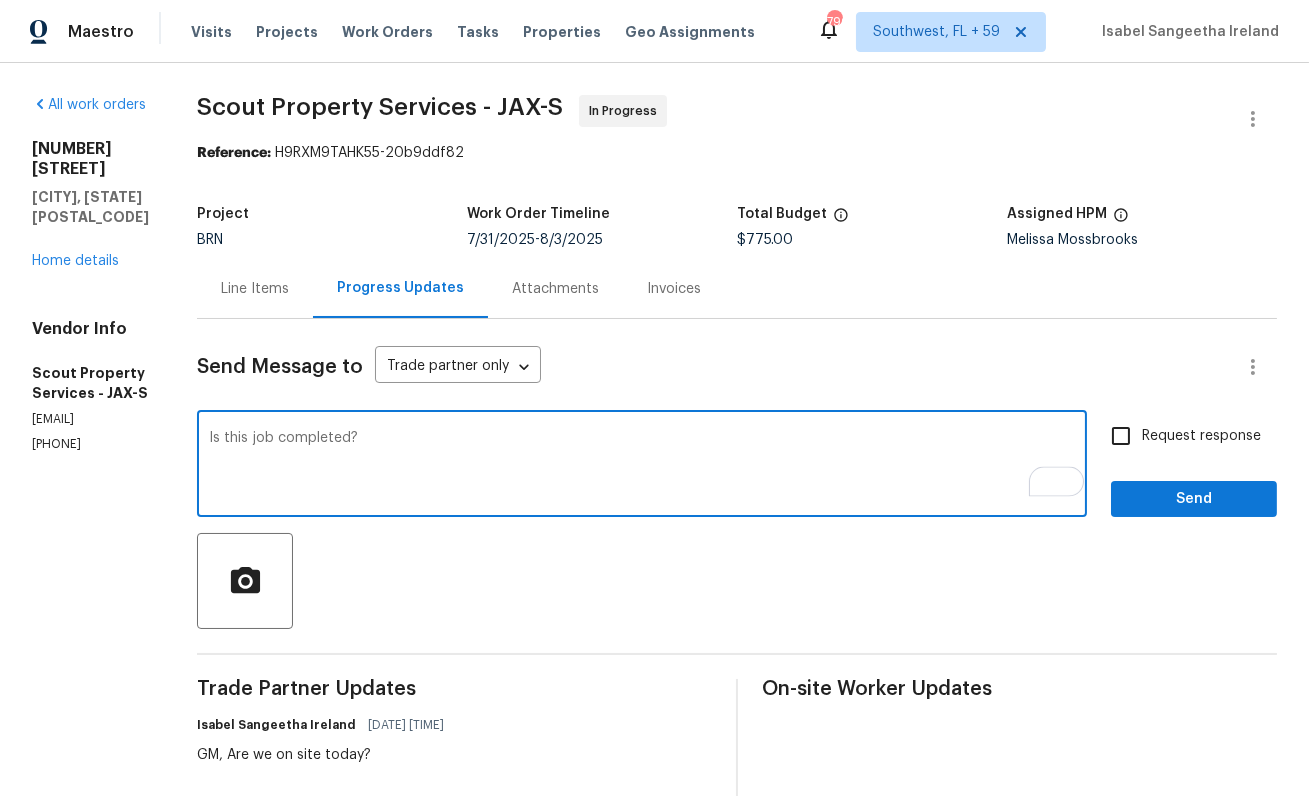 type on "Is this job completed?" 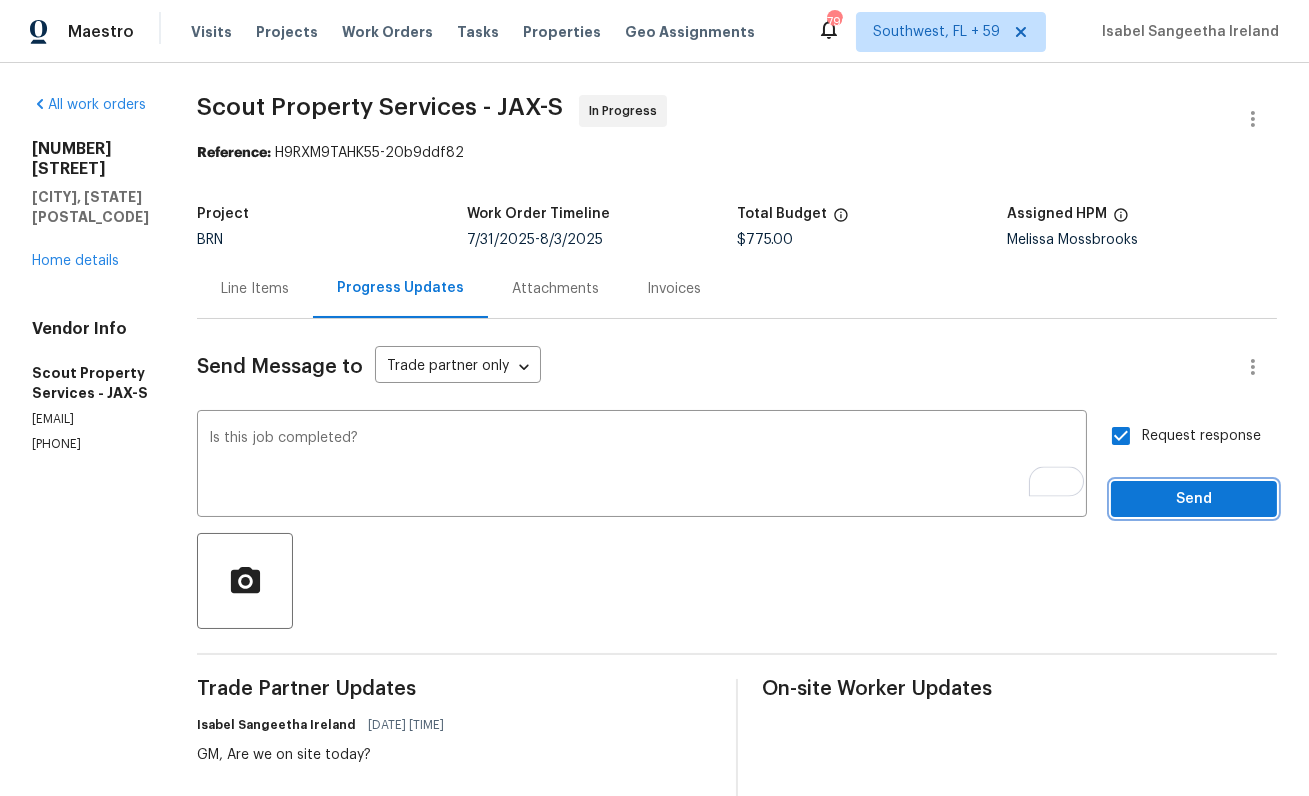 click on "Send" at bounding box center [1194, 499] 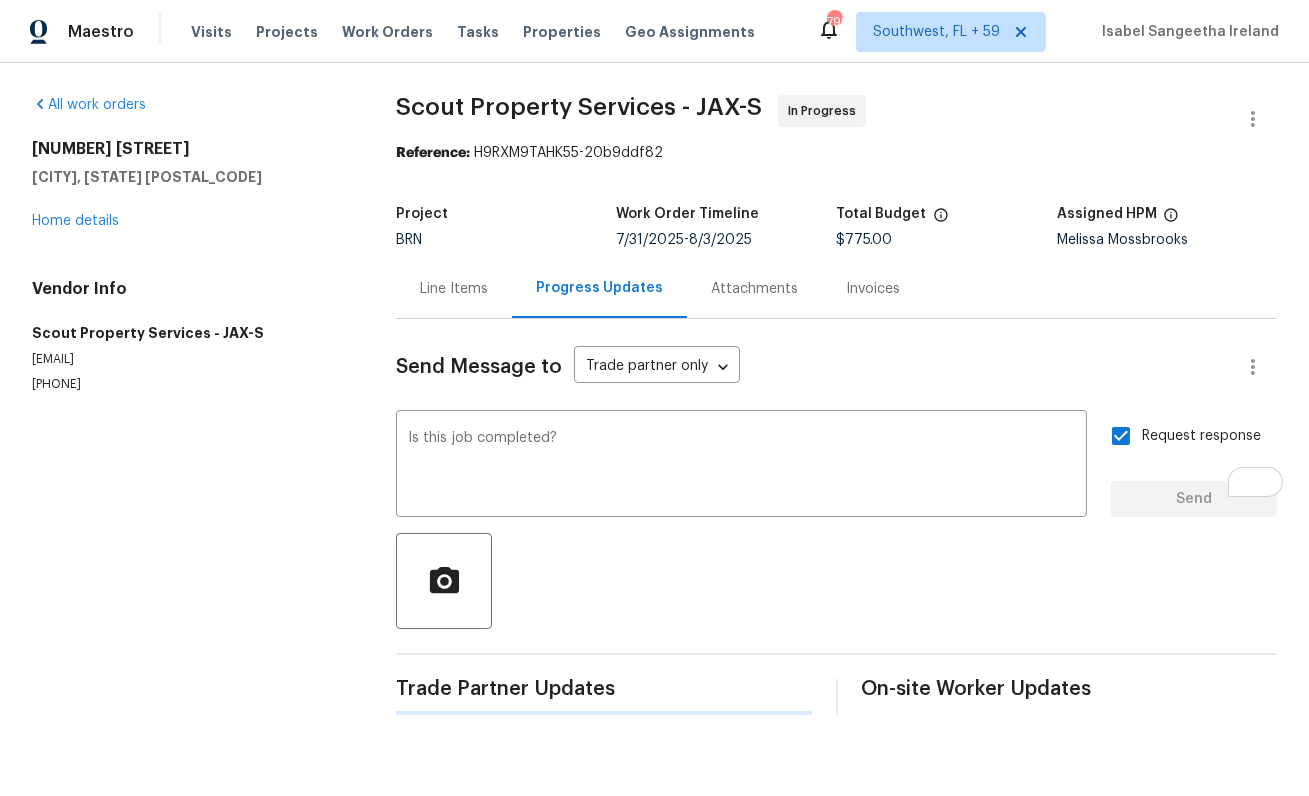 type 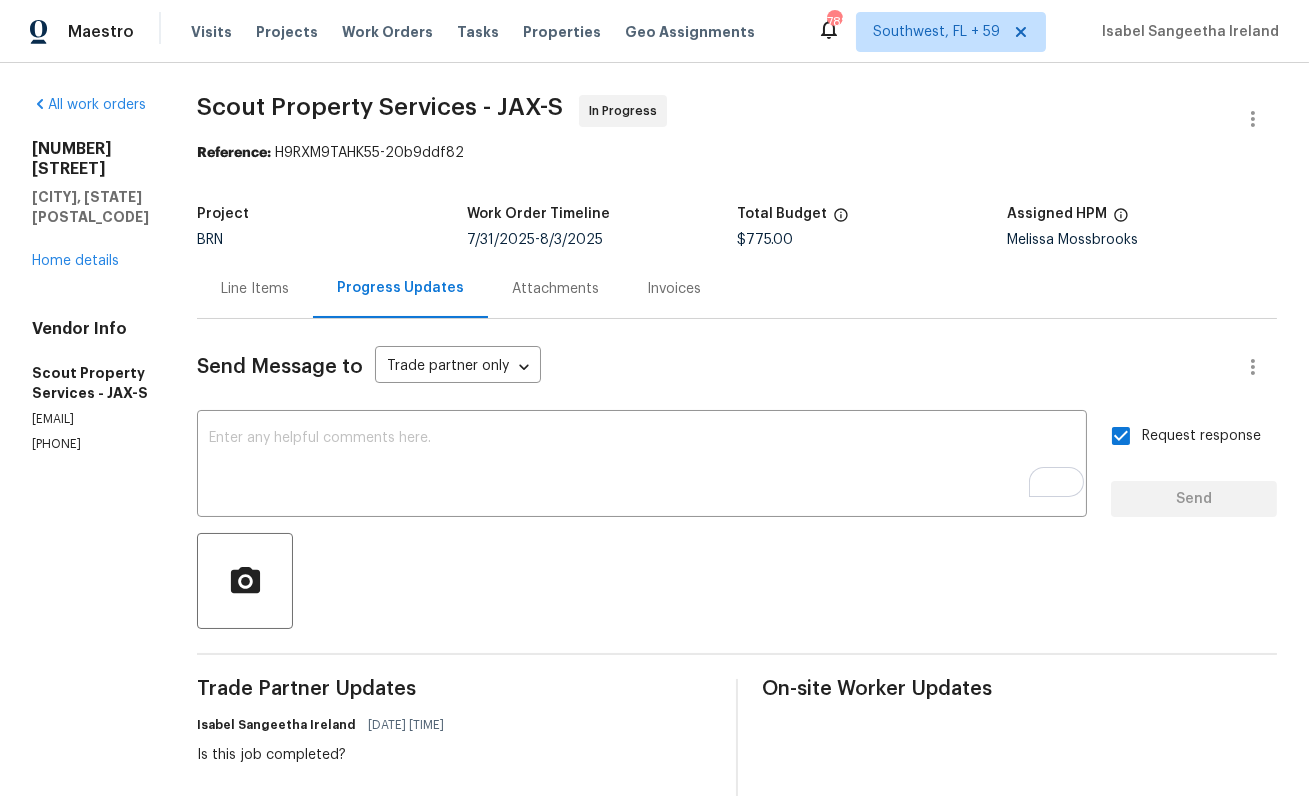 scroll, scrollTop: 298, scrollLeft: 0, axis: vertical 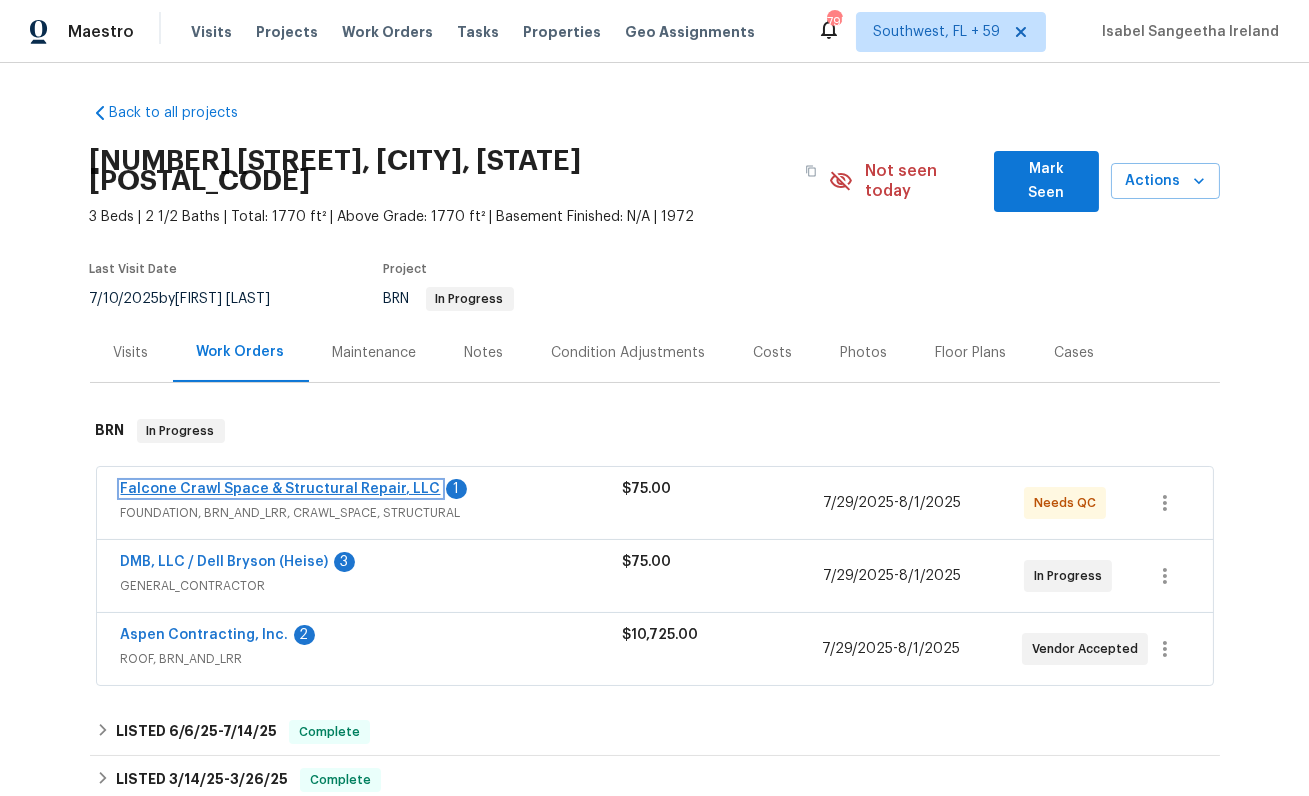 click on "Falcone Crawl Space & Structural Repair, LLC" at bounding box center (281, 489) 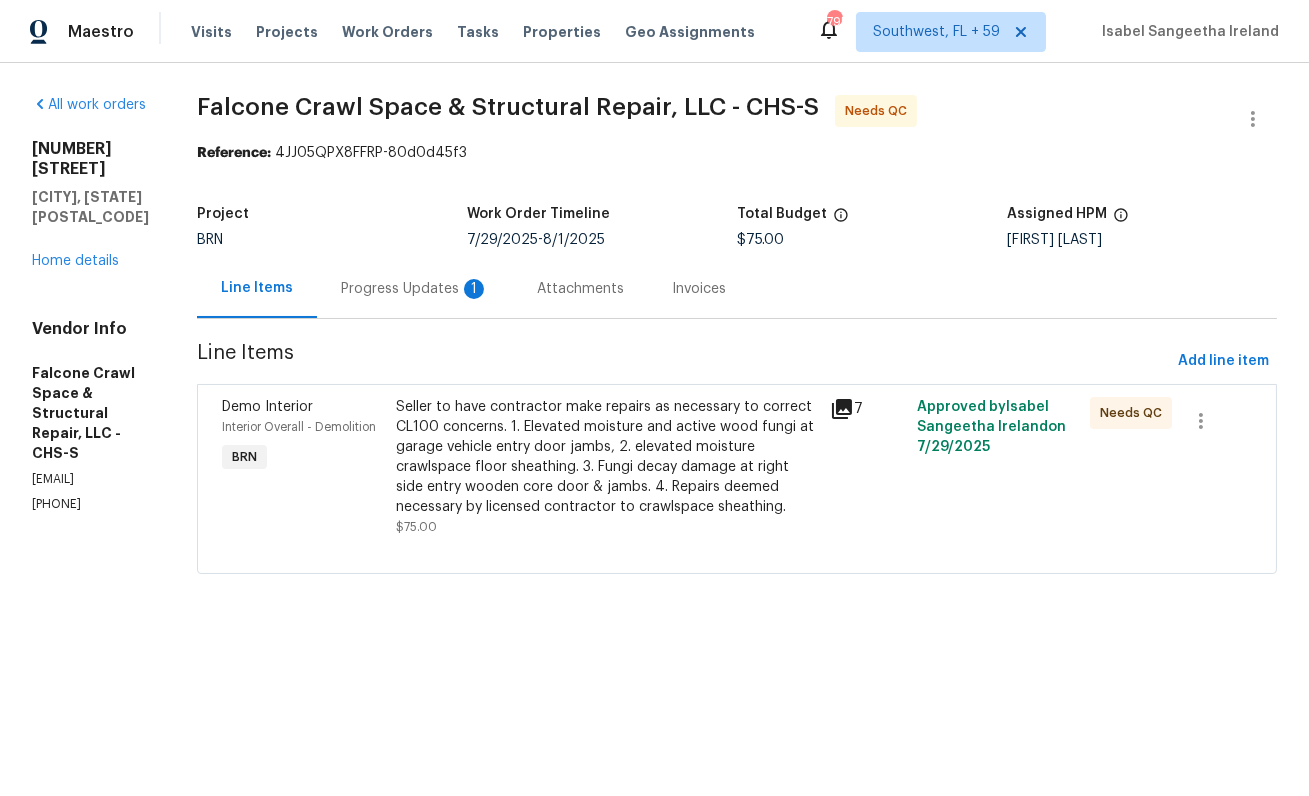 click on "Progress Updates 1" at bounding box center [415, 288] 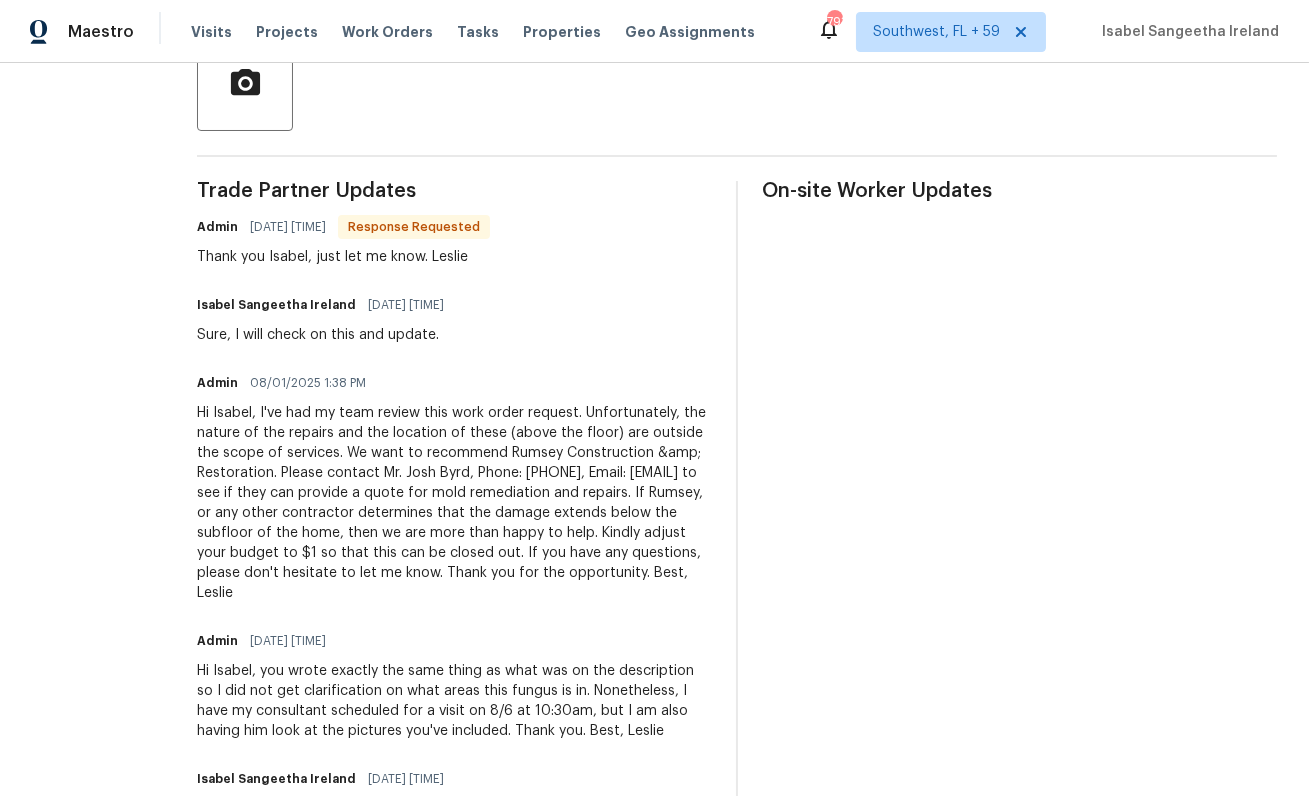 scroll, scrollTop: 520, scrollLeft: 0, axis: vertical 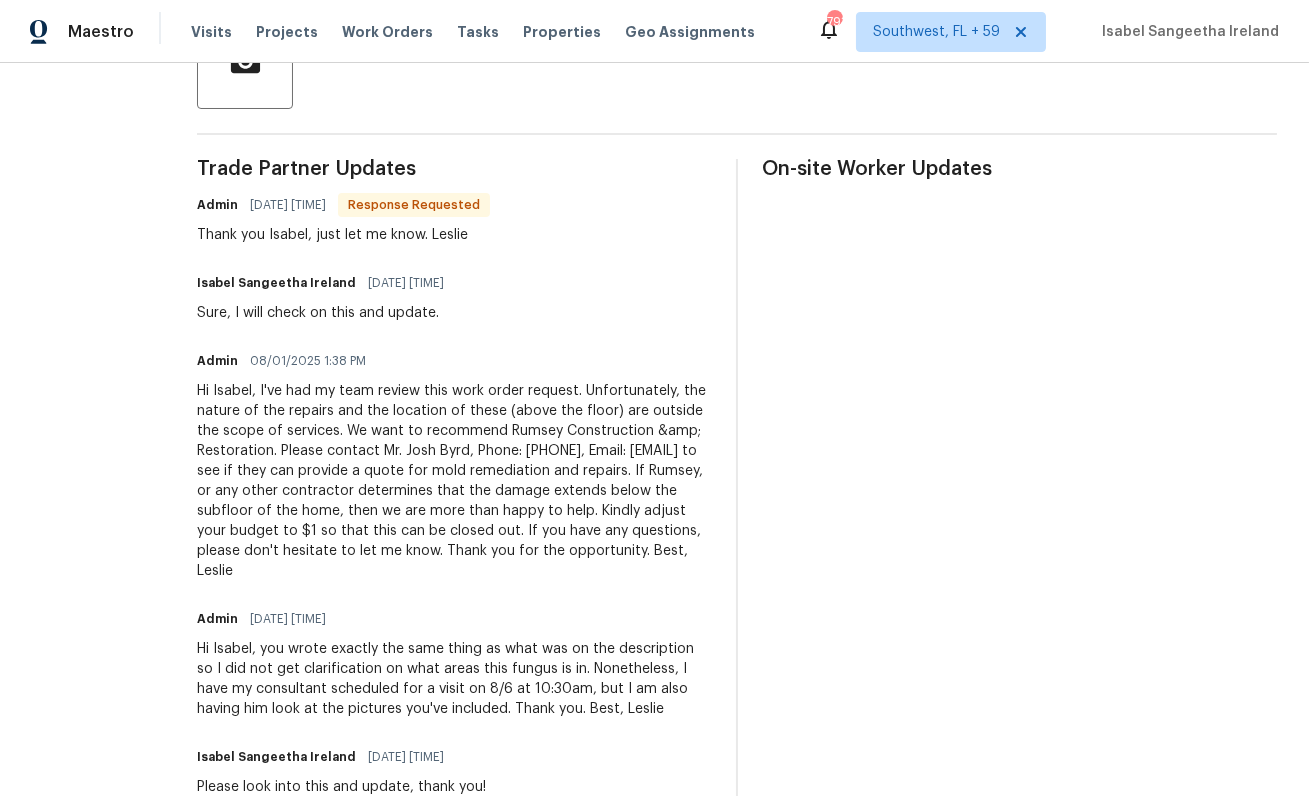 drag, startPoint x: 316, startPoint y: 392, endPoint x: 700, endPoint y: 574, distance: 424.94705 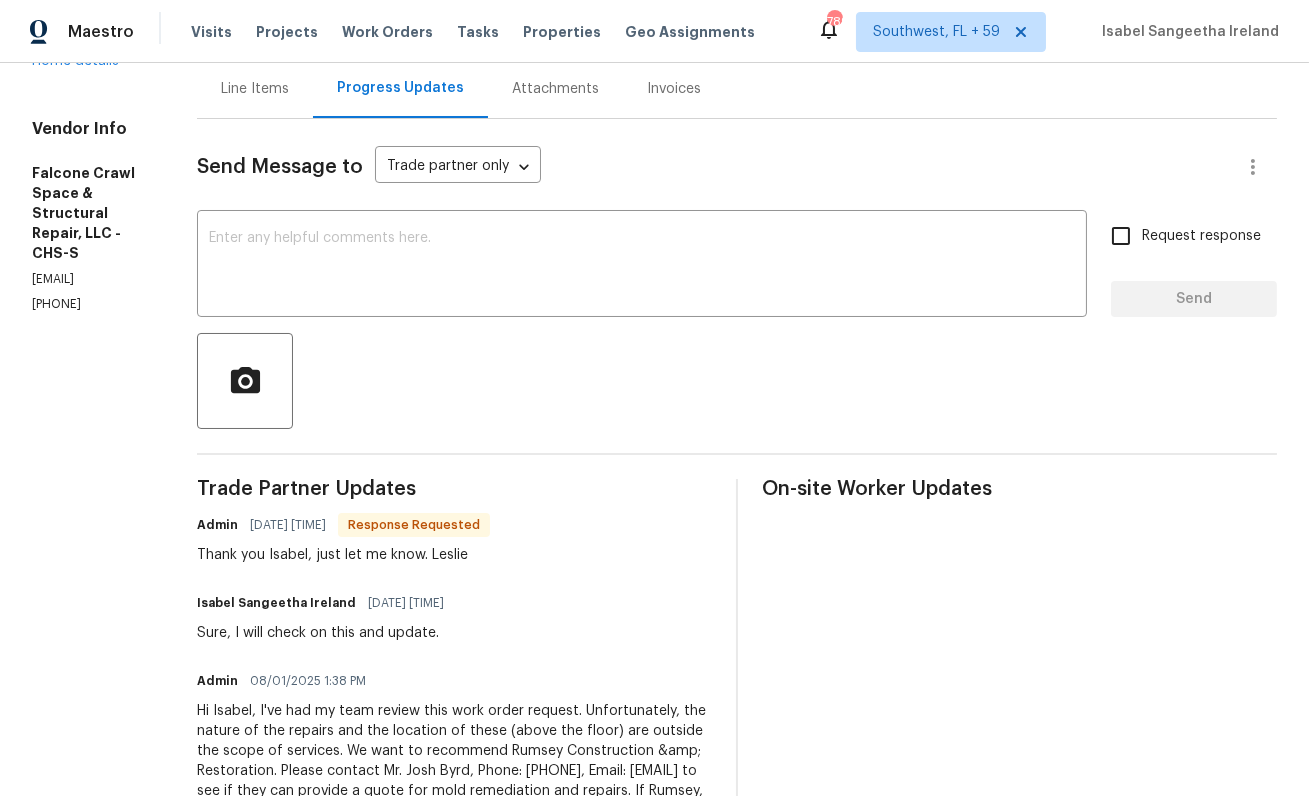 scroll, scrollTop: 143, scrollLeft: 0, axis: vertical 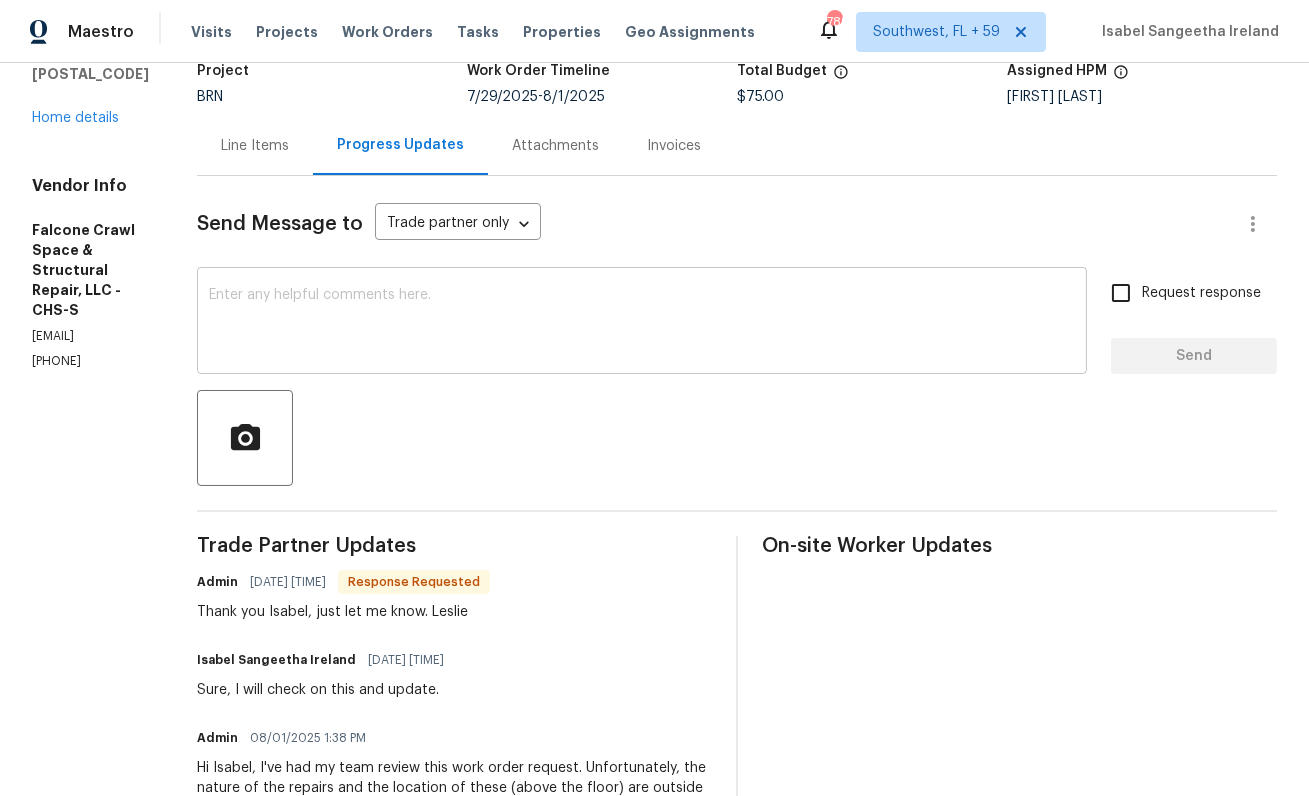 click at bounding box center (642, 323) 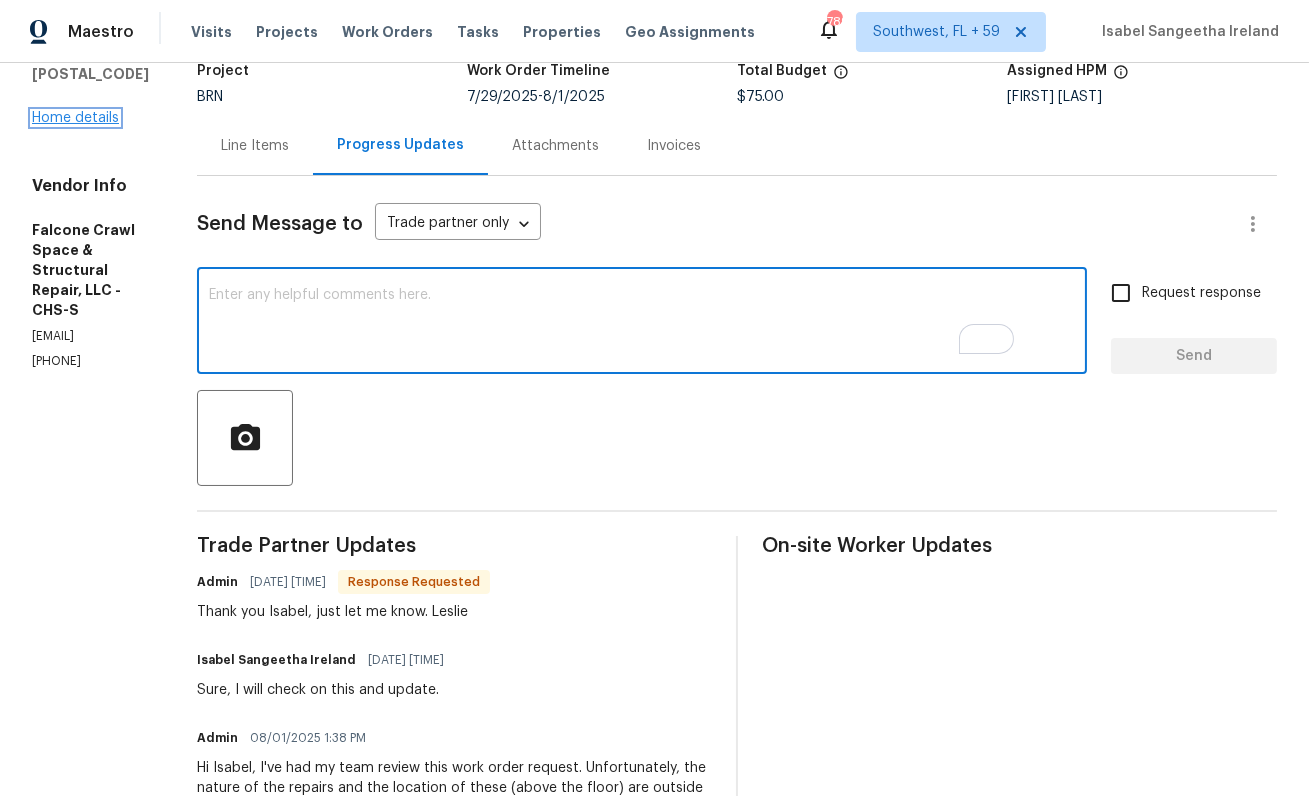 click on "Home details" at bounding box center [75, 118] 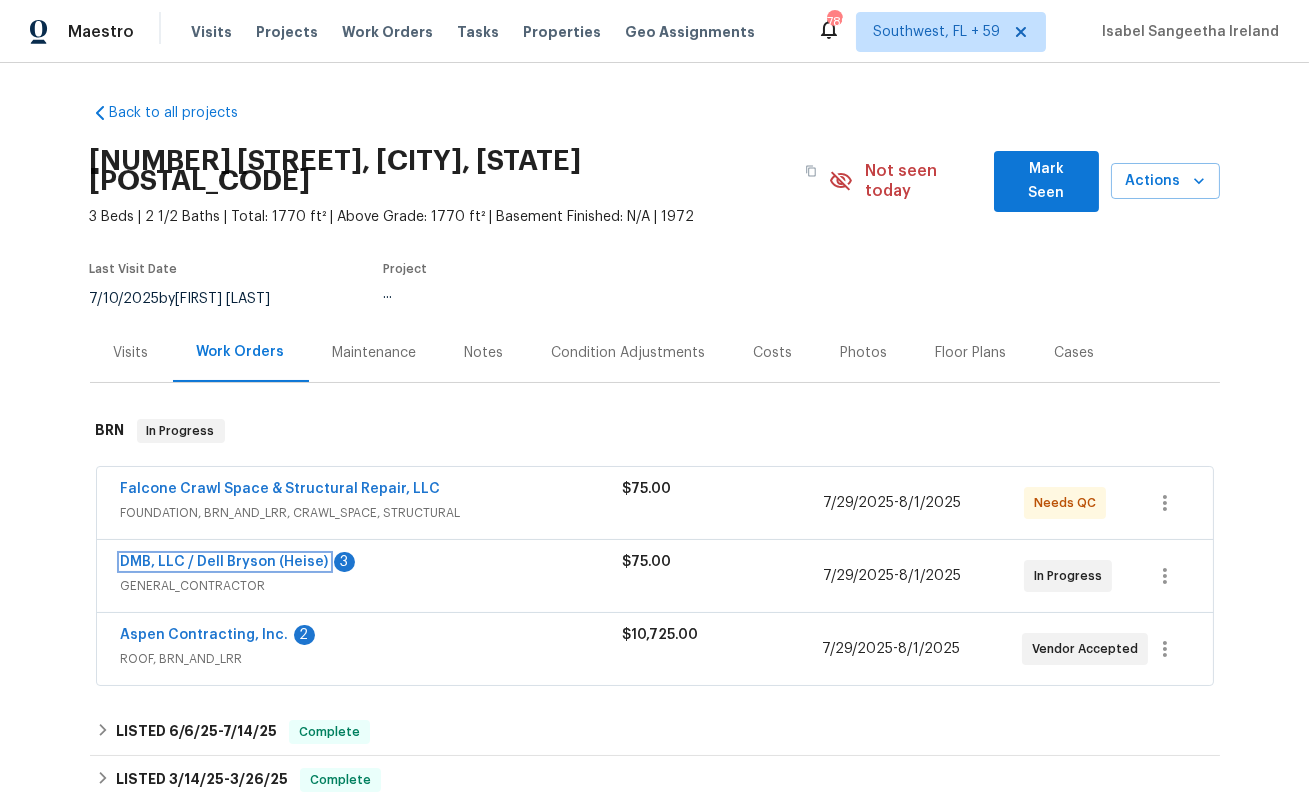 click on "DMB, LLC / Dell Bryson (Heise)" at bounding box center (225, 562) 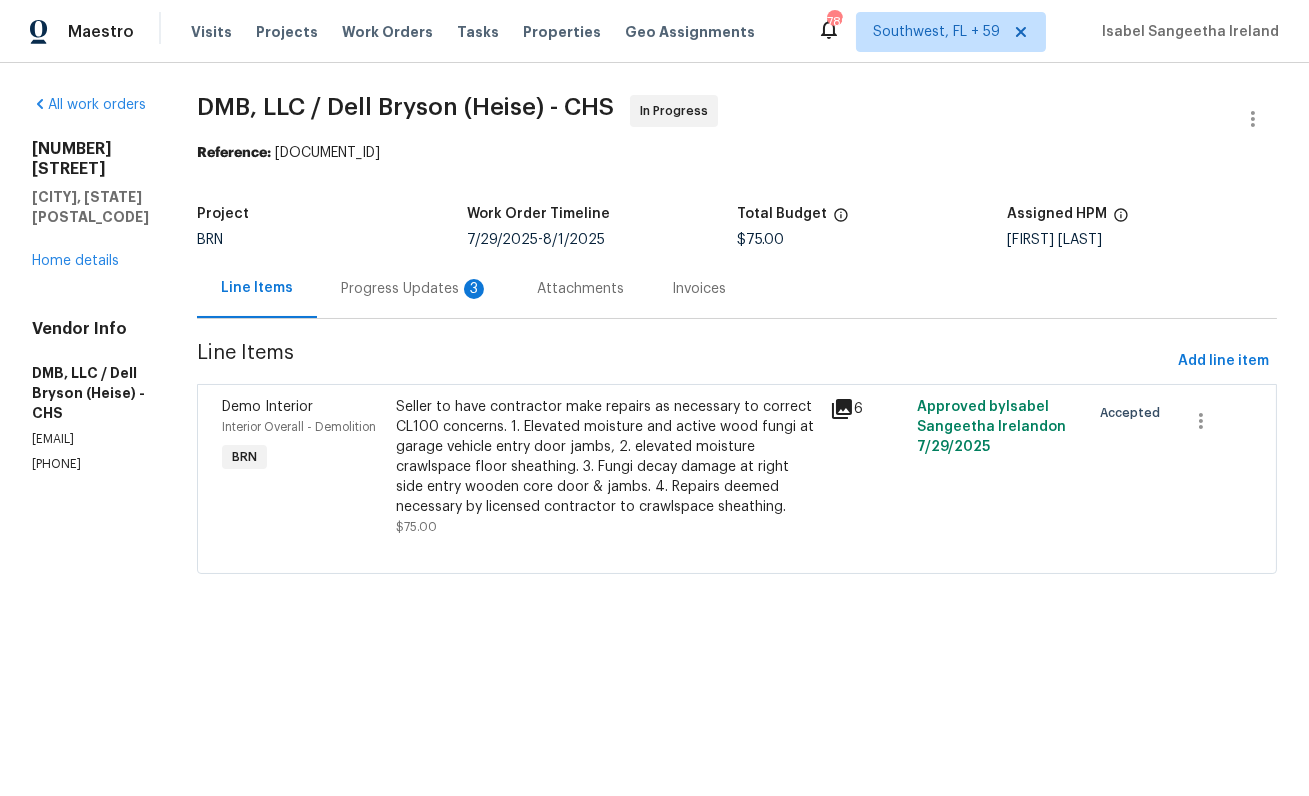 click on "Progress Updates 3" at bounding box center [415, 288] 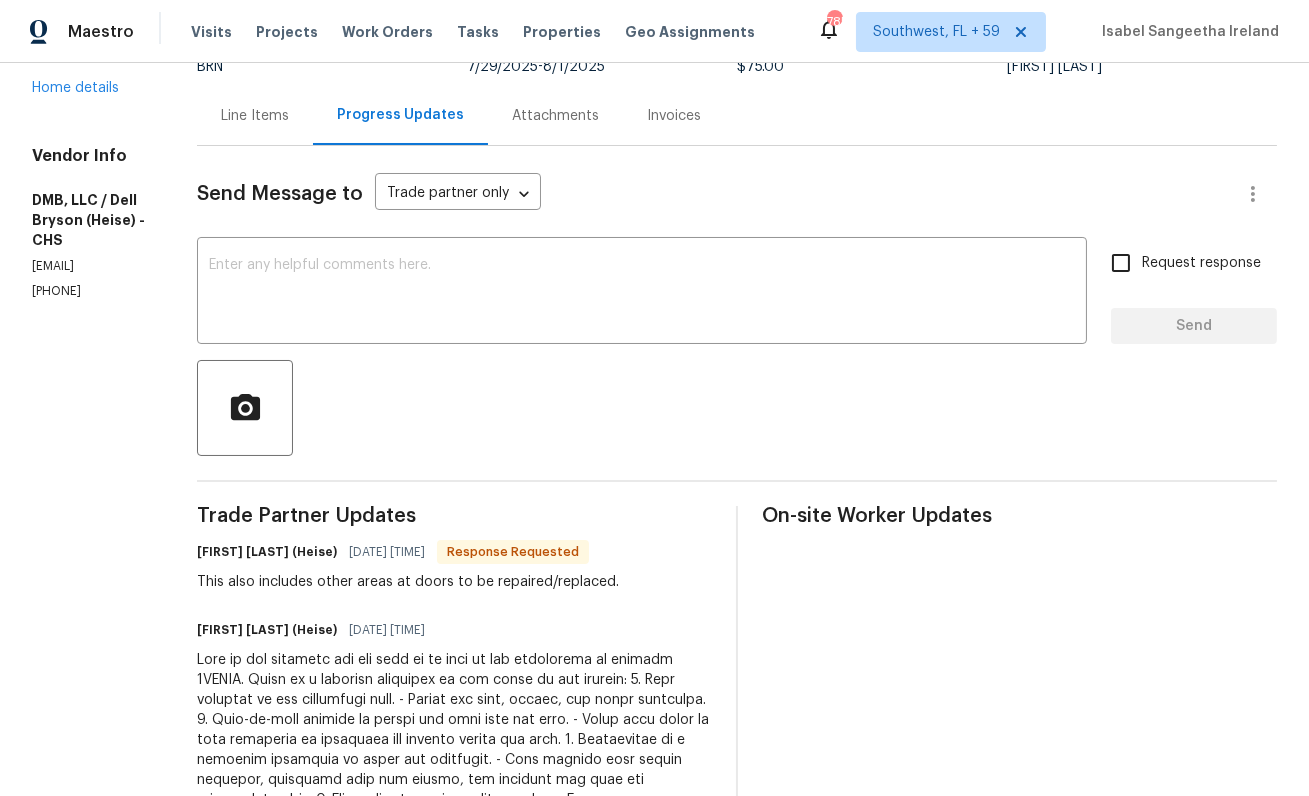scroll, scrollTop: 42, scrollLeft: 0, axis: vertical 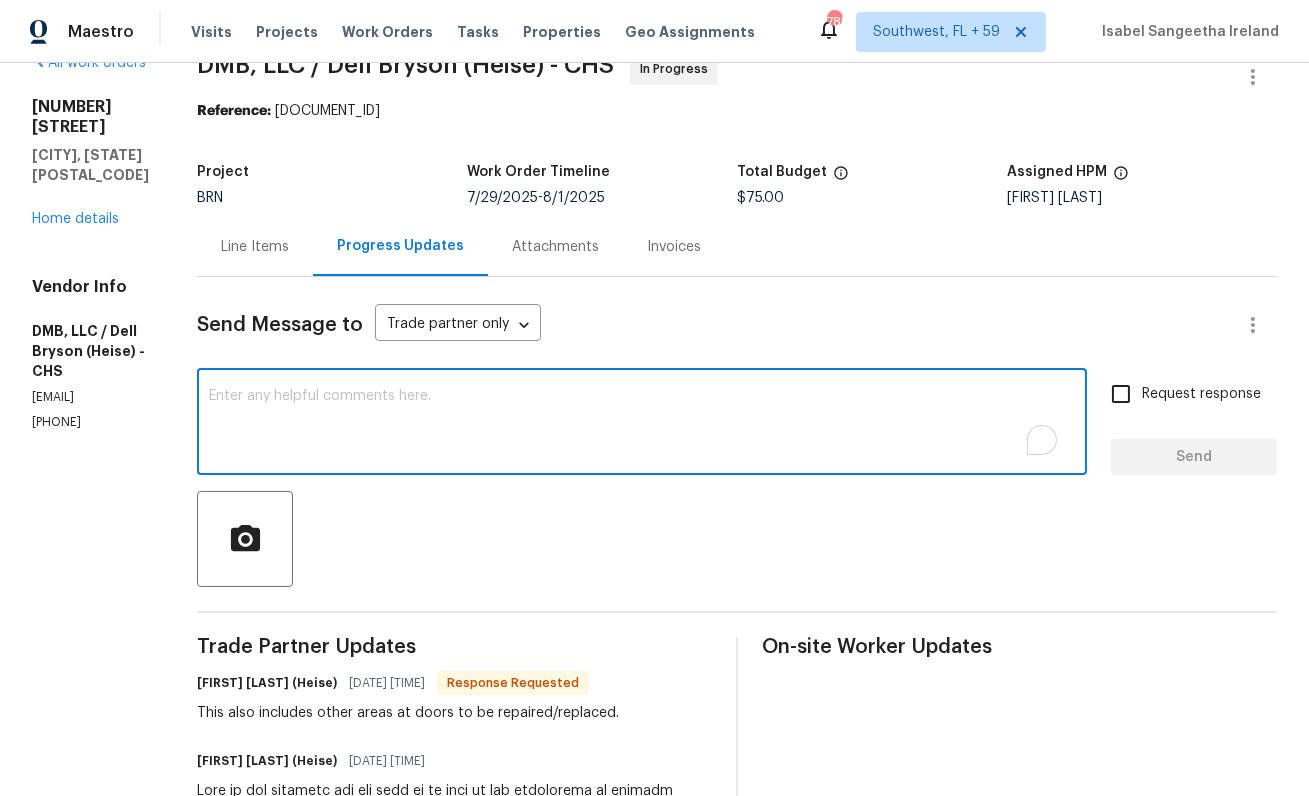 click at bounding box center (642, 424) 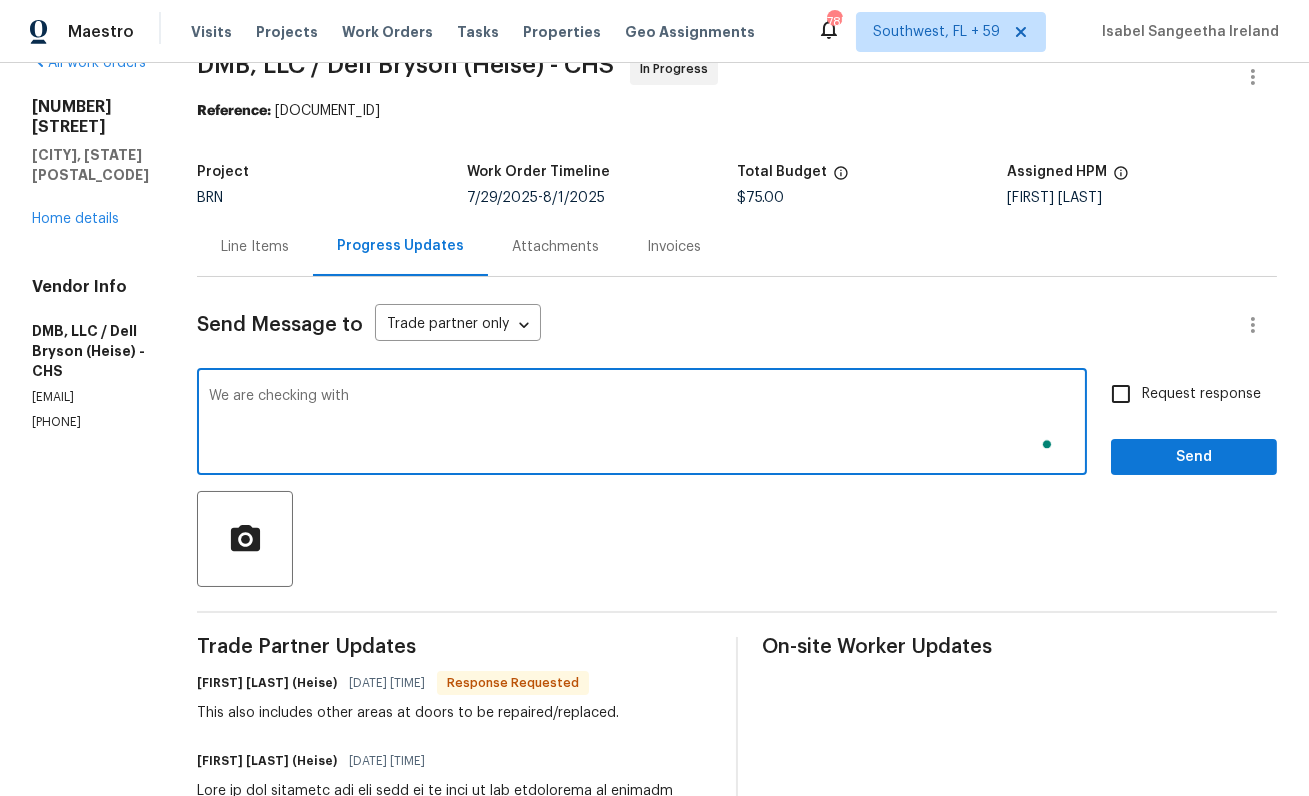 scroll, scrollTop: 42, scrollLeft: 0, axis: vertical 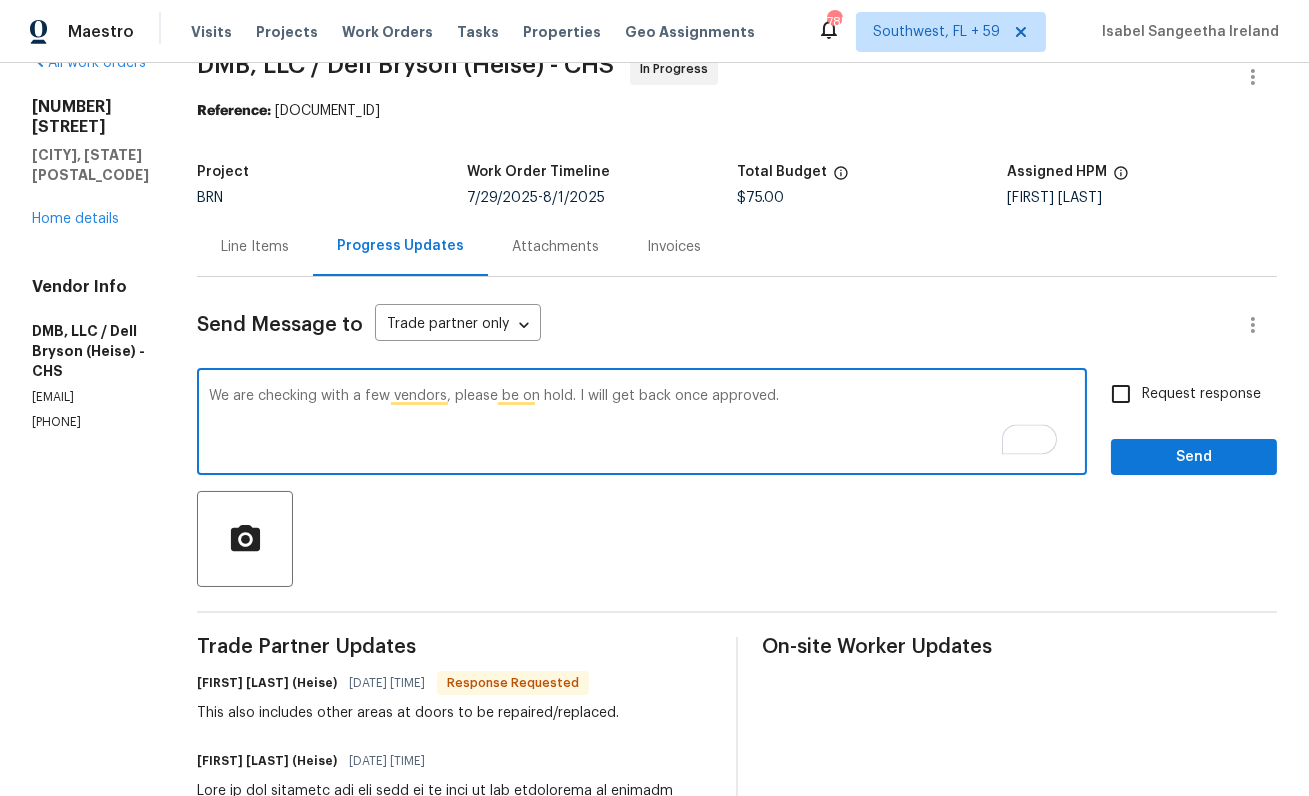 type on "We are checking with a few vendors, please be on hold. I will get back once approved." 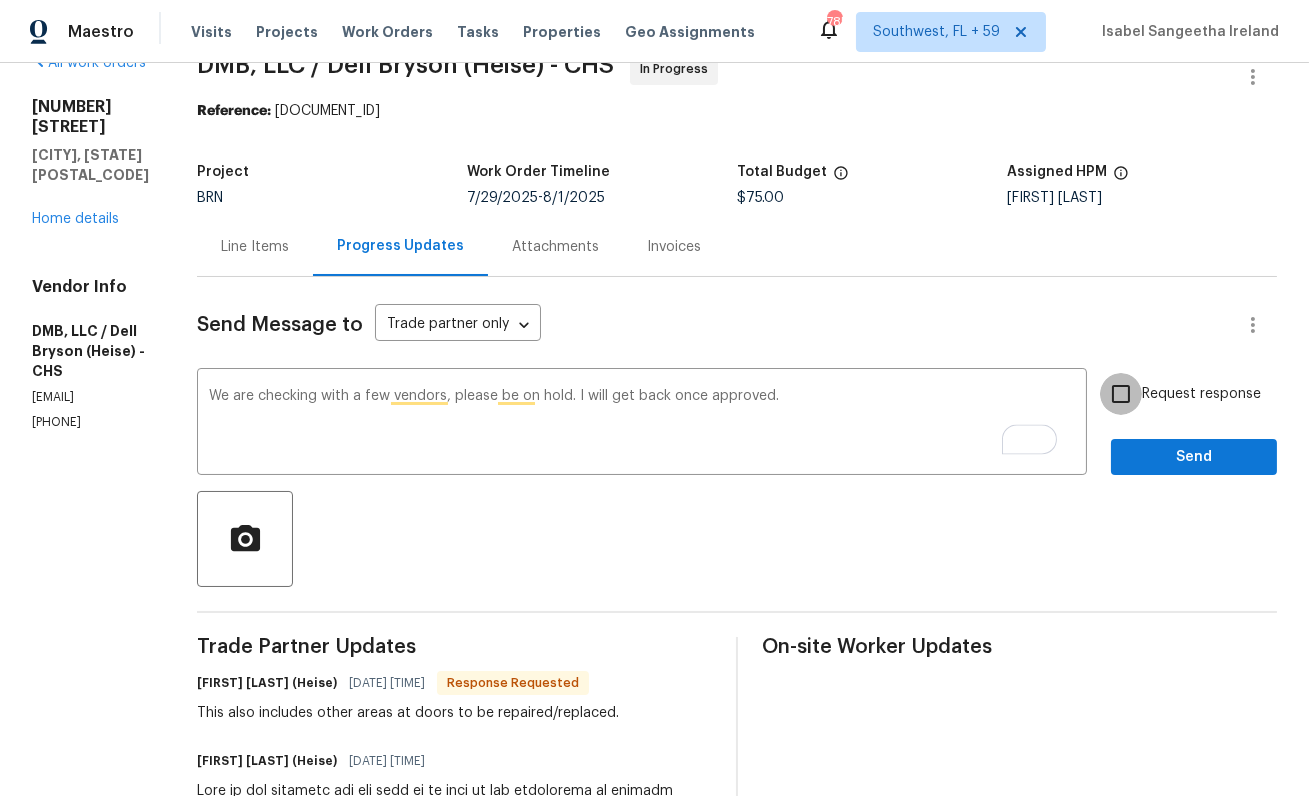 click on "Request response" at bounding box center (1121, 394) 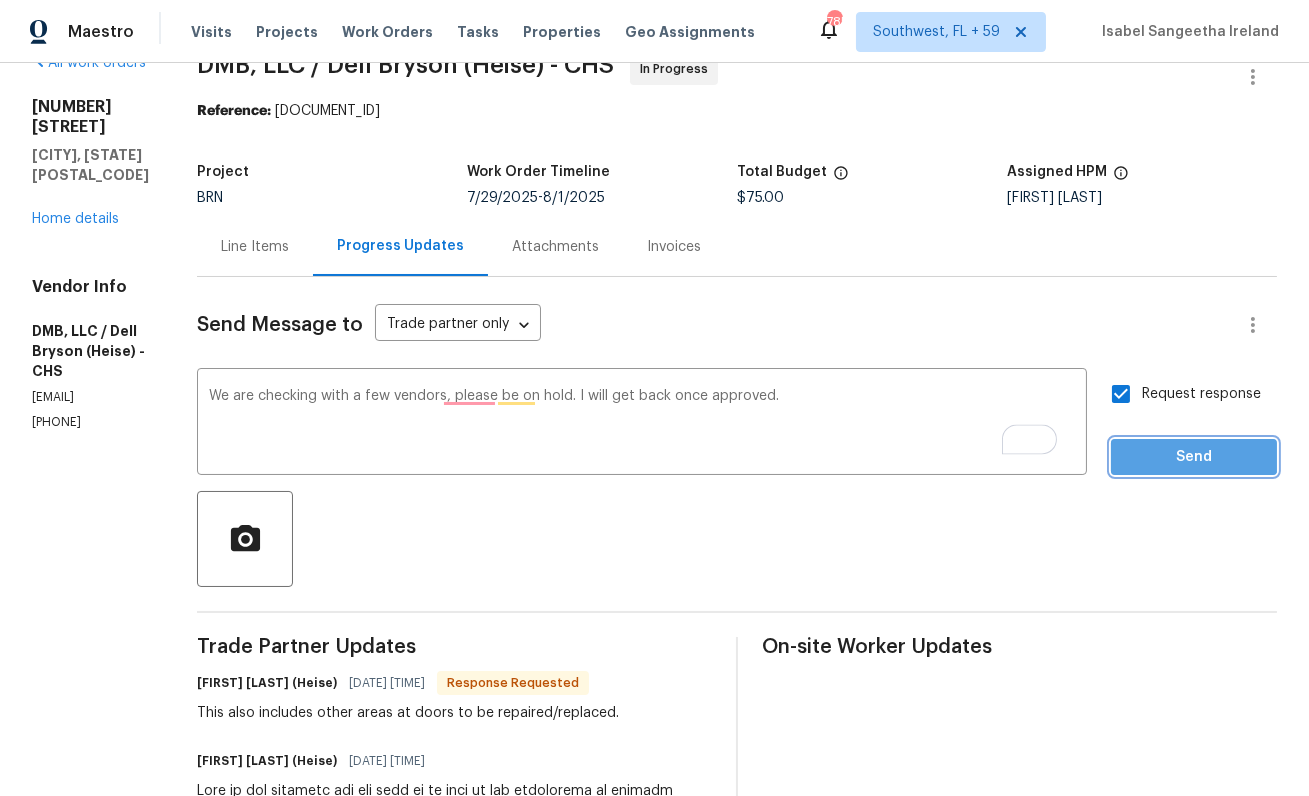 click on "Send" at bounding box center [1194, 457] 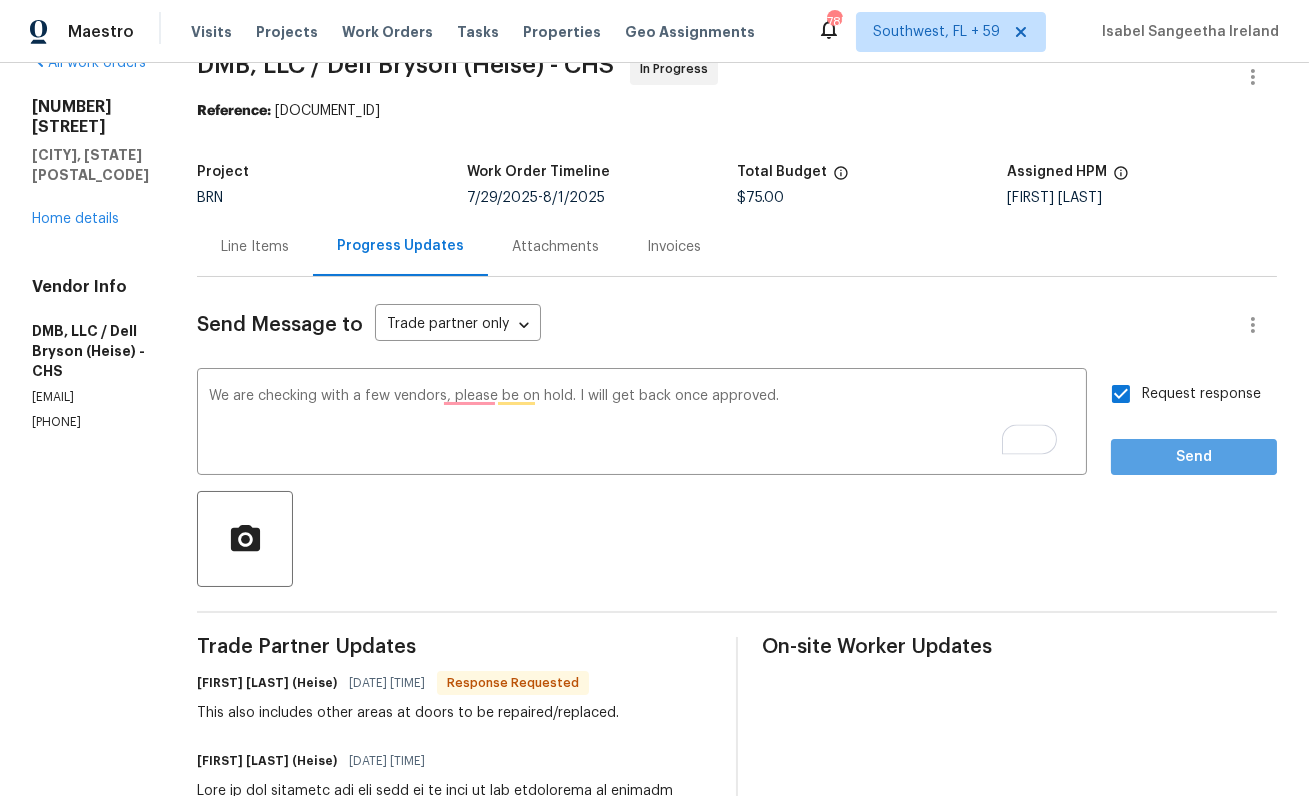 scroll, scrollTop: 0, scrollLeft: 0, axis: both 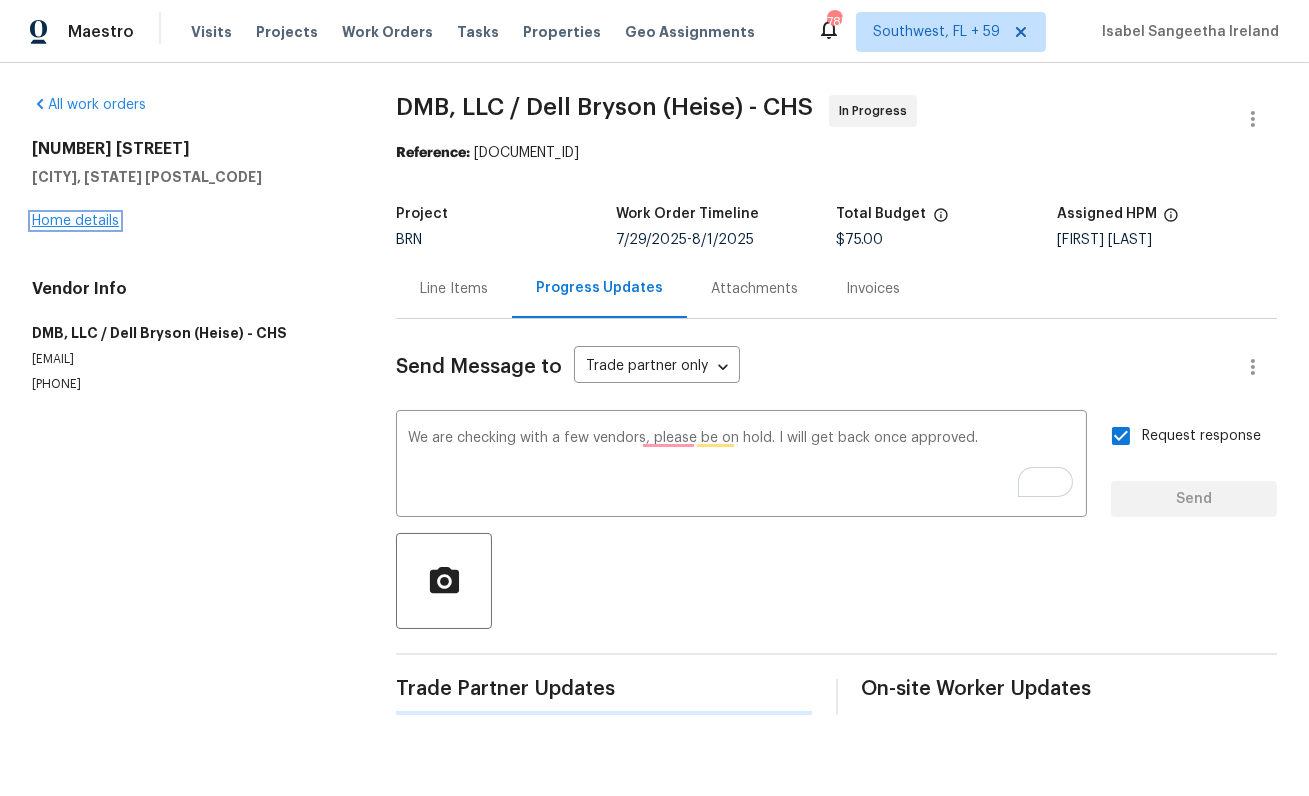 click on "Home details" at bounding box center [75, 221] 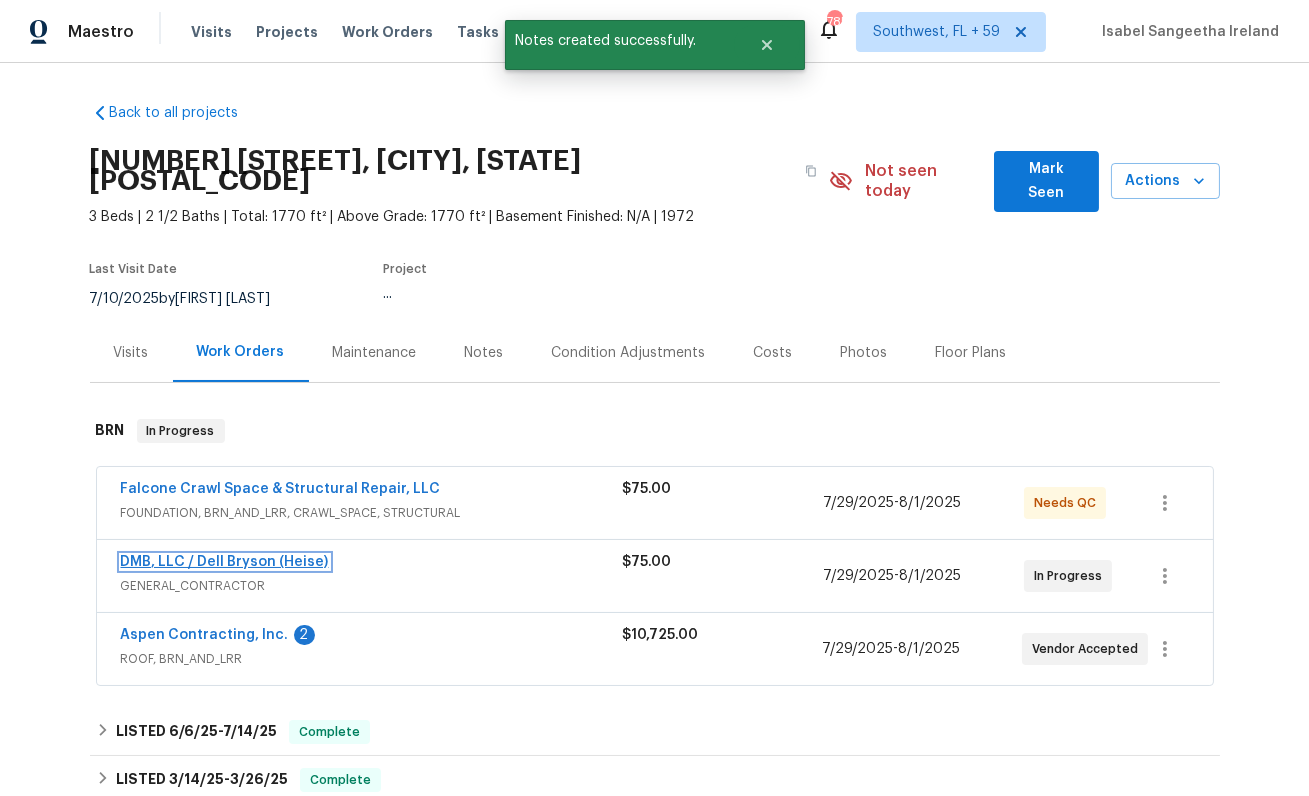 click on "DMB, LLC / Dell Bryson (Heise)" at bounding box center (225, 562) 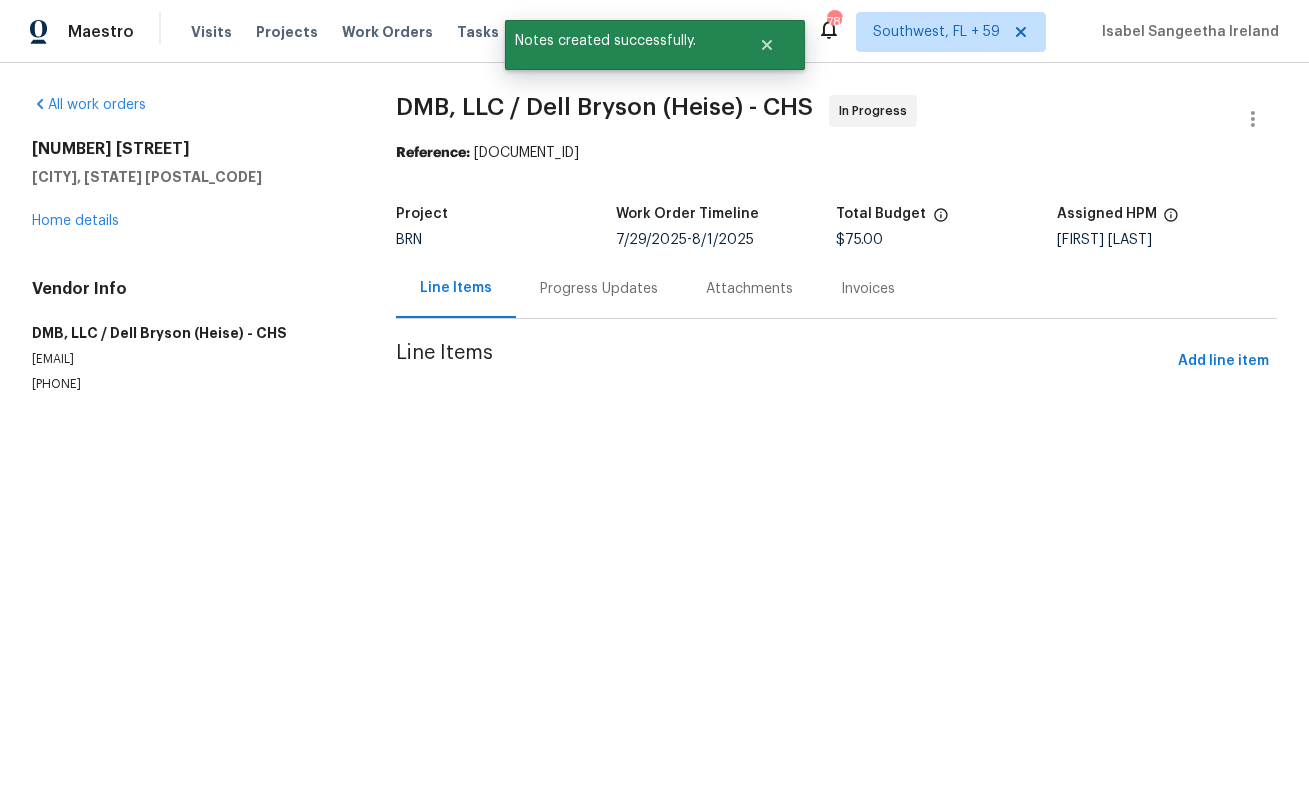 click on "Progress Updates" at bounding box center [599, 289] 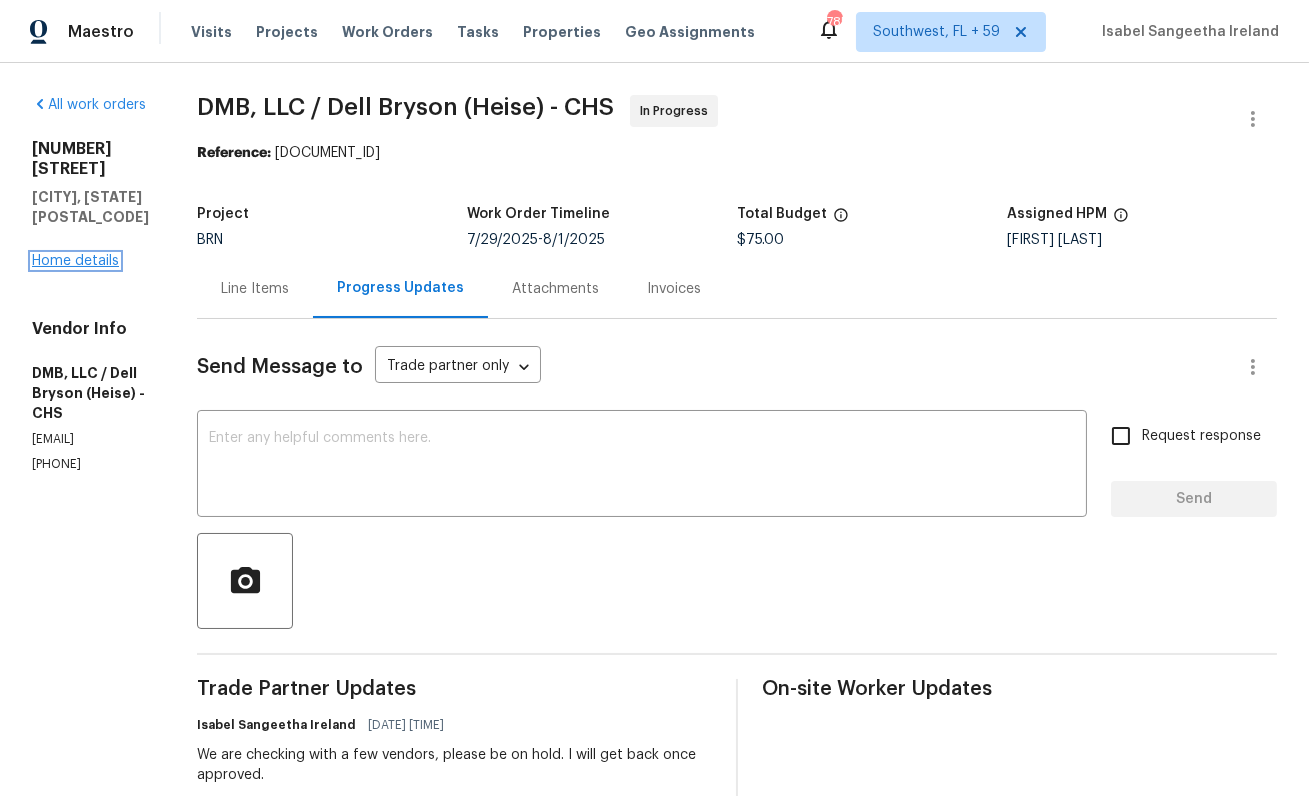 click on "Home details" at bounding box center (75, 261) 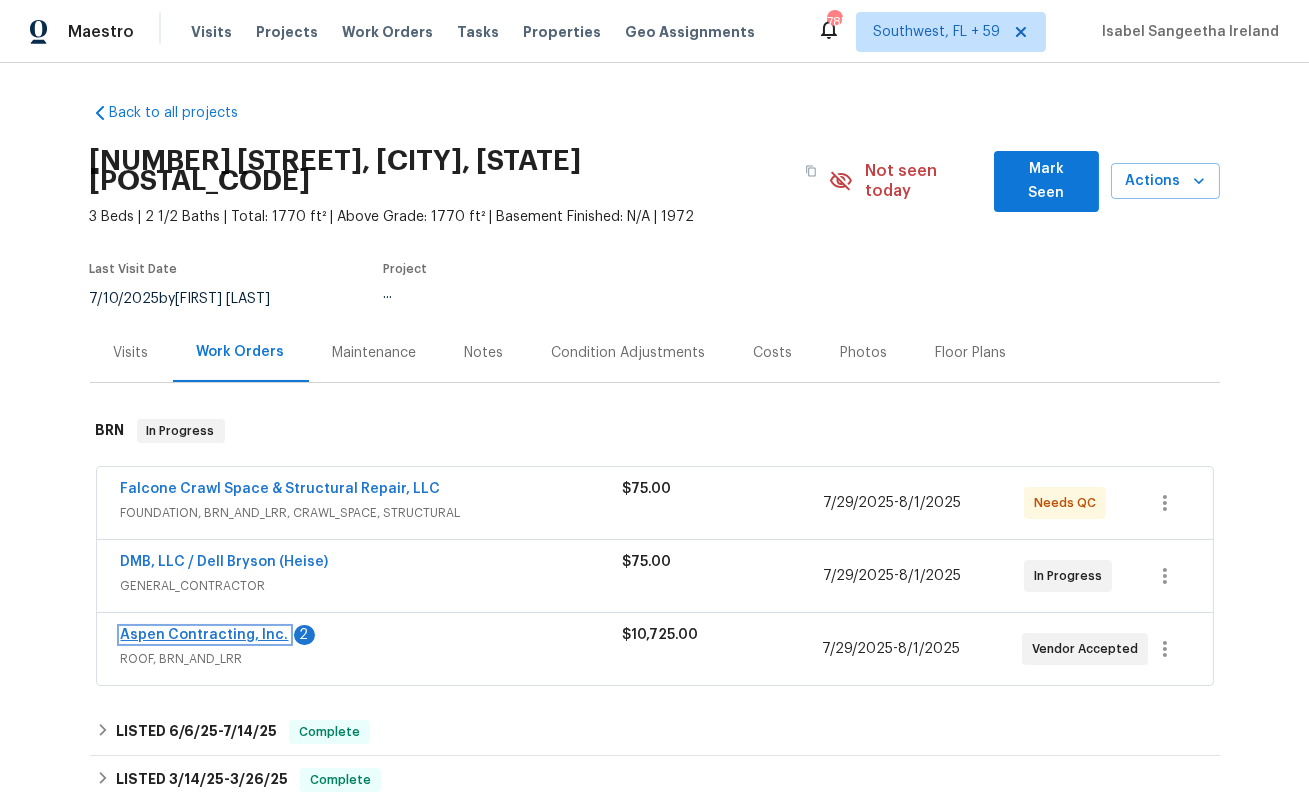 click on "Aspen Contracting, Inc." at bounding box center (205, 635) 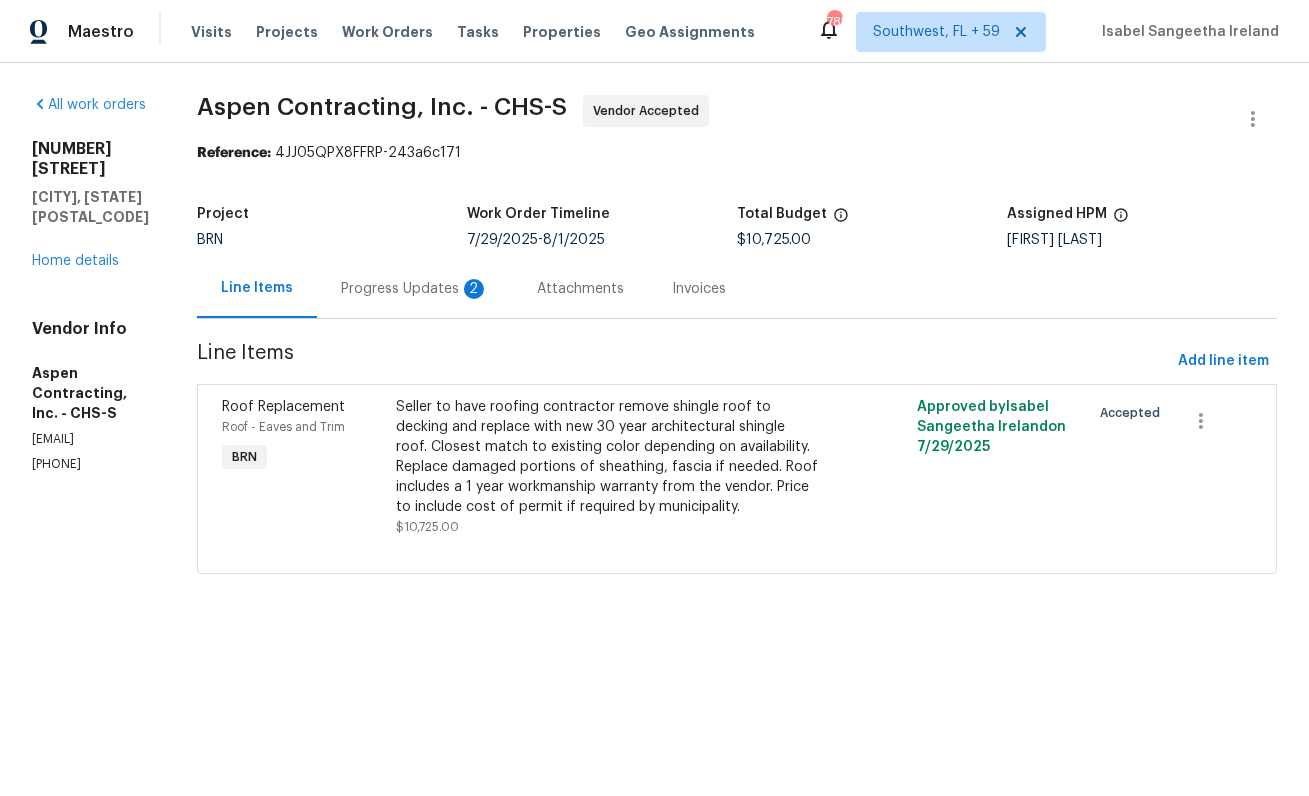 click on "2" at bounding box center [474, 289] 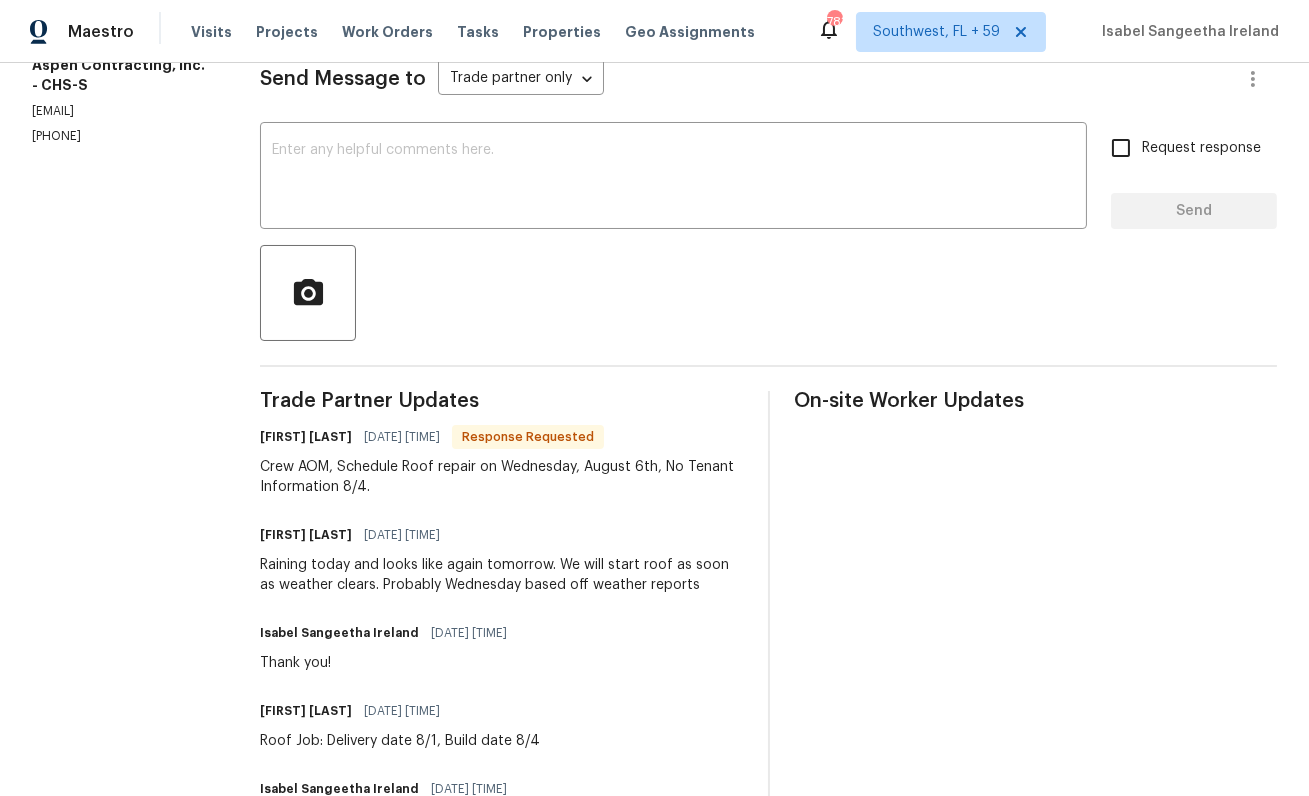 scroll, scrollTop: 256, scrollLeft: 0, axis: vertical 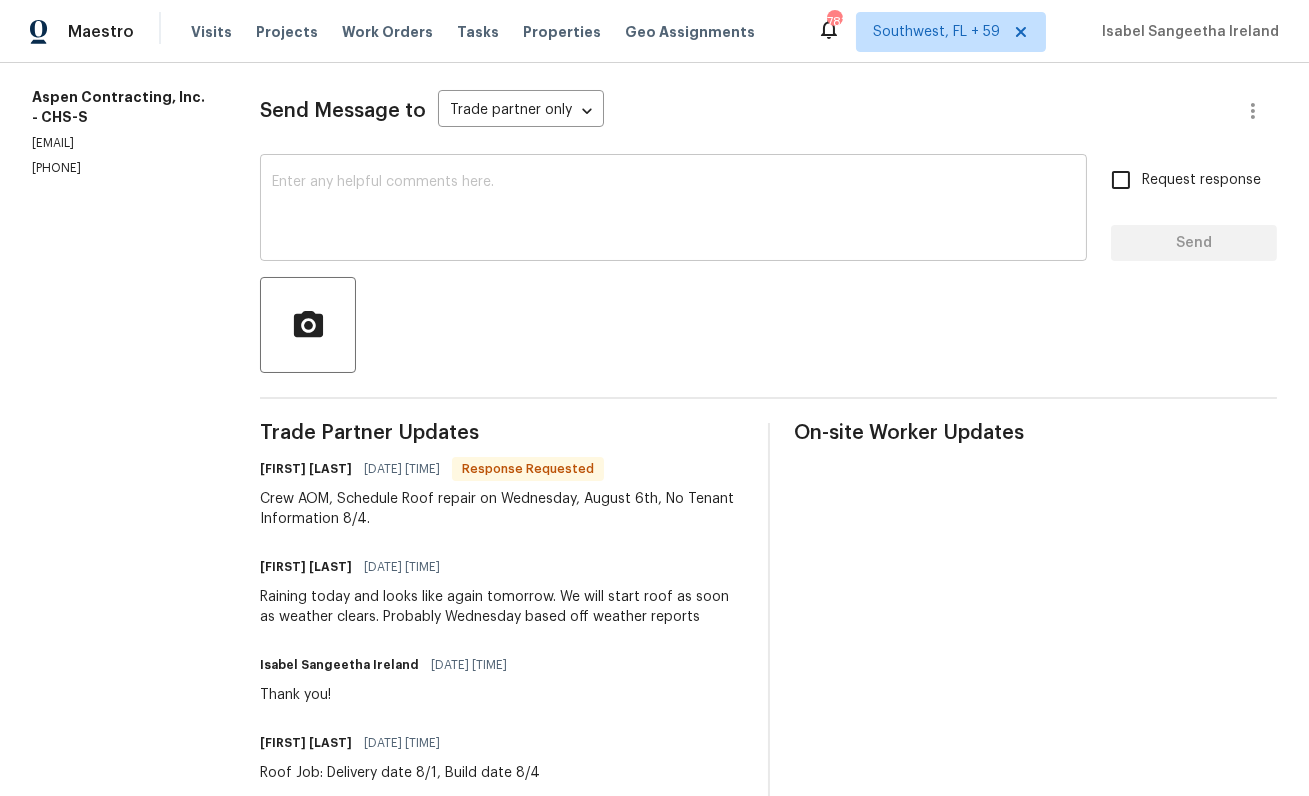 click at bounding box center (673, 210) 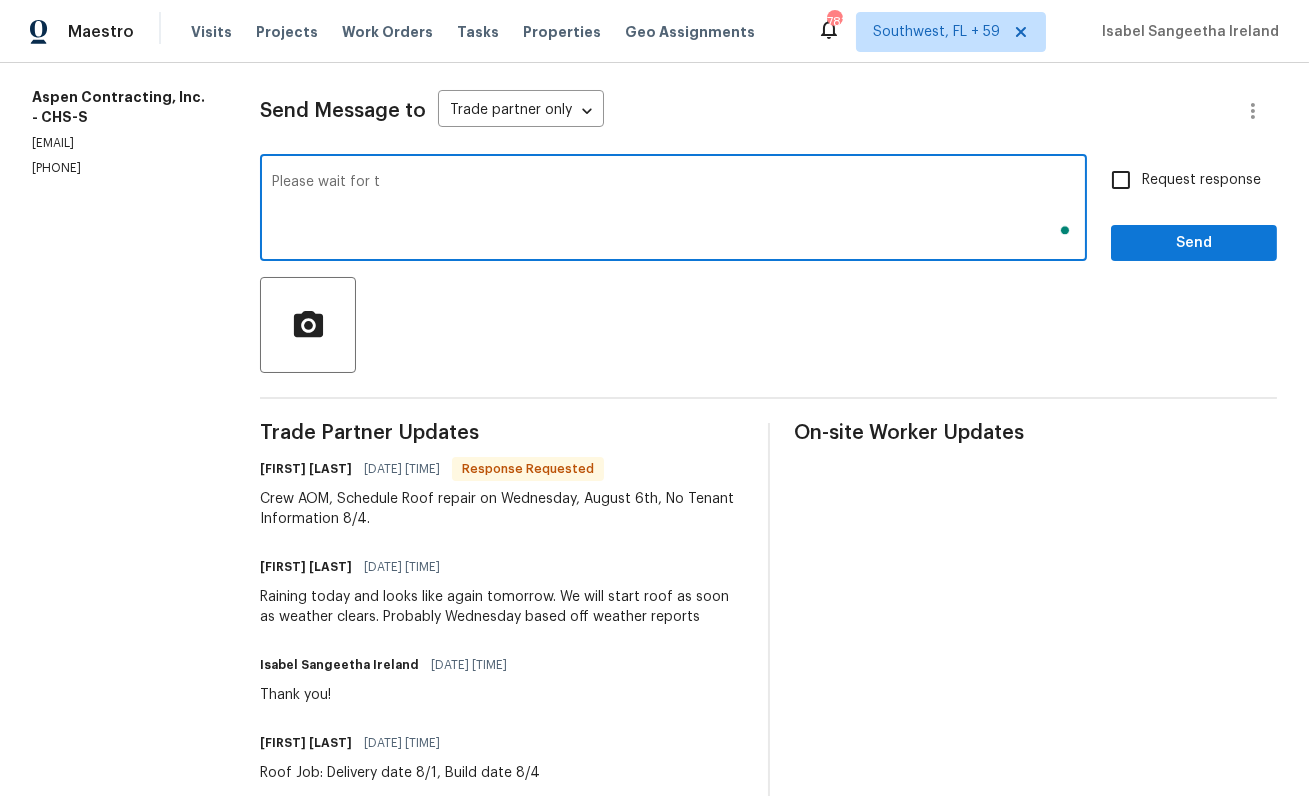 scroll, scrollTop: 256, scrollLeft: 0, axis: vertical 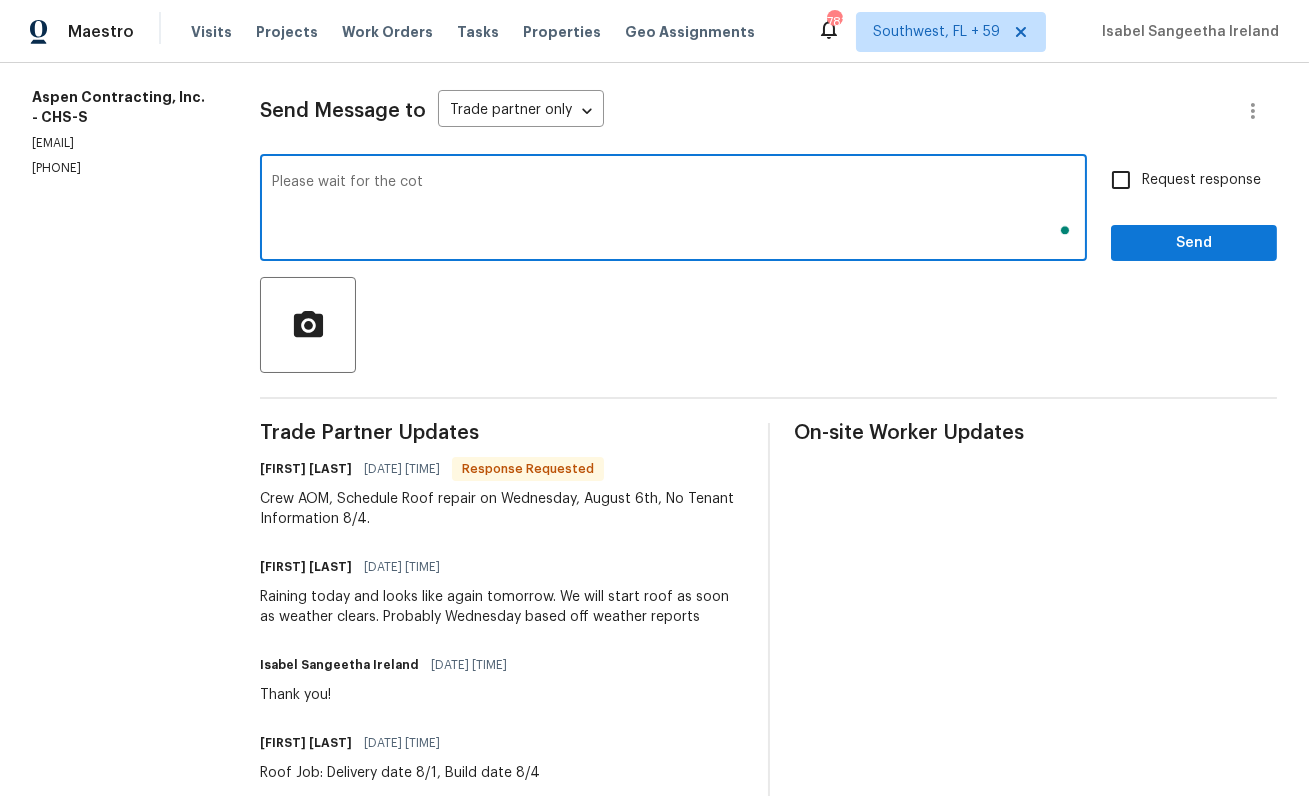 type on "Please wait for the cot" 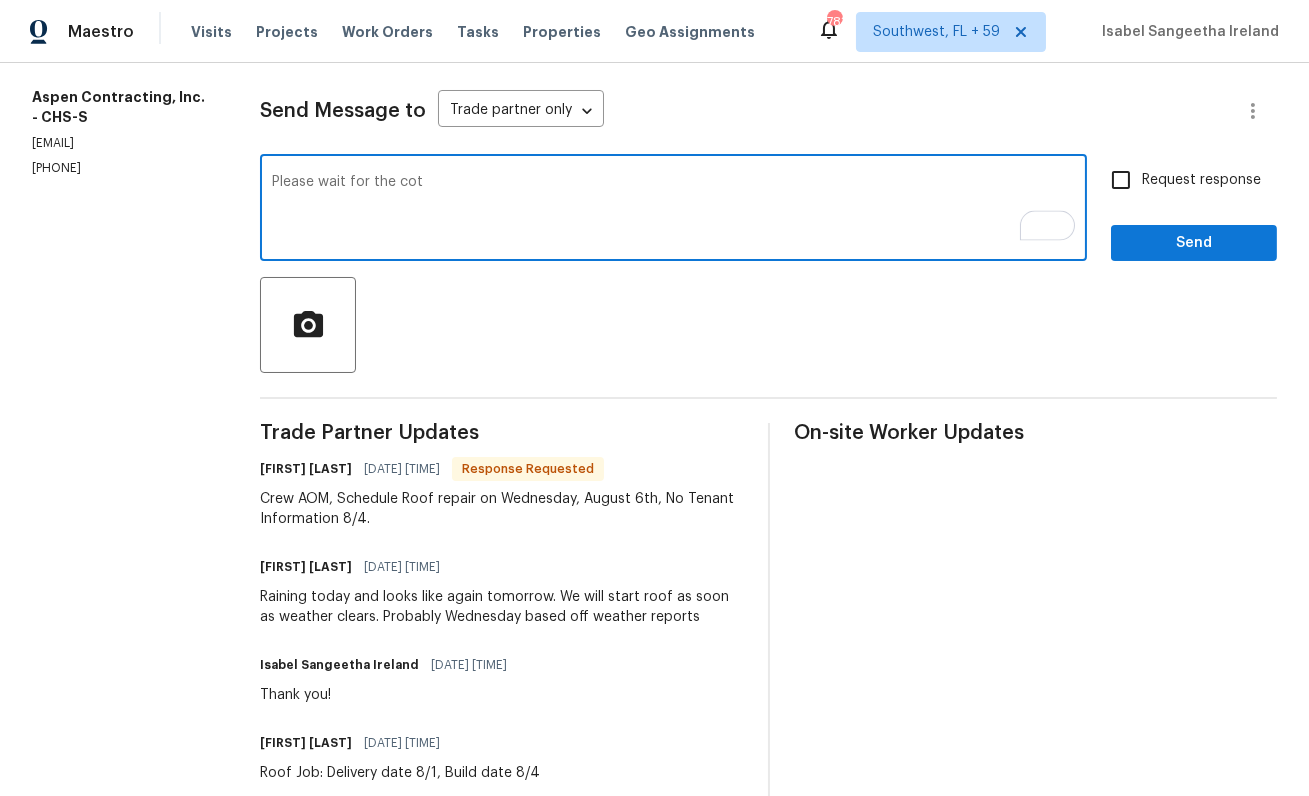 type 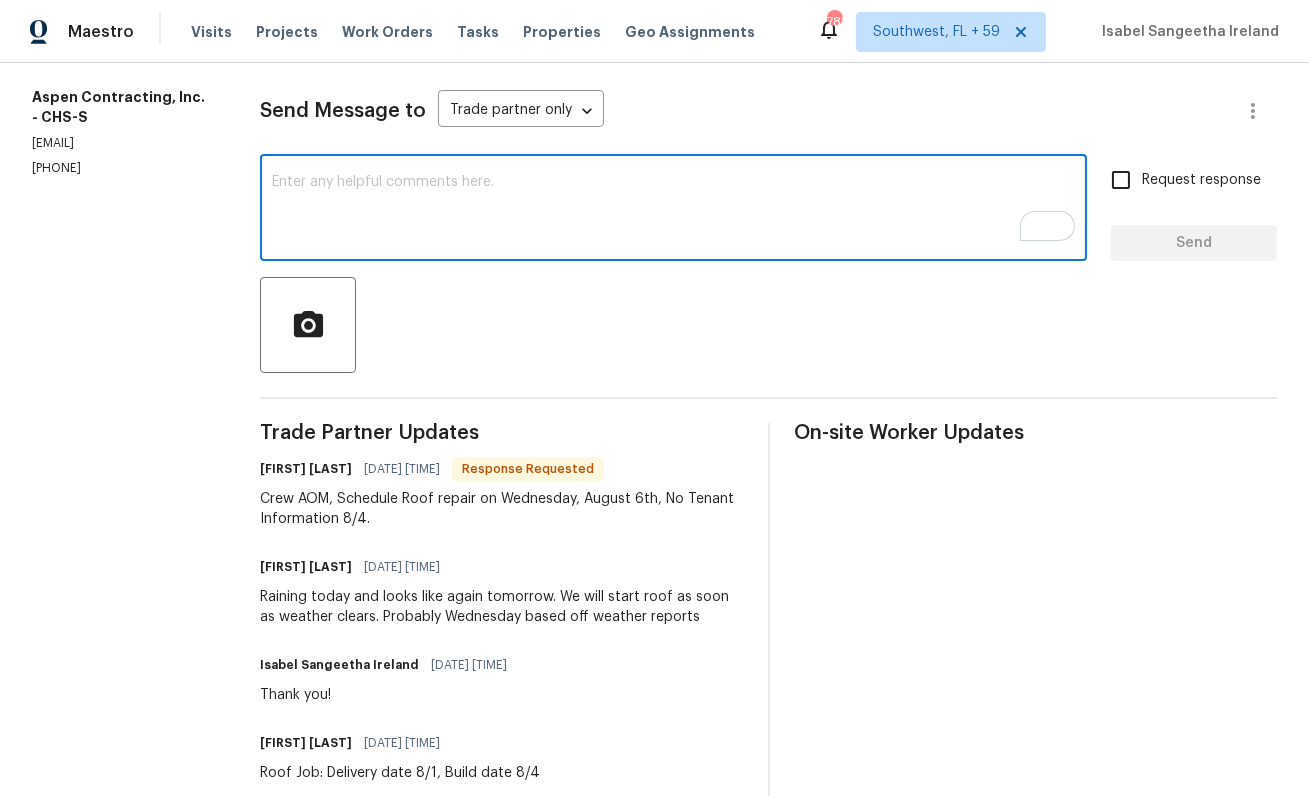 scroll, scrollTop: 243, scrollLeft: 0, axis: vertical 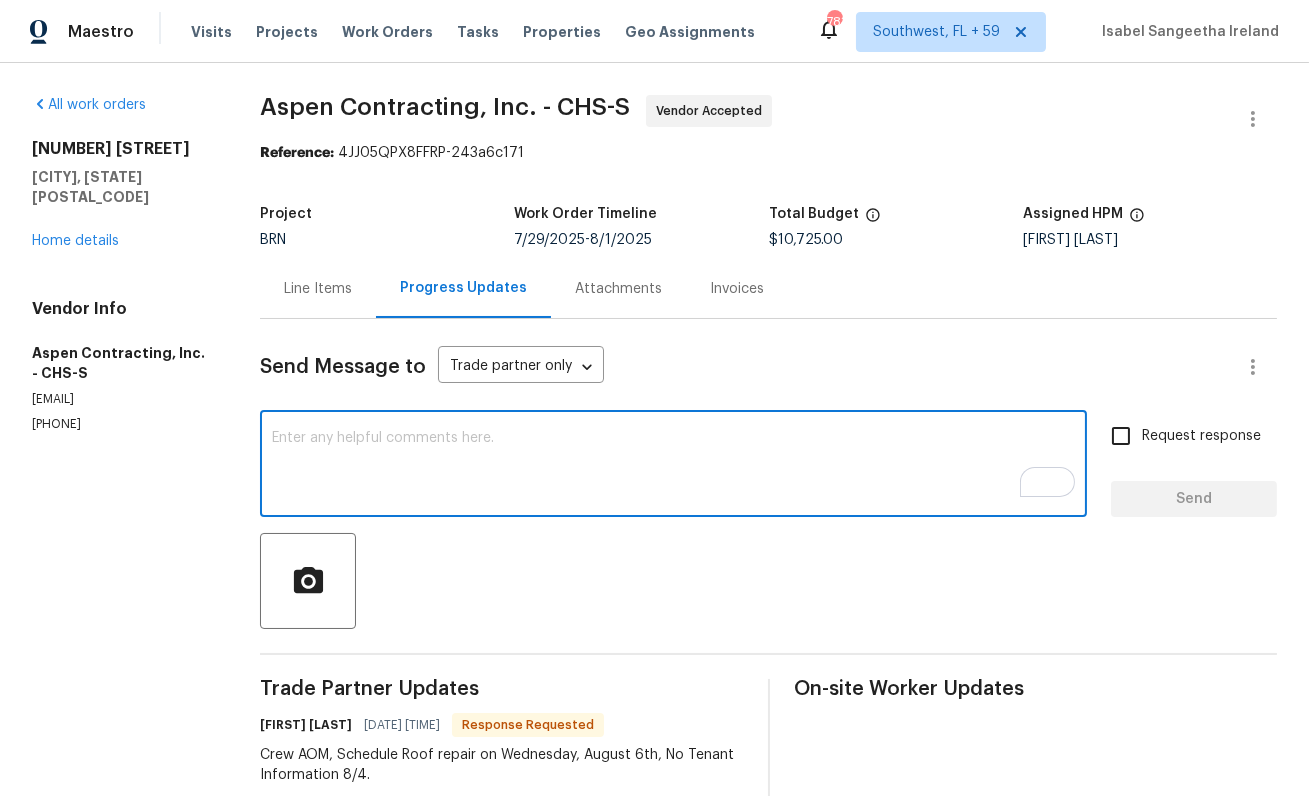 click on "Line Items" at bounding box center (318, 289) 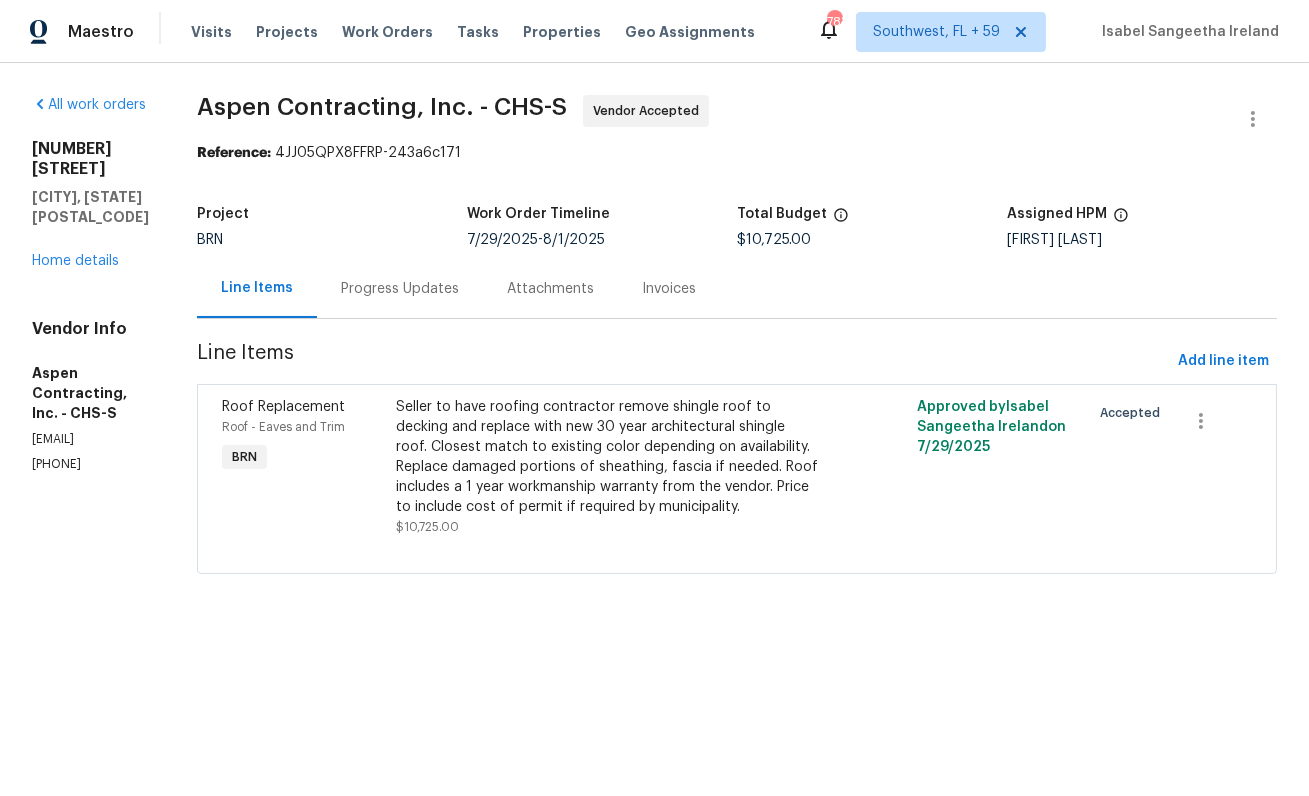 click on "Progress Updates" at bounding box center (400, 288) 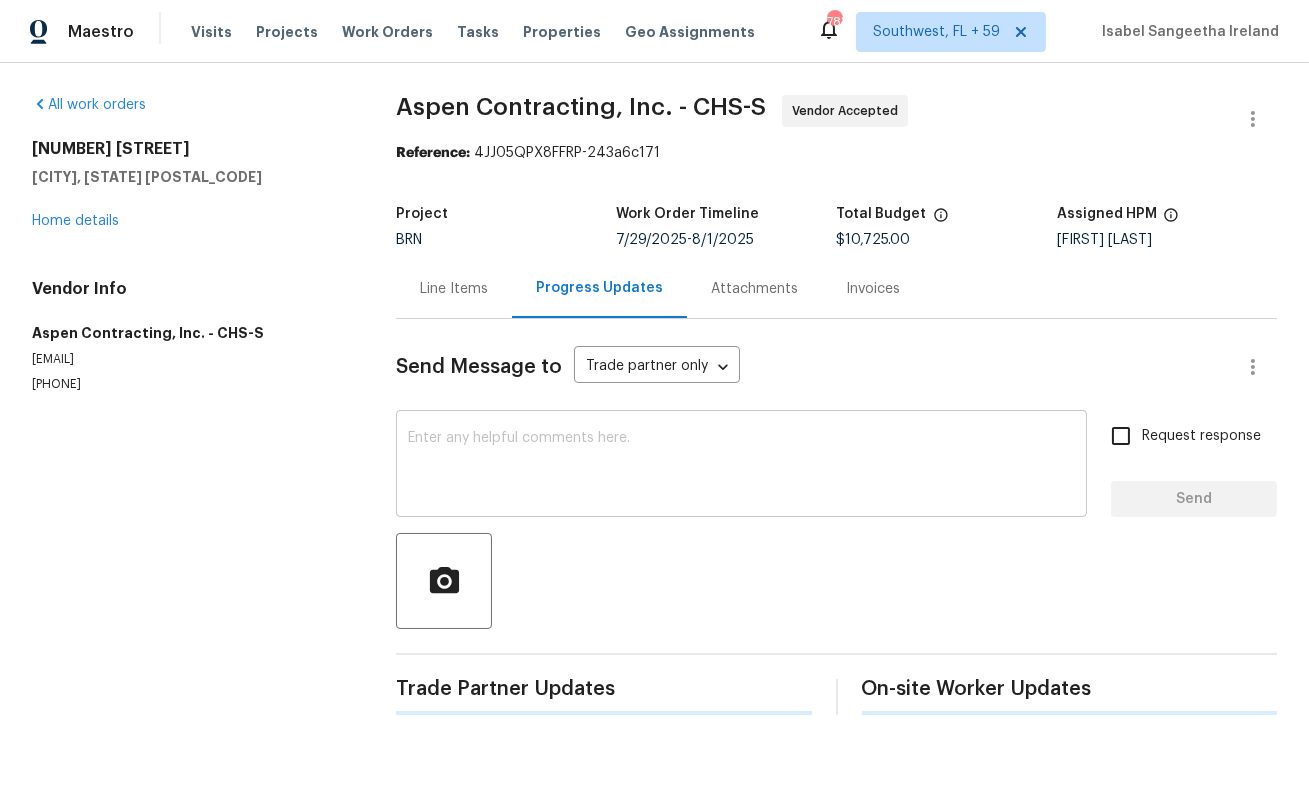 click at bounding box center (741, 466) 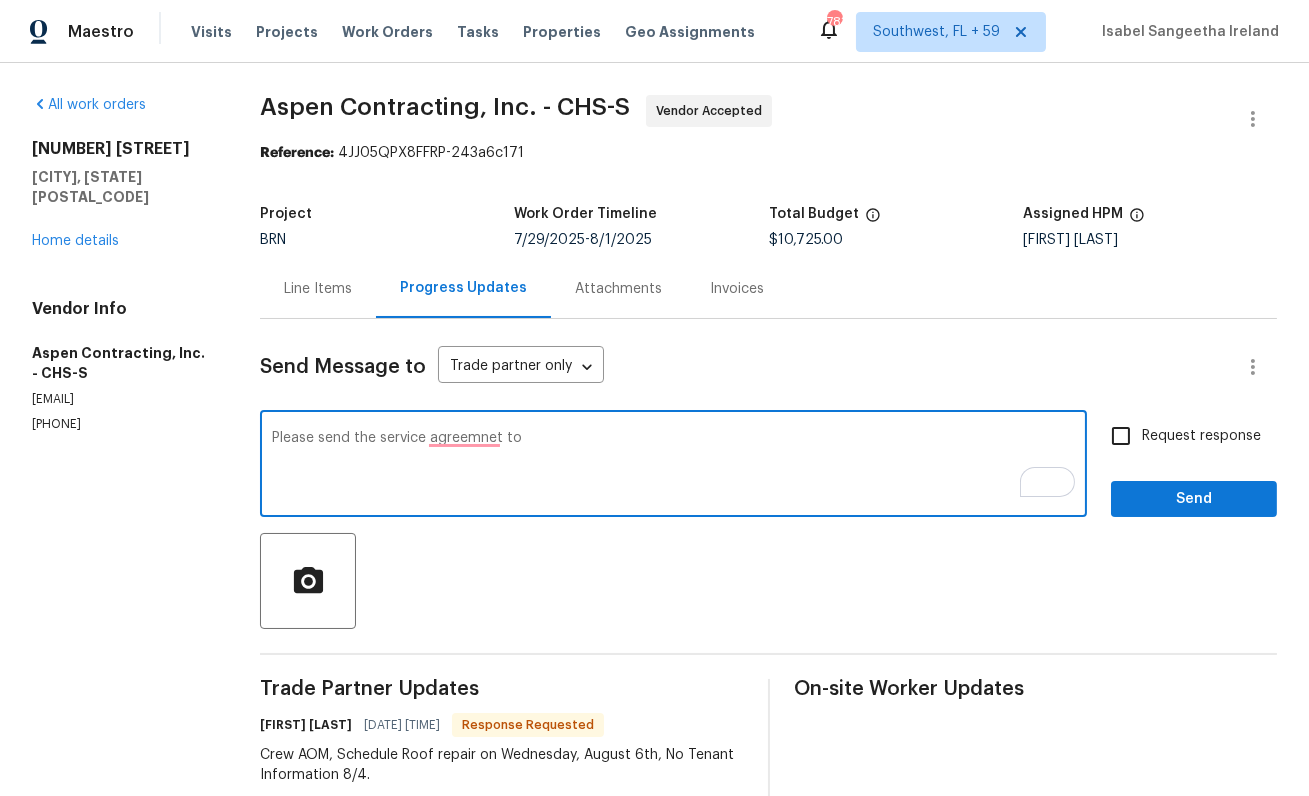 paste on "tracey.eberhardt@opendoor.com" 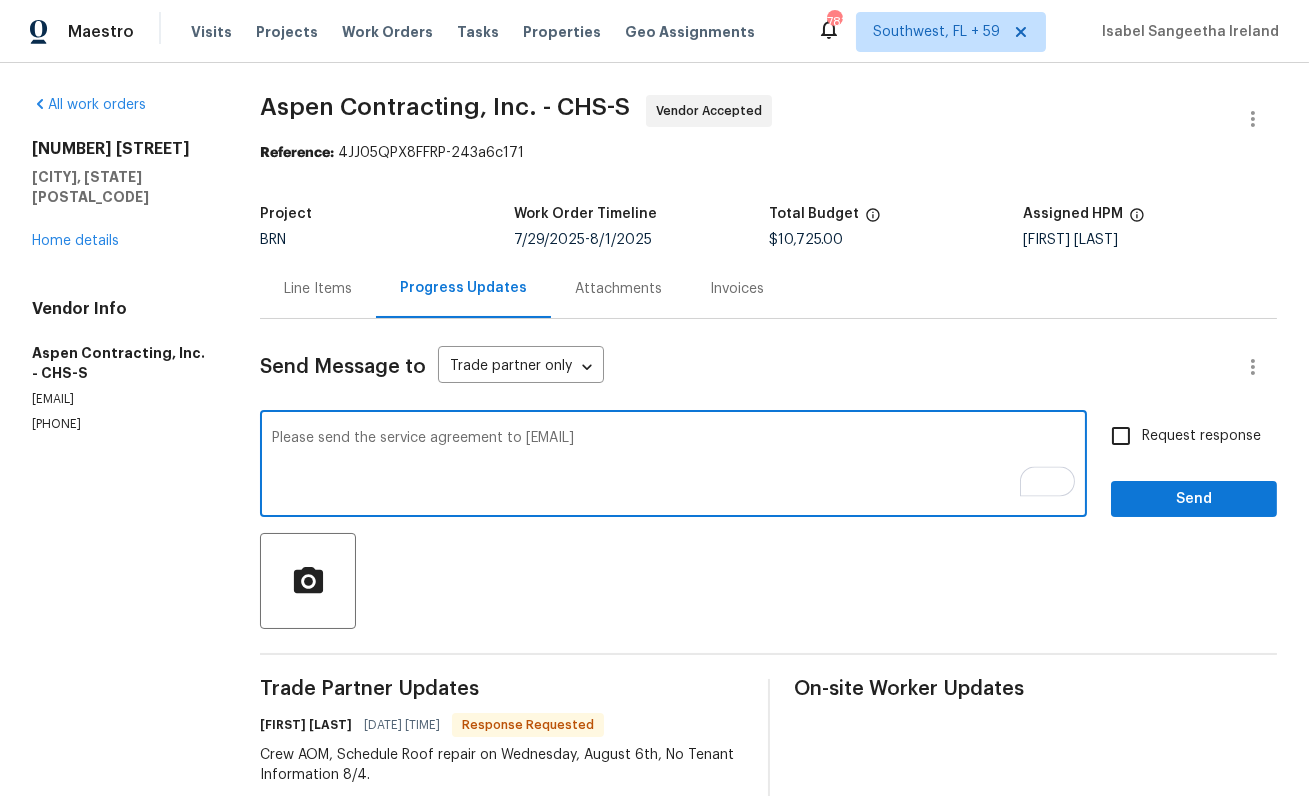 click on "Please send the service agreement to tracey.eberhardt@opendoor.com" at bounding box center [673, 466] 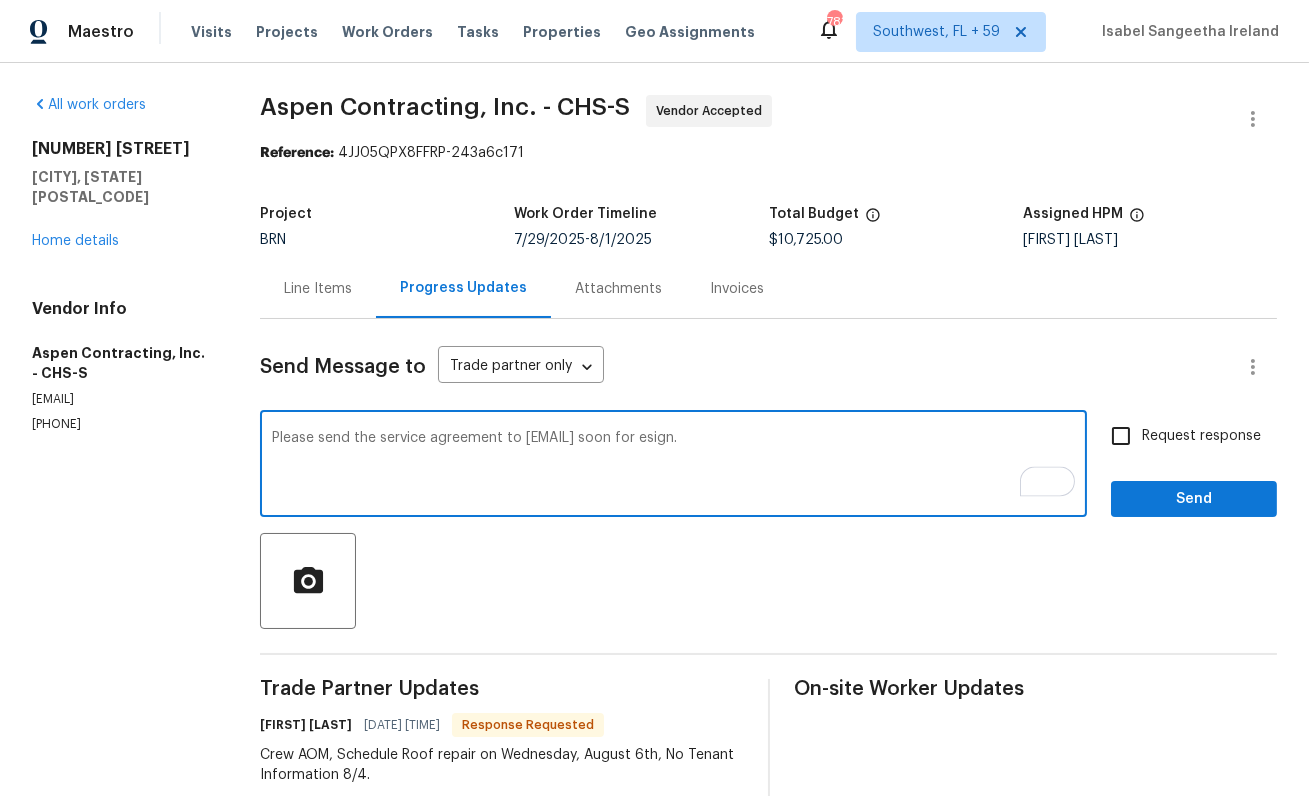 type on "Please send the service agreement to tracey.eberhardt@opendoor.com soon for esign." 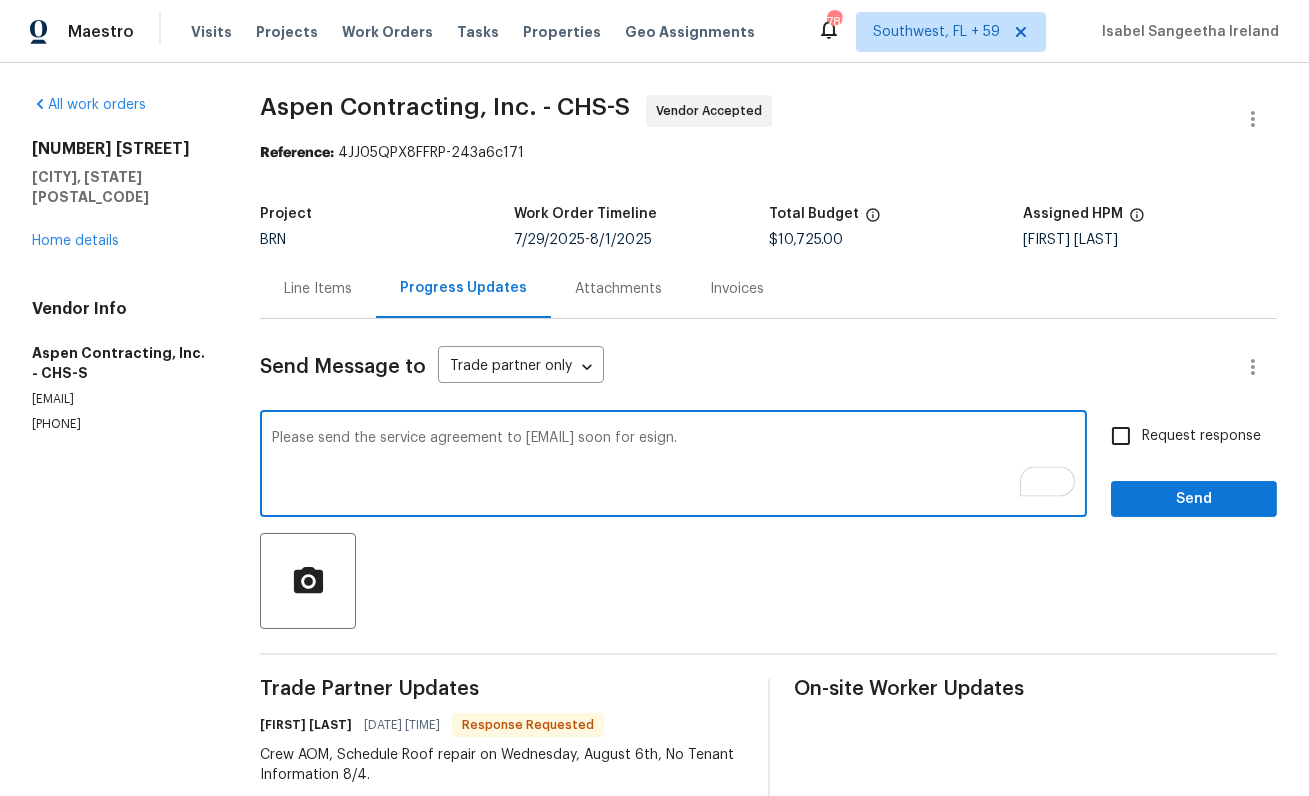 click on "Request response" at bounding box center (1121, 436) 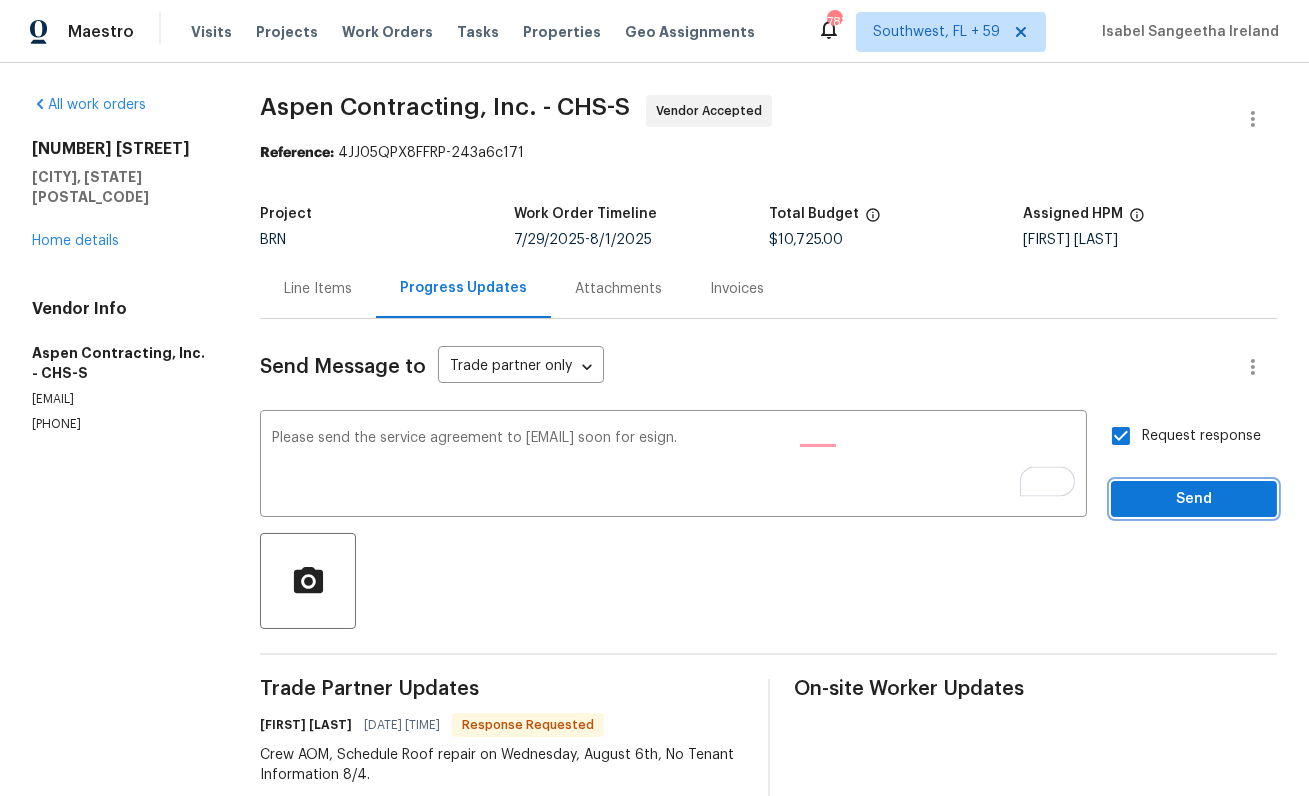 click on "Send" at bounding box center (1194, 499) 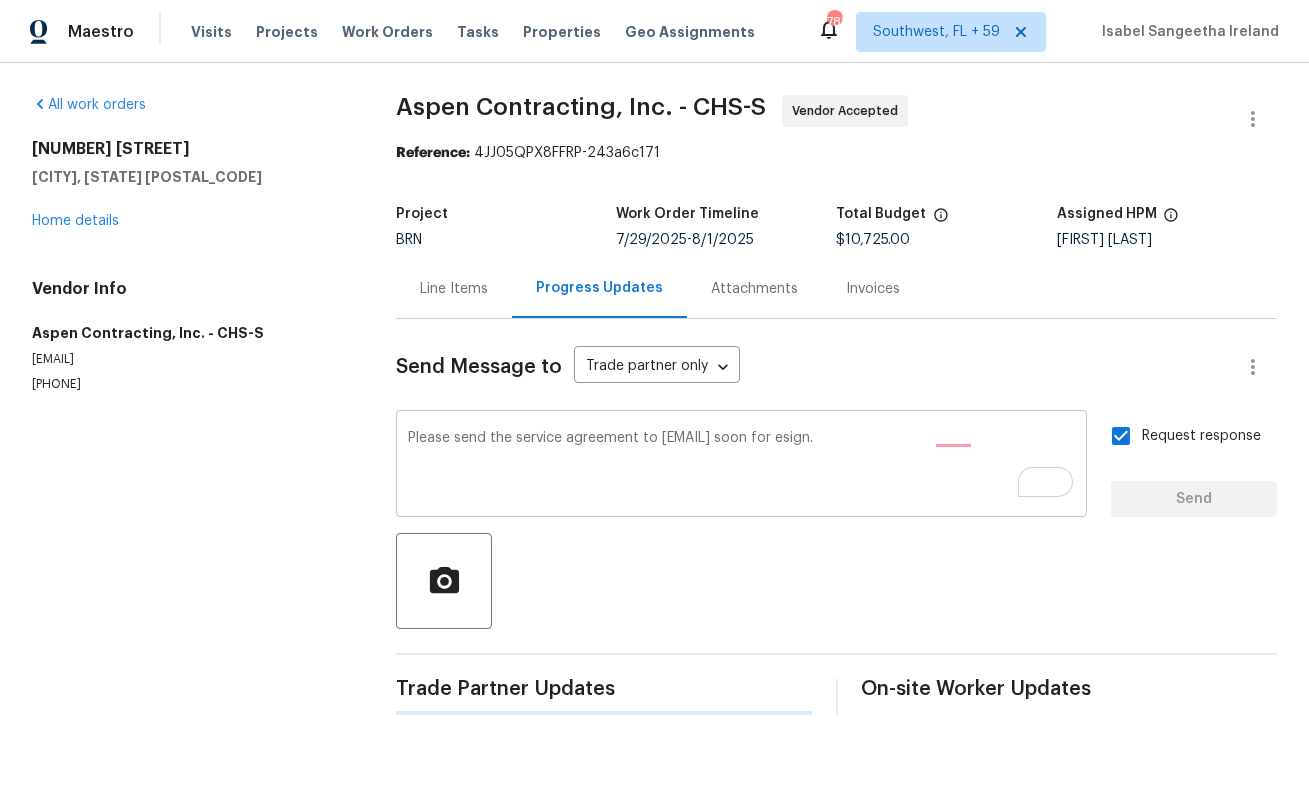 type 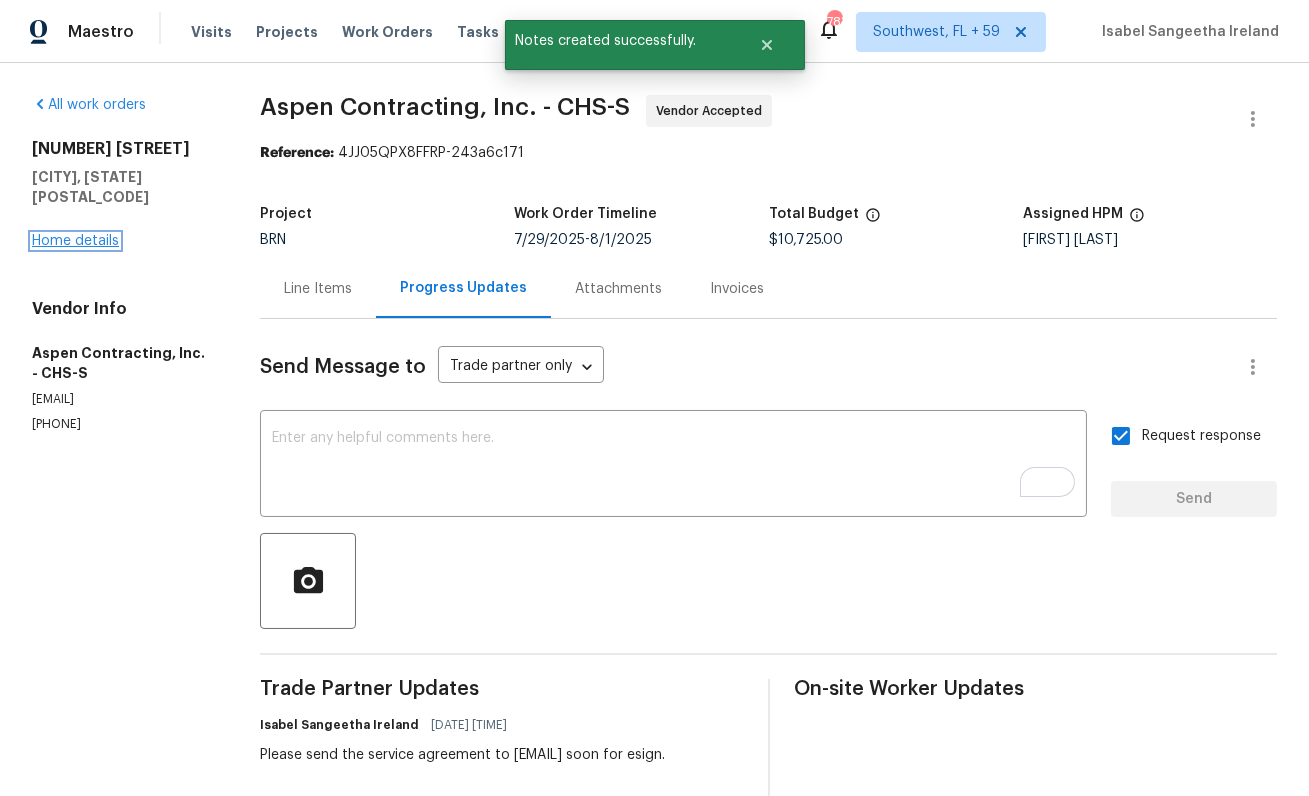 click on "Home details" at bounding box center (75, 241) 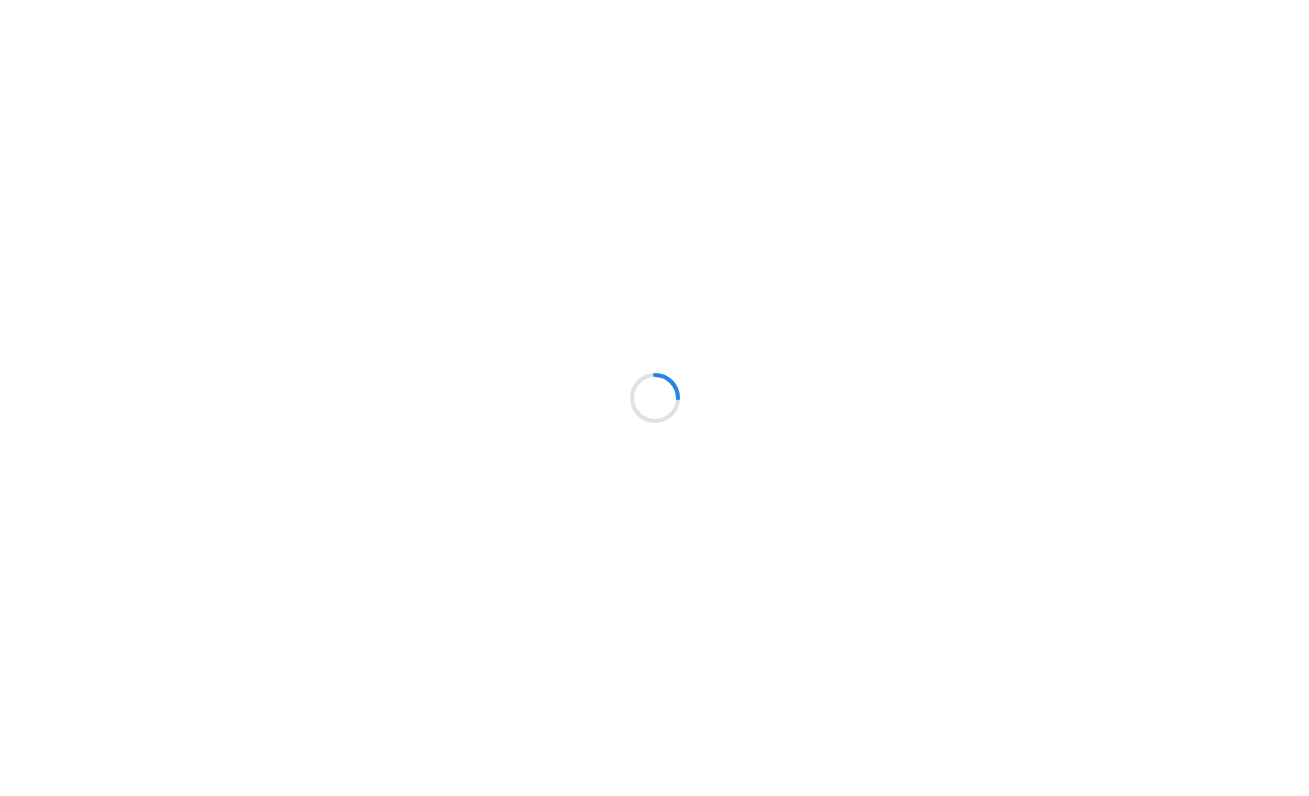 scroll, scrollTop: 0, scrollLeft: 0, axis: both 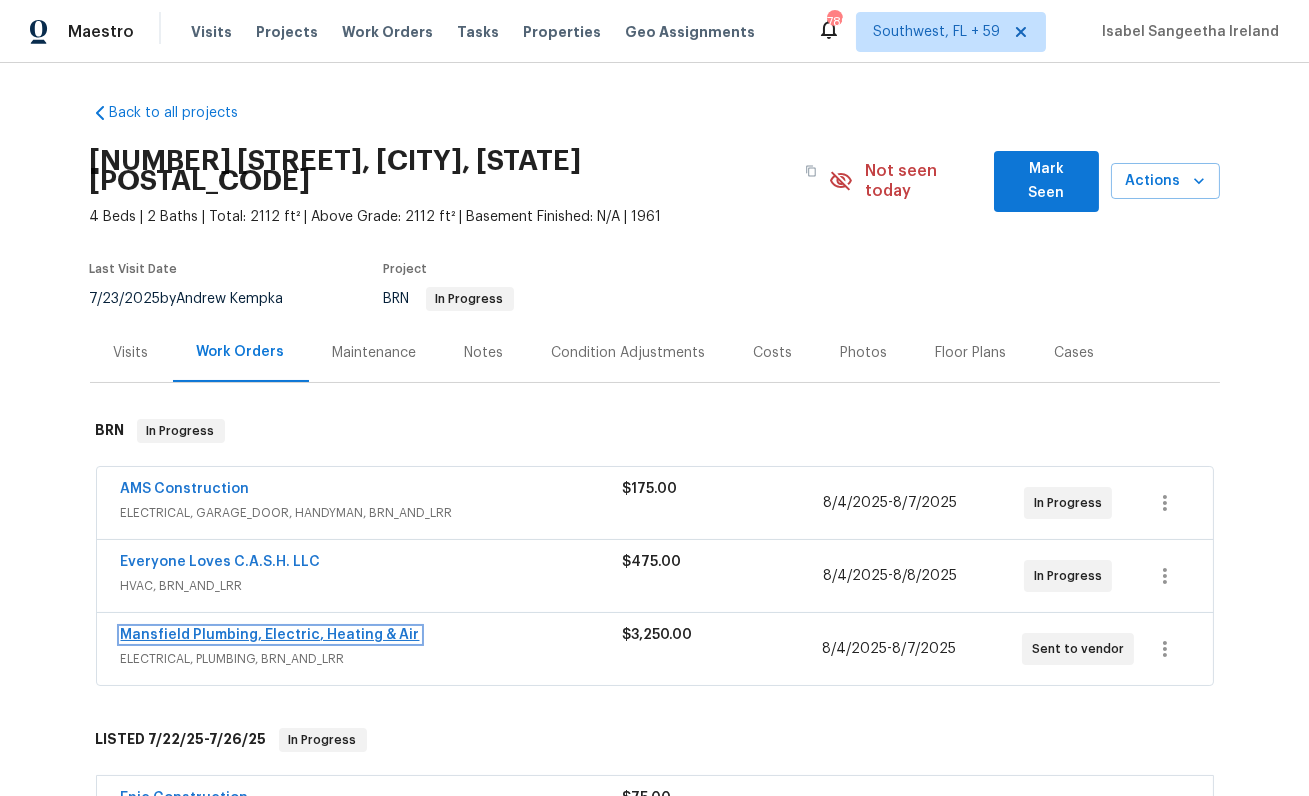 click on "Mansfield Plumbing, Electric, Heating & Air" at bounding box center [270, 635] 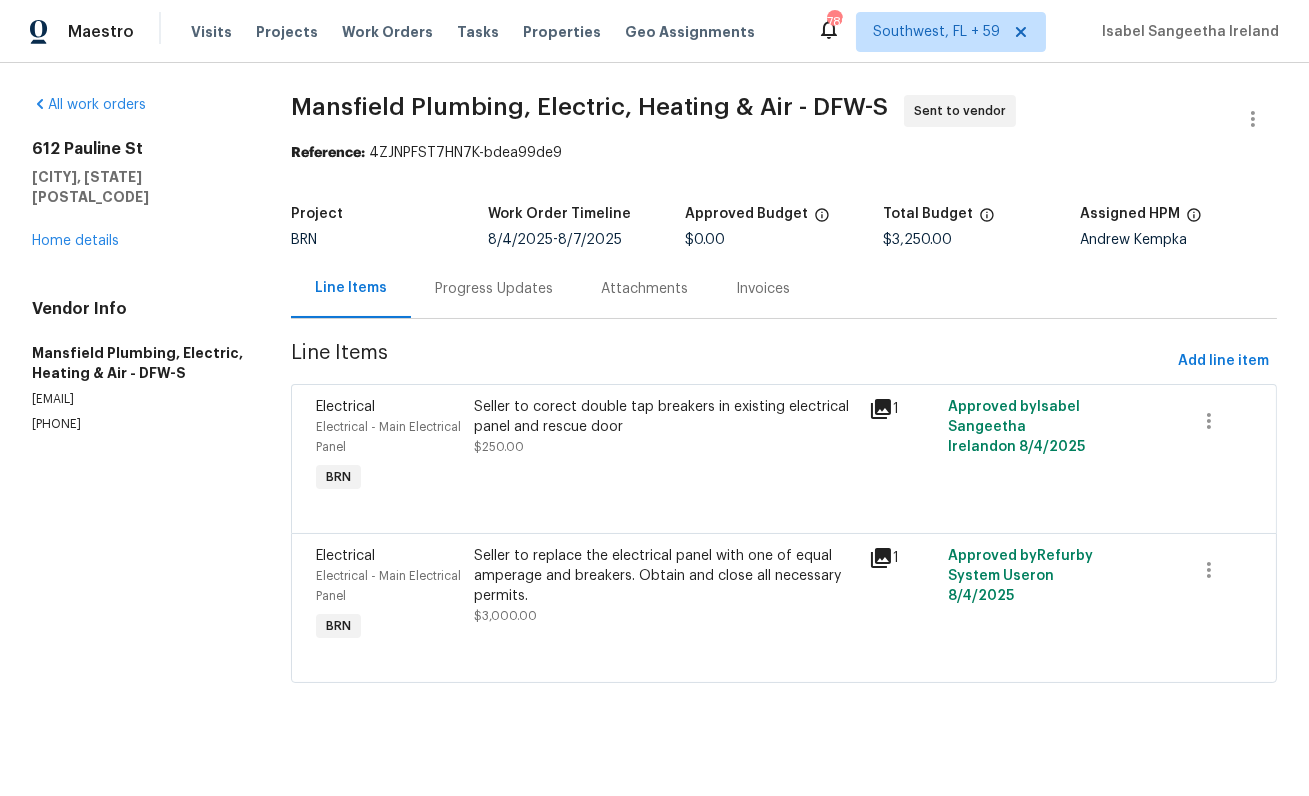 click on "Progress Updates" at bounding box center [494, 288] 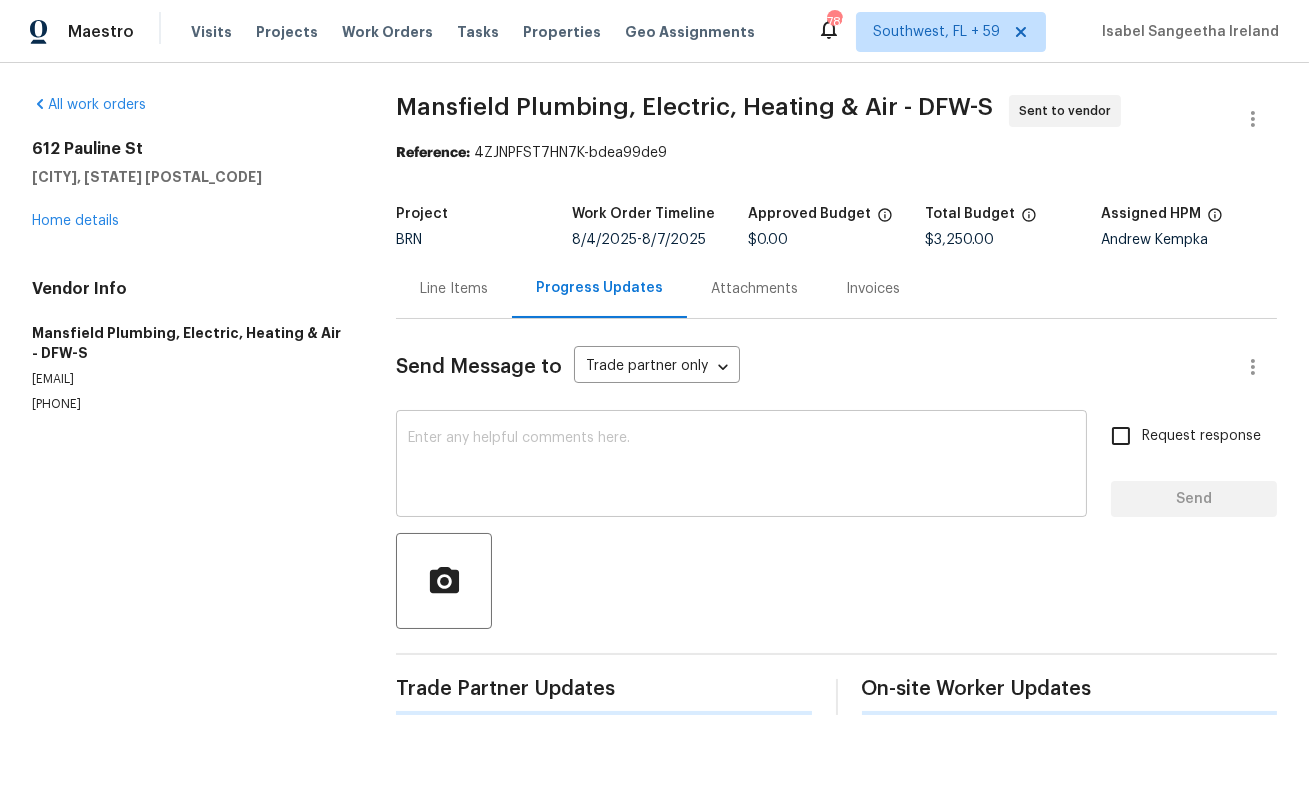 click at bounding box center (741, 466) 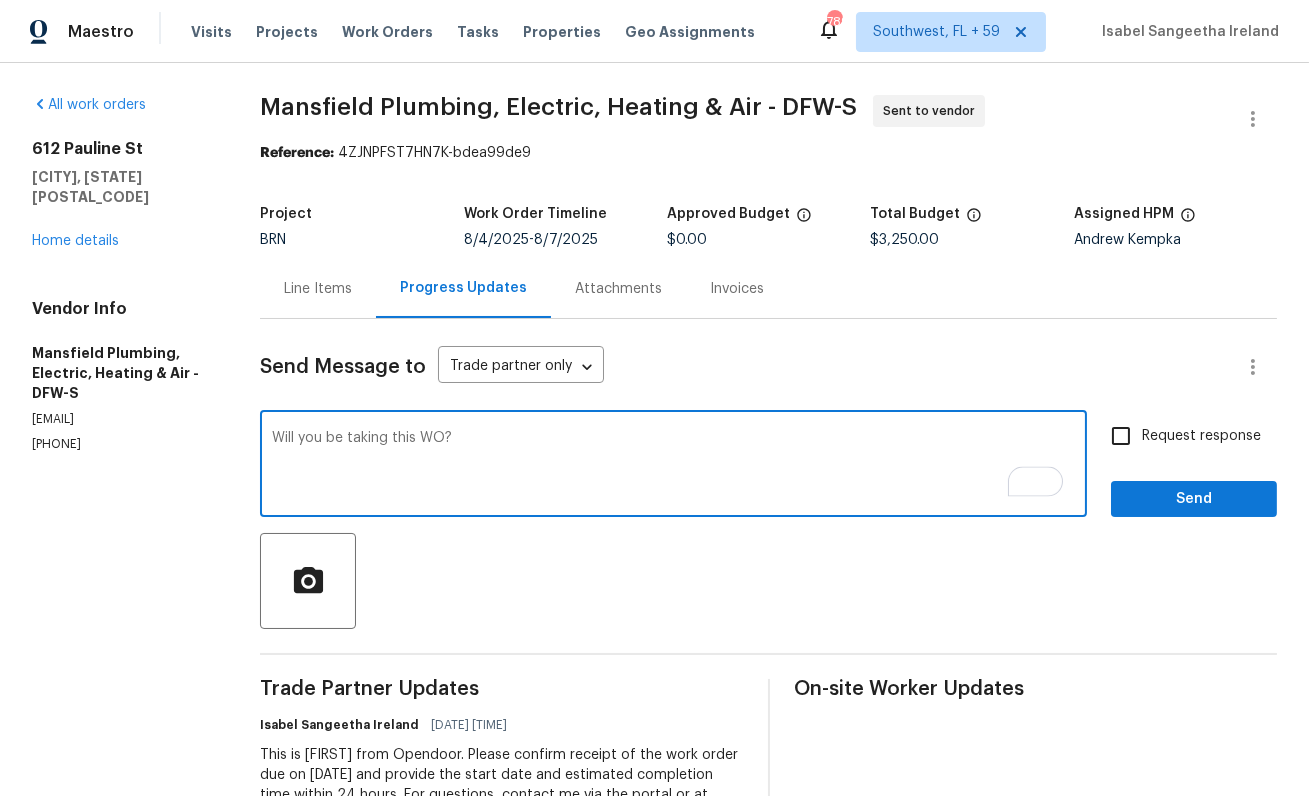 type on "Will you be taking this WO?" 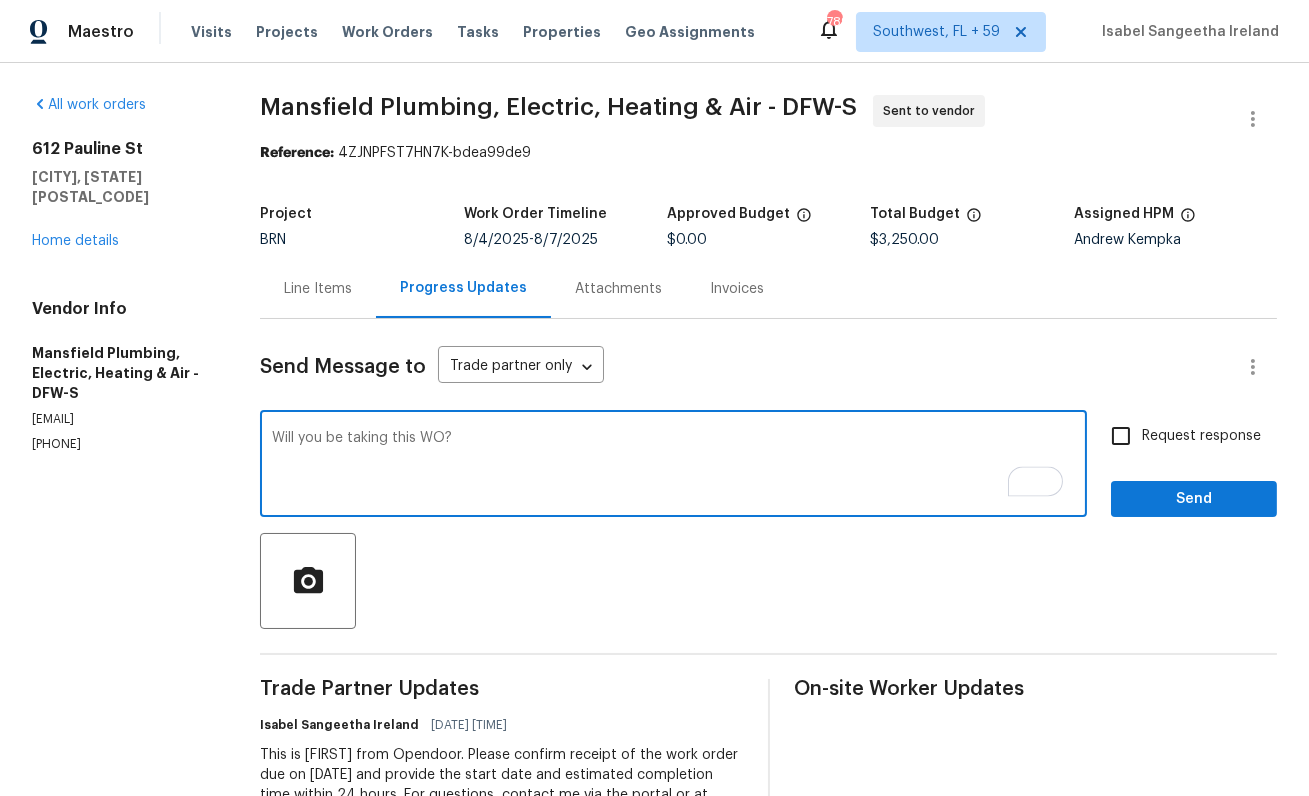 click on "Request response" at bounding box center [1121, 436] 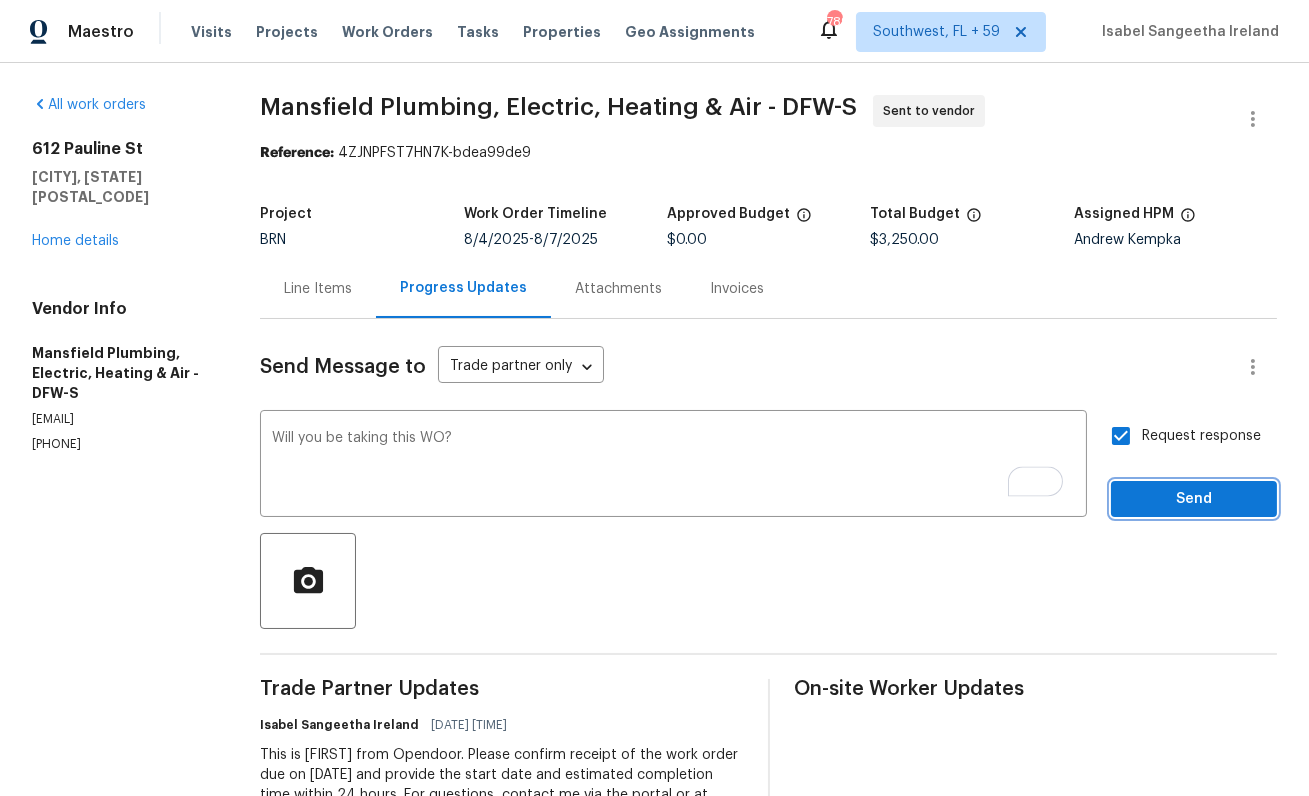 click on "Send" at bounding box center [1194, 499] 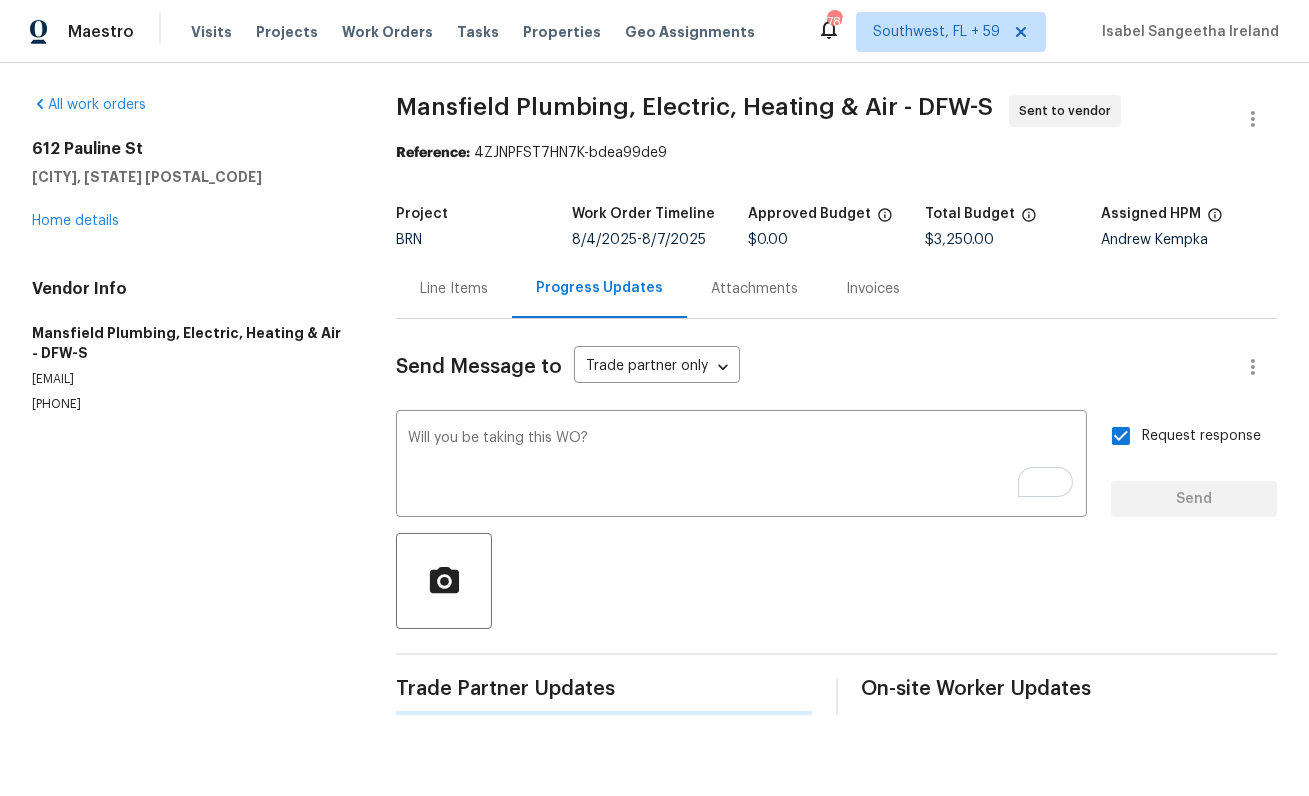 type 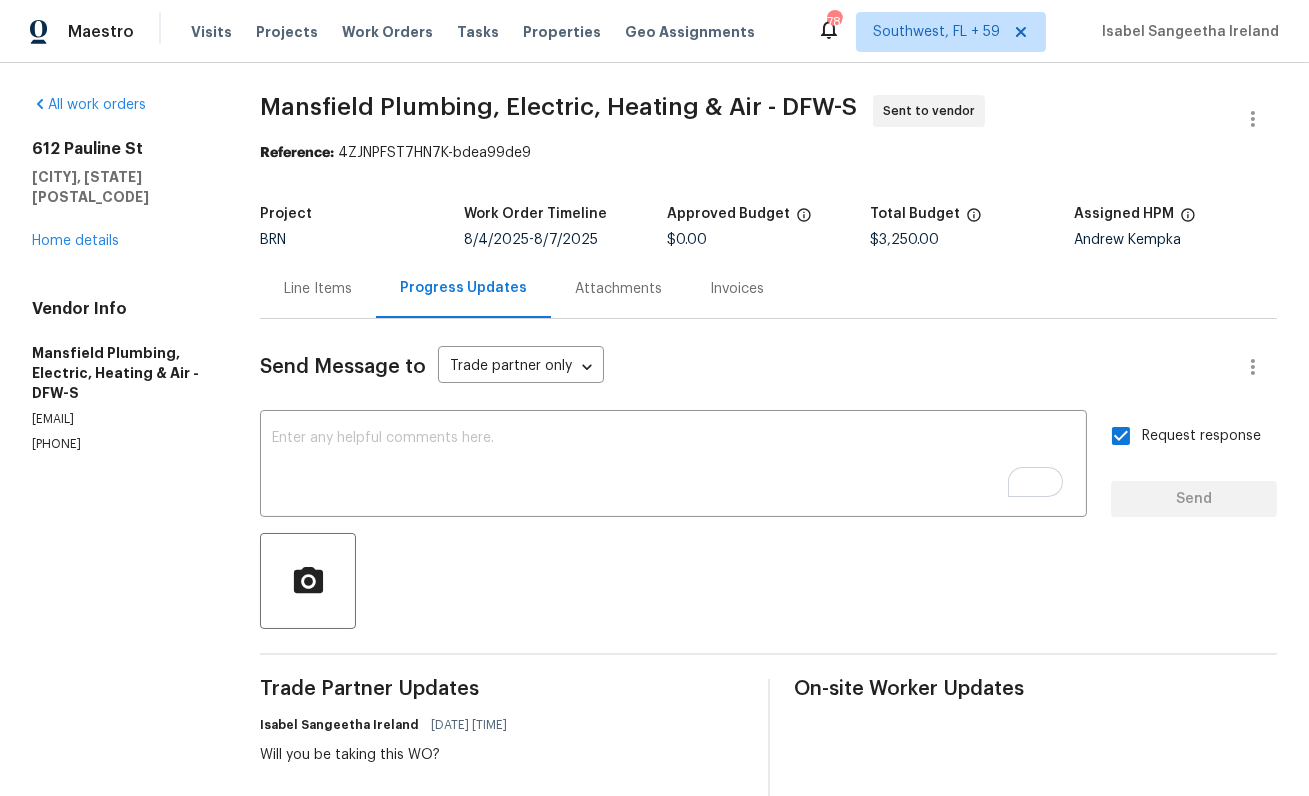 scroll, scrollTop: 163, scrollLeft: 0, axis: vertical 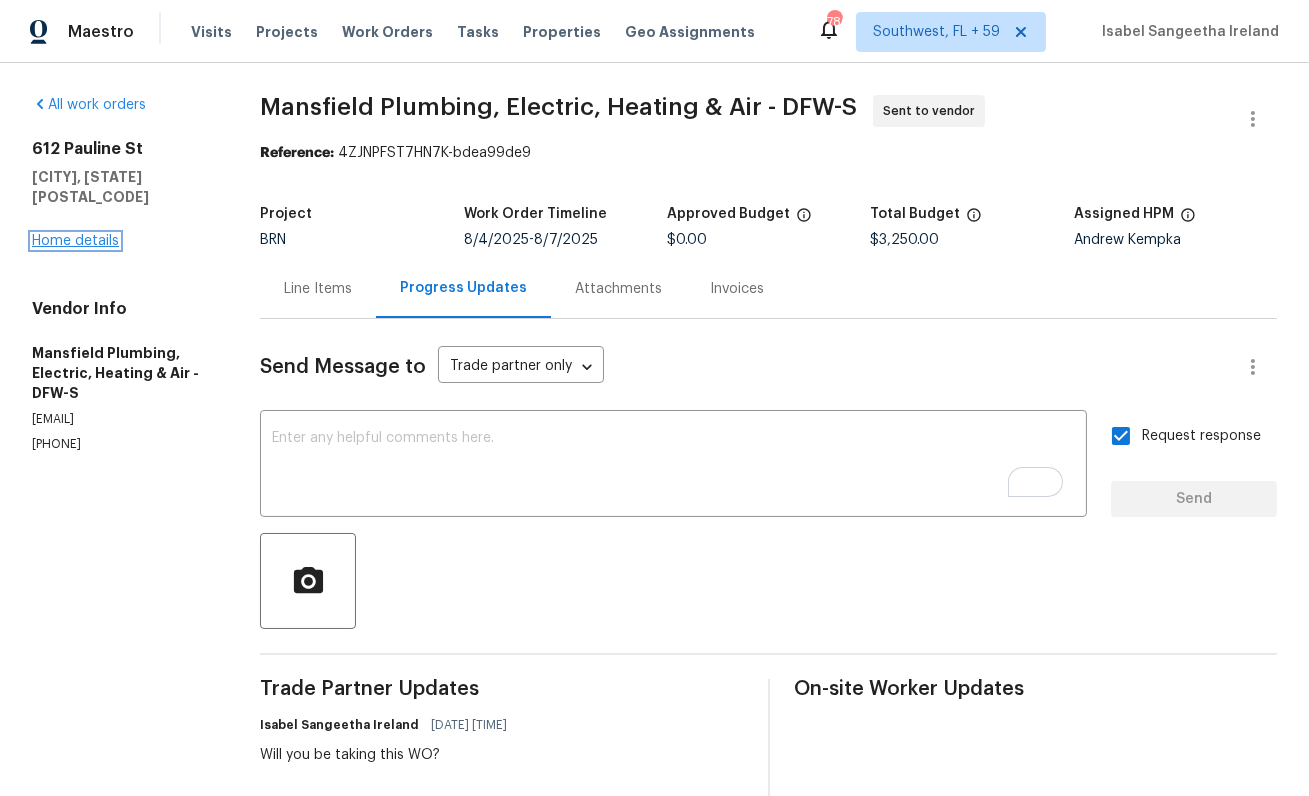 click on "Home details" at bounding box center (75, 241) 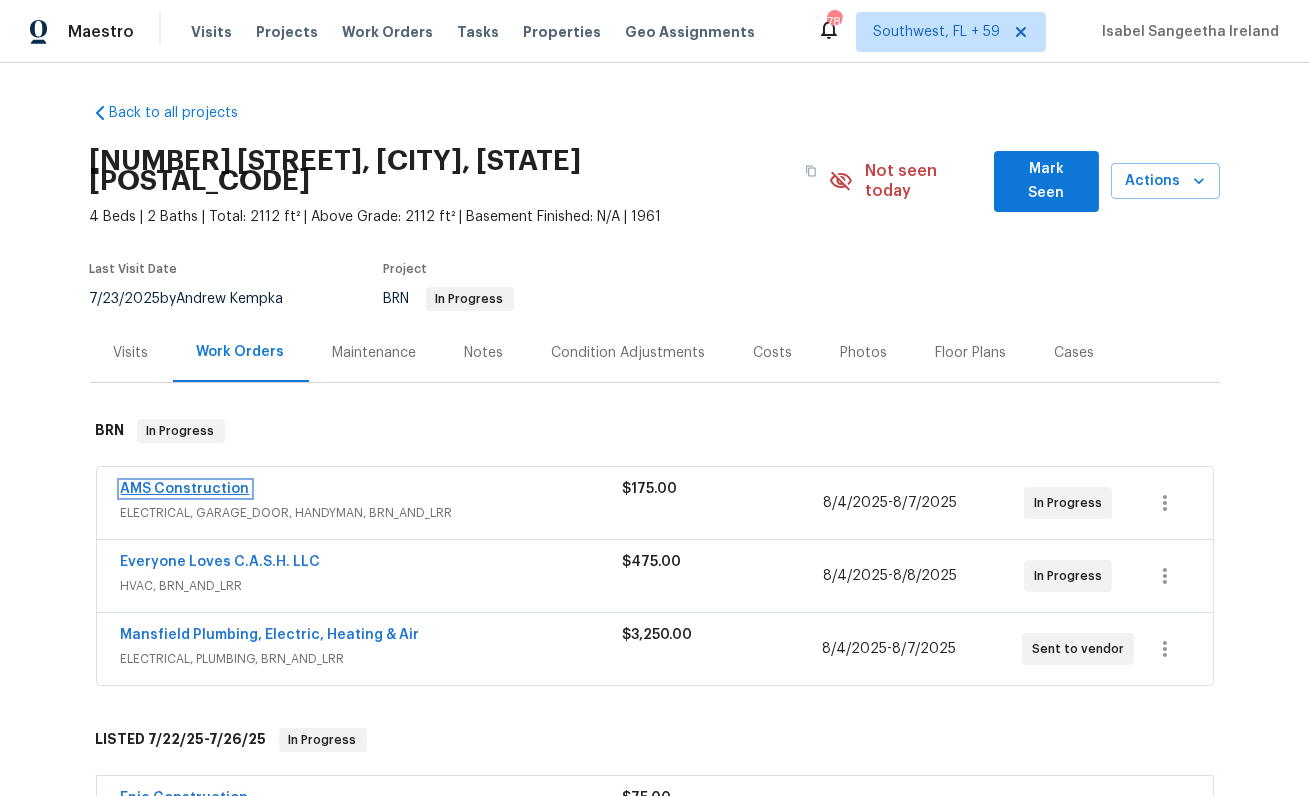 click on "AMS Construction" at bounding box center [185, 489] 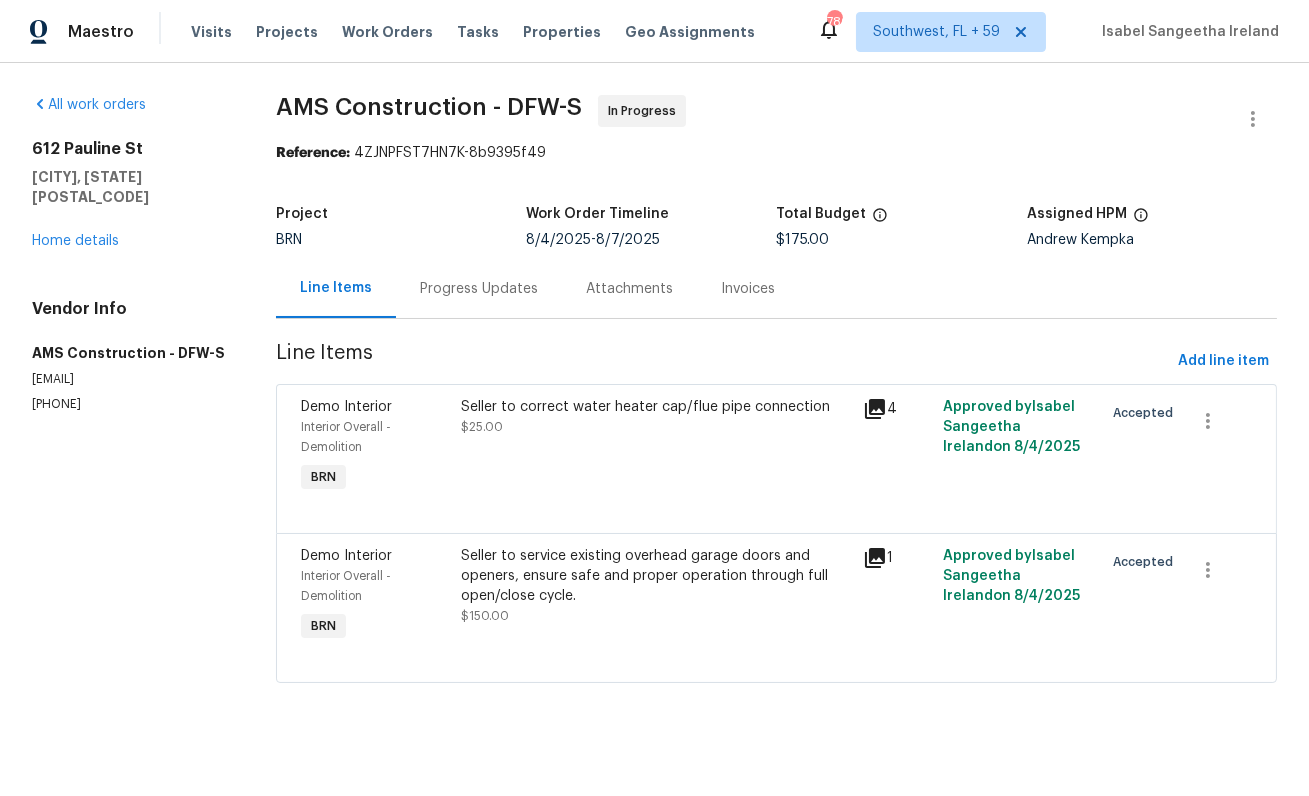 click on "Progress Updates" at bounding box center (479, 288) 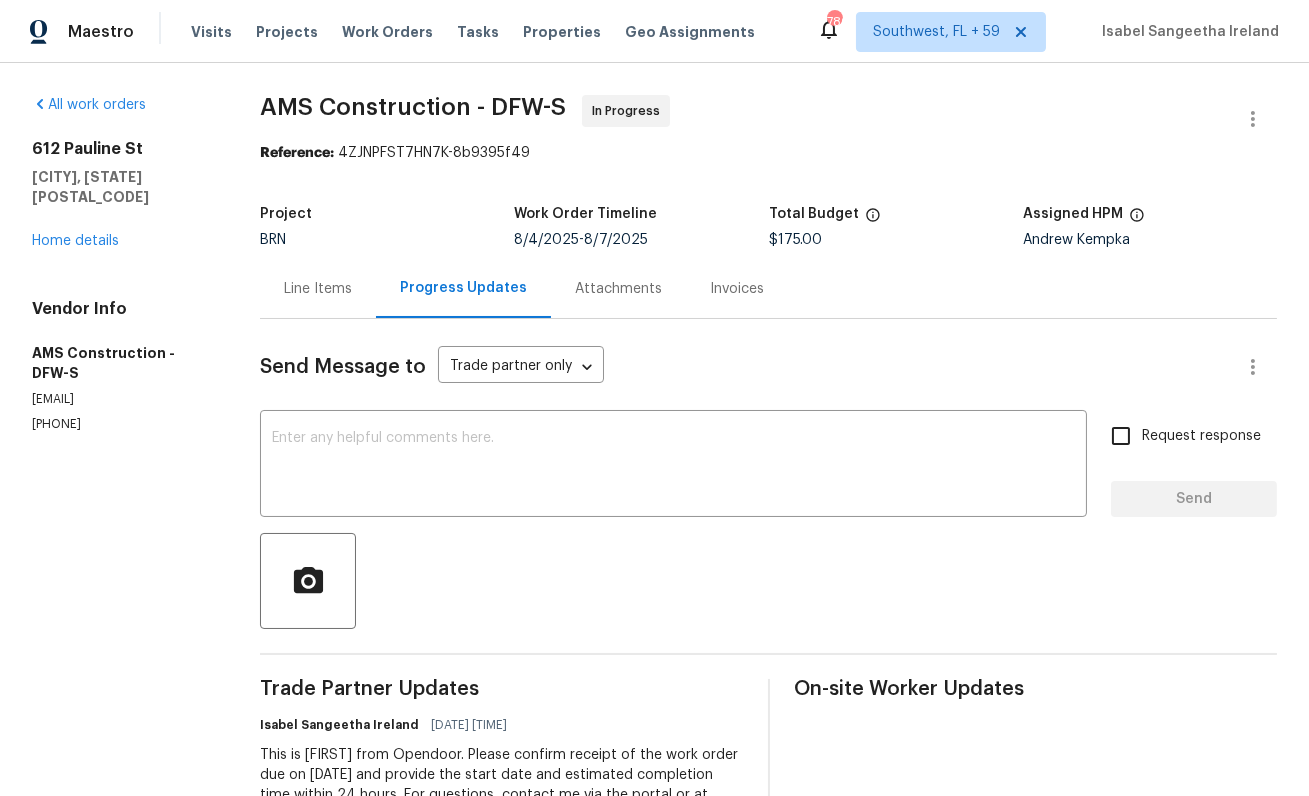 scroll, scrollTop: 85, scrollLeft: 0, axis: vertical 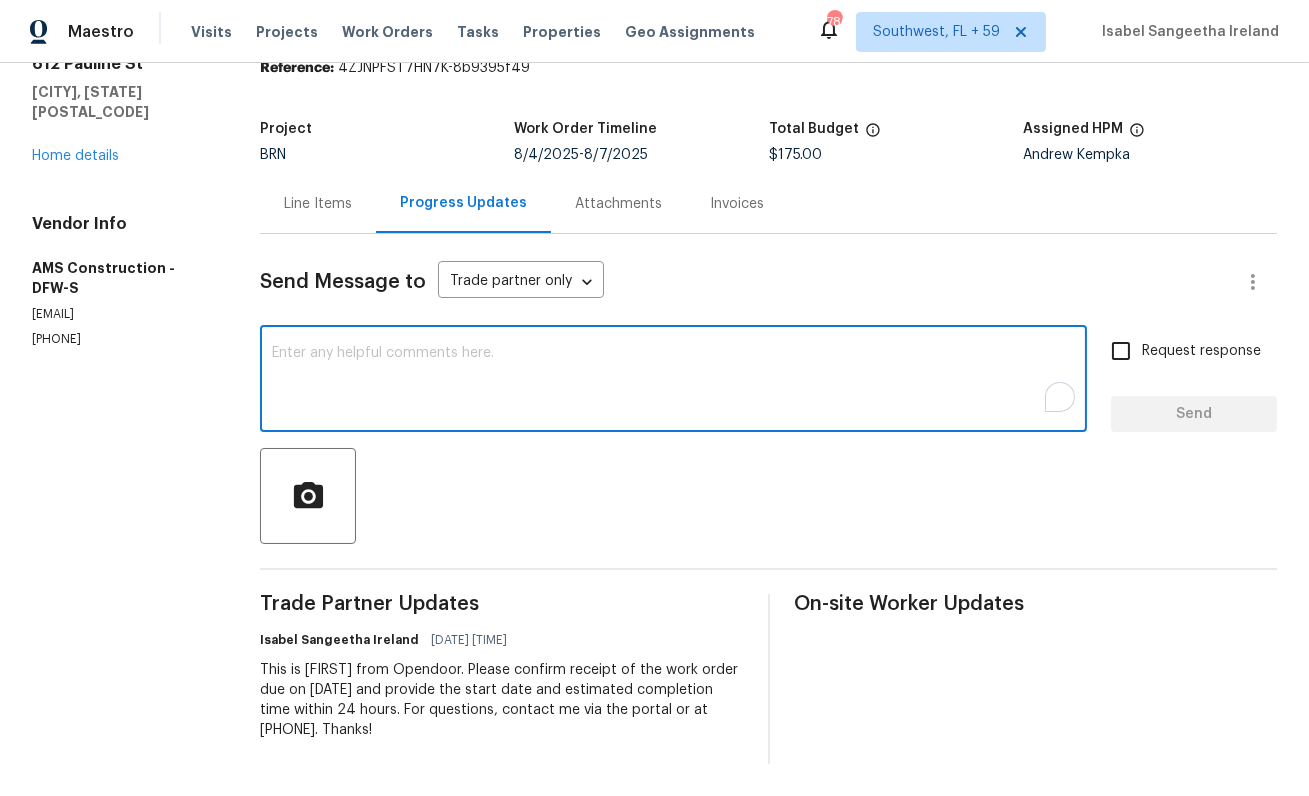 click at bounding box center (673, 381) 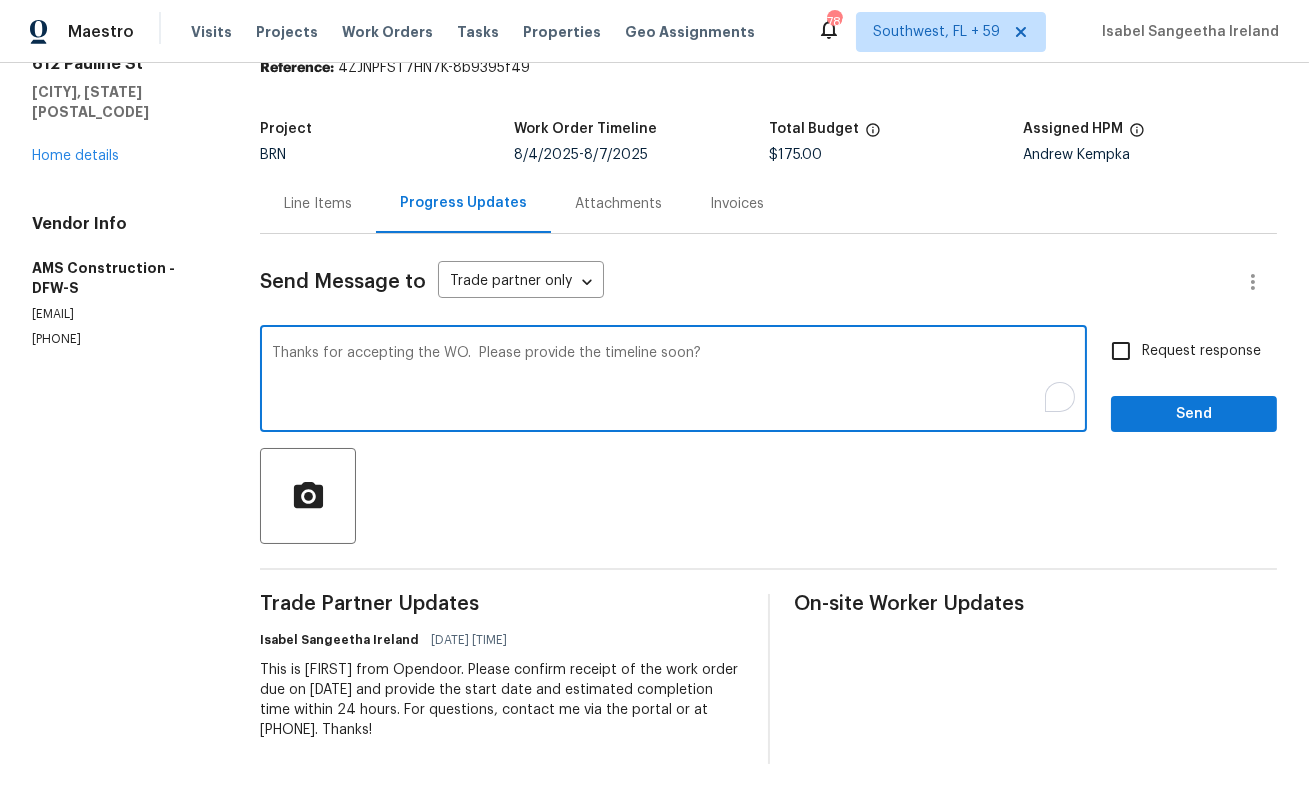 type on "Thanks for accepting the WO.  Please provide the timeline soon?" 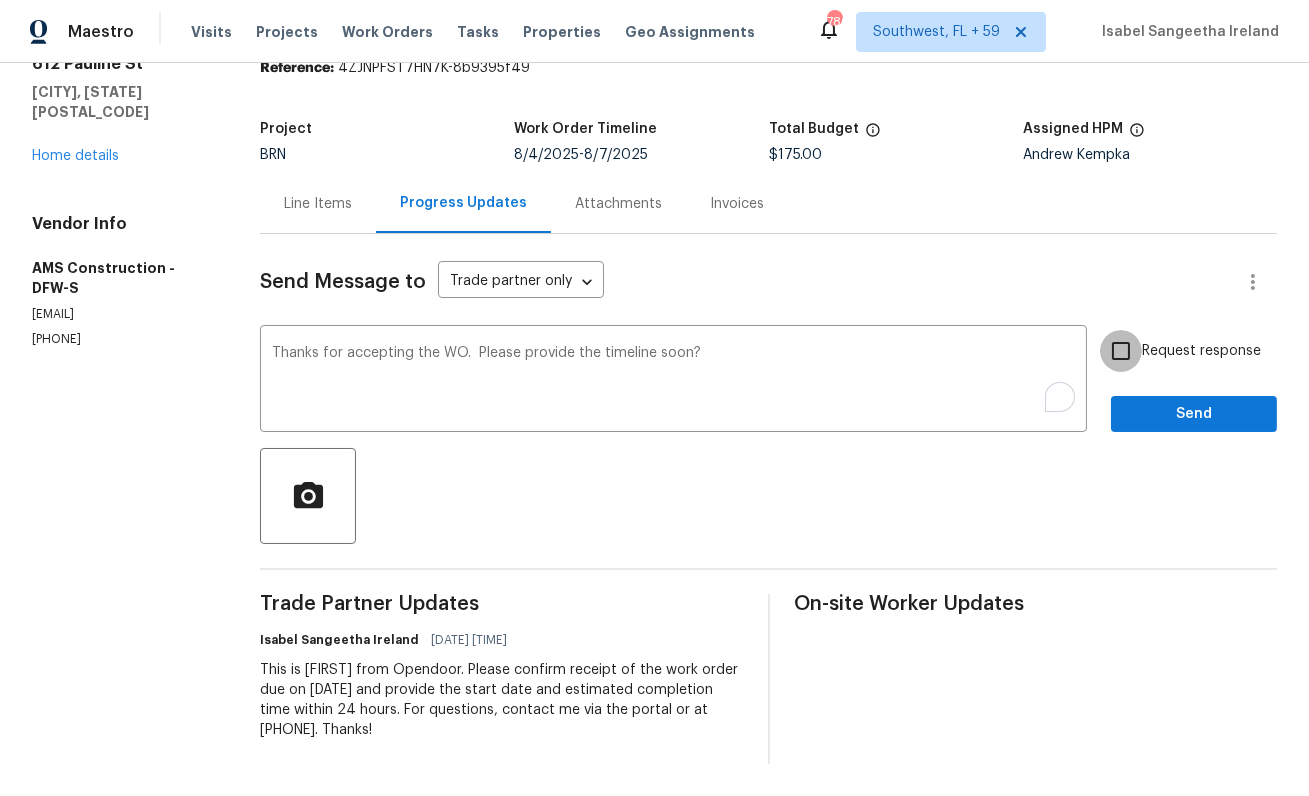click on "Request response" at bounding box center [1121, 351] 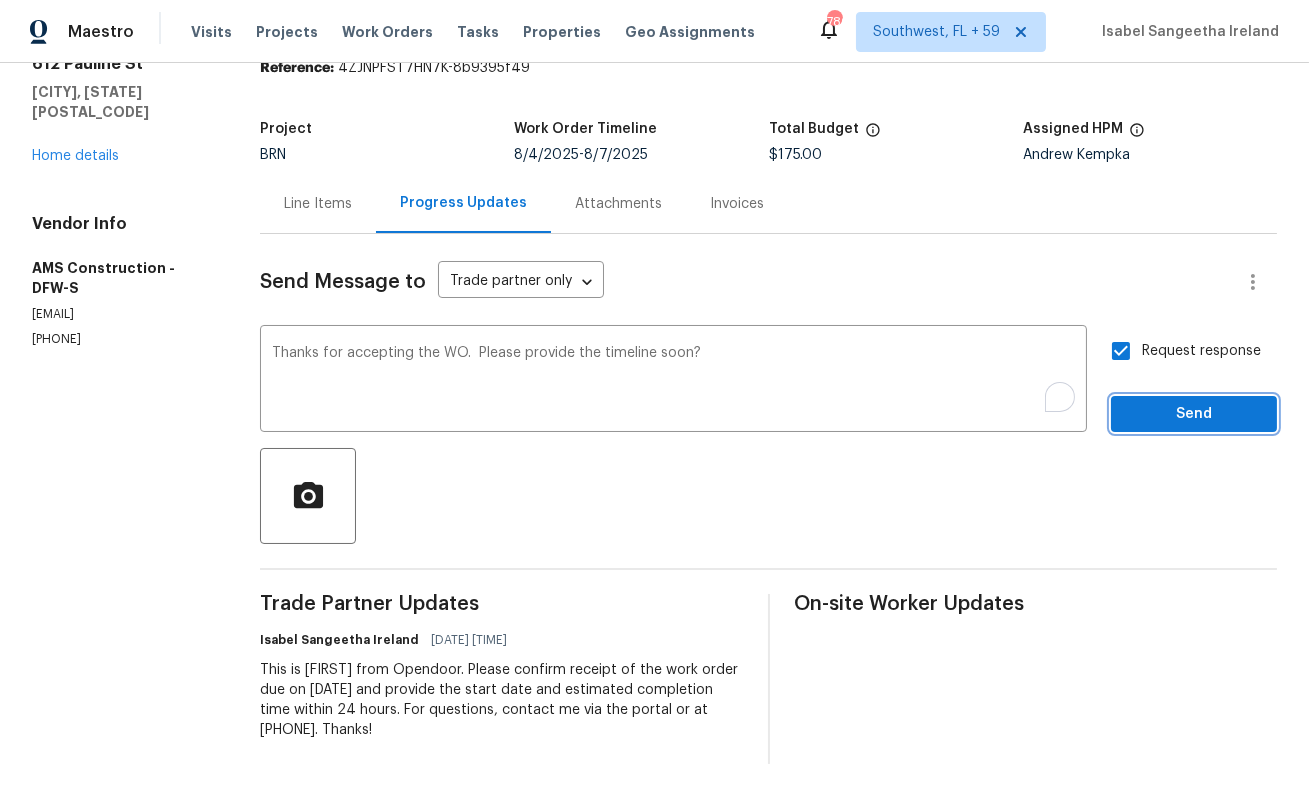click on "Send" at bounding box center (1194, 414) 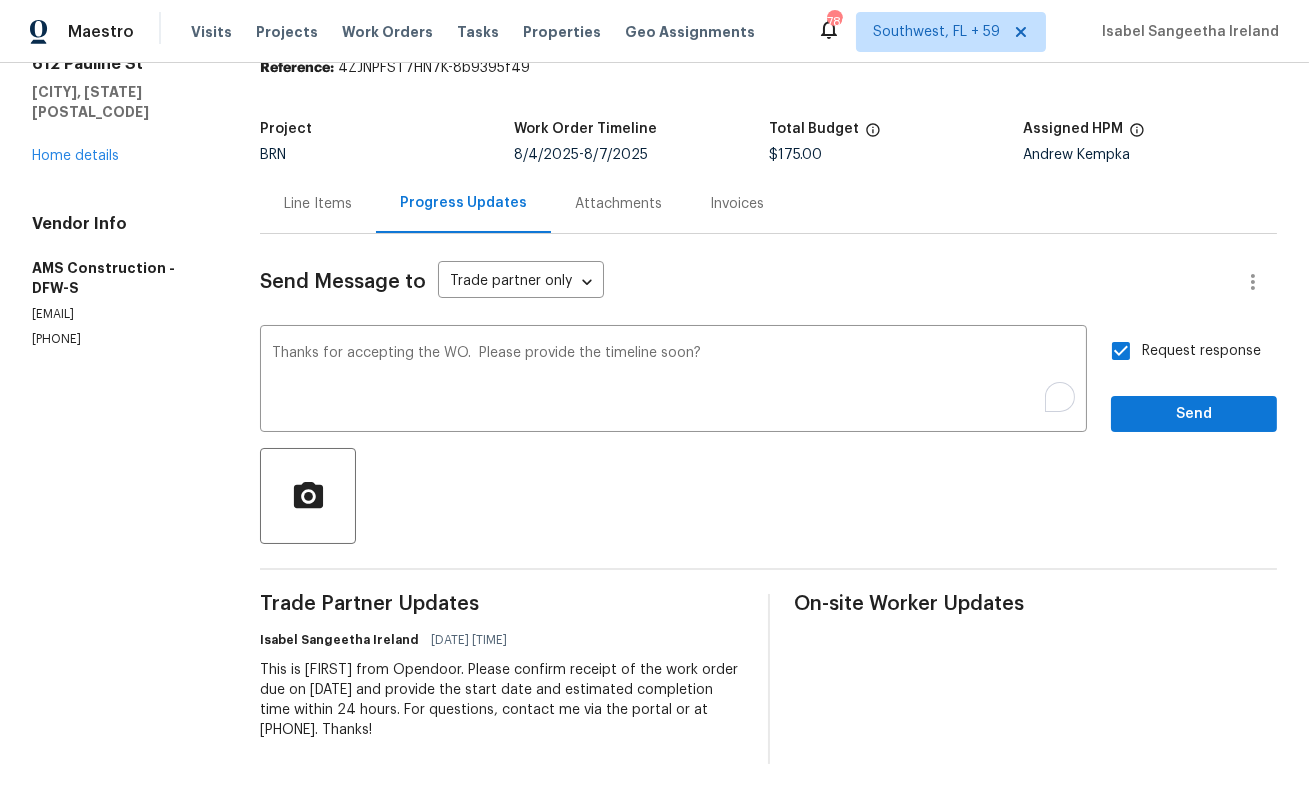 scroll, scrollTop: 0, scrollLeft: 0, axis: both 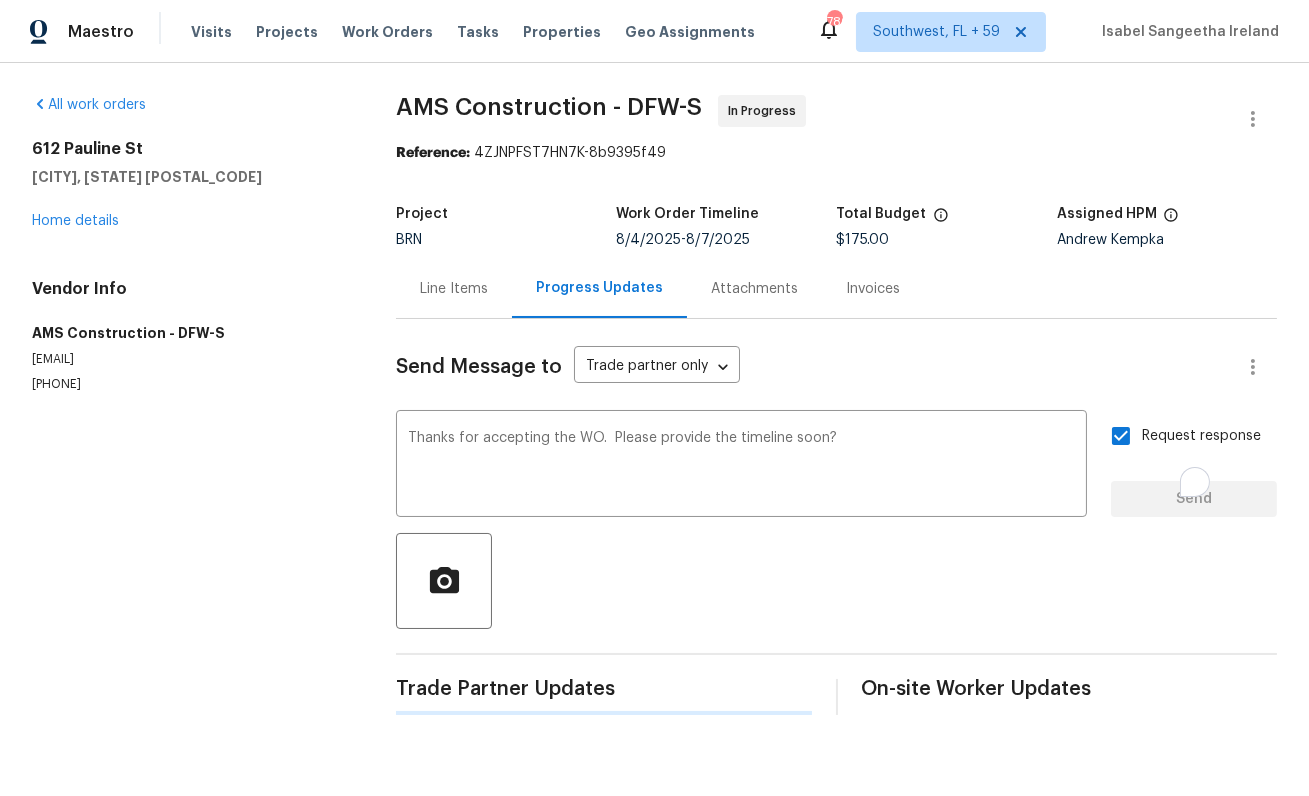 type 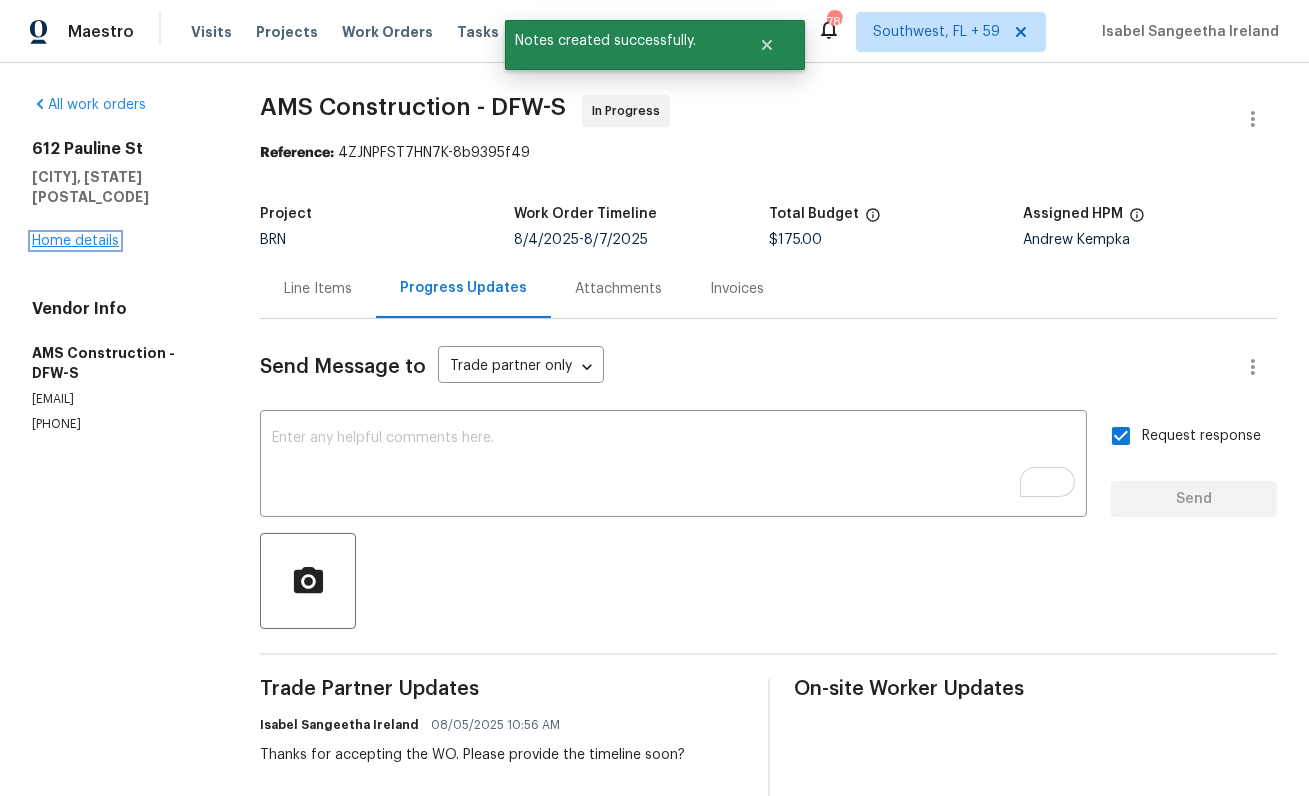 click on "Home details" at bounding box center [75, 241] 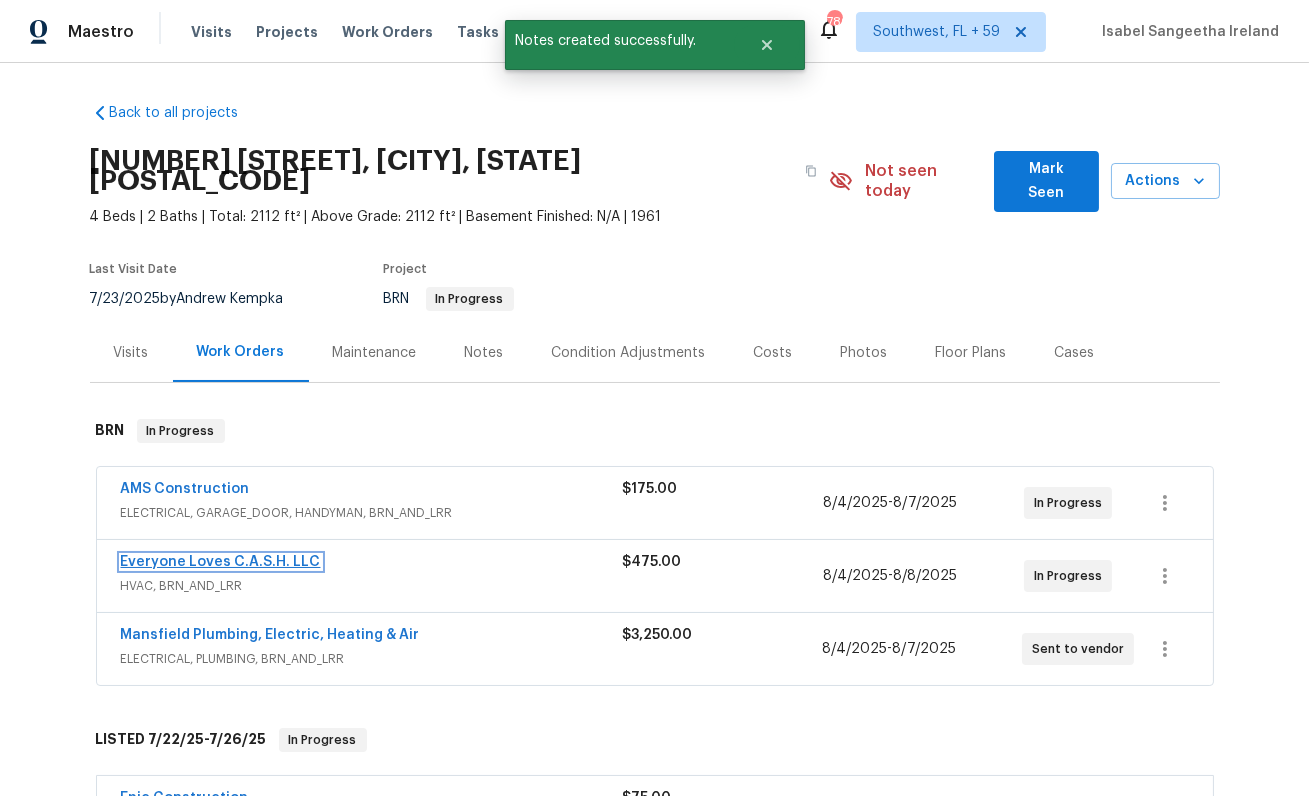 click on "Everyone Loves C.A.S.H. LLC" at bounding box center (221, 562) 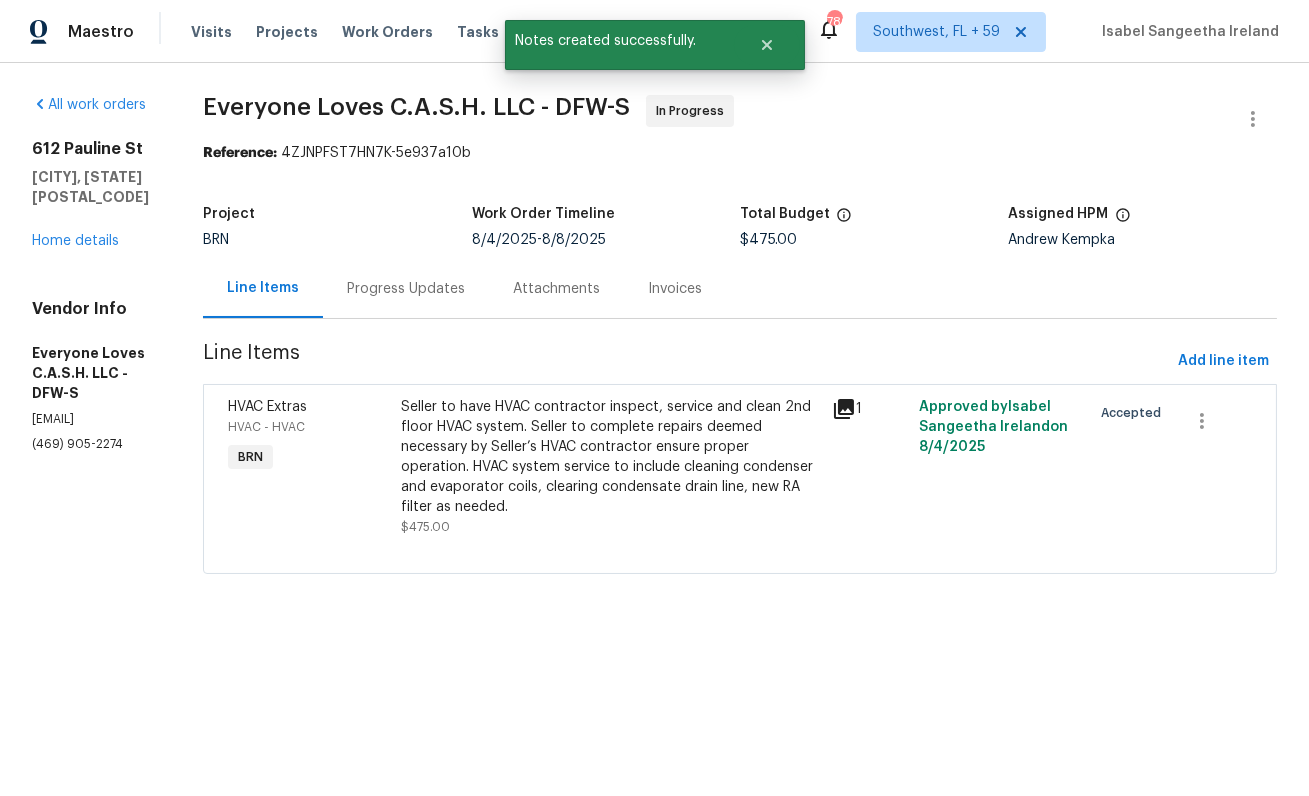click on "Progress Updates" at bounding box center [406, 289] 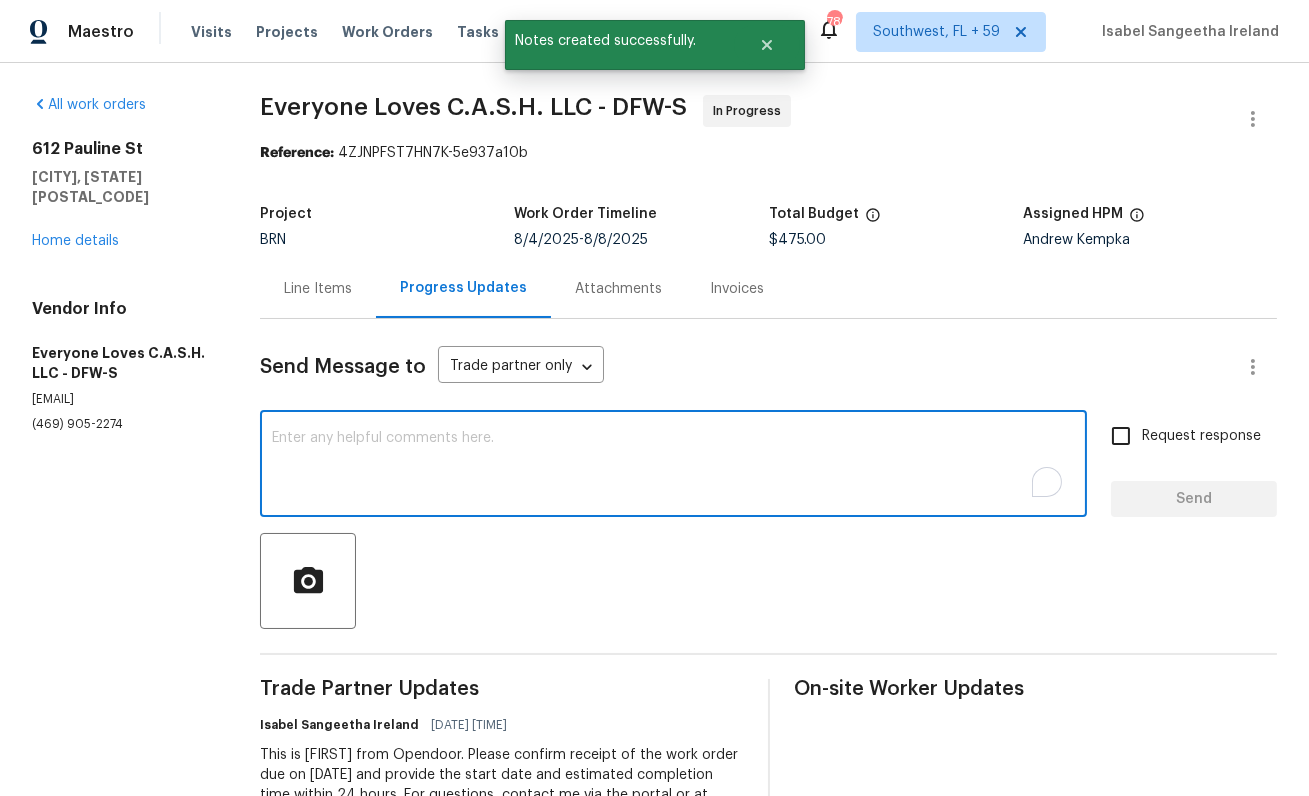 click at bounding box center (673, 466) 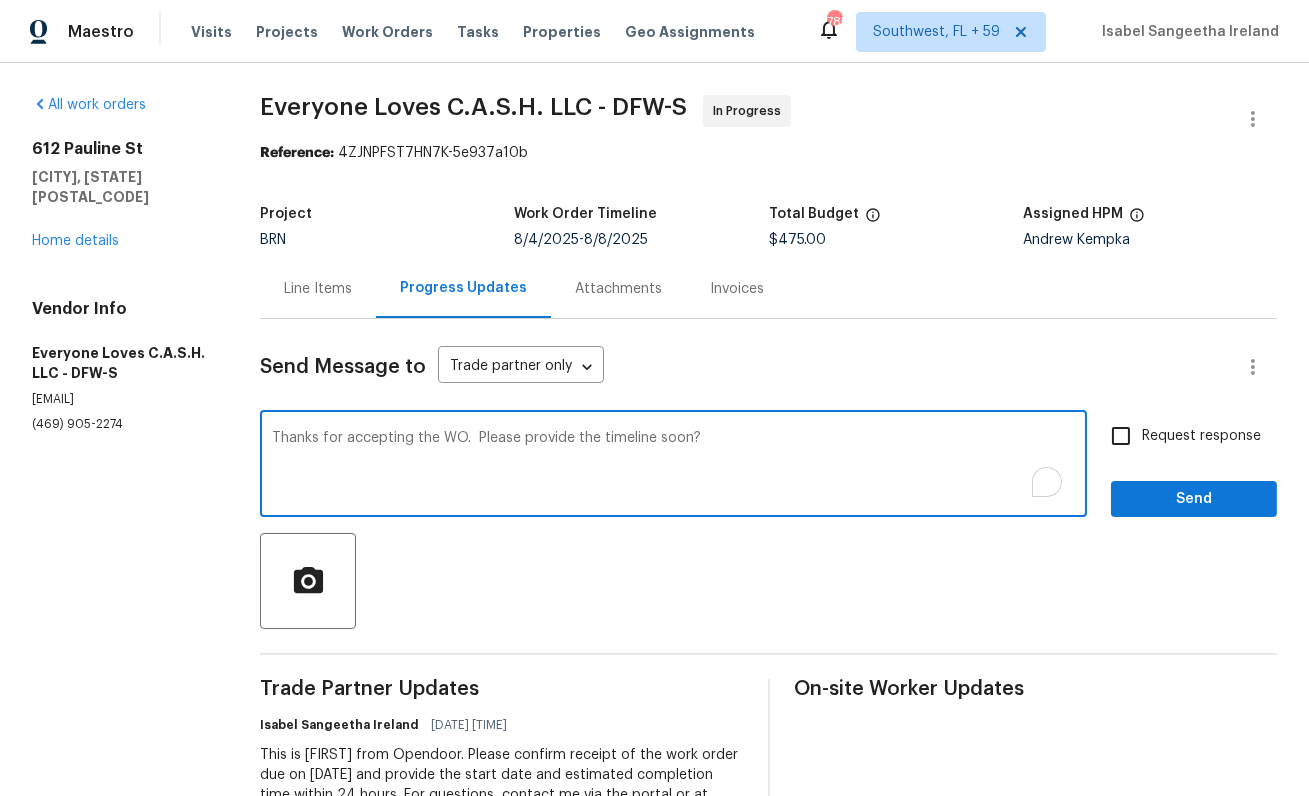 type on "Thanks for accepting the WO.  Please provide the timeline soon?" 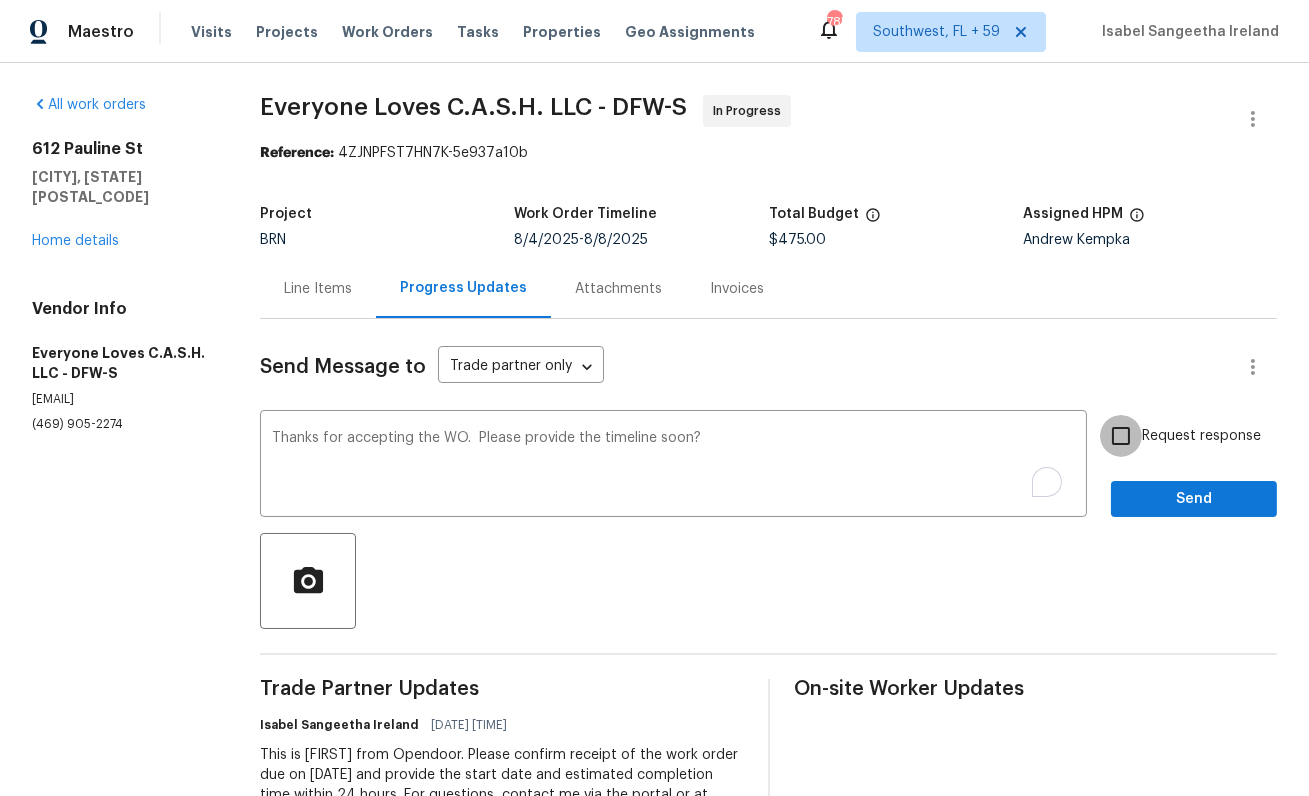 click on "Request response" at bounding box center [1121, 436] 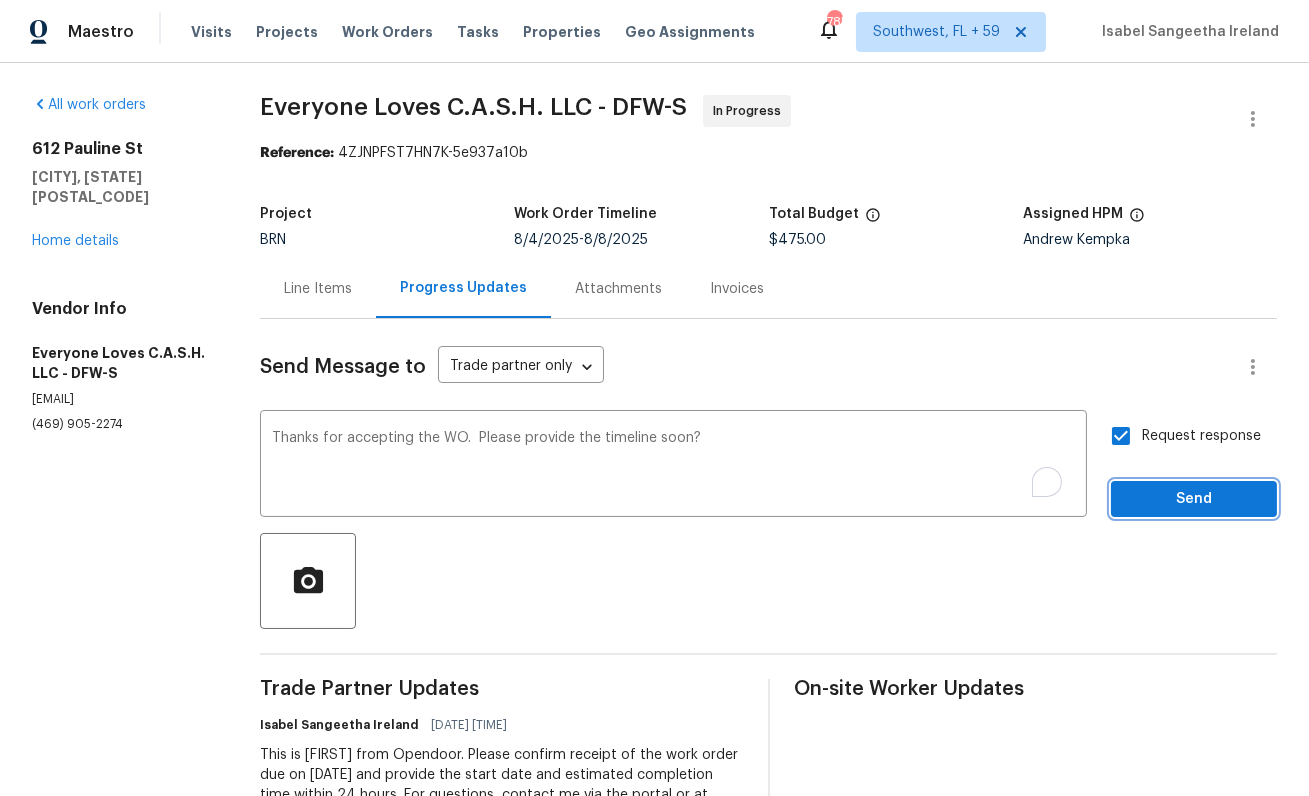 click on "Send" at bounding box center (1194, 499) 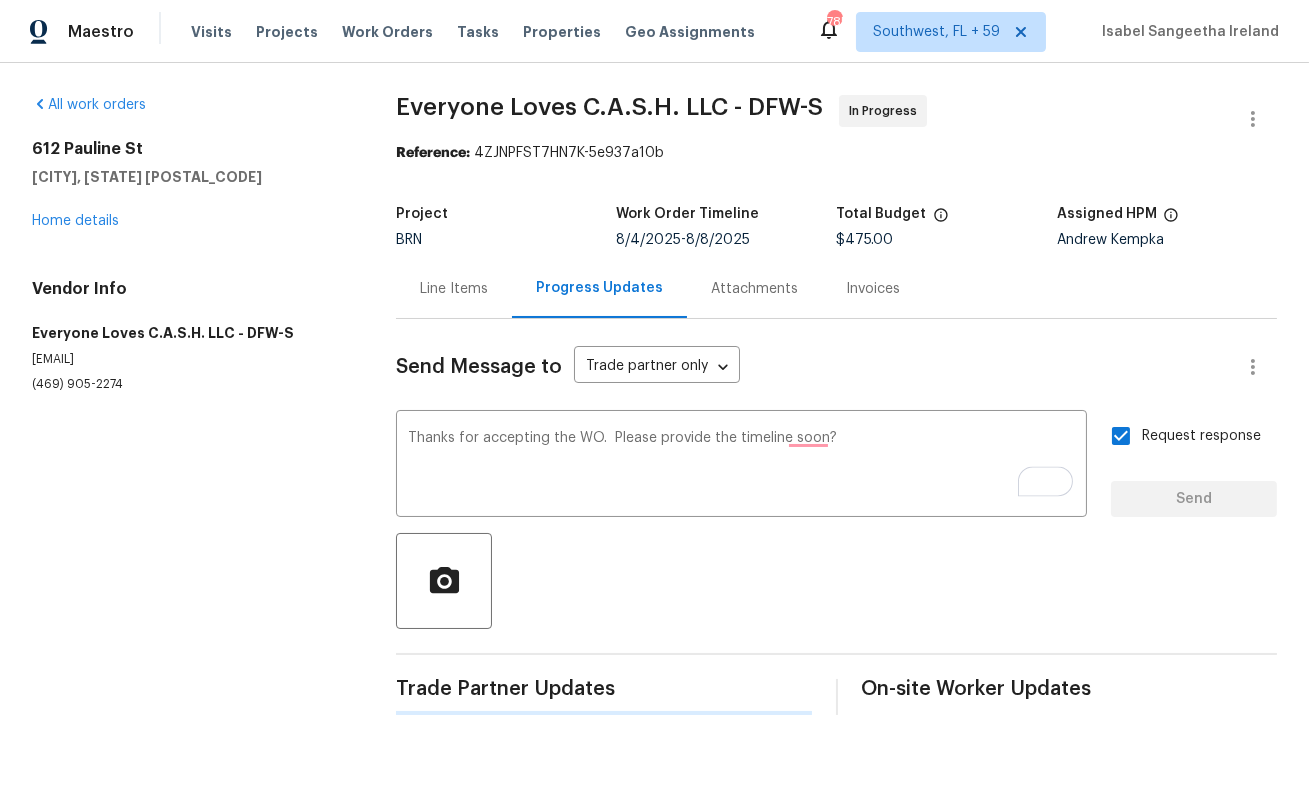 type 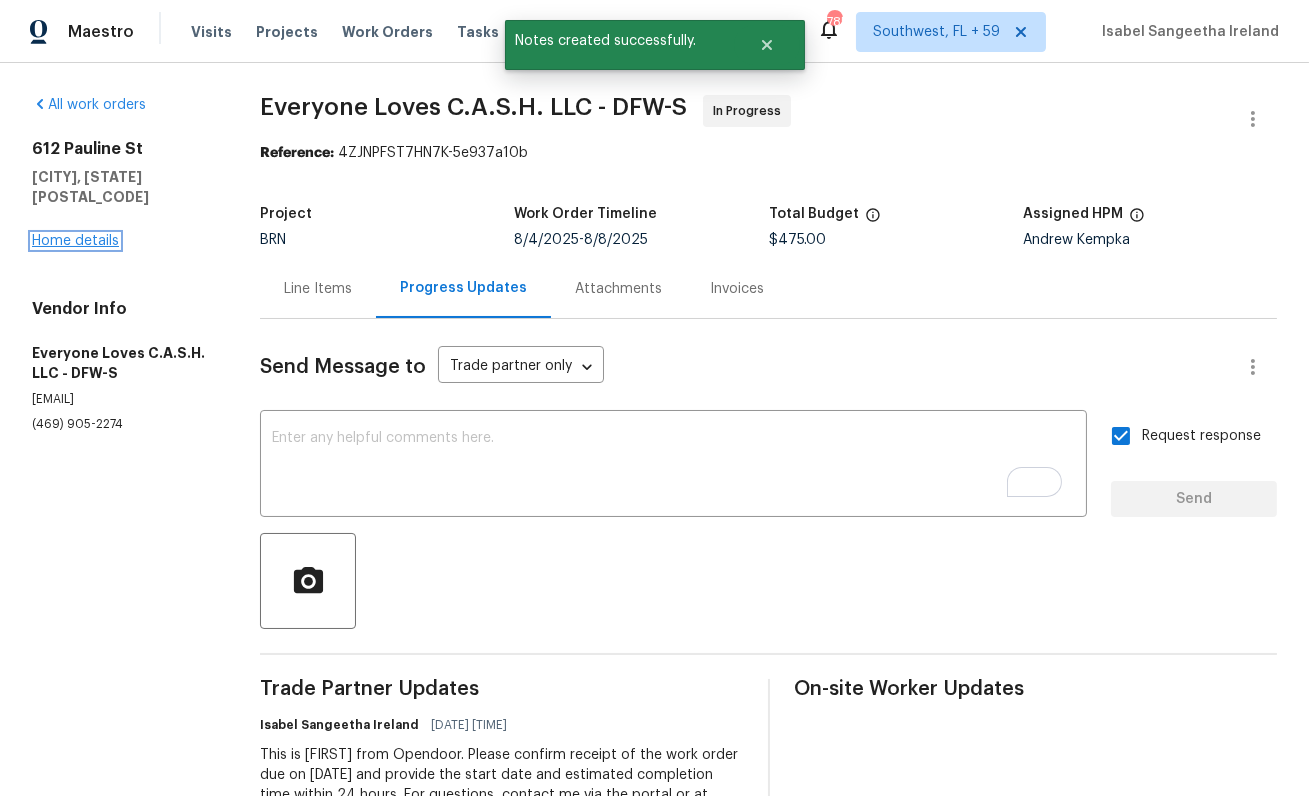 click on "Home details" at bounding box center (75, 241) 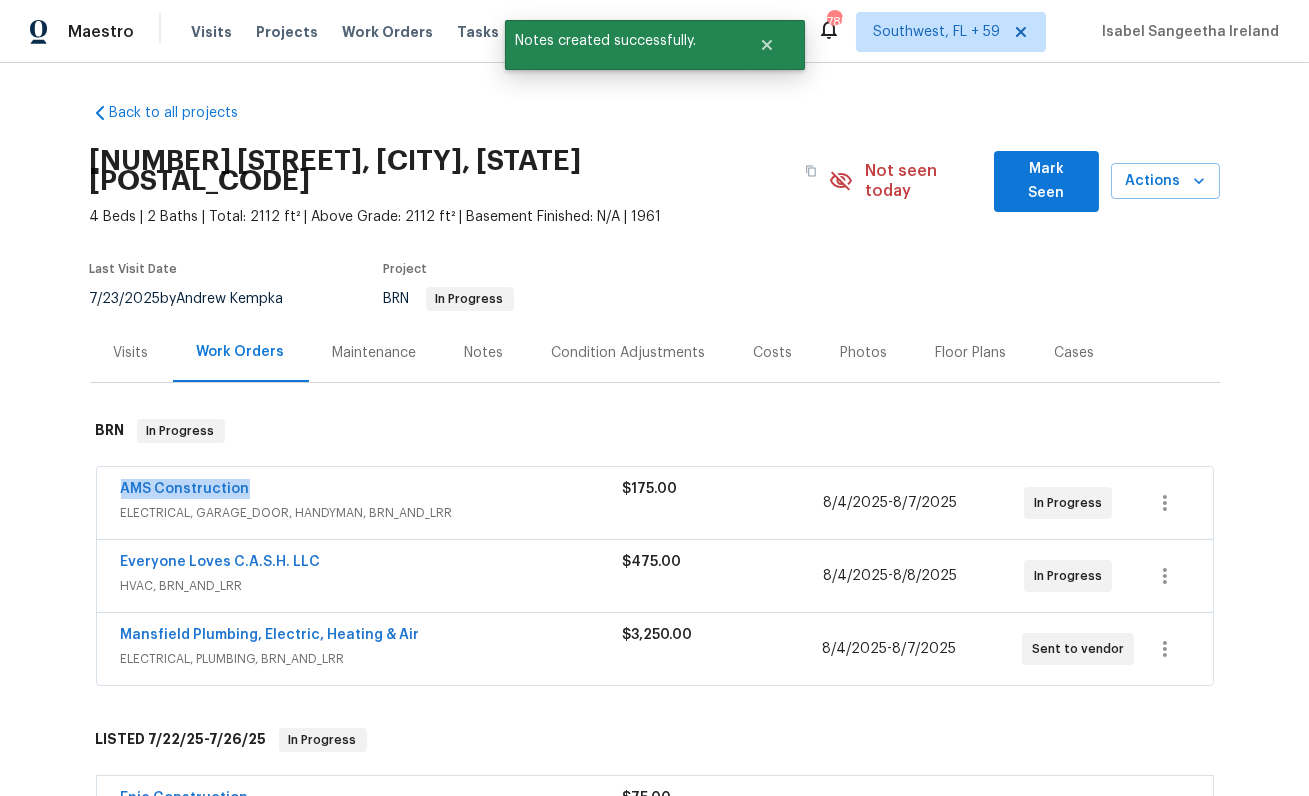 drag, startPoint x: 253, startPoint y: 470, endPoint x: 33, endPoint y: 470, distance: 220 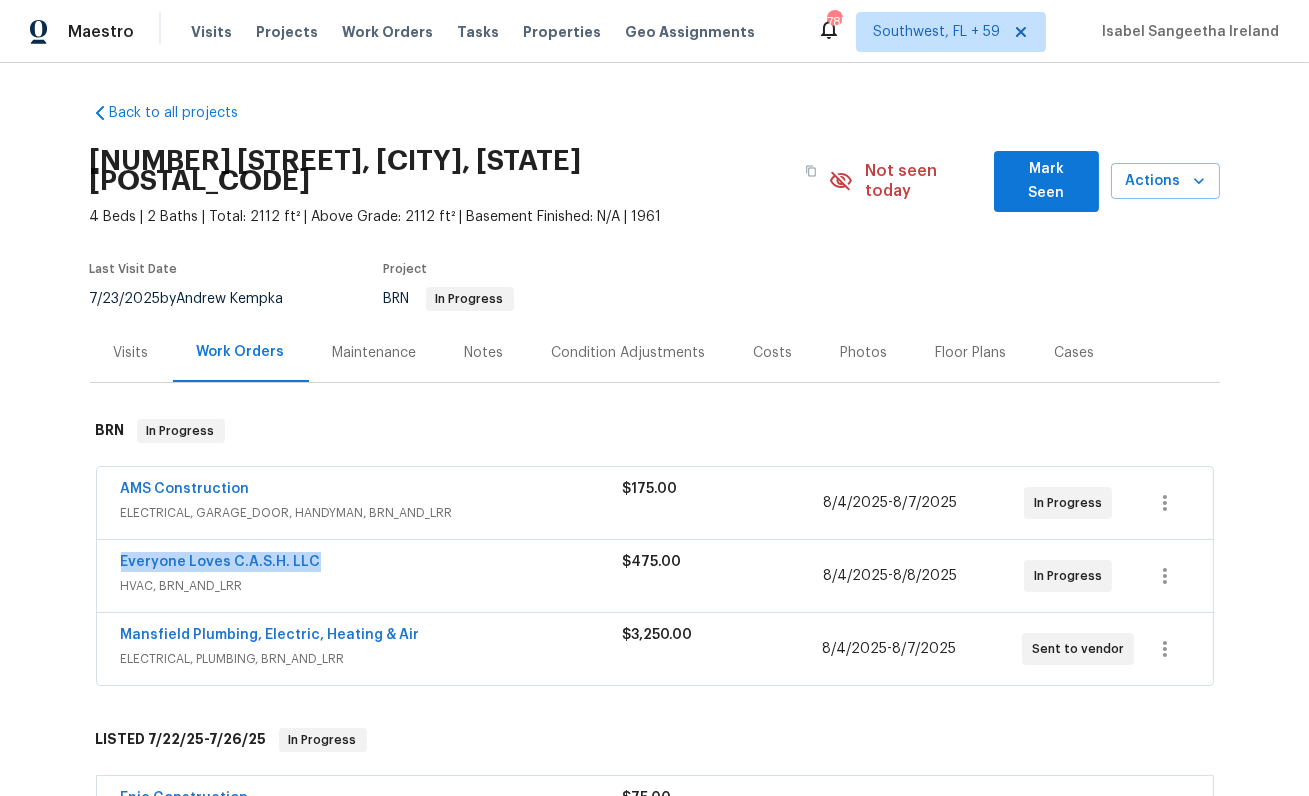 drag, startPoint x: 319, startPoint y: 542, endPoint x: 54, endPoint y: 542, distance: 265 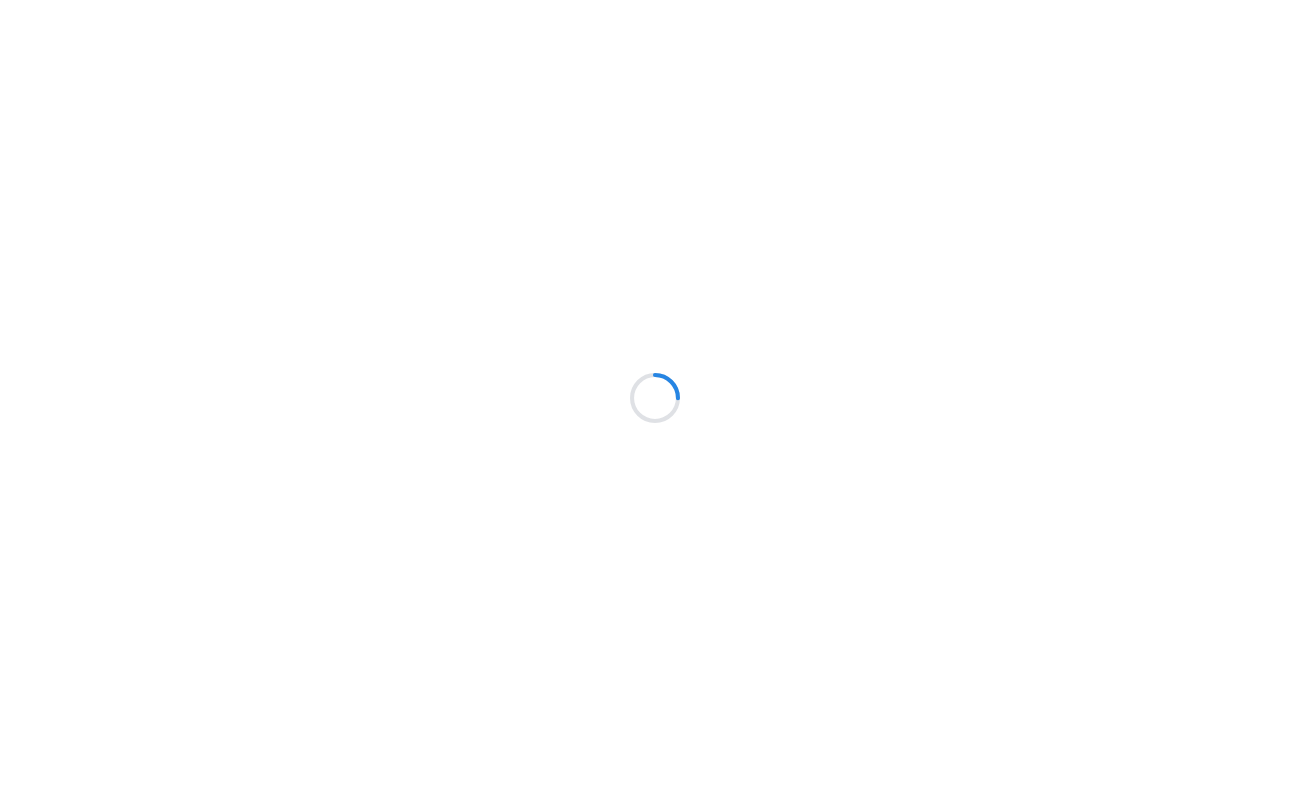 scroll, scrollTop: 0, scrollLeft: 0, axis: both 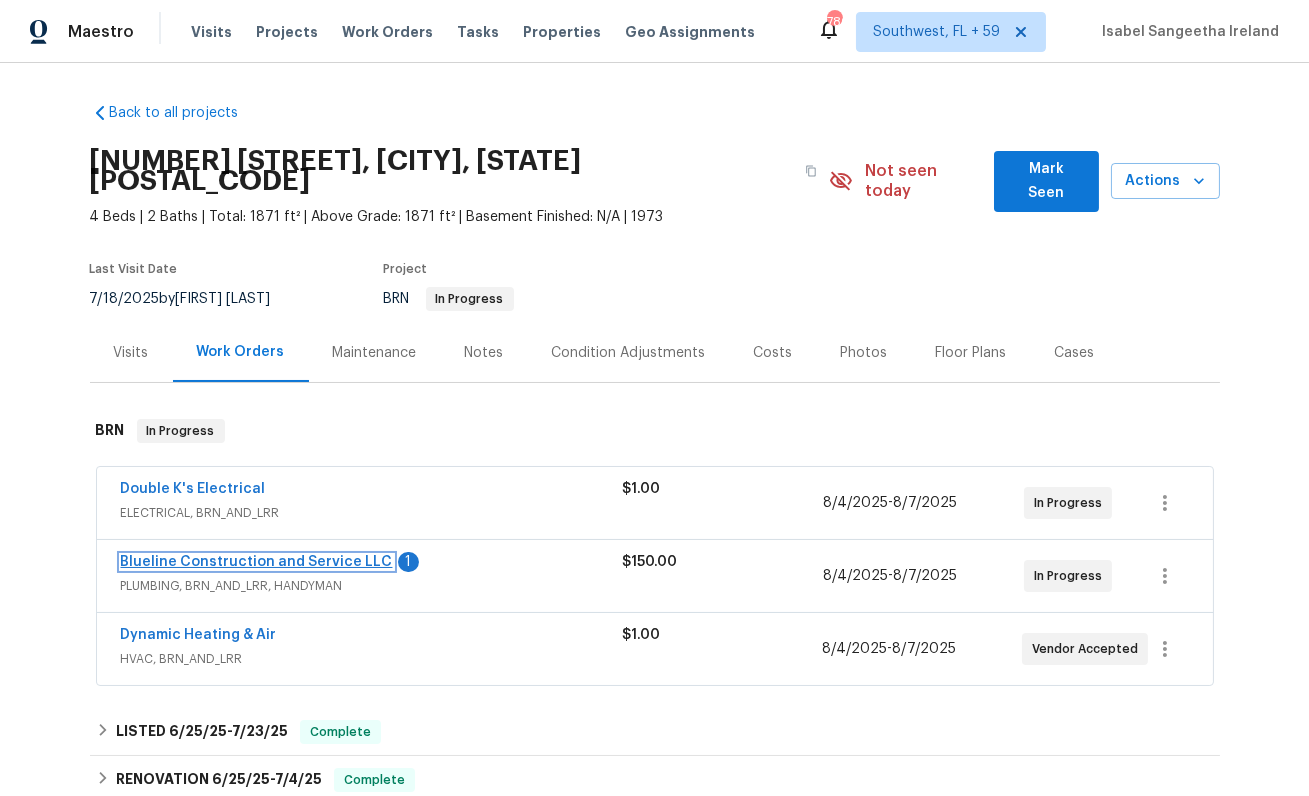 click on "Blueline Construction and Service LLC" at bounding box center (257, 562) 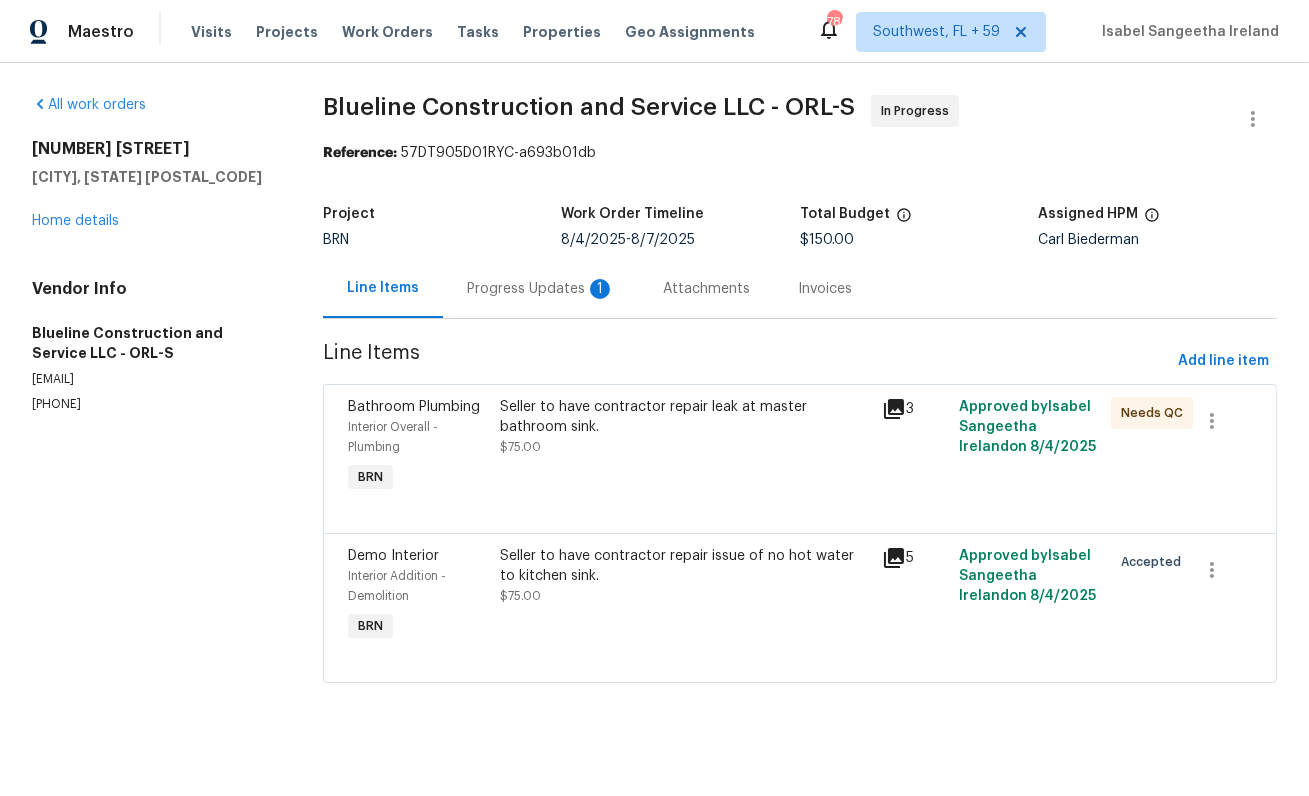click on "Progress Updates 1" at bounding box center [541, 288] 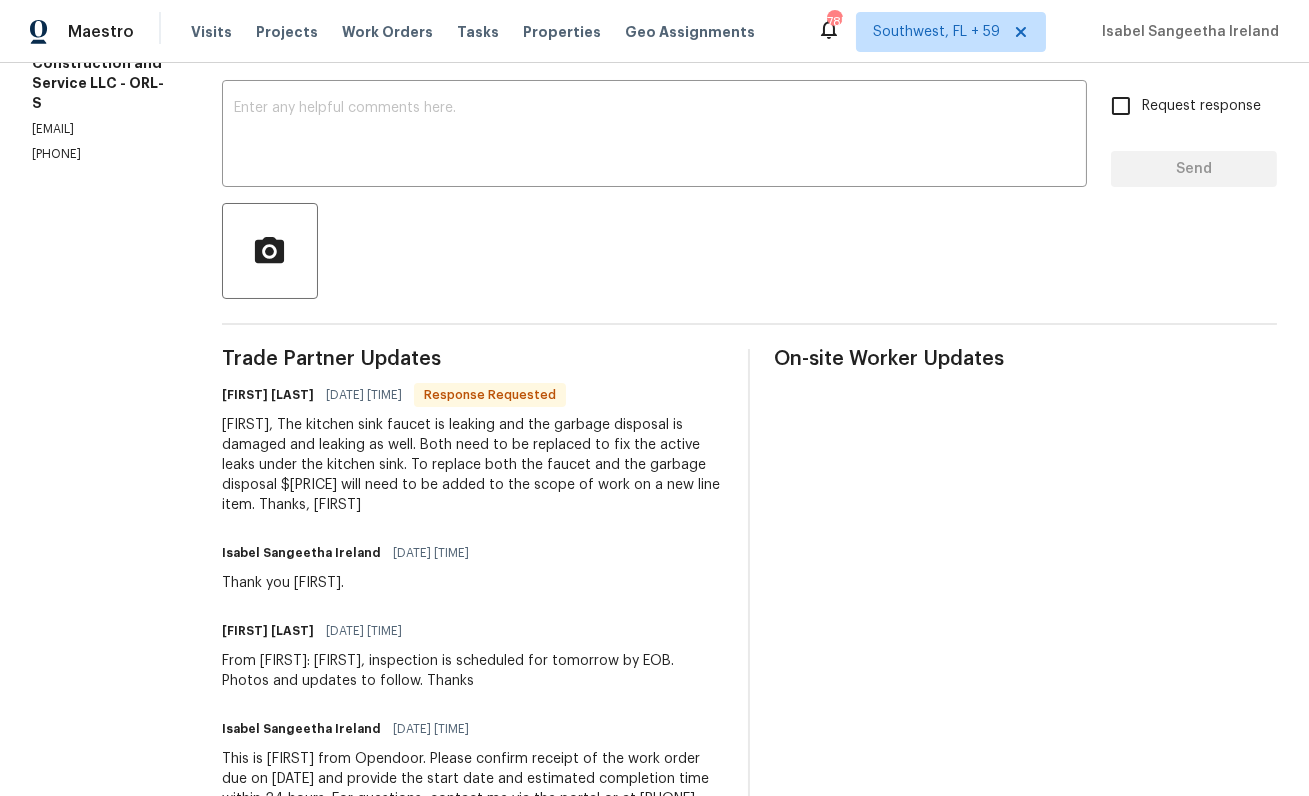 scroll, scrollTop: 354, scrollLeft: 0, axis: vertical 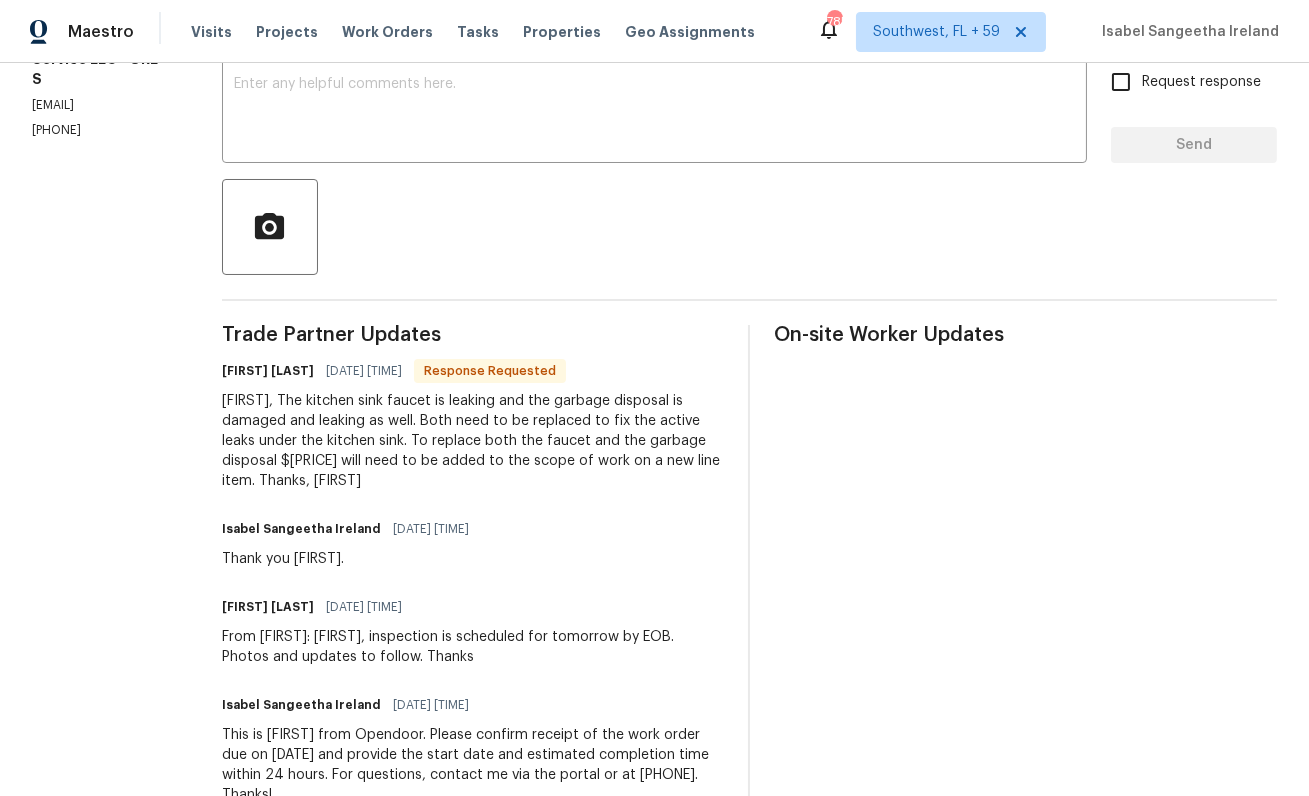 click on "[FIRST],
The kitchen sink faucet is leaking and the garbage disposal is damaged and leaking as well. Both need to be replaced to fix the active leaks under the kitchen sink.
To replace both the faucet and the garbage disposal $[PRICE] will need to be added to the scope of work on a new line item.
Thanks,
[FIRST]" at bounding box center (473, 441) 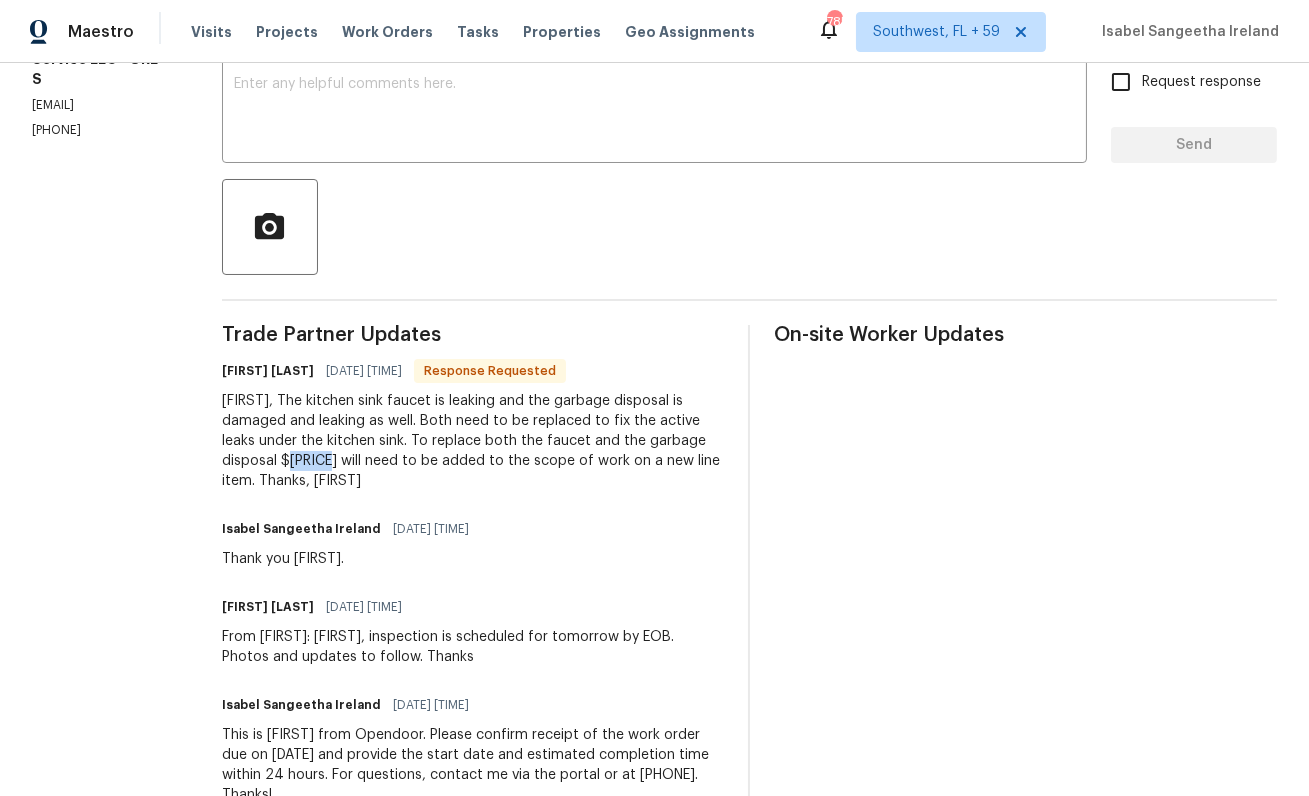 click on "[FIRST],
The kitchen sink faucet is leaking and the garbage disposal is damaged and leaking as well. Both need to be replaced to fix the active leaks under the kitchen sink.
To replace both the faucet and the garbage disposal $[PRICE] will need to be added to the scope of work on a new line item.
Thanks,
[FIRST]" at bounding box center (473, 441) 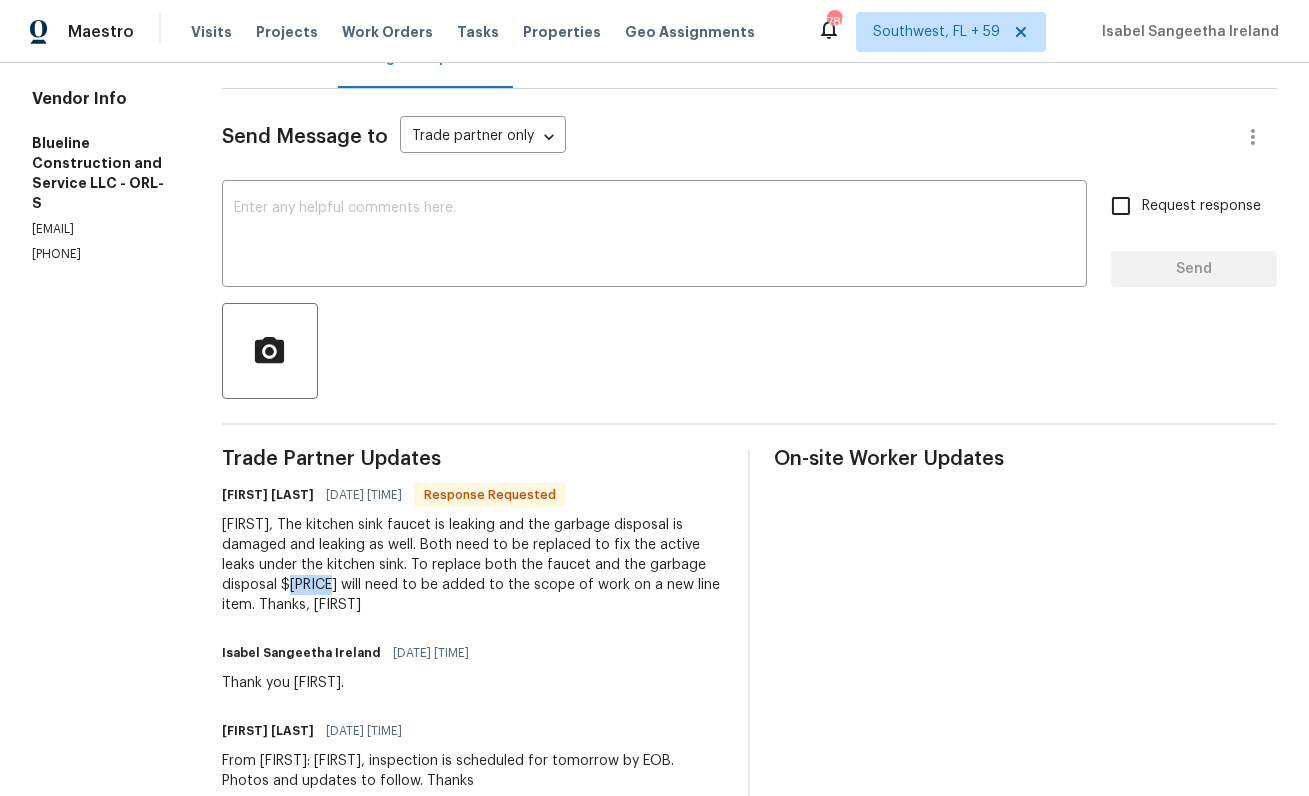 scroll, scrollTop: 0, scrollLeft: 0, axis: both 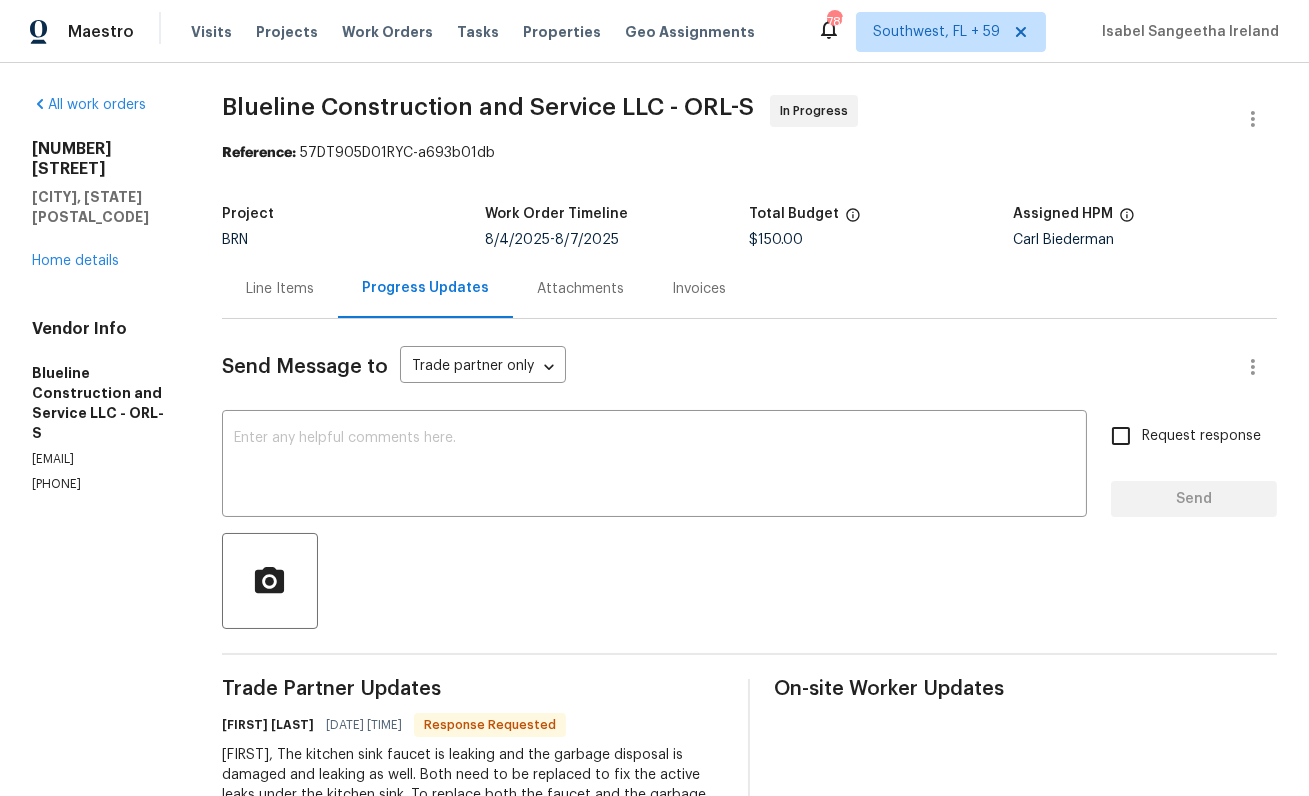 click on "Line Items" at bounding box center (280, 288) 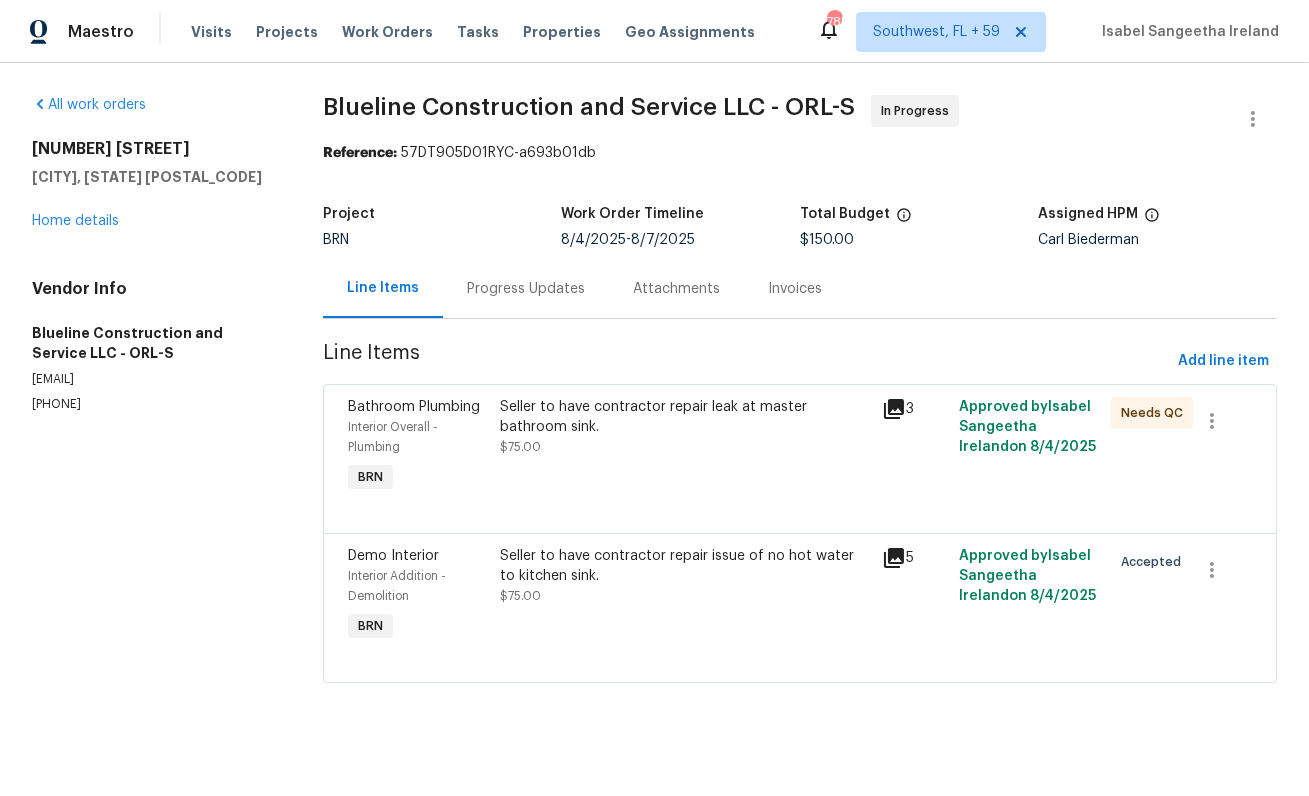 click on "Progress Updates" at bounding box center (526, 289) 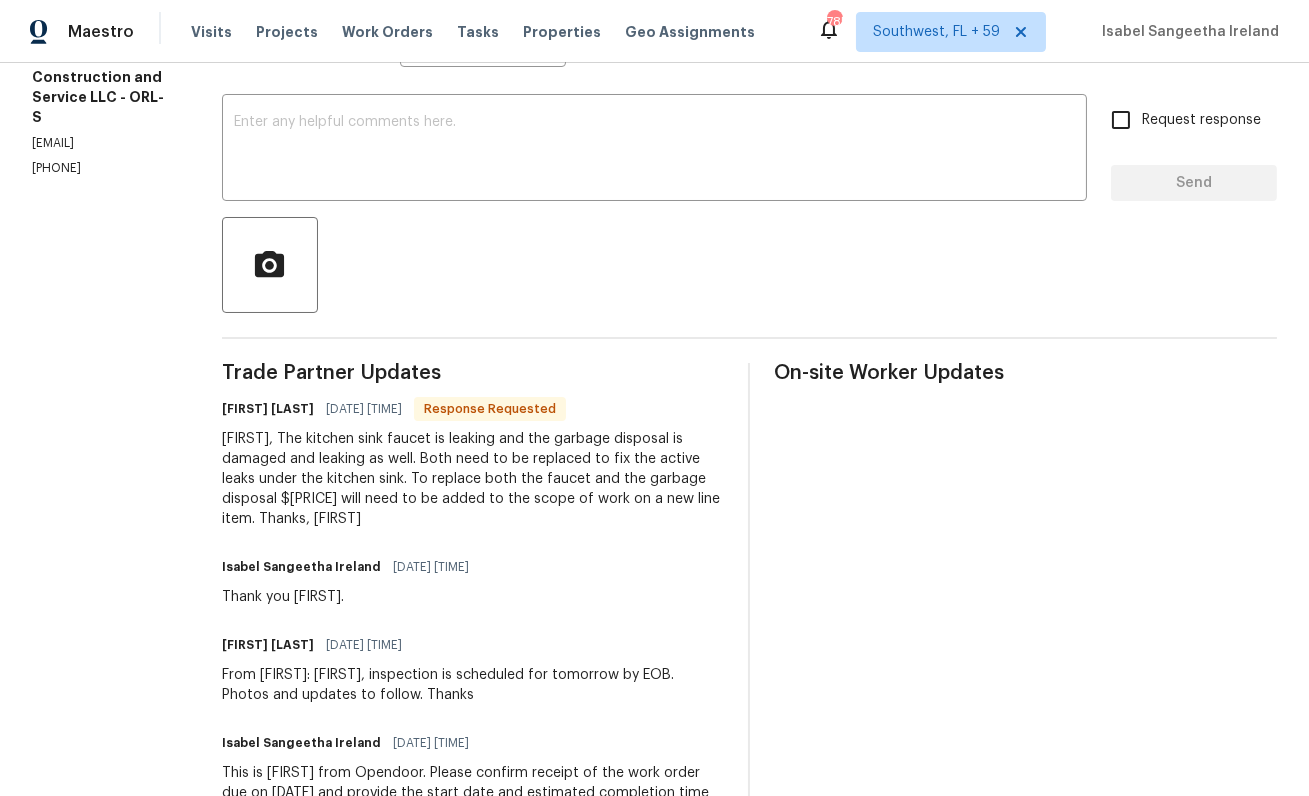 scroll, scrollTop: 362, scrollLeft: 0, axis: vertical 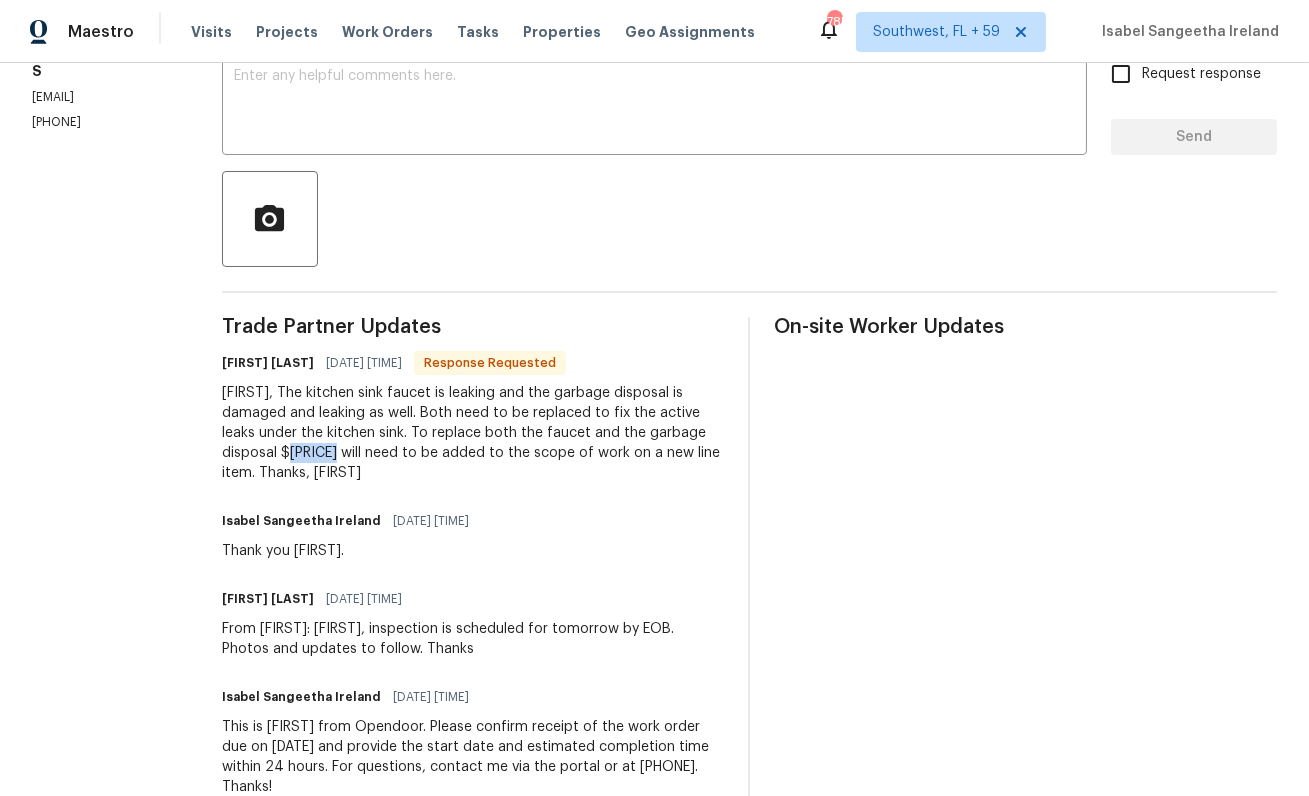 drag, startPoint x: 339, startPoint y: 452, endPoint x: 390, endPoint y: 454, distance: 51.0392 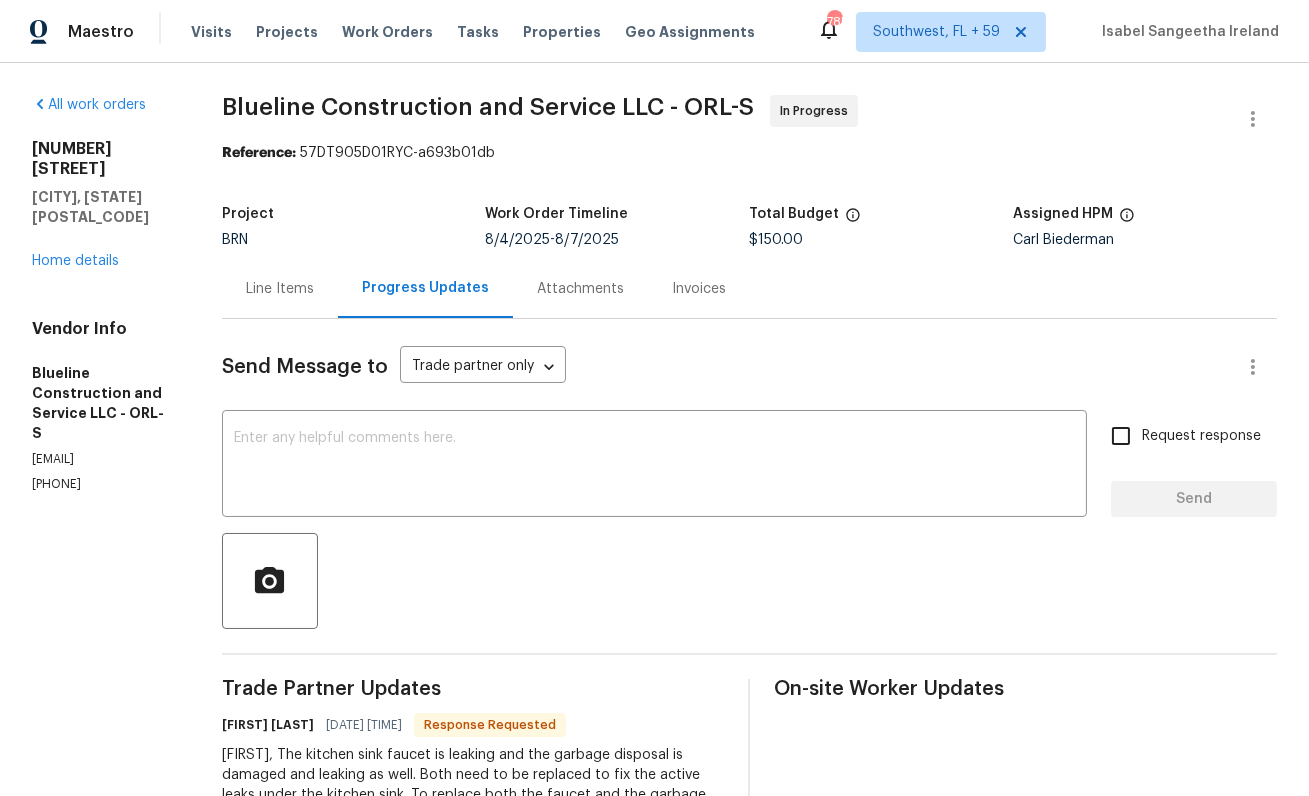click on "BRN" at bounding box center [354, 240] 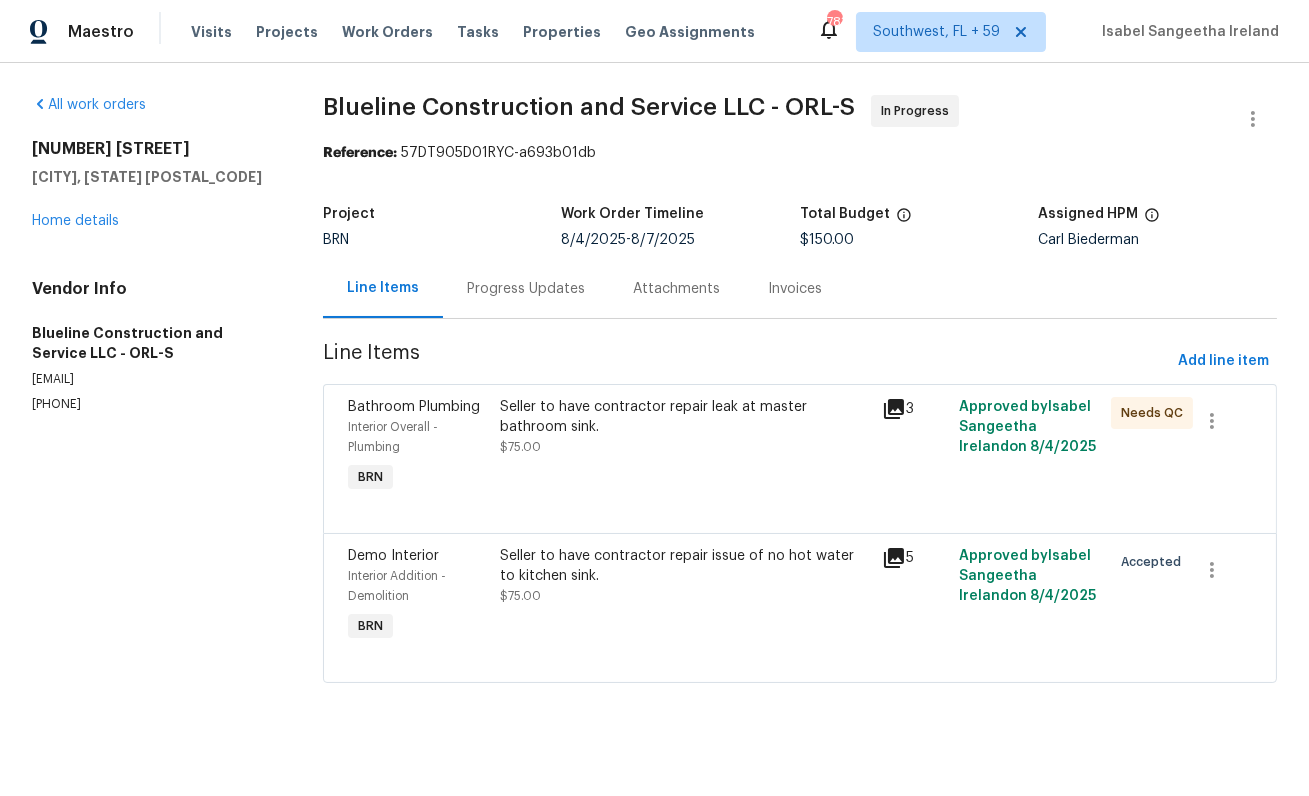 click on "Seller to have contractor repair leak at master bathroom sink." at bounding box center (685, 417) 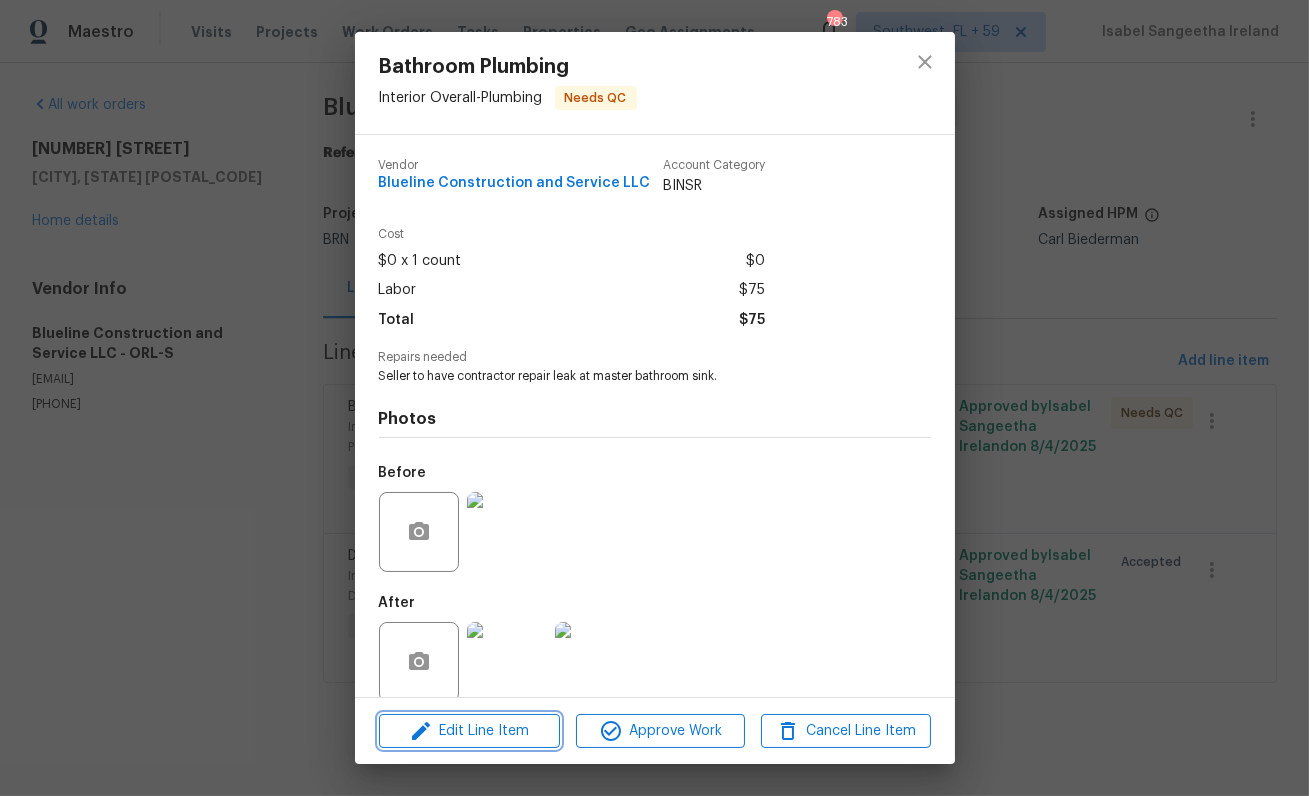 click on "Edit Line Item" at bounding box center (469, 731) 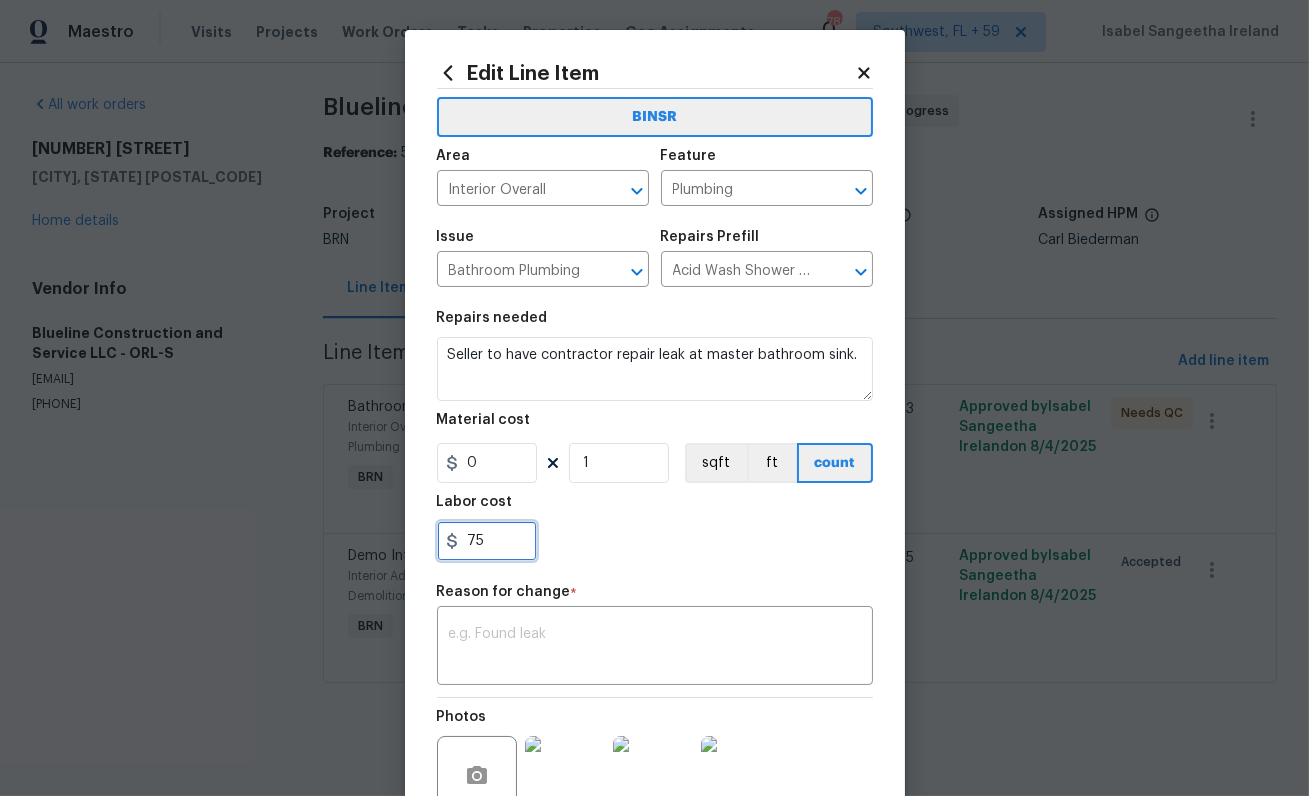 click on "75" at bounding box center [487, 541] 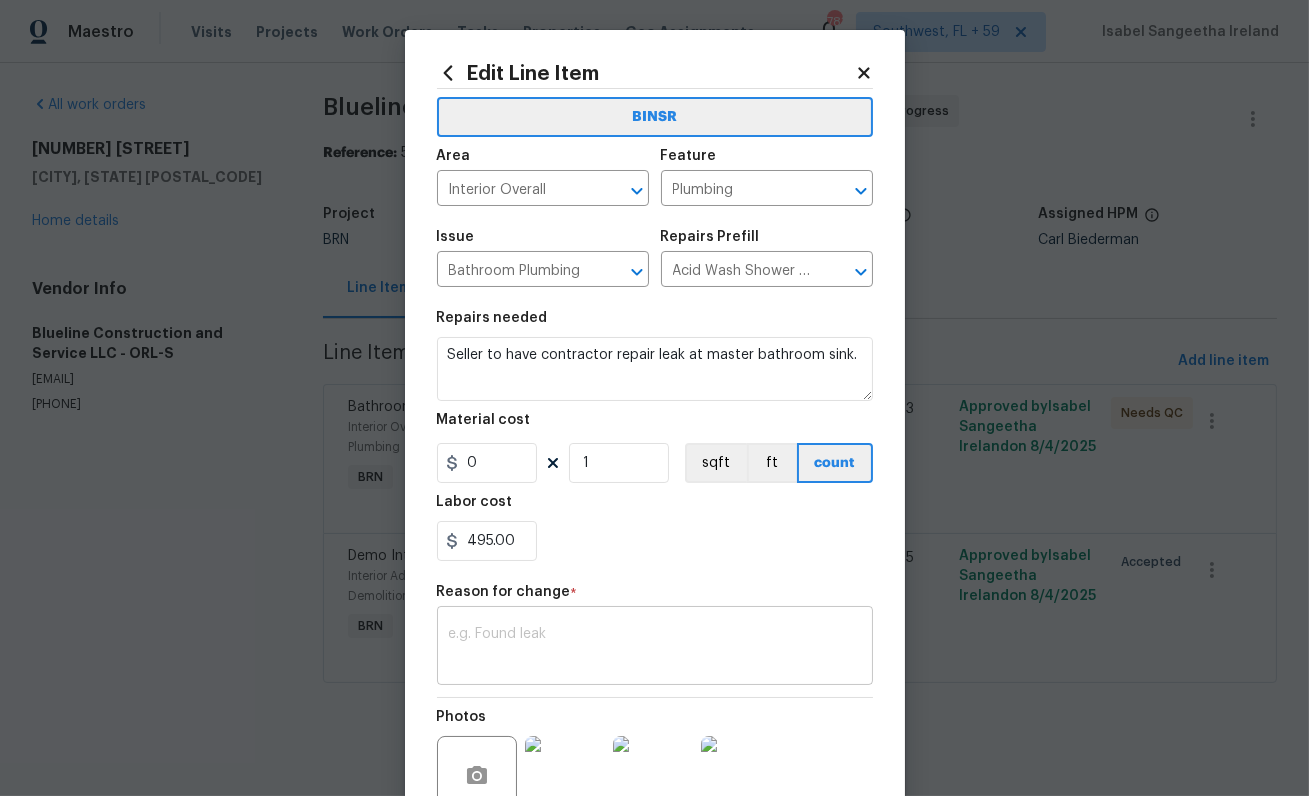 type on "495" 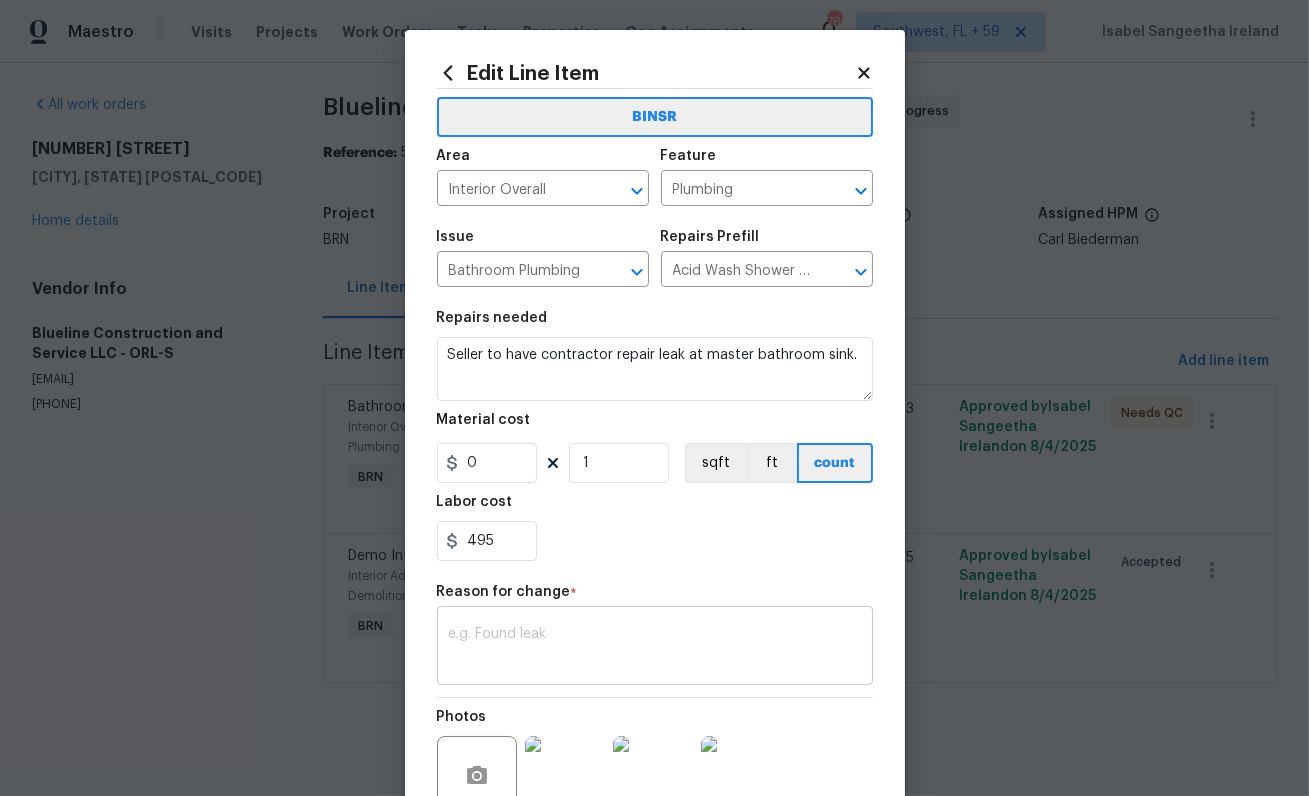 click at bounding box center [655, 648] 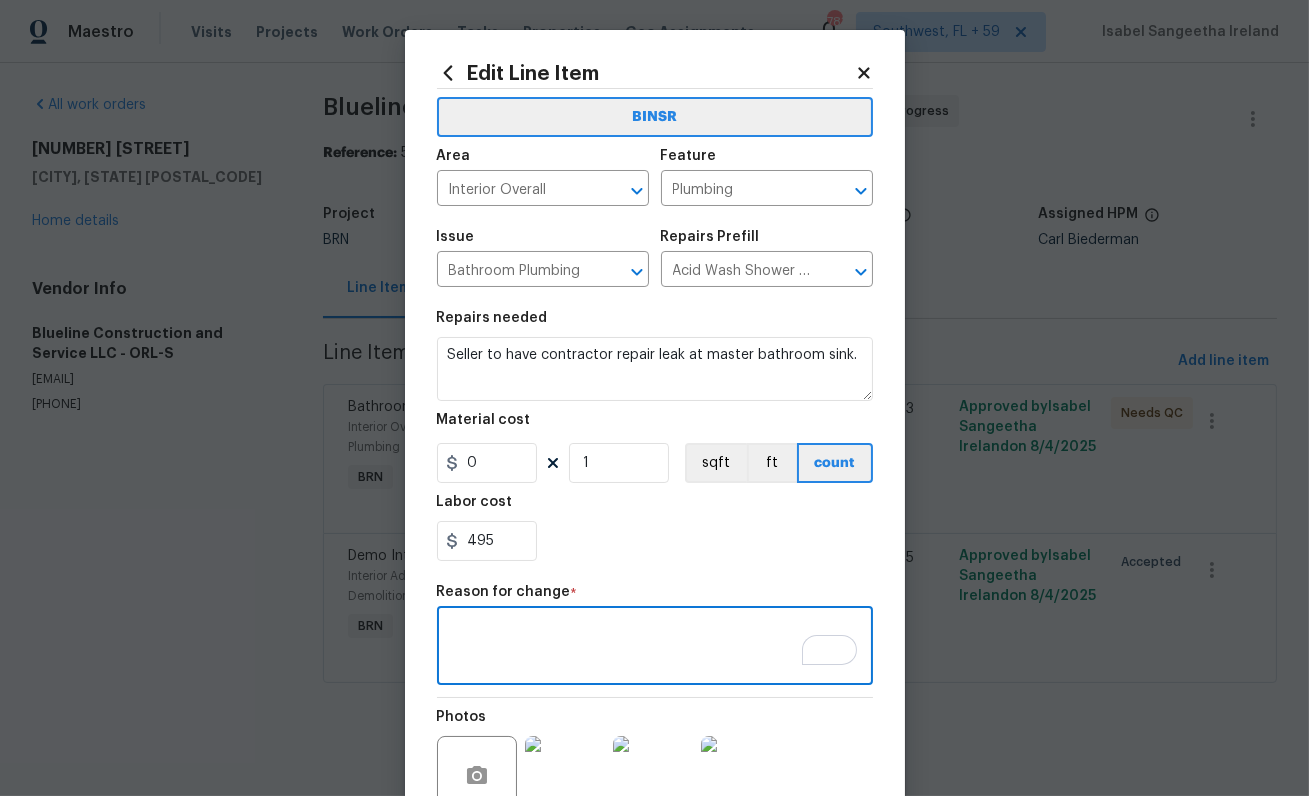 paste on "II  Updated per vendor's final cost." 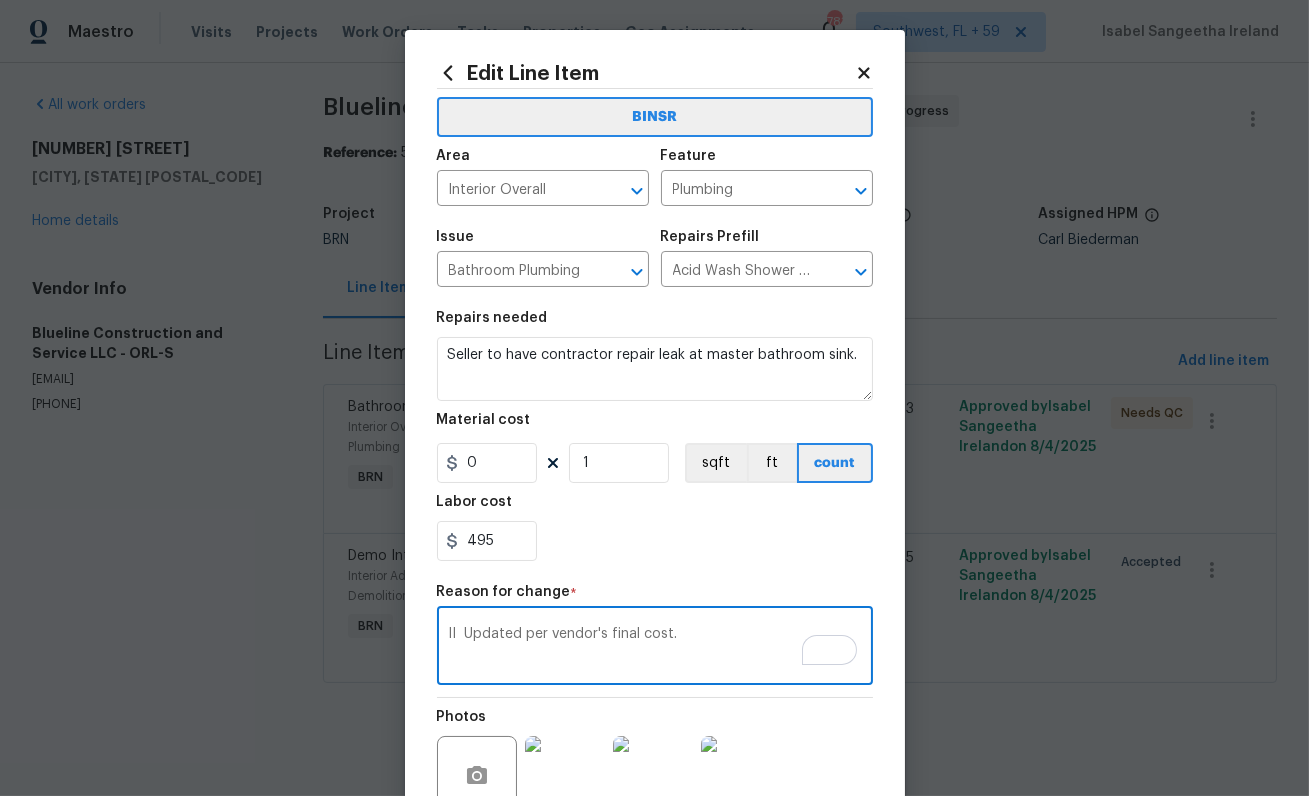 scroll, scrollTop: 189, scrollLeft: 0, axis: vertical 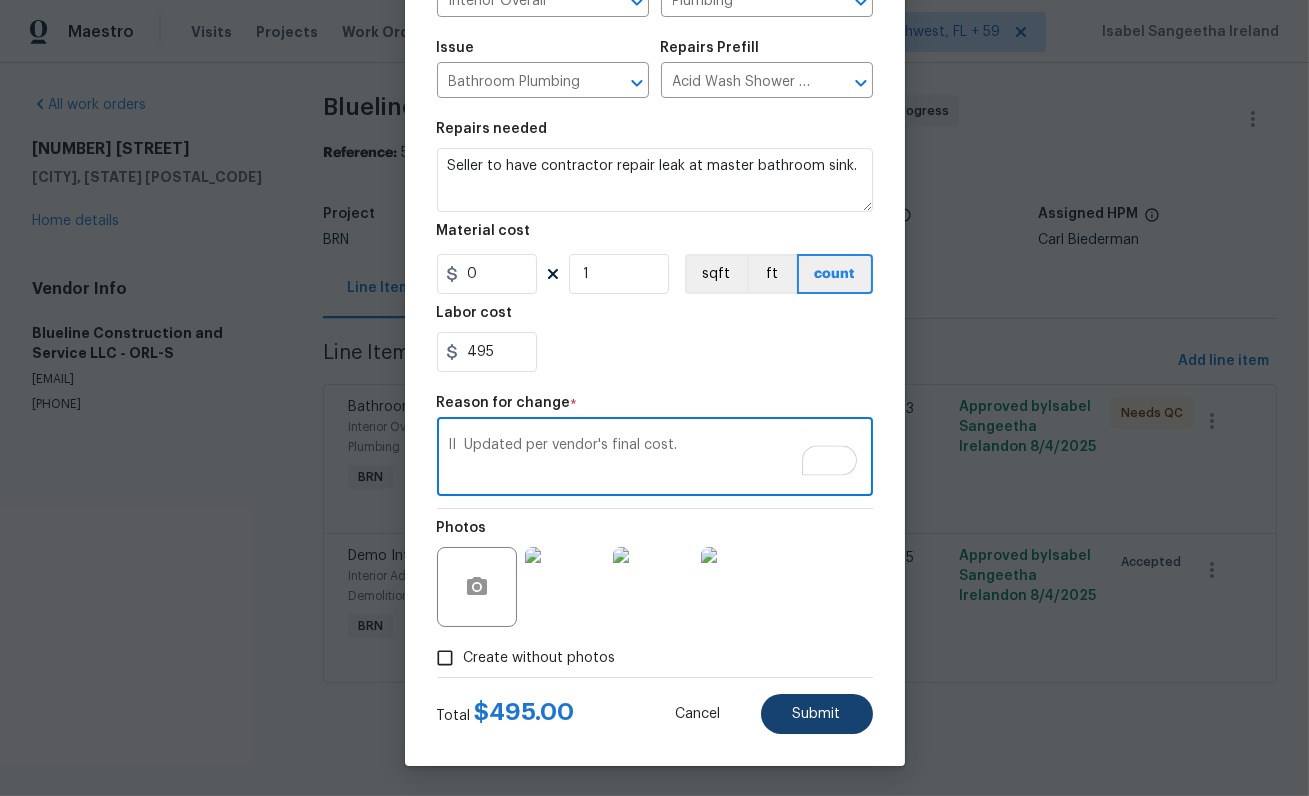 type on "II  Updated per vendor's final cost." 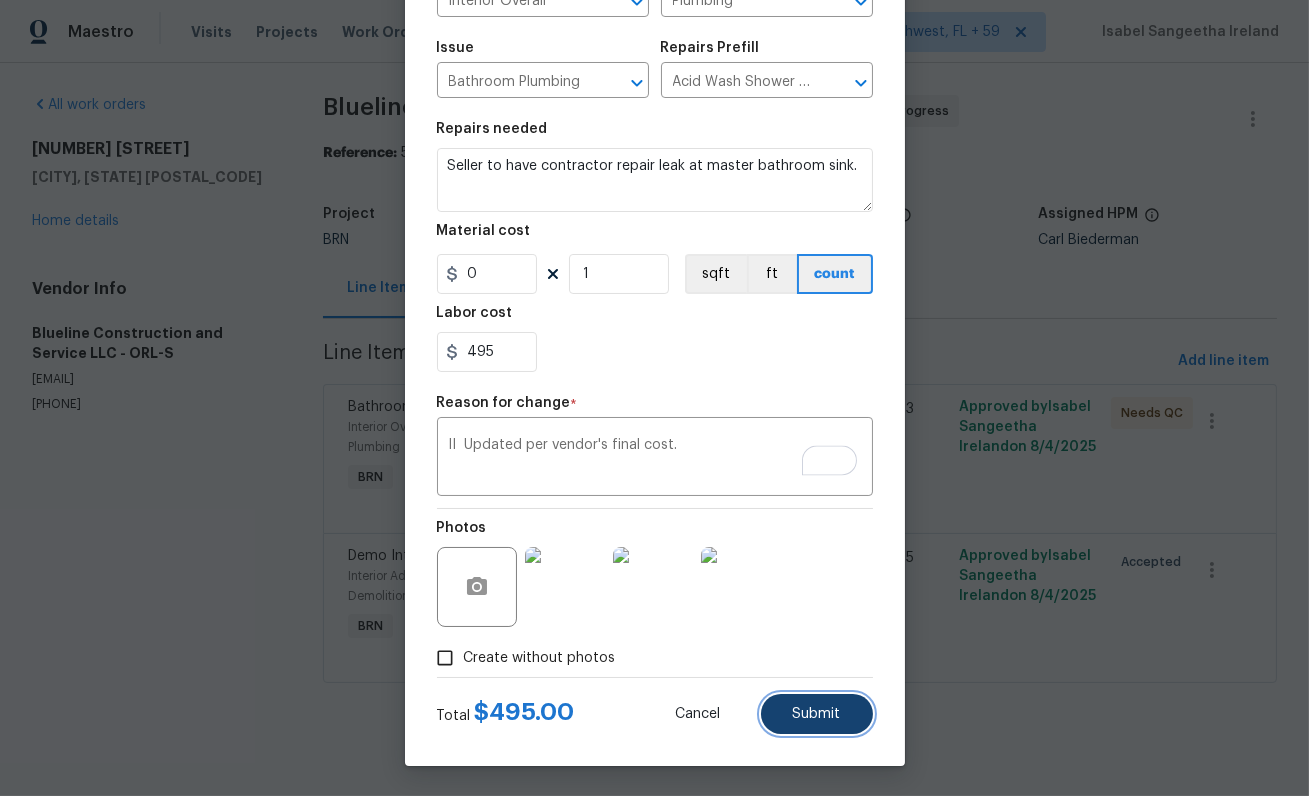 click on "Submit" at bounding box center (817, 714) 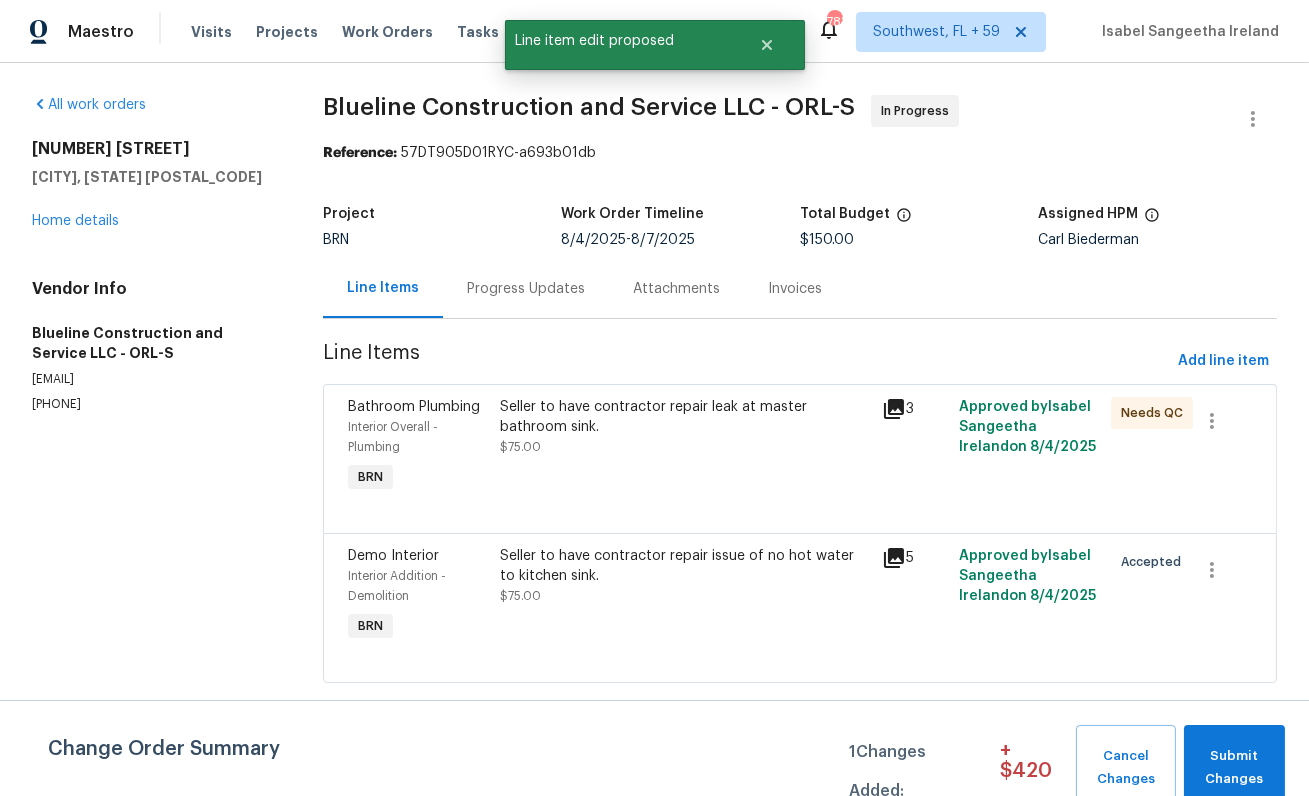scroll, scrollTop: 0, scrollLeft: 0, axis: both 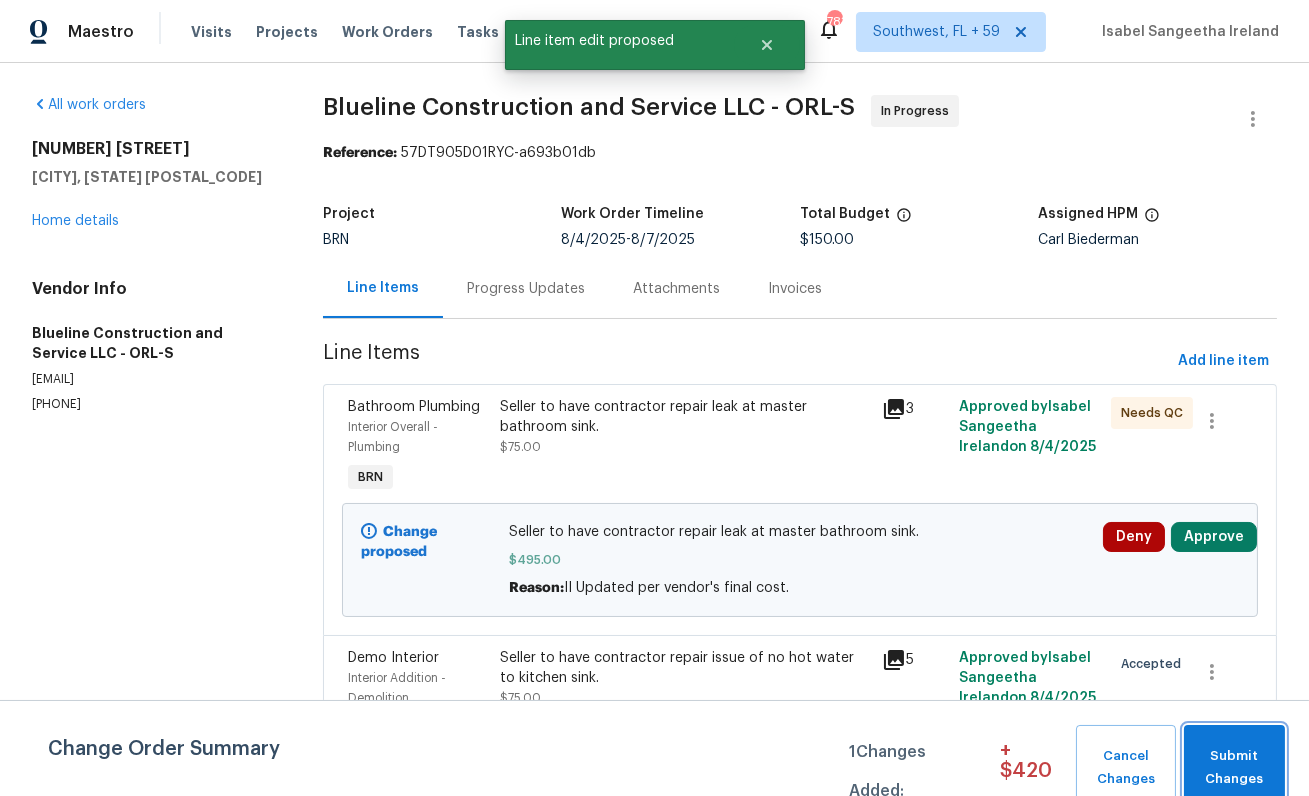 click on "Submit Changes" at bounding box center [1234, 768] 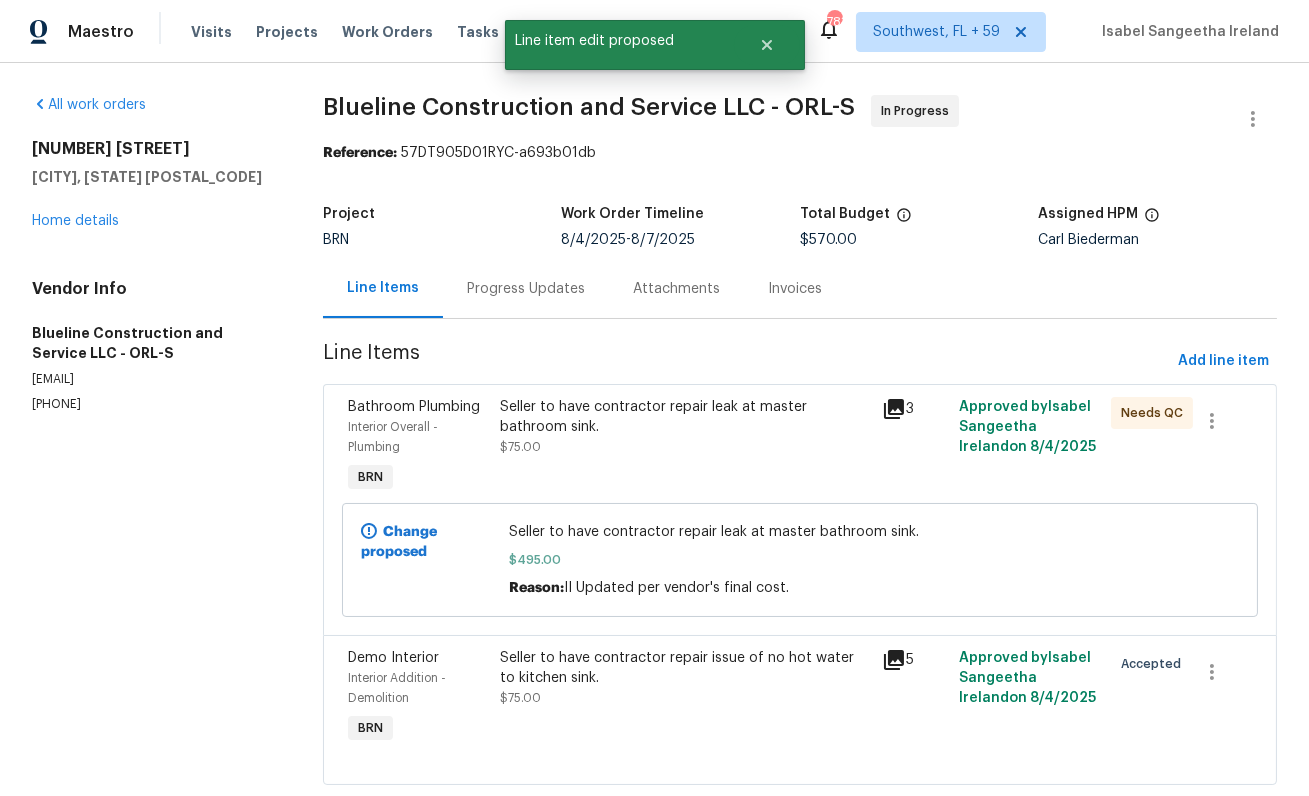 click on "Progress Updates" at bounding box center (526, 289) 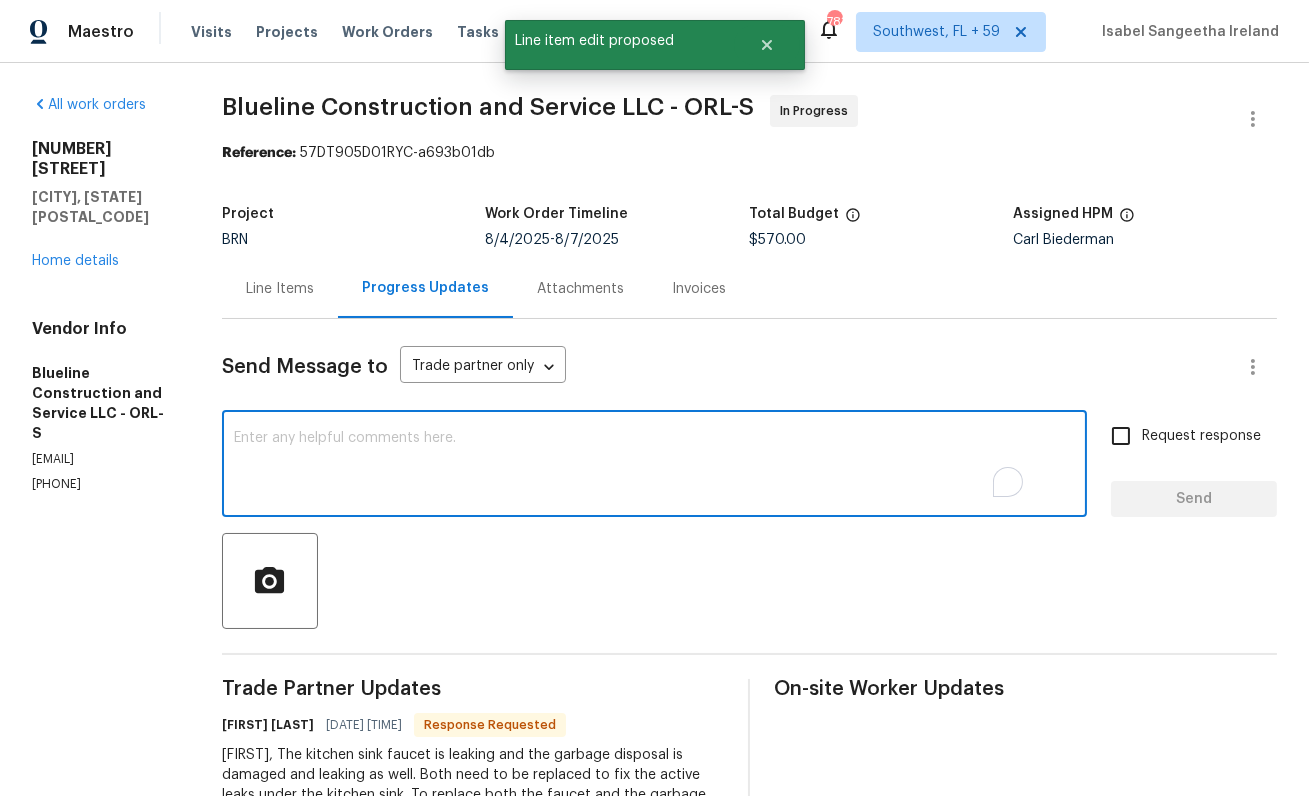 click at bounding box center [654, 466] 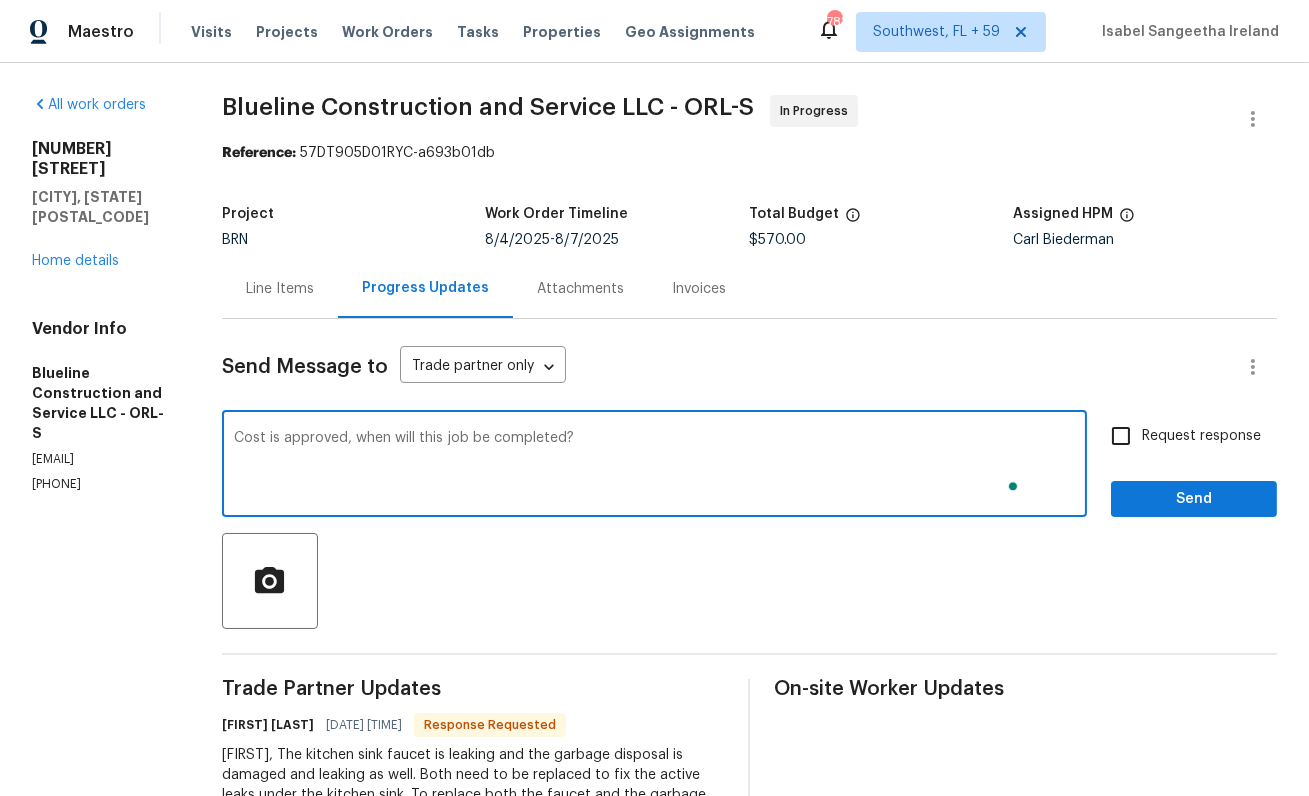 type on "Cost is approved, when will this job be completed?" 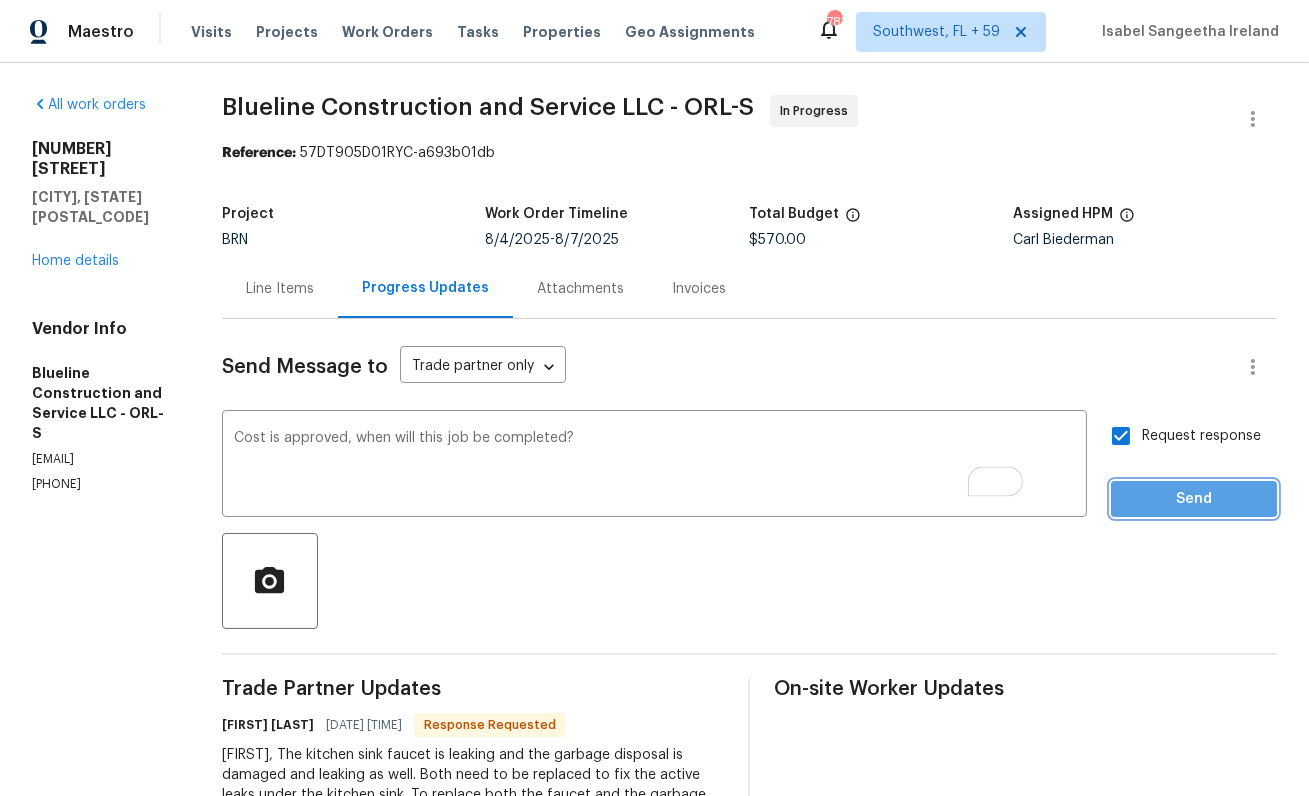 click on "Send" at bounding box center (1194, 499) 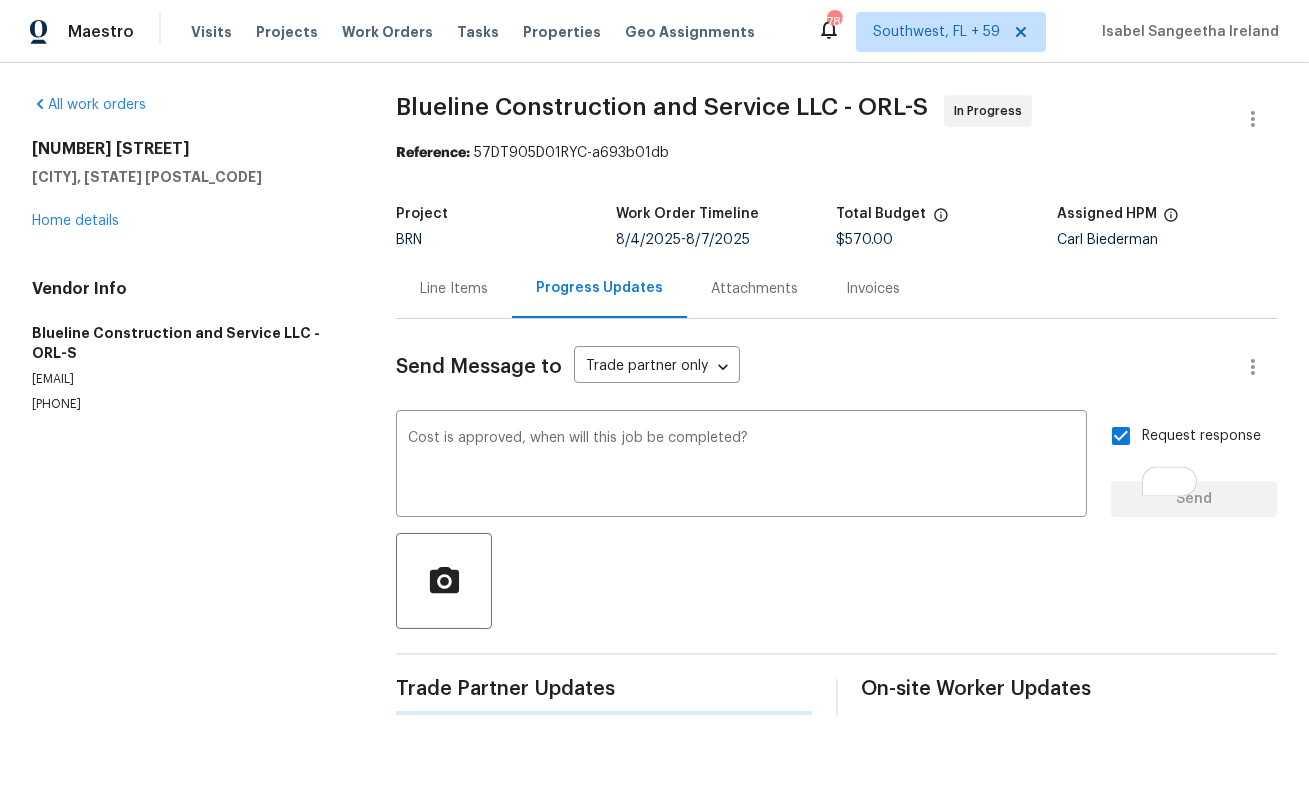 type 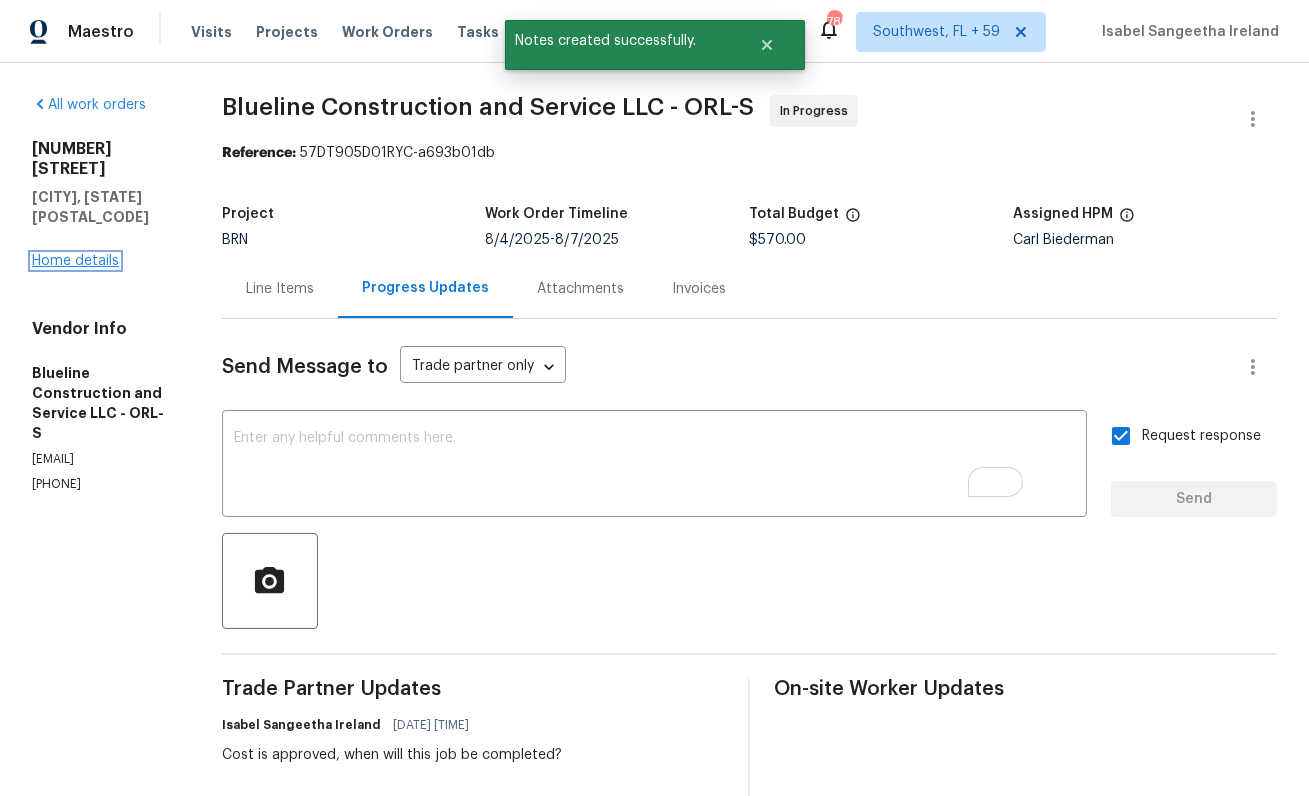 click on "Home details" at bounding box center (75, 261) 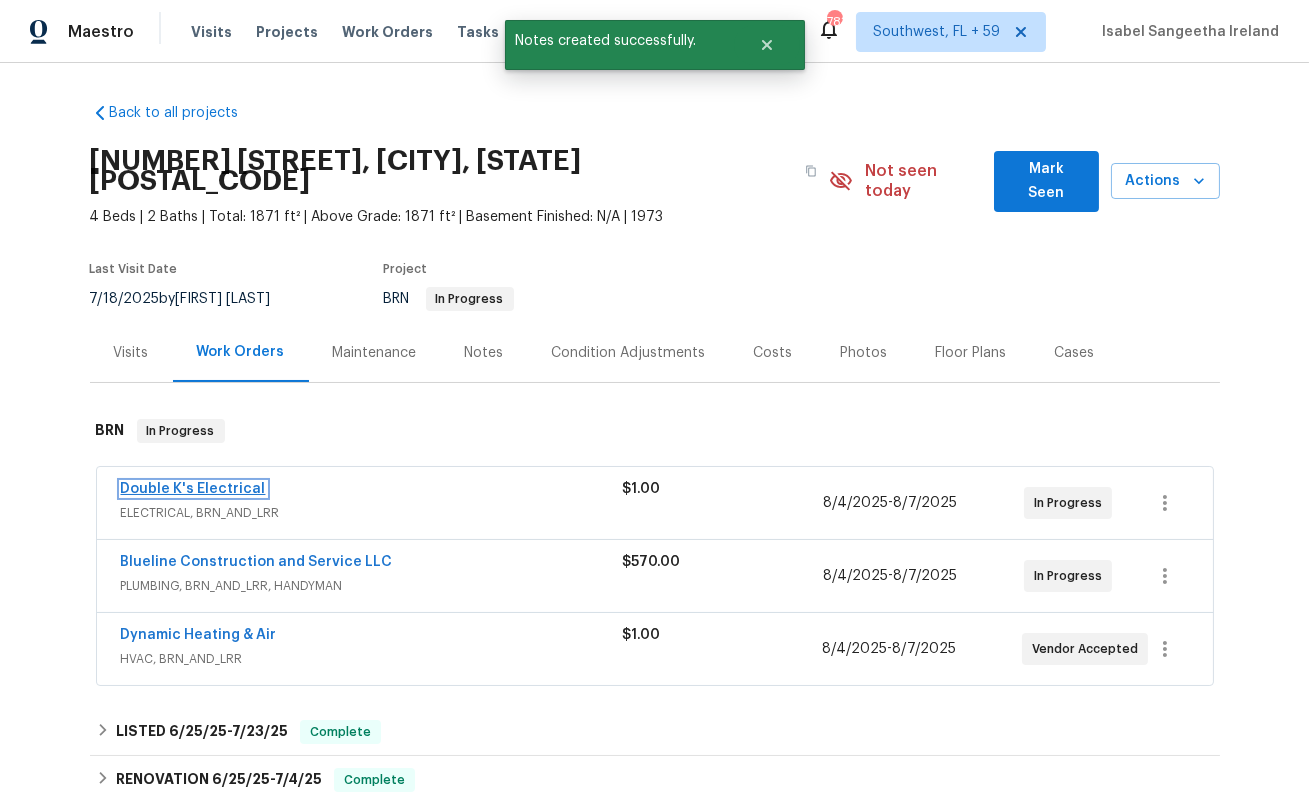 click on "Double K's Electrical" at bounding box center (193, 489) 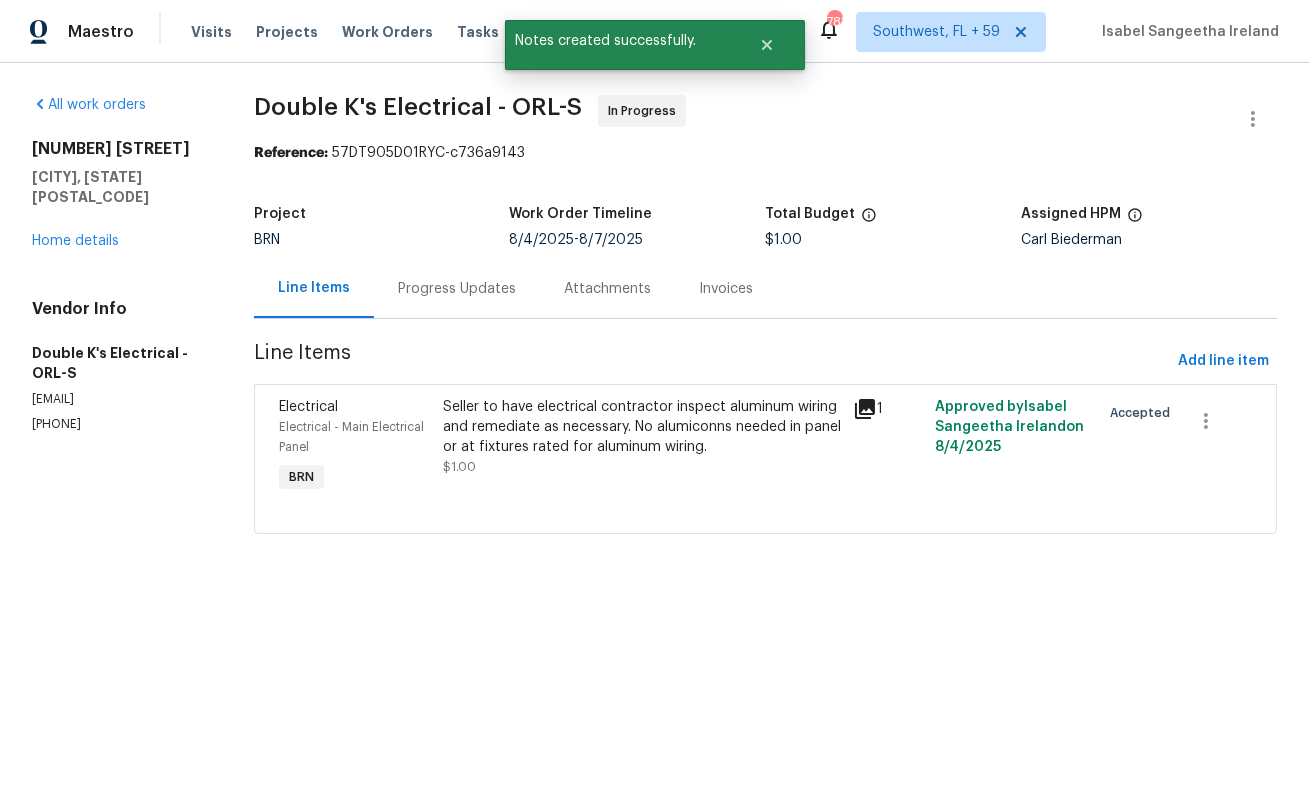 click on "Progress Updates" at bounding box center [457, 289] 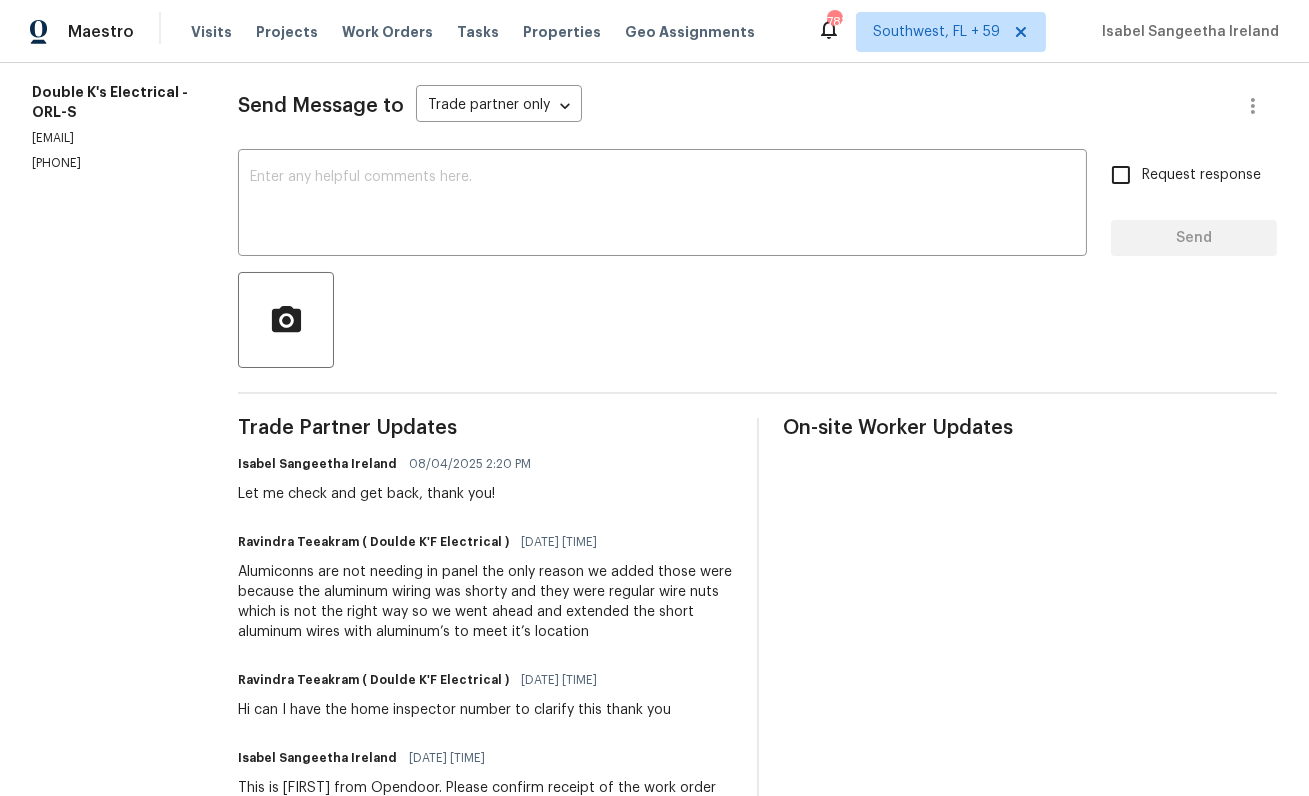 scroll, scrollTop: 29, scrollLeft: 0, axis: vertical 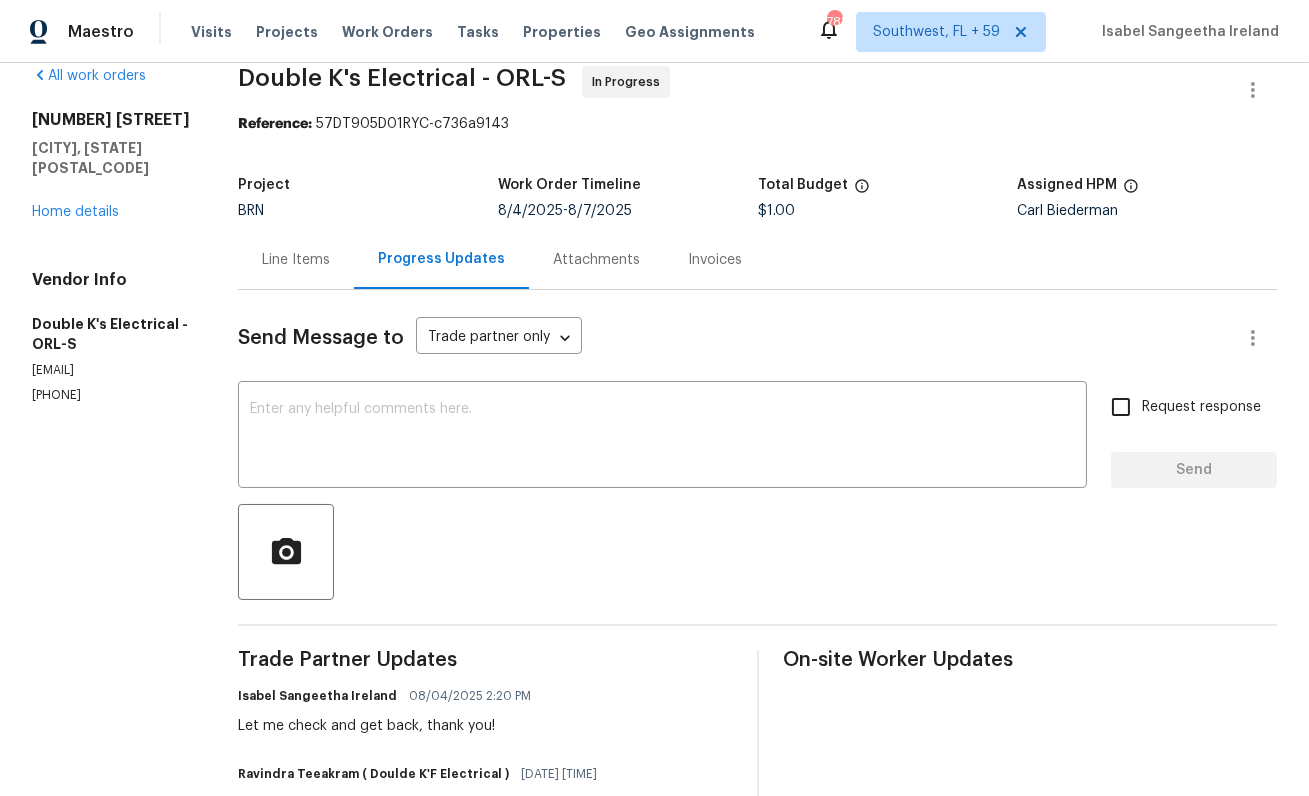 click on "759 Little Wekiva Cir Altamonte Springs, FL 32714 Home details" at bounding box center [111, 166] 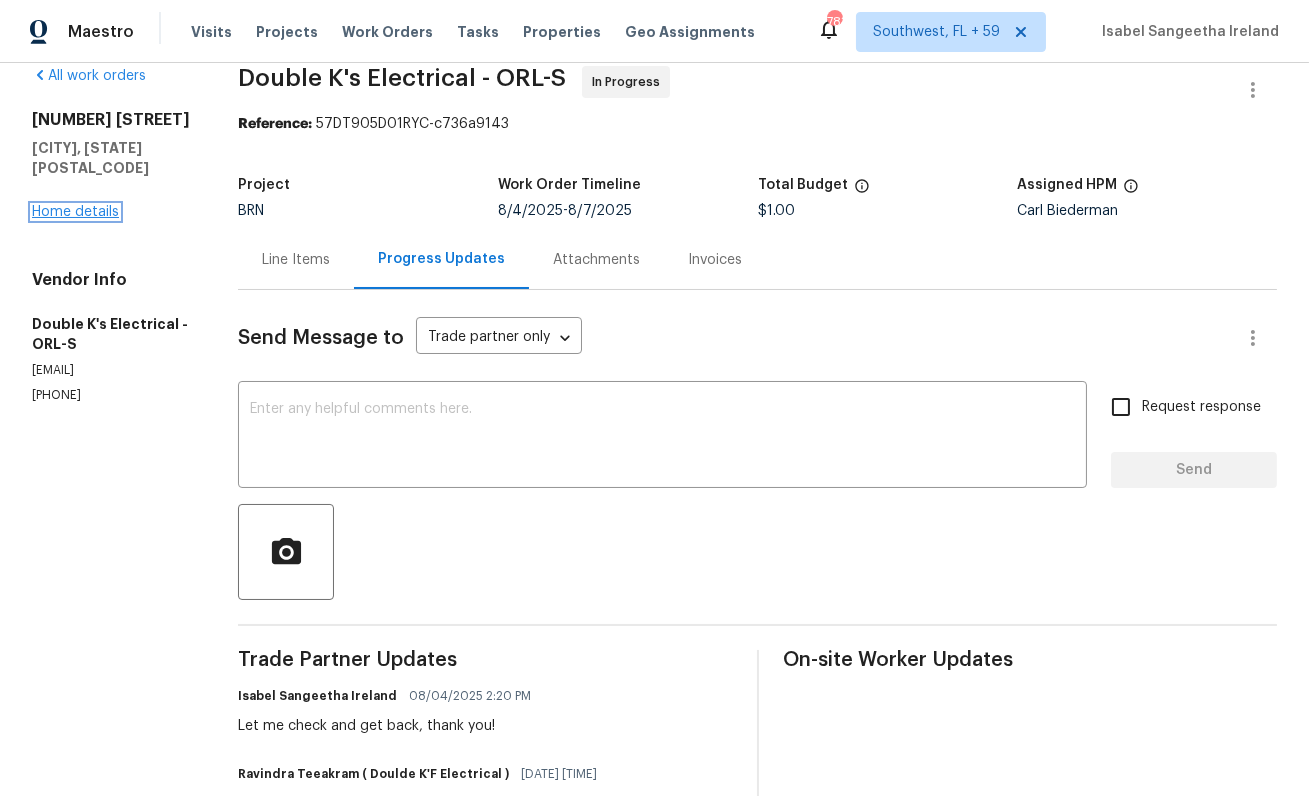 click on "Home details" at bounding box center (75, 212) 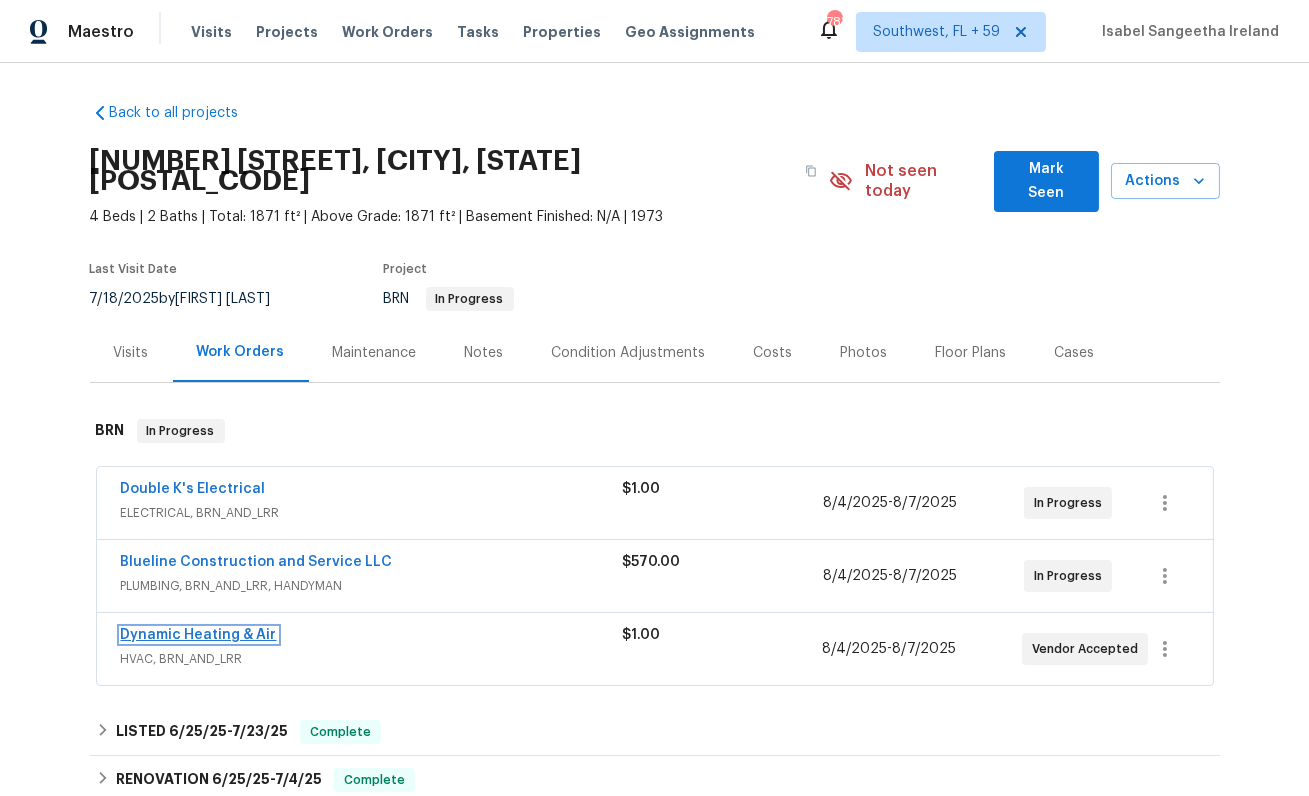 click on "Dynamic Heating & Air" at bounding box center (199, 635) 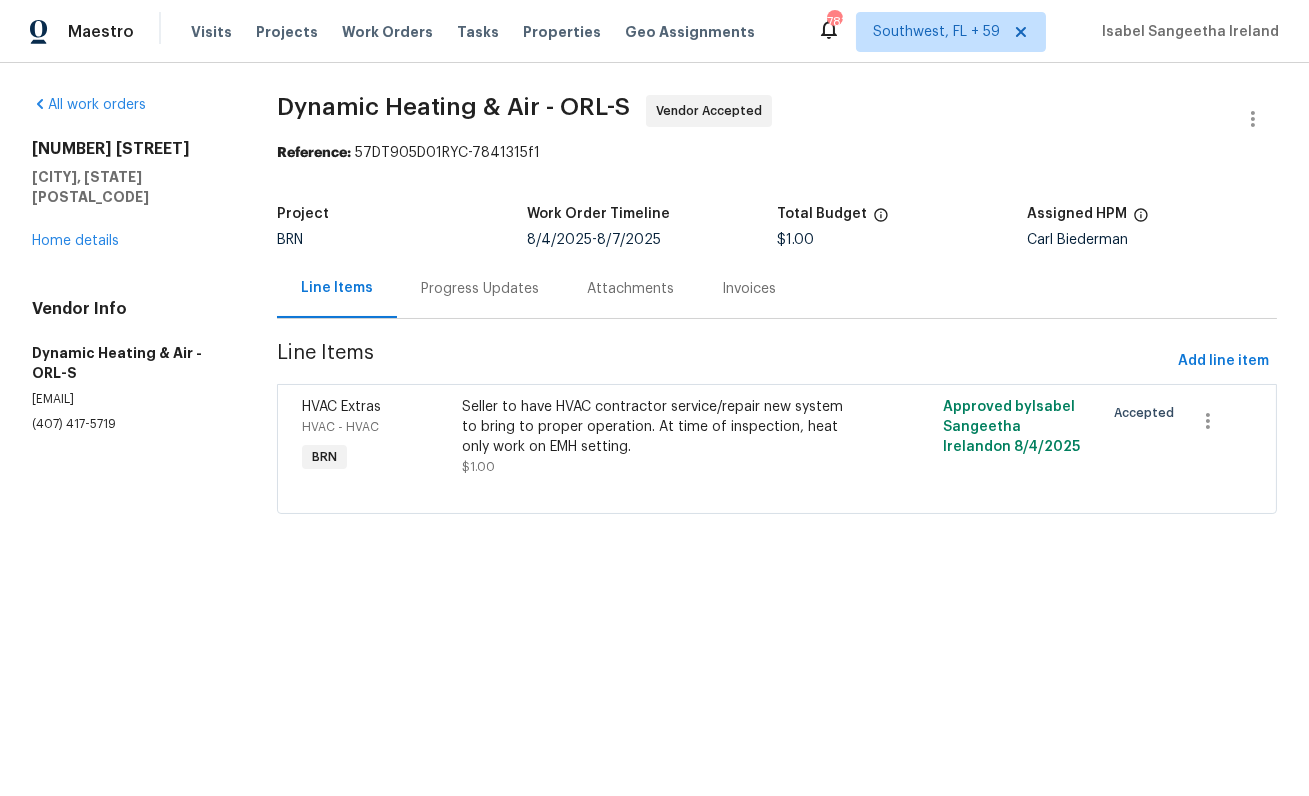 click on "Progress Updates" at bounding box center [480, 289] 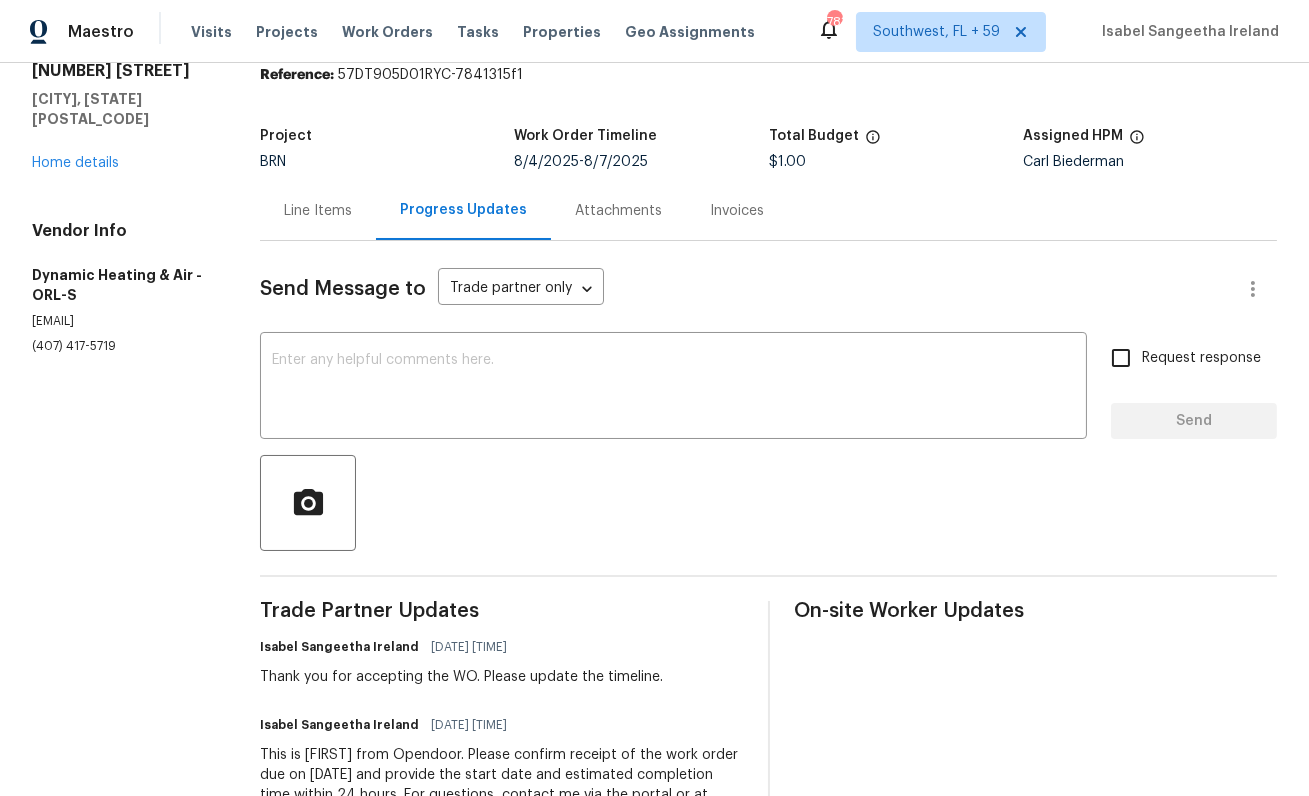 scroll, scrollTop: 0, scrollLeft: 0, axis: both 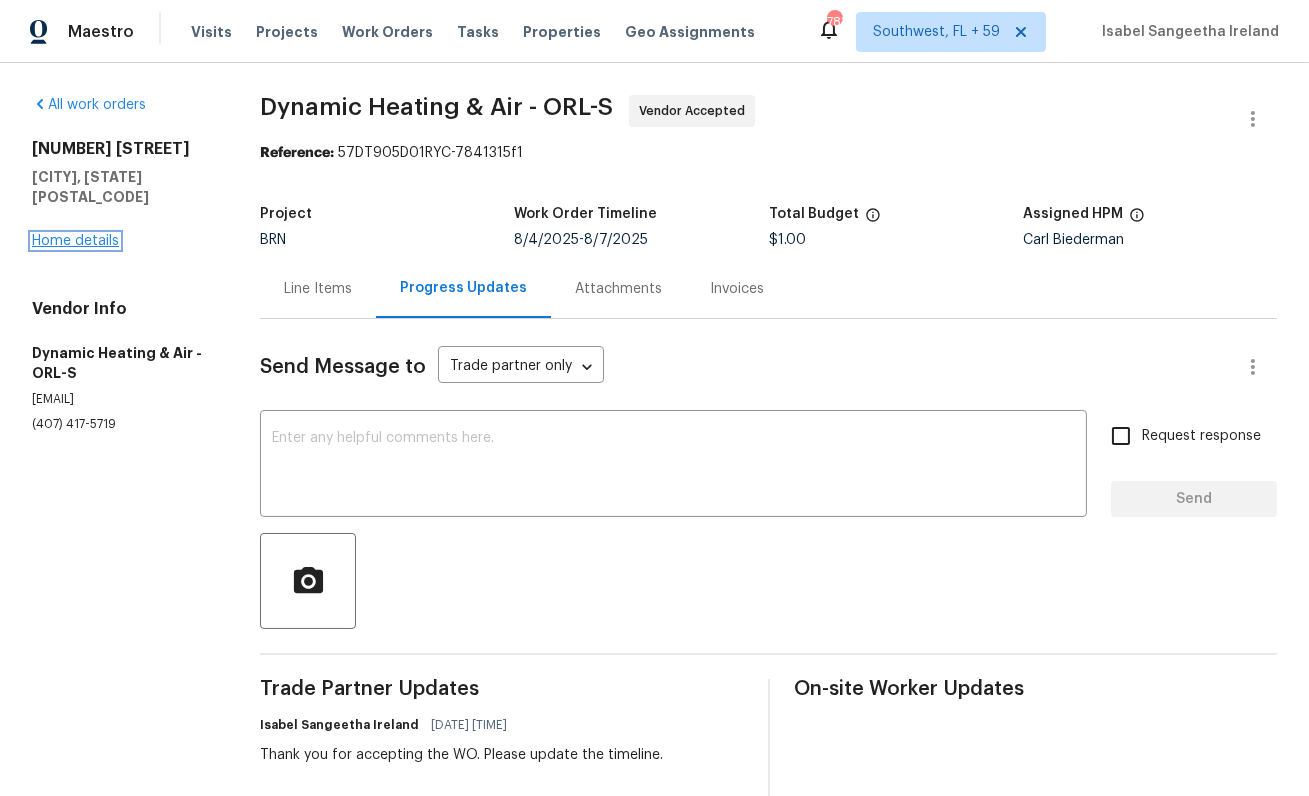 click on "Home details" at bounding box center (75, 241) 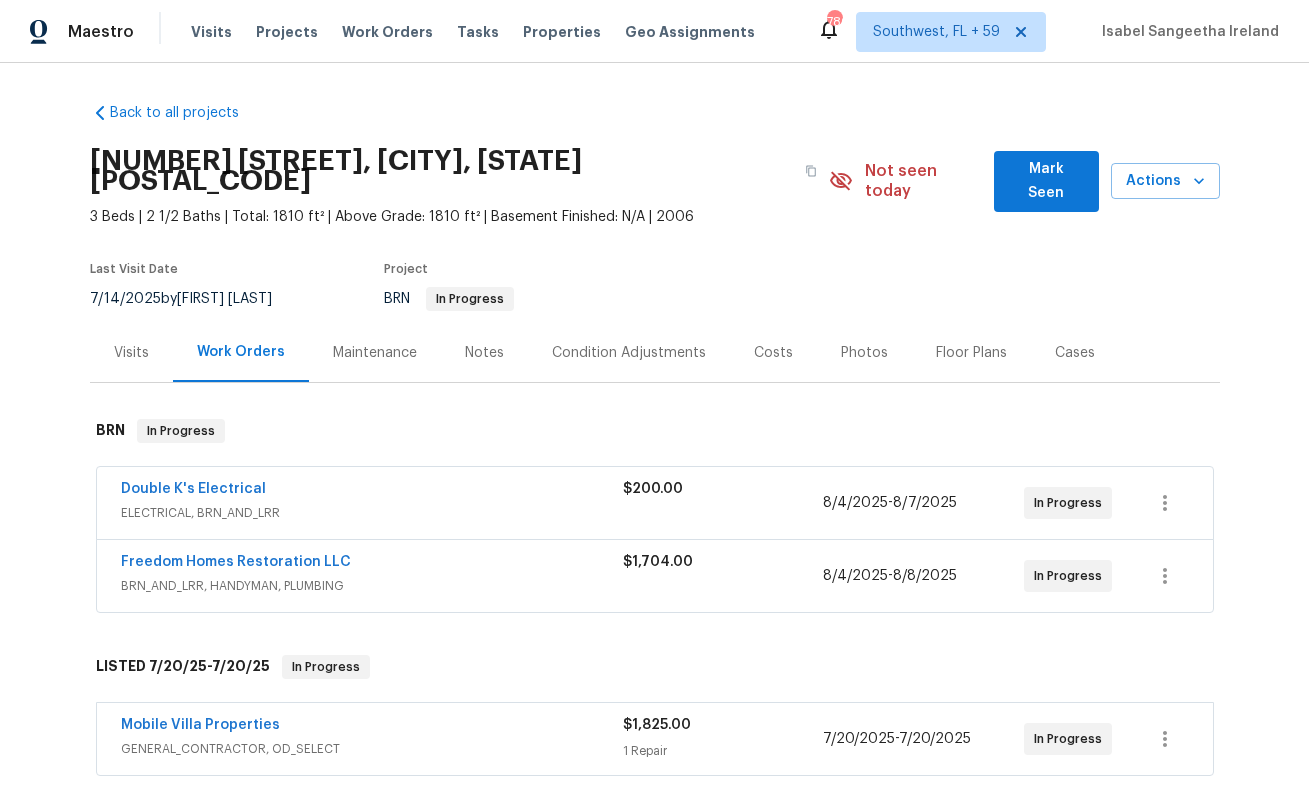 scroll, scrollTop: 0, scrollLeft: 0, axis: both 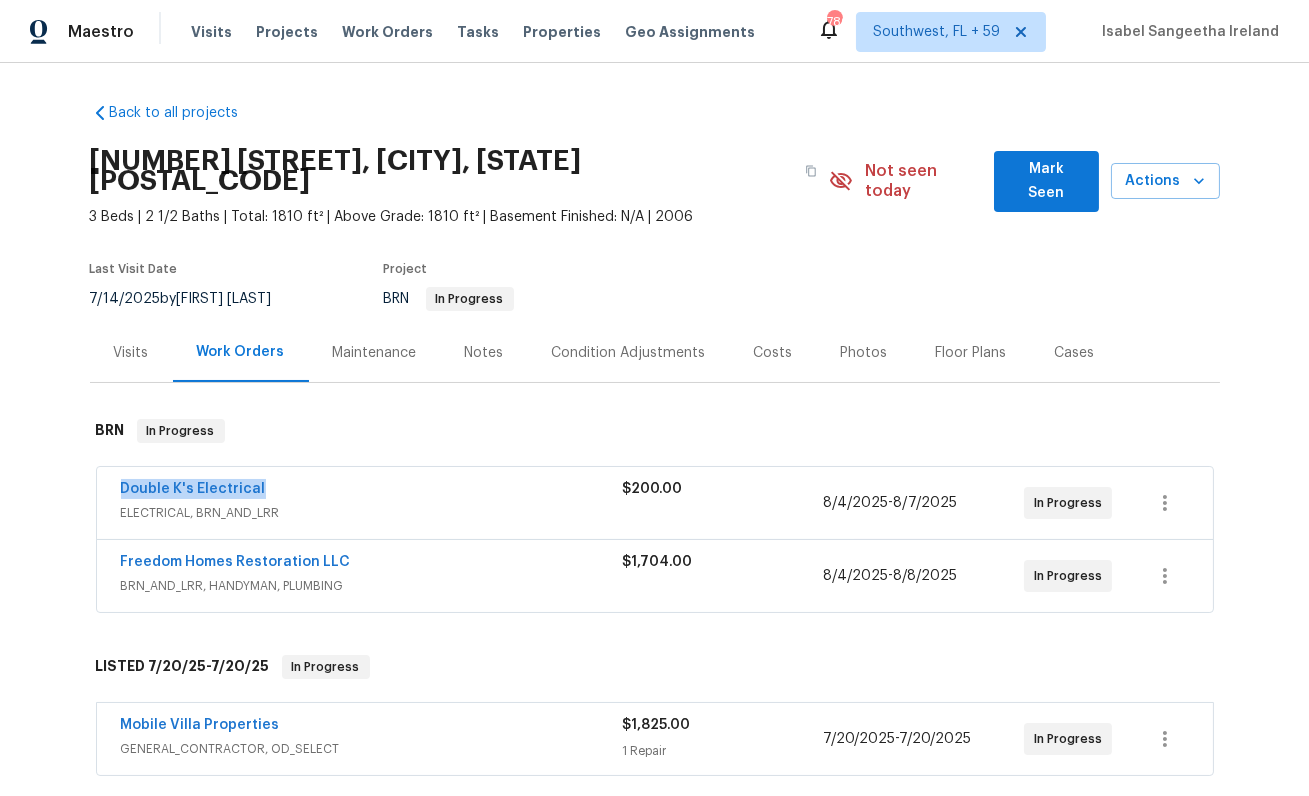 drag, startPoint x: 268, startPoint y: 464, endPoint x: 95, endPoint y: 463, distance: 173.00288 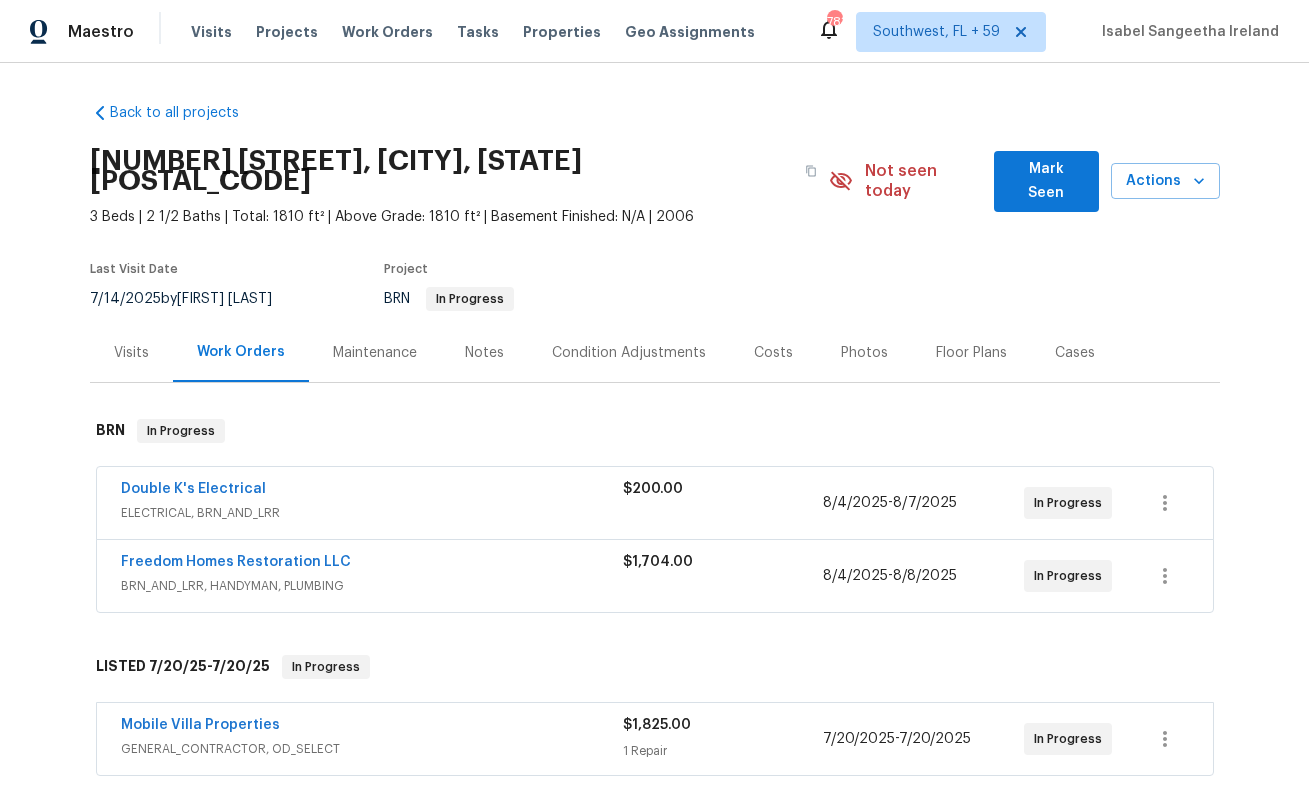scroll, scrollTop: 0, scrollLeft: 0, axis: both 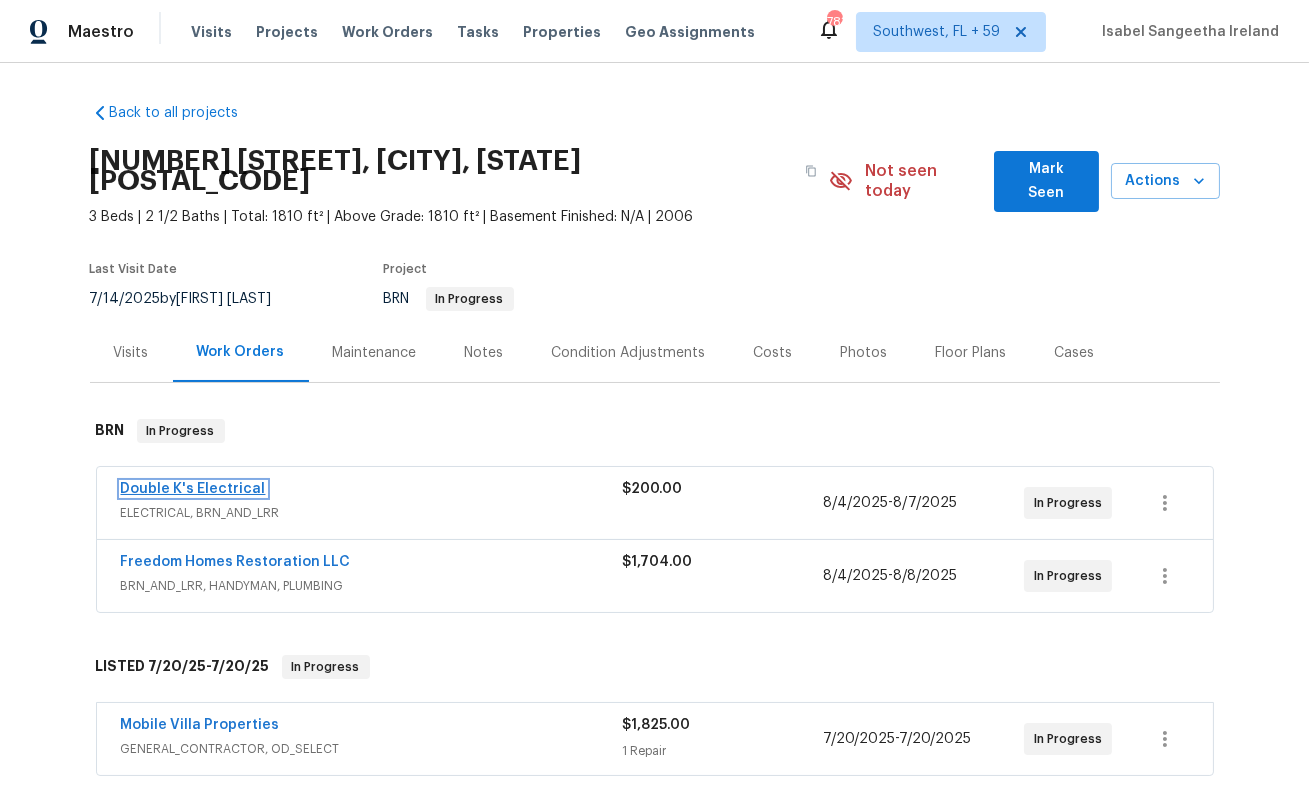 click on "Double K's Electrical" at bounding box center [193, 489] 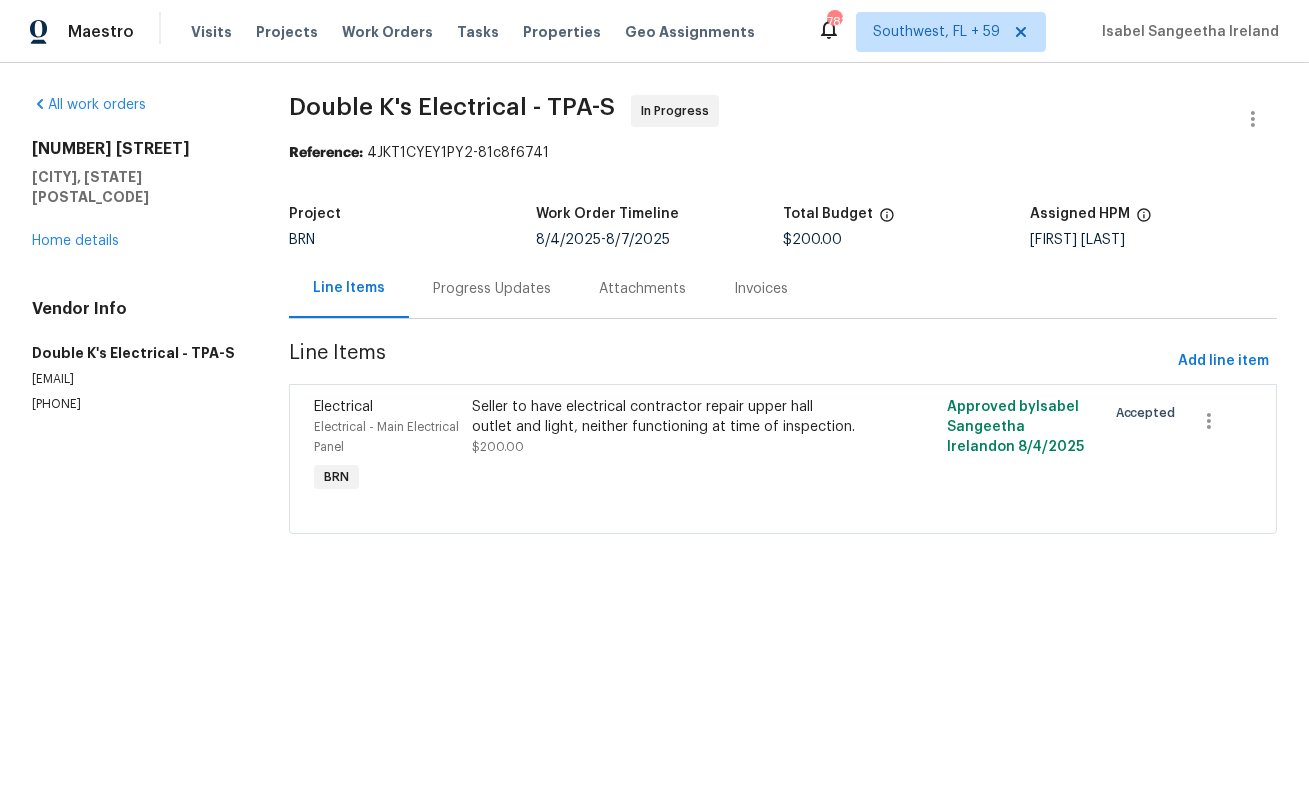 click on "Progress Updates" at bounding box center [492, 289] 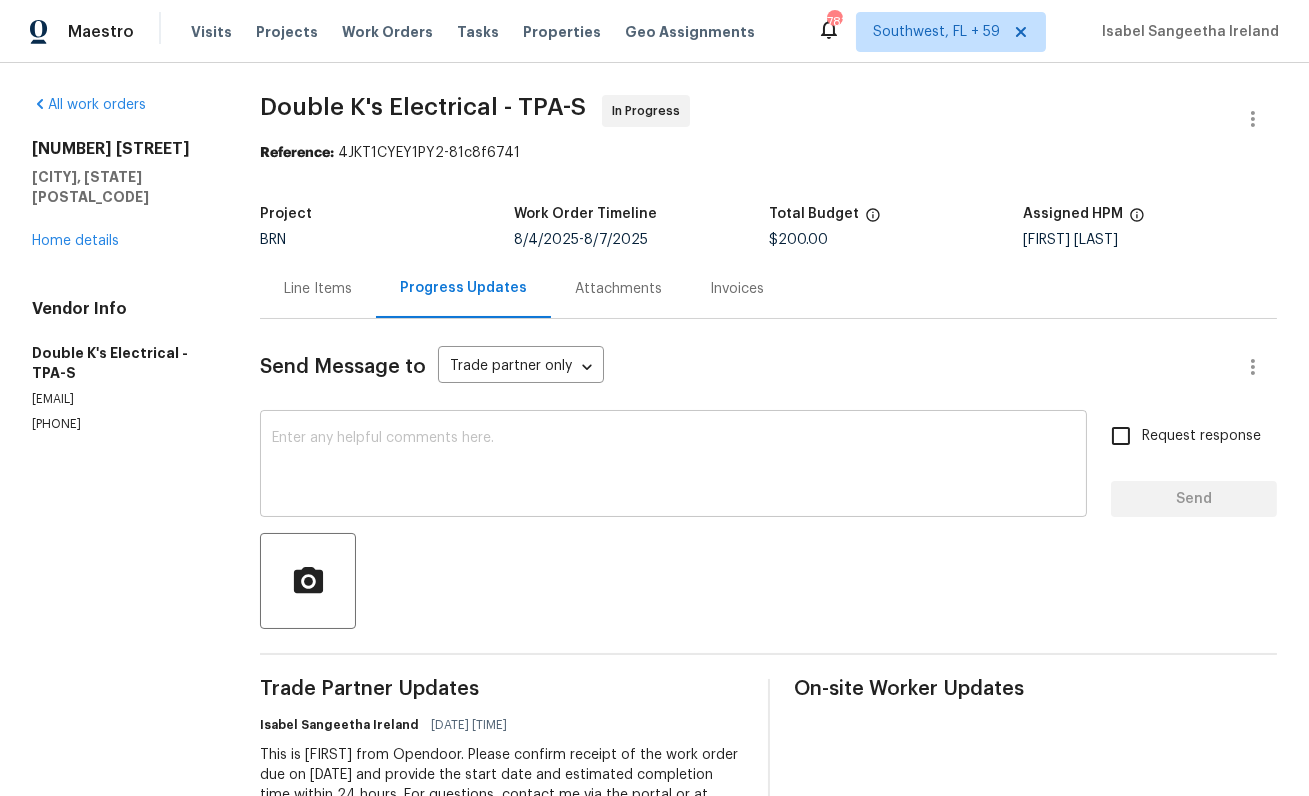 click at bounding box center [673, 466] 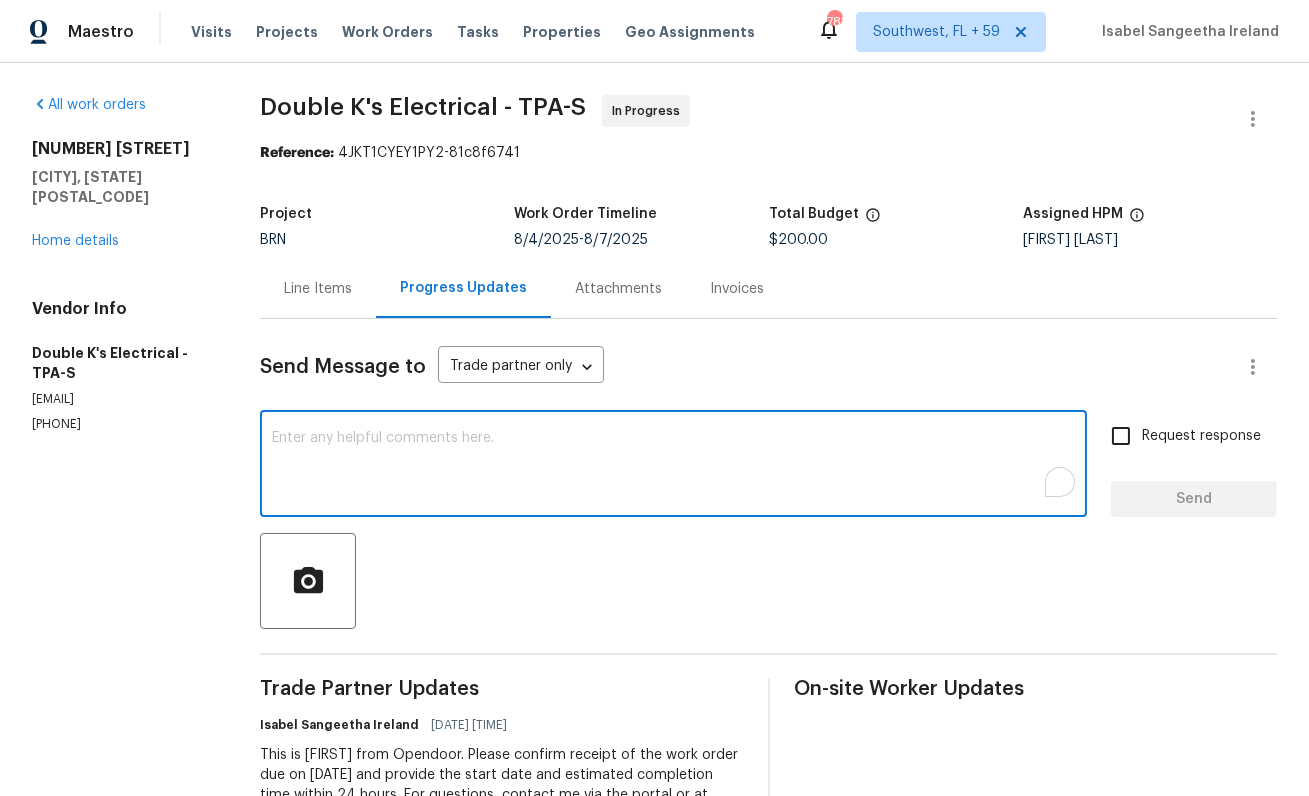 paste on "Thanks for accepting the WO.  Please provide the timeline soon?" 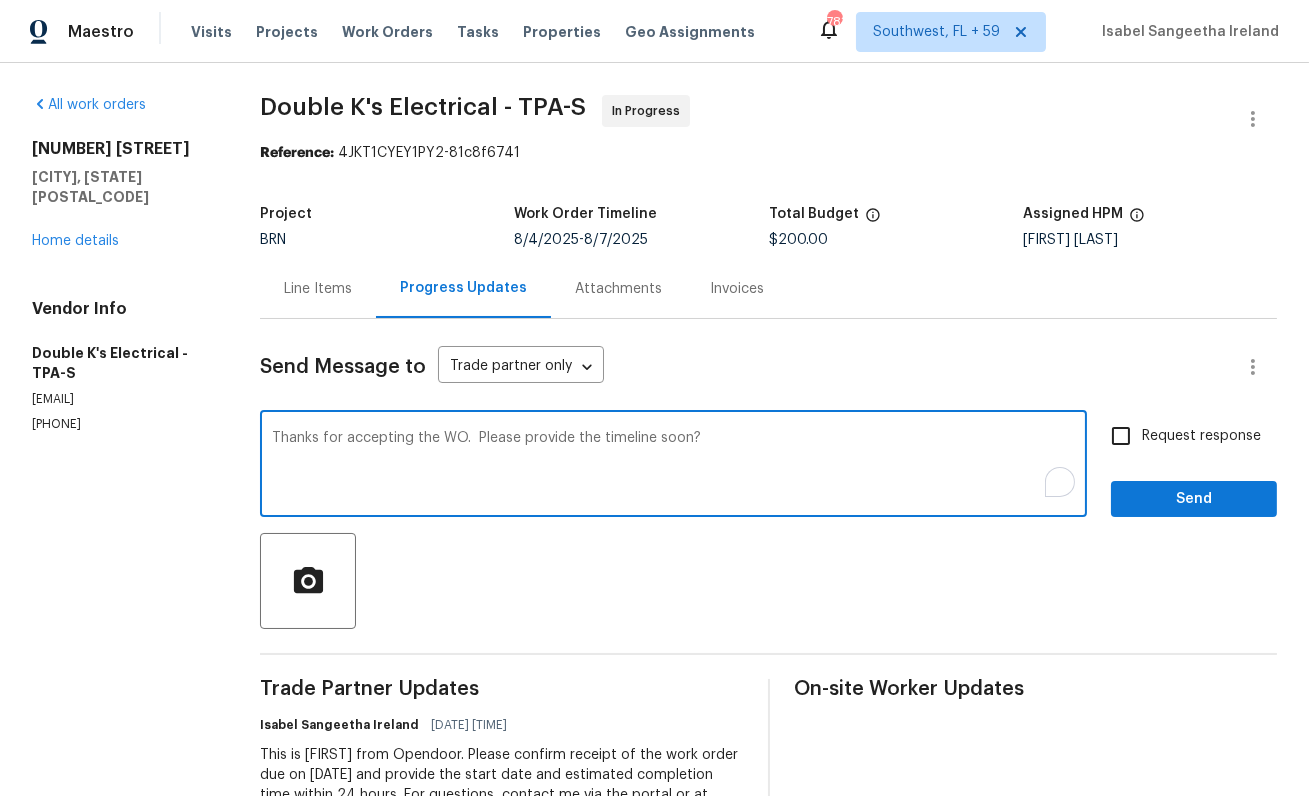 type on "Thanks for accepting the WO.  Please provide the timeline soon?" 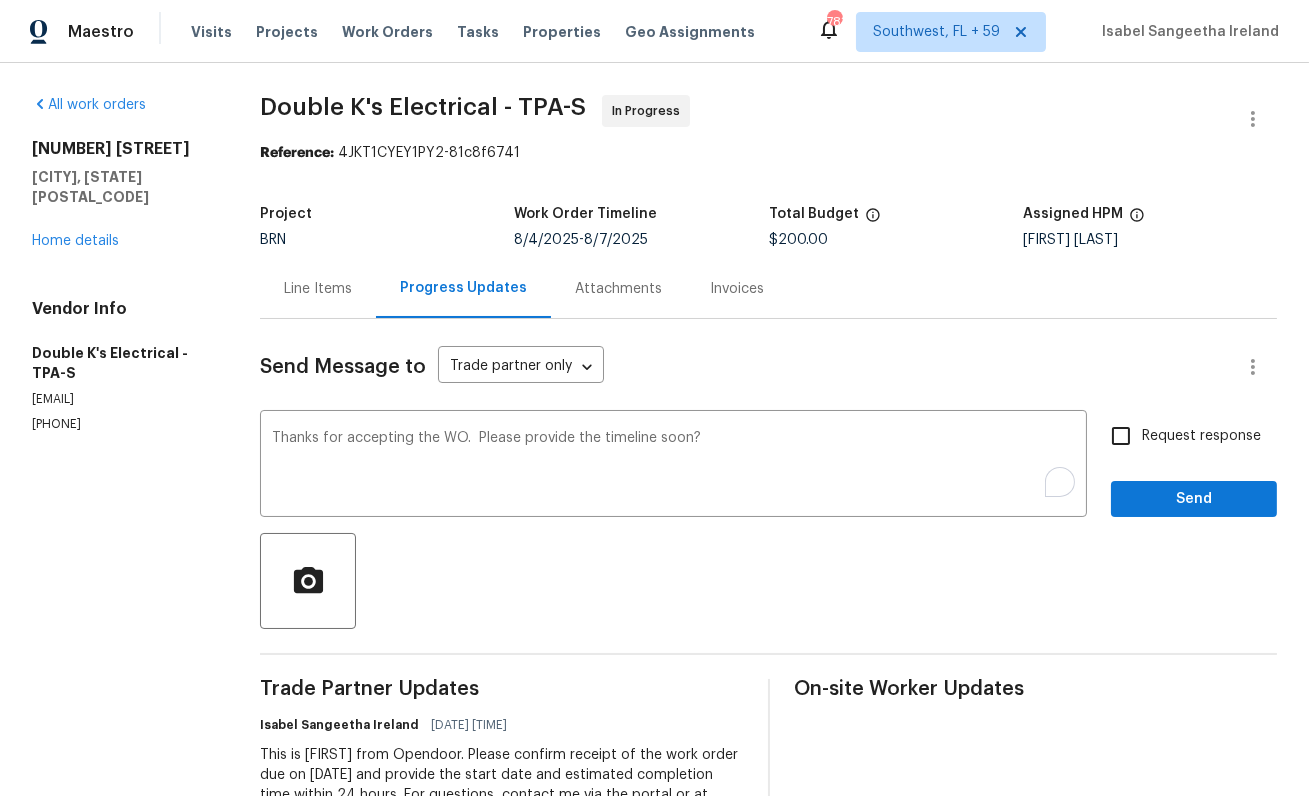 click on "Request response" at bounding box center (1201, 436) 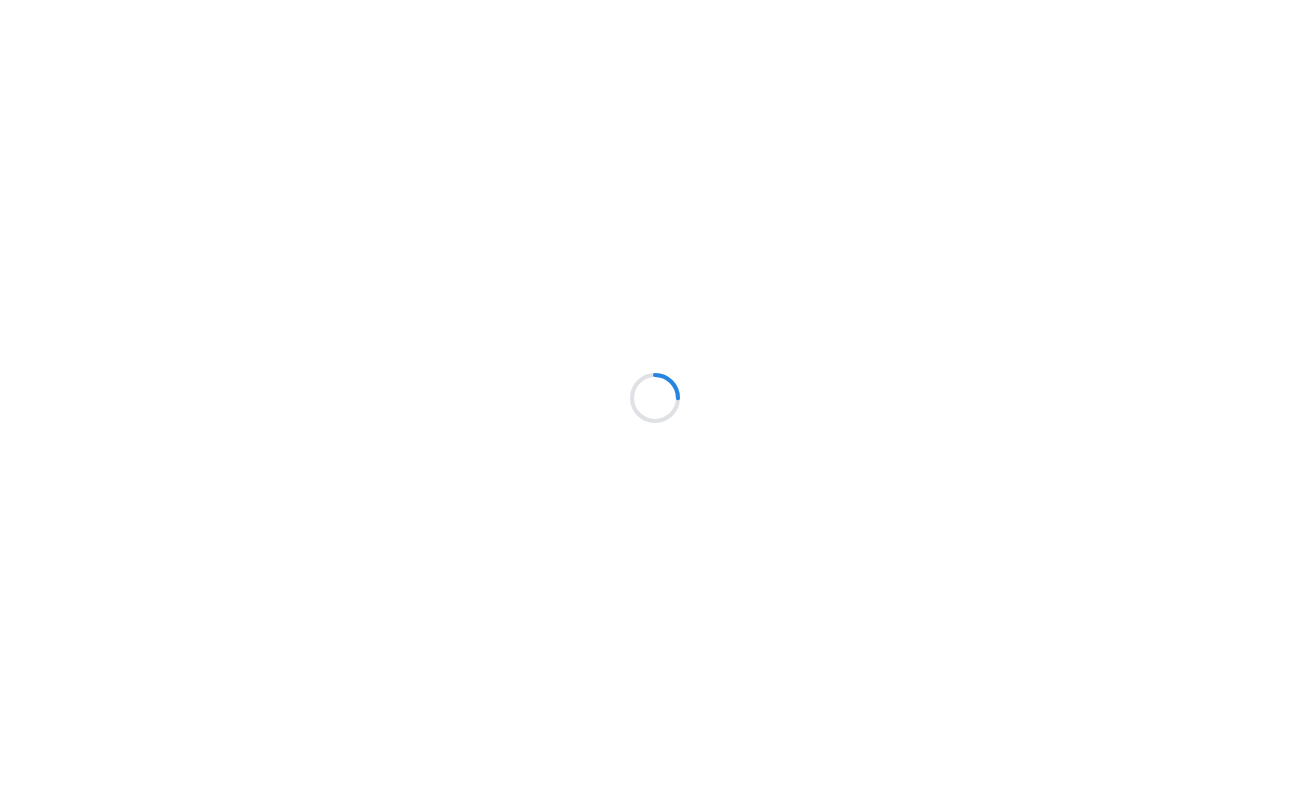 scroll, scrollTop: 0, scrollLeft: 0, axis: both 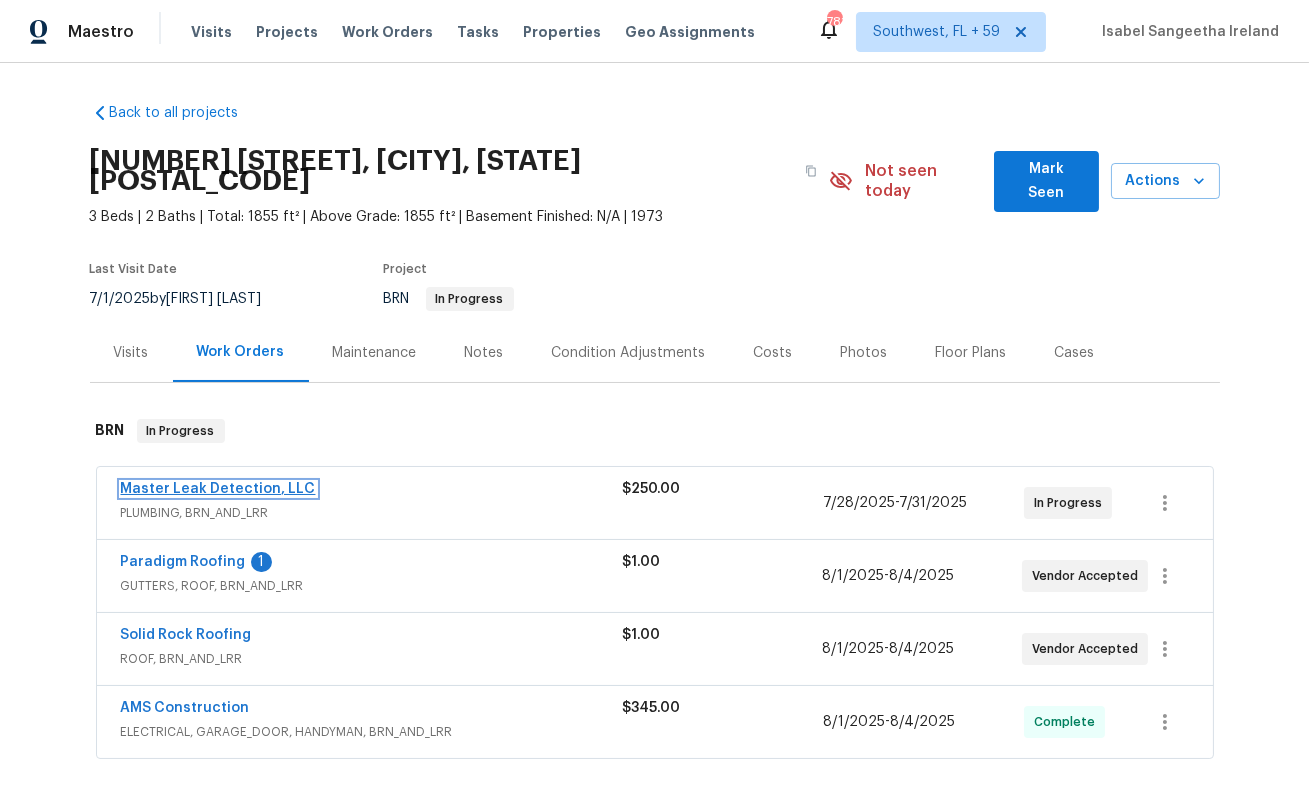 click on "Master Leak Detection, LLC" at bounding box center (218, 489) 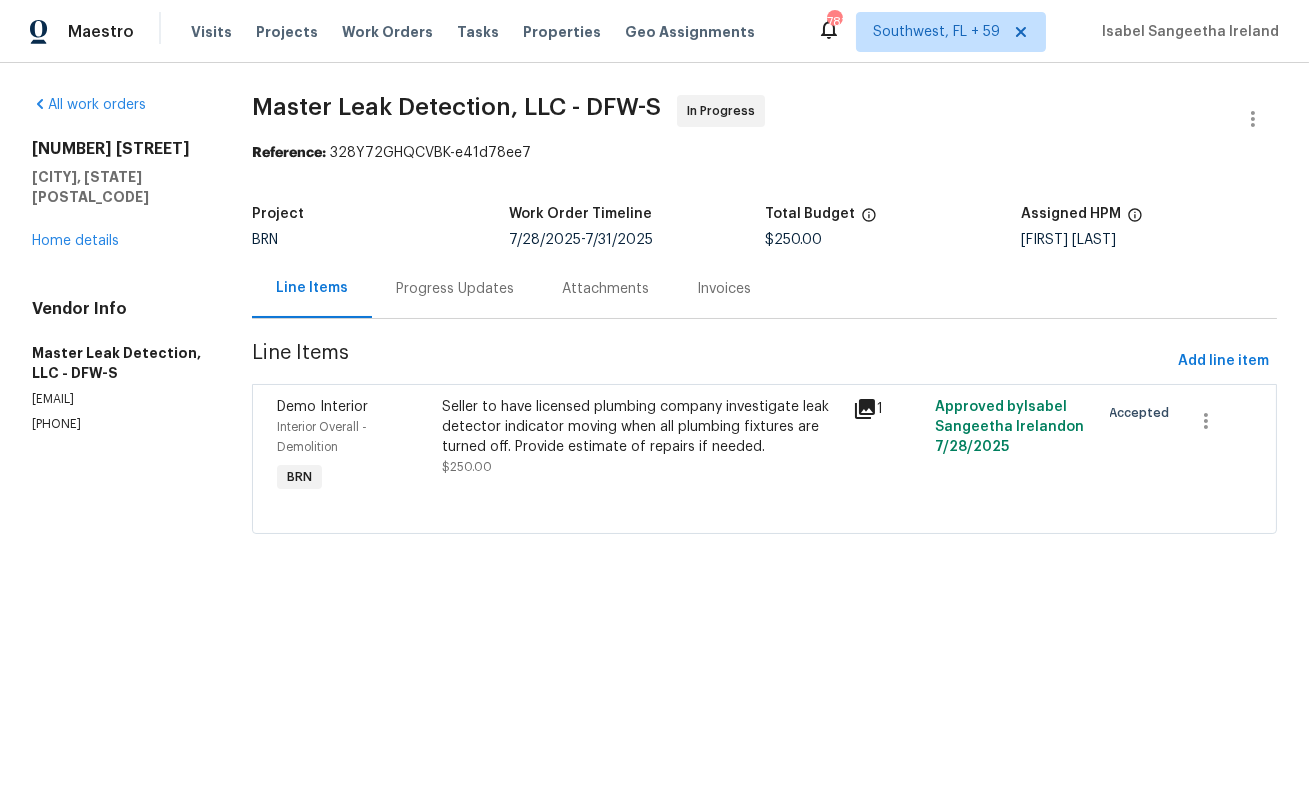 click on "Progress Updates" at bounding box center [455, 289] 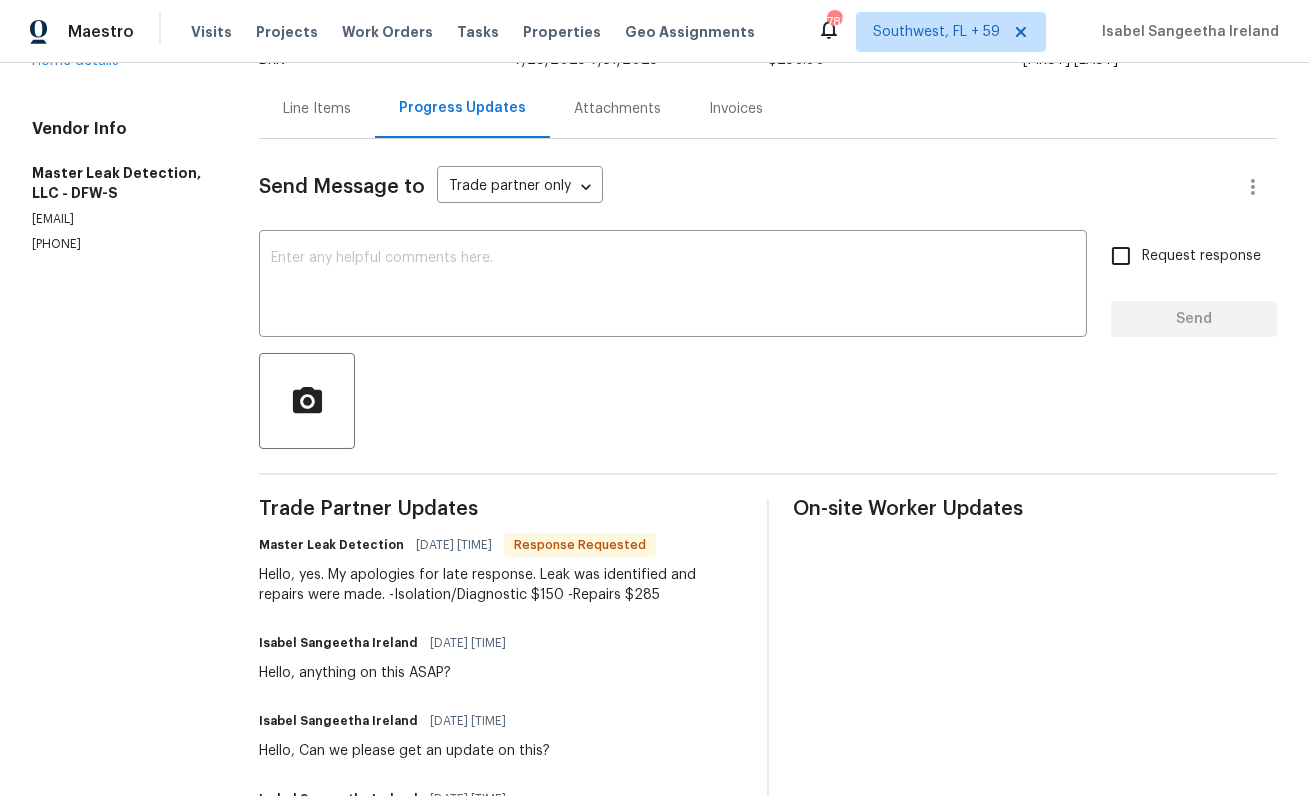 scroll, scrollTop: 224, scrollLeft: 0, axis: vertical 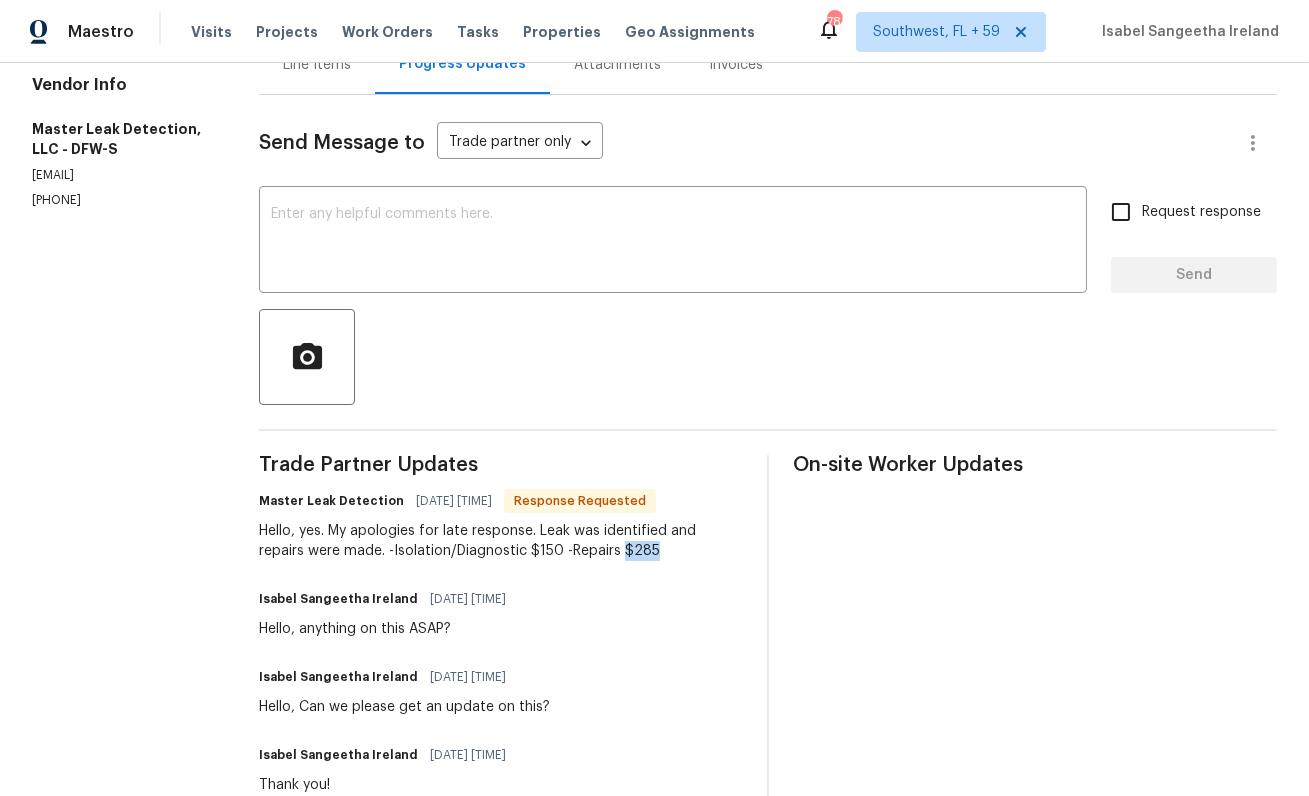 drag, startPoint x: 573, startPoint y: 551, endPoint x: 608, endPoint y: 552, distance: 35.014282 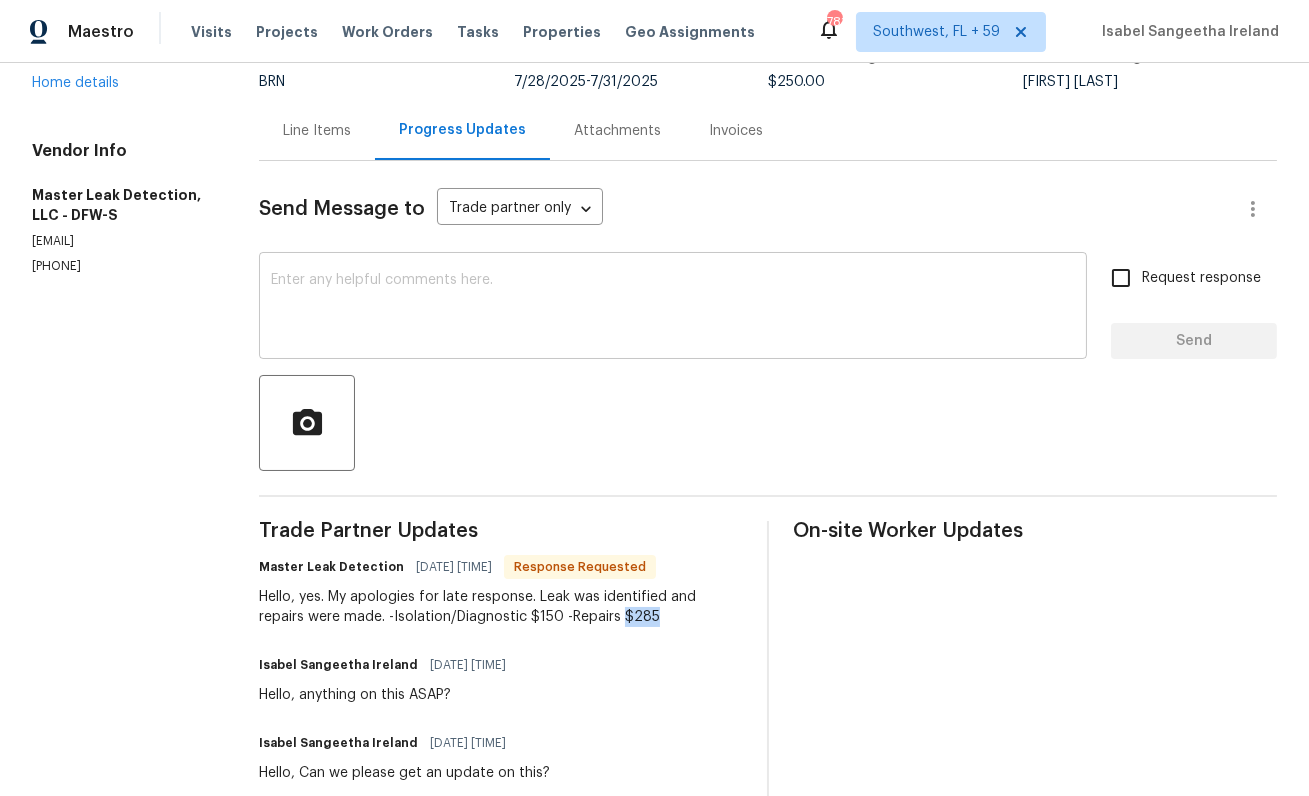scroll, scrollTop: 144, scrollLeft: 0, axis: vertical 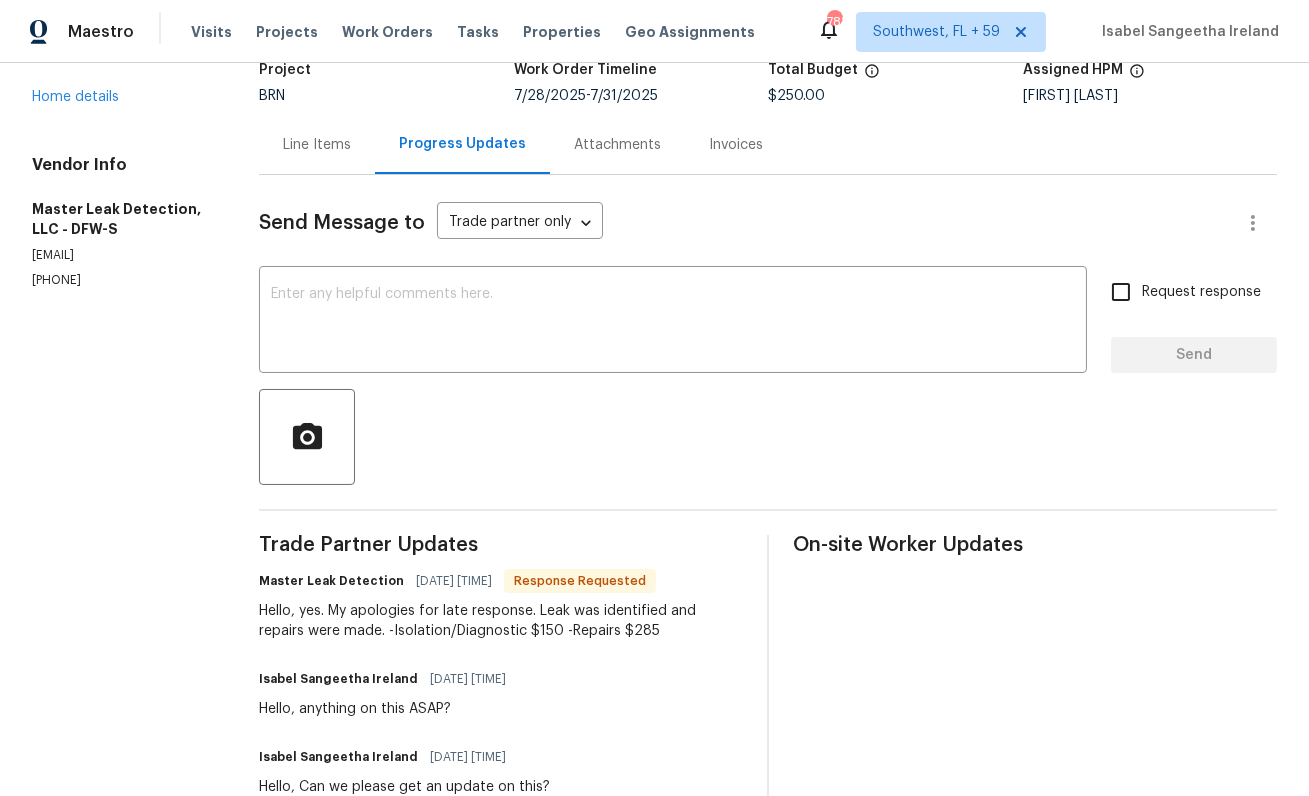 click on "Line Items" at bounding box center [317, 145] 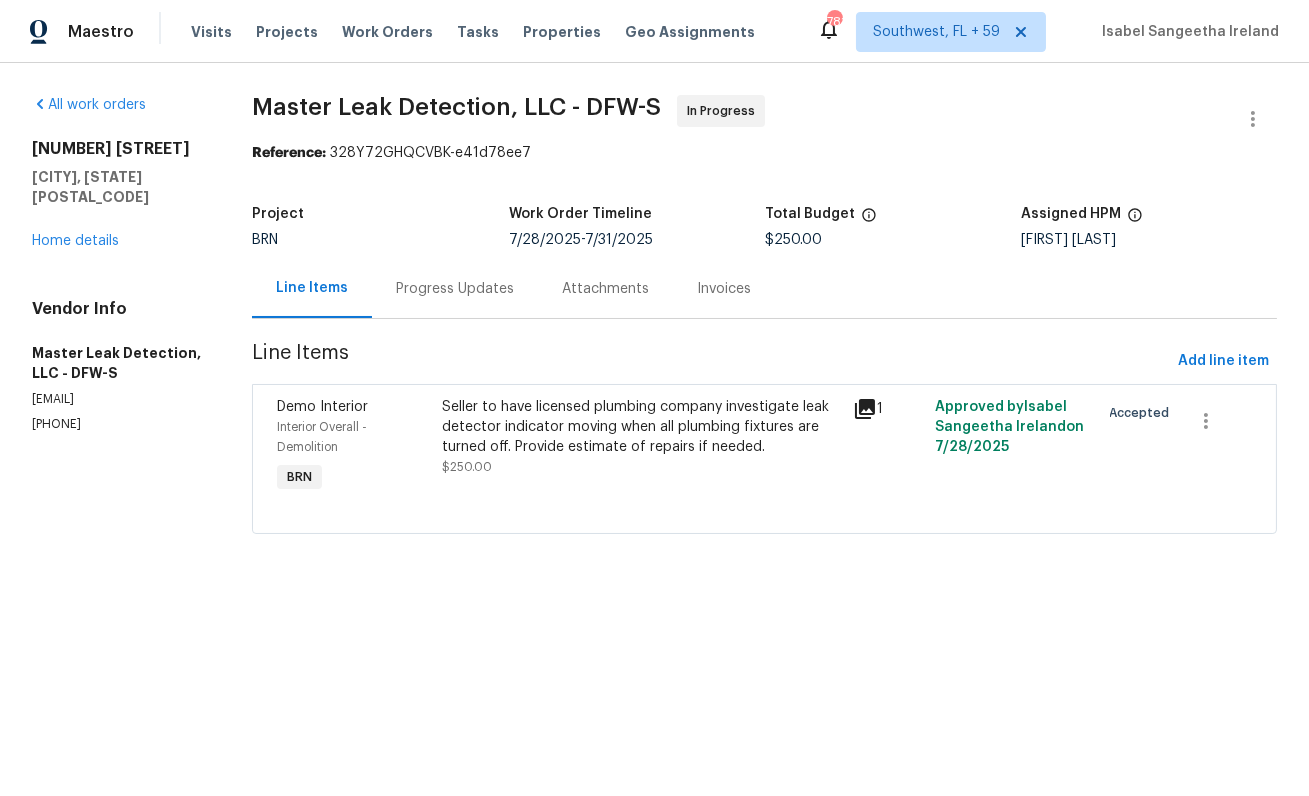 scroll, scrollTop: 0, scrollLeft: 0, axis: both 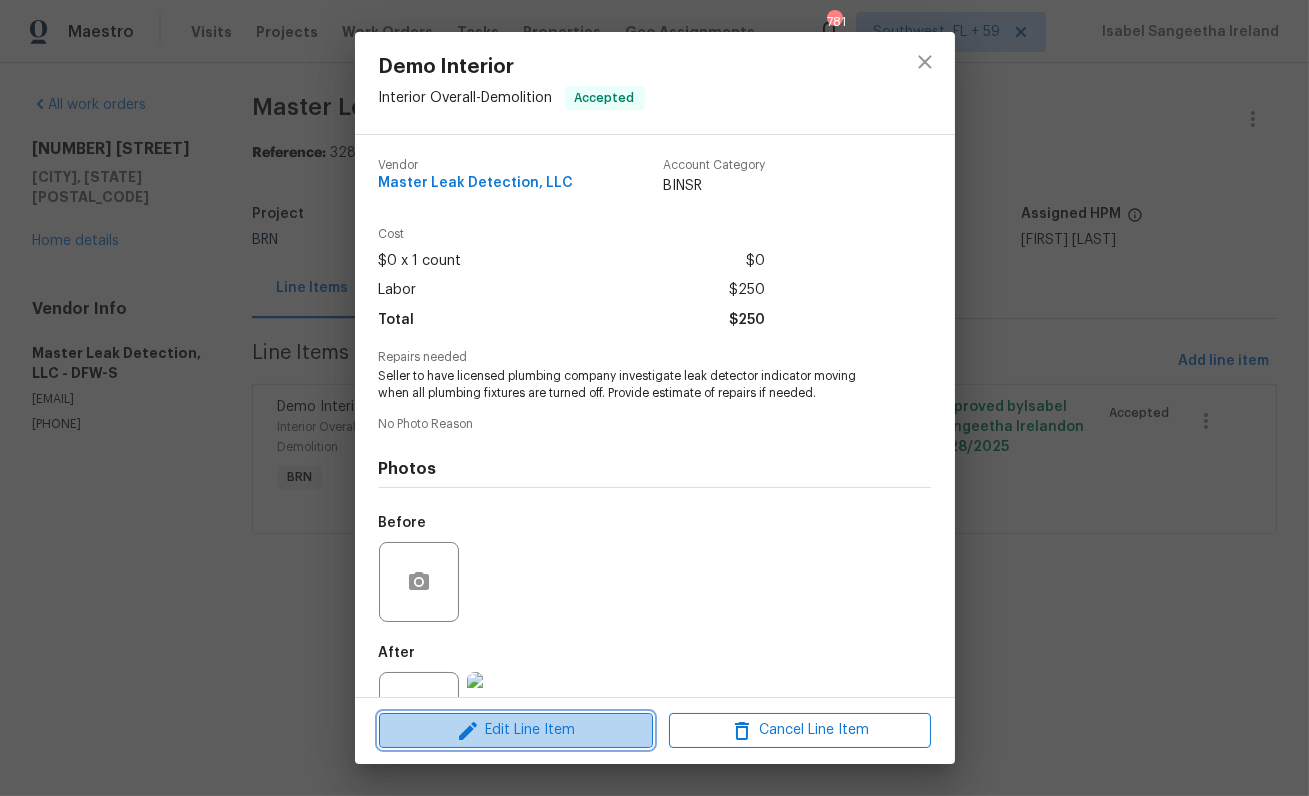 click on "Edit Line Item" at bounding box center [516, 730] 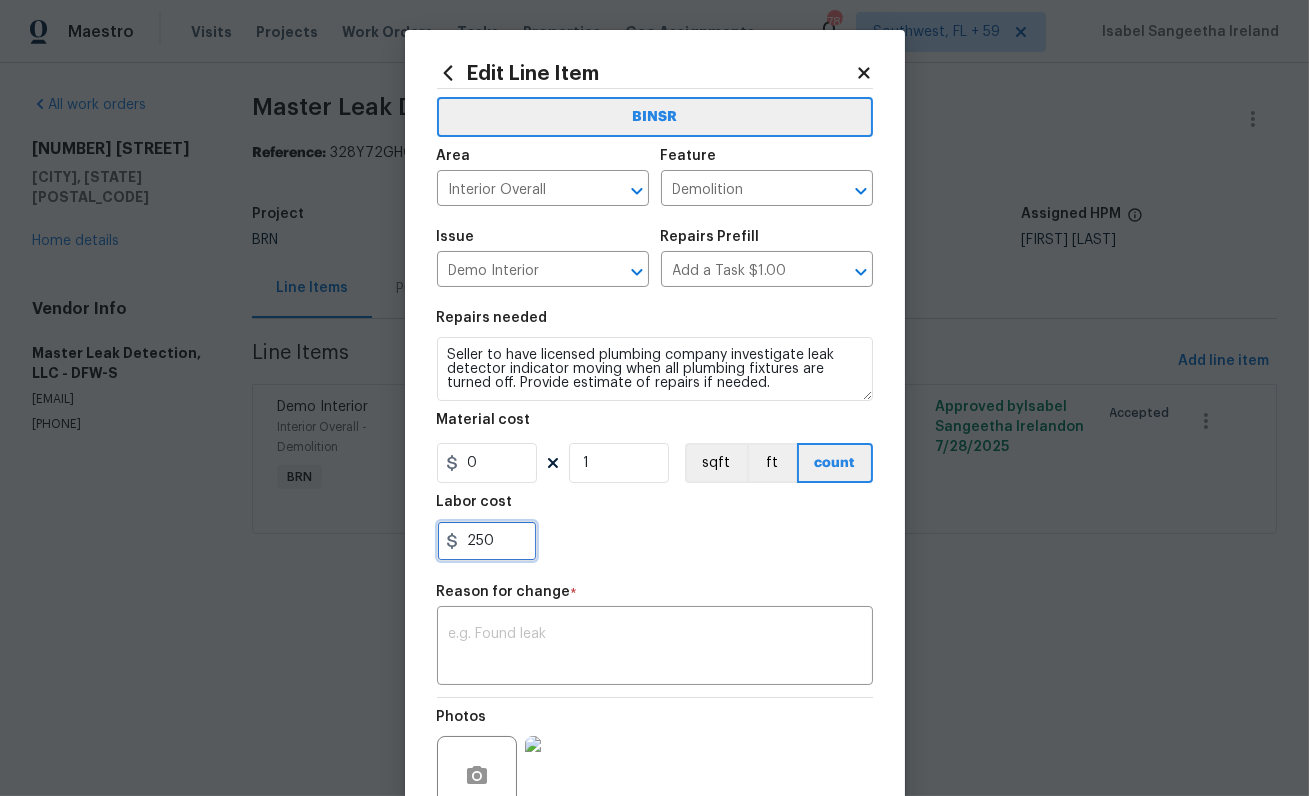 click on "250" at bounding box center (487, 541) 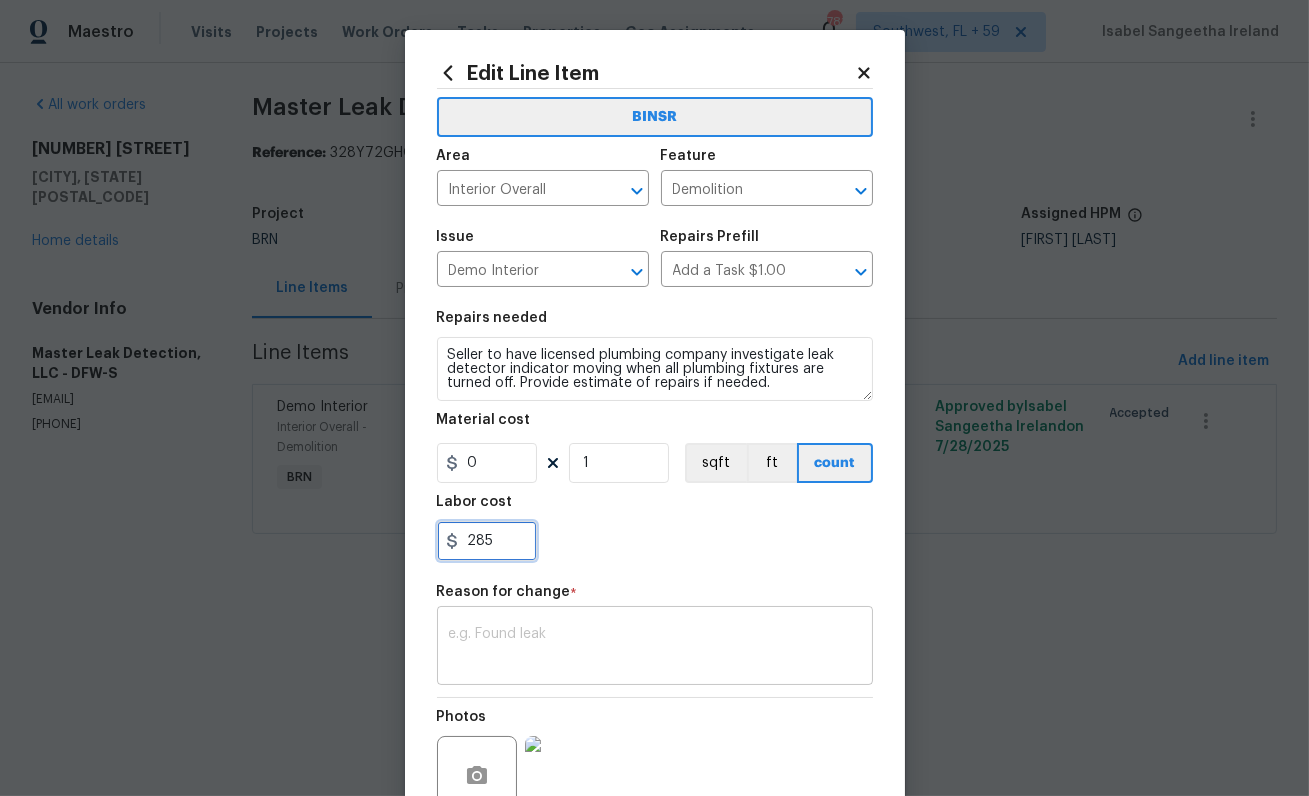 type on "285" 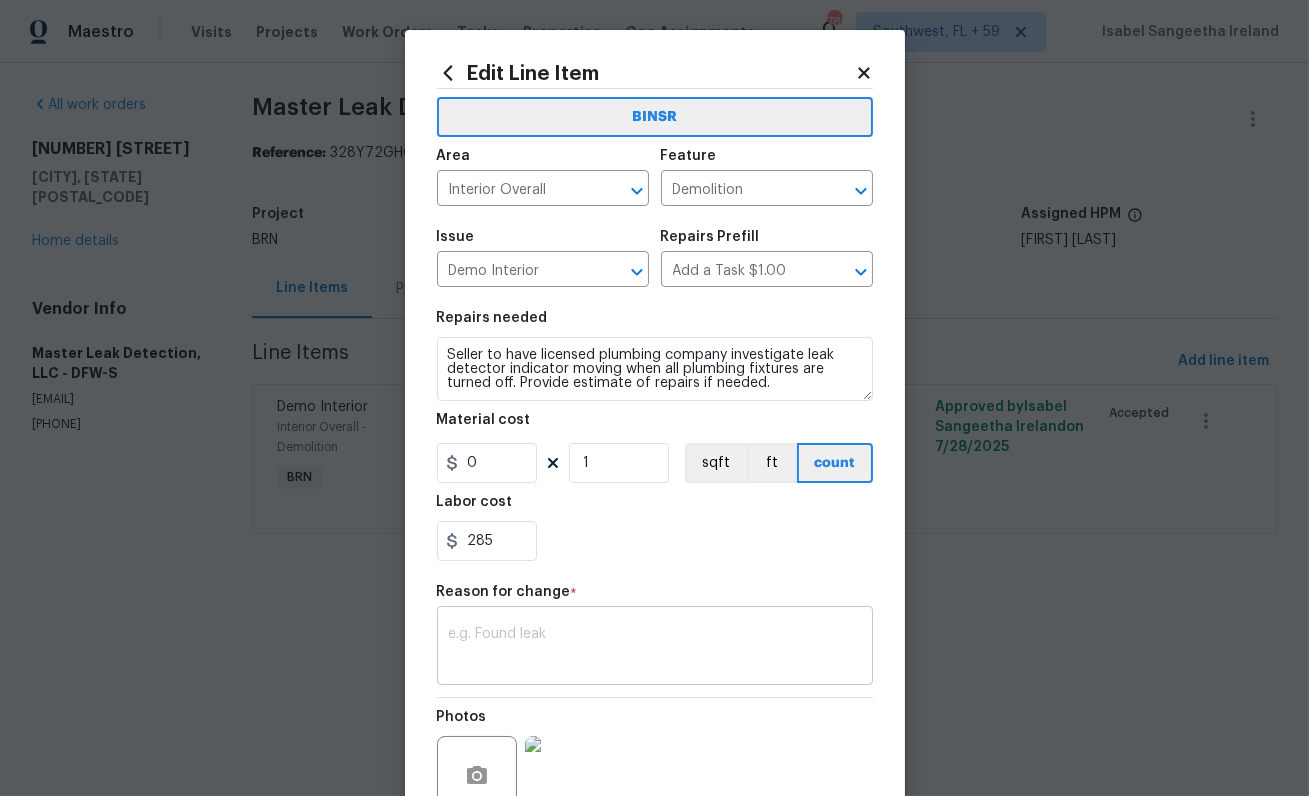 click at bounding box center [655, 648] 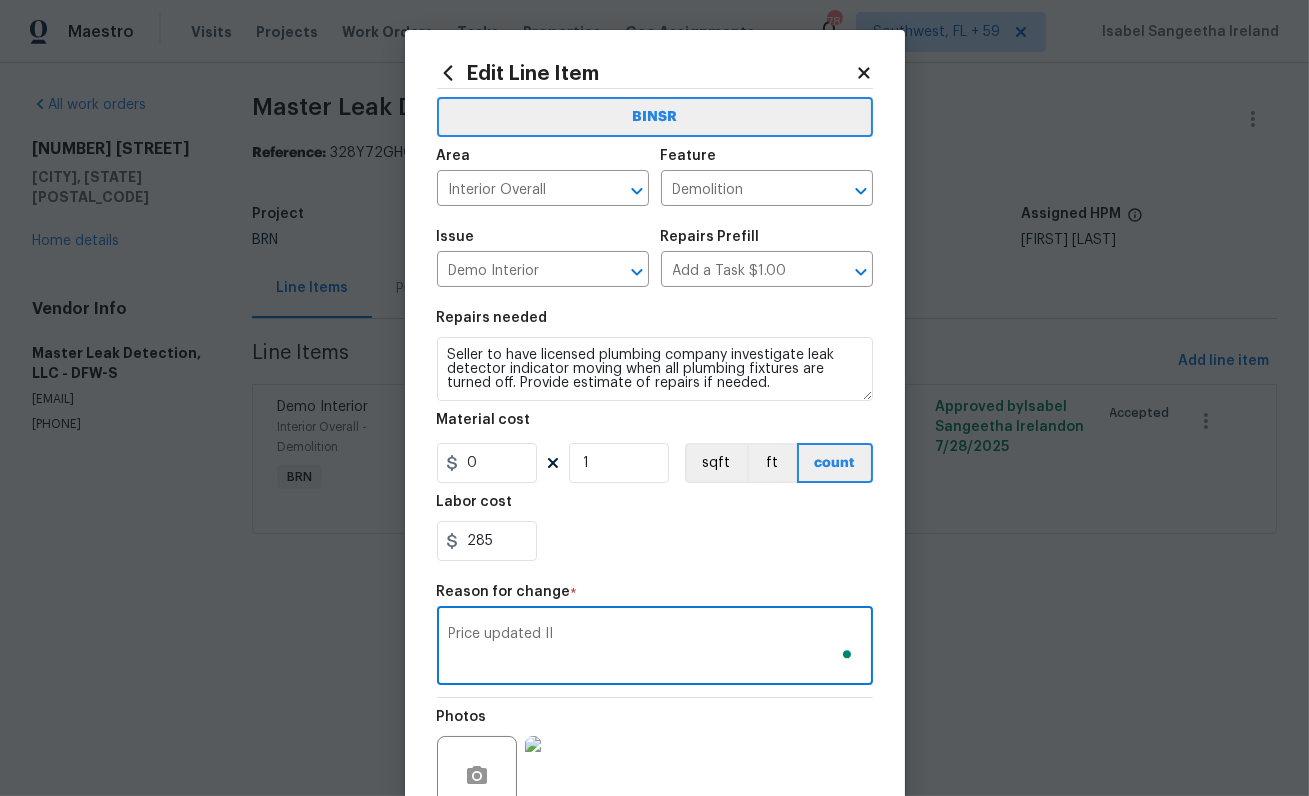 scroll, scrollTop: 189, scrollLeft: 0, axis: vertical 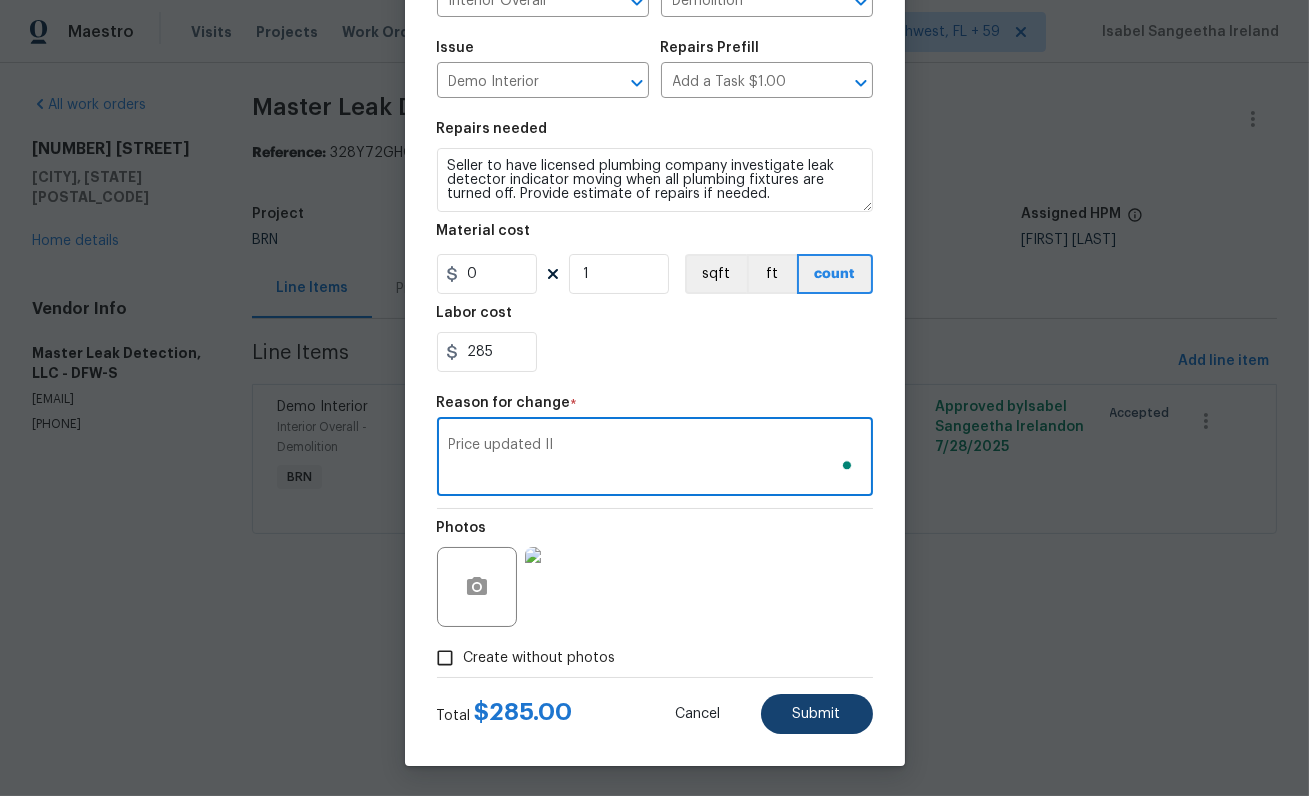 type on "Price updated II" 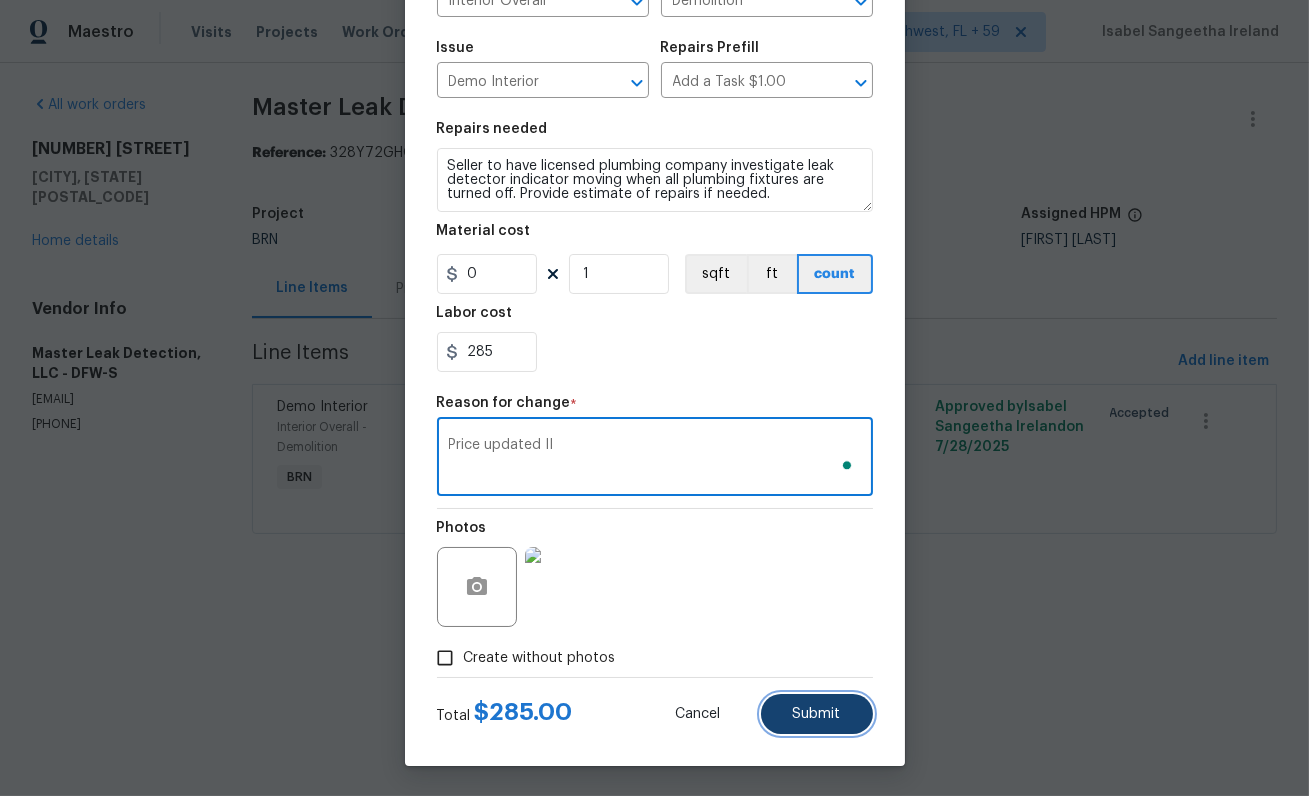 click on "Submit" at bounding box center [817, 714] 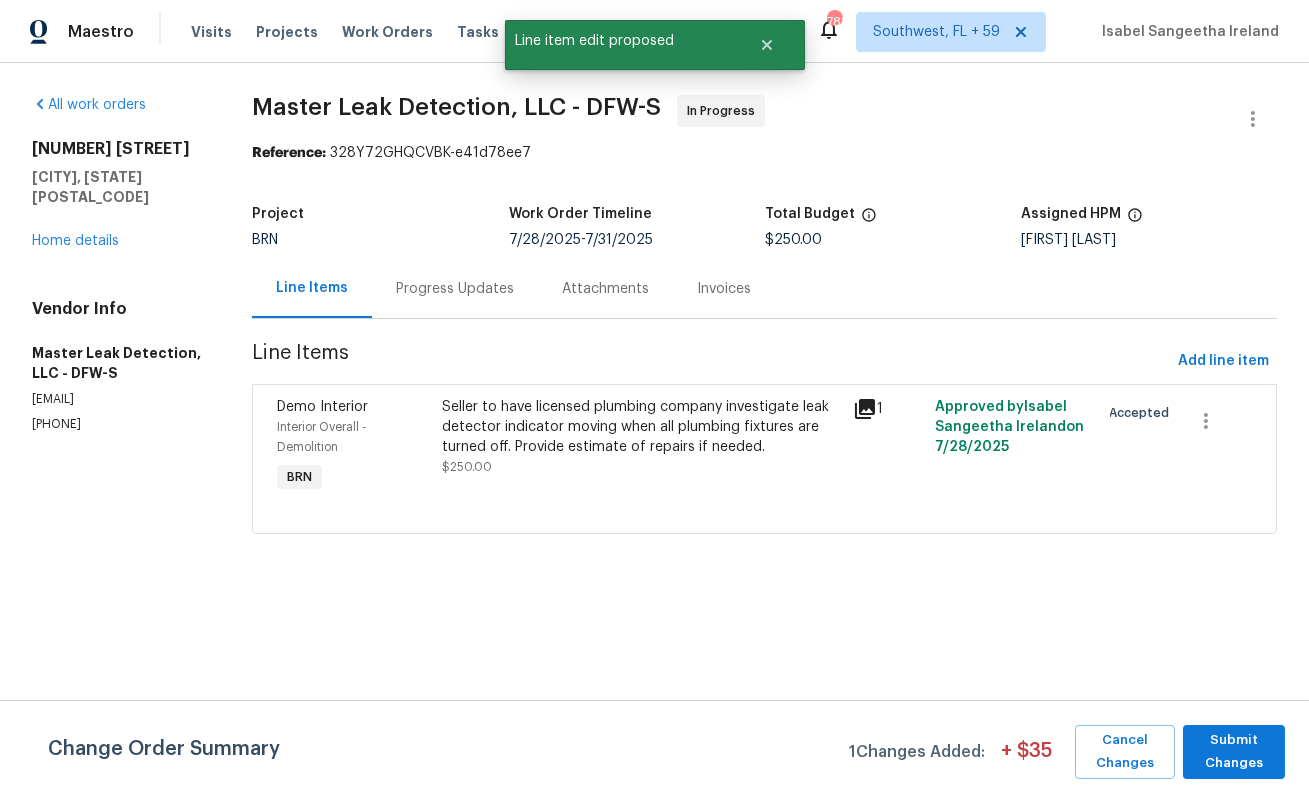 scroll, scrollTop: 0, scrollLeft: 0, axis: both 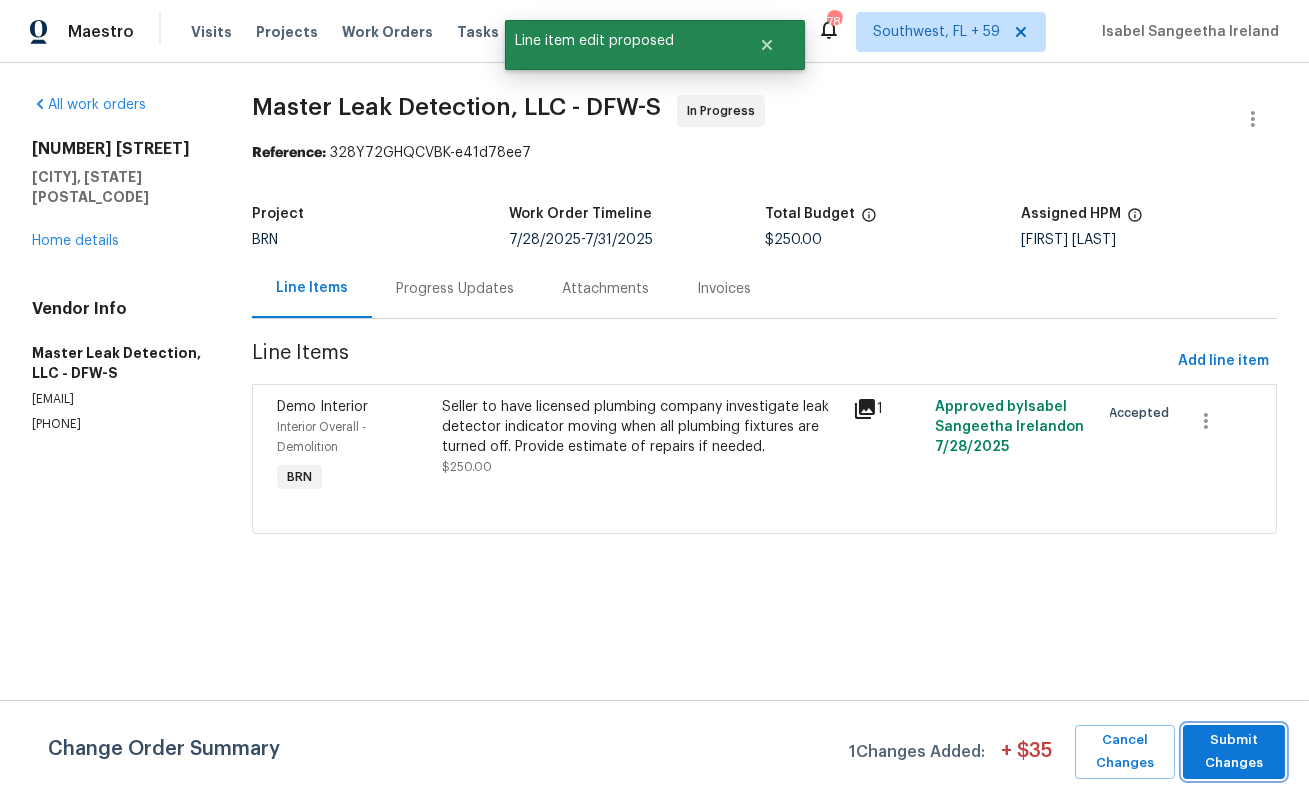 click on "Submit Changes" at bounding box center (1234, 752) 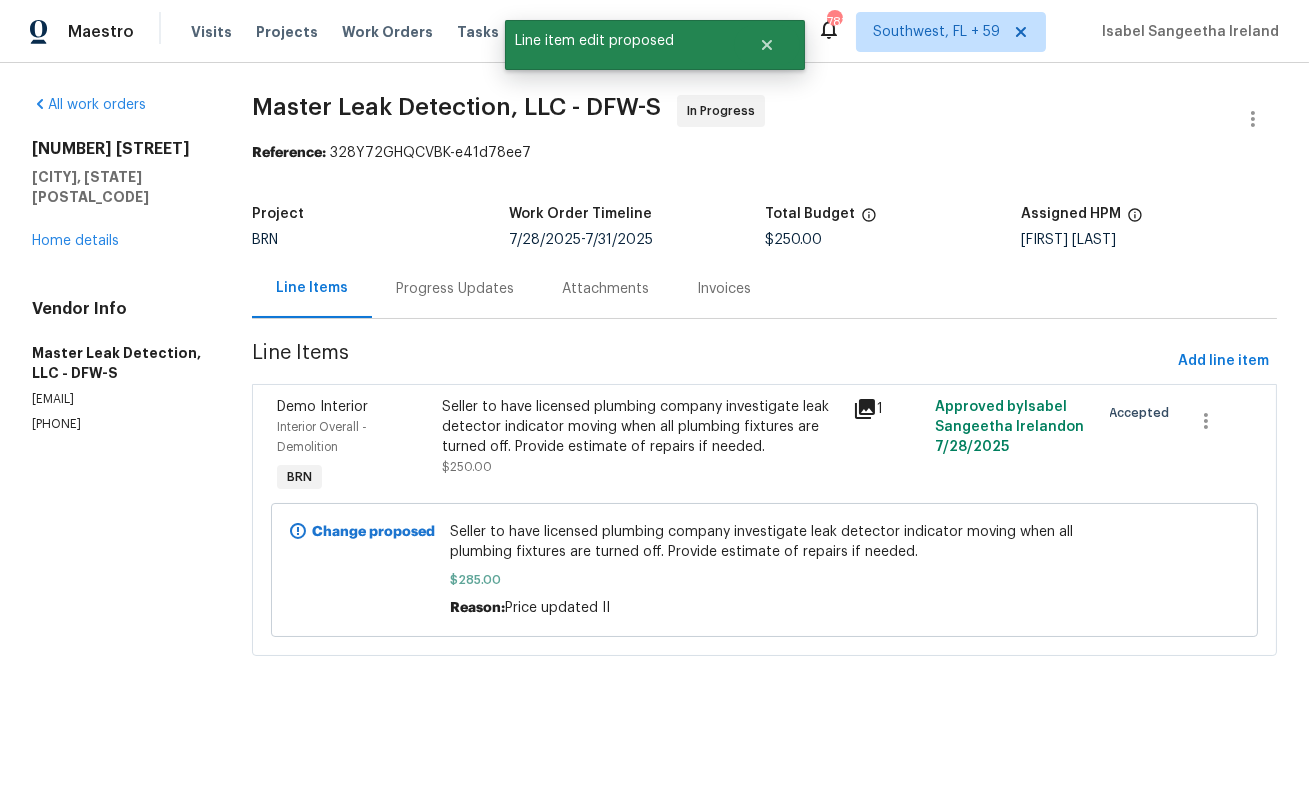 click on "Progress Updates" at bounding box center [455, 288] 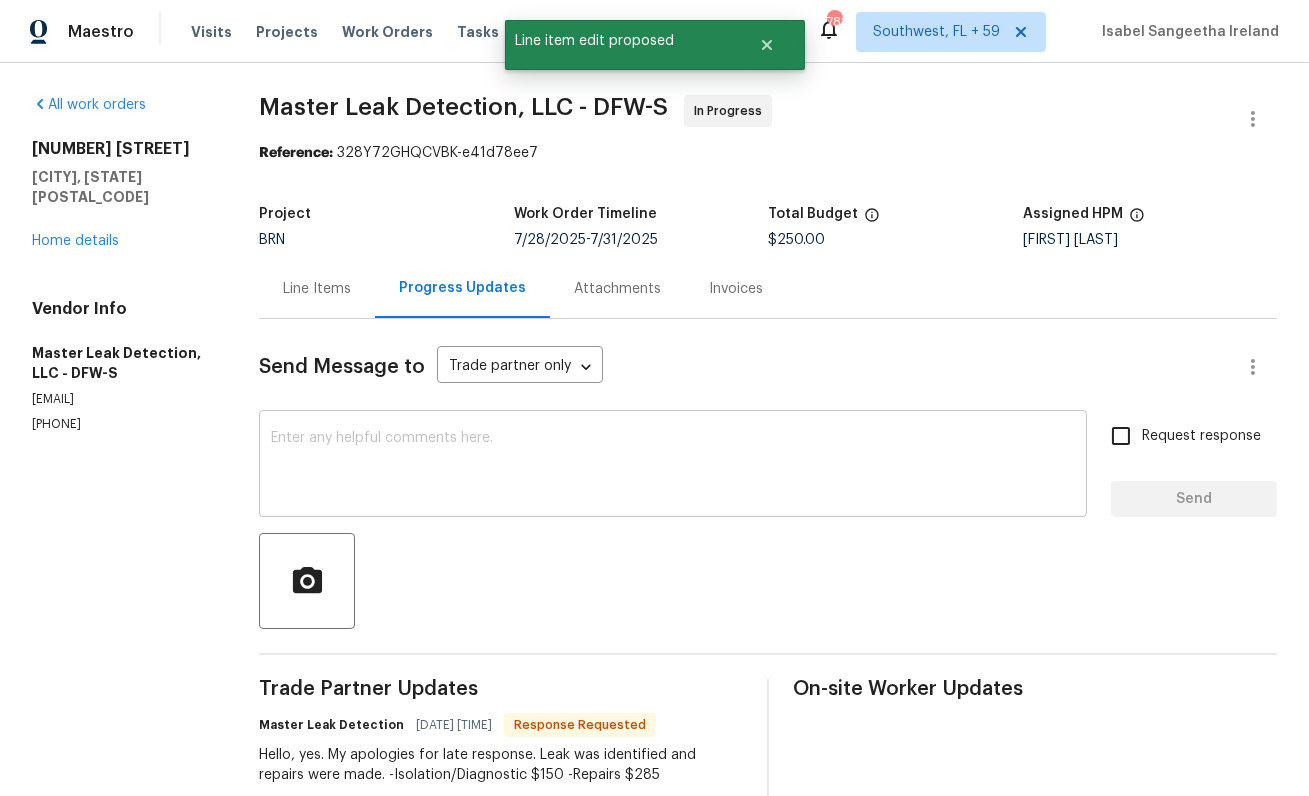 click at bounding box center (673, 466) 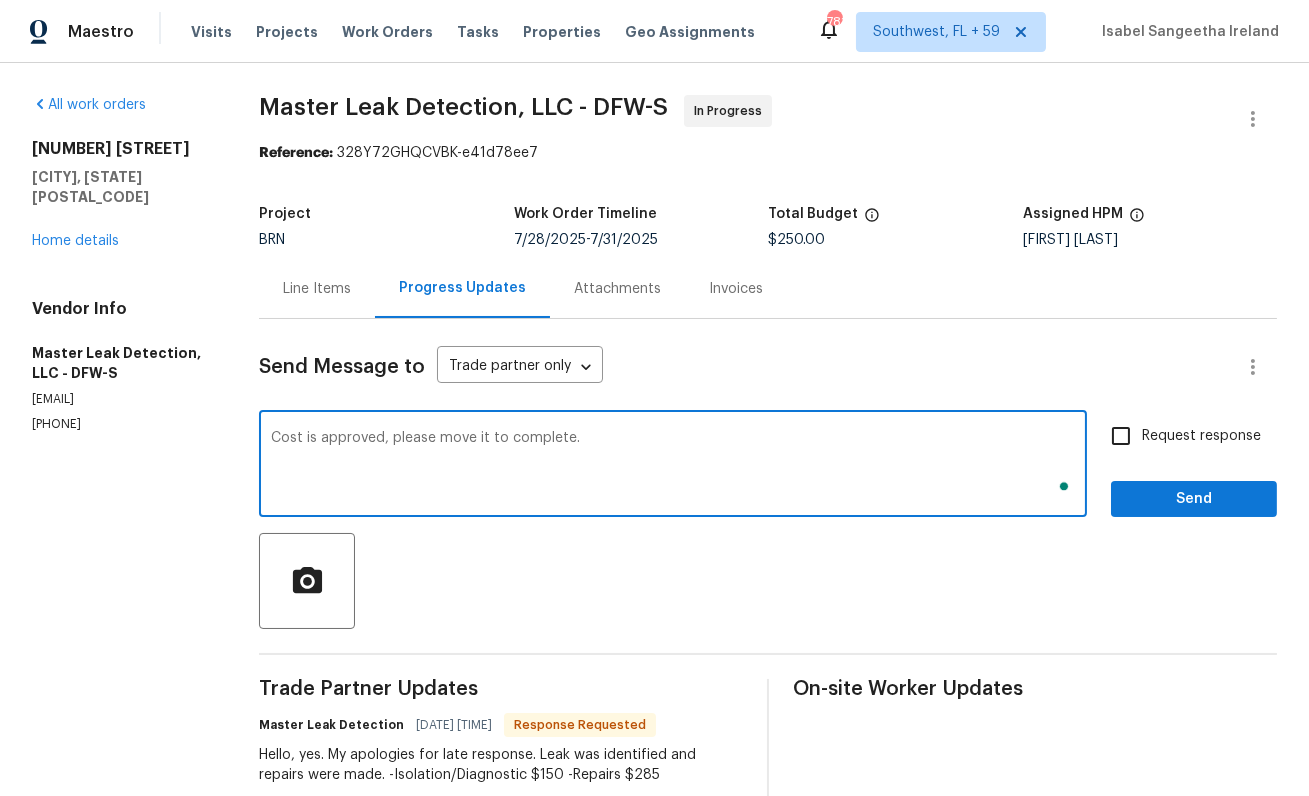 type on "Cost is approved, please move it to complete." 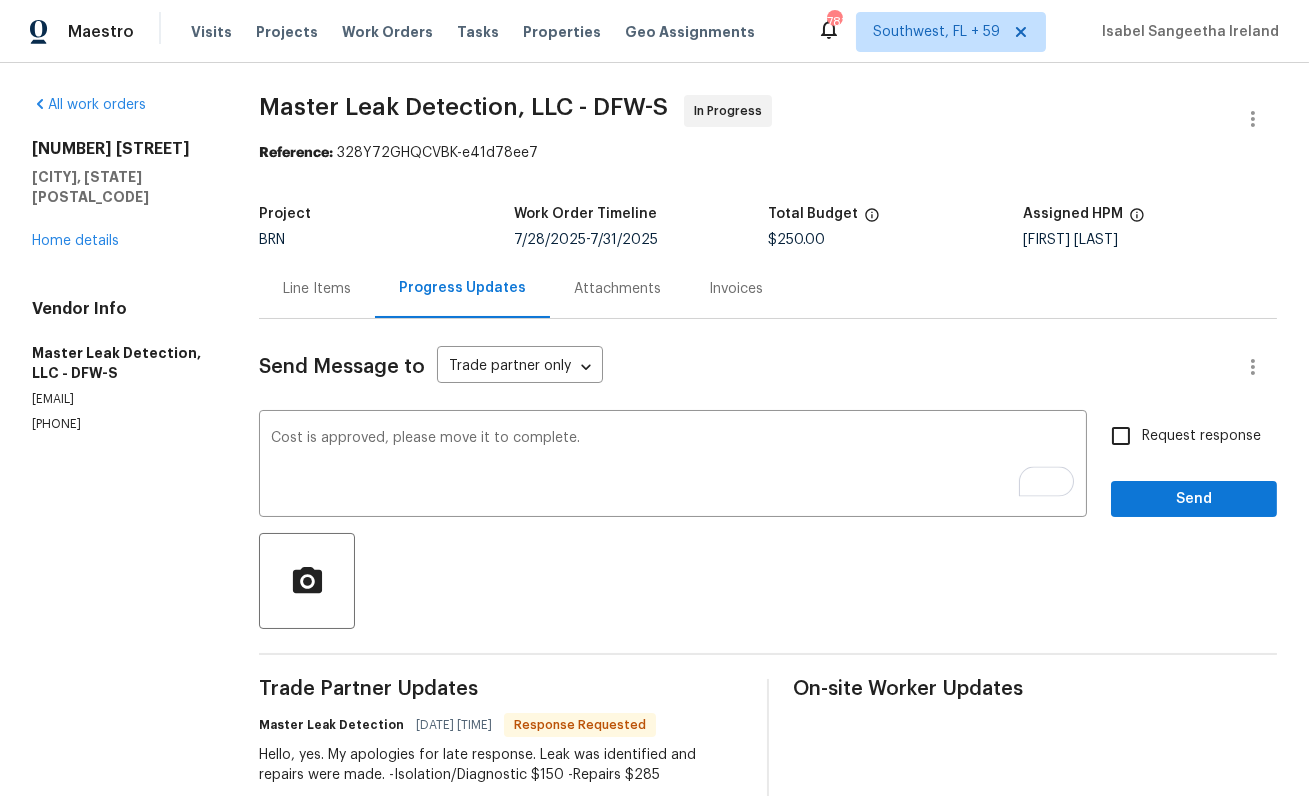 click on "Request response" at bounding box center [1201, 436] 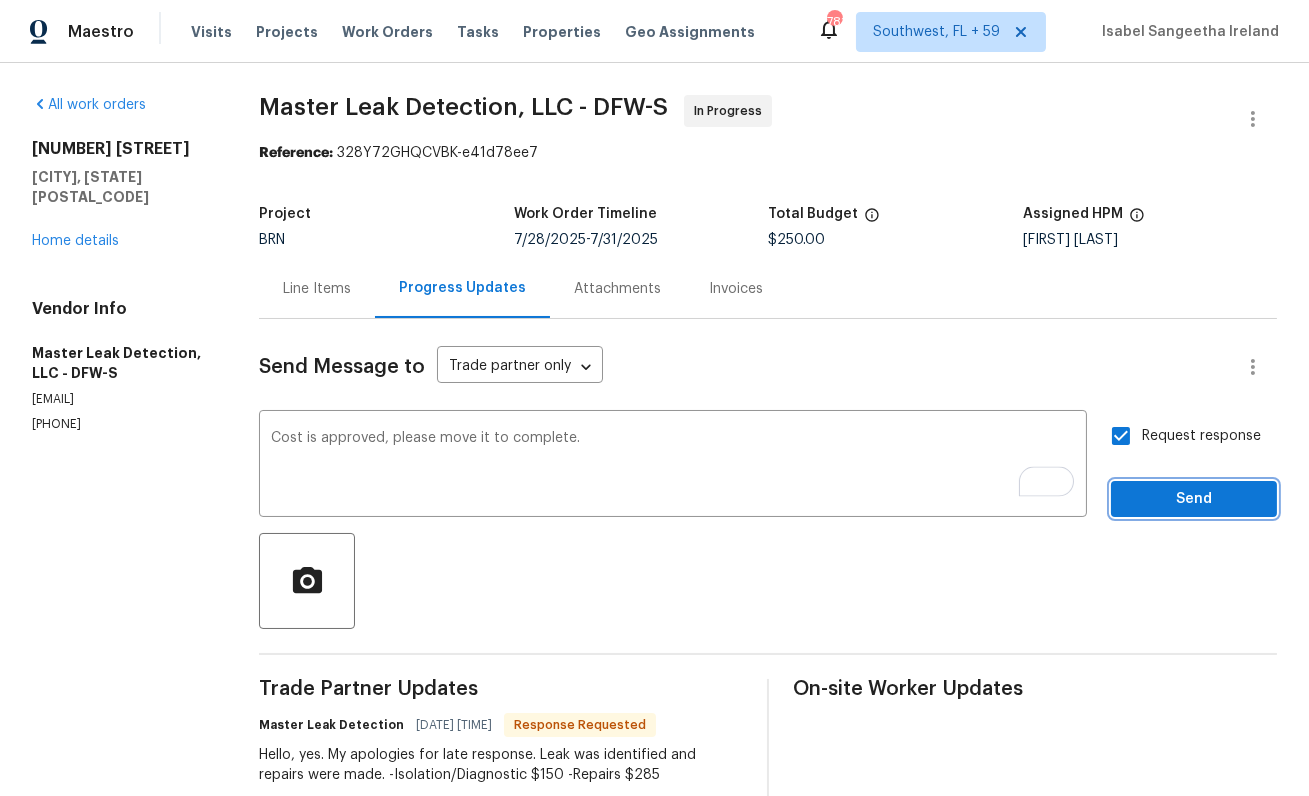 click on "Send" at bounding box center [1194, 499] 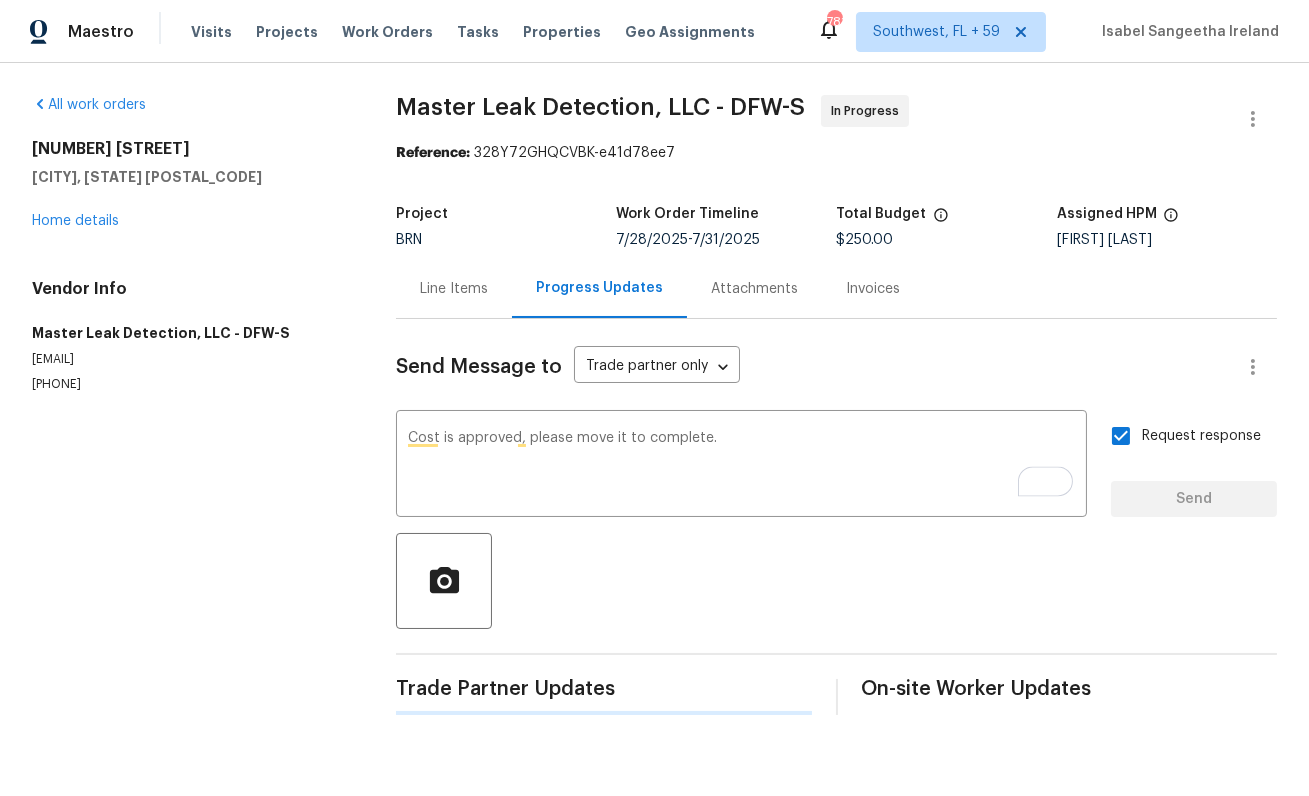 type 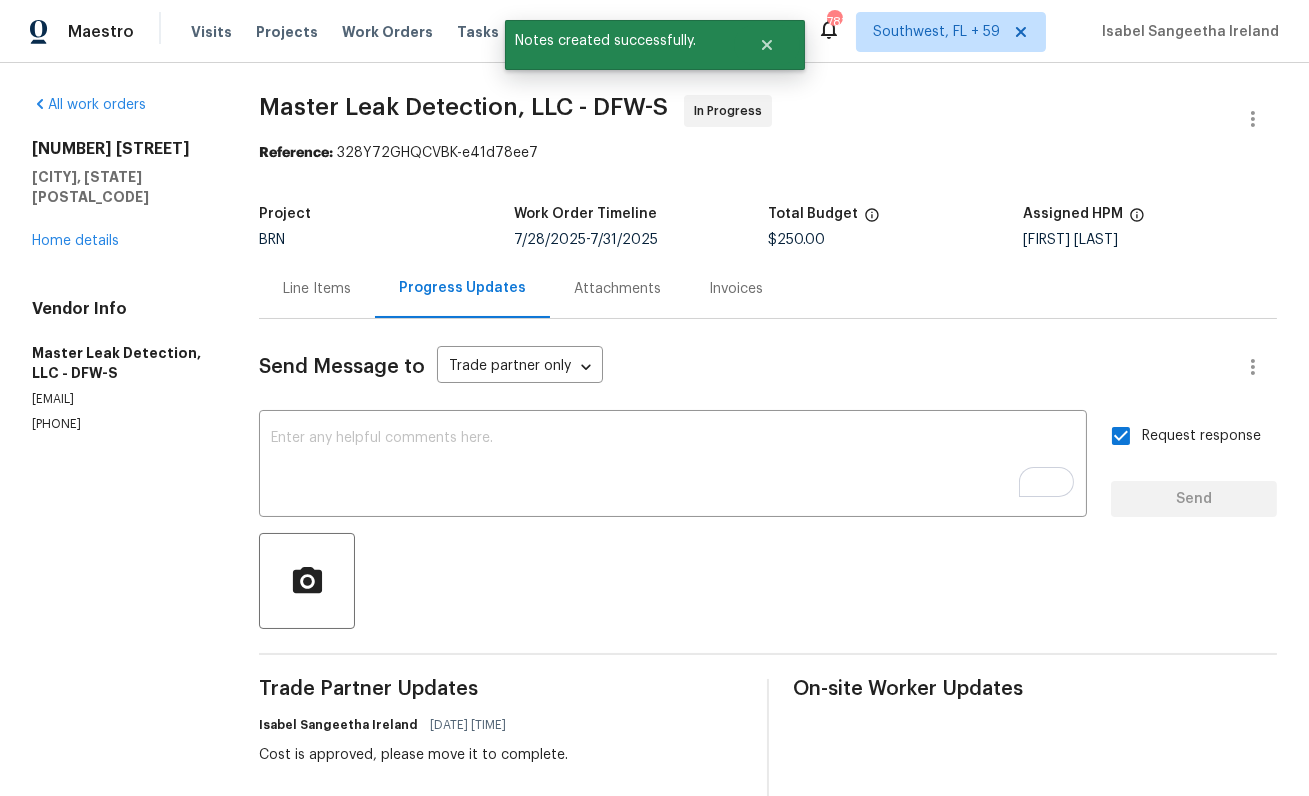scroll, scrollTop: 133, scrollLeft: 0, axis: vertical 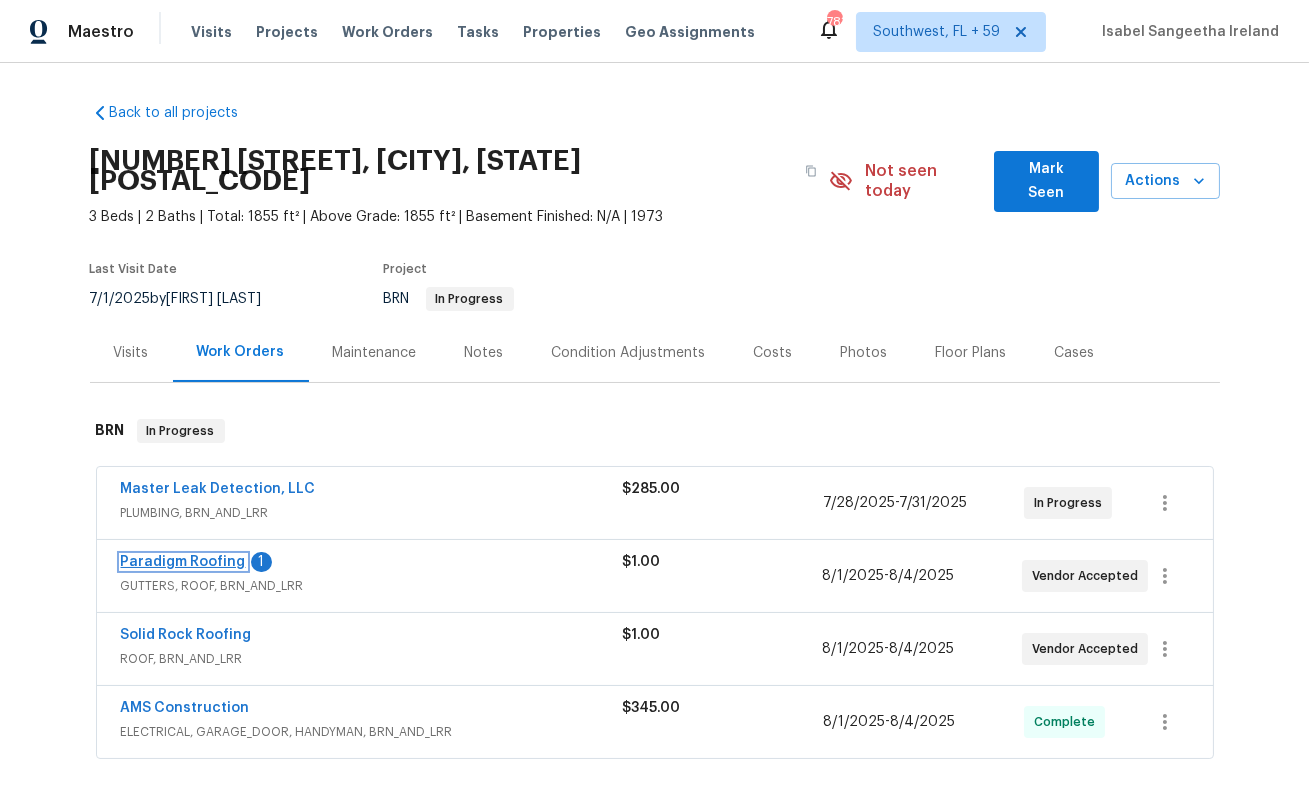 click on "Paradigm Roofing" at bounding box center (183, 562) 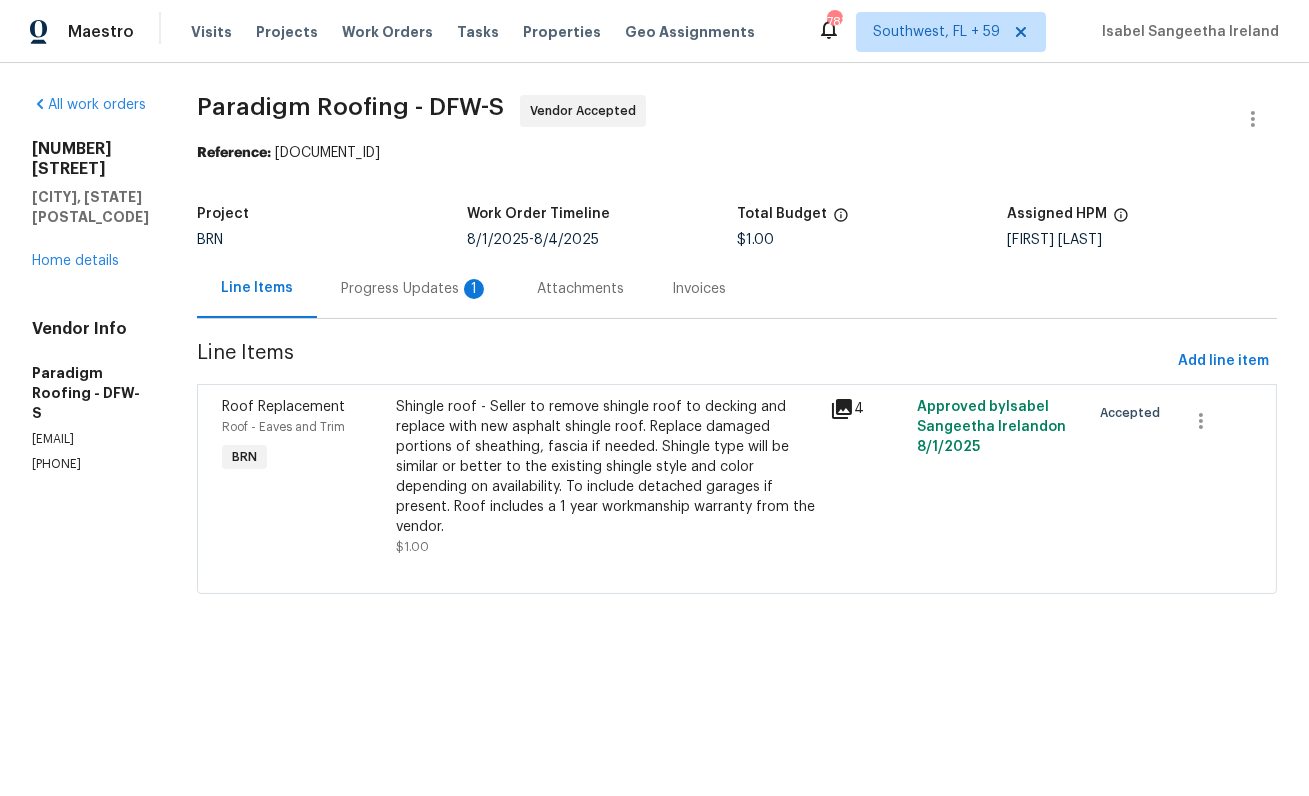 click on "Progress Updates 1" at bounding box center (415, 288) 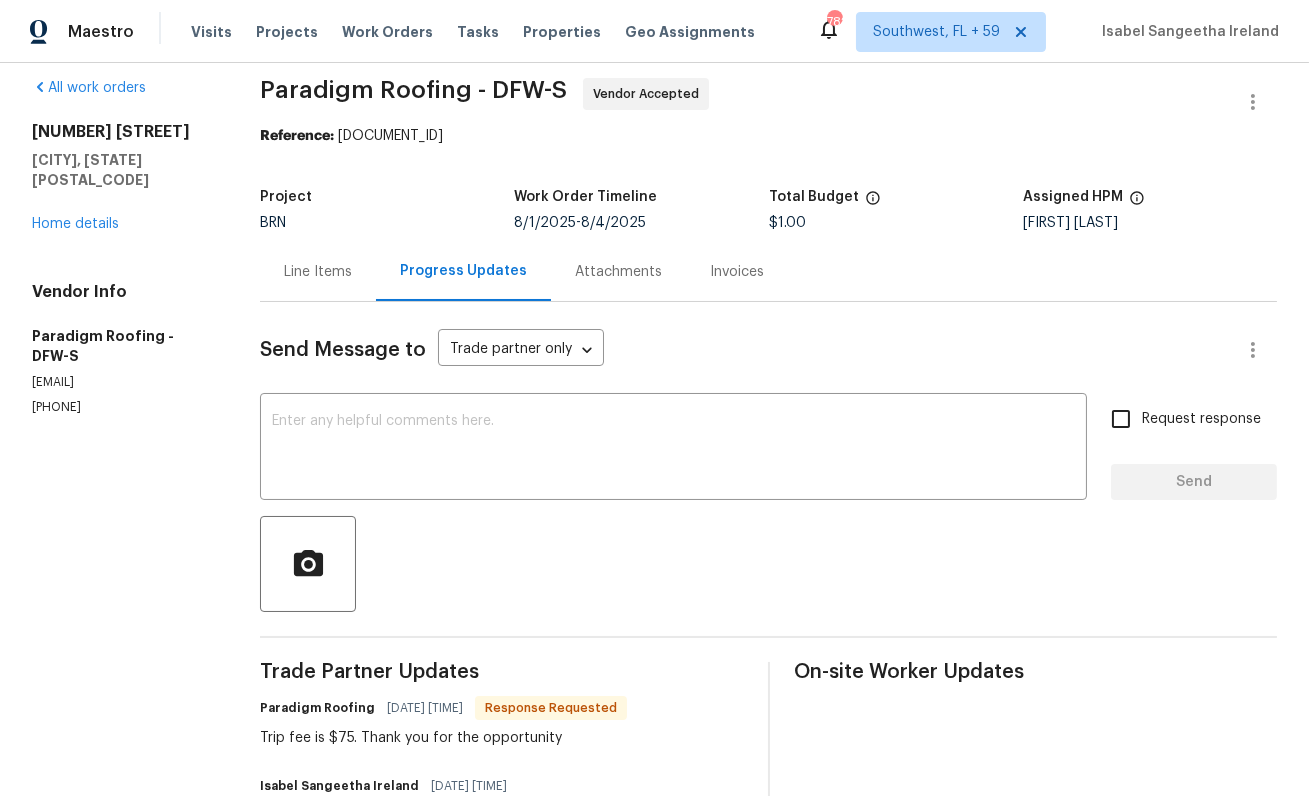 scroll, scrollTop: 19, scrollLeft: 0, axis: vertical 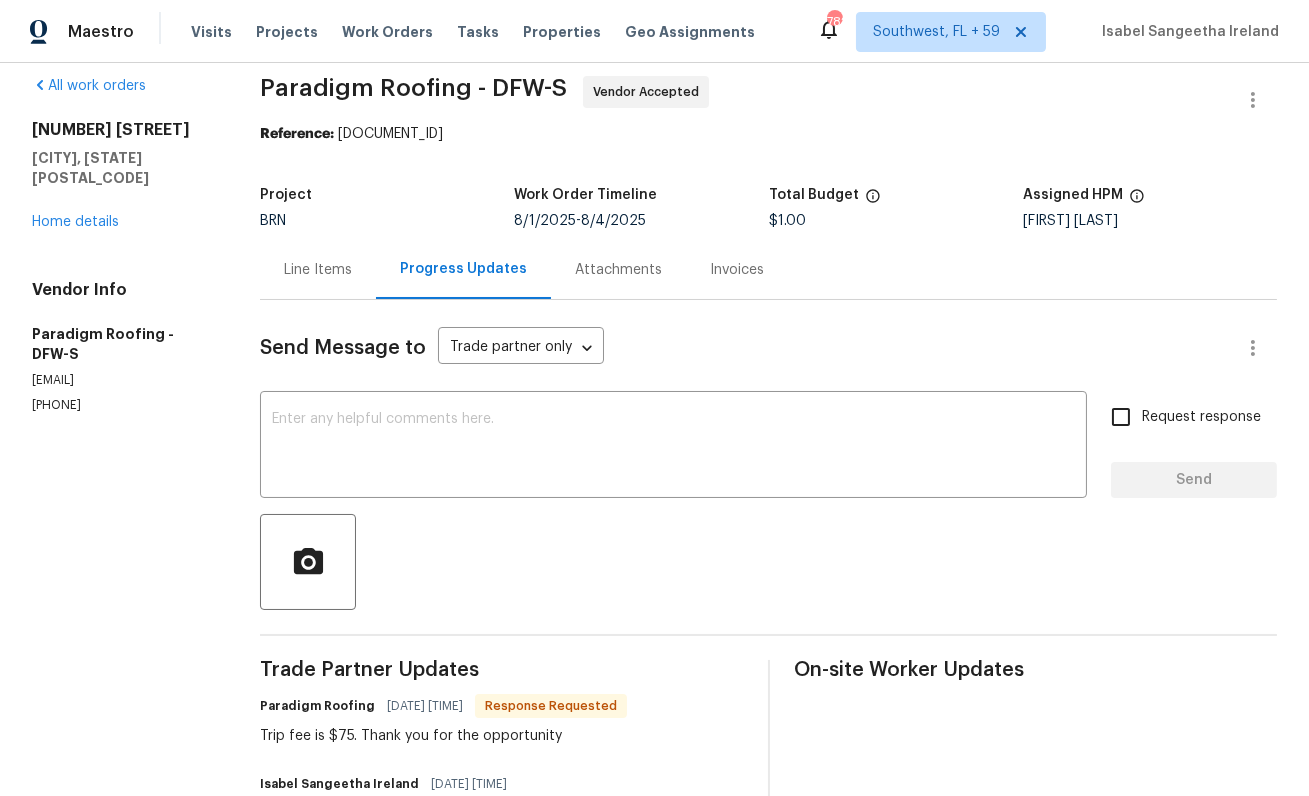 click on "Trip fee is $75. Thank you for the opportunity" at bounding box center (443, 736) 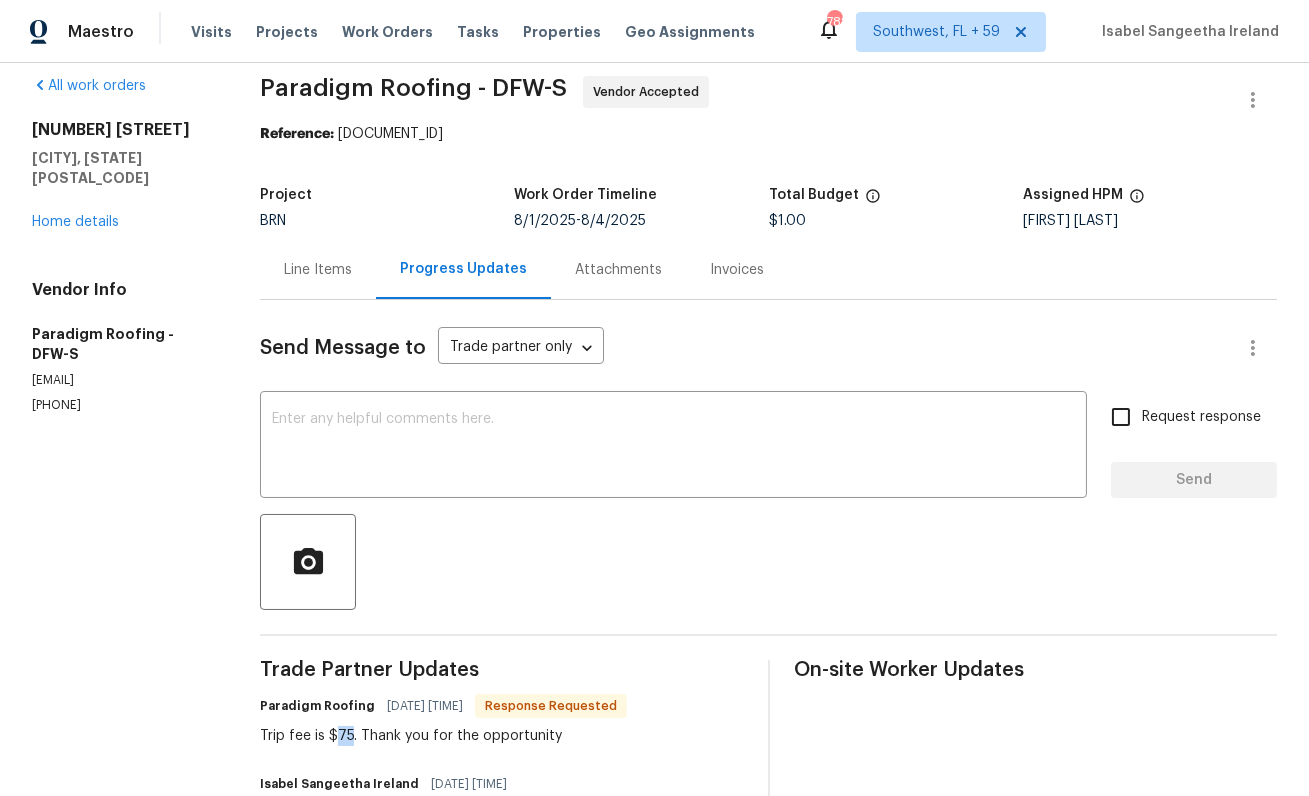 click on "Trip fee is $75. Thank you for the opportunity" at bounding box center (443, 736) 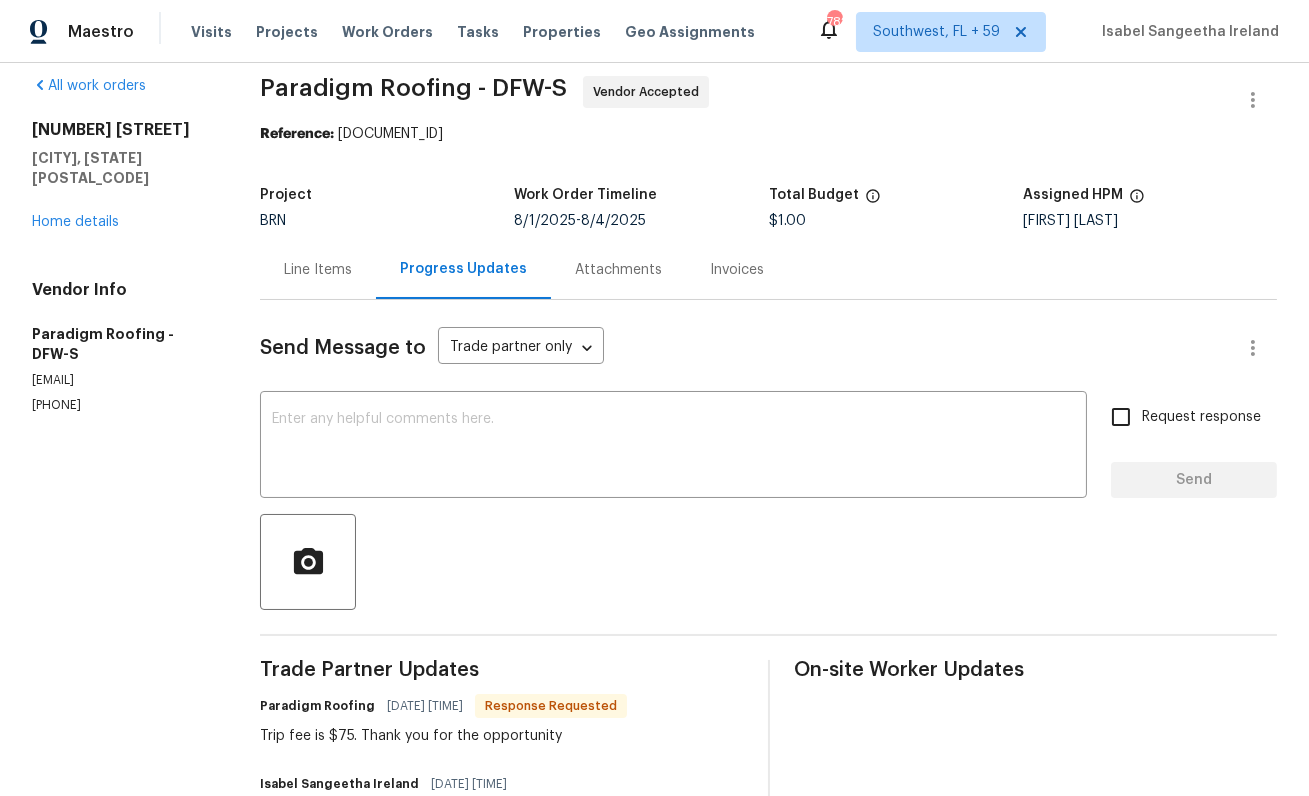 click on "Line Items" at bounding box center (318, 270) 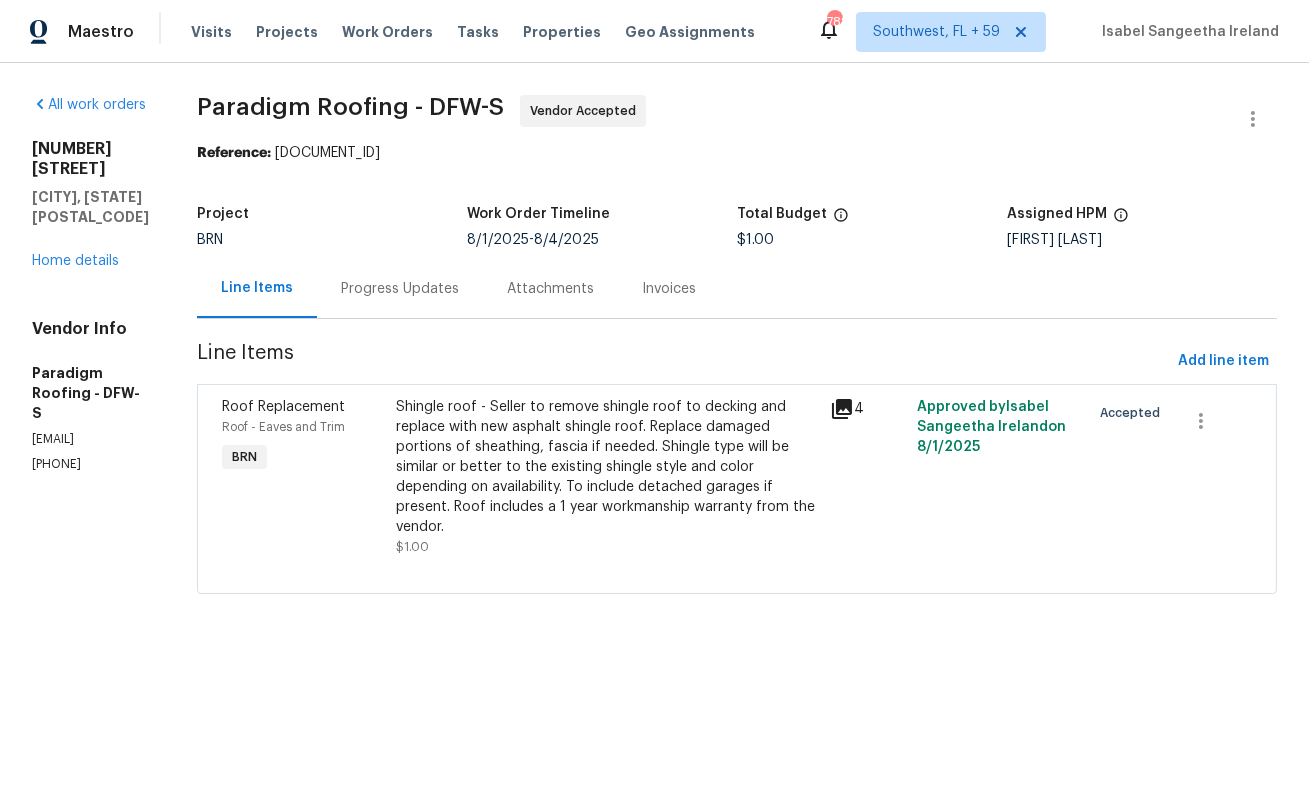 click on "Shingle roof - Seller to remove shingle roof to decking and replace with new asphalt shingle roof. Replace damaged portions of sheathing, fascia if needed. Shingle type will be similar or better to the existing shingle style and color depending on availability. To include detached garages if present. Roof includes a 1 year workmanship warranty from the vendor." at bounding box center (607, 467) 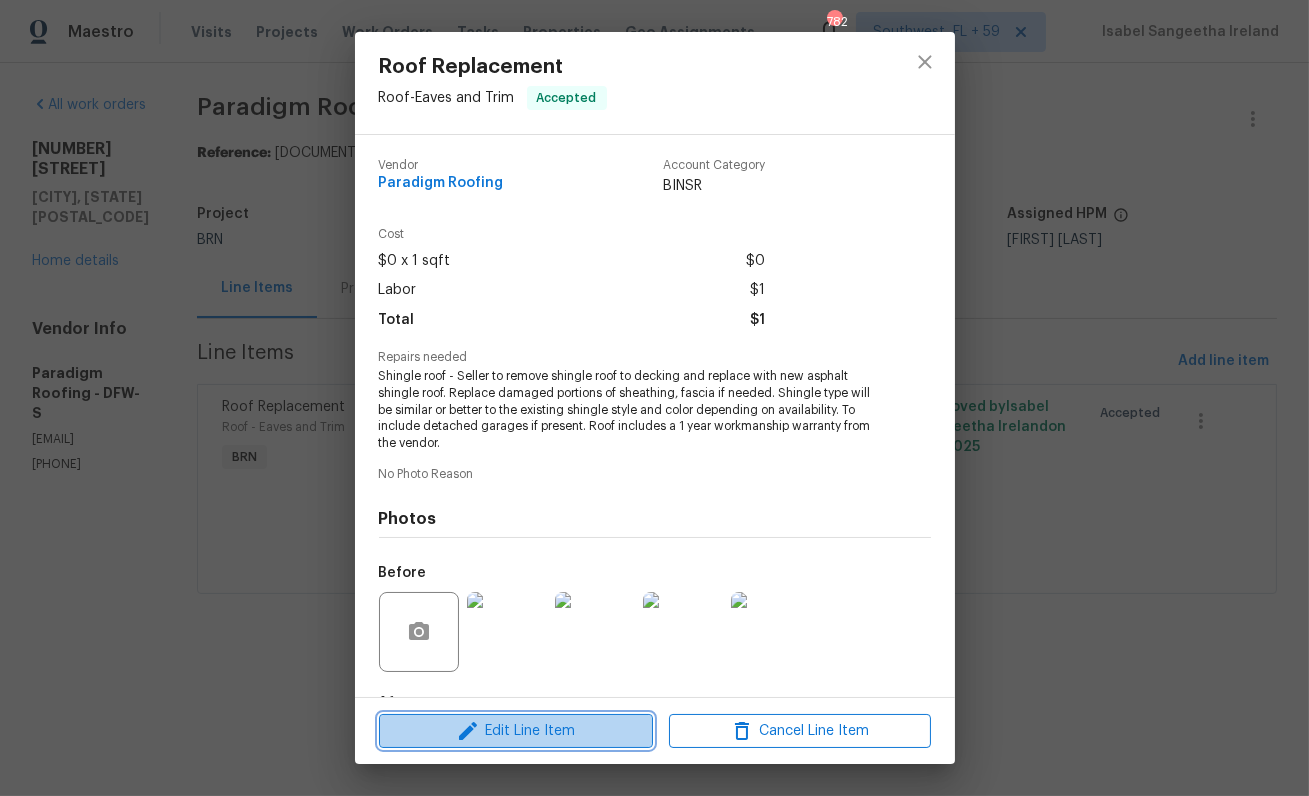 click on "Edit Line Item" at bounding box center (516, 731) 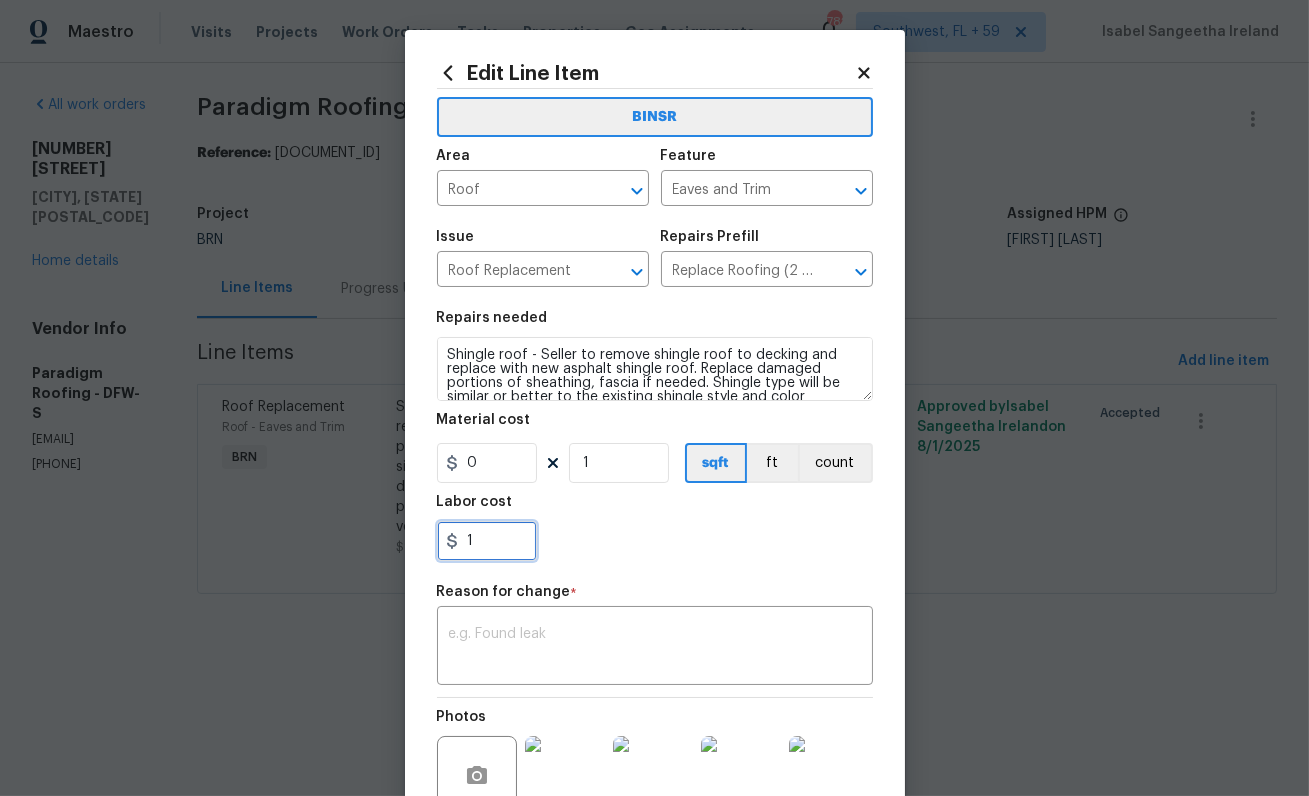 click on "1" at bounding box center [487, 541] 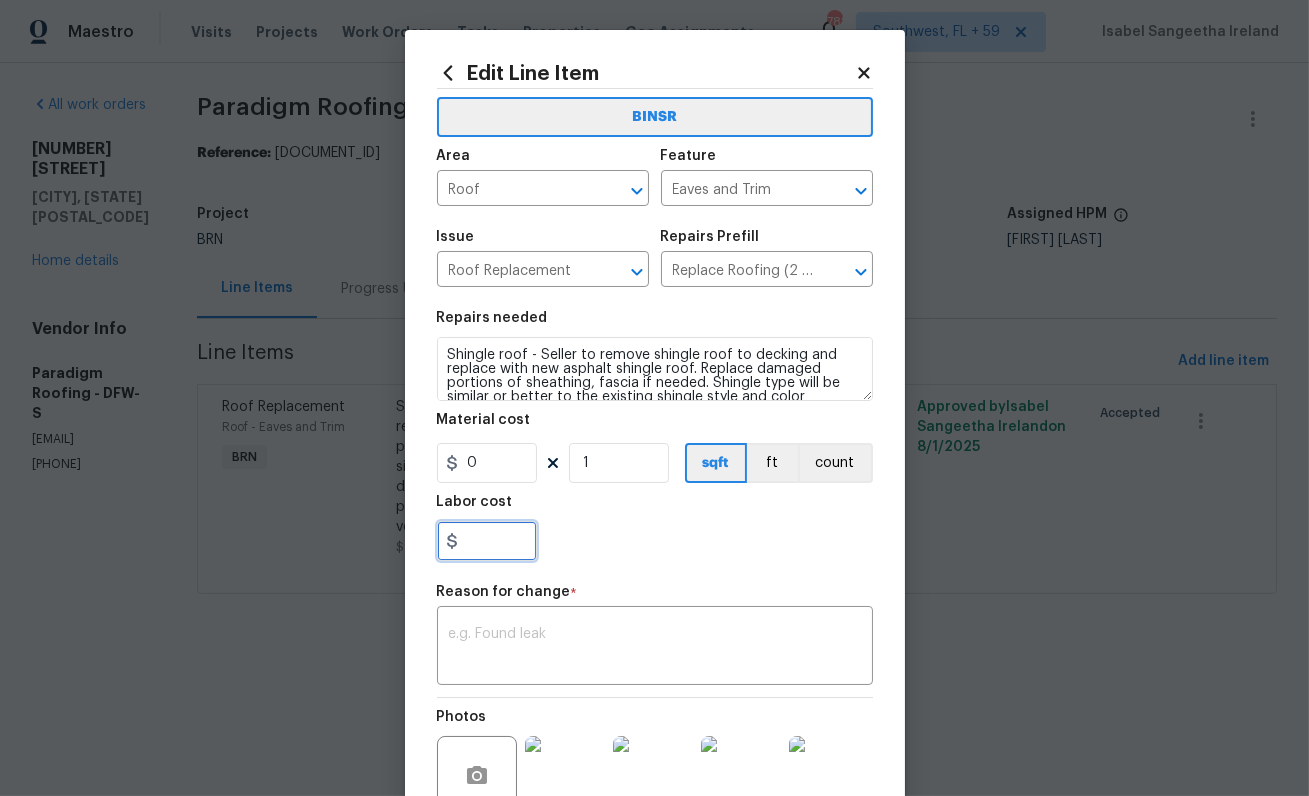 paste on "75" 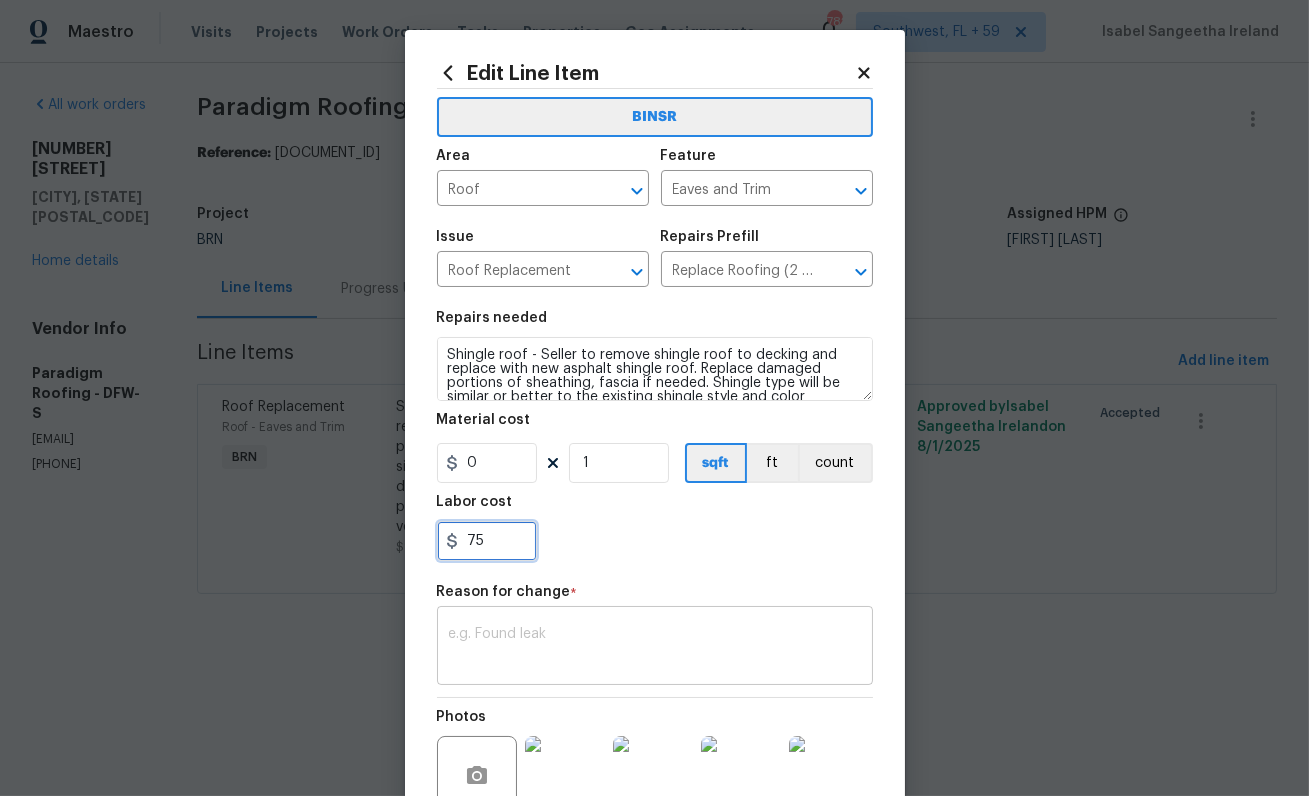 type on "75" 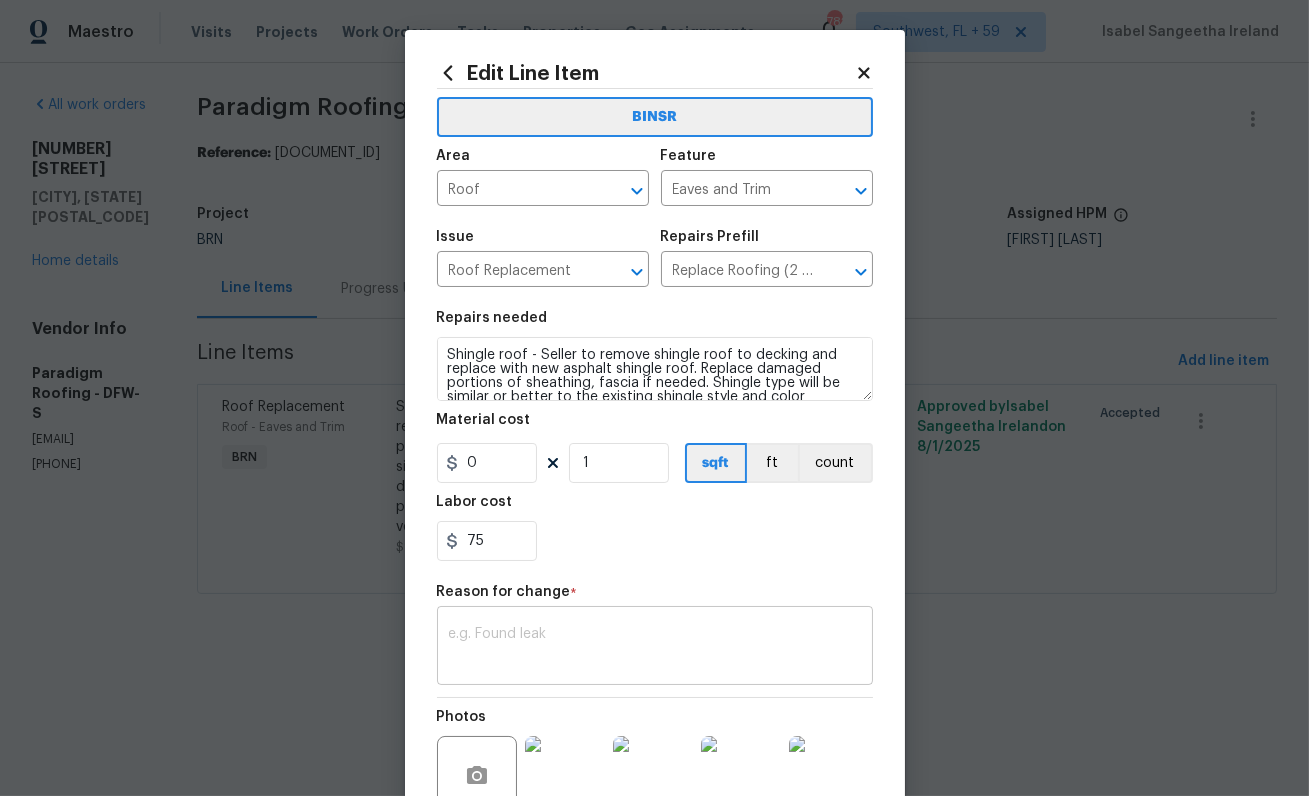 click on "BINSR Area Roof ​ Feature Eaves and Trim ​ Issue Roof Replacement ​ Repairs Prefill Replace Roofing (2 ply built up) $1.75 ​ Repairs needed Shingle roof - Seller to remove shingle roof to decking and replace with new asphalt shingle roof. Replace damaged portions of sheathing, fascia if needed. Shingle type will be similar or better to the existing shingle style and color depending on availability. To include detached garages if present. Roof includes a 1 year workmanship warranty from the vendor. Material cost 0 1 sqft ft count Labor cost 75 Reason for change * x ​ Photos Create without photos" at bounding box center [655, 477] 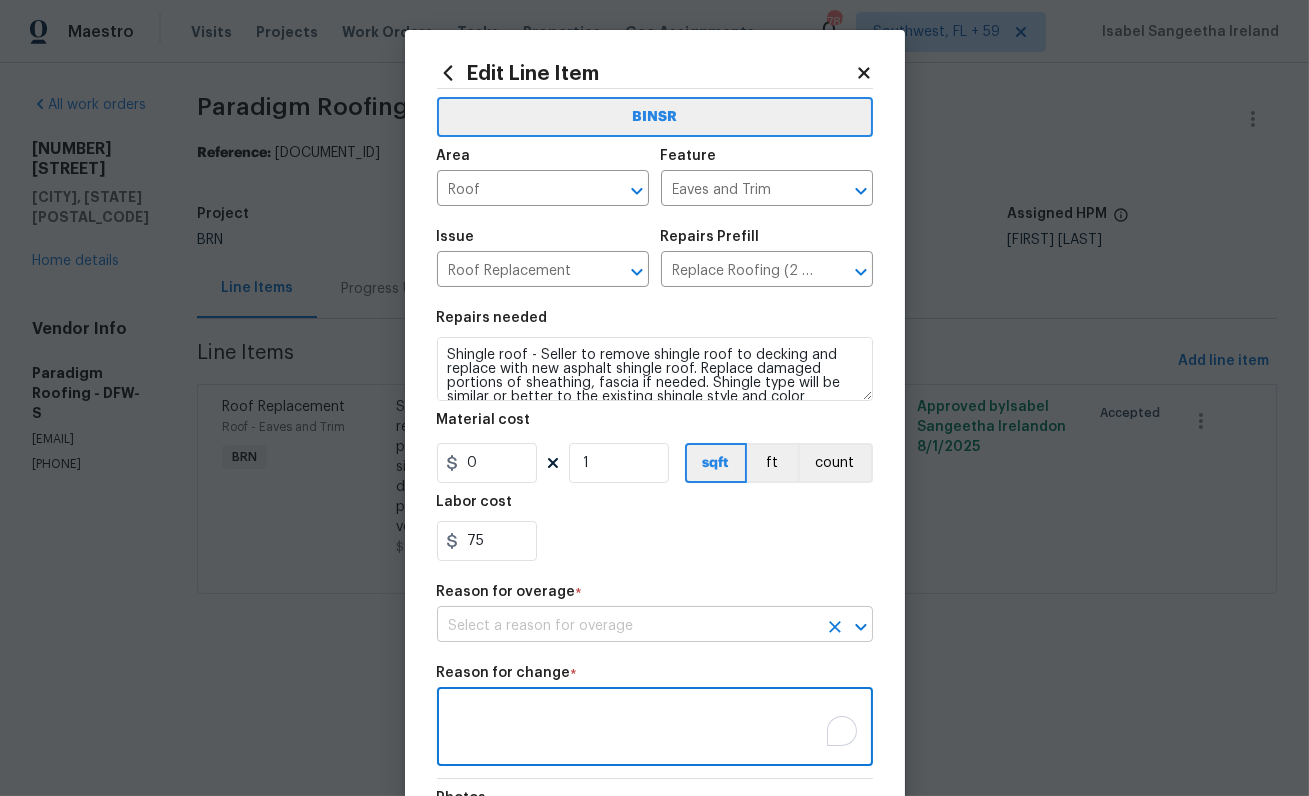type 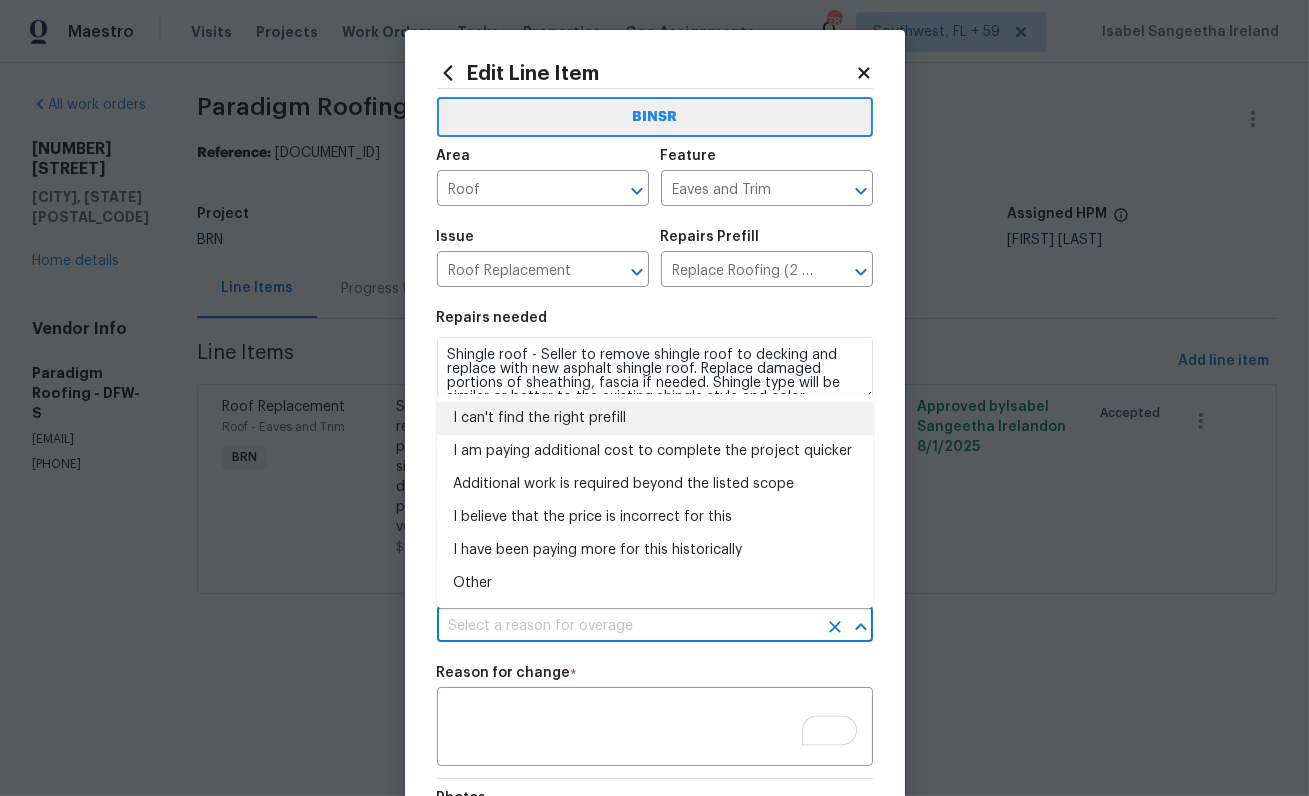 click on "I can't find the right prefill" at bounding box center [655, 418] 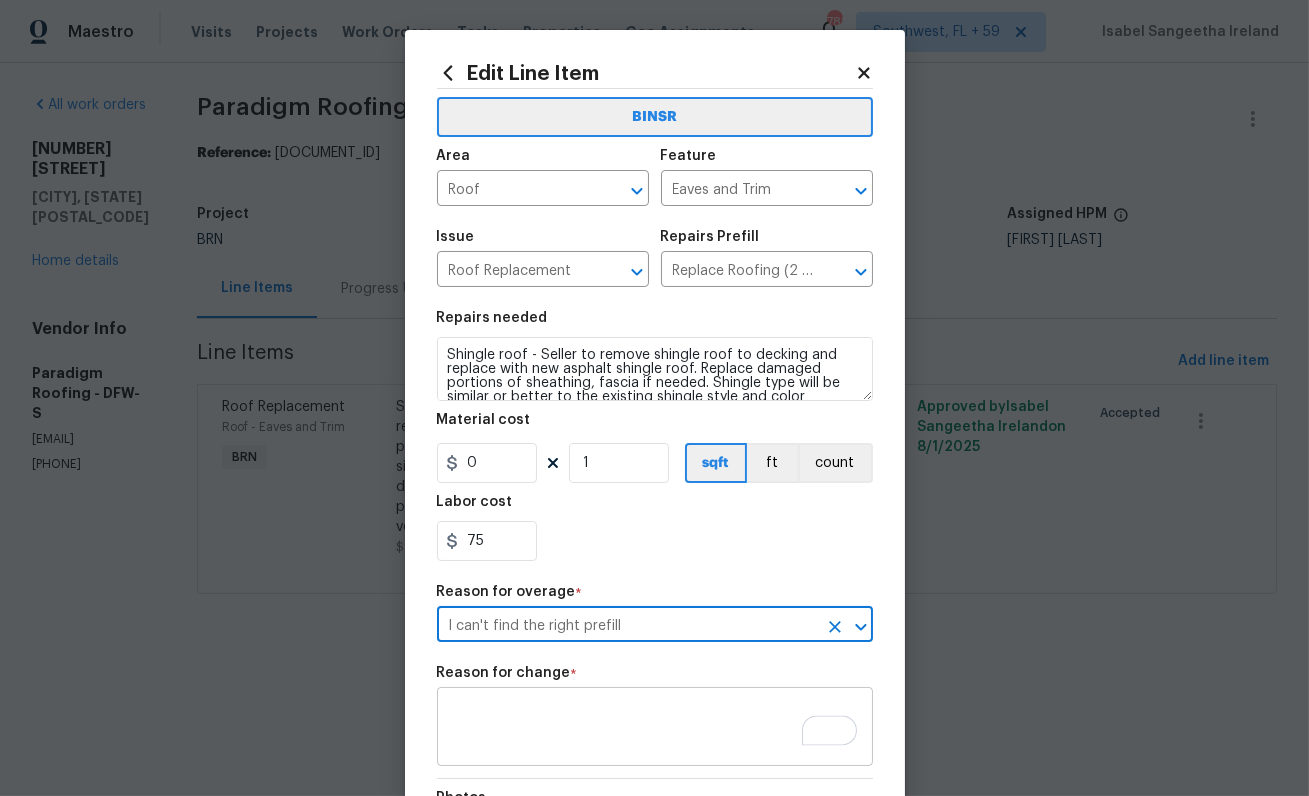 click at bounding box center [655, 729] 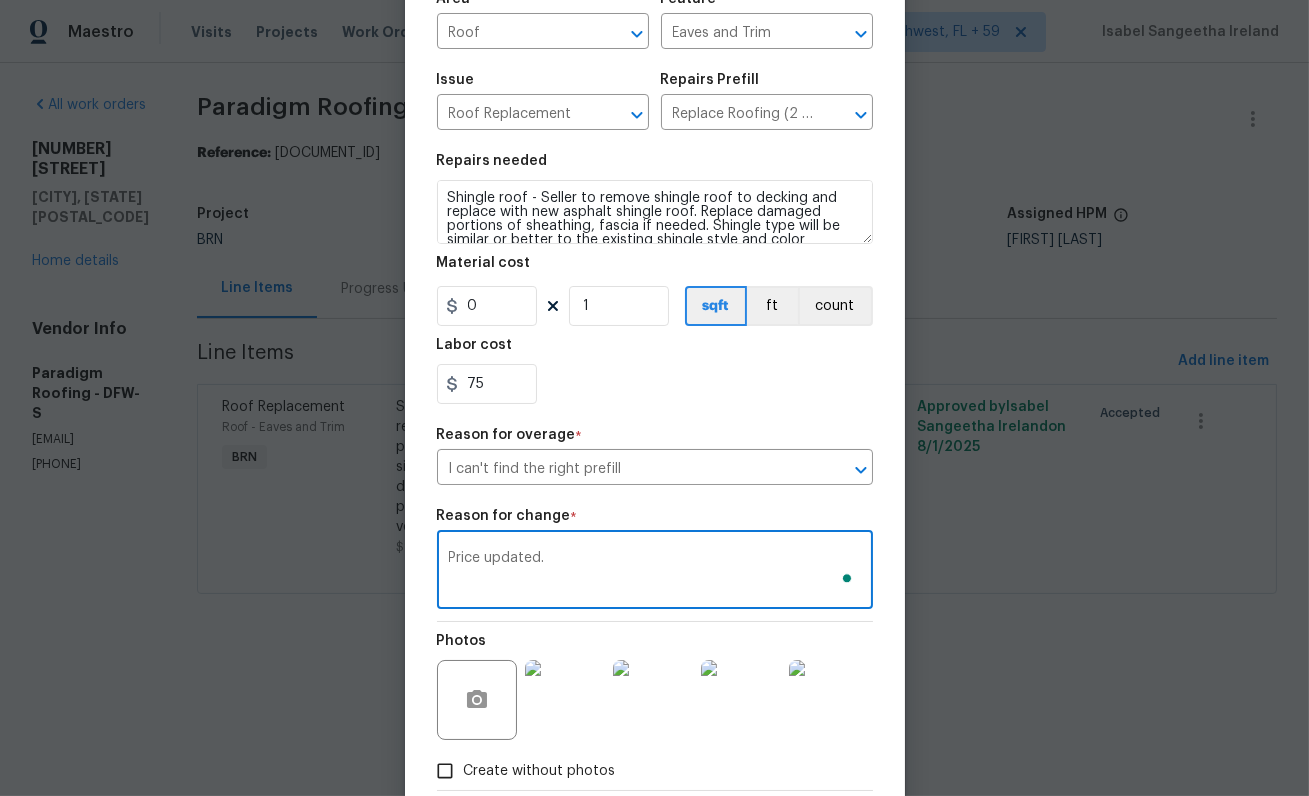 scroll, scrollTop: 270, scrollLeft: 0, axis: vertical 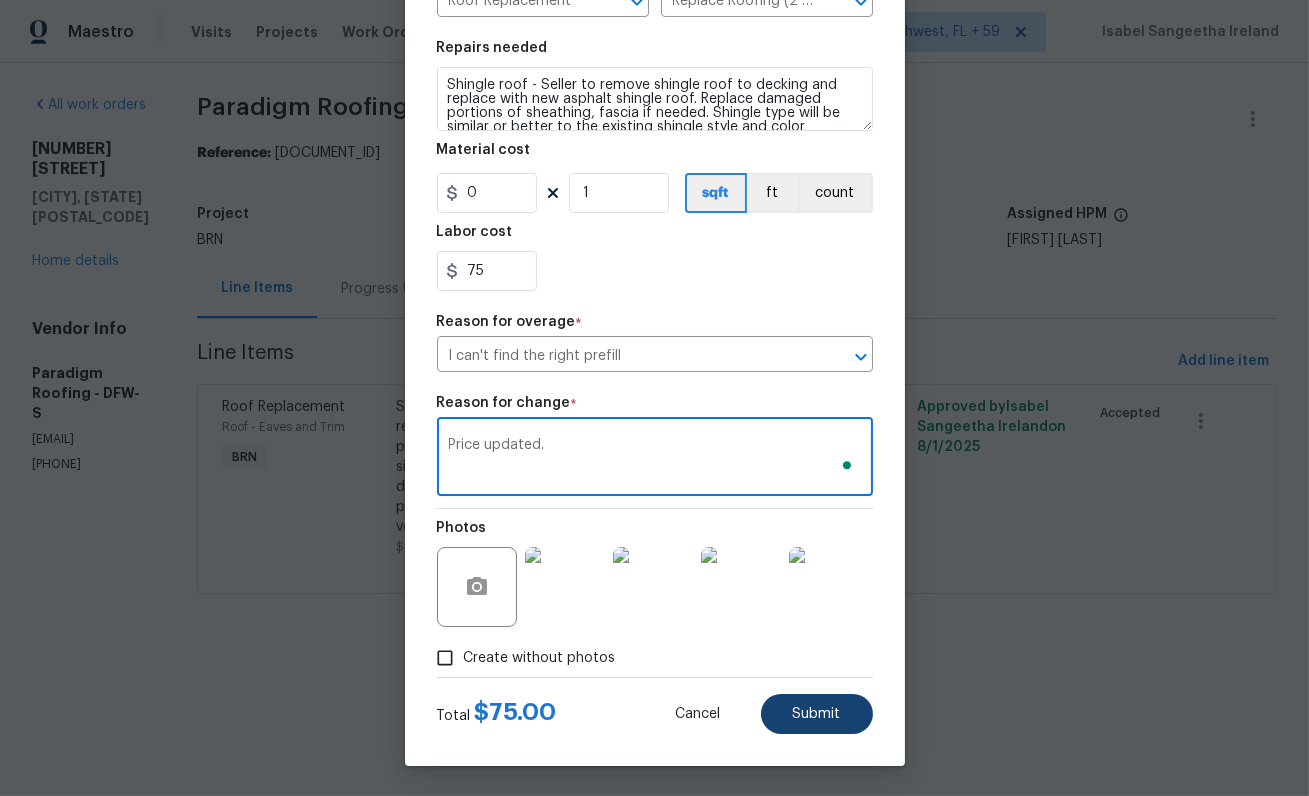 type on "Price updated." 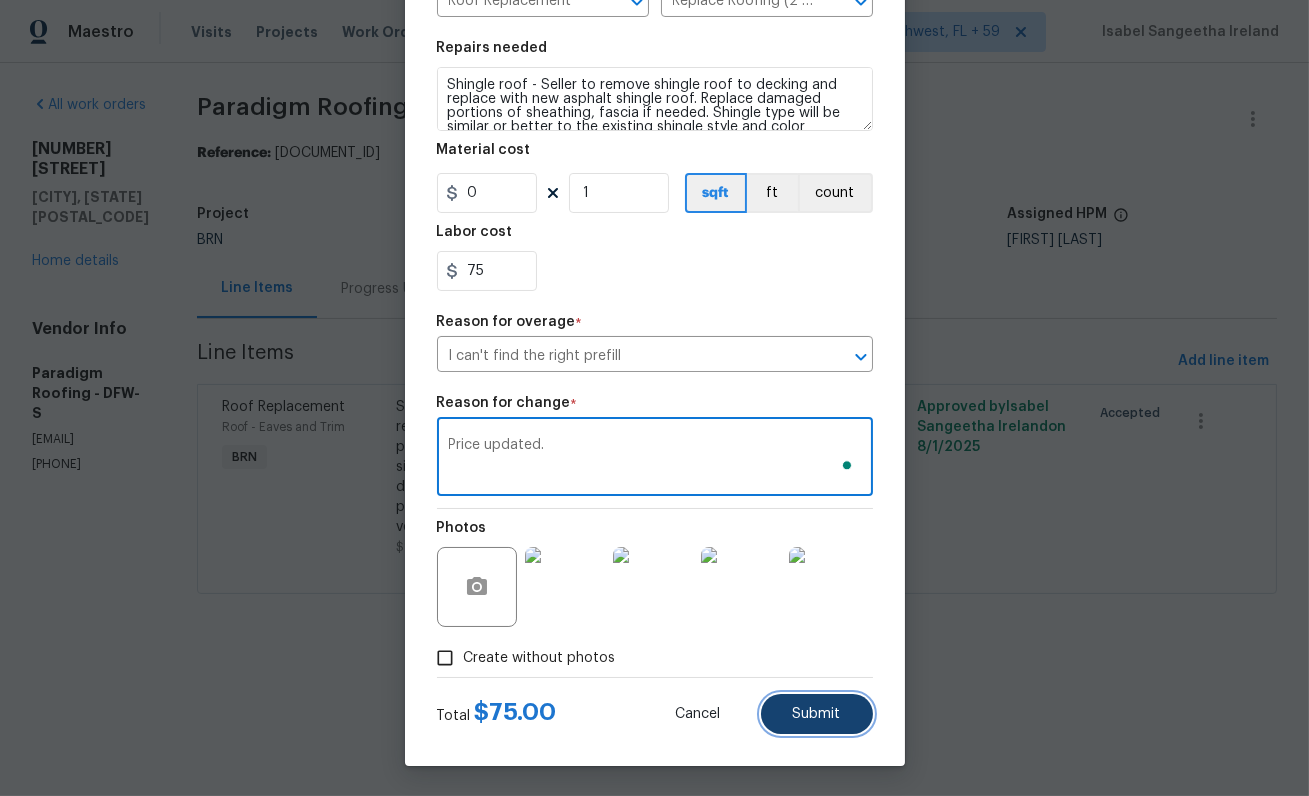 click on "Submit" at bounding box center [817, 714] 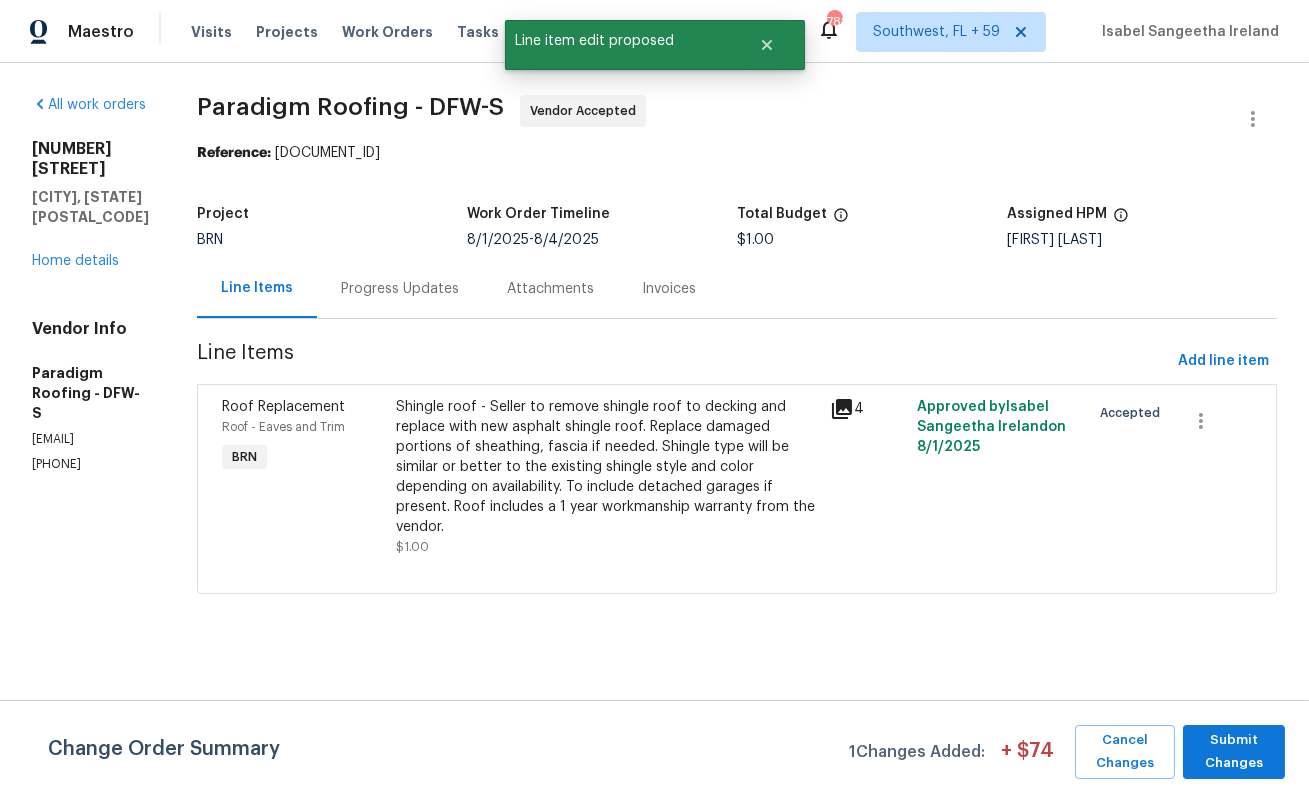 scroll, scrollTop: 0, scrollLeft: 0, axis: both 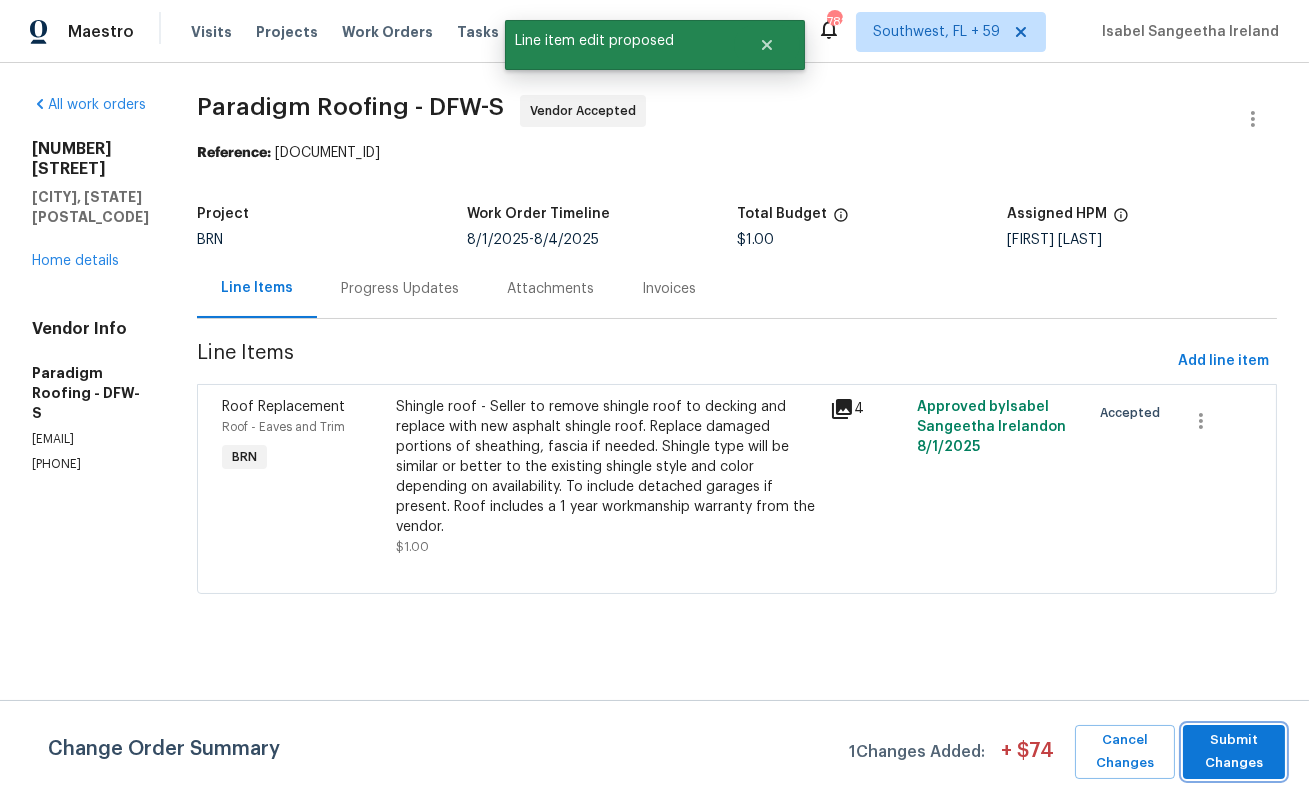 click on "Submit Changes" at bounding box center [1234, 752] 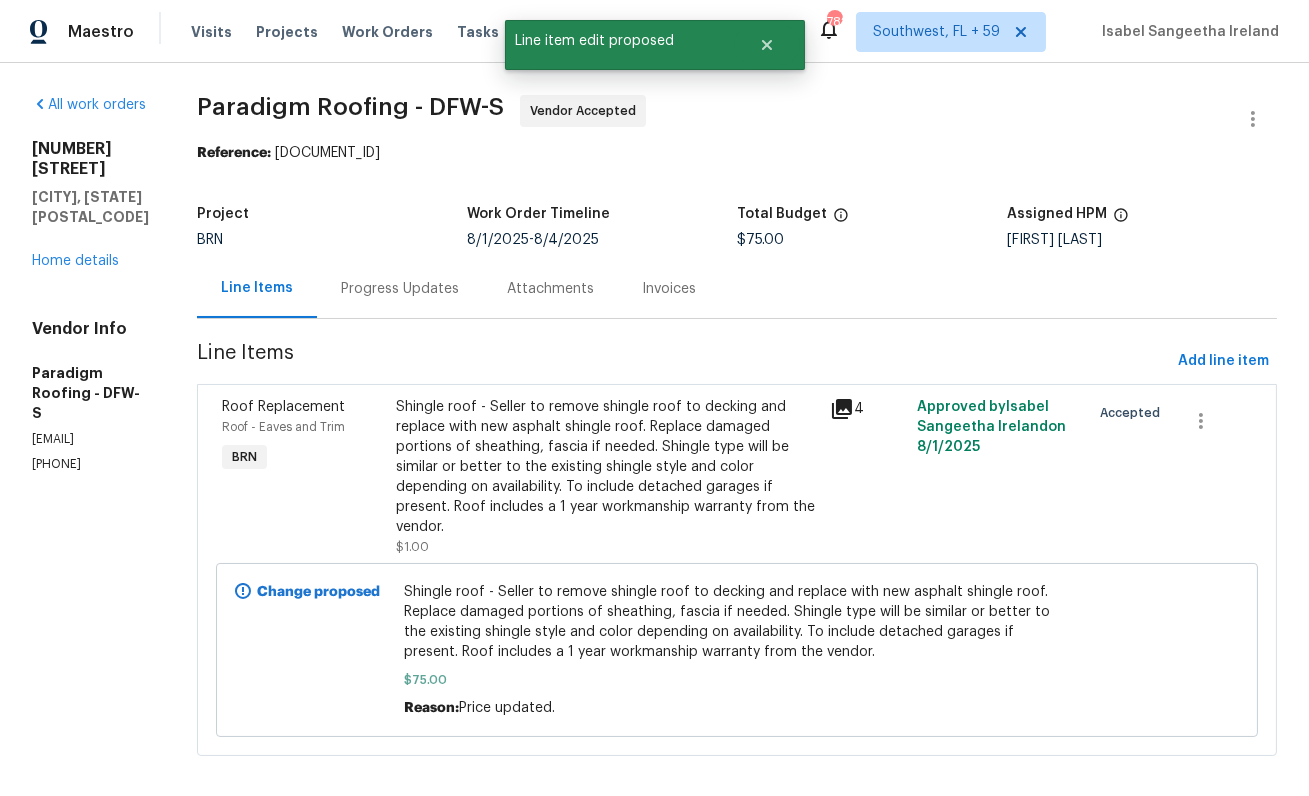 click on "Progress Updates" at bounding box center [400, 289] 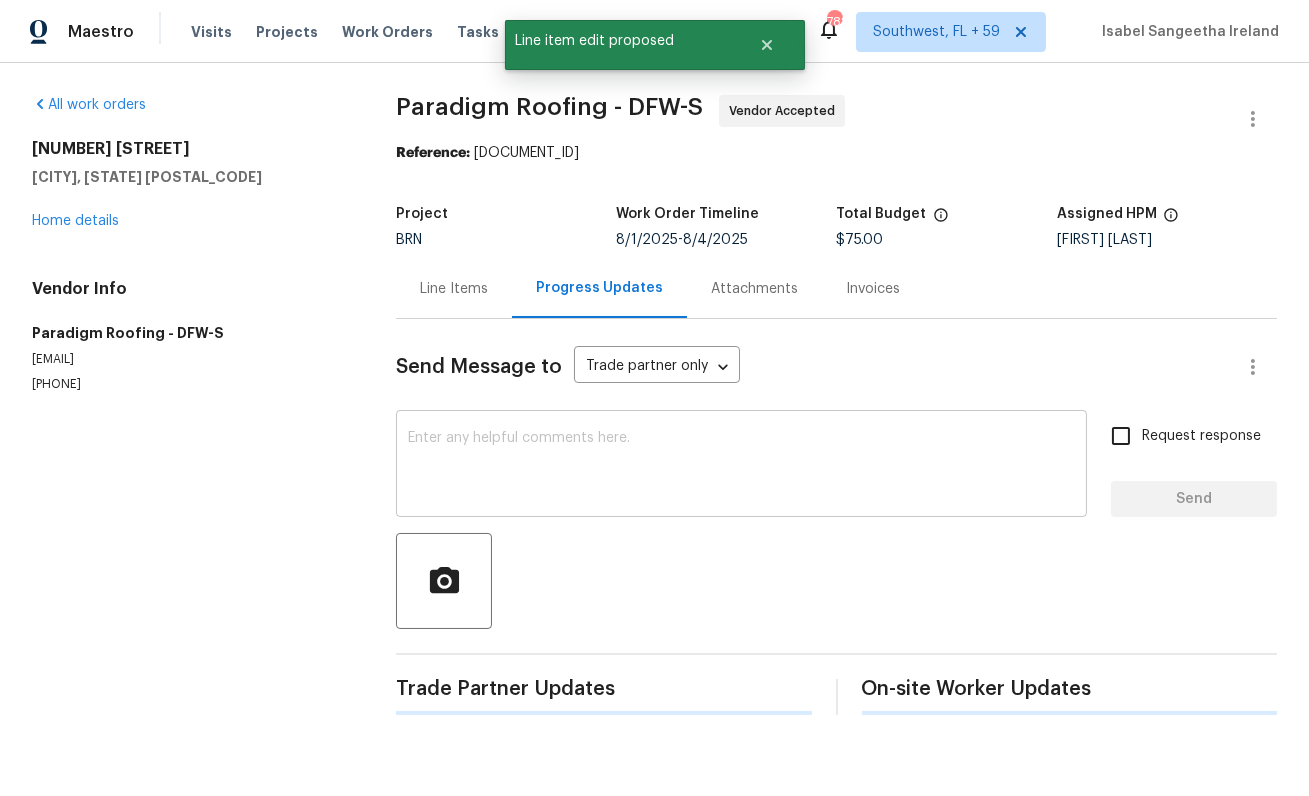 click at bounding box center [741, 466] 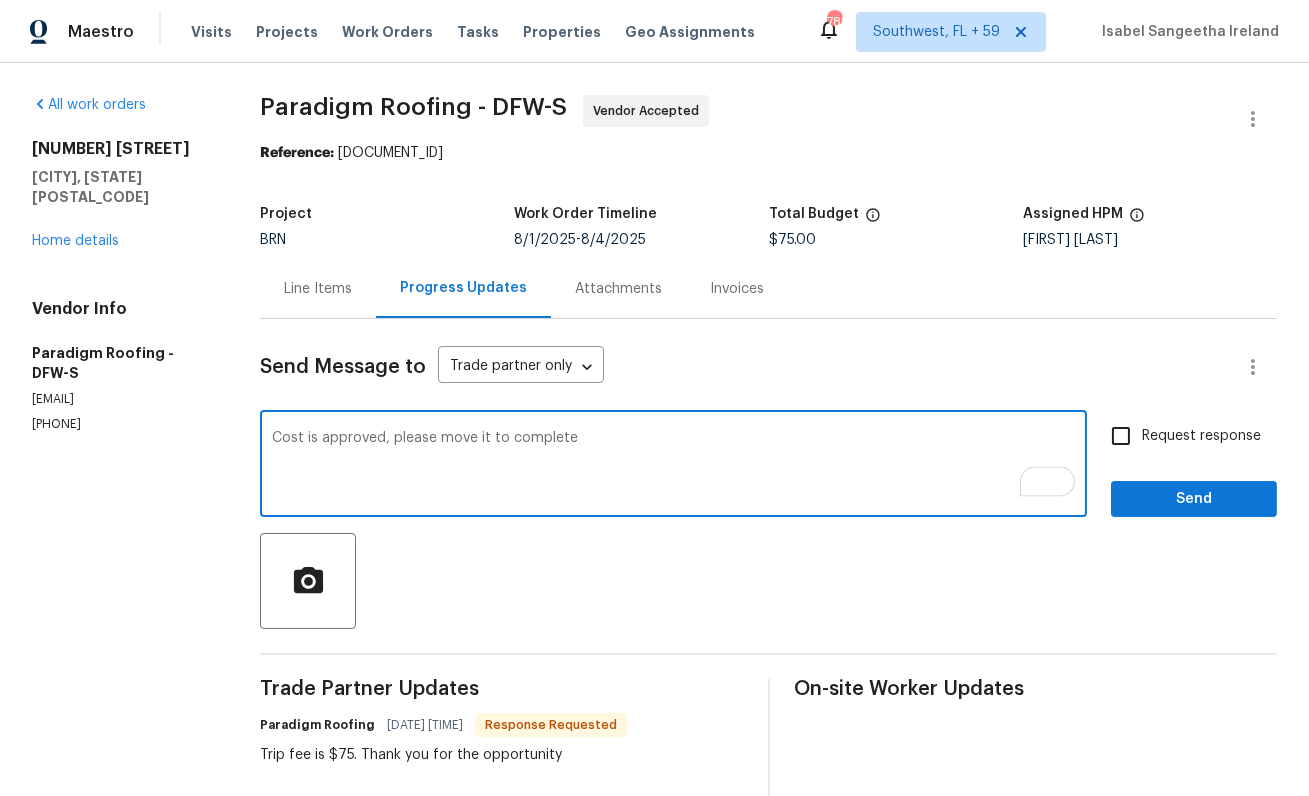 type on "Cost is approved, please move it to complete" 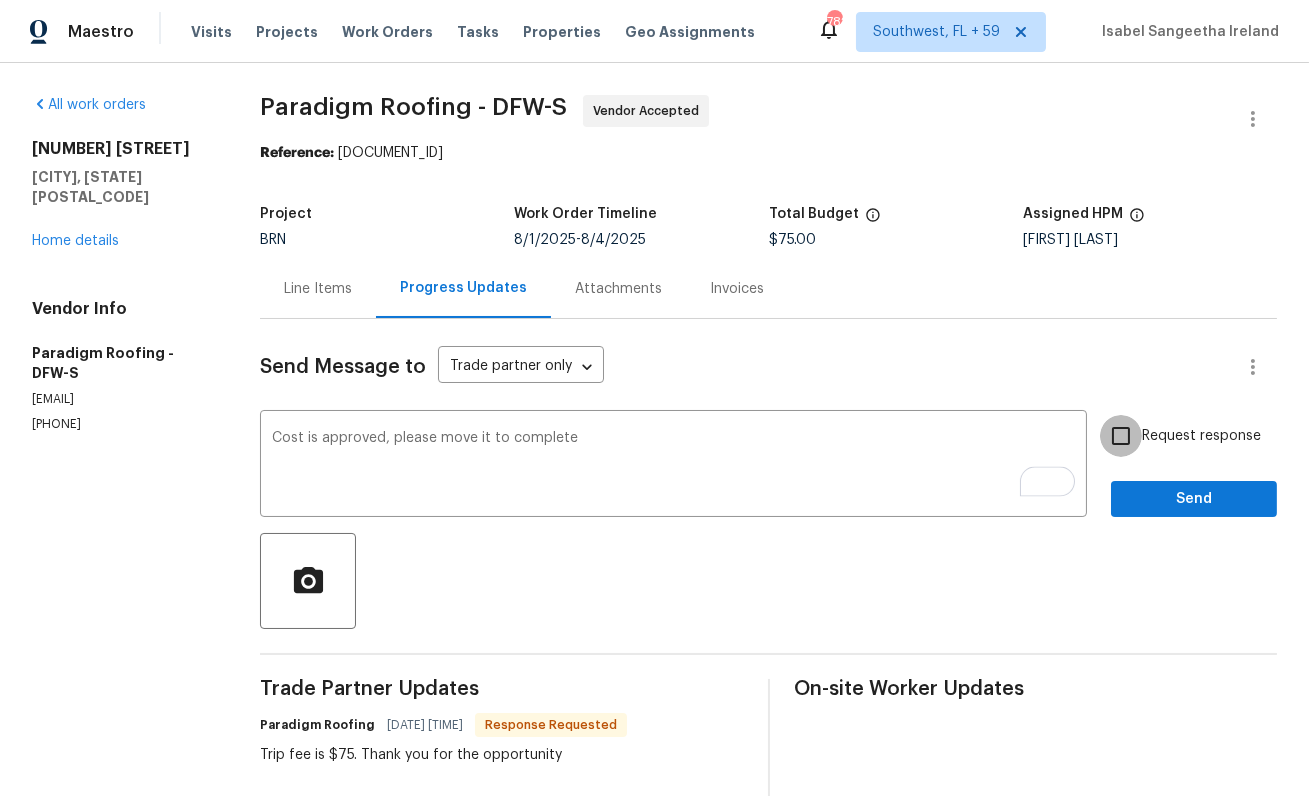 click on "Request response" at bounding box center (1121, 436) 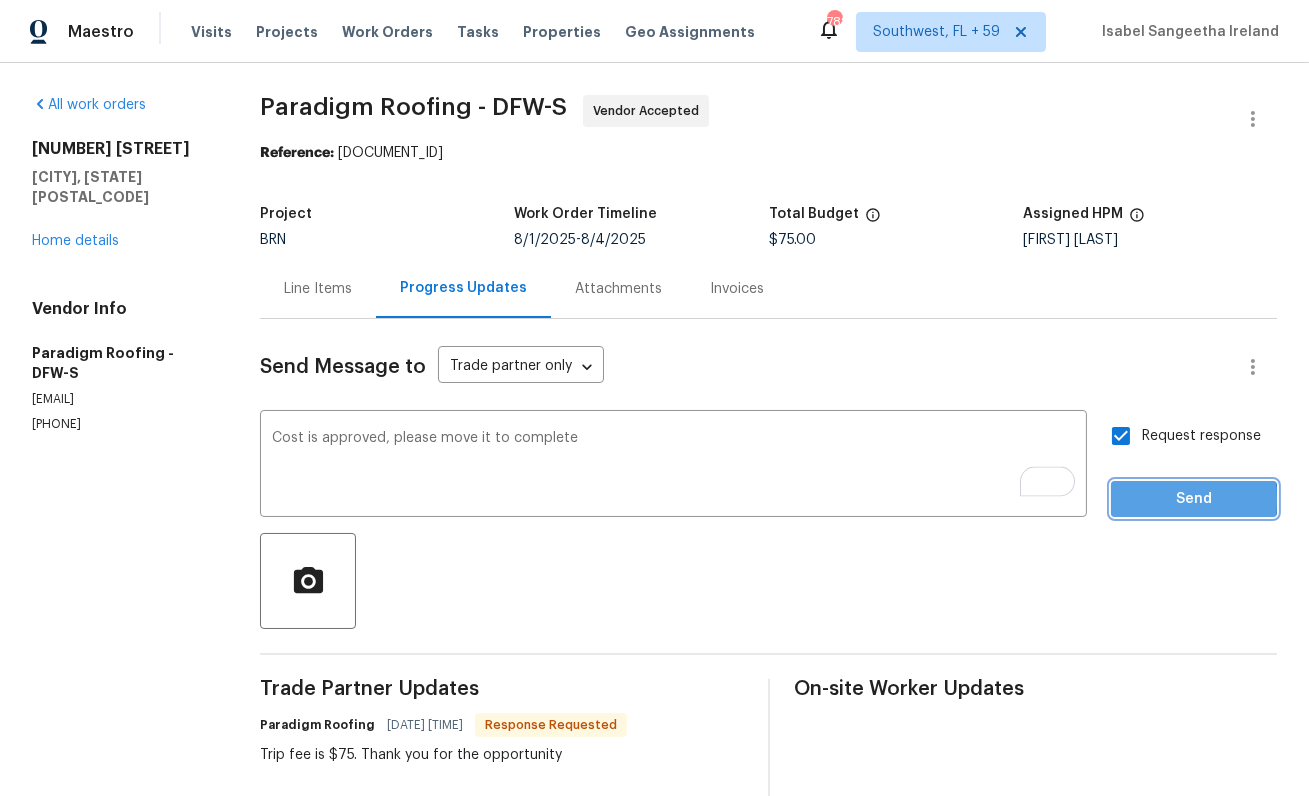 click on "Send" at bounding box center (1194, 499) 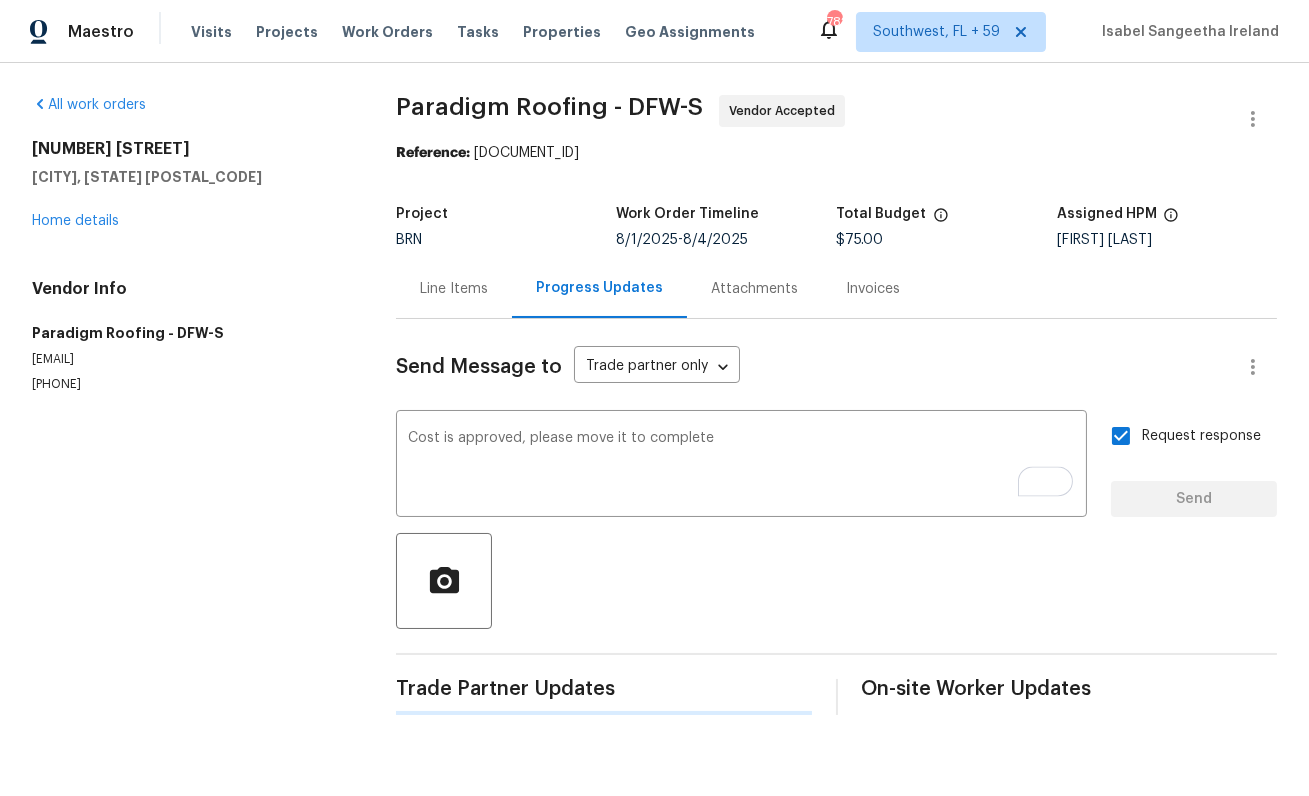 type 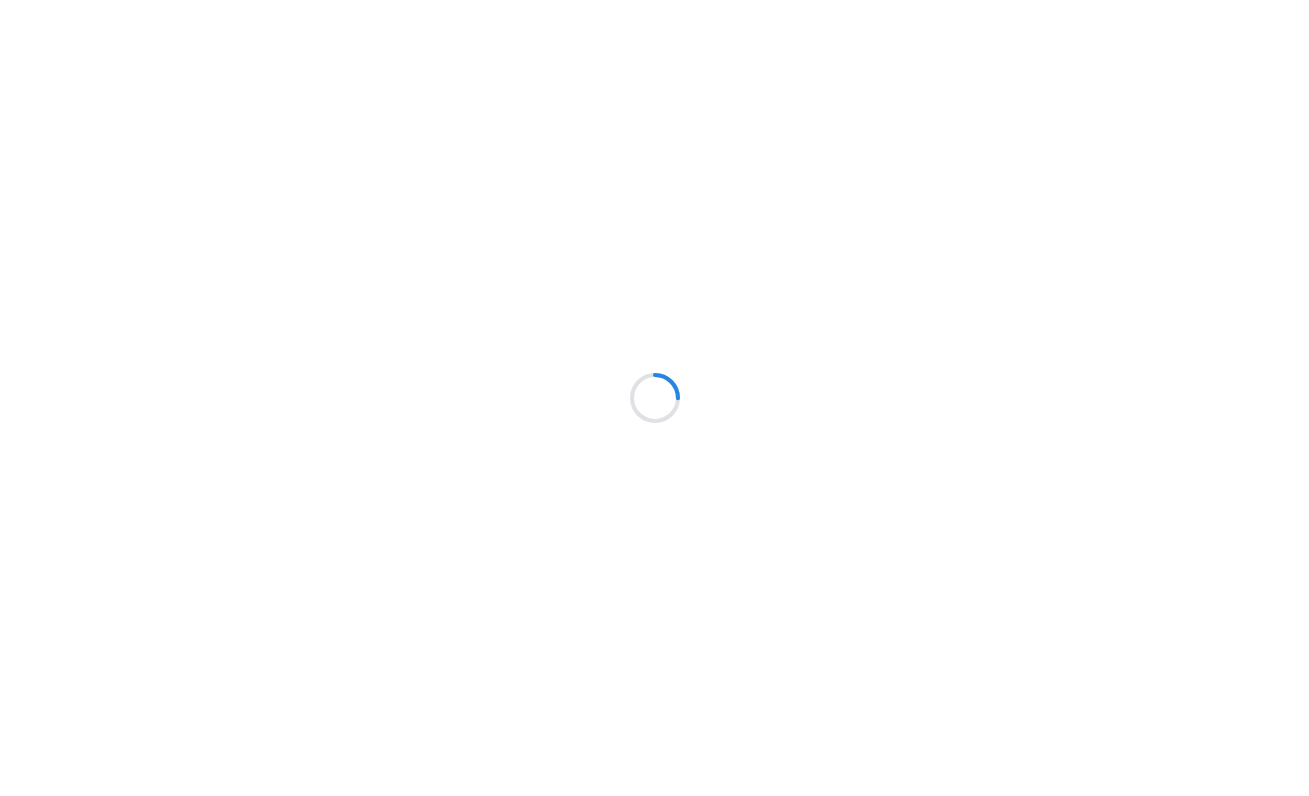 scroll, scrollTop: 0, scrollLeft: 0, axis: both 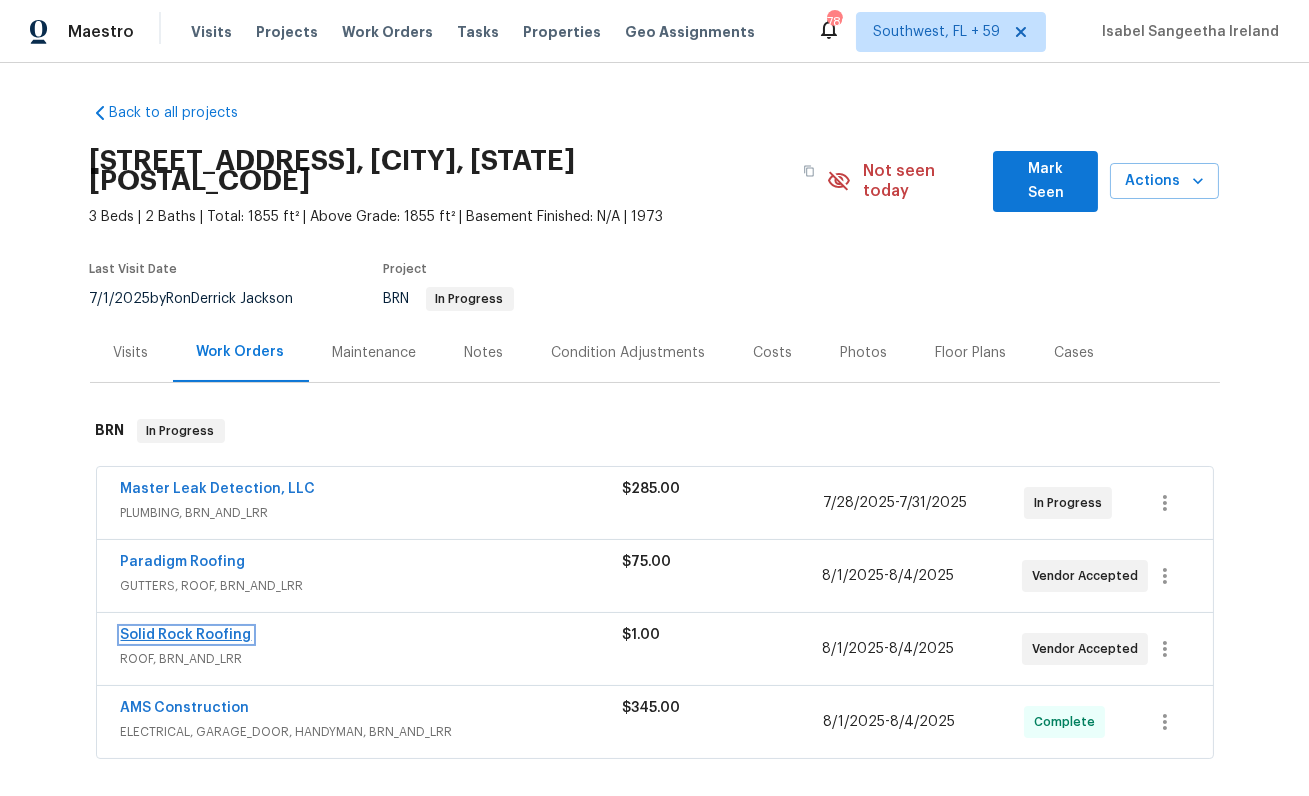 click on "Solid Rock Roofing" at bounding box center (186, 635) 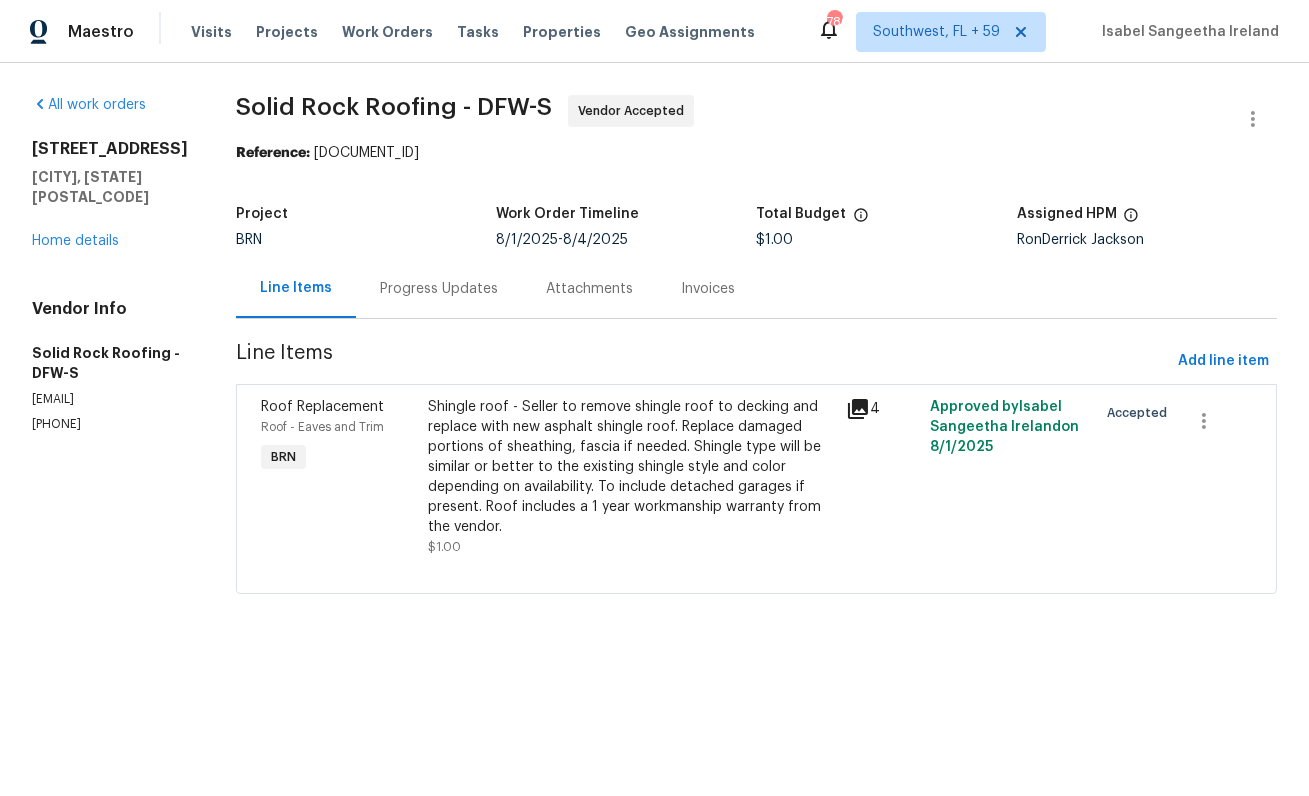 click on "Progress Updates" at bounding box center (439, 288) 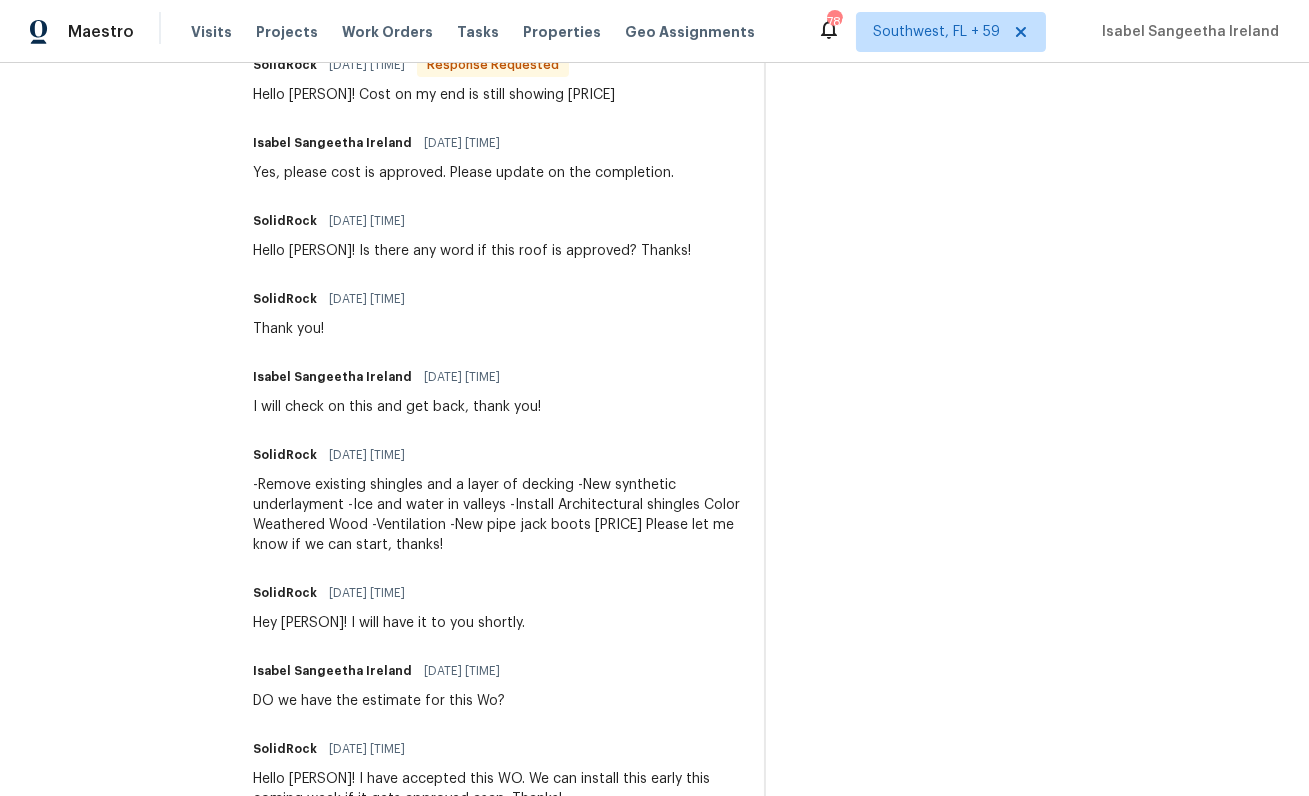 scroll, scrollTop: 0, scrollLeft: 0, axis: both 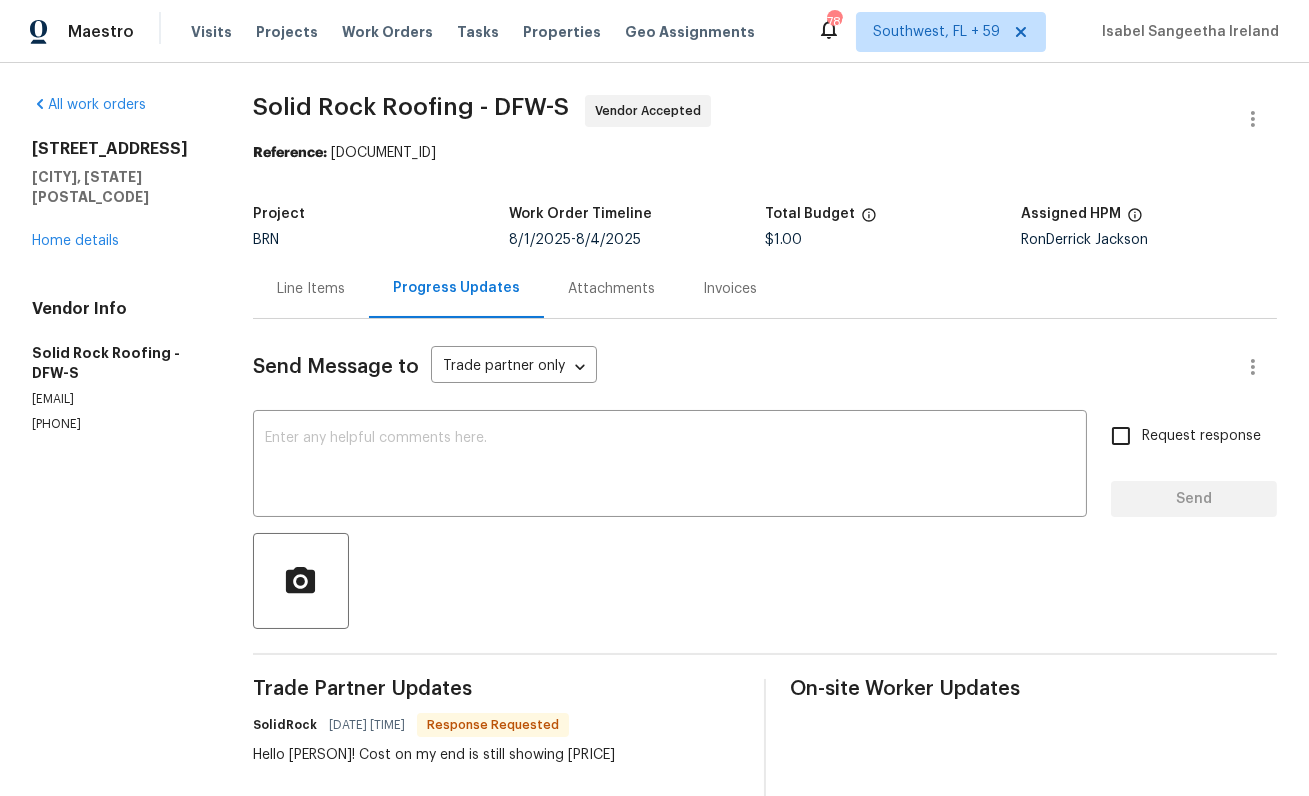 click on "Line Items" at bounding box center [311, 289] 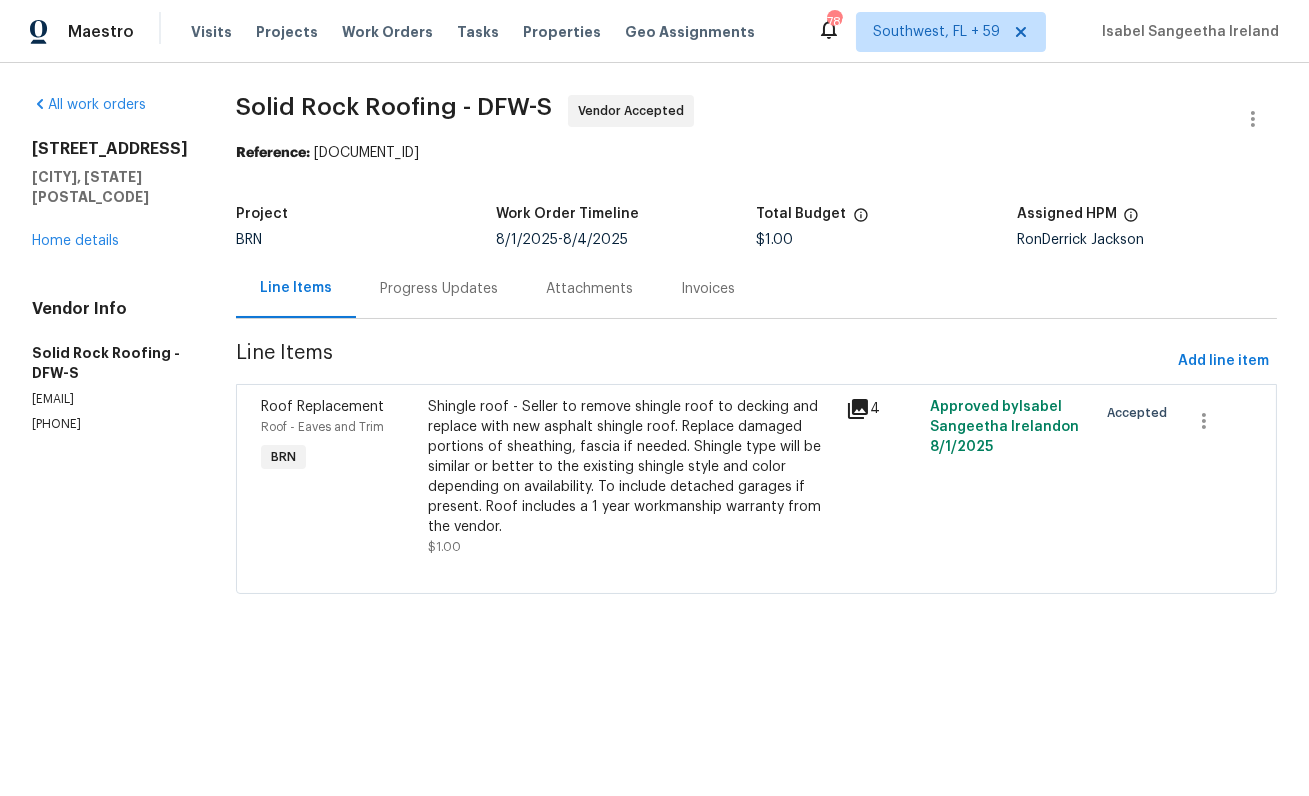 click on "Shingle roof - Seller to remove shingle roof to decking and replace with new asphalt shingle roof. Replace damaged portions of sheathing, fascia if needed. Shingle type will be similar or better to the existing shingle style and color depending on availability. To include detached garages if present. Roof includes a 1 year workmanship warranty from the vendor." at bounding box center [631, 467] 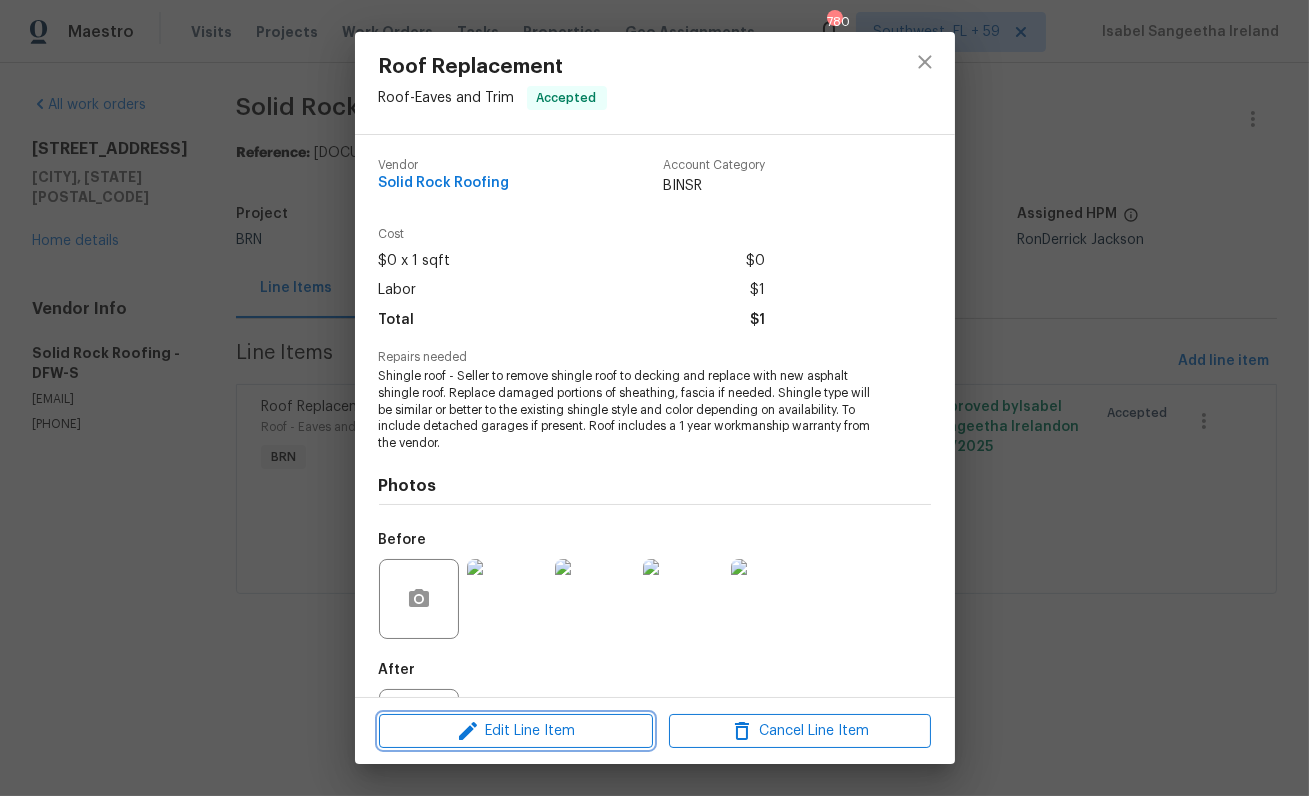 click on "Edit Line Item" at bounding box center [516, 731] 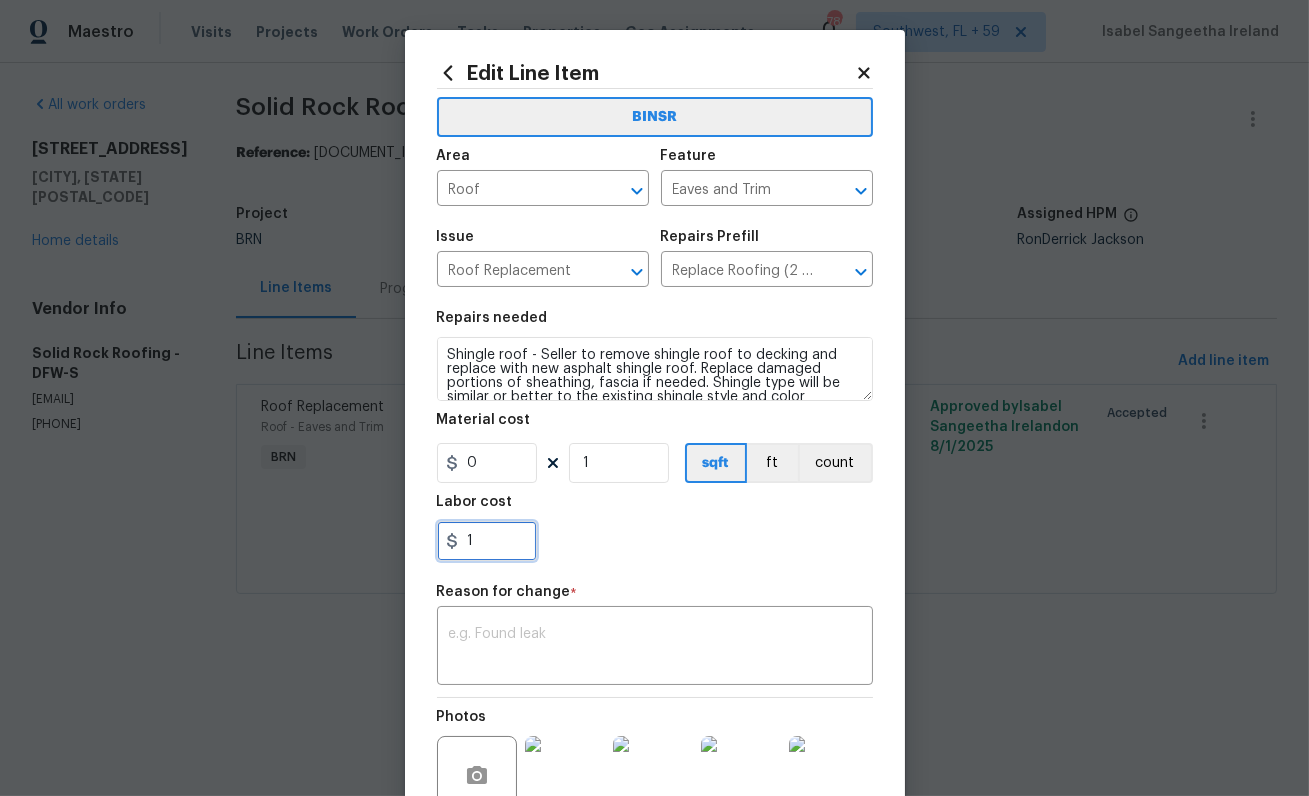 click on "1" at bounding box center (487, 541) 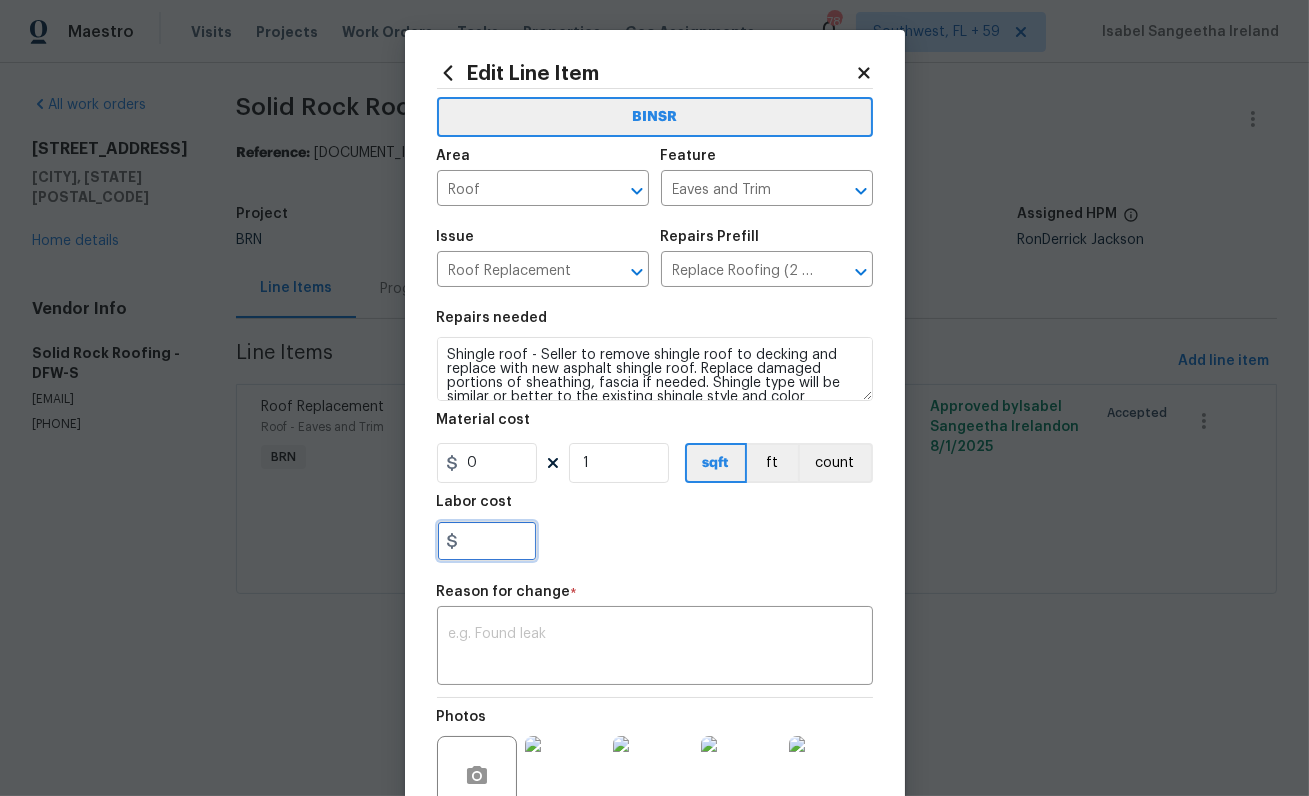 paste on "9965" 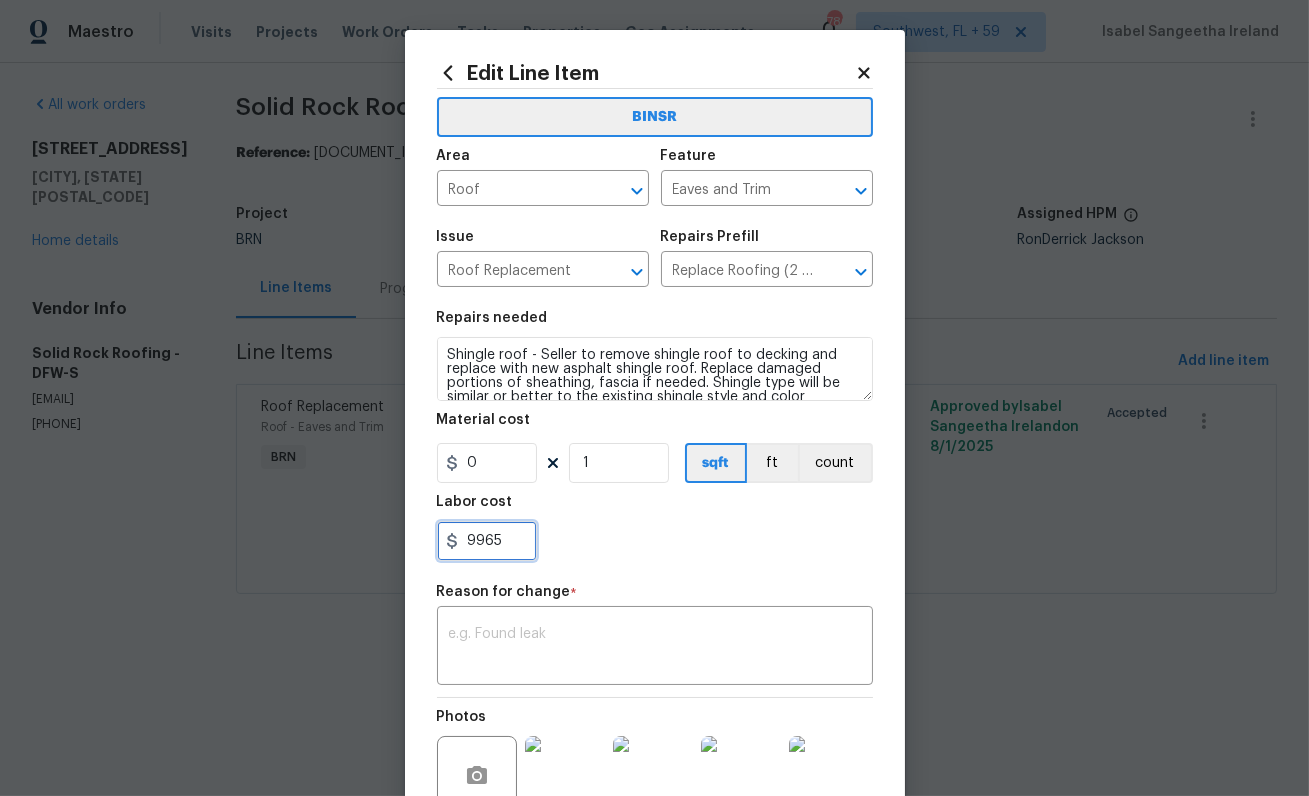 type on "9965" 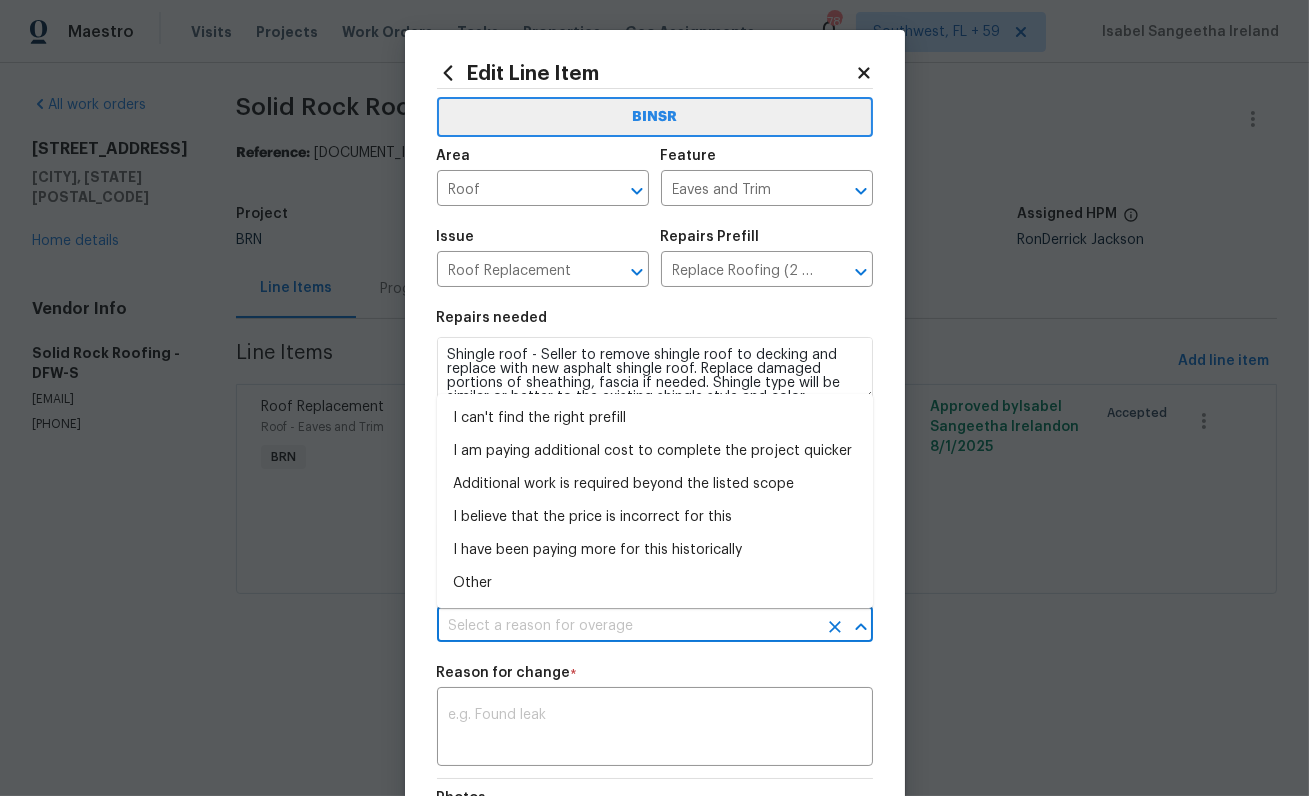 click at bounding box center [627, 626] 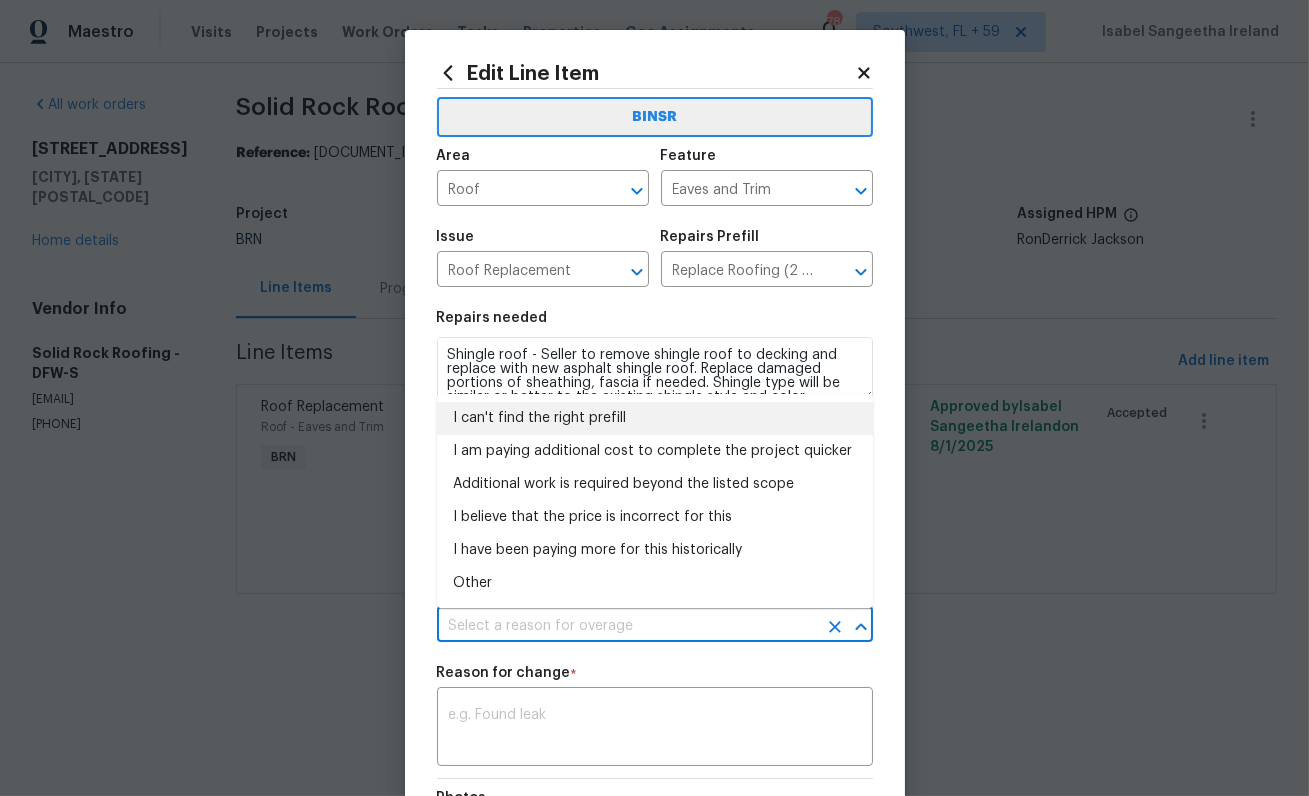 click on "I can't find the right prefill" at bounding box center (655, 418) 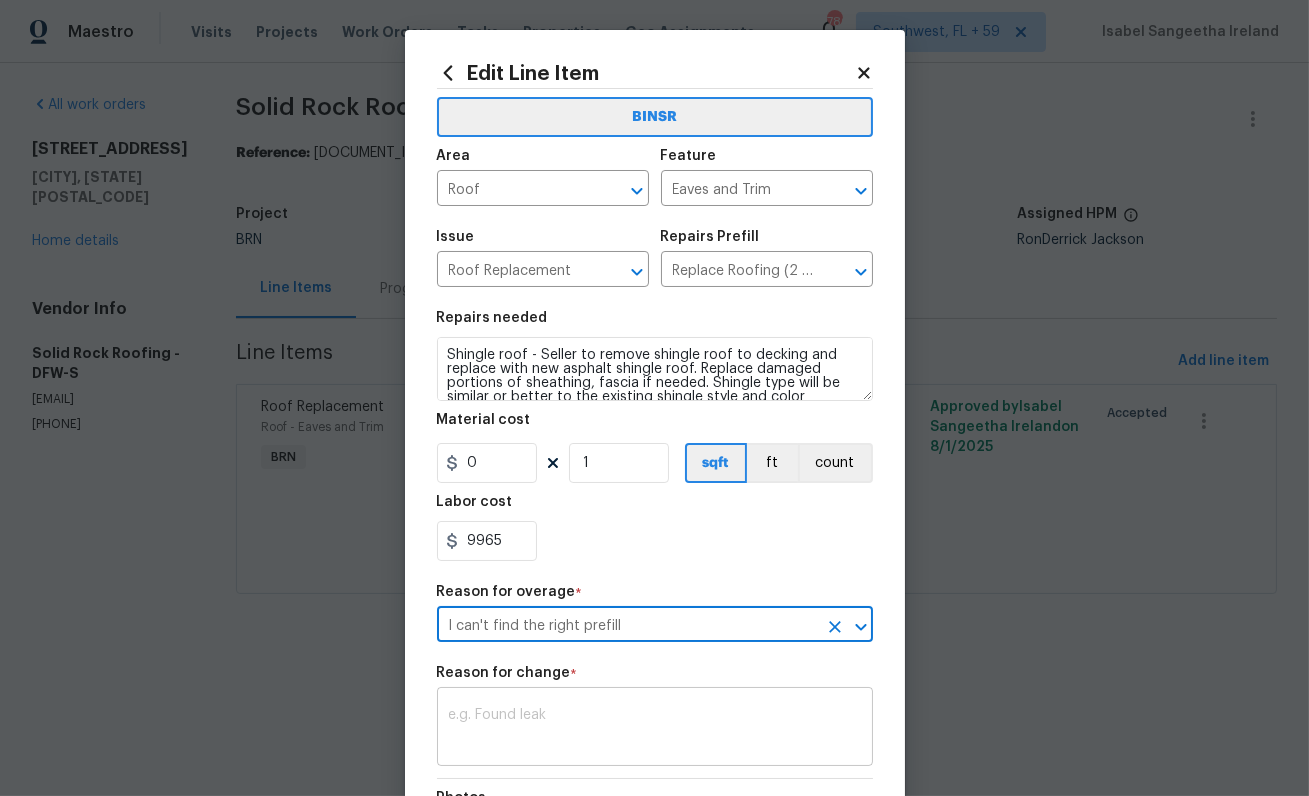 click at bounding box center [655, 729] 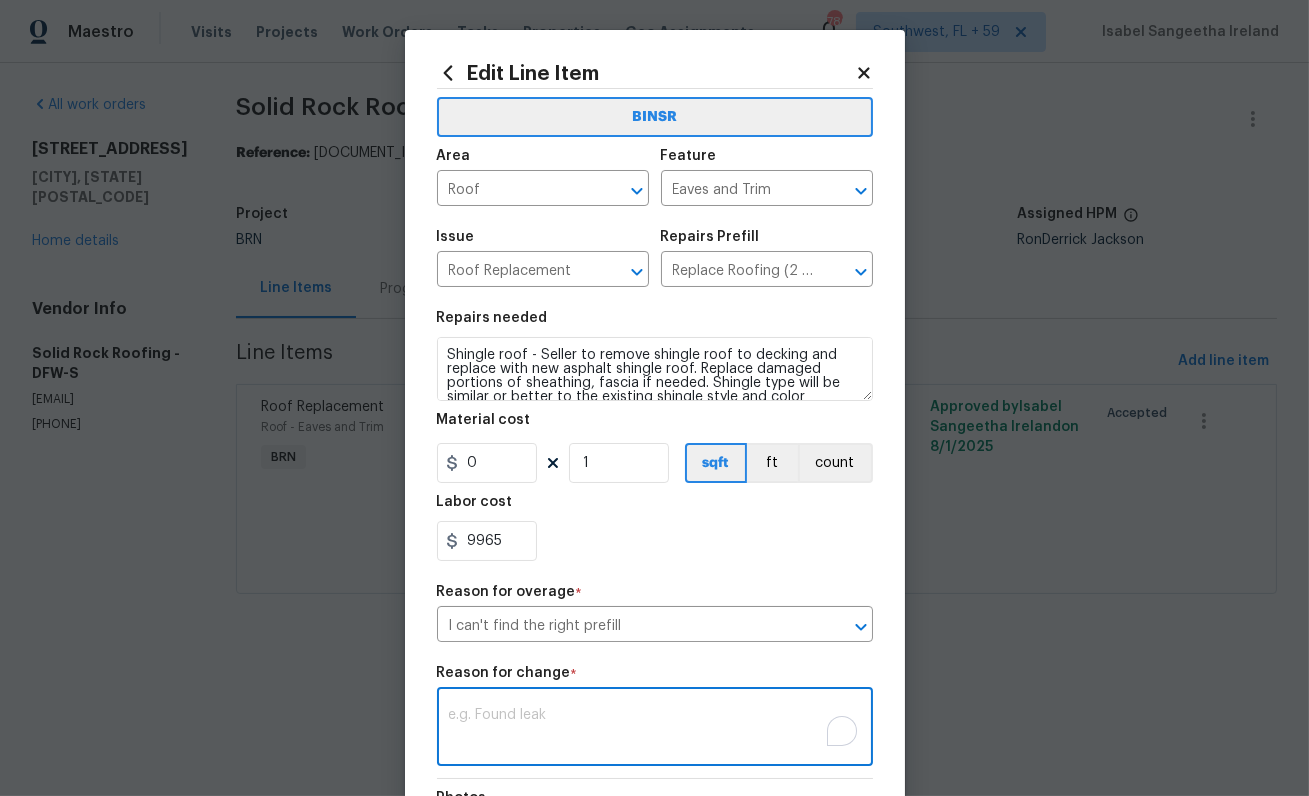 paste on "II Updated cost per BR team’s approval." 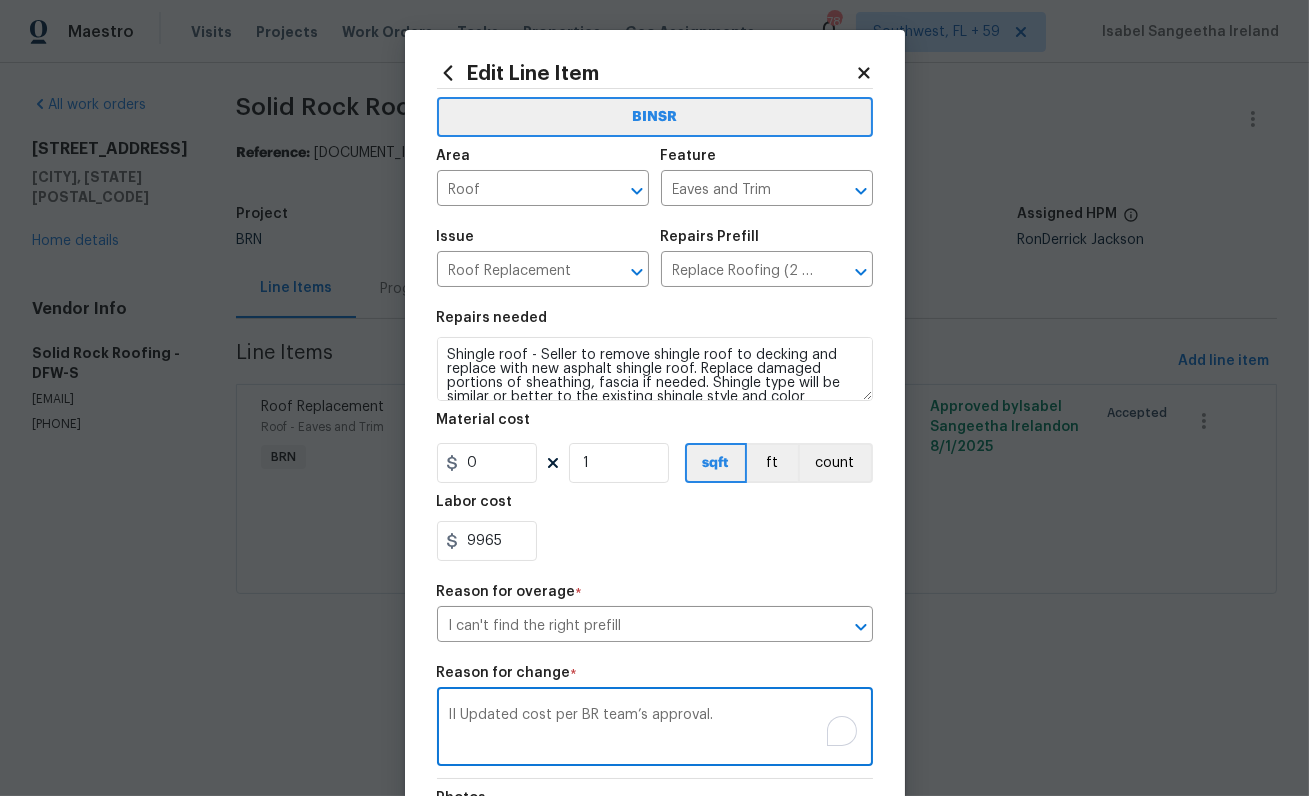scroll, scrollTop: 270, scrollLeft: 0, axis: vertical 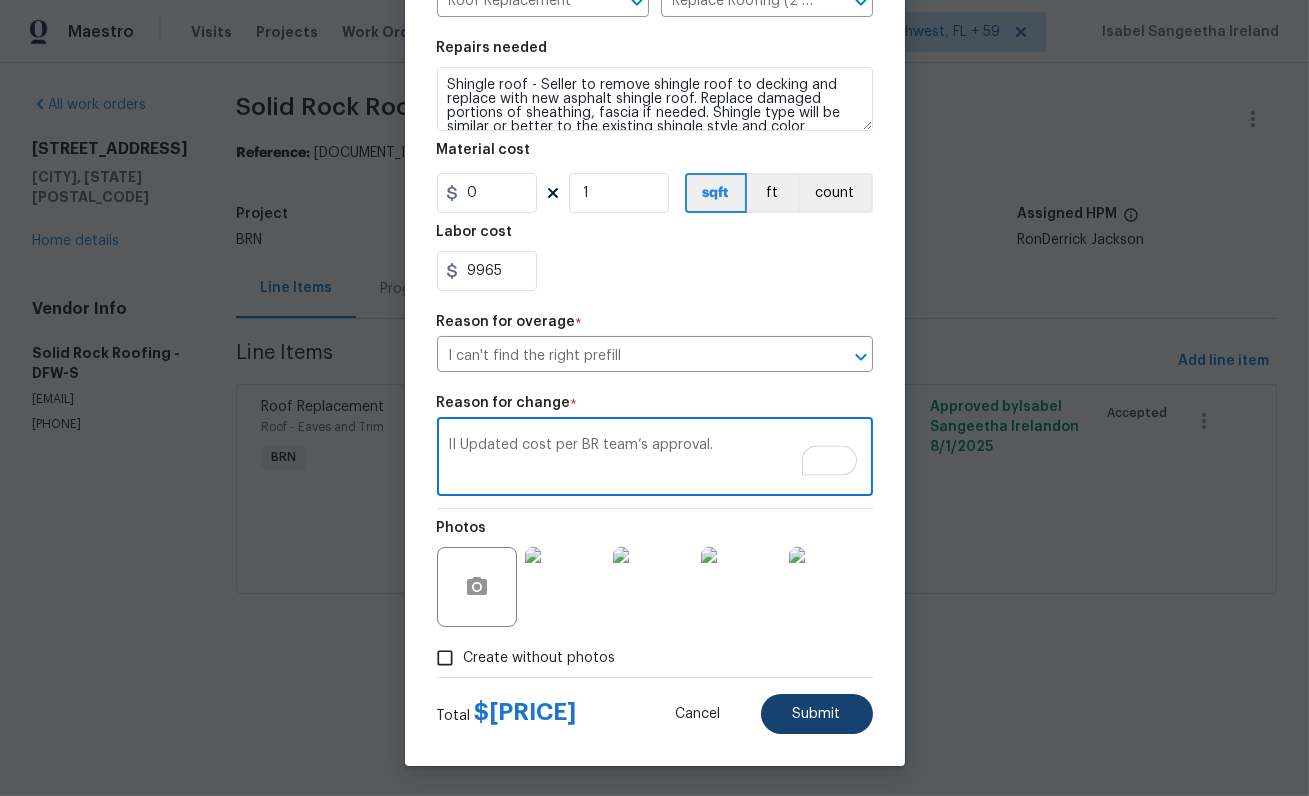 type on "II Updated cost per BR team’s approval." 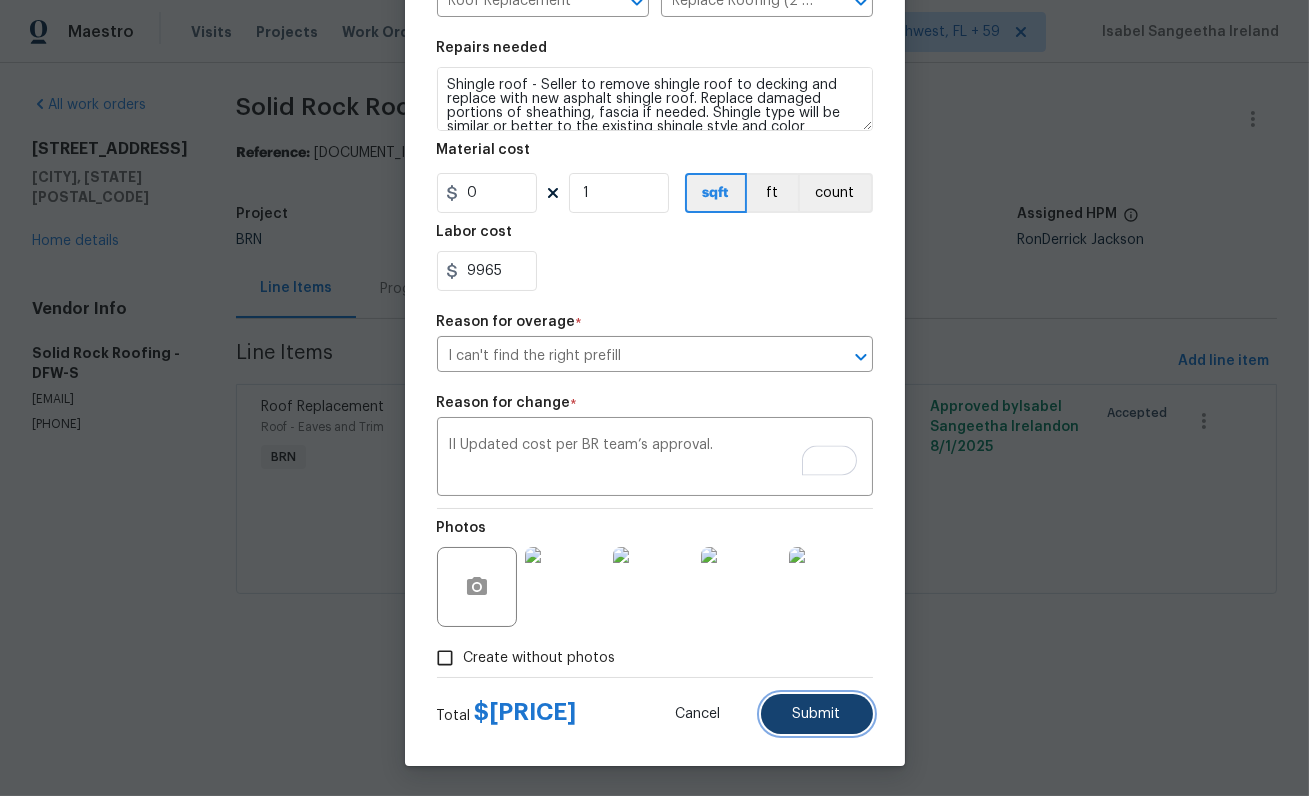 click on "Submit" at bounding box center [817, 714] 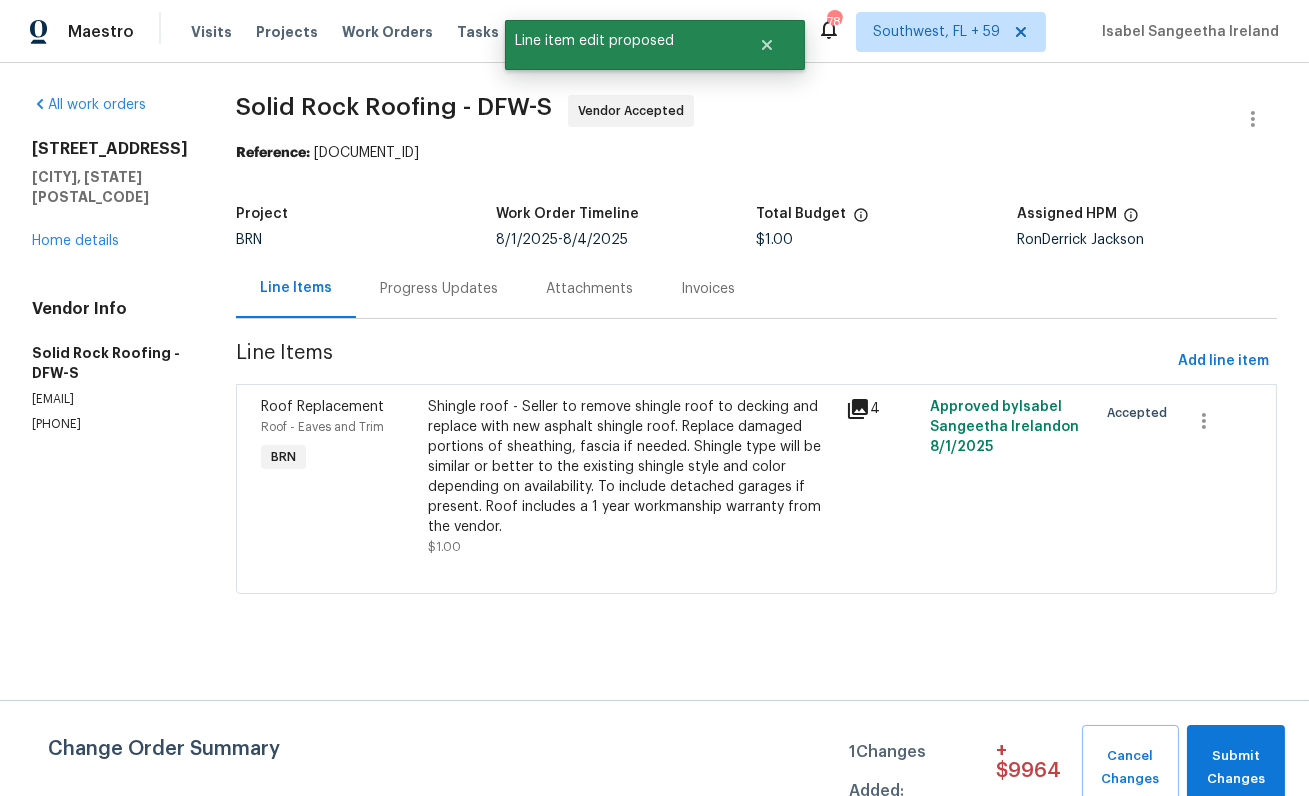scroll, scrollTop: 0, scrollLeft: 0, axis: both 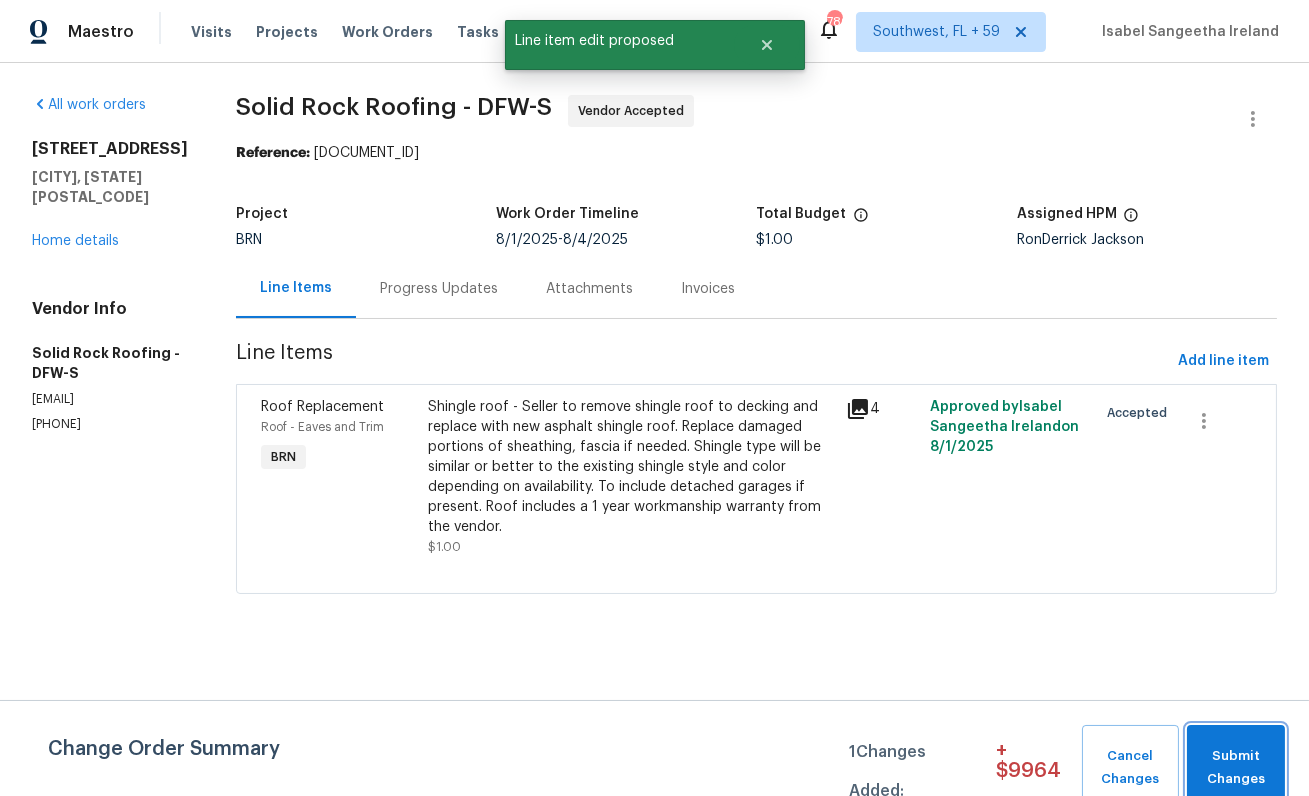 click on "Submit Changes" at bounding box center (1236, 768) 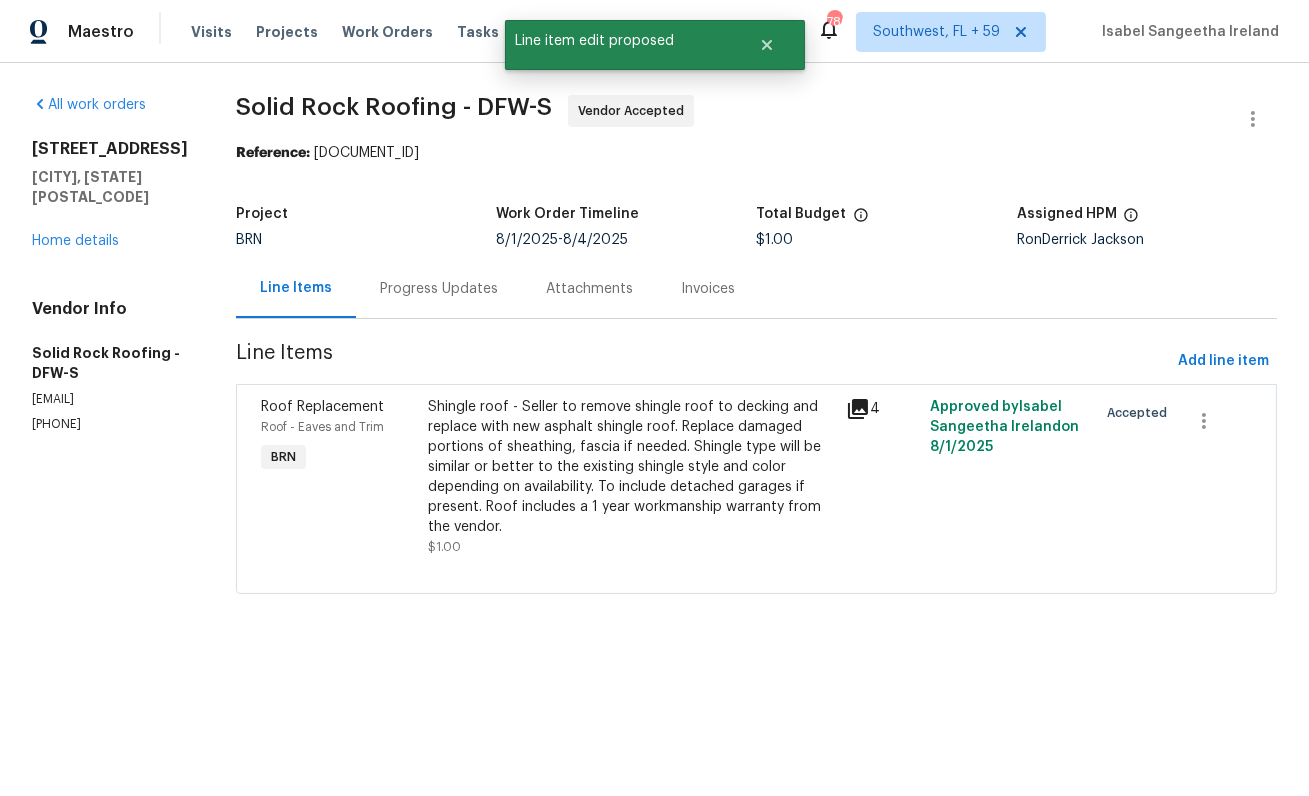 click on "Progress Updates" at bounding box center [439, 289] 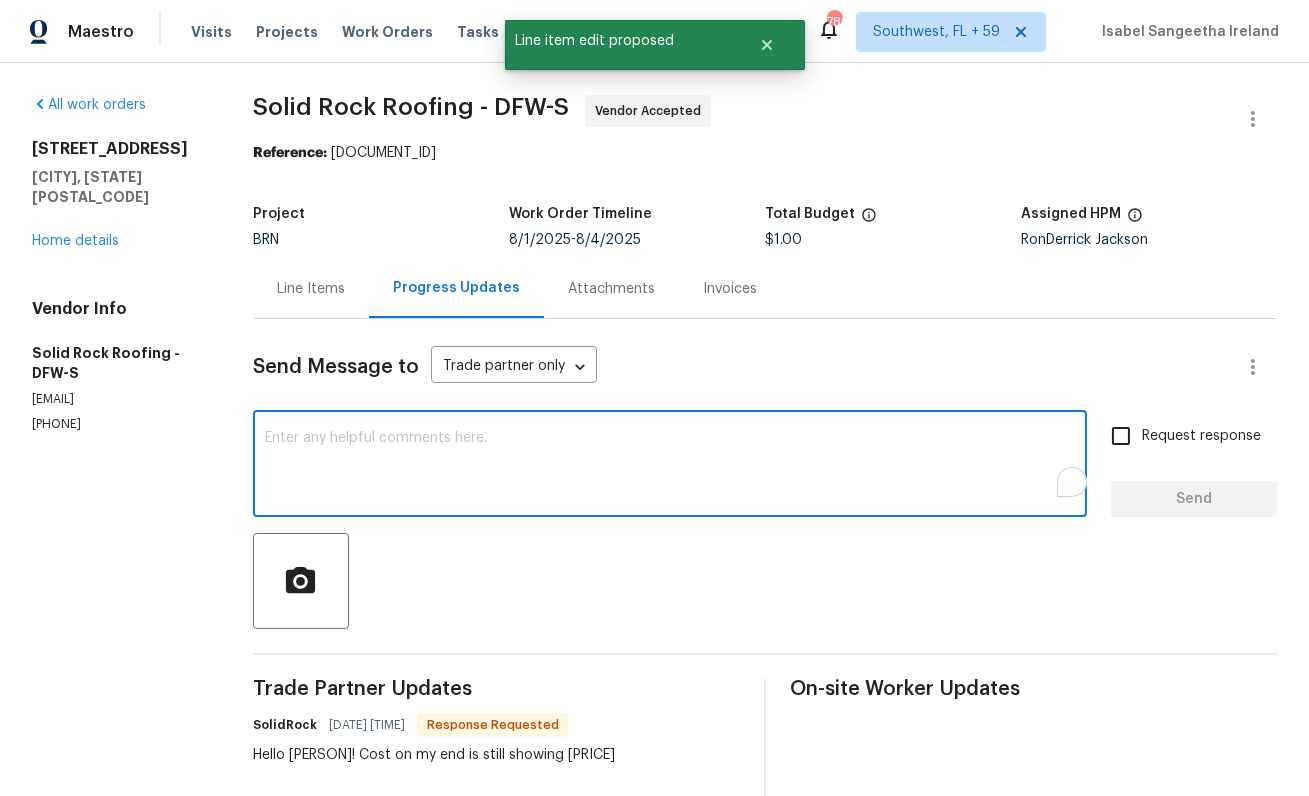 click at bounding box center [670, 466] 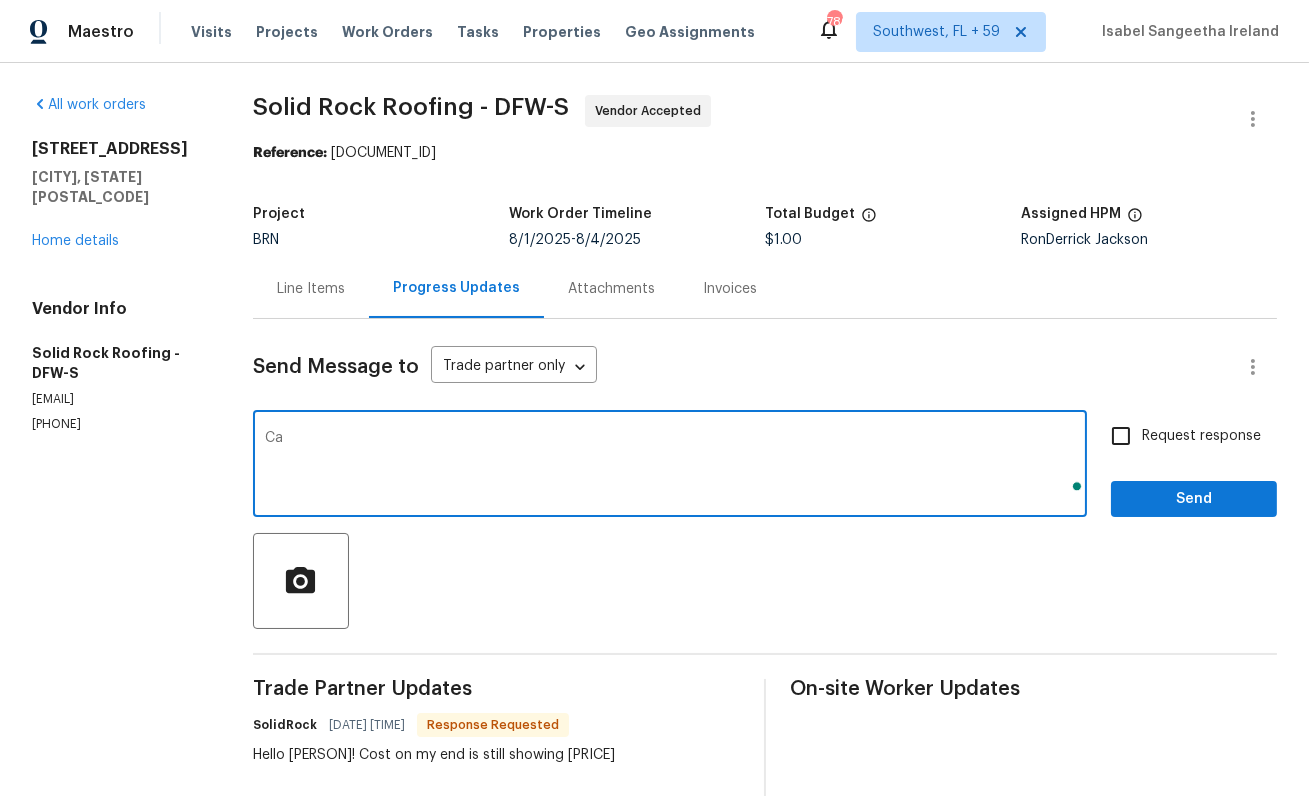 type on "C" 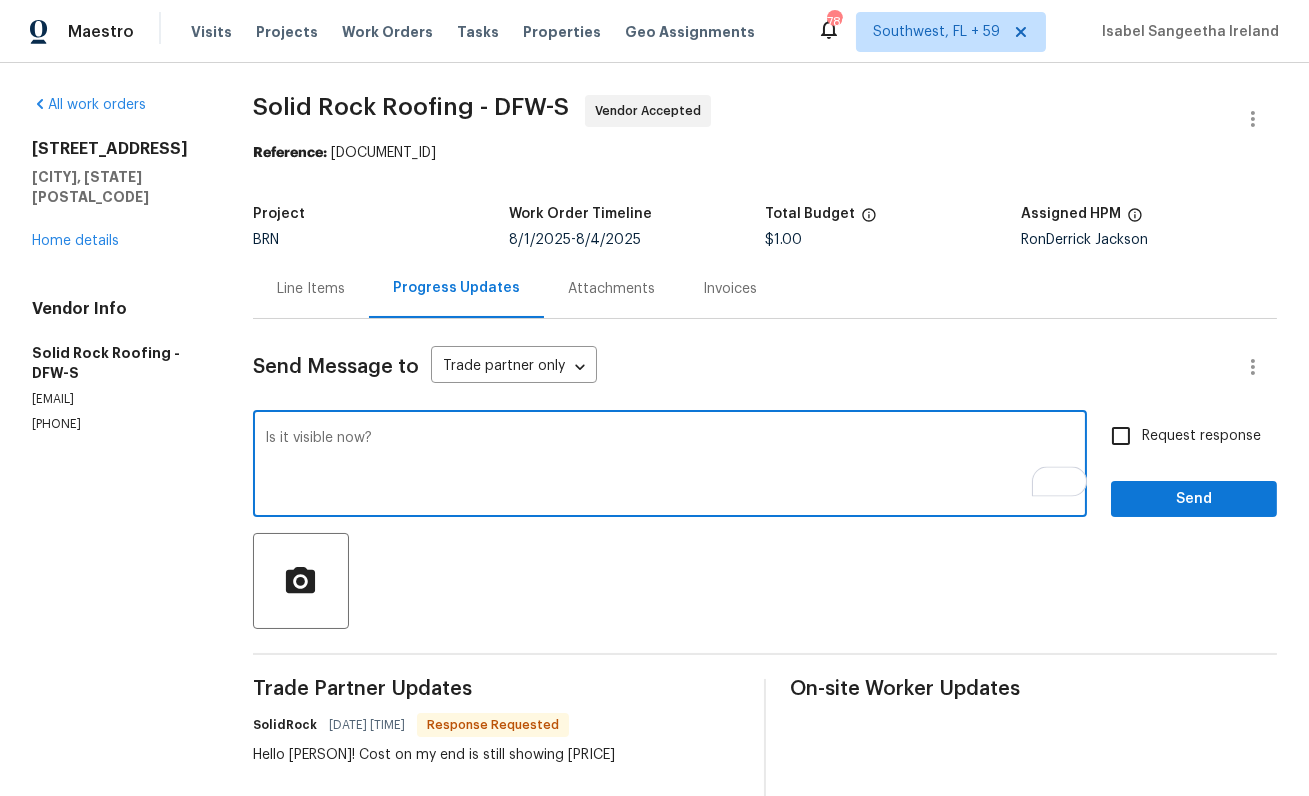 type on "Is it visible now?" 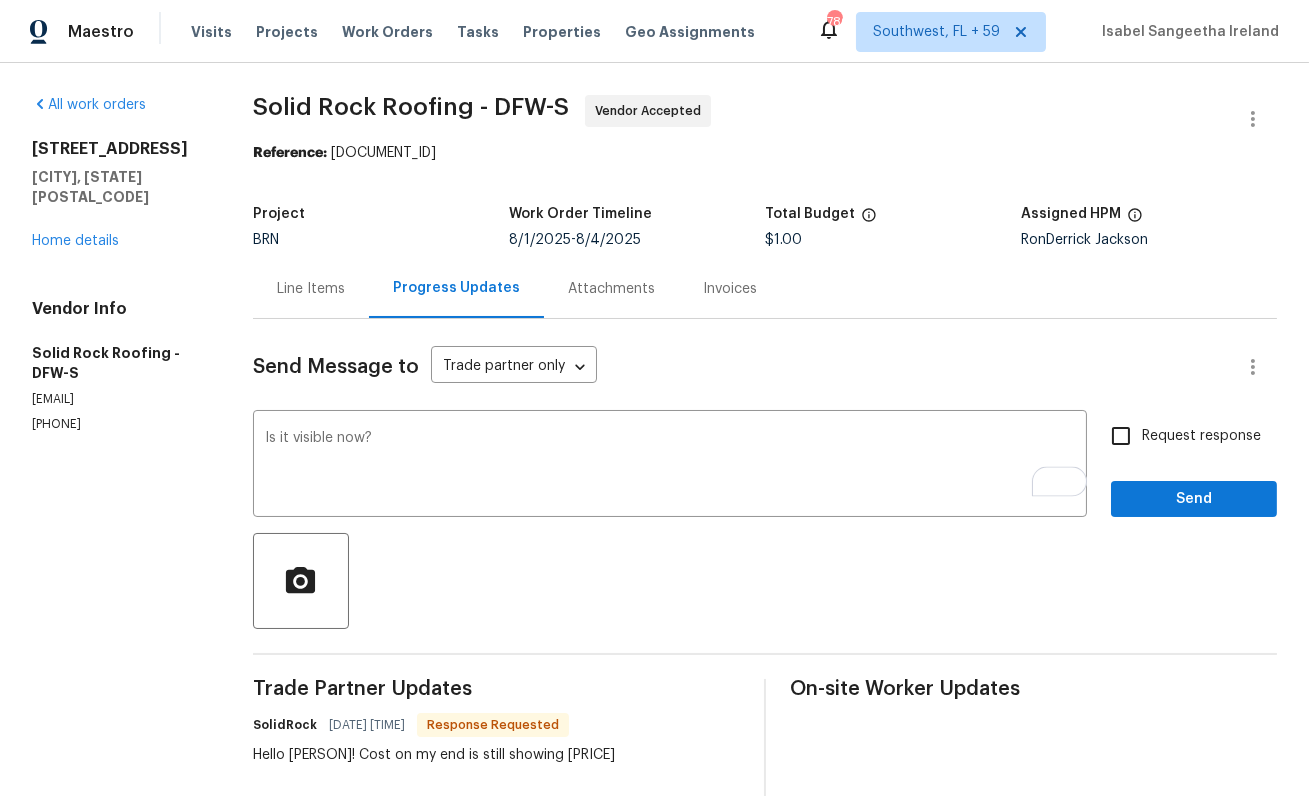 click on "Request response" at bounding box center (1201, 436) 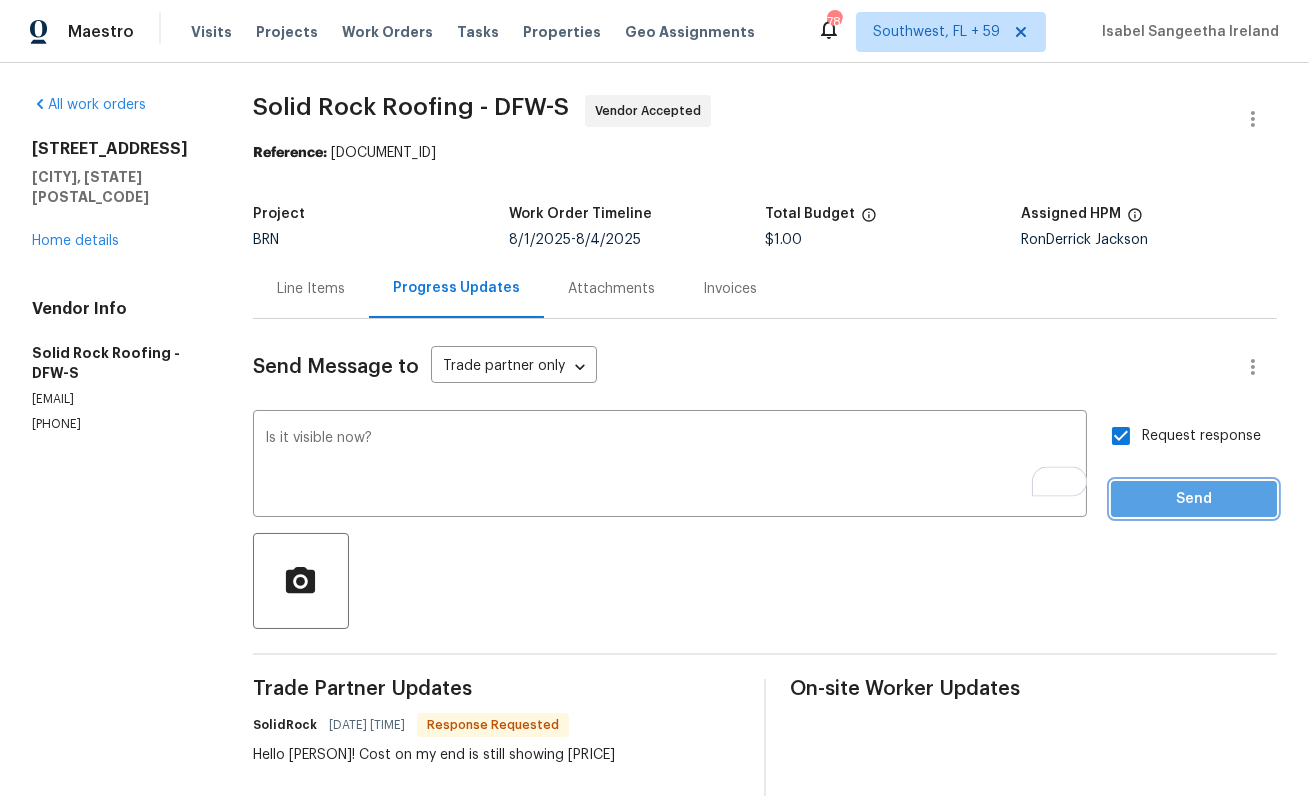 click on "Send" at bounding box center (1194, 499) 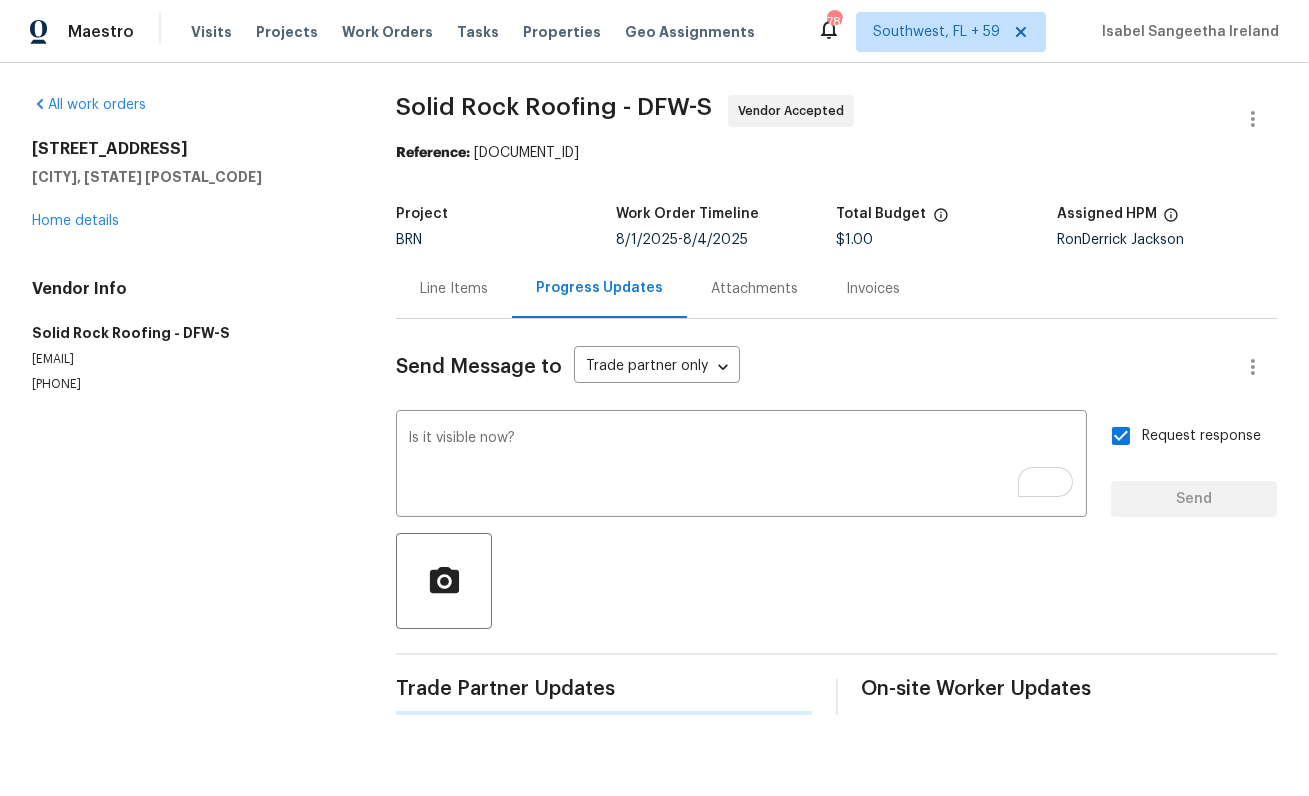 type 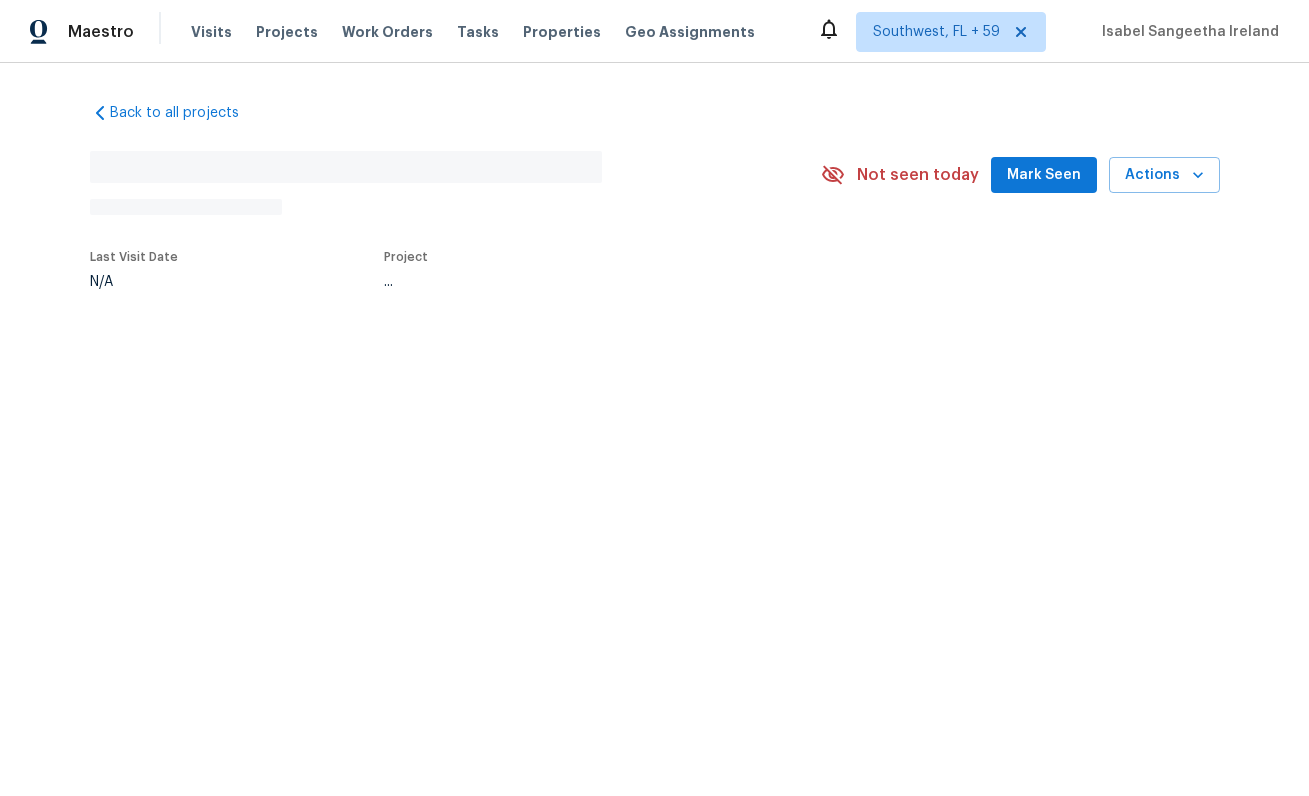 scroll, scrollTop: 0, scrollLeft: 0, axis: both 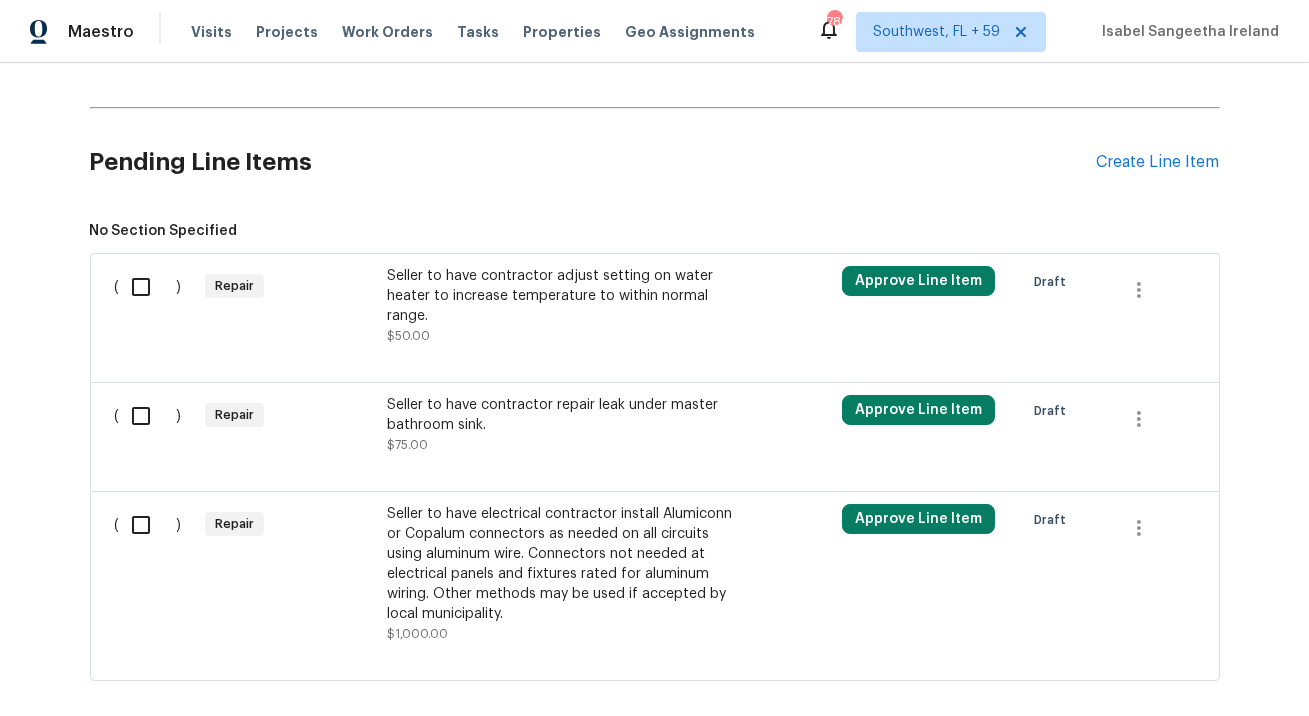 click on "Seller to have contractor adjust setting on water heater to increase temperature to within normal range." at bounding box center (563, 296) 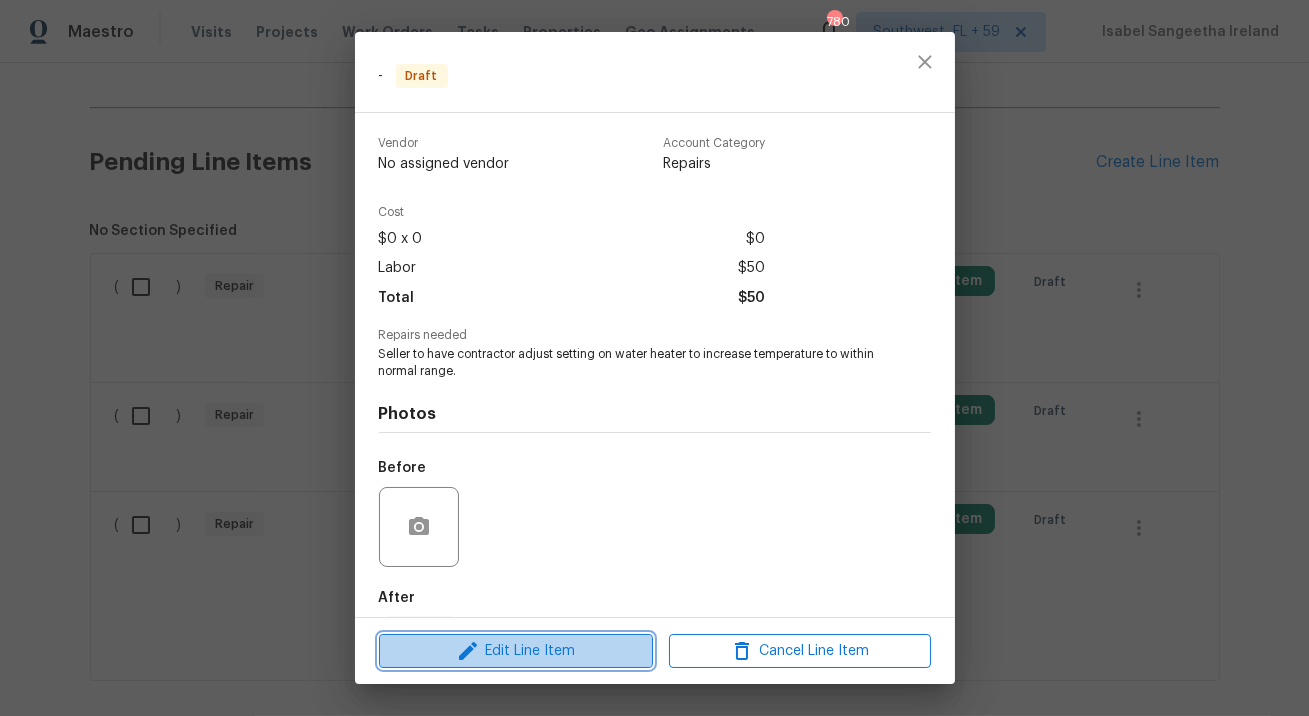 click on "Edit Line Item" at bounding box center (516, 651) 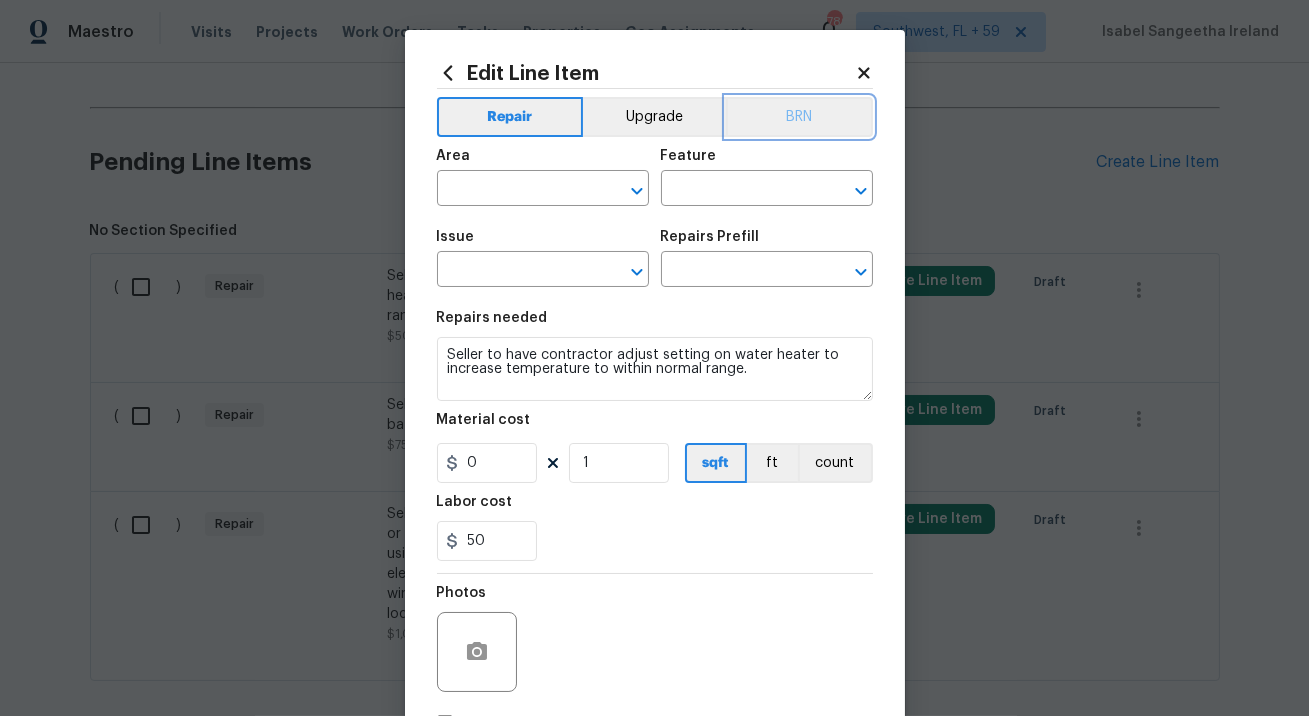 click on "BRN" at bounding box center [799, 117] 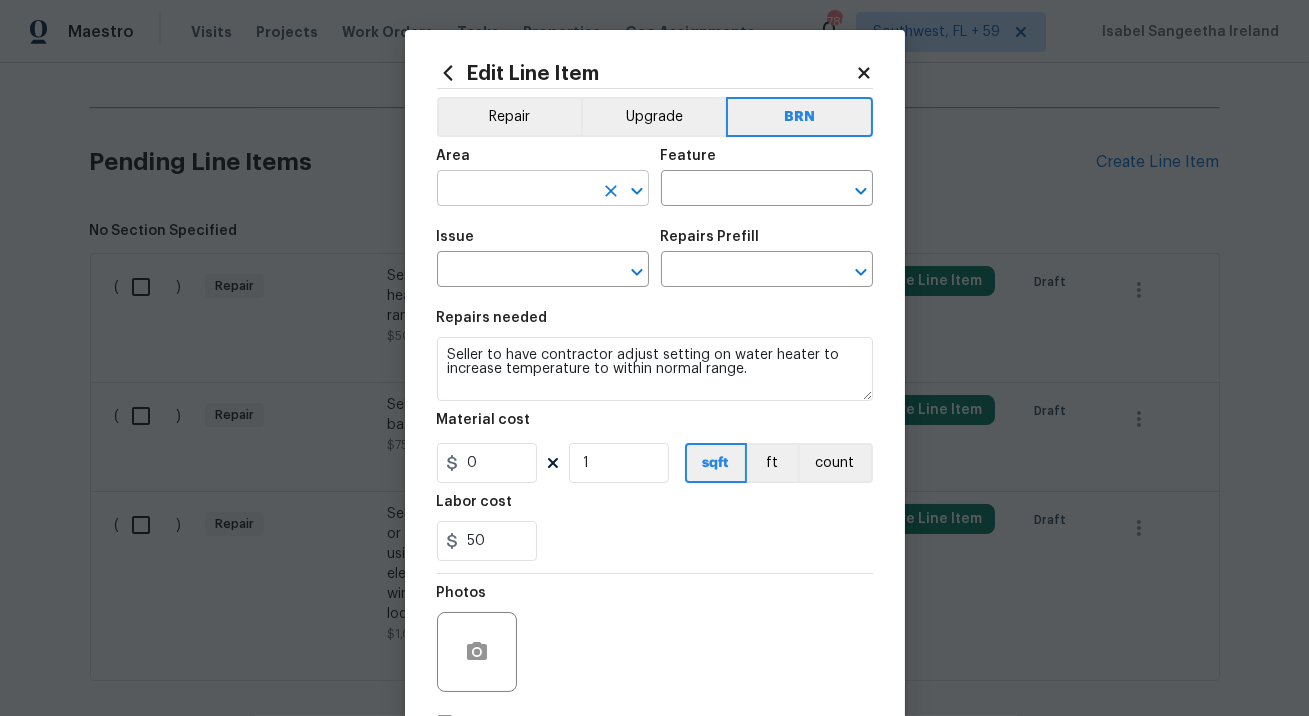 click at bounding box center (515, 190) 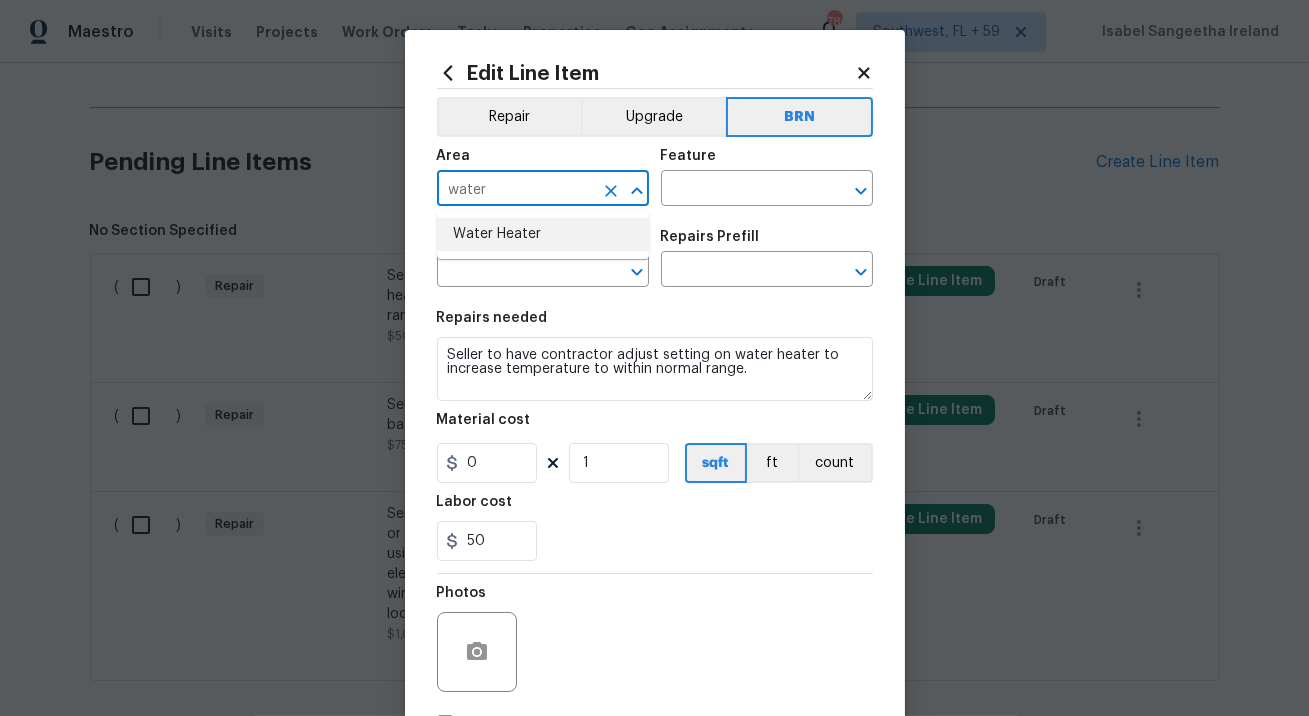 click on "Water Heater" at bounding box center (543, 234) 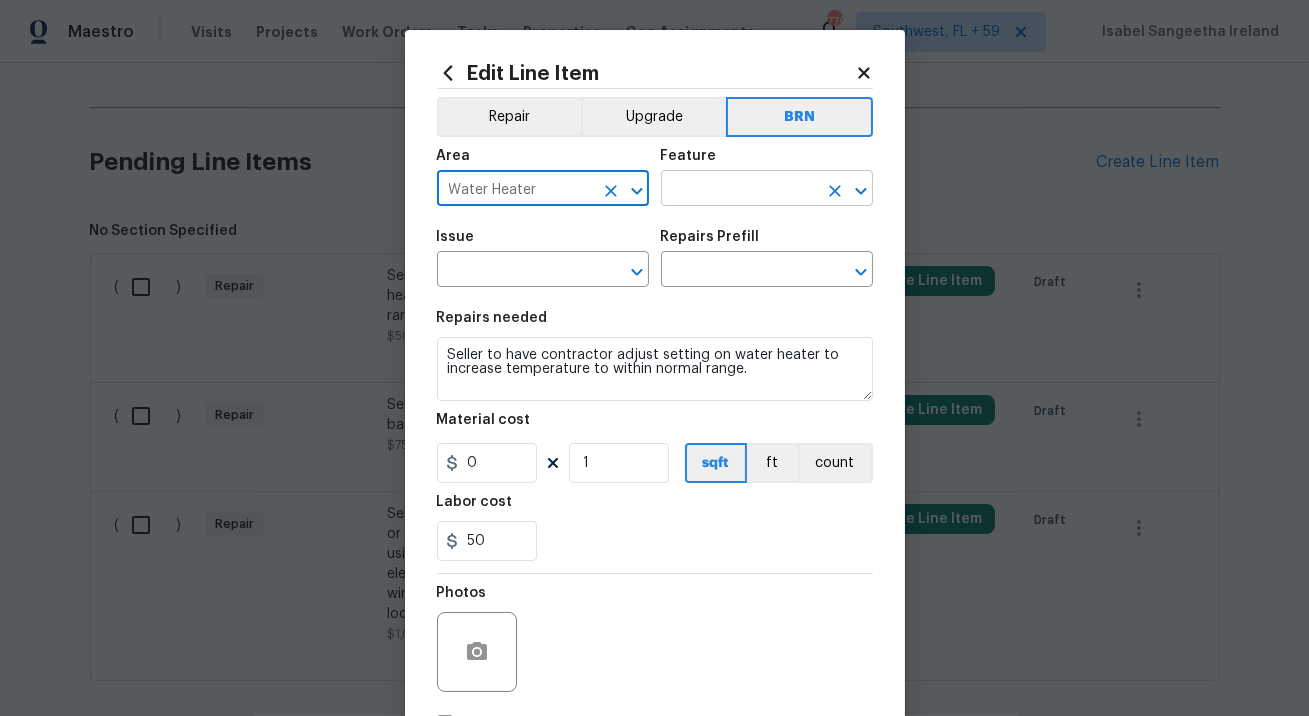 type on "Water Heater" 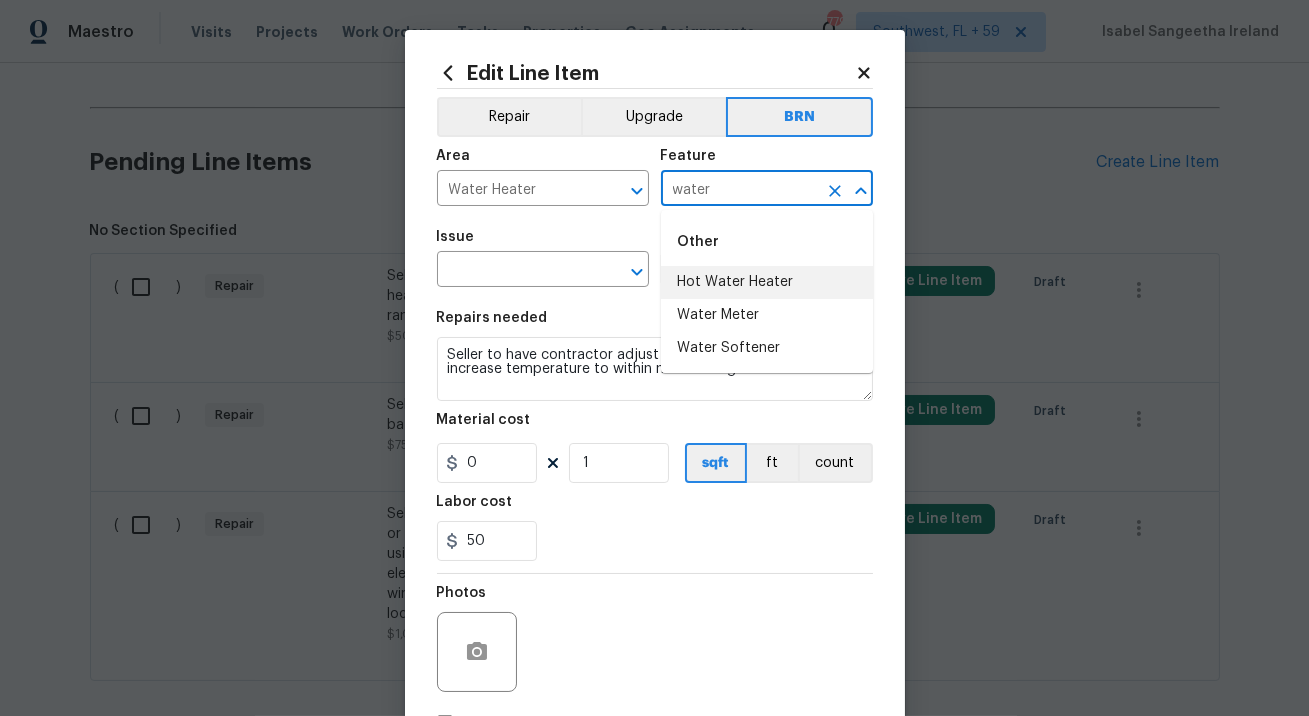 click on "Hot Water Heater" at bounding box center (767, 282) 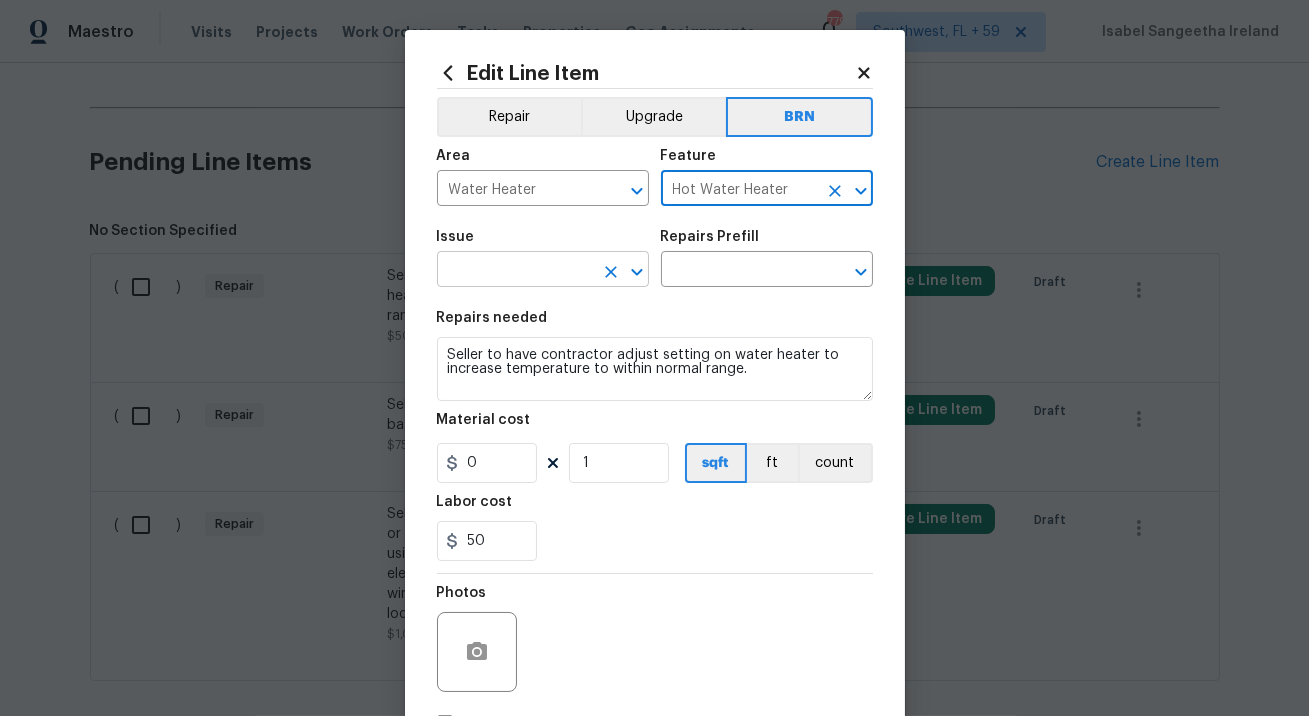 type on "Hot Water Heater" 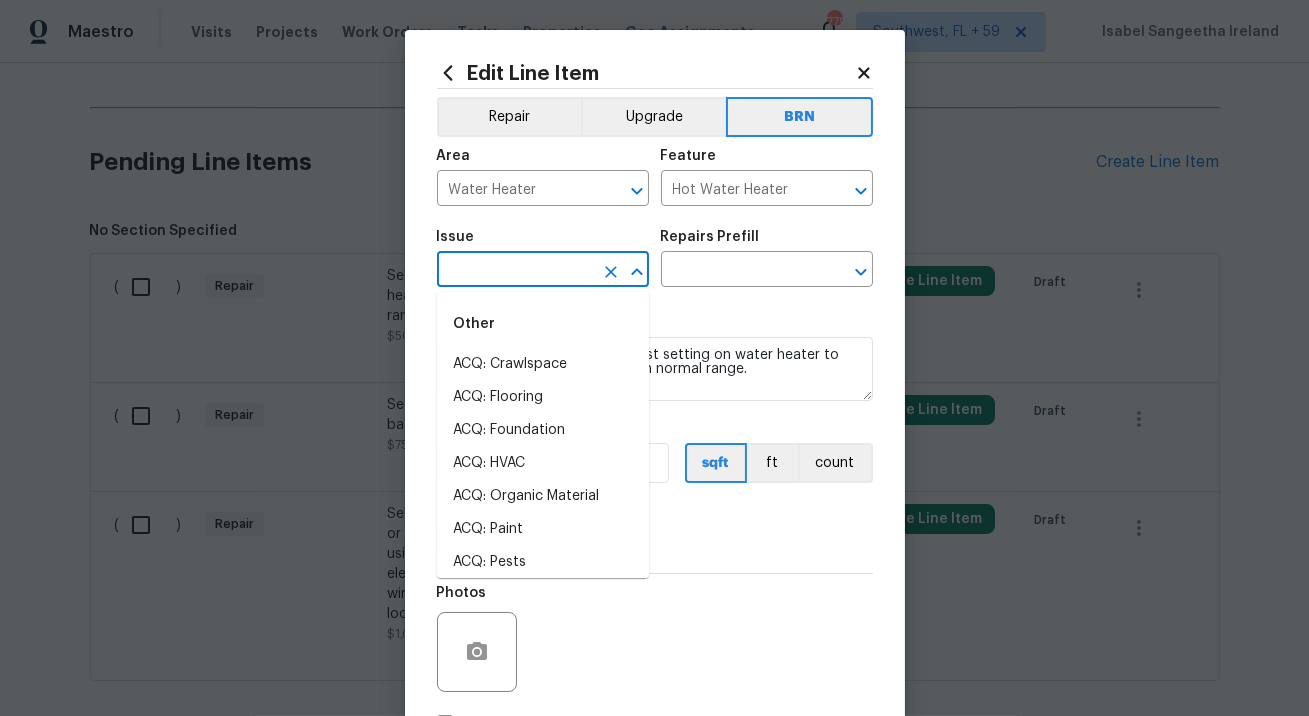 click at bounding box center [515, 271] 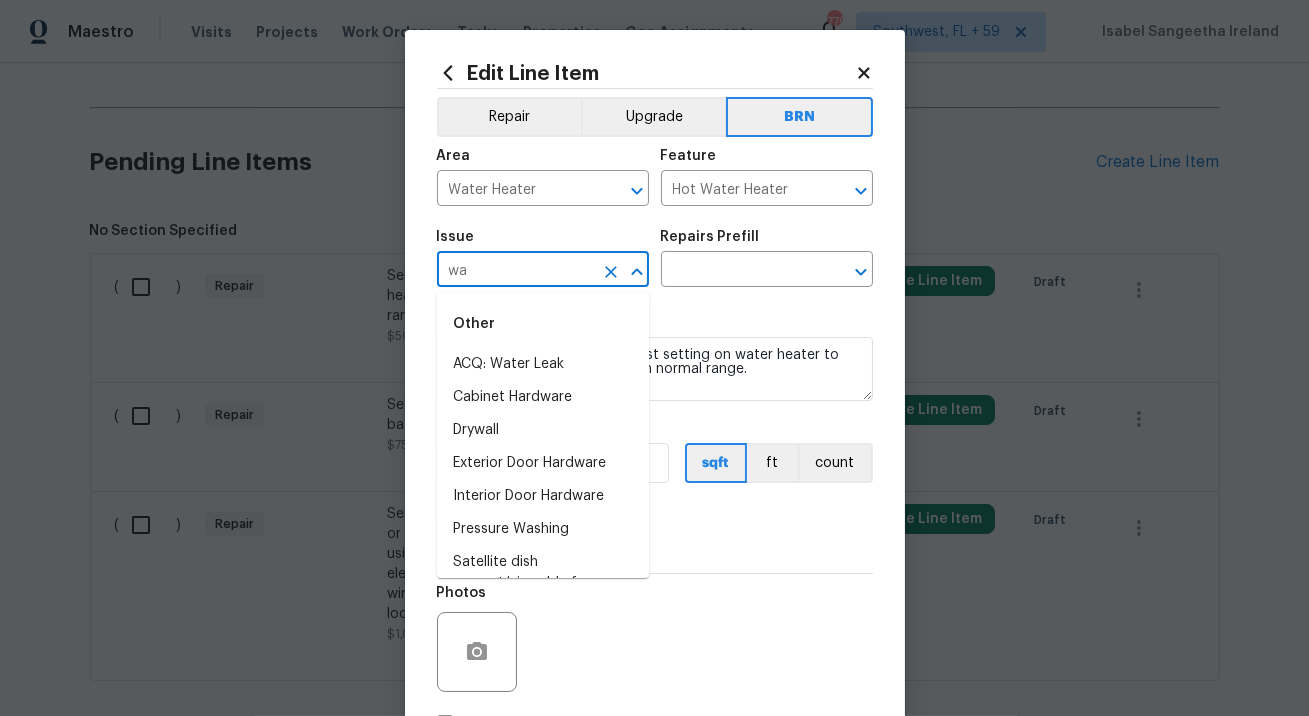 type on "w" 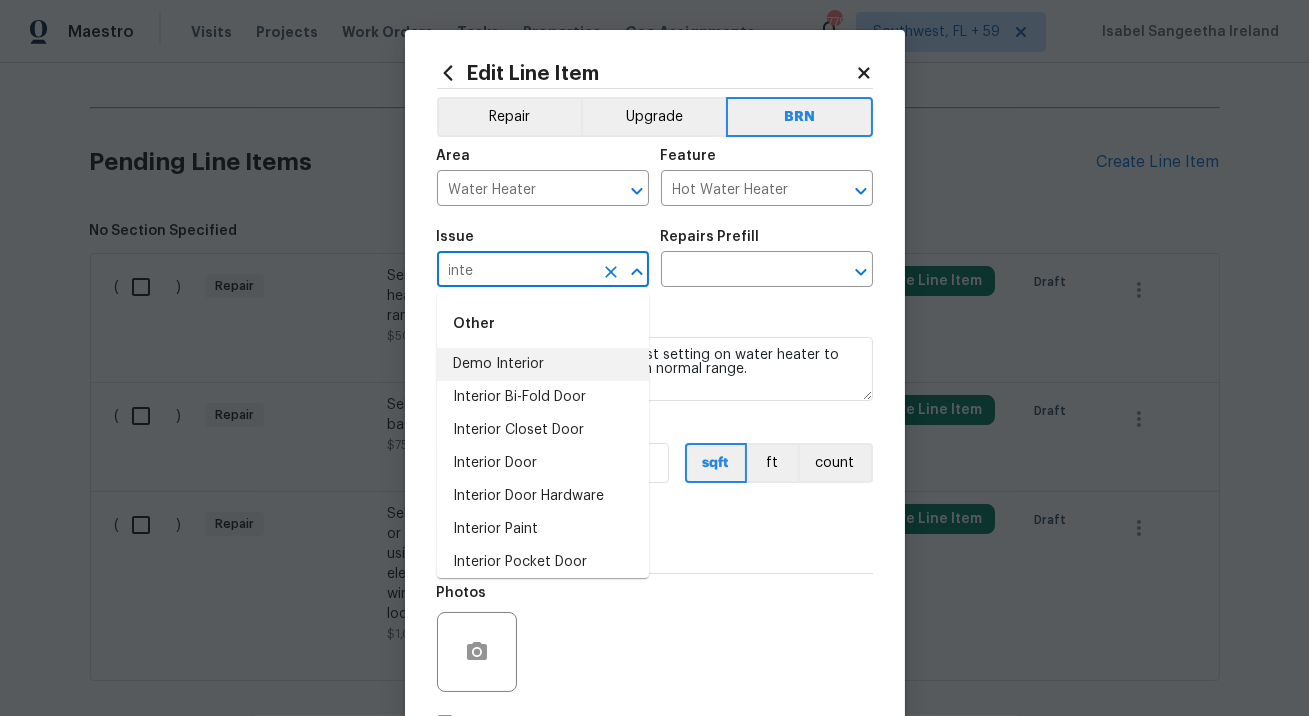 click on "Demo Interior" at bounding box center (543, 364) 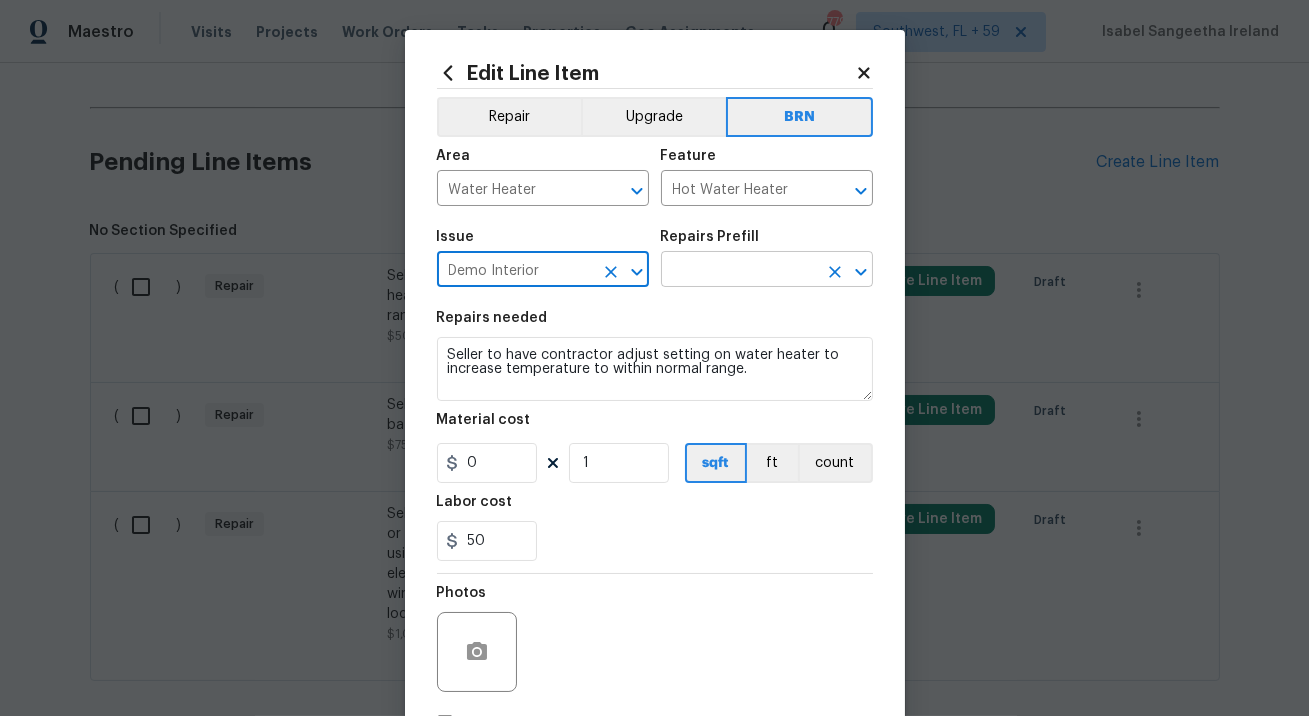 type on "Demo Interior" 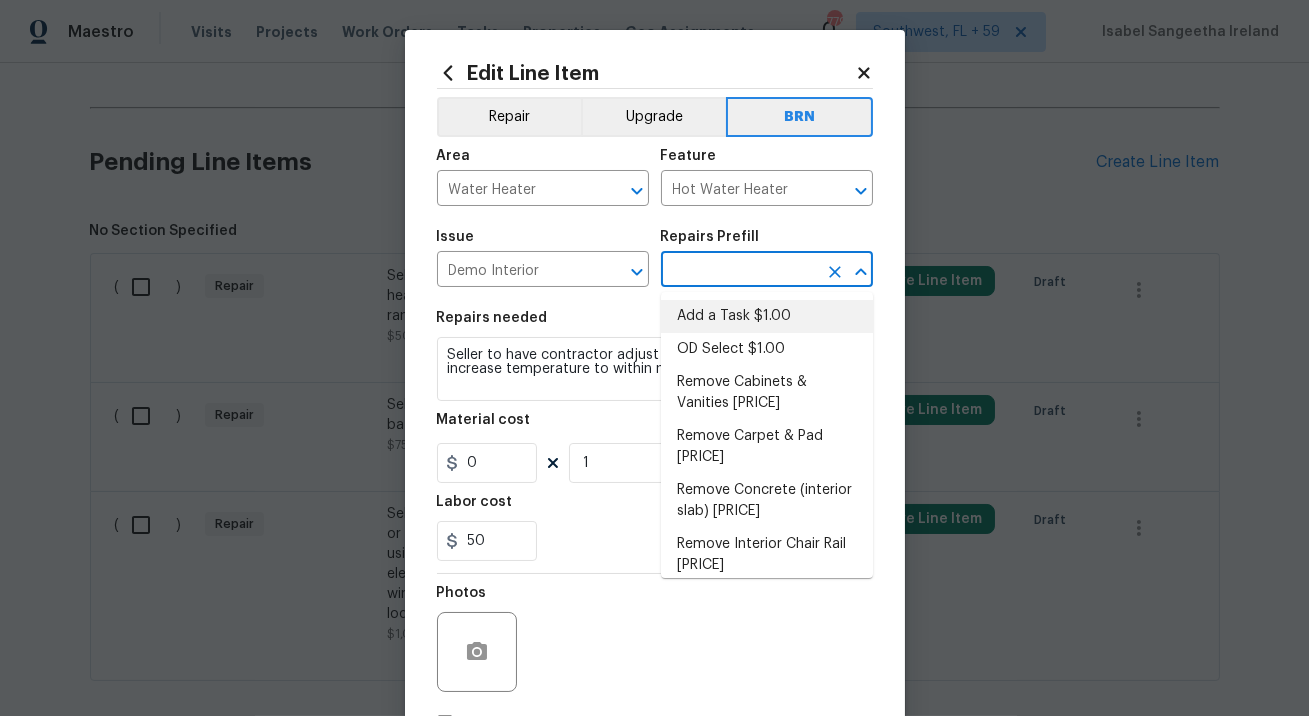click on "Add a Task $1.00" at bounding box center (767, 316) 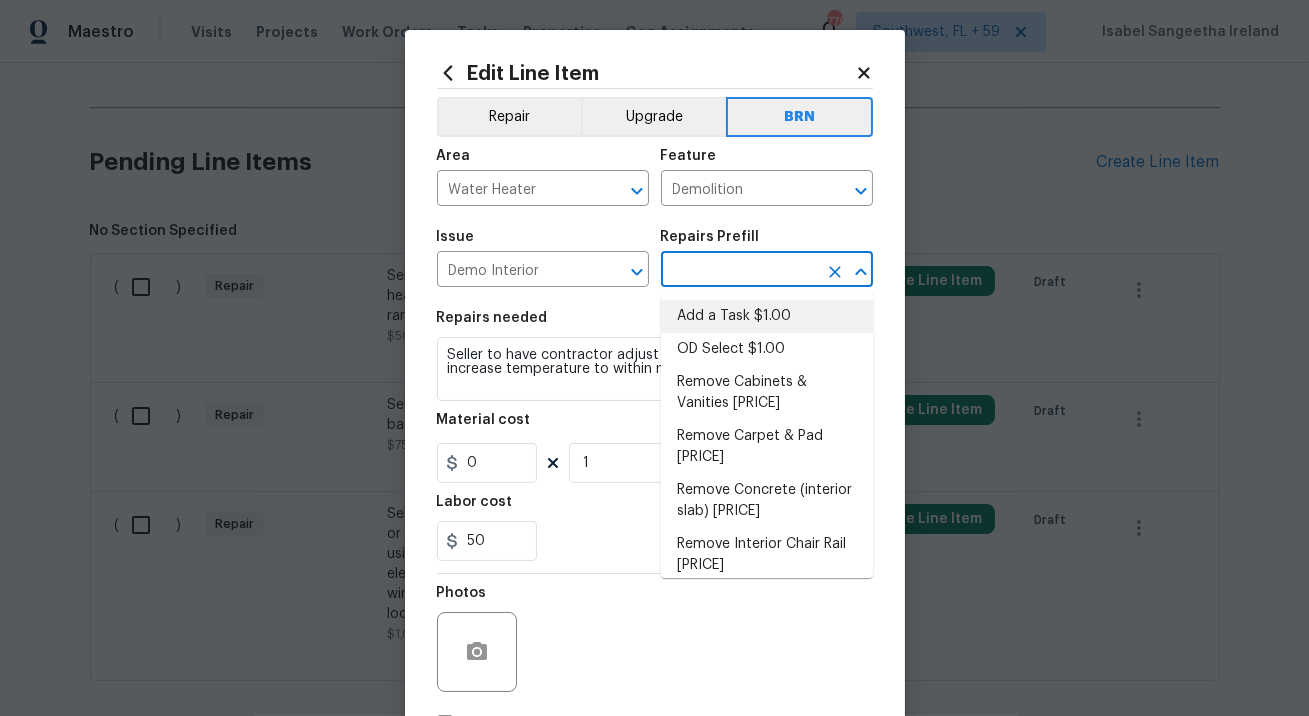 type on "Add a Task $1.00" 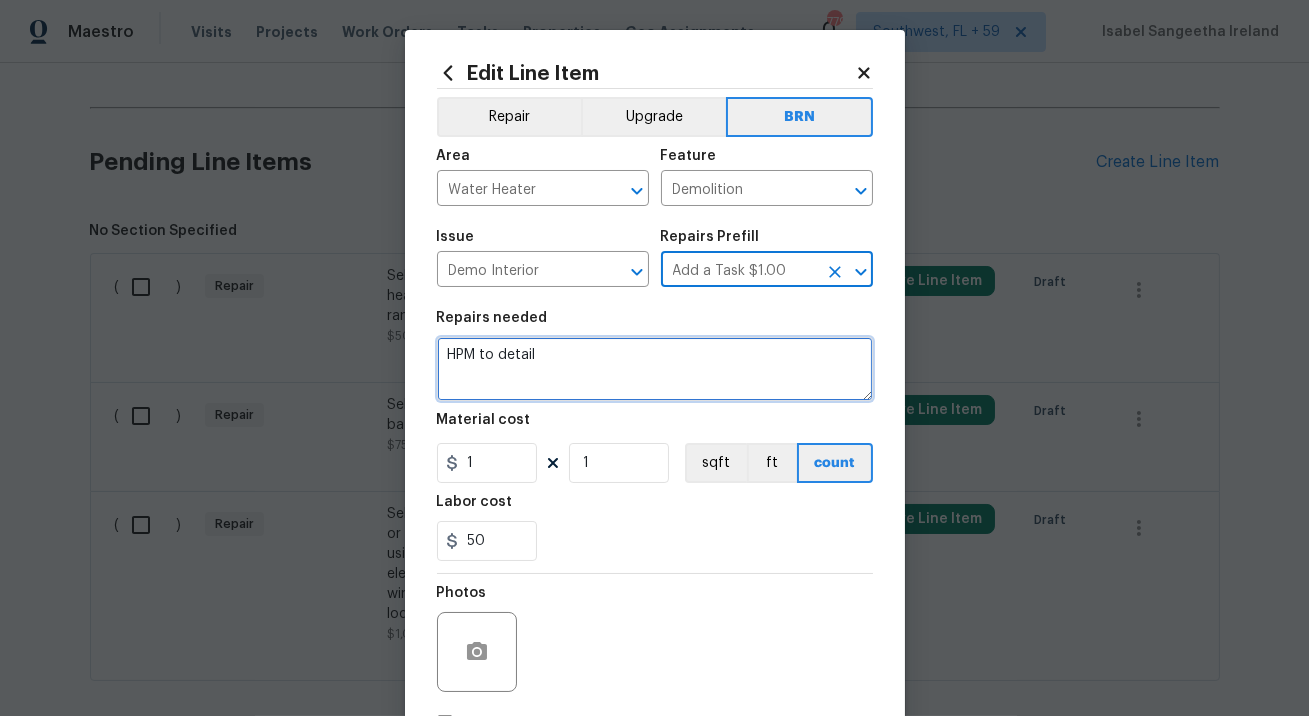 click on "HPM to detail" at bounding box center (655, 369) 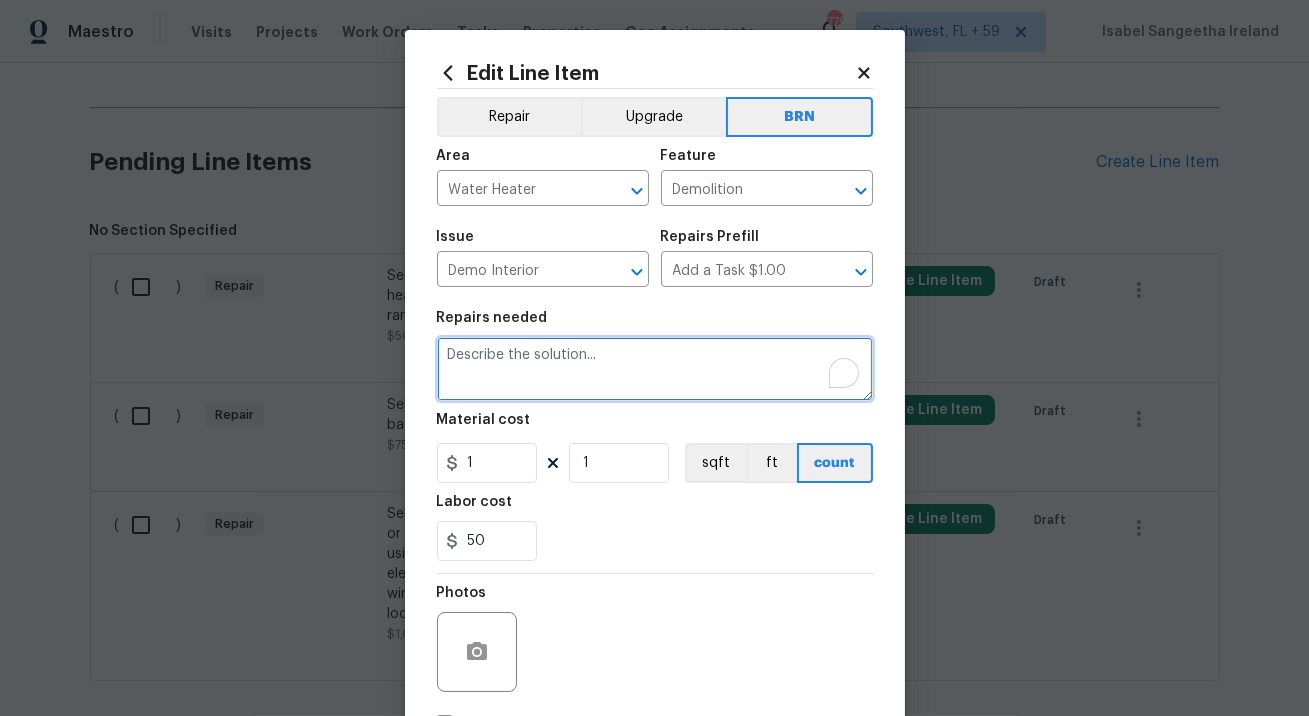 paste on "Seller to have contractor adjust setting on water heater to increase temperature to within normal range." 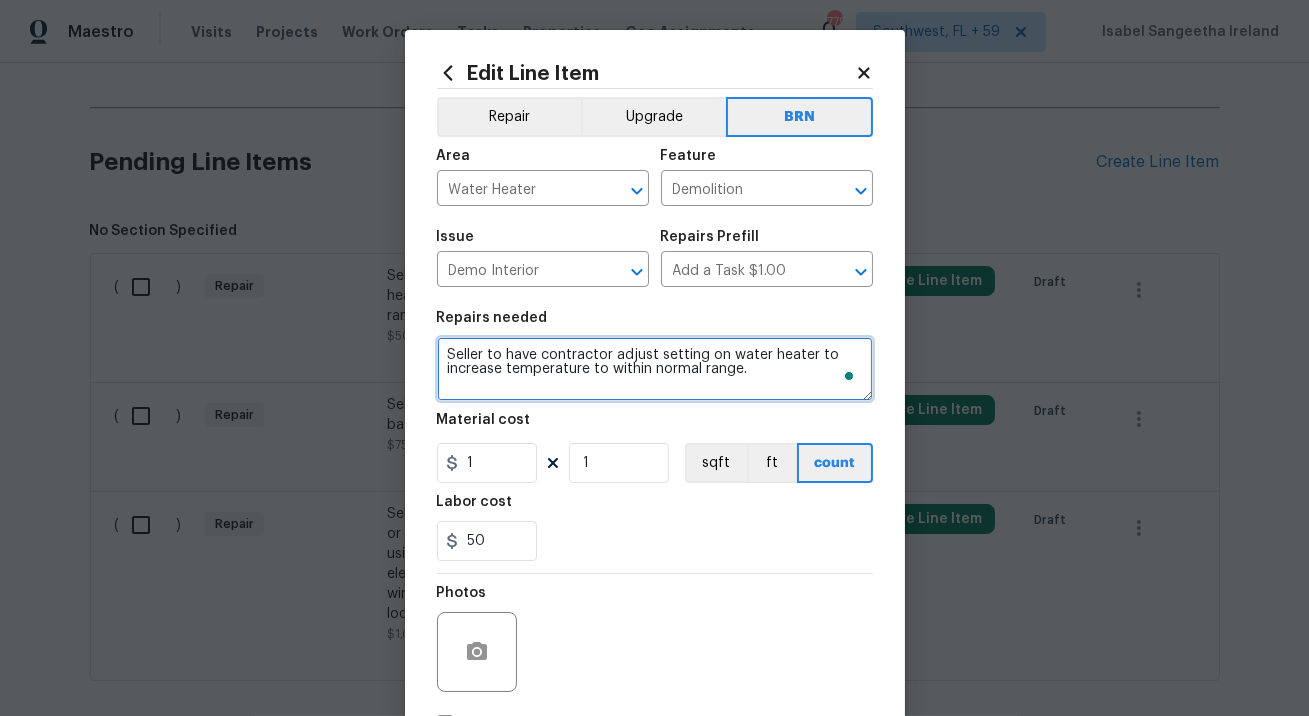 type on "Seller to have contractor adjust setting on water heater to increase temperature to within normal range." 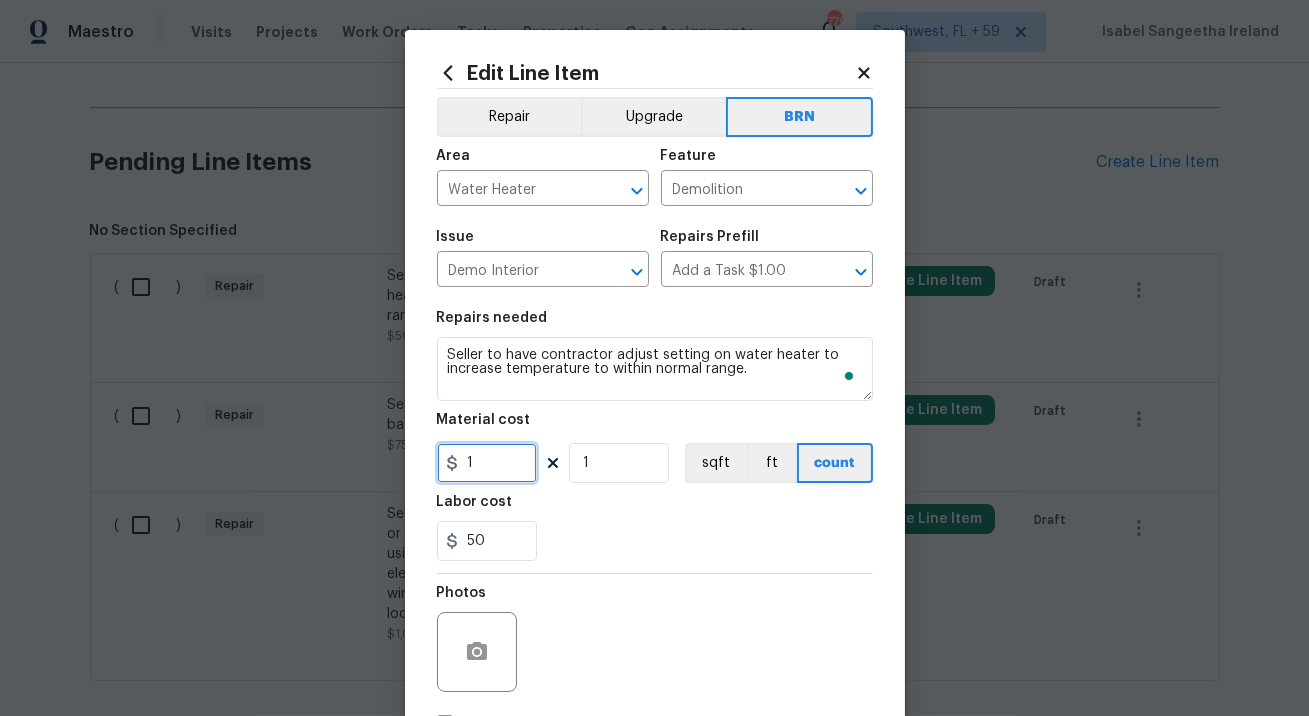 click on "1" at bounding box center (487, 463) 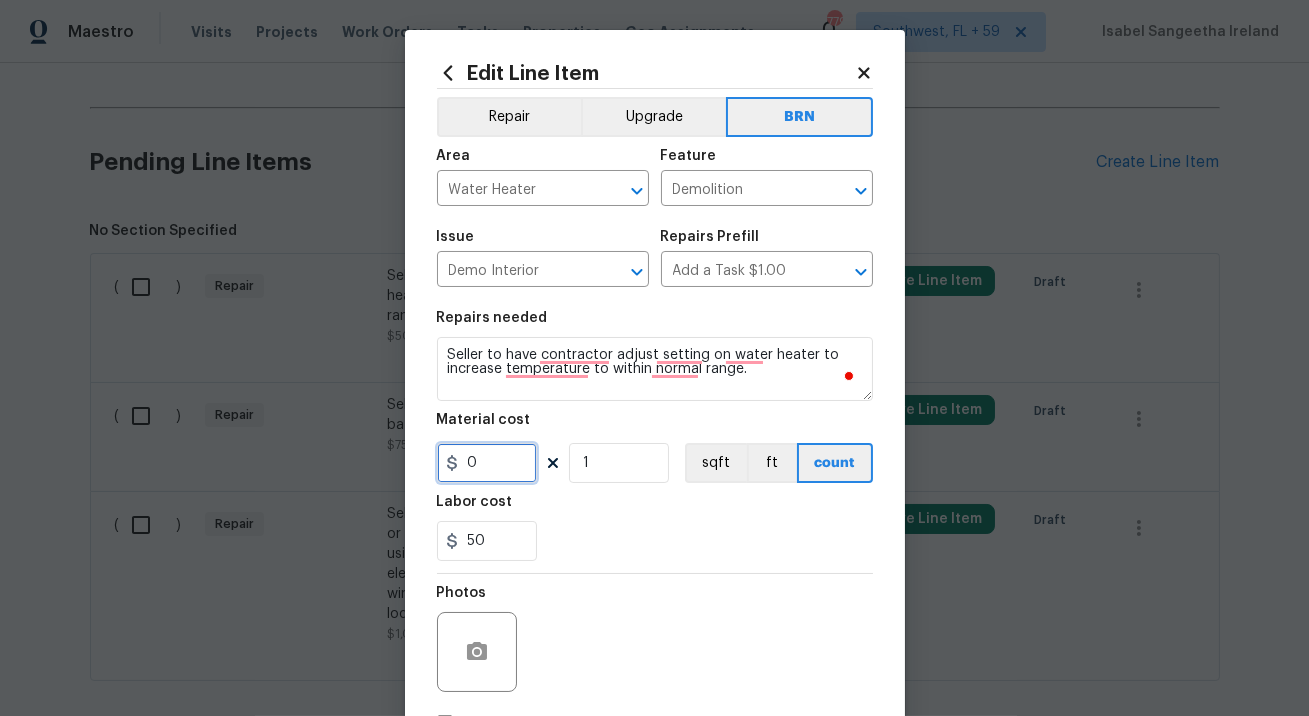 type on "0" 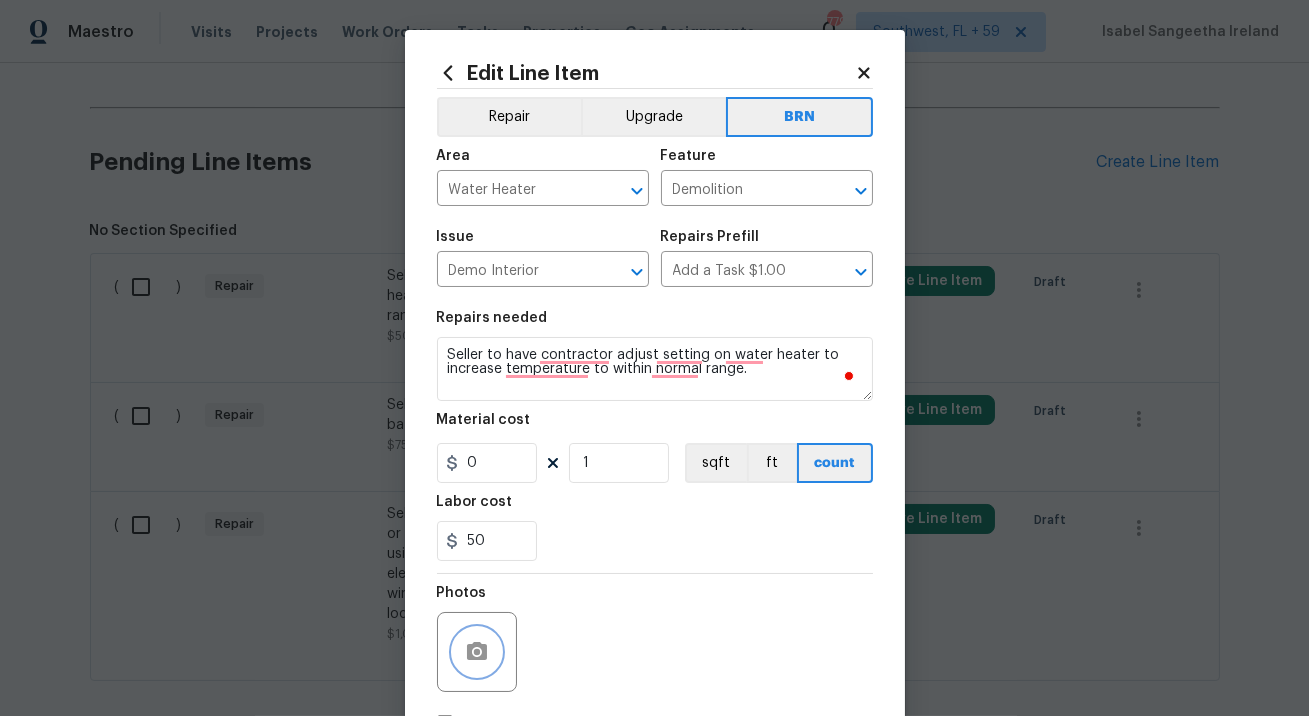 click at bounding box center (477, 652) 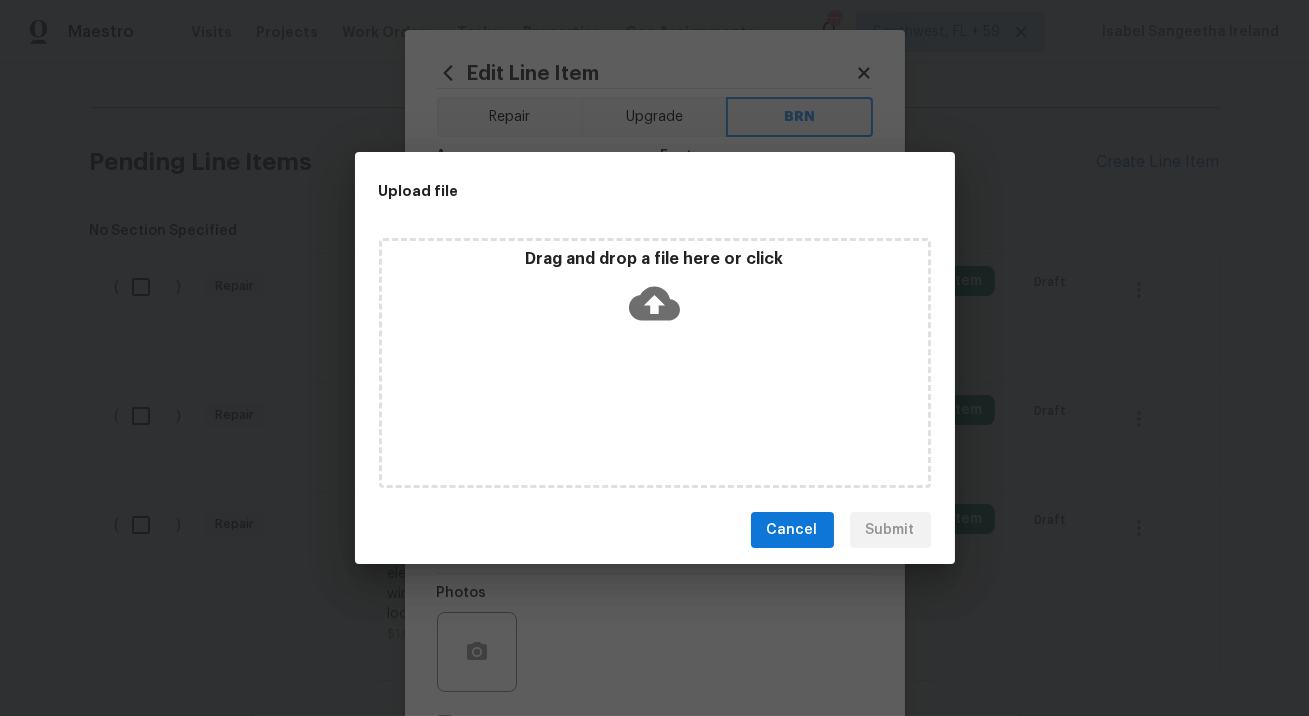 click 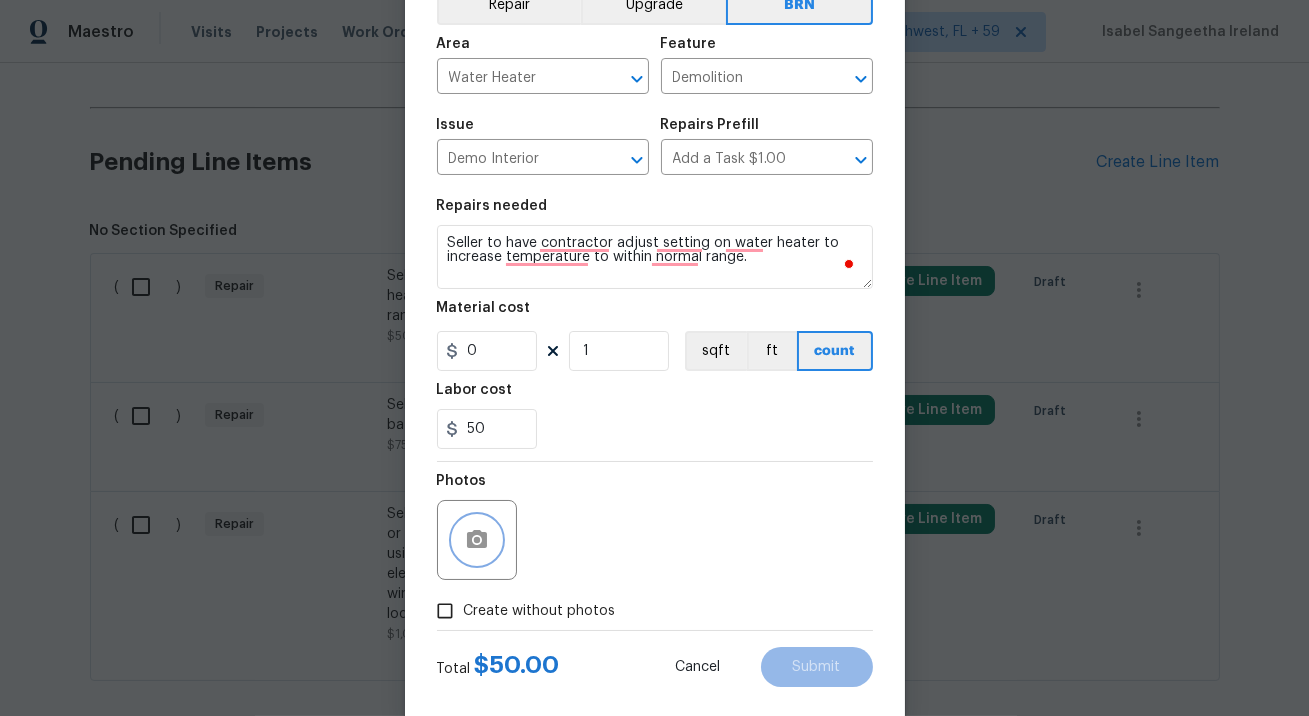 scroll, scrollTop: 145, scrollLeft: 0, axis: vertical 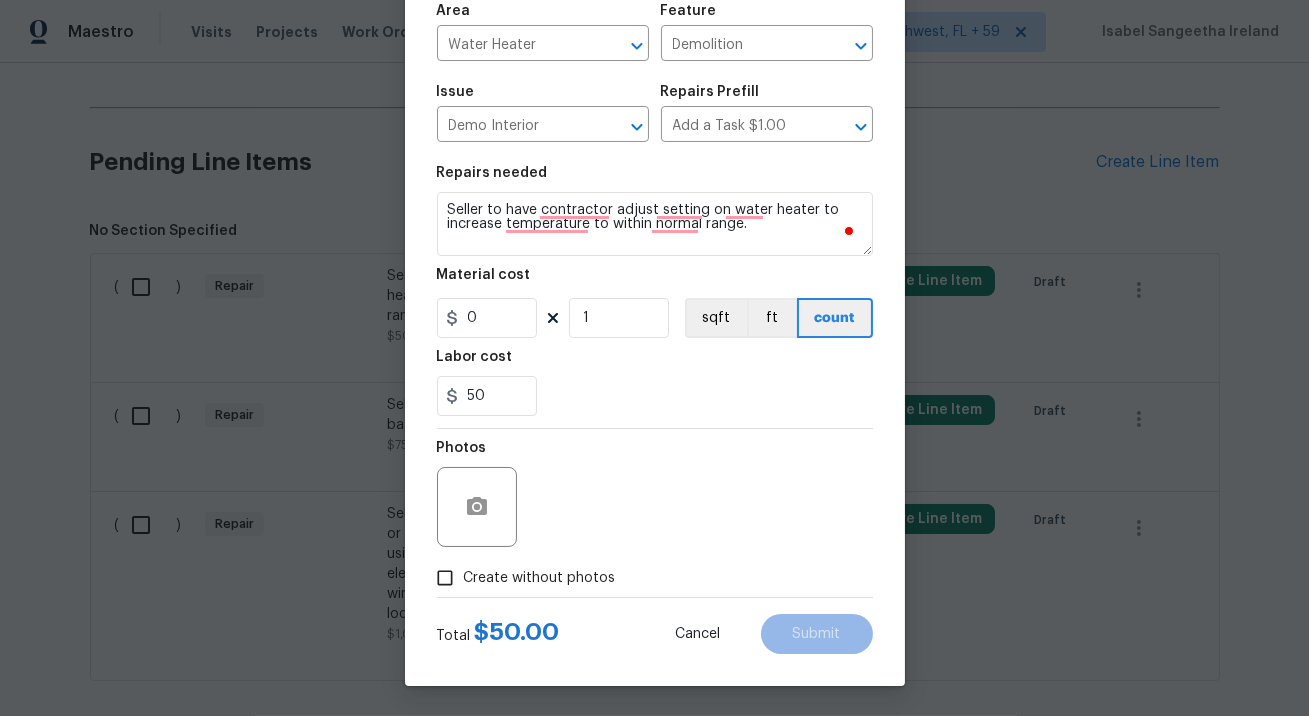 click on "Create without photos" at bounding box center (540, 578) 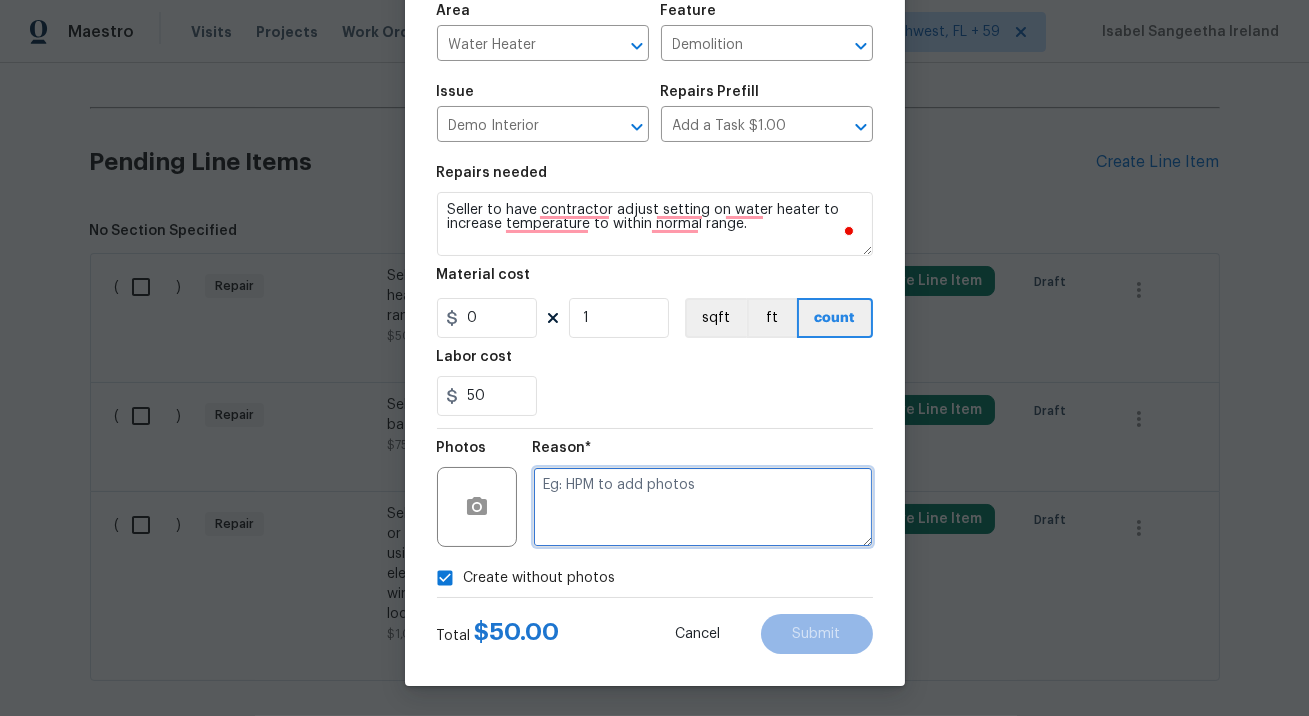 click at bounding box center [703, 507] 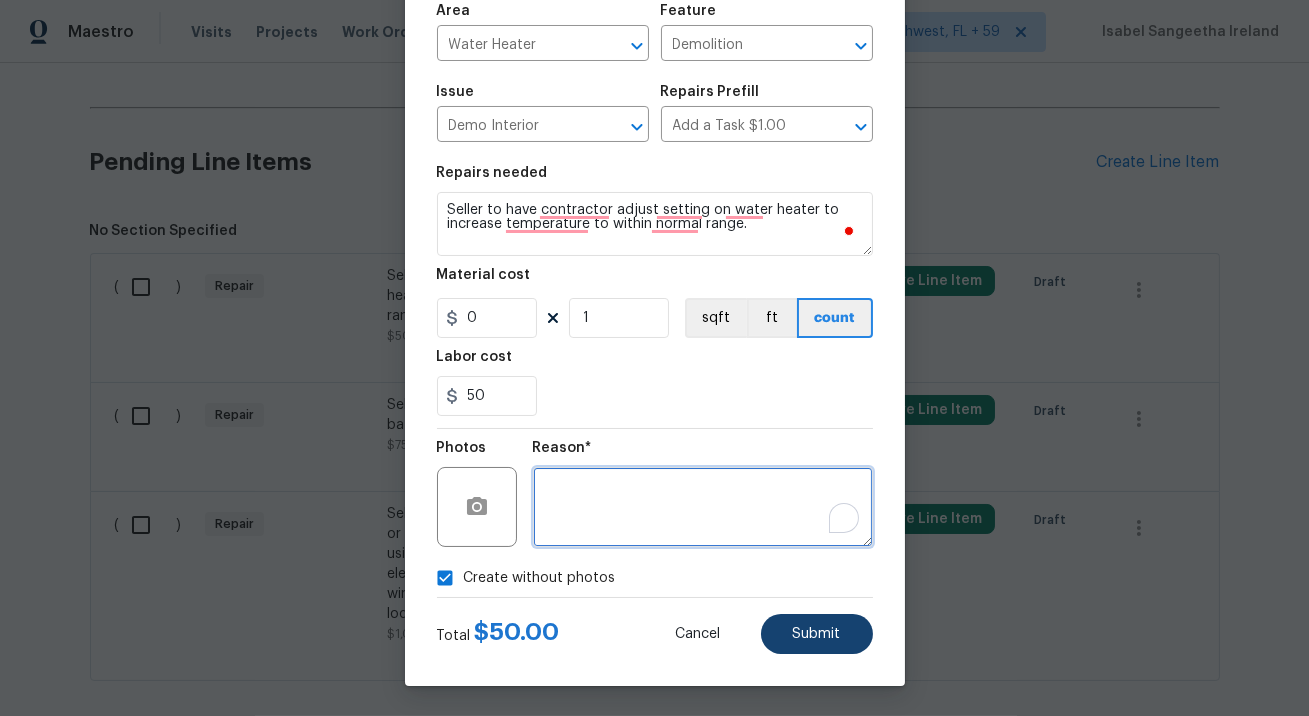 type 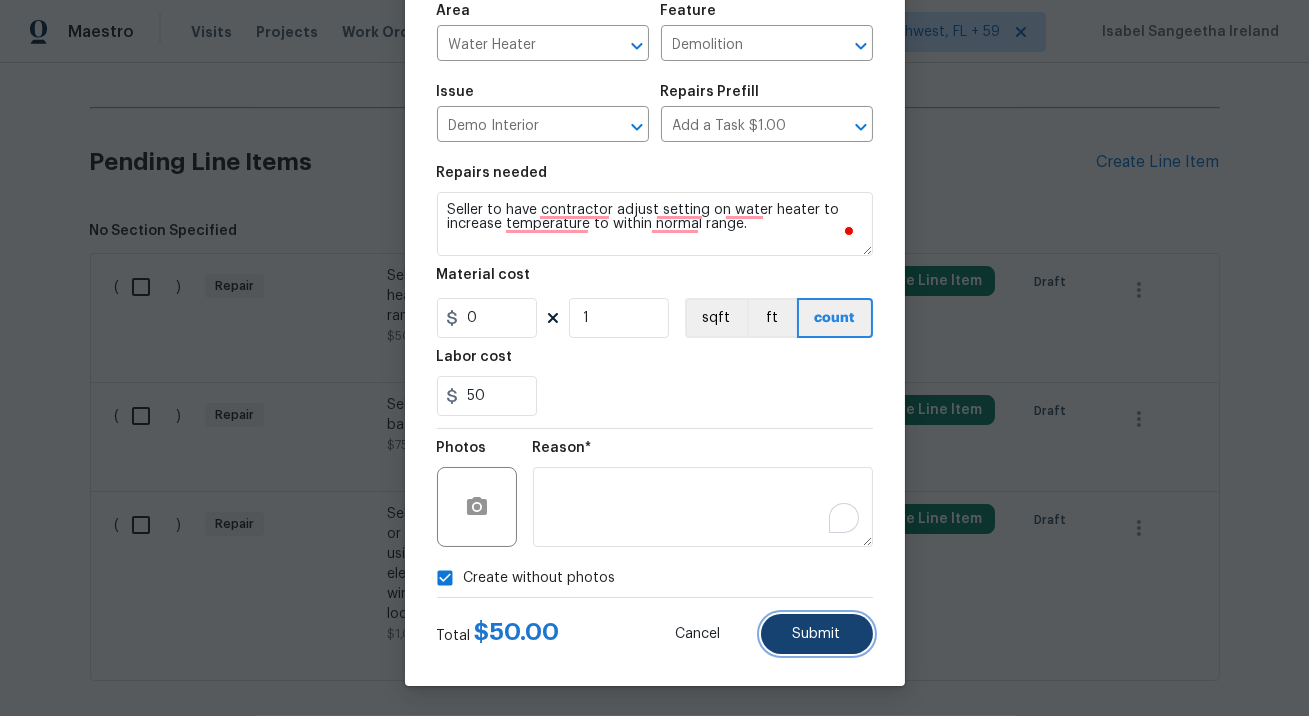 click on "Submit" at bounding box center [817, 634] 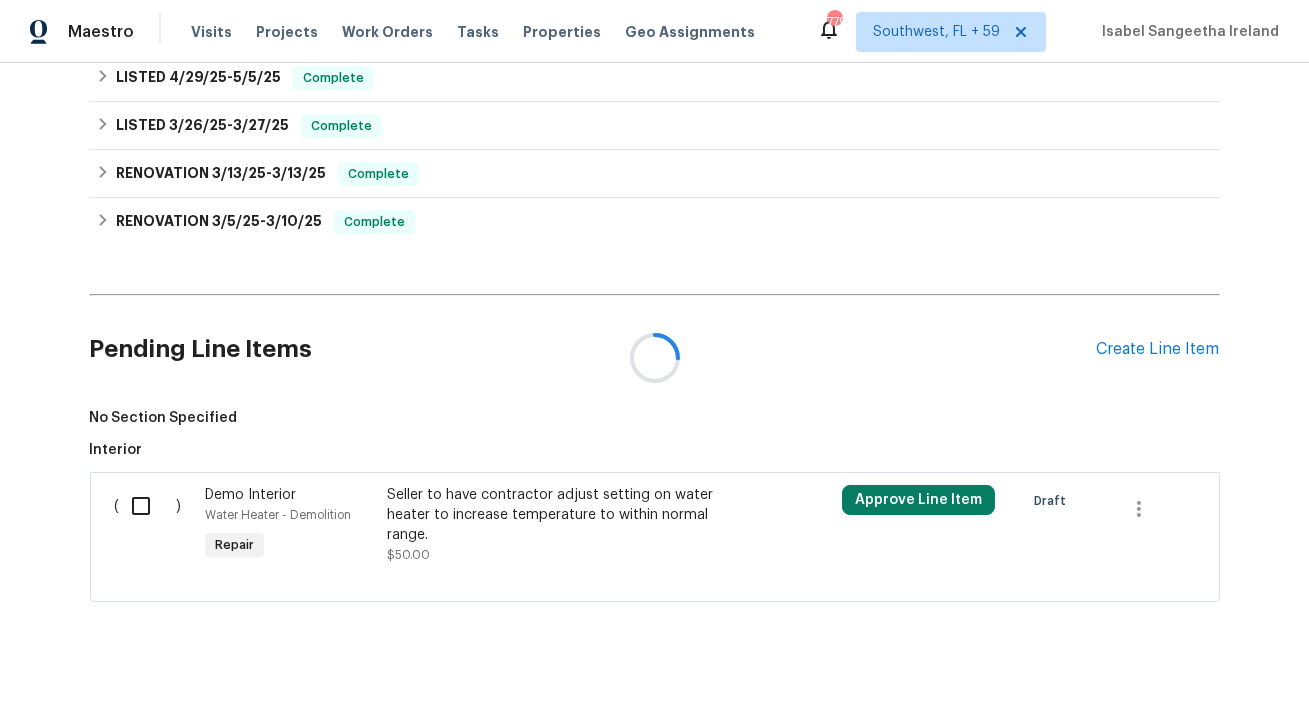 scroll, scrollTop: 642, scrollLeft: 0, axis: vertical 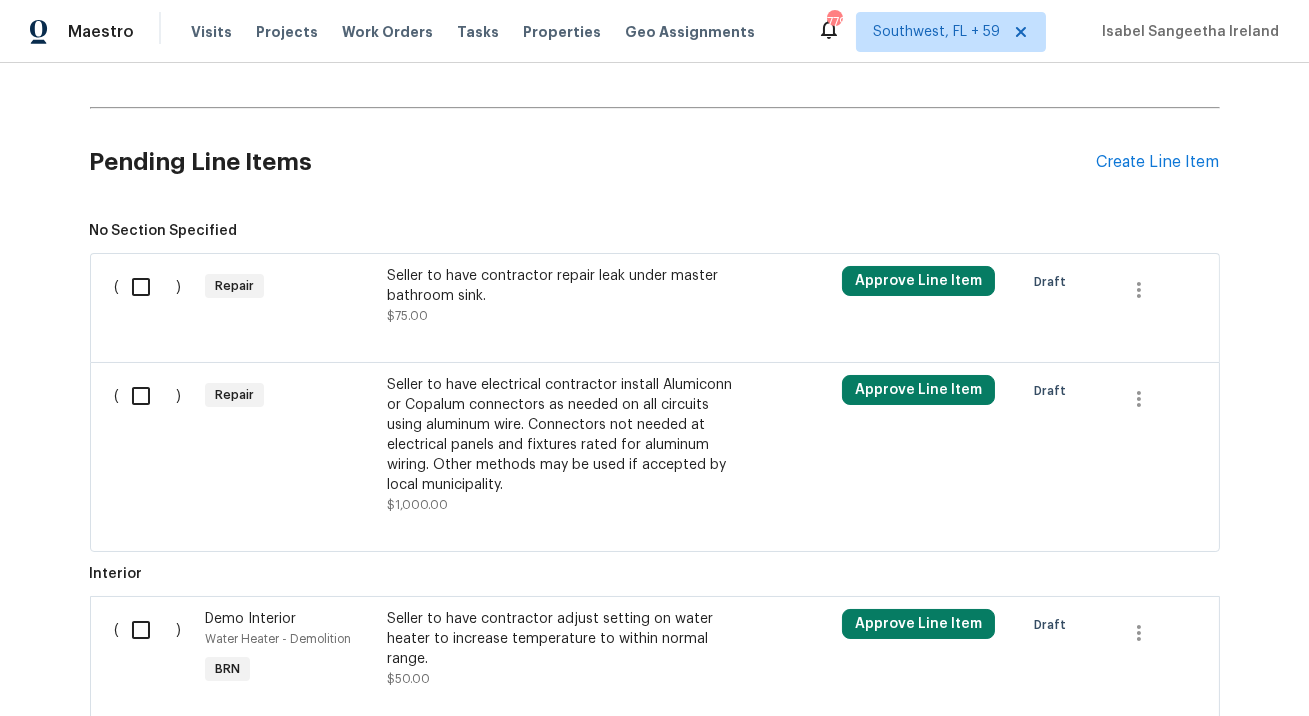 click on "Seller to have contractor repair leak under master bathroom sink. [PRICE]" at bounding box center [563, 296] 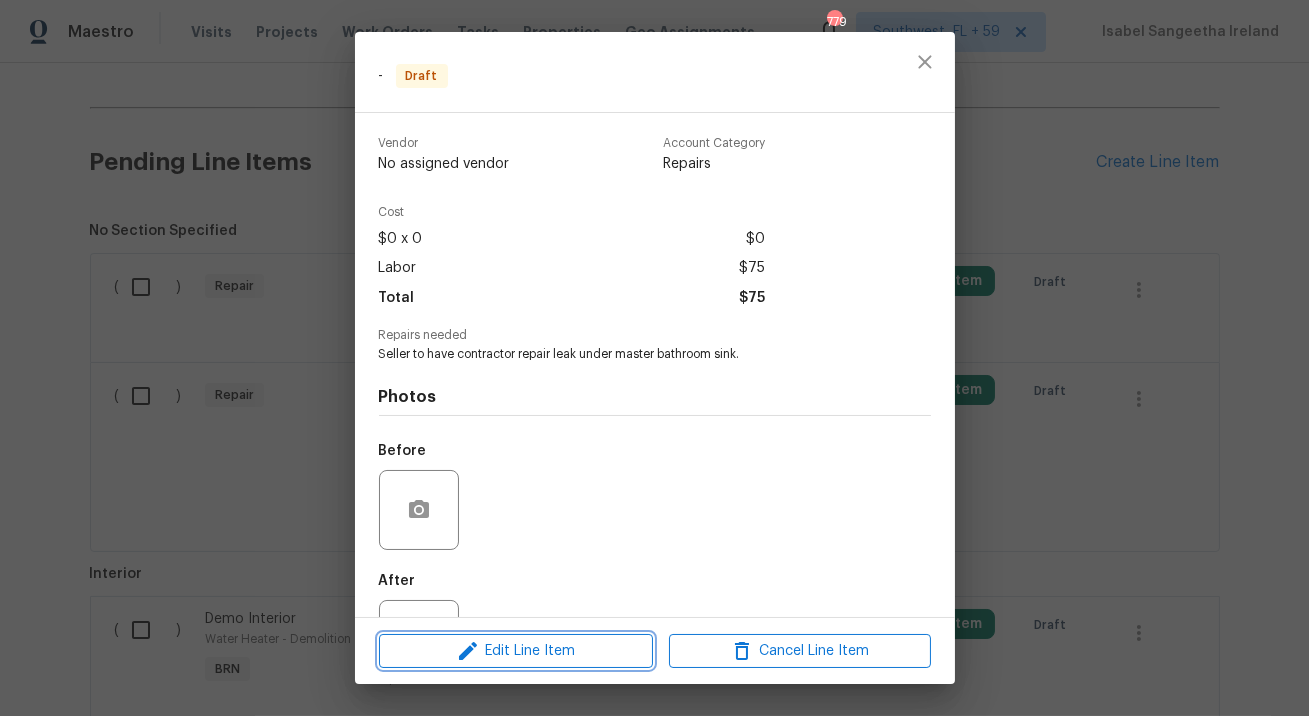 click on "Edit Line Item" at bounding box center [516, 651] 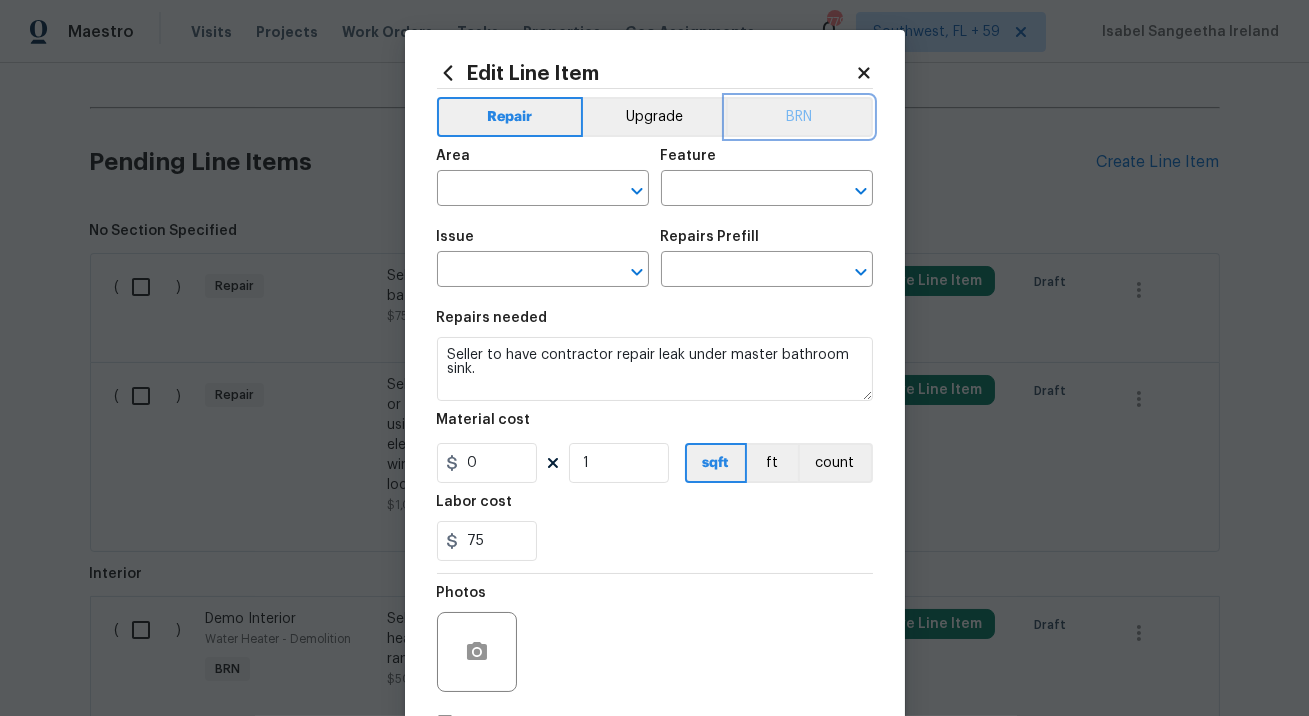 click on "BRN" at bounding box center [799, 117] 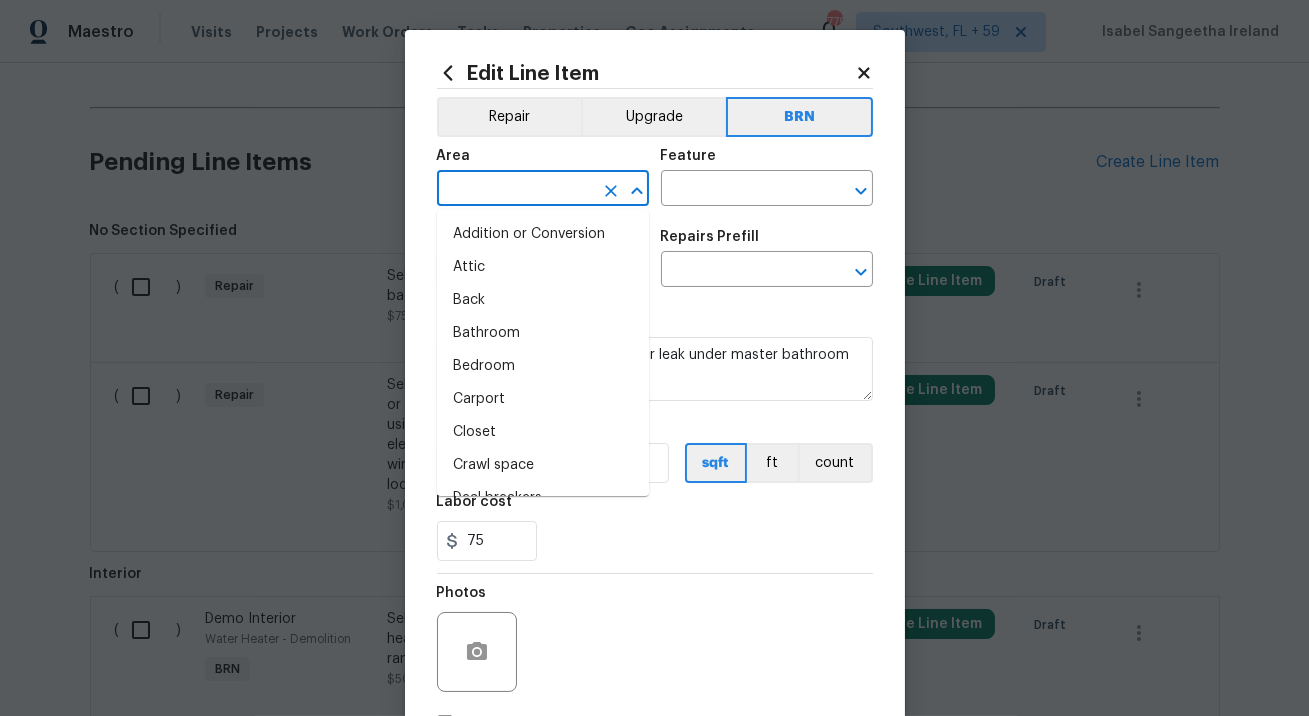 click at bounding box center (515, 190) 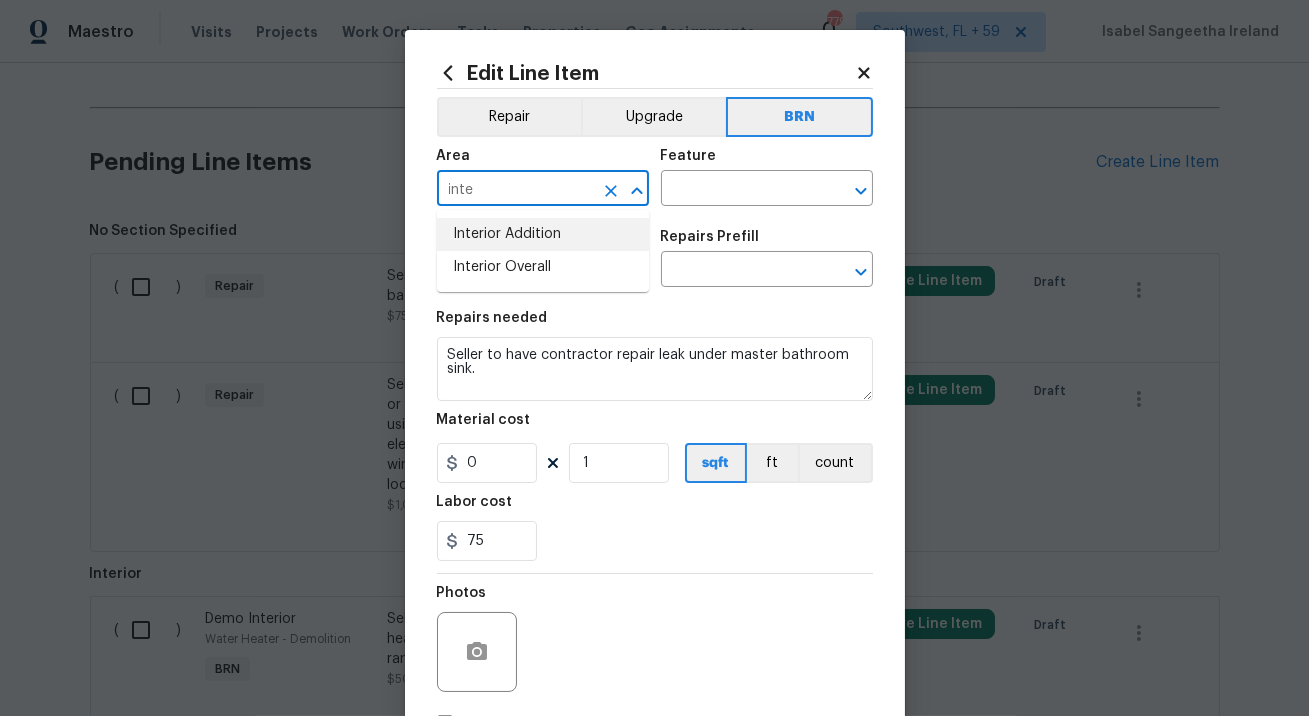 click on "Interior Addition" at bounding box center [543, 234] 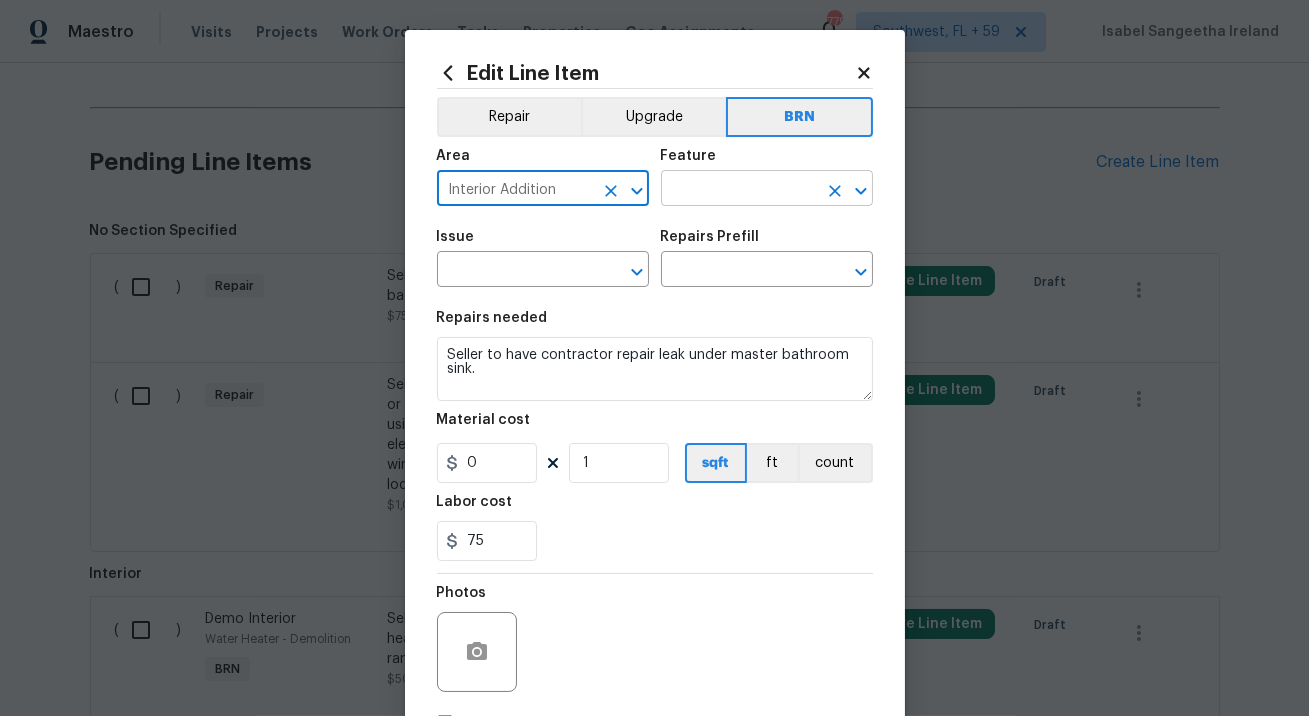 type on "Interior Addition" 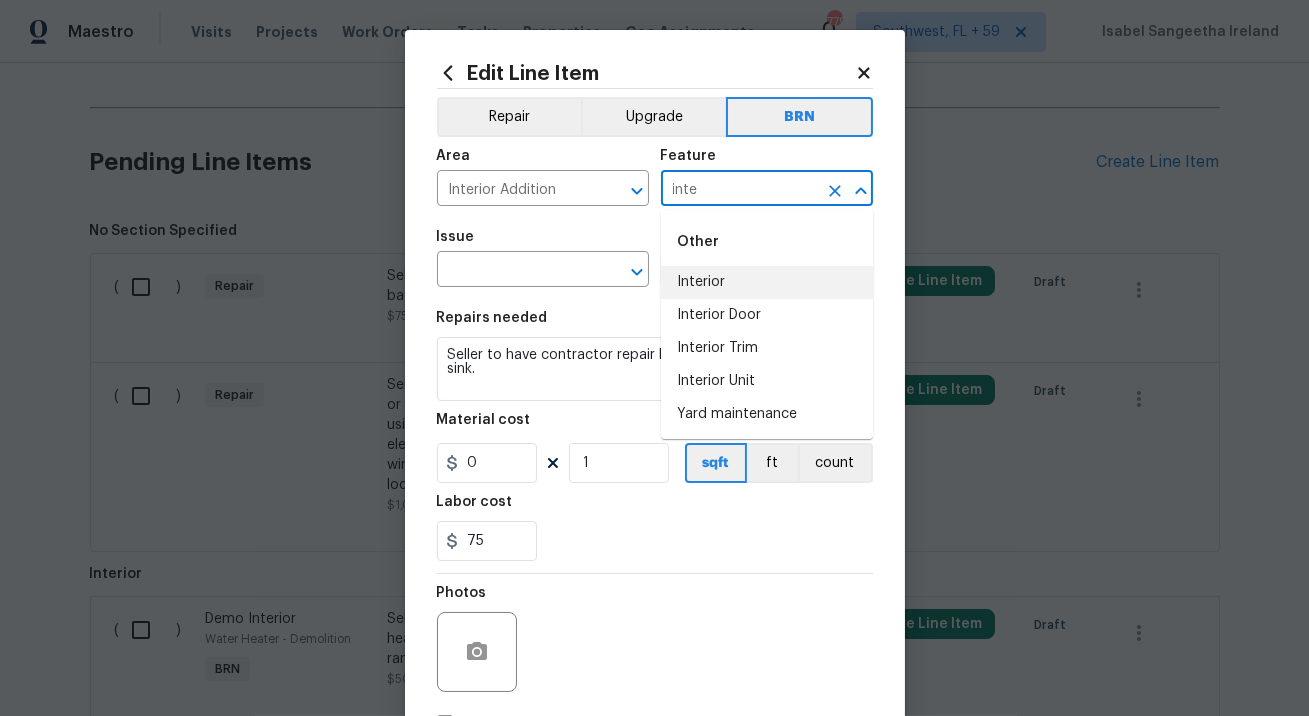 click on "Interior" at bounding box center [767, 282] 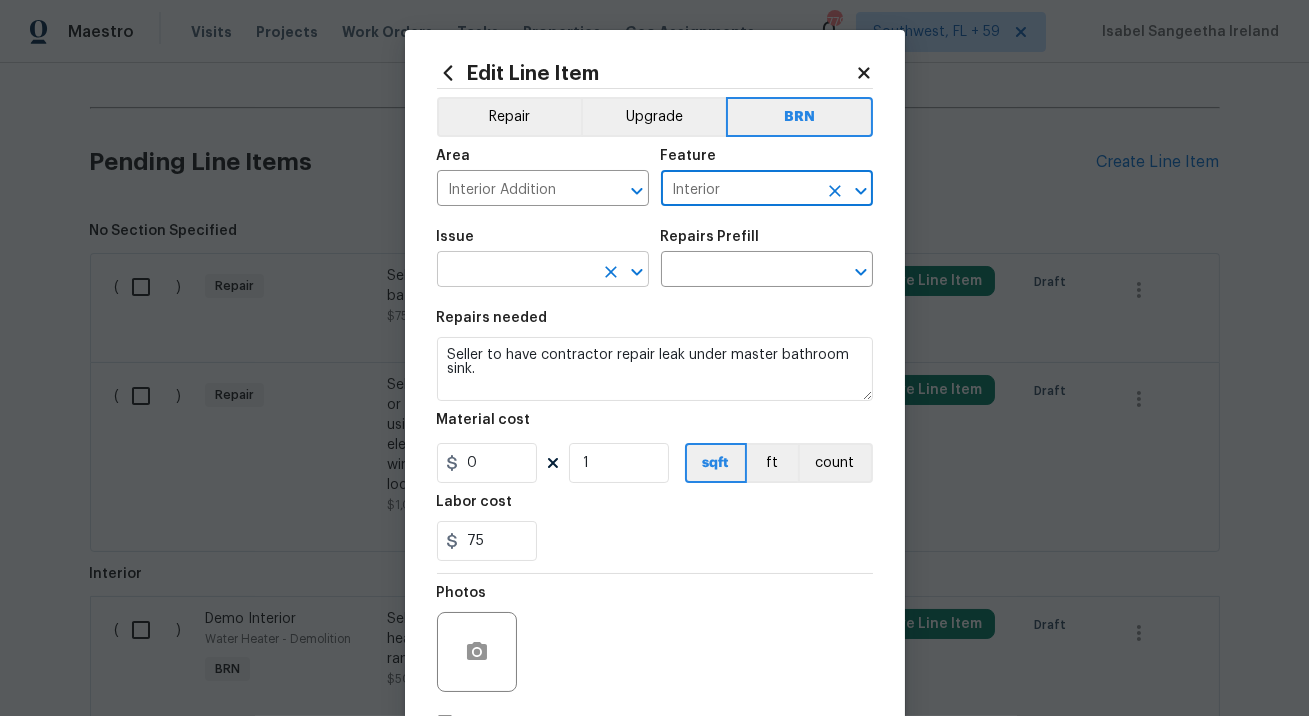 type on "Interior" 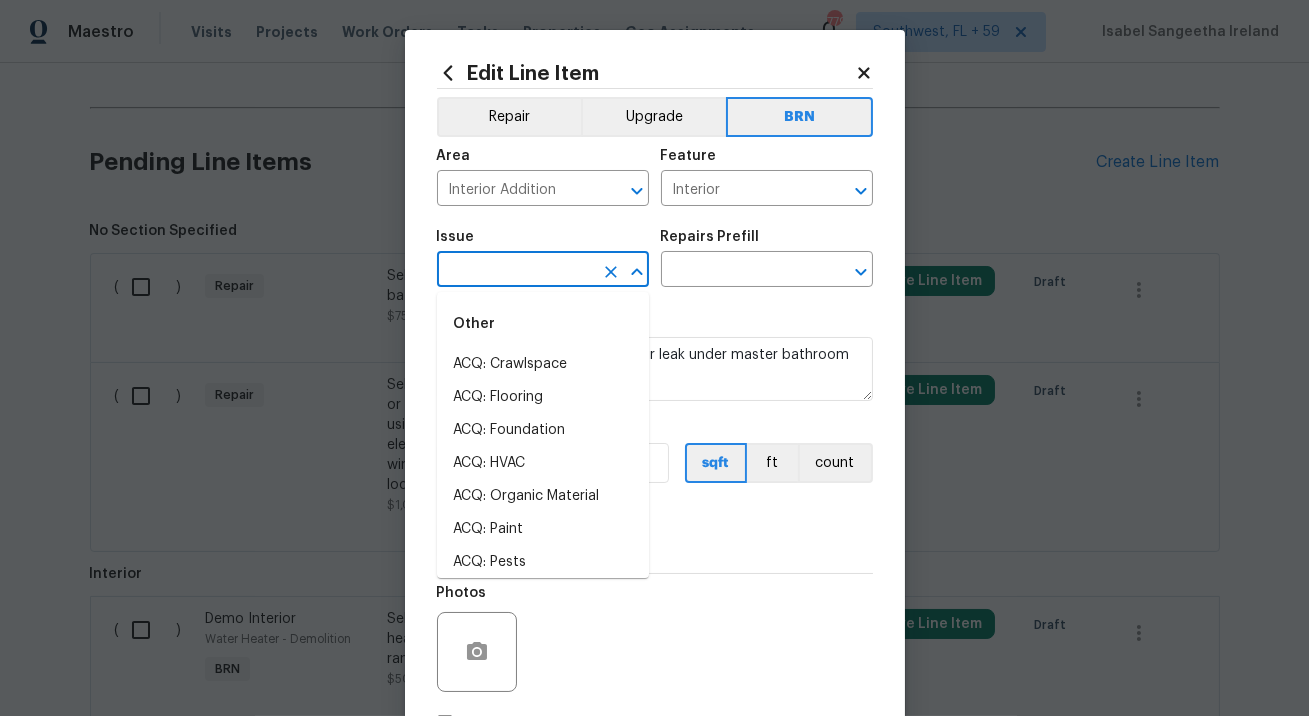 click at bounding box center [515, 271] 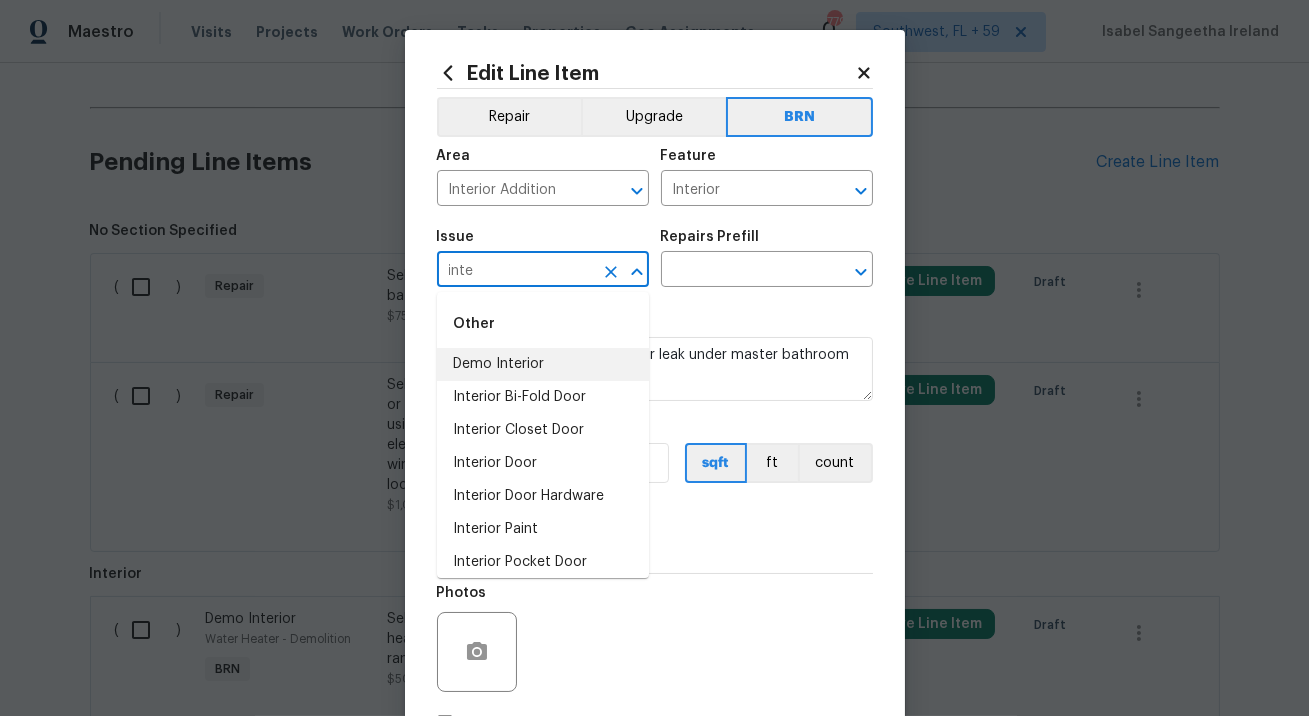 click on "Demo Interior" at bounding box center (543, 364) 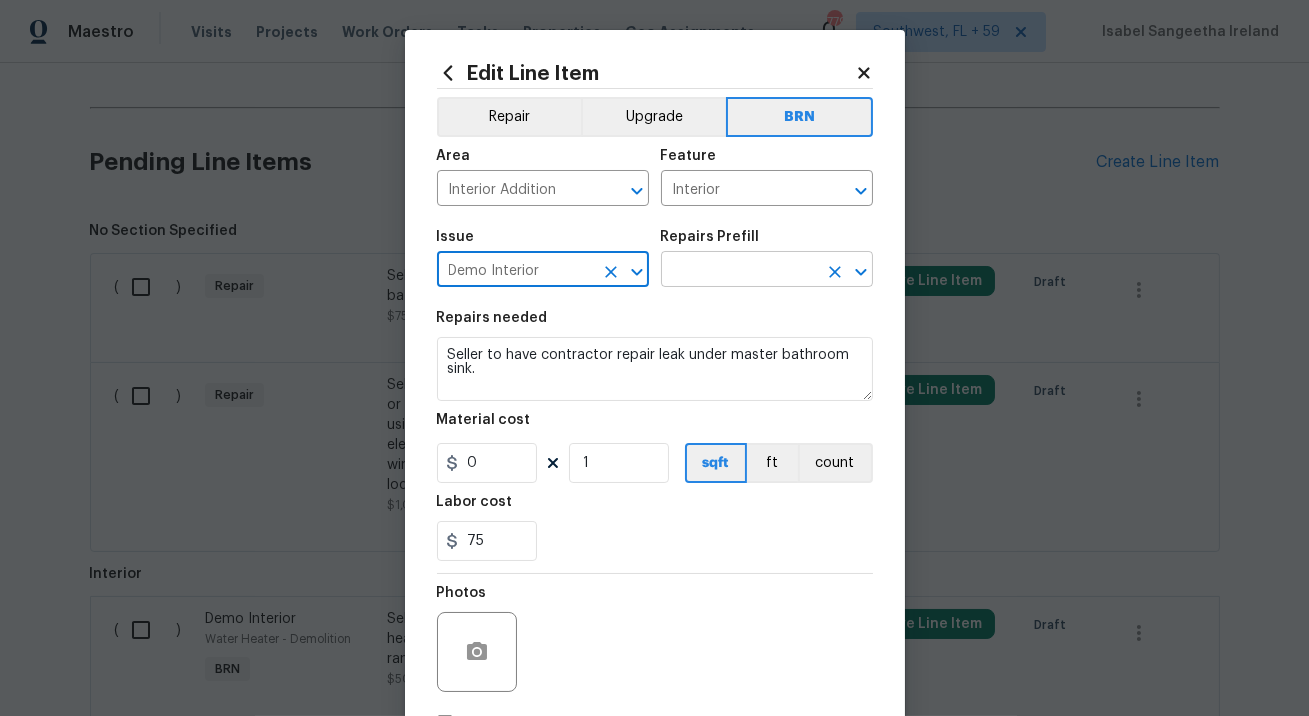 type on "Demo Interior" 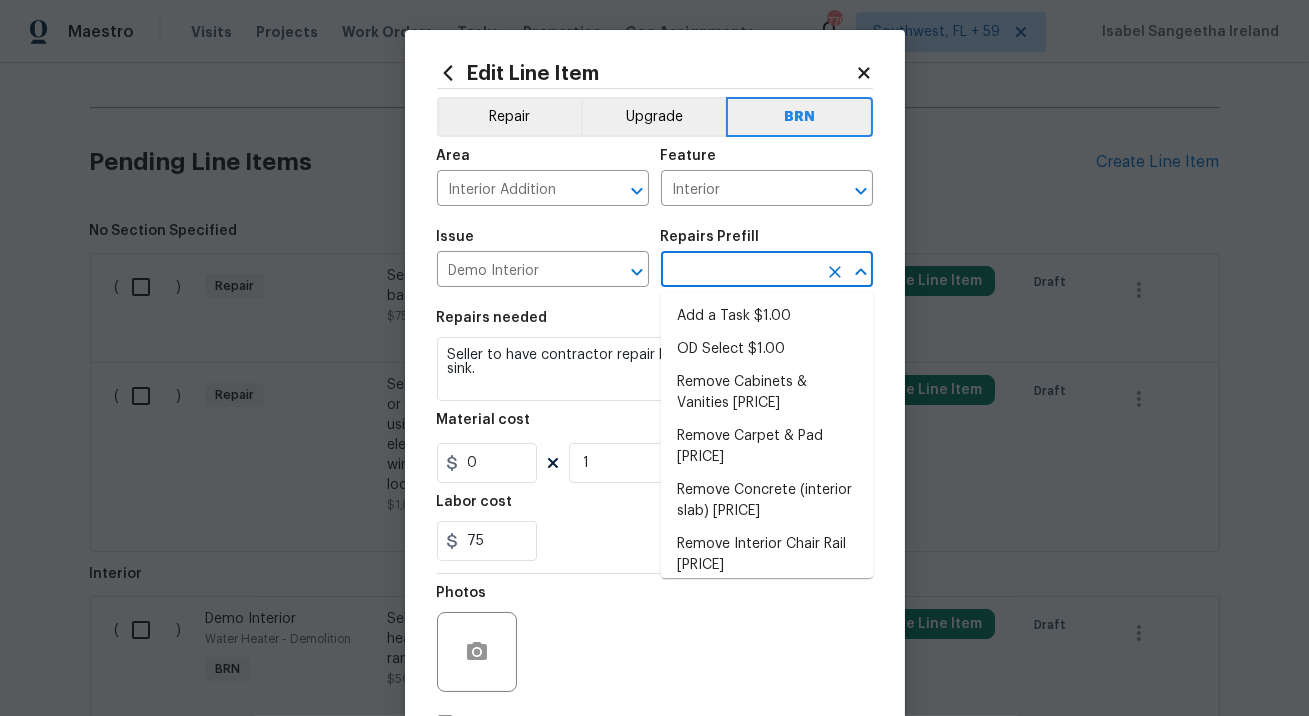 click at bounding box center (739, 271) 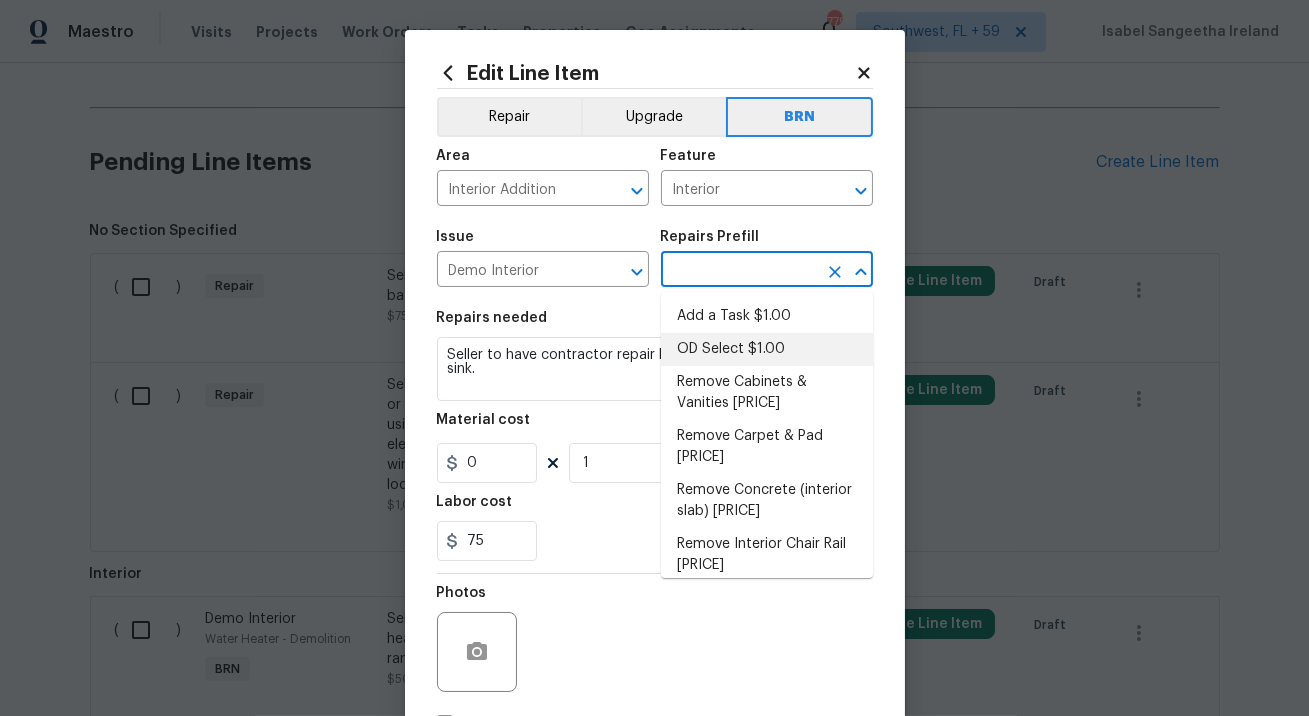 click on "OD Select $1.00" at bounding box center (767, 349) 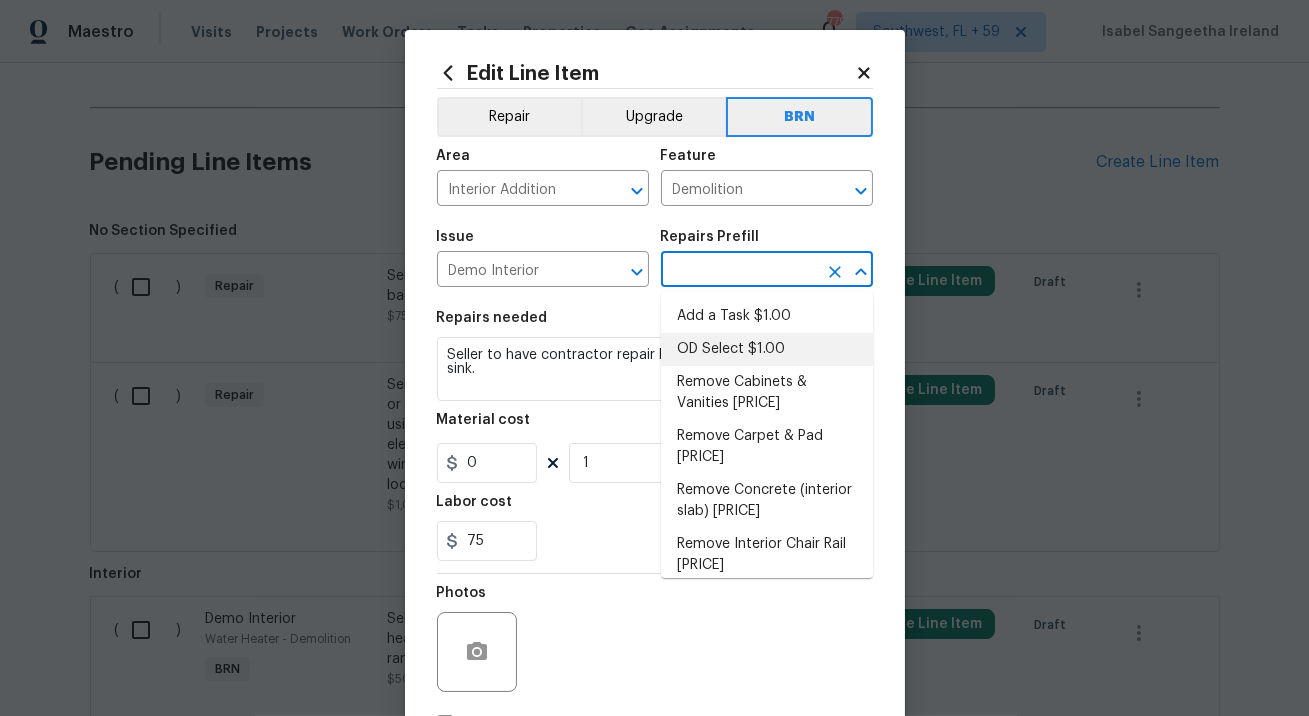 type on "OD Select $1.00" 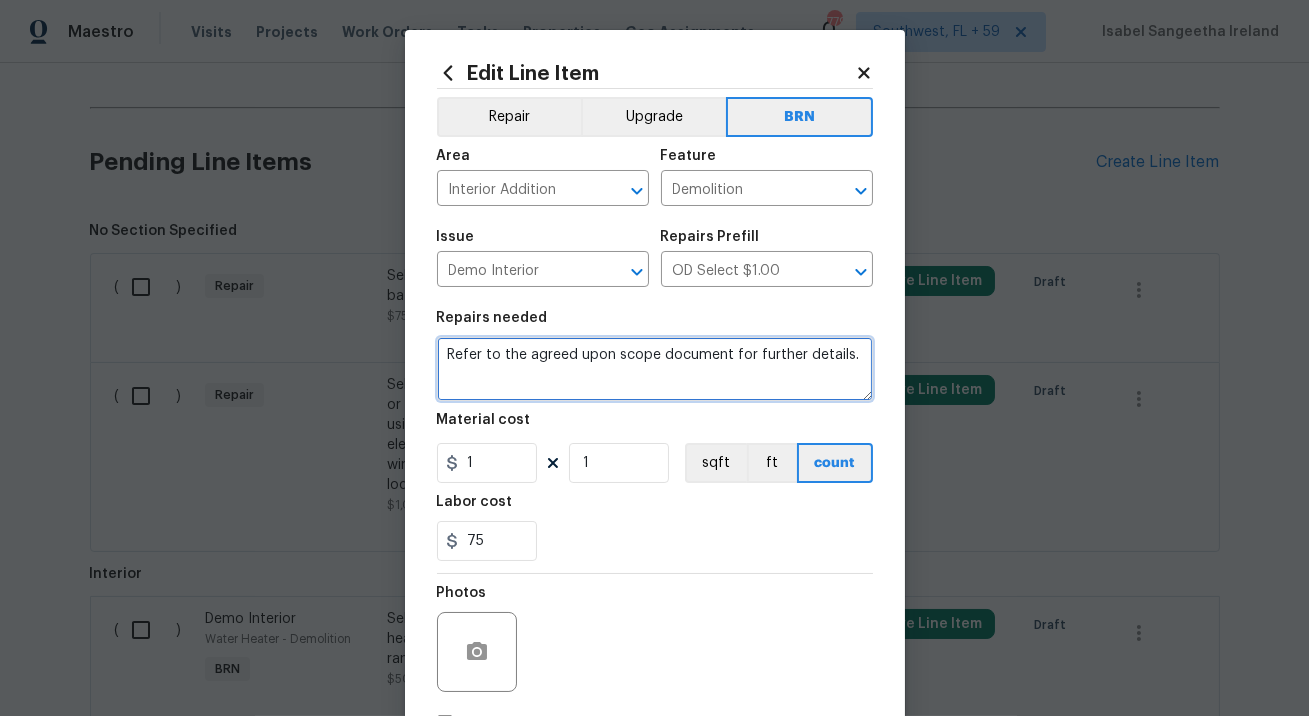 click on "Refer to the agreed upon scope document for further details." at bounding box center [655, 369] 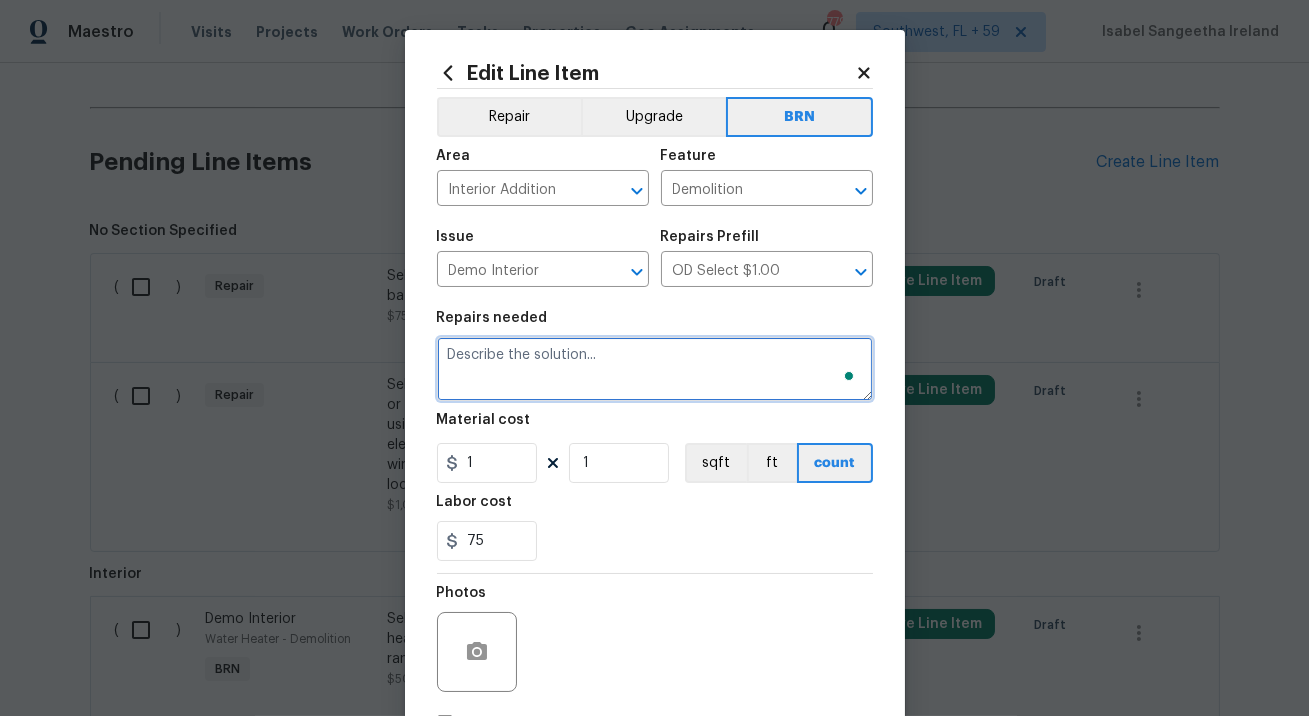 paste on "Seller to have contractor repair leak under master bathroom sink." 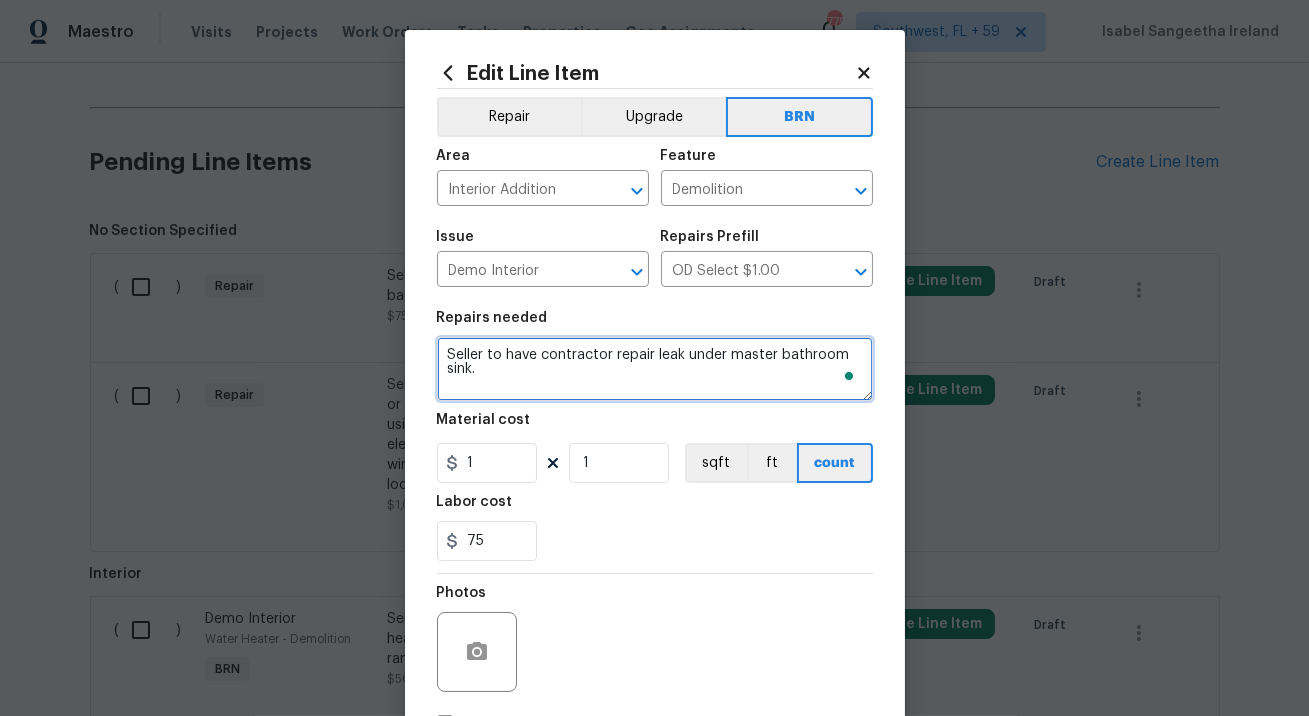 type on "Seller to have contractor repair leak under master bathroom sink." 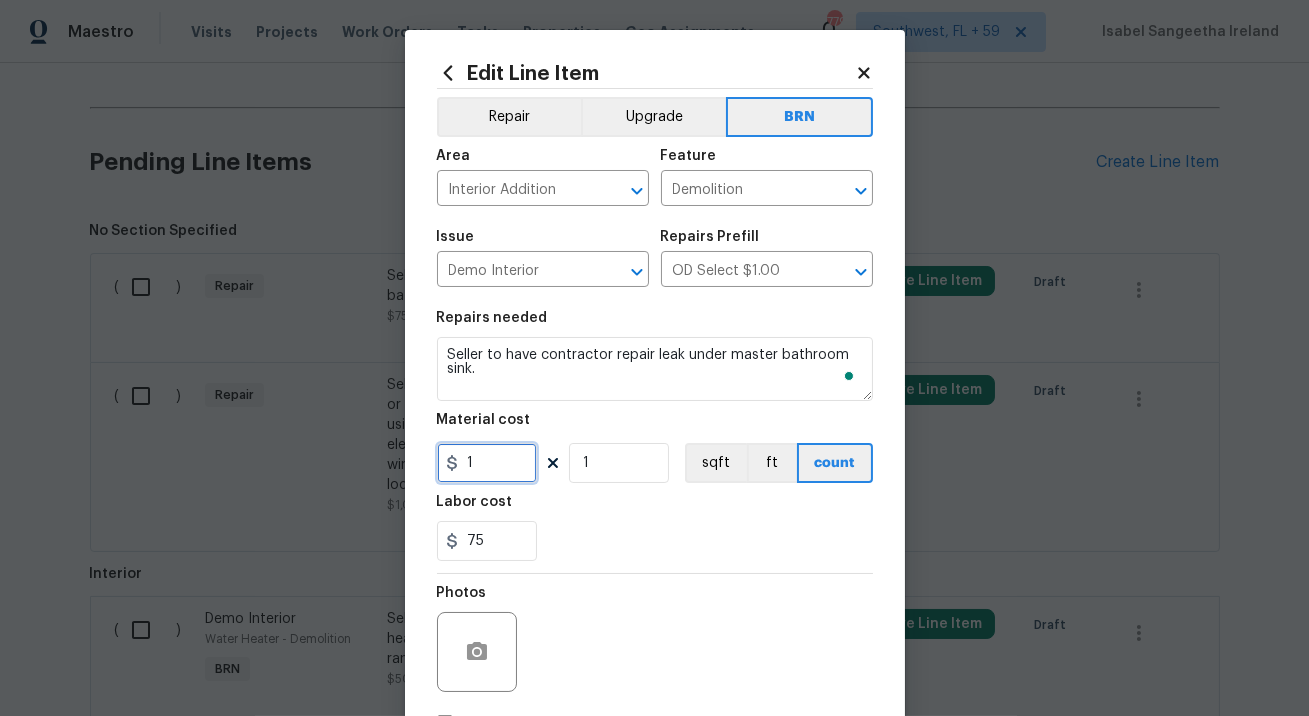 click on "1" at bounding box center [487, 463] 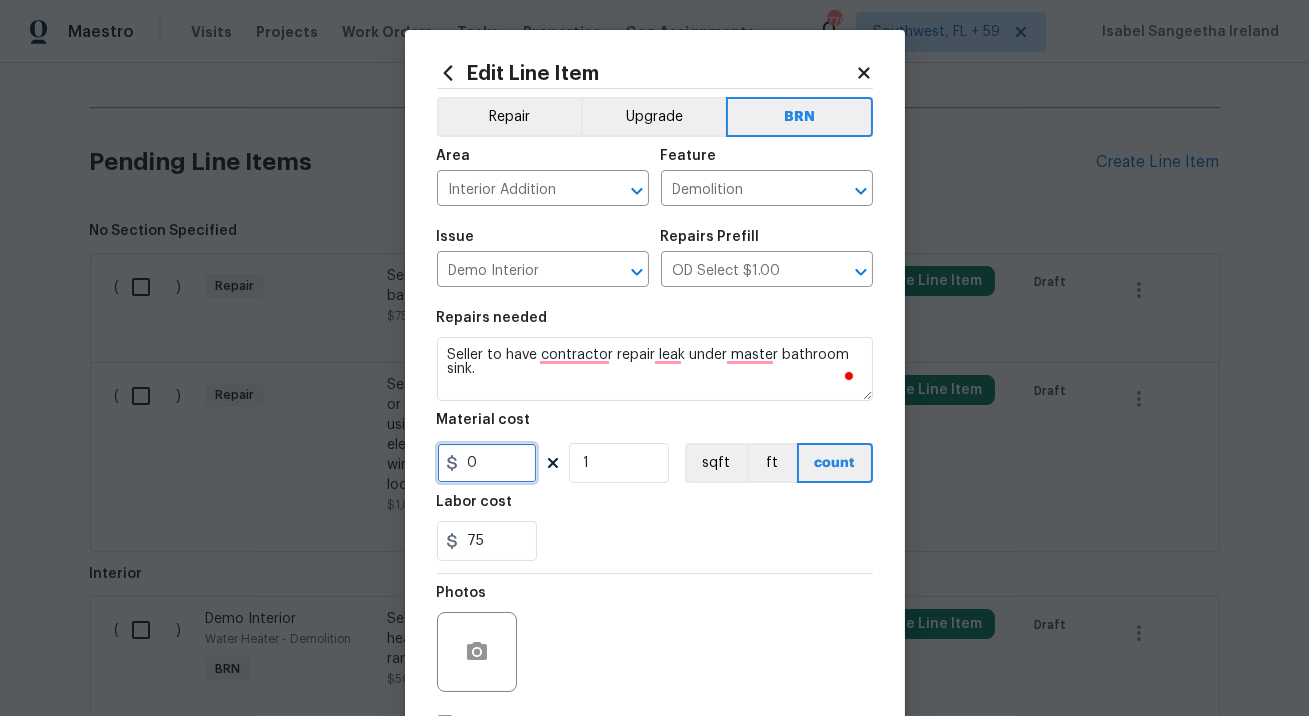 type on "0" 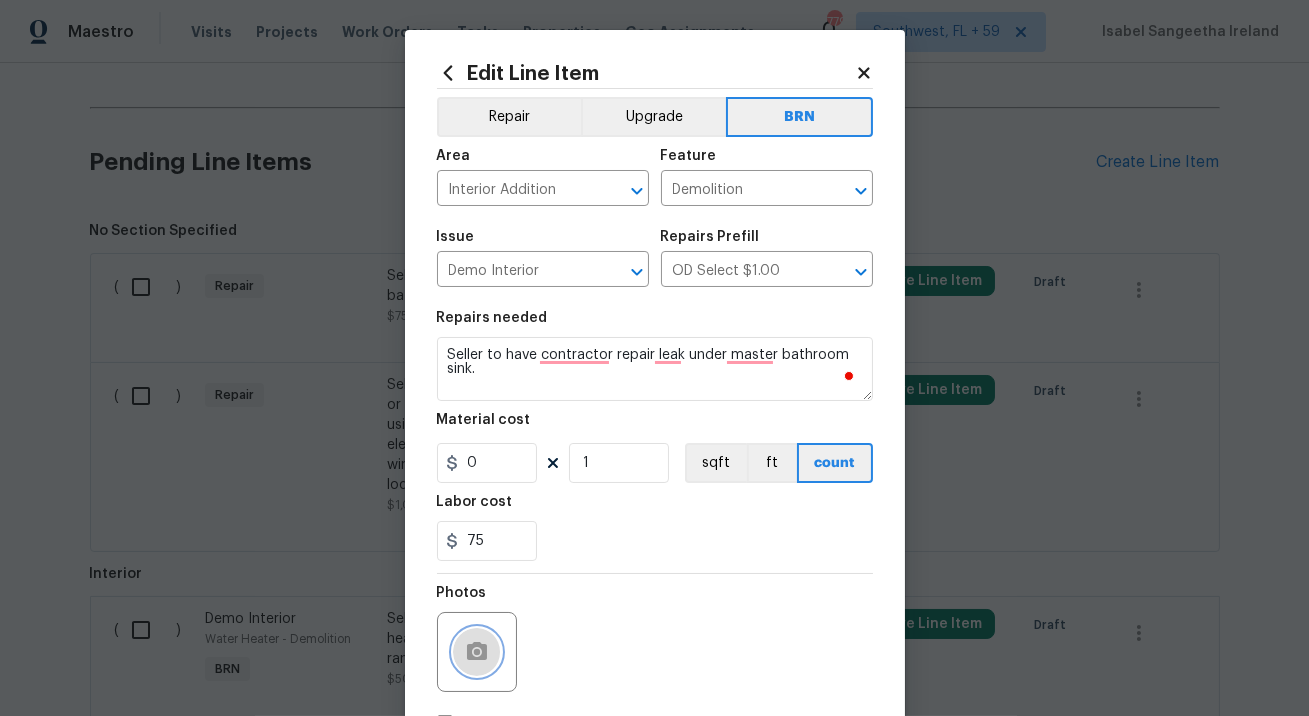 click 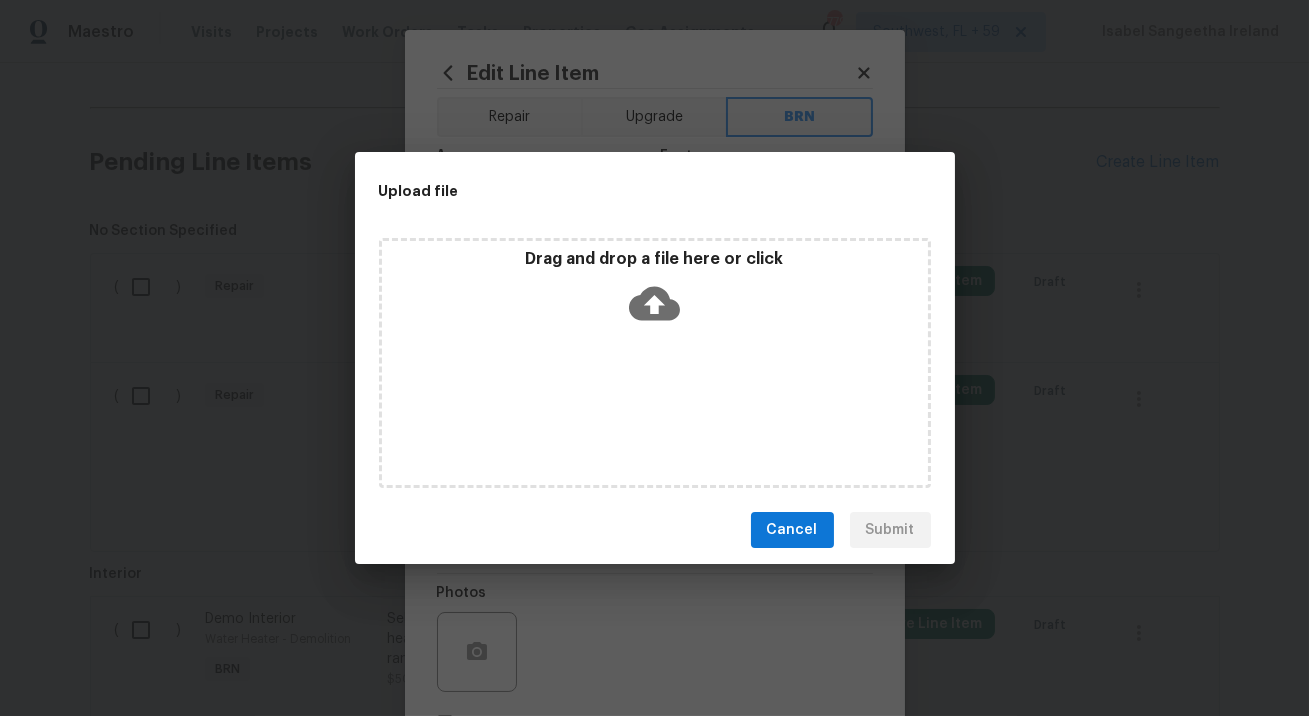 click 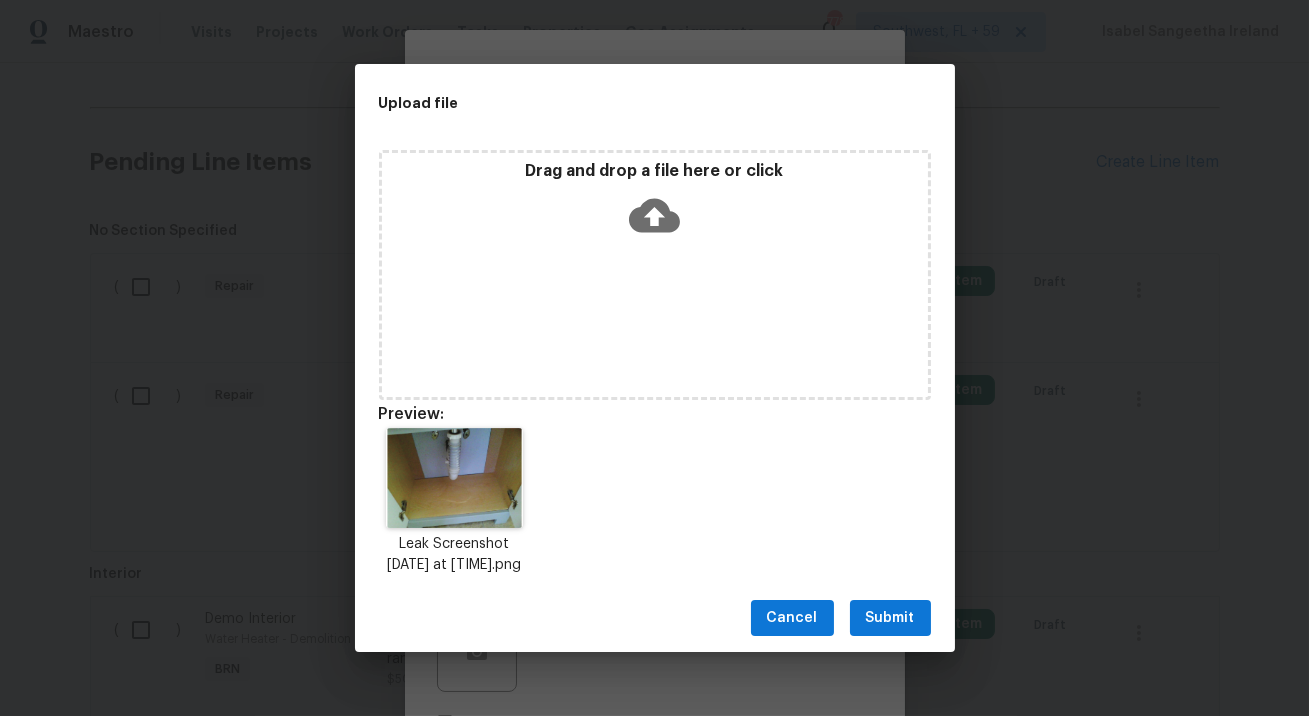 click on "Submit" at bounding box center [890, 618] 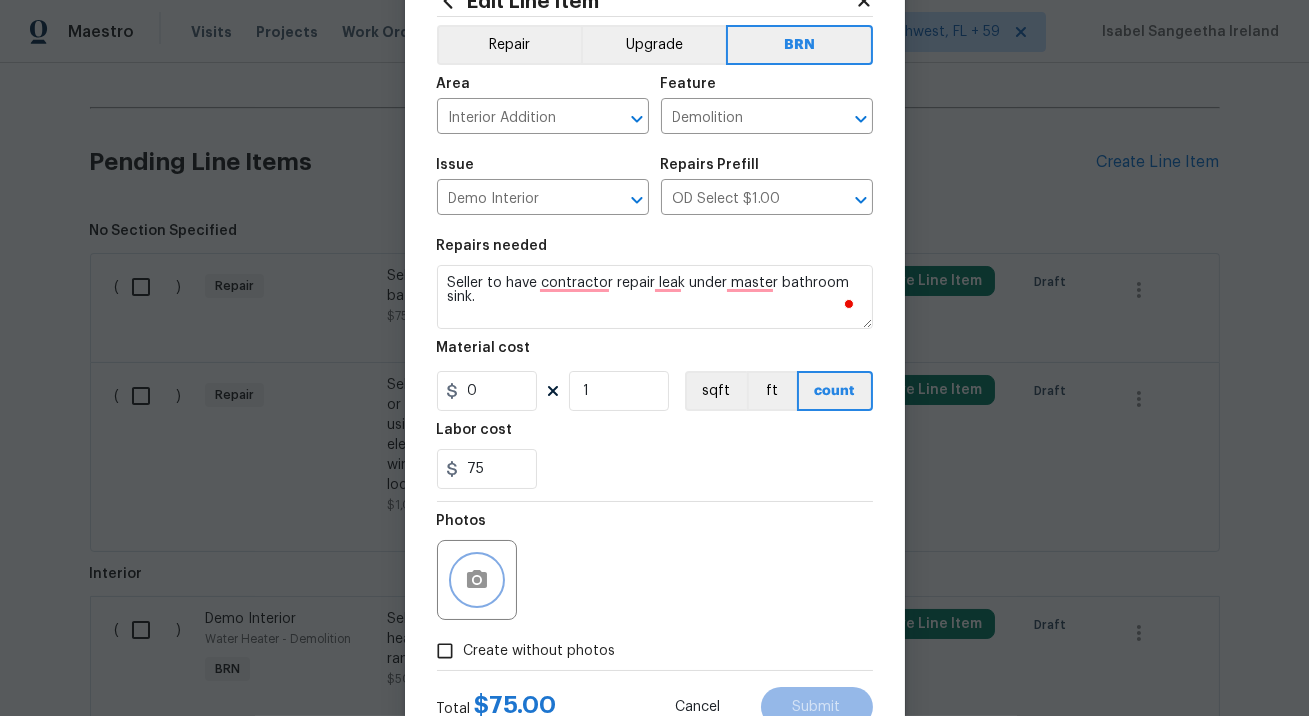scroll, scrollTop: 145, scrollLeft: 0, axis: vertical 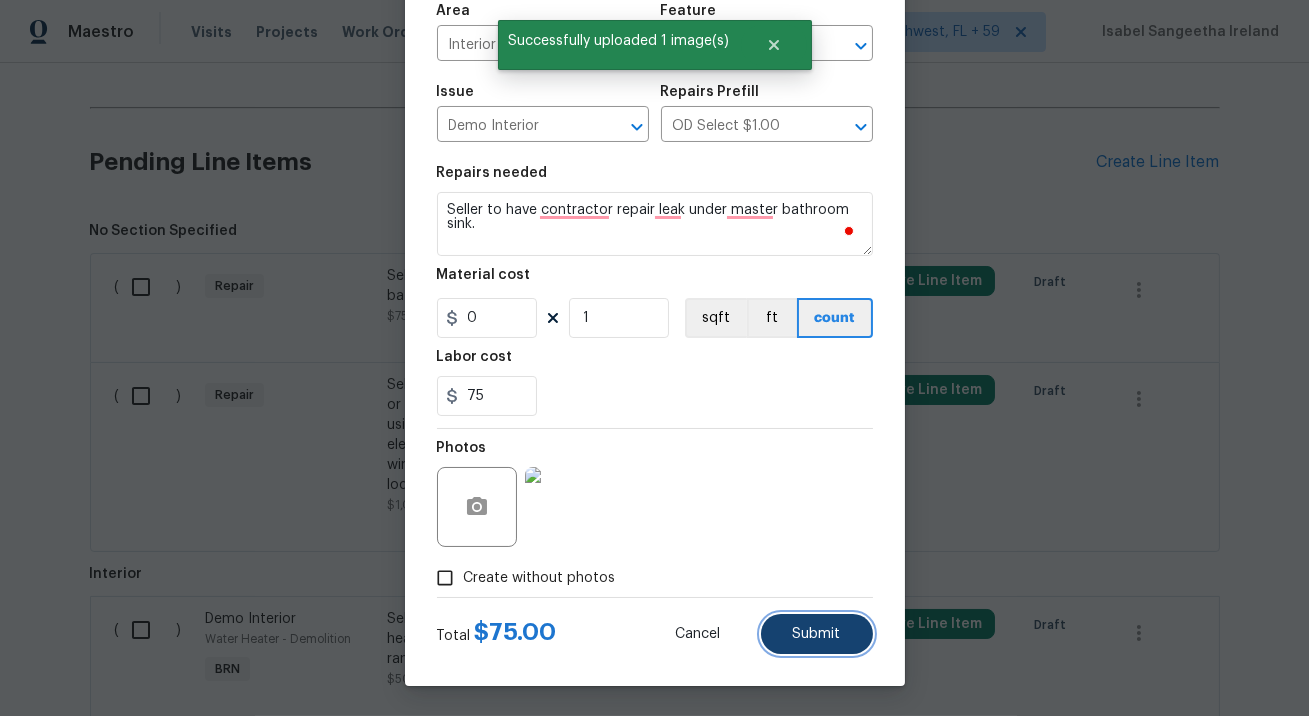 click on "Submit" at bounding box center [817, 634] 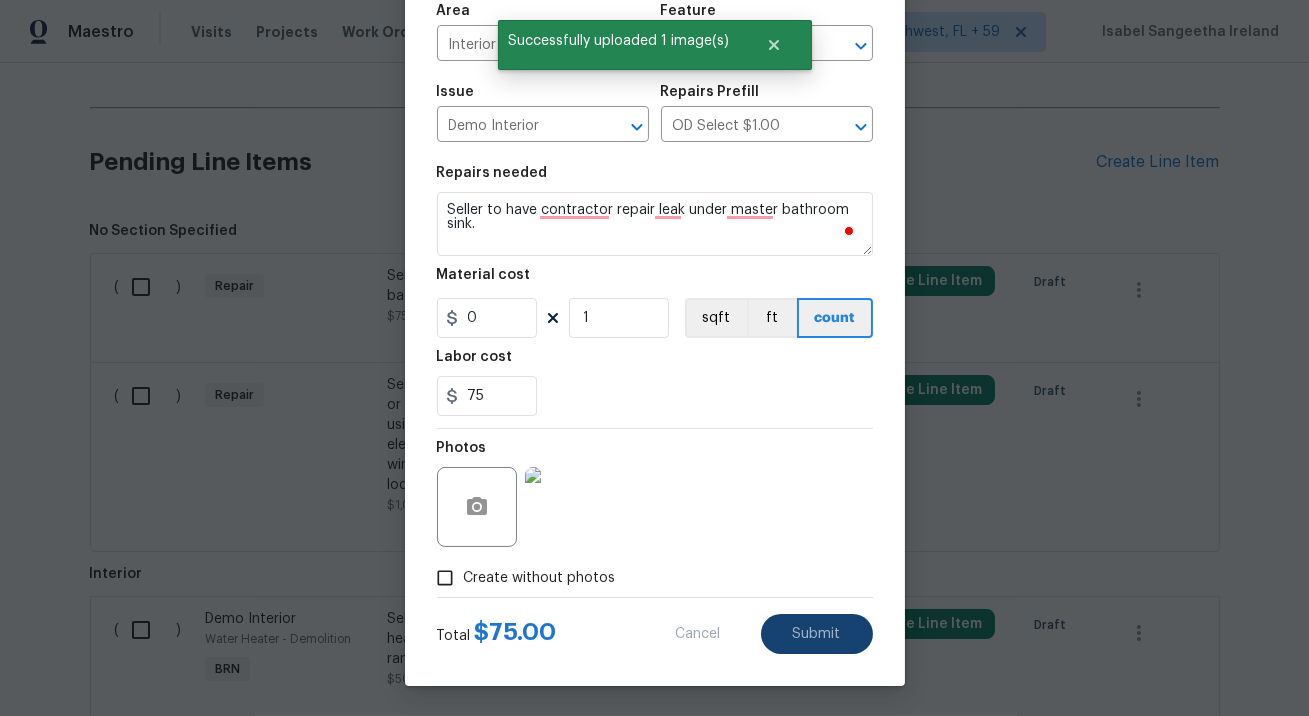 type 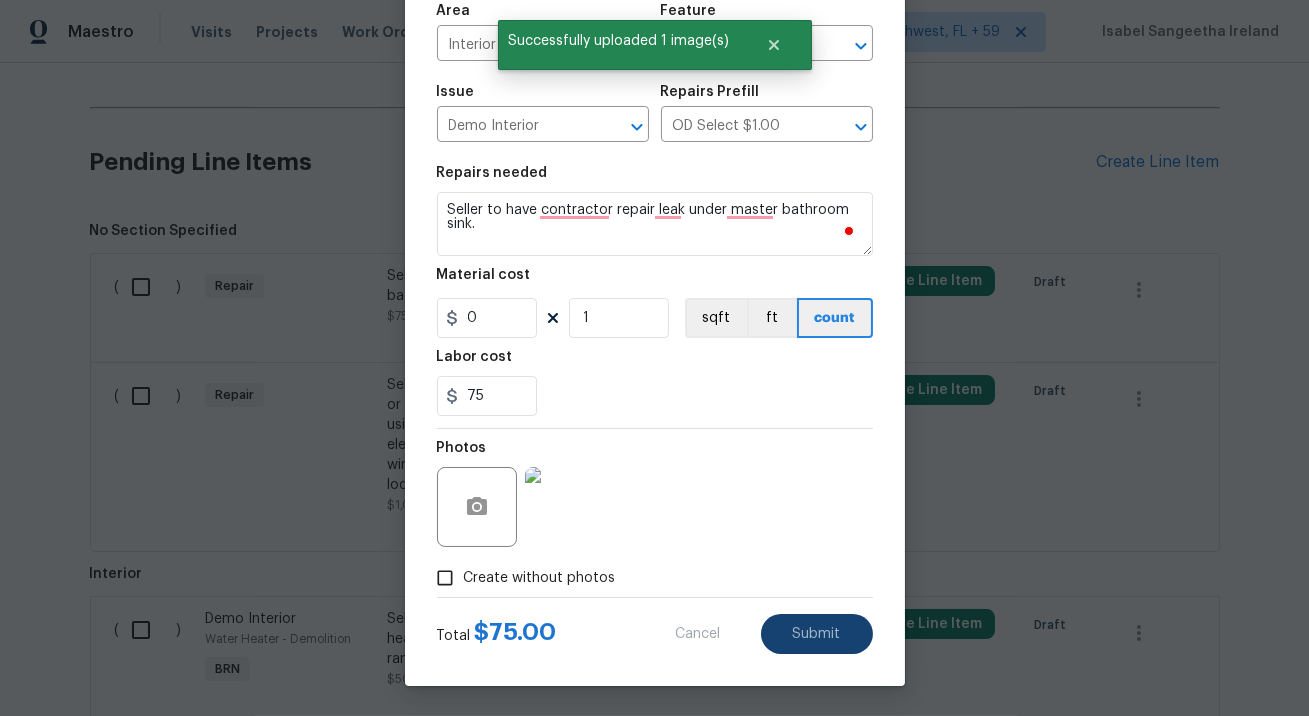 type 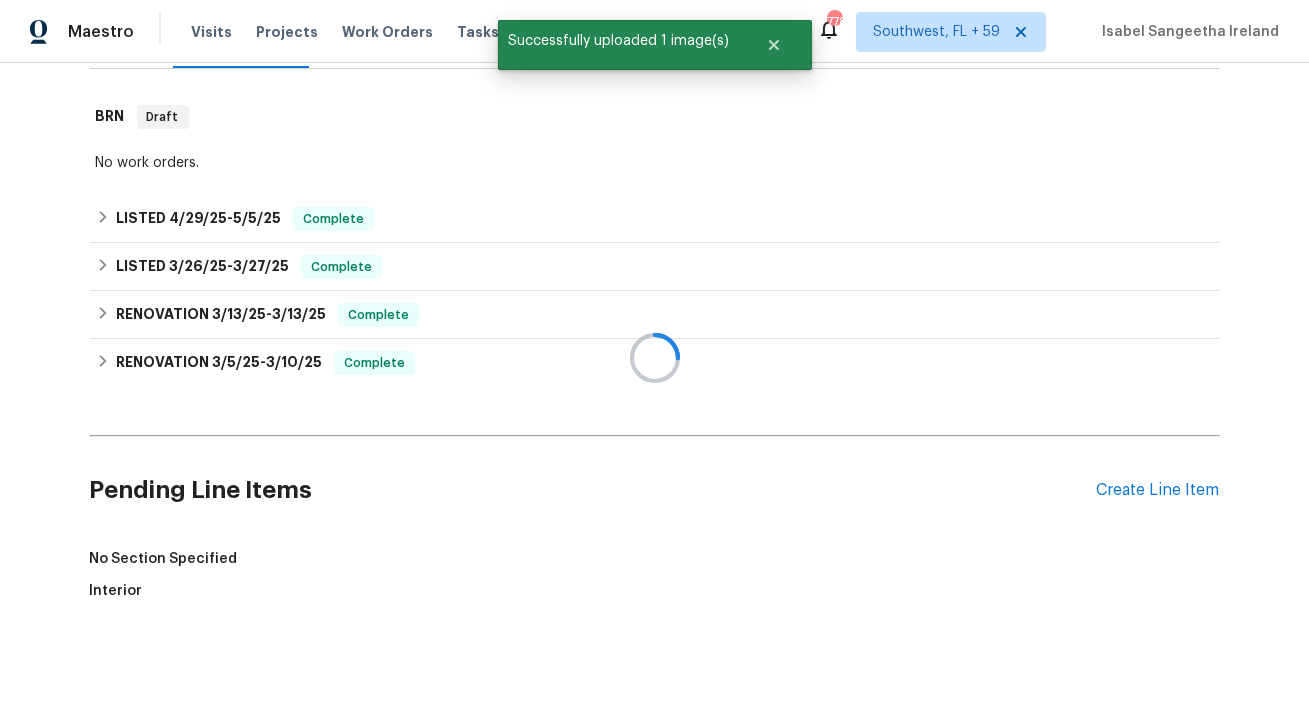 scroll, scrollTop: 642, scrollLeft: 0, axis: vertical 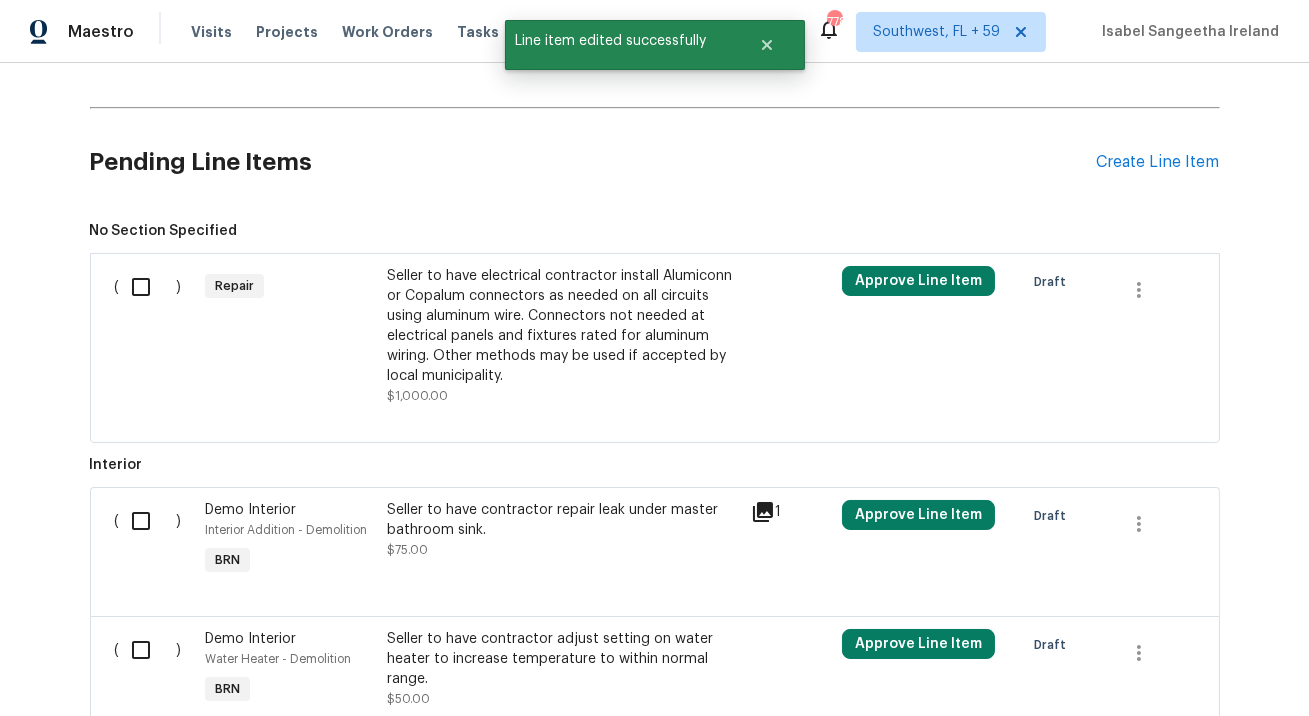 click on "Seller to have electrical contractor install Alumiconn or Copalum connectors as needed on all circuits using aluminum wire. Connectors not needed at electrical panels and fixtures rated for aluminum wiring. Other methods may be used if accepted by local municipality." at bounding box center [563, 326] 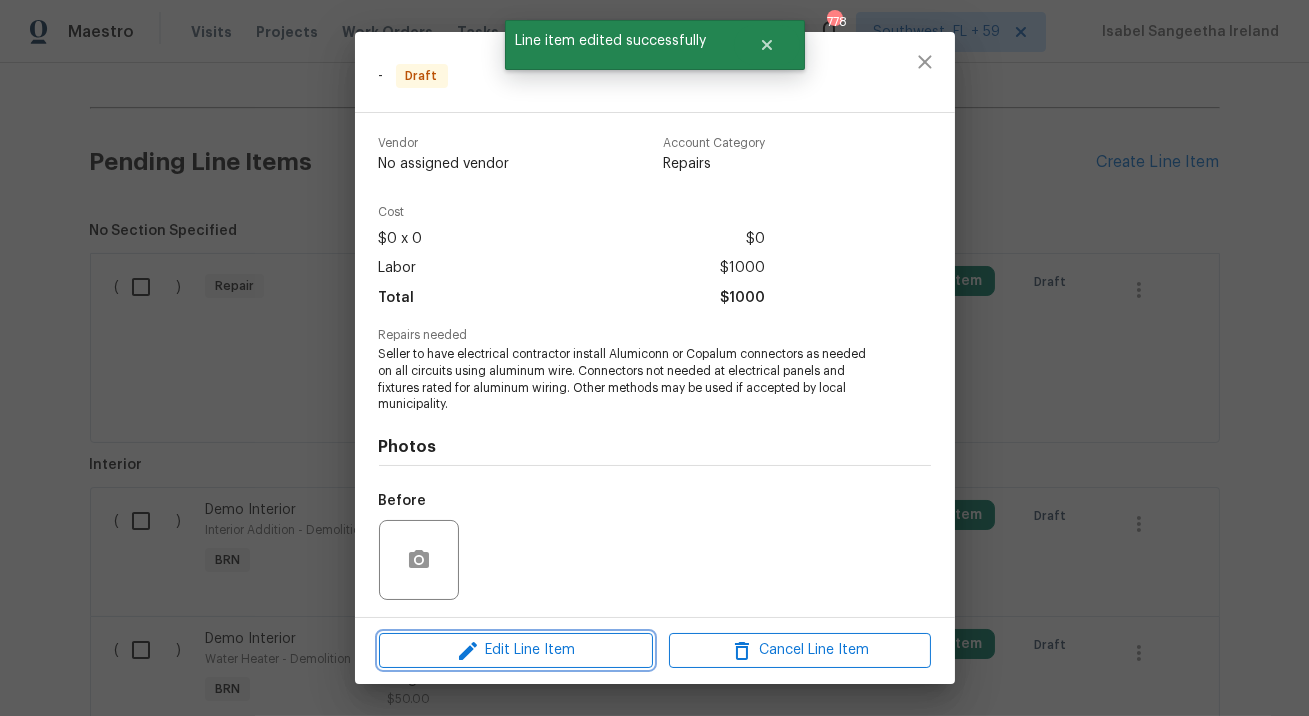 click on "Edit Line Item" at bounding box center (516, 650) 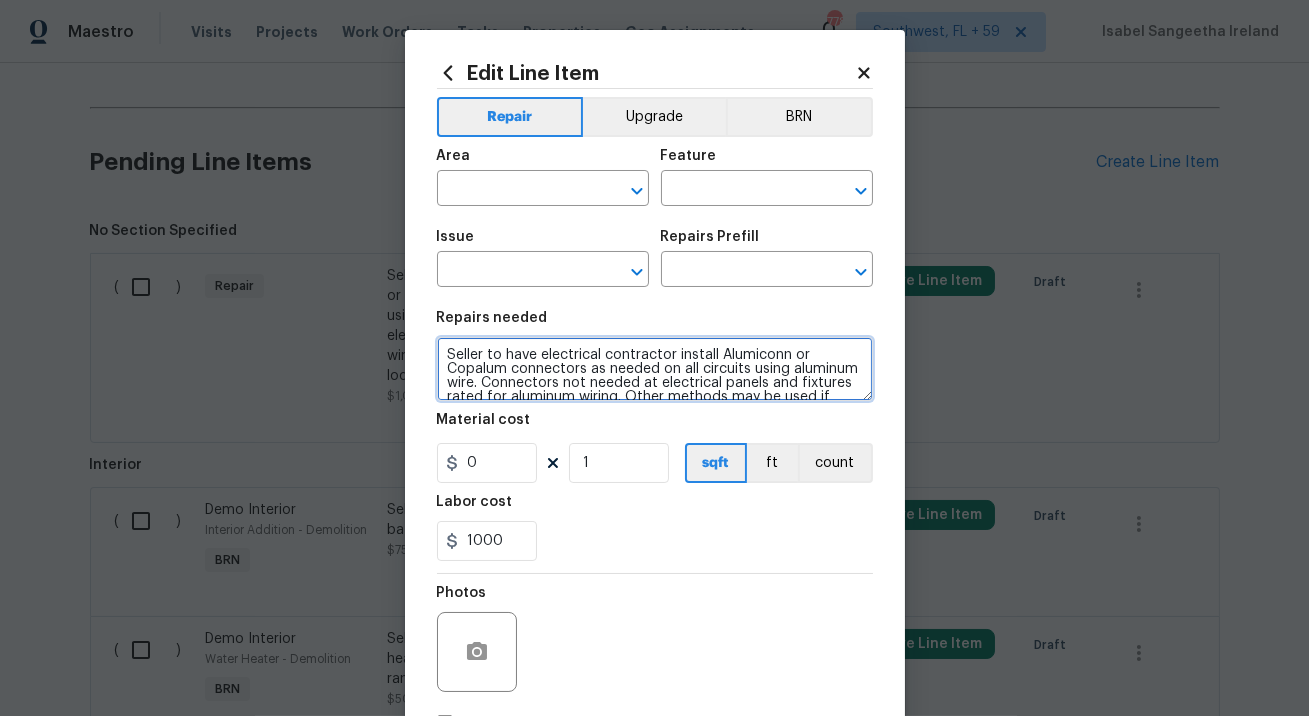 click on "Seller to have electrical contractor install Alumiconn or Copalum connectors as needed on all circuits using aluminum wire. Connectors not needed at electrical panels and fixtures rated for aluminum wiring. Other methods may be used if accepted by local municipality." at bounding box center (655, 369) 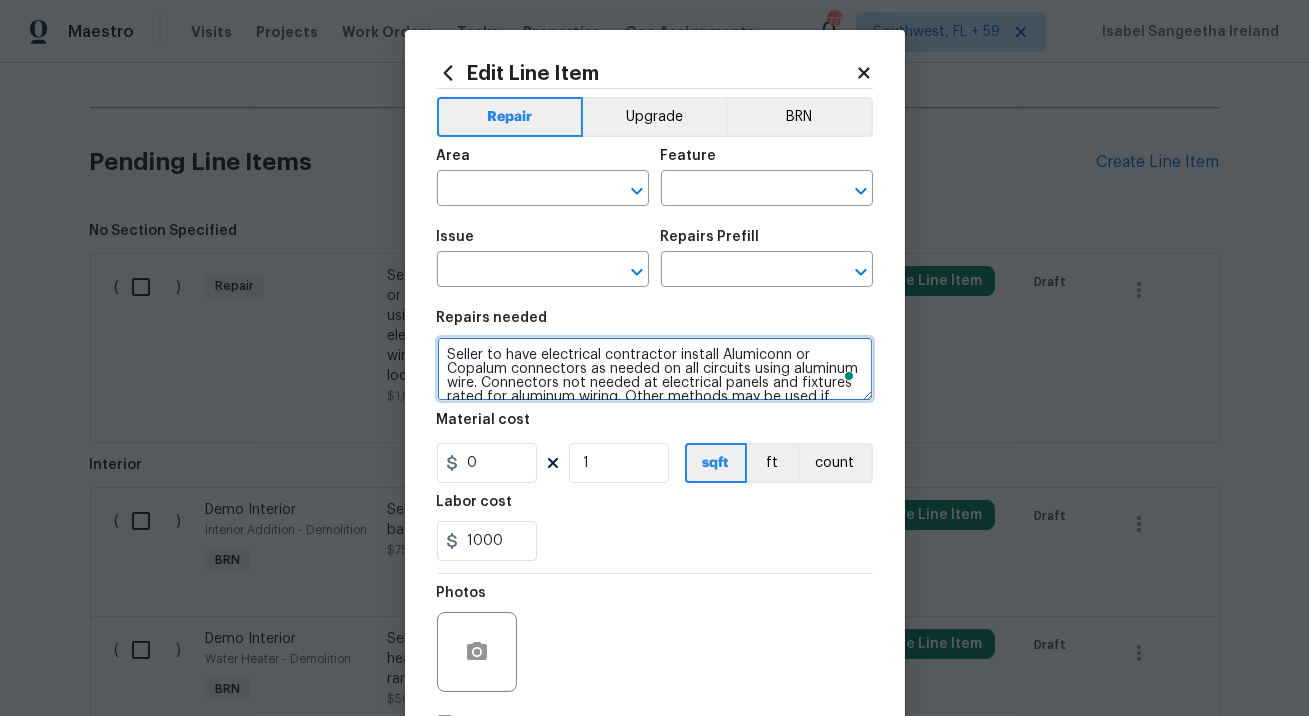 click on "Seller to have electrical contractor install Alumiconn or Copalum connectors as needed on all circuits using aluminum wire. Connectors not needed at electrical panels and fixtures rated for aluminum wiring. Other methods may be used if accepted by local municipality." at bounding box center [655, 369] 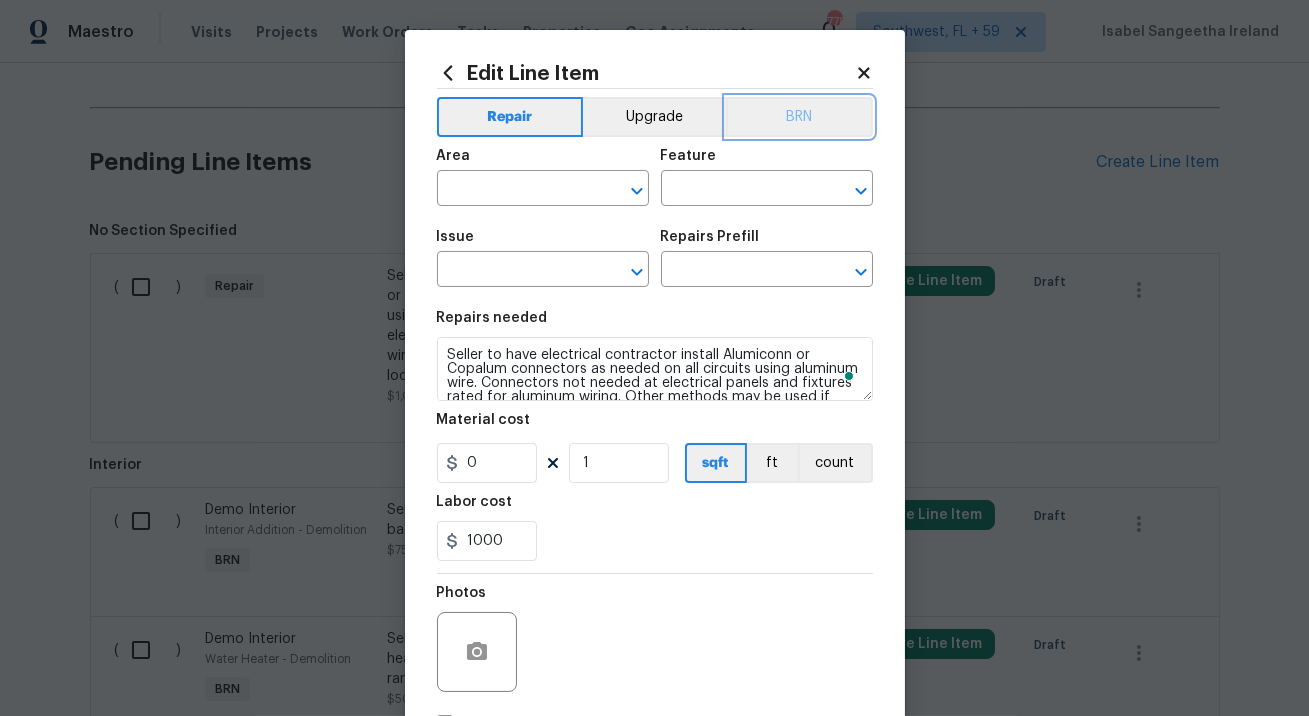 click on "BRN" at bounding box center (799, 117) 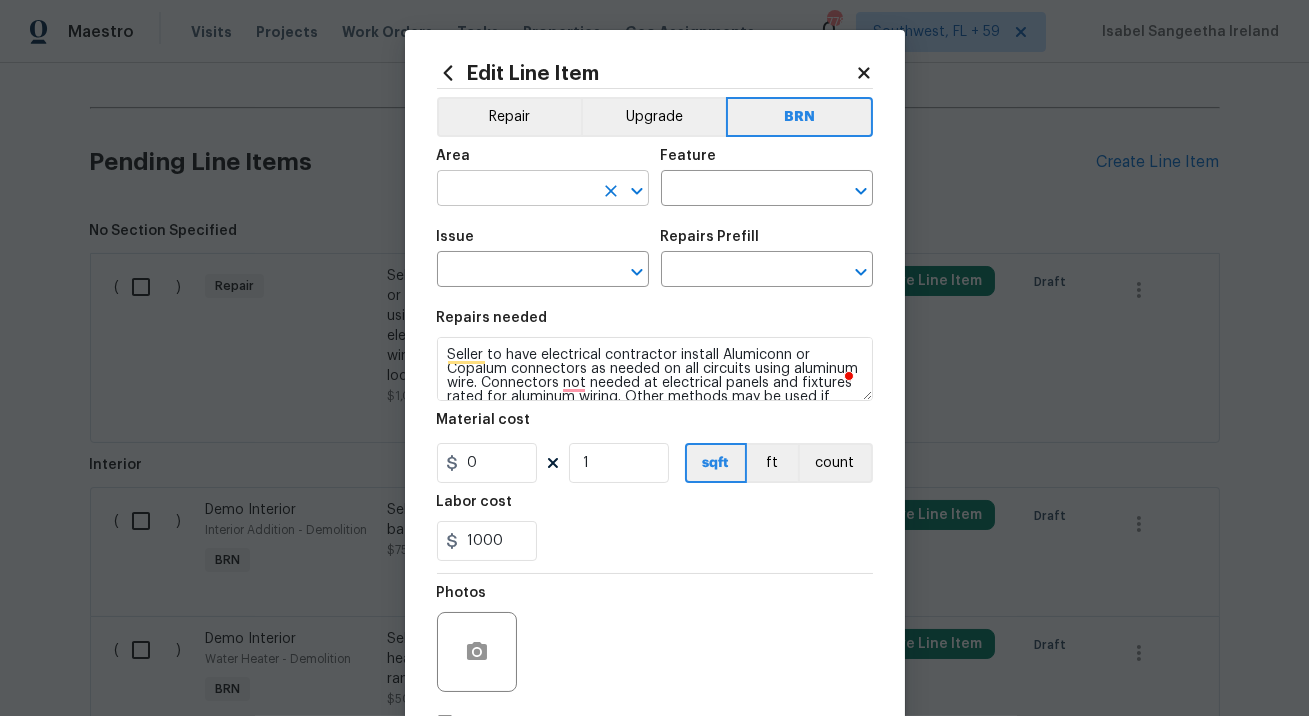 click at bounding box center [515, 190] 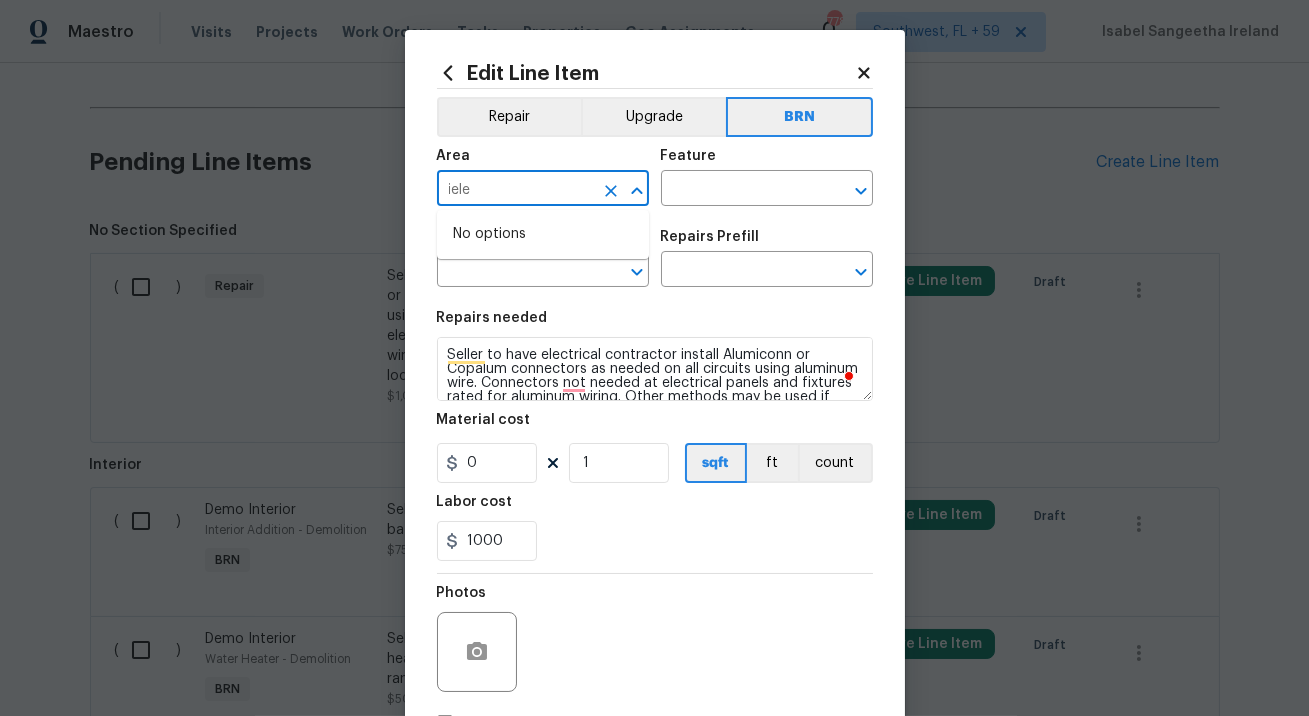 type on "iele" 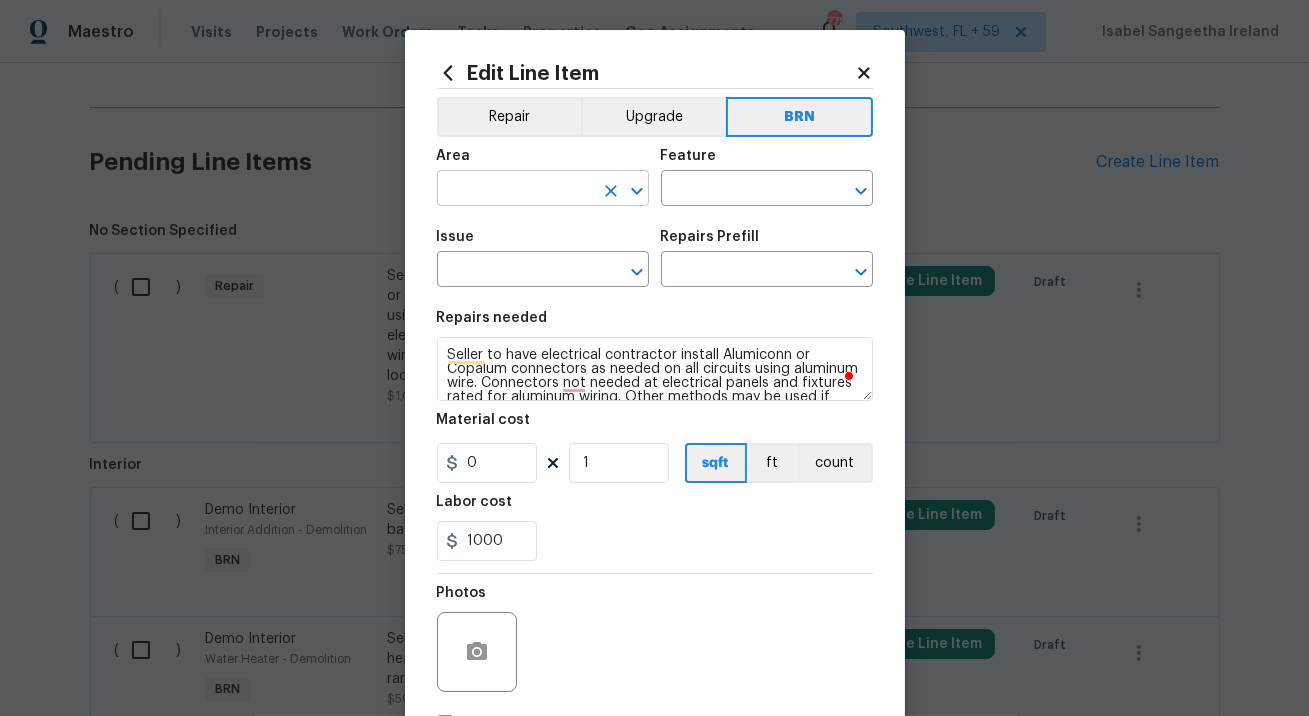 click at bounding box center [515, 190] 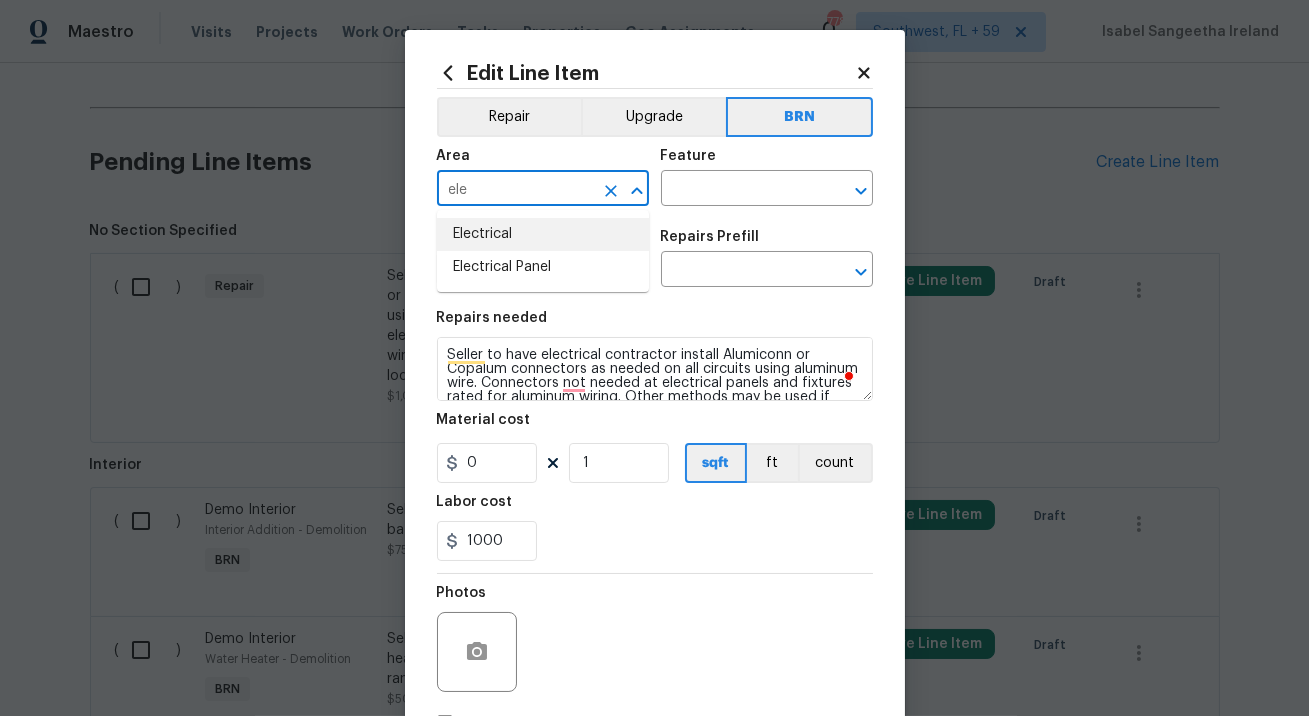 click on "Electrical" at bounding box center (543, 234) 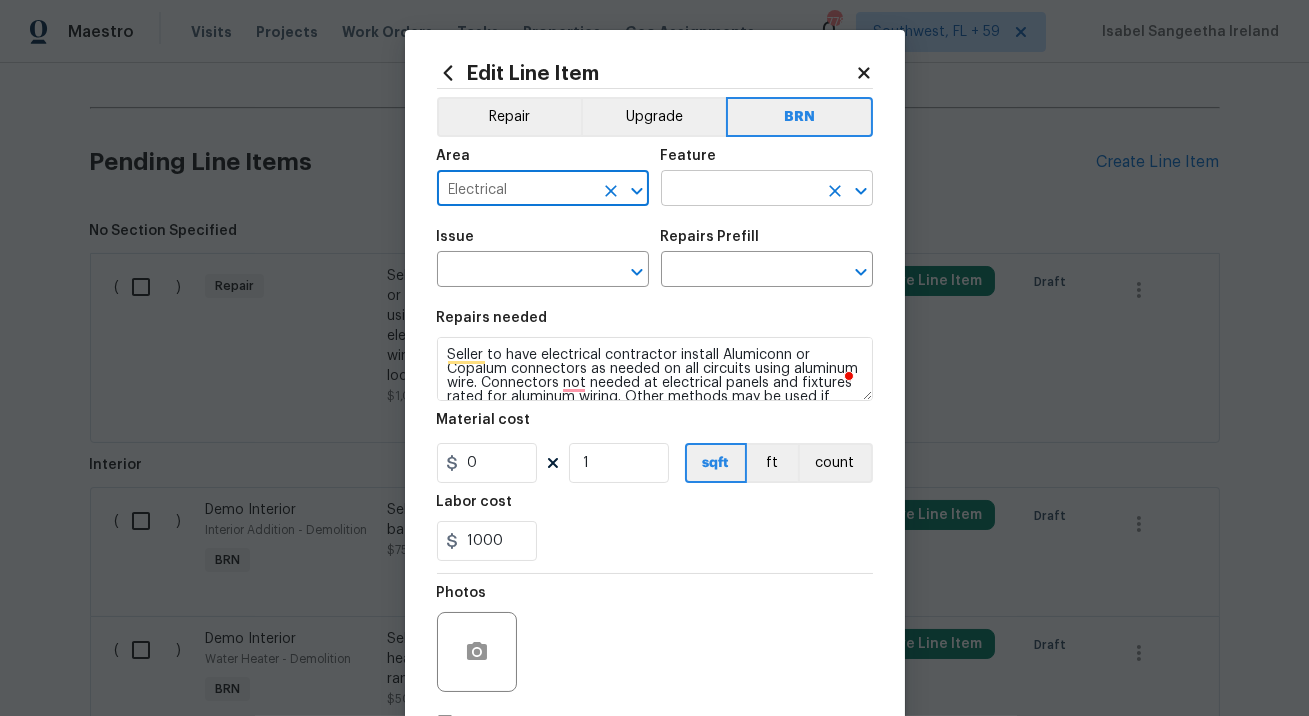 type on "Electrical" 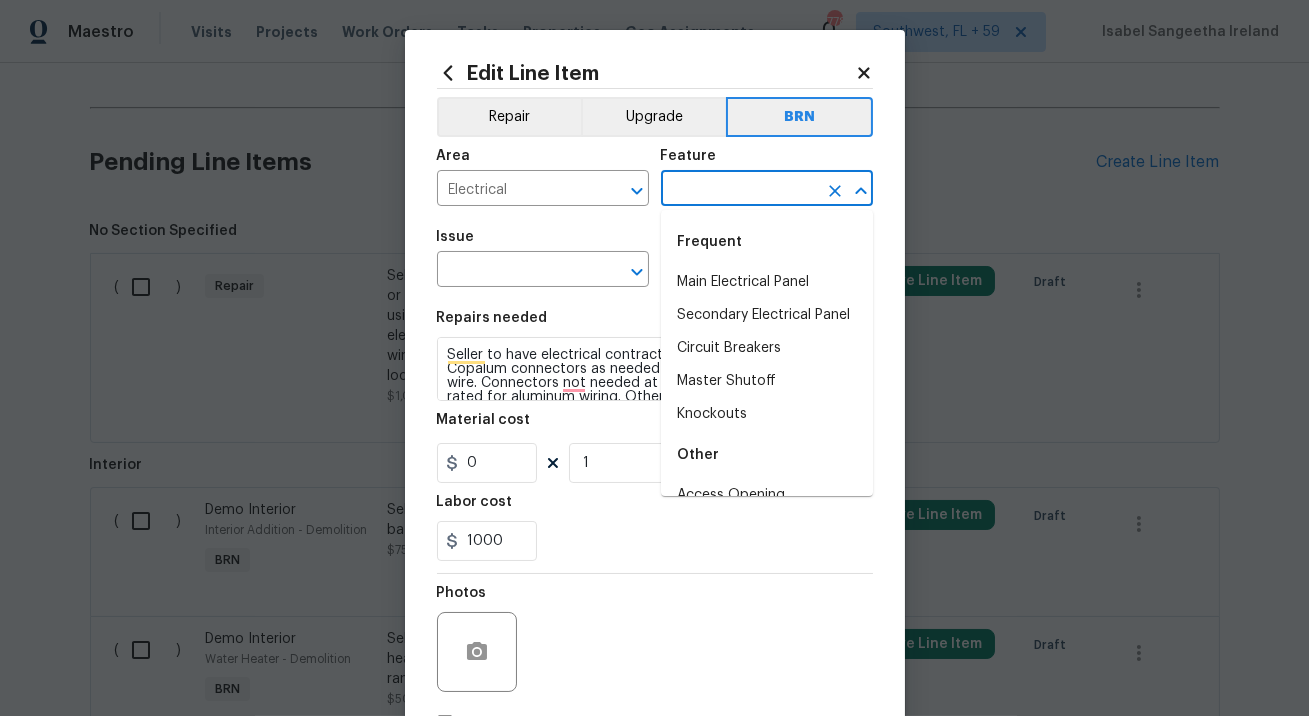 click at bounding box center (739, 190) 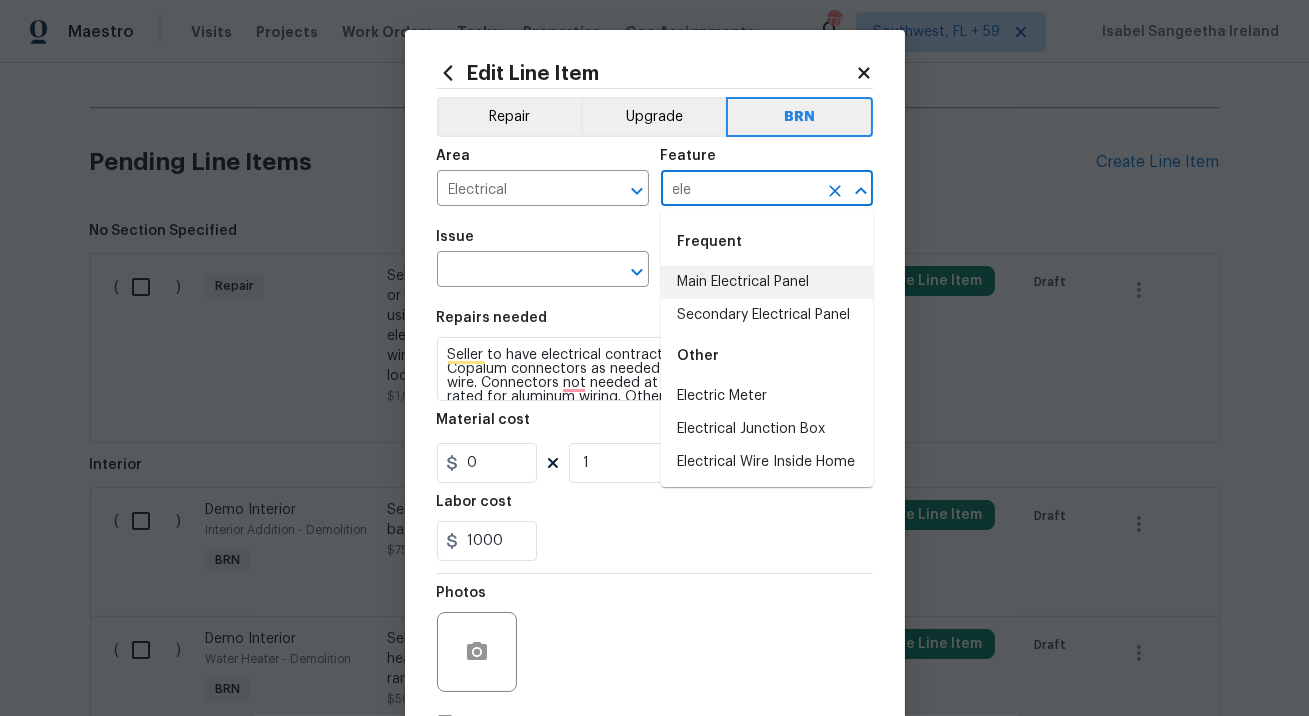 click on "Main Electrical Panel" at bounding box center (767, 282) 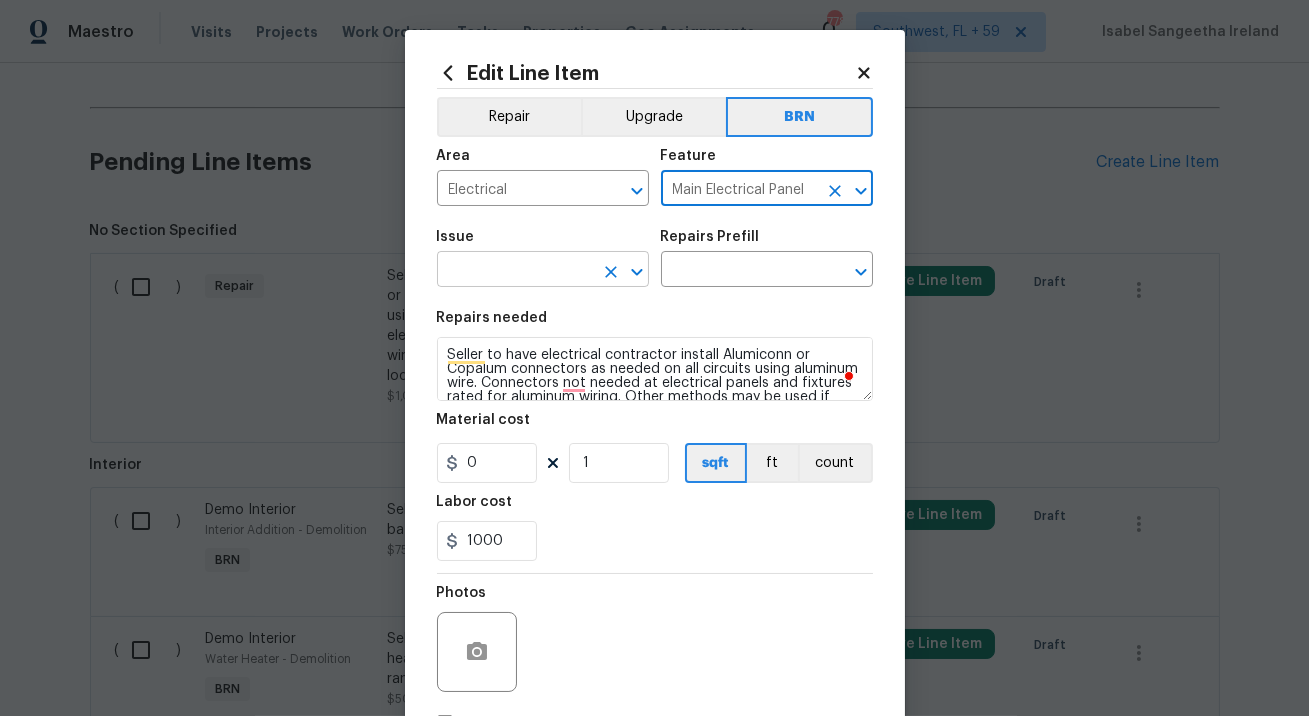 type on "Main Electrical Panel" 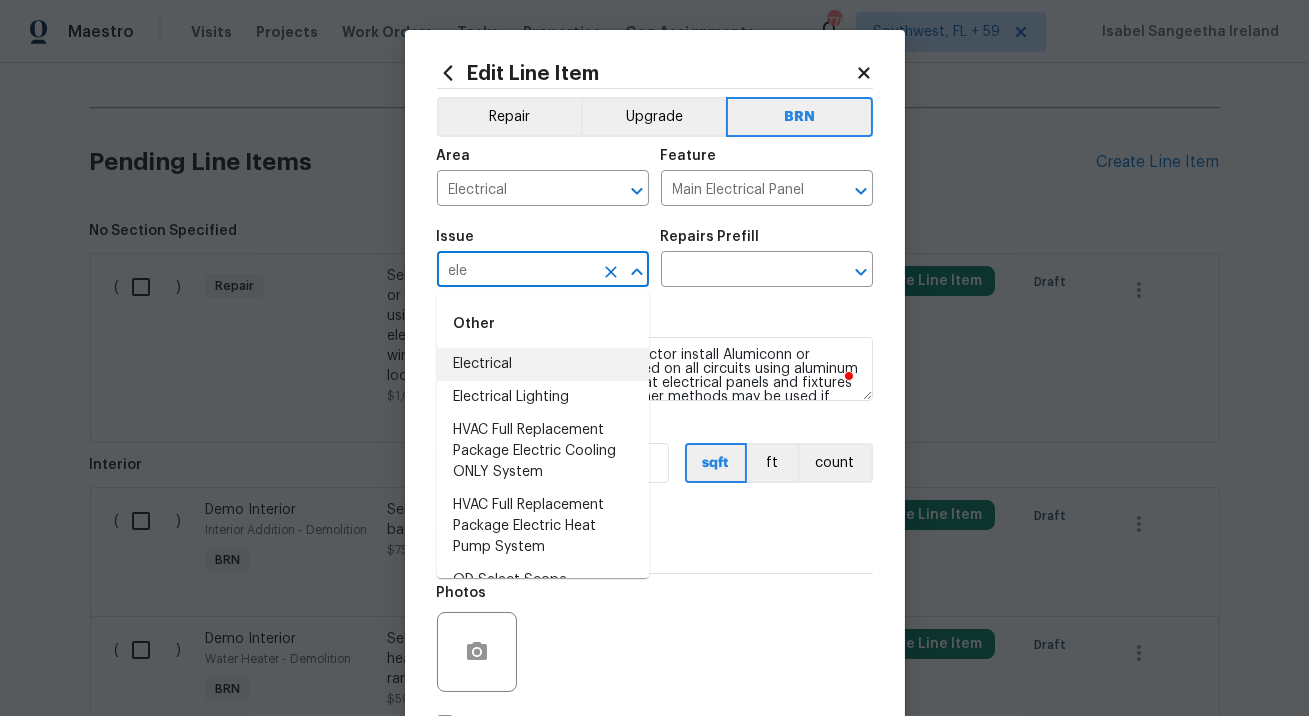 click on "Electrical" at bounding box center (543, 364) 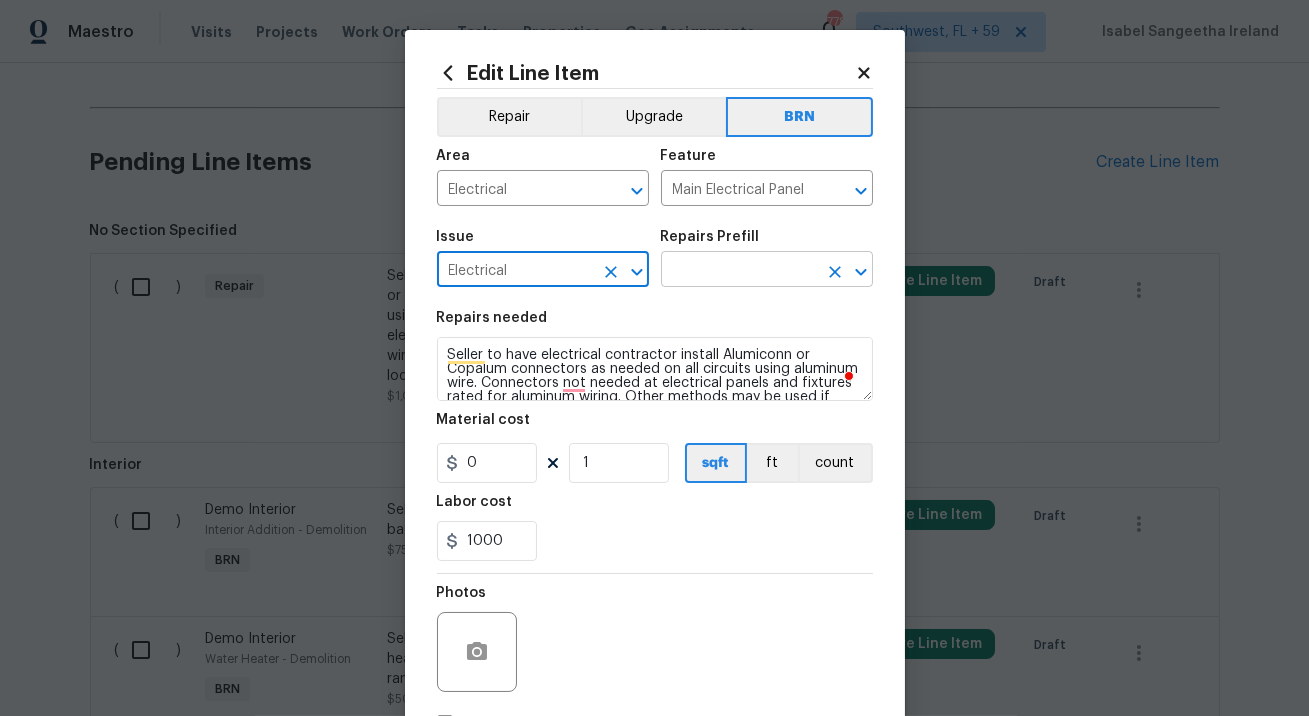 type on "Electrical" 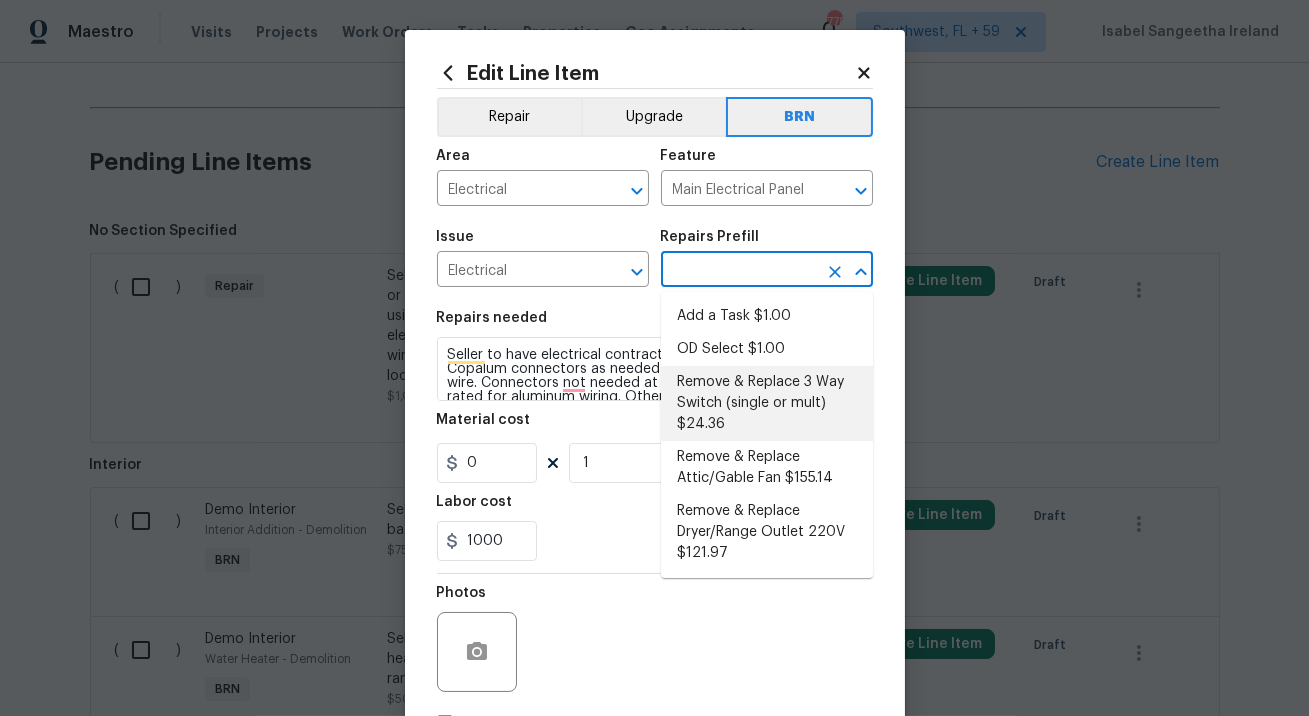click on "Remove & Replace 3 Way Switch (single or mult) $24.36" at bounding box center [767, 403] 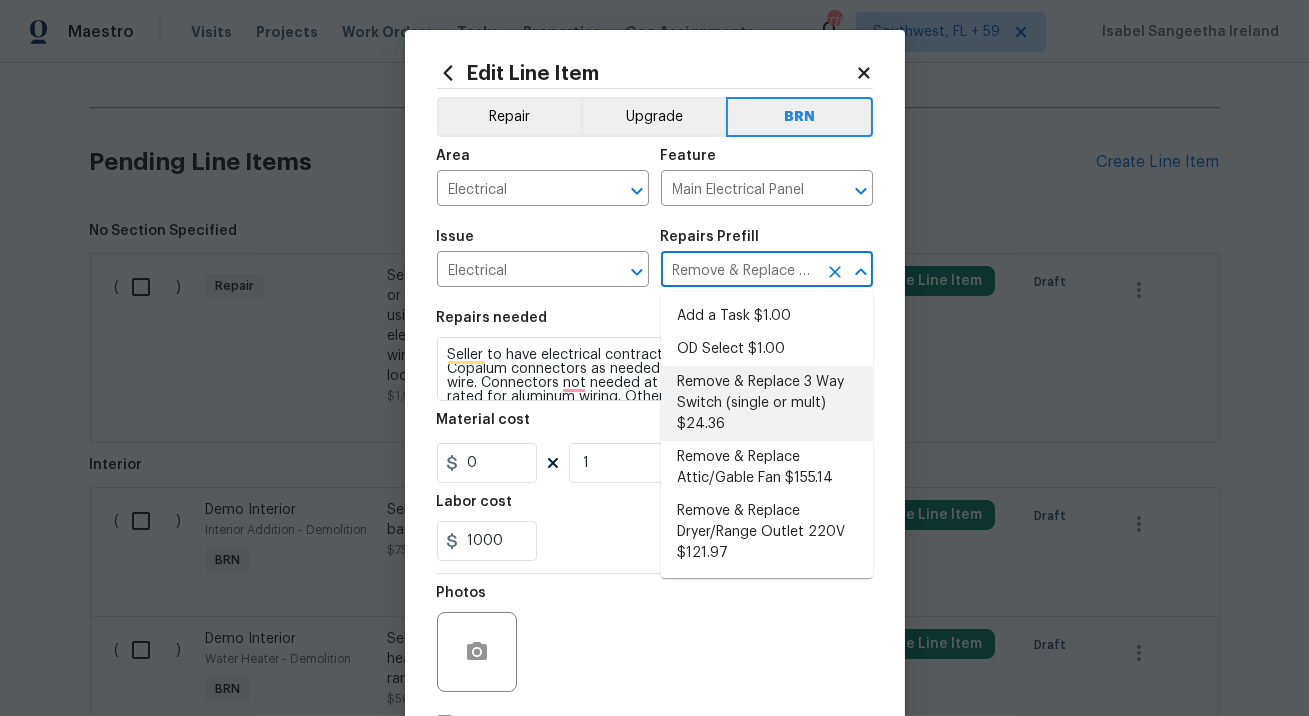type on "Remove and replace the existing 3 way switch(es) with new to ensure the circuit opeates as intended. Test for proper fuction and dispose of debris properly." 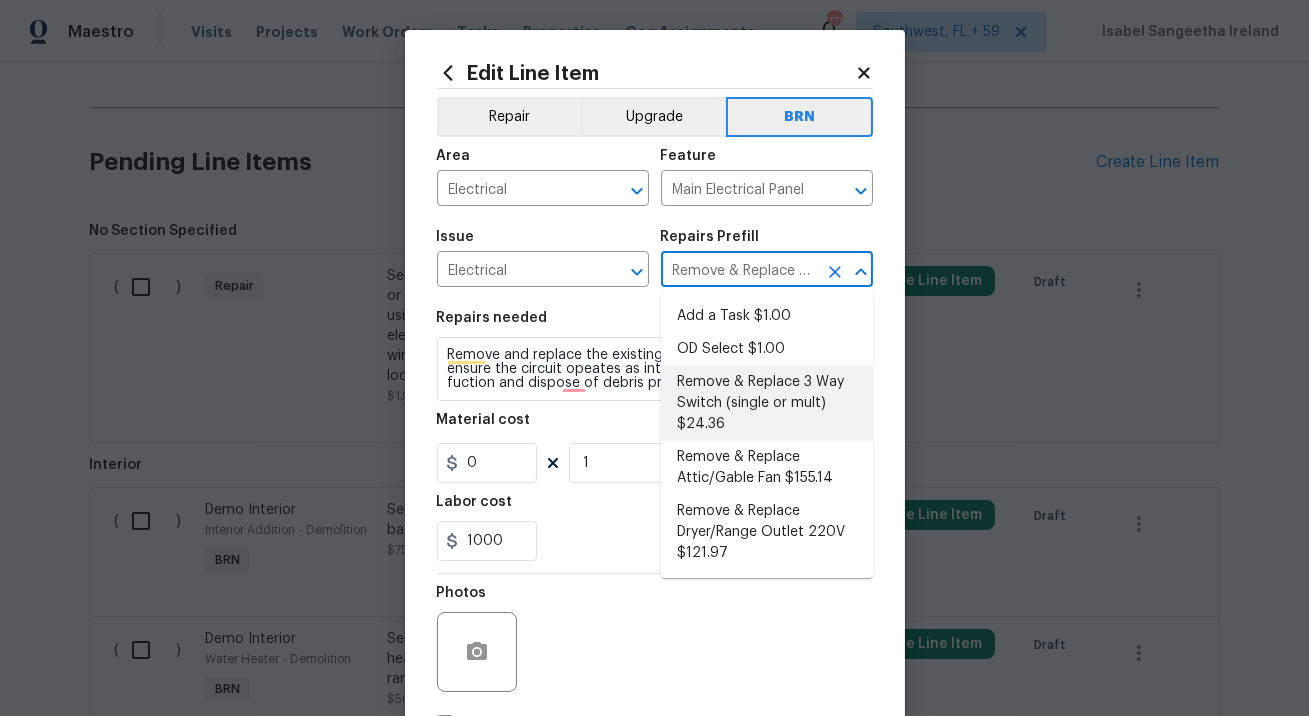 type on "24.36" 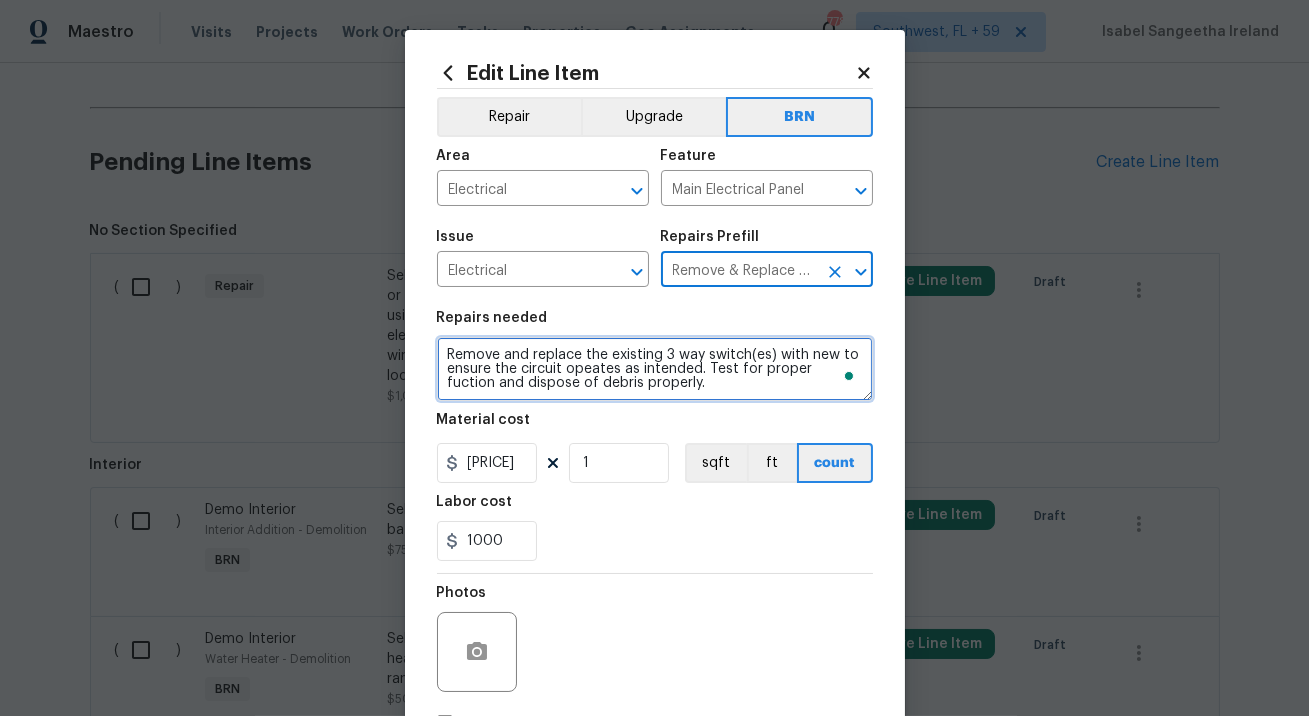 click on "Remove and replace the existing 3 way switch(es) with new to ensure the circuit opeates as intended. Test for proper fuction and dispose of debris properly." at bounding box center (655, 369) 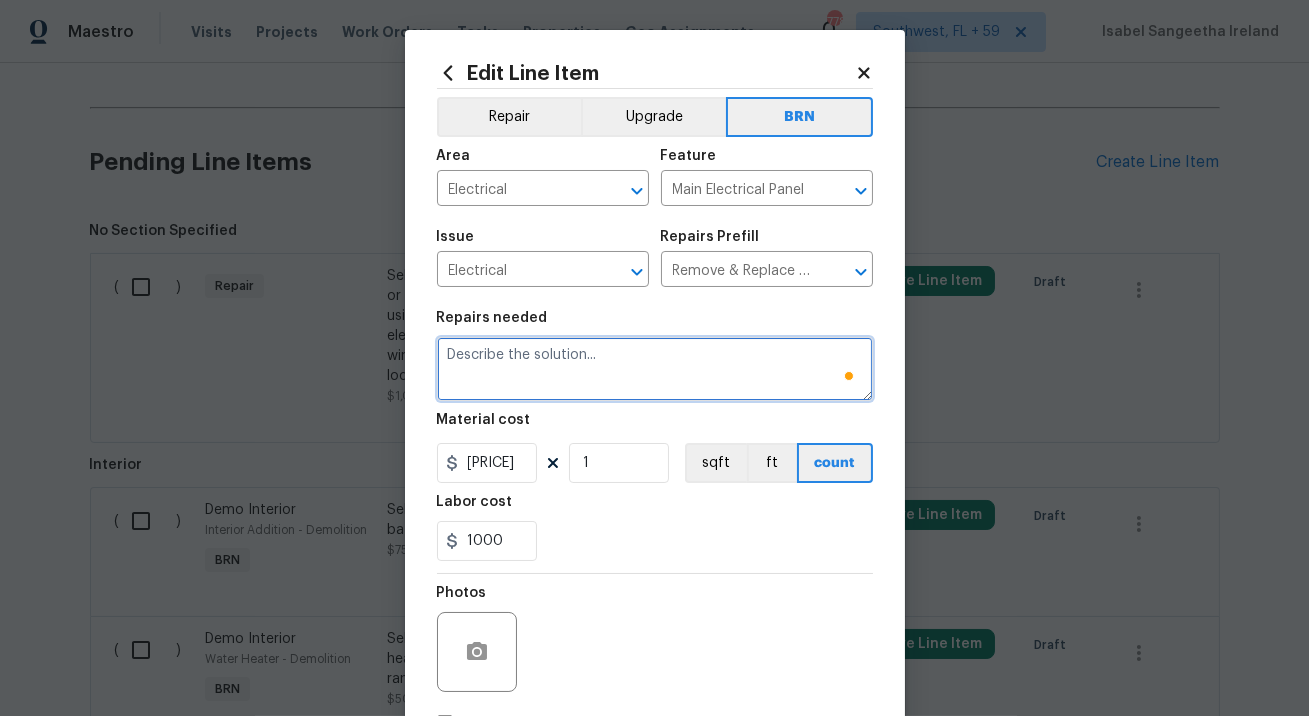paste on "Seller to have electrical contractor install Alumiconn or Copalum connectors as needed on all circuits using aluminum wire. Connectors not needed at electrical panels and fixtures rated for aluminum wiring. Other methods may be used if accepted by local municipality." 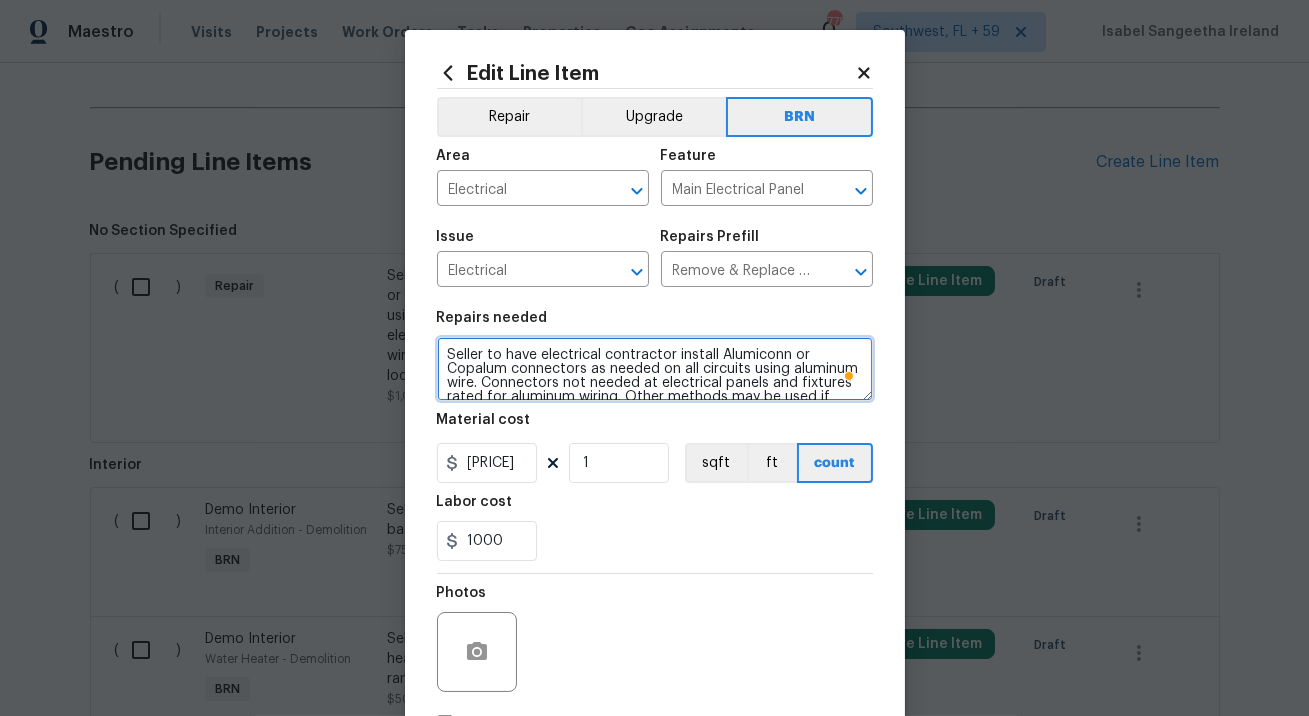 scroll, scrollTop: 18, scrollLeft: 0, axis: vertical 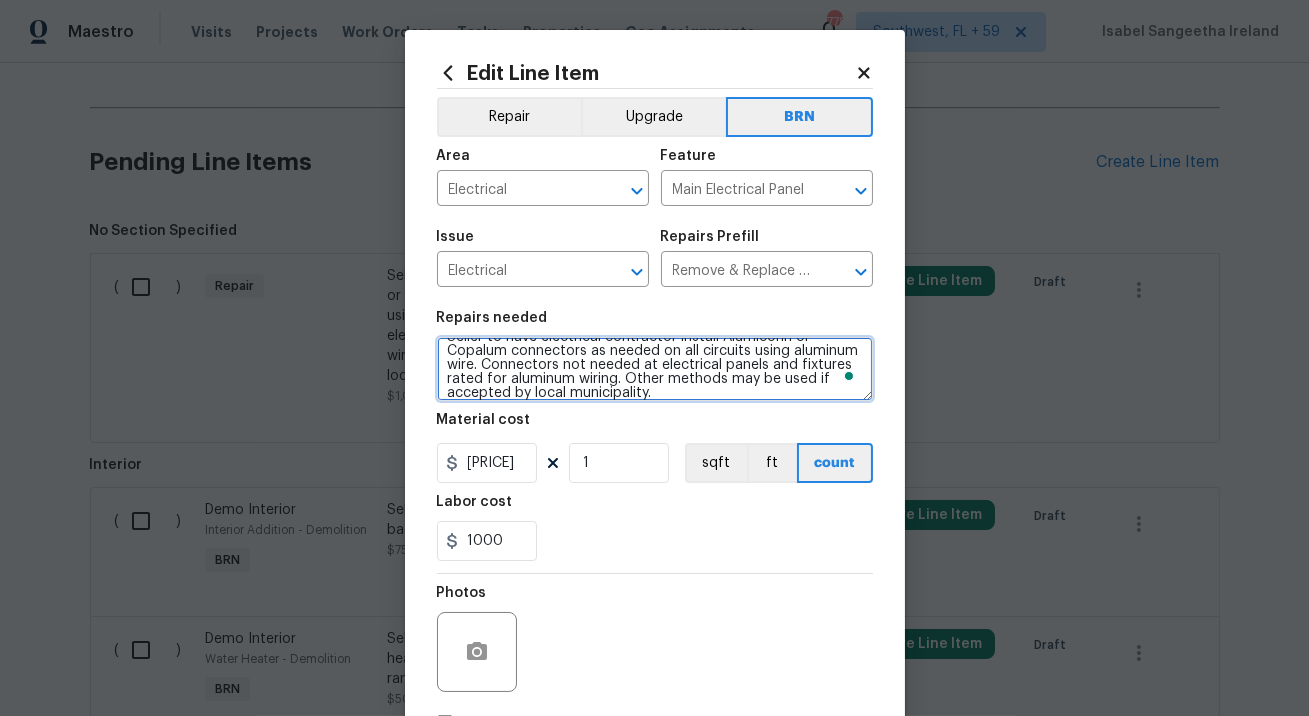 type on "Seller to have electrical contractor install Alumiconn or Copalum connectors as needed on all circuits using aluminum wire. Connectors not needed at electrical panels and fixtures rated for aluminum wiring. Other methods may be used if accepted by local municipality." 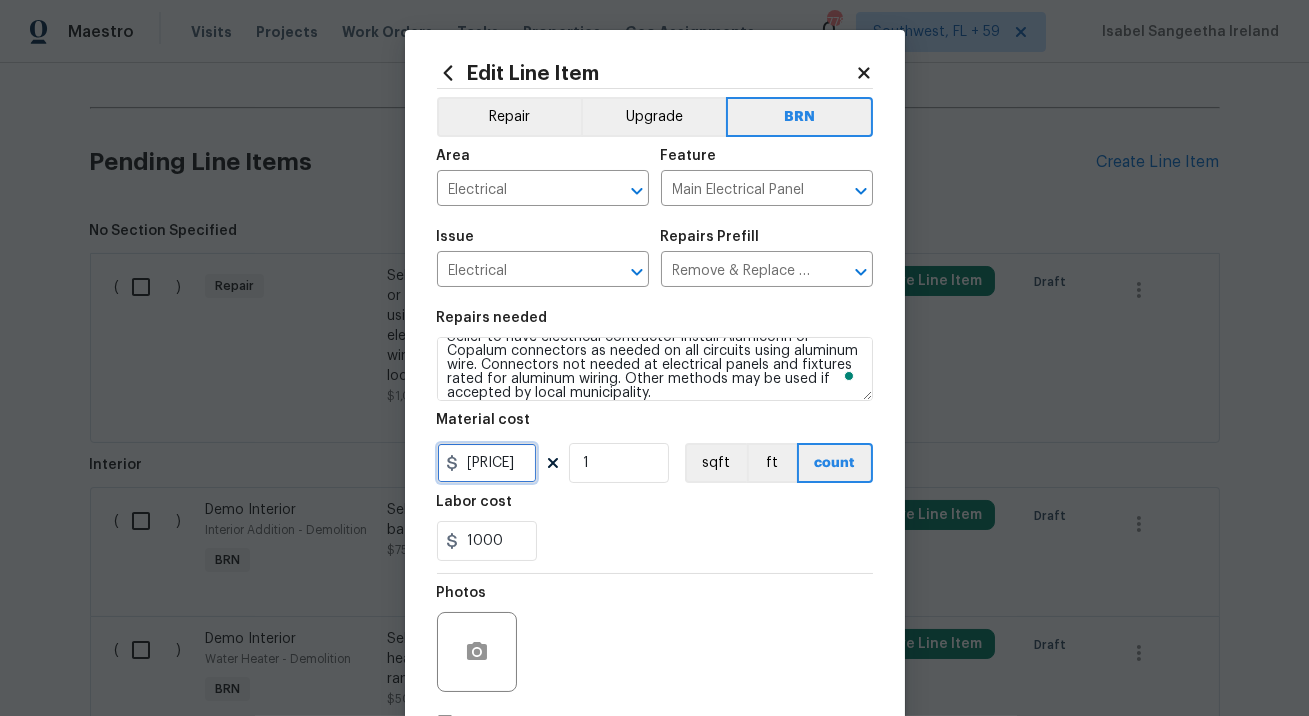 click on "24.36" at bounding box center [487, 463] 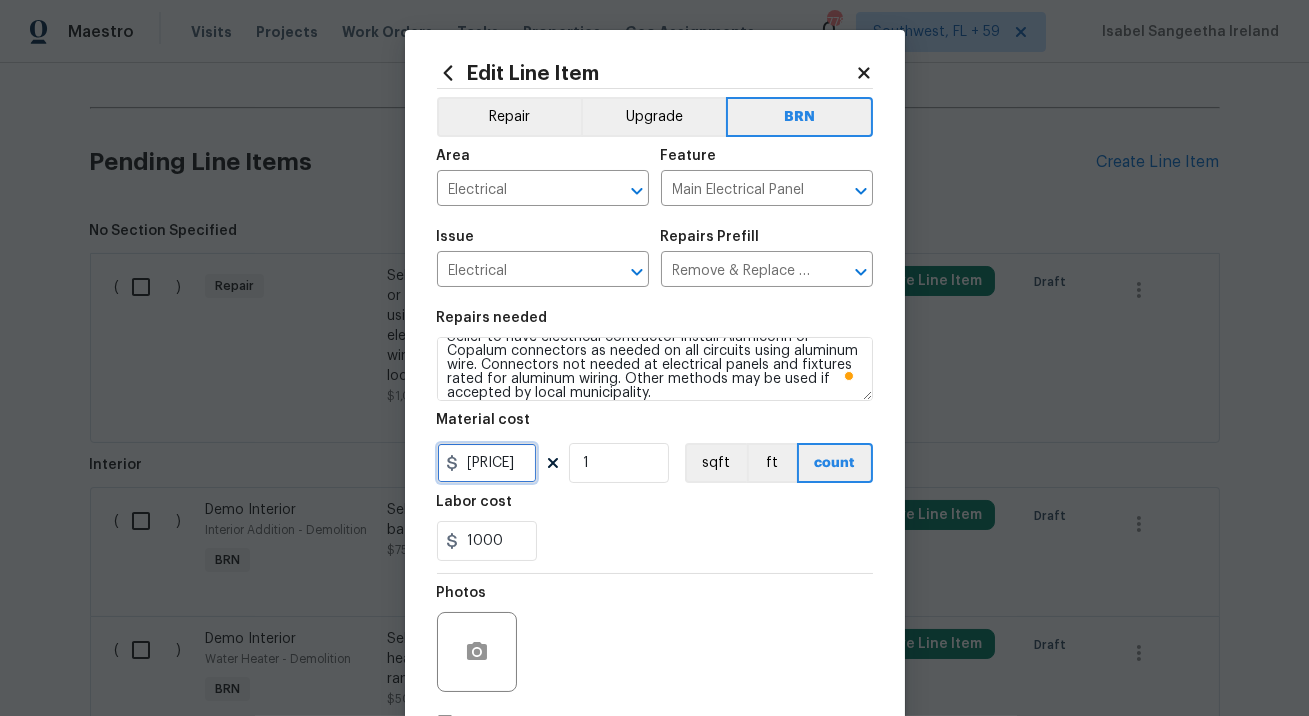 type on "0" 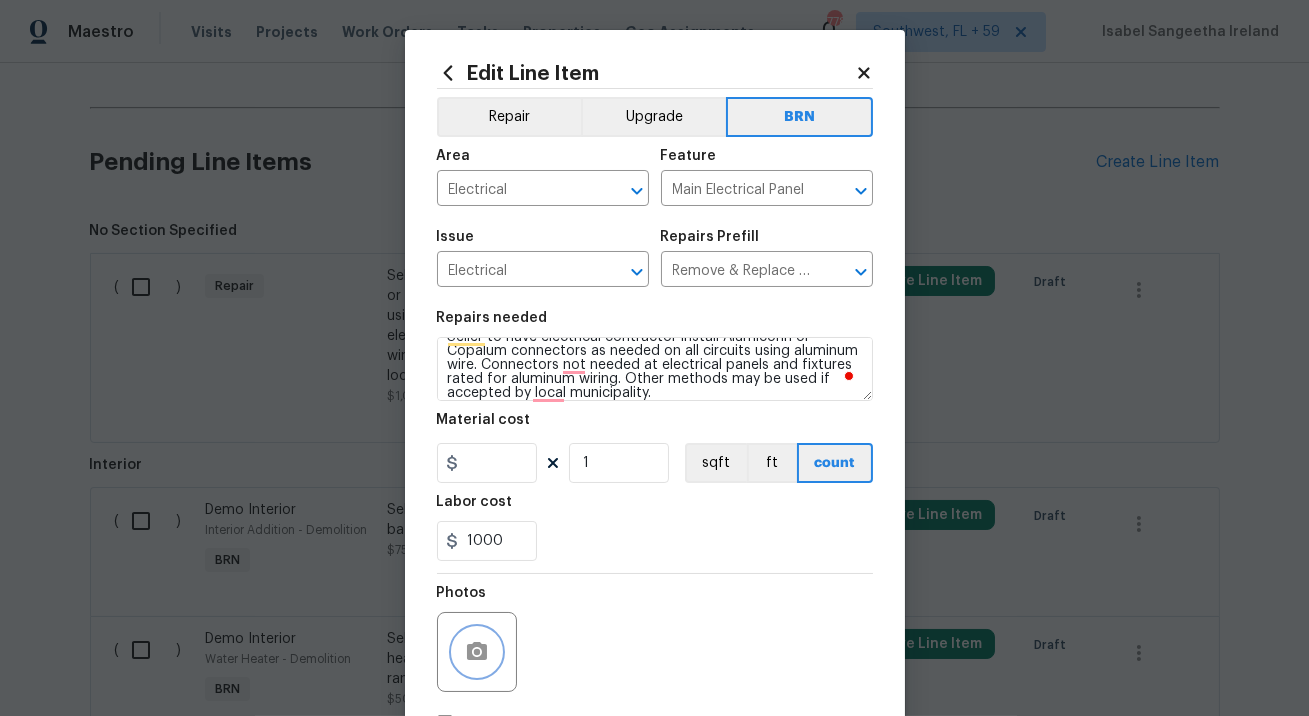 type on "0" 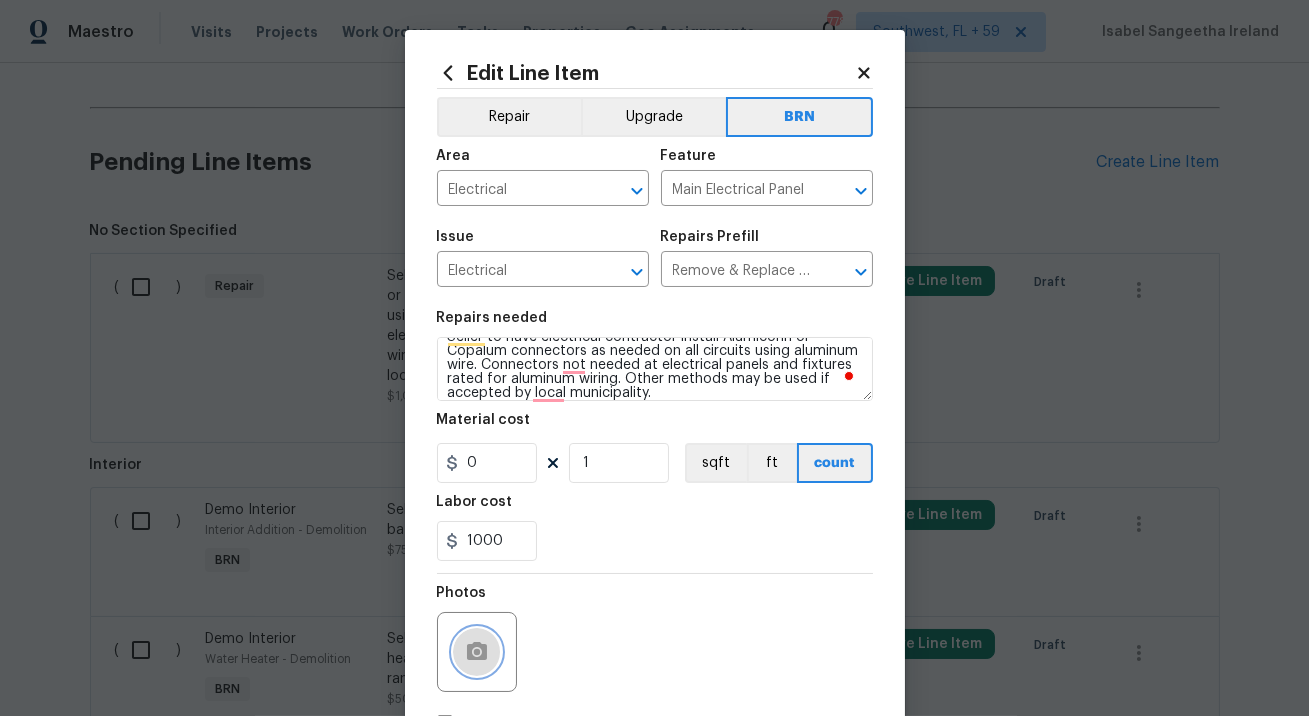 click 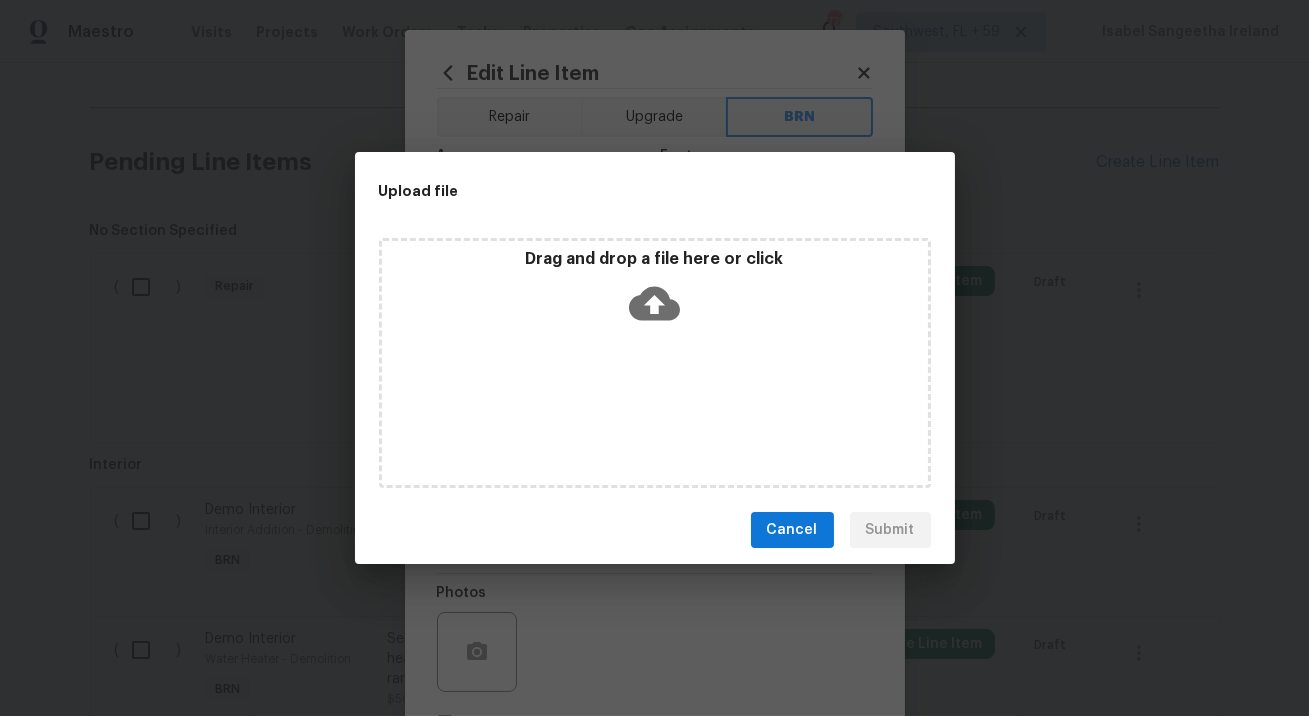 click 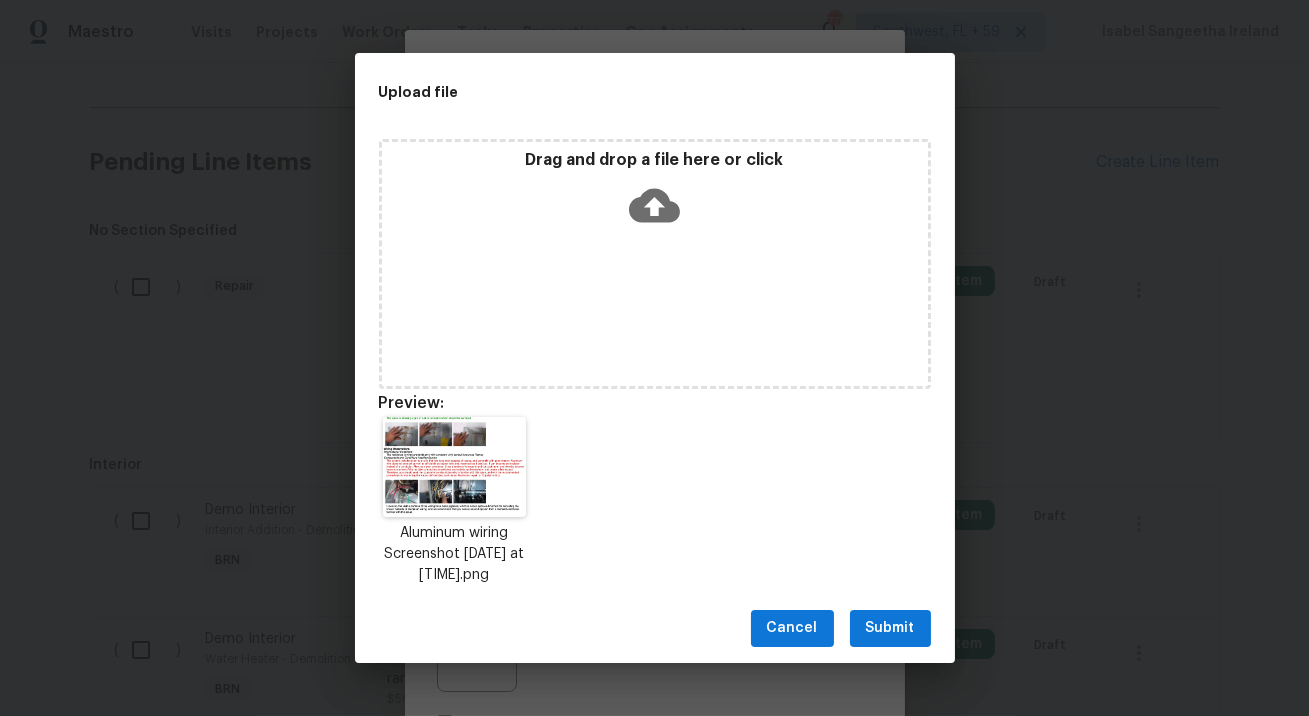 click on "Submit" at bounding box center (890, 628) 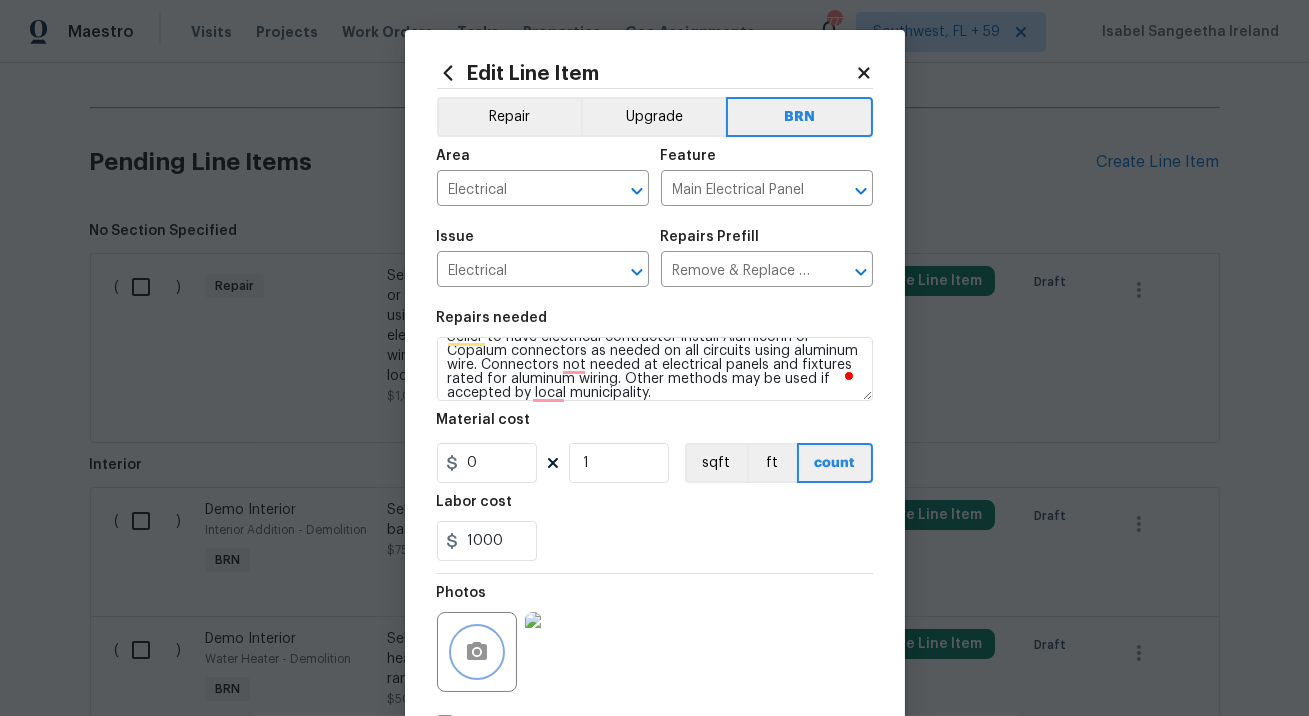 scroll, scrollTop: 145, scrollLeft: 0, axis: vertical 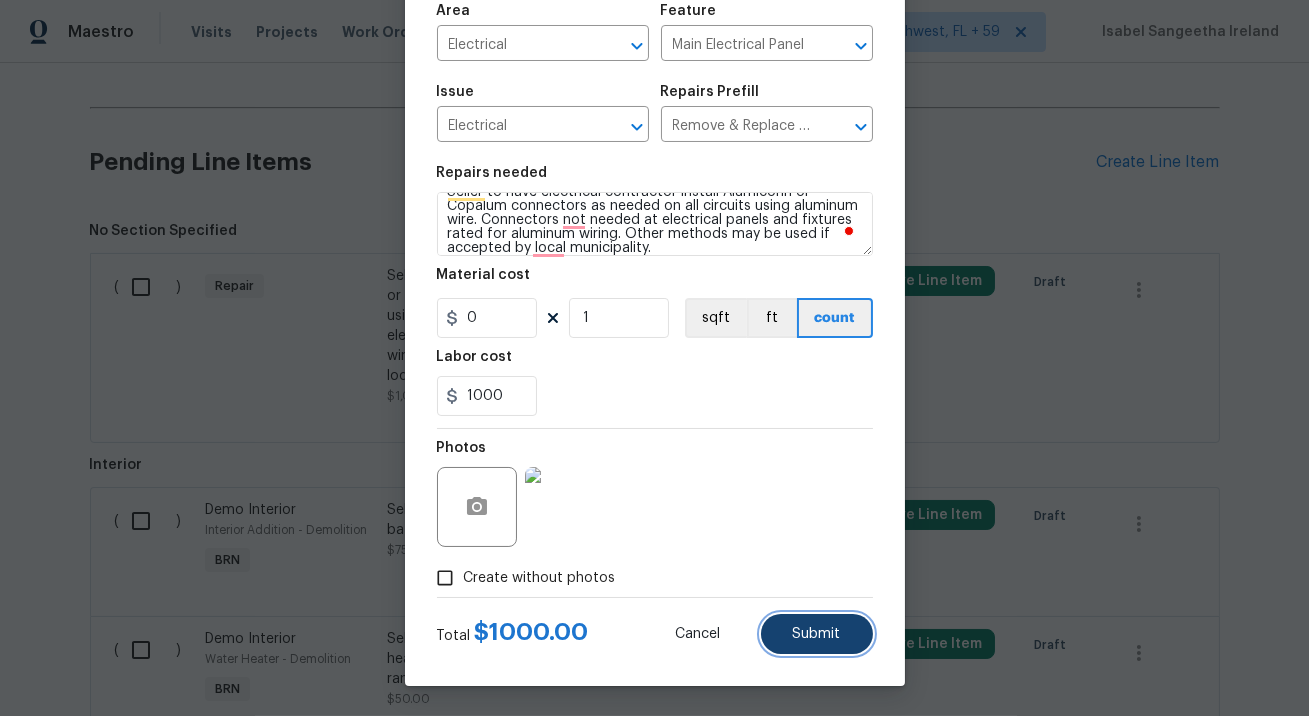 click on "Submit" at bounding box center [817, 634] 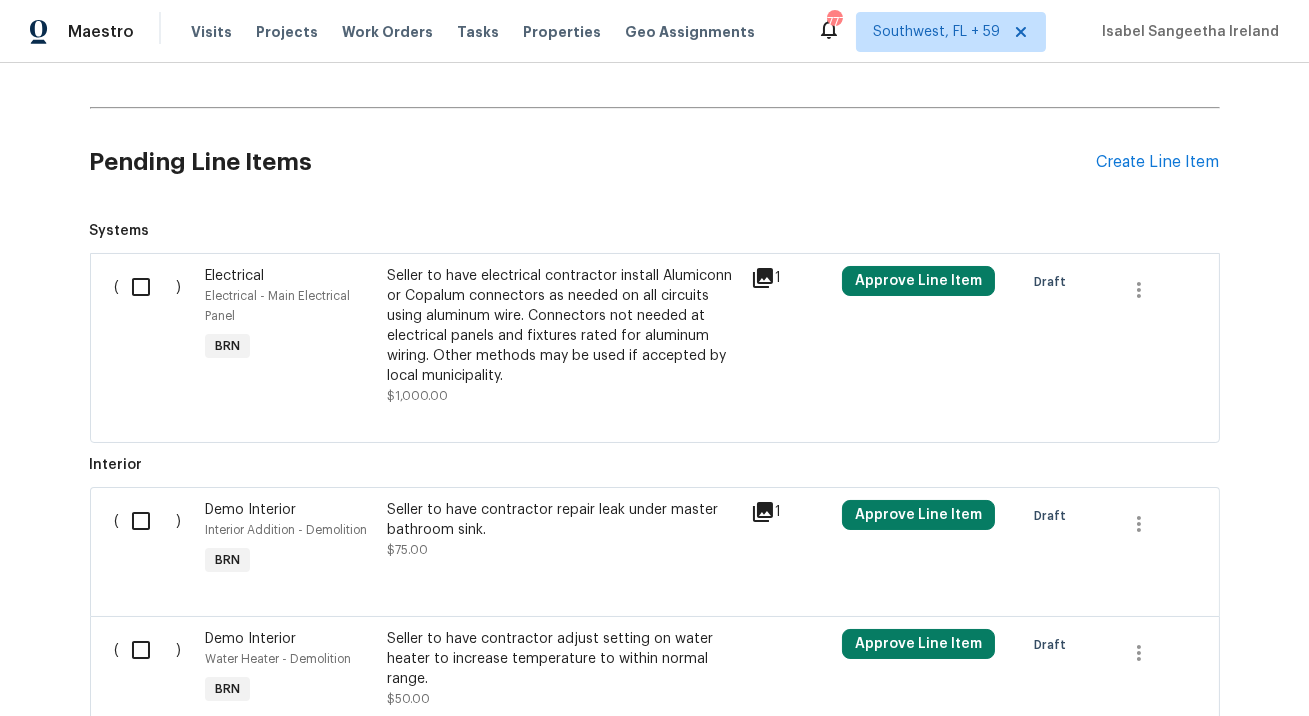 click at bounding box center [148, 521] 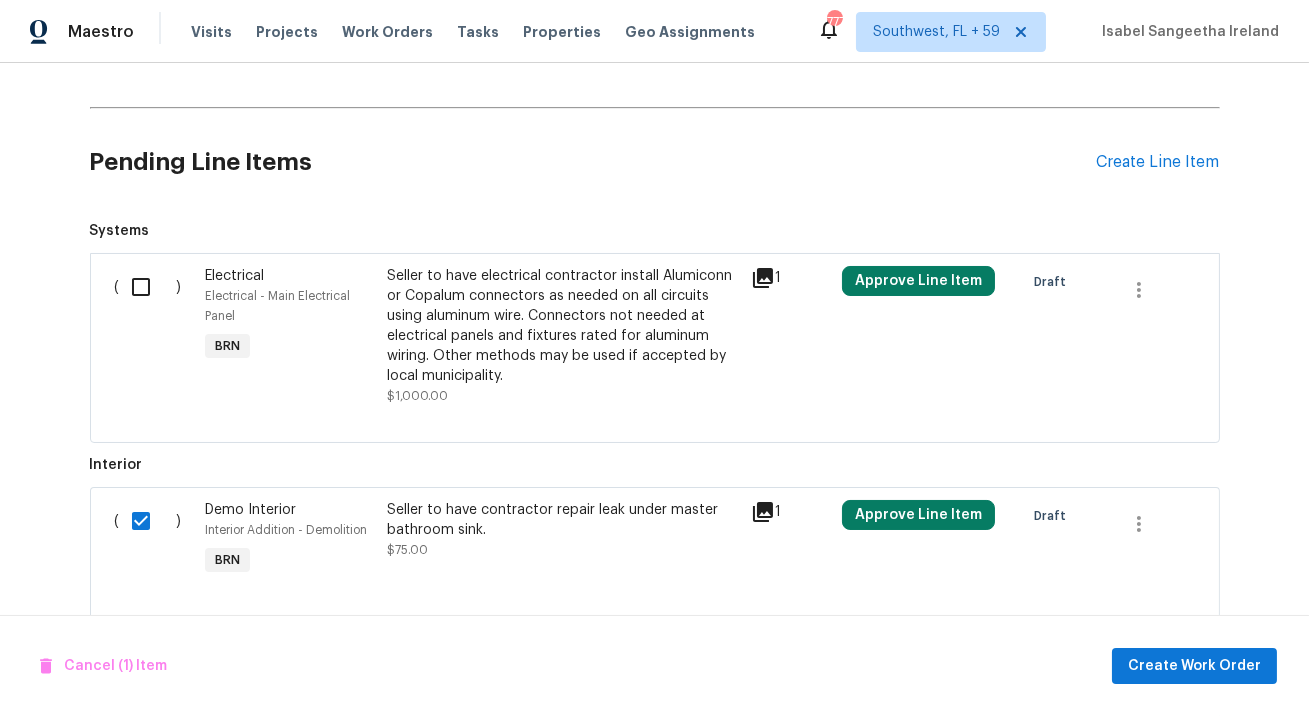scroll, scrollTop: 787, scrollLeft: 0, axis: vertical 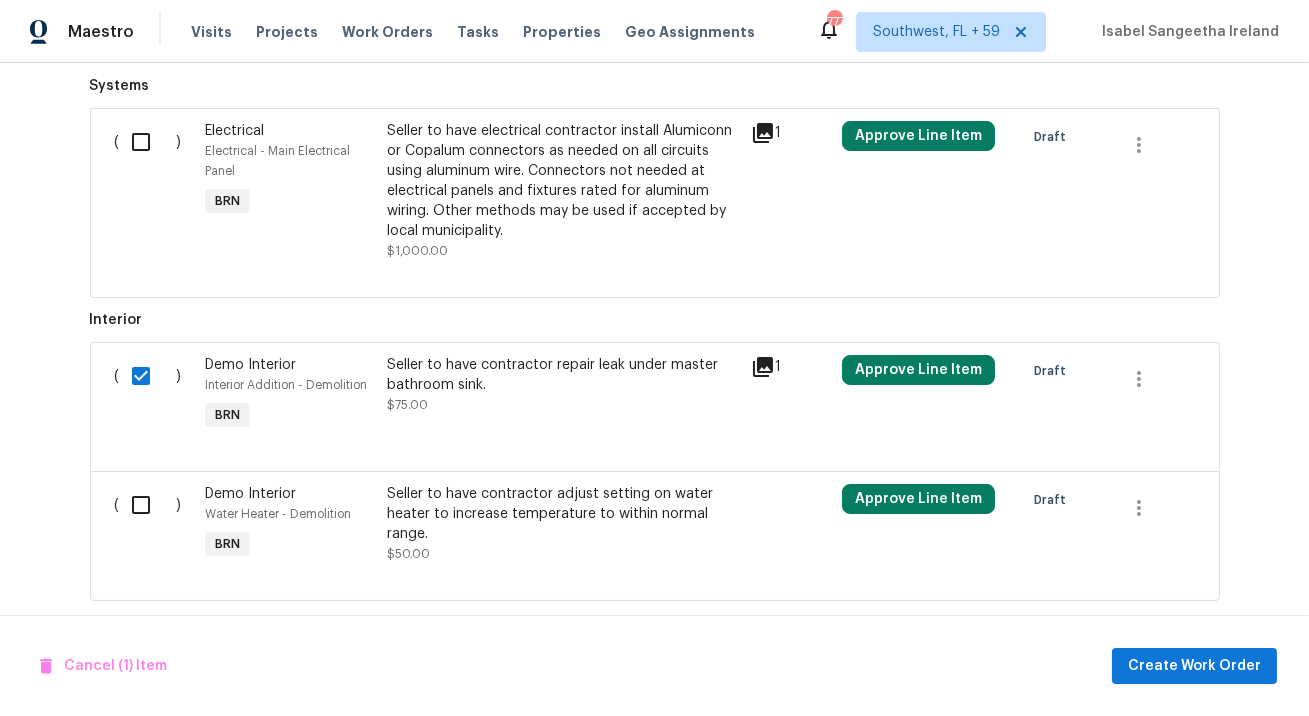 click at bounding box center (148, 505) 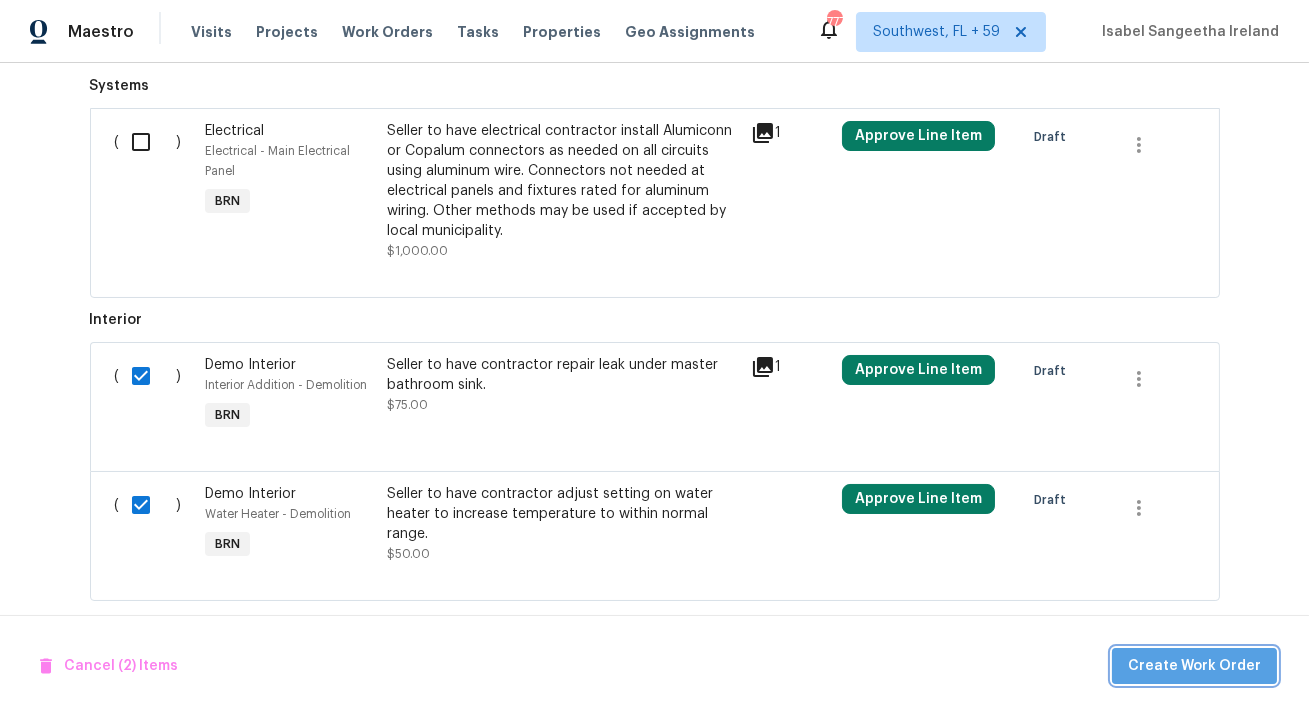 click on "Create Work Order" at bounding box center [1194, 666] 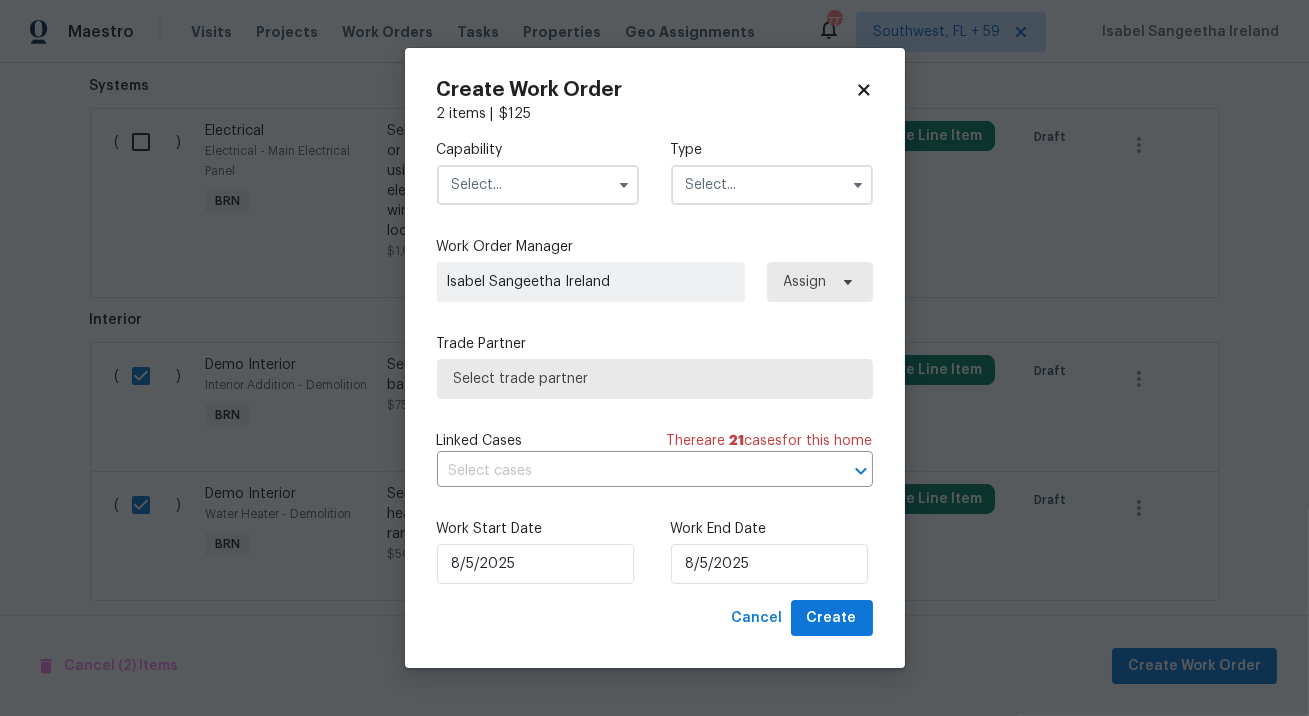 click at bounding box center [538, 185] 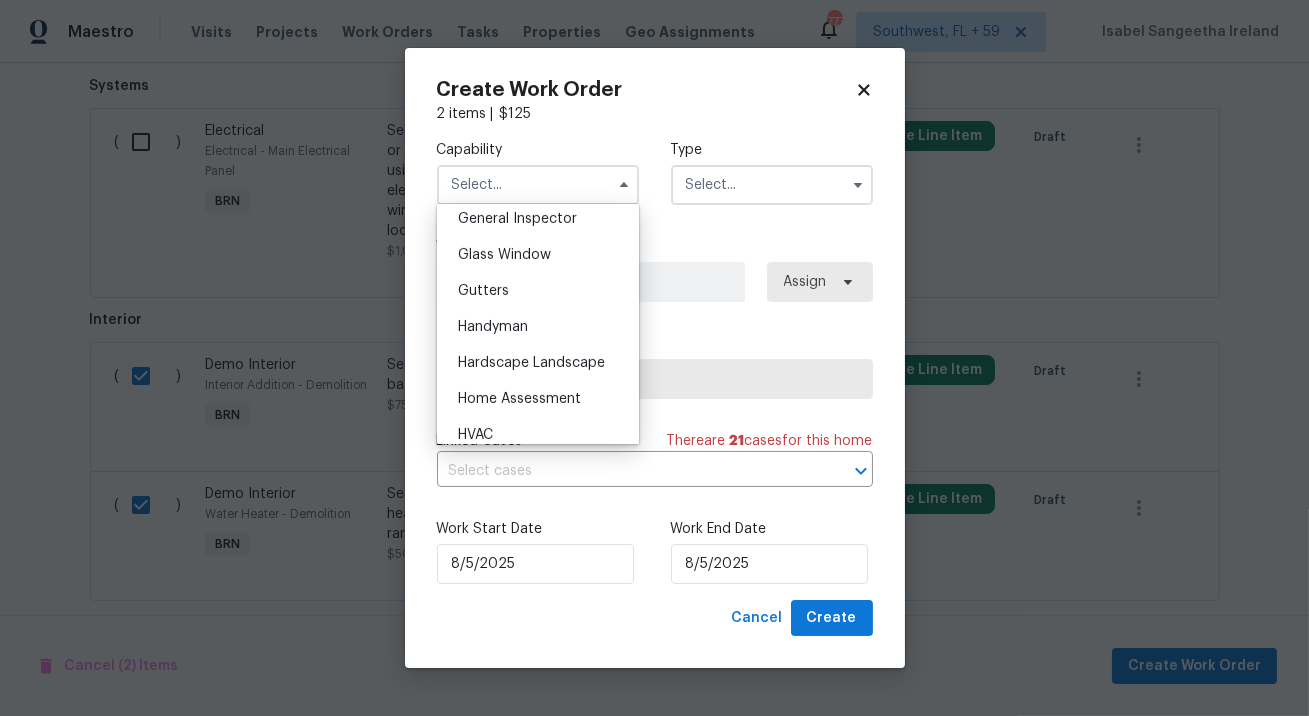 scroll, scrollTop: 1030, scrollLeft: 0, axis: vertical 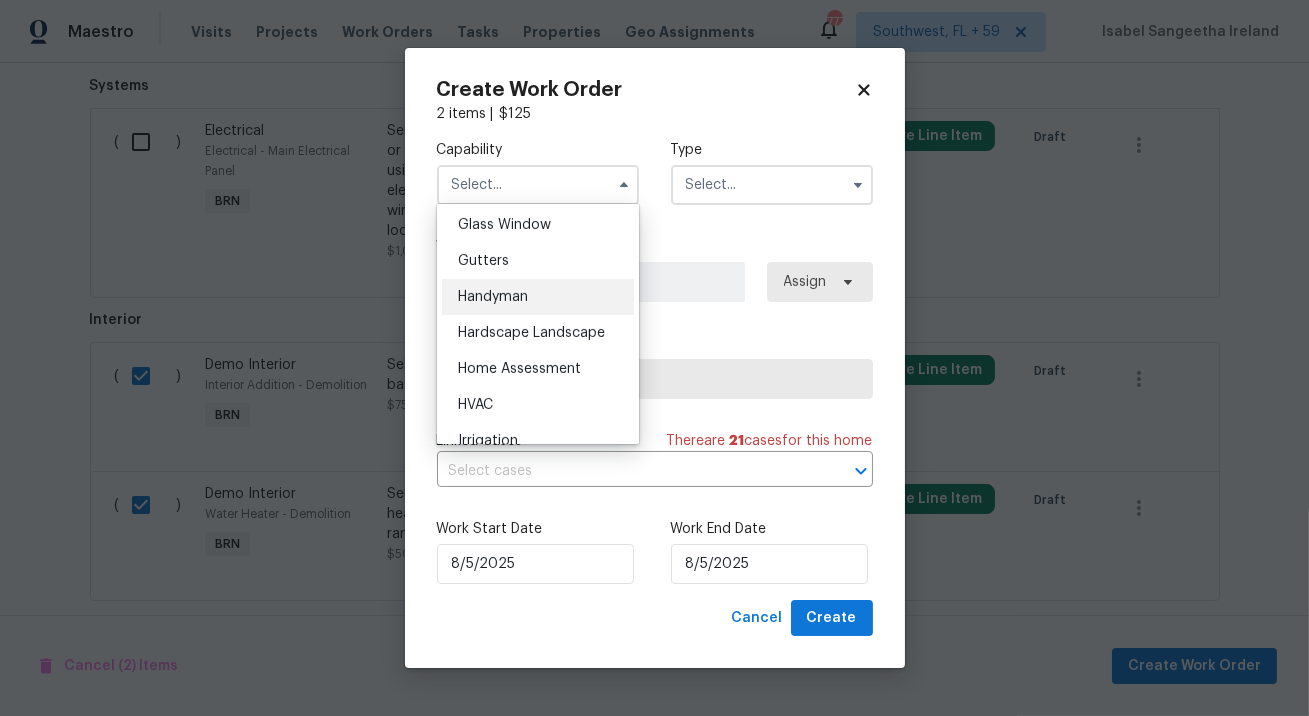 click on "Handyman" at bounding box center (493, 297) 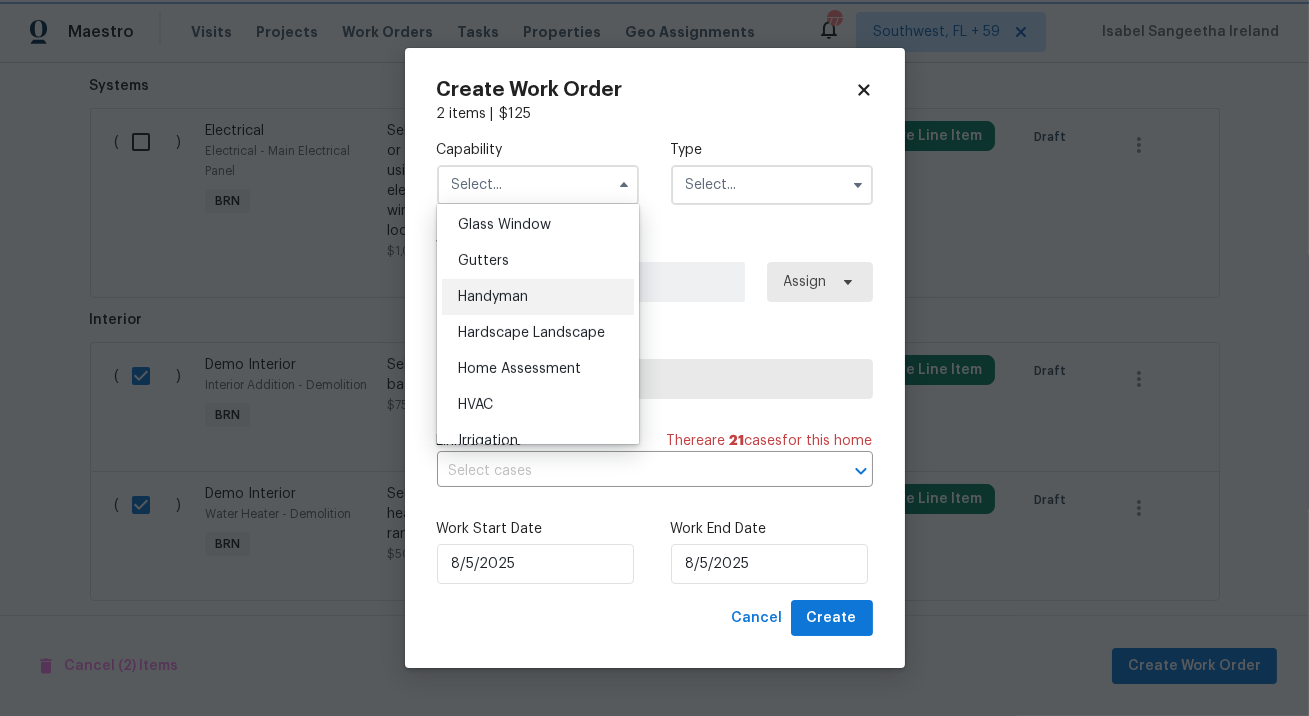 type on "Handyman" 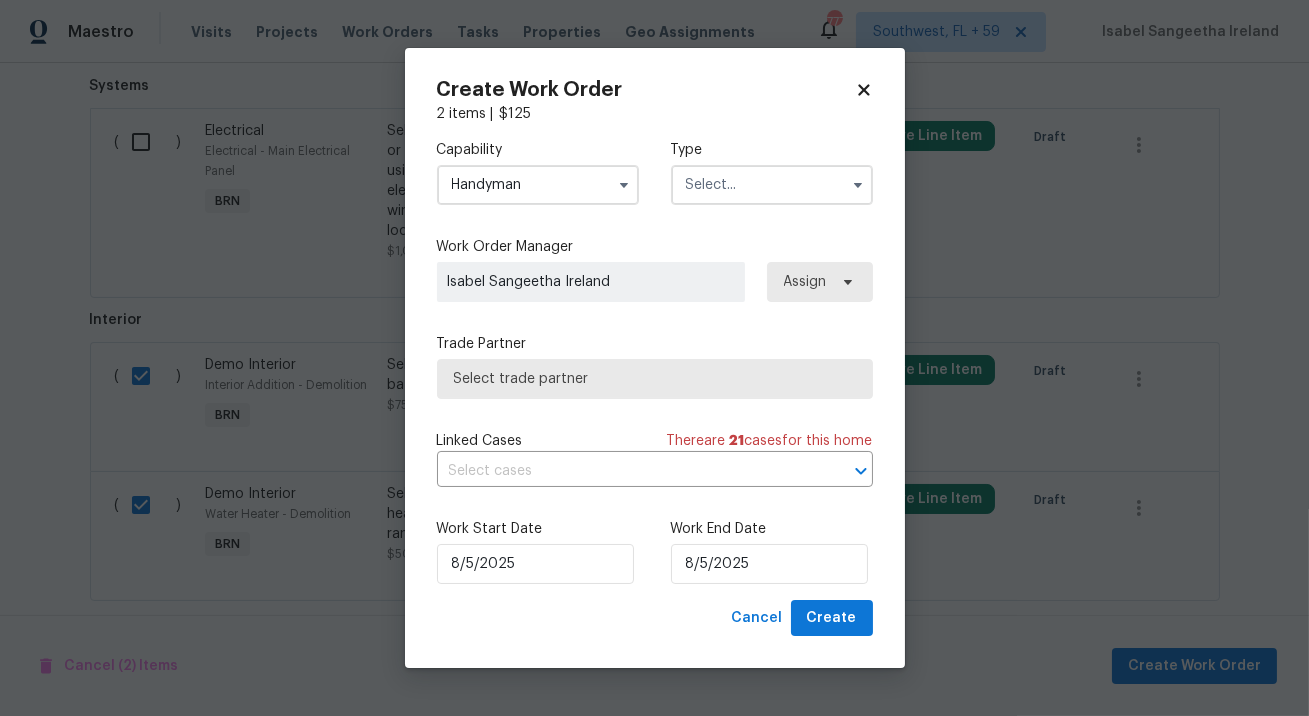click at bounding box center [772, 185] 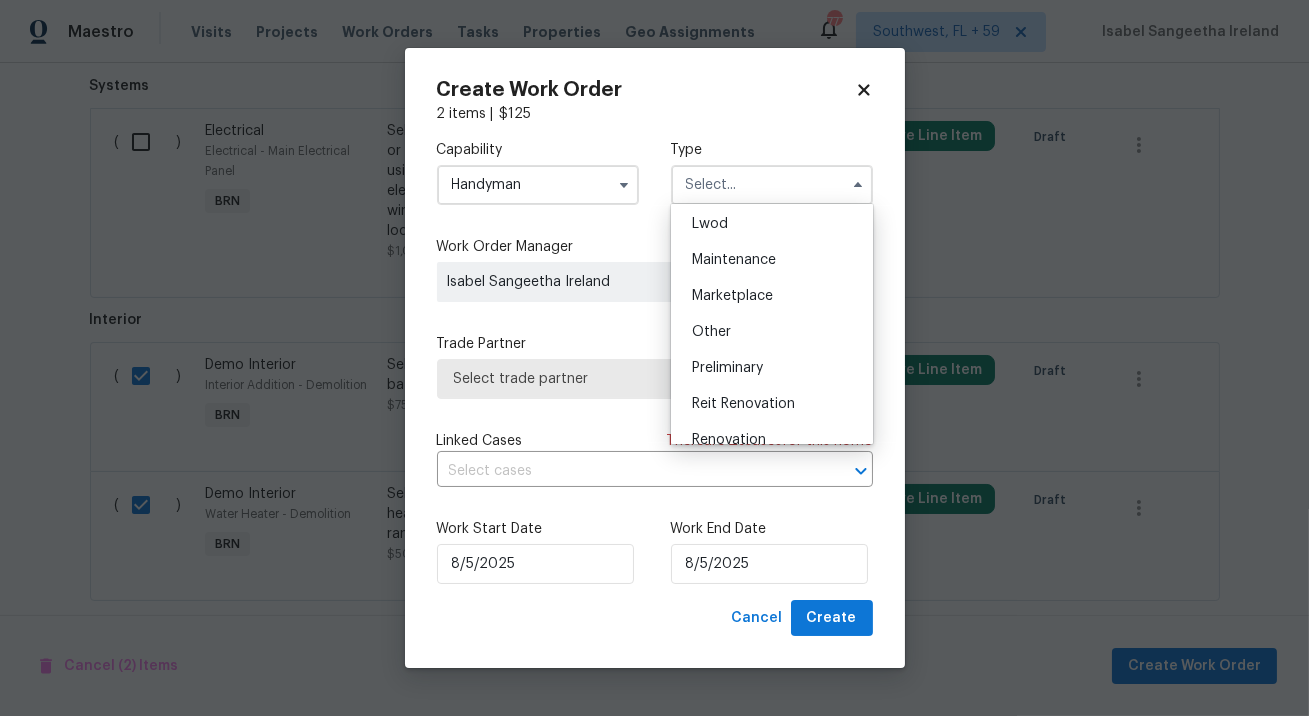 scroll, scrollTop: 454, scrollLeft: 0, axis: vertical 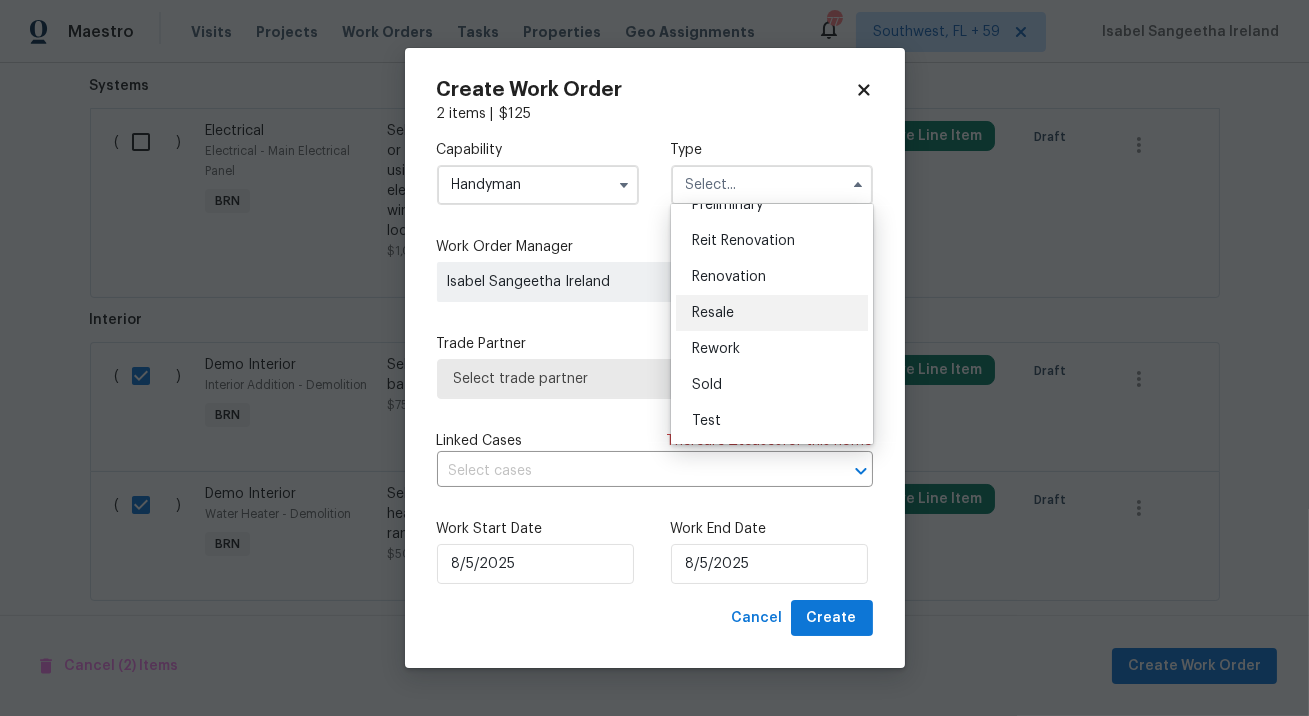 click on "Resale" at bounding box center (713, 313) 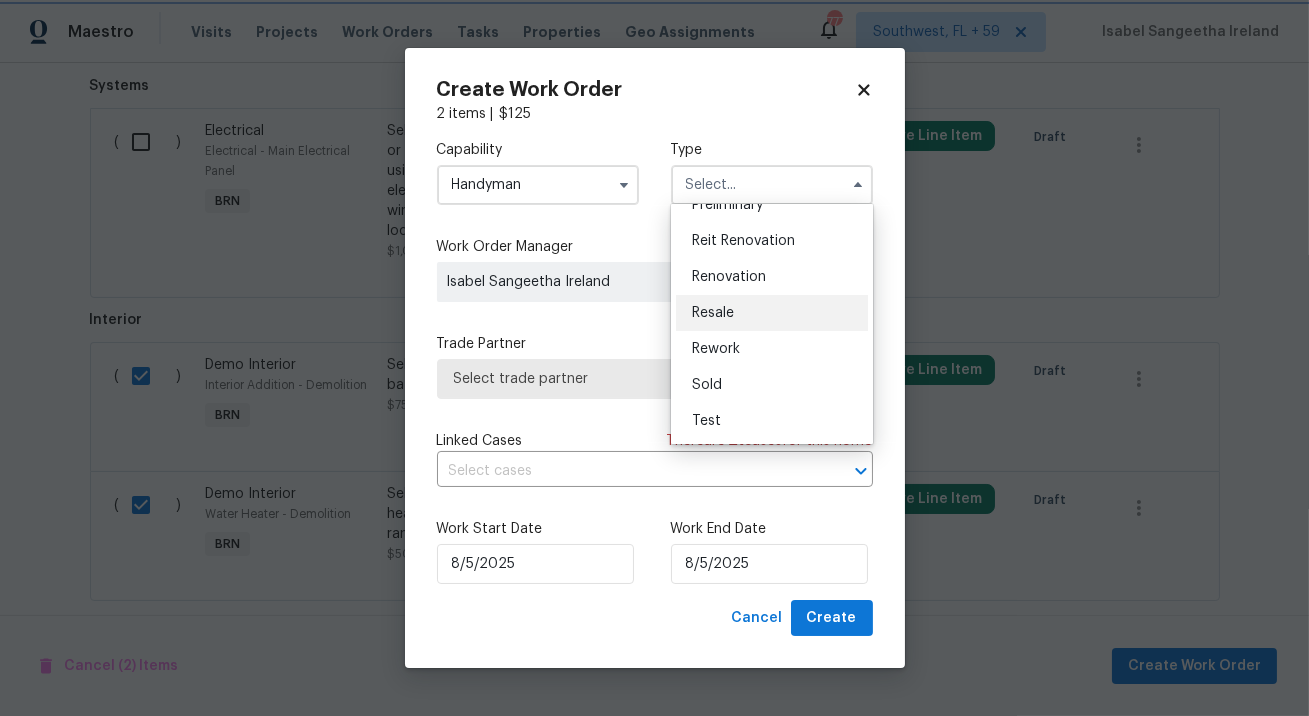 type on "Resale" 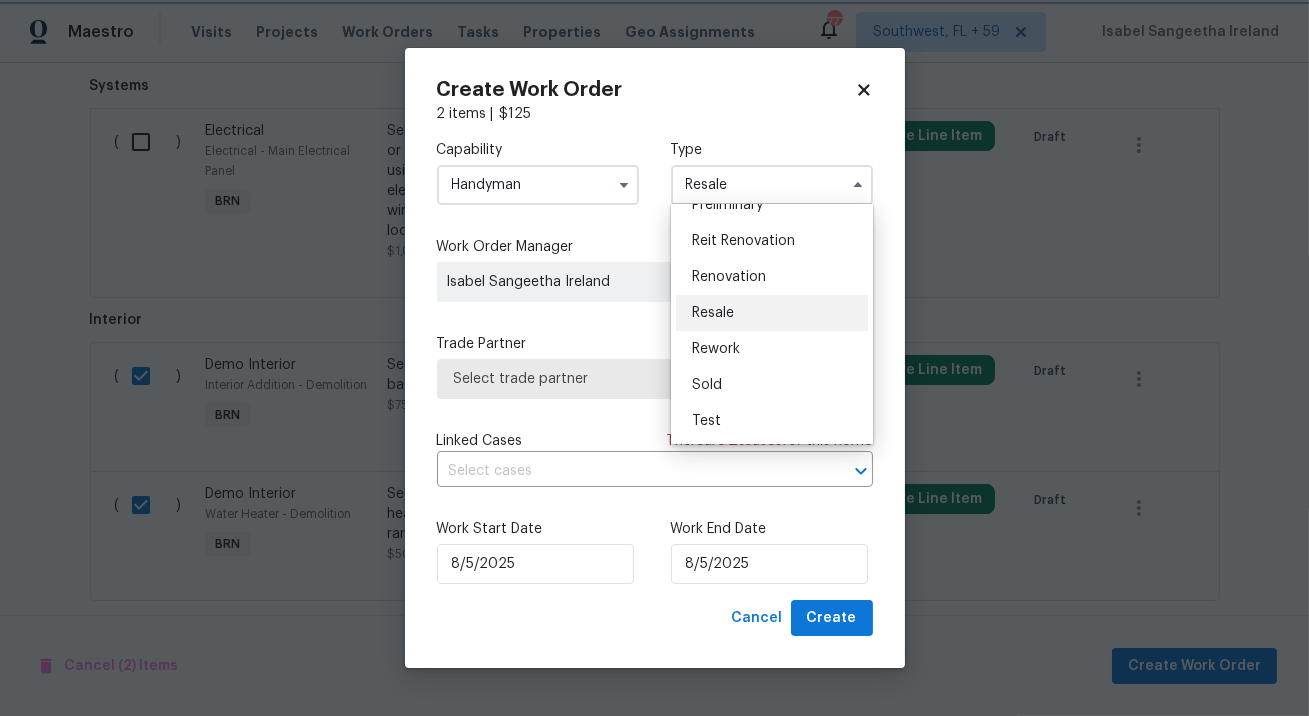 scroll, scrollTop: 0, scrollLeft: 0, axis: both 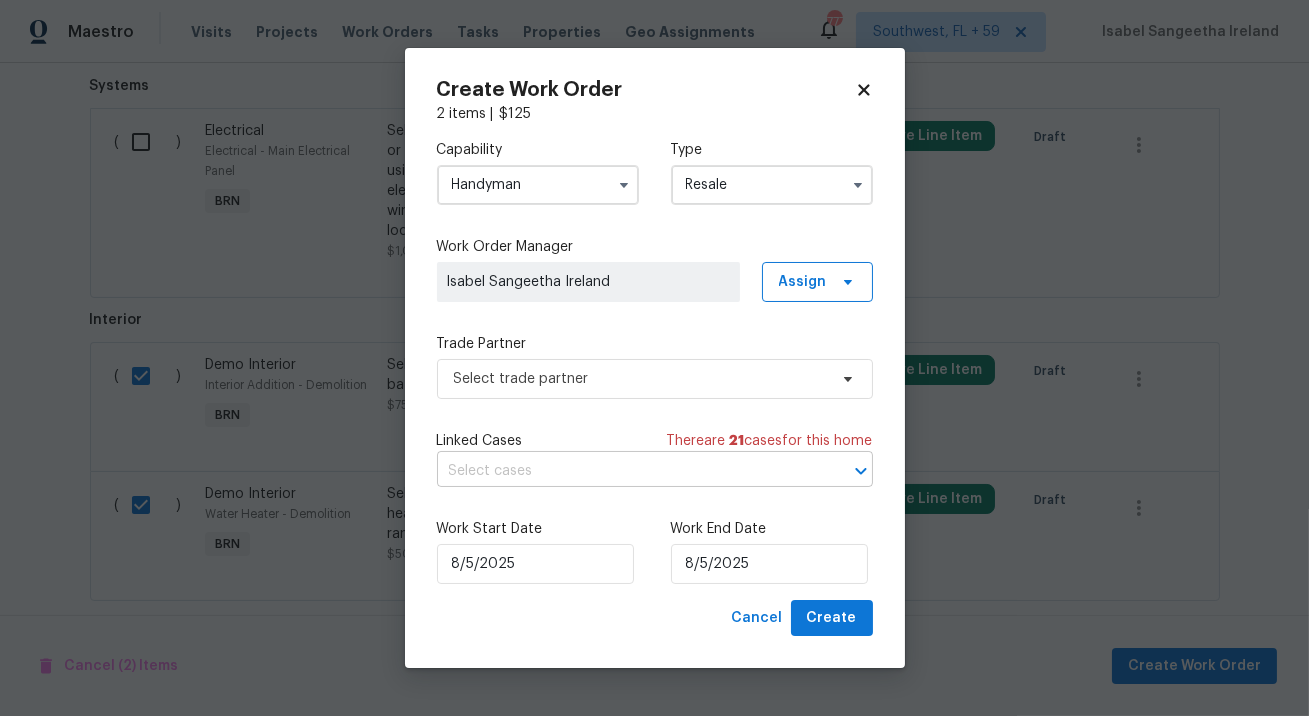 click at bounding box center (627, 471) 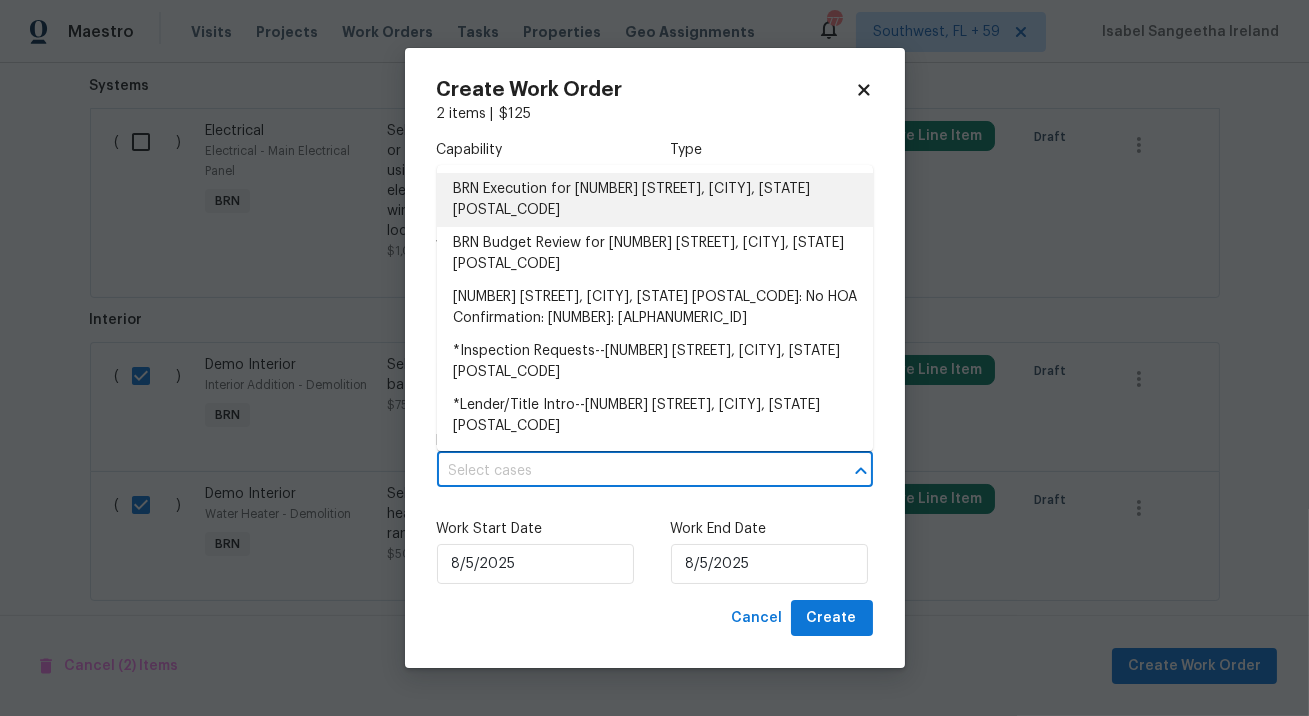 click on "BRN Execution for 8340 75th Pl, Seminole, FL 33777" at bounding box center (655, 200) 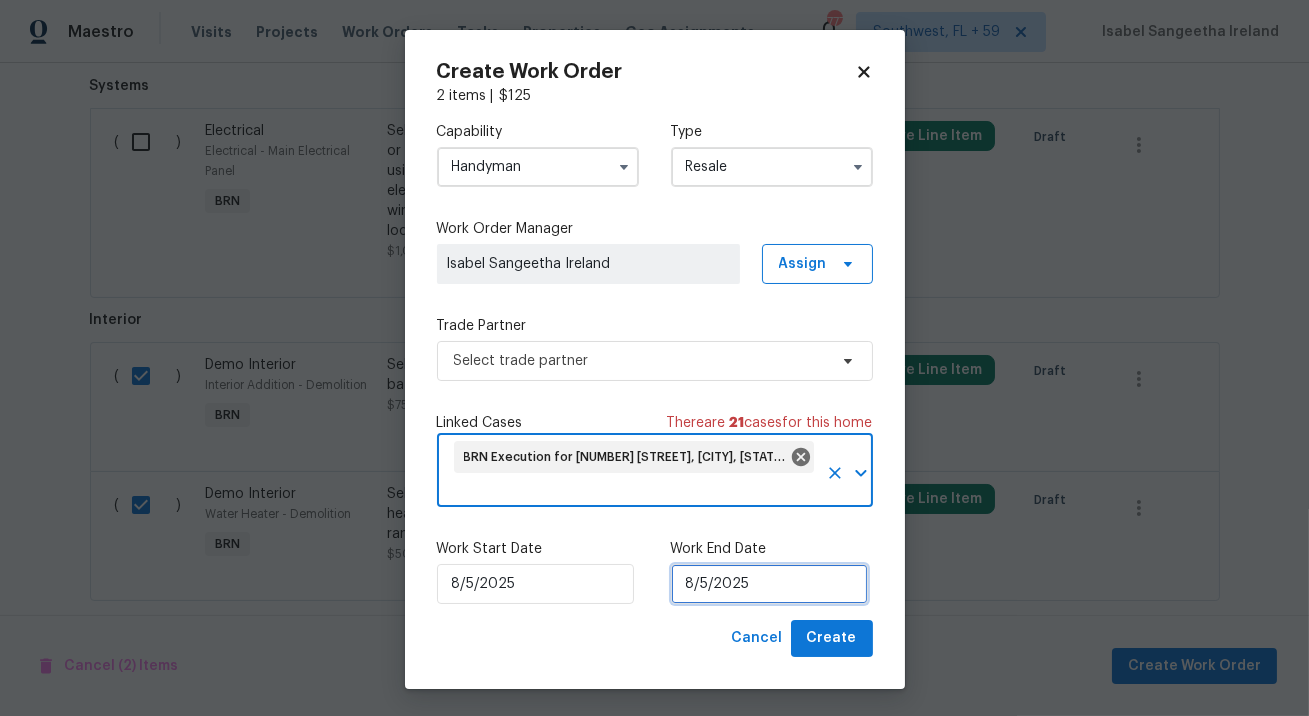 click on "8/5/2025" at bounding box center (769, 584) 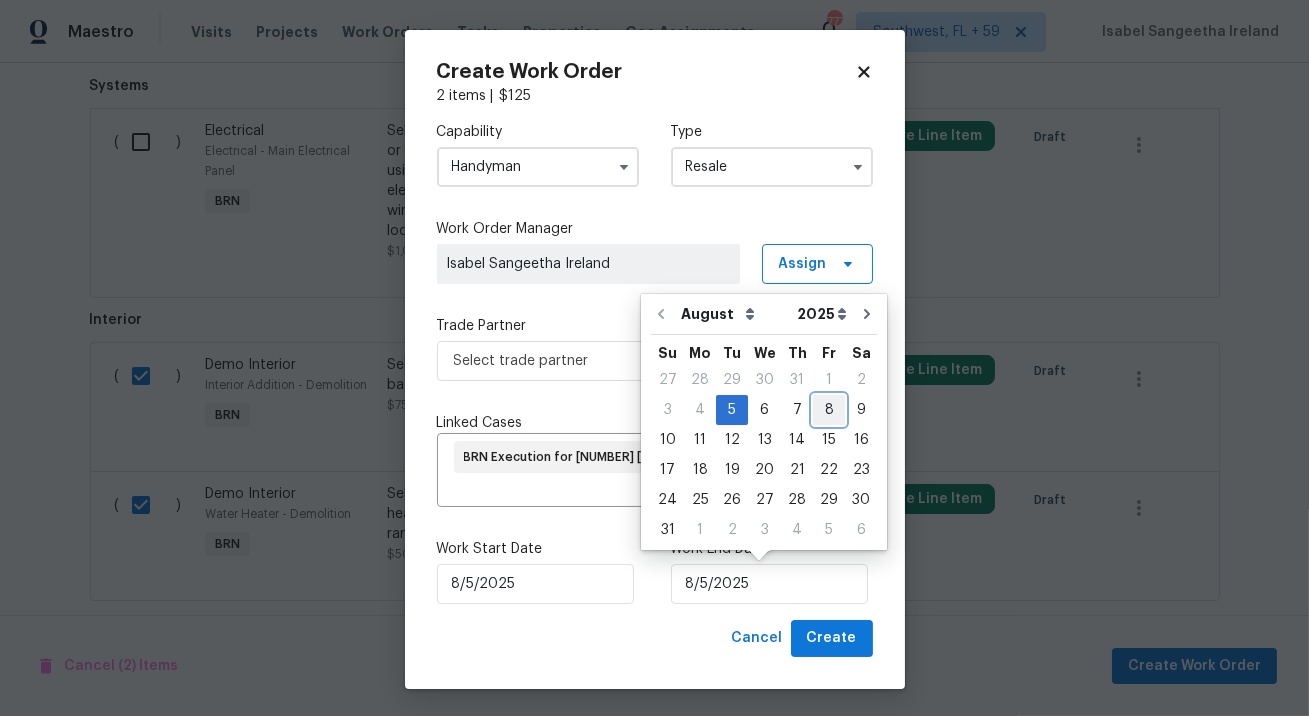 click on "8" at bounding box center [829, 410] 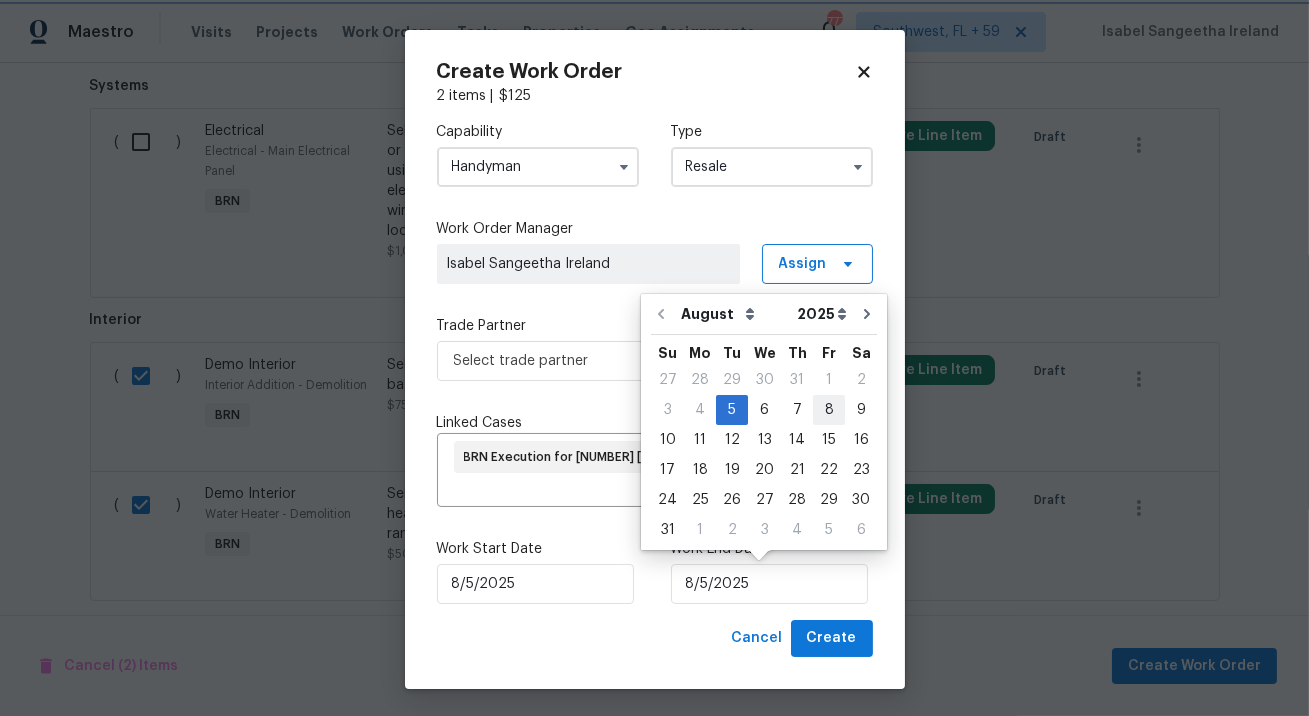 type on "8/8/2025" 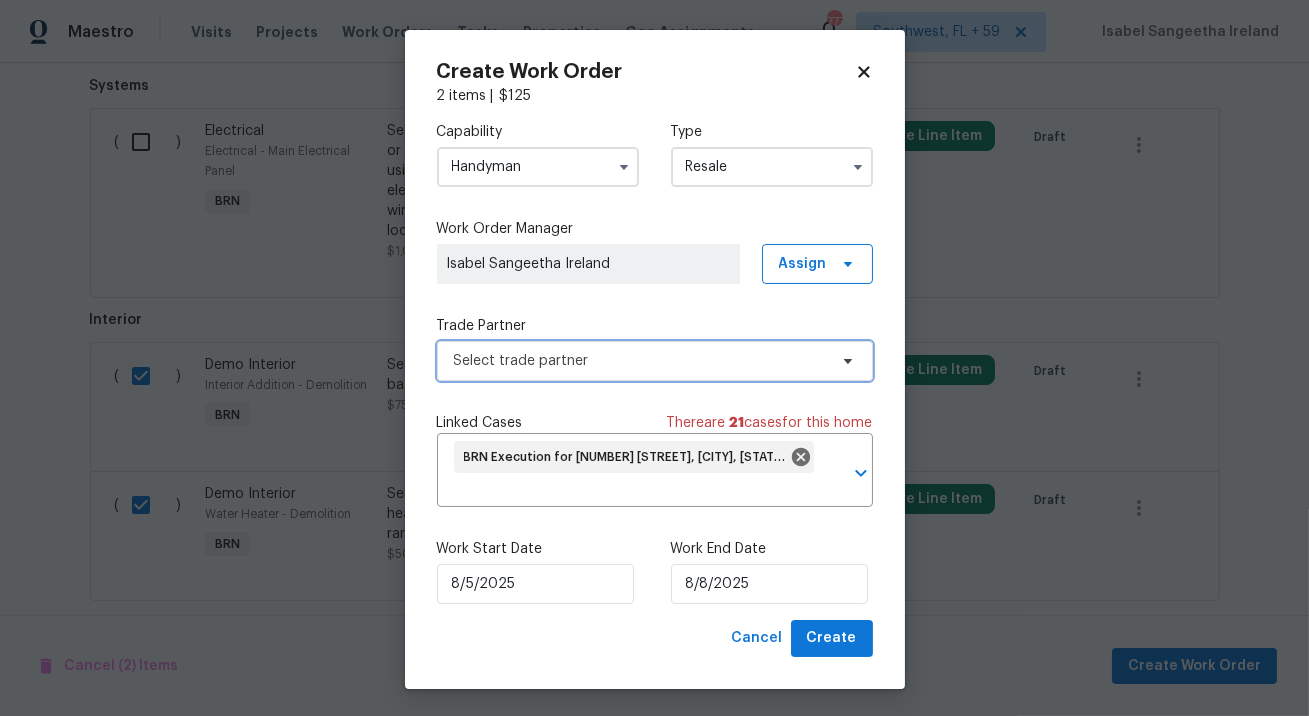 click on "Select trade partner" at bounding box center [640, 361] 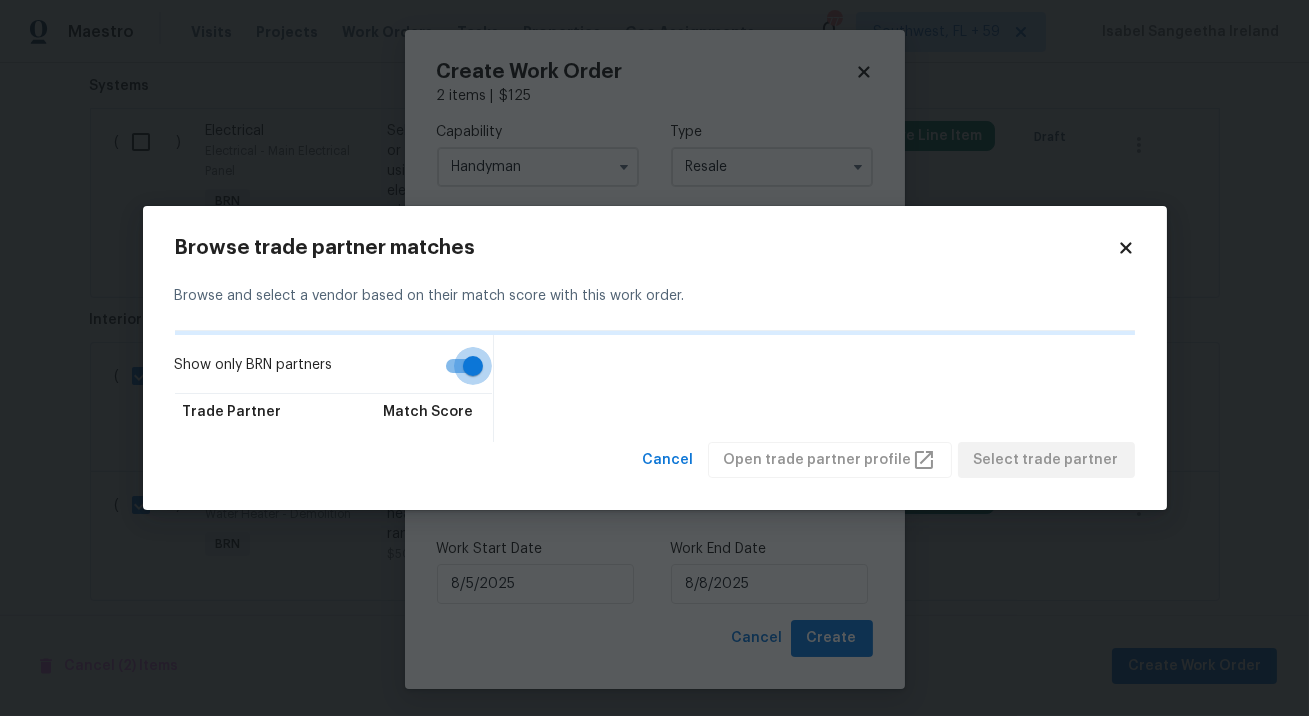 click on "Show only BRN partners" at bounding box center (473, 366) 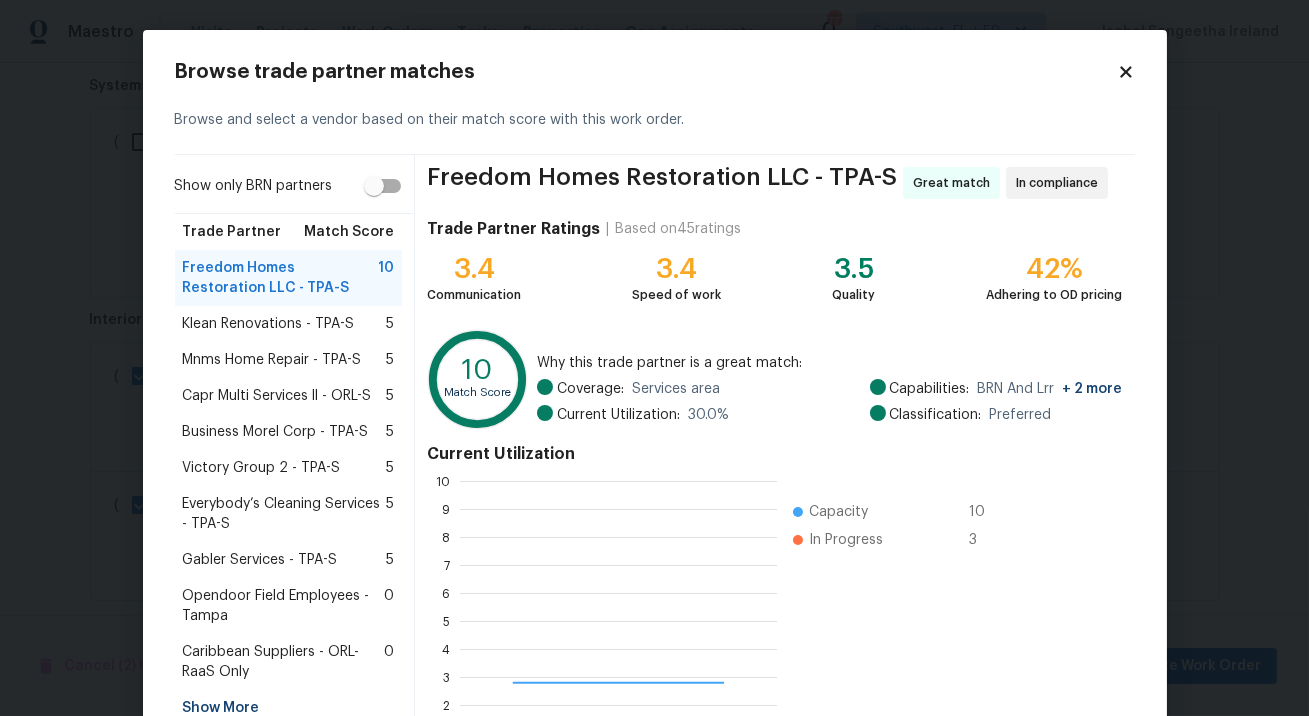 scroll, scrollTop: 1, scrollLeft: 1, axis: both 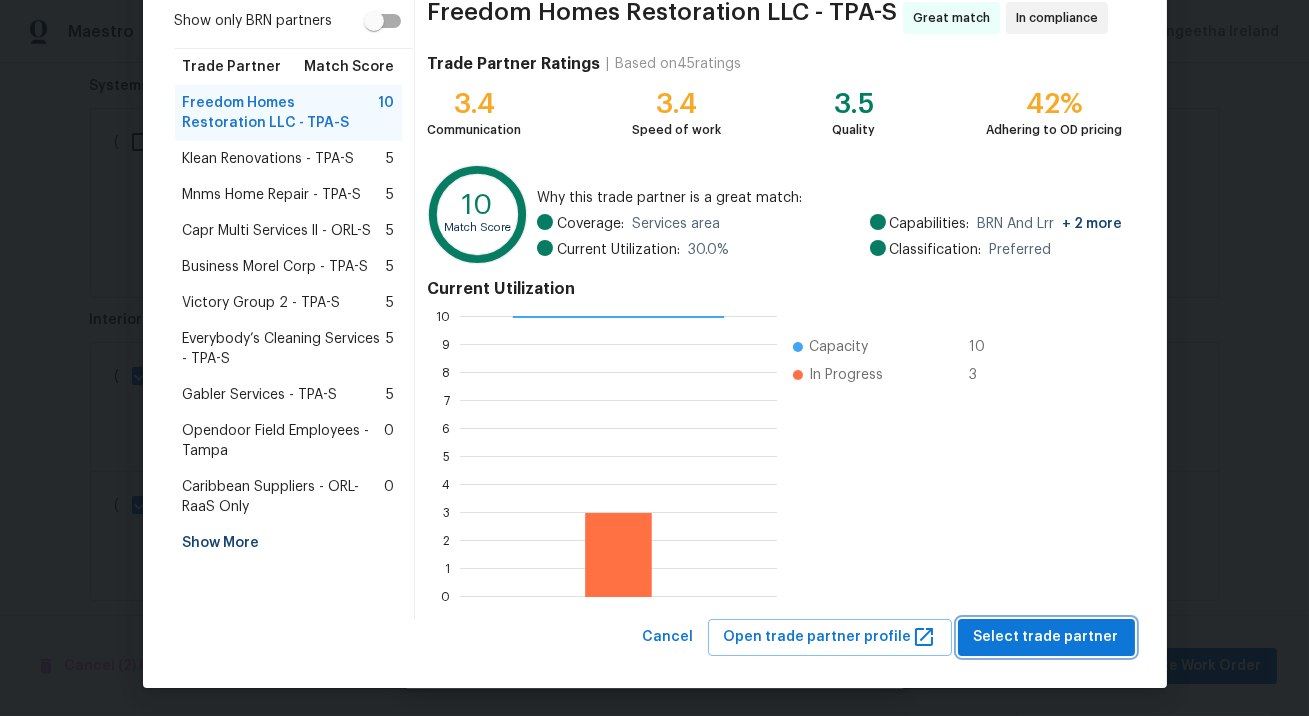 click on "Select trade partner" at bounding box center [1046, 637] 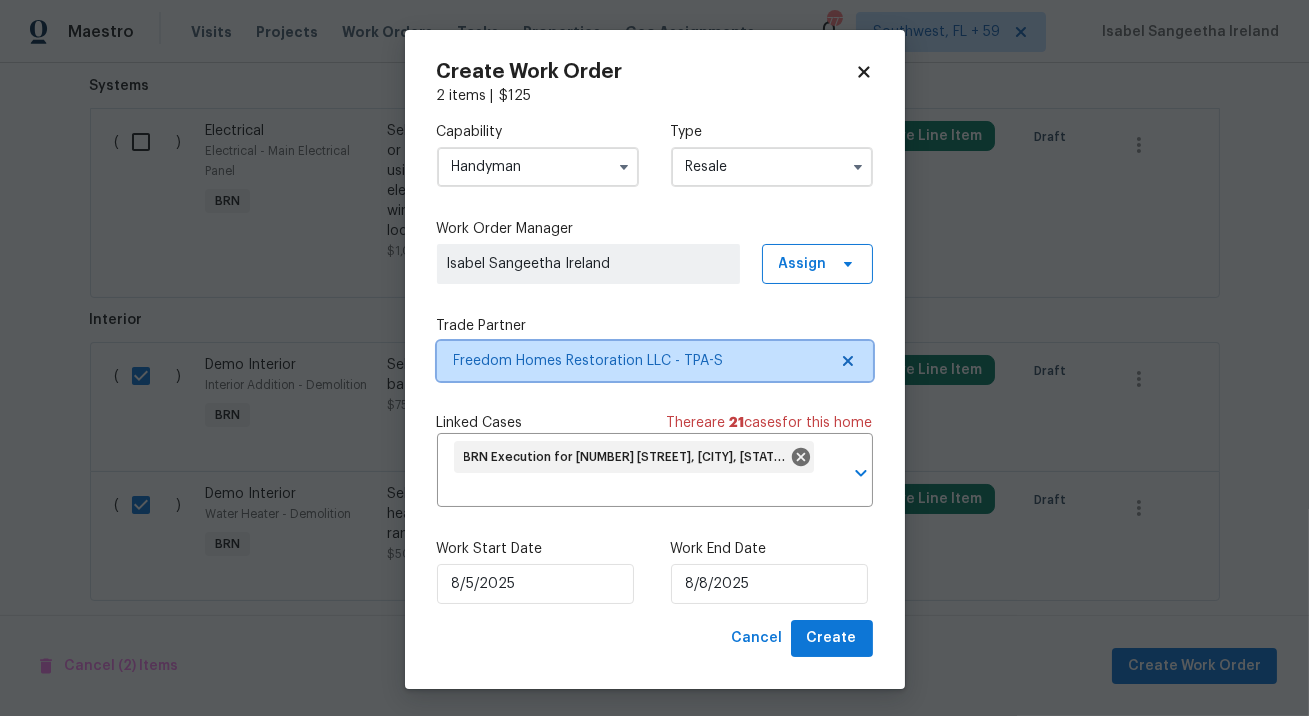 scroll, scrollTop: 0, scrollLeft: 0, axis: both 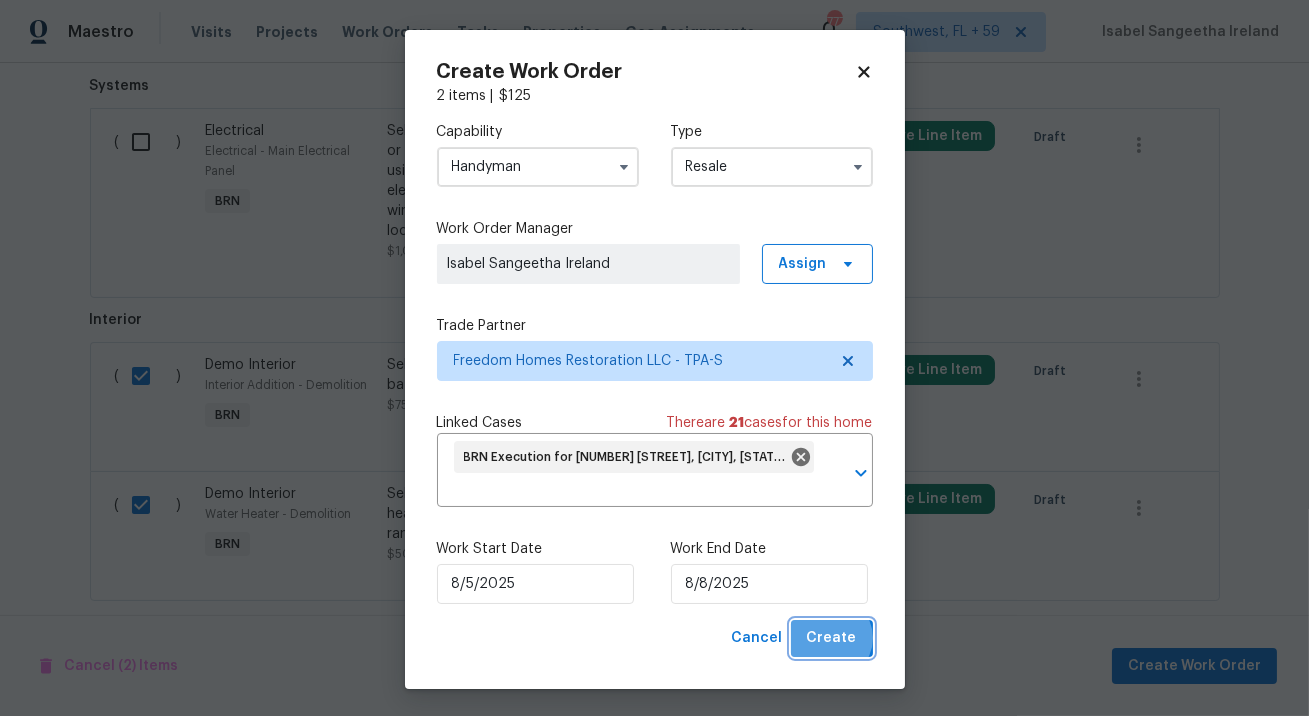 click on "Create" at bounding box center (832, 638) 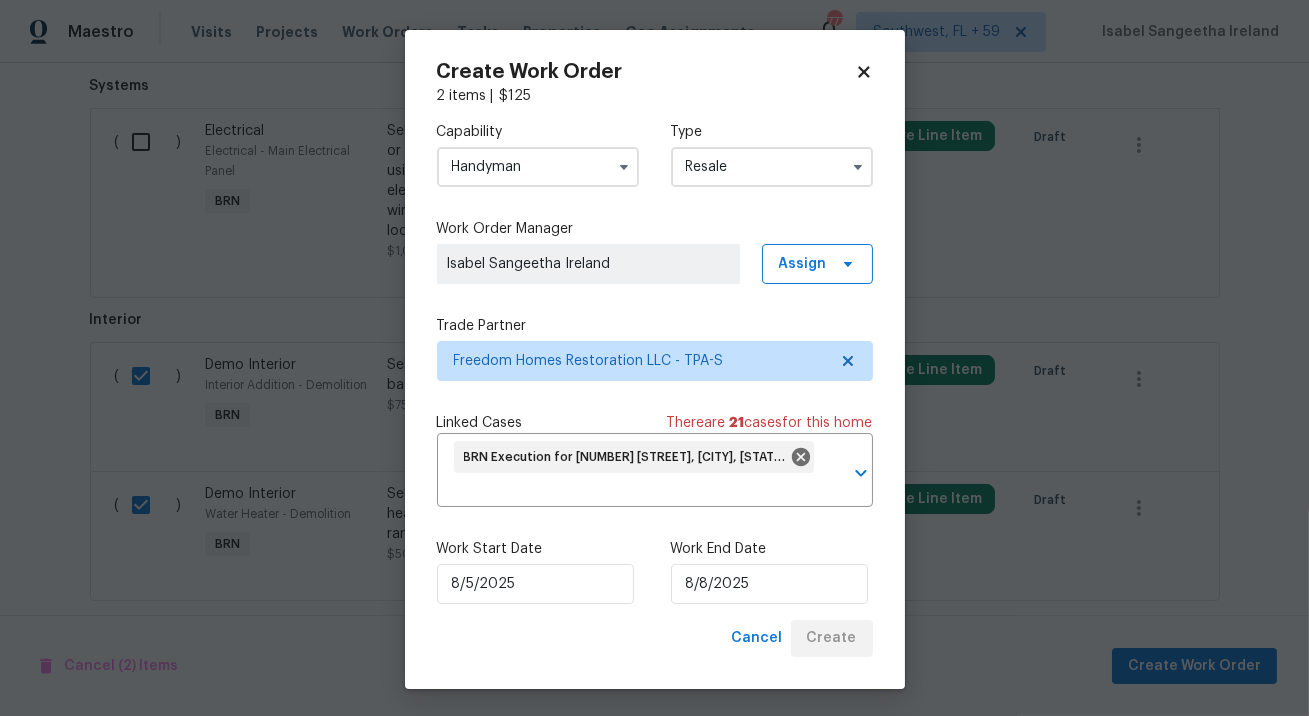 checkbox on "false" 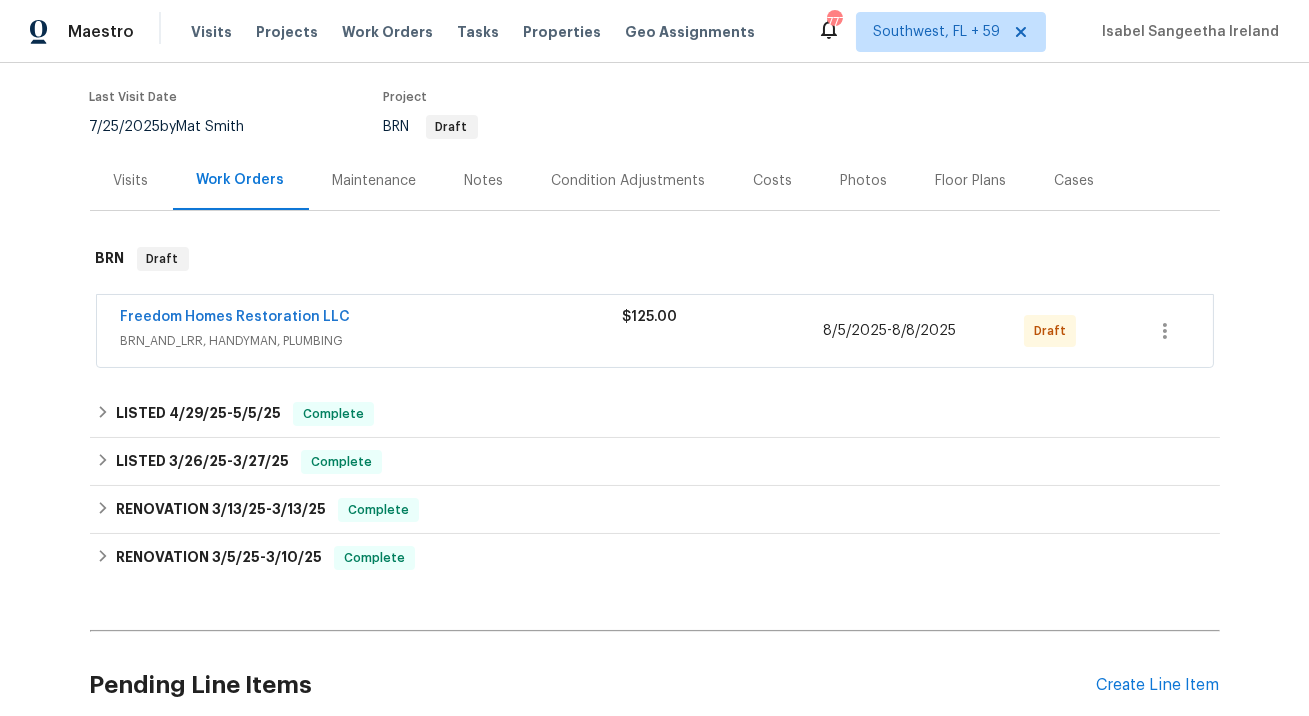 scroll, scrollTop: 472, scrollLeft: 0, axis: vertical 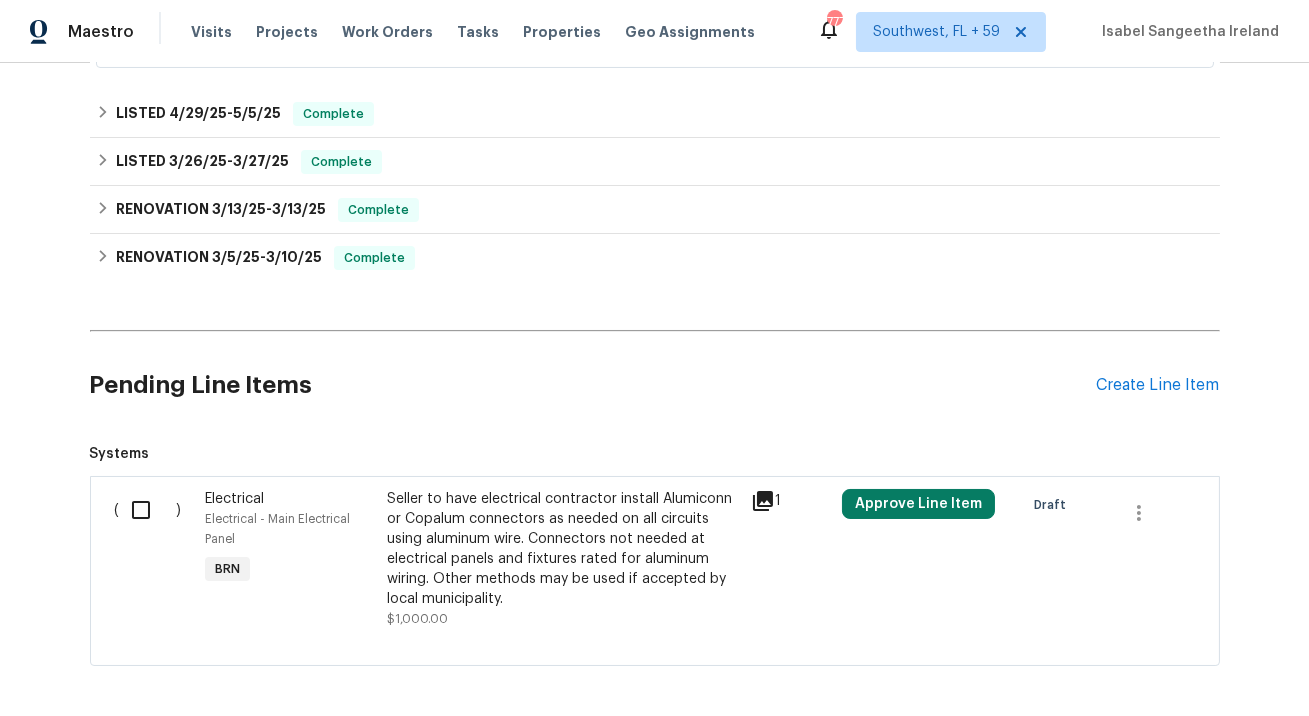click at bounding box center (148, 510) 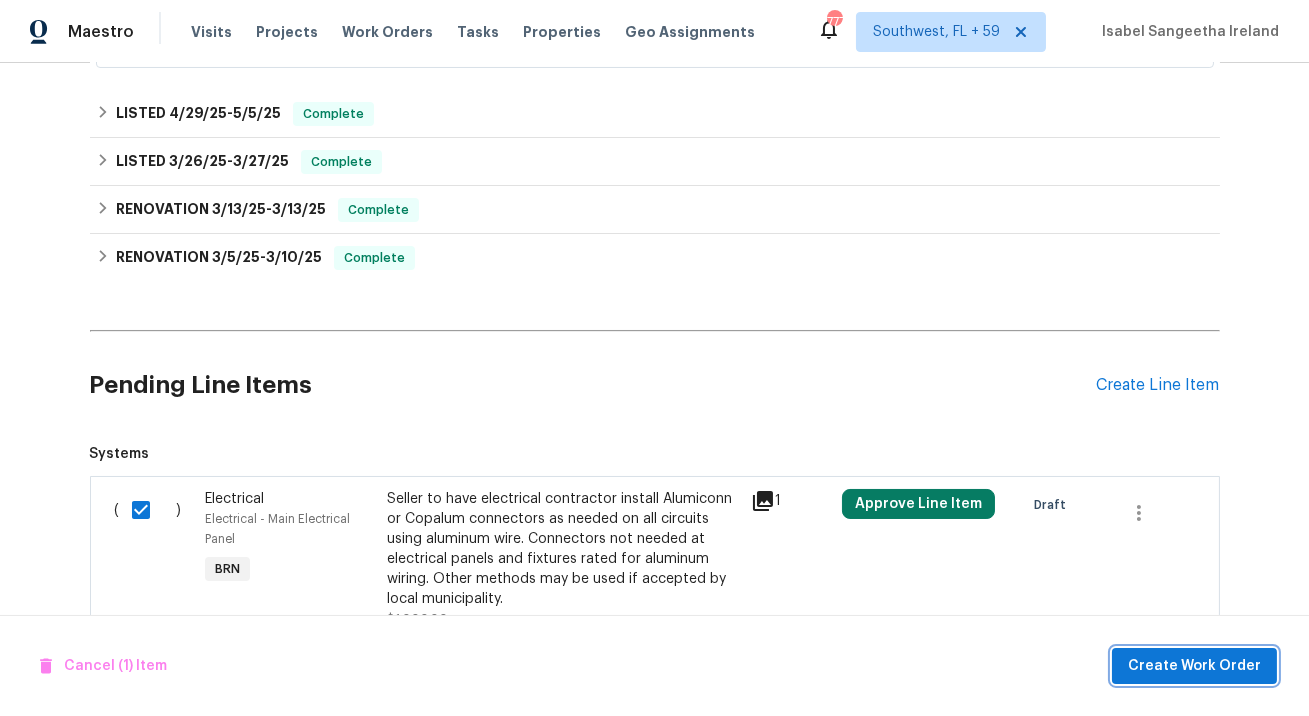 click on "Create Work Order" at bounding box center (1194, 666) 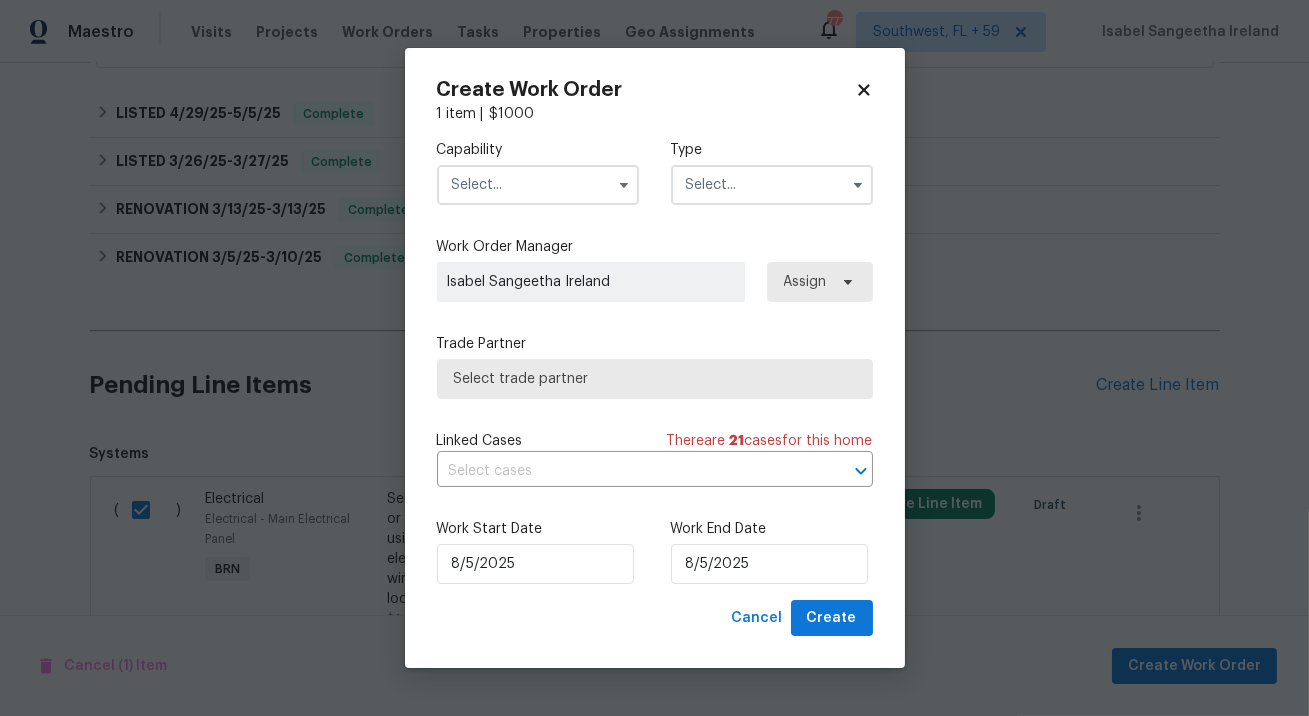 click at bounding box center [538, 185] 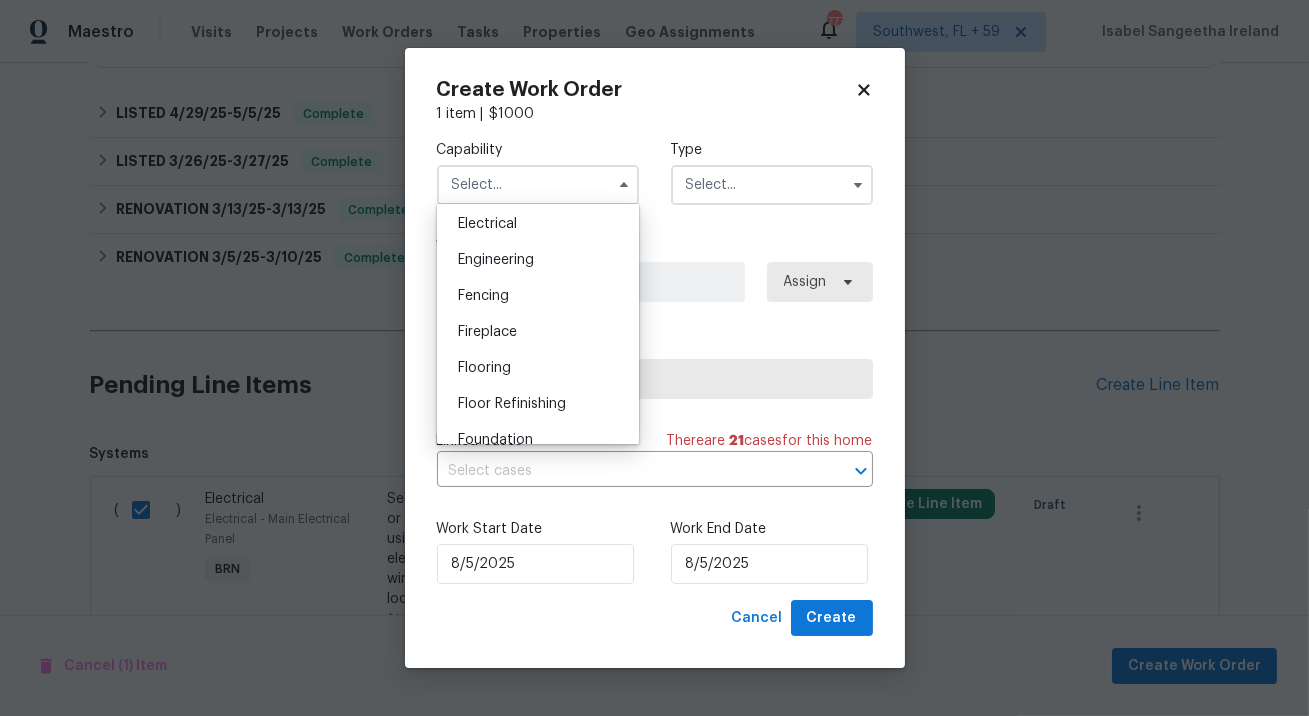 scroll, scrollTop: 559, scrollLeft: 0, axis: vertical 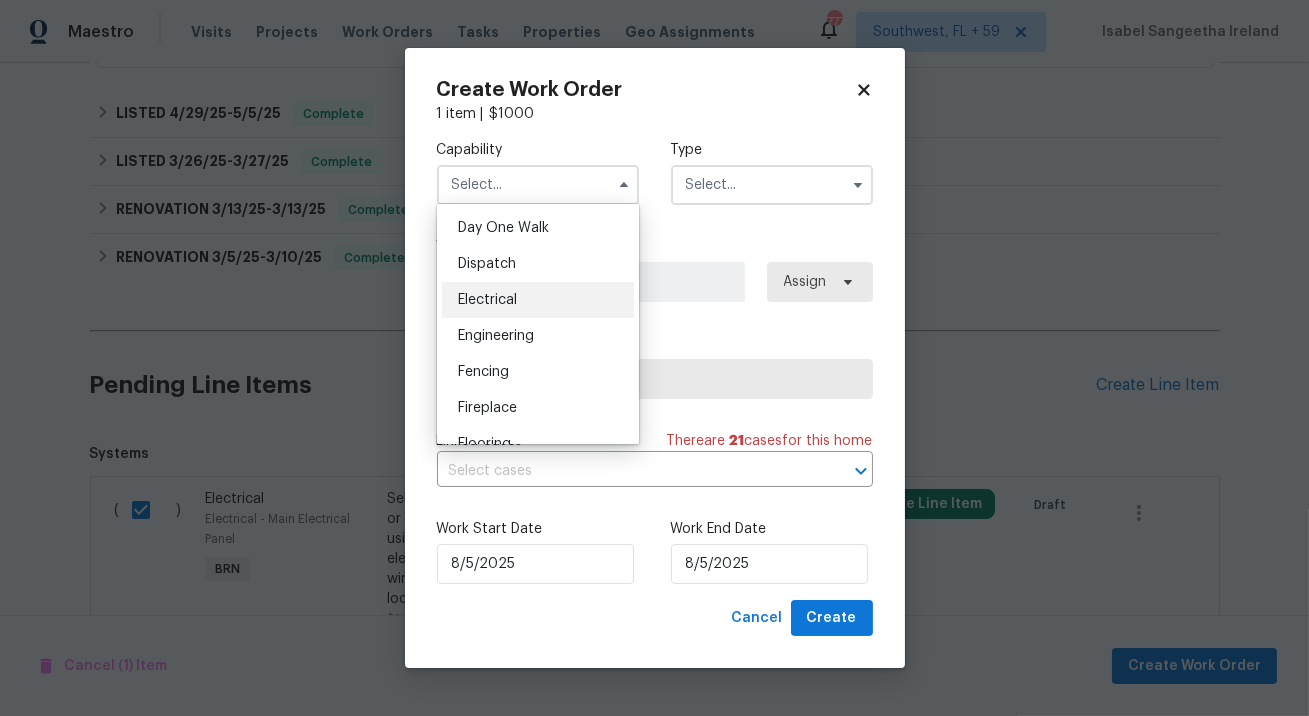 click on "Electrical" at bounding box center [487, 300] 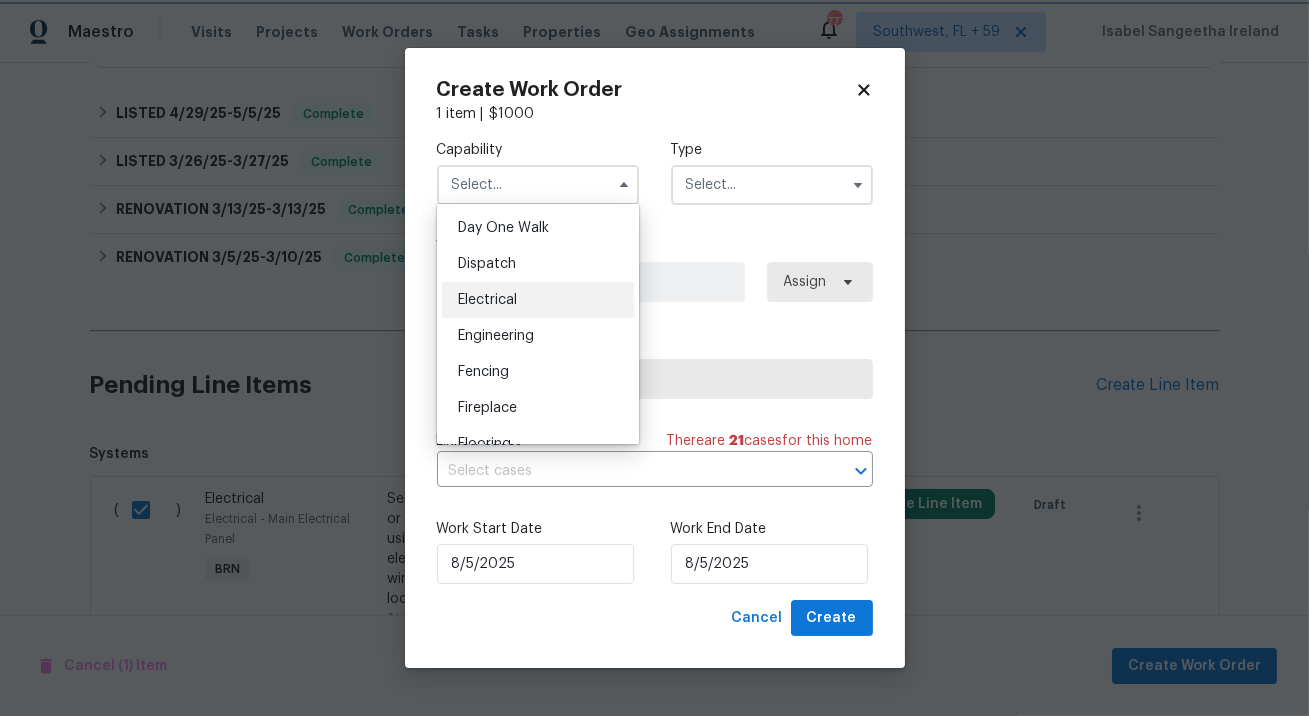 type on "Electrical" 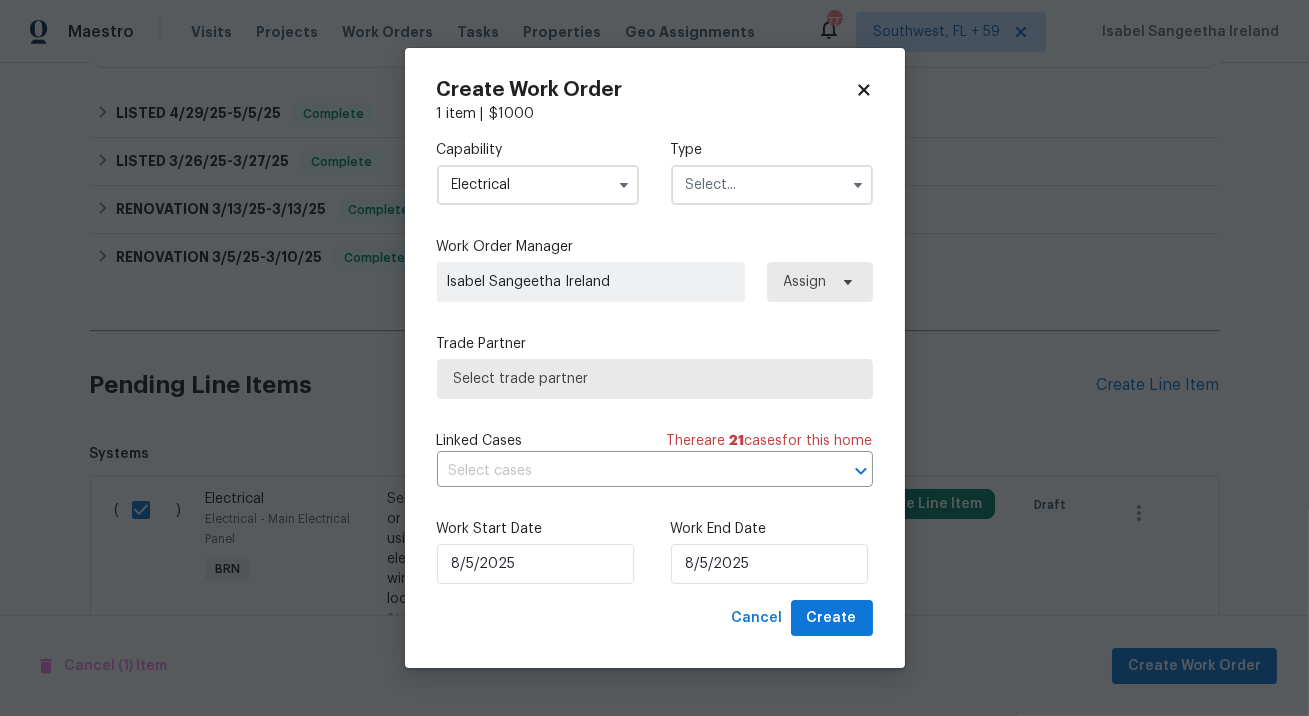click at bounding box center (772, 185) 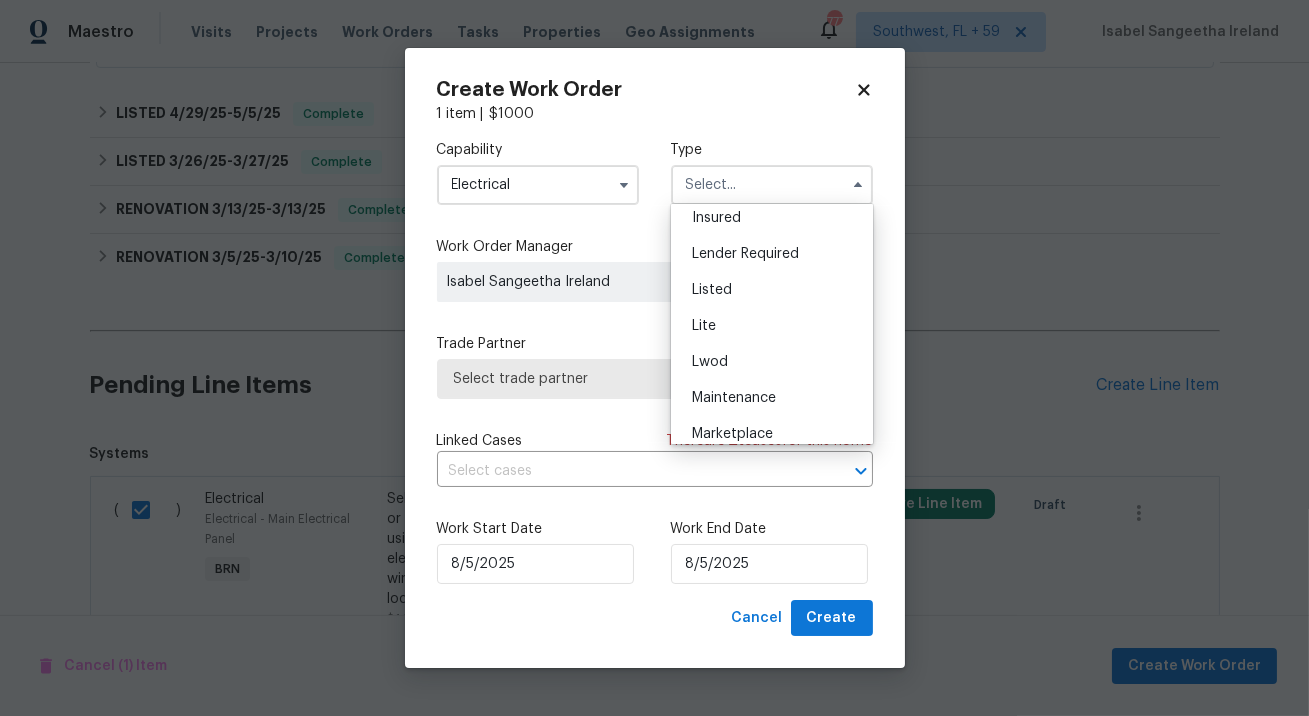 scroll, scrollTop: 454, scrollLeft: 0, axis: vertical 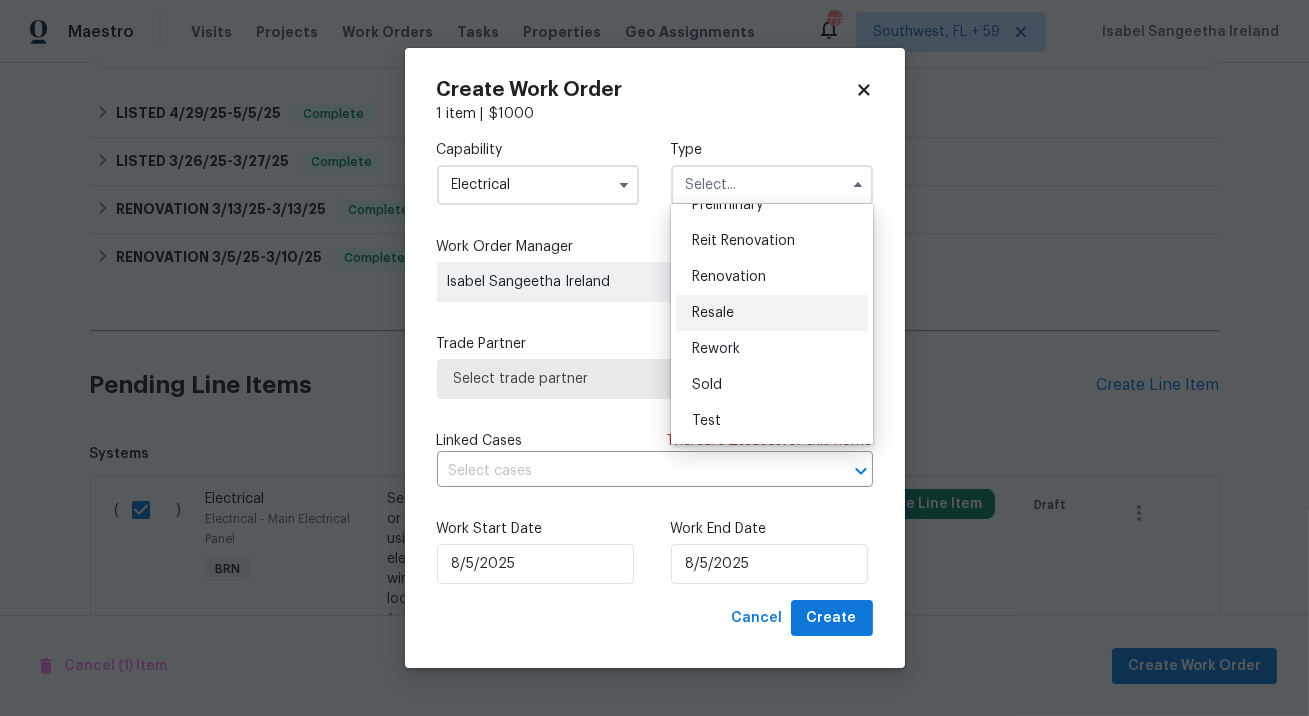 click on "Resale" at bounding box center [713, 313] 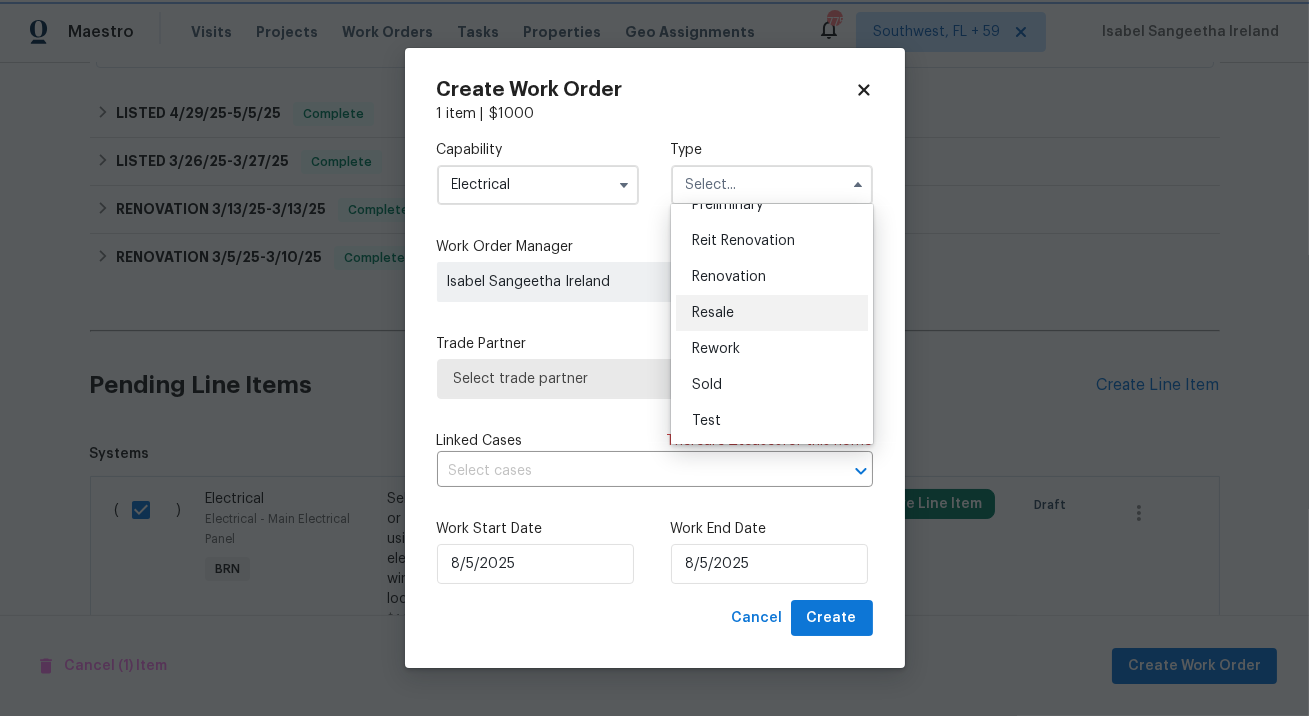 type on "Resale" 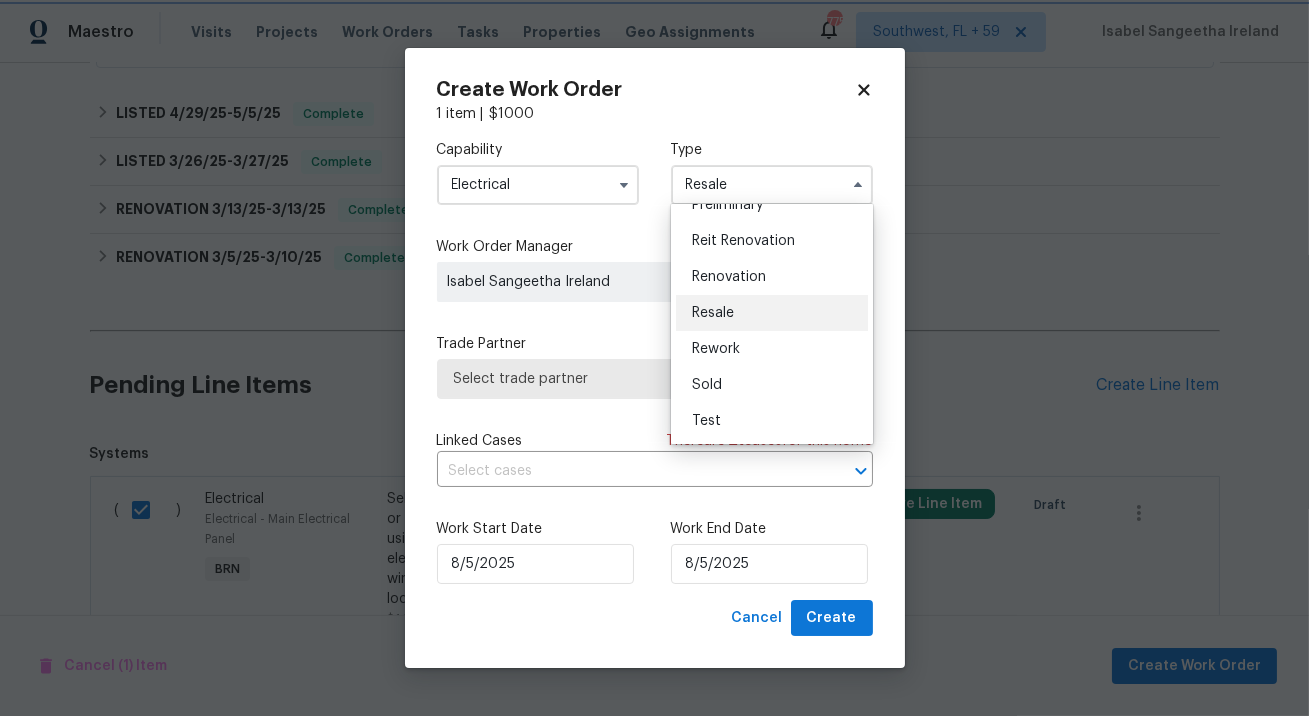 scroll, scrollTop: 0, scrollLeft: 0, axis: both 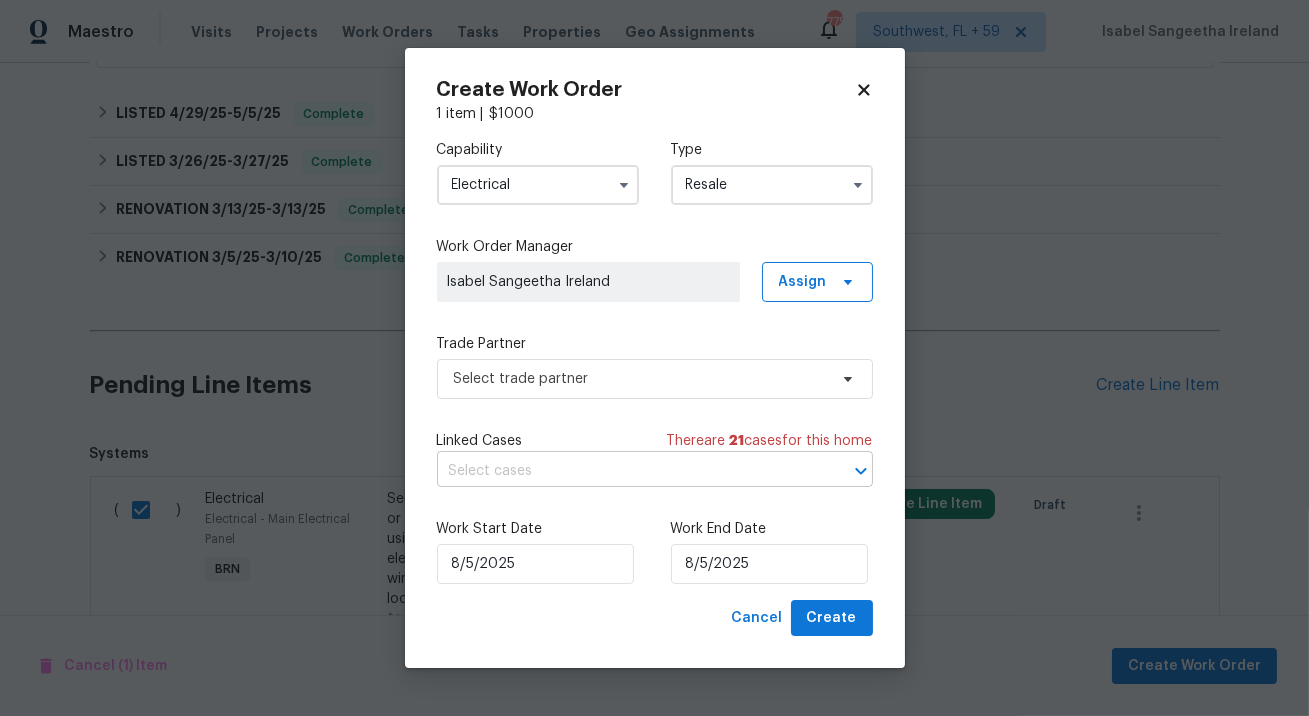 click at bounding box center [627, 471] 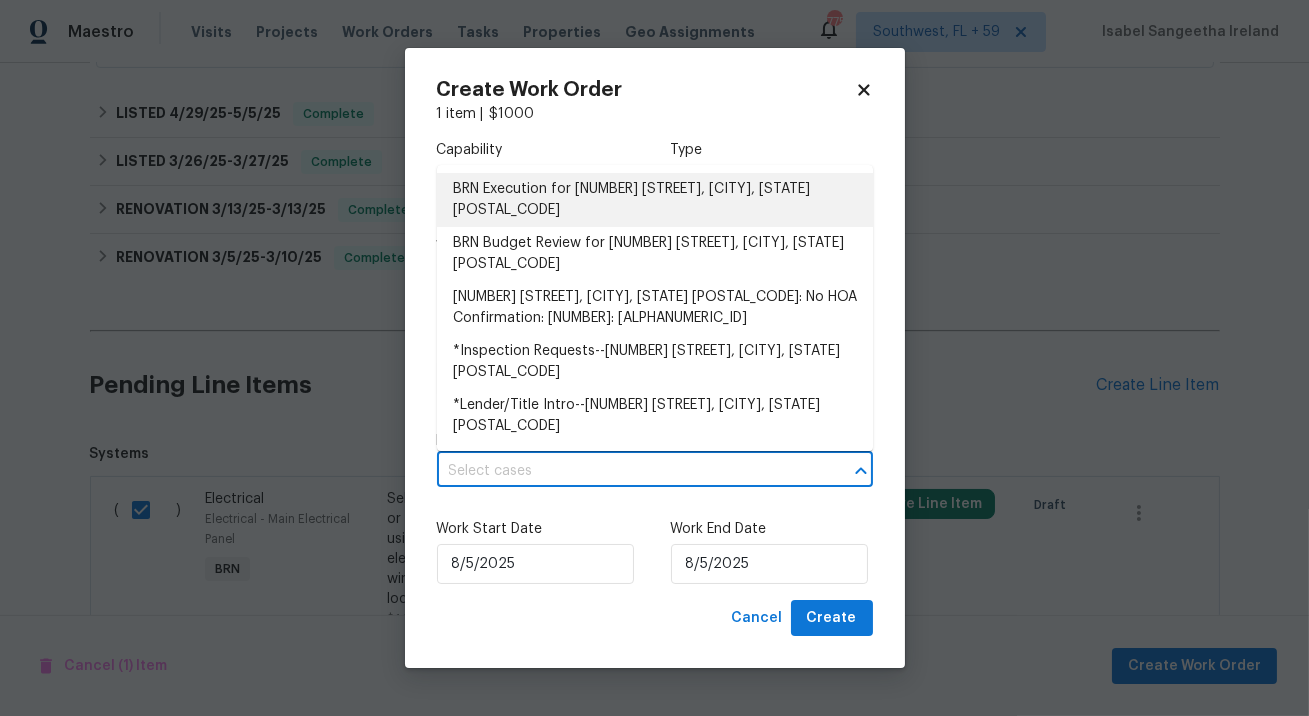 click on "BRN Execution for 8340 75th Pl, Seminole, FL 33777" at bounding box center [655, 200] 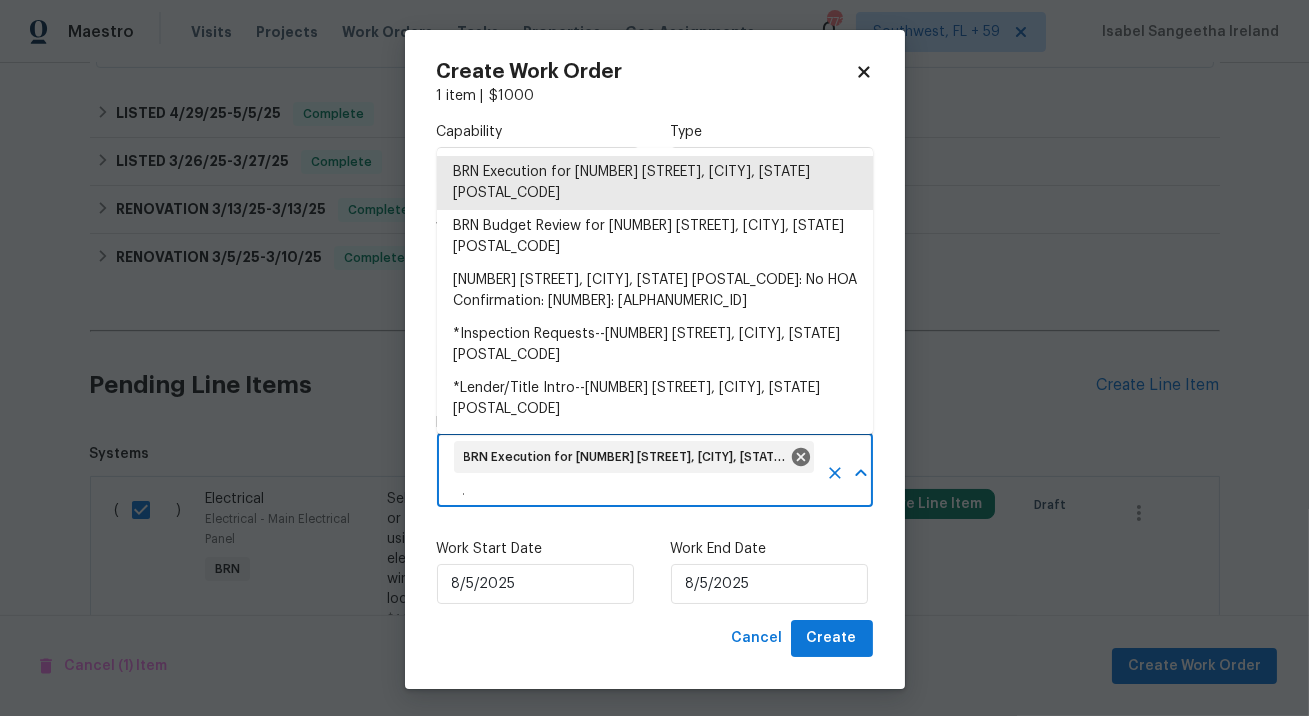 type on ". Okay" 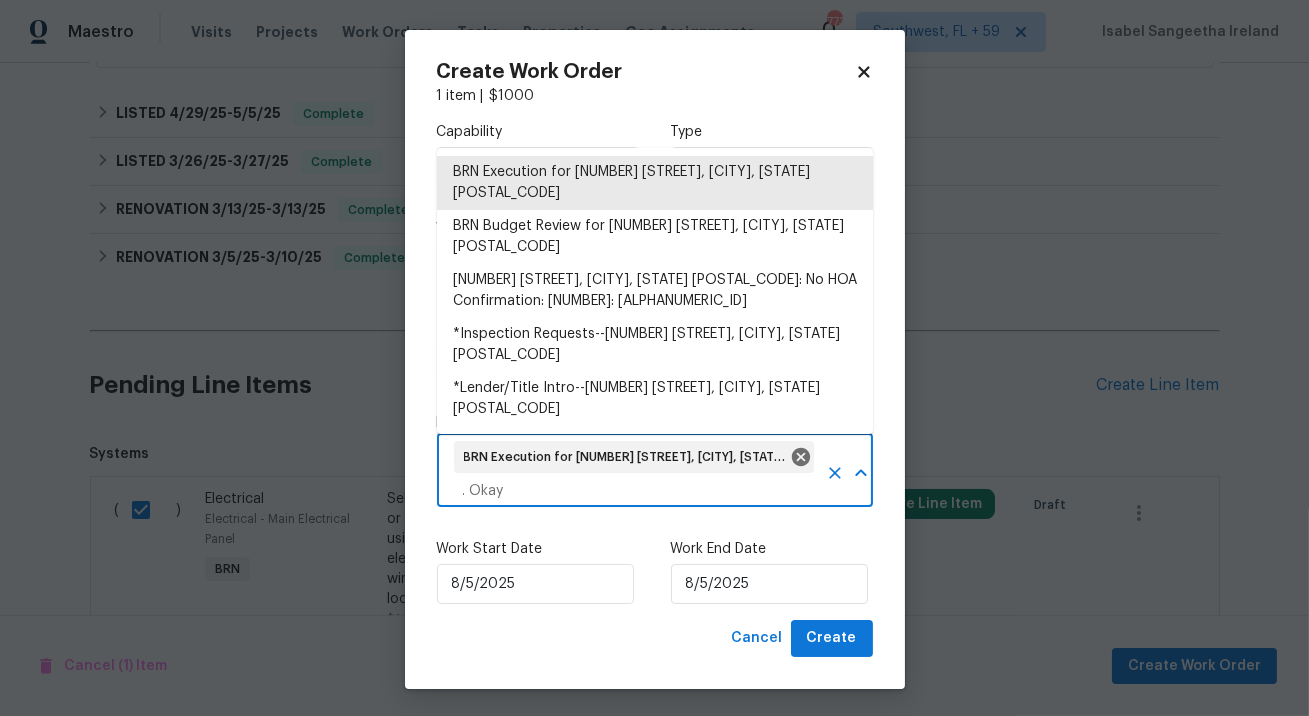 click on ". Okay" at bounding box center [634, 491] 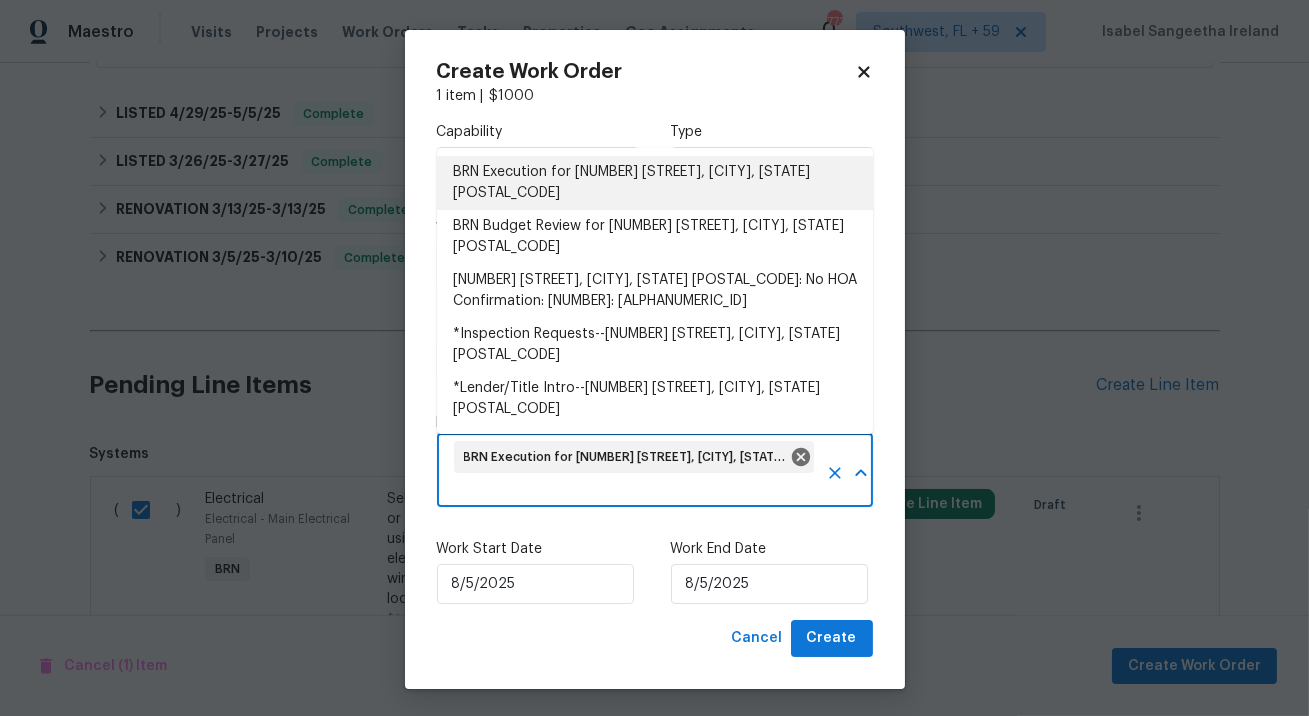 click on "BRN Execution for 8340 75th Pl, Seminole, FL 33777" at bounding box center [655, 183] 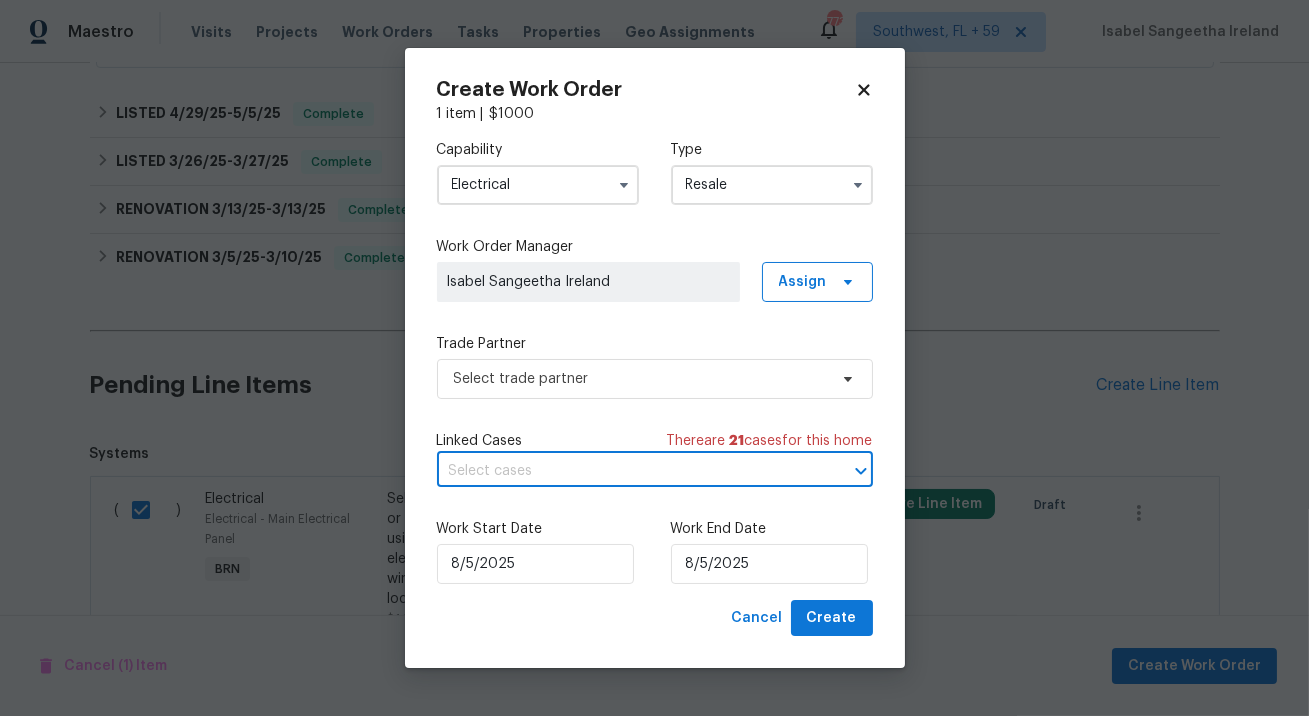 click at bounding box center (627, 471) 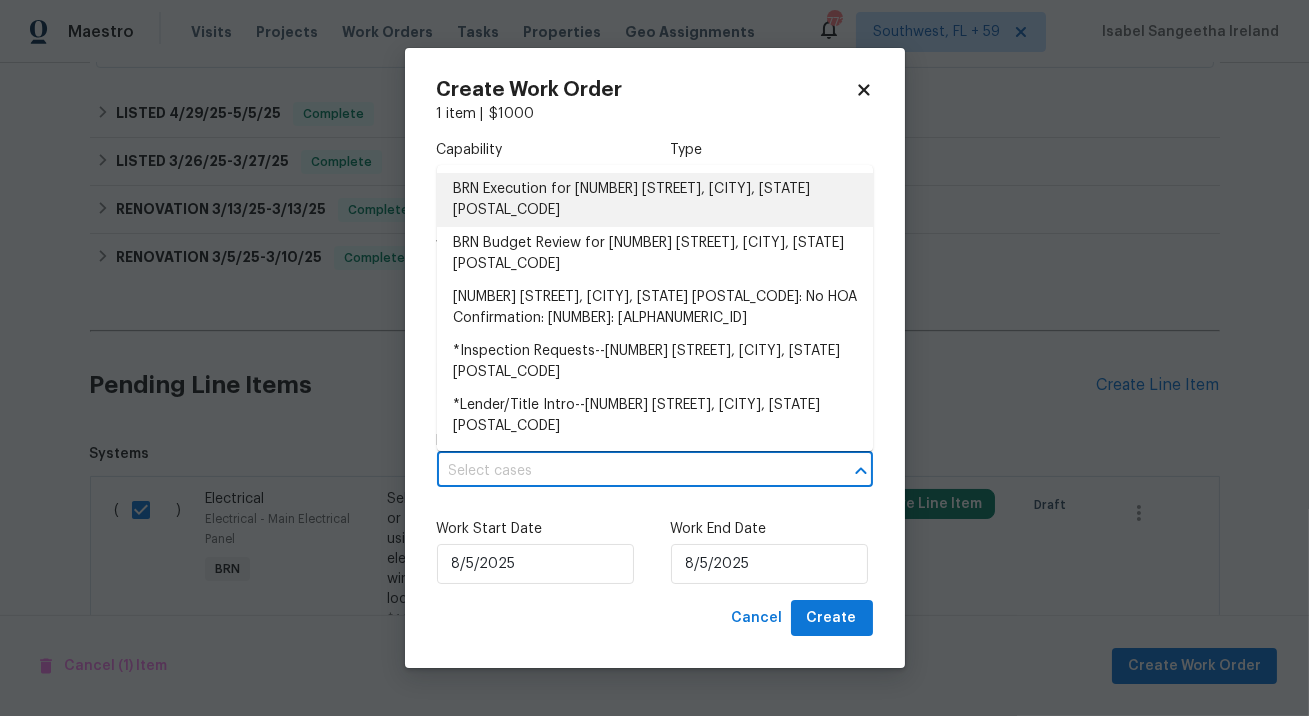 click on "BRN Execution for 8340 75th Pl, Seminole, FL 33777" at bounding box center (655, 200) 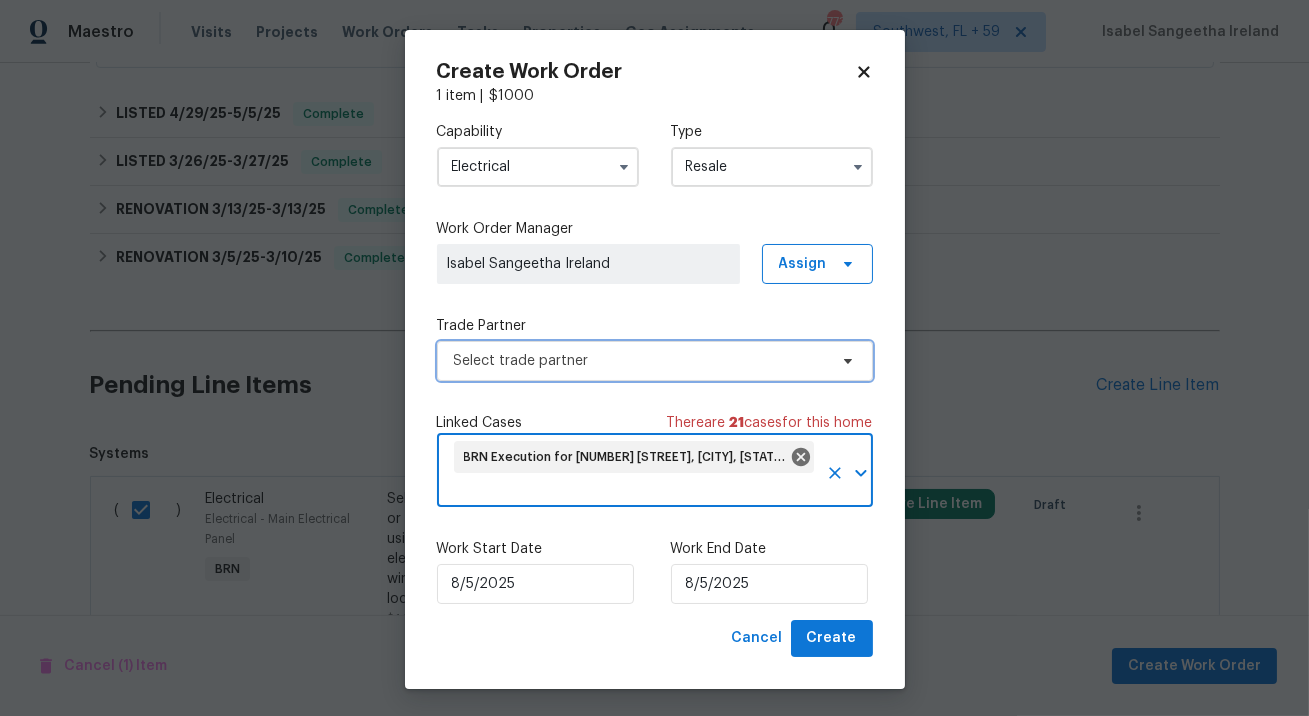 click on "Select trade partner" at bounding box center (640, 361) 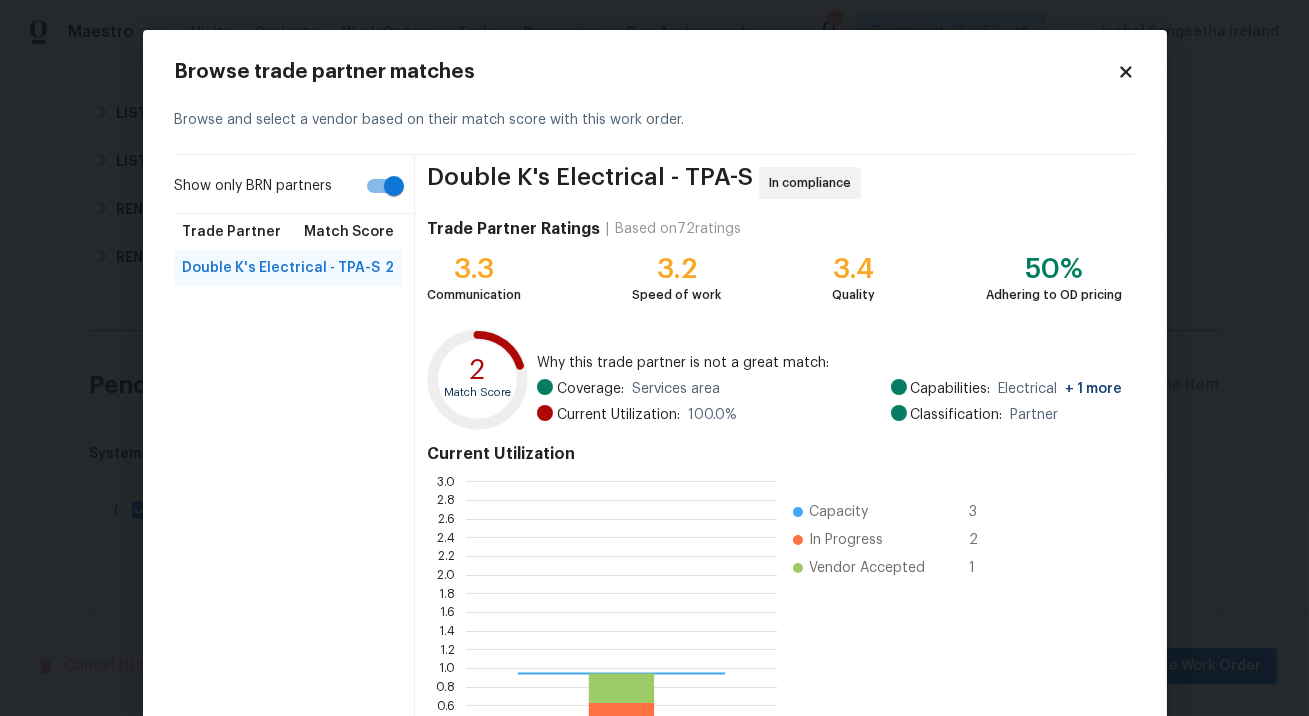 scroll, scrollTop: 1, scrollLeft: 1, axis: both 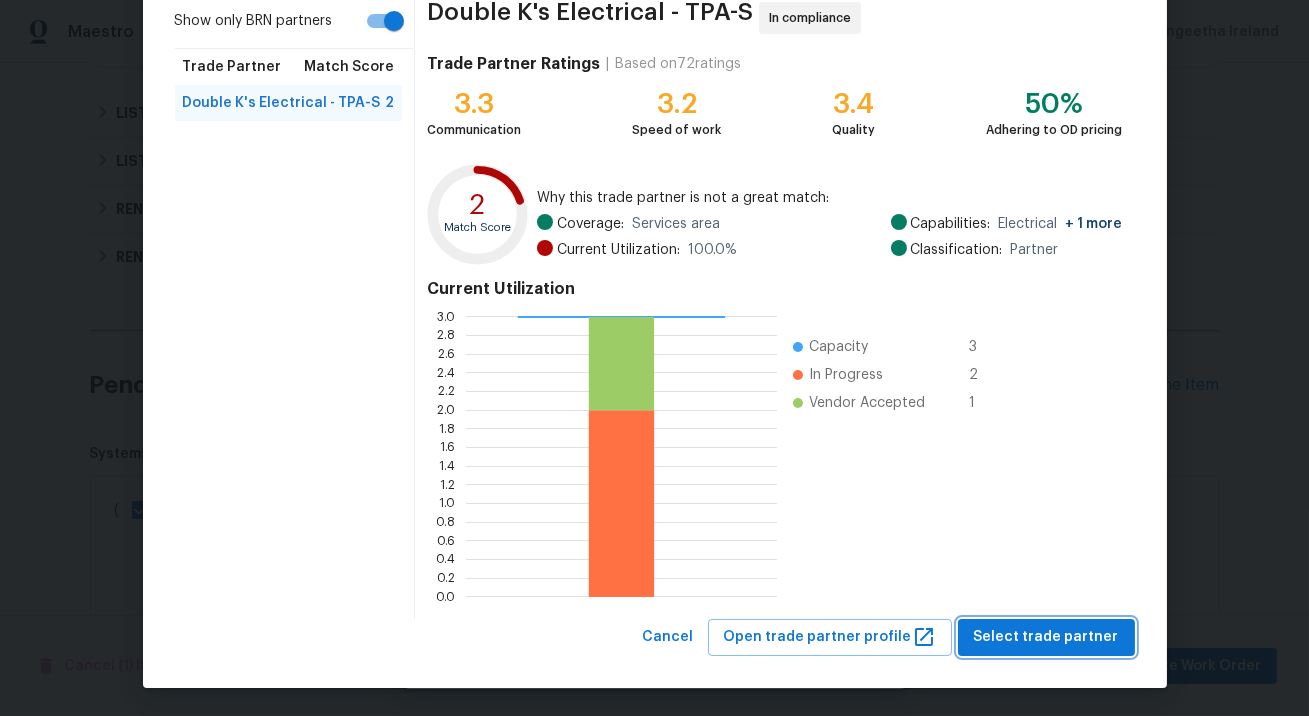 click on "Select trade partner" at bounding box center (1046, 637) 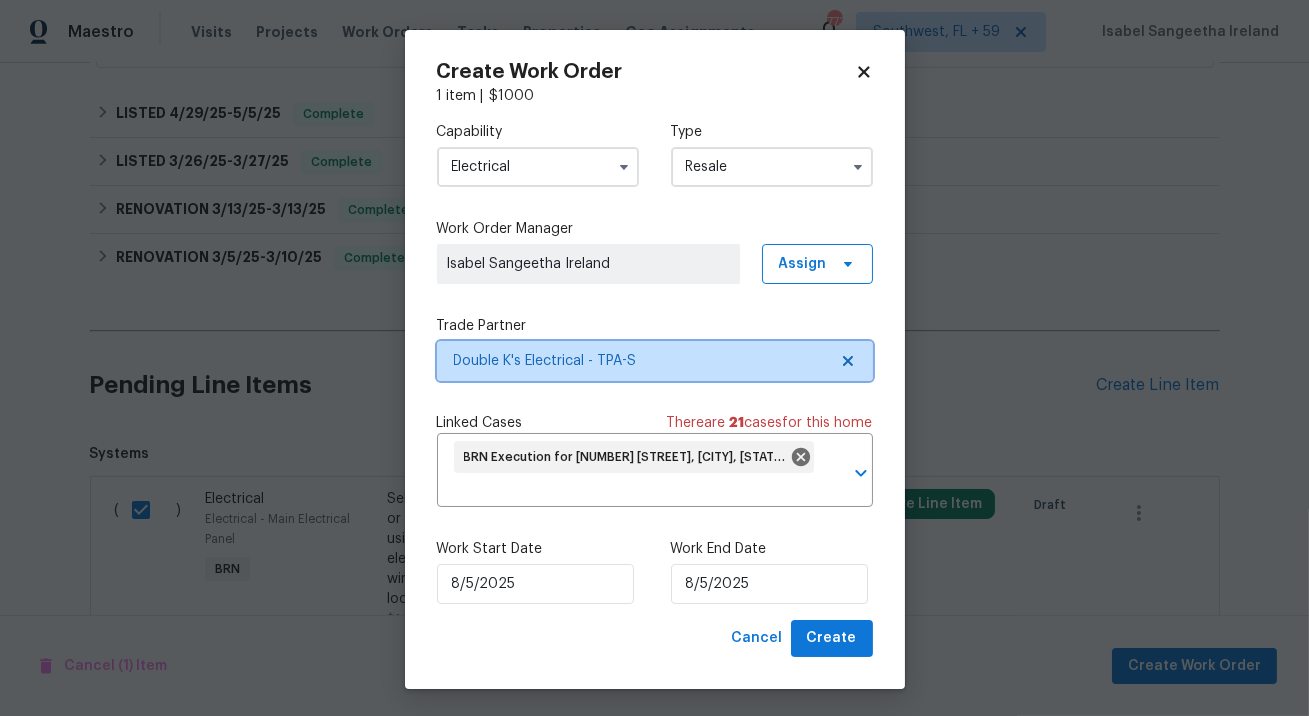 scroll, scrollTop: 0, scrollLeft: 0, axis: both 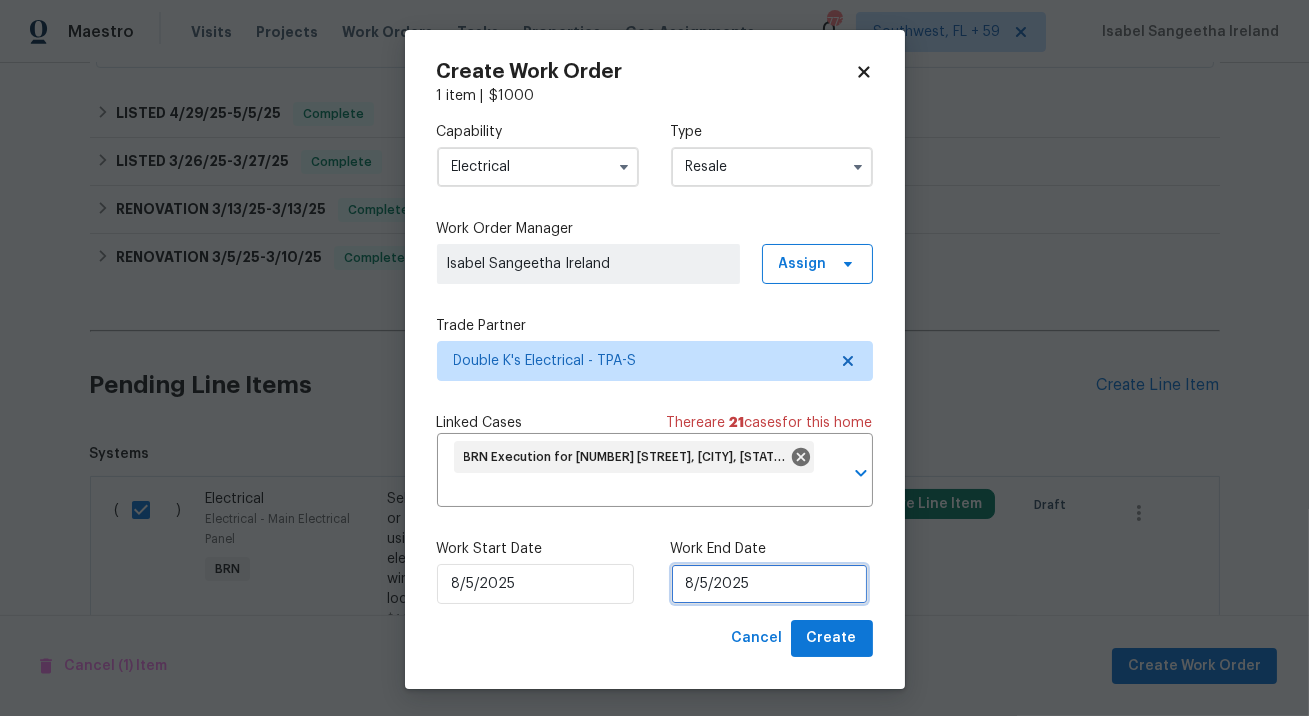 click on "8/5/2025" at bounding box center [769, 584] 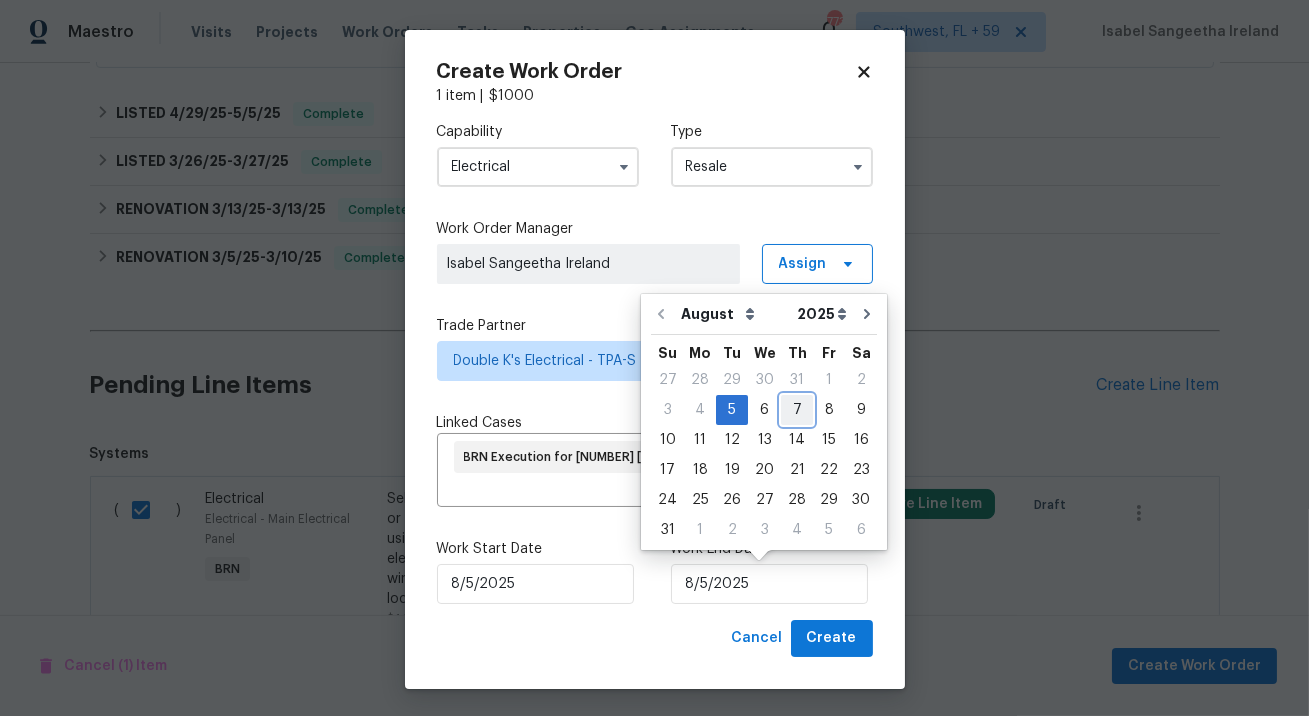 click on "7" at bounding box center (797, 410) 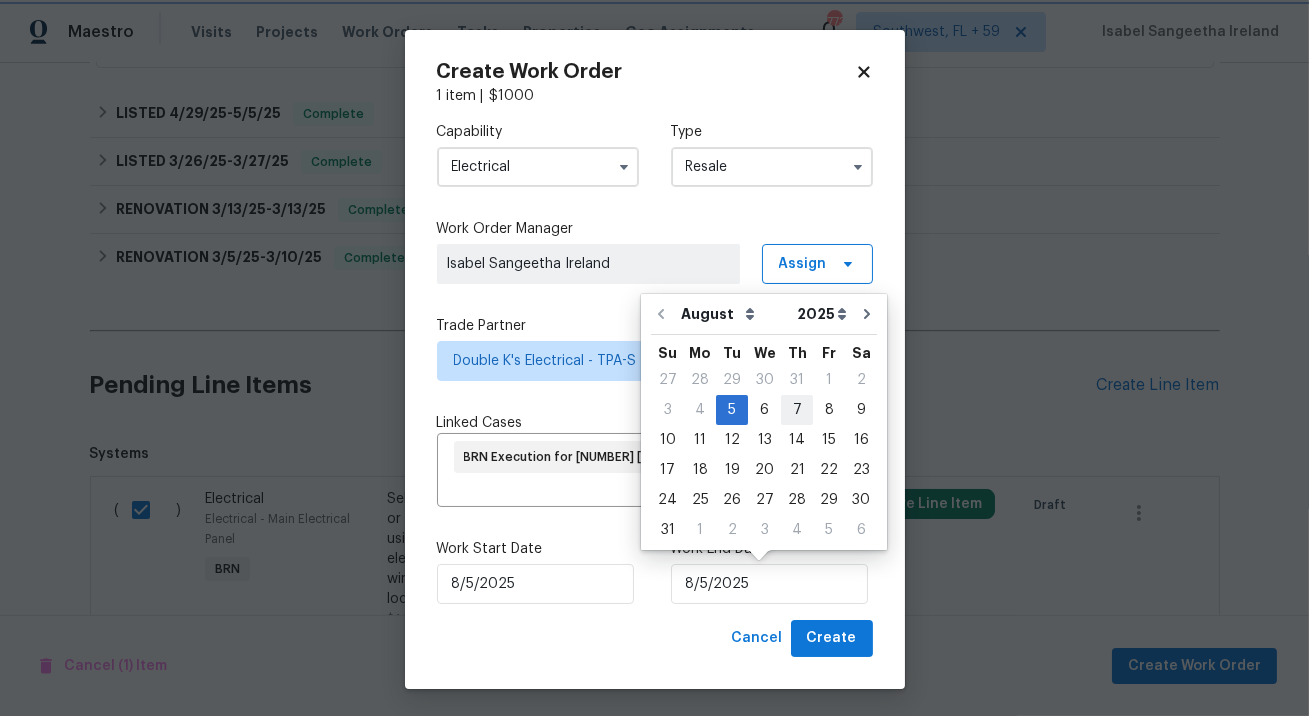 type on "8/7/2025" 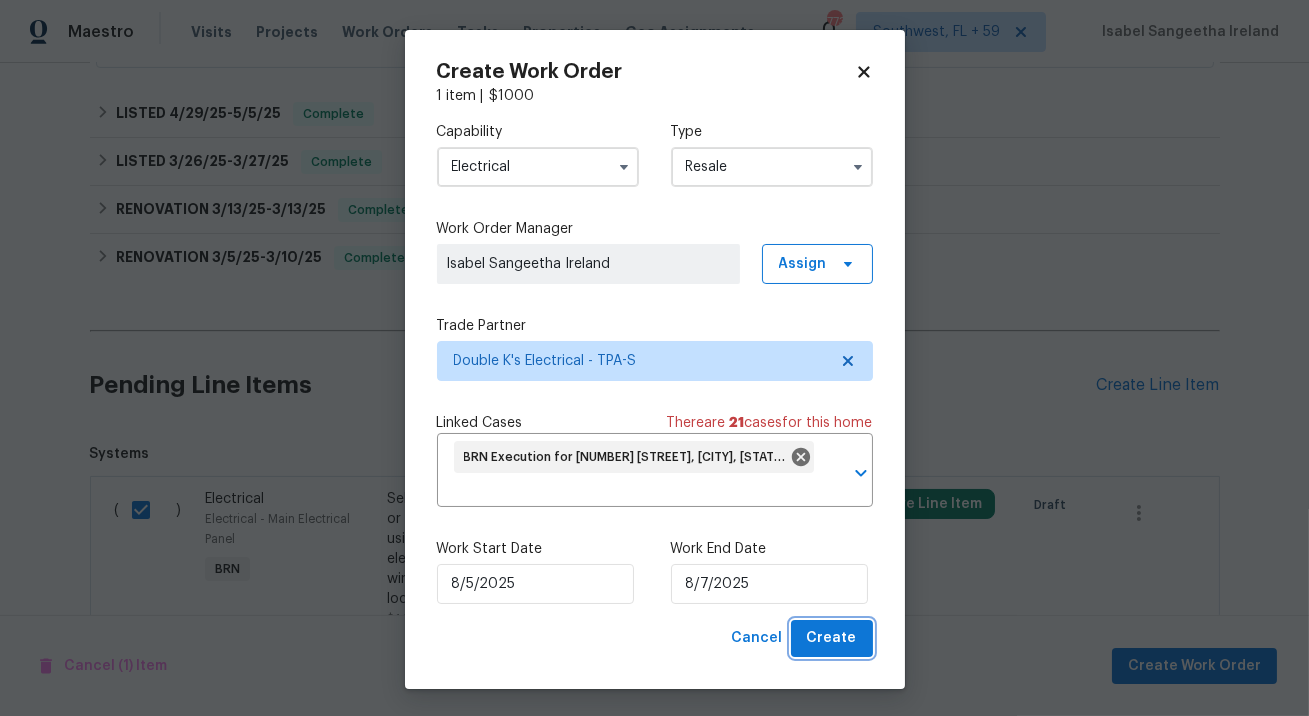 click on "Create" at bounding box center (832, 638) 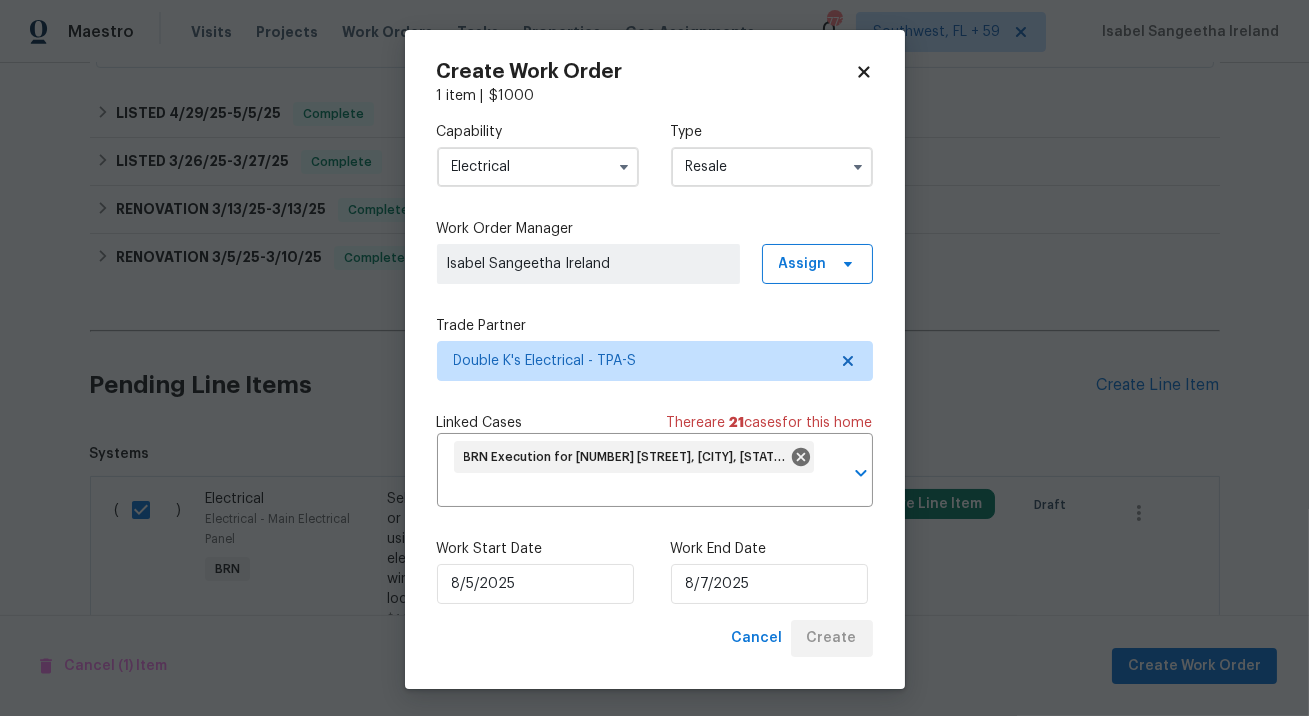 checkbox on "false" 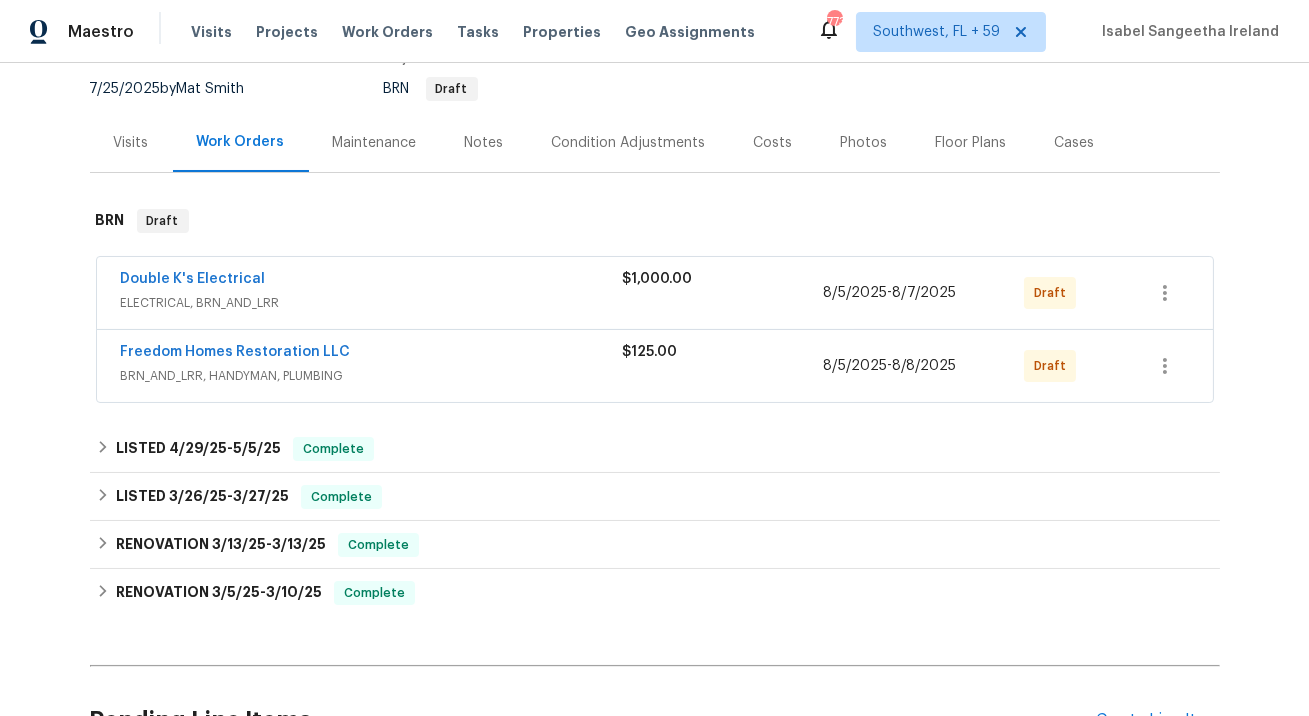 scroll, scrollTop: 185, scrollLeft: 0, axis: vertical 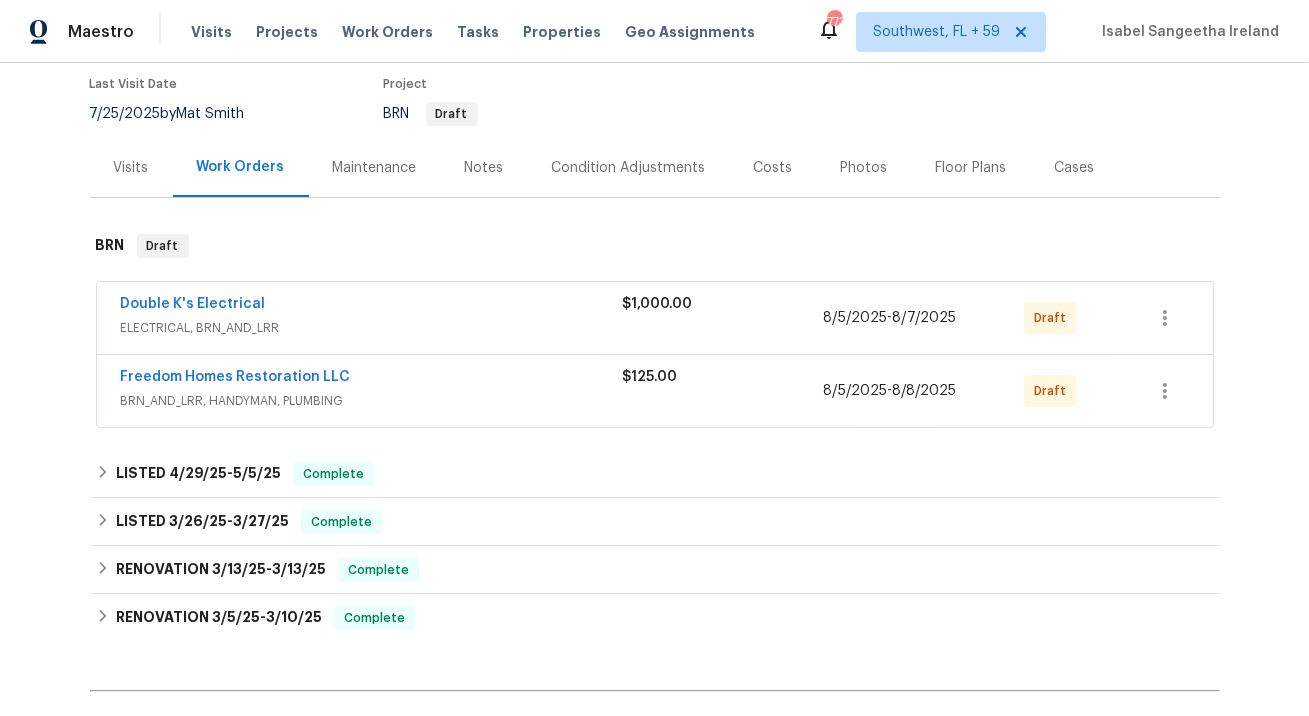 click on "ELECTRICAL, BRN_AND_LRR" at bounding box center [372, 328] 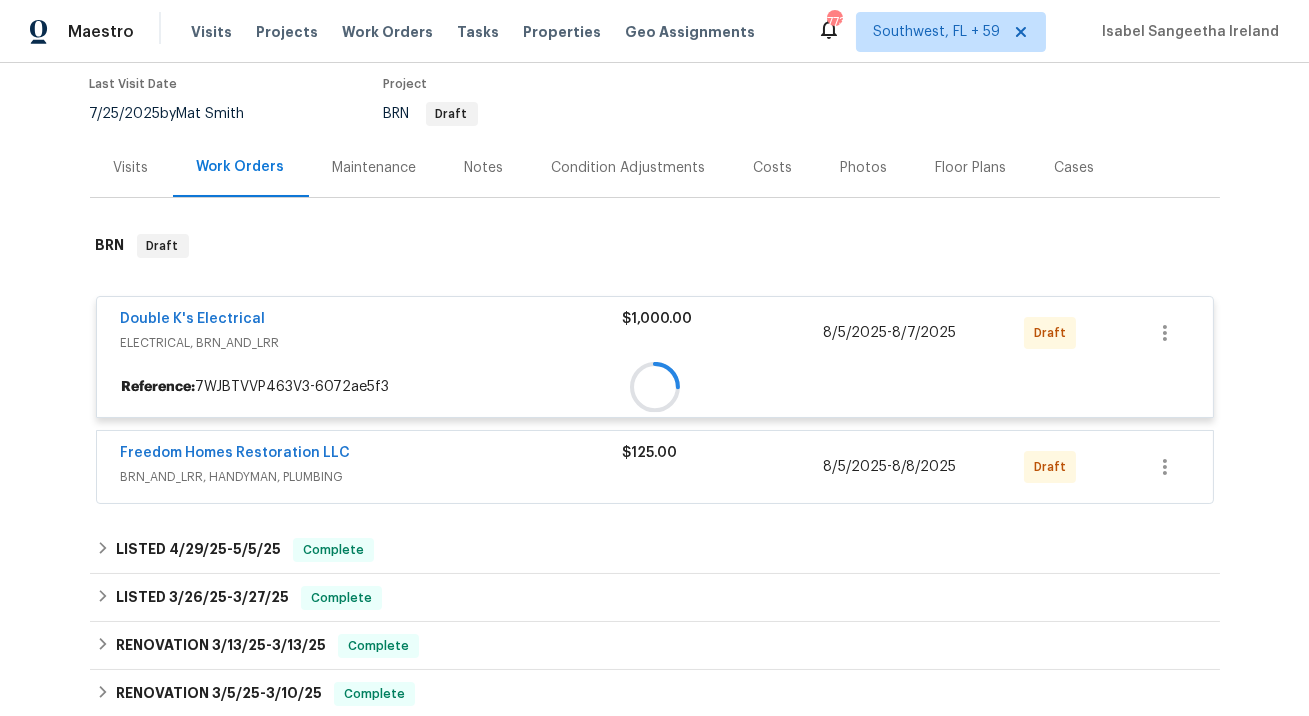 click on "Double K's Electrical ELECTRICAL, BRN_AND_LRR $1,000.00 8/5/2025  -  8/7/2025 Draft Reference:  7WJBTVVP463V3-6072ae5f3" at bounding box center [655, 357] 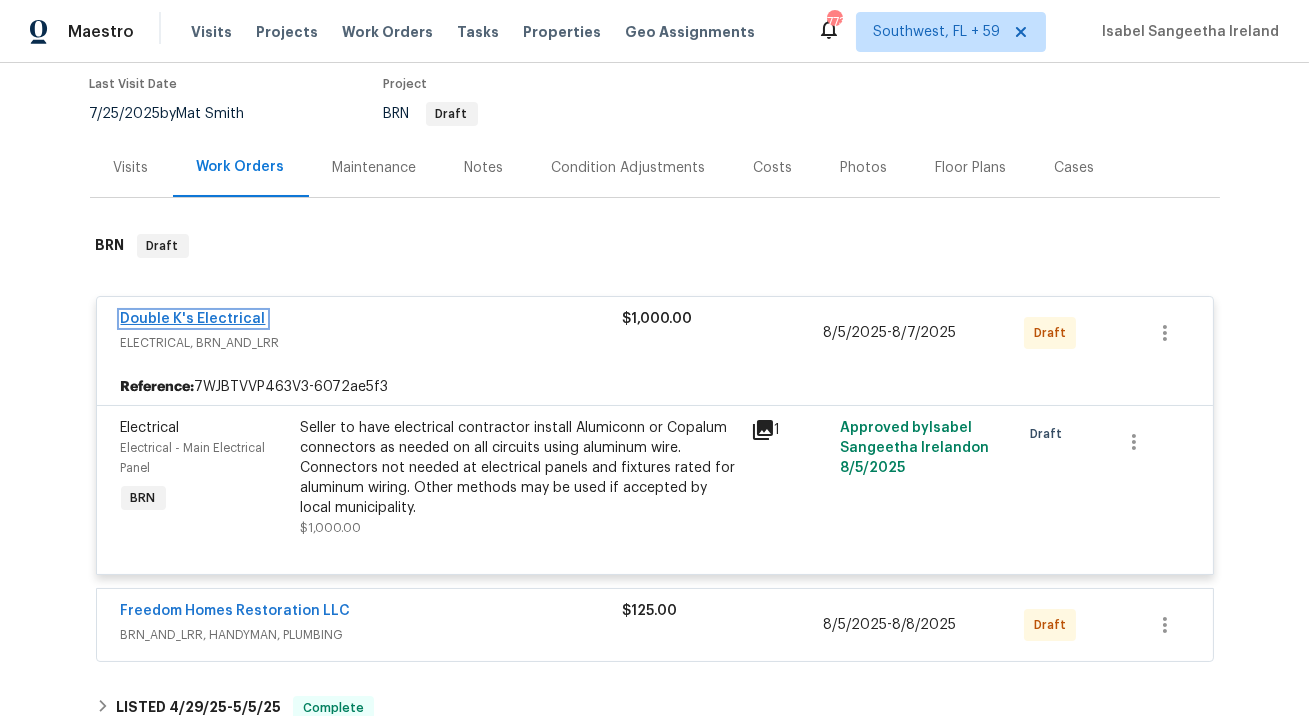 click on "Double K's Electrical" at bounding box center [193, 319] 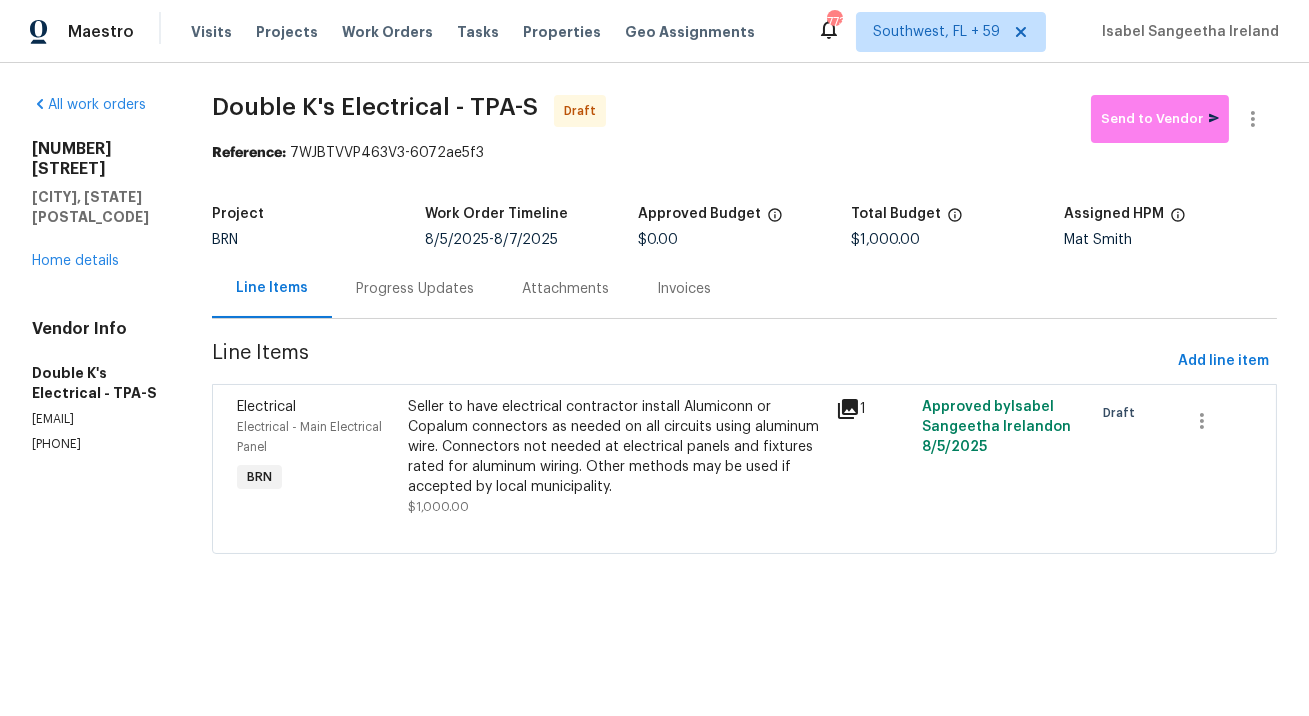click on "Progress Updates" at bounding box center [415, 289] 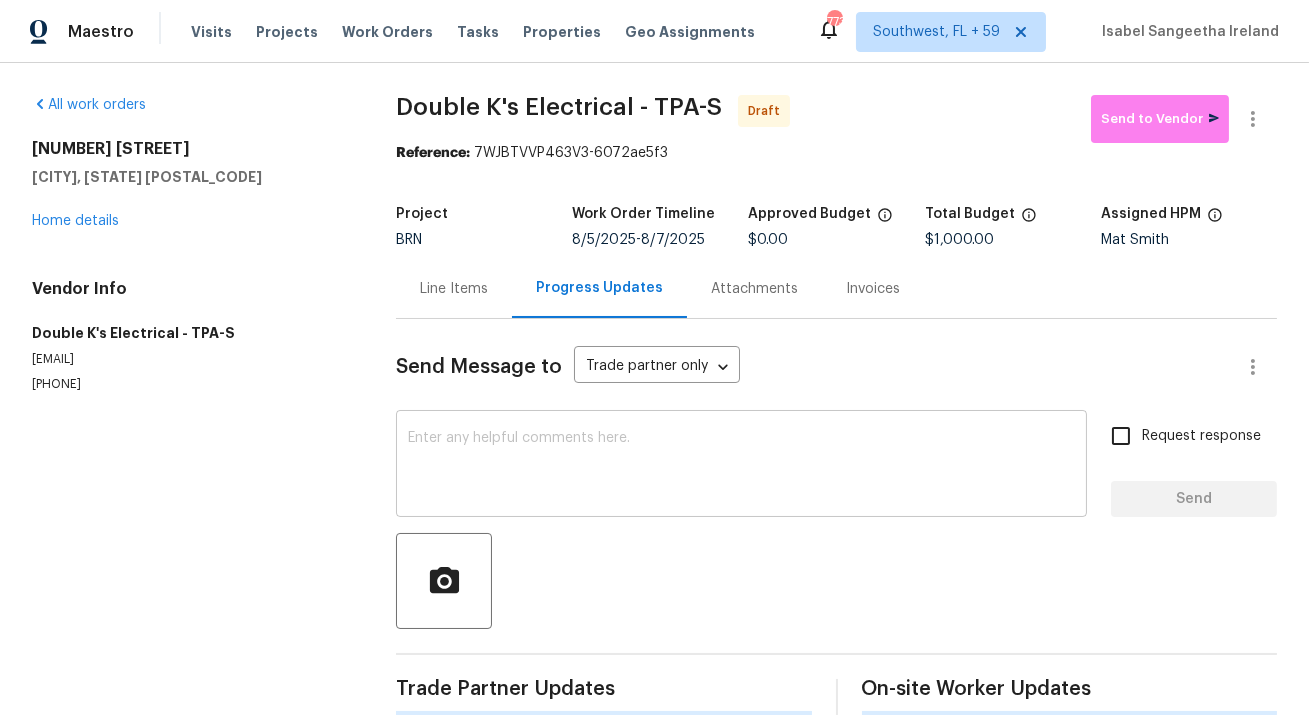 click at bounding box center (741, 466) 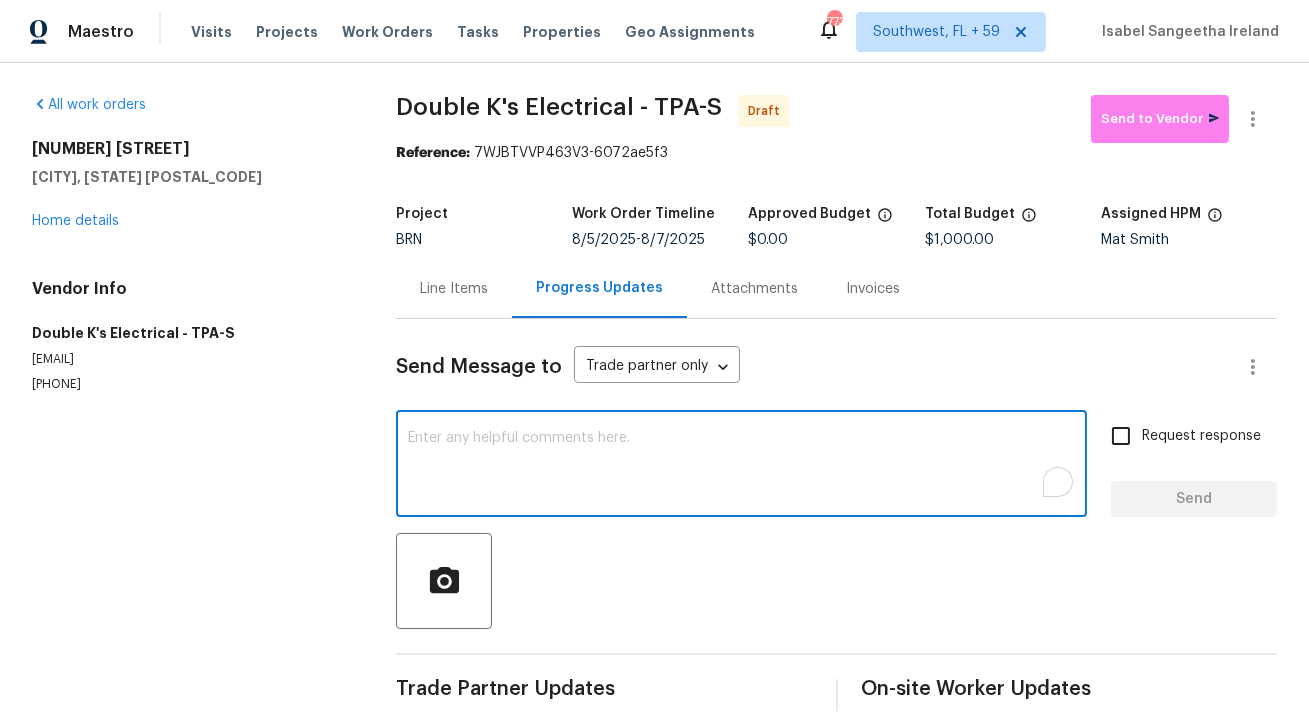 paste on "This is Isabel from Opendoor. Please confirm receipt of the work order due on 06/9/2025 and provide the start date and estimated completion time within 24 hours. For questions, contact me via the portal or at 650-800-9524. Thanks!" 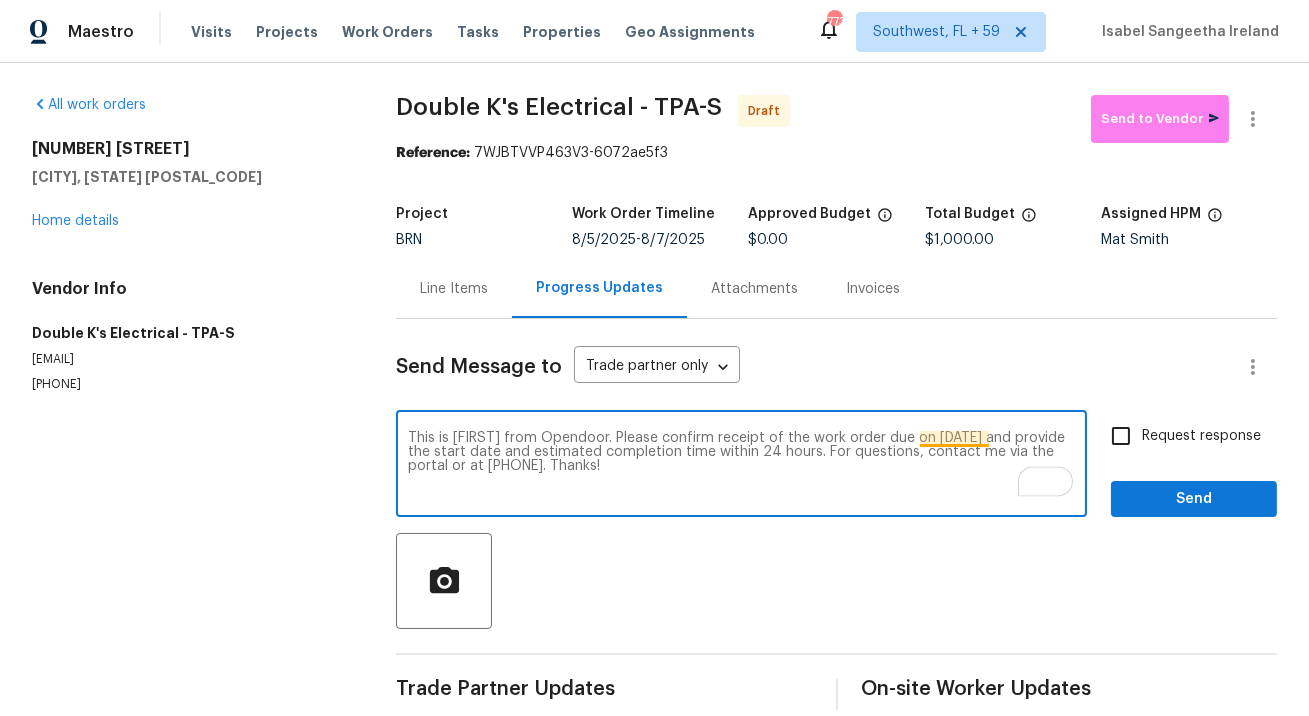 click on "This is Isabel from Opendoor. Please confirm receipt of the work order due on 06/9/2025 and provide the start date and estimated completion time within 24 hours. For questions, contact me via the portal or at 650-800-9524. Thanks!" at bounding box center (741, 466) 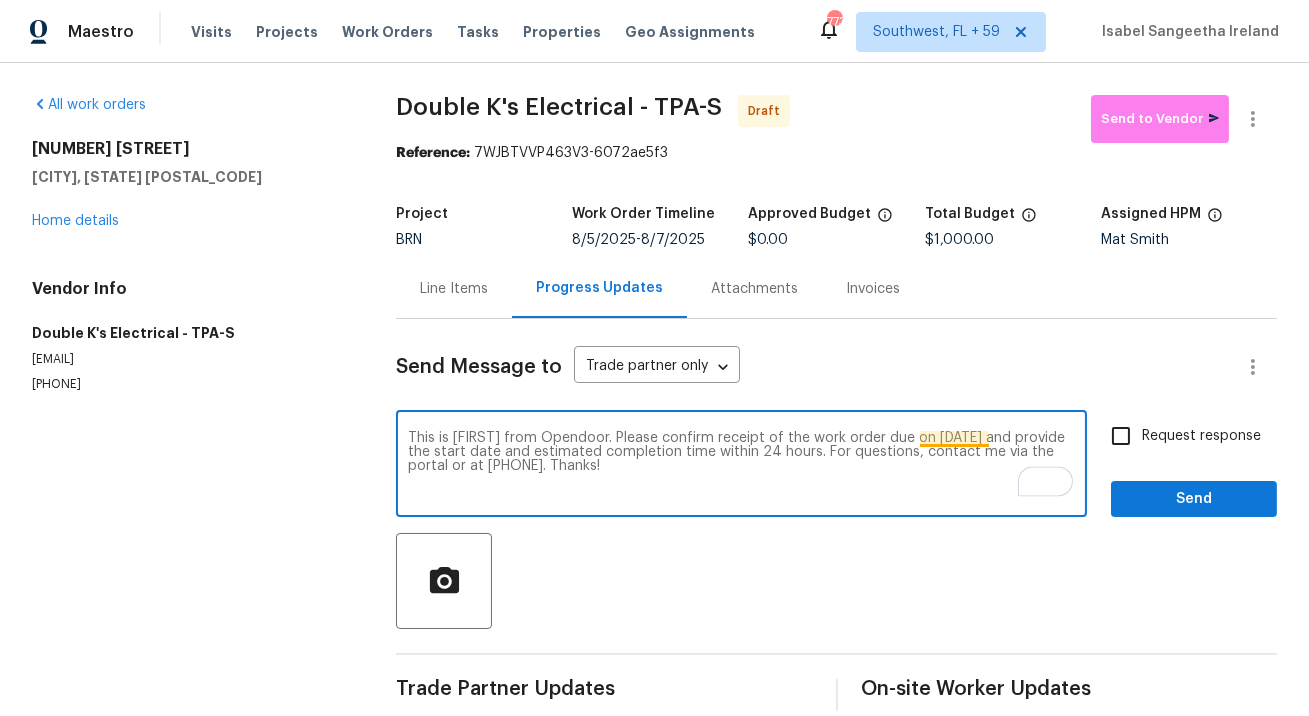 click on "This is Isabel from Opendoor. Please confirm receipt of the work order due on 08/9/2025 and provide the start date and estimated completion time within 24 hours. For questions, contact me via the portal or at 650-800-9524. Thanks!" at bounding box center (741, 466) 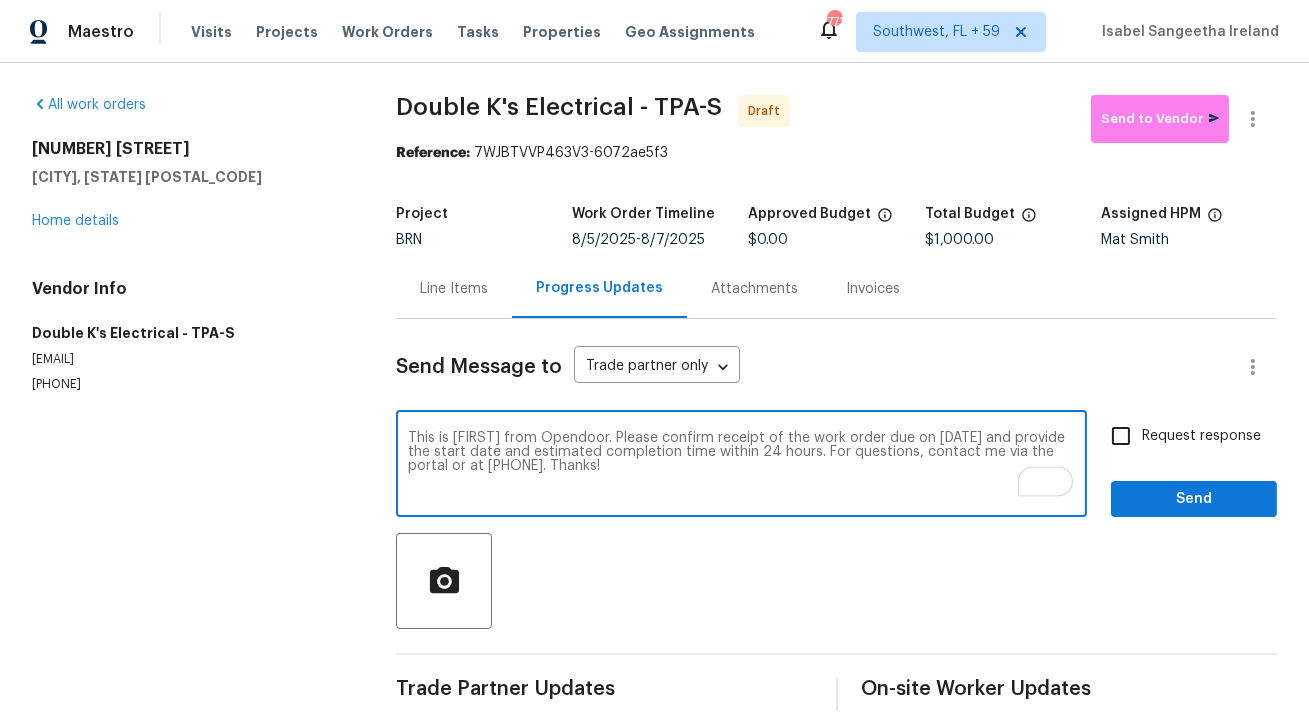 click on "This is Isabel from Opendoor. Please confirm receipt of the work order due on 08/9\7/2025 and provide the start date and estimated completion time within 24 hours. For questions, contact me via the portal or at 650-800-9524. Thanks!" at bounding box center [741, 466] 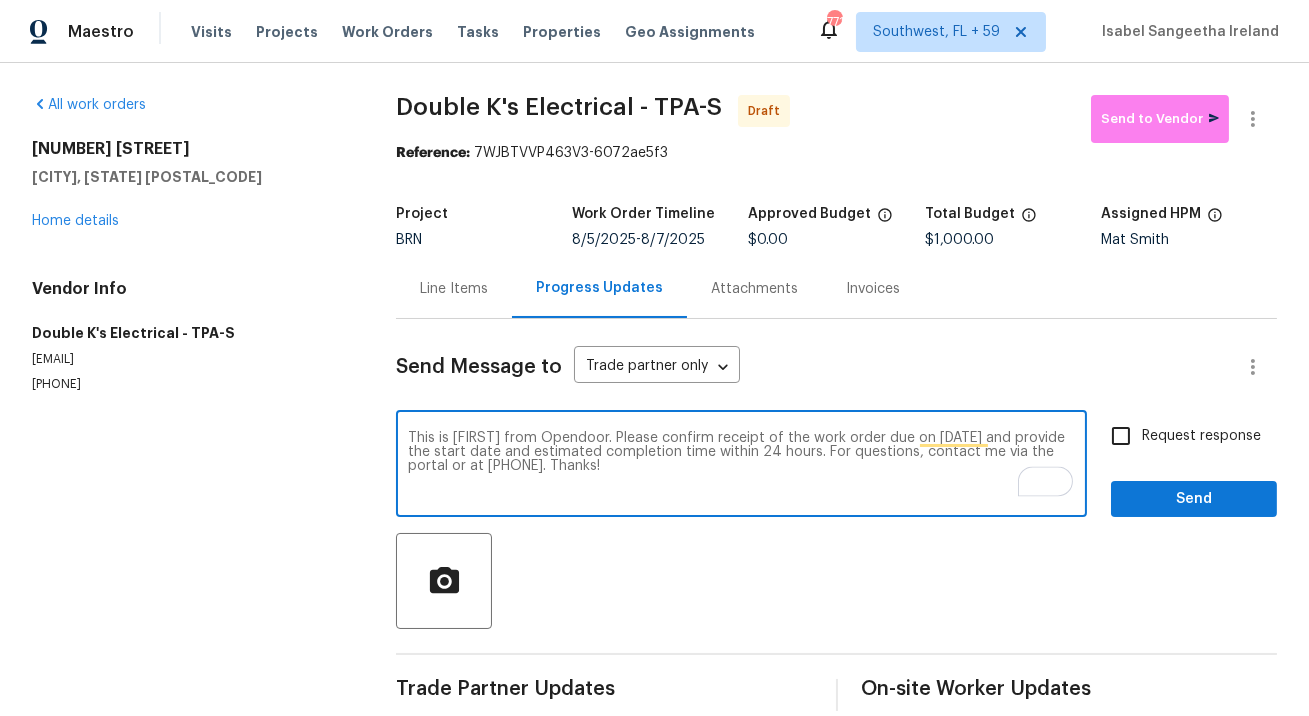 type on "This is Isabel from Opendoor. Please confirm receipt of the work order due on 08/7/2025 and provide the start date and estimated completion time within 24 hours. For questions, contact me via the portal or at 650-800-9524. Thanks!" 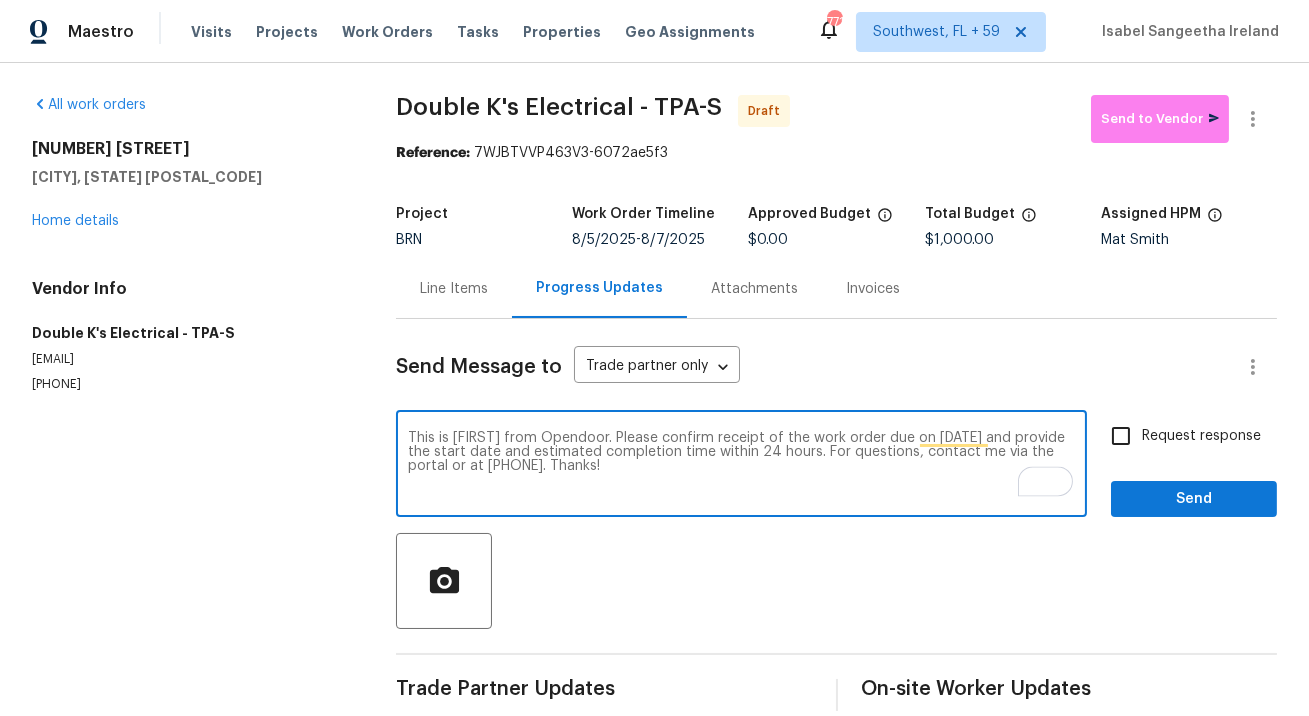 click on "Request response" at bounding box center (1121, 436) 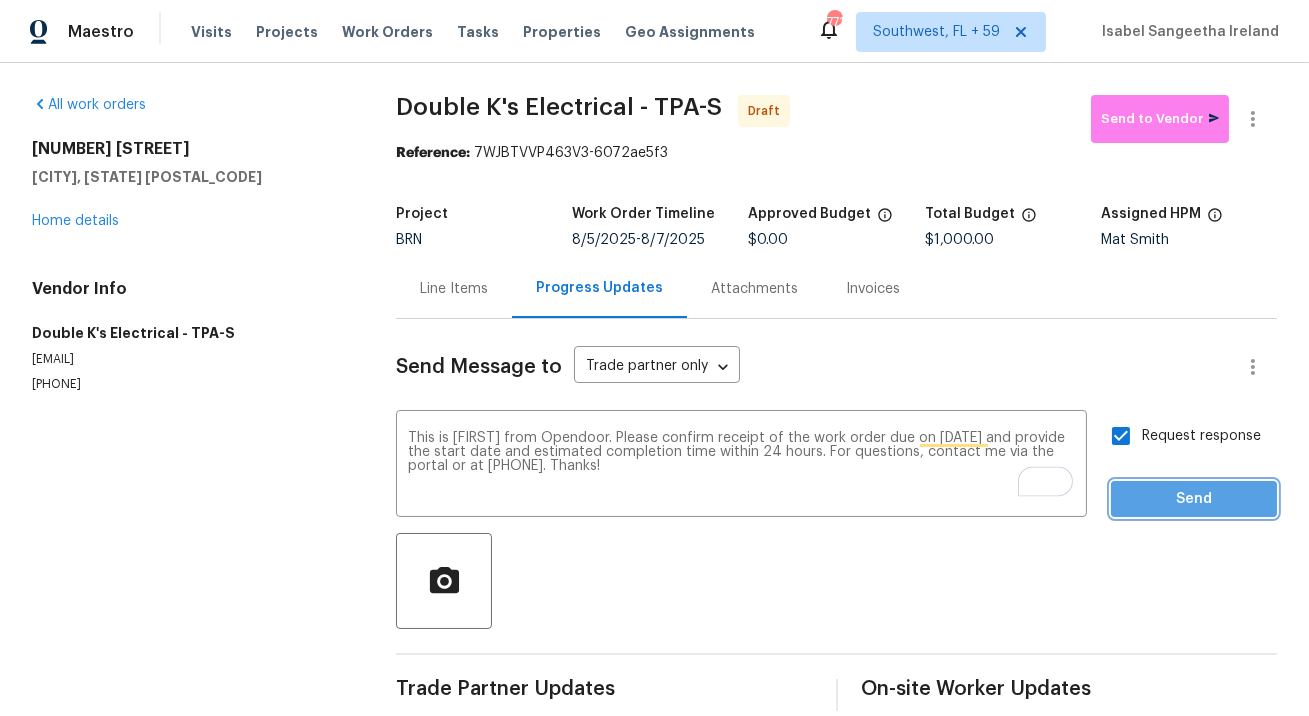 click on "Send" at bounding box center [1194, 499] 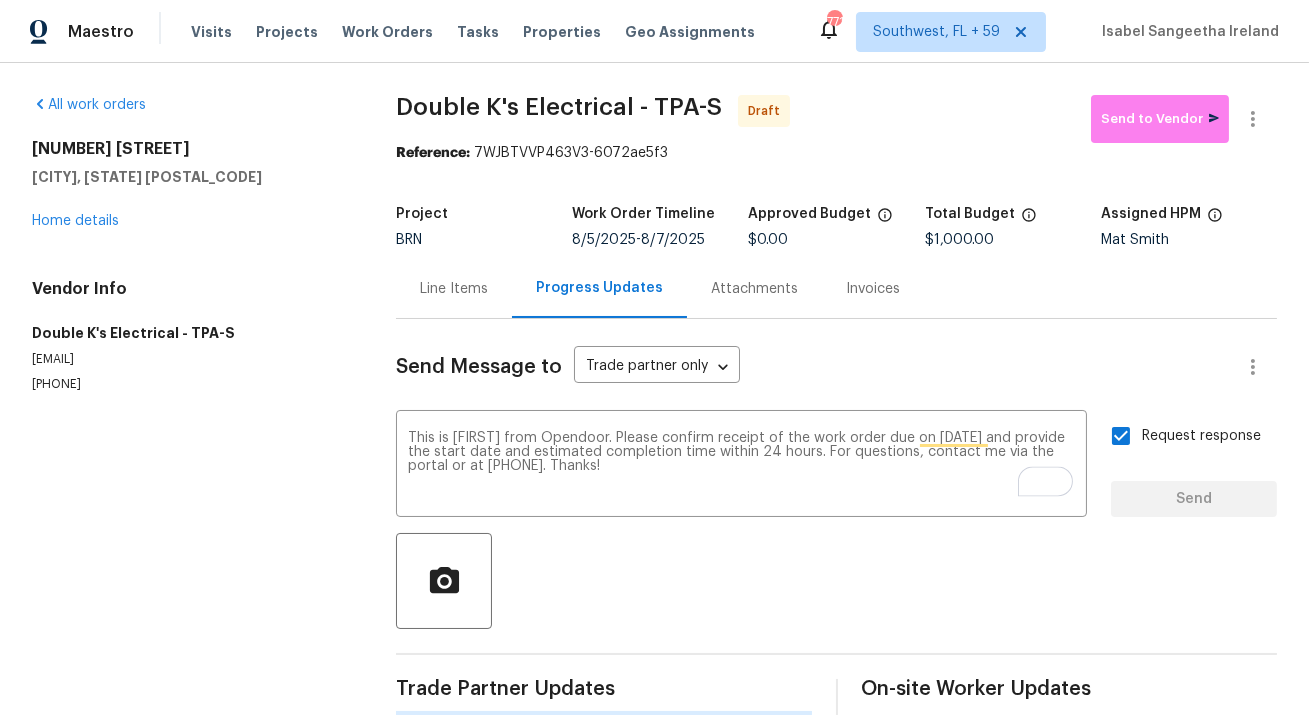 type 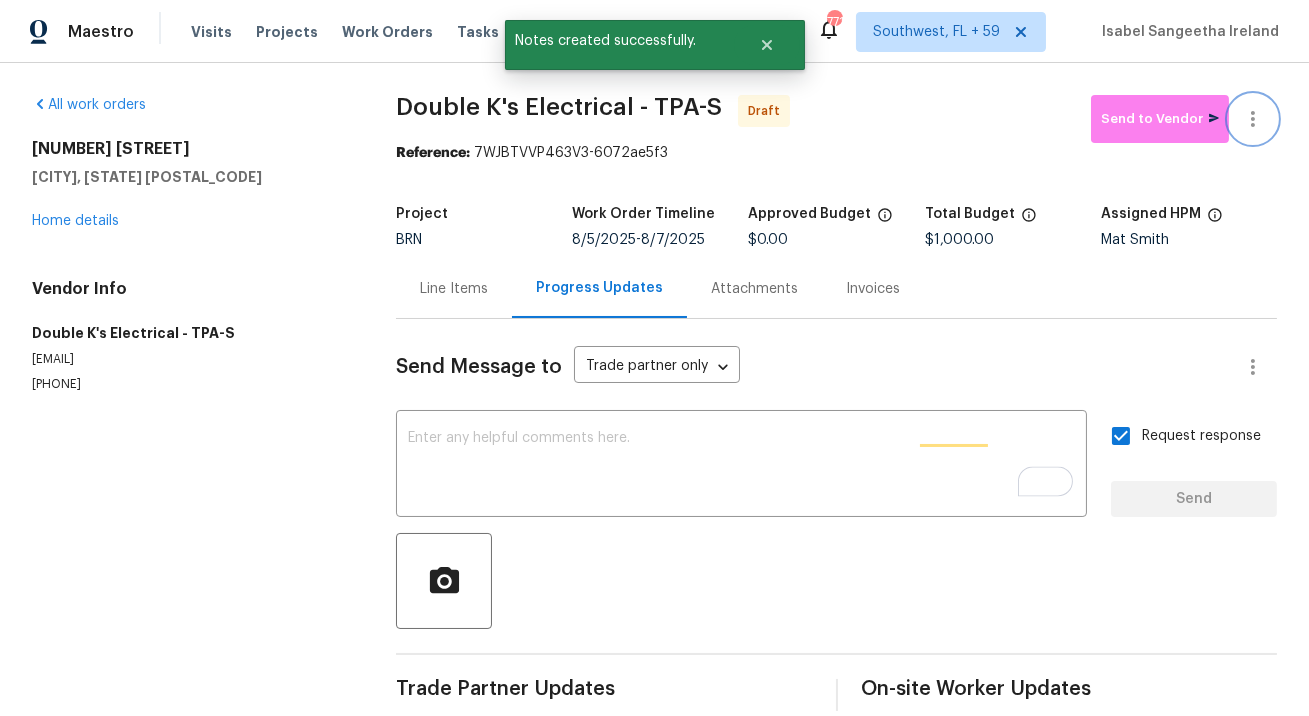 click 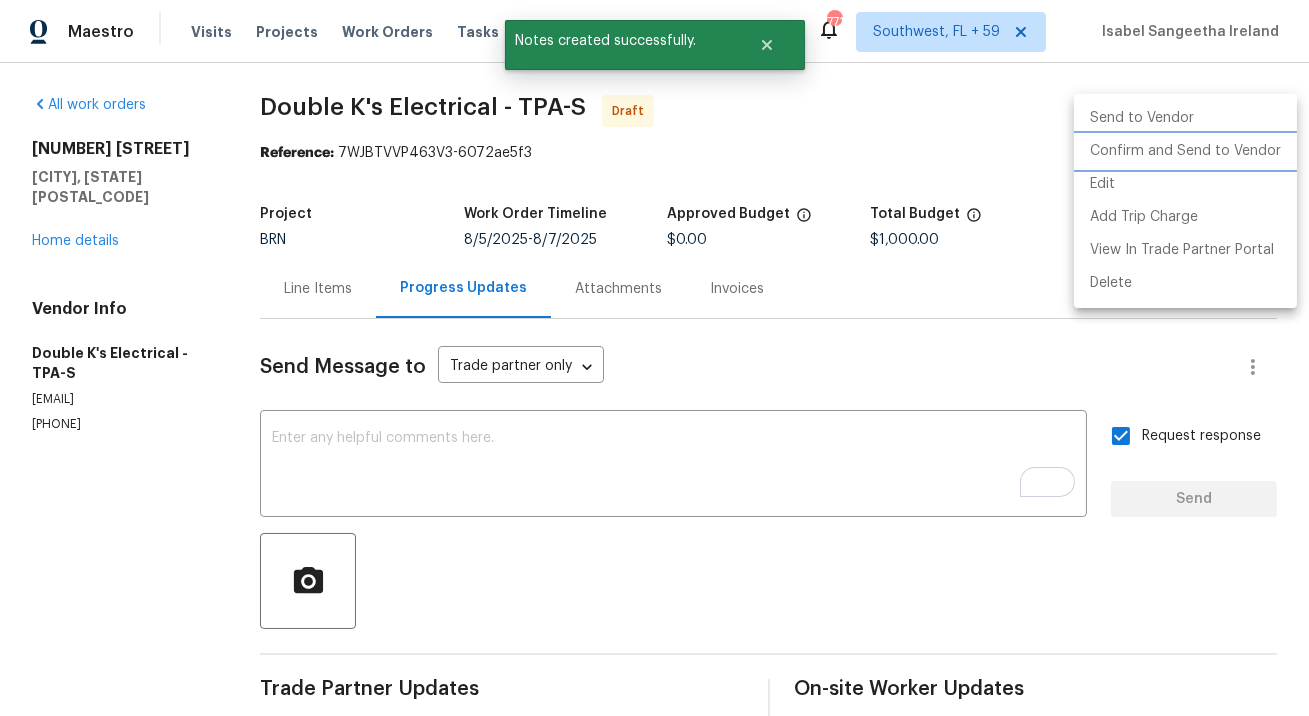 click on "Confirm and Send to Vendor" at bounding box center (1185, 151) 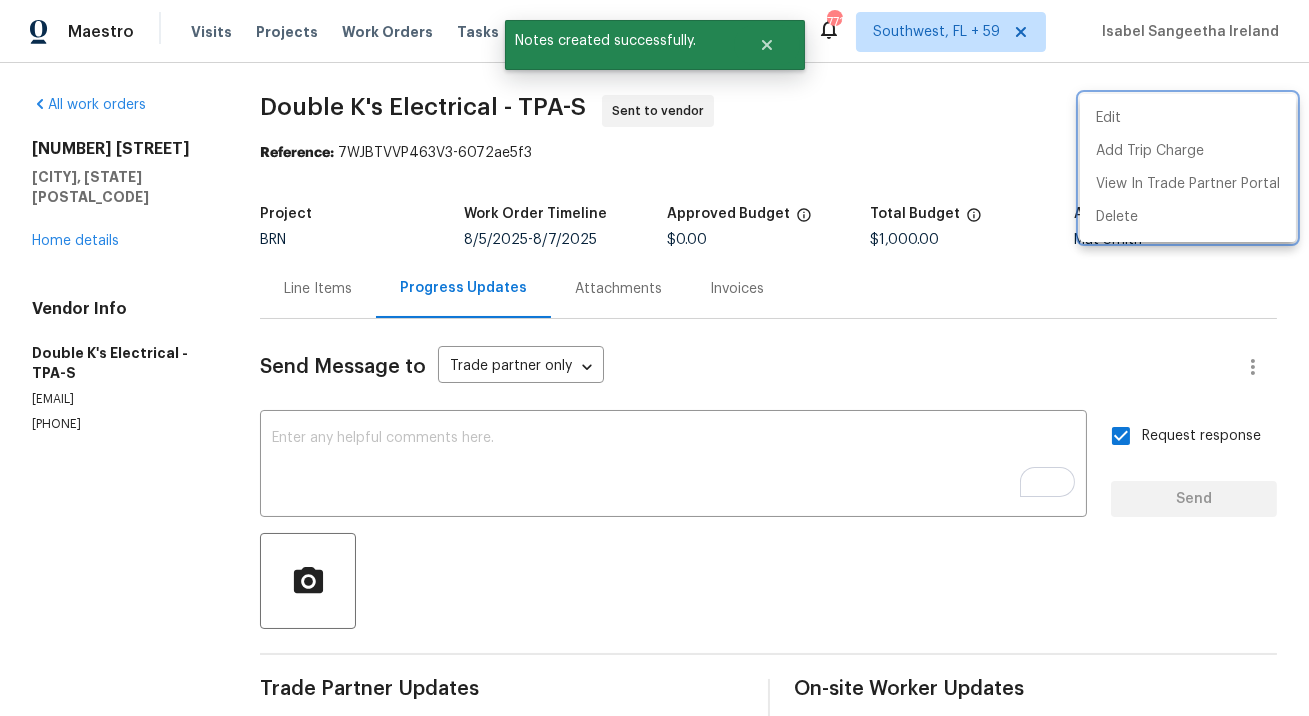 click at bounding box center (654, 358) 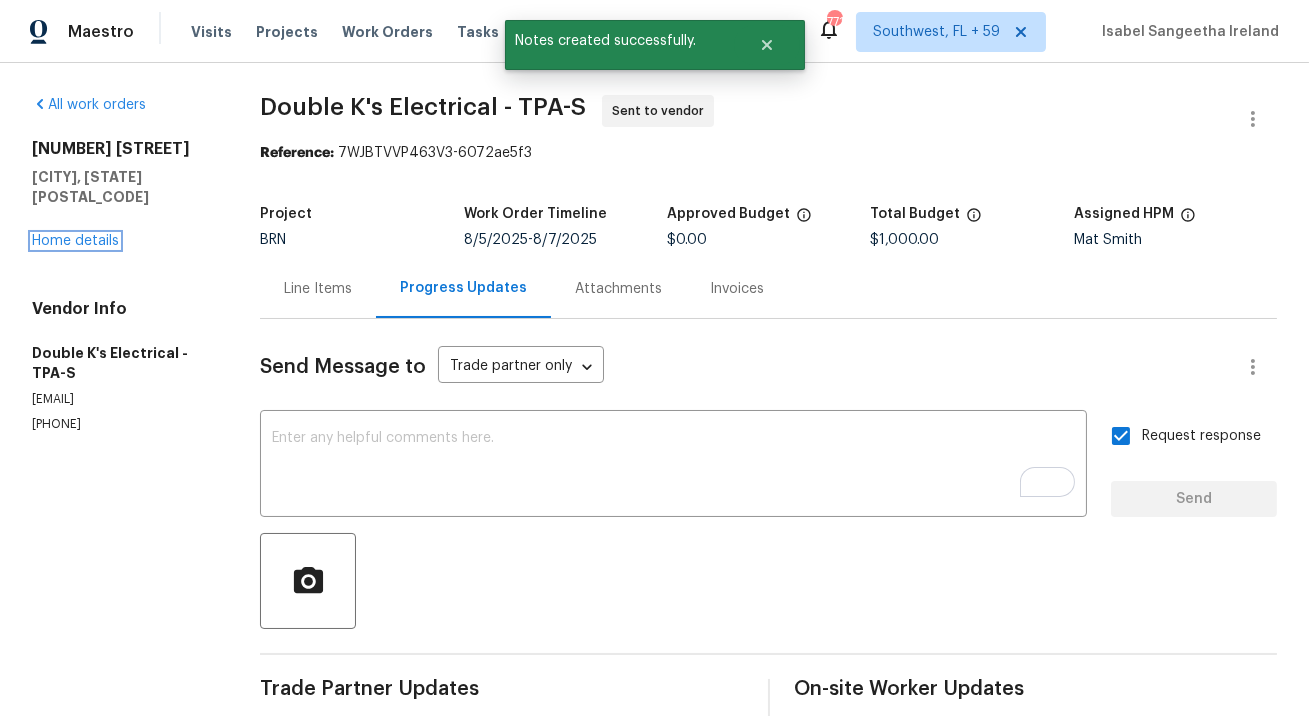 click on "Home details" at bounding box center (75, 241) 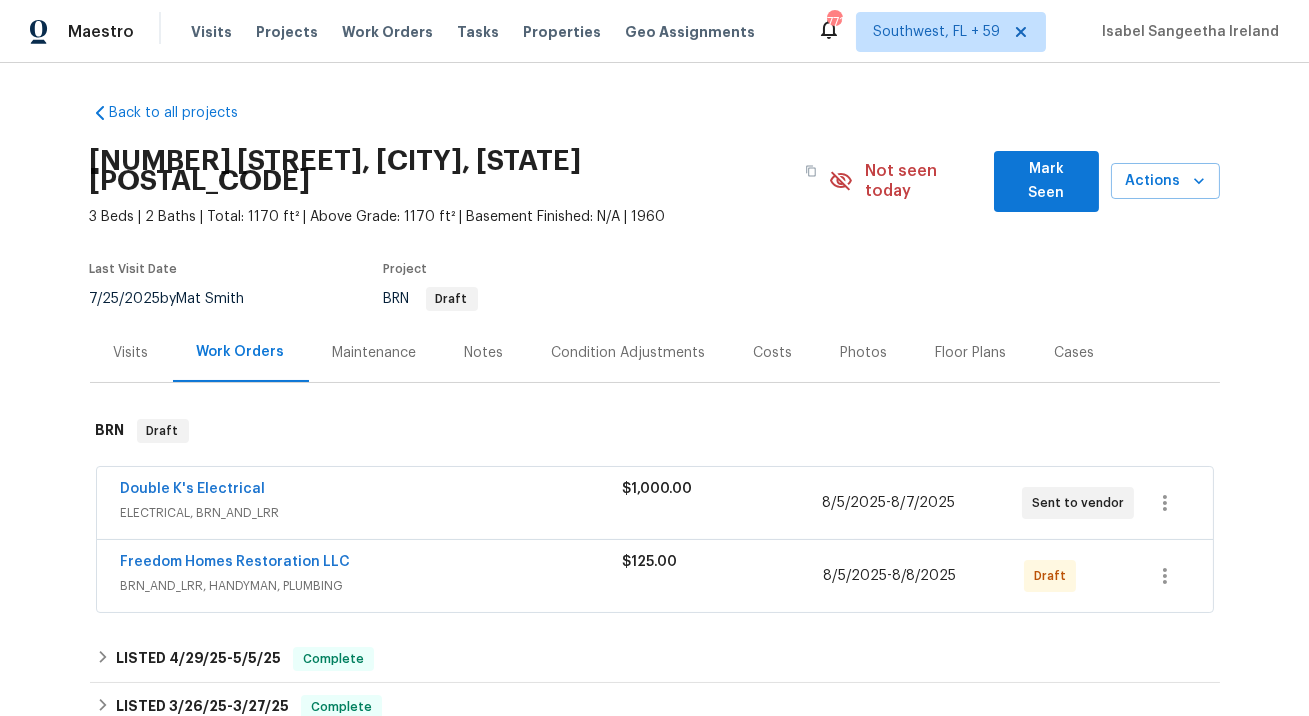 click on "Freedom Homes Restoration LLC" at bounding box center (236, 562) 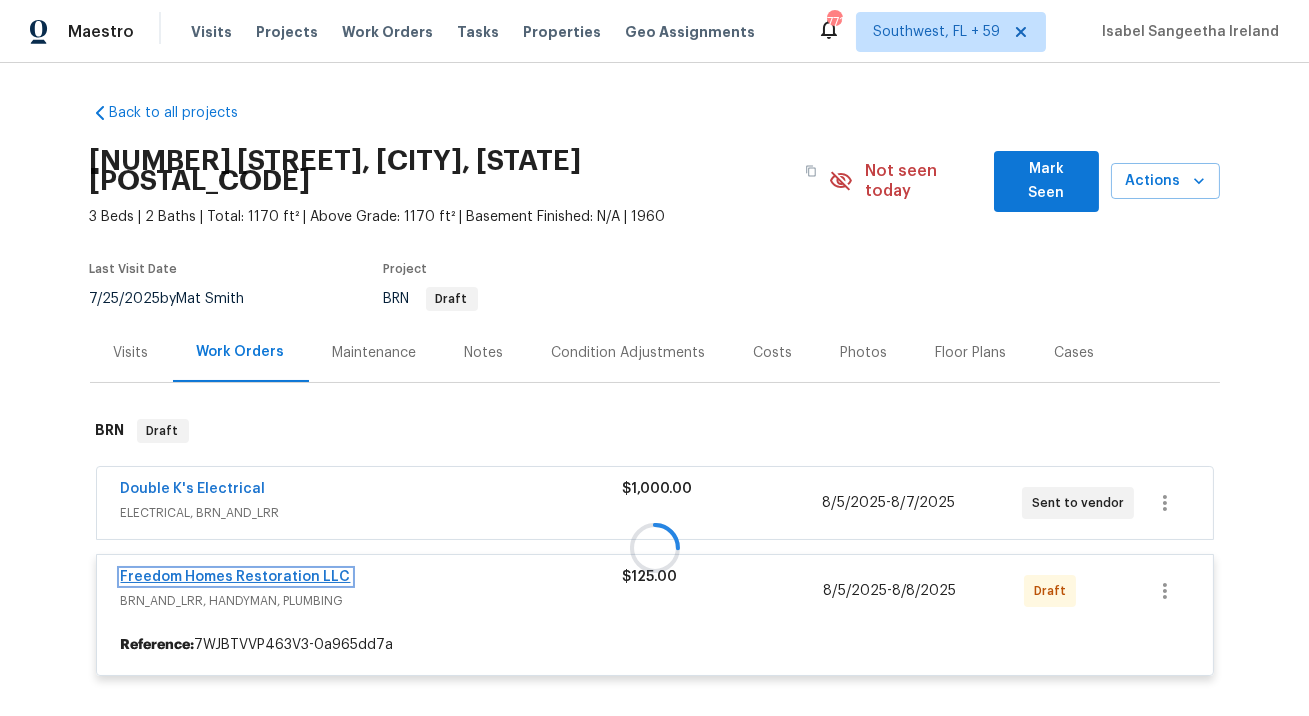 click on "Freedom Homes Restoration LLC" at bounding box center (236, 577) 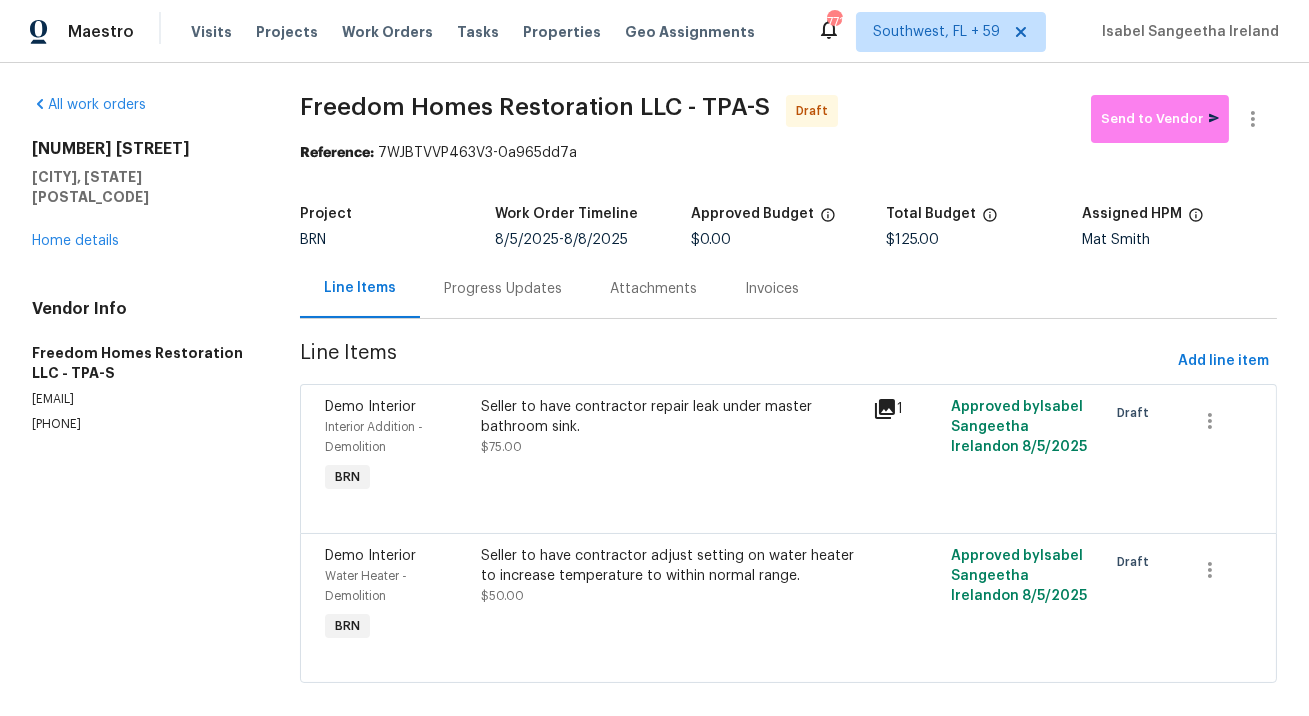 click on "Progress Updates" at bounding box center [503, 288] 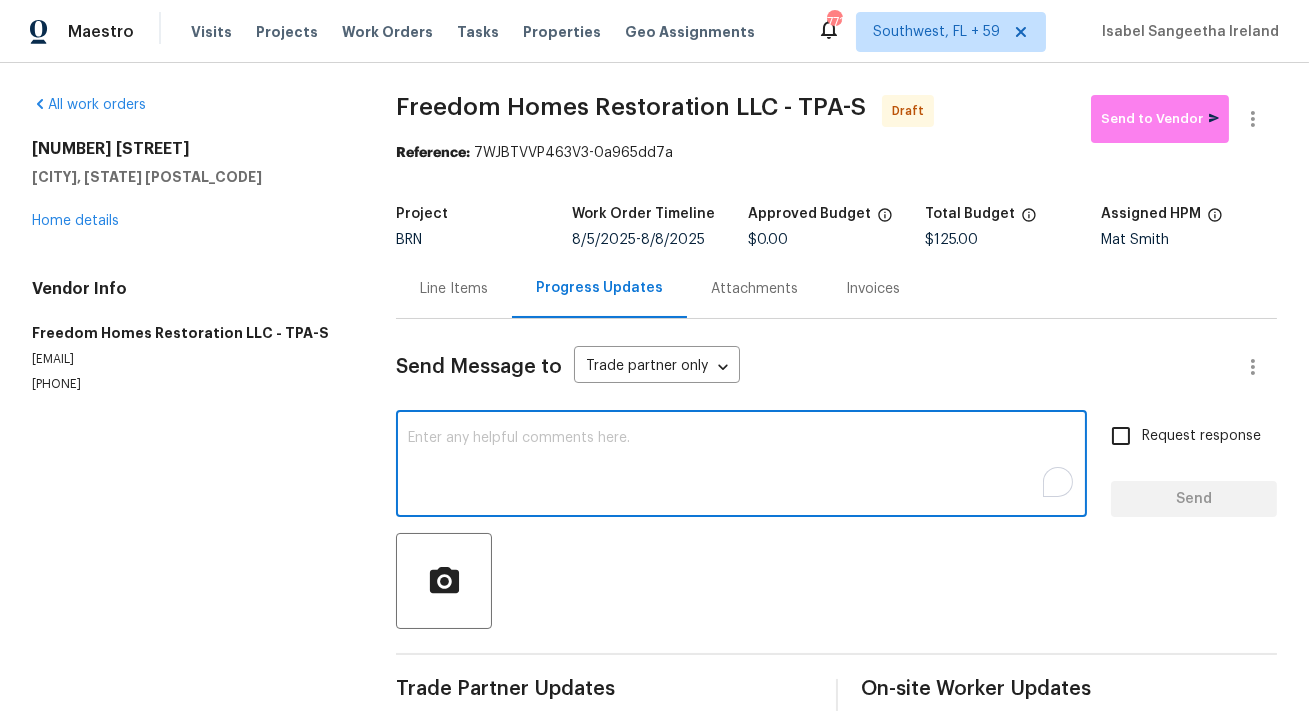 click at bounding box center [741, 466] 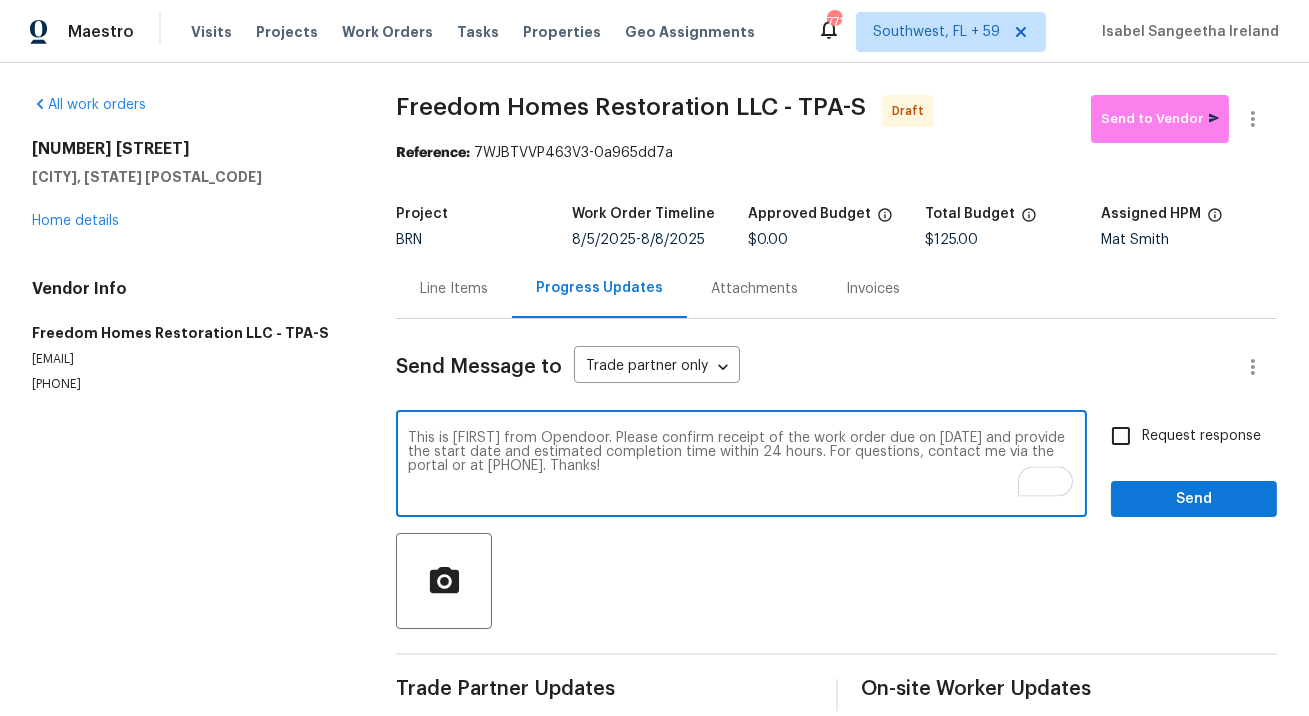 type on "This is Isabel from Opendoor. Please confirm receipt of the work order due on 08/7/2025 and provide the start date and estimated completion time within 24 hours. For questions, contact me via the portal or at 650-800-9524. Thanks!" 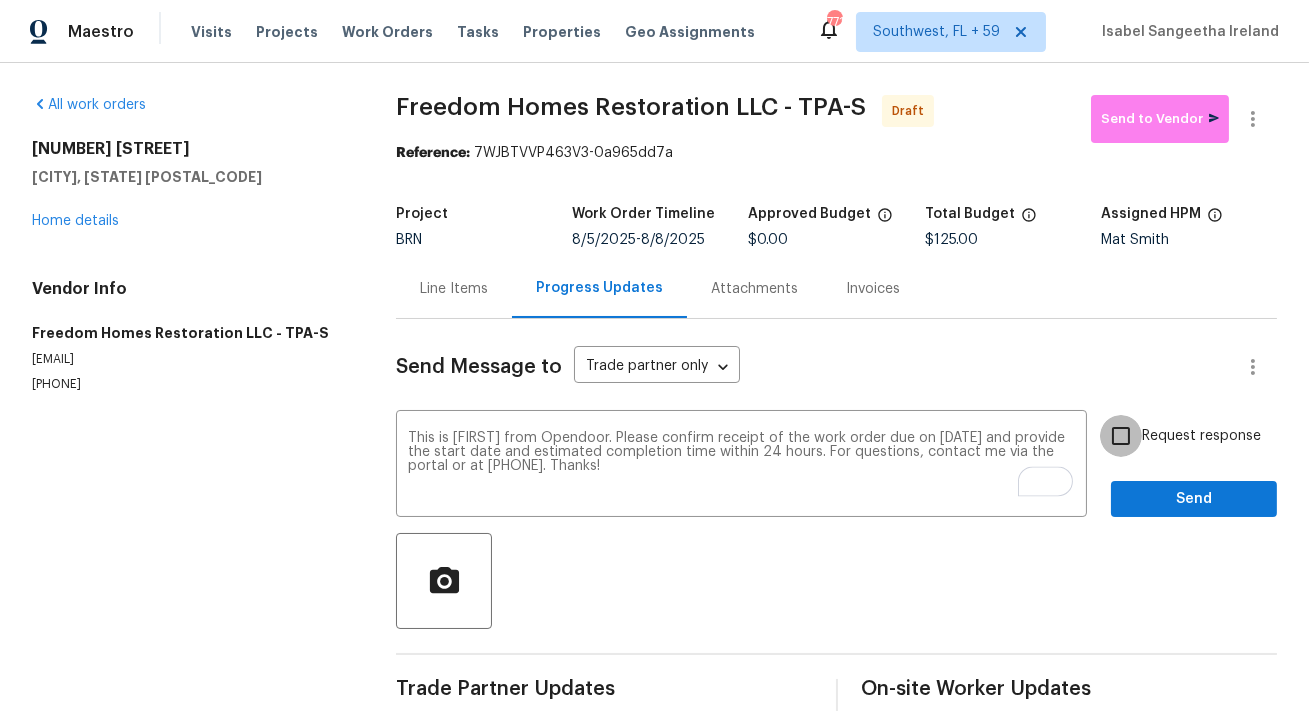 click on "Request response" at bounding box center [1121, 436] 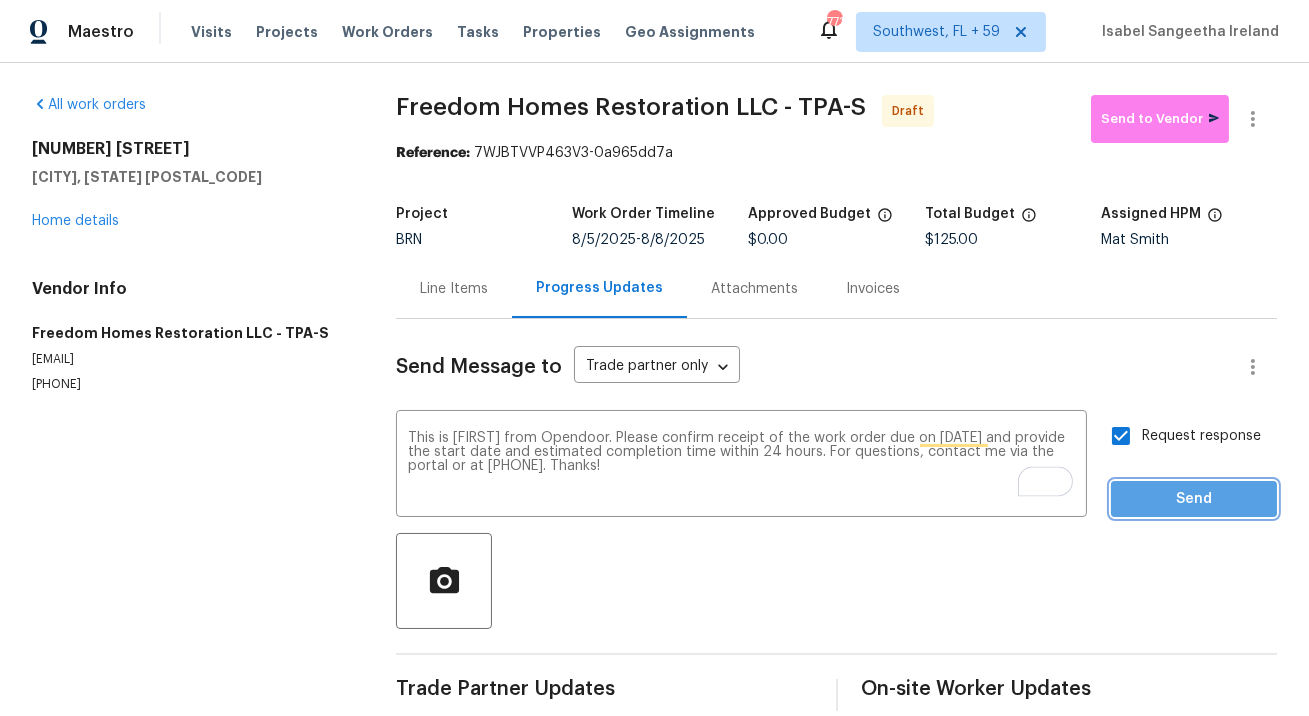 click on "Send" at bounding box center (1194, 499) 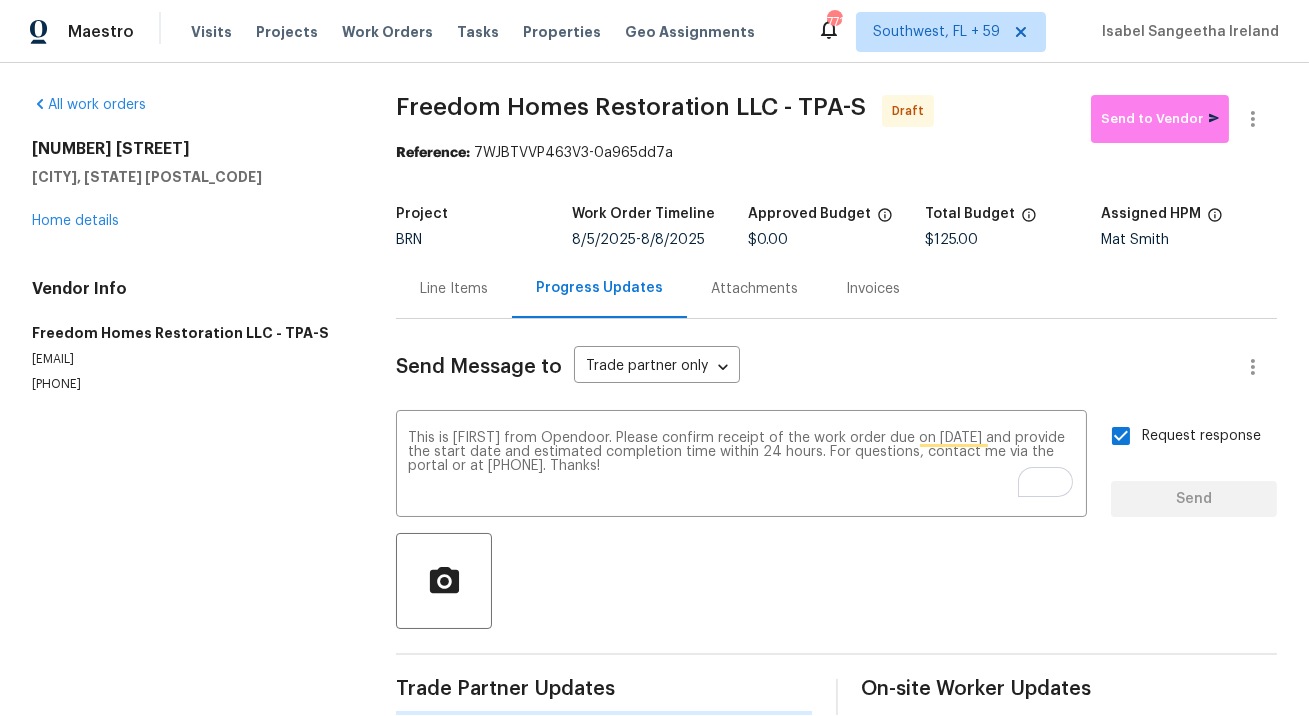 type 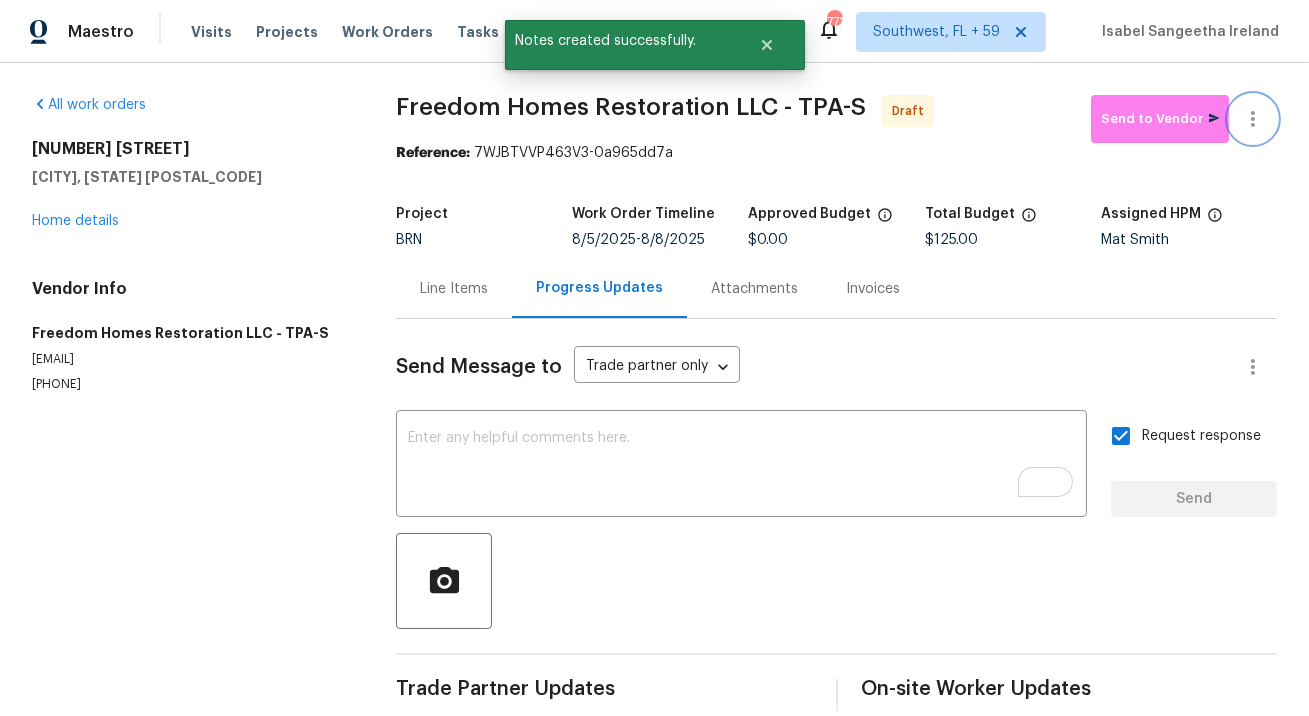 click 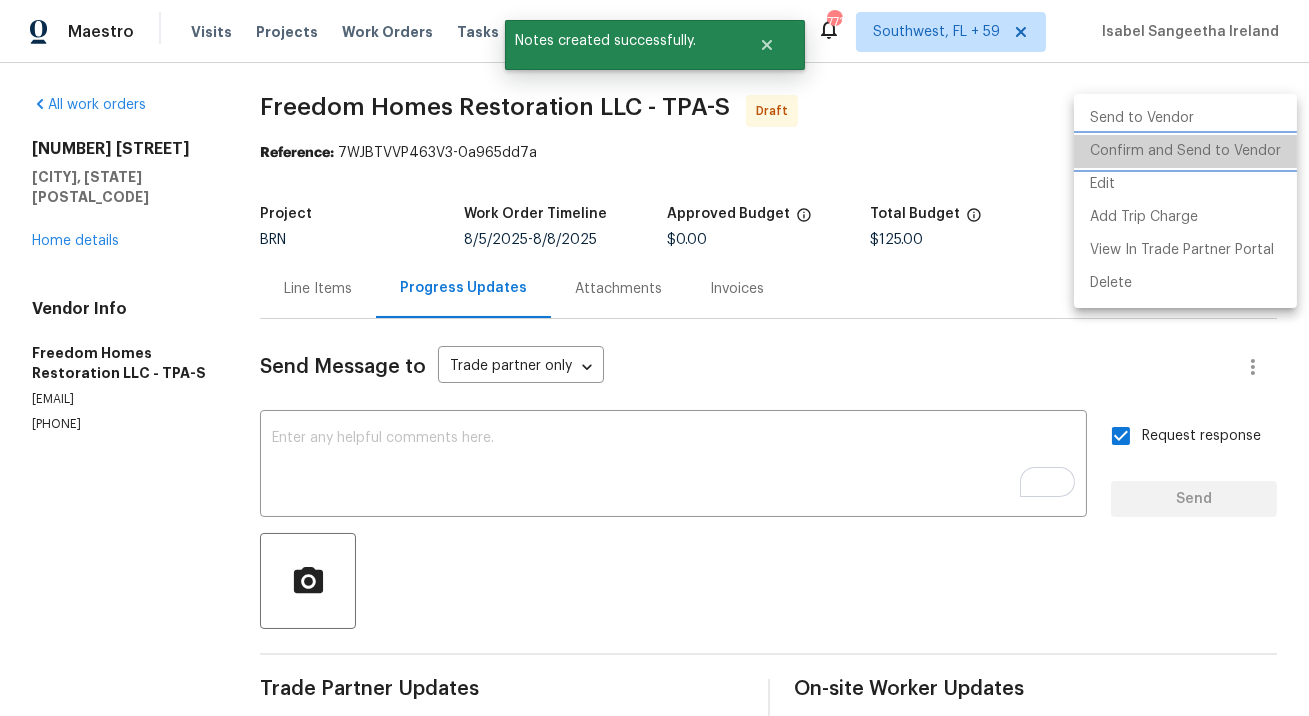 click on "Confirm and Send to Vendor" at bounding box center [1185, 151] 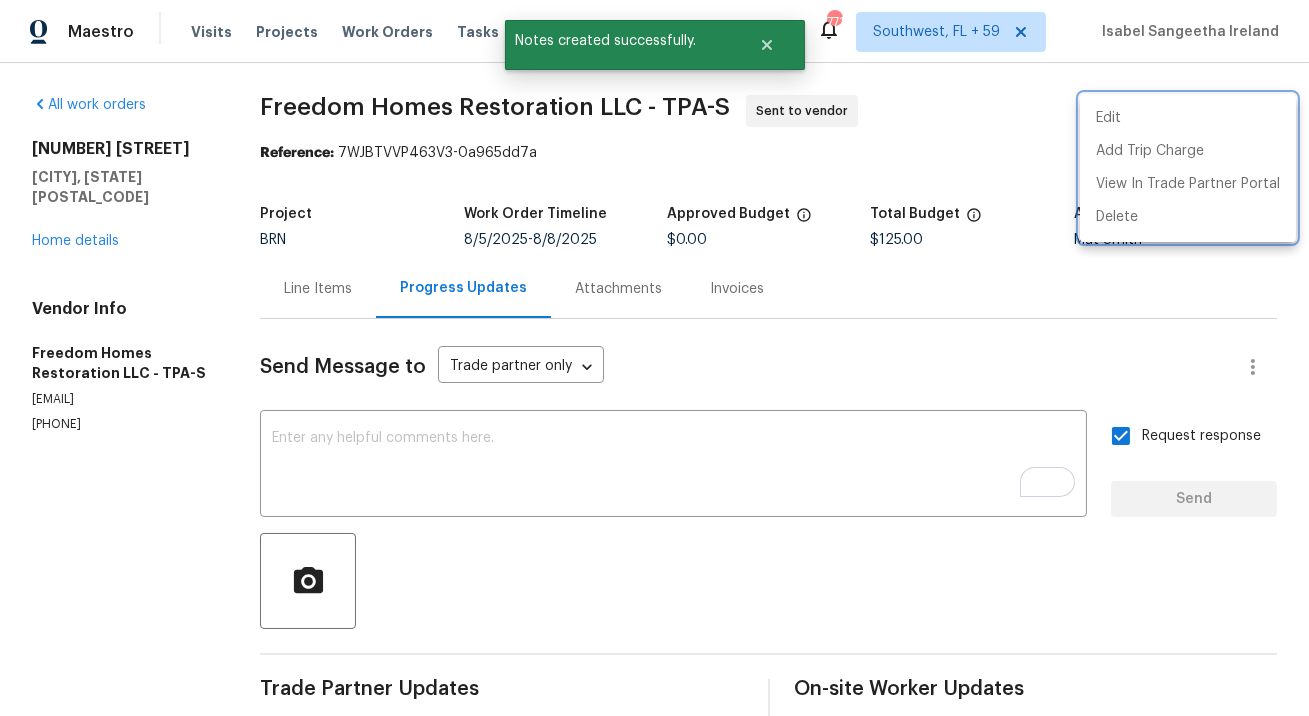 click at bounding box center [654, 358] 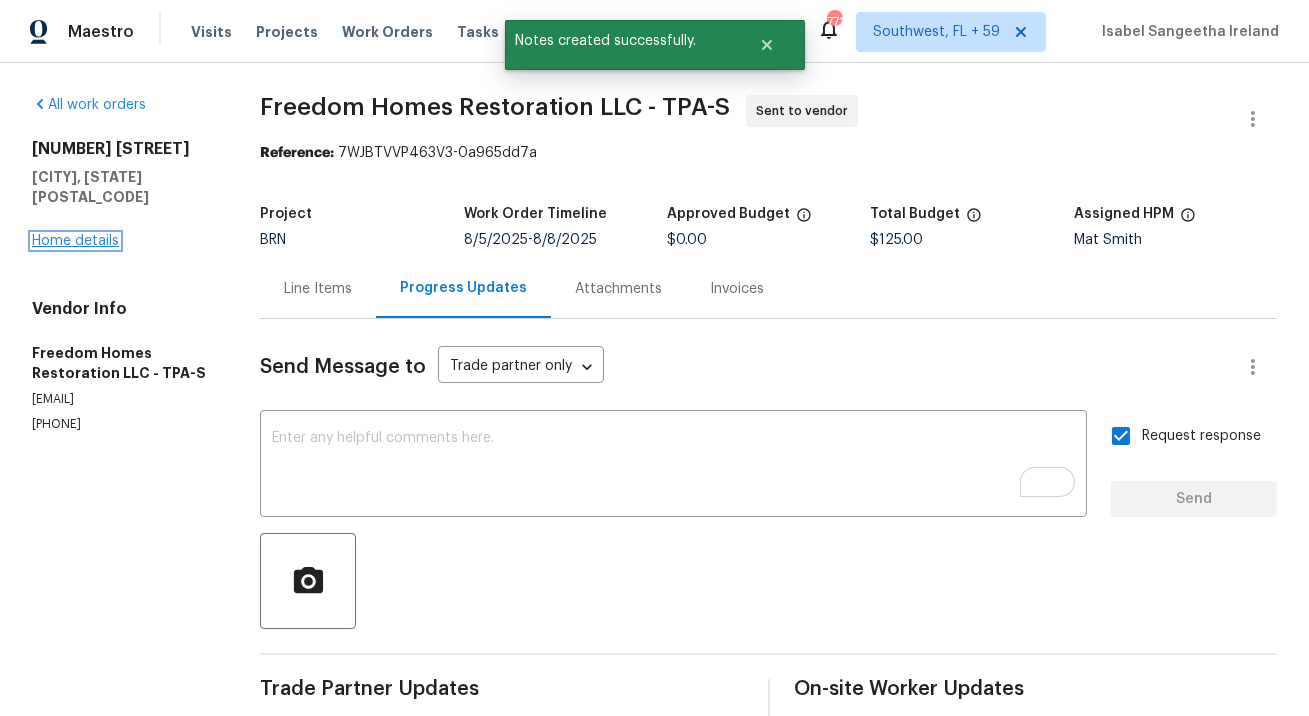 click on "Home details" at bounding box center (75, 241) 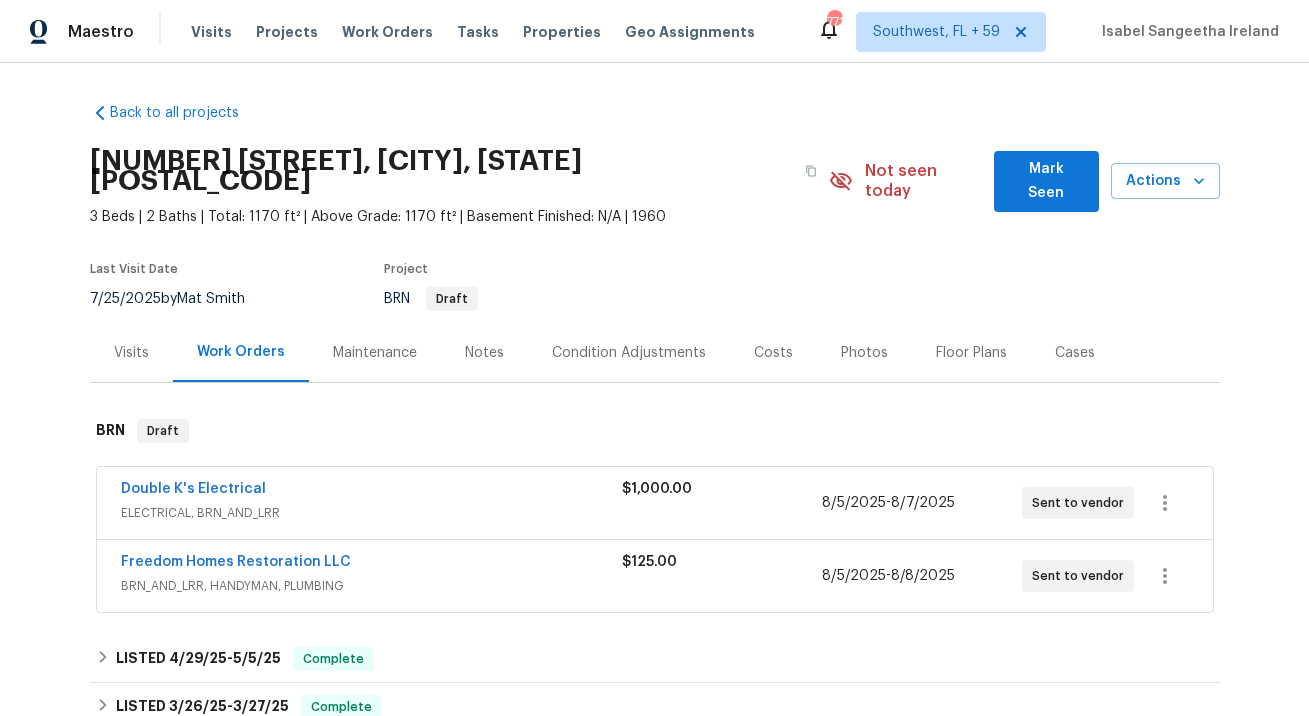 scroll, scrollTop: 0, scrollLeft: 0, axis: both 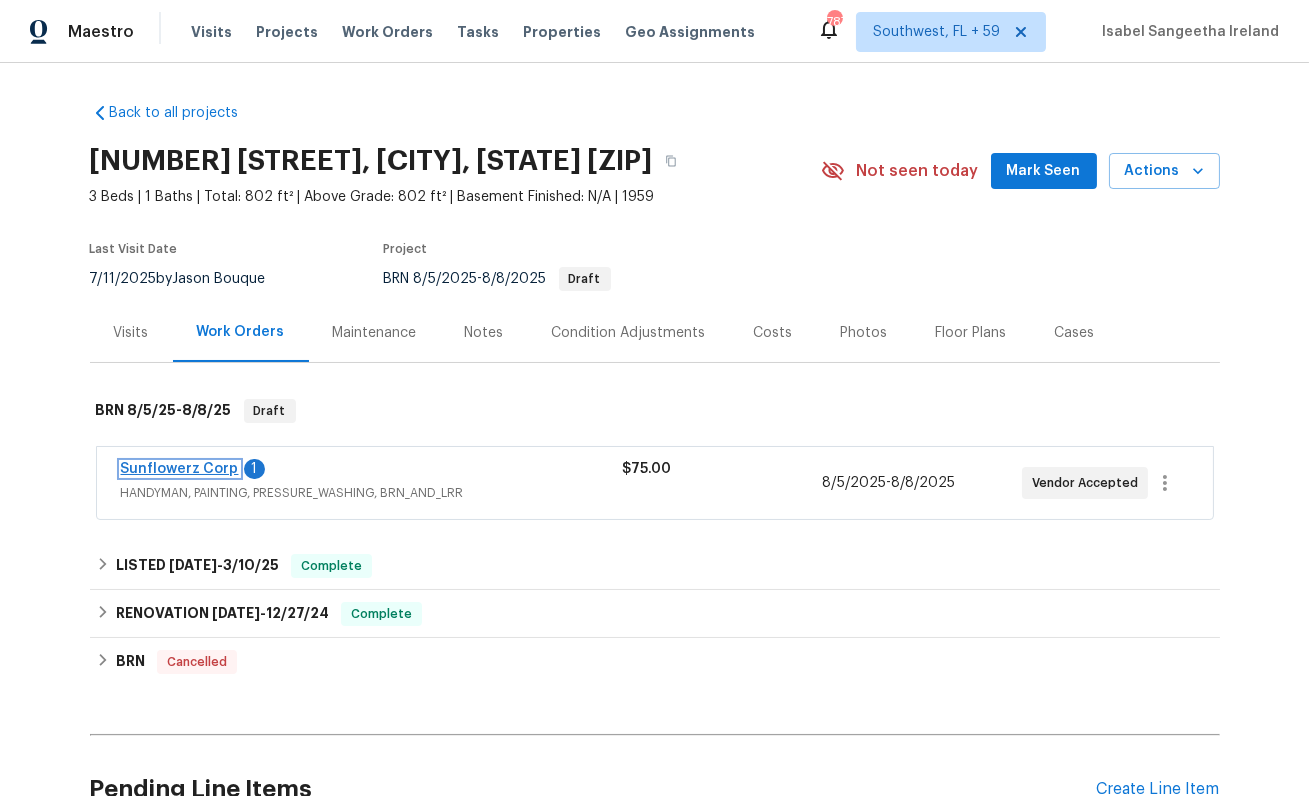 click on "Sunflowerz Corp" at bounding box center [180, 469] 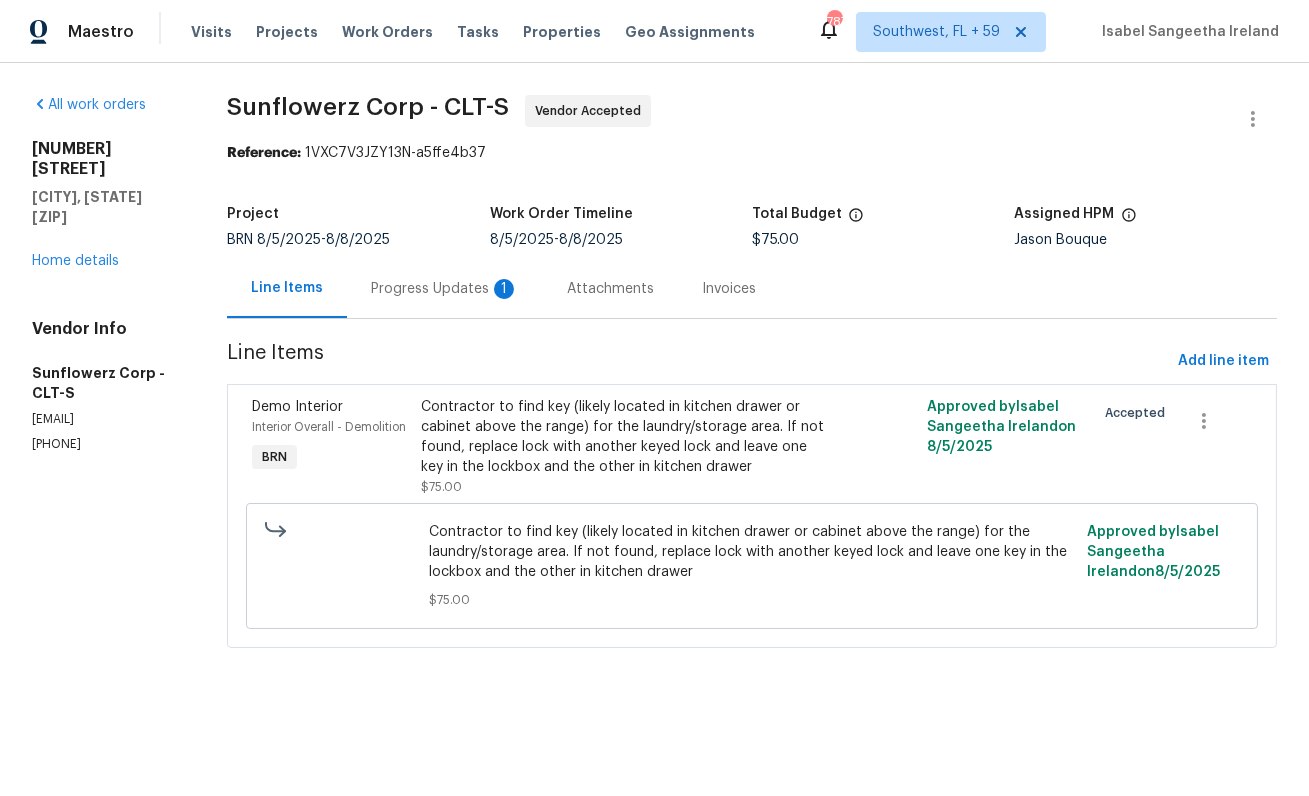 click on "Progress Updates 1" at bounding box center [445, 289] 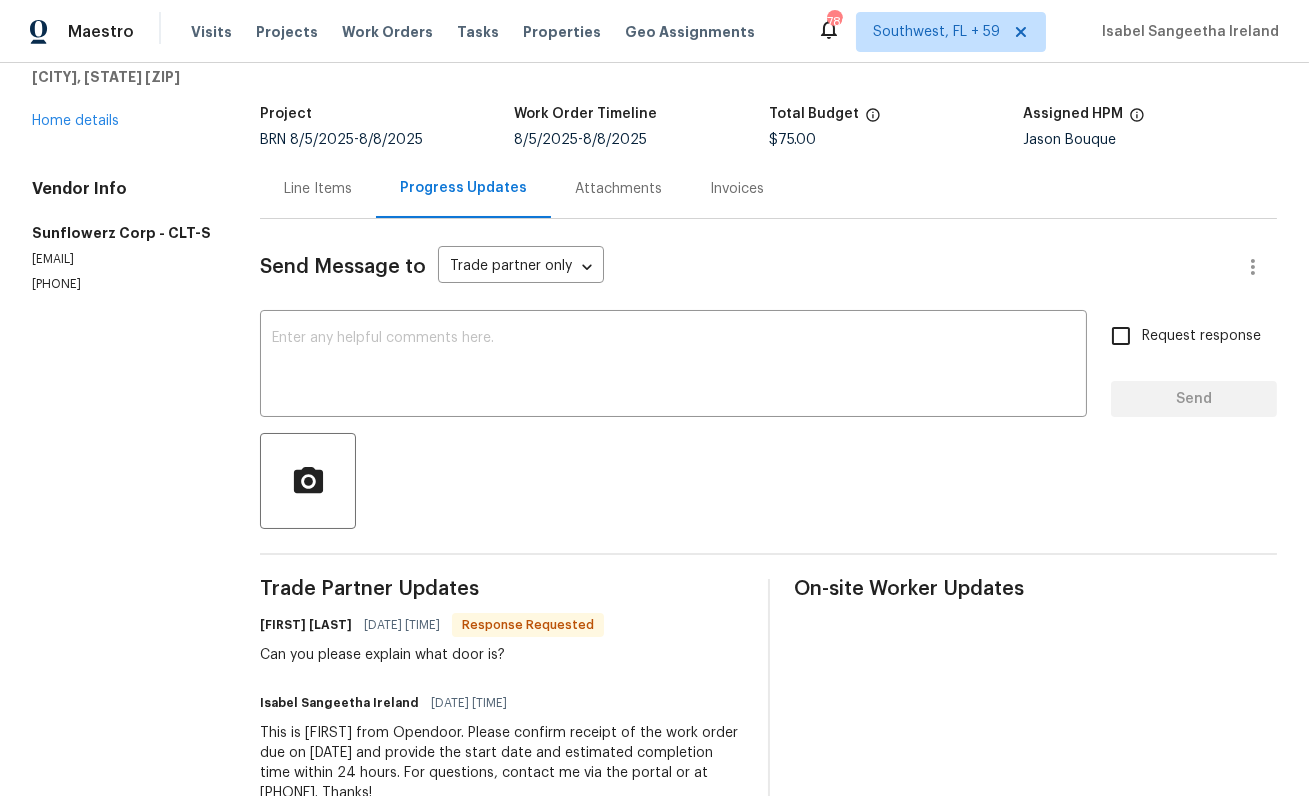 scroll, scrollTop: 163, scrollLeft: 0, axis: vertical 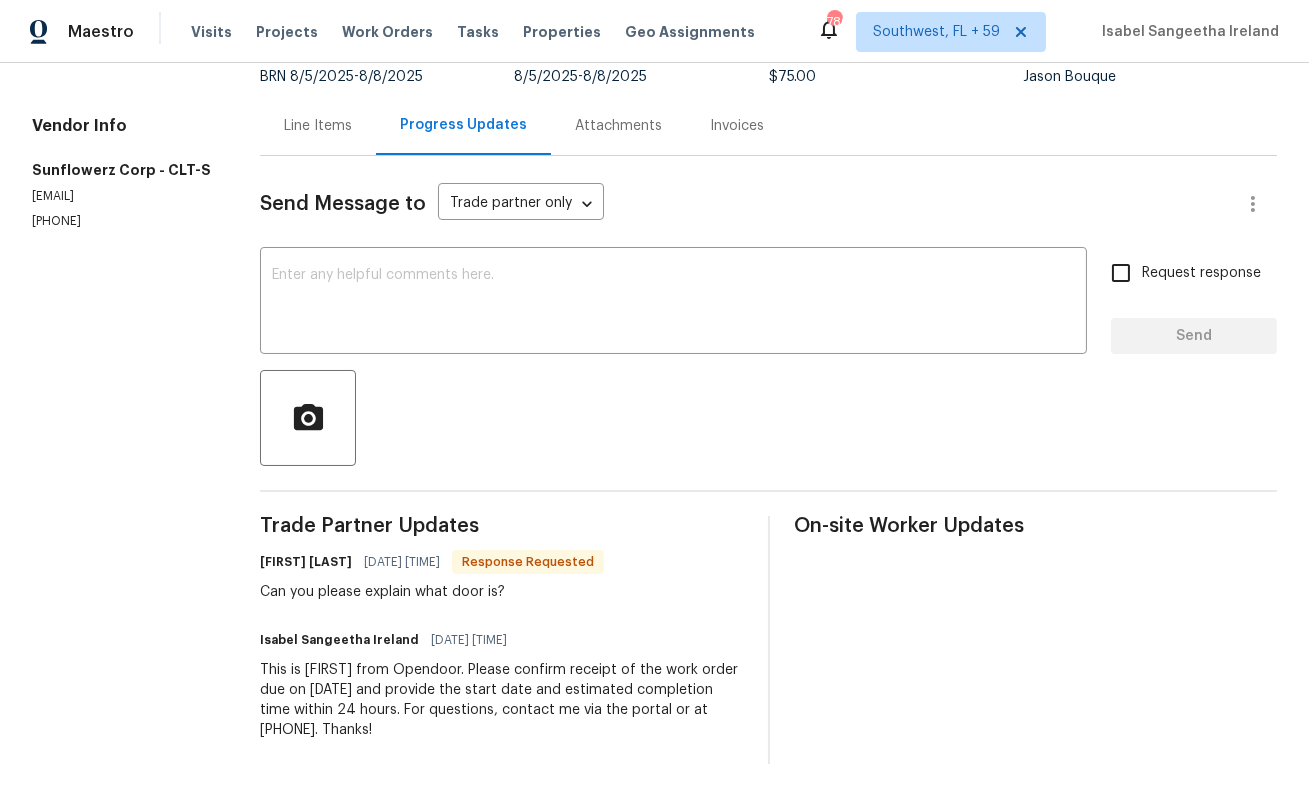 click on "Line Items" at bounding box center [318, 125] 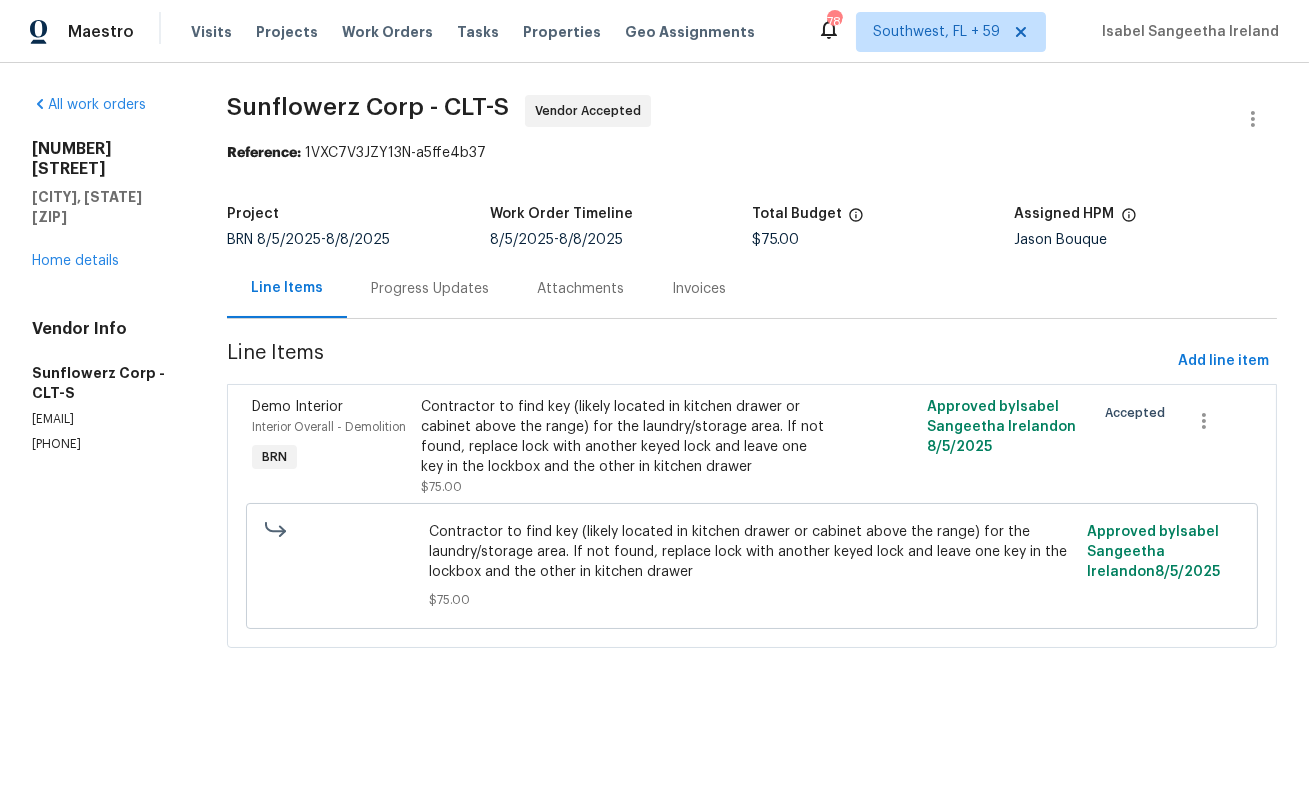 click on "Progress Updates" at bounding box center (430, 289) 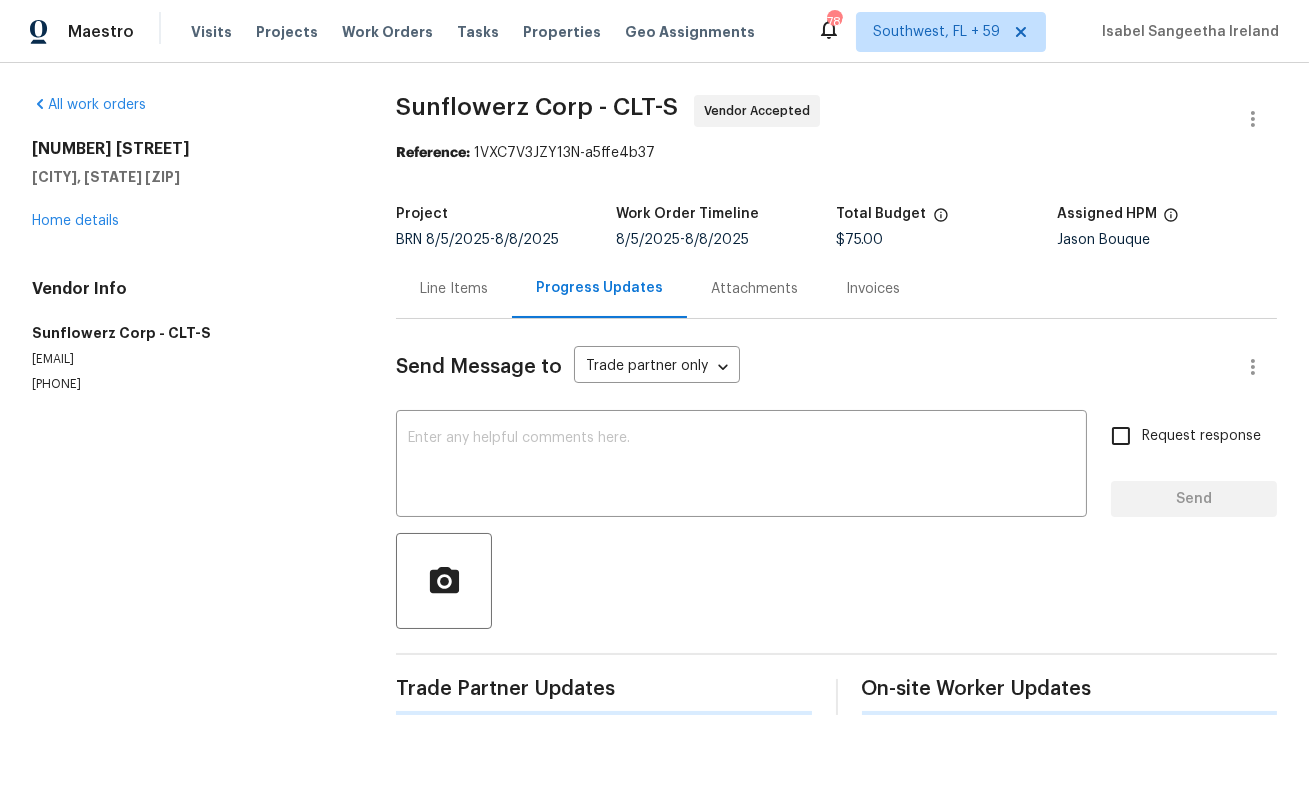 scroll, scrollTop: 163, scrollLeft: 0, axis: vertical 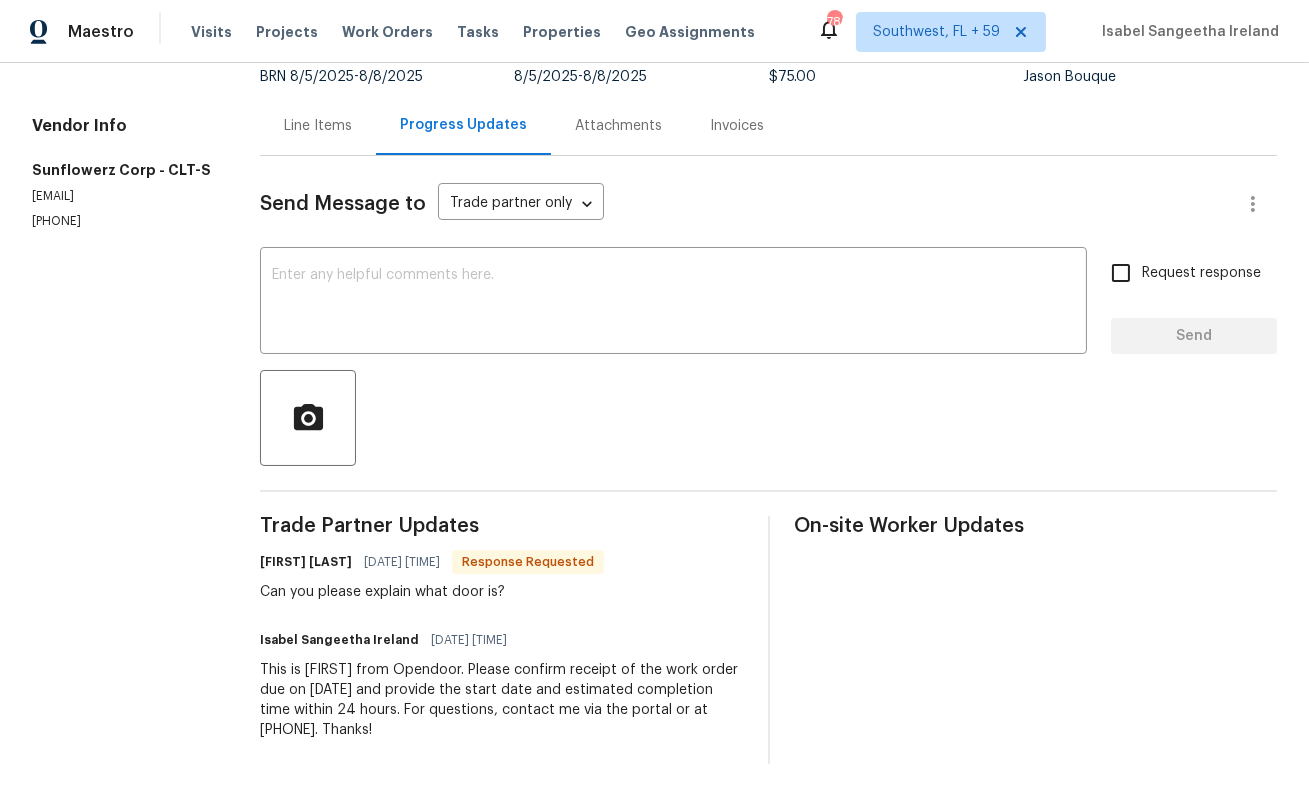 click on "Line Items" at bounding box center [318, 125] 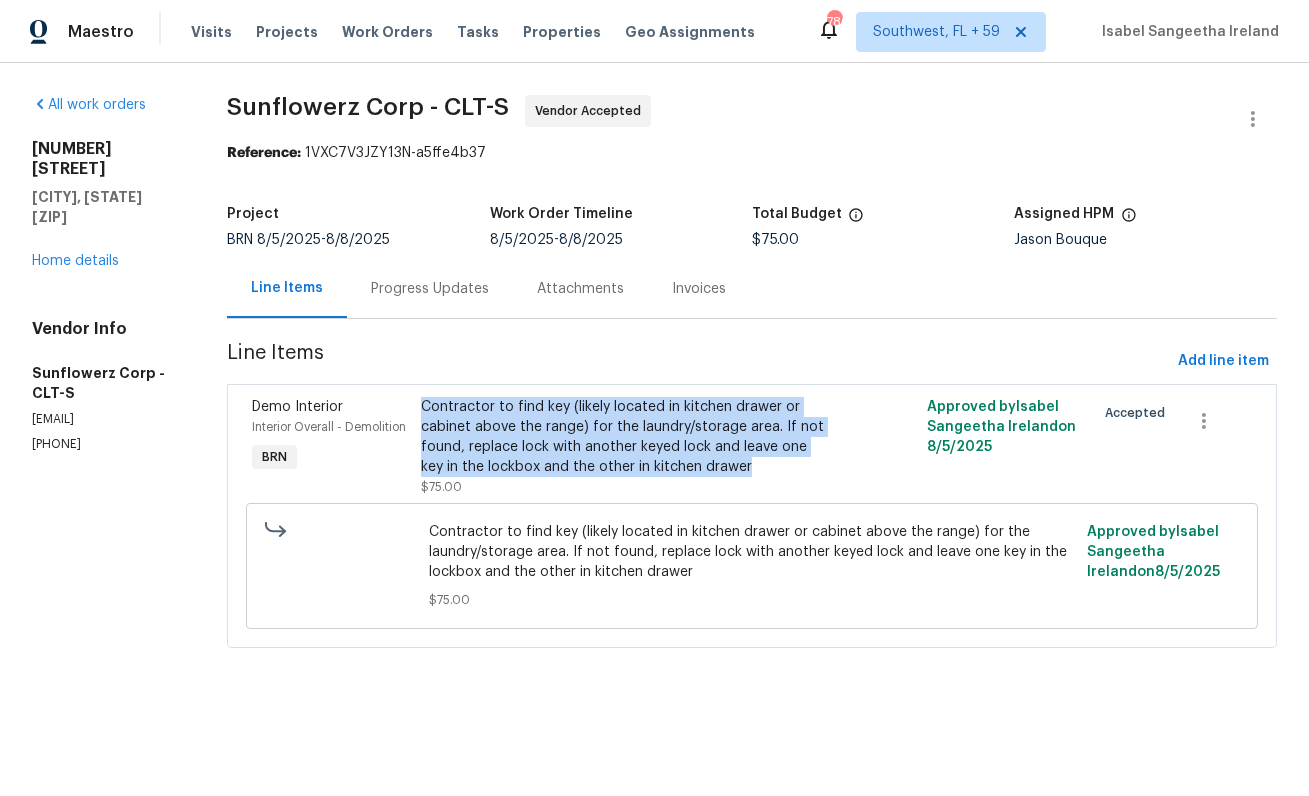drag, startPoint x: 432, startPoint y: 406, endPoint x: 766, endPoint y: 468, distance: 339.70575 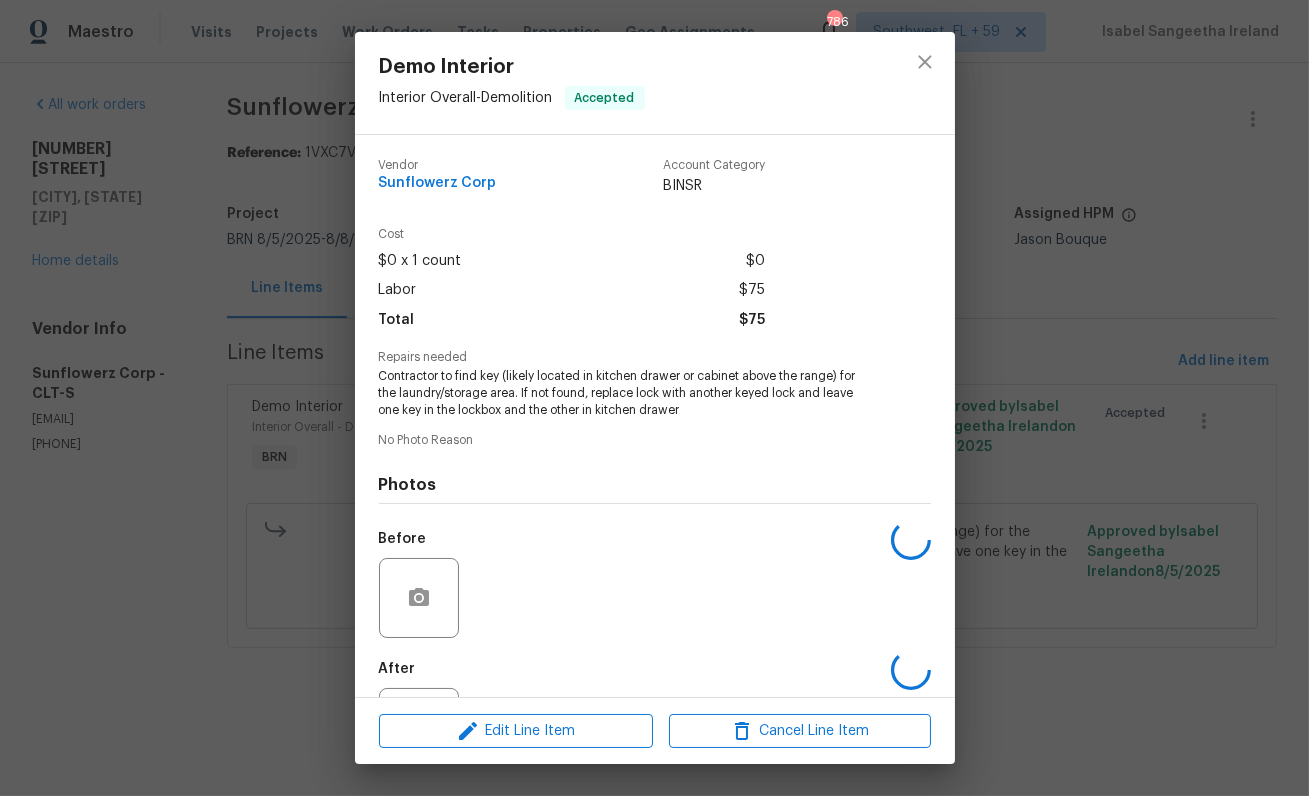 copy on "Contractor to find key (likely located in kitchen drawer or cabinet above the range) for the laundry/storage area. If not found, replace lock with another keyed lock and leave one key in the lockbox and the other in kitchen drawer" 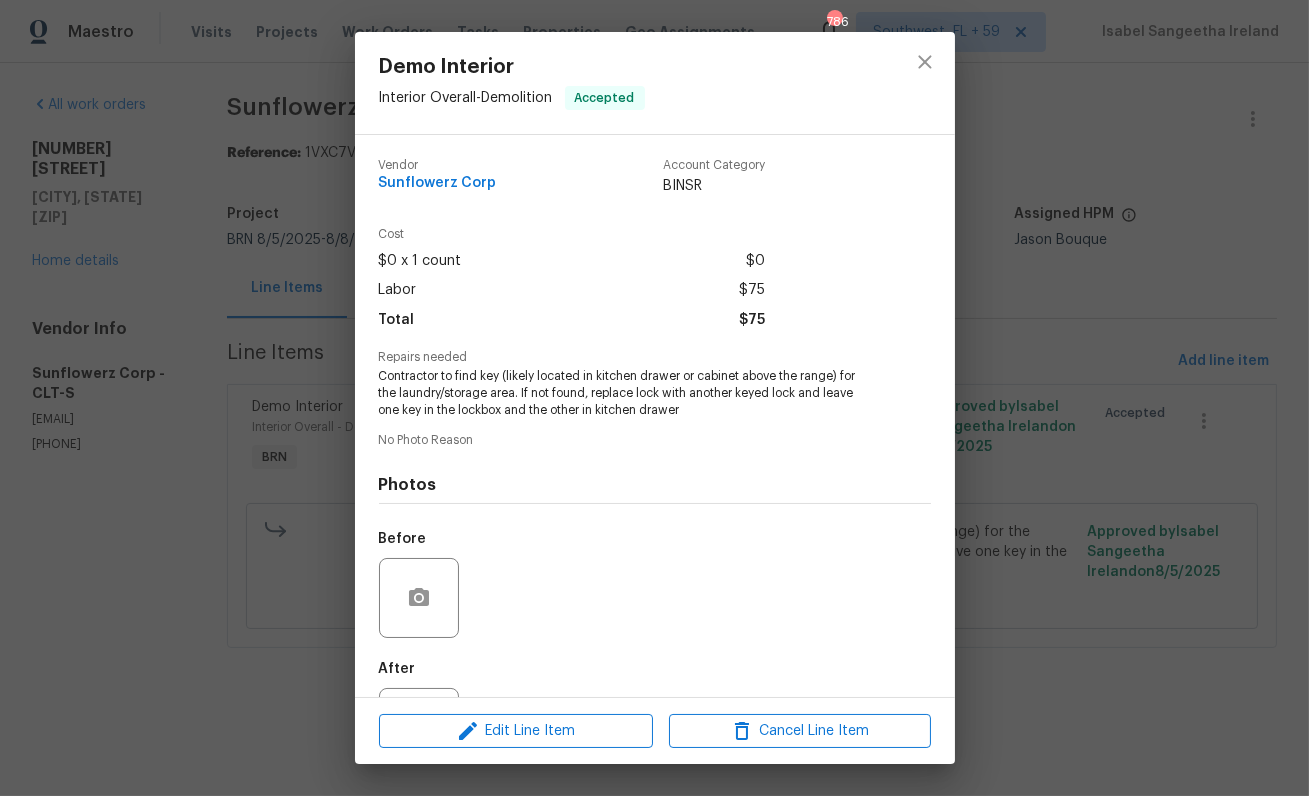 click on "Contractor to find key (likely located in kitchen drawer or cabinet above the range) for the laundry/storage area. If not found, replace lock with another keyed lock and leave one key in the lockbox and the other in kitchen drawer" at bounding box center [627, 393] 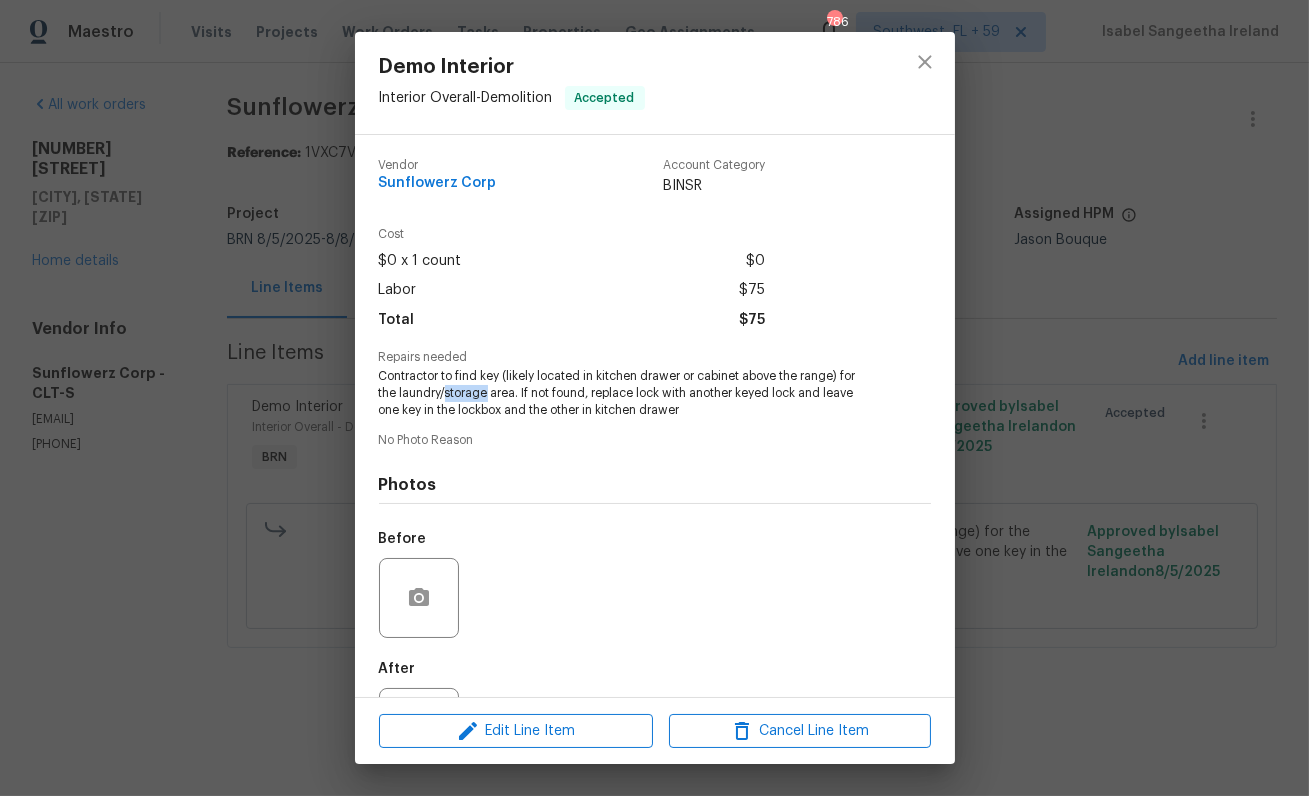 click on "Contractor to find key (likely located in kitchen drawer or cabinet above the range) for the laundry/storage area. If not found, replace lock with another keyed lock and leave one key in the lockbox and the other in kitchen drawer" at bounding box center [627, 393] 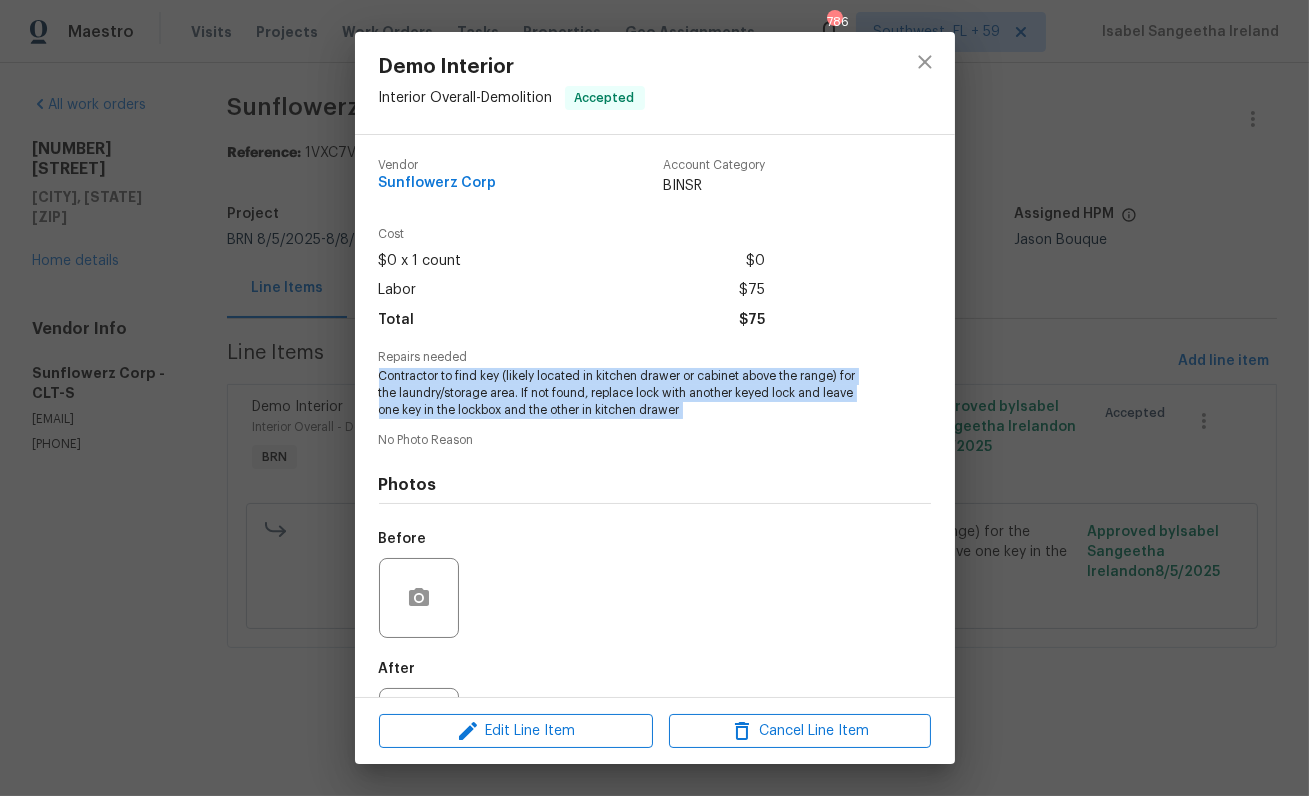 click on "Contractor to find key (likely located in kitchen drawer or cabinet above the range) for the laundry/storage area. If not found, replace lock with another keyed lock and leave one key in the lockbox and the other in kitchen drawer" at bounding box center [627, 393] 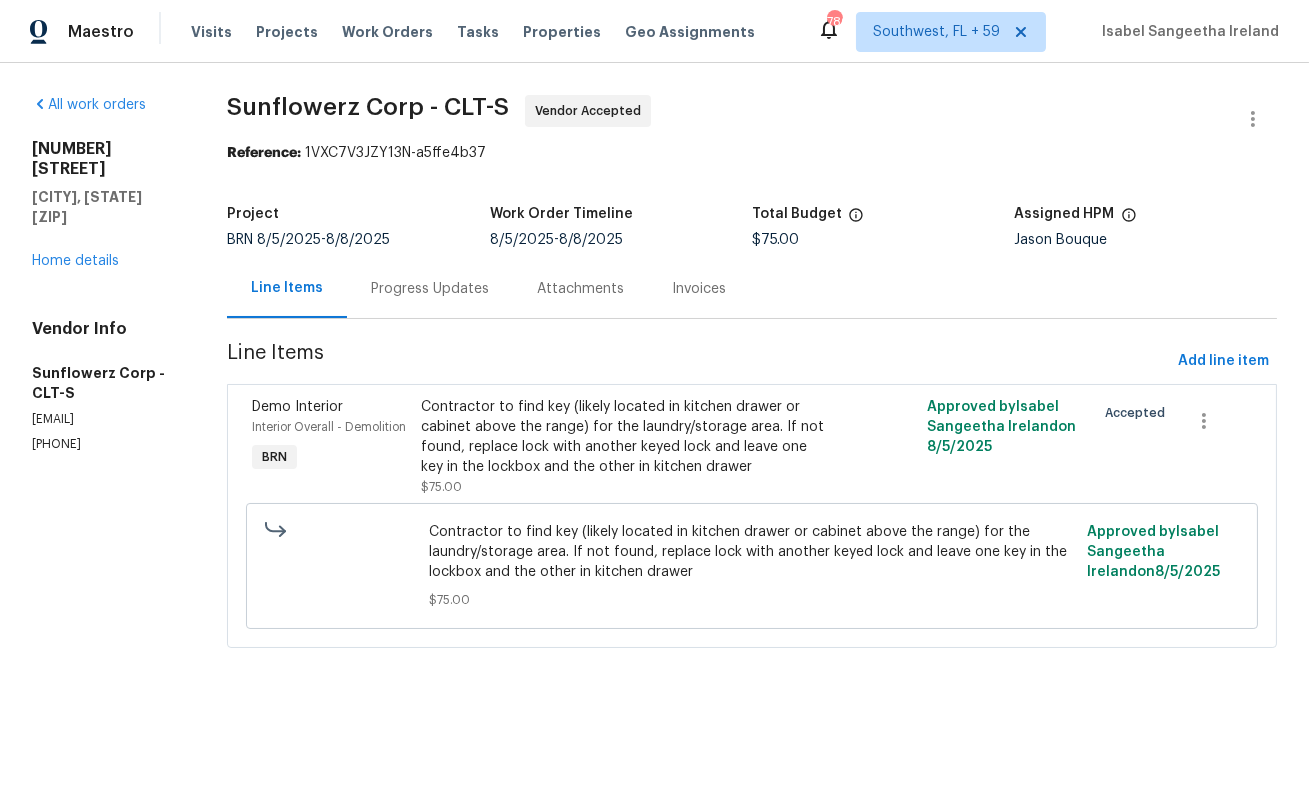 click on "Progress Updates" at bounding box center [430, 288] 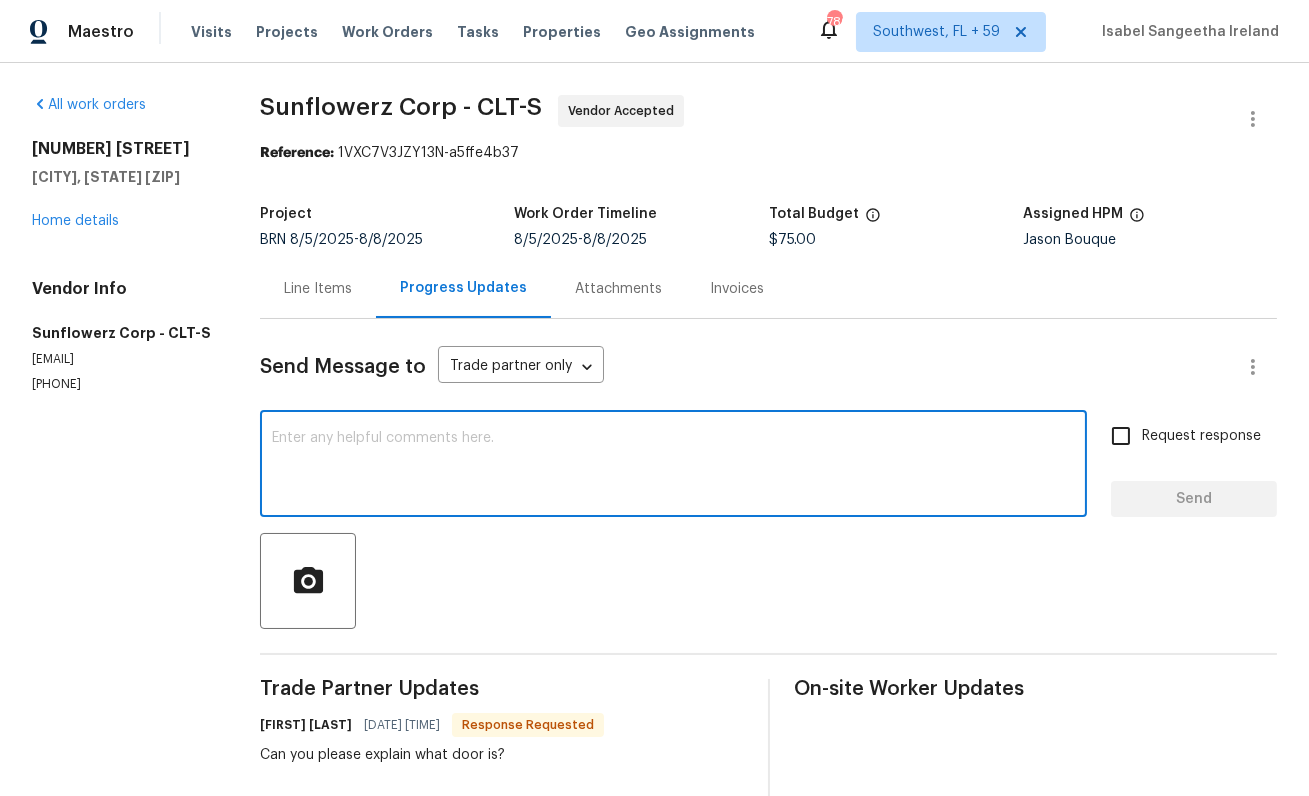 click at bounding box center [673, 466] 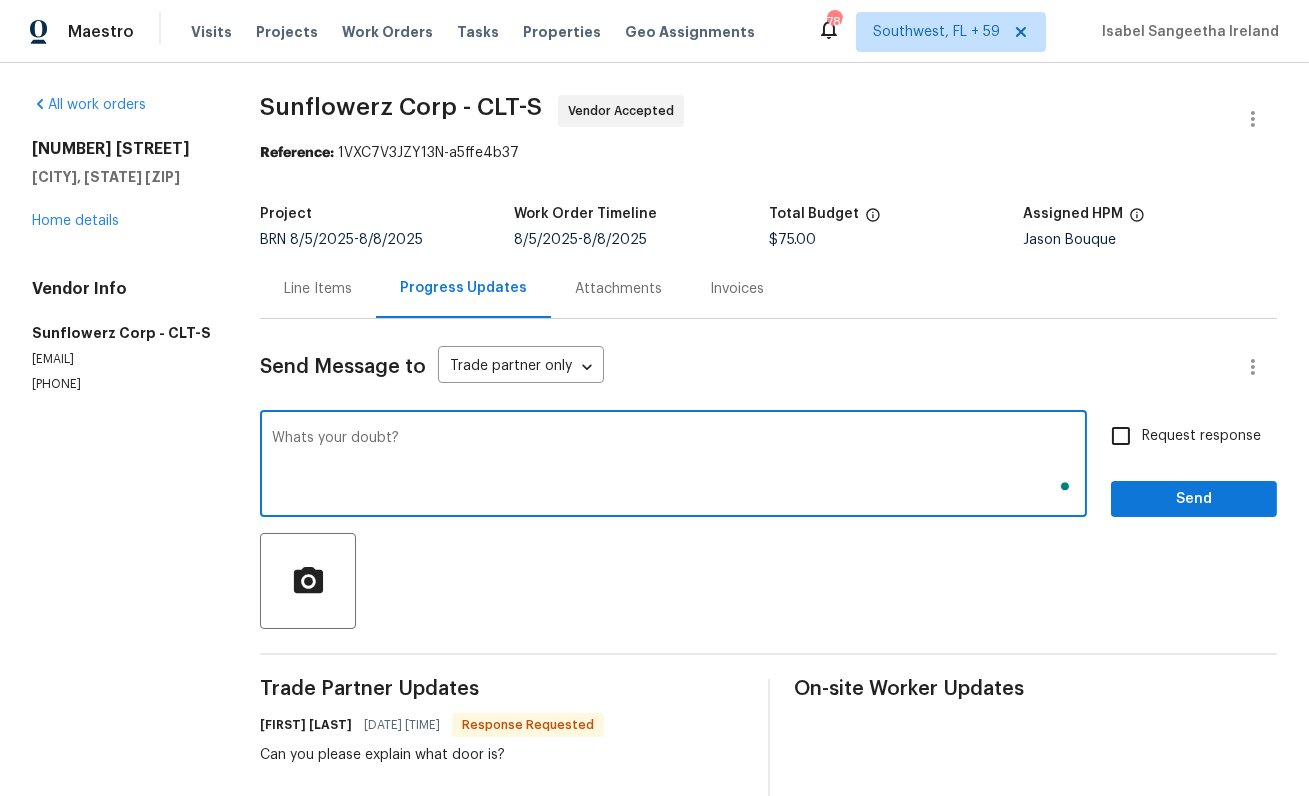 paste on "Contractor to find key (likely located in kitchen drawer or cabinet above the range) for the laundry/storage area. If not found, replace lock with another keyed lock and leave one key in the lockbox and the other in kitchen drawer" 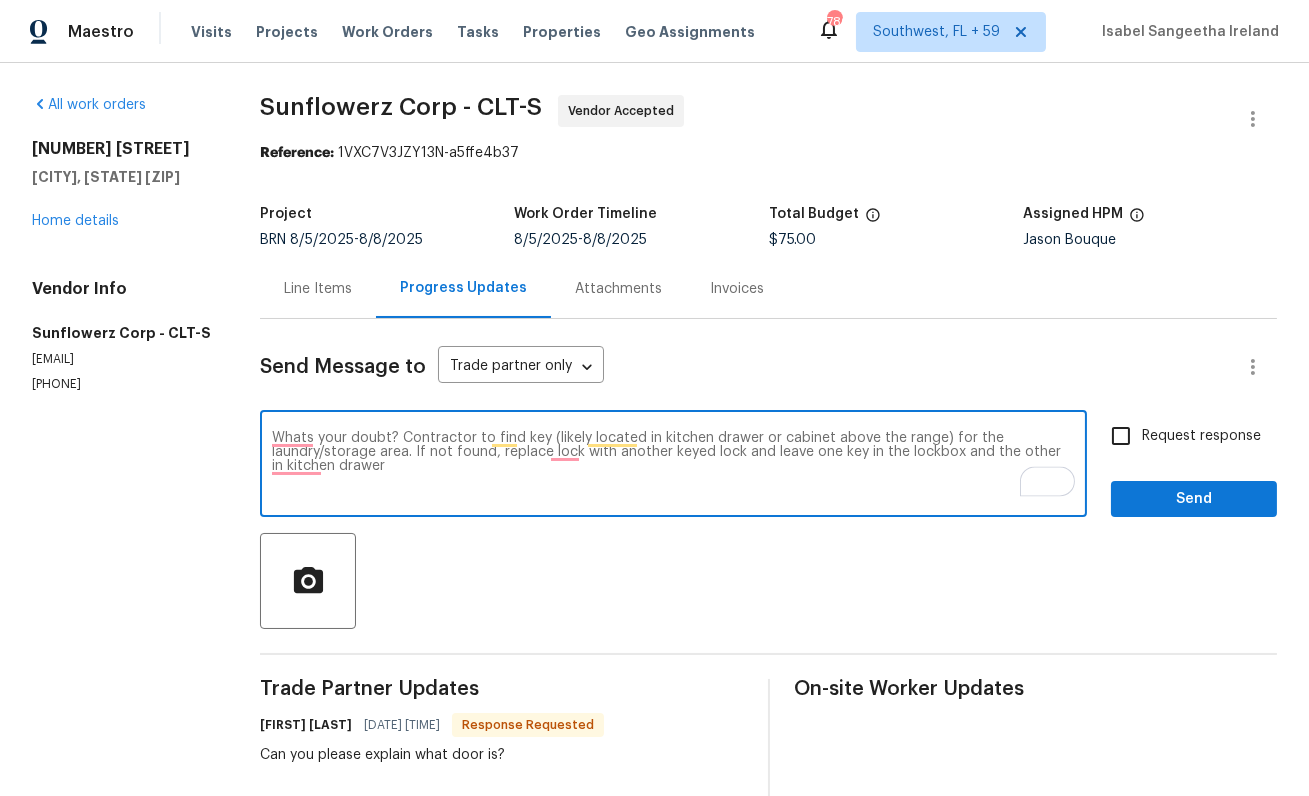 type on "Whats your doubt? Contractor to find key (likely located in kitchen drawer or cabinet above the range) for the laundry/storage area. If not found, replace lock with another keyed lock and leave one key in the lockbox and the other in kitchen drawer" 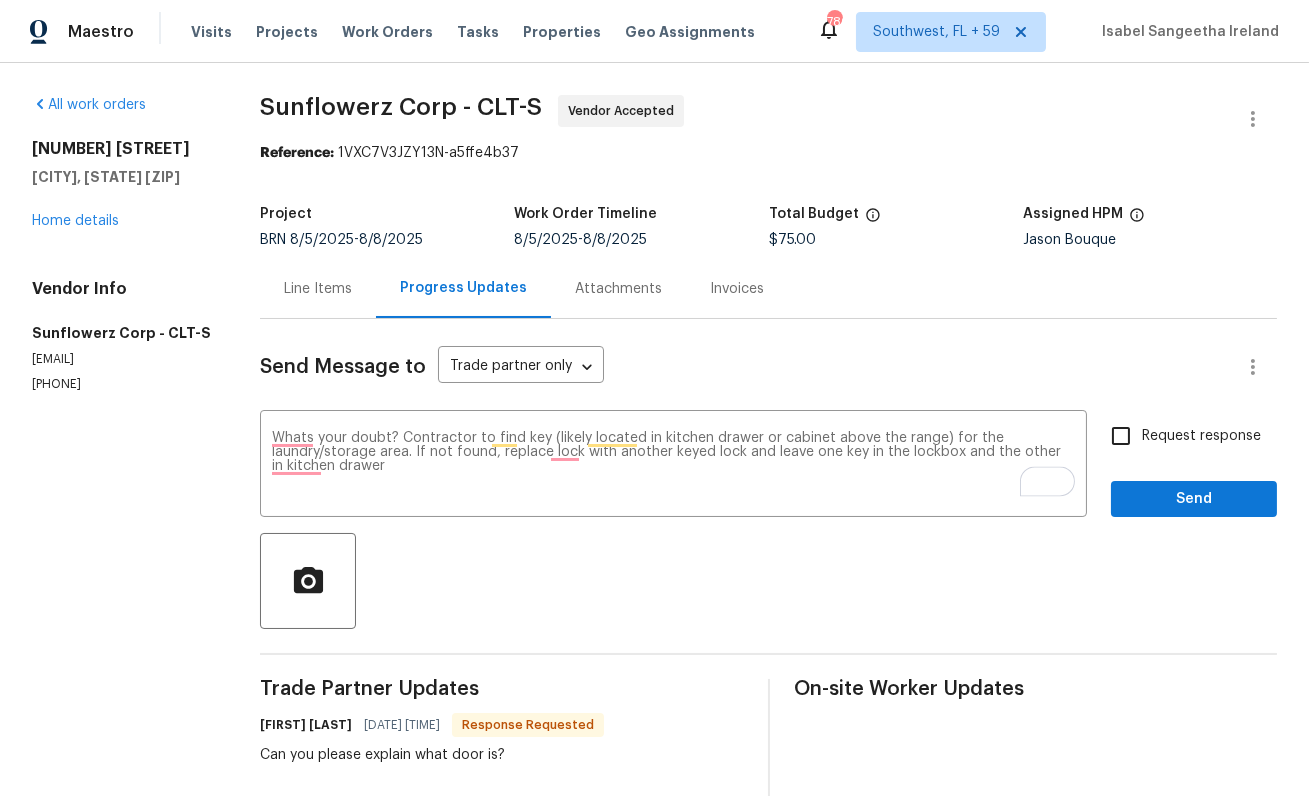 click on "Request response" at bounding box center (1180, 436) 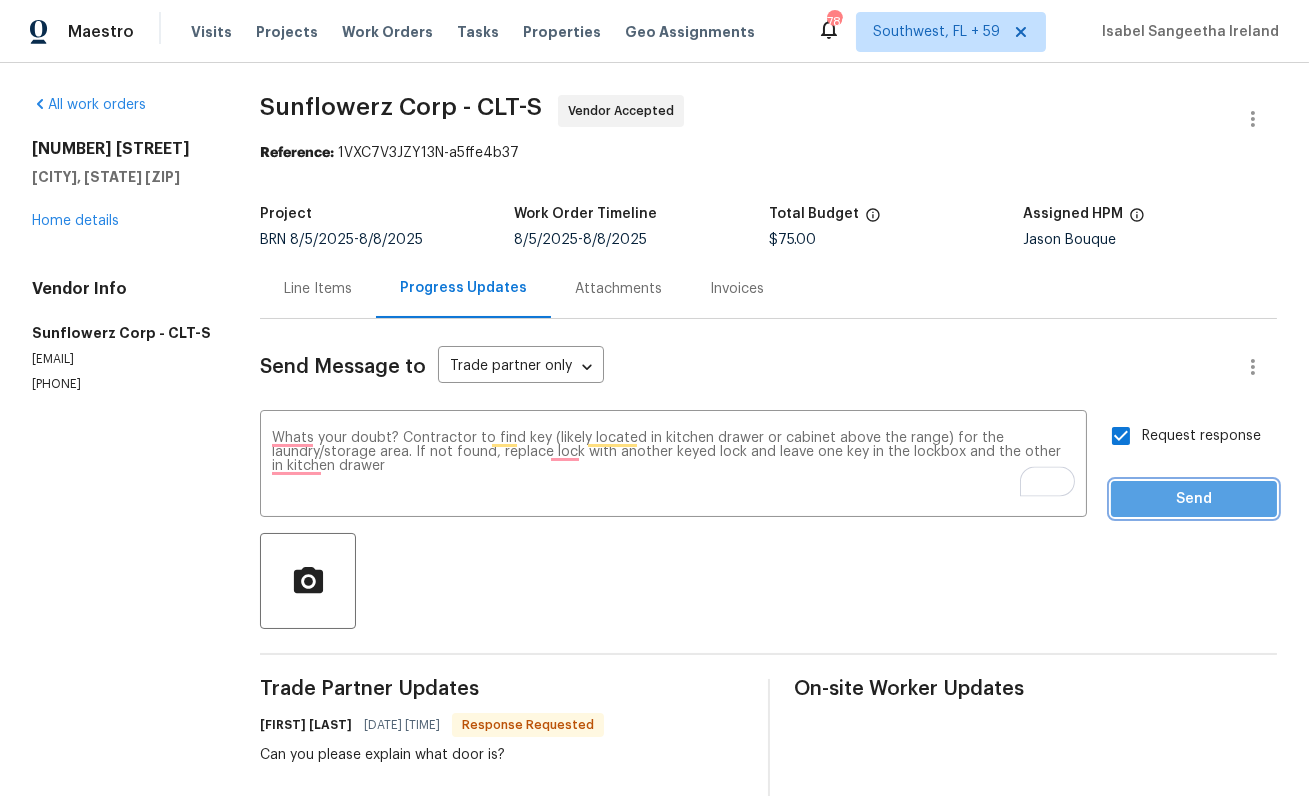 click on "Send" at bounding box center [1194, 499] 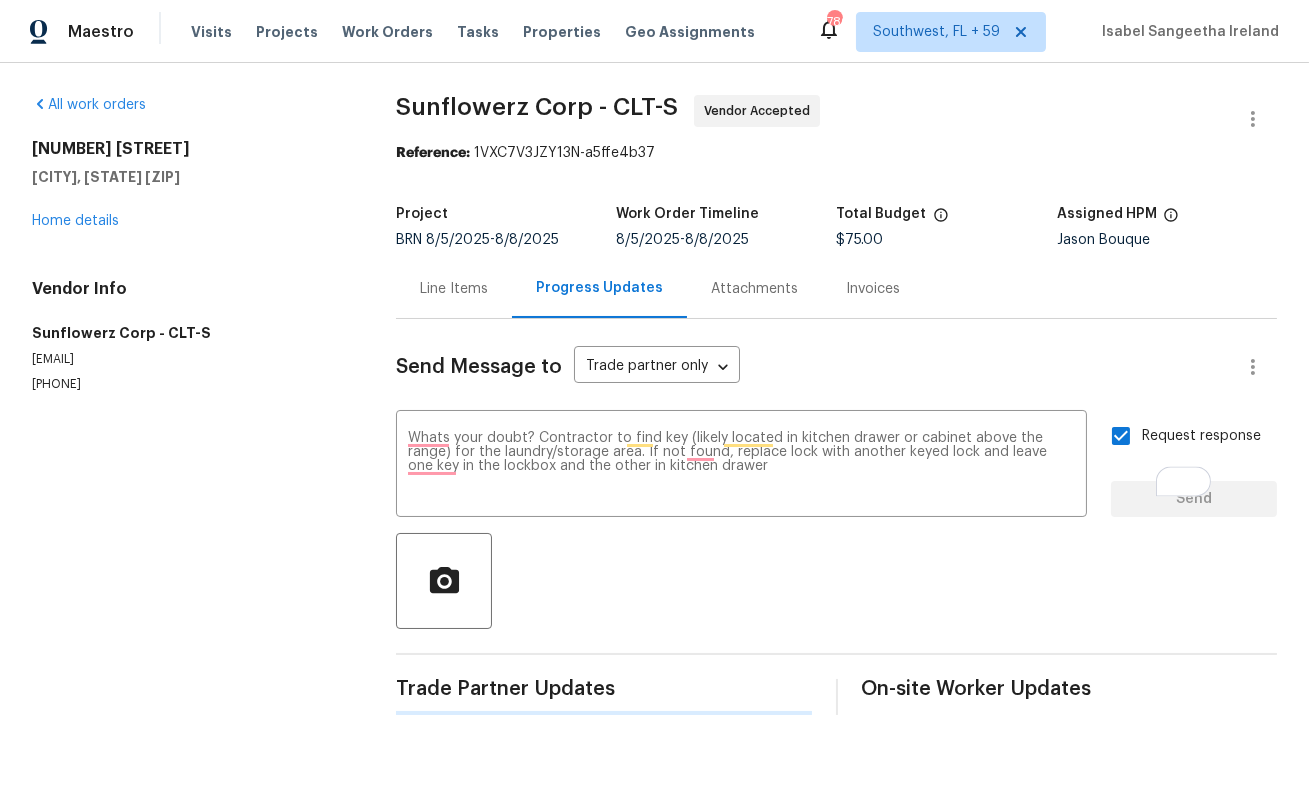 type 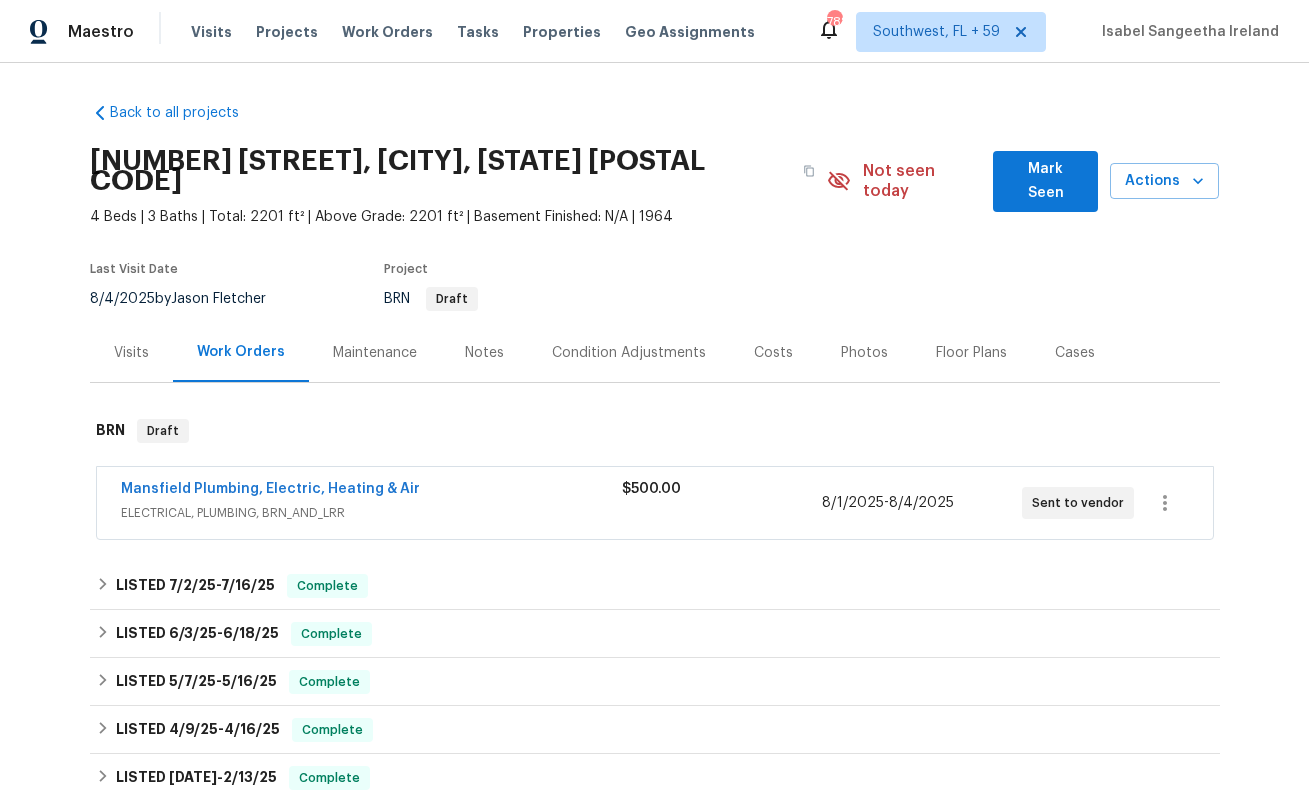 scroll, scrollTop: 0, scrollLeft: 0, axis: both 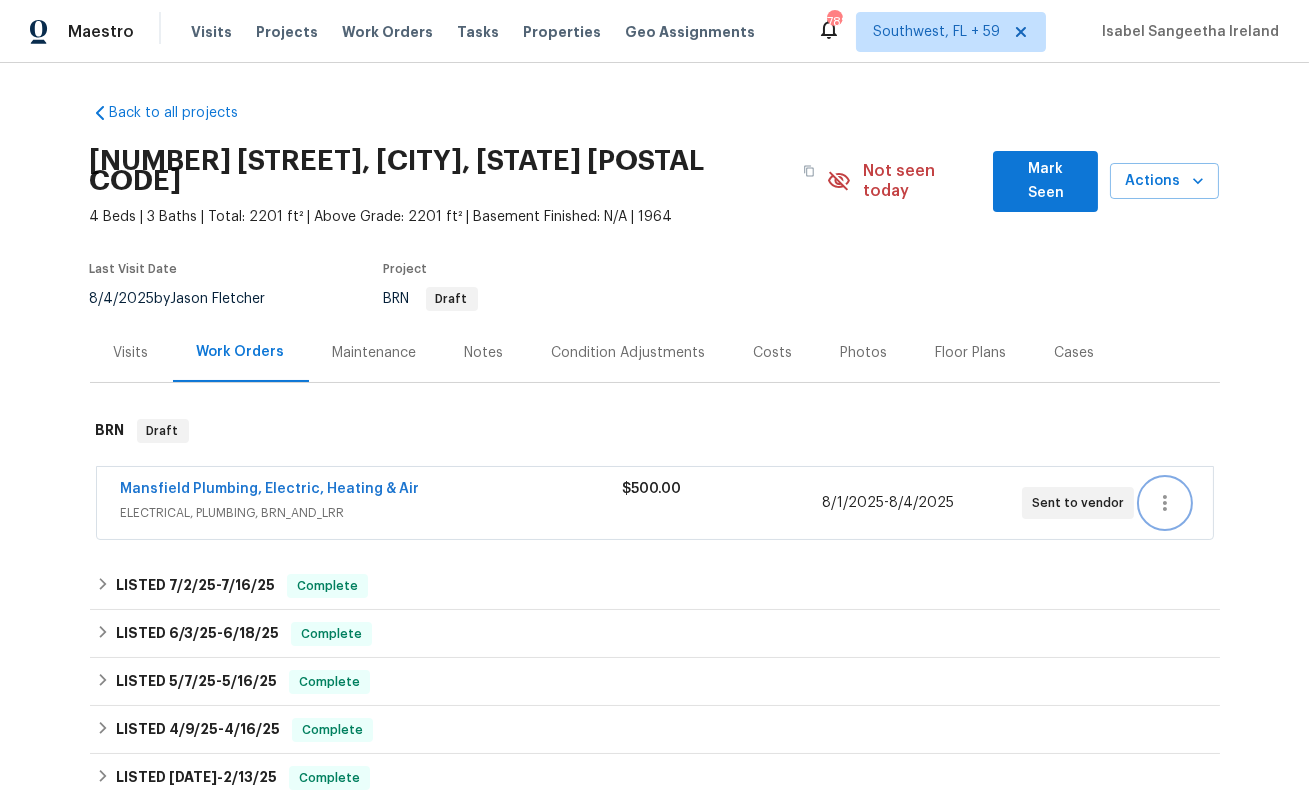 click 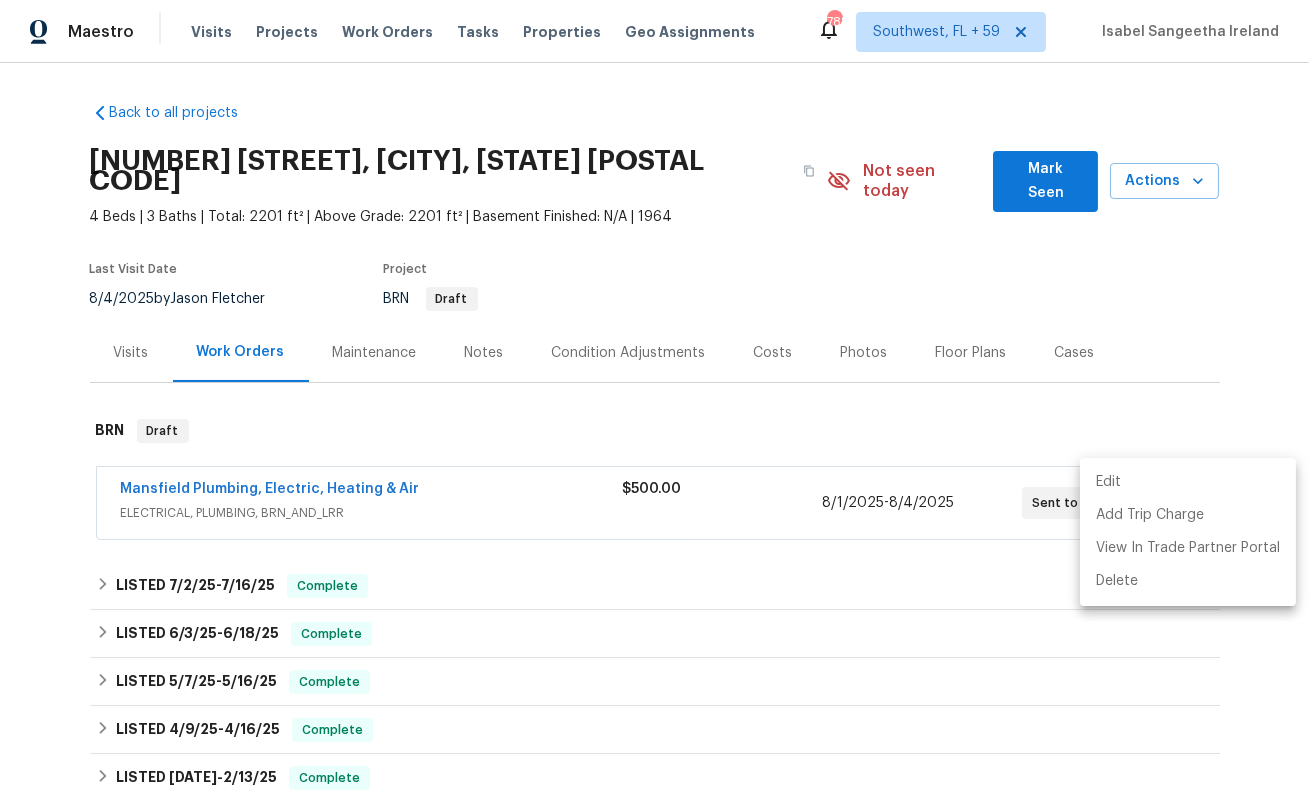 click on "Edit" at bounding box center (1188, 482) 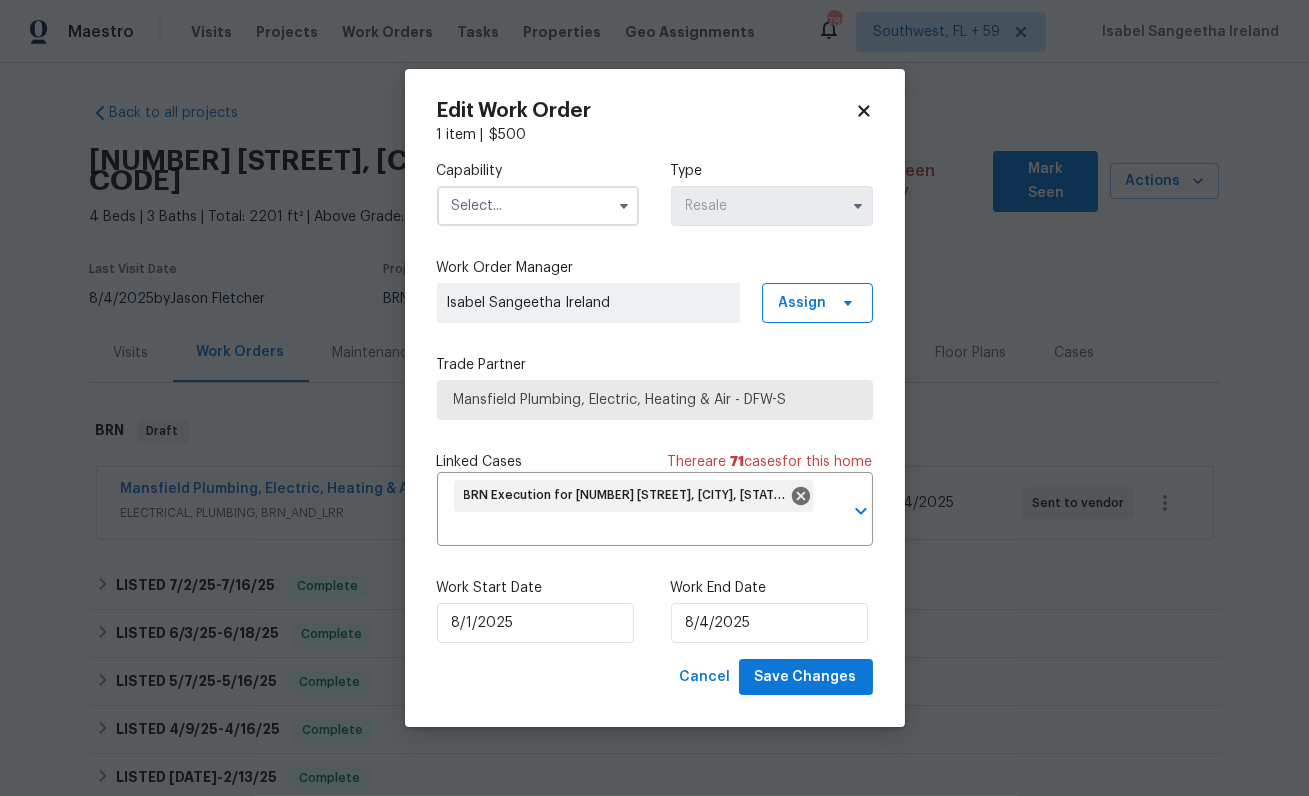 click at bounding box center (538, 206) 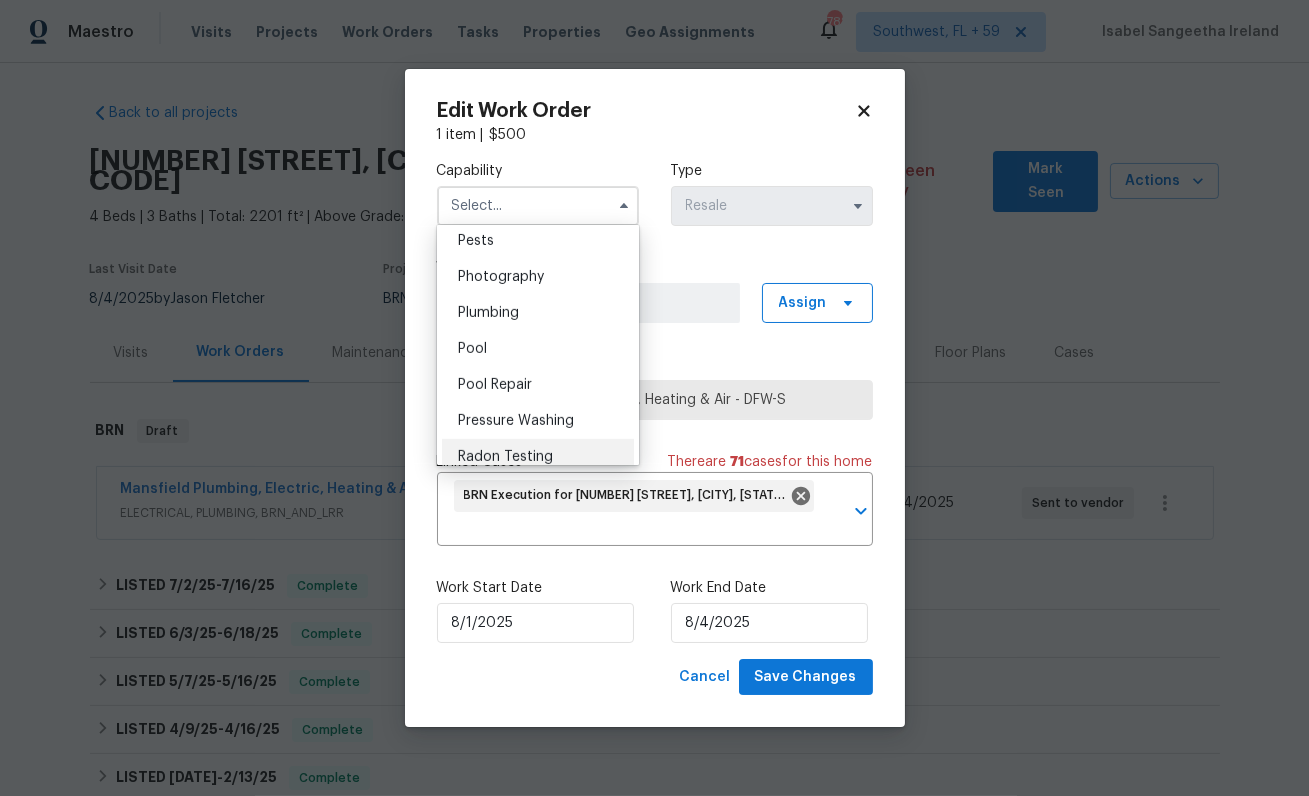 scroll, scrollTop: 1714, scrollLeft: 0, axis: vertical 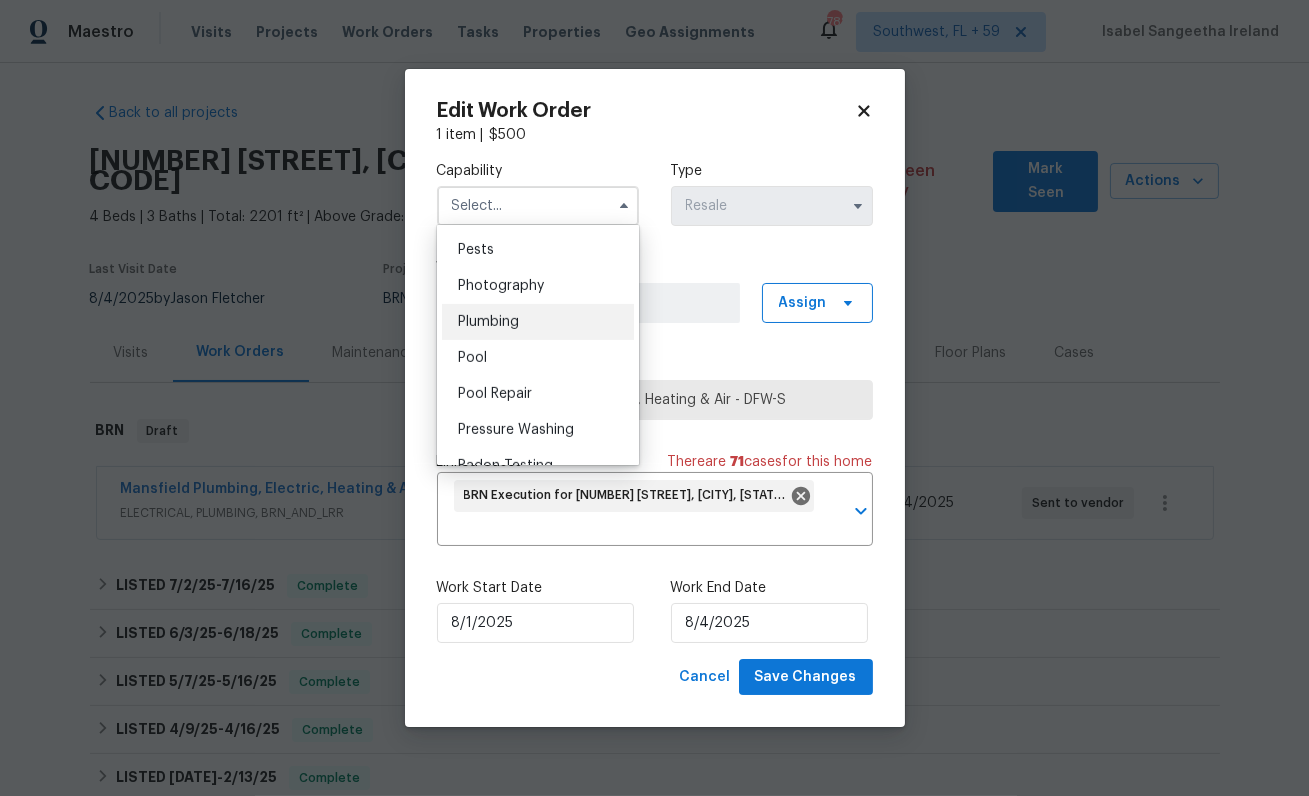 click on "Plumbing" at bounding box center [488, 322] 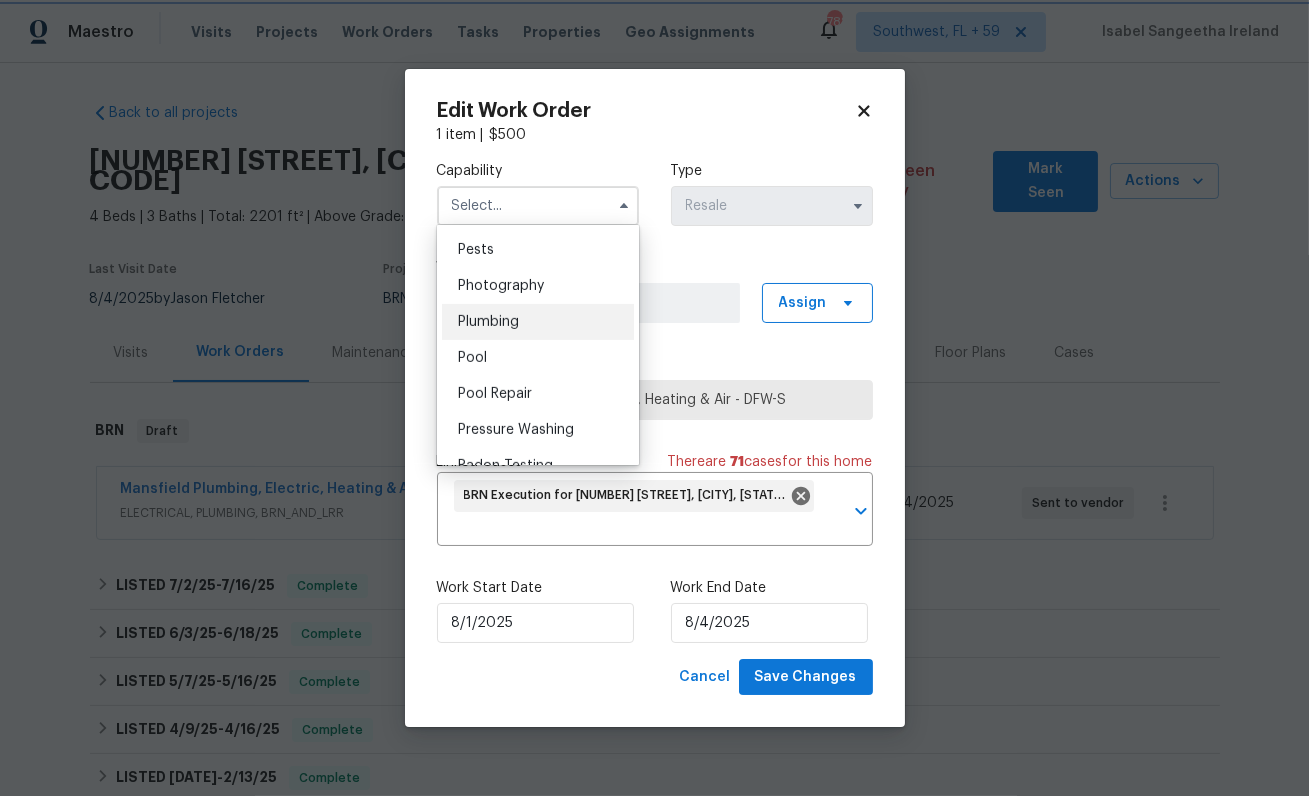 type on "Plumbing" 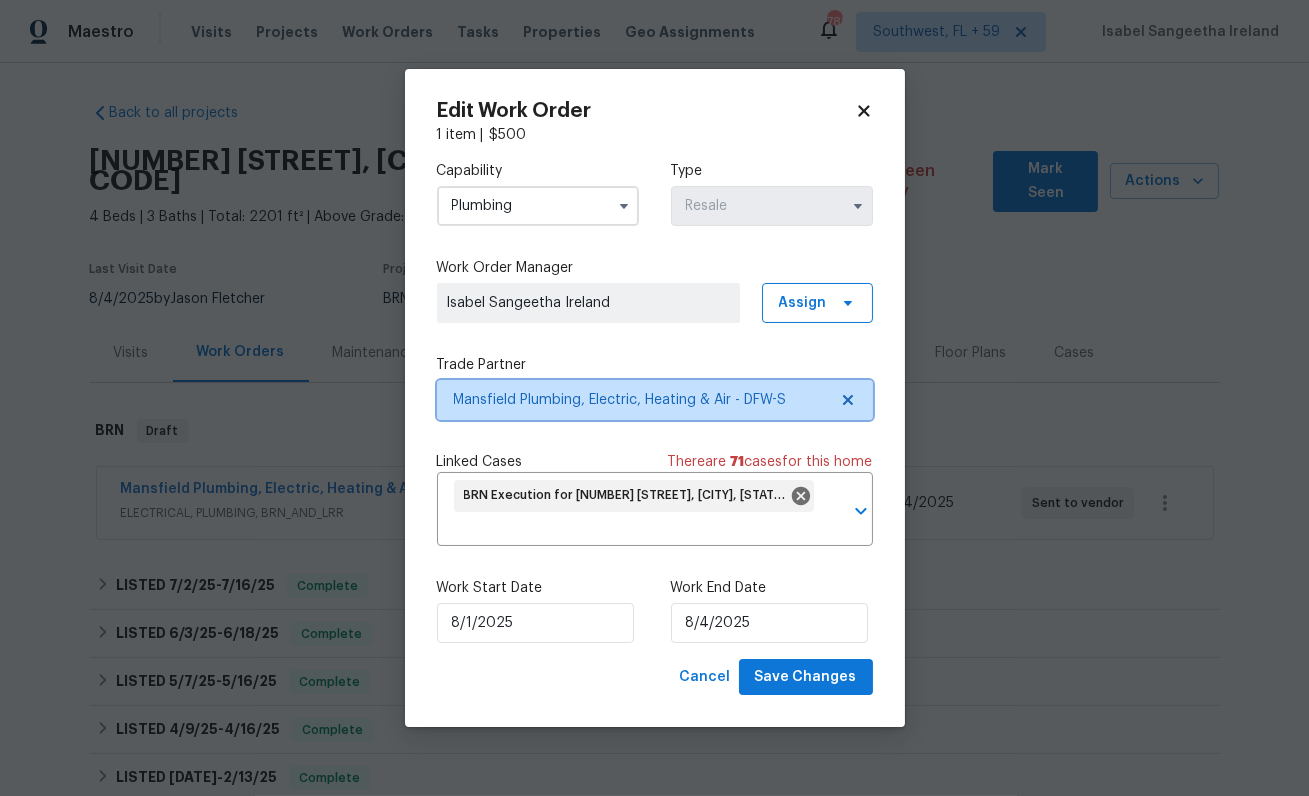 click on "Mansfield Plumbing, Electric, Heating & Air - DFW-S" at bounding box center (640, 400) 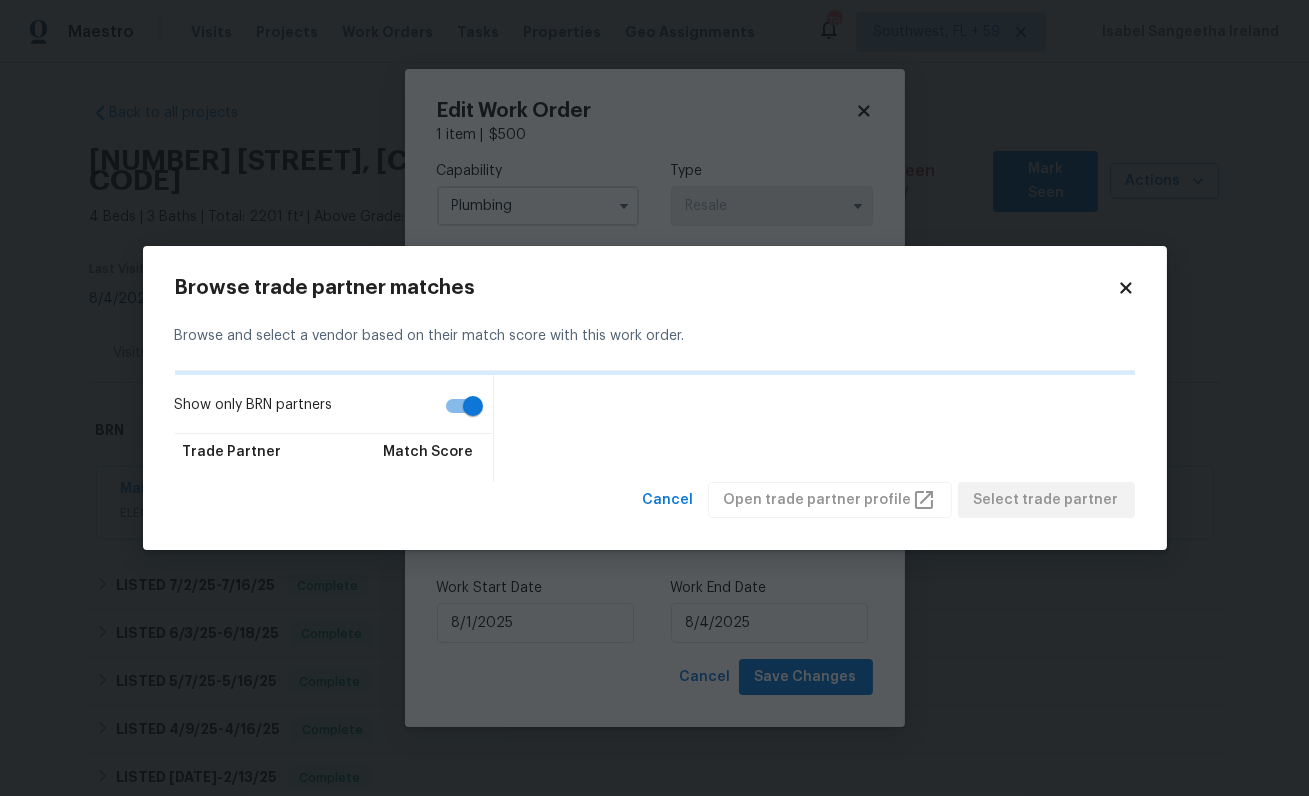 click on "Show only BRN partners" at bounding box center (473, 406) 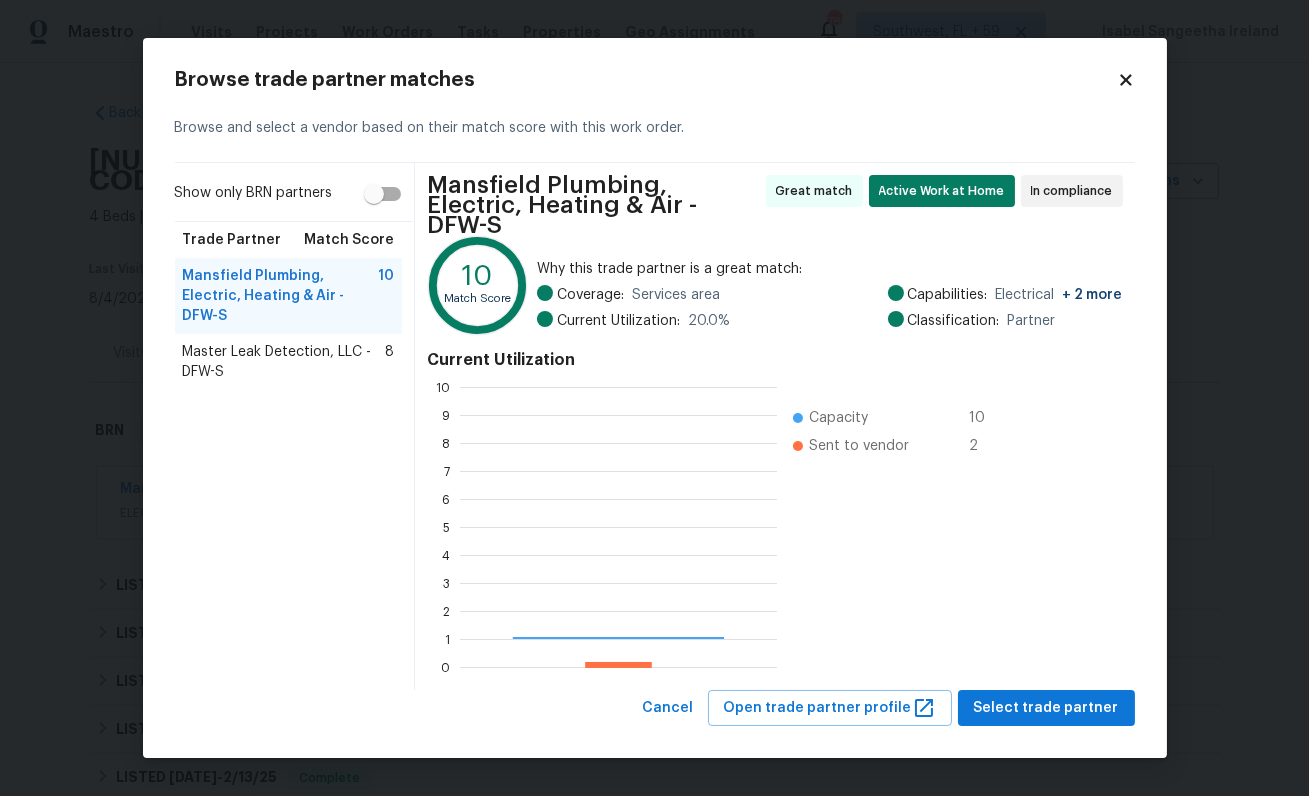 scroll, scrollTop: 1, scrollLeft: 1, axis: both 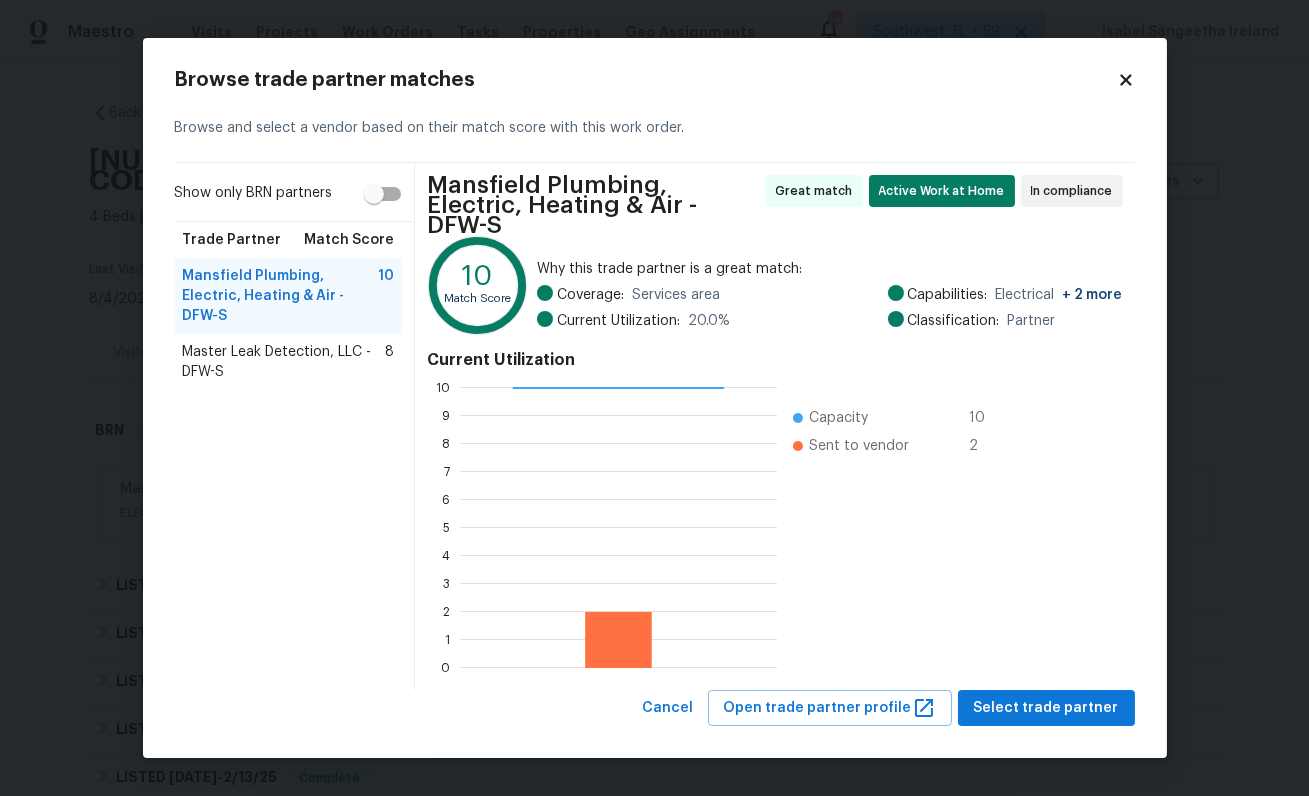 click on "Master Leak Detection, LLC - DFW-S" at bounding box center (284, 362) 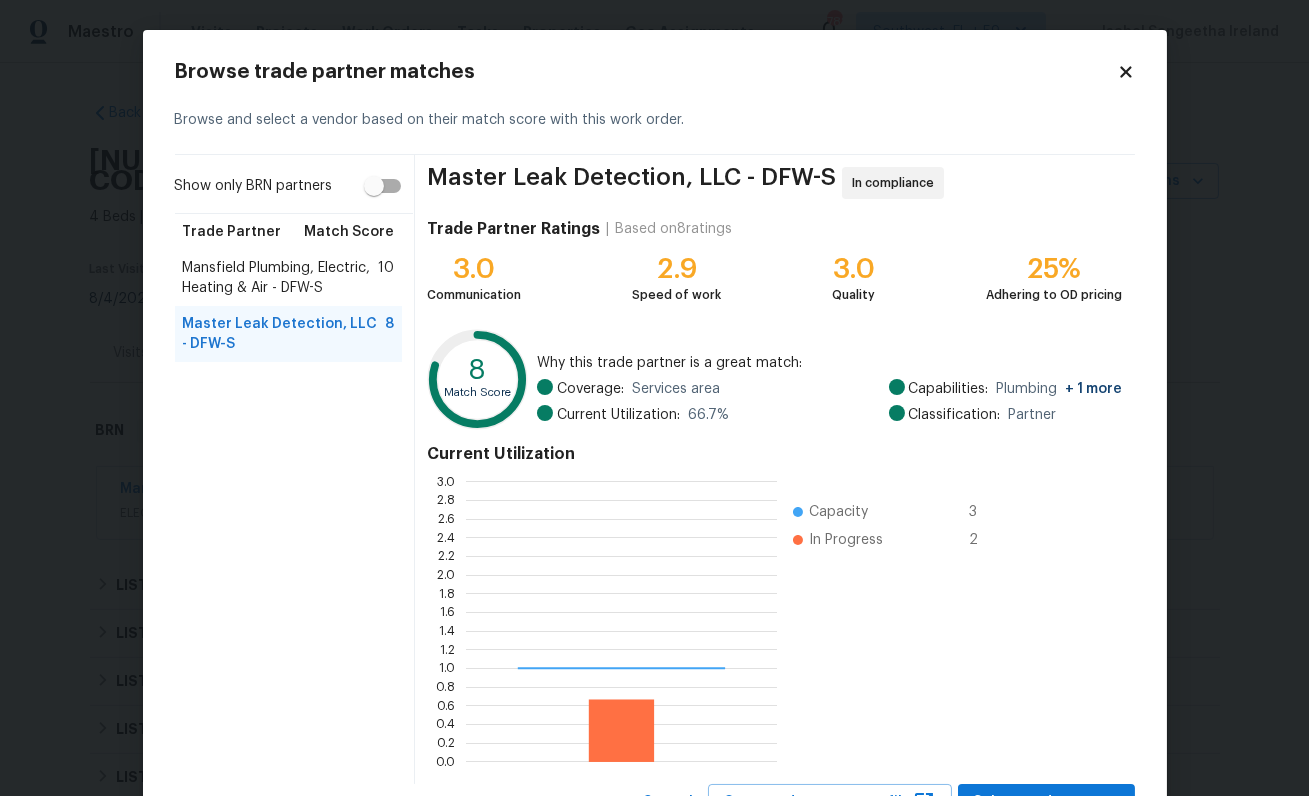 scroll, scrollTop: 1, scrollLeft: 1, axis: both 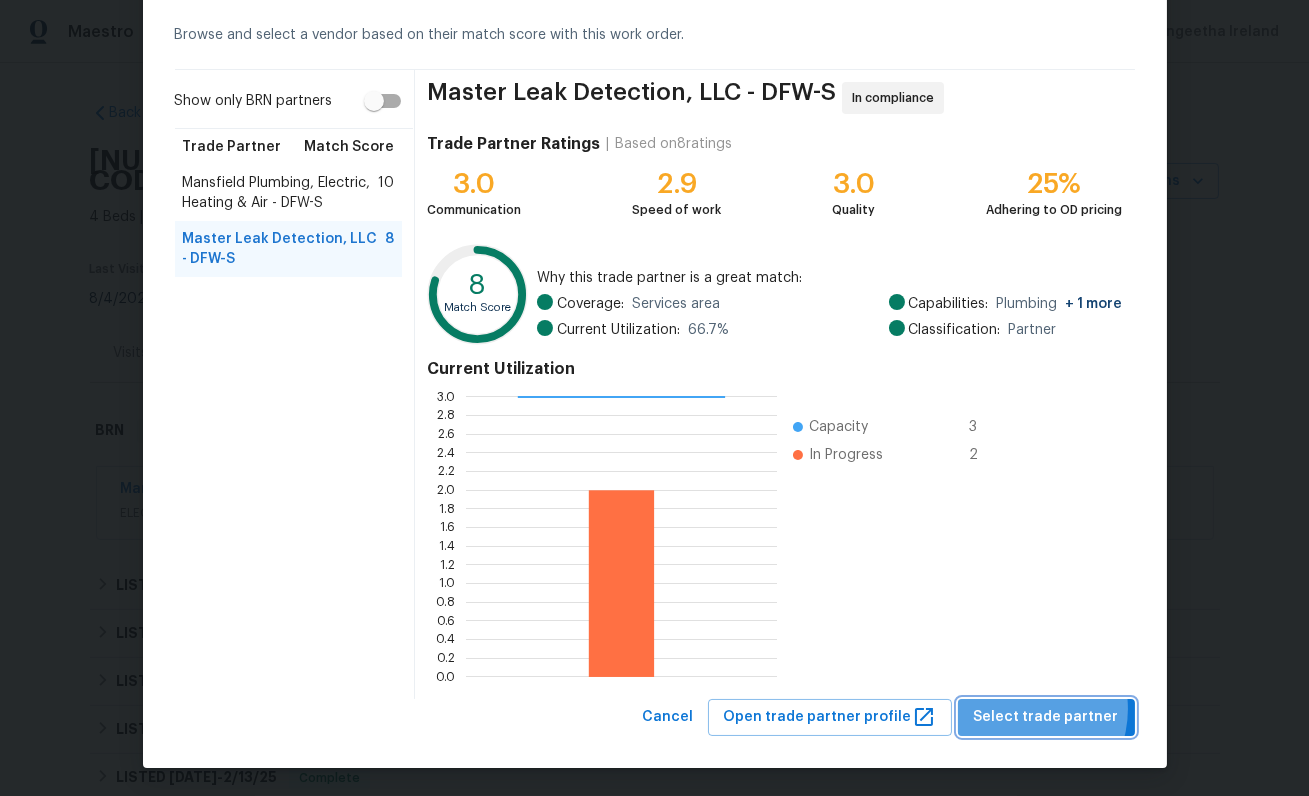 click on "Select trade partner" at bounding box center (1046, 717) 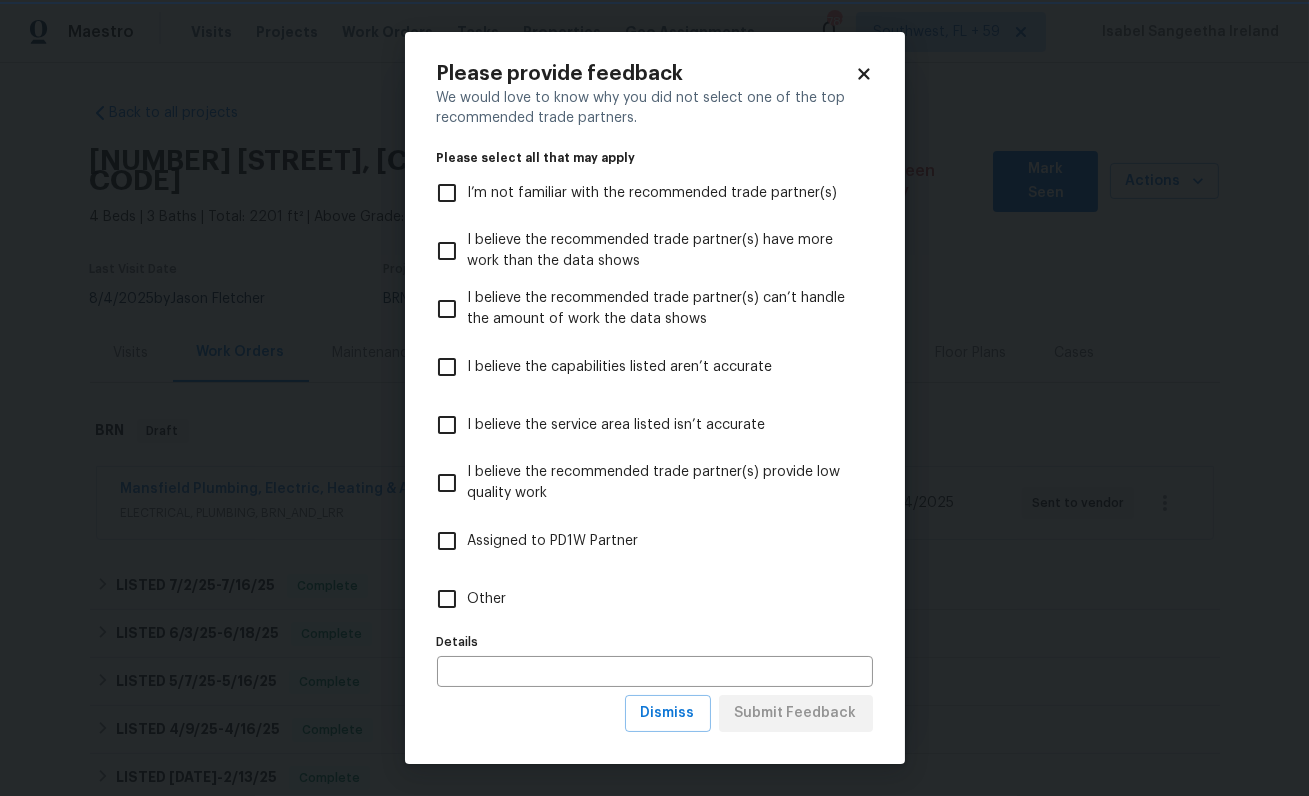 scroll, scrollTop: 0, scrollLeft: 0, axis: both 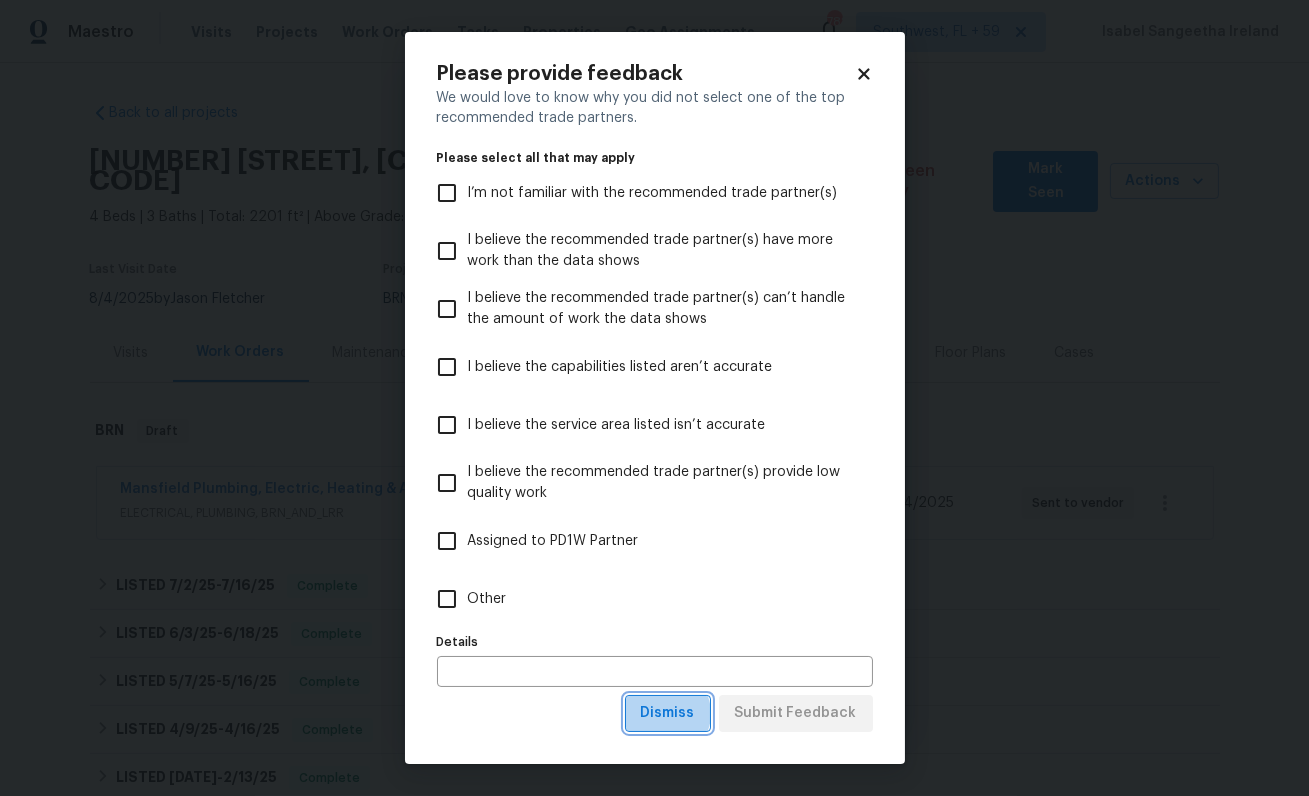 click on "Dismiss" at bounding box center (668, 713) 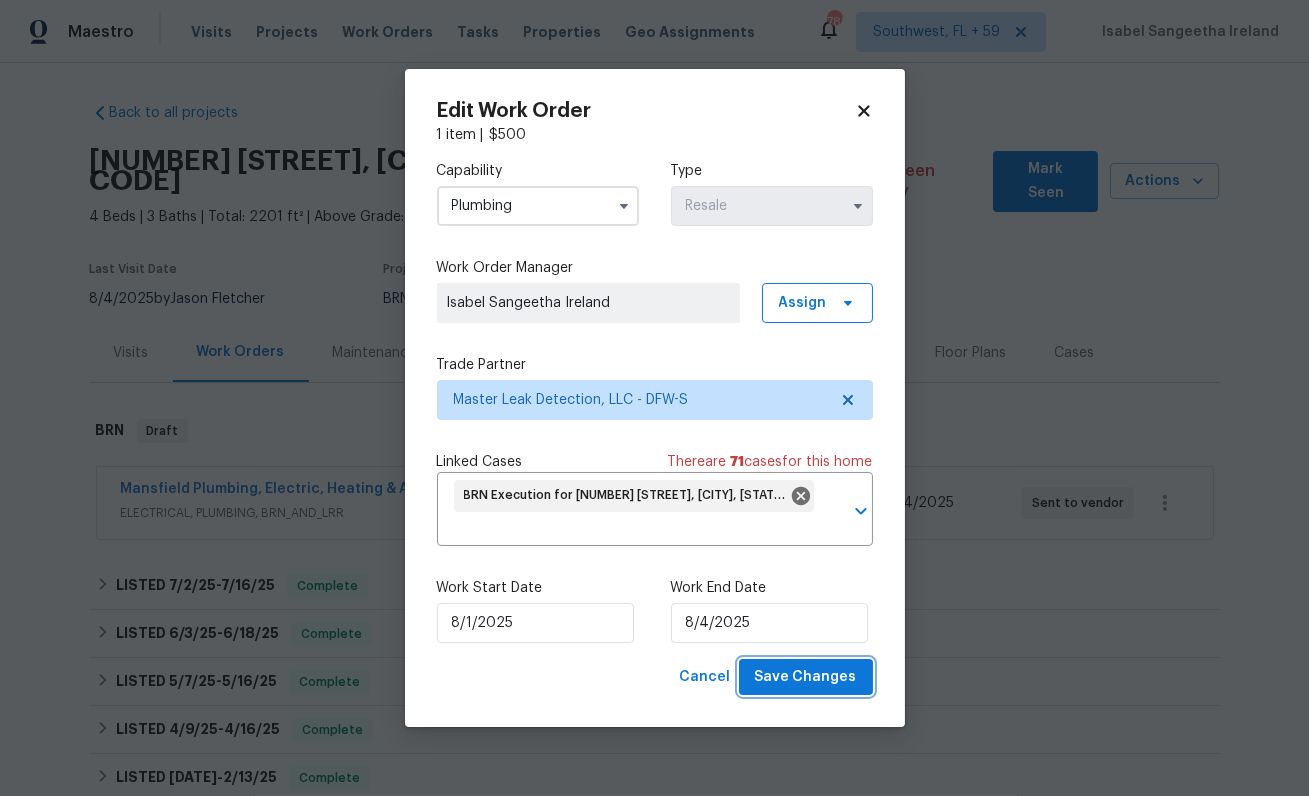 click on "Save Changes" at bounding box center [806, 677] 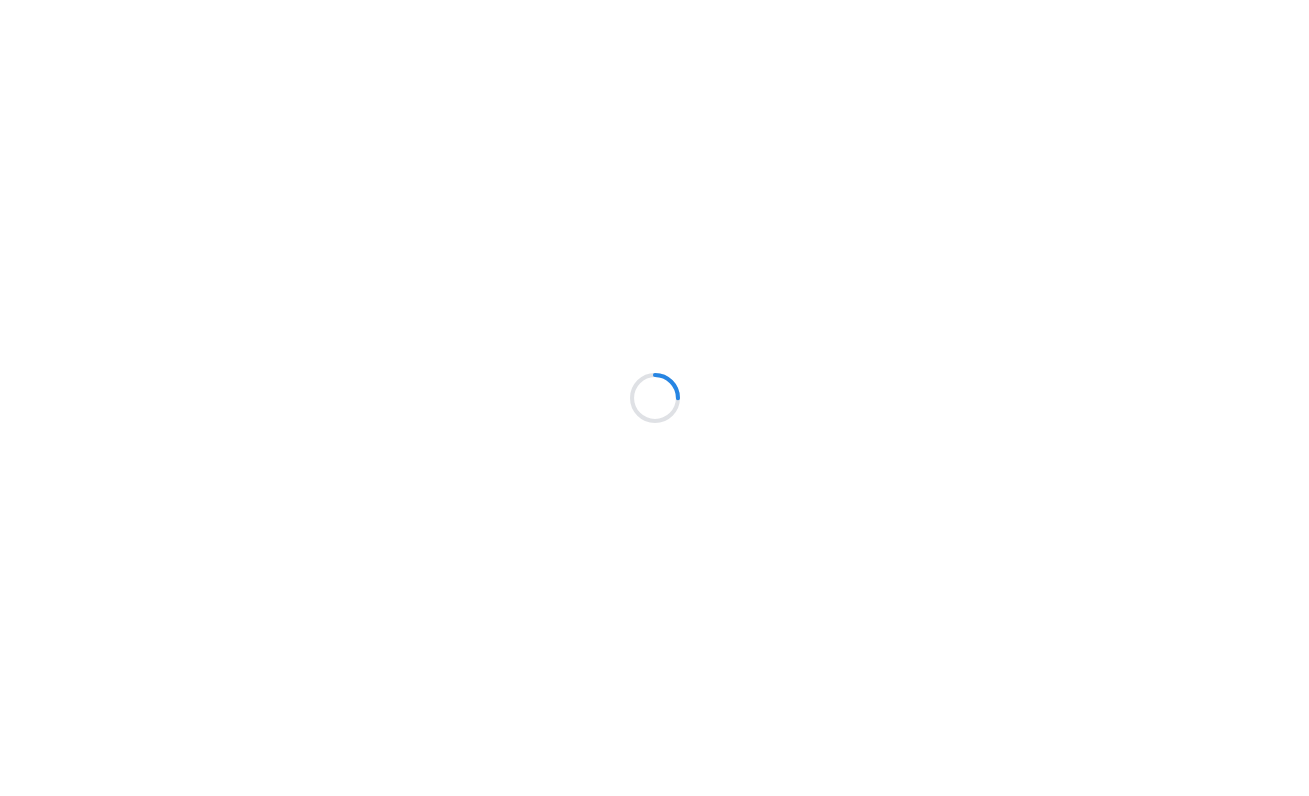 scroll, scrollTop: 0, scrollLeft: 0, axis: both 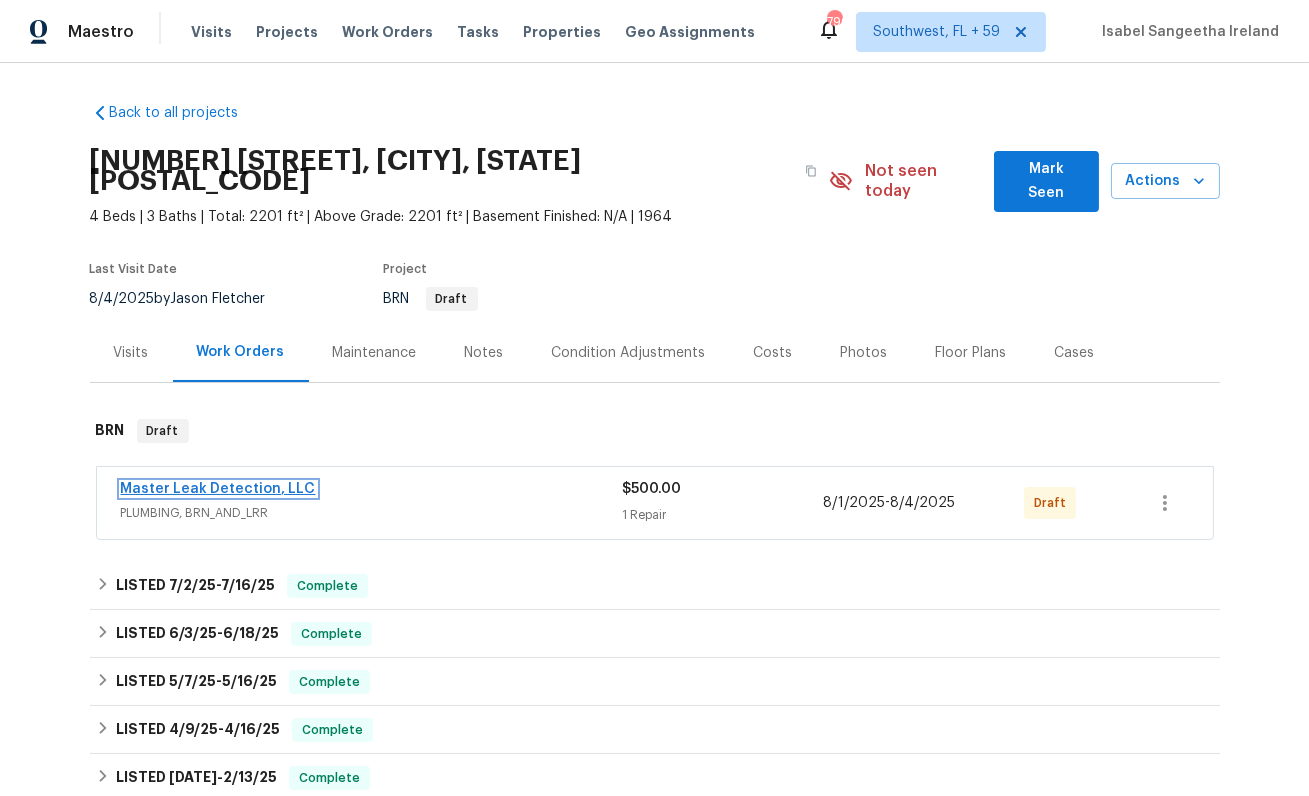 click on "Master Leak Detection, LLC" at bounding box center (218, 489) 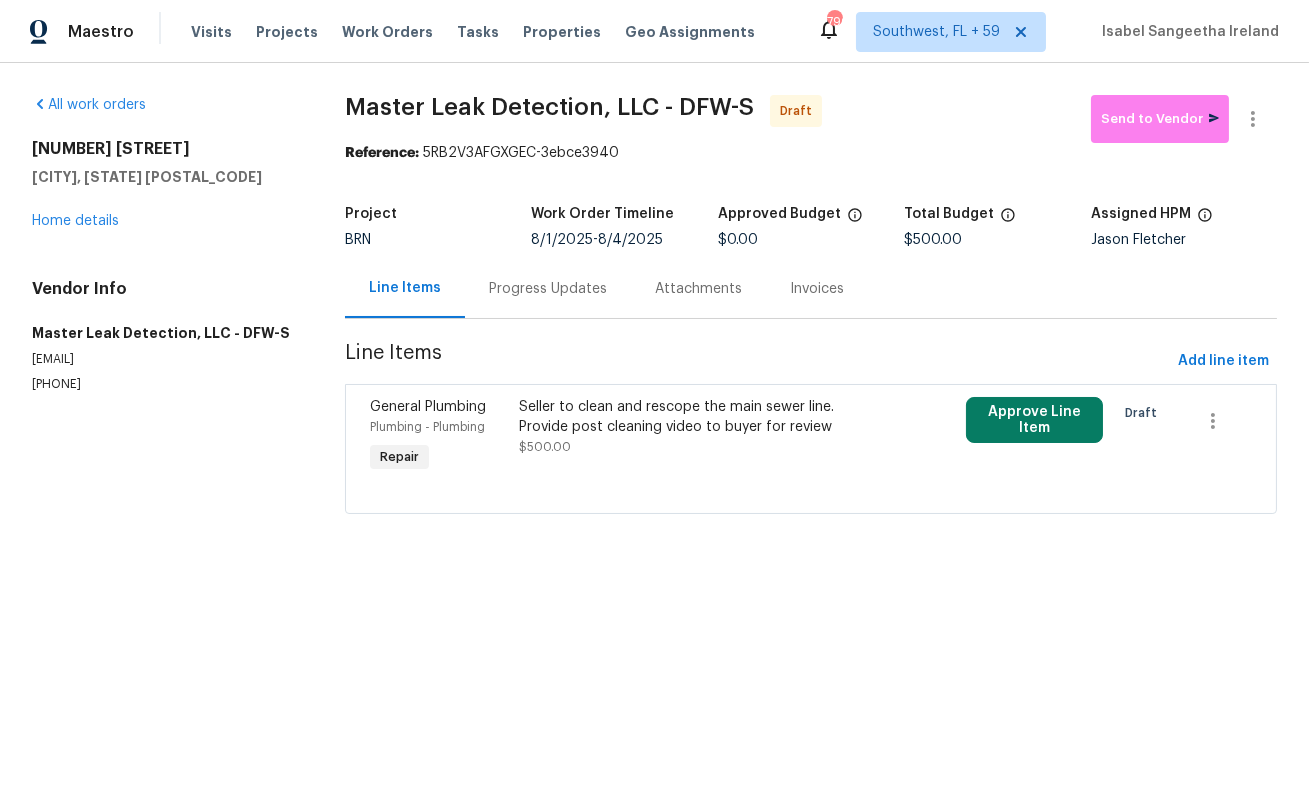 click on "Progress Updates" at bounding box center [548, 288] 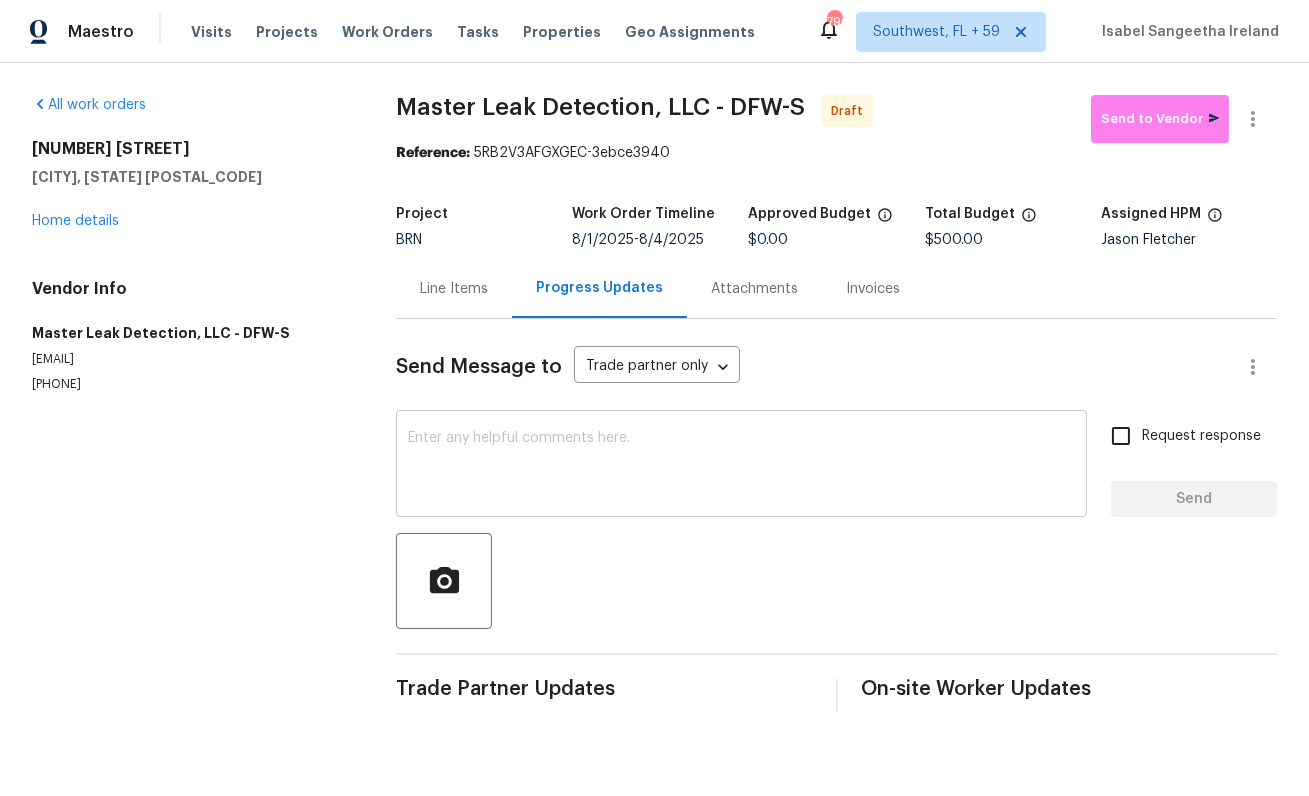 click at bounding box center [741, 466] 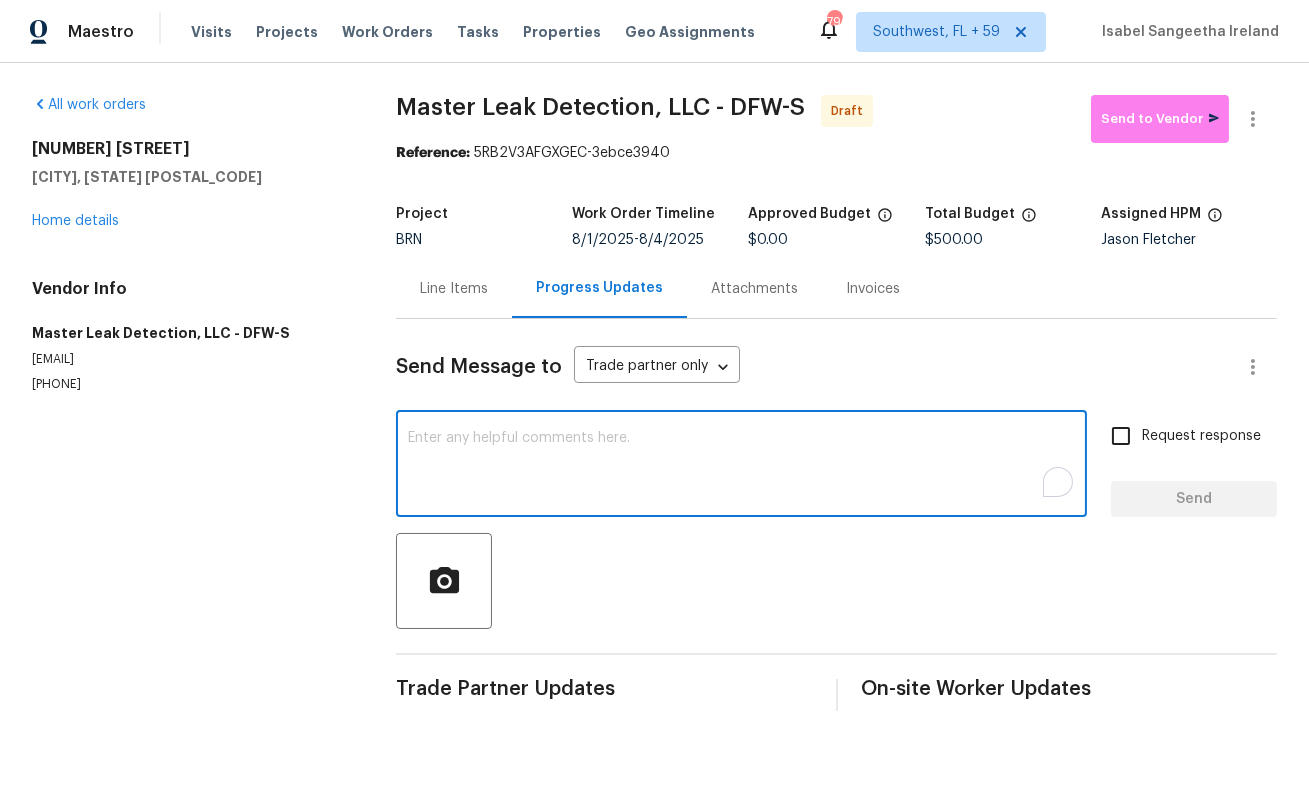 paste on "This is [FIRST] from Opendoor. Please confirm receipt of the work order due on [DATE] and provide the start date and estimated completion time within 24 hours. For questions, contact me via the portal or at [PHONE]. Thanks!" 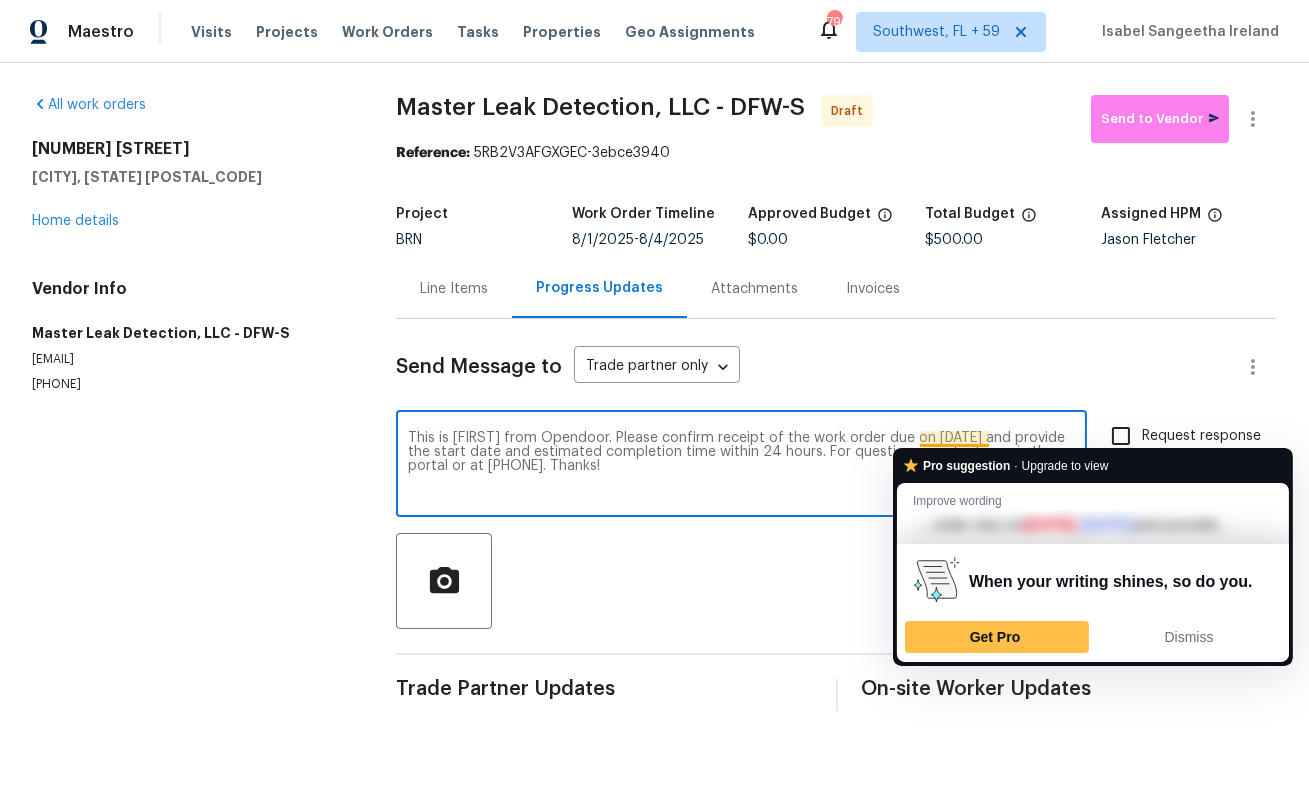 click on "This is [FIRST] from Opendoor. Please confirm receipt of the work order due on [DATE] and provide the start date and estimated completion time within 24 hours. For questions, contact me via the portal or at [PHONE]. Thanks!" at bounding box center (741, 466) 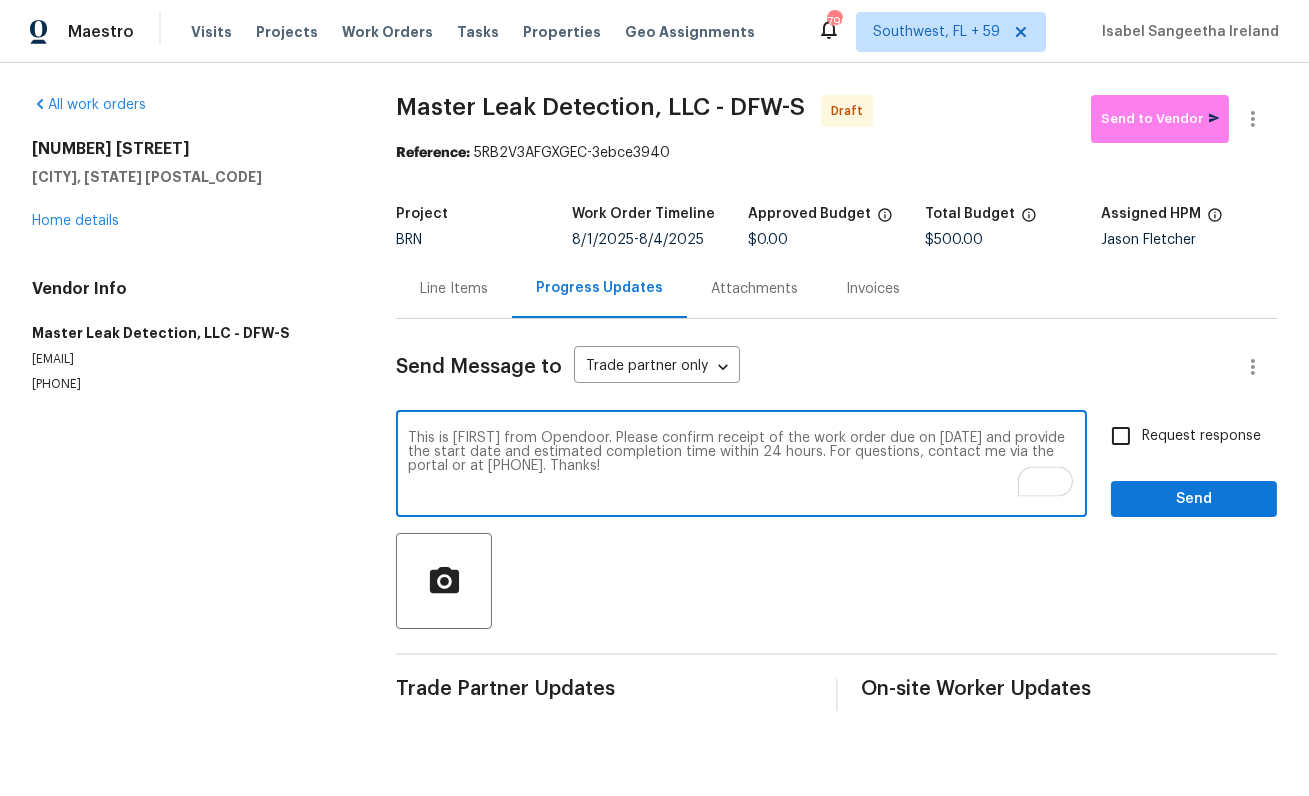 click on "This is [FIRST] from Opendoor. Please confirm receipt of the work order due on [DATE] and provide the start date and estimated completion time within 24 hours. For questions, contact me via the portal or at [PHONE]. Thanks!" at bounding box center [741, 466] 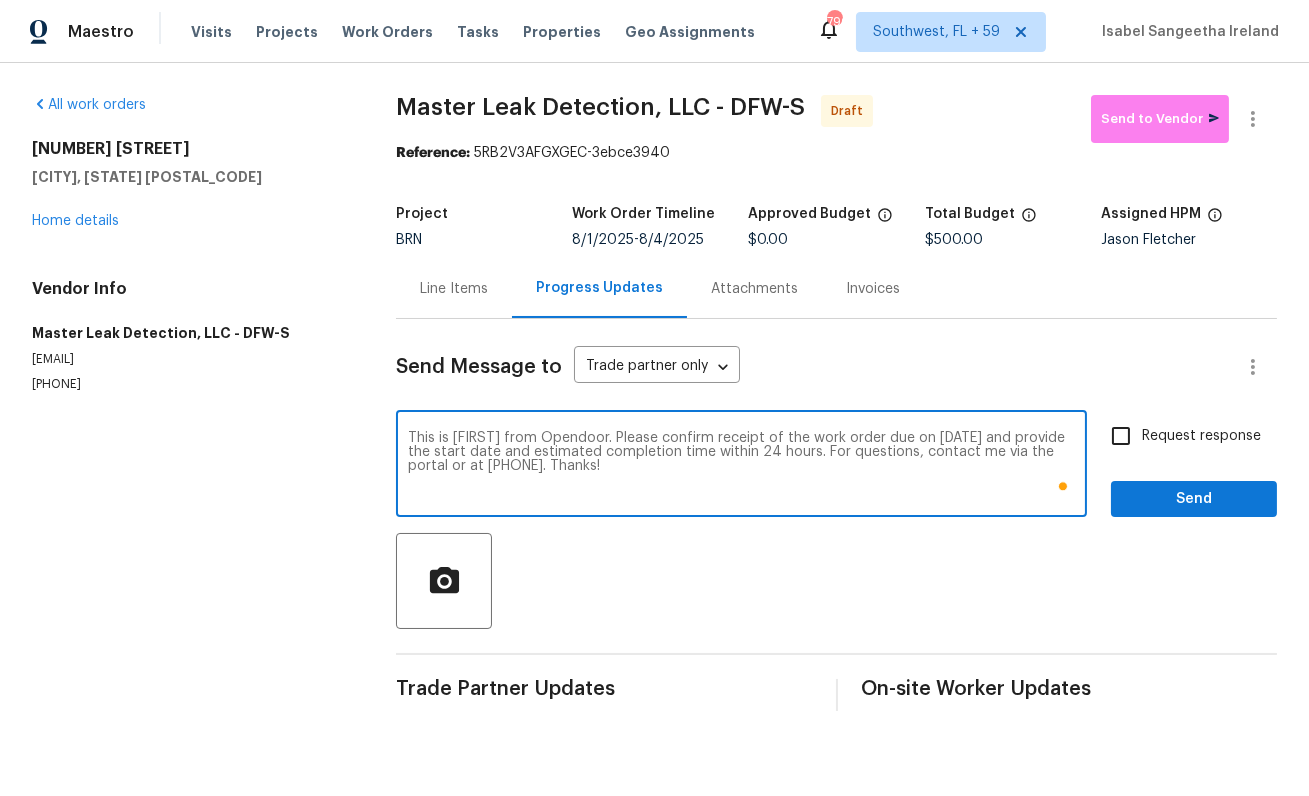 type on "This is [FIRST] from Opendoor. Please confirm receipt of the work order due on [DATE] and provide the start date and estimated completion time within 24 hours. For questions, contact me via the portal or at [PHONE]. Thanks!" 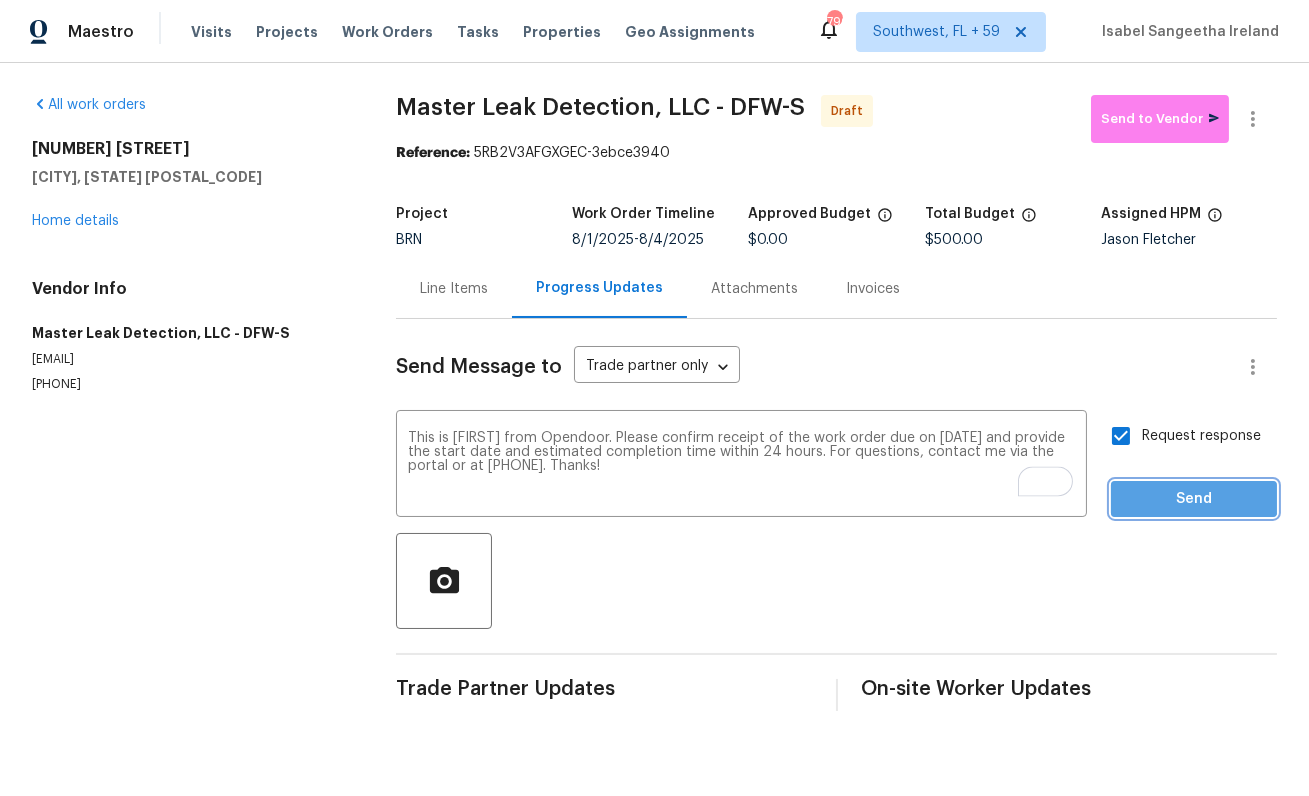 click on "Send" at bounding box center (1194, 499) 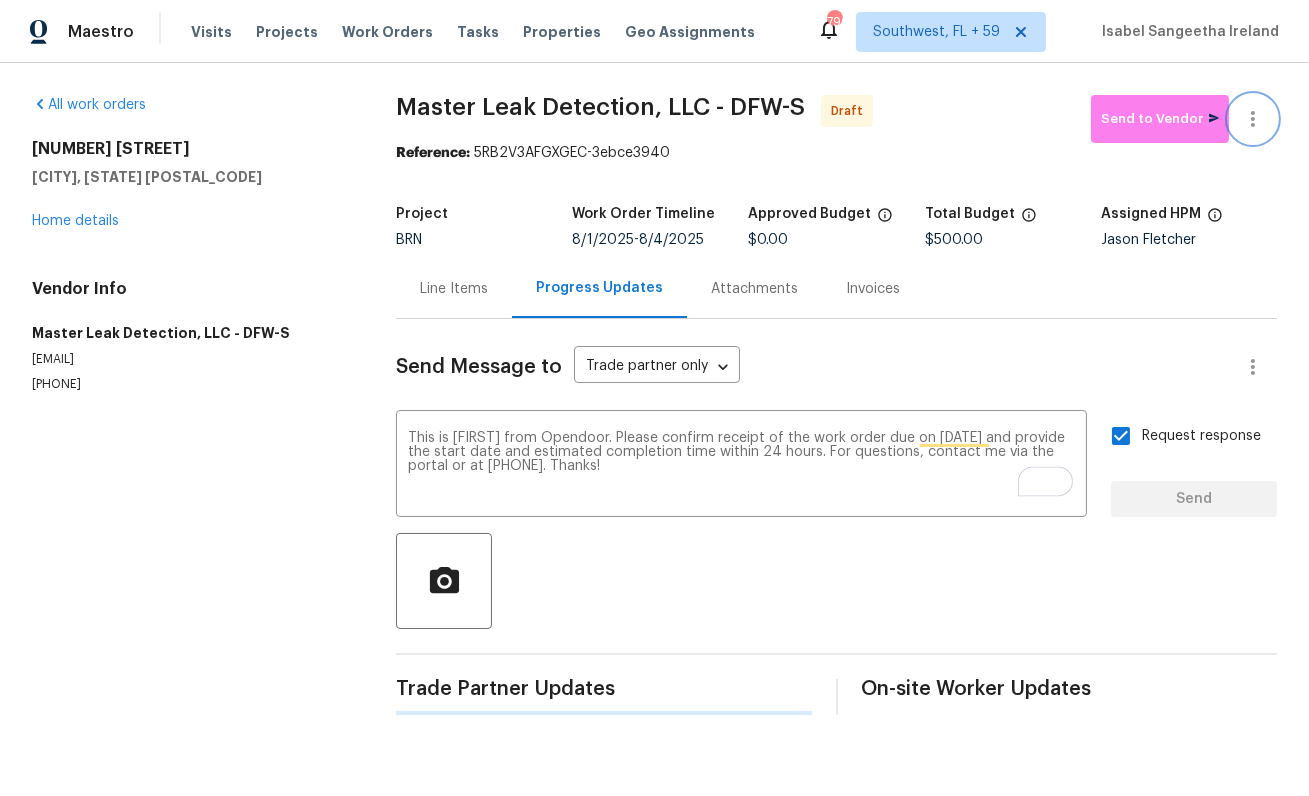 type 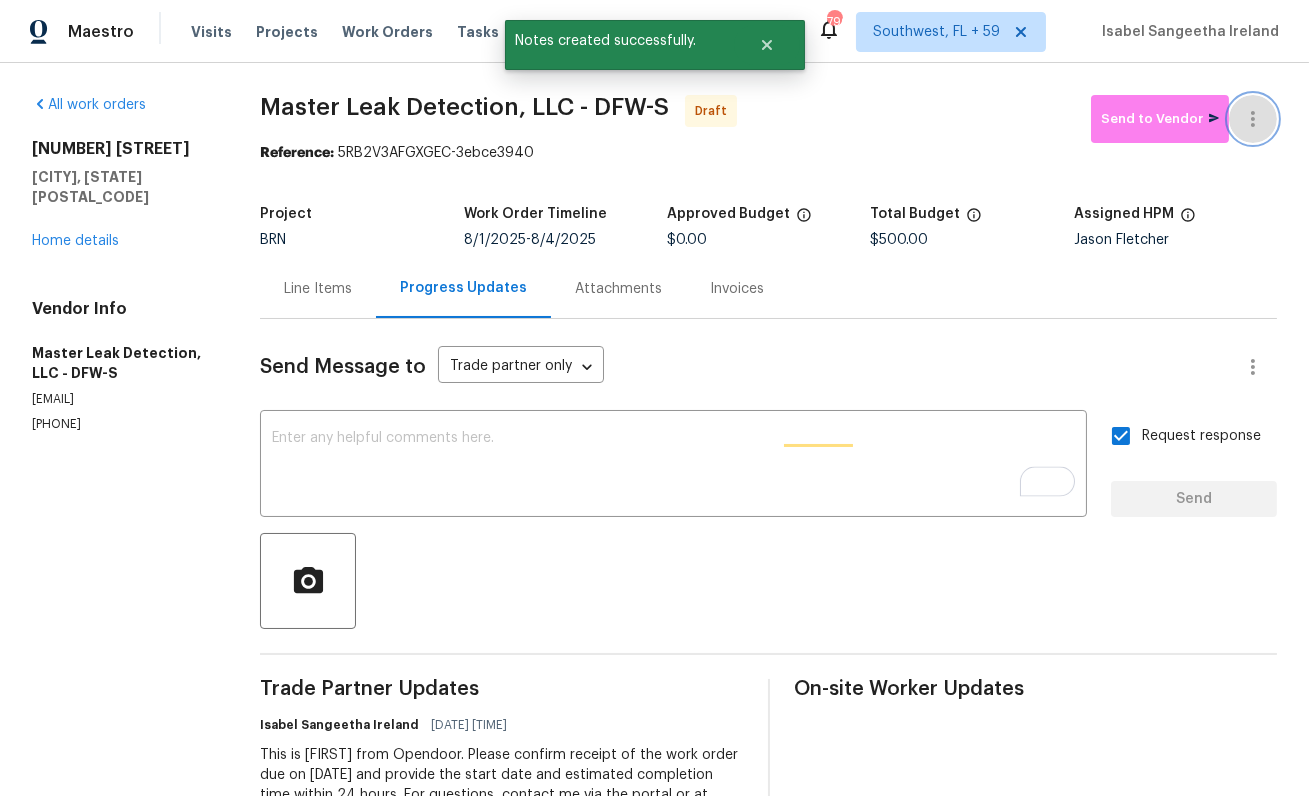 click 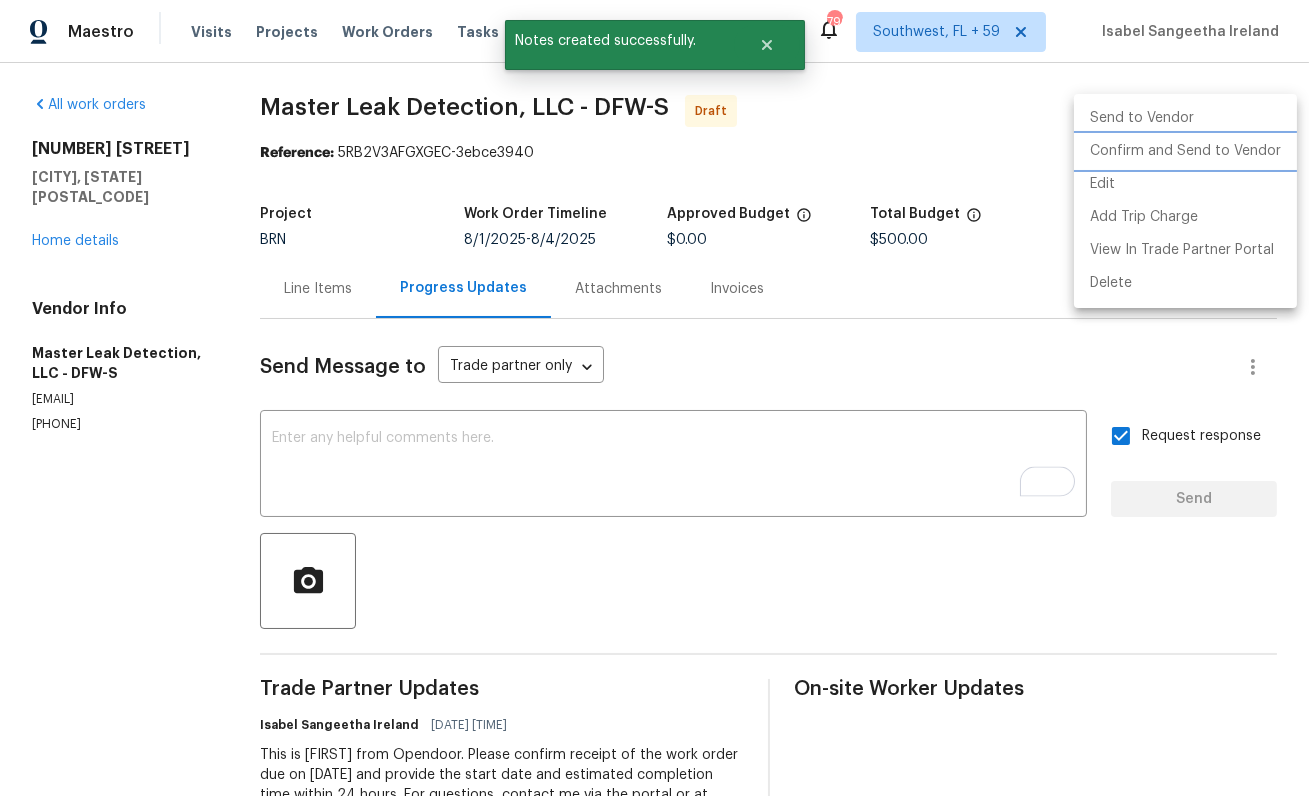 click on "Confirm and Send to Vendor" at bounding box center [1185, 151] 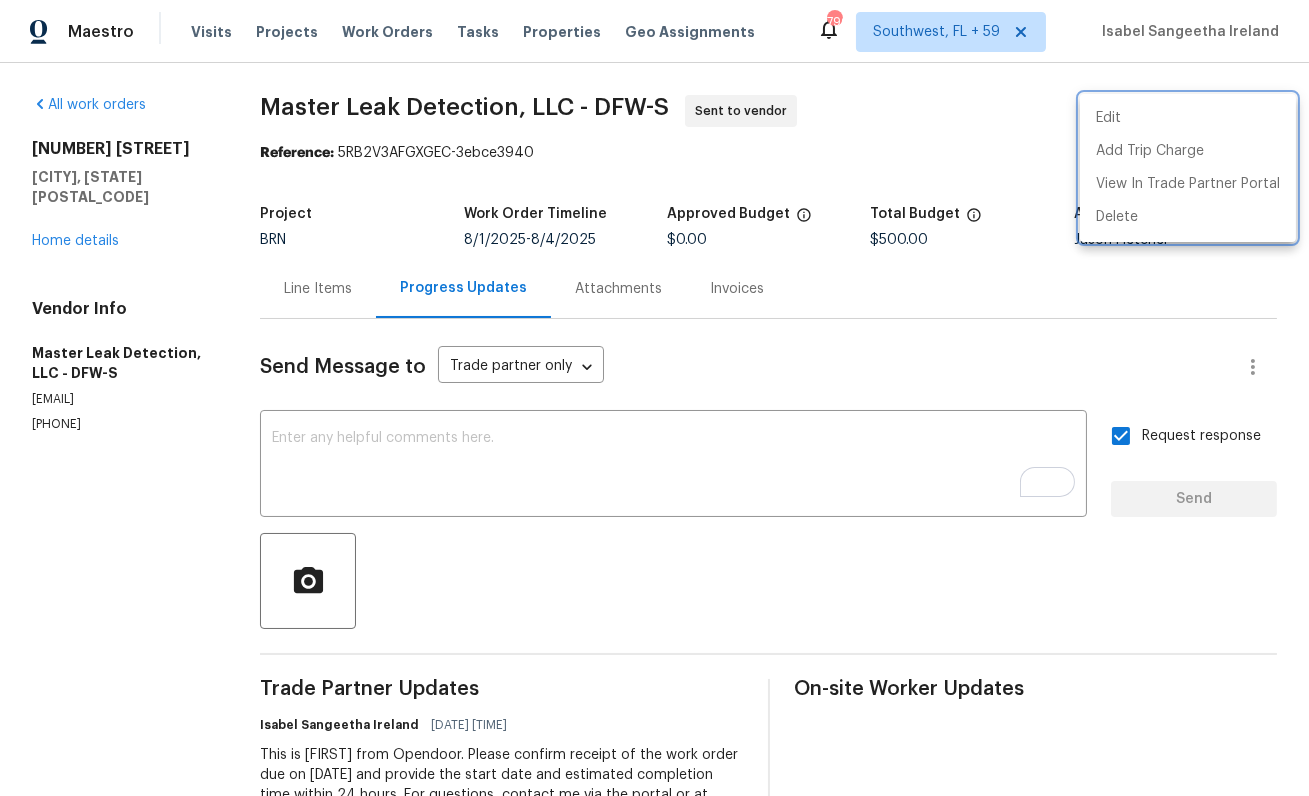 click at bounding box center [654, 398] 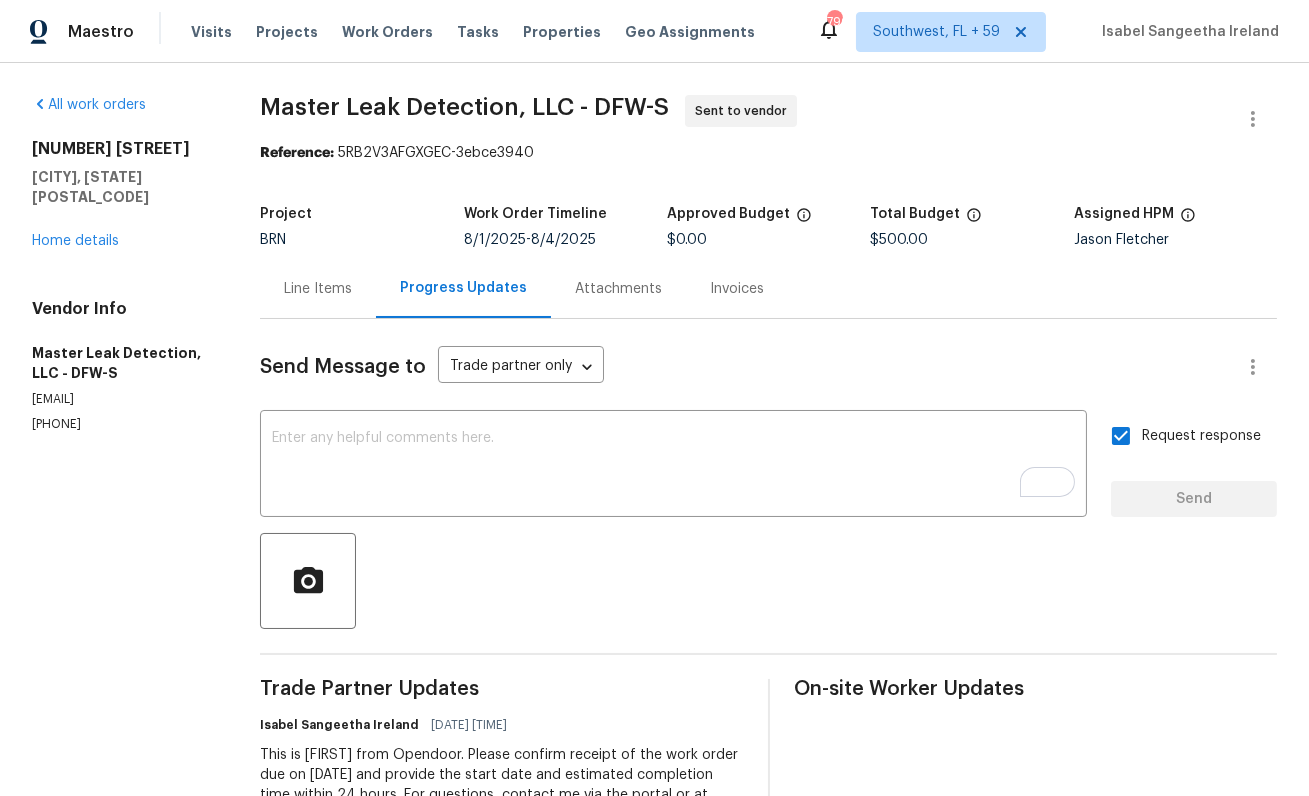 click on "Edit Add Trip Charge View In Trade Partner Portal Delete" at bounding box center [654, 398] 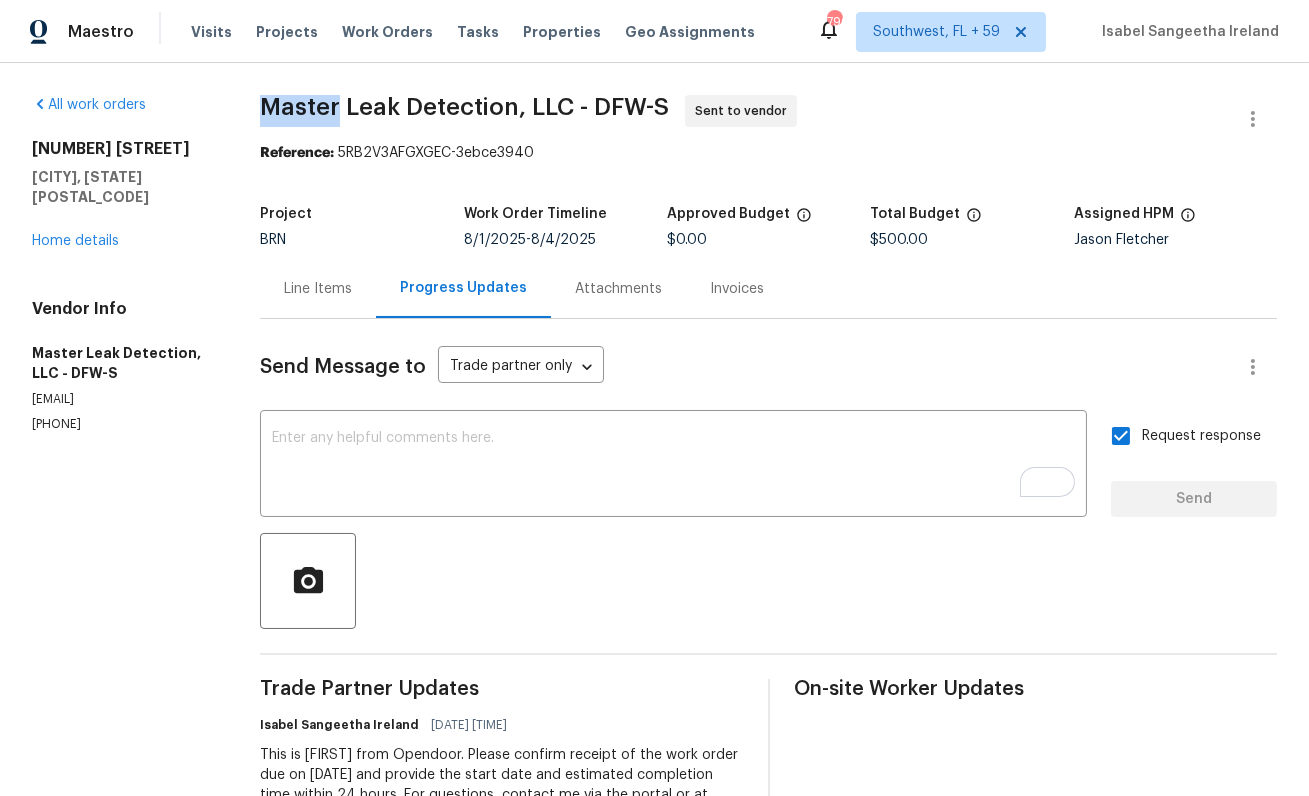 click on "Master Leak Detection, LLC - DFW-S" at bounding box center (464, 107) 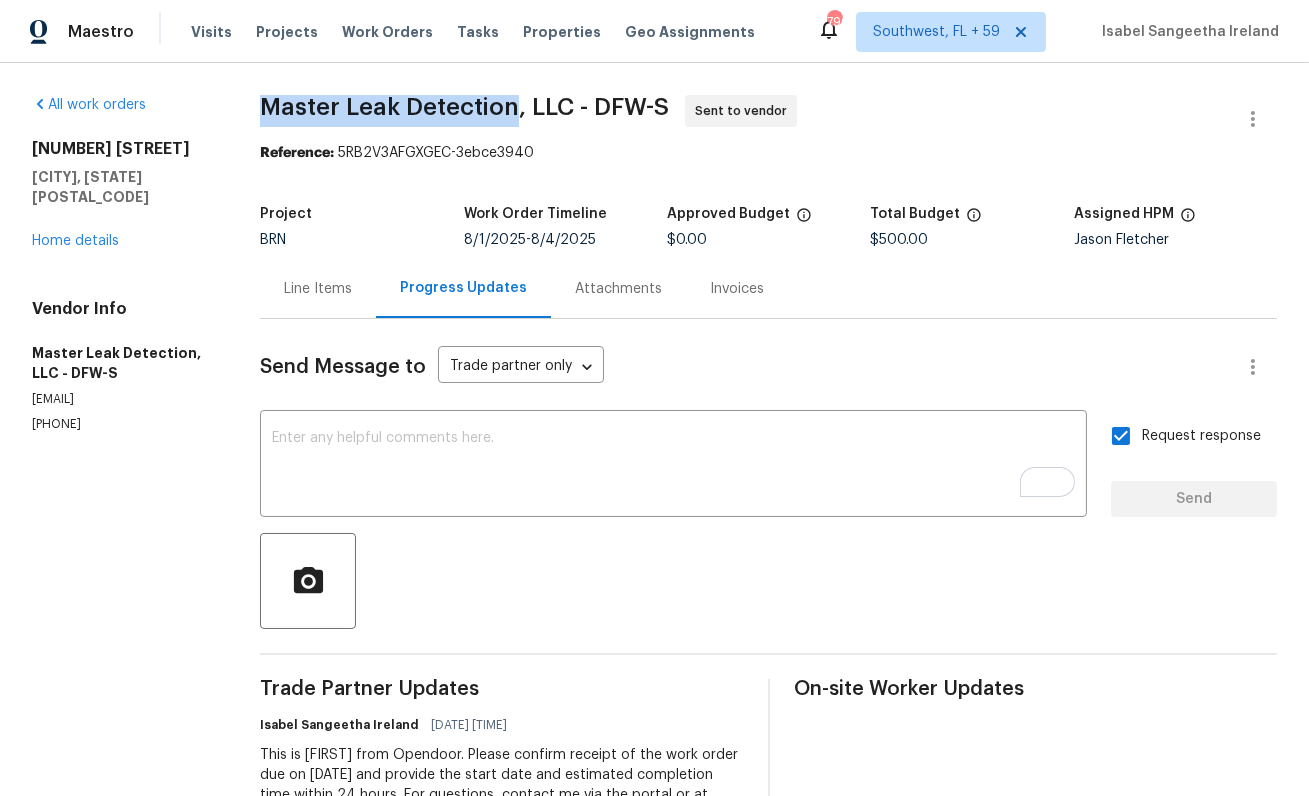 click on "Master Leak Detection, LLC - DFW-S" at bounding box center [464, 107] 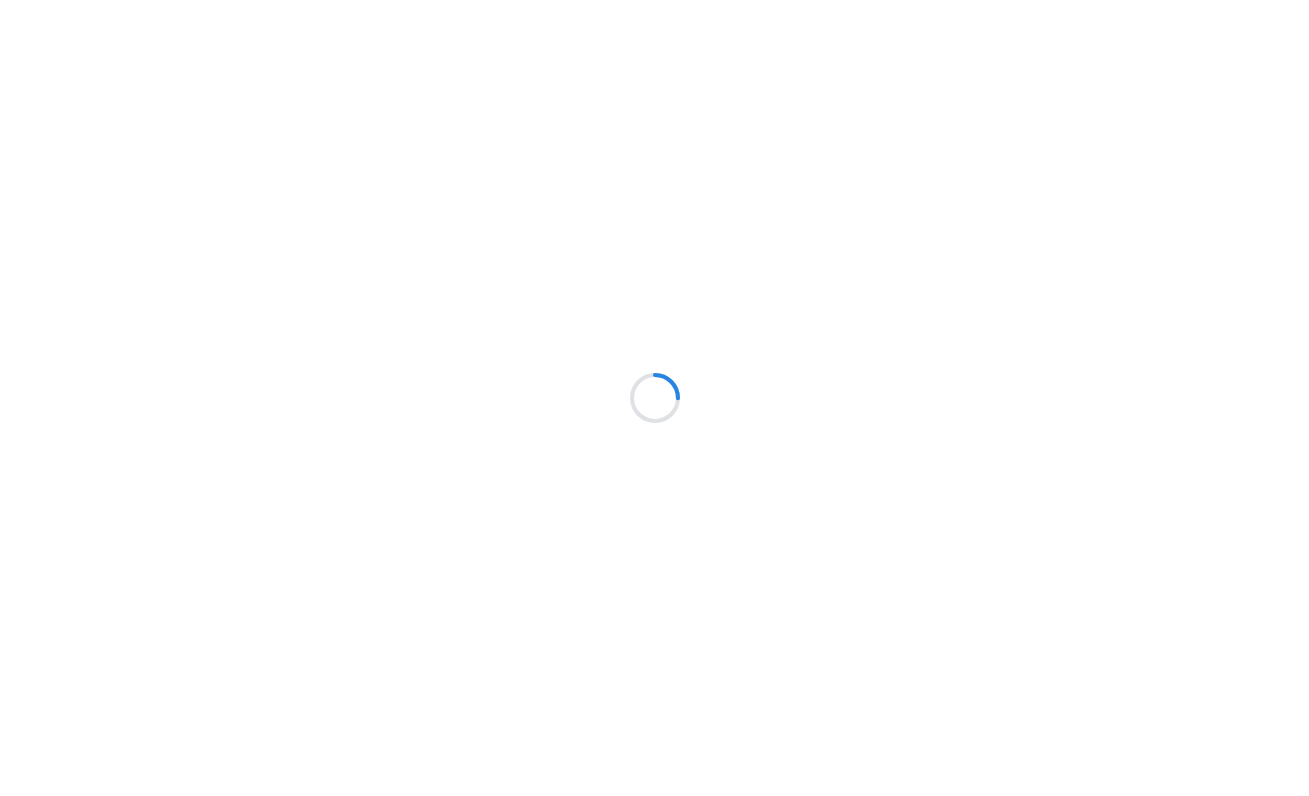 scroll, scrollTop: 0, scrollLeft: 0, axis: both 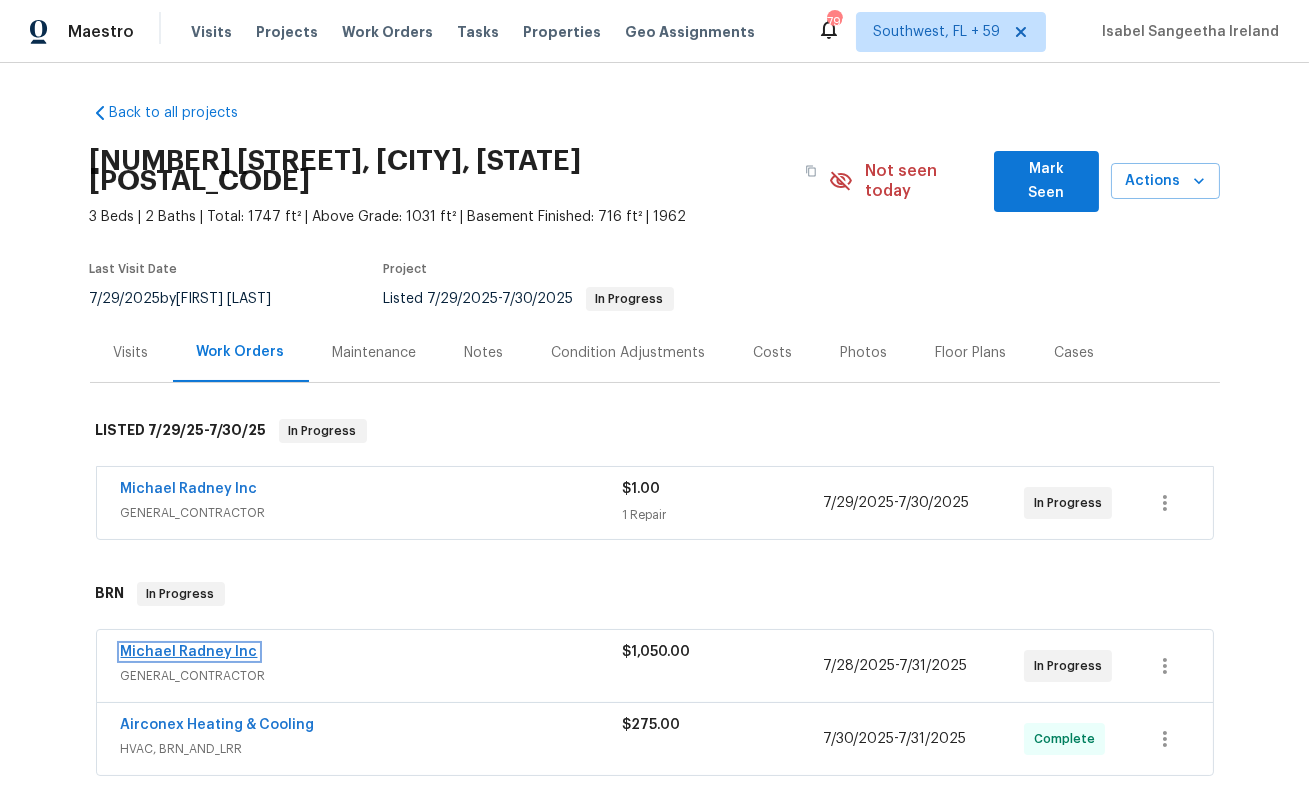 click on "Michael Radney Inc" at bounding box center [189, 652] 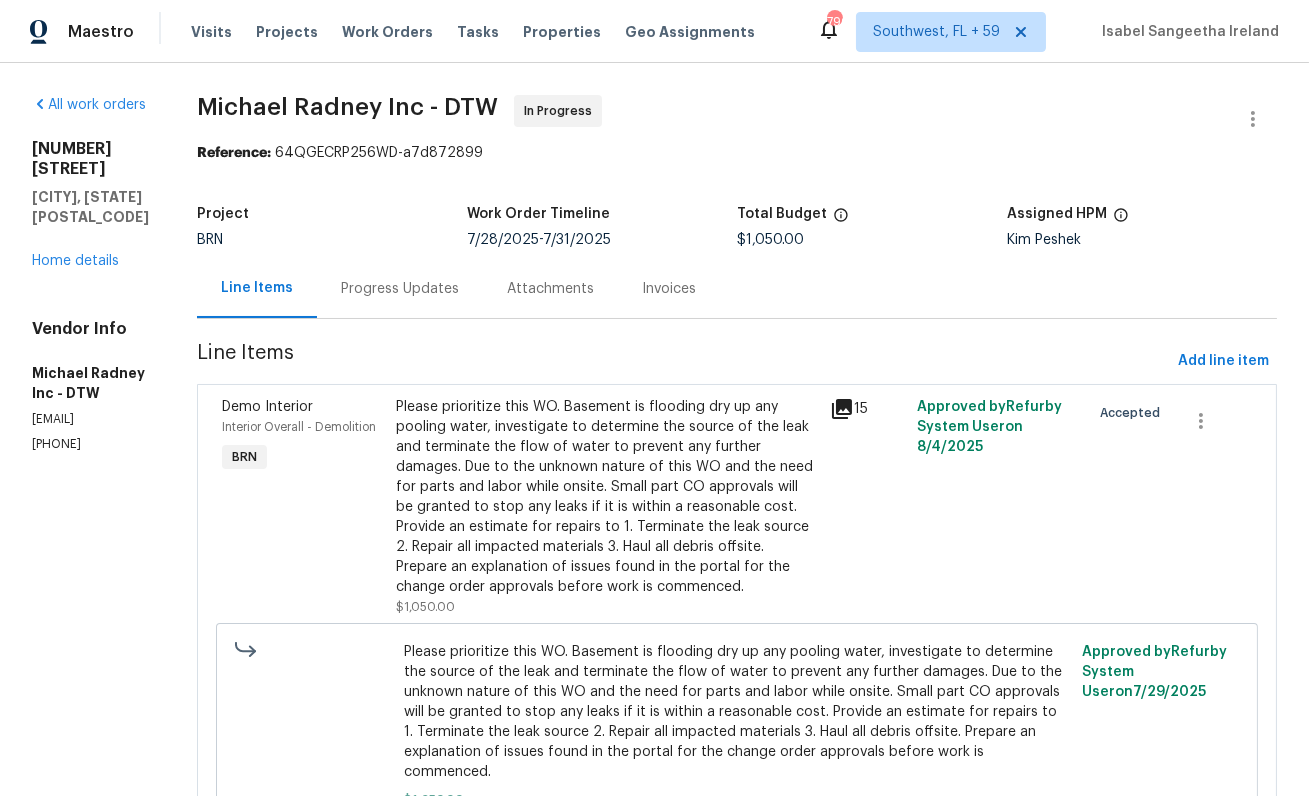click on "Progress Updates" at bounding box center [400, 288] 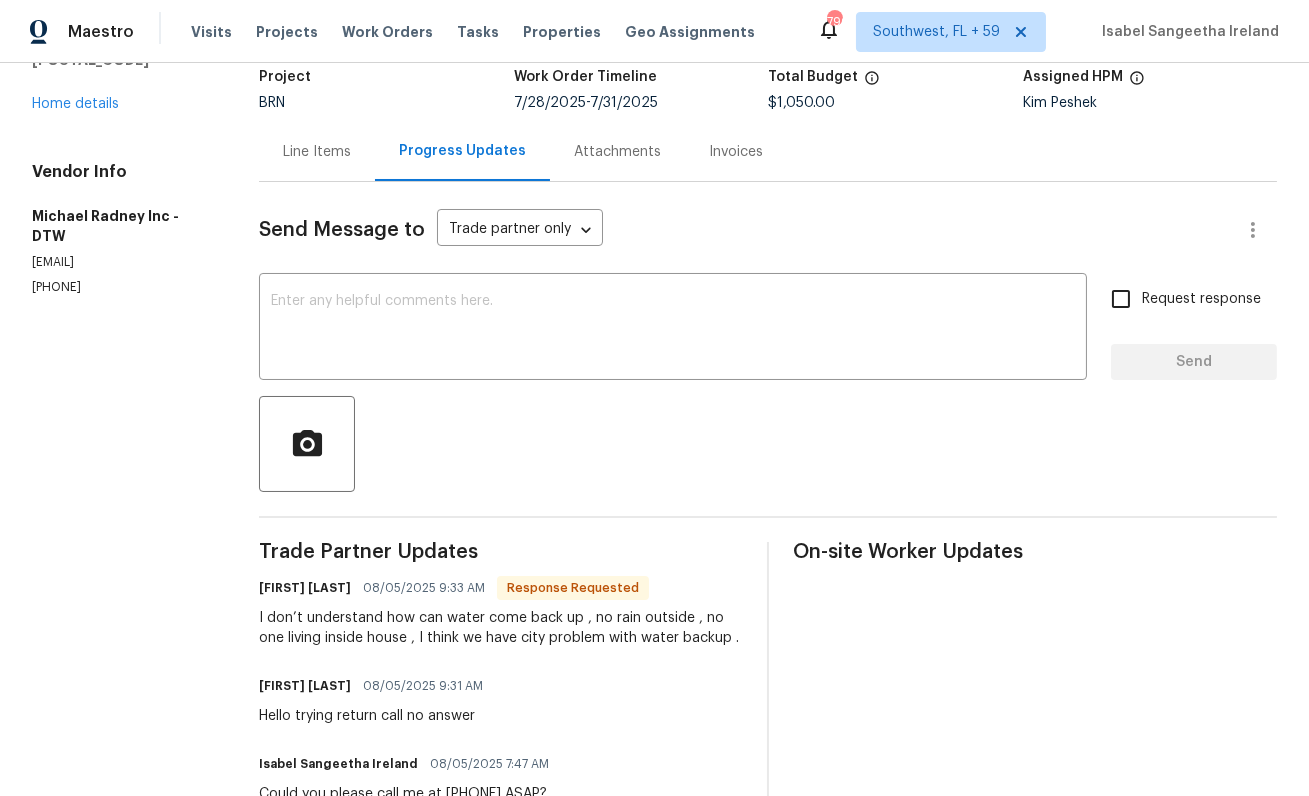 scroll, scrollTop: 164, scrollLeft: 0, axis: vertical 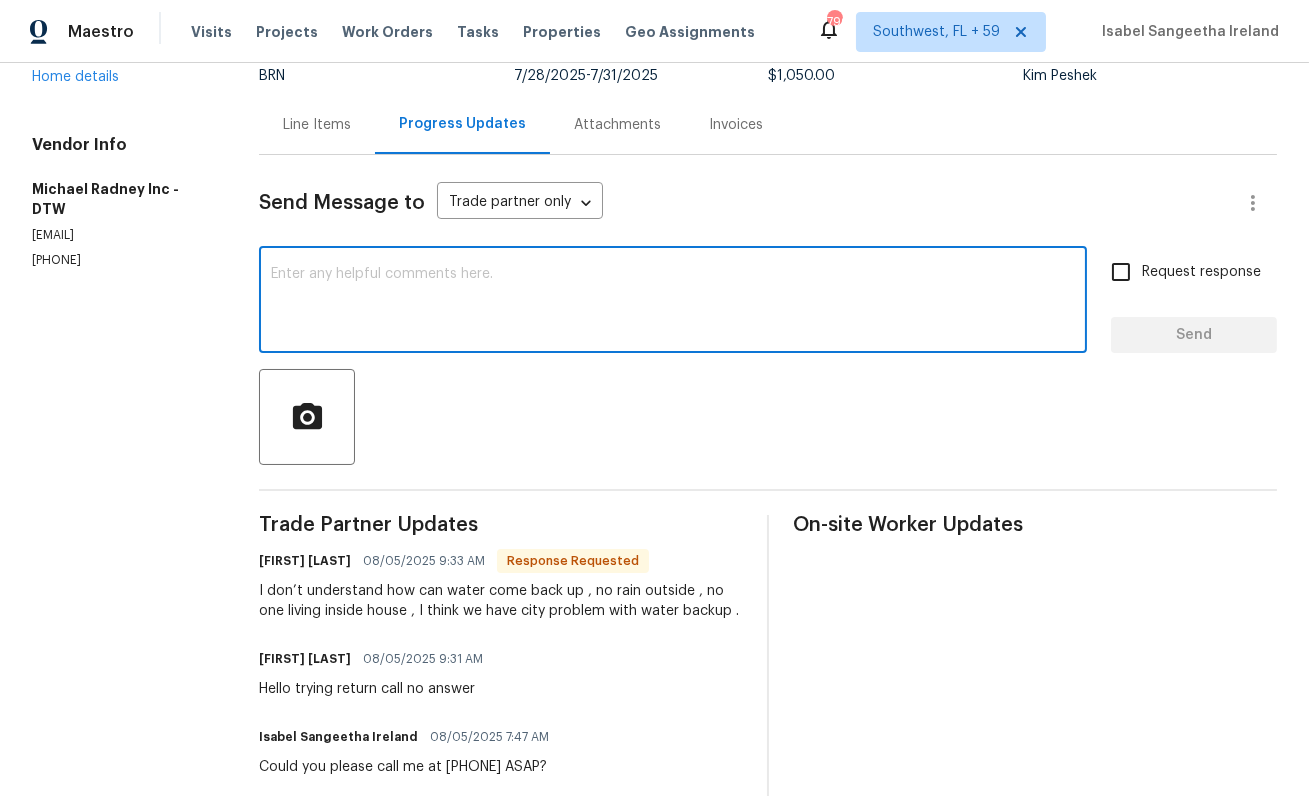 click at bounding box center [673, 302] 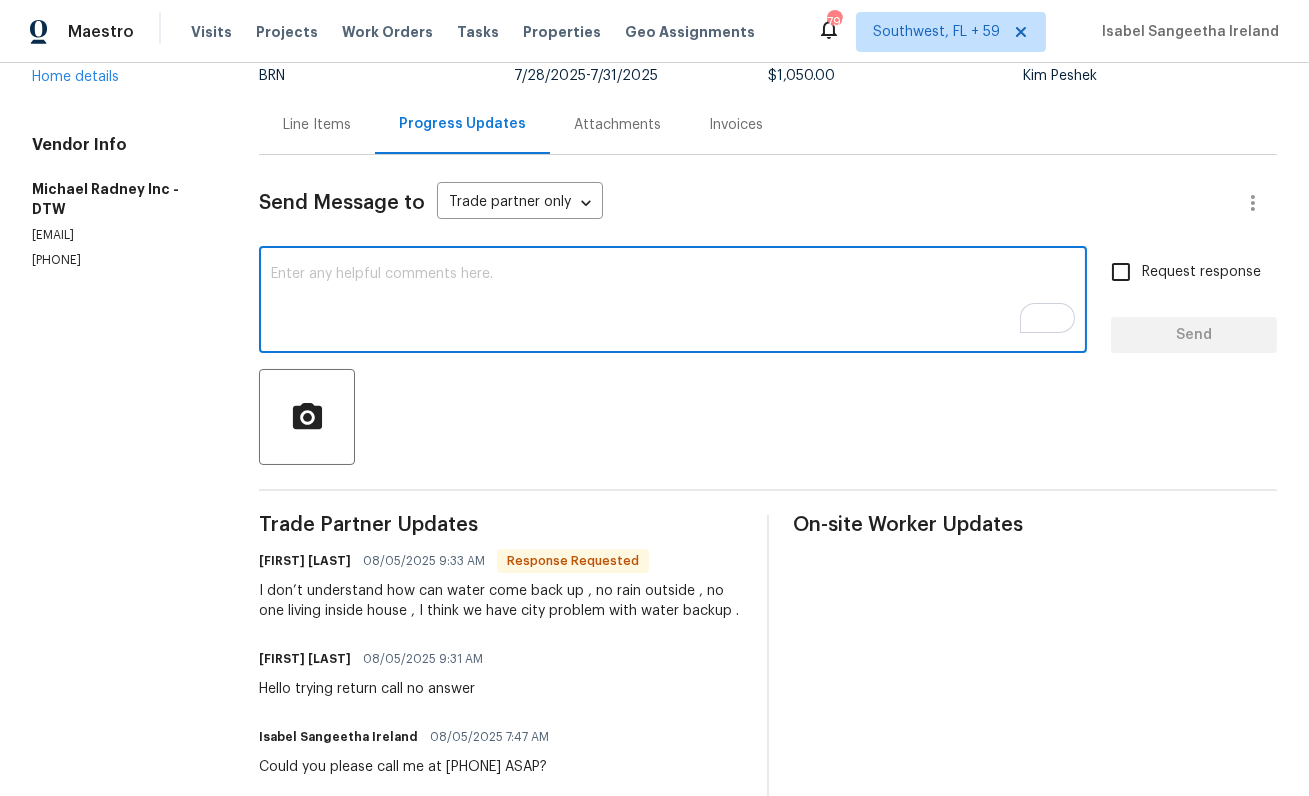 scroll, scrollTop: 164, scrollLeft: 0, axis: vertical 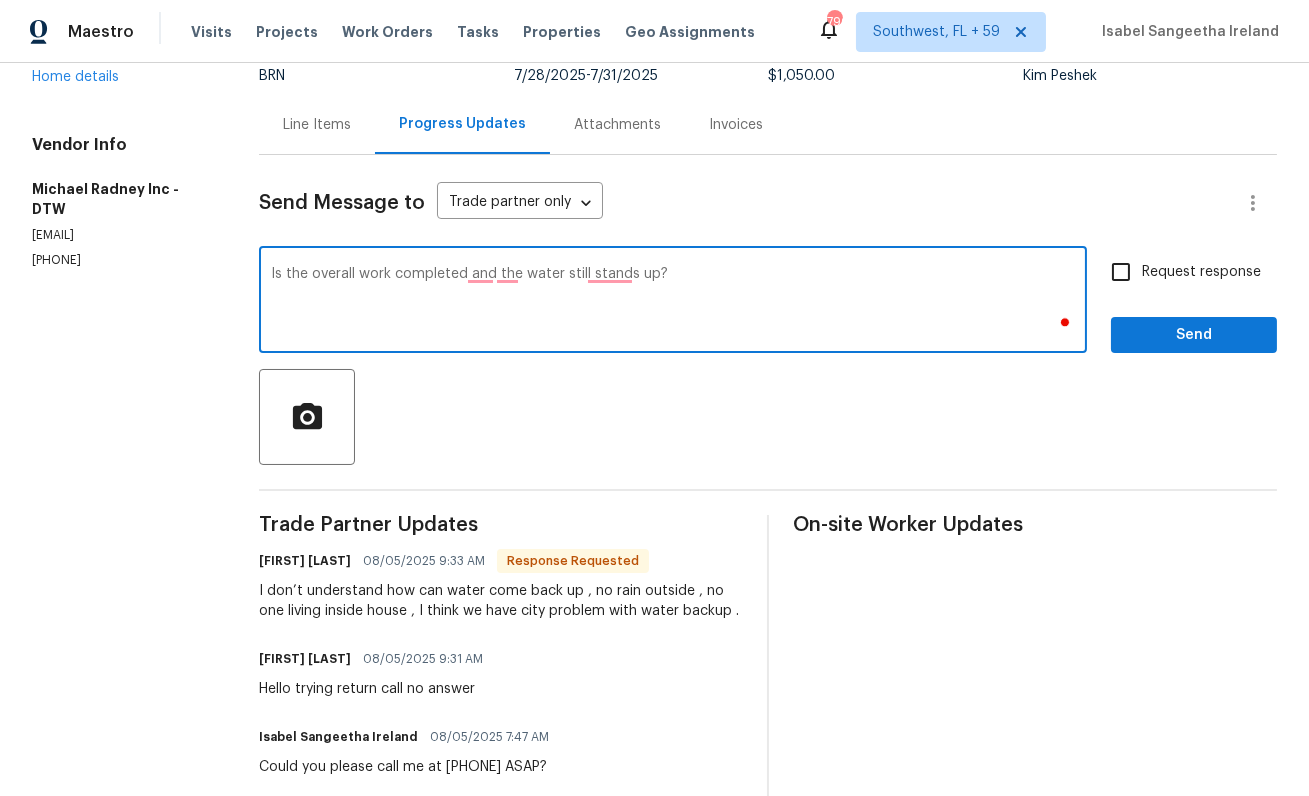 type on "Is the overall work completed and the water still stands up?" 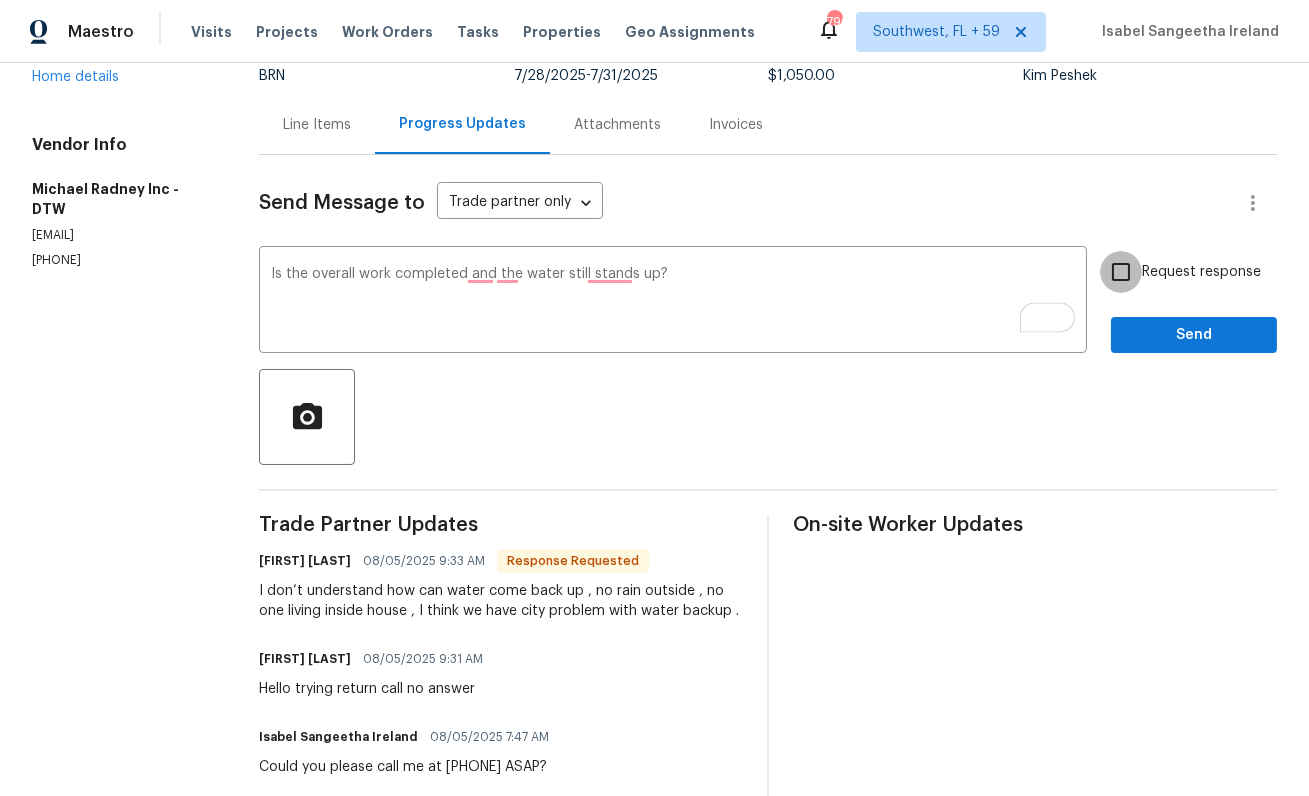 click on "Request response" at bounding box center (1121, 272) 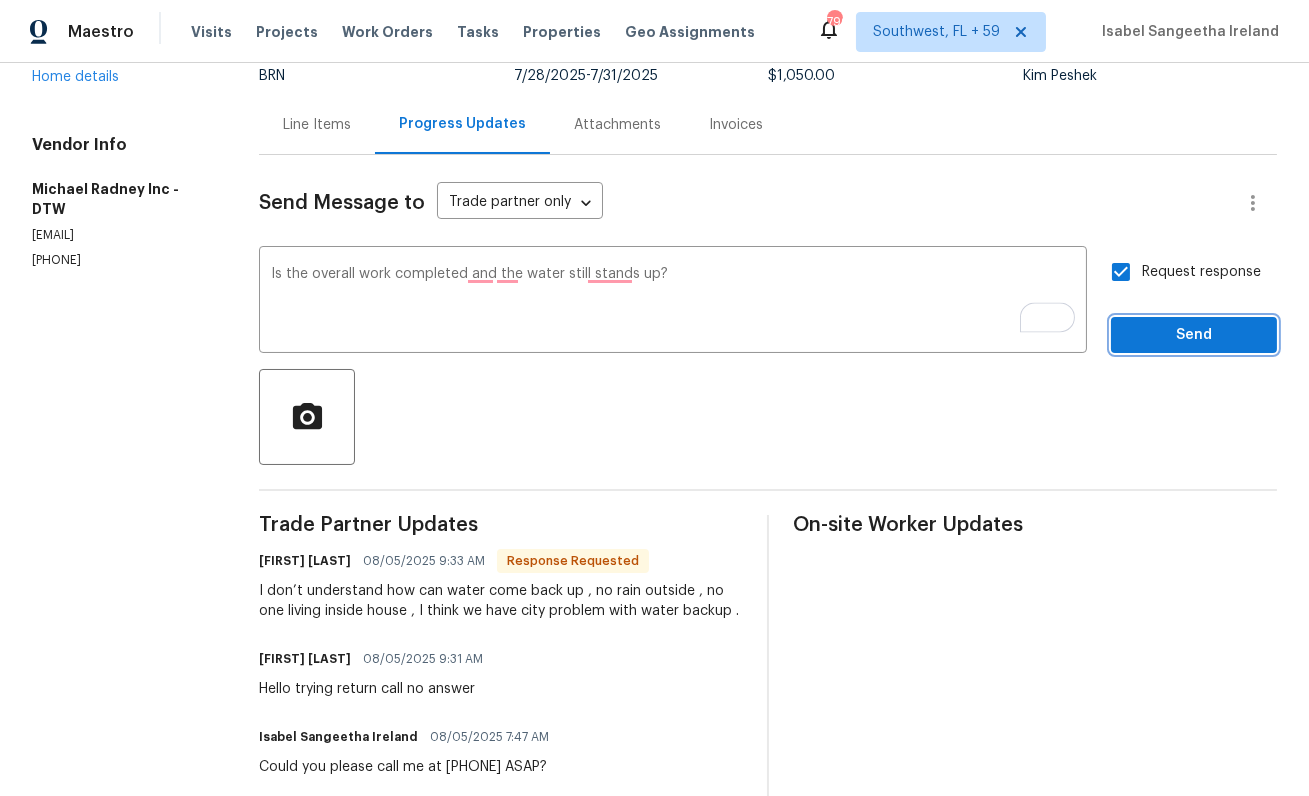 click on "Send" at bounding box center (1194, 335) 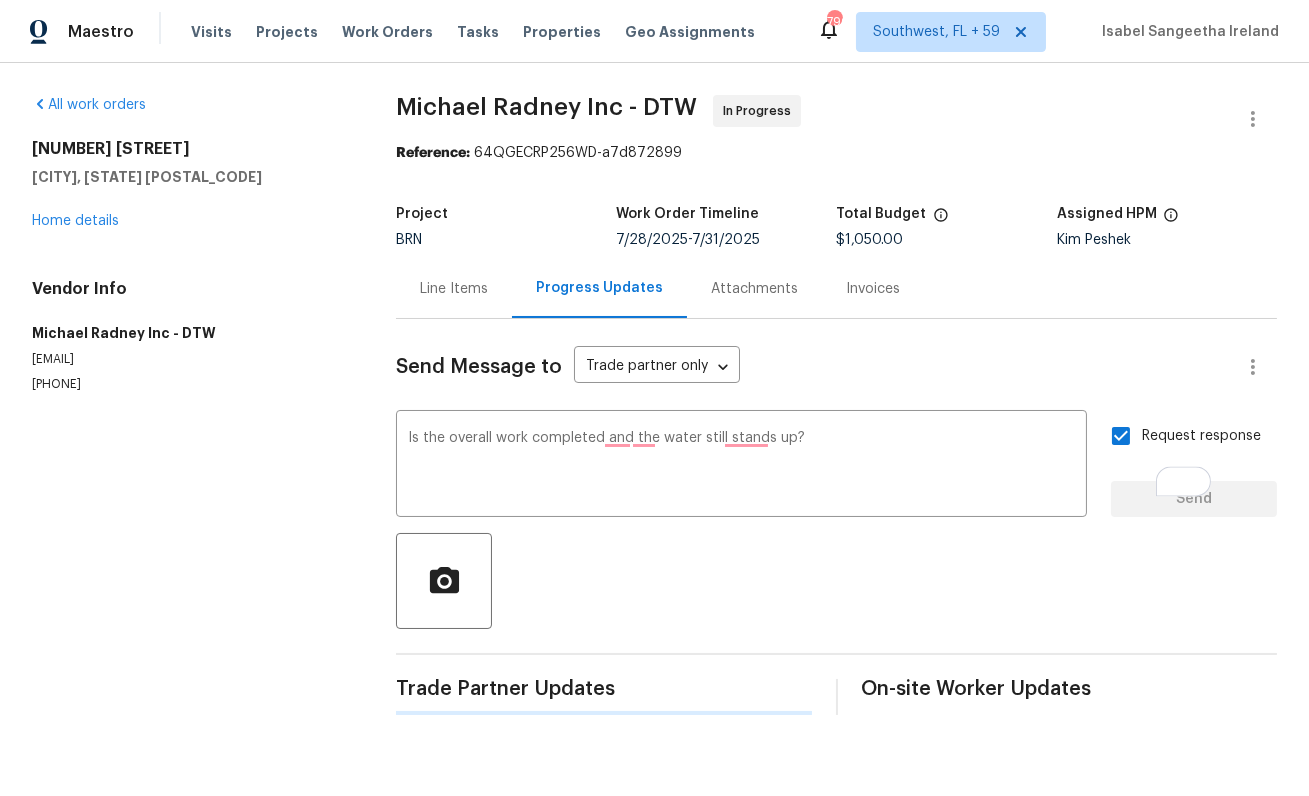 scroll, scrollTop: 0, scrollLeft: 0, axis: both 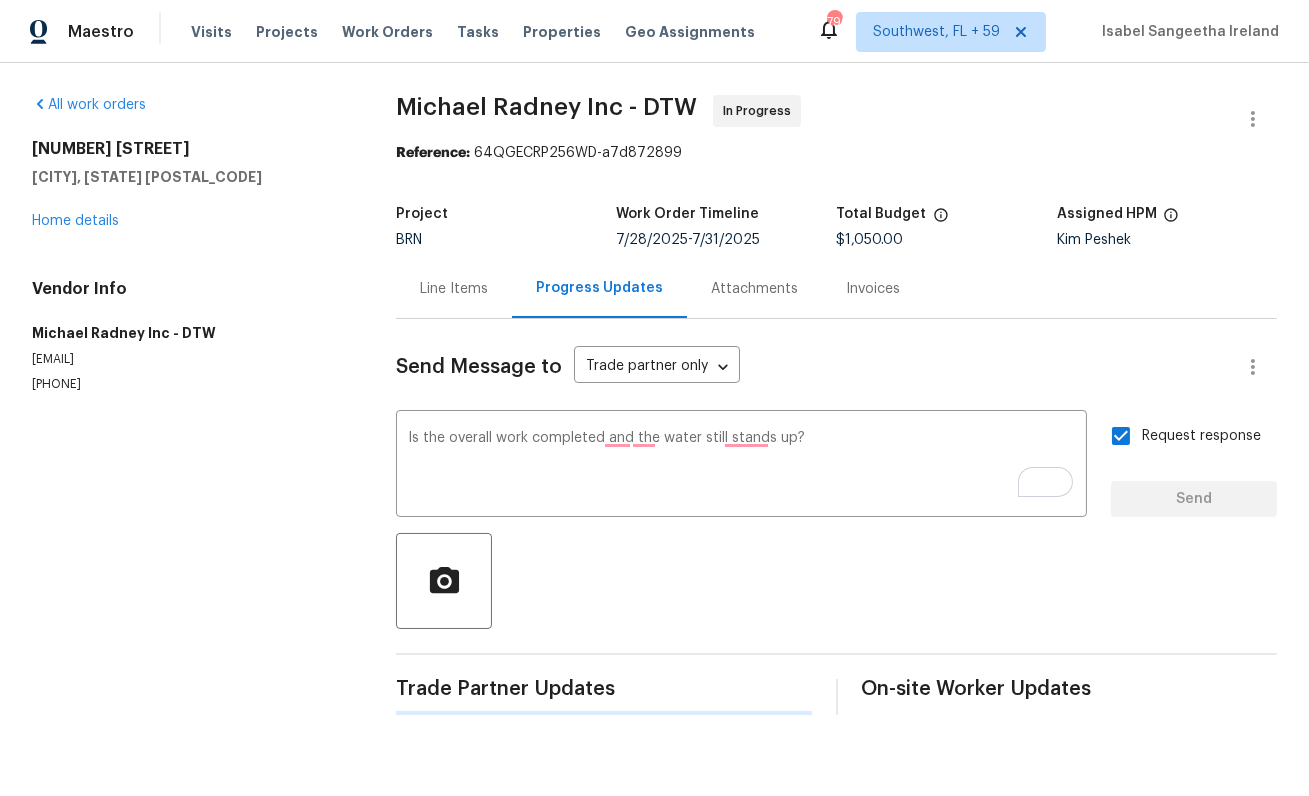 type 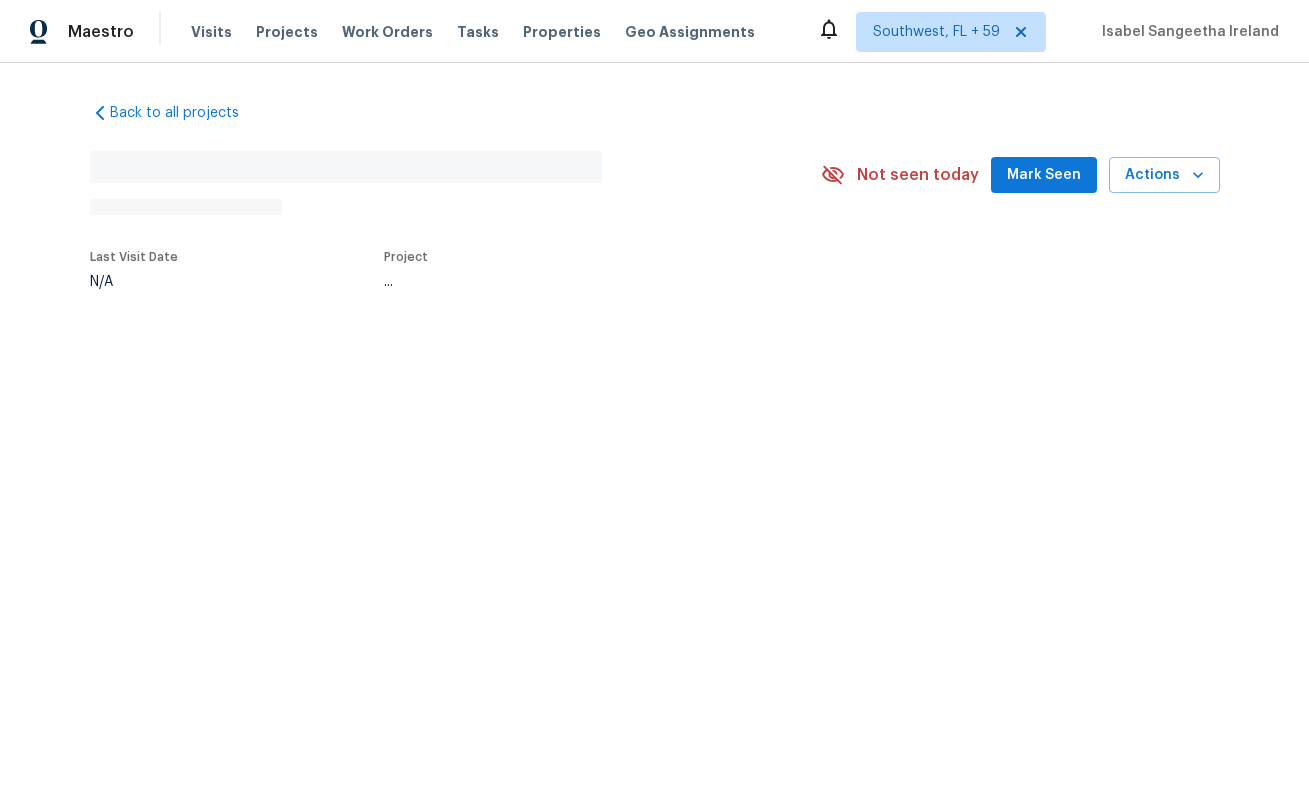 scroll, scrollTop: 0, scrollLeft: 0, axis: both 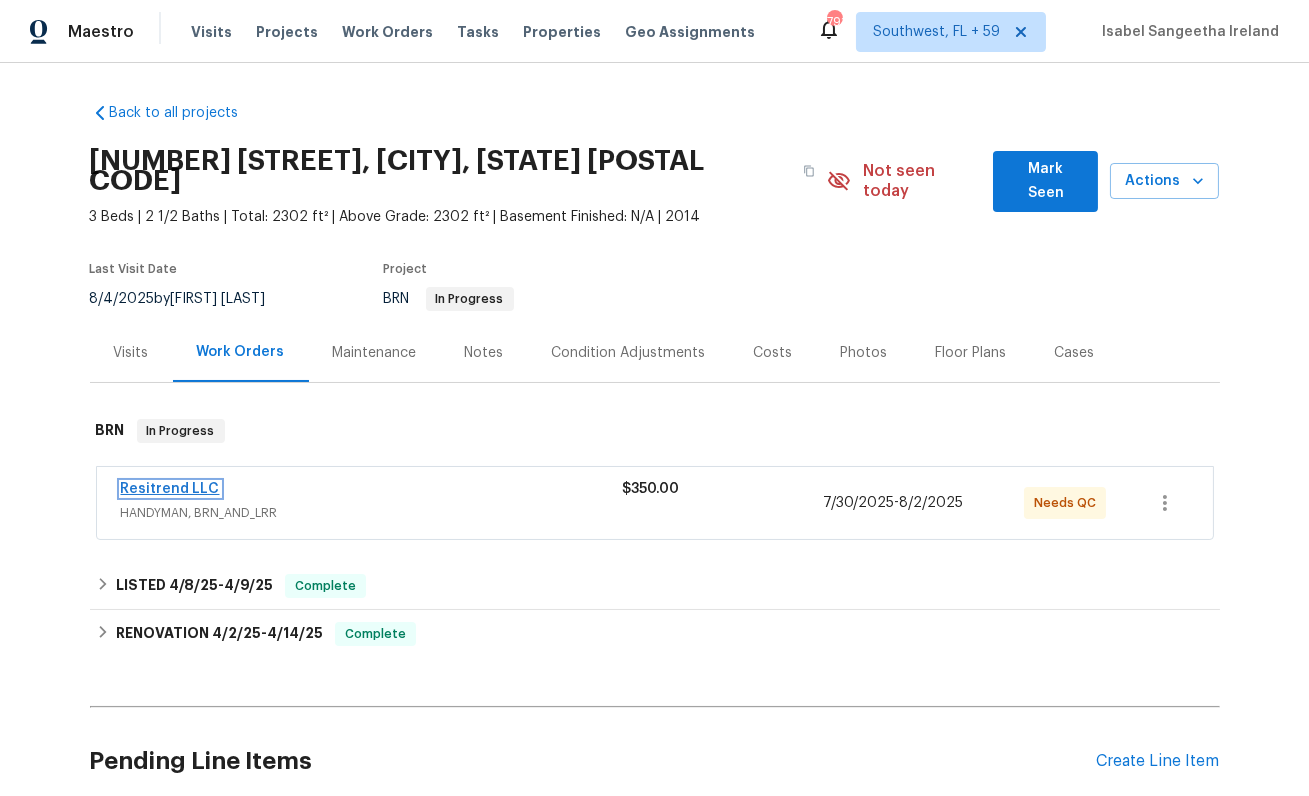 click on "Resitrend LLC" at bounding box center [170, 489] 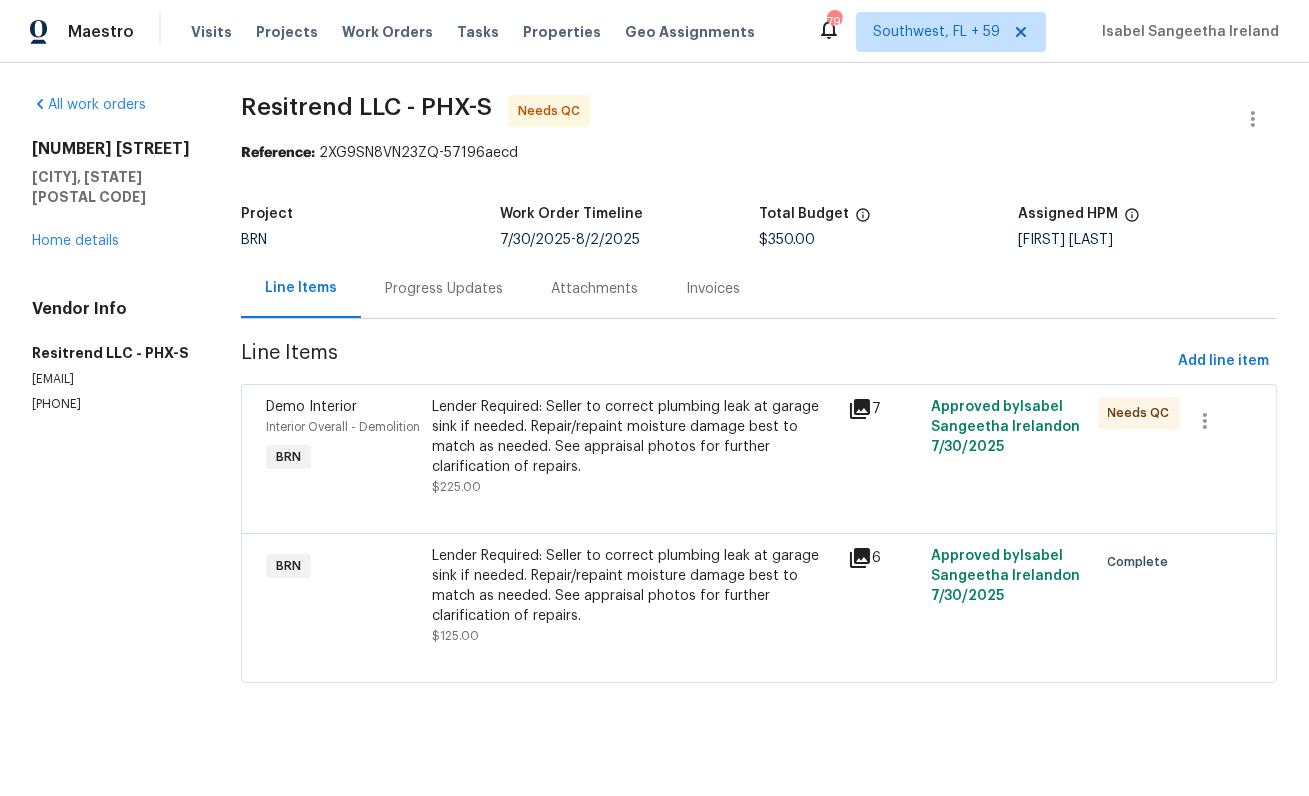 click on "All work orders [NUMBER] [STREET] [CITY], [STATE] [POSTAL CODE] Home details Vendor Info Resitrend LLC - PHX-S [EMAIL] [PHONE]" at bounding box center [112, 401] 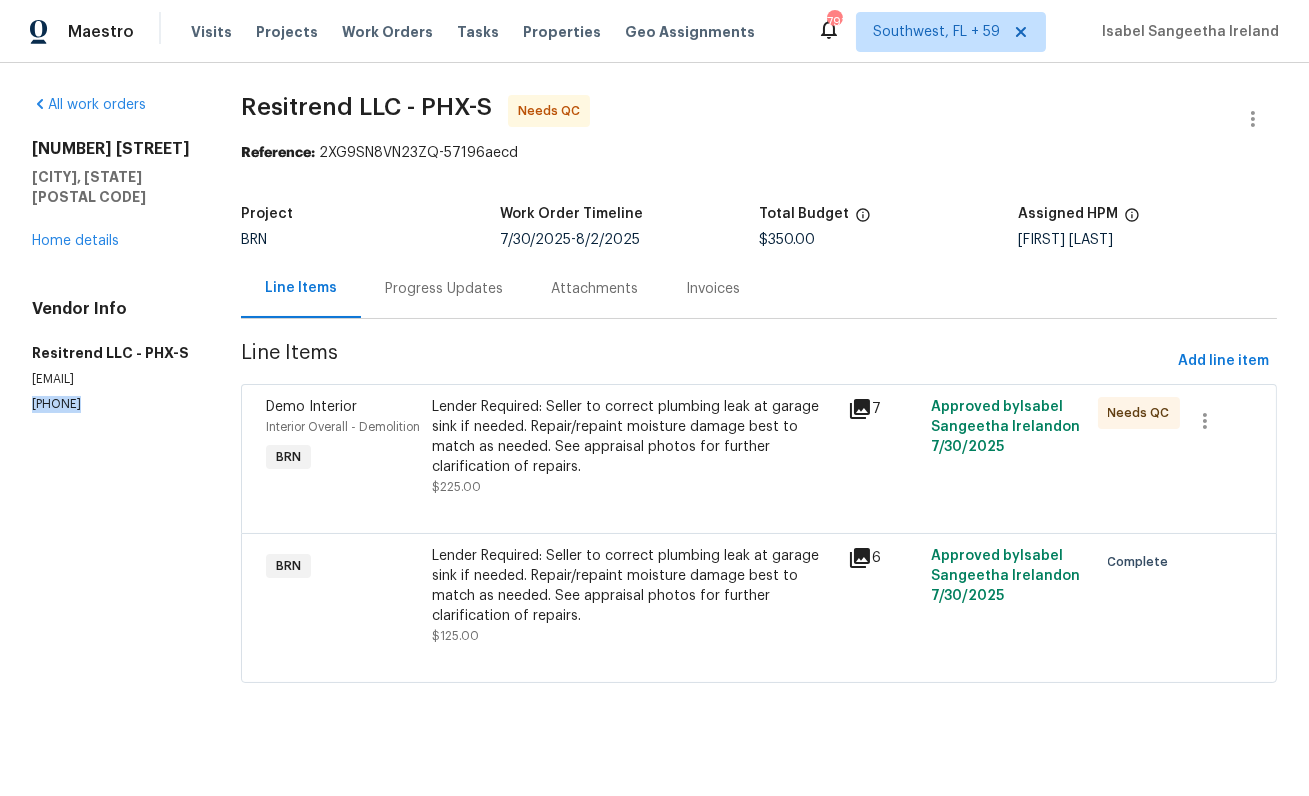 click on "All work orders [NUMBER] [STREET] [CITY], [STATE] [POSTAL CODE] Home details Vendor Info Resitrend LLC - PHX-S [EMAIL] [PHONE]" at bounding box center [112, 401] 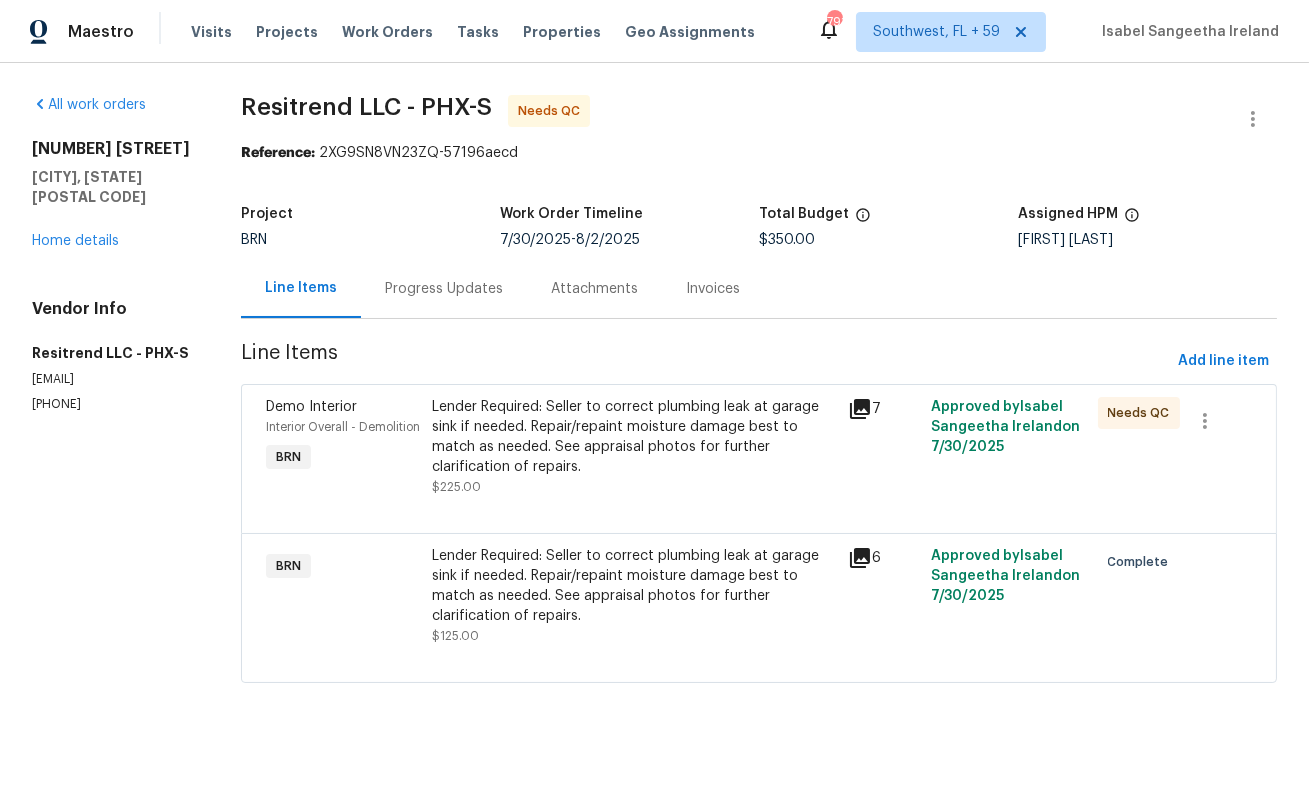click on "Progress Updates" at bounding box center (444, 289) 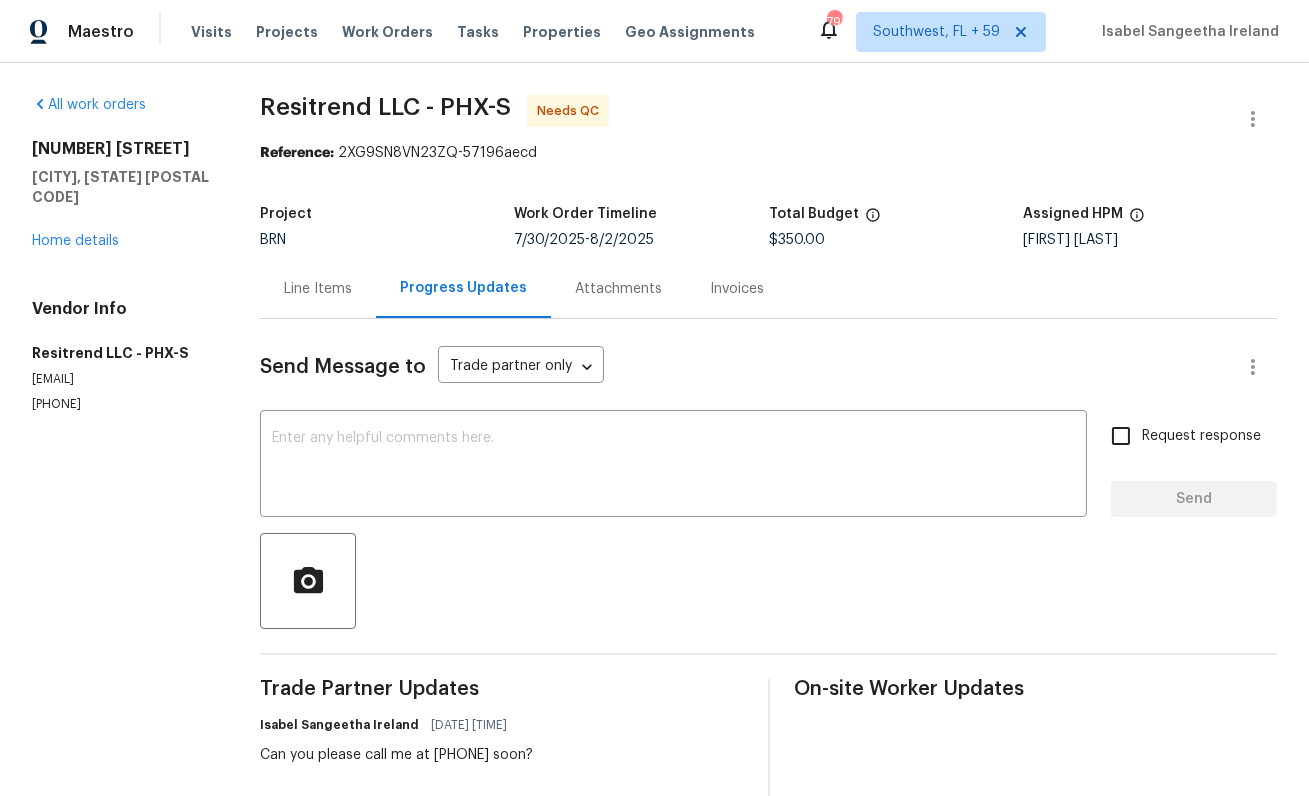 scroll, scrollTop: 12, scrollLeft: 0, axis: vertical 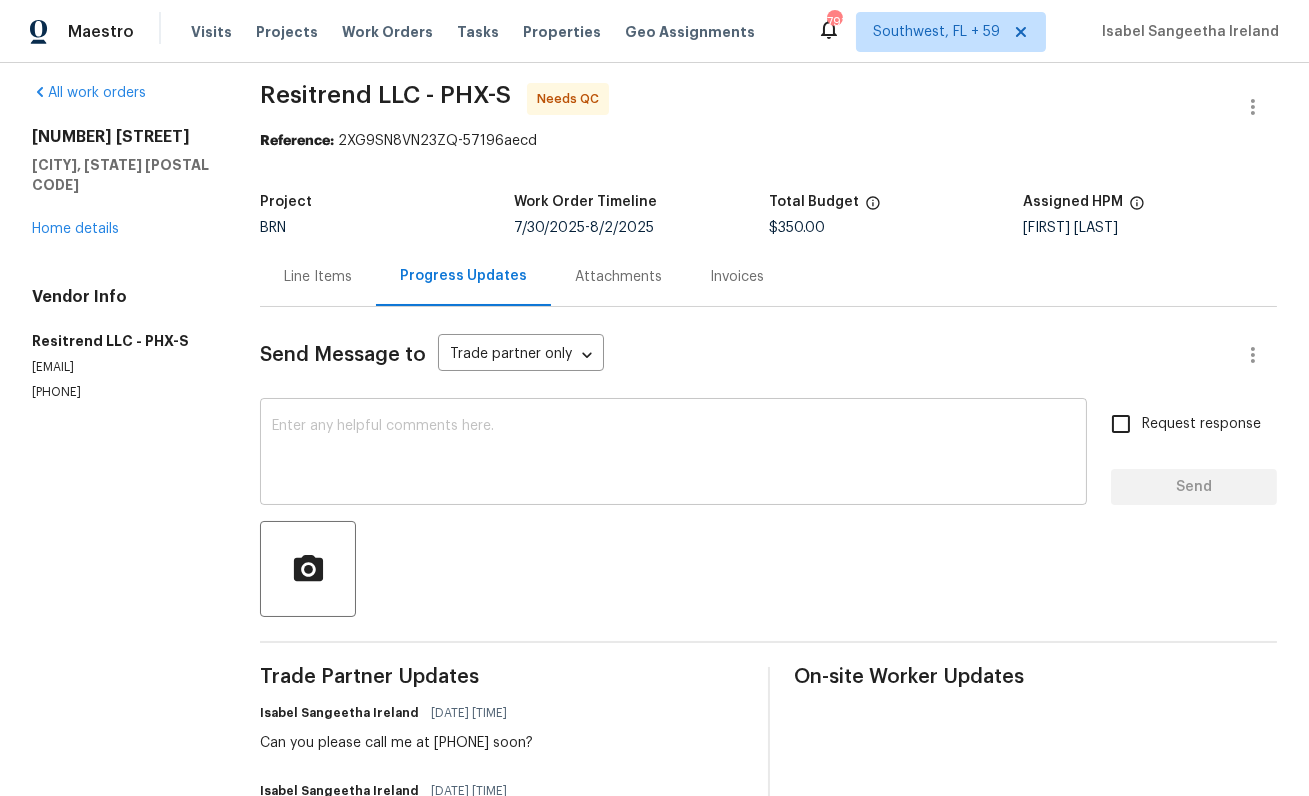 click at bounding box center [673, 454] 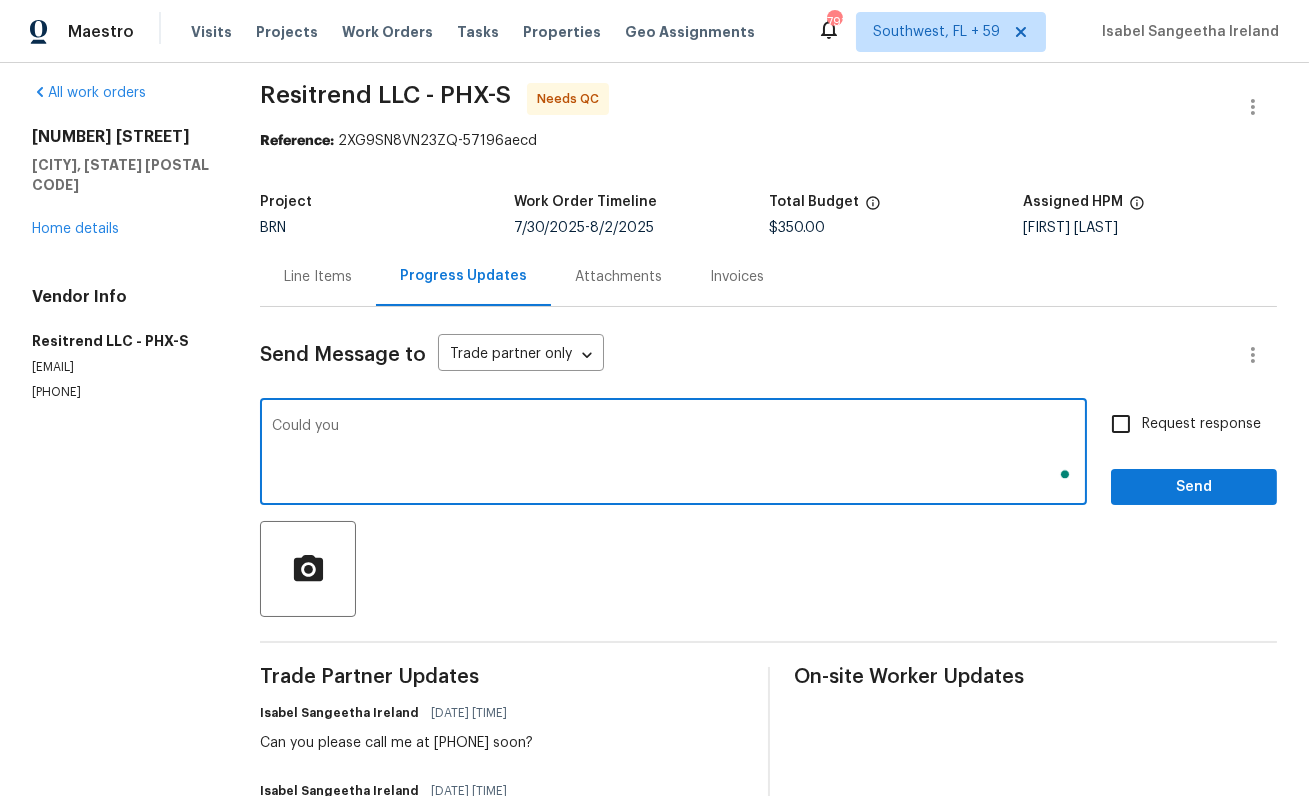scroll, scrollTop: 12, scrollLeft: 0, axis: vertical 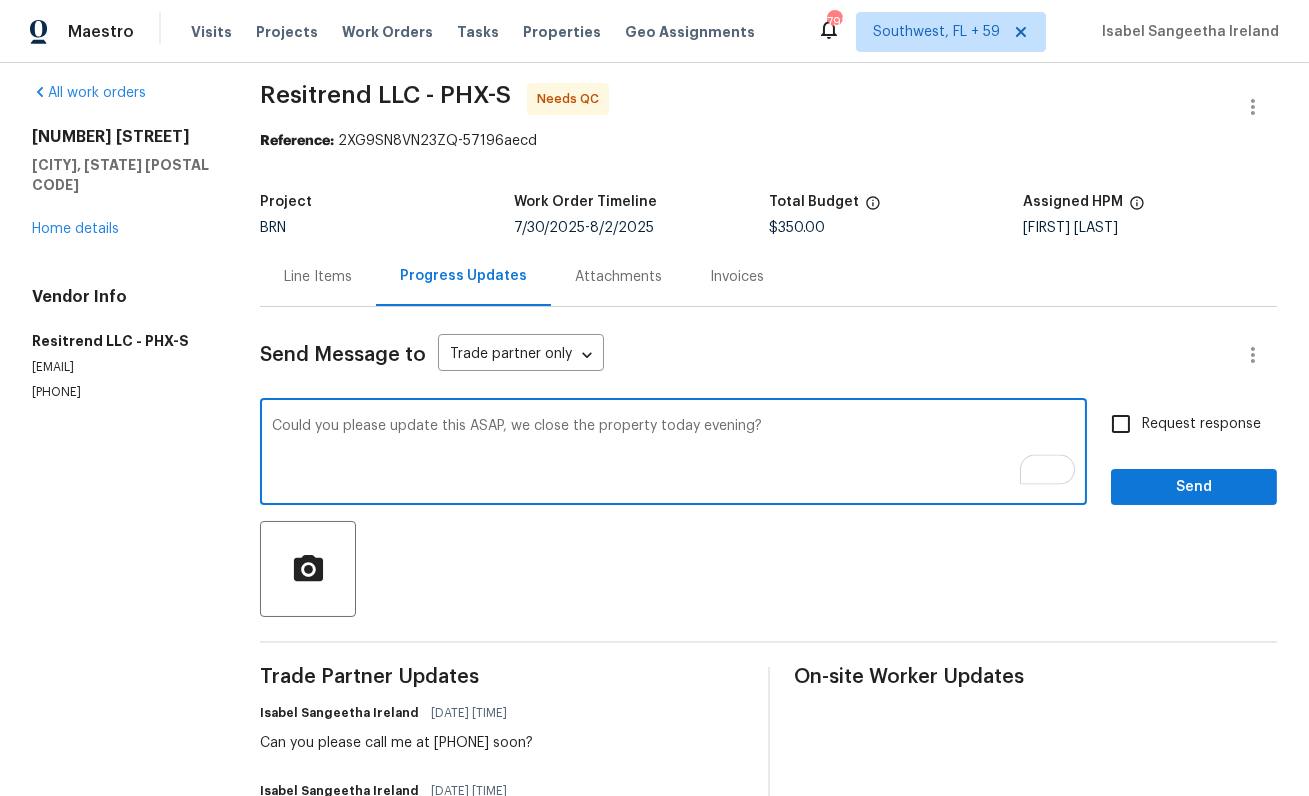 type on "Could you please update this ASAP, we close the property today evening?" 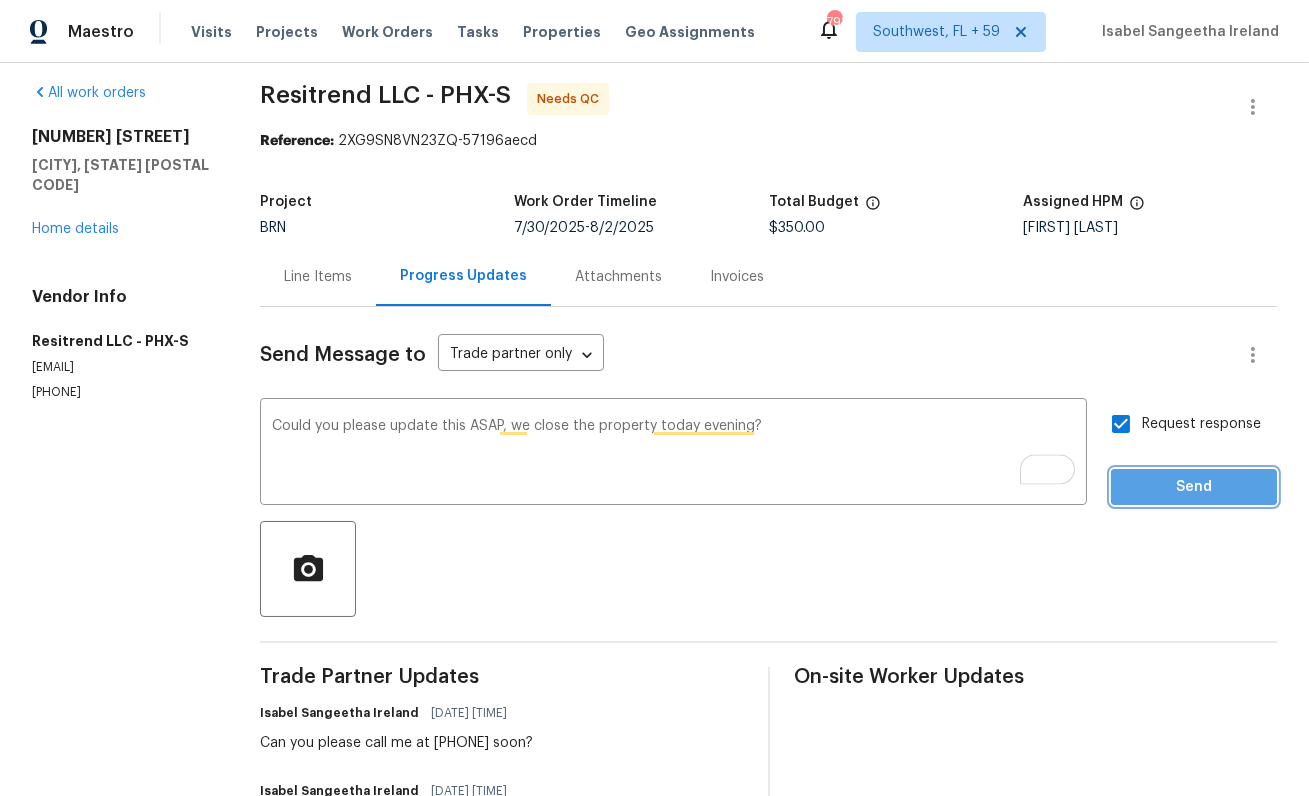 click on "Send" at bounding box center [1194, 487] 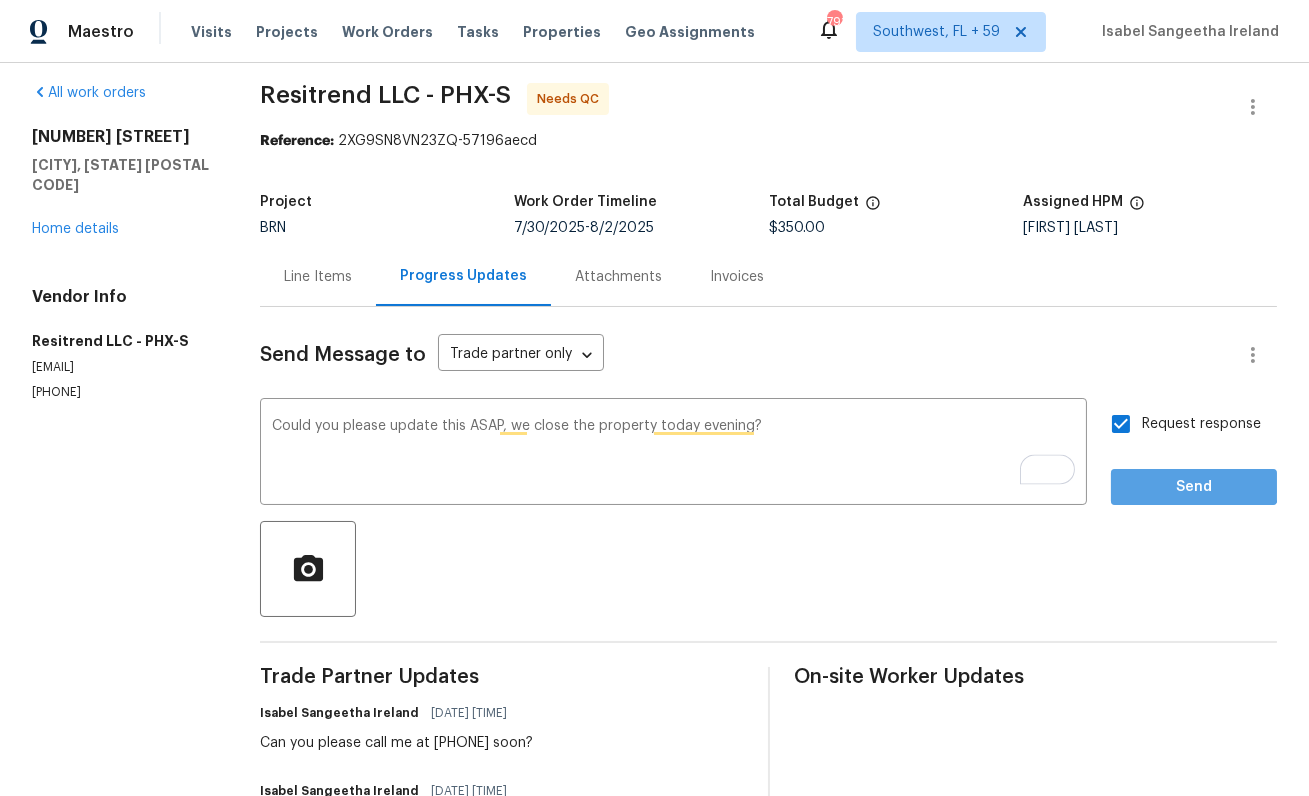scroll, scrollTop: 0, scrollLeft: 0, axis: both 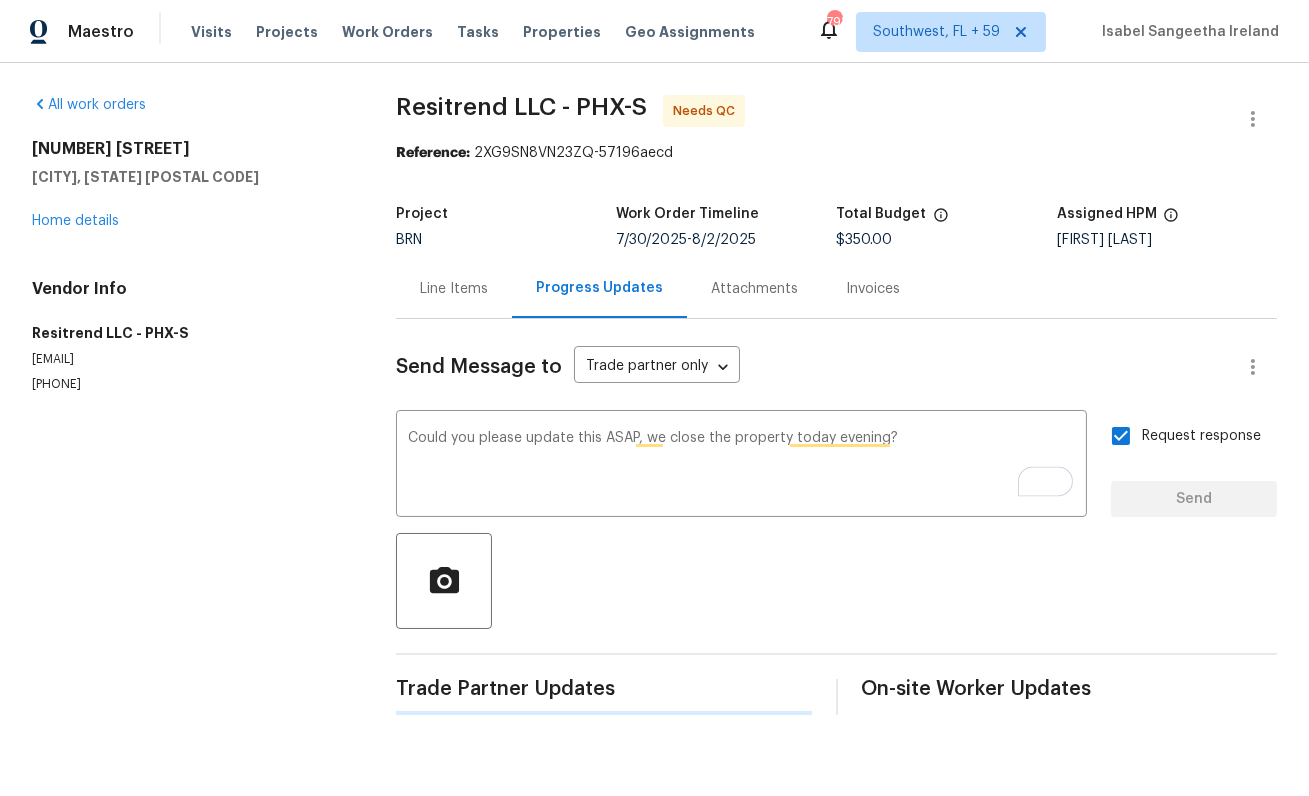 type 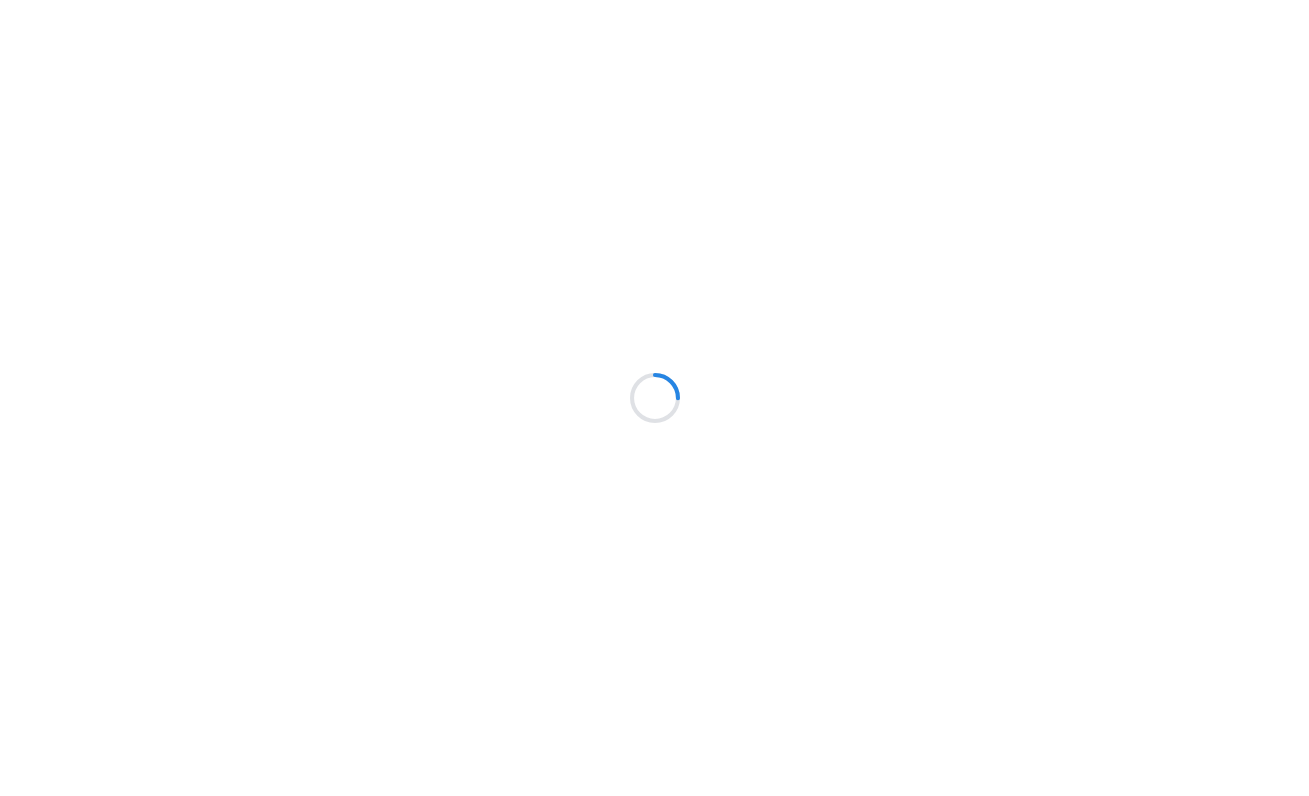 scroll, scrollTop: 0, scrollLeft: 0, axis: both 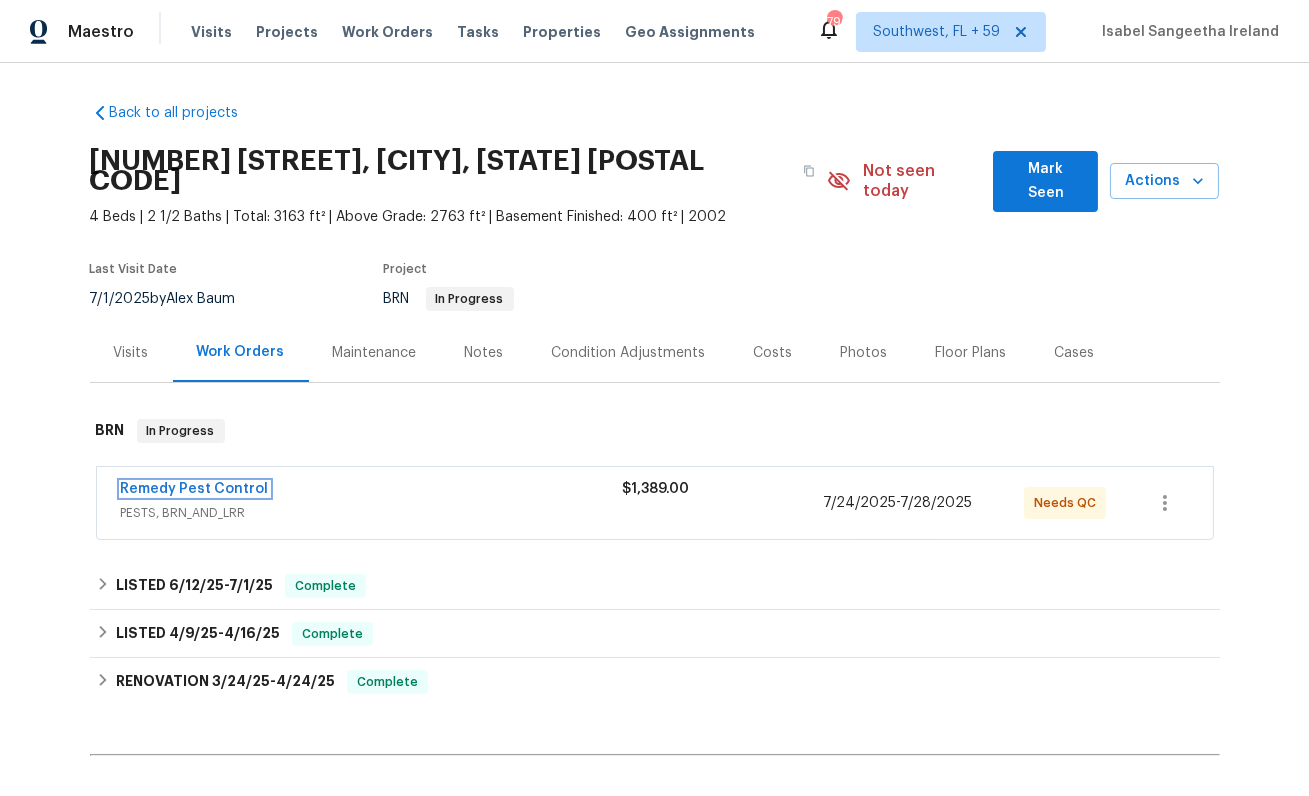 click on "Remedy Pest Control" at bounding box center [195, 489] 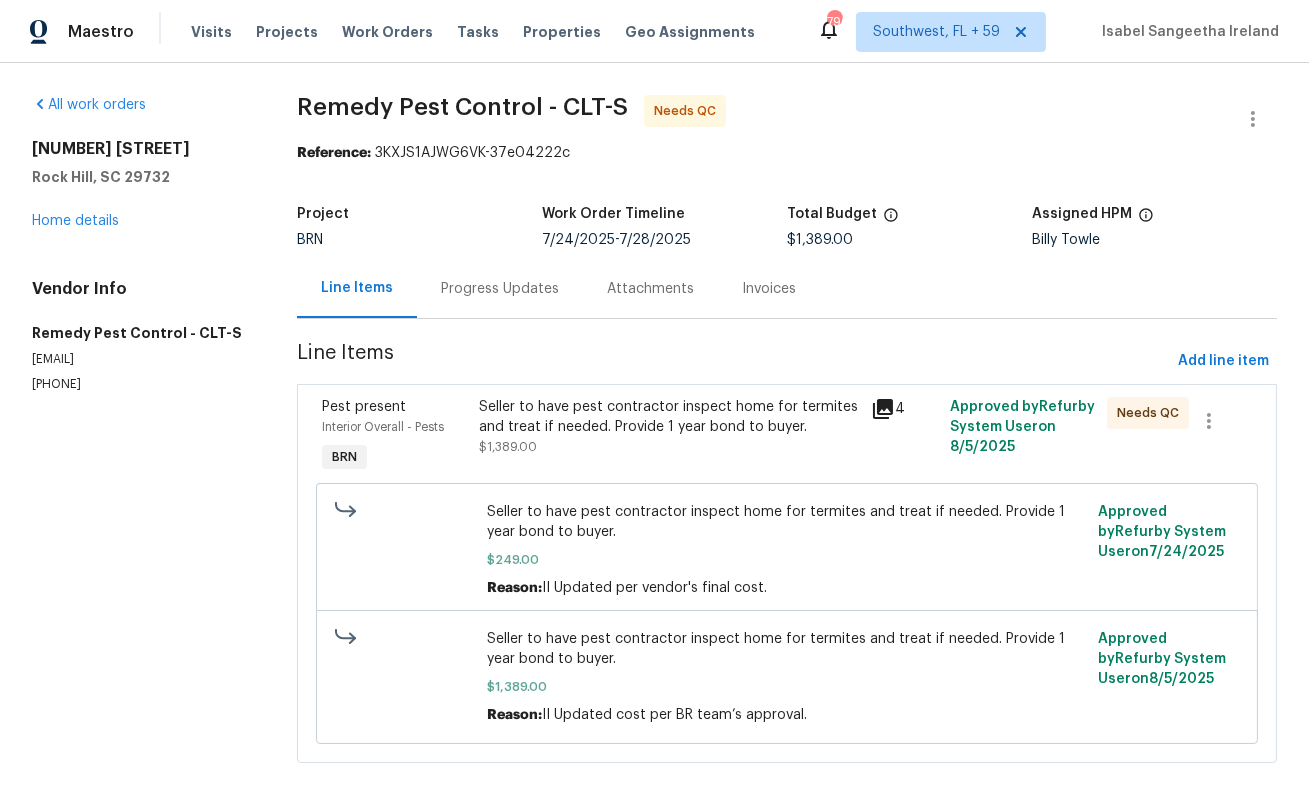 click on "Progress Updates" at bounding box center [500, 288] 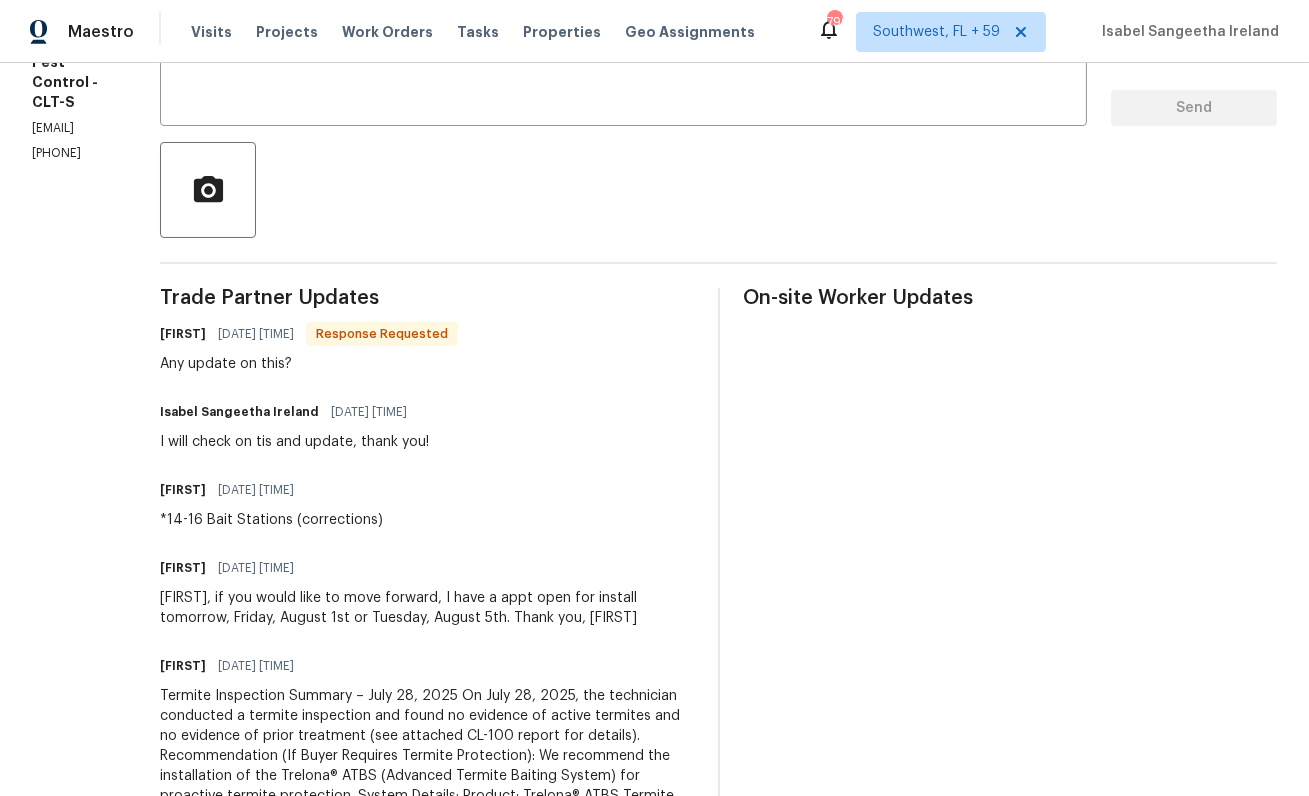 scroll, scrollTop: 0, scrollLeft: 0, axis: both 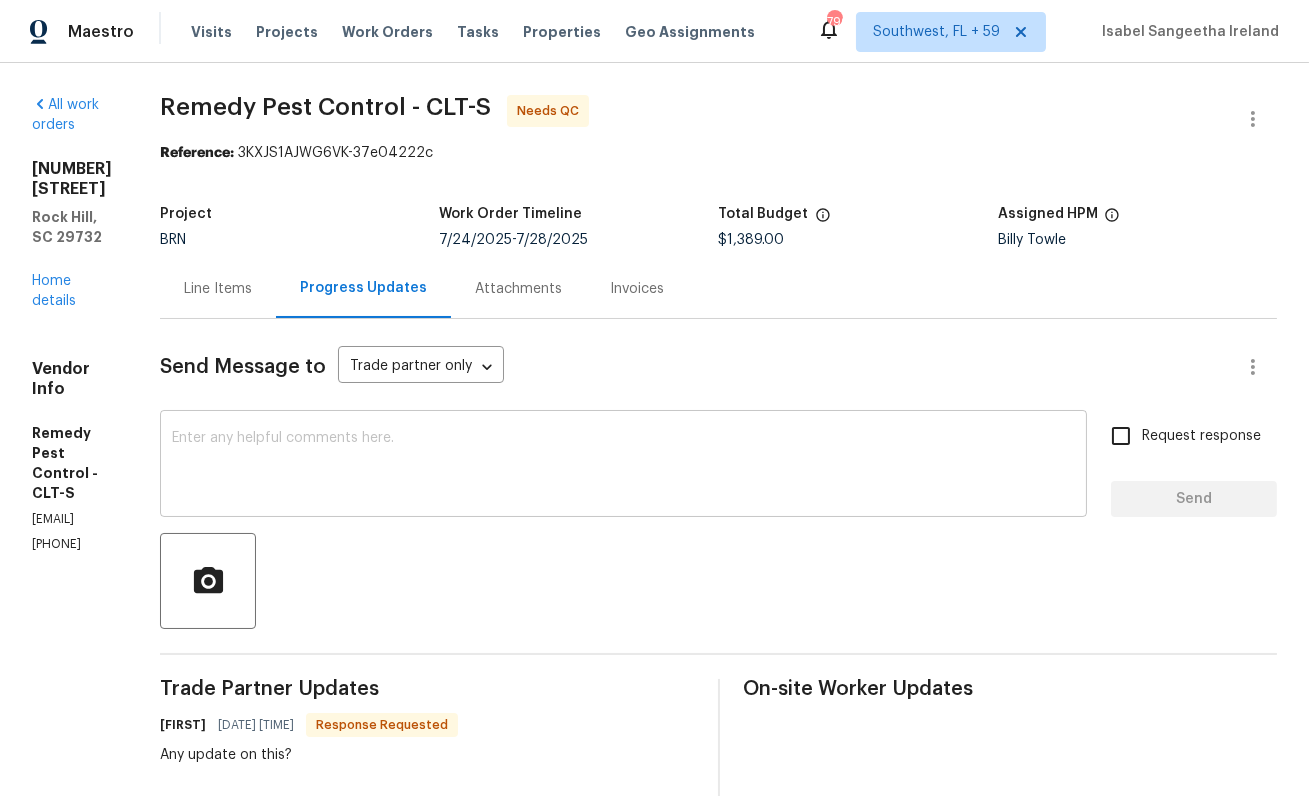 click at bounding box center [623, 466] 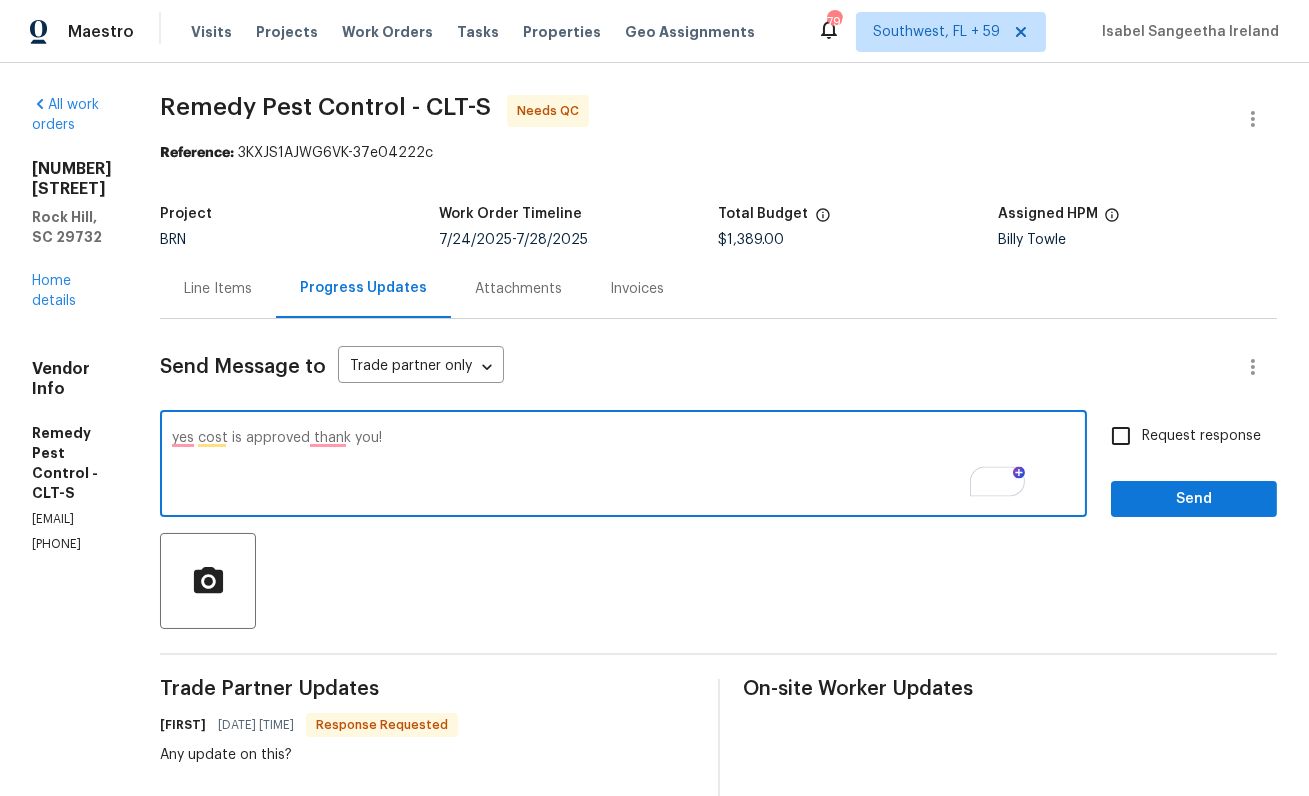 type on "yes cost is approved thank you!" 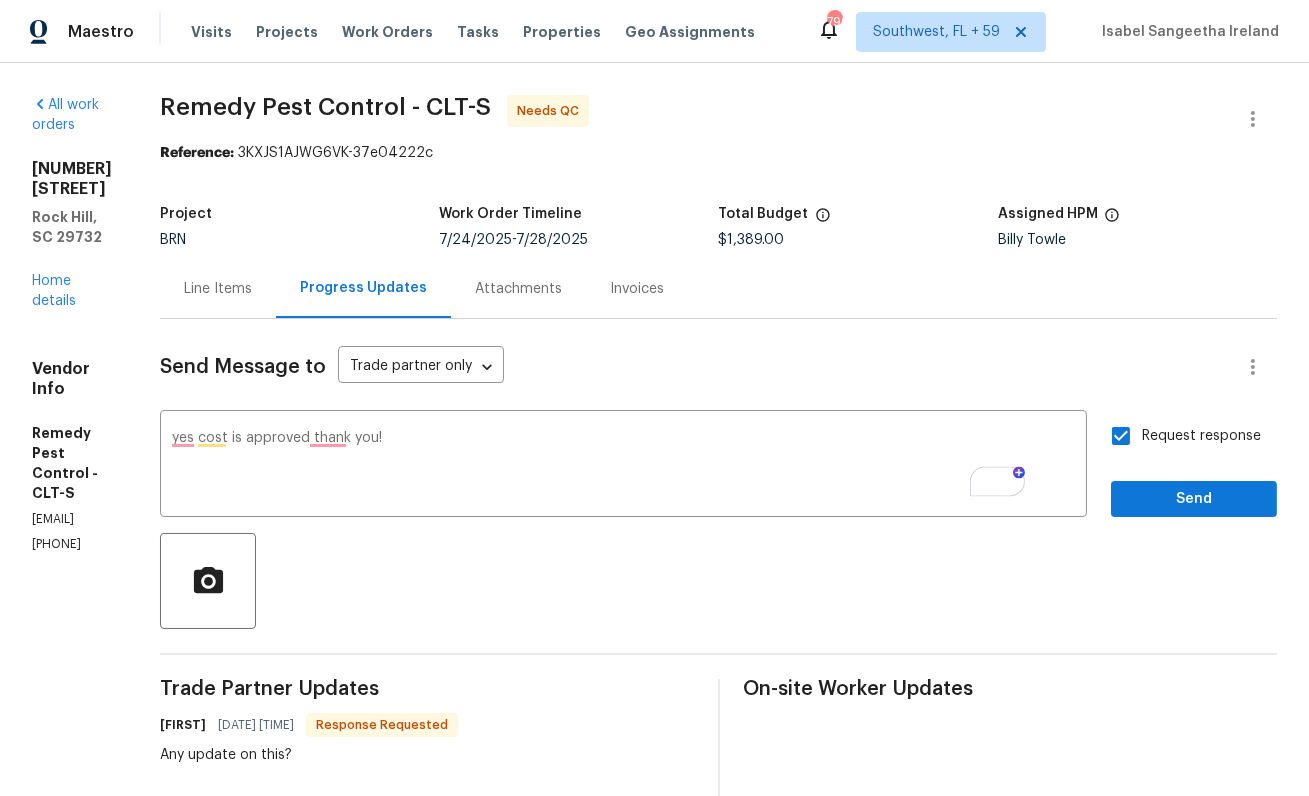 click on "Send Message to Trade partner only Trade partner only ​ yes cost is approved thank you! x ​ Request response Send Trade Partner Updates Brandon 08/04/2025 4:12 AM Response Requested Any update on this? Isabel Sangeetha Ireland 07/31/2025 1:36 PM I will check on tis and update, thank you! Brandon 07/31/2025 11:40 AM *14-16 Bait Stations (corrections) Brandon 07/31/2025 8:17 AM Isabel, if you would like to move forward, I have a appt open for install  tomorrow, Friday, August 1st or Tuesday, August 5th. Thank you, Brandon Brandon 07/31/2025 8:07 AM Isabel Sangeetha Ireland 07/30/2025 2:52 PM Just wanted to confirm that the request is for an inspection and treatment, is needed, along with a 1-year transferable bond for the buyer. Isabel Sangeetha Ireland 07/30/2025 1:33 PM I will check on this and update, thank you! Brandon 07/30/2025 9:52 AM Isabel Sangeetha Ireland 07/30/2025 9:46 AM Can you please provide a one-year warranty report? Isabel Sangeetha Ireland 07/29/2025 8:34 AM Brandon 07/28/2025 1:53 PM" at bounding box center (718, 1605) 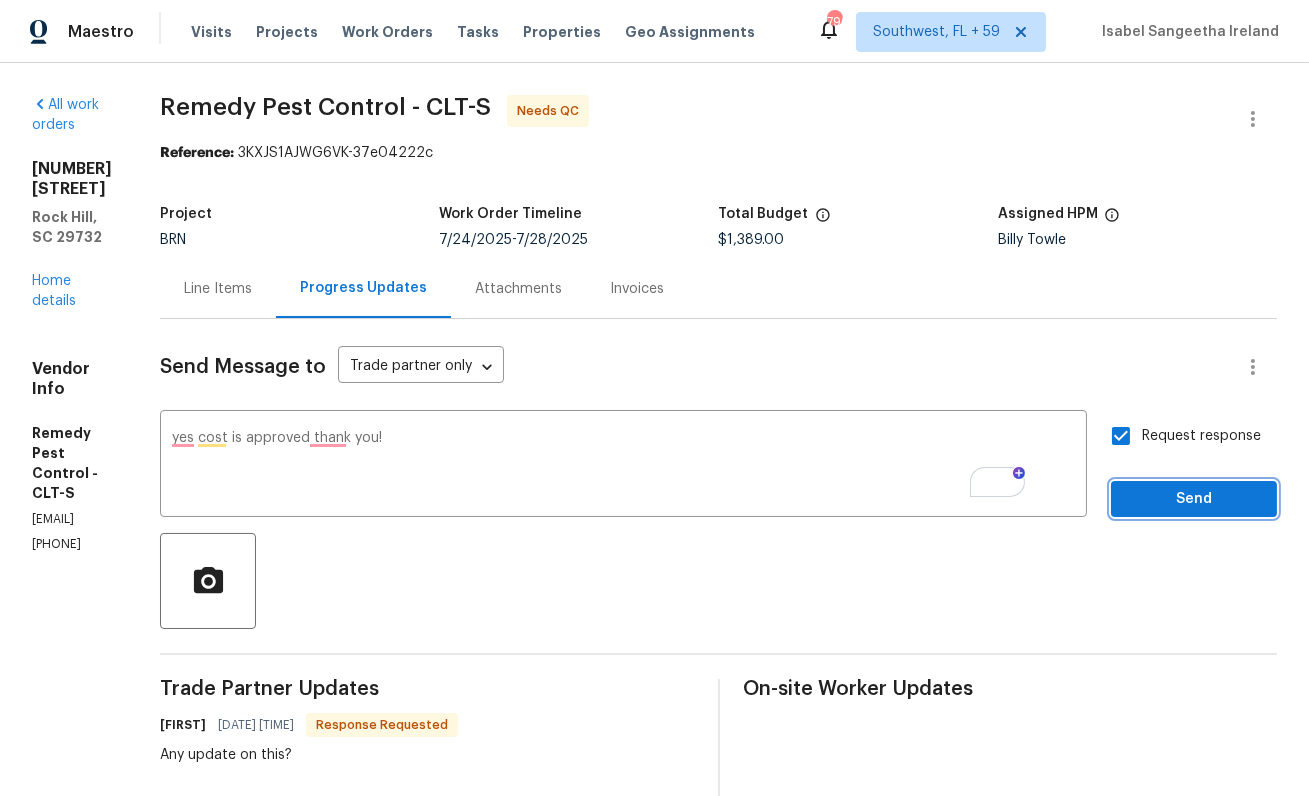 click on "Send" at bounding box center [1194, 499] 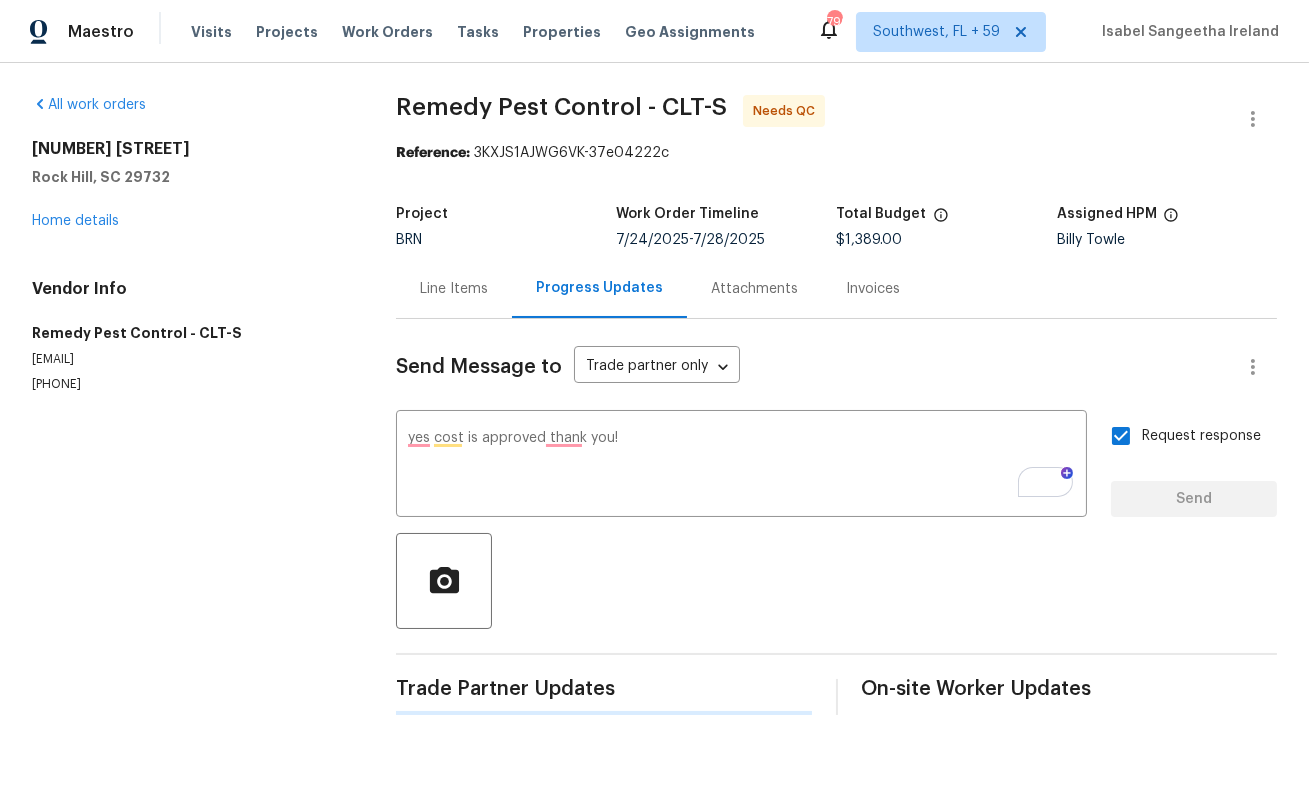 type 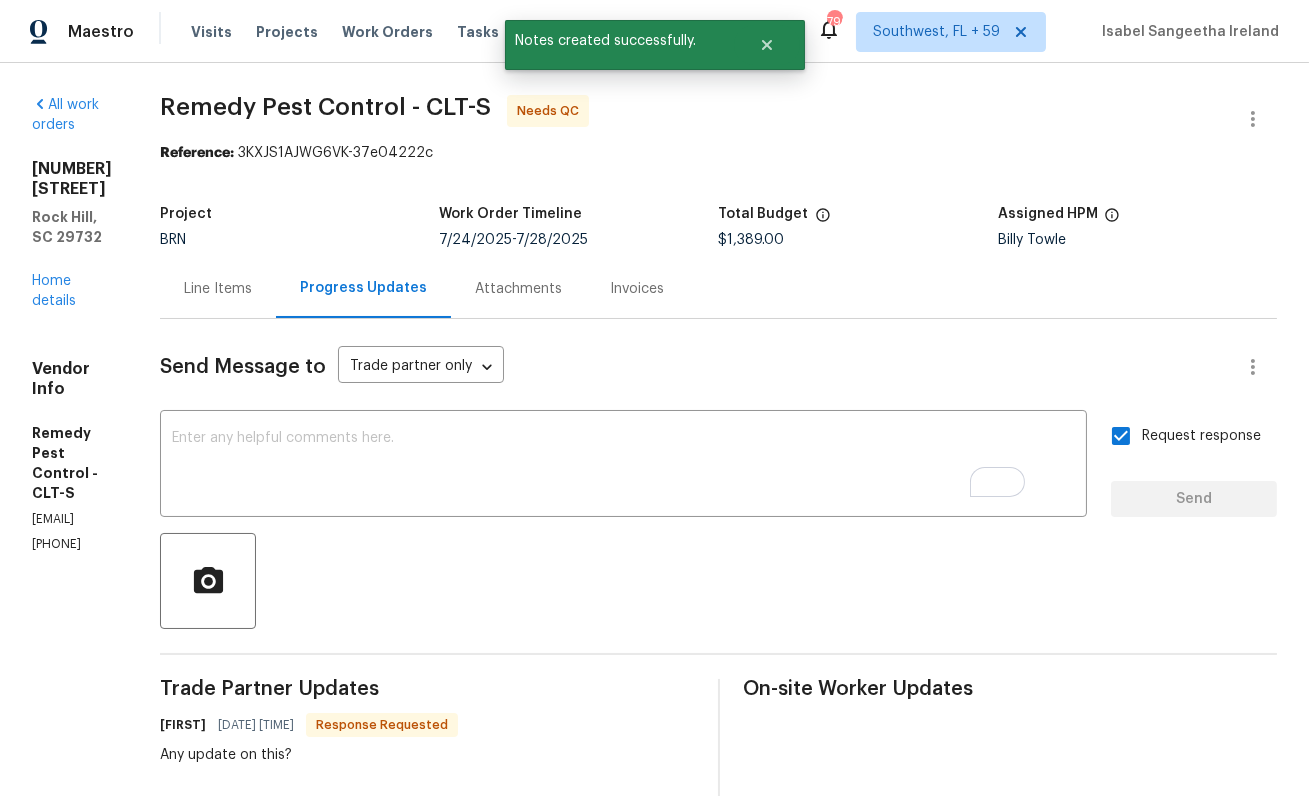click on "Remedy Pest Control - CLT-S" at bounding box center (325, 107) 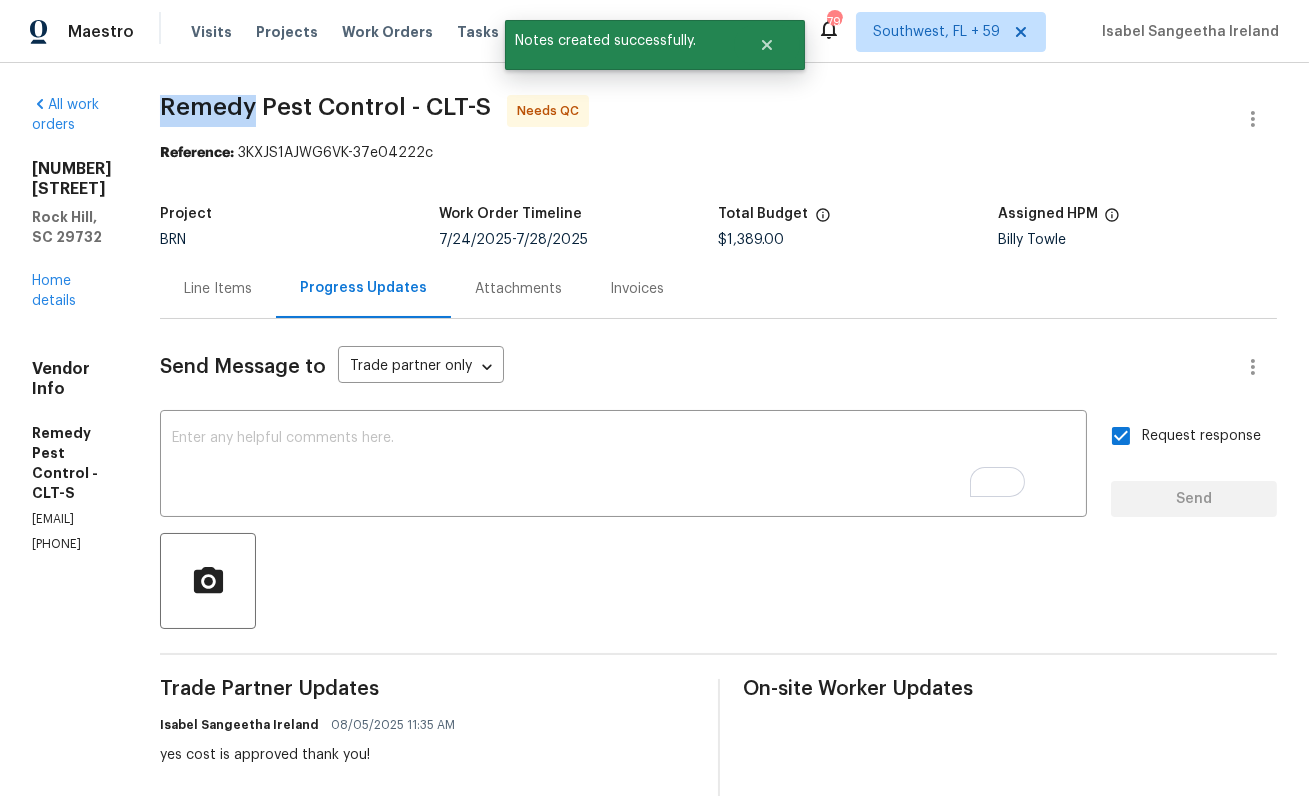 click on "Remedy Pest Control - CLT-S" at bounding box center [325, 107] 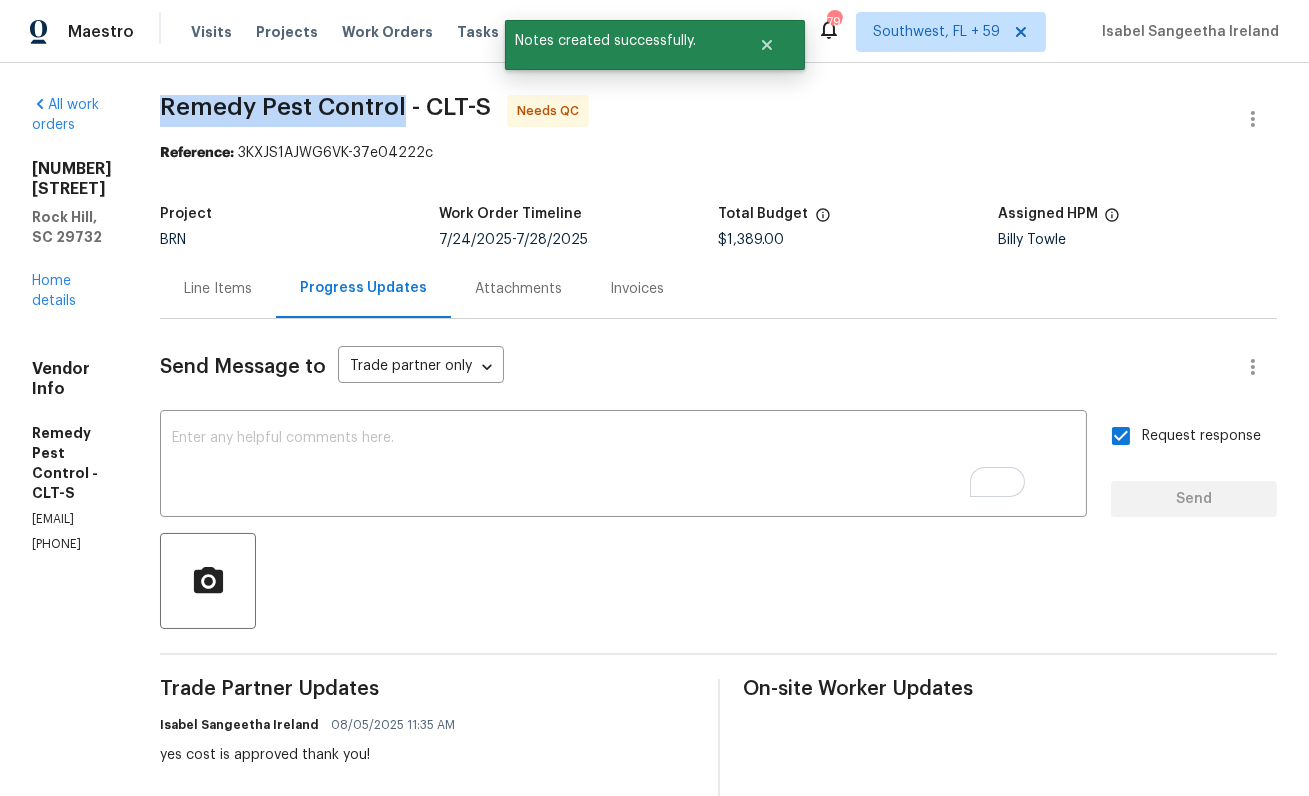 click on "Remedy Pest Control - CLT-S" at bounding box center (325, 107) 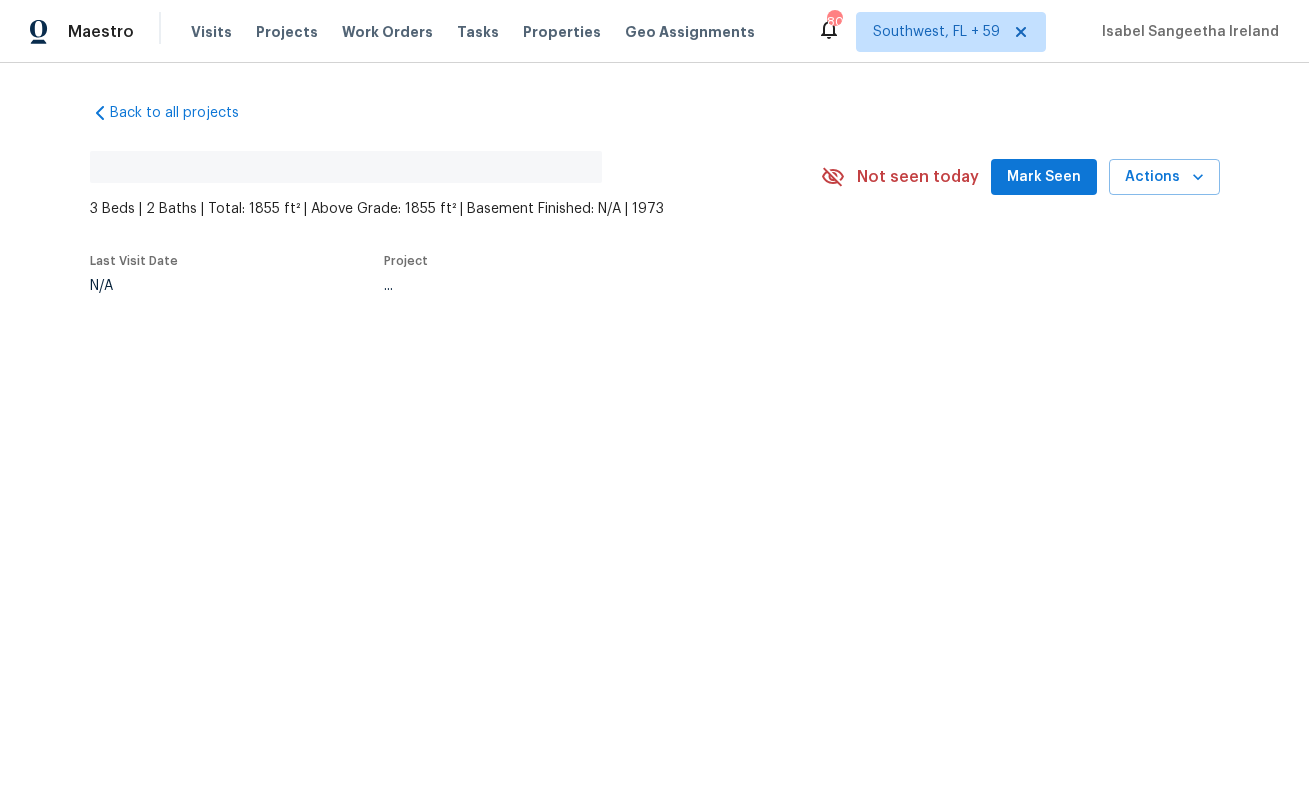 scroll, scrollTop: 0, scrollLeft: 0, axis: both 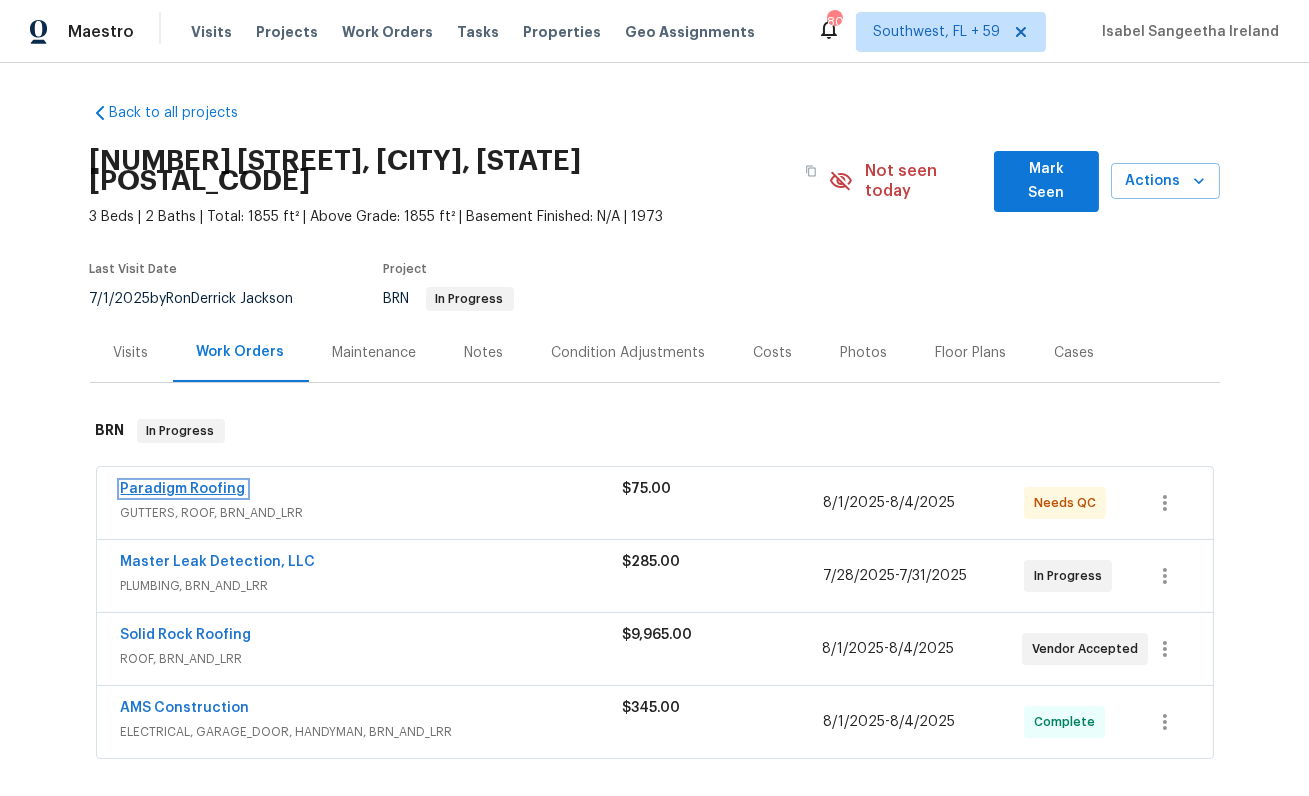 click on "Paradigm Roofing" at bounding box center [183, 489] 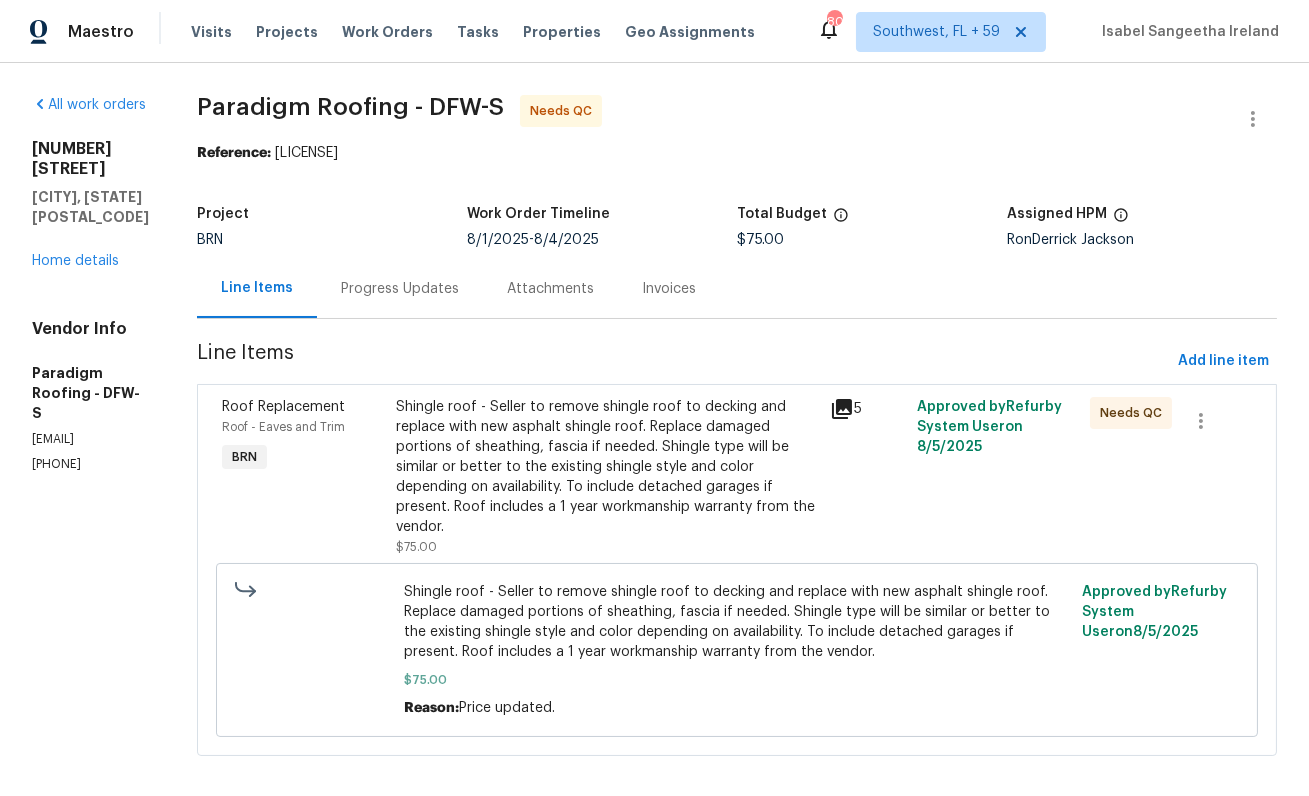 click on "Shingle roof - Seller to remove shingle roof to decking and replace with new asphalt shingle roof. Replace damaged portions of sheathing, fascia if needed. Shingle type will be similar or better to the existing shingle style and color depending on availability. To include detached garages if present. Roof includes a 1 year workmanship warranty from the vendor." at bounding box center (607, 467) 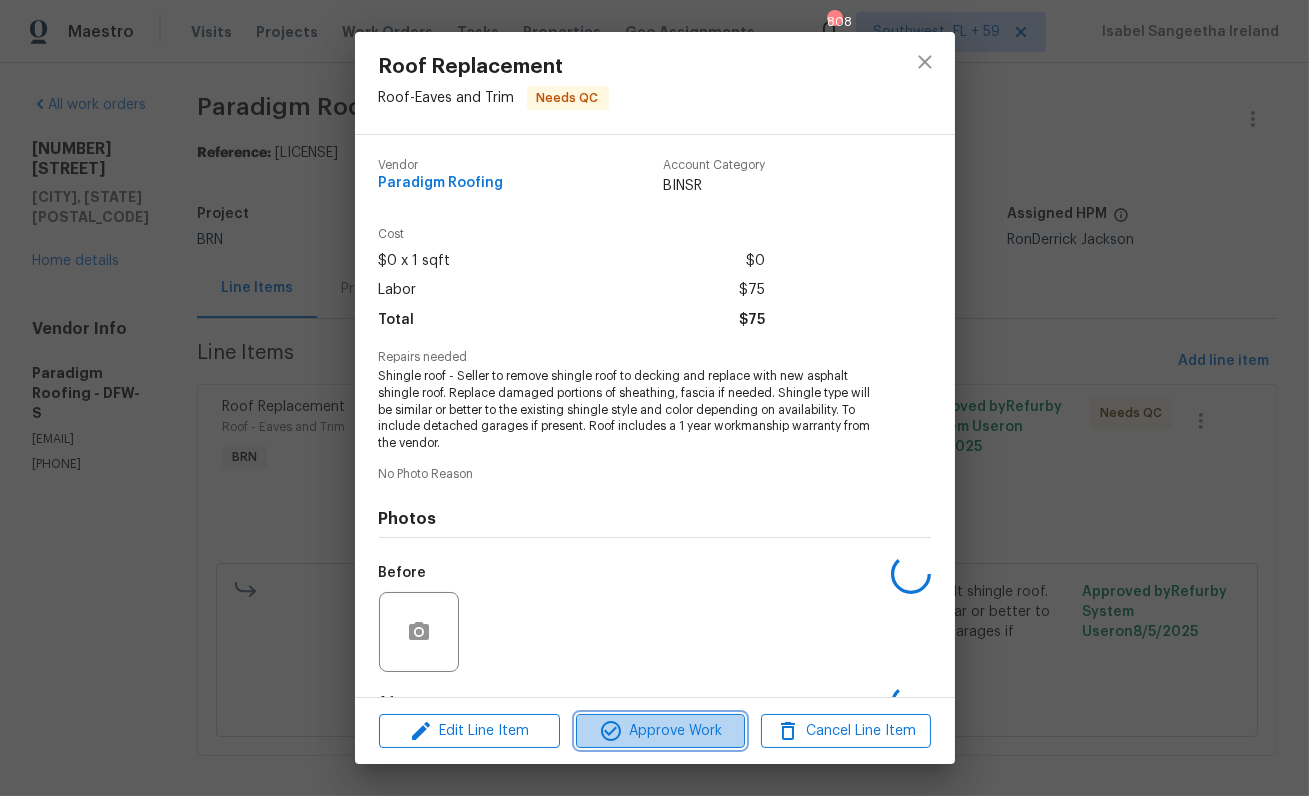 click 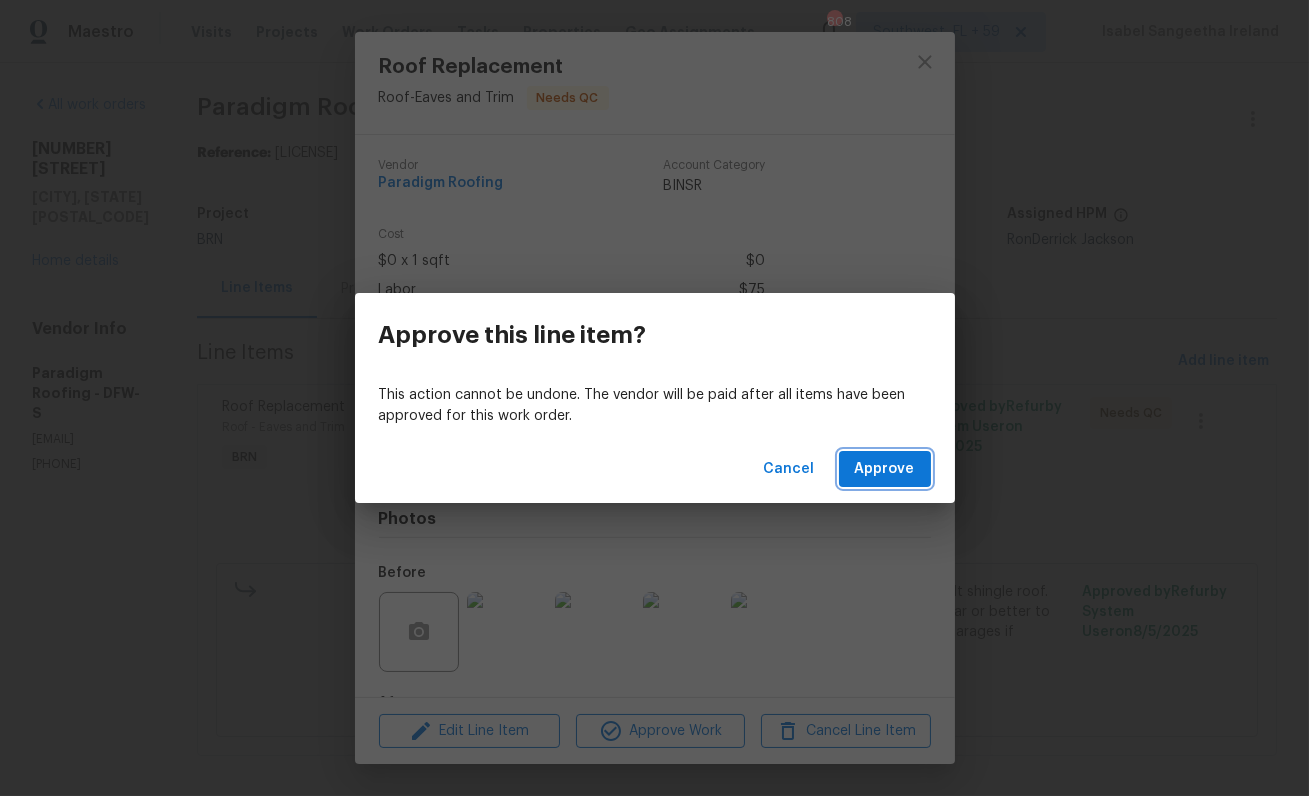 click on "Approve" at bounding box center [885, 469] 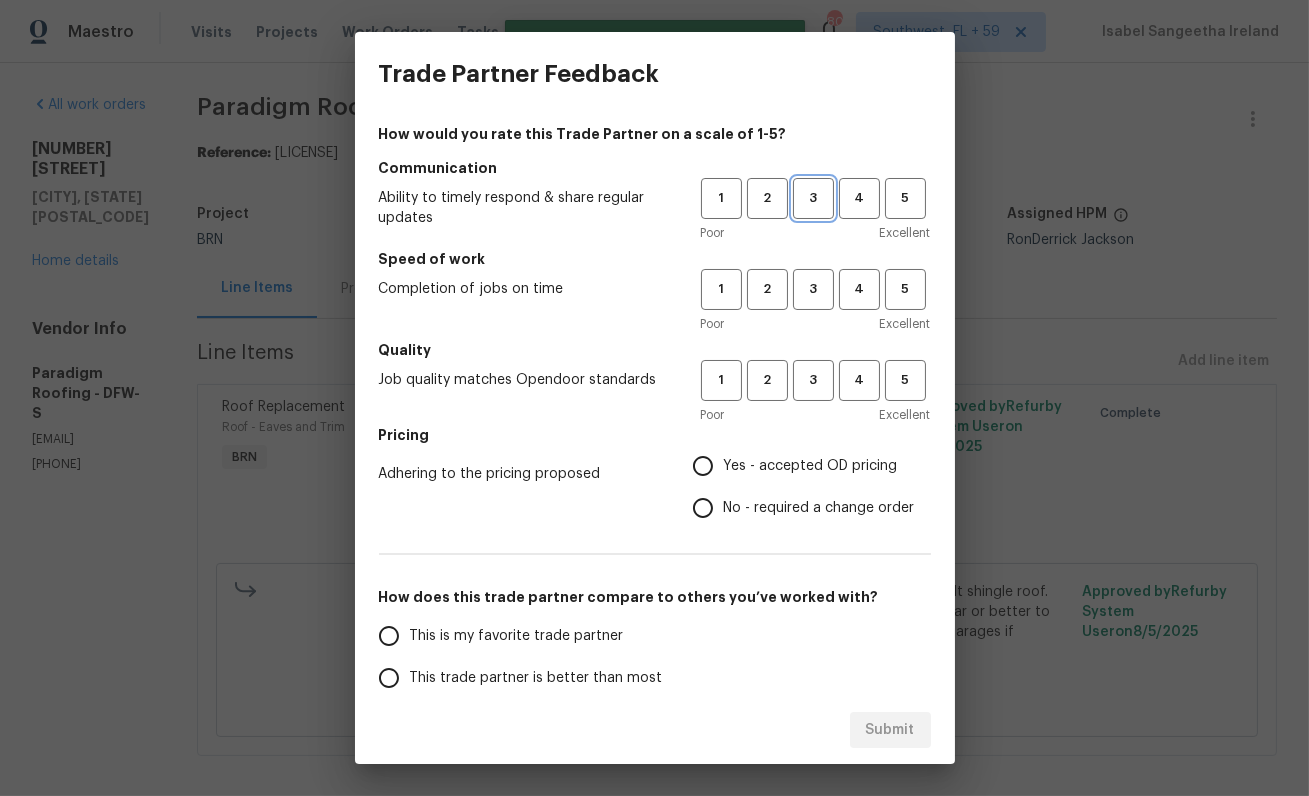click on "3" at bounding box center (813, 198) 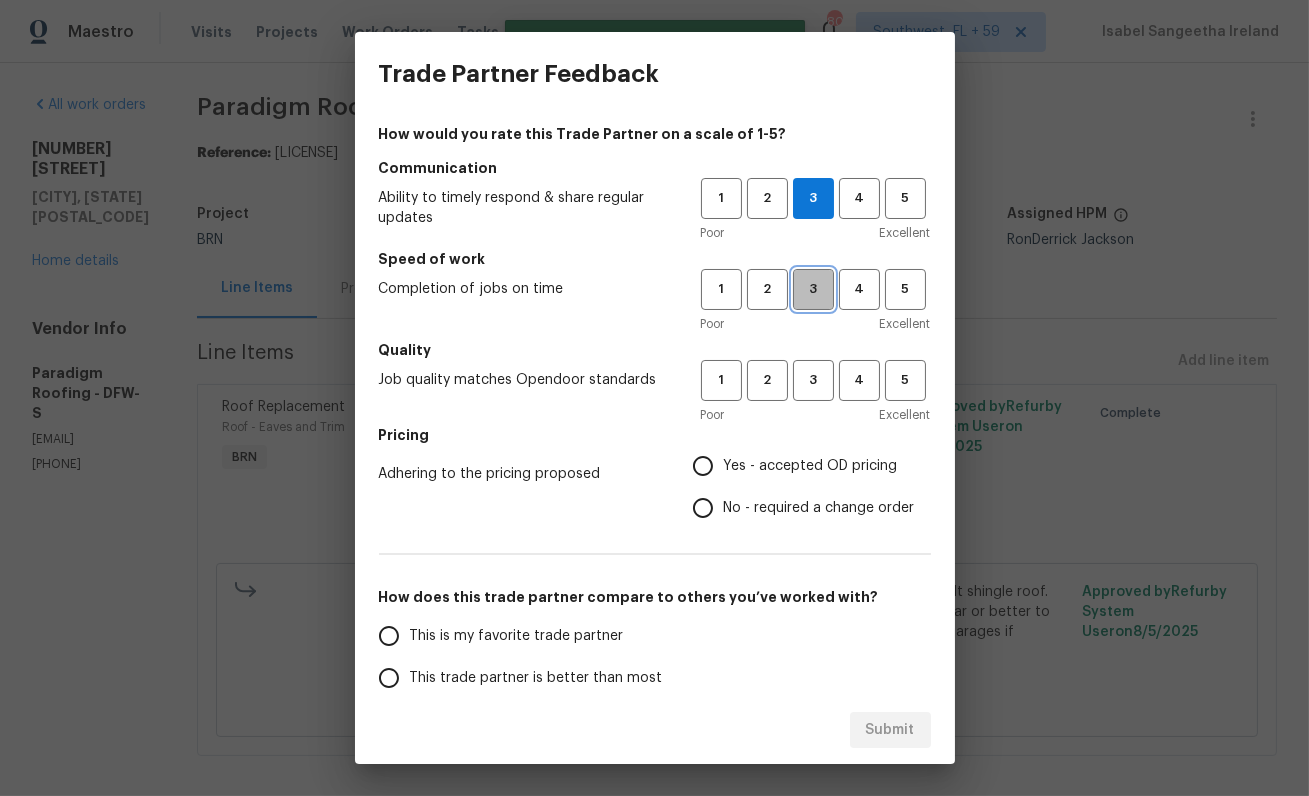 click on "3" at bounding box center [813, 289] 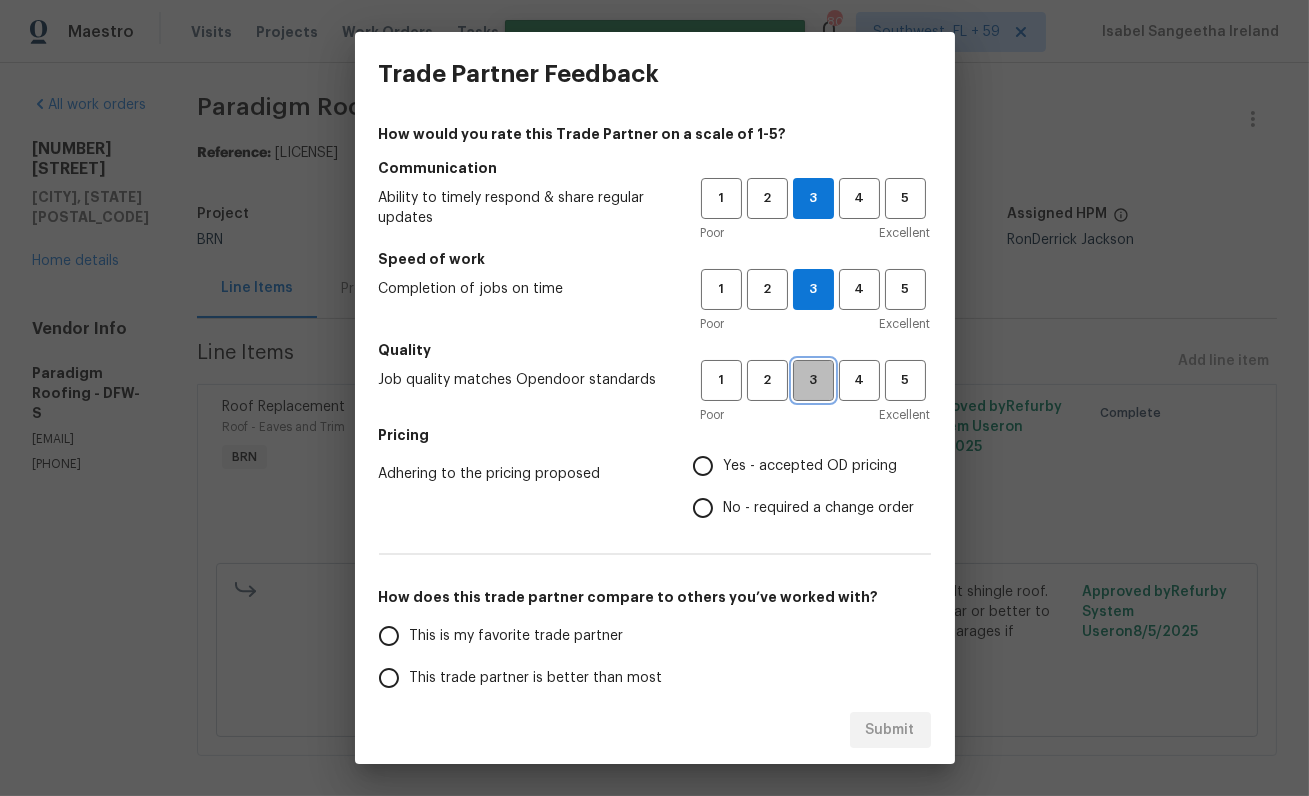 click on "3" at bounding box center (813, 380) 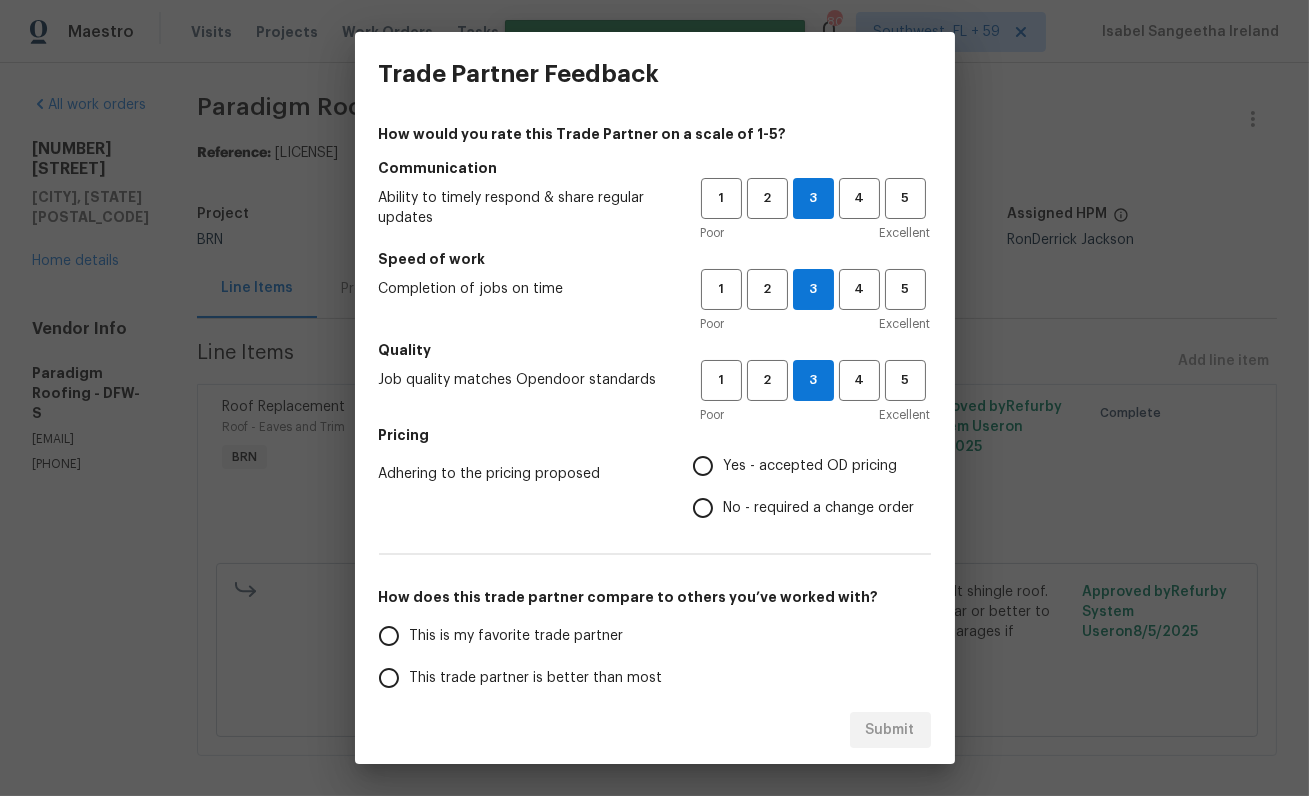 click on "No - required a change order" at bounding box center (703, 508) 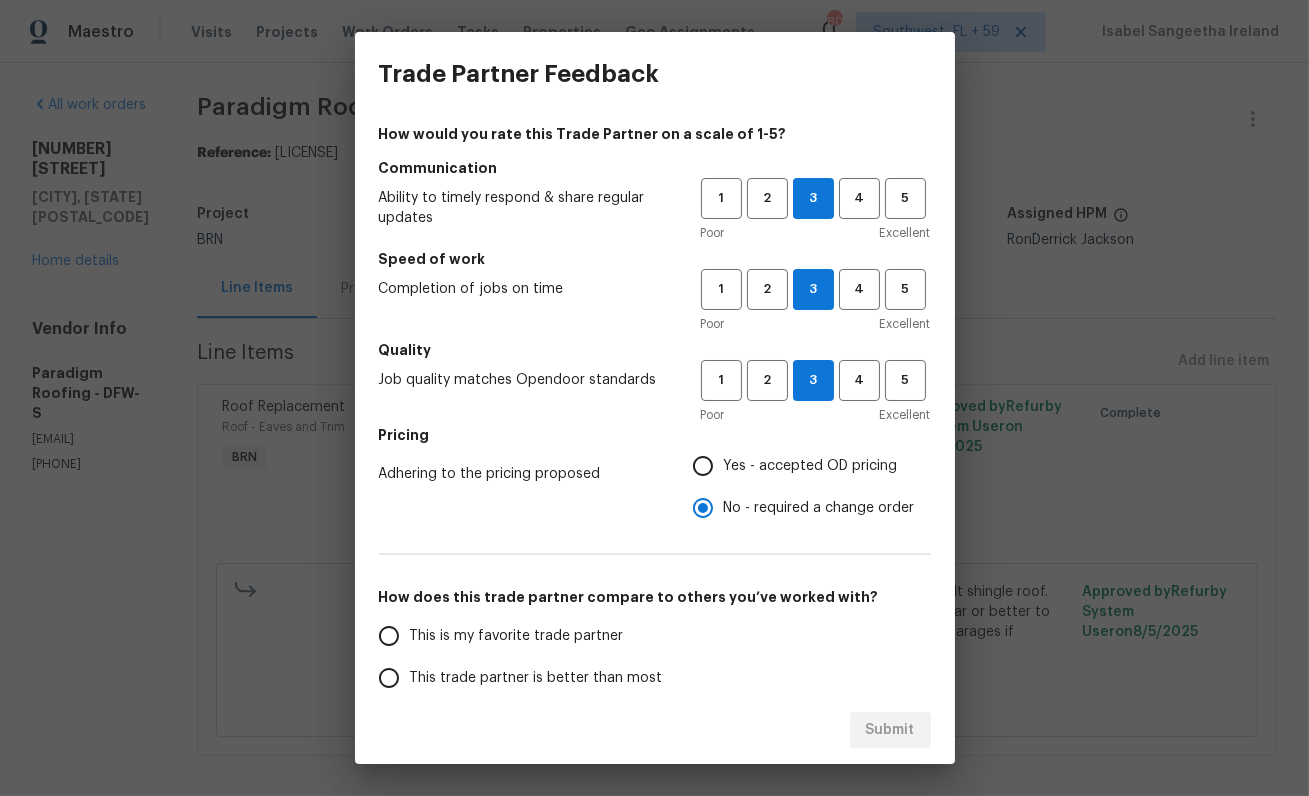 click on "This trade partner is better than most" at bounding box center (536, 678) 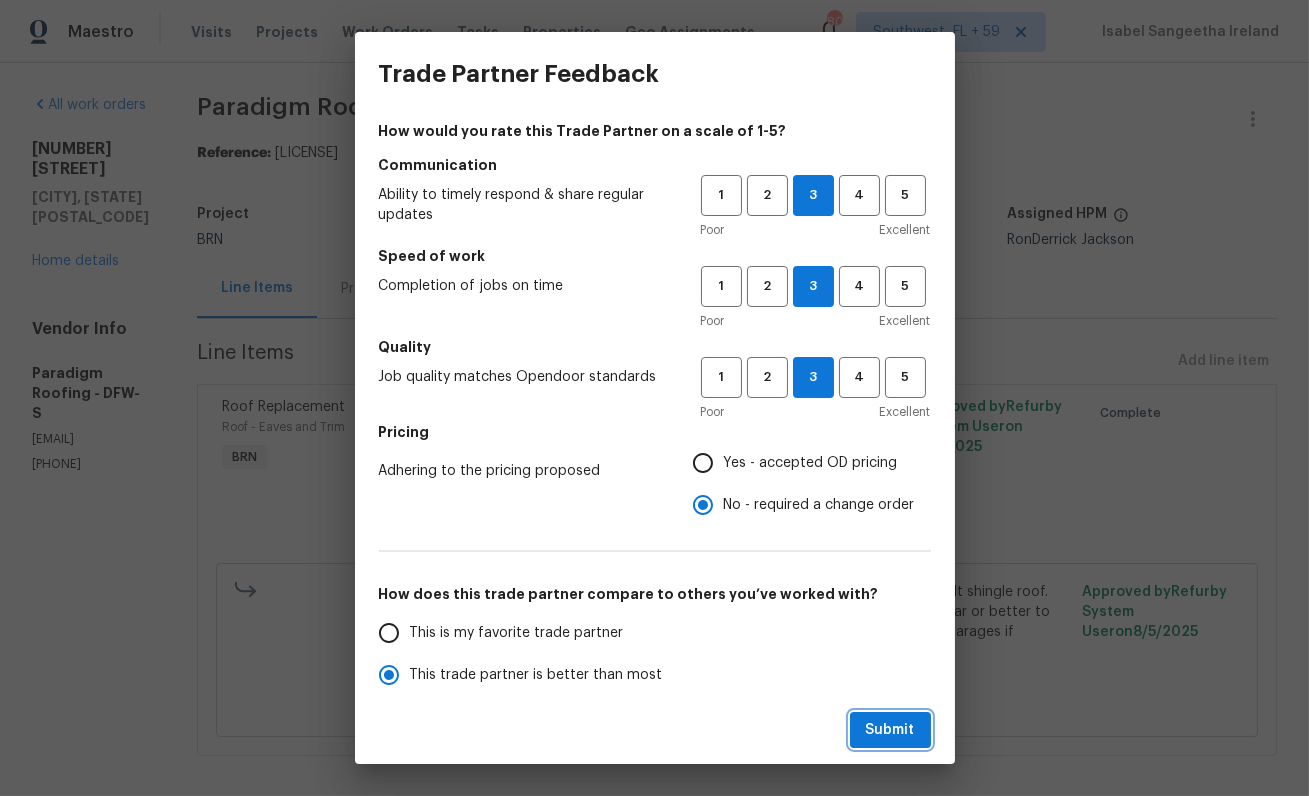 click on "Submit" at bounding box center [890, 730] 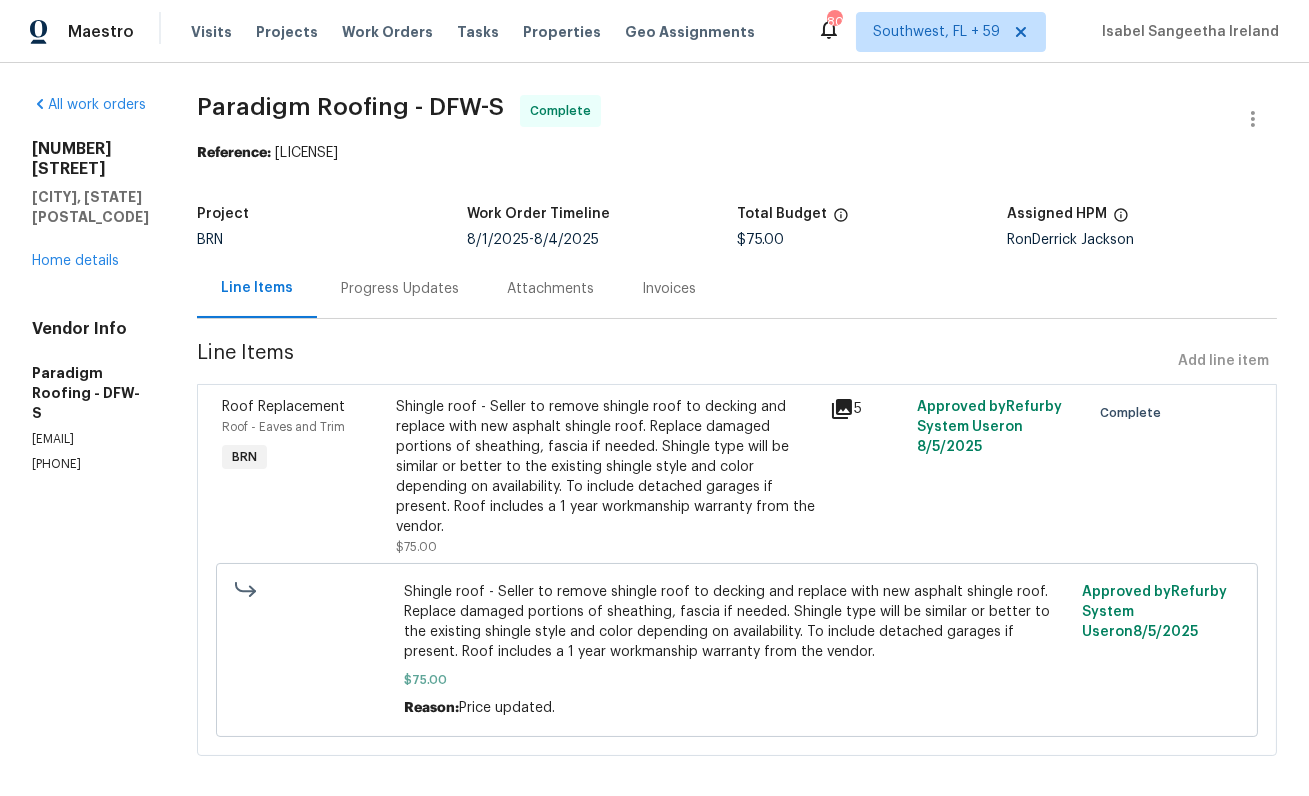 click on "Progress Updates" at bounding box center (400, 289) 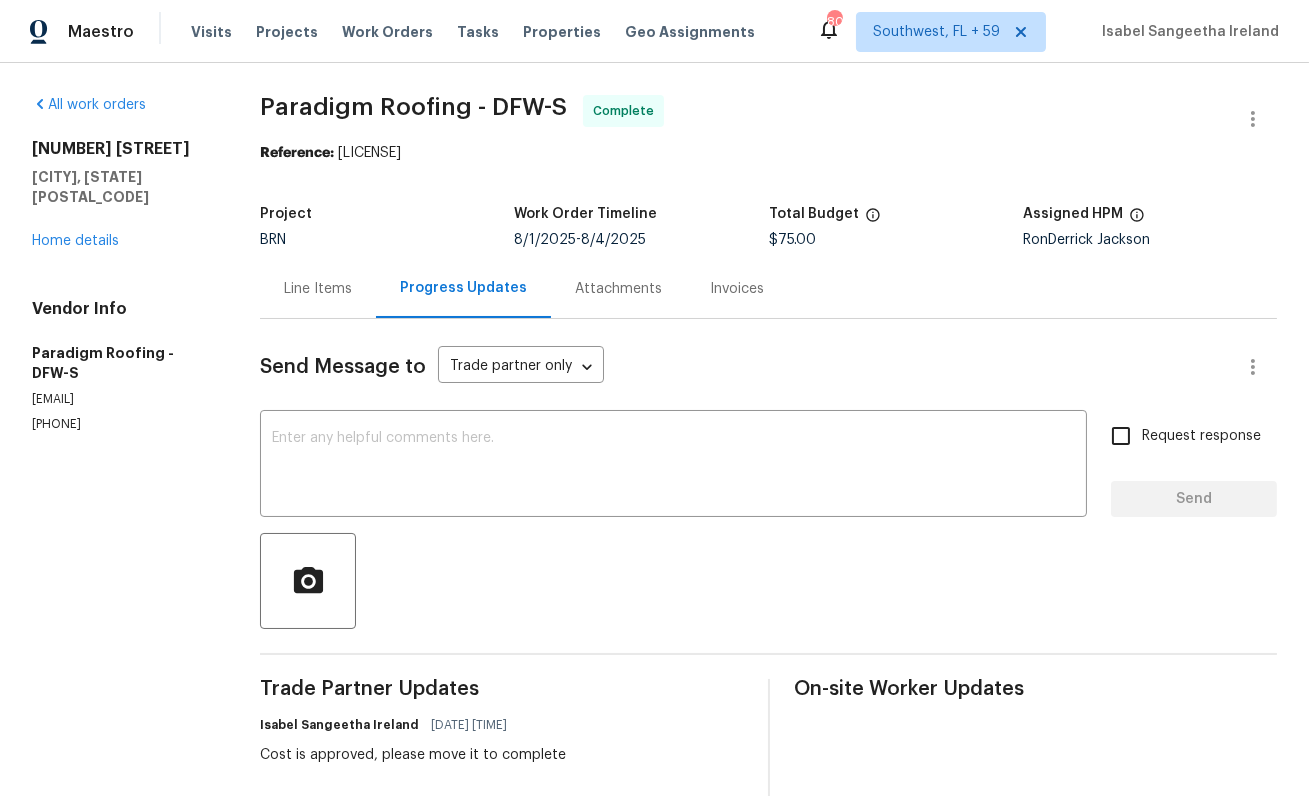 click on "Line Items" at bounding box center (318, 289) 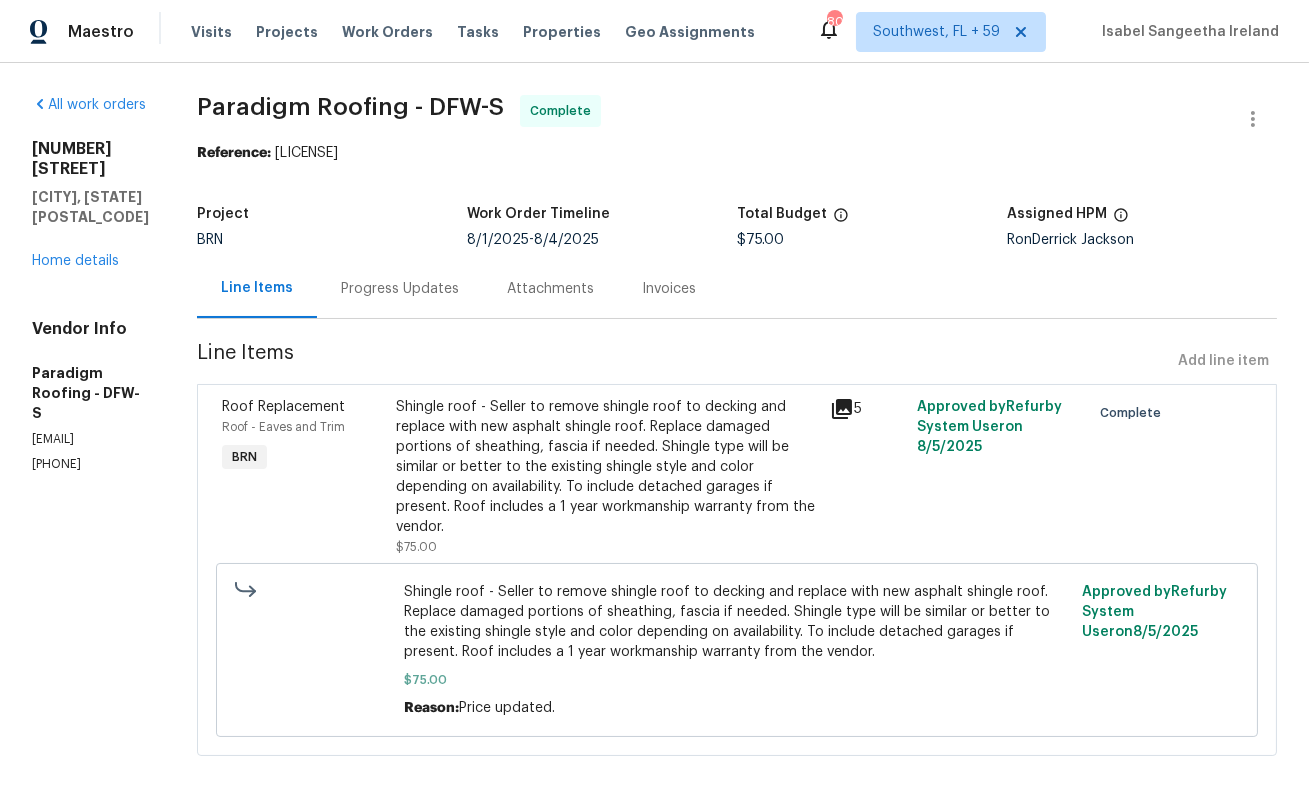 click on "2761 N Hillbrier Cir Plano, TX 75075 Home details" at bounding box center (90, 205) 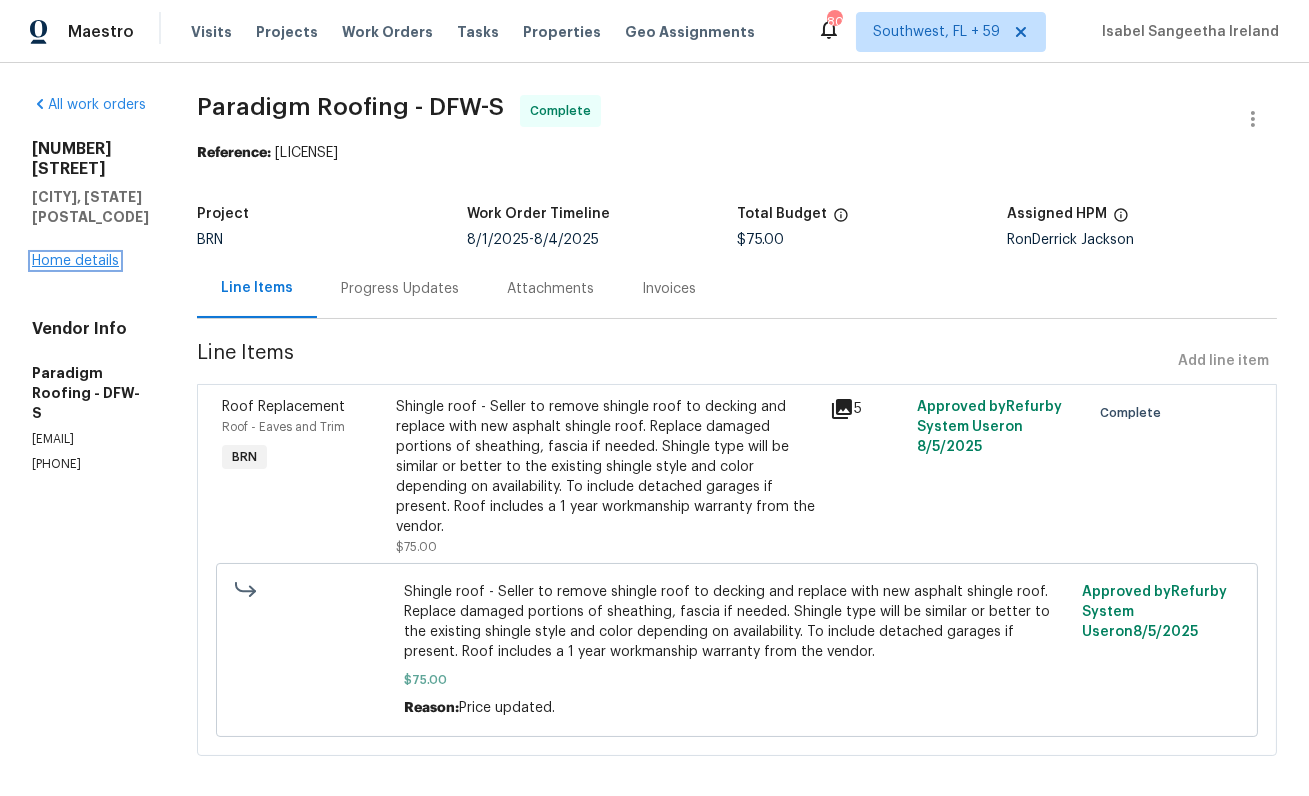 click on "Home details" at bounding box center [75, 261] 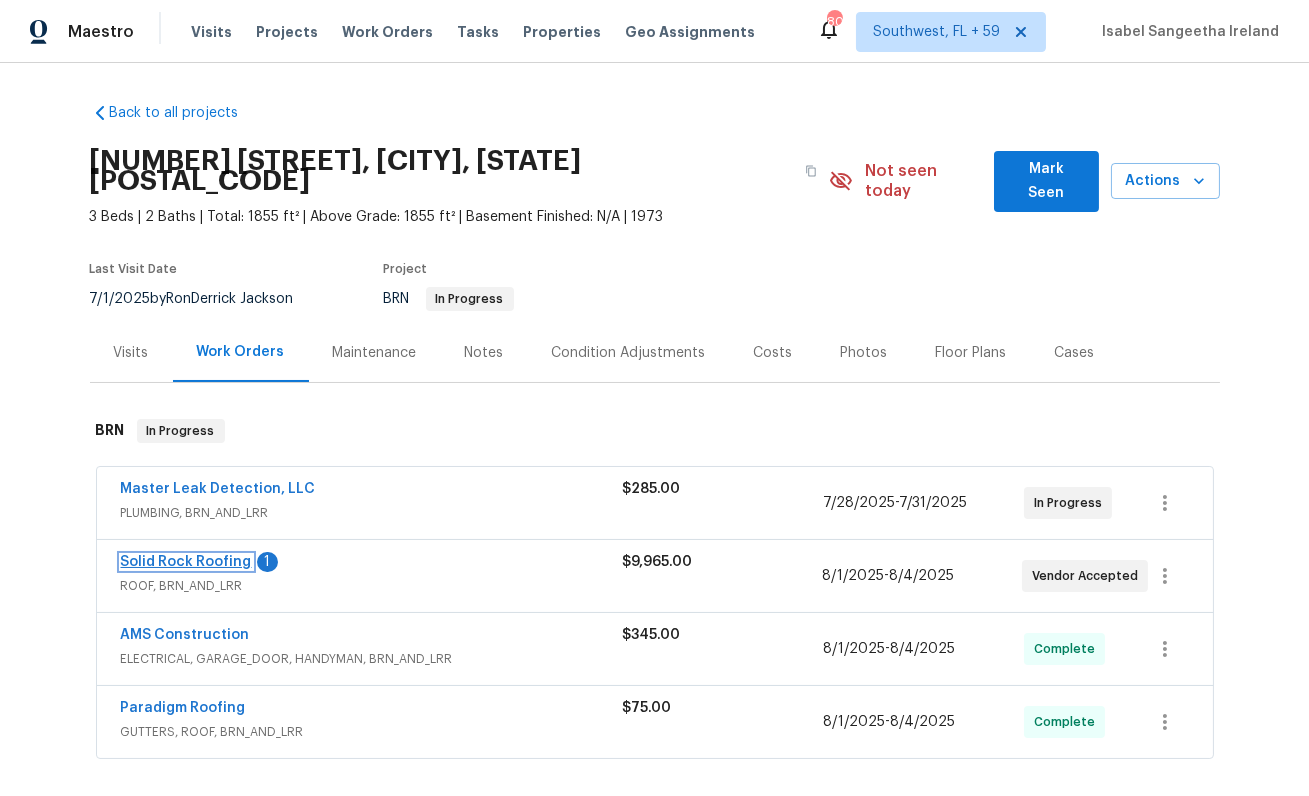 click on "Solid Rock Roofing" at bounding box center (186, 562) 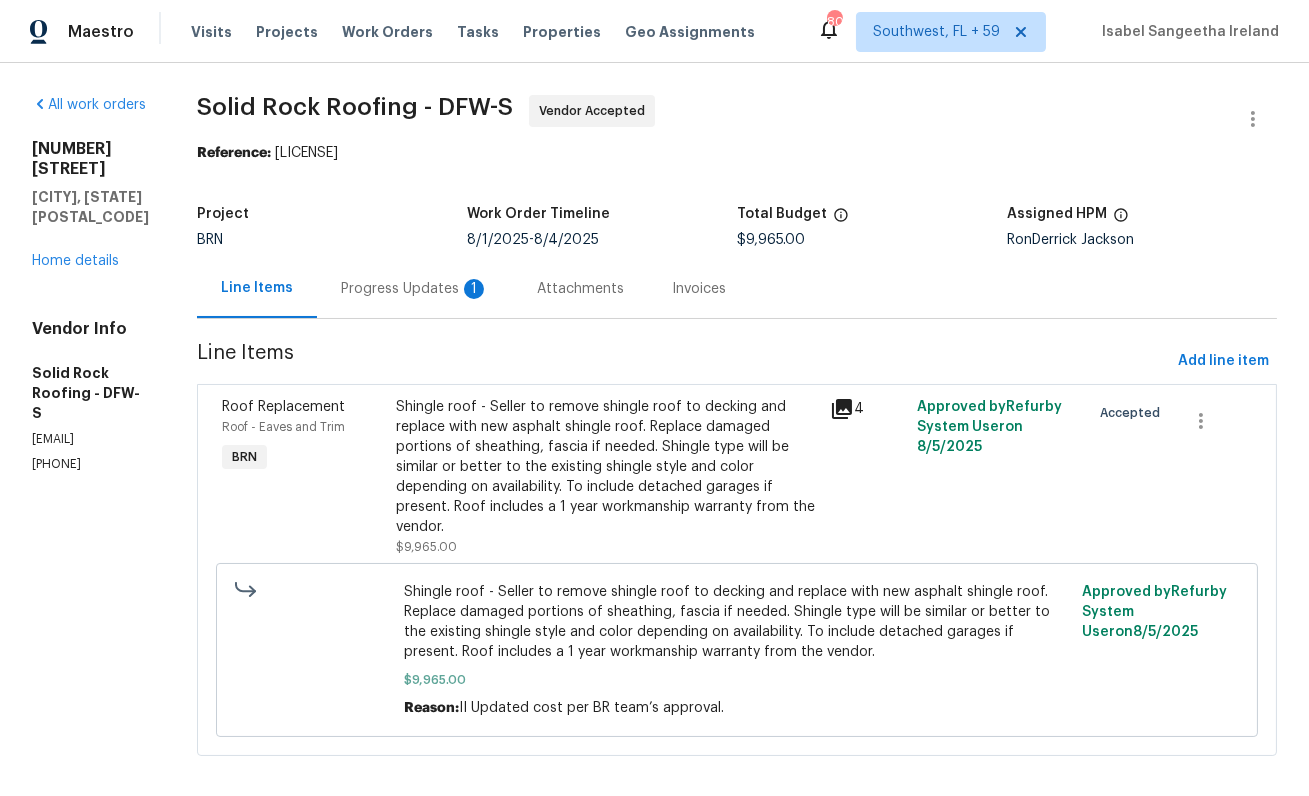 click on "Progress Updates 1" at bounding box center (415, 288) 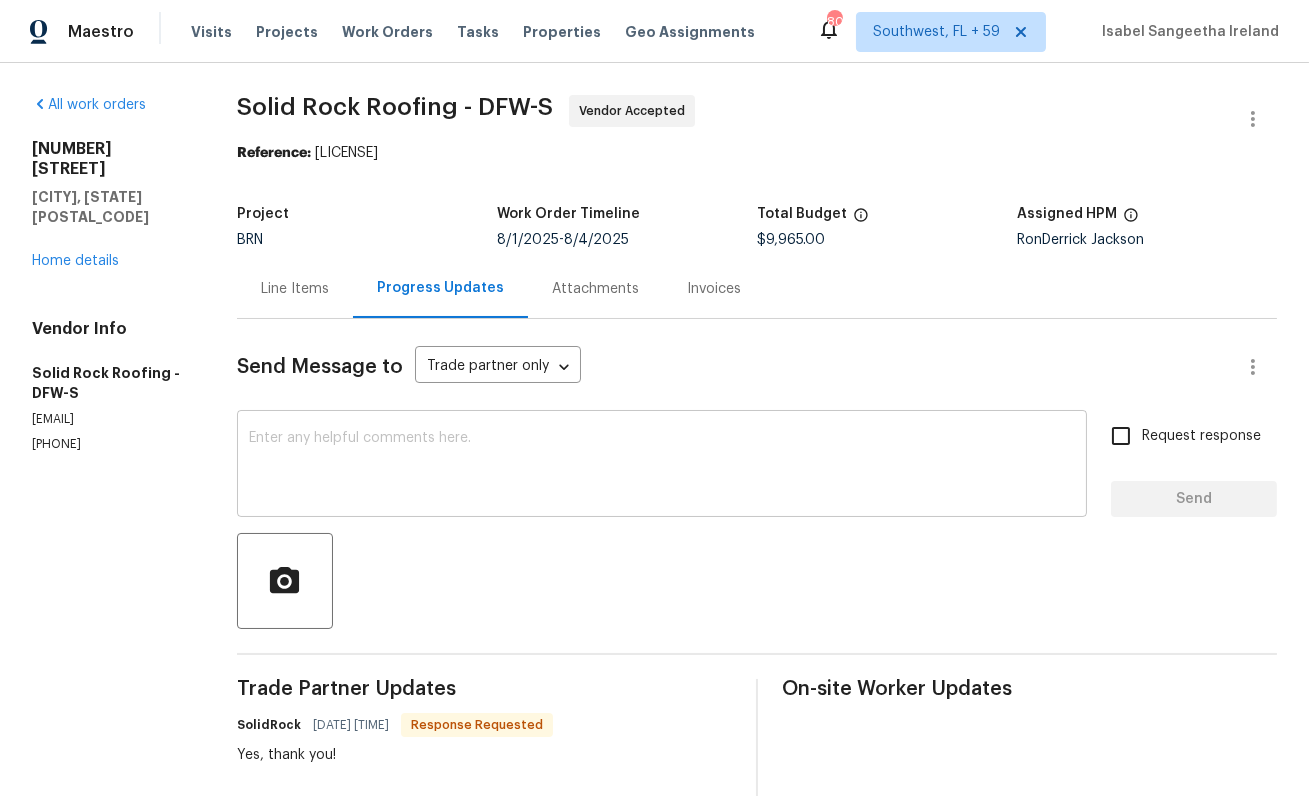 click at bounding box center (662, 466) 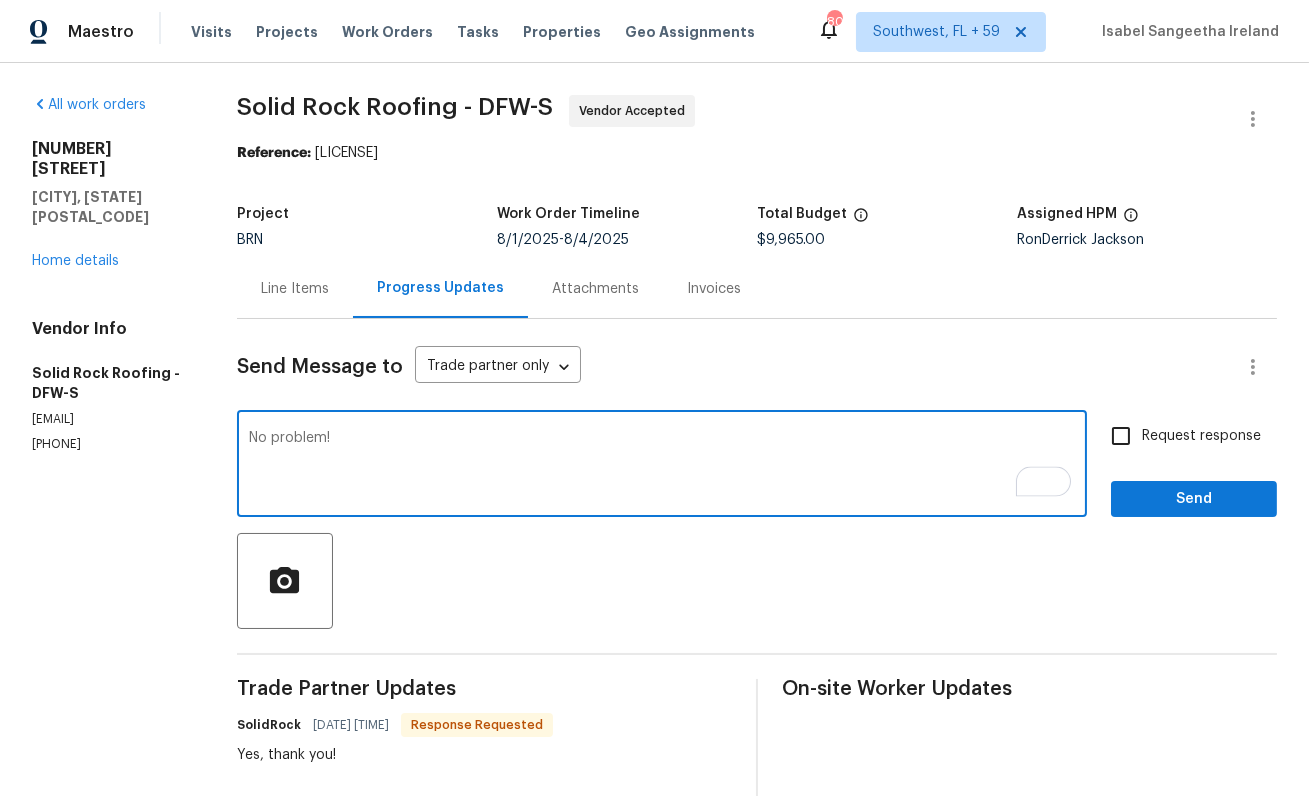 type on "No problem!" 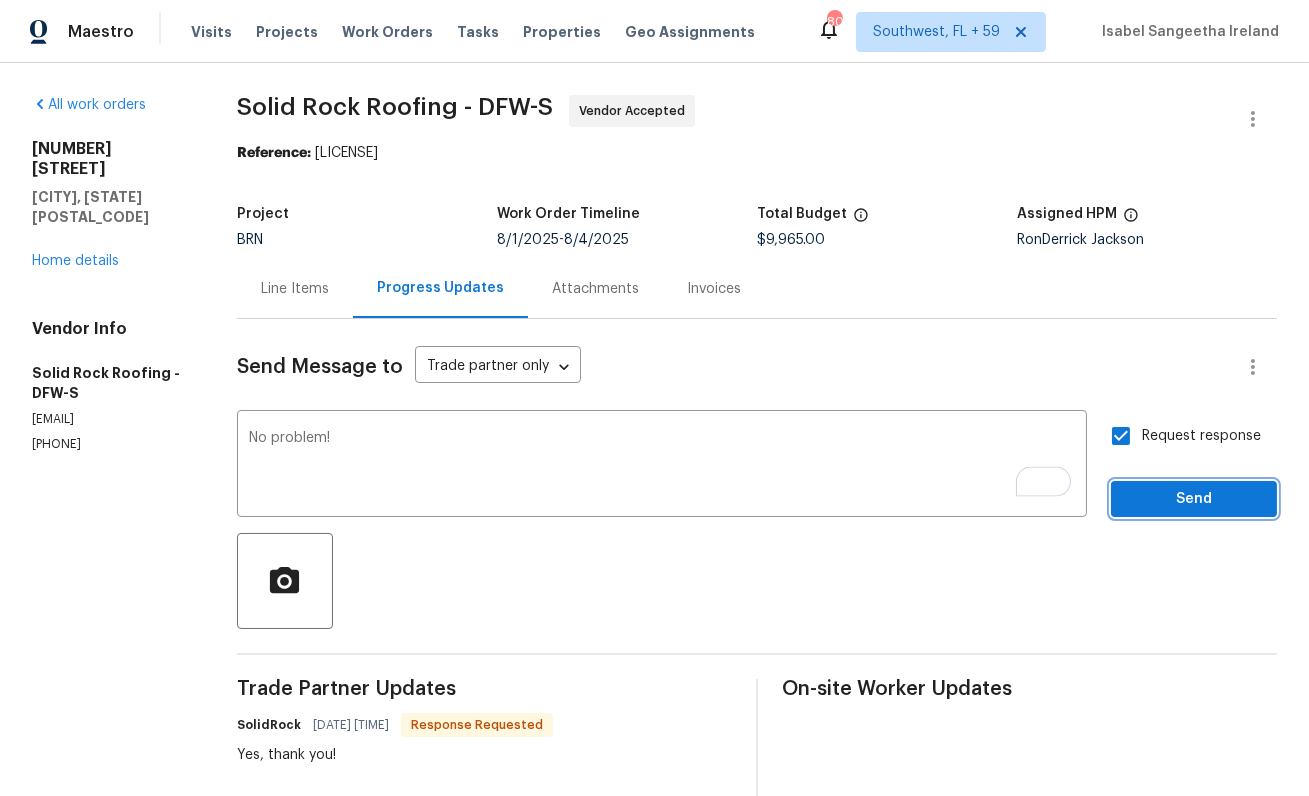 click on "Send" at bounding box center [1194, 499] 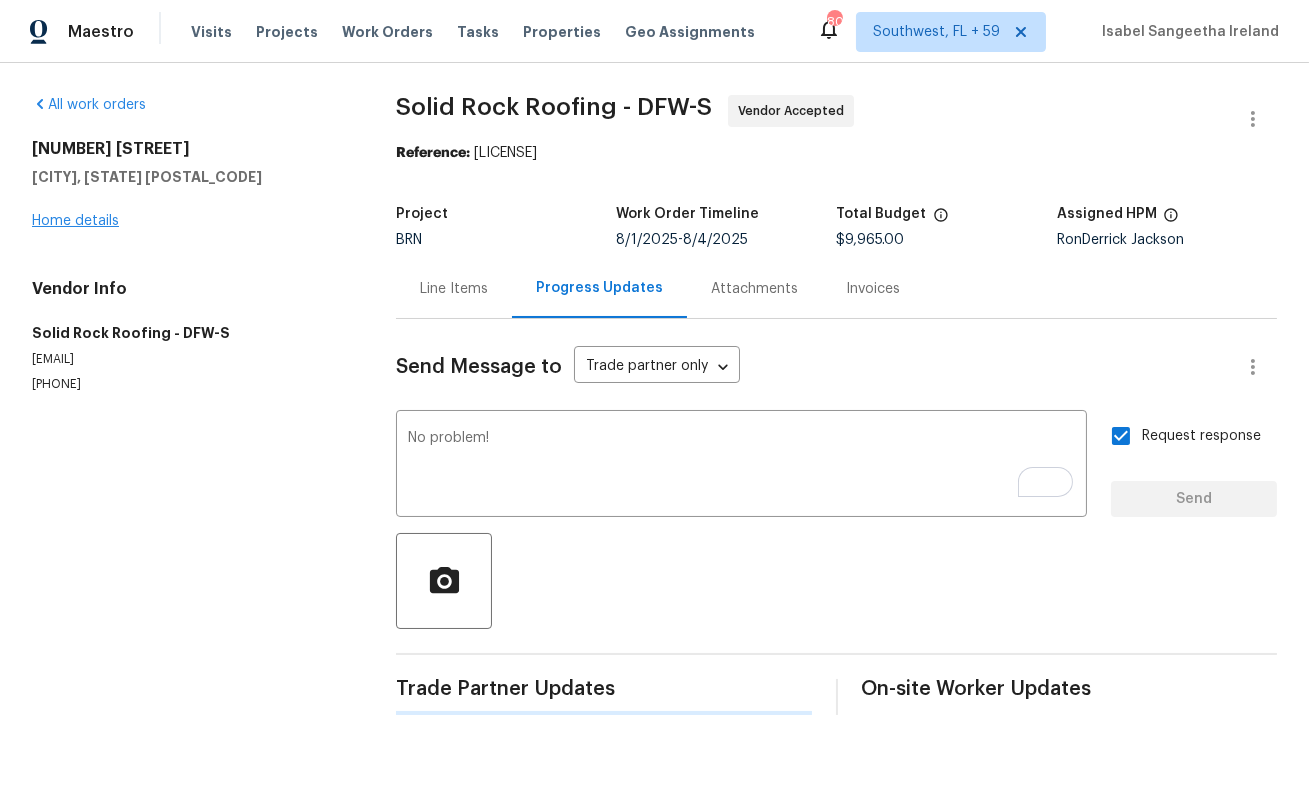type 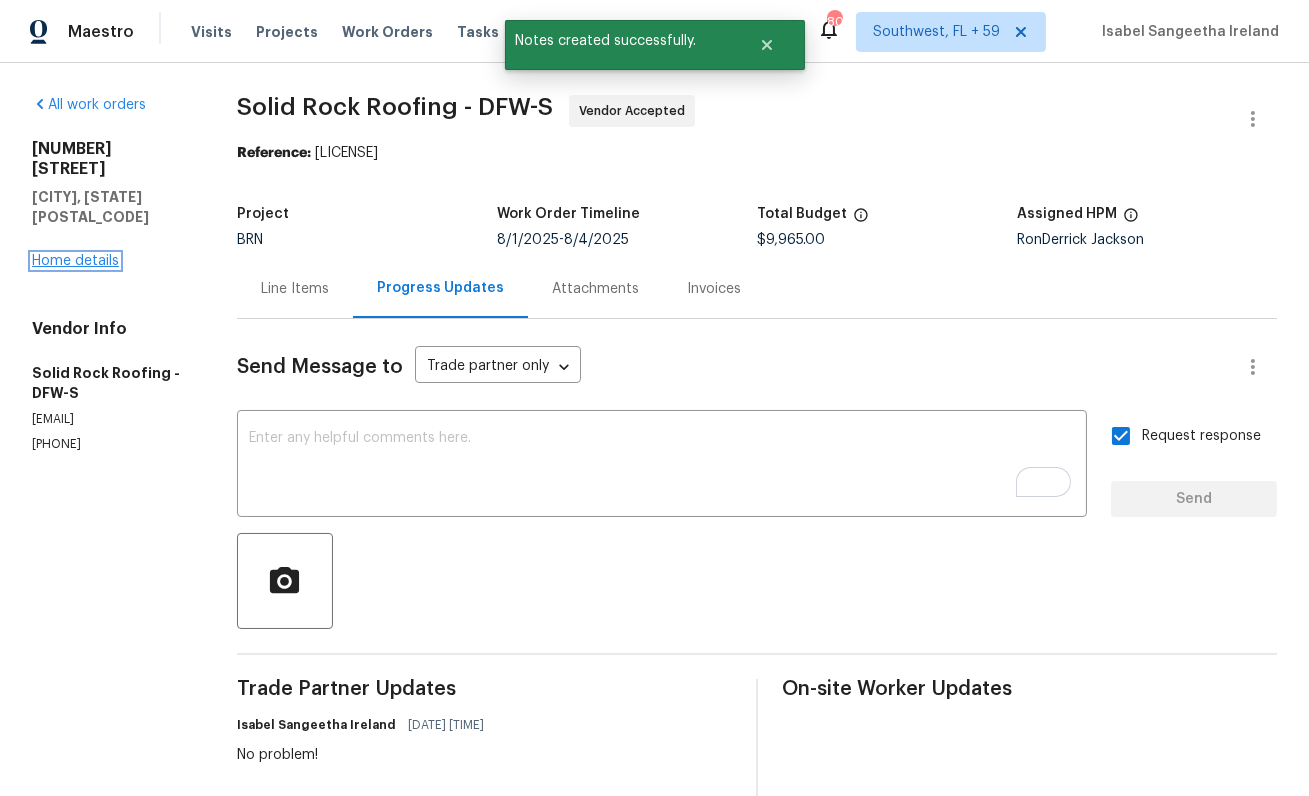 click on "Home details" at bounding box center [75, 261] 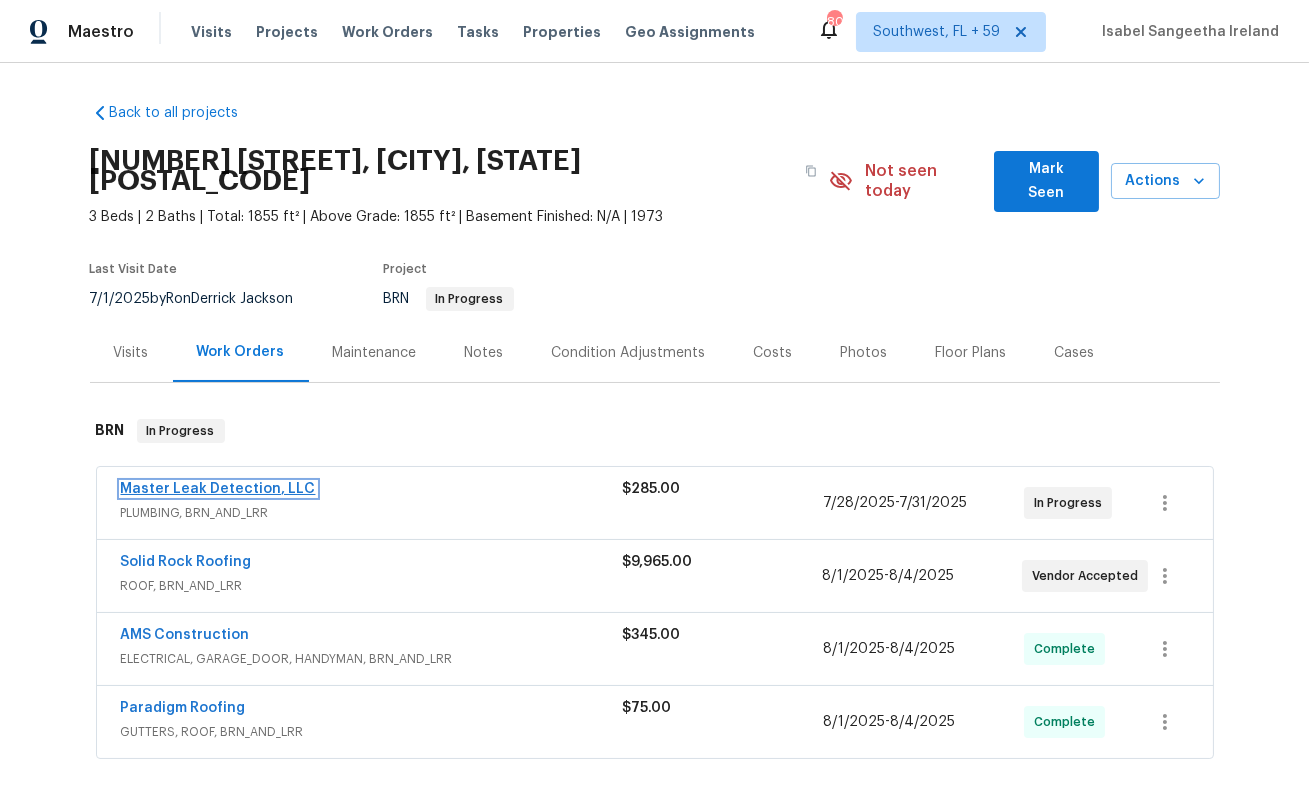click on "Master Leak Detection, LLC" at bounding box center [218, 489] 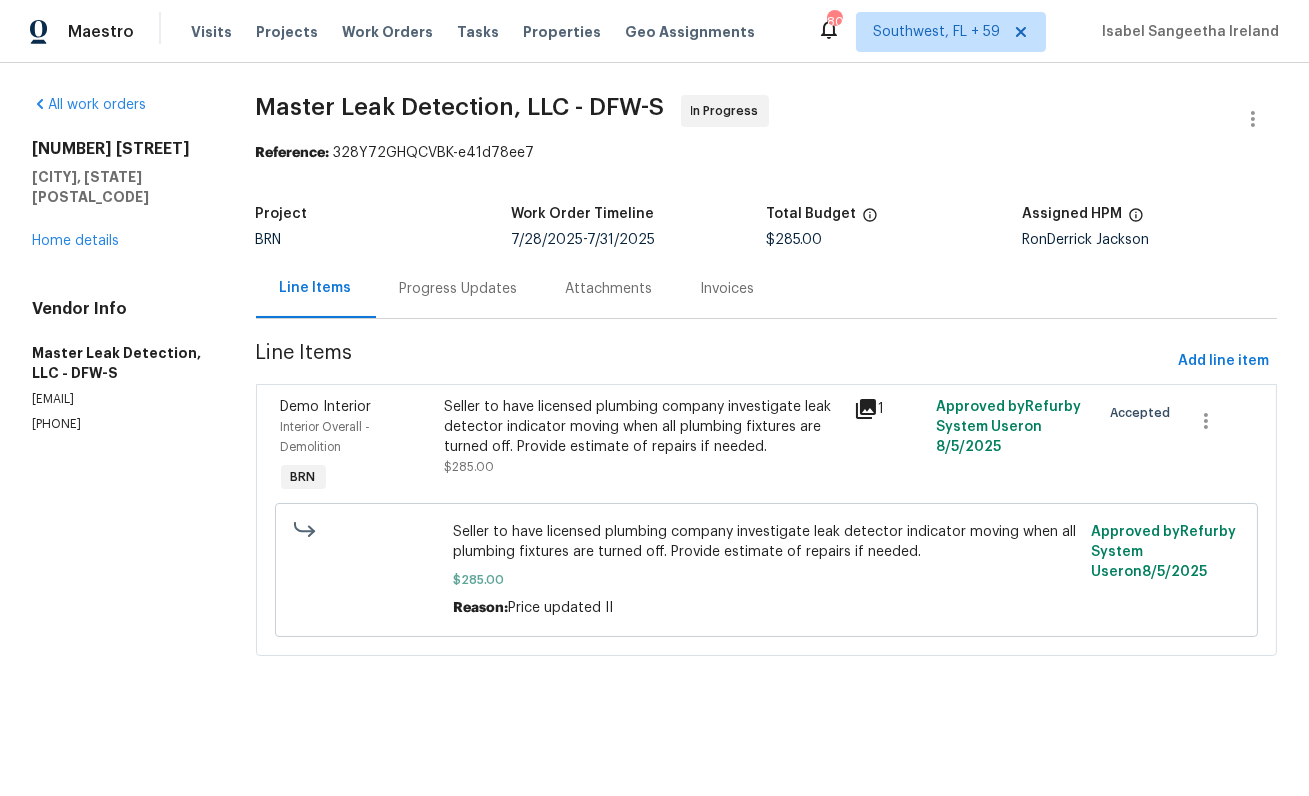 click on "Progress Updates" at bounding box center [459, 288] 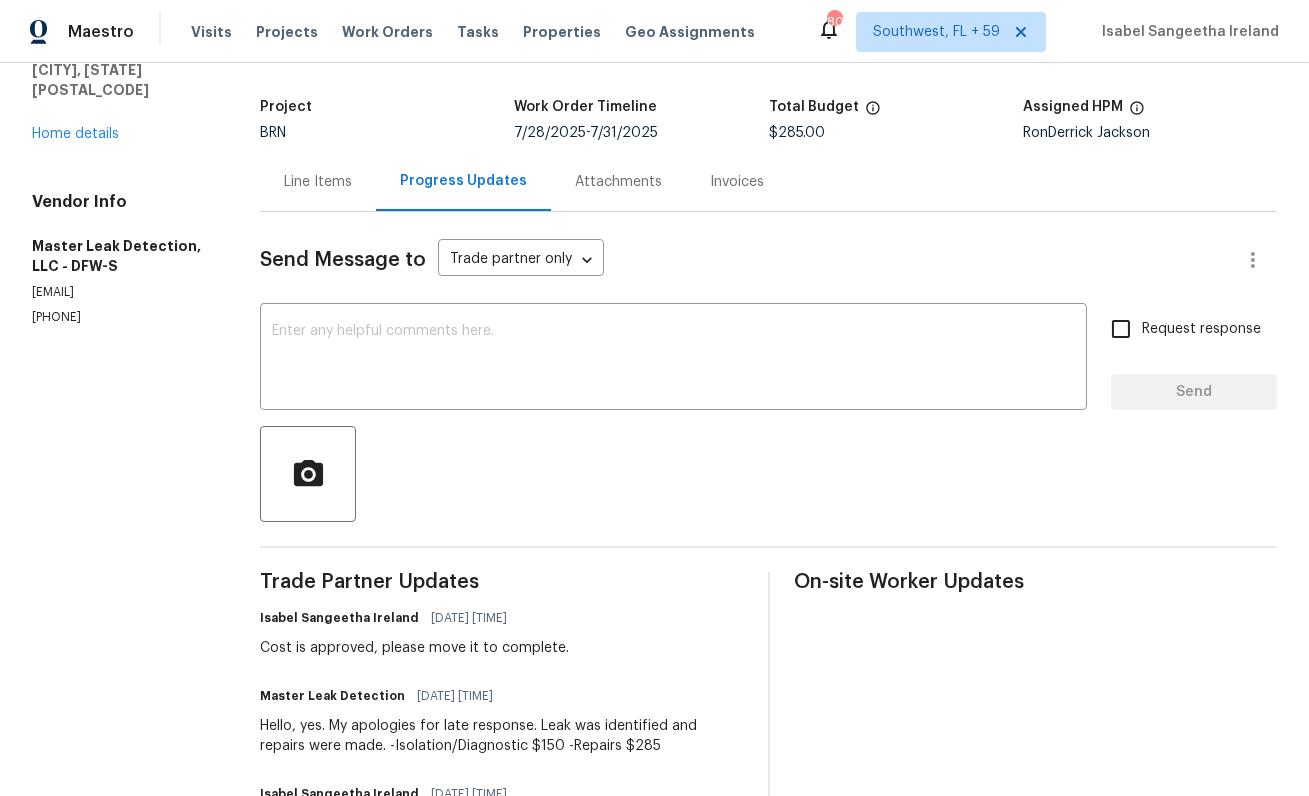 scroll, scrollTop: 308, scrollLeft: 0, axis: vertical 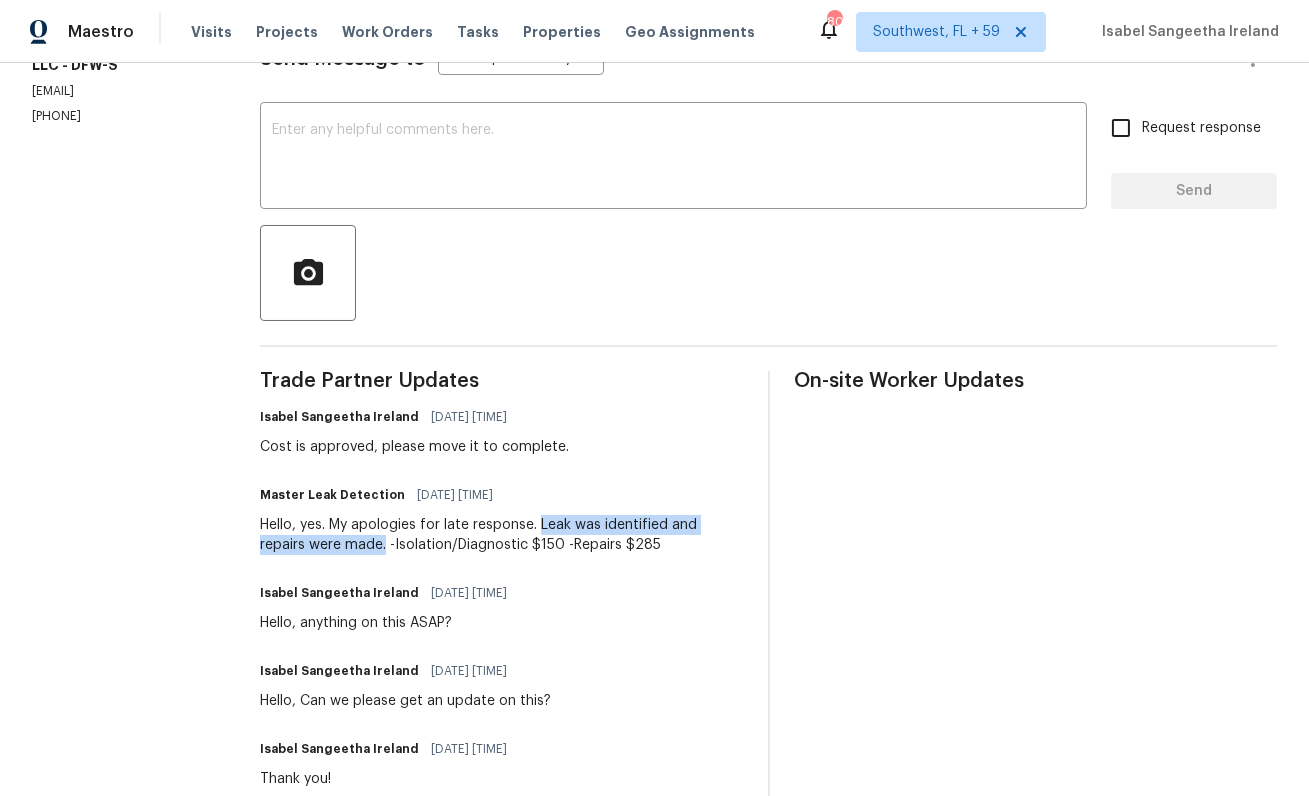 drag, startPoint x: 537, startPoint y: 526, endPoint x: 333, endPoint y: 543, distance: 204.7071 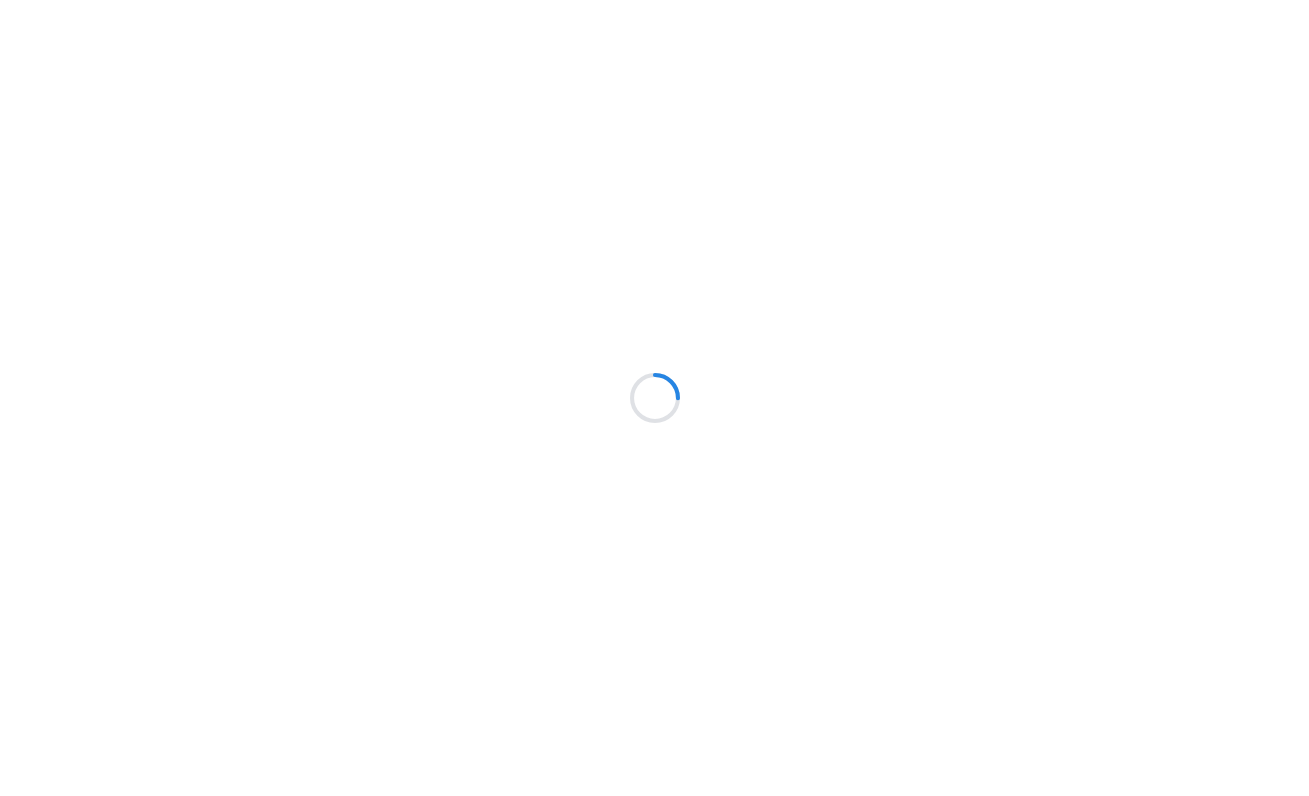 scroll, scrollTop: 0, scrollLeft: 0, axis: both 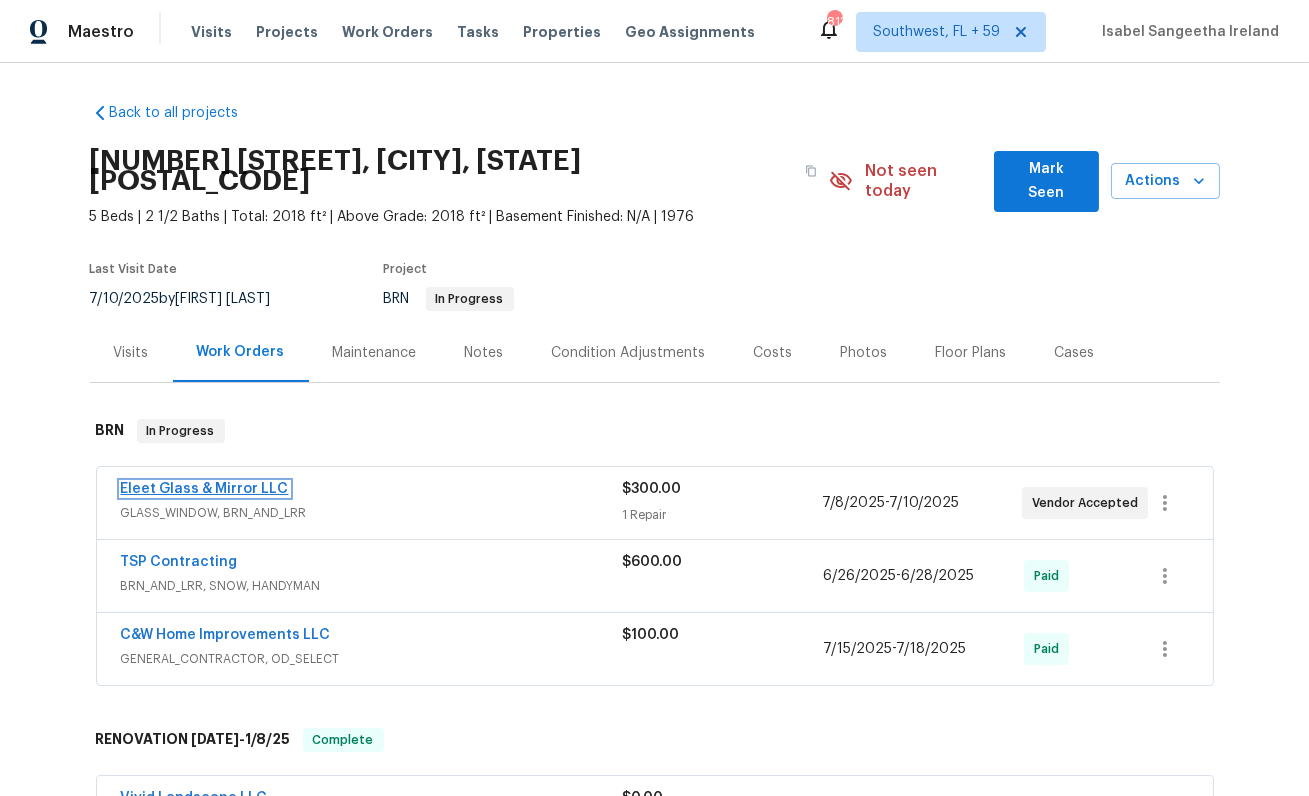 click on "Eleet Glass & Mirror LLC" at bounding box center [205, 489] 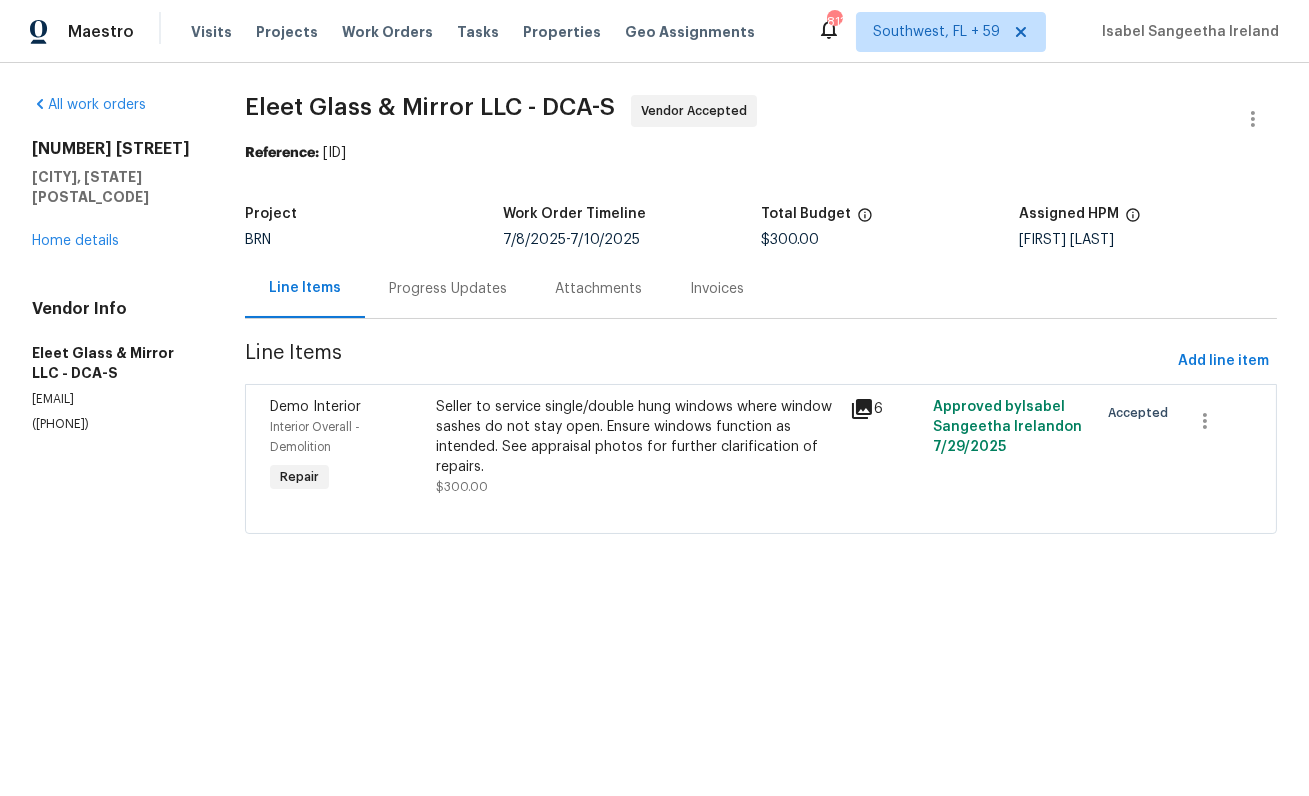 click on "Progress Updates" at bounding box center (448, 288) 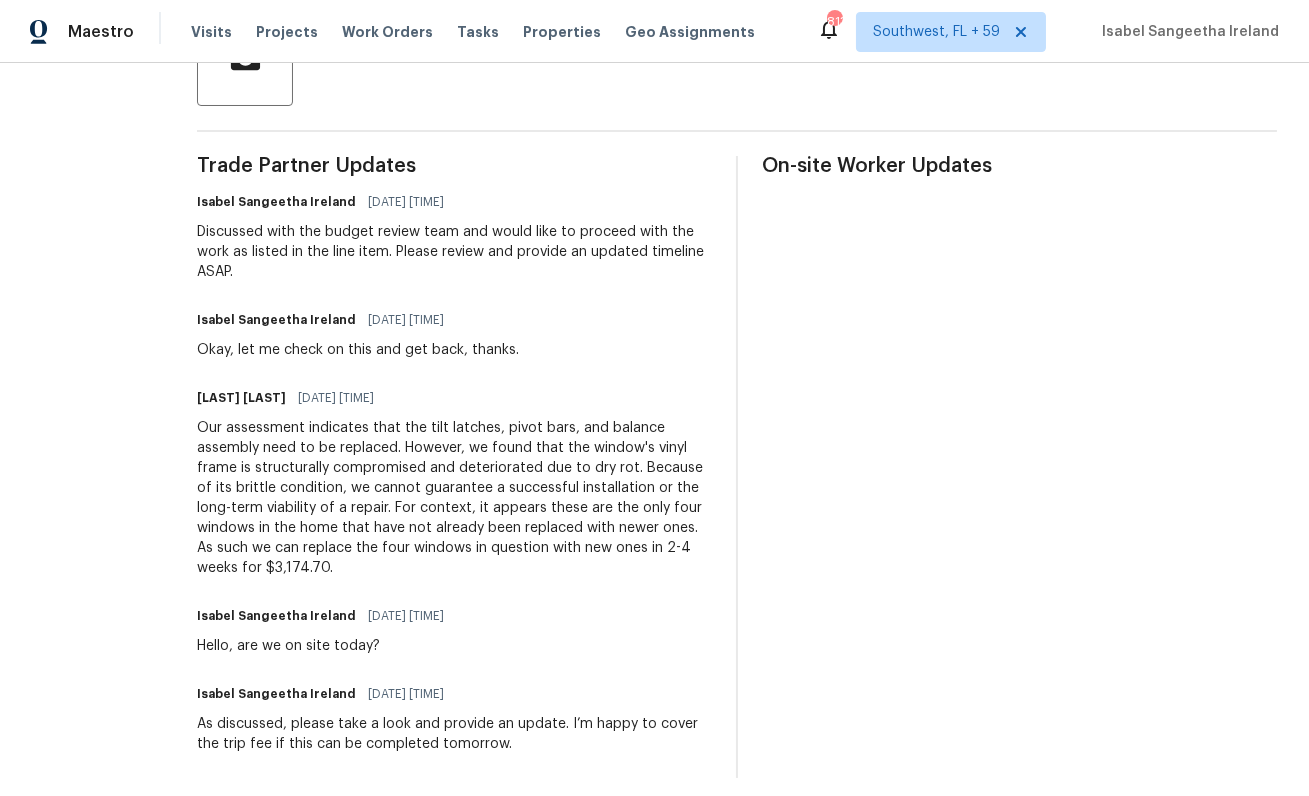 scroll, scrollTop: 537, scrollLeft: 0, axis: vertical 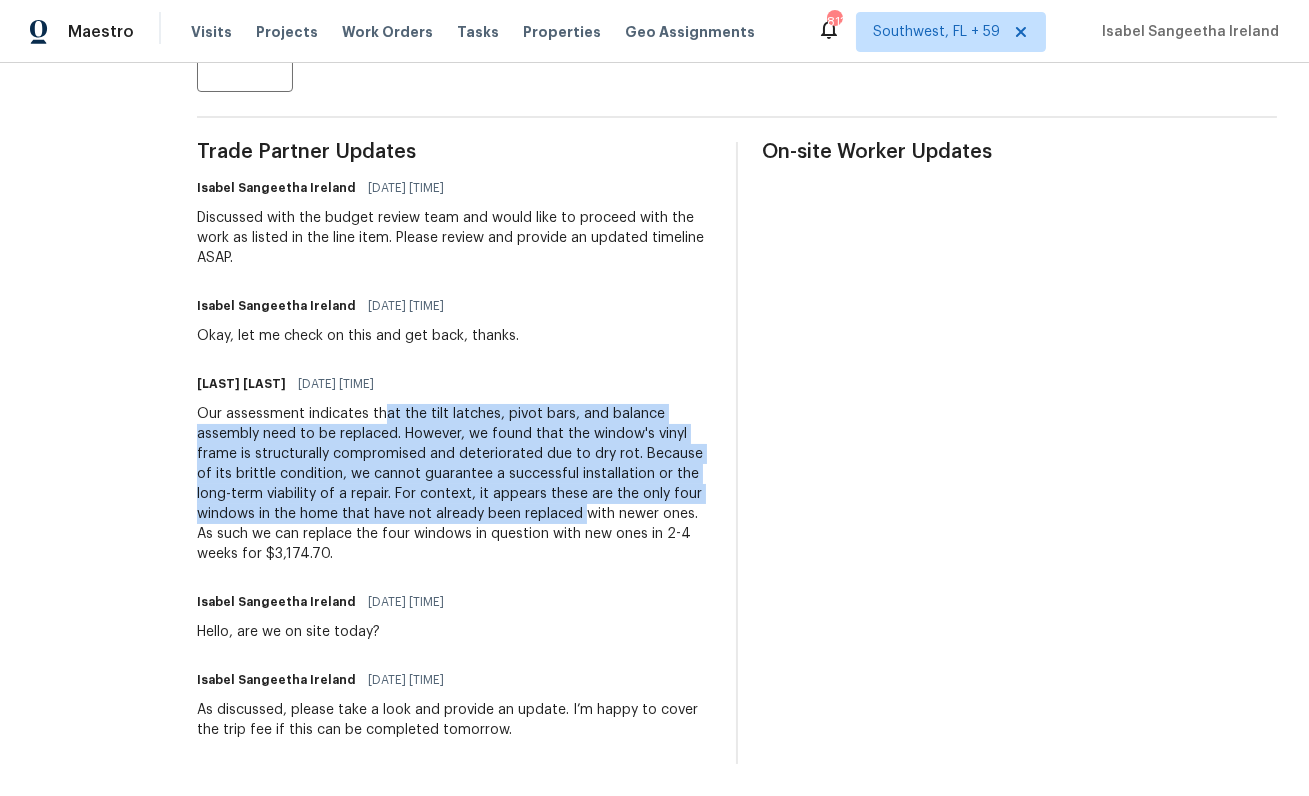 drag, startPoint x: 387, startPoint y: 418, endPoint x: 581, endPoint y: 523, distance: 220.59238 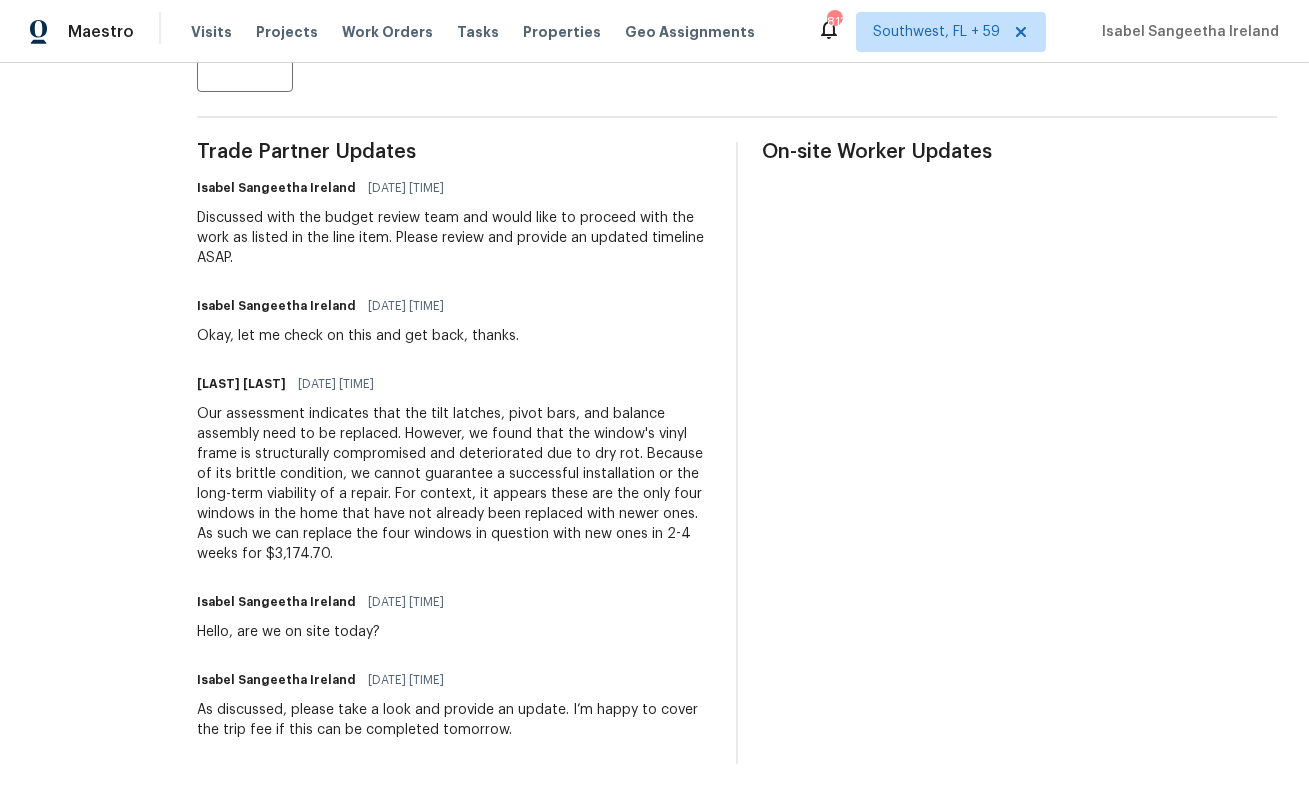 click on "[FIRST] [LAST] [DATE] [TIME] Hello, are we on site today?" at bounding box center (454, 615) 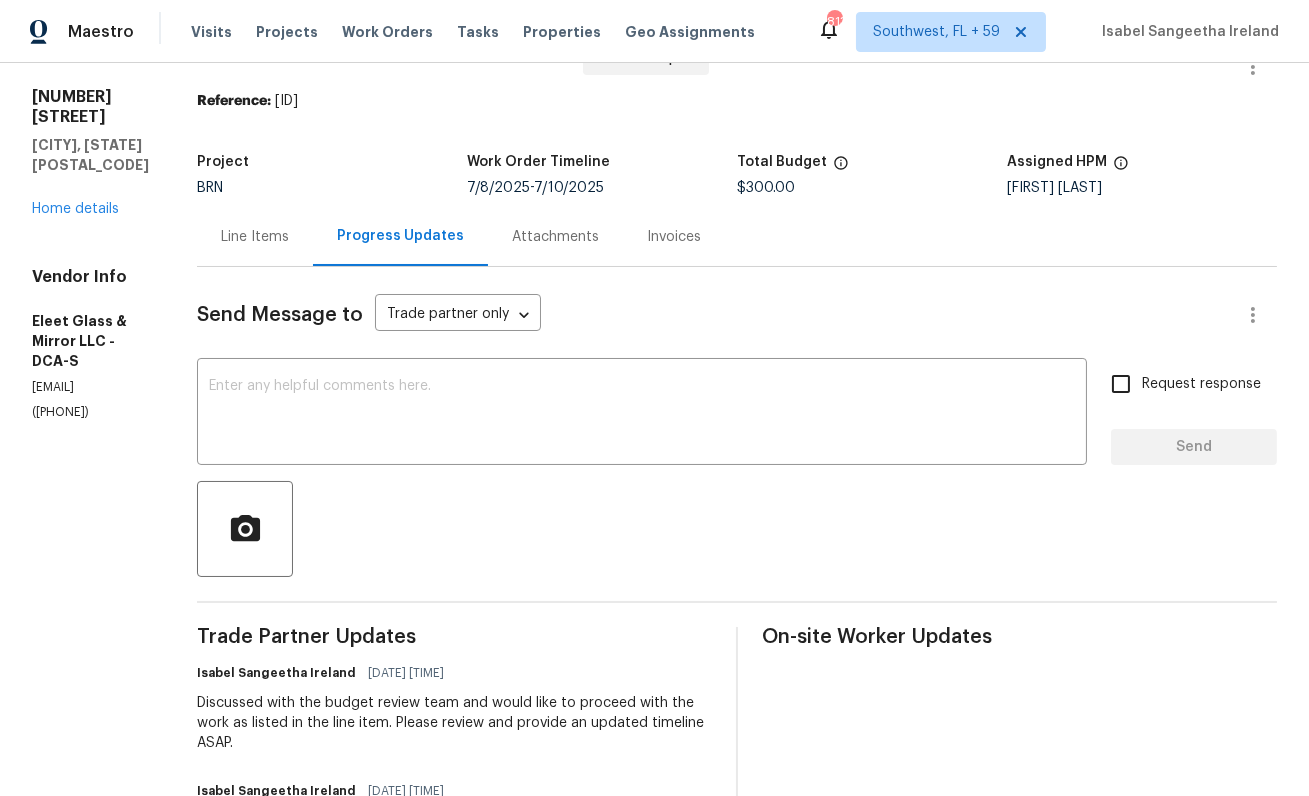 scroll, scrollTop: 0, scrollLeft: 0, axis: both 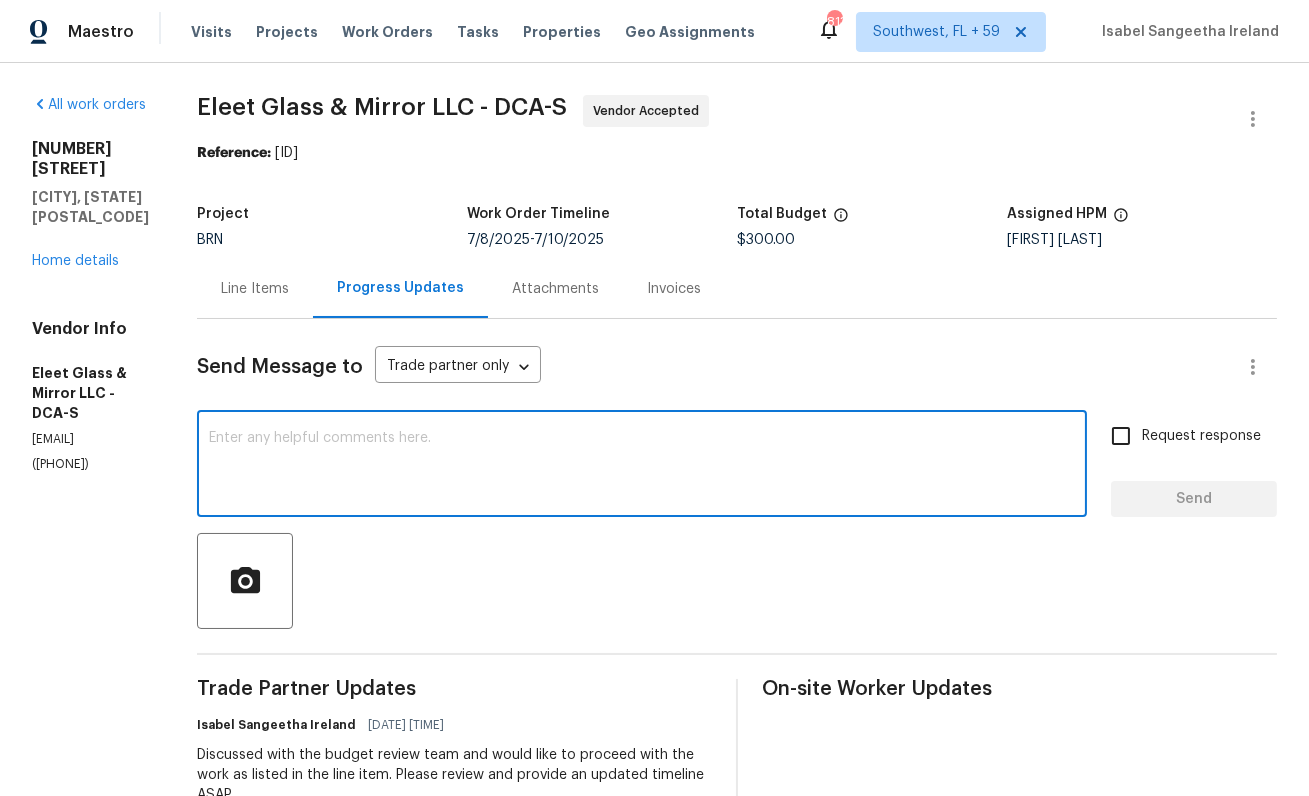 click at bounding box center [642, 466] 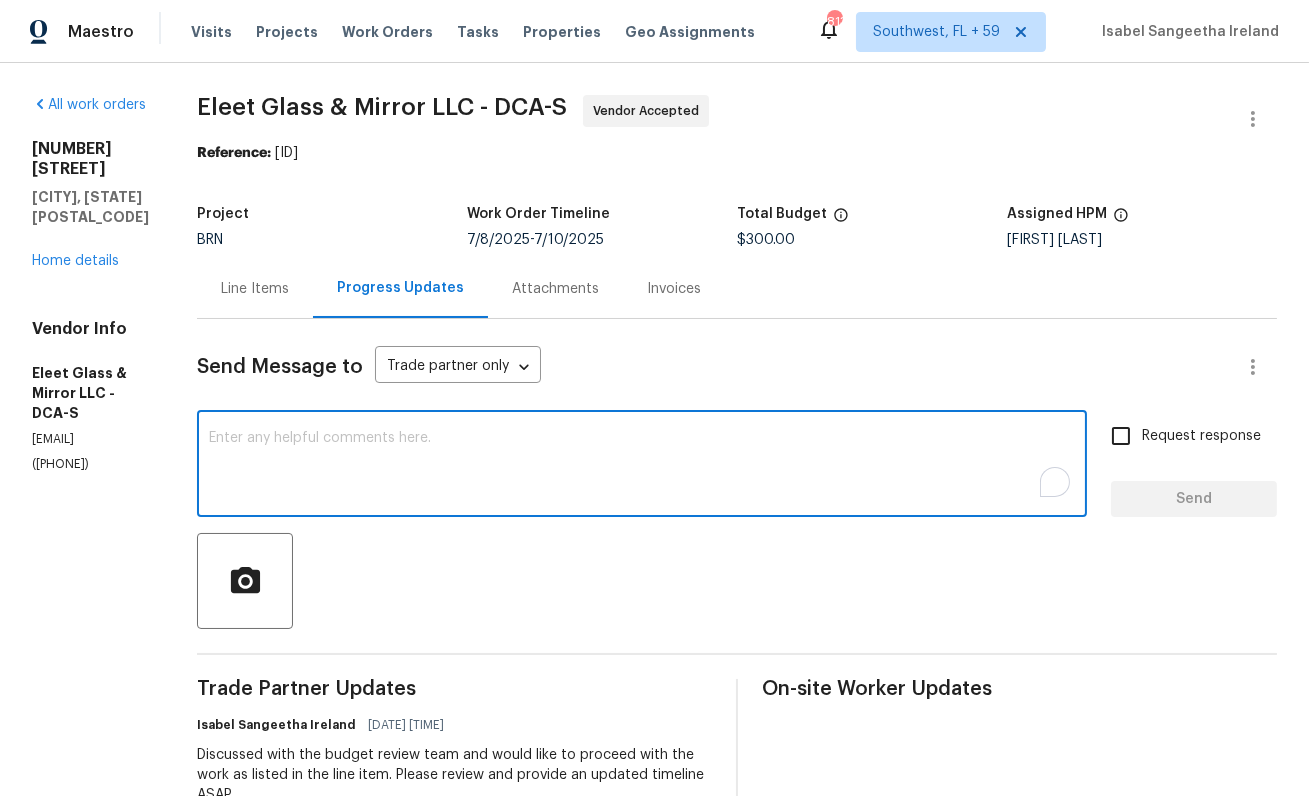 click on "([PHONE])" at bounding box center [90, 464] 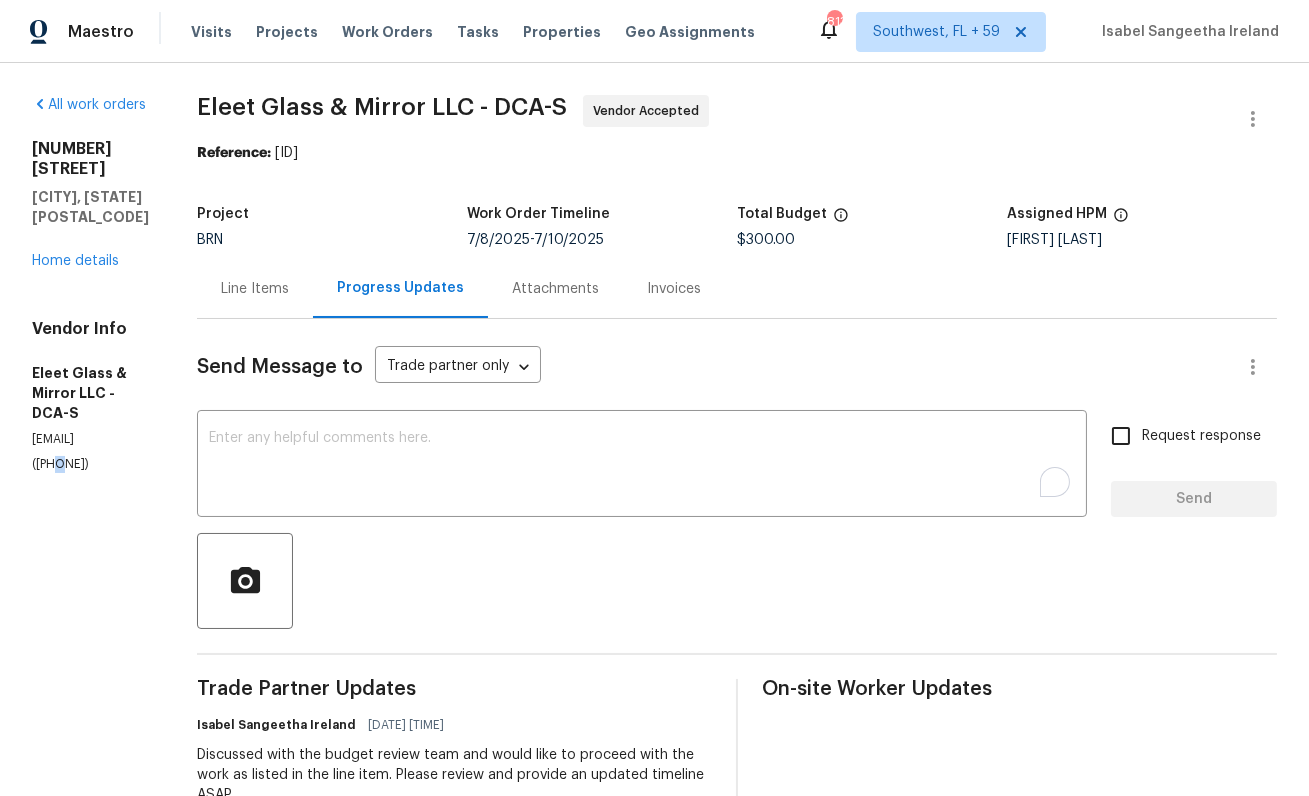 click on "(703) 772-1700" at bounding box center [90, 464] 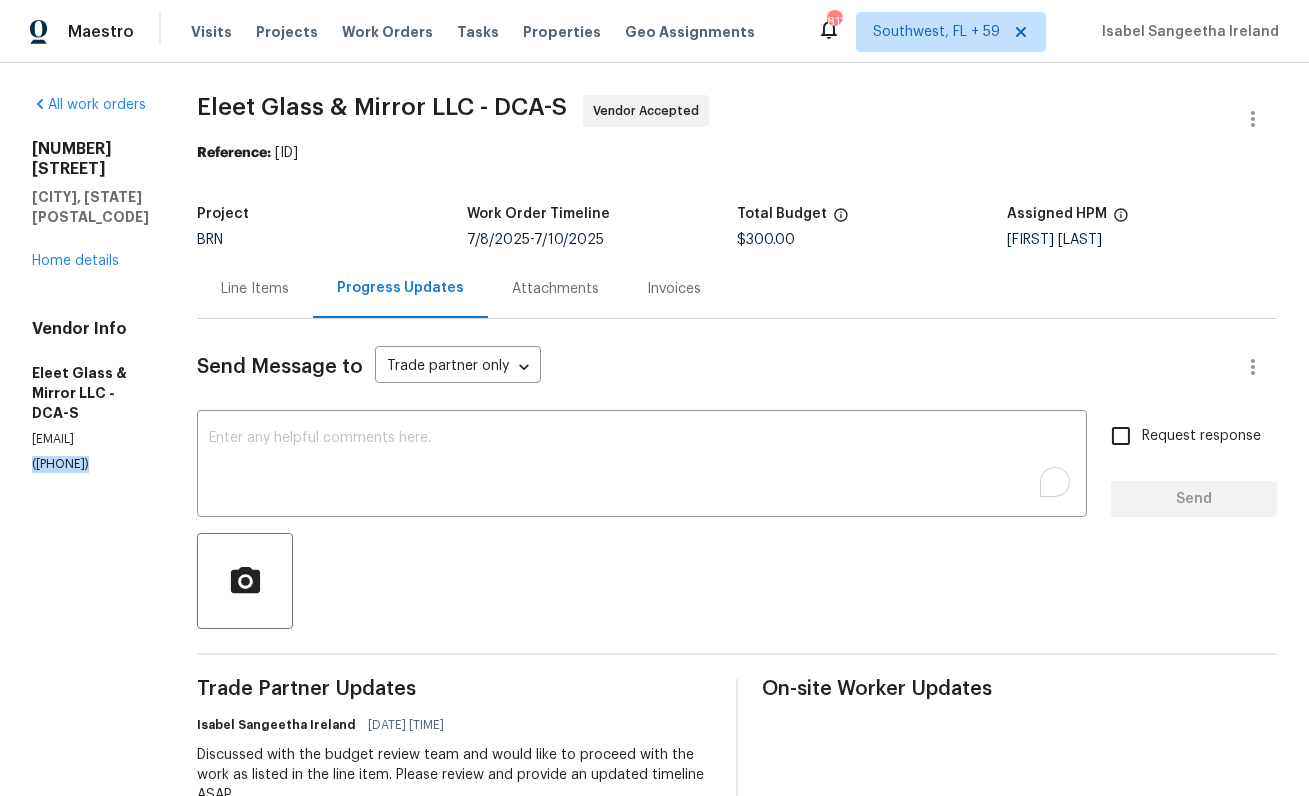 click on "(703) 772-1700" at bounding box center (90, 464) 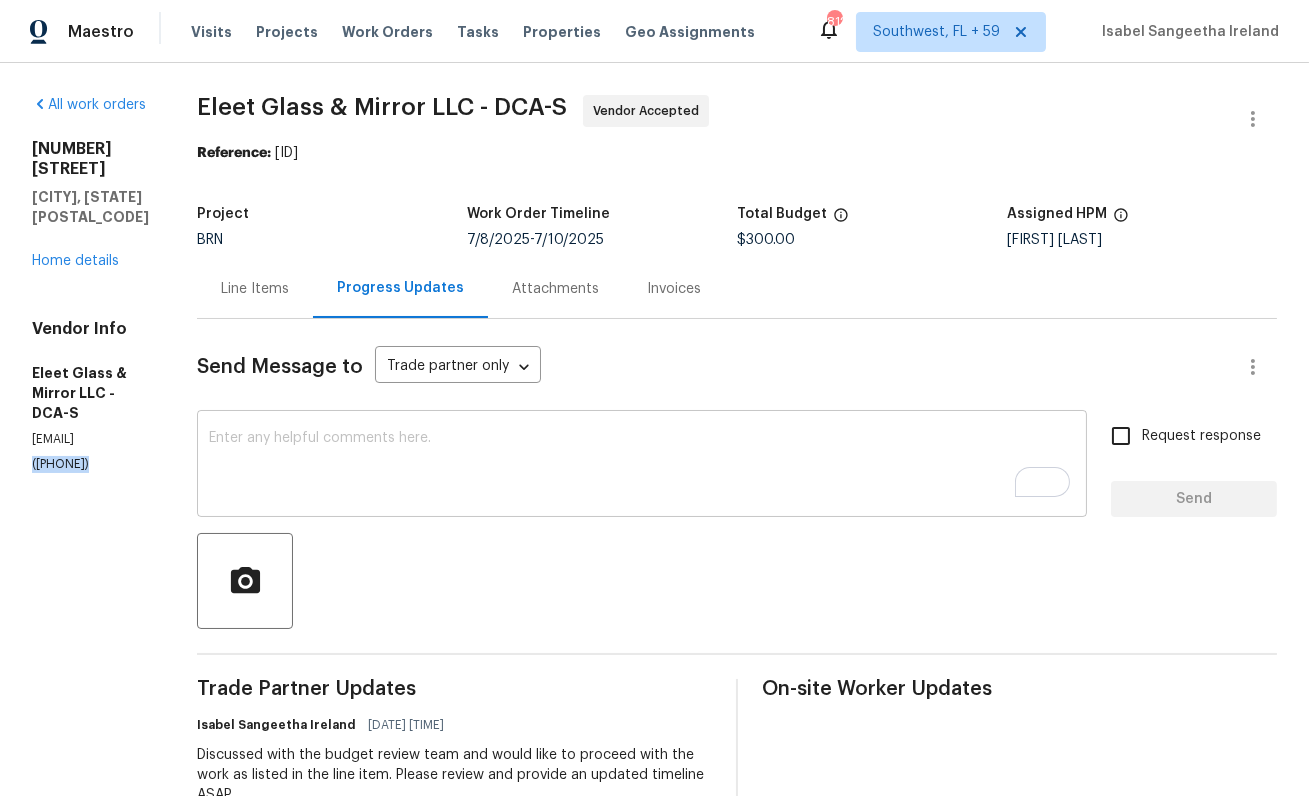 scroll, scrollTop: 302, scrollLeft: 0, axis: vertical 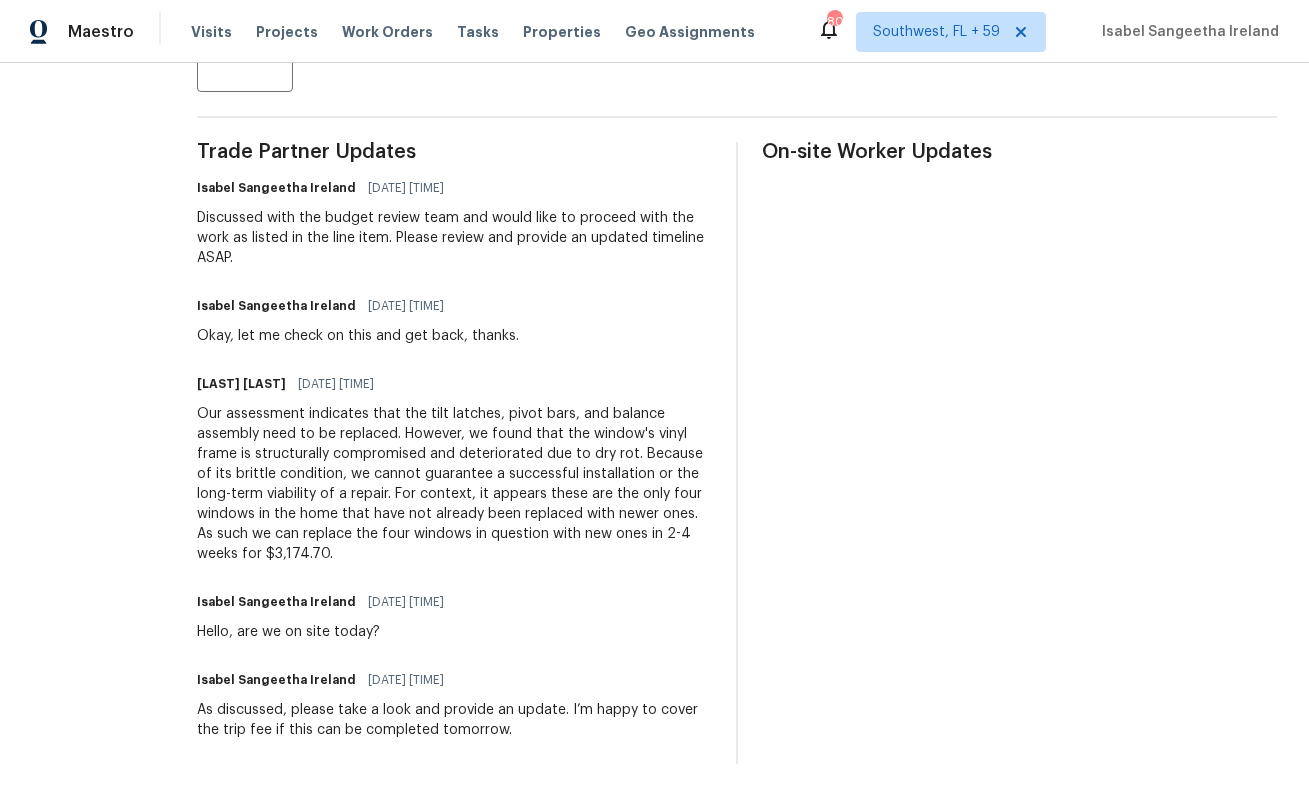 drag, startPoint x: 534, startPoint y: 188, endPoint x: 1309, endPoint y: 188, distance: 775 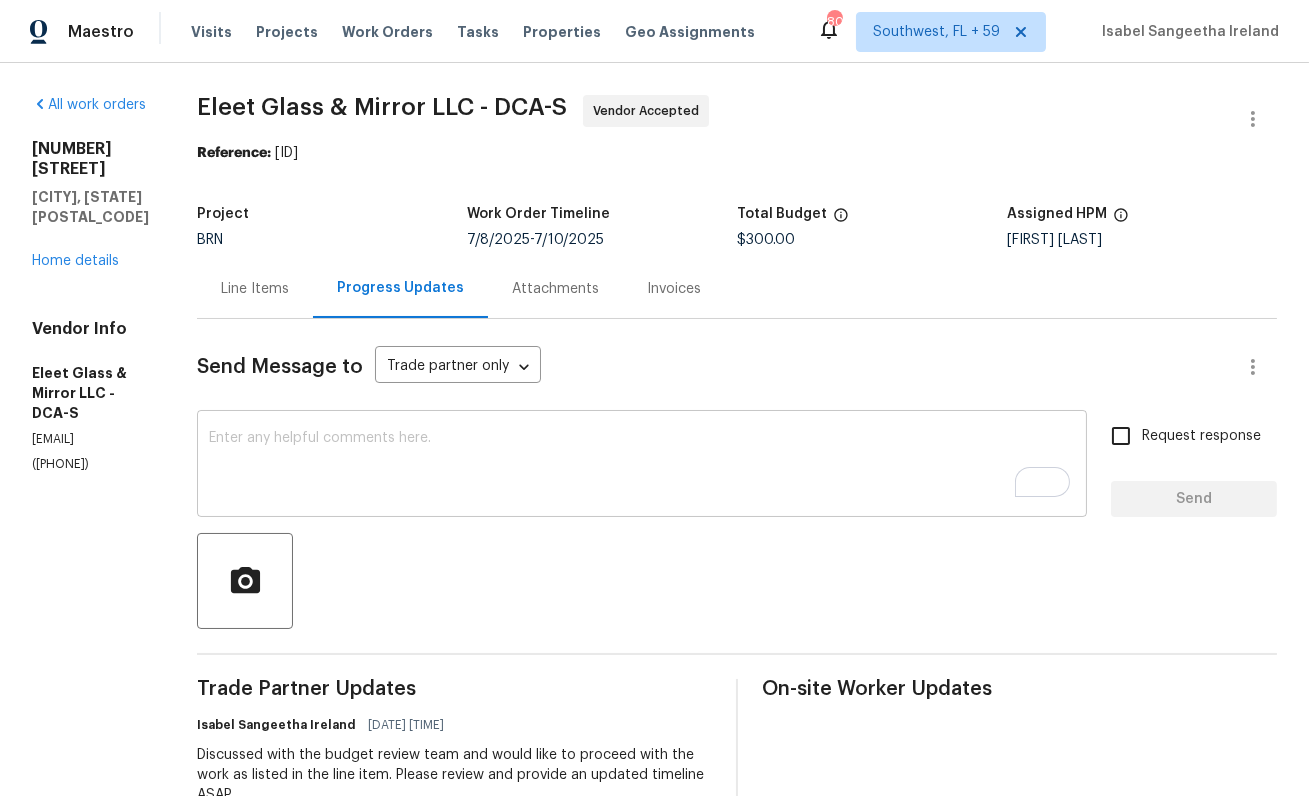 scroll, scrollTop: 263, scrollLeft: 0, axis: vertical 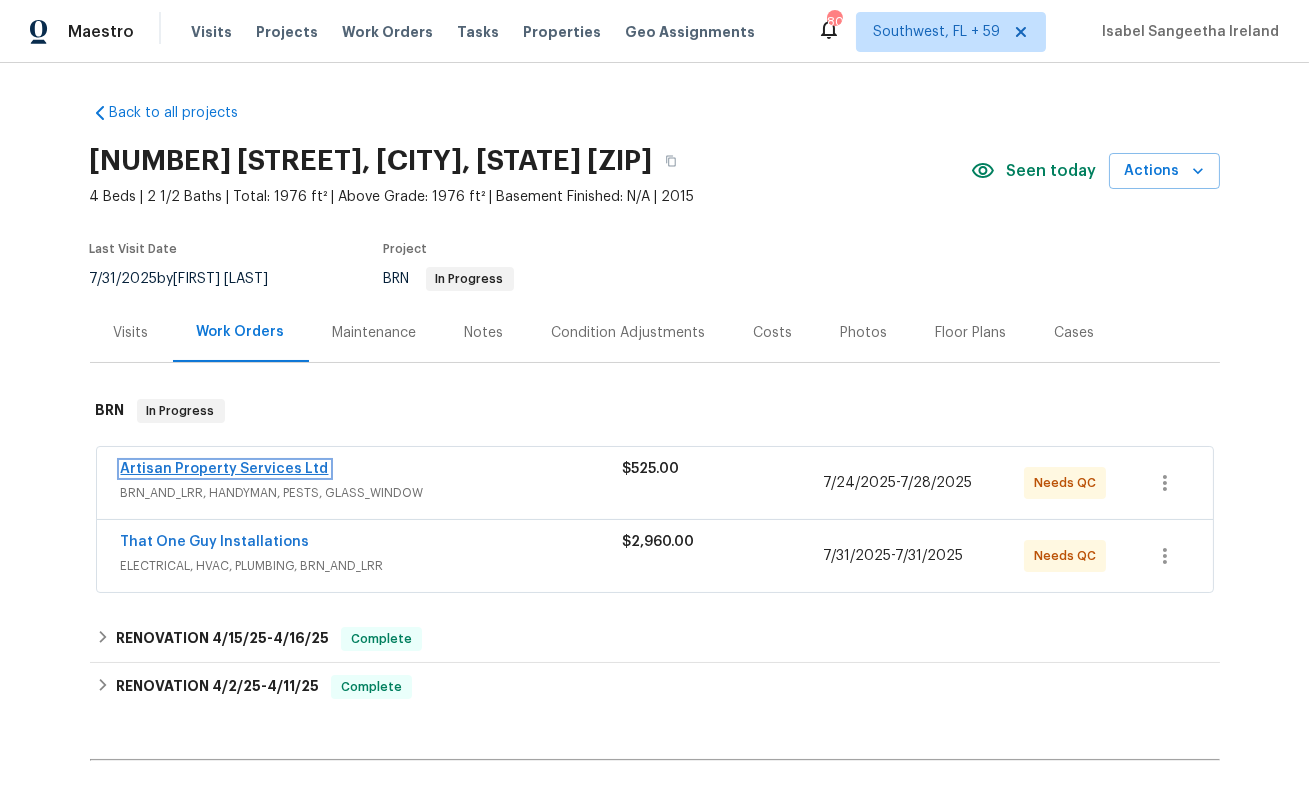 click on "Artisan Property Services Ltd" at bounding box center [225, 469] 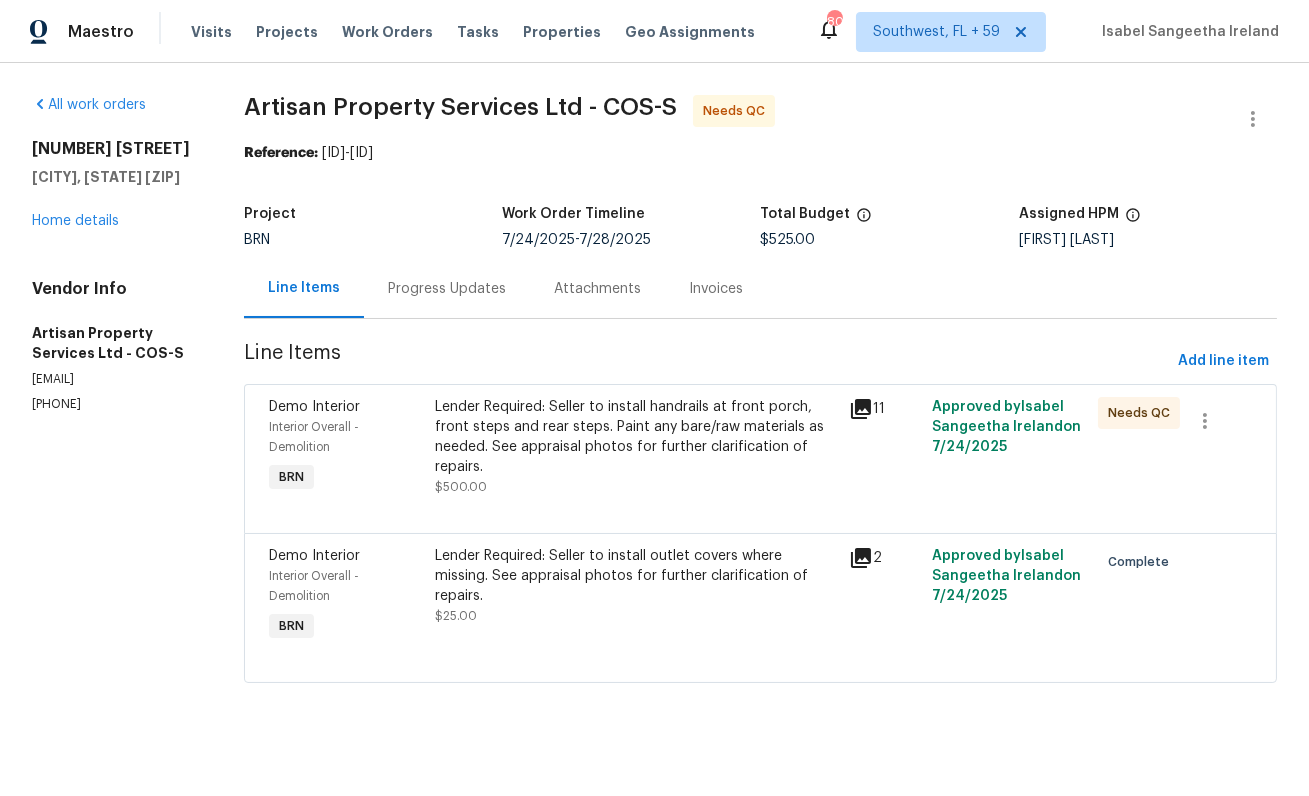 click on "Lender Required: Seller to install handrails at front porch, front steps and rear steps. Paint any bare/raw materials as needed. See appraisal photos for further clarification of repairs." at bounding box center [636, 437] 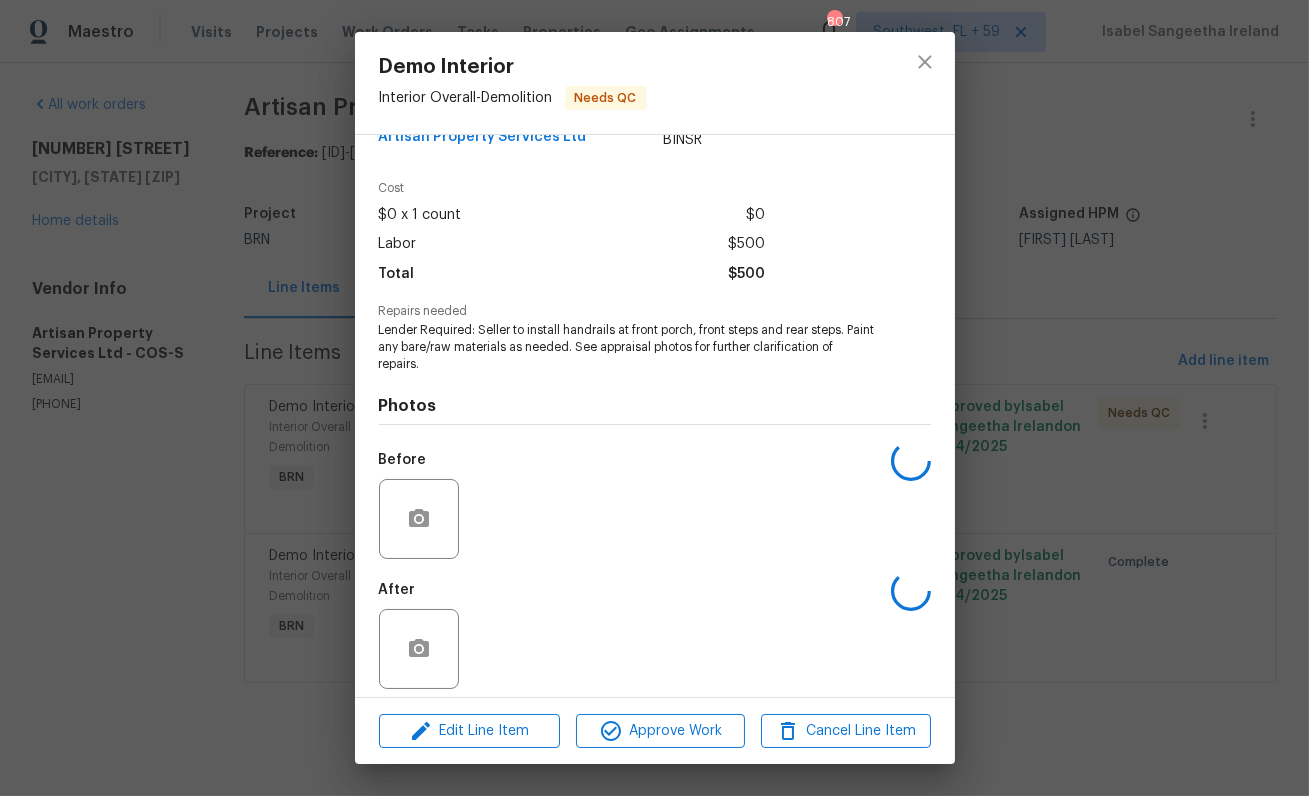 scroll, scrollTop: 60, scrollLeft: 0, axis: vertical 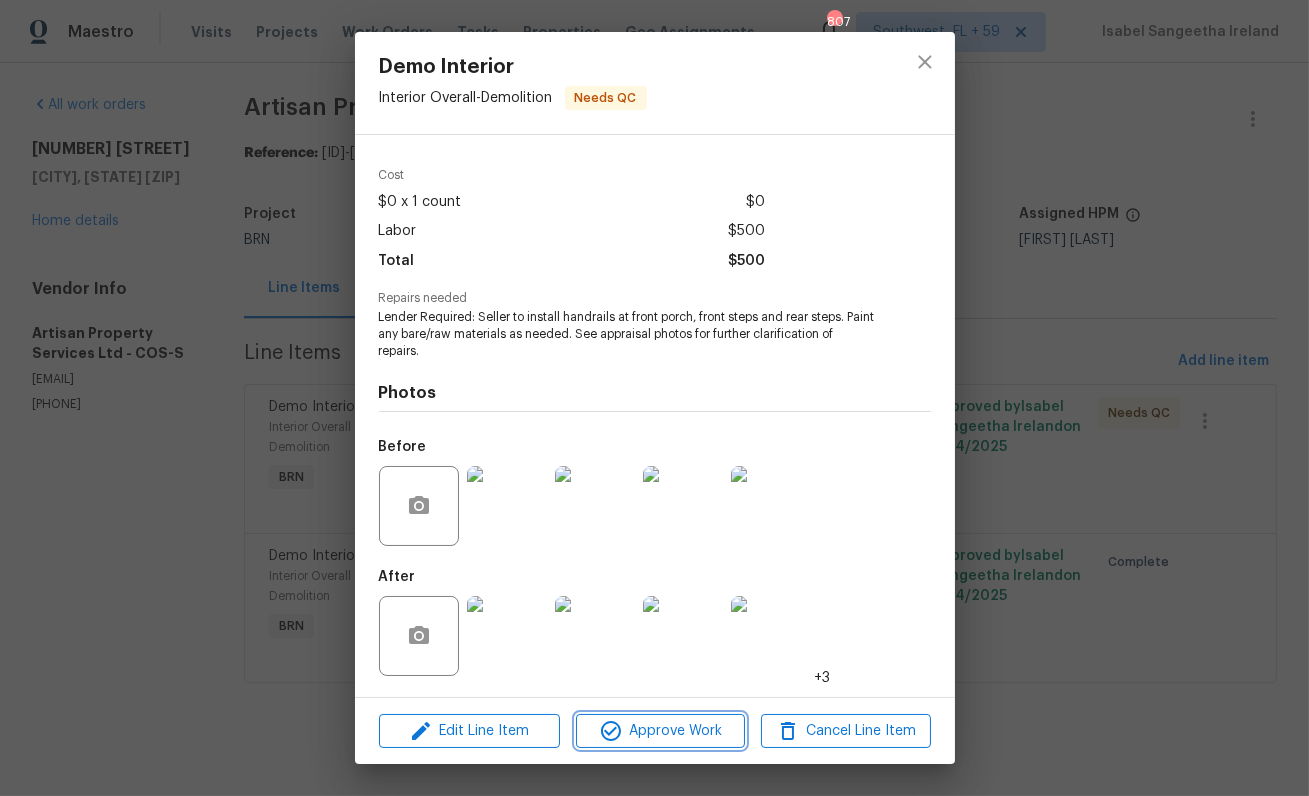click on "Approve Work" at bounding box center [660, 731] 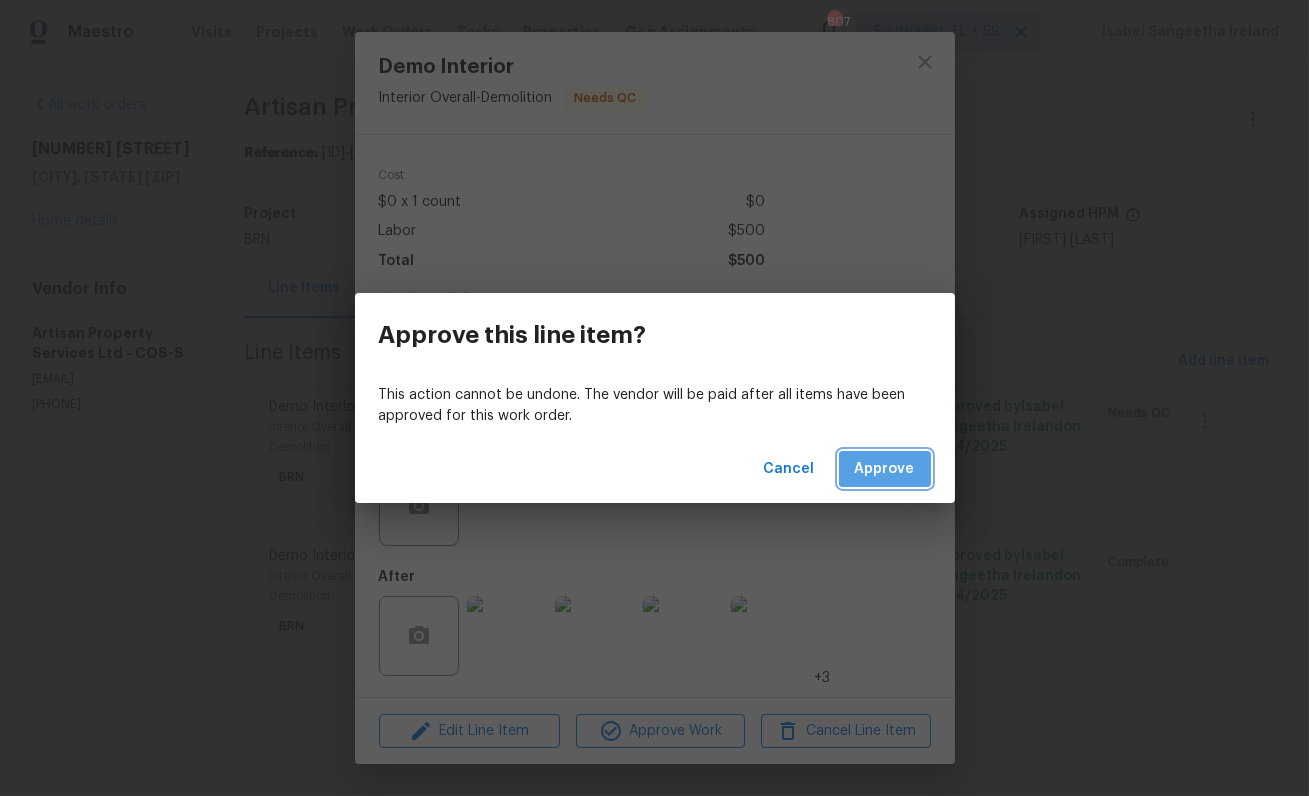 click on "Approve" at bounding box center (885, 469) 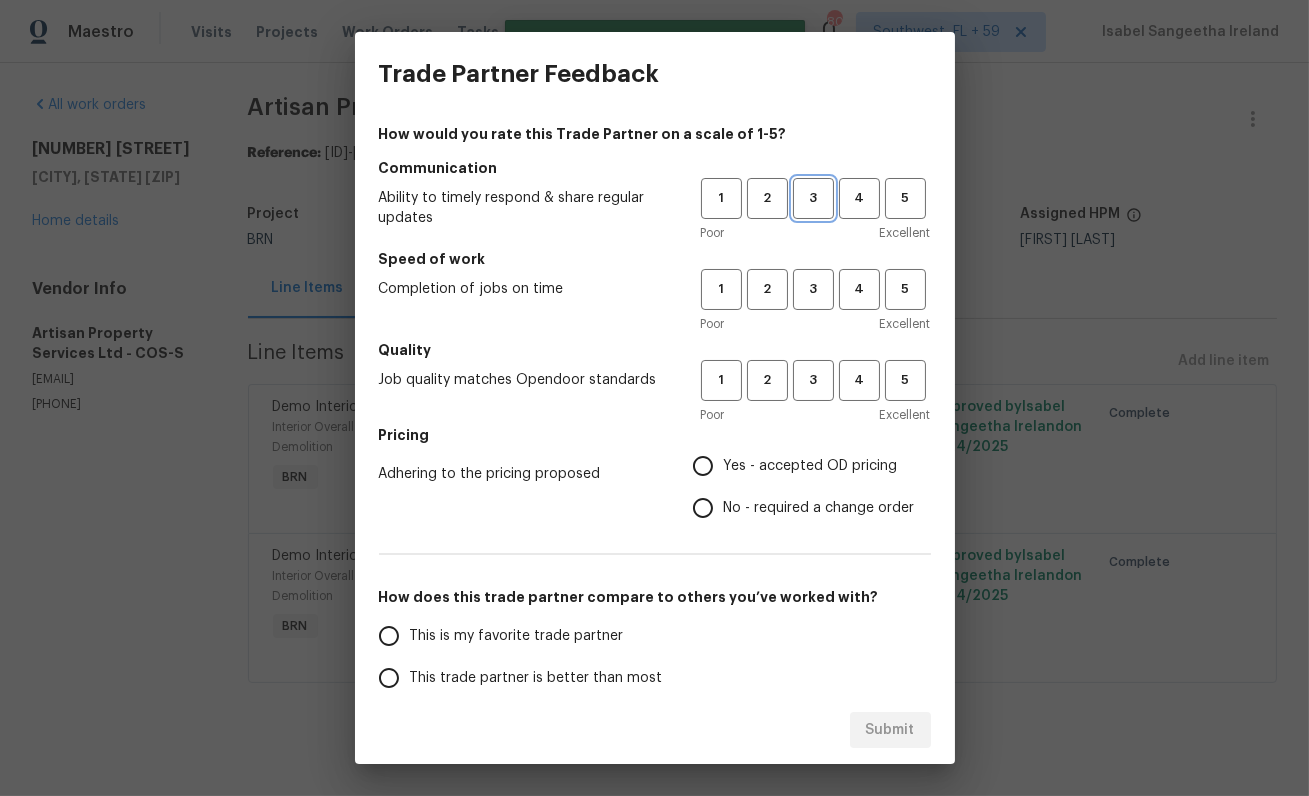 click on "3" at bounding box center (813, 198) 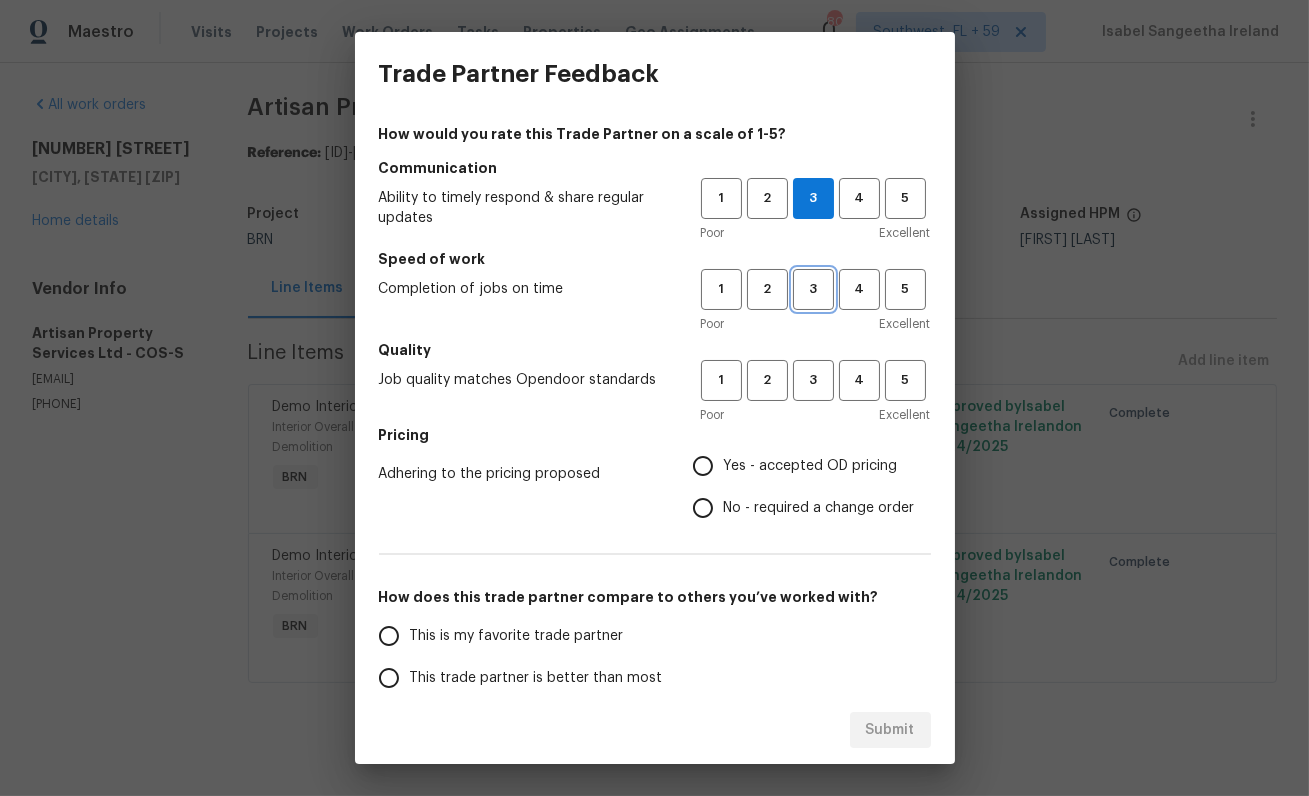 click on "3" at bounding box center (813, 289) 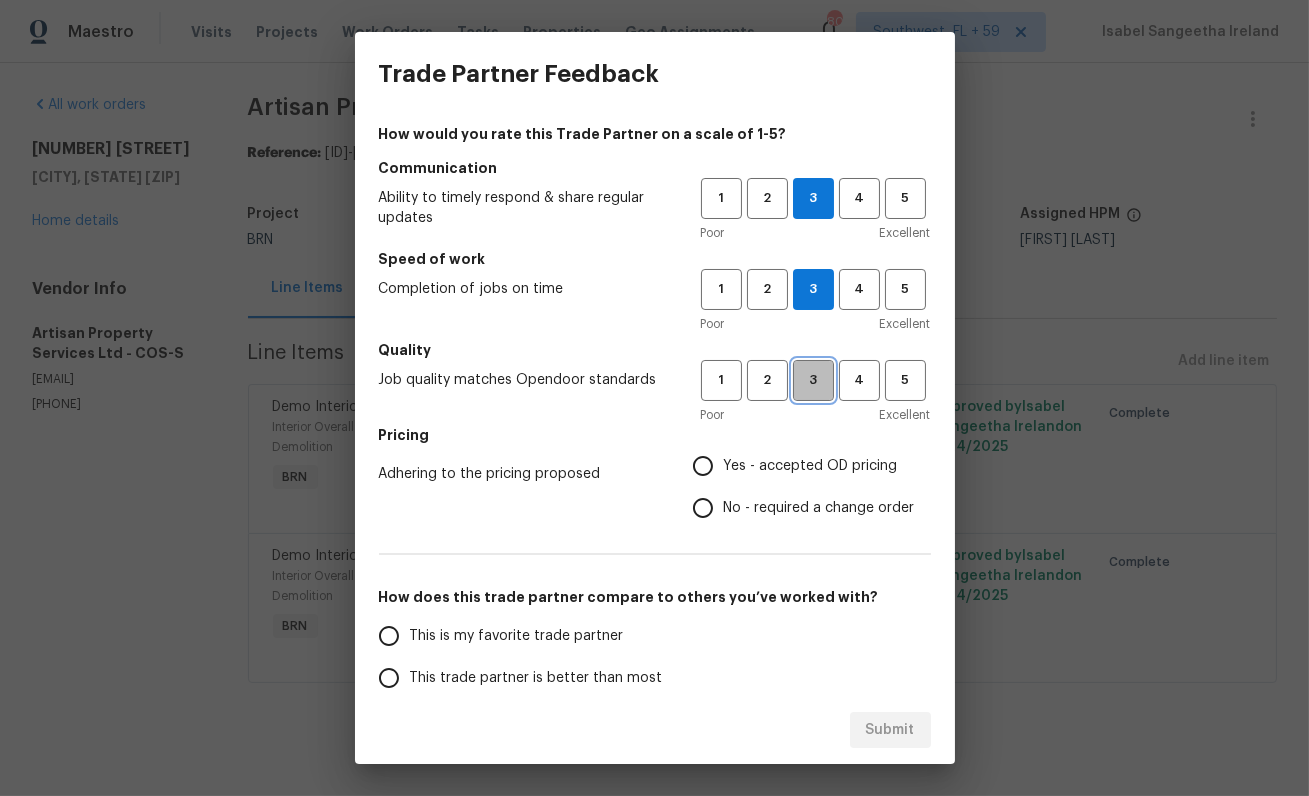 click on "3" at bounding box center (813, 380) 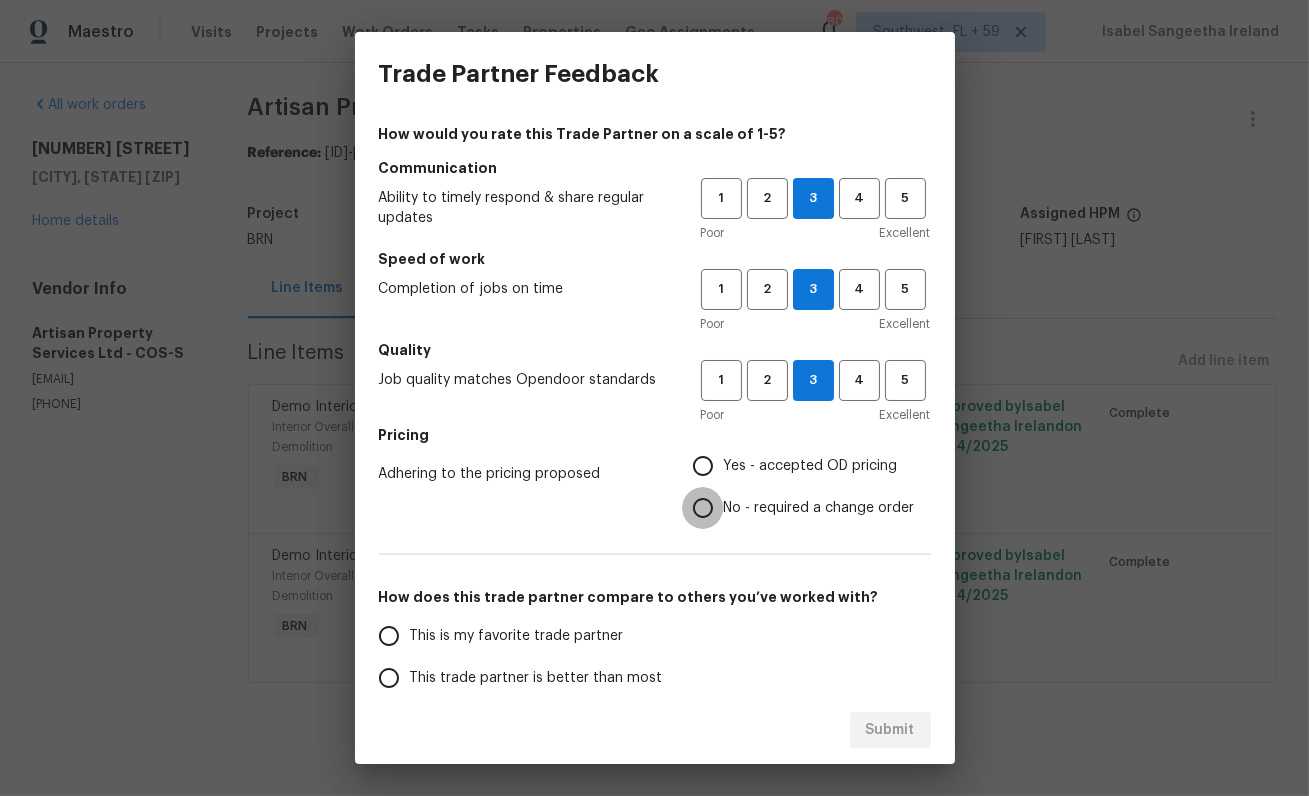 click on "No - required a change order" at bounding box center [703, 508] 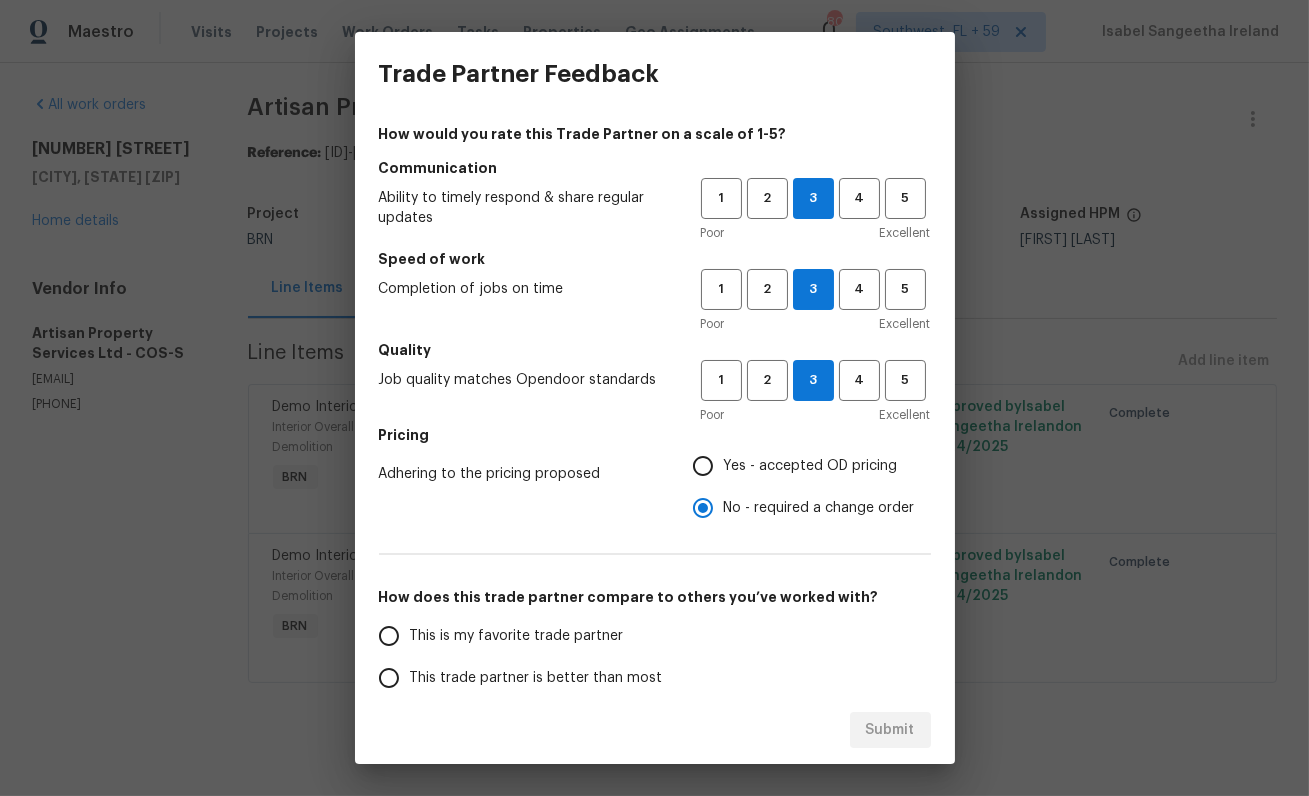 click on "This trade partner is better than most" at bounding box center [536, 678] 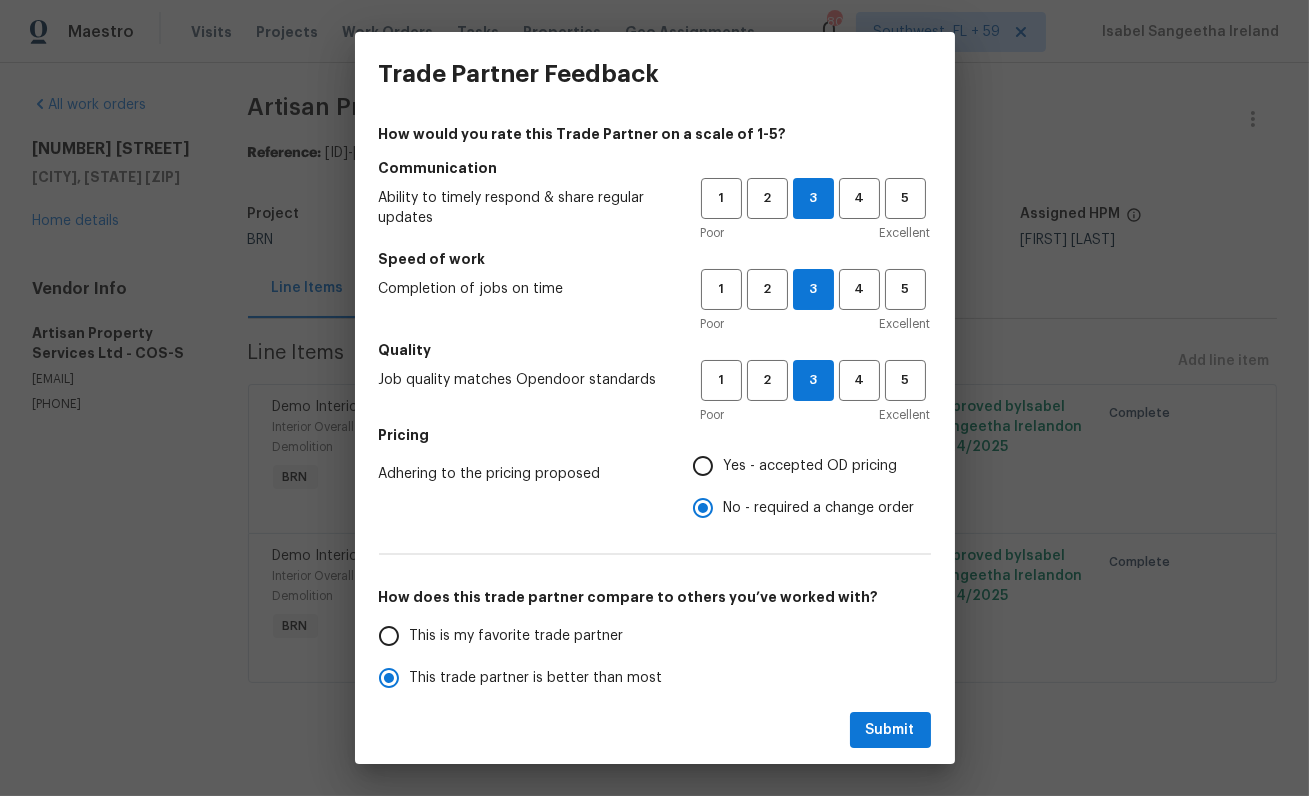 scroll, scrollTop: 3, scrollLeft: 0, axis: vertical 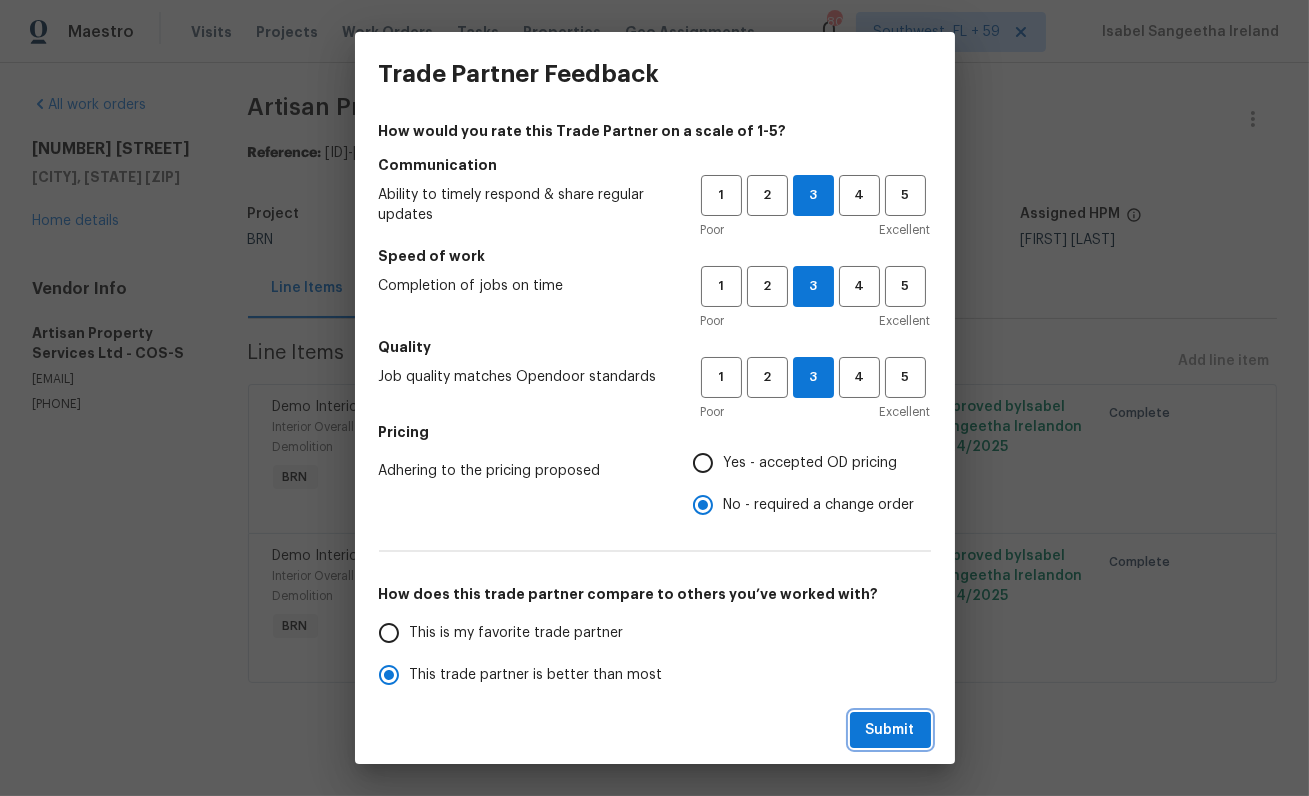 click on "Submit" at bounding box center (890, 730) 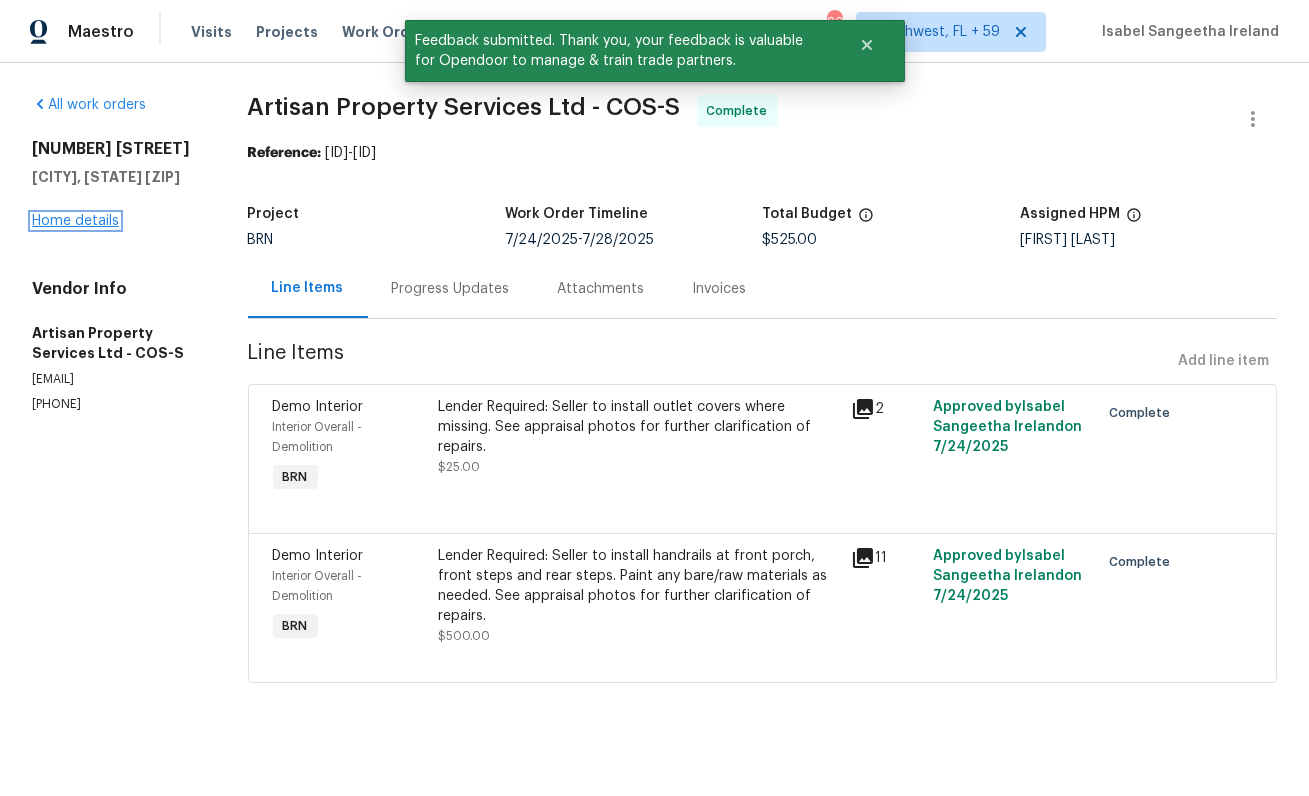 click on "Home details" at bounding box center [75, 221] 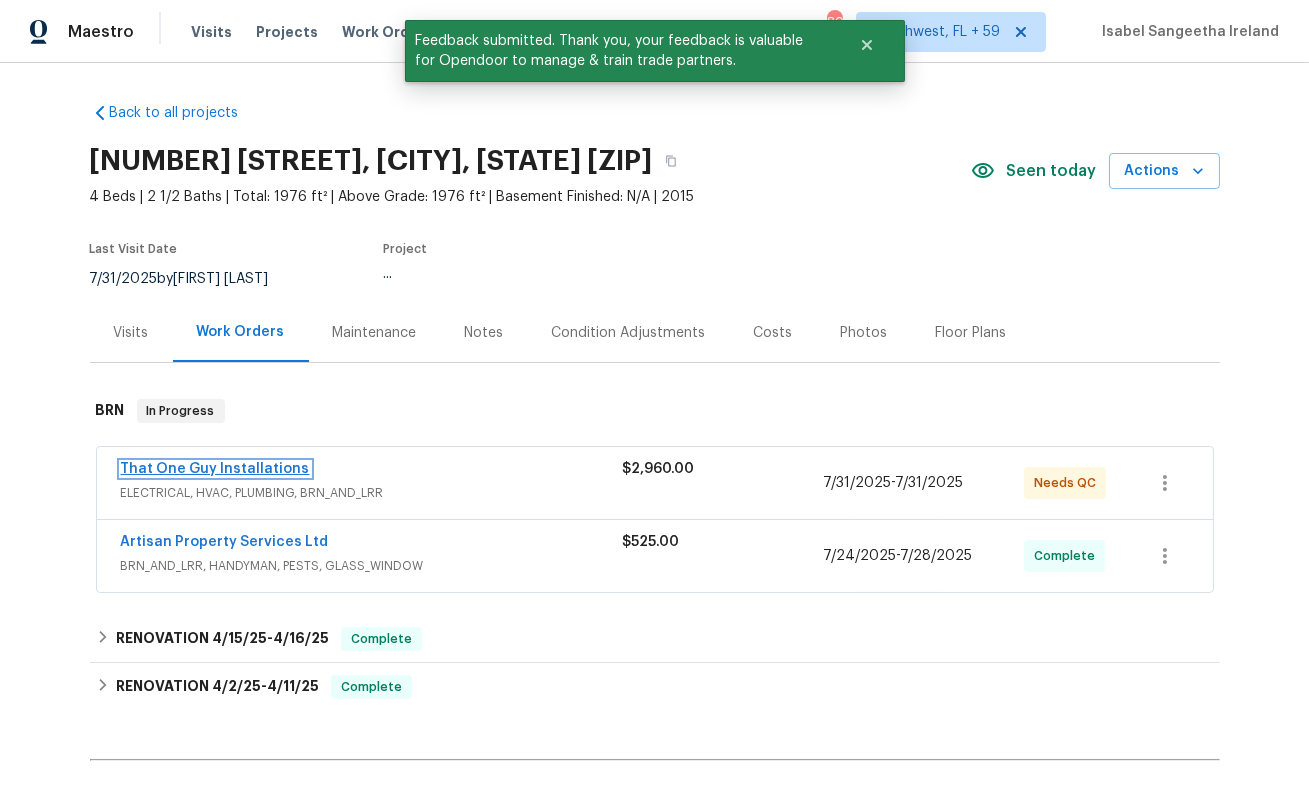 click on "That One Guy Installations" at bounding box center [215, 469] 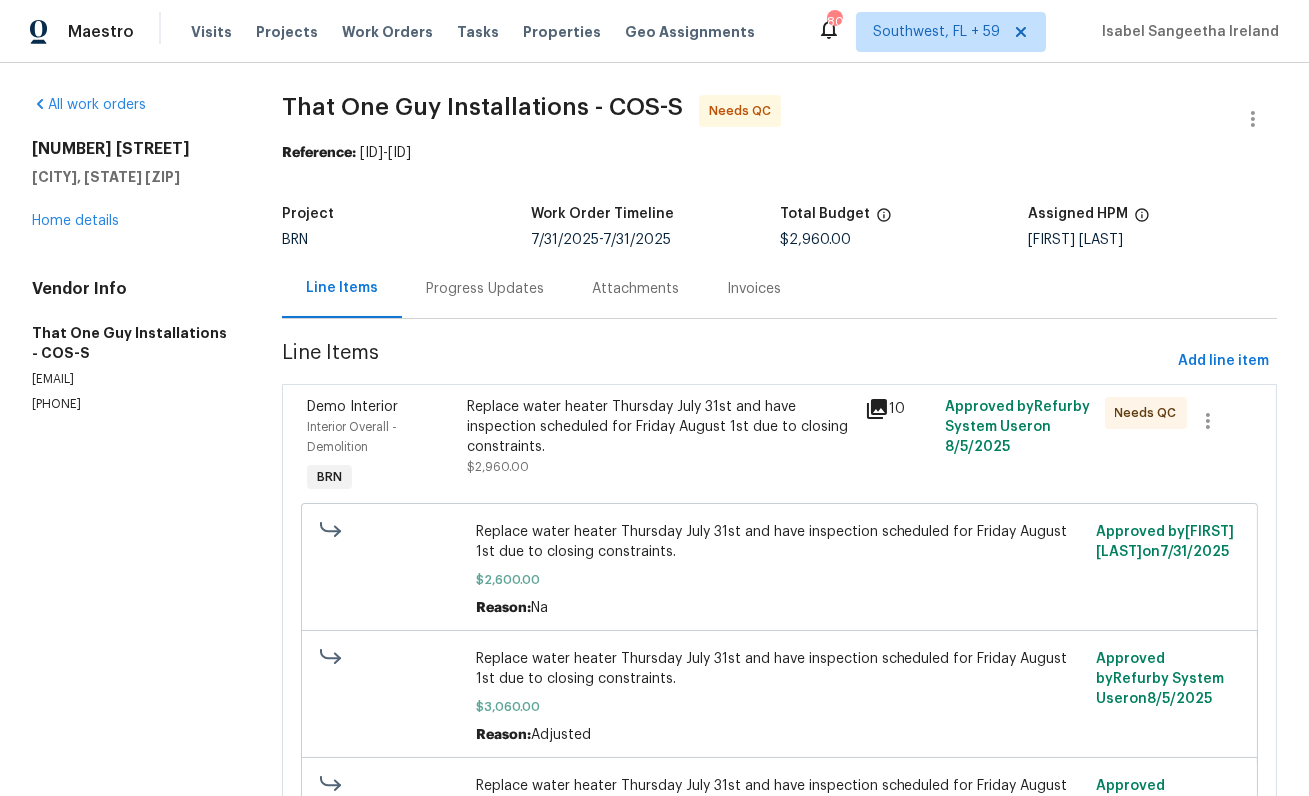 click on "Progress Updates" at bounding box center (485, 289) 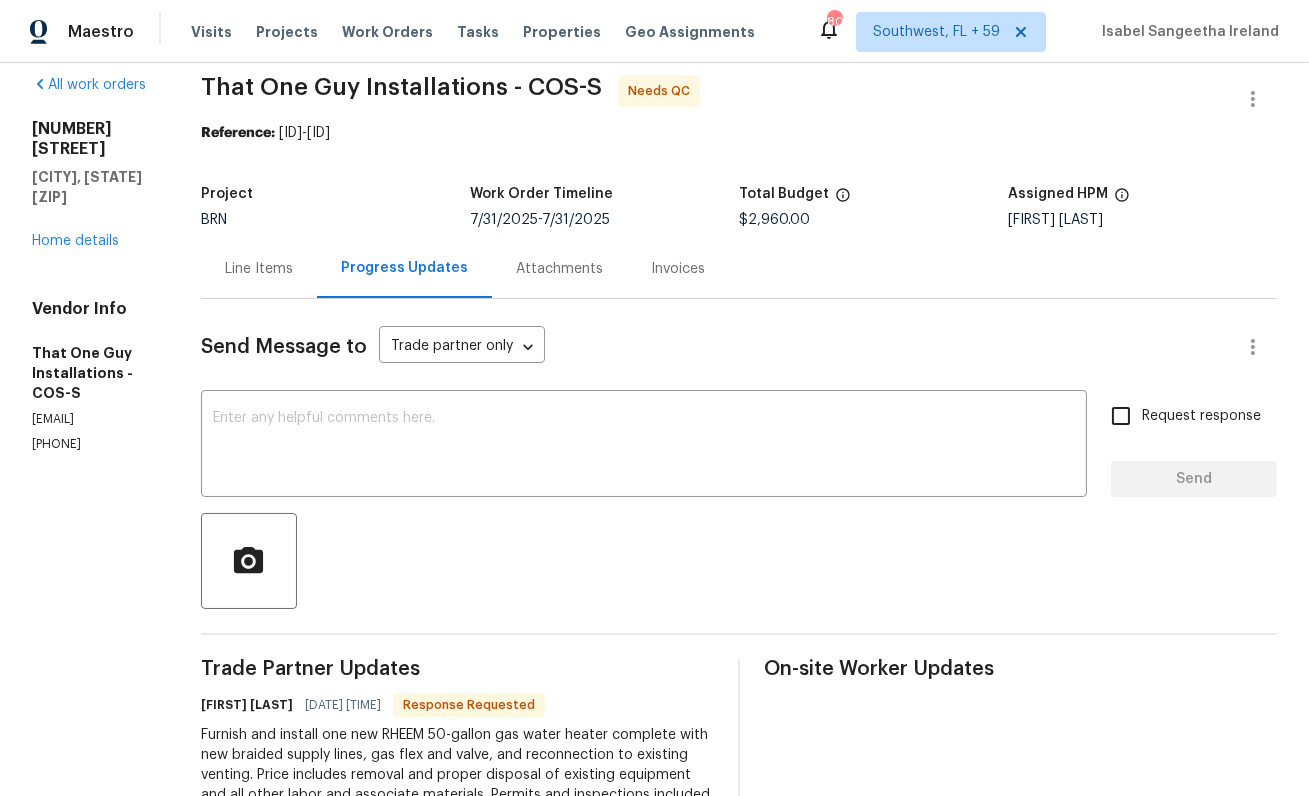 scroll, scrollTop: 0, scrollLeft: 0, axis: both 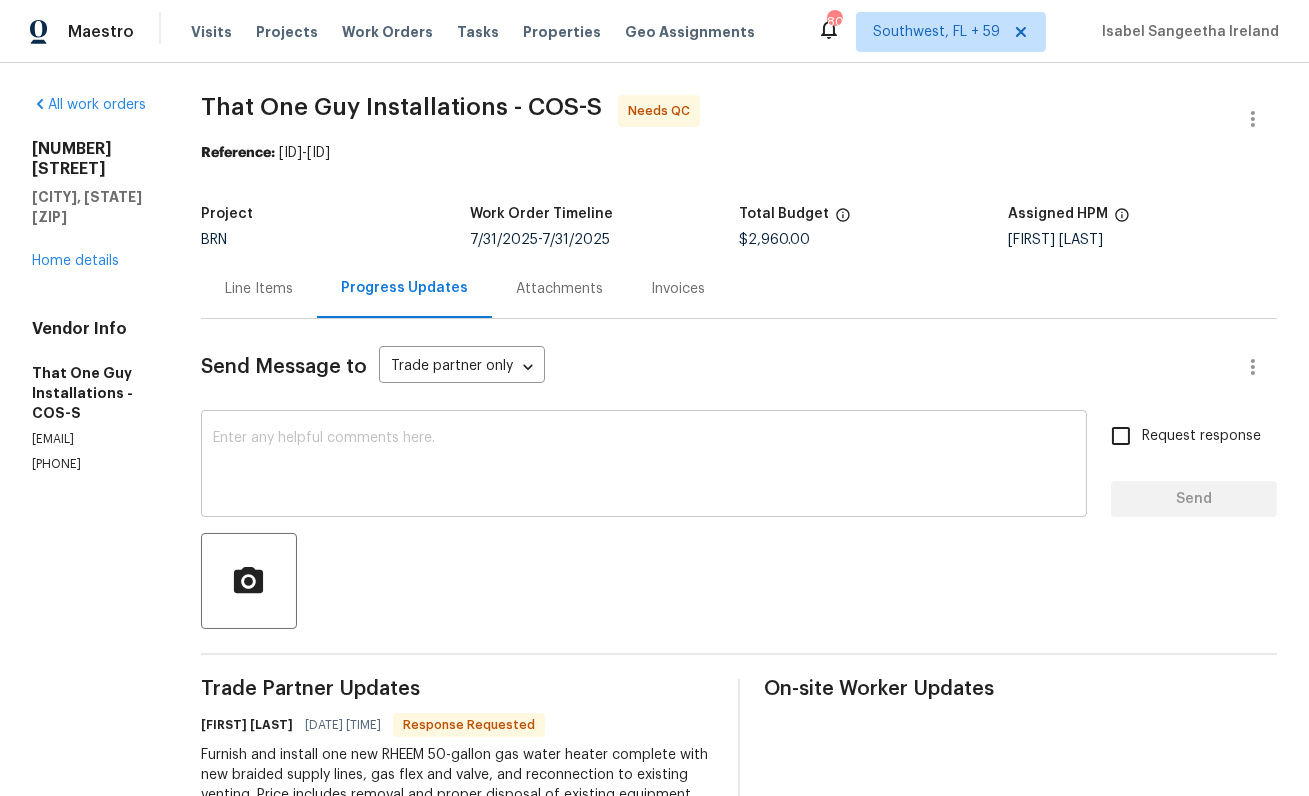 click at bounding box center [644, 466] 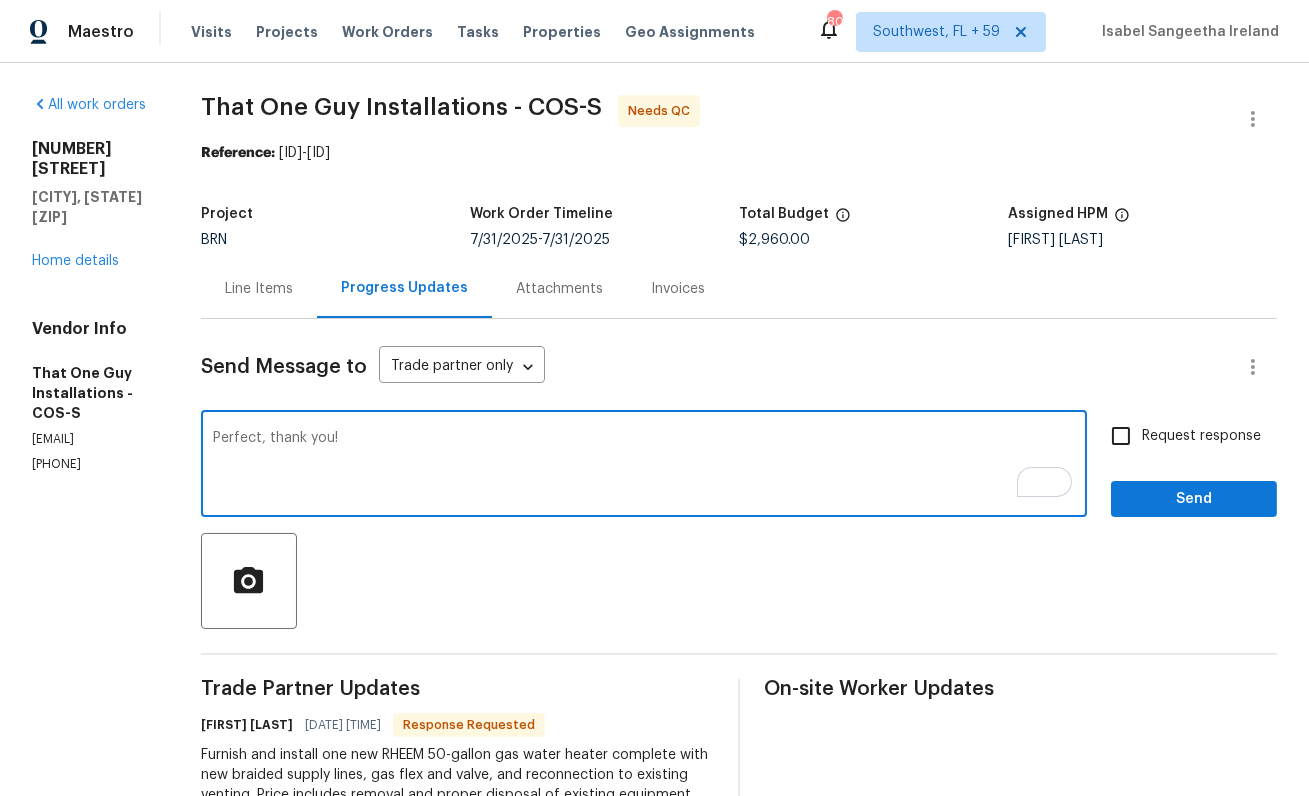 type on "Perfect, thank you!" 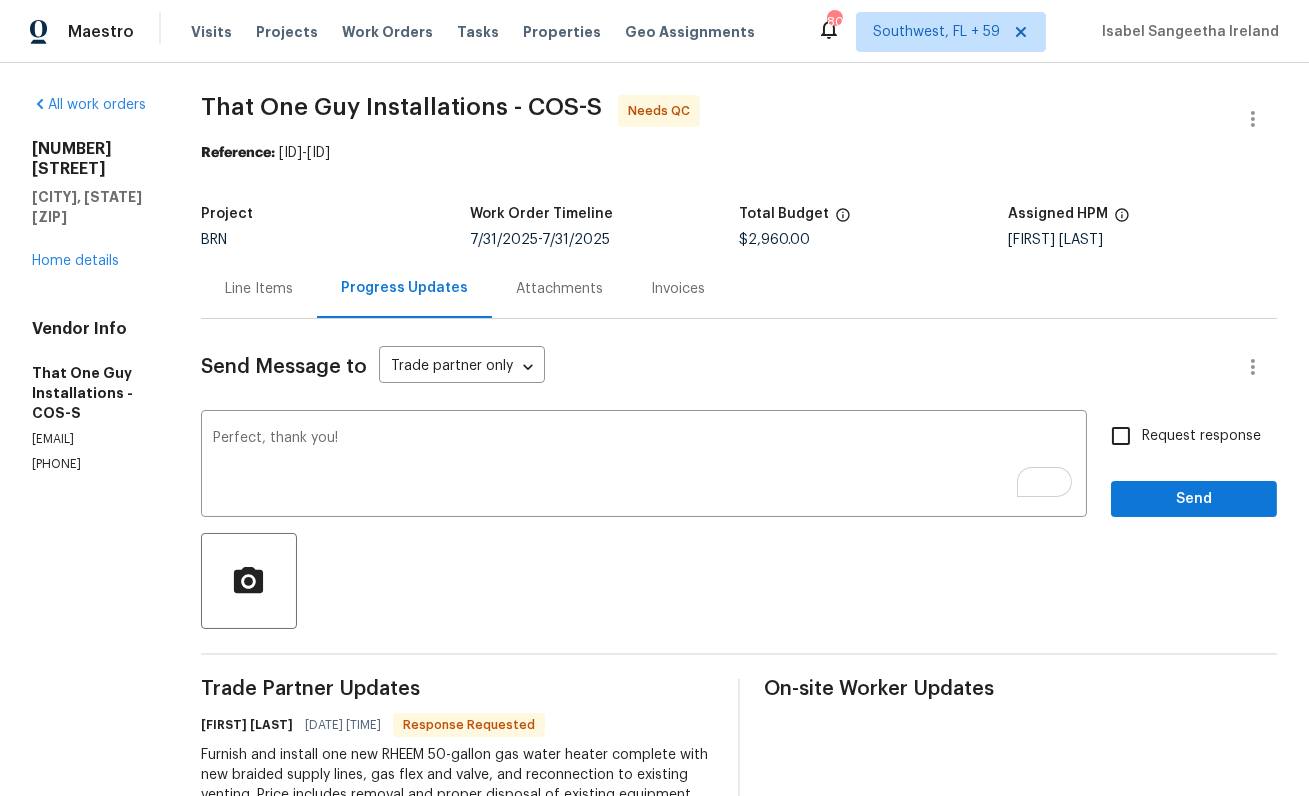 click on "Request response" at bounding box center (1180, 436) 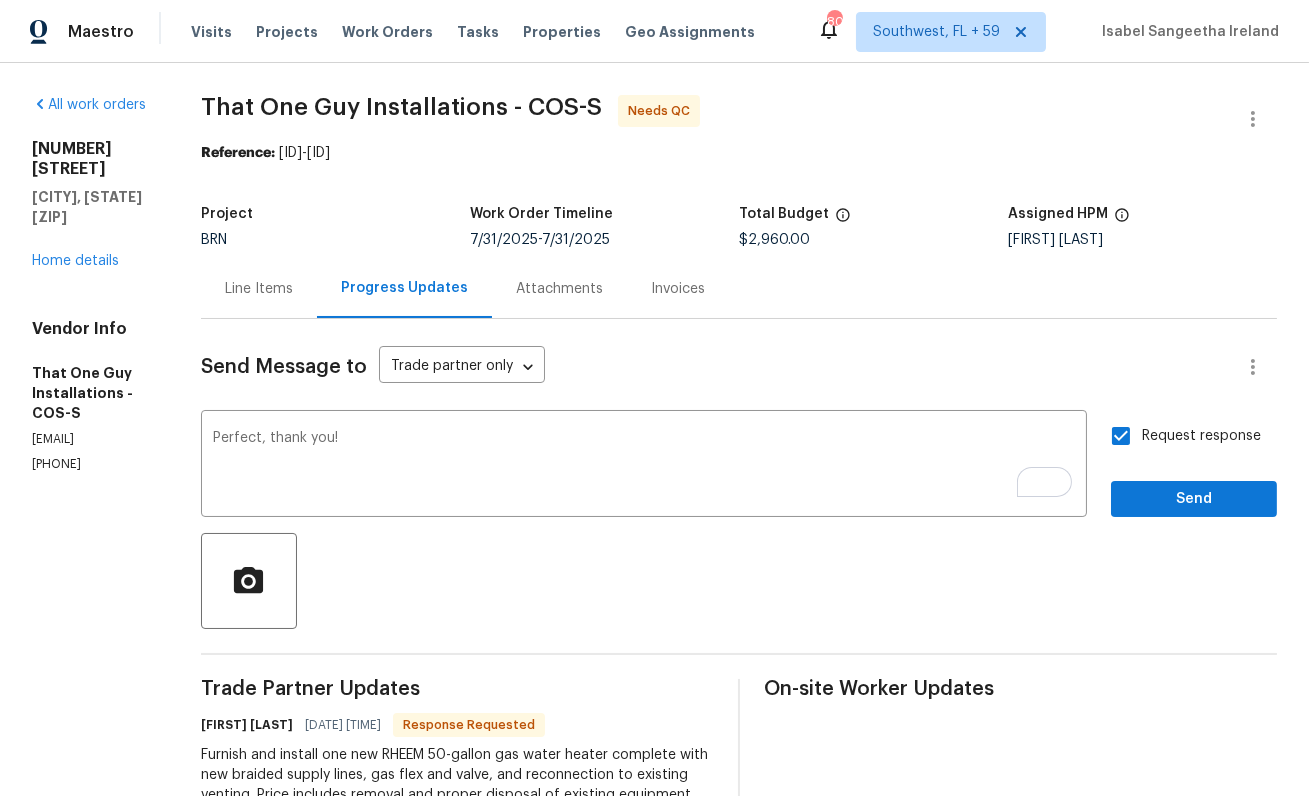 click on "Request response Send" at bounding box center [1194, 466] 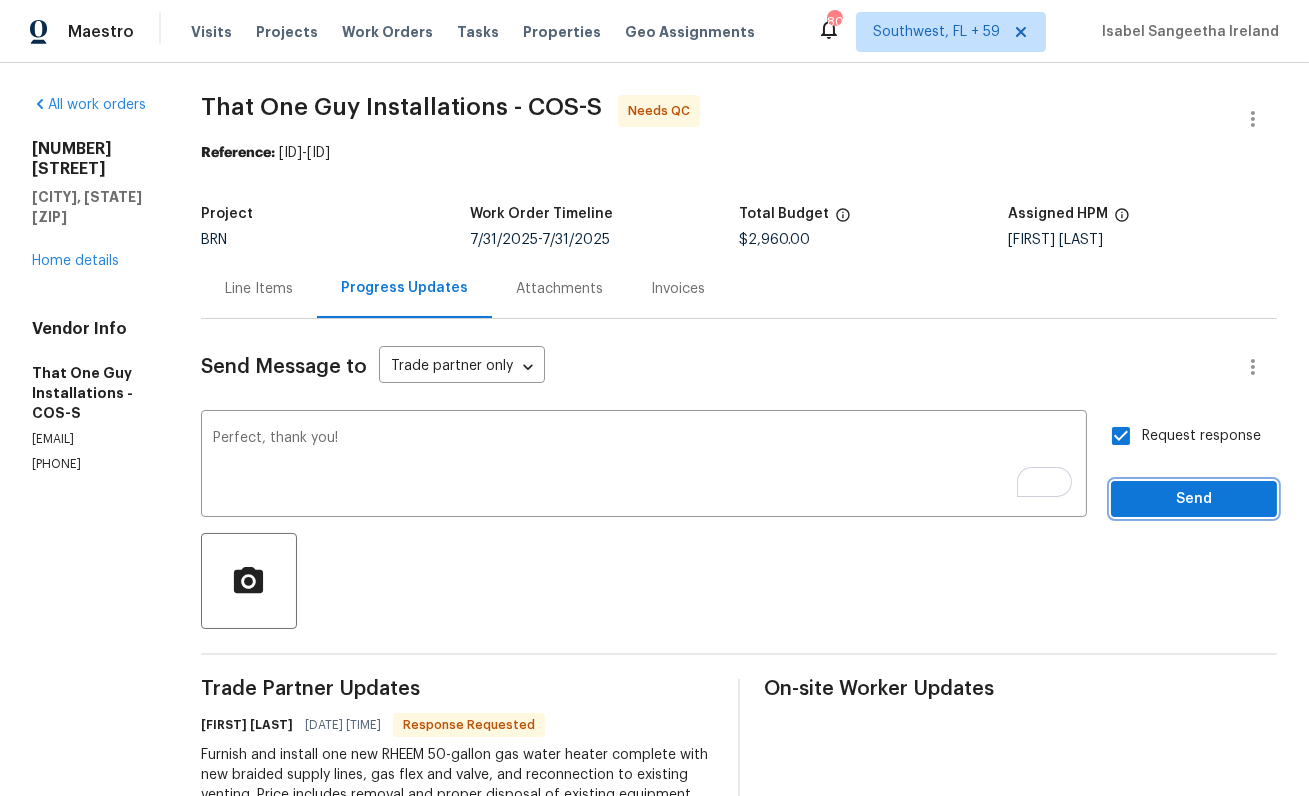 click on "Send" at bounding box center [1194, 499] 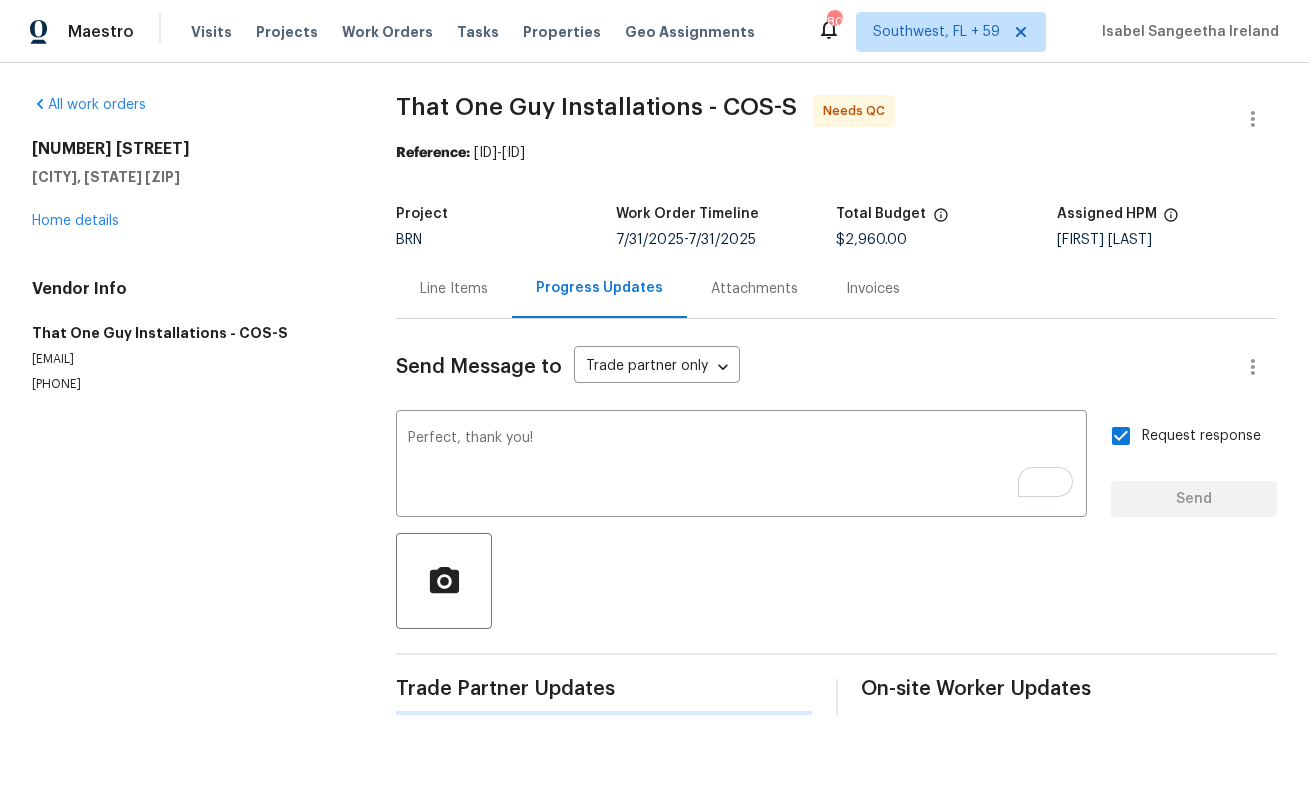 type 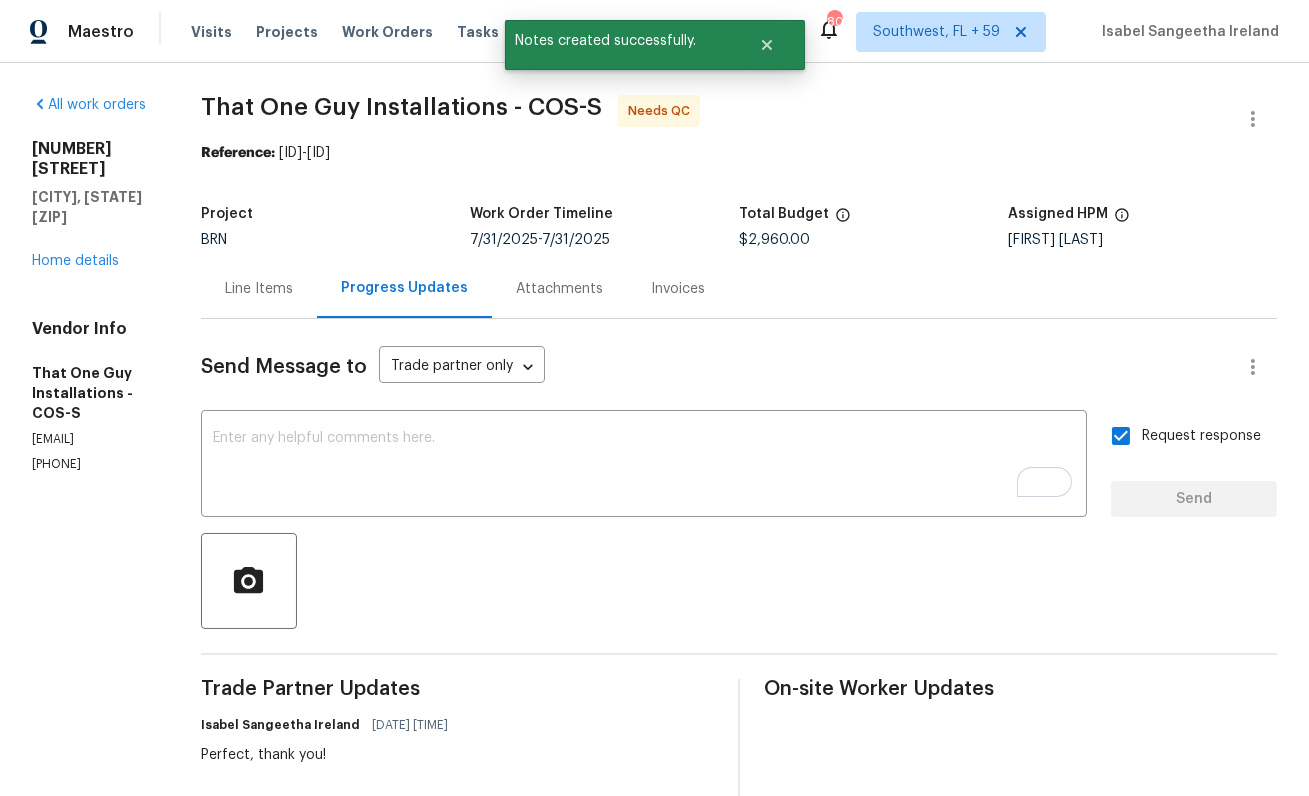 click on "Line Items" at bounding box center (259, 289) 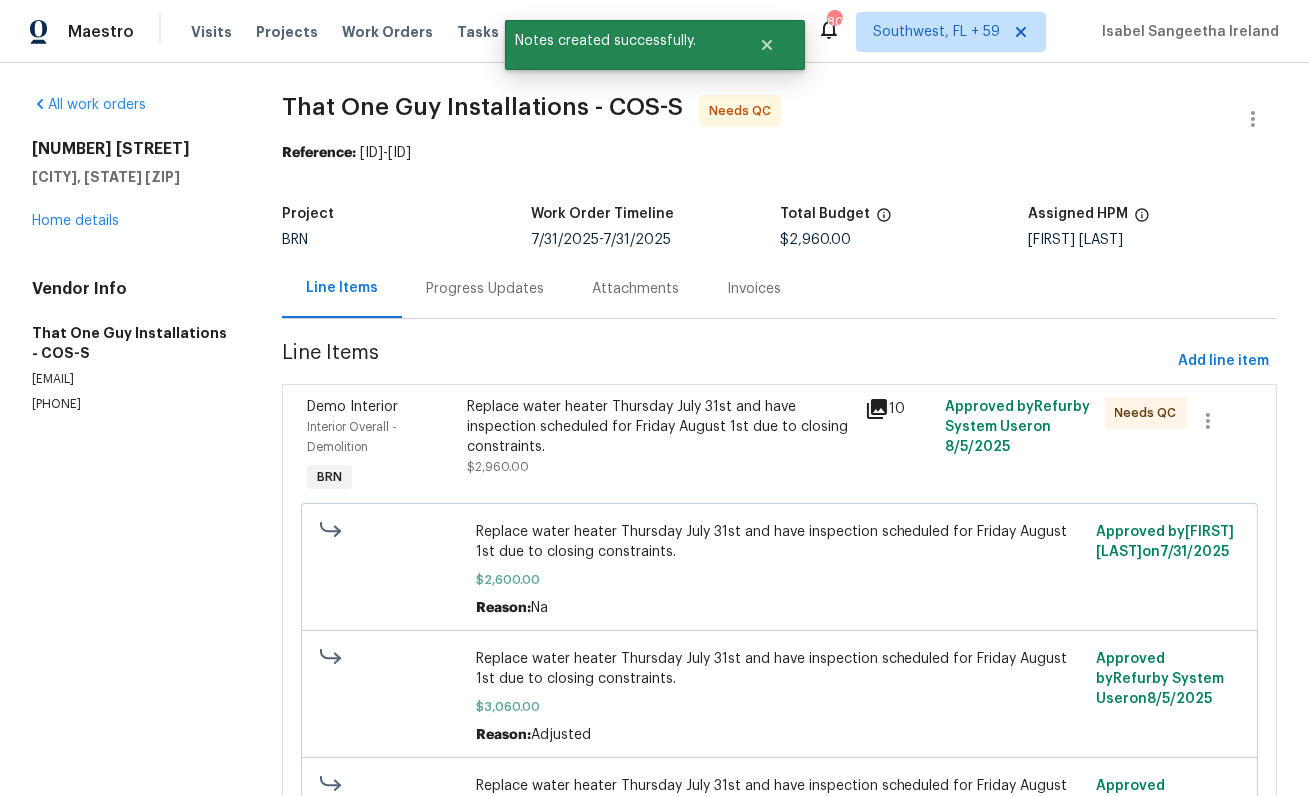 click on "Replace water heater Thursday July 31st and have inspection scheduled for Friday August 1st due to closing constraints." at bounding box center [660, 427] 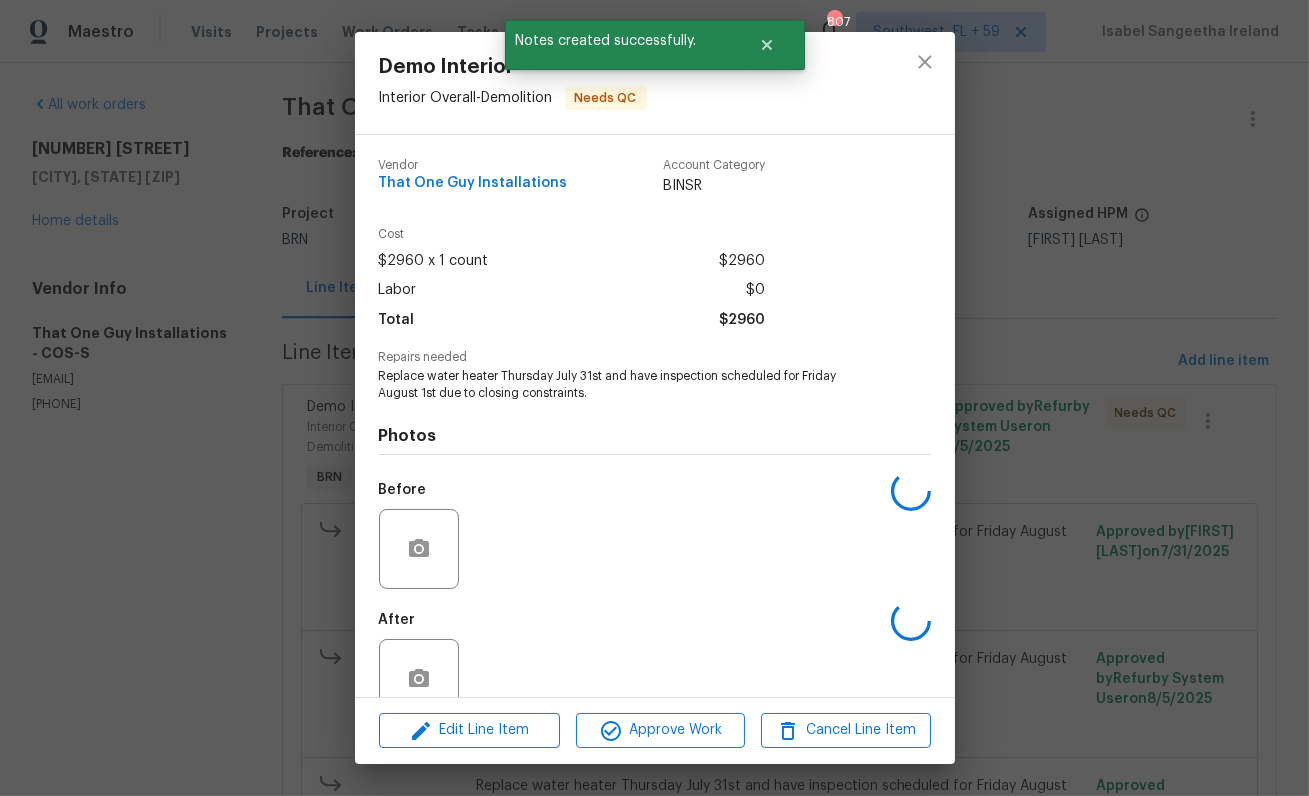 scroll, scrollTop: 43, scrollLeft: 0, axis: vertical 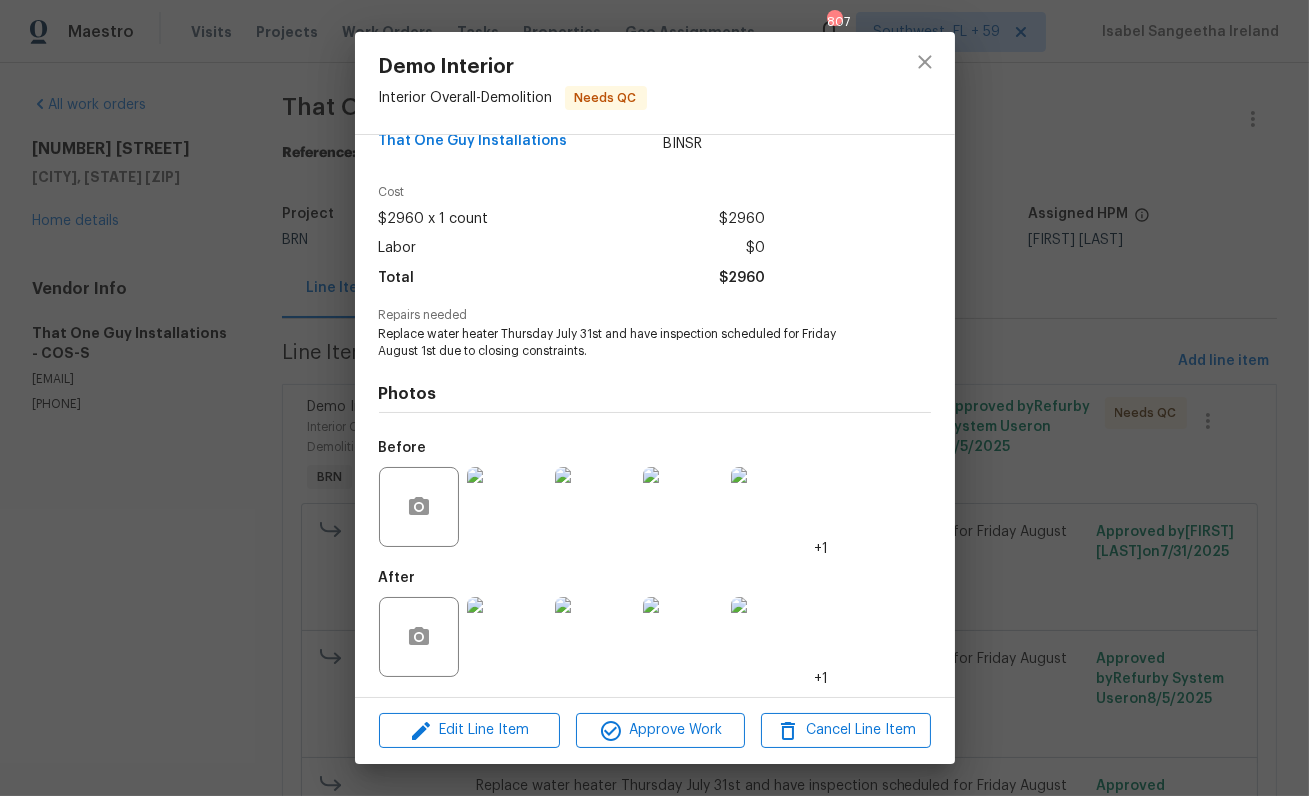 click at bounding box center [507, 637] 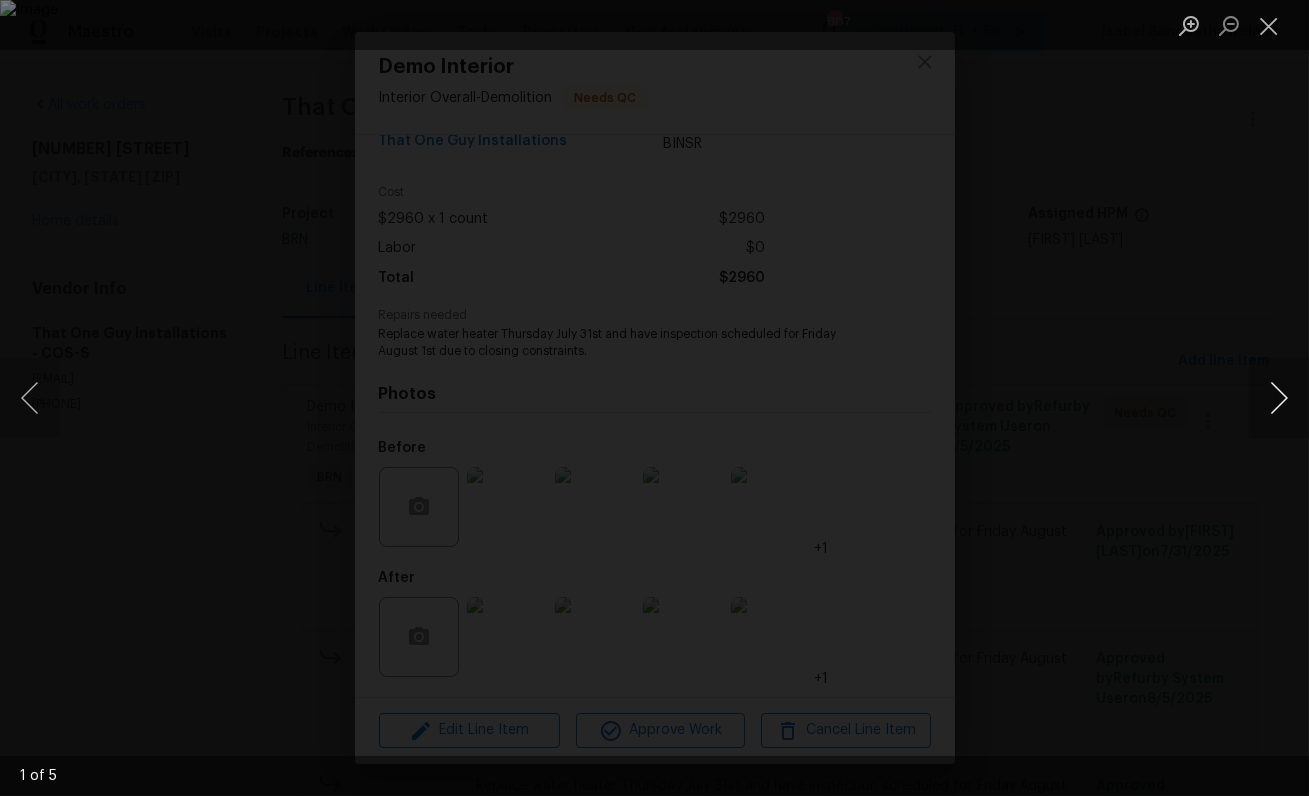 click at bounding box center (1279, 398) 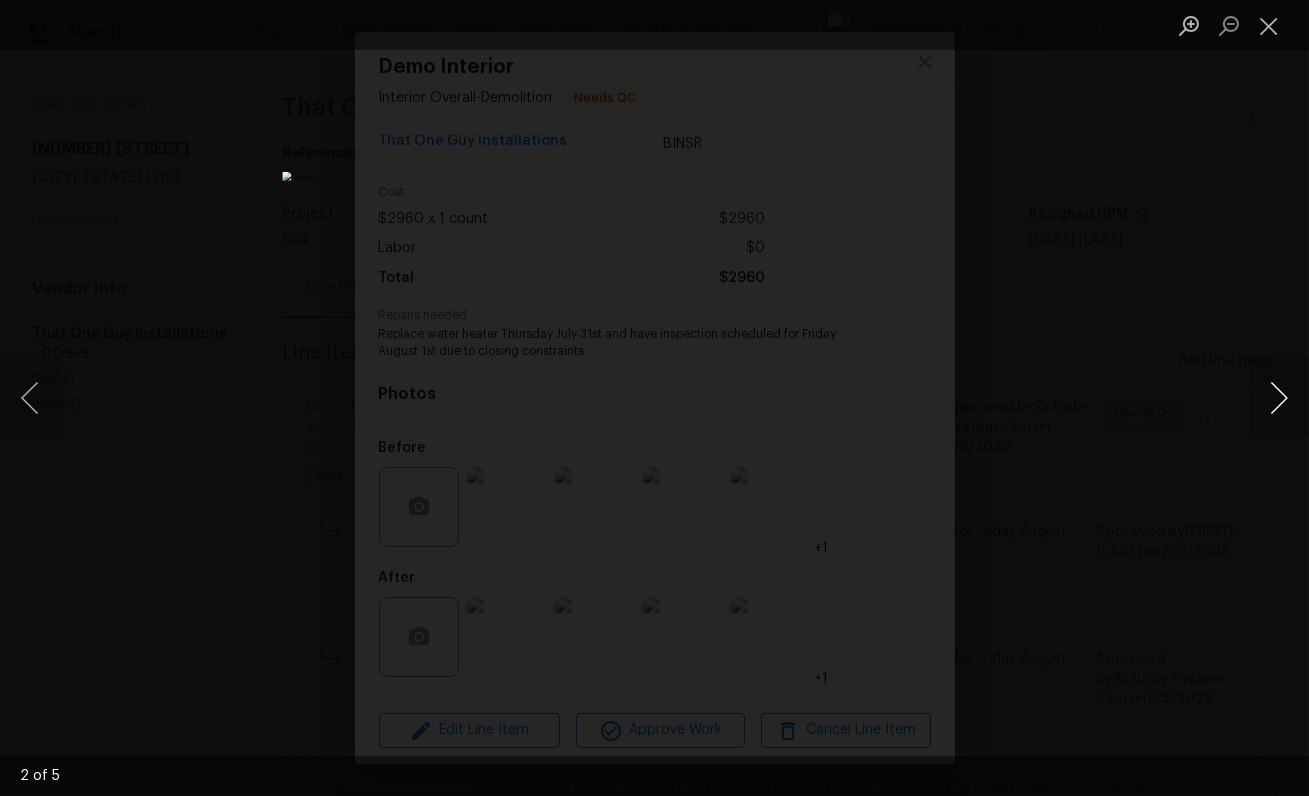 click at bounding box center (1279, 398) 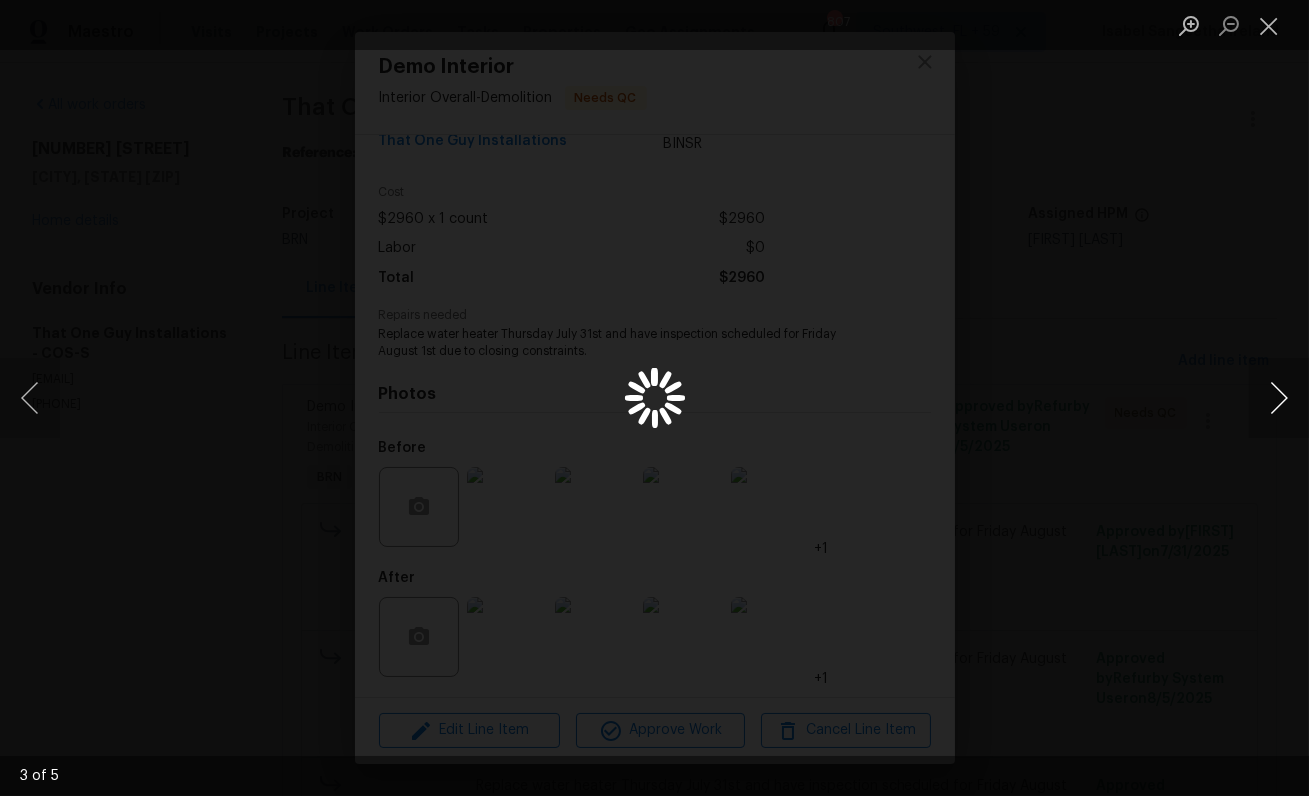 click at bounding box center (1279, 398) 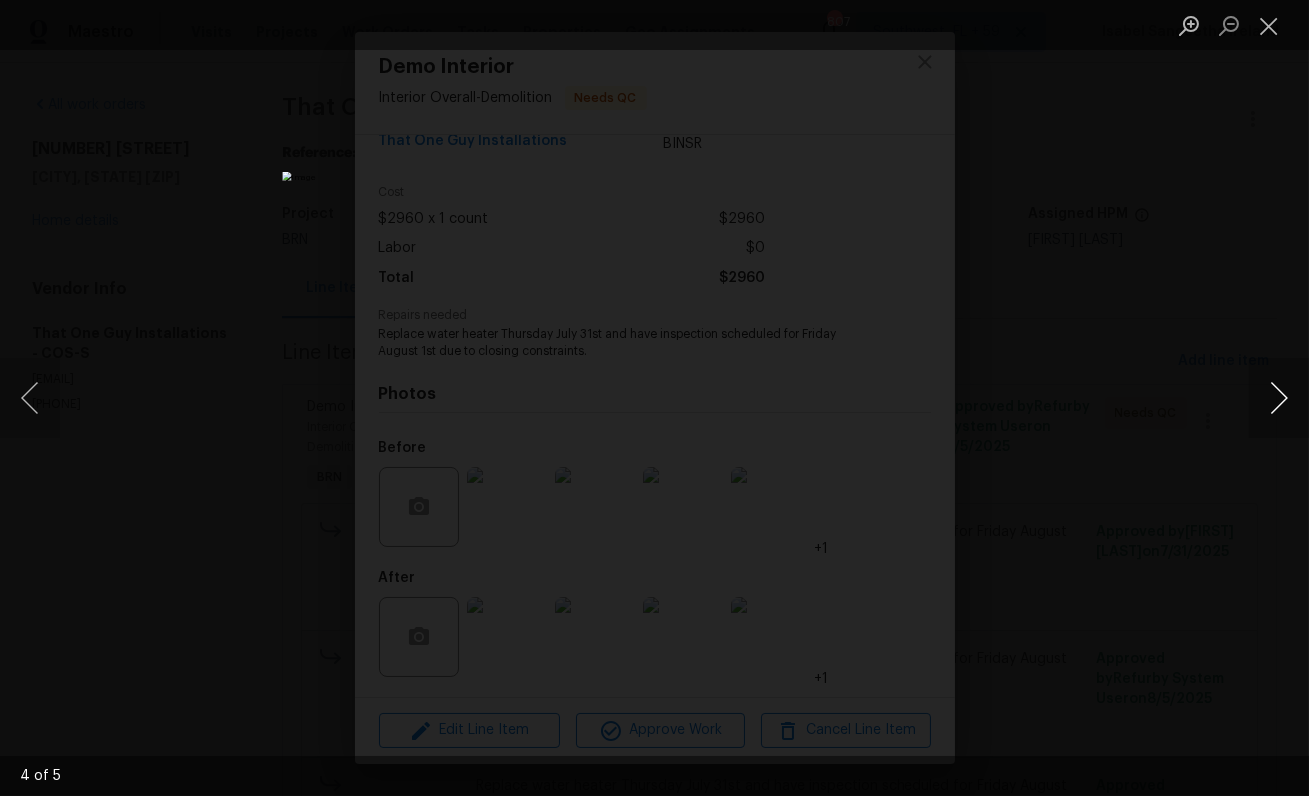 click at bounding box center (1279, 398) 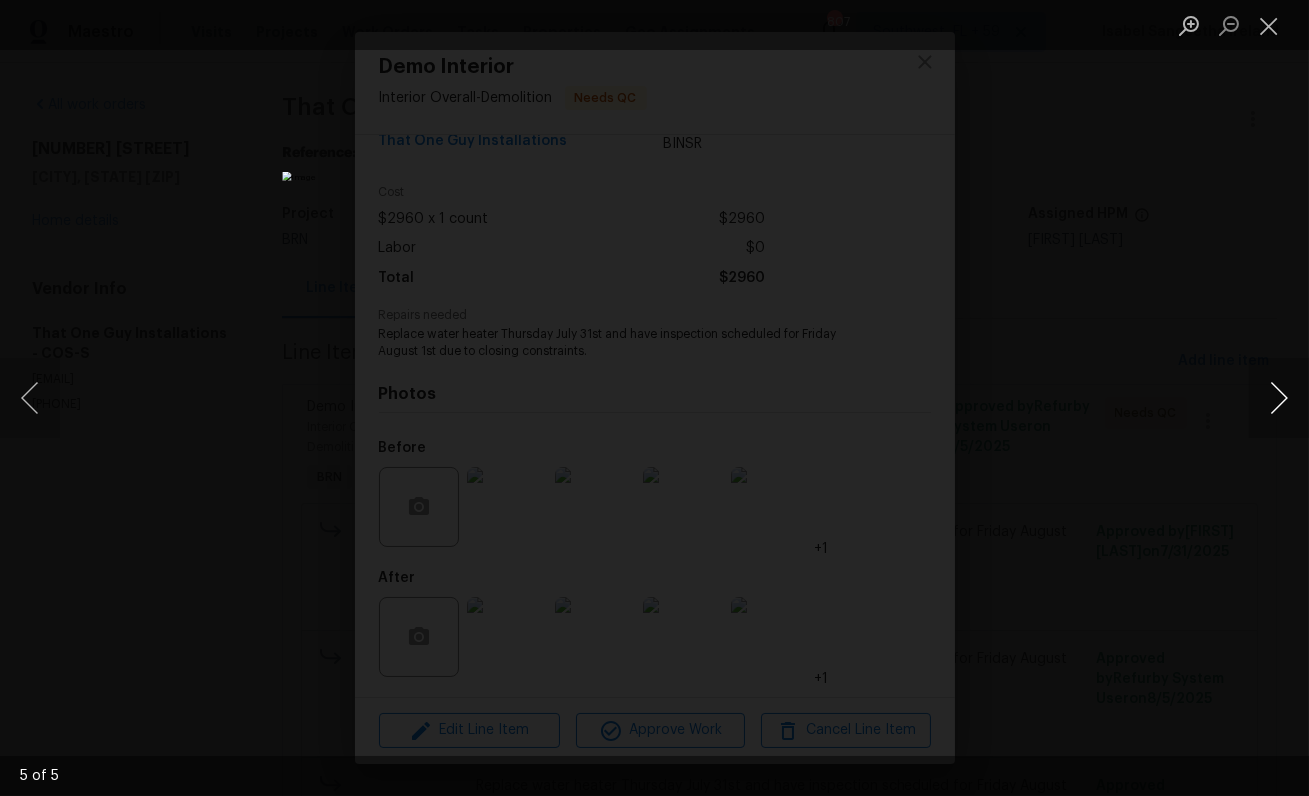 click at bounding box center [1279, 398] 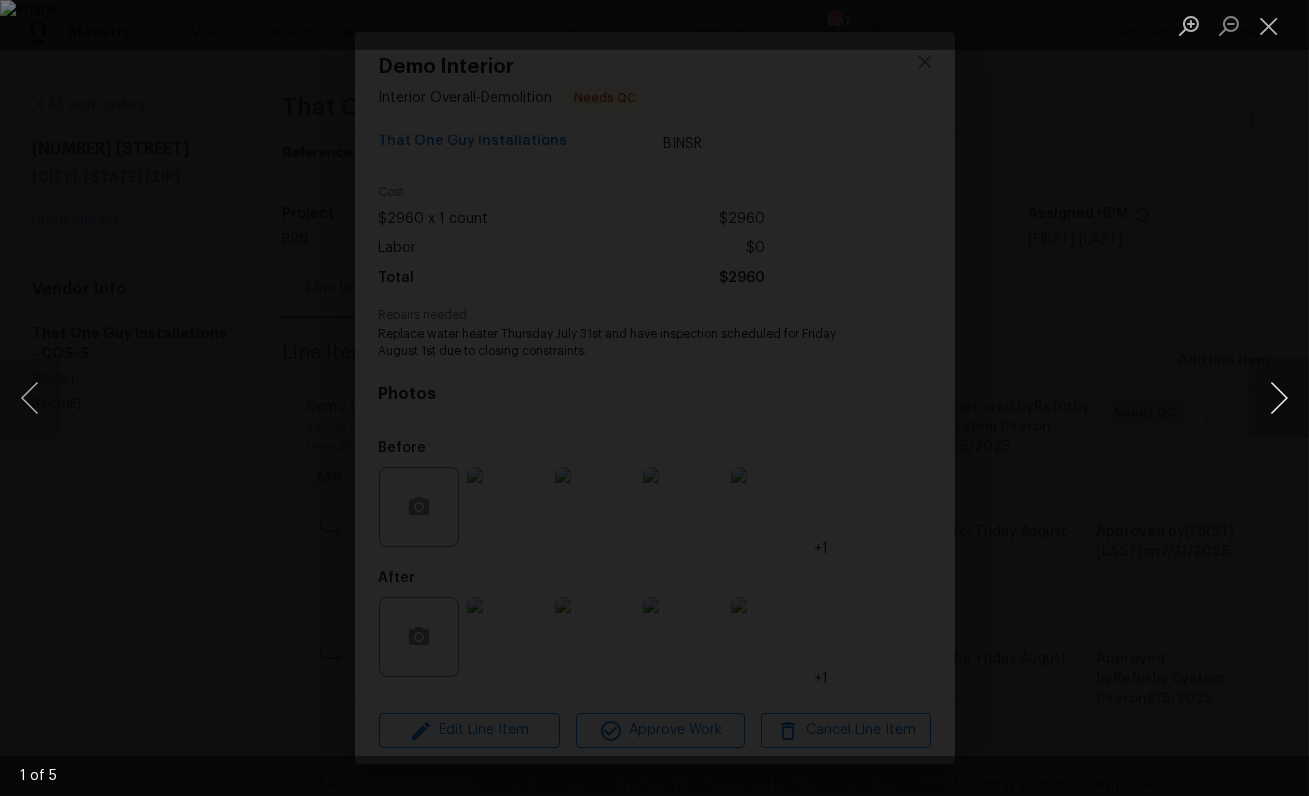 click at bounding box center (1279, 398) 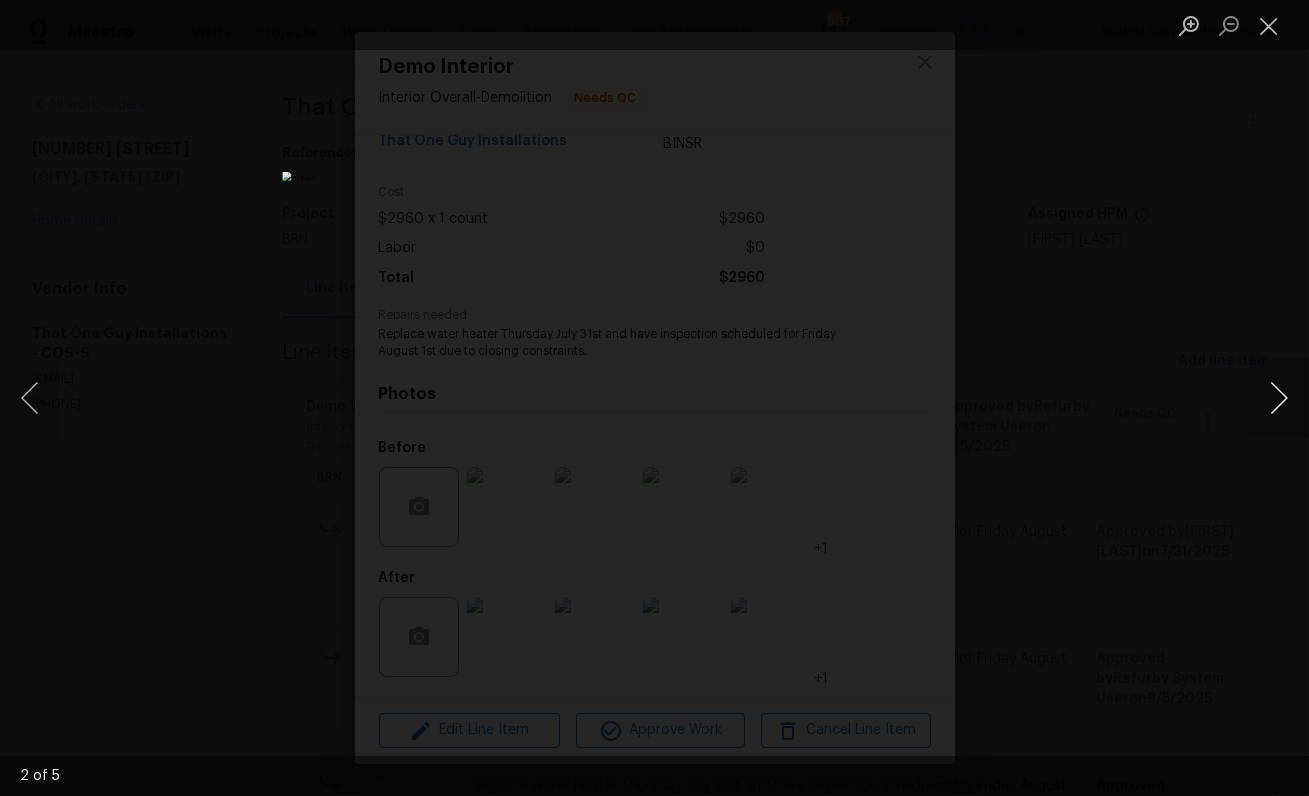click at bounding box center (1279, 398) 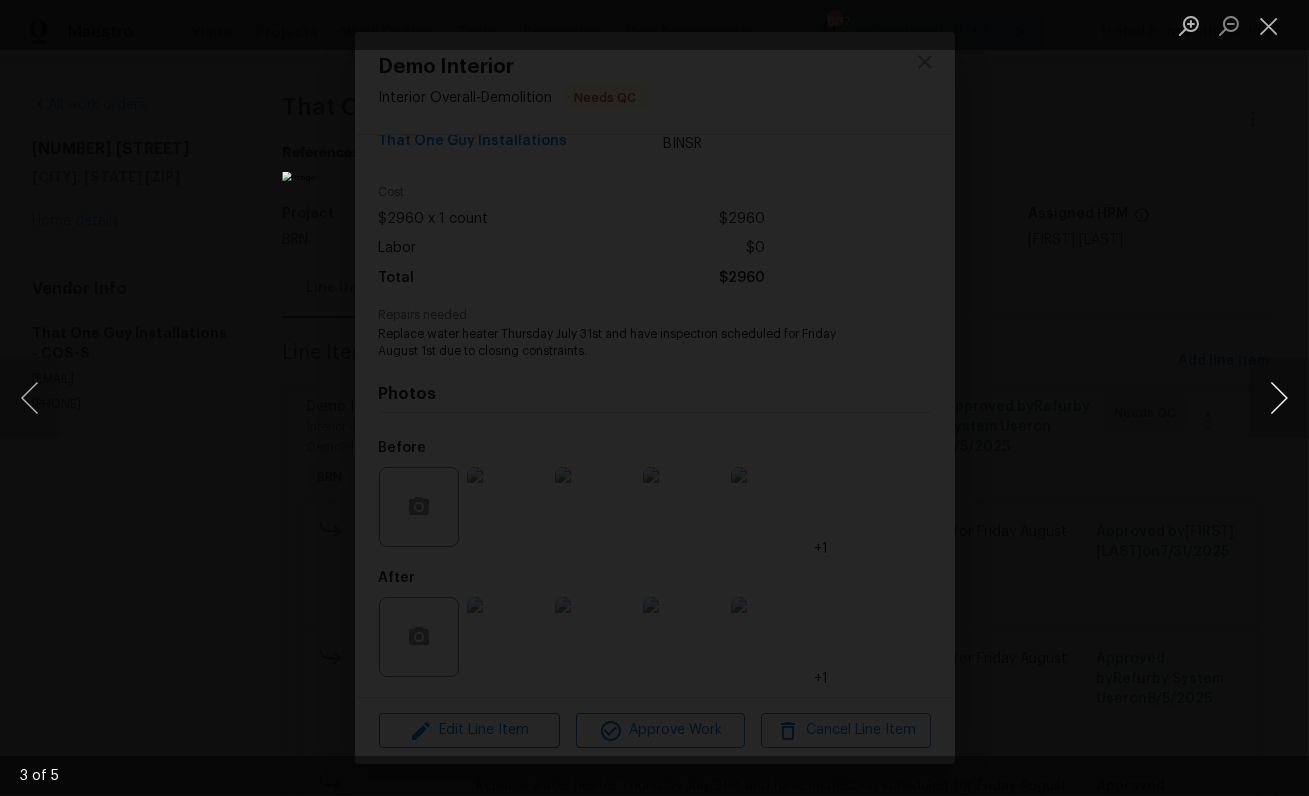 click at bounding box center [1279, 398] 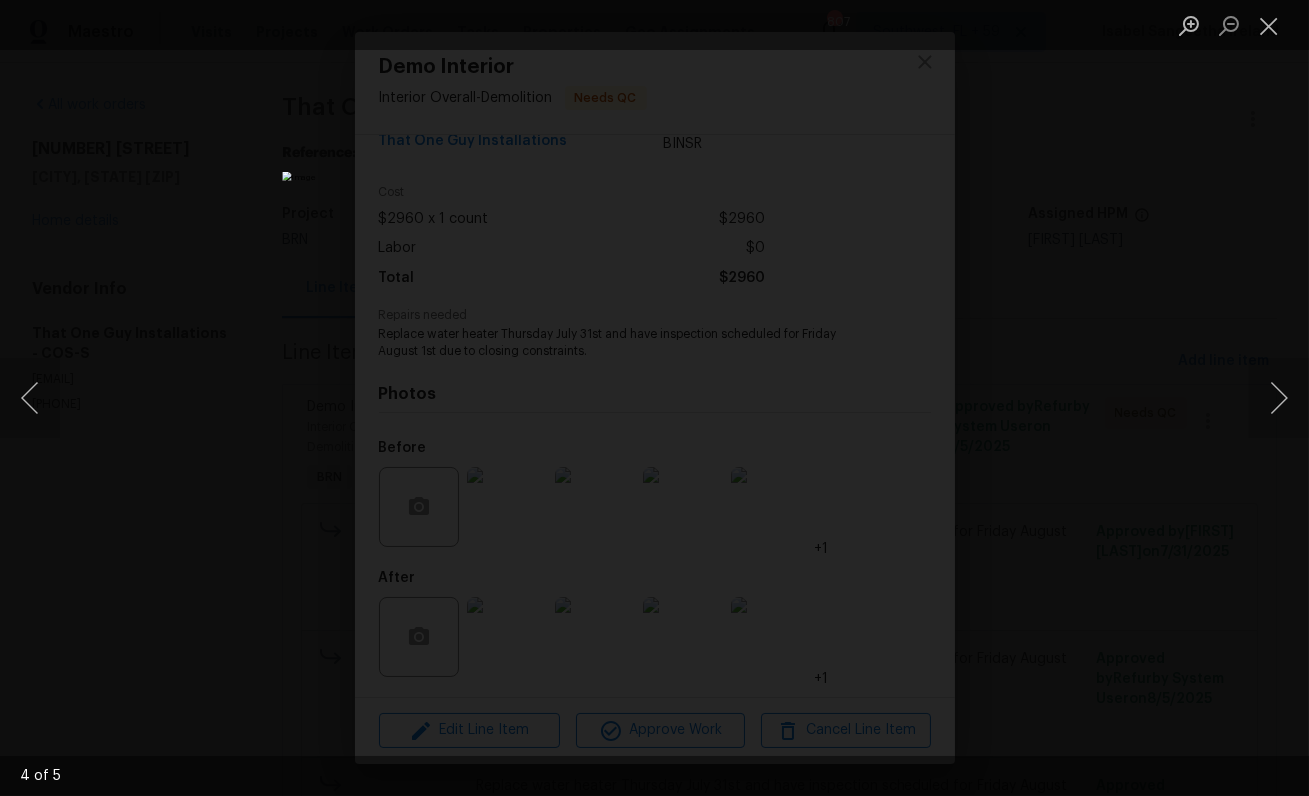 click at bounding box center [654, 398] 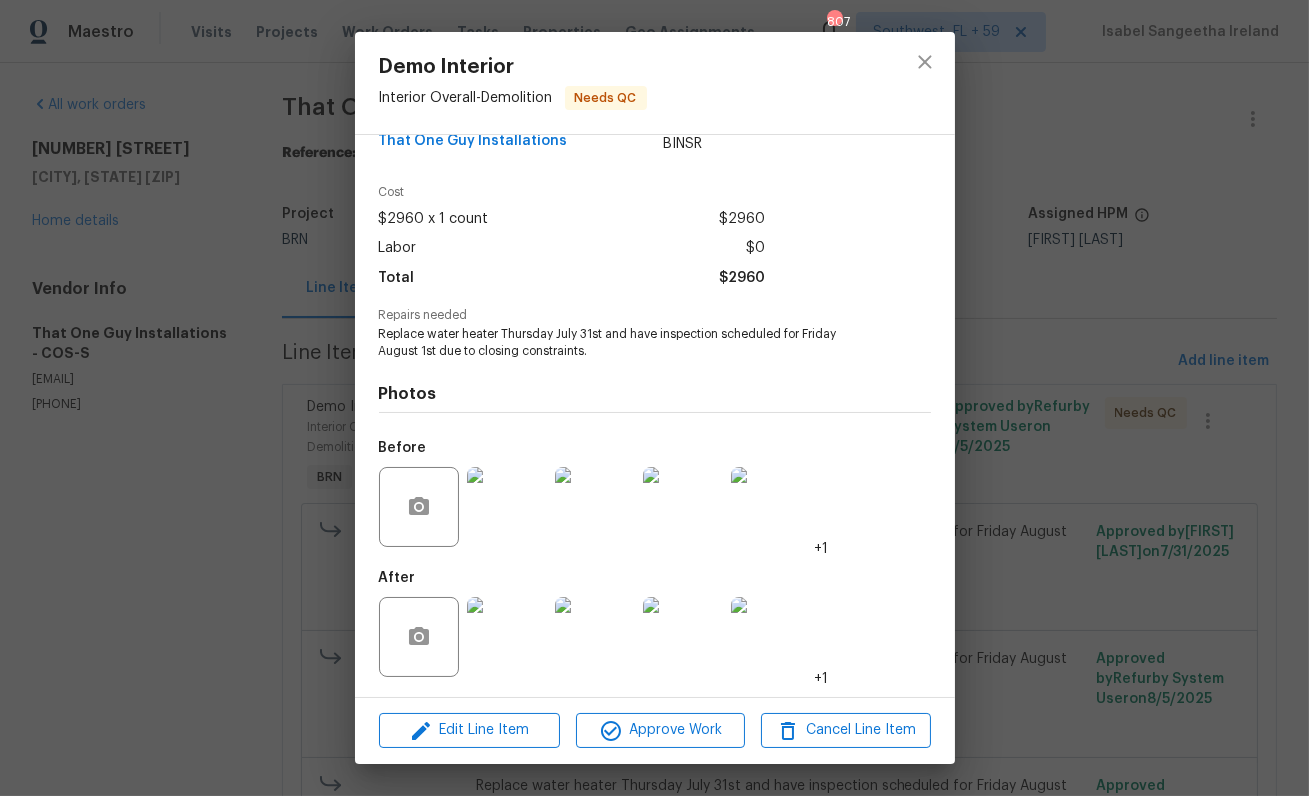 click on "Demo Interior Interior Overall  -  Demolition Needs QC Vendor That One Guy Installations Account Category BINSR Cost $2960 x 1 count $2960 Labor $0 Total $2960 Repairs needed Replace water heater Thursday July 31st and have inspection scheduled for Friday August 1st due to closing constraints. Photos Before  +1 After  +1  Edit Line Item  Approve Work  Cancel Line Item" at bounding box center (654, 398) 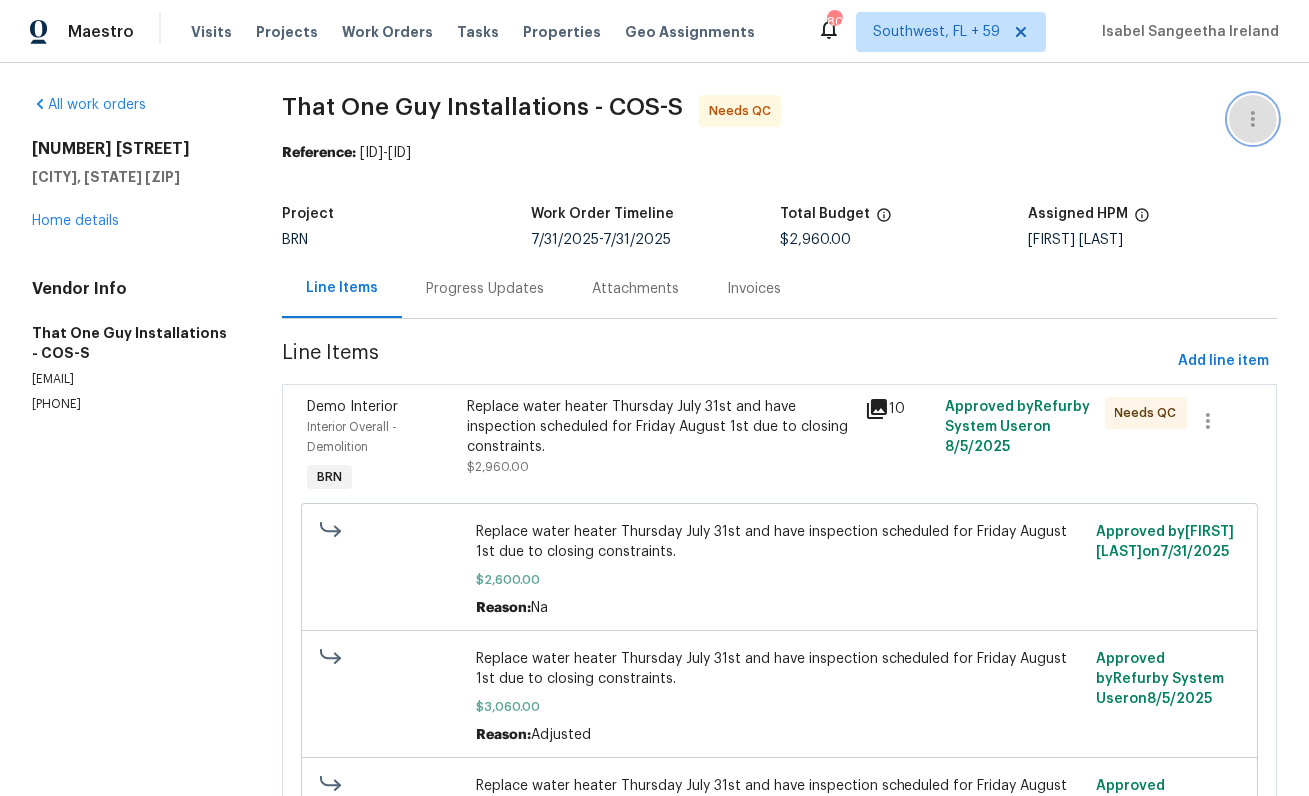 click 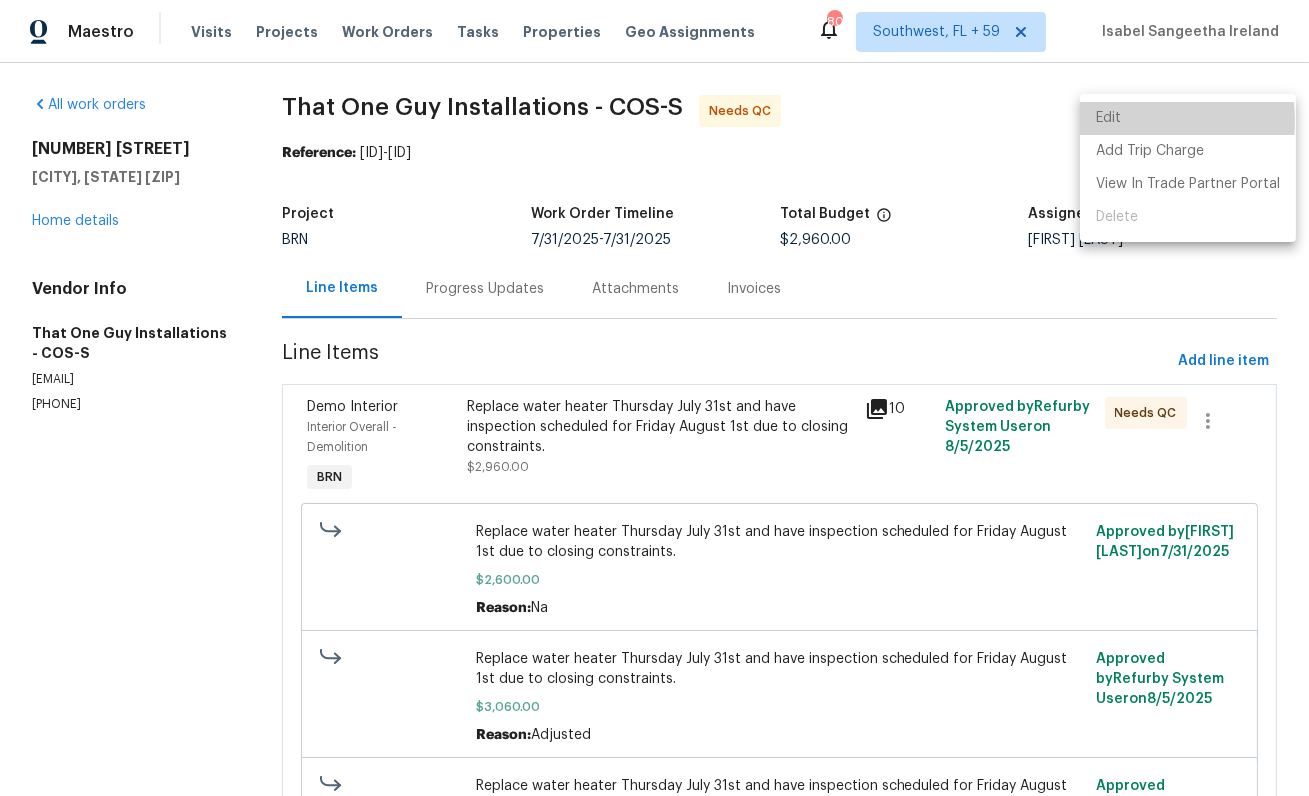 click on "Edit" at bounding box center [1188, 118] 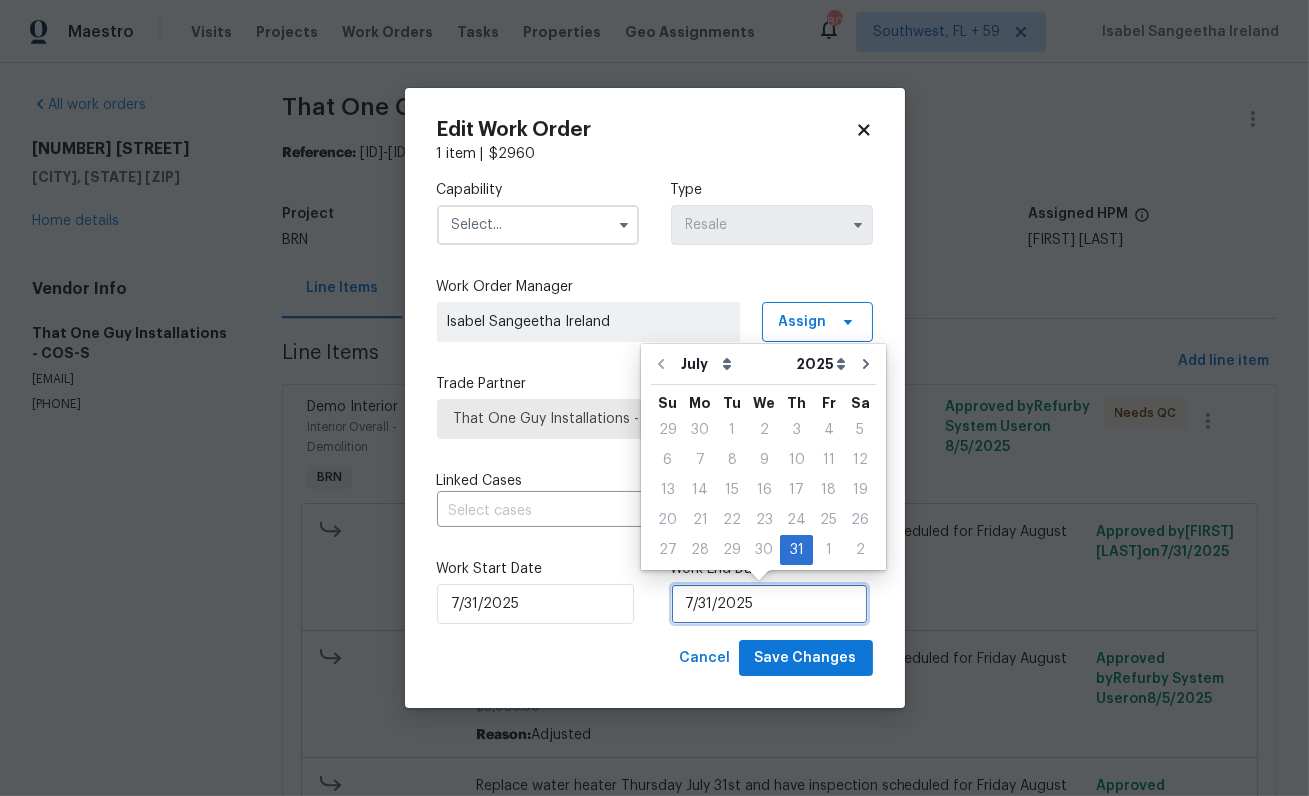 click on "7/31/2025" at bounding box center [769, 604] 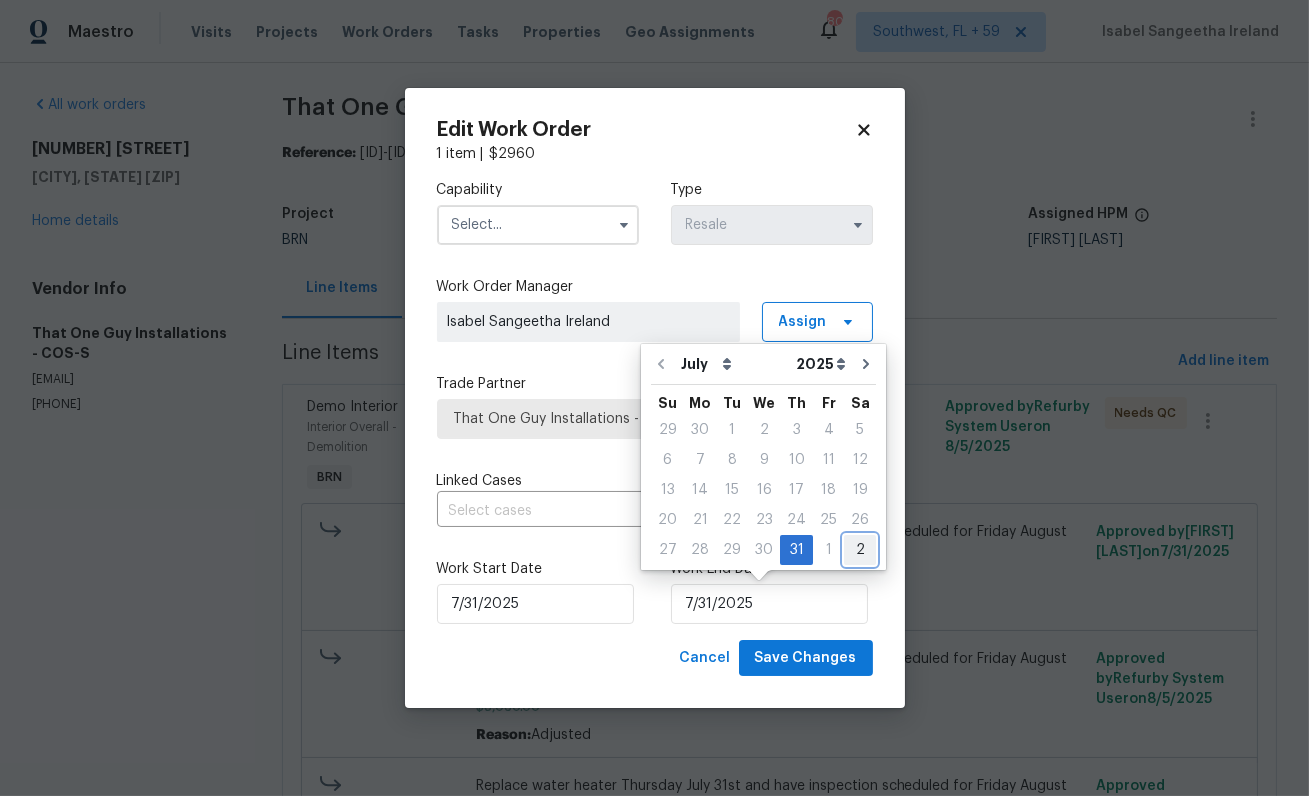 click on "2" at bounding box center [860, 550] 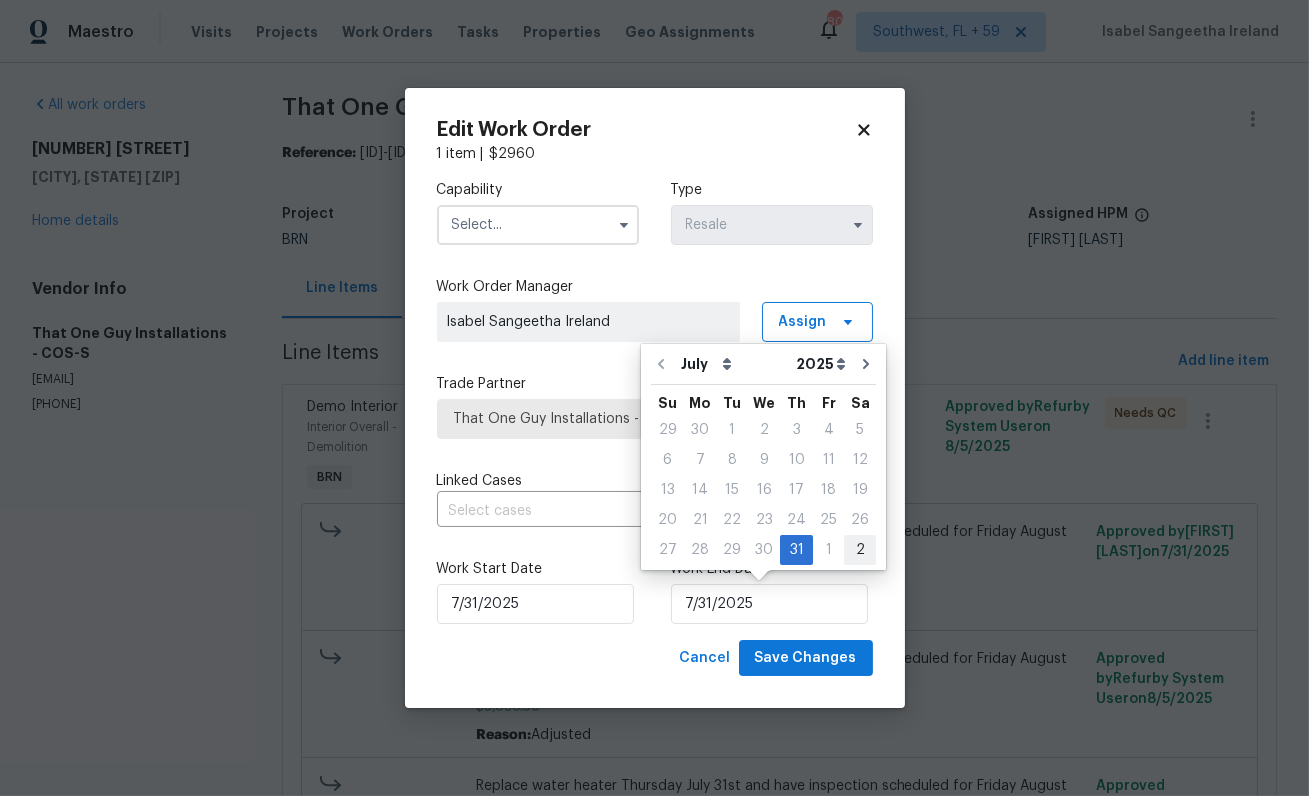 type on "8/2/2025" 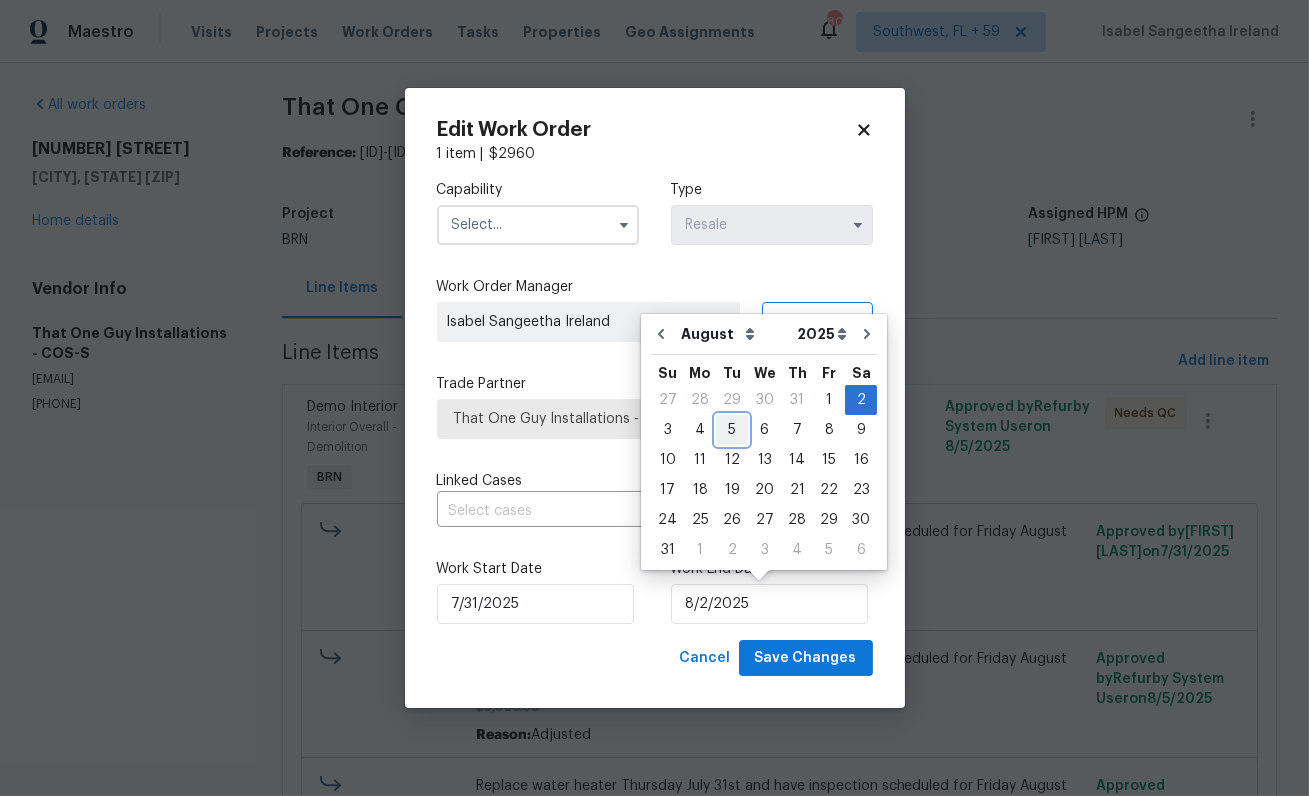 click on "5" at bounding box center (732, 430) 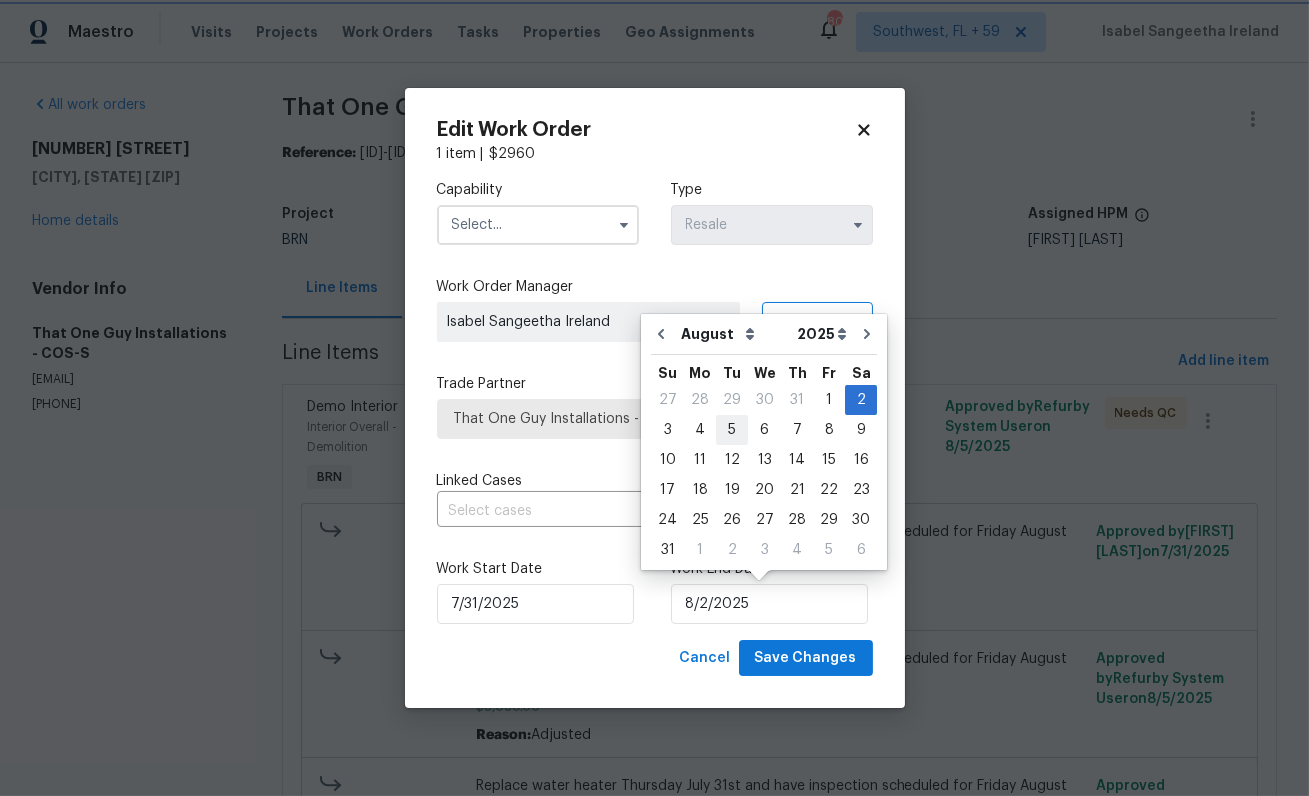 type on "8/5/2025" 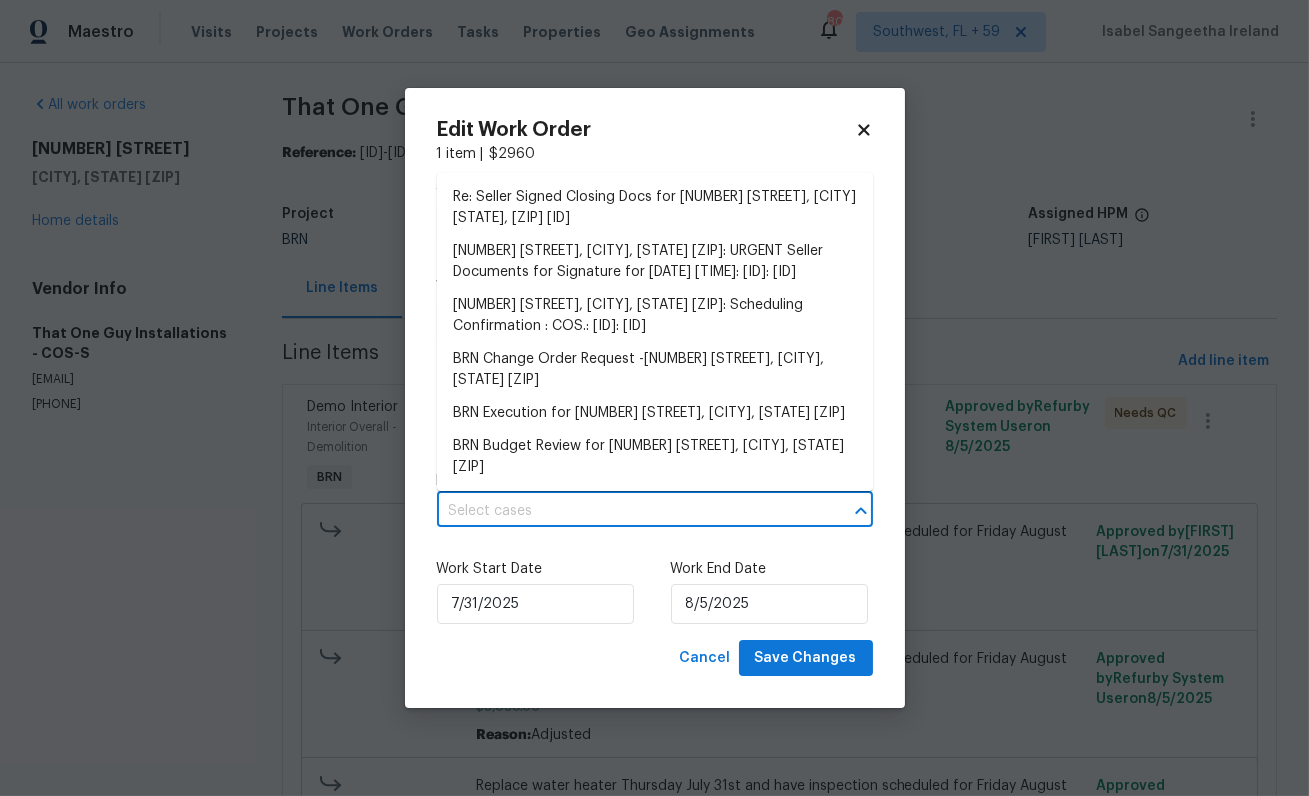 click at bounding box center (627, 511) 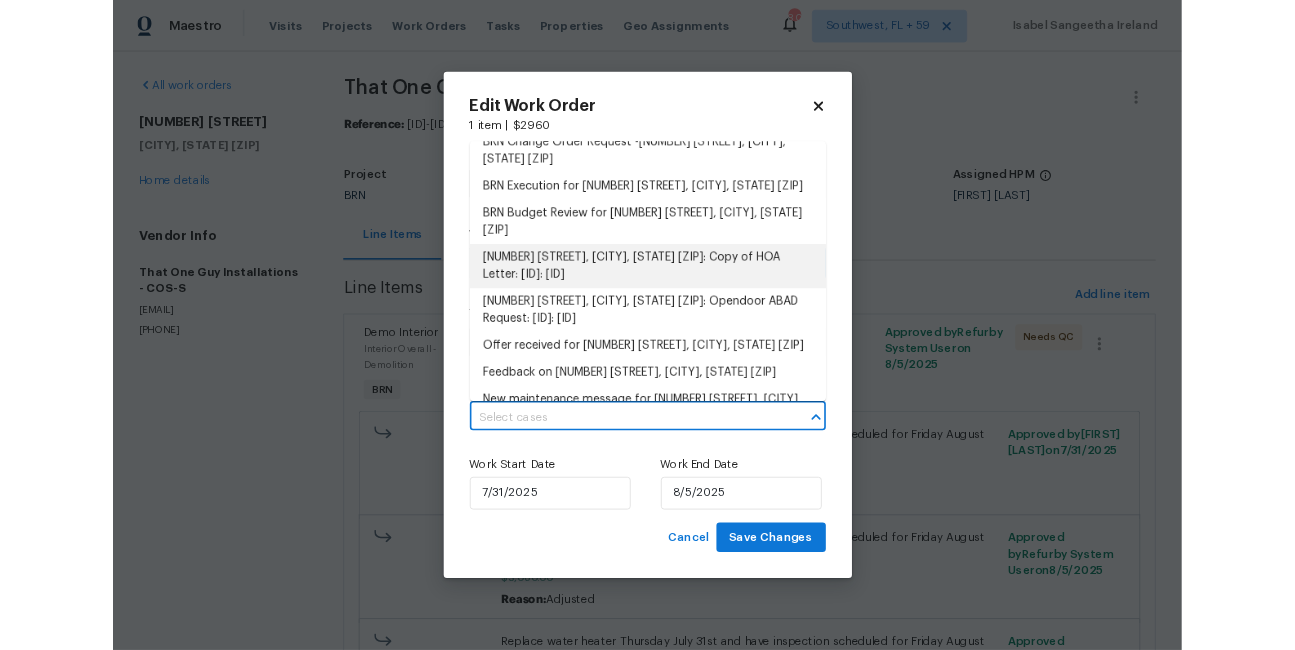 scroll, scrollTop: 189, scrollLeft: 0, axis: vertical 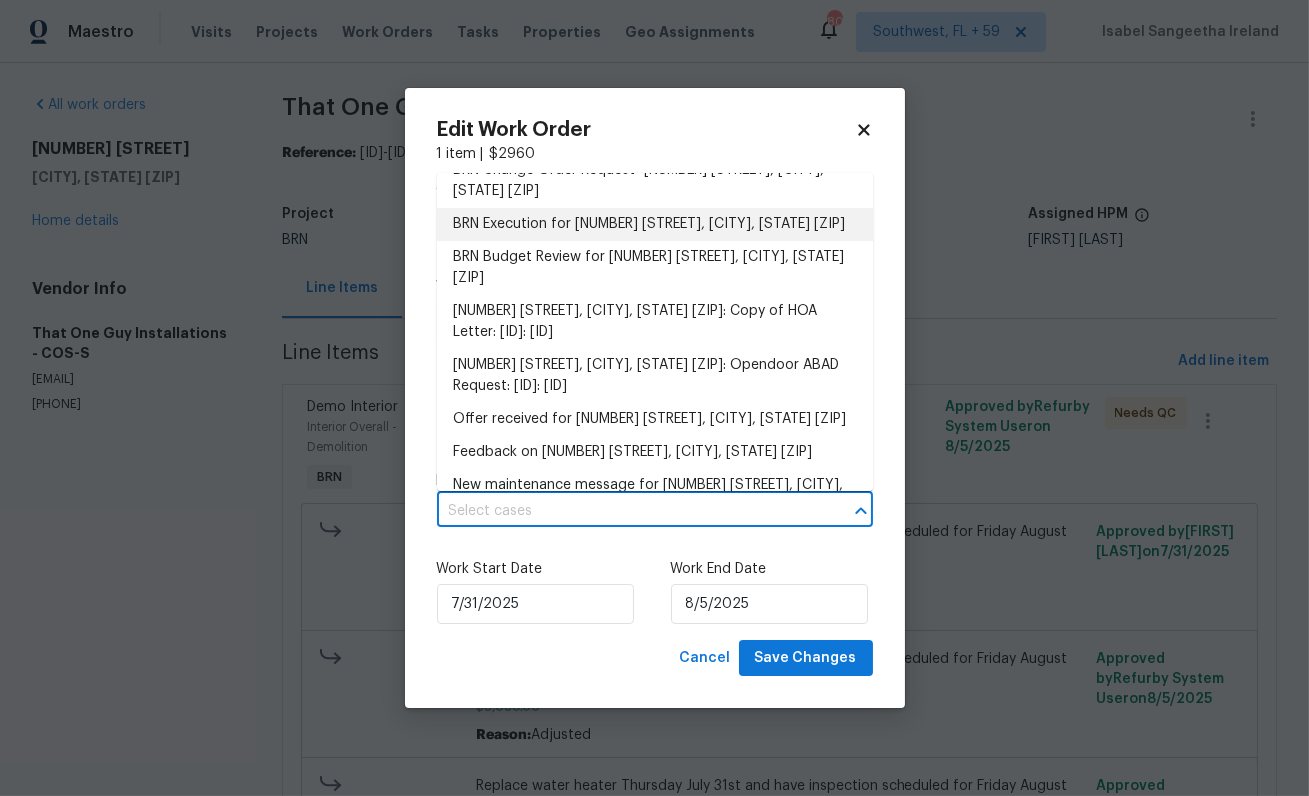click on "BRN Execution for 6126 Wild Turkey Dr, Colorado Springs, CO 80925" at bounding box center (655, 224) 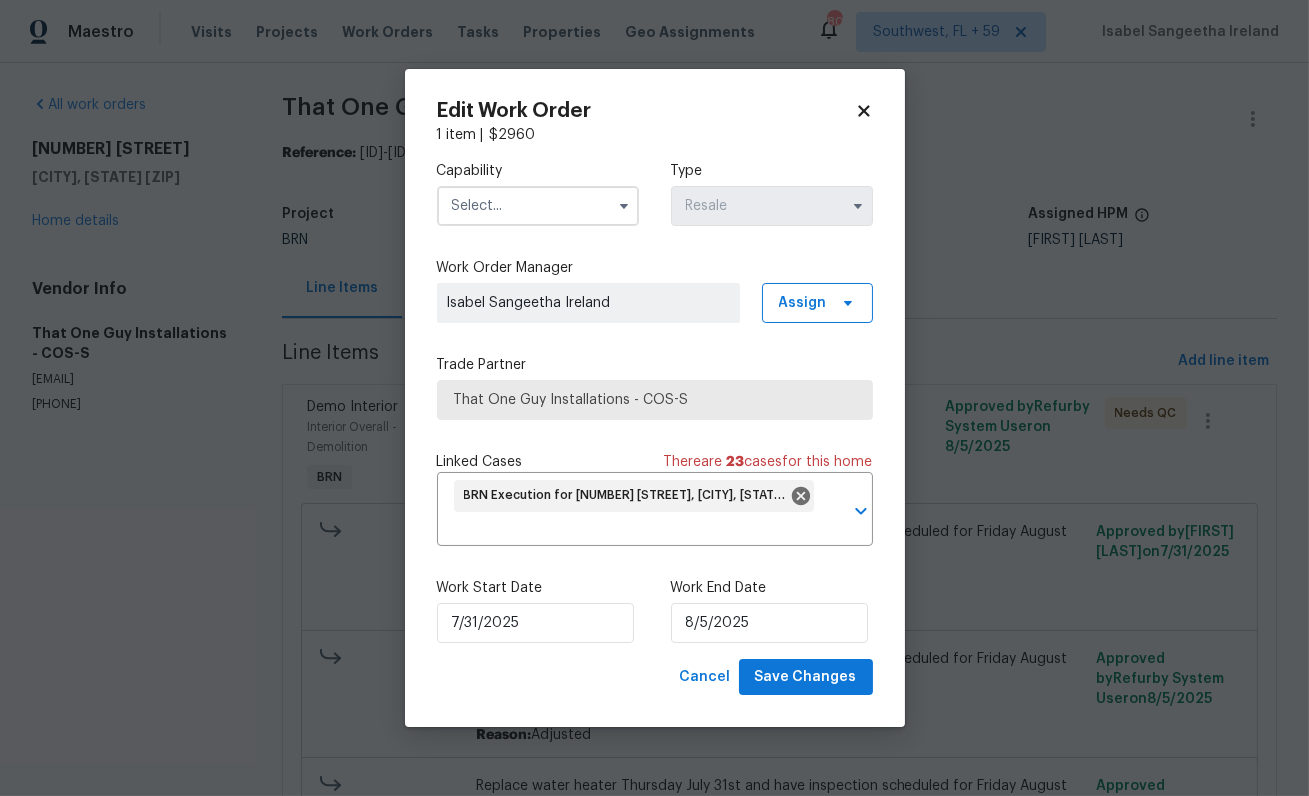 click at bounding box center (538, 206) 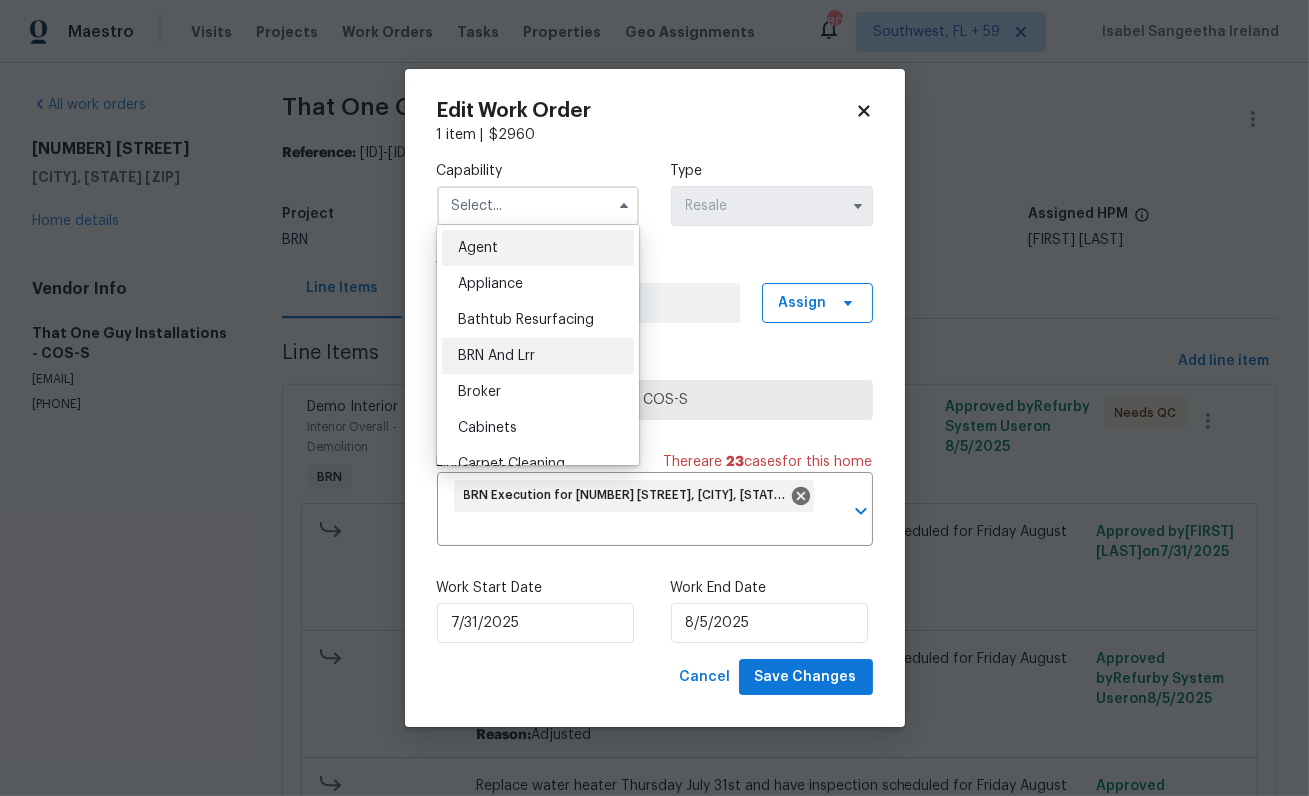 click on "BRN And Lrr" at bounding box center [496, 356] 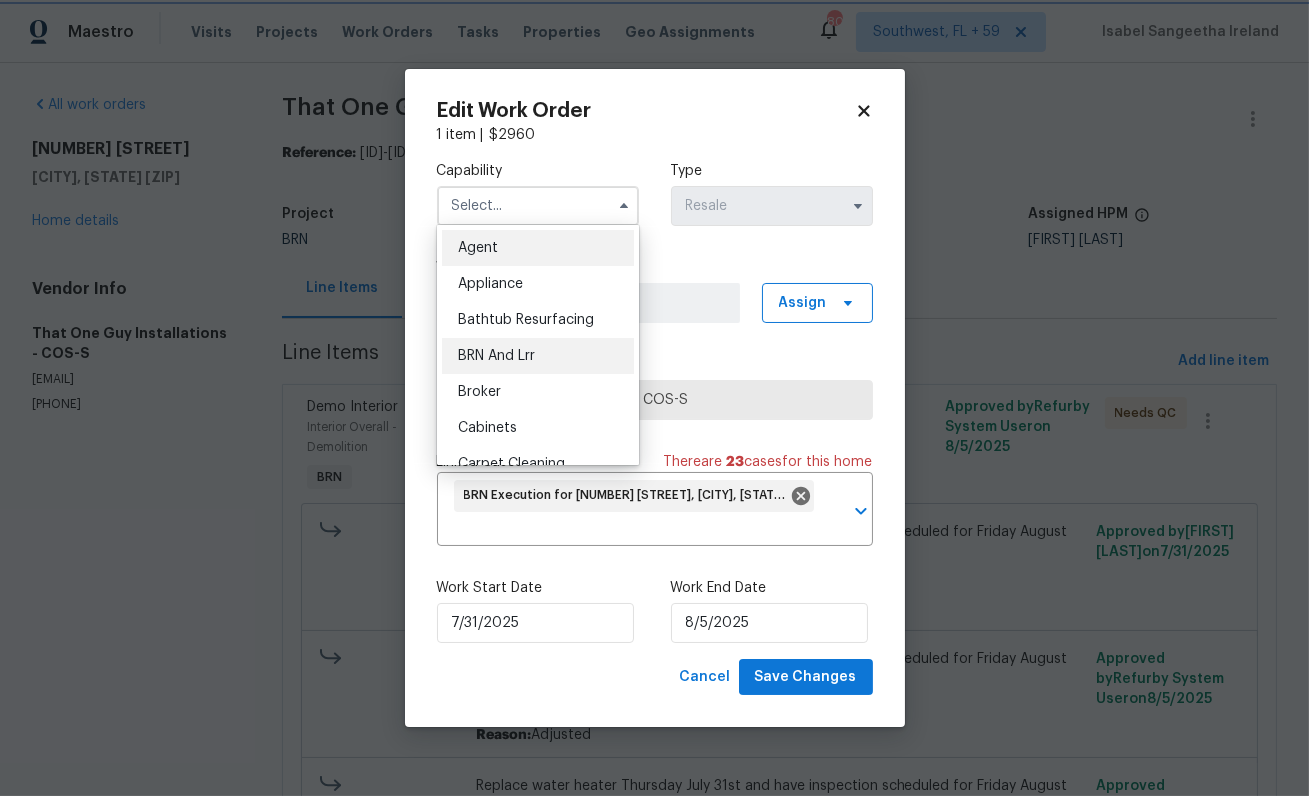 type on "BRN And Lrr" 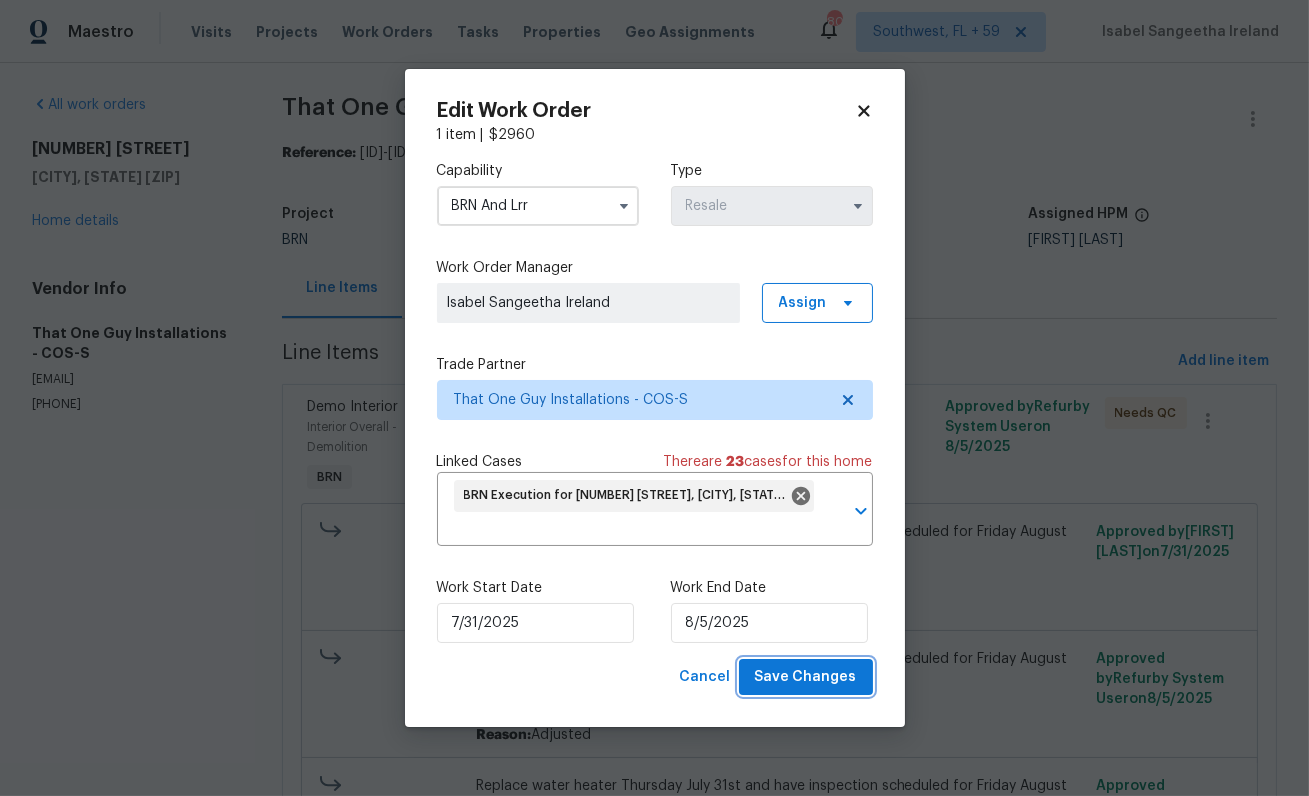click on "Save Changes" at bounding box center [806, 677] 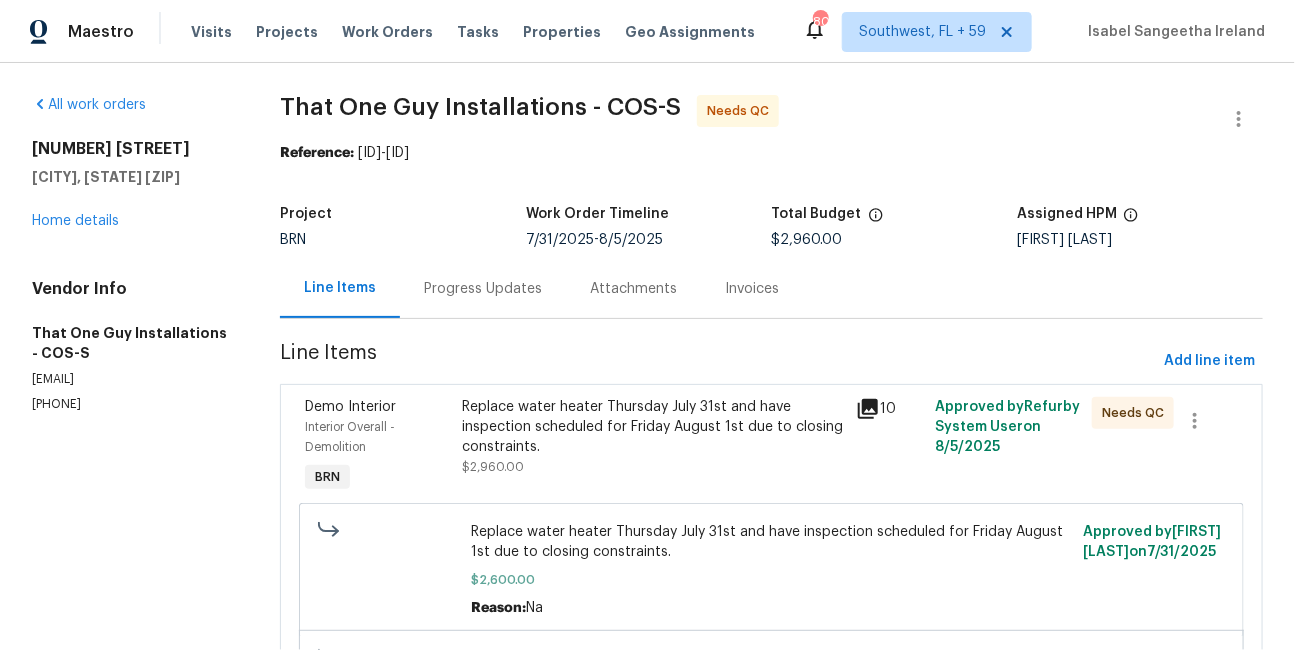 click on "Replace water heater Thursday July 31st and have inspection scheduled for Friday August 1st due to closing constraints." at bounding box center (654, 427) 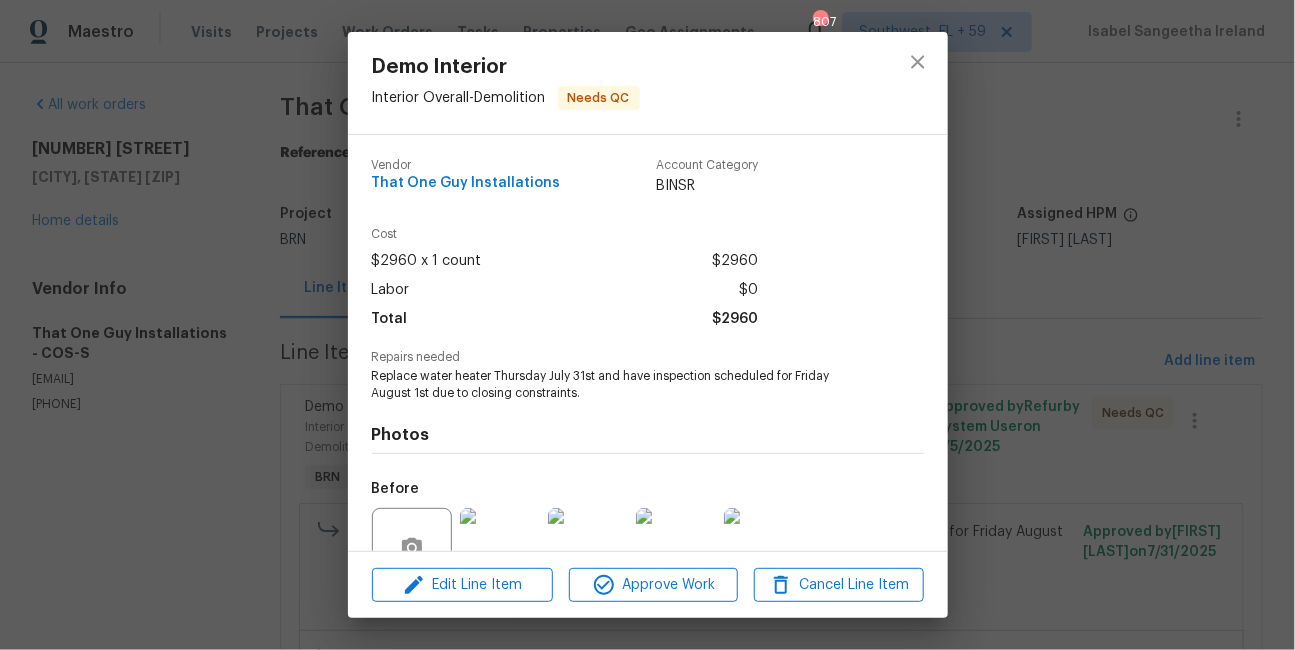 scroll, scrollTop: 189, scrollLeft: 0, axis: vertical 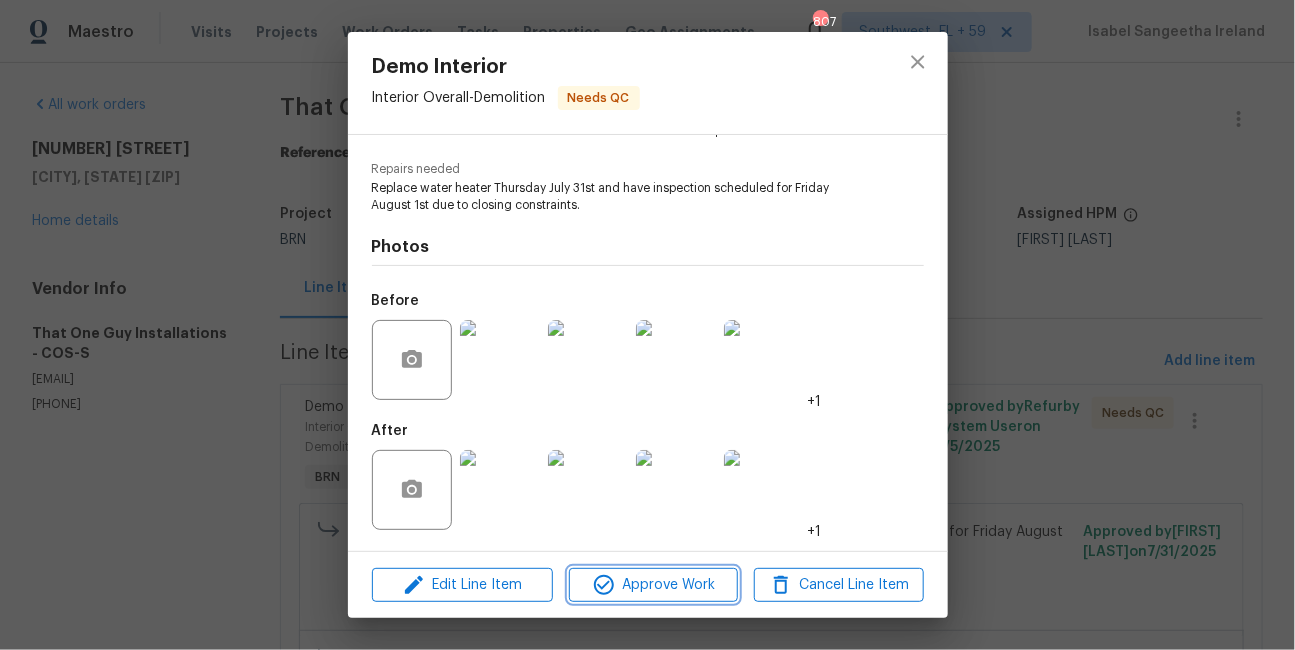 click on "Approve Work" at bounding box center [653, 585] 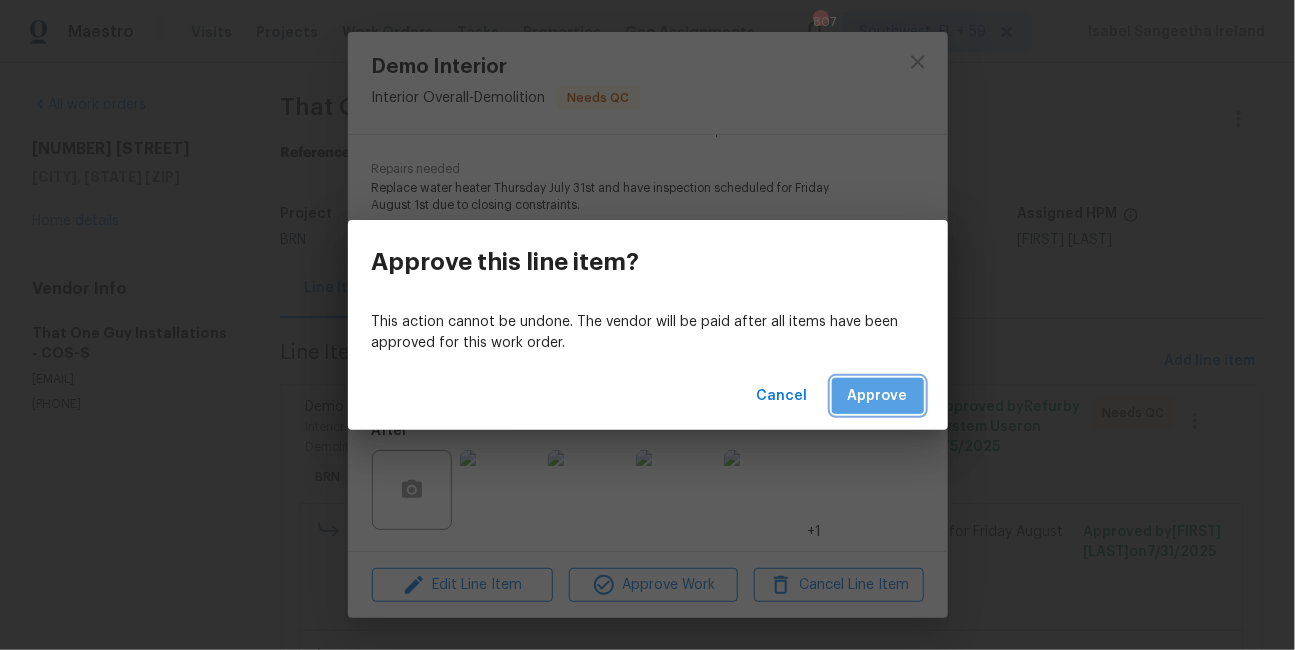 click on "Approve" at bounding box center (878, 396) 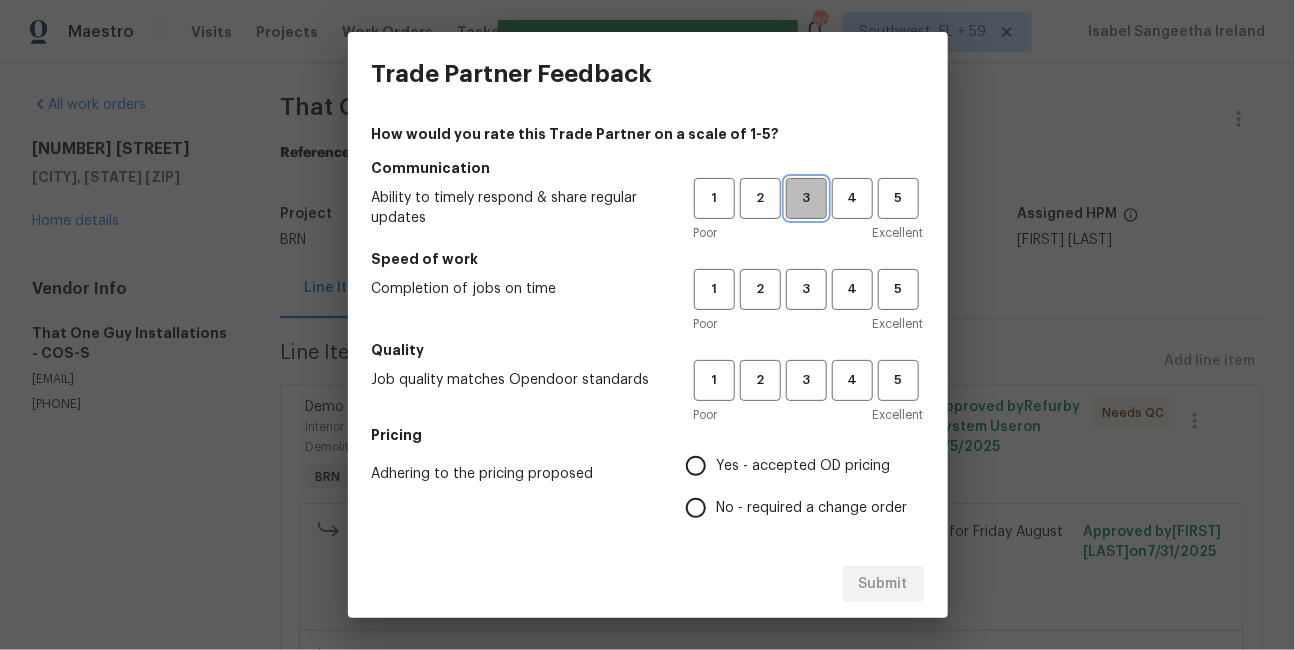 click on "3" at bounding box center [806, 198] 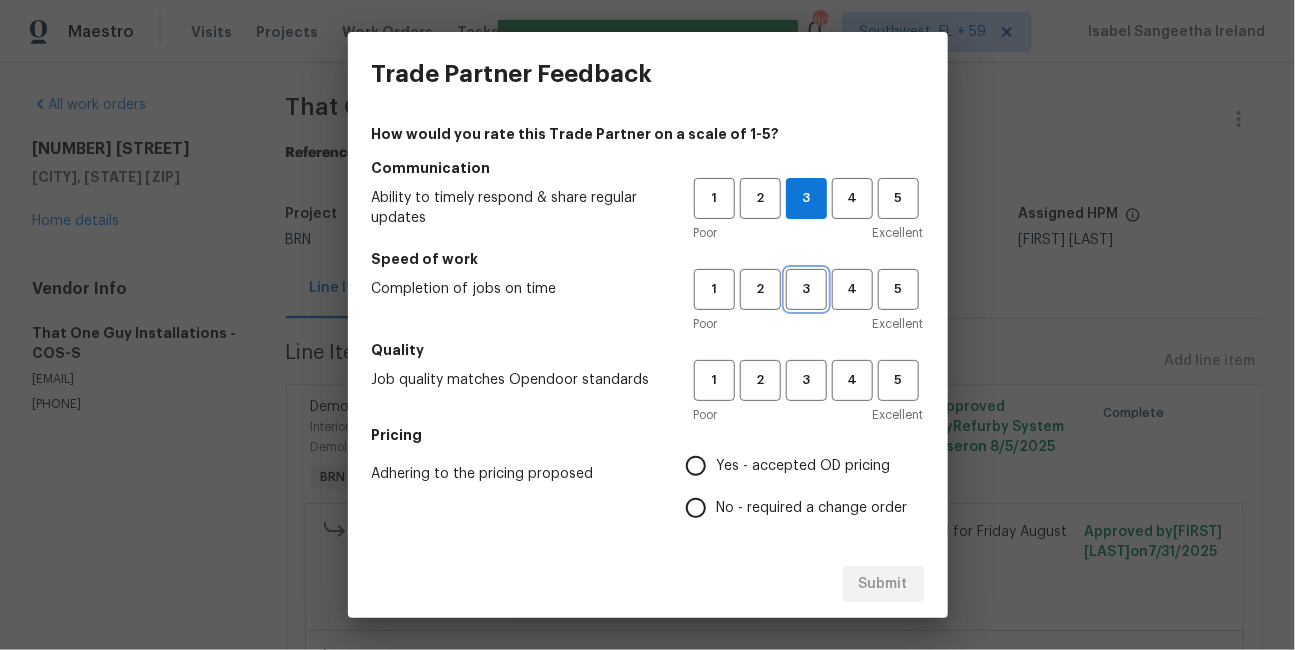 click on "3" at bounding box center [806, 289] 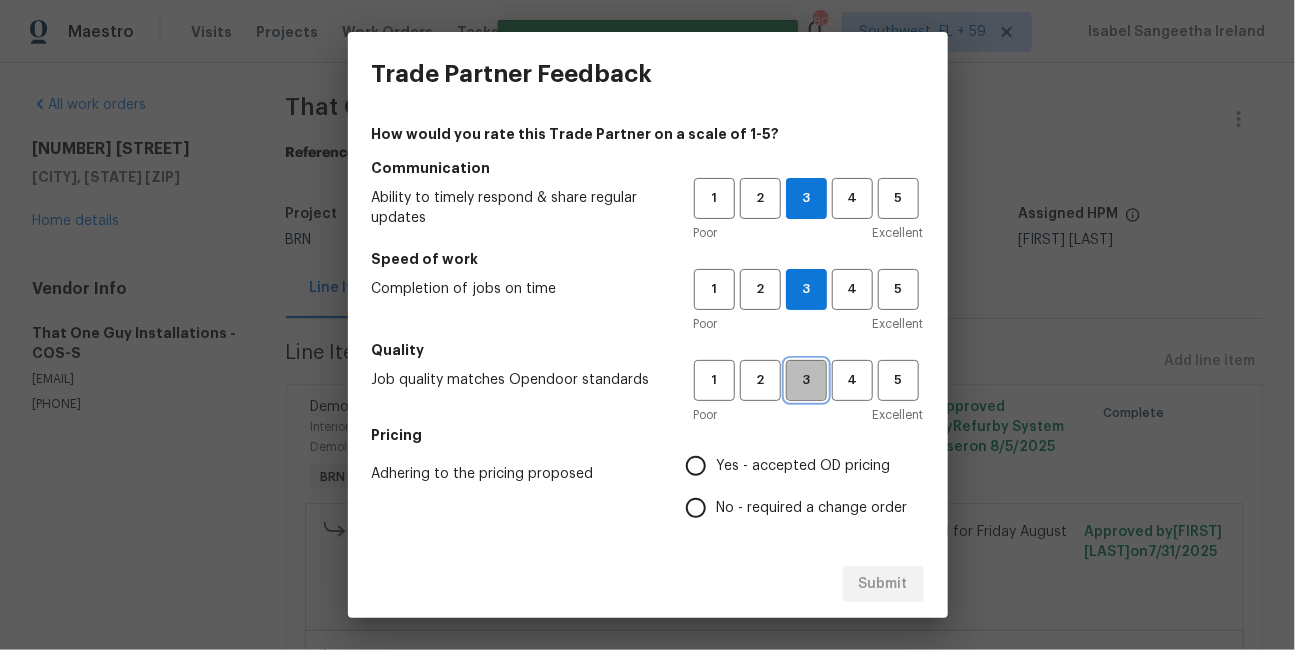click on "3" at bounding box center (806, 380) 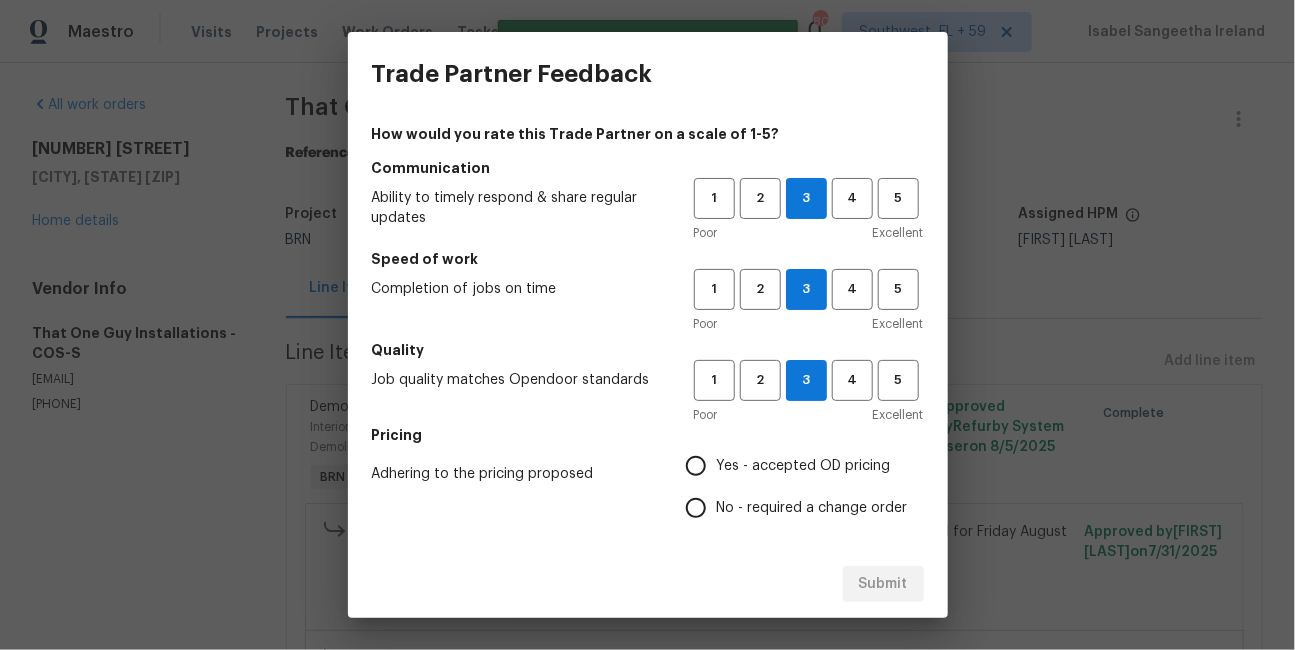 click on "No - required a change order" at bounding box center [812, 508] 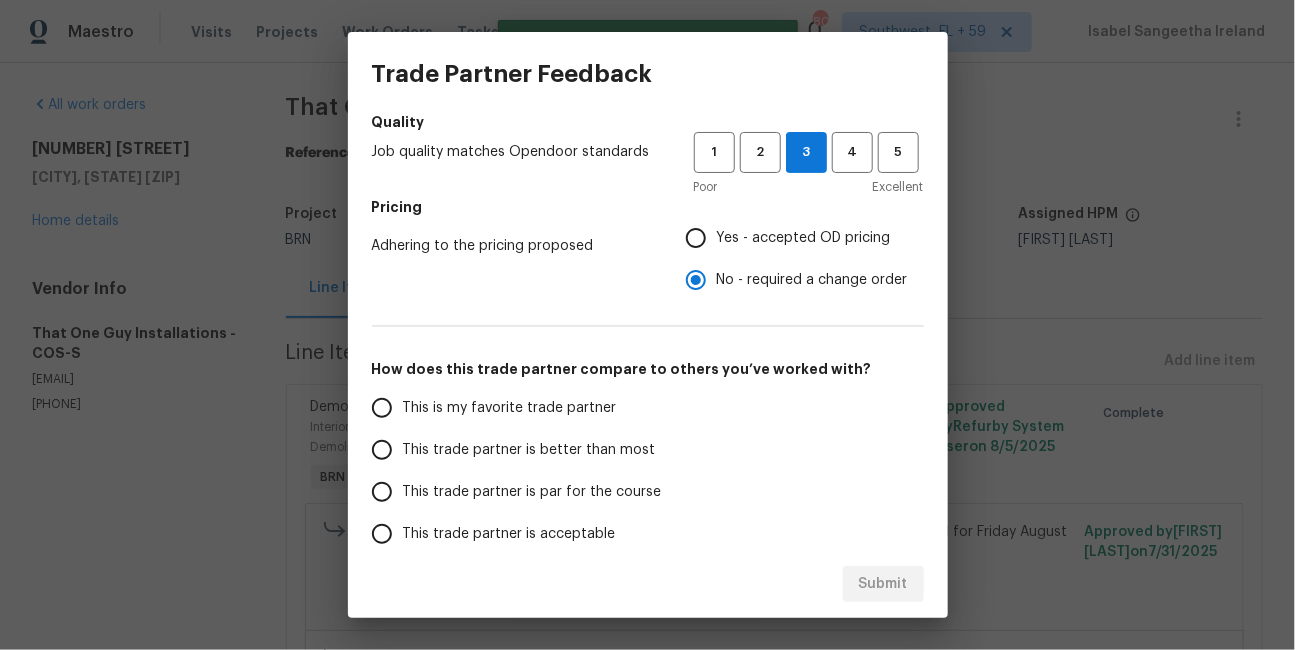 scroll, scrollTop: 250, scrollLeft: 0, axis: vertical 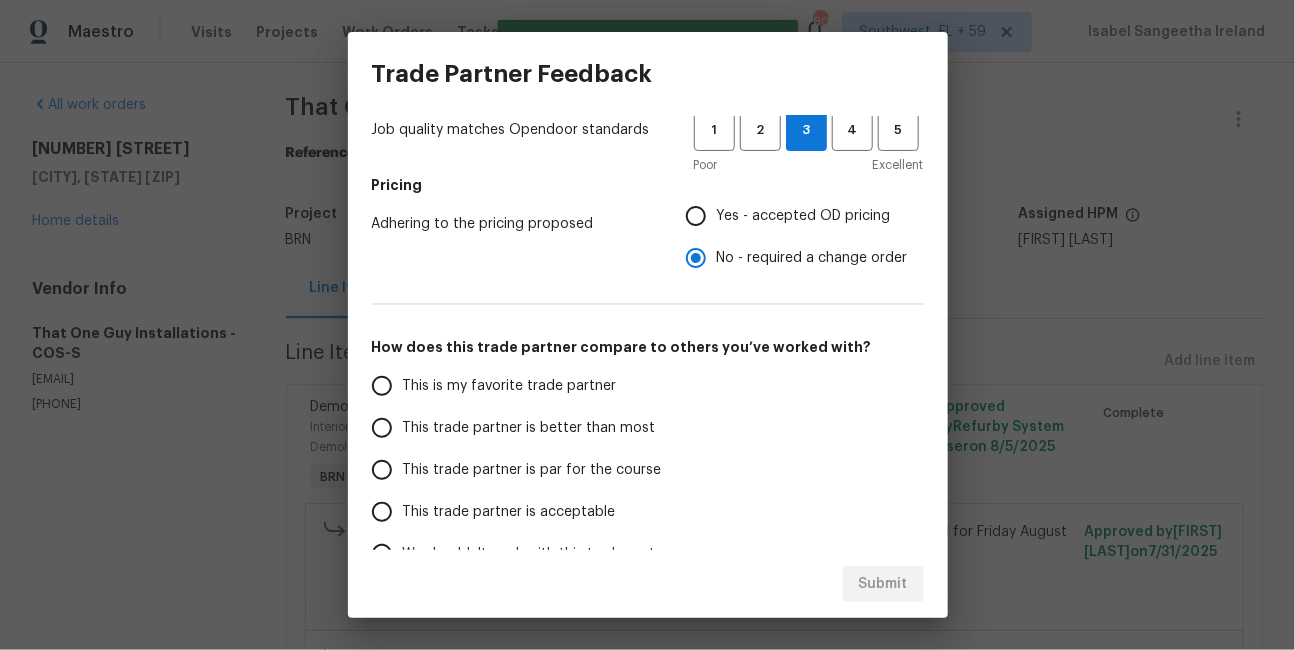 click on "This trade partner is better than most" at bounding box center (529, 428) 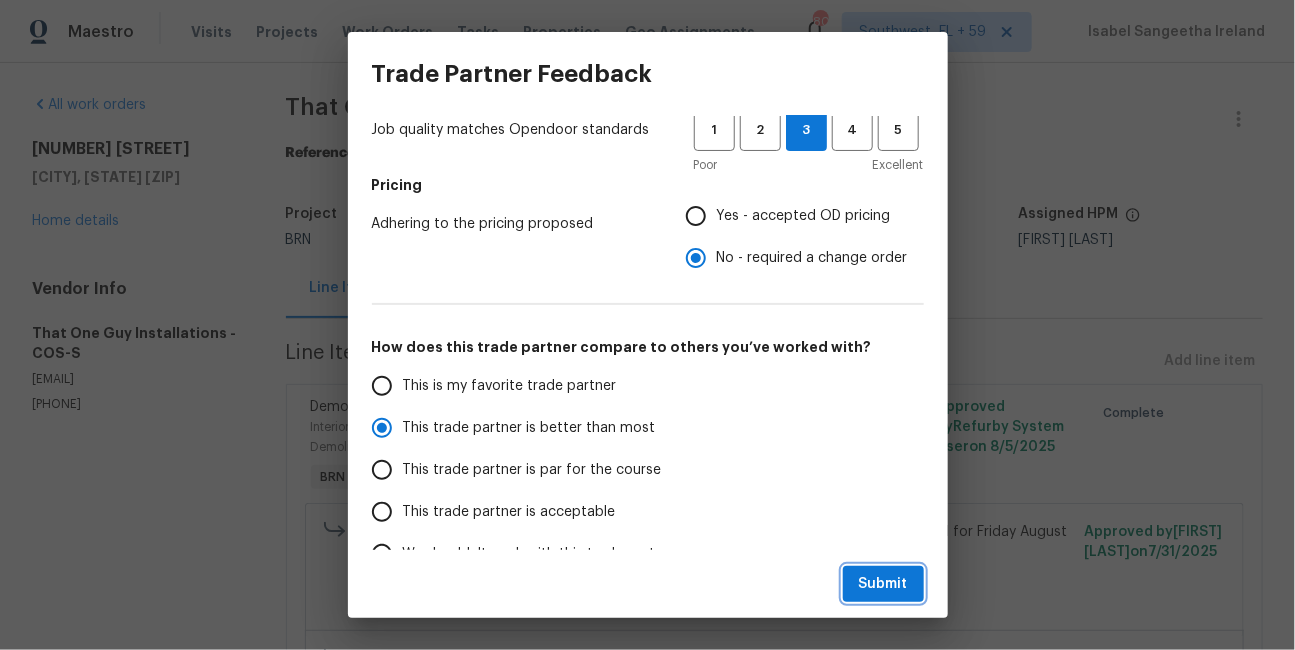 click on "Submit" at bounding box center (883, 584) 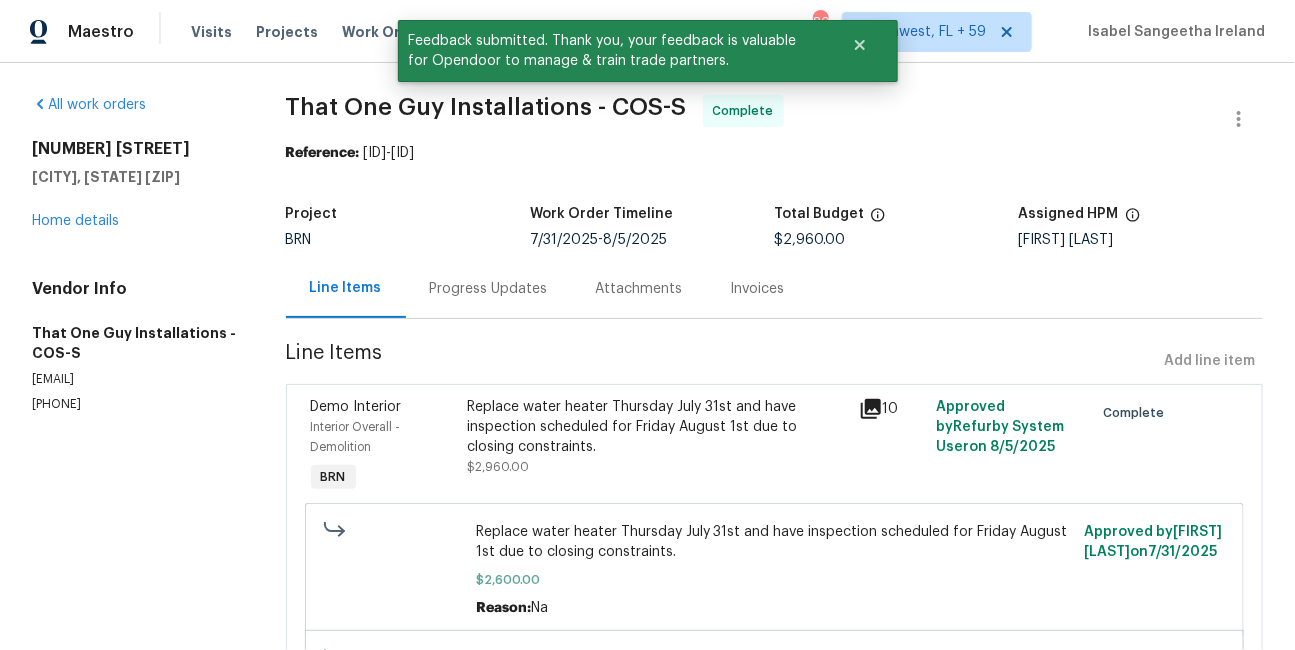 click on "Progress Updates" at bounding box center [489, 289] 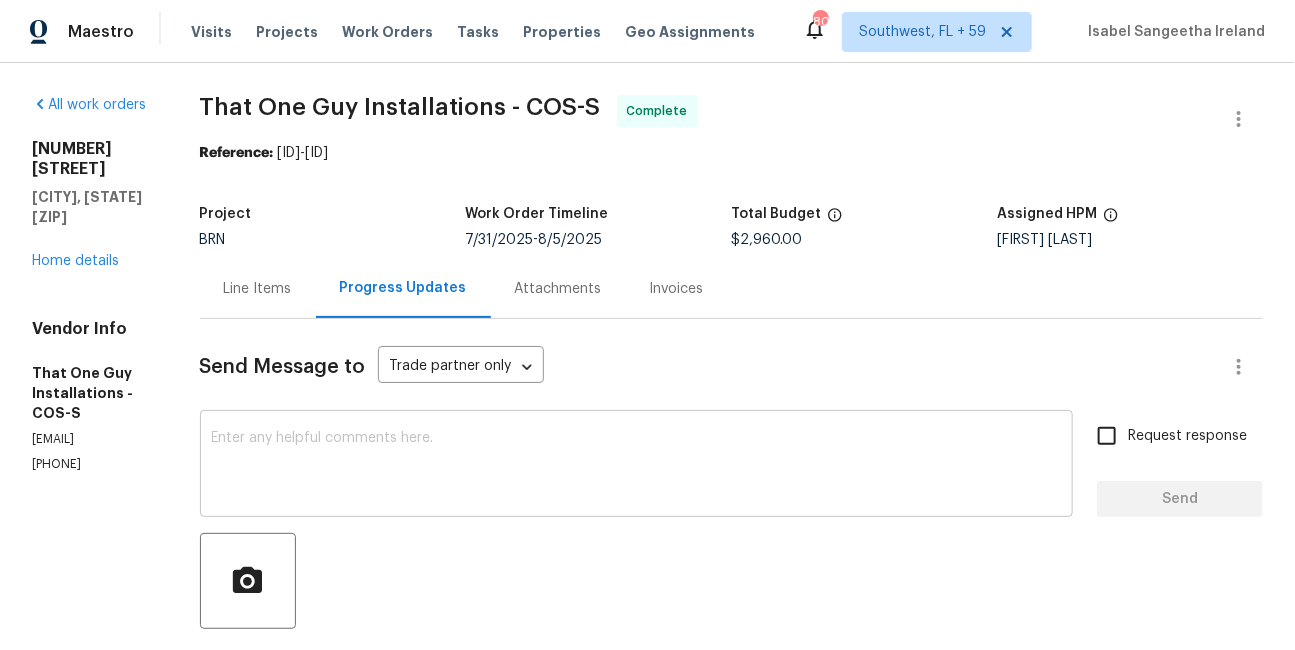 click at bounding box center [636, 466] 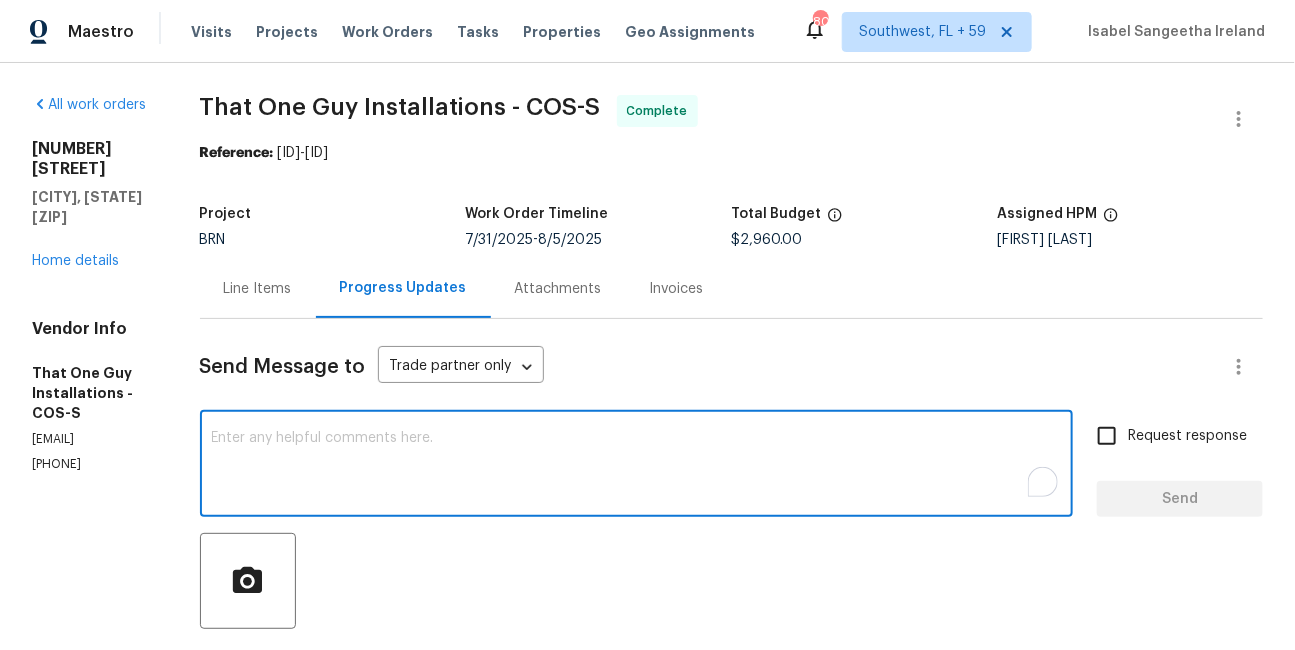paste on "WO is approved, Please upload the detailed paid invoice under invoice section.  Thank you for your work!" 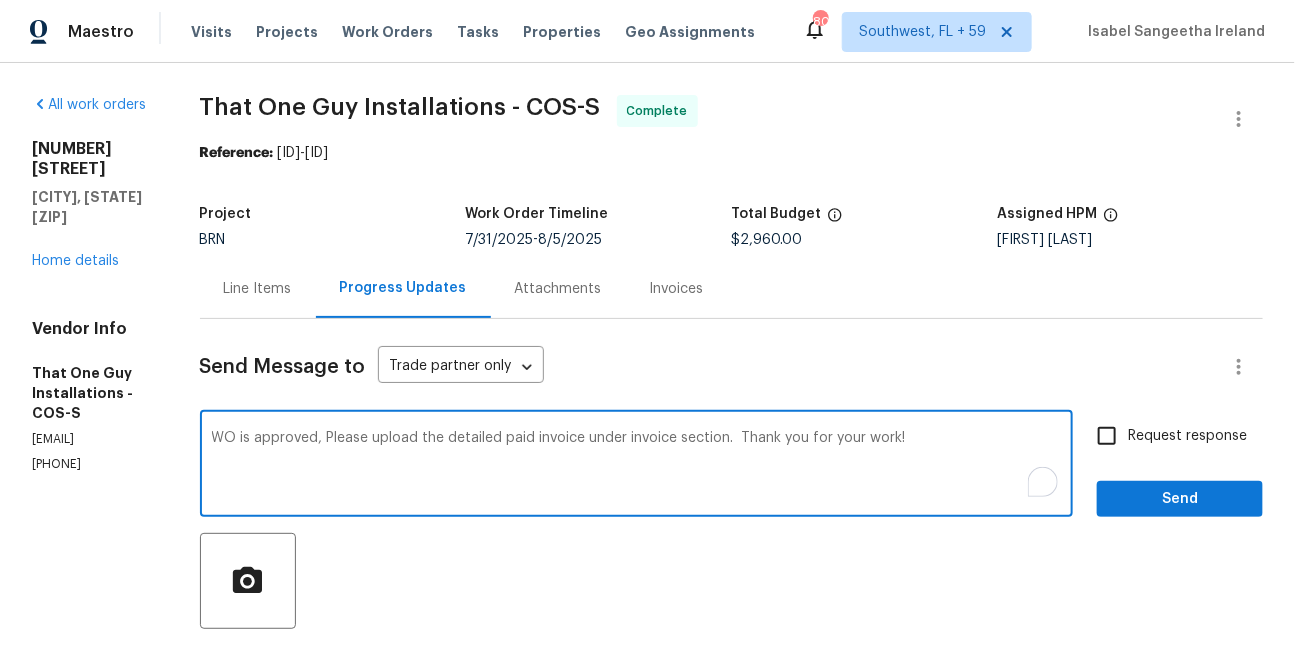 type on "WO is approved, Please upload the detailed paid invoice under invoice section.  Thank you for your work!" 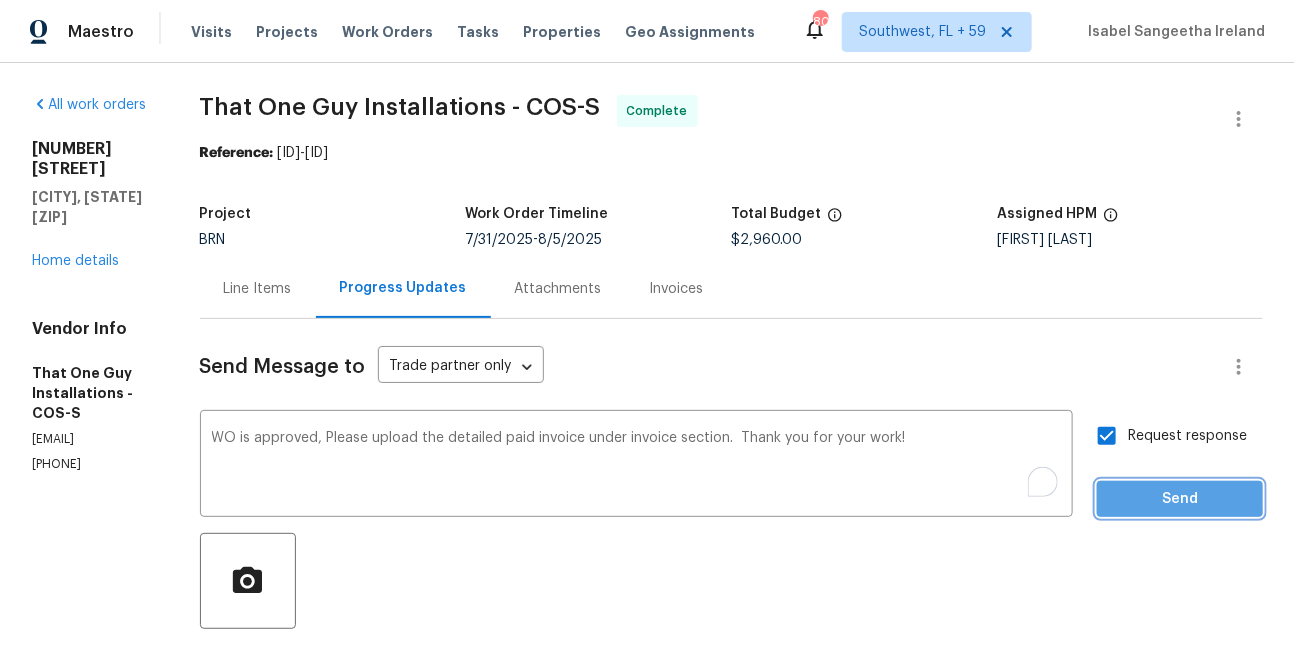 click on "Send" at bounding box center (1180, 499) 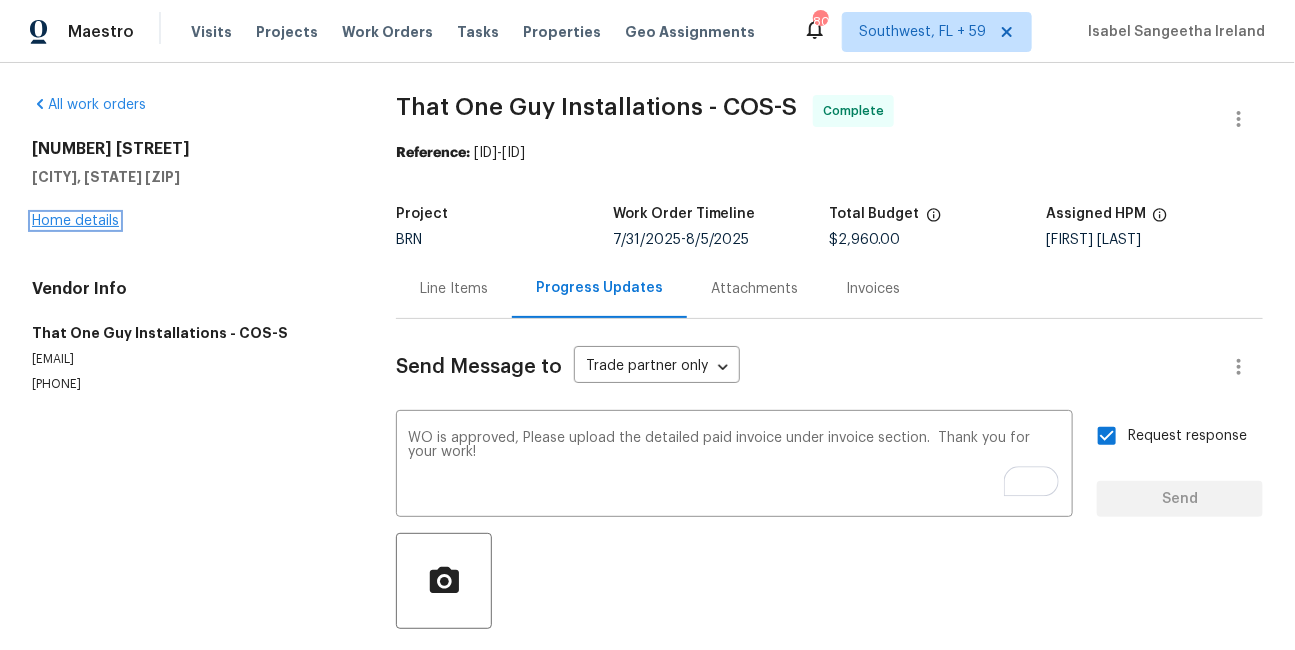 click on "Home details" at bounding box center (75, 221) 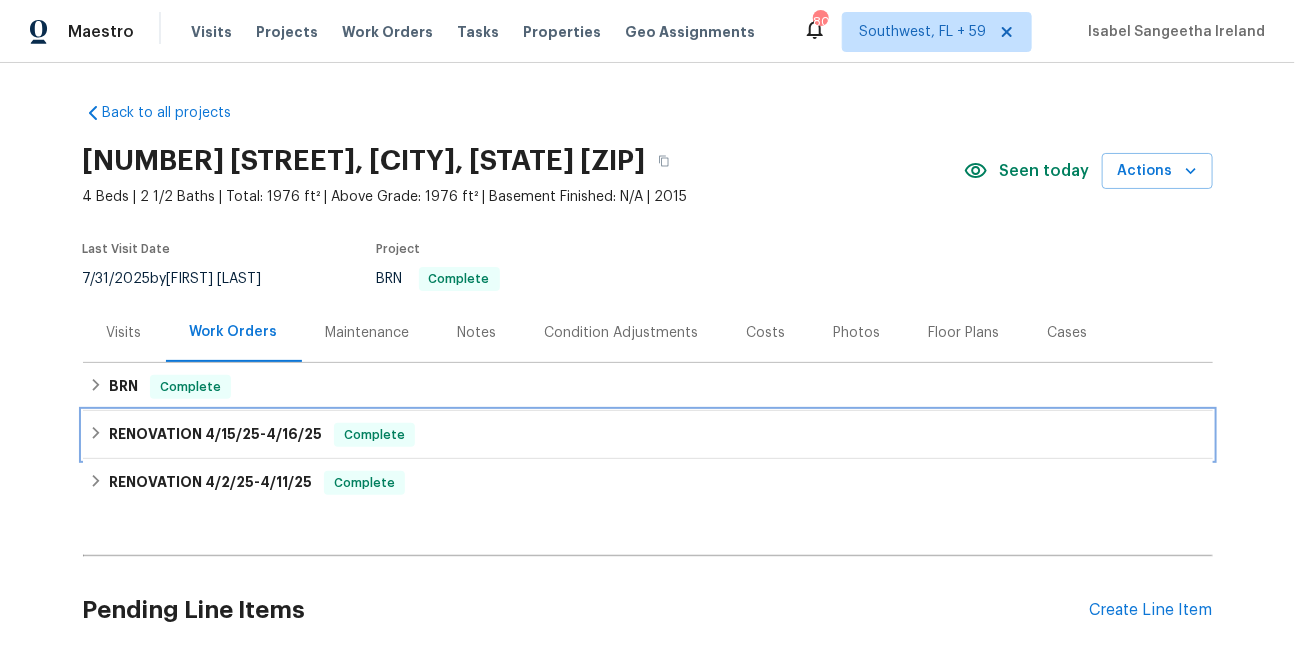 click on "RENOVATION   4/15/25  -  4/16/25 Complete" at bounding box center (648, 435) 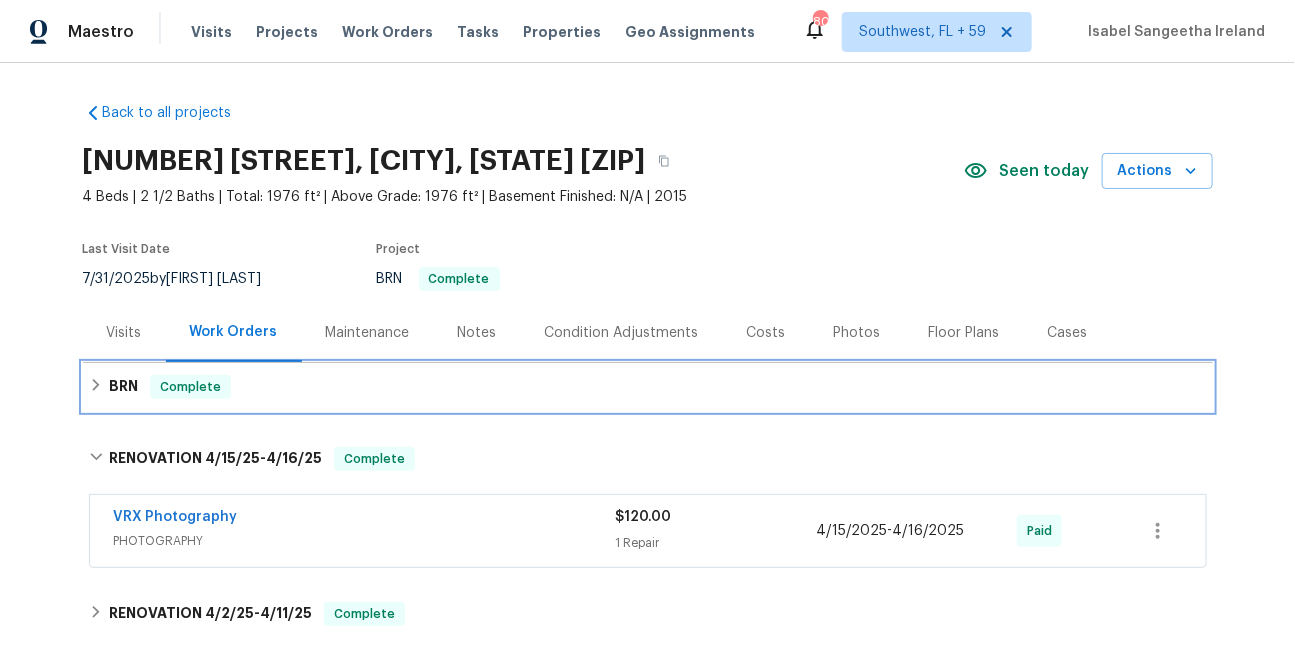 click on "BRN" at bounding box center [123, 387] 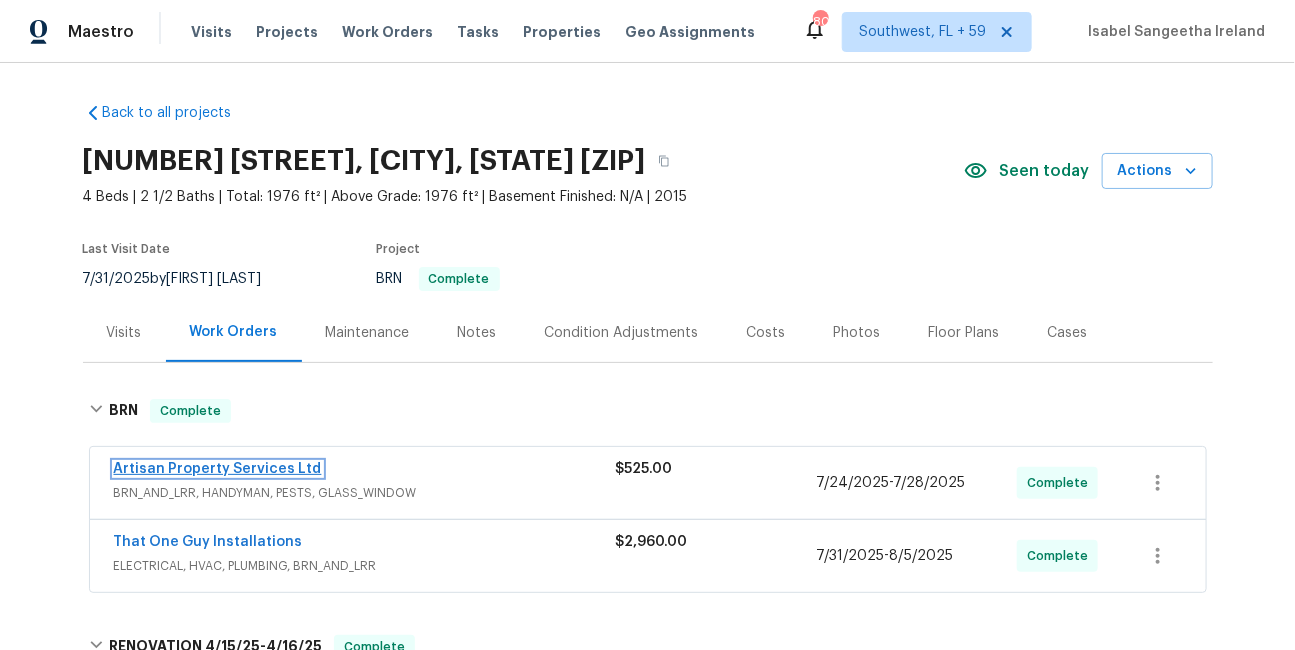 click on "Artisan Property Services Ltd" at bounding box center (218, 469) 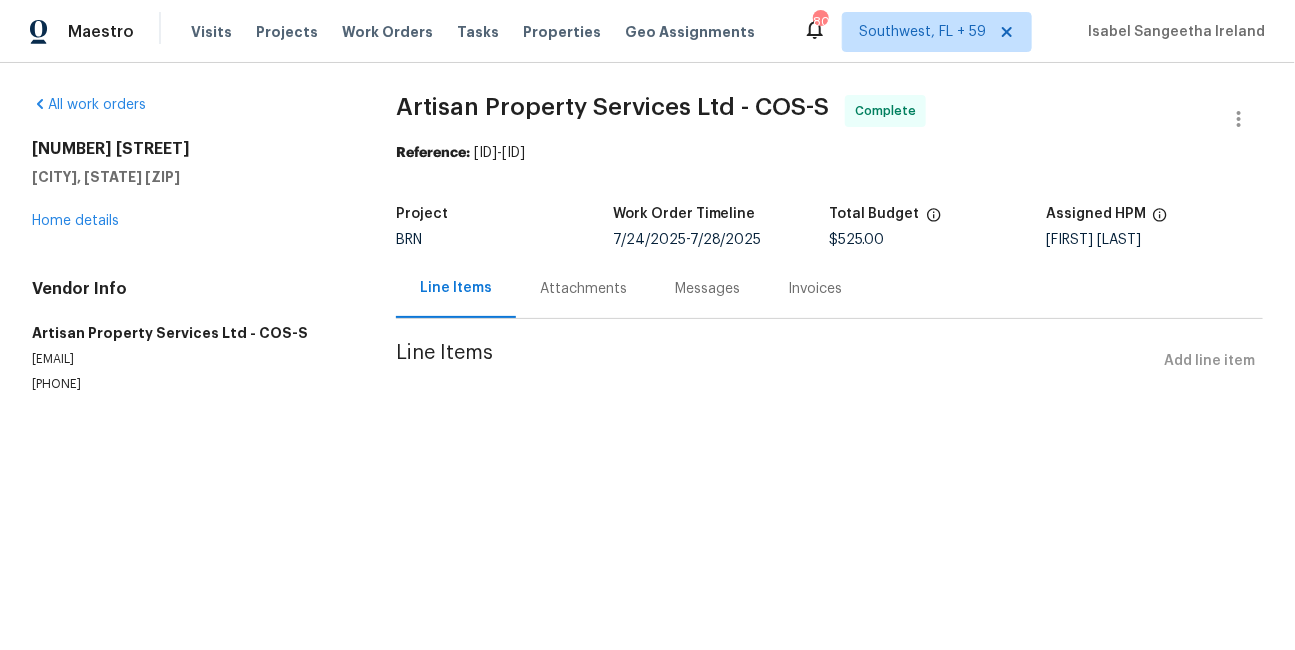 click on "Invoices" at bounding box center (815, 289) 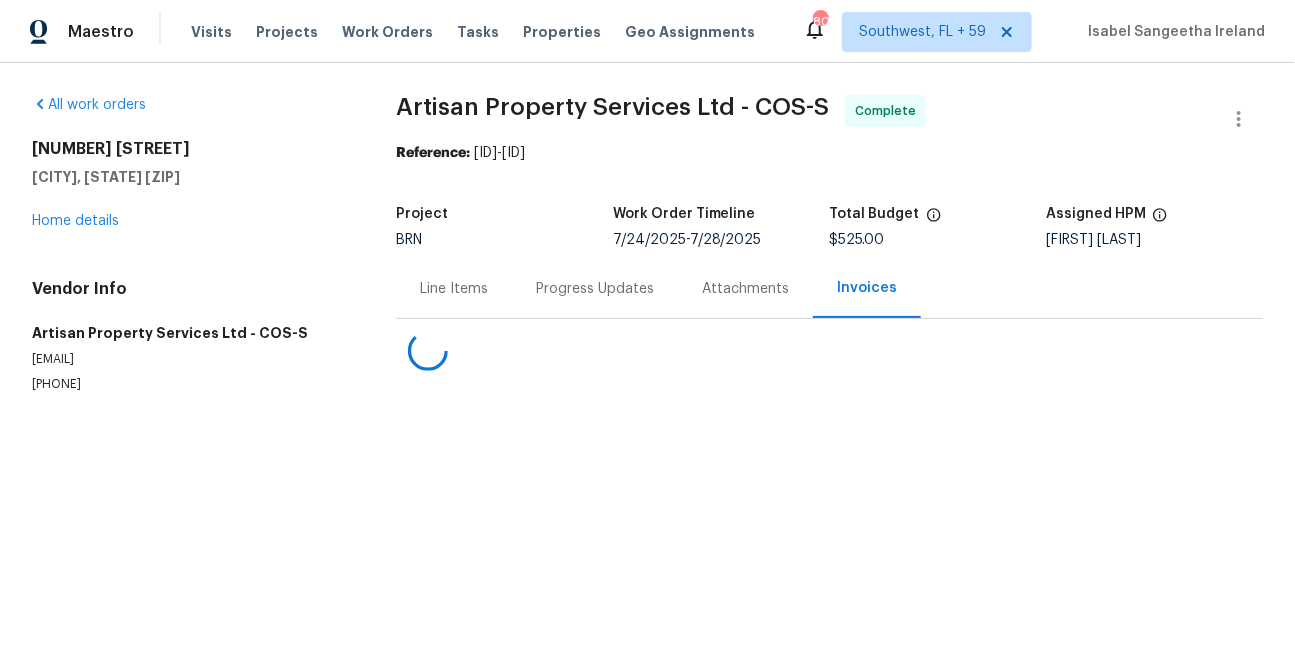 click on "Progress Updates" at bounding box center (595, 288) 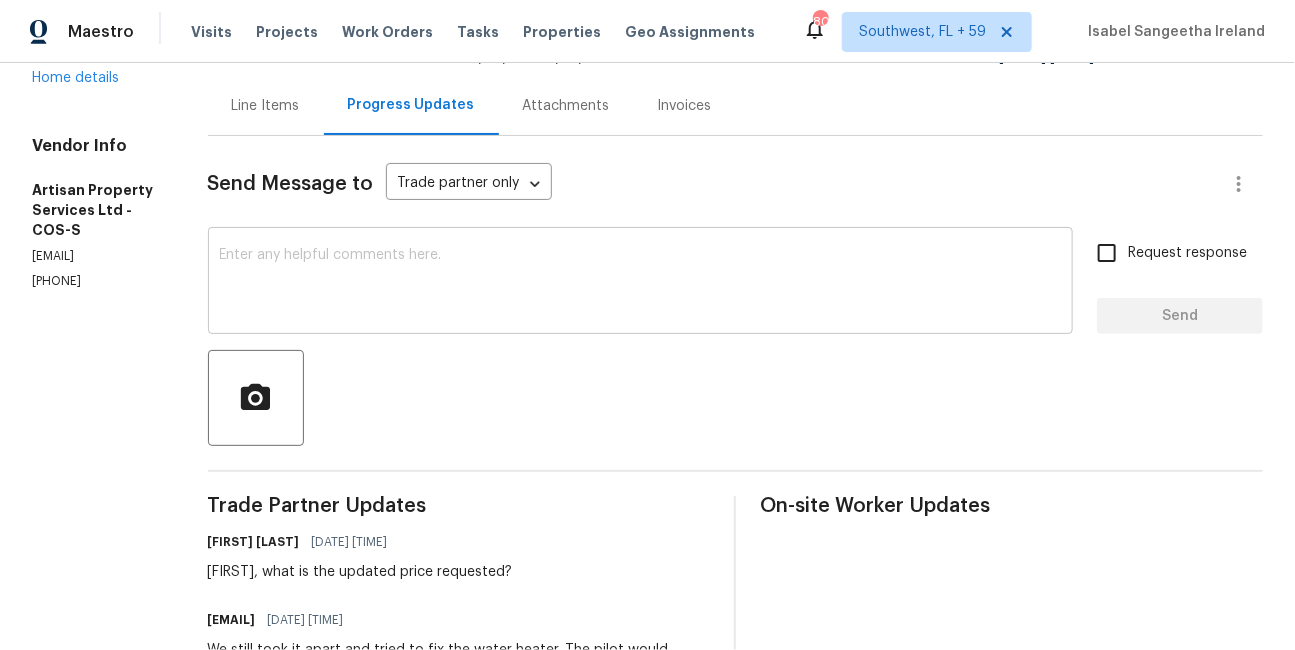 scroll, scrollTop: 280, scrollLeft: 0, axis: vertical 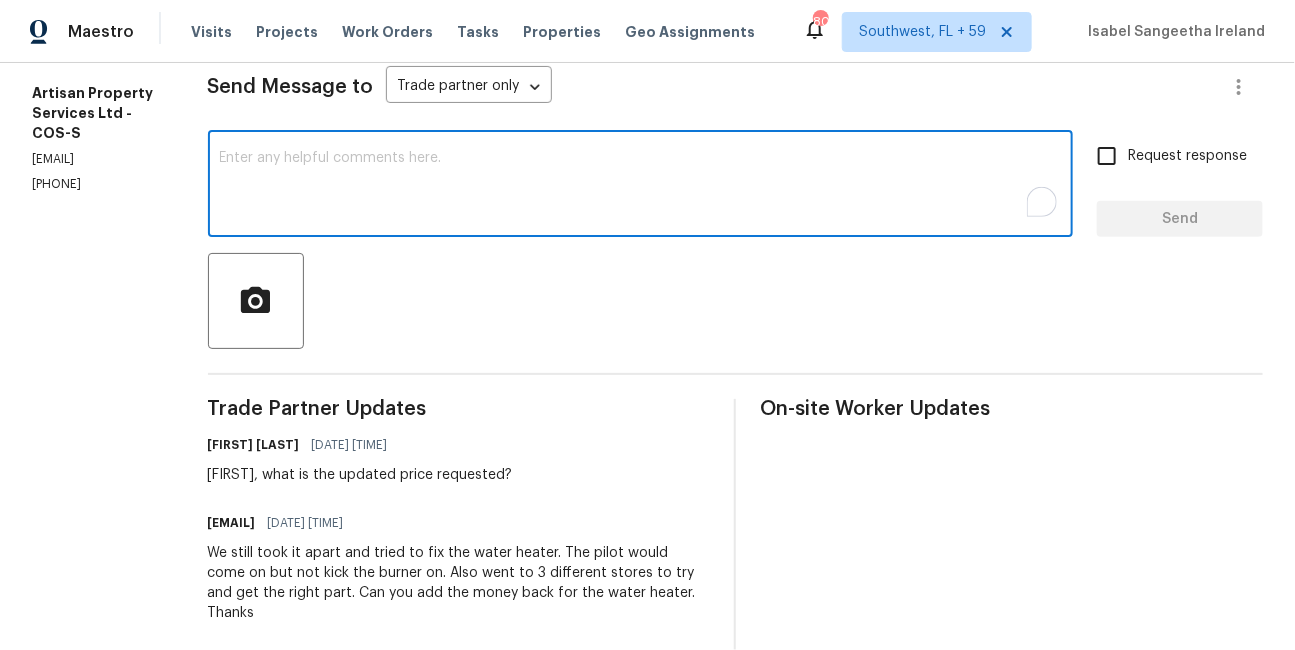 click at bounding box center (640, 186) 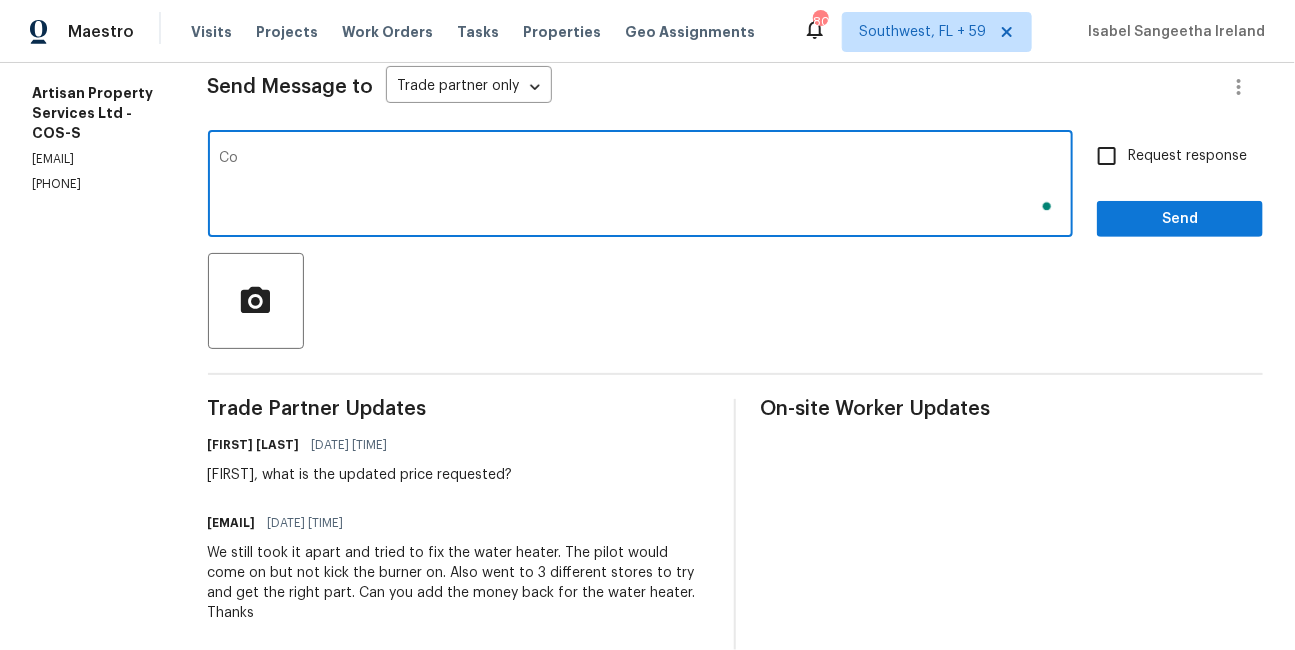 scroll, scrollTop: 280, scrollLeft: 0, axis: vertical 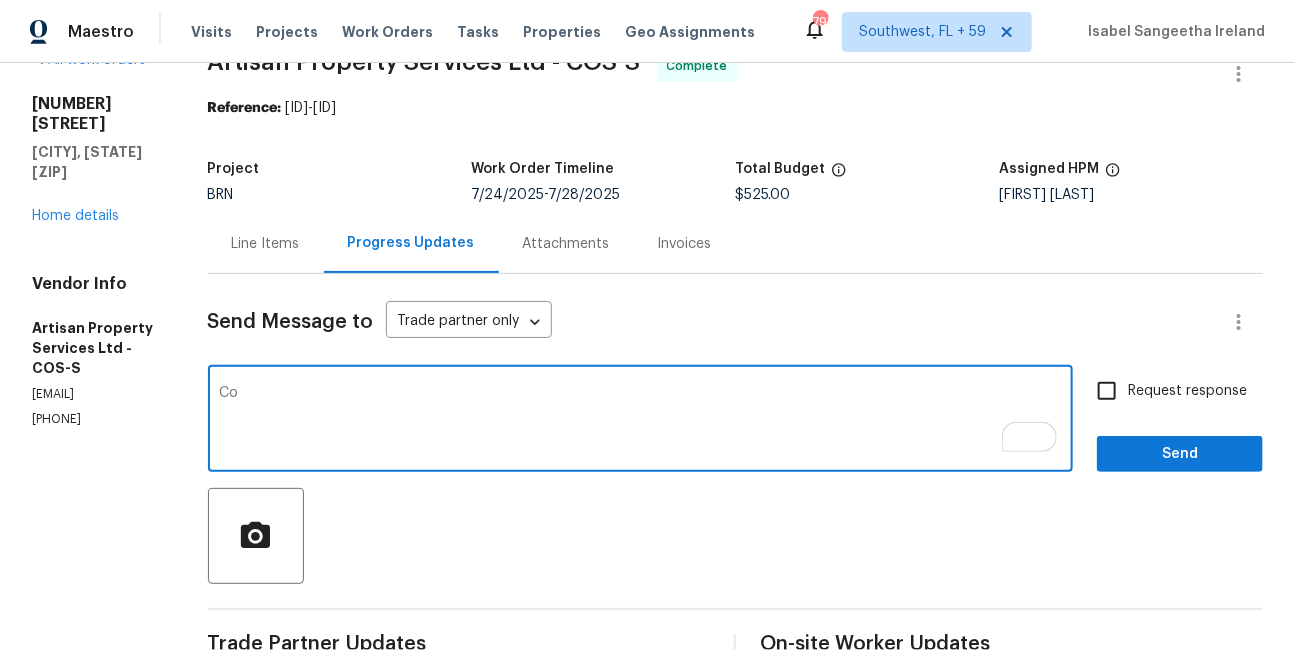 type on "C" 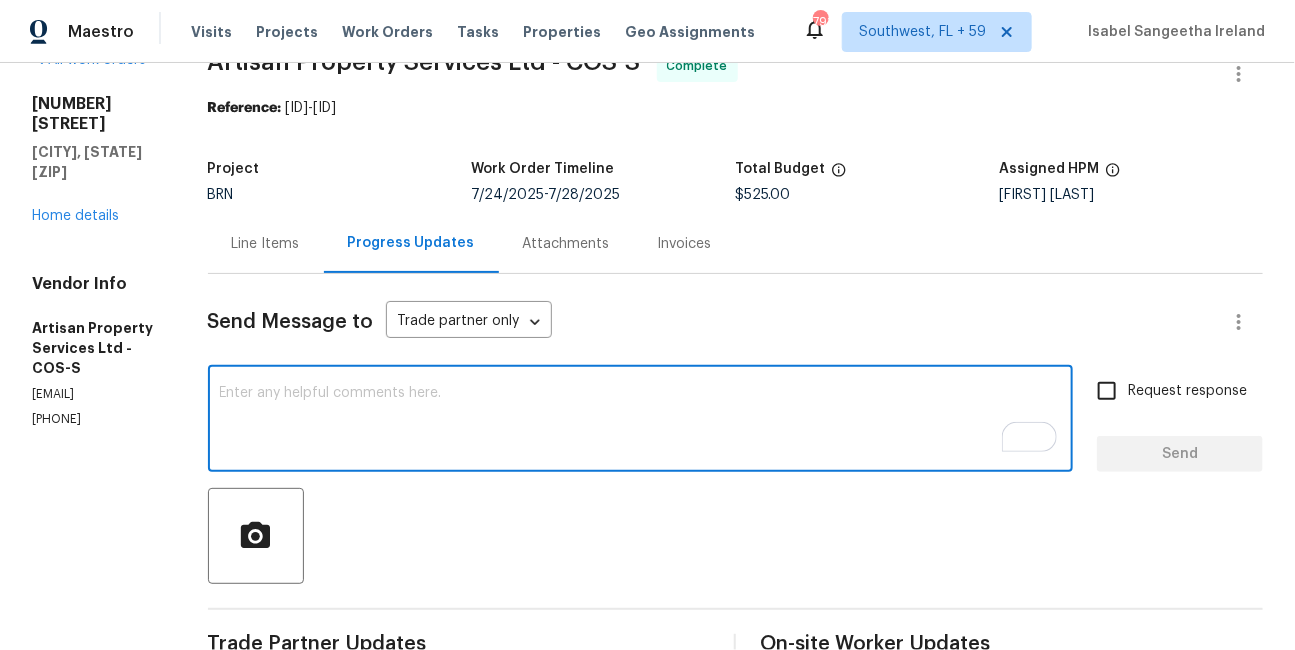 type 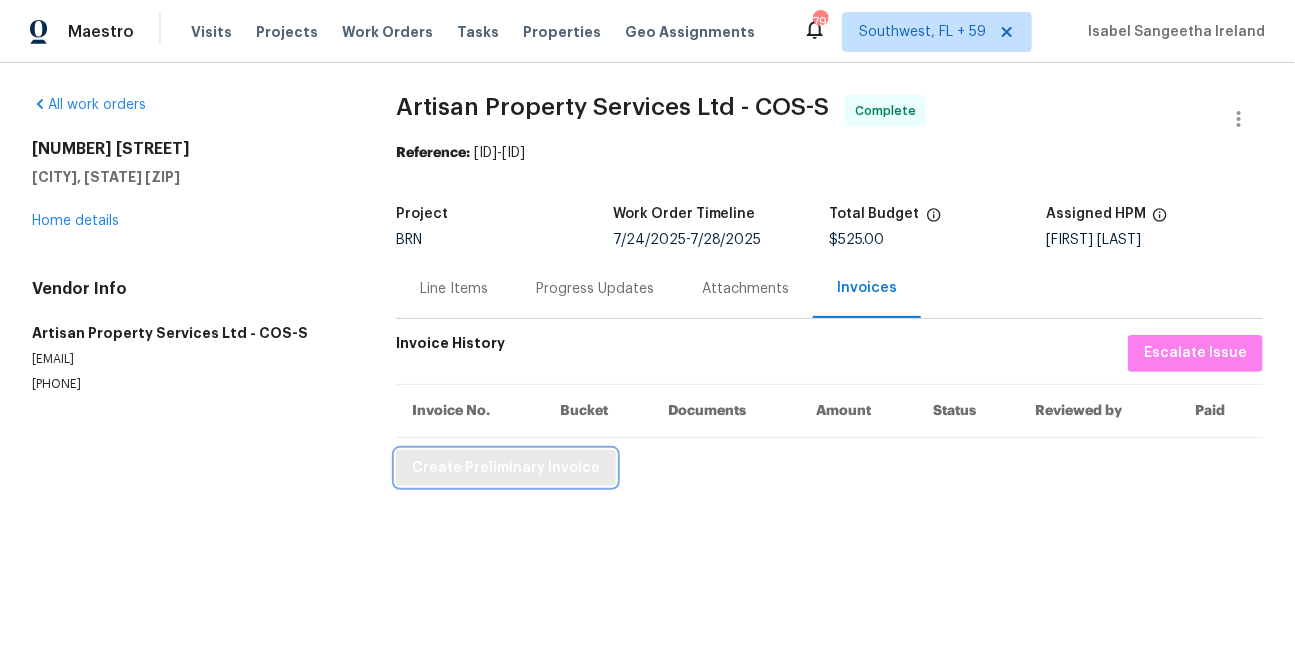 click on "Create Preliminary Invoice" at bounding box center (506, 468) 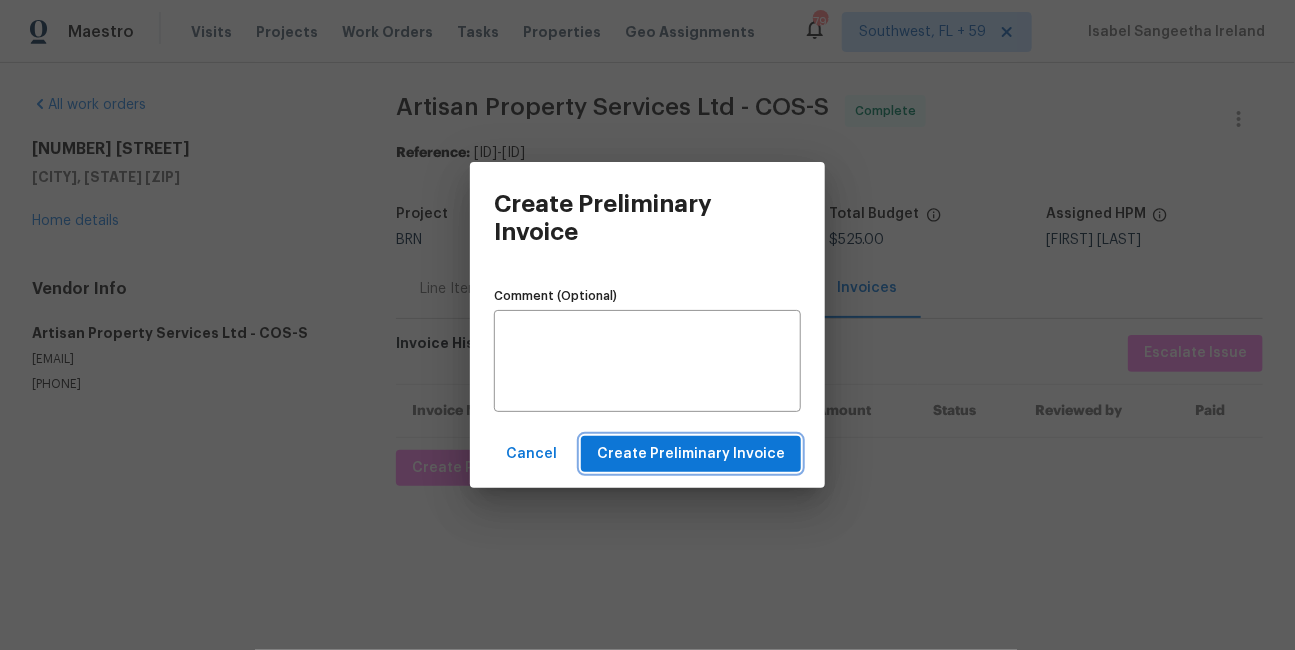 click on "Create Preliminary Invoice" at bounding box center [691, 454] 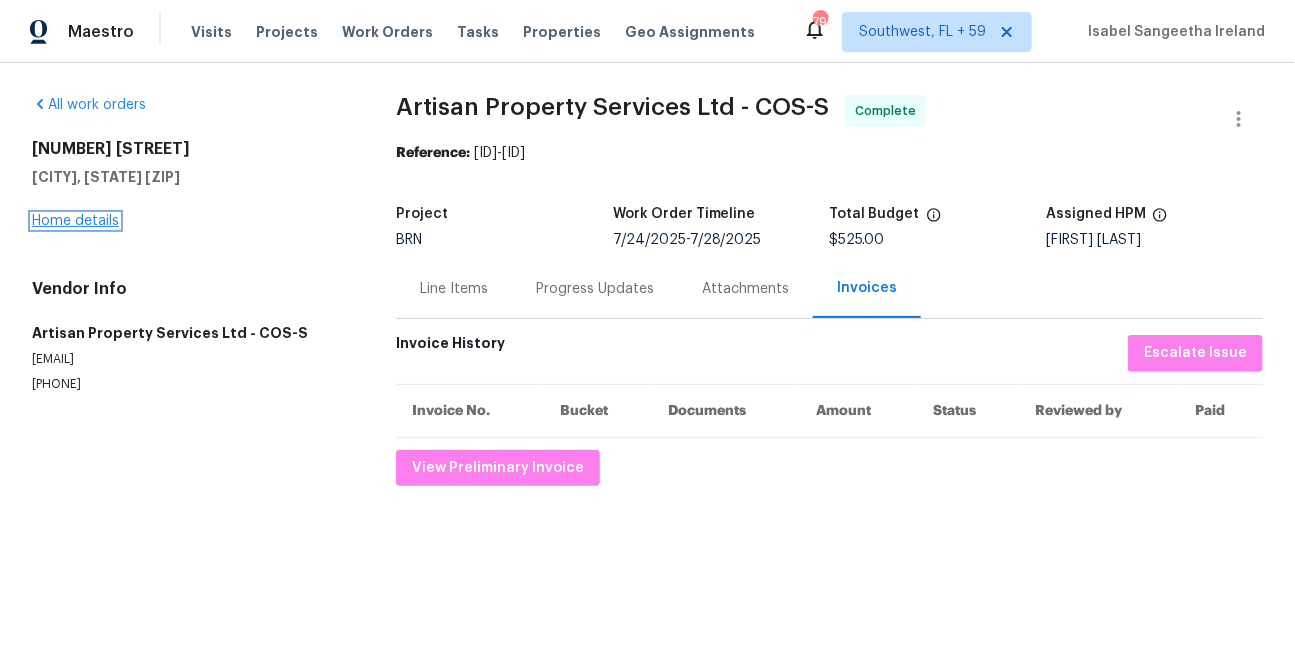 click on "Home details" at bounding box center [75, 221] 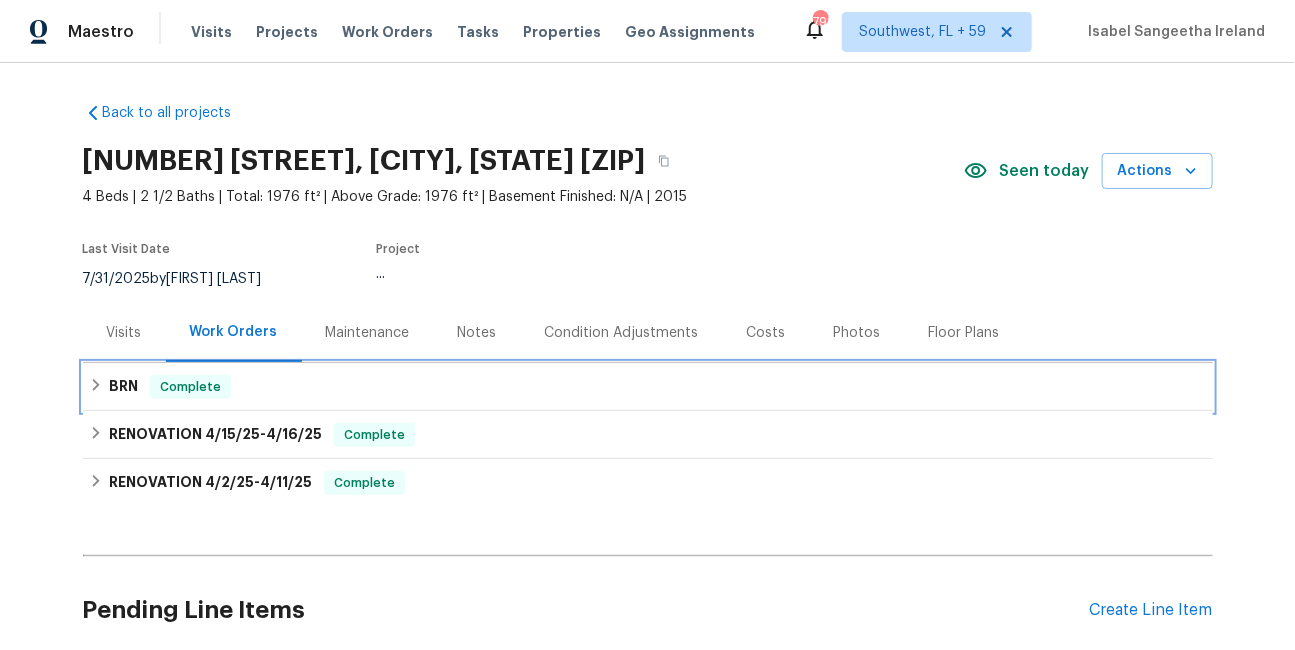 click on "Complete" at bounding box center (190, 387) 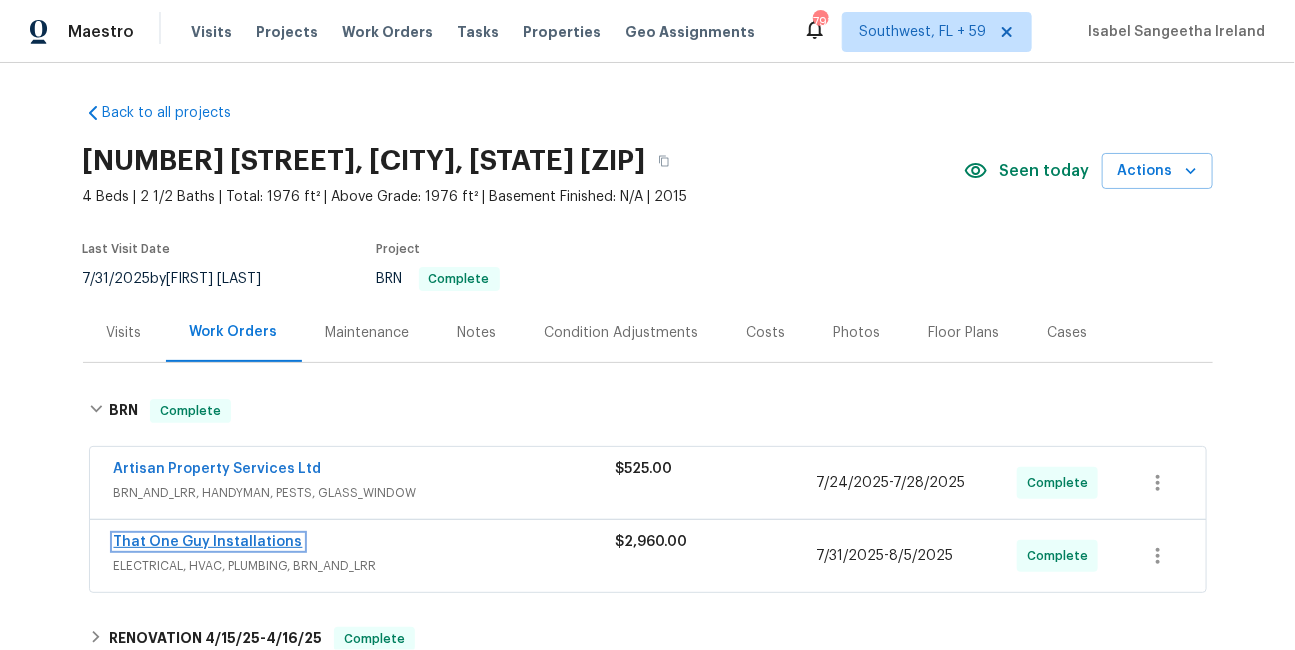 click on "That One Guy Installations" at bounding box center (208, 542) 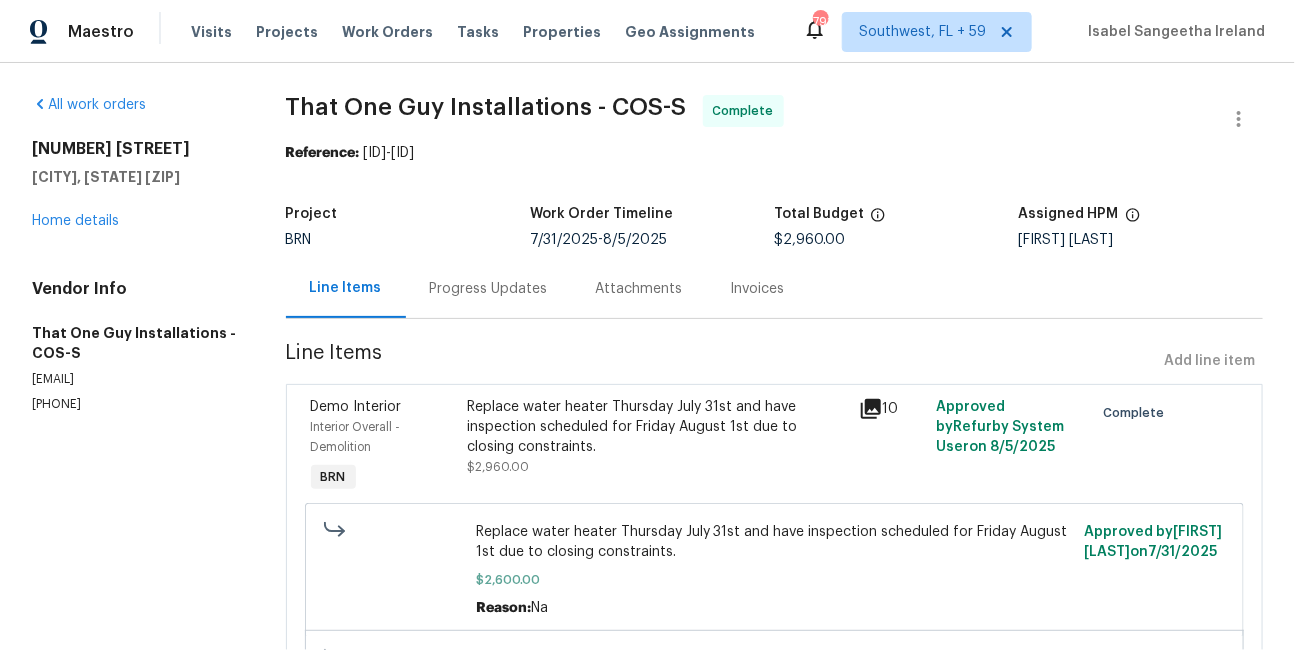 click on "Invoices" at bounding box center (758, 289) 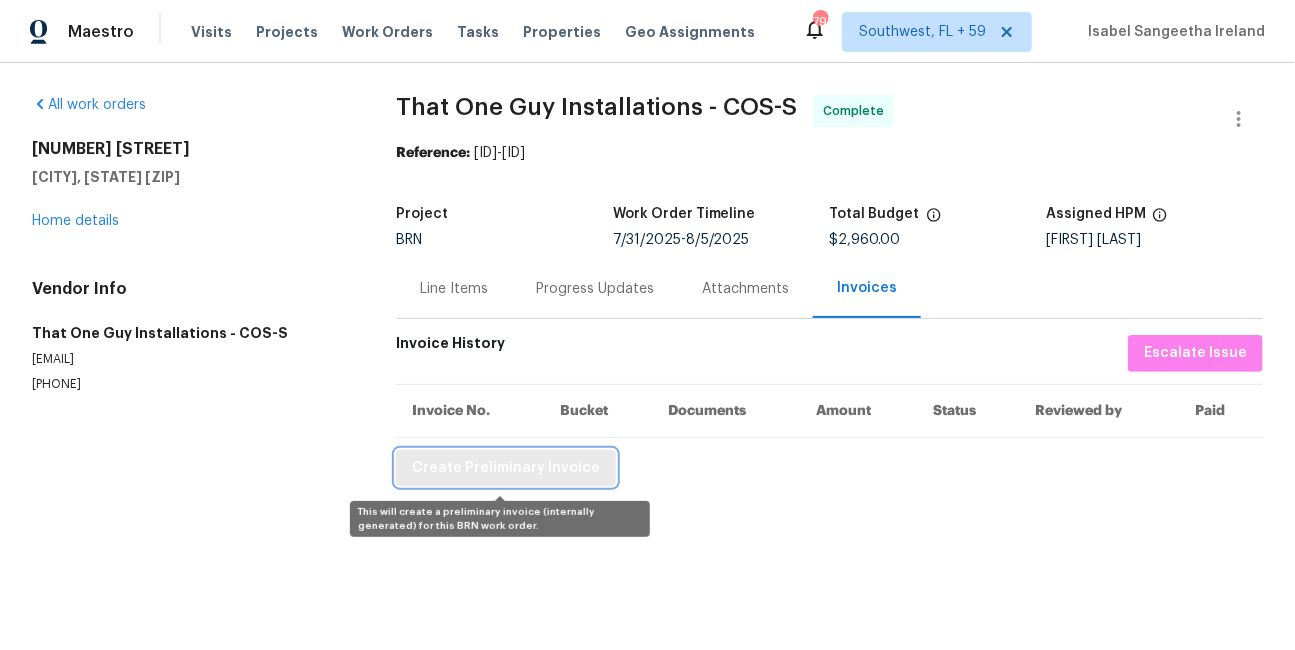 click on "Create Preliminary Invoice" at bounding box center (506, 468) 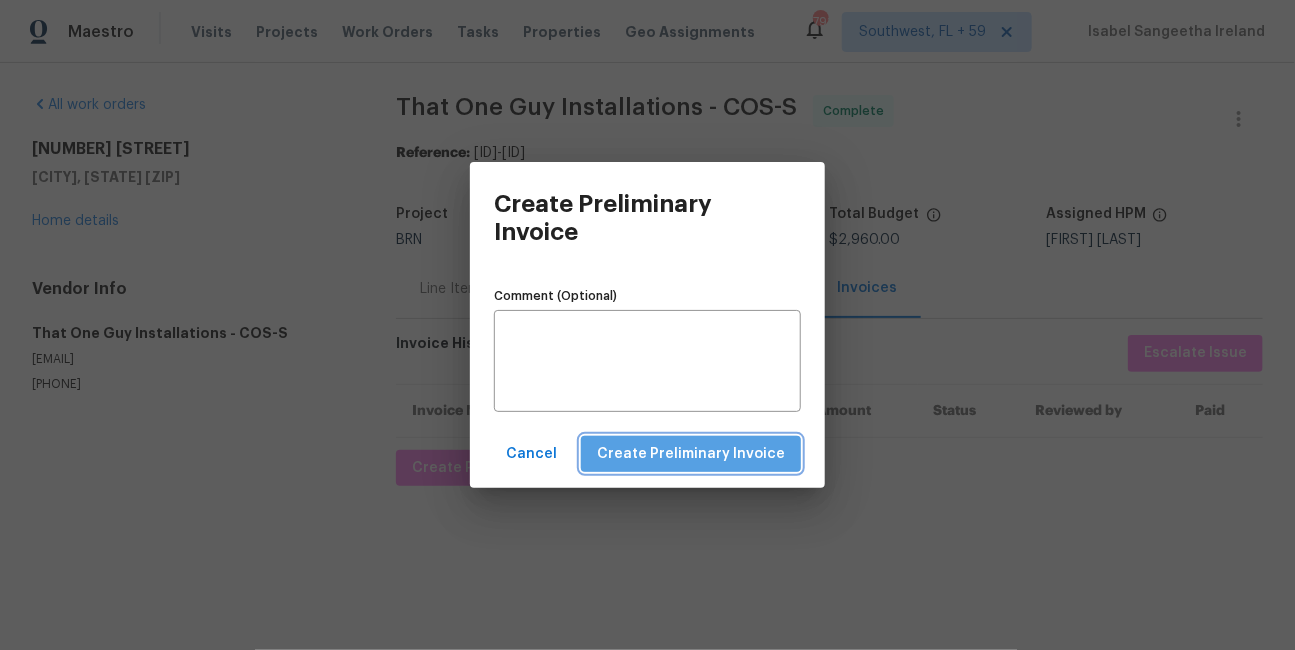click on "Create Preliminary Invoice" at bounding box center [691, 454] 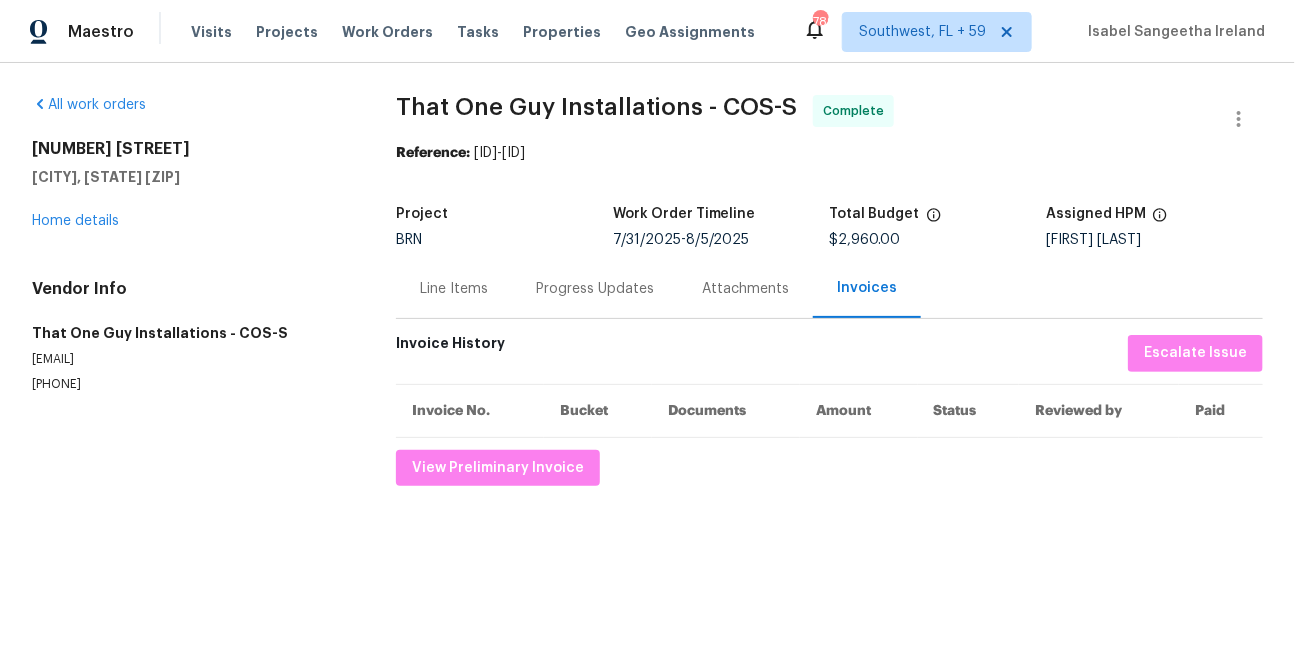 click on "That One Guy Installations - COS-S" at bounding box center (596, 107) 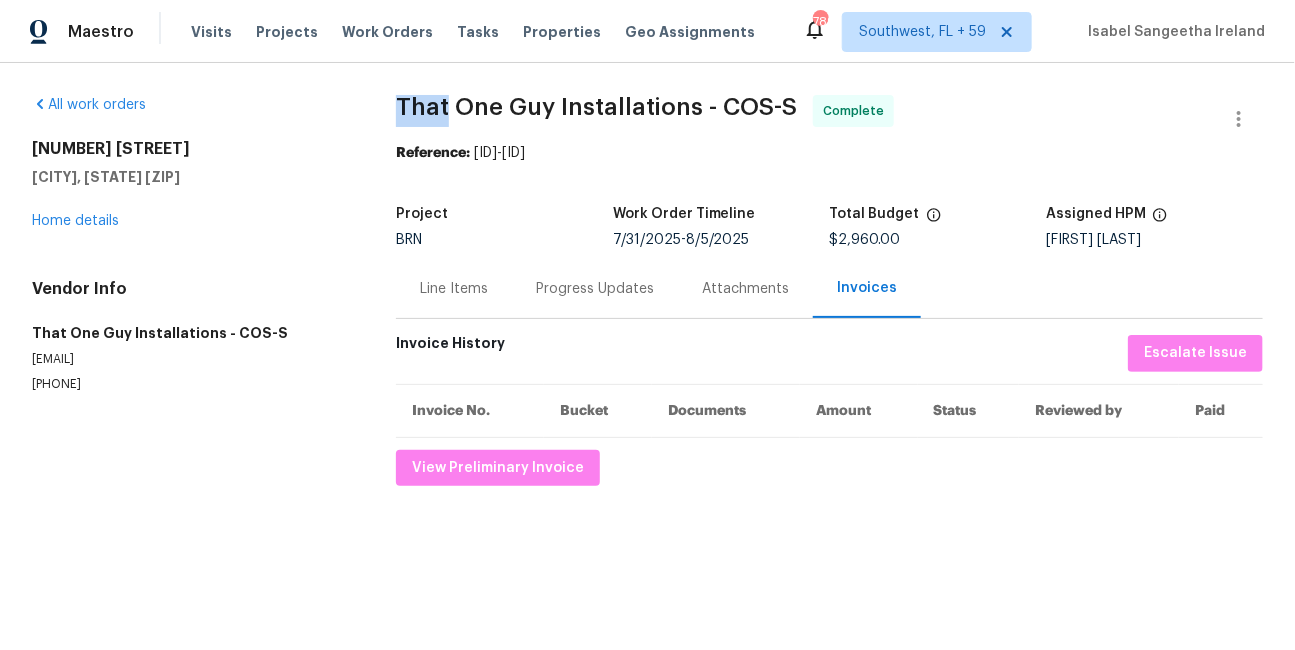 click on "That One Guy Installations - COS-S" at bounding box center (596, 107) 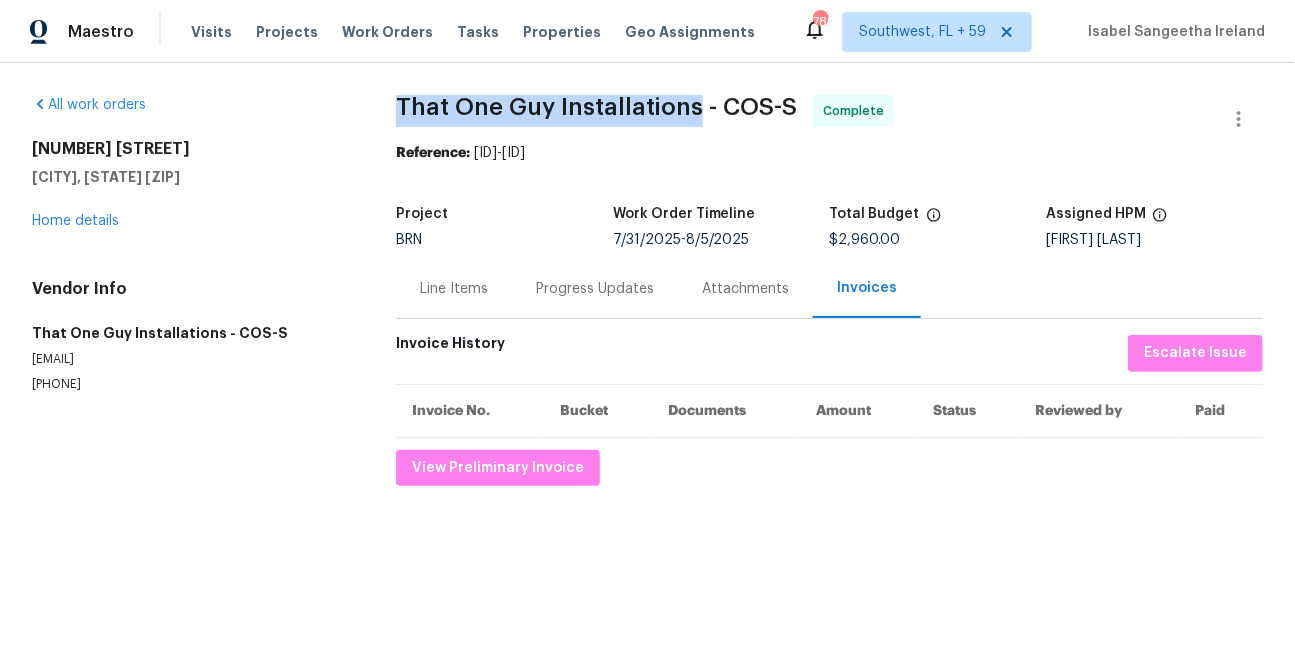 click on "That One Guy Installations - COS-S" at bounding box center [596, 107] 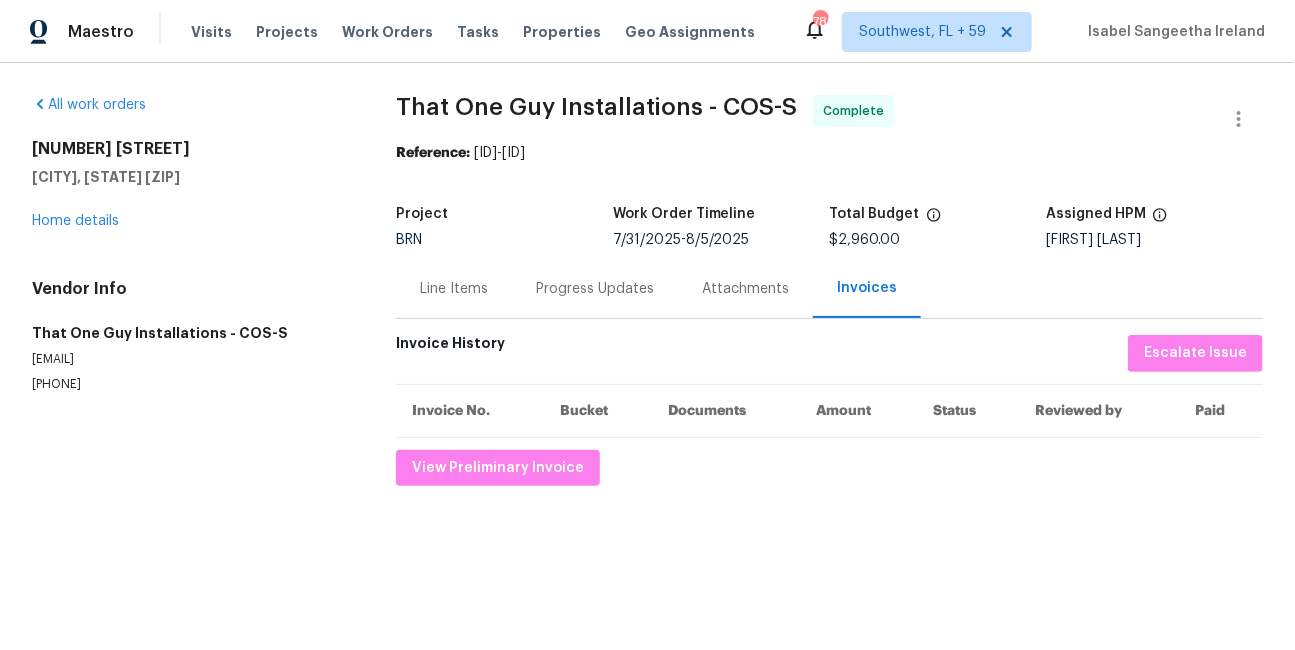 click on "Line Items" at bounding box center [454, 289] 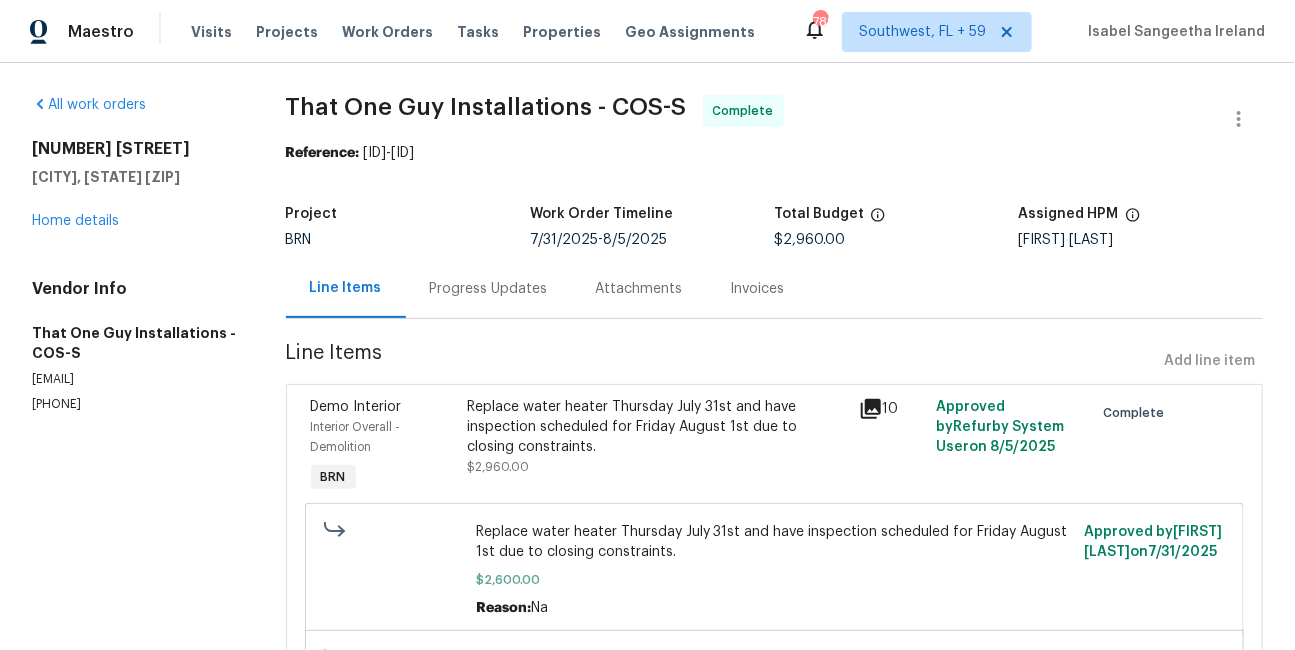 click on "Replace water heater Thursday July 31st and have inspection scheduled for Friday August 1st due to closing constraints." at bounding box center (656, 427) 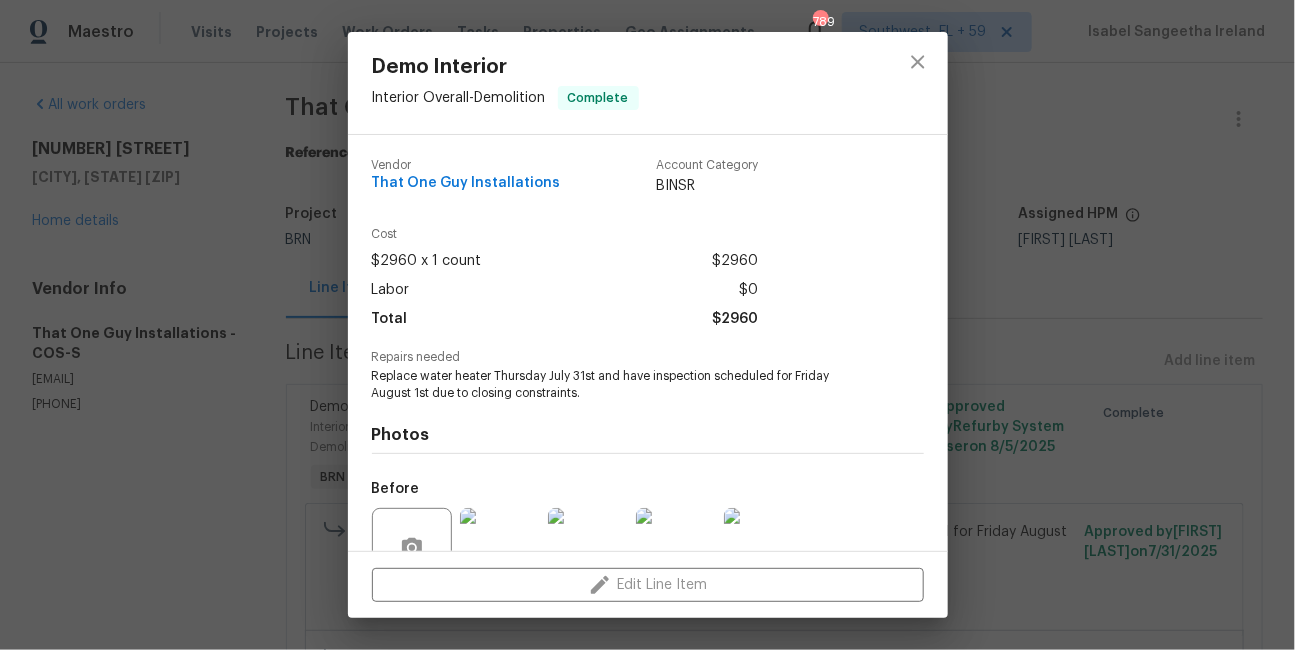 click on "Replace water heater Thursday July 31st and have inspection scheduled for Friday August 1st due to closing constraints." at bounding box center (620, 385) 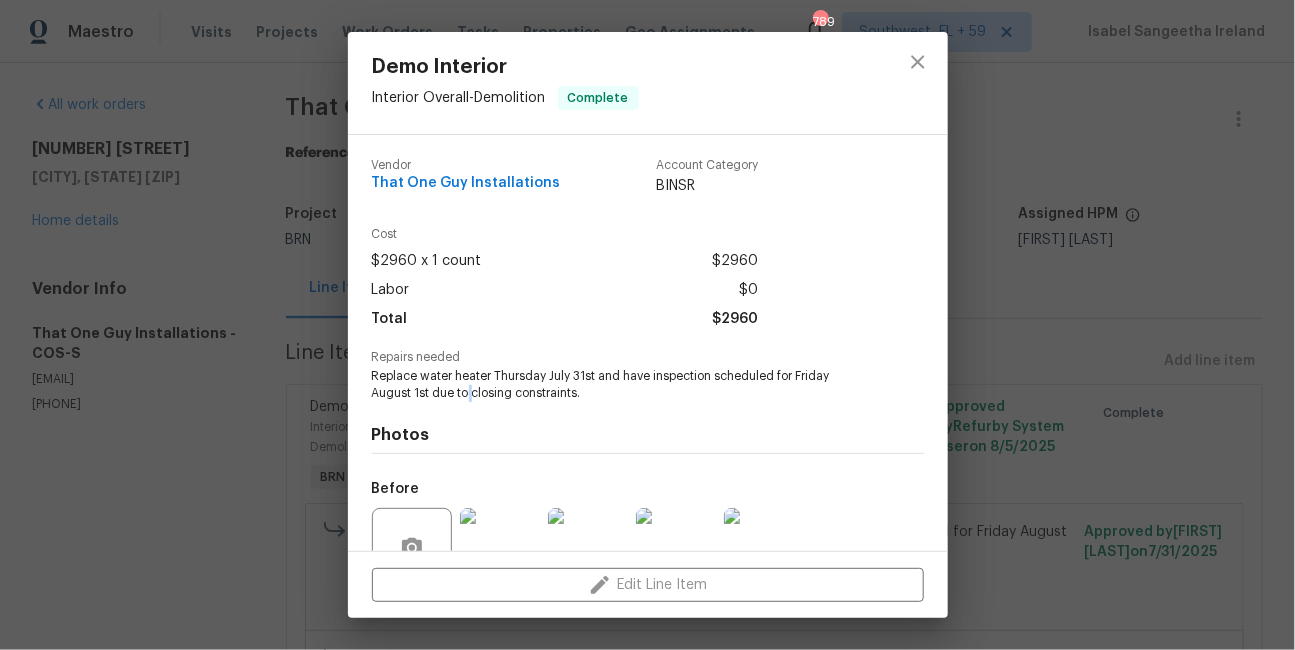 click on "Replace water heater Thursday July 31st and have inspection scheduled for Friday August 1st due to closing constraints." at bounding box center [620, 385] 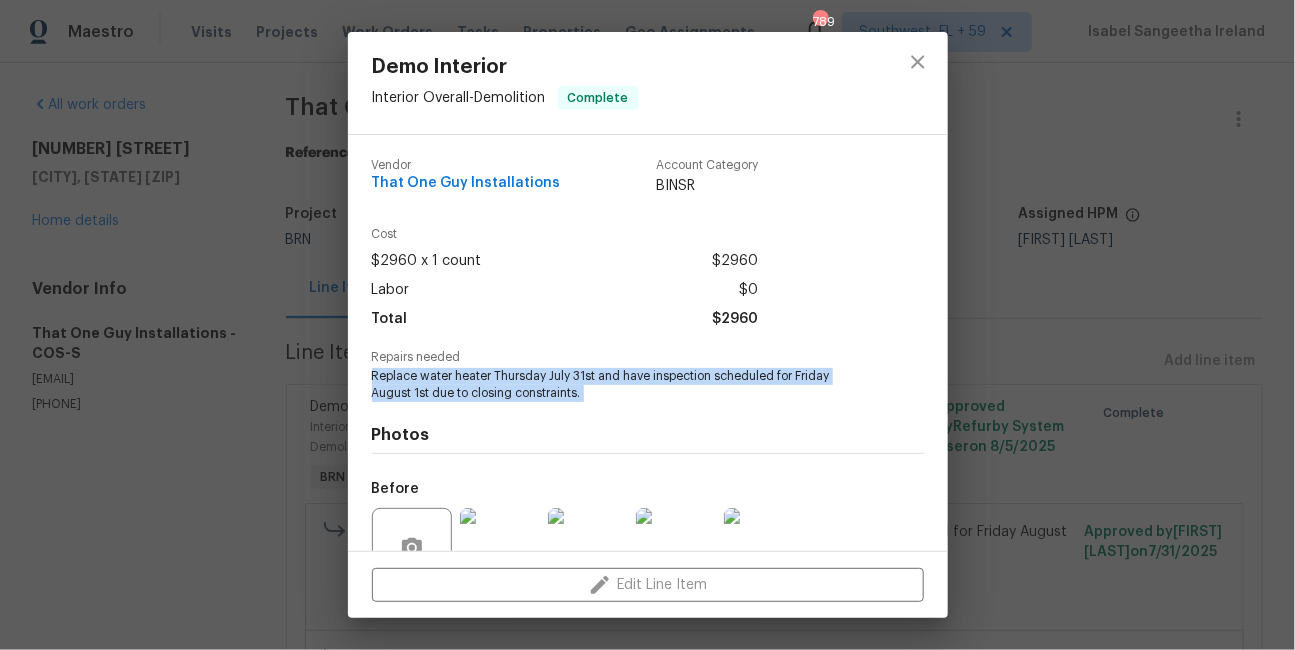click on "Replace water heater Thursday July 31st and have inspection scheduled for Friday August 1st due to closing constraints." at bounding box center [620, 385] 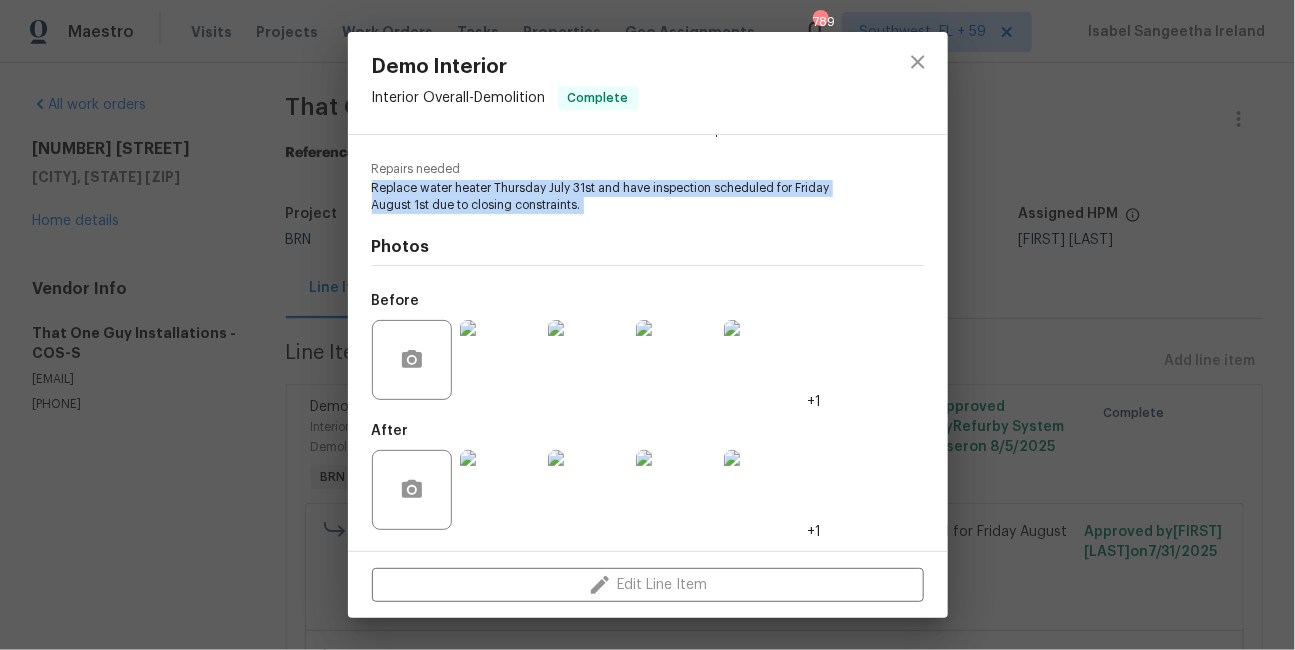 click at bounding box center (588, 360) 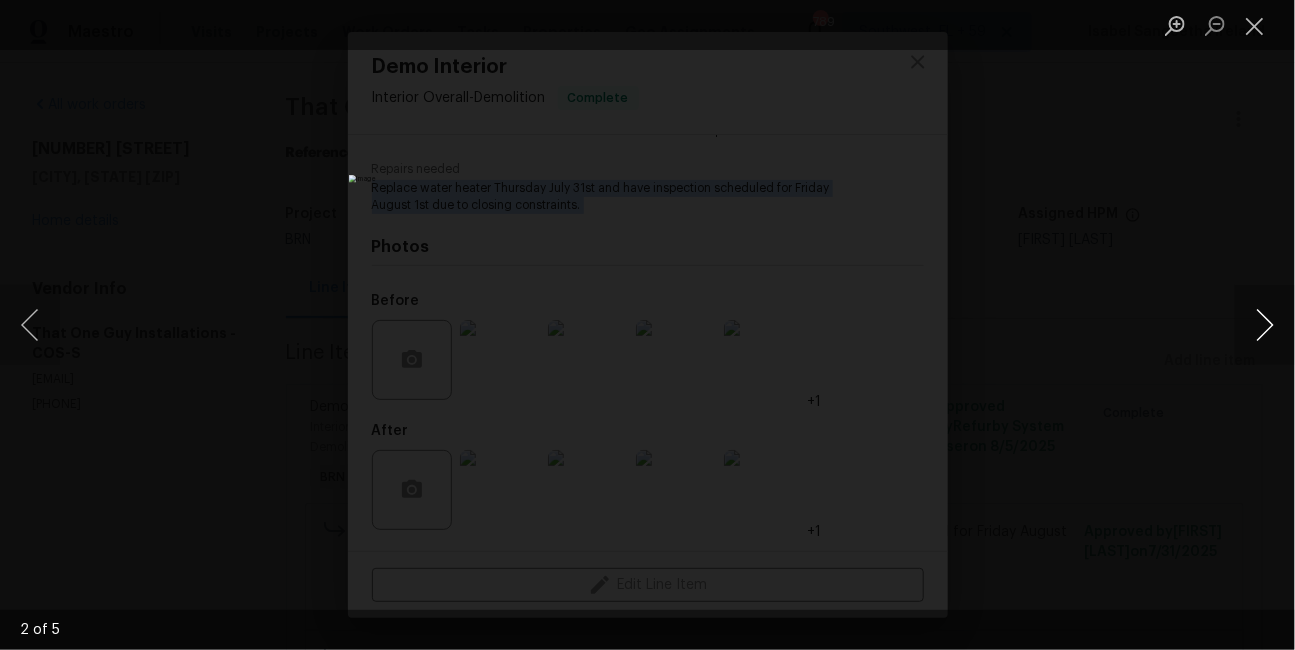 click at bounding box center (1265, 325) 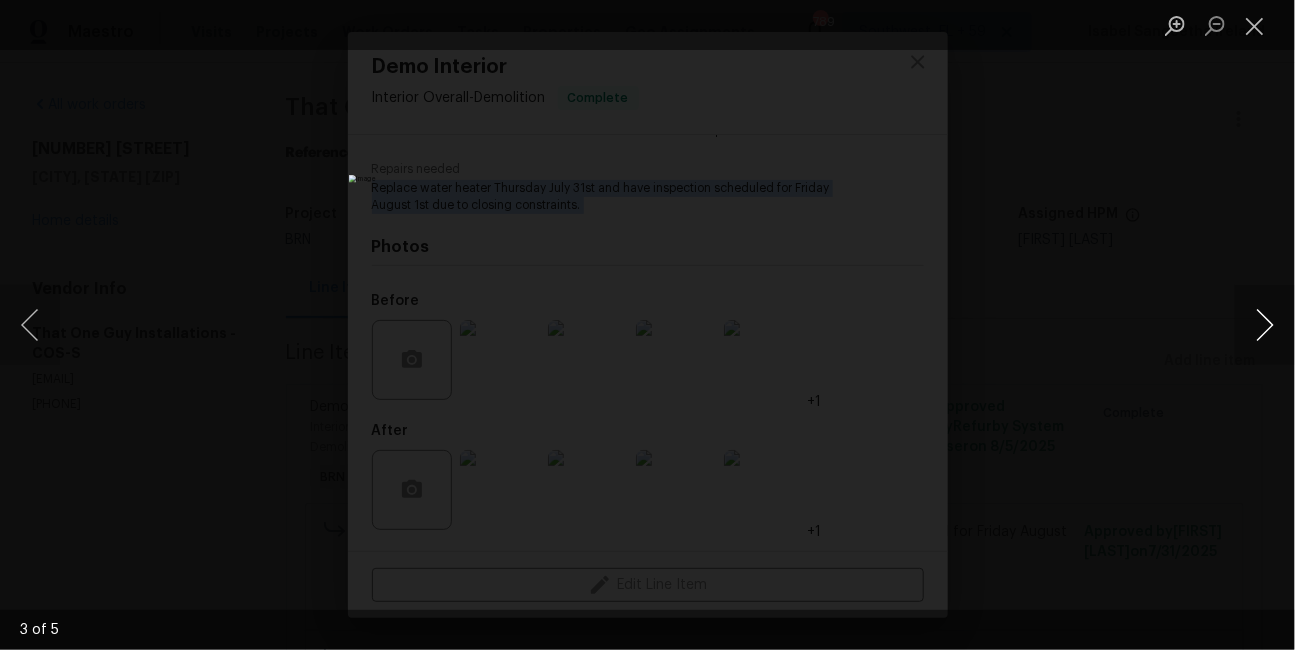 click at bounding box center [1265, 325] 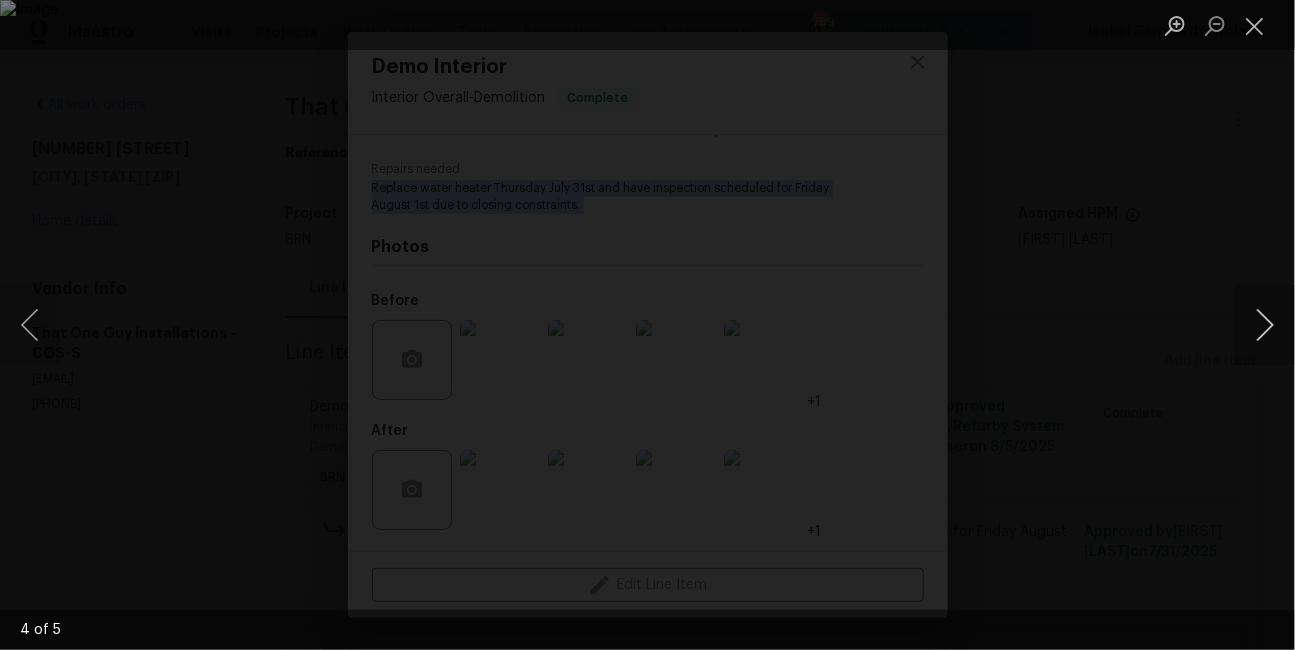 click at bounding box center [1265, 325] 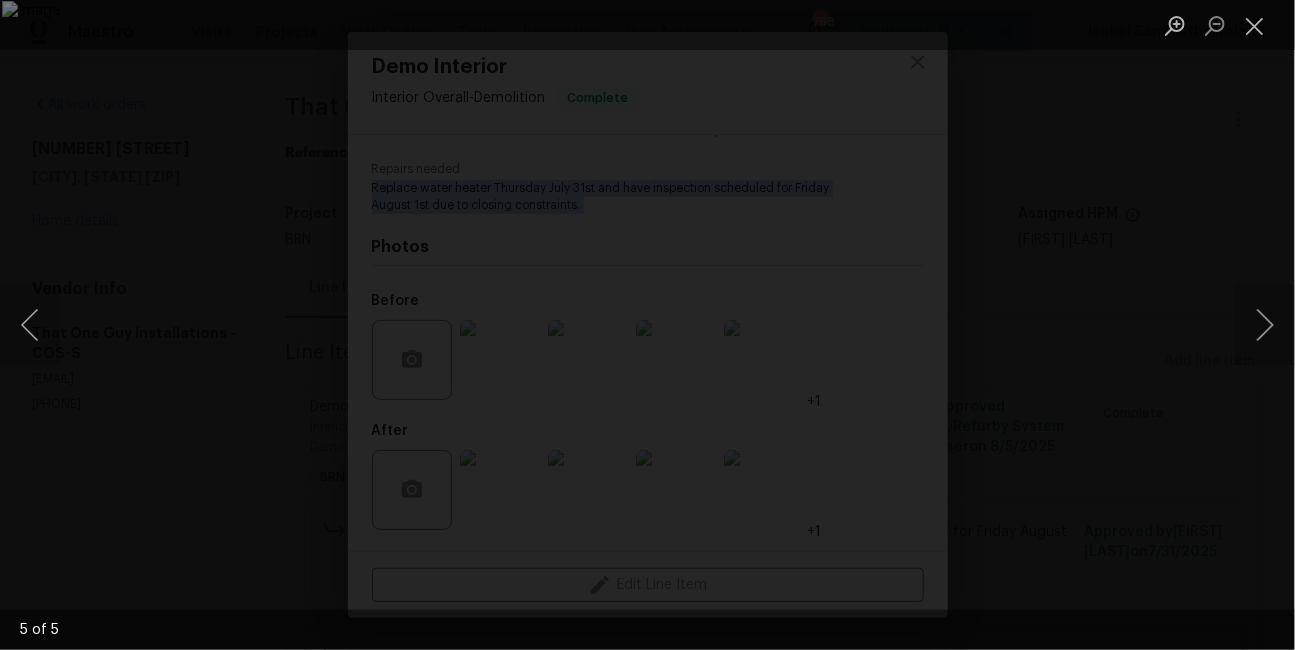 click at bounding box center [647, 325] 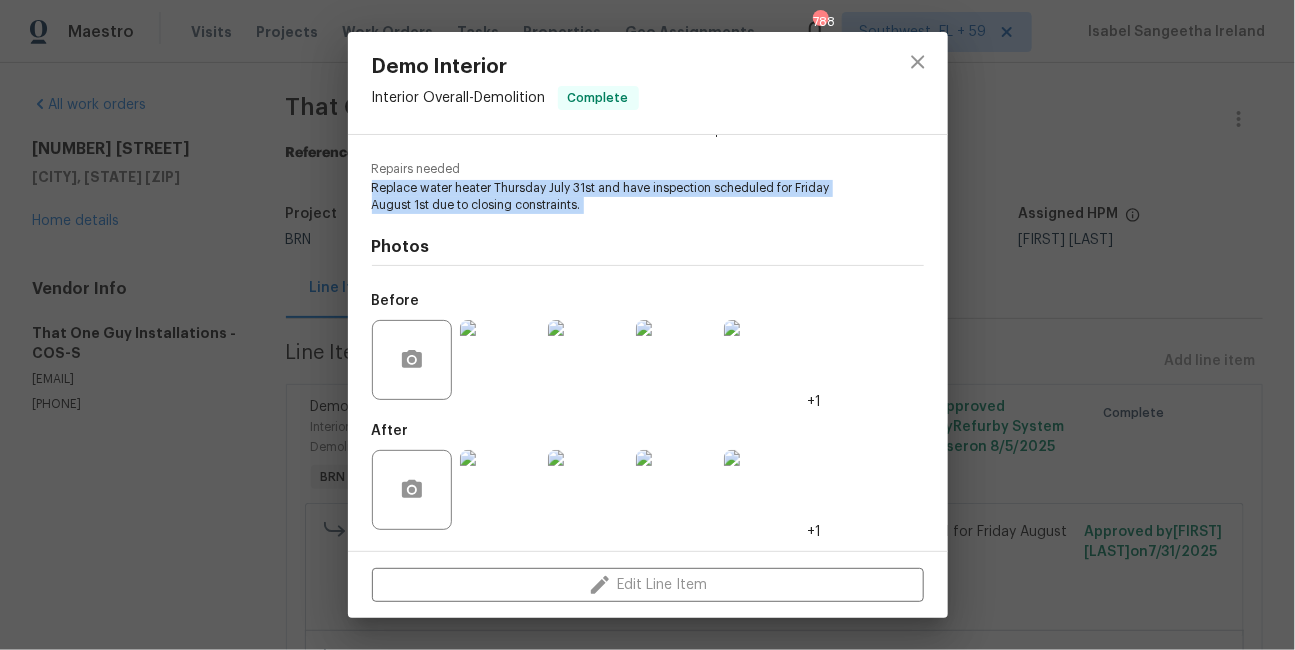 click at bounding box center (588, 490) 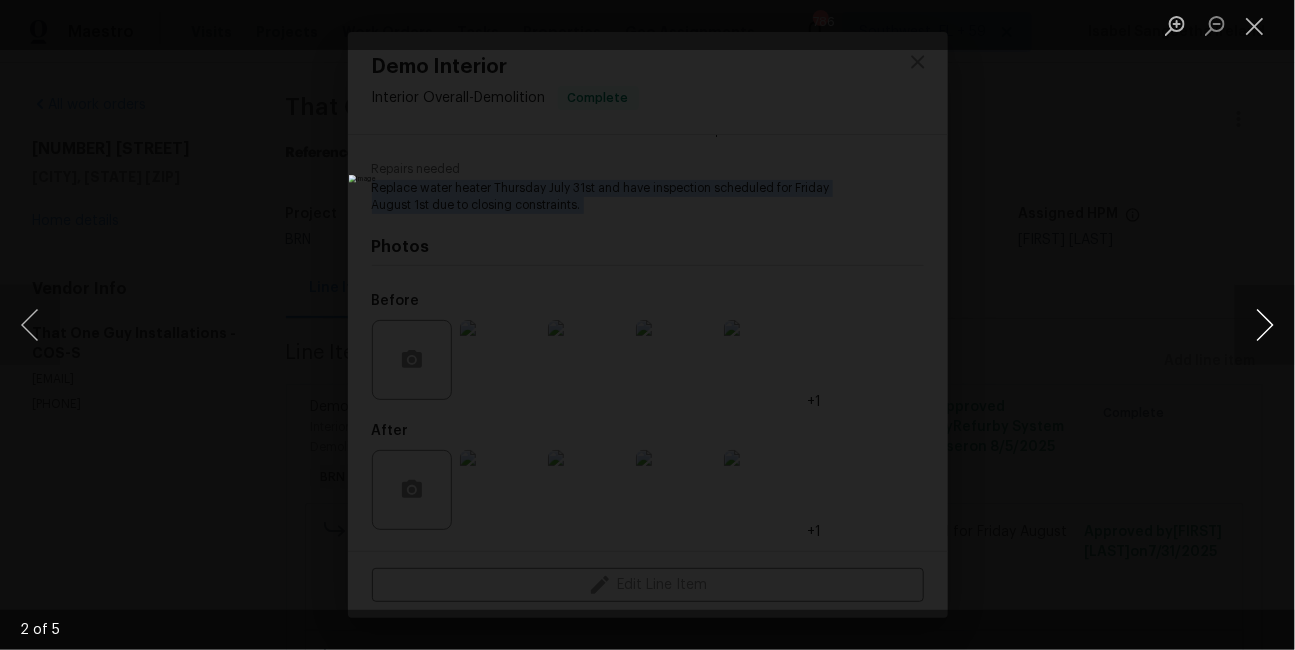 click at bounding box center [1265, 325] 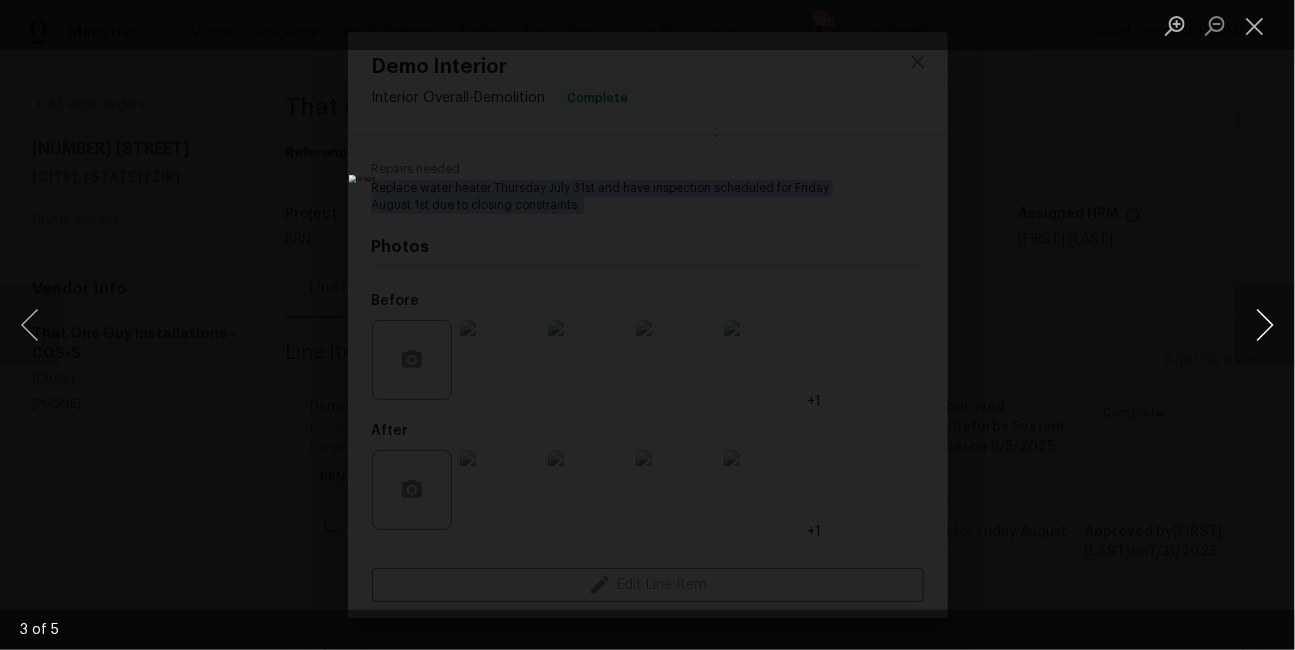 click at bounding box center (1265, 325) 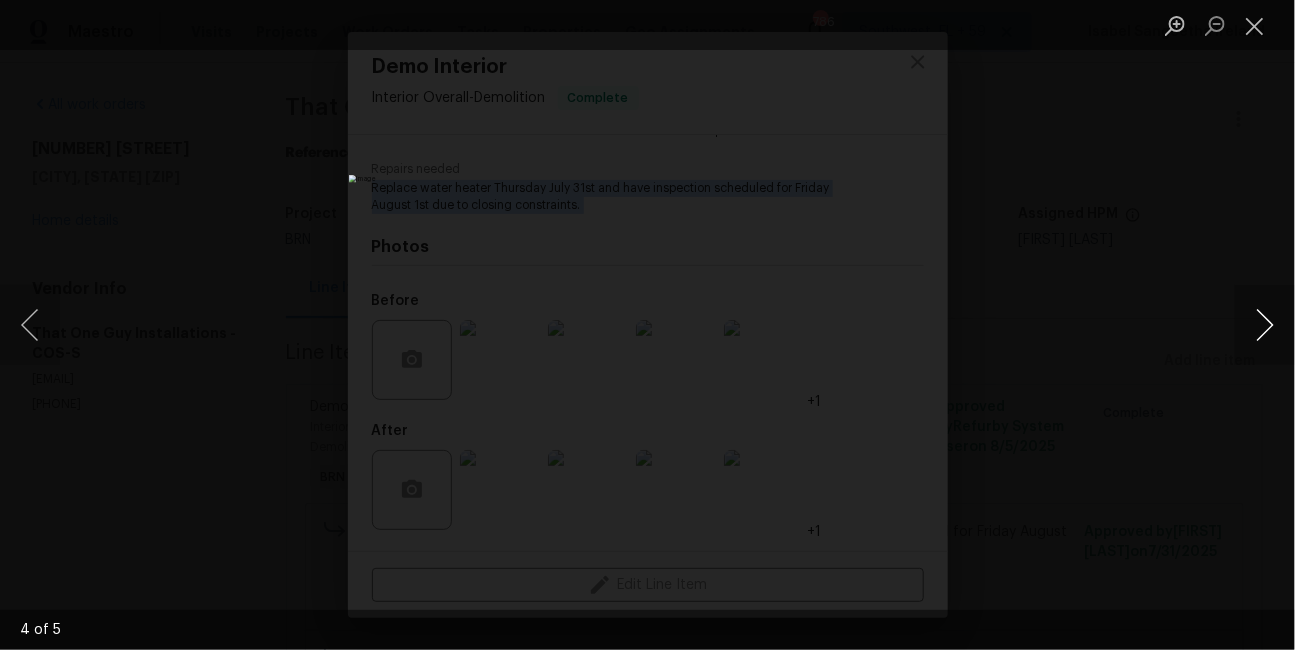 click at bounding box center (1265, 325) 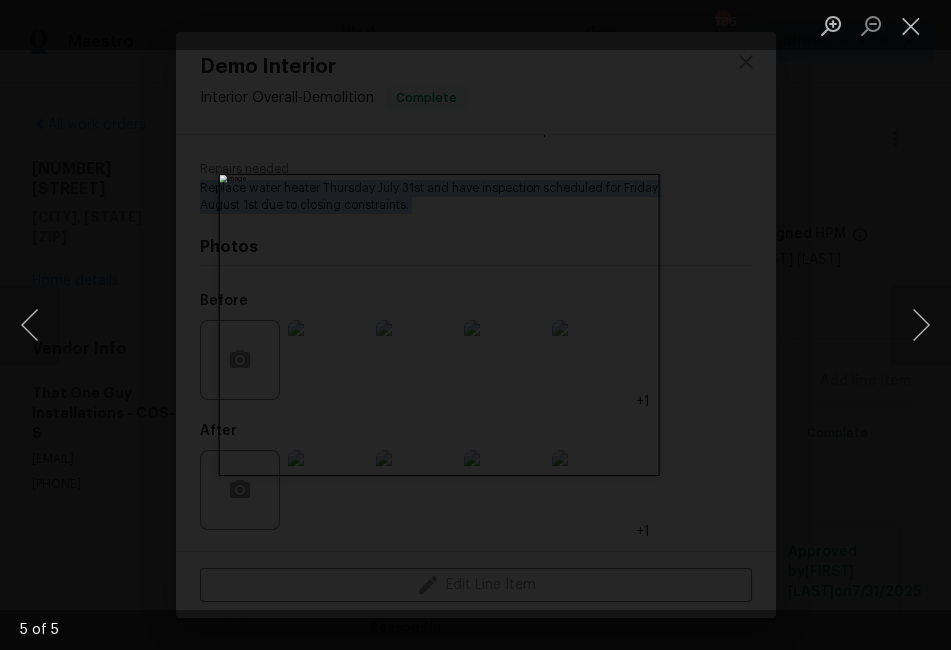 click at bounding box center [475, 325] 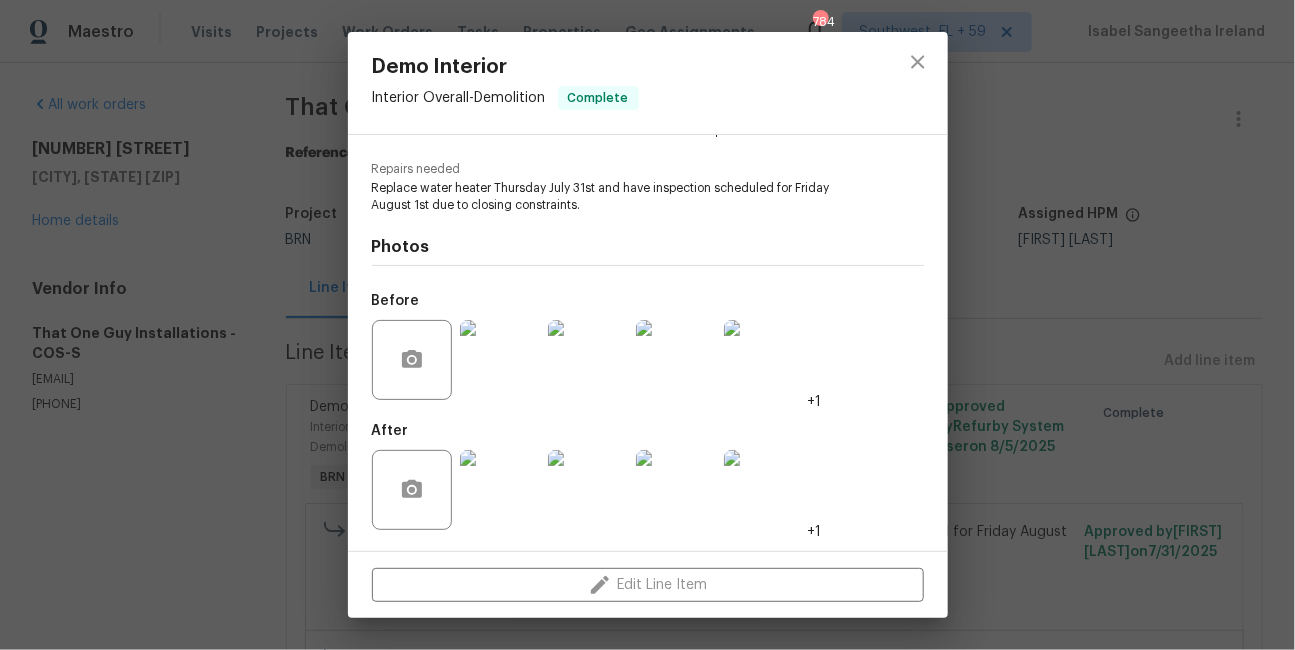 click on "Demo Interior Interior Overall  -  Demolition Complete Vendor That One Guy Installations Account Category BINSR Cost $2960 x 1 count $2960 Labor $0 Total $2960 Repairs needed Replace water heater Thursday July 31st and have inspection scheduled for Friday August 1st due to closing constraints. Photos Before  +1 After  +1  Edit Line Item" at bounding box center [647, 325] 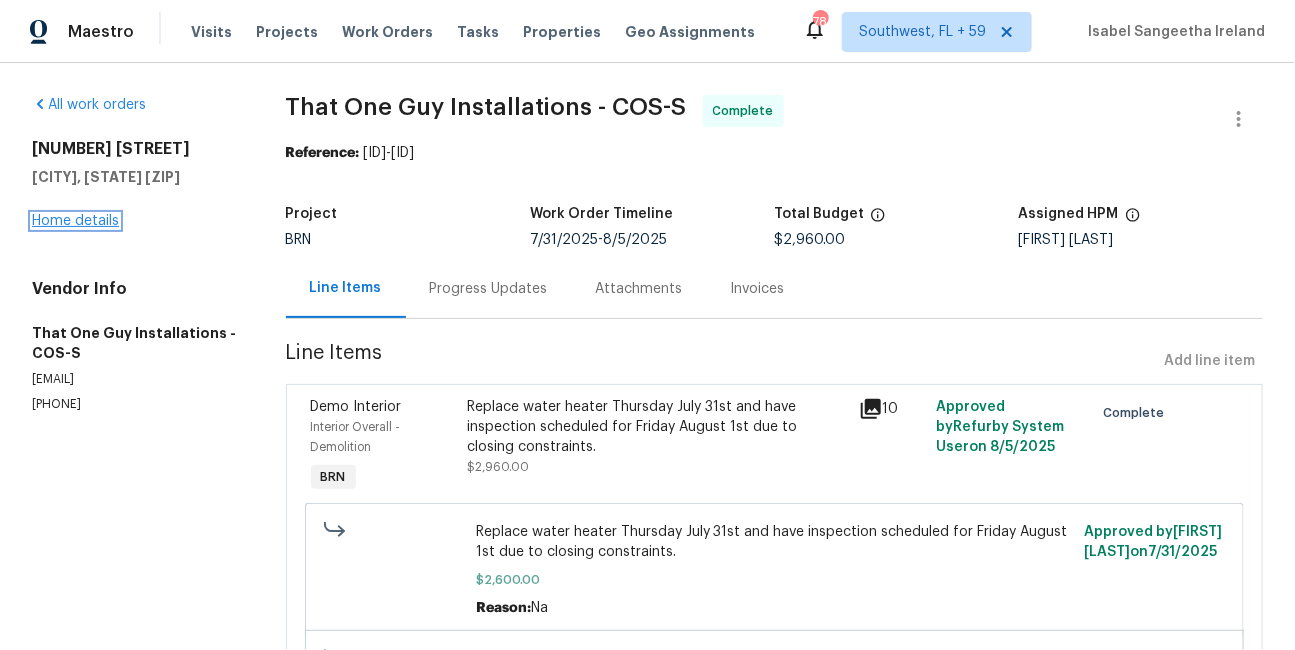 click on "Home details" at bounding box center [75, 221] 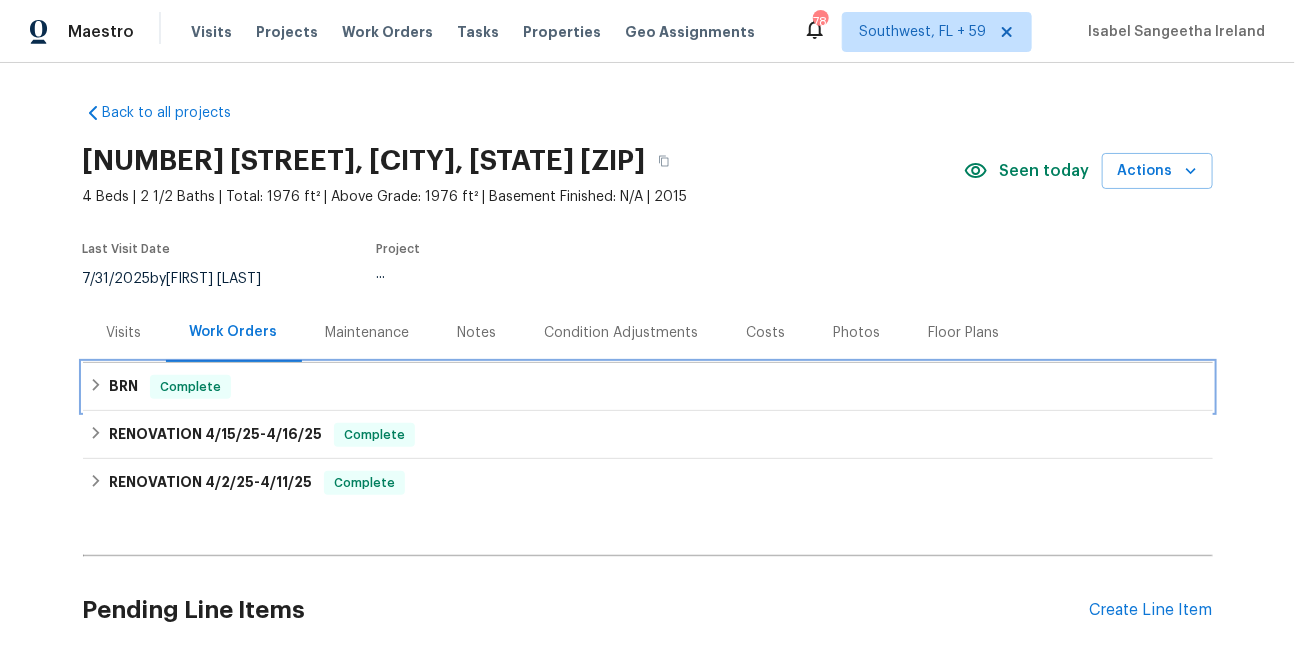 click on "BRN" at bounding box center [123, 387] 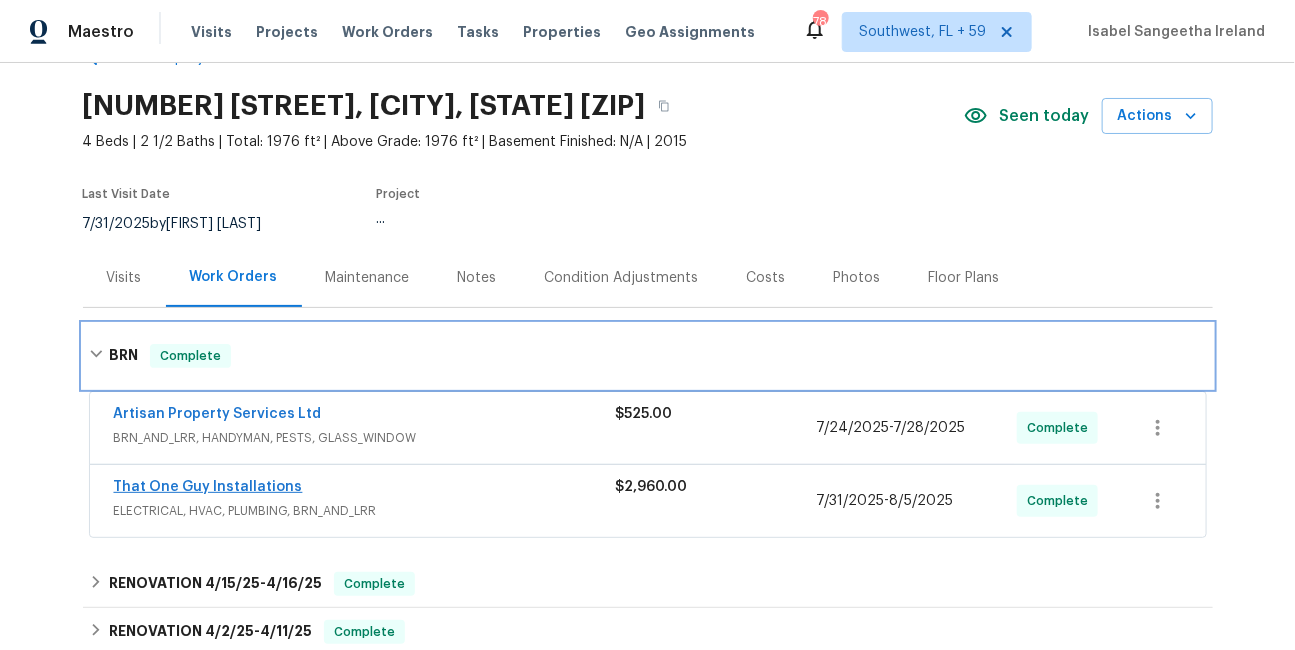scroll, scrollTop: 113, scrollLeft: 0, axis: vertical 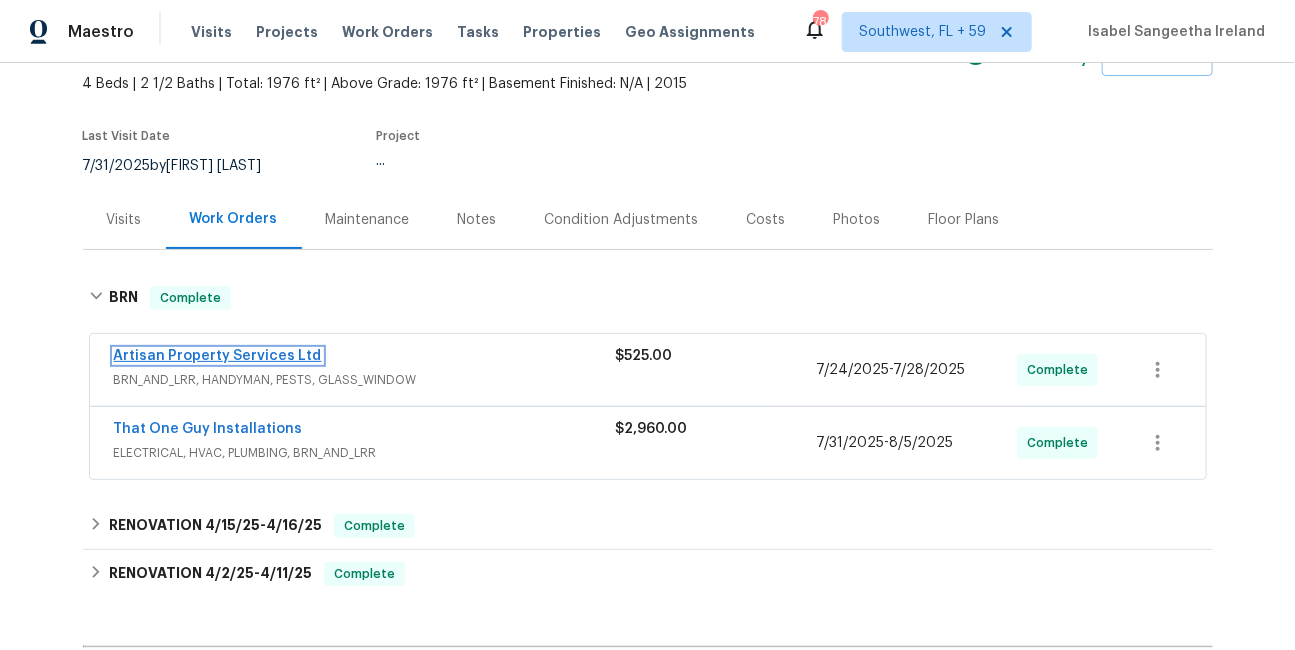 click on "Artisan Property Services Ltd" at bounding box center (218, 356) 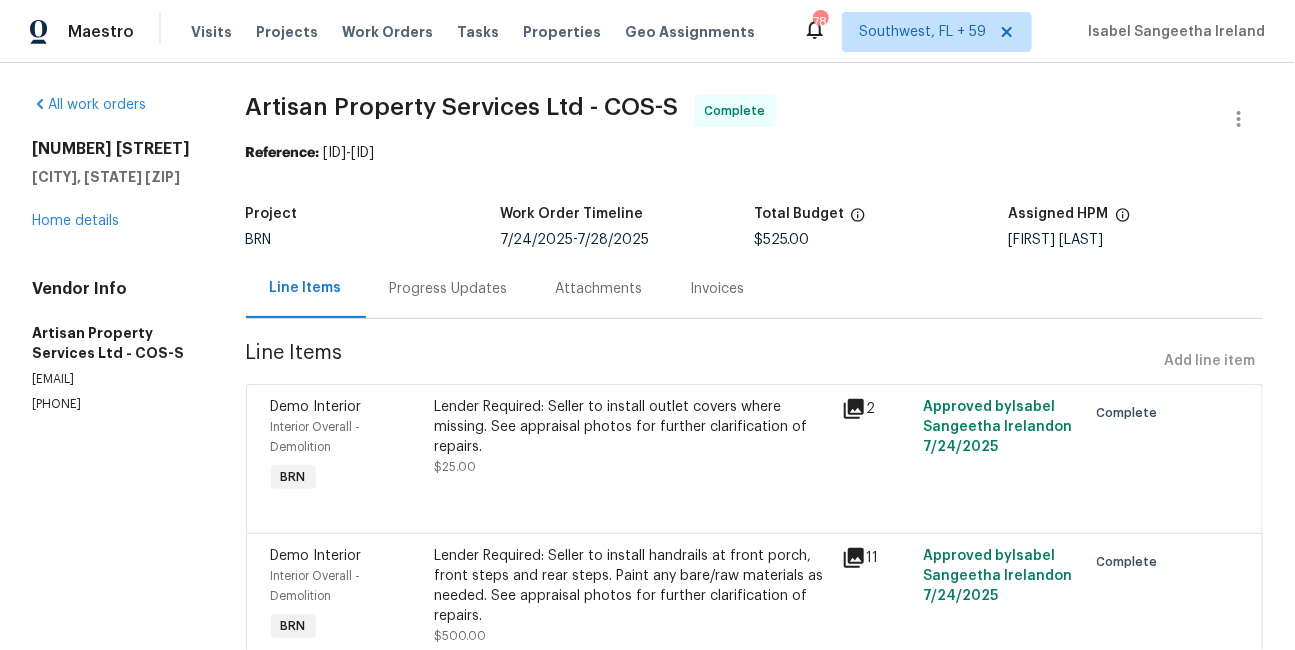 click on "Artisan Property Services Ltd - COS-S" at bounding box center [462, 107] 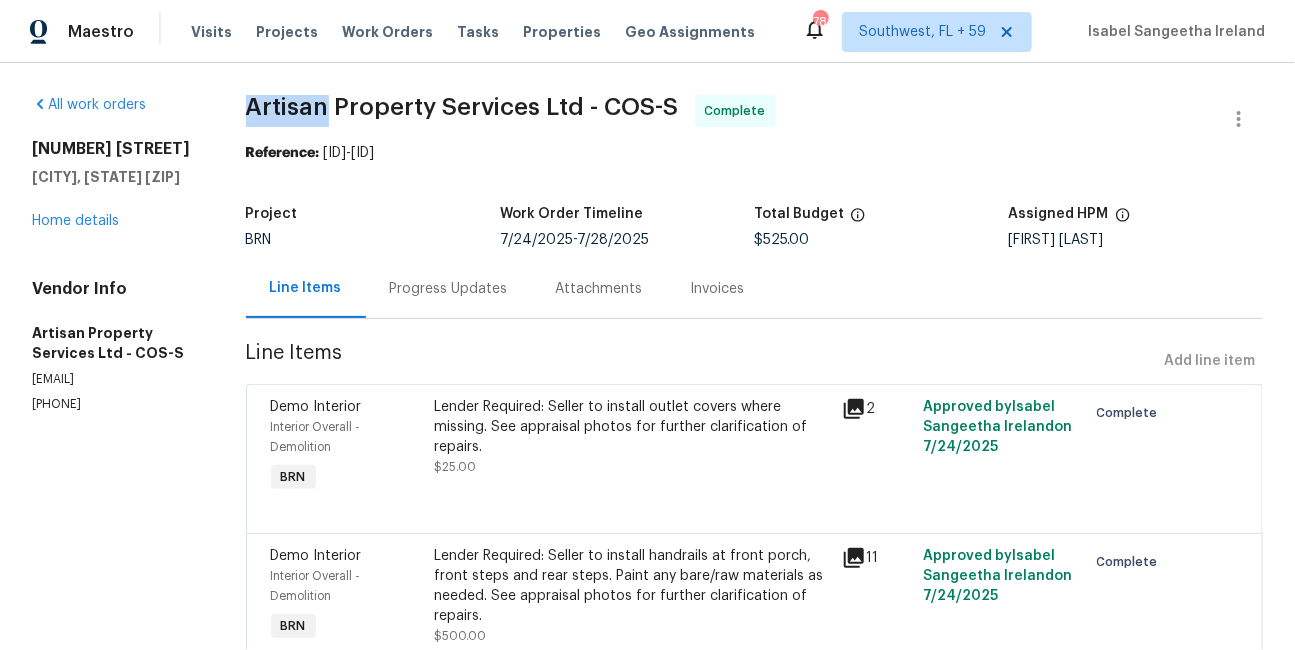 click on "Artisan Property Services Ltd - COS-S" at bounding box center (462, 107) 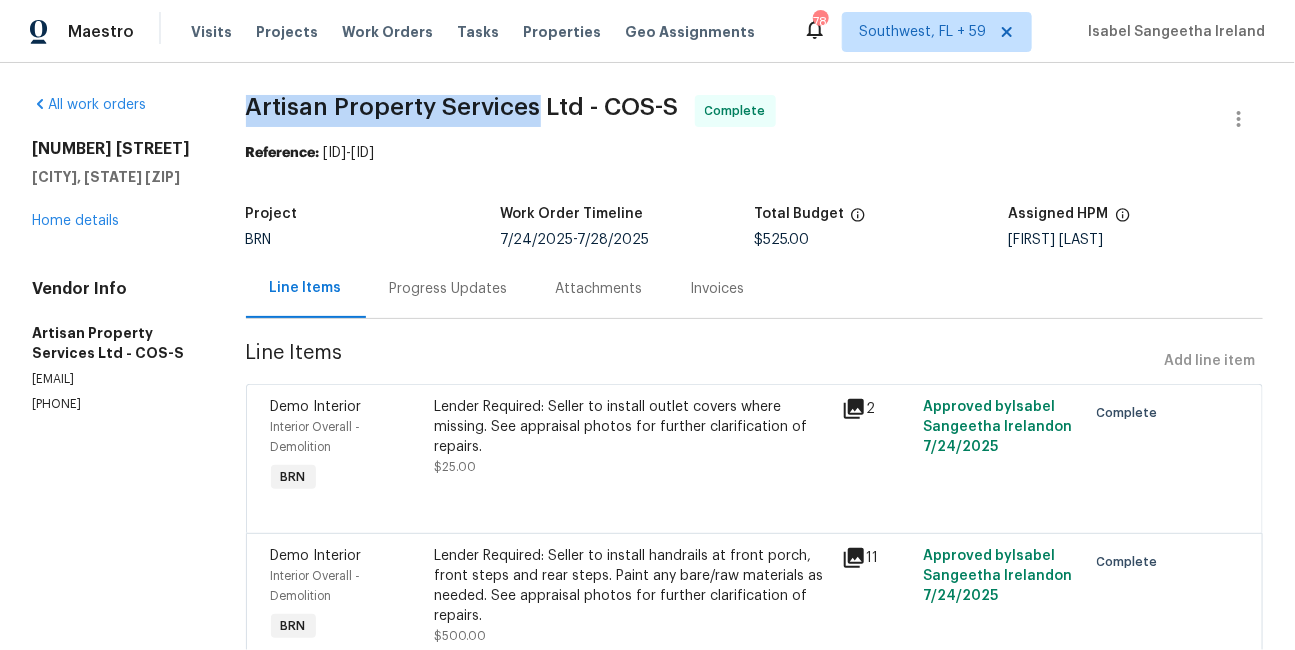 click on "Artisan Property Services Ltd - COS-S" at bounding box center [462, 107] 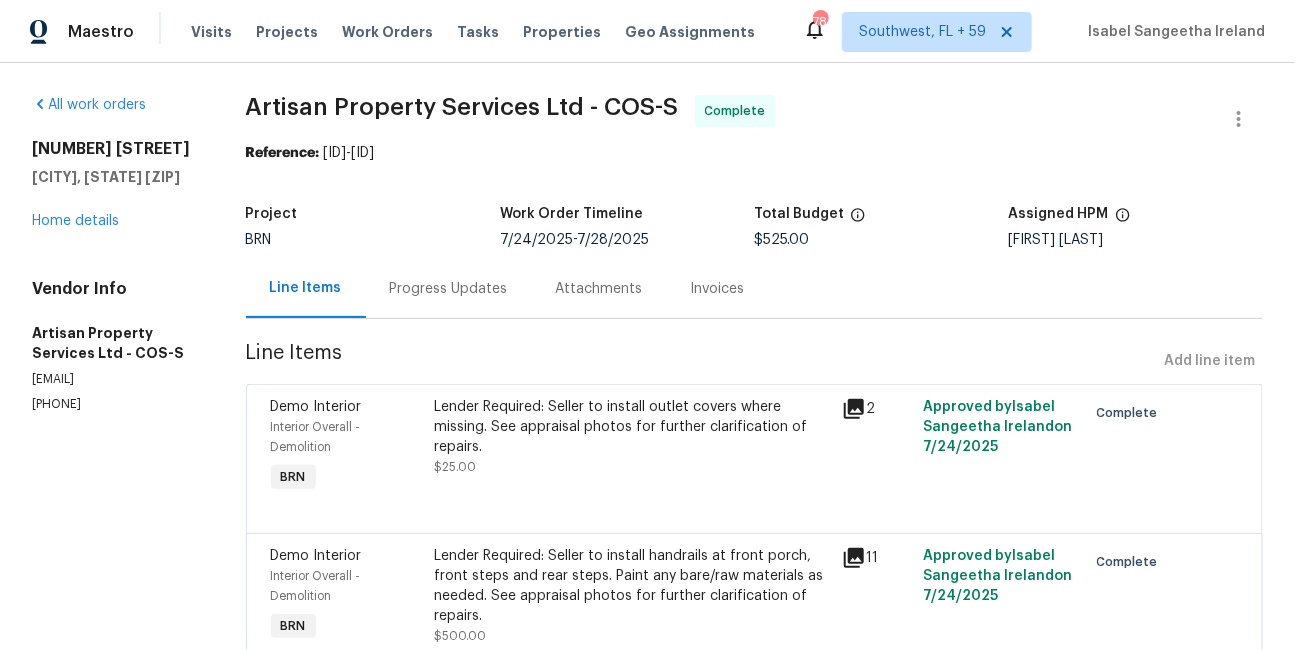 click on "Lender Required: Seller to install outlet covers where missing. See appraisal photos for further clarification of repairs." at bounding box center (632, 427) 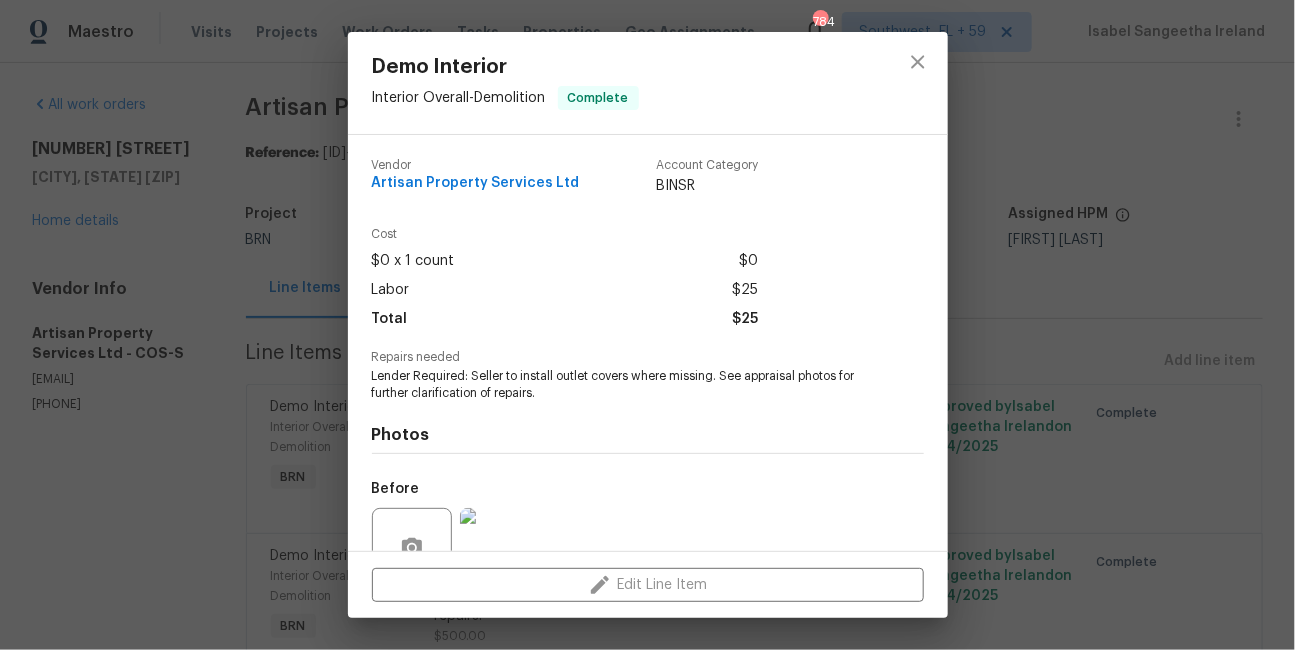 click on "Repairs needed Lender Required: Seller to install outlet covers where missing. See appraisal photos for further clarification of repairs." at bounding box center (648, 376) 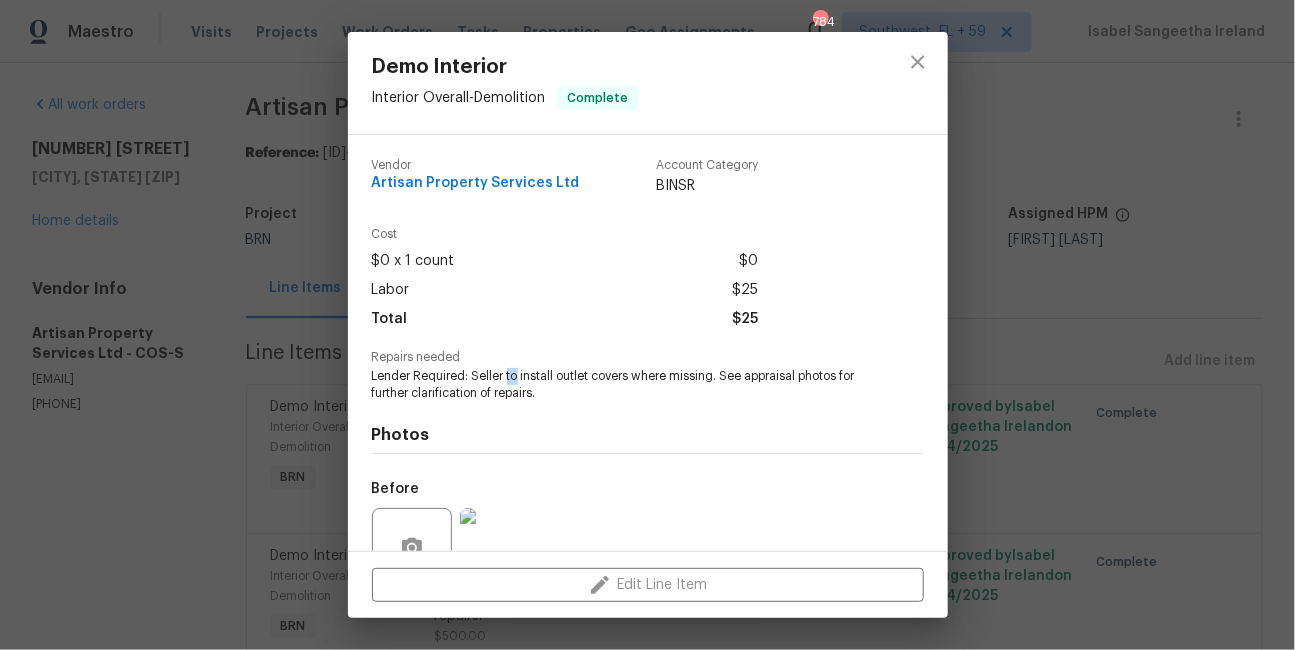 click on "Lender Required: Seller to install outlet covers where missing. See appraisal photos for further clarification of repairs." at bounding box center (620, 385) 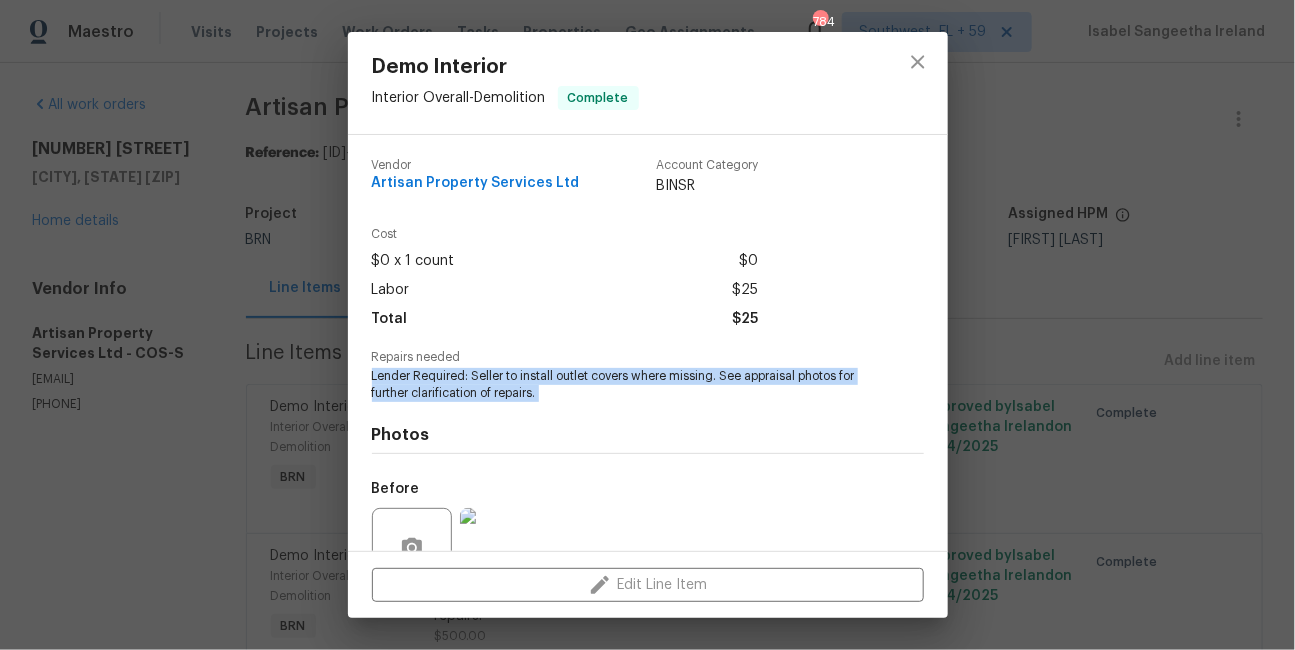click on "Repairs needed Lender Required: Seller to install outlet covers where missing. See appraisal photos for further clarification of repairs." at bounding box center [648, 376] 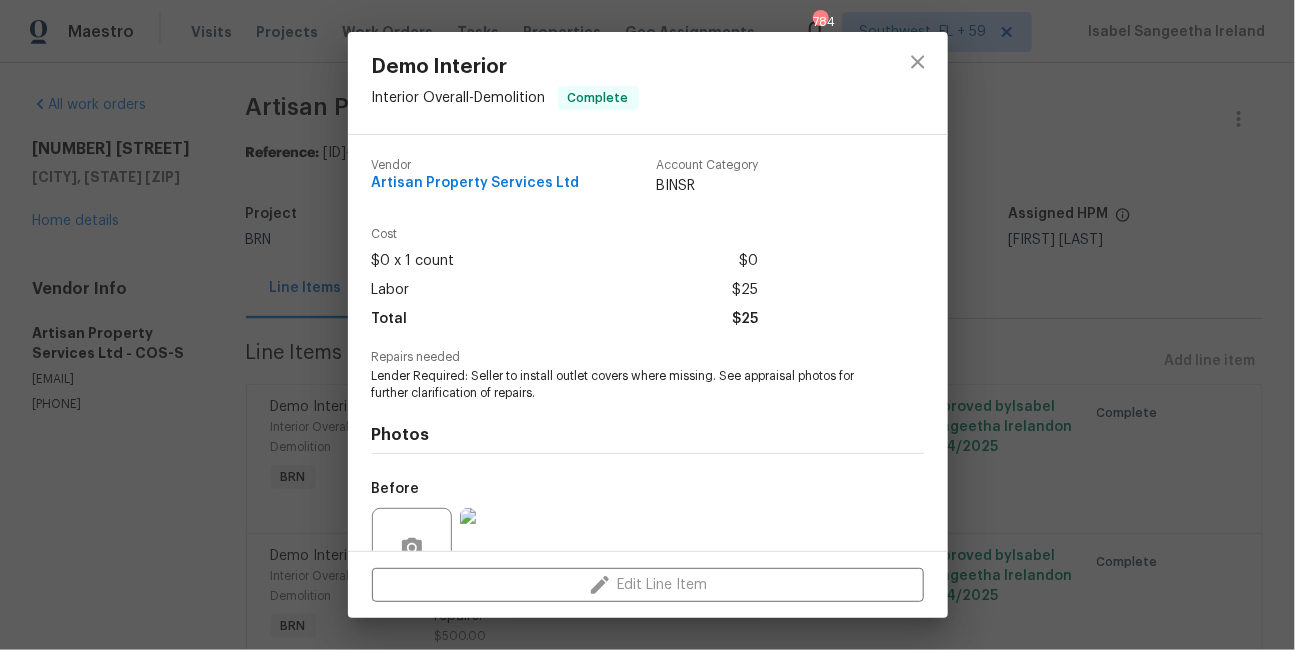 click on "Lender Required: Seller to install outlet covers where missing. See appraisal photos for further clarification of repairs." at bounding box center (620, 385) 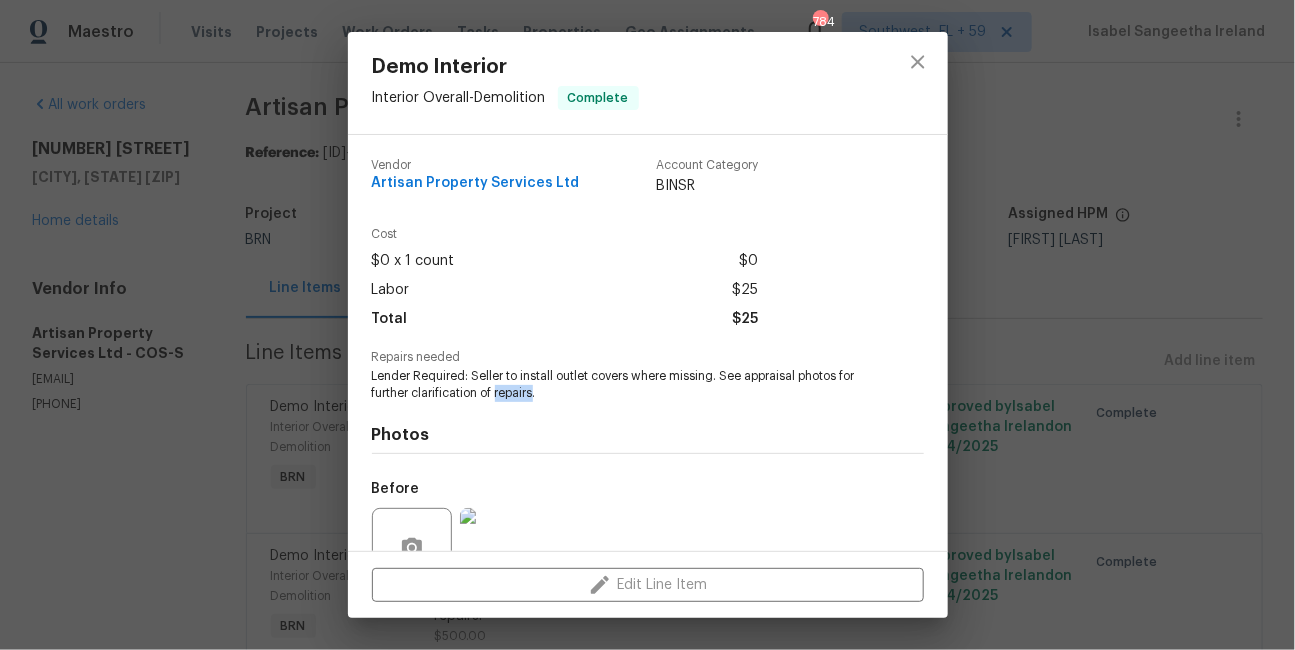 click on "Lender Required: Seller to install outlet covers where missing. See appraisal photos for further clarification of repairs." at bounding box center [620, 385] 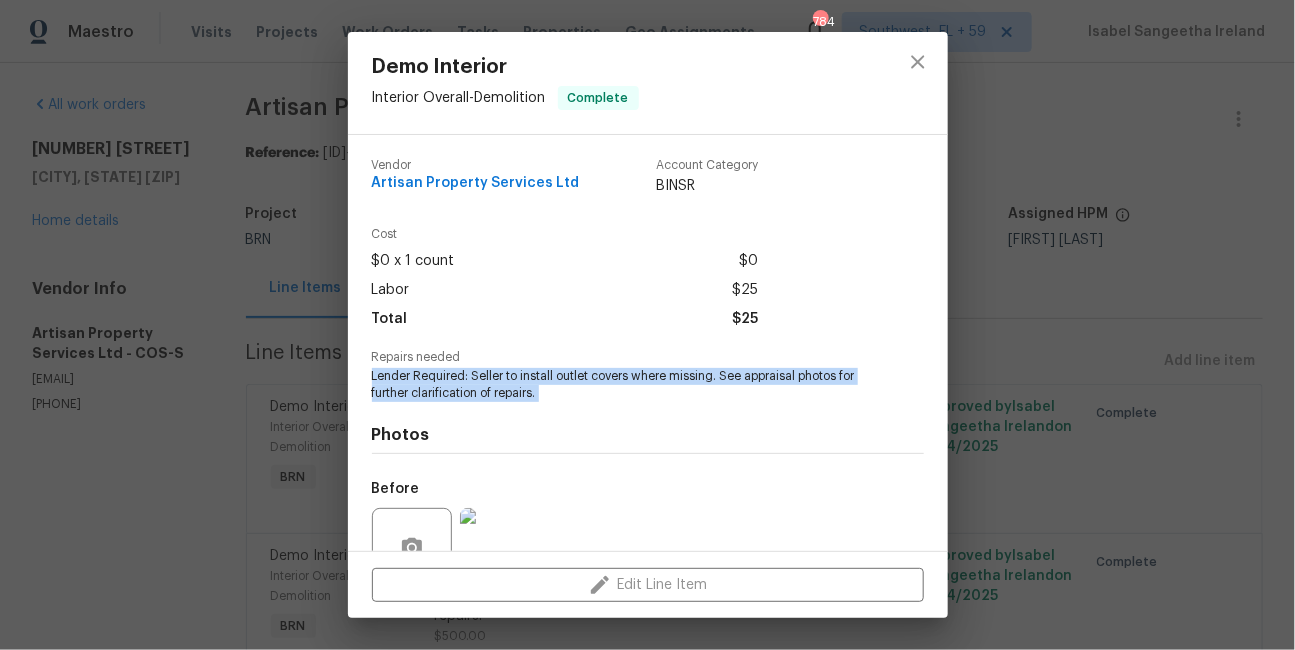 click on "Lender Required: Seller to install outlet covers where missing. See appraisal photos for further clarification of repairs." at bounding box center [620, 385] 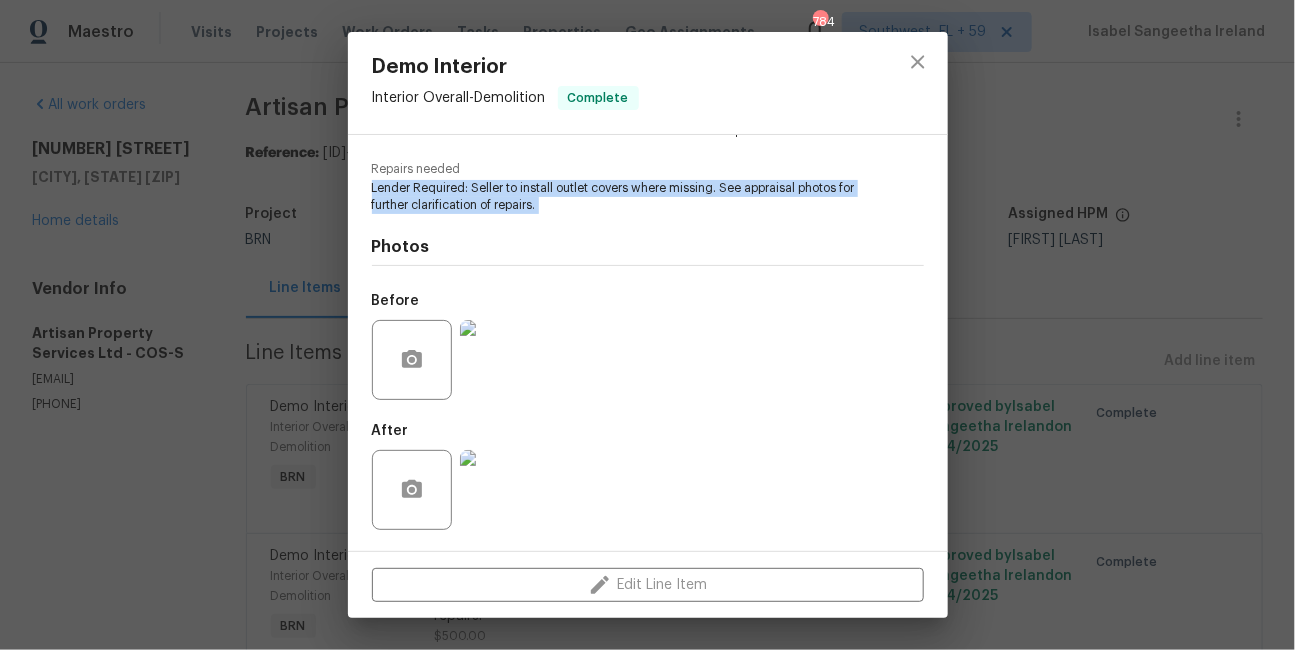 click at bounding box center [500, 360] 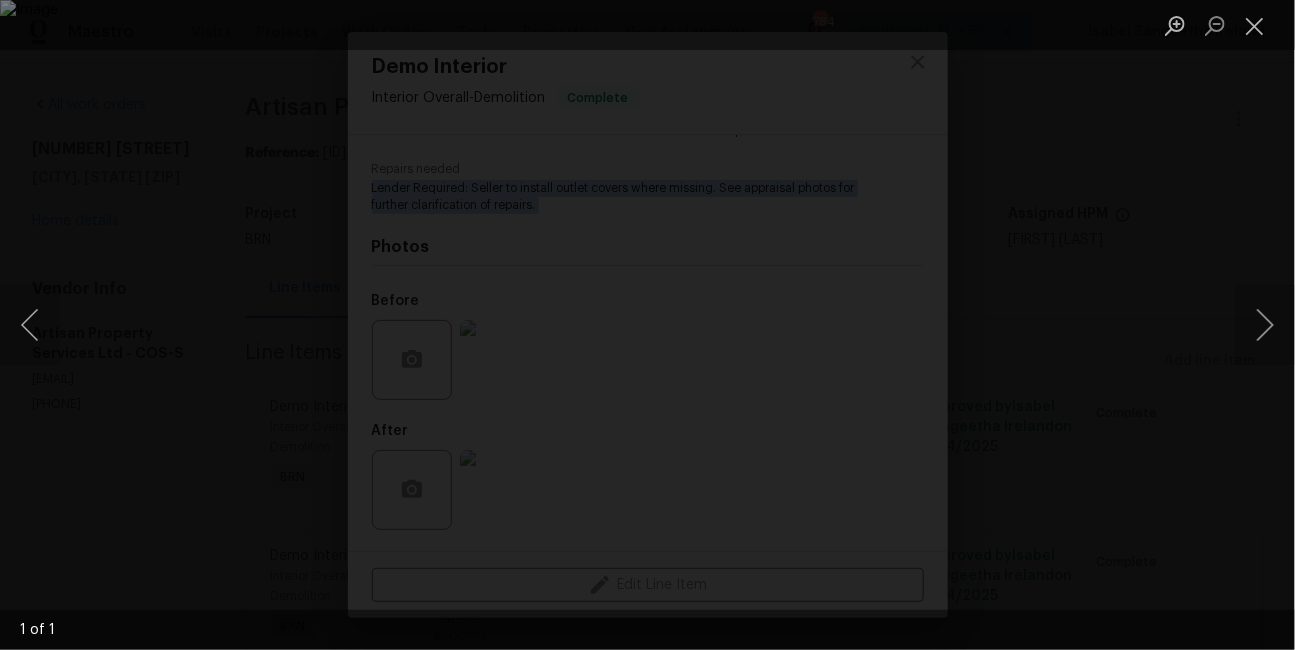 click at bounding box center [647, 325] 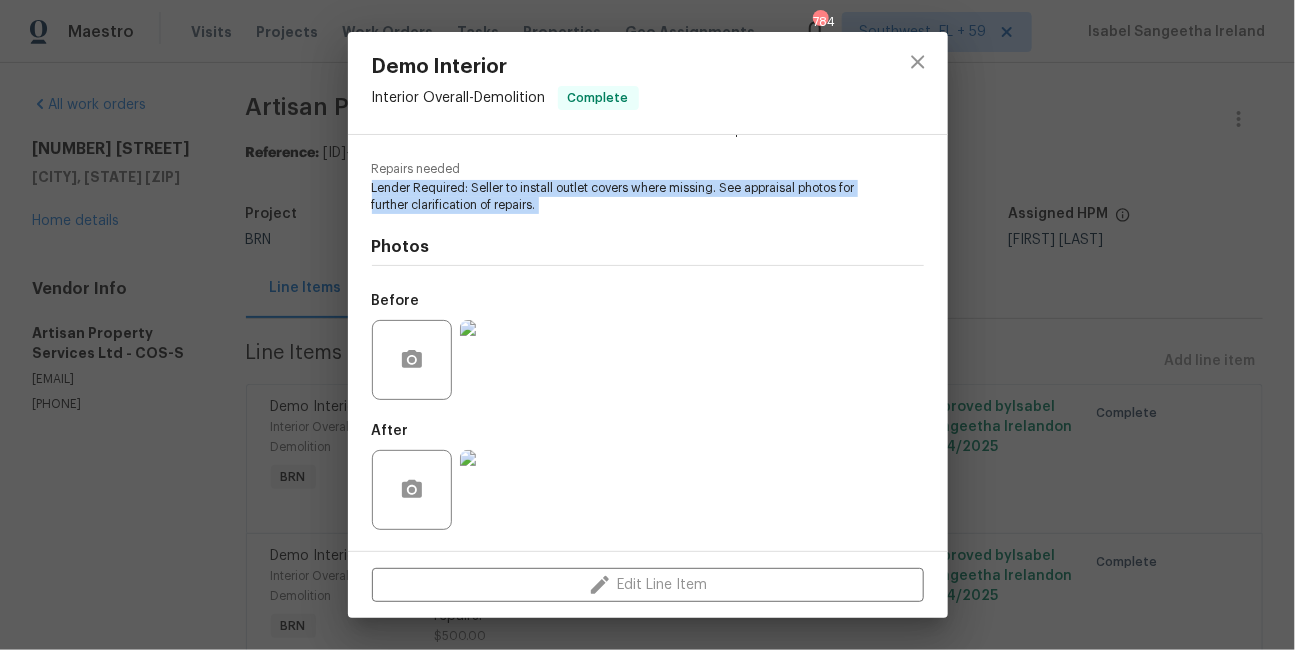 click at bounding box center (500, 490) 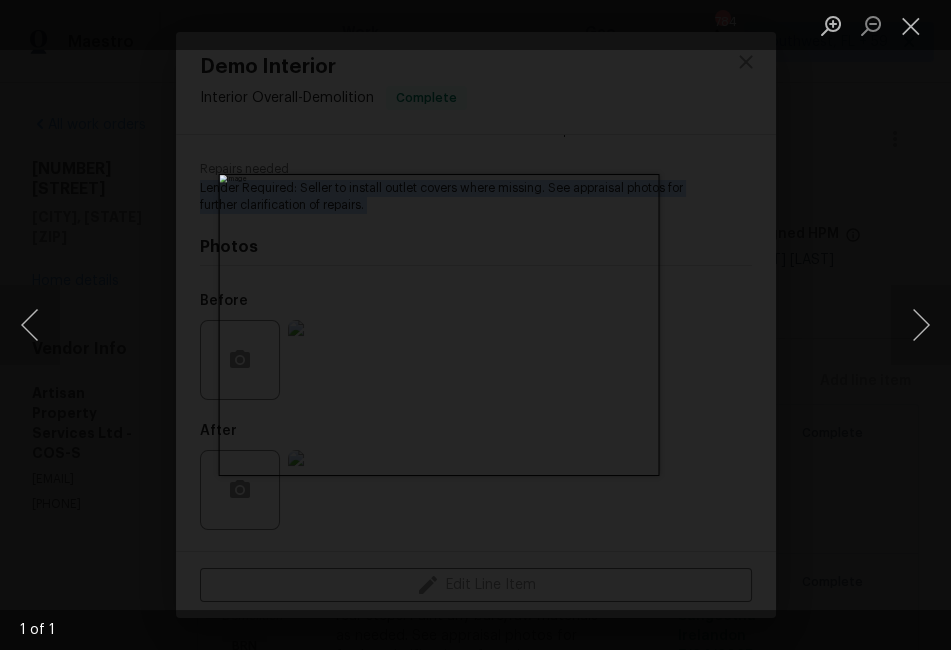 click at bounding box center [475, 325] 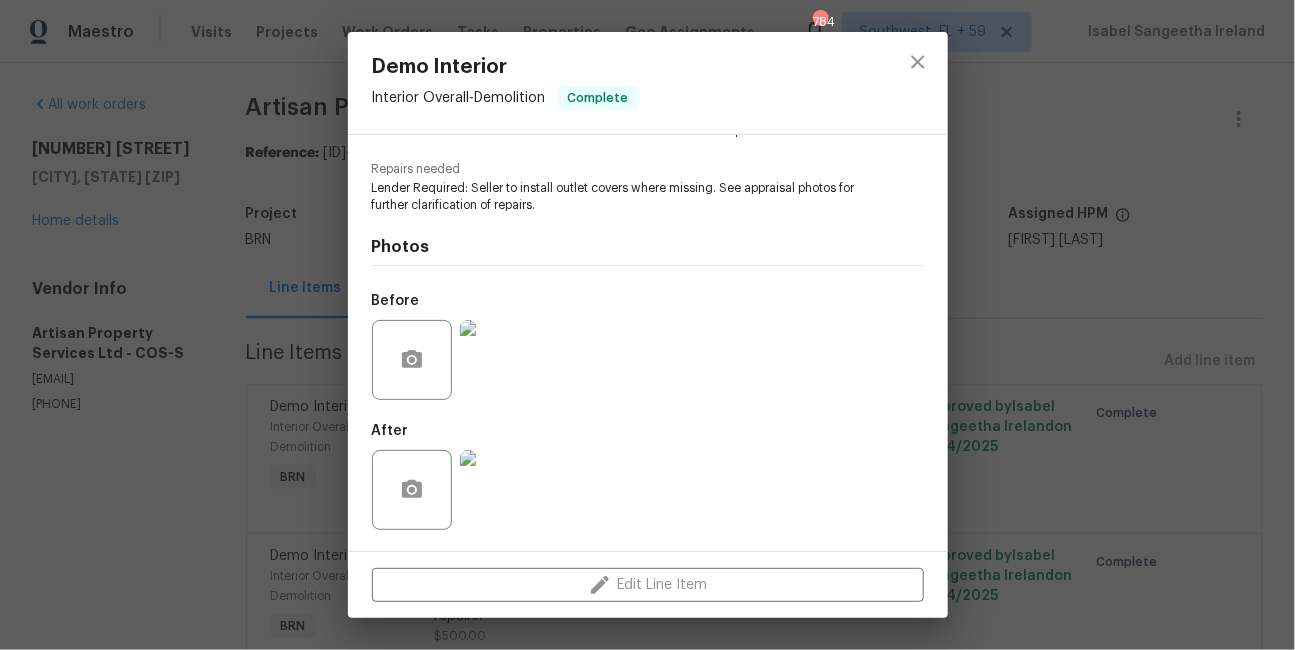 click on "Demo Interior Interior Overall  -  Demolition Complete Vendor Artisan Property Services Ltd Account Category BINSR Cost $0 x 1 count $0 Labor $25 Total $25 Repairs needed Lender Required: Seller to install outlet covers where missing. See appraisal photos for further clarification of repairs. Photos Before After  Edit Line Item" at bounding box center (647, 325) 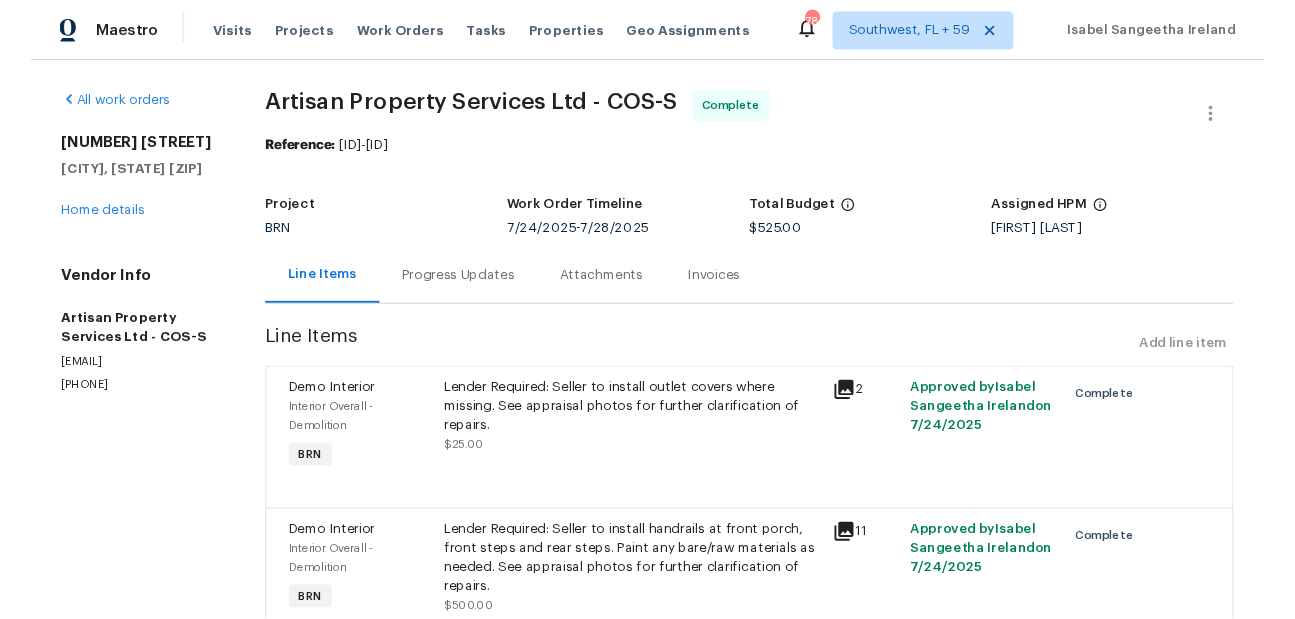 scroll, scrollTop: 90, scrollLeft: 0, axis: vertical 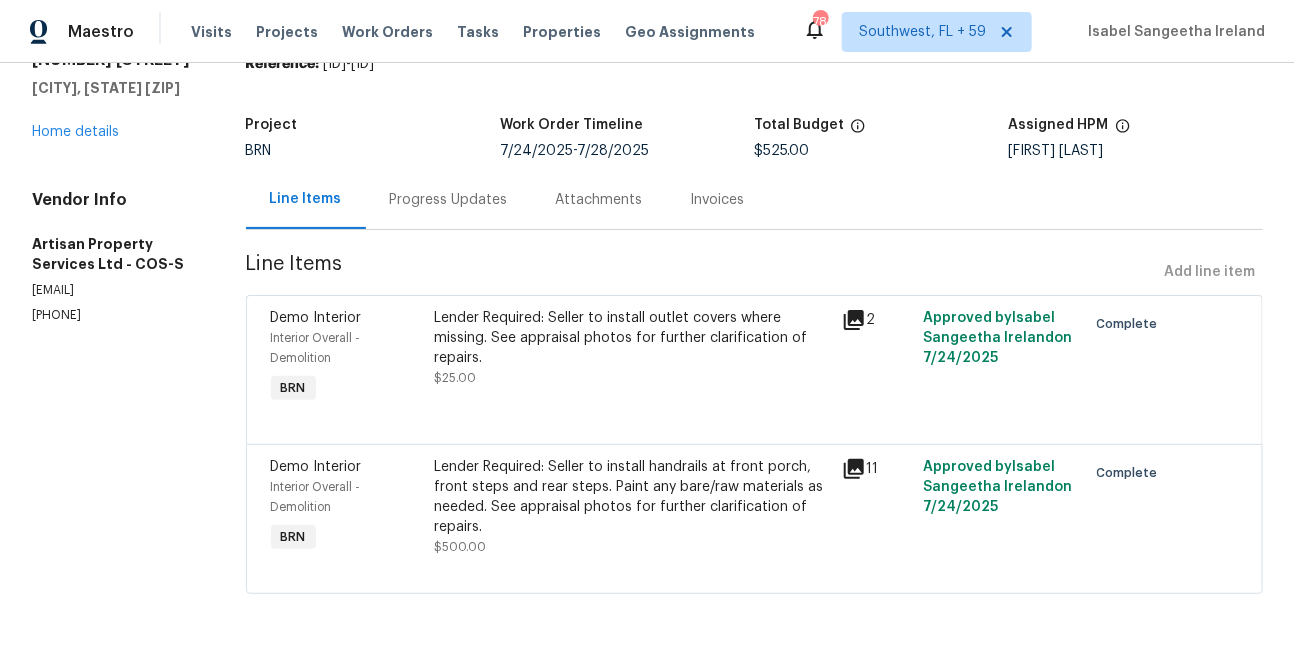 click on "Lender Required: Seller to install handrails at front porch, front steps and rear steps. Paint any bare/raw materials as needed. See appraisal photos for further clarification of repairs." at bounding box center (632, 497) 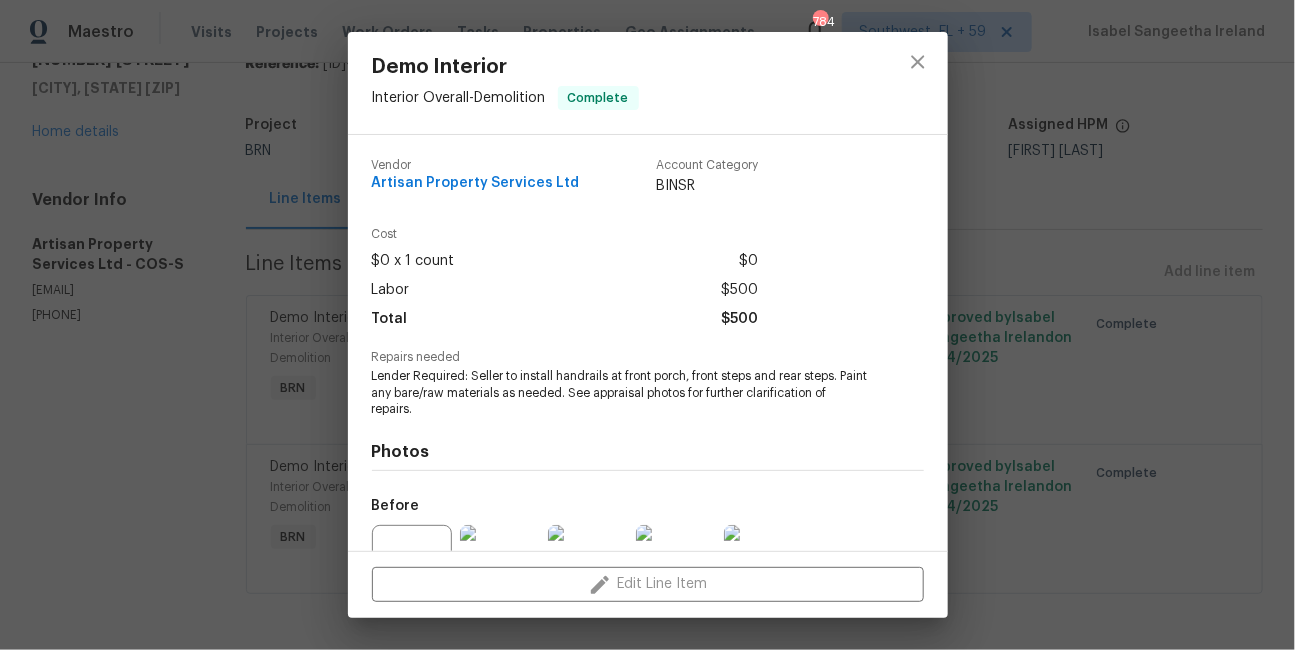 click on "Lender Required: Seller to install handrails at front porch, front steps and rear steps. Paint any bare/raw materials as needed. See appraisal photos for further clarification of repairs." at bounding box center (620, 393) 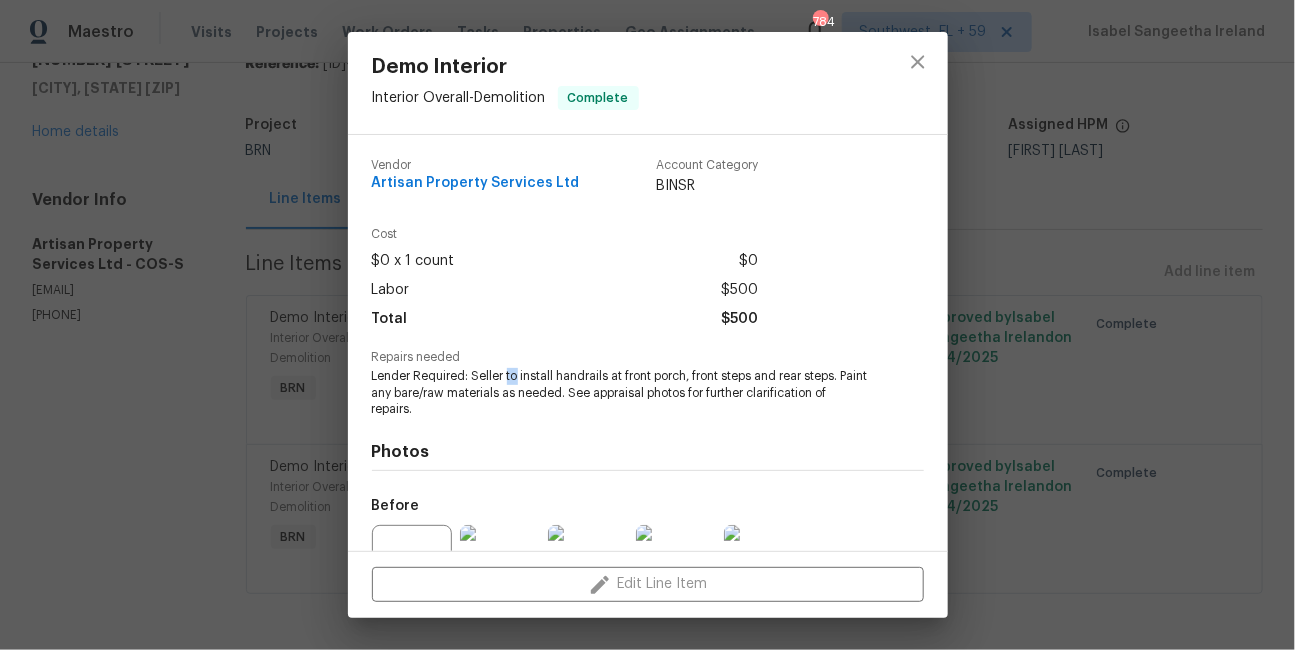 click on "Lender Required: Seller to install handrails at front porch, front steps and rear steps. Paint any bare/raw materials as needed. See appraisal photos for further clarification of repairs." at bounding box center [620, 393] 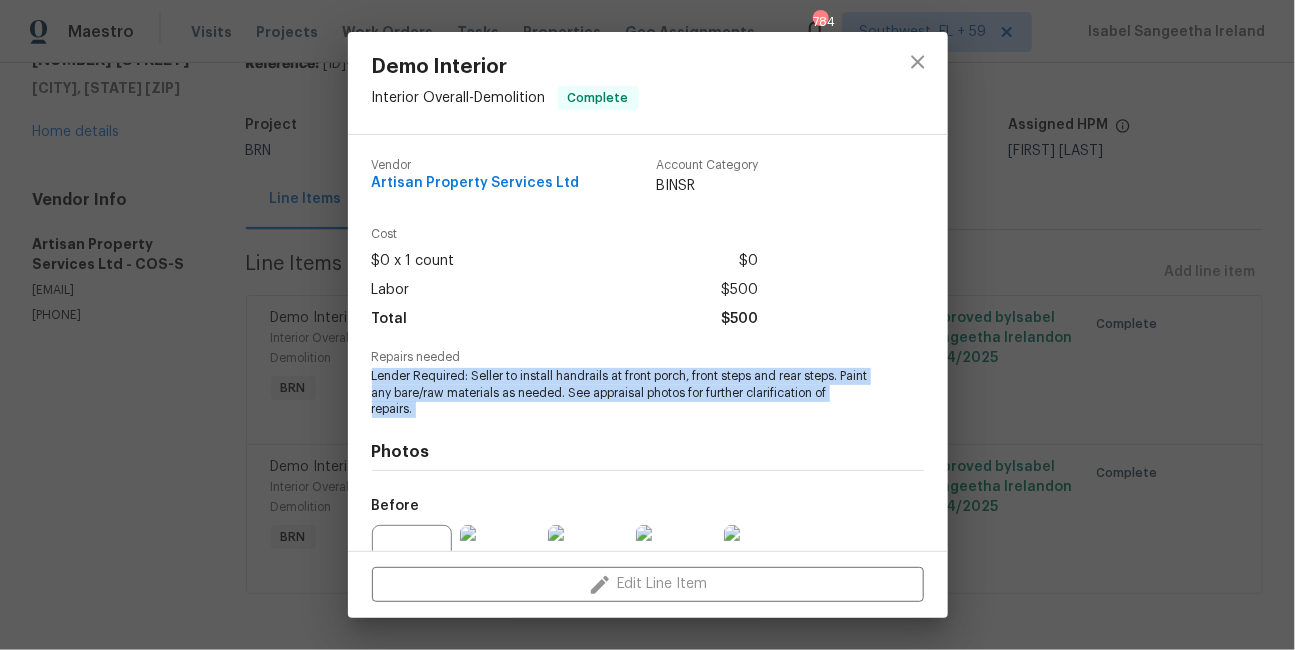click on "Lender Required: Seller to install handrails at front porch, front steps and rear steps. Paint any bare/raw materials as needed. See appraisal photos for further clarification of repairs." at bounding box center [620, 393] 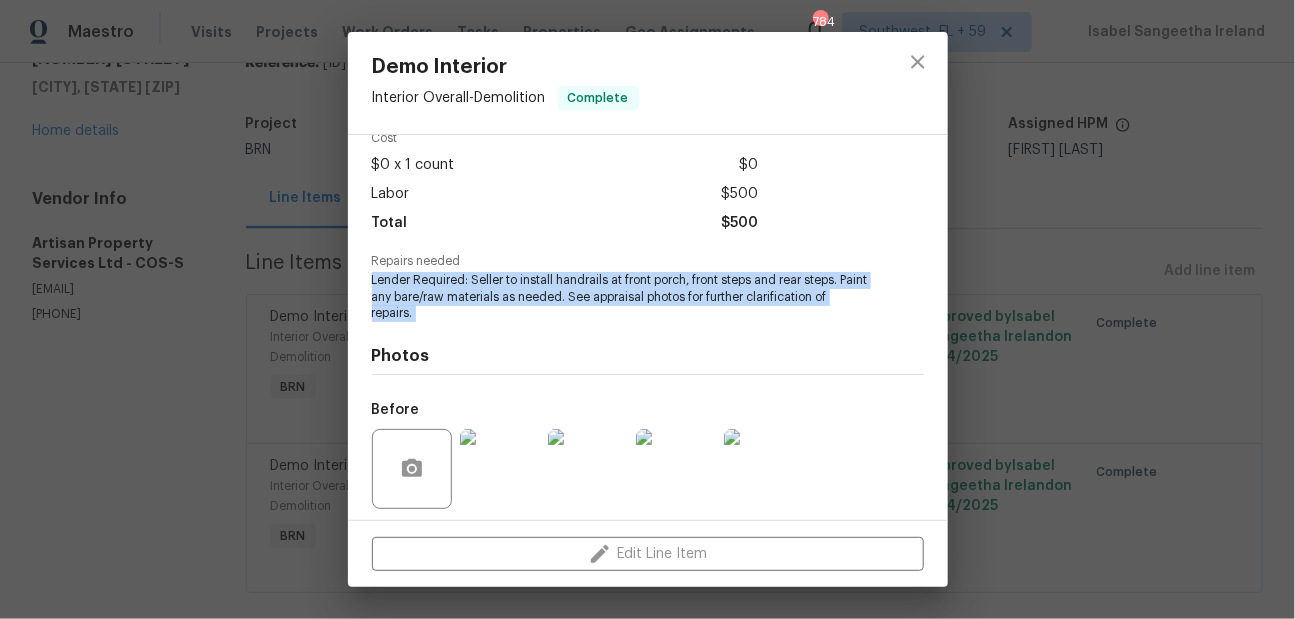 scroll, scrollTop: 236, scrollLeft: 0, axis: vertical 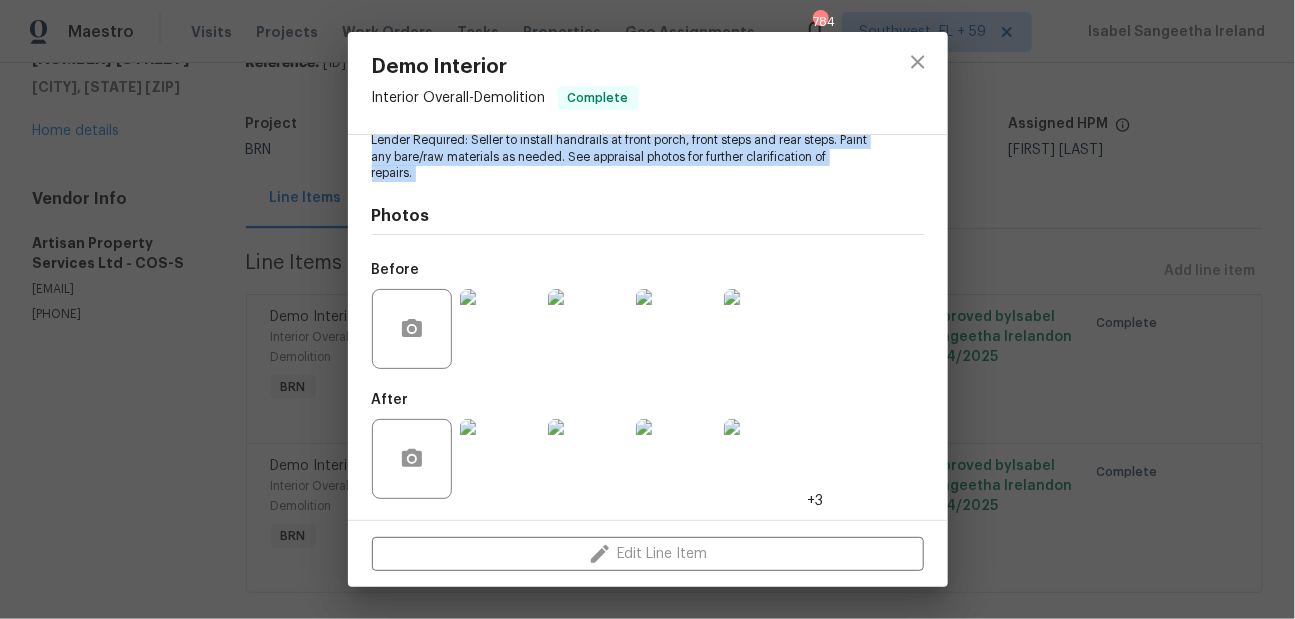 click at bounding box center [588, 329] 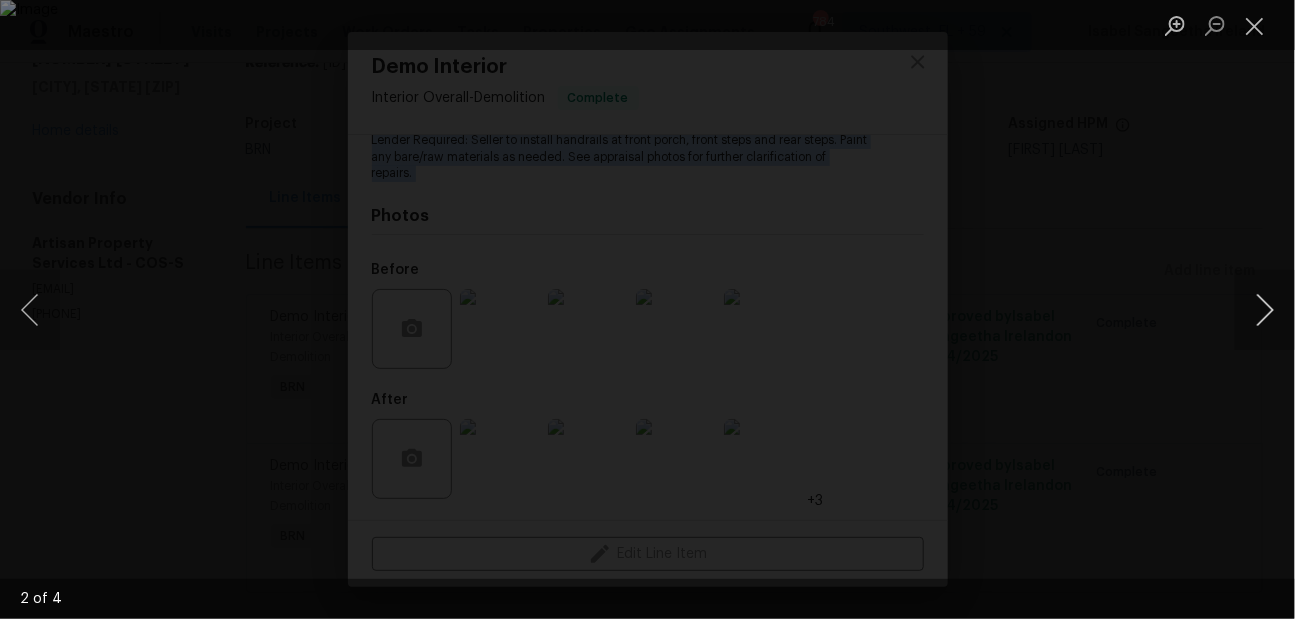 click at bounding box center [1265, 310] 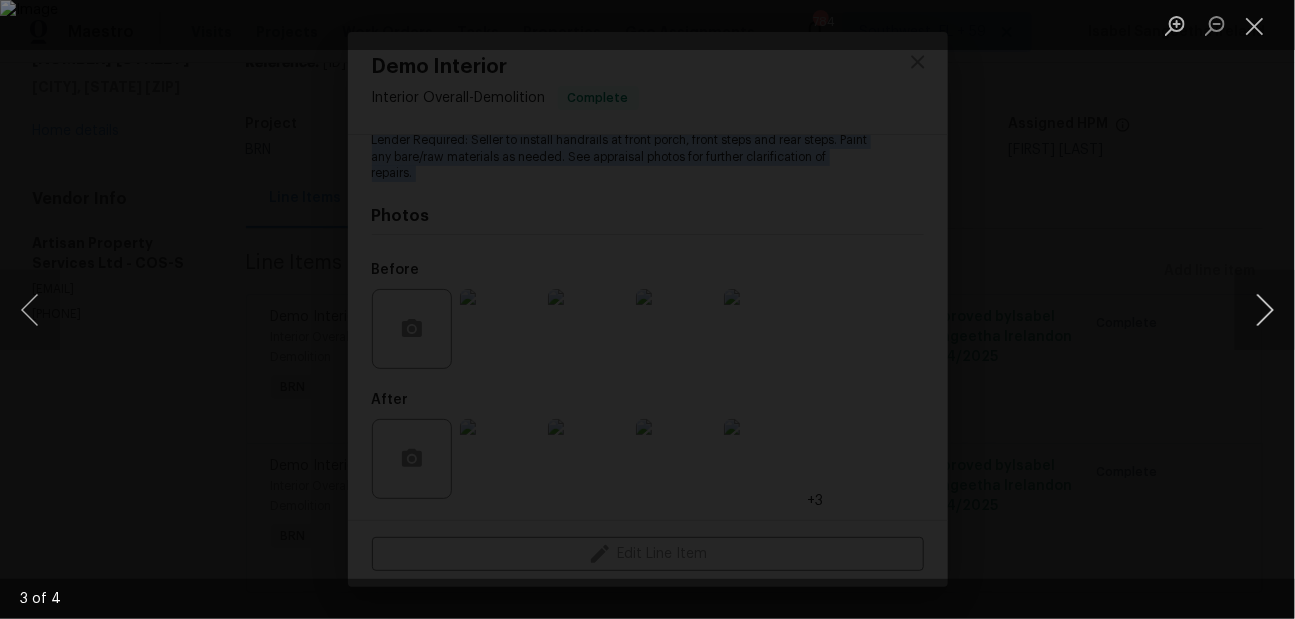 click at bounding box center [1265, 310] 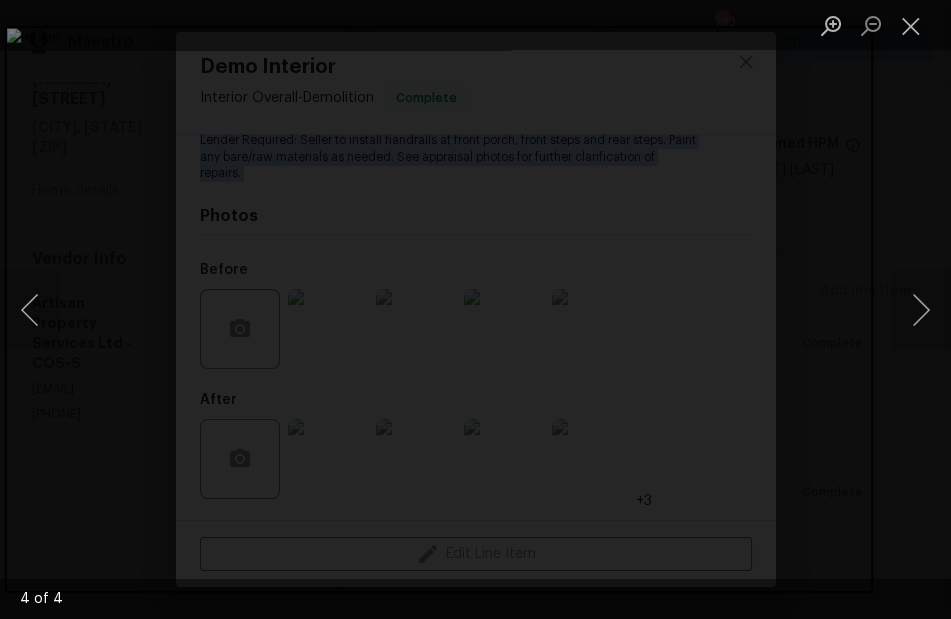 click at bounding box center (475, 309) 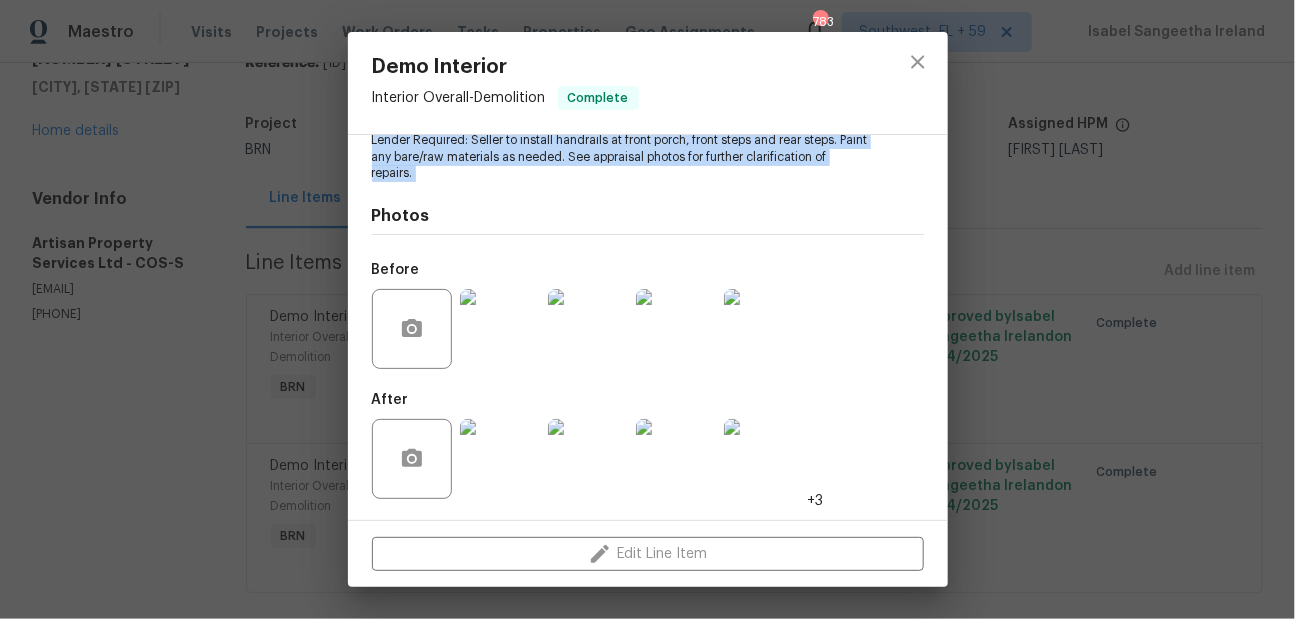 click at bounding box center (588, 459) 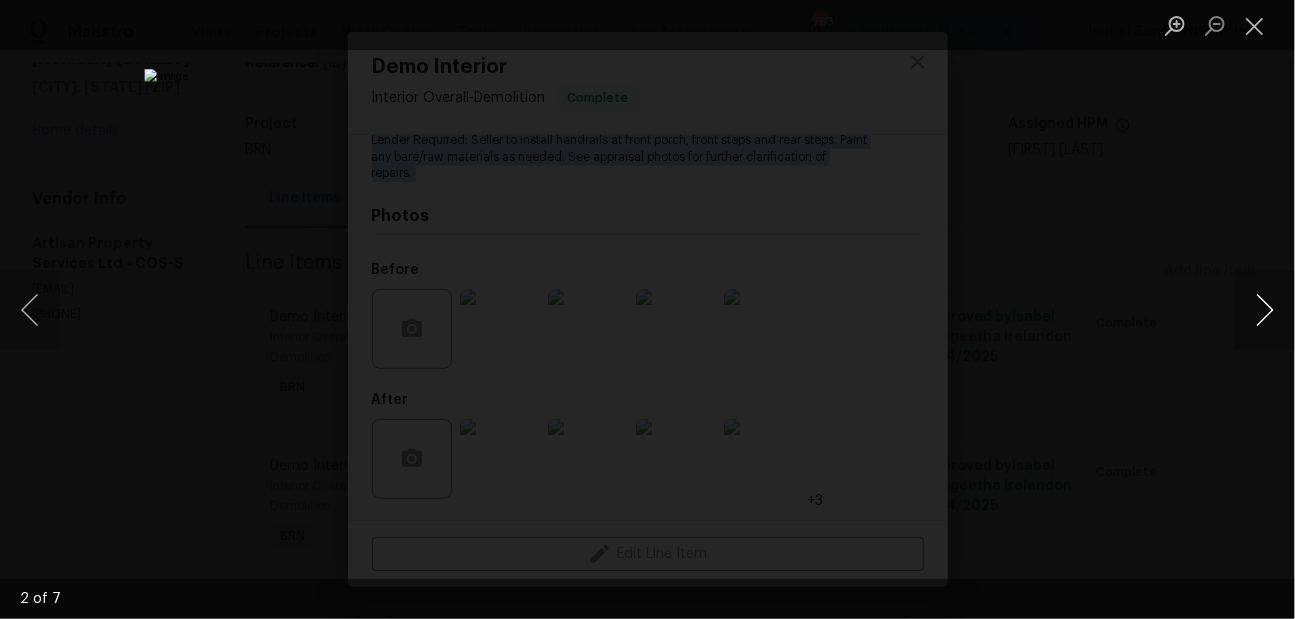 click at bounding box center [1265, 310] 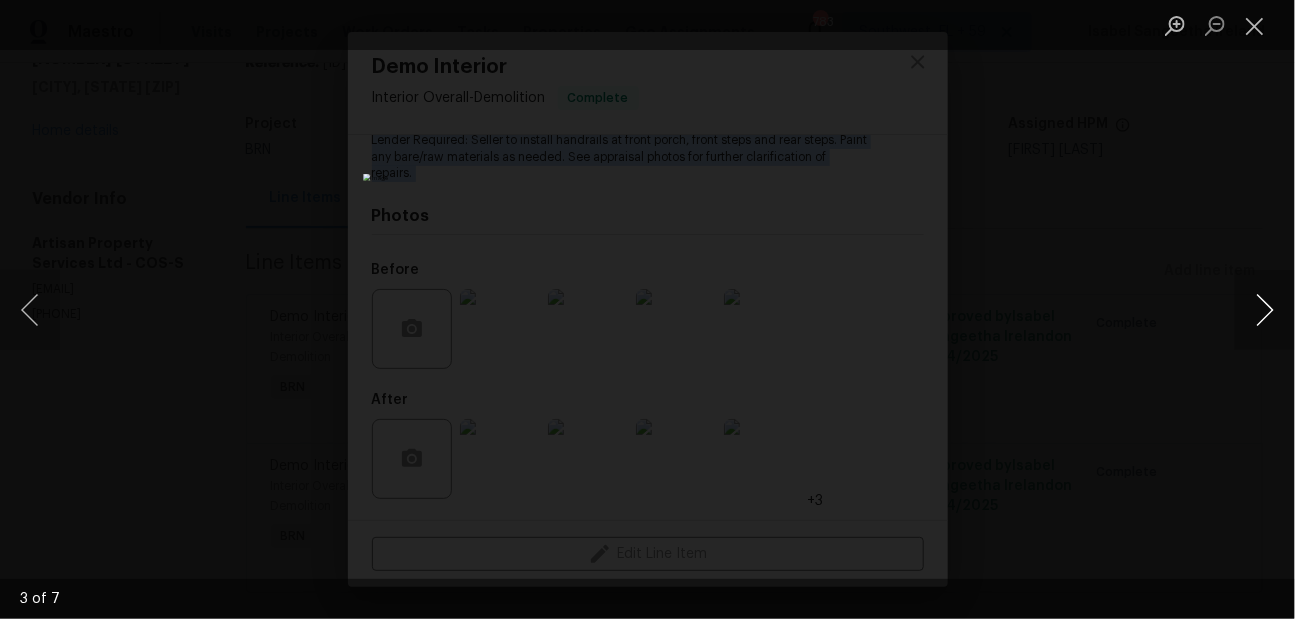 click at bounding box center (1265, 310) 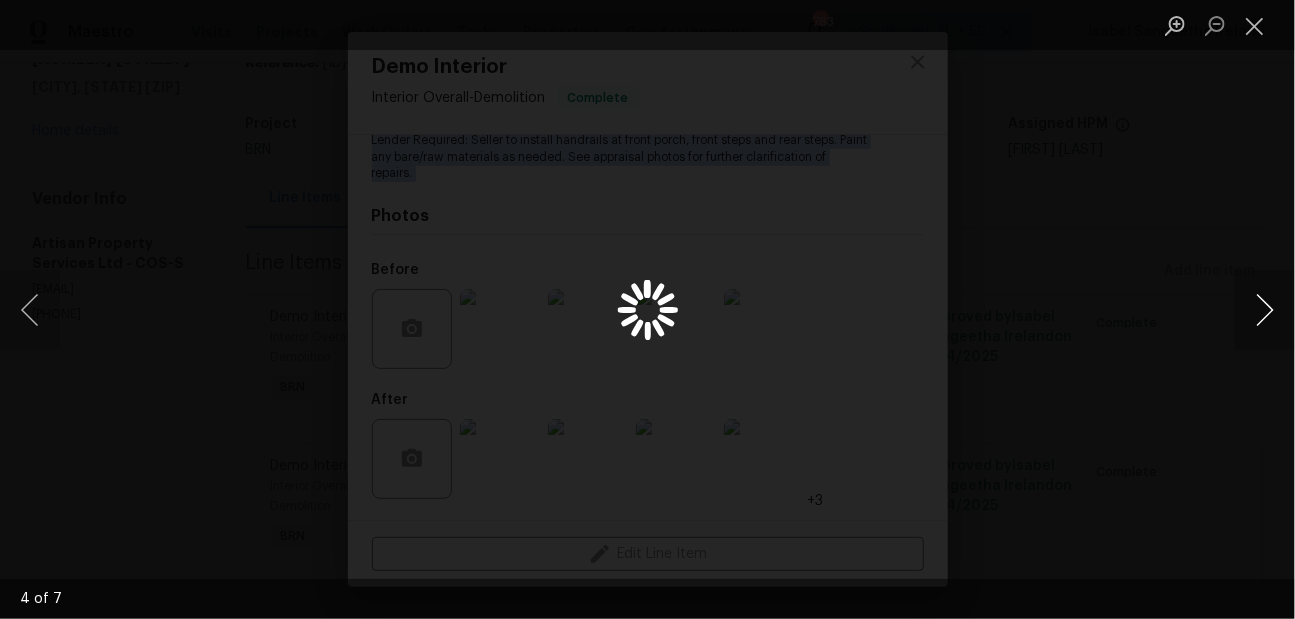 click at bounding box center (1265, 310) 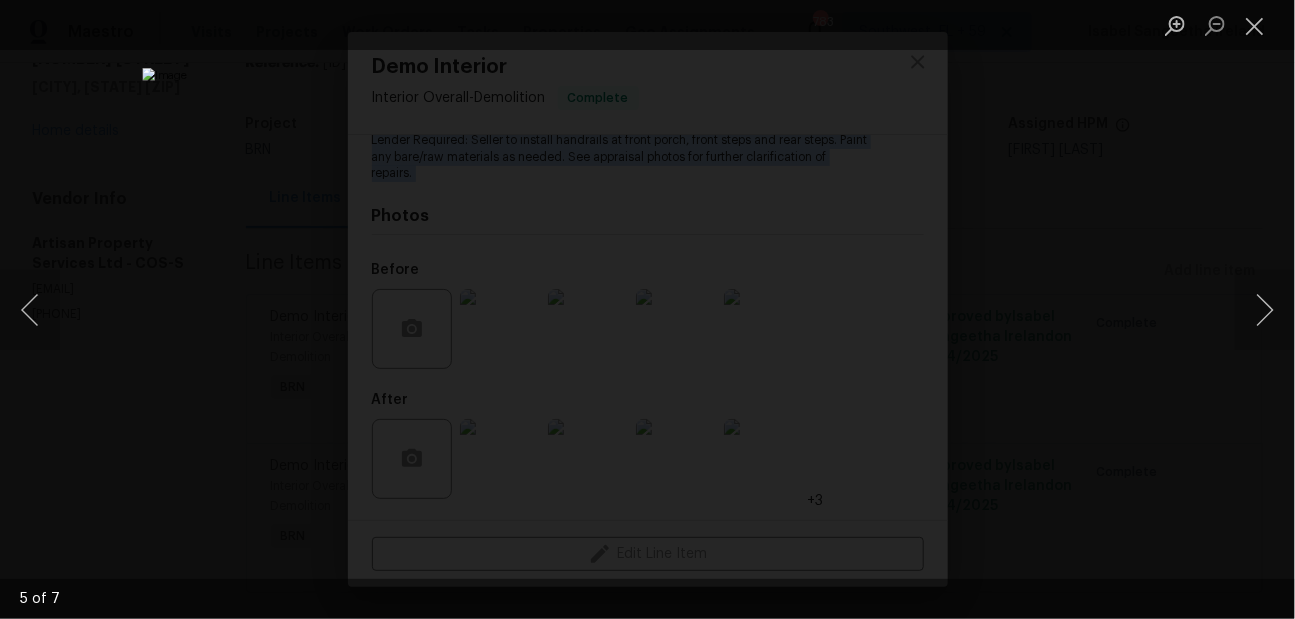 click at bounding box center [647, 309] 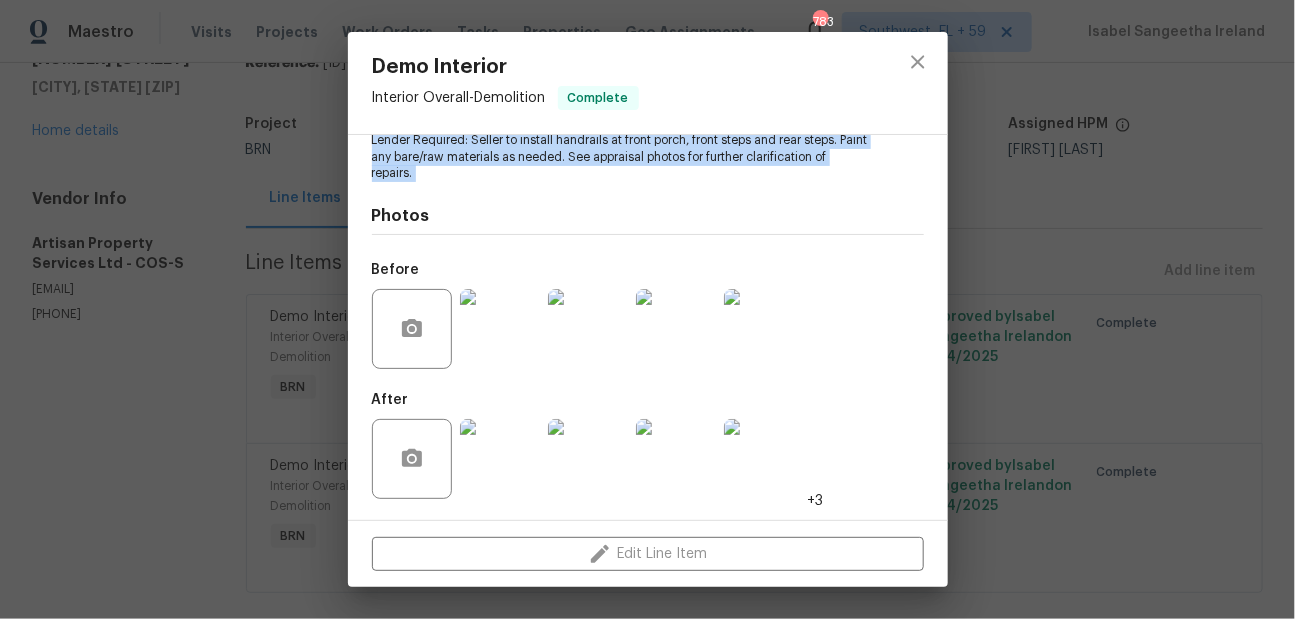 click on "Demo Interior Interior Overall  -  Demolition Complete Vendor Artisan Property Services Ltd Account Category BINSR Cost $0 x 1 count $0 Labor $500 Total $500 Repairs needed Lender Required: Seller to install handrails at front porch, front steps and rear steps. Paint any bare/raw materials as needed. See appraisal photos for further clarification of repairs. Photos Before After  +3  Edit Line Item" at bounding box center (647, 309) 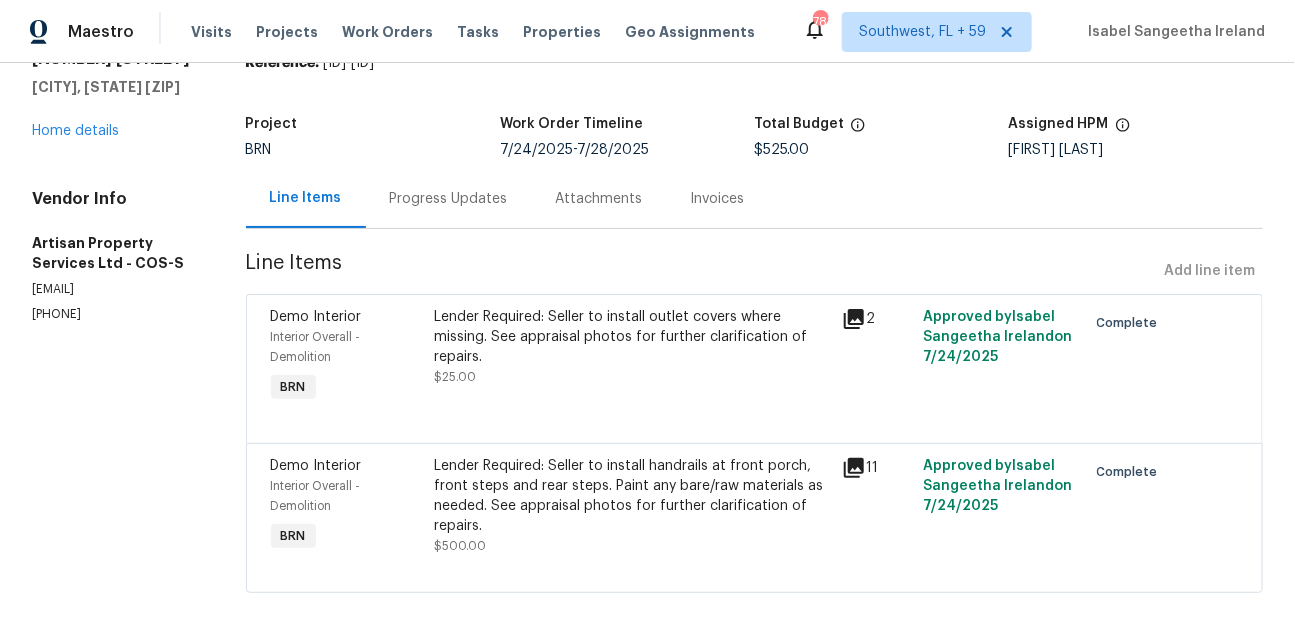 click on "6126 Wild Turkey Dr Colorado Springs, CO 80925 Home details" at bounding box center [115, 95] 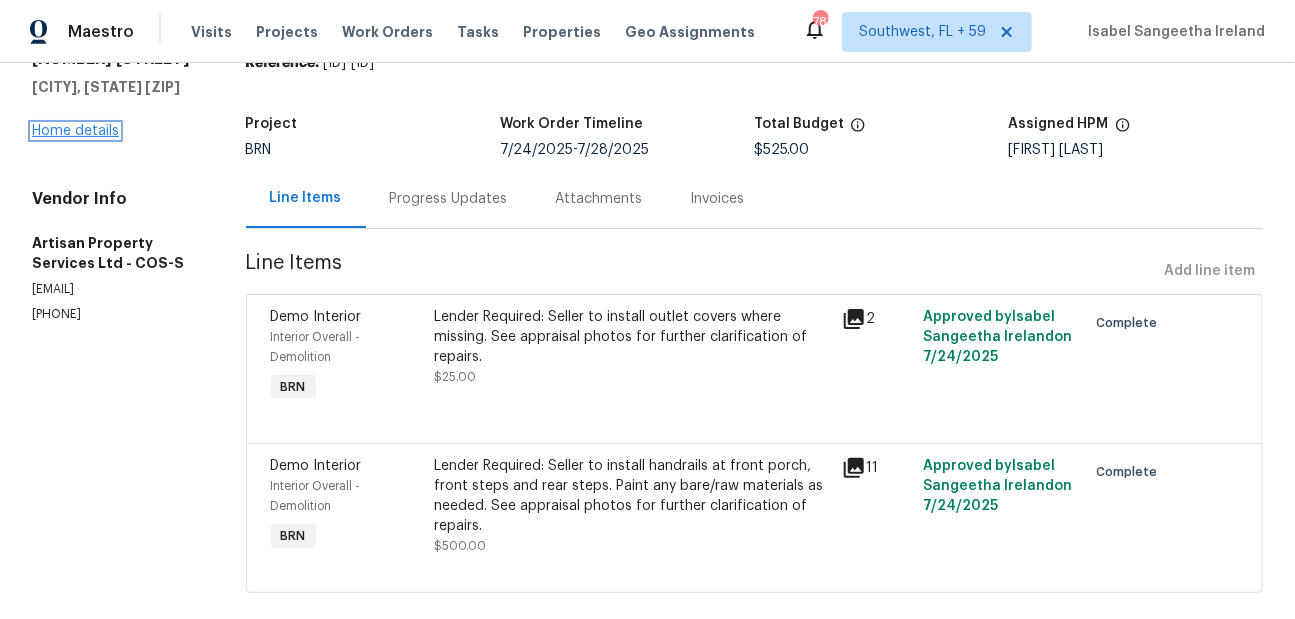 click on "Home details" at bounding box center (75, 131) 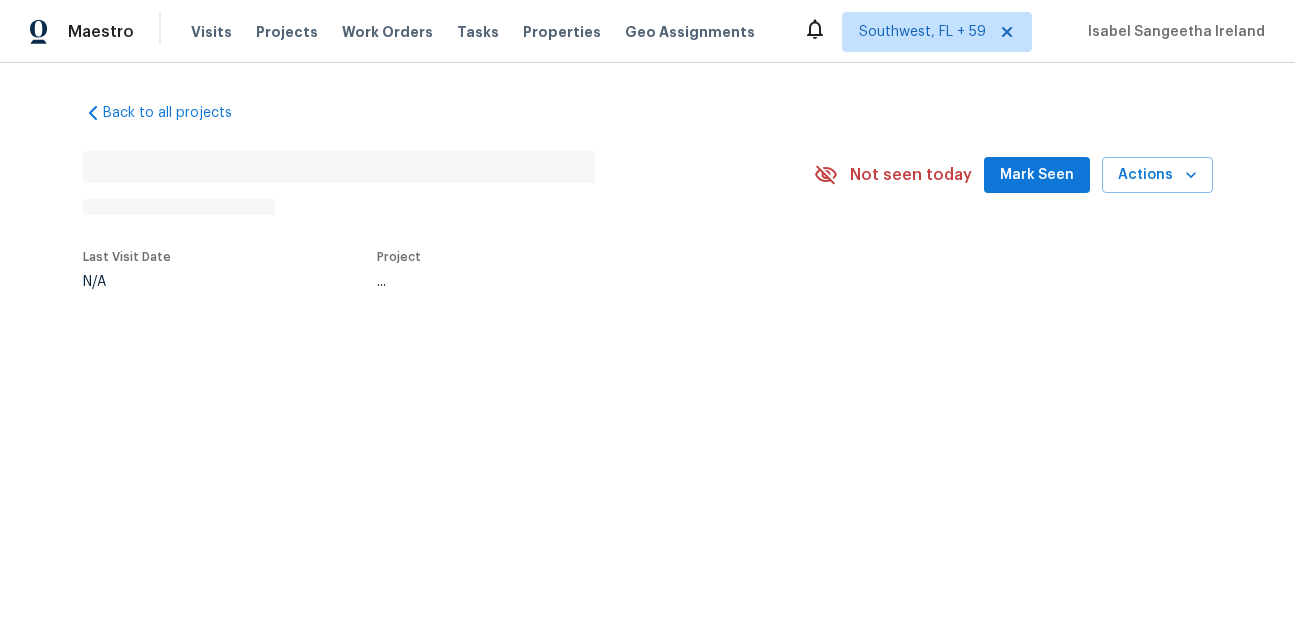 scroll, scrollTop: 0, scrollLeft: 0, axis: both 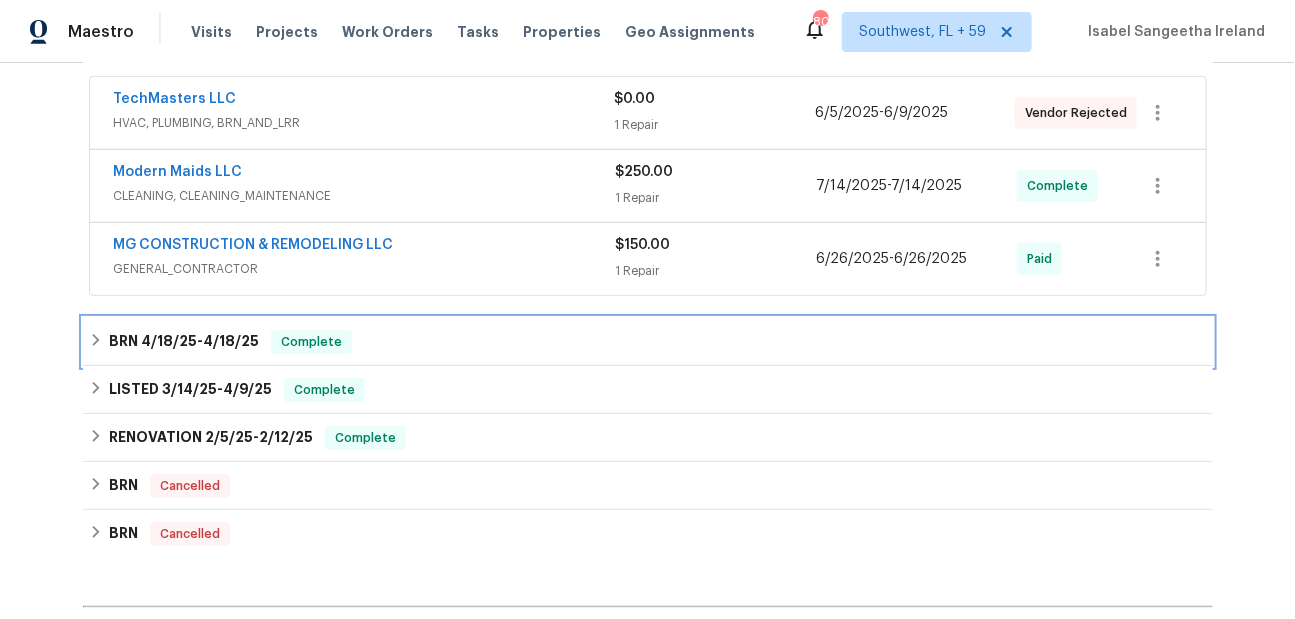 click on "[BRAND] [DATE] - [DATE] Complete" at bounding box center [648, 342] 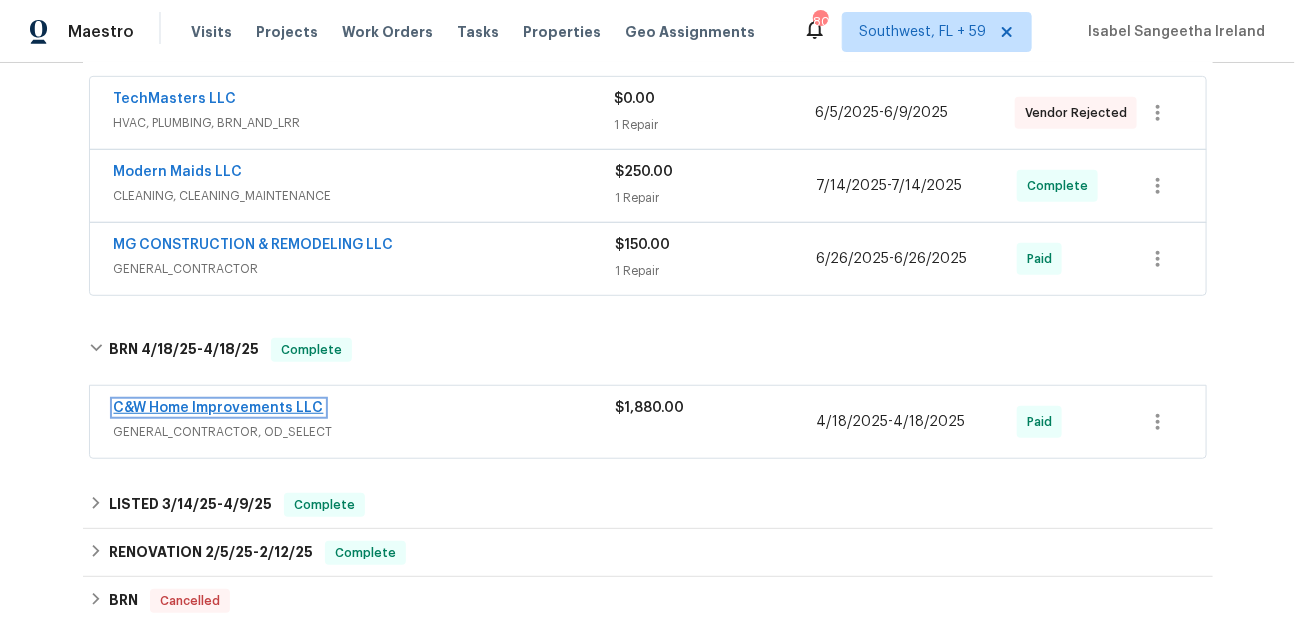 click on "C&W Home Improvements LLC" at bounding box center [219, 408] 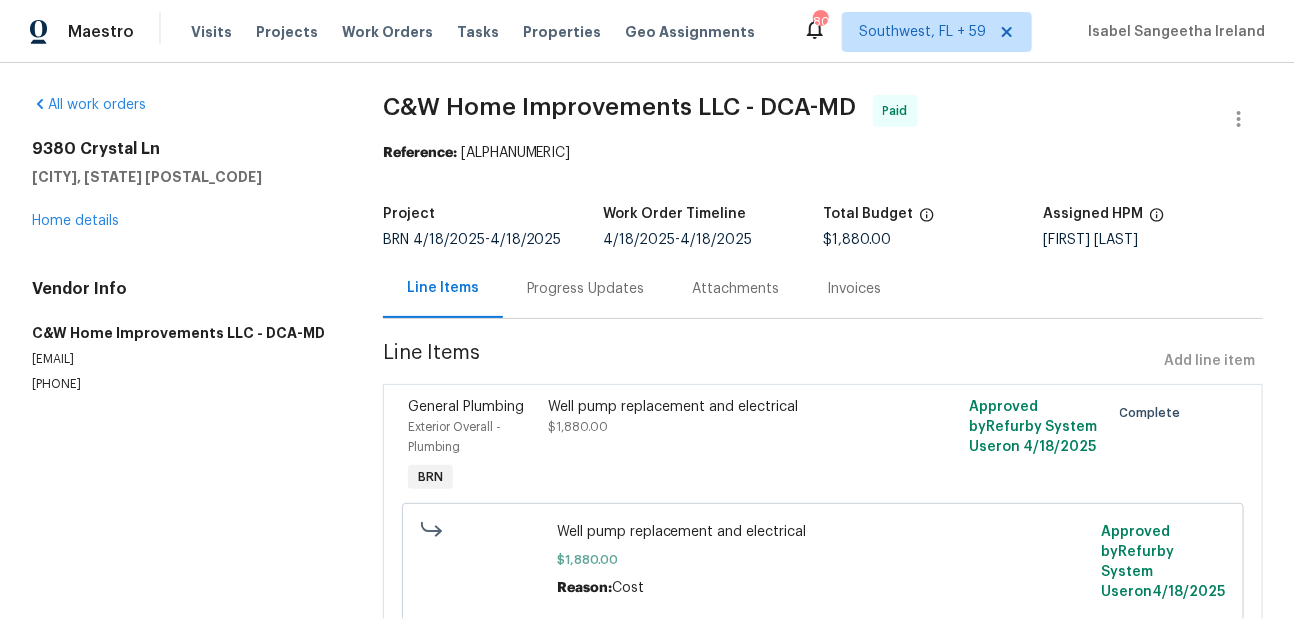 click on "Progress Updates" at bounding box center [586, 288] 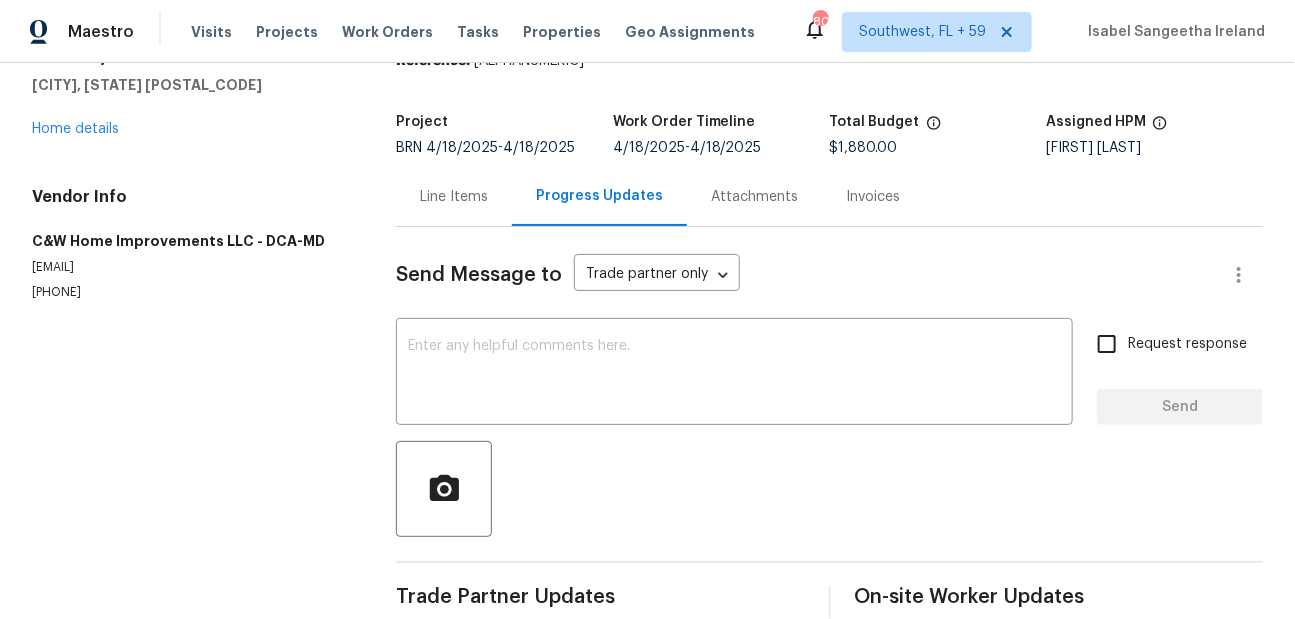 scroll, scrollTop: 124, scrollLeft: 0, axis: vertical 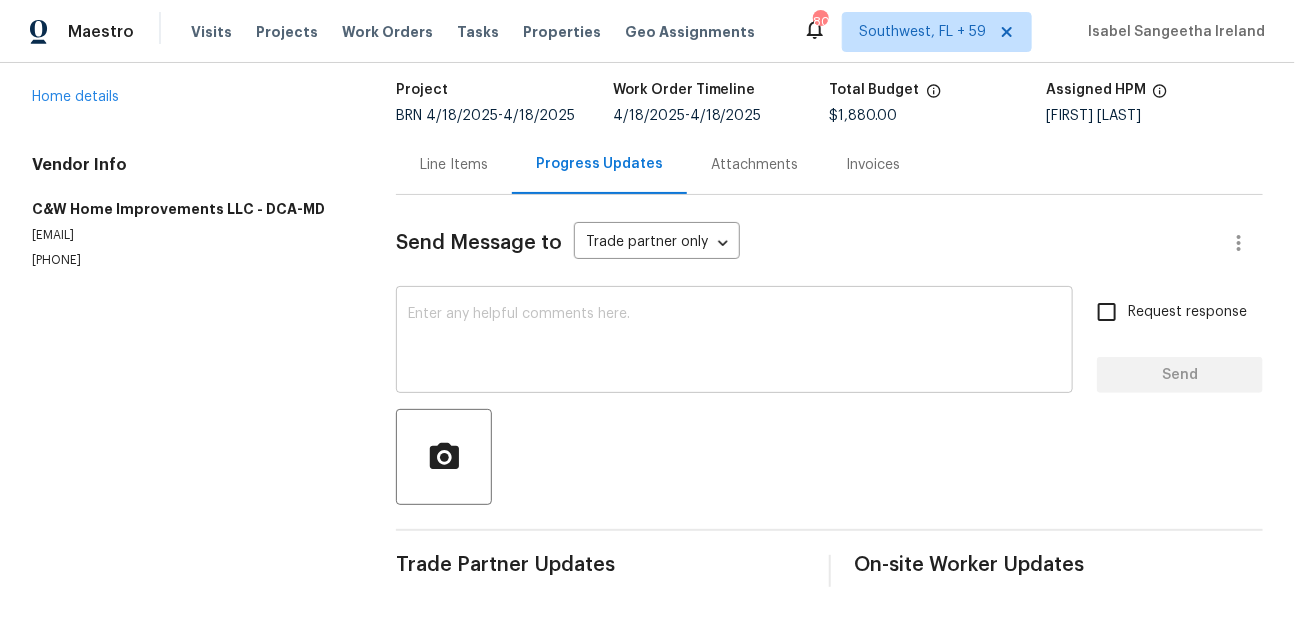 click on "x ​" at bounding box center (734, 342) 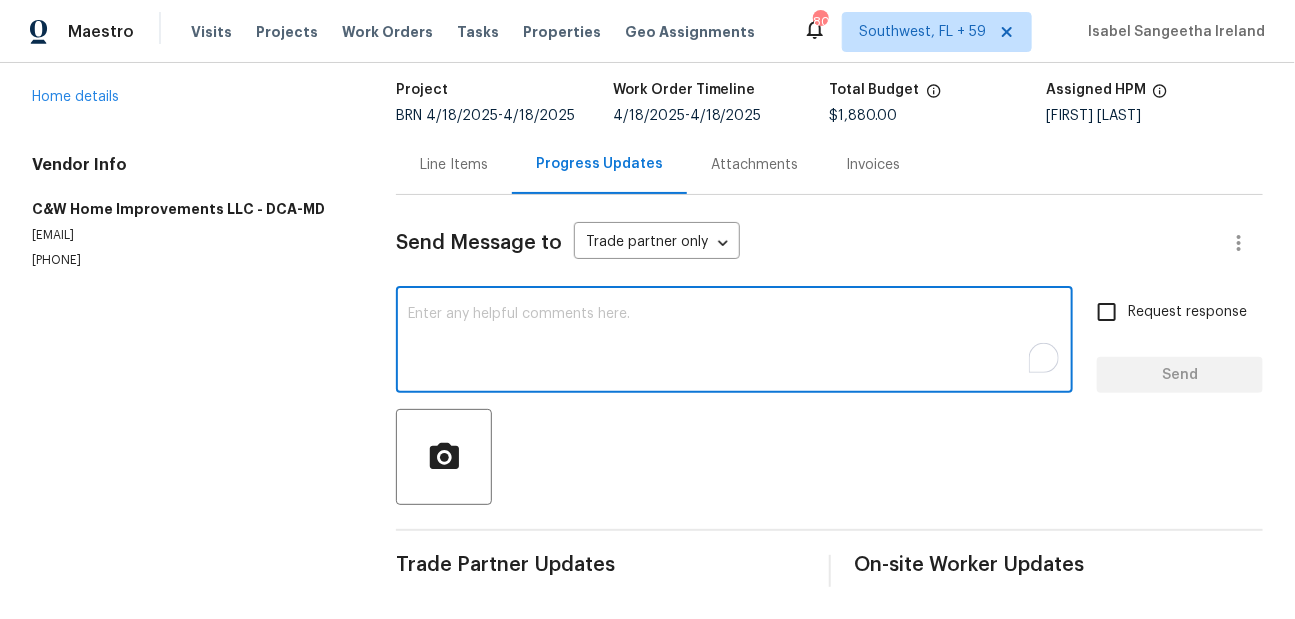 paste on "They went back out to complete their inspection and they said the breaker was off and they turned it back on and the well pump still doesn't work." 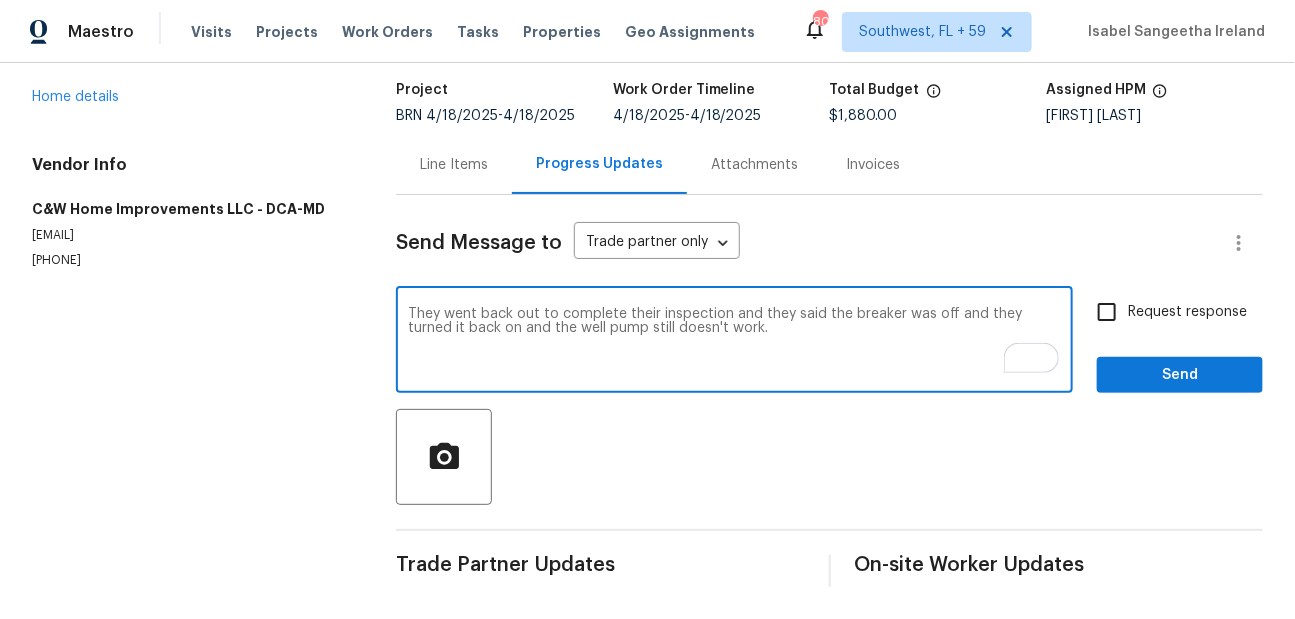 click on "They went back out to complete their inspection and they said the breaker was off and they turned it back on and the well pump still doesn't work." at bounding box center [734, 342] 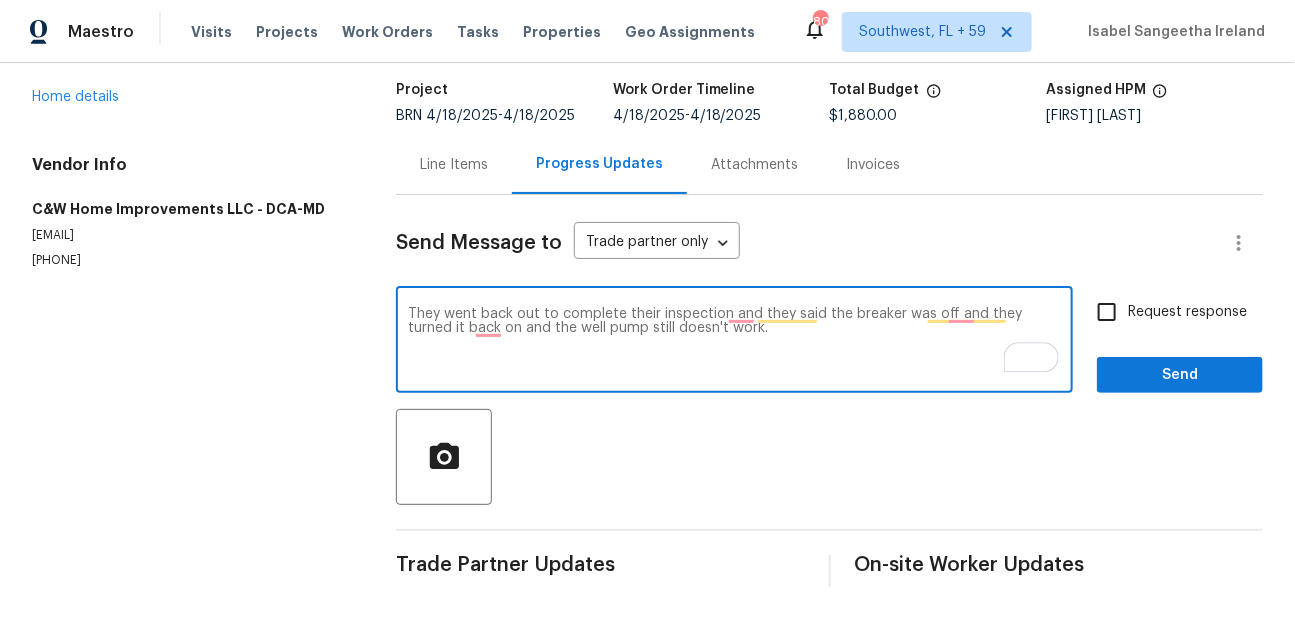 scroll, scrollTop: 124, scrollLeft: 0, axis: vertical 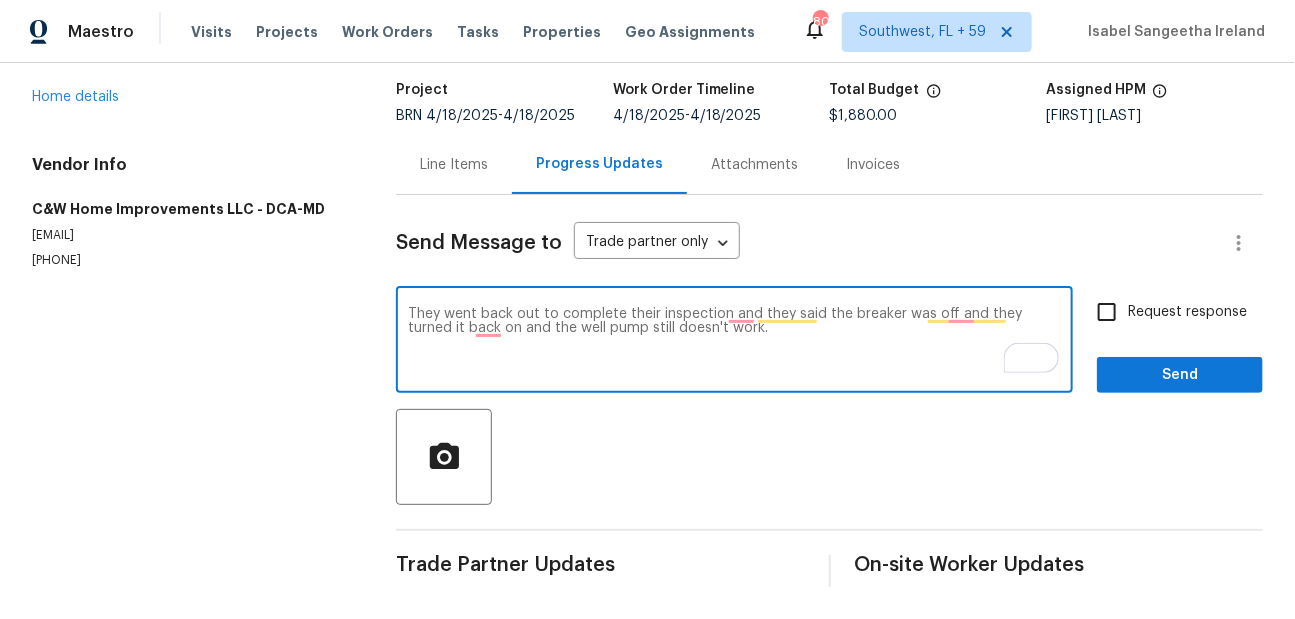 type on "They went back out to complete their inspection and they said the breaker was off and they turned it back on and the well pump still doesn't work." 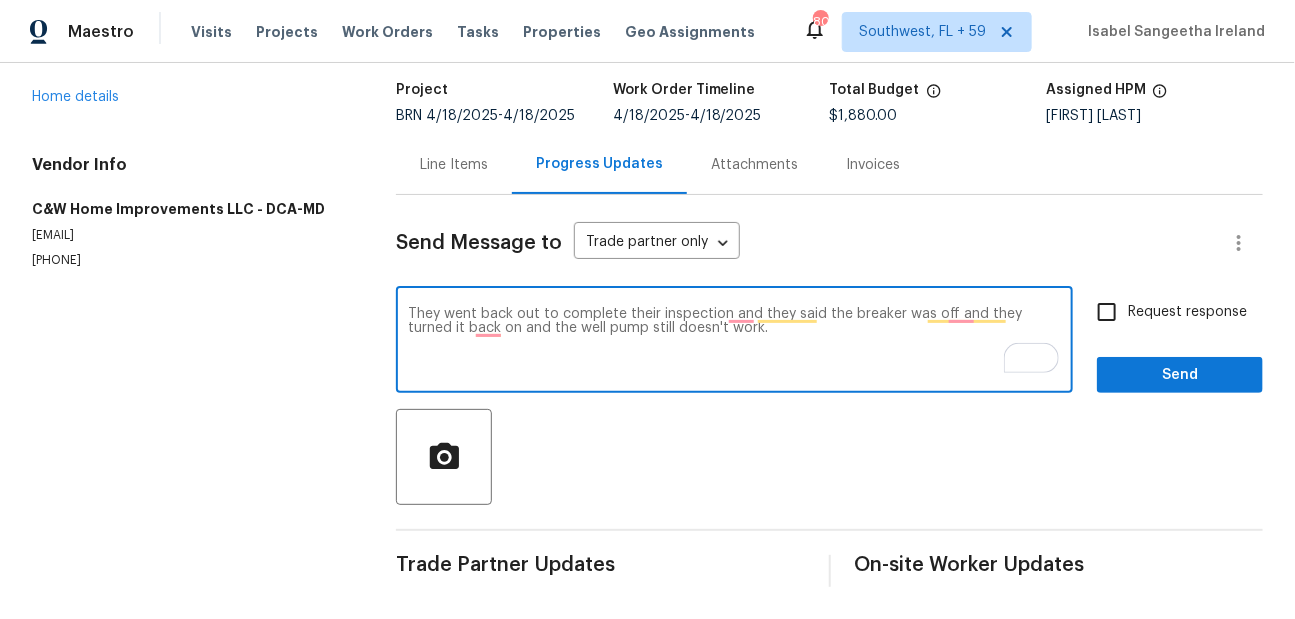click on "Request response" at bounding box center [1107, 312] 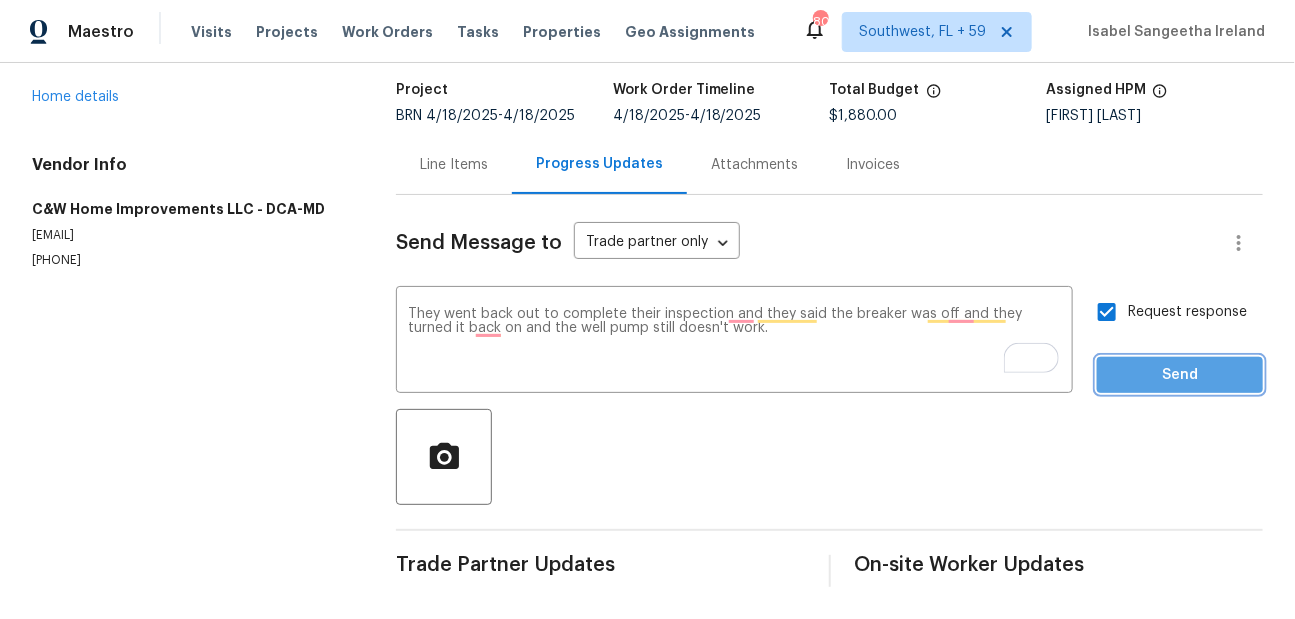 click on "Send" at bounding box center (1180, 375) 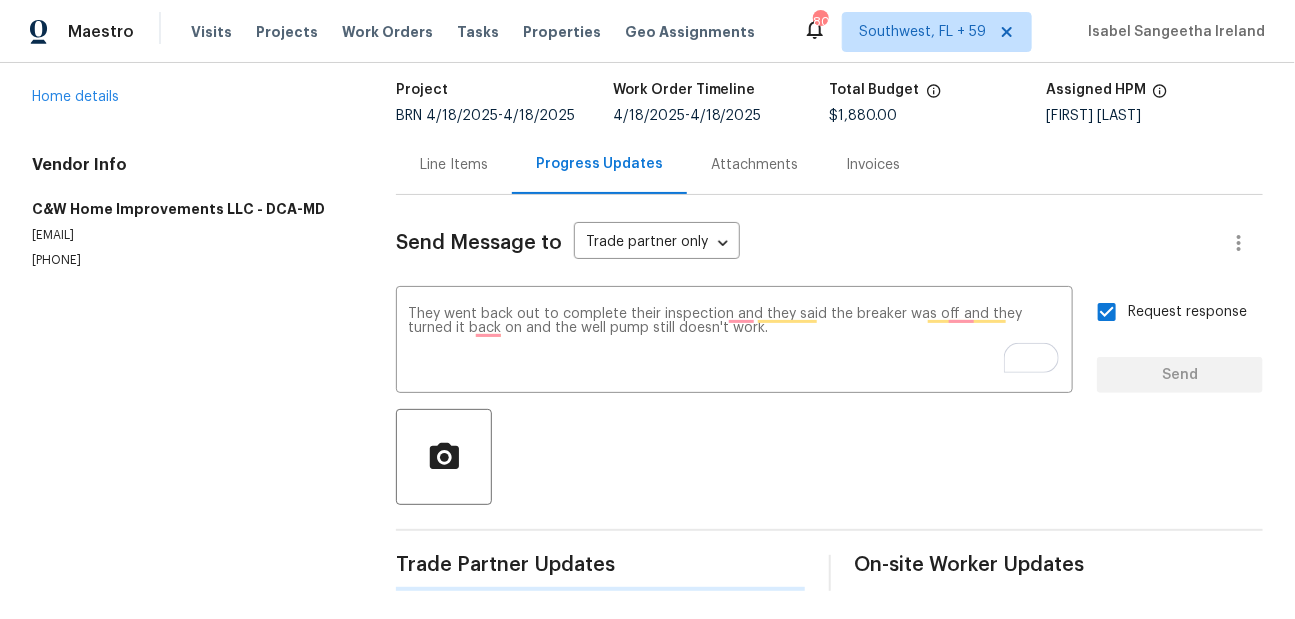type 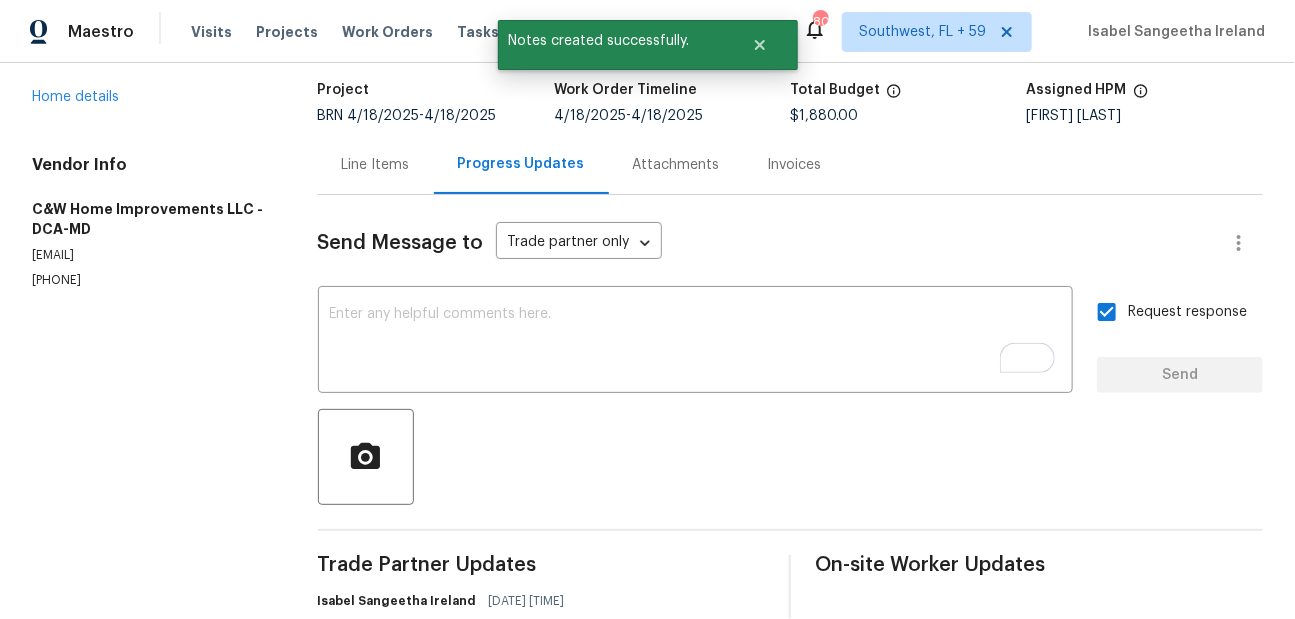 scroll, scrollTop: 143, scrollLeft: 0, axis: vertical 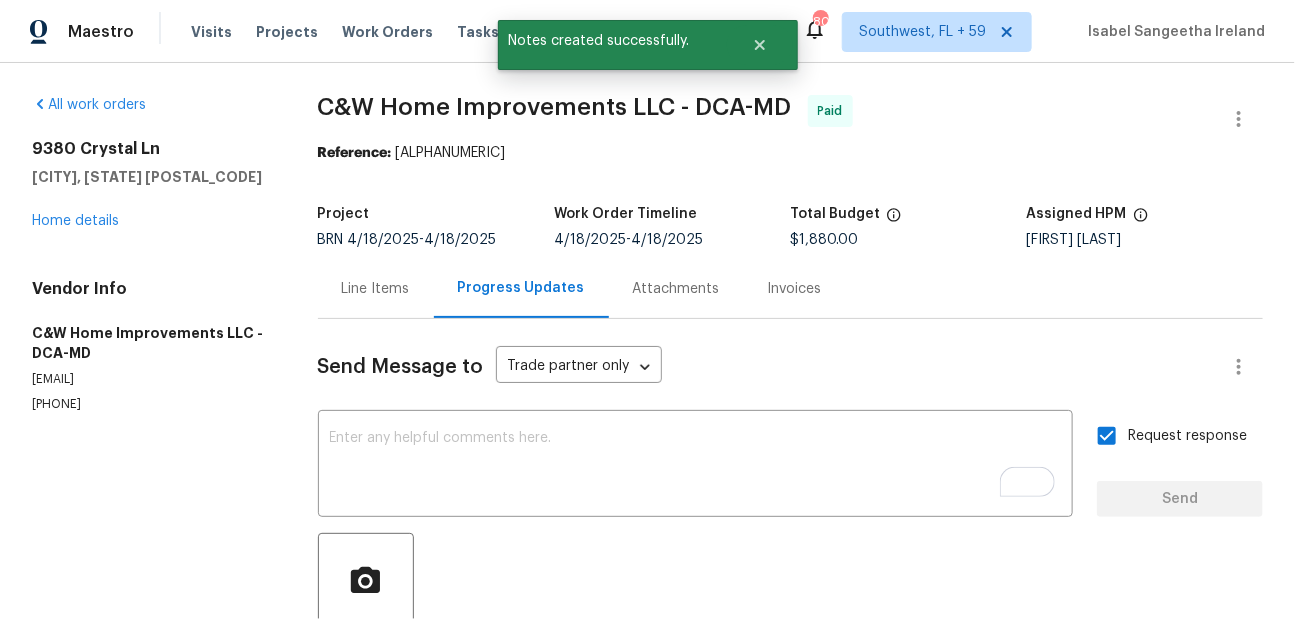 click on "9380 Crystal Ln Bel Alton, MD 20611 Home details" at bounding box center (151, 185) 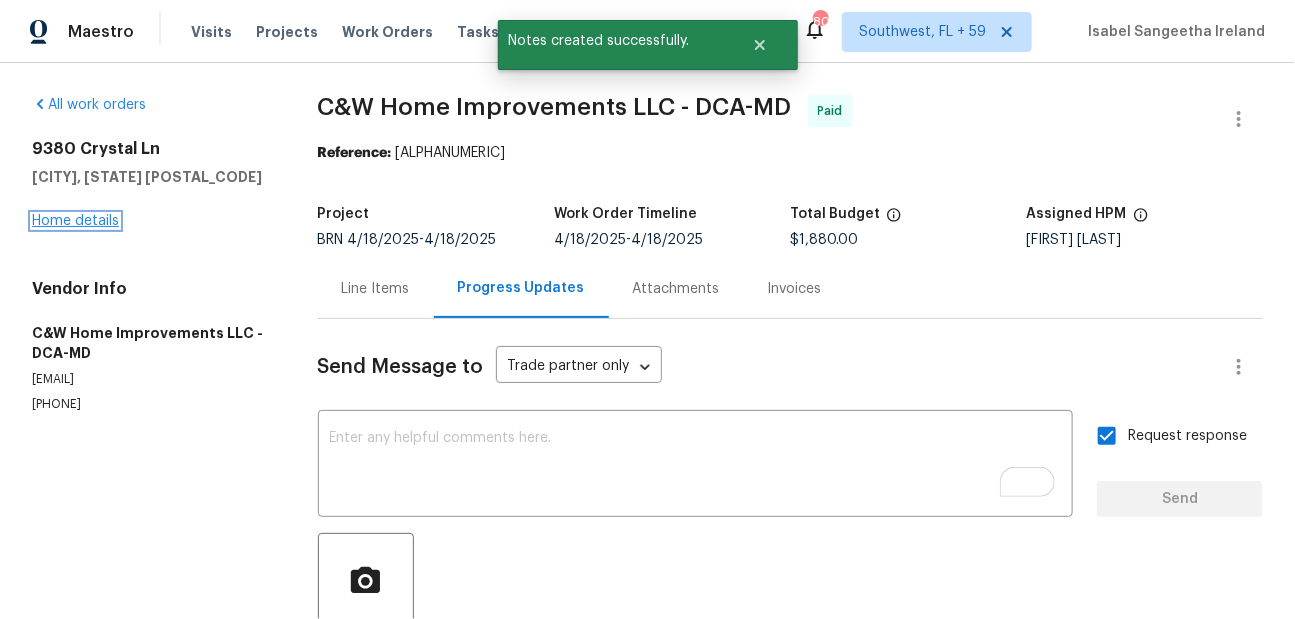 click on "Home details" at bounding box center (75, 221) 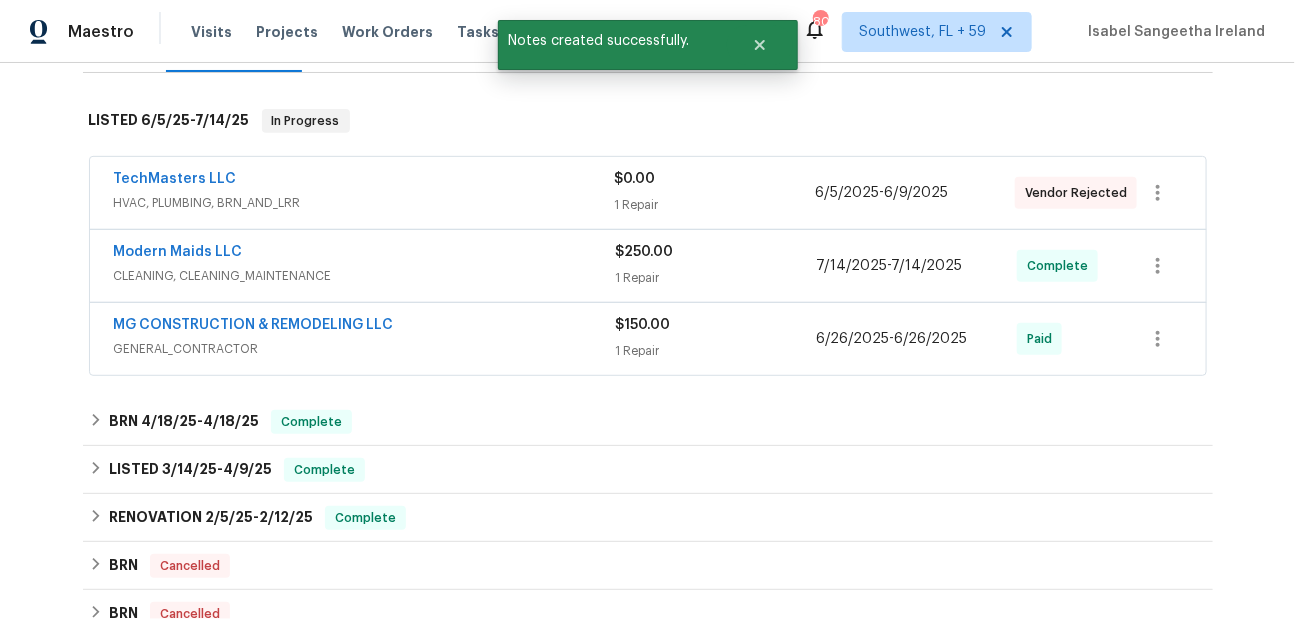 scroll, scrollTop: 366, scrollLeft: 0, axis: vertical 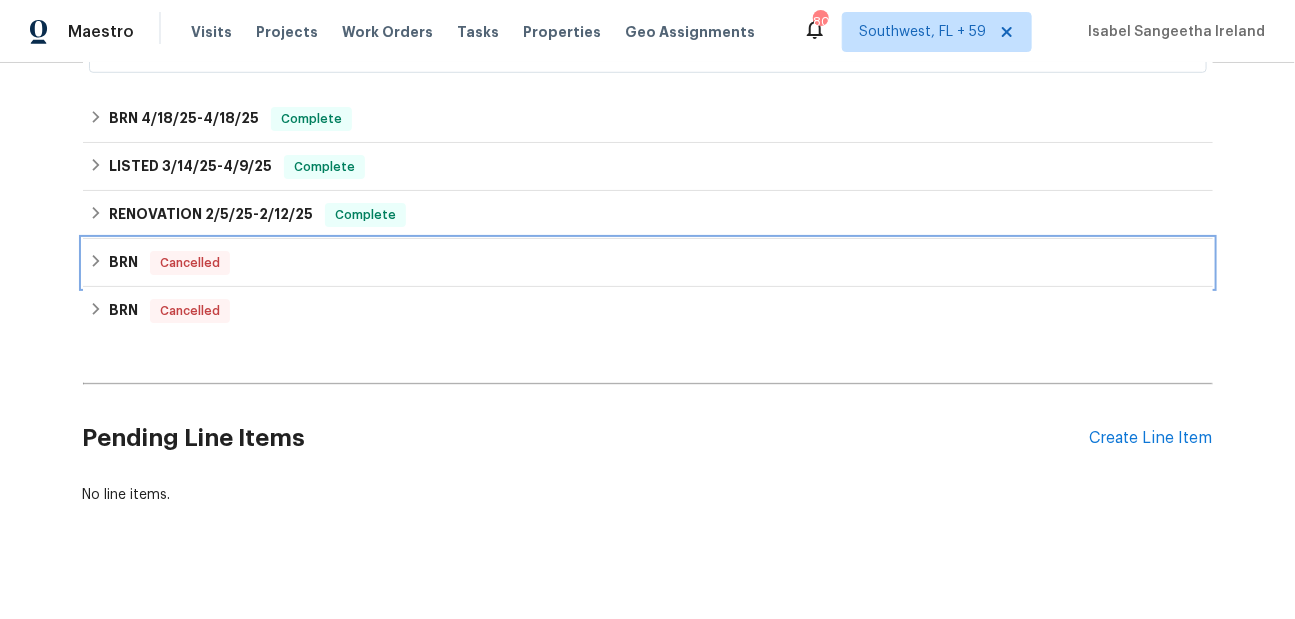click on "BRN" at bounding box center [123, 263] 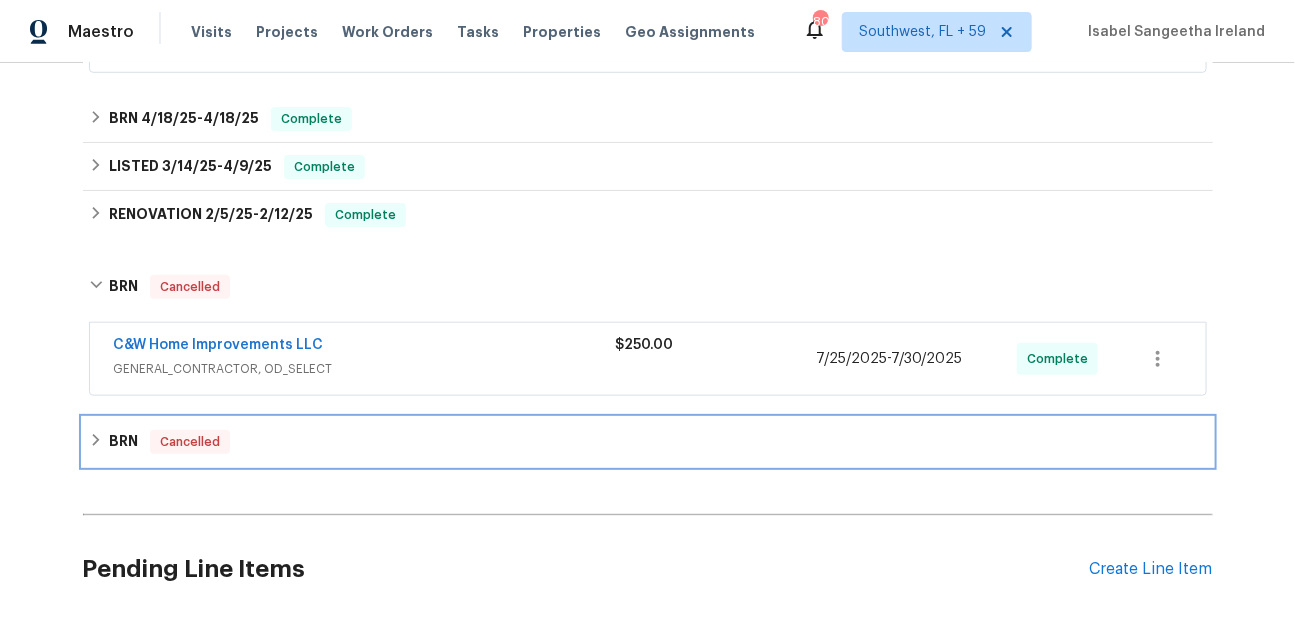 click on "BRN   Cancelled" at bounding box center [648, 442] 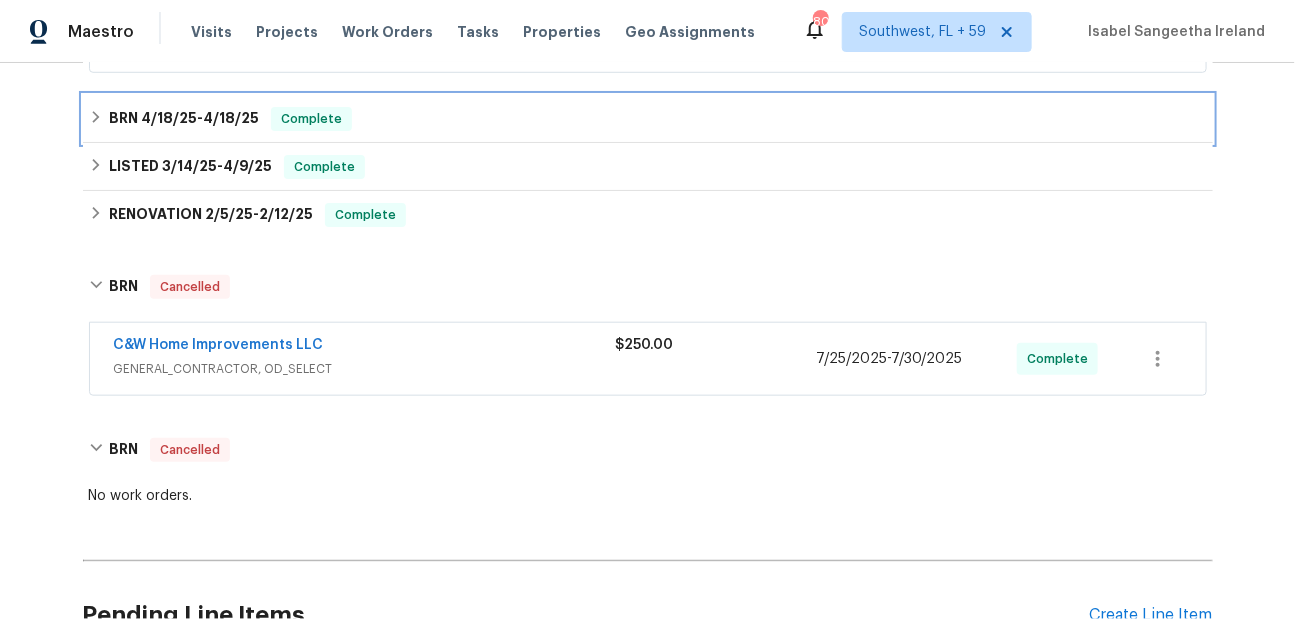 click on "4/18/25" at bounding box center (169, 118) 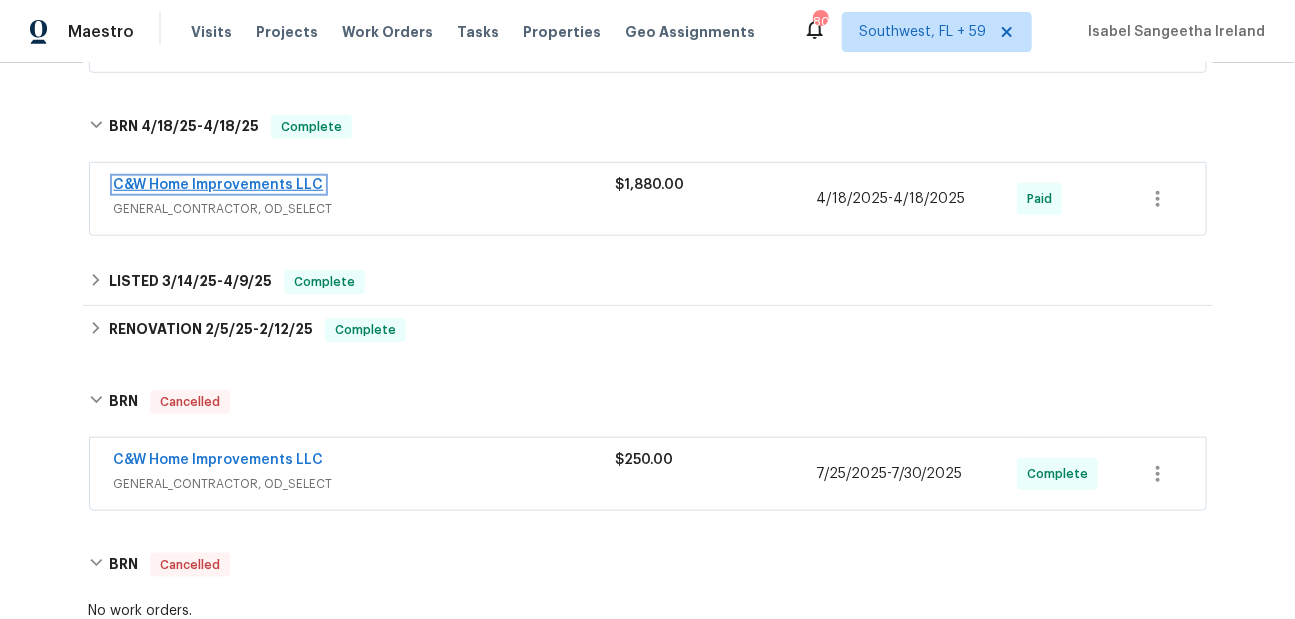 click on "C&W Home Improvements LLC" at bounding box center [219, 185] 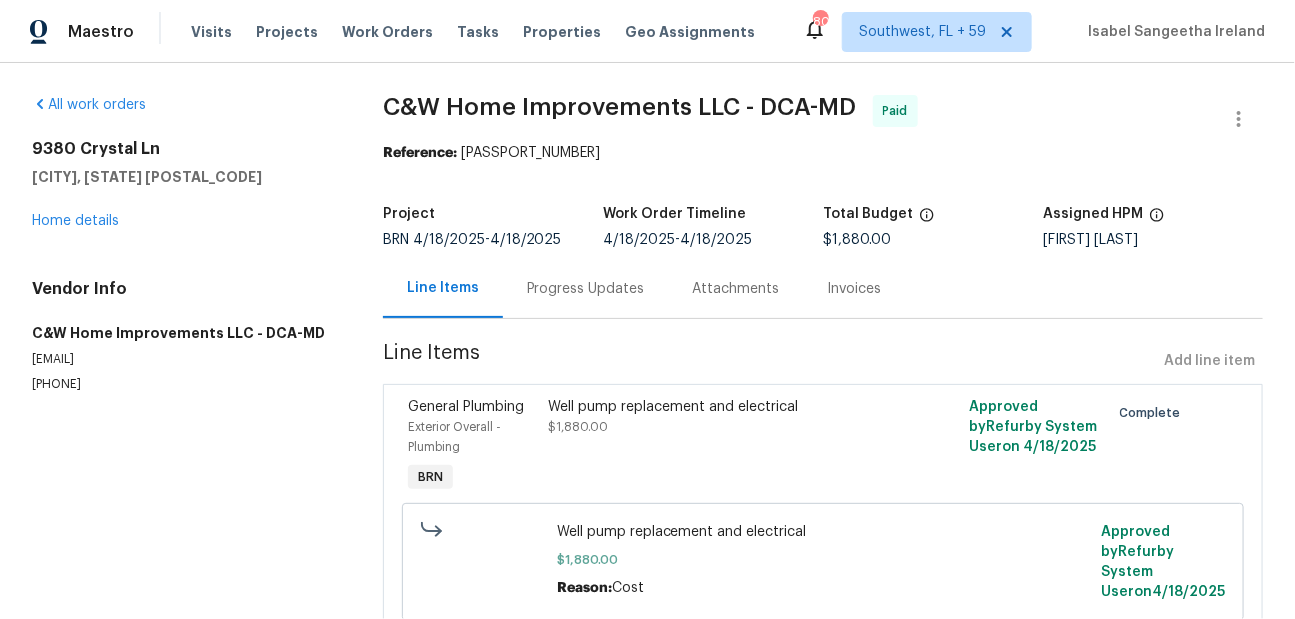 click on "Progress Updates" at bounding box center (586, 289) 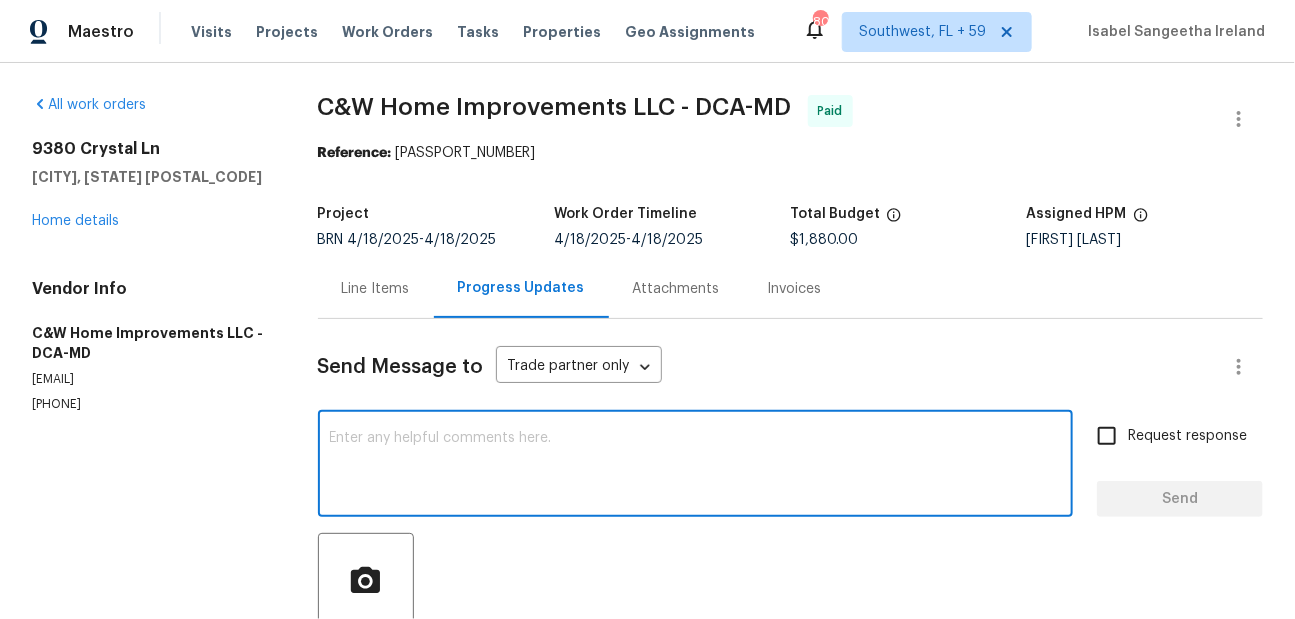 click at bounding box center (696, 466) 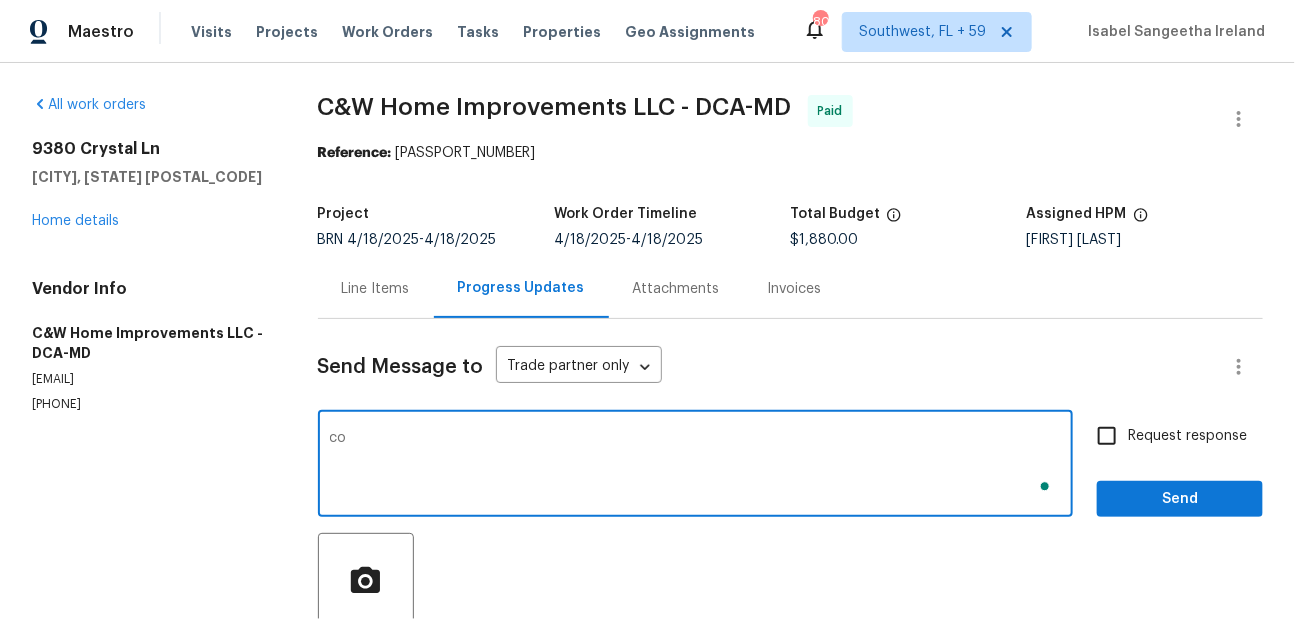 type on "c" 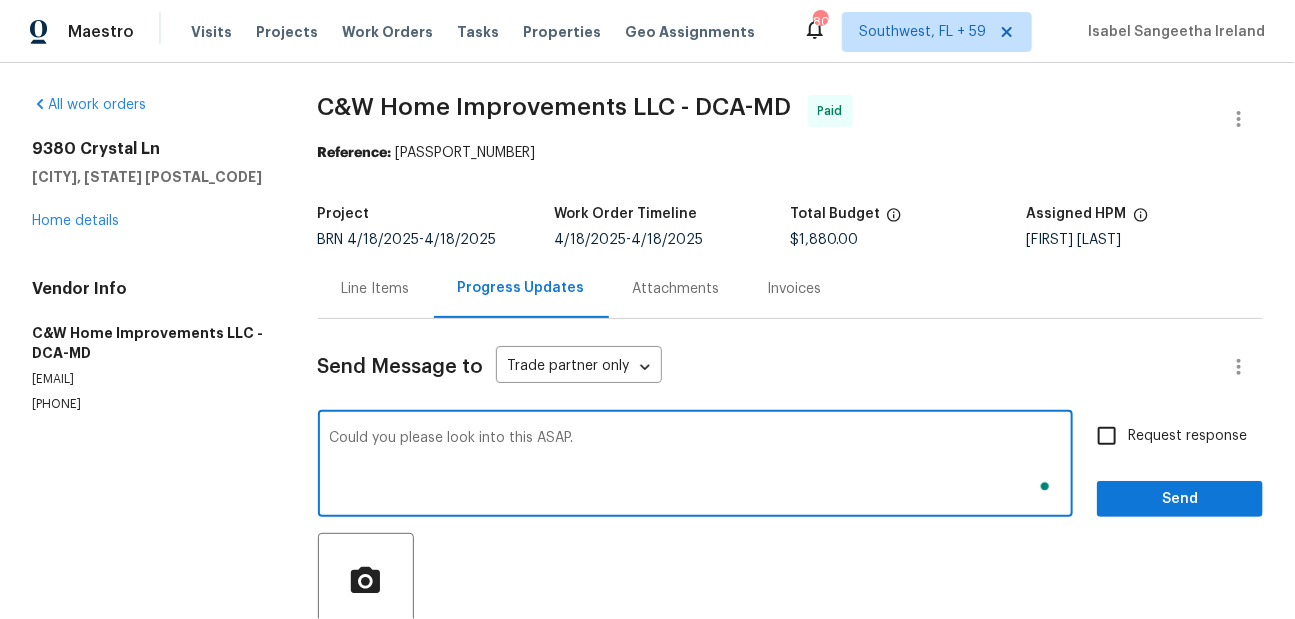 type on "Could you please look into this ASAP." 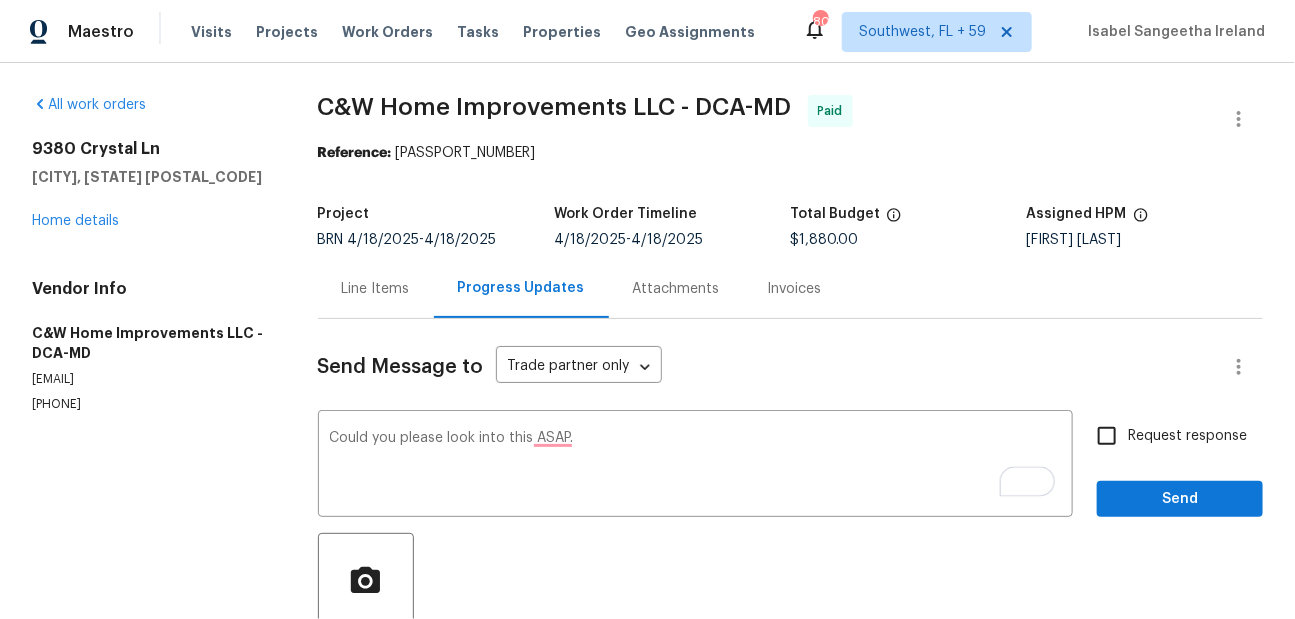 click on "Request response" at bounding box center (1187, 436) 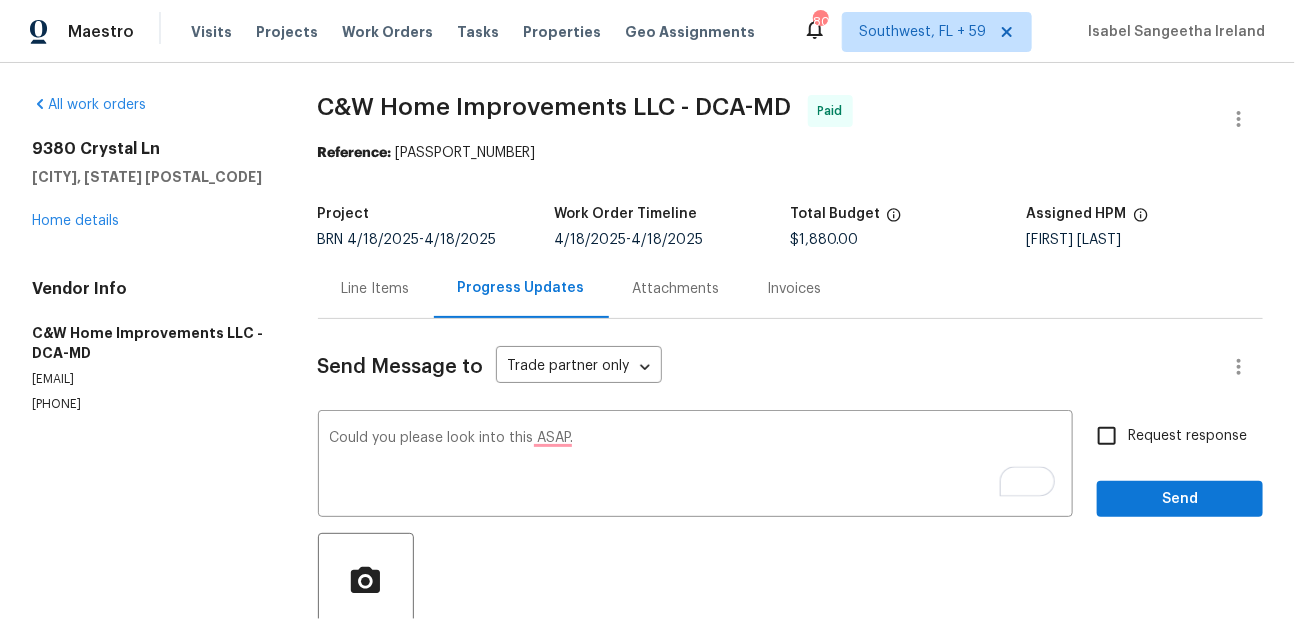 click on "Request response" at bounding box center (1107, 436) 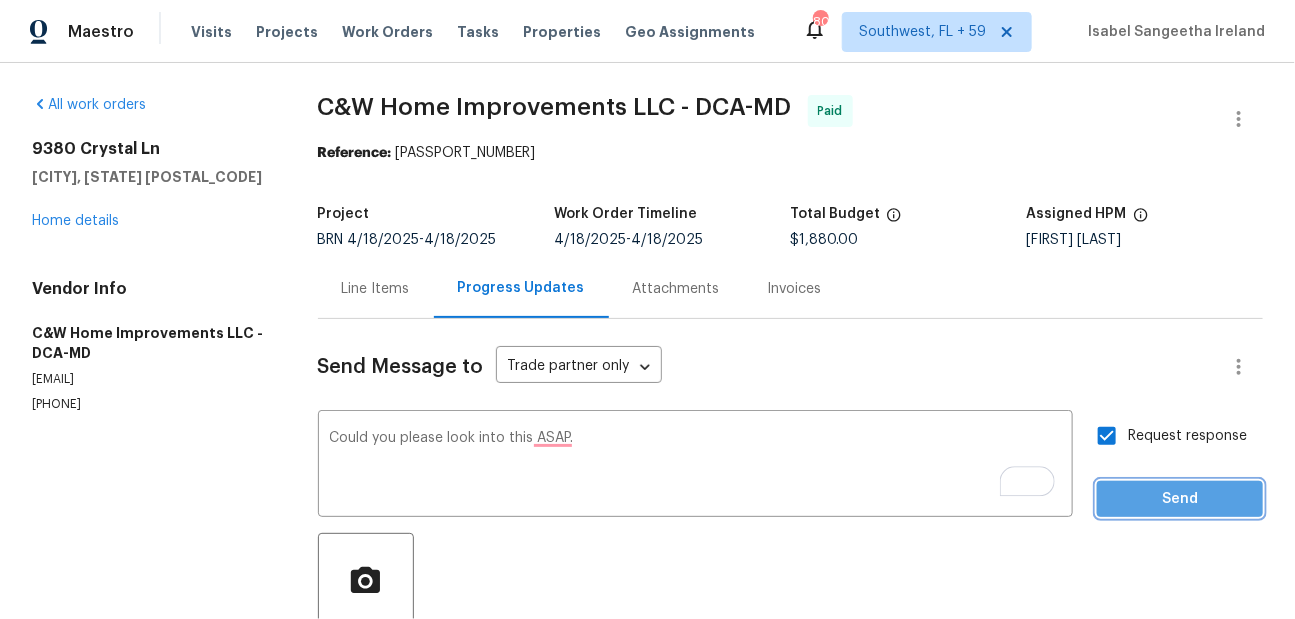 click on "Send" at bounding box center [1180, 499] 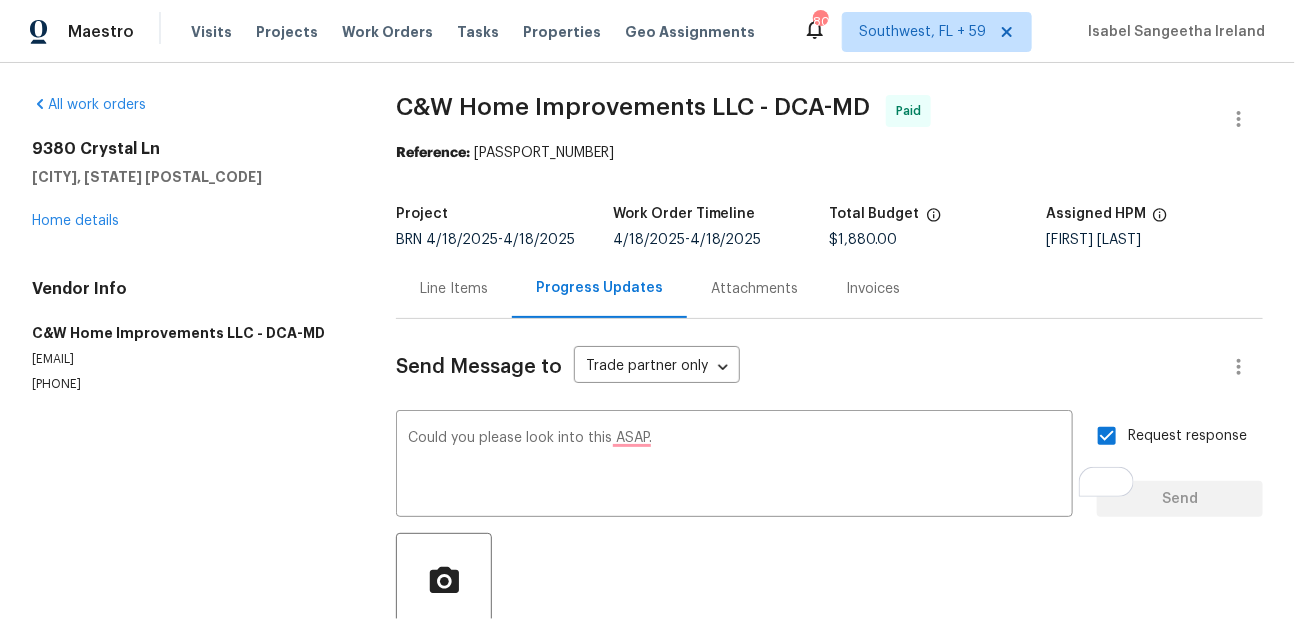 type 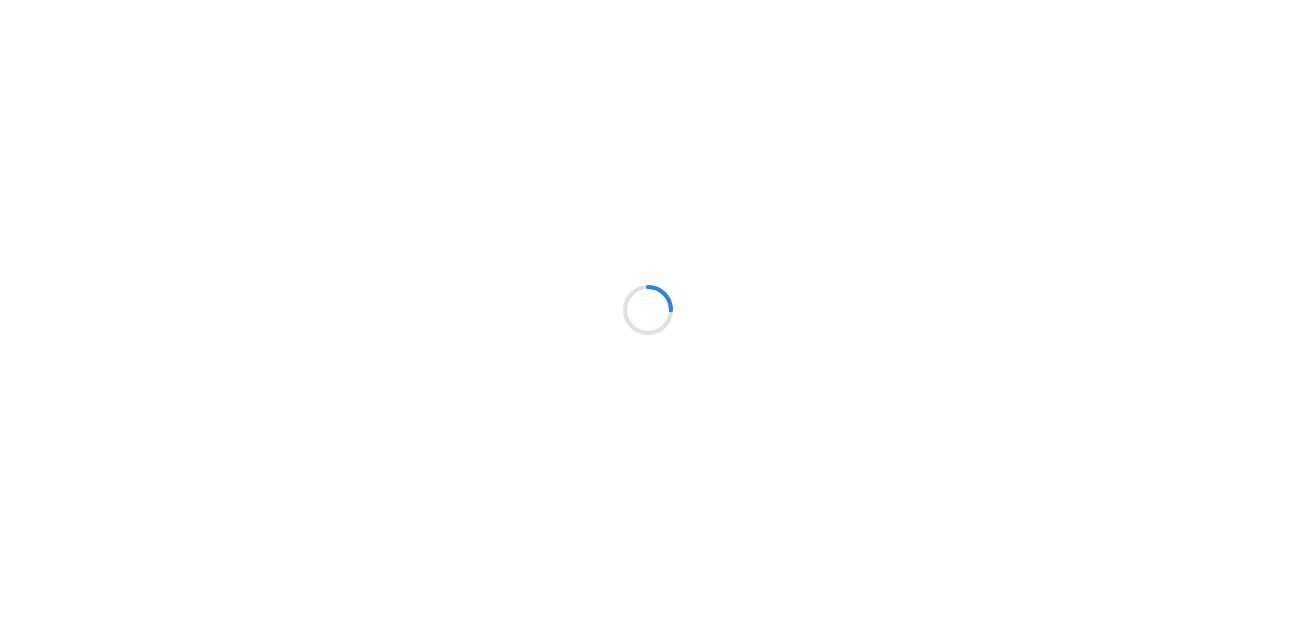 scroll, scrollTop: 0, scrollLeft: 0, axis: both 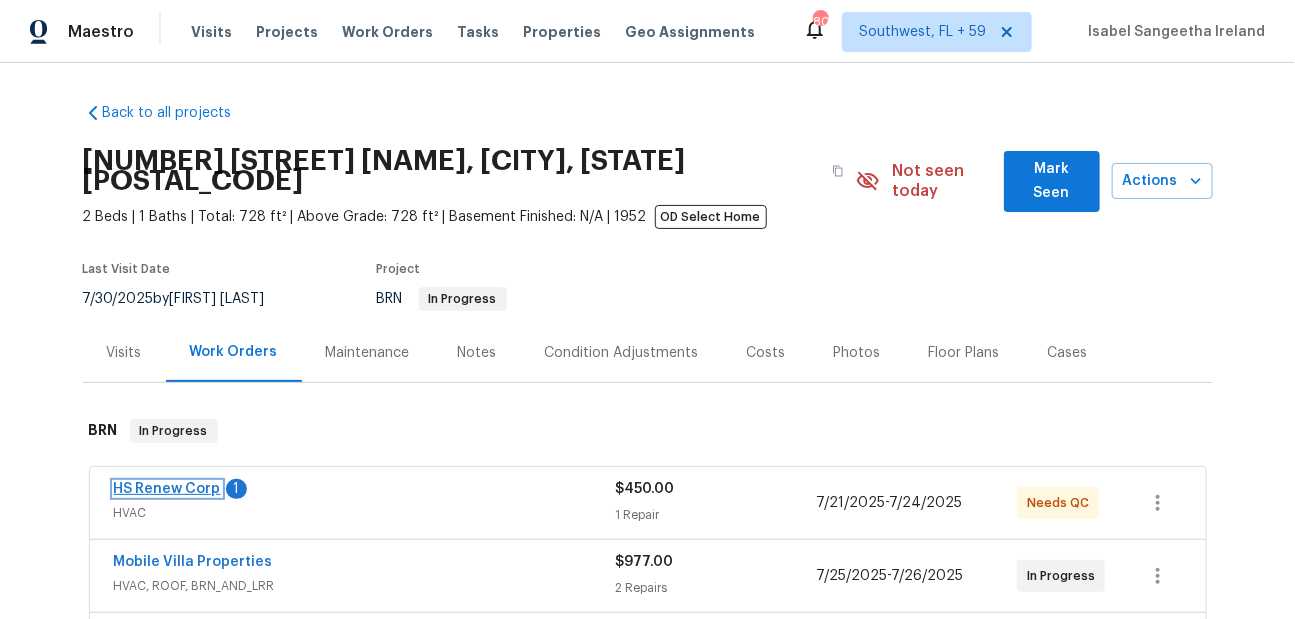 click on "HS Renew Corp" at bounding box center (167, 489) 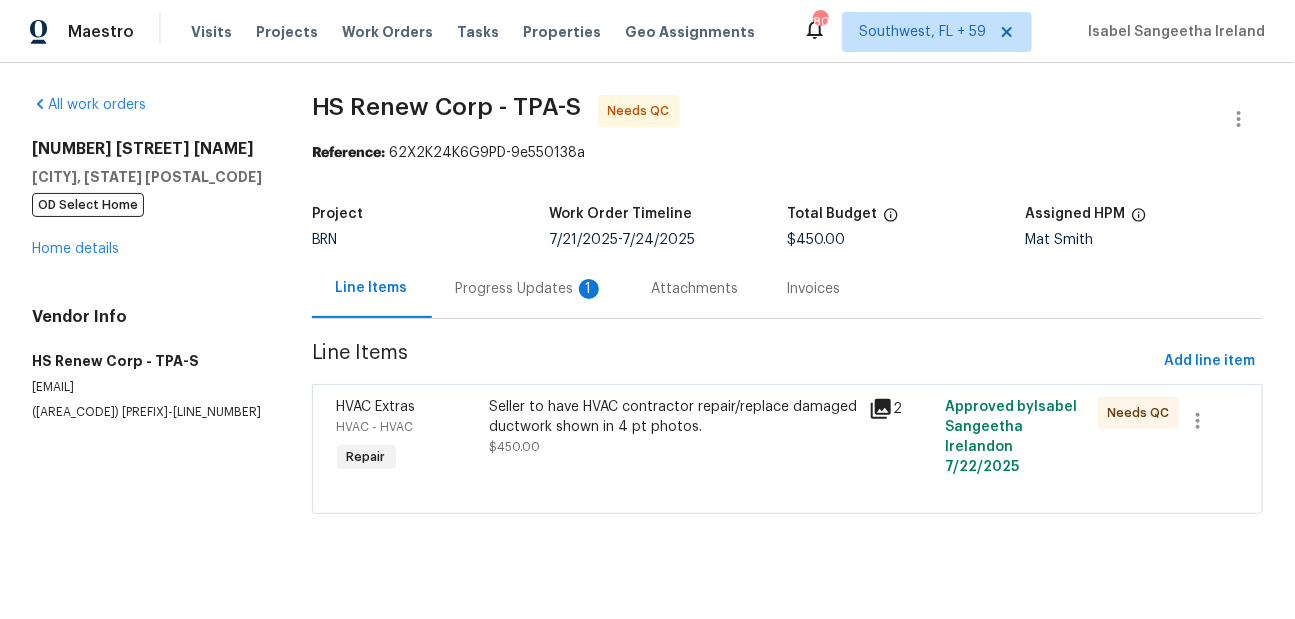 click on "Progress Updates 1" at bounding box center (530, 289) 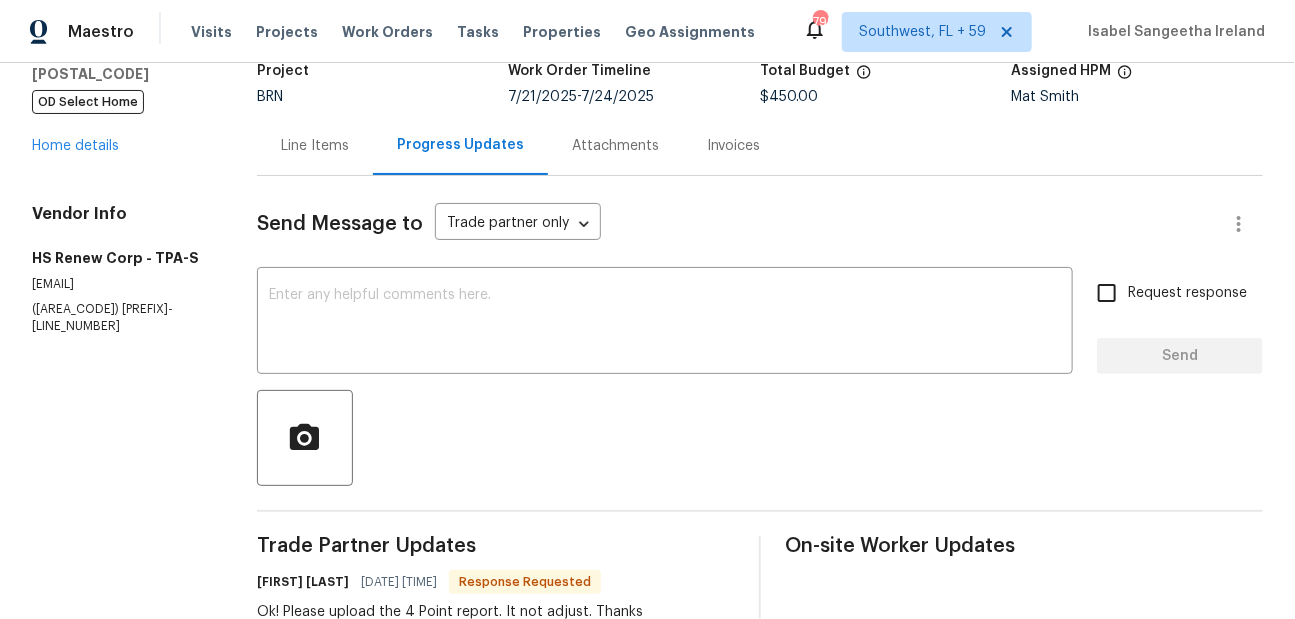 scroll, scrollTop: 286, scrollLeft: 0, axis: vertical 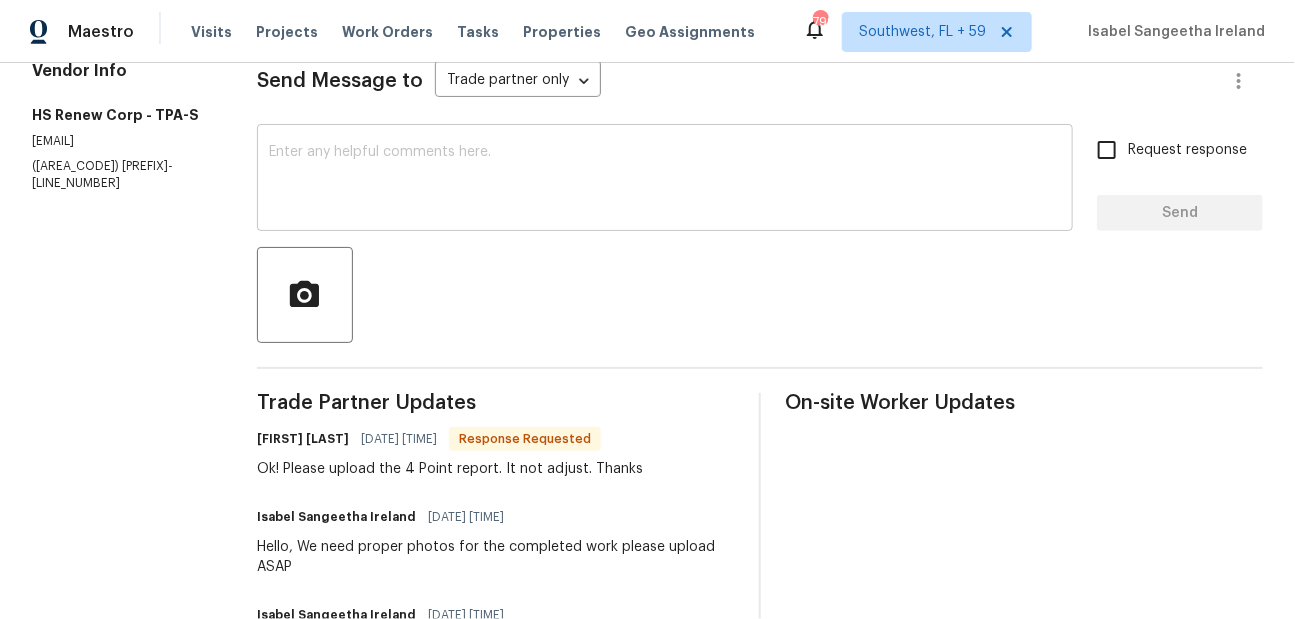 click at bounding box center (665, 180) 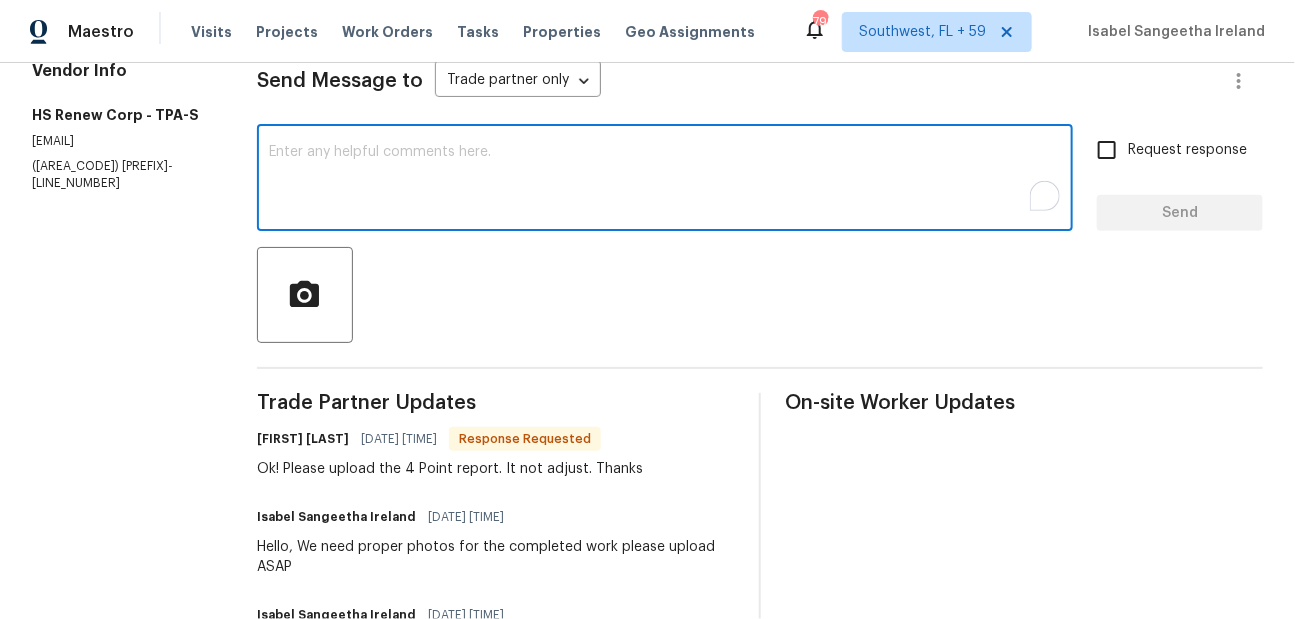 type on "e" 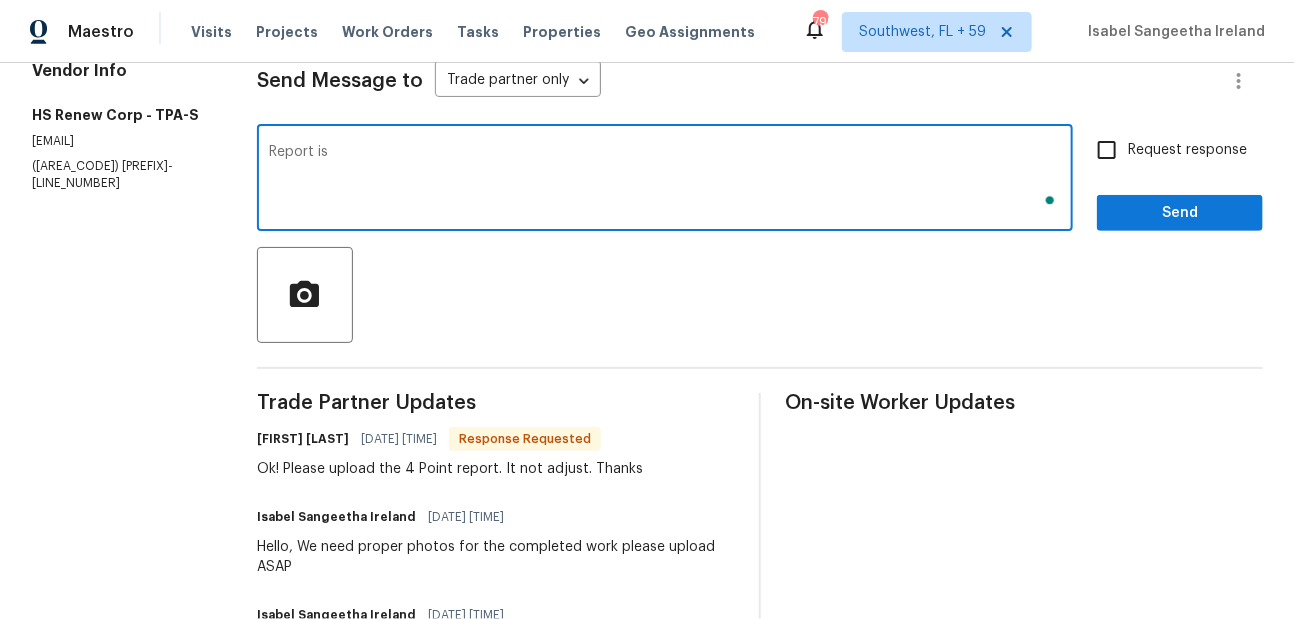 scroll, scrollTop: 286, scrollLeft: 0, axis: vertical 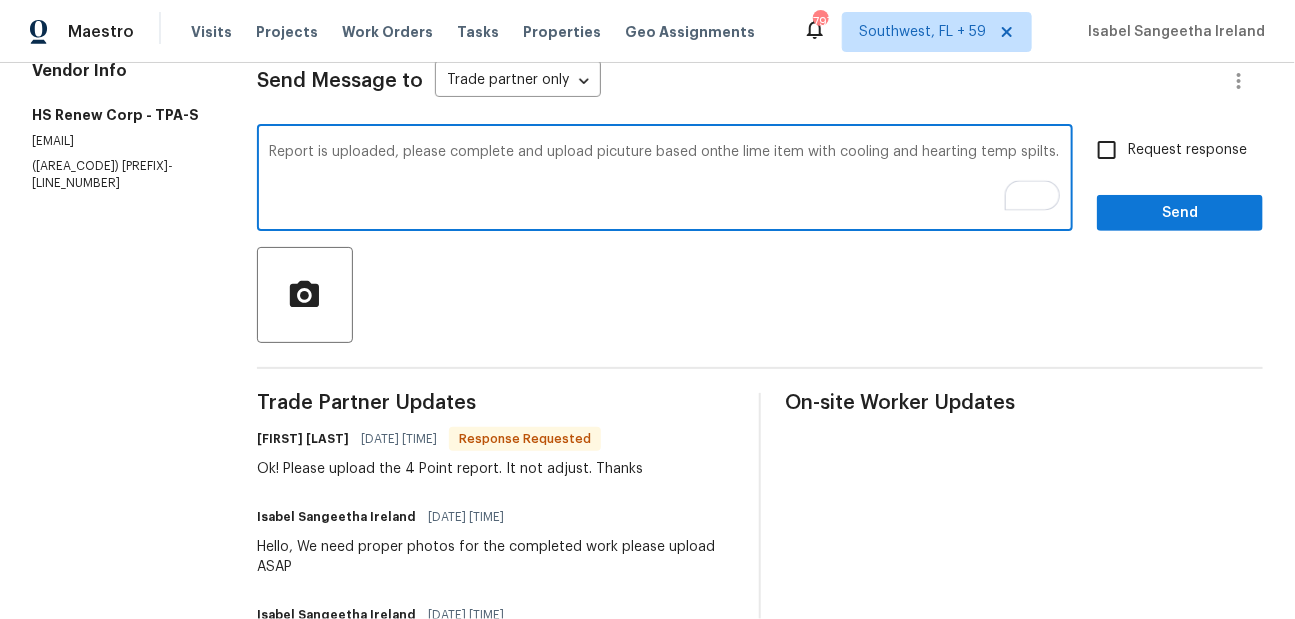 click on "Report is uploaded, please complete and upload picuture based onthe lime item with cooling and hearting temp spilts." at bounding box center [665, 180] 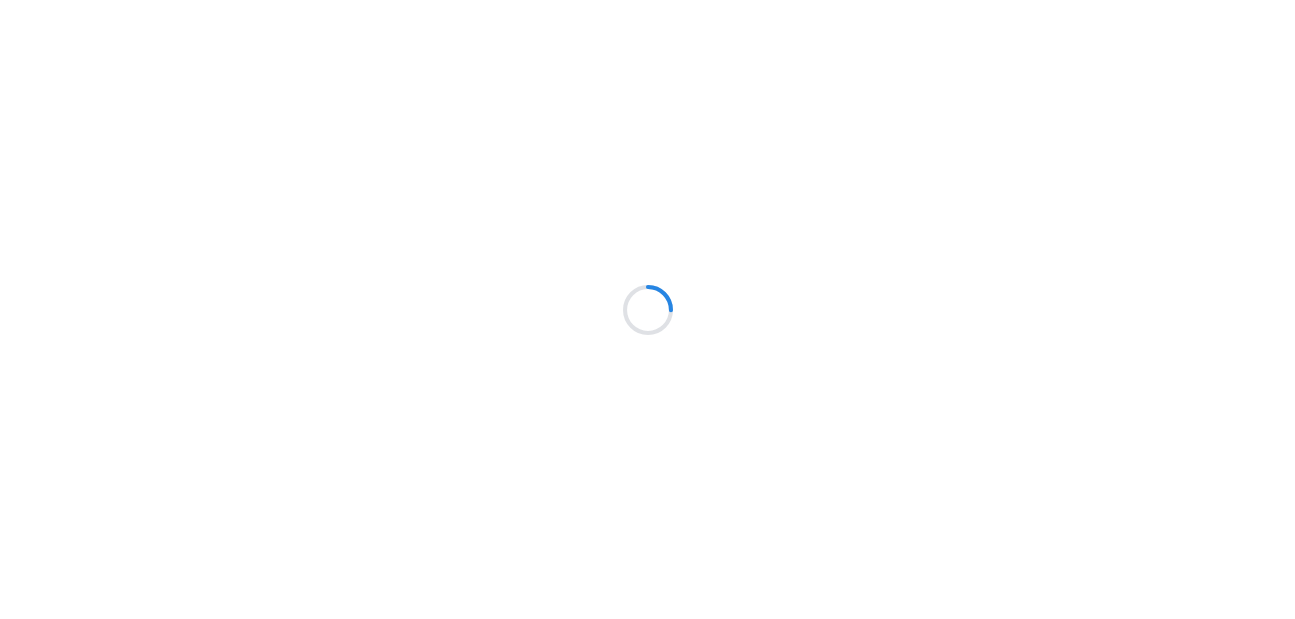 scroll, scrollTop: 0, scrollLeft: 0, axis: both 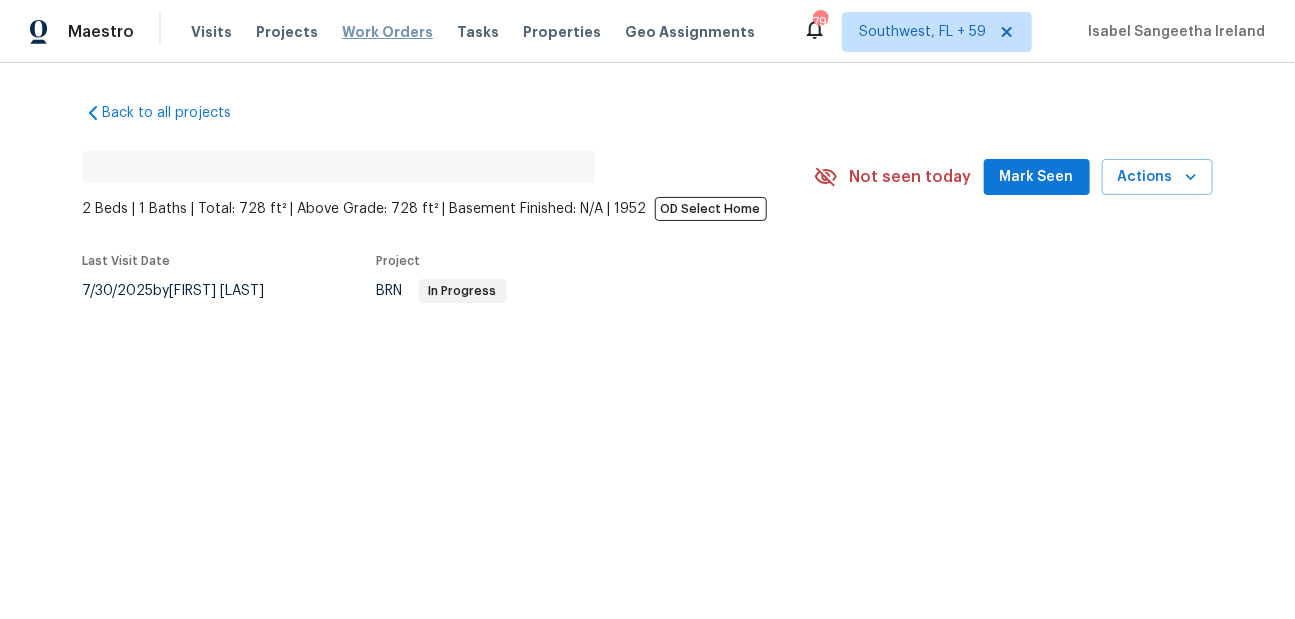 click on "Work Orders" at bounding box center [387, 32] 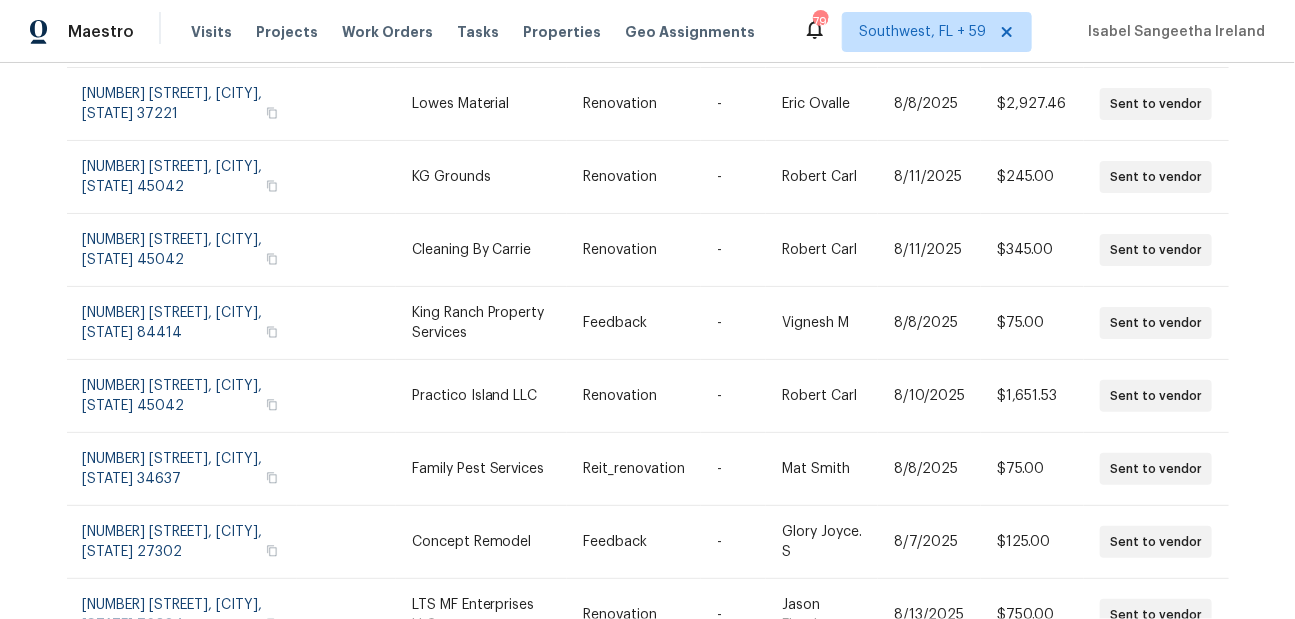 scroll, scrollTop: 466, scrollLeft: 0, axis: vertical 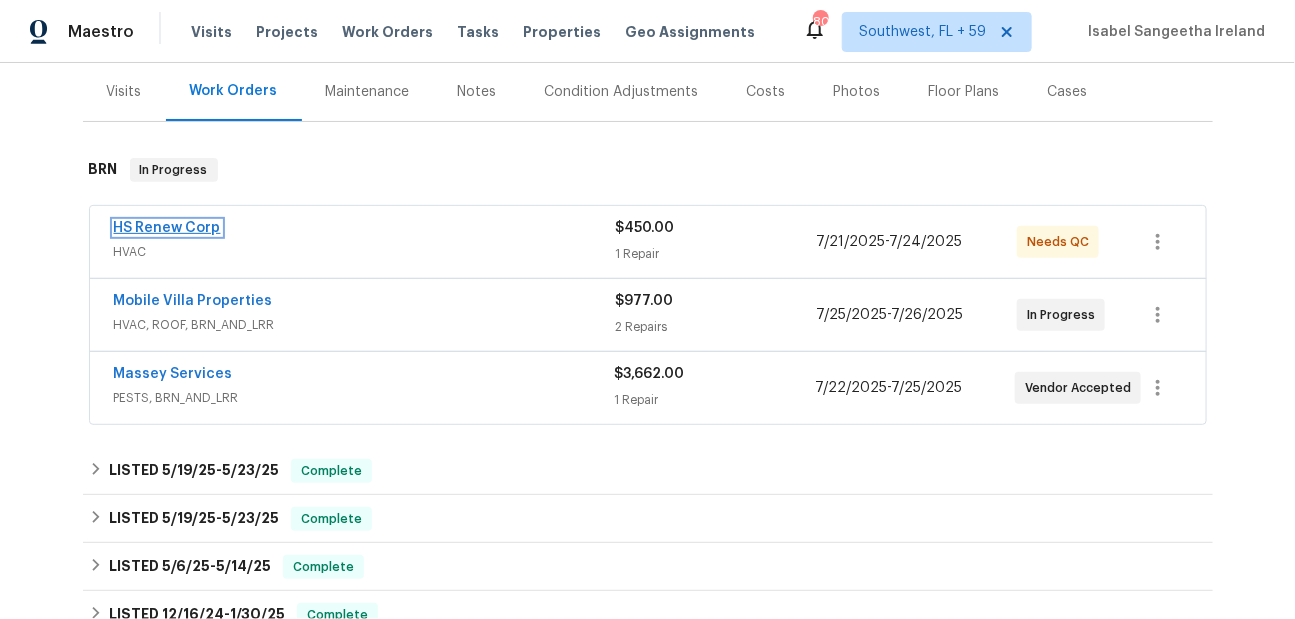 click on "HS Renew Corp" at bounding box center [167, 228] 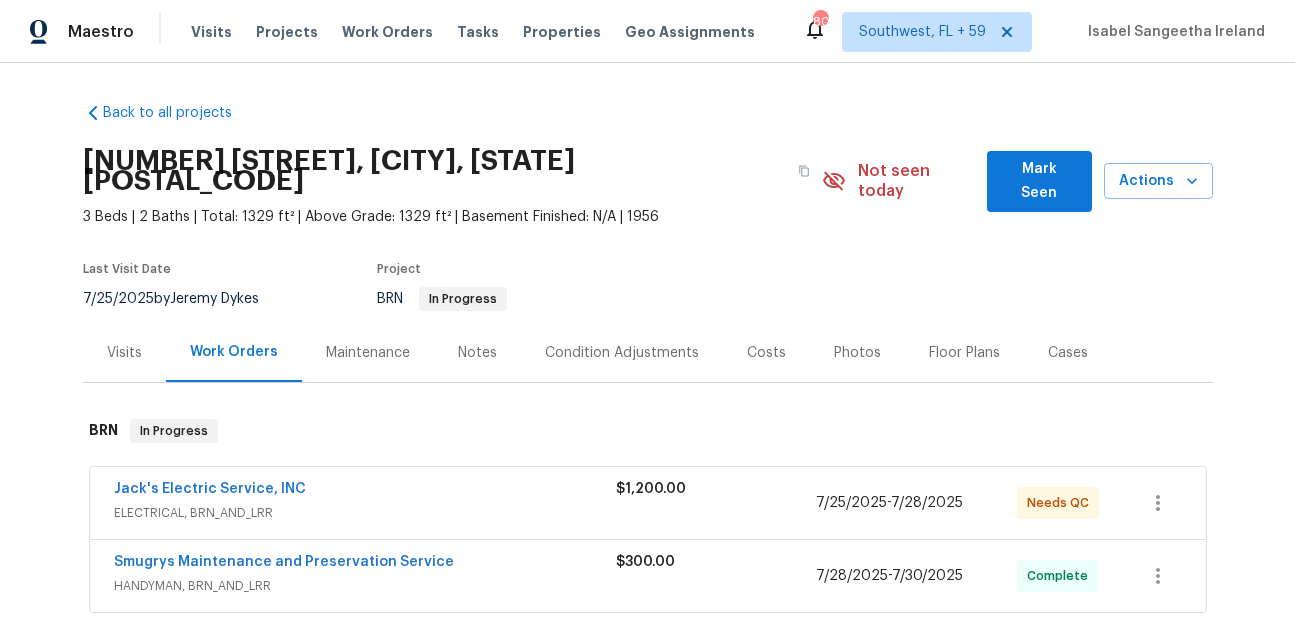 scroll, scrollTop: 0, scrollLeft: 0, axis: both 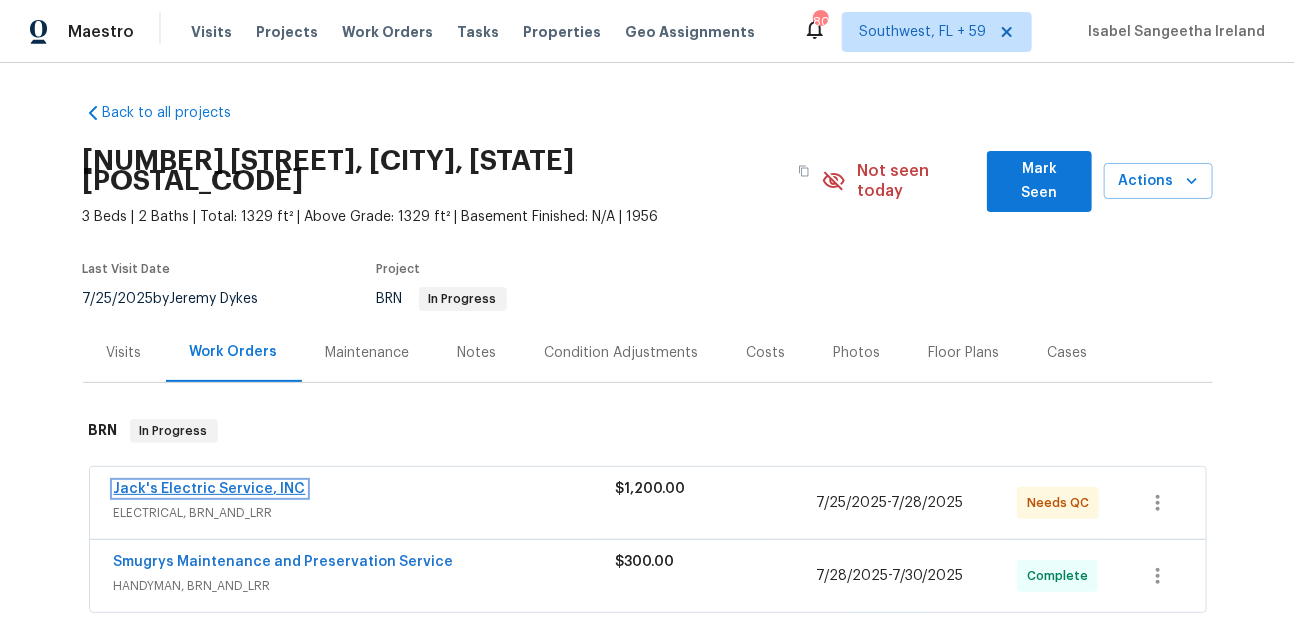 click on "Jack's Electric Service, INC" at bounding box center (210, 489) 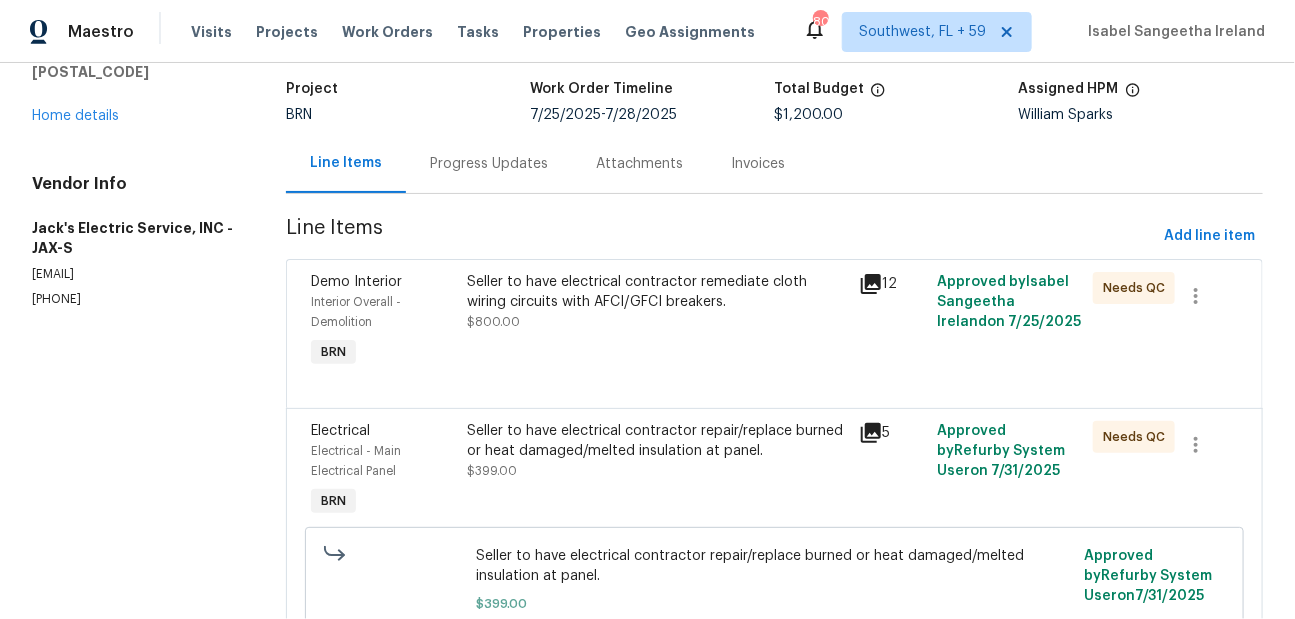scroll, scrollTop: 0, scrollLeft: 0, axis: both 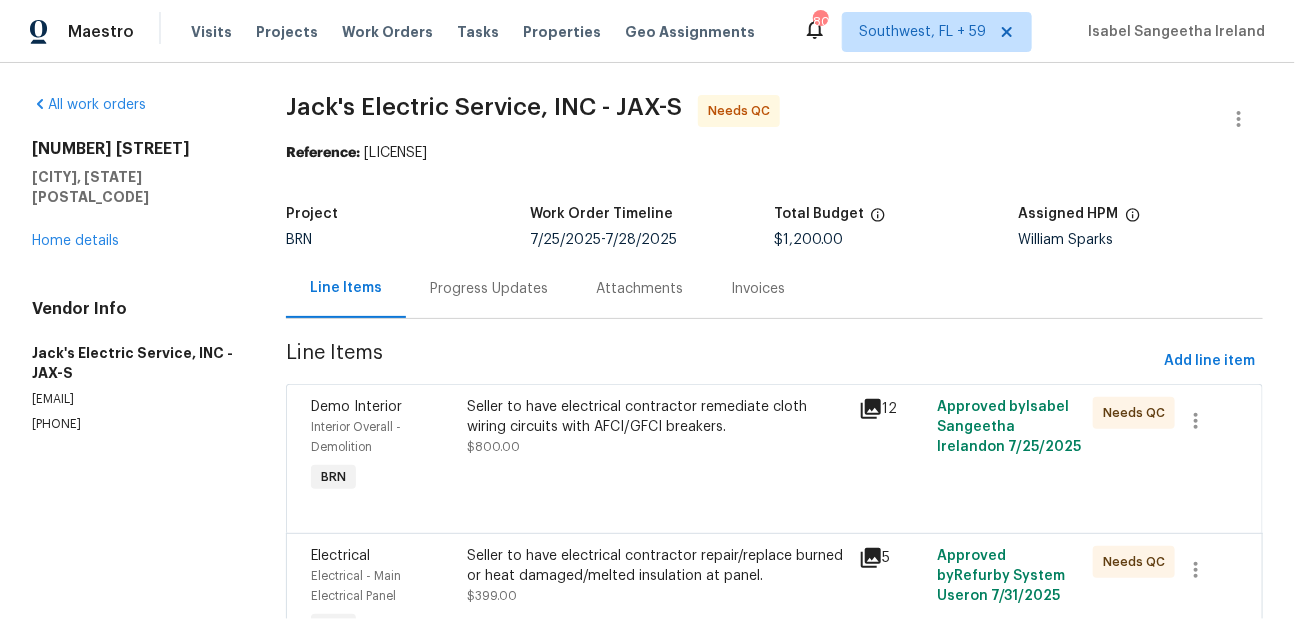 click on "Seller to have electrical contractor remediate cloth wiring circuits with AFCI/GFCI breakers." at bounding box center (656, 417) 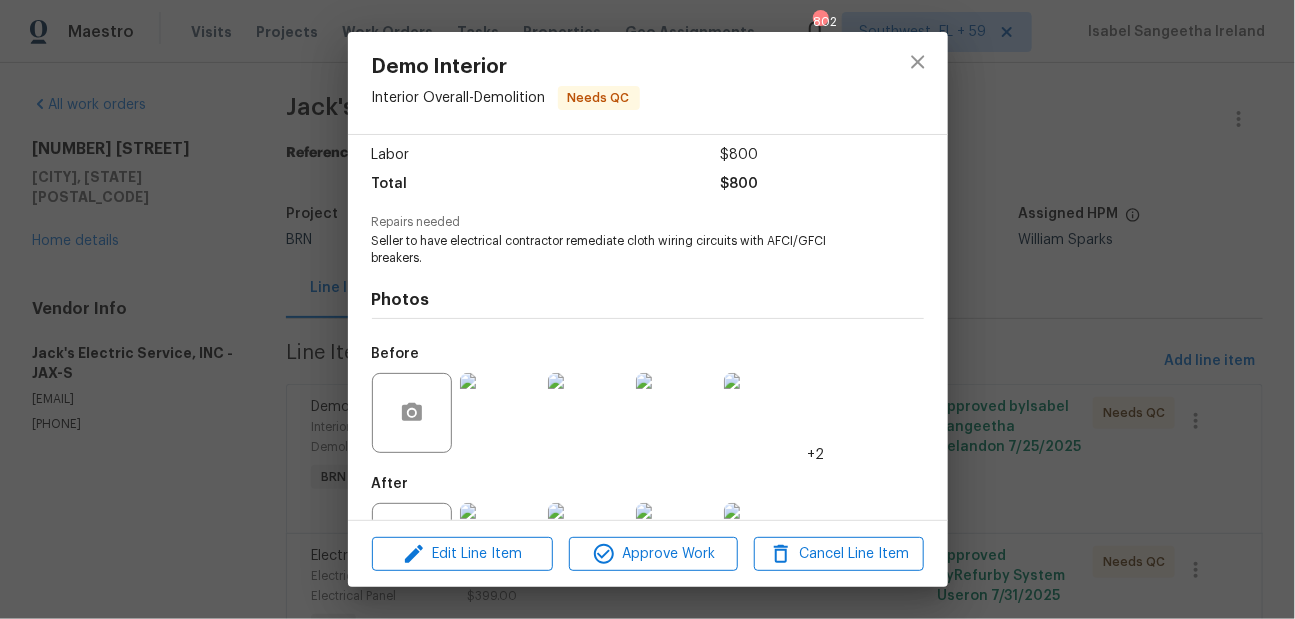 scroll, scrollTop: 219, scrollLeft: 0, axis: vertical 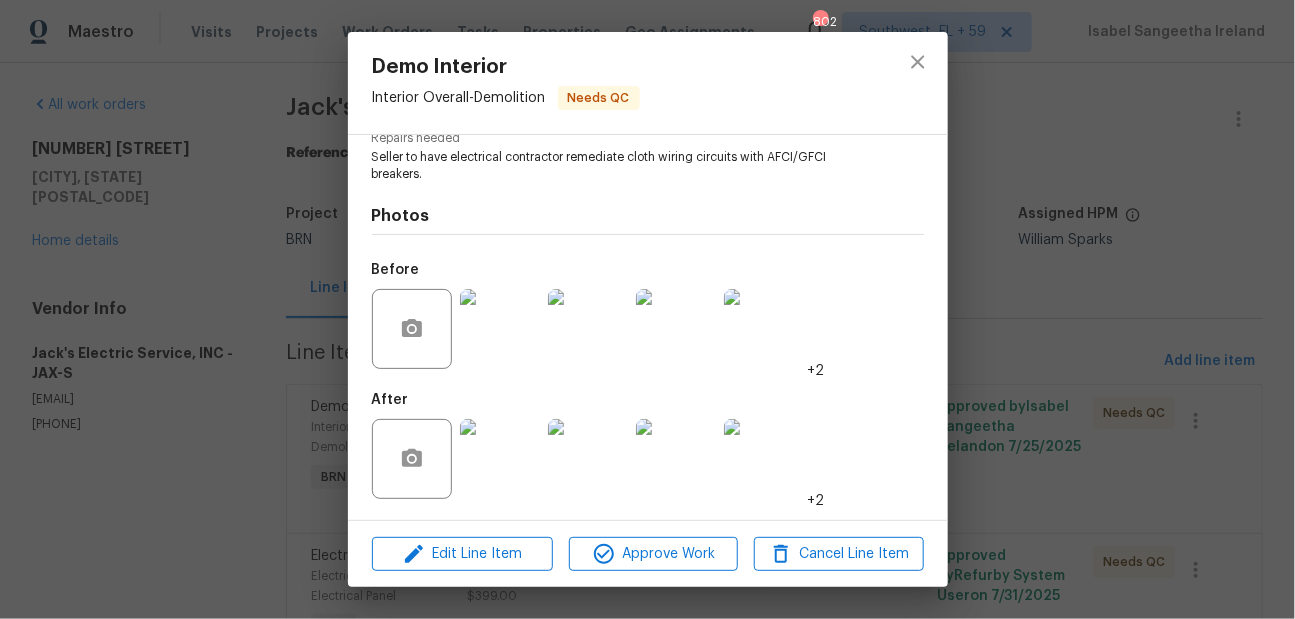 click at bounding box center [500, 459] 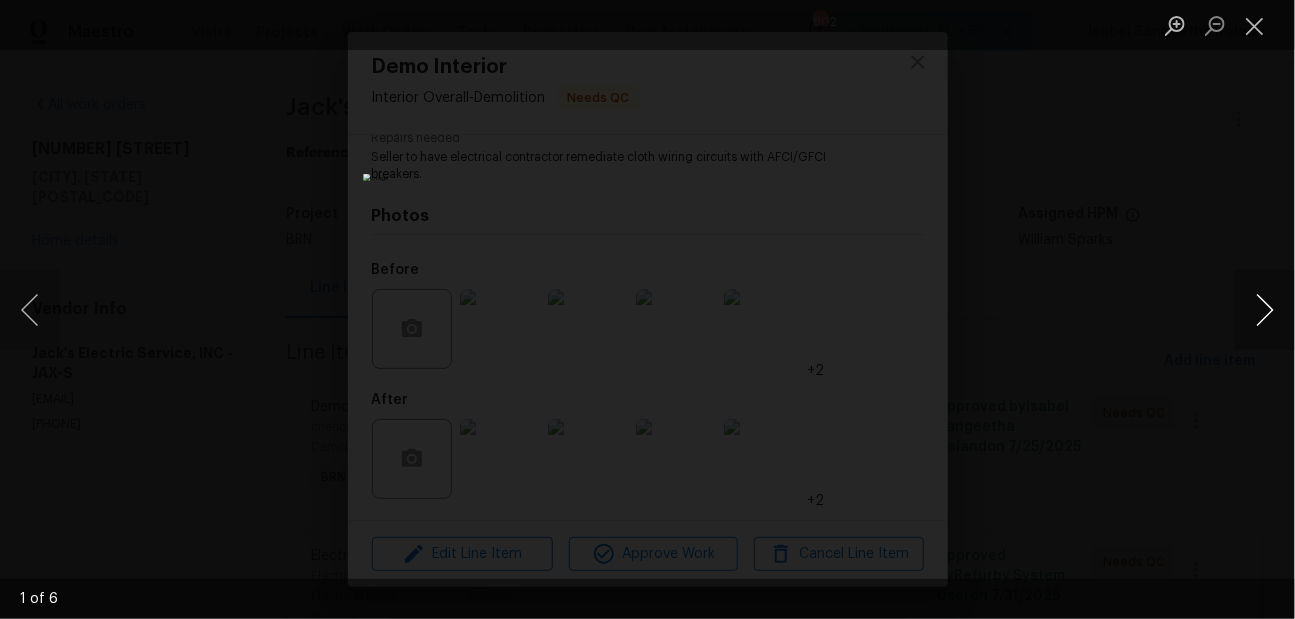 click at bounding box center (1265, 310) 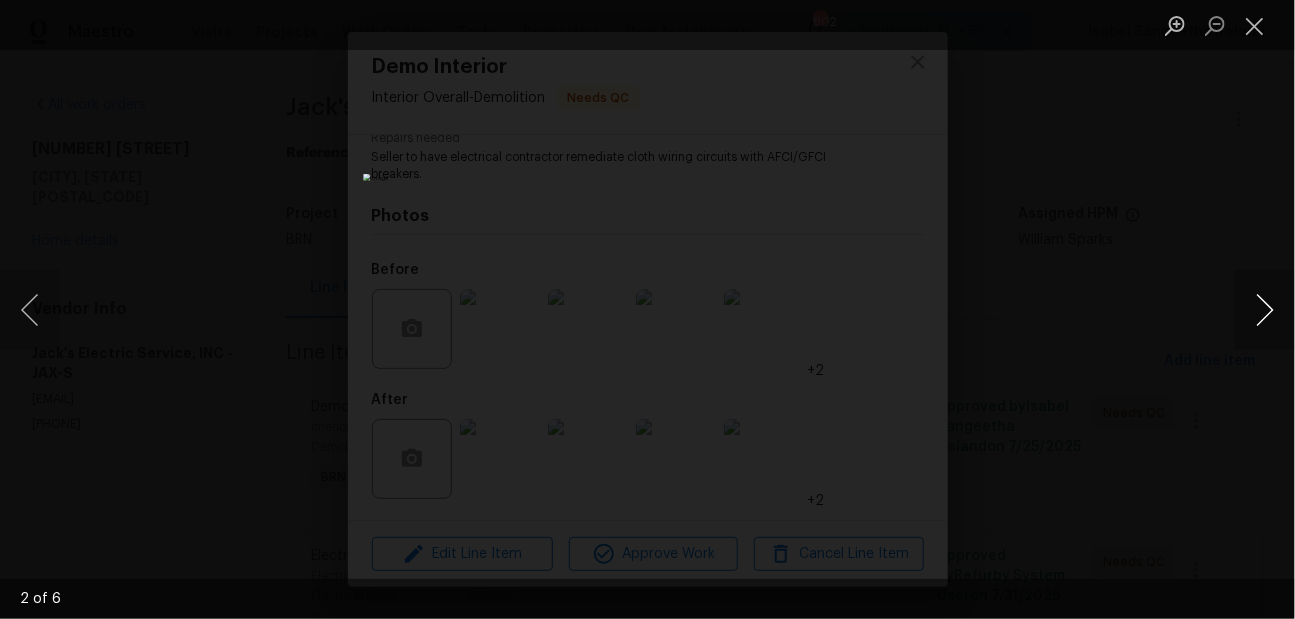 click at bounding box center (1265, 310) 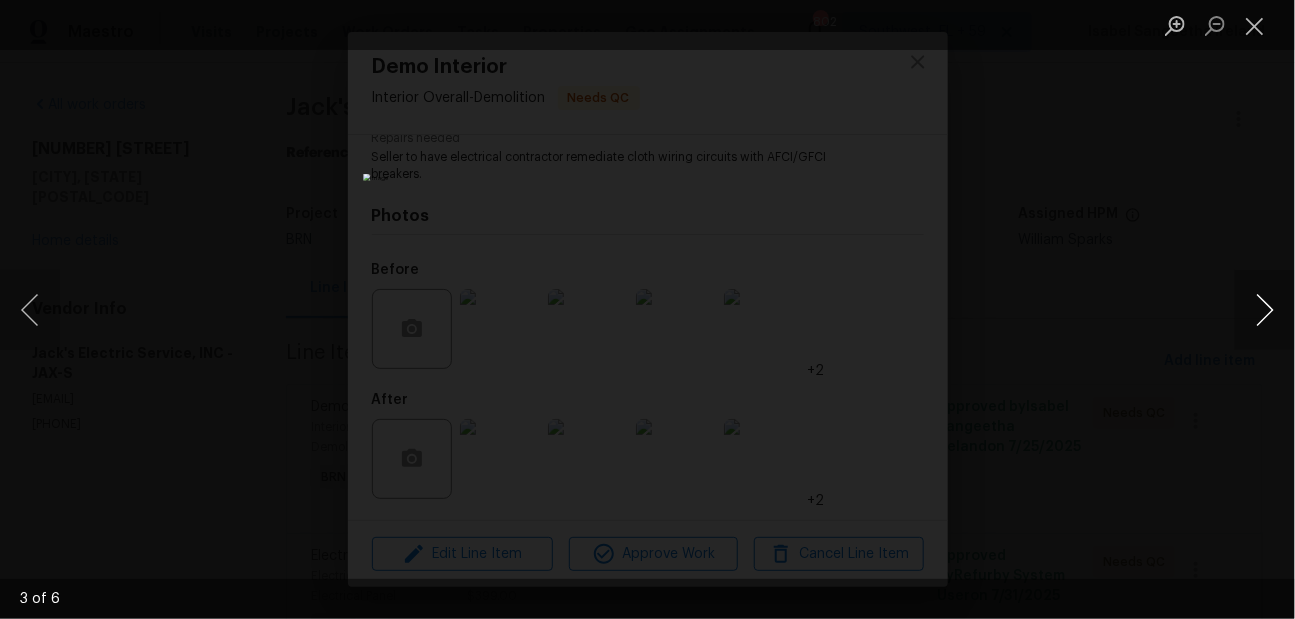 click at bounding box center (1265, 310) 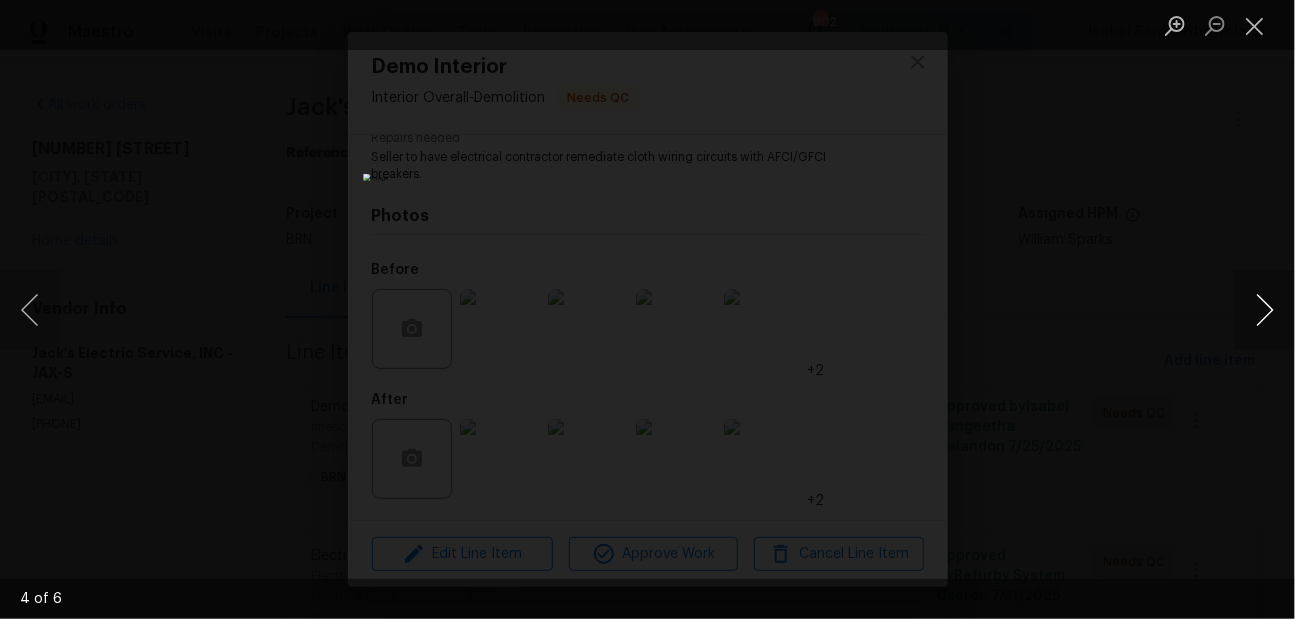 click at bounding box center [1265, 310] 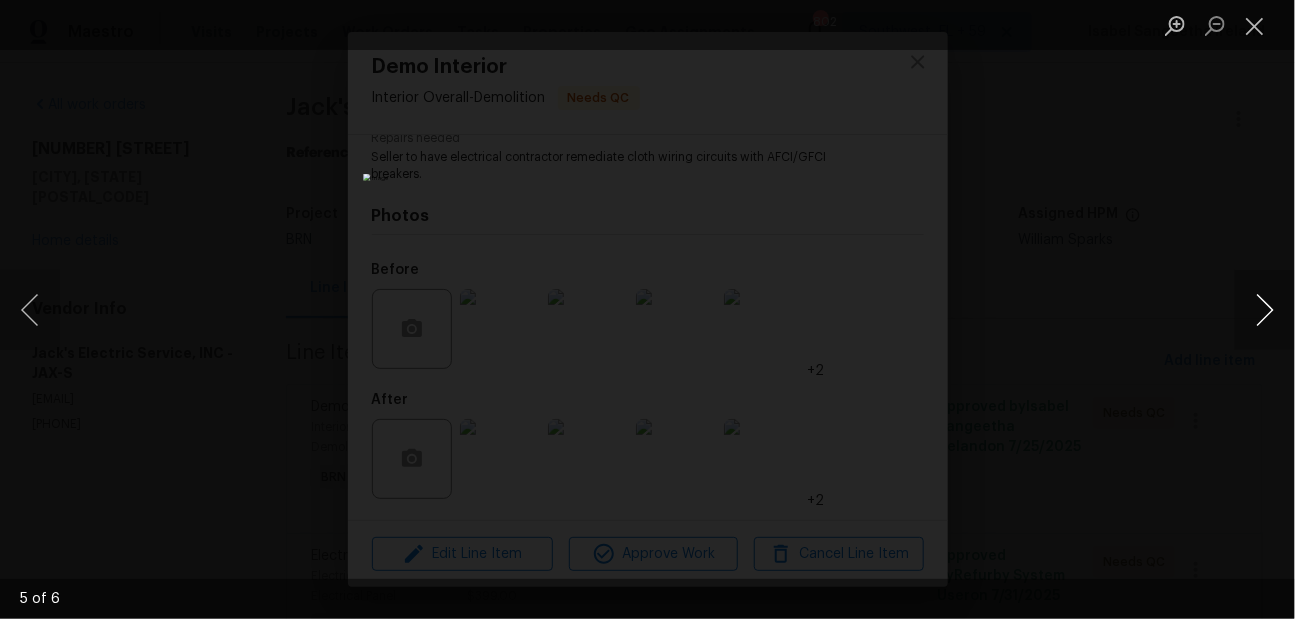 click at bounding box center [1265, 310] 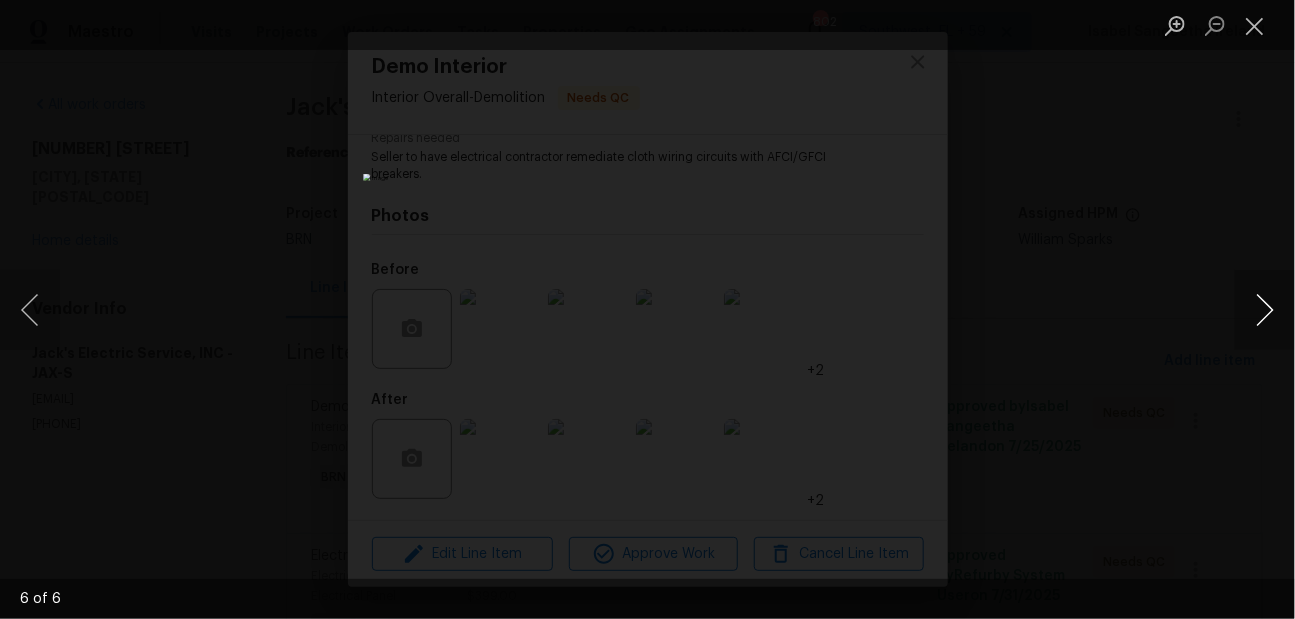 click at bounding box center [1265, 310] 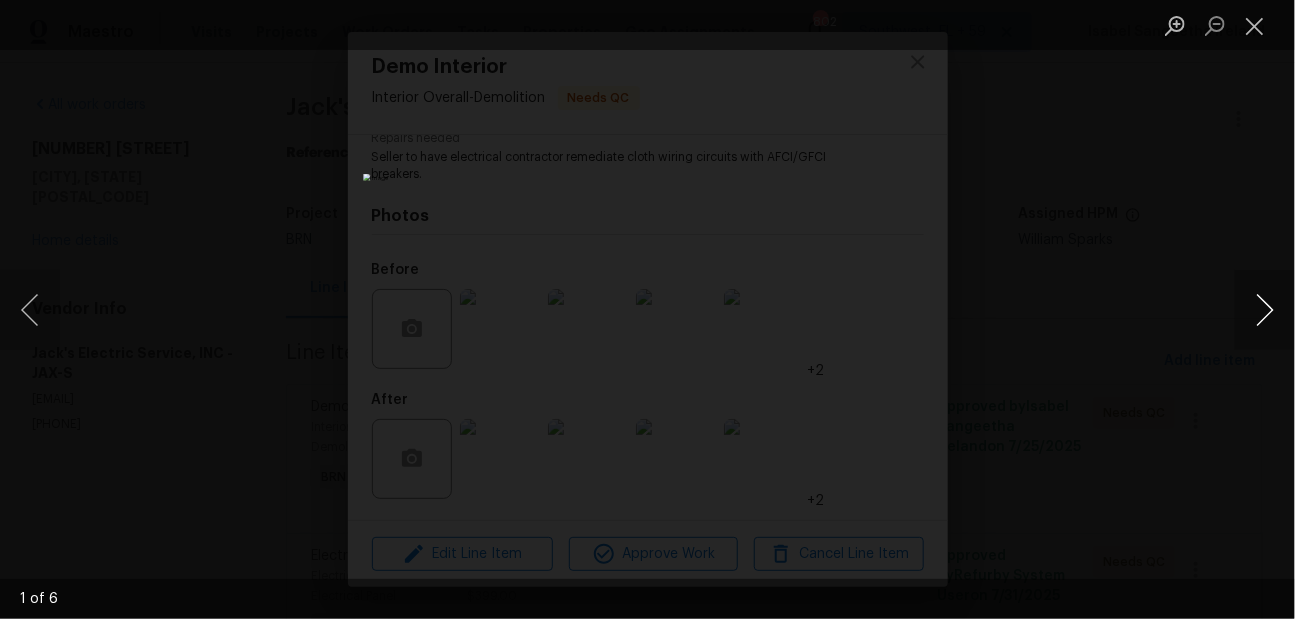click at bounding box center [1265, 310] 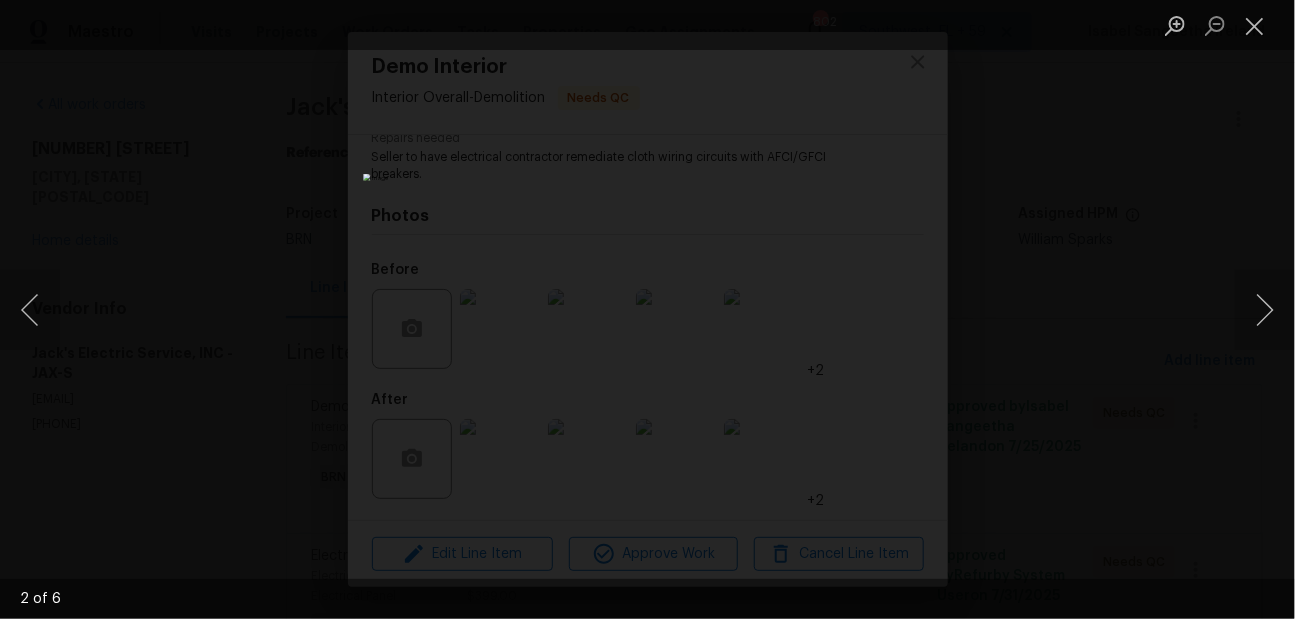 click at bounding box center [647, 309] 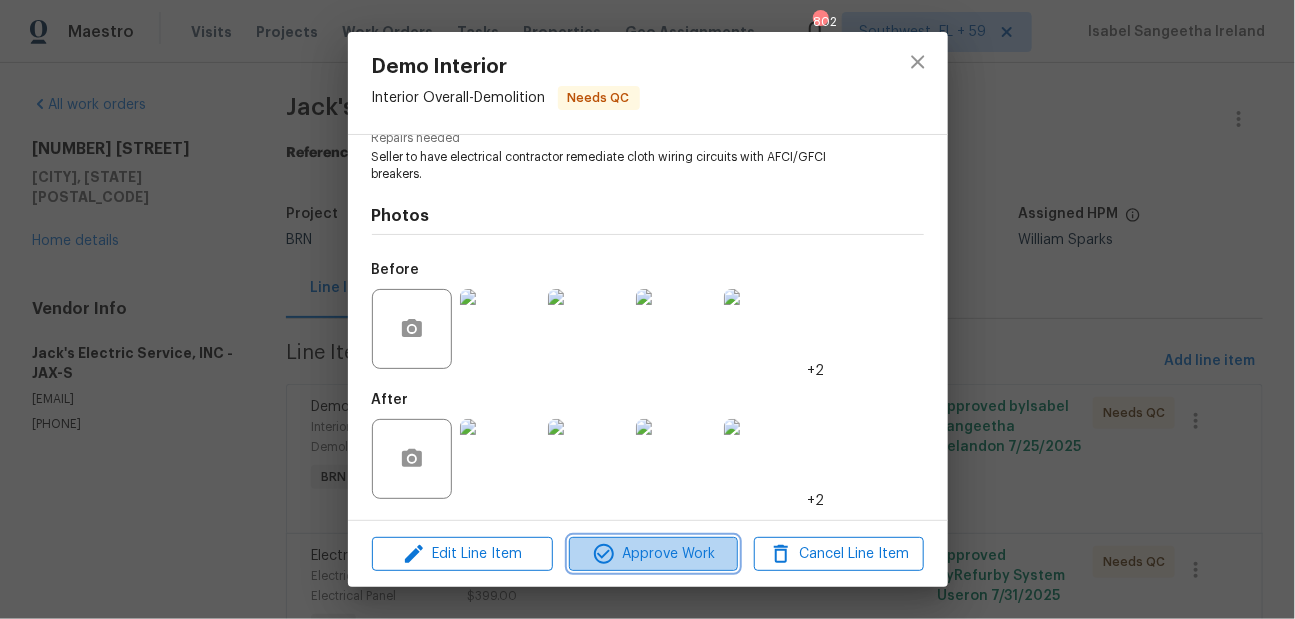 click on "Approve Work" at bounding box center (653, 554) 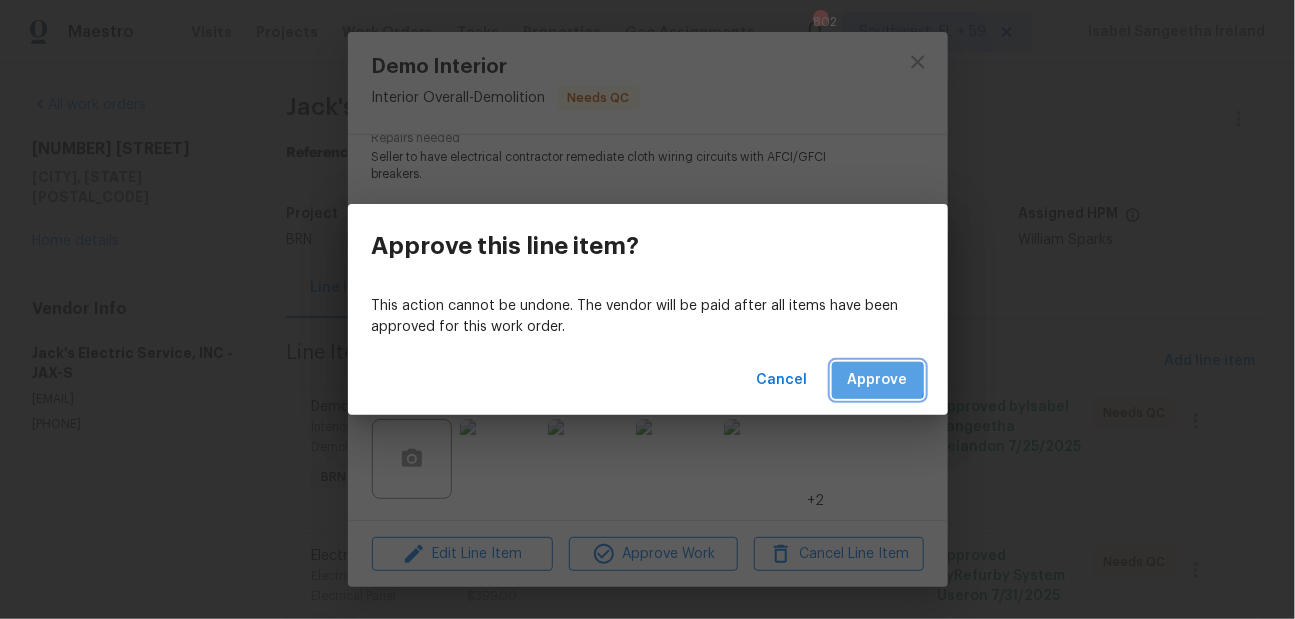 click on "Approve" at bounding box center [878, 380] 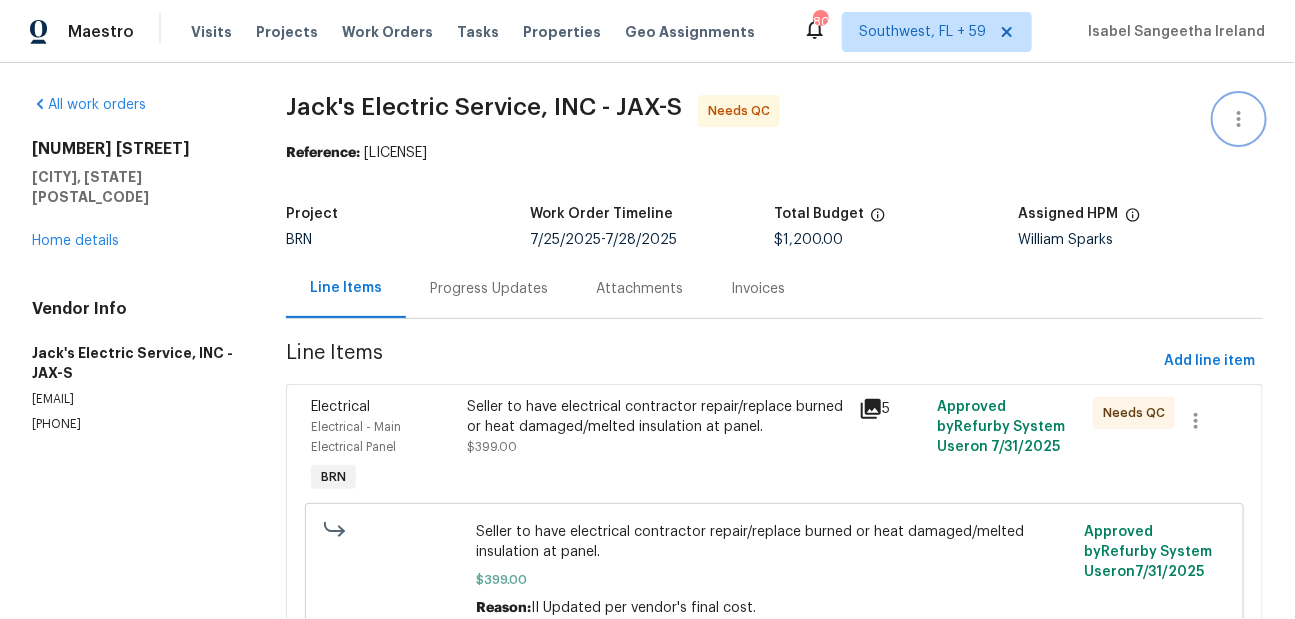 click 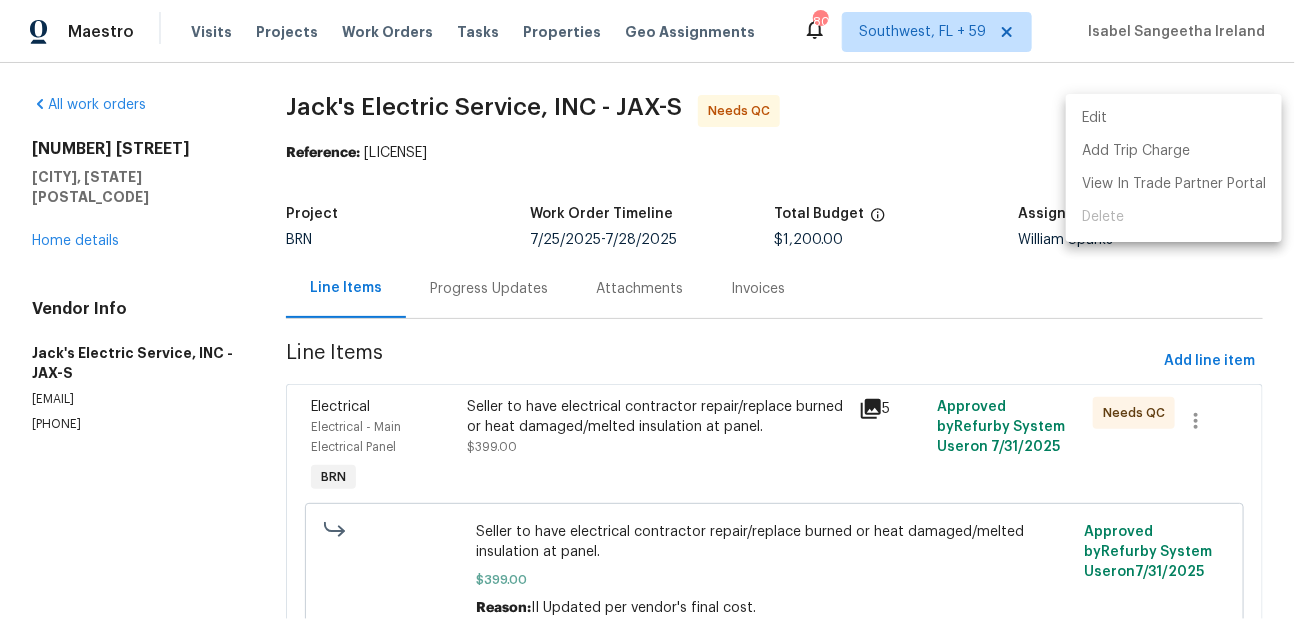 click on "Edit" at bounding box center [1174, 118] 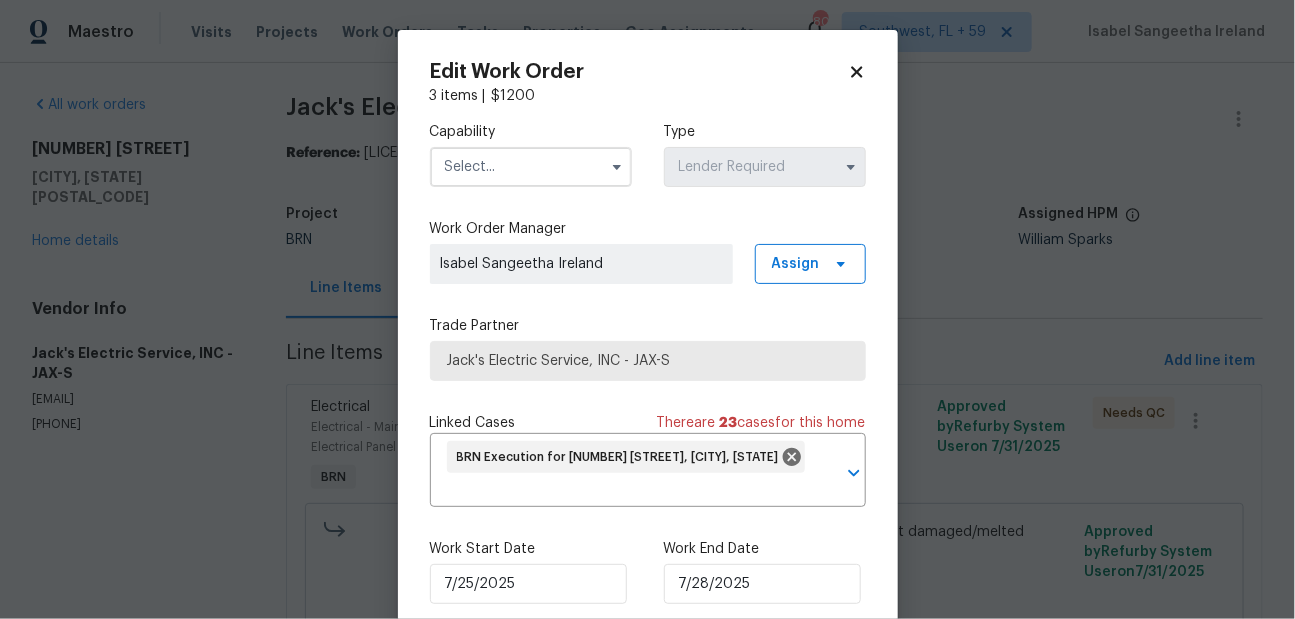 click on "Work Start Date   [DATE] Work End Date   [DATE]" at bounding box center (648, 571) 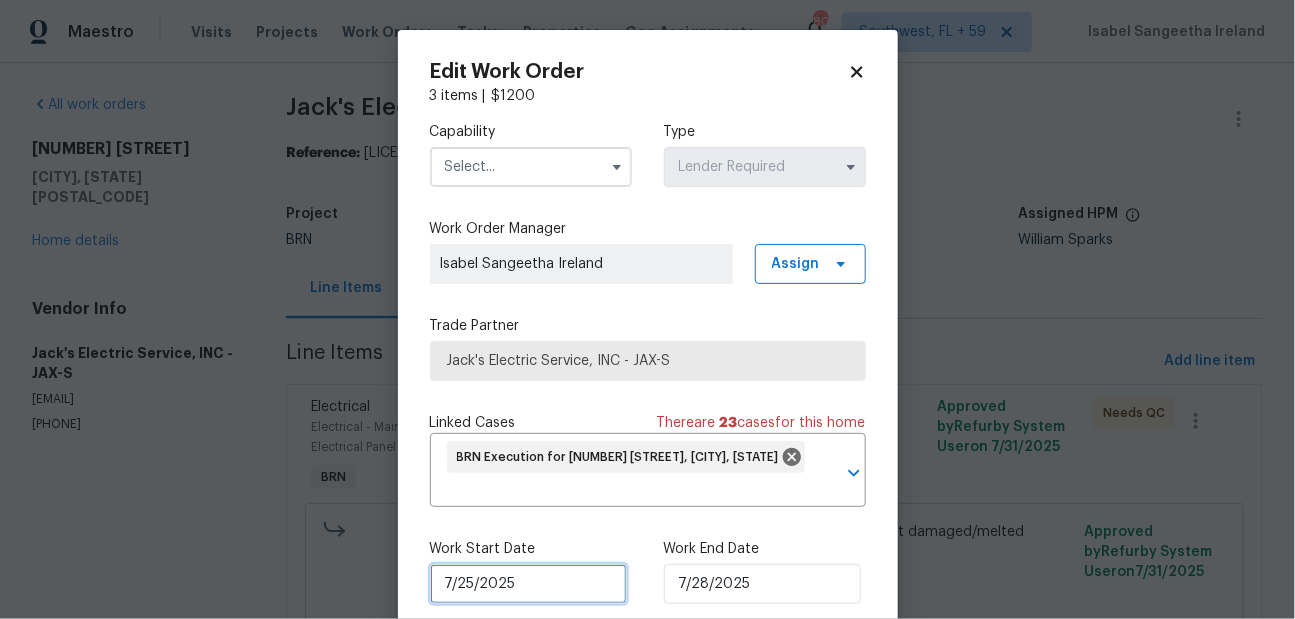 click on "7/25/2025" at bounding box center [528, 584] 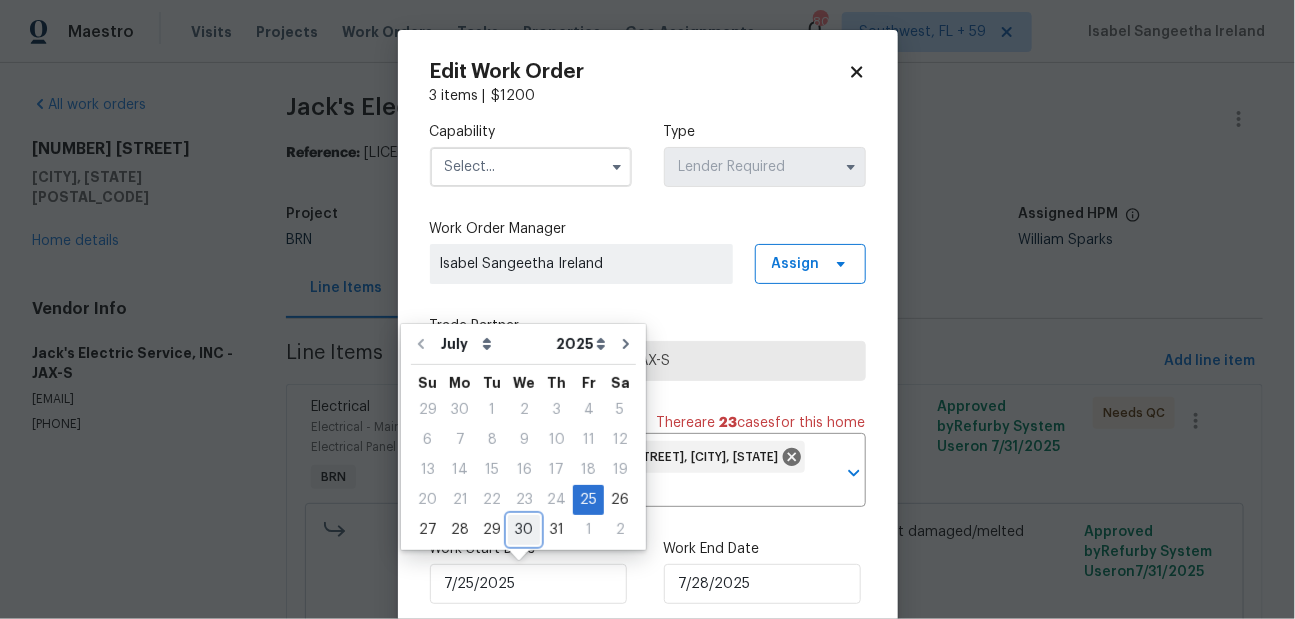 click on "30" at bounding box center [524, 530] 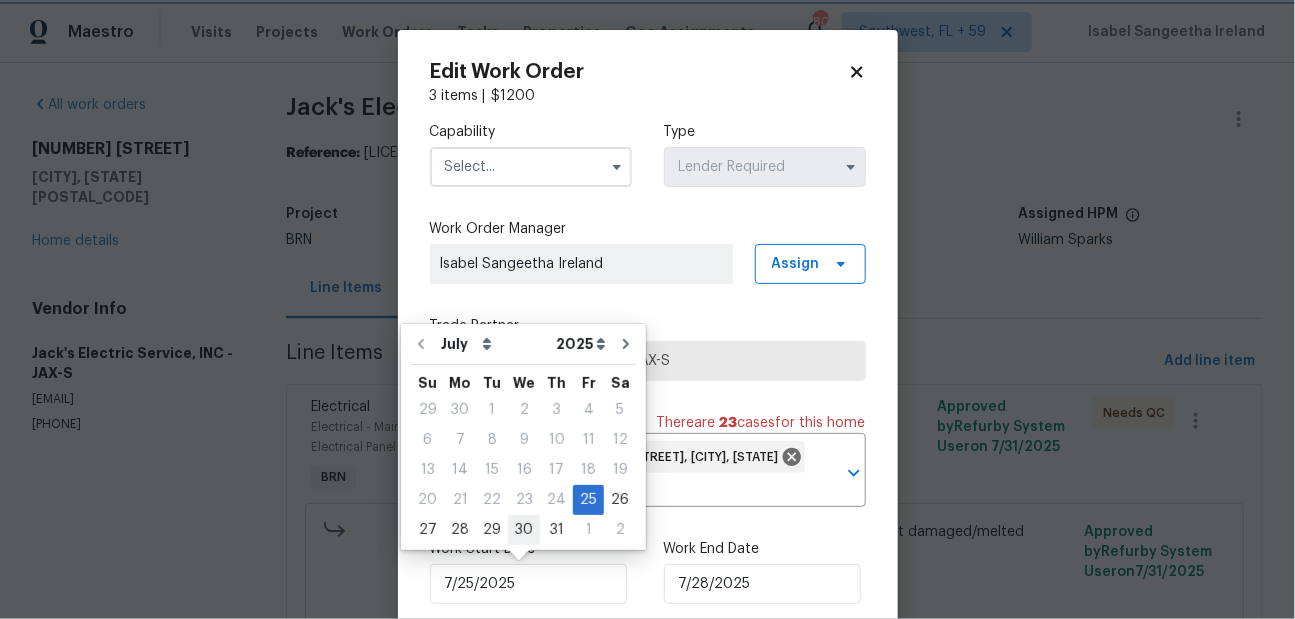 type on "7/30/2025" 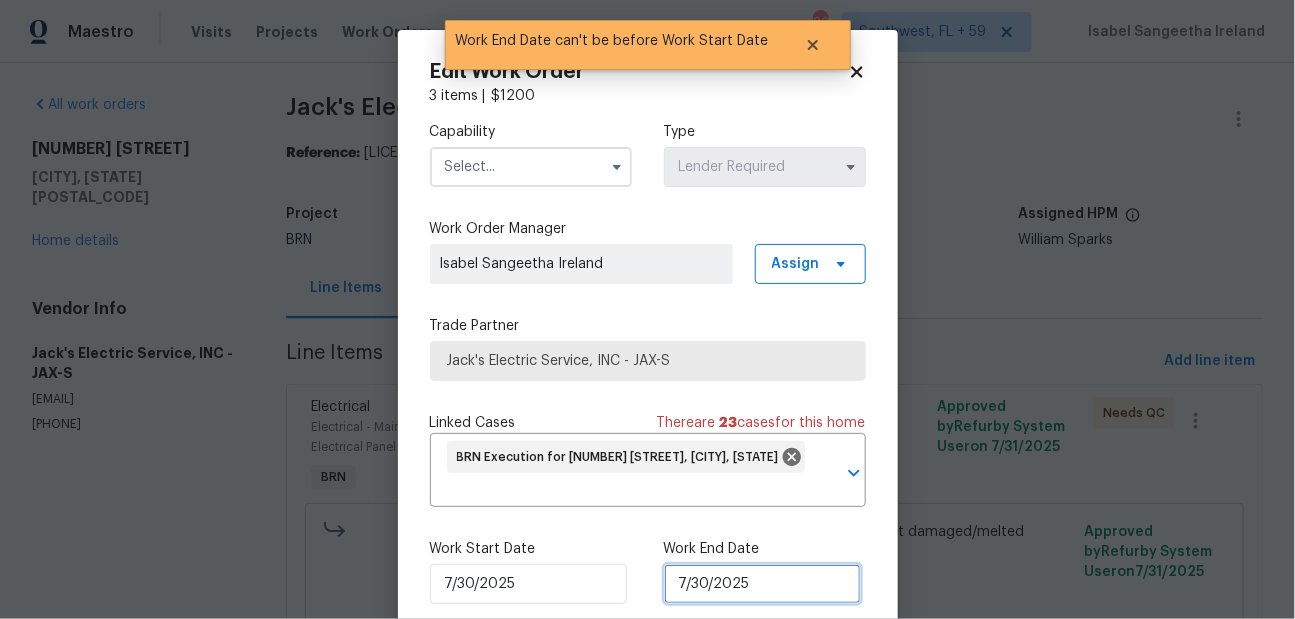 click on "7/30/2025" at bounding box center (762, 584) 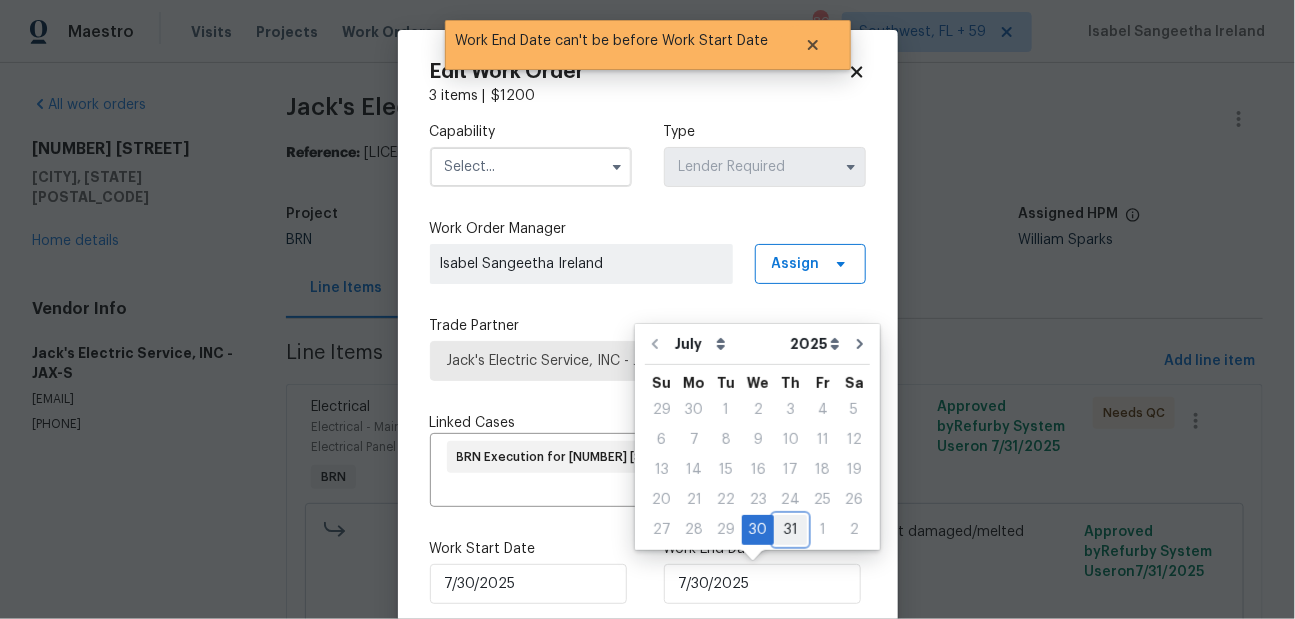 click on "31" at bounding box center [790, 530] 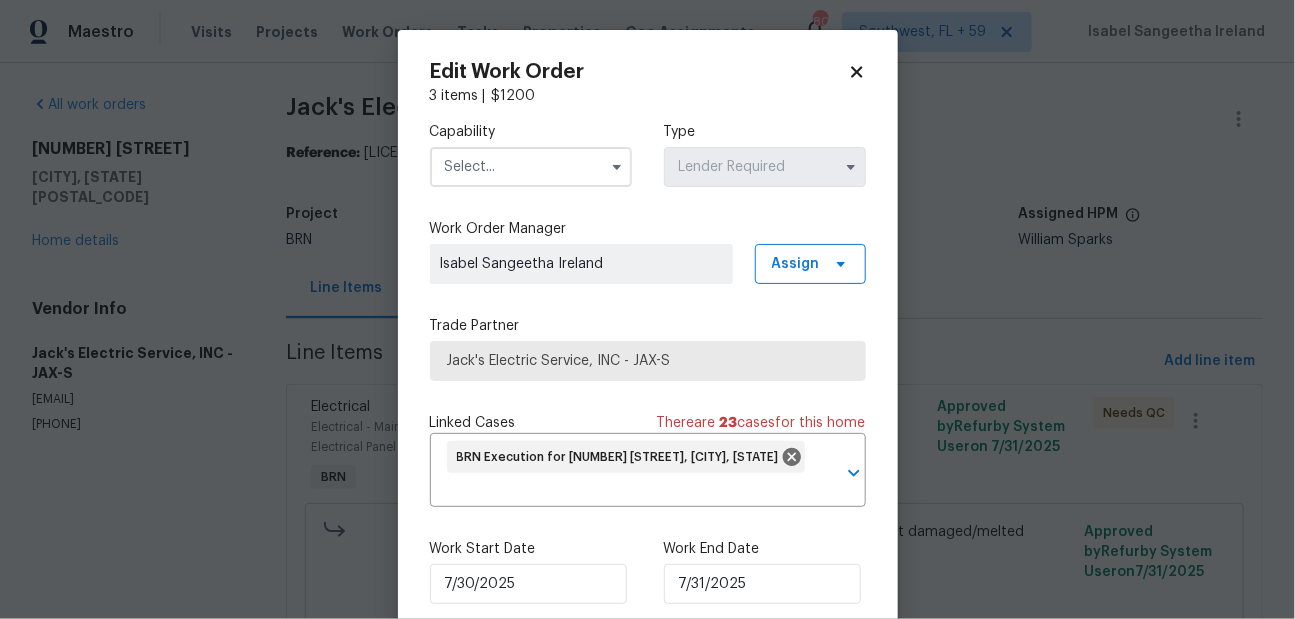 click at bounding box center [531, 167] 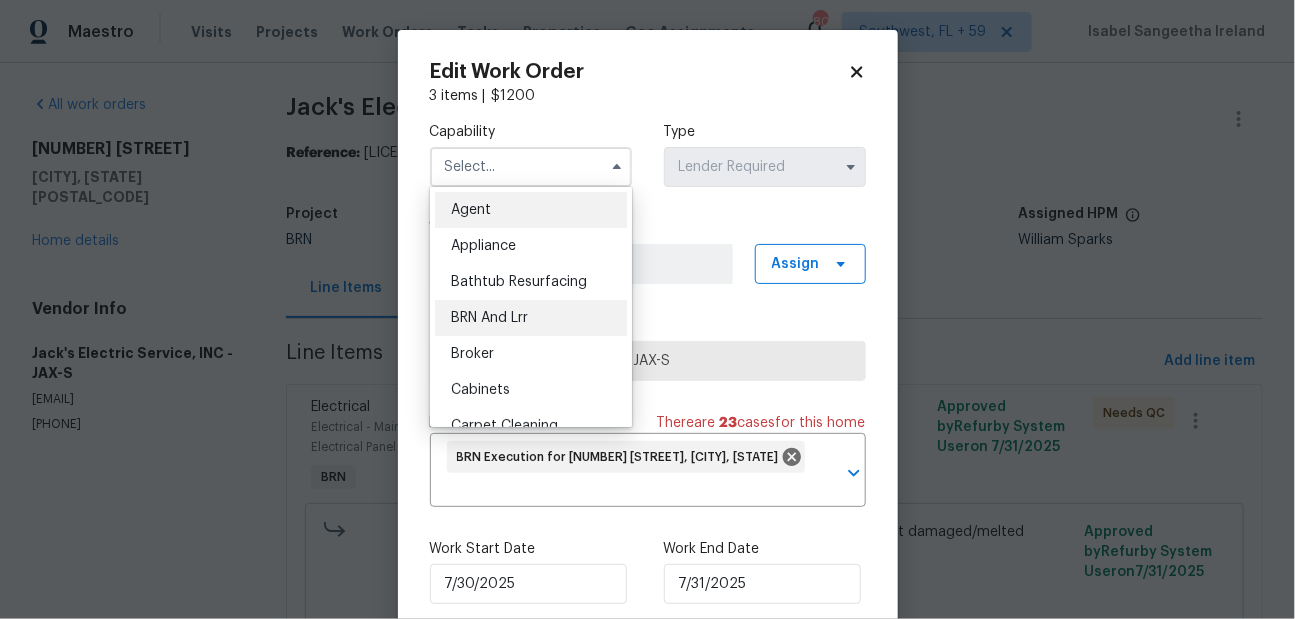 click on "BRN And Lrr" at bounding box center [489, 318] 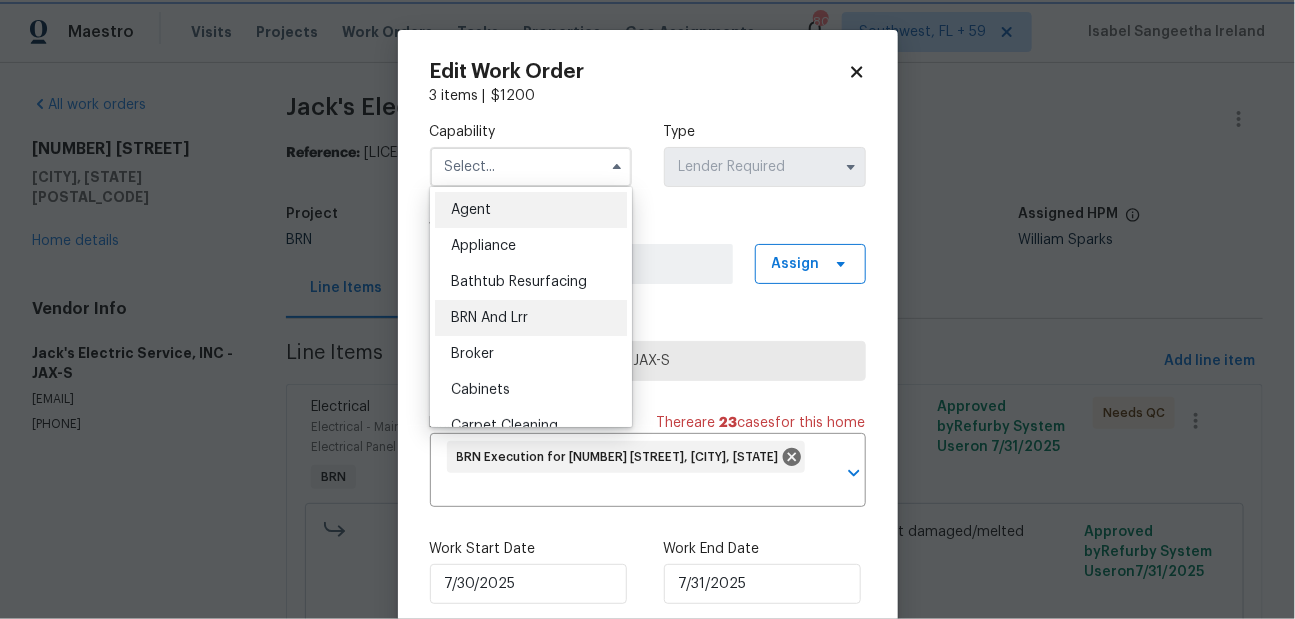 type on "BRN And Lrr" 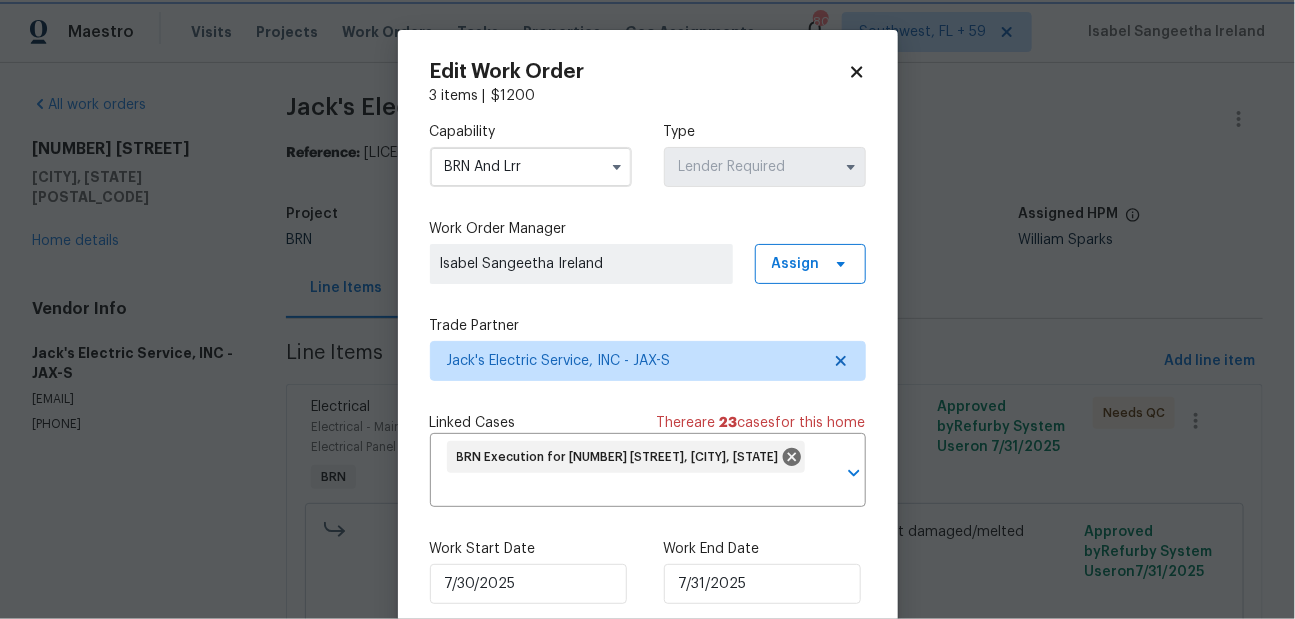 scroll, scrollTop: 100, scrollLeft: 0, axis: vertical 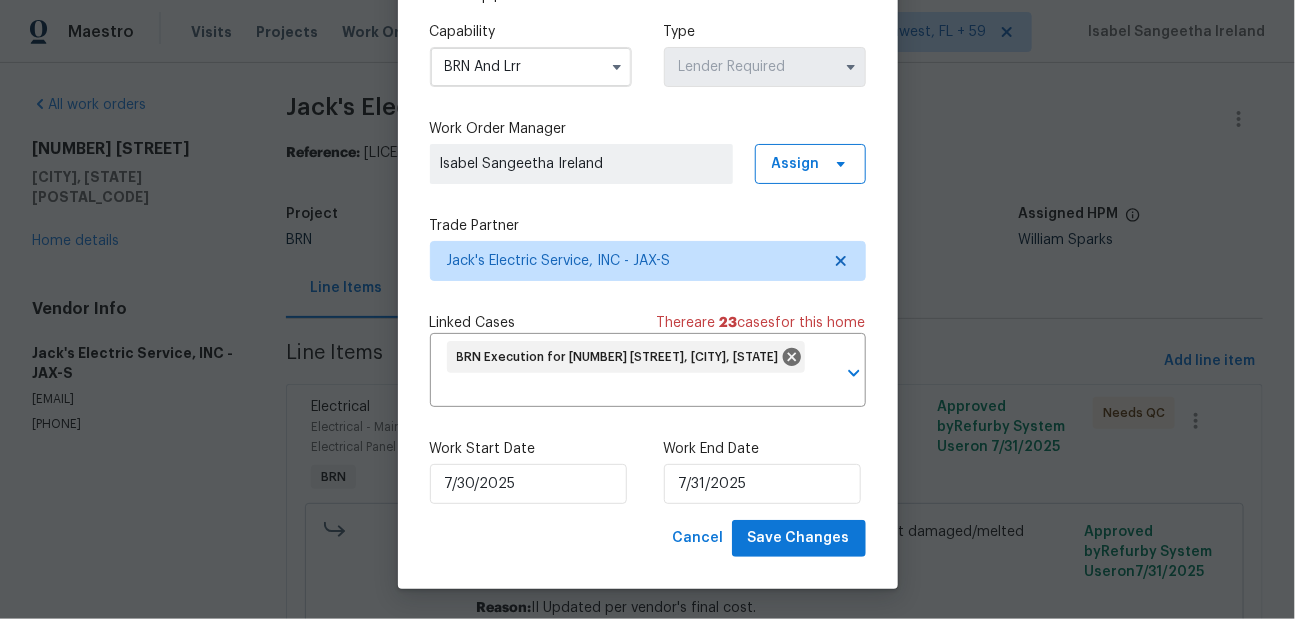 click on "Edit Work Order 3 items | $ 1200 Capability   BRN And Lrr Type   Lender Required Work Order Manager   [FIRST] [LAST] Assign Trade Partner   Jack's Electric Service, INC - JAX-S Linked Cases There  are   23  case s  for this home   BRN Execution for [NUMBER] [STREET], [CITY], [STATE] ​ Work Start Date   [DATE] Work End Date   [DATE] Cancel Save Changes" at bounding box center [648, 259] 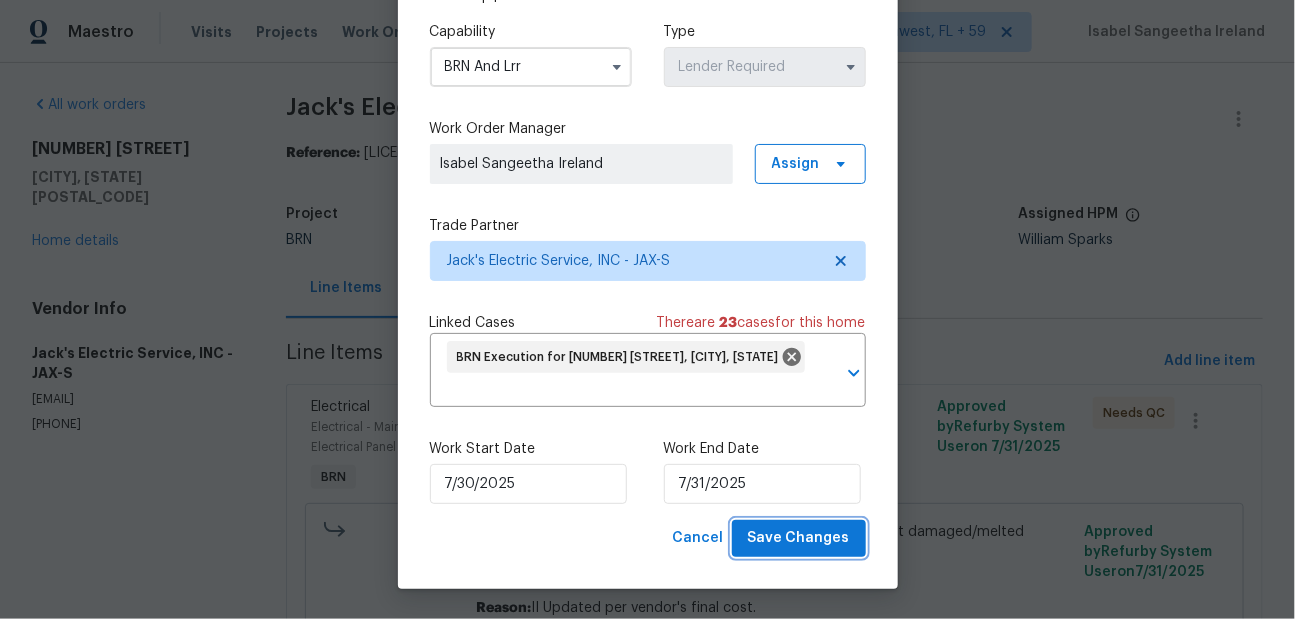 click on "Save Changes" at bounding box center (799, 538) 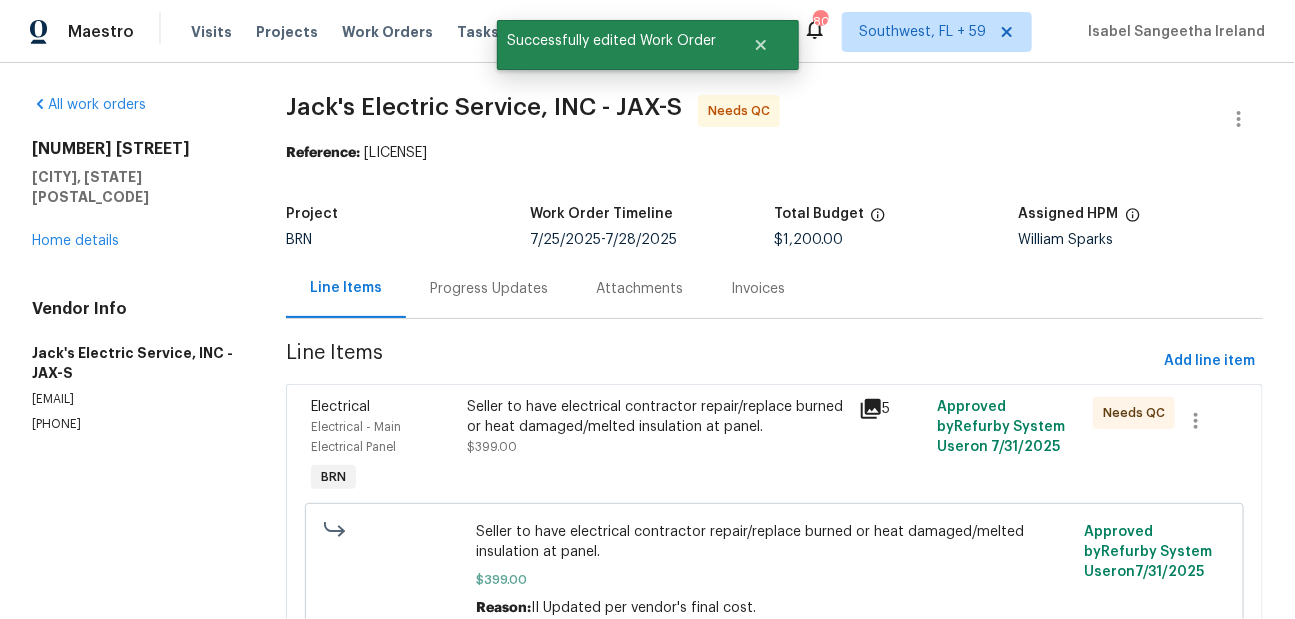 scroll, scrollTop: 0, scrollLeft: 0, axis: both 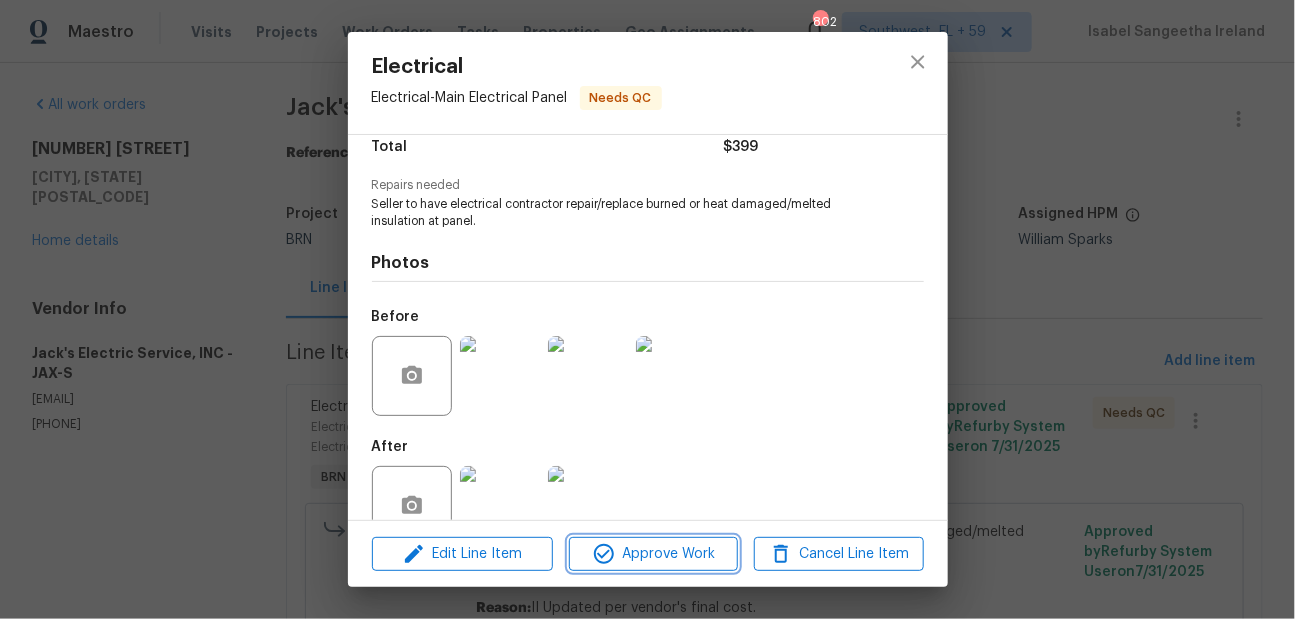 click on "Approve Work" at bounding box center (653, 554) 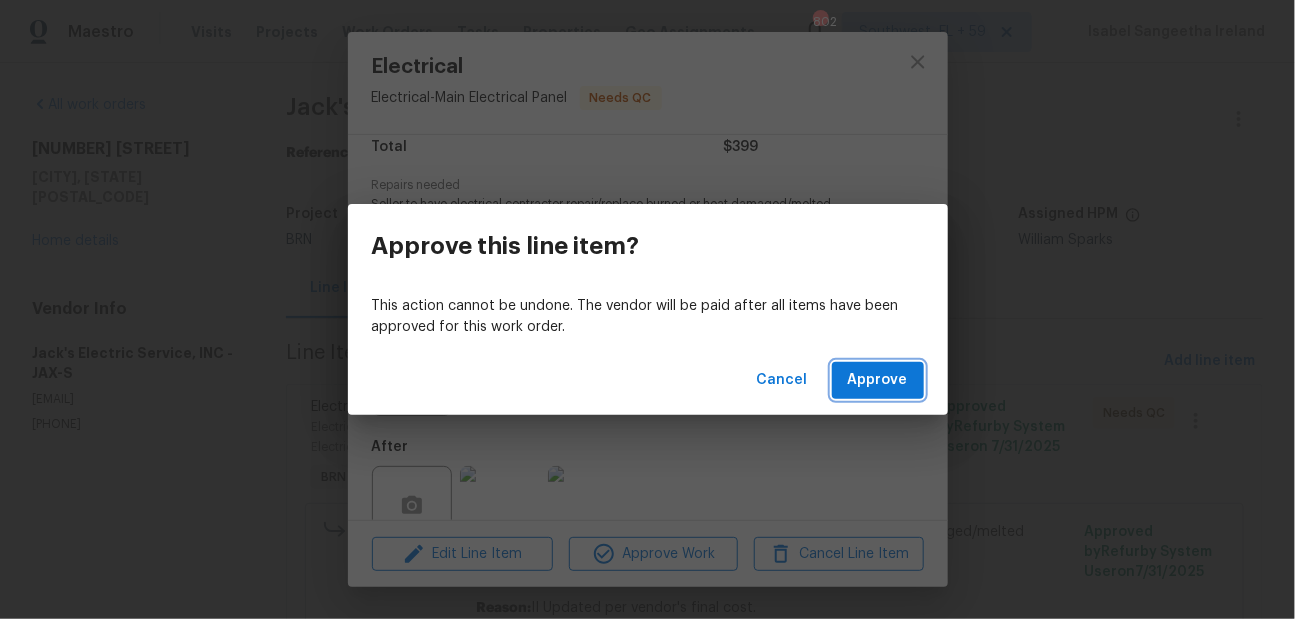 click on "Approve" at bounding box center [878, 380] 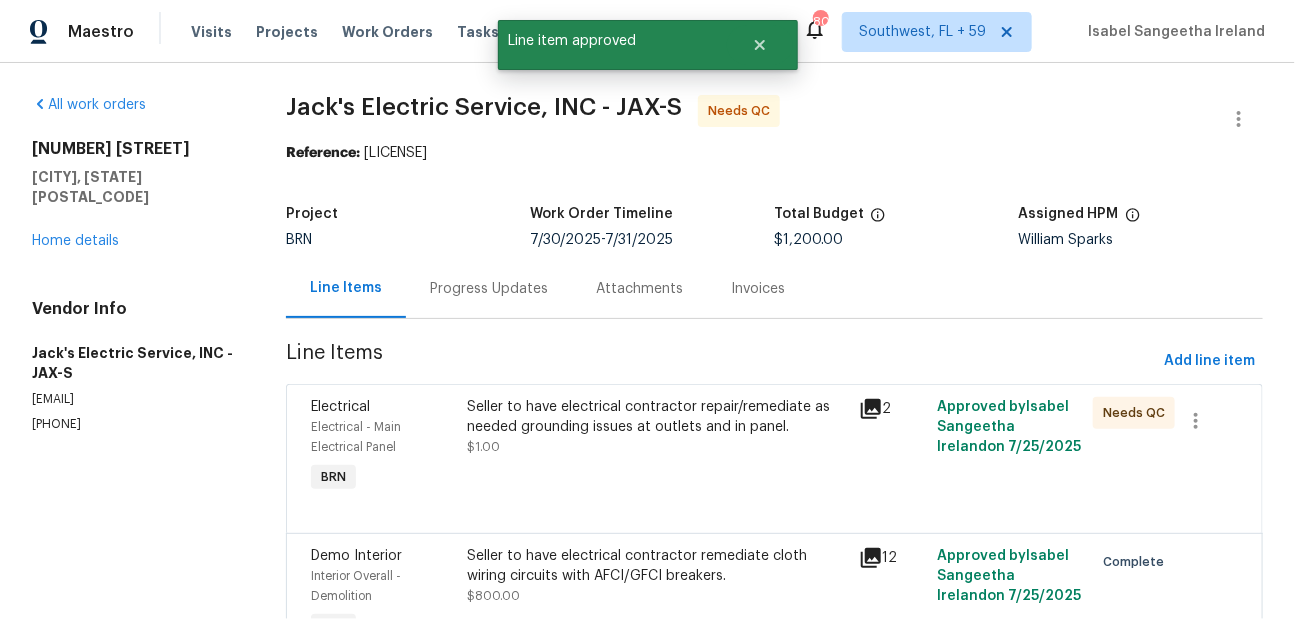 click on "Seller to have electrical contractor repair/remediate as needed grounding issues at outlets and in panel." at bounding box center (656, 417) 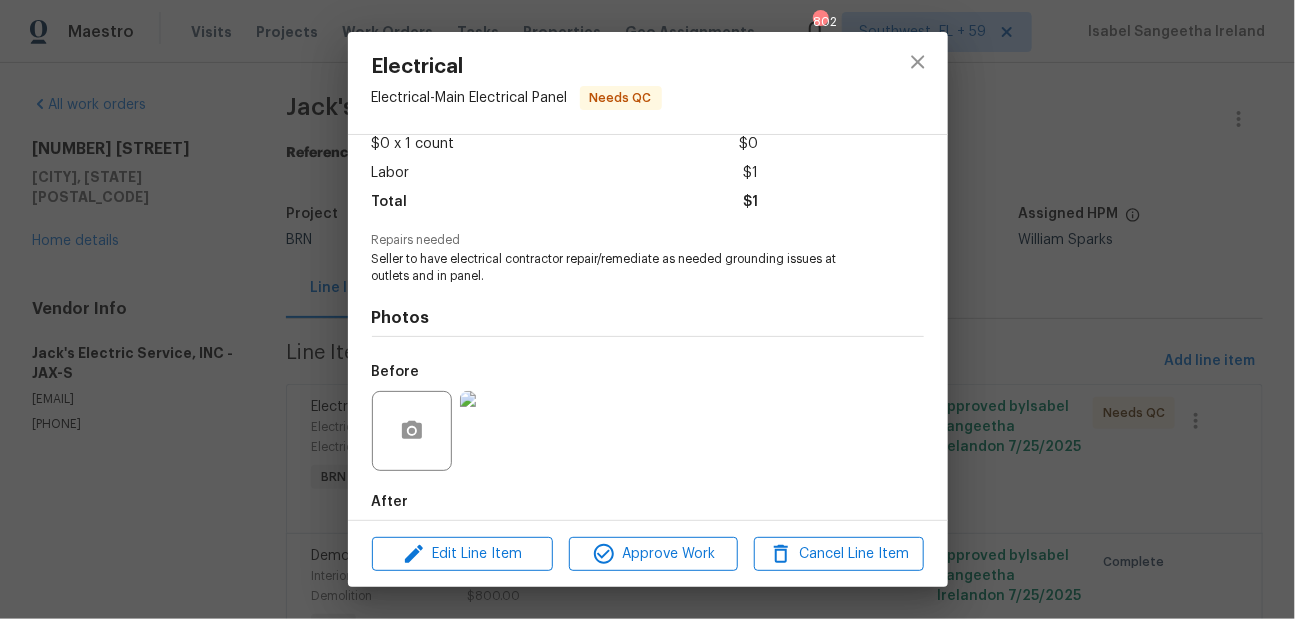 scroll, scrollTop: 219, scrollLeft: 0, axis: vertical 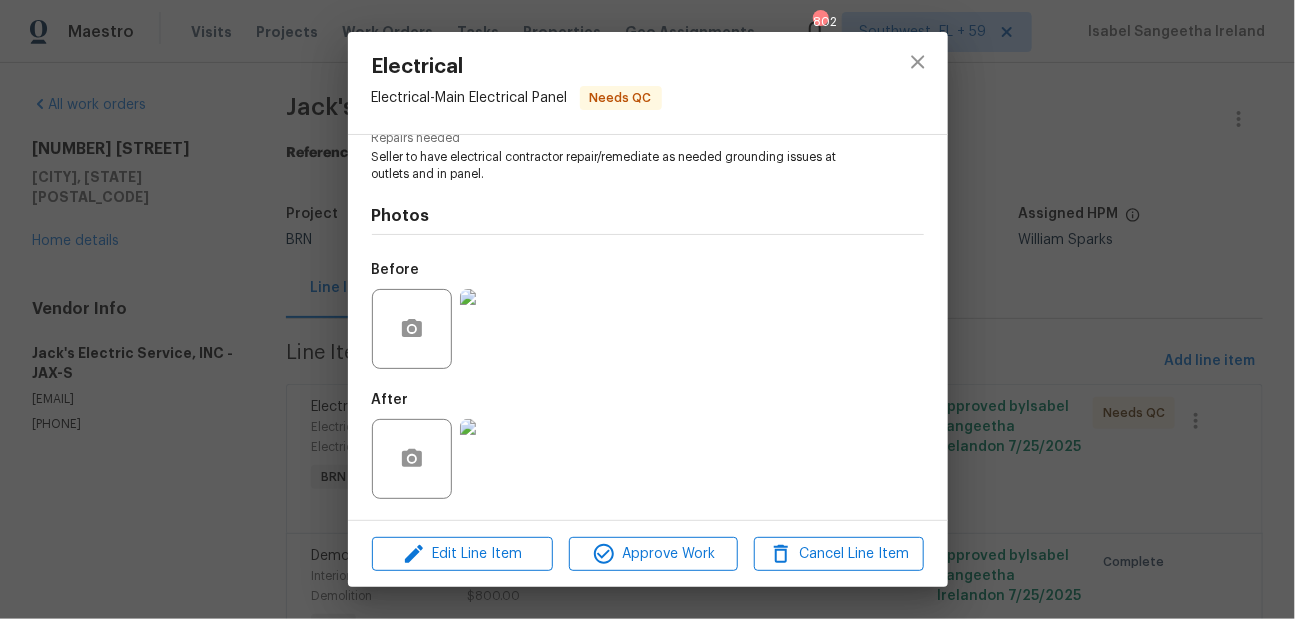 click on "Electrical Electrical  -  Main Electrical Panel Needs QC Vendor Jack's Electric Service, INC Account Category BINSR Cost $0 x 1 count $0 Labor $1 Total $1 Repairs needed Seller to have electrical contractor repair/remediate as needed grounding issues at outlets and in panel. Photos Before After  Edit Line Item  Approve Work  Cancel Line Item" at bounding box center (647, 309) 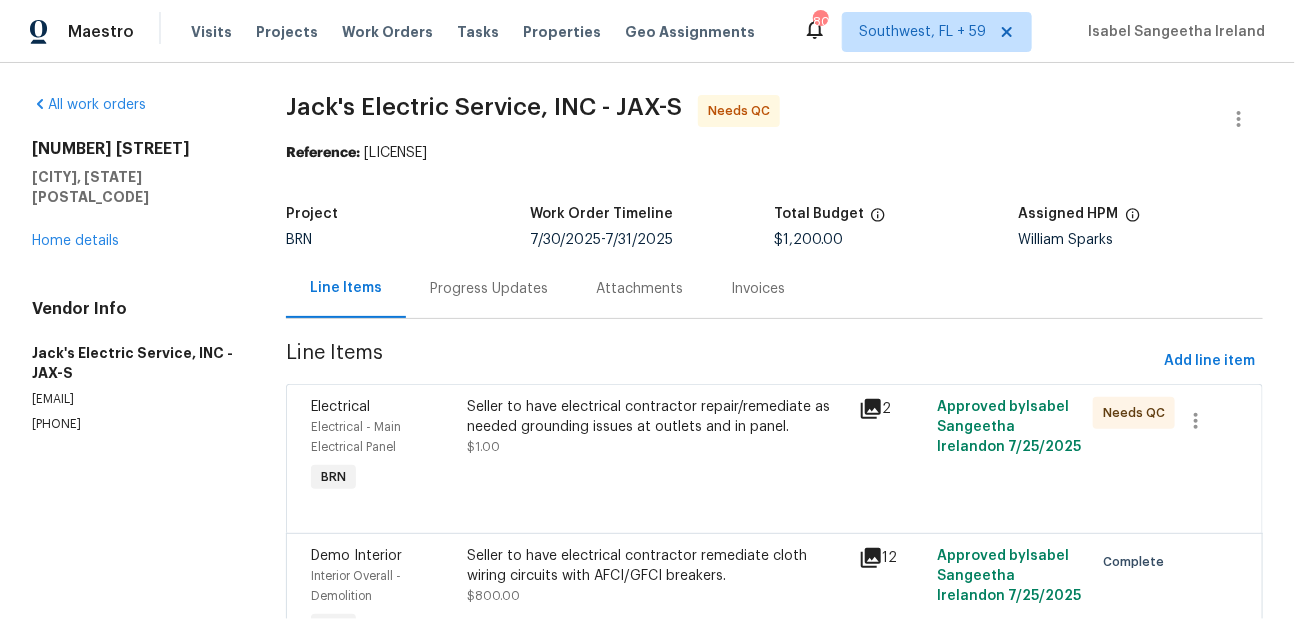 click on "Progress Updates" at bounding box center (489, 288) 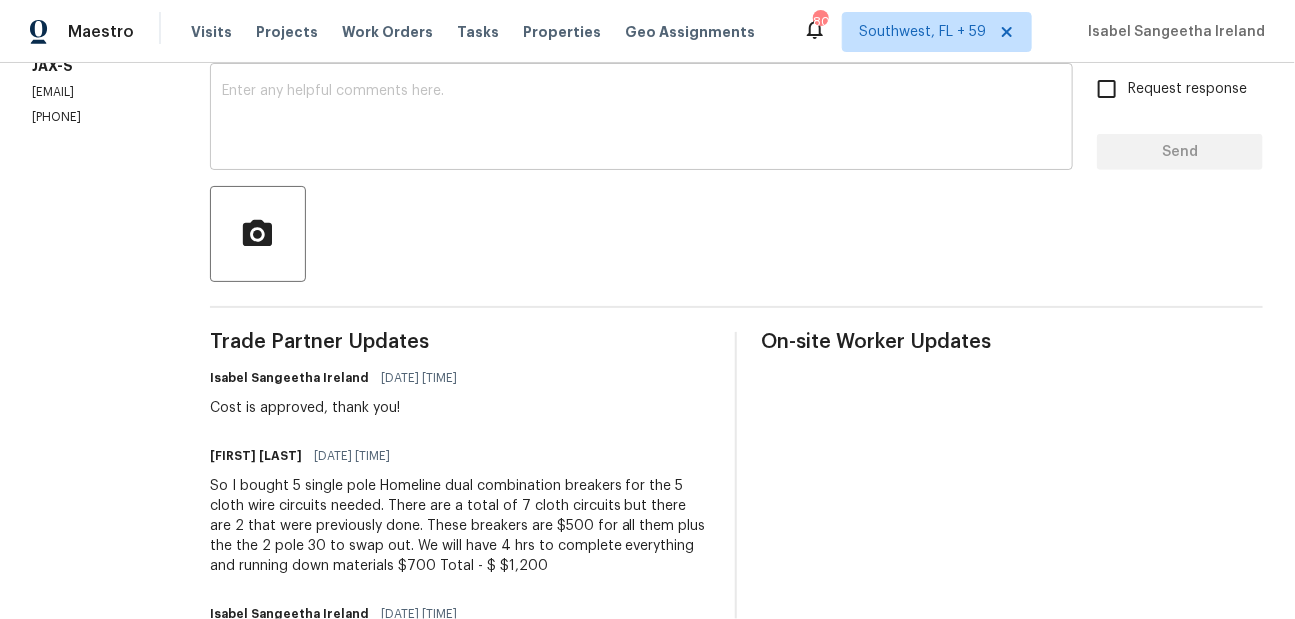 scroll, scrollTop: 0, scrollLeft: 0, axis: both 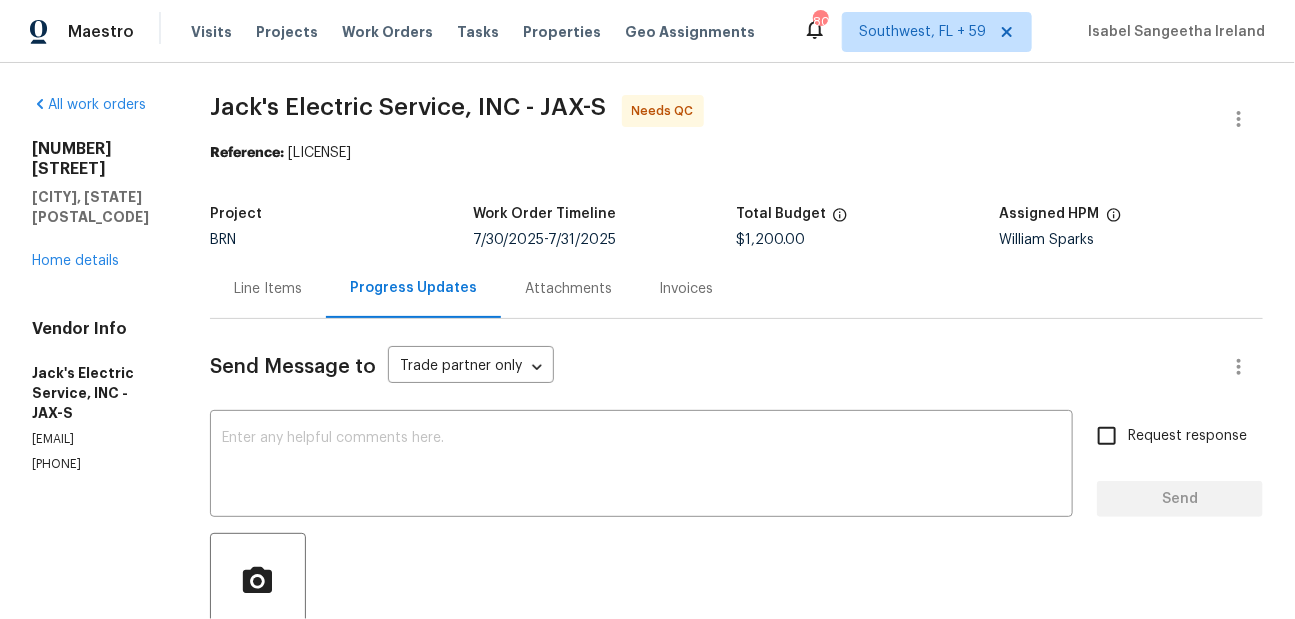 click on "Line Items" at bounding box center [268, 288] 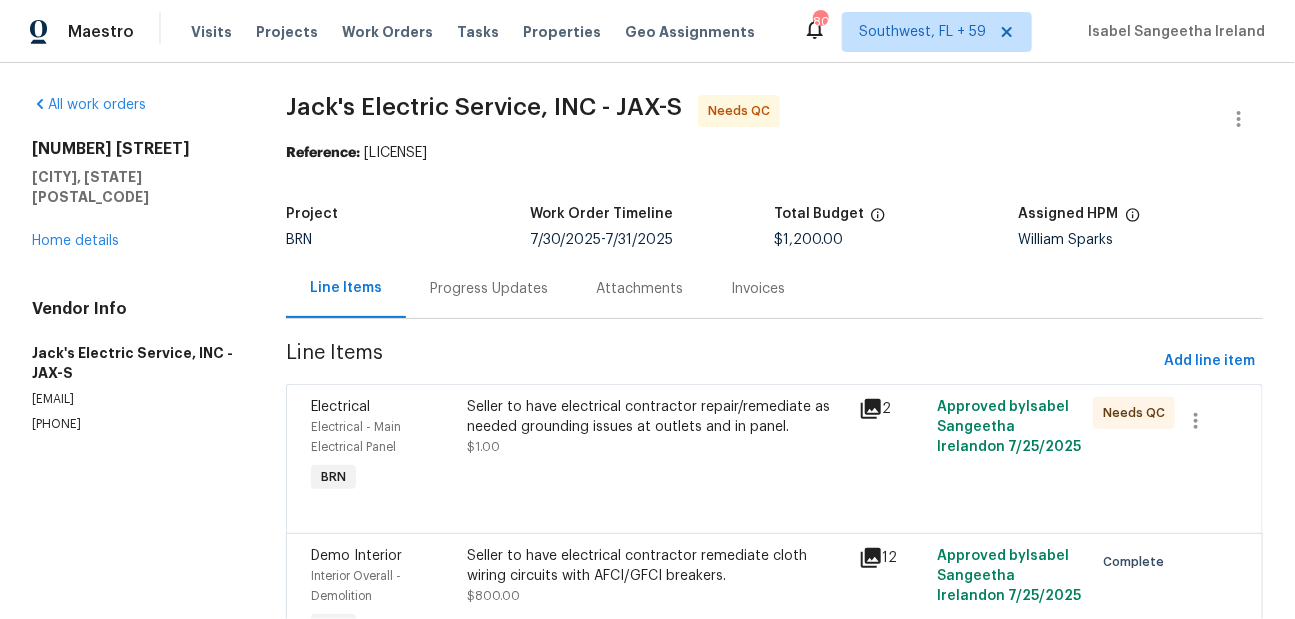 click on "Seller to have electrical contractor repair/remediate as needed grounding issues at outlets and in panel." at bounding box center (656, 417) 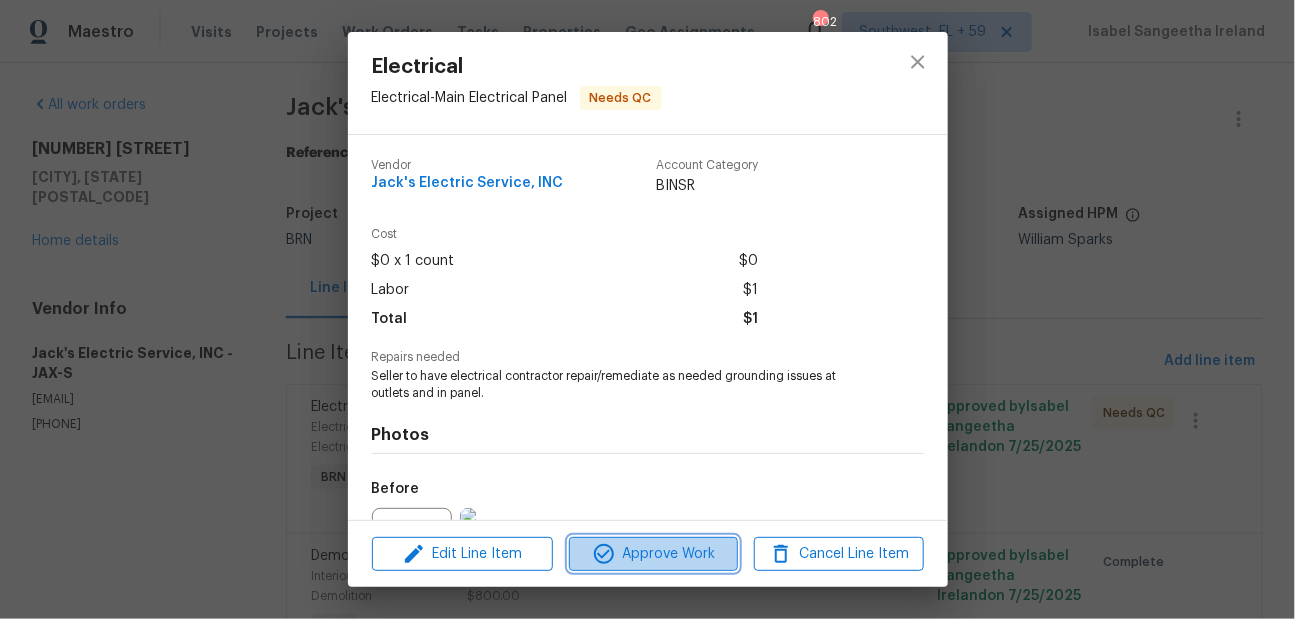 click on "Approve Work" at bounding box center (653, 554) 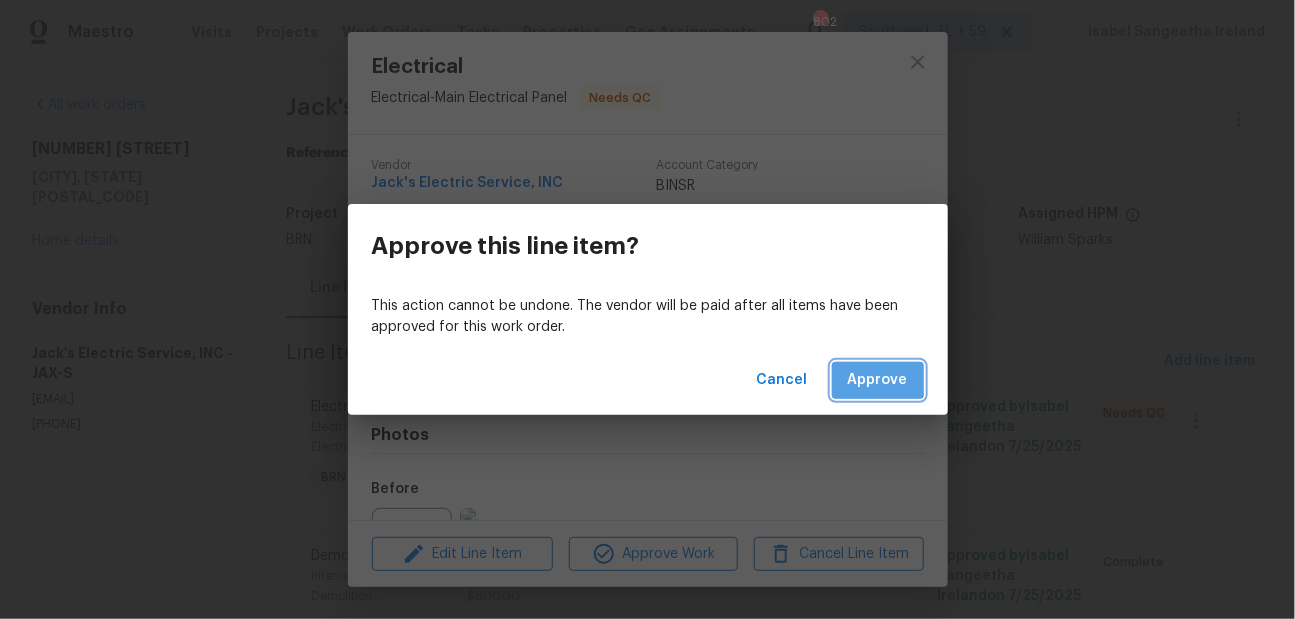 click on "Approve" at bounding box center [878, 380] 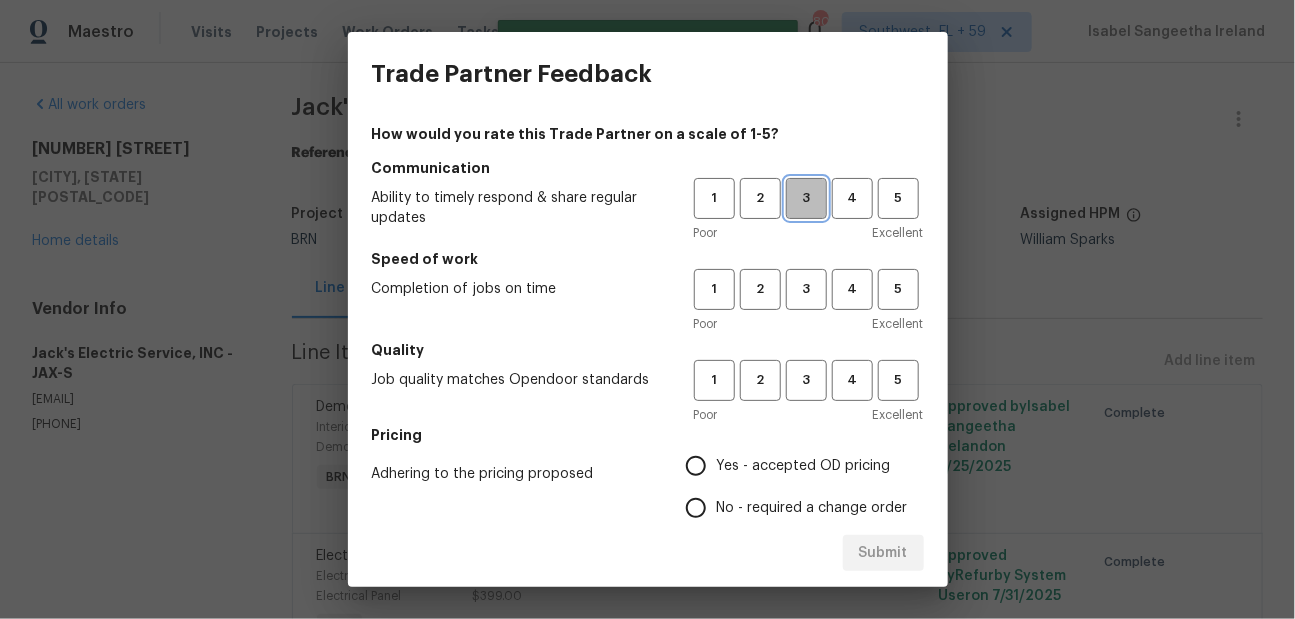 click on "3" at bounding box center [806, 198] 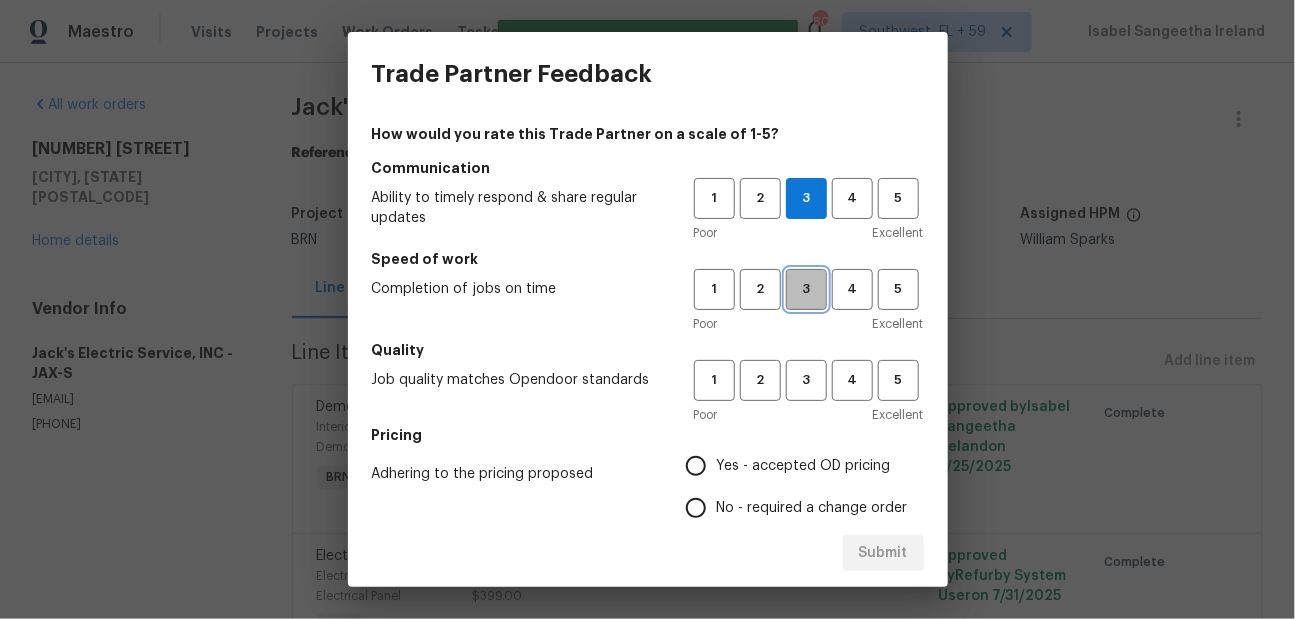 click on "3" at bounding box center [806, 289] 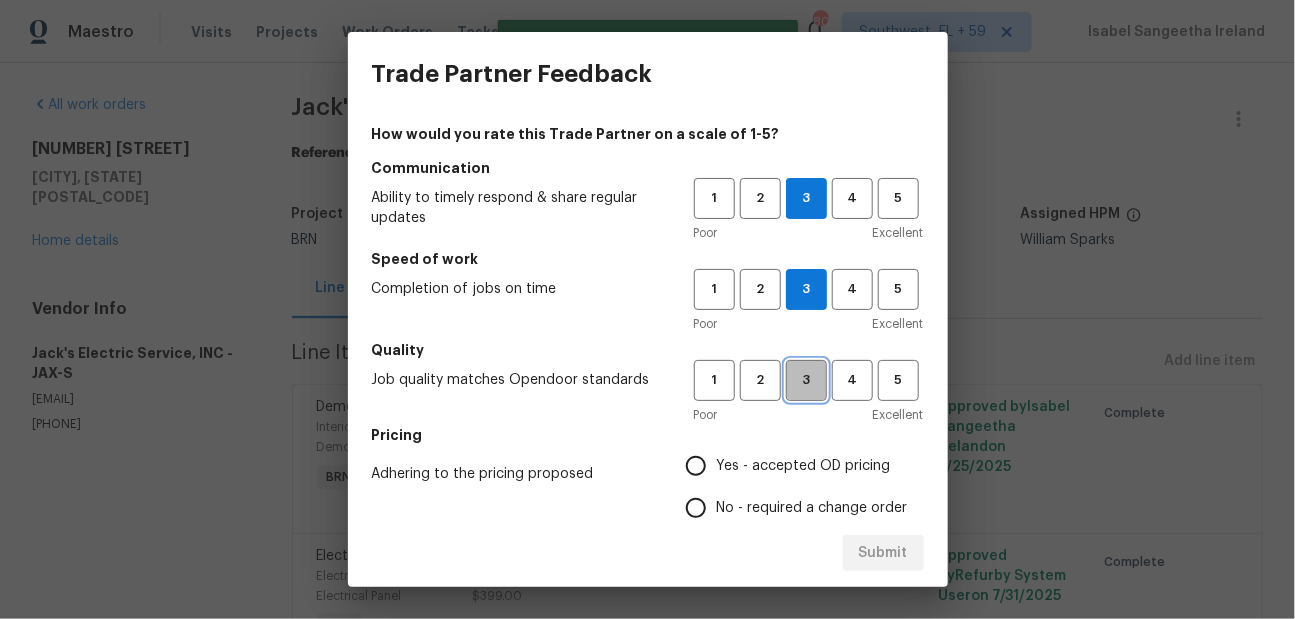 click on "3" at bounding box center (806, 380) 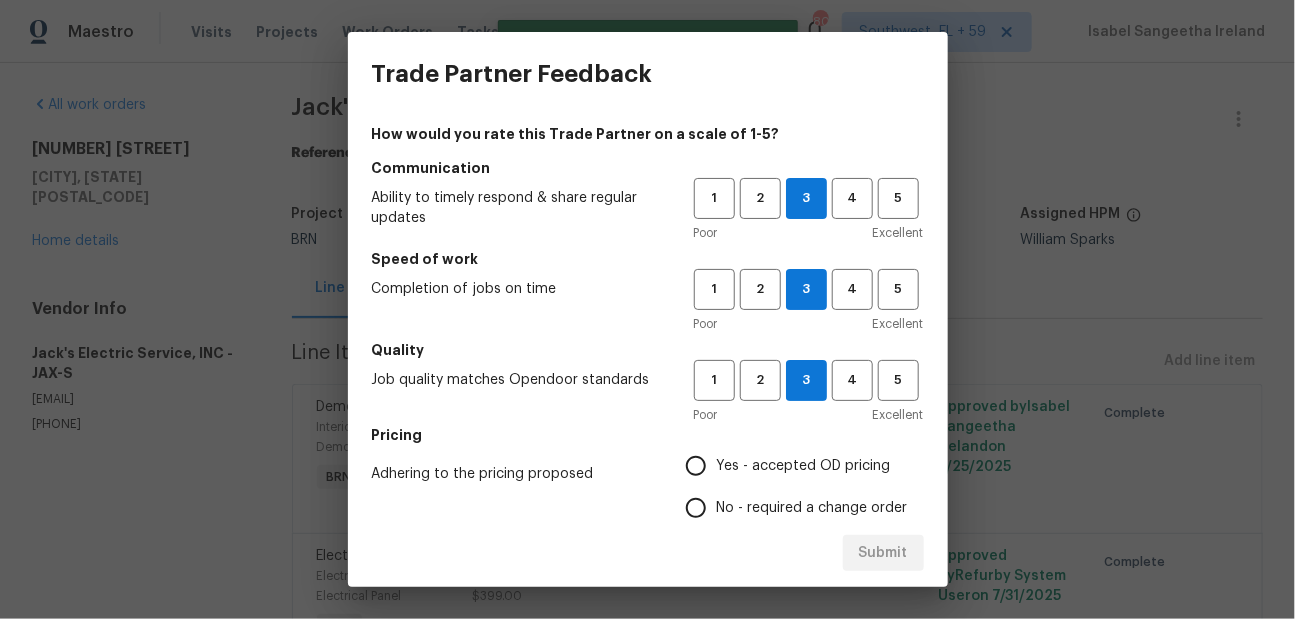 click on "No - required a change order" at bounding box center [812, 508] 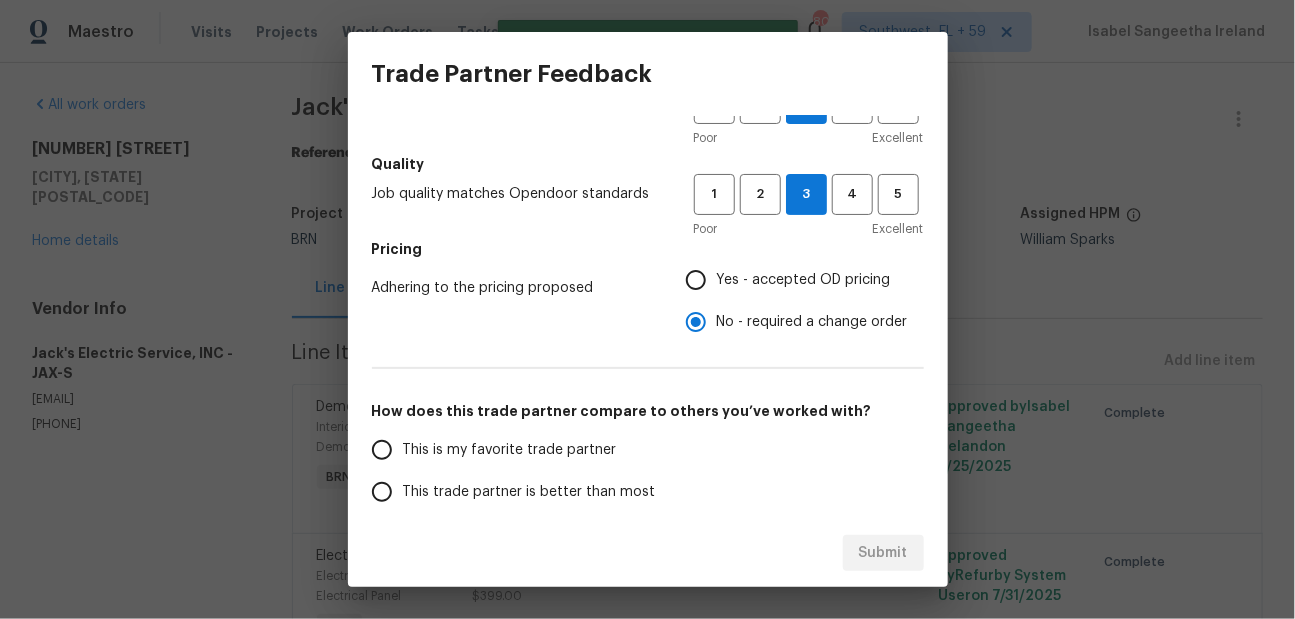 scroll, scrollTop: 214, scrollLeft: 0, axis: vertical 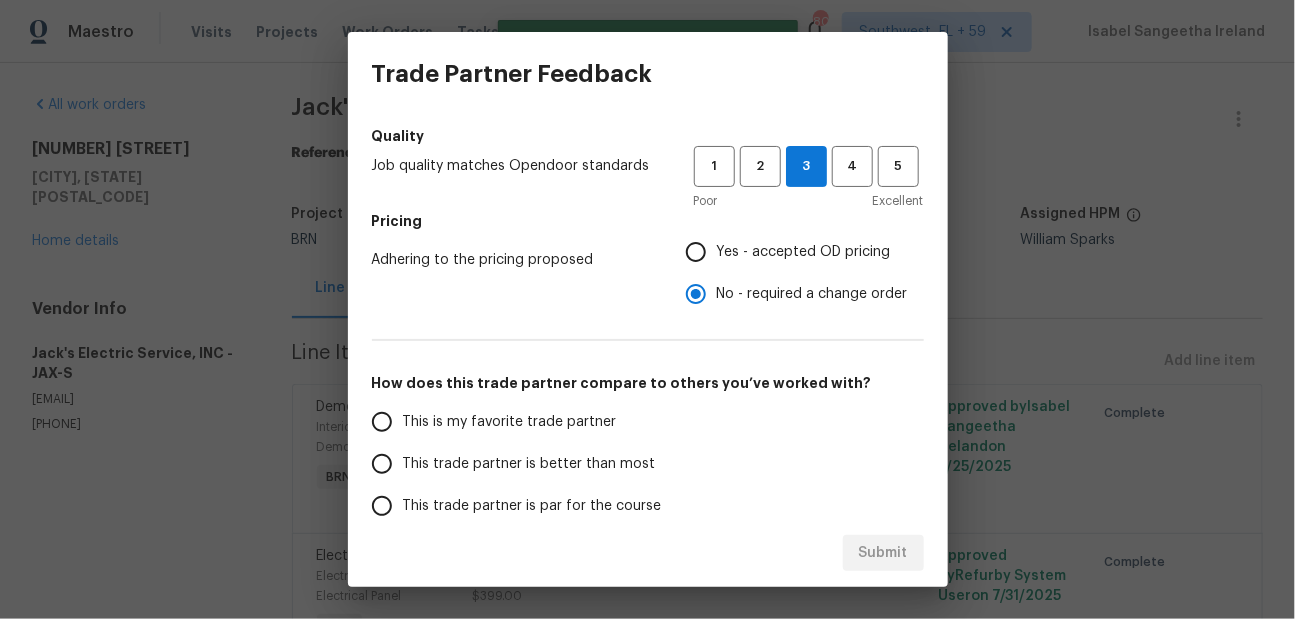click on "This trade partner is better than most" at bounding box center (529, 464) 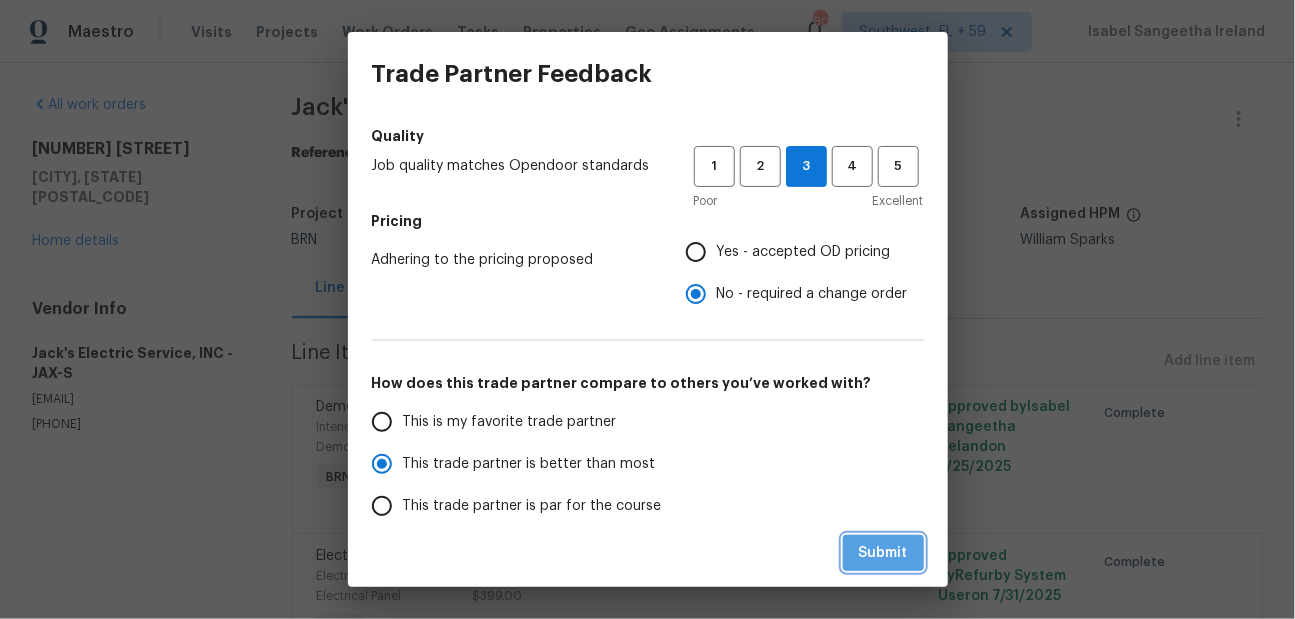 click on "Submit" at bounding box center (883, 553) 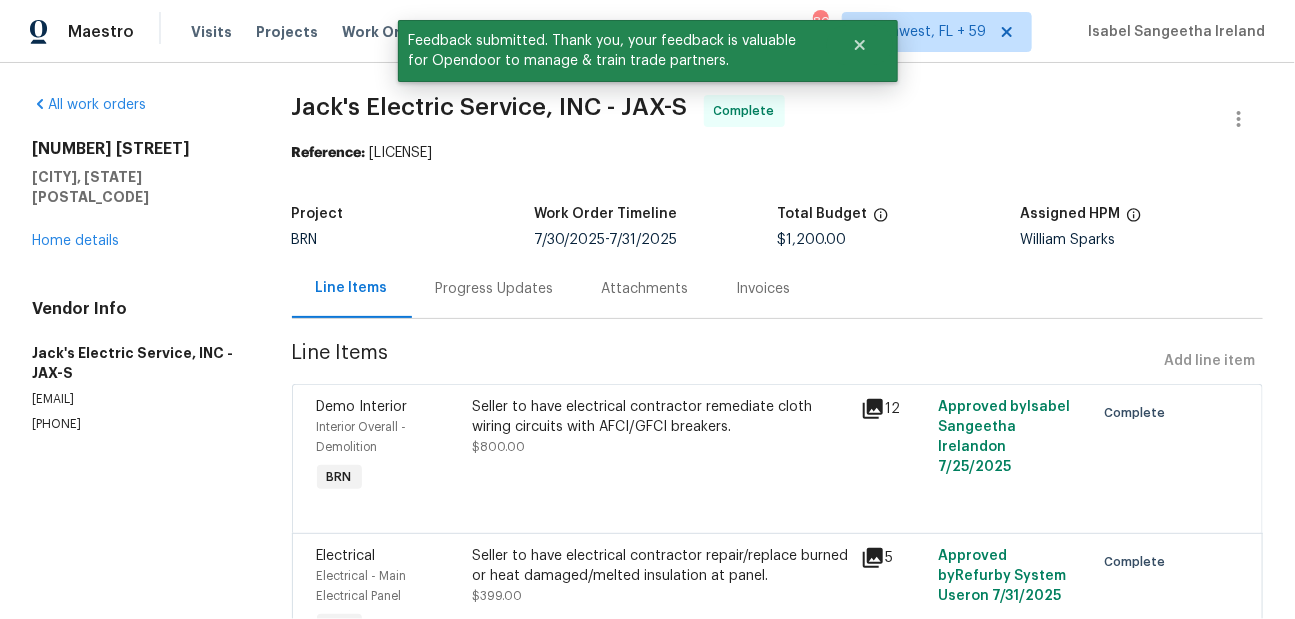 click on "Progress Updates" at bounding box center [495, 289] 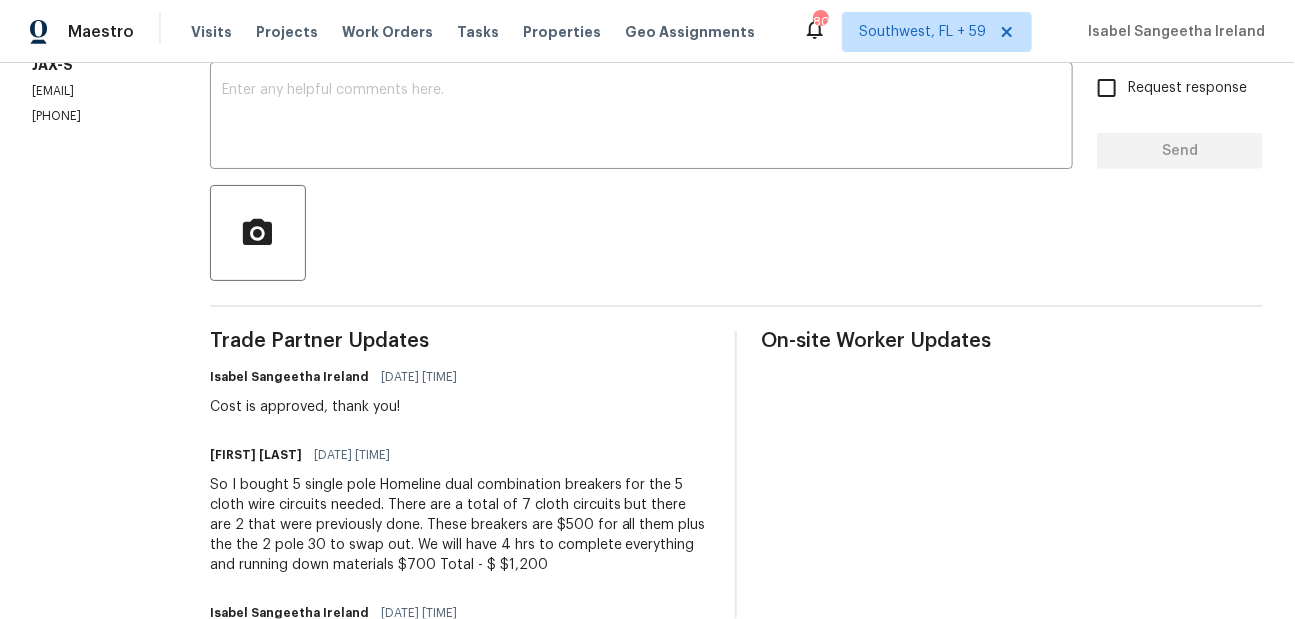 scroll, scrollTop: 350, scrollLeft: 0, axis: vertical 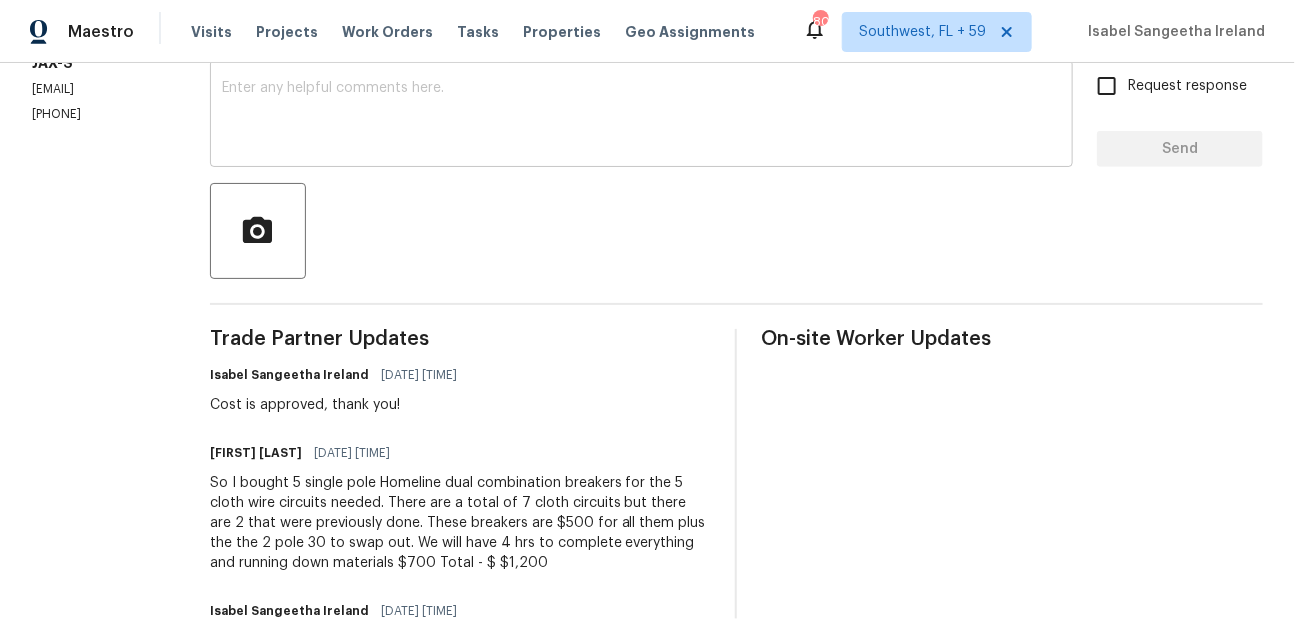 click at bounding box center (641, 116) 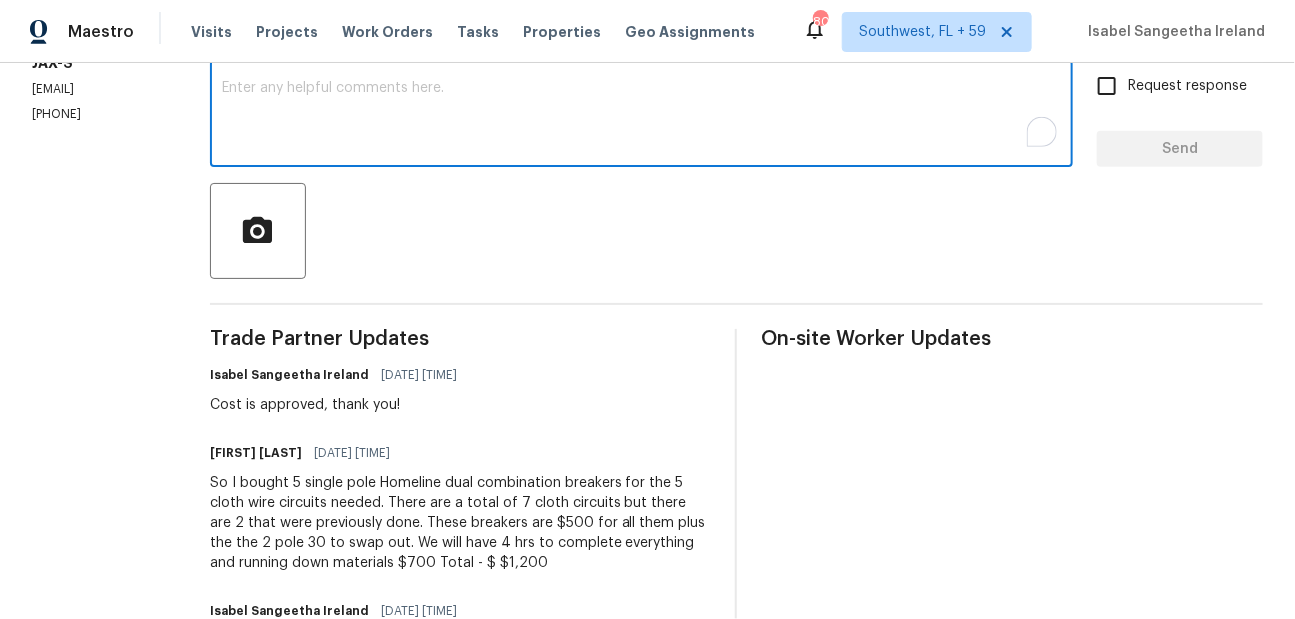 paste on "WO is approved, Please upload the detailed paid invoice under invoice section.  Thank you for your work!" 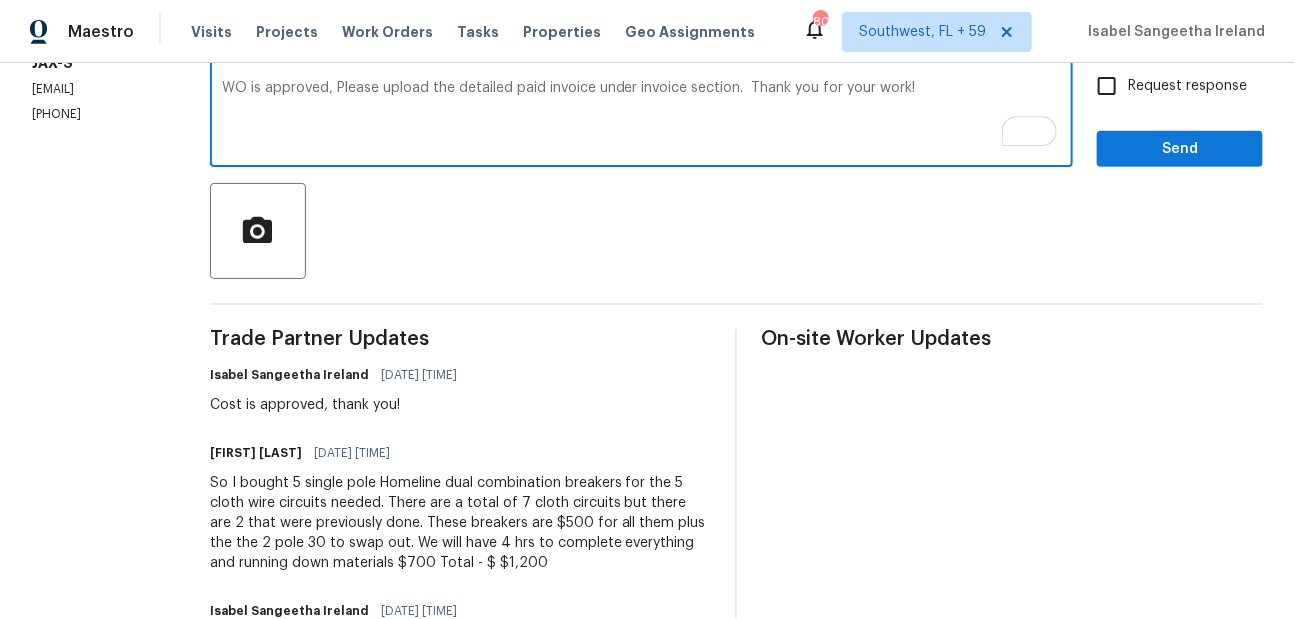 type on "WO is approved, Please upload the detailed paid invoice under invoice section.  Thank you for your work!" 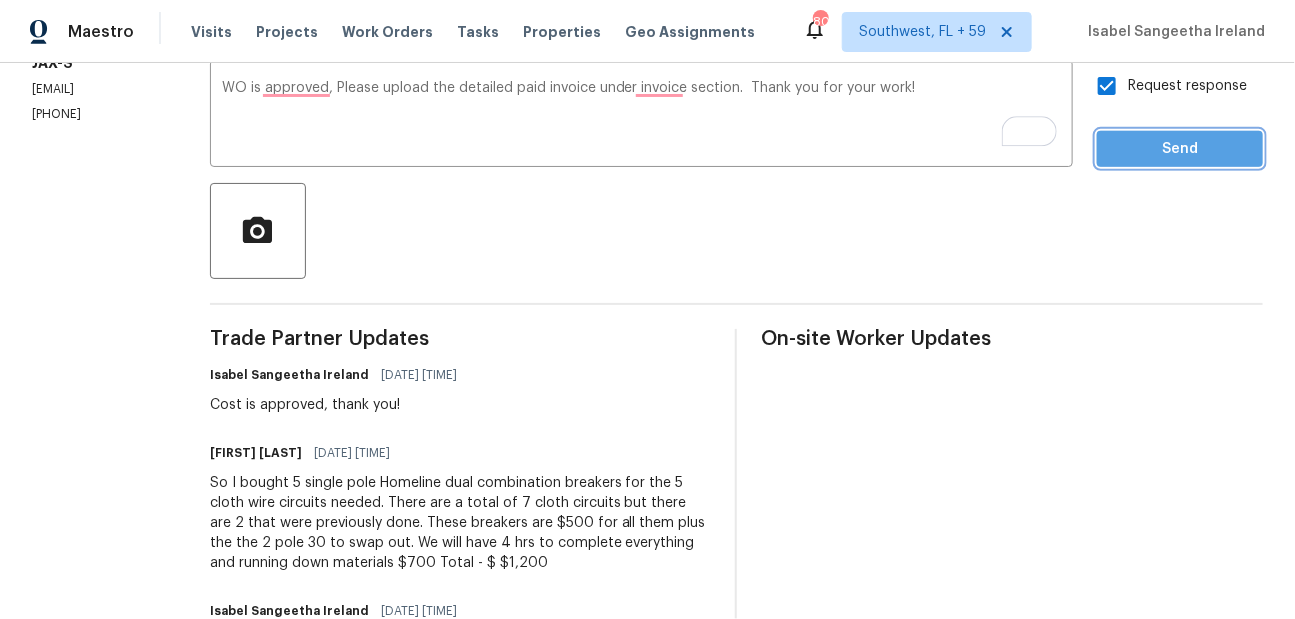 click on "Send" at bounding box center (1180, 149) 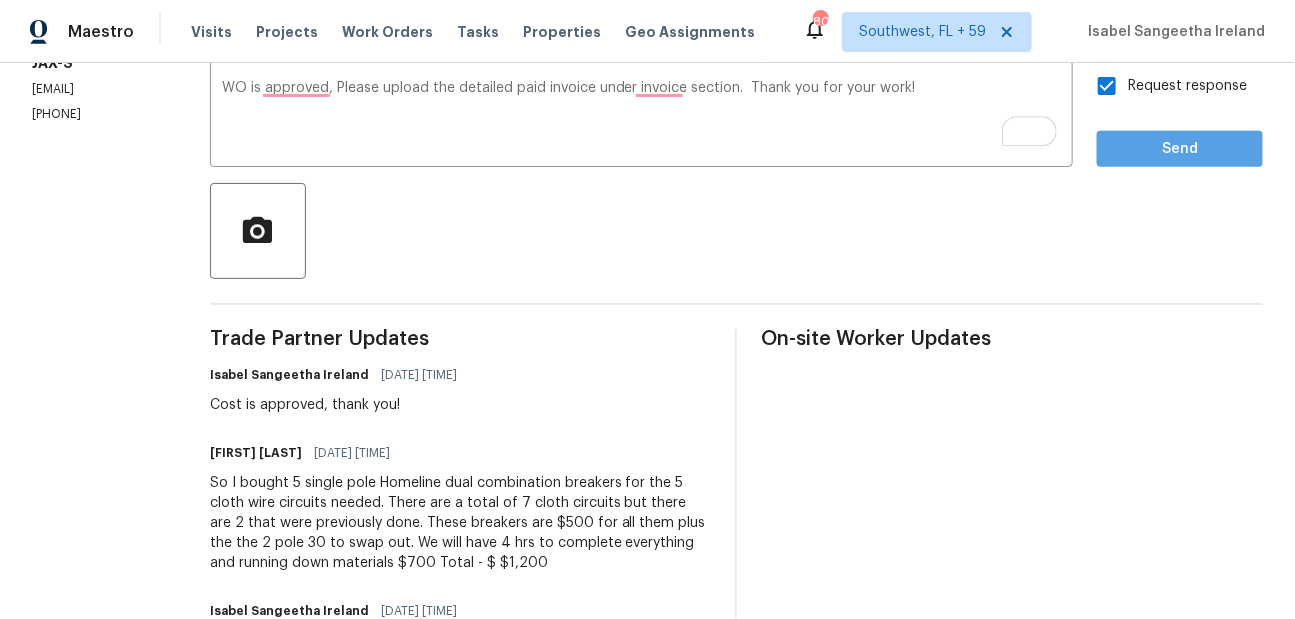 scroll, scrollTop: 128, scrollLeft: 0, axis: vertical 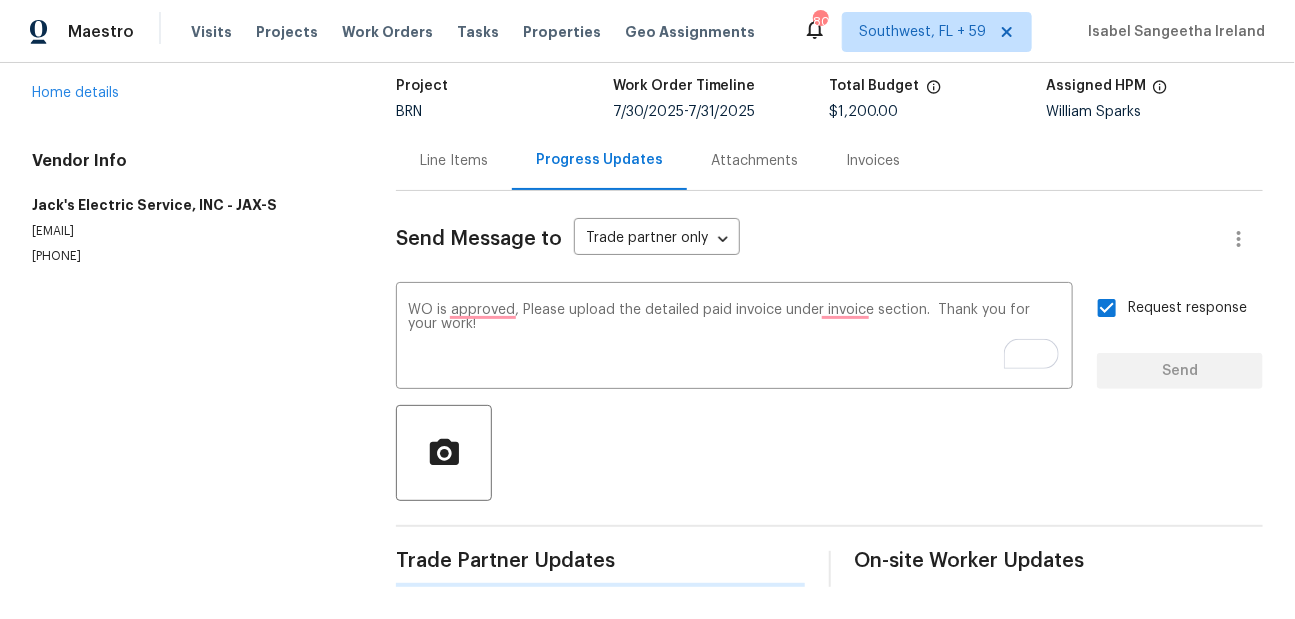 type 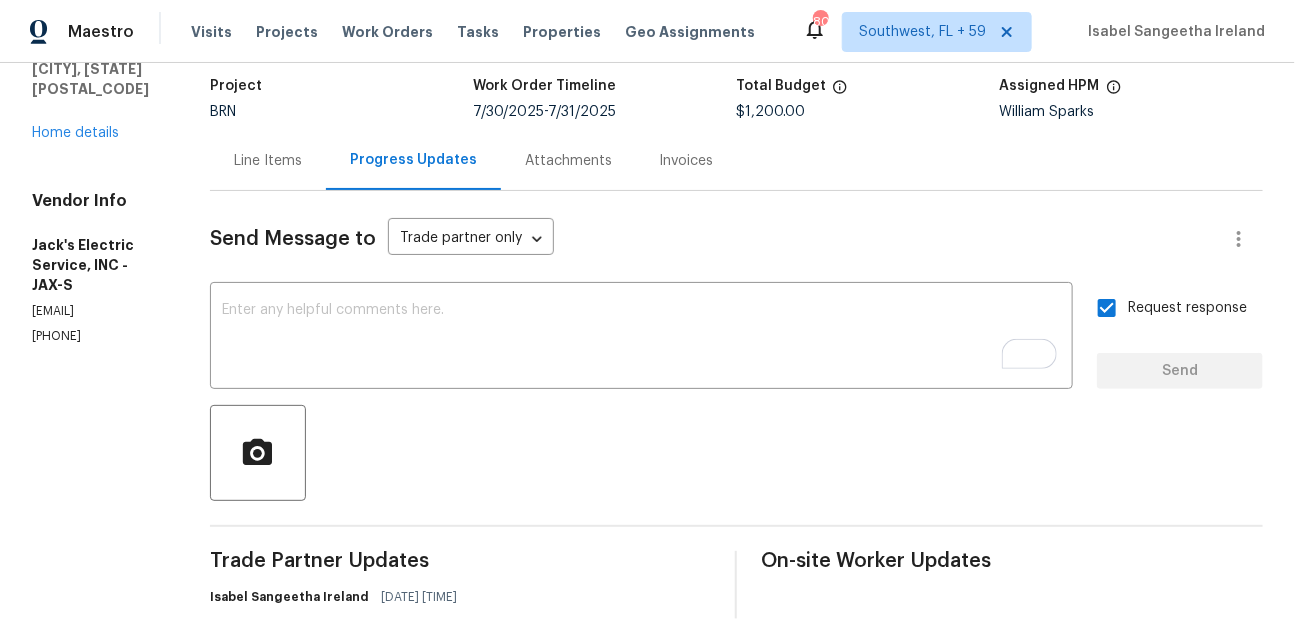 scroll, scrollTop: 350, scrollLeft: 0, axis: vertical 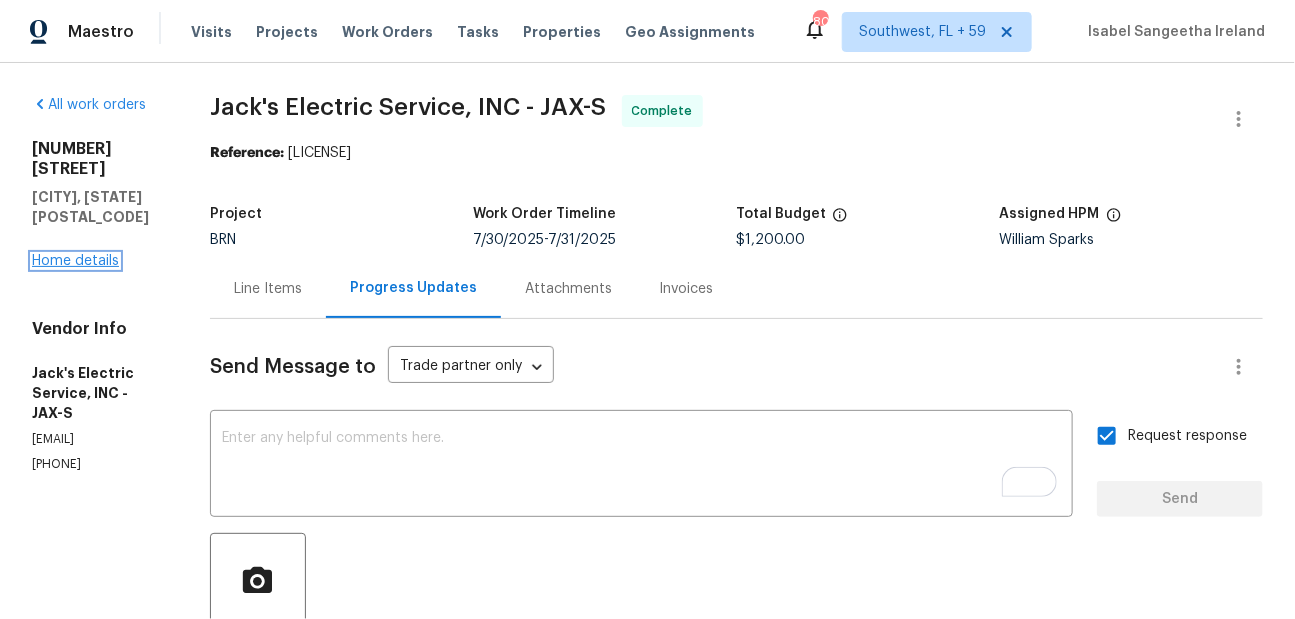 click on "Home details" at bounding box center (75, 261) 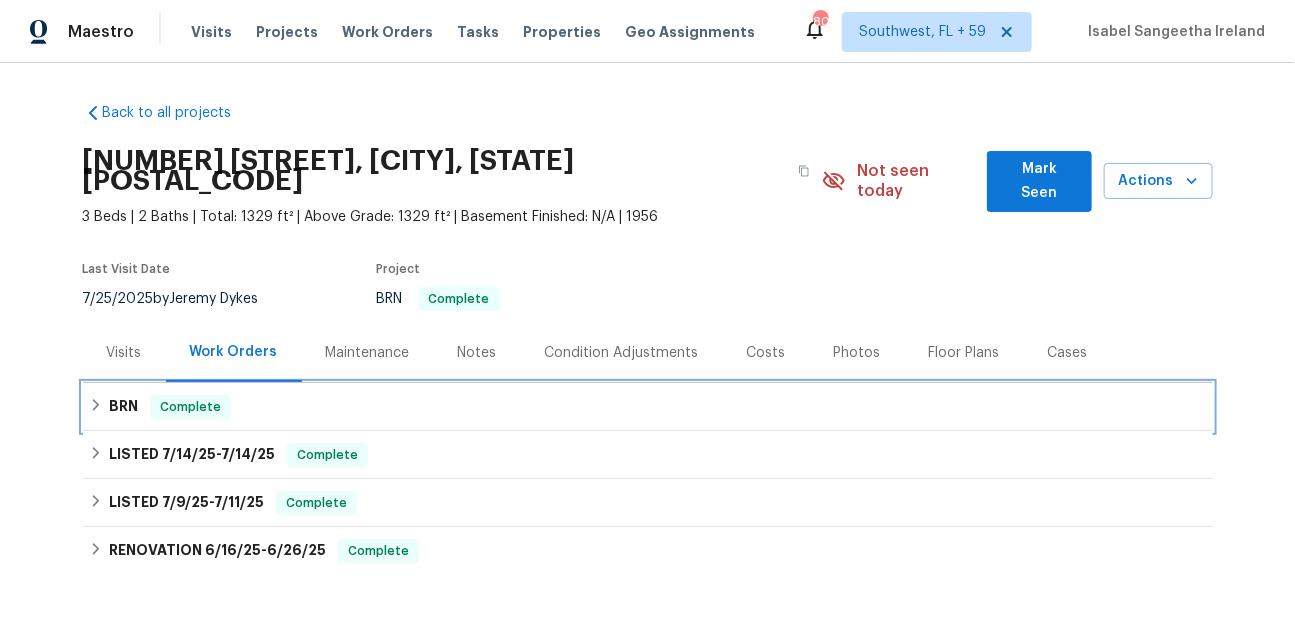 click on "BRN" at bounding box center [123, 407] 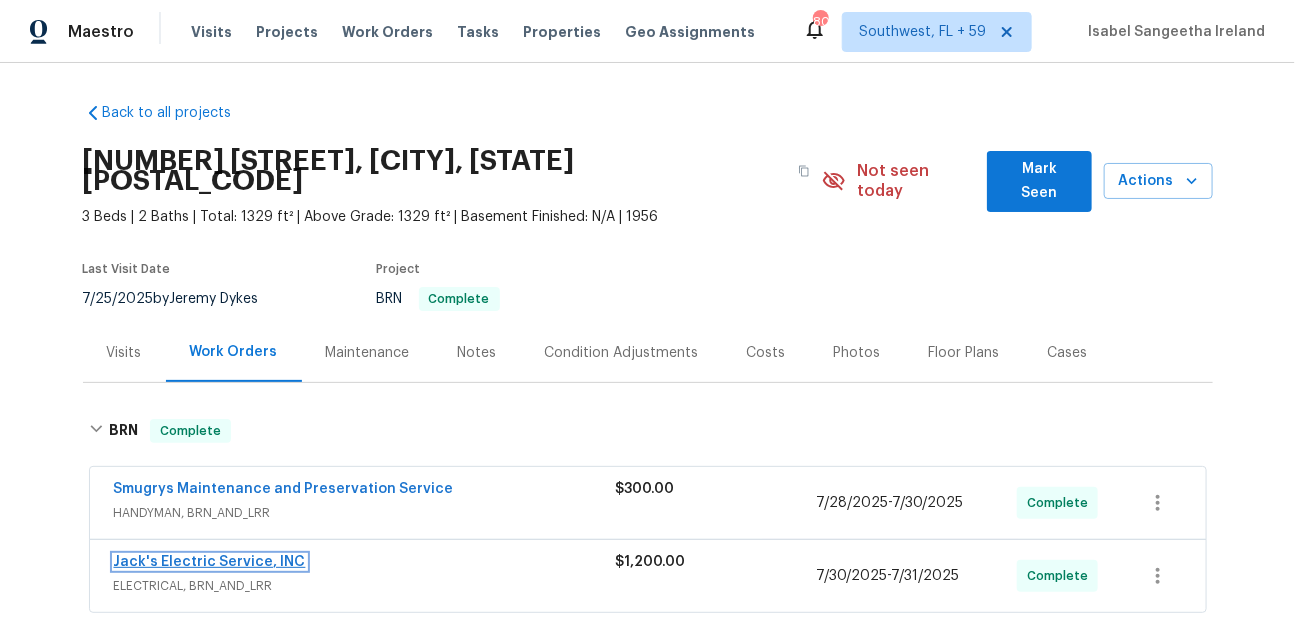 click on "Jack's Electric Service, INC" at bounding box center (210, 562) 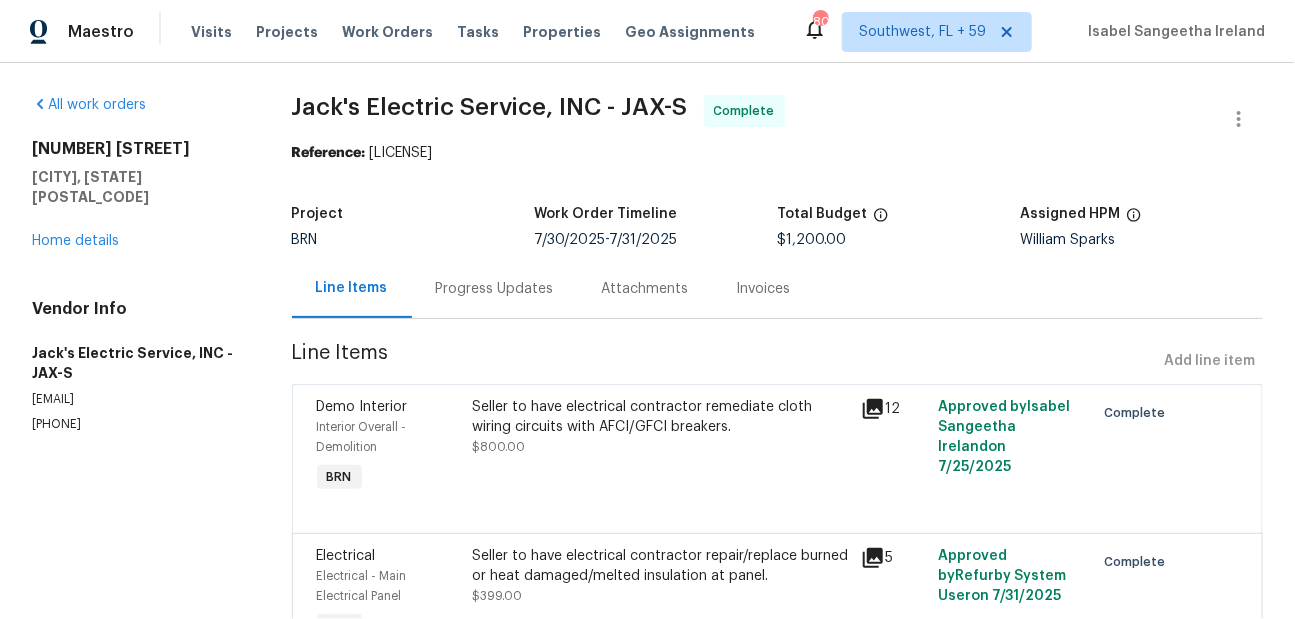 click on "Invoices" at bounding box center [764, 289] 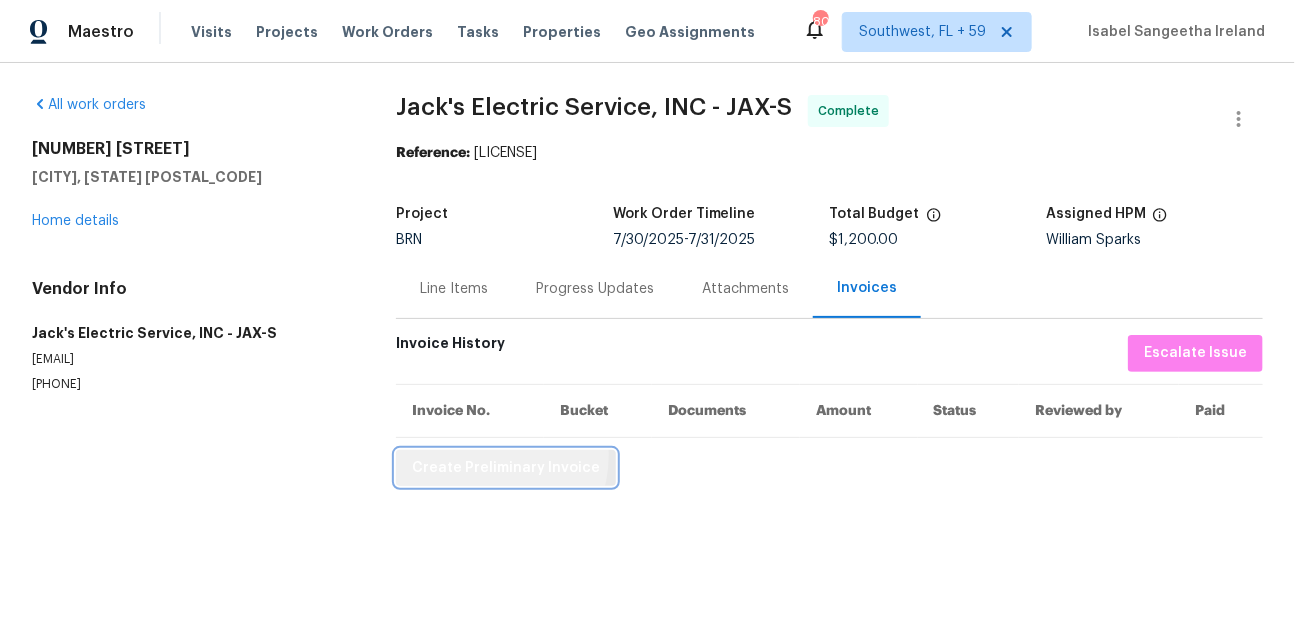 click on "Create Preliminary Invoice" at bounding box center [506, 468] 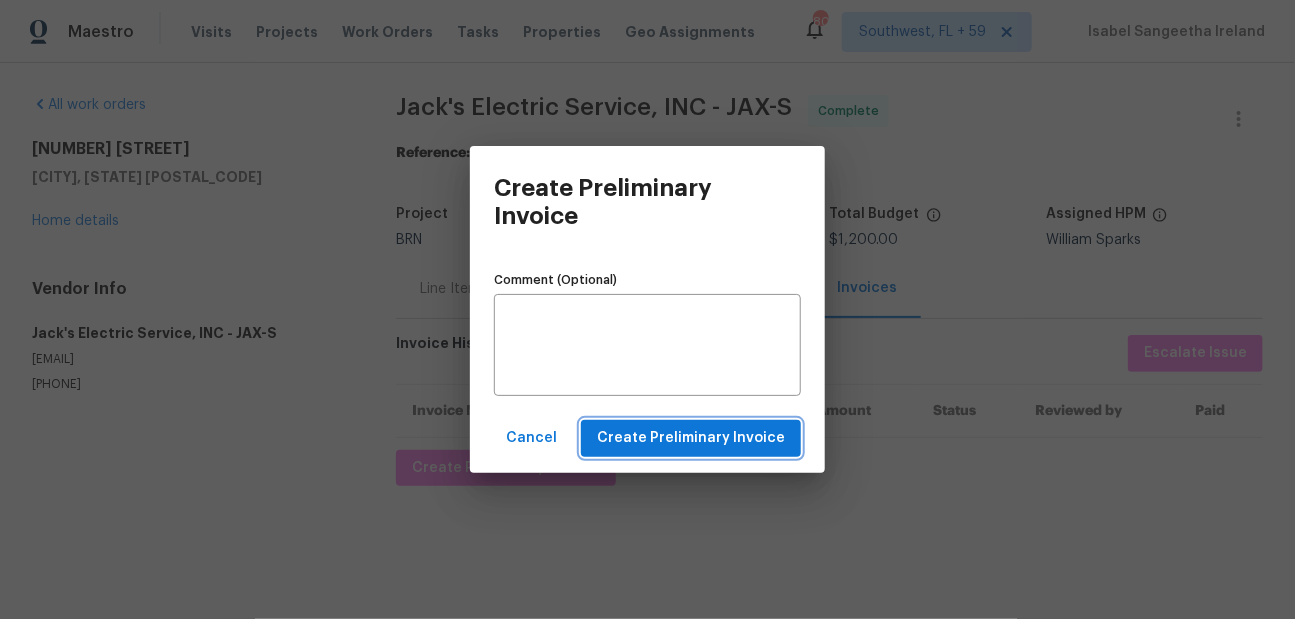 click on "Create Preliminary Invoice" at bounding box center [691, 438] 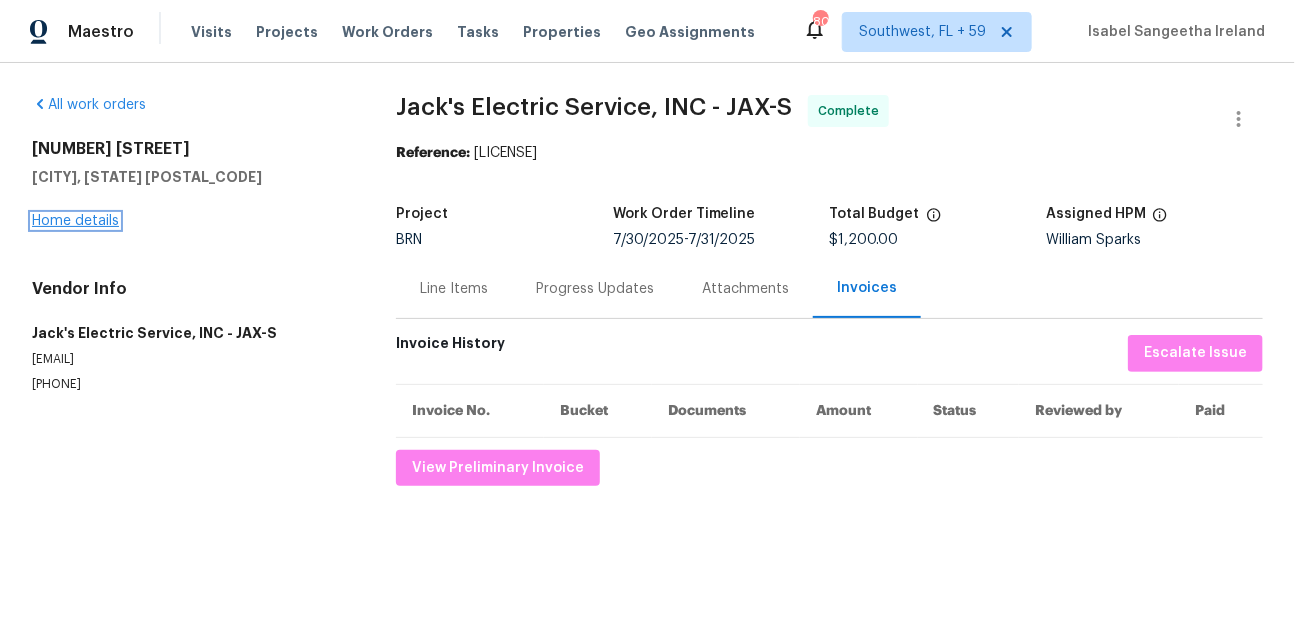 click on "Home details" at bounding box center [75, 221] 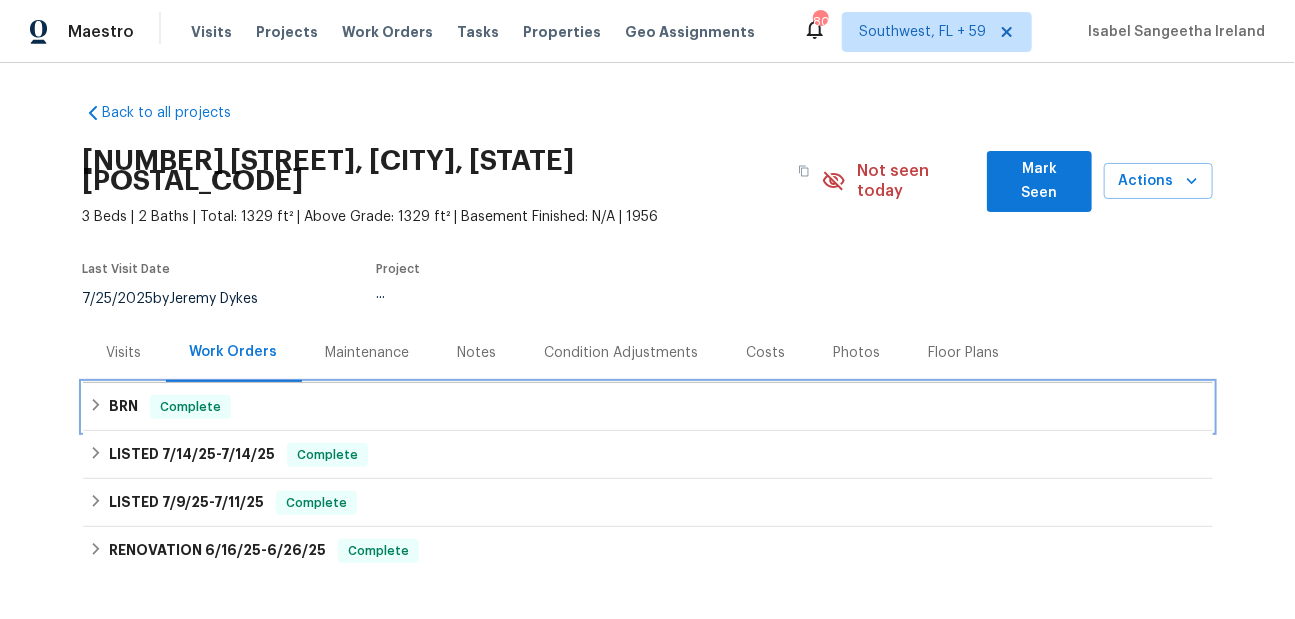click on "Complete" at bounding box center [190, 407] 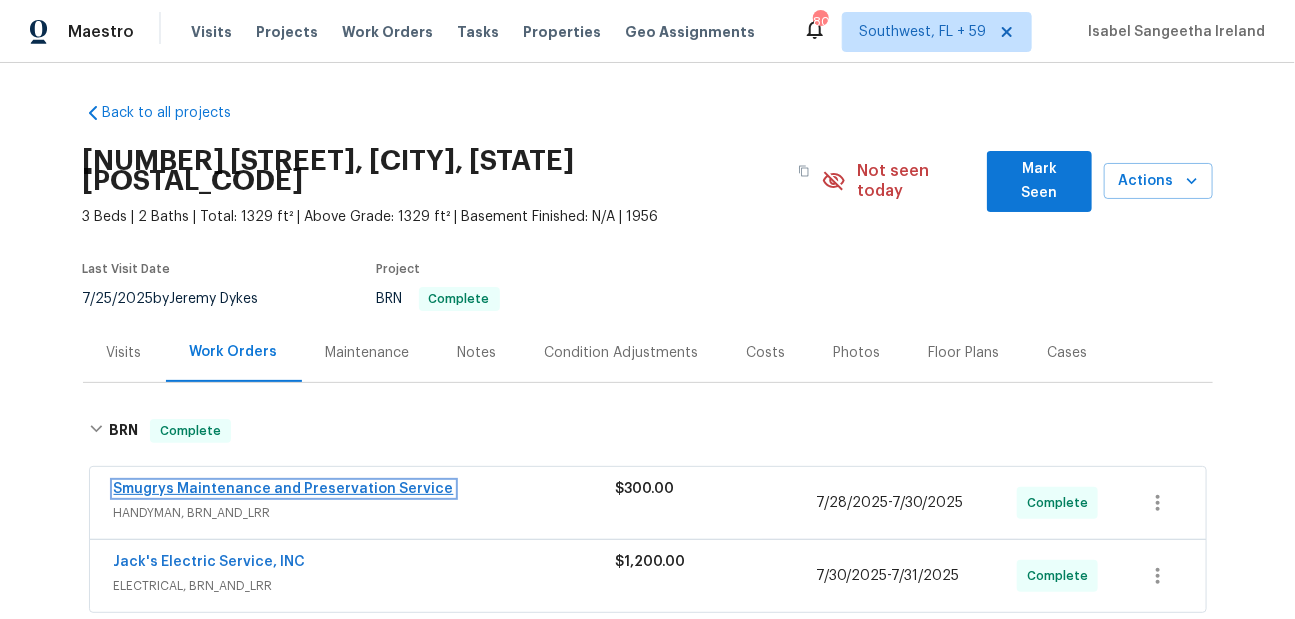 click on "Smugrys Maintenance and Preservation Service" at bounding box center [284, 489] 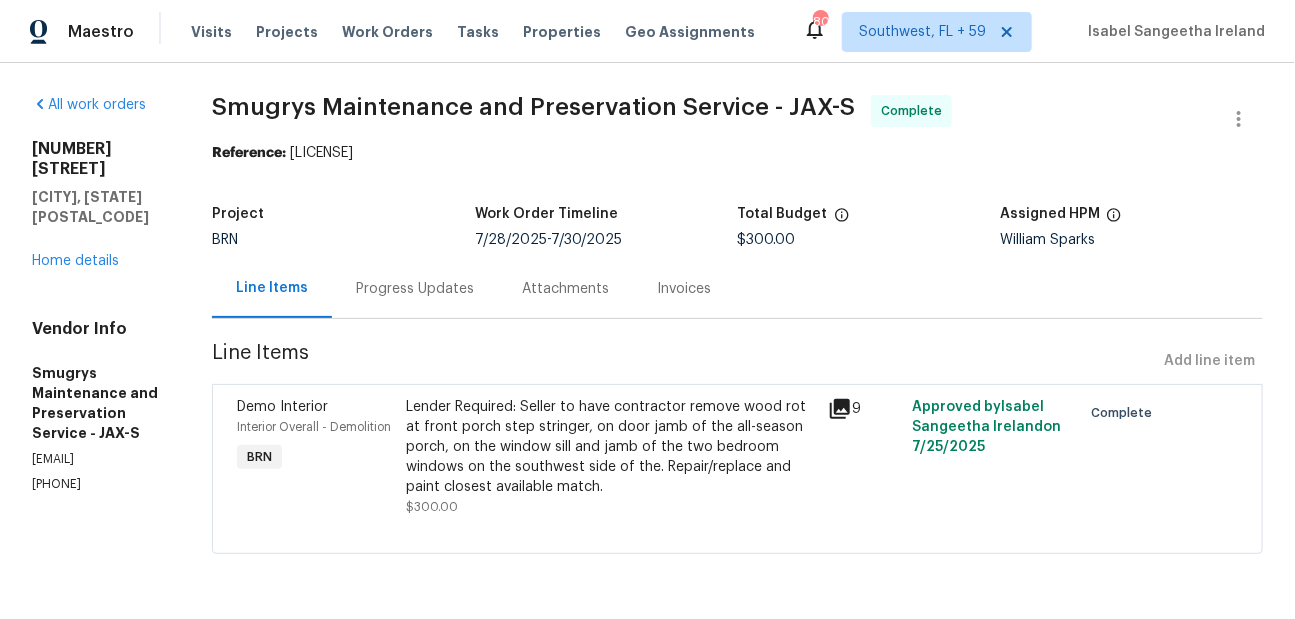 click on "Invoices" at bounding box center [684, 289] 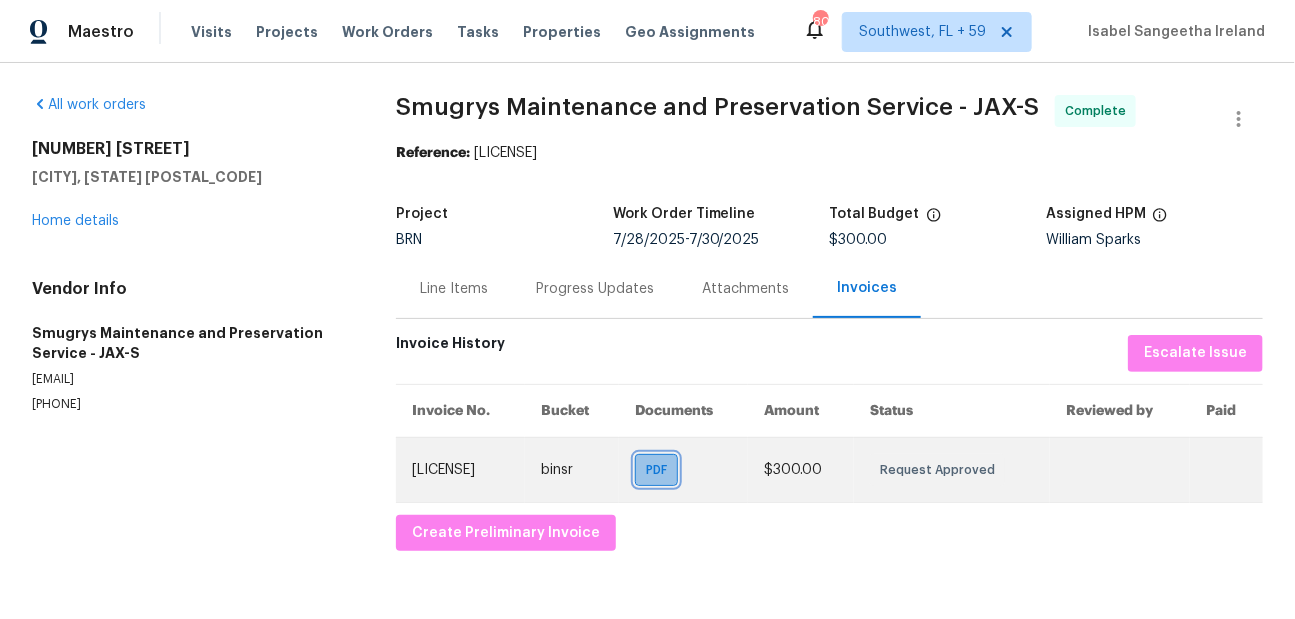 click on "PDF" at bounding box center (660, 470) 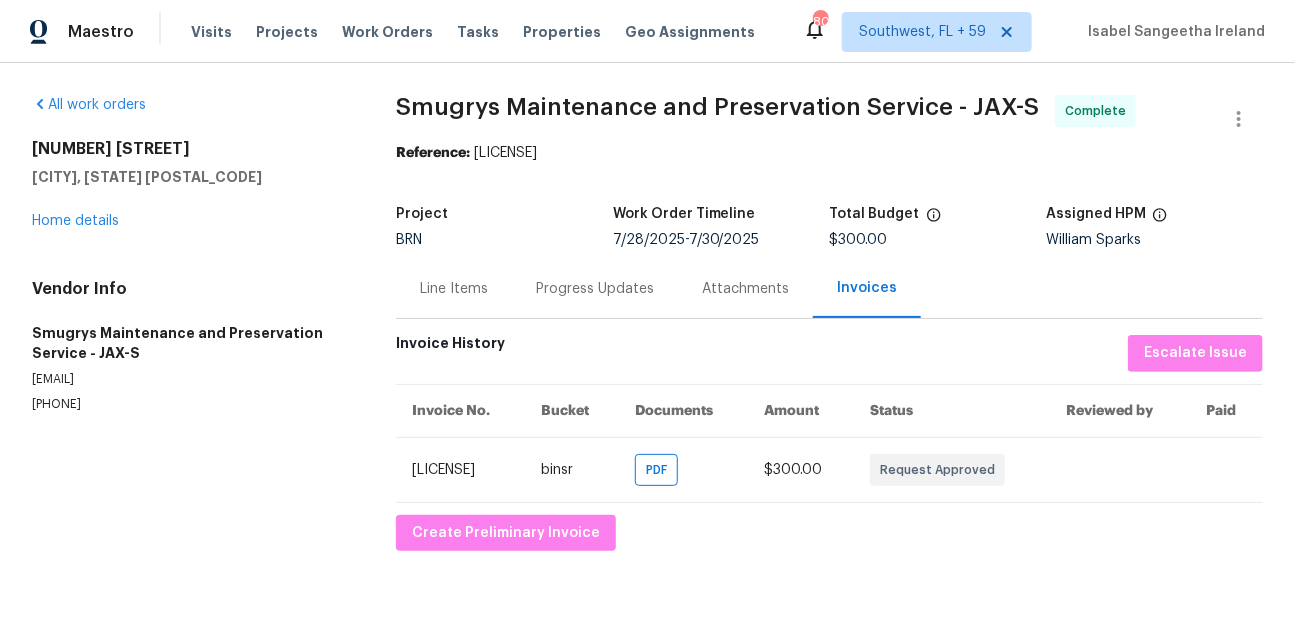 click on "Smugrys Maintenance and Preservation Service - JAX-S" at bounding box center [717, 107] 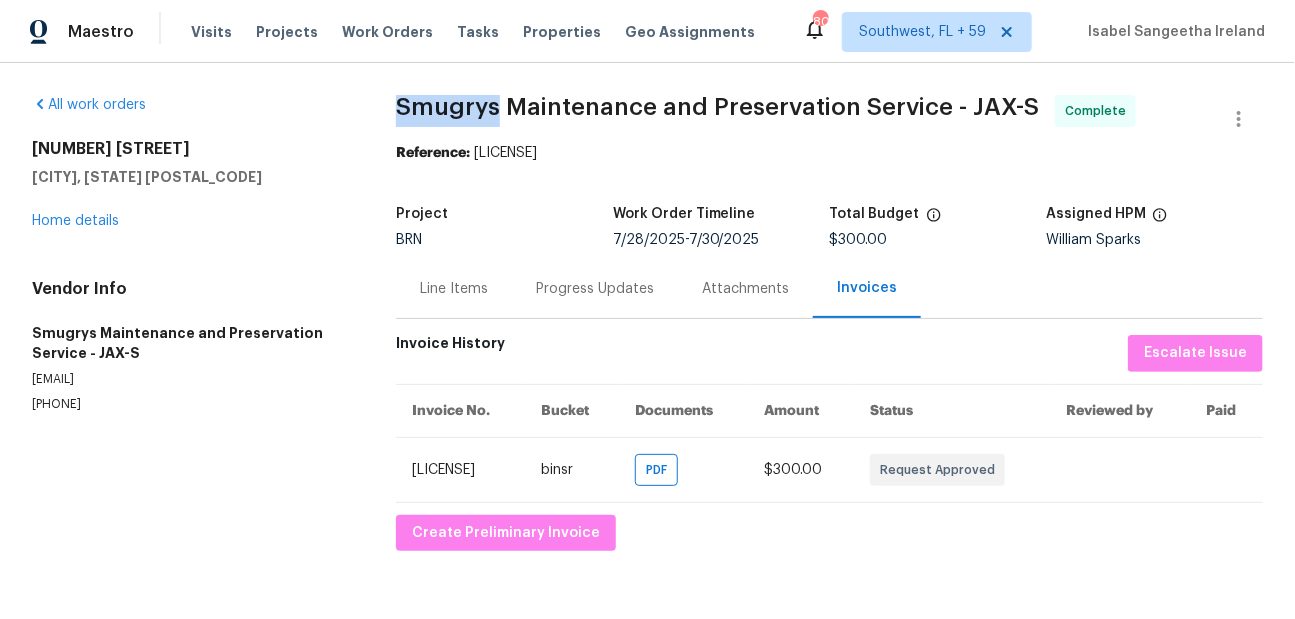 click on "Smugrys Maintenance and Preservation Service - JAX-S" at bounding box center (717, 107) 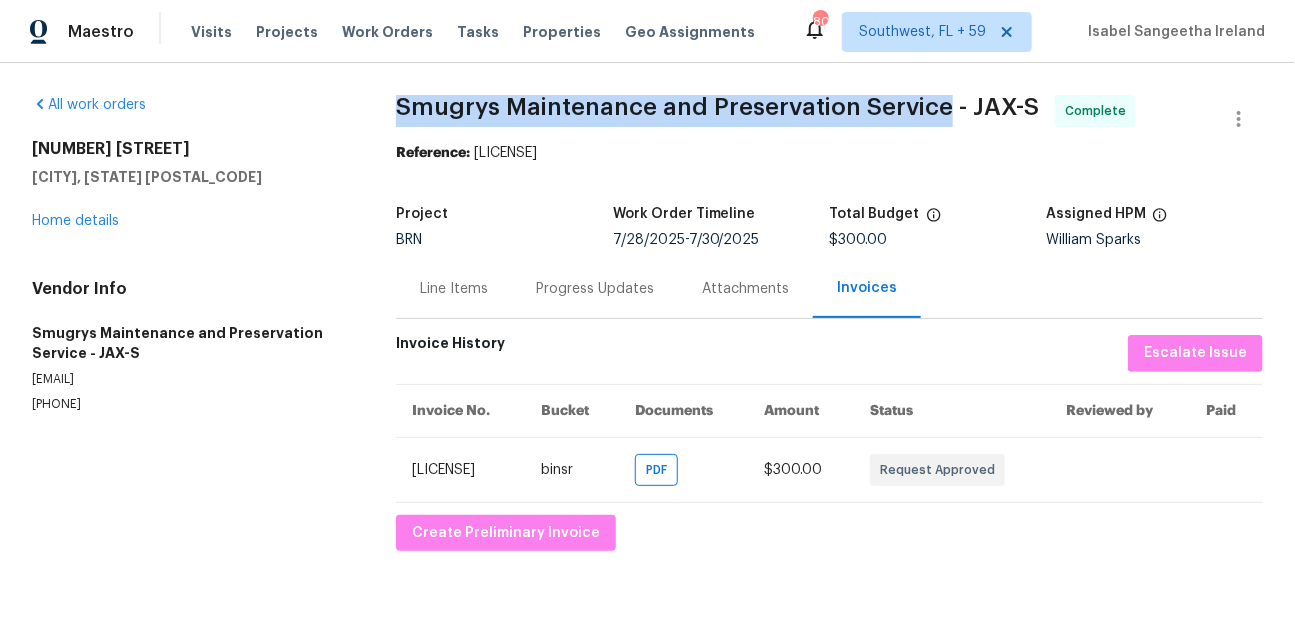 click on "Smugrys Maintenance and Preservation Service - JAX-S" at bounding box center [717, 107] 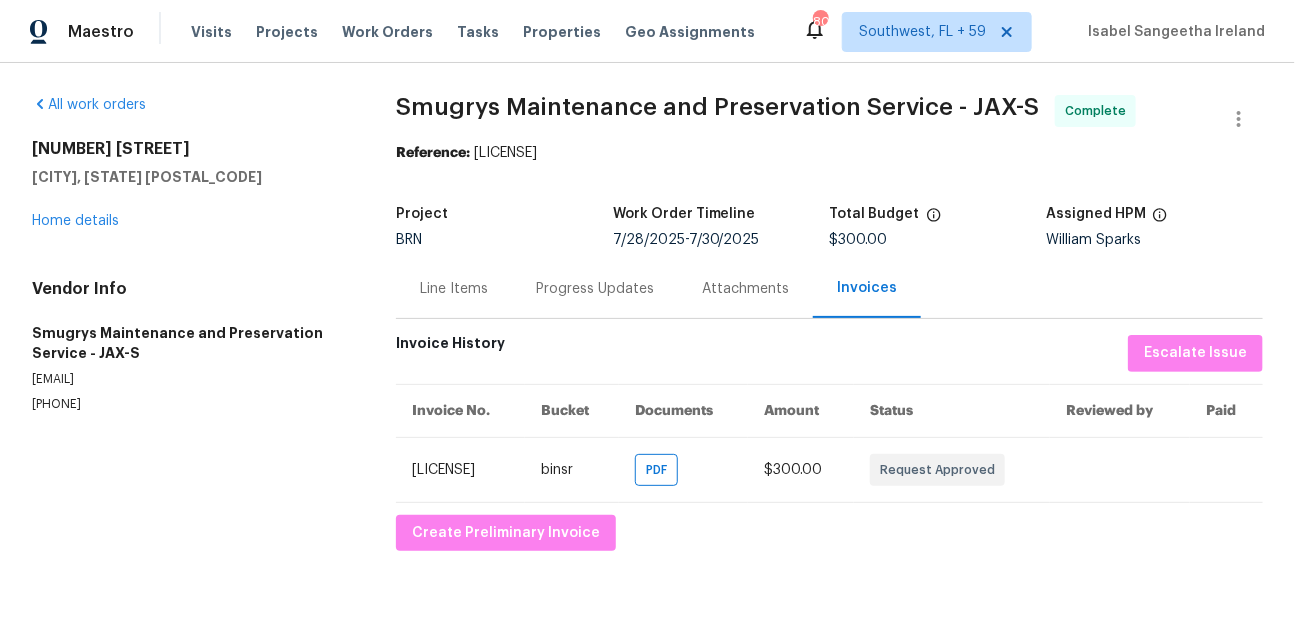 click on "Line Items" at bounding box center (454, 288) 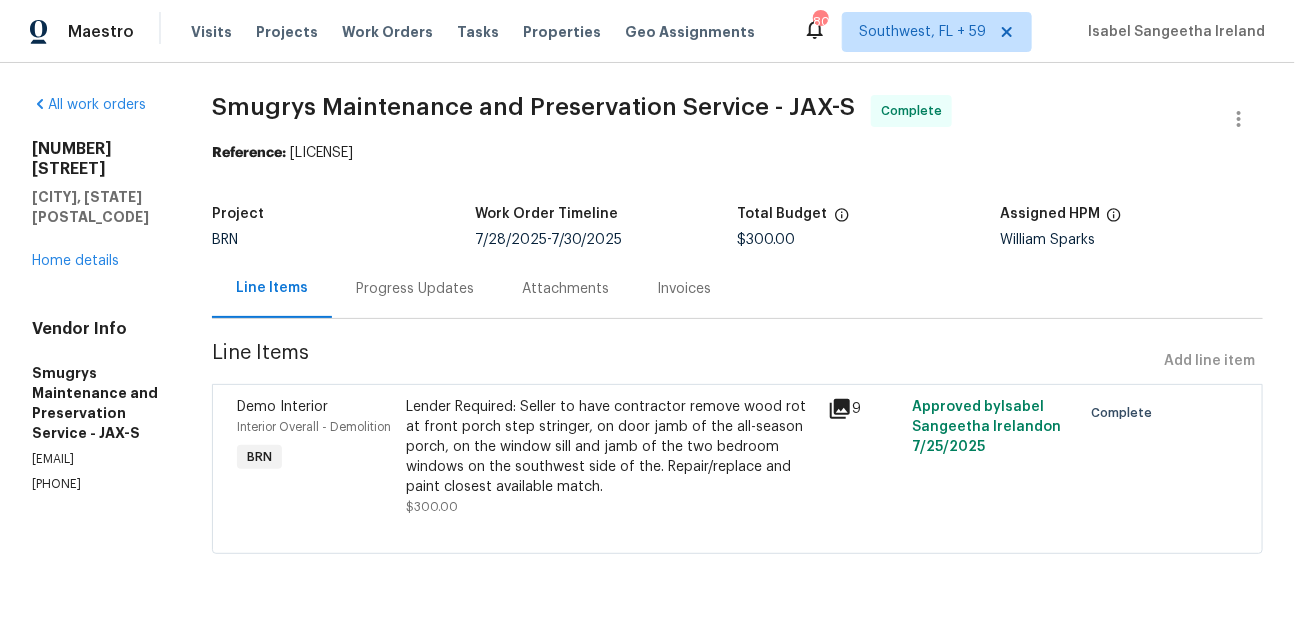click on "Progress Updates" at bounding box center [415, 288] 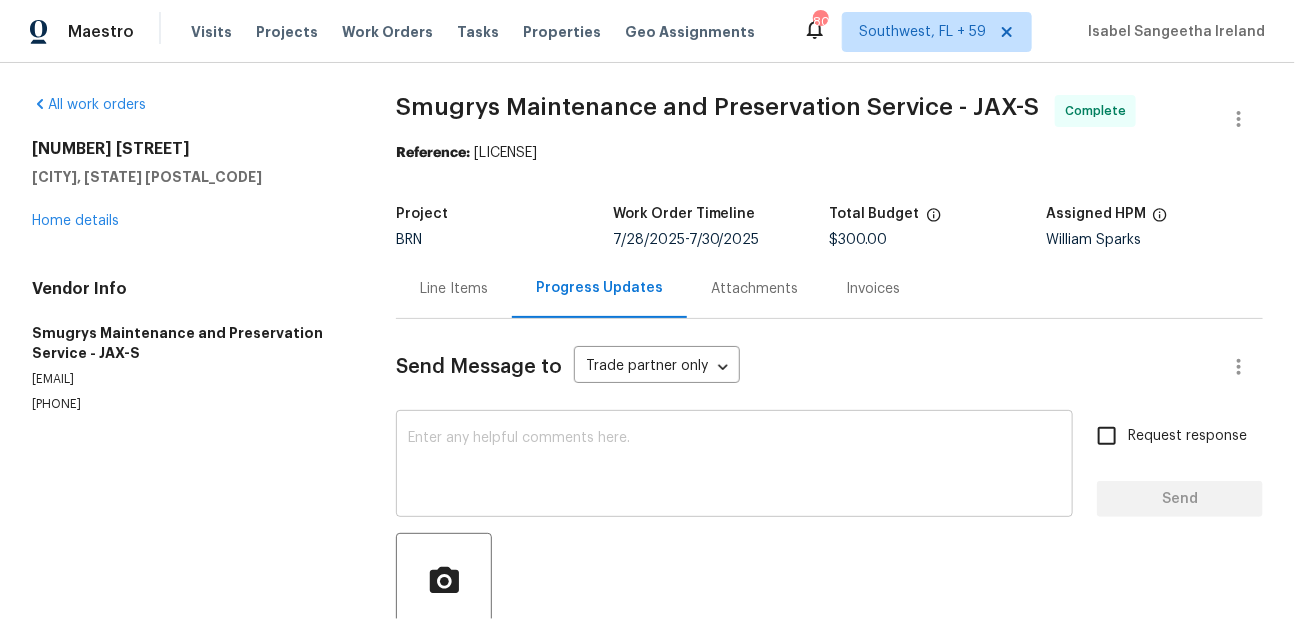 click at bounding box center (734, 466) 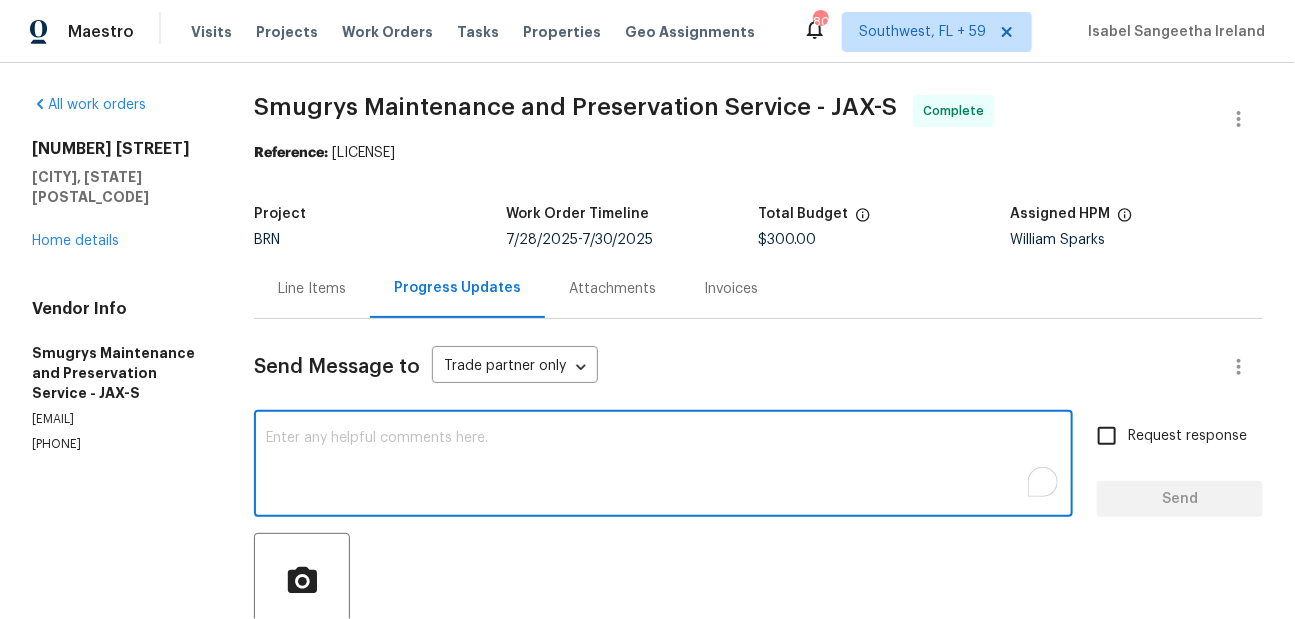 click on "Line Items" at bounding box center (312, 288) 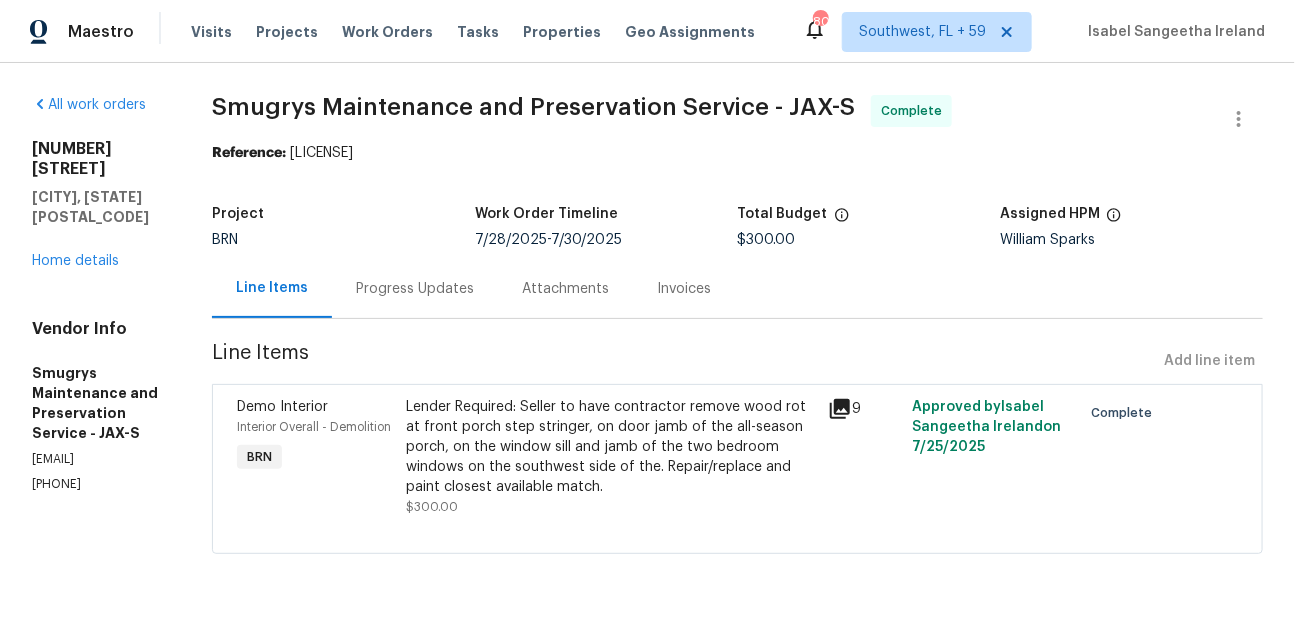 click on "Lender Required: Seller to have contractor remove wood rot at front porch step stringer, on door jamb of the all-season porch, on the window sill and jamb of the two bedroom windows on the southwest side of the. Repair/replace and paint closest available match." at bounding box center (611, 447) 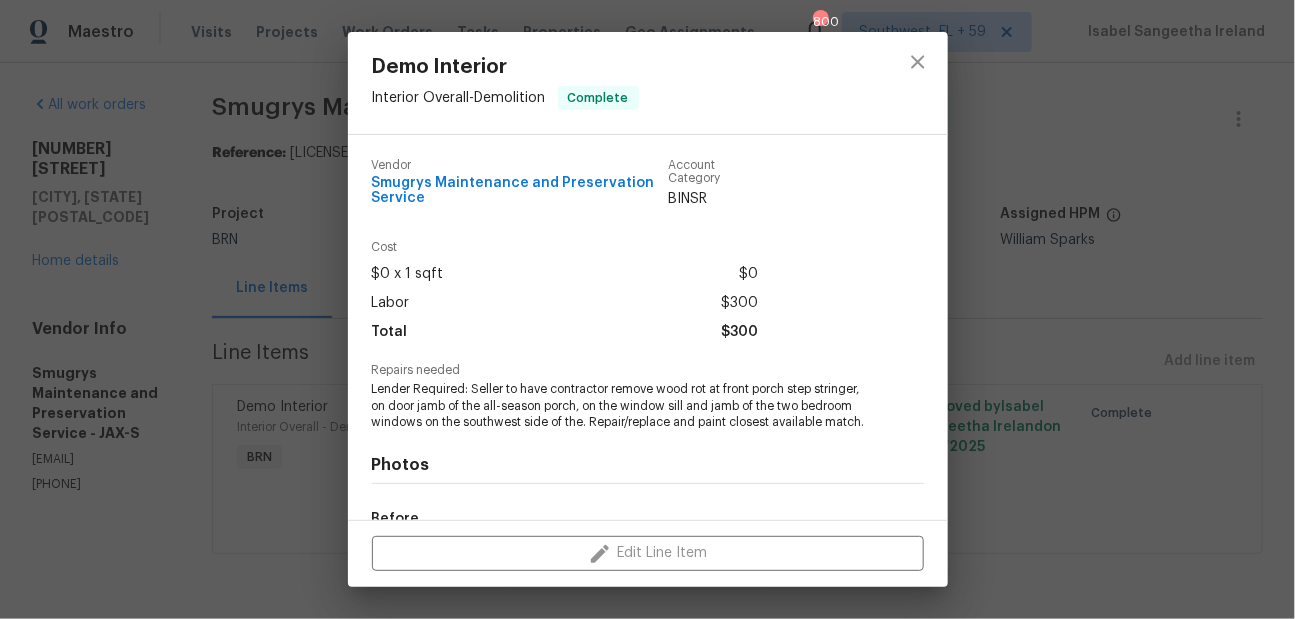 click on "Lender Required: Seller to have contractor remove wood rot at front porch step stringer, on door jamb of the all-season porch, on the window sill and jamb of the two bedroom windows on the southwest side of the. Repair/replace and paint closest available match." at bounding box center (620, 406) 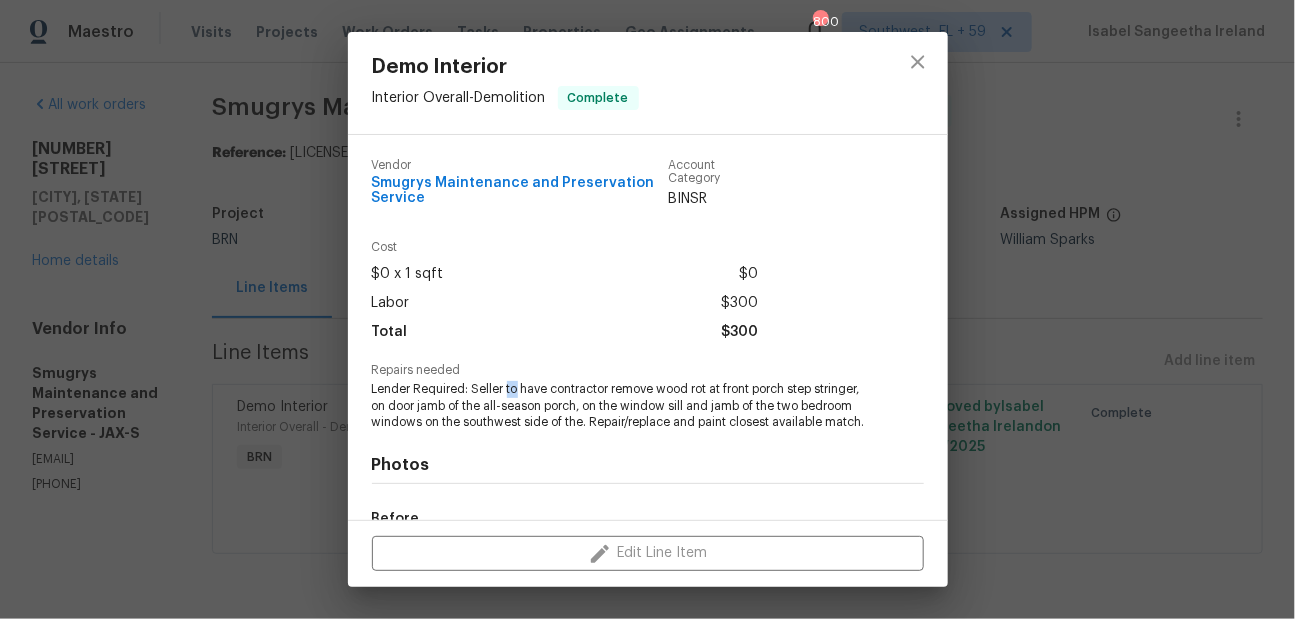click on "Lender Required: Seller to have contractor remove wood rot at front porch step stringer, on door jamb of the all-season porch, on the window sill and jamb of the two bedroom windows on the southwest side of the. Repair/replace and paint closest available match." at bounding box center [620, 406] 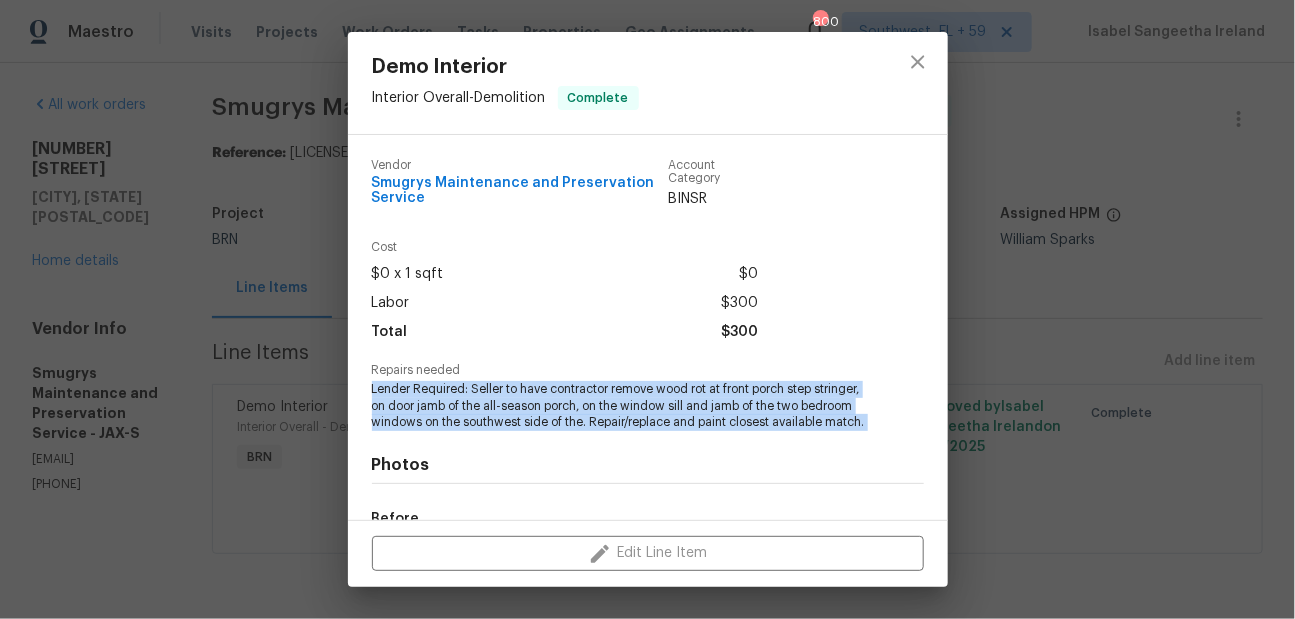 click on "Lender Required: Seller to have contractor remove wood rot at front porch step stringer, on door jamb of the all-season porch, on the window sill and jamb of the two bedroom windows on the southwest side of the. Repair/replace and paint closest available match." at bounding box center [620, 406] 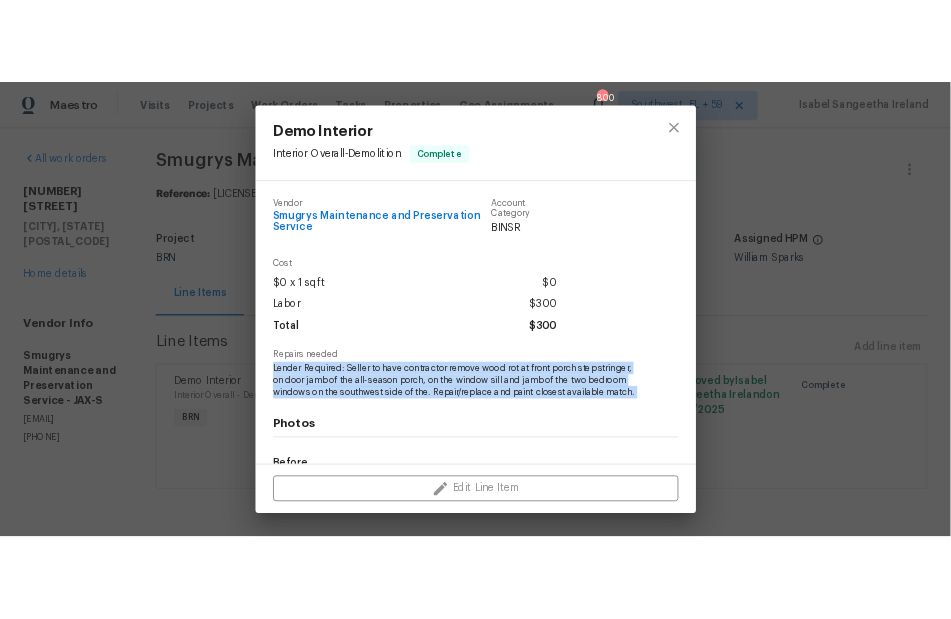 scroll, scrollTop: 250, scrollLeft: 0, axis: vertical 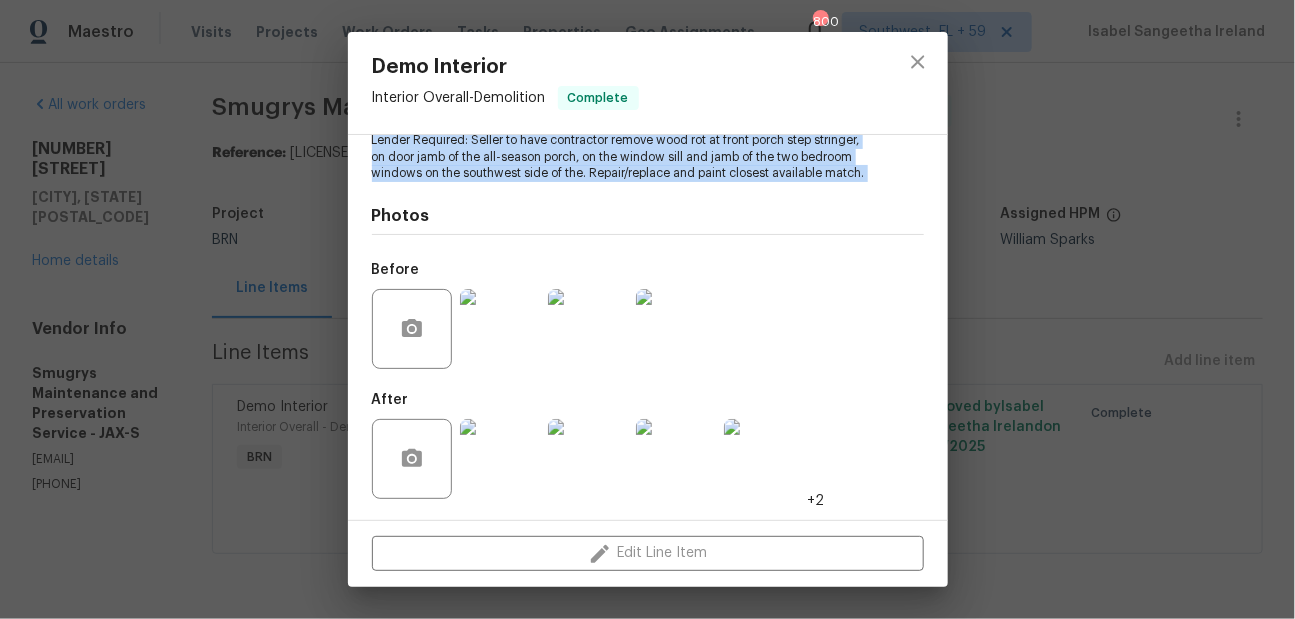 click at bounding box center [588, 329] 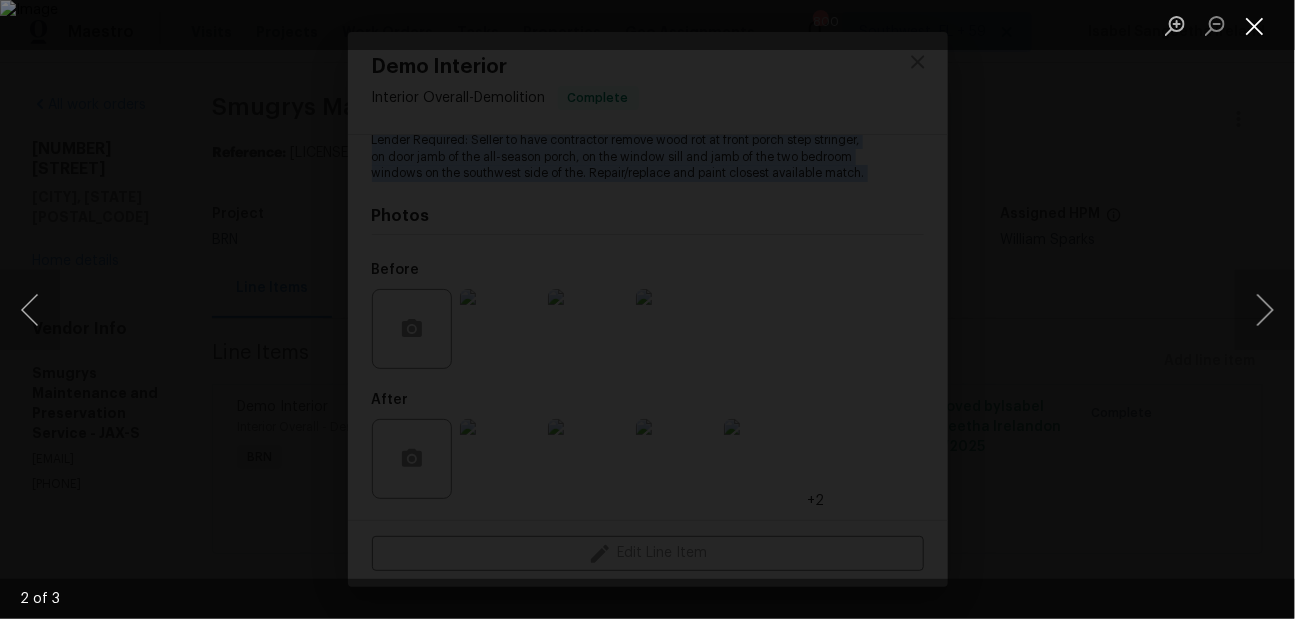 click at bounding box center (1255, 25) 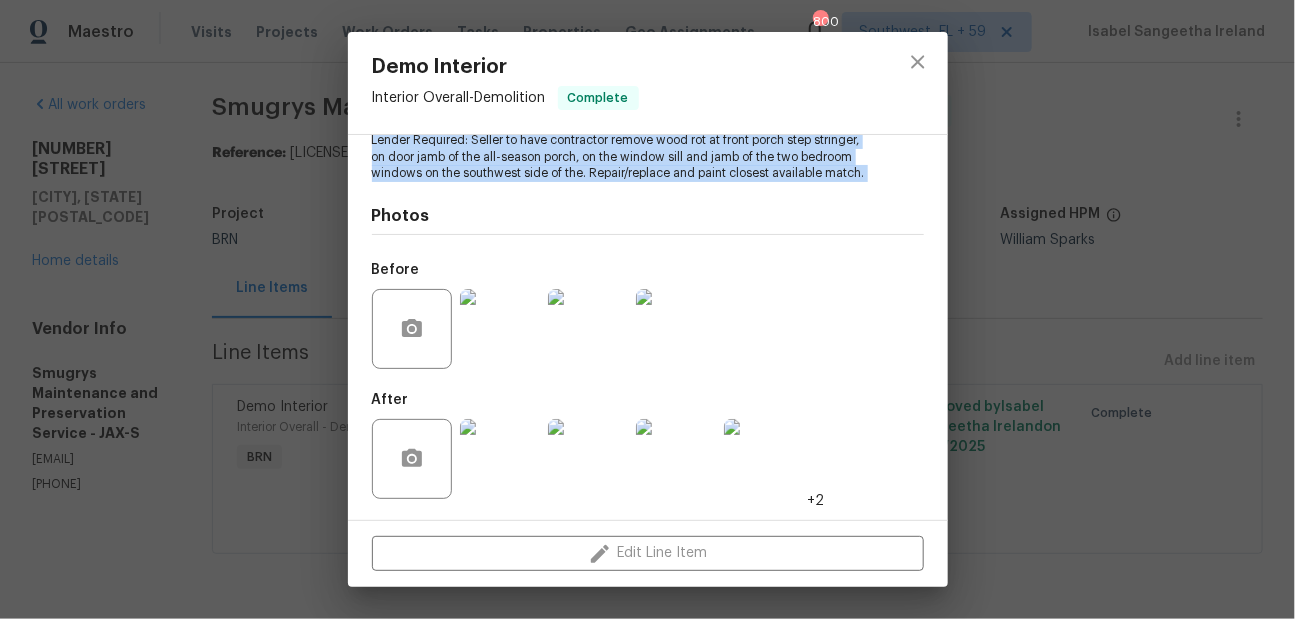 click at bounding box center [588, 459] 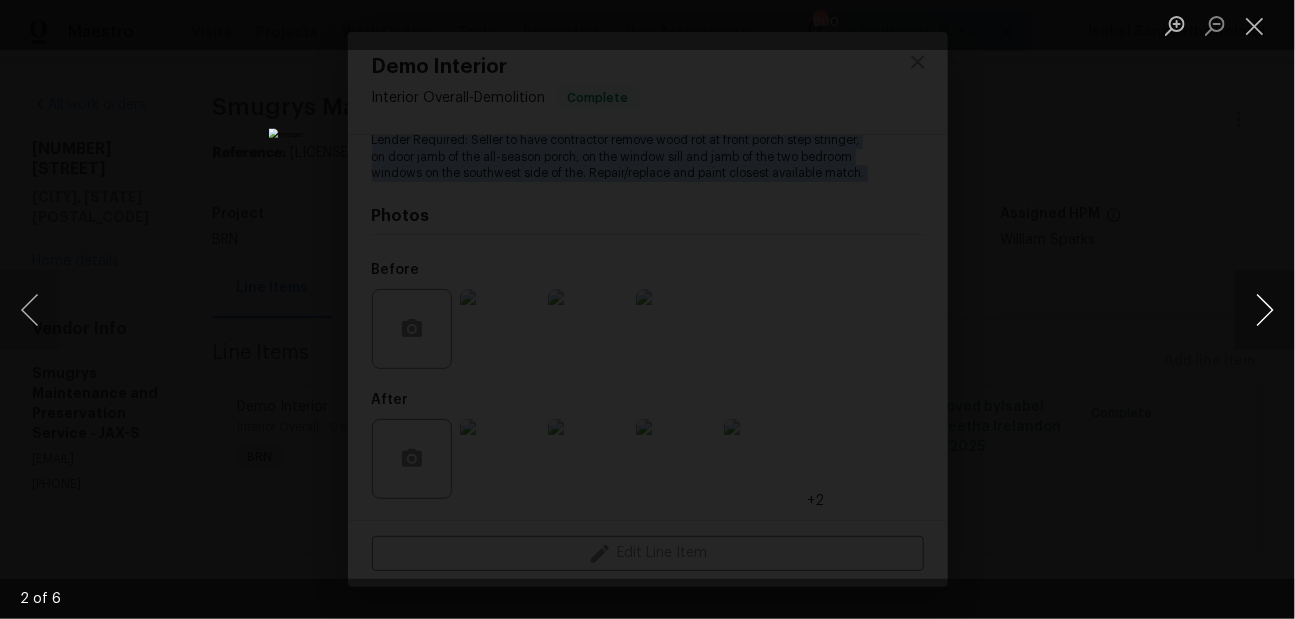 click at bounding box center [1265, 310] 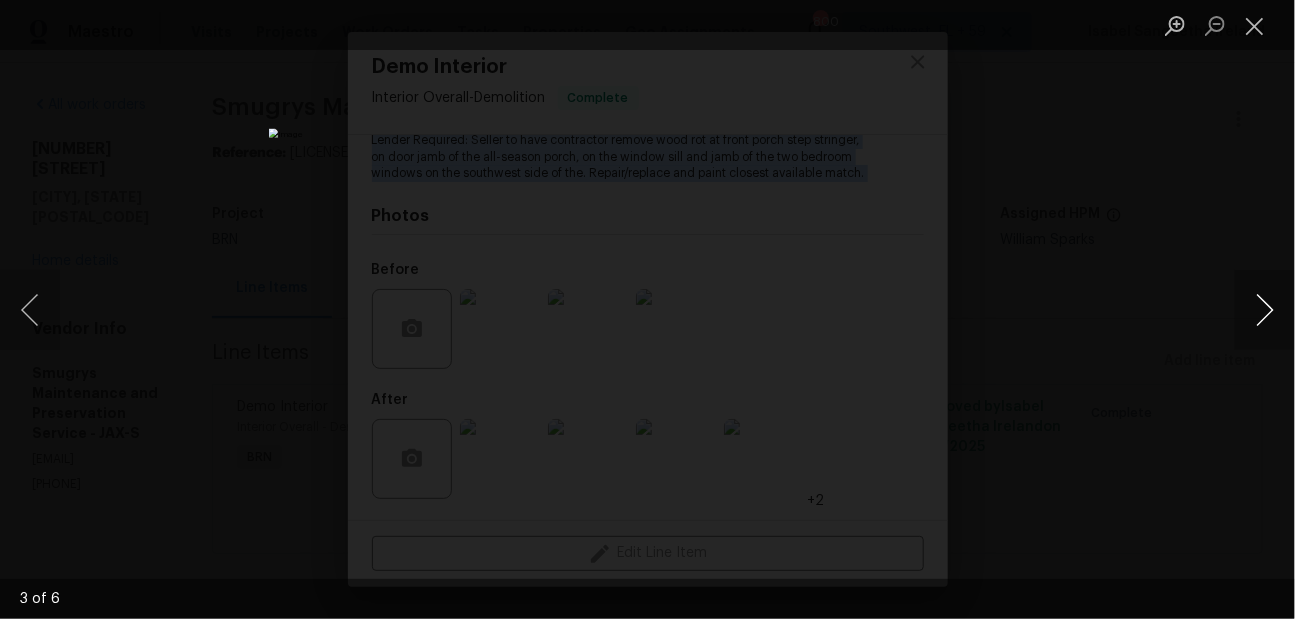 click at bounding box center [1265, 310] 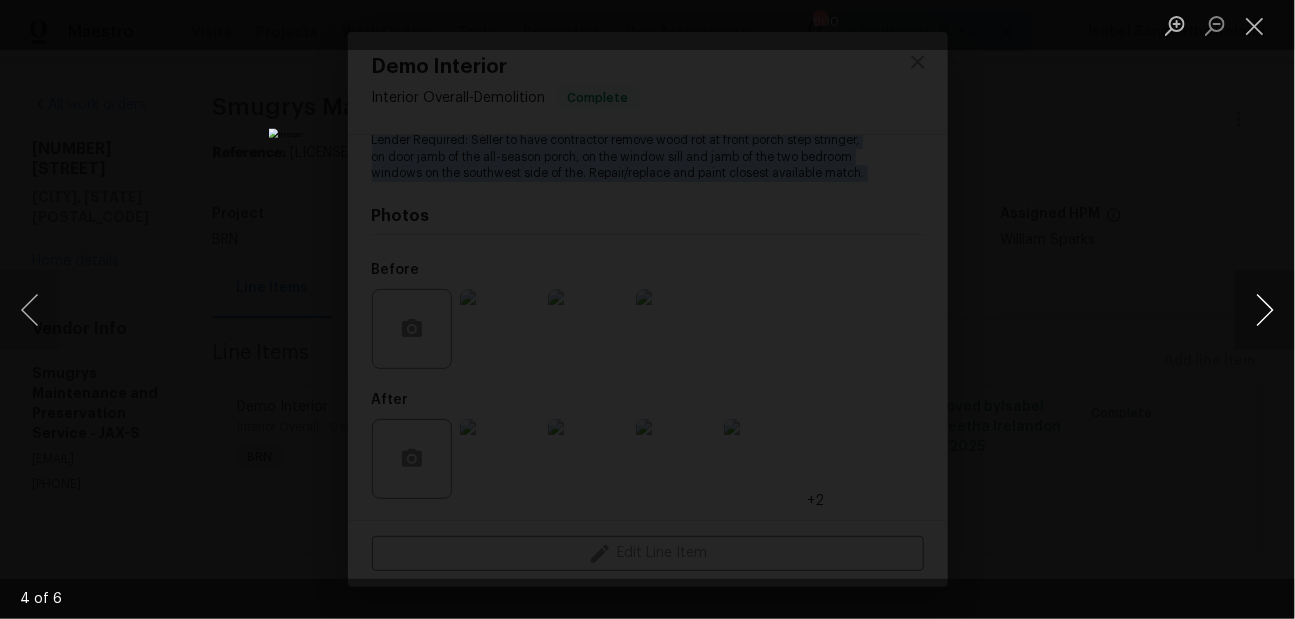 click at bounding box center (1265, 310) 